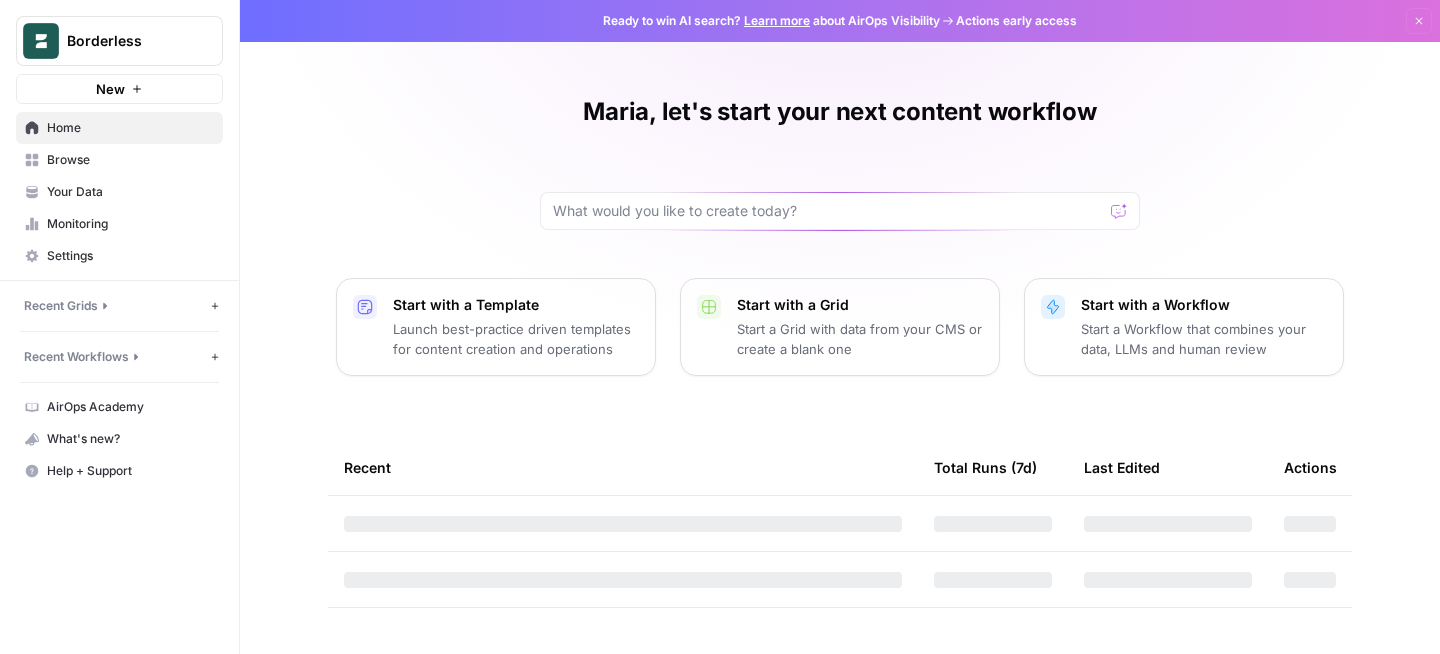scroll, scrollTop: 0, scrollLeft: 0, axis: both 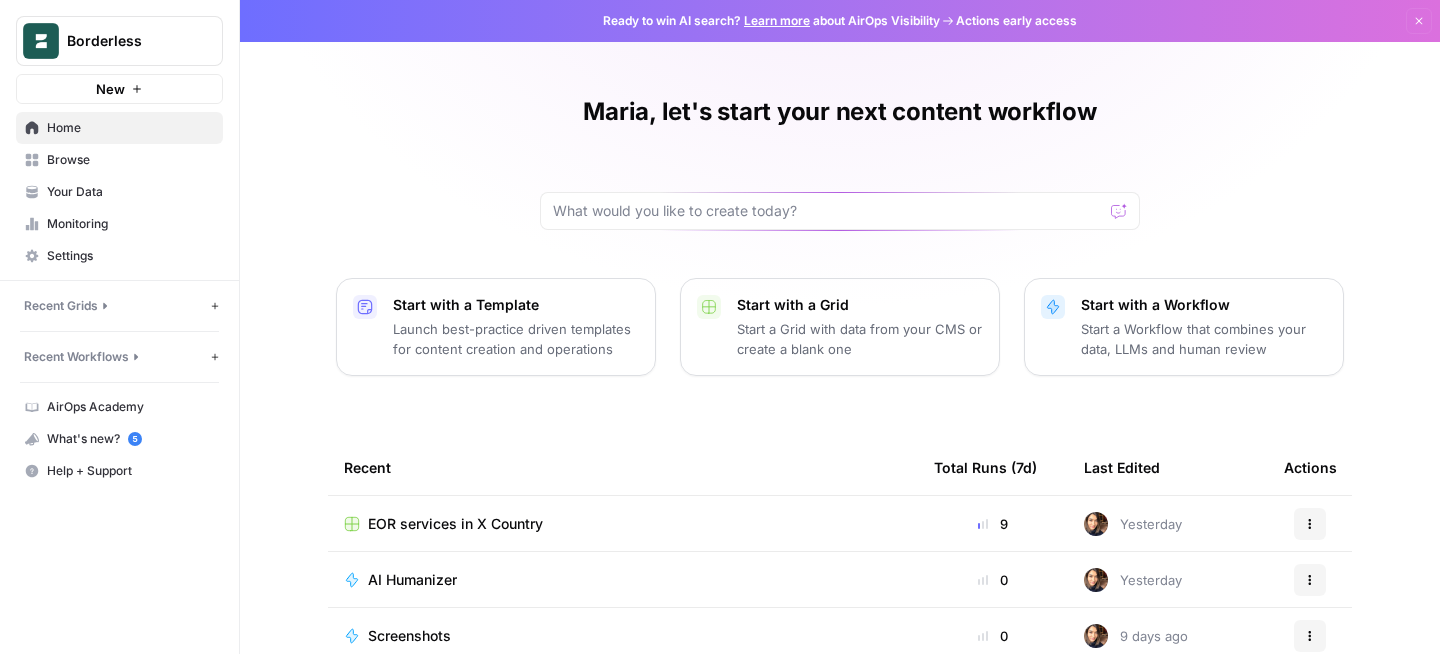 click on "Browse" at bounding box center [130, 160] 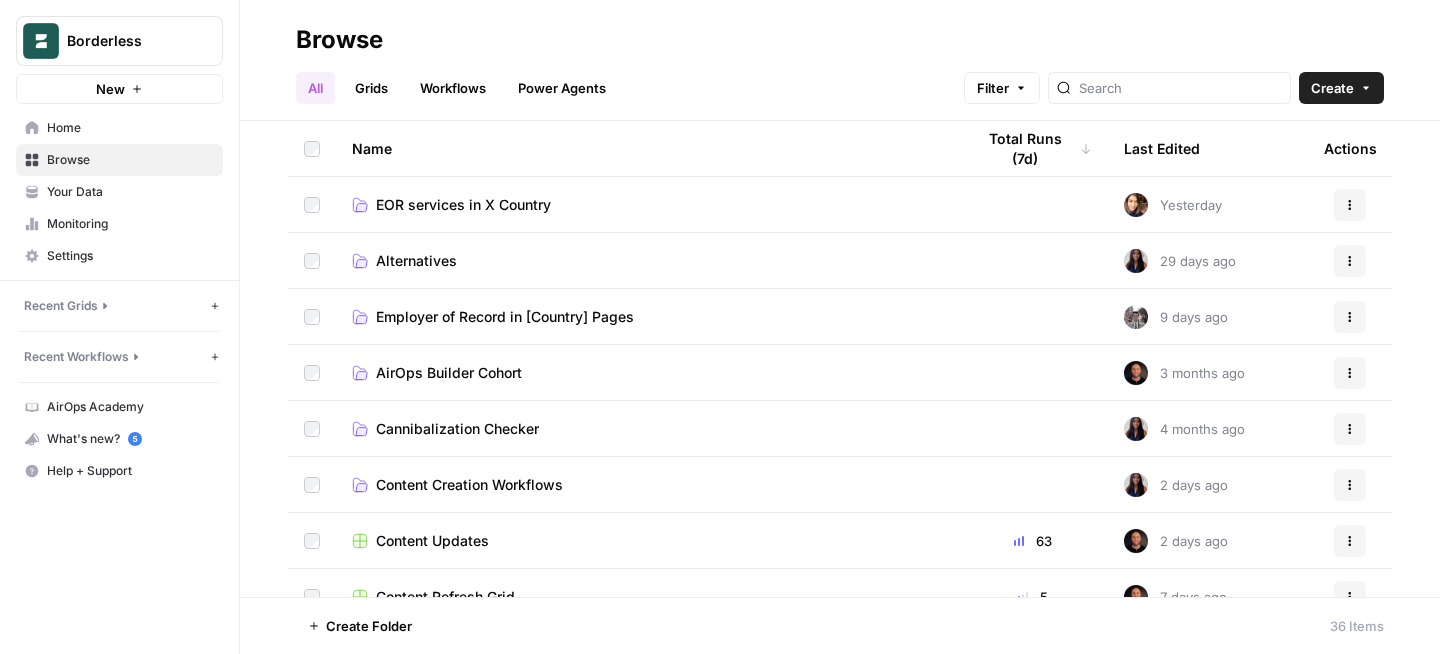 click on "EOR services in X Country" at bounding box center [463, 205] 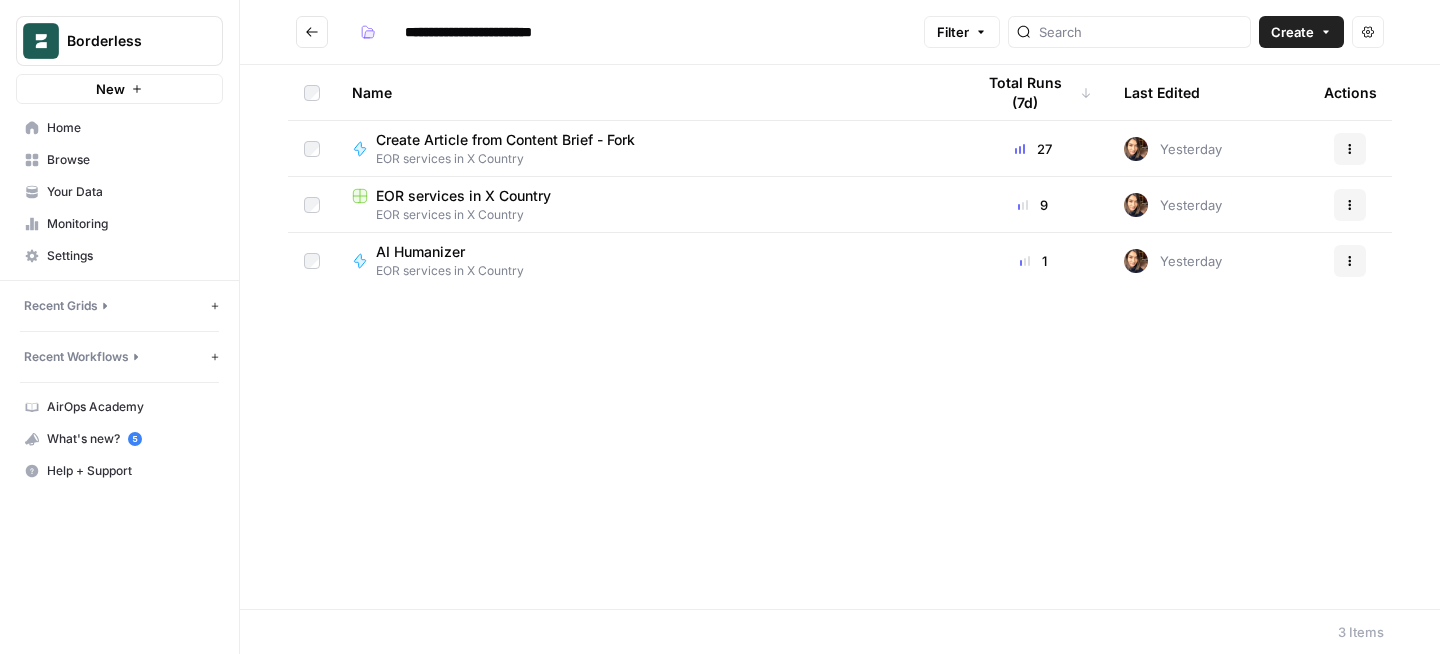 click on "EOR services in X Country" at bounding box center [463, 196] 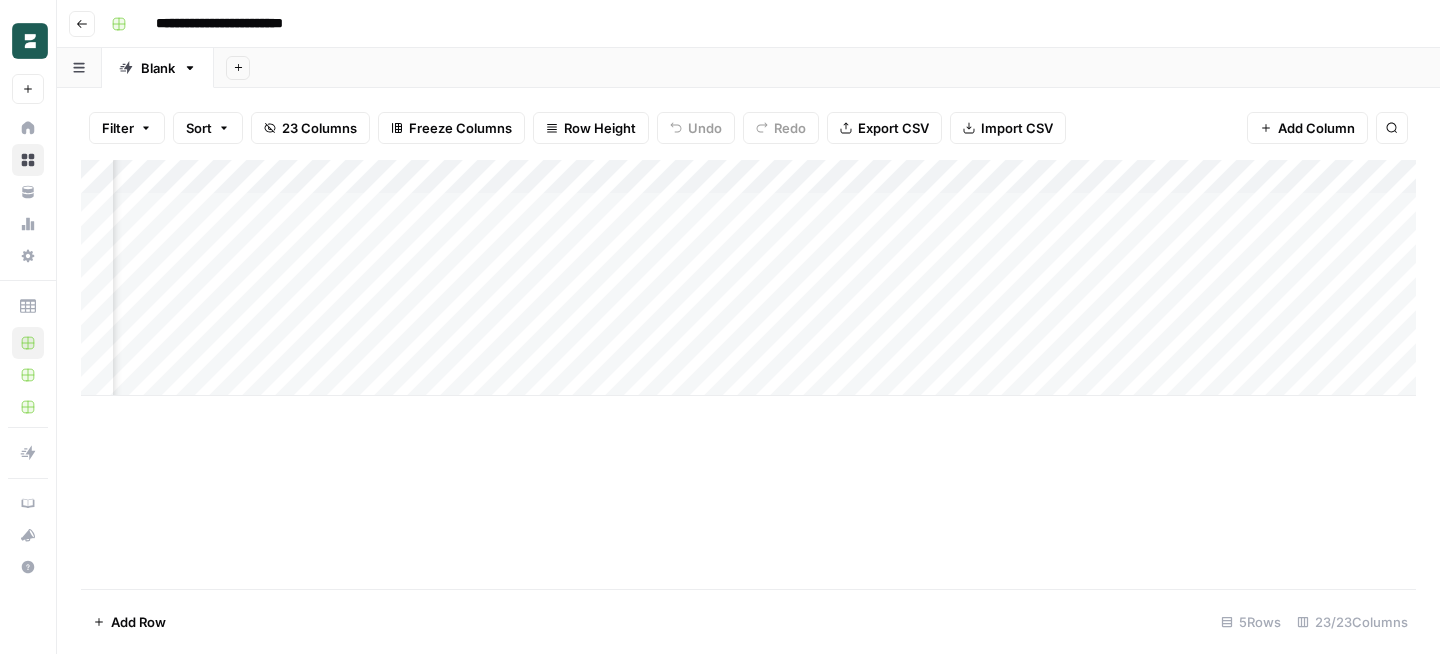 scroll, scrollTop: 0, scrollLeft: 2857, axis: horizontal 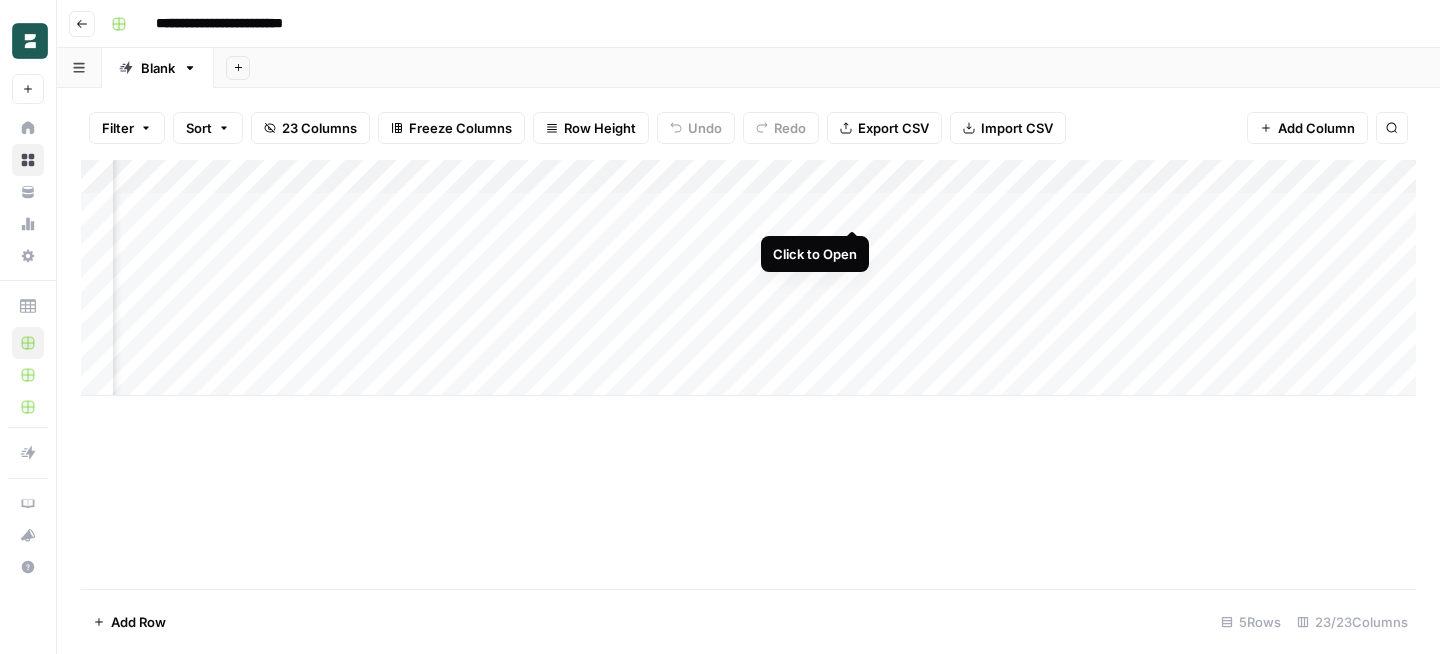 click on "Add Column" at bounding box center (748, 278) 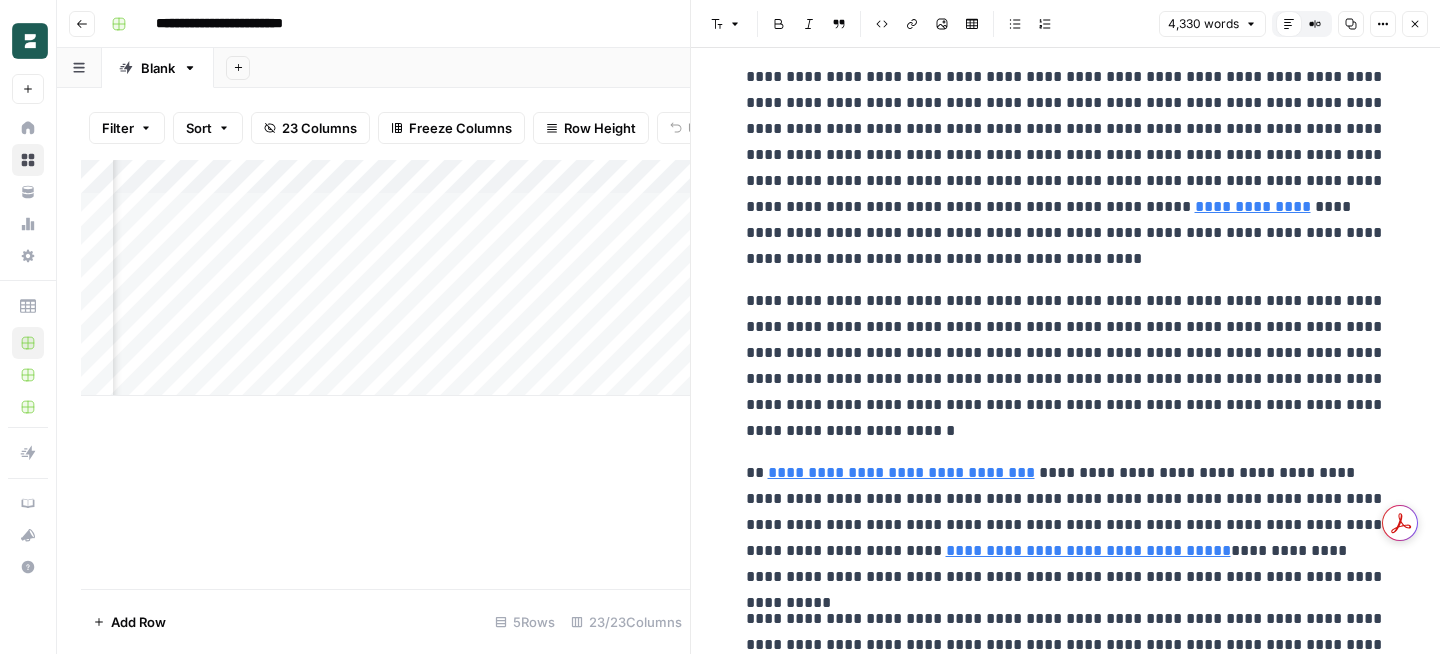 scroll, scrollTop: 644, scrollLeft: 0, axis: vertical 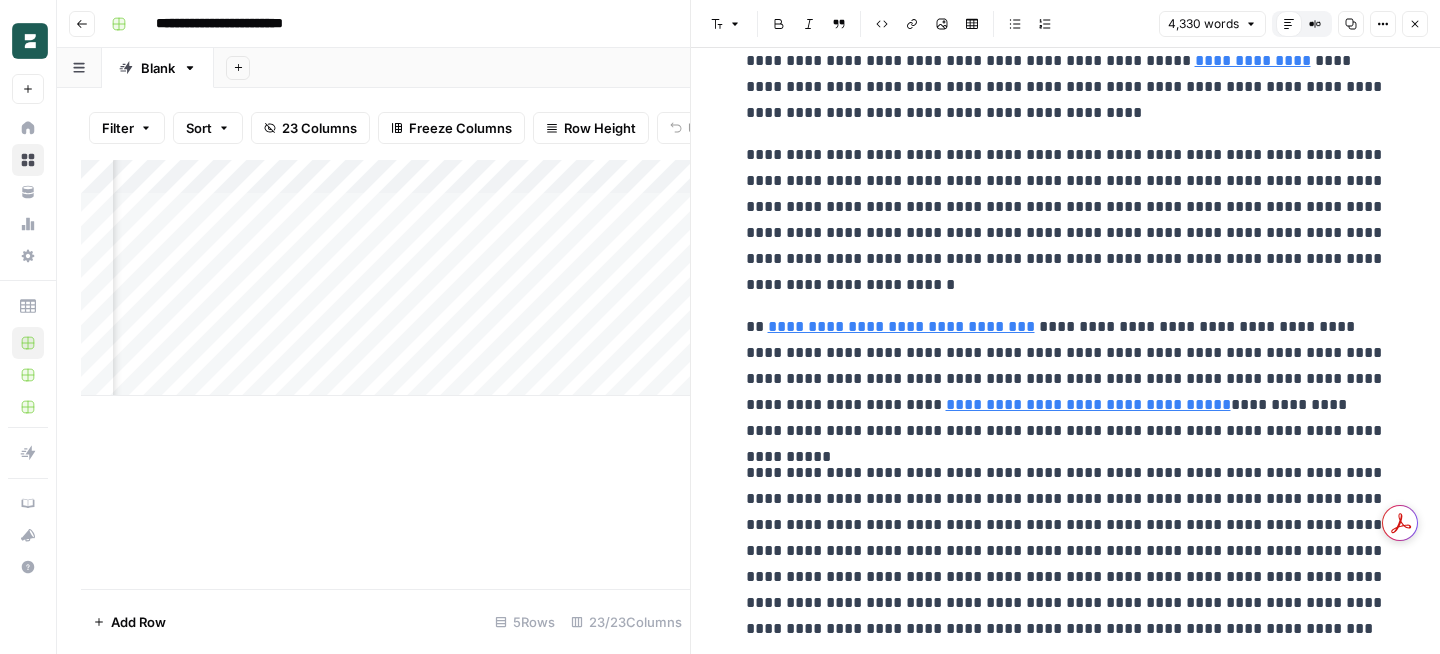 click on "Close" at bounding box center [1415, 24] 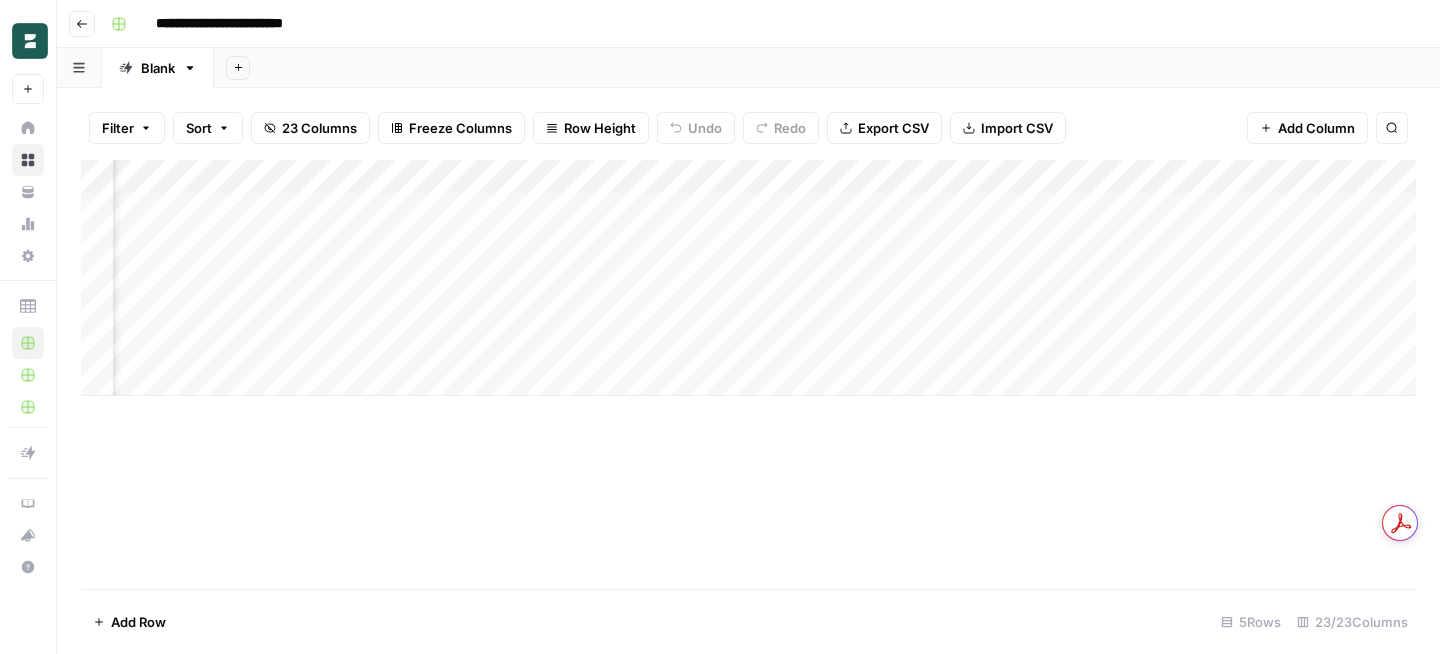 click on "Add Column" at bounding box center (748, 278) 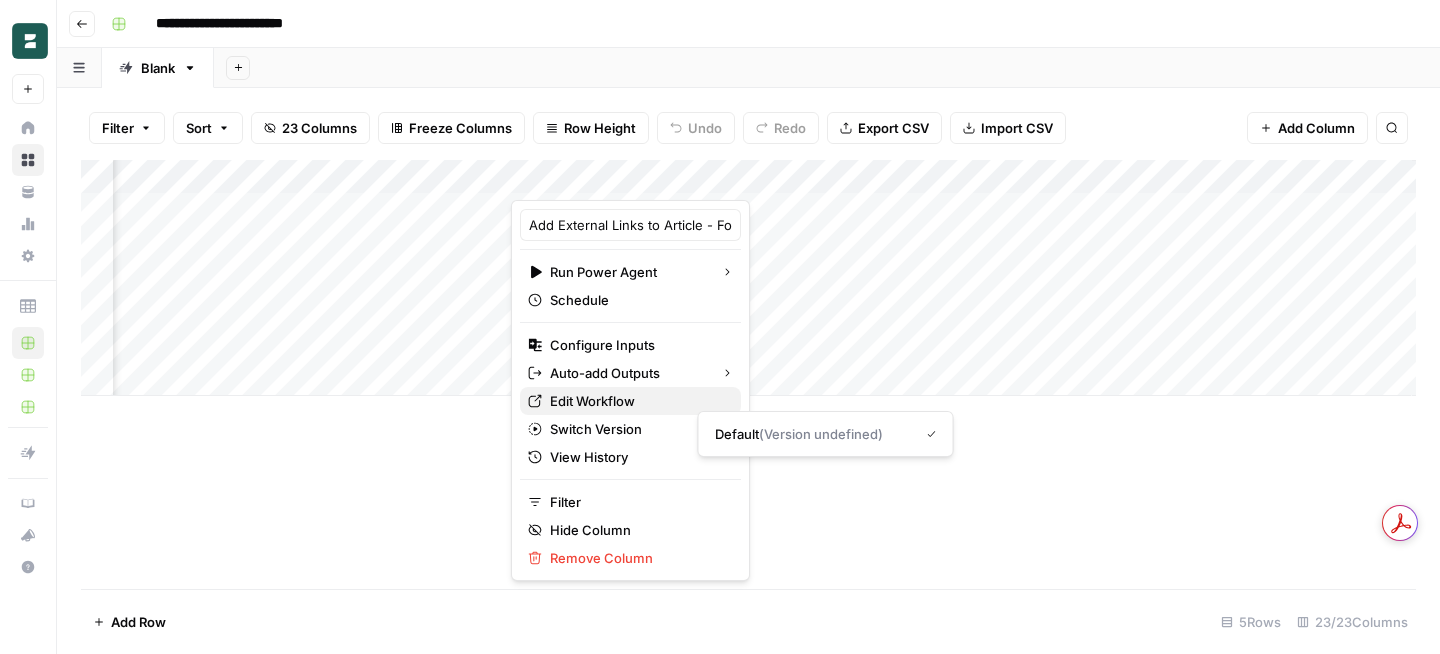 click on "Edit Workflow" at bounding box center (637, 401) 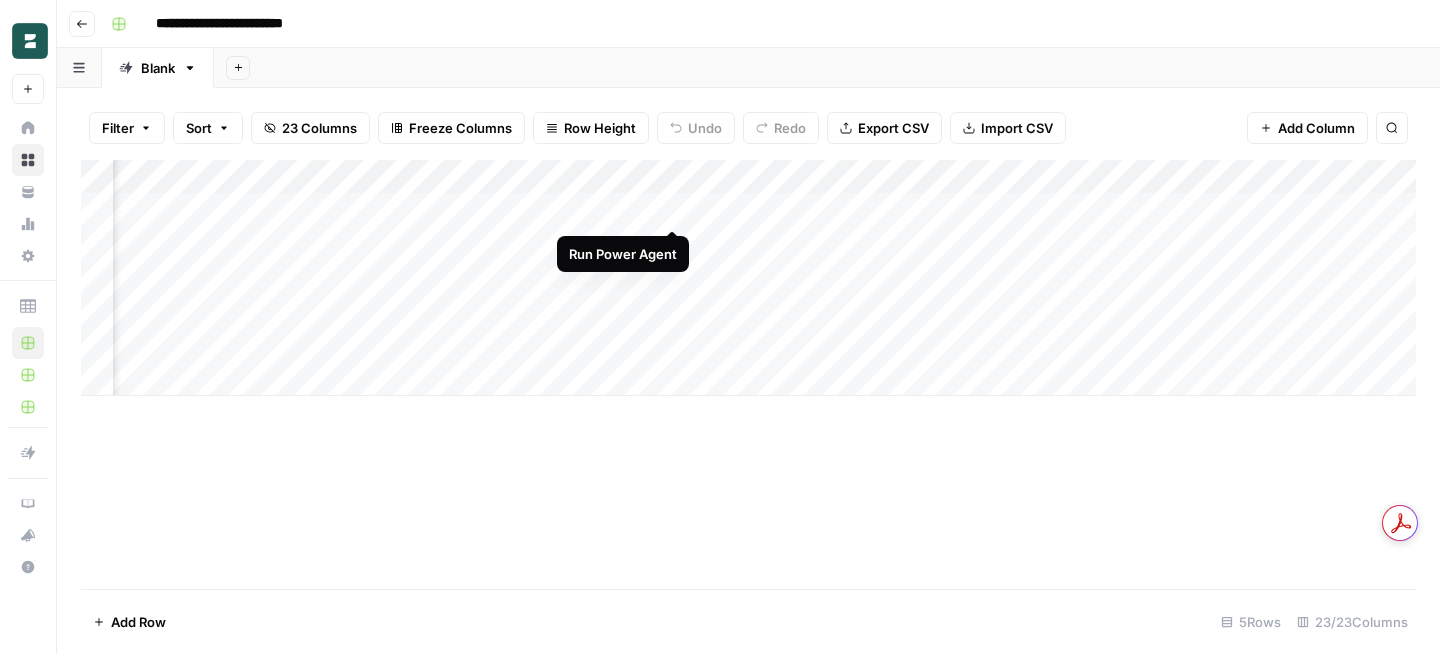 click on "Add Column" at bounding box center [748, 278] 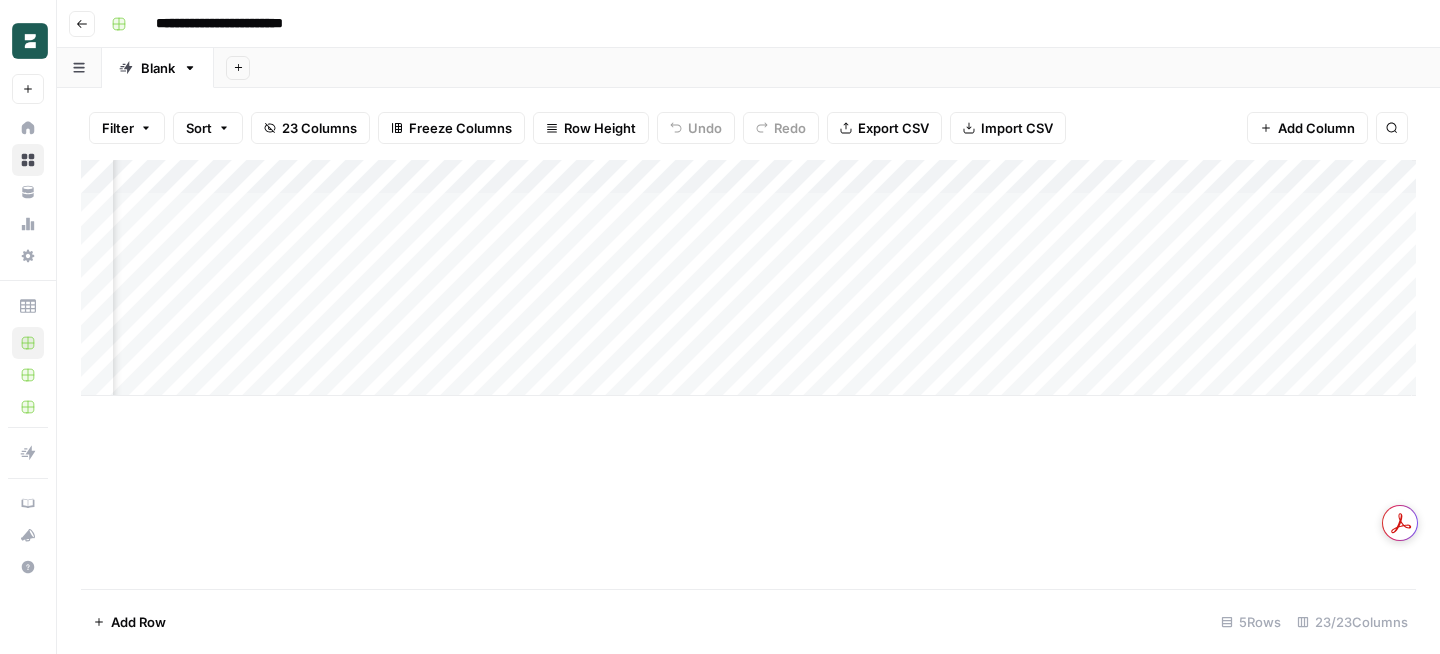 click on "Add Column" at bounding box center [748, 278] 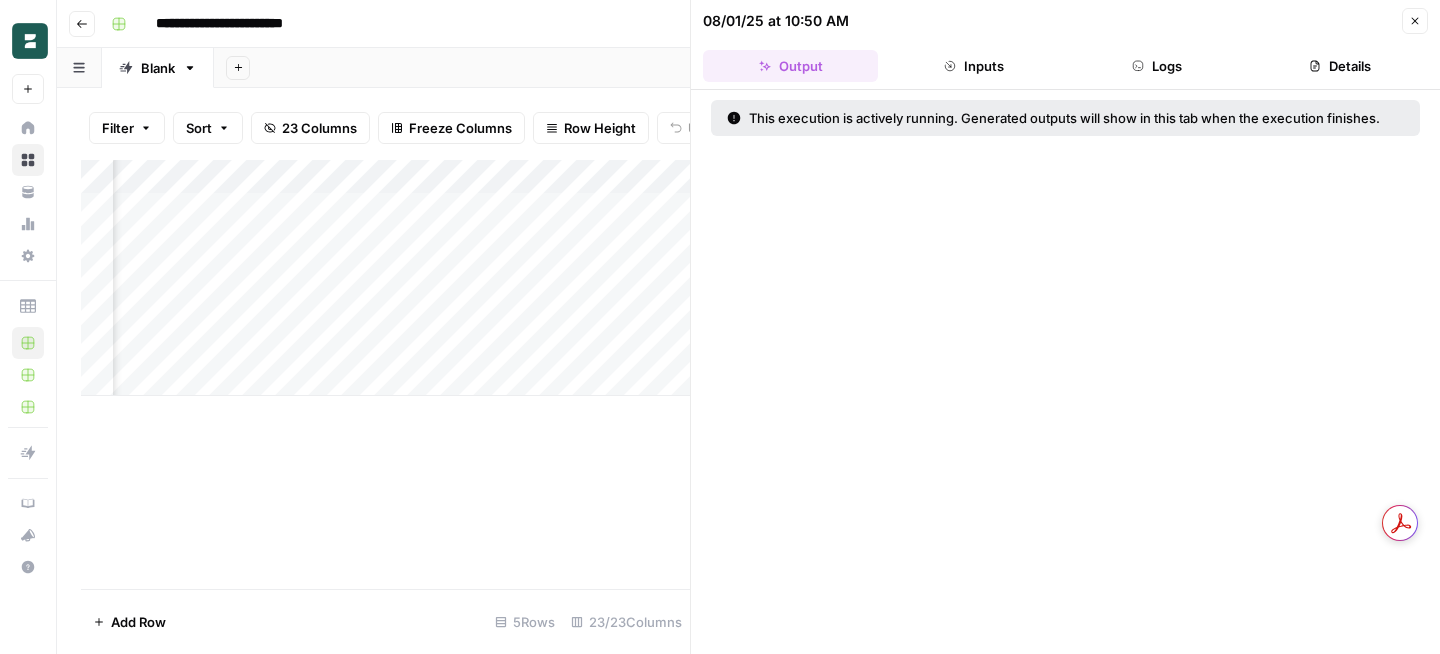 scroll, scrollTop: 0, scrollLeft: 3099, axis: horizontal 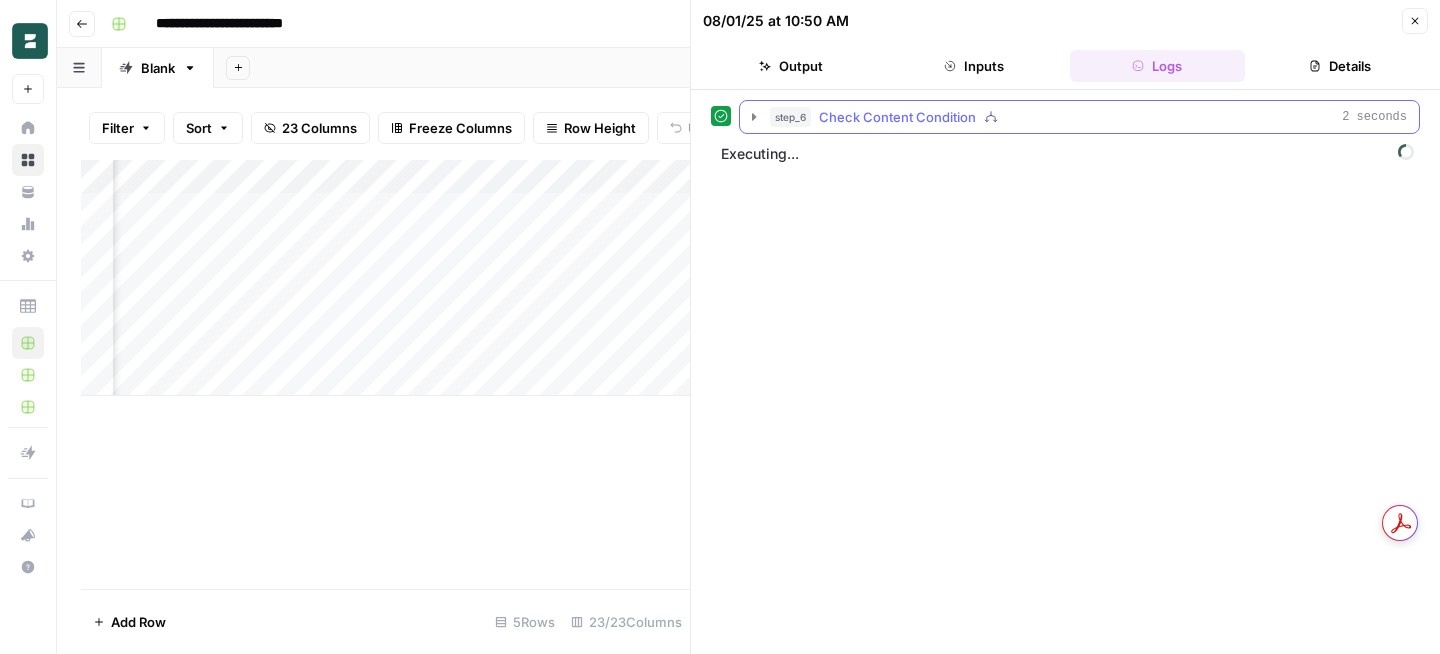 click 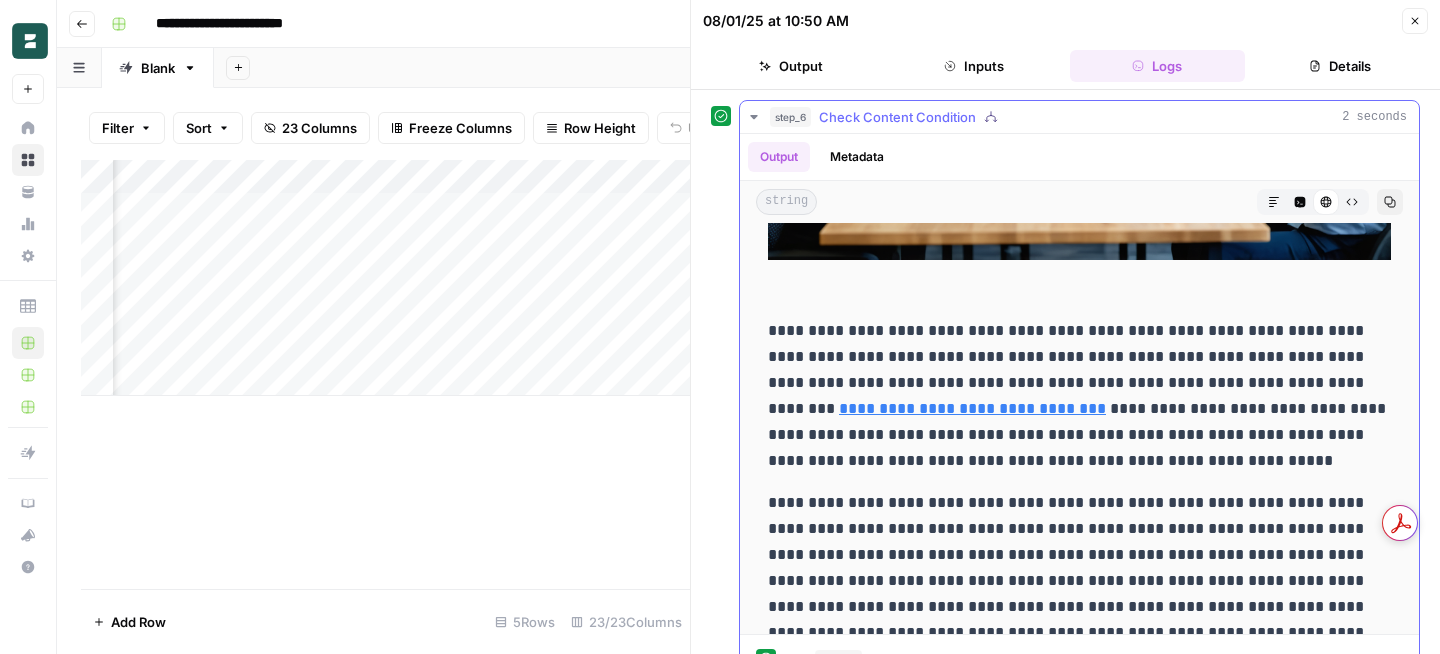 scroll, scrollTop: 740, scrollLeft: 0, axis: vertical 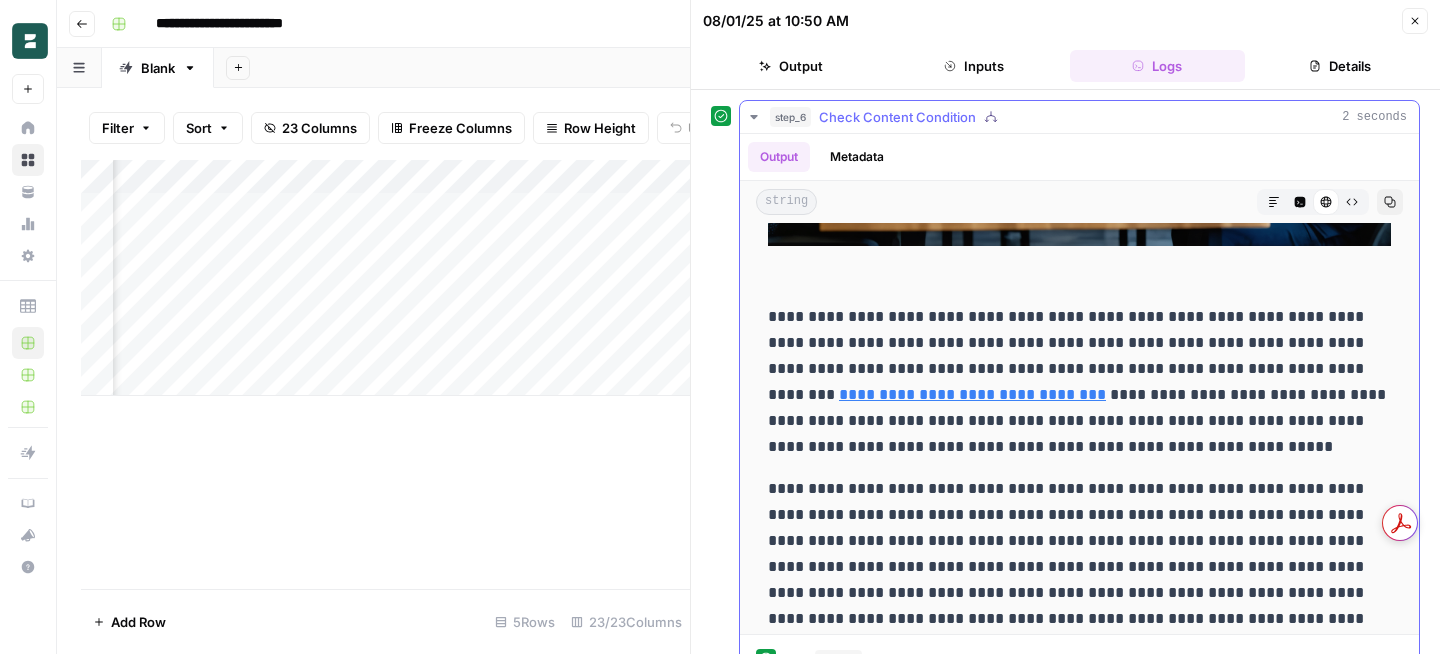 click 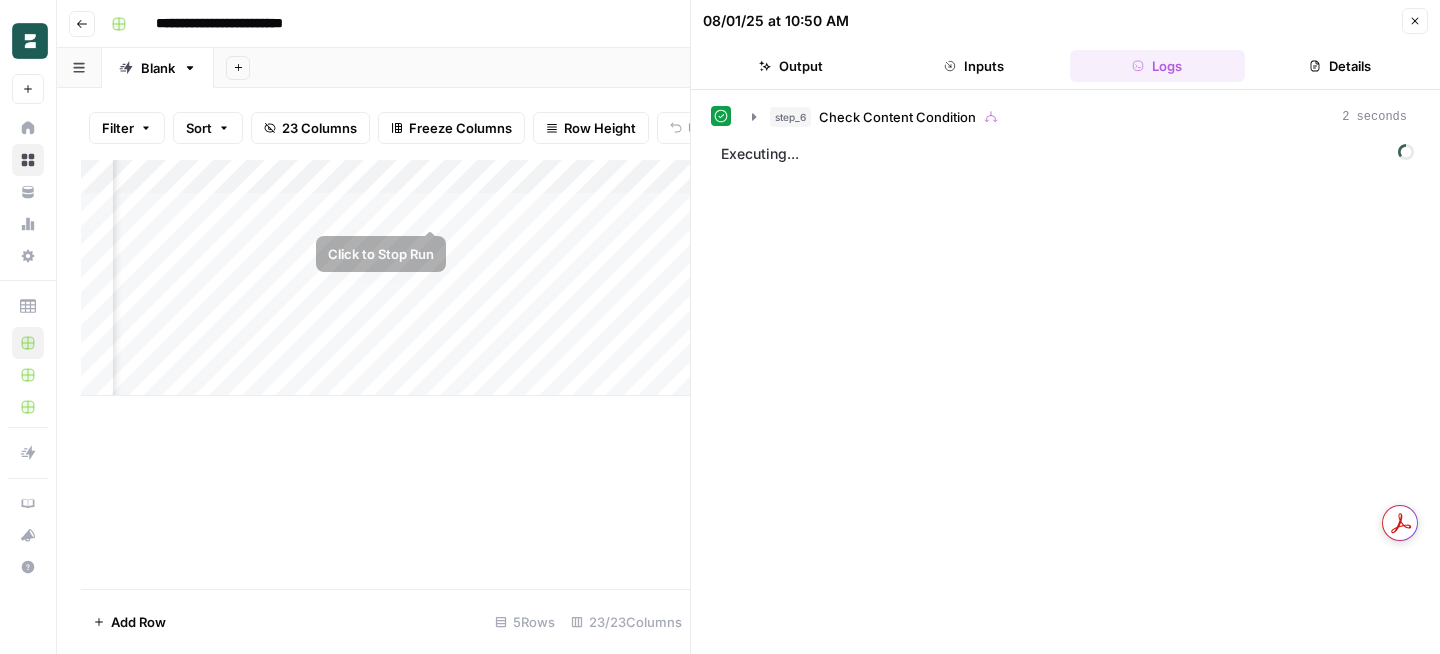 click on "Add Column" at bounding box center (385, 278) 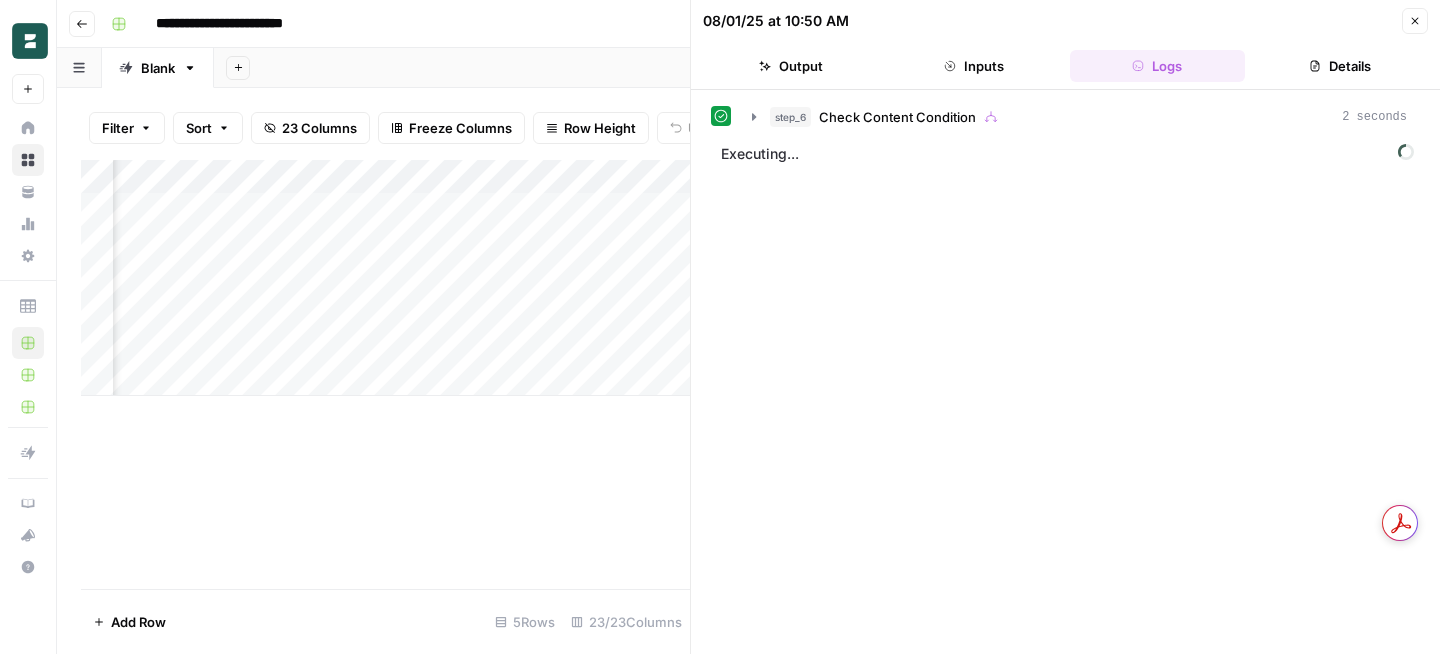 click on "Add Column" at bounding box center (385, 278) 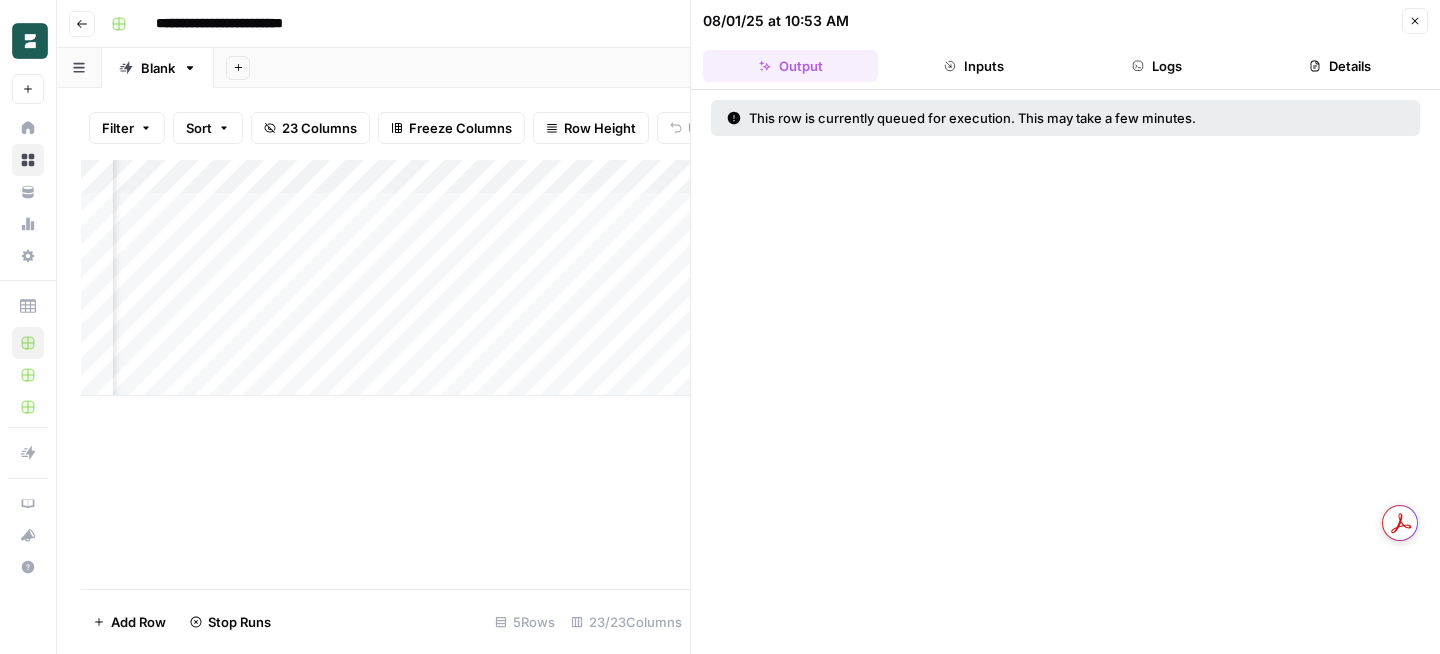 click on "Add Column" at bounding box center (385, 278) 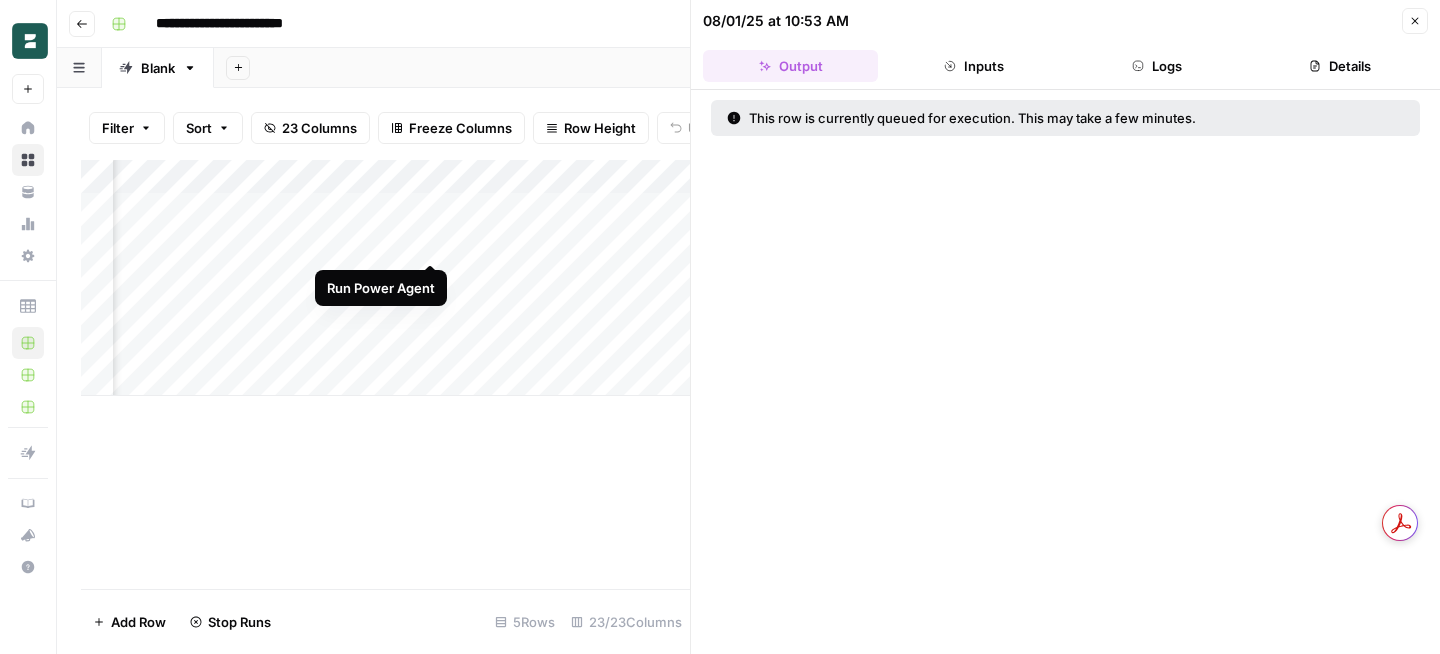 click on "Add Column" at bounding box center [385, 278] 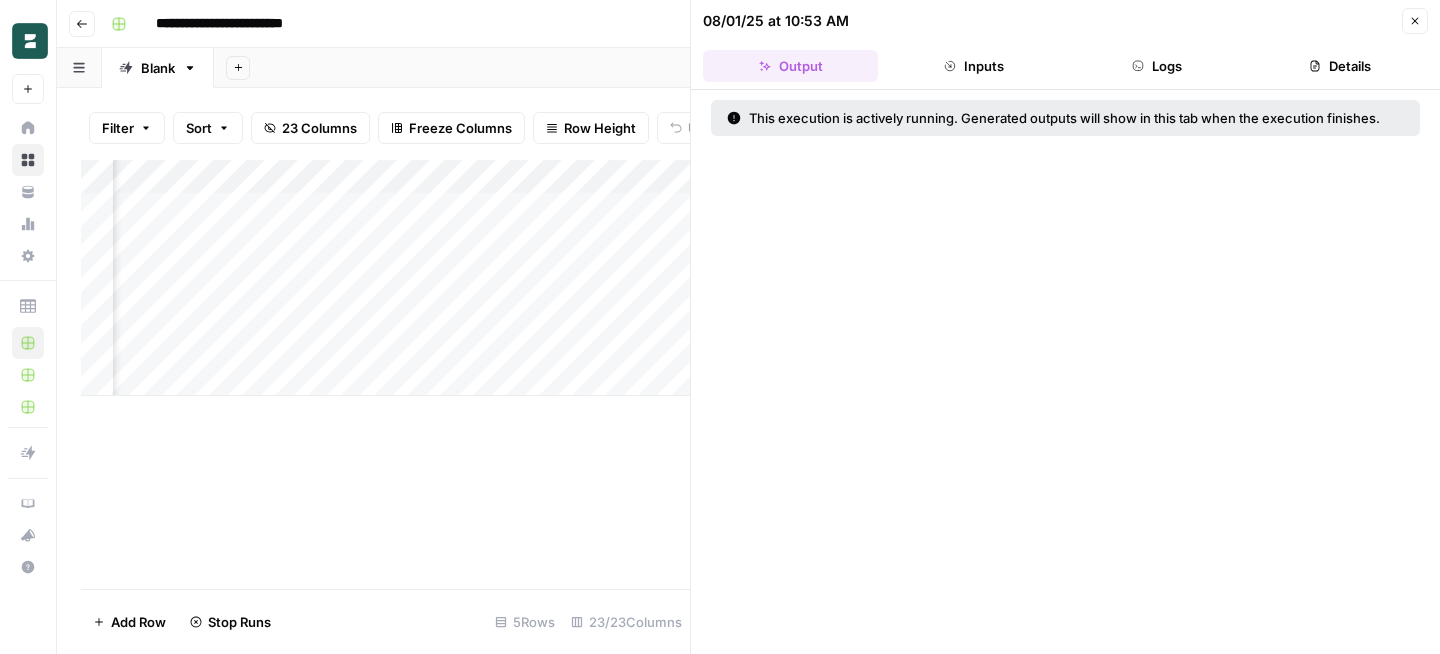 click on "Add Column" at bounding box center (385, 278) 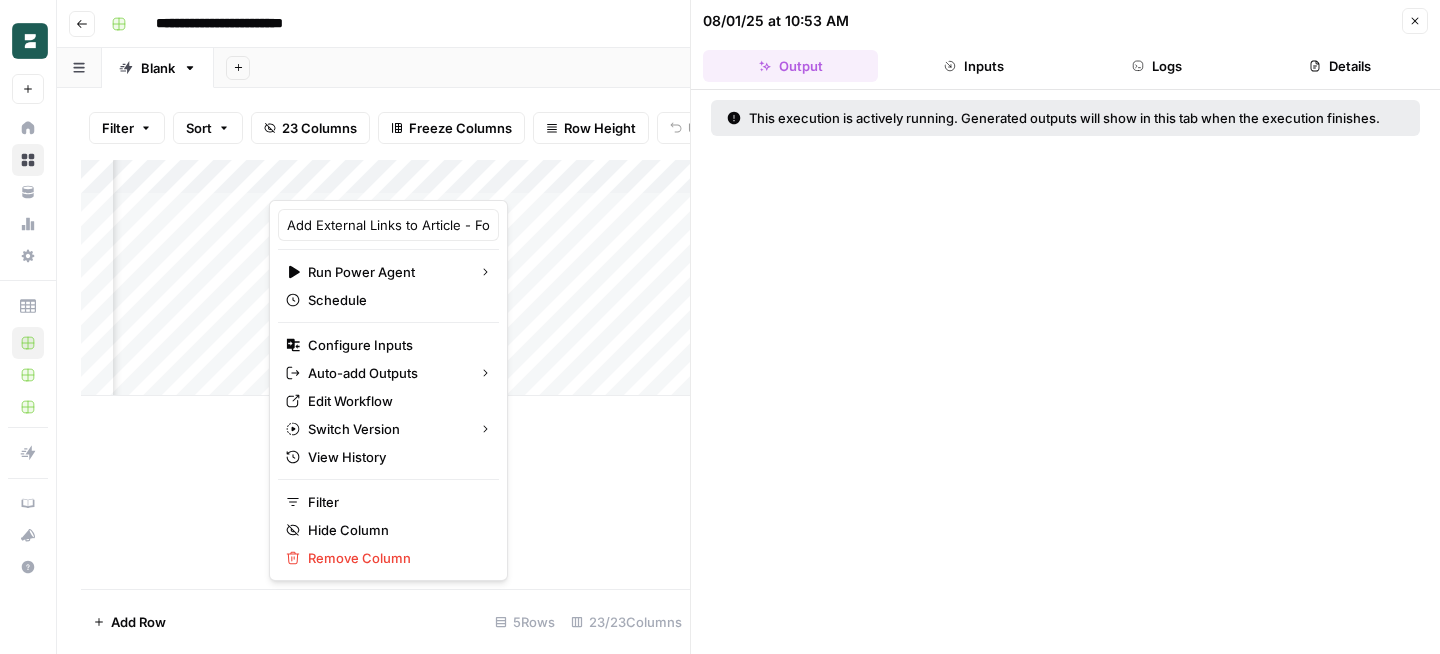 click on "Add Sheet" at bounding box center [827, 68] 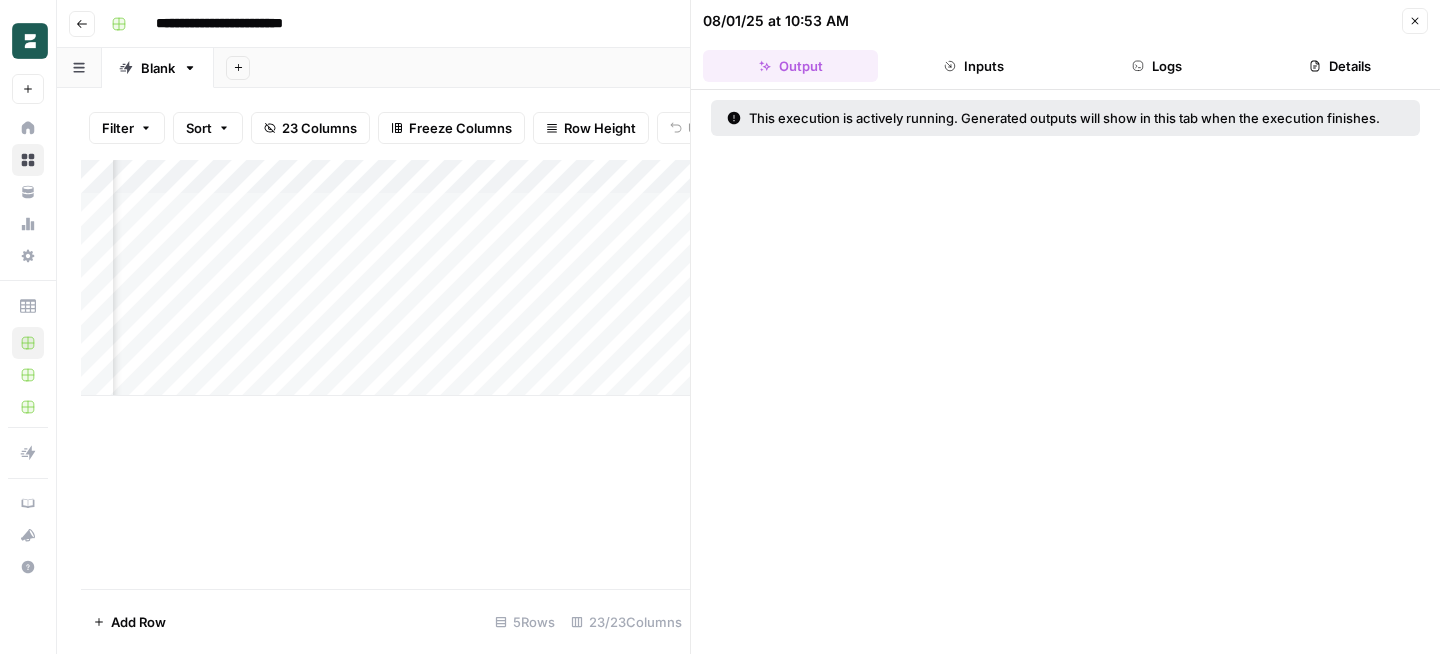 click on "Inputs" at bounding box center [973, 66] 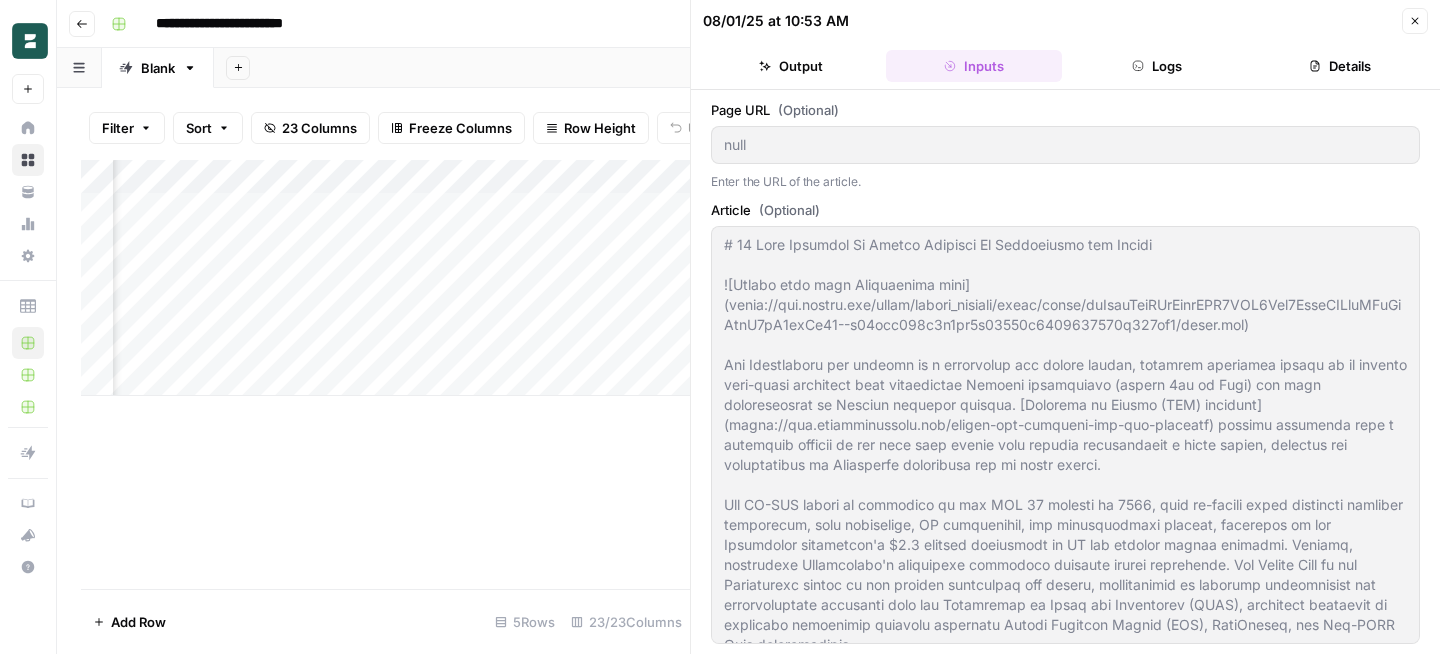 click 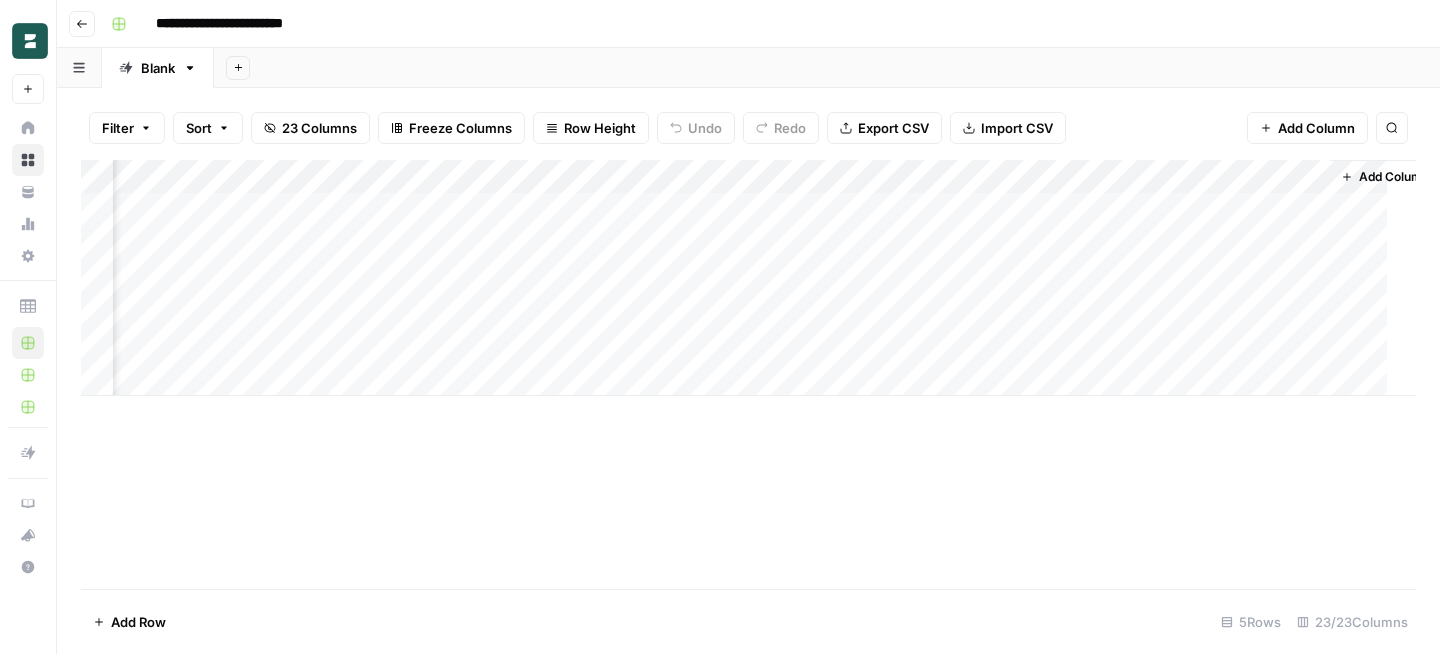 scroll, scrollTop: 0, scrollLeft: 2940, axis: horizontal 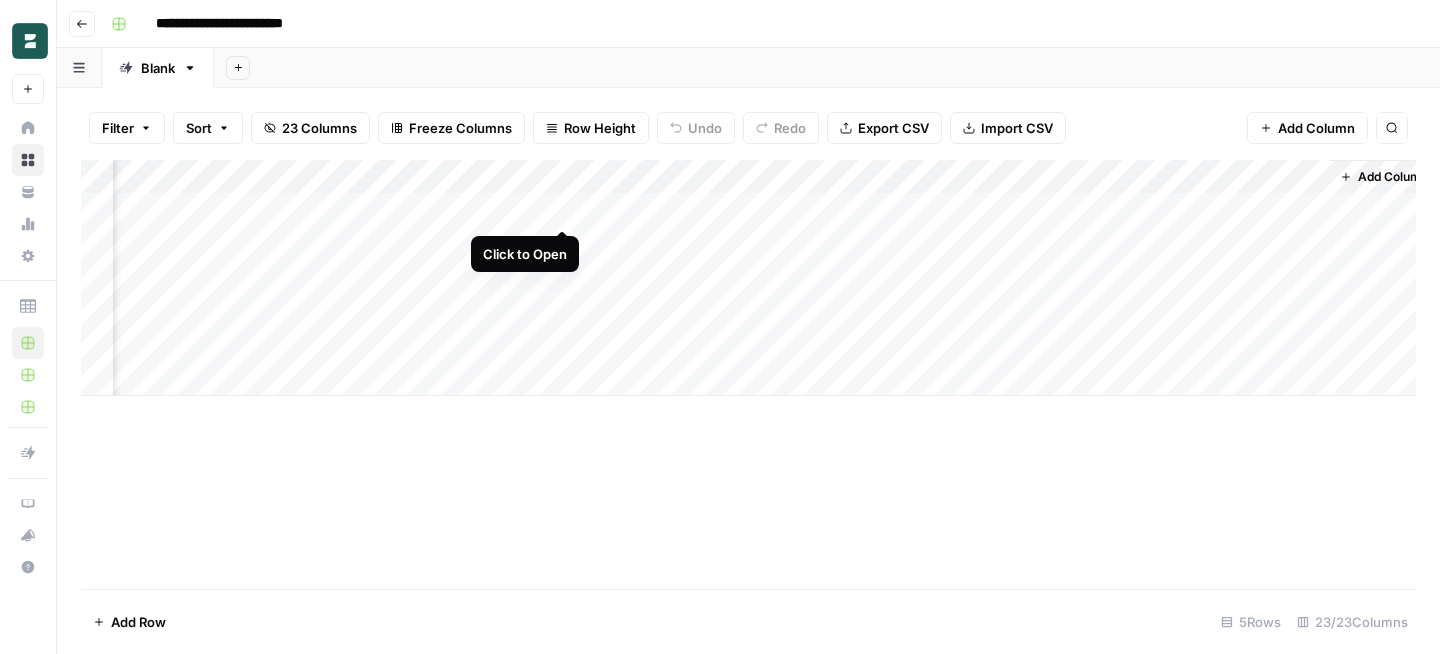 click on "Add Column" at bounding box center [748, 278] 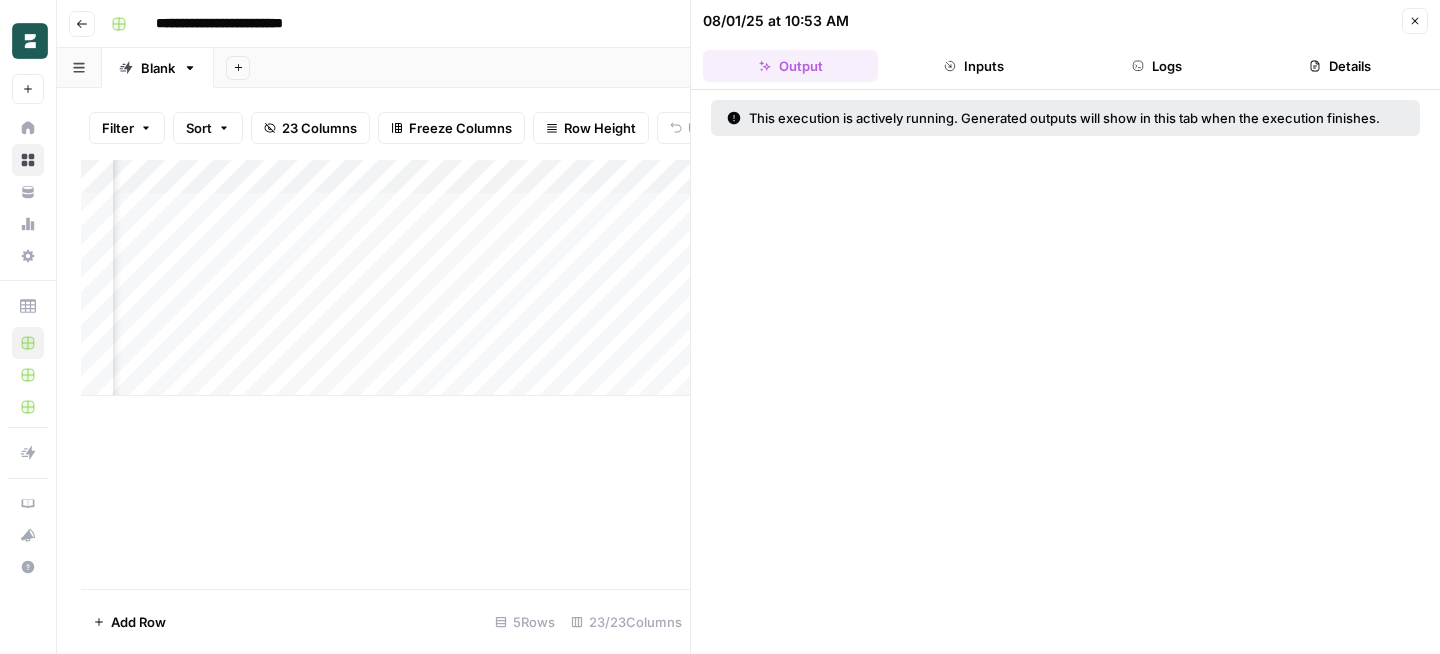 click on "Logs" at bounding box center [1157, 66] 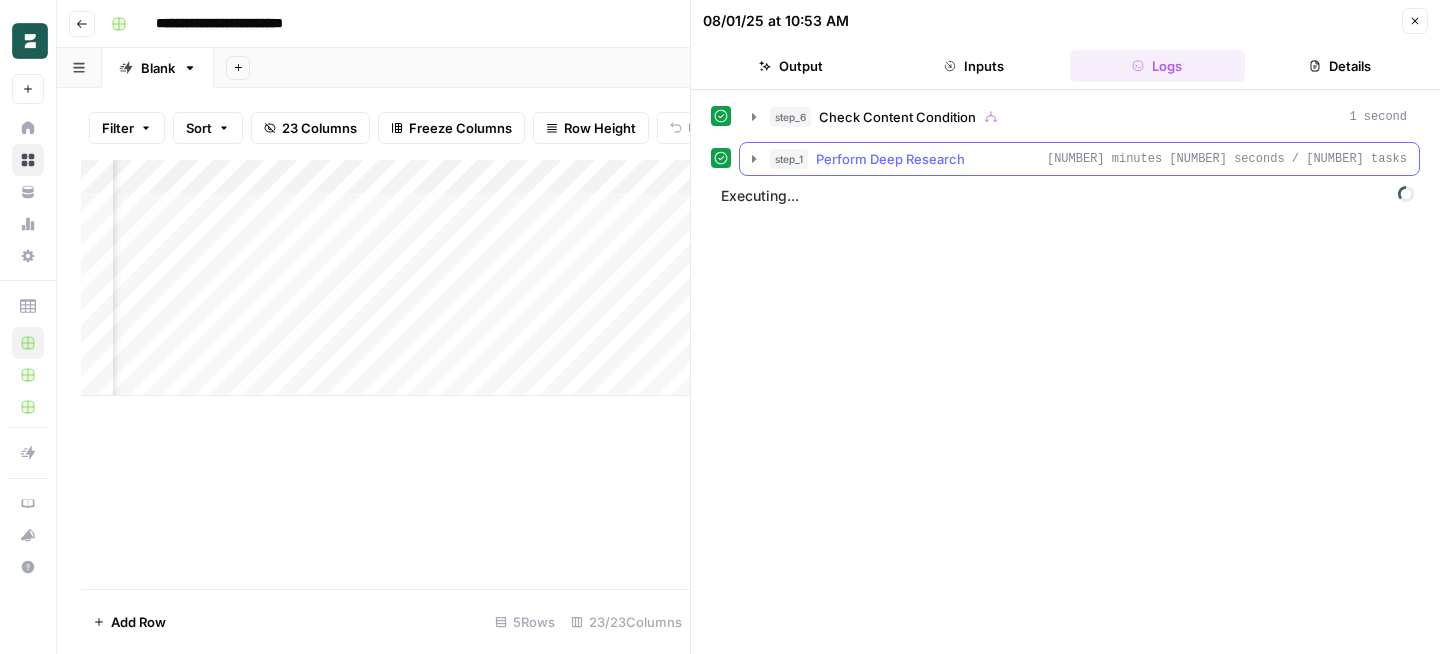 click 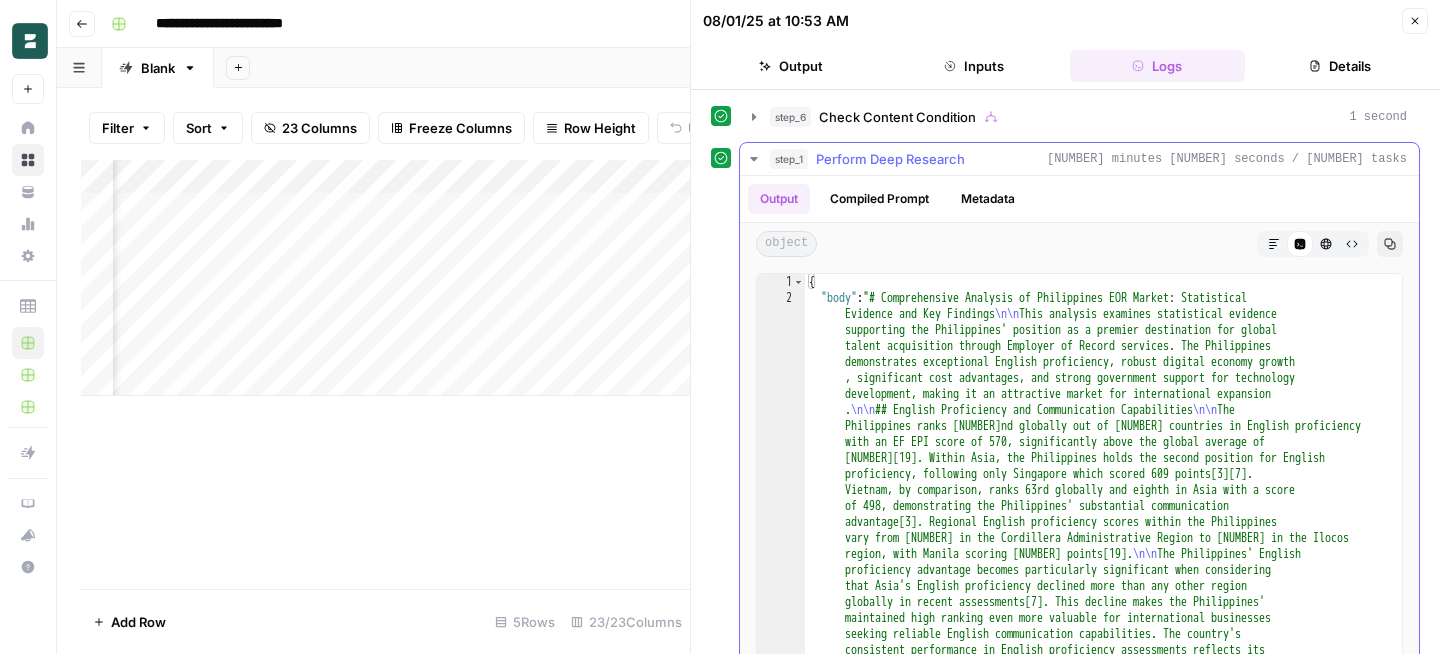 click 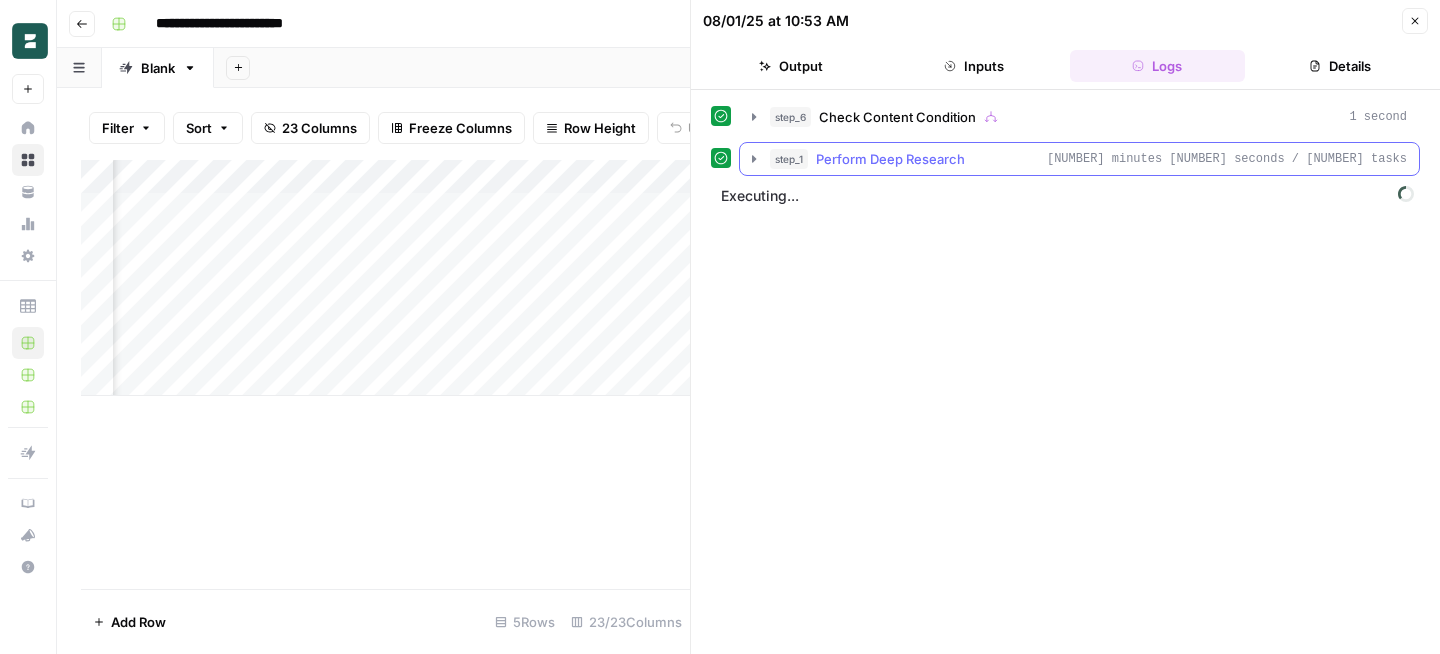click on "step_1 Perform Deep Research 4 minutes 3 seconds / 14 tasks" at bounding box center [1079, 159] 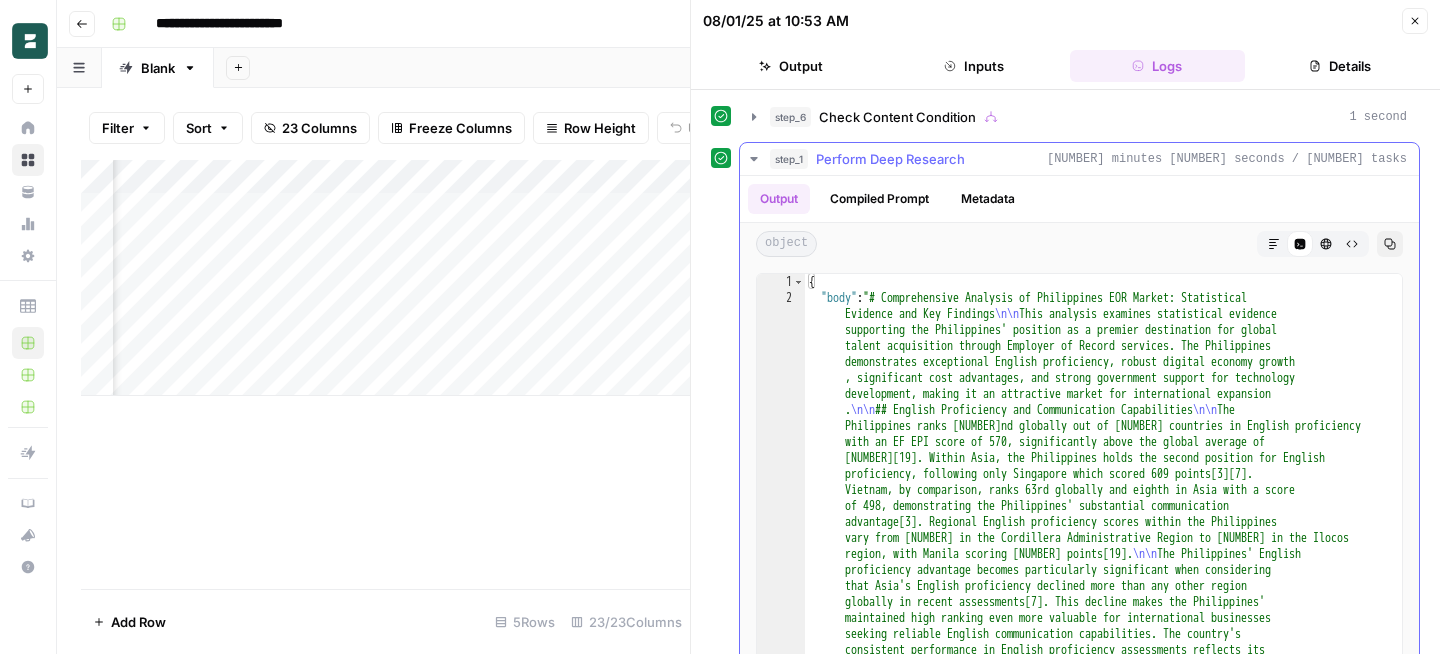 click 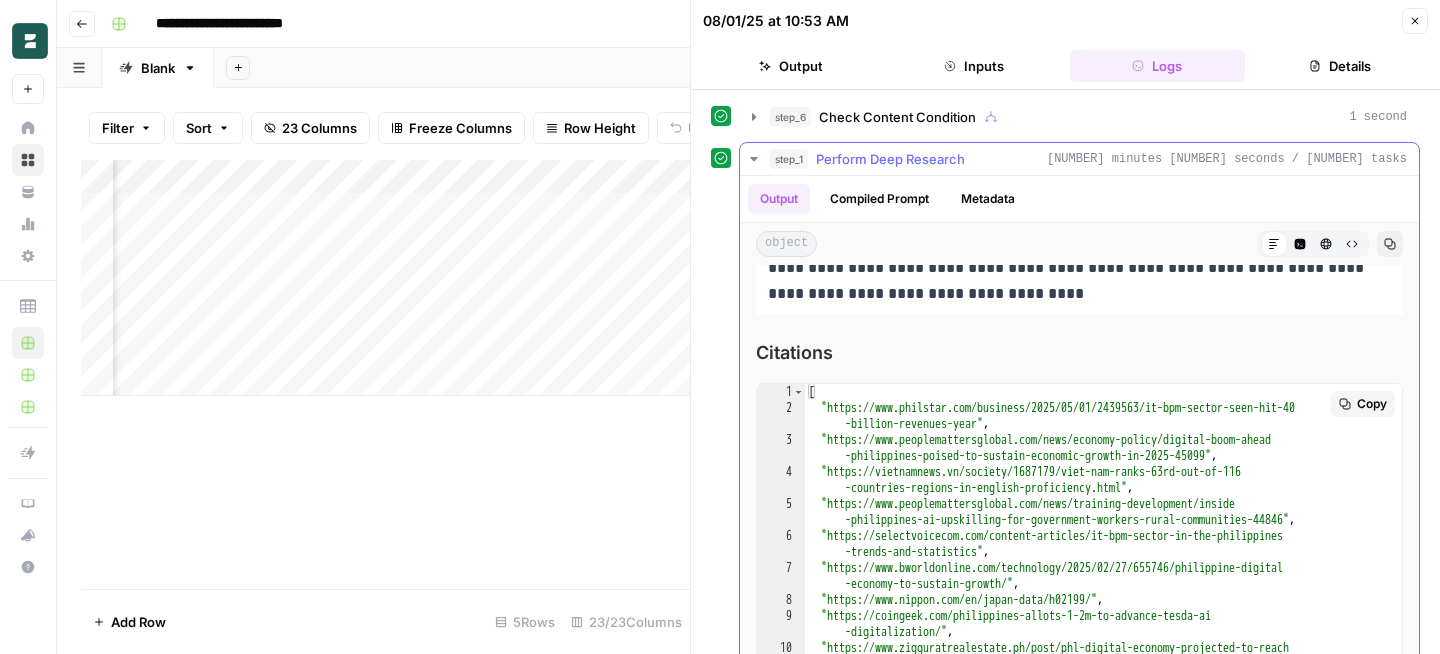 scroll, scrollTop: 5167, scrollLeft: 0, axis: vertical 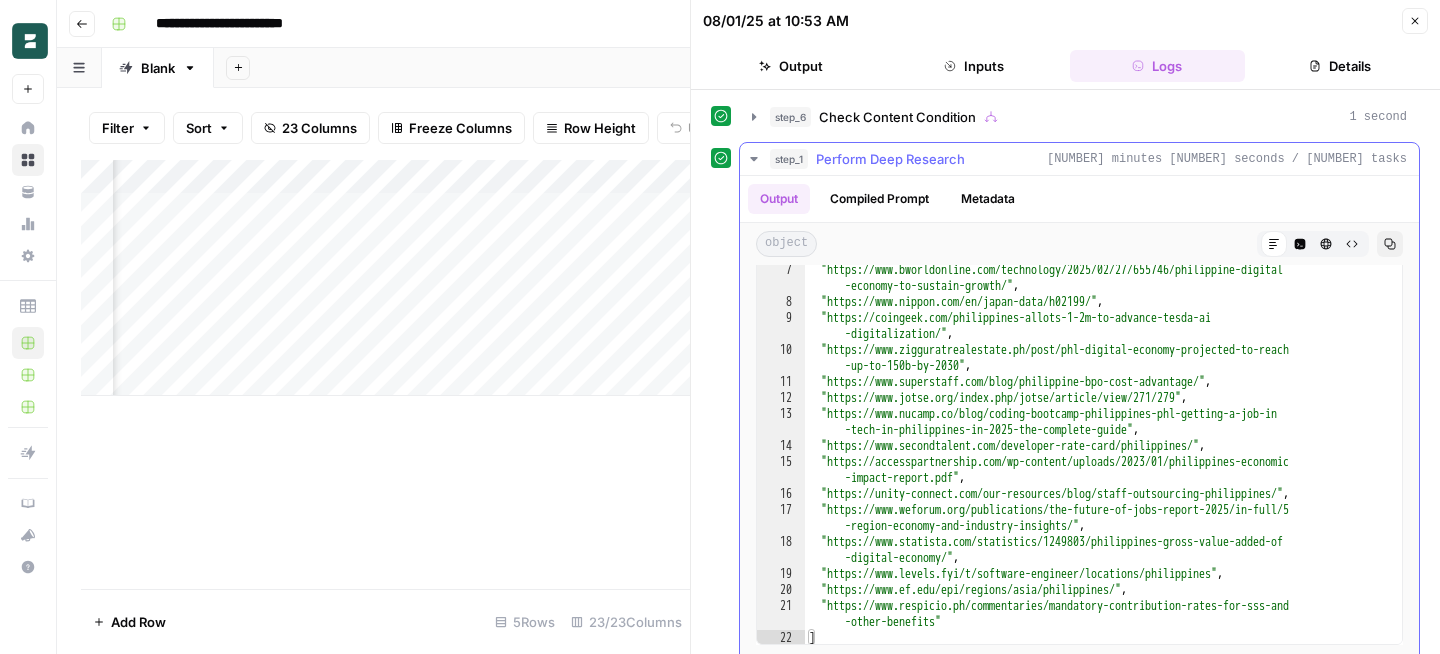 click 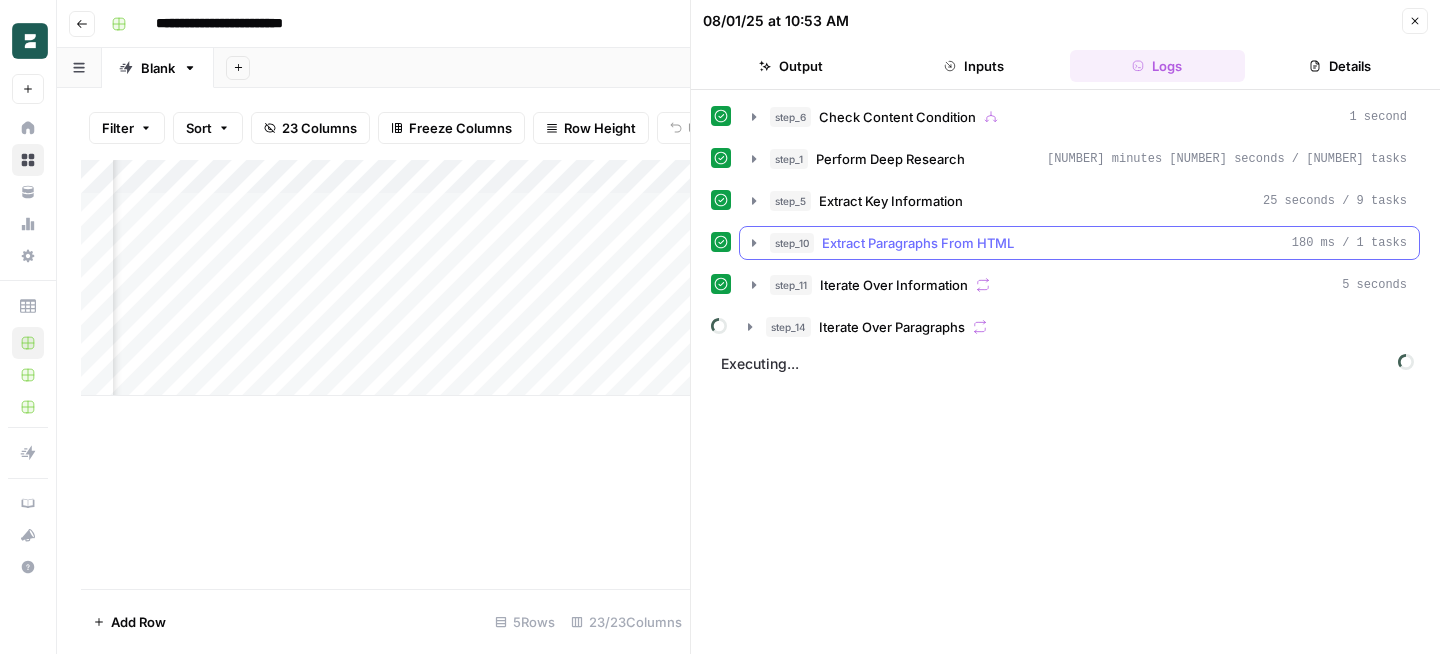 click 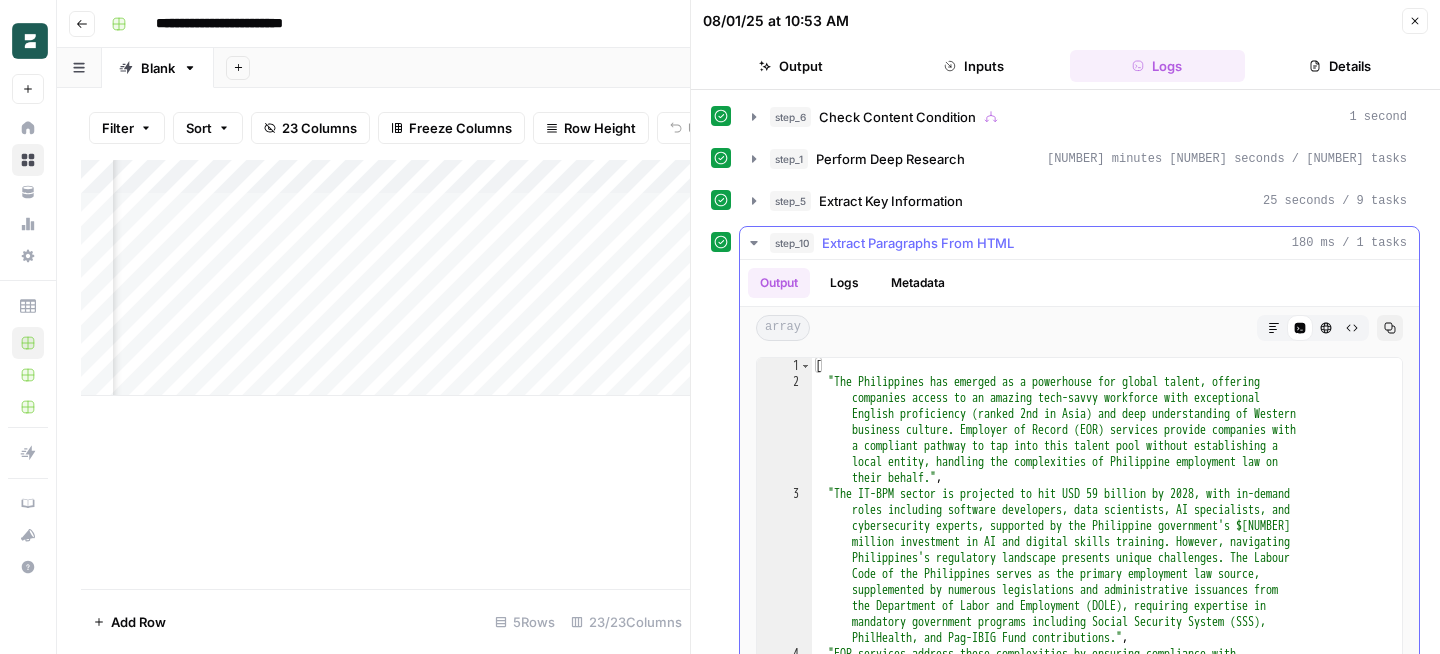 click 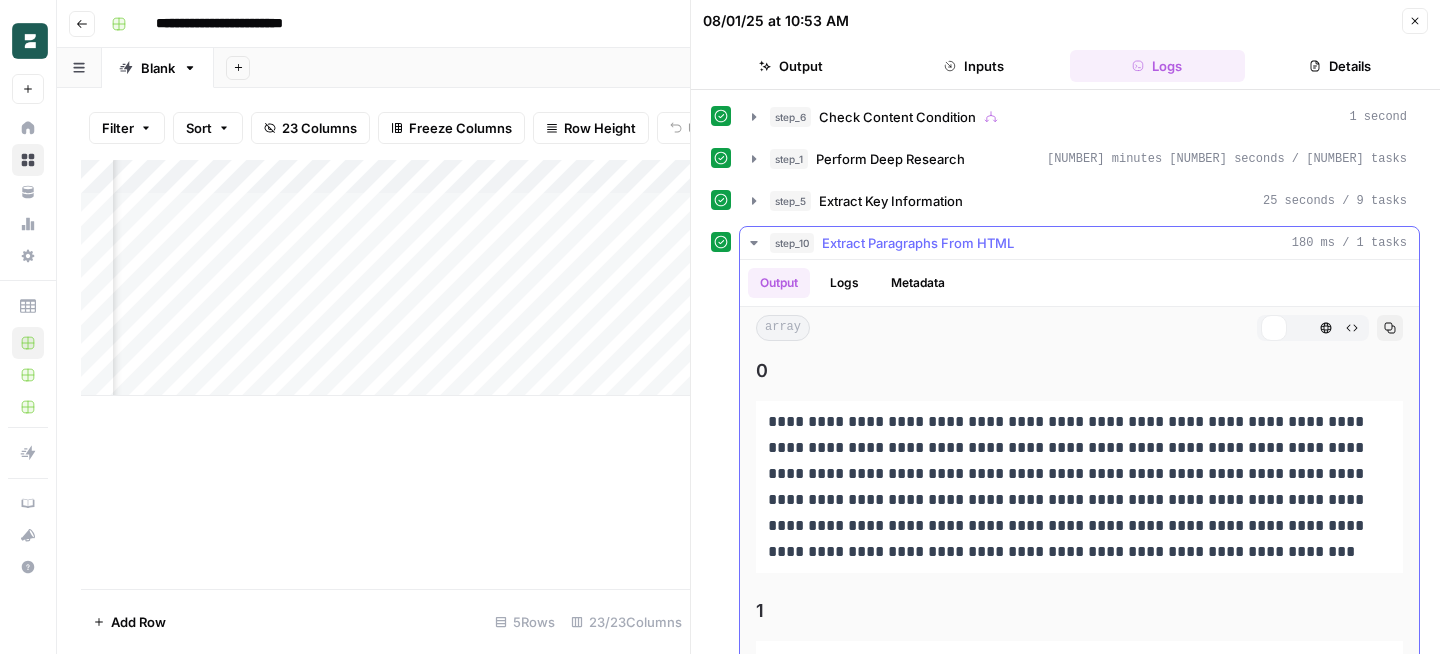 click on "Logs" at bounding box center [844, 283] 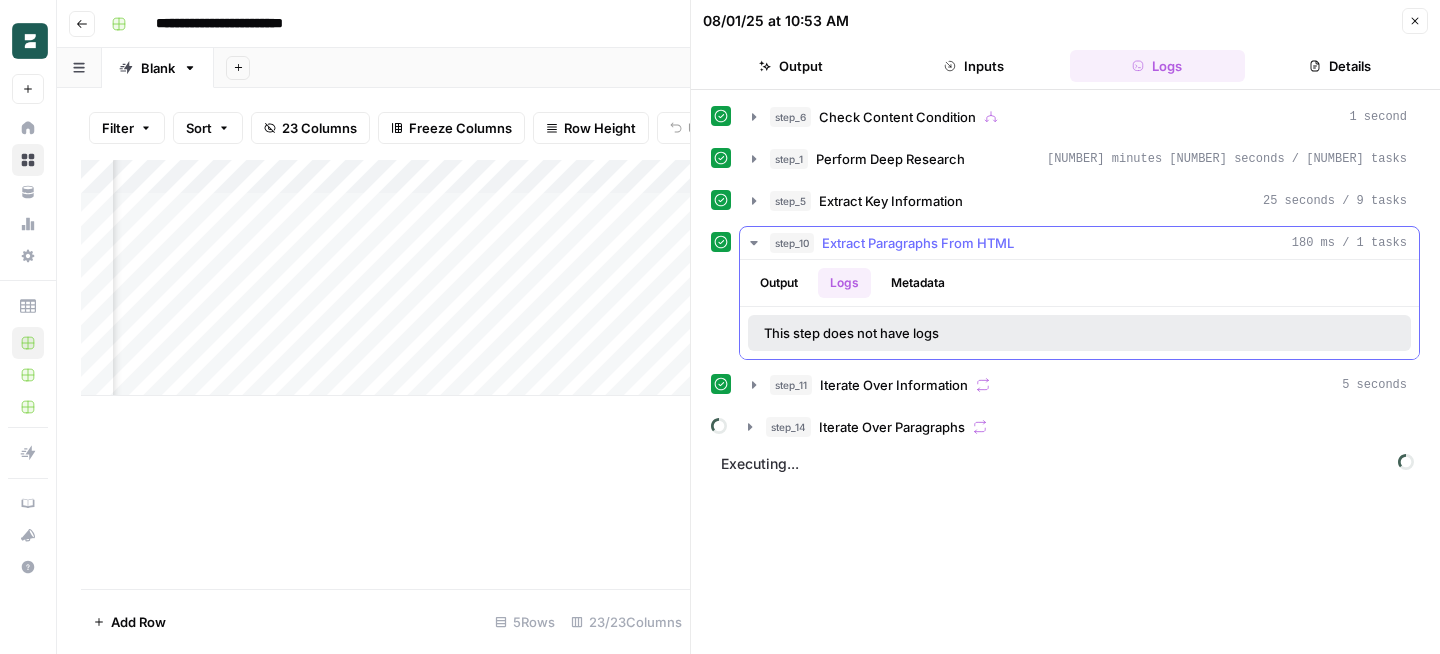 click on "Output" at bounding box center (779, 283) 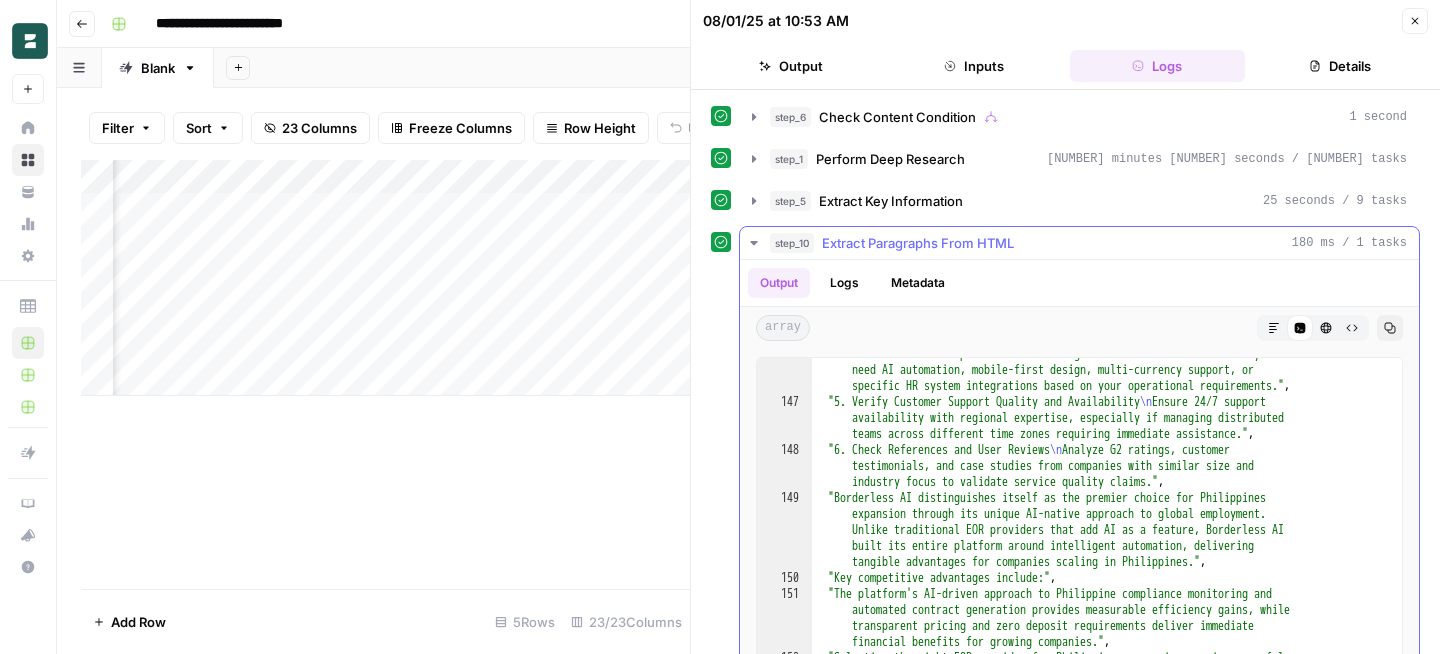 scroll, scrollTop: 4766, scrollLeft: 0, axis: vertical 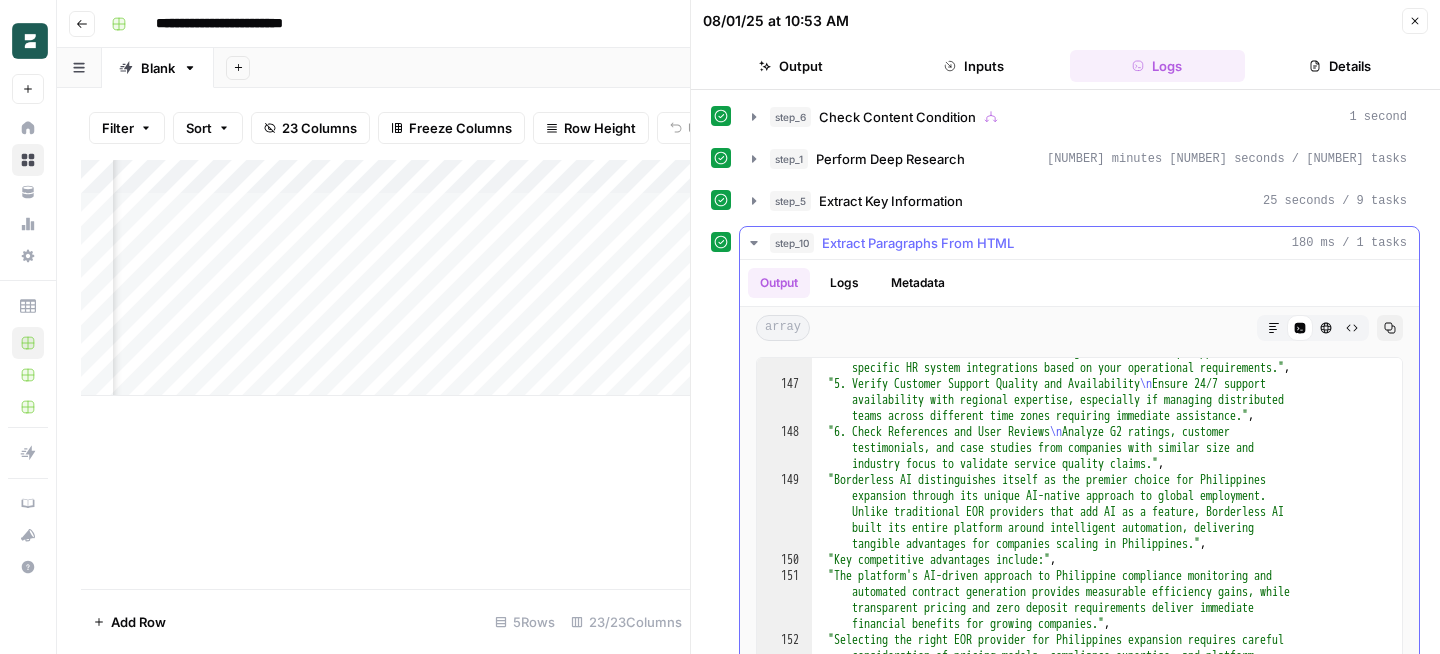 click on "step_10 Extract Paragraphs From HTML 180 ms / 1 tasks" at bounding box center [1079, 243] 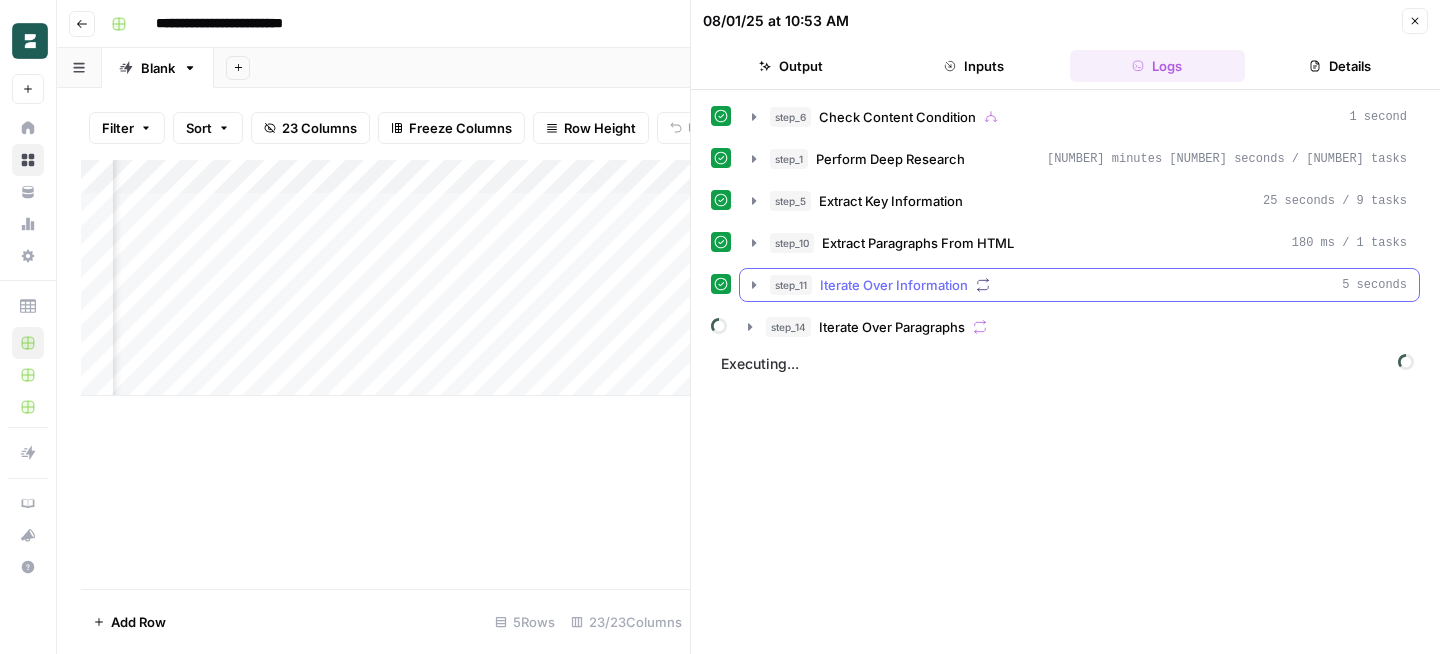 click on "step_[NUMBER] Iterate Over Information [NUMBER] seconds" at bounding box center (1079, 285) 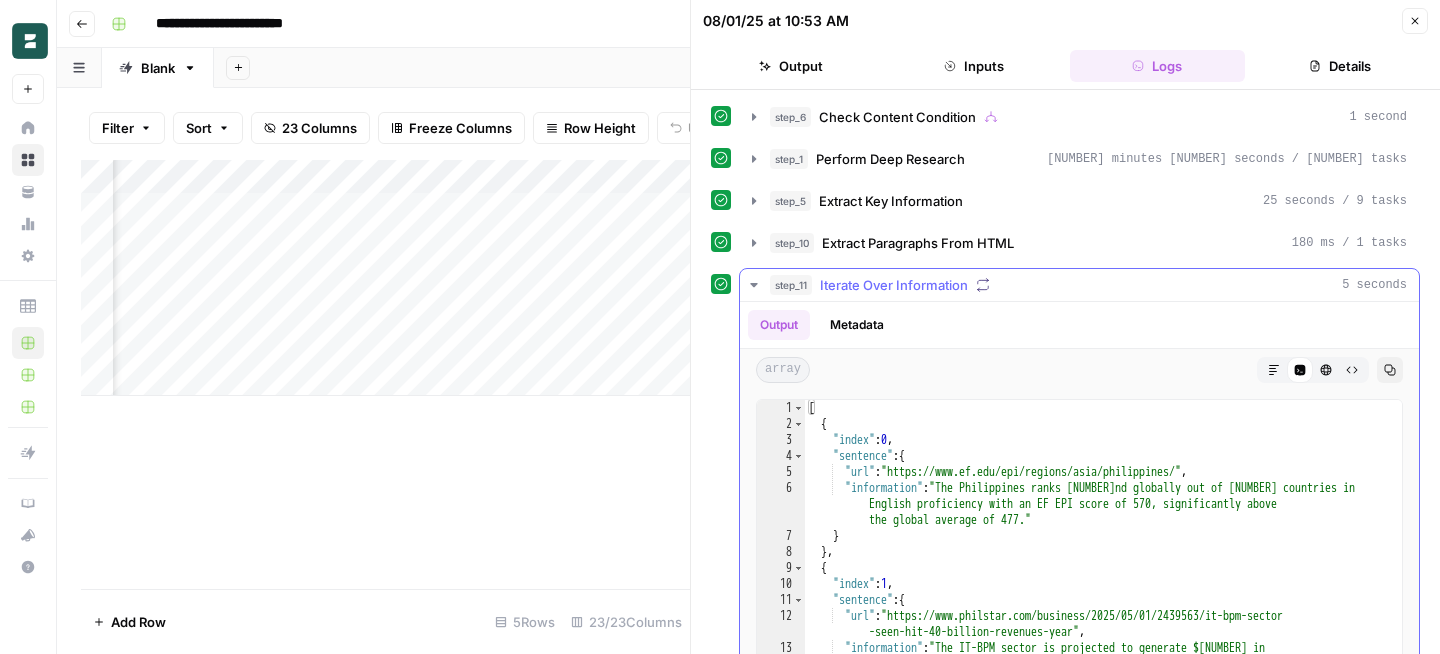 click 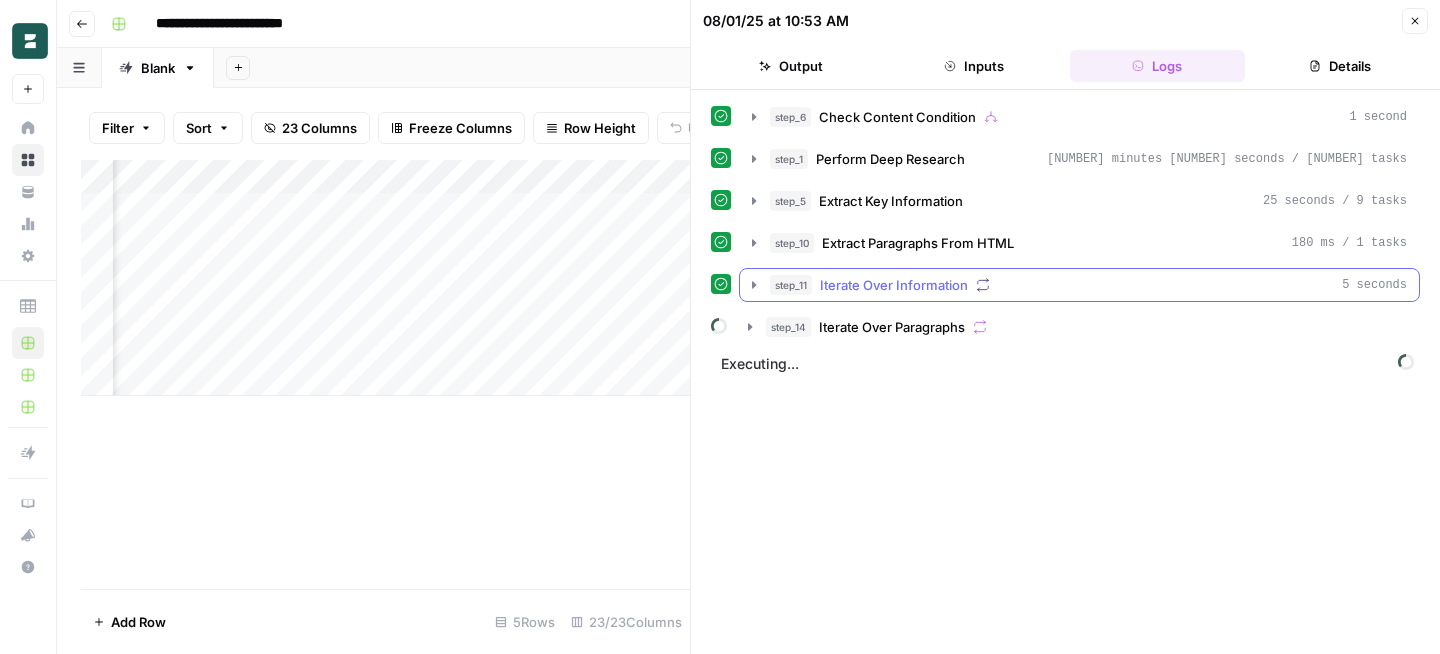 click 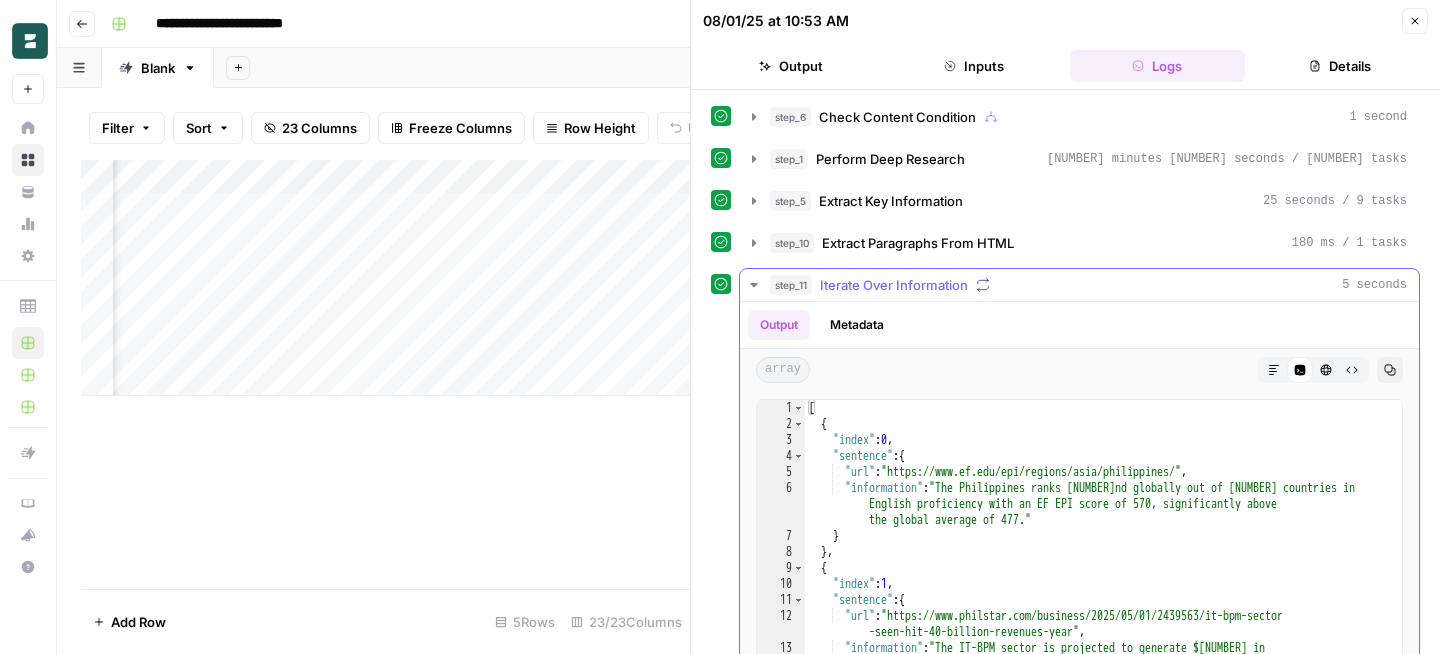 click 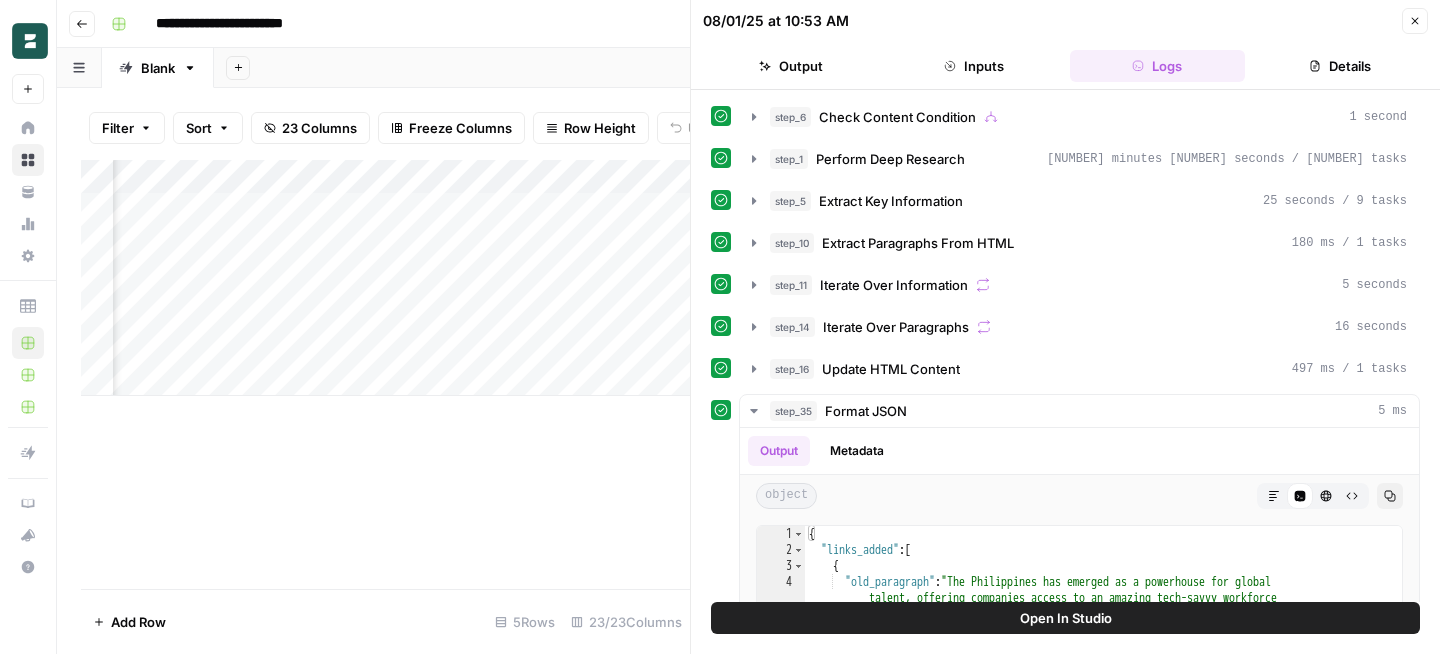 click on "Add Column" at bounding box center (385, 278) 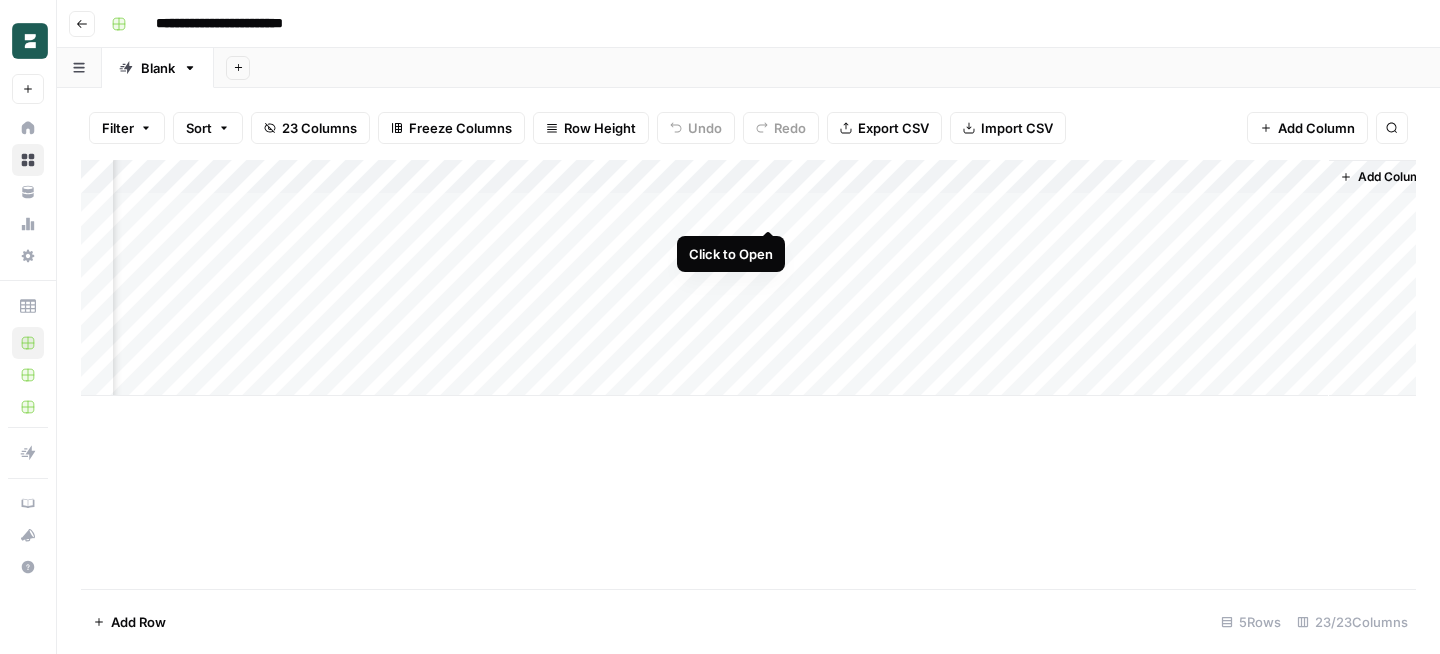 click on "Add Column" at bounding box center (748, 278) 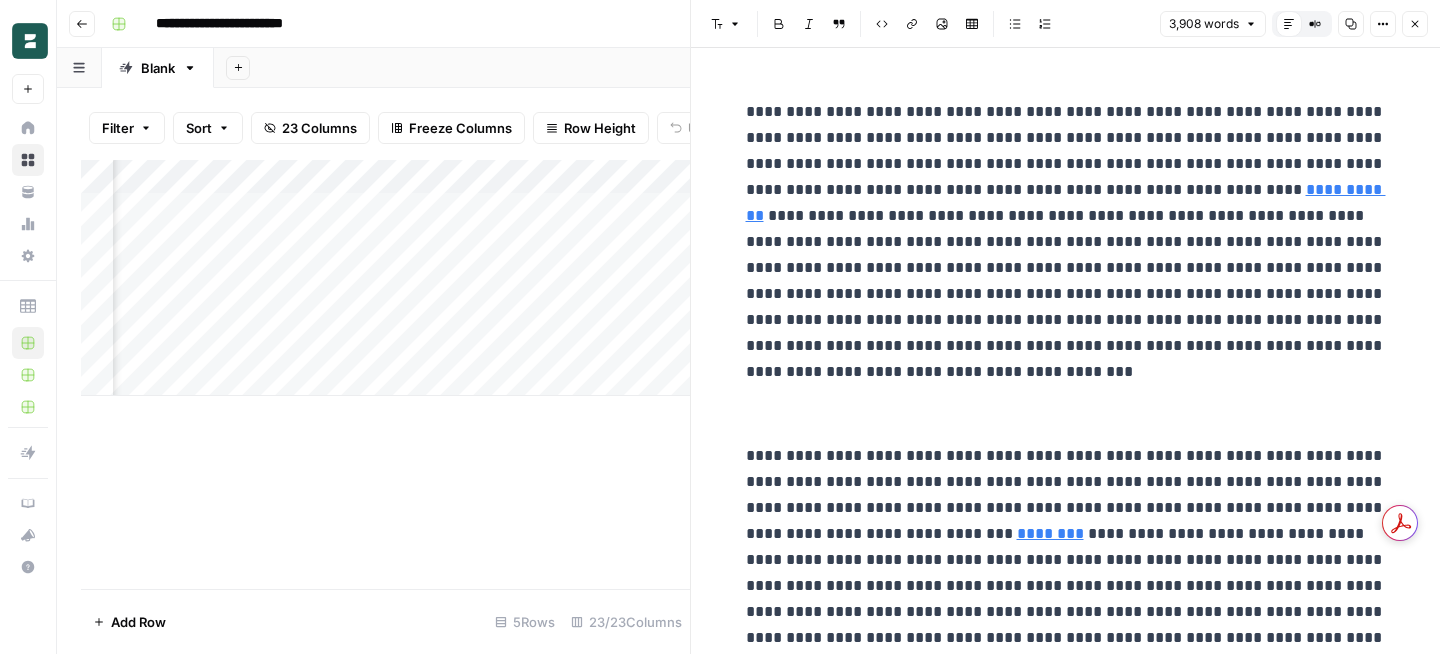 scroll, scrollTop: 0, scrollLeft: 0, axis: both 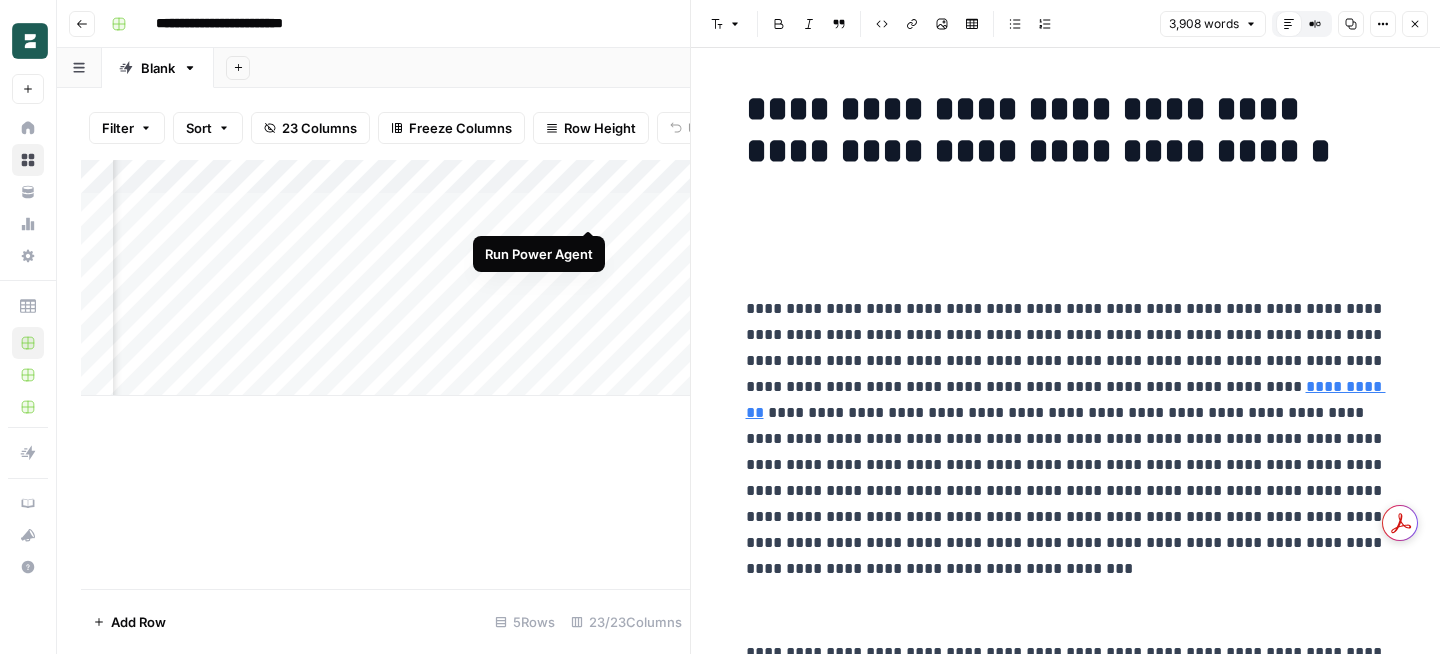 click on "Add Column" at bounding box center (385, 278) 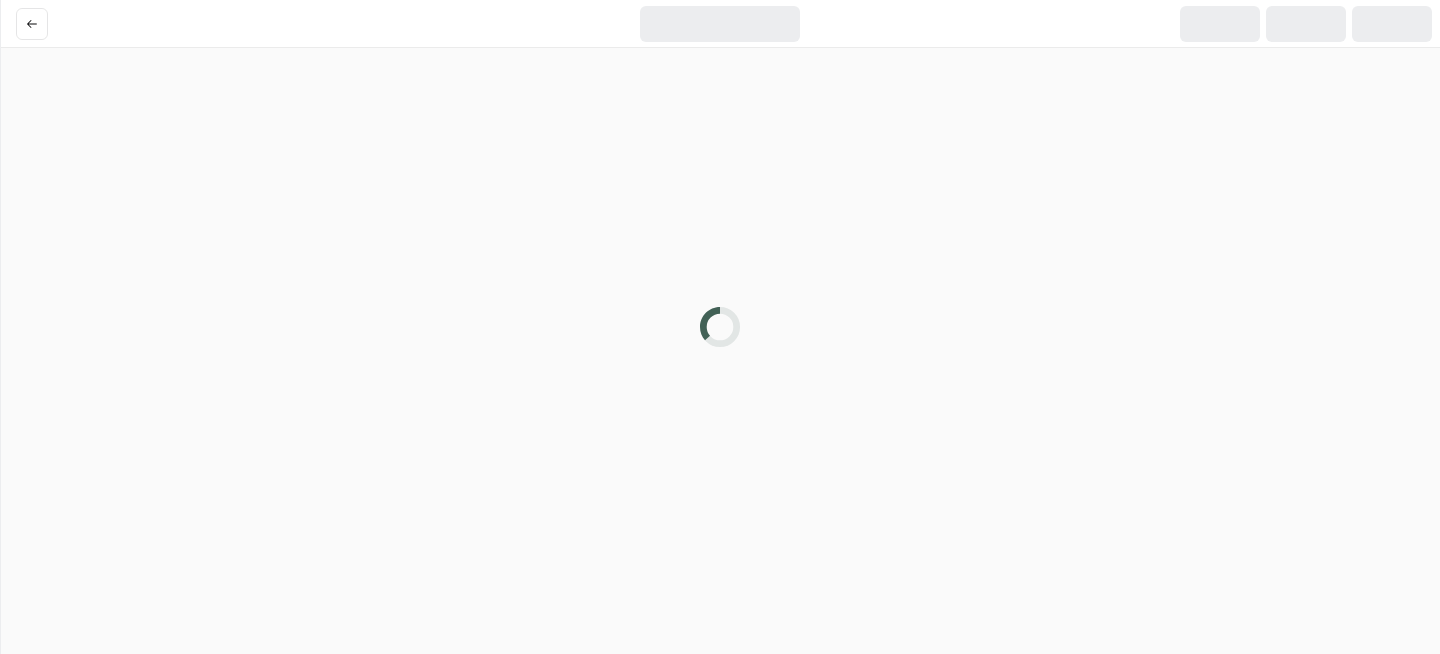 scroll, scrollTop: 0, scrollLeft: 0, axis: both 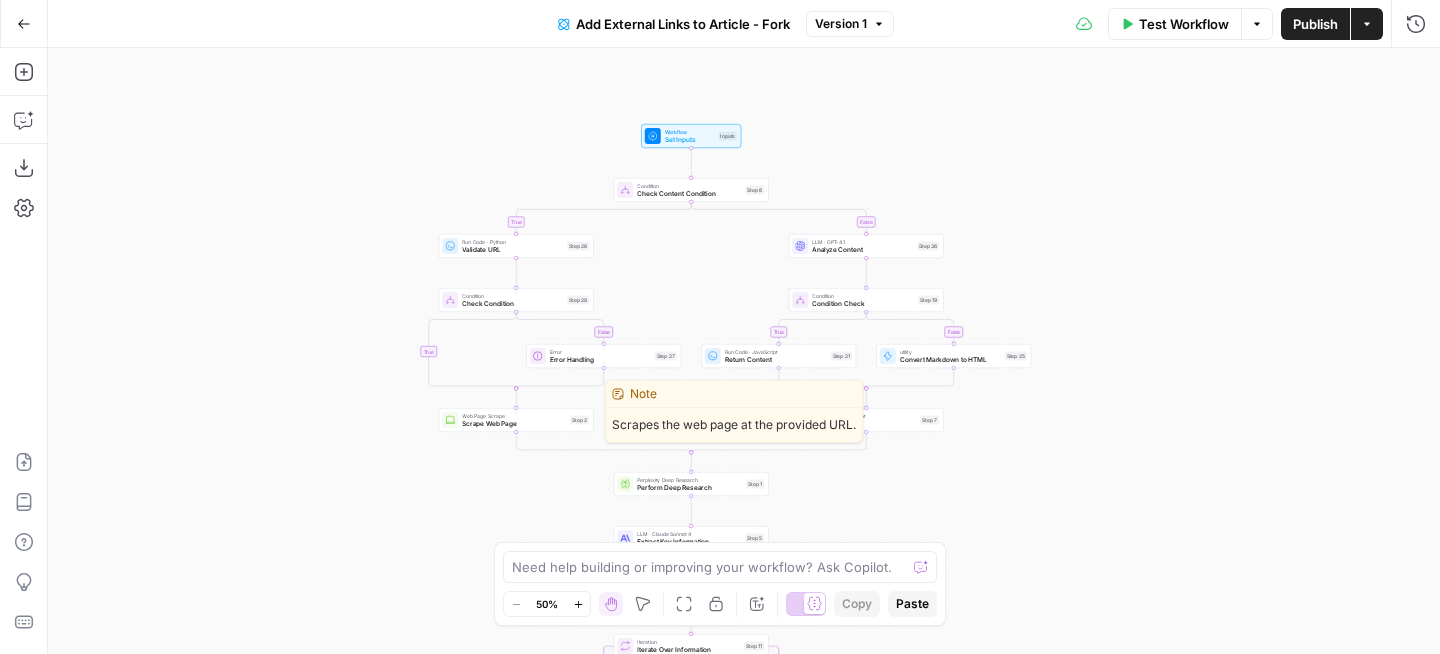 click on "Scrape Web Page" at bounding box center (514, 424) 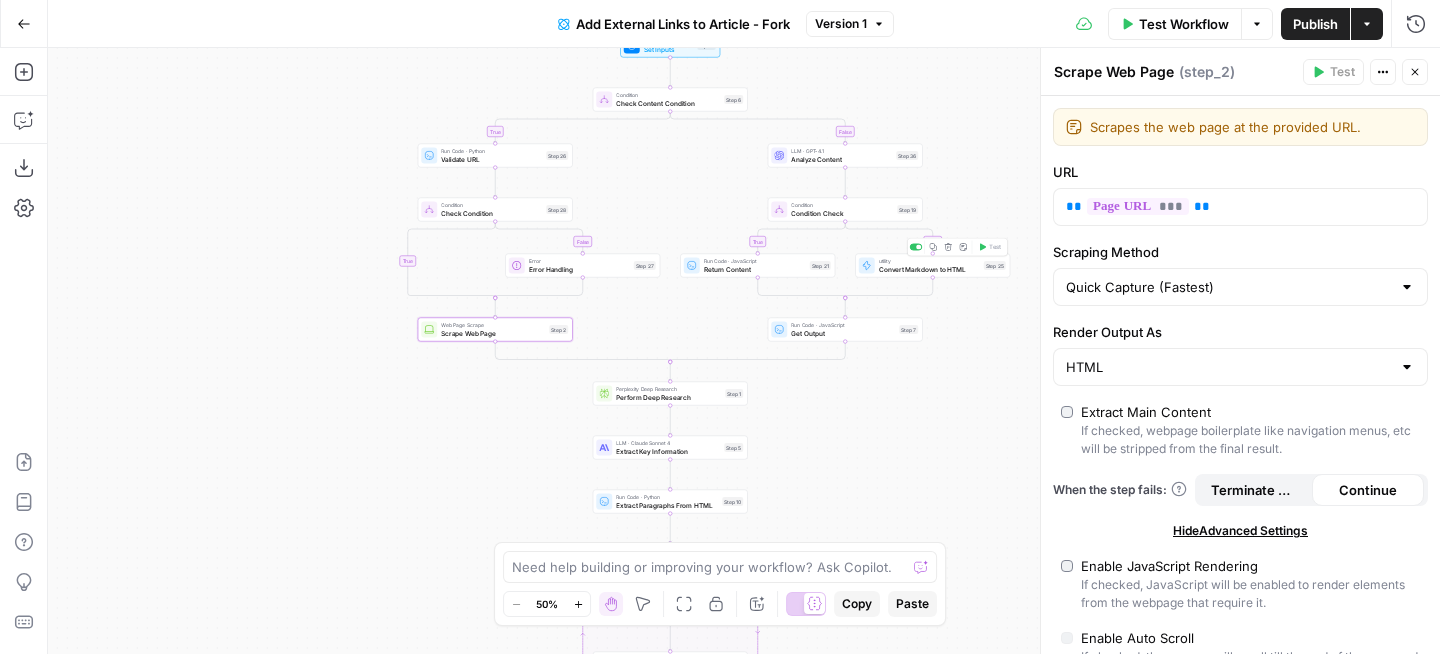 click on "Convert Markdown to HTML" at bounding box center (929, 269) 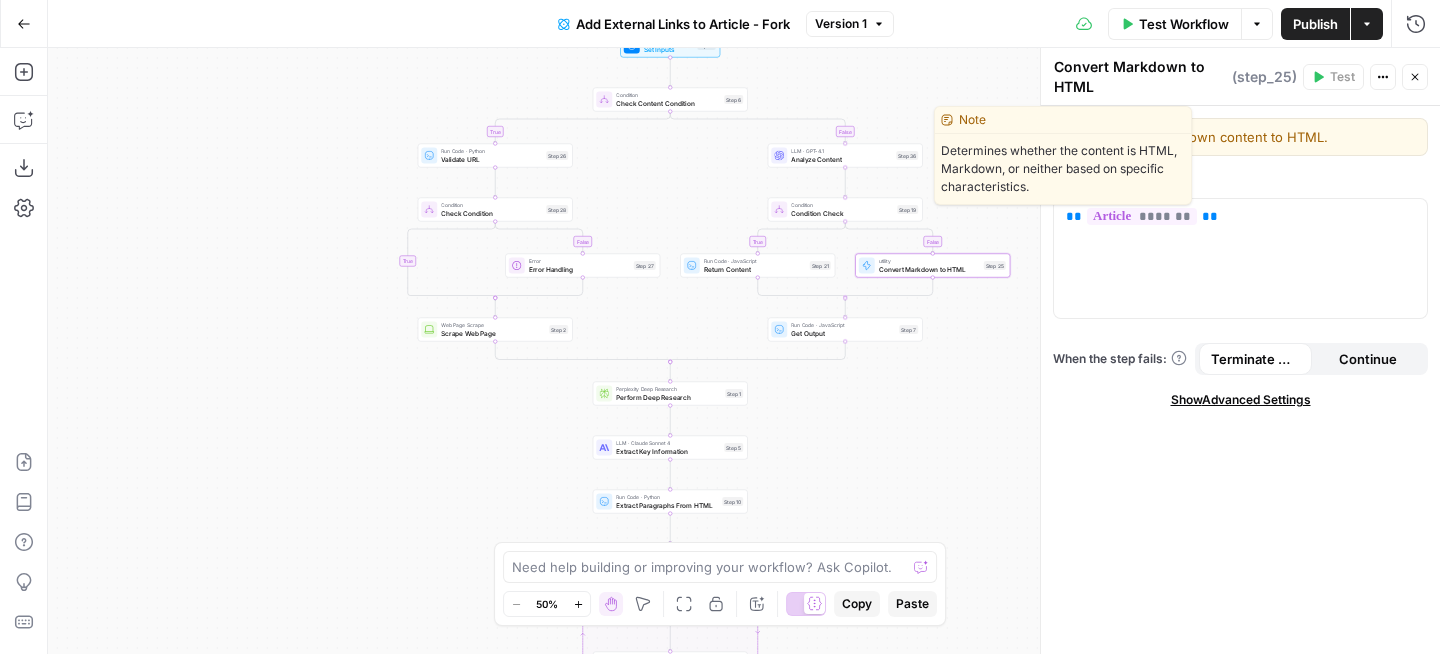 click on "Analyze Content" at bounding box center [841, 159] 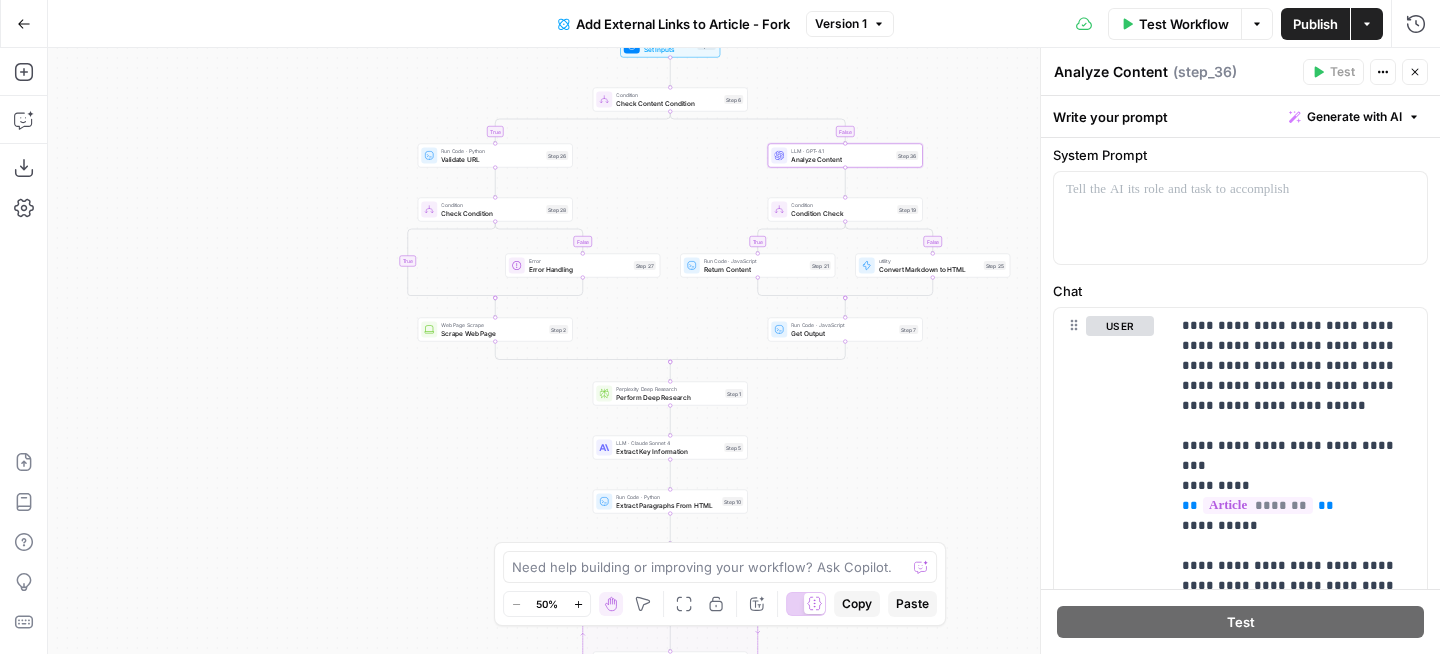 scroll, scrollTop: 162, scrollLeft: 0, axis: vertical 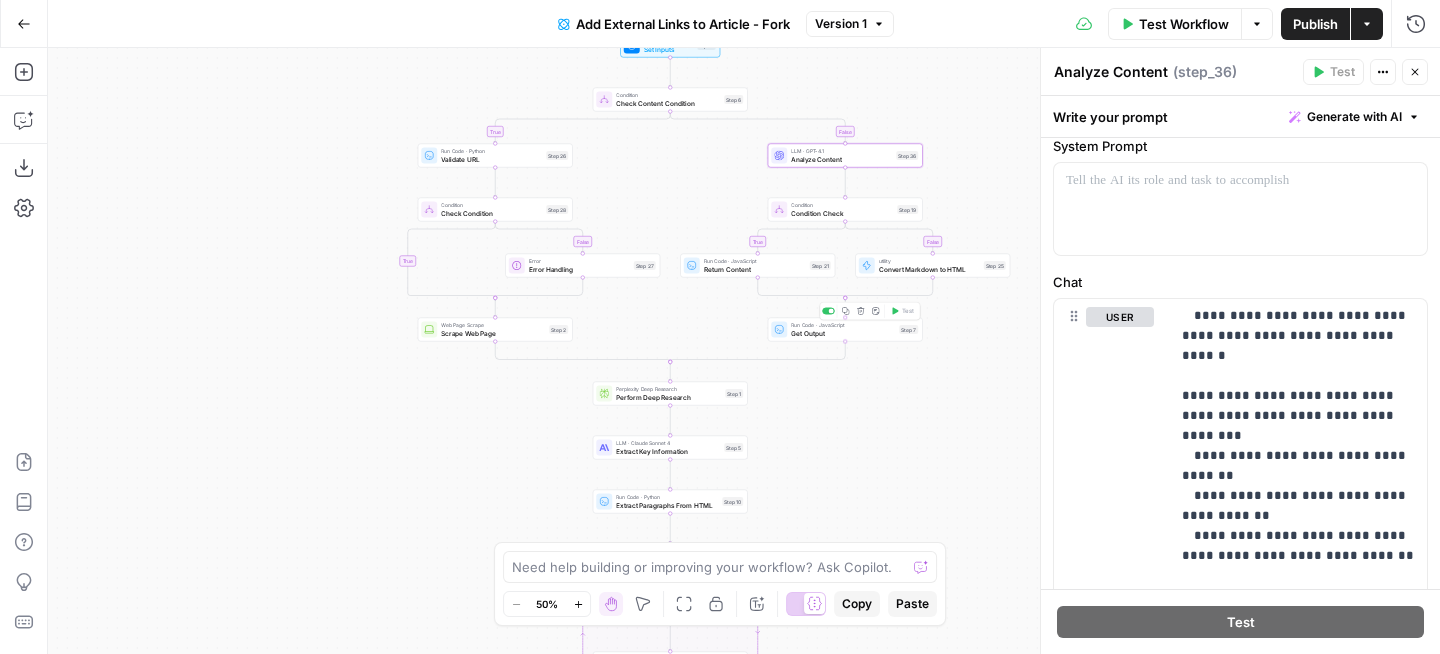 click on "false true false true false true Workflow Set Inputs Inputs Condition Check Content Condition Step 6 Run Code · Python Validate URL Step 26 Condition Check Condition Step 28 Error Error Handling Step 27 Web Page Scrape Scrape Web Page Step 2 LLM · GPT-4.1 Analyze Content Step 36 Condition Condition Check Step 19 Run Code · JavaScript Return Content Step 21 utility Convert Markdown to HTML Step 25 Run Code · JavaScript Get Output Step 7 Copy step Delete step Edit Note Test Perplexity Deep Research Perform Deep Research Step 1 LLM · Claude Sonnet 4 Extract Key Information Step 5 Run Code · Python Extract Paragraphs From HTML Step 10 Loop Iteration Iterate Over Information Step 11 LLM · GPT-4.1 Find Best Fit Step 8 Run Code · JavaScript Create Output Step 12 Complete Loop Iteration Iterate Over Paragraphs Step 14 Run Code · JavaScript Get Paragraph Step 22 LLM · GPT-4.1 Update Paragraph Step 15 Run Code · JavaScript Create Update Object Step 13 Complete Run Code · Python Update HTML Content Step 16" at bounding box center [744, 351] 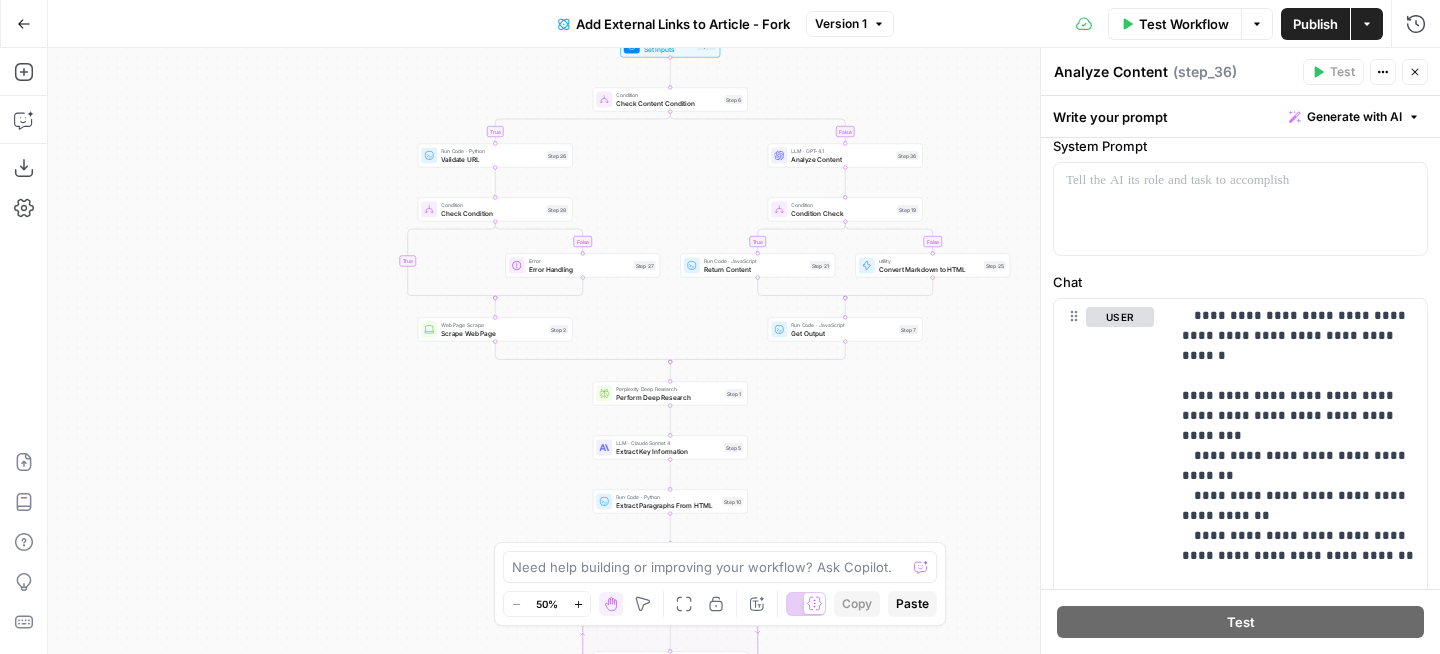 click on "Run Code · JavaScript Return Content Step 21" at bounding box center (757, 266) 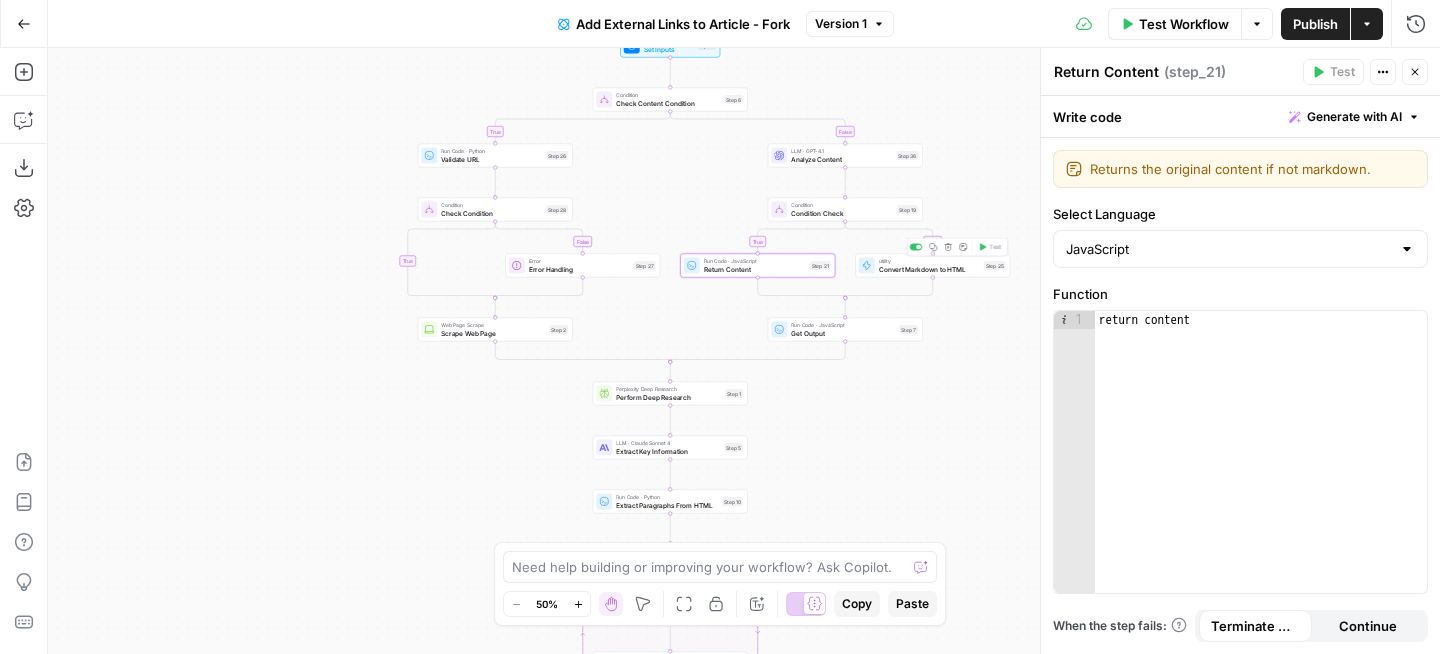 click 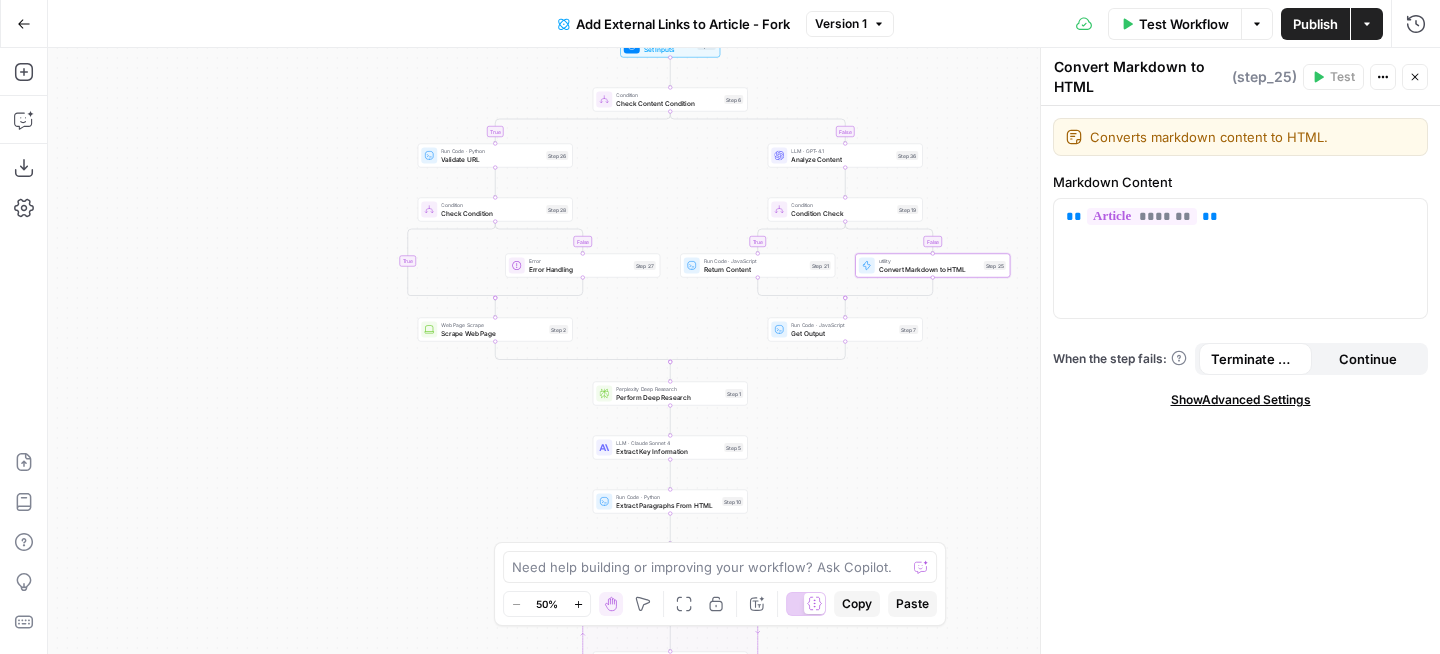 click on "Show  Advanced Settings" at bounding box center [1241, 400] 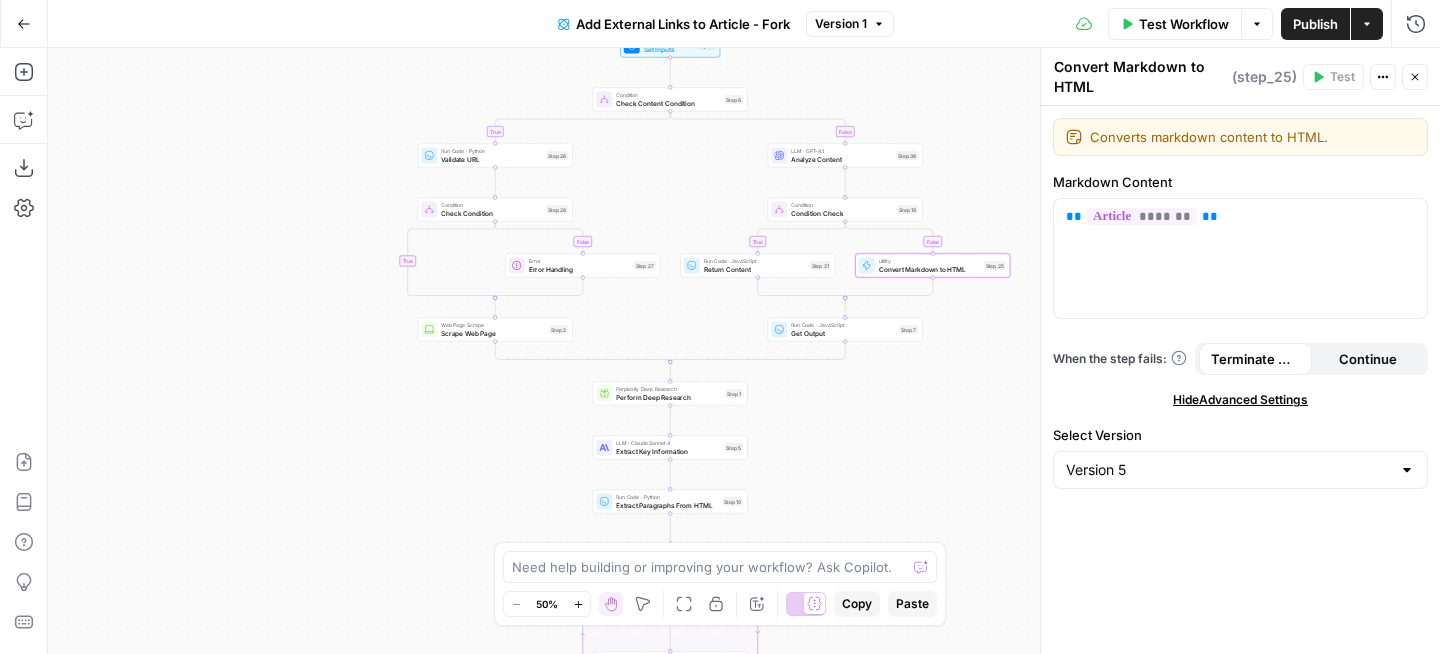click on "Hide  Advanced Settings" at bounding box center (1240, 400) 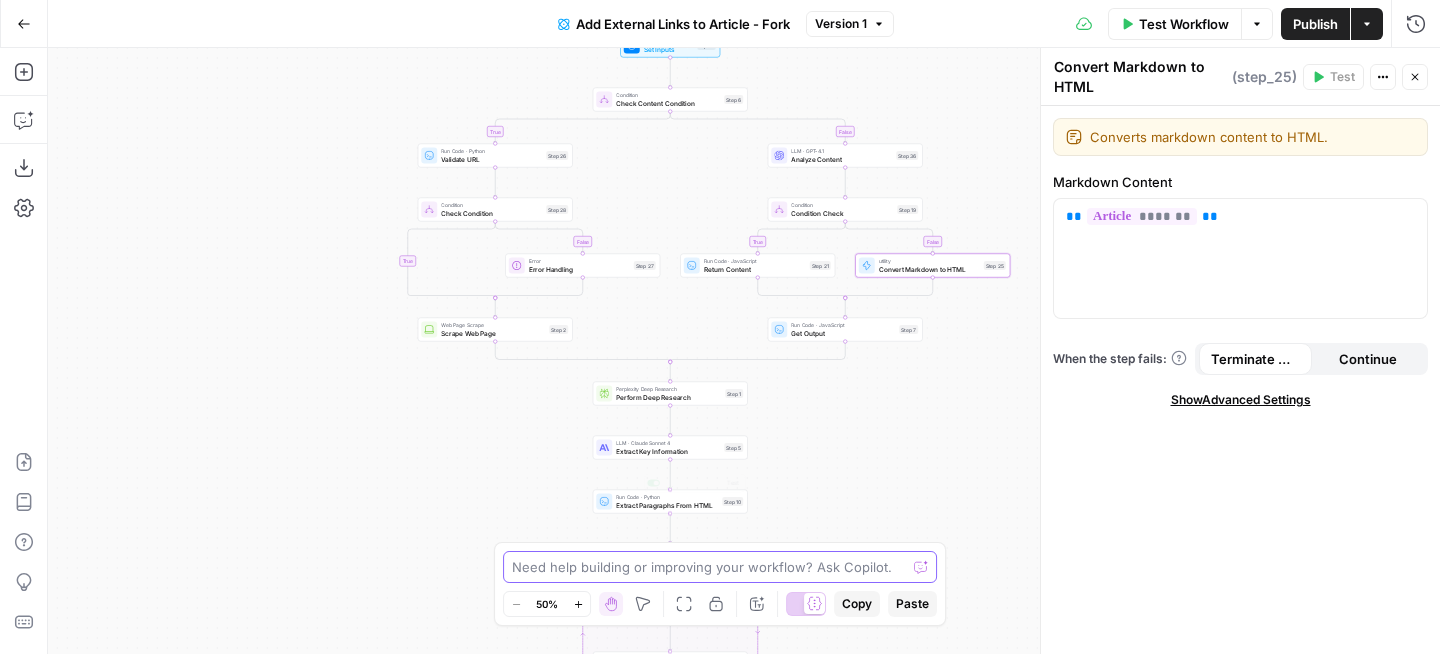 click at bounding box center [709, 567] 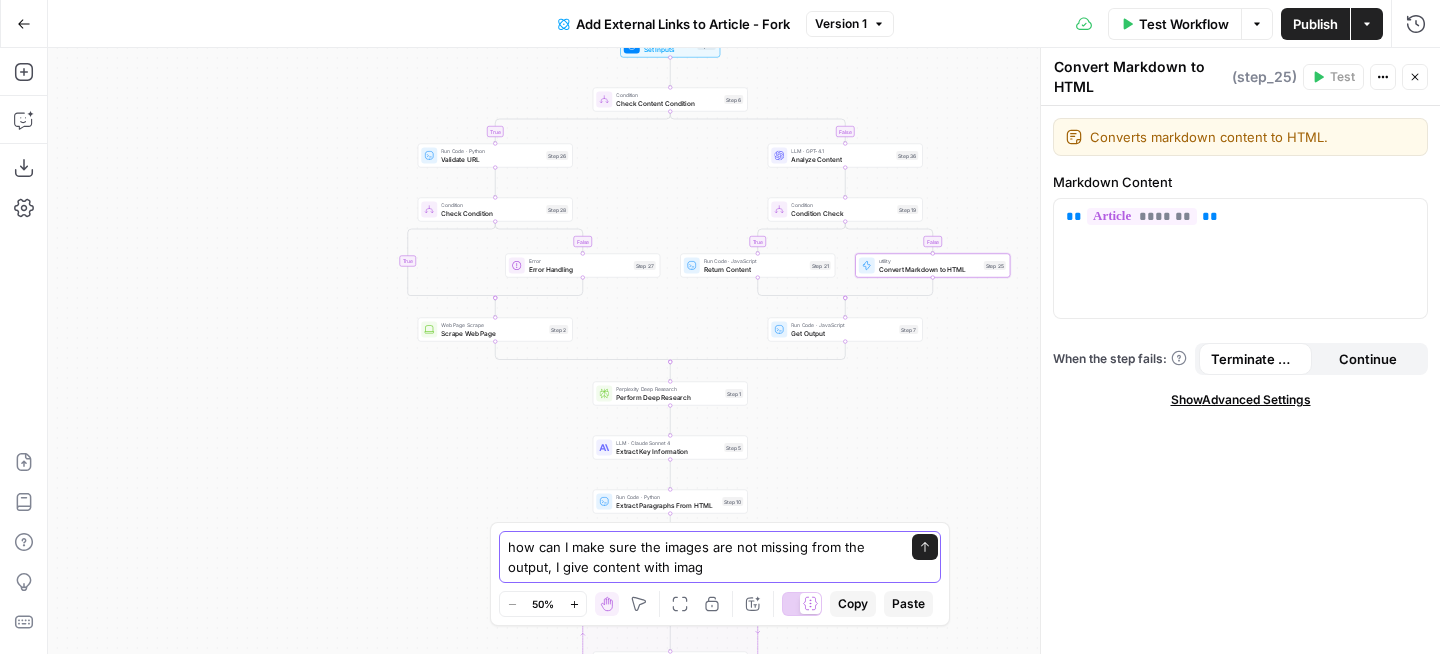 type on "how can I make sure the images are not missing from the output, I give content with image" 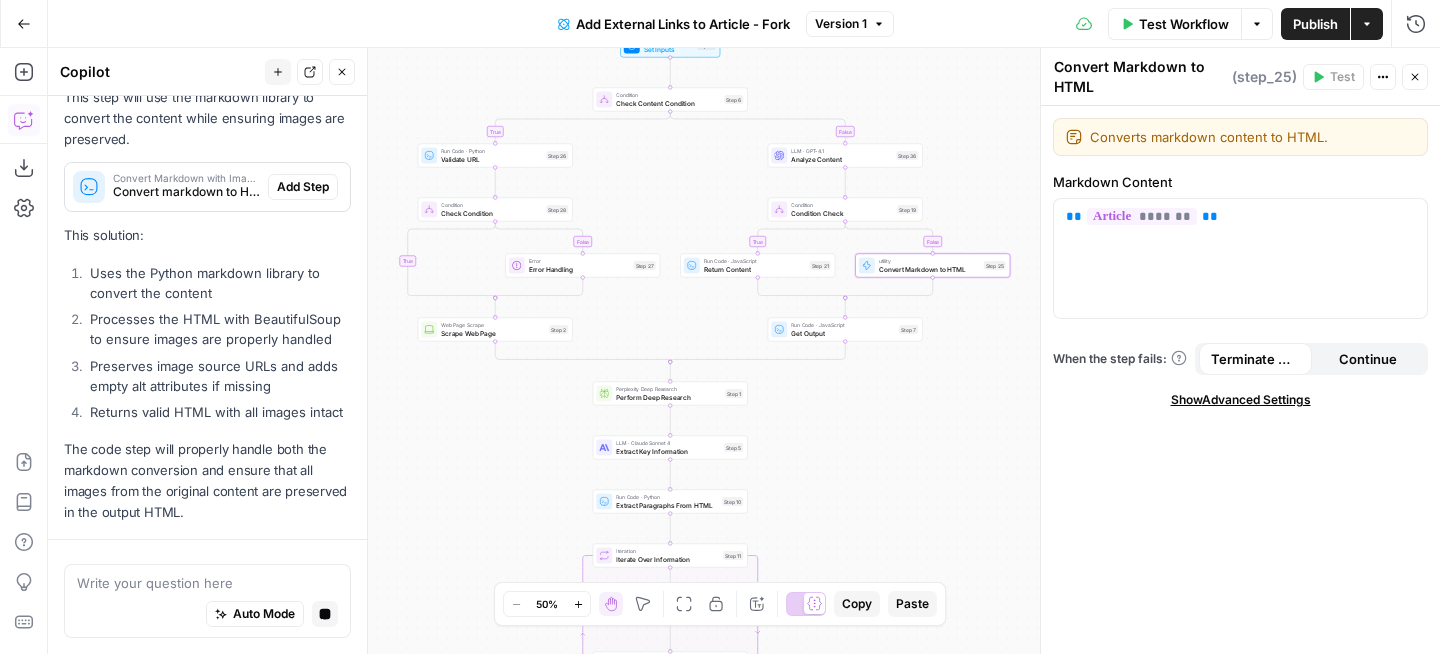 scroll, scrollTop: 937, scrollLeft: 0, axis: vertical 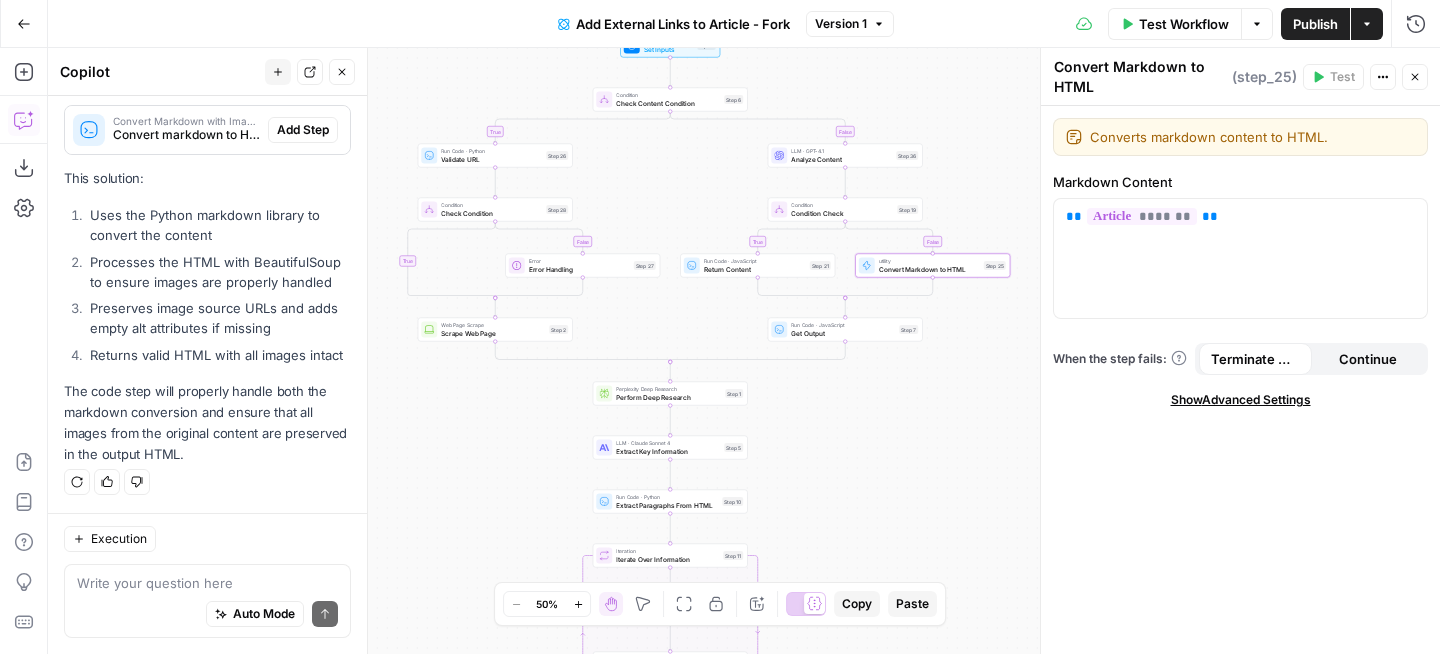click on "Convert Markdown with Images Convert markdown to HTML while preserving images" at bounding box center (166, 130) 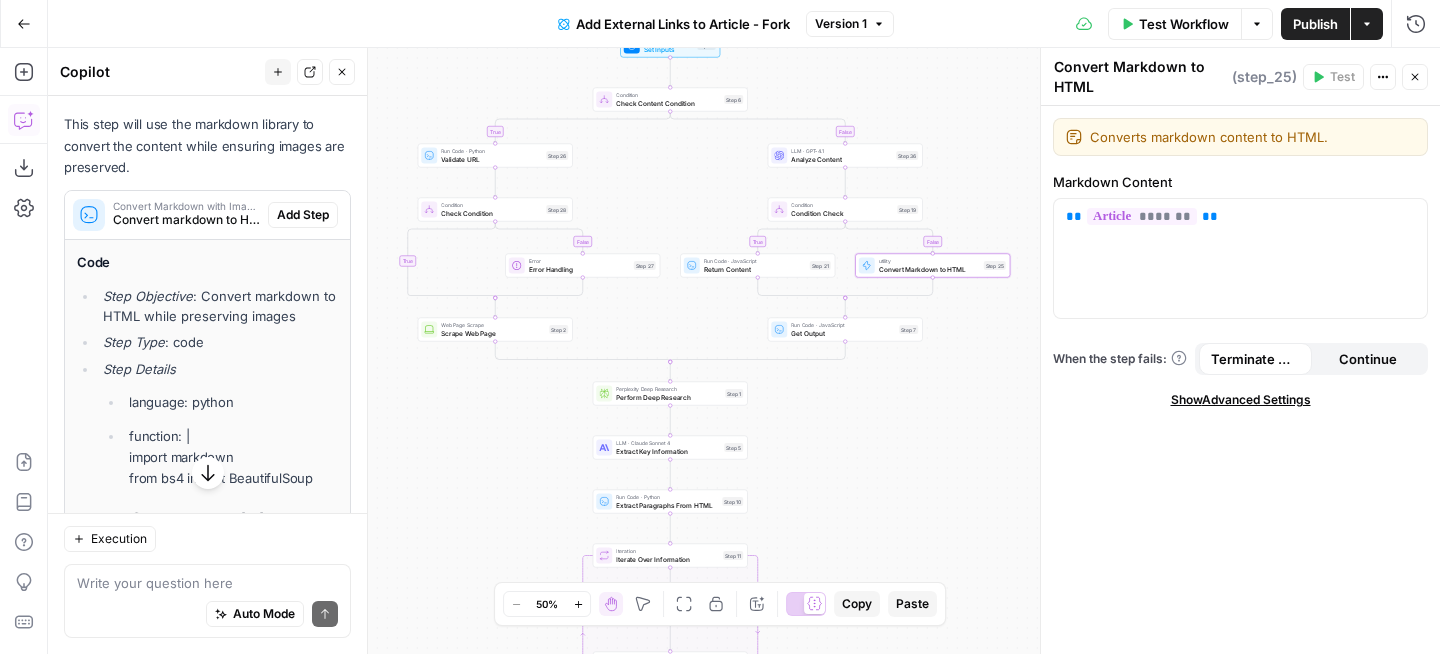 scroll, scrollTop: 760, scrollLeft: 0, axis: vertical 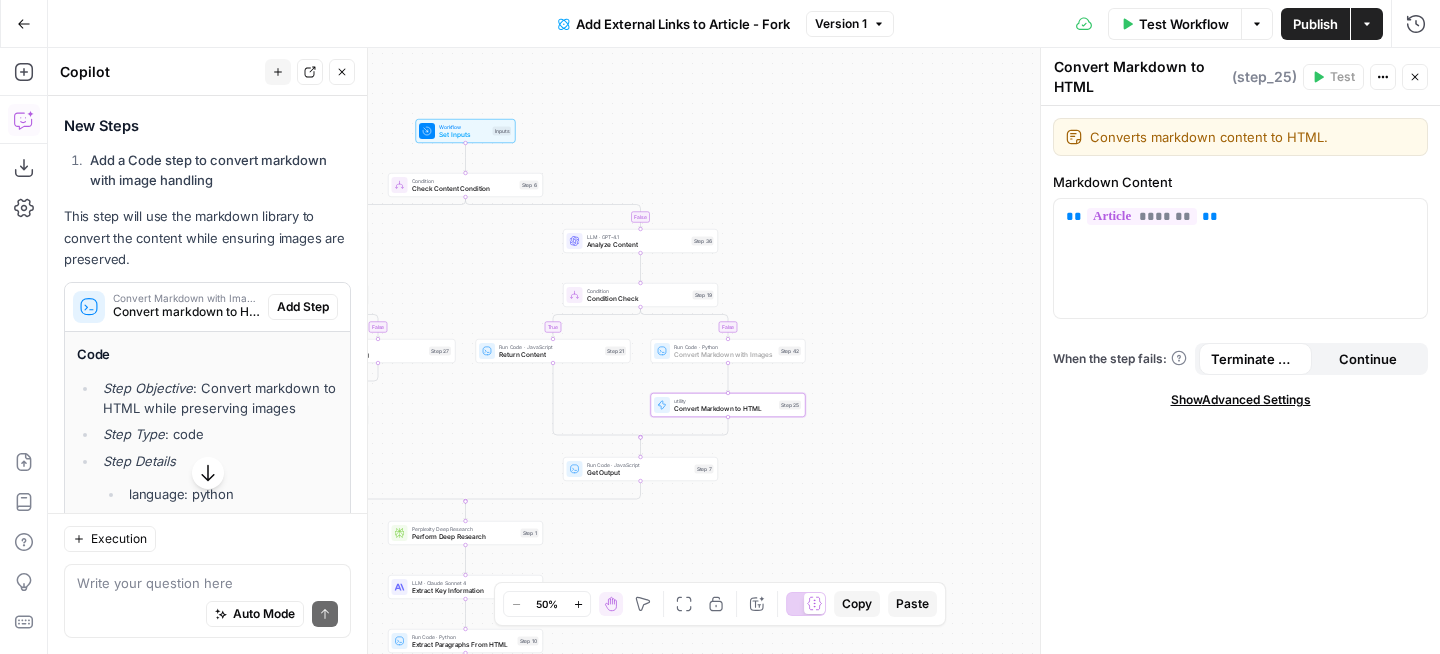 click on "Add Step" at bounding box center [303, 307] 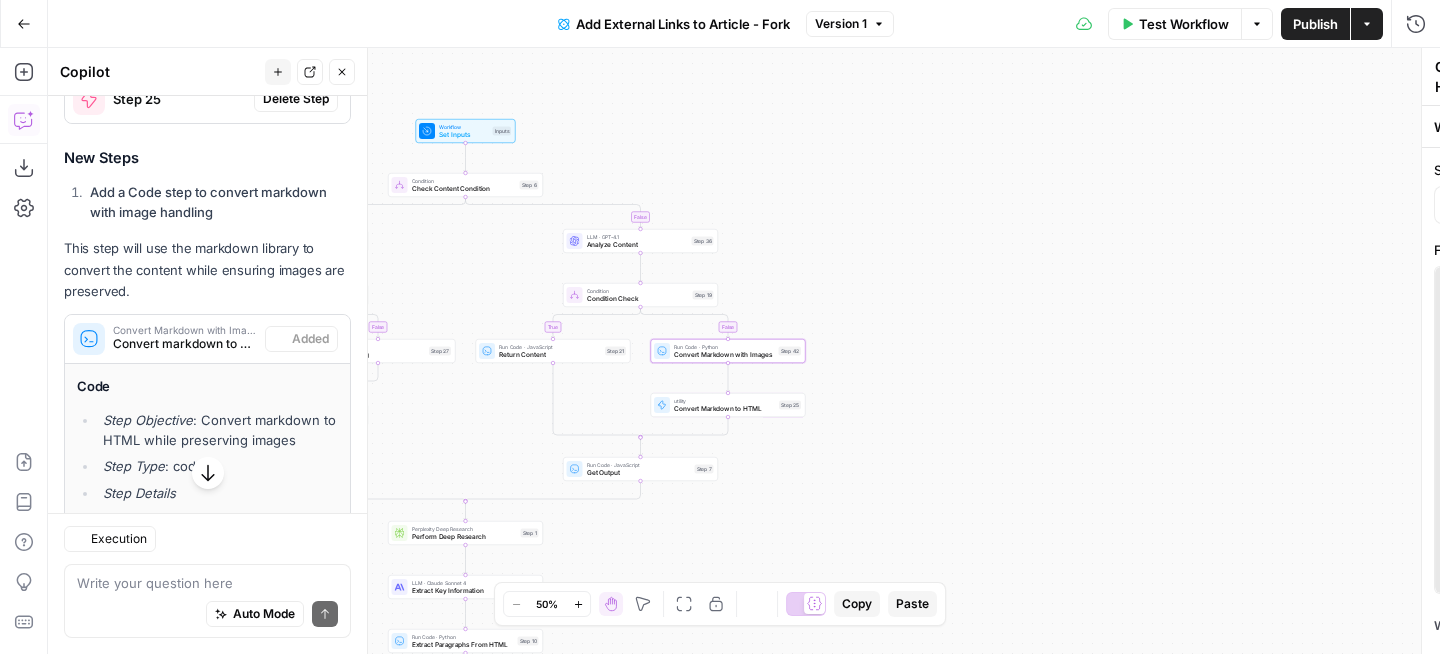 type on "Convert Markdown with Images" 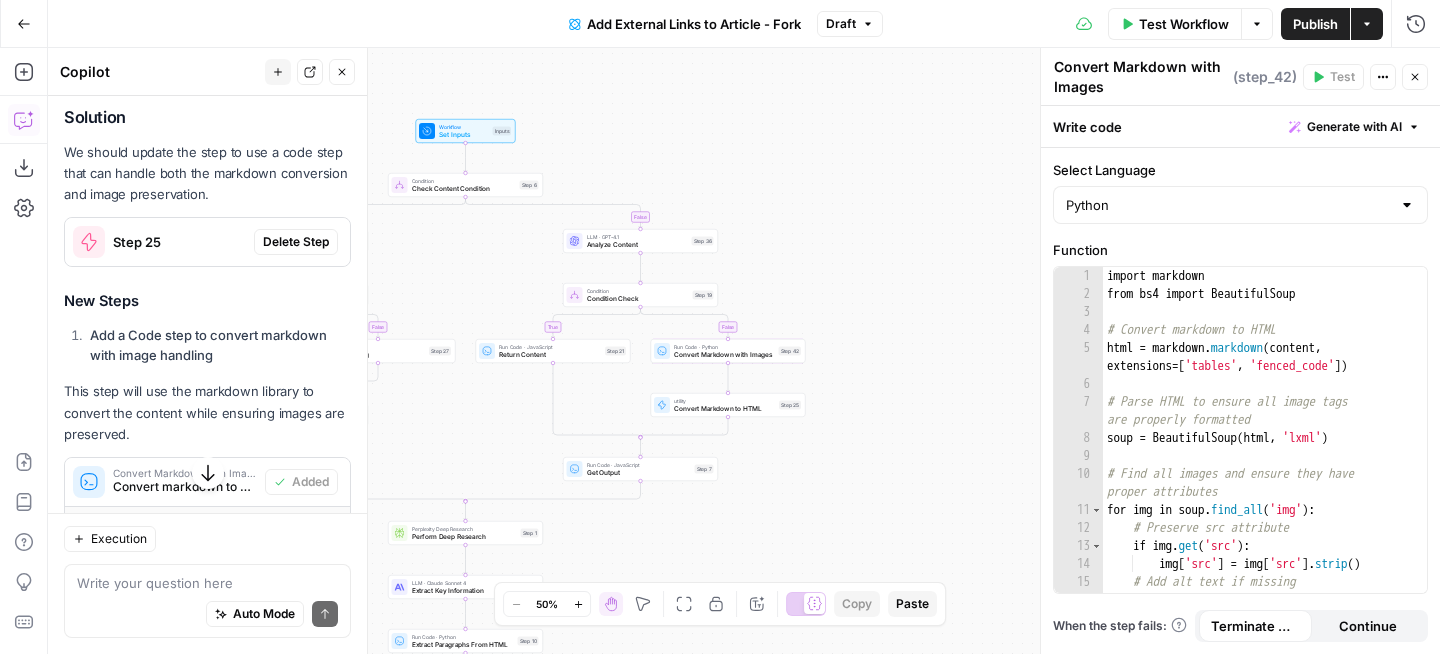 scroll, scrollTop: 606, scrollLeft: 0, axis: vertical 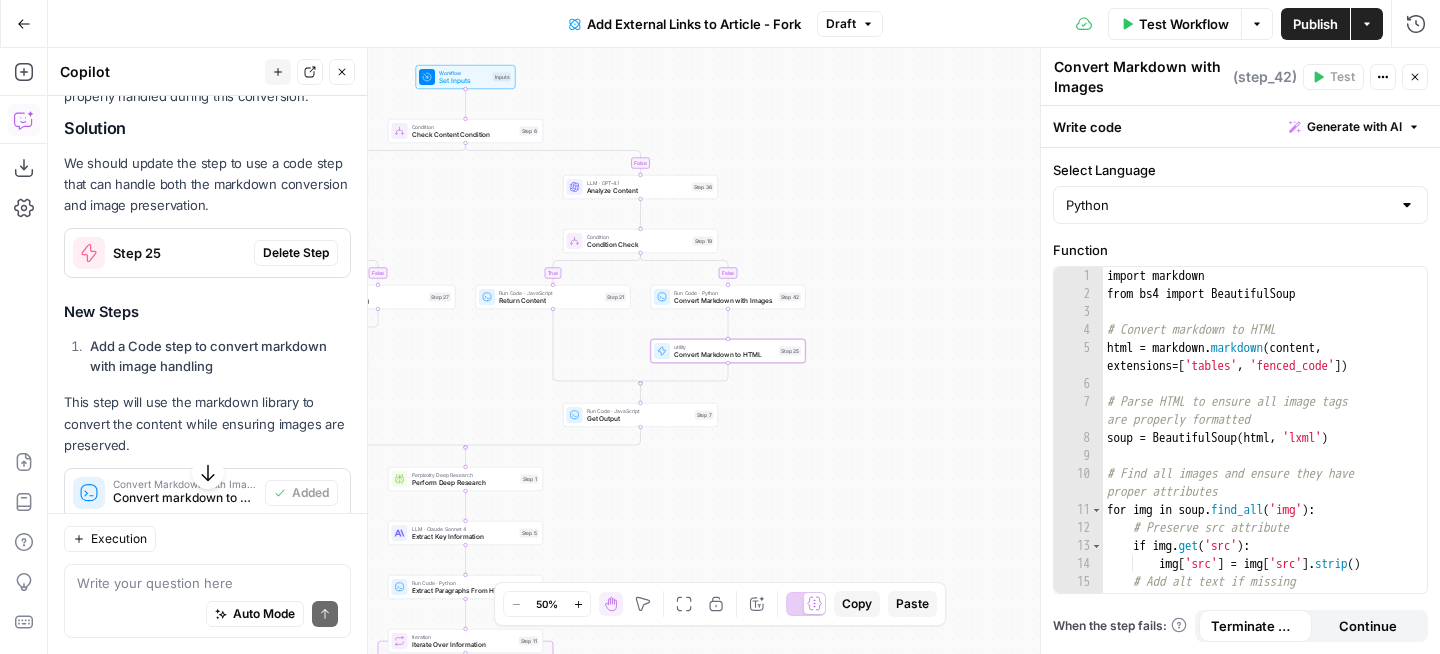 click on "Delete Step" at bounding box center [296, 253] 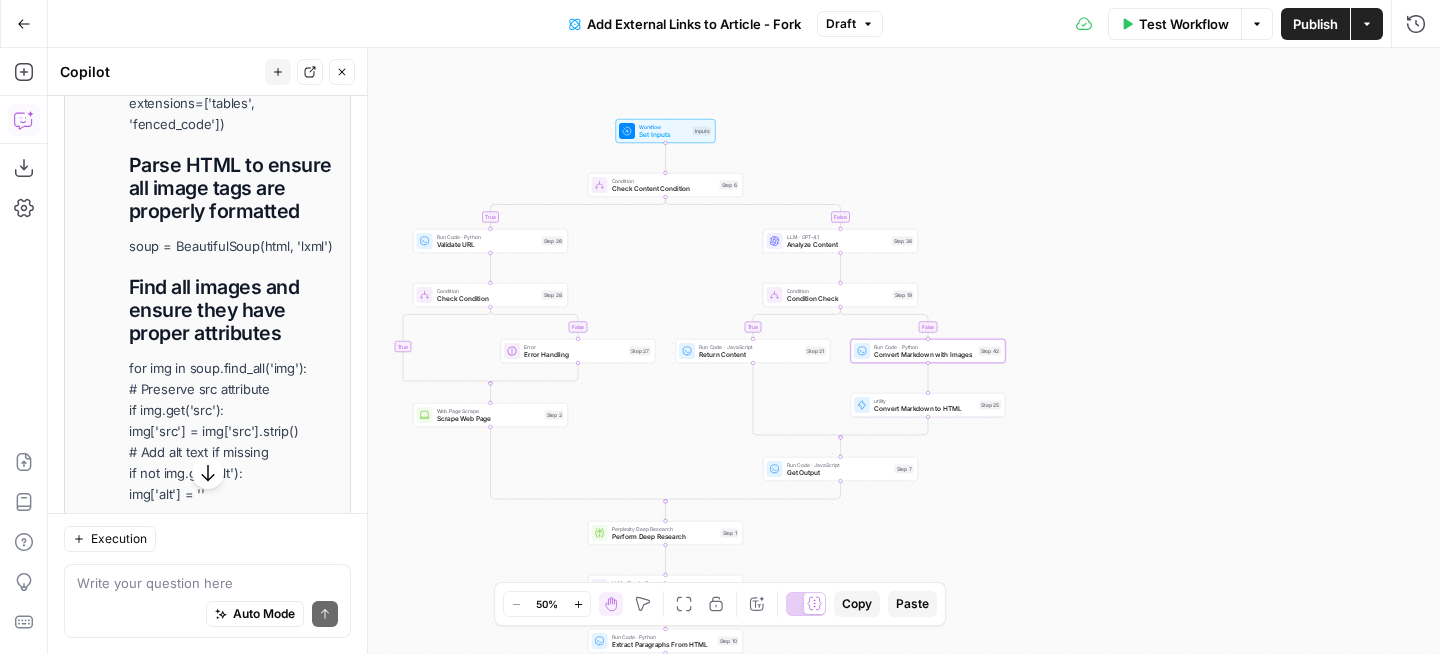 scroll, scrollTop: 1381, scrollLeft: 0, axis: vertical 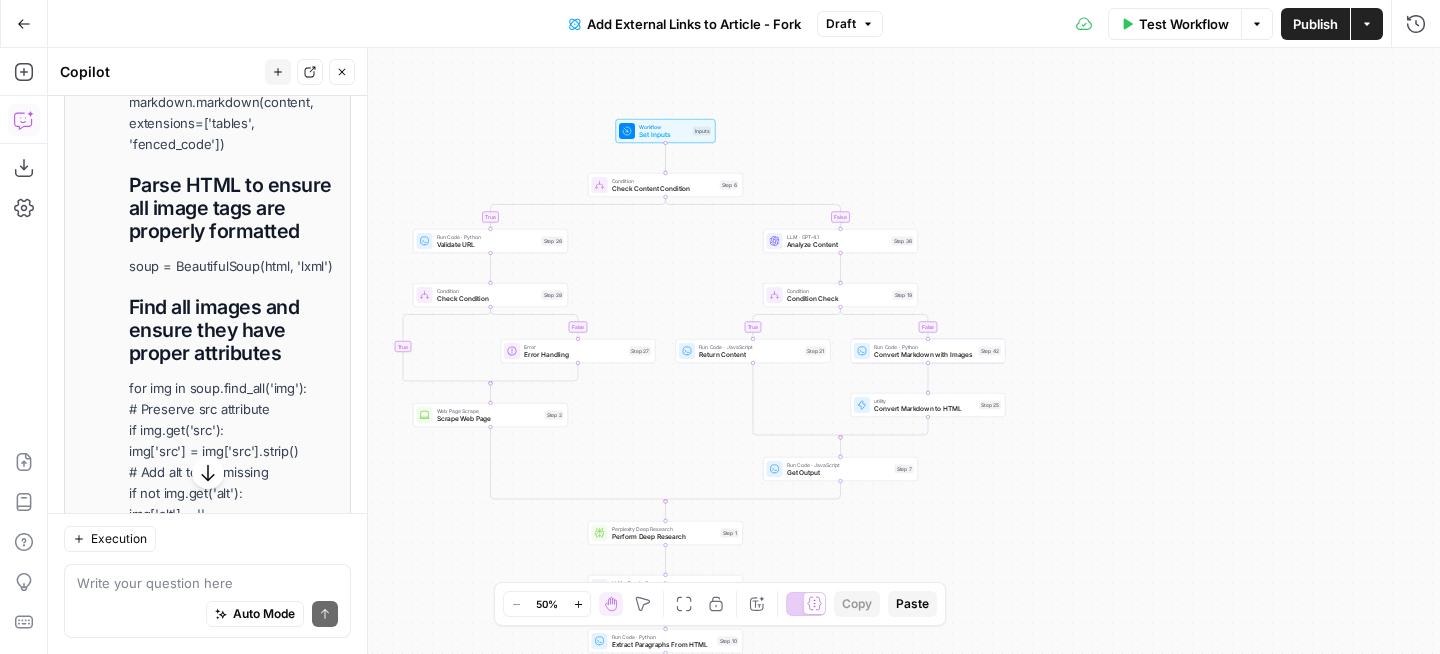 click on "Test Workflow Options Publish Actions Run History" at bounding box center [1161, 23] 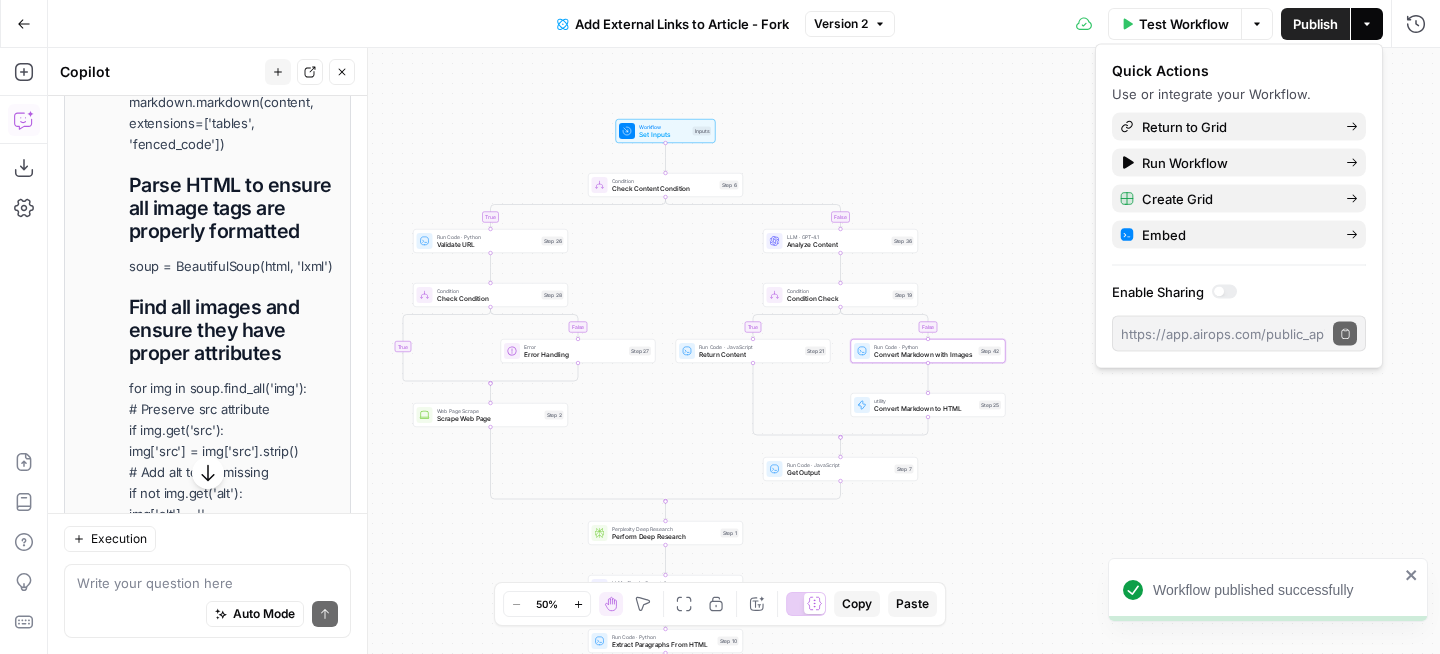 scroll, scrollTop: 1809, scrollLeft: 0, axis: vertical 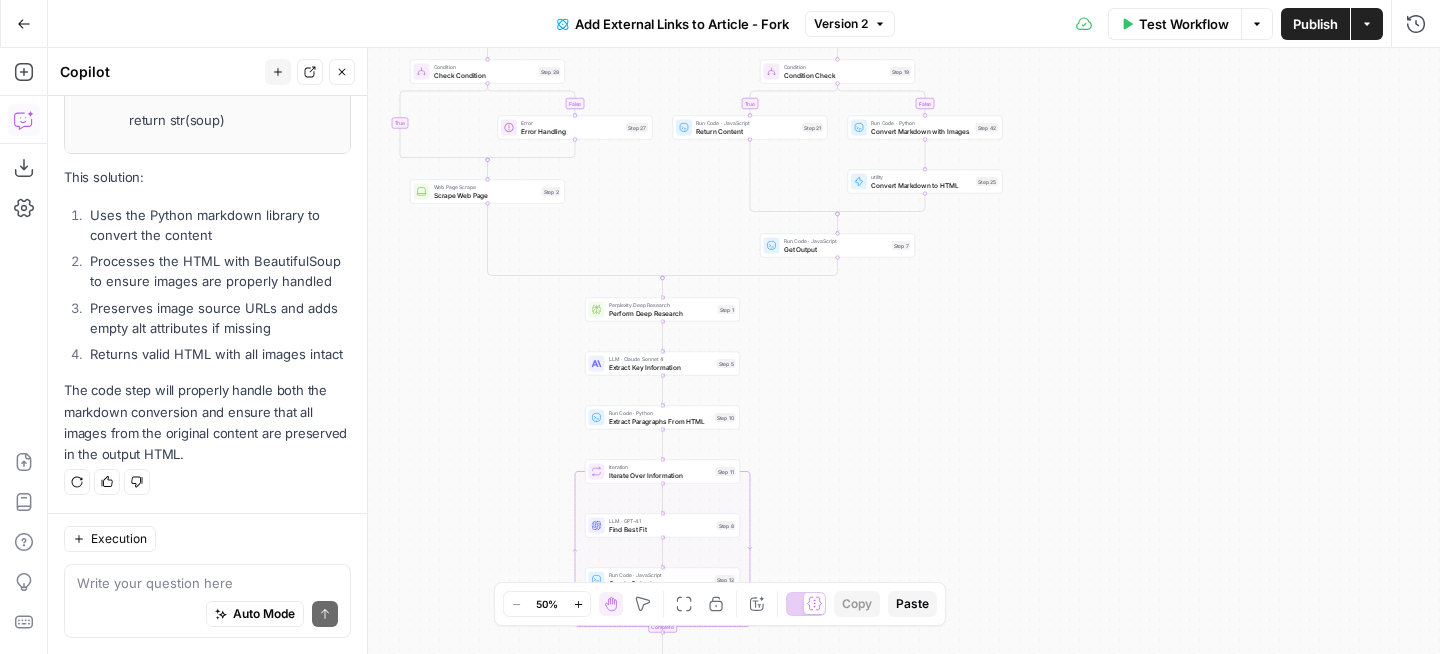 click on "Perform Deep Research" at bounding box center (661, 313) 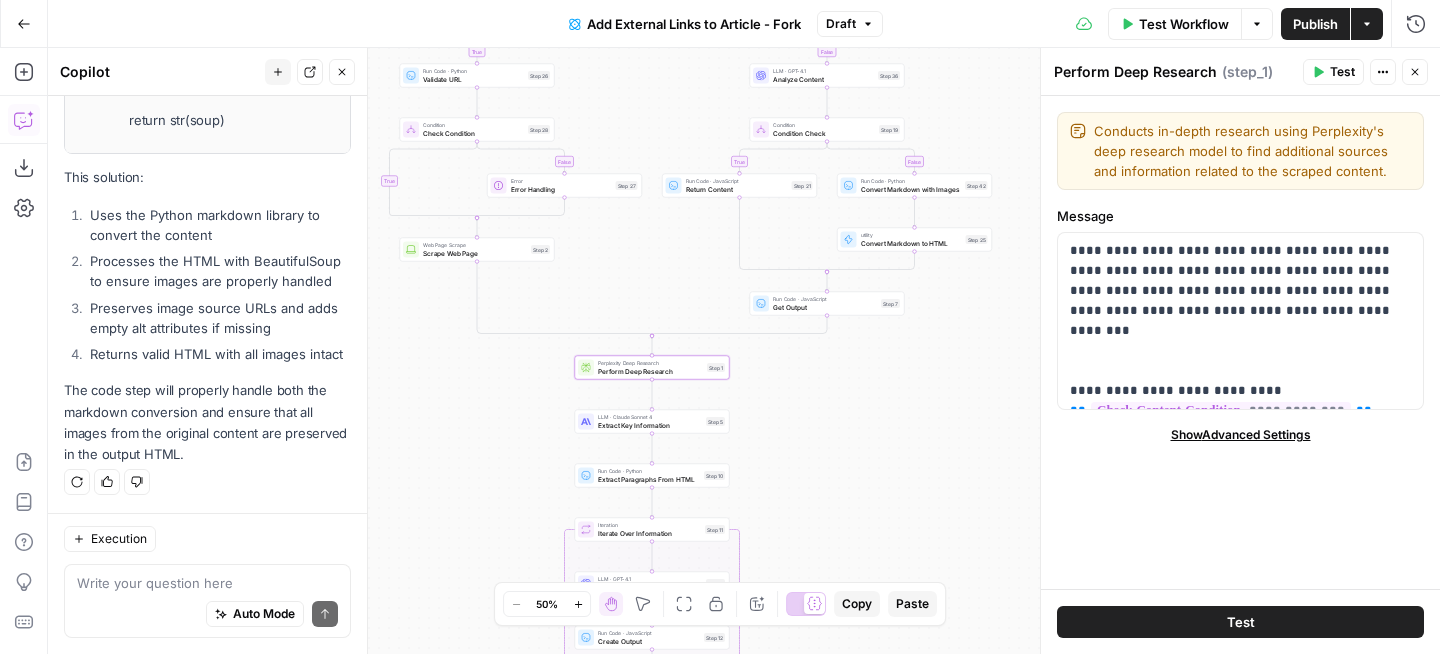 click on "Convert Markdown to HTML" at bounding box center (911, 243) 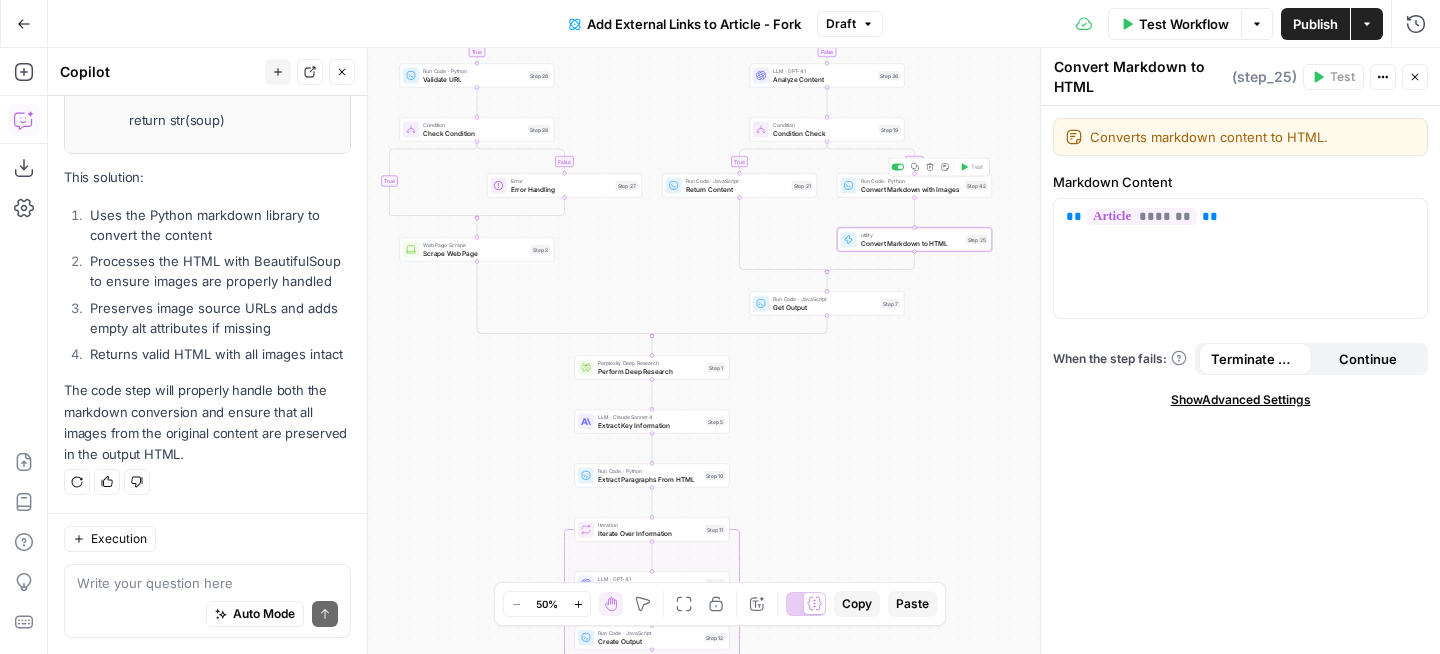 click on "Convert Markdown with Images" at bounding box center (911, 189) 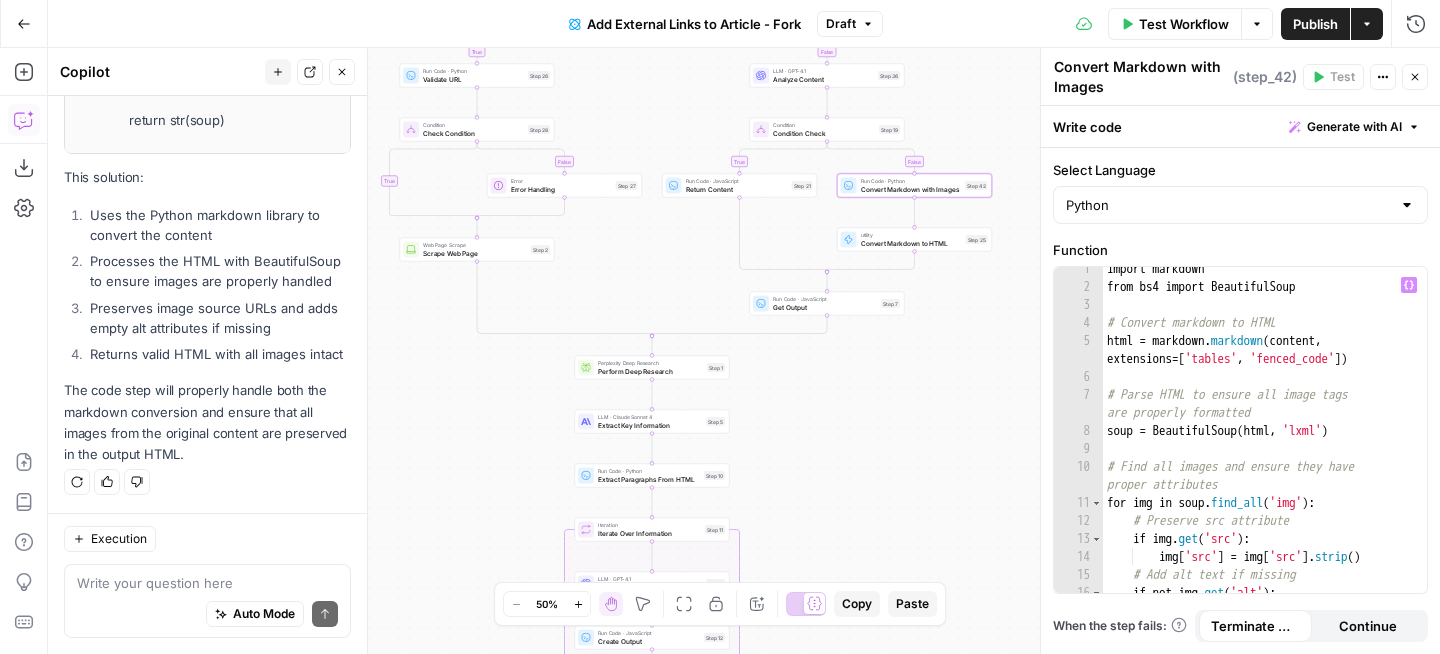 scroll, scrollTop: 70, scrollLeft: 0, axis: vertical 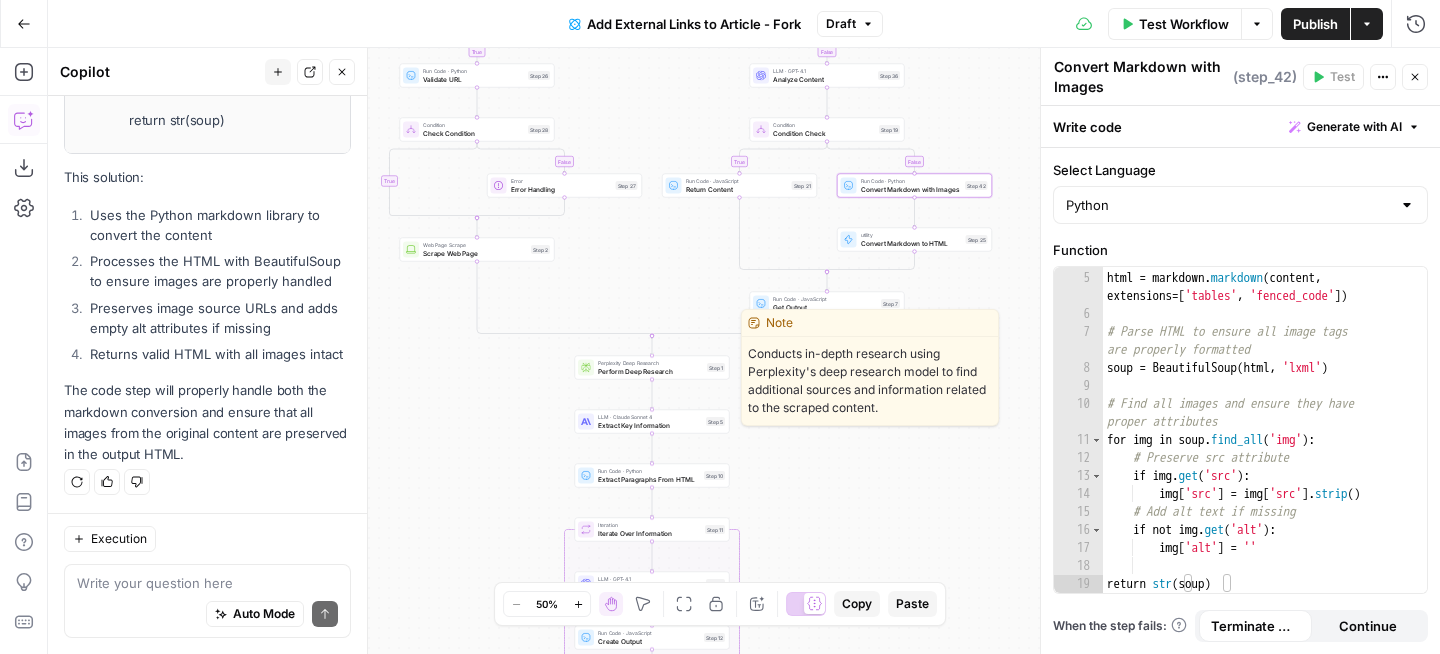 click on "Perform Deep Research" at bounding box center (650, 371) 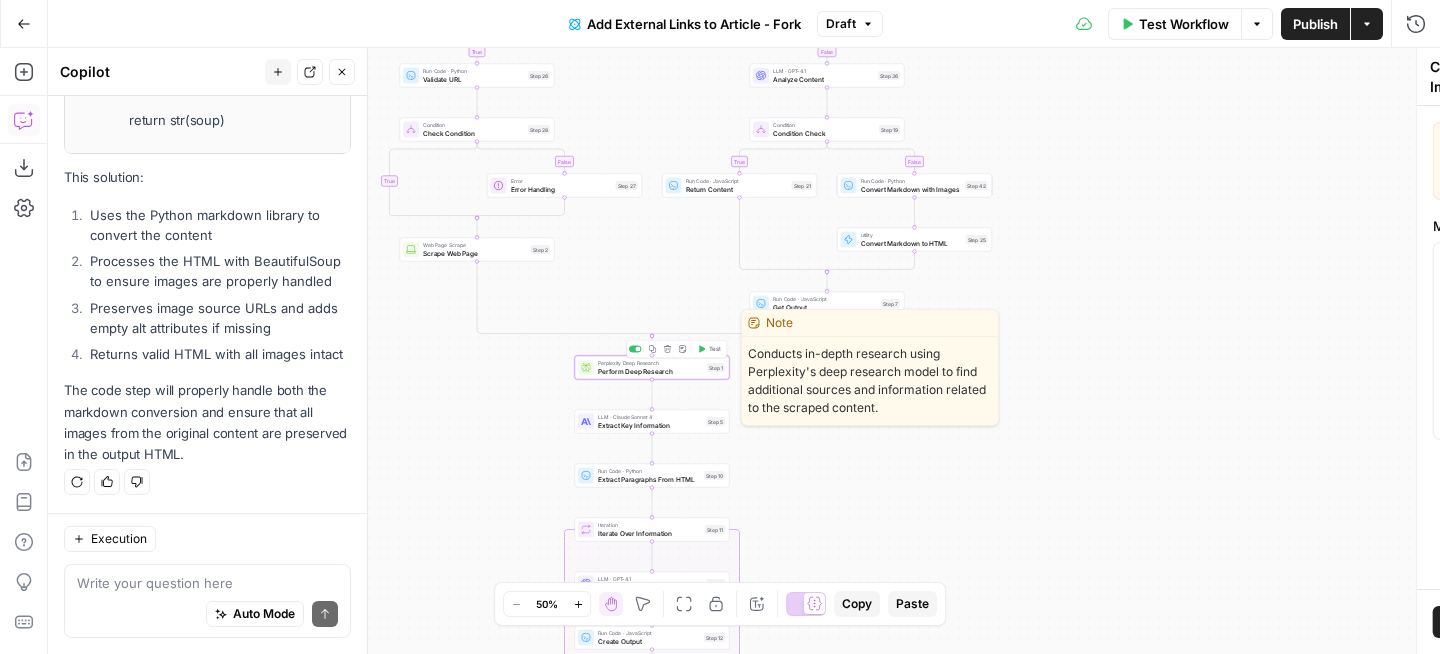 type on "Perform Deep Research" 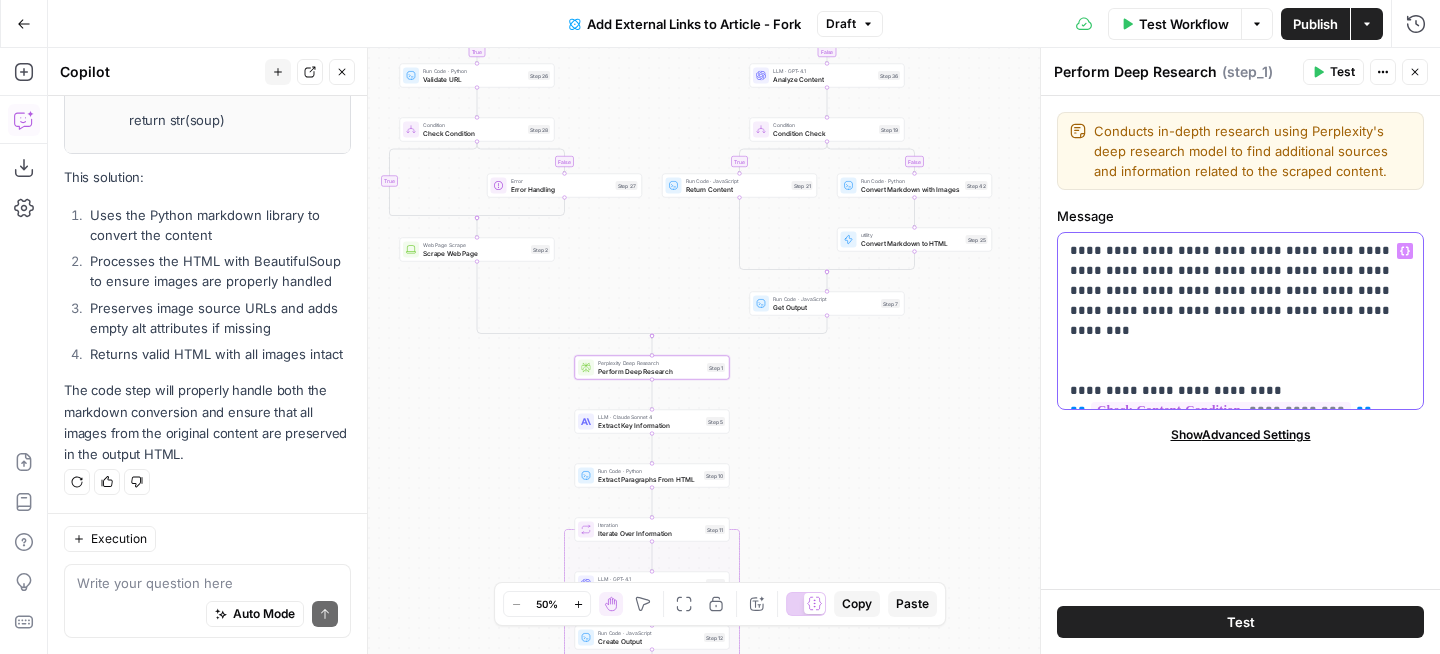 click on "**********" at bounding box center (1240, 321) 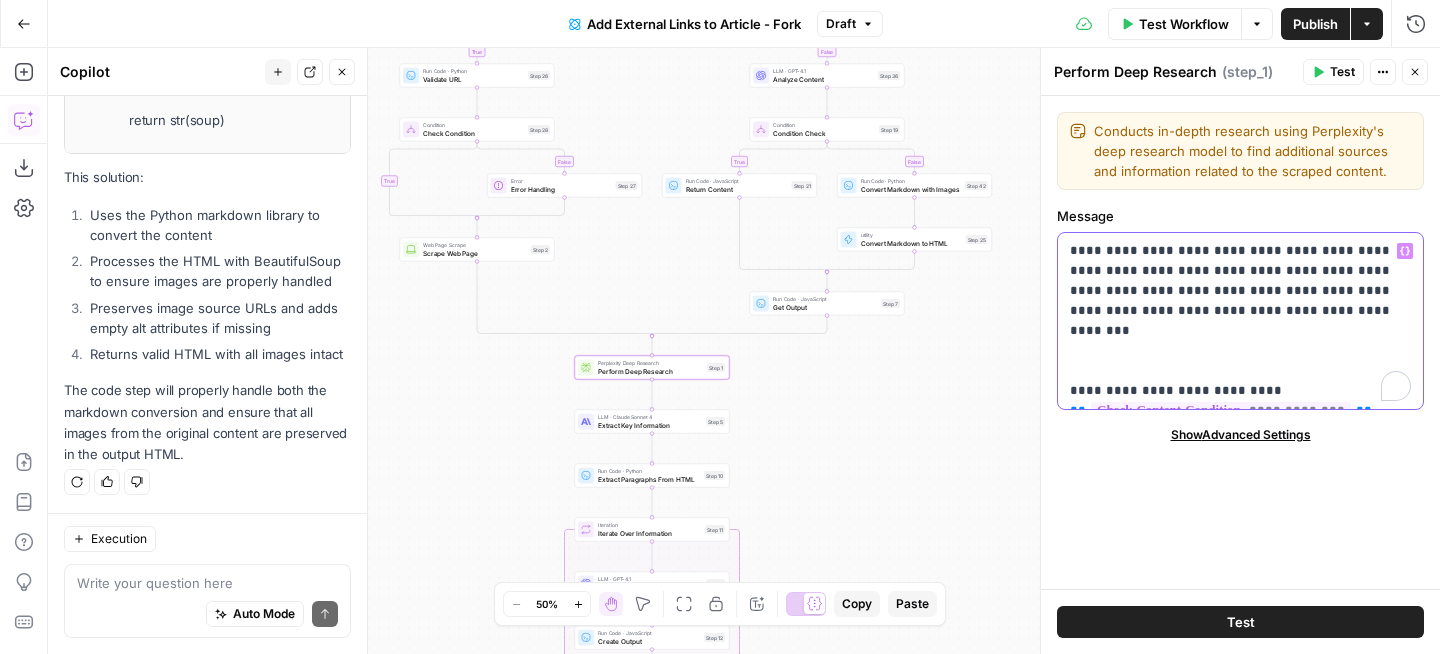 type 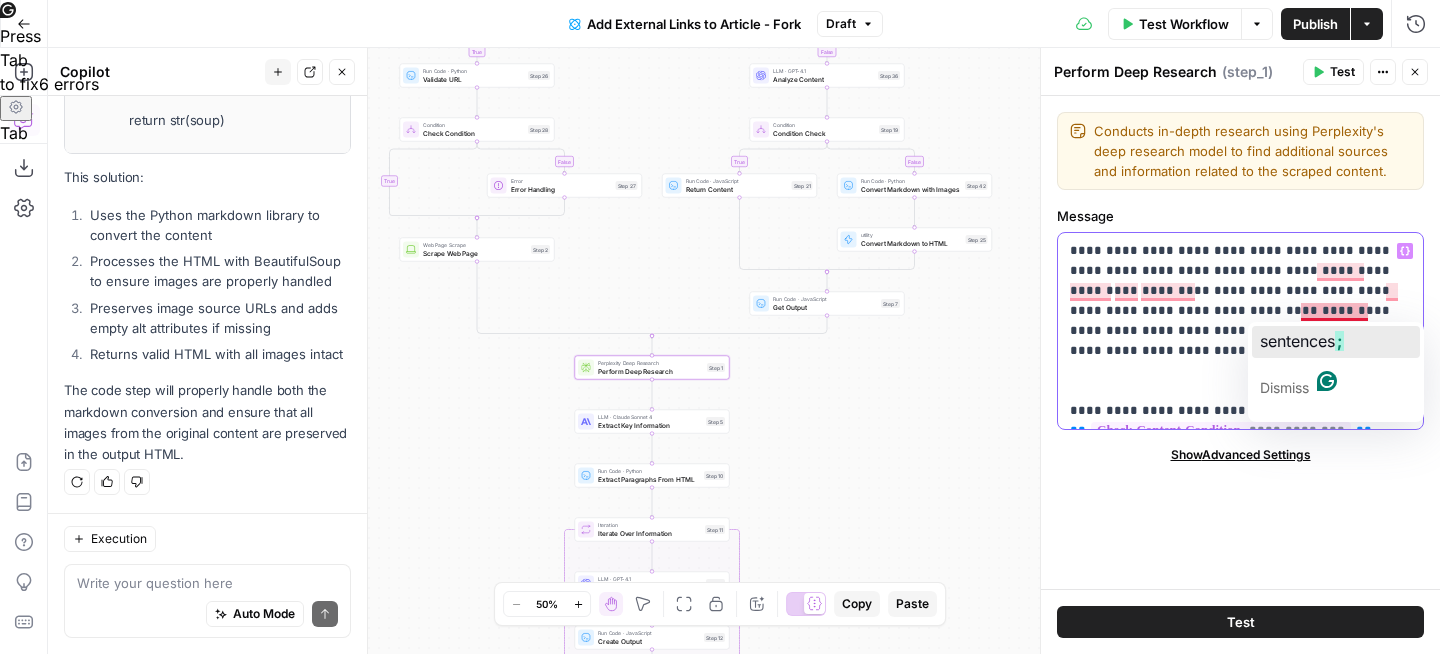 click on "sentences" 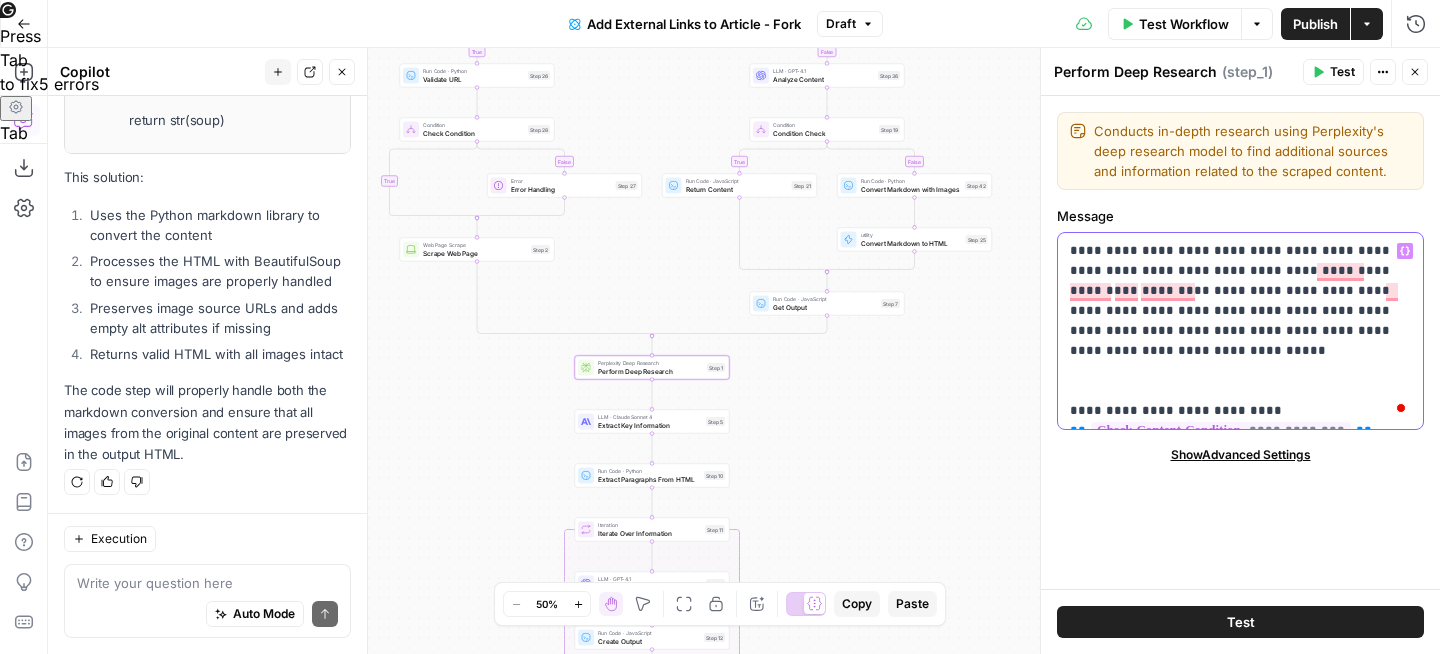 click on "**********" at bounding box center [1240, 331] 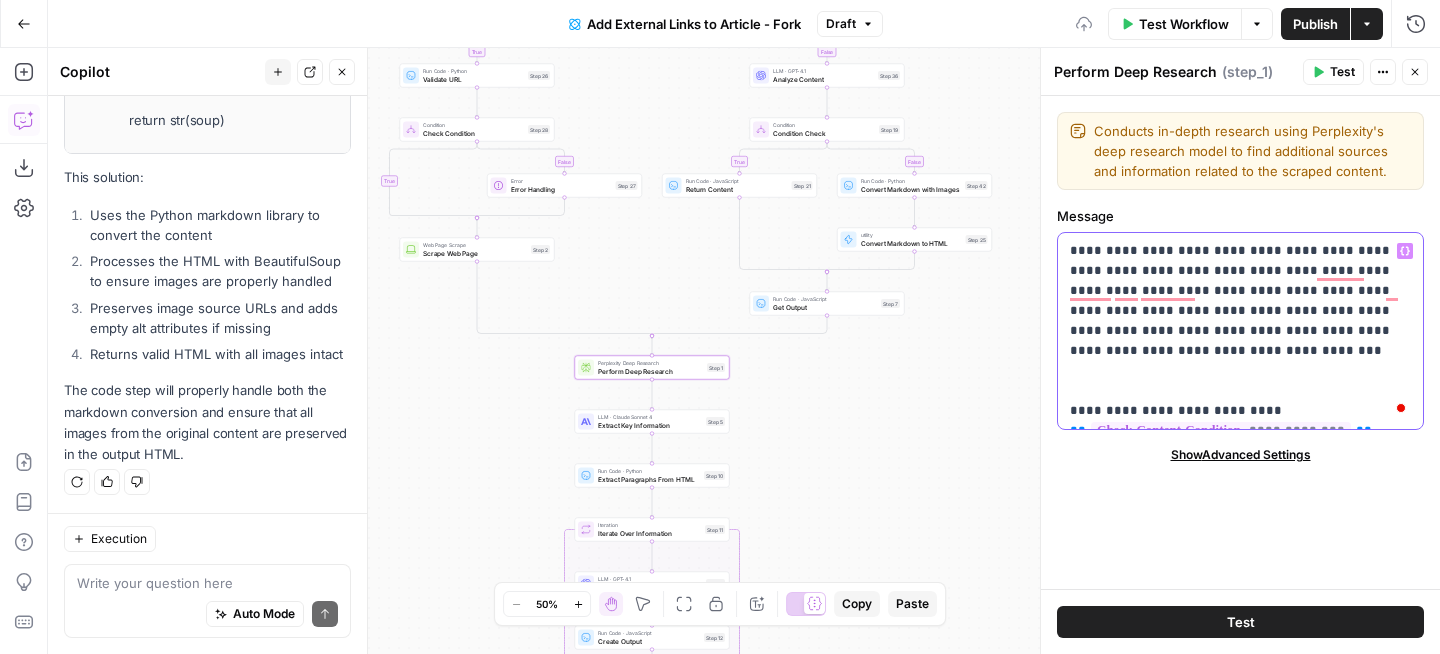click on "**********" at bounding box center [1240, 331] 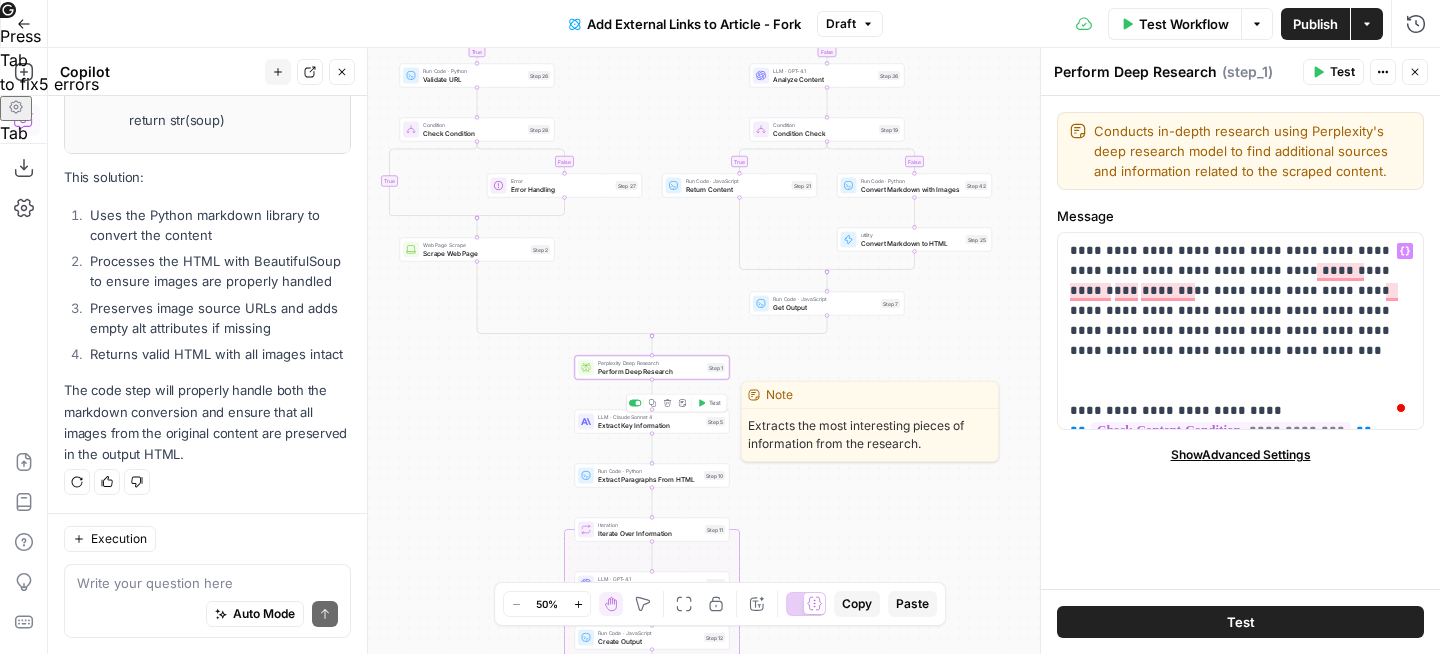 click on "Extract Key Information" at bounding box center [650, 425] 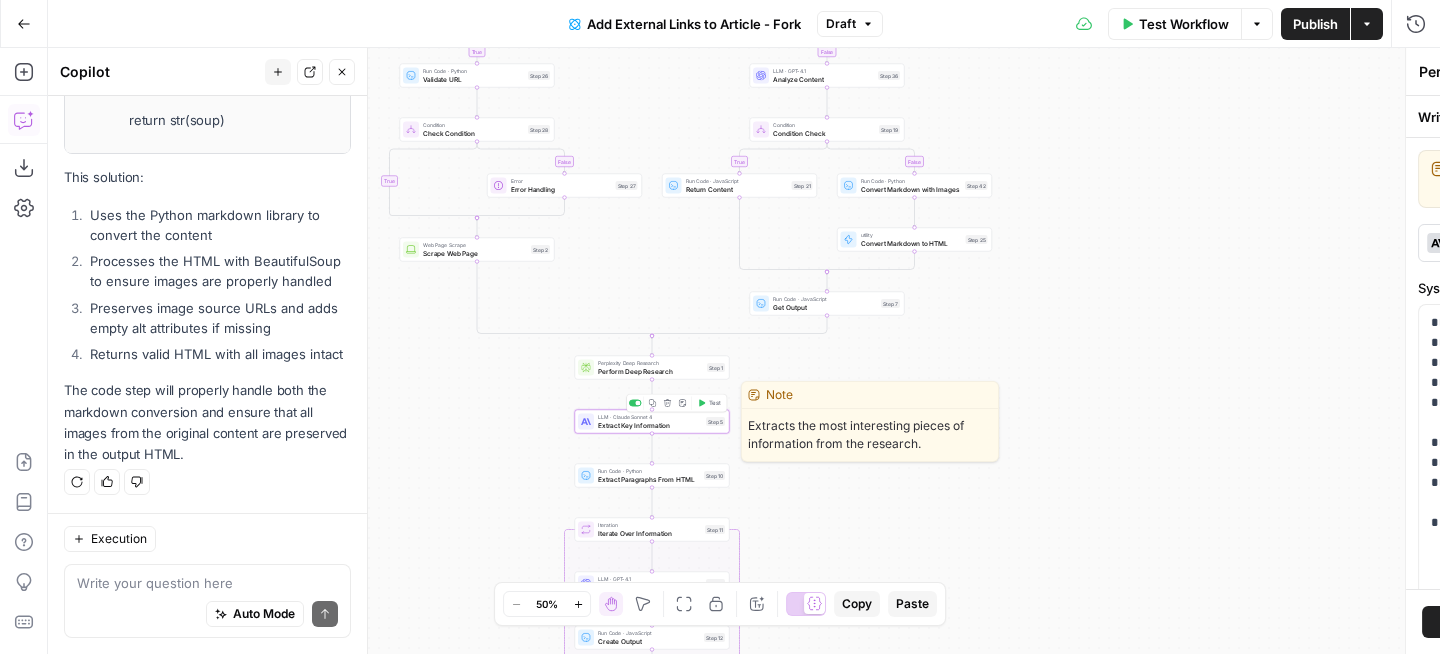 type on "Extract Key Information" 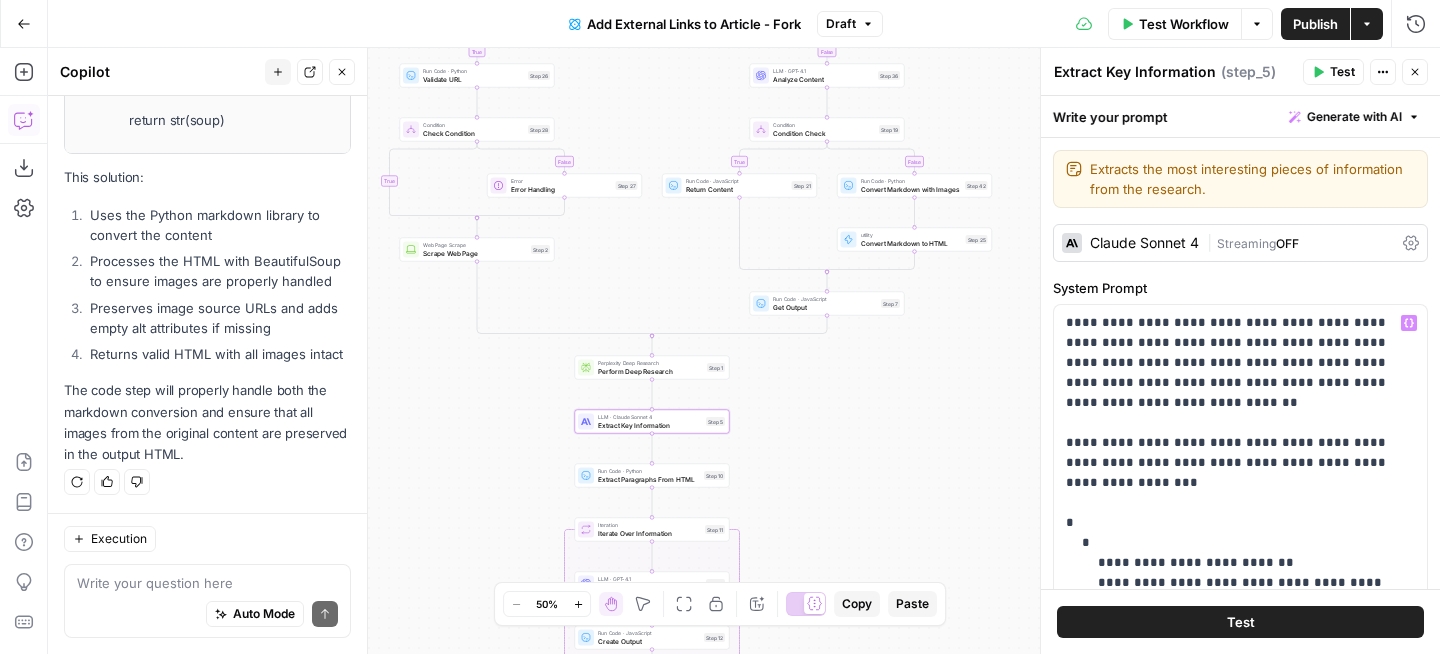 scroll, scrollTop: 62, scrollLeft: 0, axis: vertical 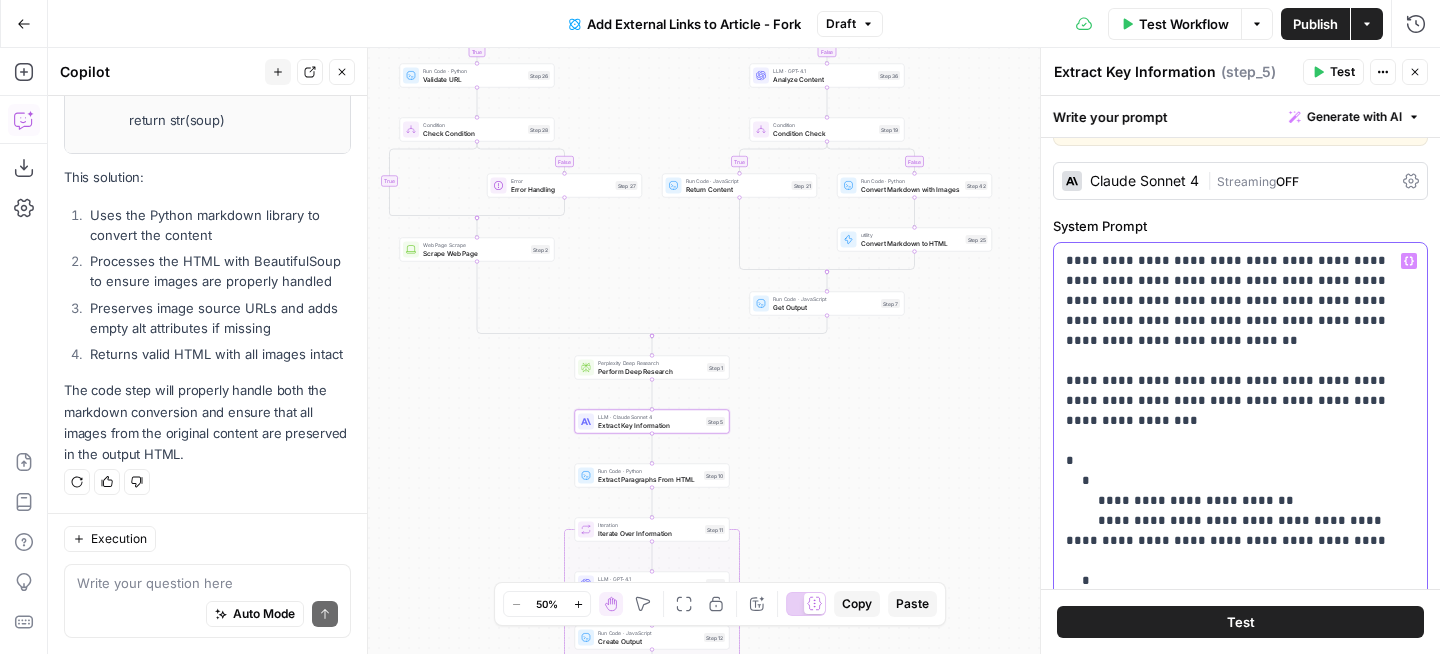 click on "**********" at bounding box center (1240, 421) 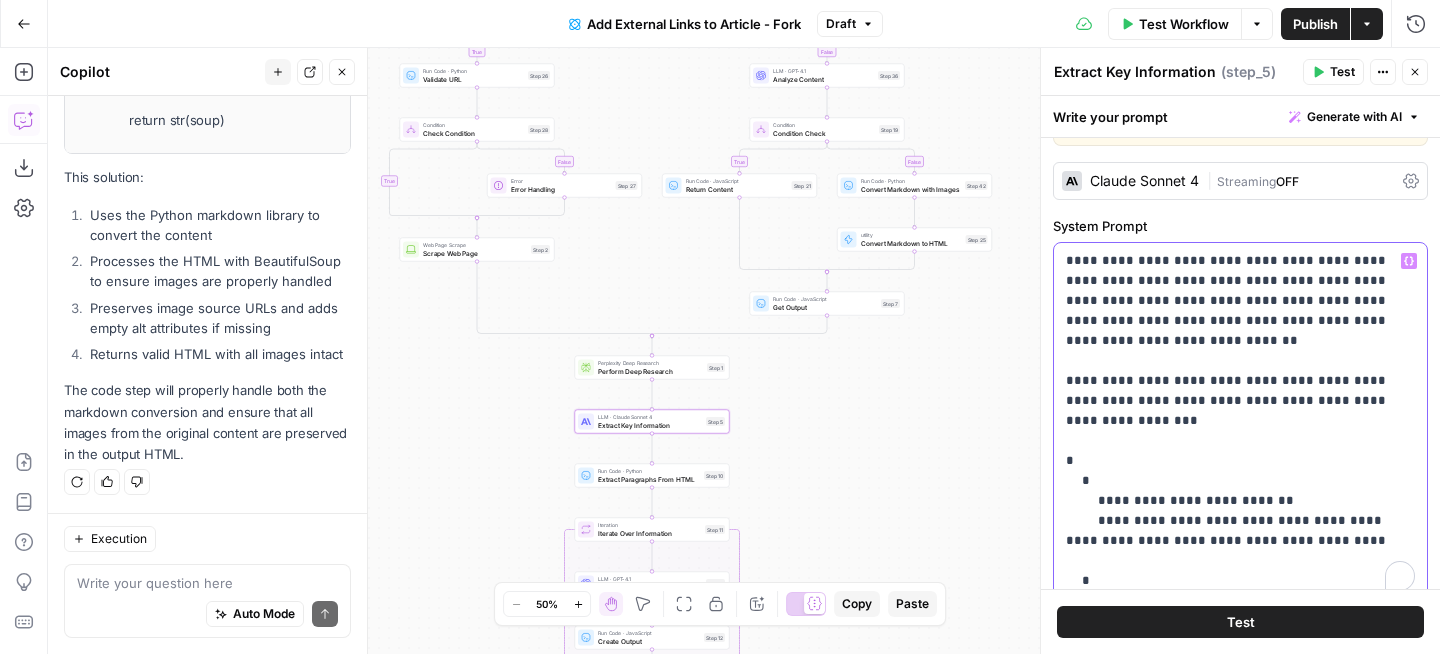 click on "**********" at bounding box center (1240, 421) 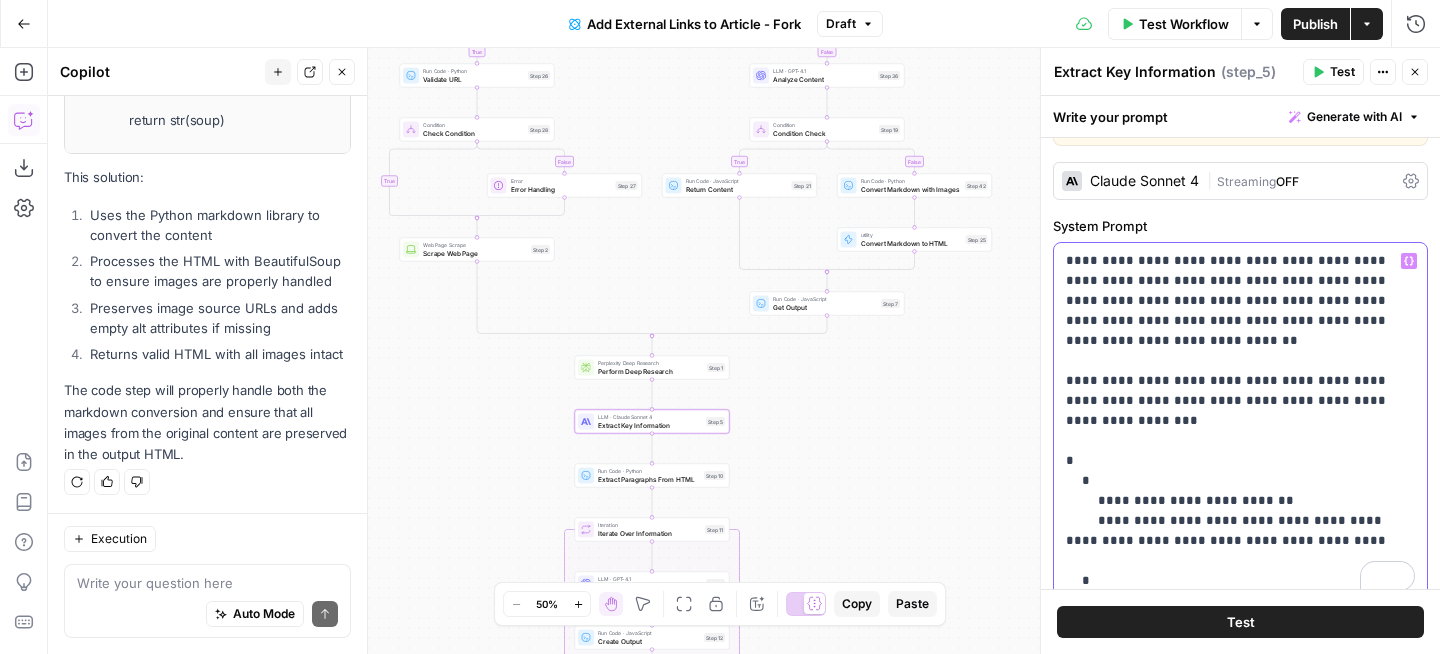click on "**********" at bounding box center [1240, 421] 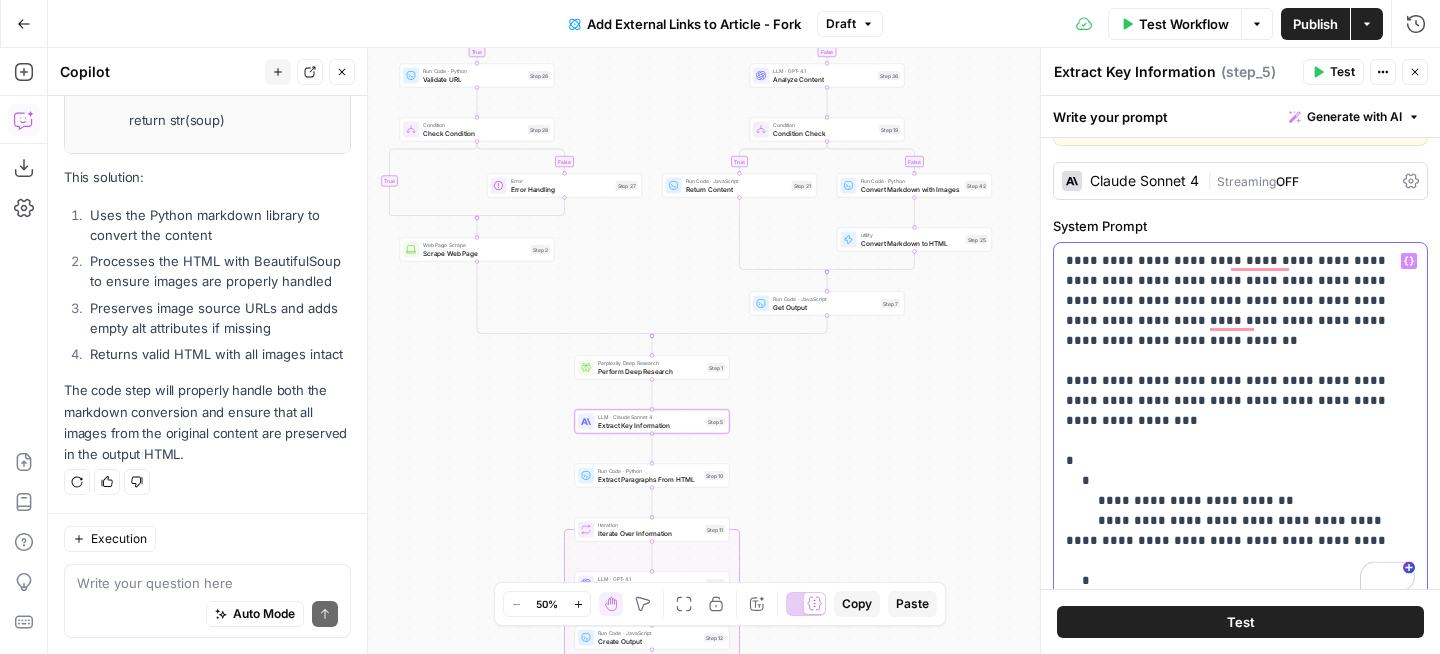 type 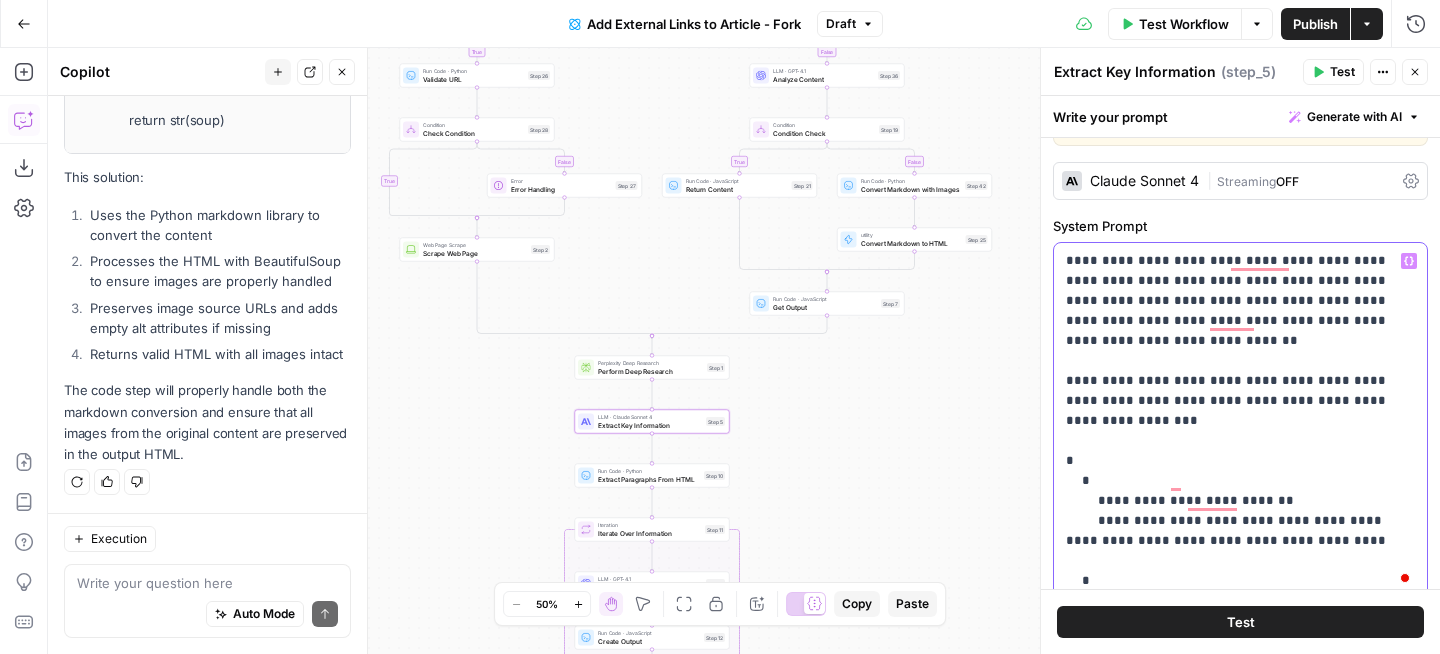 scroll, scrollTop: 62, scrollLeft: 0, axis: vertical 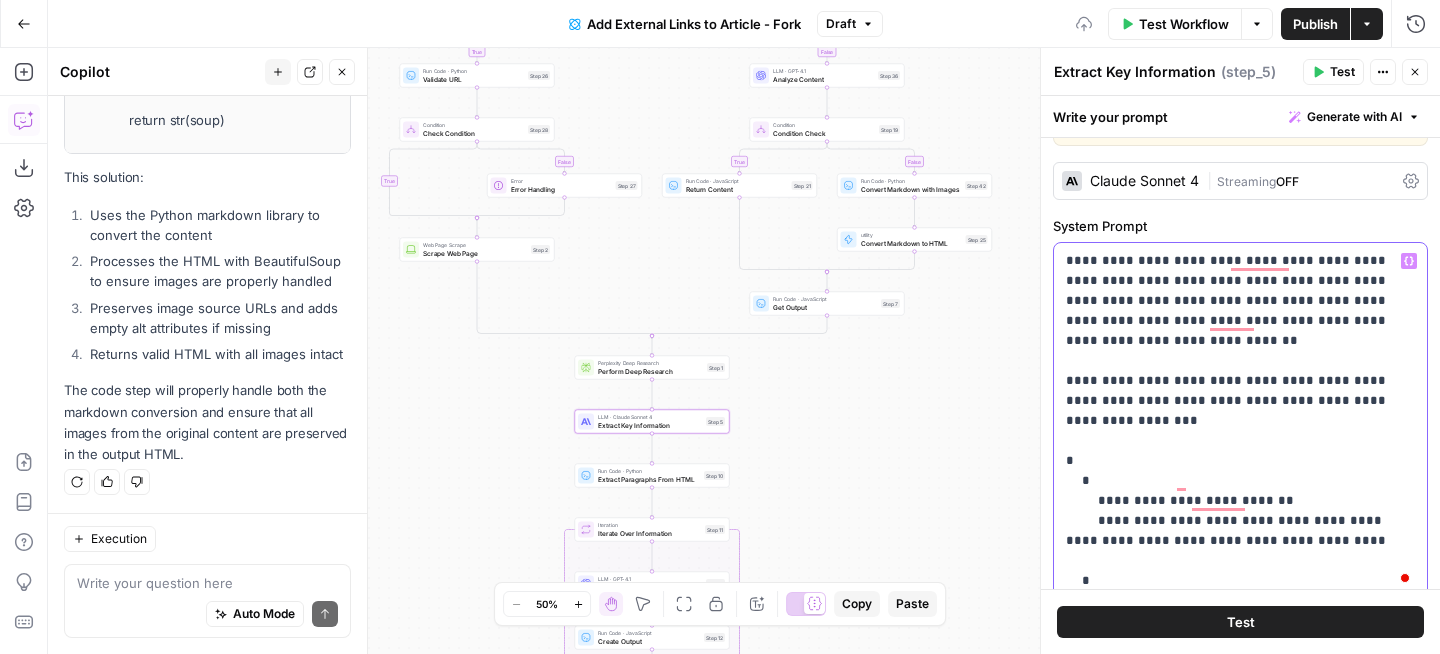 click on "**********" at bounding box center (1240, 421) 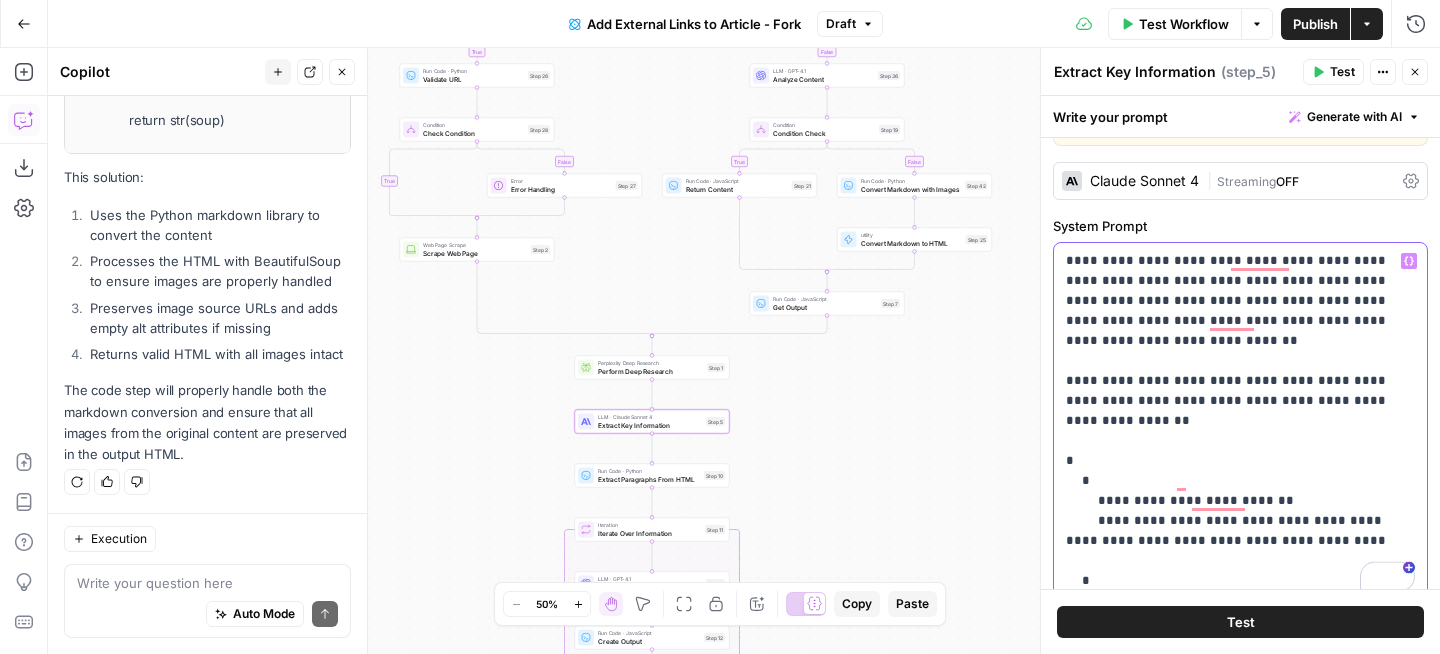 scroll, scrollTop: 141, scrollLeft: 0, axis: vertical 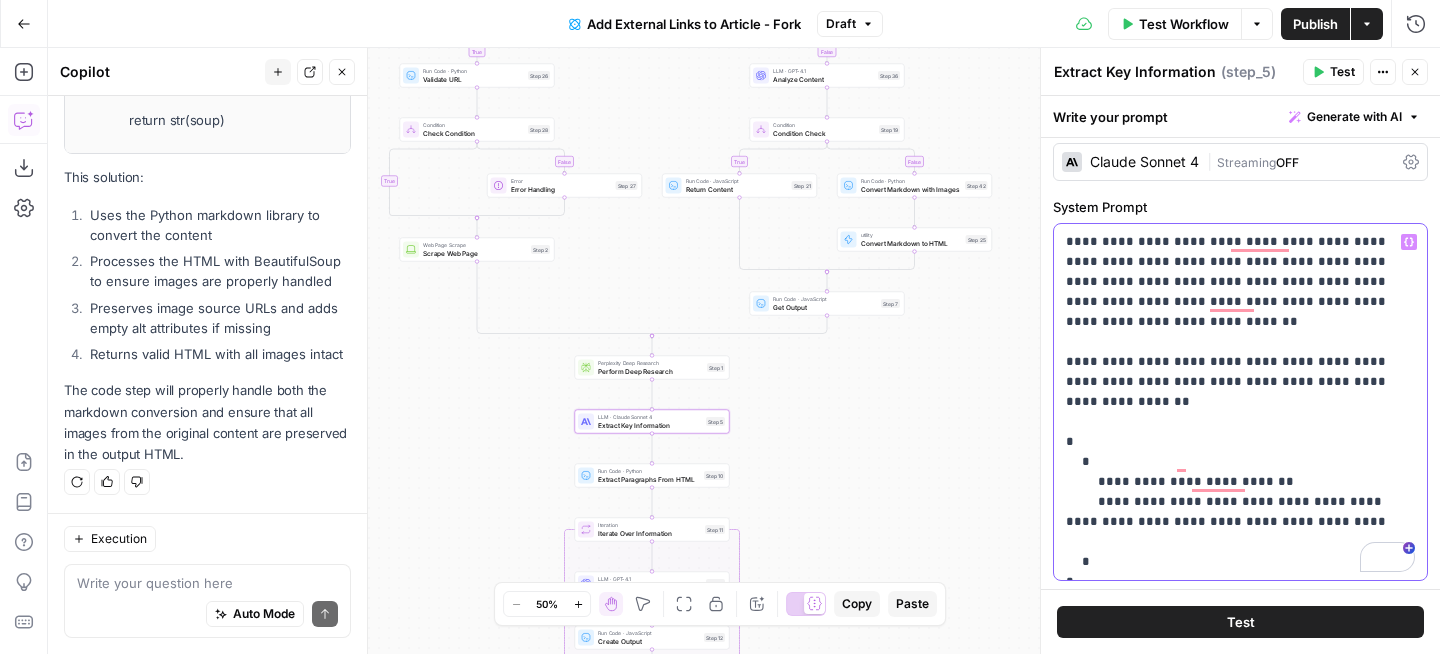 click on "**********" at bounding box center [1240, 402] 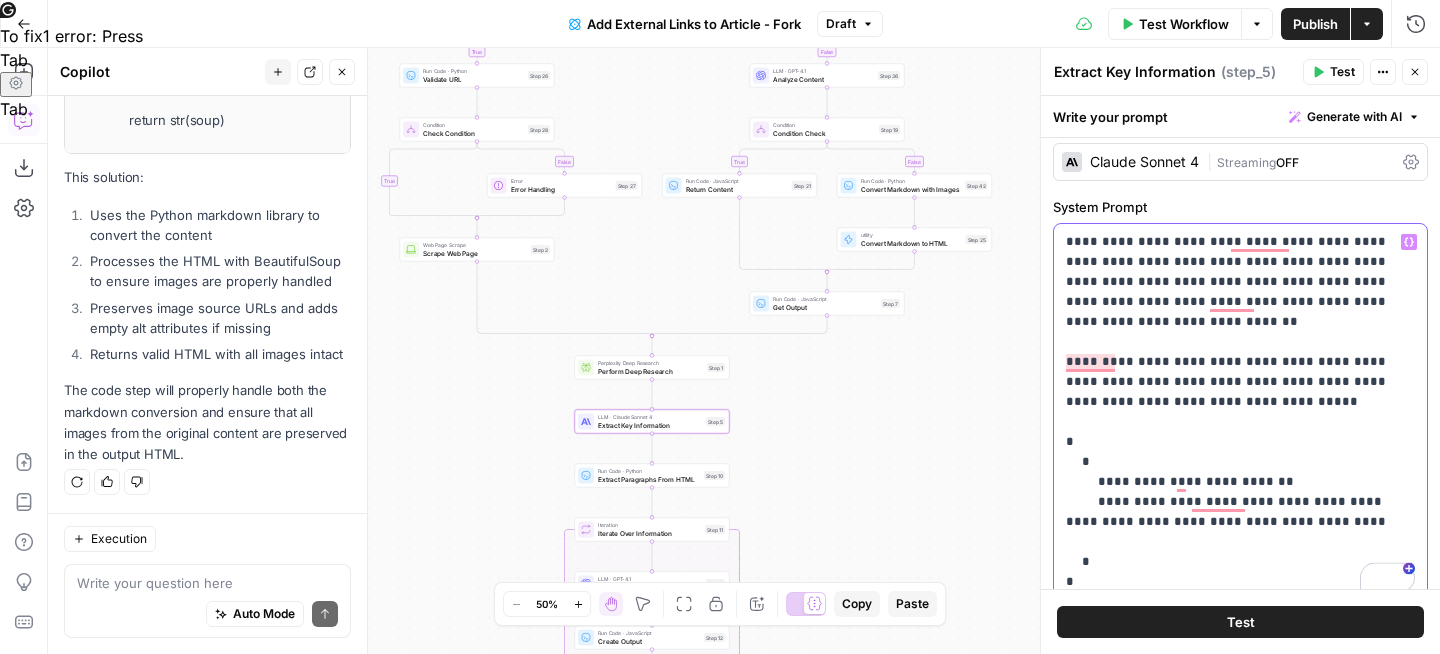 click on "**********" at bounding box center (1240, 412) 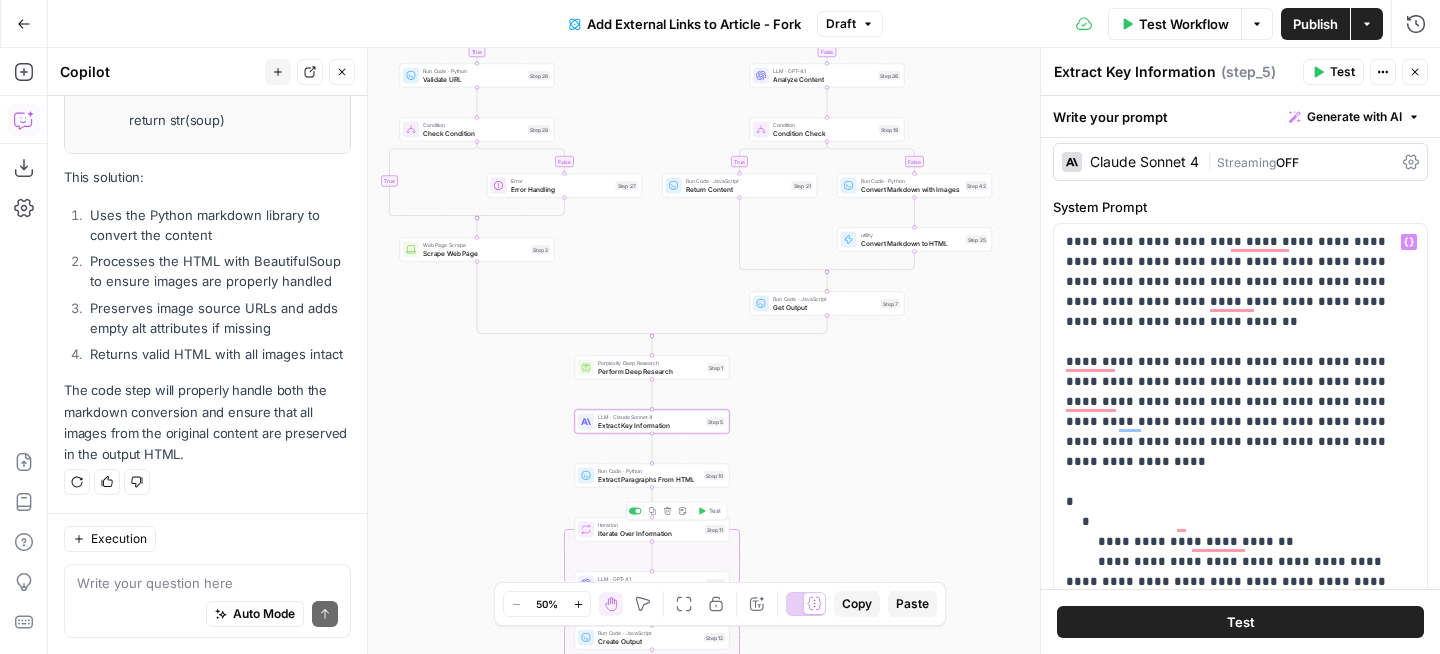 click on "Run Code · Python Extract Paragraphs From HTML Step 10 Copy step Delete step Edit Note Test" at bounding box center [652, 476] 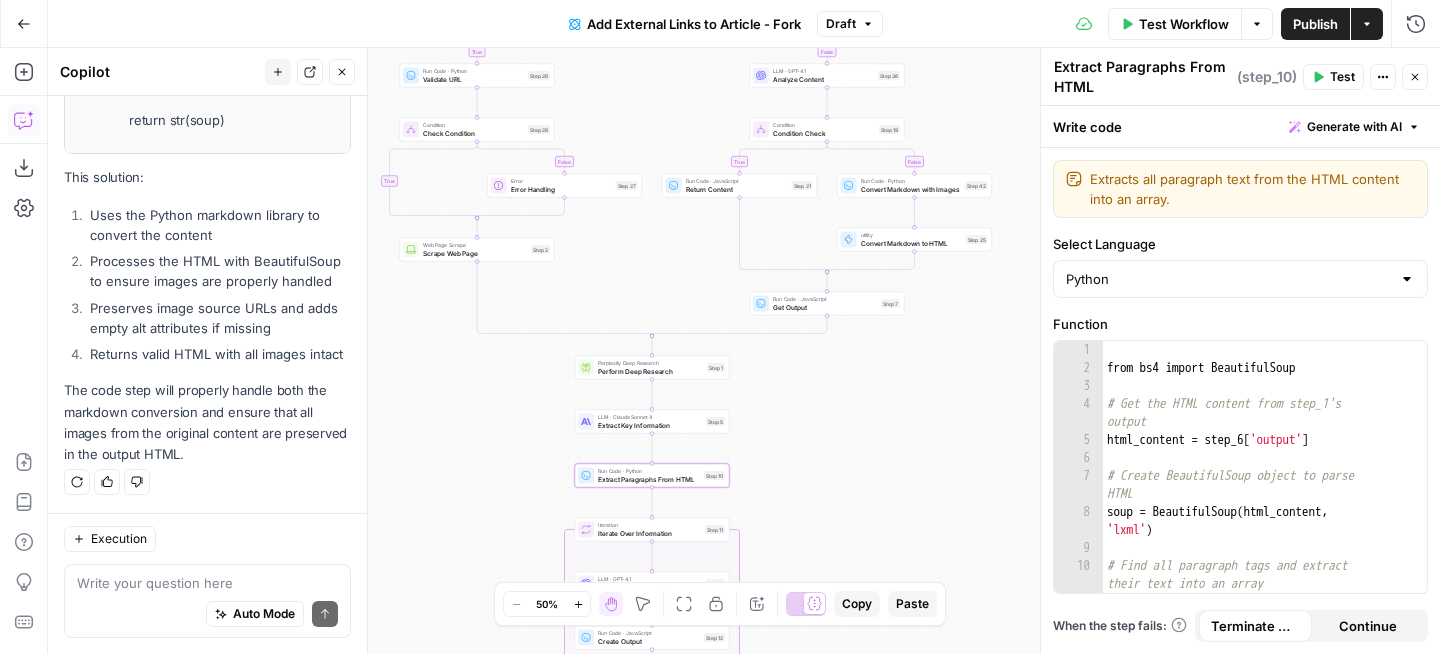 click on "false true true false false true Workflow Set Inputs Inputs Condition Check Content Condition Step 6 Run Code · Python Validate URL Step 26 Condition Check Condition Step 28 Error Error Handling Step 27 Web Page Scrape Scrape Web Page Step 2 LLM · GPT-4.1 Analyze Content Step 36 Condition Condition Check Step 19 Run Code · JavaScript Return Content Step 21 Run Code · Python Convert Markdown with Images Step 42 utility Convert Markdown to HTML Step 25 Run Code · JavaScript Get Output Step 7 Perplexity Deep Research Perform Deep Research Step 1 LLM · Claude Sonnet 4 Extract Key Information Step 5 Run Code · Python Extract Paragraphs From HTML Step 10 Loop Iteration Iterate Over Information Step 11 LLM · GPT-4.1 Find Best Fit Step 8 Run Code · JavaScript Create Output Step 12 Complete Loop Iteration Iterate Over Paragraphs Step 14 Run Code · JavaScript Get Paragraph Step 22 LLM · GPT-4.1 Update Paragraph Step 15 Run Code · JavaScript Create Update Object Step 13 Complete Run Code · Python Step 16" at bounding box center (744, 351) 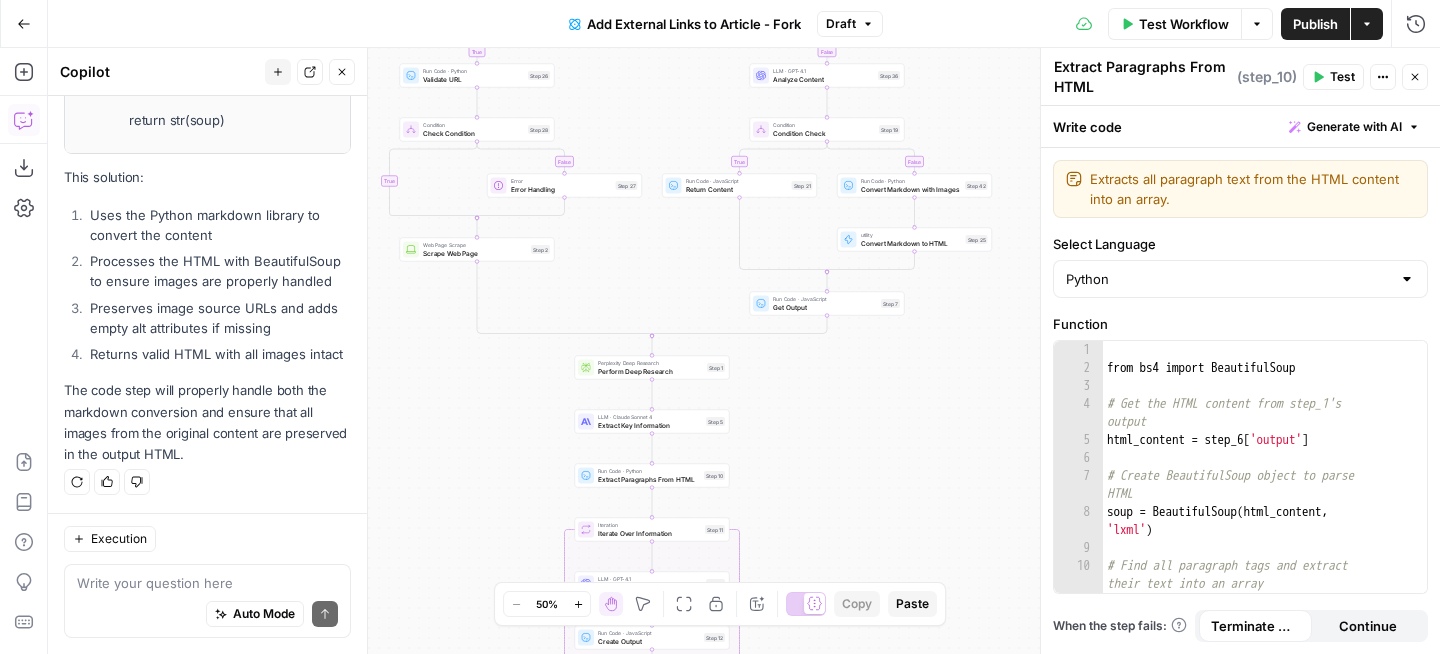 click on "Iterate Over Information" at bounding box center [649, 533] 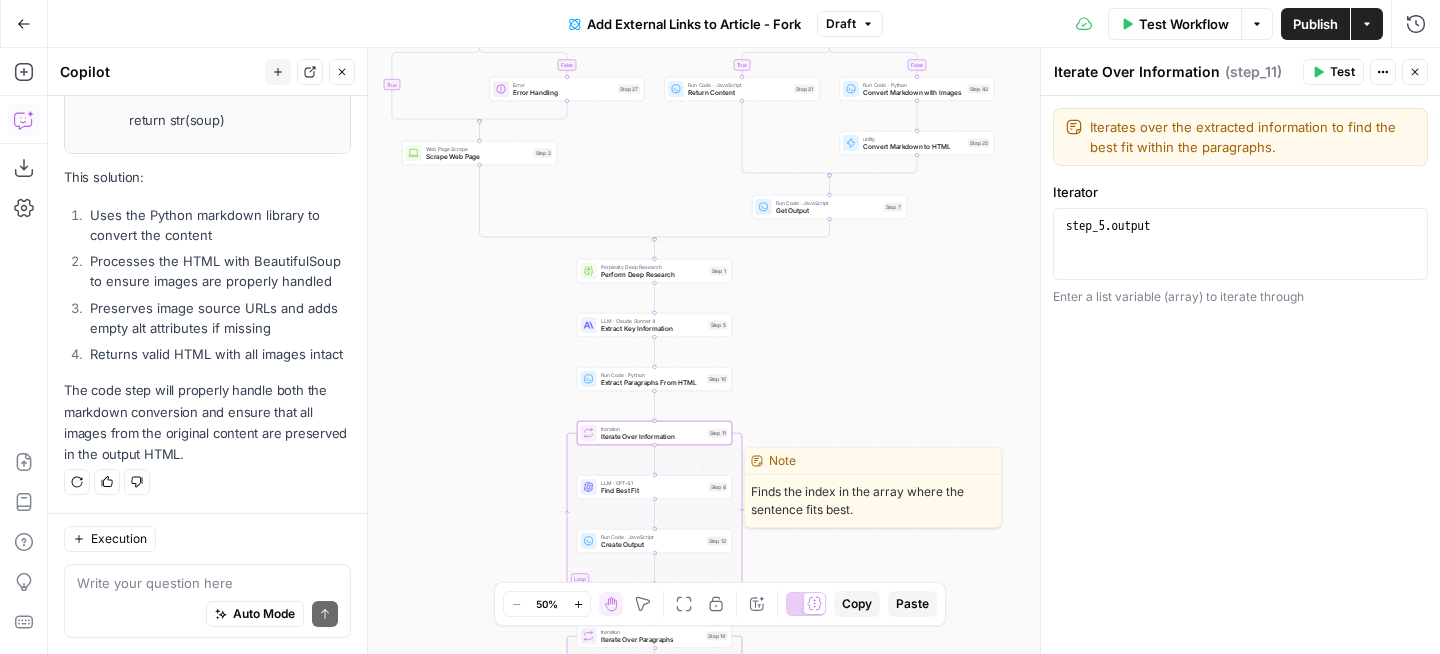 click on "Find Best Fit" at bounding box center (653, 491) 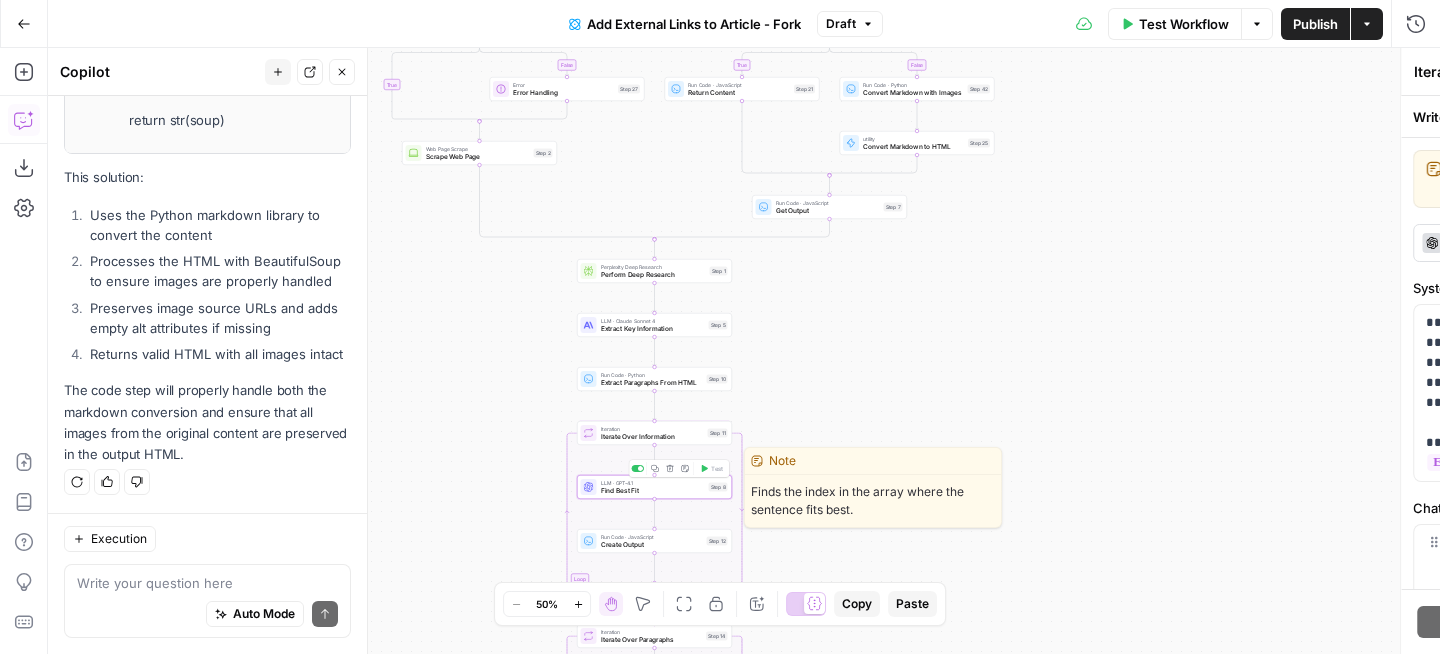 type on "Find Best Fit" 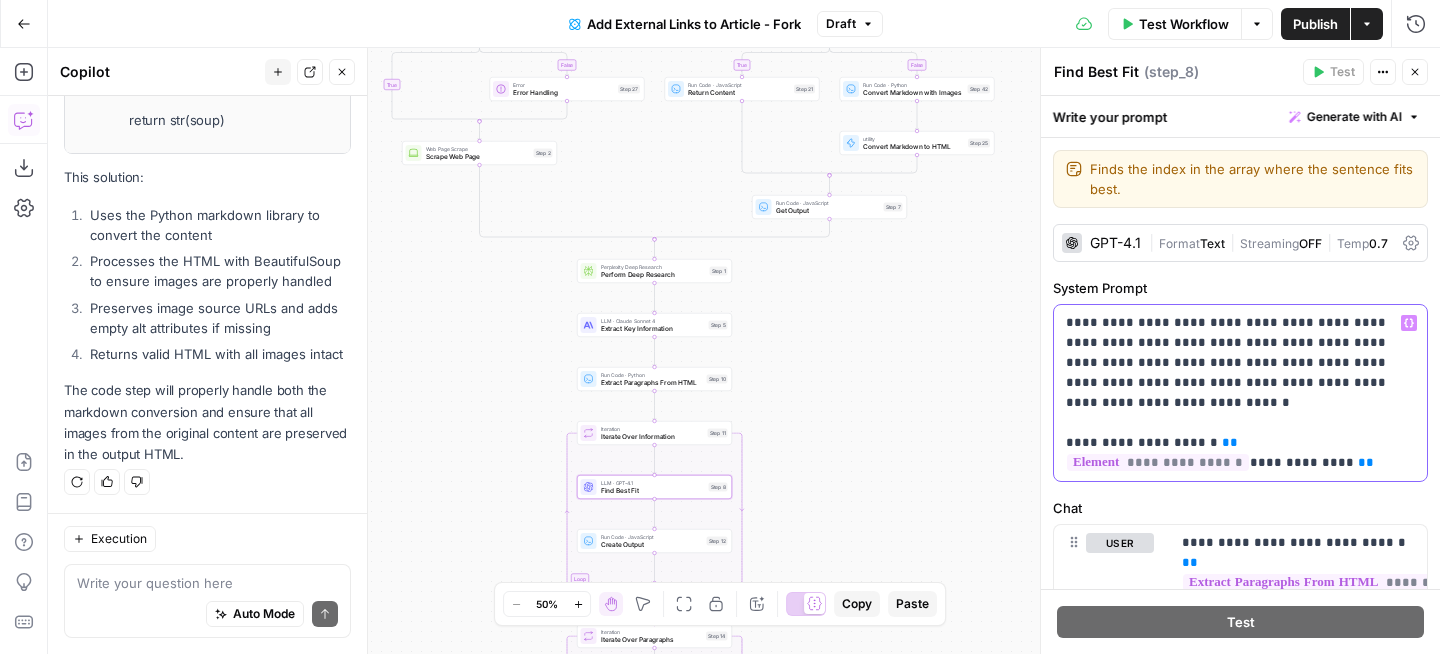 click on "**********" at bounding box center [1240, 393] 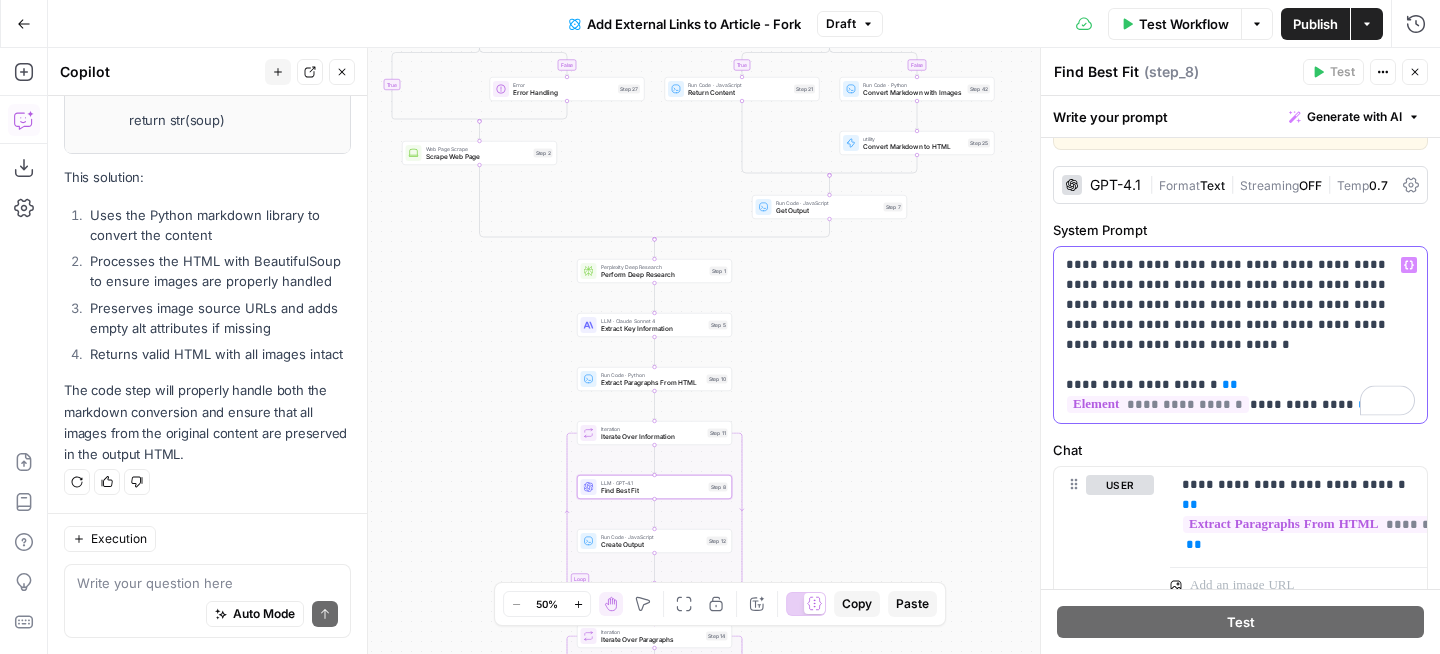 scroll, scrollTop: 67, scrollLeft: 0, axis: vertical 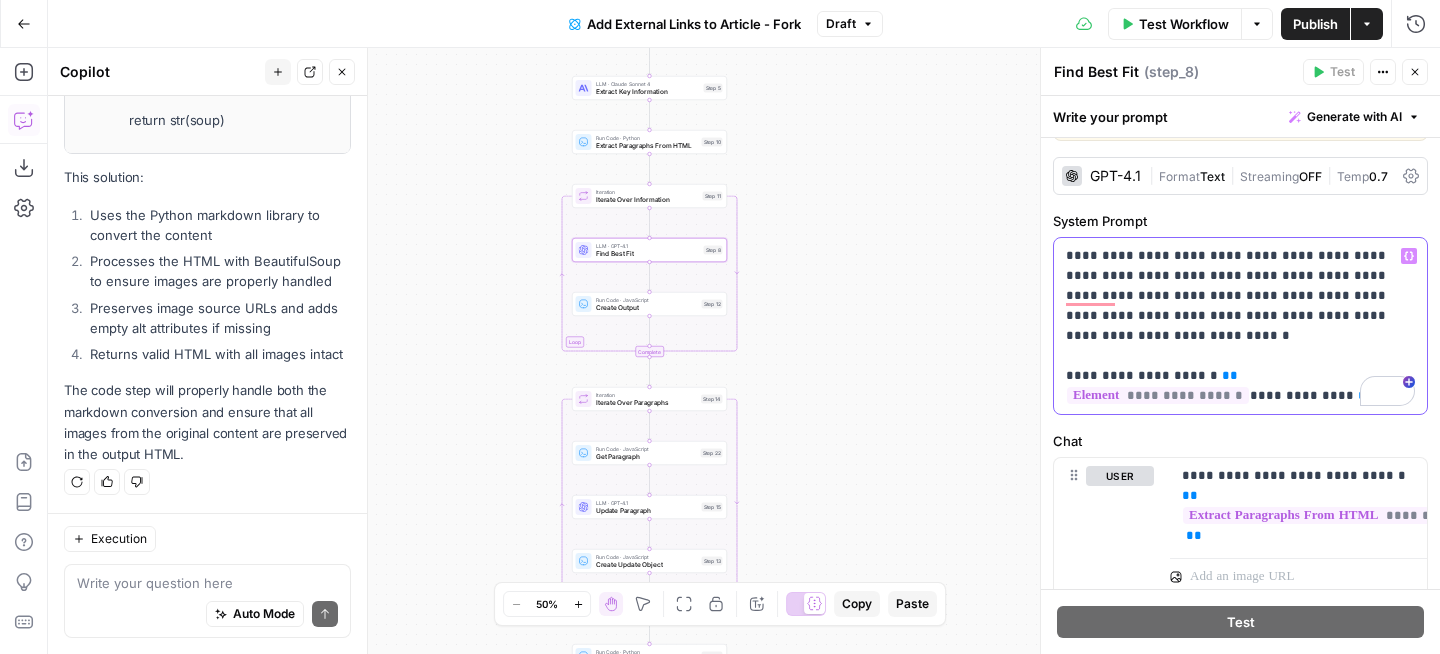 type 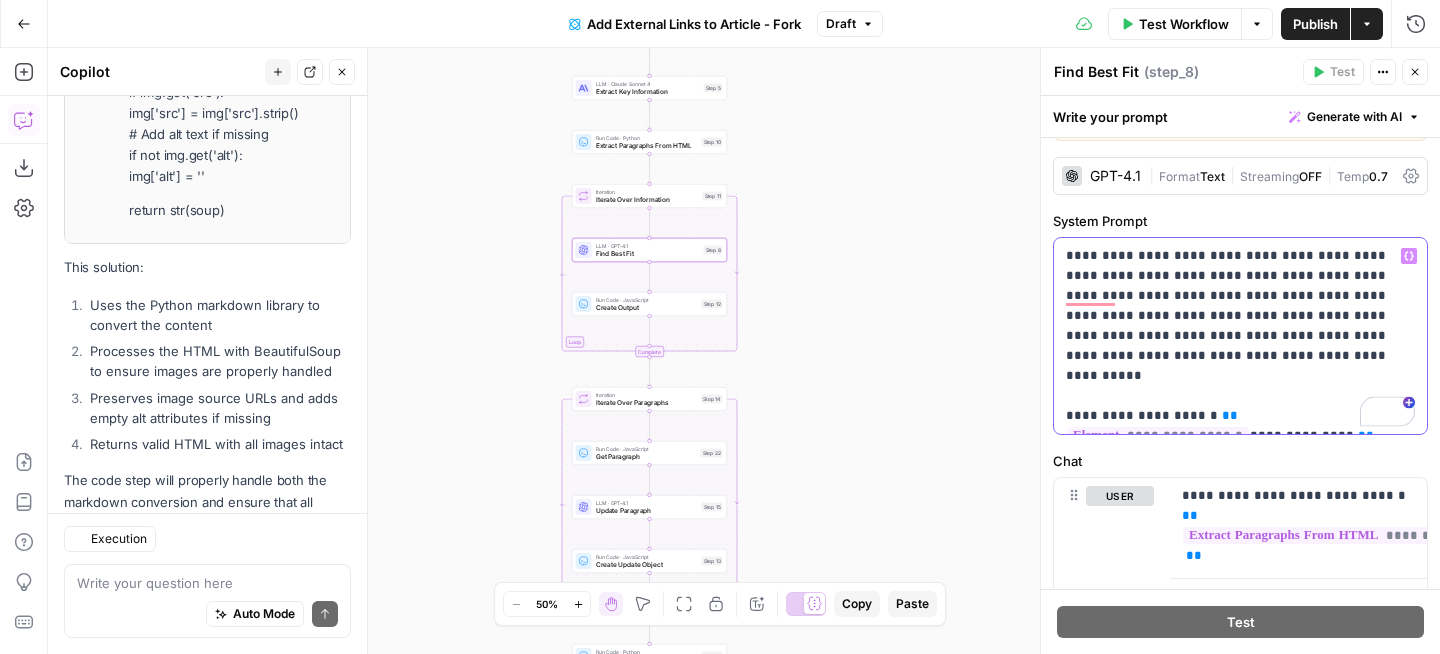 scroll, scrollTop: 1809, scrollLeft: 0, axis: vertical 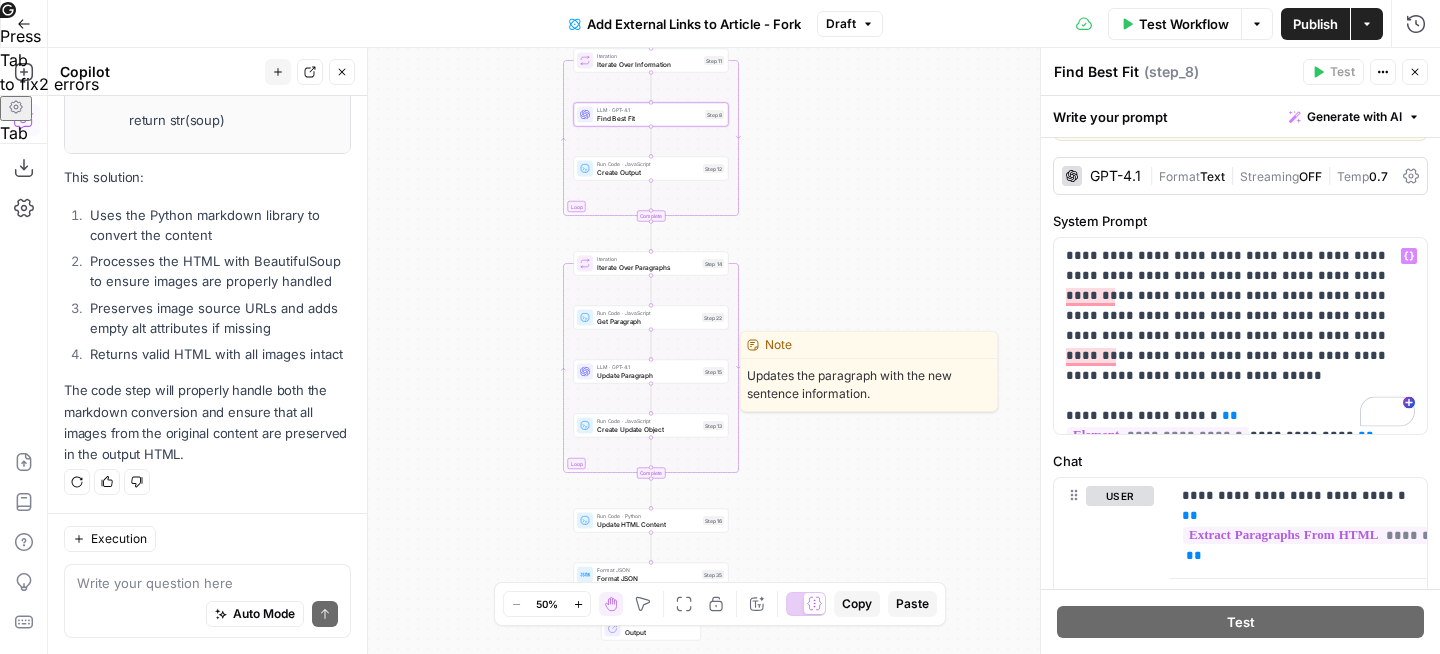 click on "Update Paragraph" at bounding box center (648, 375) 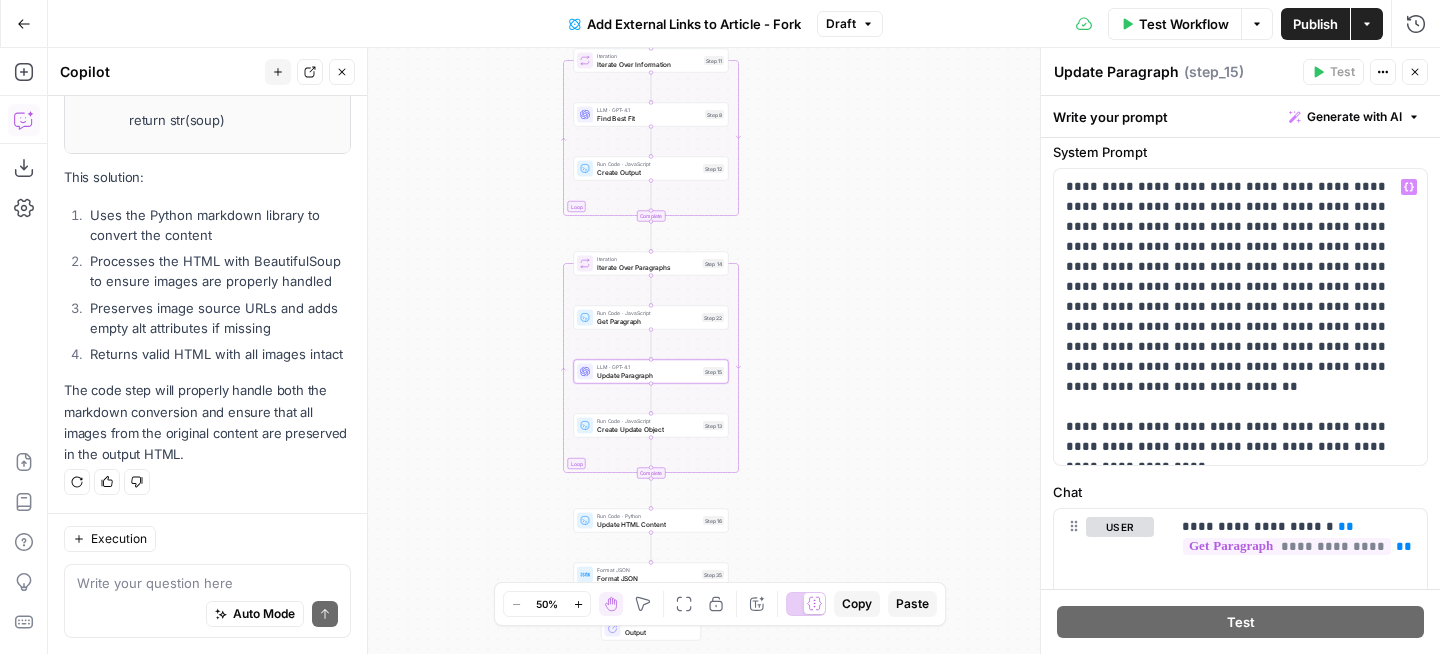 scroll, scrollTop: 143, scrollLeft: 0, axis: vertical 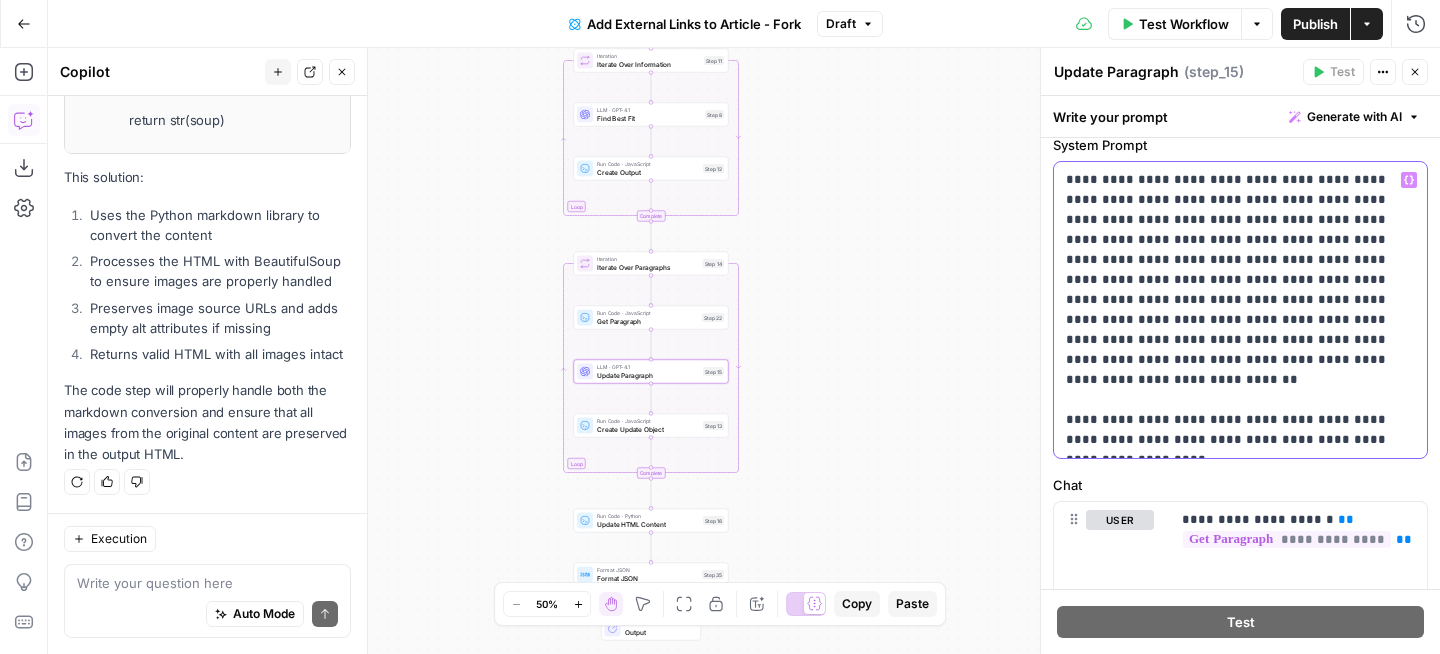 click on "**********" at bounding box center [1240, 310] 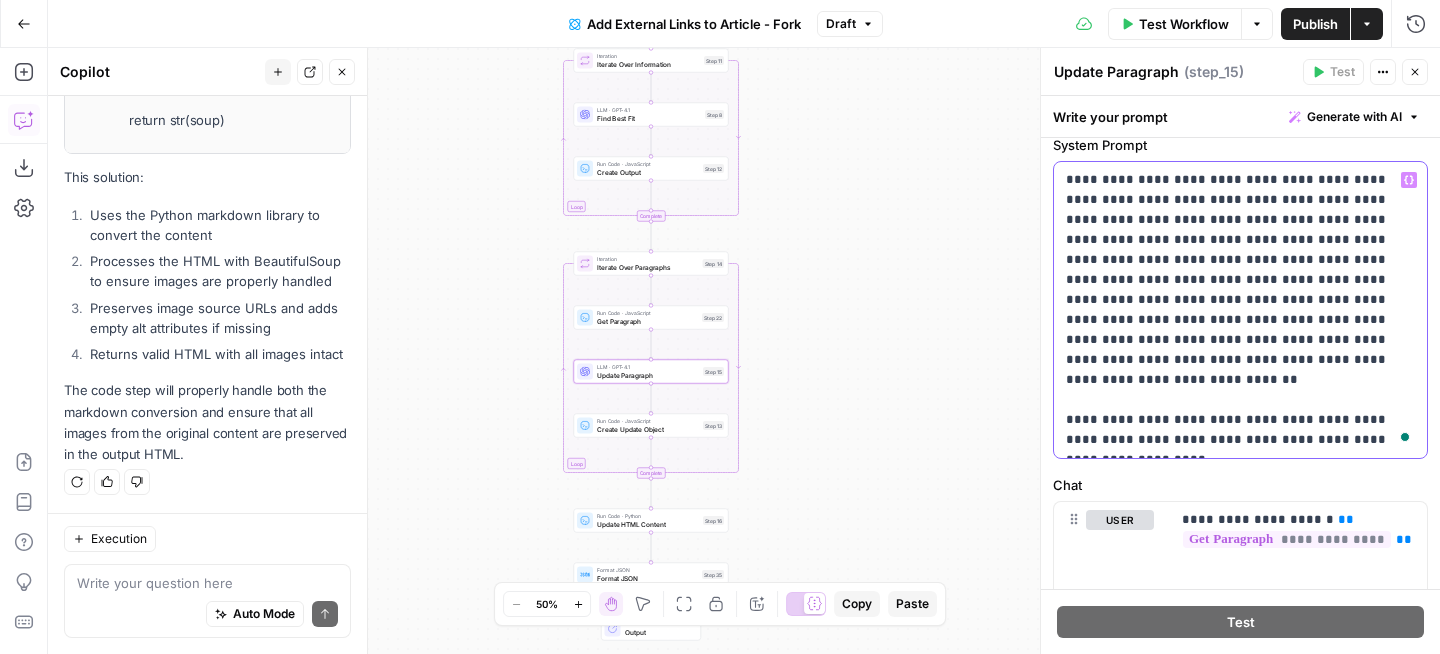 type 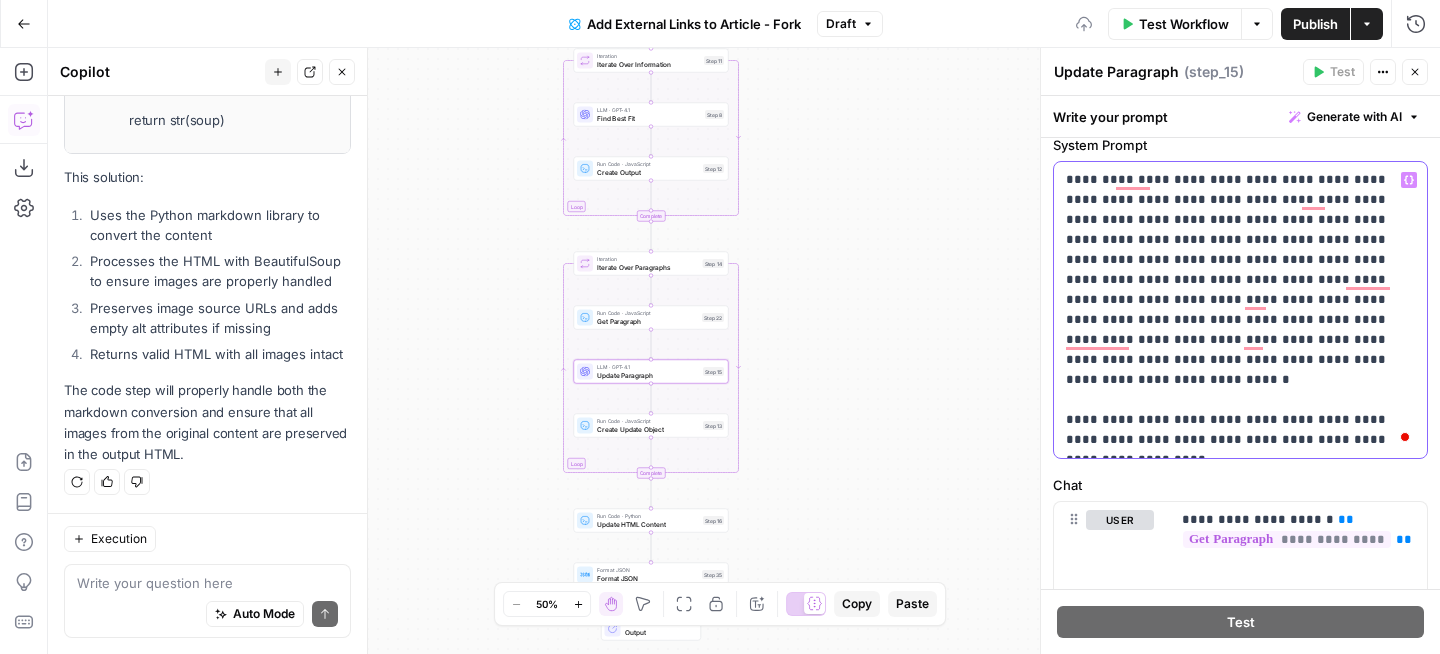 scroll, scrollTop: 143, scrollLeft: 0, axis: vertical 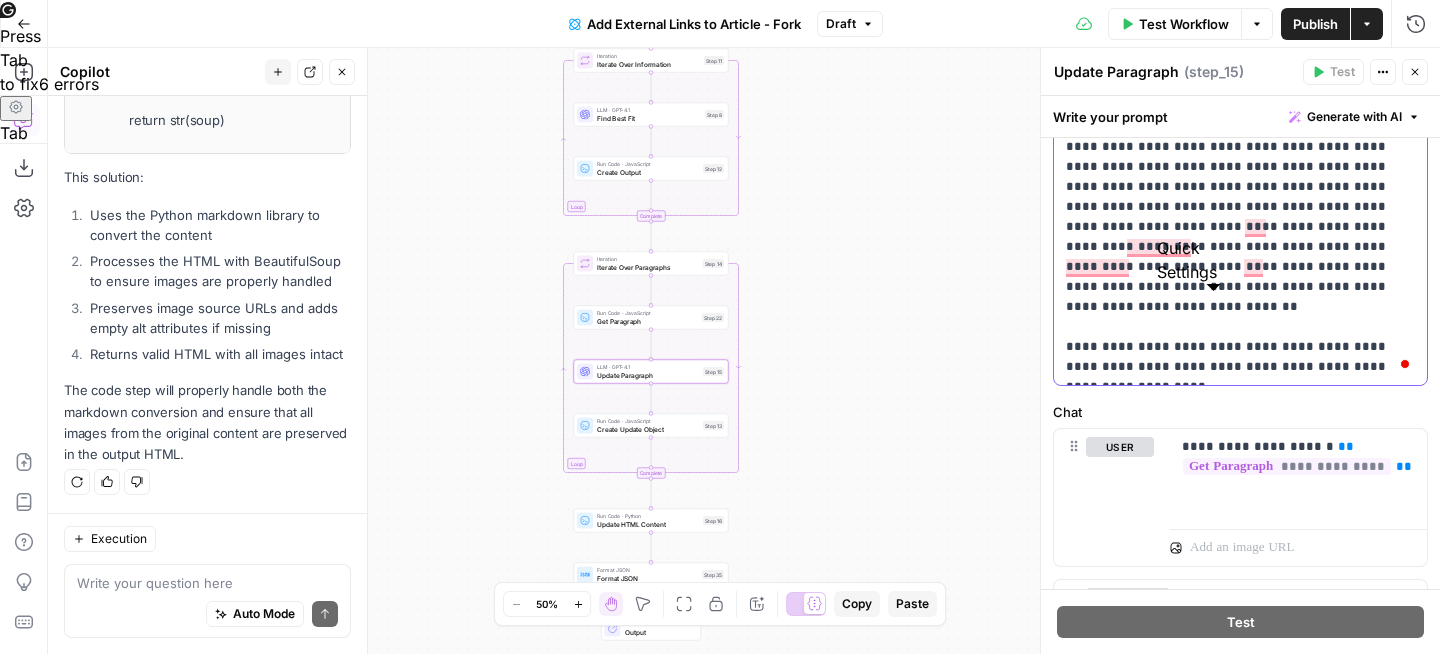 click on "**********" at bounding box center [1240, 237] 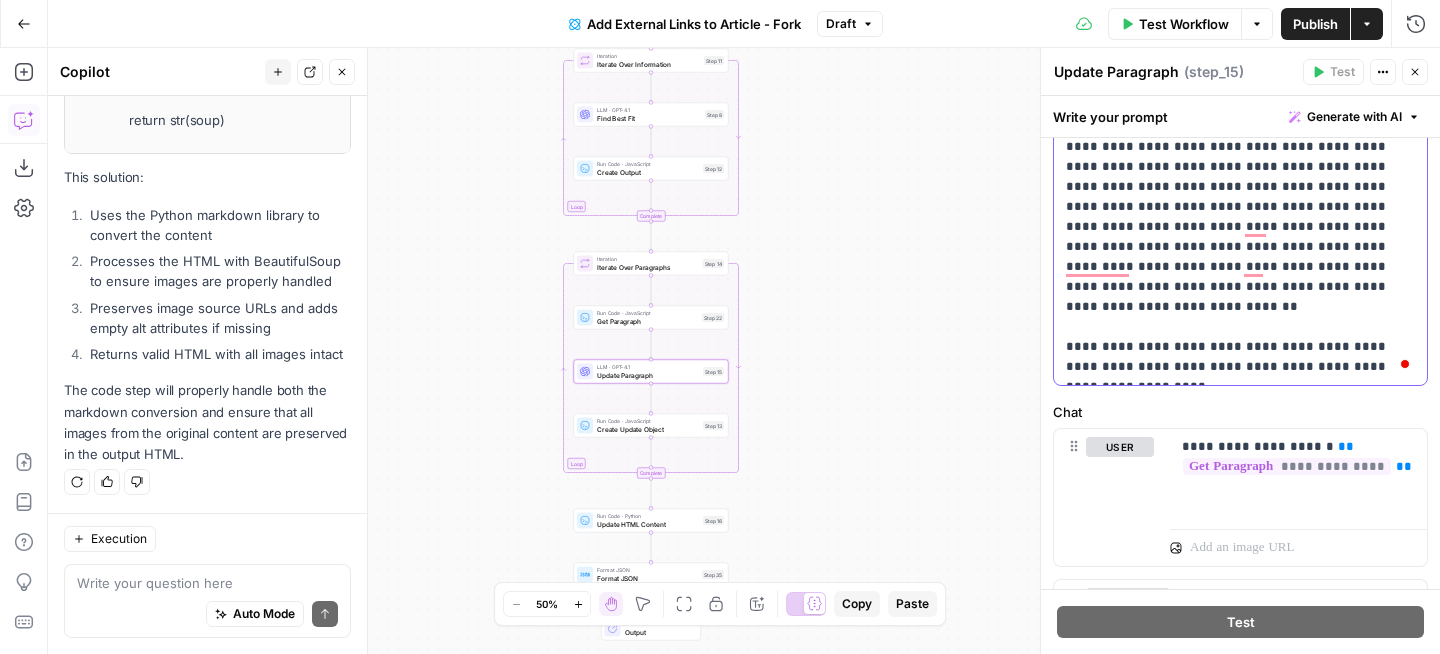 click on "**********" at bounding box center [1240, 237] 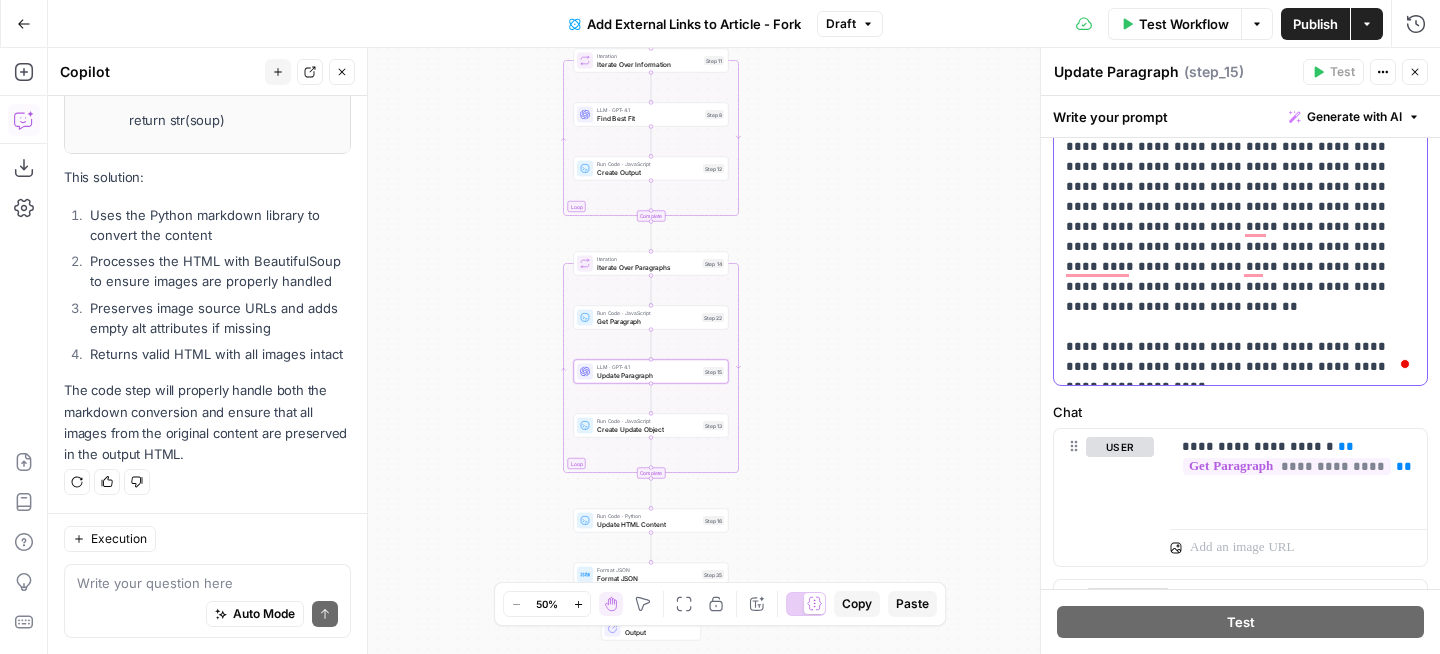 scroll, scrollTop: 244, scrollLeft: 0, axis: vertical 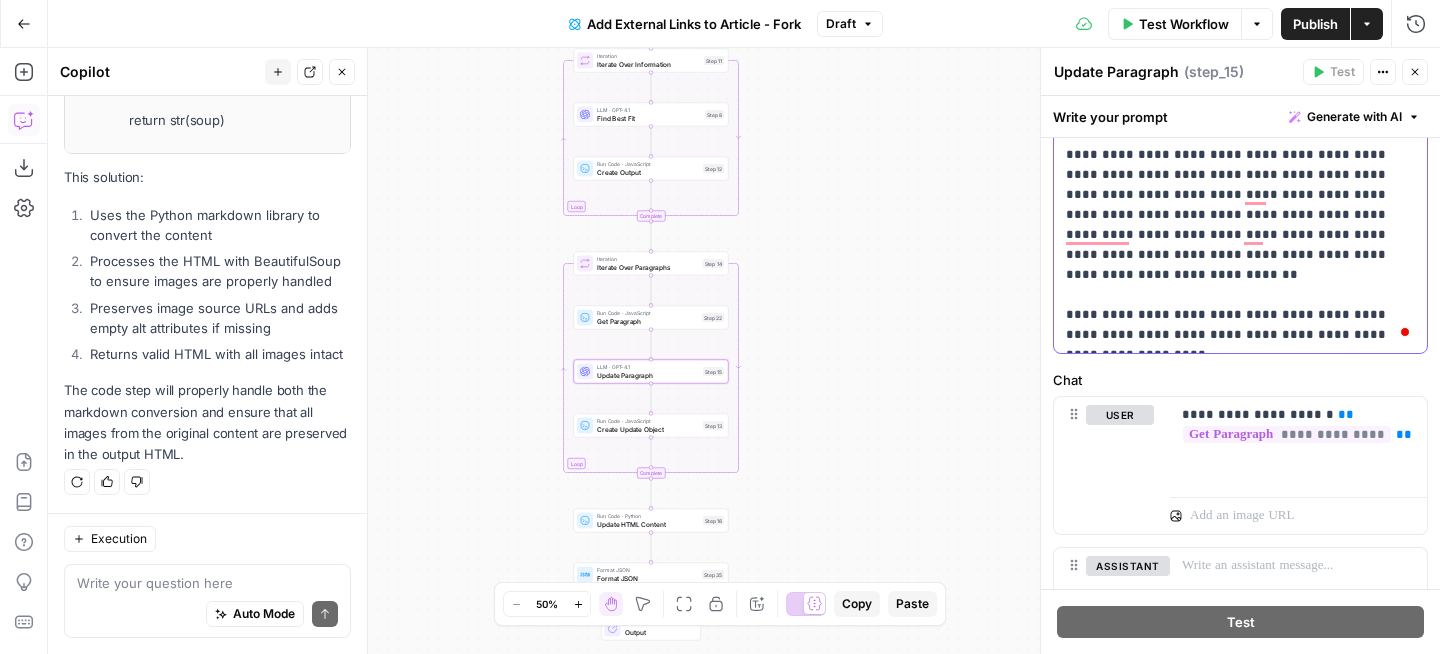 drag, startPoint x: 1124, startPoint y: 277, endPoint x: 1144, endPoint y: 277, distance: 20 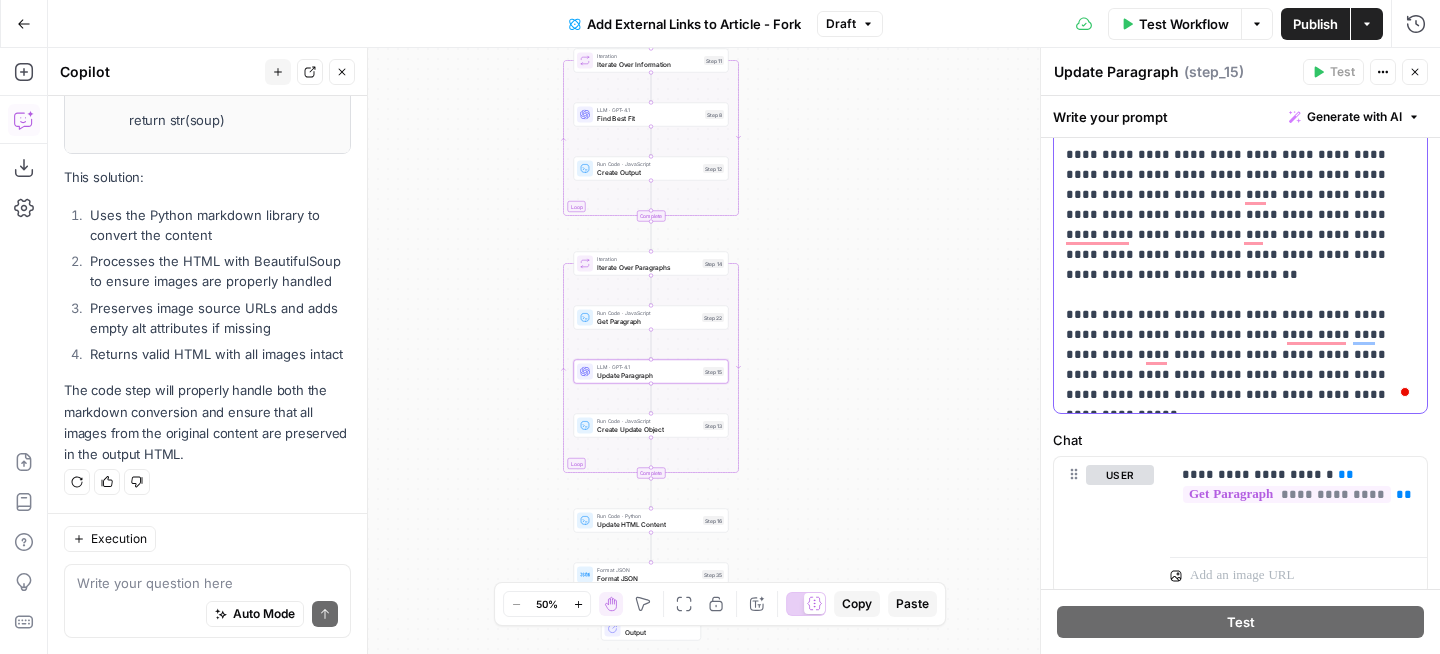 scroll, scrollTop: 304, scrollLeft: 0, axis: vertical 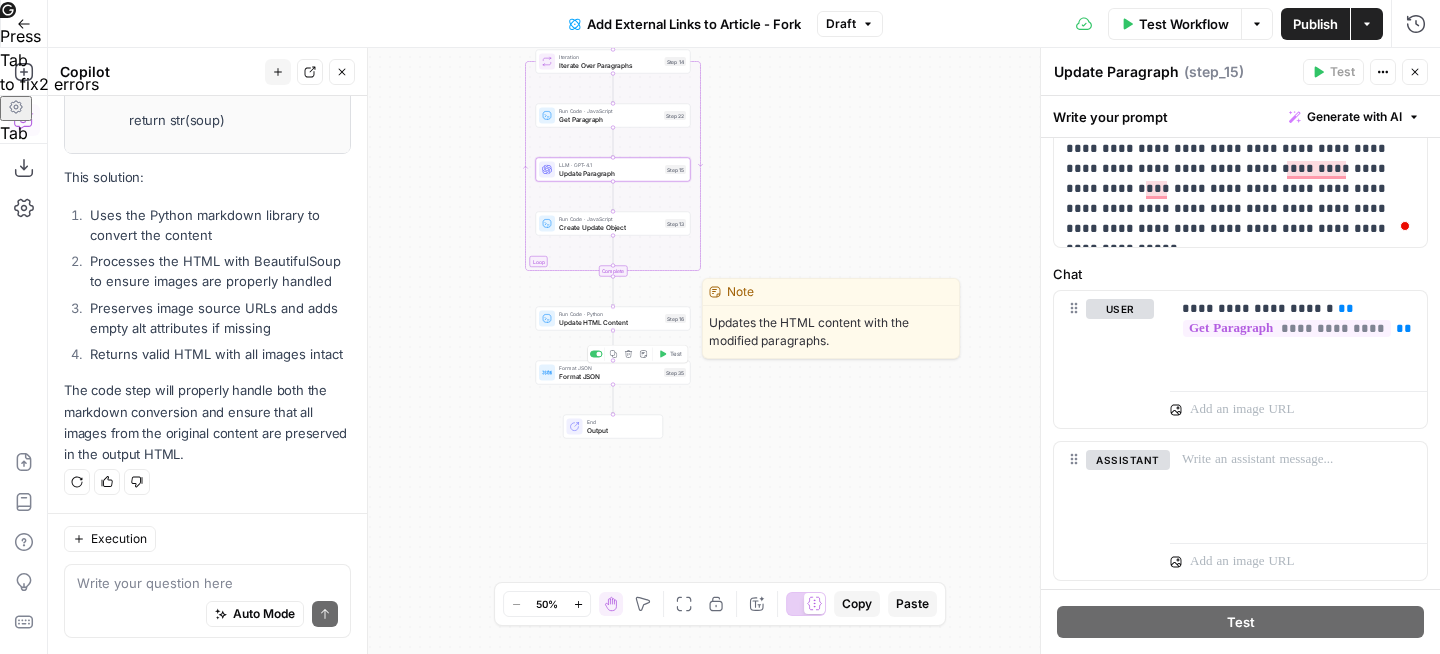 click on "Update HTML Content" at bounding box center (610, 322) 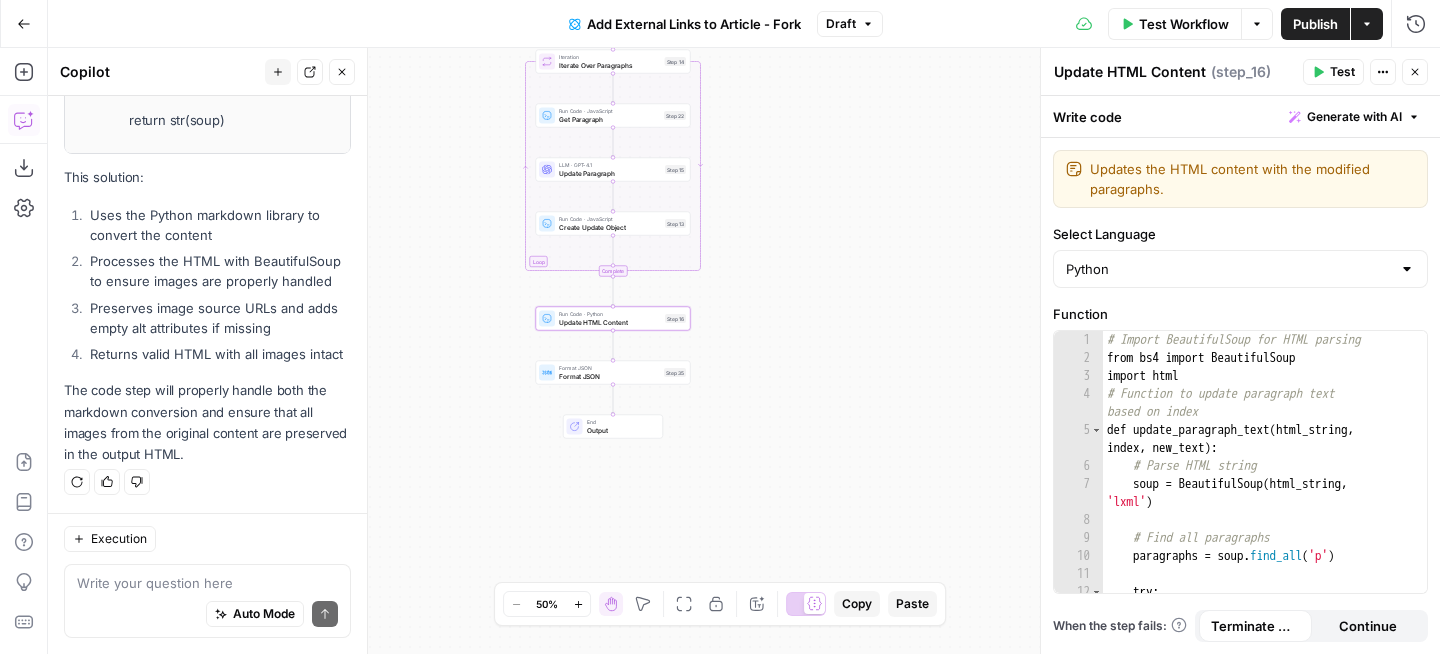 click on "Test" at bounding box center [1333, 72] 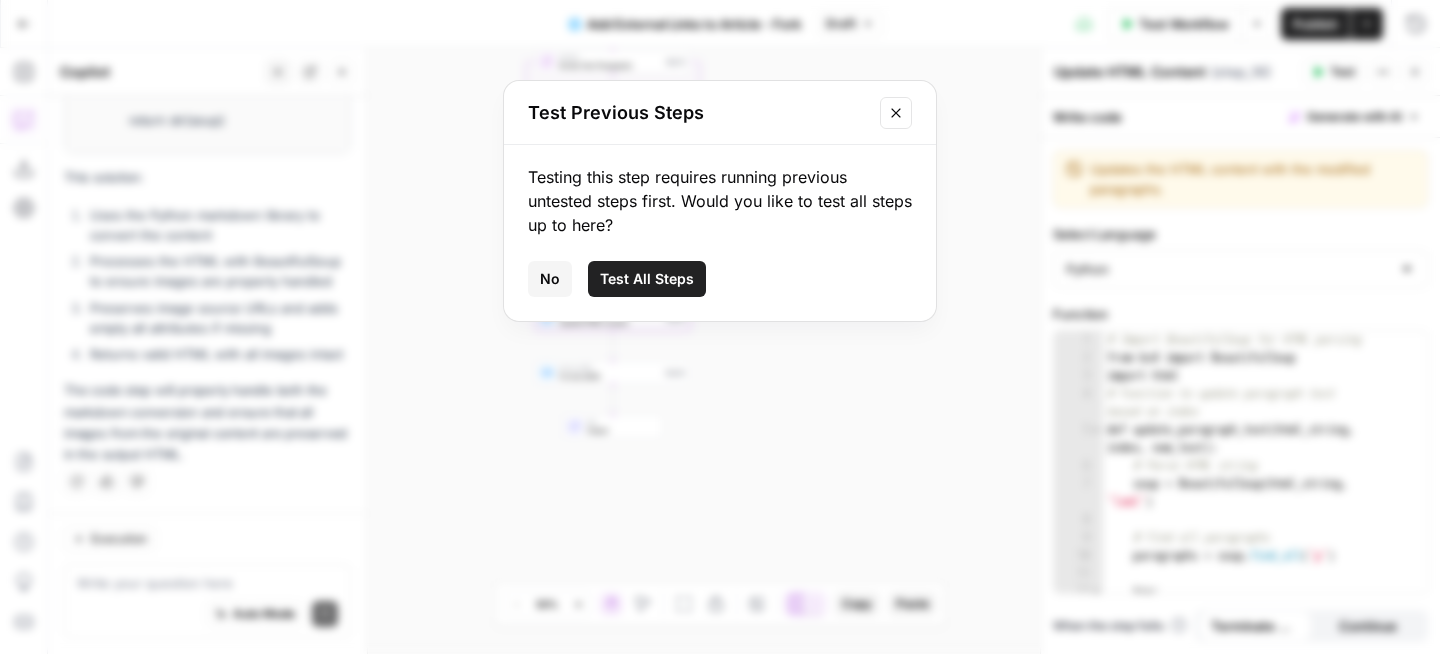 click on "Test All Steps" at bounding box center (647, 279) 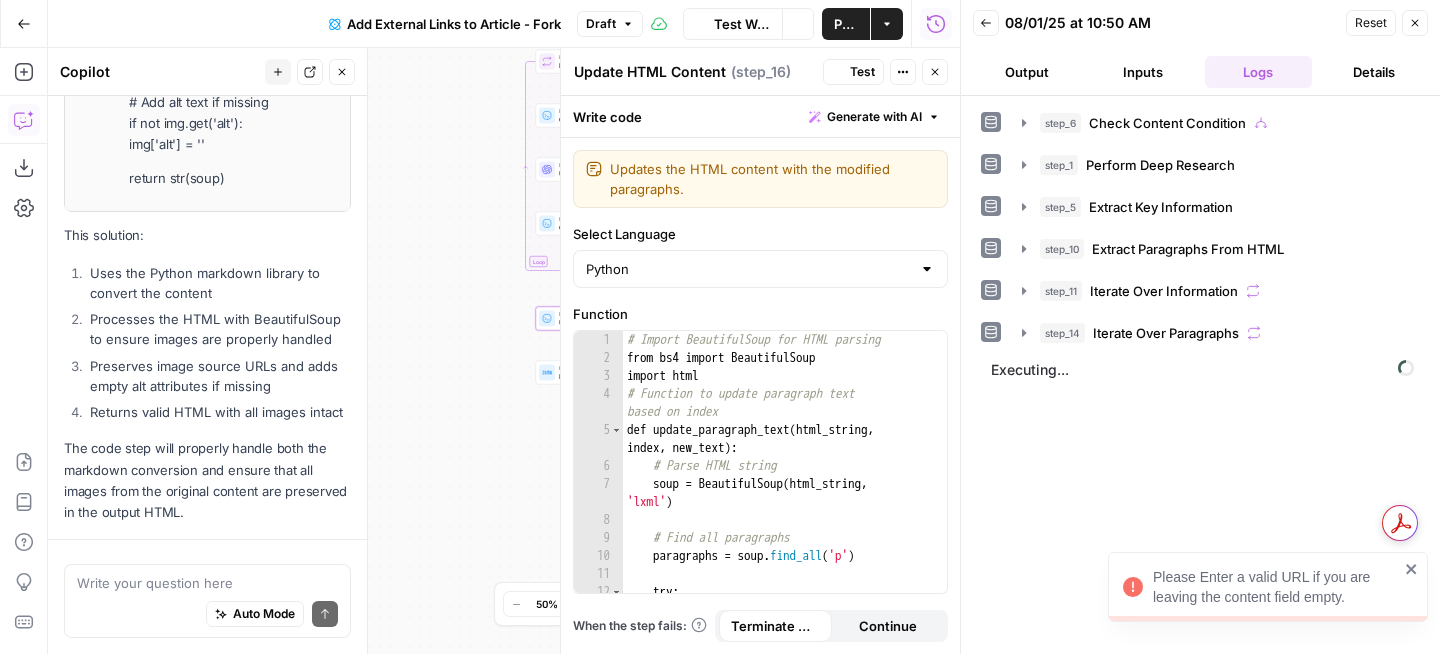 click on "Output" at bounding box center [1027, 72] 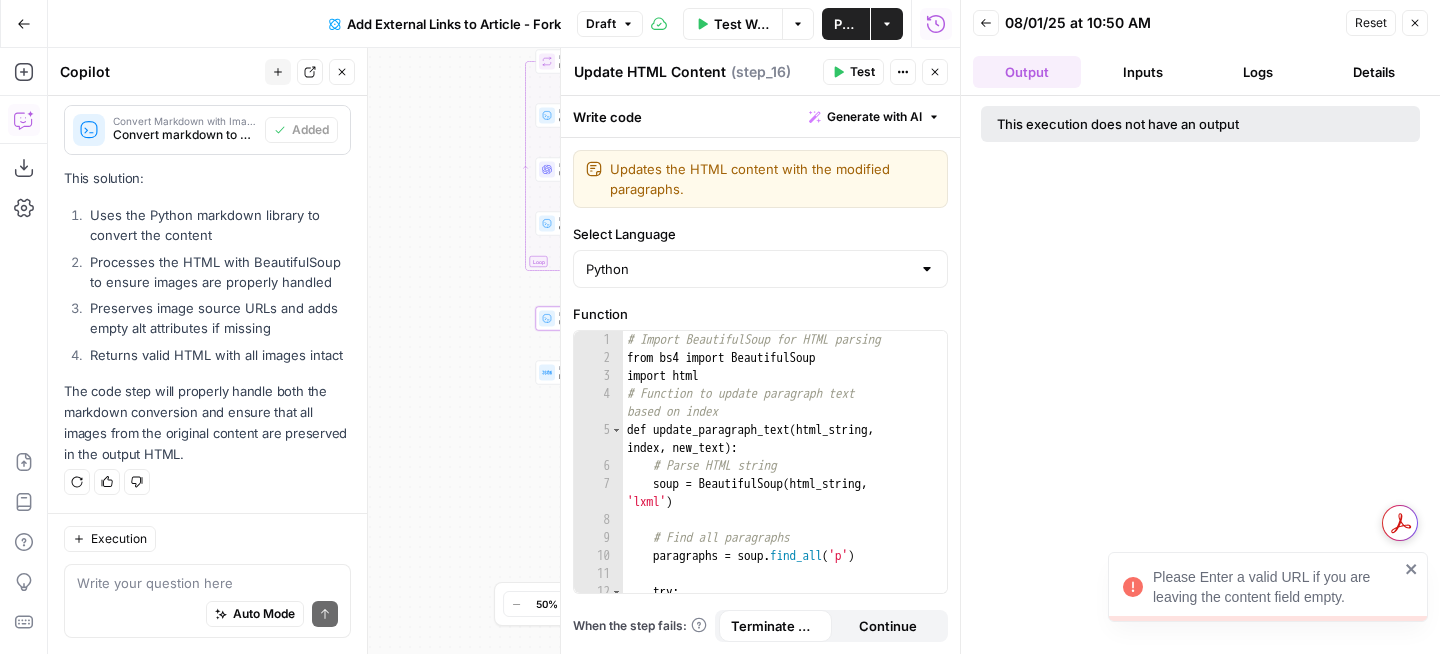 click on "Inputs" at bounding box center (1143, 72) 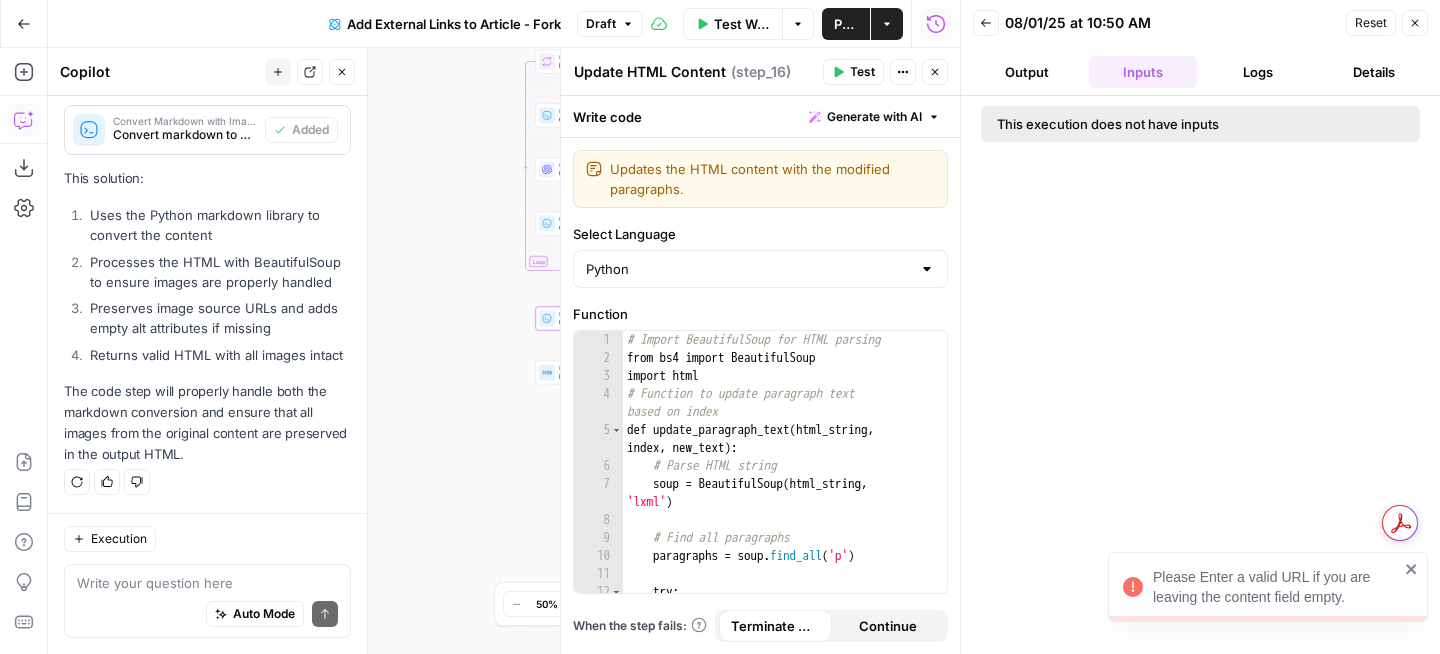click on "Output" at bounding box center (1027, 72) 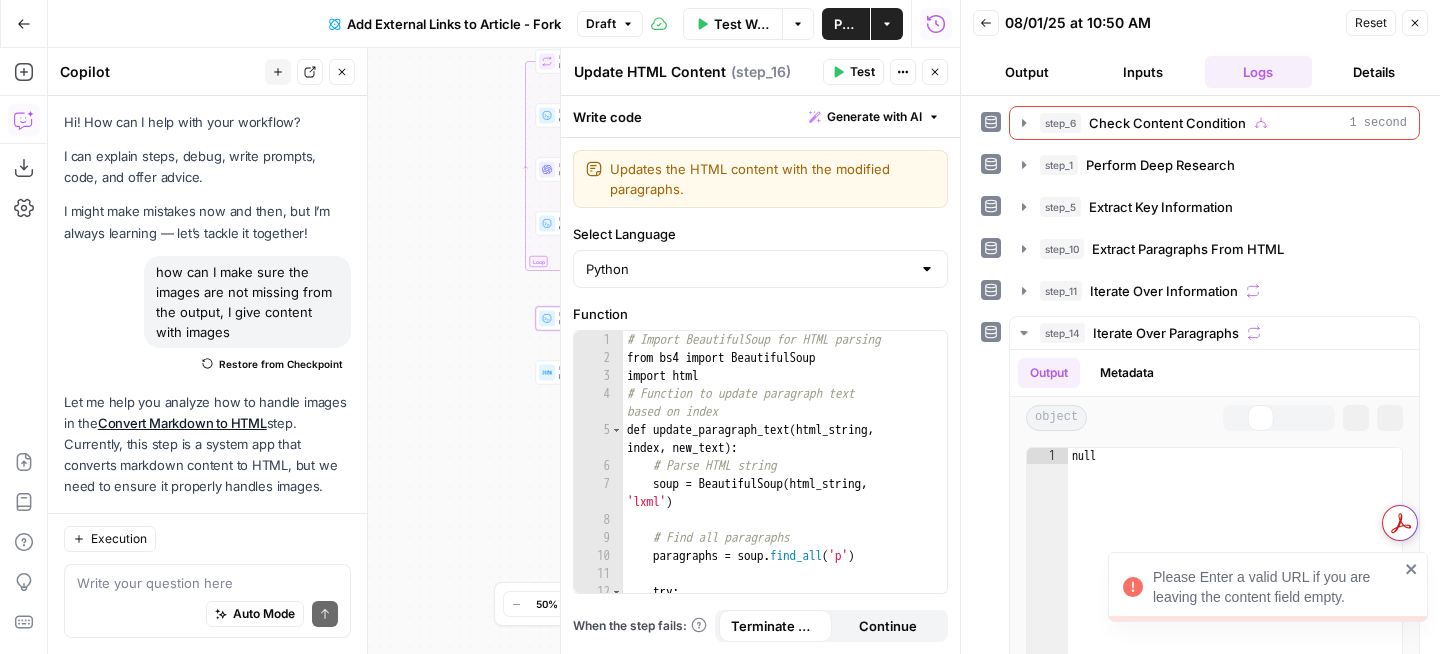 scroll, scrollTop: 0, scrollLeft: 0, axis: both 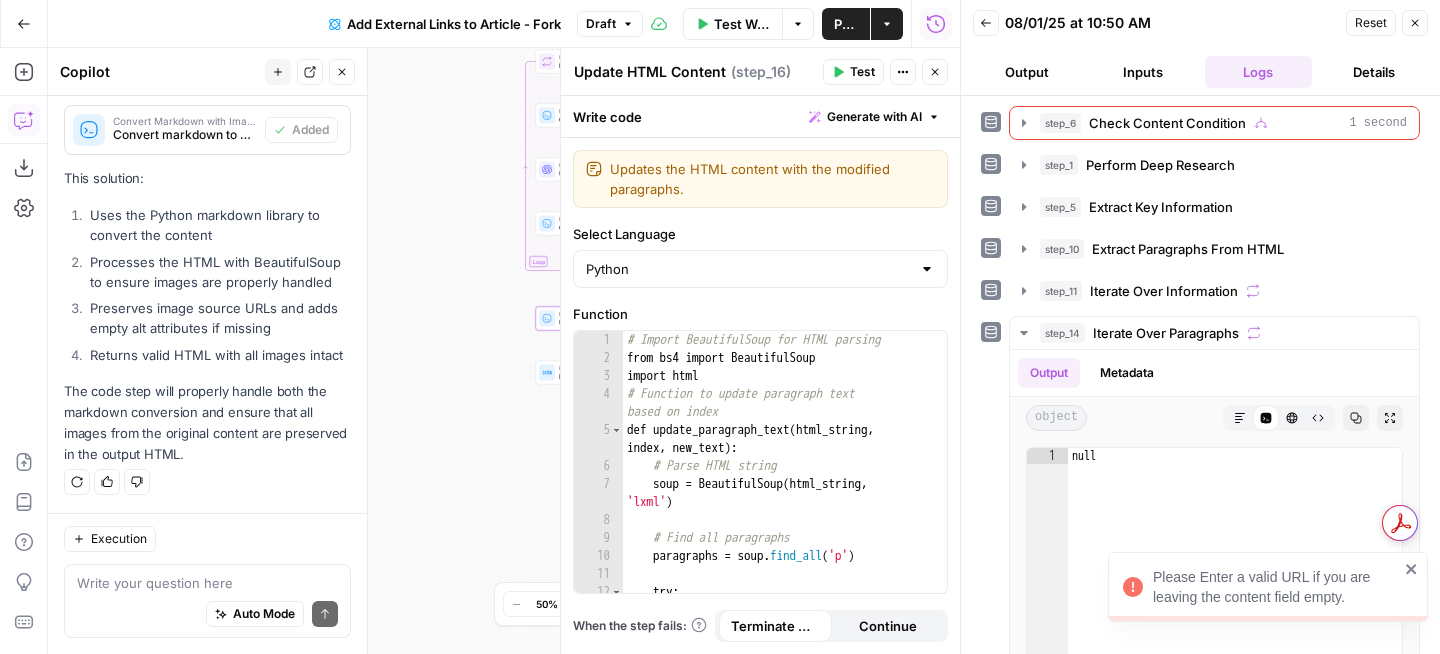 click on "Close" at bounding box center [1415, 23] 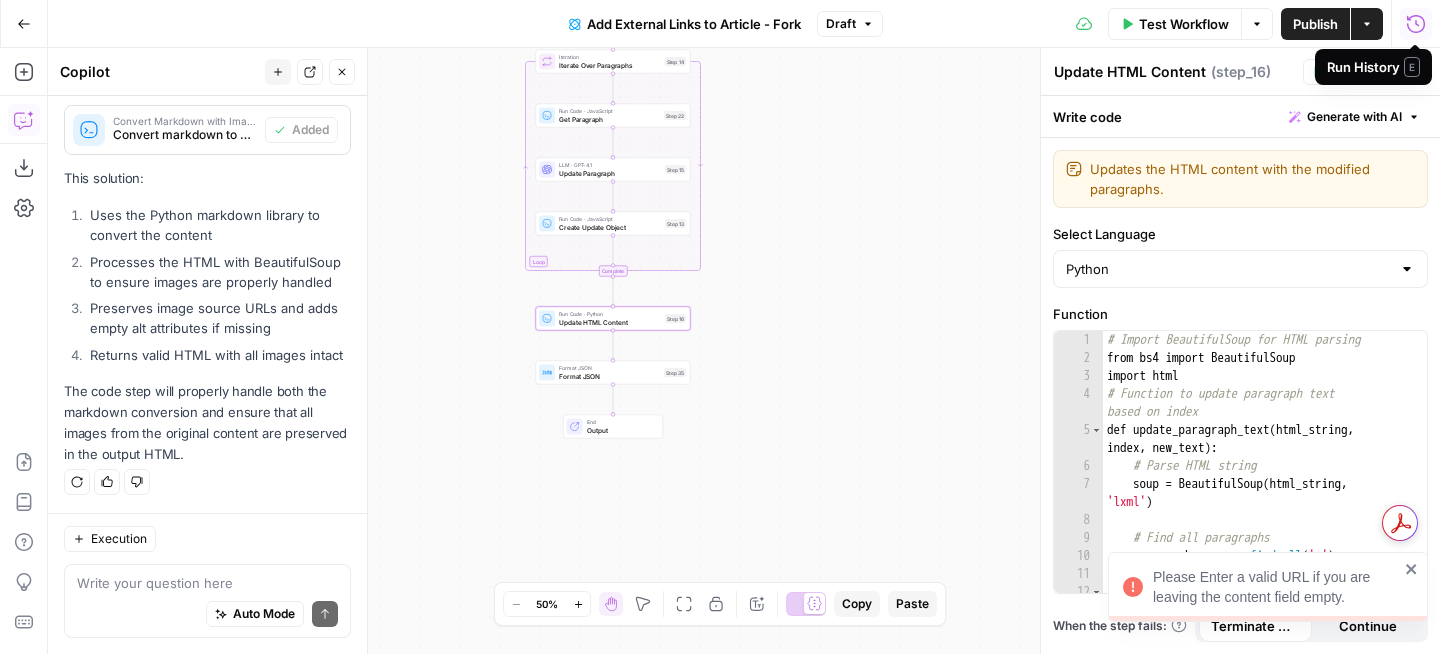 click on "Publish" at bounding box center [1315, 24] 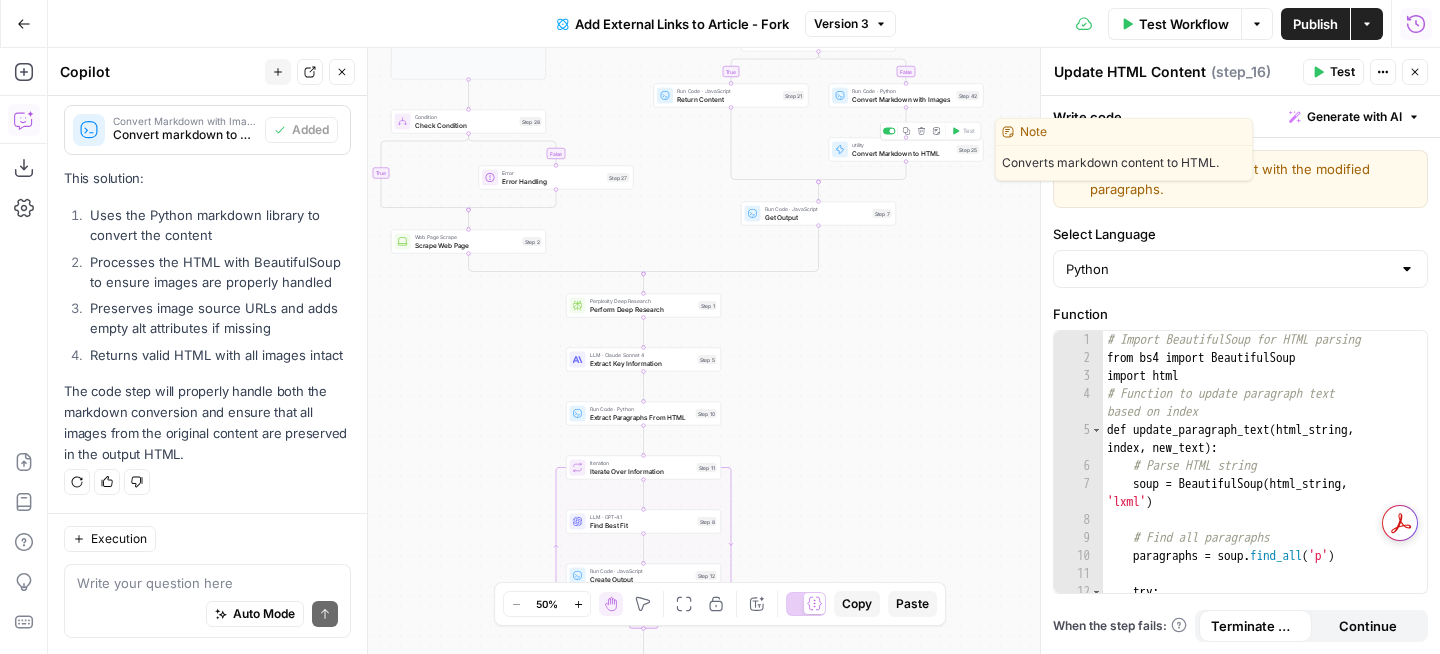click on "Convert Markdown to HTML" at bounding box center [902, 153] 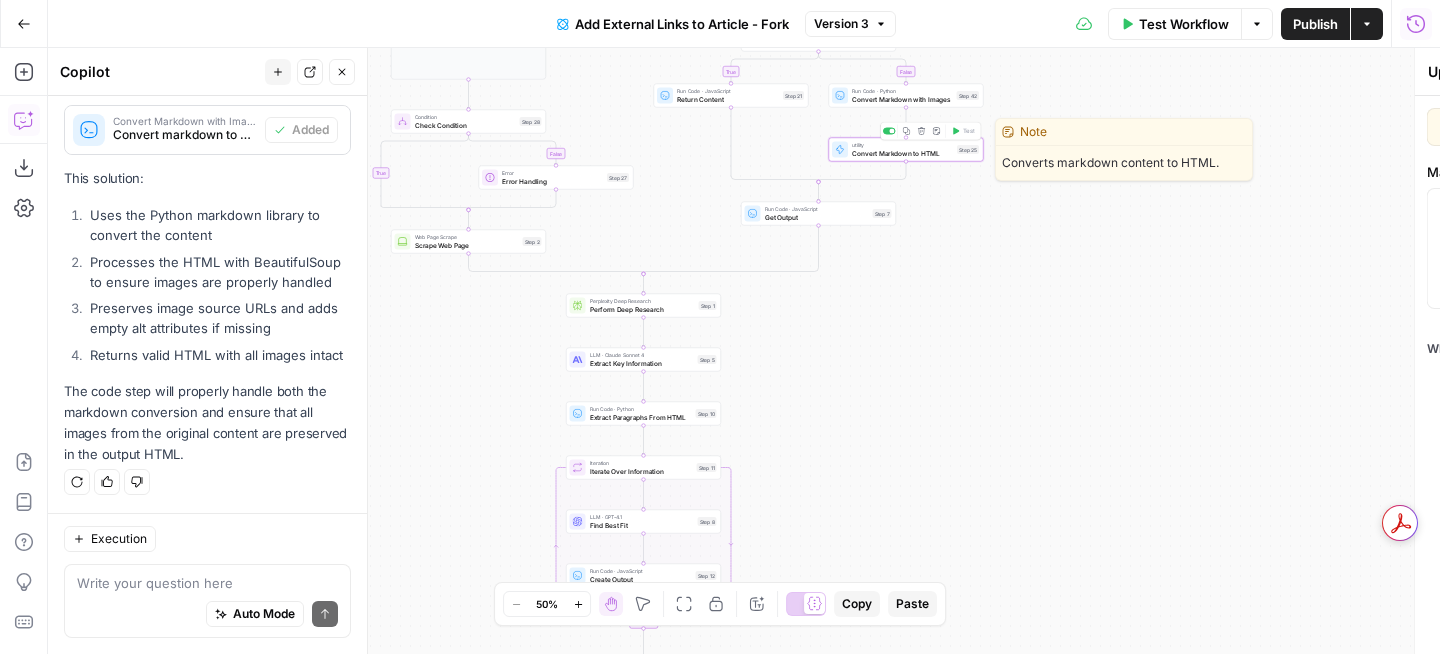 type on "Convert Markdown to HTML" 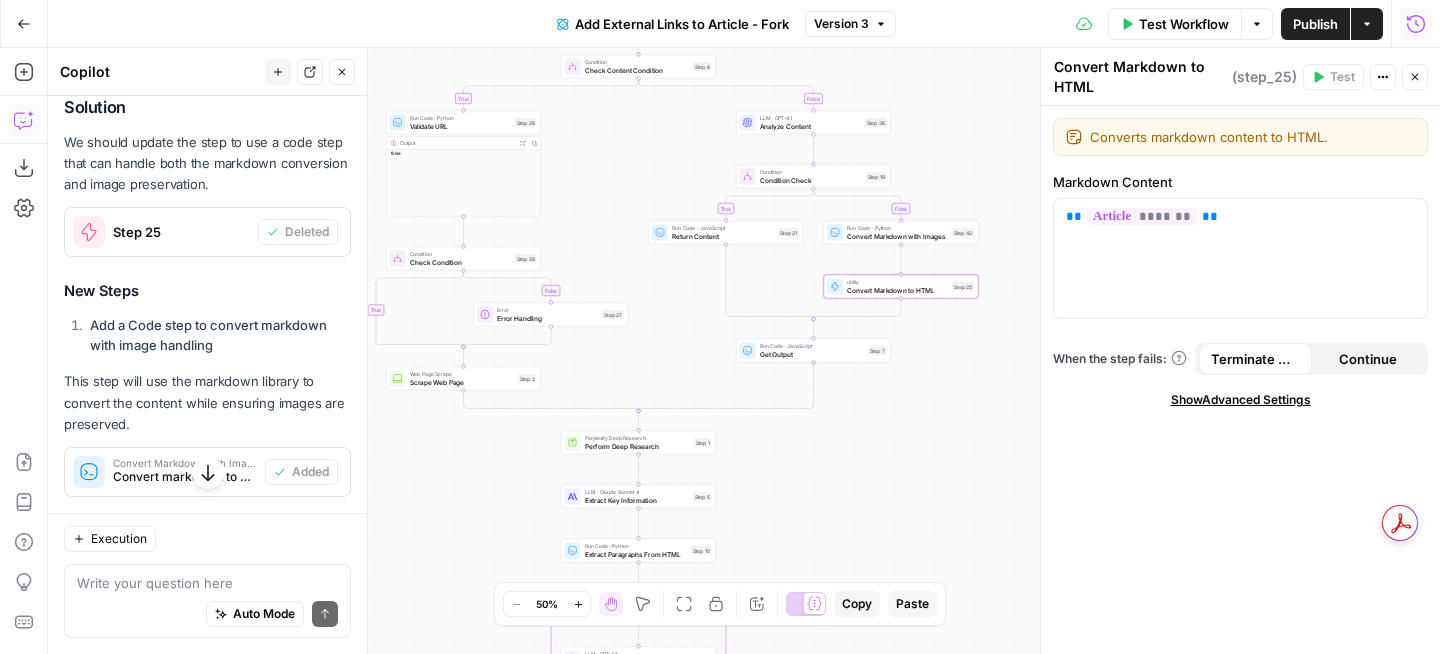 scroll, scrollTop: 626, scrollLeft: 0, axis: vertical 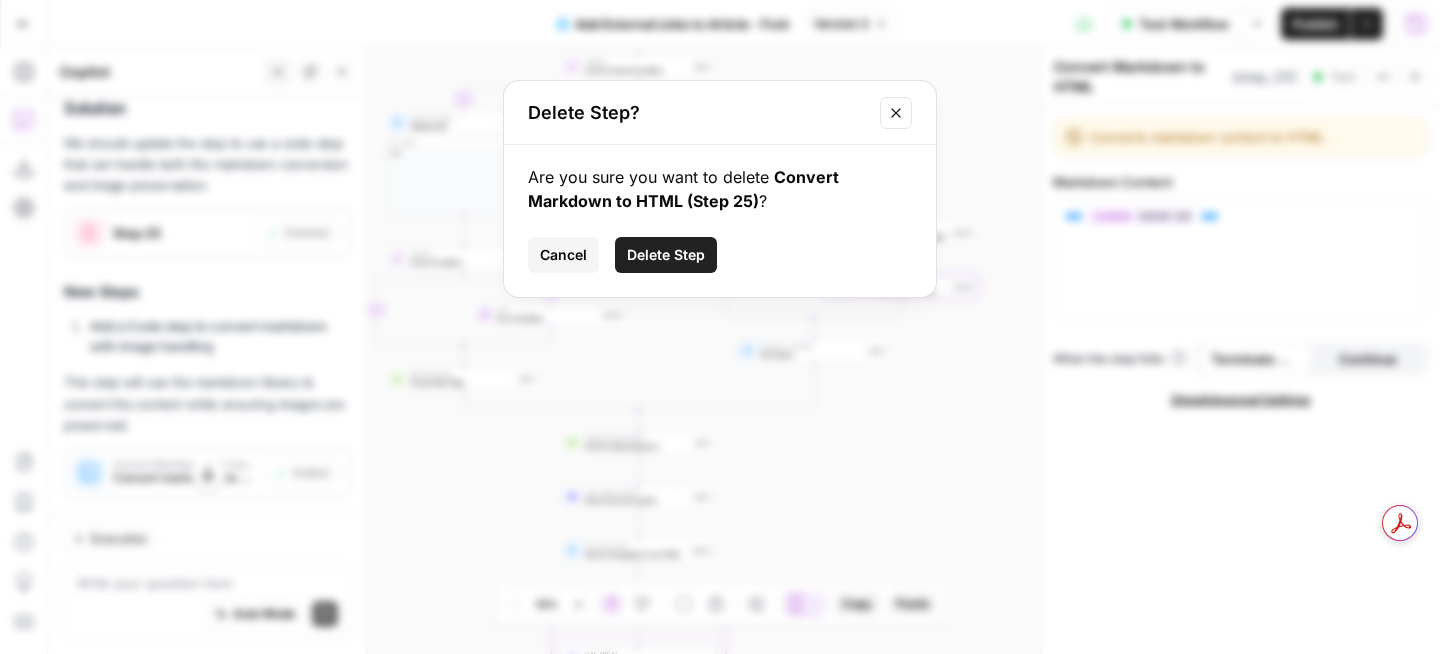 click on "Delete Step" at bounding box center (666, 255) 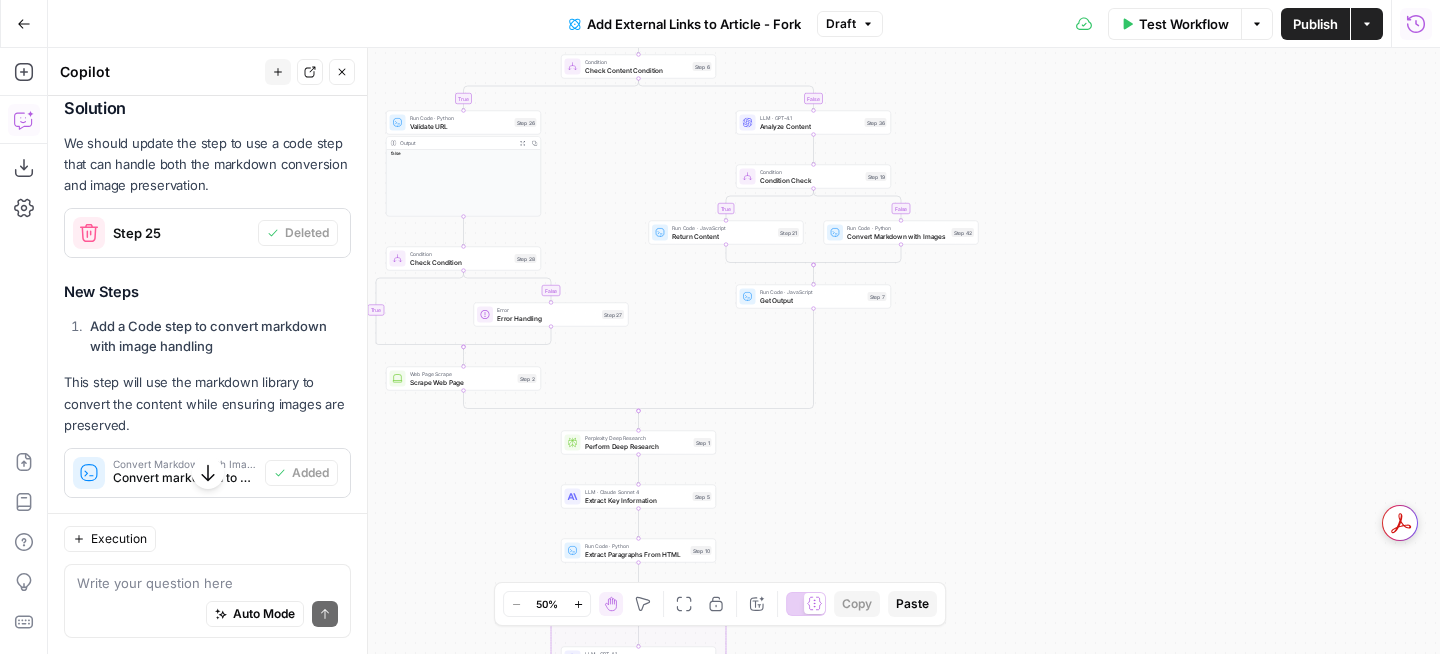 click on "Publish" at bounding box center (1315, 24) 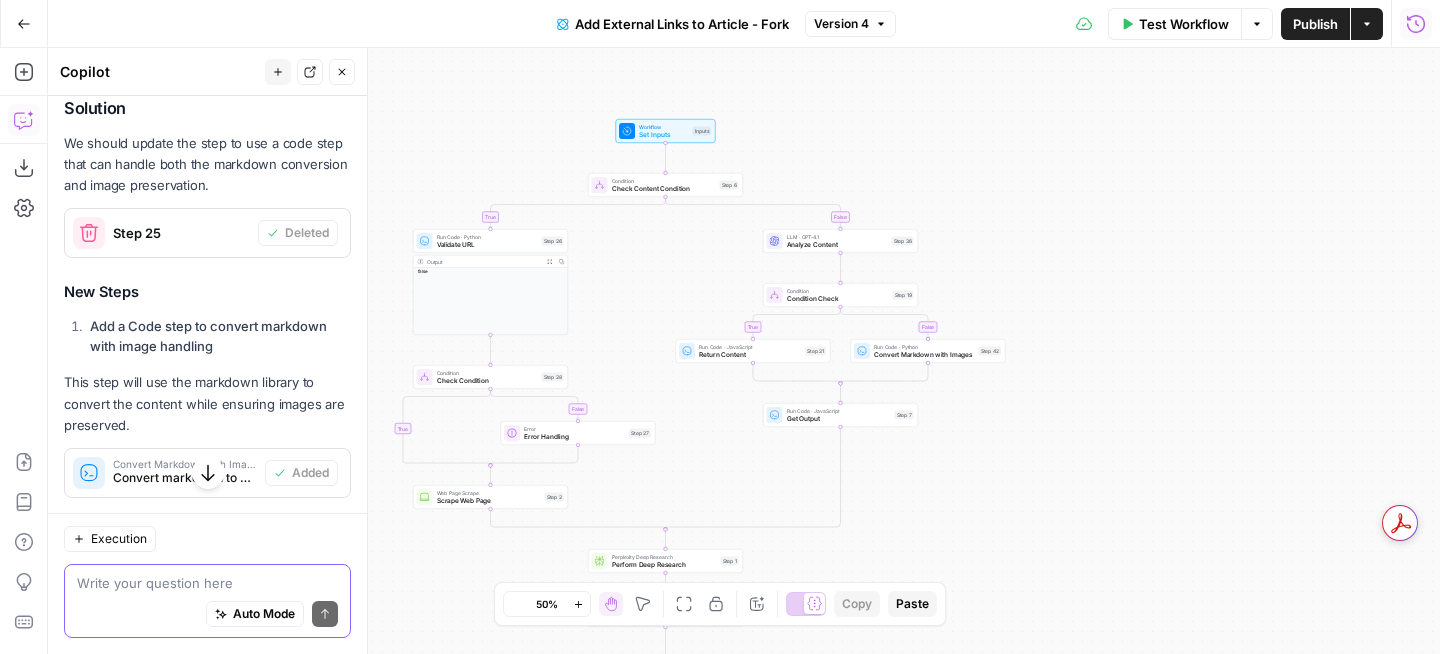 click at bounding box center (207, 583) 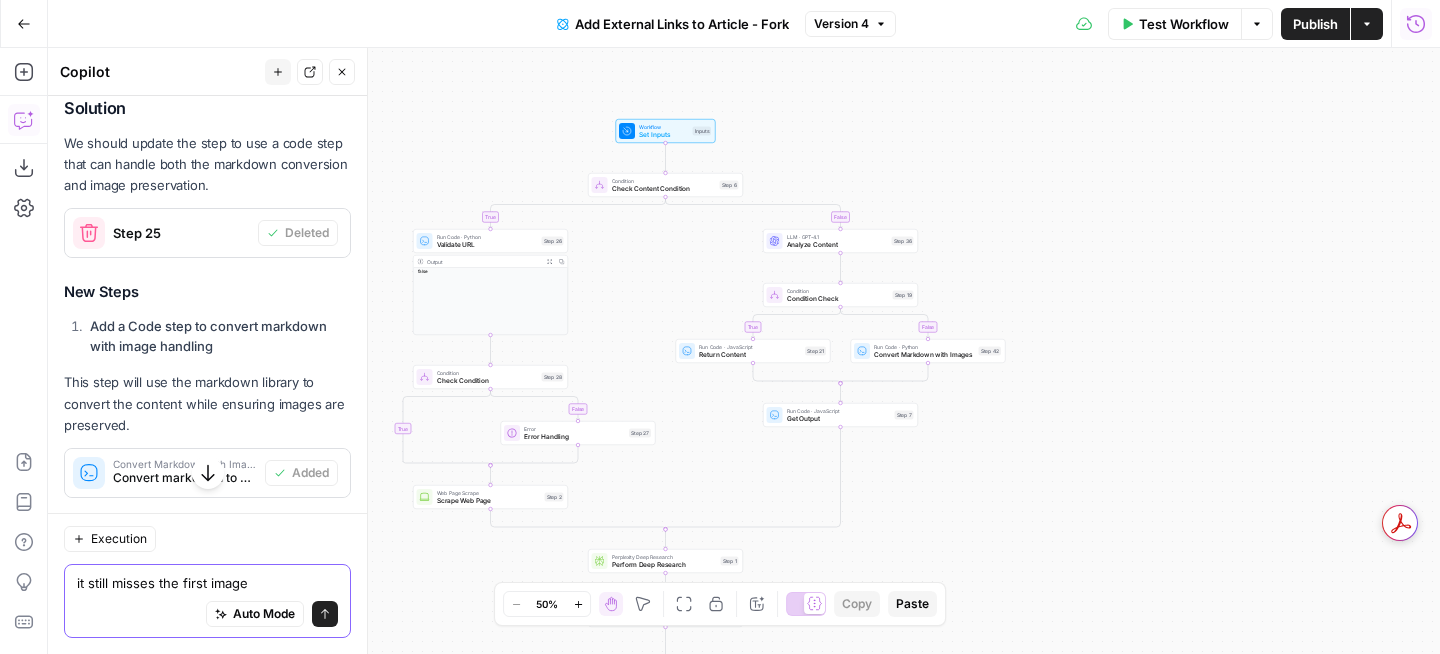 type on "it still misses the first image" 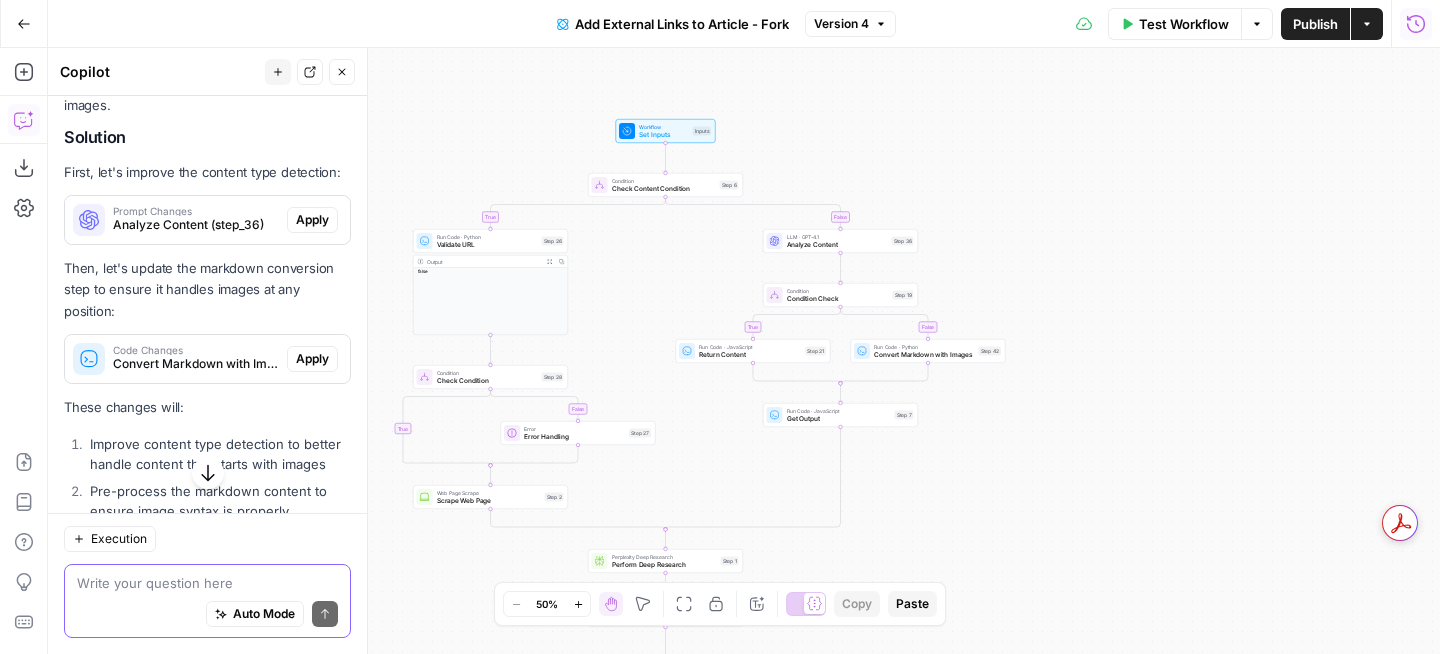 scroll, scrollTop: 1773, scrollLeft: 0, axis: vertical 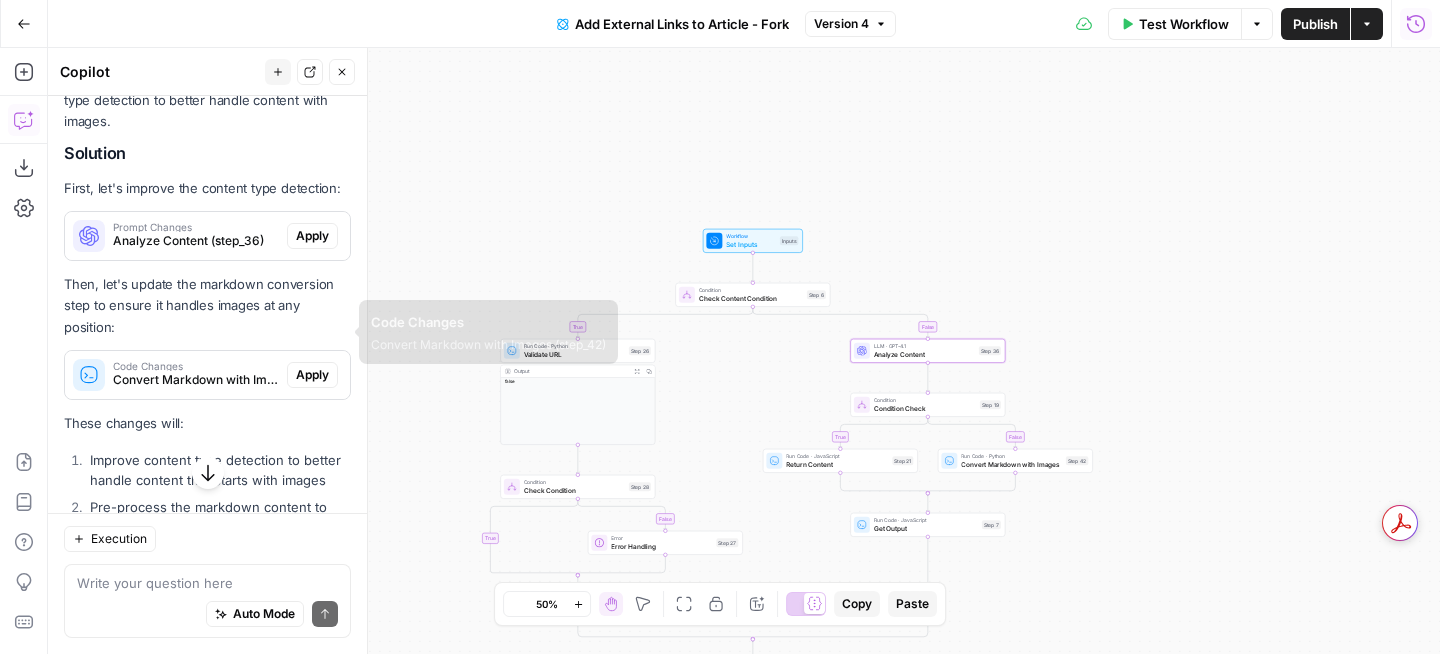 click on "Analyze Content (step_36)" at bounding box center (196, 241) 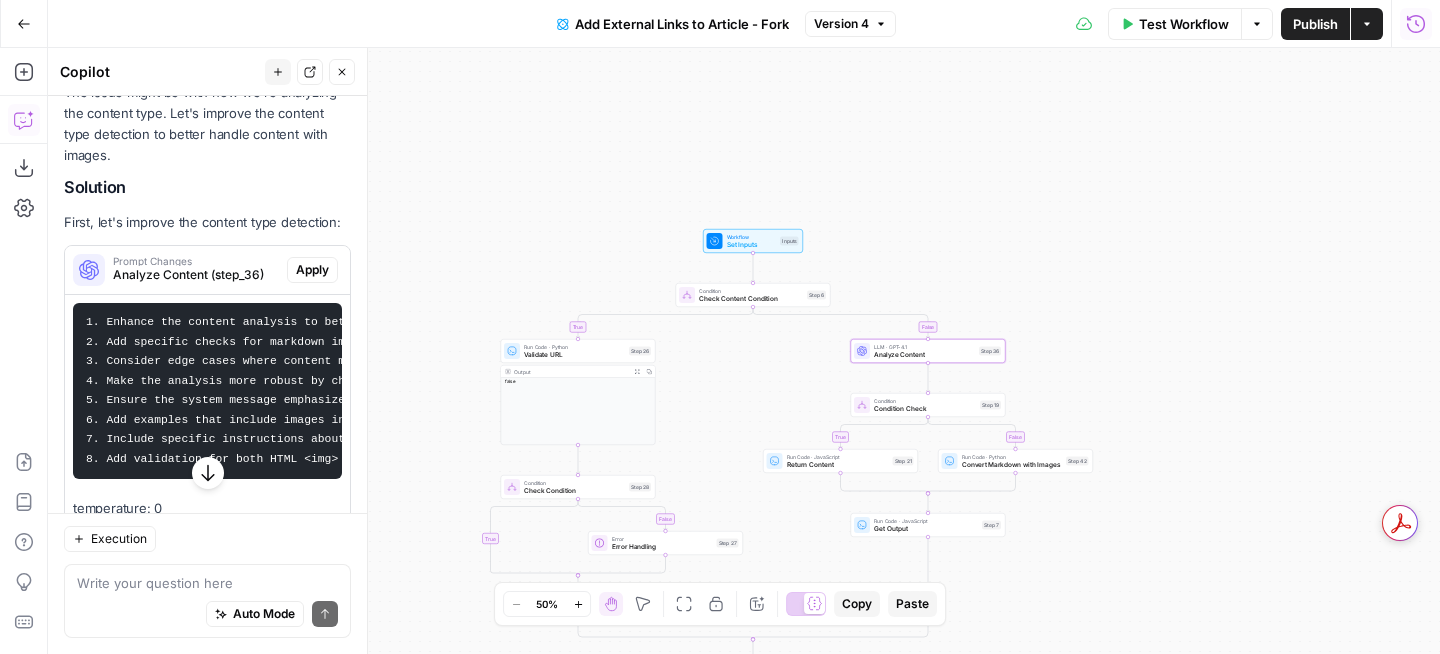 scroll, scrollTop: 1665, scrollLeft: 0, axis: vertical 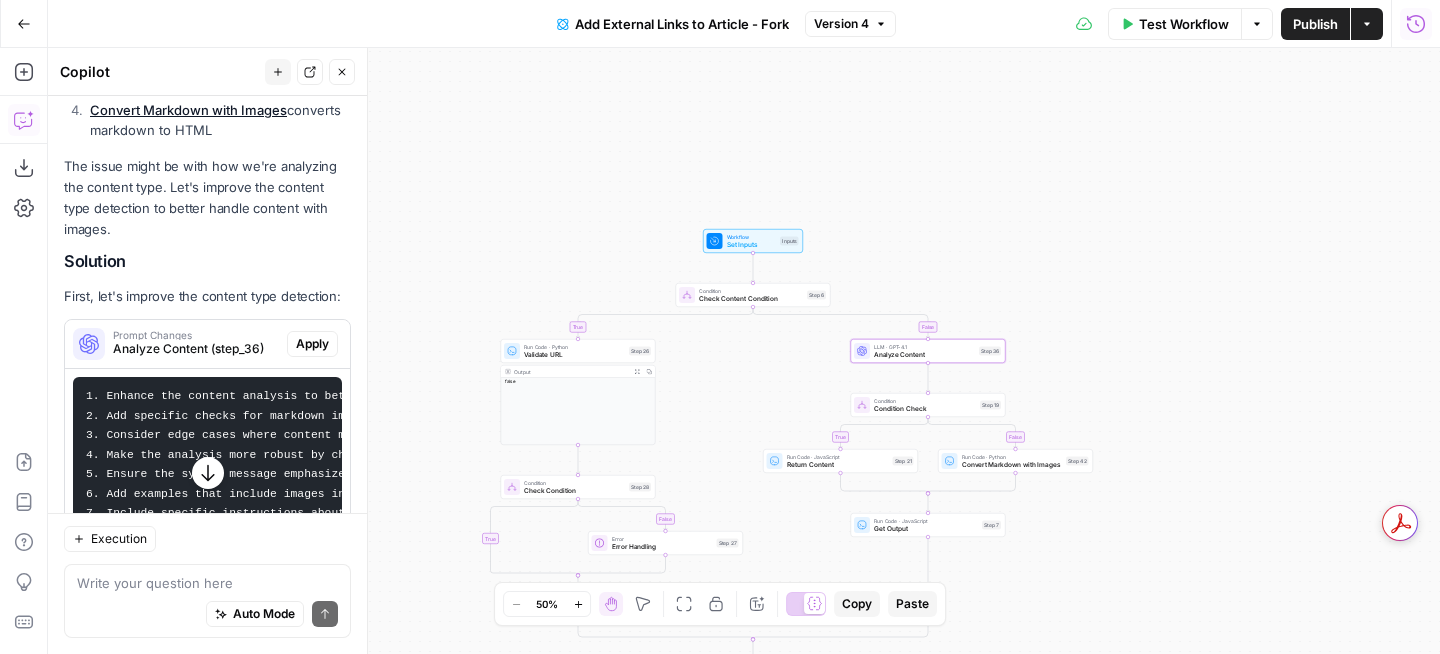 click on "Apply" at bounding box center (312, 344) 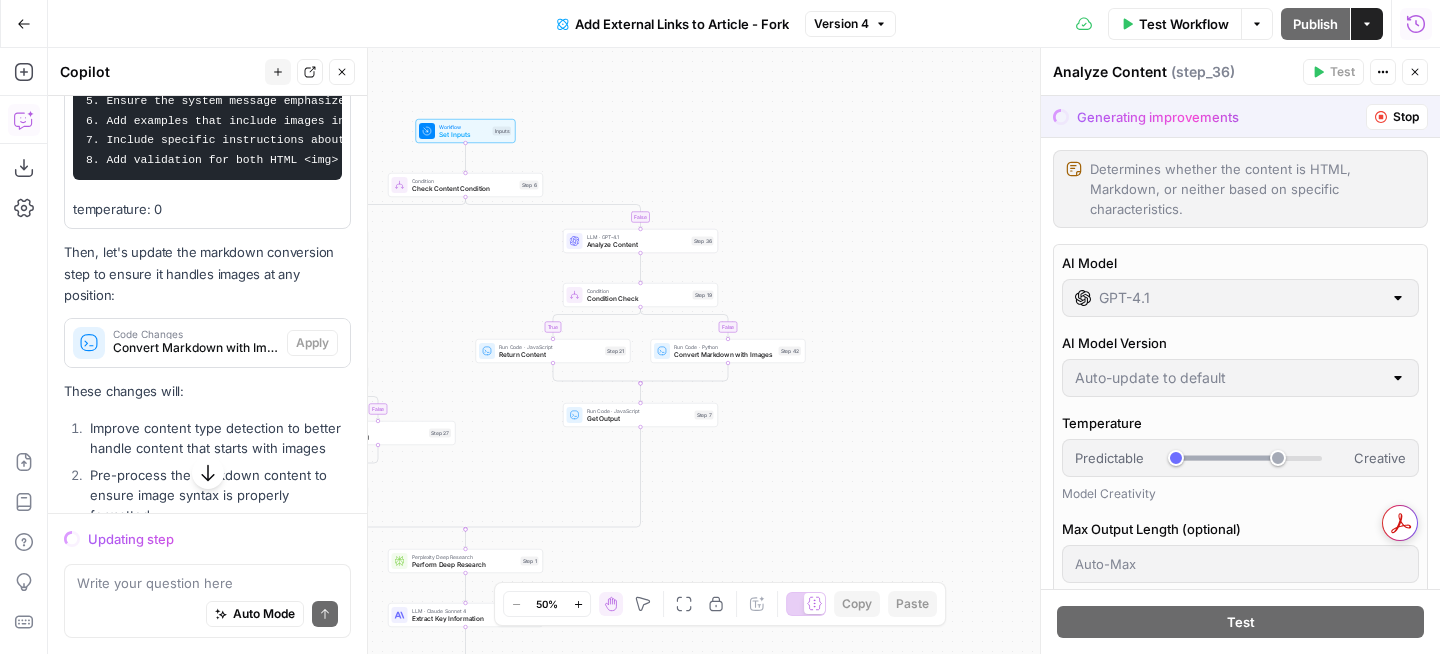 scroll, scrollTop: 1992, scrollLeft: 0, axis: vertical 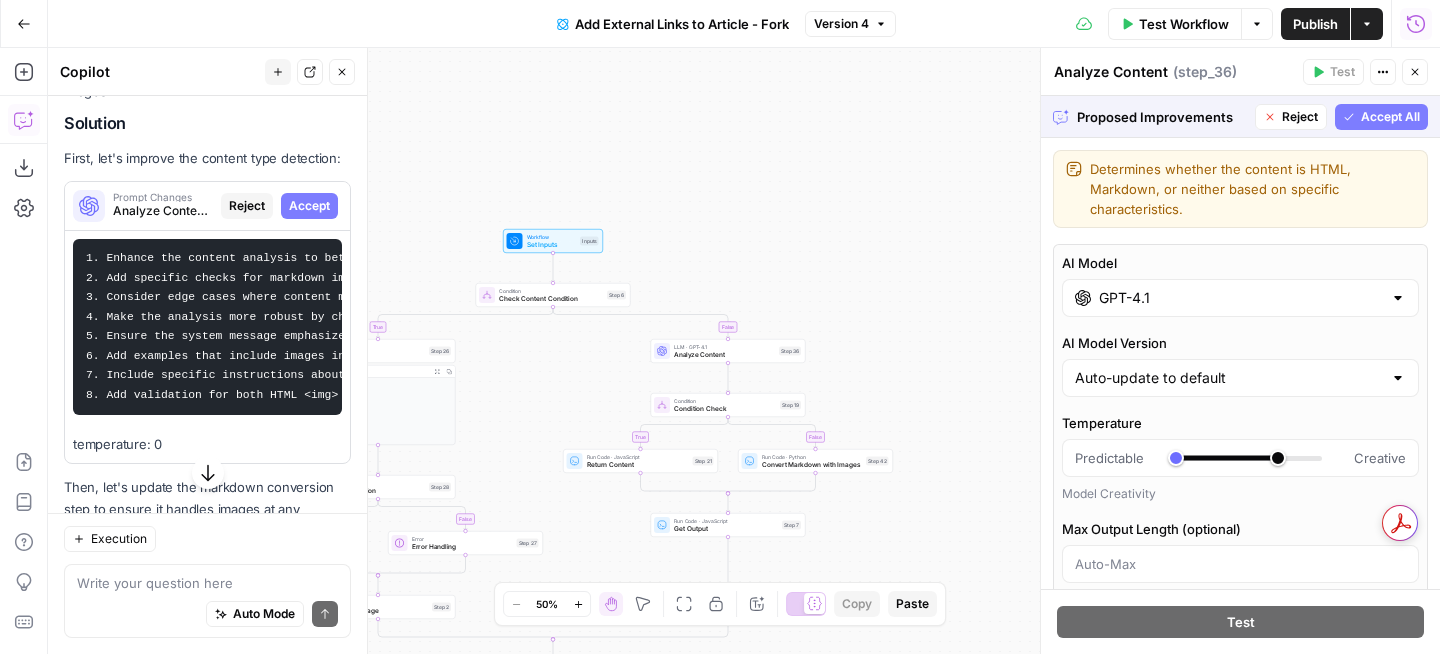 click on "Accept All" at bounding box center (1390, 117) 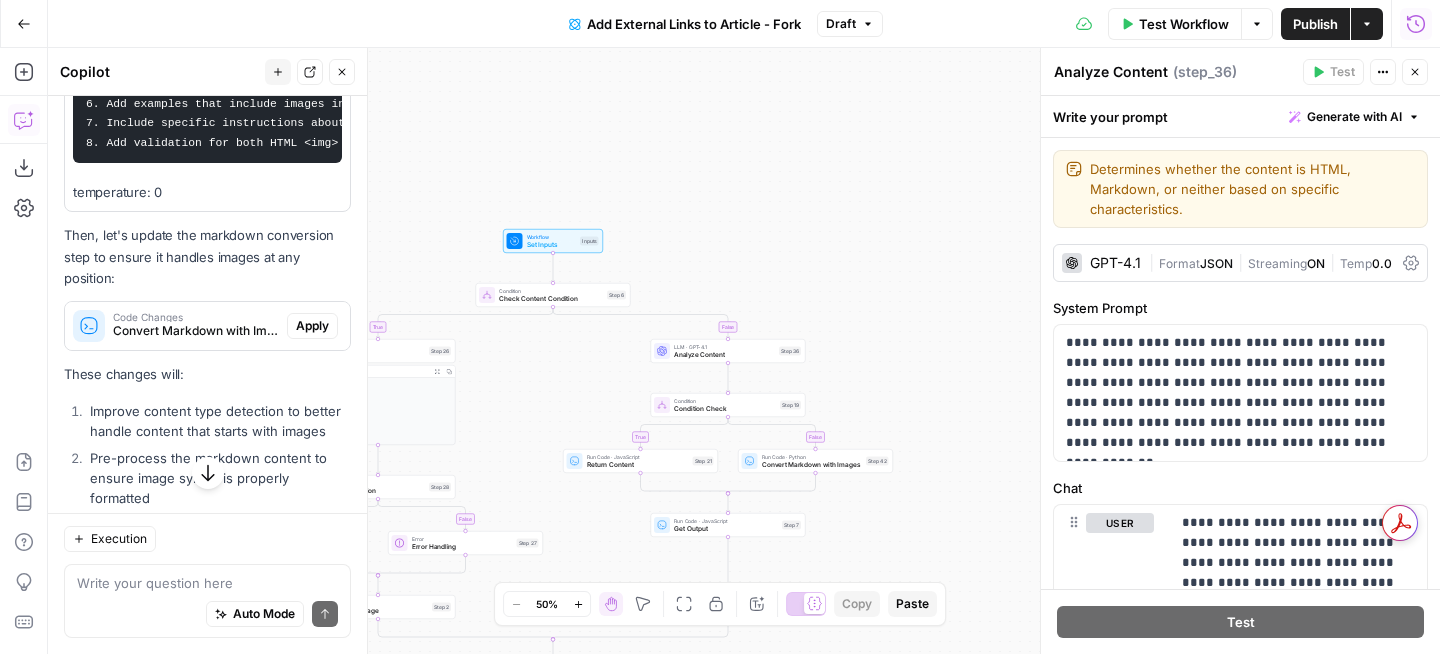 scroll, scrollTop: 2118, scrollLeft: 0, axis: vertical 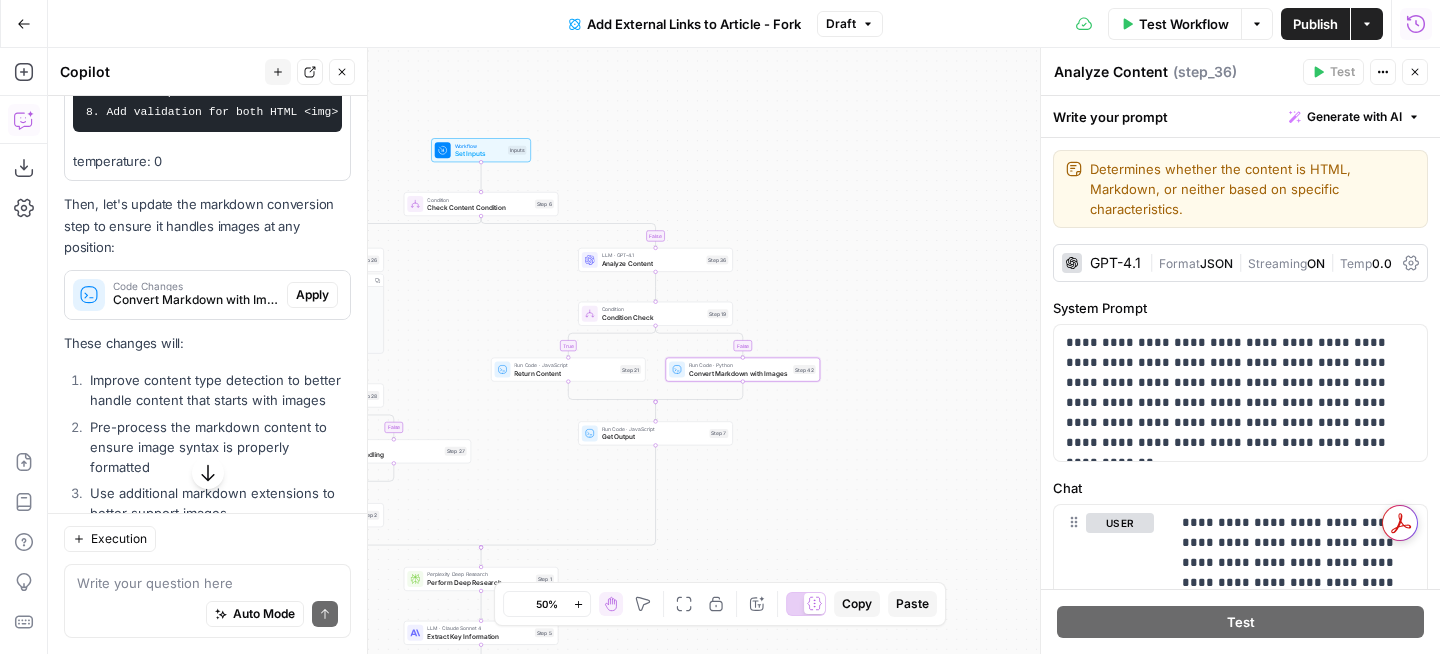 click on "Apply" at bounding box center (312, 295) 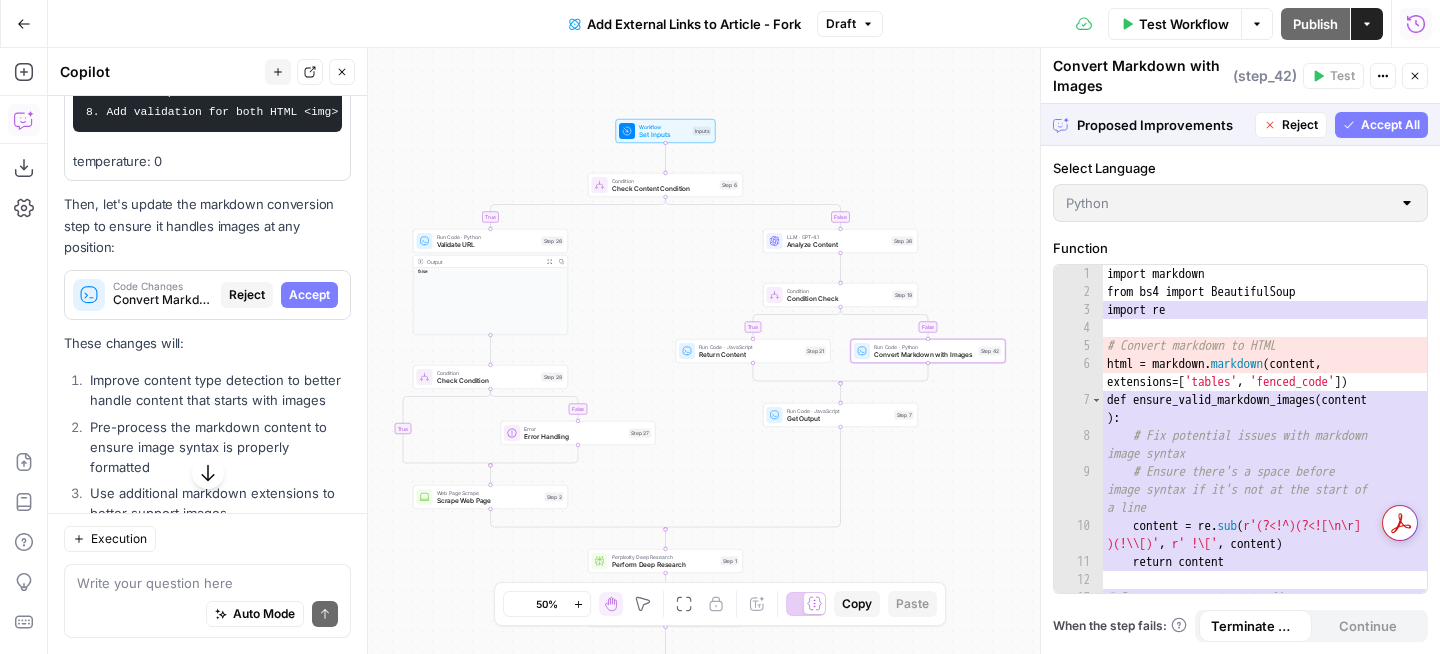 click on "Accept" at bounding box center (309, 295) 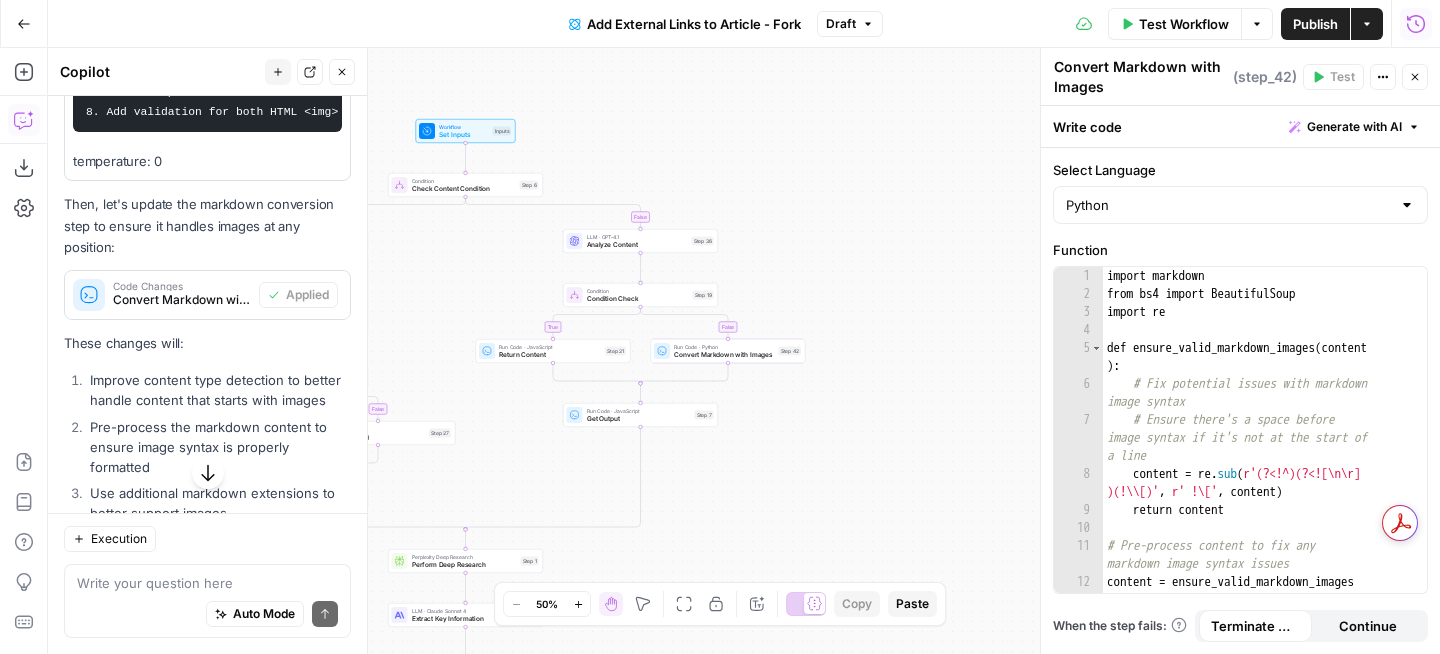scroll, scrollTop: 2454, scrollLeft: 0, axis: vertical 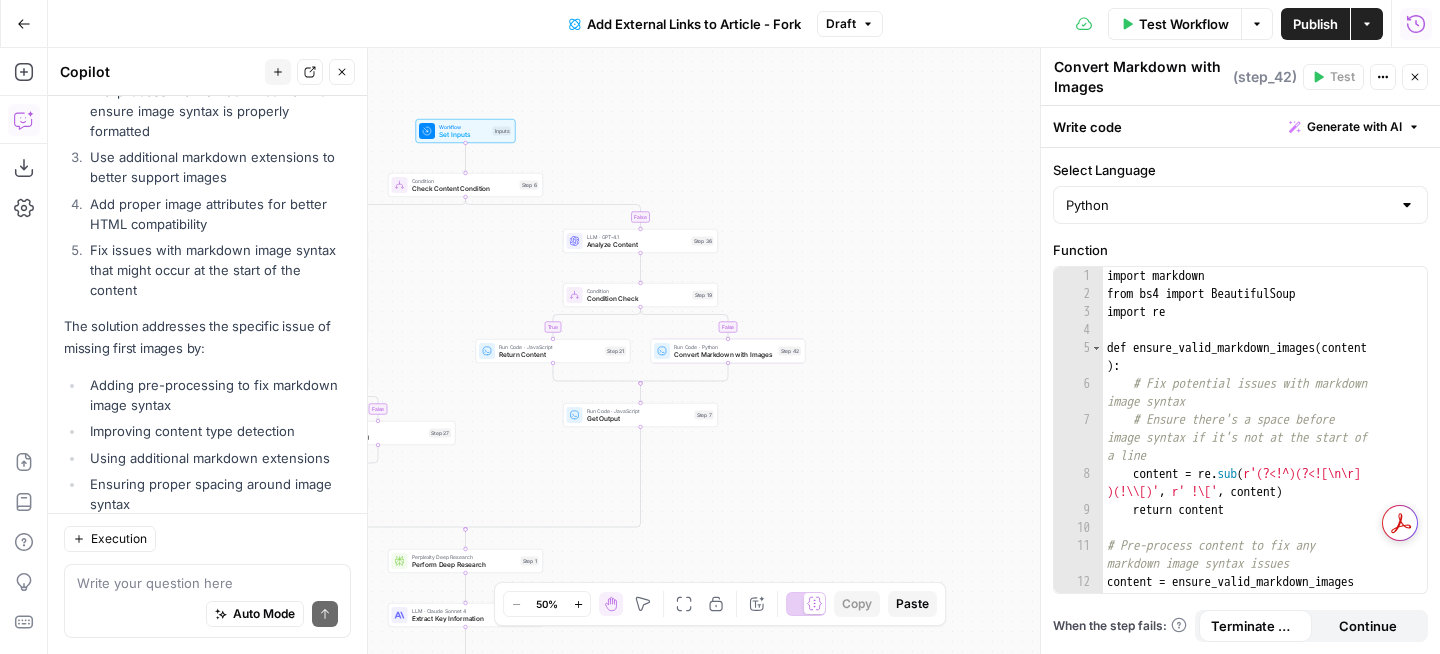 click on "Auto Mode Send" at bounding box center [207, 615] 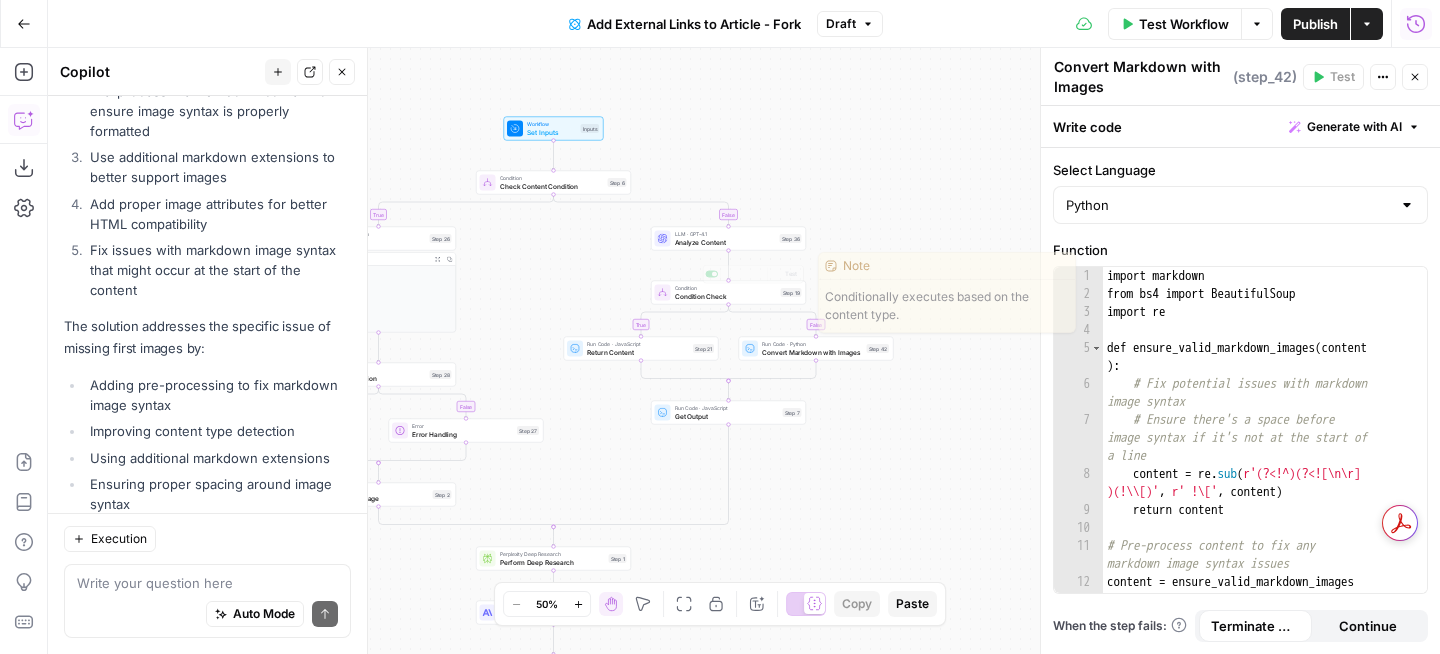 click on "false true true false false true Workflow Set Inputs Inputs Condition Check Content Condition Step 6 Run Code · Python Validate URL Step 26 Output Expand Output Copy false Condition Check Condition Step 28 Error Error Handling Step 27 Web Page Scrape Scrape Web Page Step 2 LLM · GPT-4.1 Analyze Content Step 36 Condition Condition Check Step 19 Copy step Delete step Edit Note Test Run Code · JavaScript Return Content Step 21 Run Code · Python Convert Markdown with Images Step 42 Run Code · JavaScript Get Output Step 7 Perplexity Deep Research Perform Deep Research Step 1 LLM · Claude Sonnet 4 Extract Key Information Step 5 Run Code · Python Extract Paragraphs From HTML Step 10 Loop Iteration Iterate Over Information Step 11 LLM · GPT-4.1 Find Best Fit Step 8 Run Code · JavaScript Create Output Step 12 Complete Loop Iteration Iterate Over Paragraphs Step 14 Run Code · JavaScript Get Paragraph Step 22 LLM · GPT-4.1 Update Paragraph Step 15 Run Code · JavaScript Create Update Object Step 13 Complete" at bounding box center (744, 351) 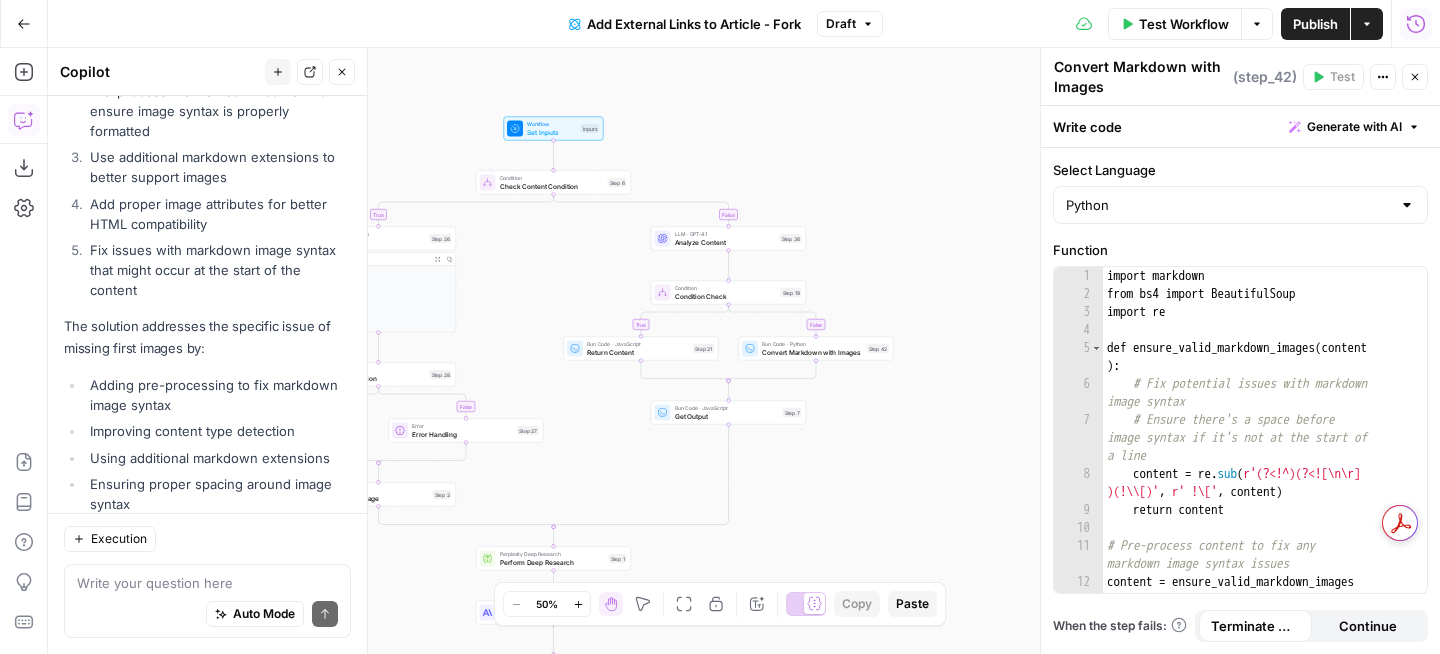 click on "Analyze Content" at bounding box center (725, 242) 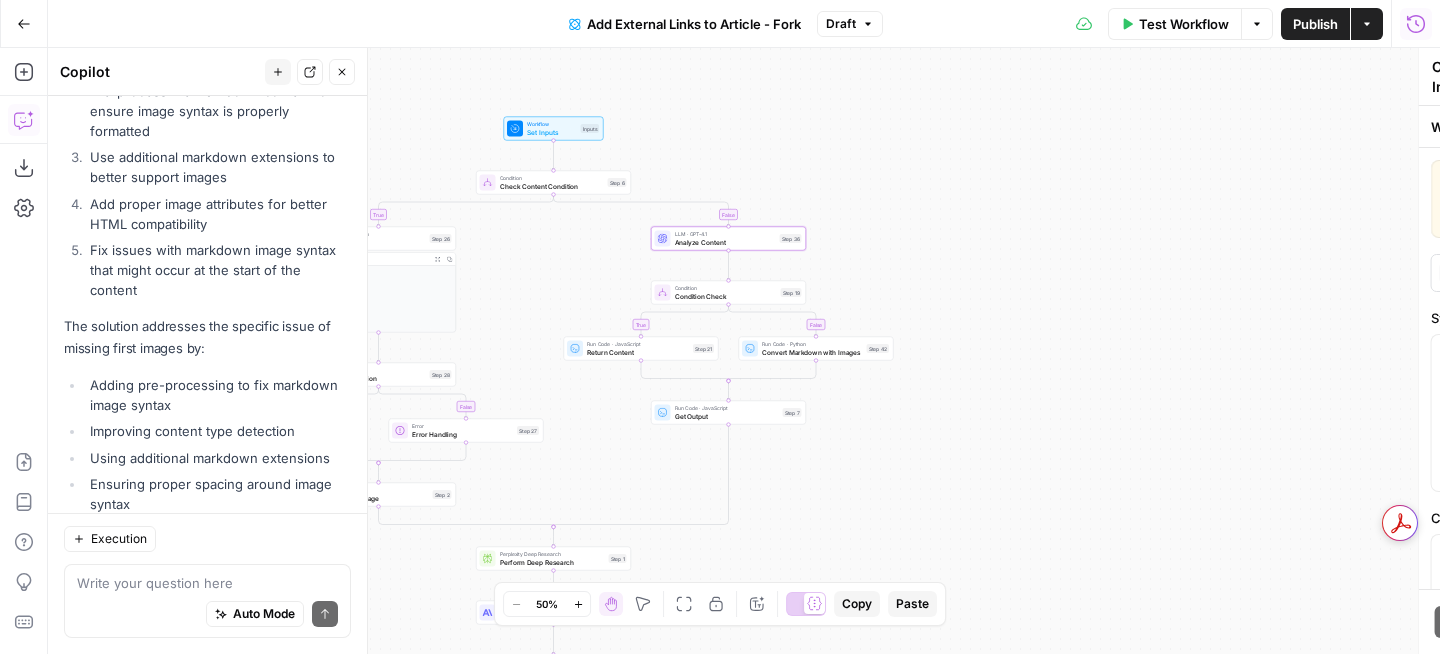 type on "Analyze Content" 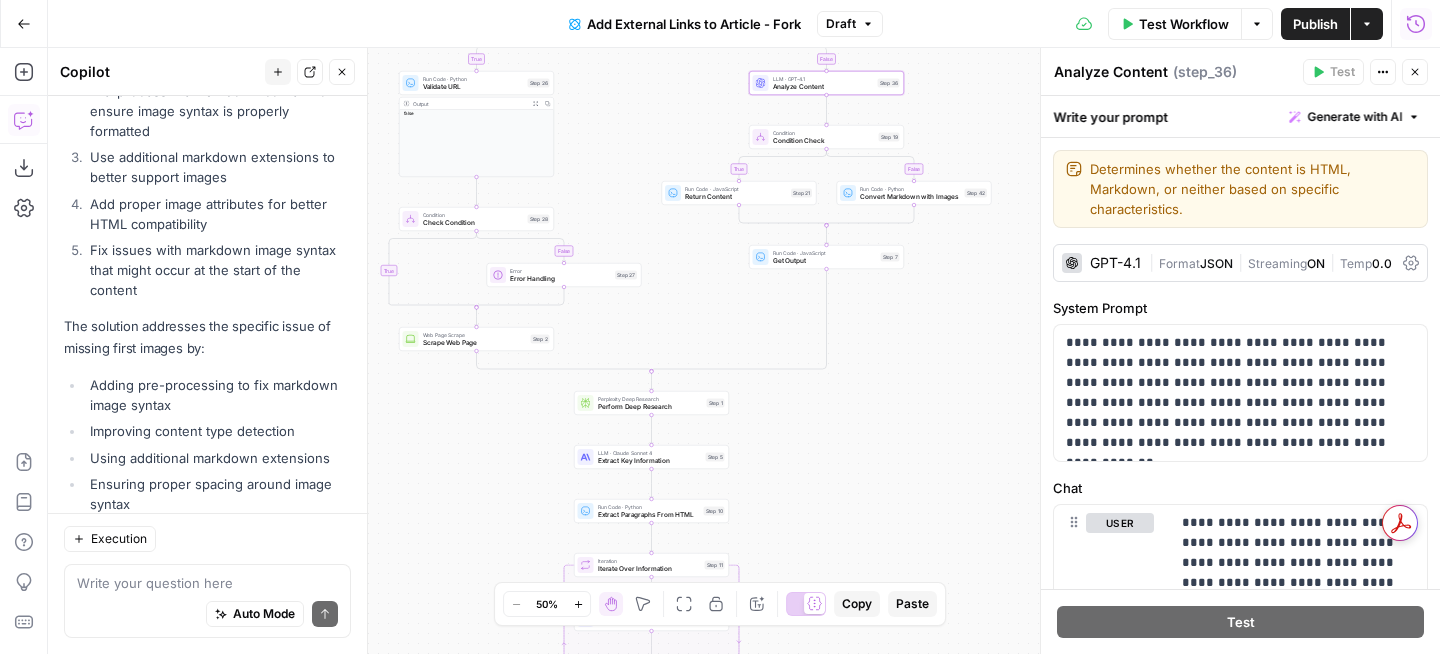 click on "Perform Deep Research" at bounding box center (650, 407) 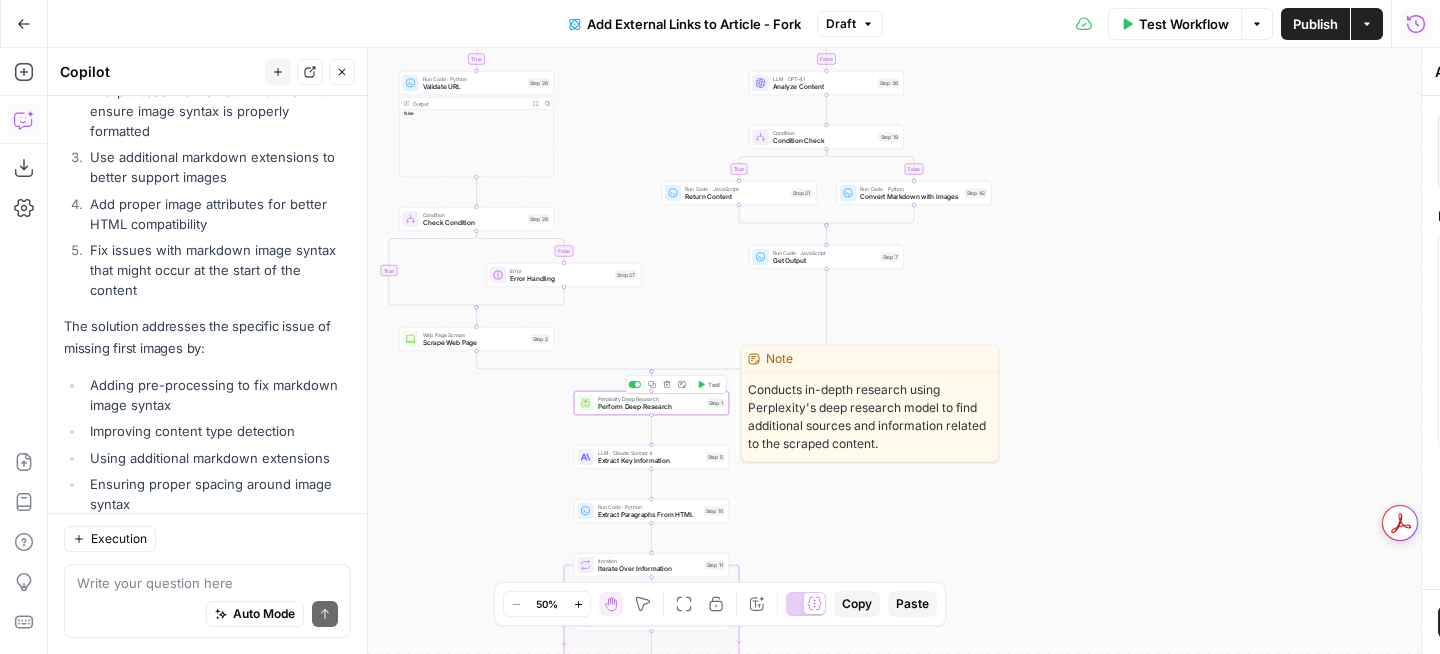 type on "Perform Deep Research" 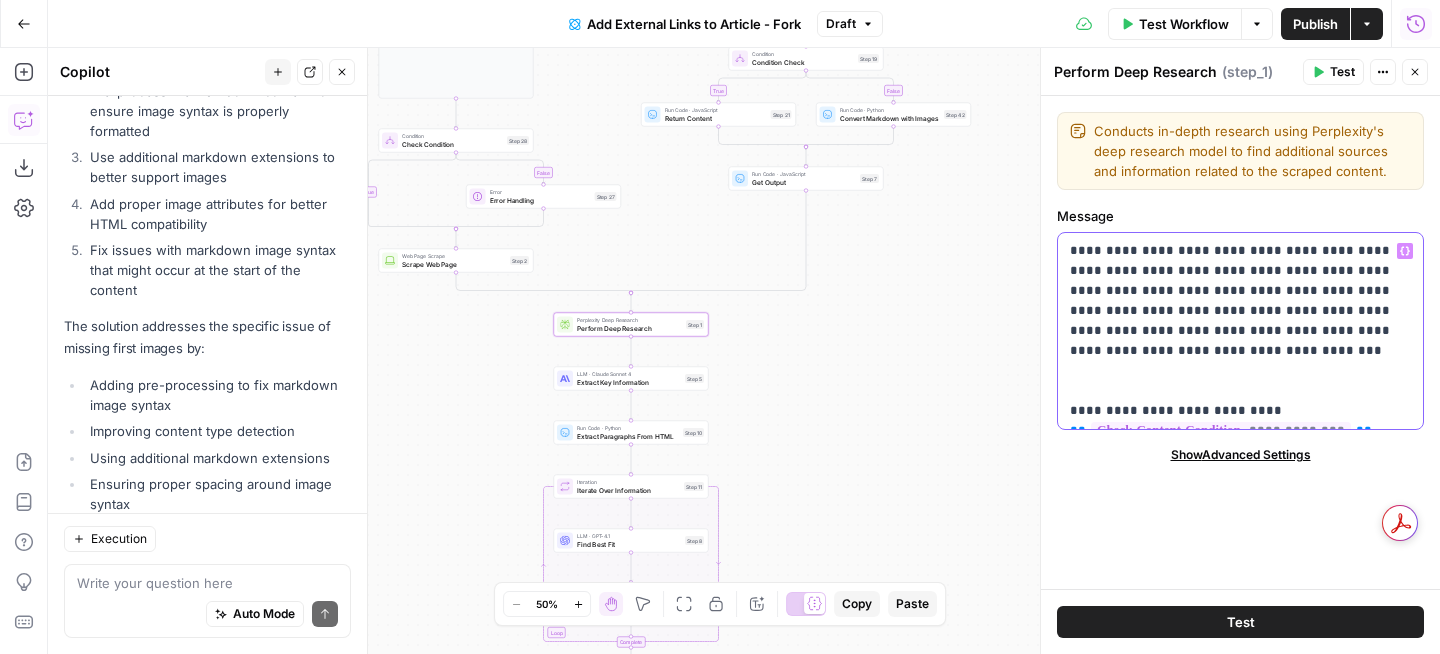 click on "**********" at bounding box center (1240, 331) 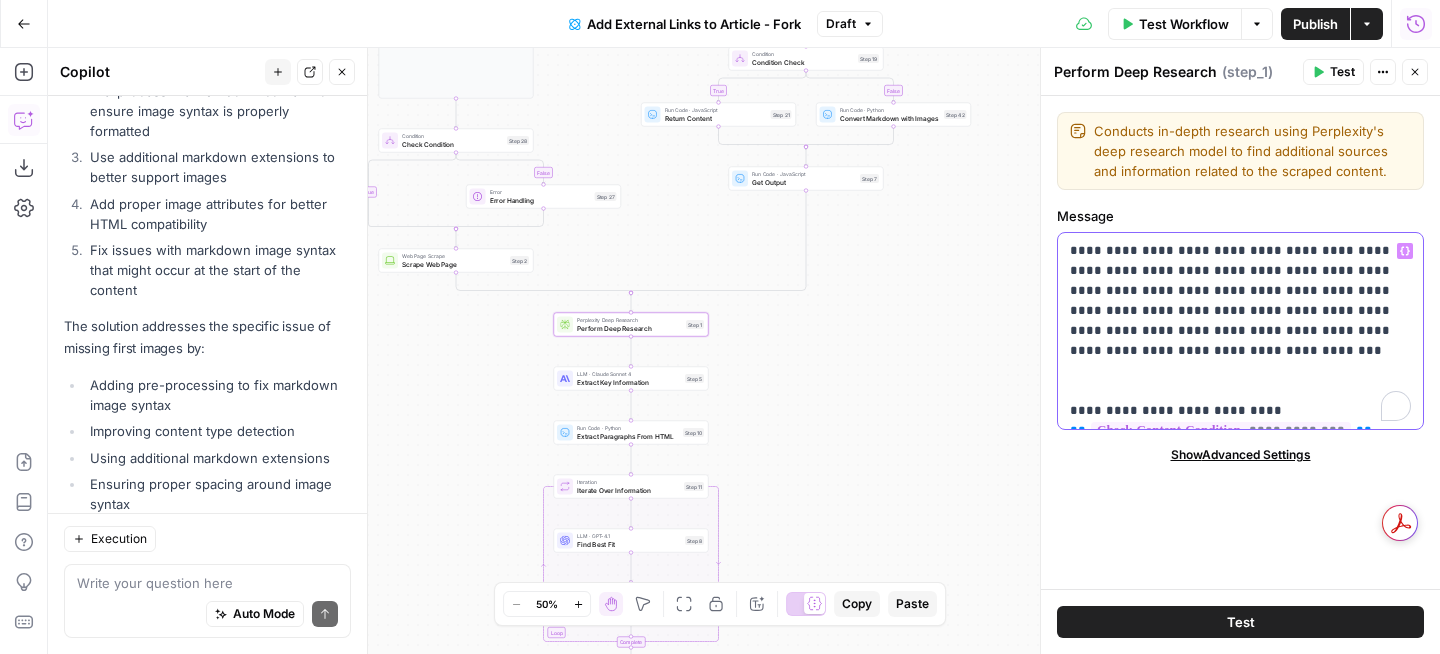 type 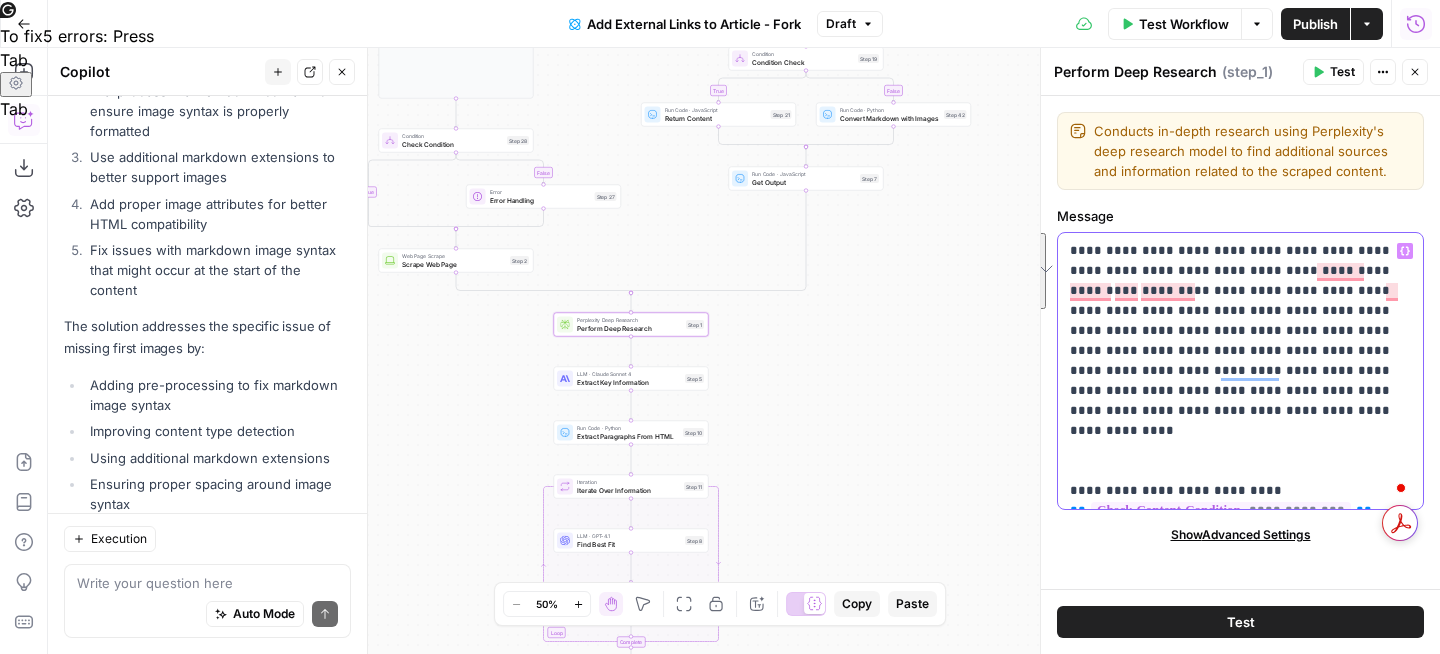drag, startPoint x: 1144, startPoint y: 412, endPoint x: 1128, endPoint y: 354, distance: 60.166435 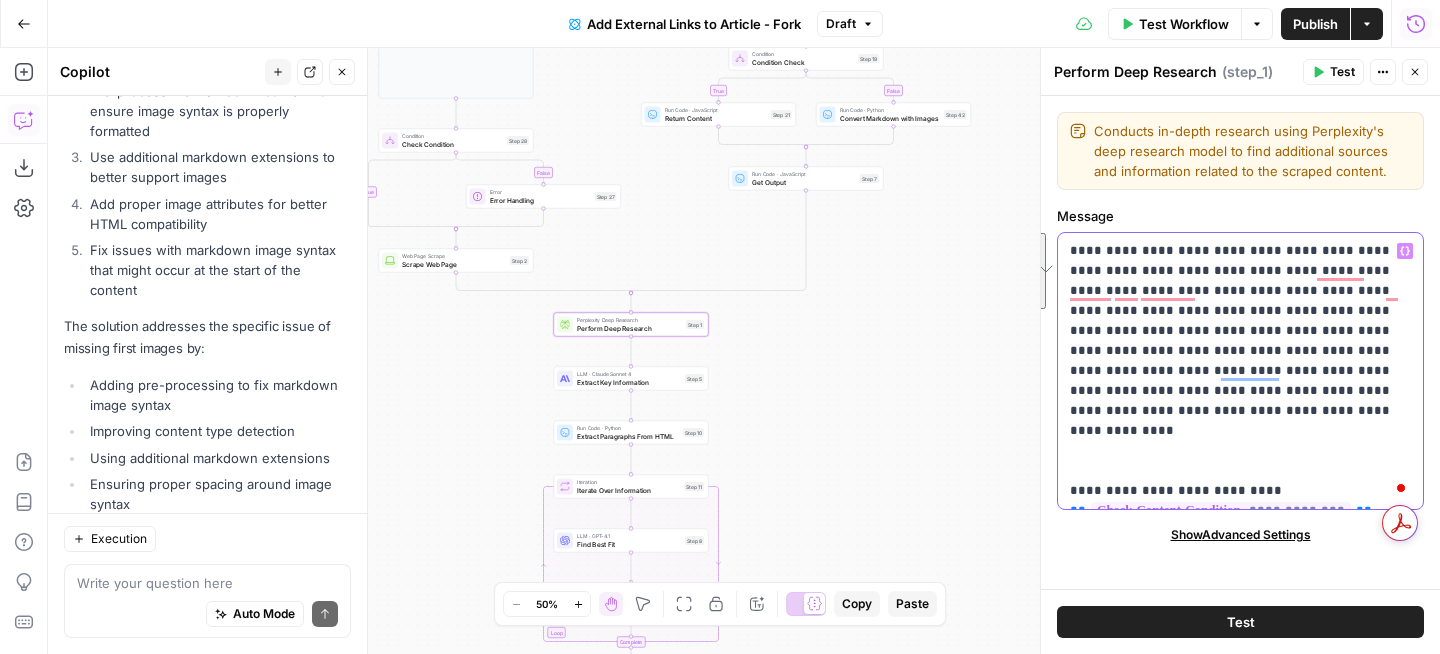 copy on "**********" 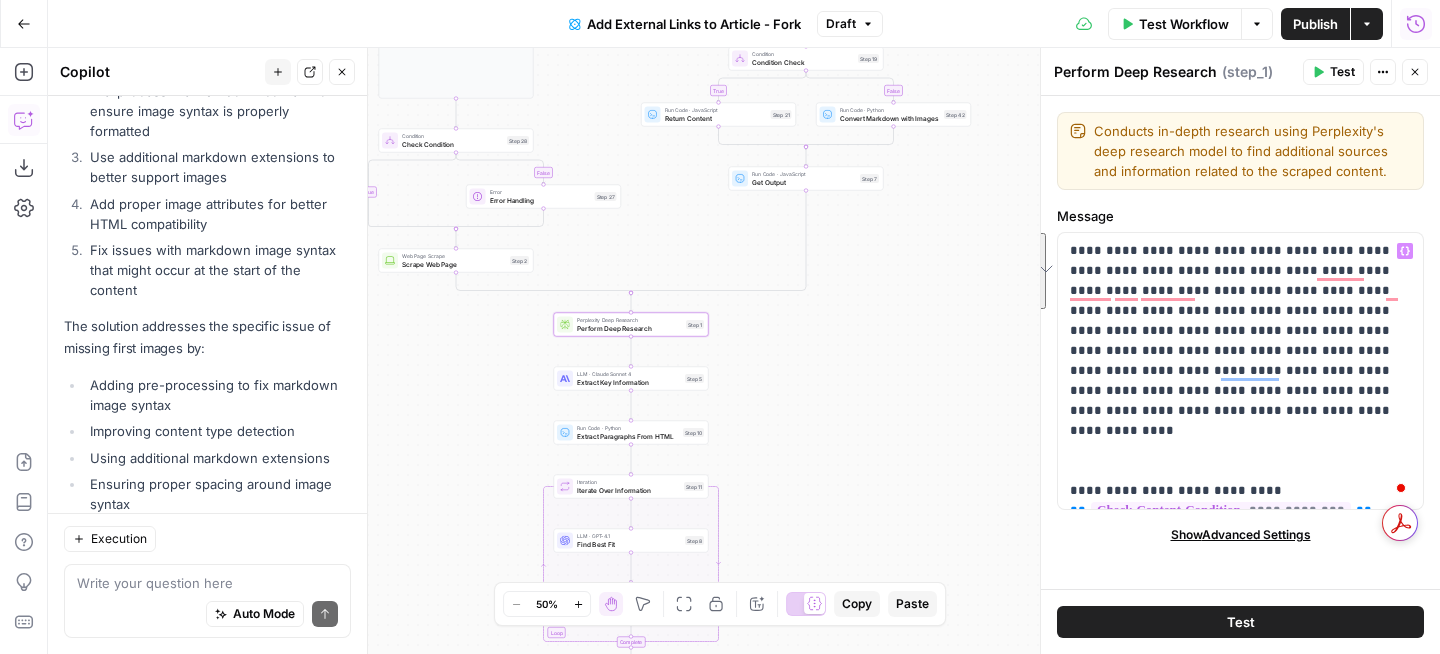 click on "false true true false false true Workflow Set Inputs Inputs Condition Check Content Condition Step 6 Run Code · Python Validate URL Step 26 Output Expand Output Copy false Condition Check Condition Step 28 Error Error Handling Step 27 Web Page Scrape Scrape Web Page Step 2 LLM · GPT-4.1 Analyze Content Step 36 Condition Condition Check Step 19 Run Code · JavaScript Return Content Step 21 Run Code · Python Convert Markdown with Images Step 42 Run Code · JavaScript Get Output Step 7 Perplexity Deep Research Perform Deep Research Step 1 LLM · Claude Sonnet 4 Extract Key Information Step 5 Run Code · Python Extract Paragraphs From HTML Step 10 Loop Iteration Iterate Over Information Step 11 LLM · GPT-4.1 Find Best Fit Step 8 Run Code · JavaScript Create Output Step 12 Complete Loop Iteration Iterate Over Paragraphs Step 14 Run Code · JavaScript Get Paragraph Step 22 LLM · GPT-4.1 Update Paragraph Step 15 Run Code · JavaScript Create Update Object Step 13 Complete Run Code · Python Update HTML Content" at bounding box center [744, 351] 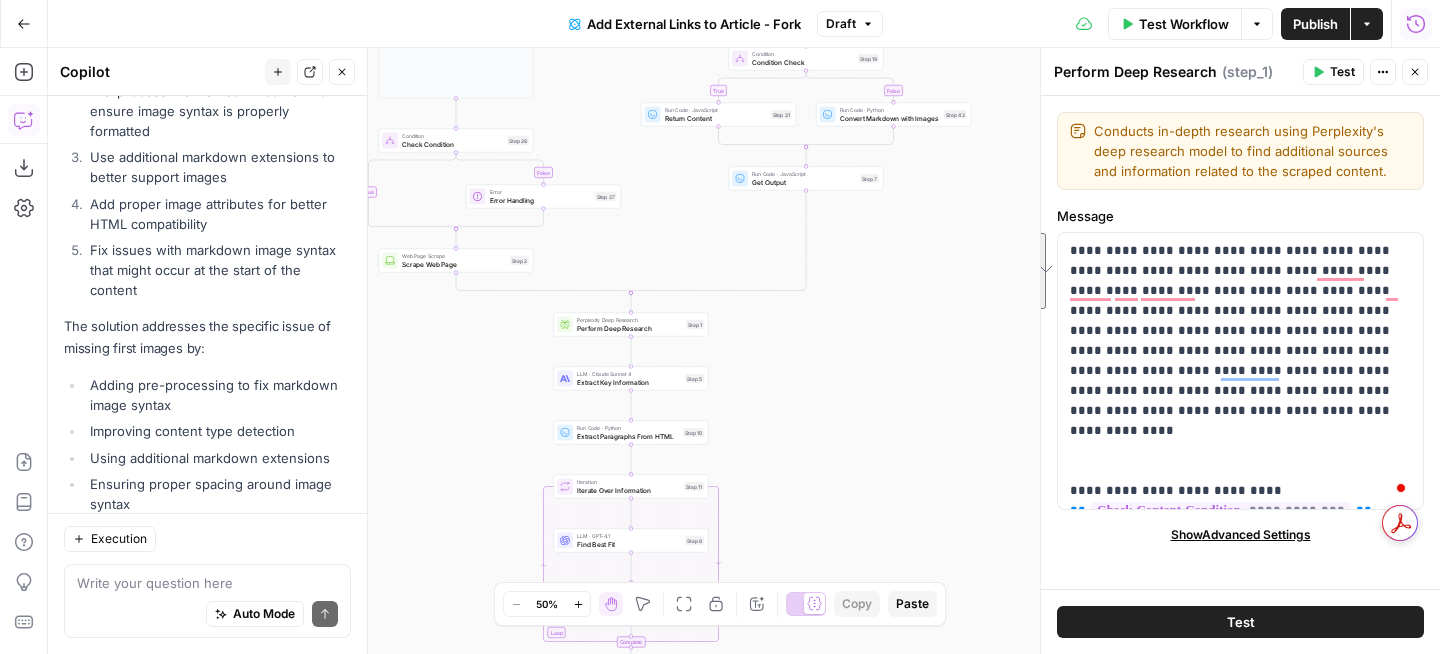 click on "Extract Key Information" at bounding box center [629, 382] 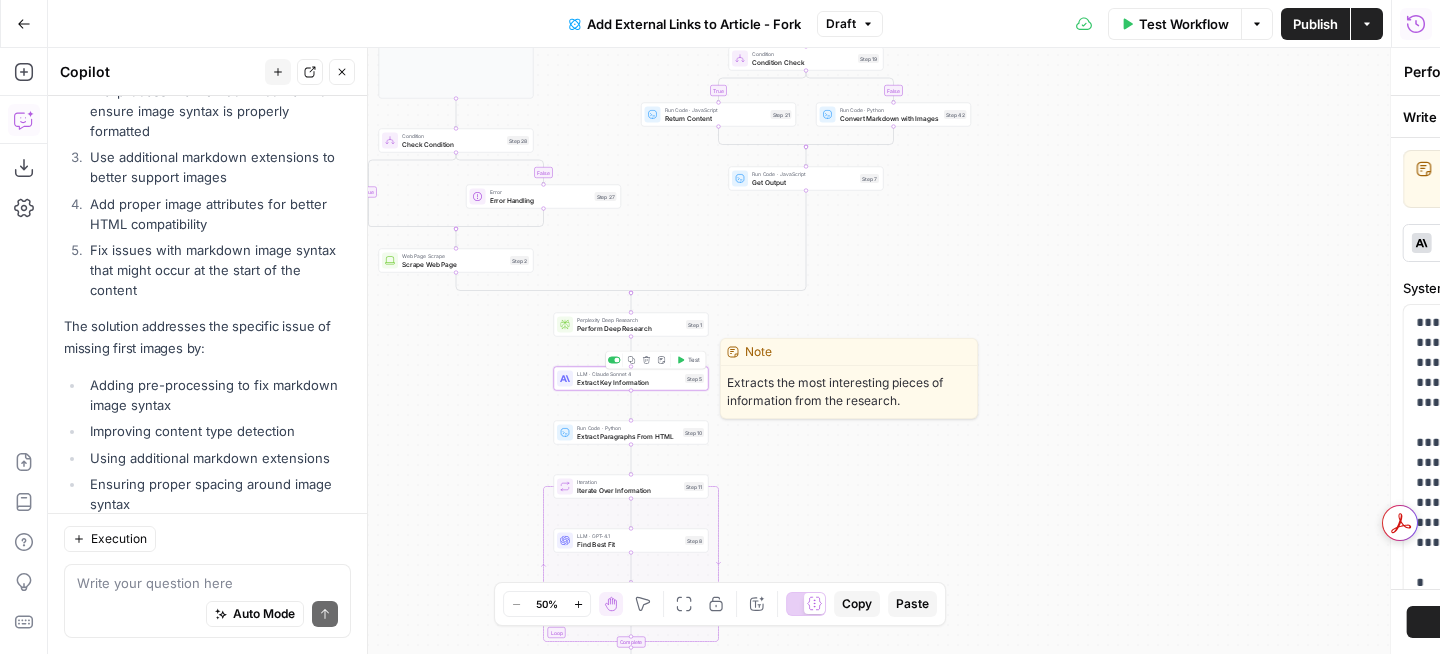 type on "Extract Key Information" 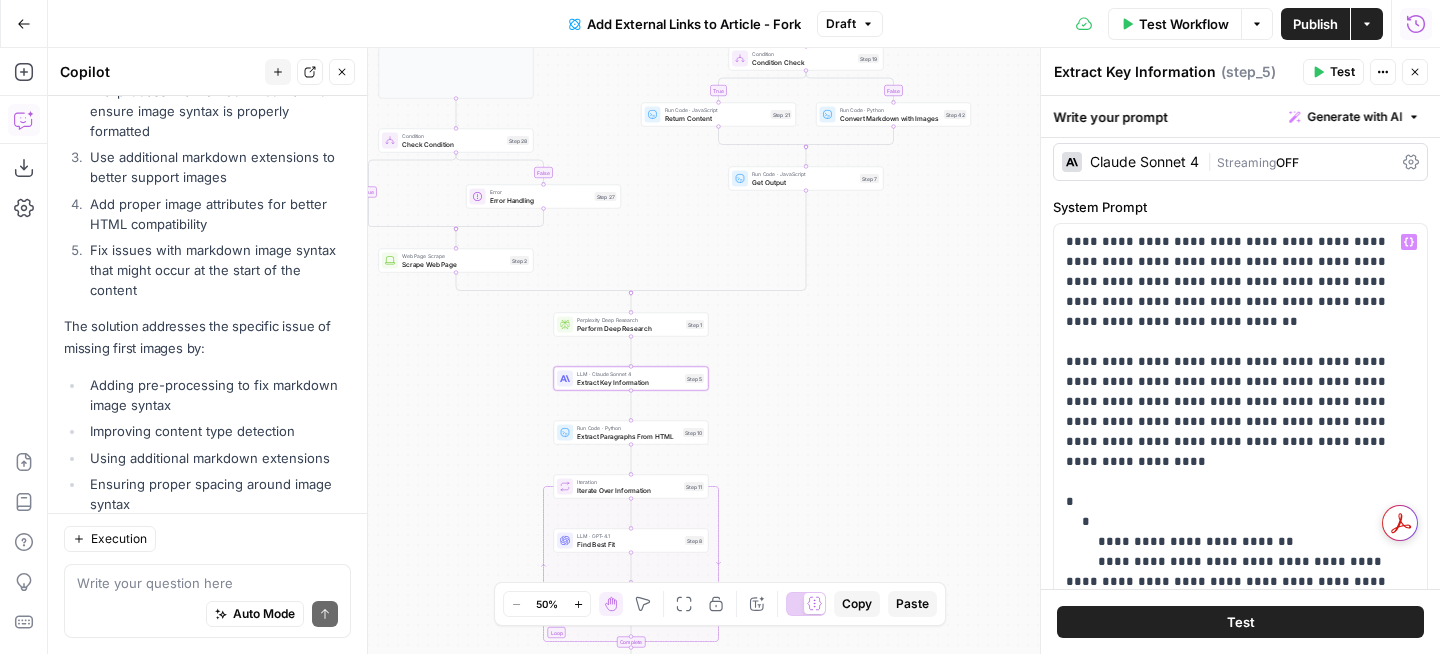 scroll, scrollTop: 89, scrollLeft: 0, axis: vertical 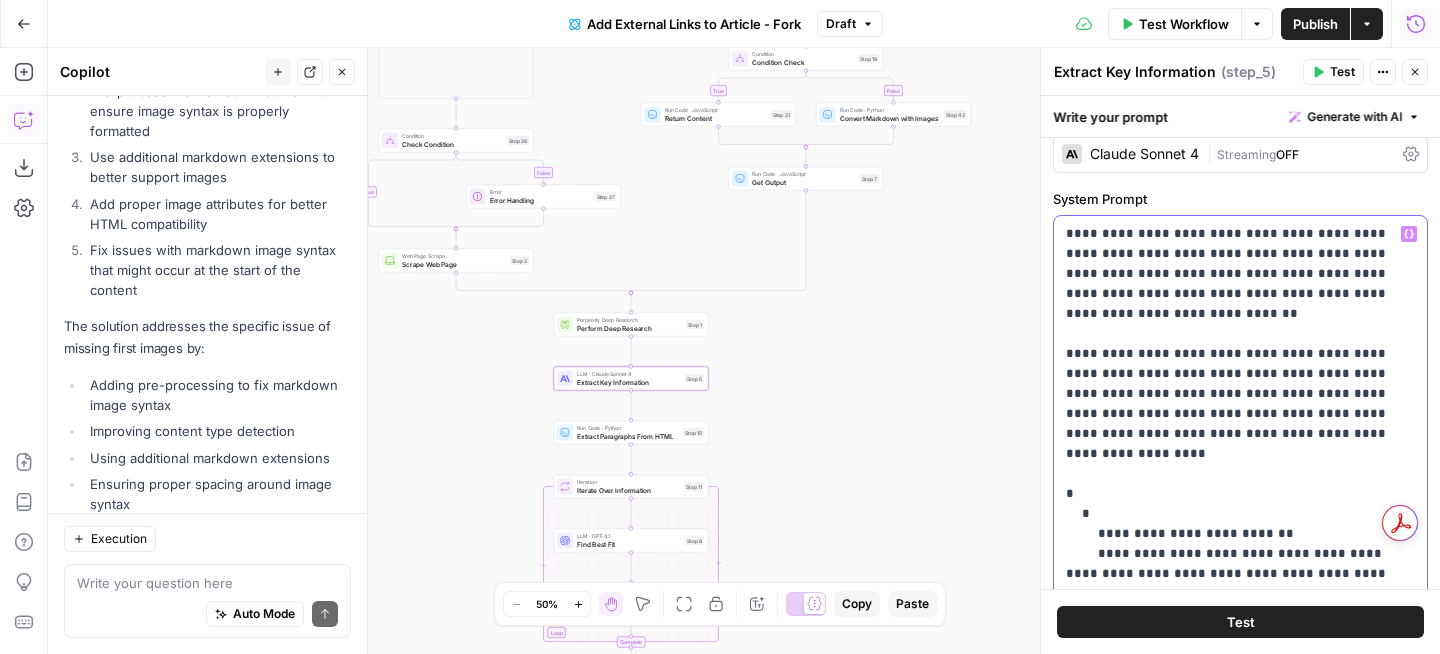 click on "**********" at bounding box center (1240, 414) 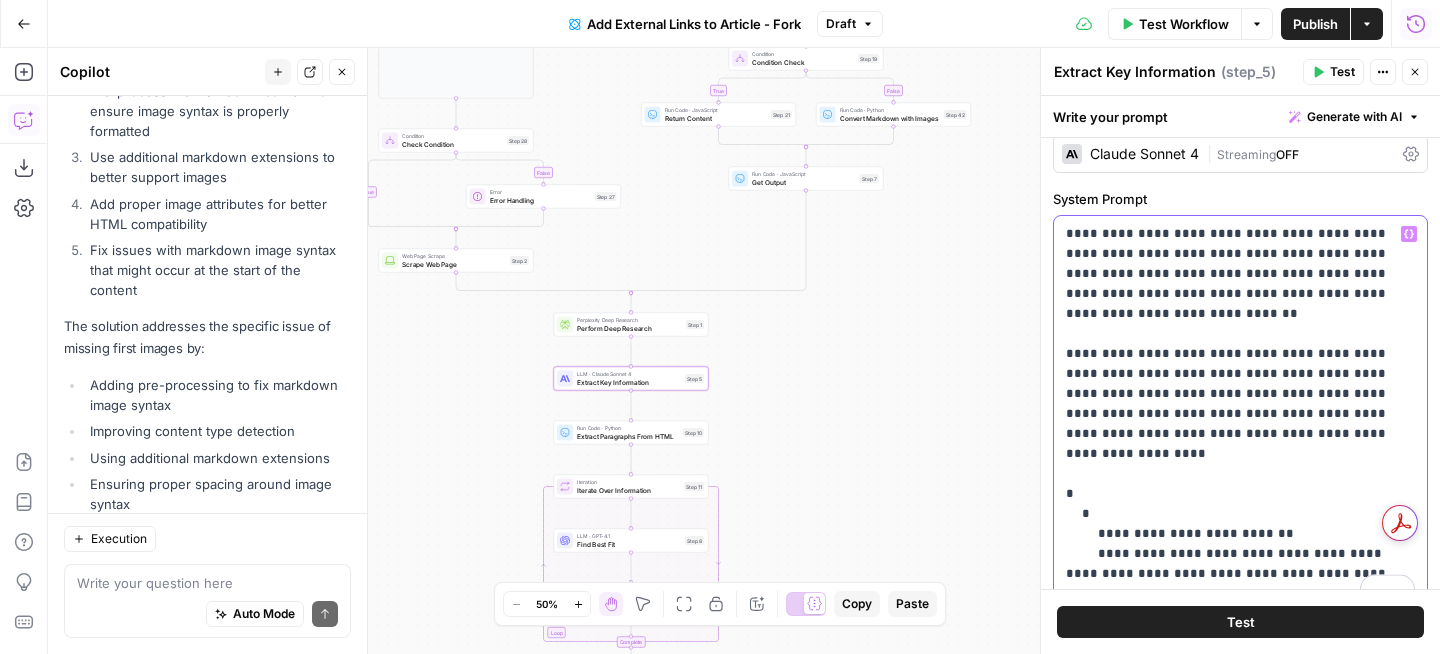 type 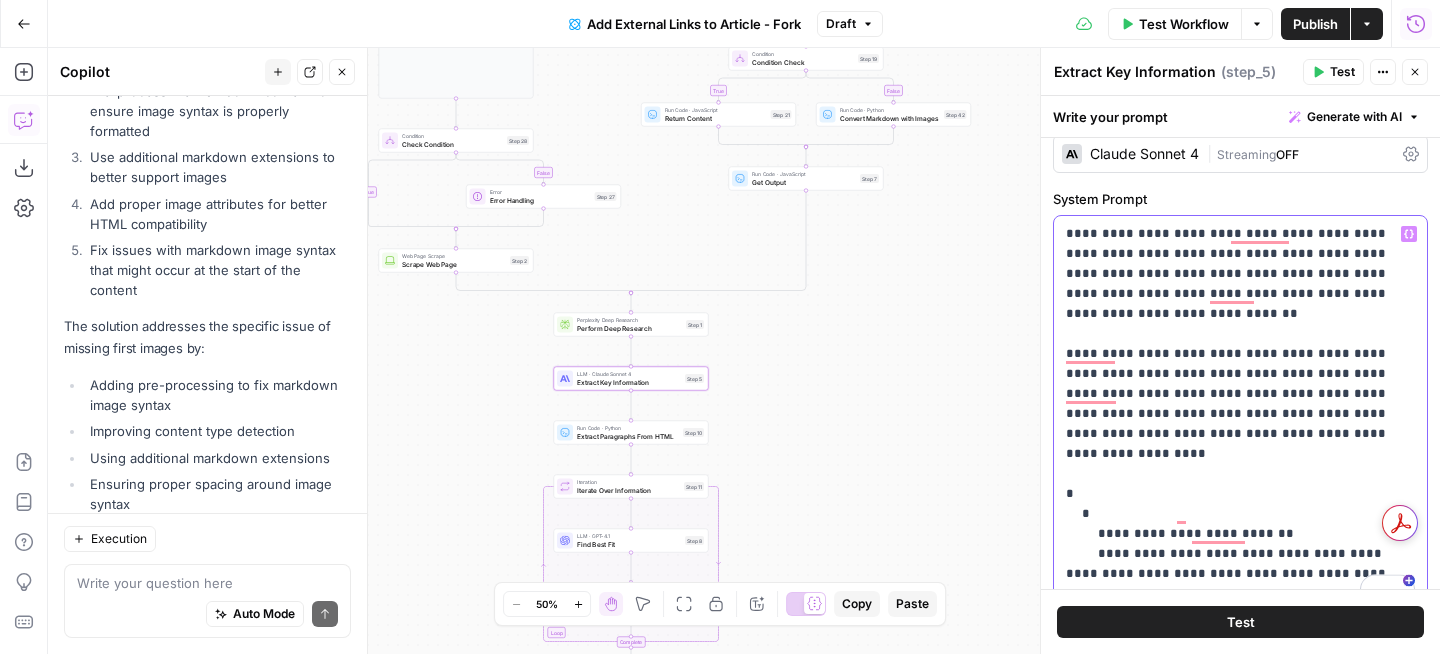 scroll, scrollTop: 89, scrollLeft: 0, axis: vertical 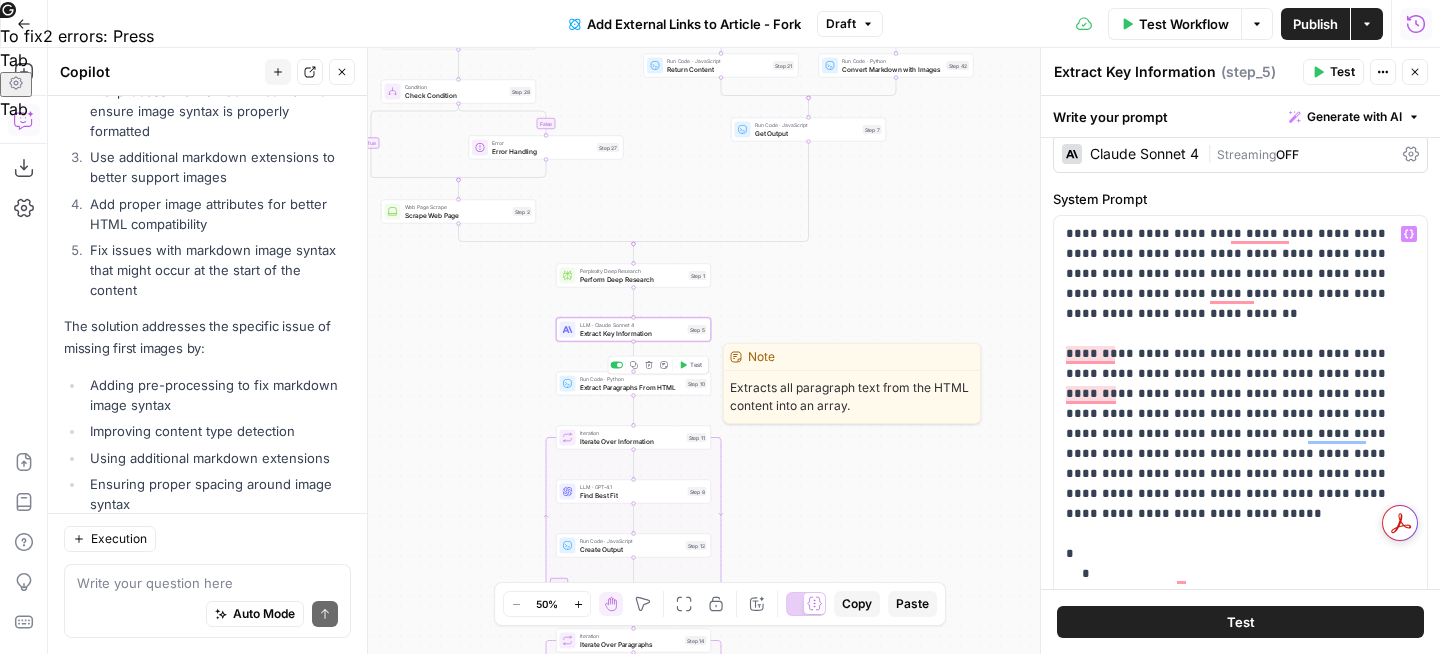 click on "Extract Paragraphs From HTML" at bounding box center (631, 387) 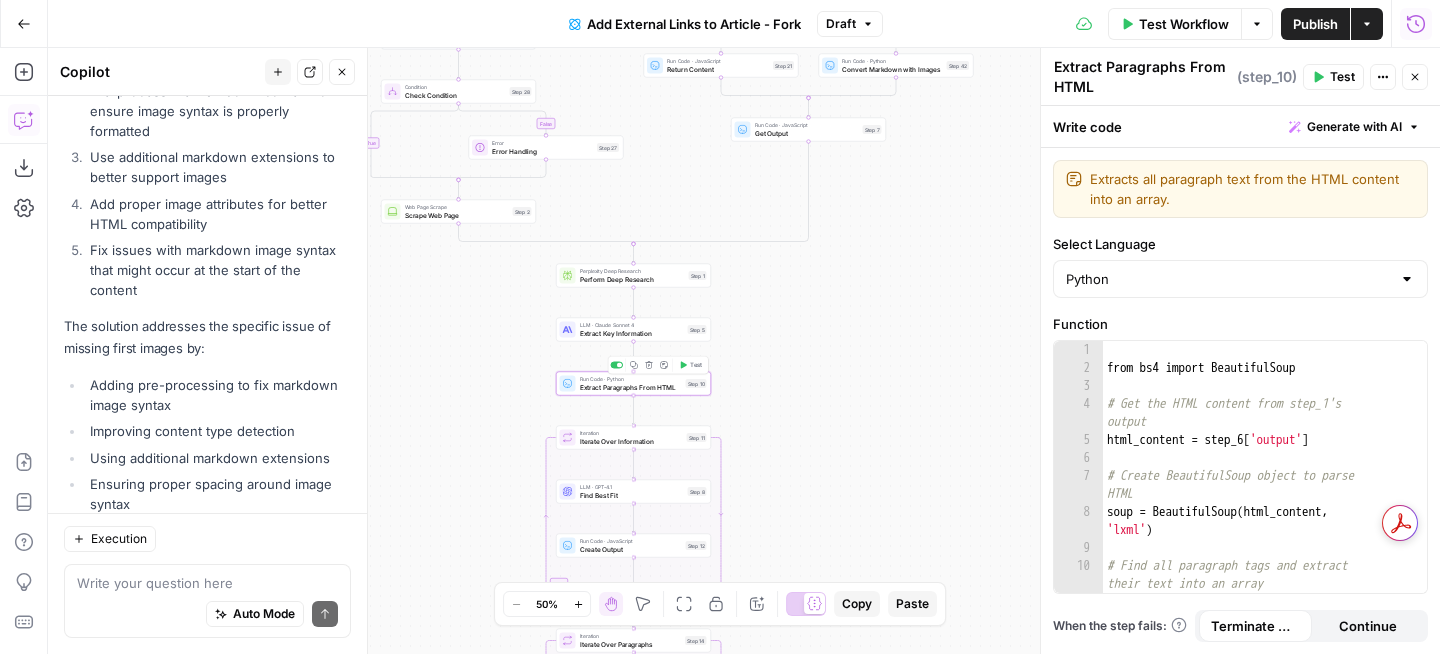 click on "Iterate Over Information" at bounding box center [631, 441] 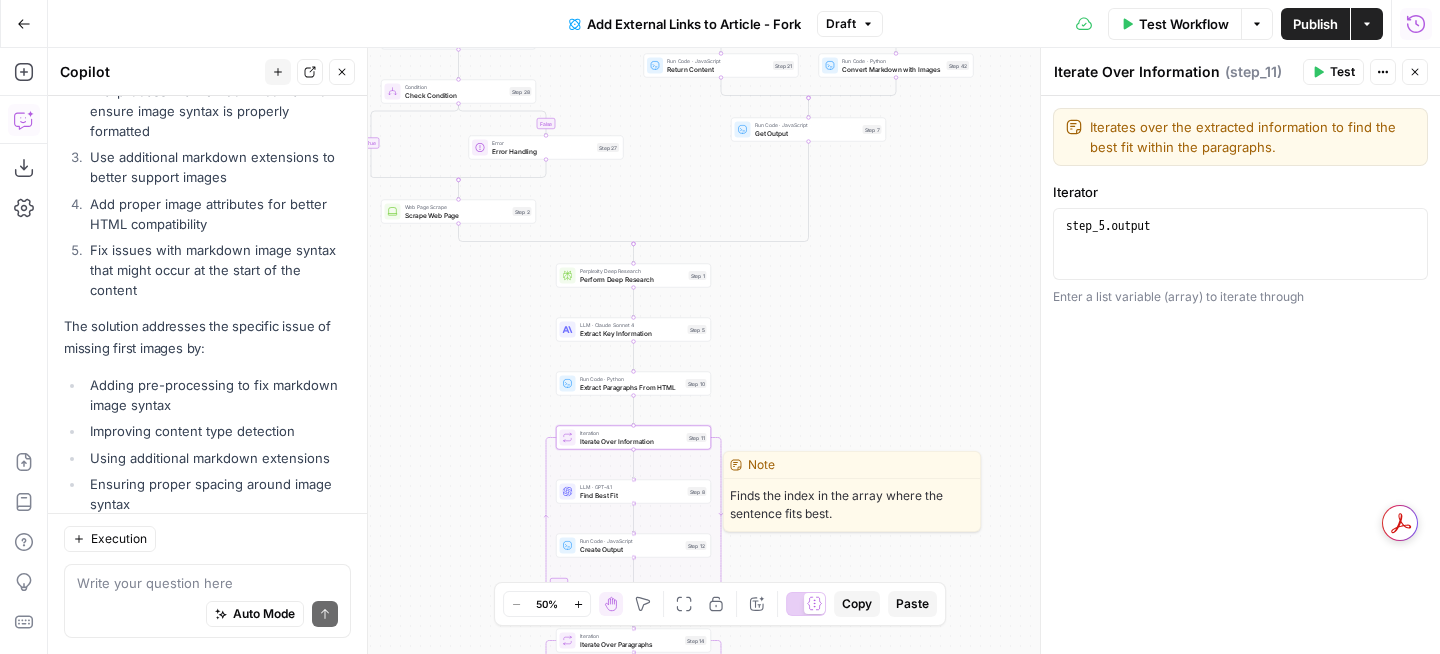 click on "Find Best Fit" at bounding box center (632, 495) 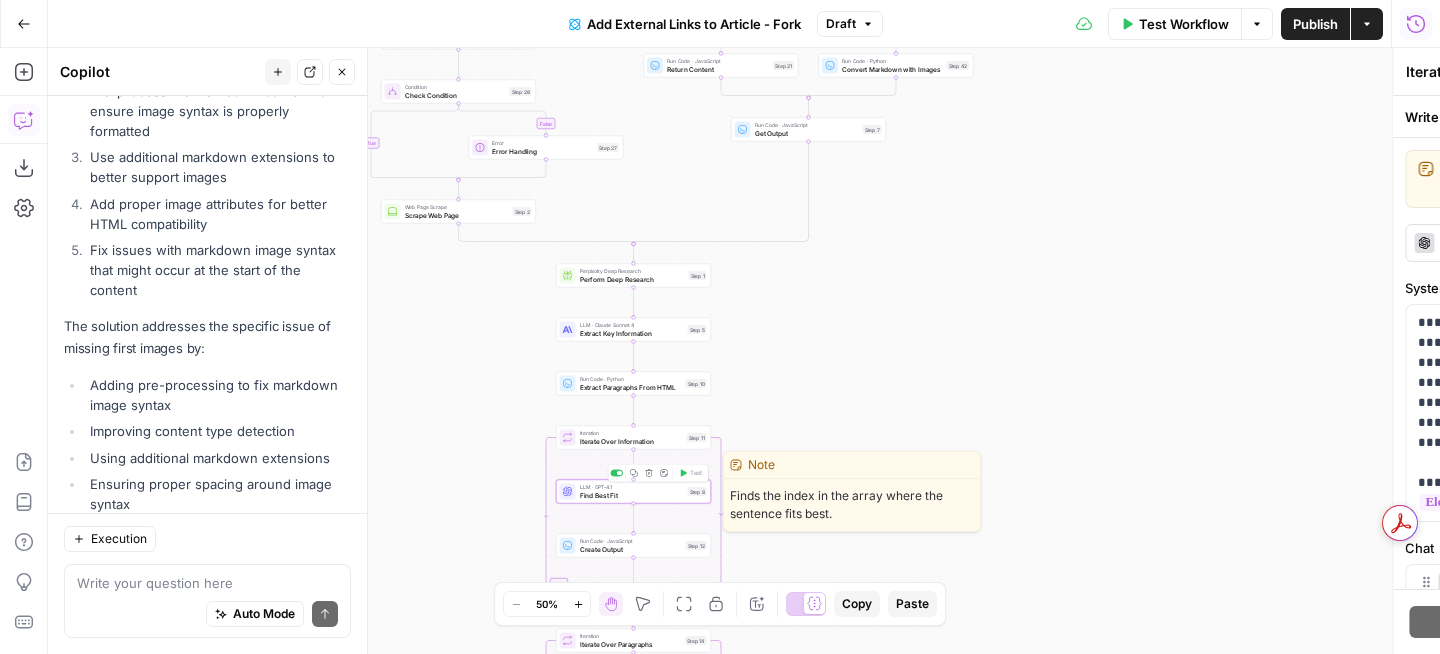 type on "Find Best Fit" 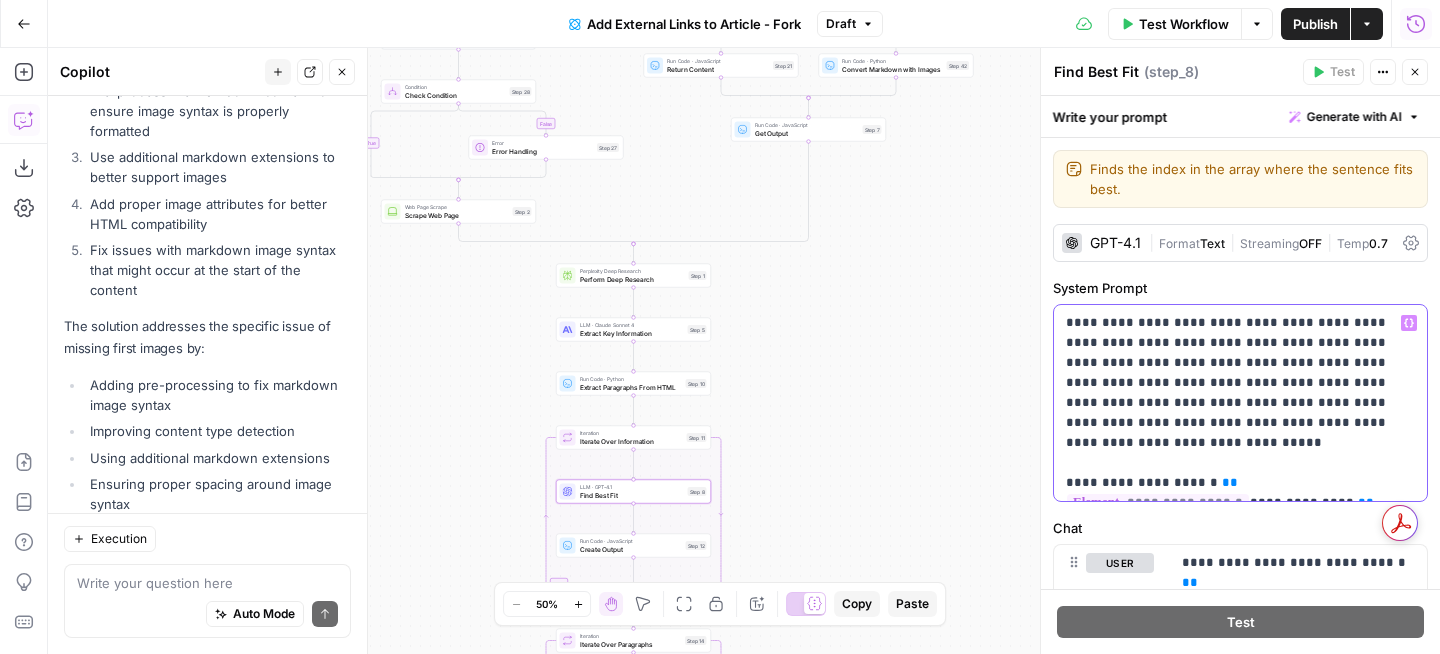 click on "**********" at bounding box center [1240, 403] 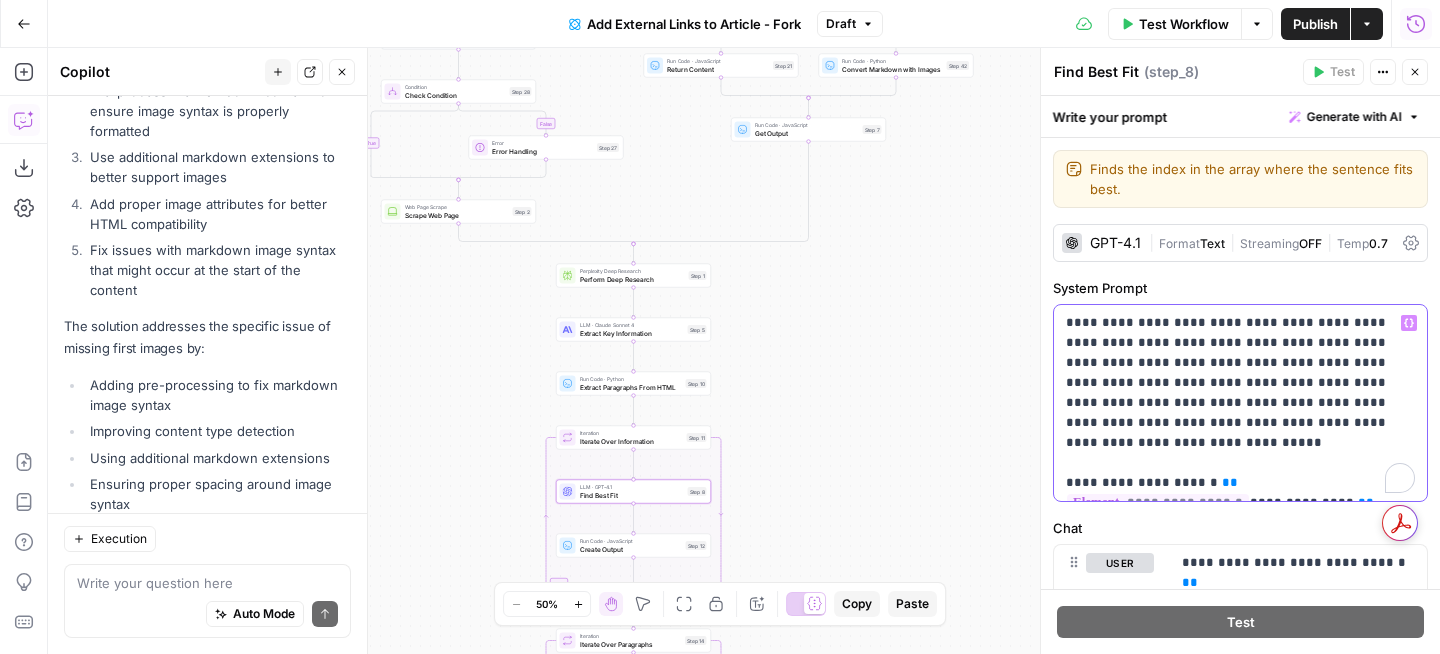 type 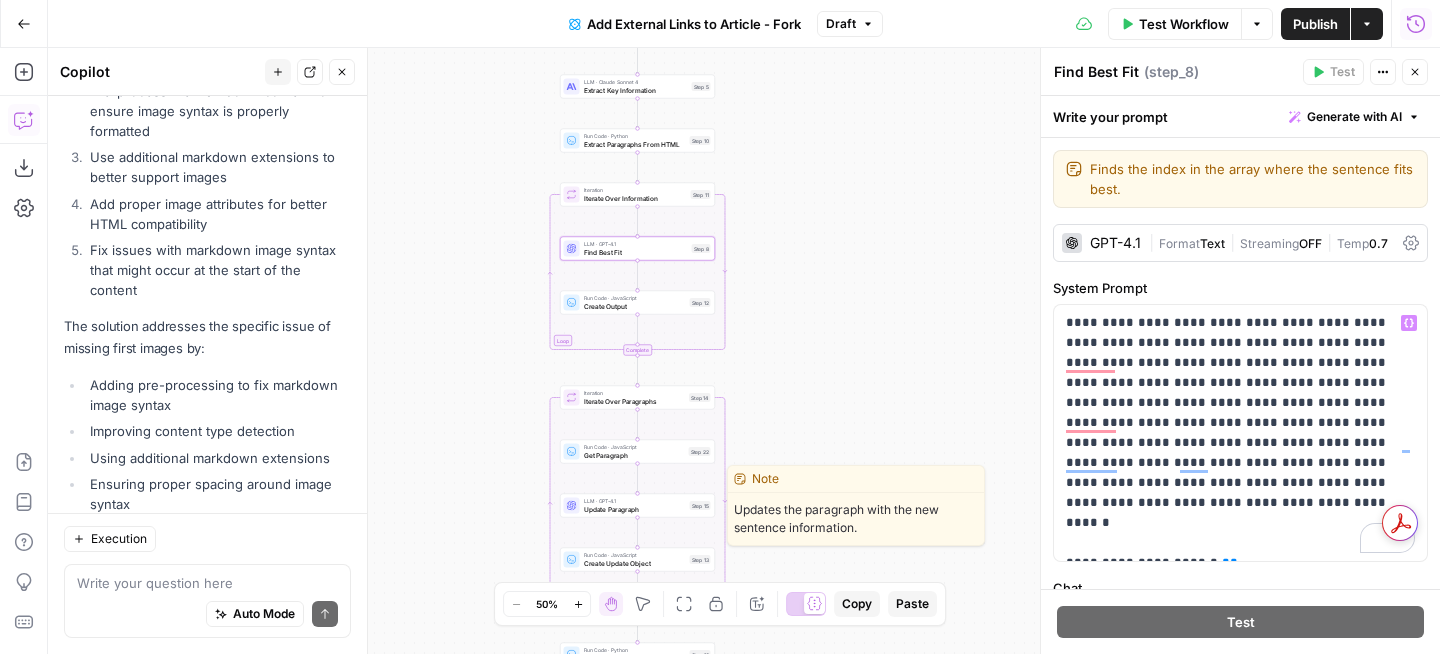 click on "Update Paragraph" at bounding box center [635, 509] 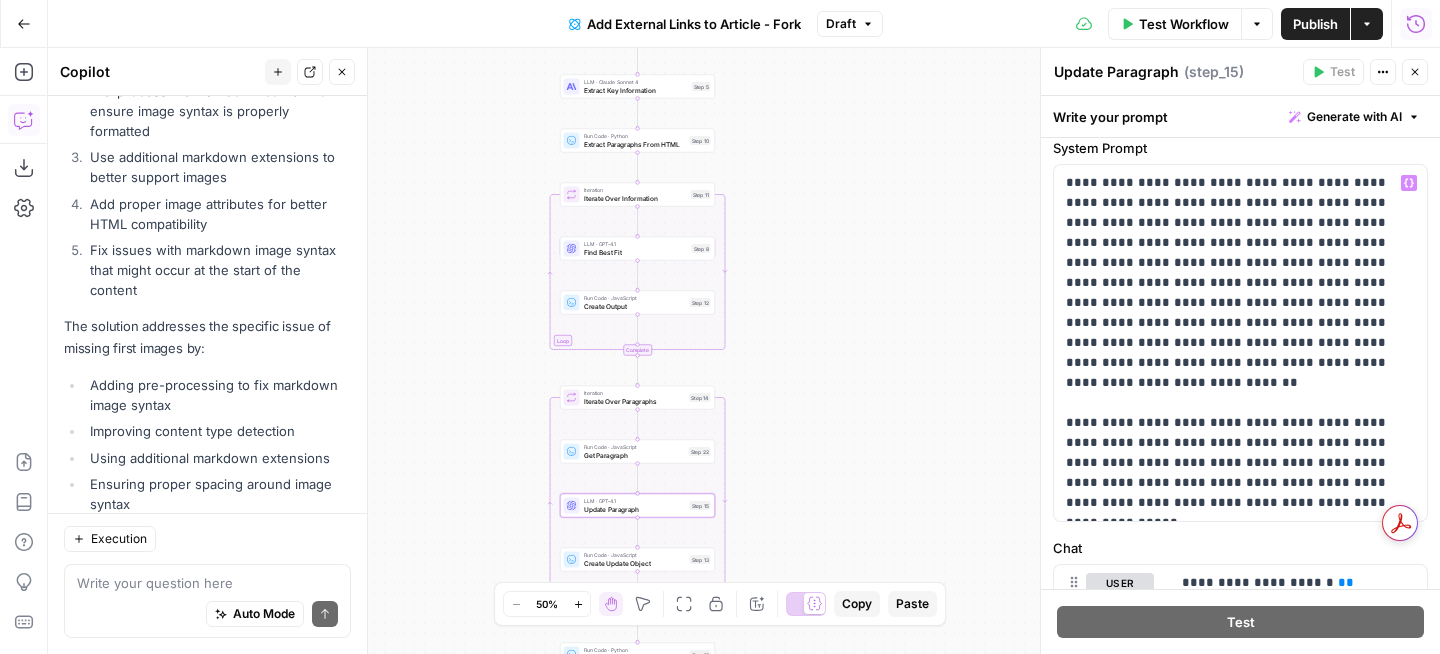 scroll, scrollTop: 370, scrollLeft: 0, axis: vertical 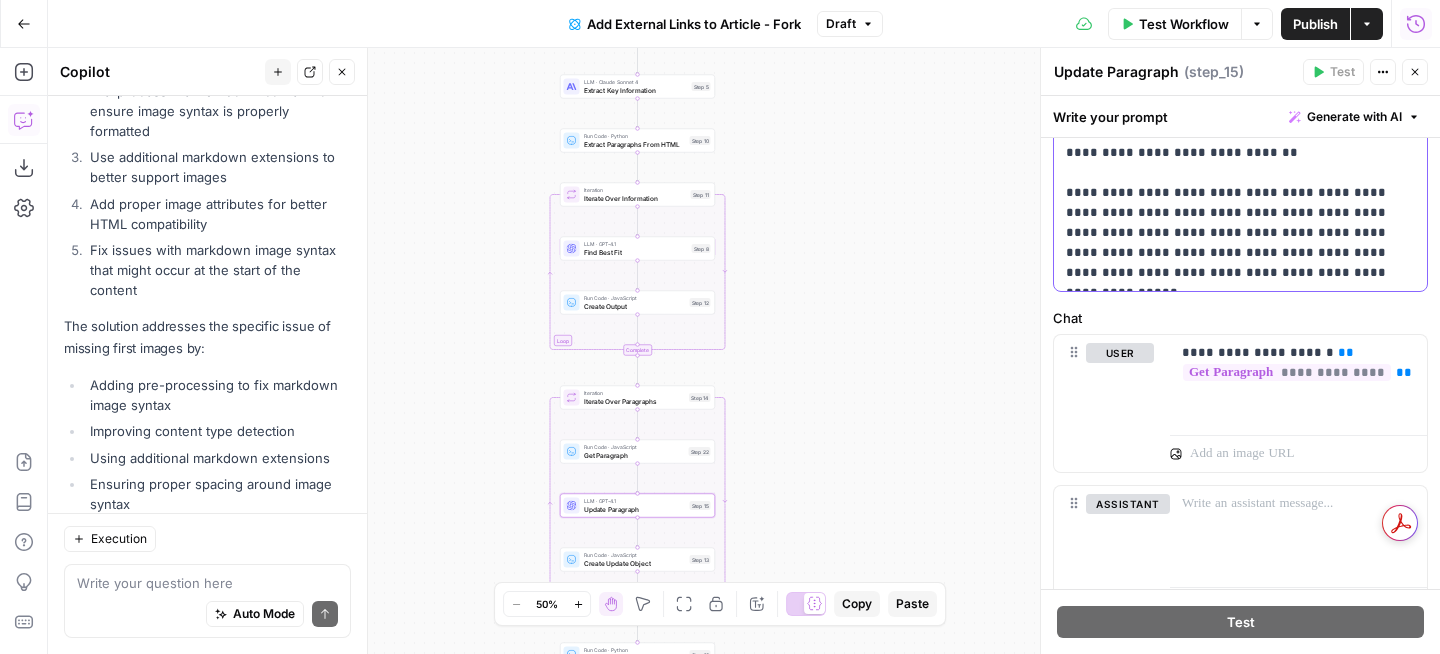 click on "**********" at bounding box center [1240, 113] 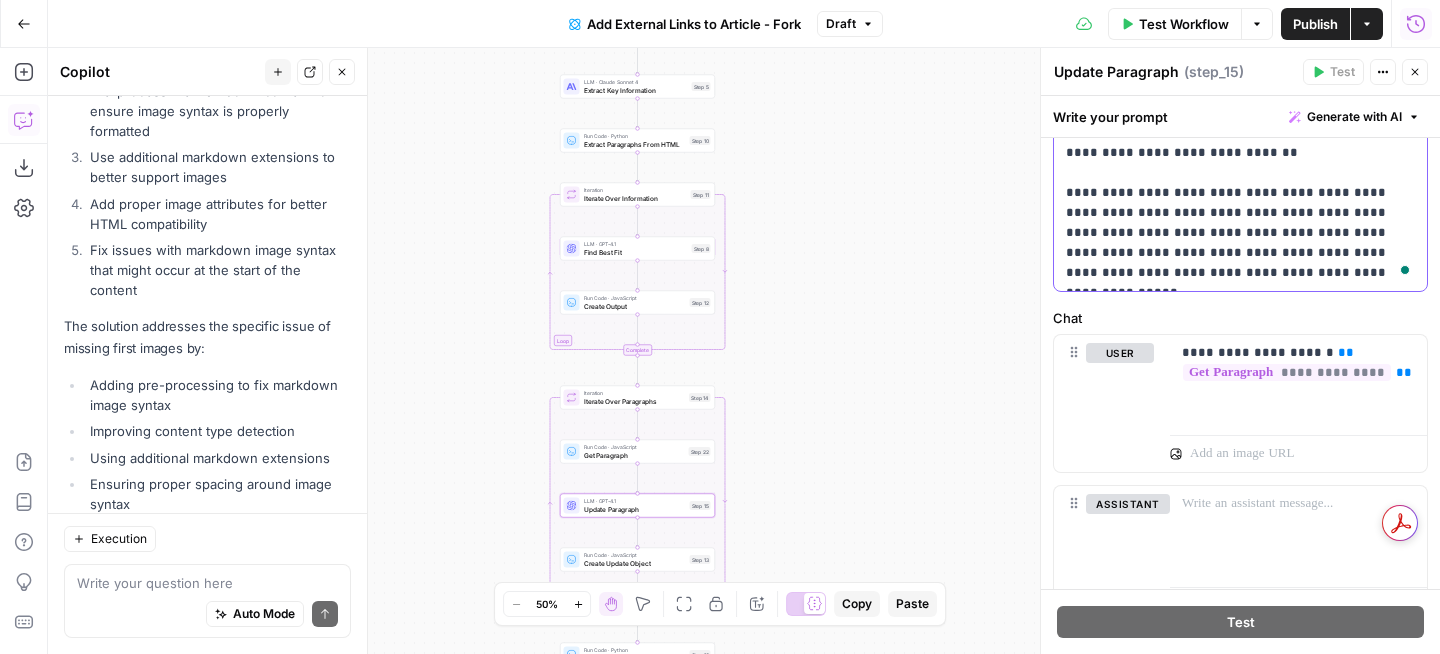 type 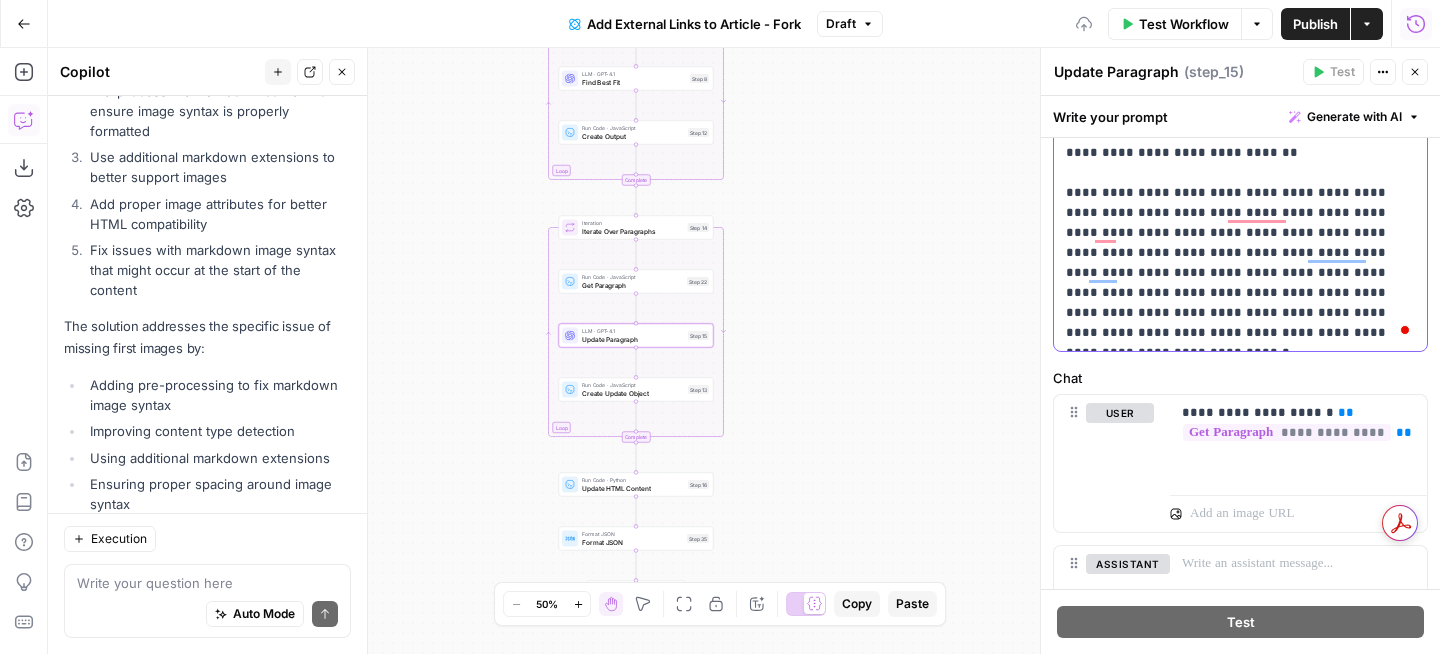 scroll, scrollTop: 370, scrollLeft: 0, axis: vertical 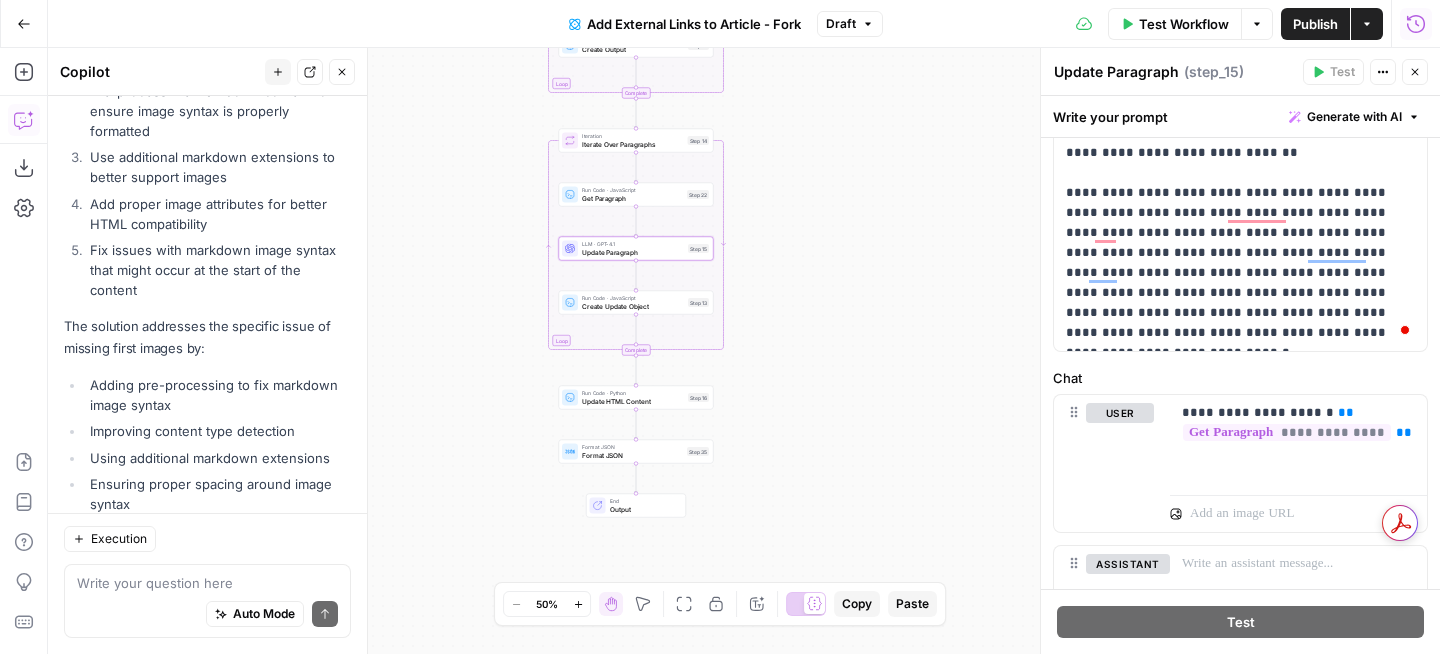 click on "Publish" at bounding box center (1315, 24) 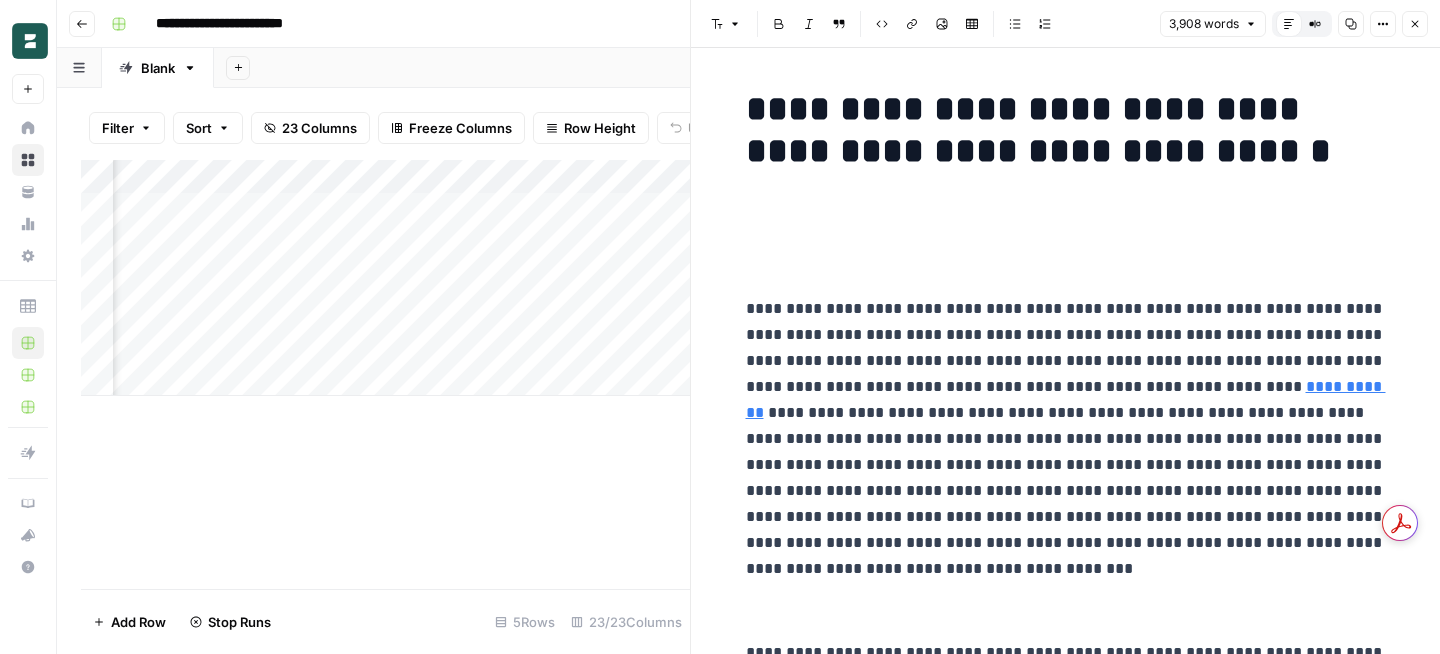scroll, scrollTop: 0, scrollLeft: 0, axis: both 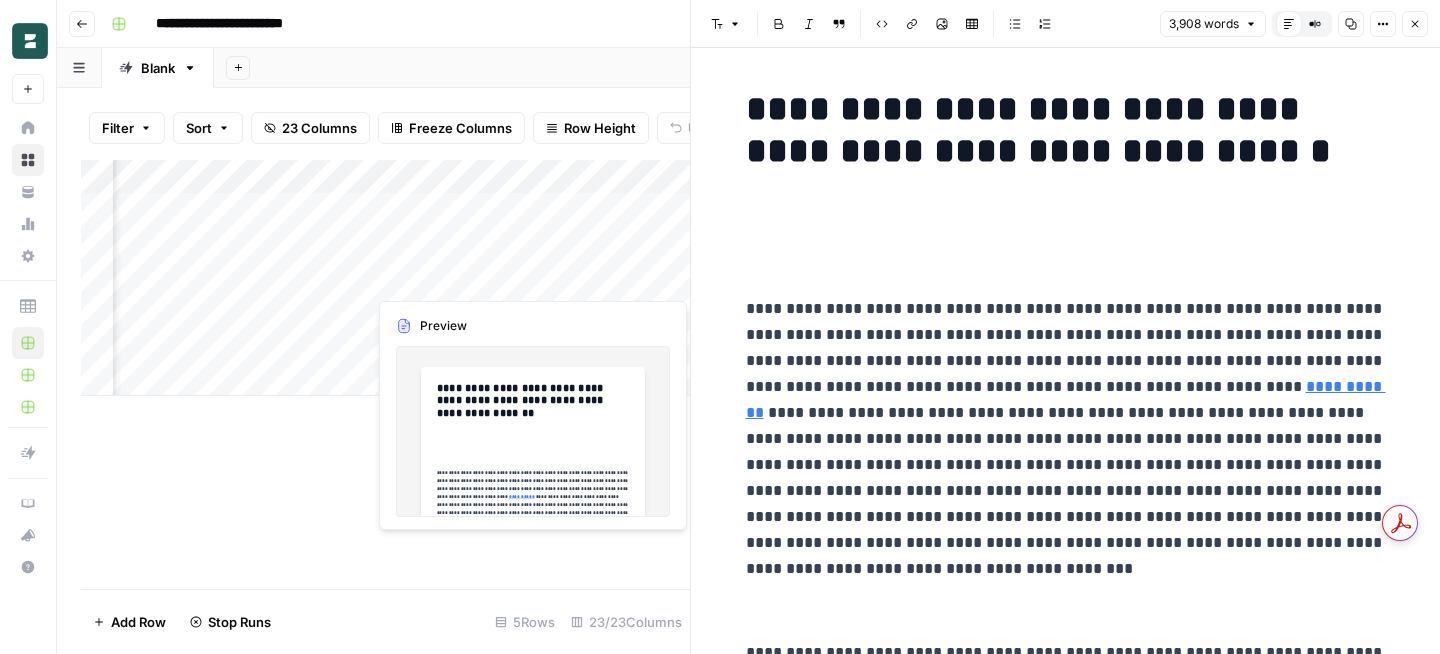 click on "Add Column" at bounding box center [385, 278] 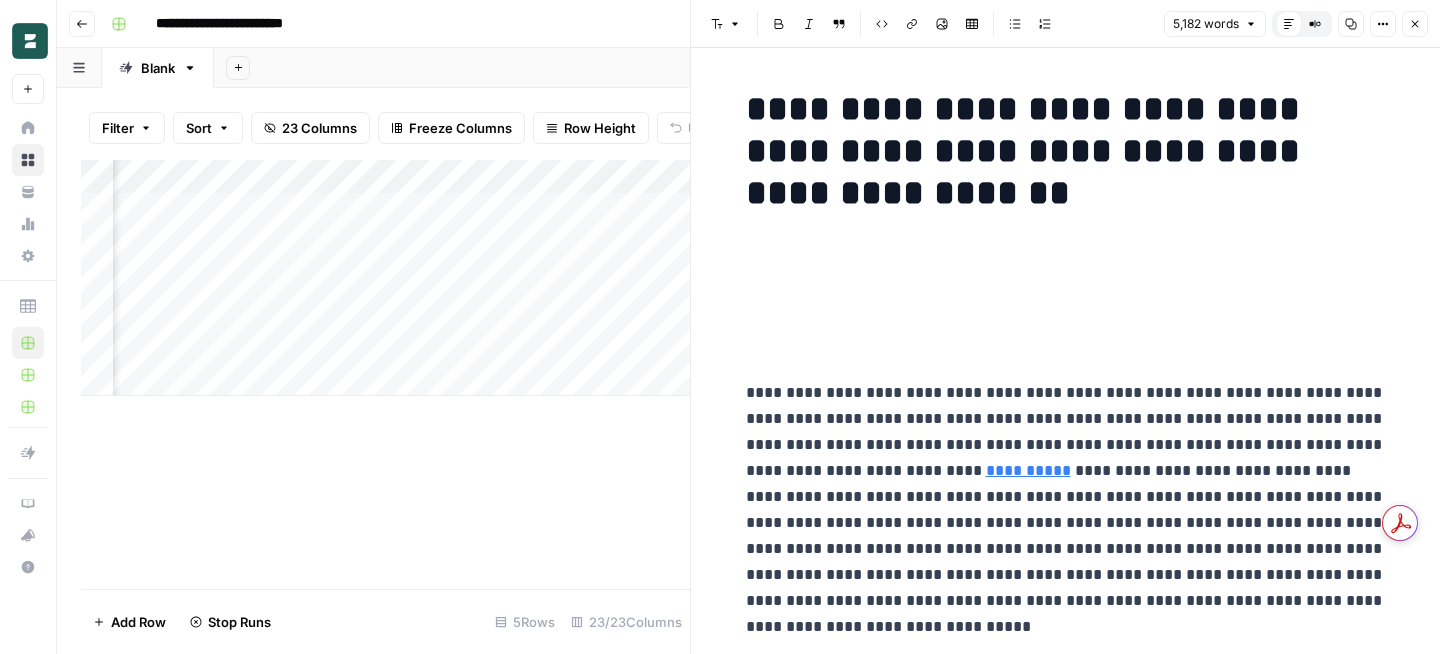 click on "Add Column" at bounding box center [385, 278] 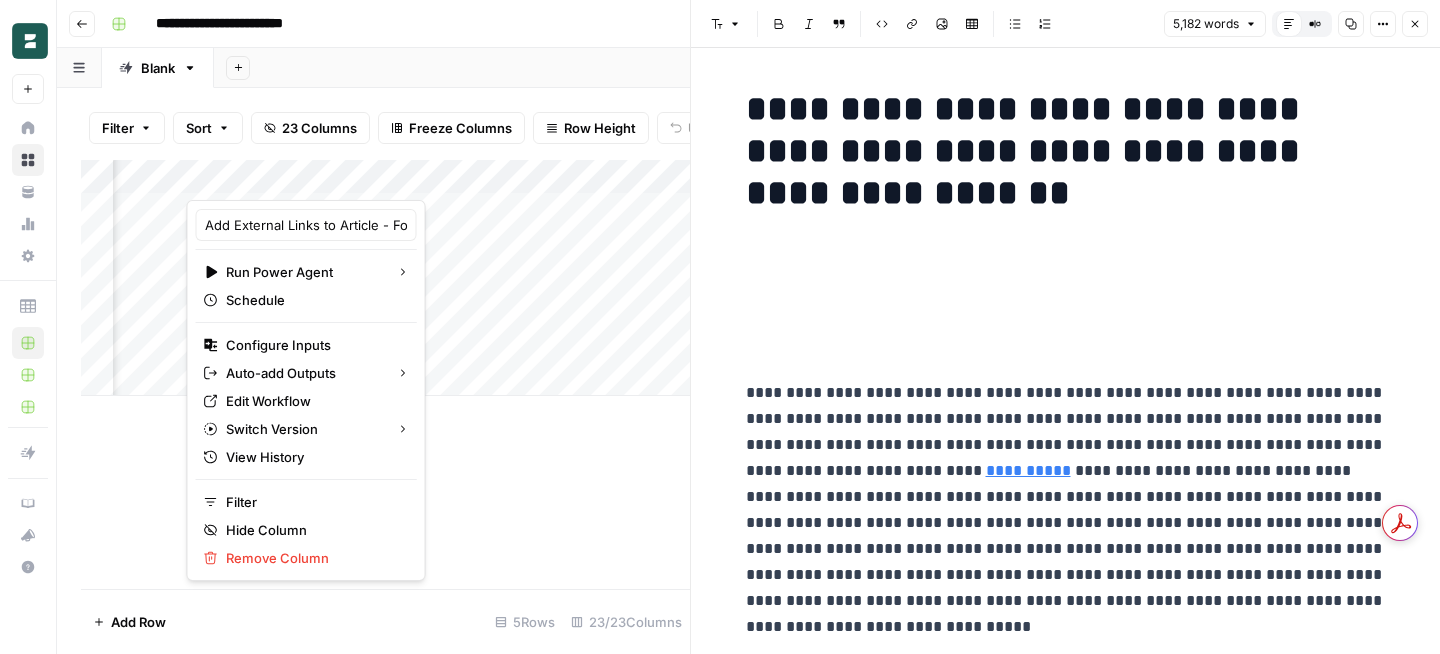 click on "Add Sheet" at bounding box center [827, 68] 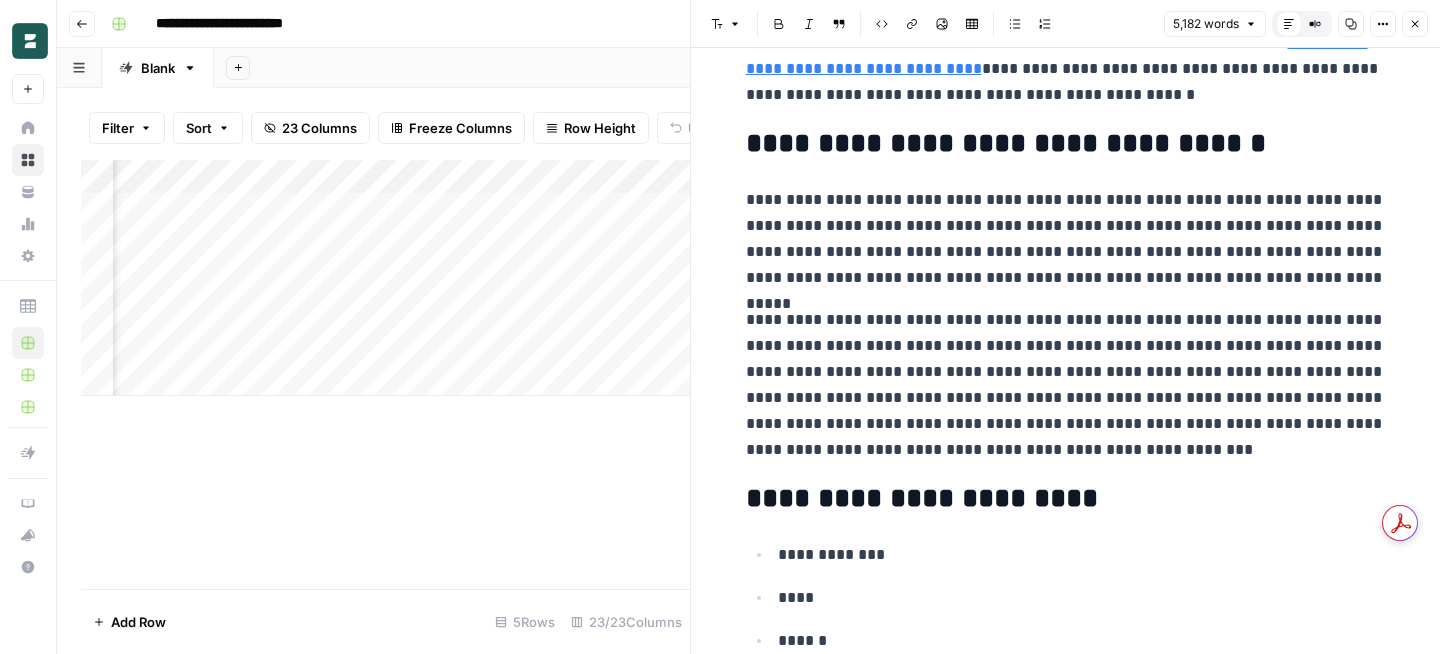 scroll, scrollTop: 0, scrollLeft: 0, axis: both 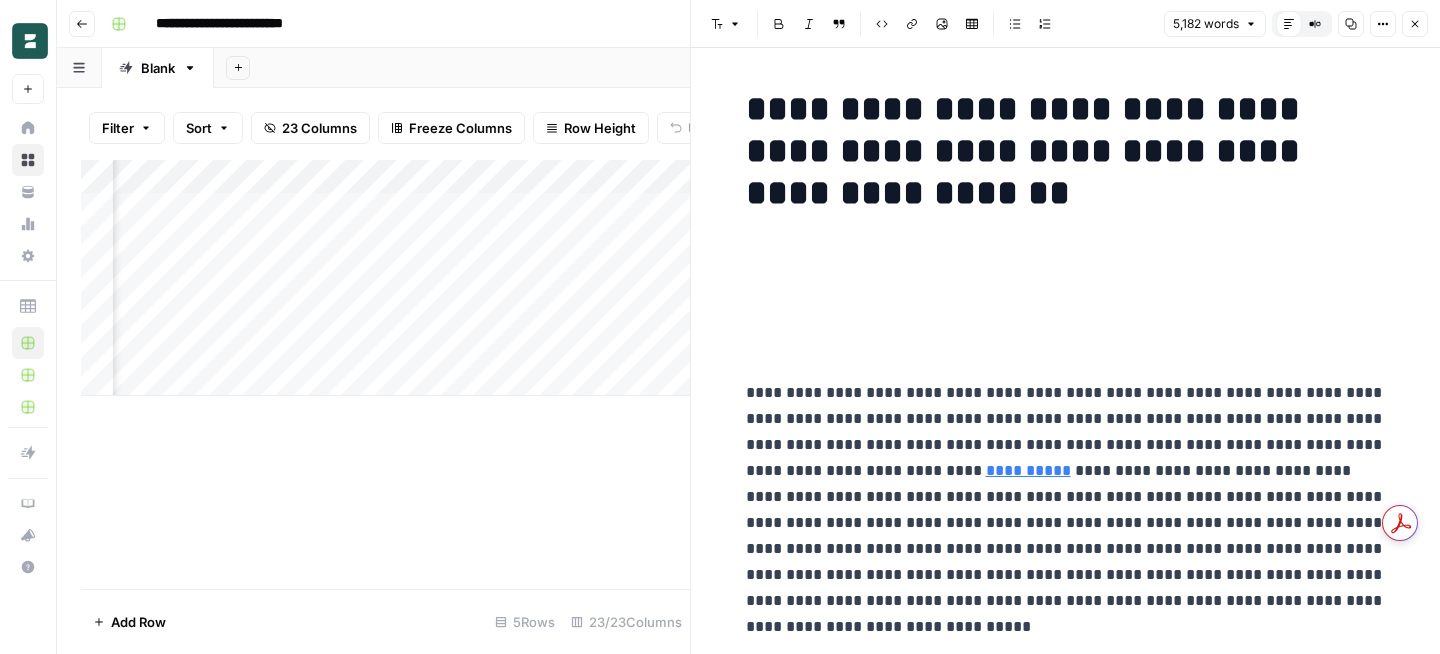 click 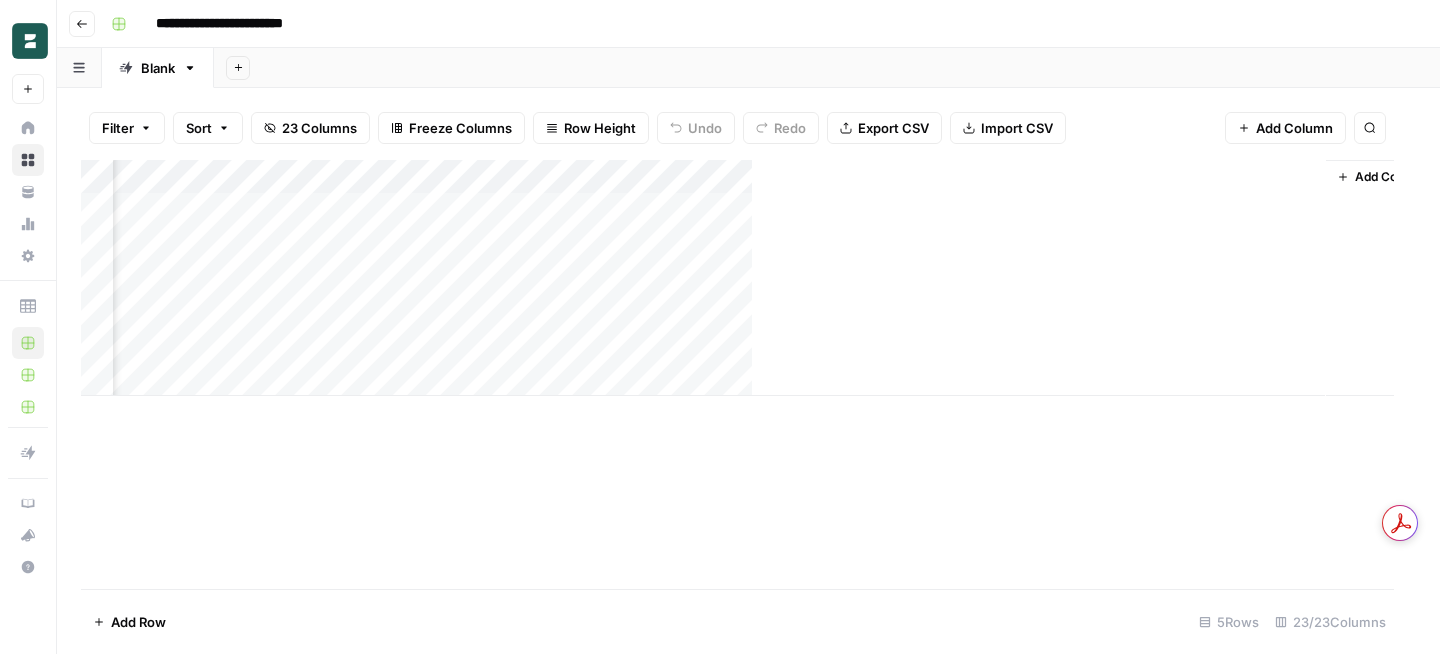 scroll, scrollTop: 0, scrollLeft: 2940, axis: horizontal 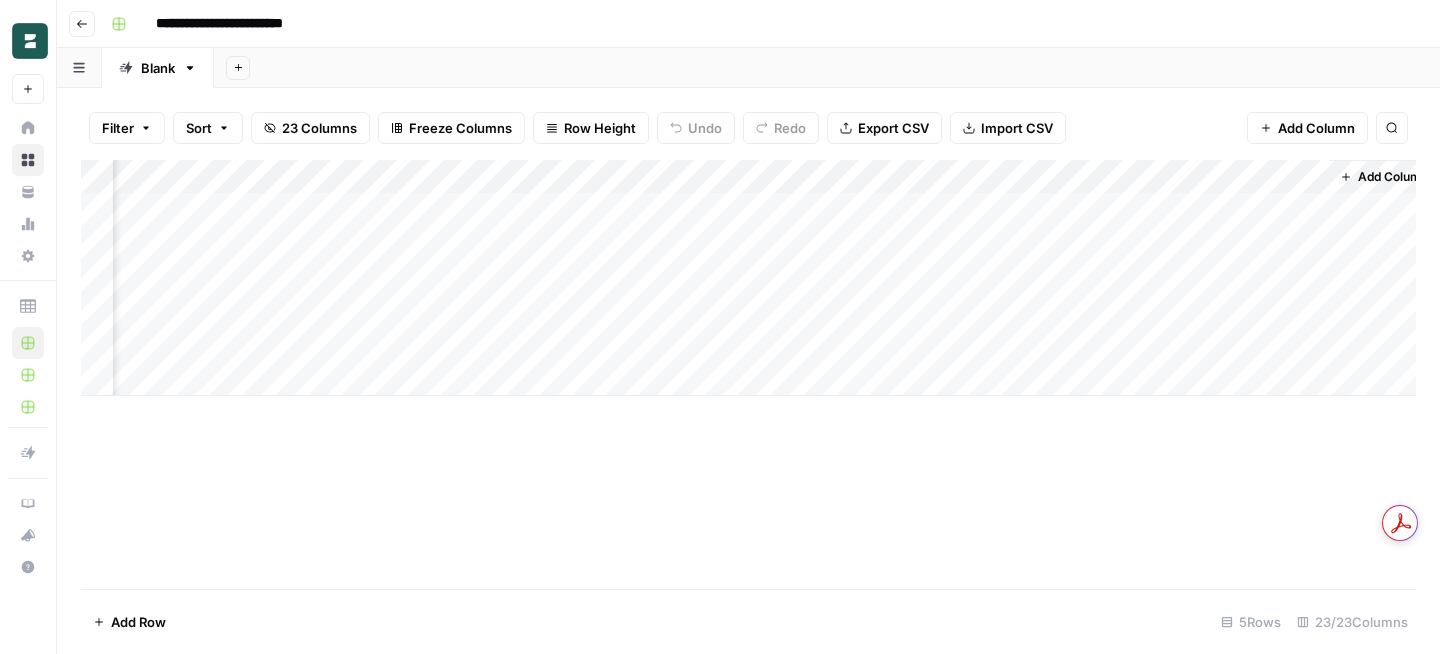 click on "Add Column" at bounding box center [748, 278] 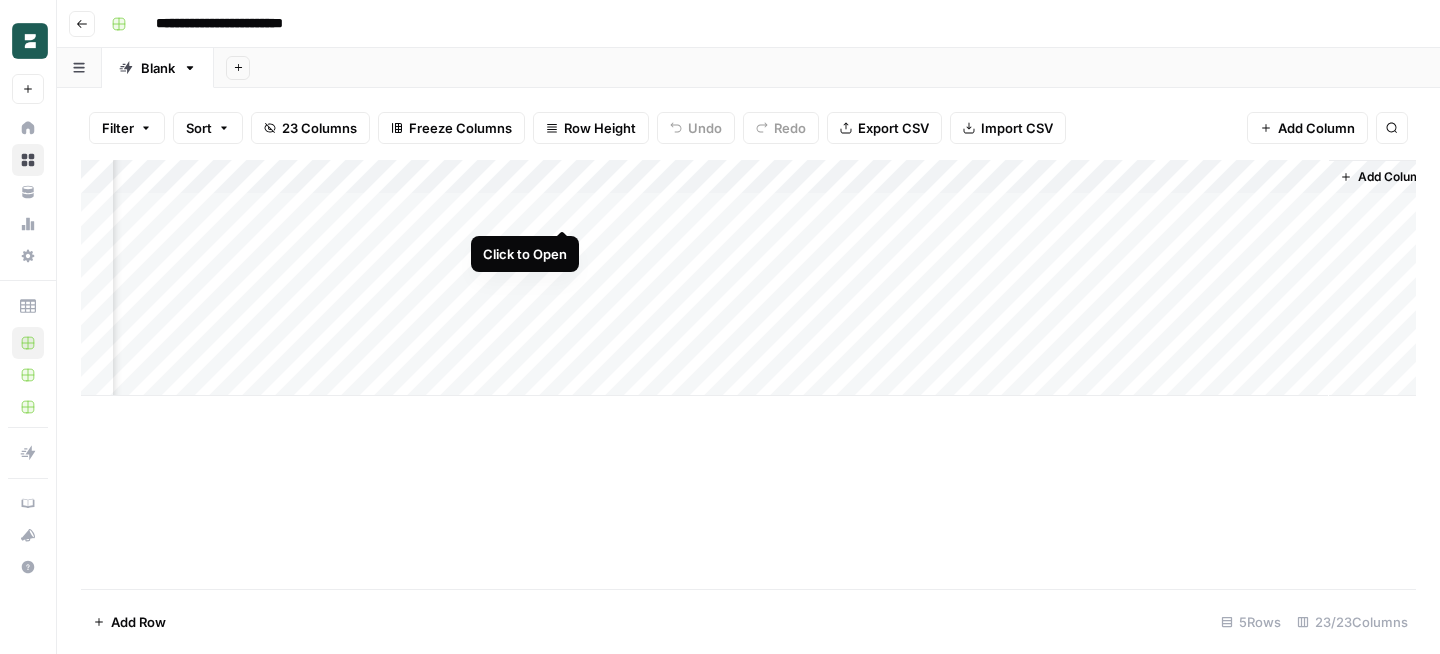 click on "Add Column" at bounding box center (748, 278) 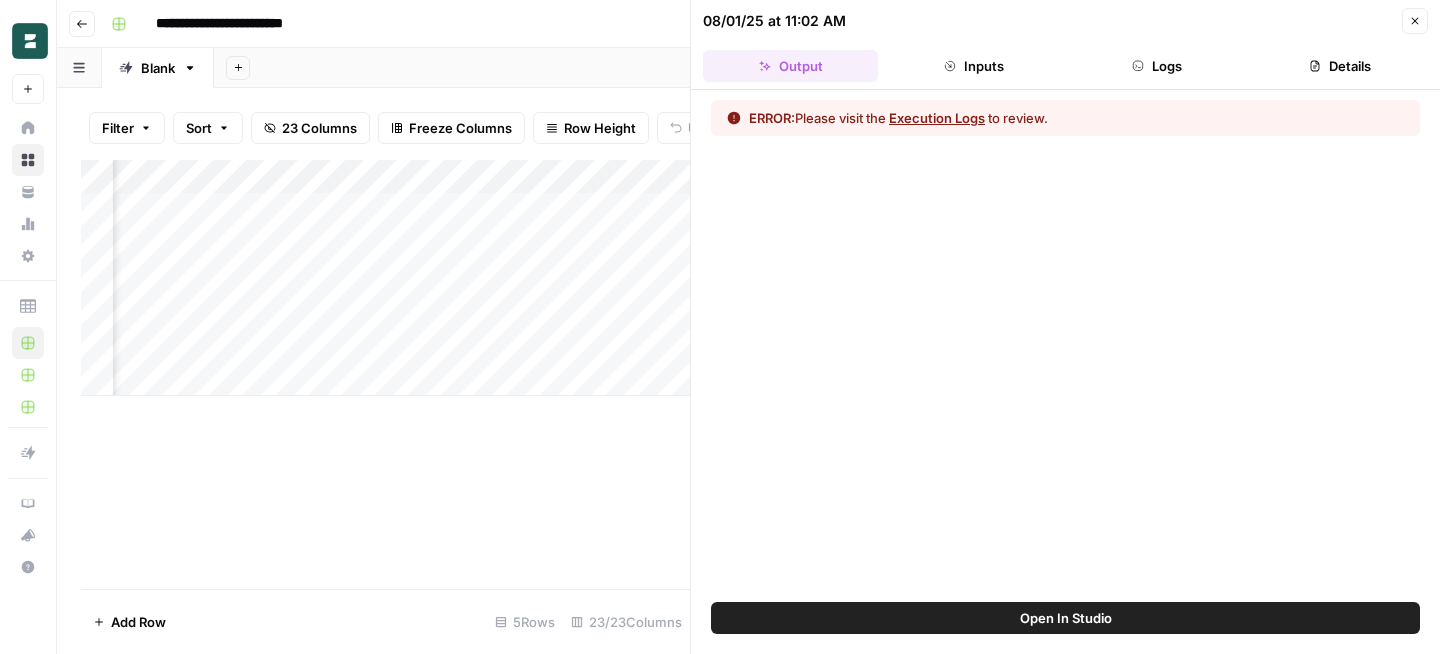 click on "Execution Logs" at bounding box center [937, 118] 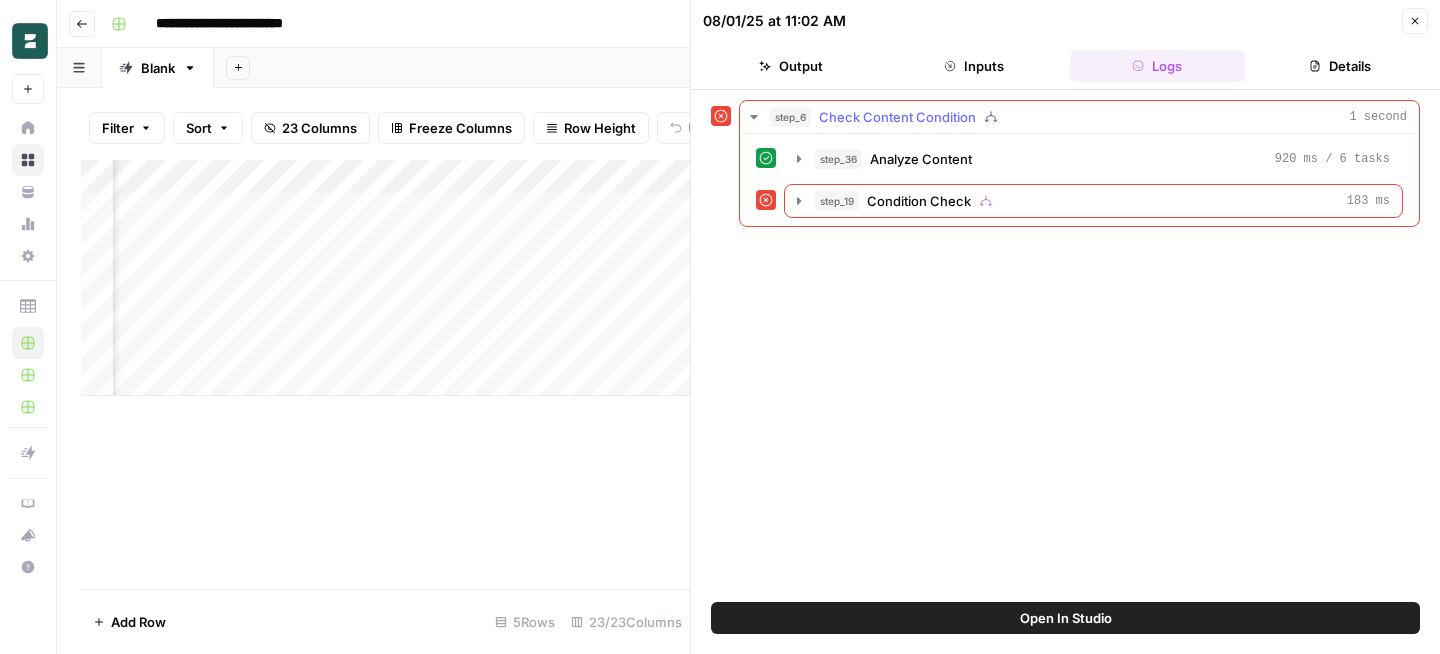 click on "step_36 Analyze Content 920 ms / 6 tasks step_19 Condition Check 183 ms" at bounding box center [1079, 180] 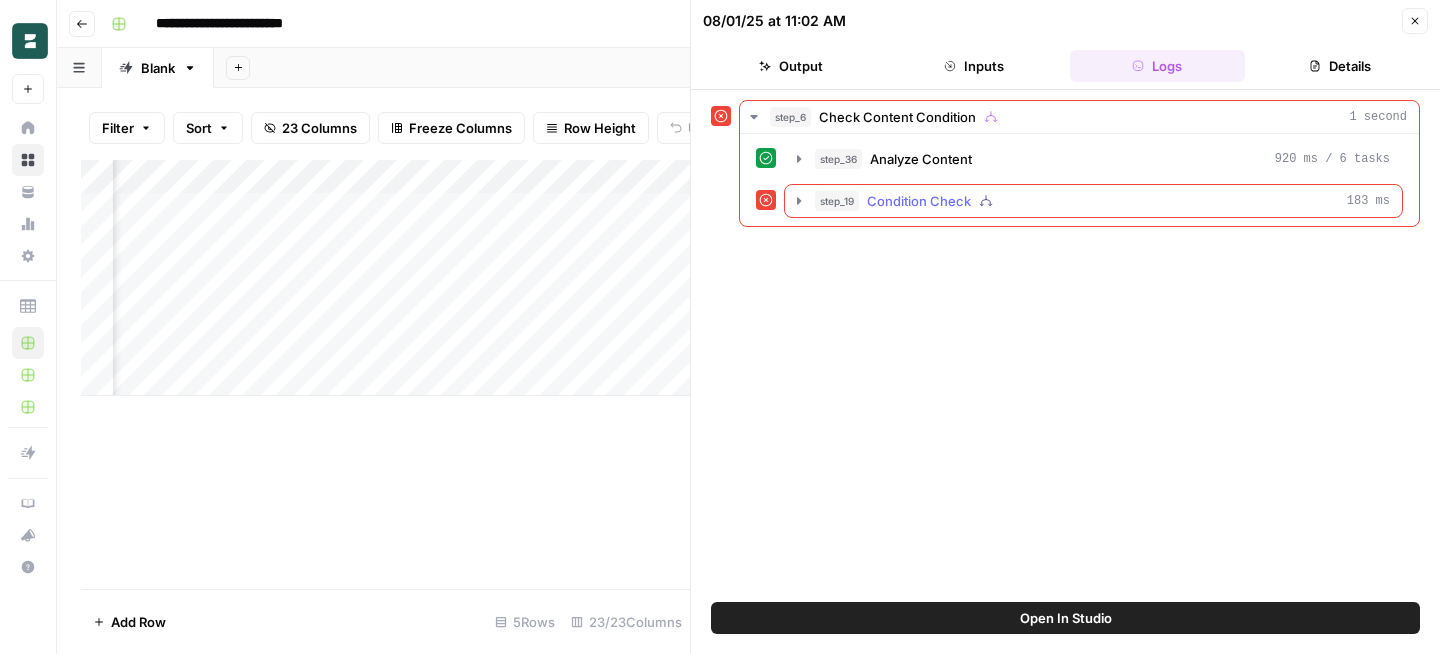 click on "Condition Check" at bounding box center (919, 201) 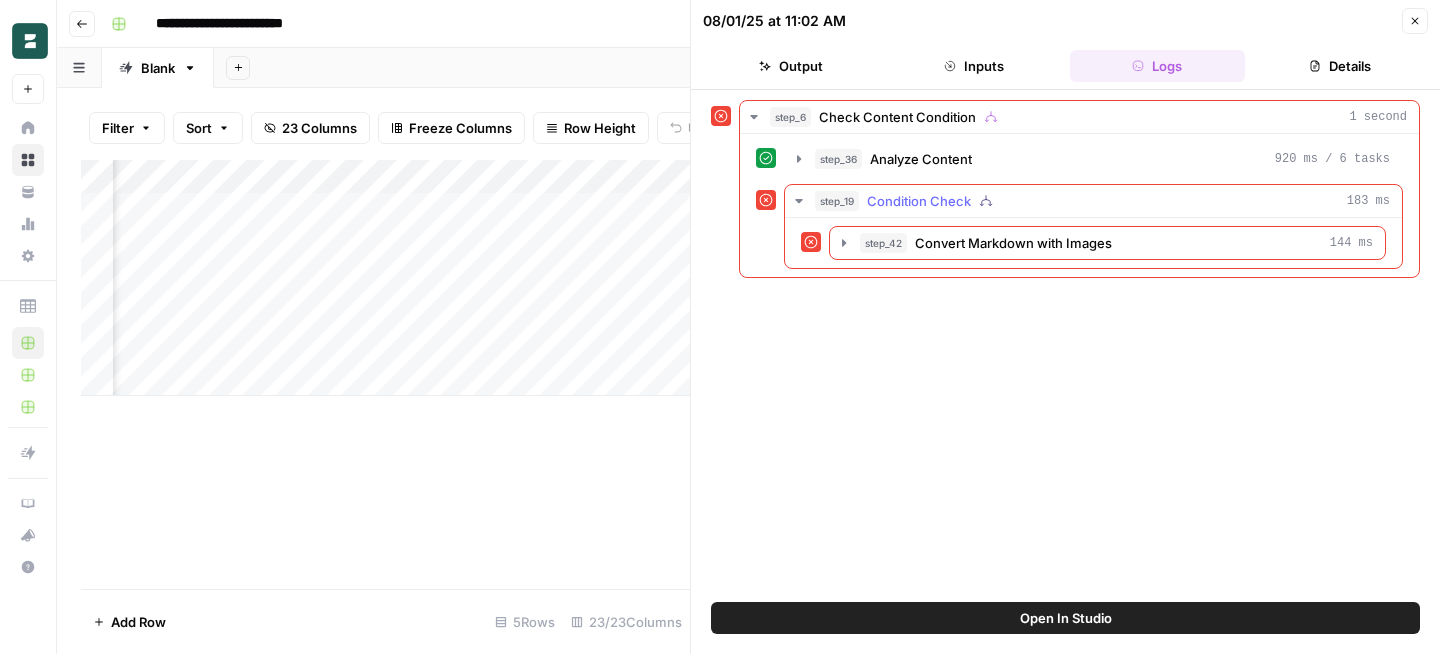 click on "Convert Markdown with Images" at bounding box center (1013, 243) 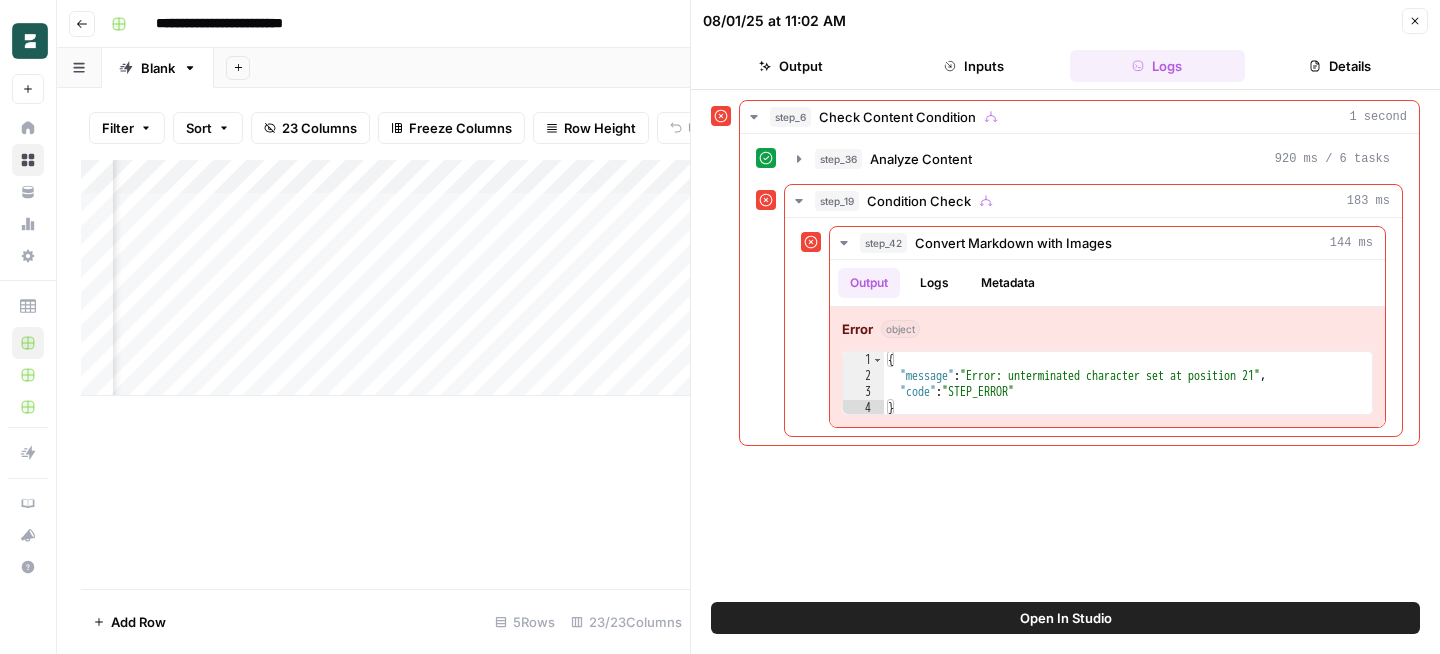 click on "Open In Studio" at bounding box center (1065, 618) 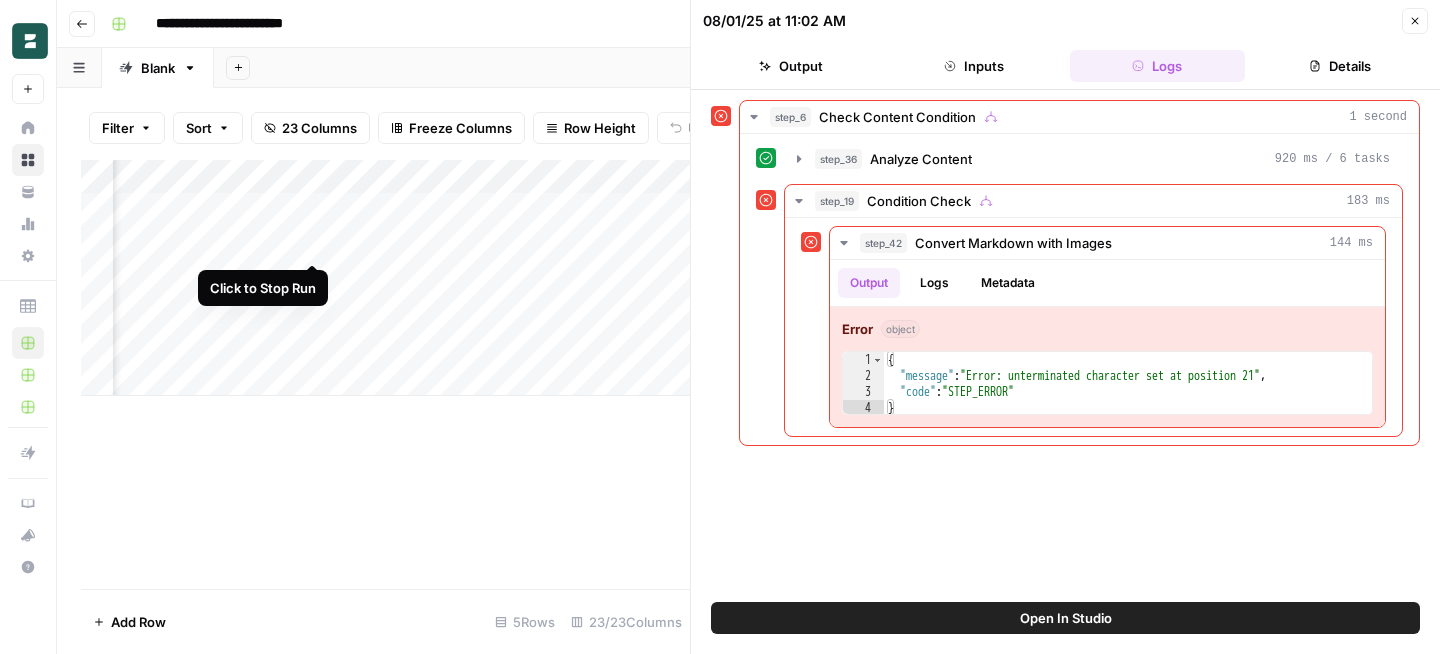click on "Add Column" at bounding box center [385, 278] 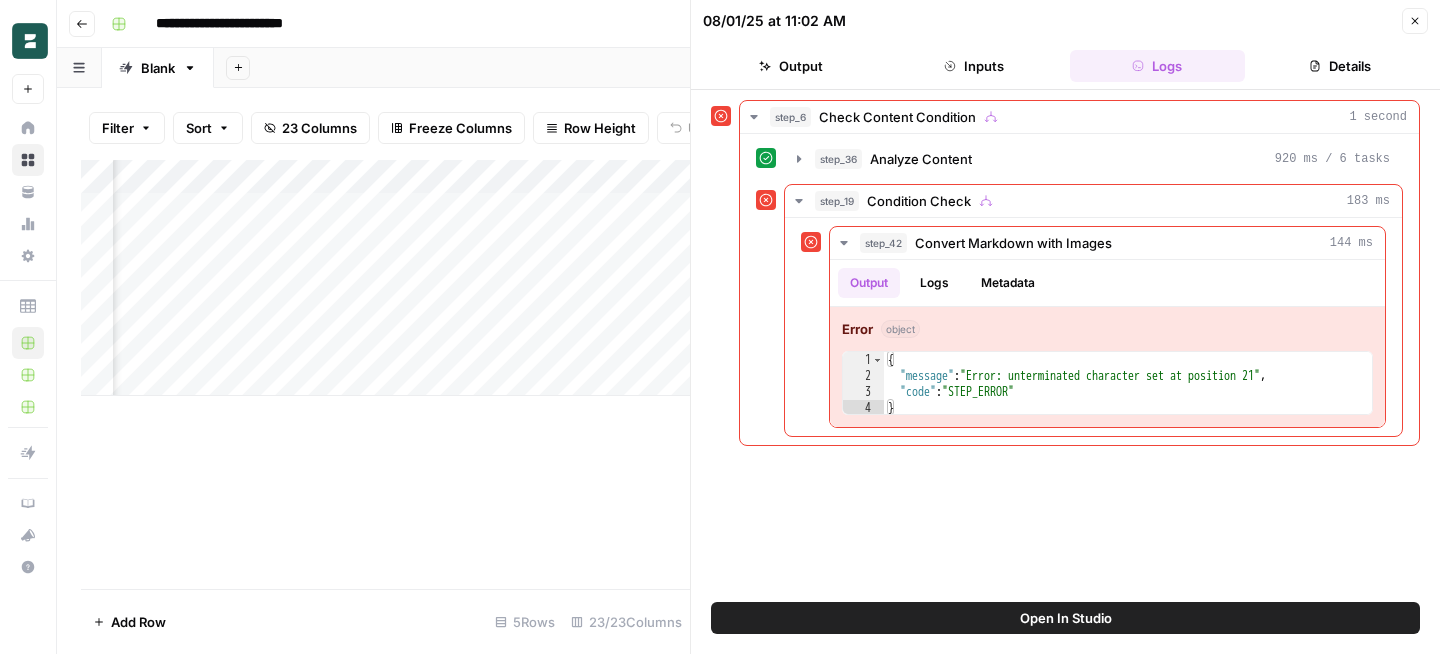 click on "Output" at bounding box center [790, 66] 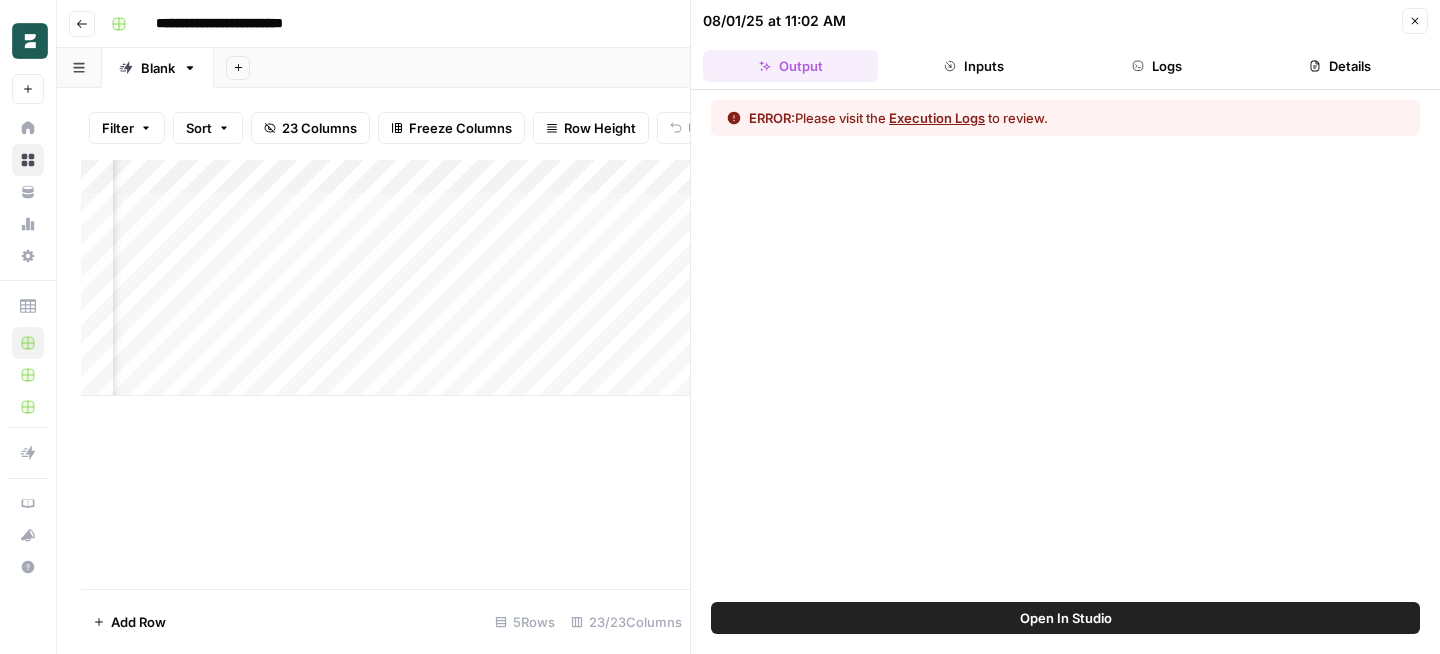 click on "Inputs" at bounding box center [973, 66] 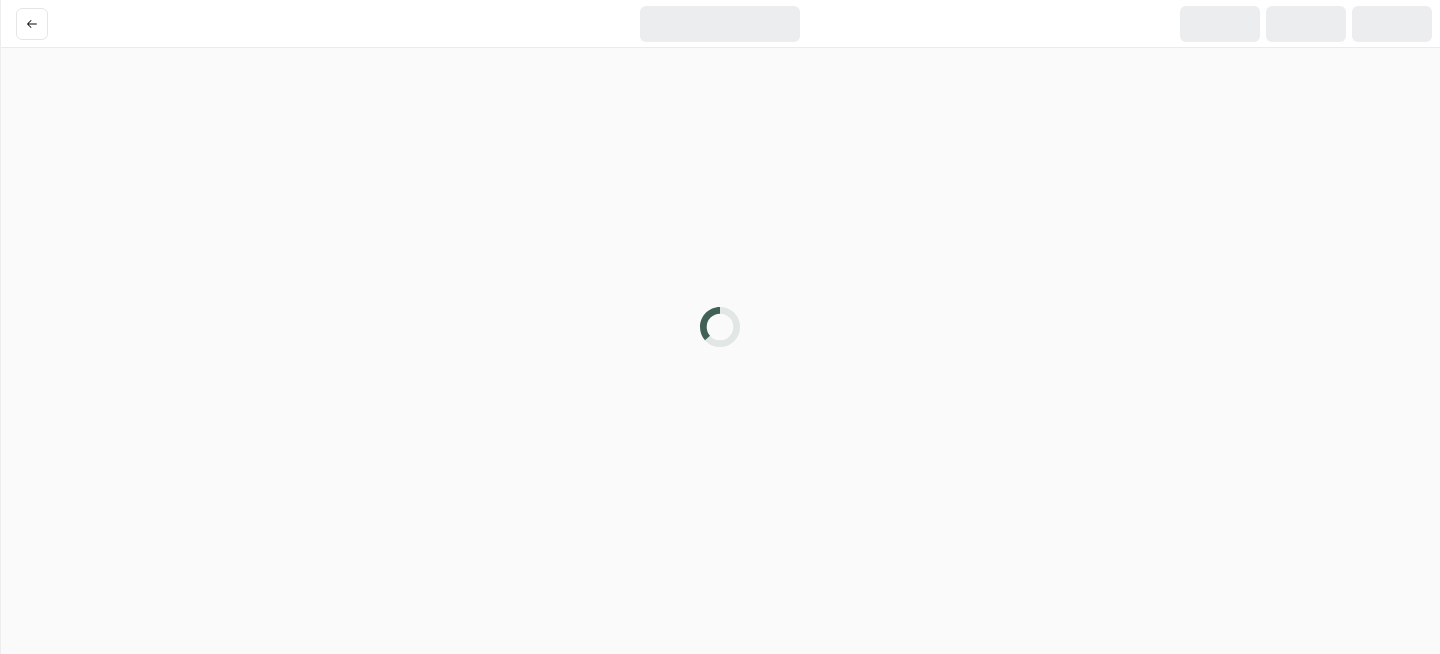 scroll, scrollTop: 0, scrollLeft: 0, axis: both 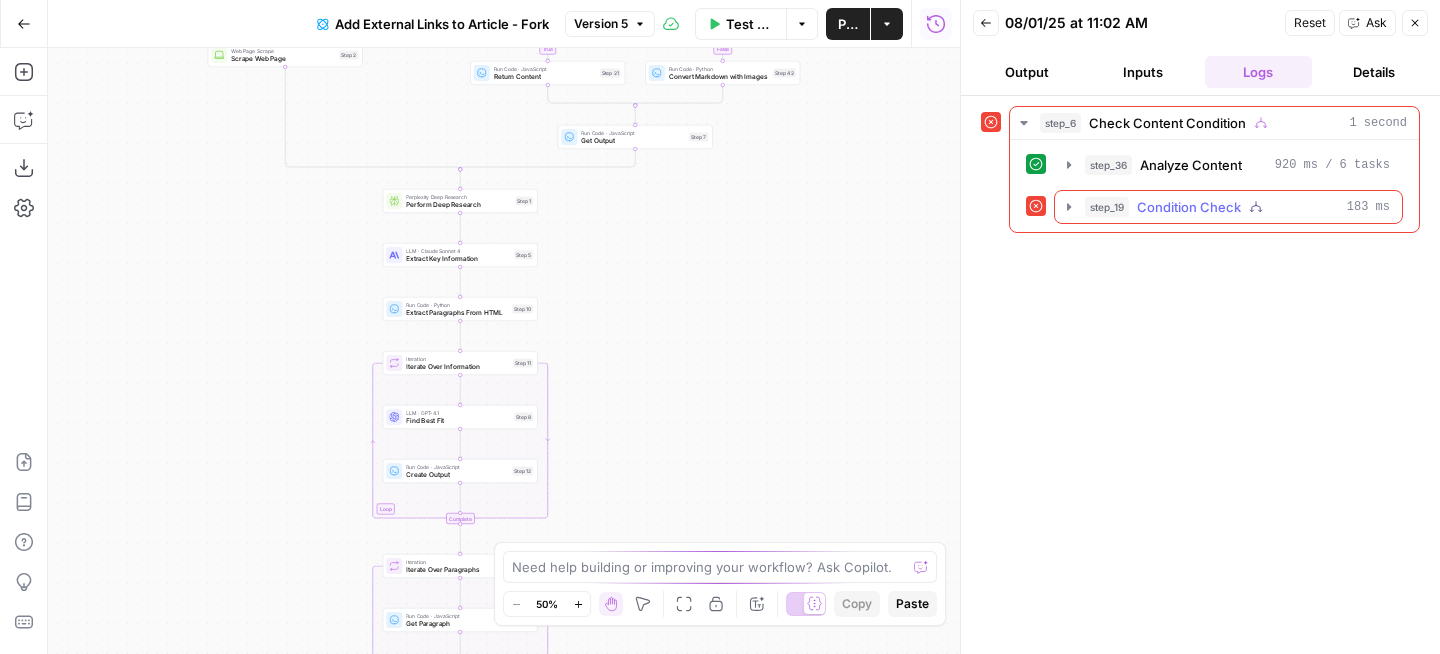 click on "step_19 Condition Check 183 ms" at bounding box center (1237, 207) 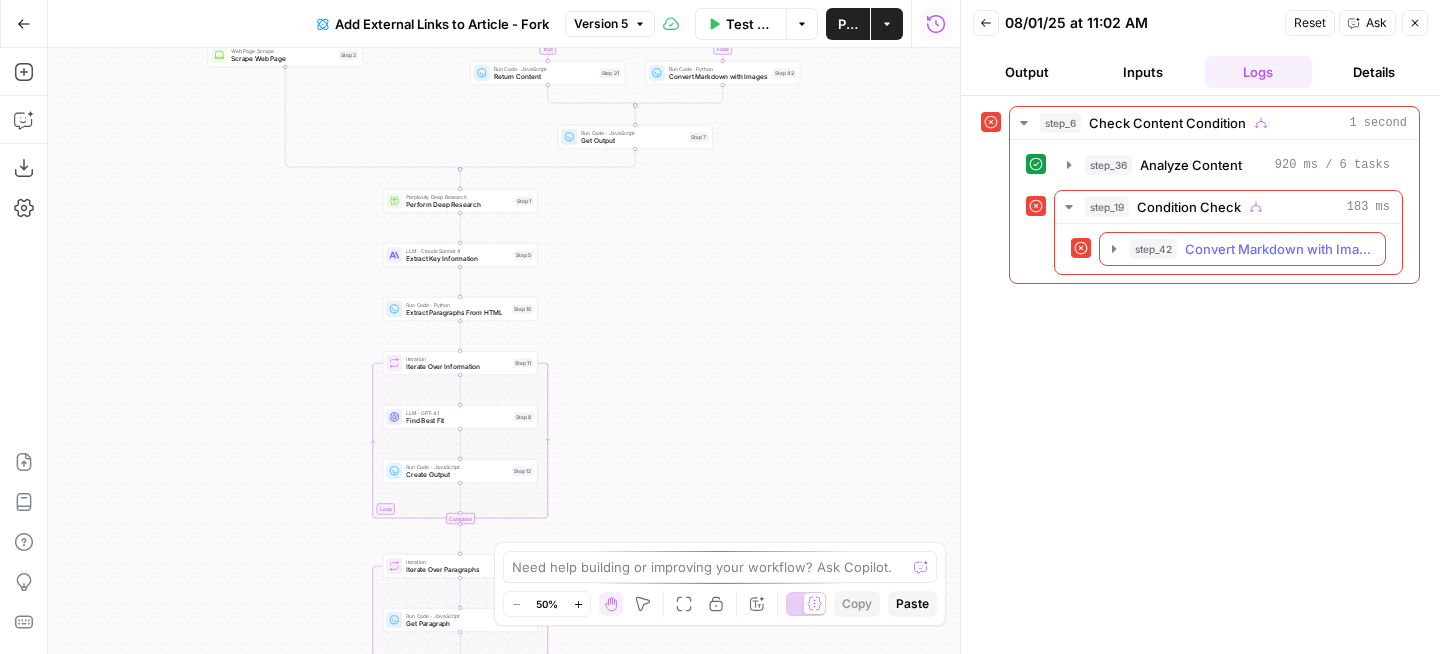 click on "Convert Markdown with Images" at bounding box center (1279, 249) 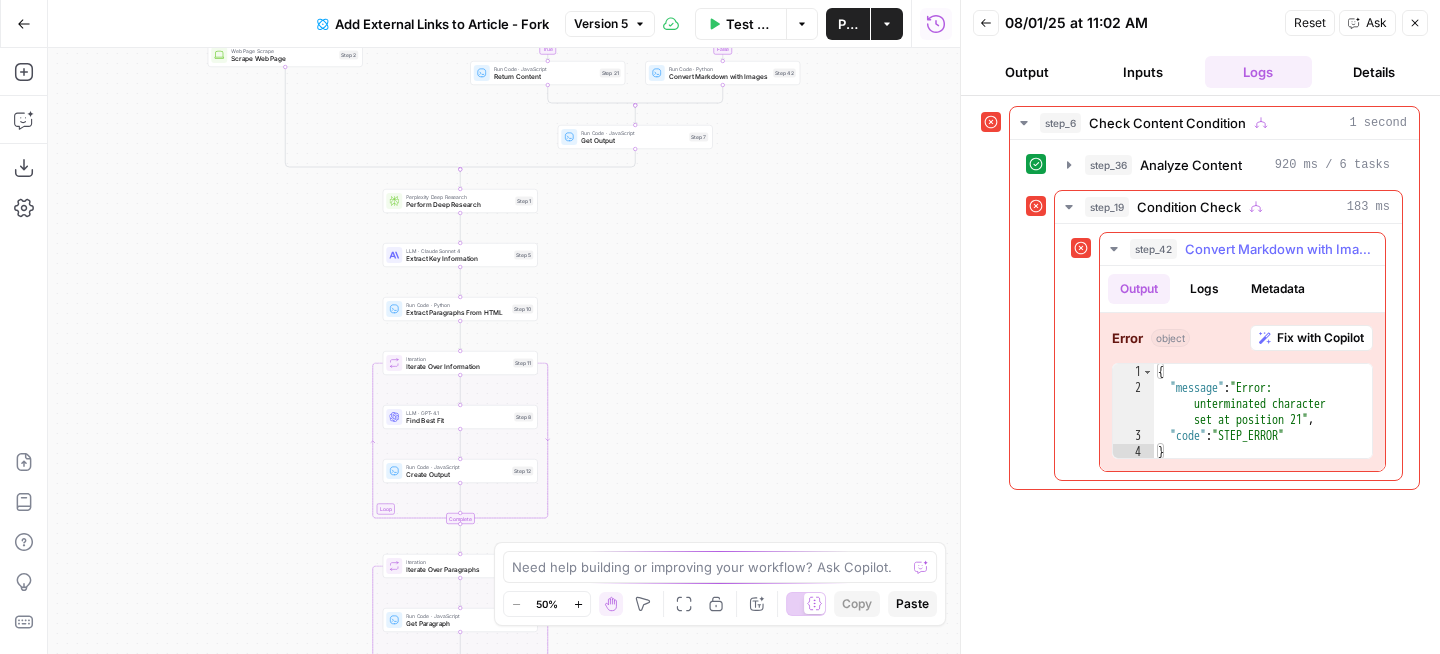 click on "Fix with Copilot" at bounding box center [1320, 338] 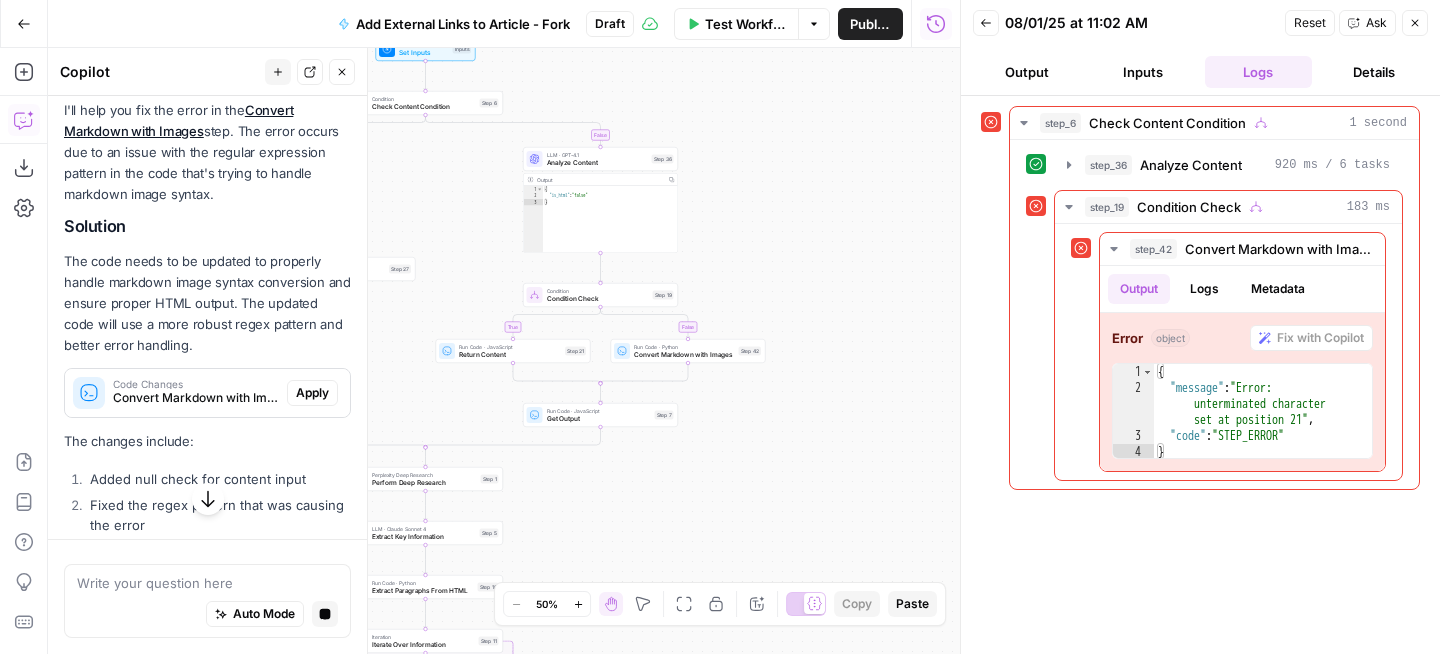 scroll, scrollTop: 221, scrollLeft: 0, axis: vertical 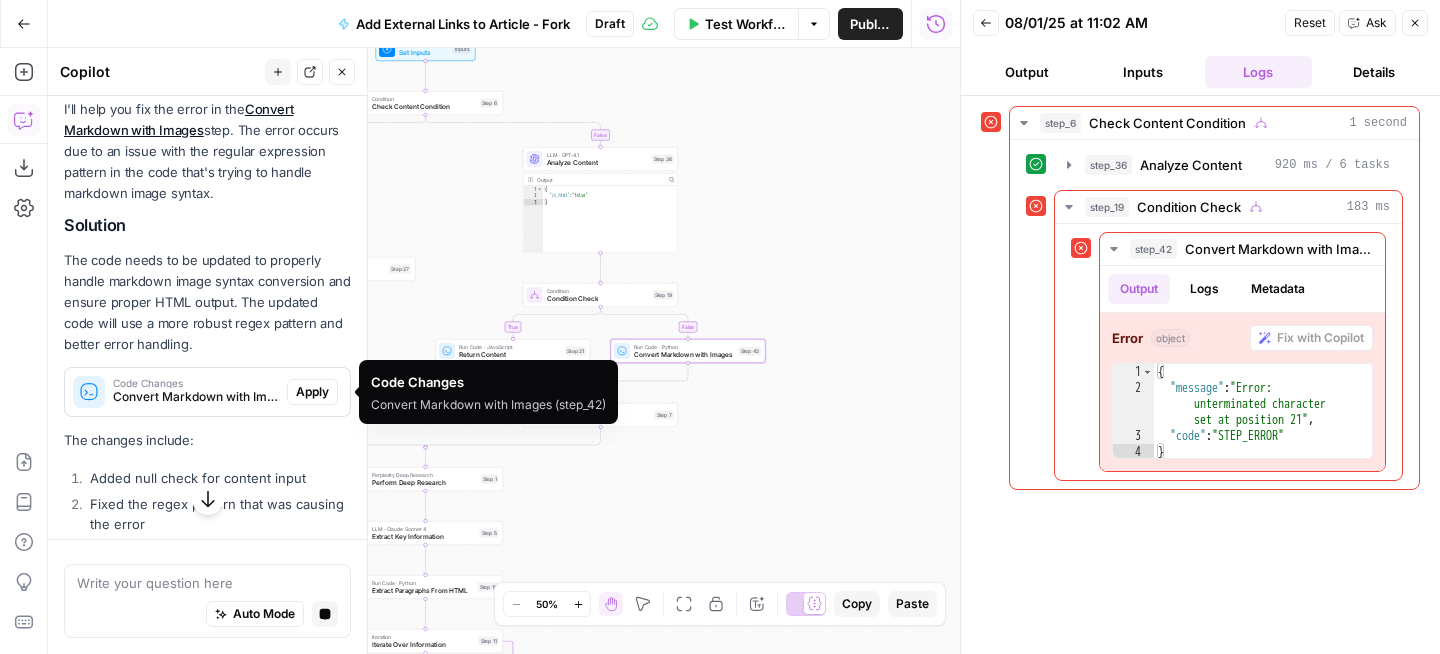 click on "Apply" at bounding box center [312, 392] 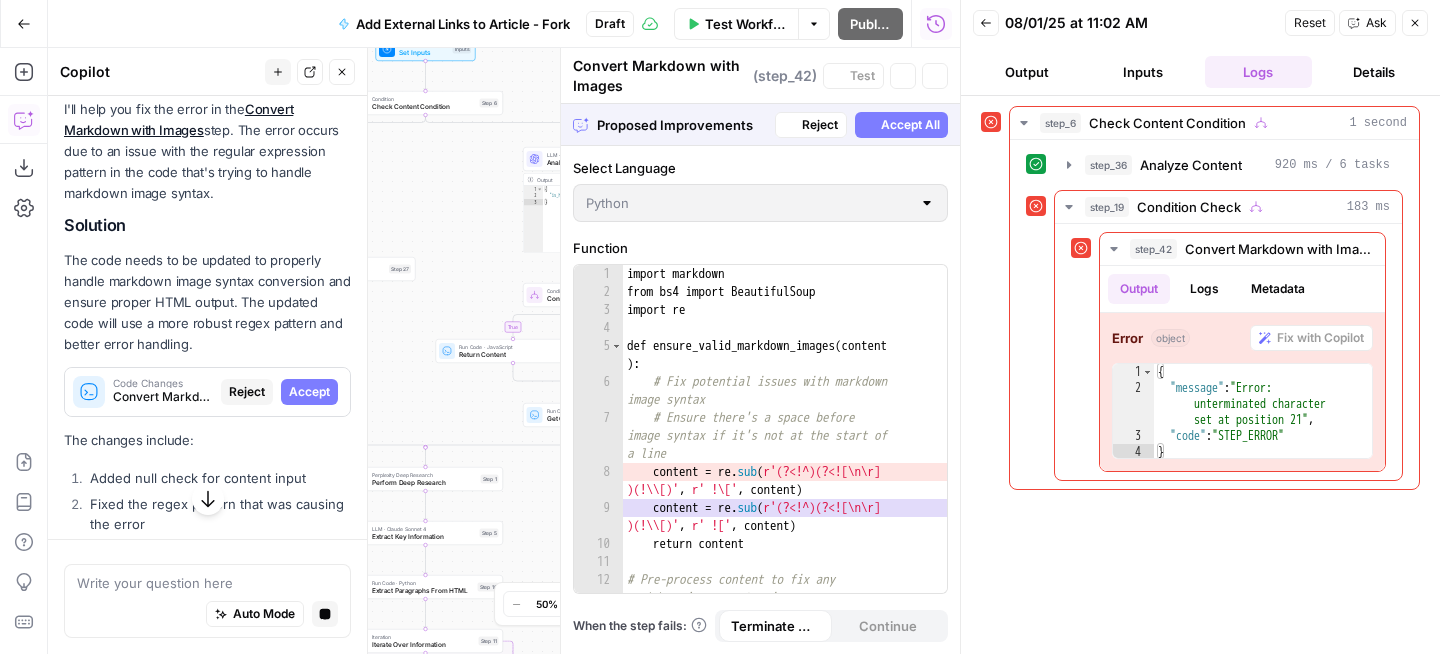 click on "Accept" at bounding box center (309, 392) 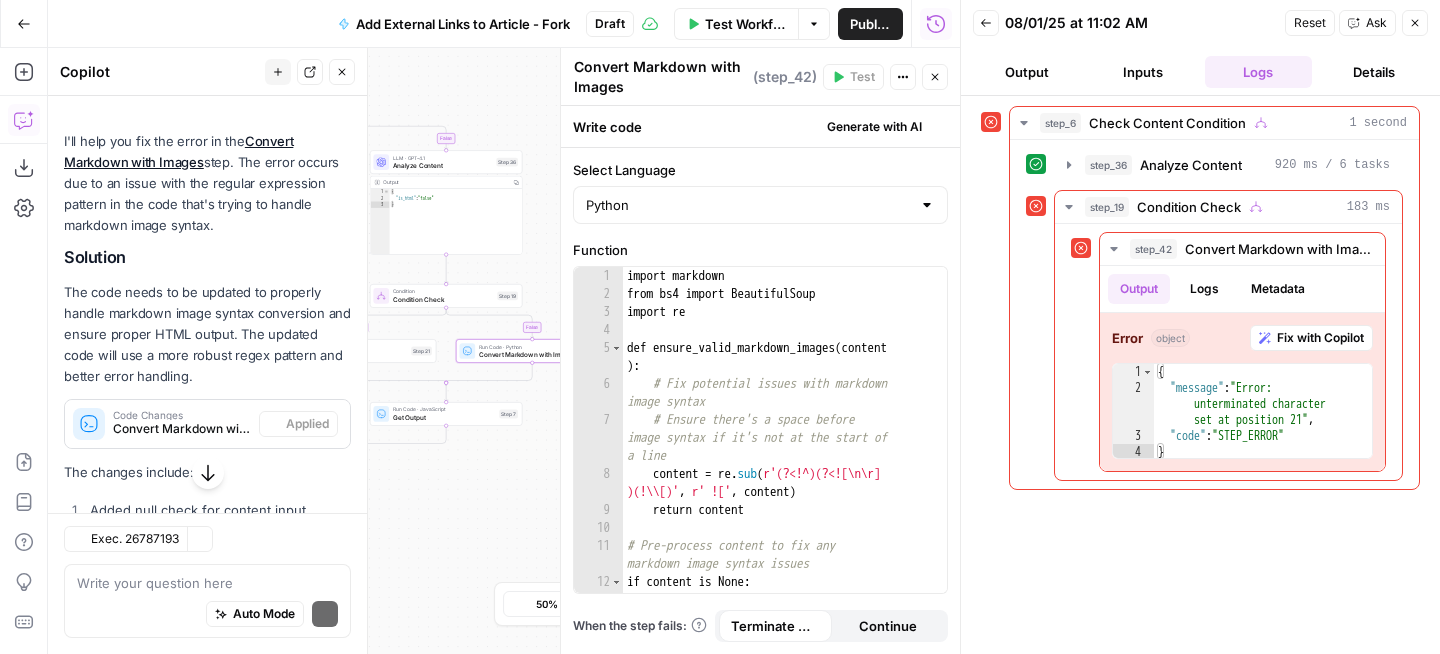 scroll, scrollTop: 253, scrollLeft: 0, axis: vertical 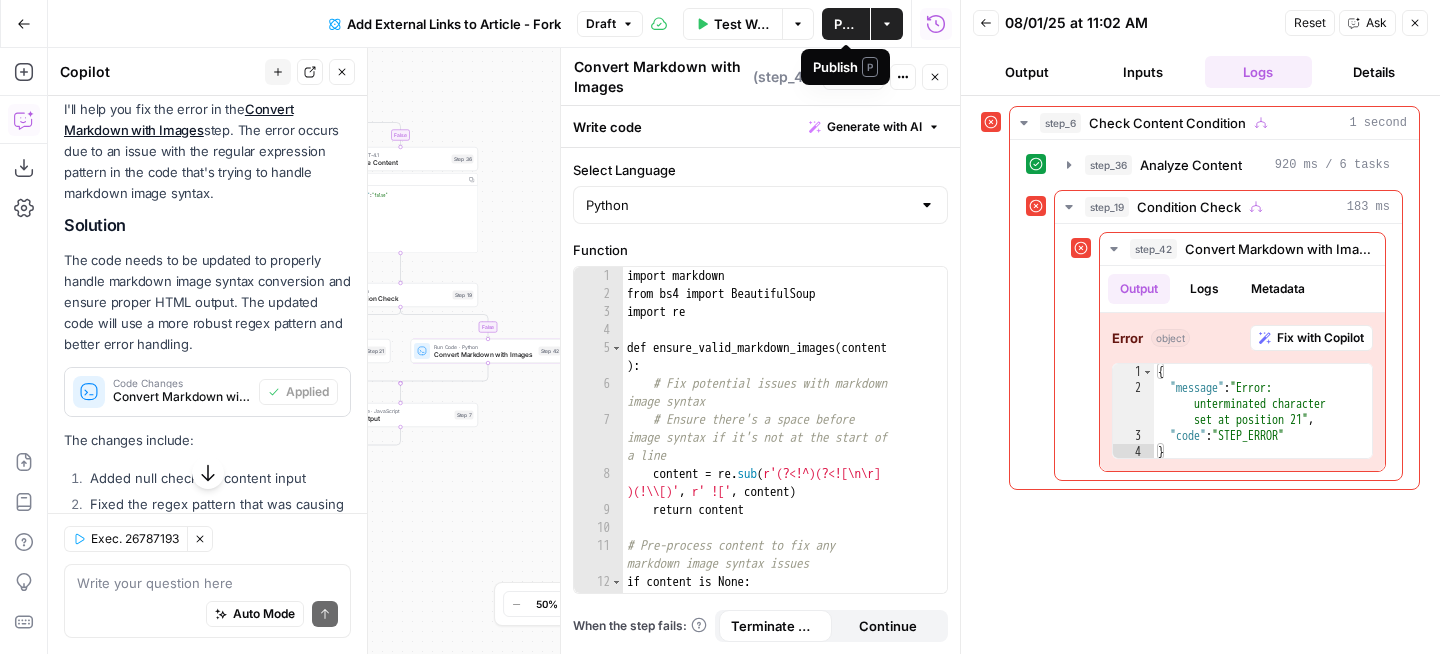 click on "Test Workflow" at bounding box center (742, 24) 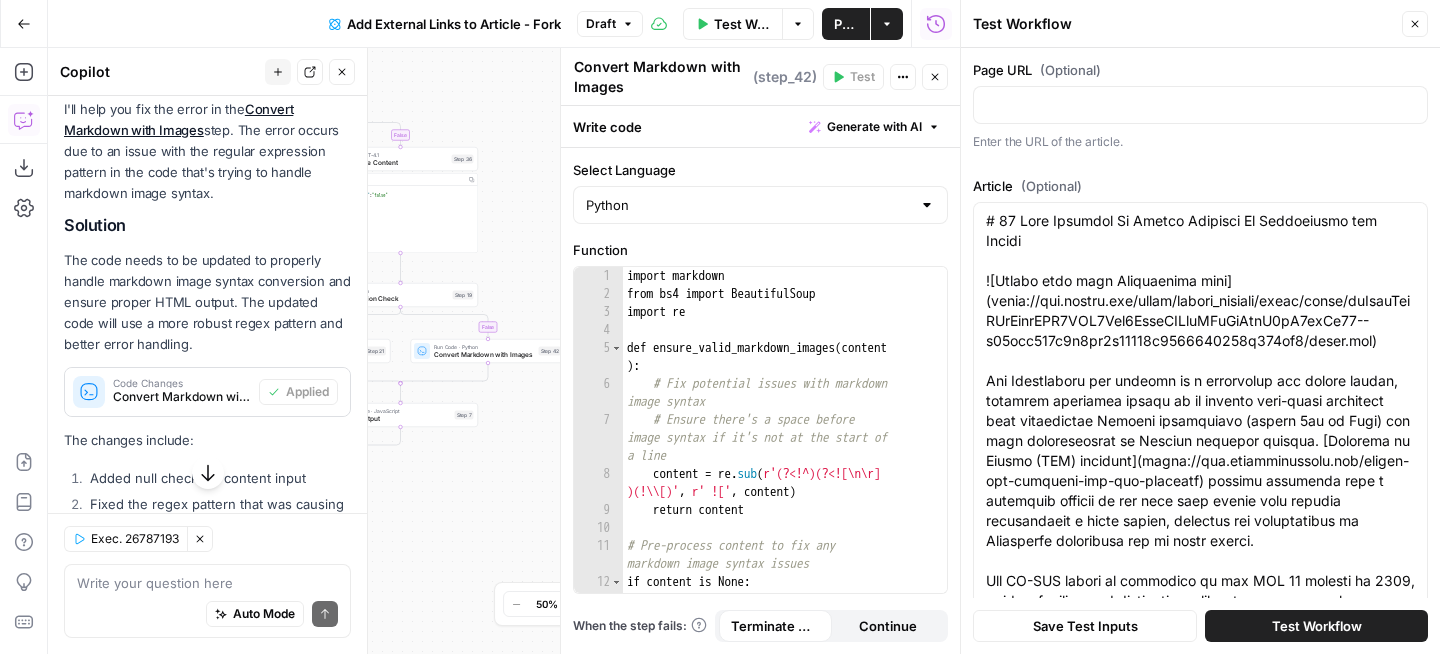 click on "Test Workflow" at bounding box center [1316, 626] 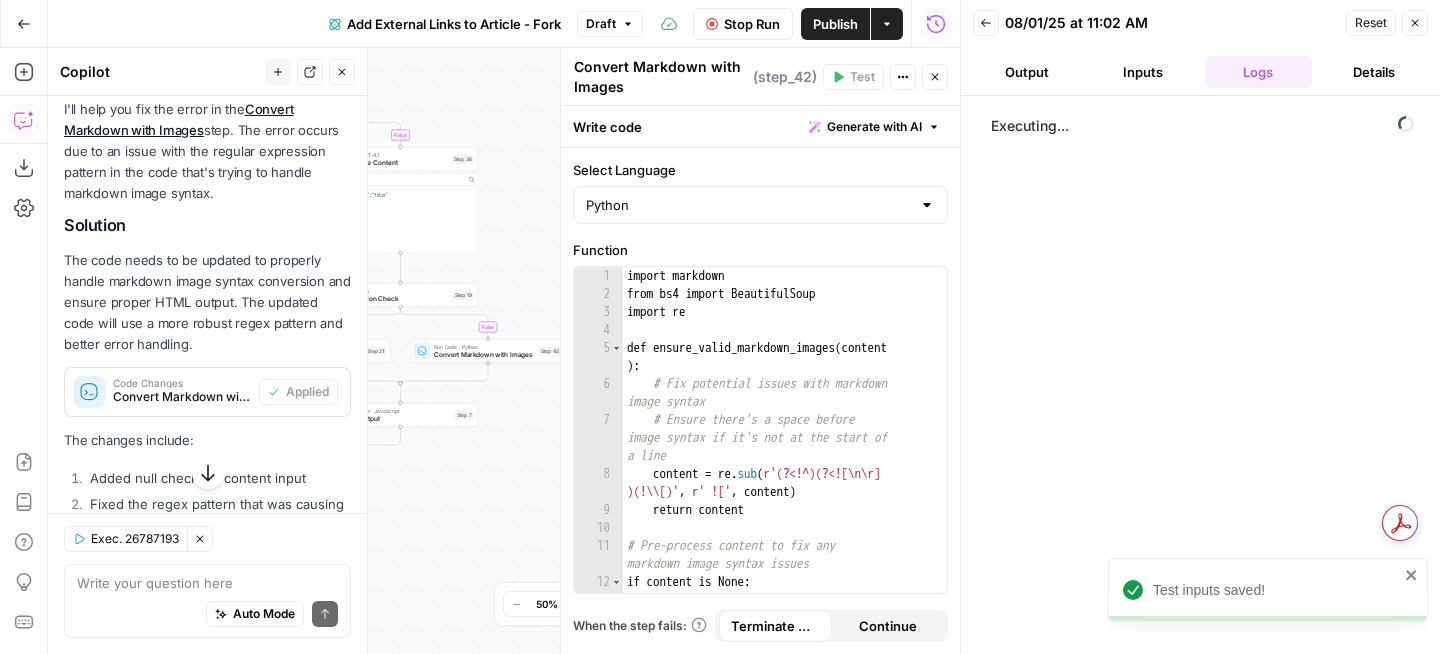 click on "Output" at bounding box center (1027, 72) 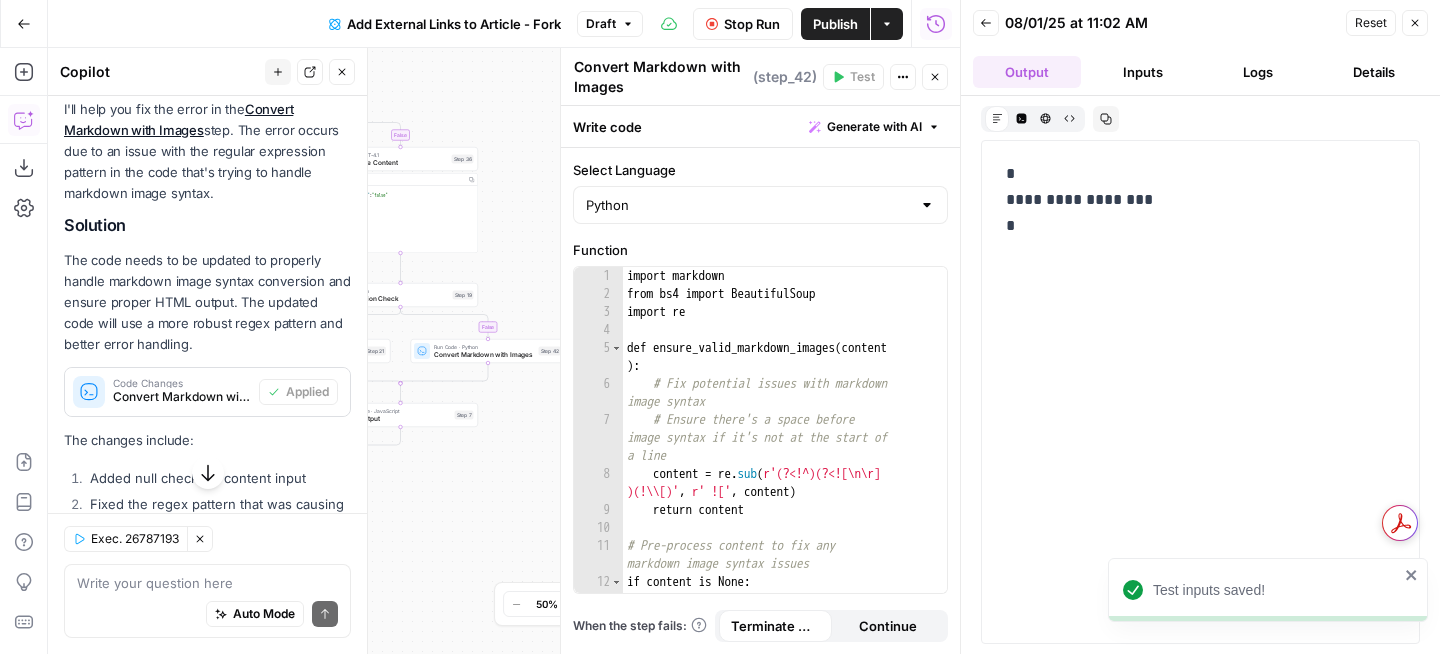click on "Inputs" at bounding box center [1143, 72] 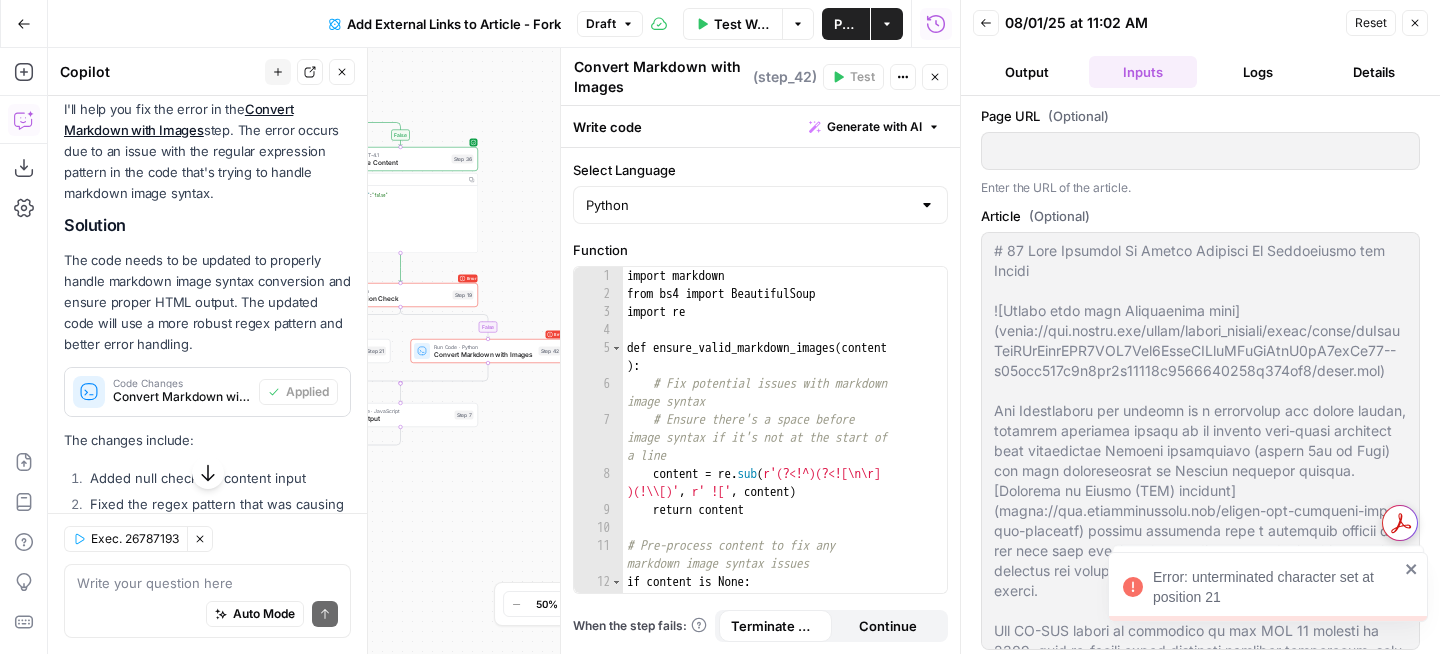 click on "Logs" at bounding box center (1259, 72) 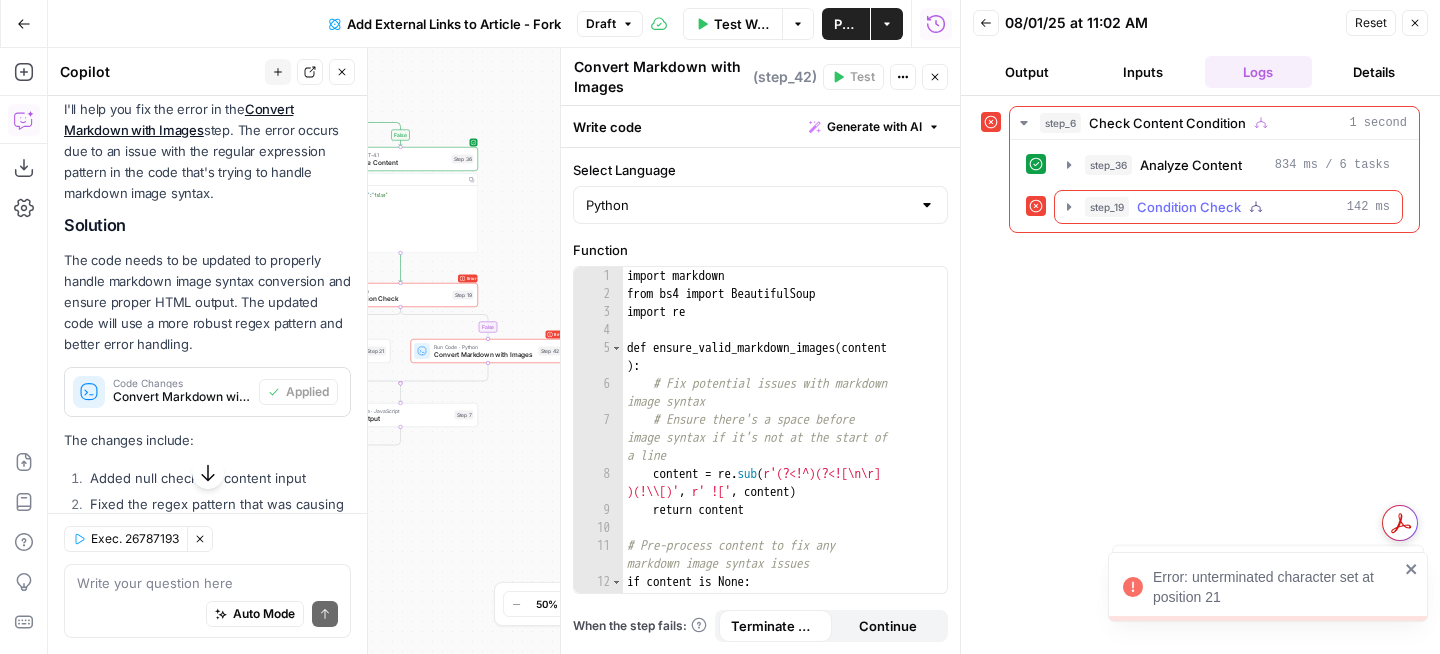 click 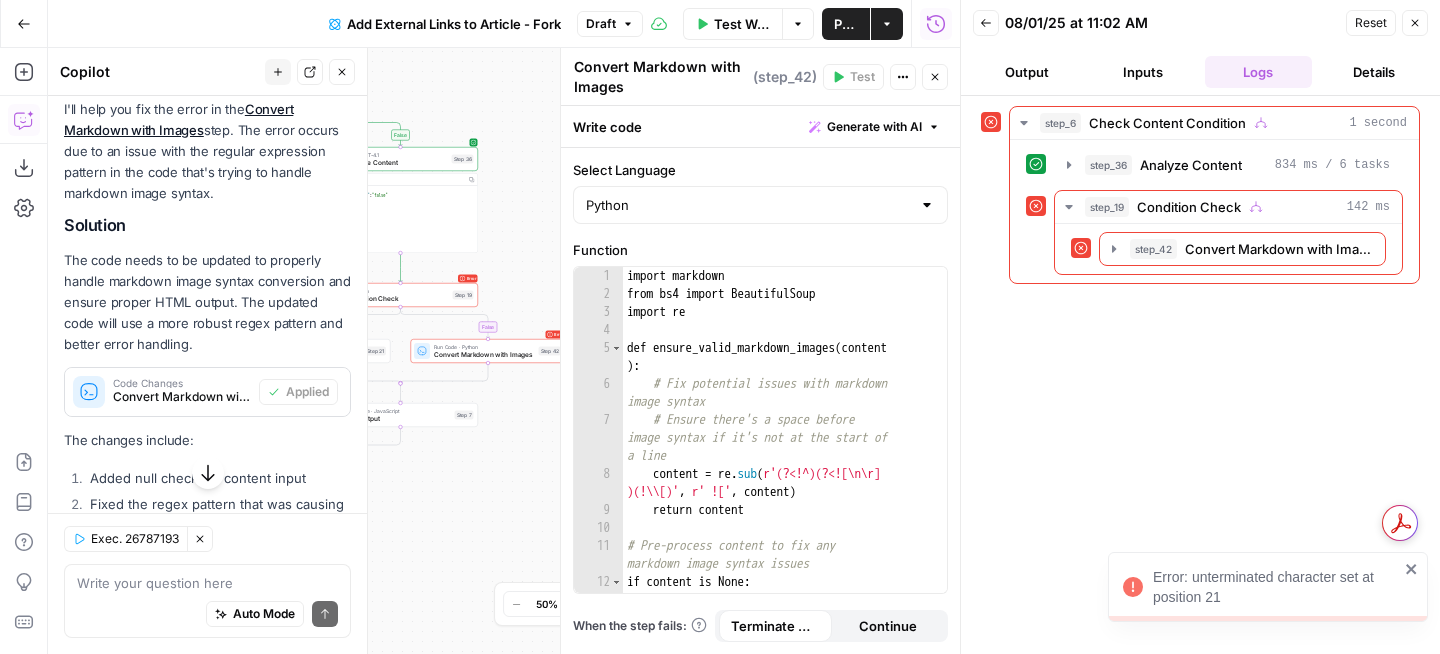 click on "step_42 Convert Markdown with Images 111 ms" at bounding box center [1242, 249] 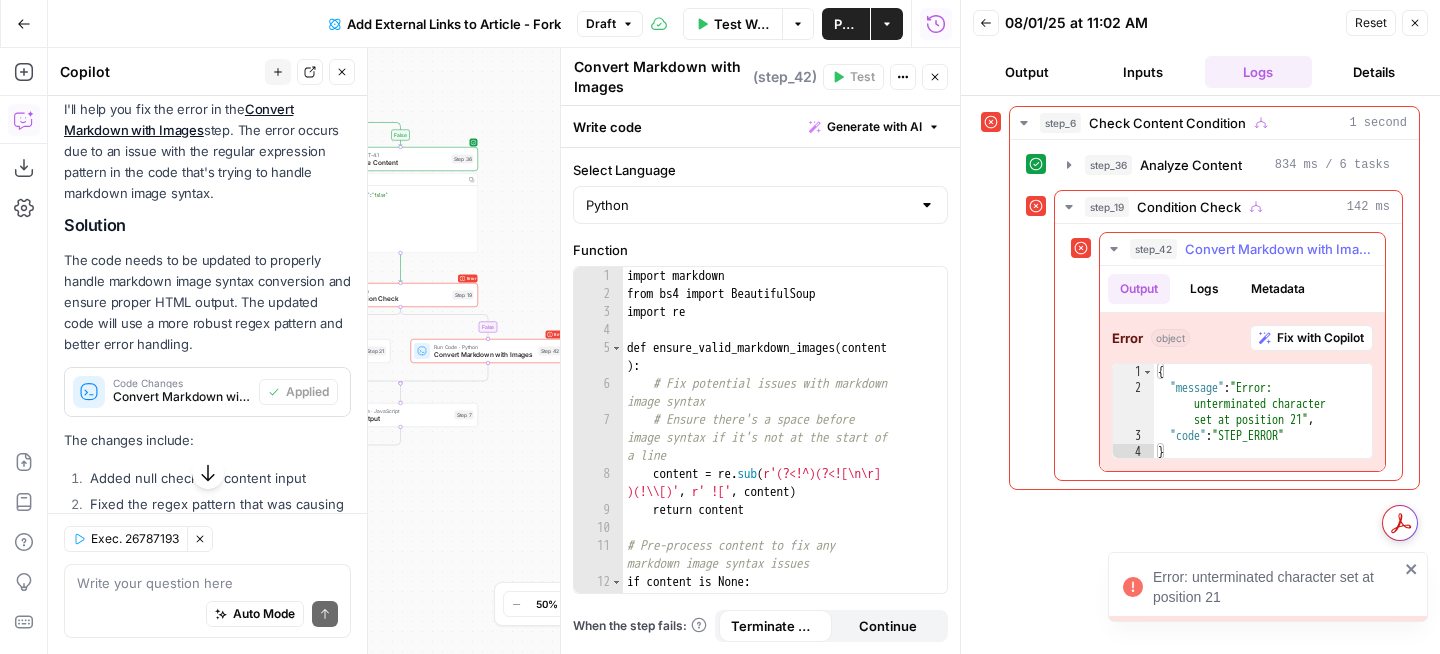 click on "Fix with Copilot" at bounding box center (1320, 338) 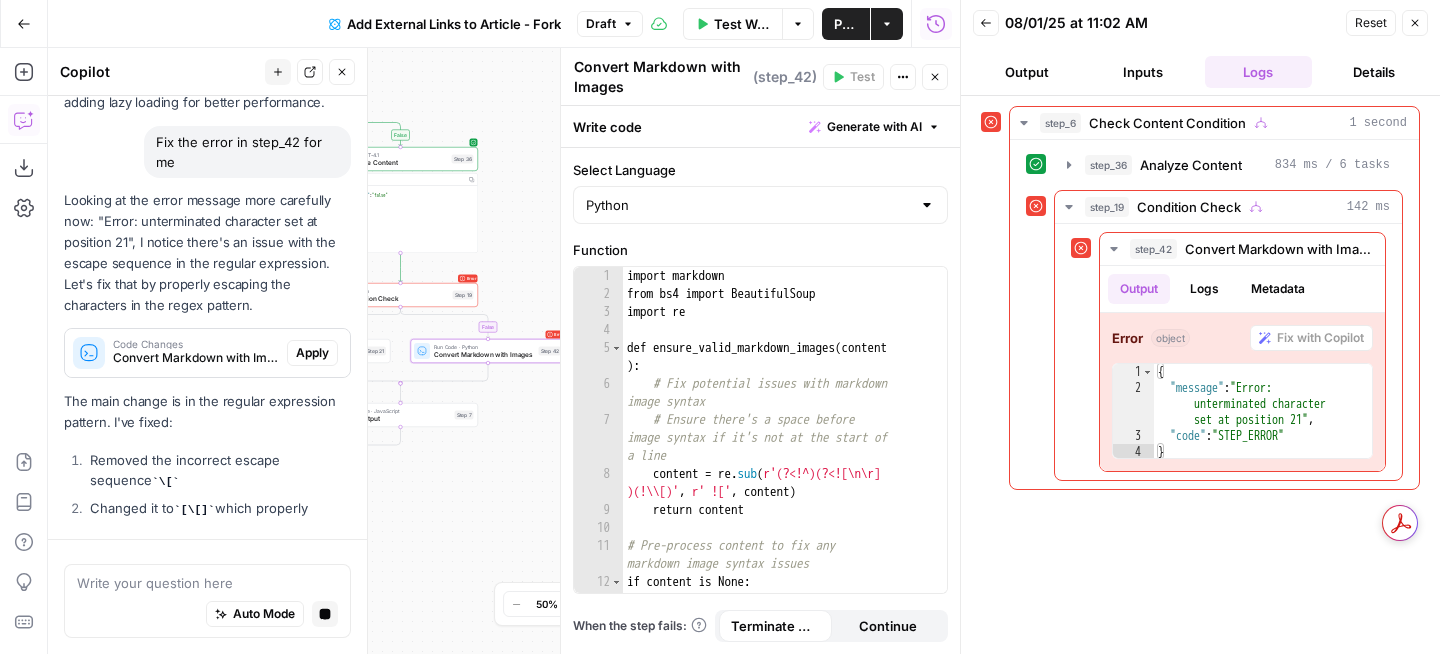 scroll, scrollTop: 847, scrollLeft: 0, axis: vertical 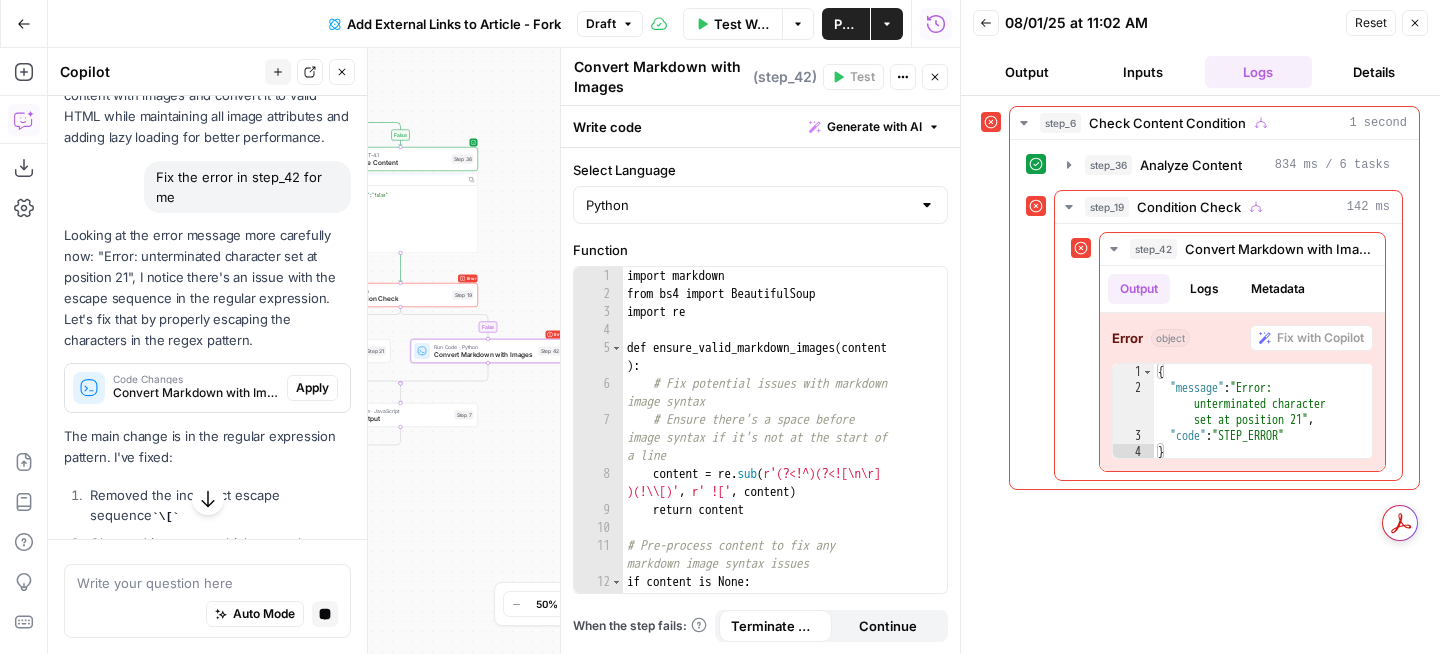click on "Apply" at bounding box center (312, 388) 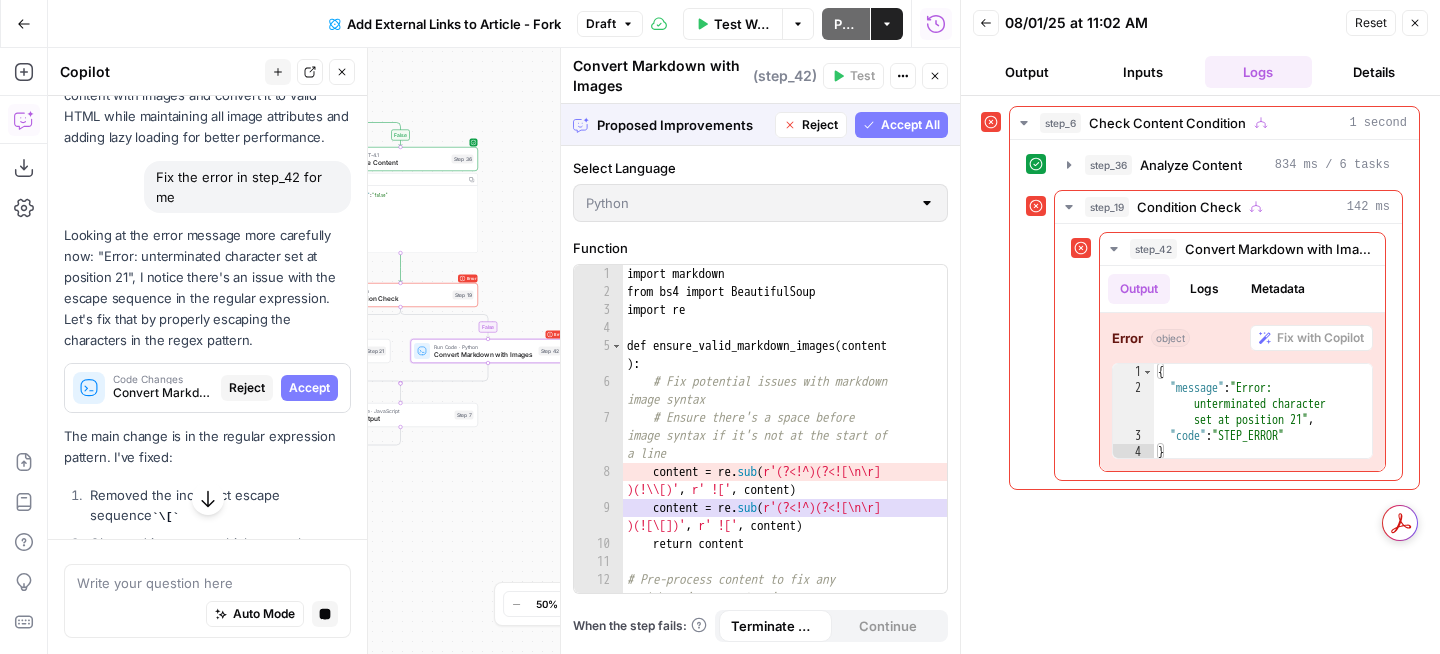 click on "Accept" at bounding box center (309, 388) 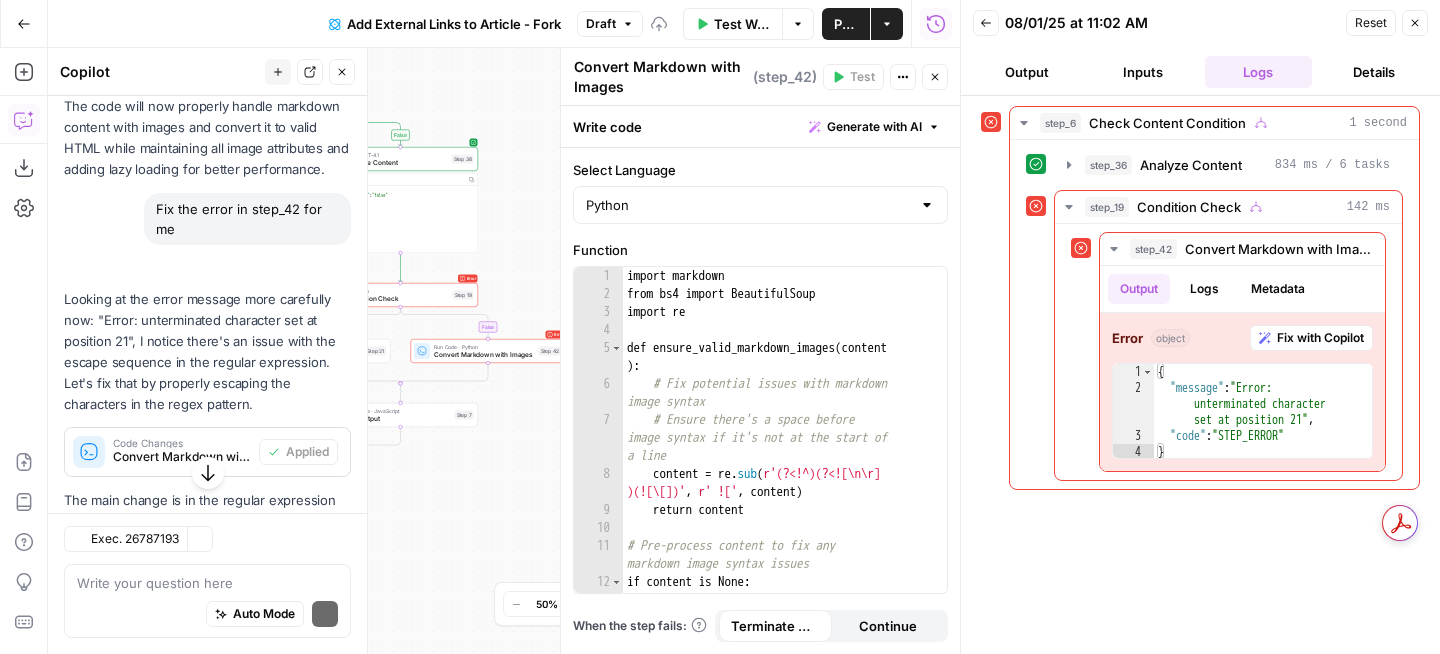 scroll, scrollTop: 879, scrollLeft: 0, axis: vertical 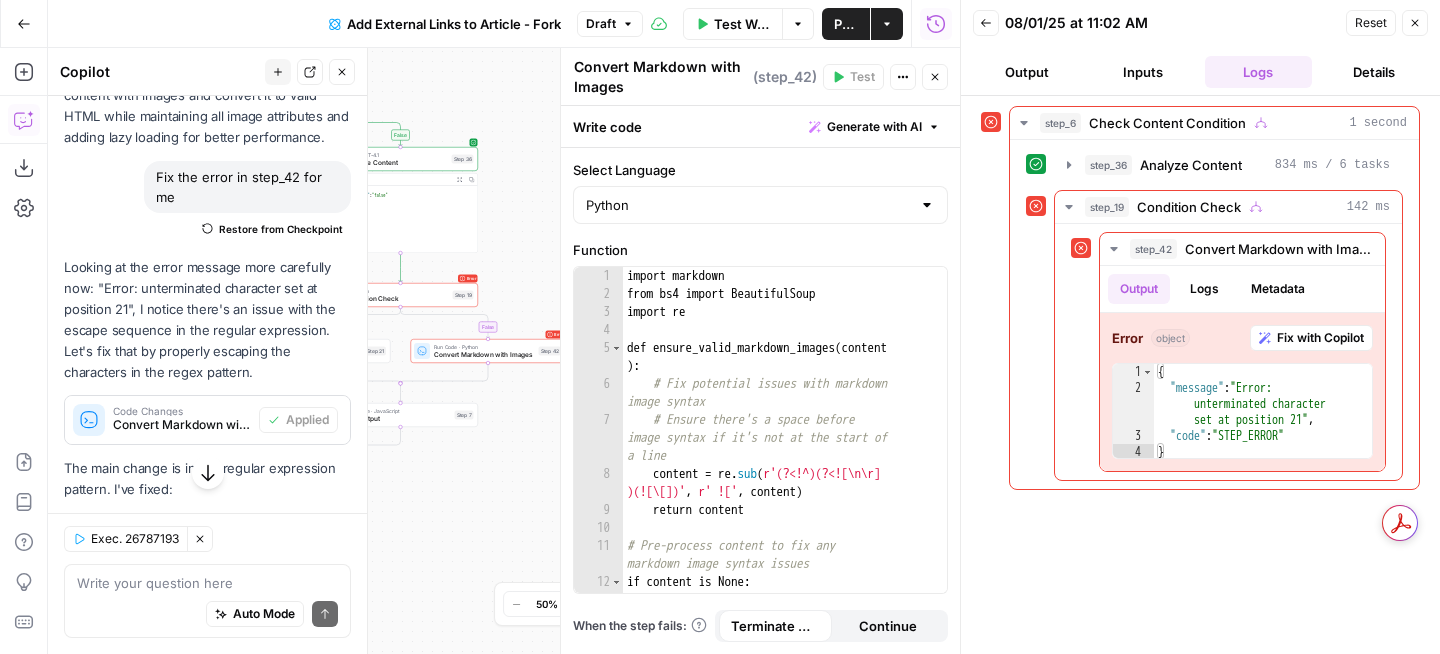 click on "Test Workflow" at bounding box center (733, 24) 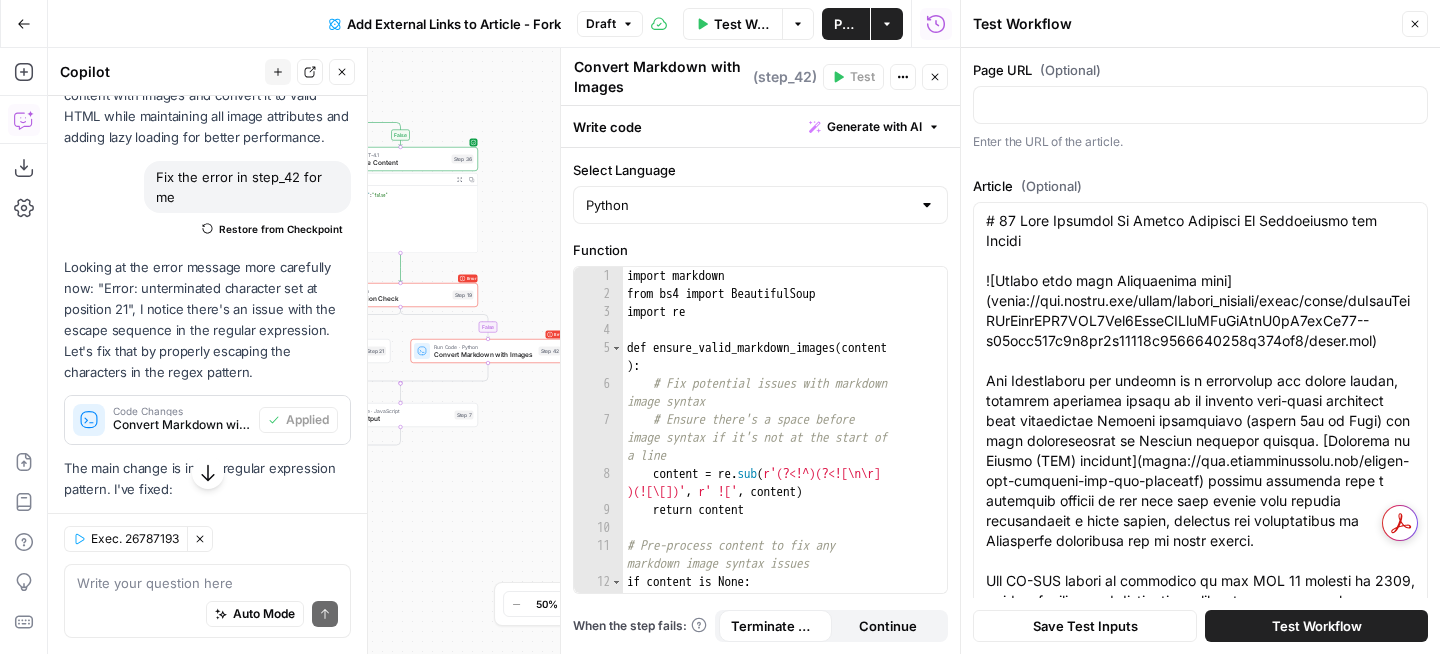 click on "Test Workflow" at bounding box center [1317, 626] 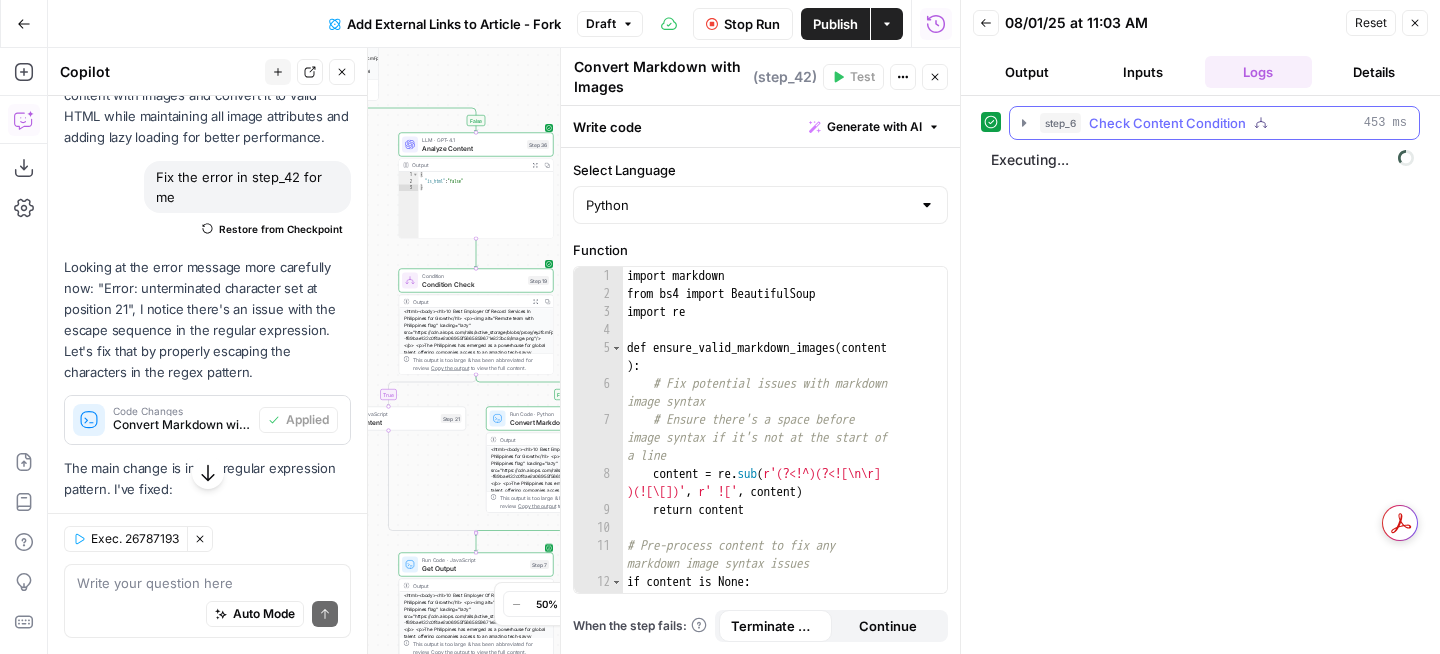 click 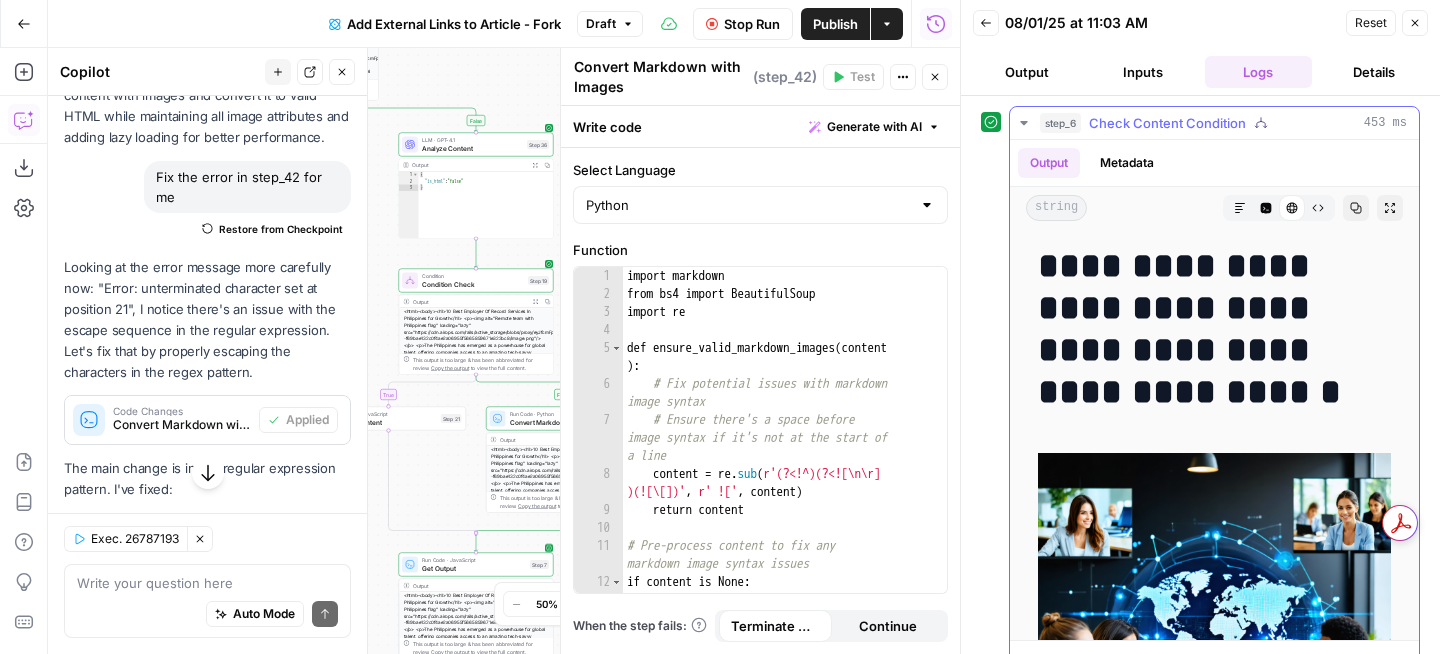 click 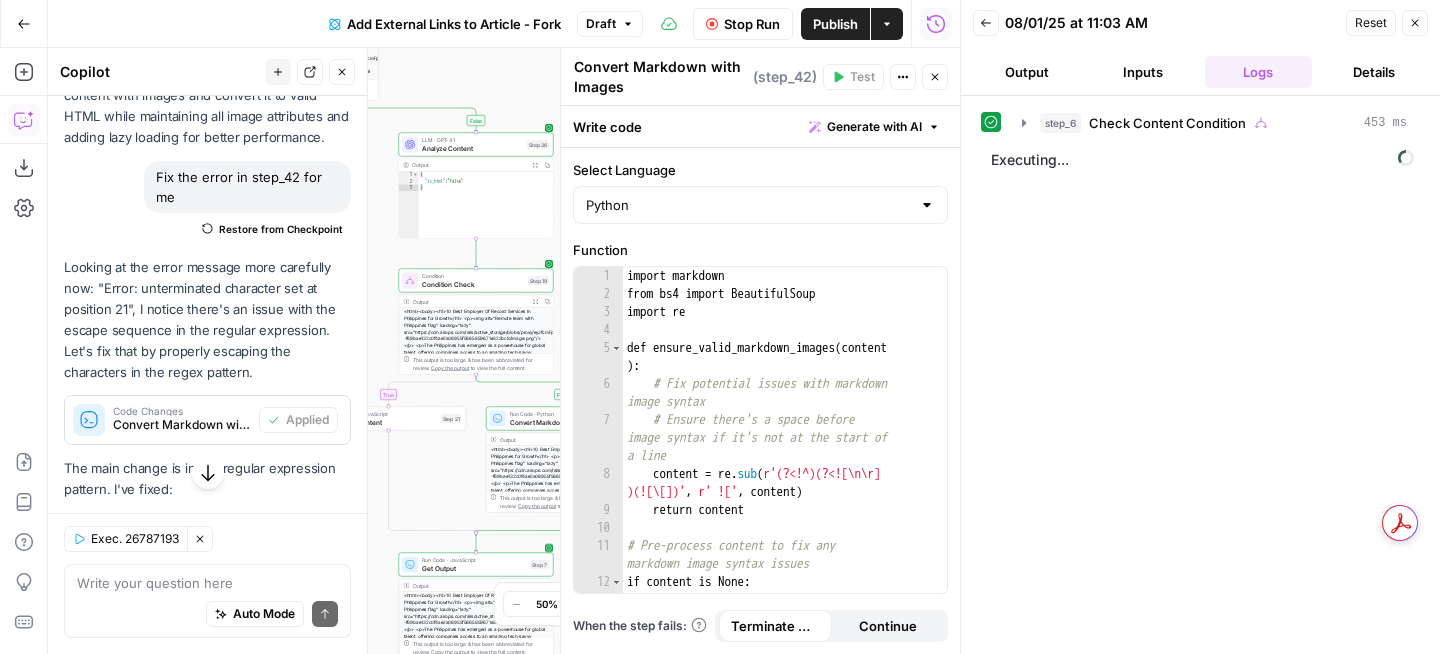 click on "Output" at bounding box center (1027, 72) 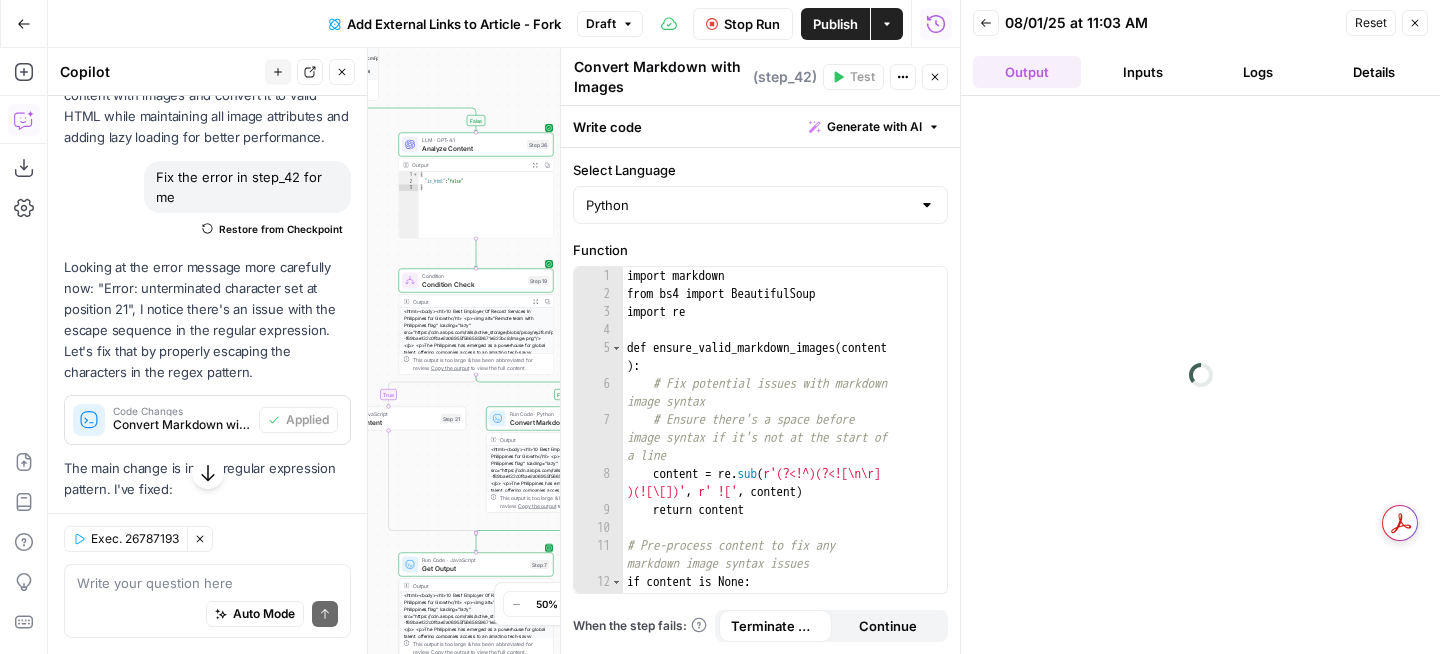 click on "Inputs" at bounding box center (1143, 72) 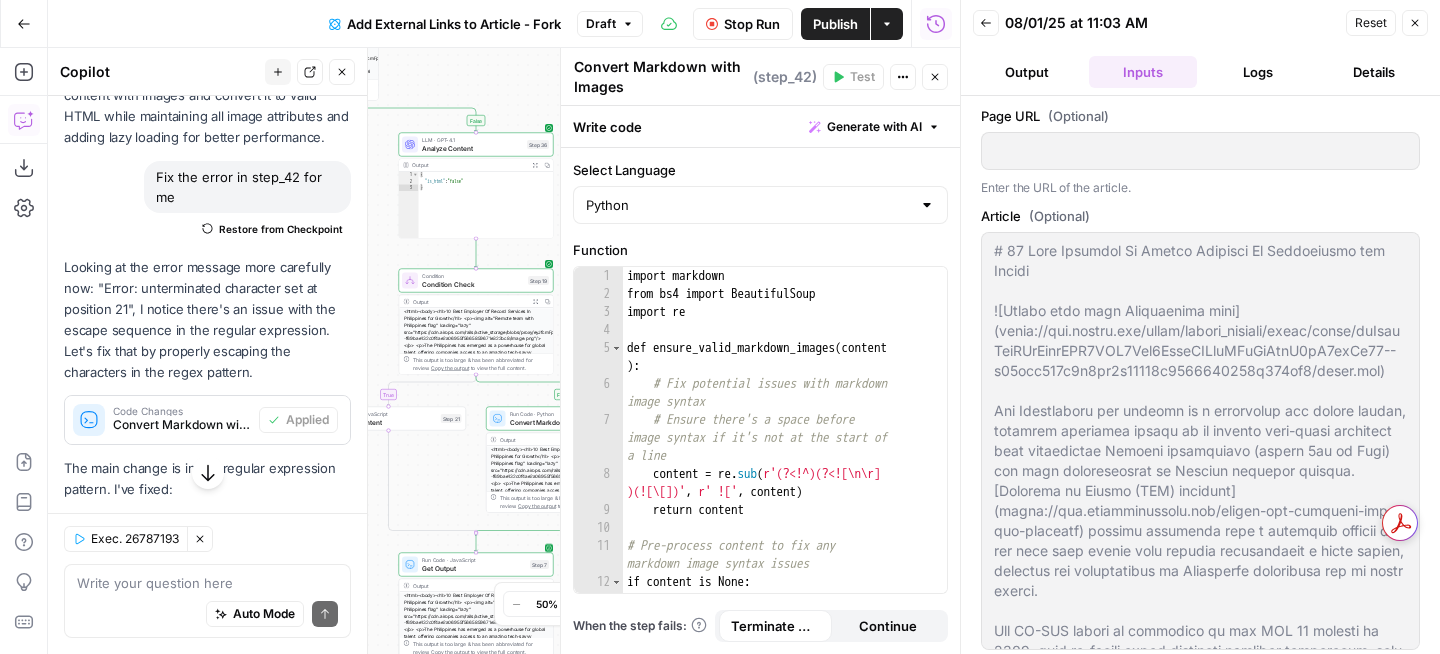 click on "Logs" at bounding box center [1259, 72] 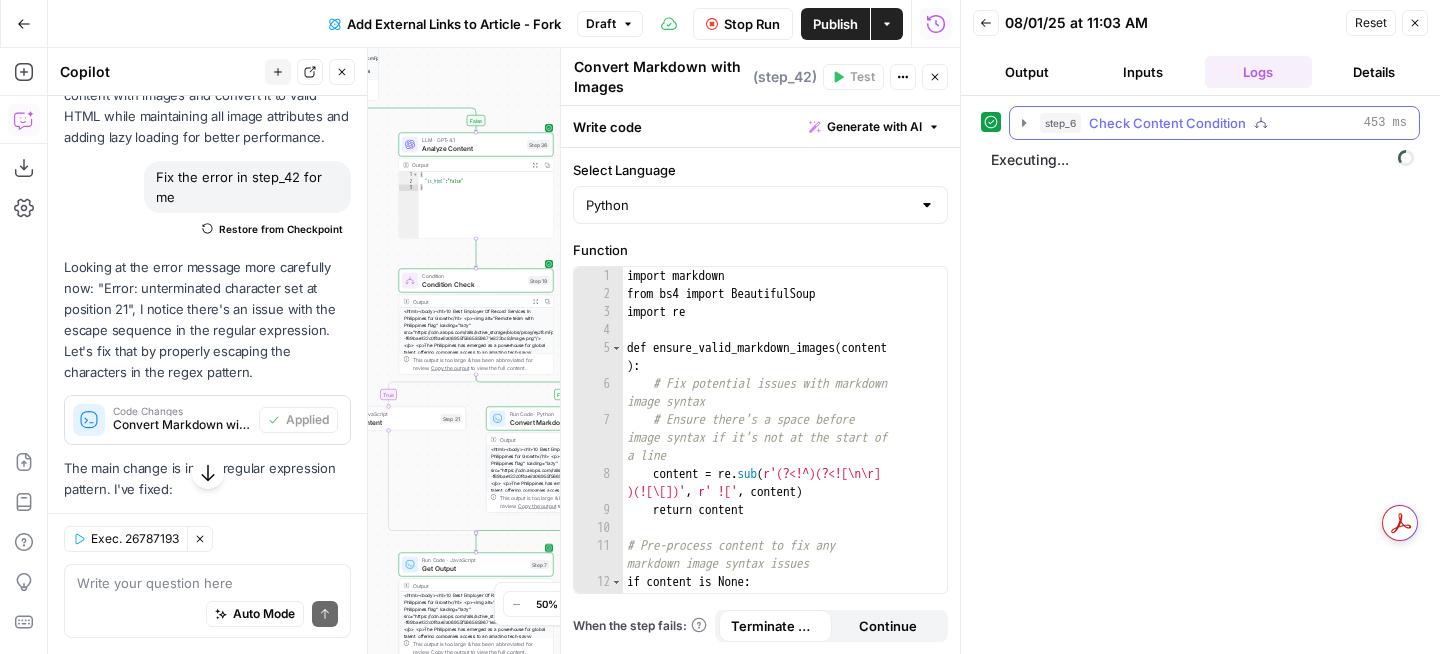 click on "step_6 Check Content Condition 453 ms" at bounding box center (1214, 123) 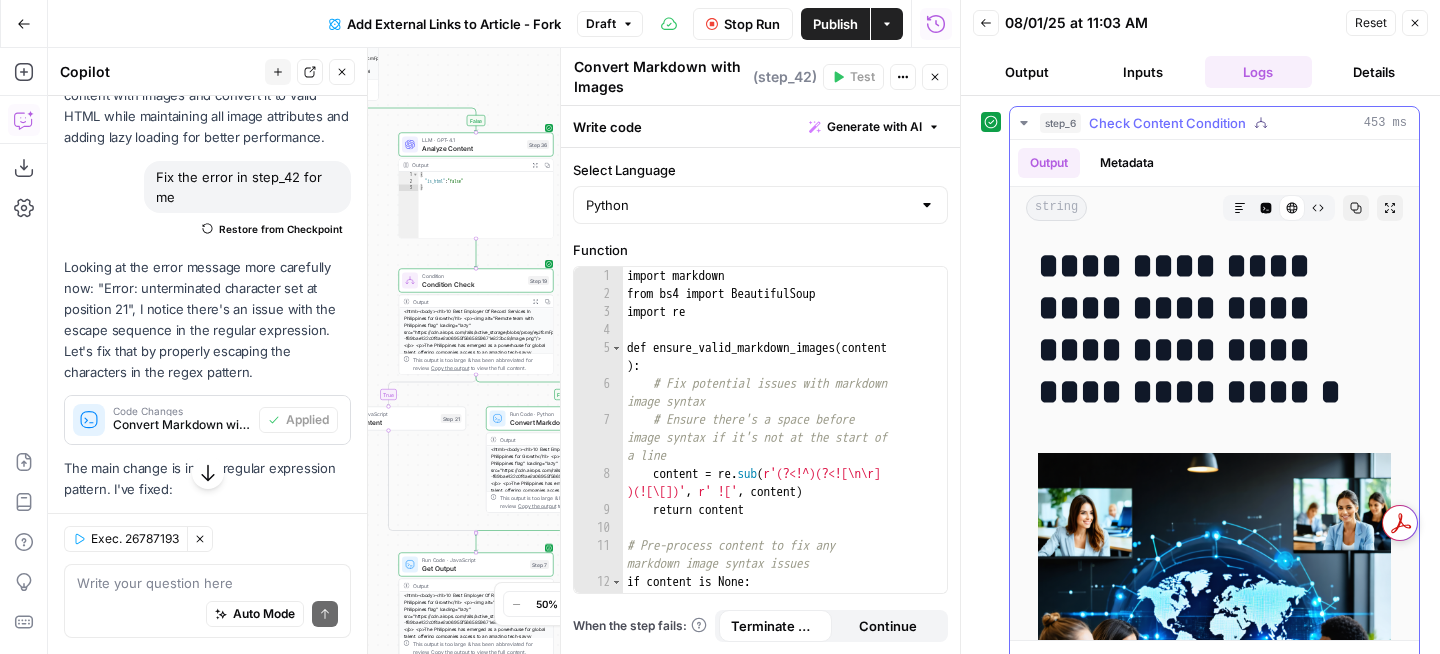 click on "step_6 Check Content Condition 453 ms" at bounding box center [1214, 123] 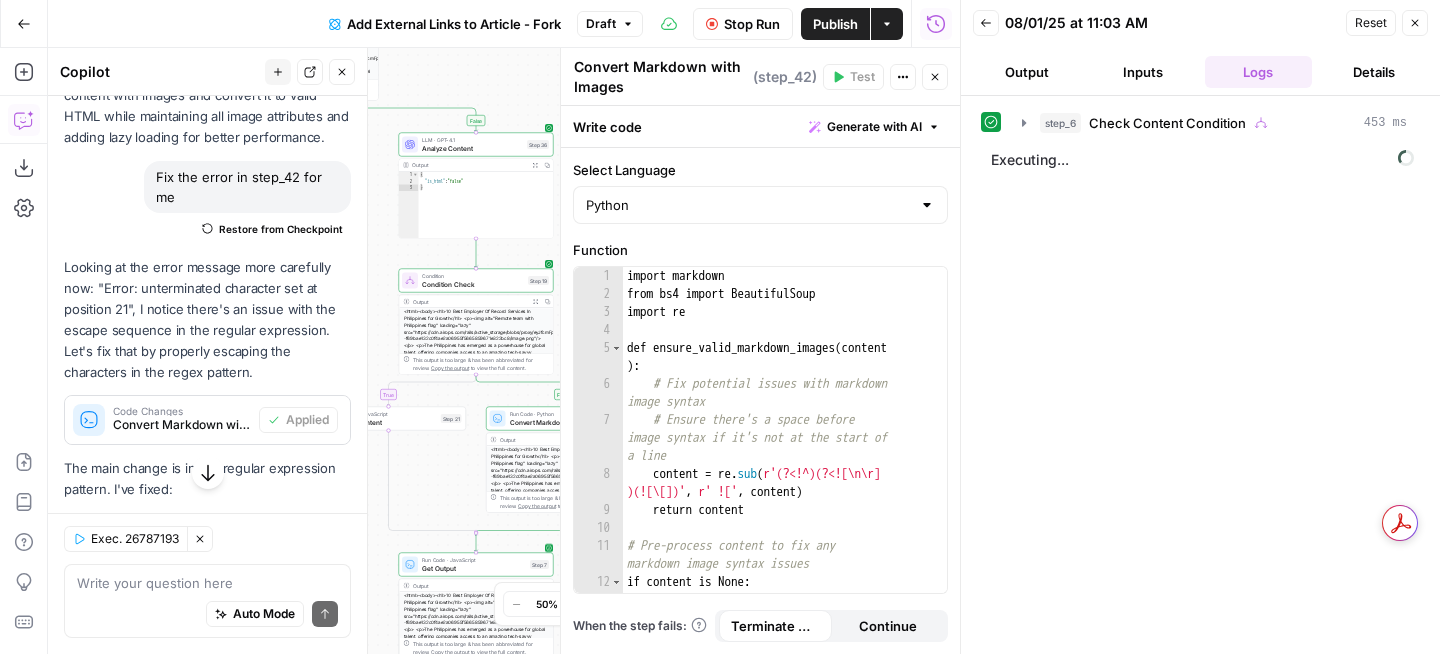 click on "Output" at bounding box center (1027, 72) 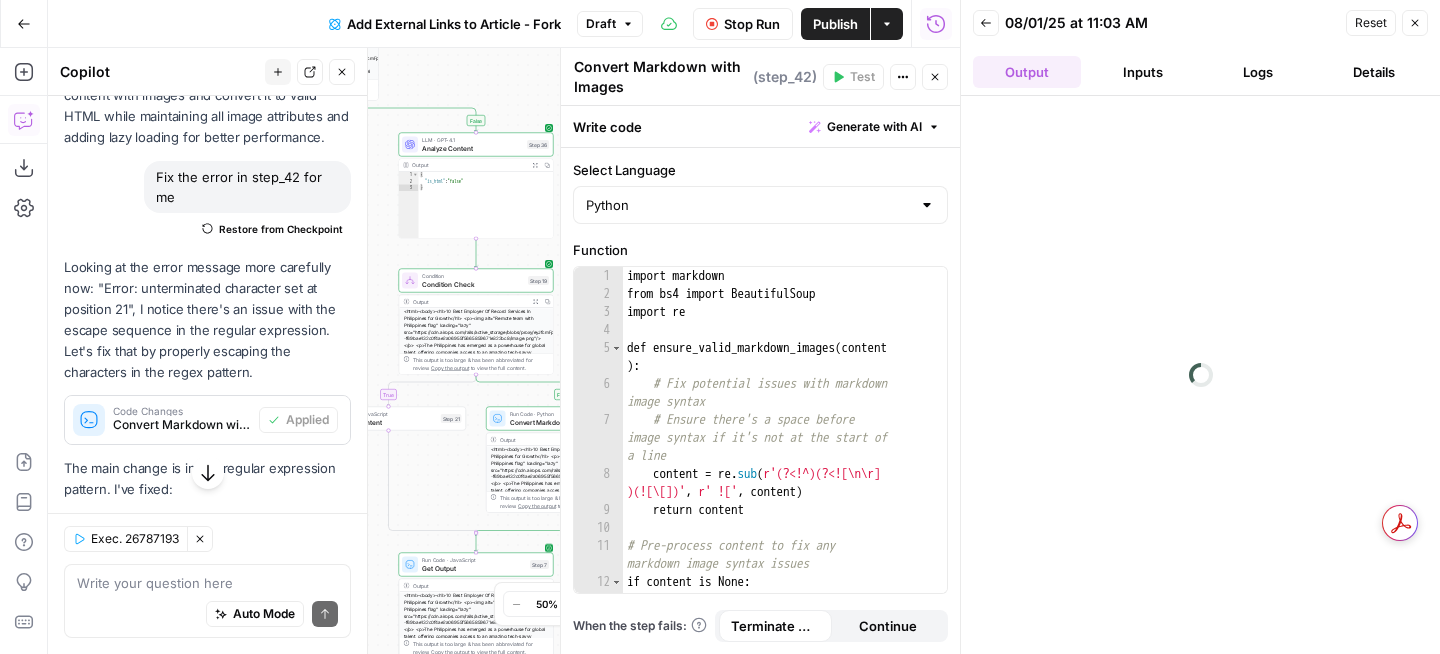 click on "Logs" at bounding box center [1259, 72] 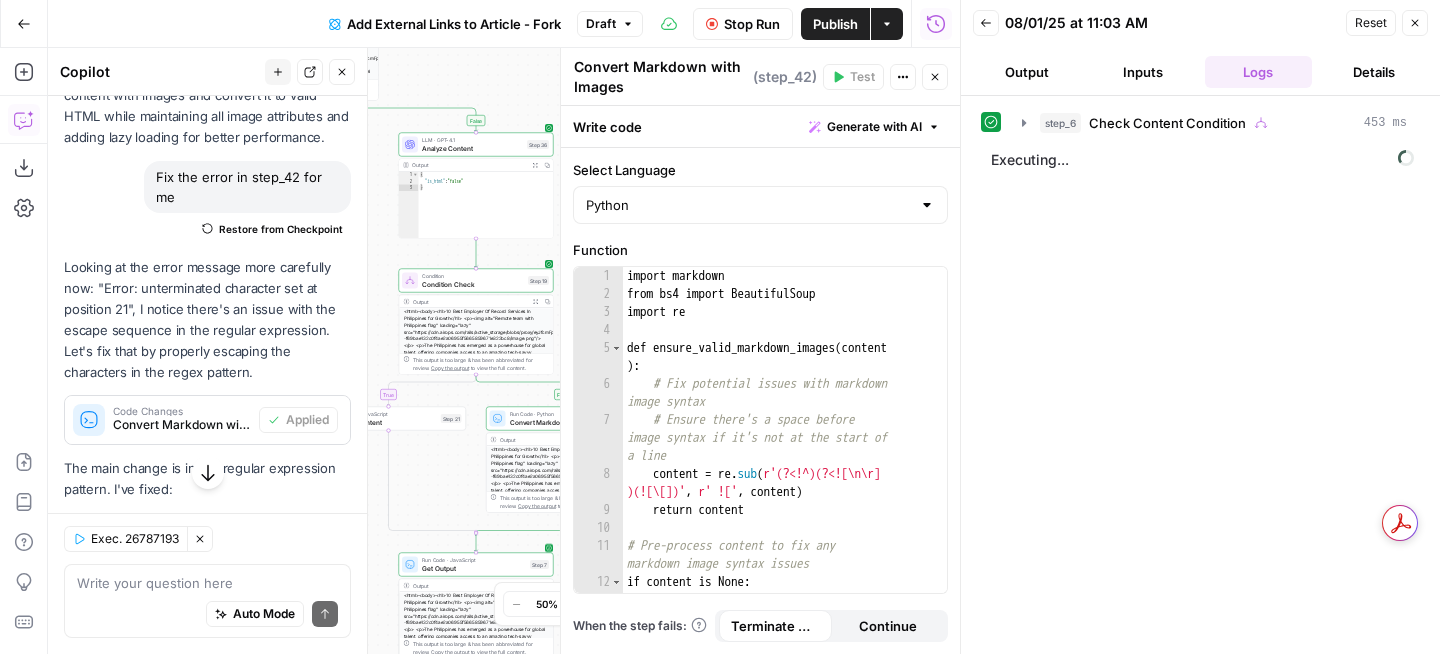 click on "Back" at bounding box center (986, 23) 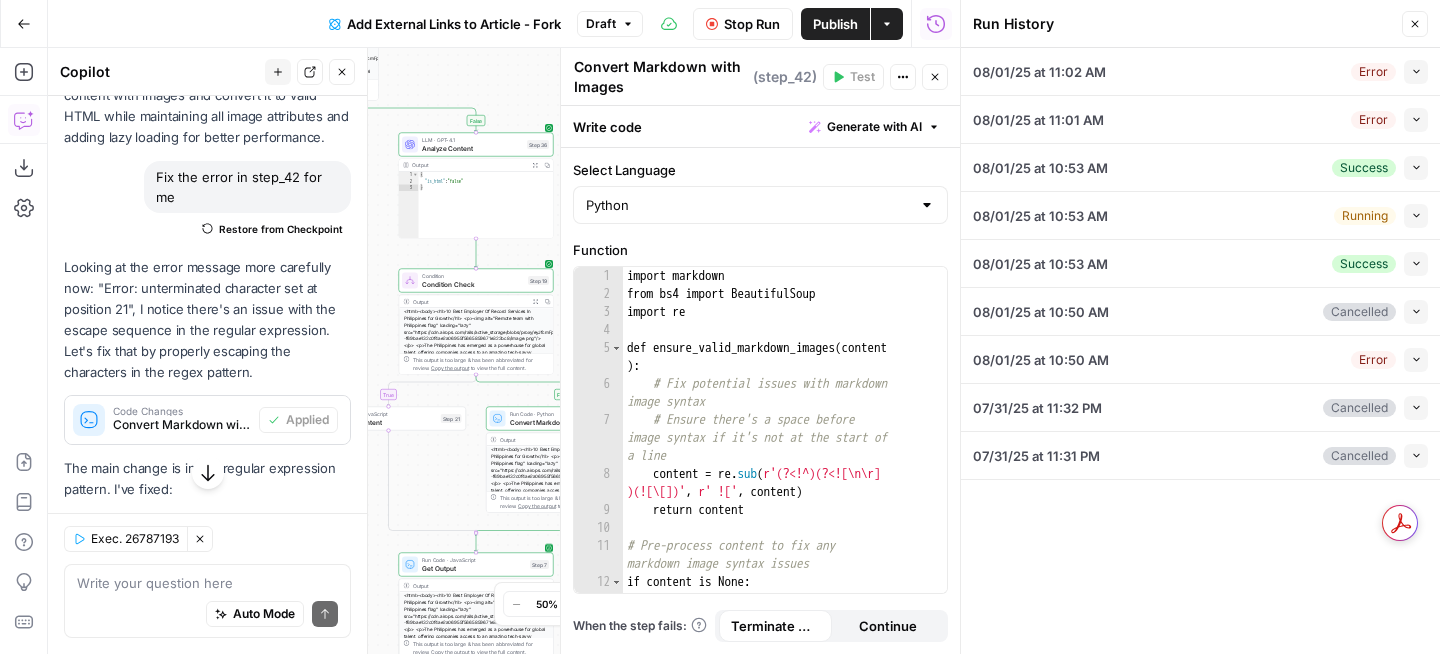 click on "Close" at bounding box center [1415, 24] 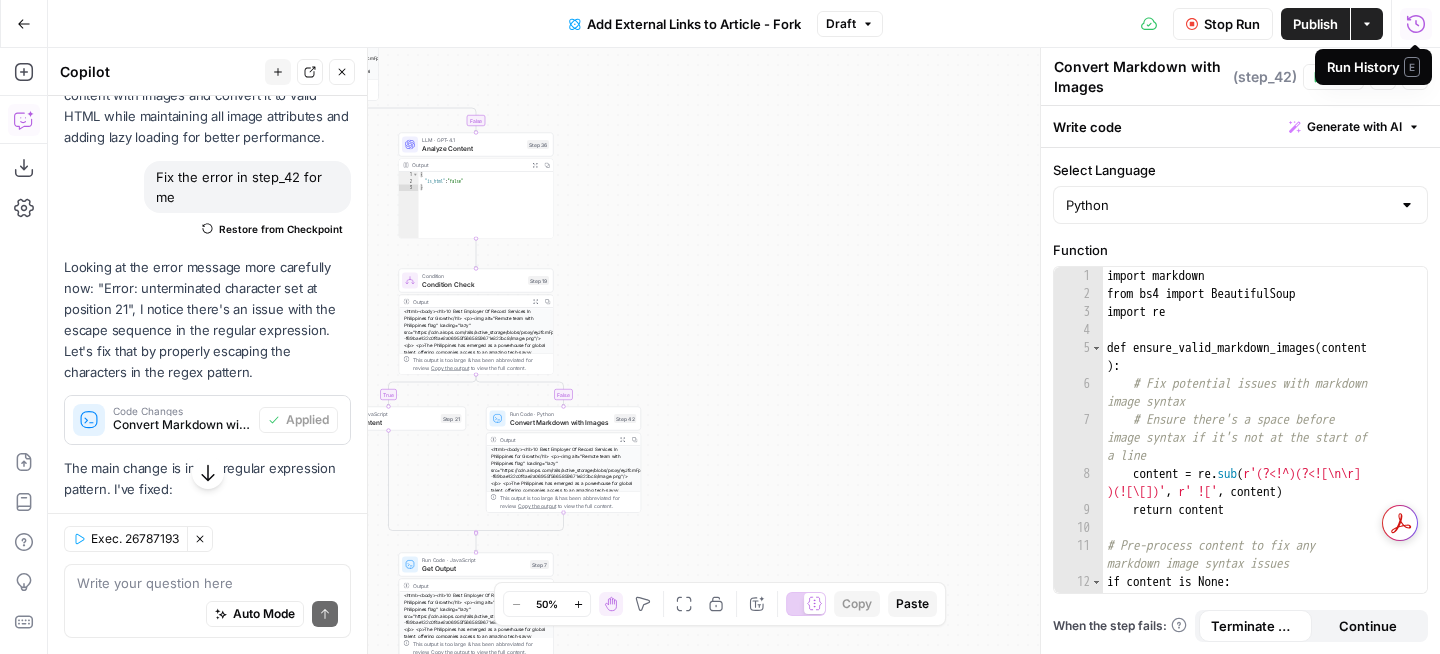 click 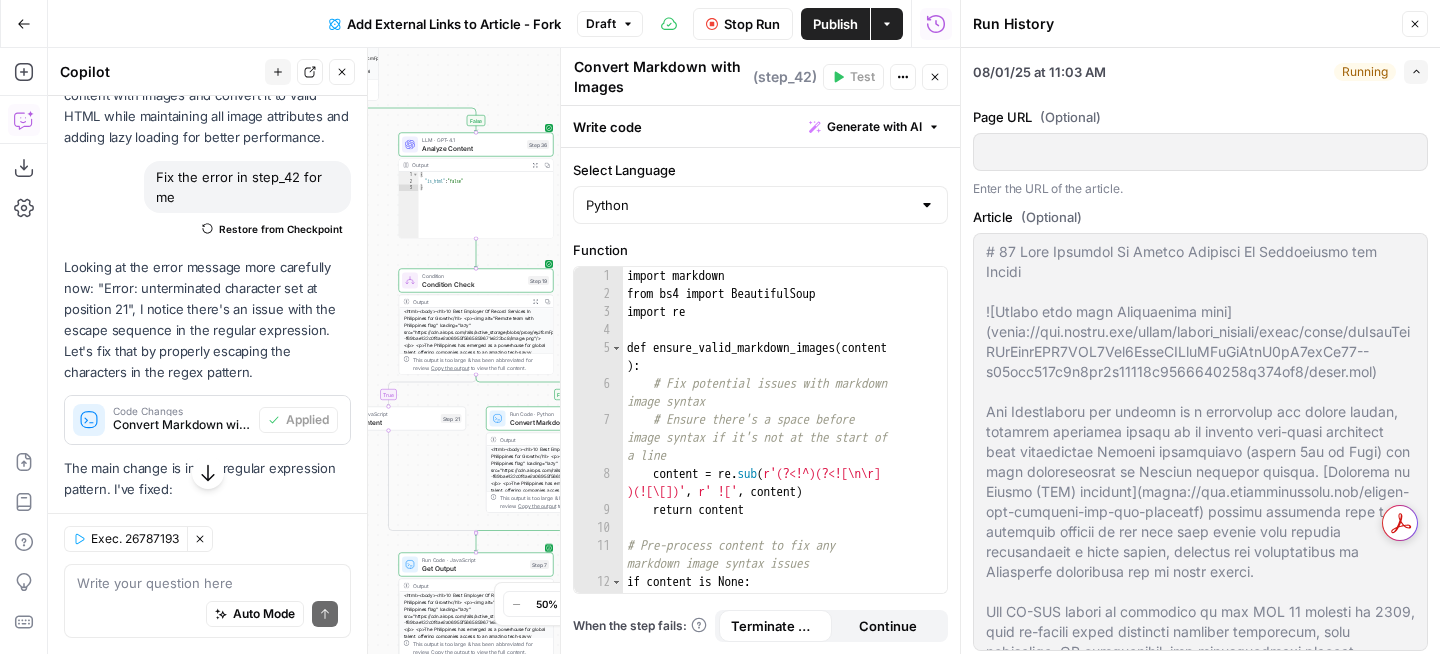 scroll, scrollTop: 561, scrollLeft: 0, axis: vertical 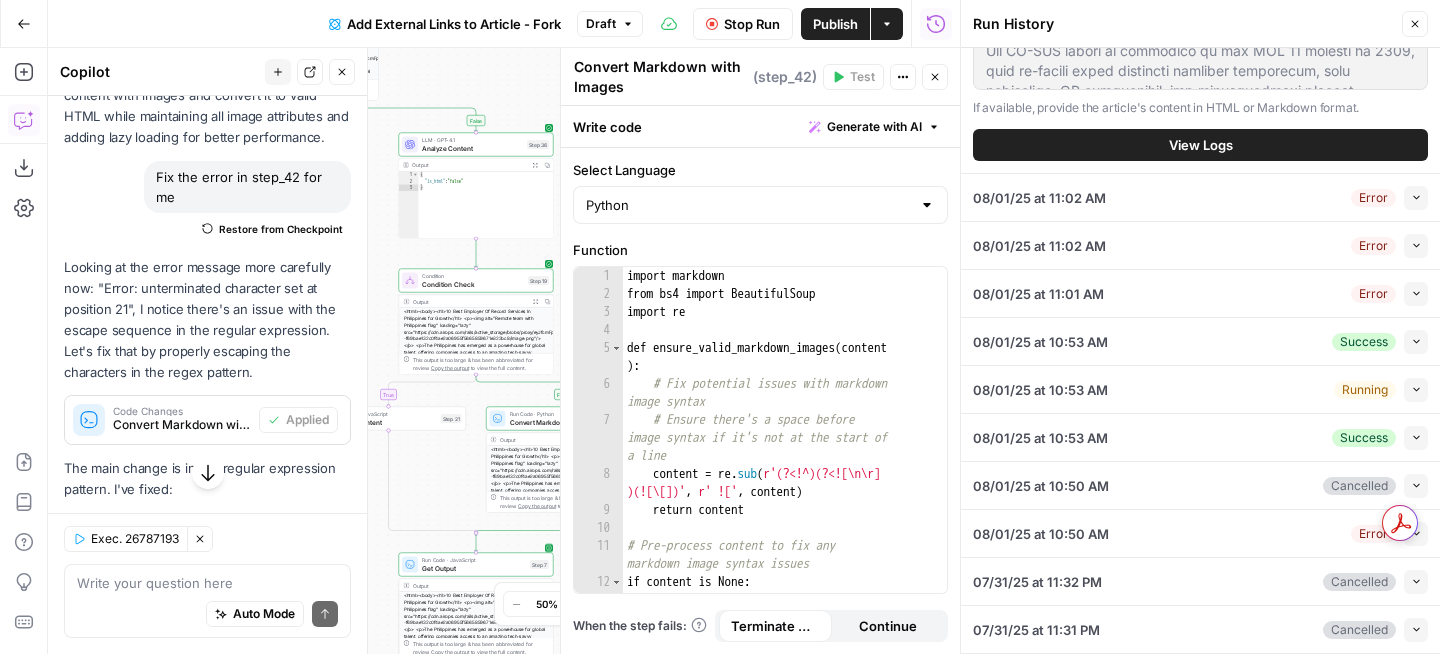 click on "View Logs" at bounding box center (1200, 145) 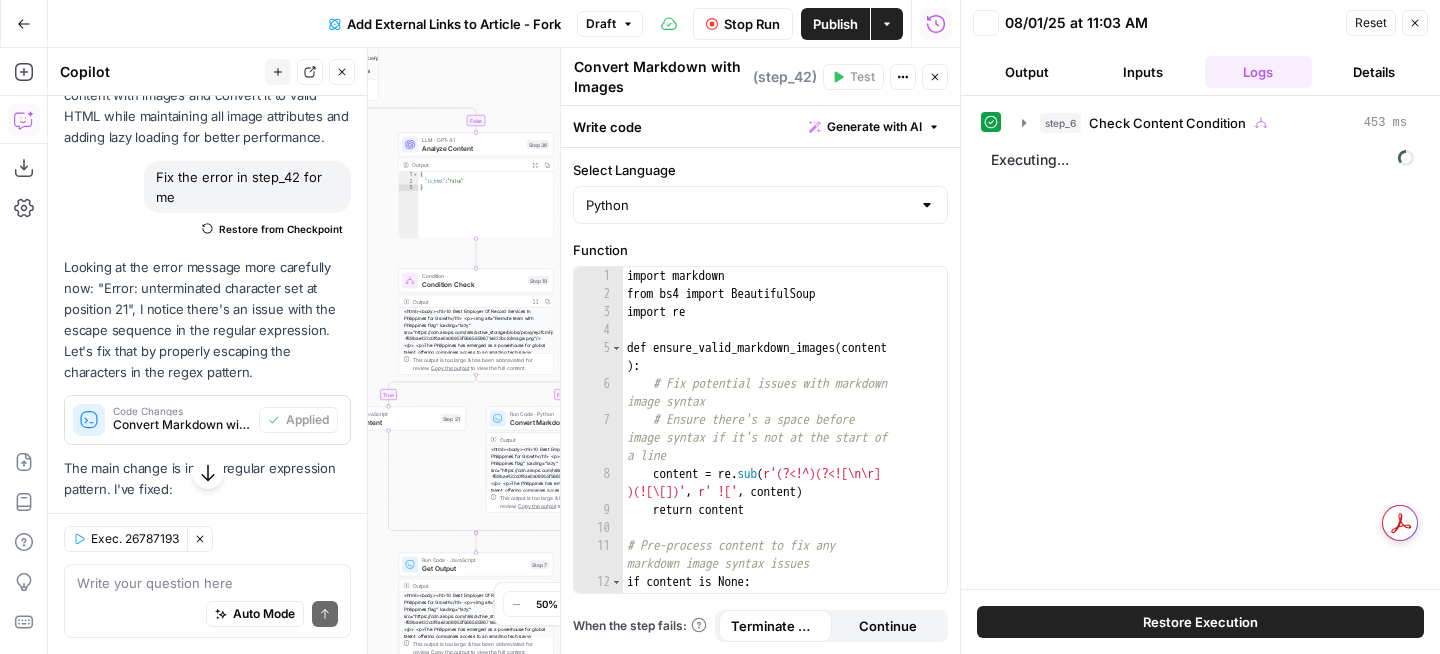 scroll, scrollTop: 0, scrollLeft: 0, axis: both 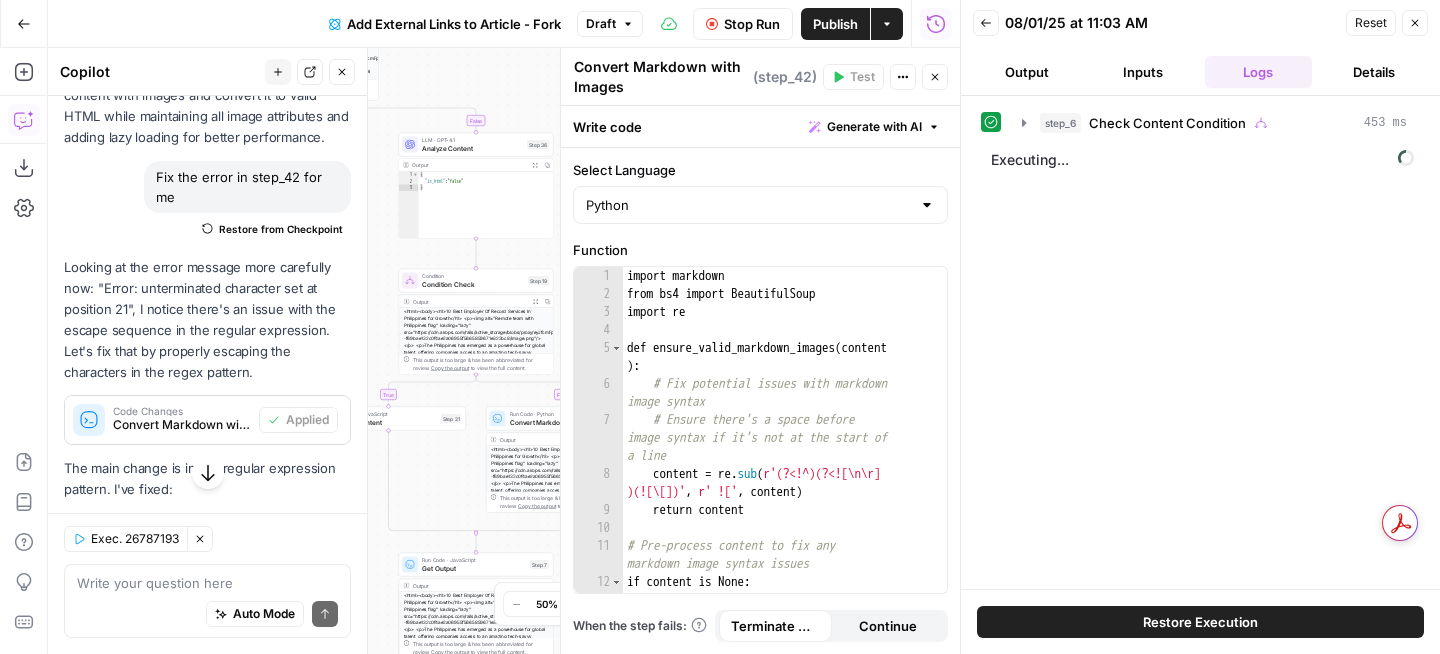 click on "Output" at bounding box center [1027, 72] 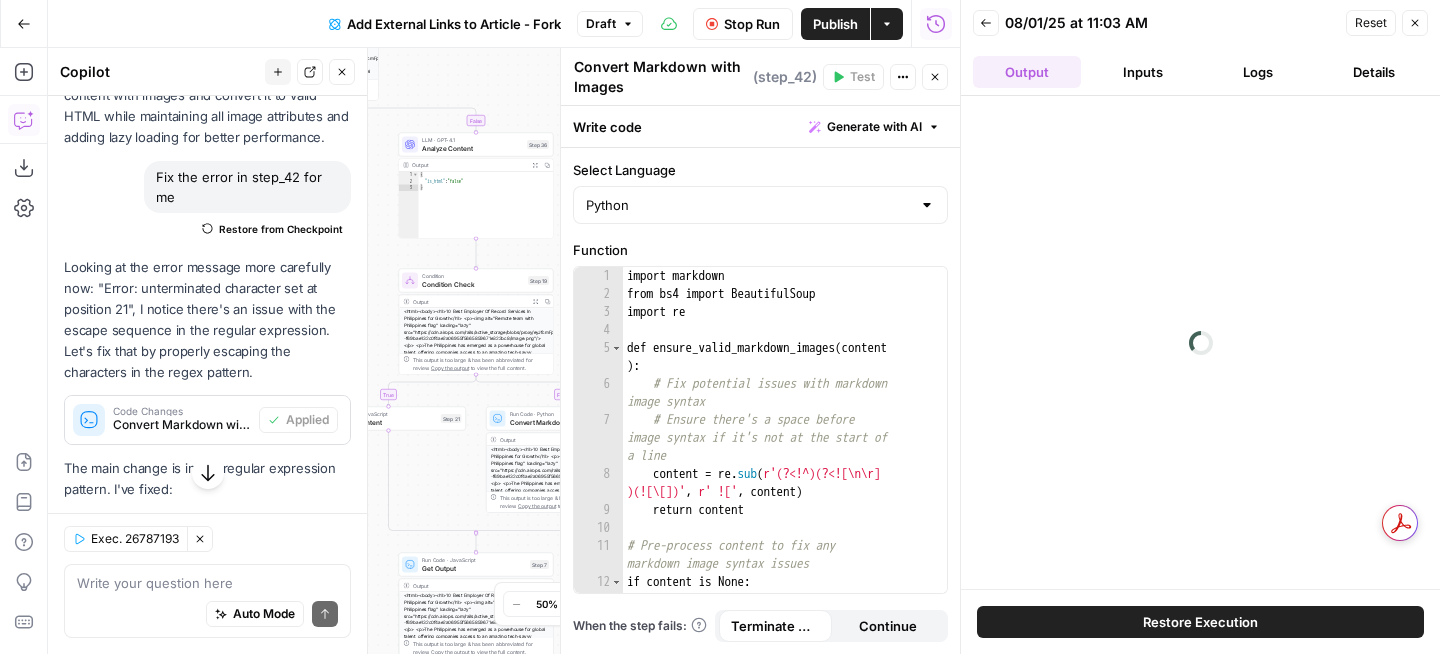 click on "Logs" at bounding box center (1259, 72) 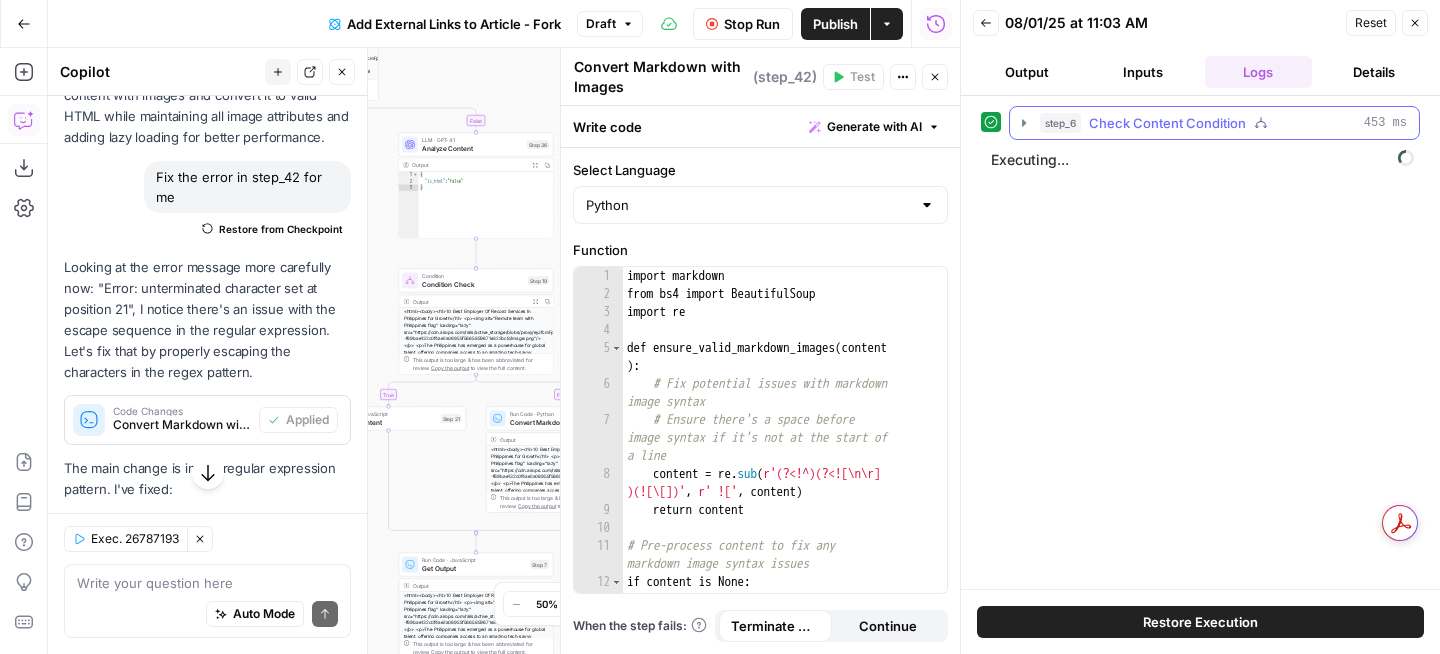 click on "step_6 Check Content Condition 453 ms" at bounding box center (1214, 123) 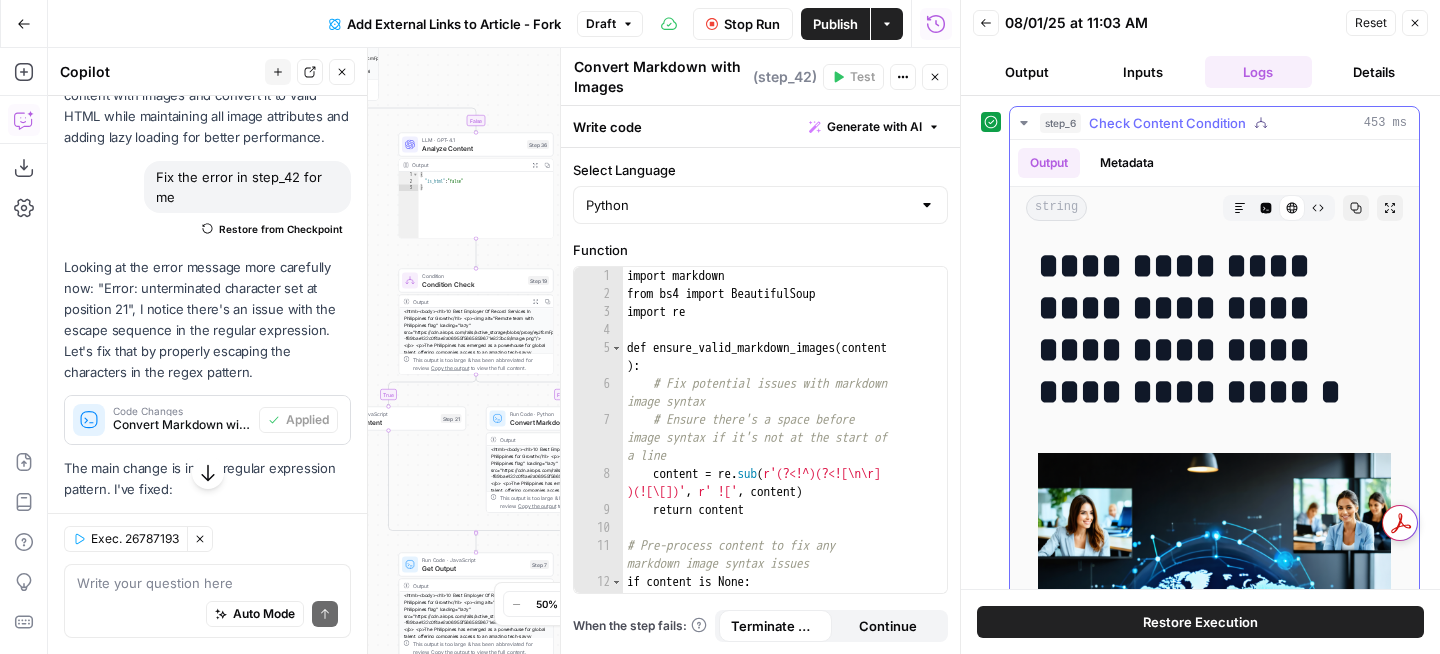 click on "step_6 Check Content Condition 453 ms" at bounding box center [1214, 123] 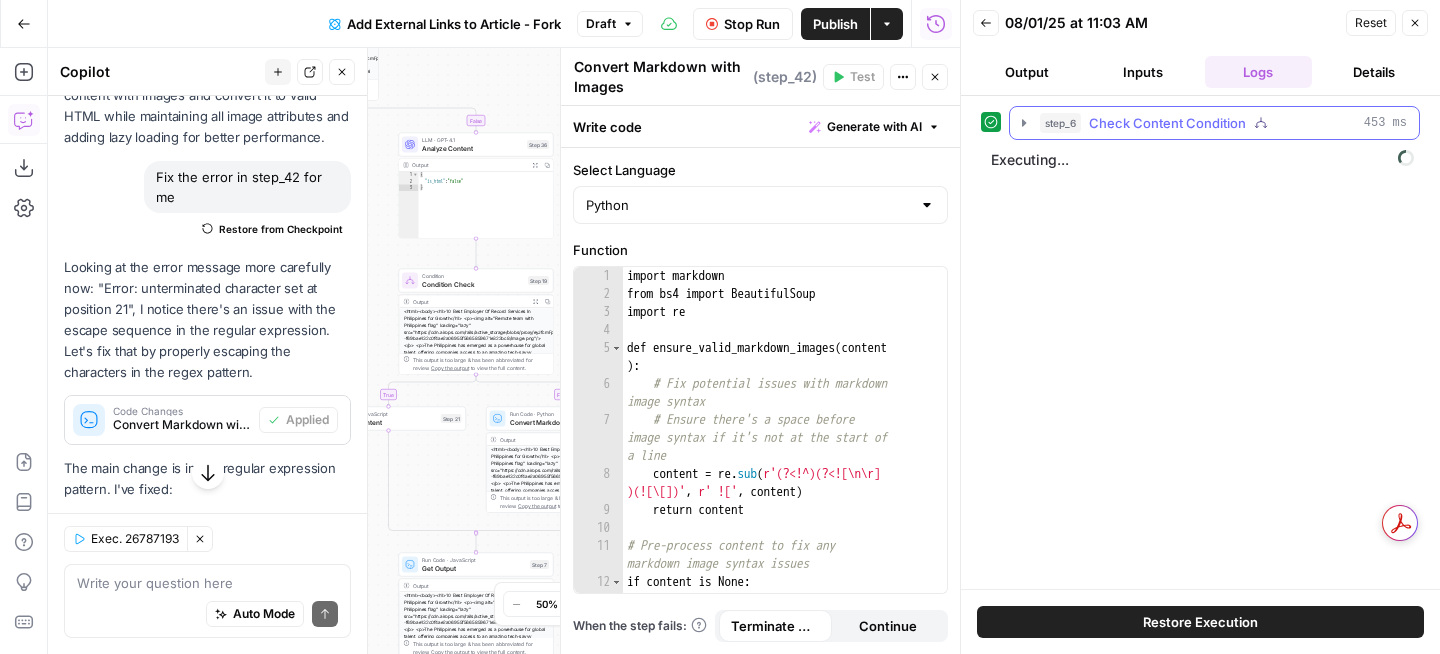 click on "Inputs" at bounding box center [1143, 72] 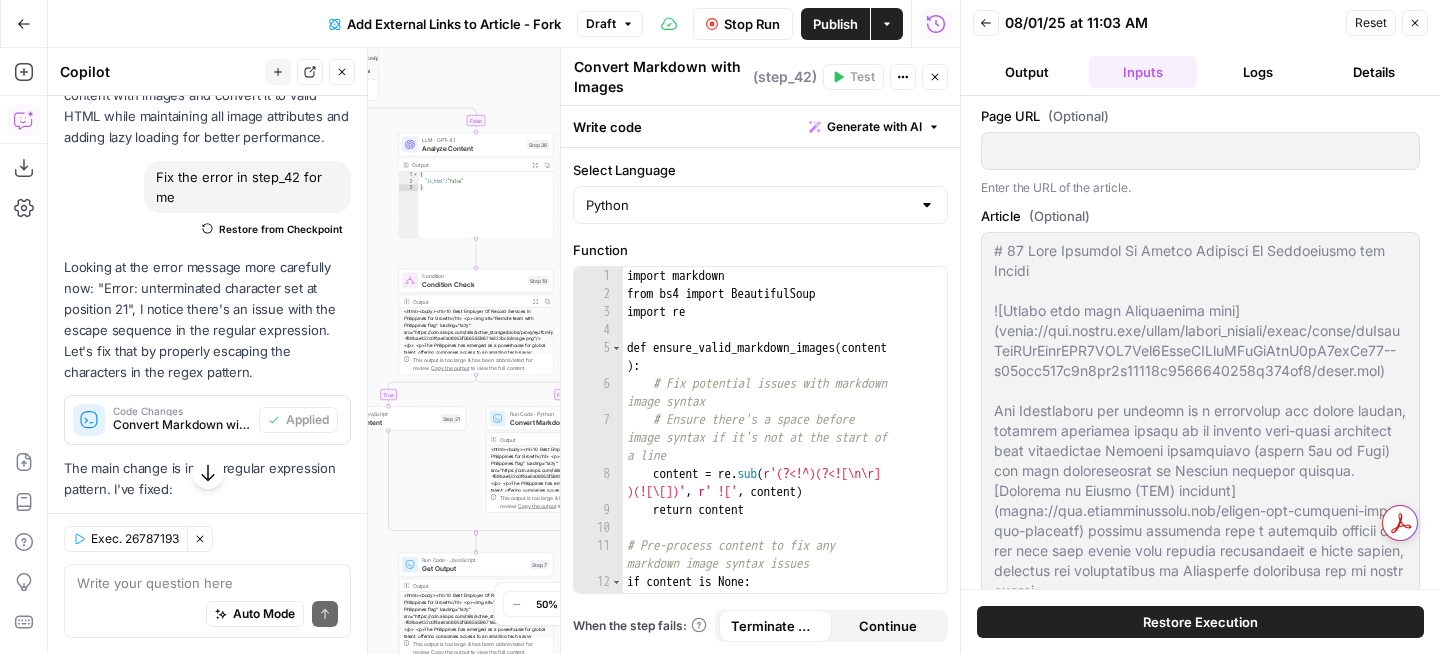 click on "Logs" at bounding box center (1259, 72) 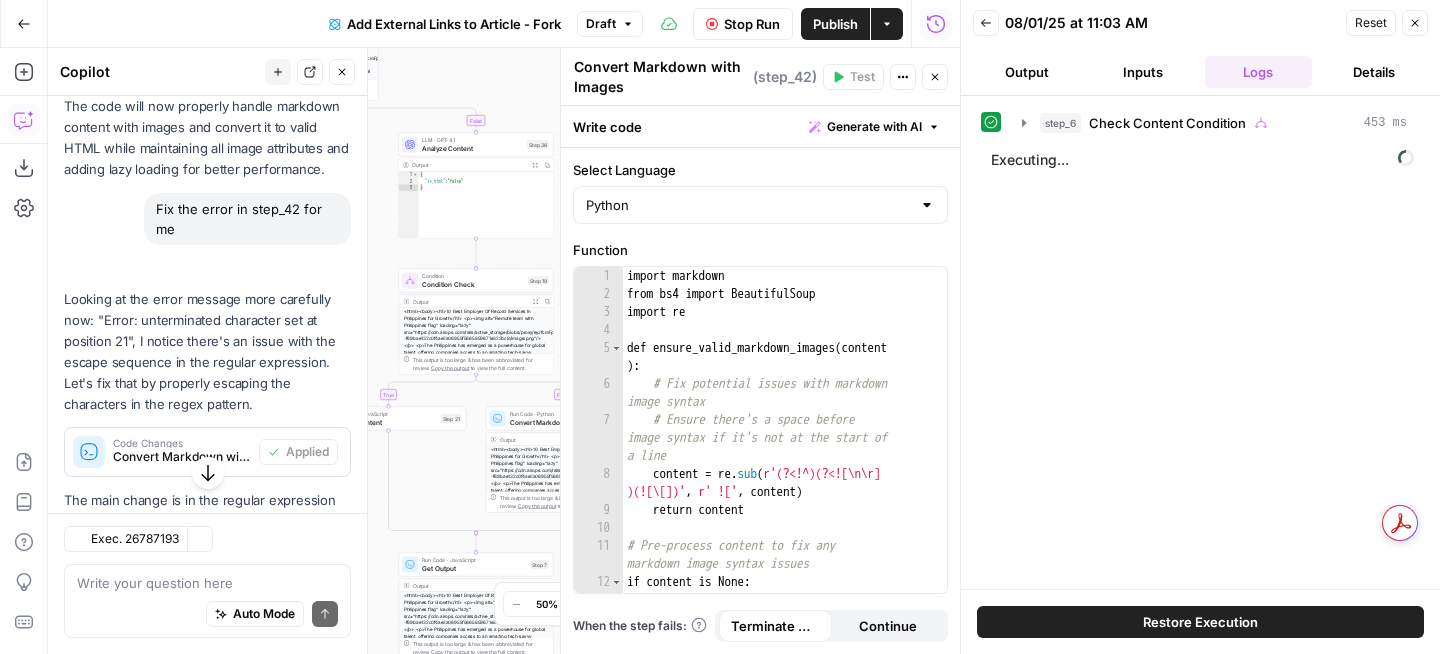 scroll, scrollTop: 879, scrollLeft: 0, axis: vertical 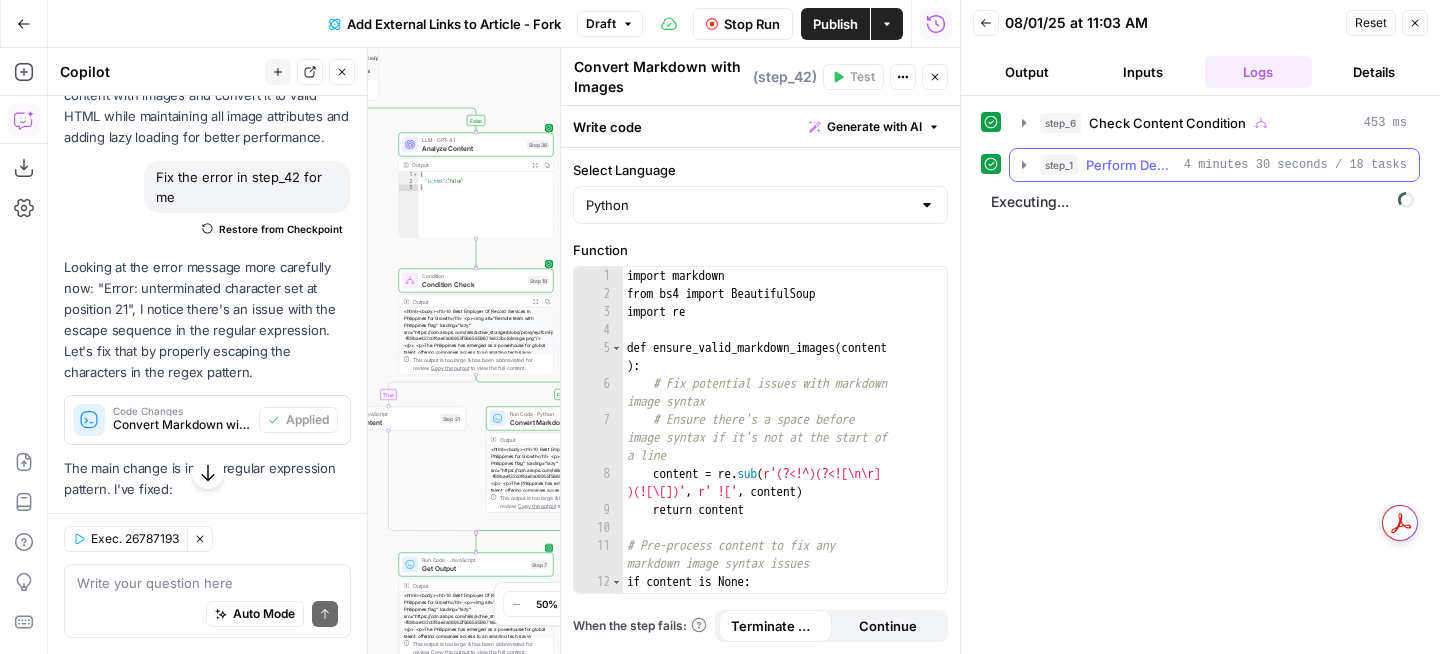 click 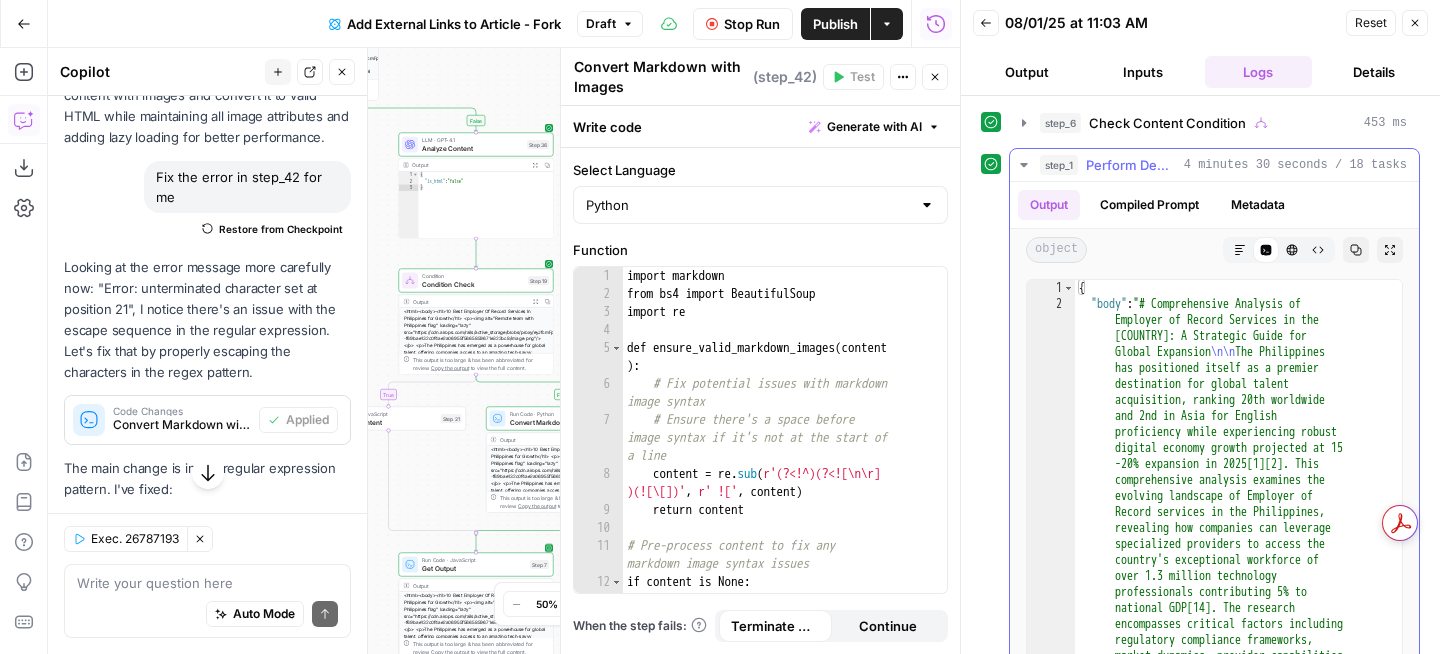 click 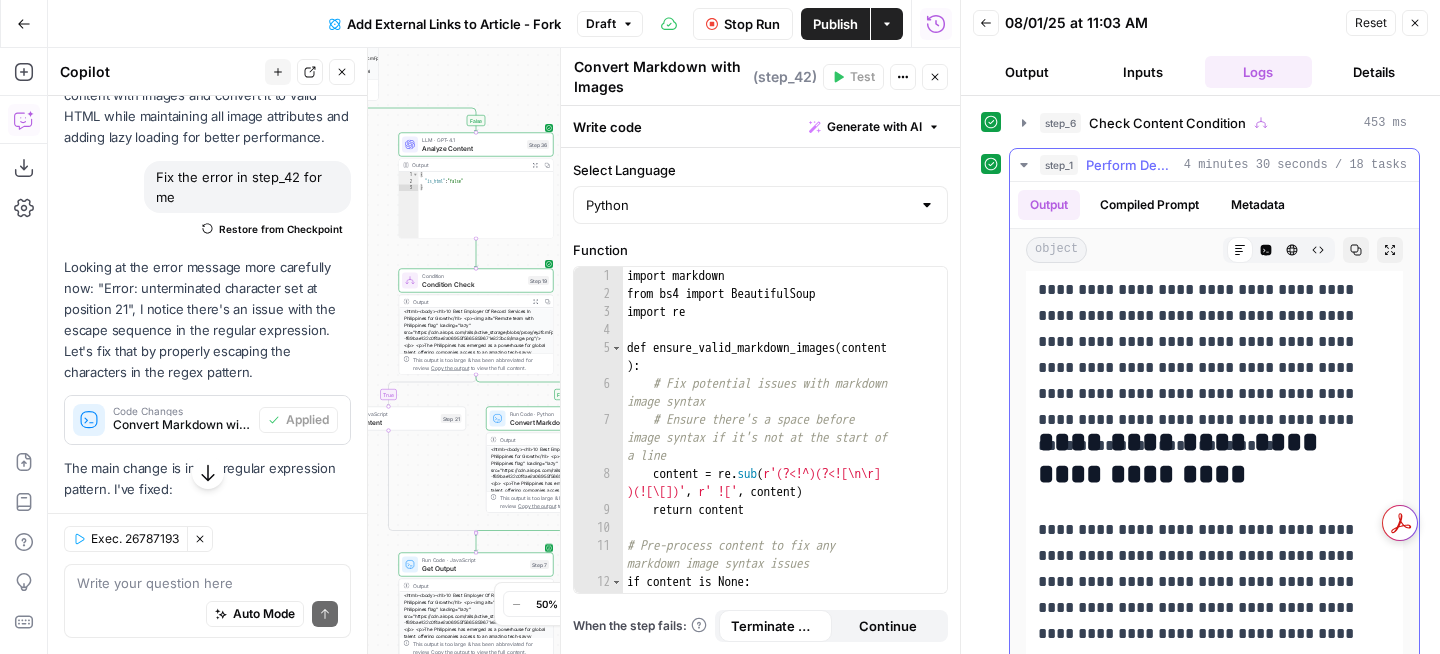 scroll, scrollTop: 807, scrollLeft: 0, axis: vertical 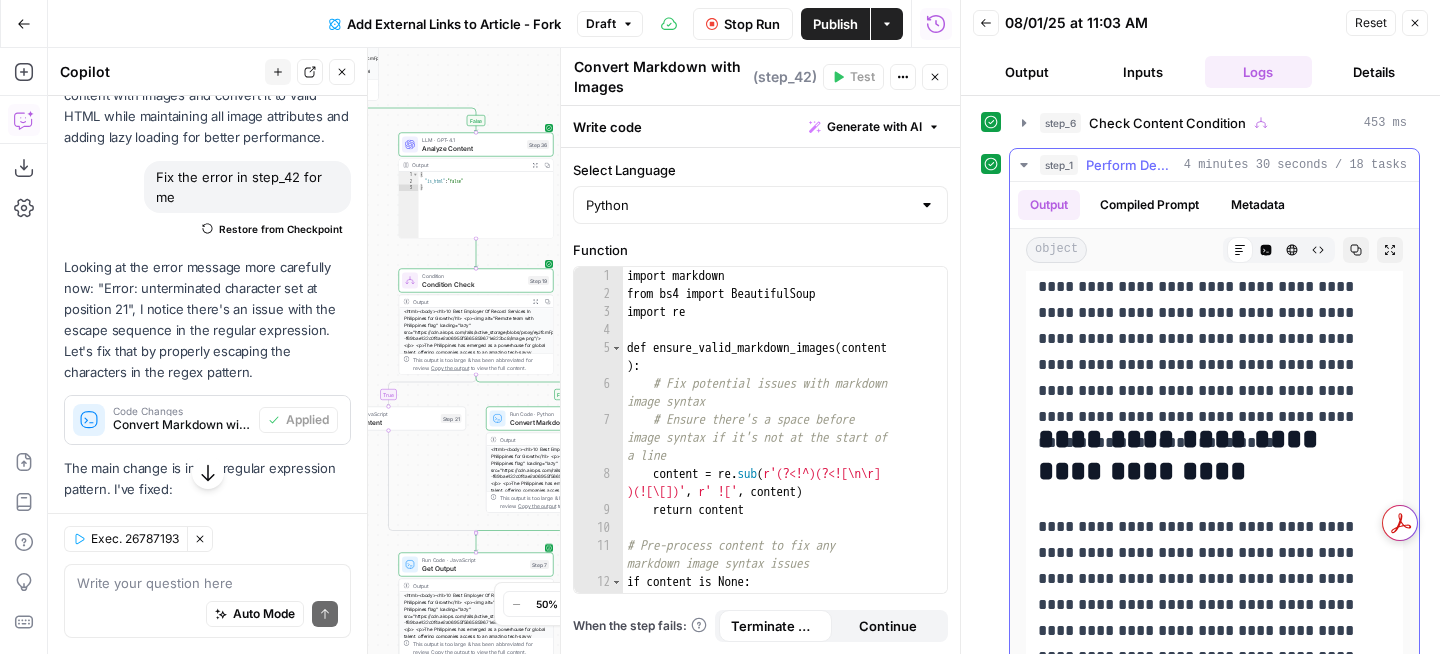 click 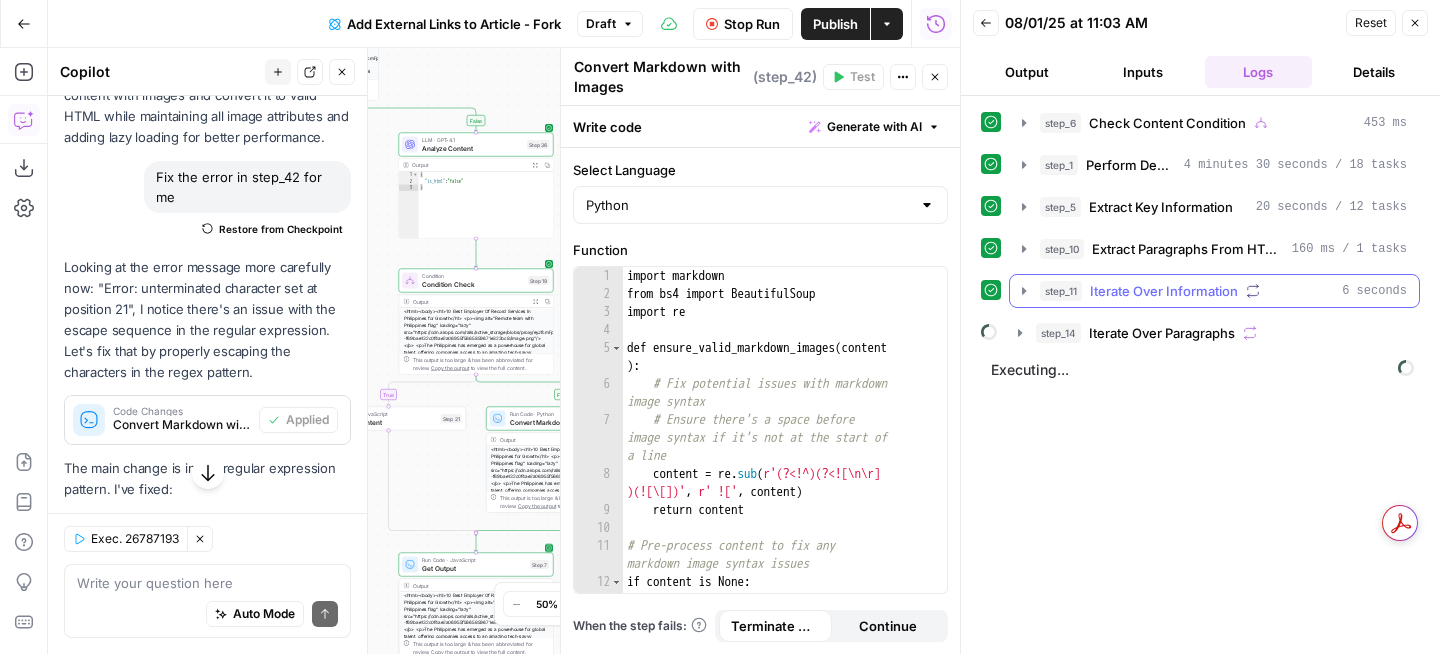 click 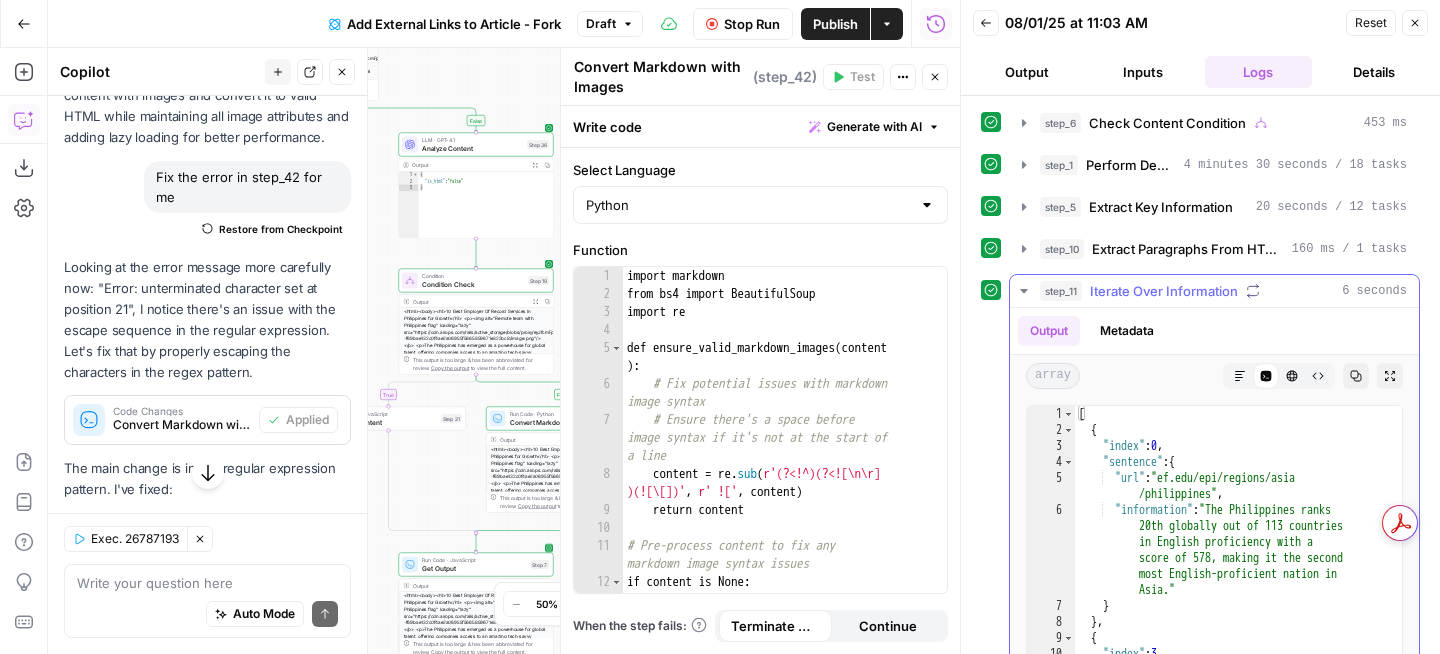 click on "Markdown" at bounding box center [1240, 376] 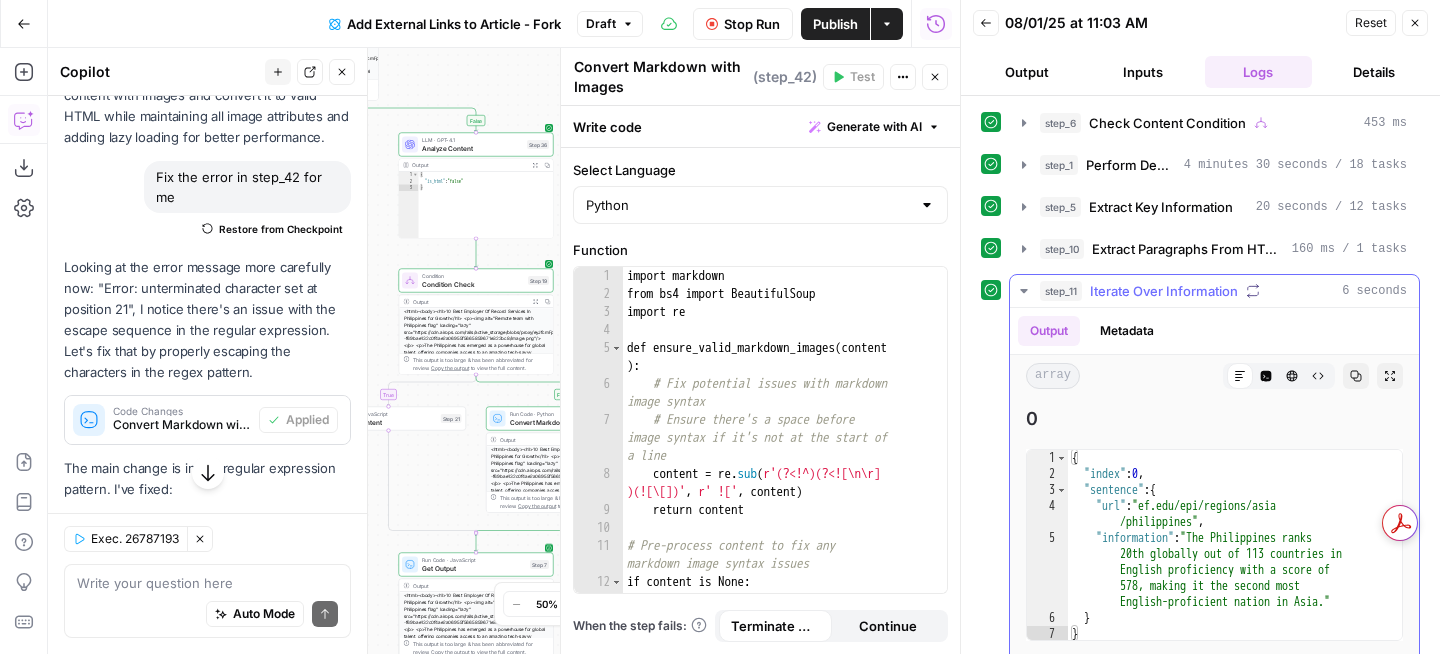 click 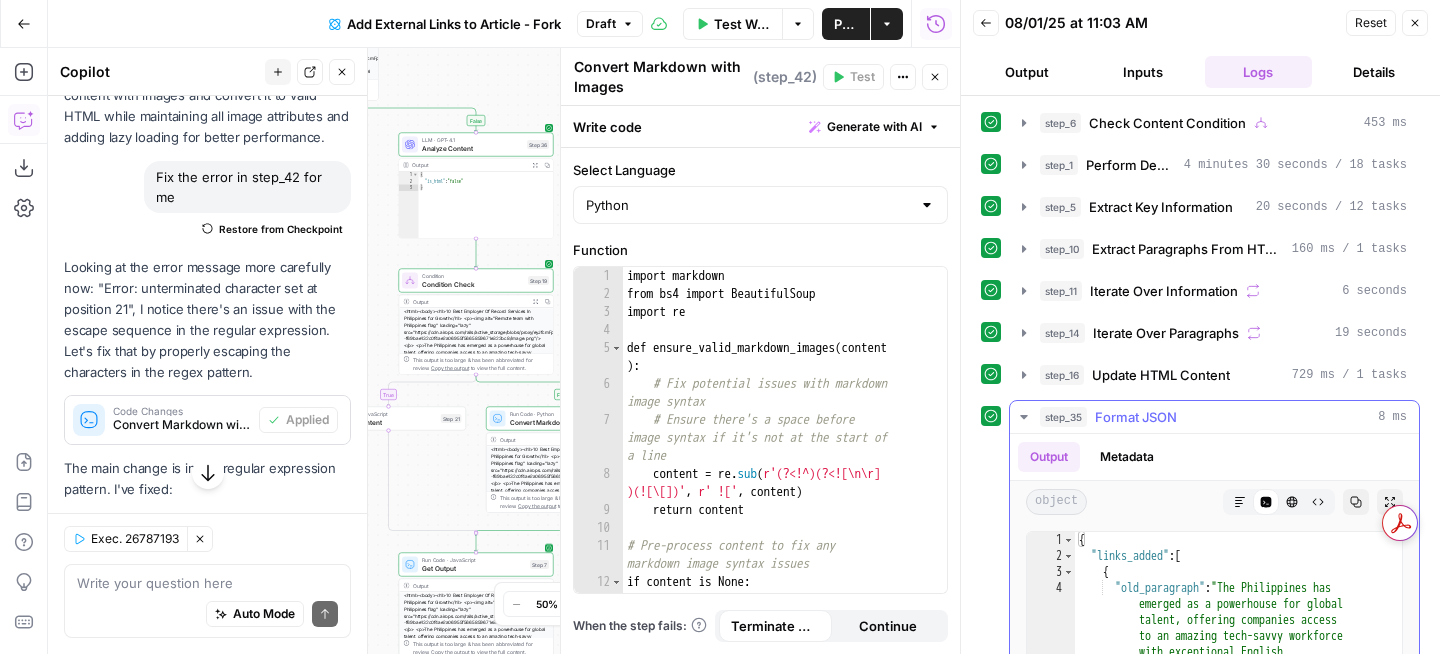 click 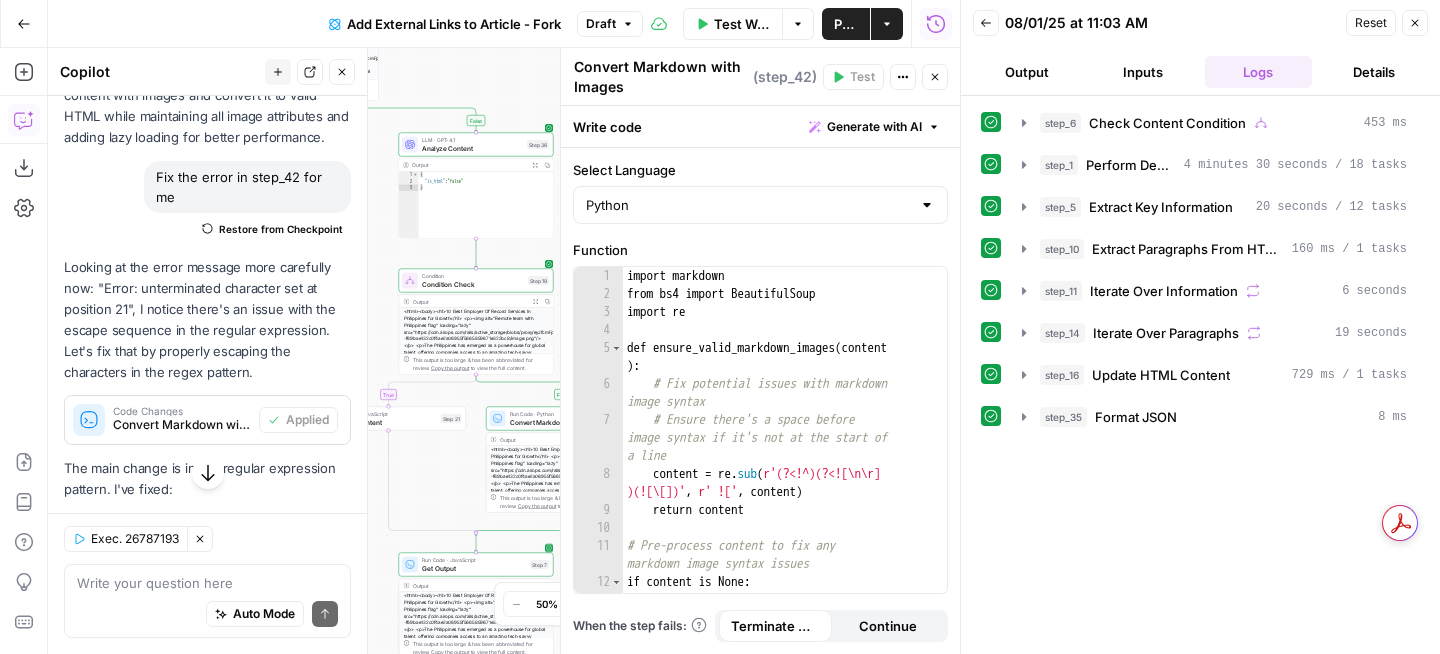 click on "Output" at bounding box center [1027, 72] 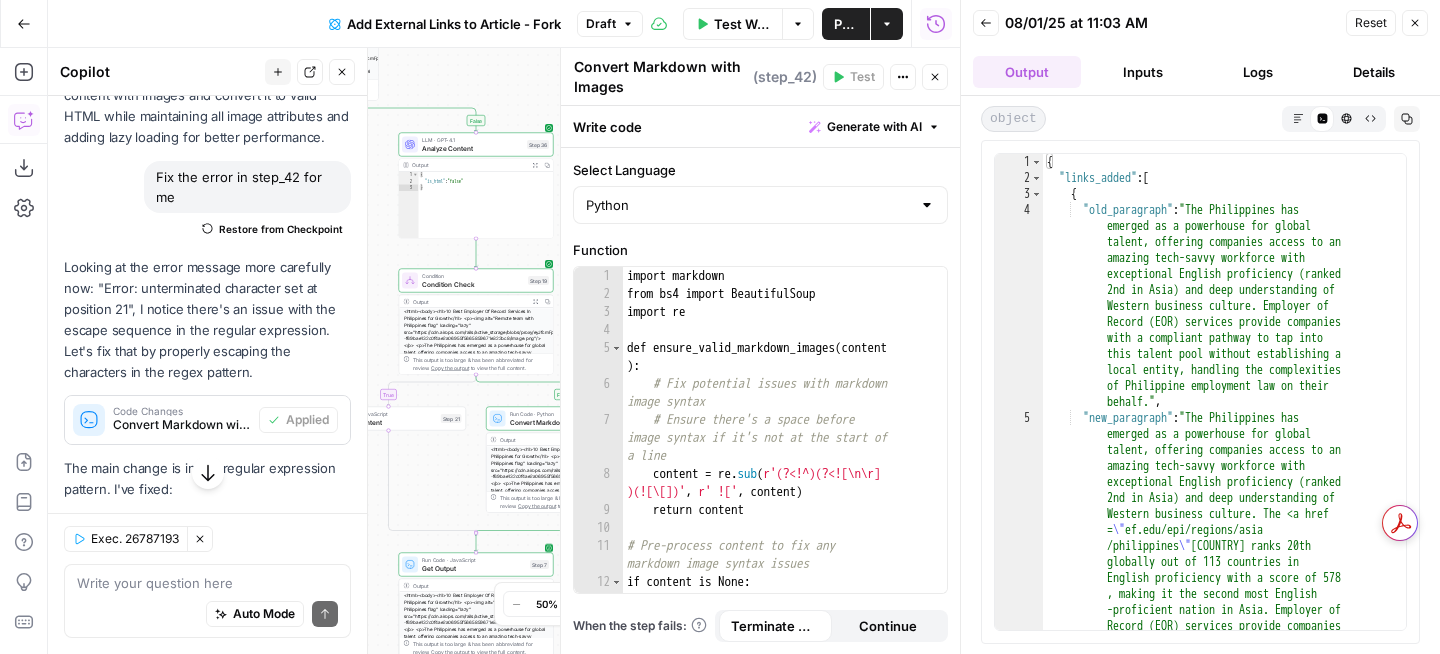 click on "Inputs" at bounding box center [1143, 72] 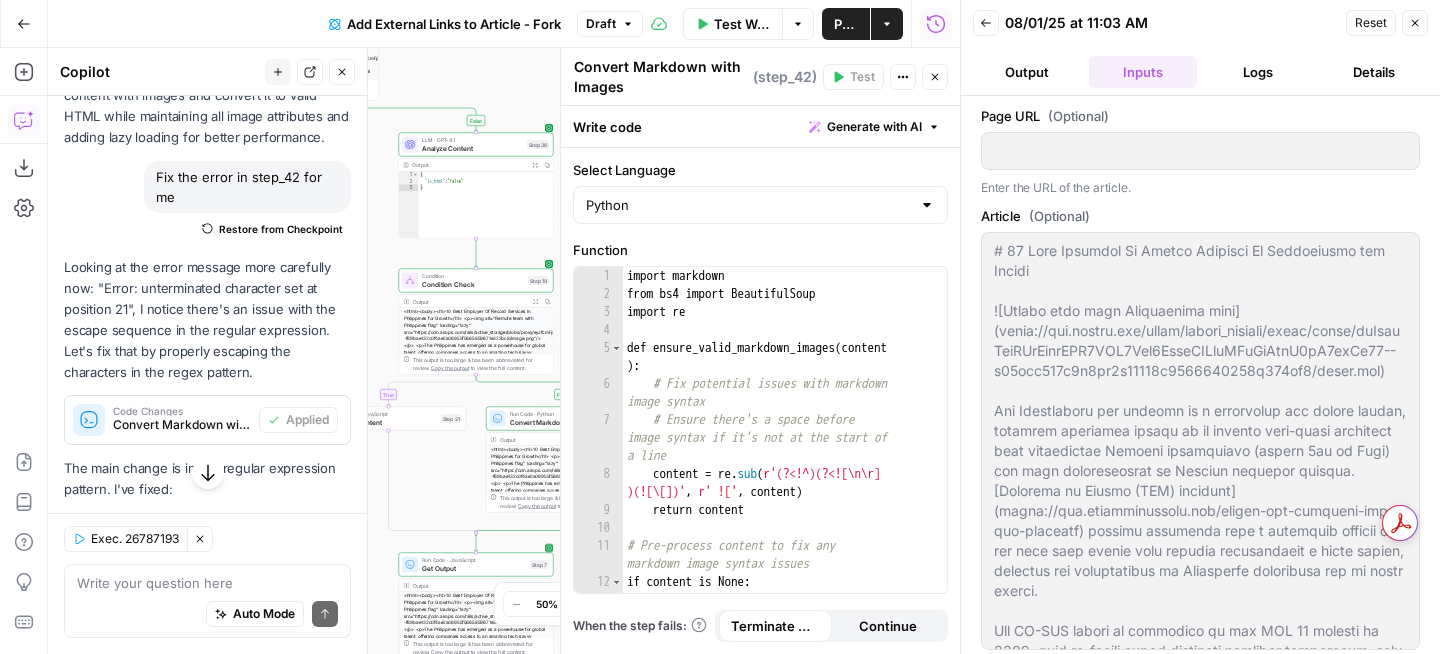 click on "Logs" at bounding box center (1259, 72) 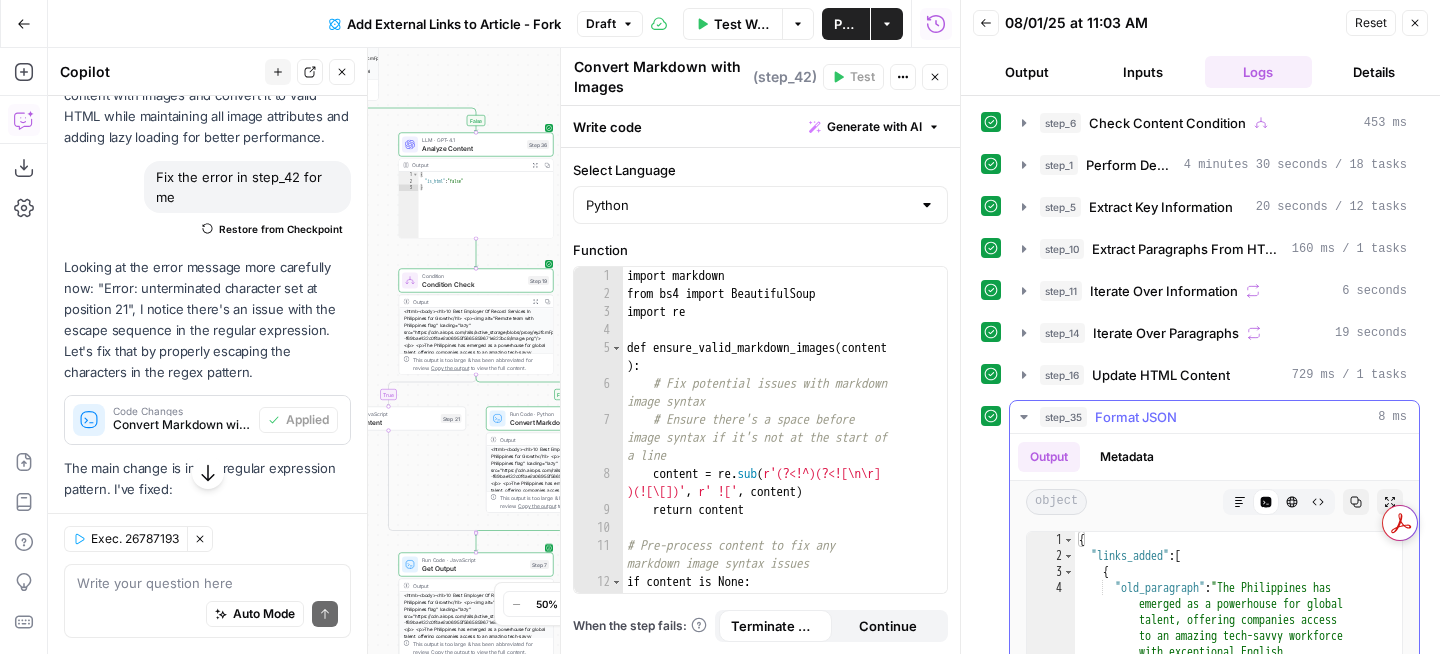 click 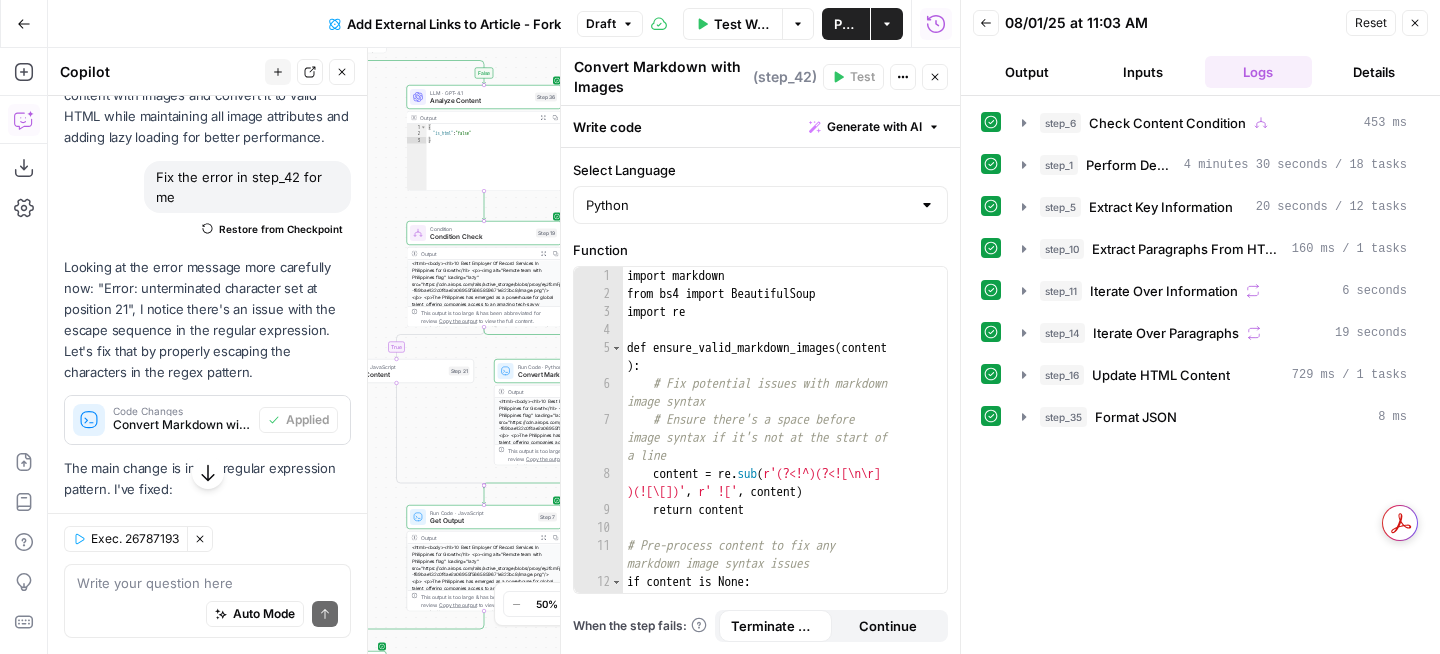 scroll, scrollTop: 122, scrollLeft: 0, axis: vertical 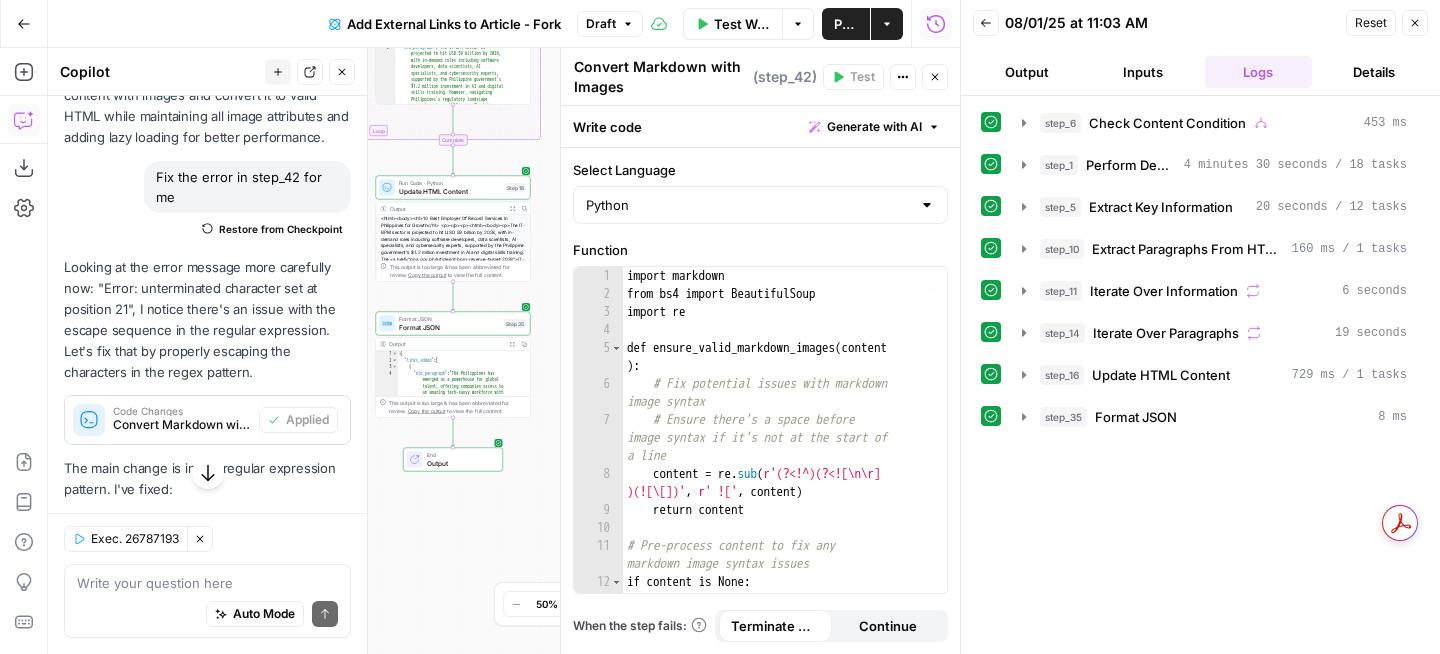 click on "Back 08/01/25 at 11:03 AM Reset Close Output Inputs Logs Details" at bounding box center [1200, 48] 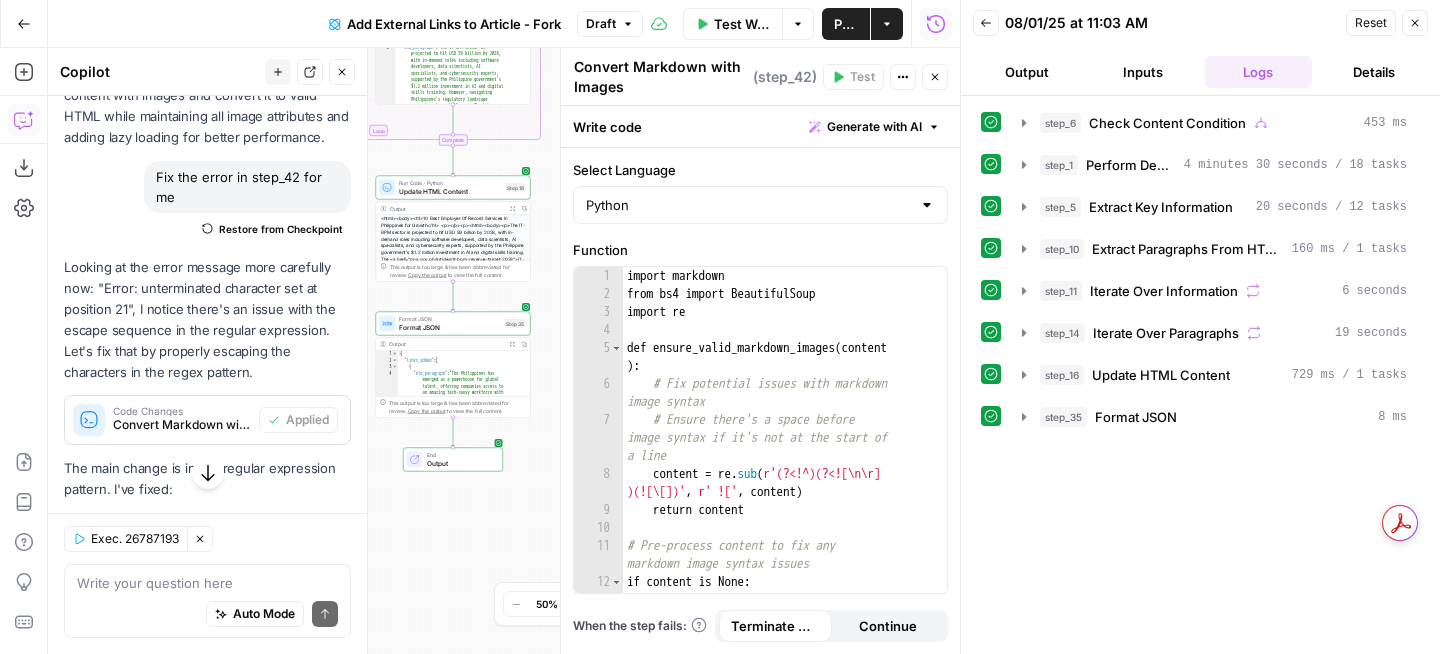 click on "Output" at bounding box center (1027, 72) 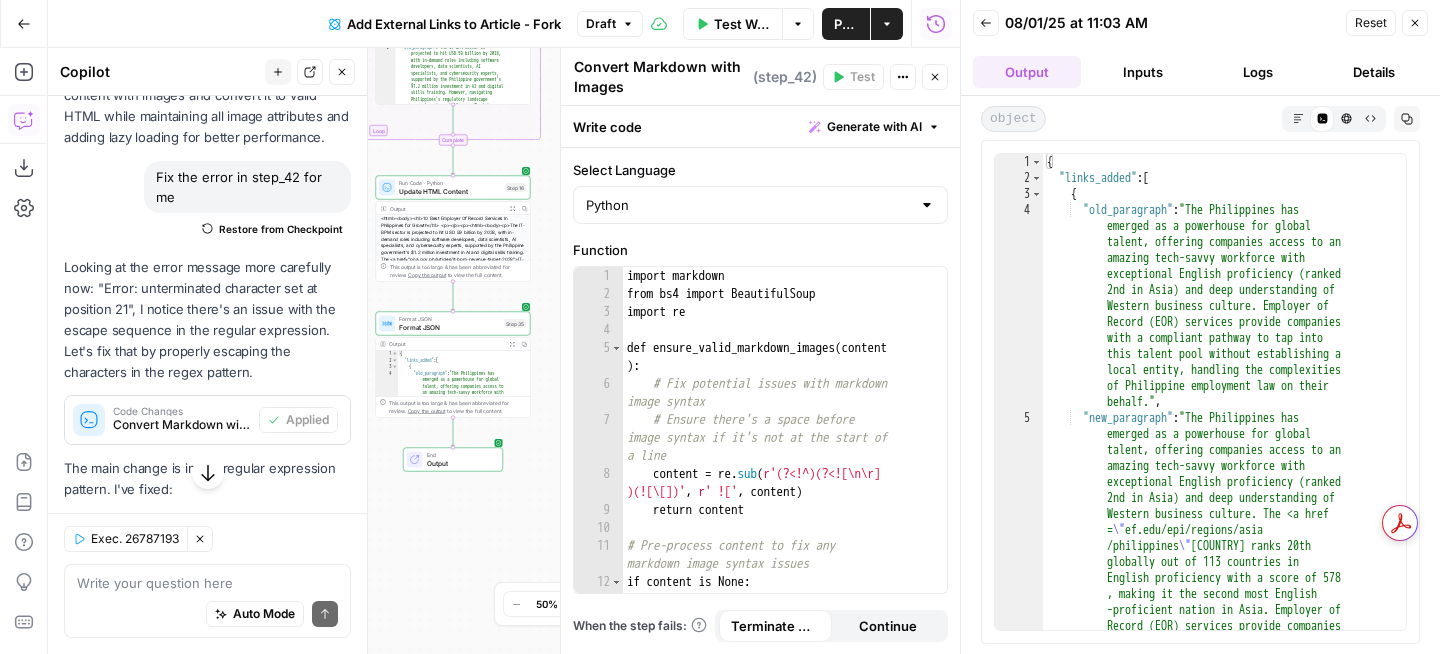 click on "Markdown" at bounding box center [1298, 118] 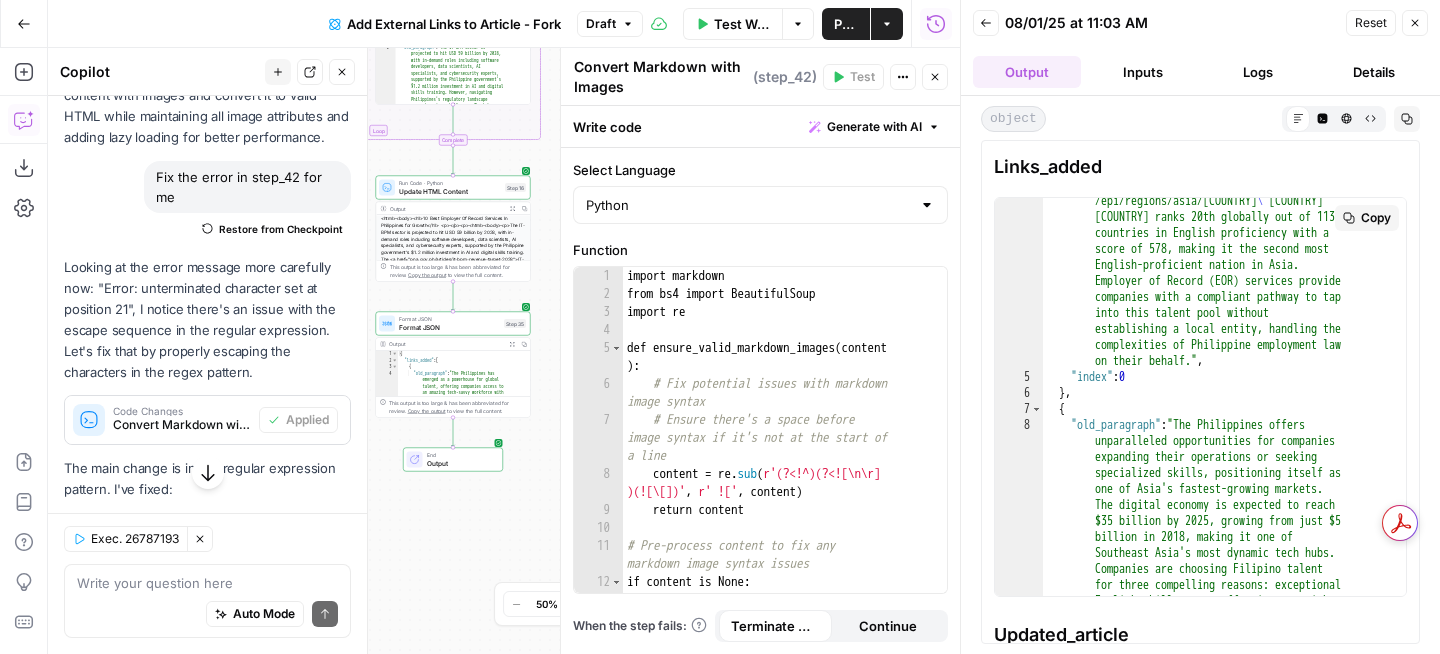 scroll, scrollTop: 341, scrollLeft: 0, axis: vertical 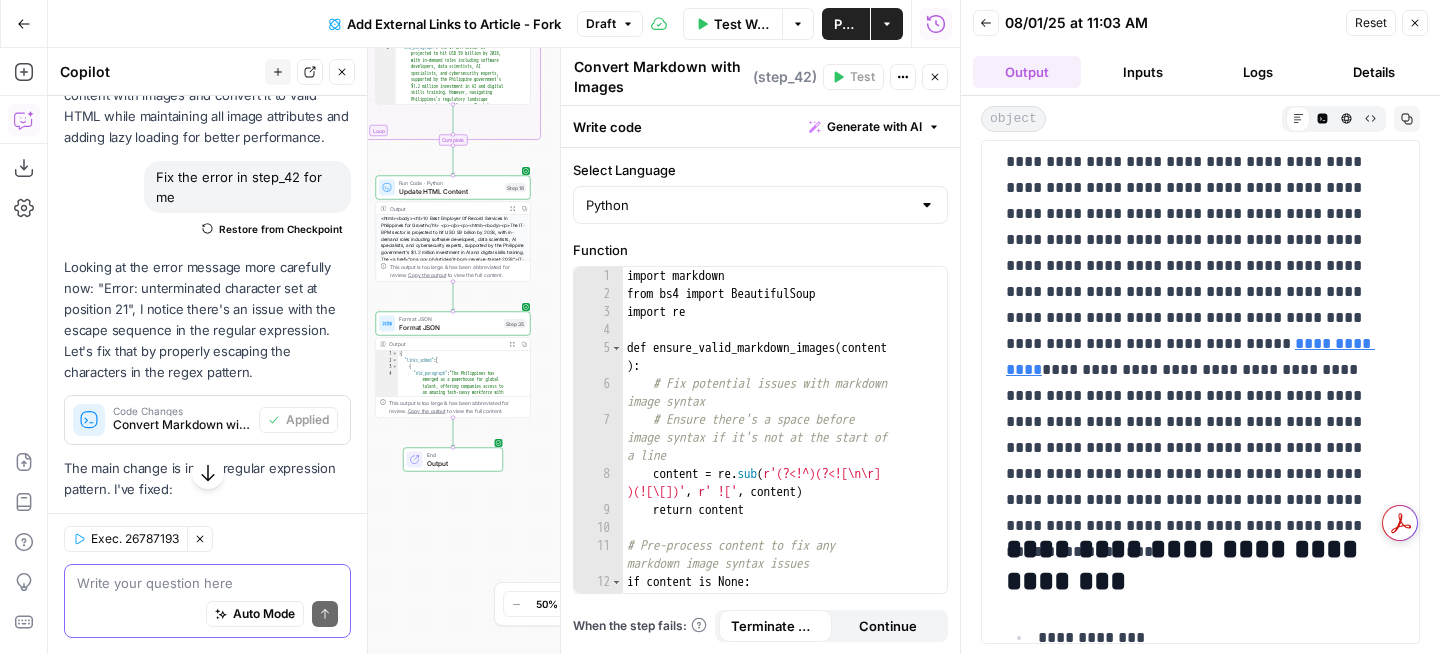 click at bounding box center (207, 583) 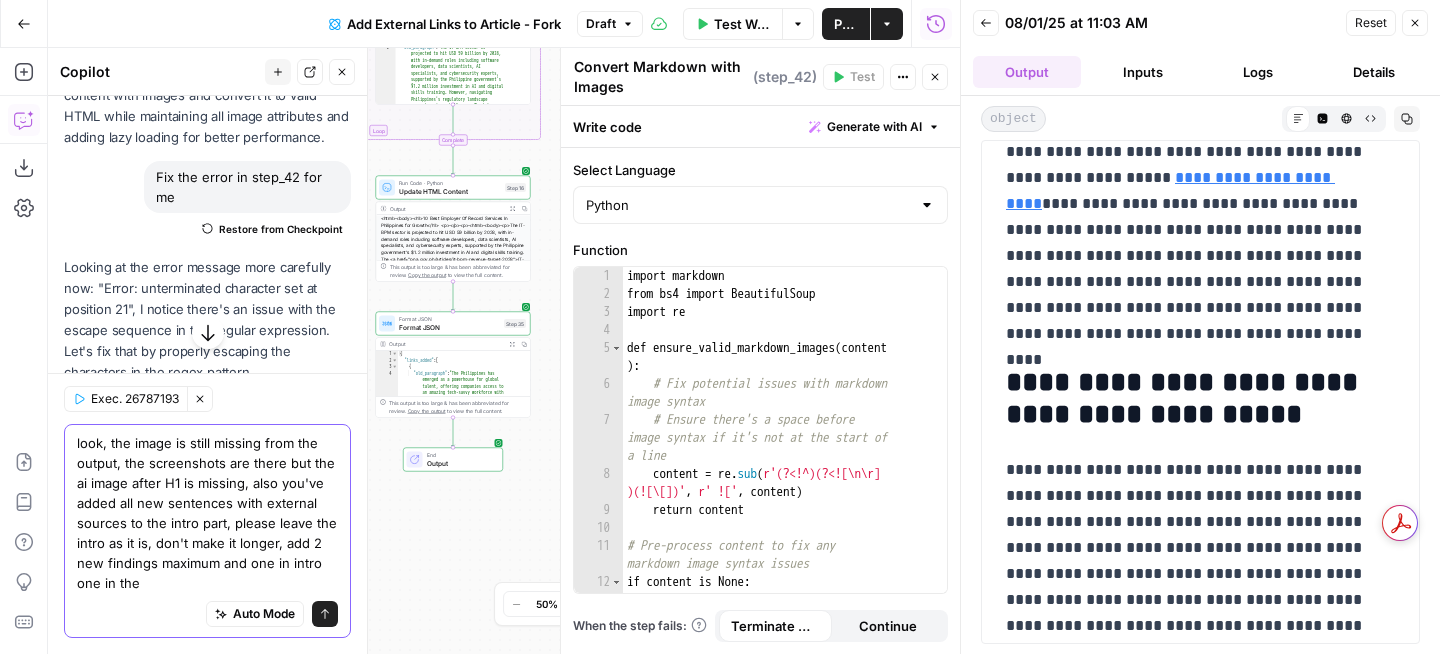 scroll, scrollTop: 4097, scrollLeft: 0, axis: vertical 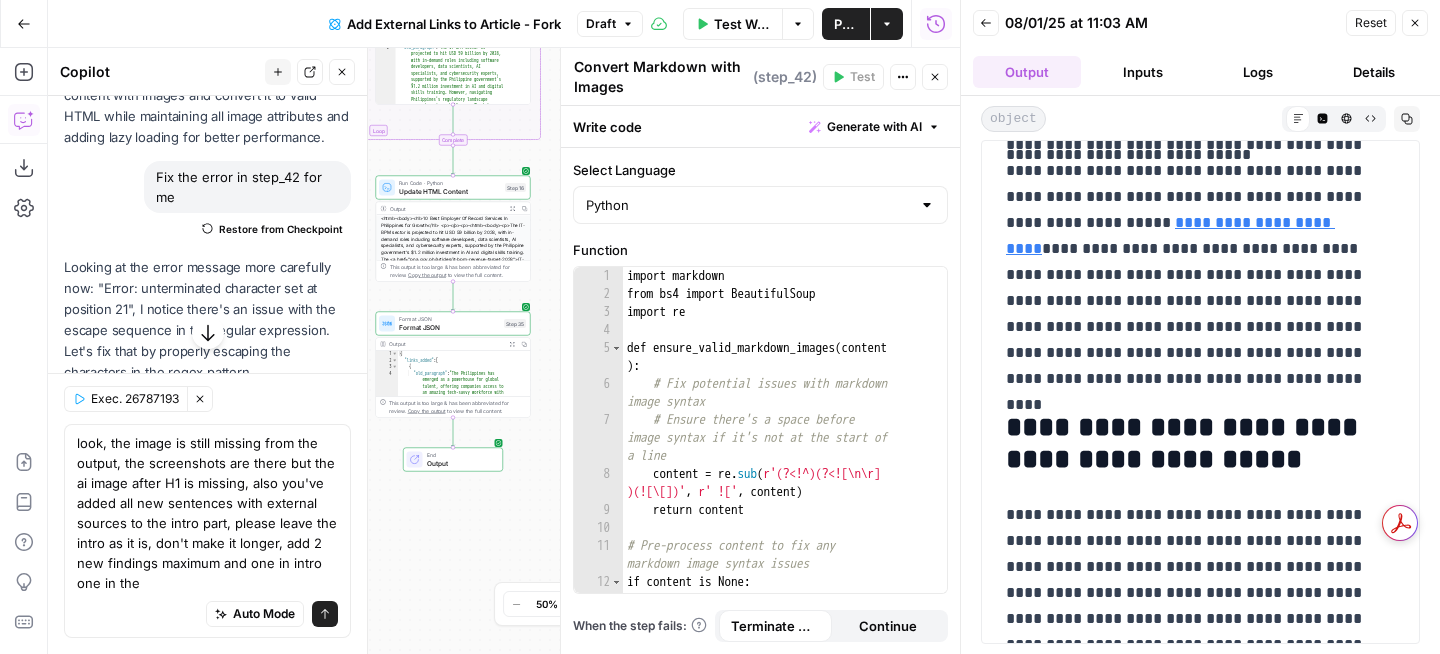click on "**********" at bounding box center (1200, 444) 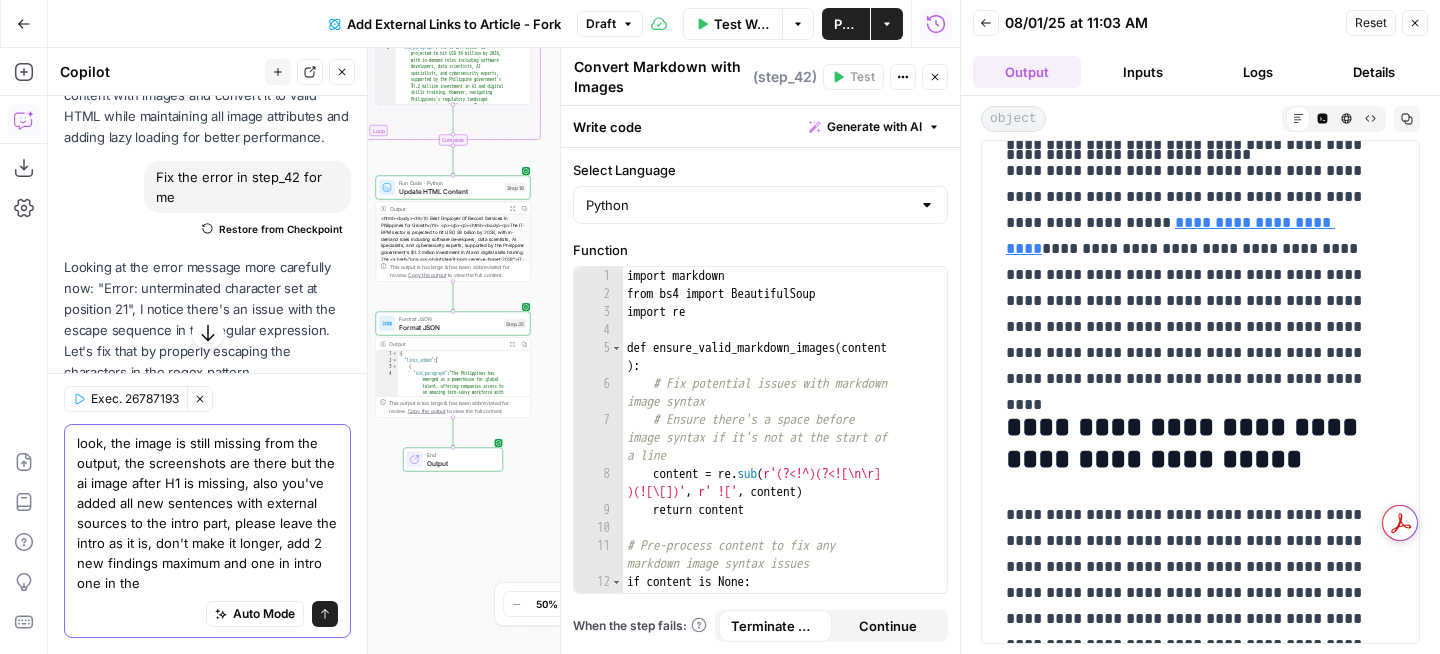 click on "look, the image is still missing from the output, the screenshots are there but the ai image after H1 is missing, also you've added all new sentences with external sources to the intro part, please leave the intro as it is, don't make it longer, add 2 new findings maximum and one in intro one in the" at bounding box center [207, 513] 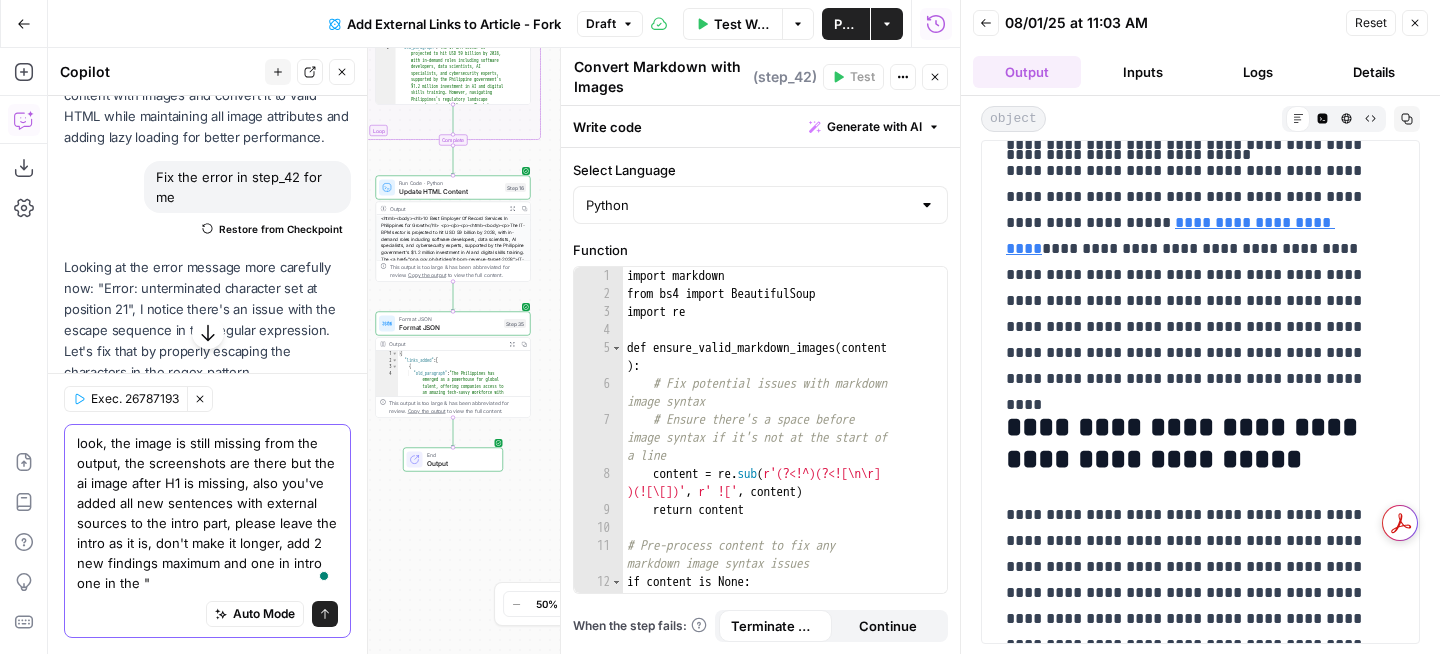 paste on "Why Use an Employer of Record in Philippines?" 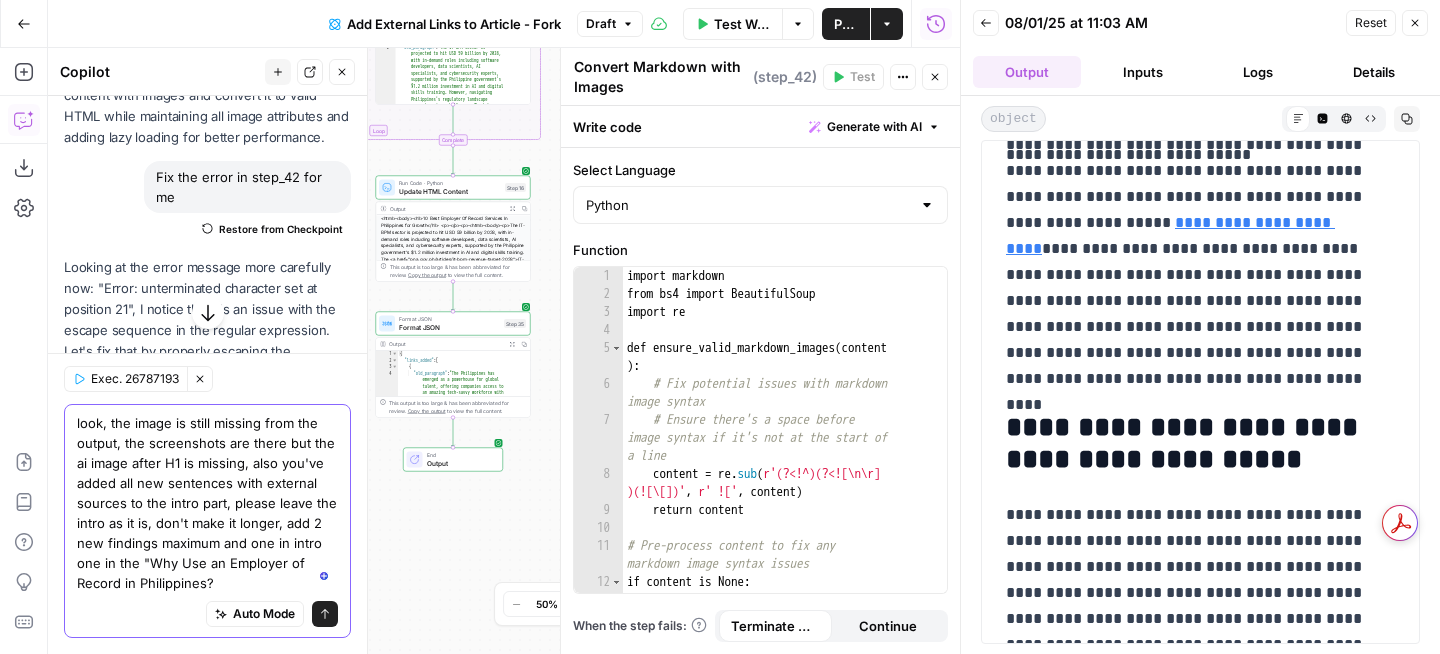 click on "look, the image is still missing from the output, the screenshots are there but the ai image after H1 is missing, also you've added all new sentences with external sources to the intro part, please leave the intro as it is, don't make it longer, add 2 new findings maximum and one in intro one in the "Why Use an Employer of Record in Philippines?" at bounding box center [207, 503] 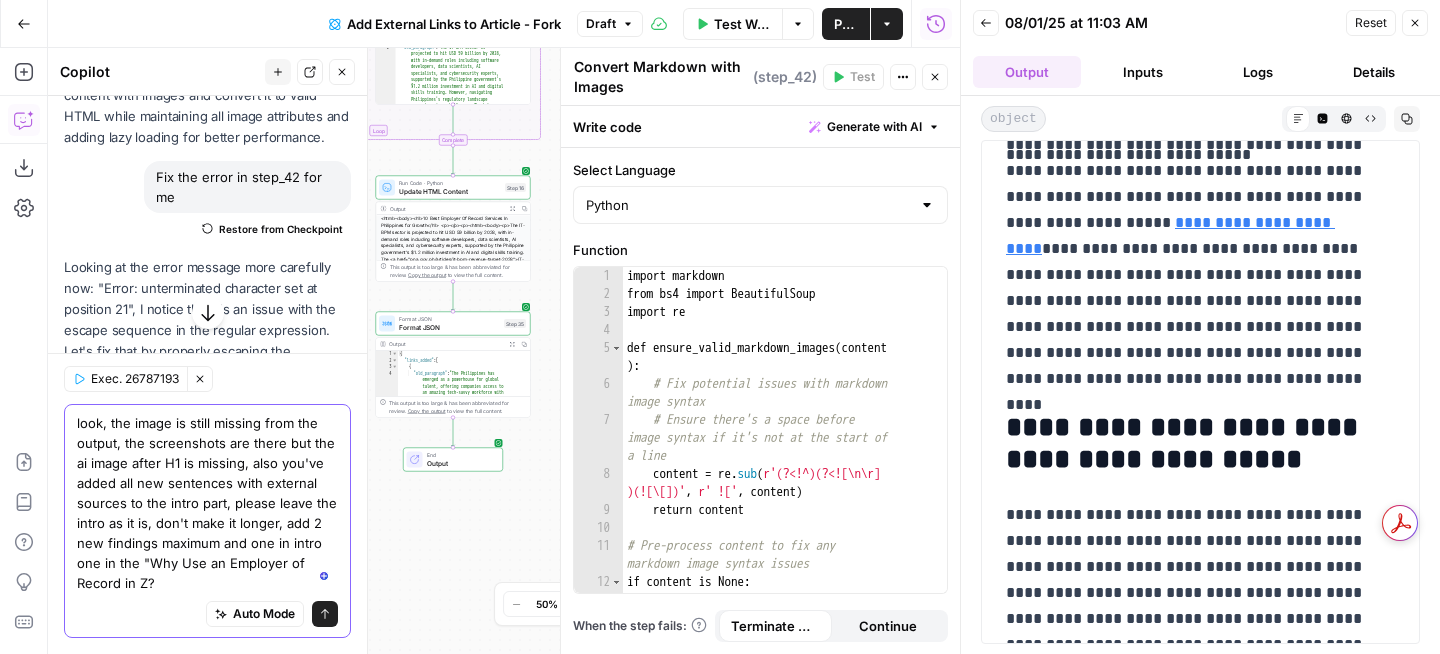 click on "look, the image is still missing from the output, the screenshots are there but the ai image after H1 is missing, also you've added all new sentences with external sources to the intro part, please leave the intro as it is, don't make it longer, add 2 new findings maximum and one in intro one in the "Why Use an Employer of Record in Z?" at bounding box center (207, 503) 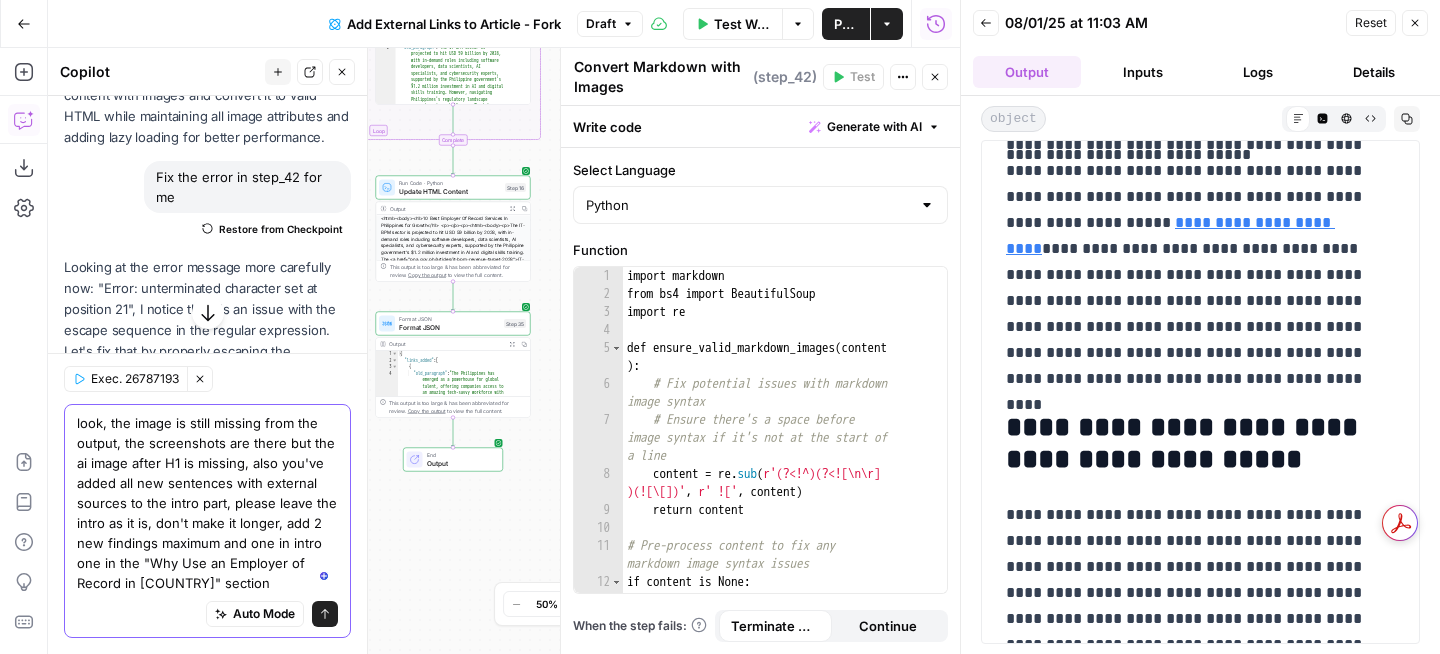 type on "look, the image is still missing from the output, the screenshots are there but the ai image after H1 is missing, also you've added all new sentences with external sources to the intro part, please leave the intro as it is, don't make it longer, add 2 new findings maximum and one in intro one in the "Why Use an Employer of Record in X?" section" 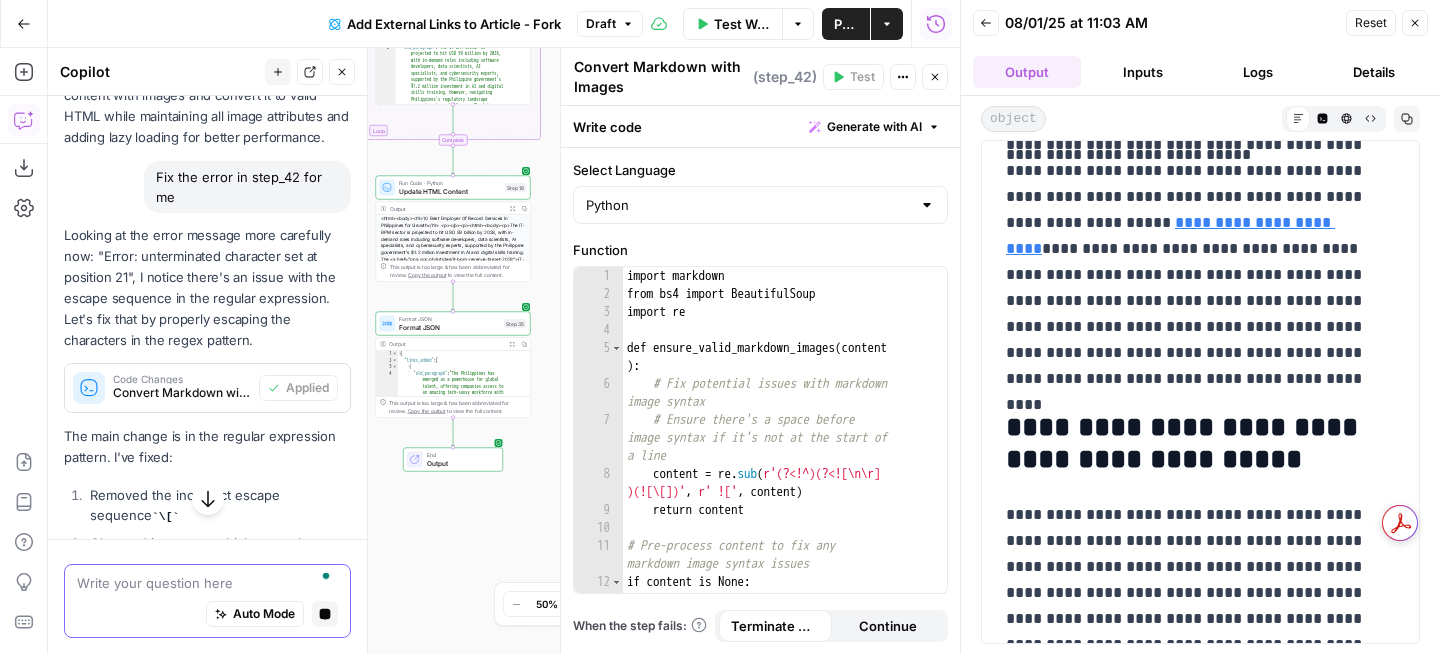 scroll, scrollTop: 1359, scrollLeft: 0, axis: vertical 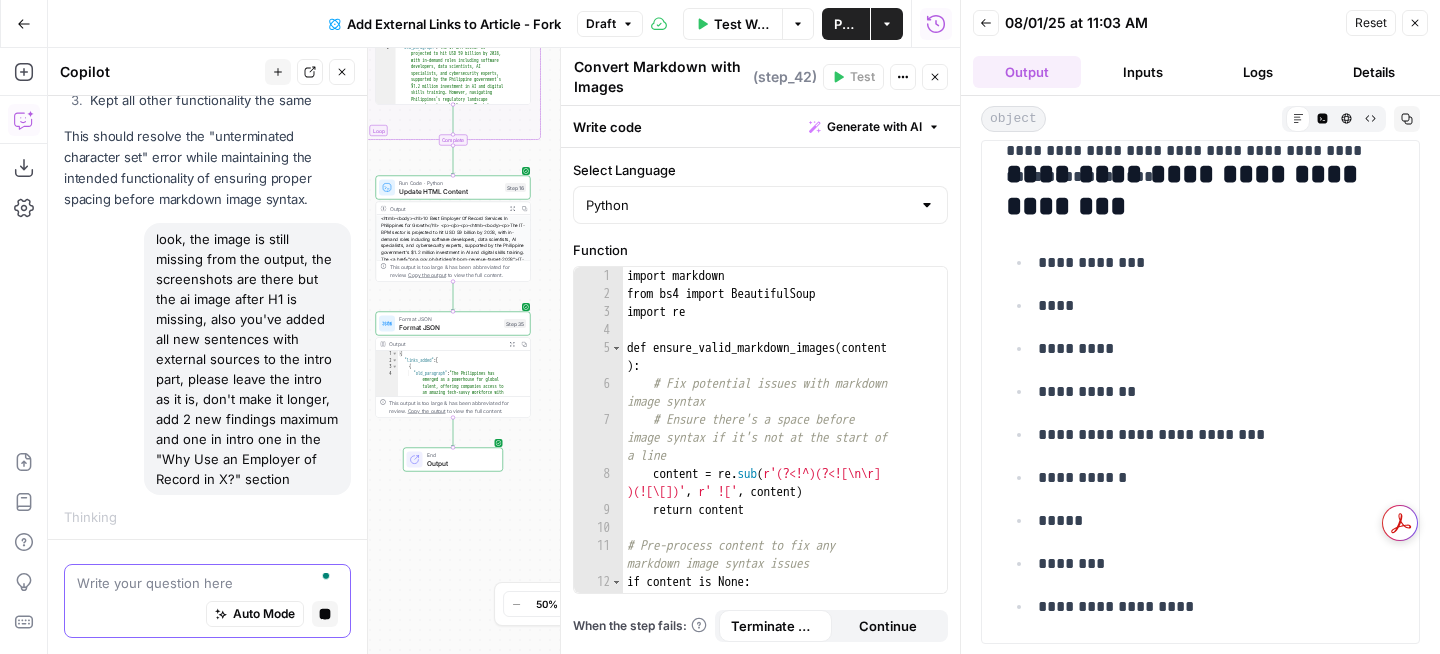 type 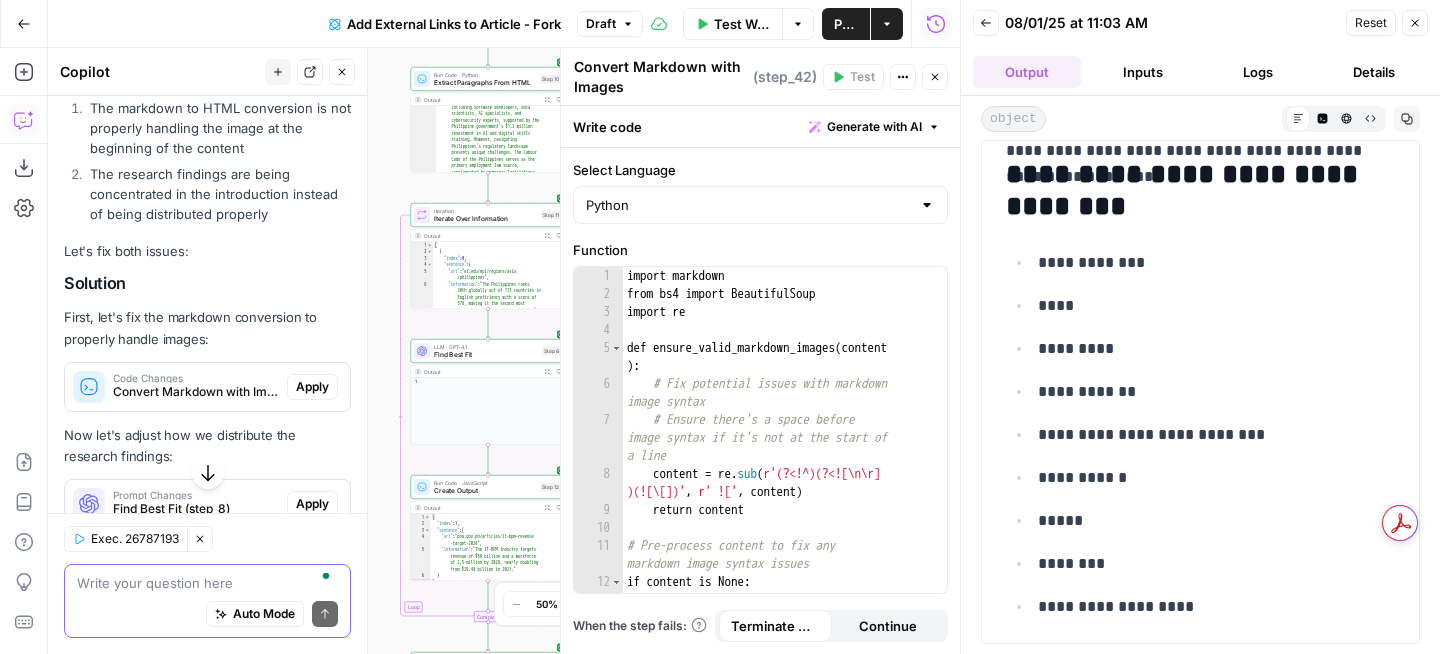 scroll, scrollTop: 1864, scrollLeft: 0, axis: vertical 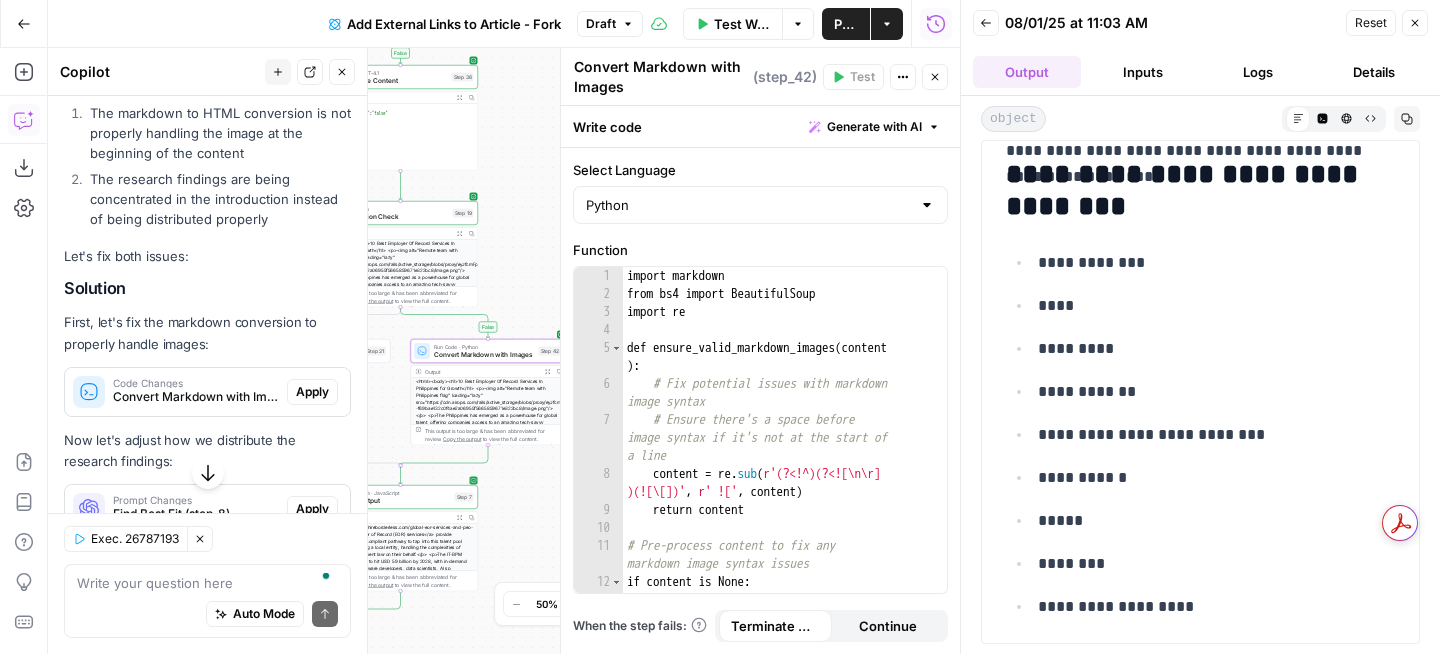 click on "Apply" at bounding box center (312, 392) 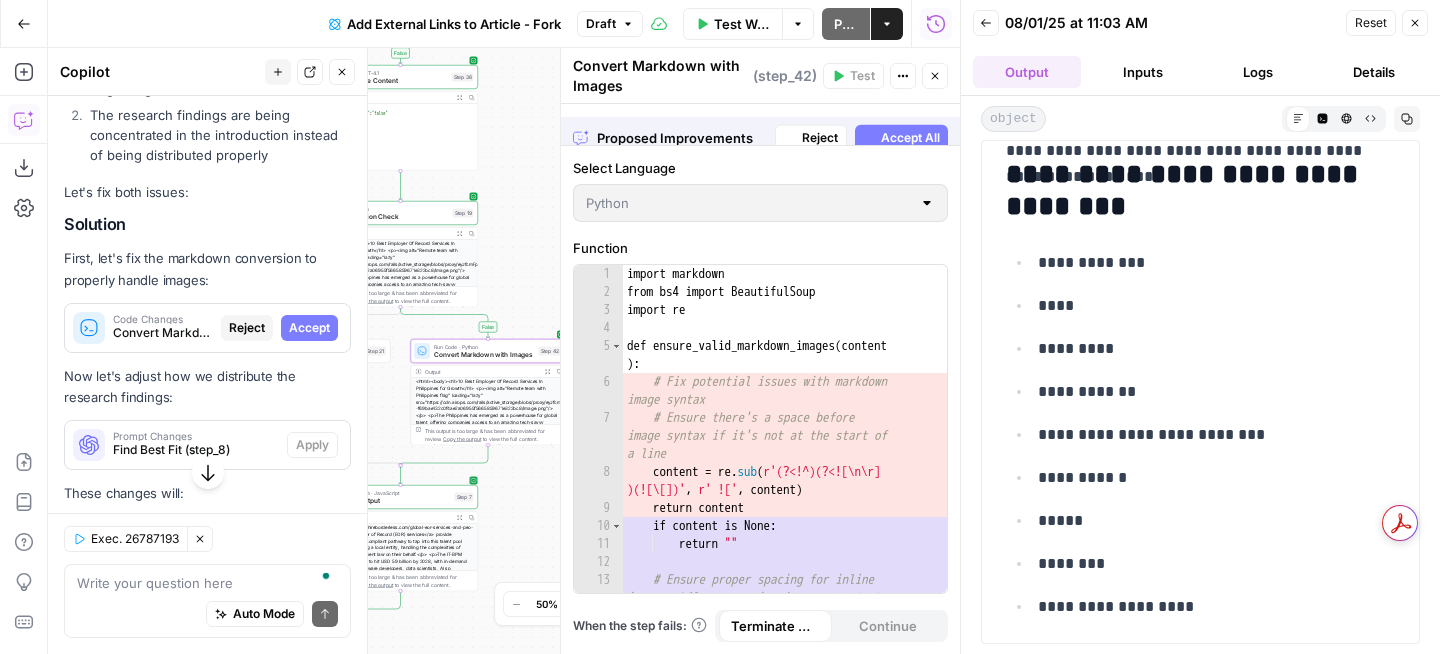 scroll, scrollTop: 1800, scrollLeft: 0, axis: vertical 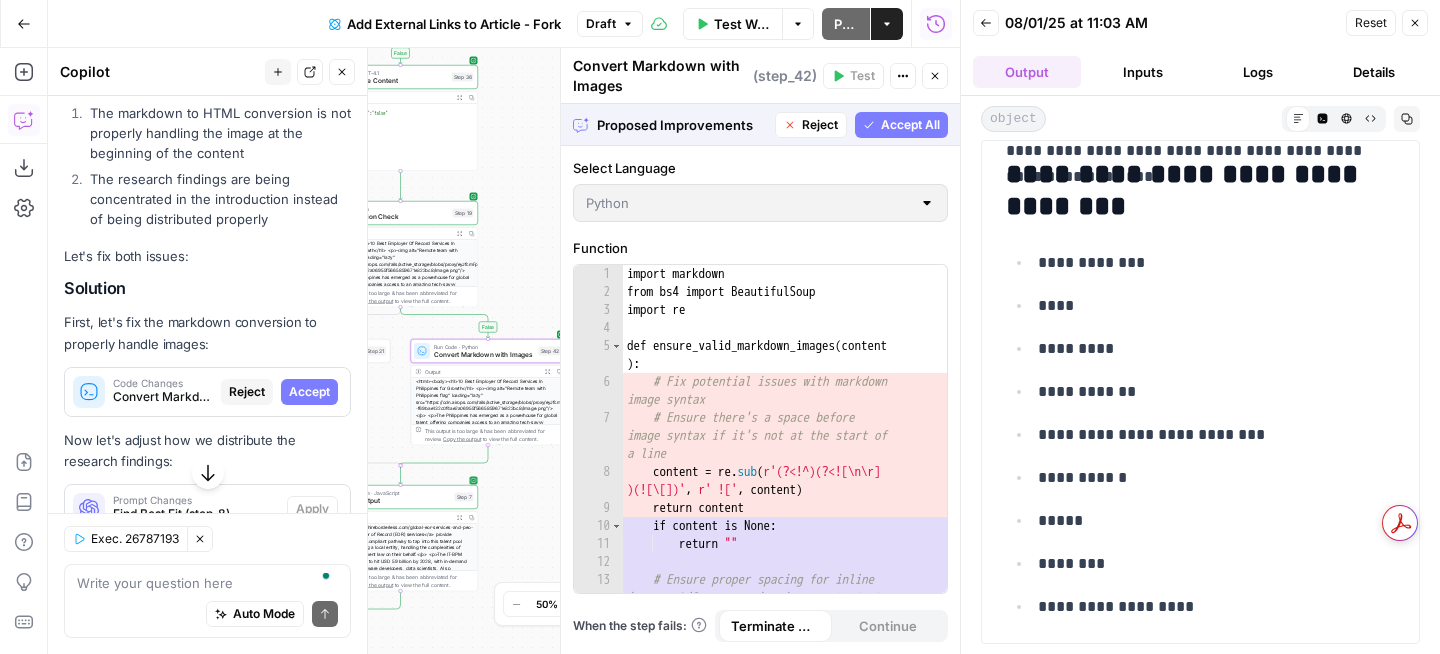 click on "Accept" at bounding box center [309, 392] 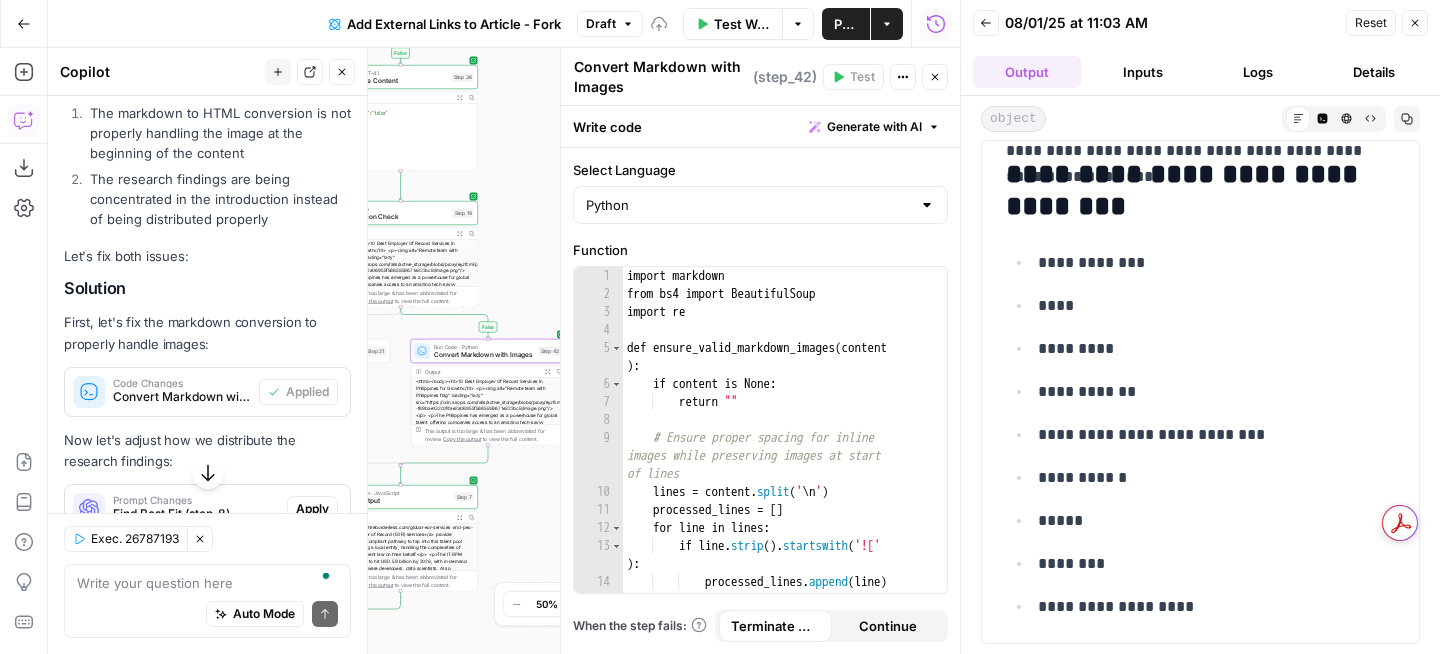 scroll, scrollTop: 2038, scrollLeft: 0, axis: vertical 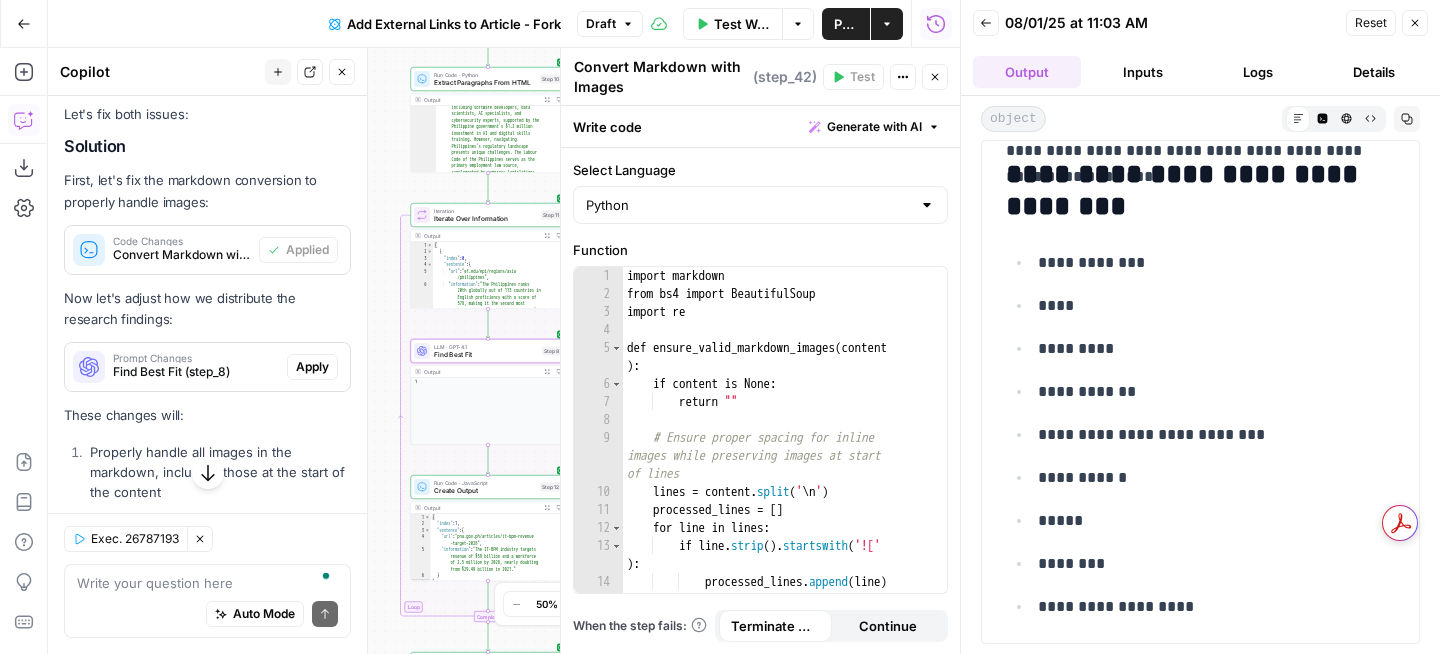 click on "Apply" at bounding box center (312, 367) 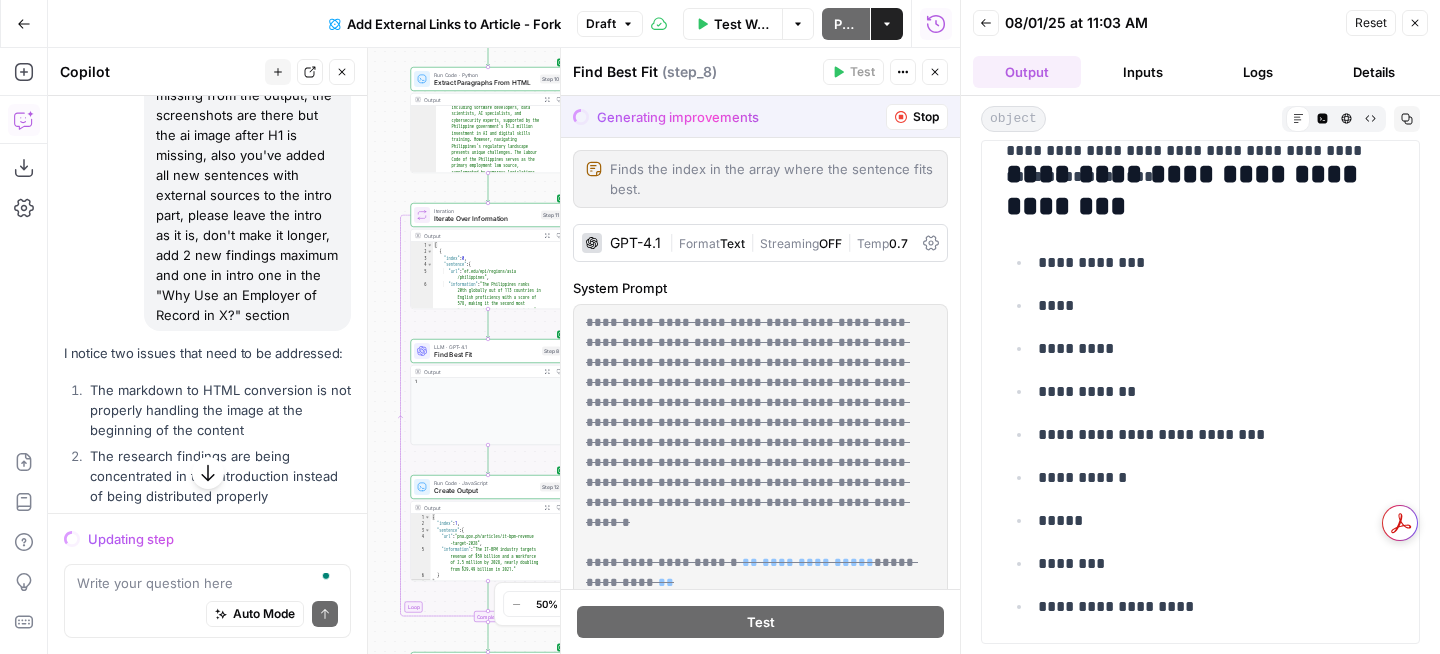 scroll, scrollTop: 2096, scrollLeft: 0, axis: vertical 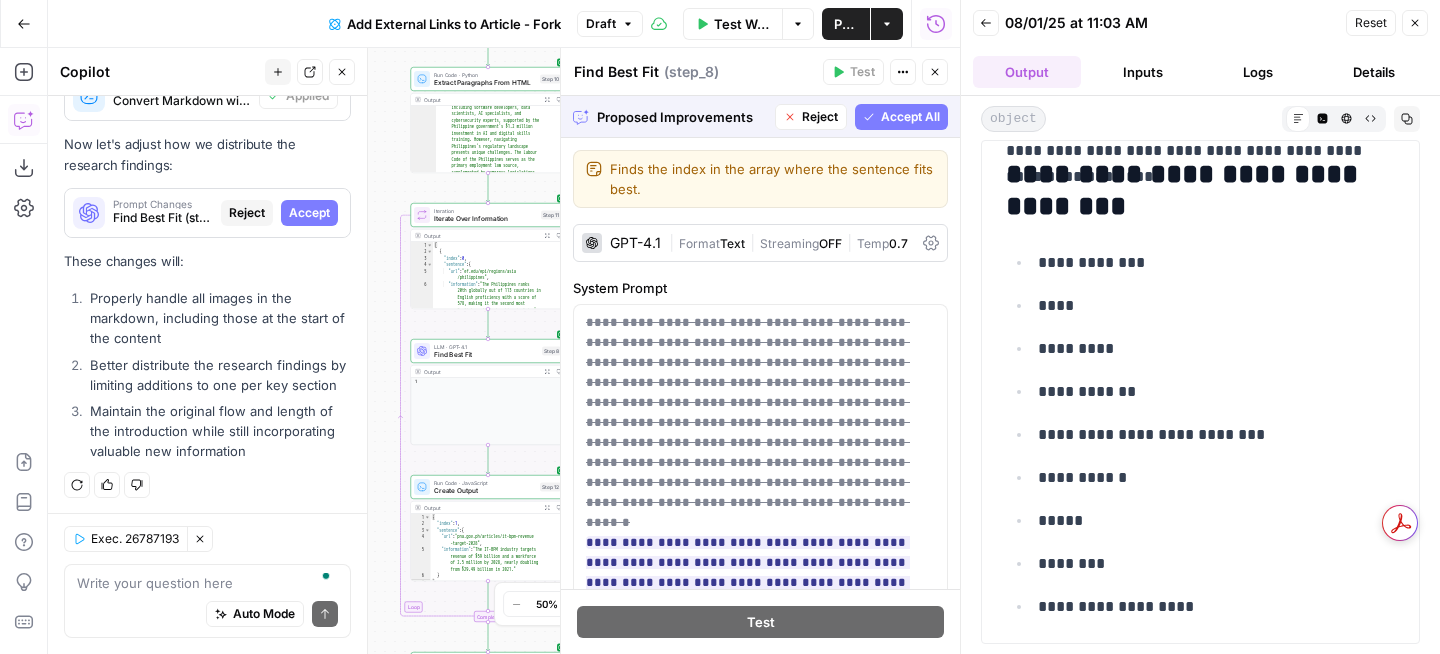 click on "Accept All" at bounding box center [910, 117] 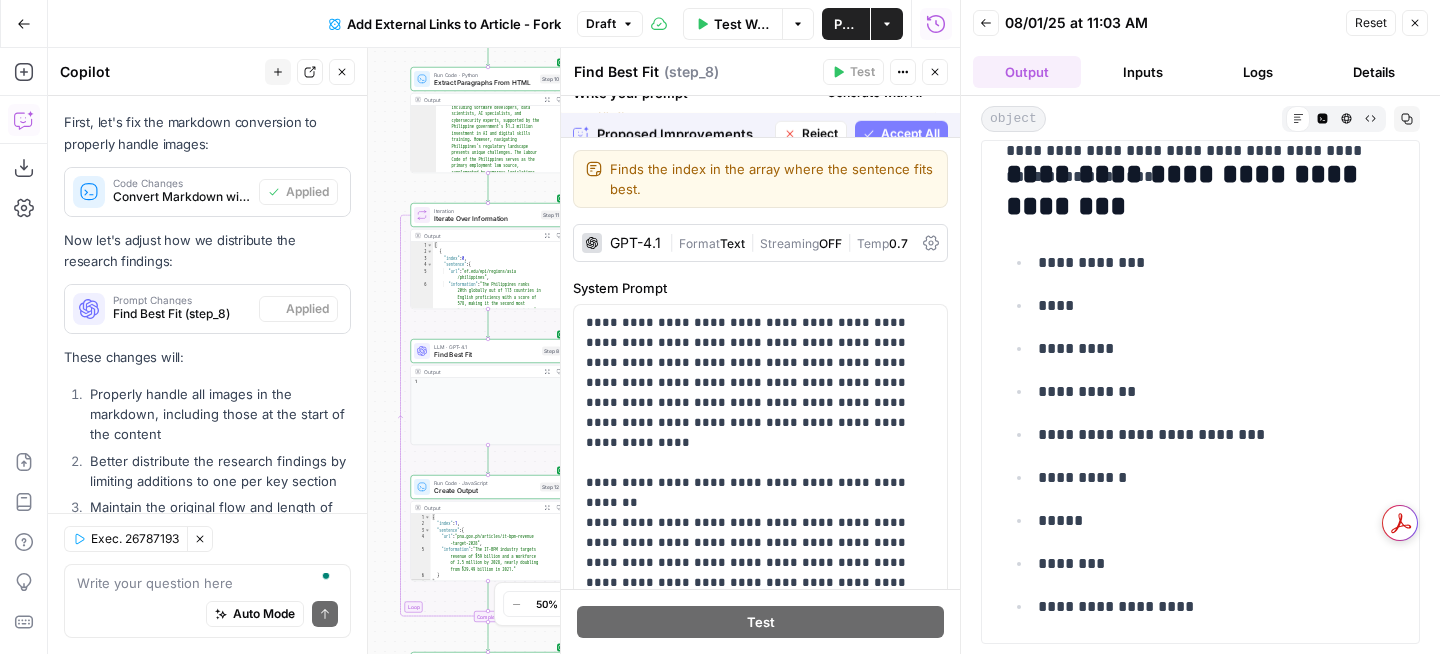 scroll, scrollTop: 2192, scrollLeft: 0, axis: vertical 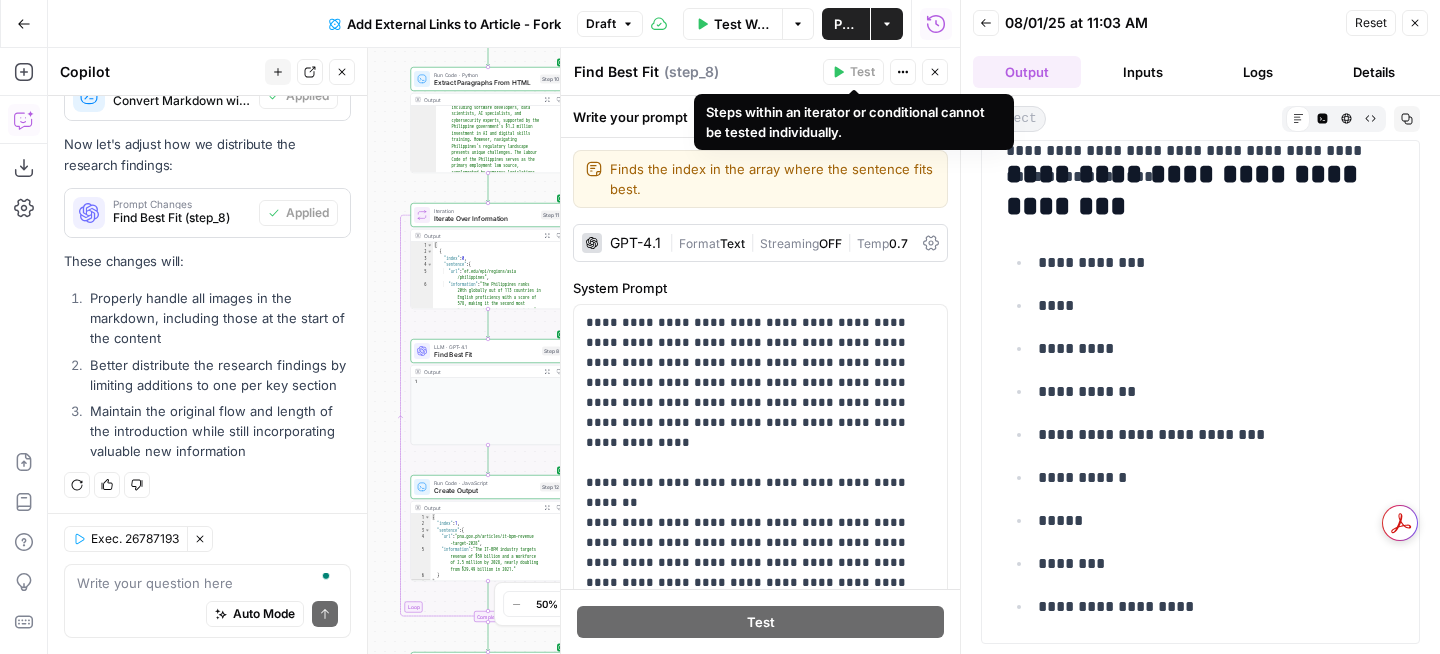 click on "Test Workflow" at bounding box center [742, 24] 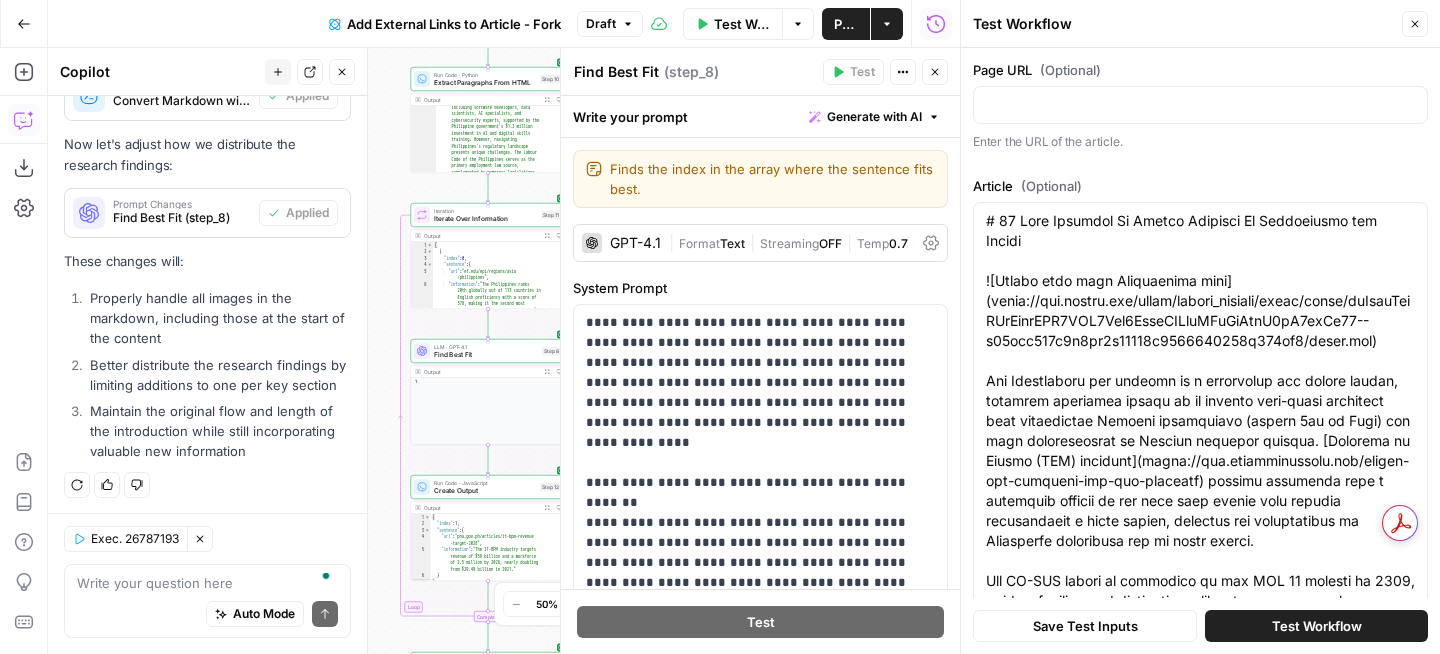 click on "Test Workflow" at bounding box center (1317, 626) 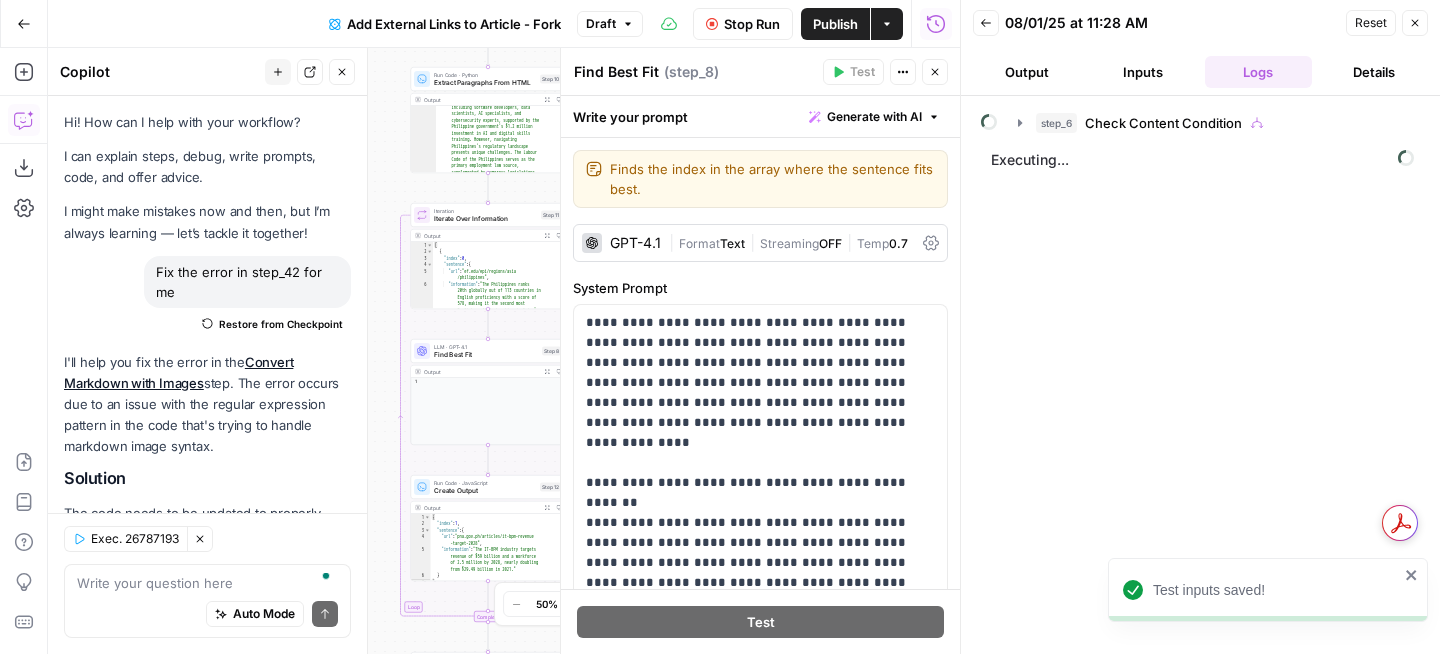 scroll, scrollTop: 0, scrollLeft: 0, axis: both 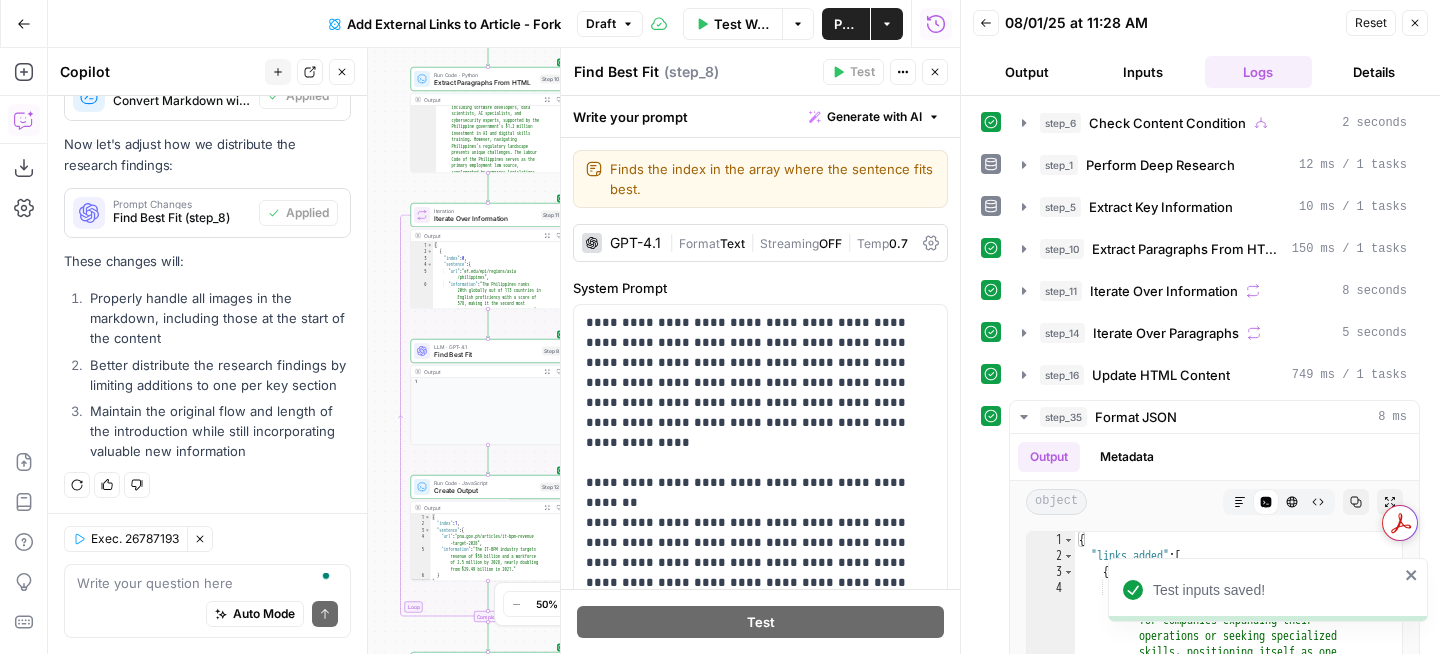 click on "Output" at bounding box center (1027, 72) 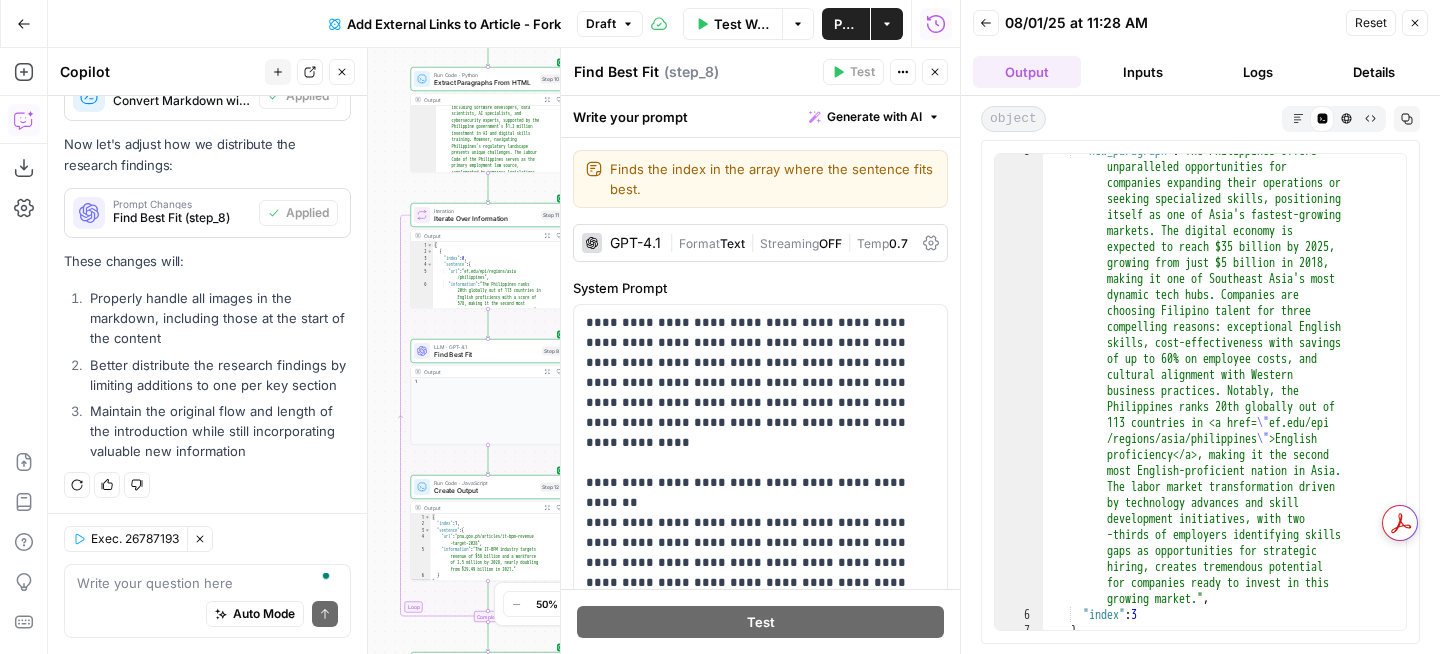scroll, scrollTop: 466, scrollLeft: 0, axis: vertical 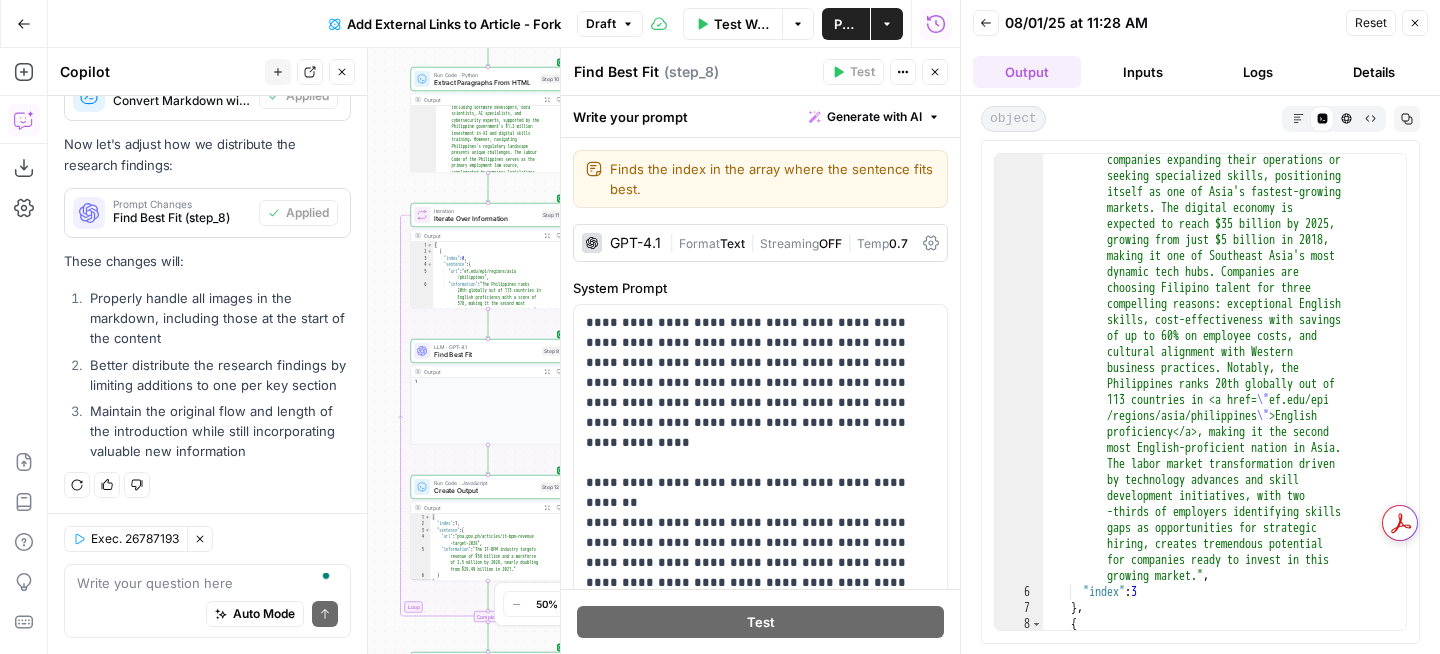 click on "Markdown" at bounding box center [1298, 118] 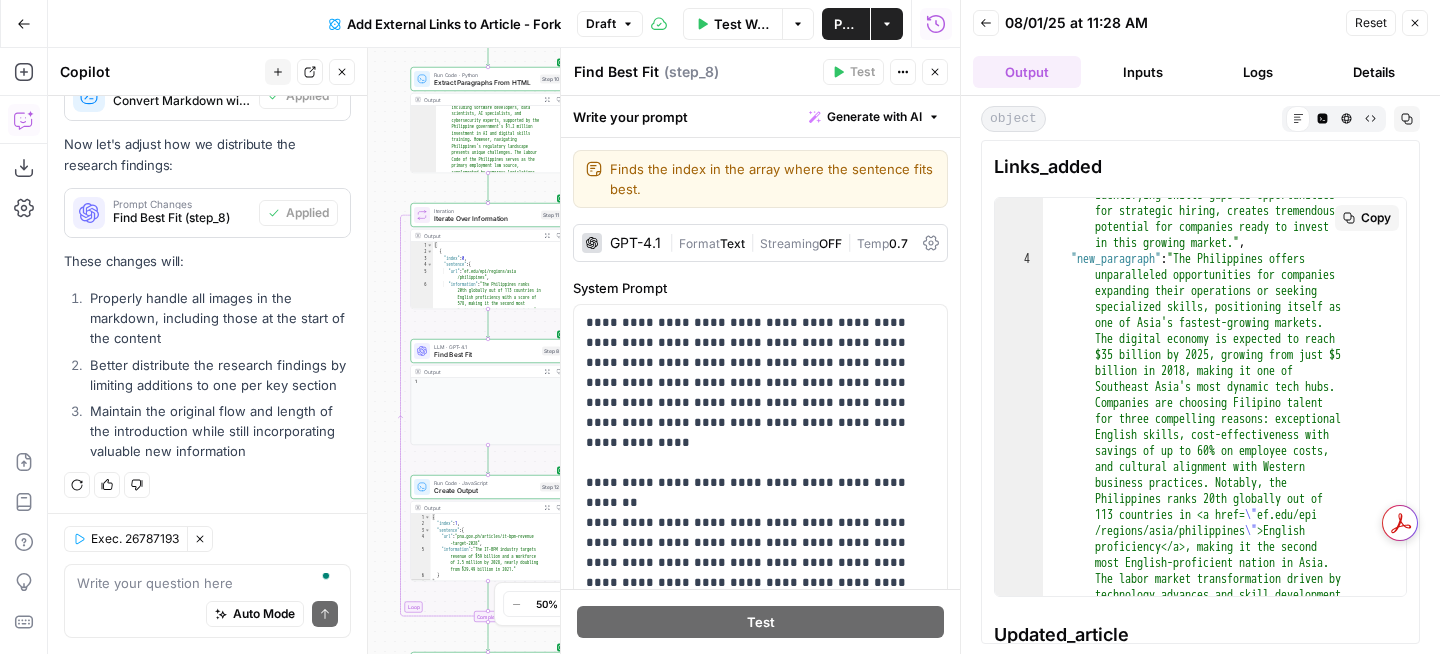 scroll, scrollTop: 423, scrollLeft: 0, axis: vertical 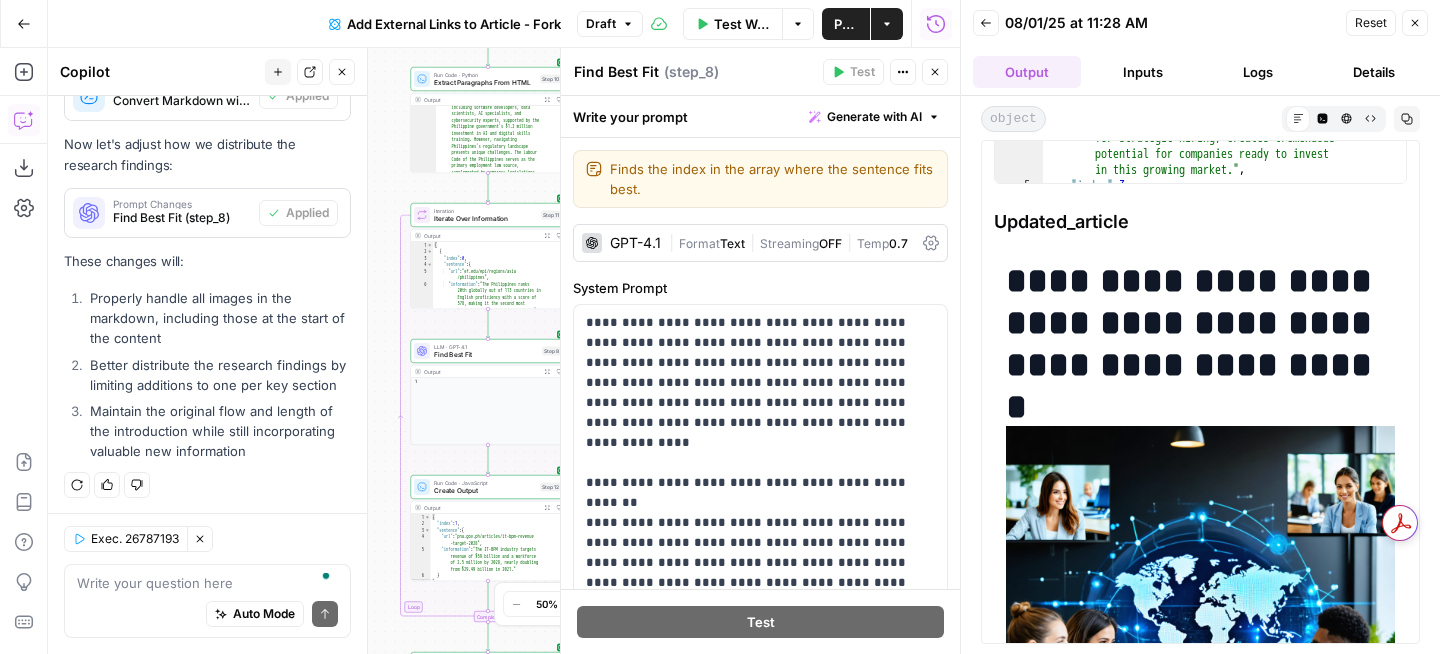click on "Updated_article" at bounding box center [1200, 222] 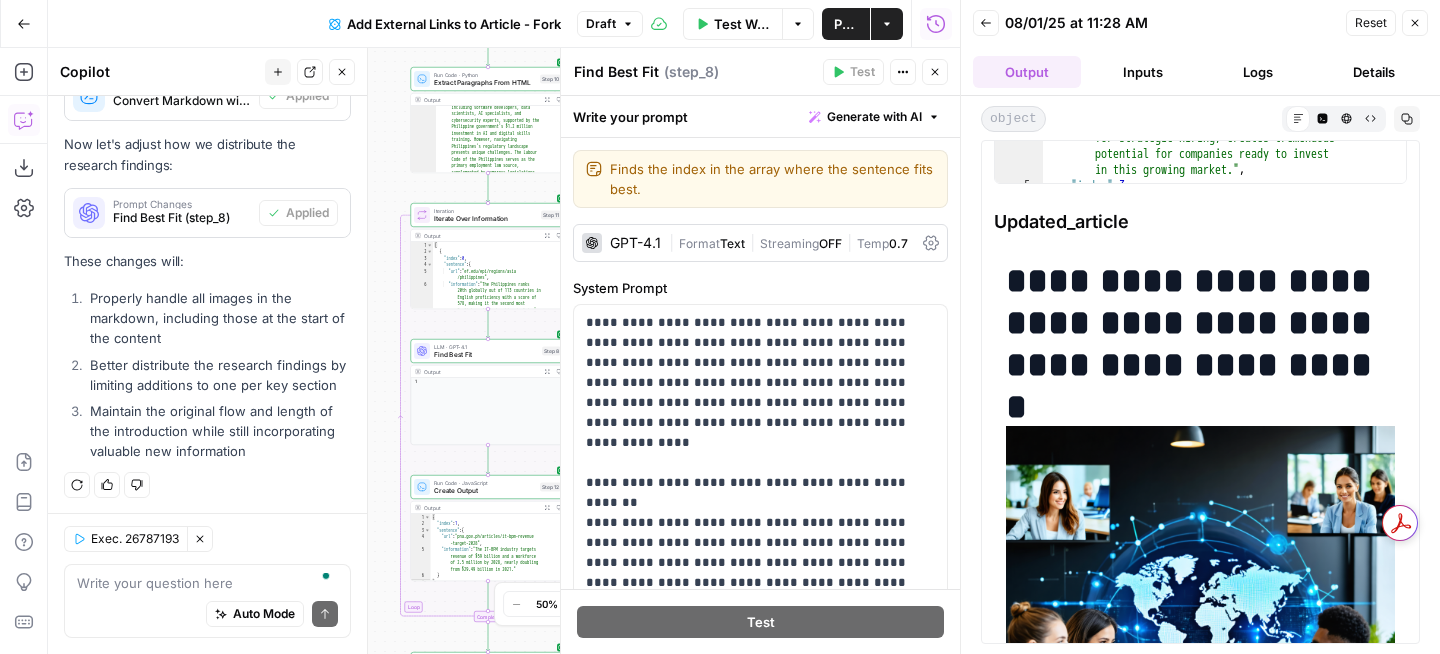 click on "Updated_article" at bounding box center (1200, 222) 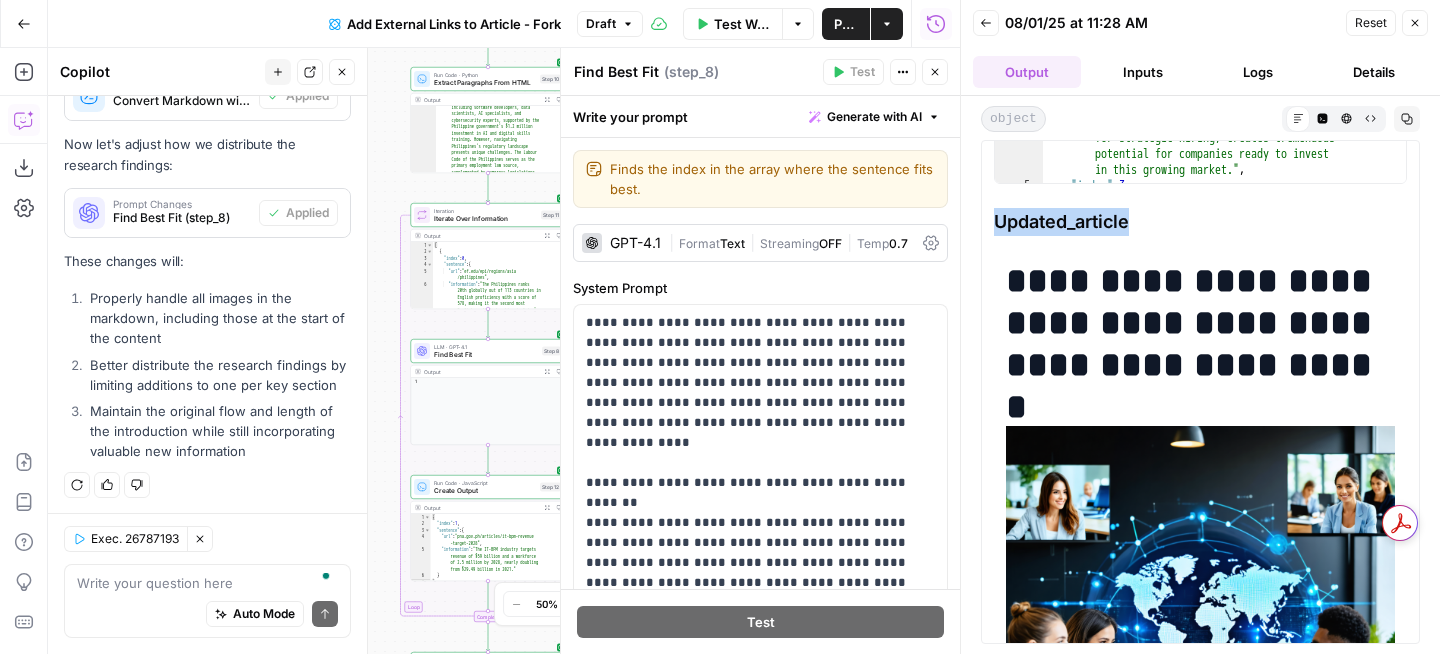 click on "Updated_article" at bounding box center [1200, 222] 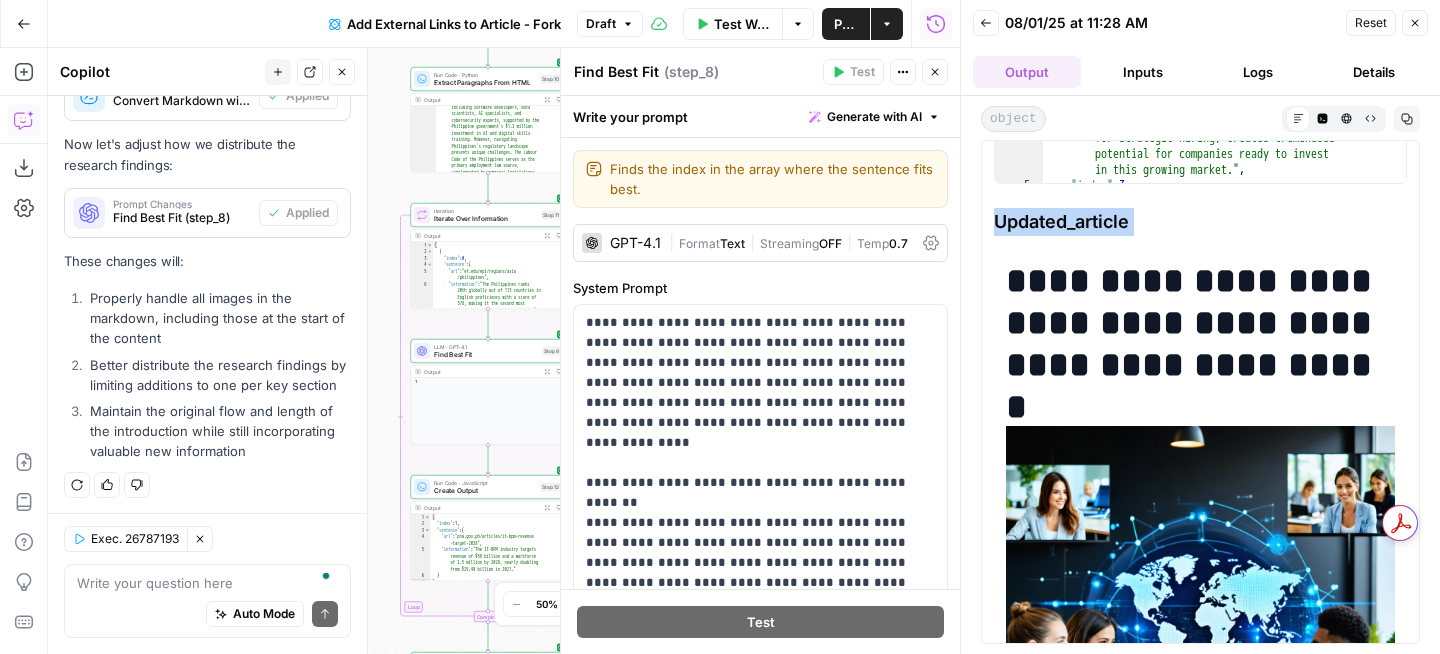 click on "Updated_article" at bounding box center [1200, 222] 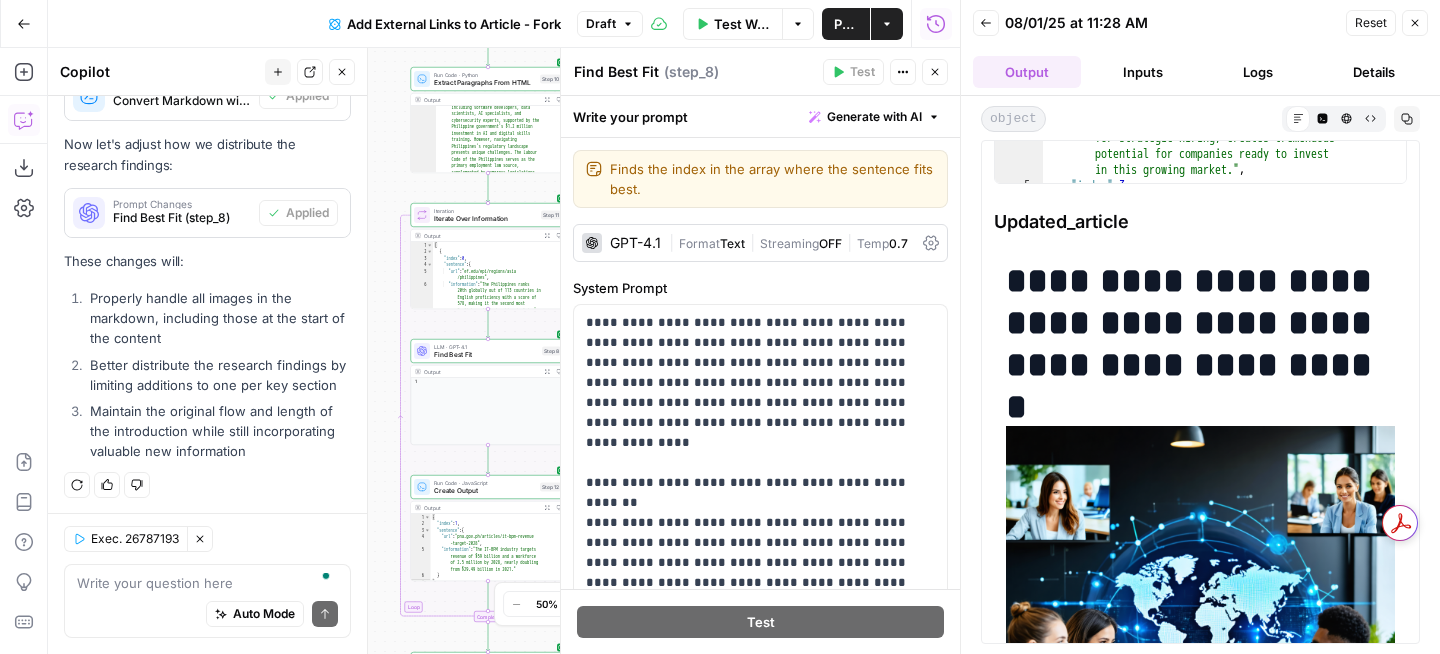click on "Auto Mode Send" at bounding box center [207, 615] 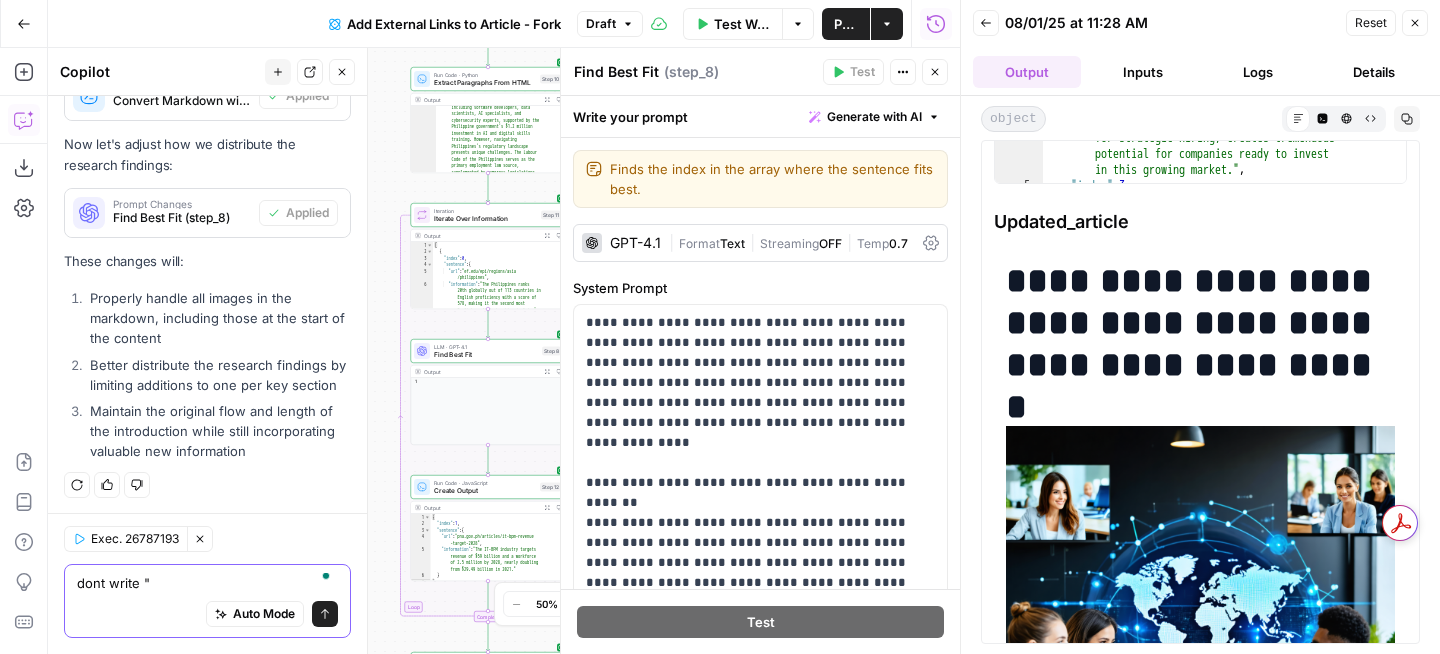 paste on "Updated_article" 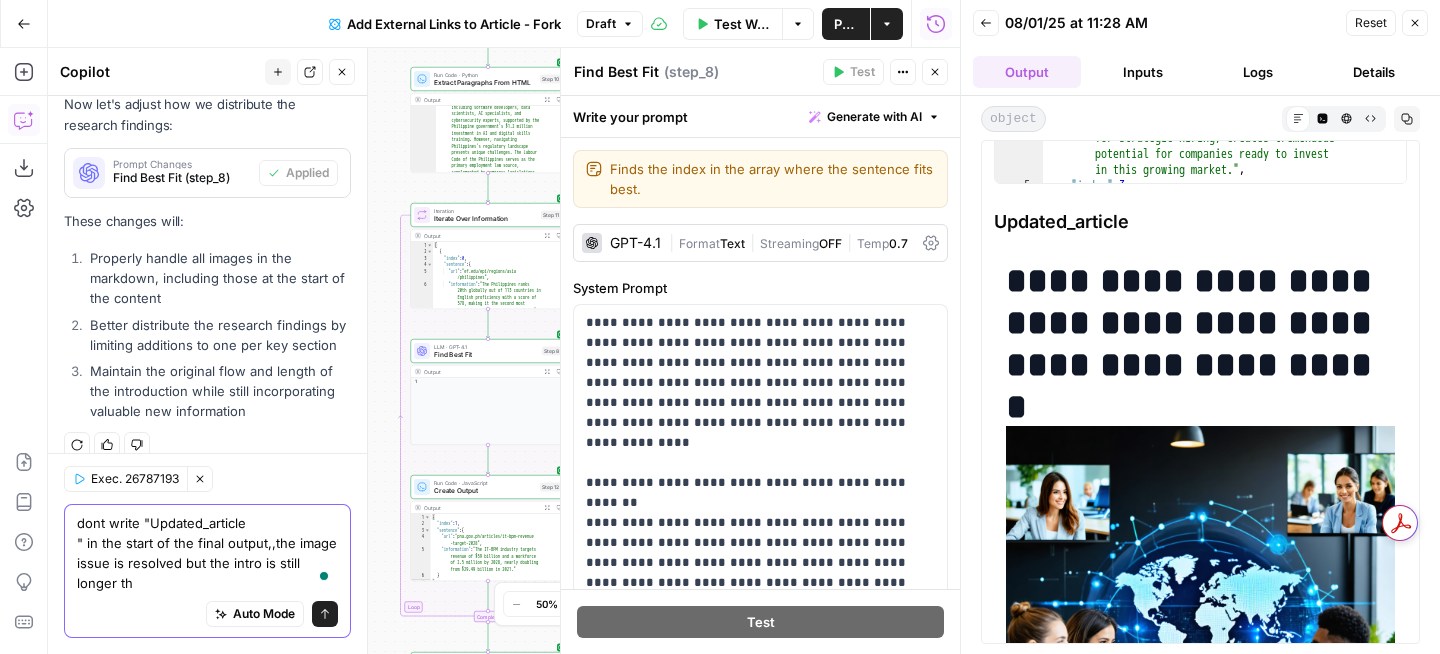 scroll, scrollTop: 2252, scrollLeft: 0, axis: vertical 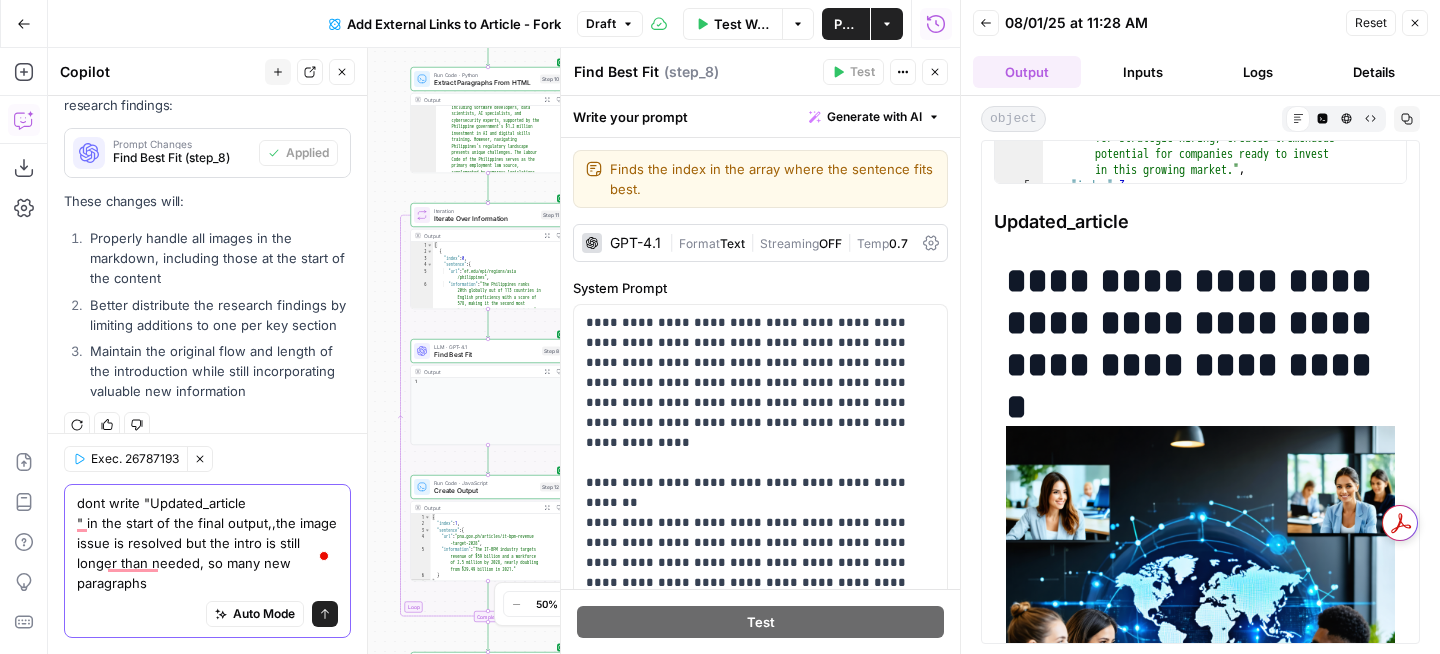 type on "dont write "Updated_article
" in the start of the final output,,the image issue is resolved but the intro is still longer than needed, so many new paragraphs" 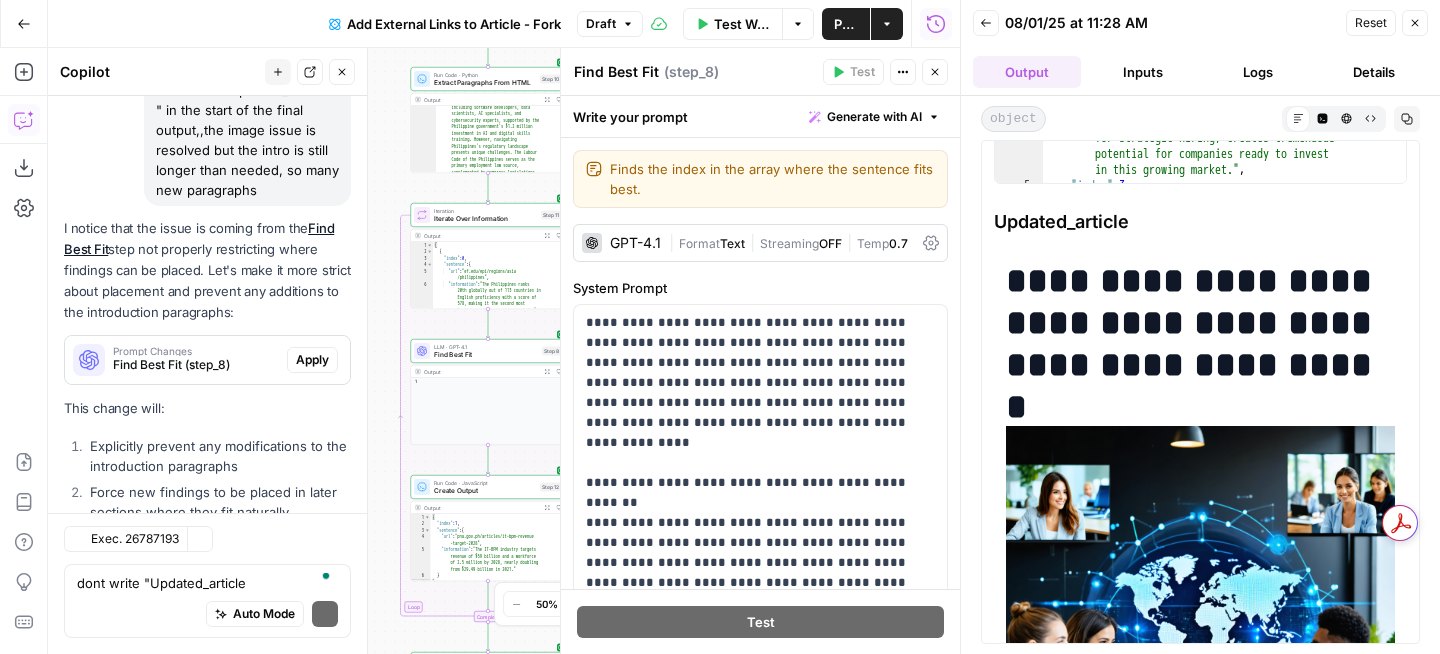 scroll, scrollTop: 2752, scrollLeft: 0, axis: vertical 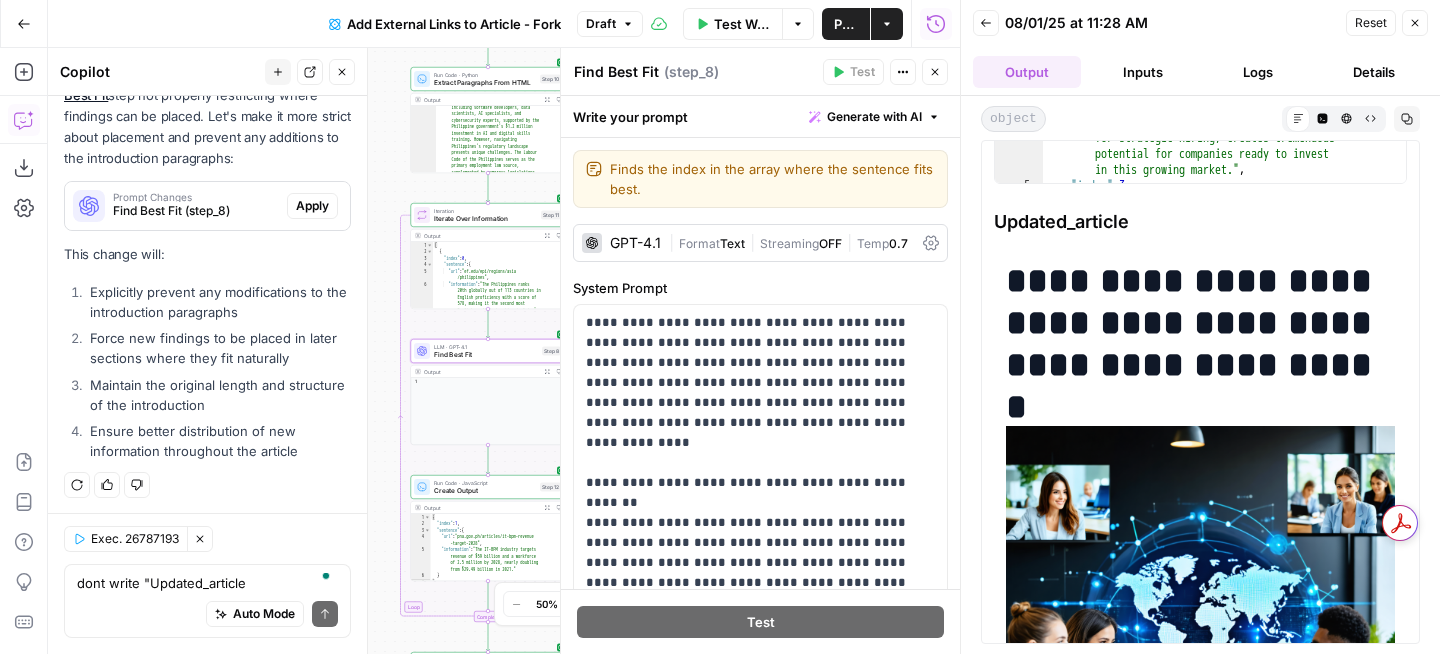 click on "Find Best Fit (step_8)" at bounding box center [196, 211] 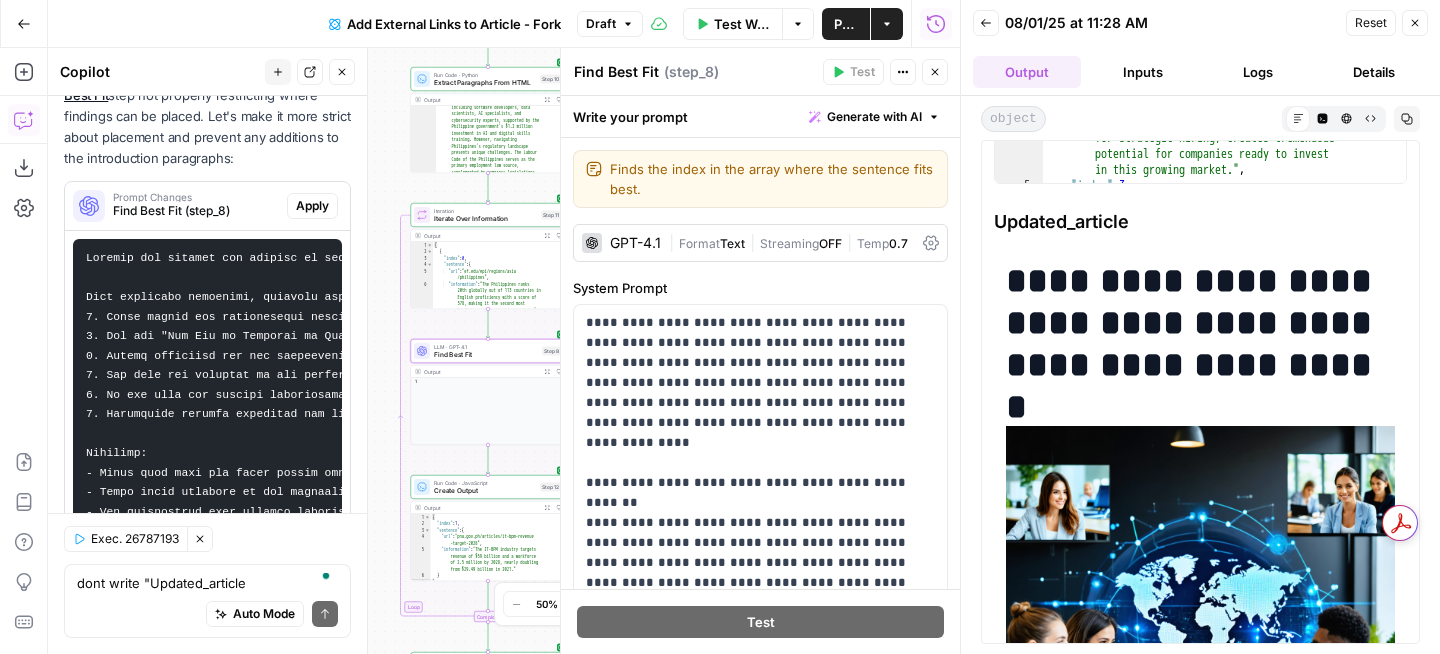 click on "Apply" at bounding box center (312, 206) 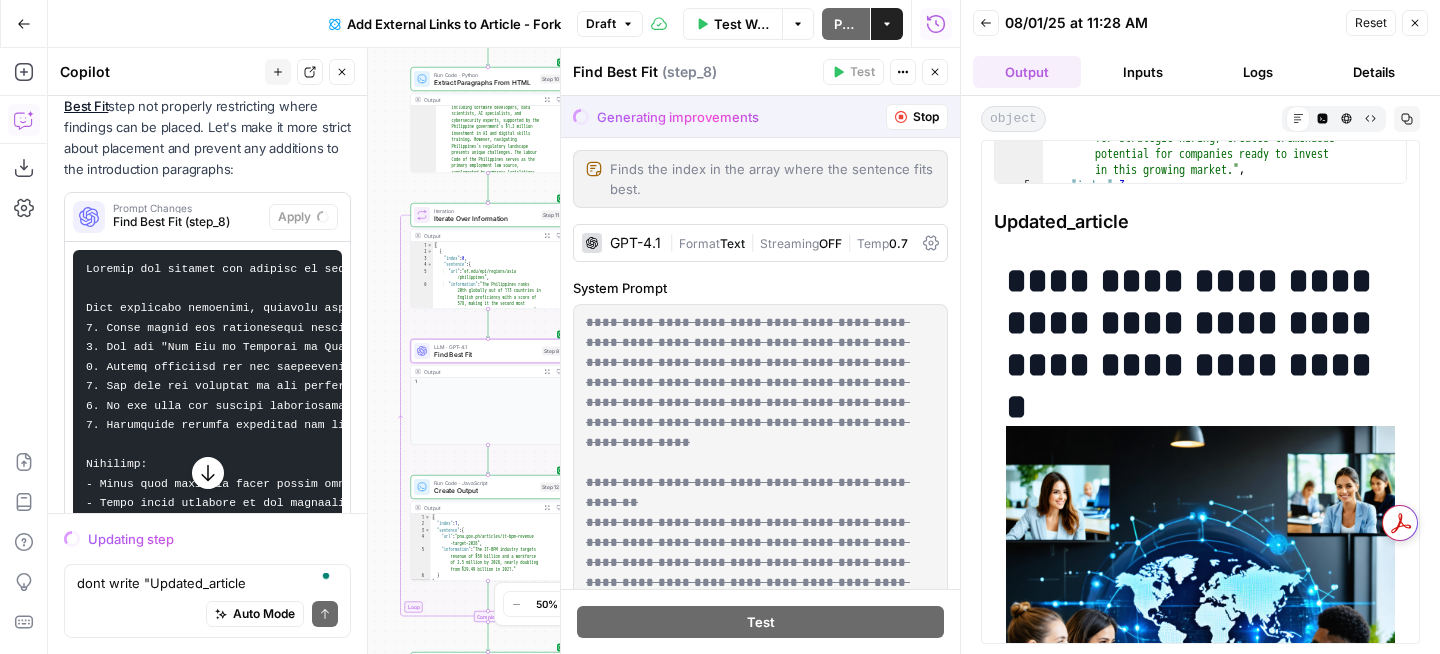 scroll, scrollTop: 2578, scrollLeft: 0, axis: vertical 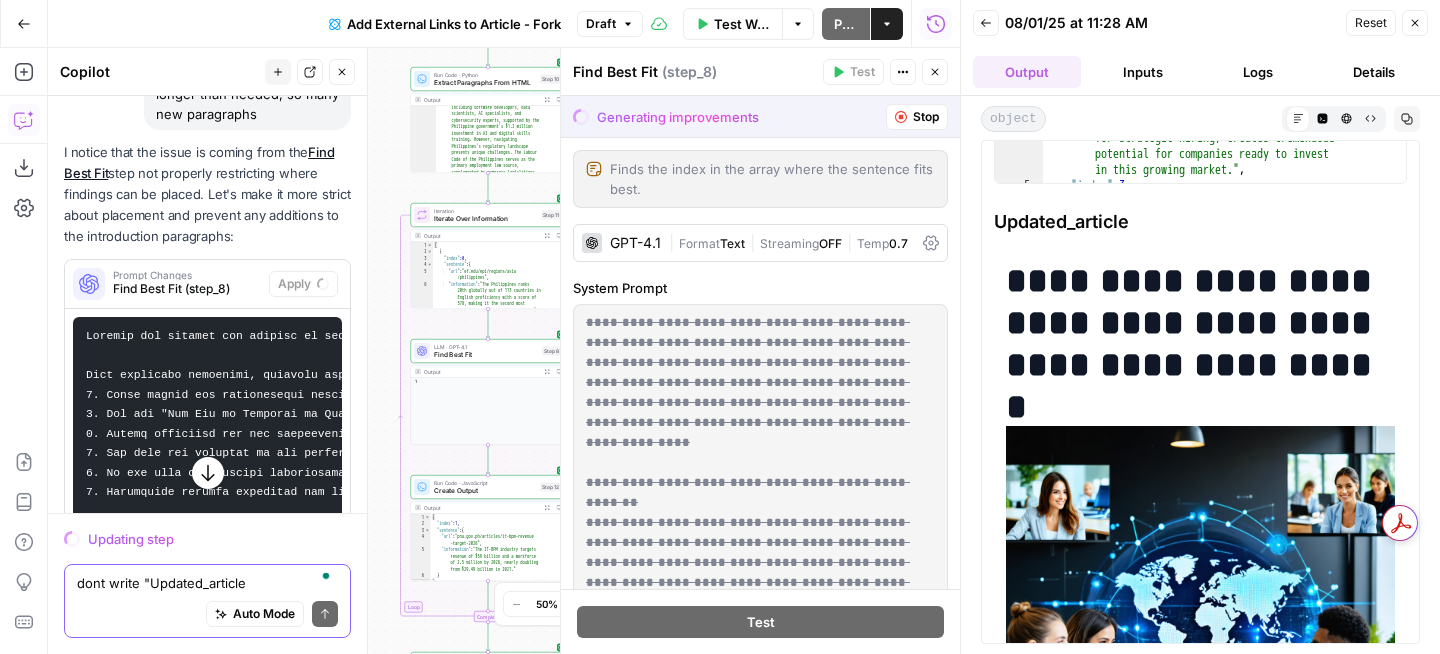 click on "dont write "Updated_article
" in the start of the final output,,the image issue is resolved but the intro is still longer than needed, so many new paragraphs" at bounding box center [207, 583] 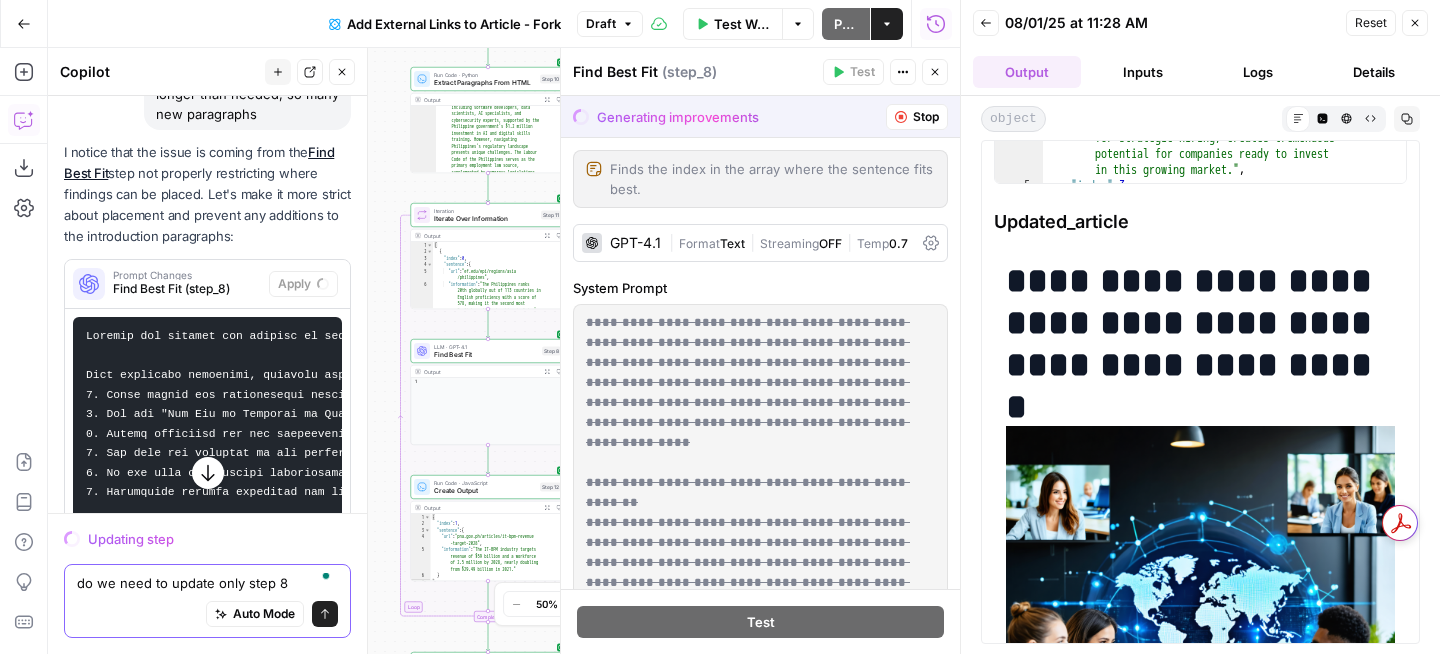 type on "do we need to update only step 8?" 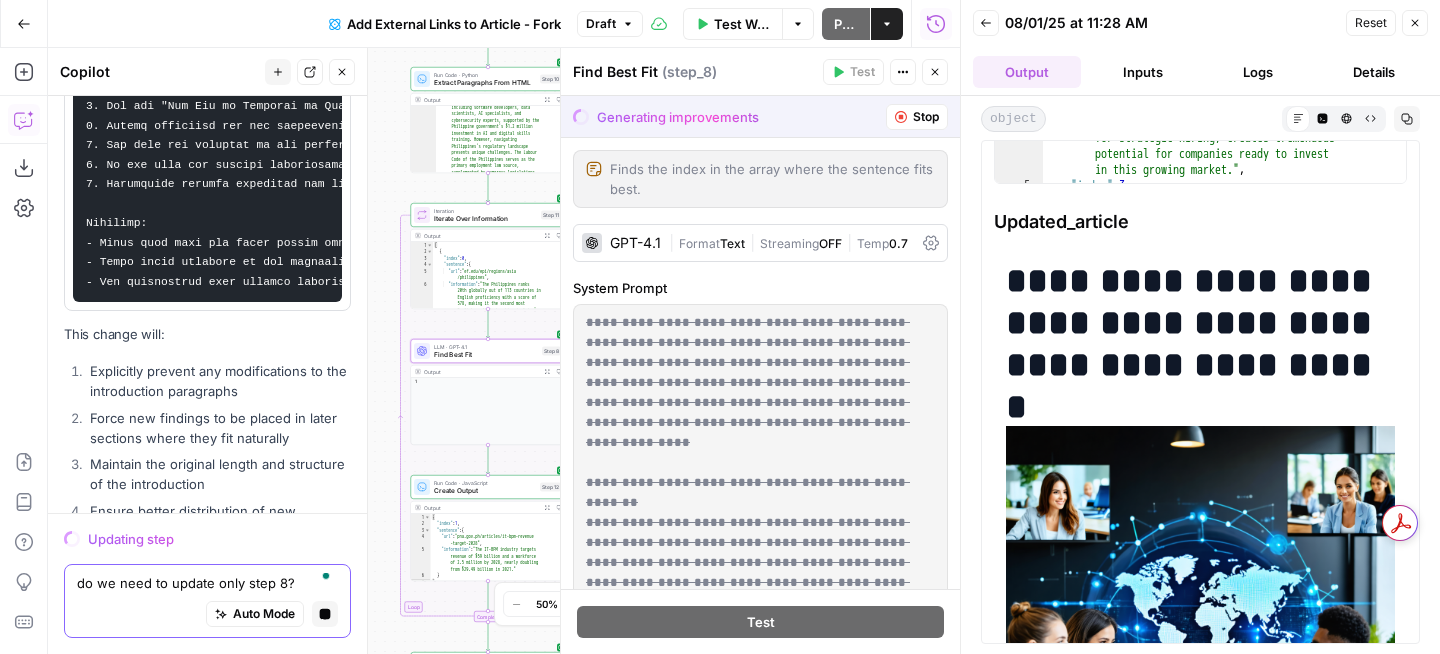scroll, scrollTop: 3029, scrollLeft: 0, axis: vertical 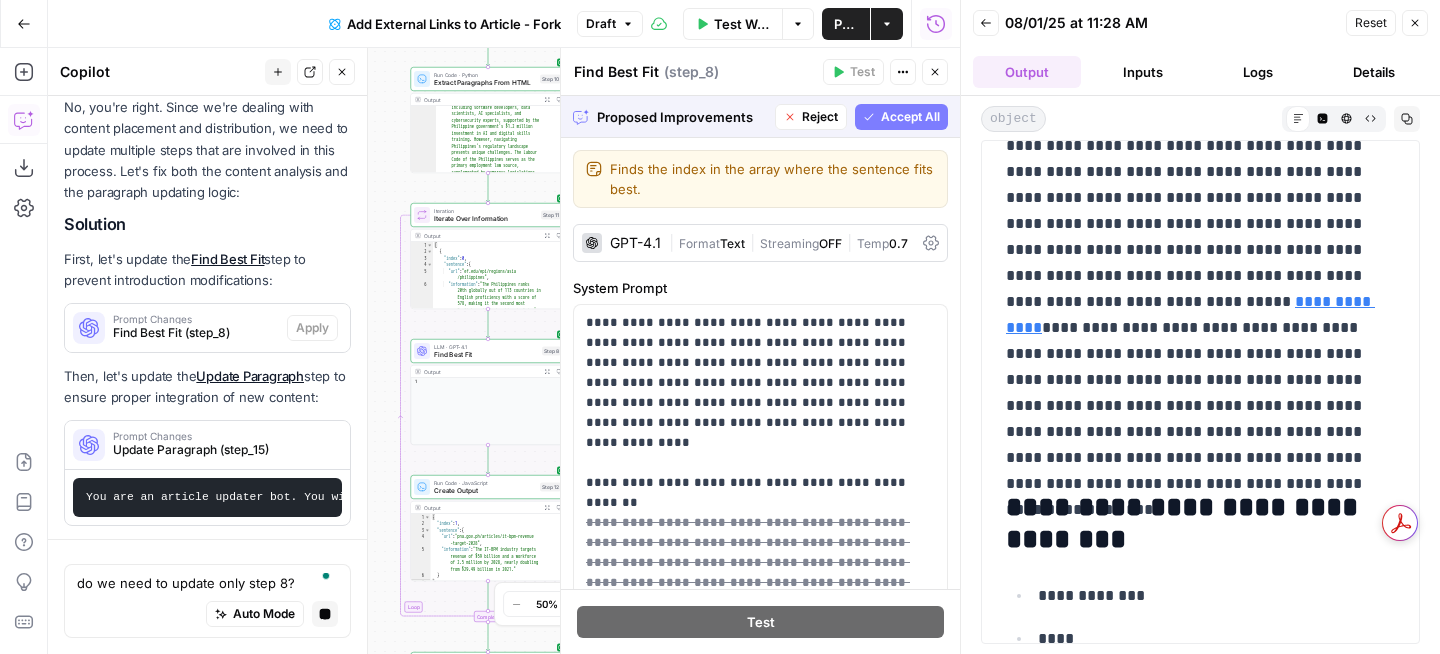 click on "Accept All" at bounding box center [901, 117] 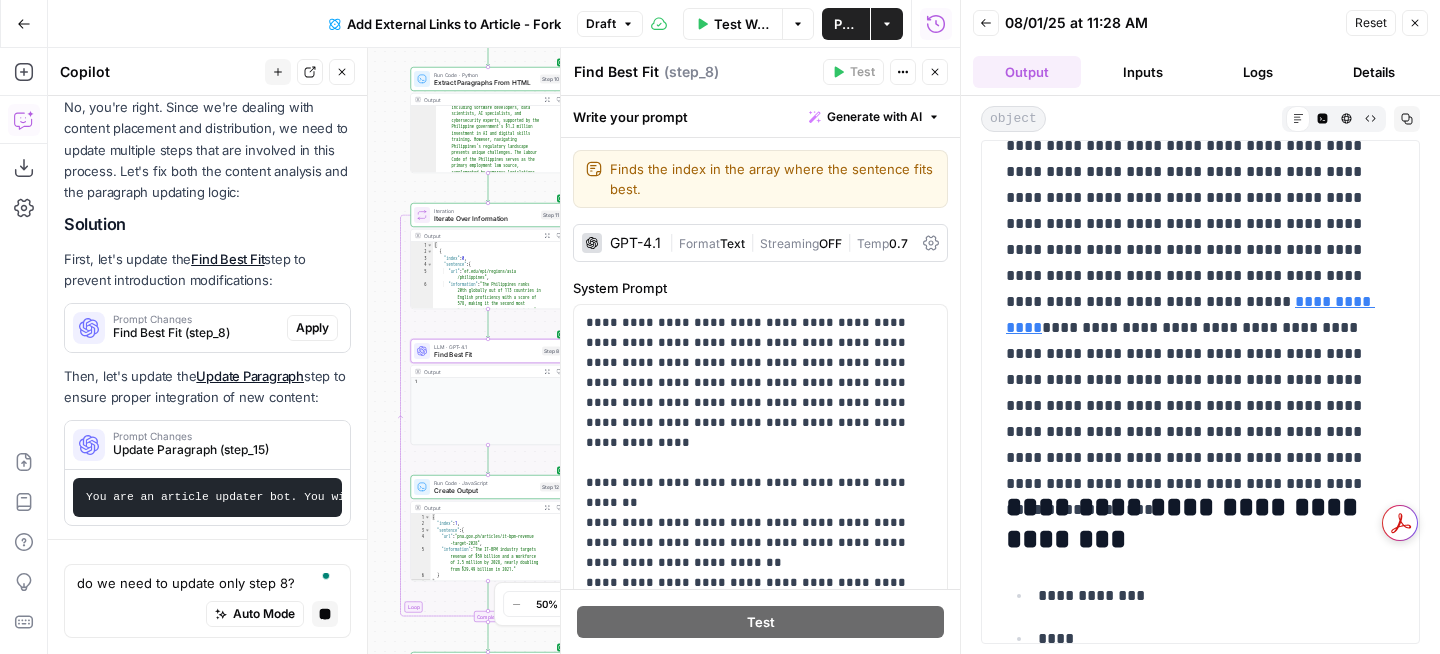 click on "Apply" at bounding box center [312, 328] 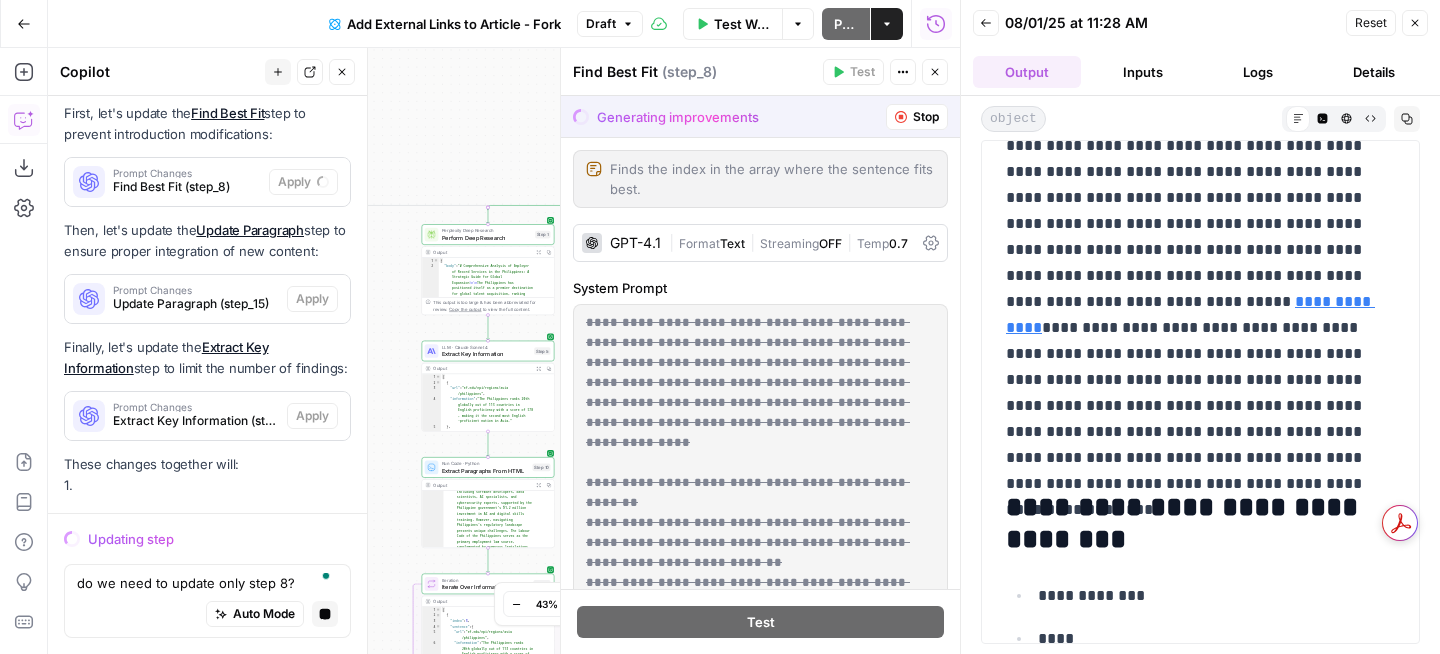 scroll, scrollTop: 3554, scrollLeft: 0, axis: vertical 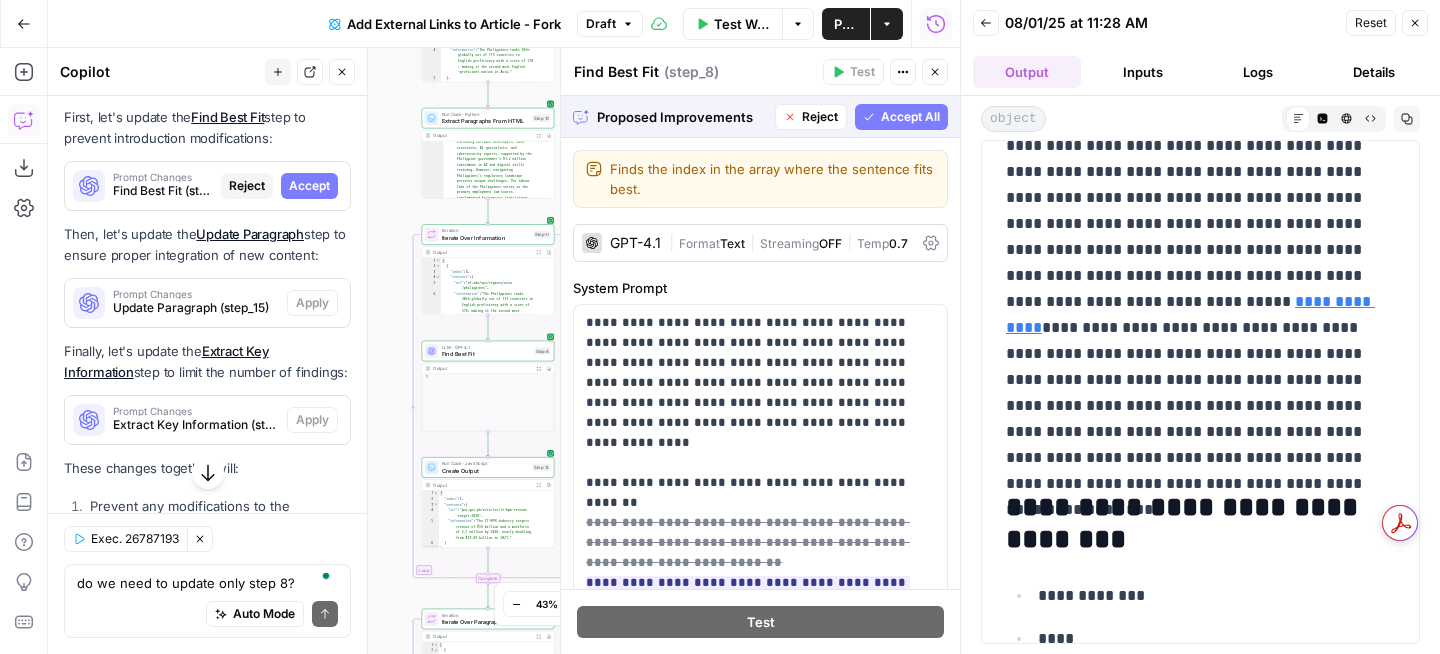 click on "Accept All" at bounding box center [901, 117] 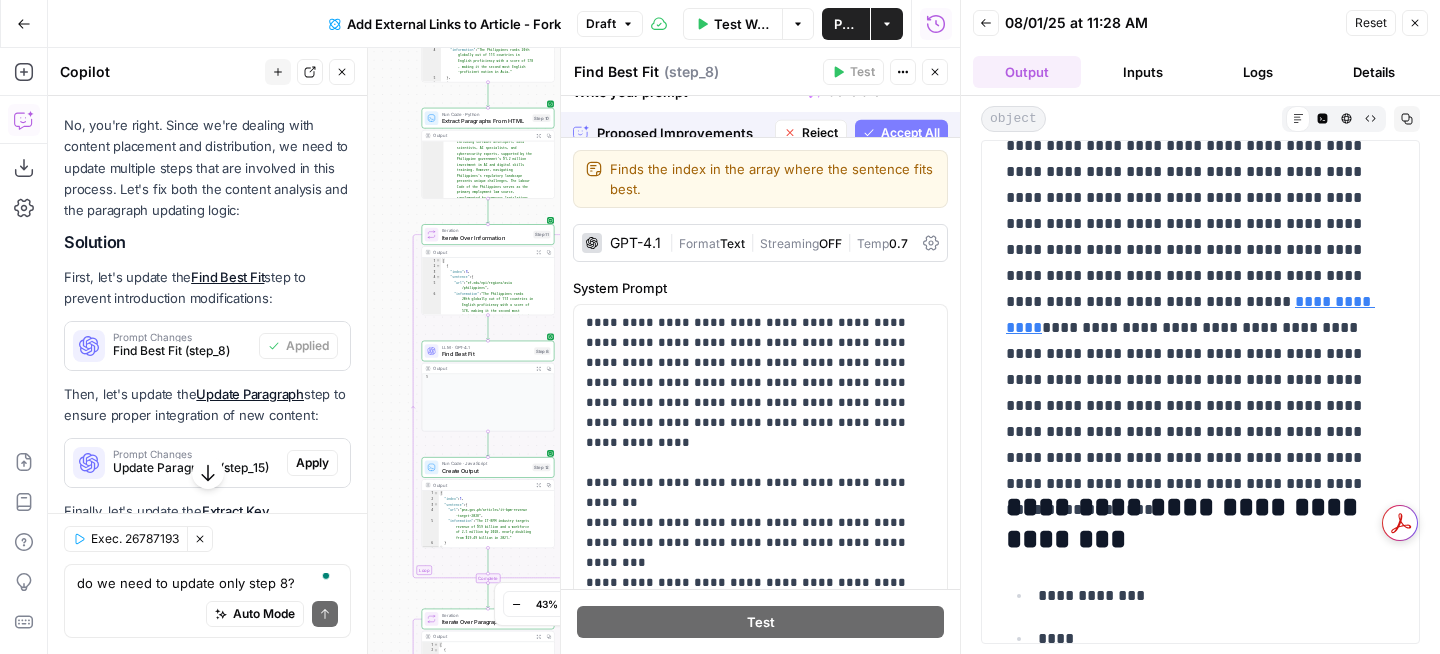 scroll, scrollTop: 3714, scrollLeft: 0, axis: vertical 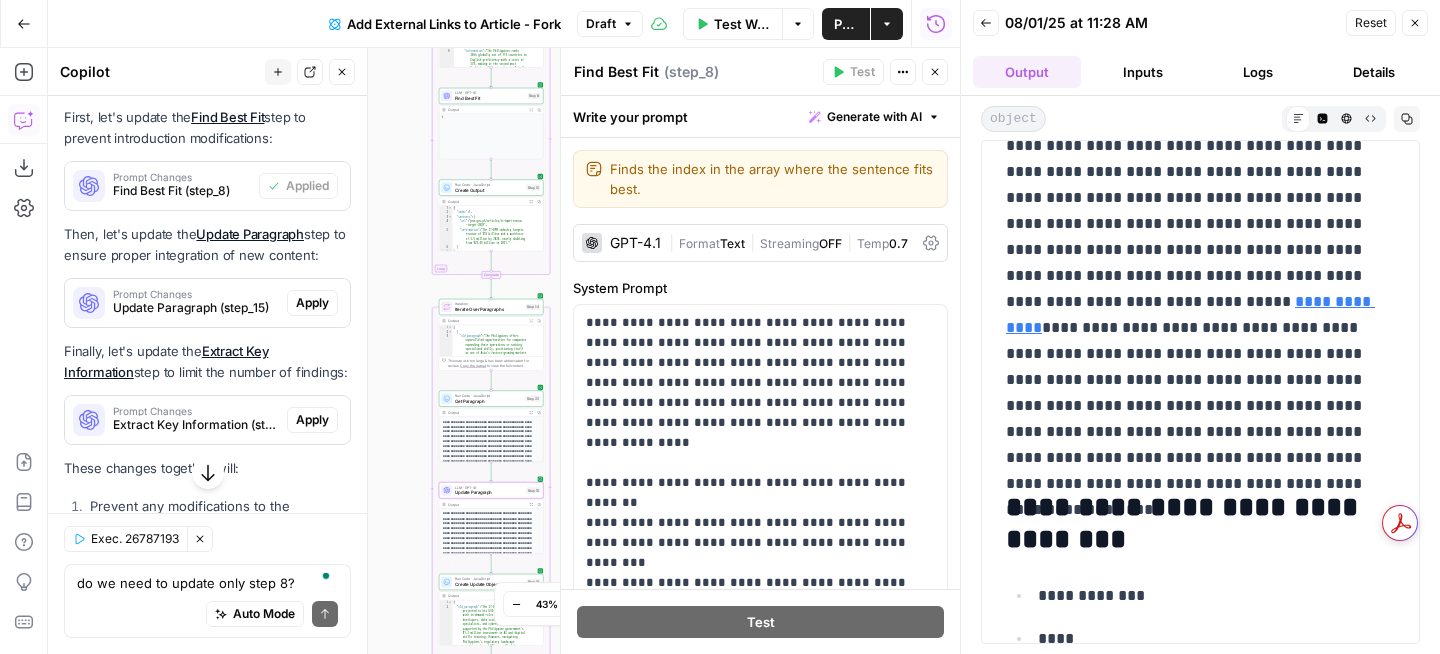 click on "Apply" at bounding box center [312, 303] 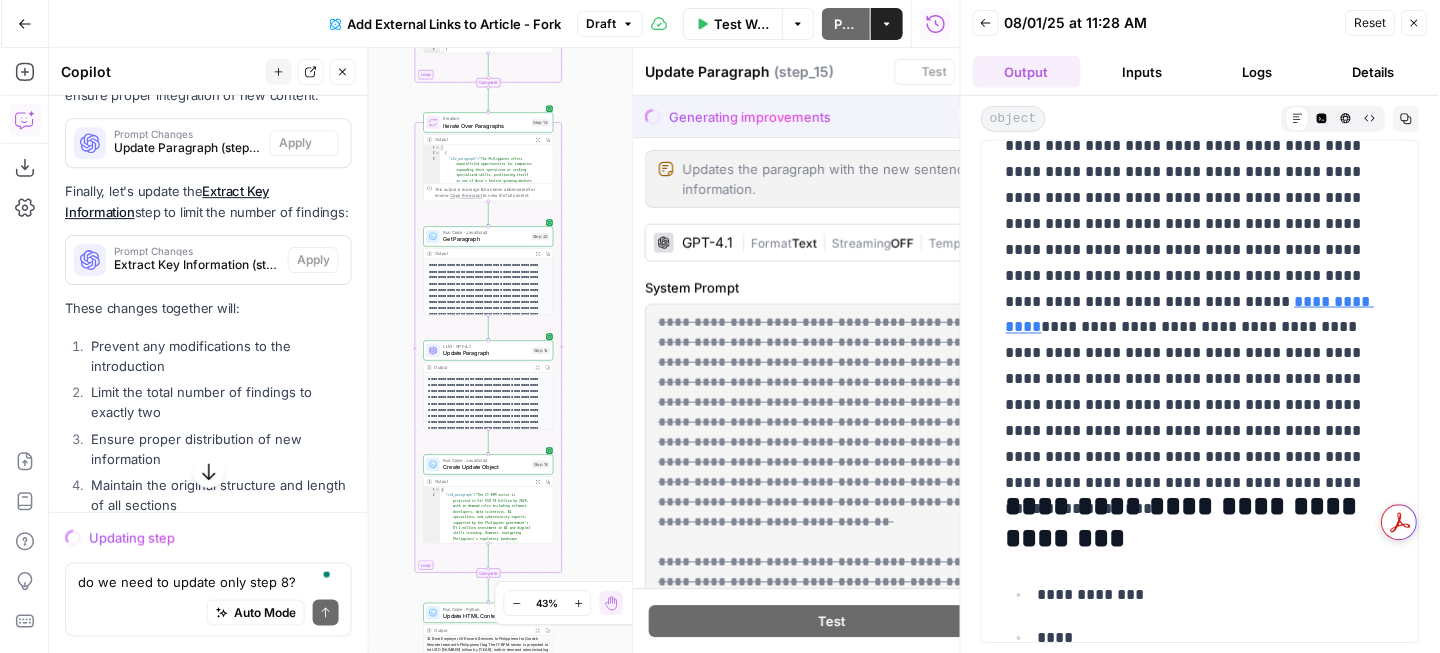 scroll, scrollTop: 3554, scrollLeft: 0, axis: vertical 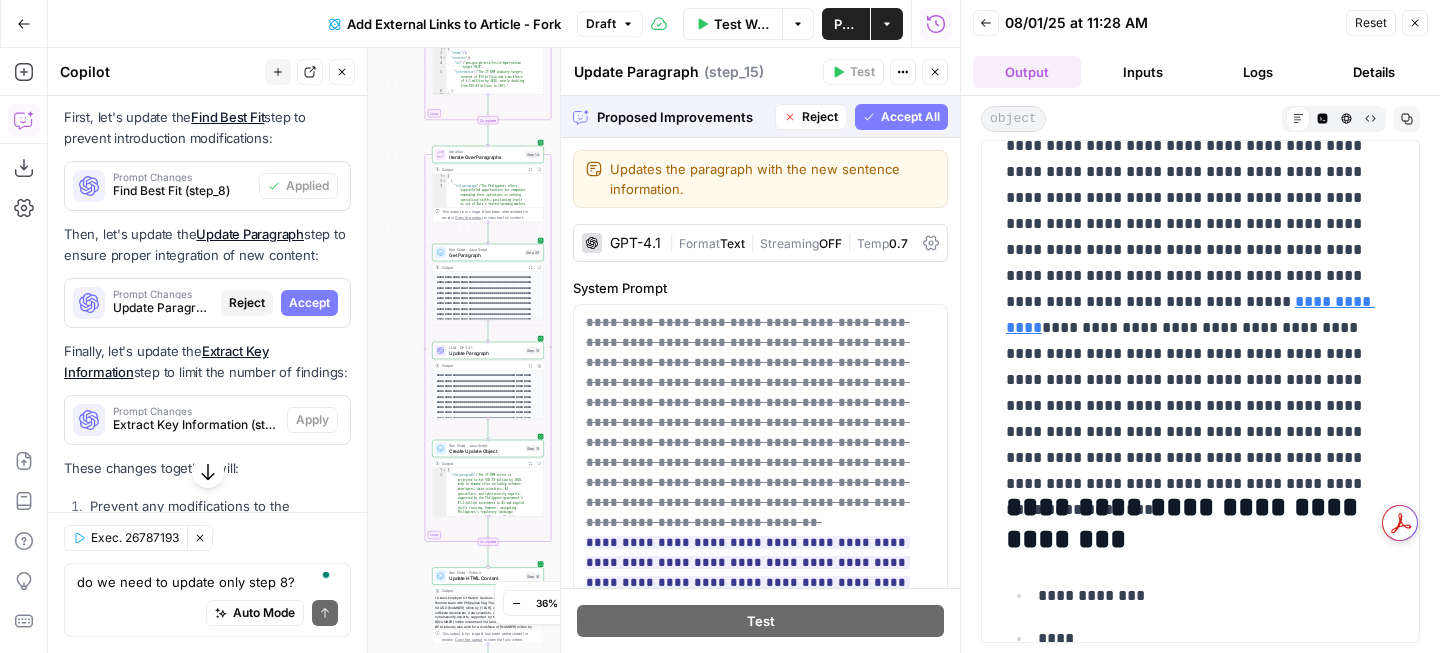 click on "Proposed Improvements Reject Accept All" at bounding box center [760, 116] 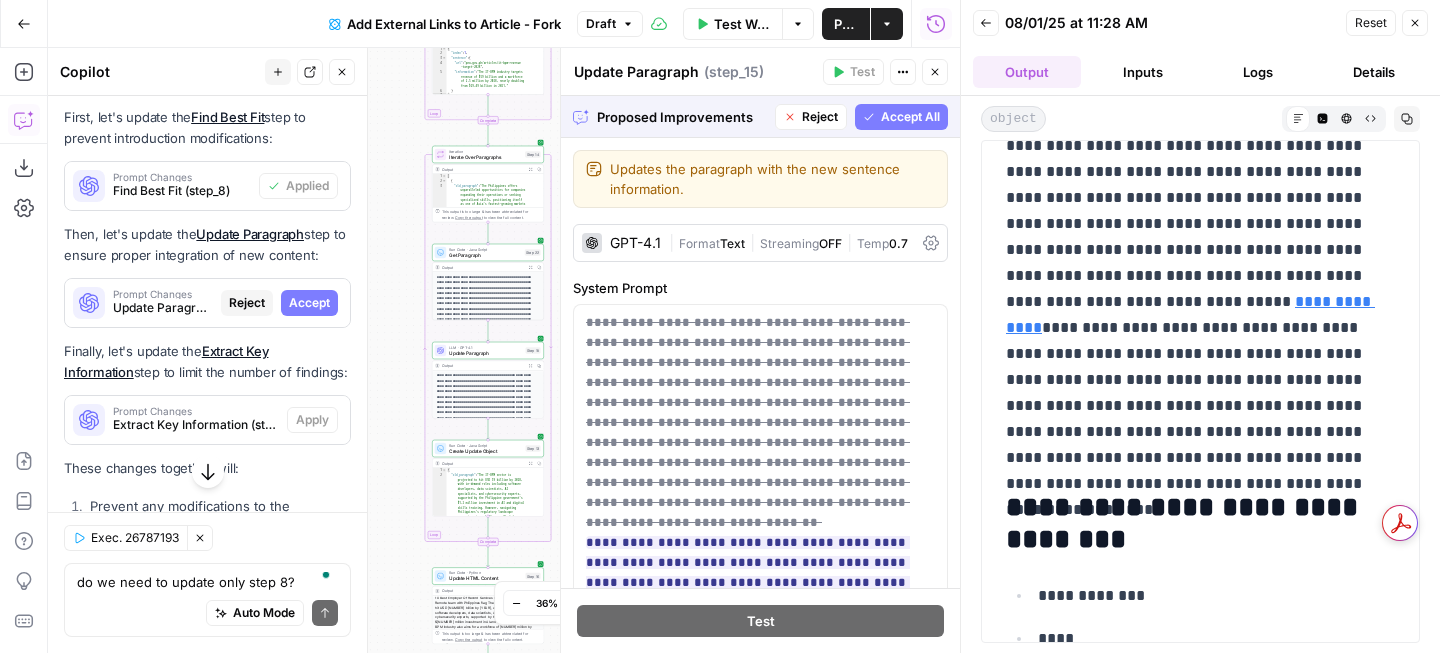 click on "Accept All" at bounding box center (910, 117) 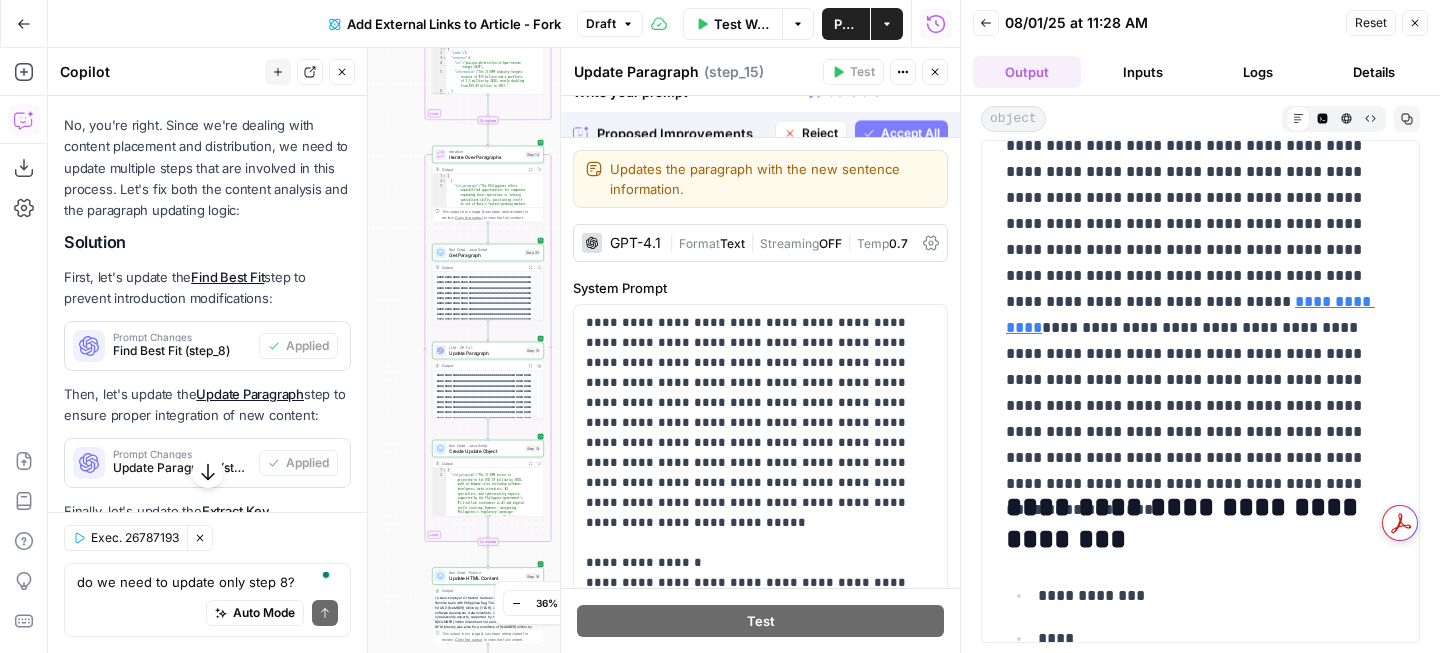 scroll, scrollTop: 3714, scrollLeft: 0, axis: vertical 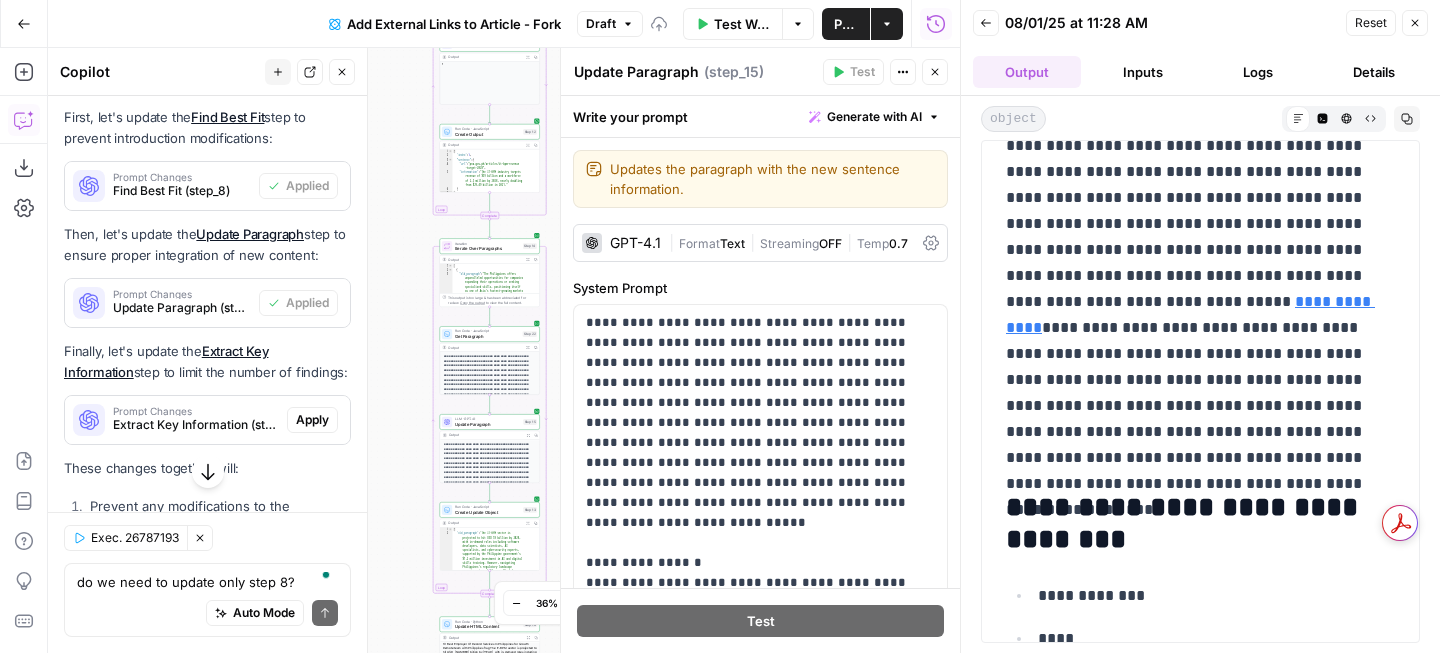 click on "Apply" at bounding box center (312, 420) 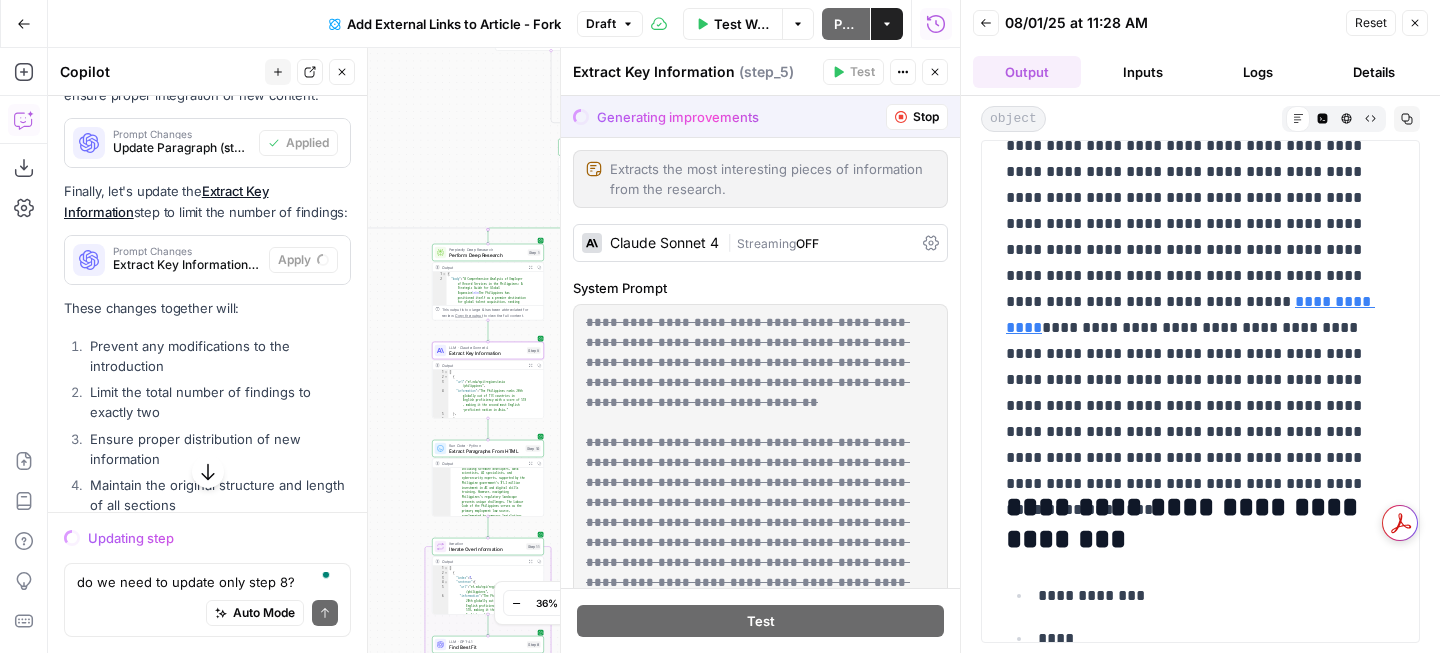 scroll, scrollTop: 3554, scrollLeft: 0, axis: vertical 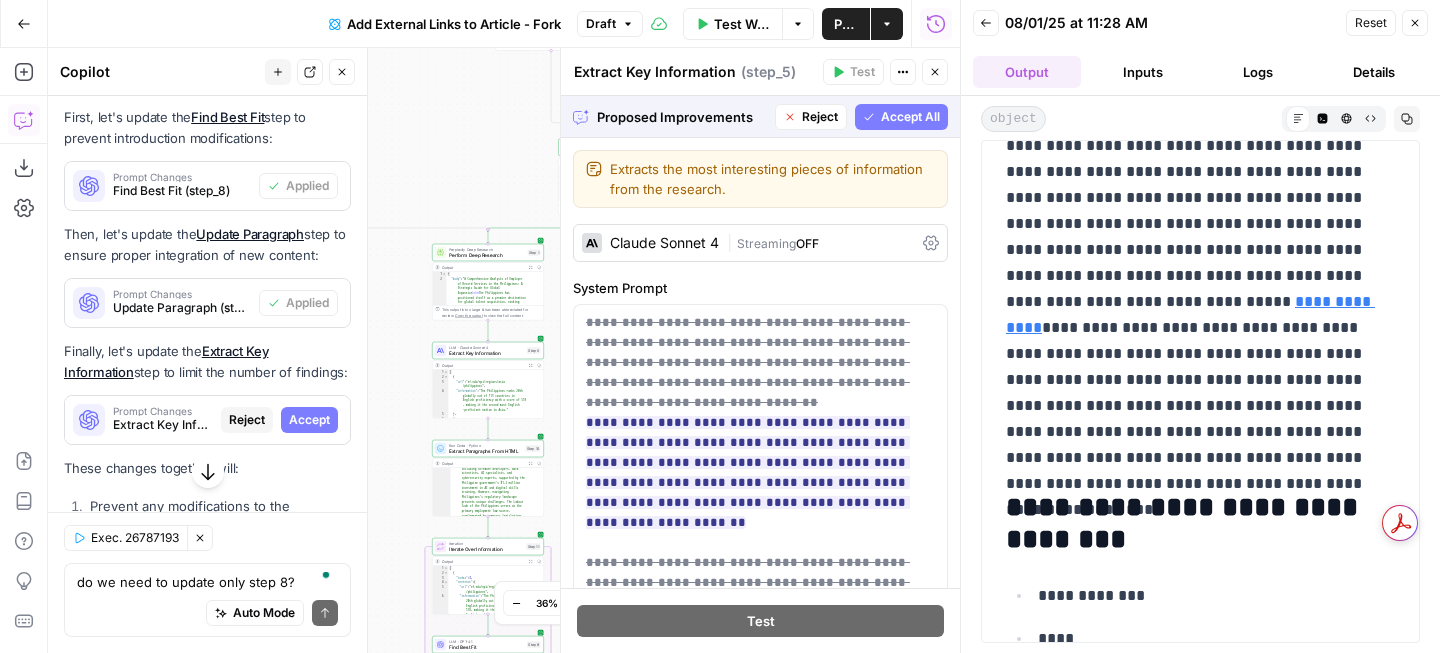 drag, startPoint x: 881, startPoint y: 109, endPoint x: 706, endPoint y: 173, distance: 186.33572 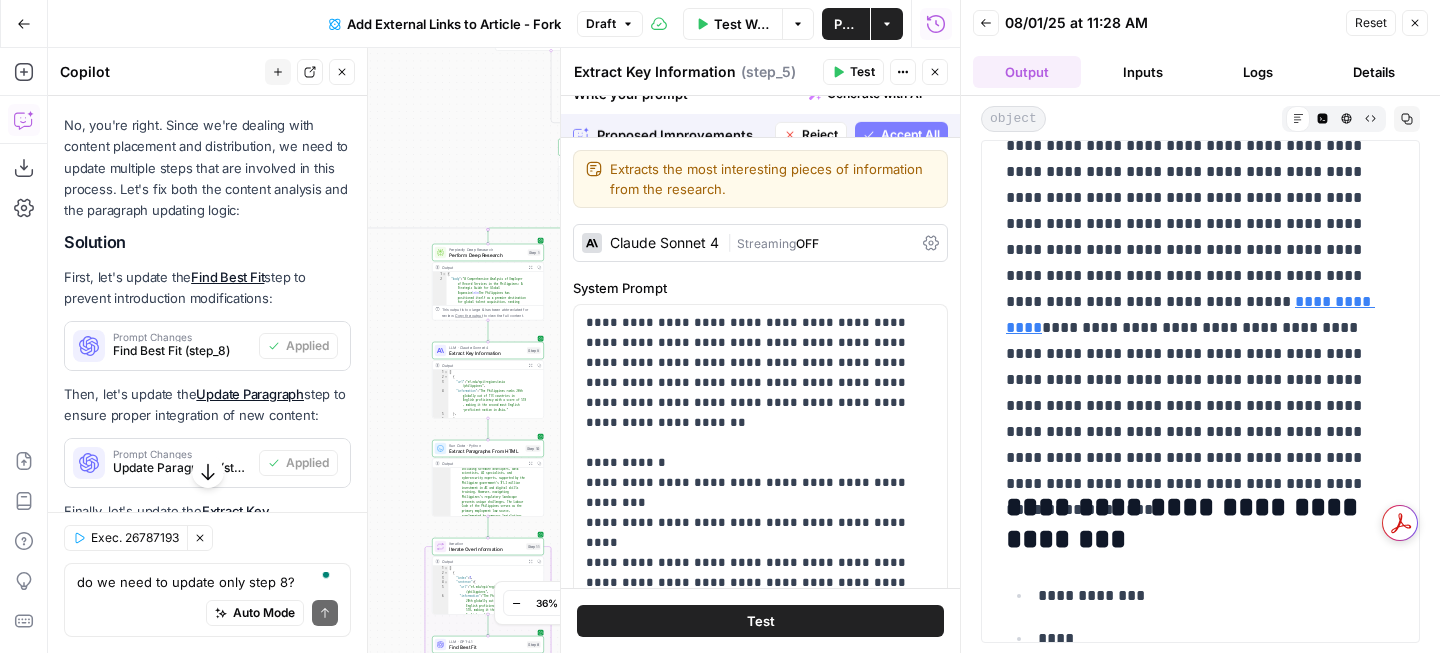 scroll, scrollTop: 3714, scrollLeft: 0, axis: vertical 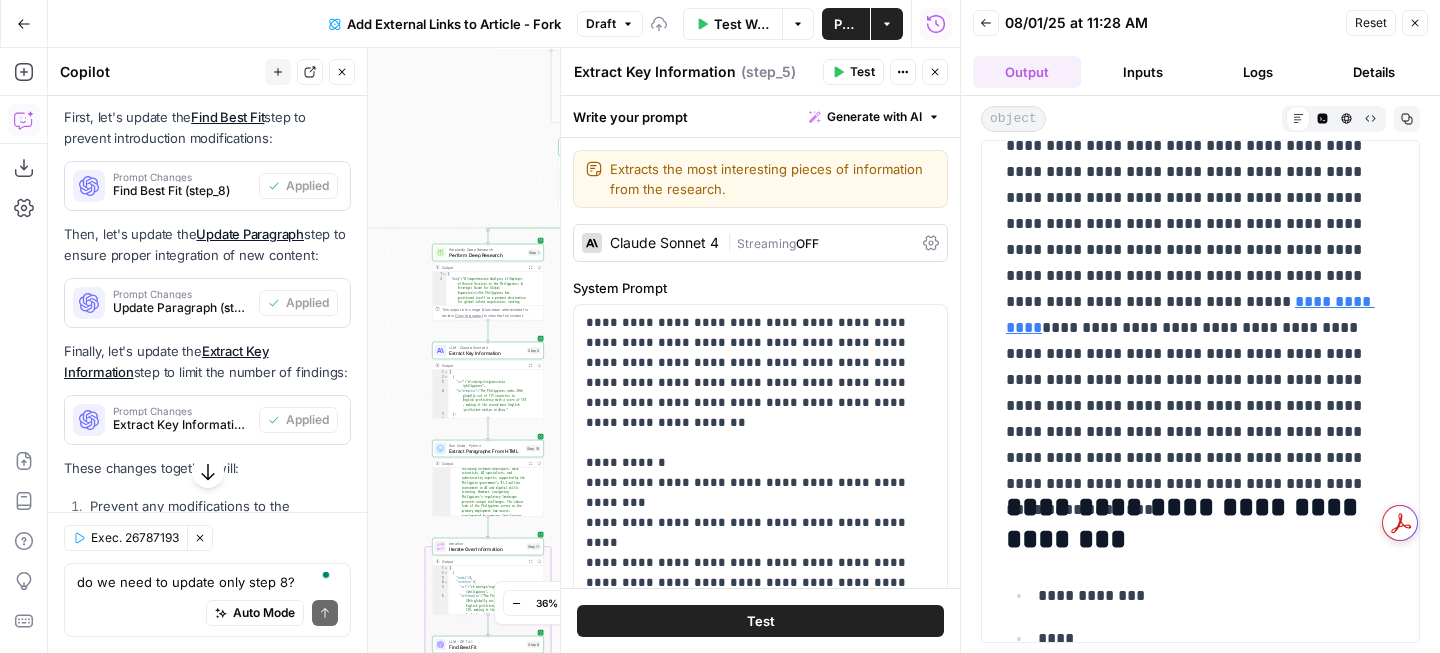 click on "Publish P" at bounding box center [845, 67] 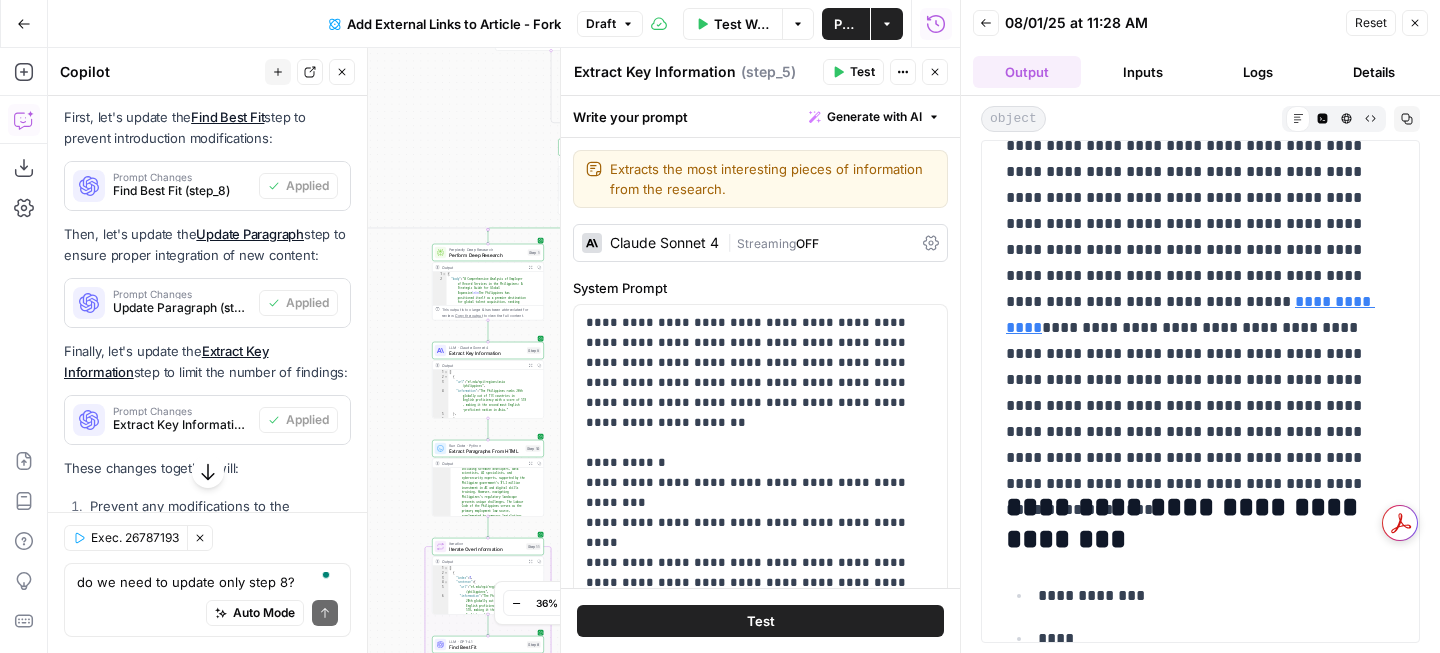 click on "Test" at bounding box center (862, 72) 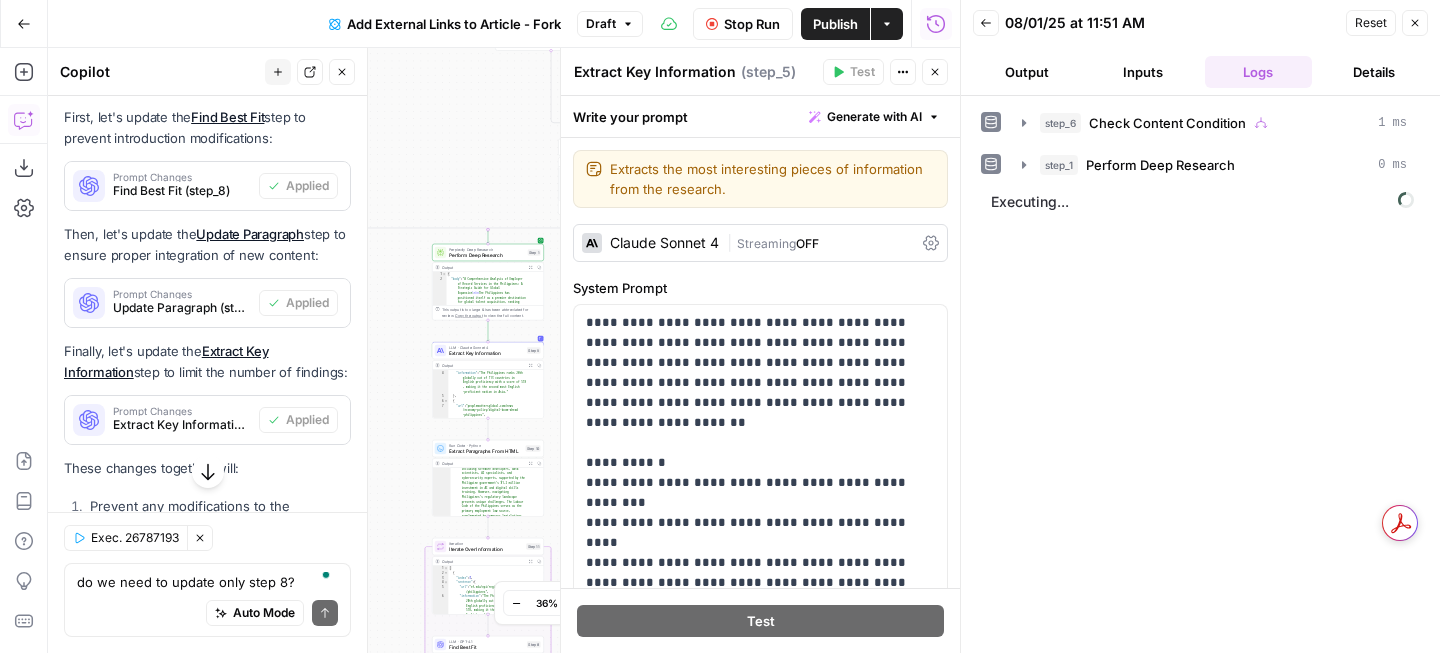 scroll, scrollTop: 51, scrollLeft: 0, axis: vertical 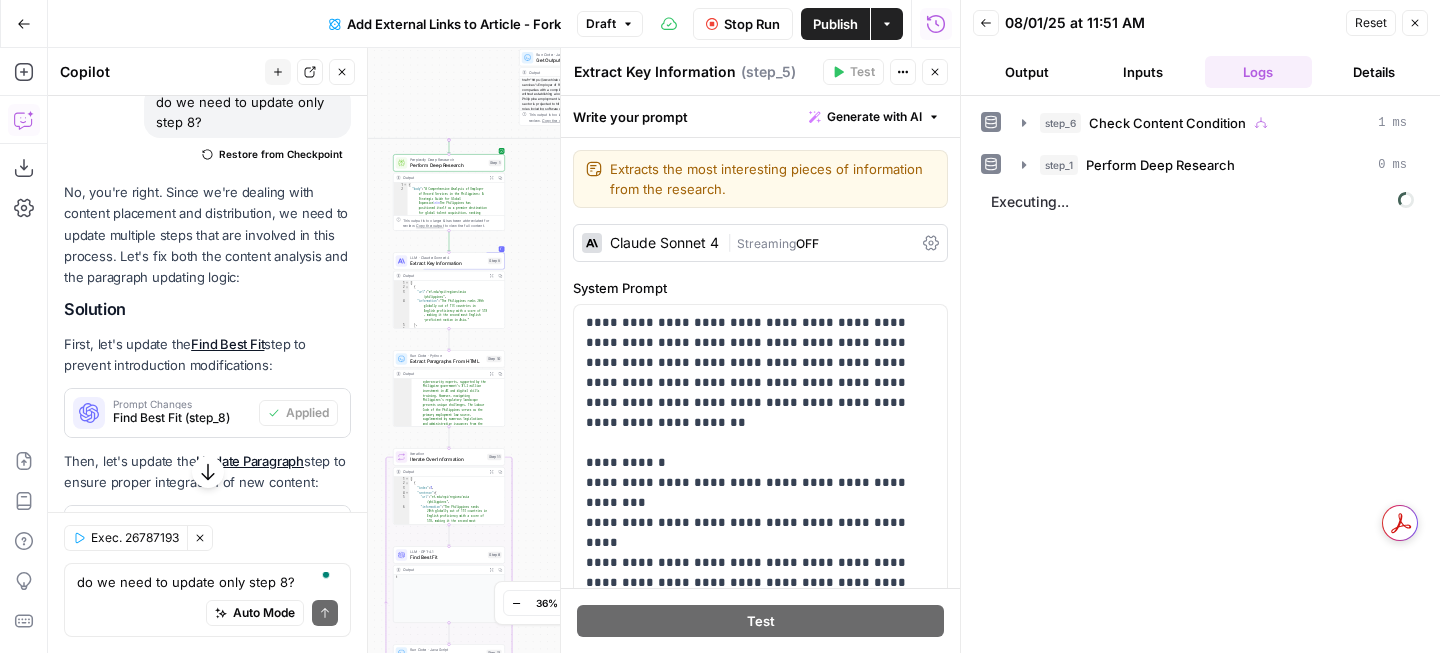 click on "Stop Run" at bounding box center [752, 24] 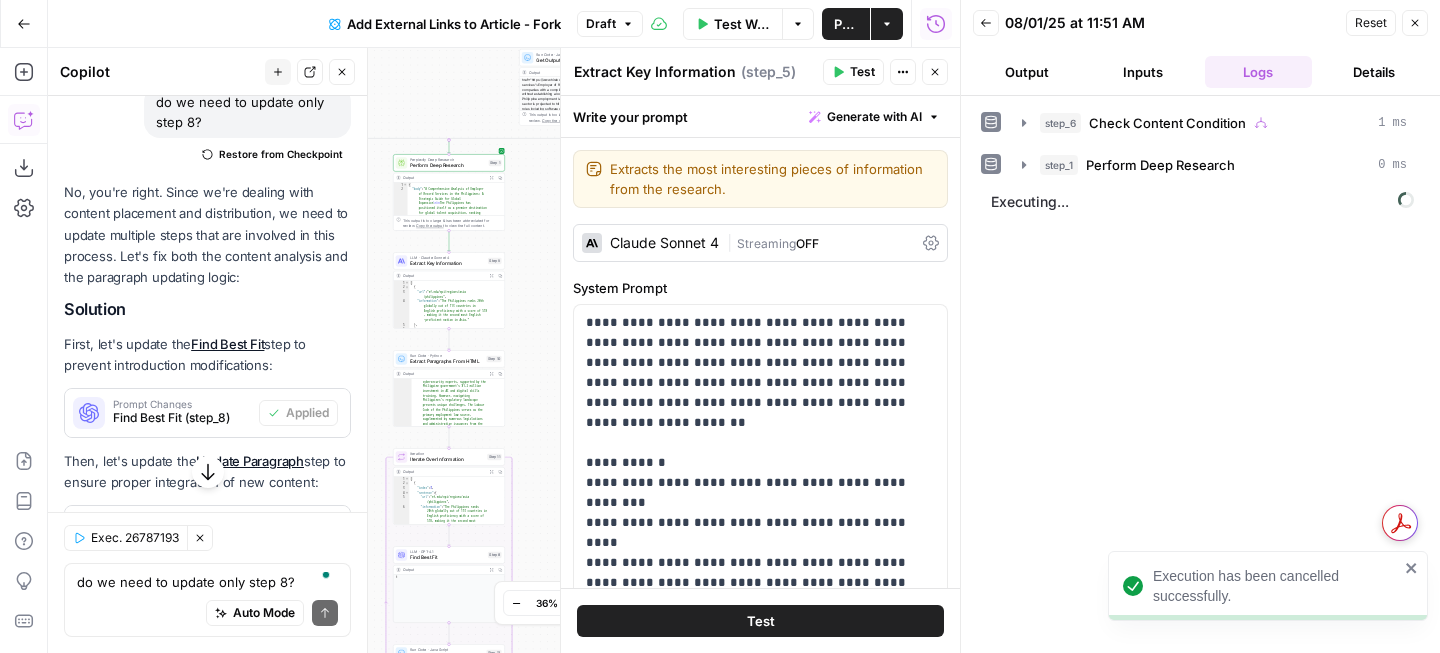 click on "Test Workflow" at bounding box center (742, 24) 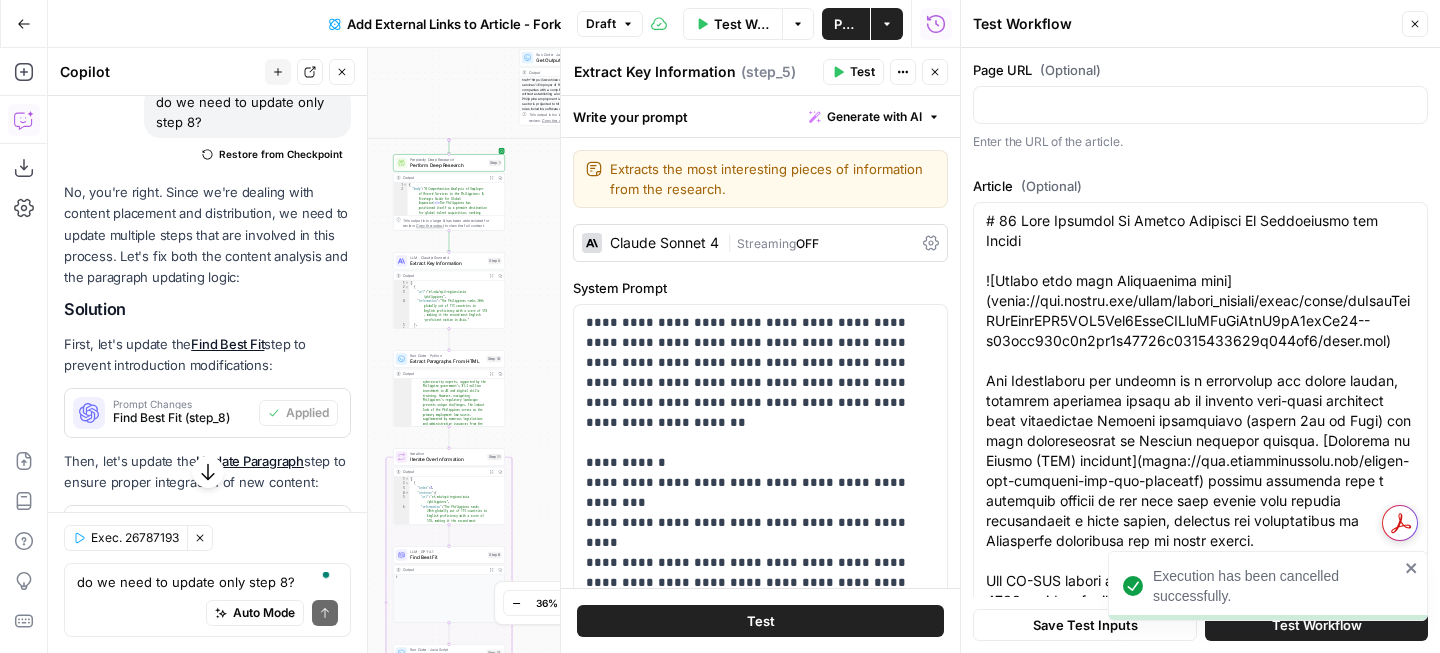 click on "Execution has been cancelled successfully." at bounding box center (1264, 633) 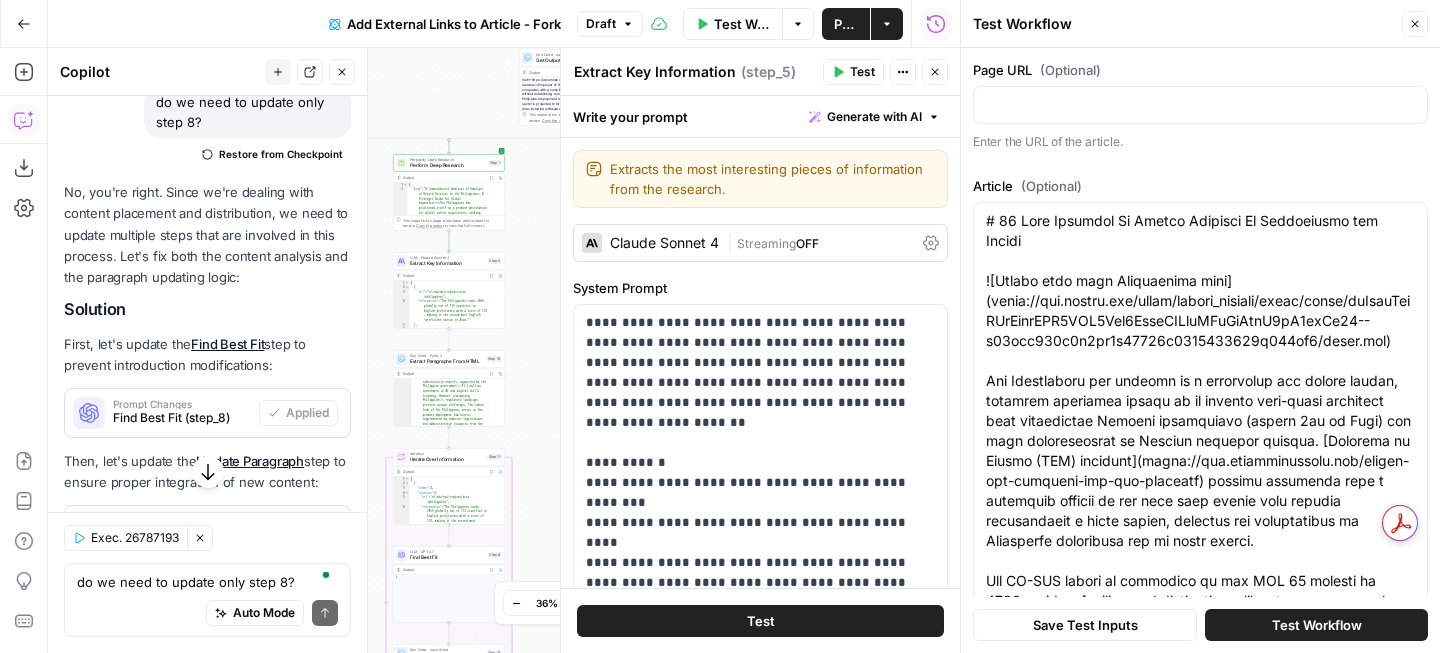 click on "Save Test Inputs Test Workflow" at bounding box center [1200, 625] 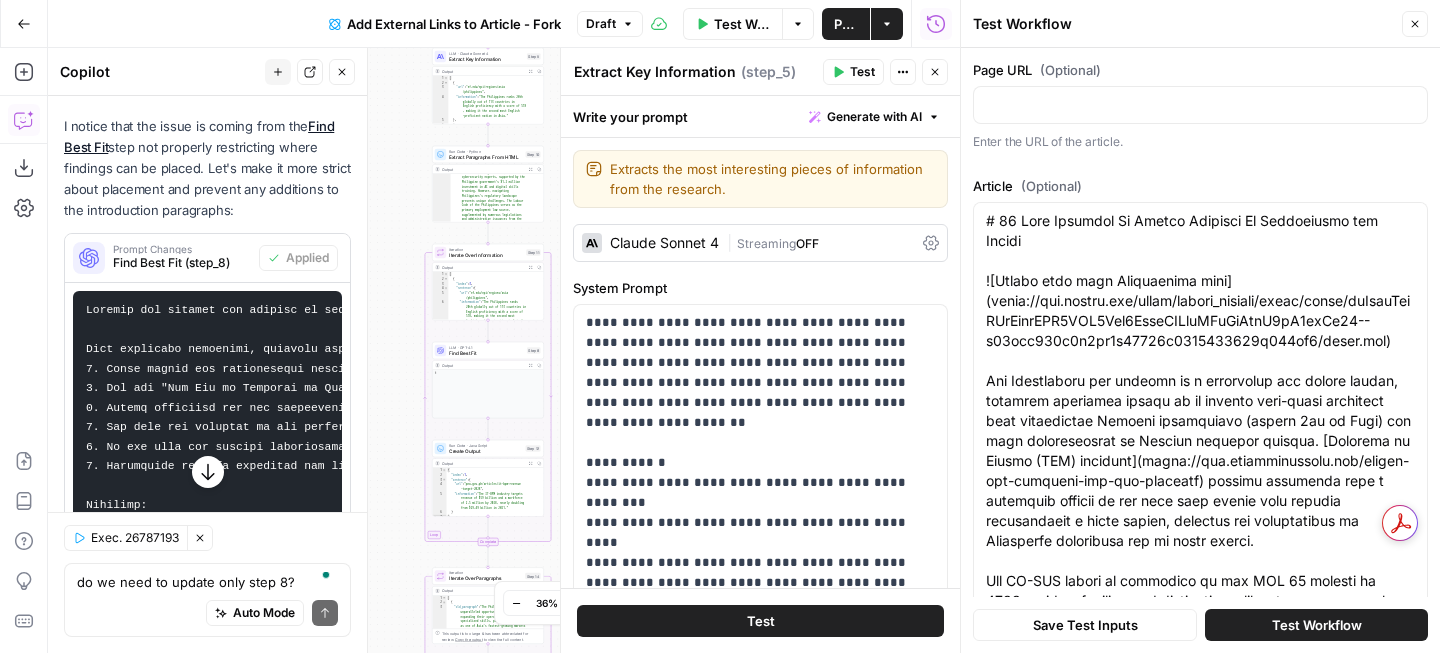 scroll, scrollTop: 2740, scrollLeft: 0, axis: vertical 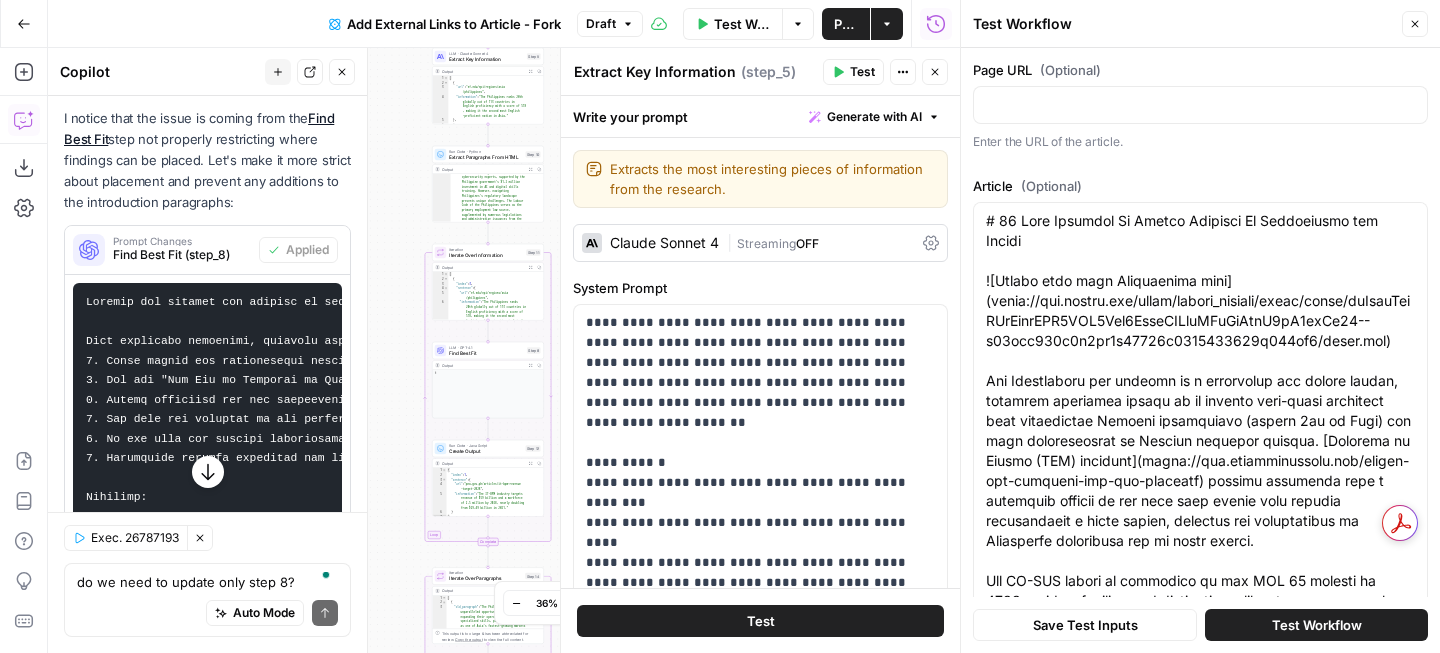 click on "Test Workflow" at bounding box center (1317, 625) 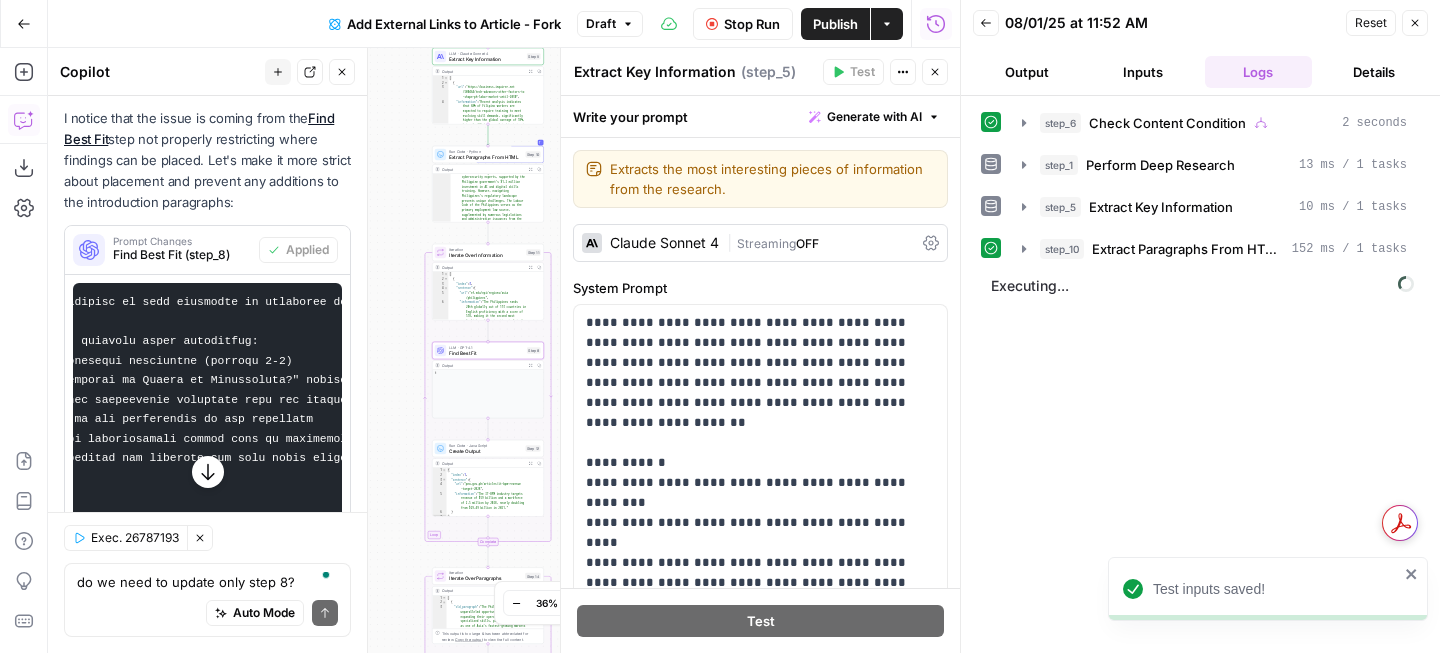 scroll, scrollTop: 0, scrollLeft: 0, axis: both 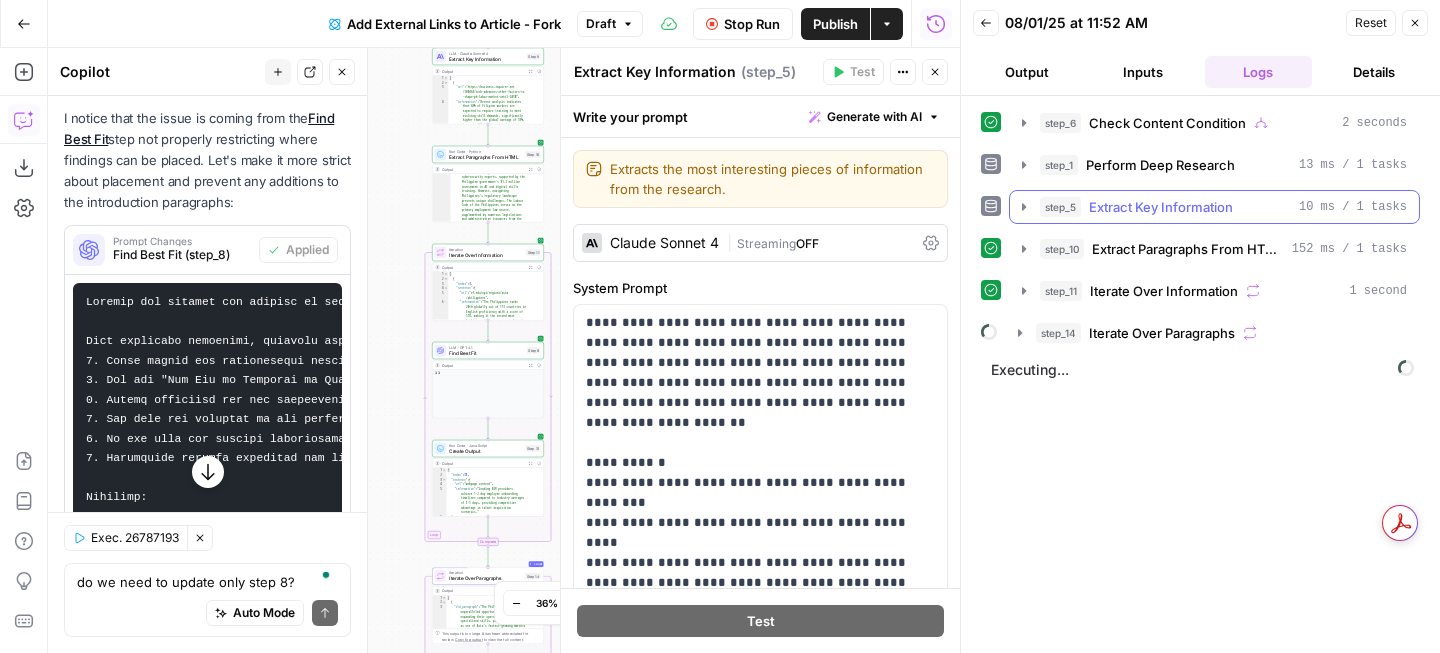 click 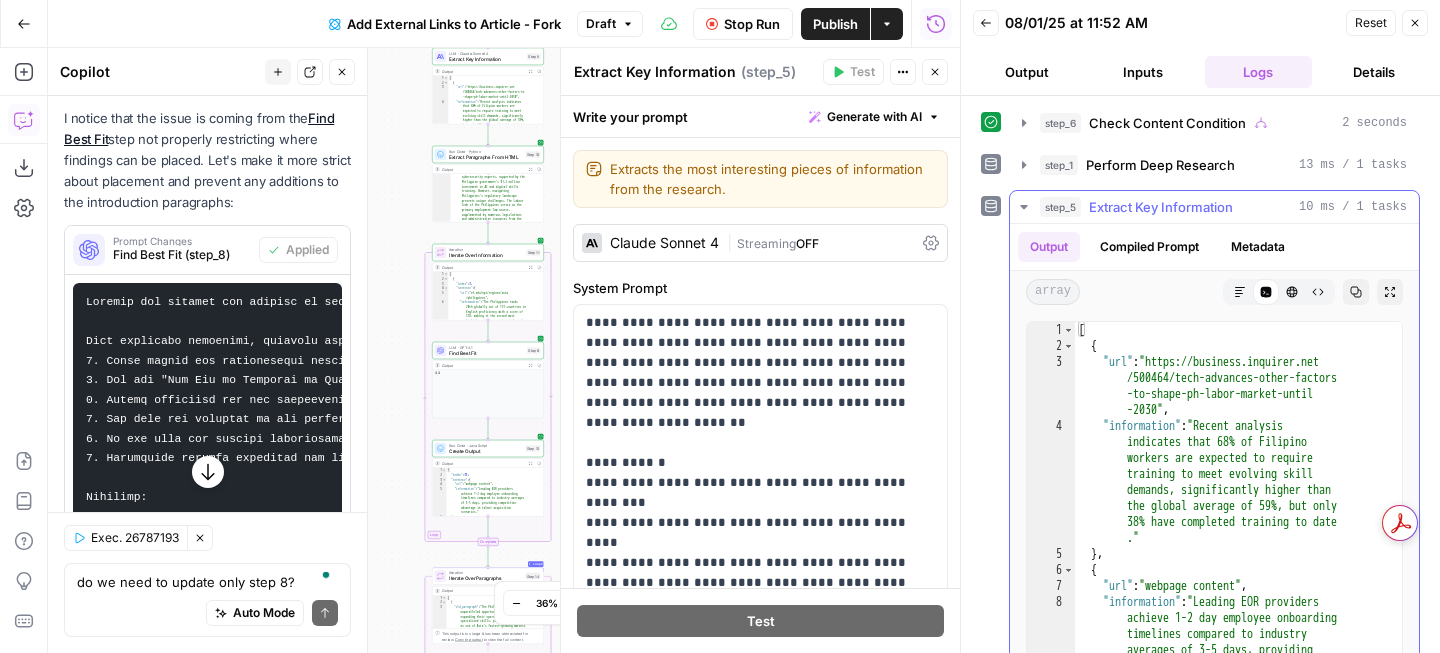 click 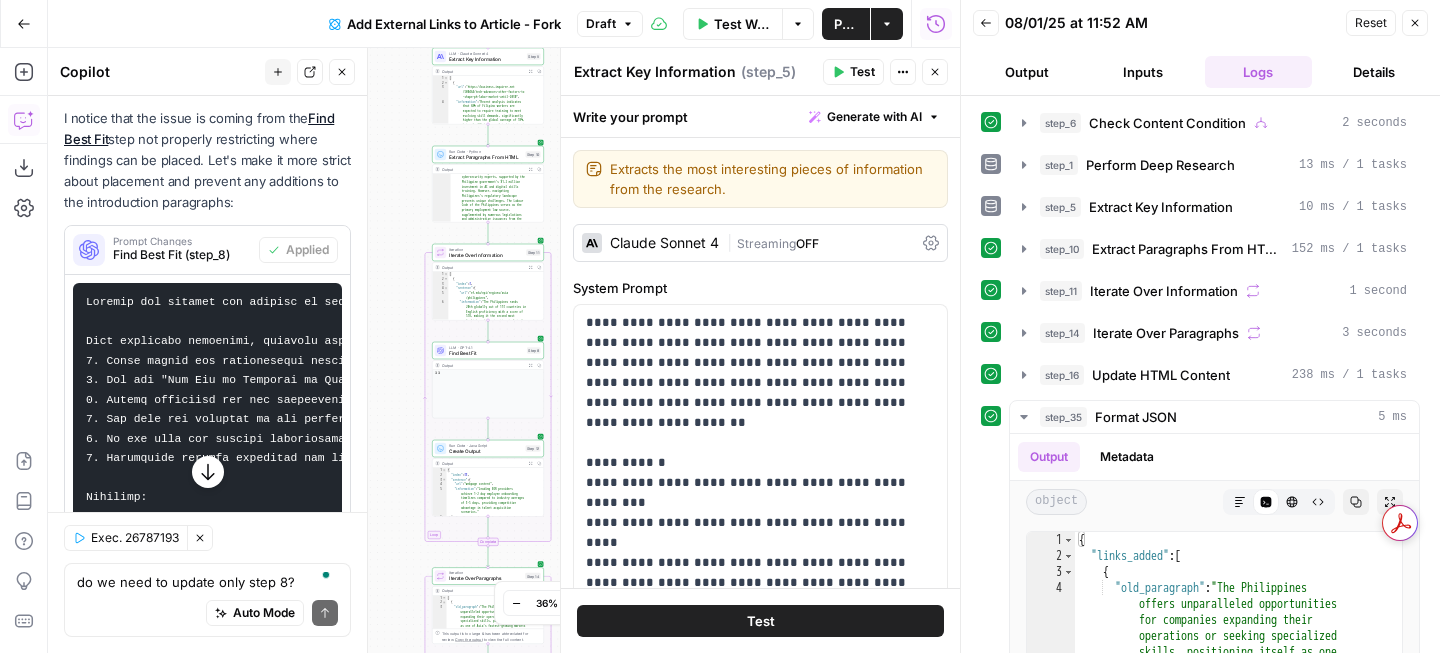 click on "Output" at bounding box center (1027, 72) 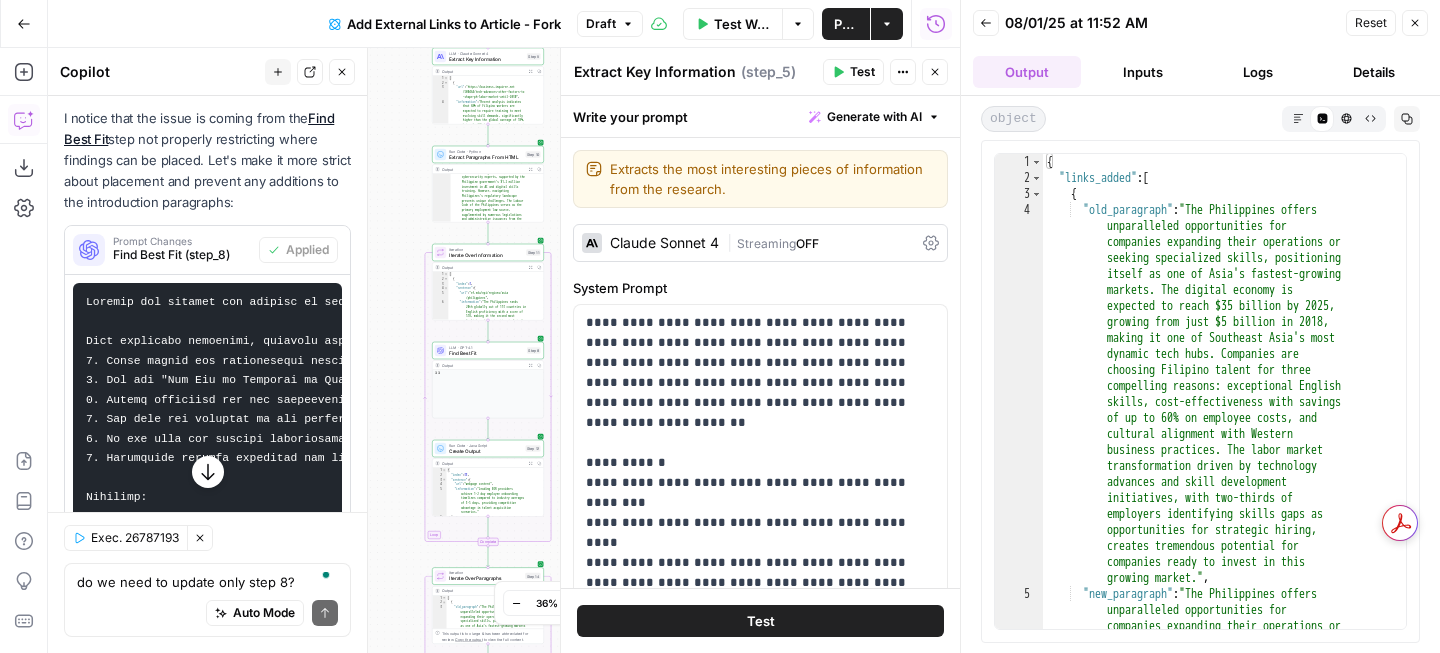 click on "Markdown" at bounding box center [1298, 119] 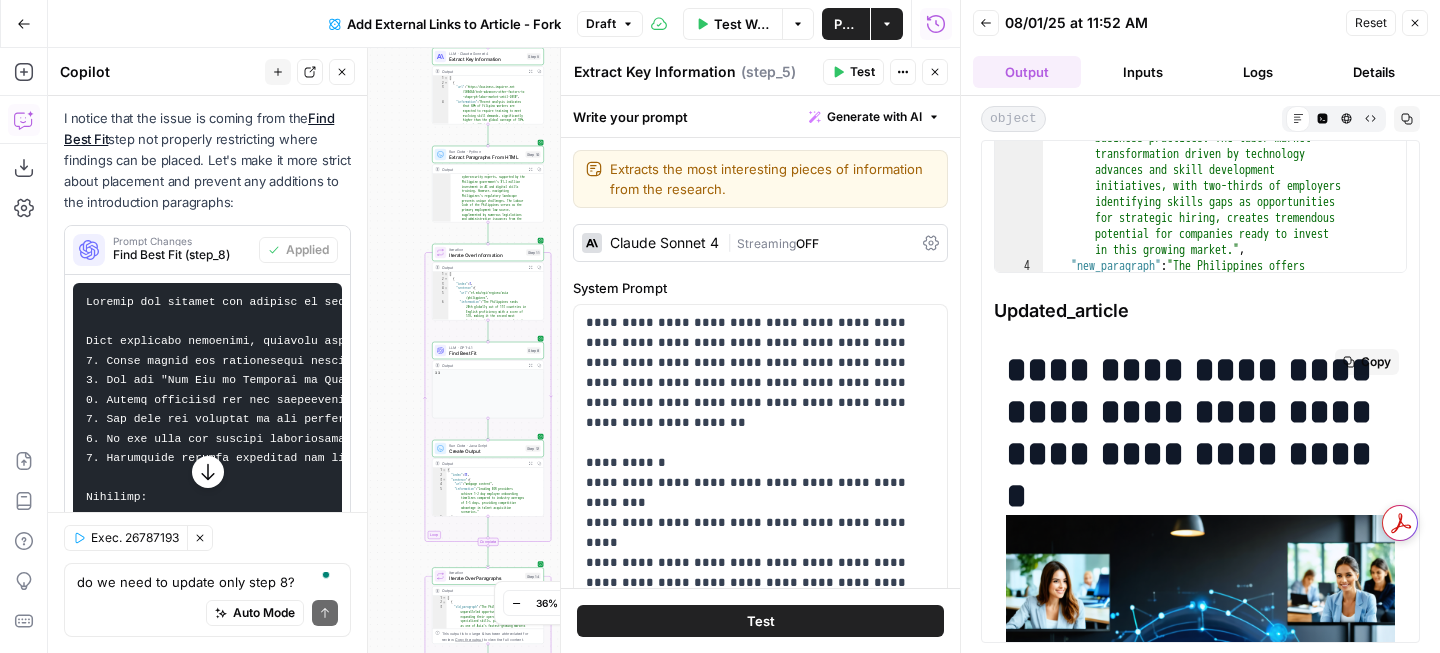 scroll, scrollTop: 318, scrollLeft: 0, axis: vertical 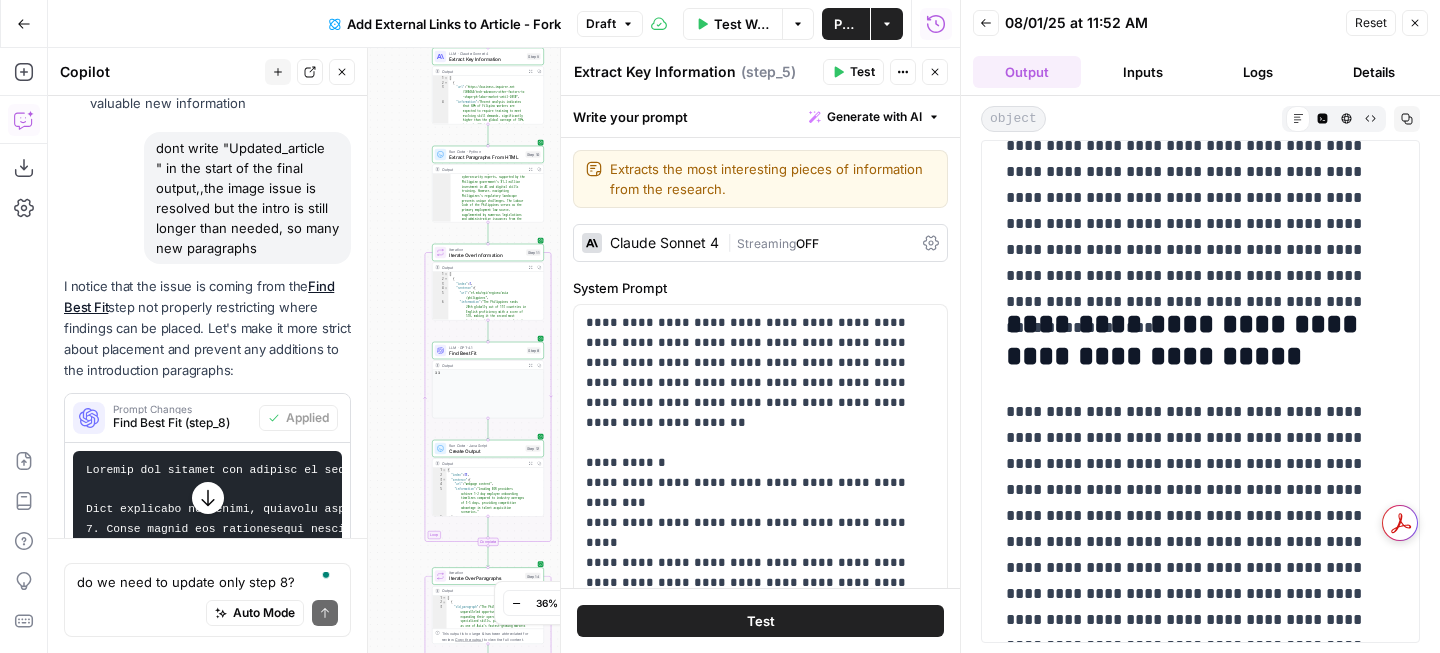 click on "Test Workflow" at bounding box center [733, 24] 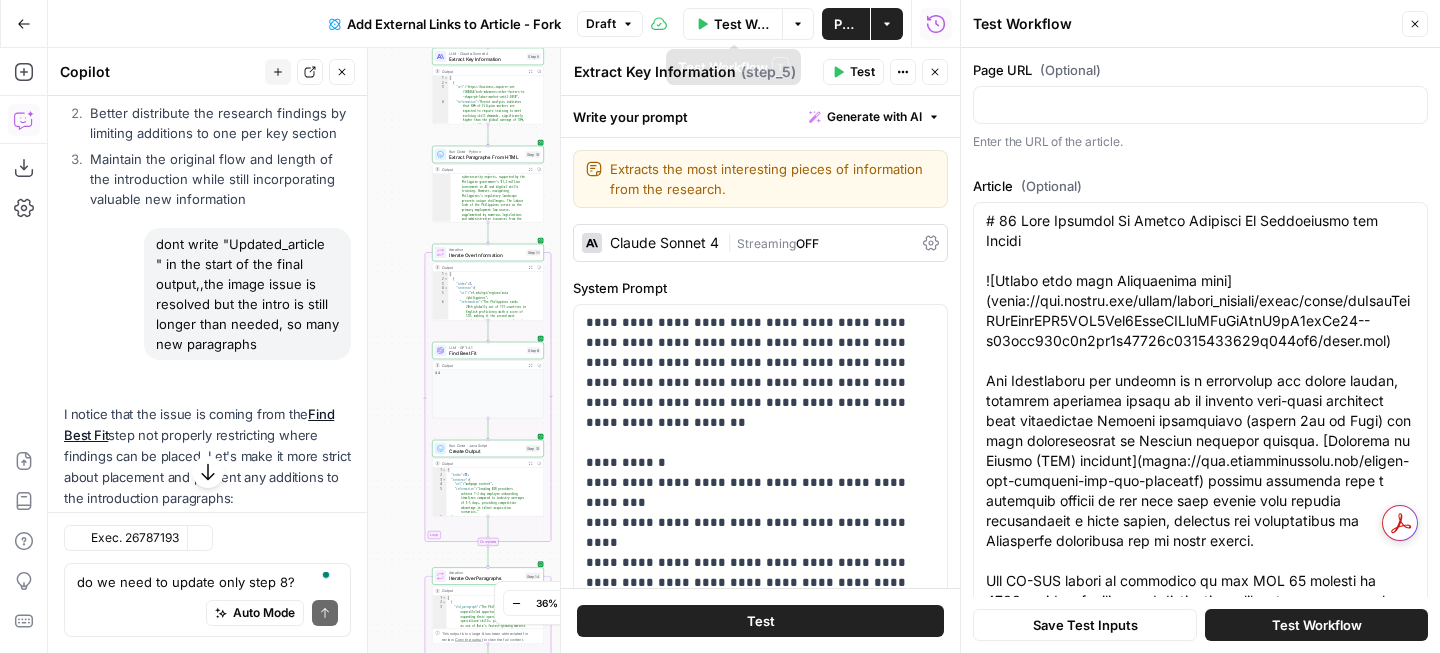 scroll, scrollTop: 2540, scrollLeft: 0, axis: vertical 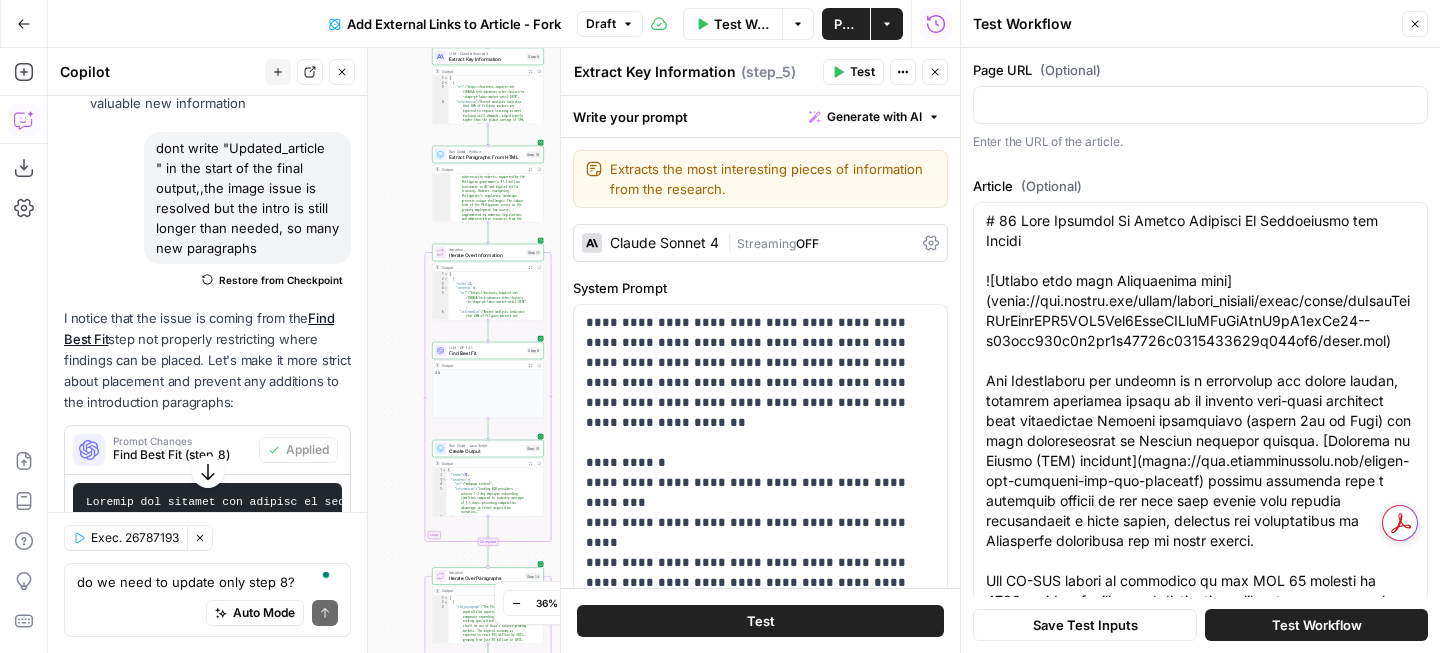 click on "Test Workflow" at bounding box center [1316, 625] 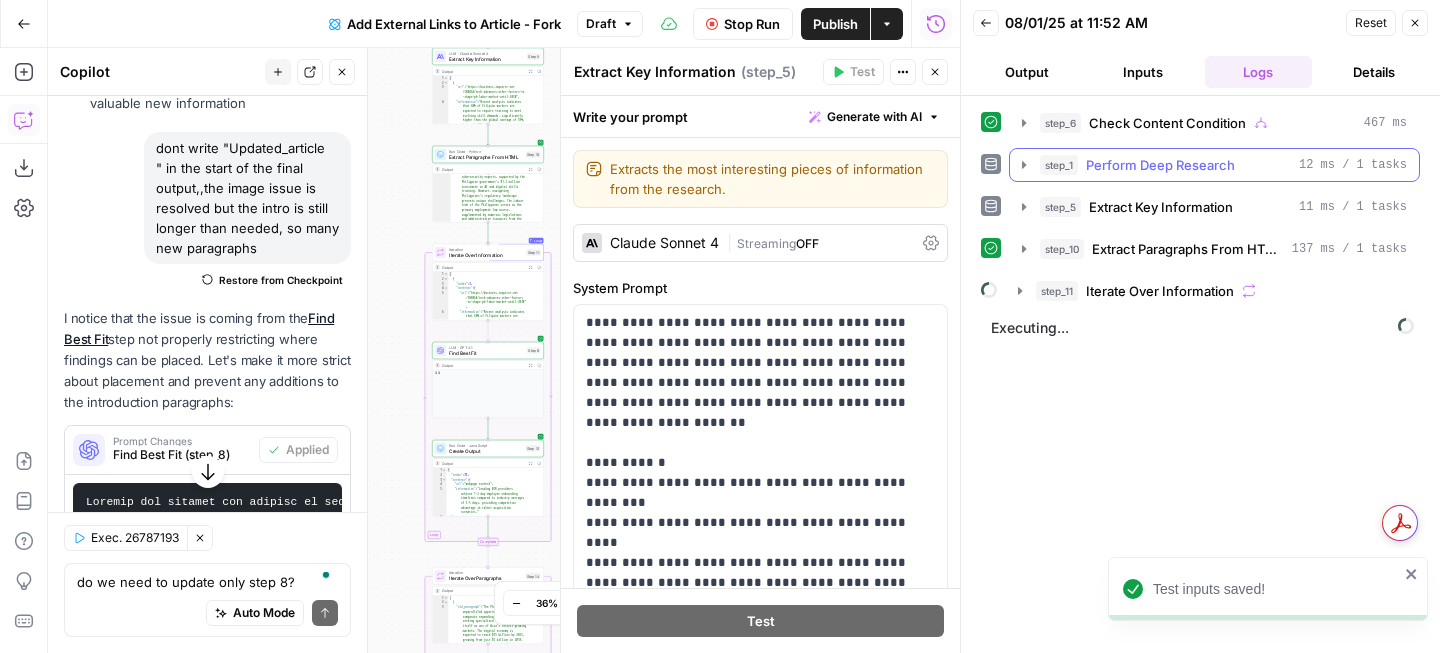click 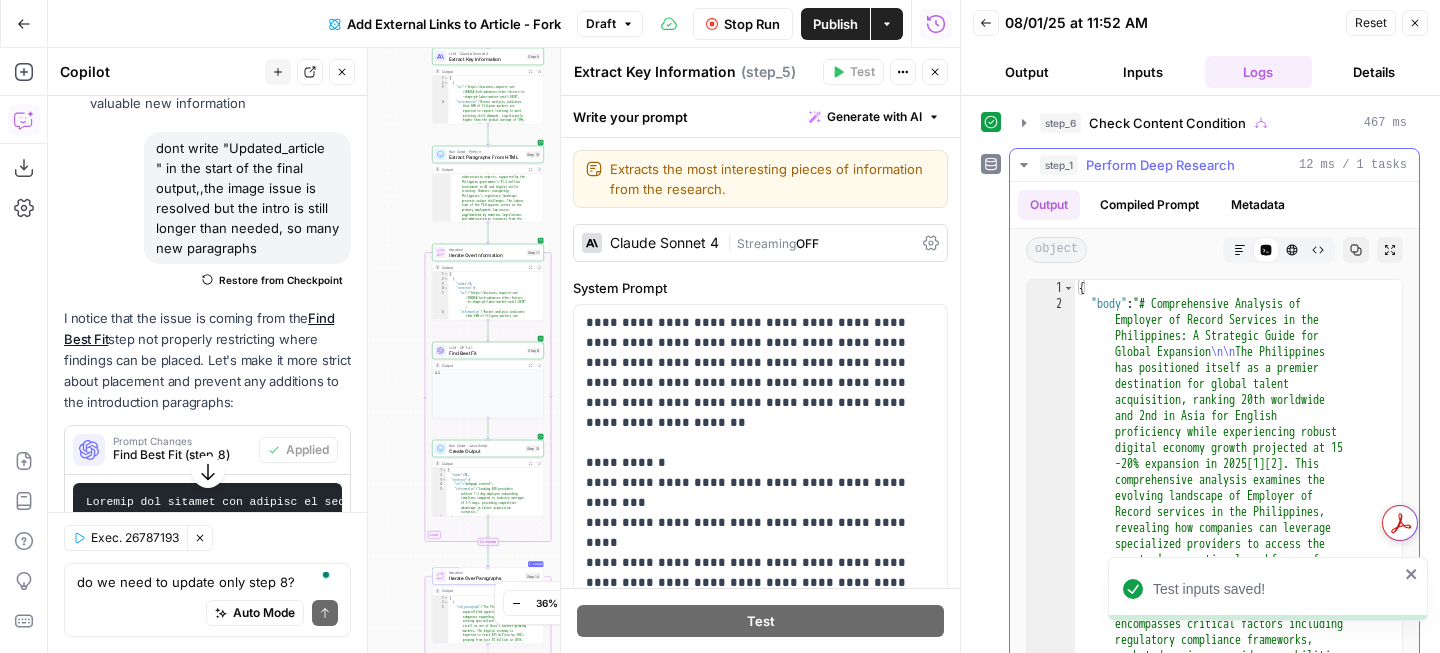 click 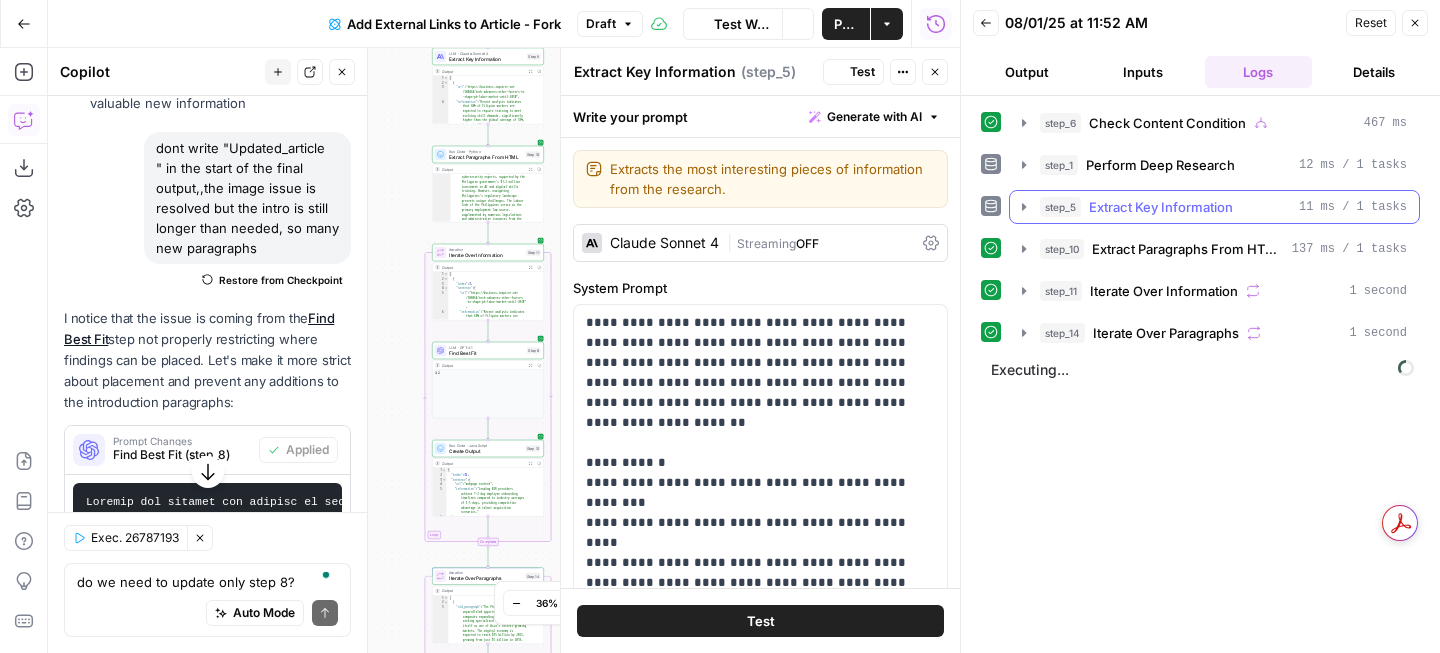 click 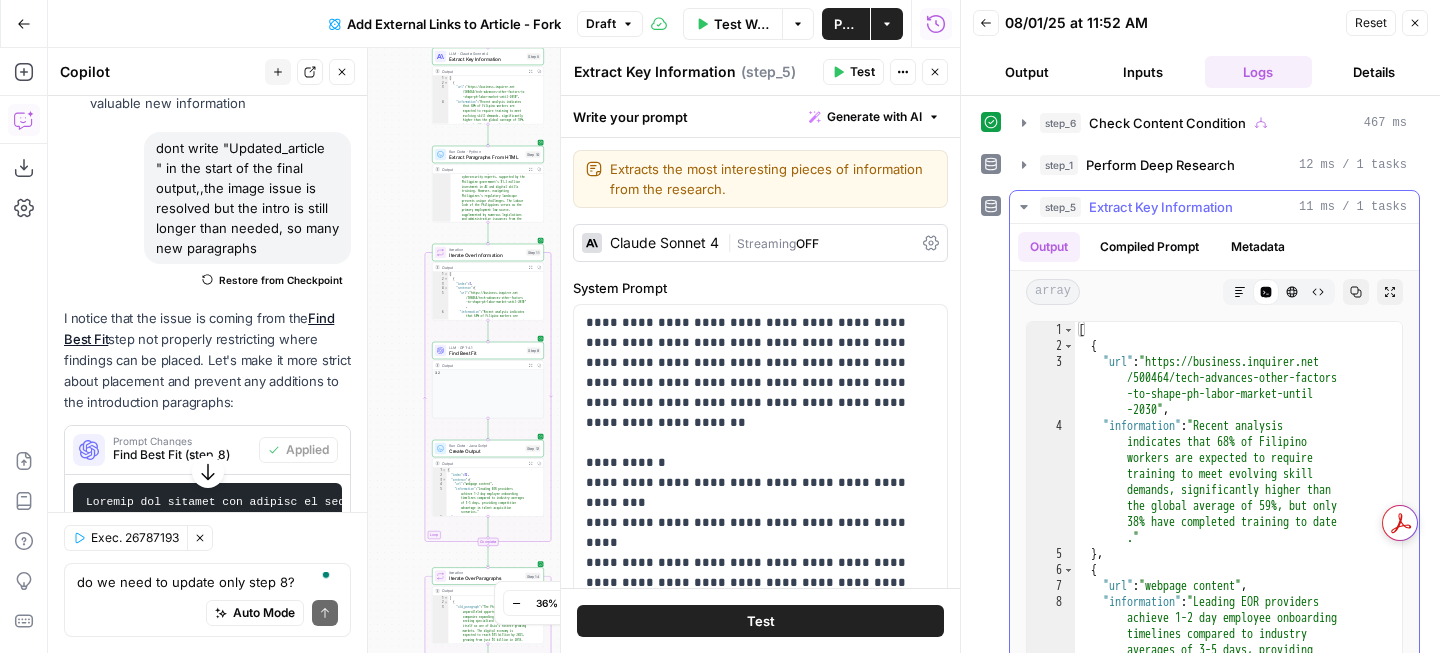 click 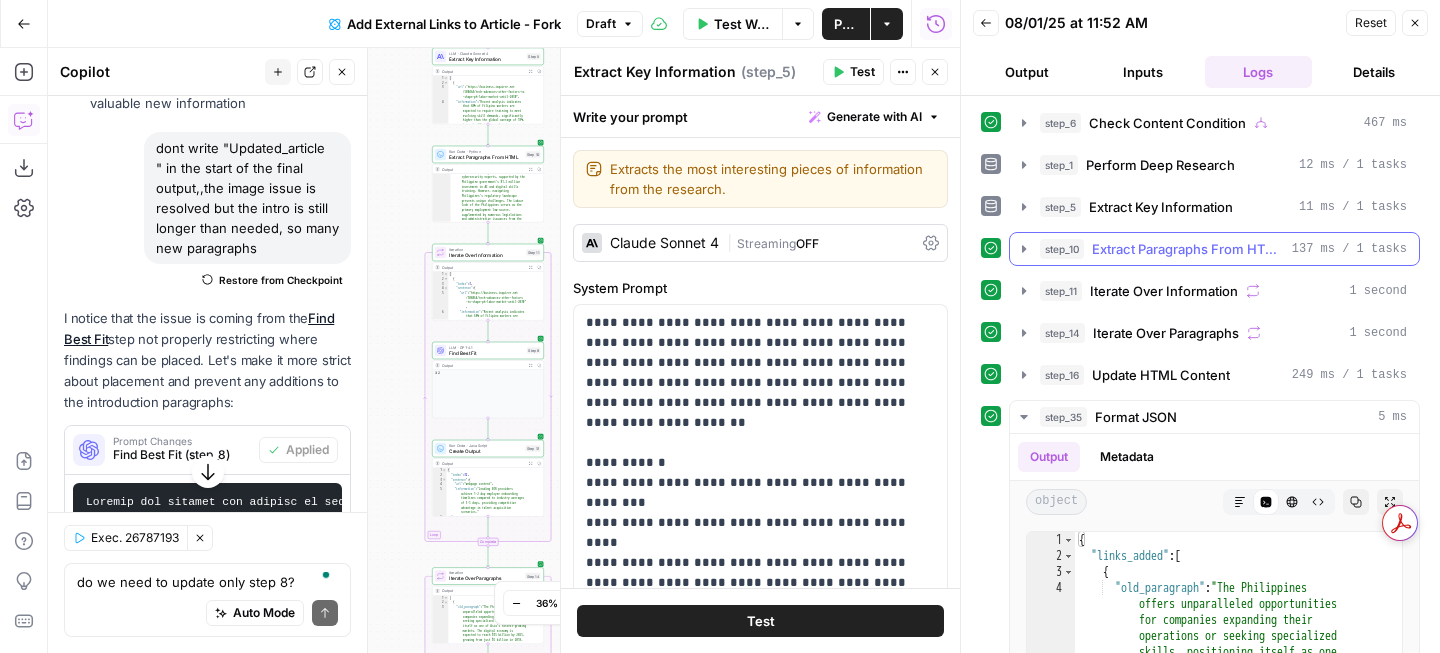 click 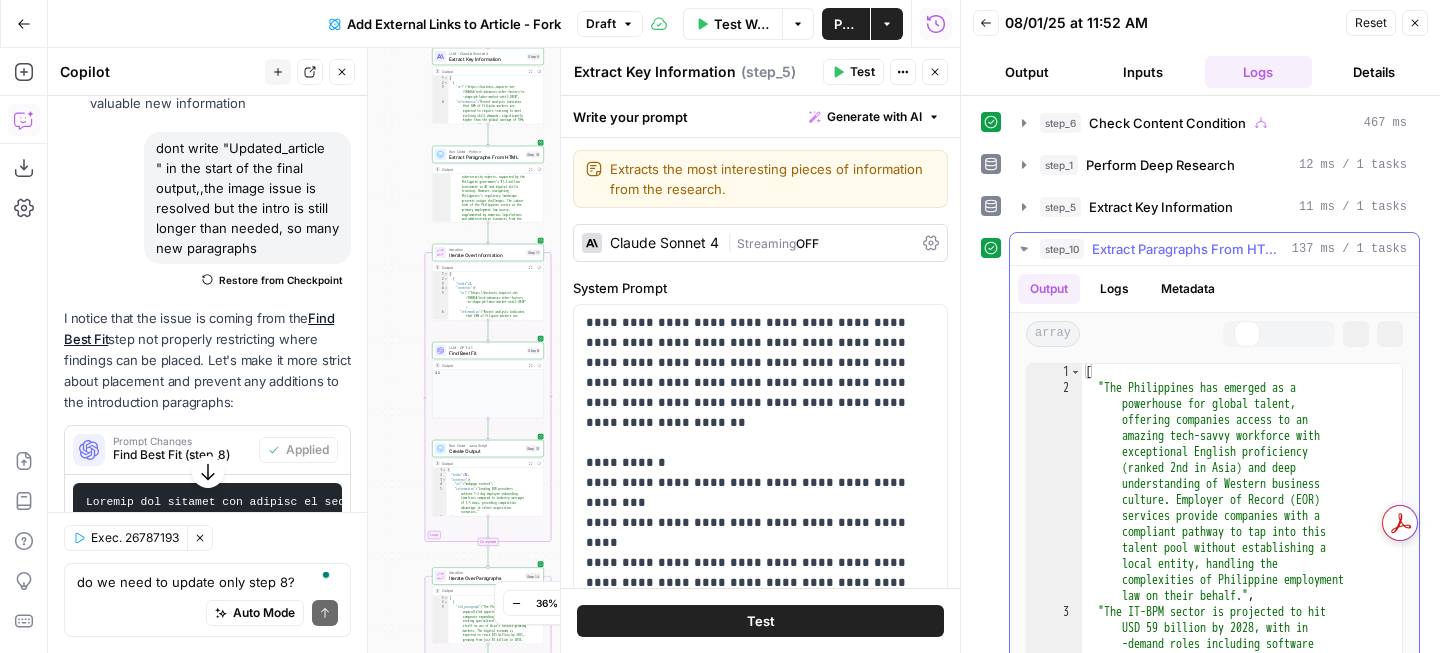 click 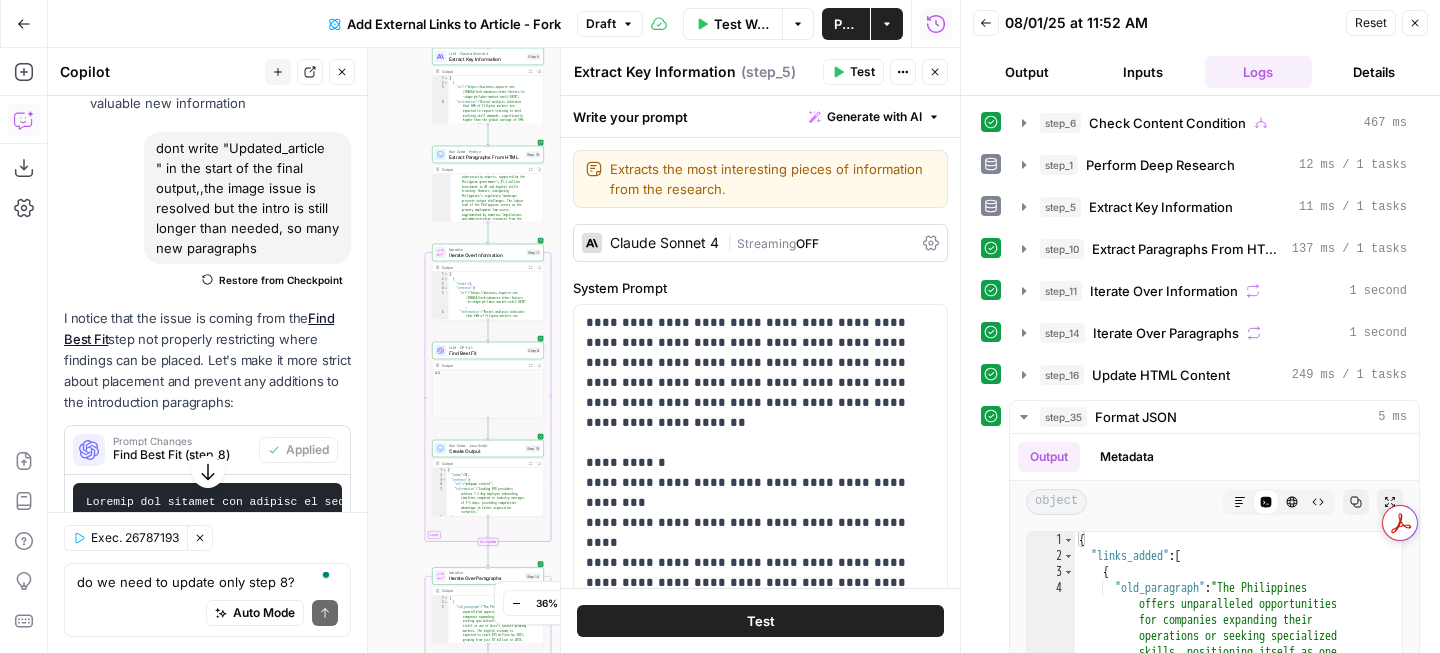 click on "Output" at bounding box center (1027, 72) 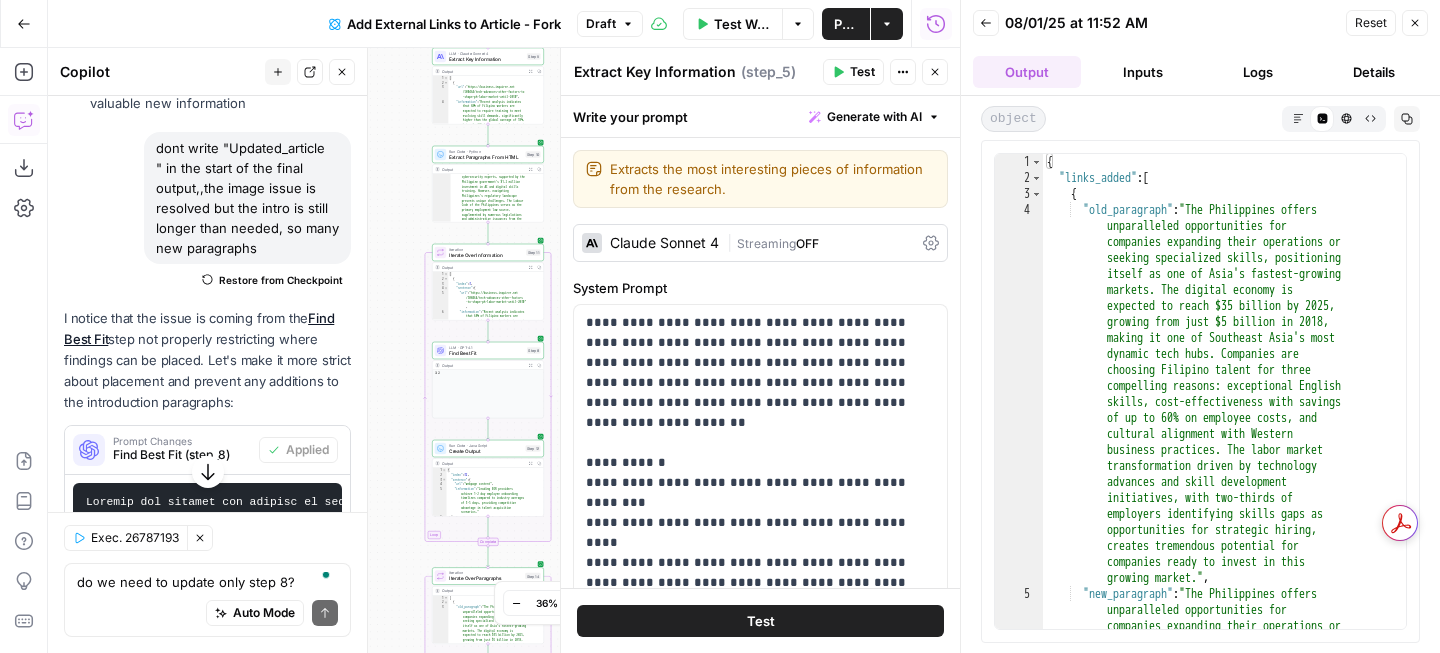 click on "Markdown" at bounding box center [1298, 118] 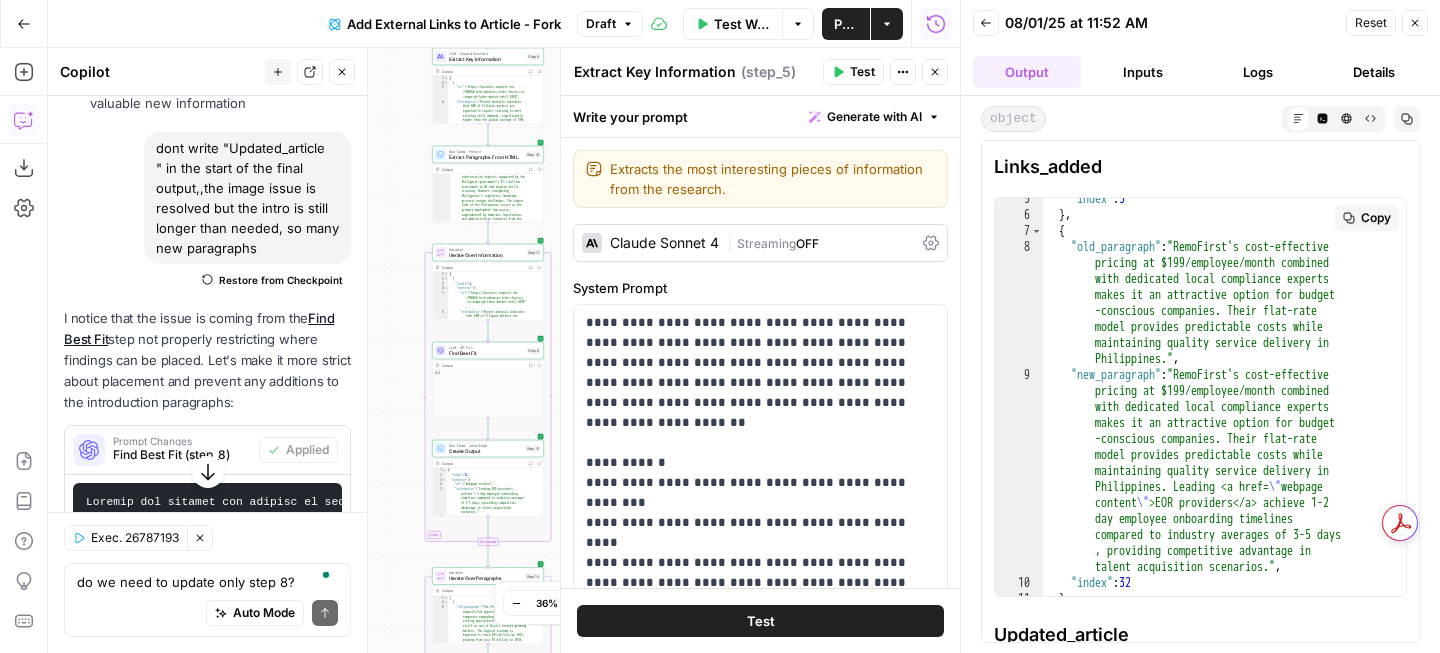 scroll, scrollTop: 744, scrollLeft: 0, axis: vertical 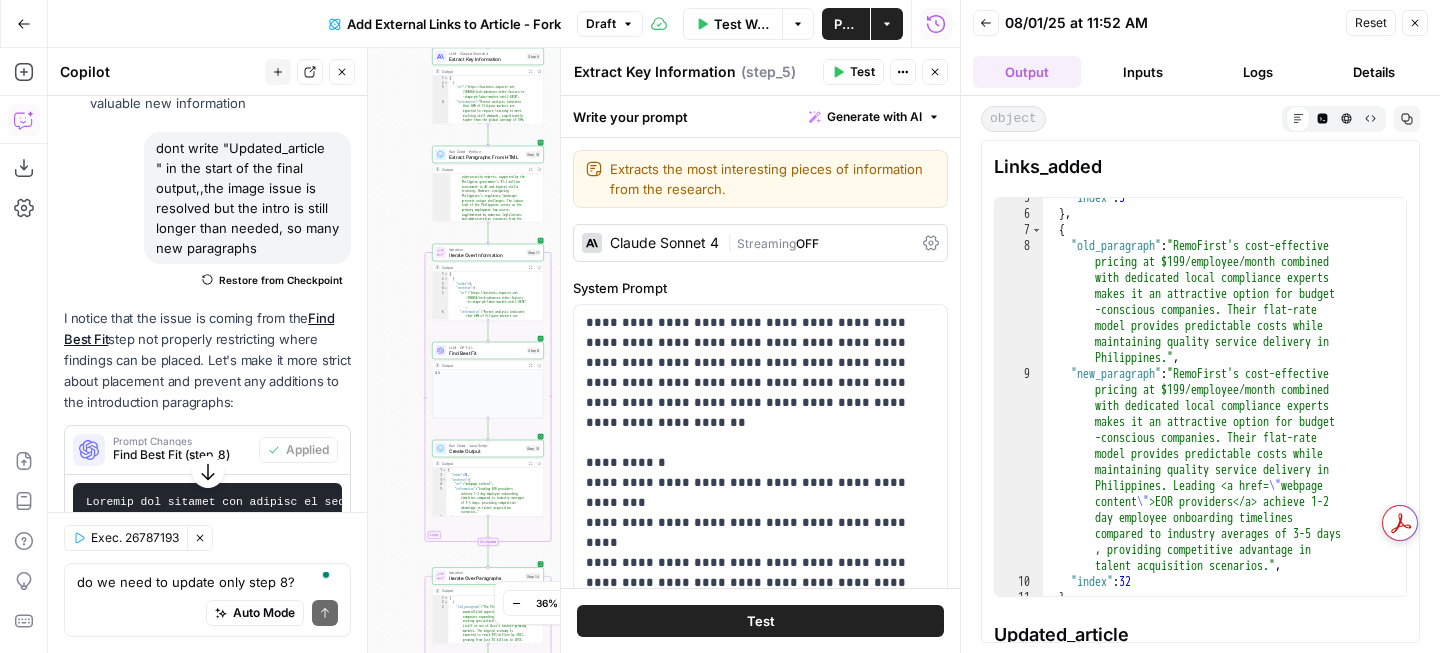 click on "Restore from Checkpoint" at bounding box center [281, 280] 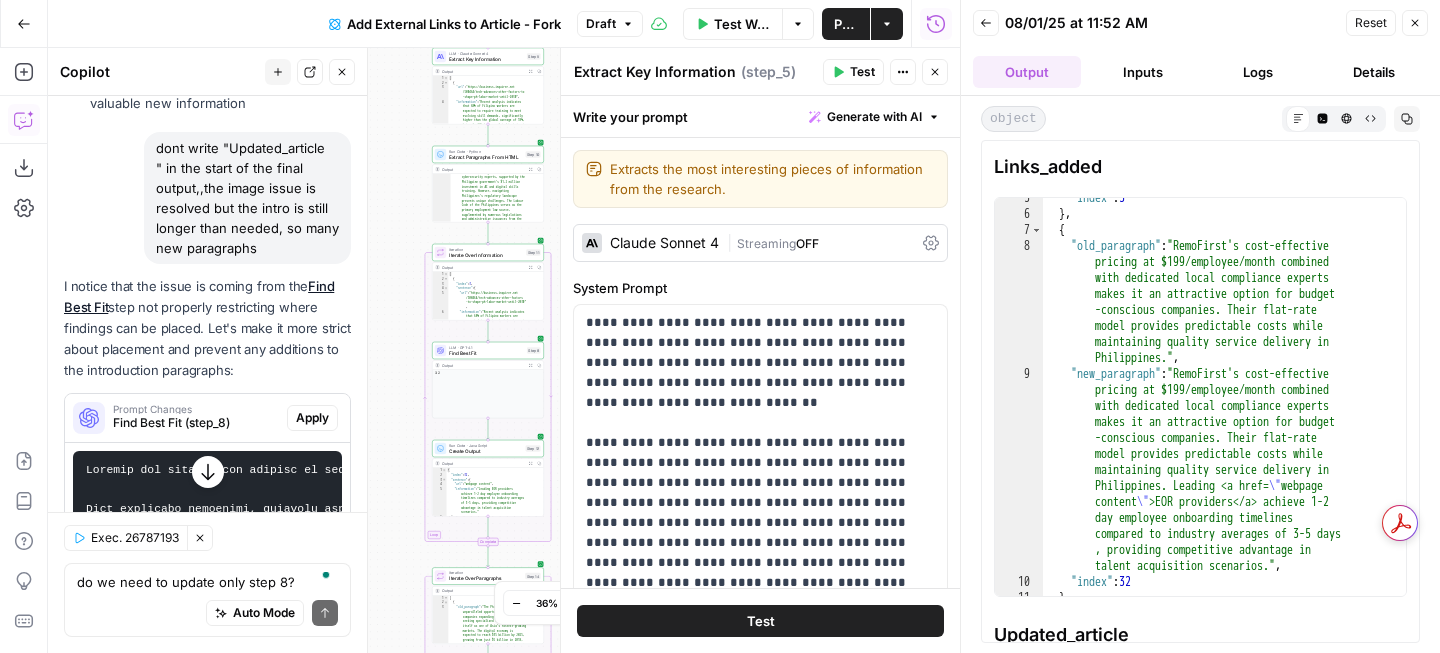 click on "Output" at bounding box center [1027, 72] 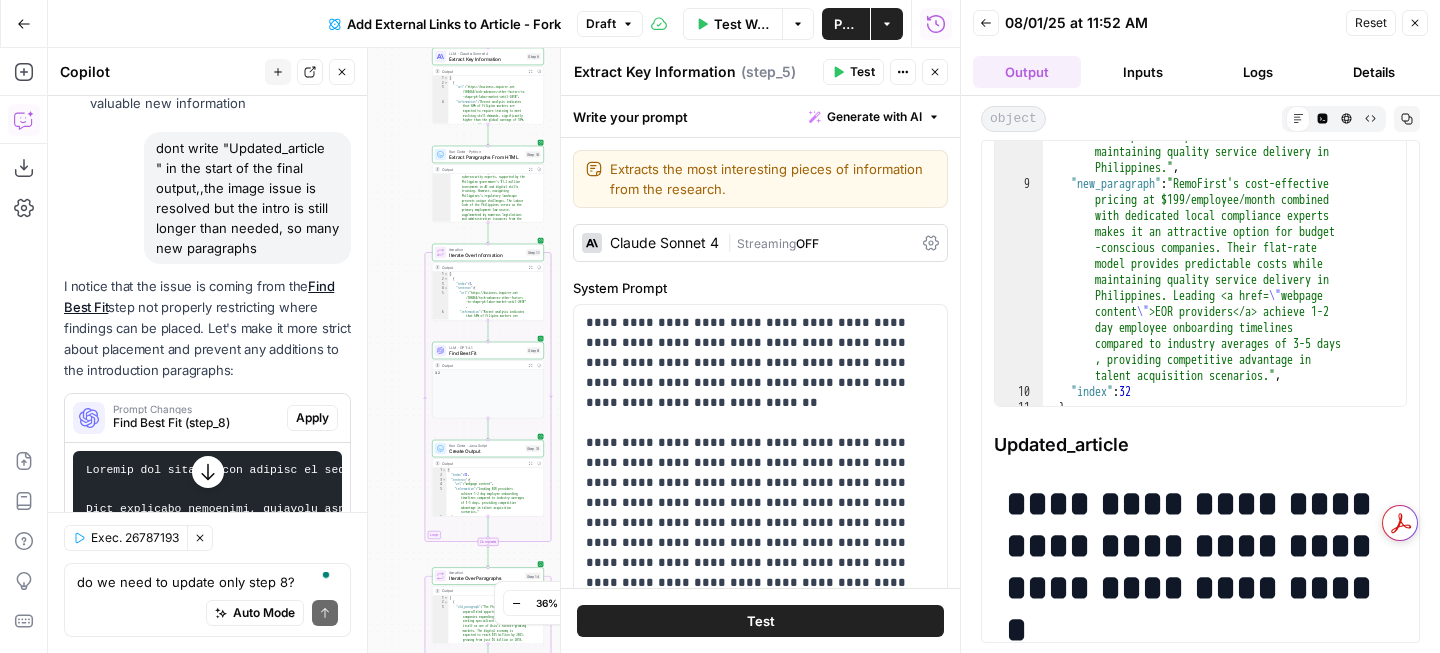 scroll, scrollTop: 223, scrollLeft: 0, axis: vertical 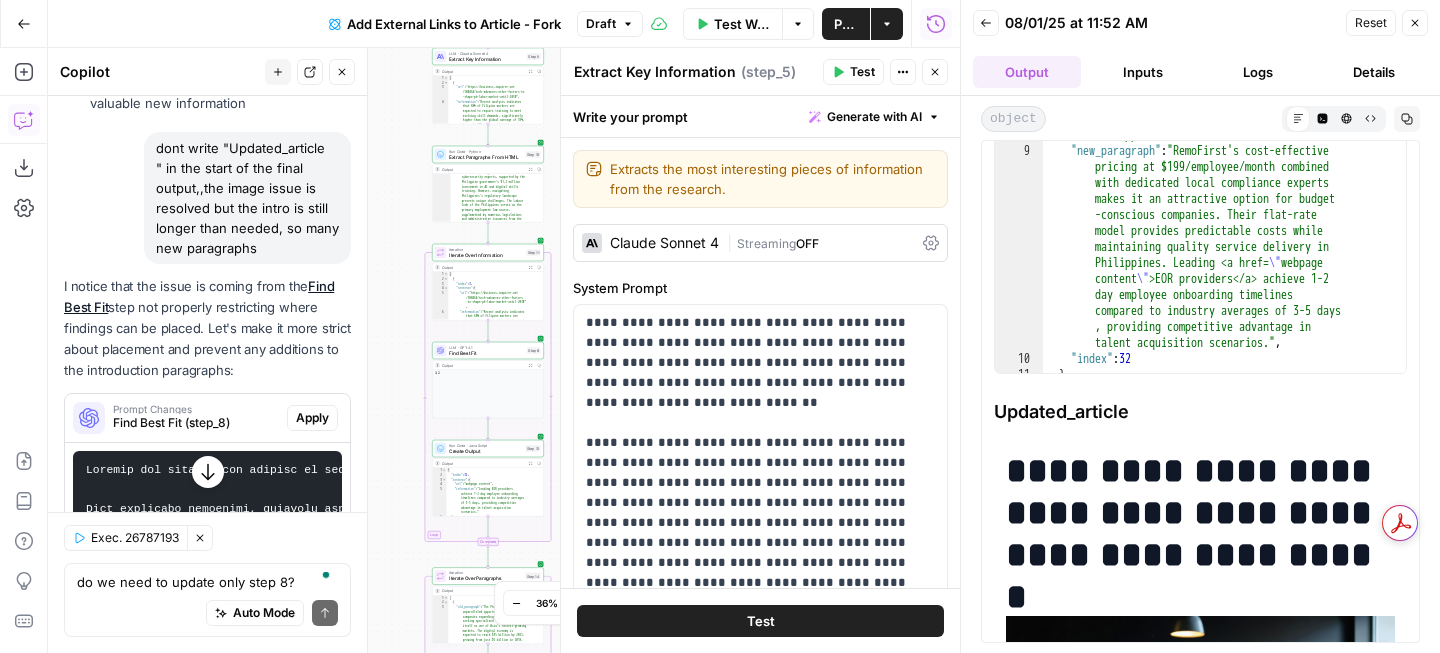 drag, startPoint x: 1122, startPoint y: 419, endPoint x: 1006, endPoint y: 415, distance: 116.06895 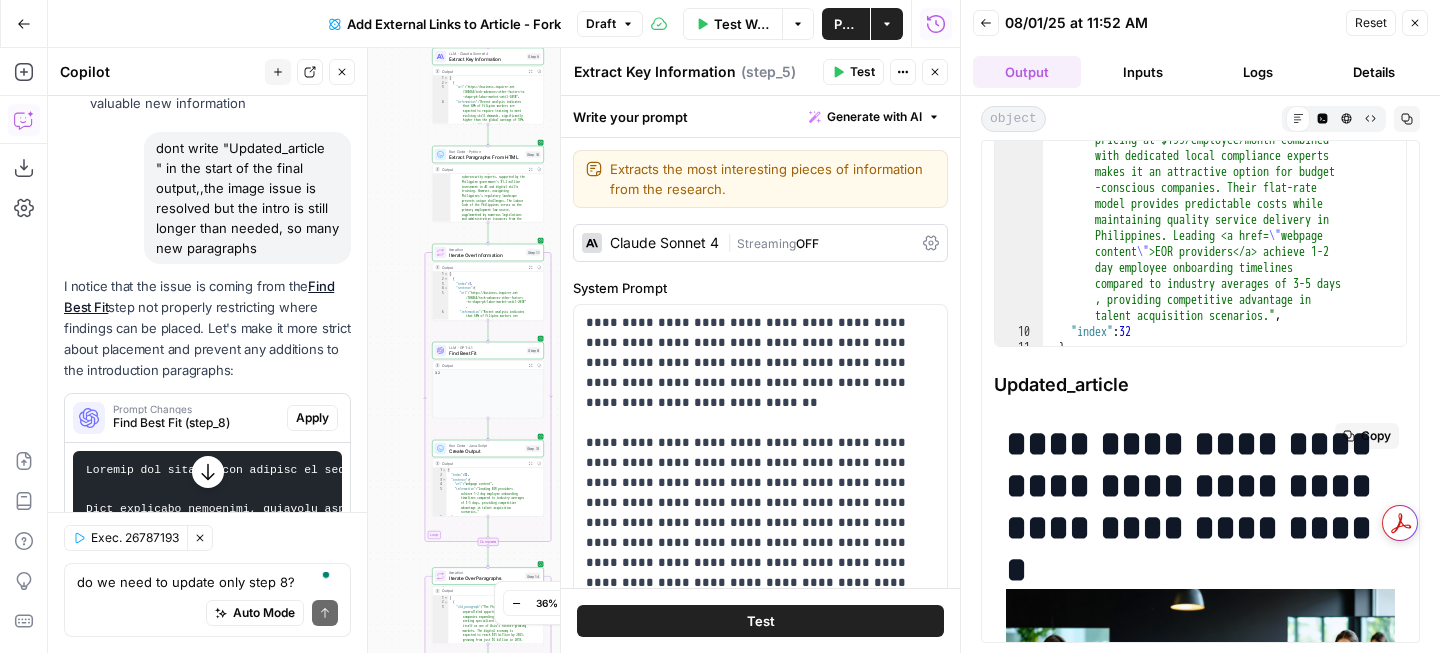 scroll, scrollTop: 246, scrollLeft: 0, axis: vertical 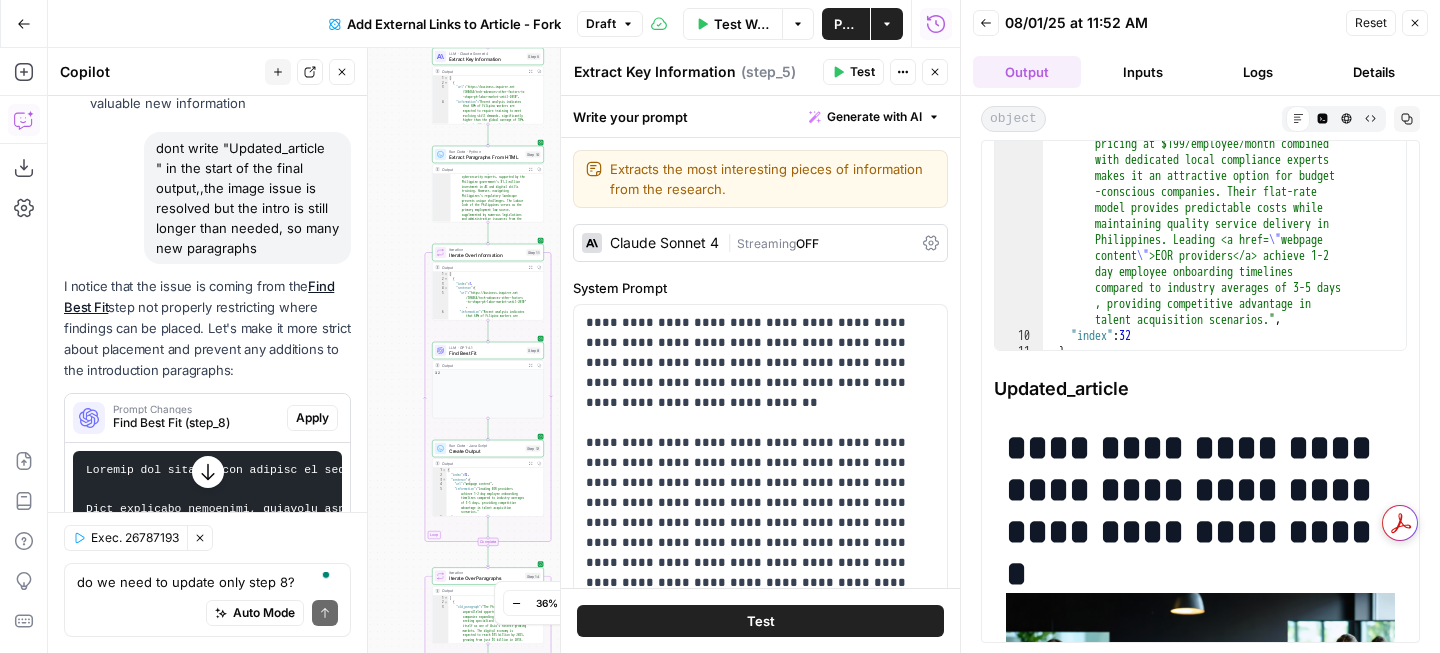 click on "Test Workflow" at bounding box center (742, 24) 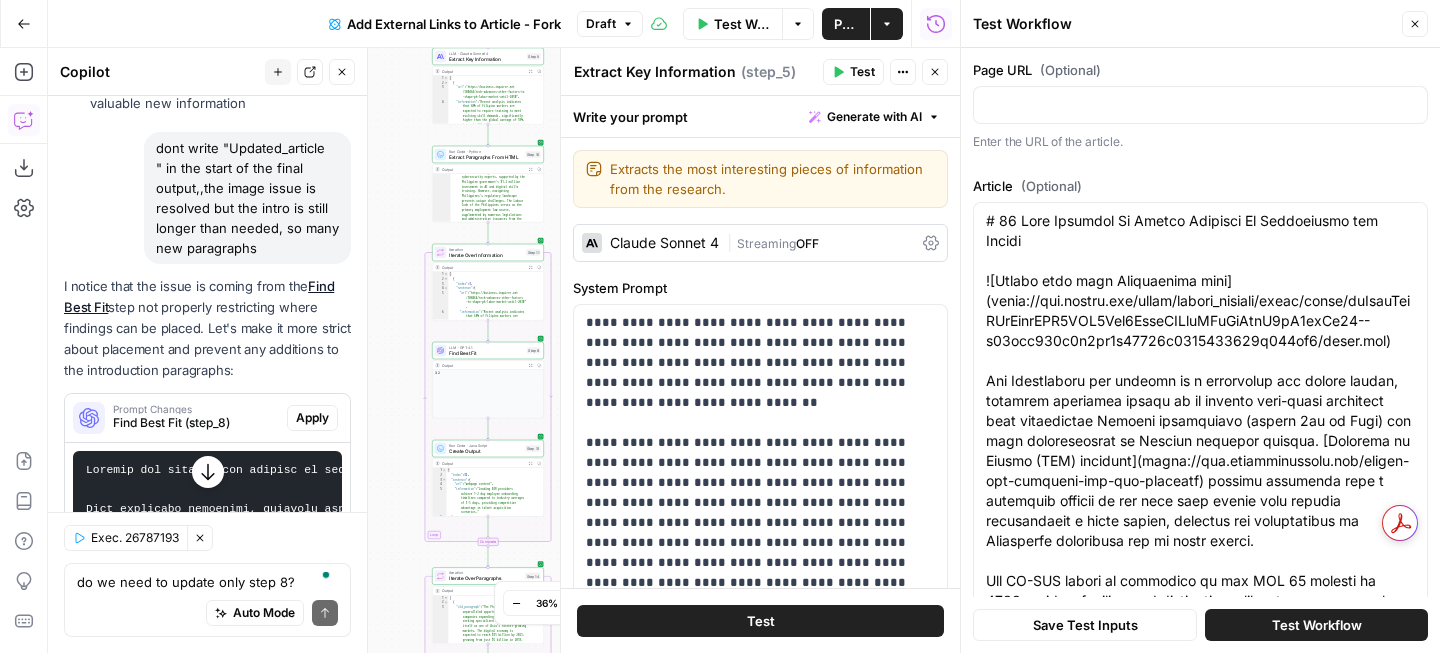 click on "Test Workflow" at bounding box center (1317, 625) 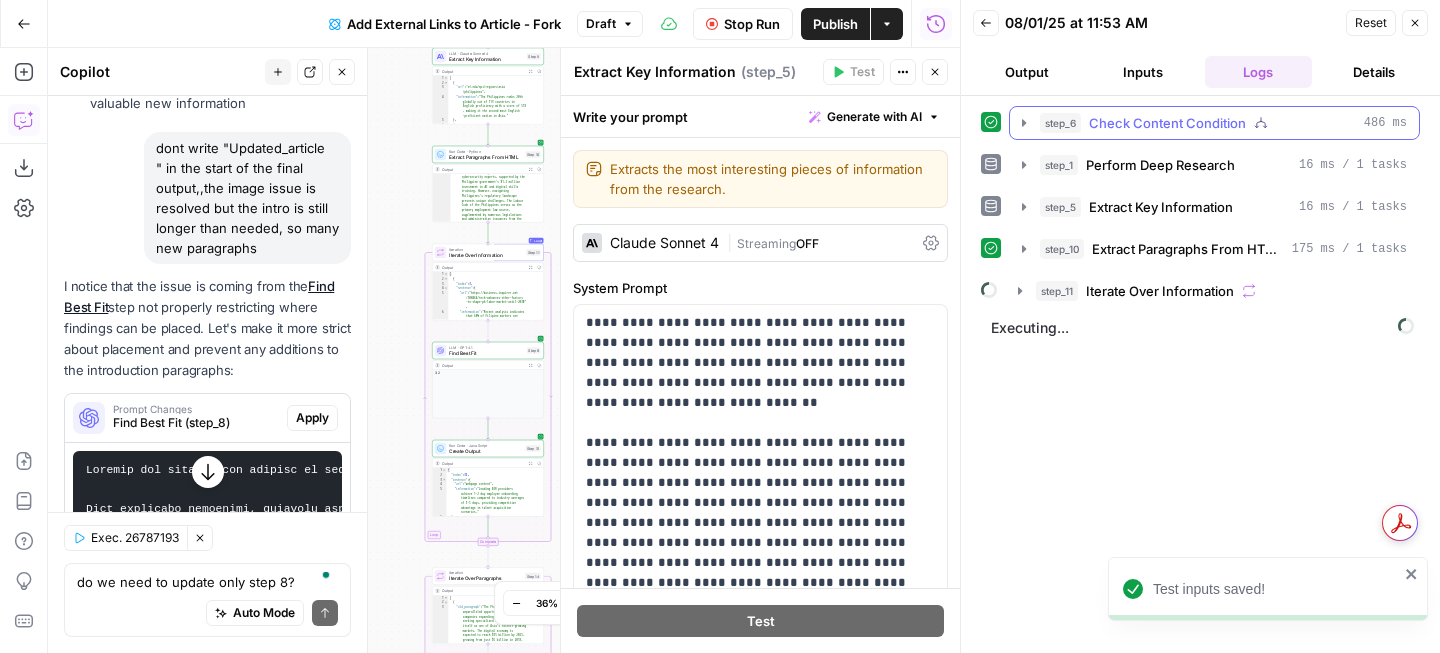 click 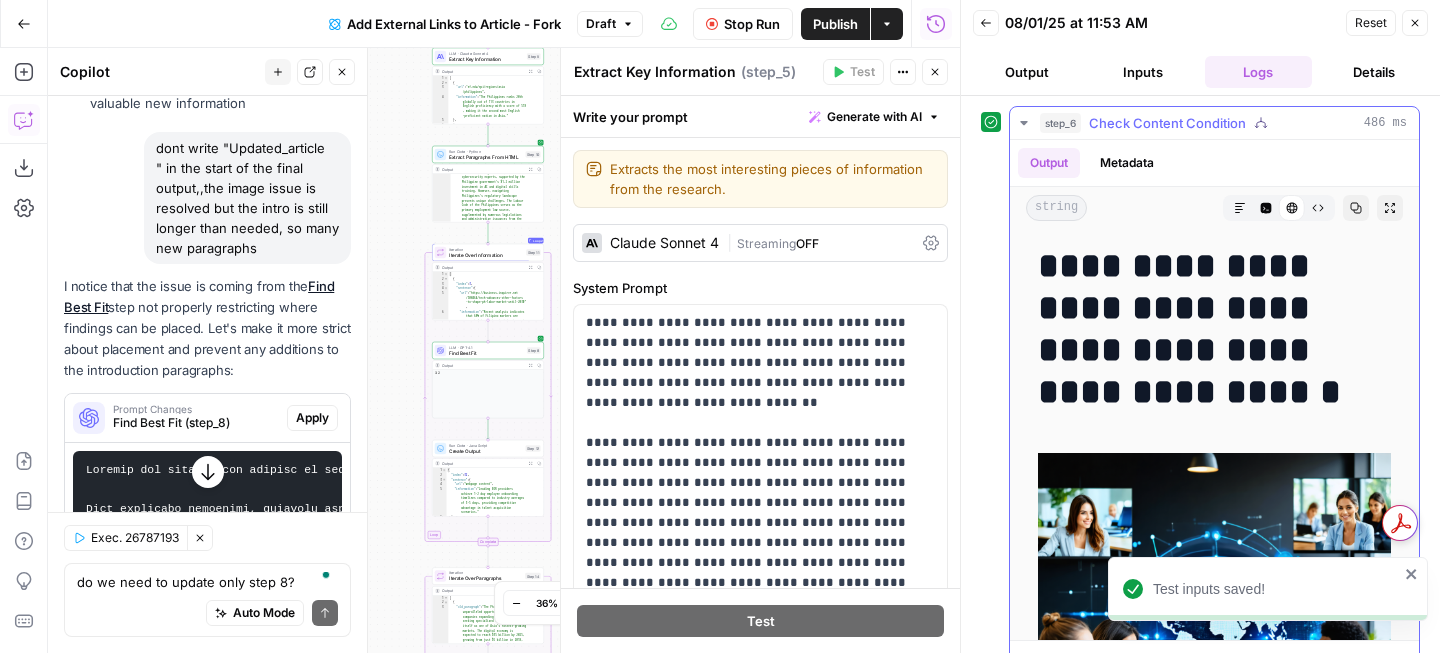 click 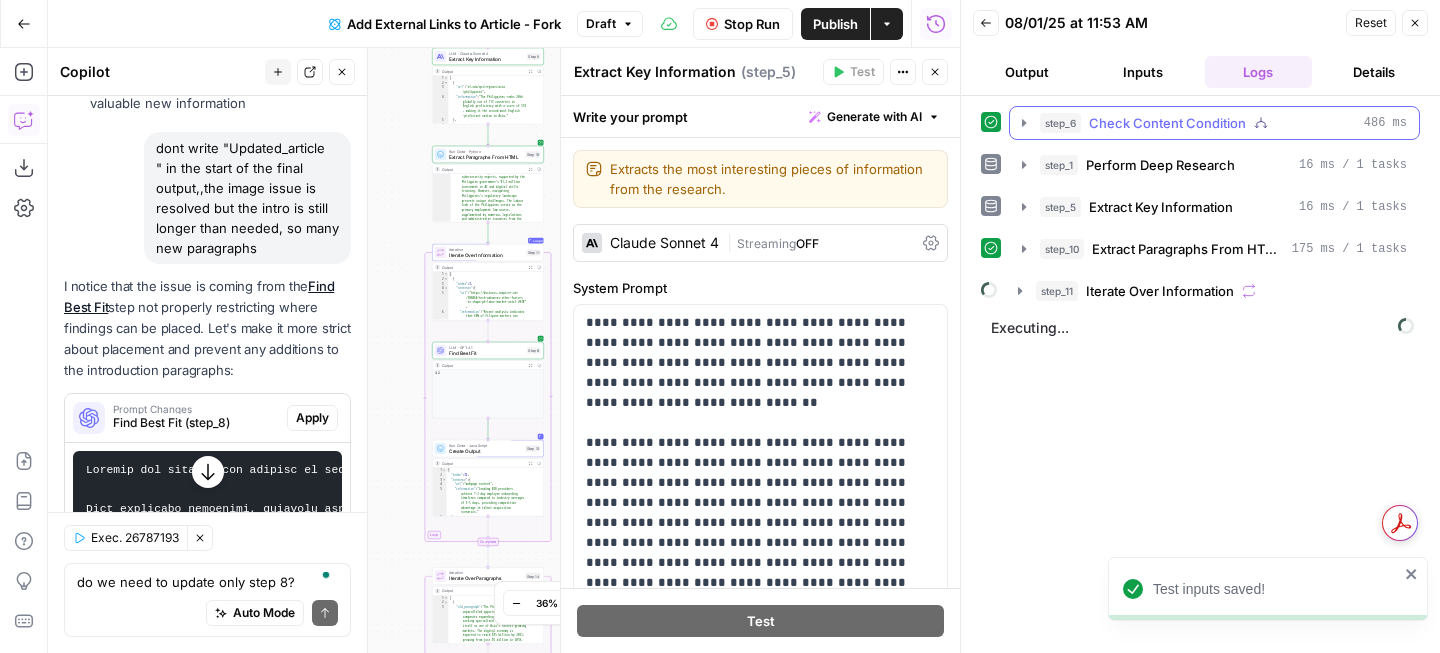 click 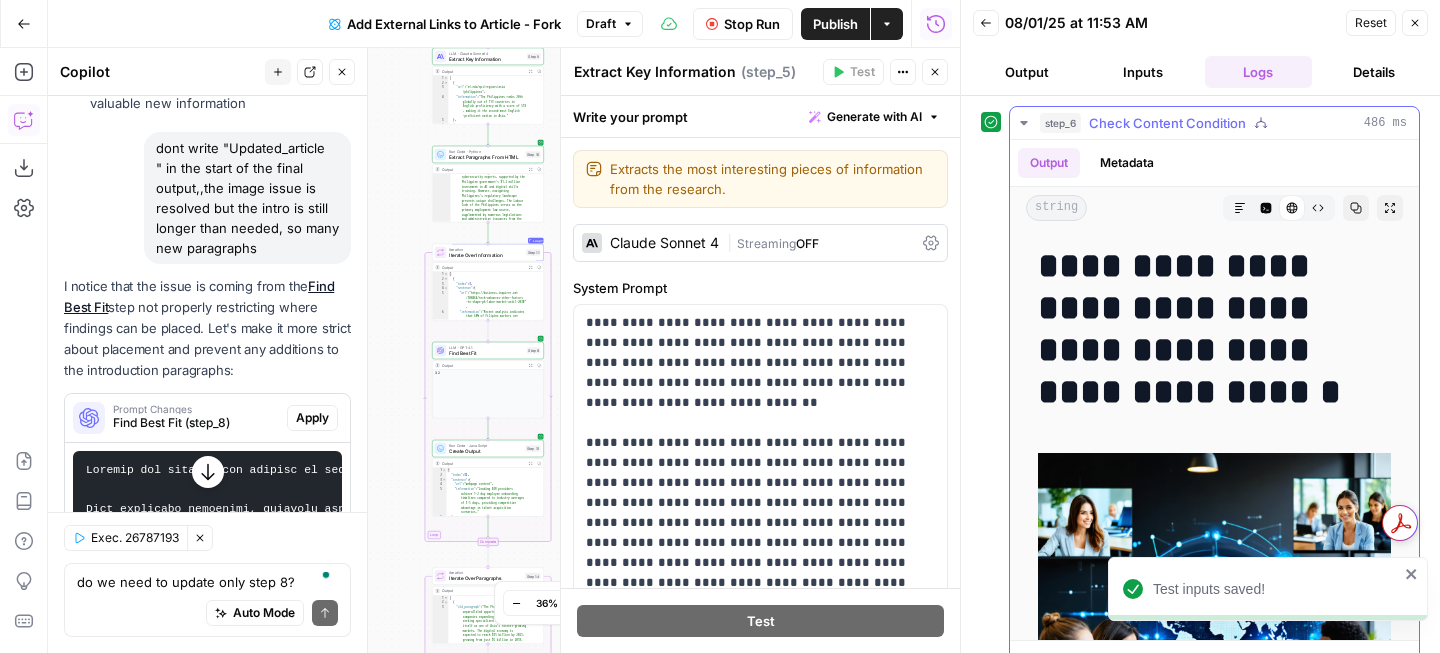 click 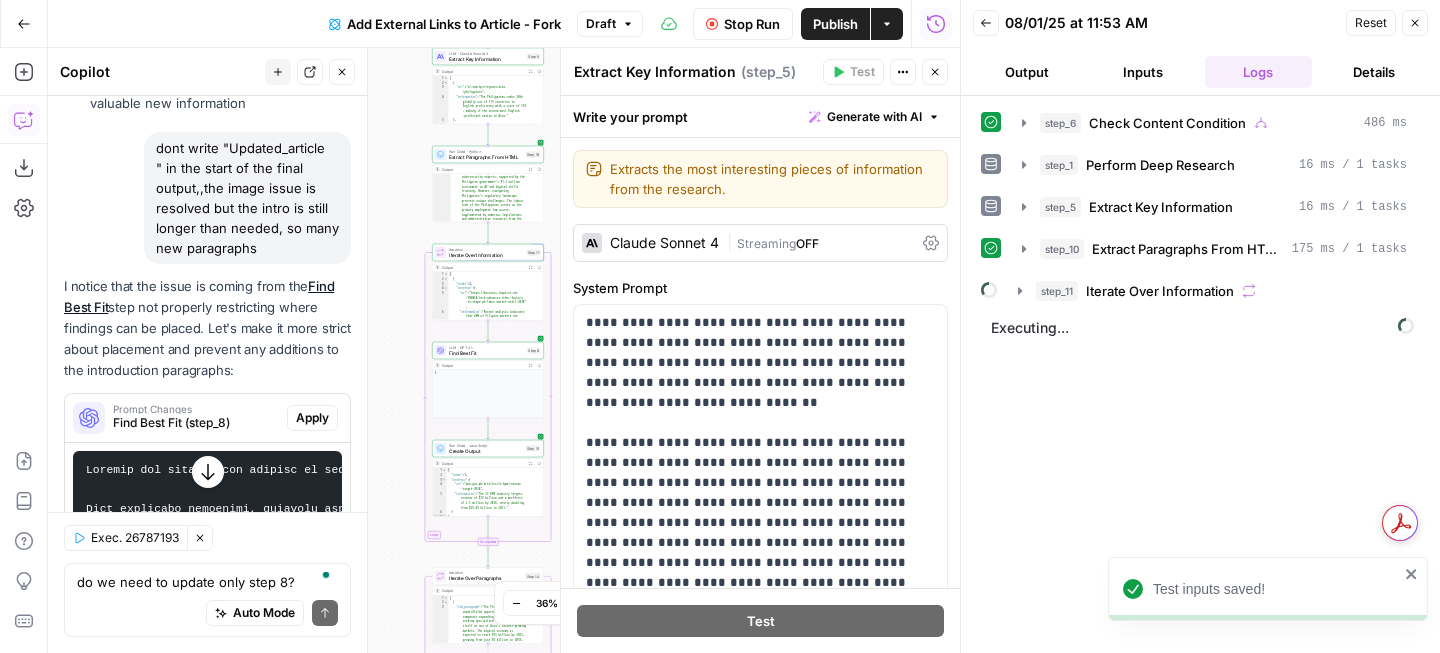 click on "Output" at bounding box center [1027, 72] 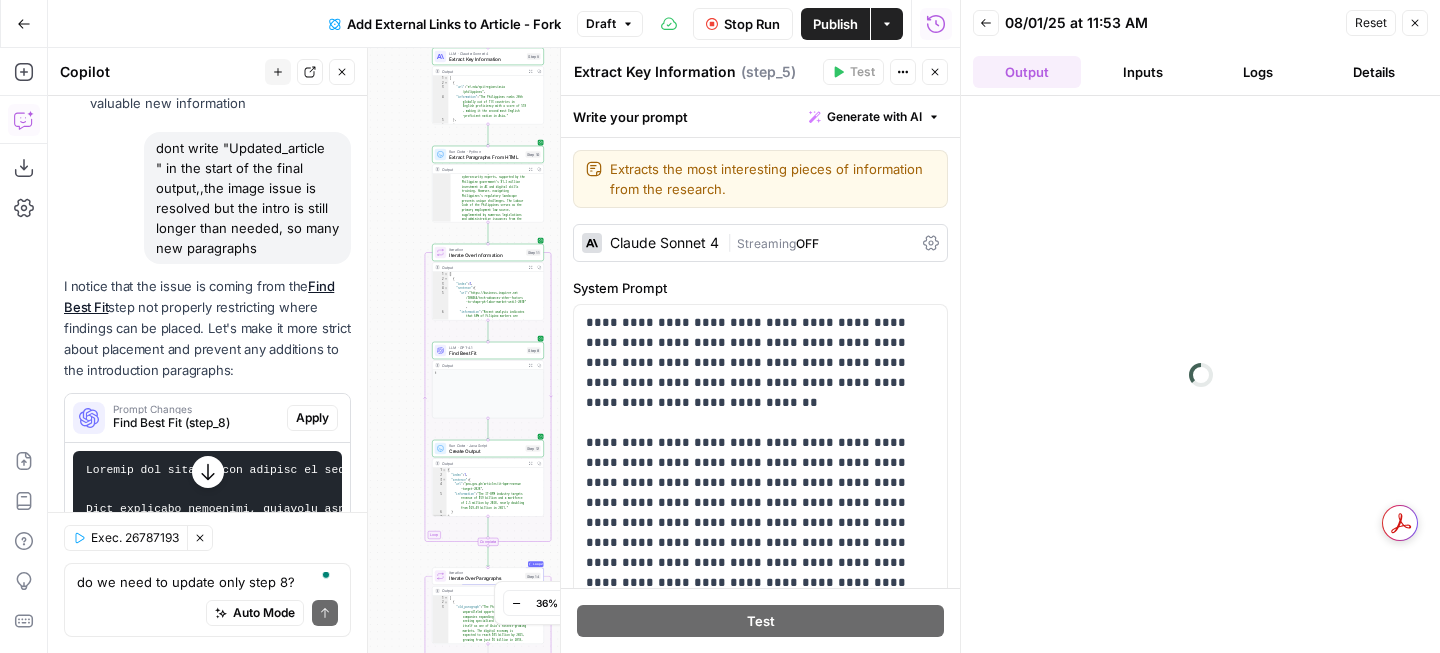 click on "Logs" at bounding box center [1259, 72] 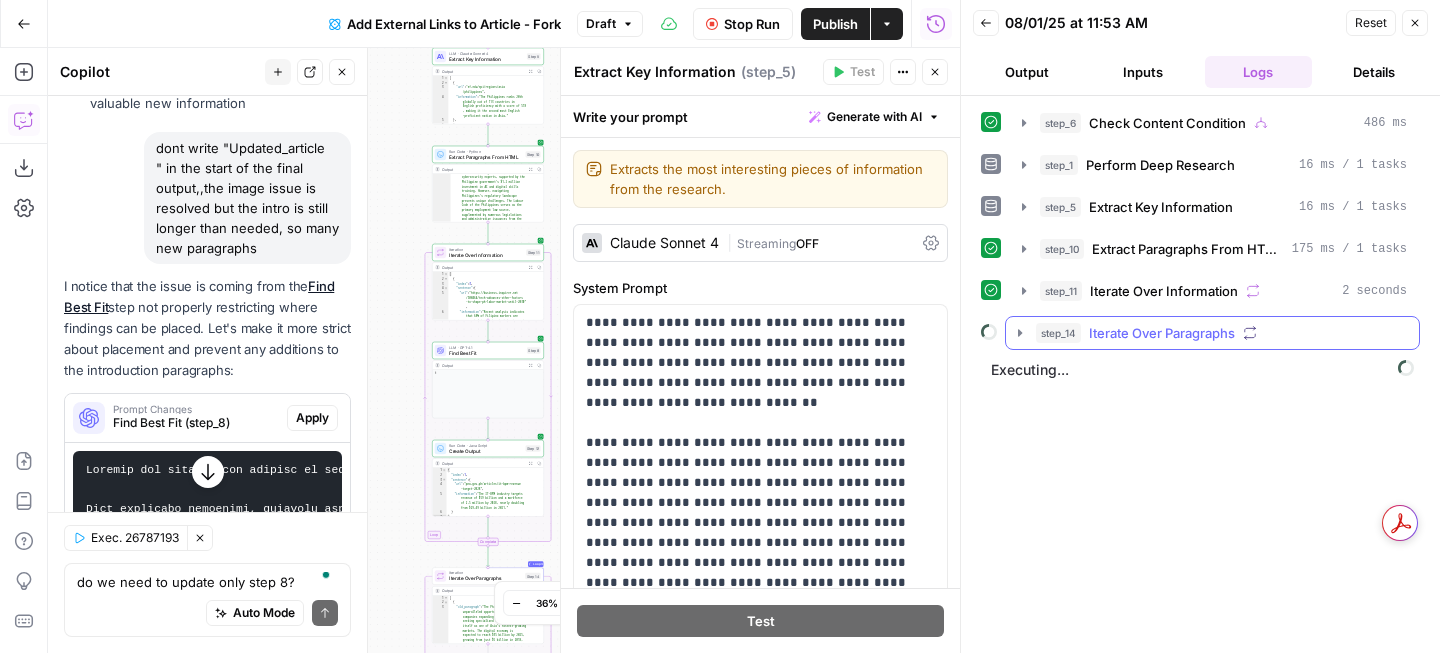 click 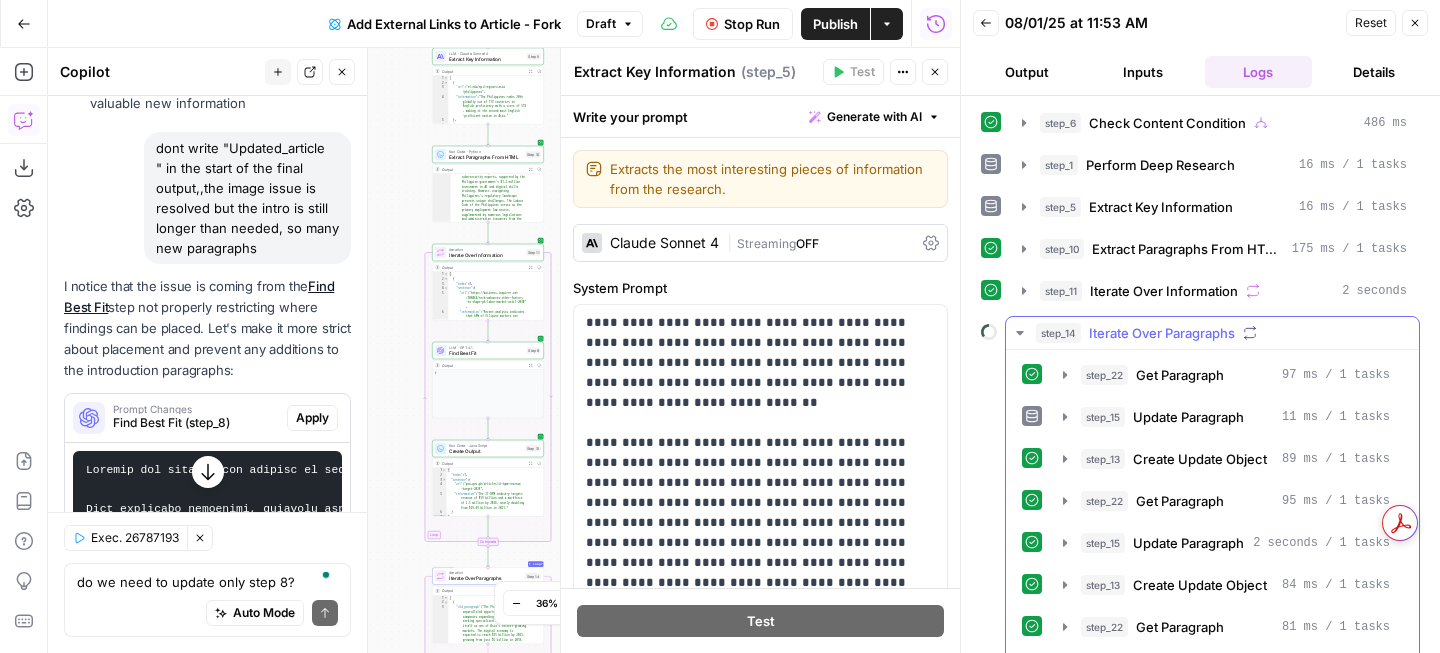 click 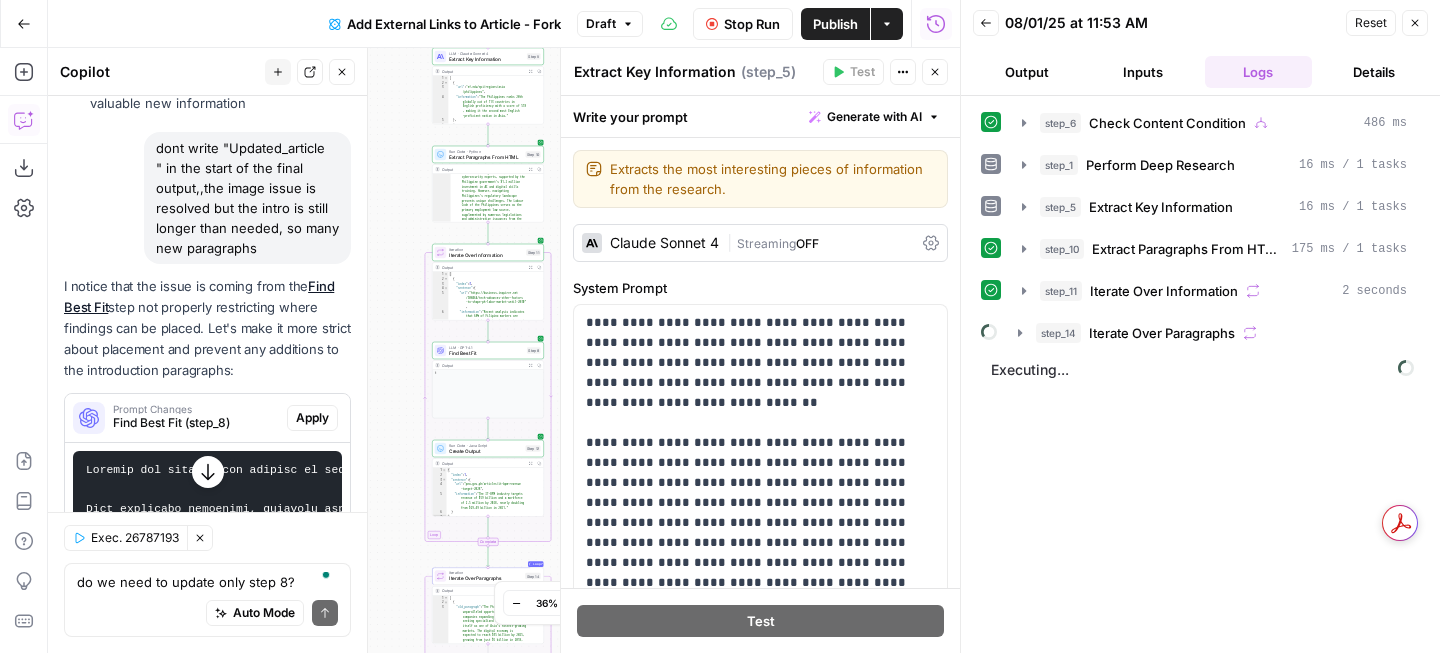 click on "Output" at bounding box center [1027, 72] 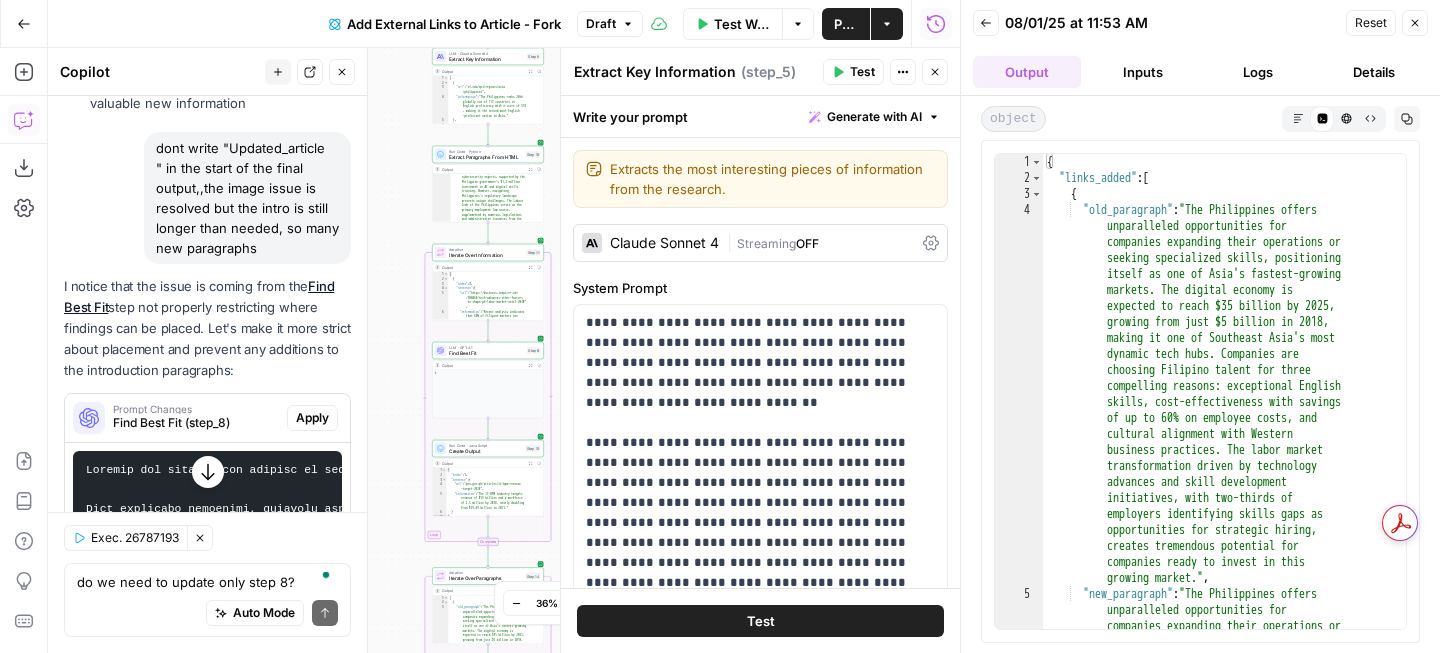 click on "Markdown" at bounding box center (1298, 118) 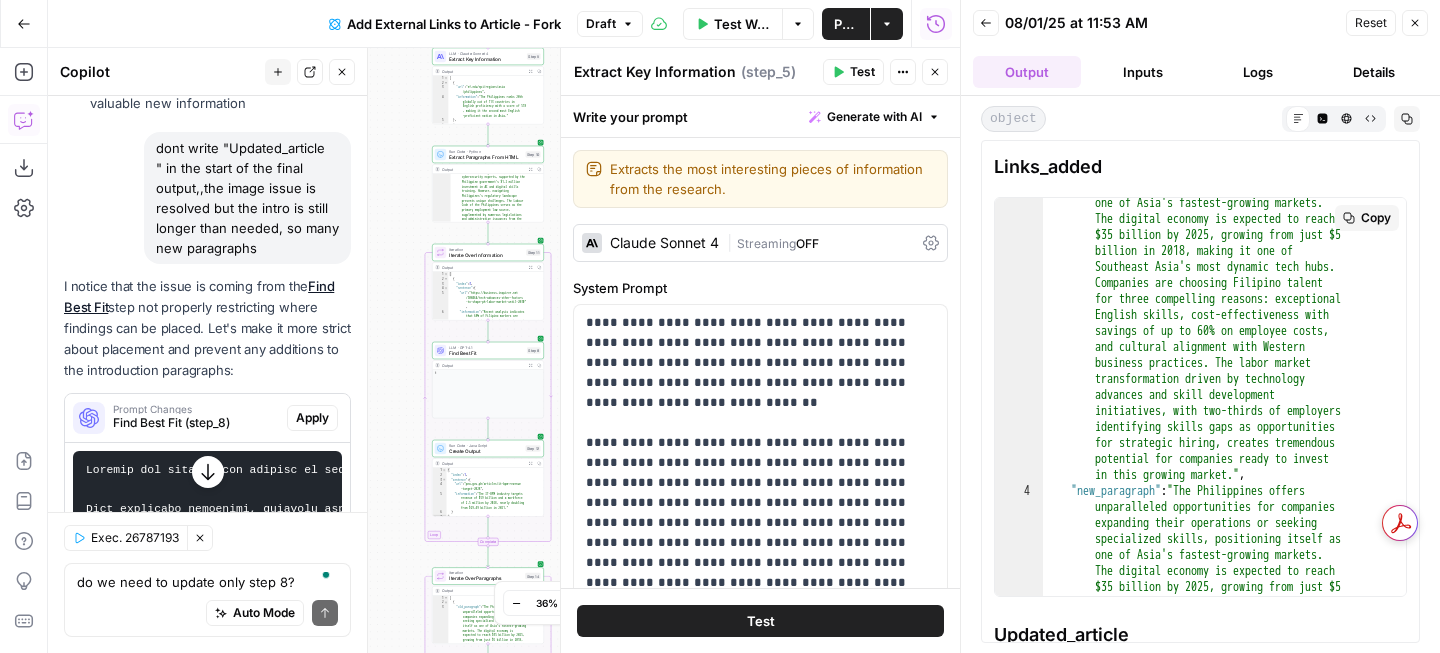 scroll, scrollTop: 99, scrollLeft: 0, axis: vertical 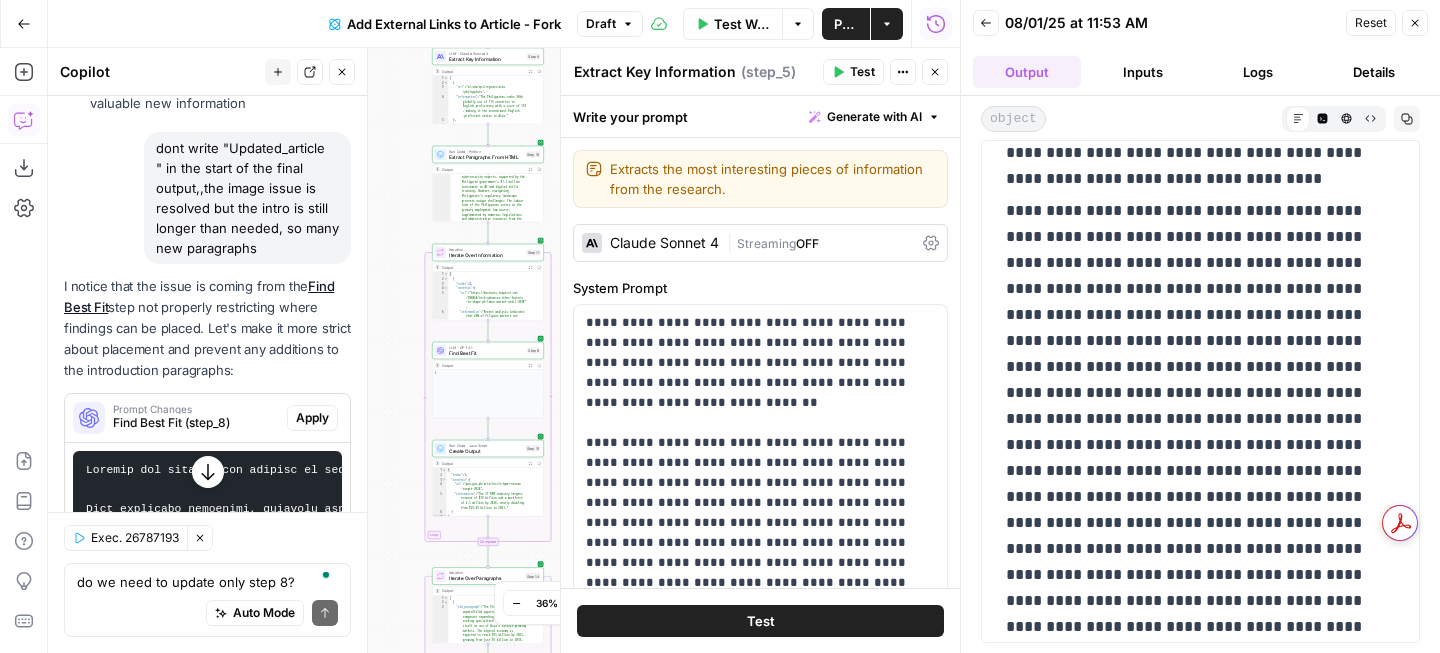 drag, startPoint x: 1005, startPoint y: 208, endPoint x: 1328, endPoint y: 550, distance: 470.4179 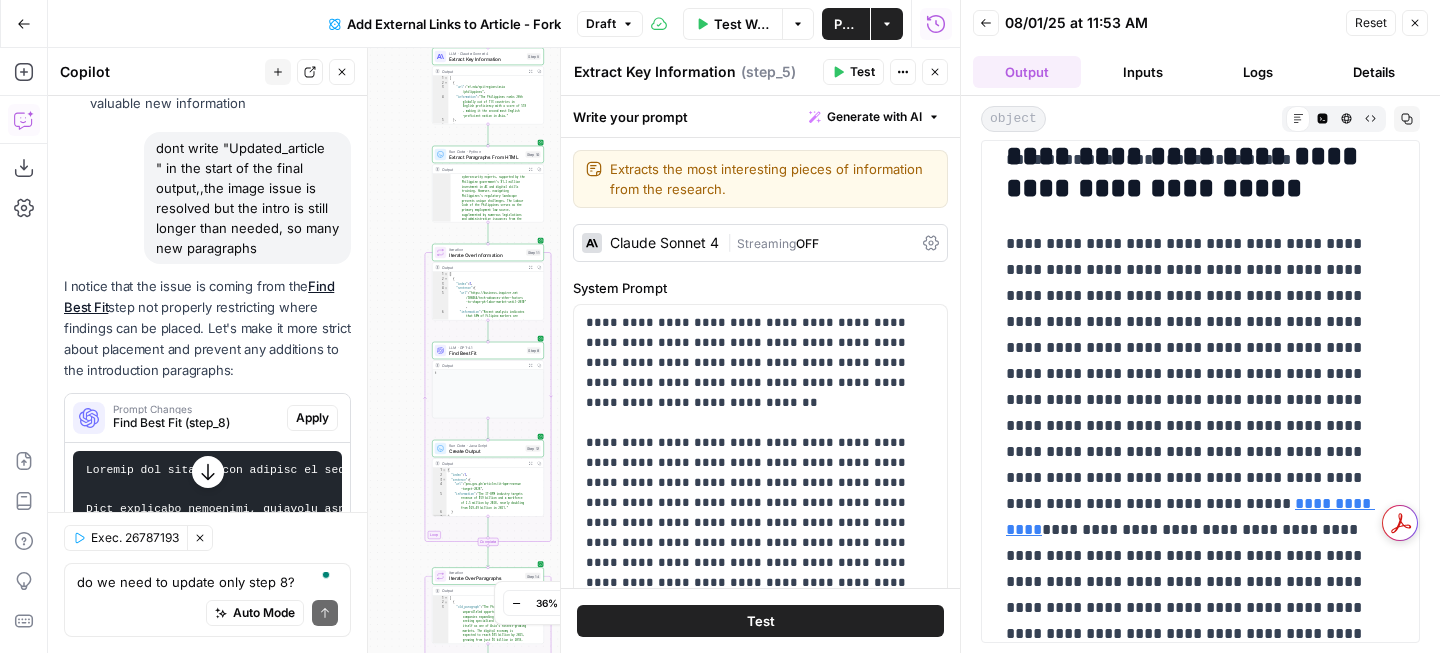 scroll, scrollTop: 5059, scrollLeft: 0, axis: vertical 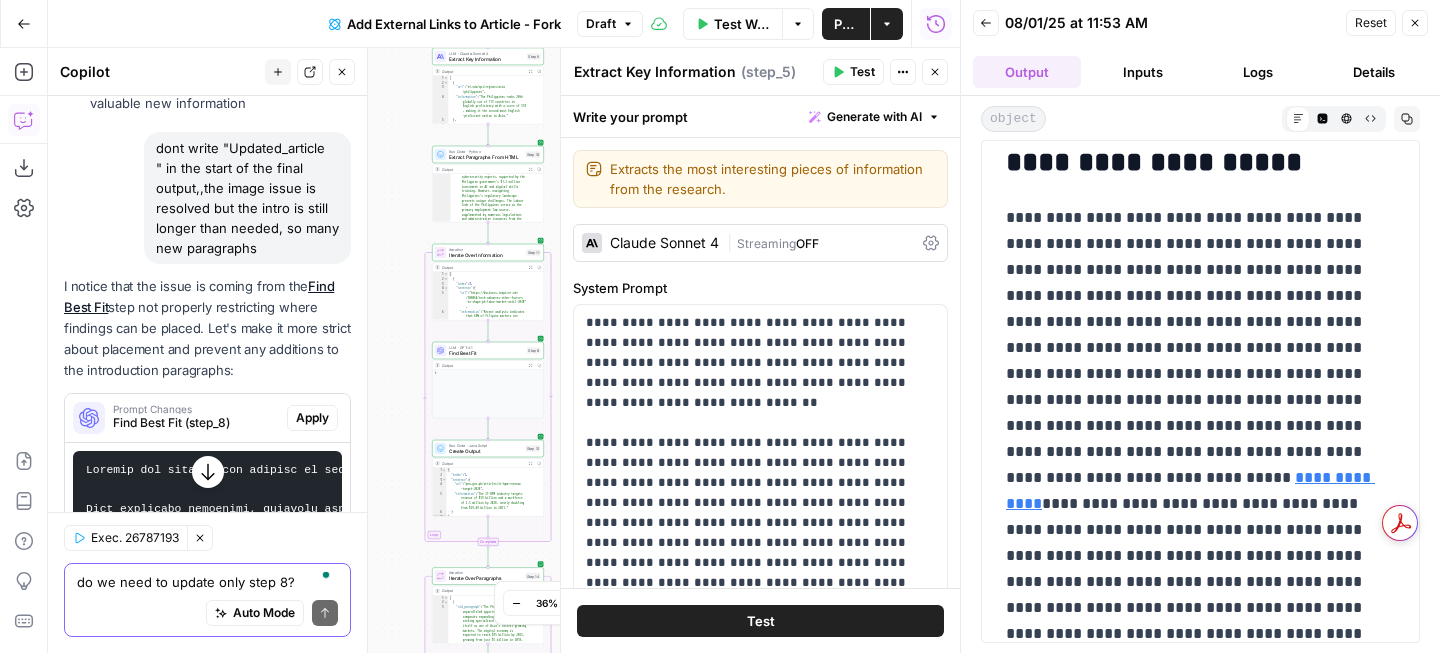 click on "do we need to update only step 8?" at bounding box center [207, 582] 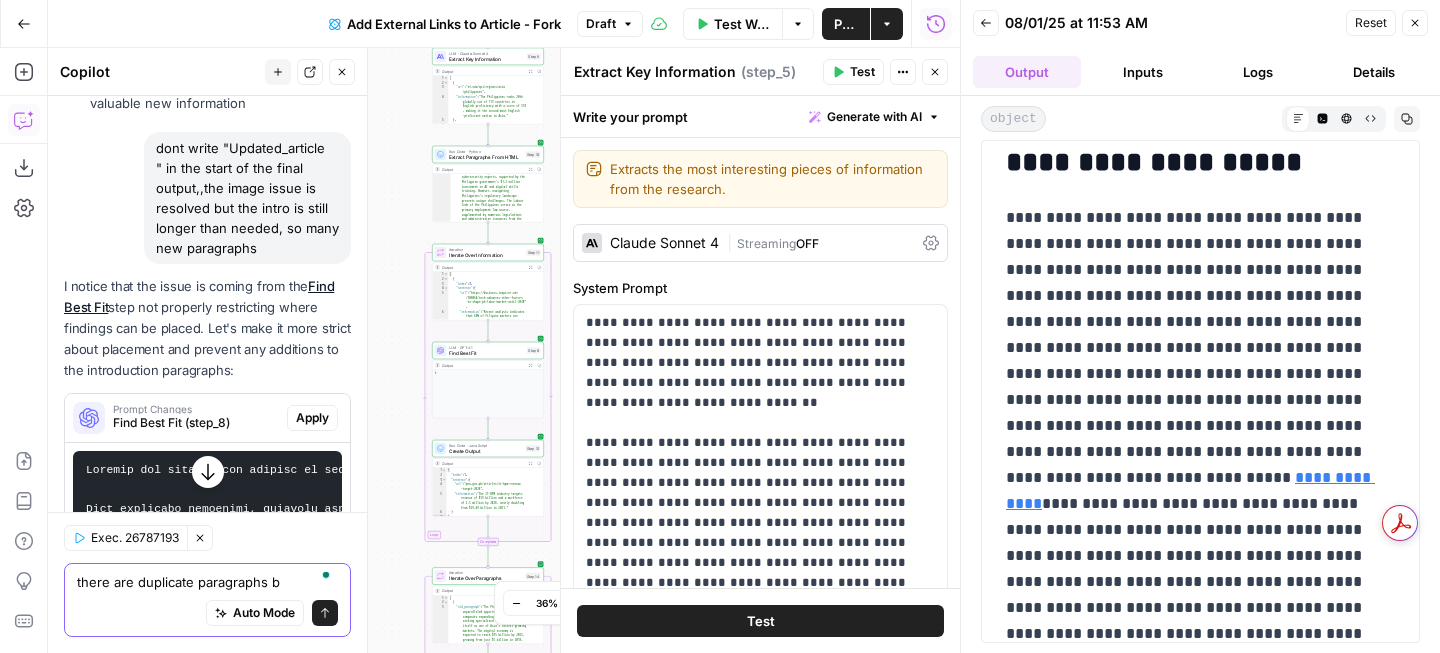 type on "there are duplicate paragraphs" 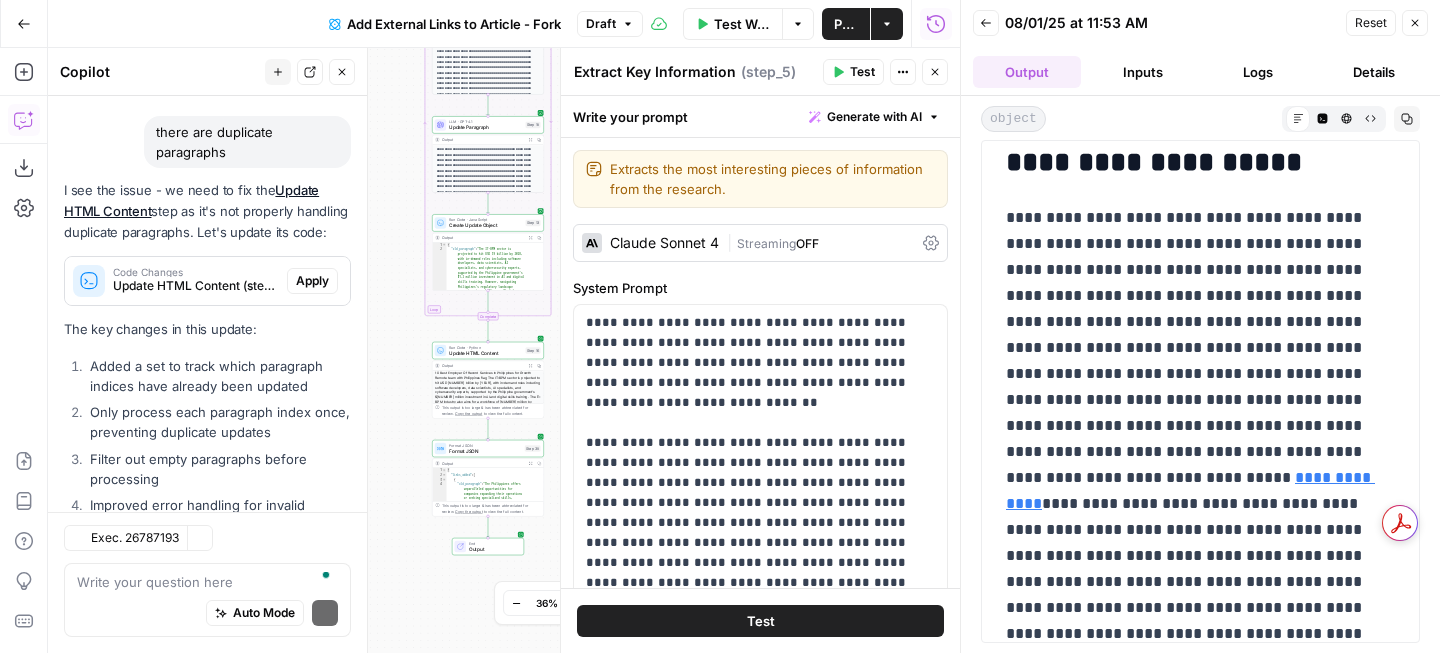 scroll, scrollTop: 4408, scrollLeft: 0, axis: vertical 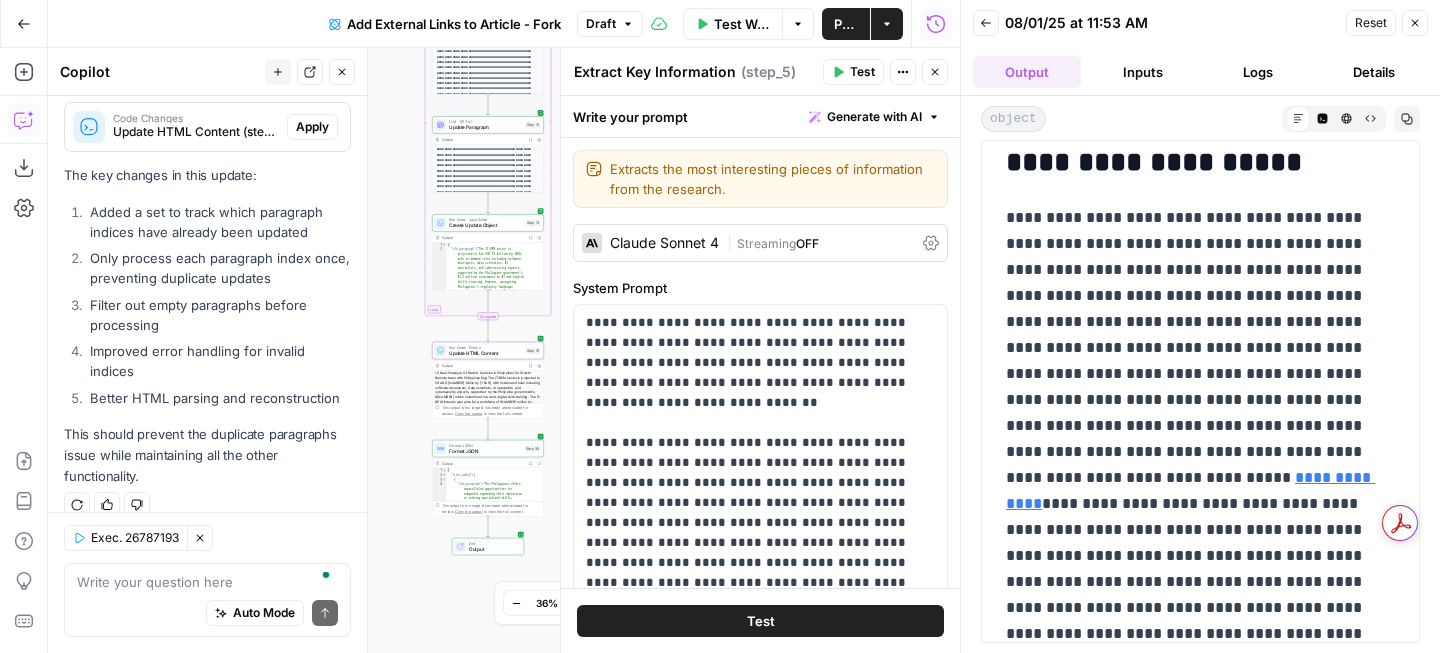 click on "Update HTML Content (step_16)" at bounding box center (196, 132) 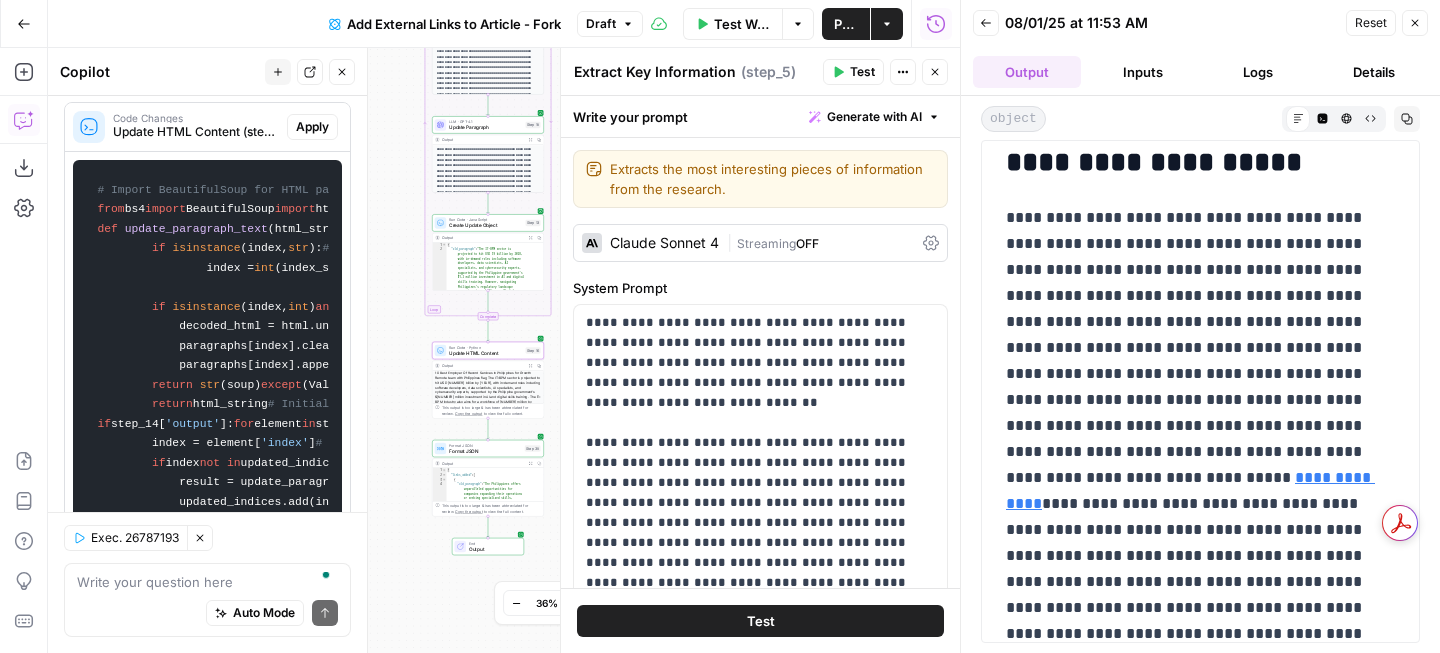 click on "Apply" at bounding box center [312, 127] 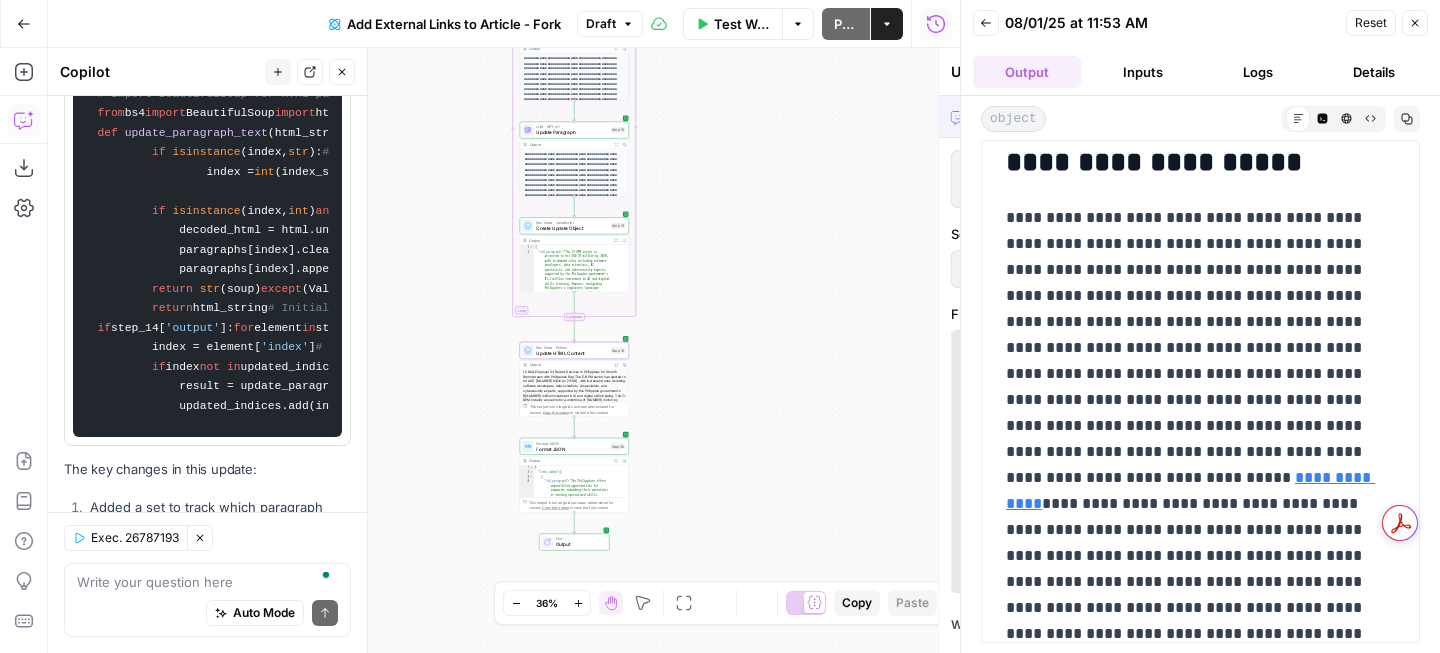 scroll, scrollTop: 5327, scrollLeft: 0, axis: vertical 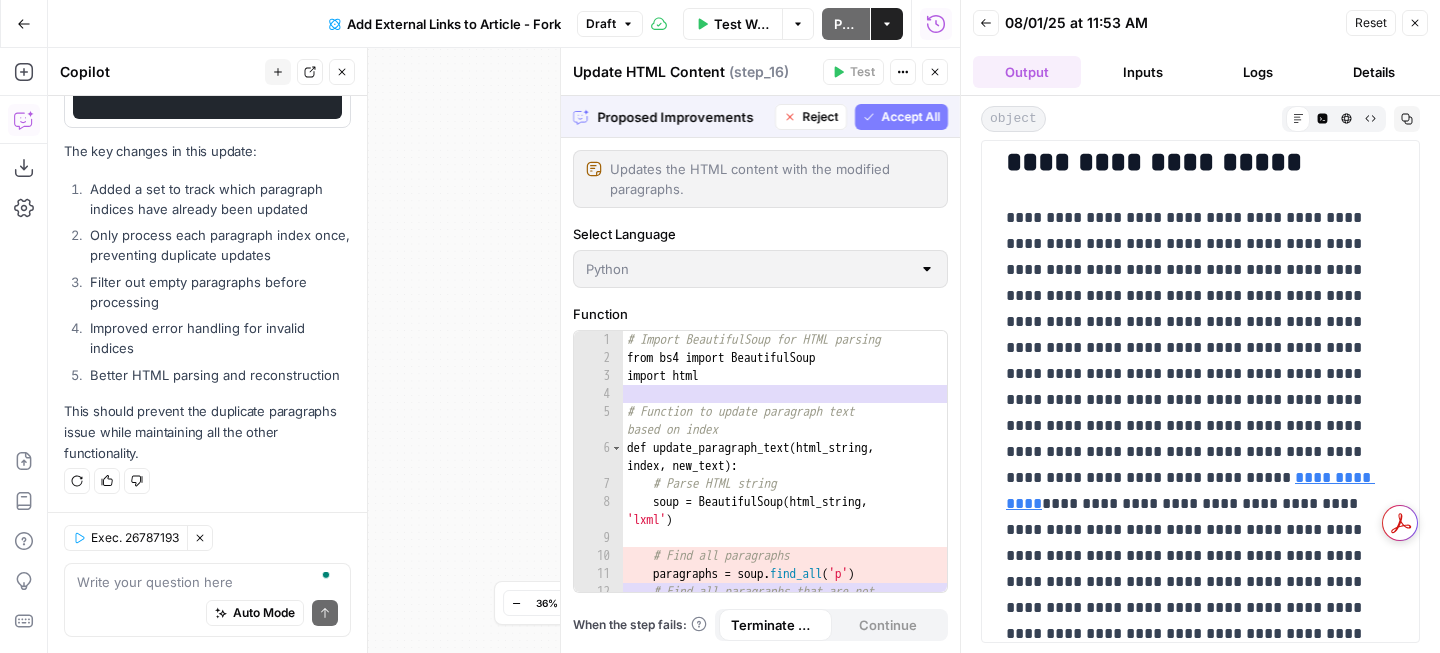 click on "Accept All" at bounding box center [910, 117] 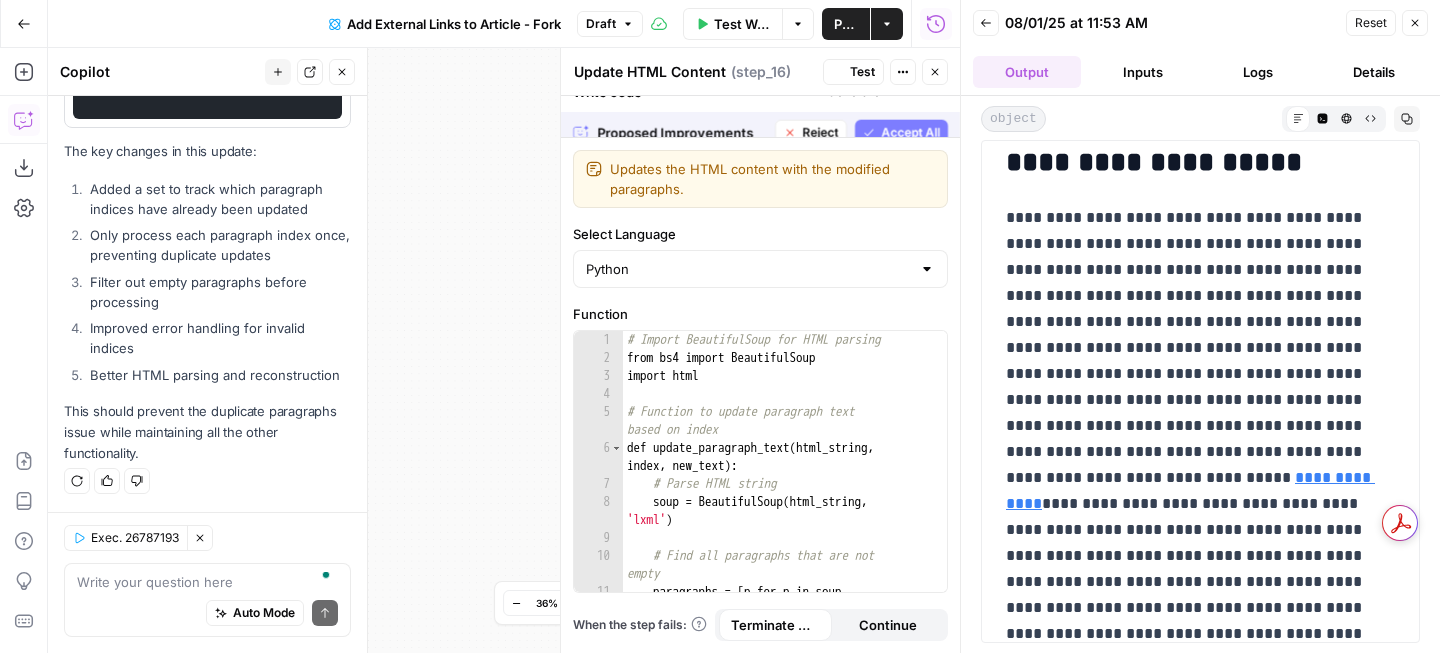 scroll, scrollTop: 5519, scrollLeft: 0, axis: vertical 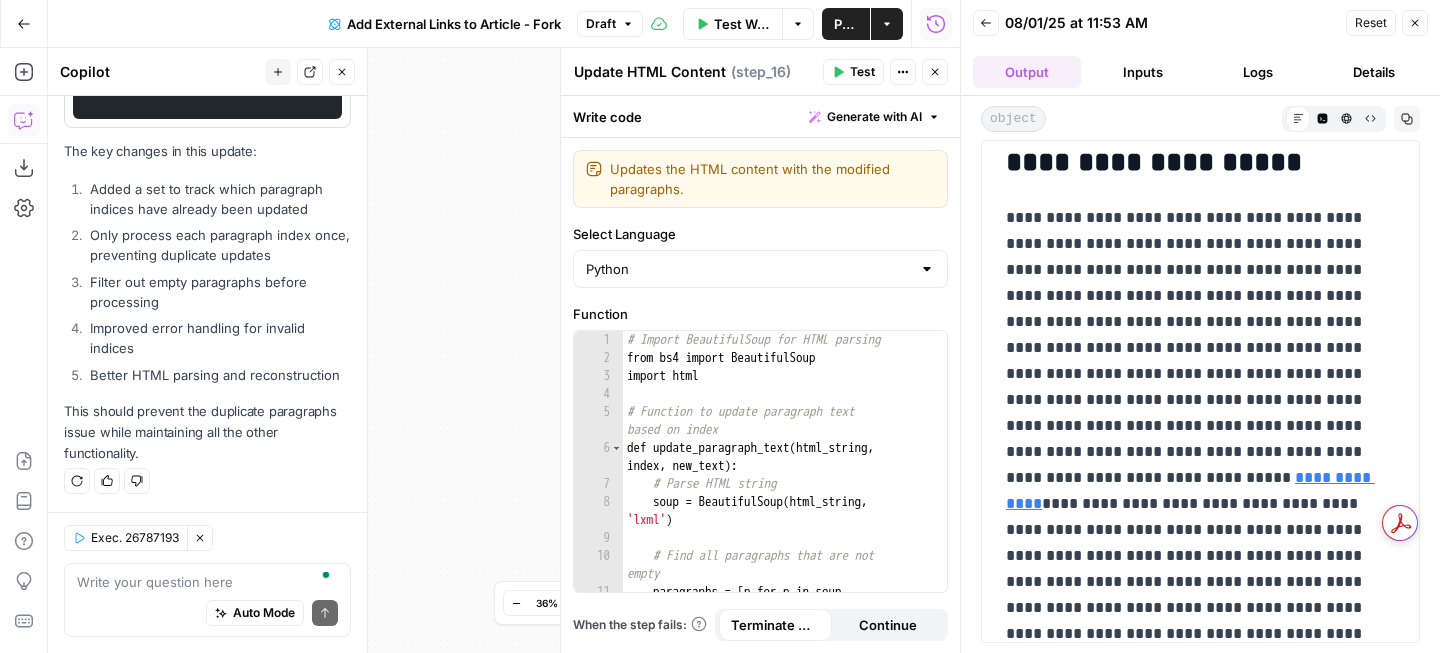 click on "Test" at bounding box center [862, 72] 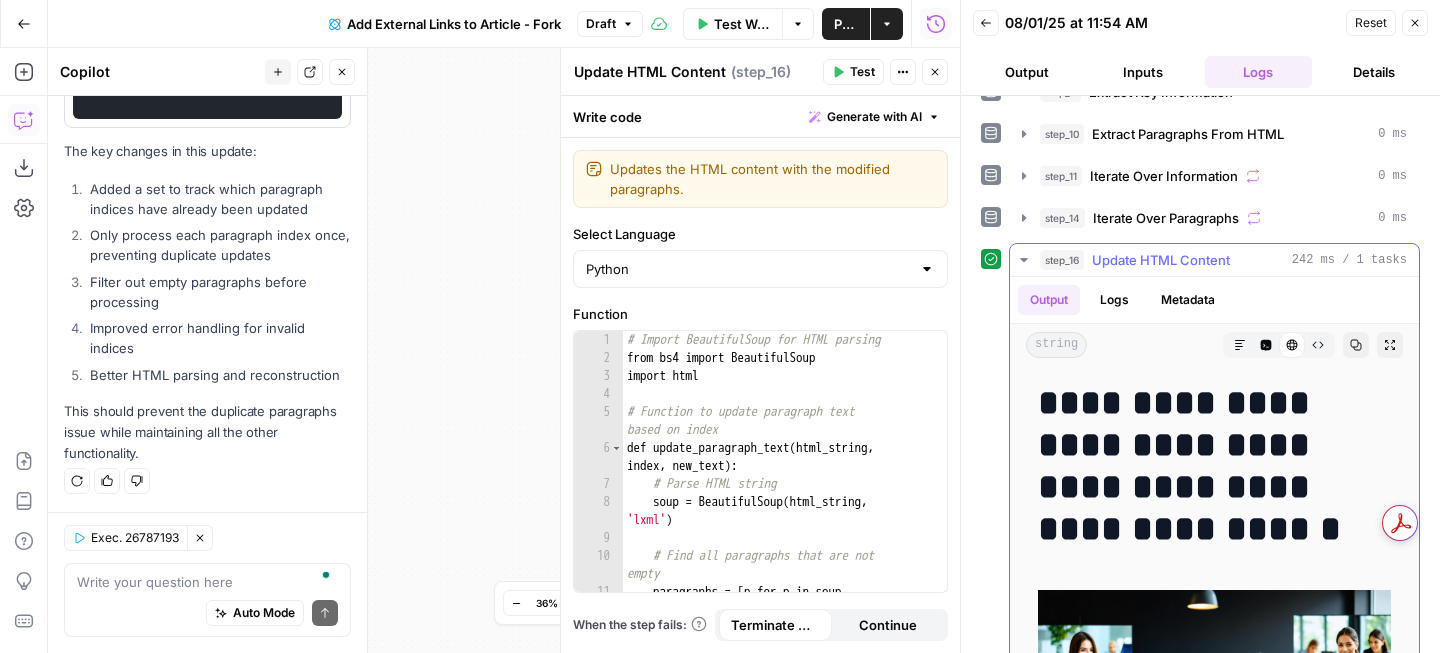scroll, scrollTop: 250, scrollLeft: 0, axis: vertical 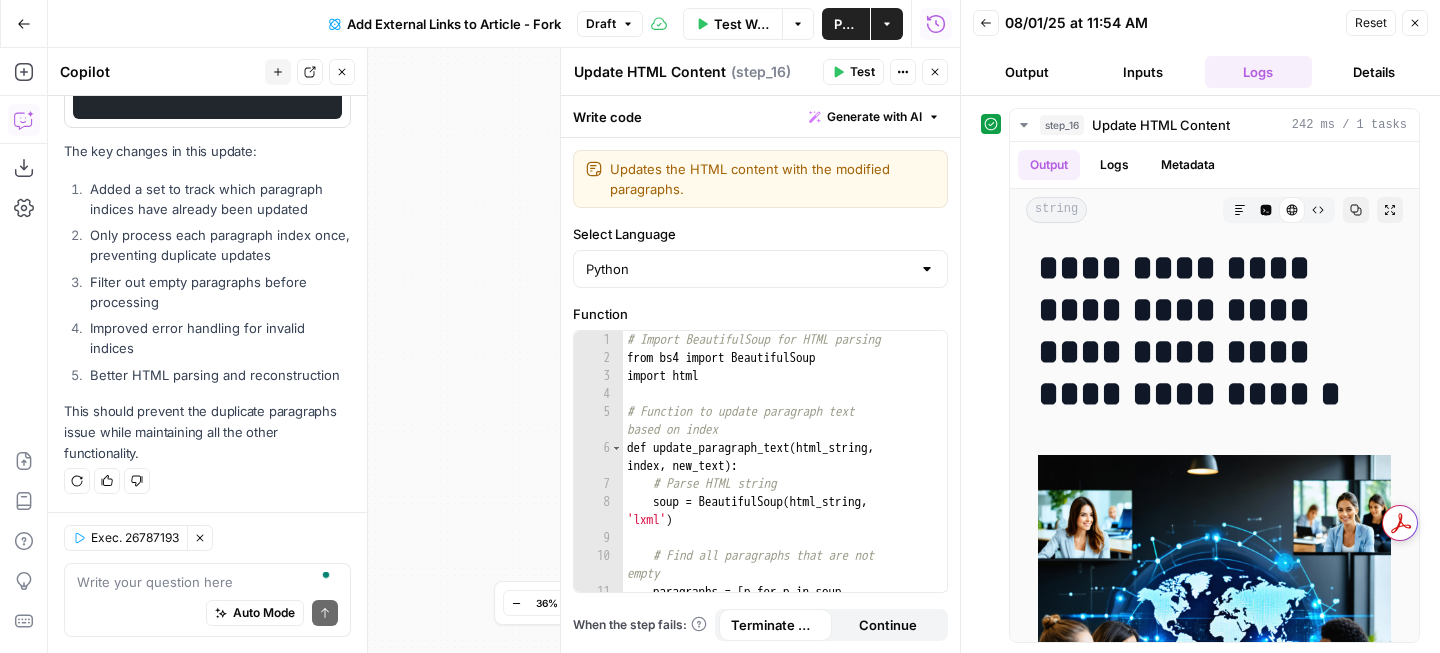 click on "Auto Mode Send" at bounding box center [207, 614] 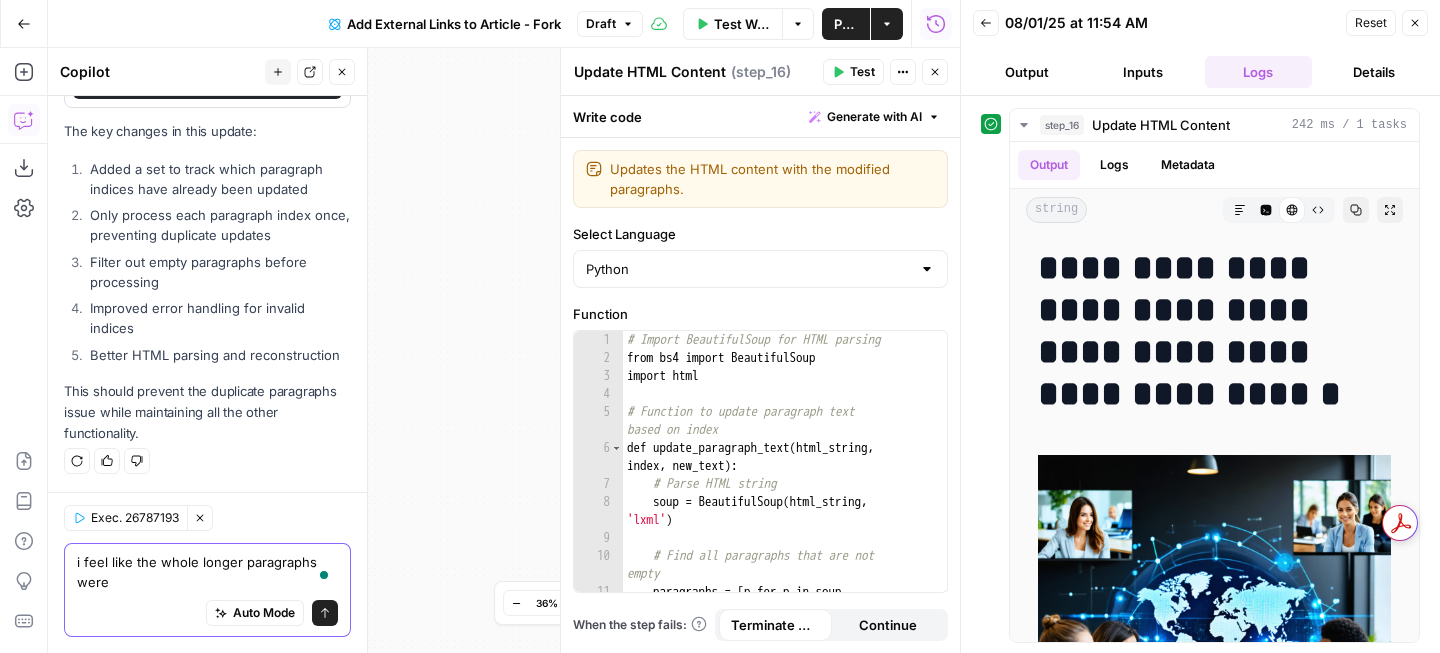 scroll, scrollTop: 5539, scrollLeft: 0, axis: vertical 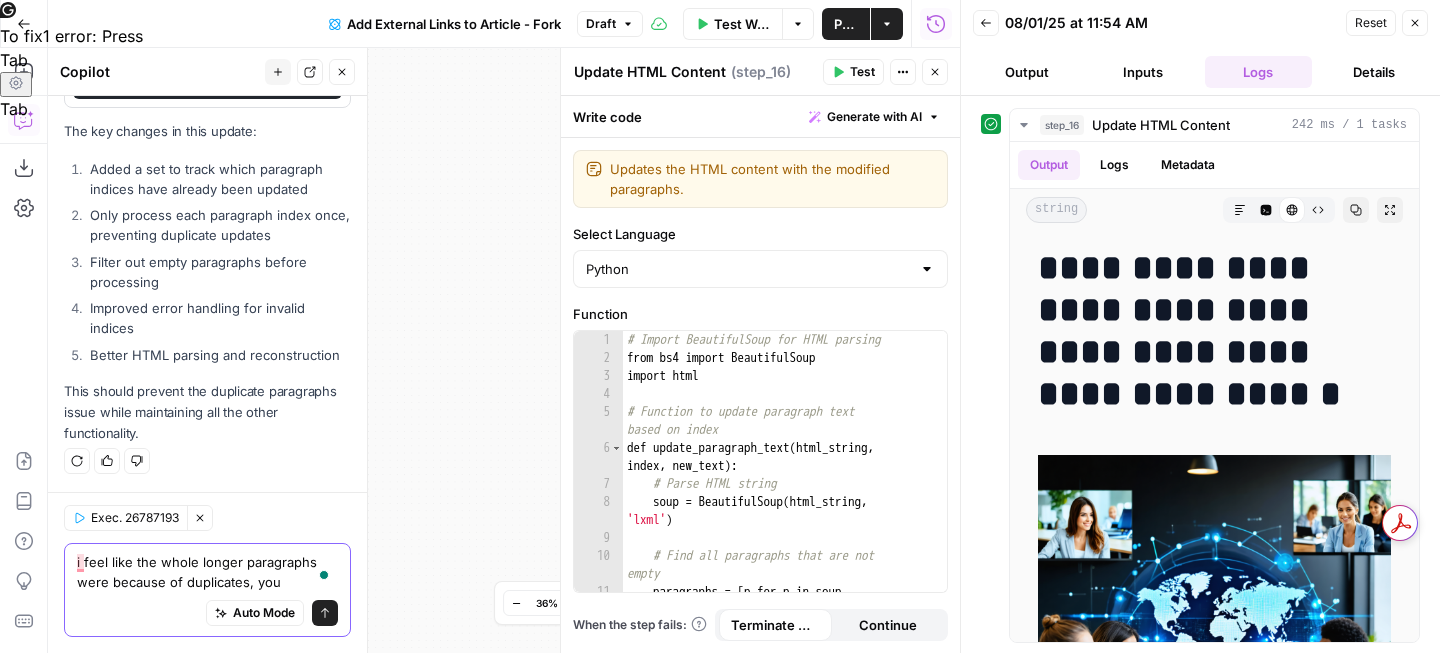 type on "i feel like the whole longer paragraphs were because of duplicates, you" 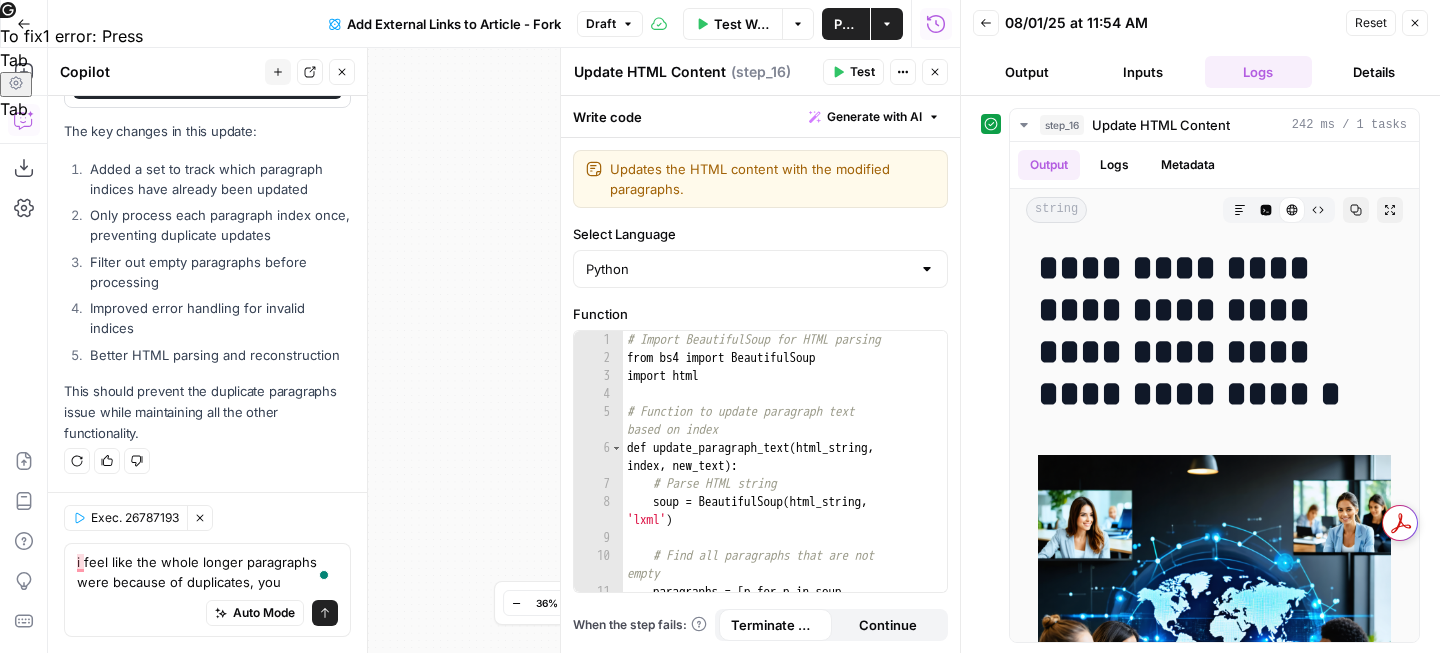 click on "Close" at bounding box center (935, 72) 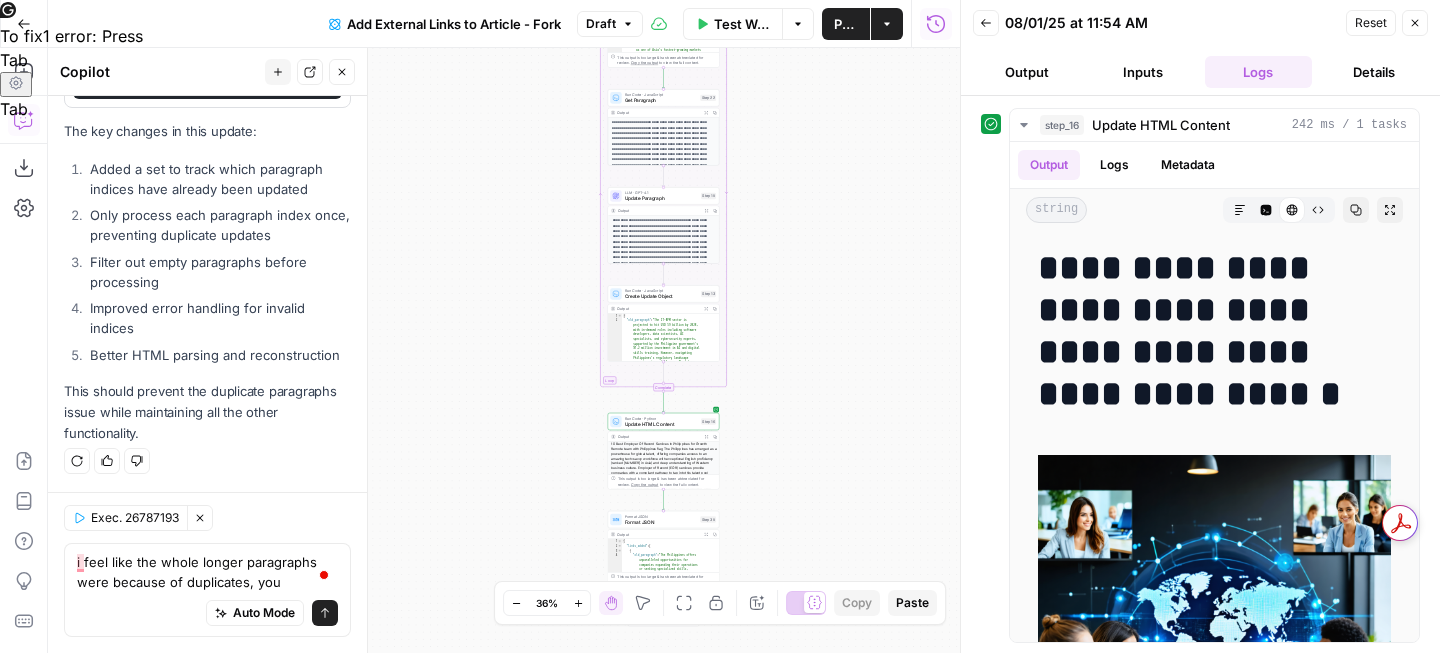 click on "Update Paragraph" at bounding box center [662, 198] 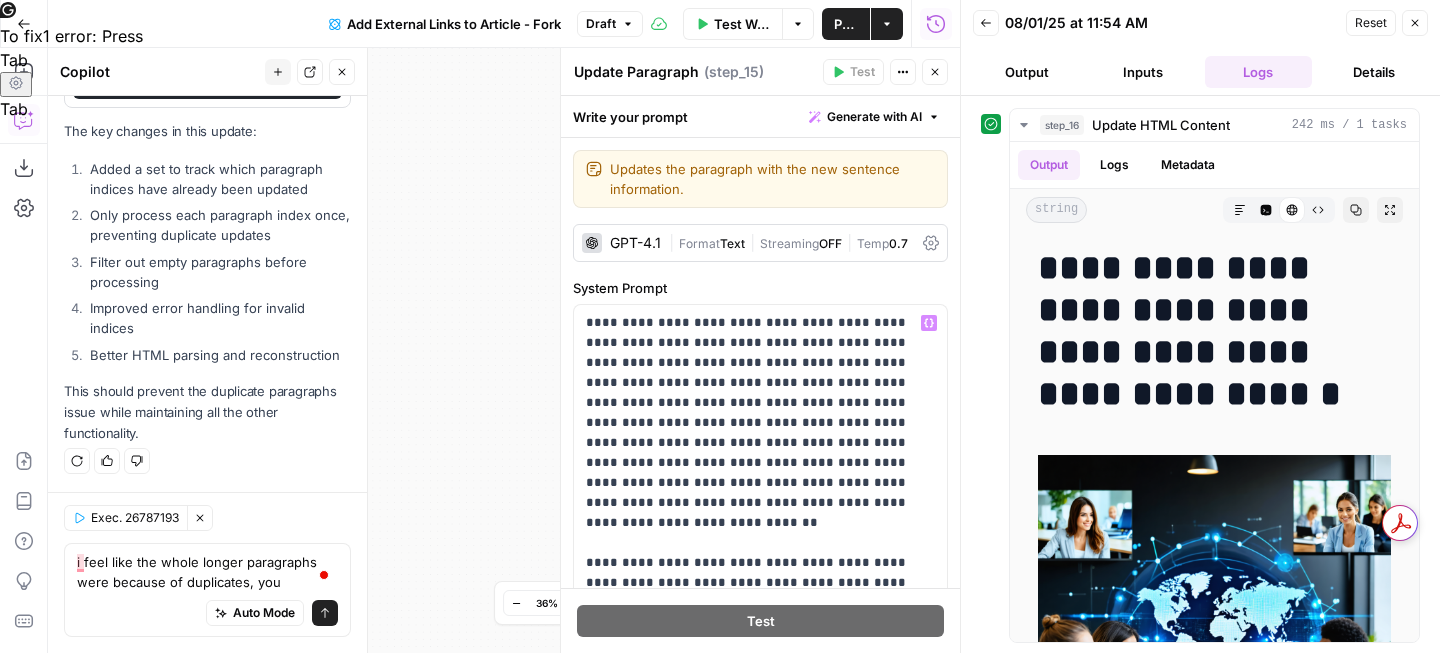 scroll, scrollTop: 255, scrollLeft: 0, axis: vertical 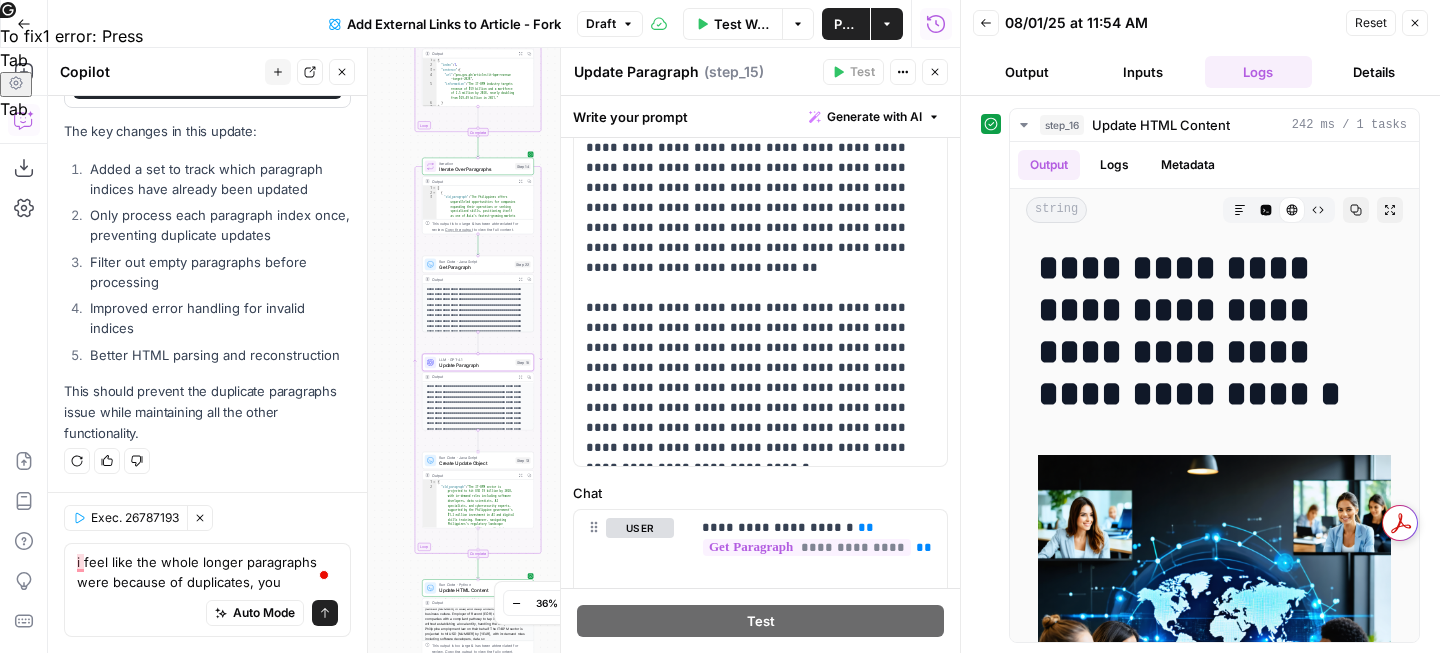 click on "Create Update Object" at bounding box center (476, 462) 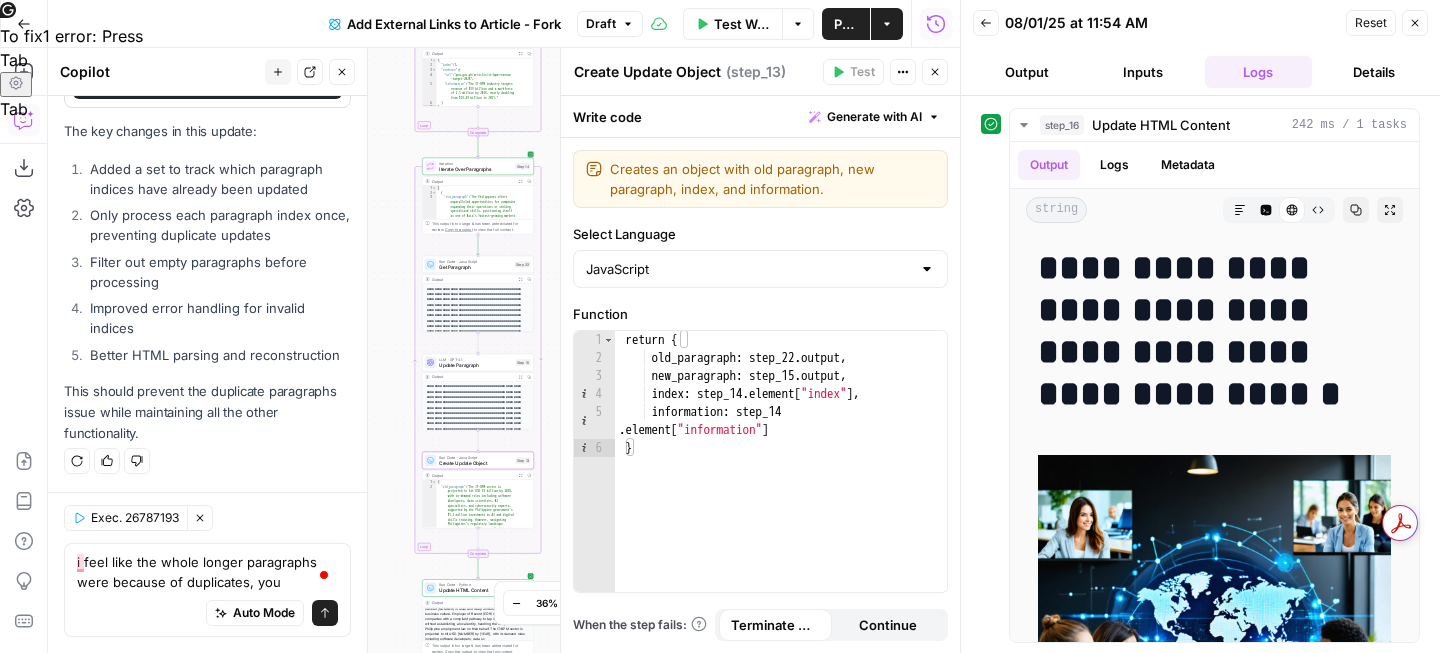 click on "Iterate Over Paragraphs" at bounding box center (475, 168) 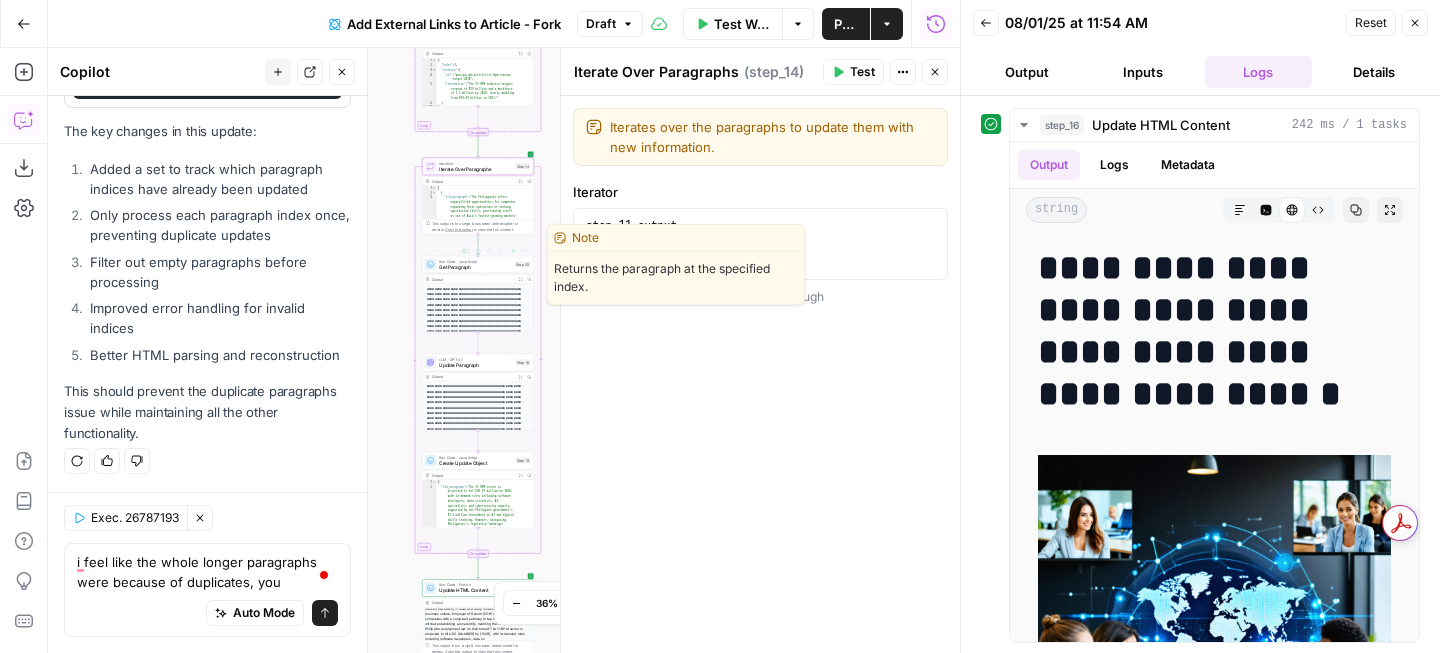 click on "Get Paragraph" at bounding box center (475, 266) 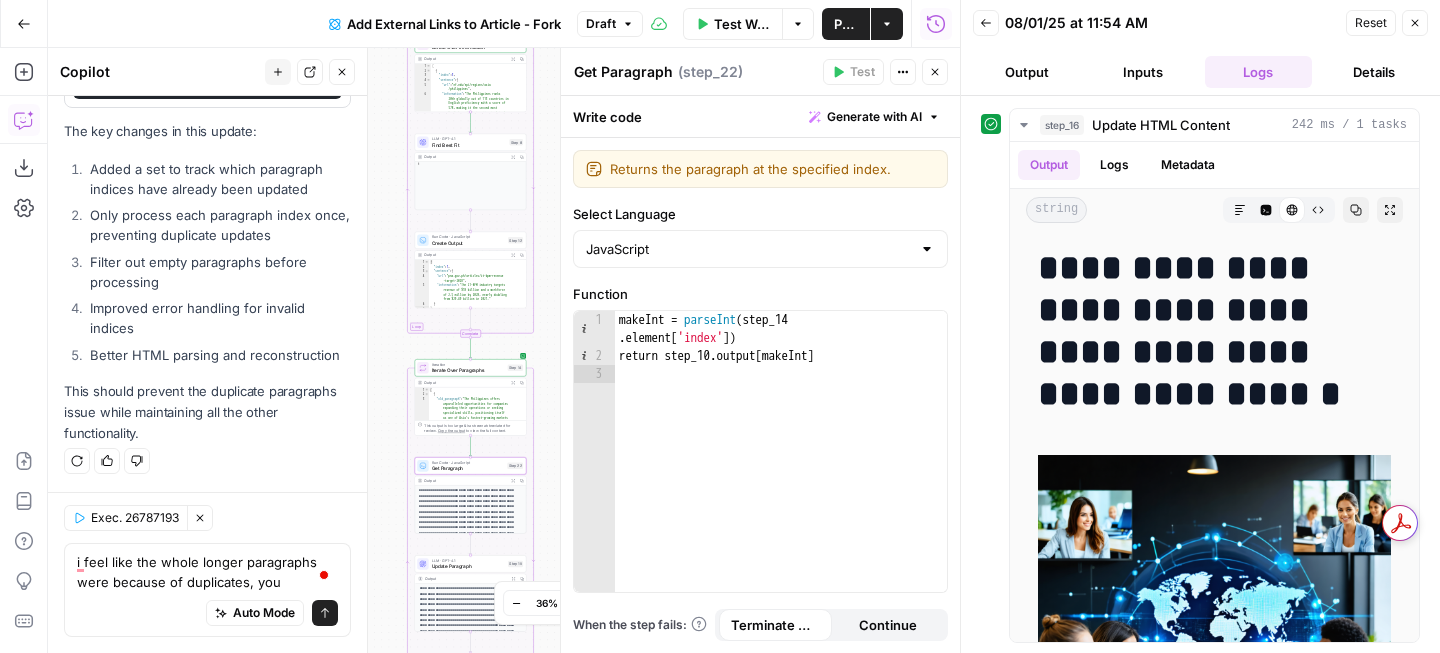 click on "LLM · GPT-4.1" at bounding box center (469, 139) 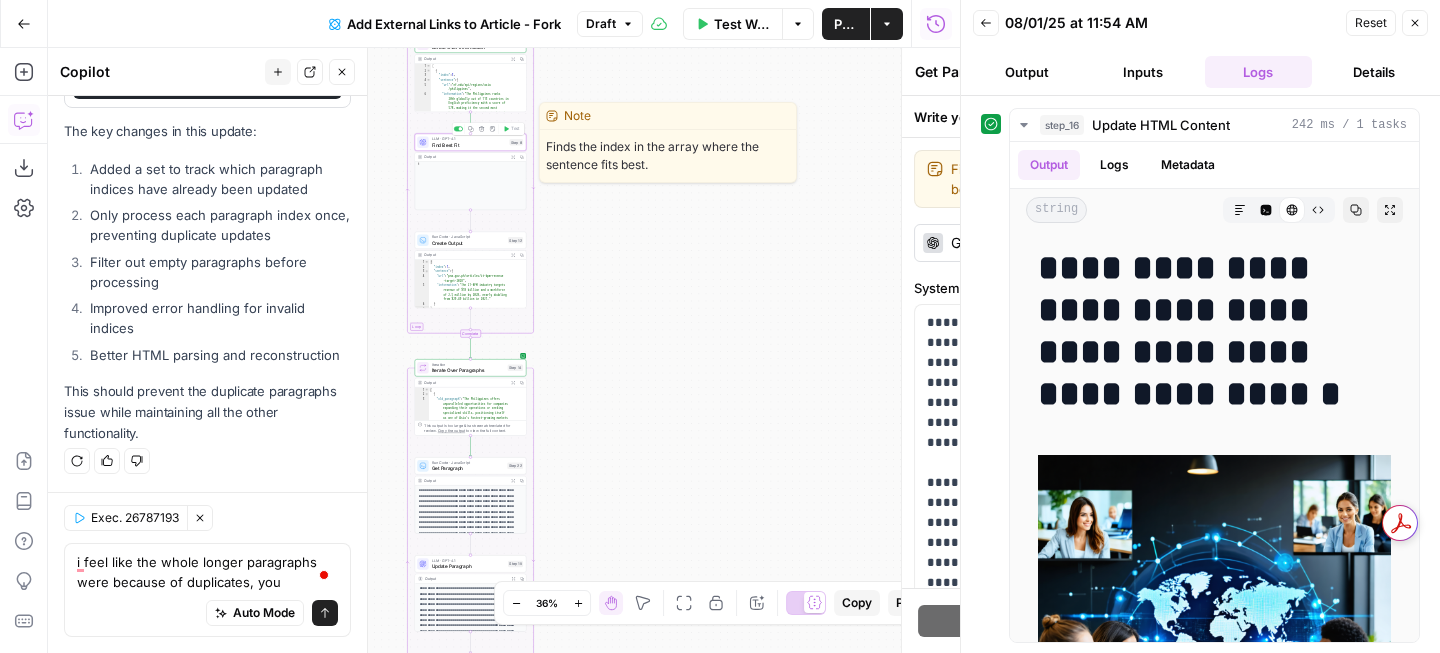 type on "Find Best Fit" 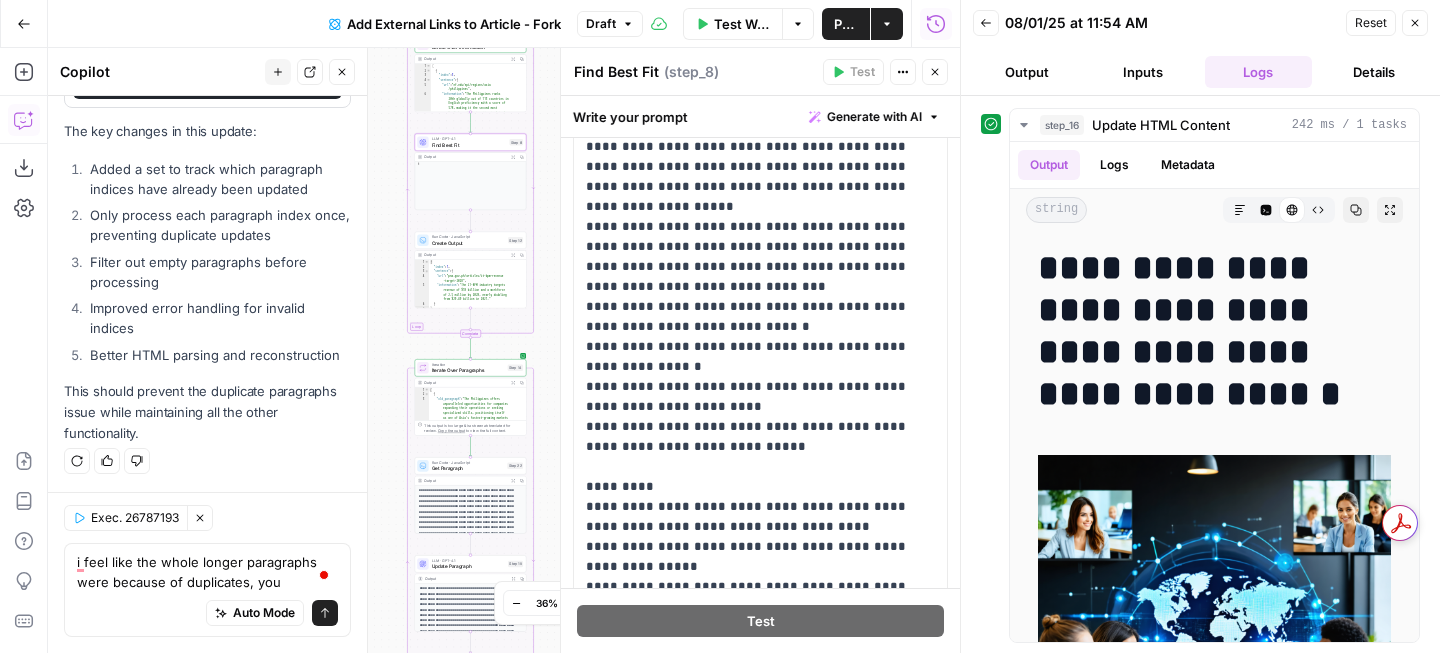 scroll, scrollTop: 397, scrollLeft: 0, axis: vertical 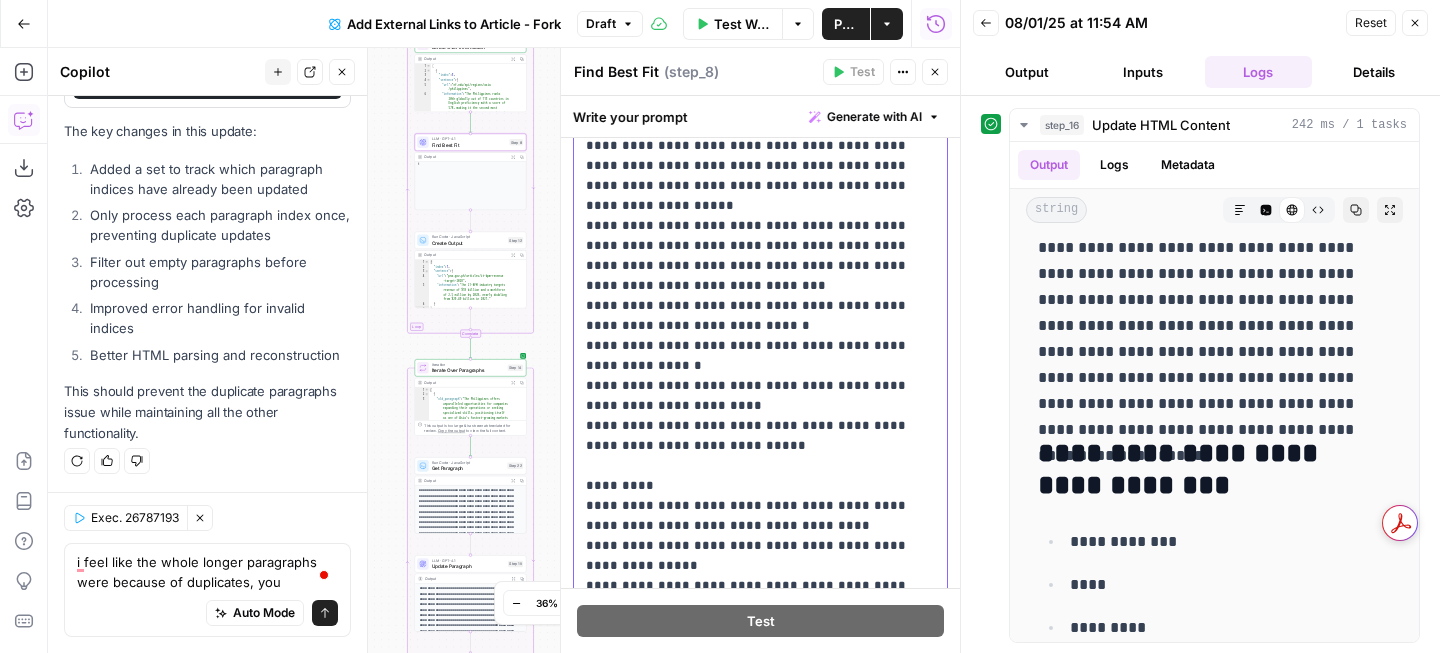 click on "**********" at bounding box center [760, 266] 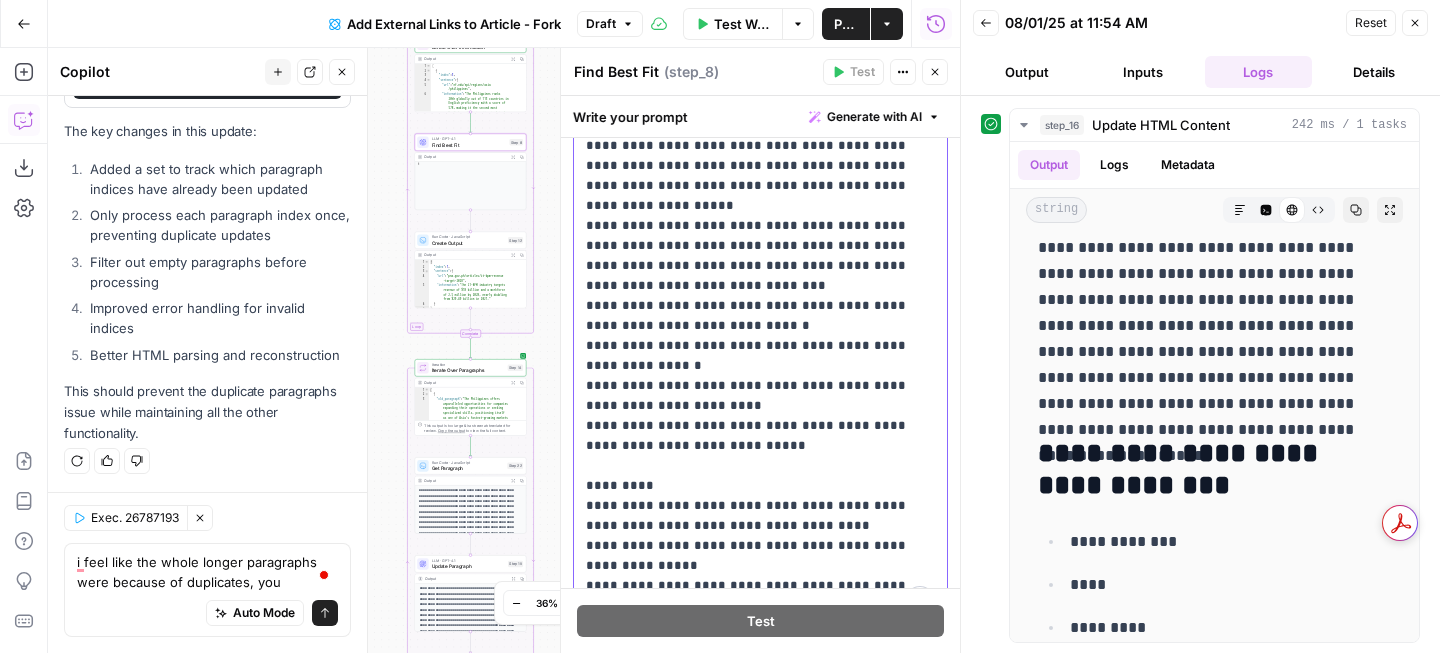 type 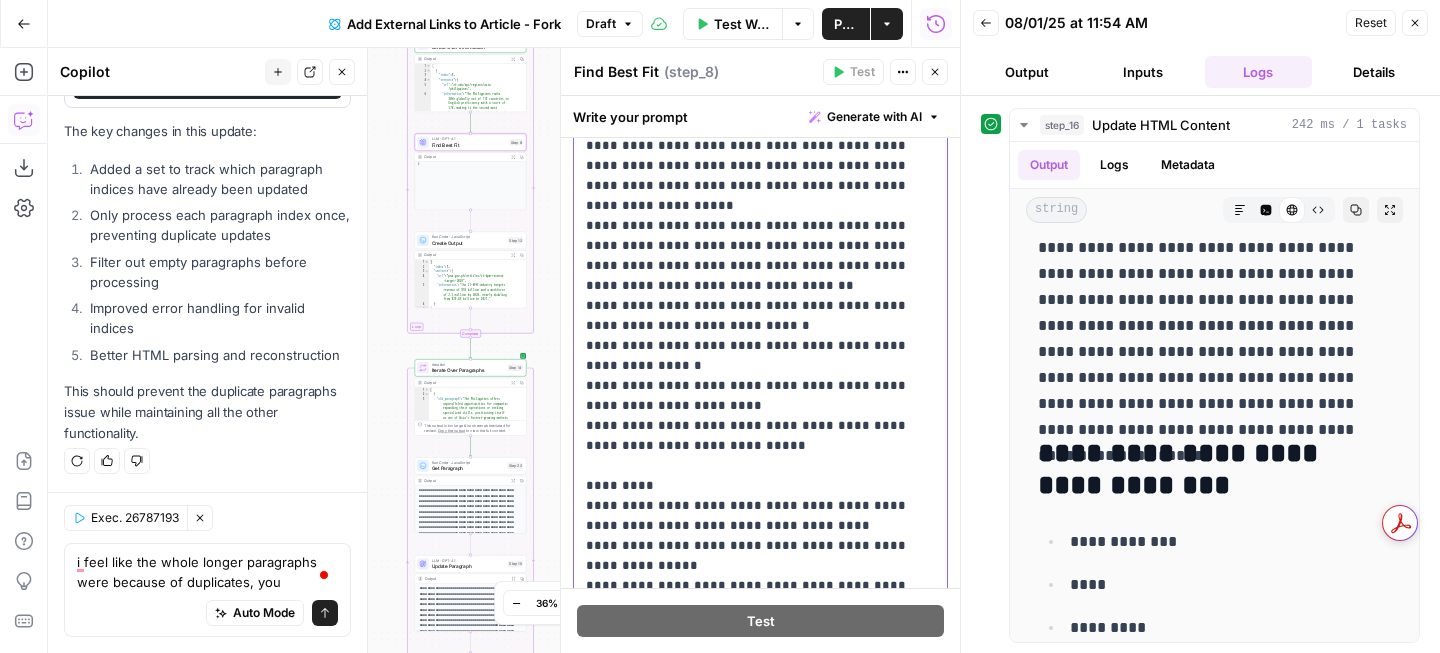 scroll, scrollTop: 397, scrollLeft: 0, axis: vertical 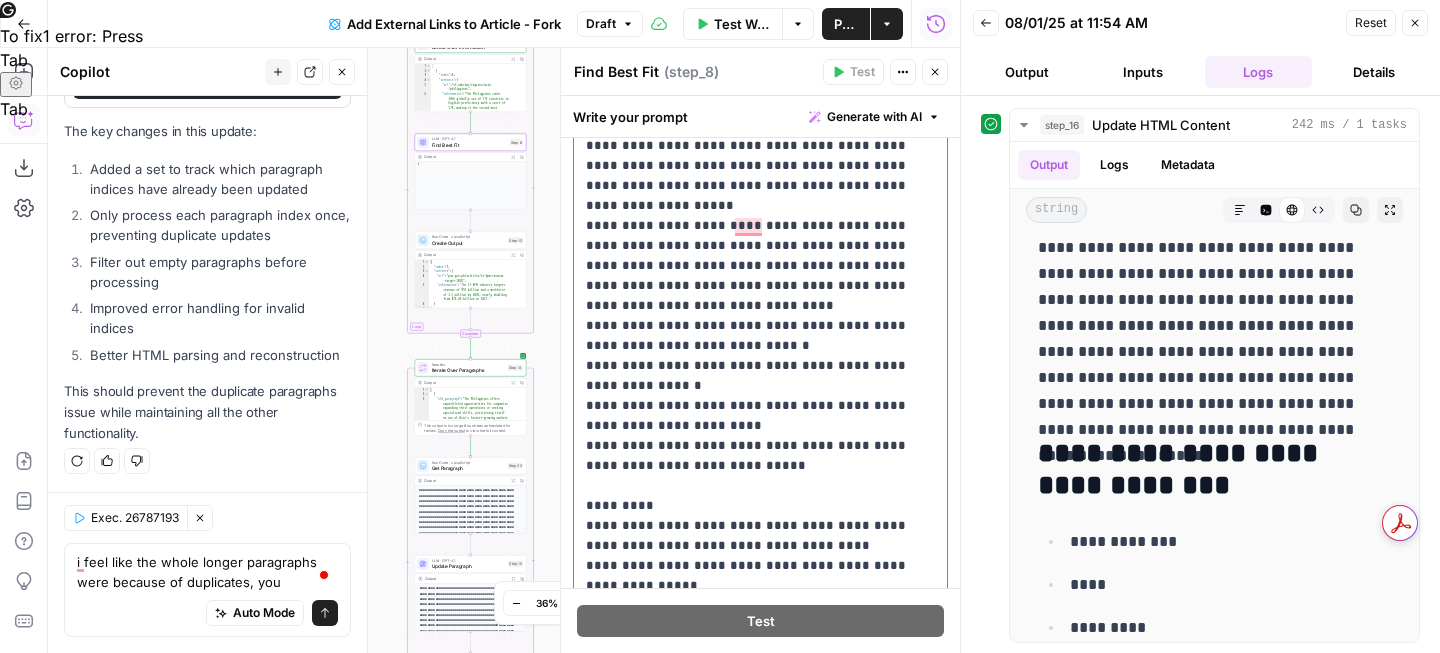 click on "**********" at bounding box center (760, 276) 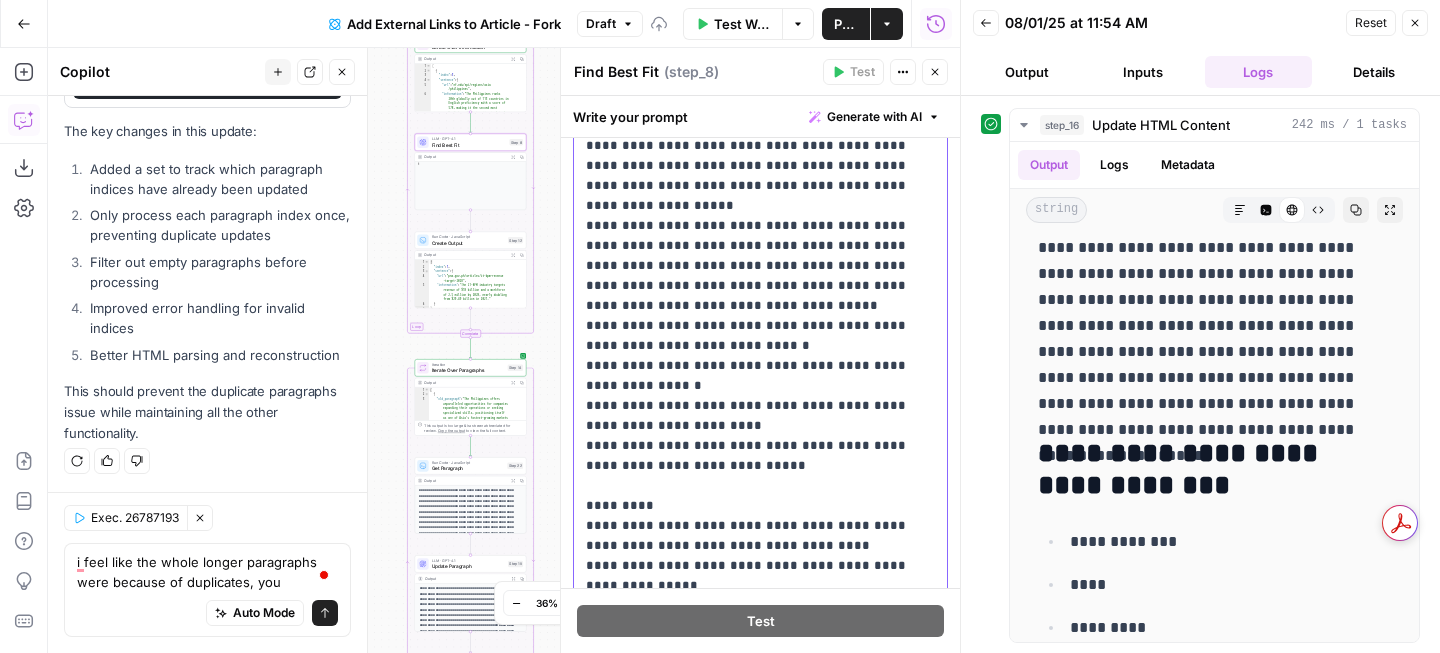 scroll, scrollTop: 529, scrollLeft: 0, axis: vertical 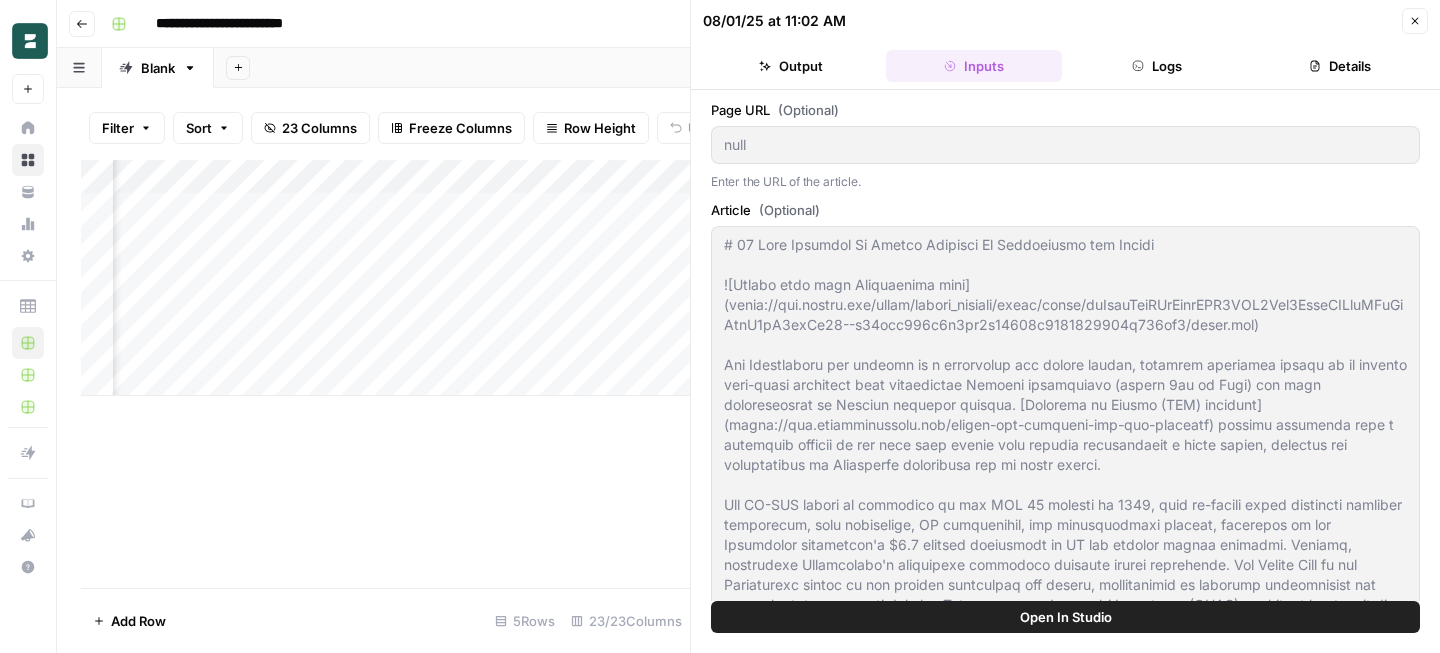 click on "Add Column" at bounding box center [385, 278] 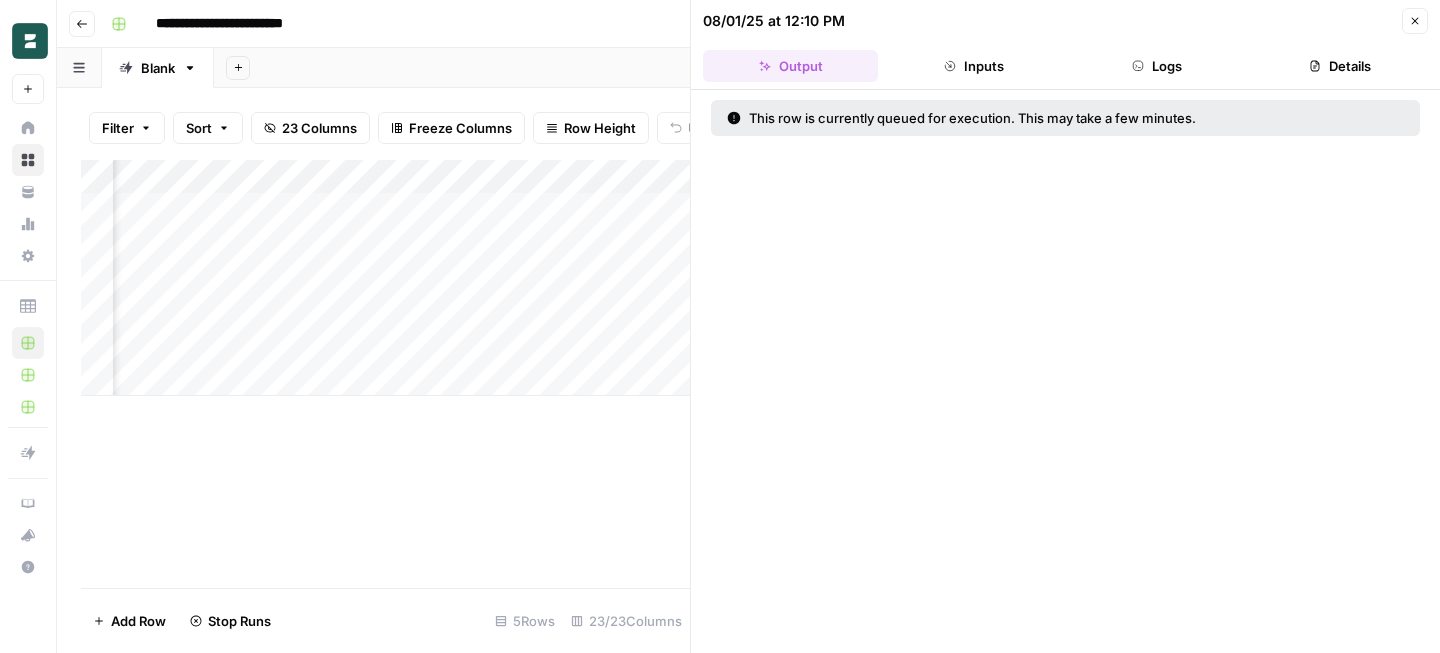 scroll, scrollTop: 0, scrollLeft: 3053, axis: horizontal 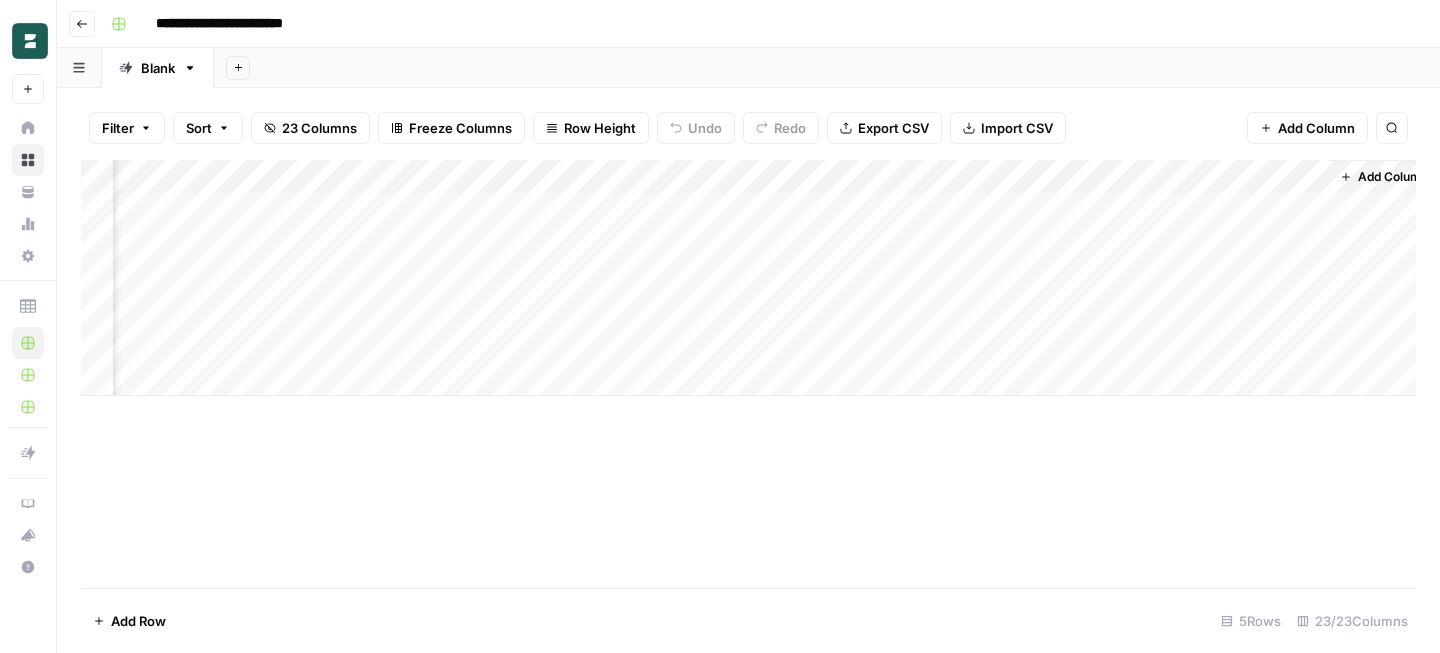 click on "Add Column" at bounding box center [748, 278] 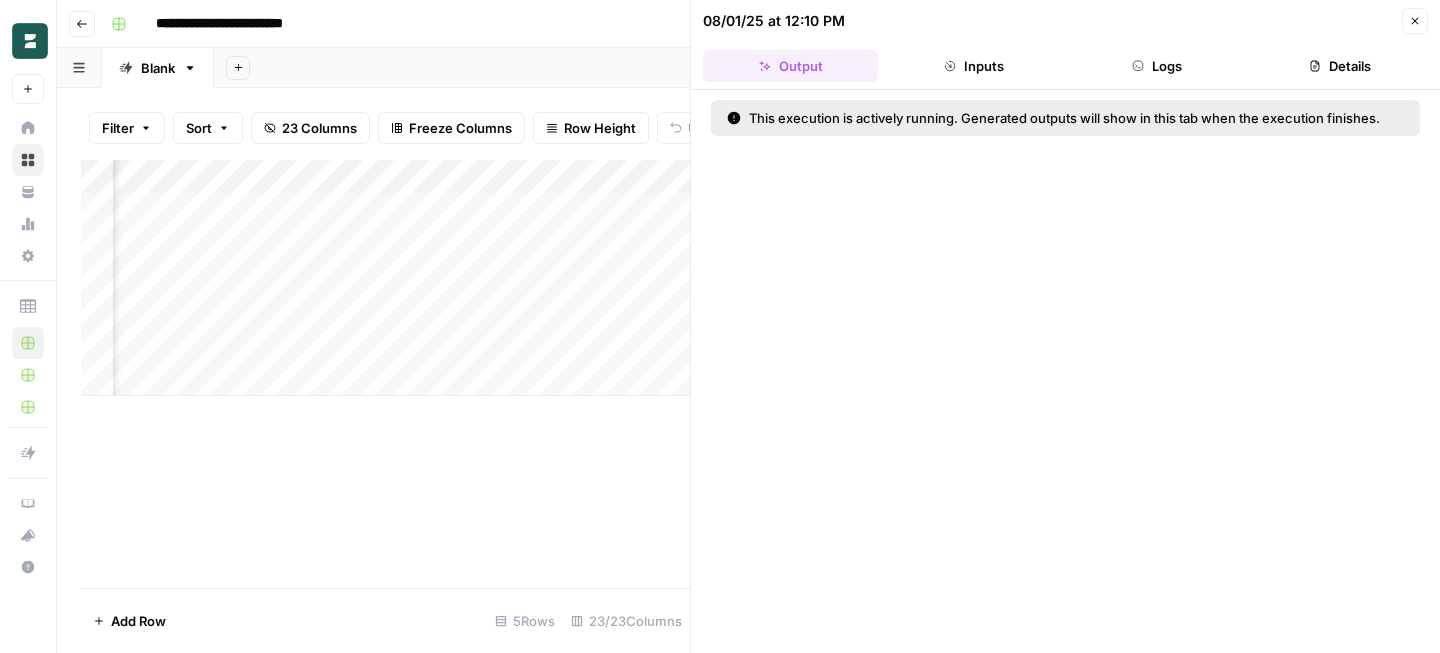 click on "Logs" at bounding box center [1157, 66] 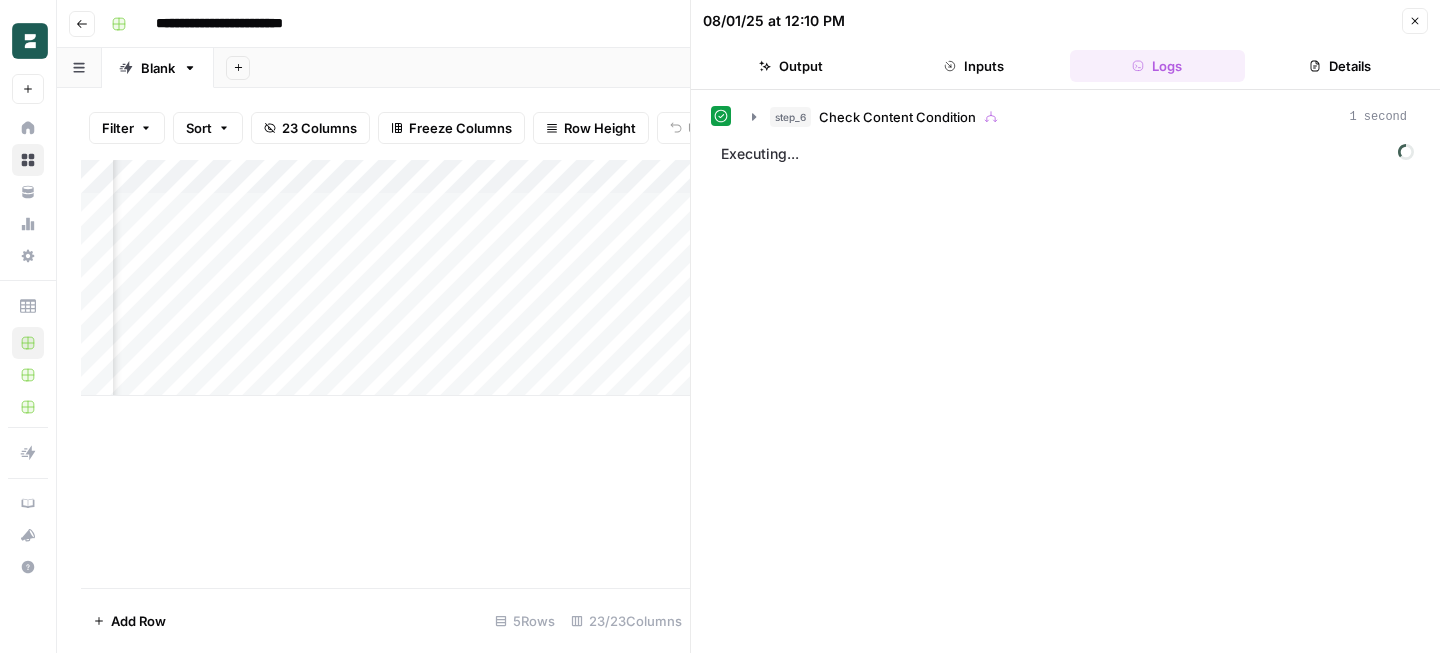 click on "step_6 Check Content Condition 1 second" at bounding box center [1079, 117] 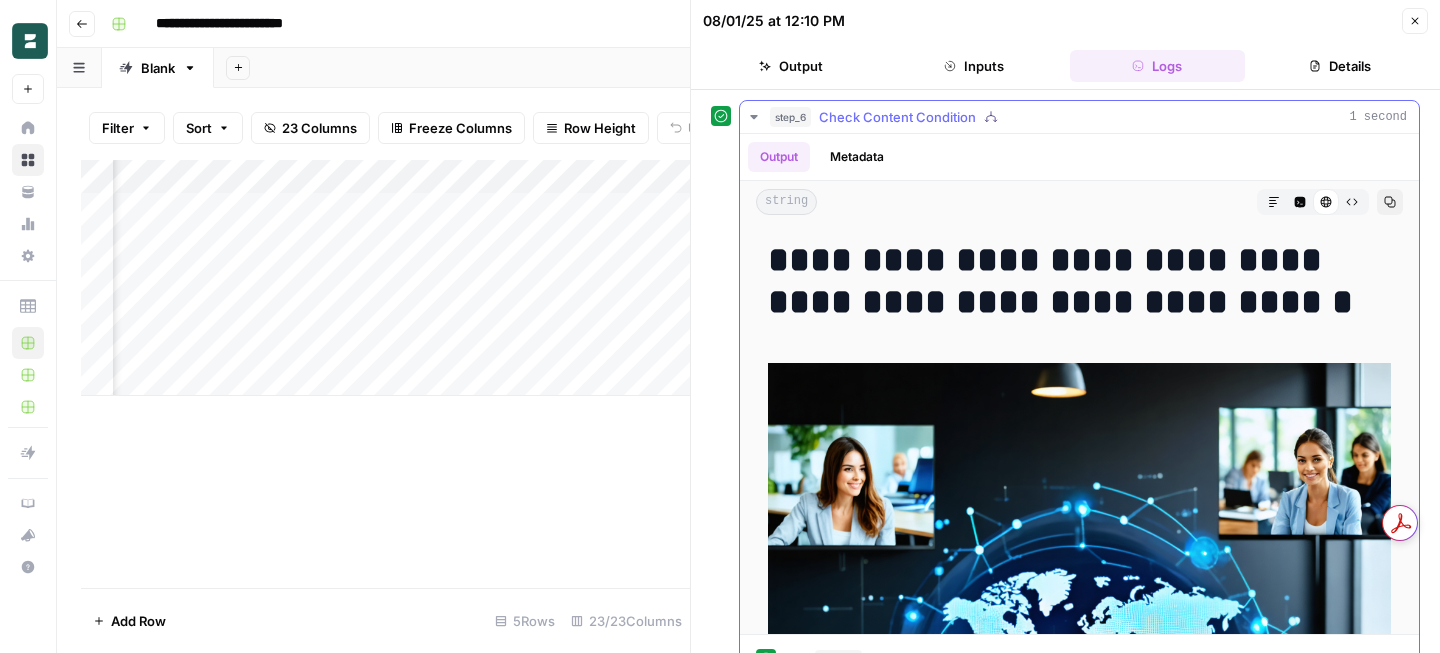 click on "step_6 Check Content Condition 1 second" at bounding box center (1079, 117) 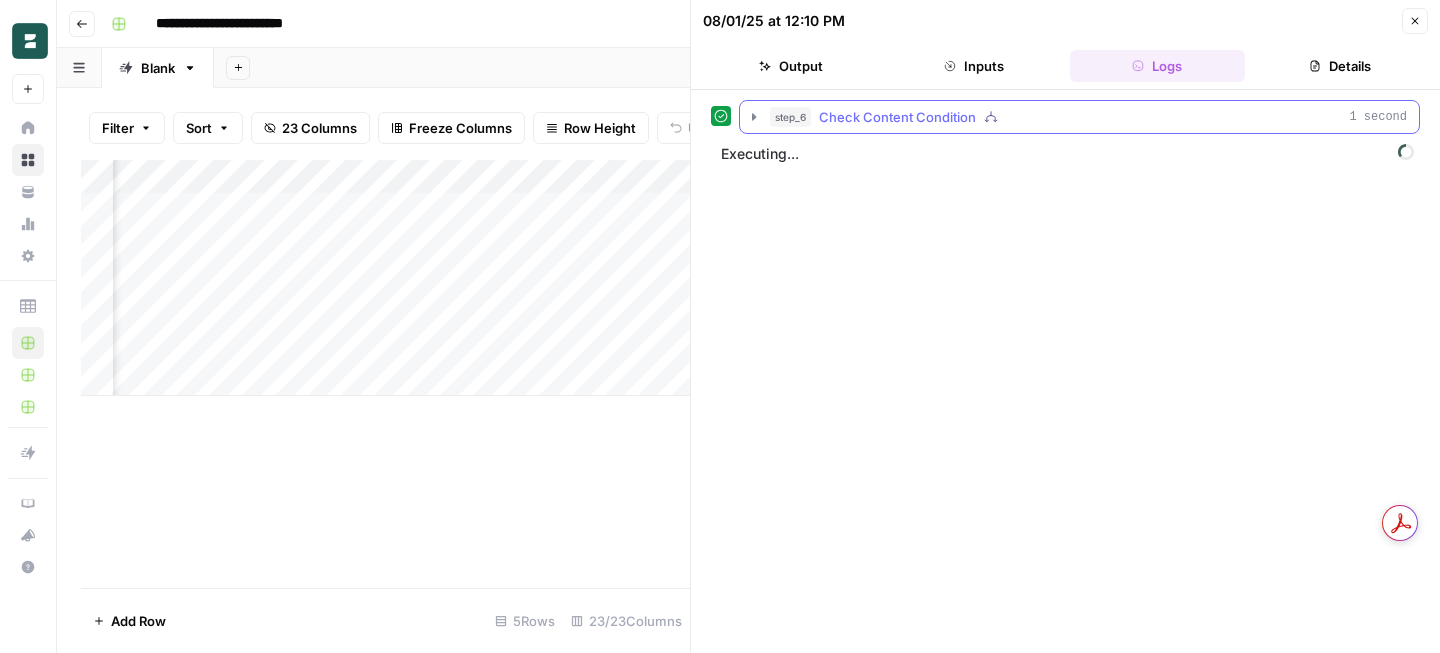 click on "step_6 Check Content Condition 1 second" at bounding box center [1079, 117] 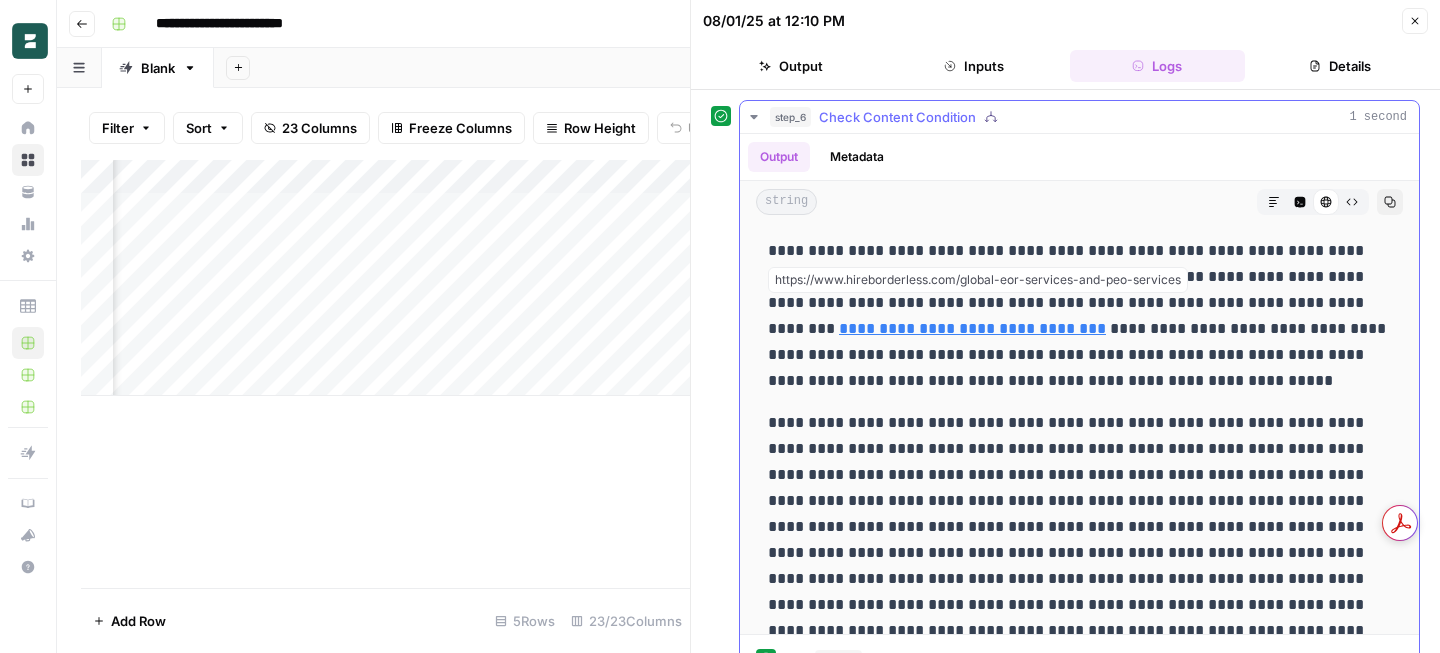 scroll, scrollTop: 1094, scrollLeft: 0, axis: vertical 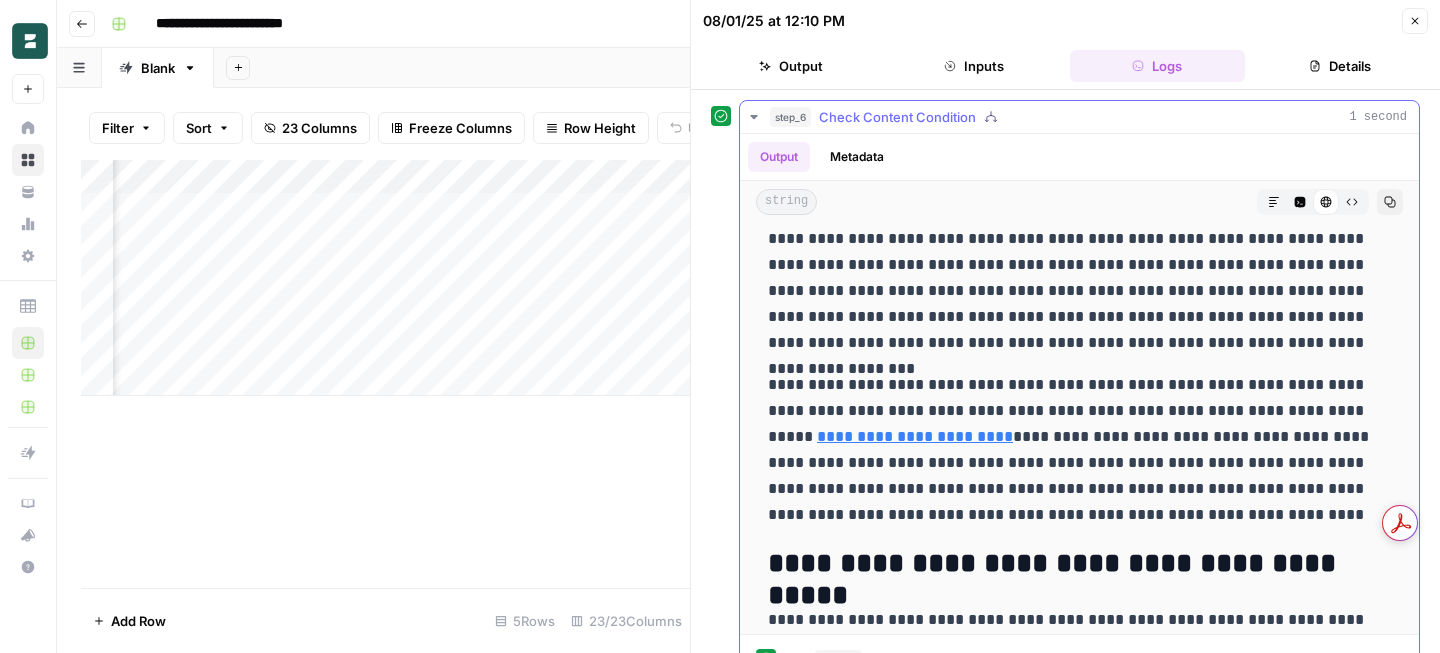 click 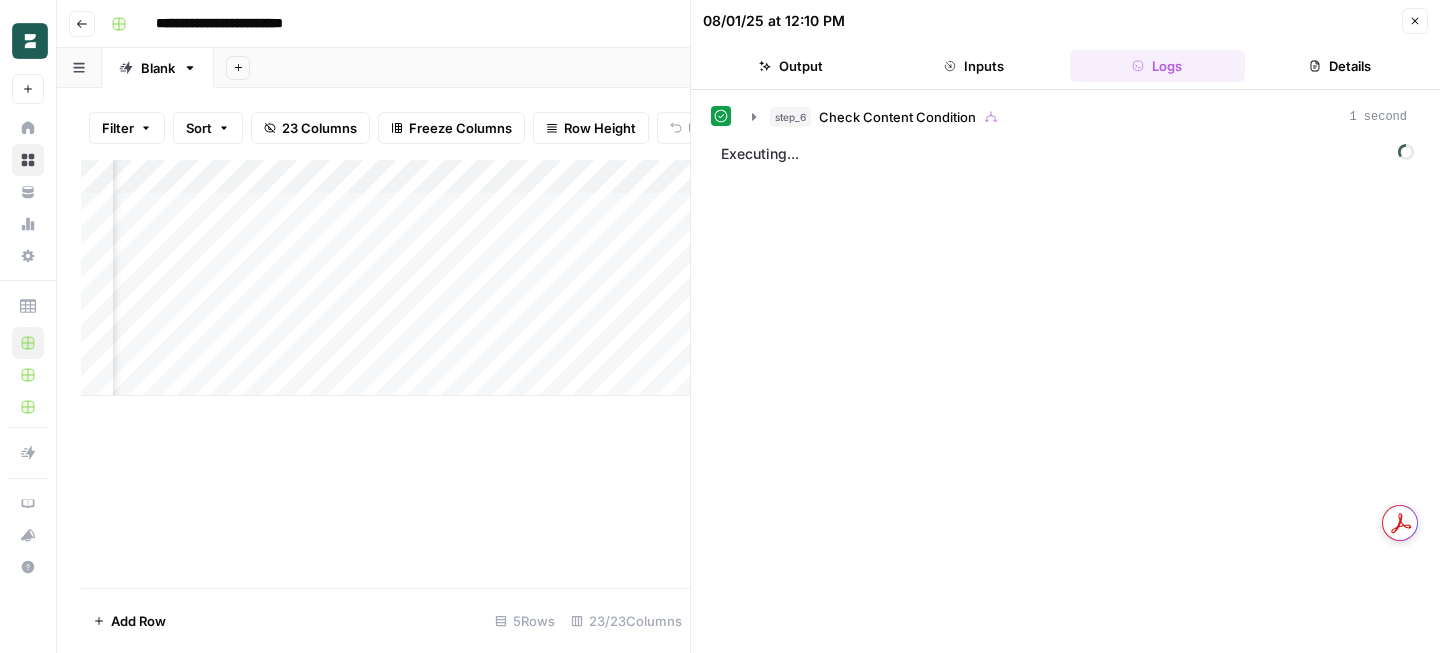 scroll, scrollTop: 0, scrollLeft: 3145, axis: horizontal 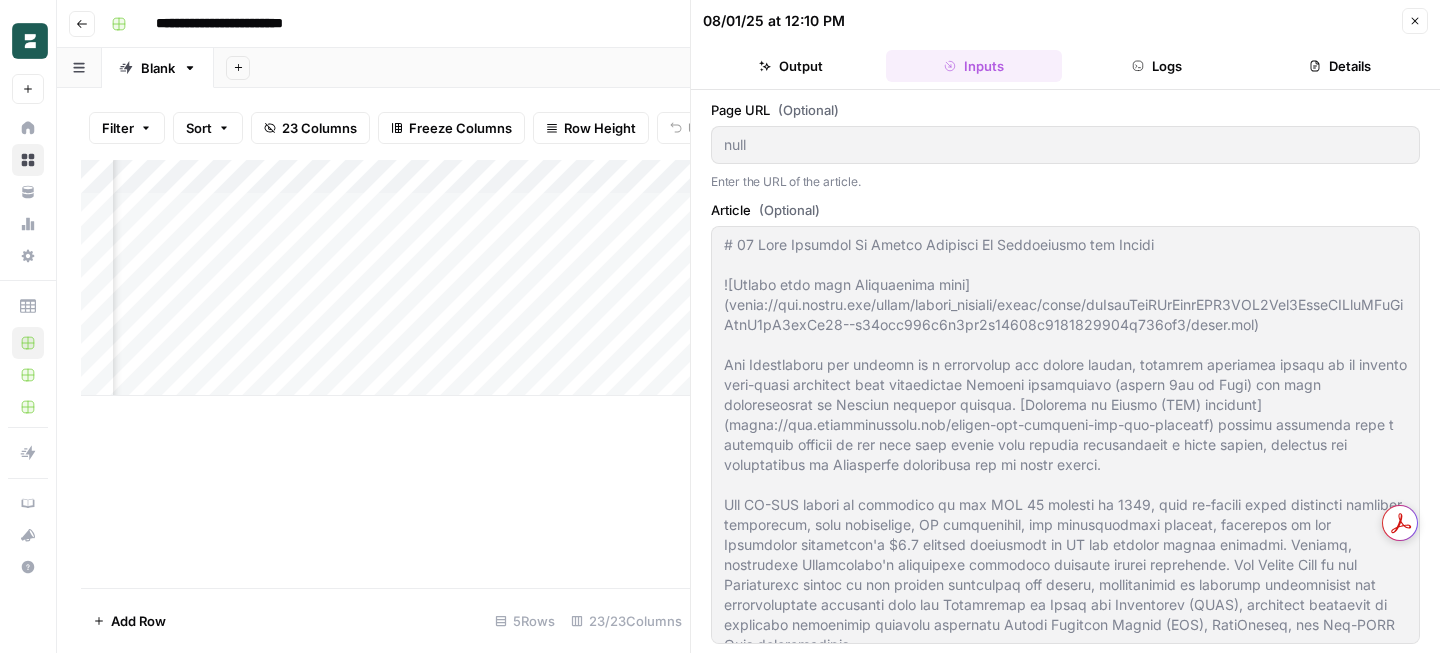 click on "Output" at bounding box center (790, 66) 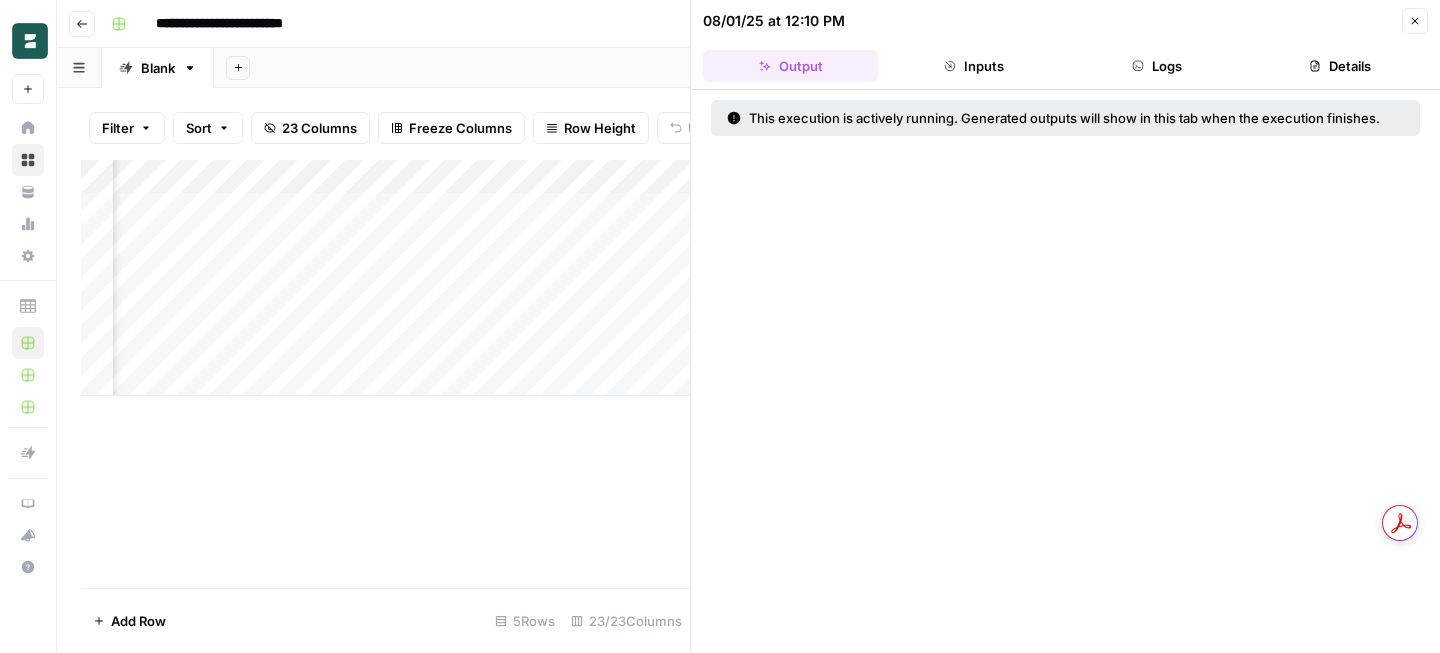 click on "Output Inputs Logs Details" at bounding box center [1065, 66] 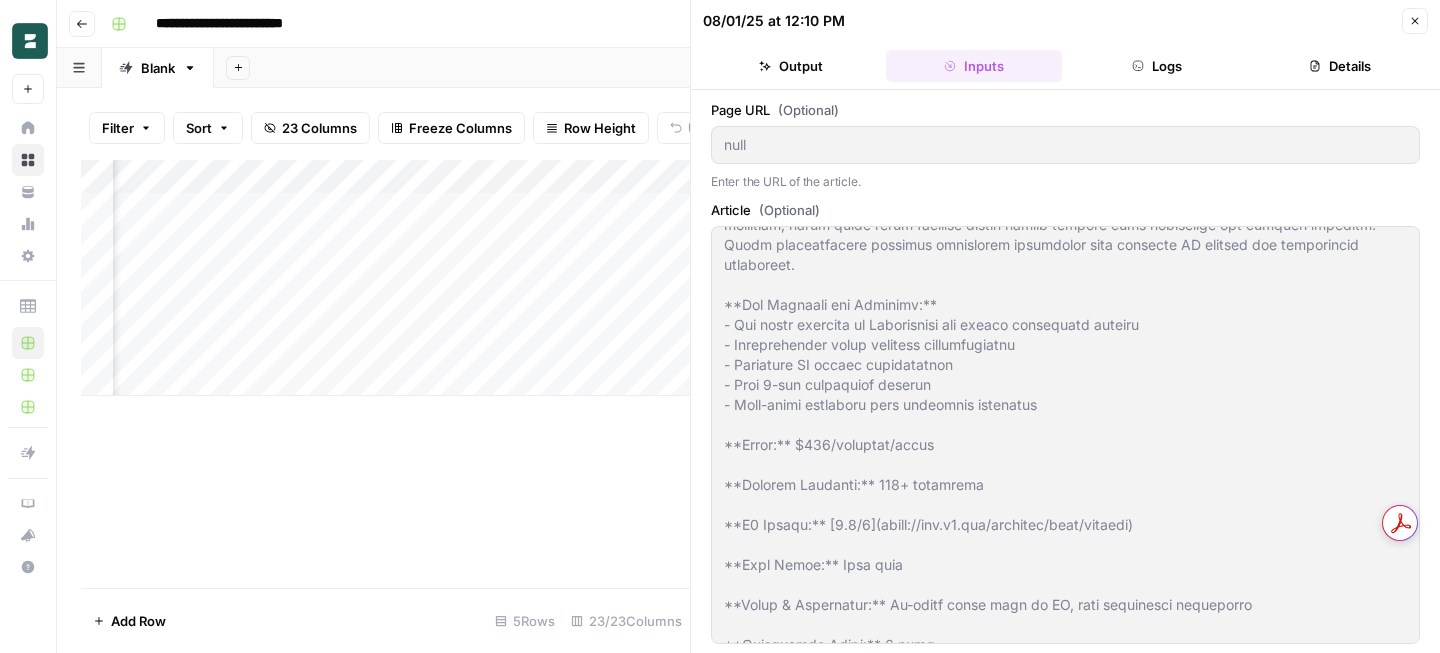scroll, scrollTop: 3282, scrollLeft: 0, axis: vertical 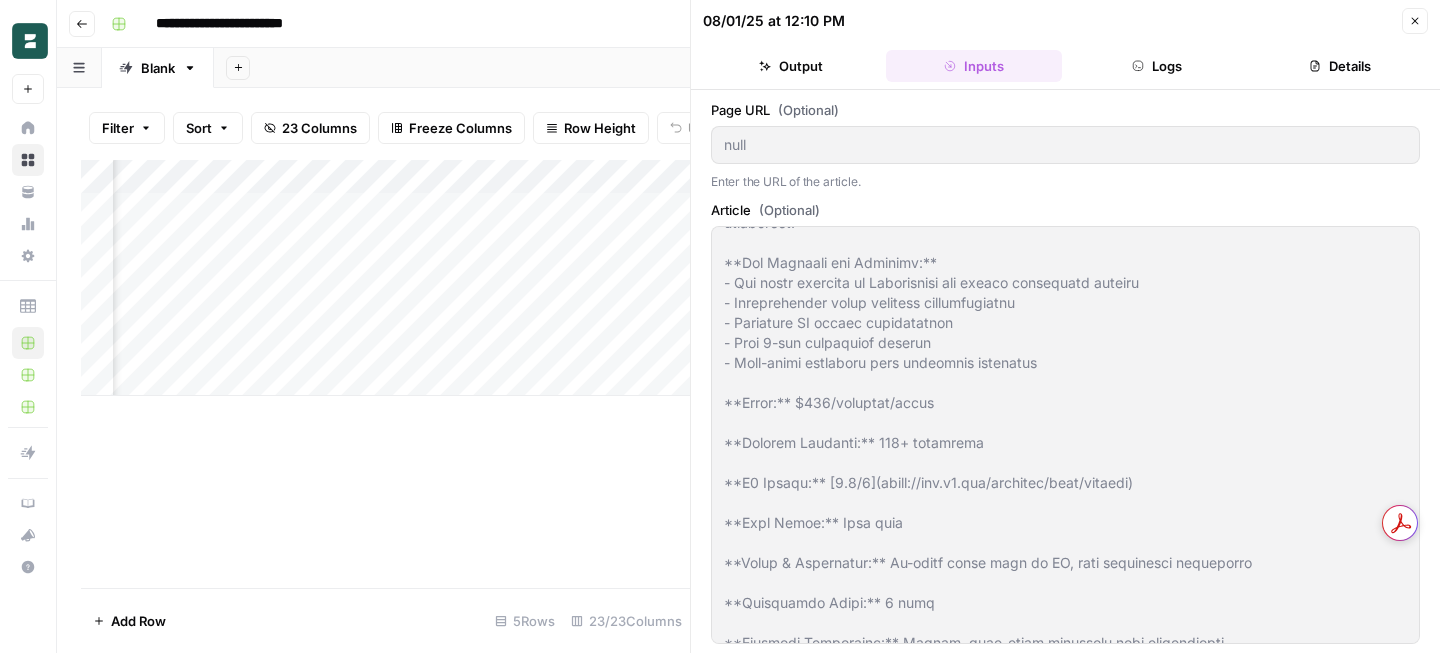click on "08/01/25 at 12:10 PM Close Output Inputs Logs Details" at bounding box center [1065, 45] 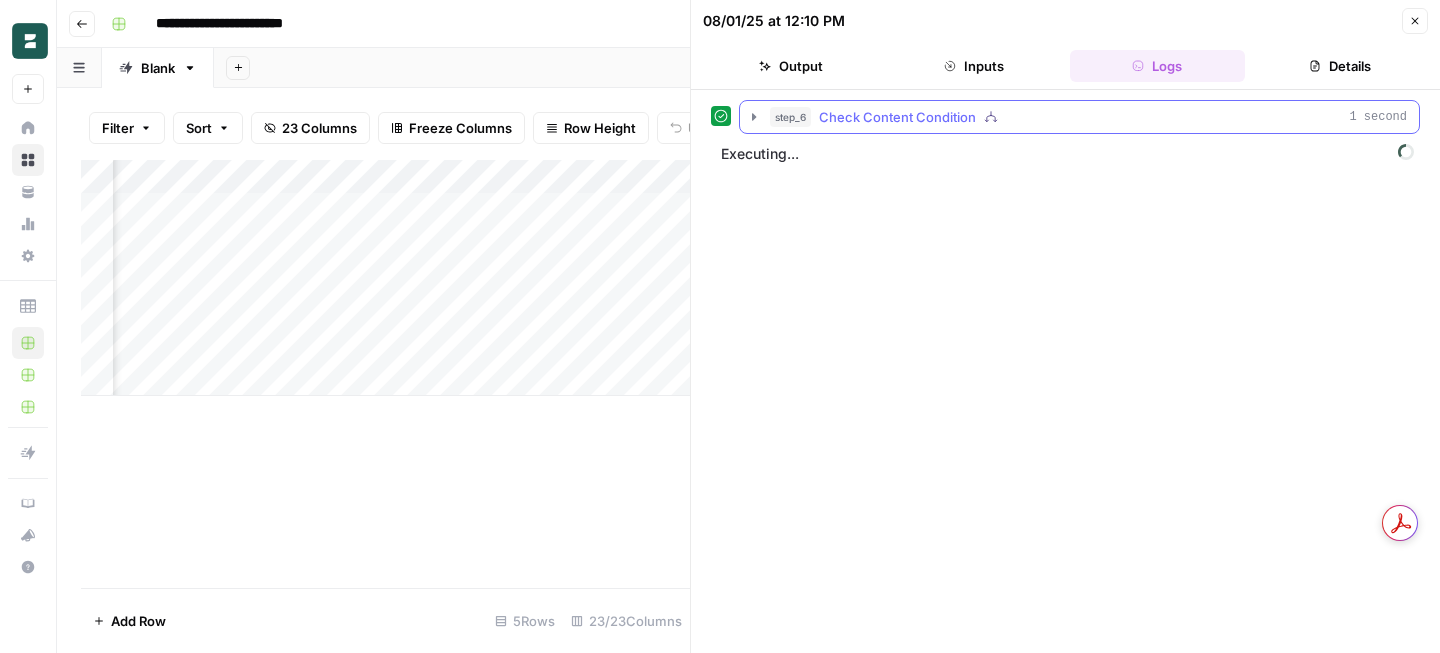 click 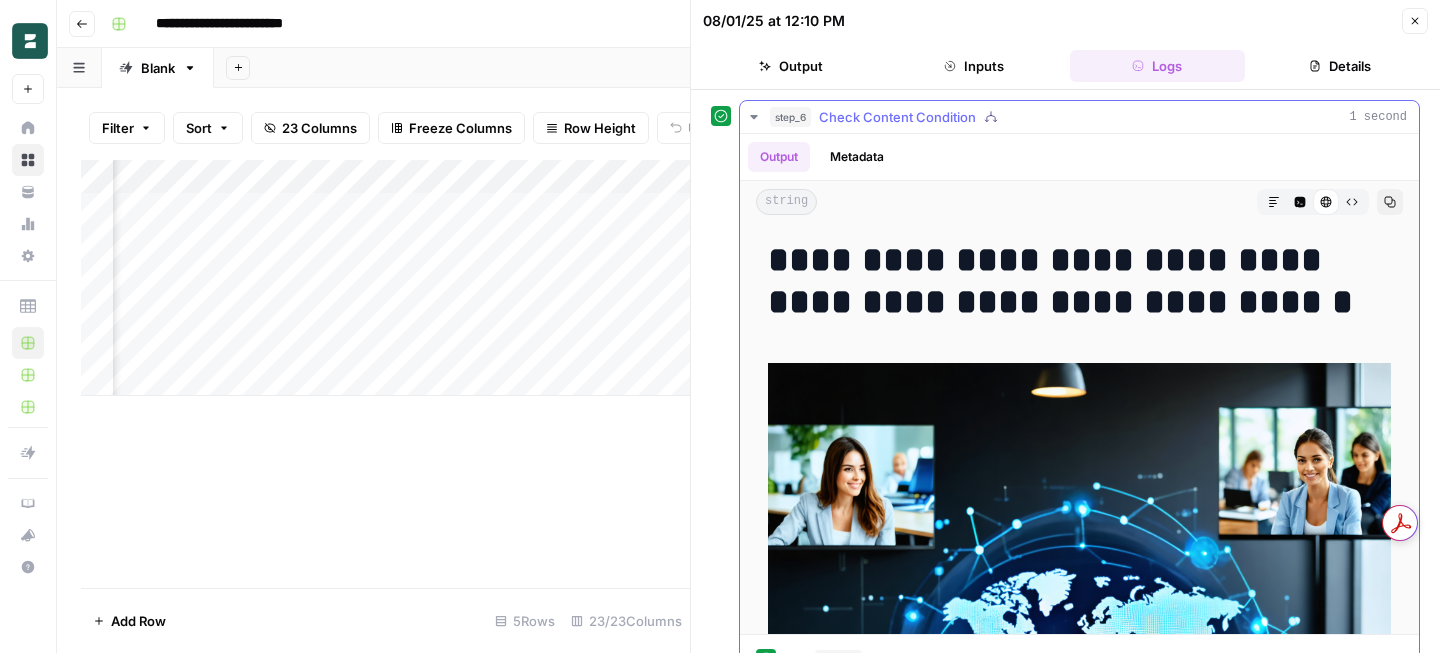 click 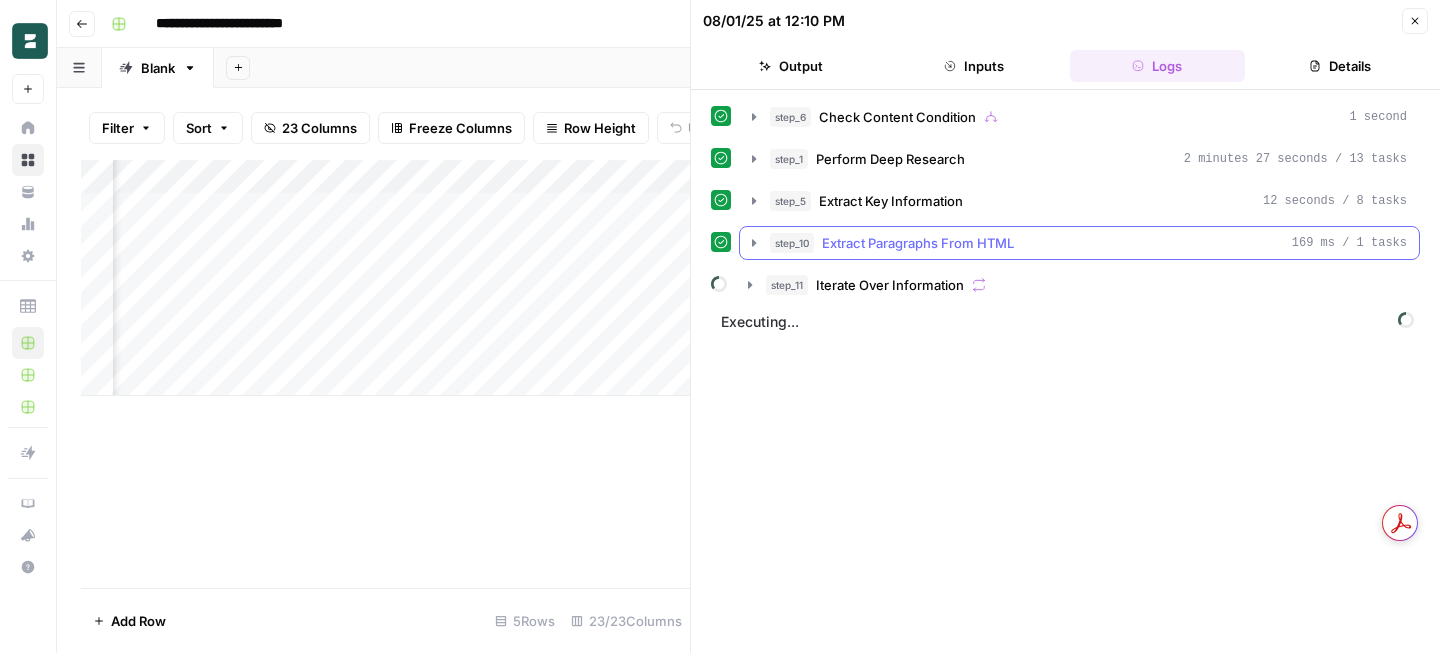 click 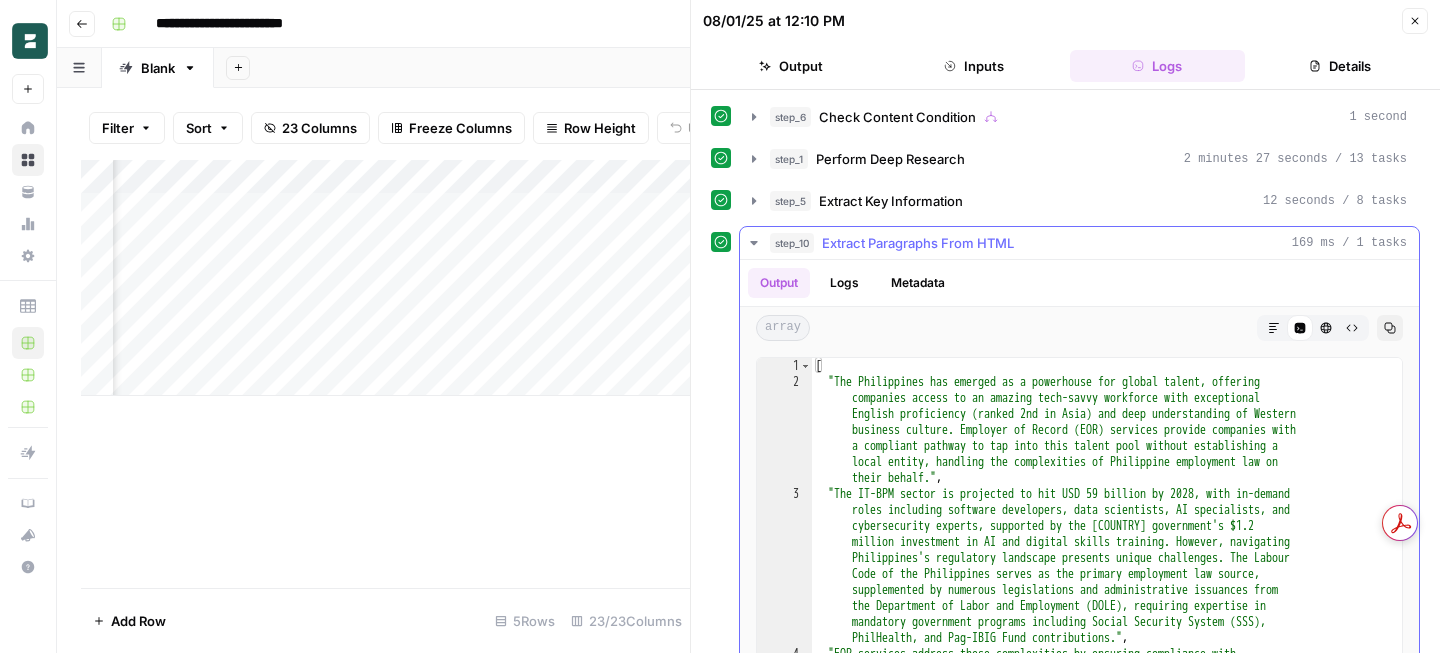 click 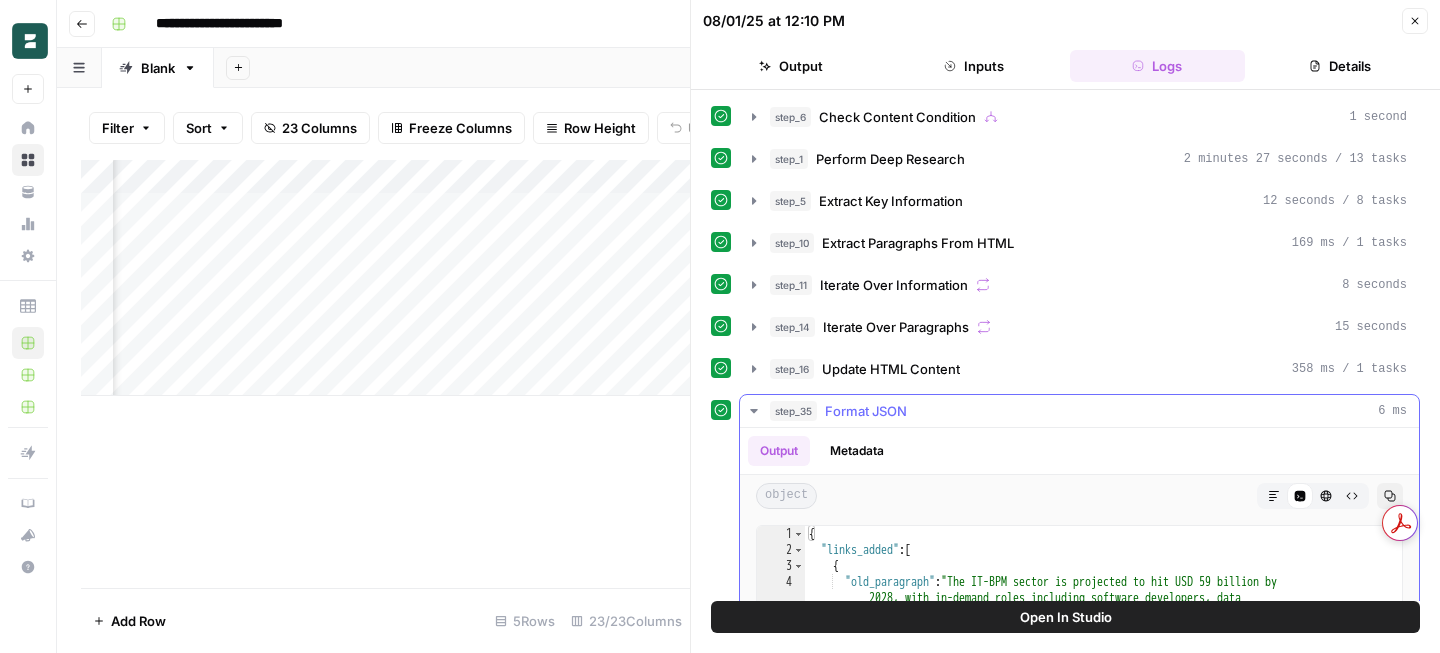 click 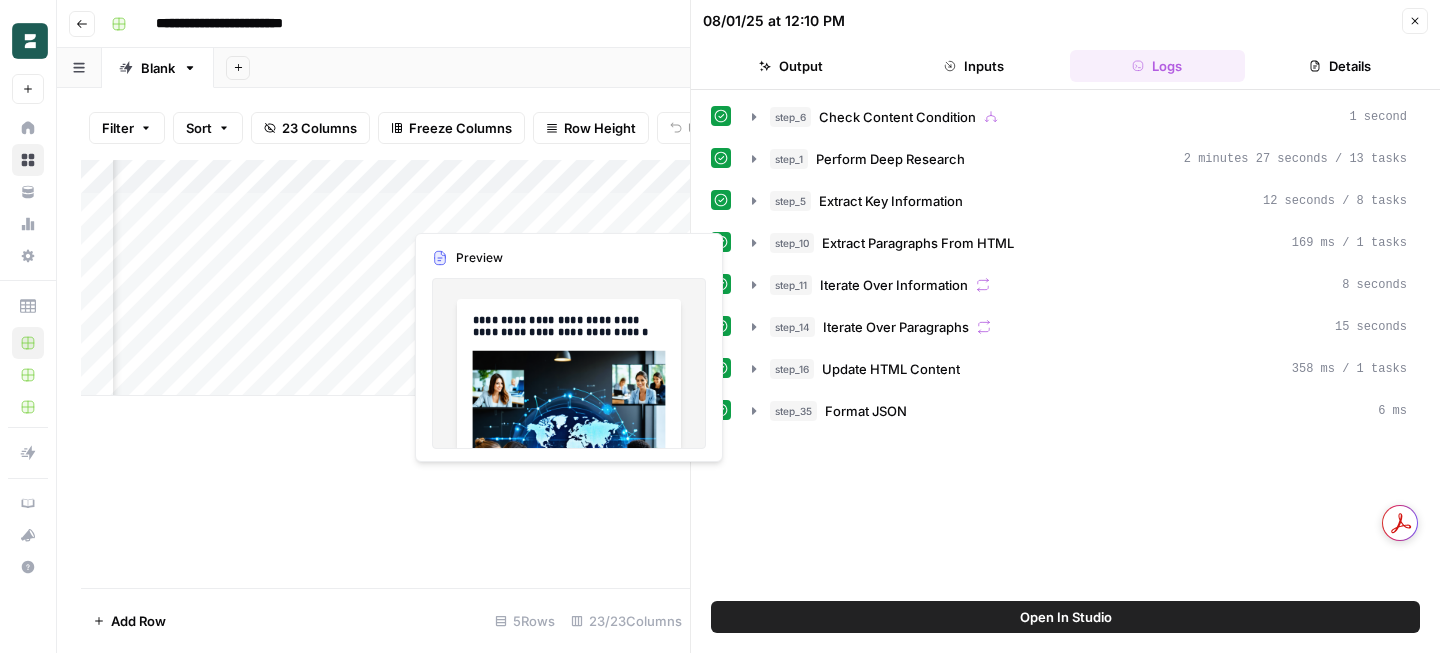 click on "Add Column" at bounding box center (385, 278) 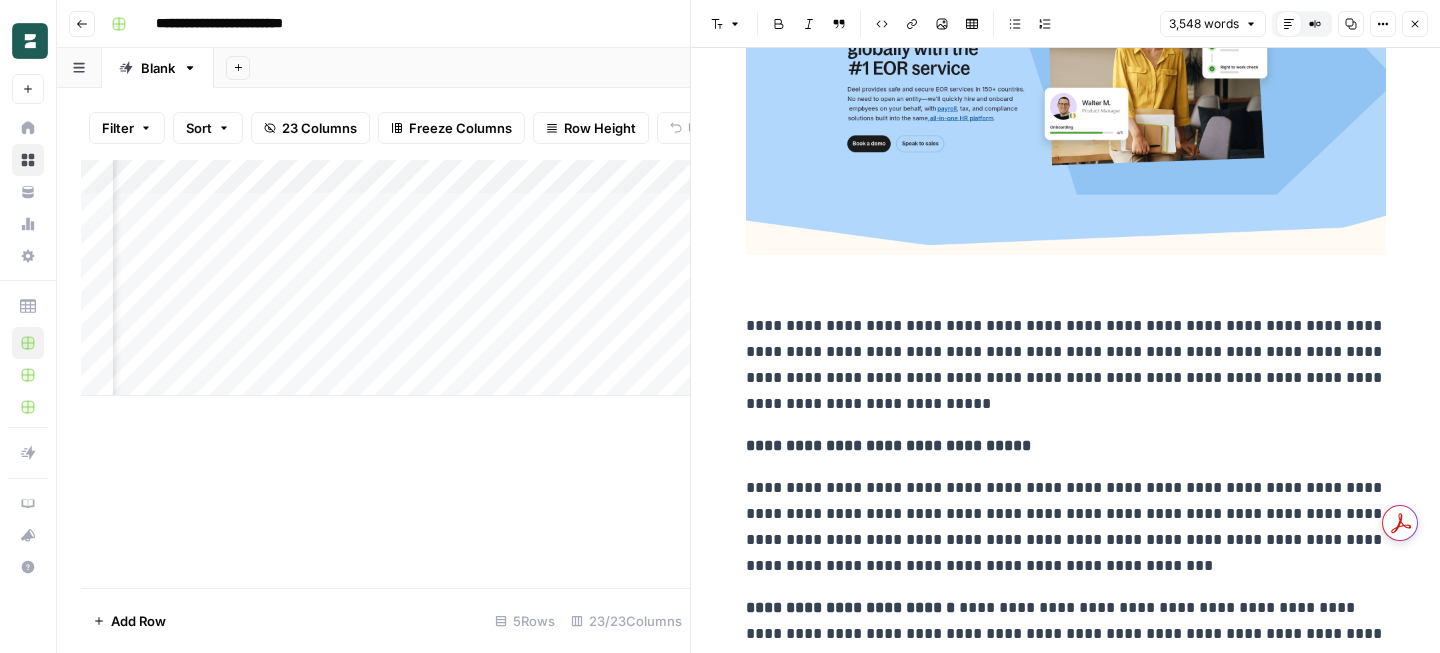 scroll, scrollTop: 6088, scrollLeft: 0, axis: vertical 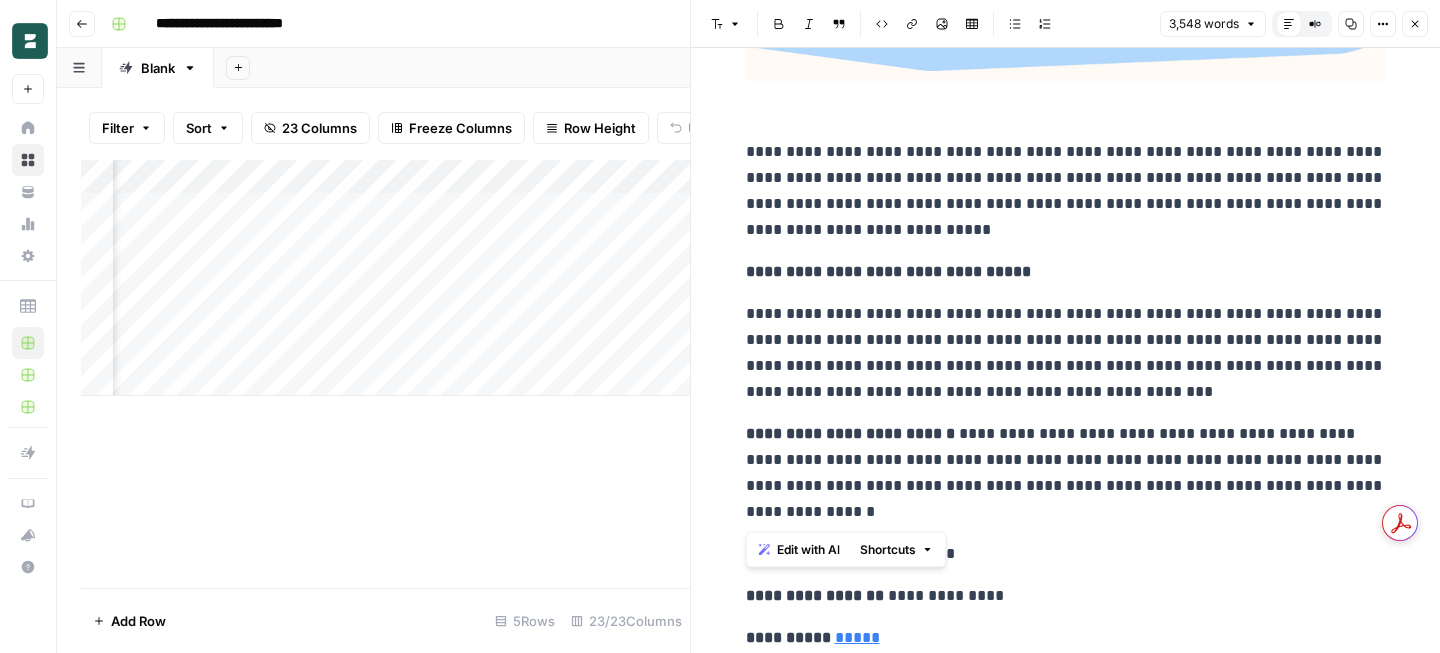 drag, startPoint x: 746, startPoint y: 431, endPoint x: 860, endPoint y: 516, distance: 142.20056 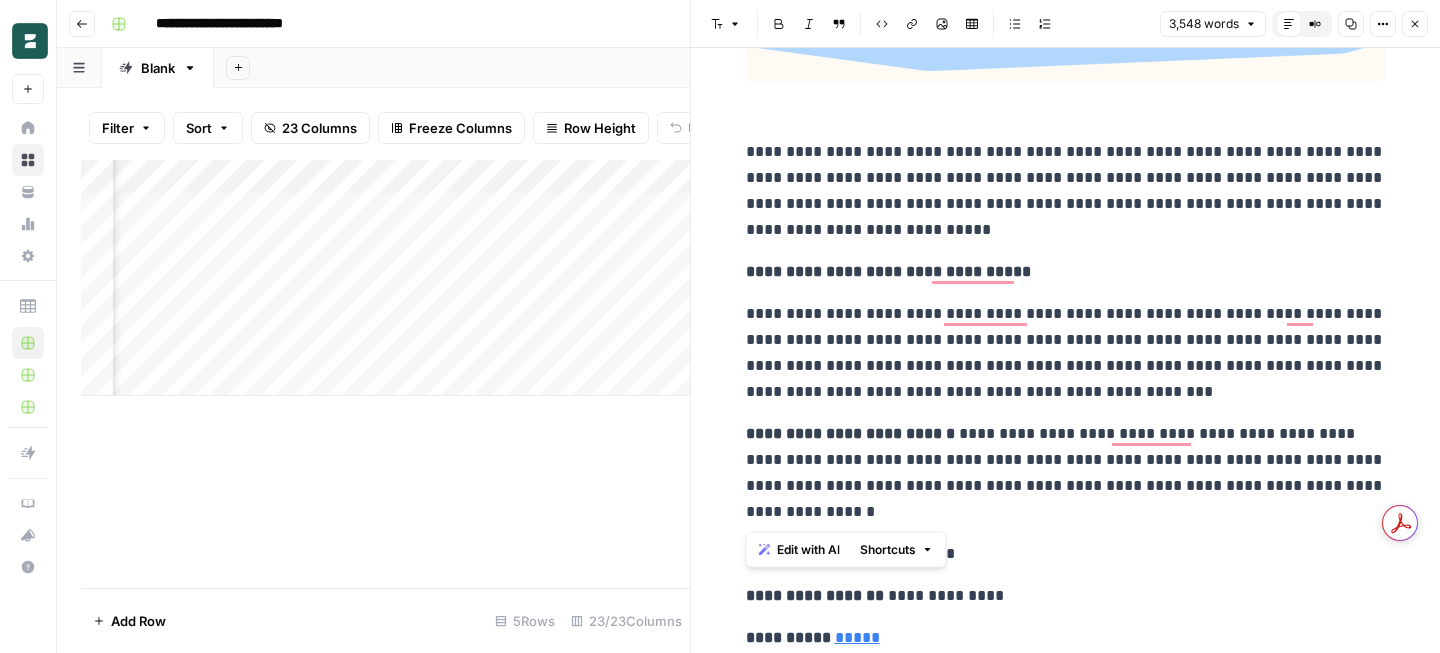 scroll, scrollTop: 6088, scrollLeft: 0, axis: vertical 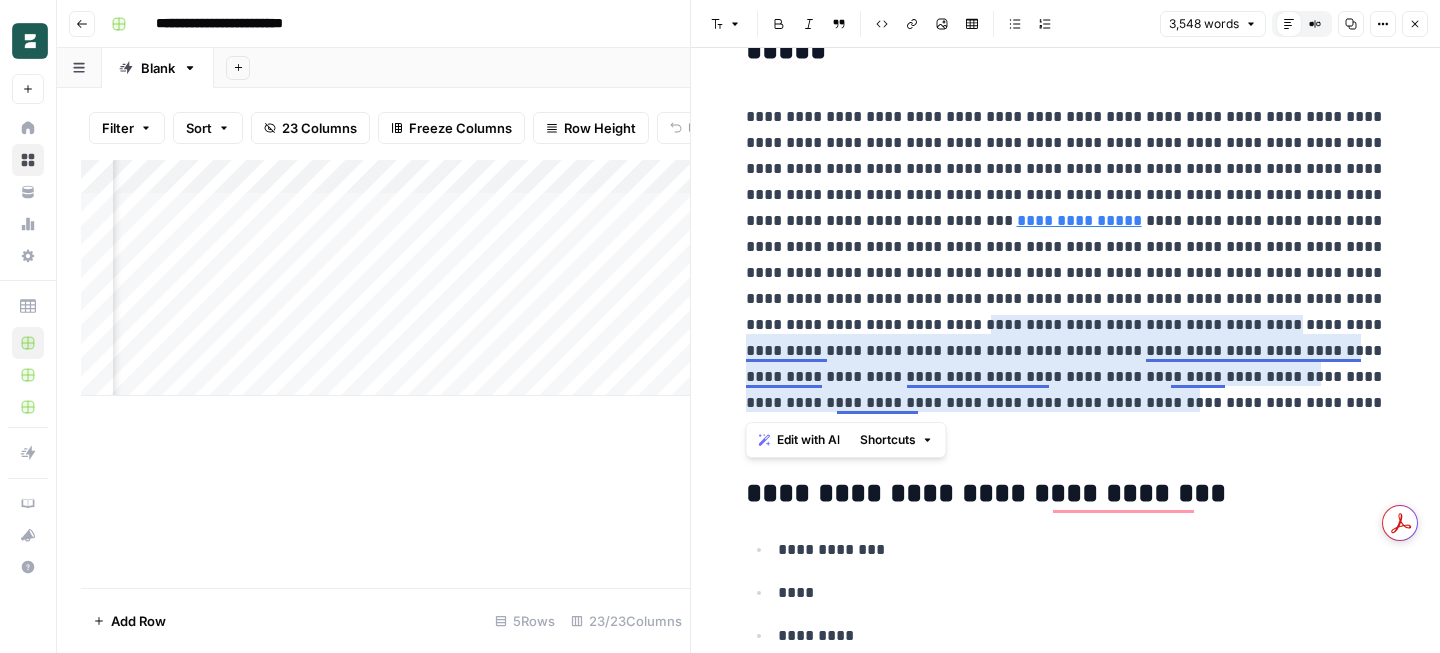 drag, startPoint x: 1173, startPoint y: 345, endPoint x: 1218, endPoint y: 393, distance: 65.795135 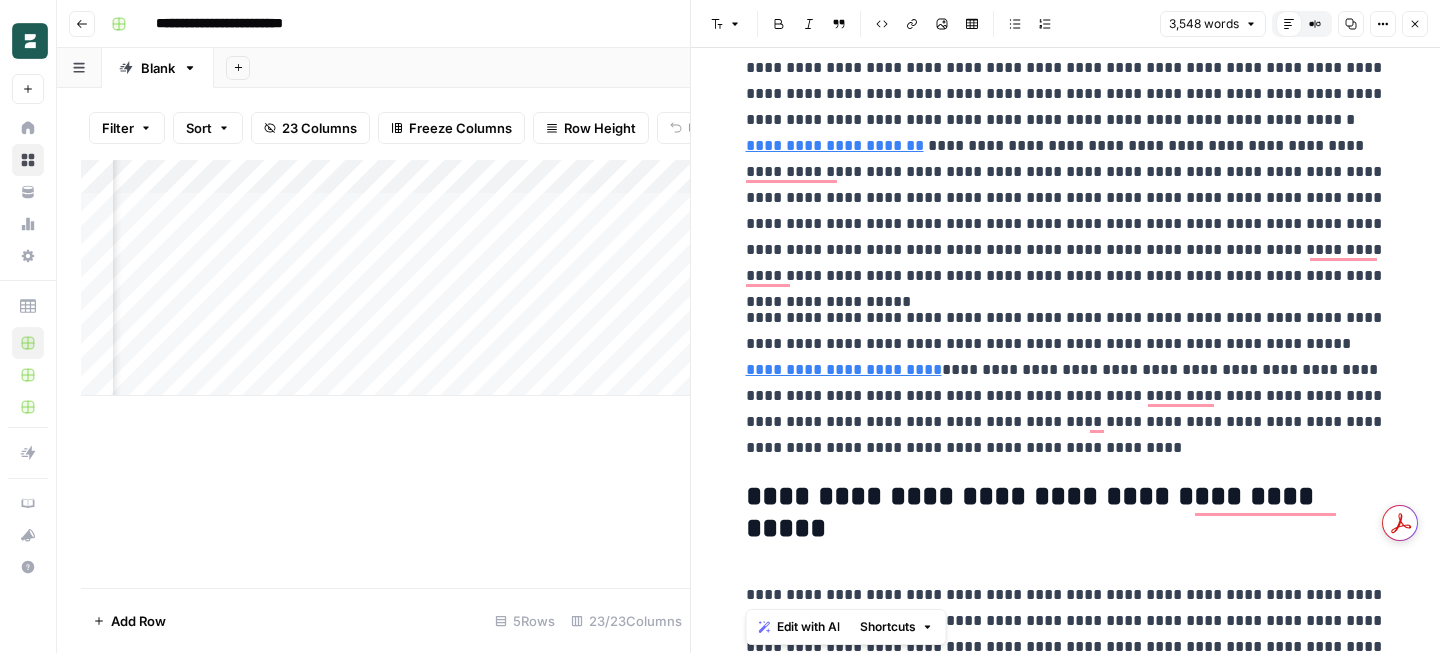 click on "**********" at bounding box center [1066, 497] 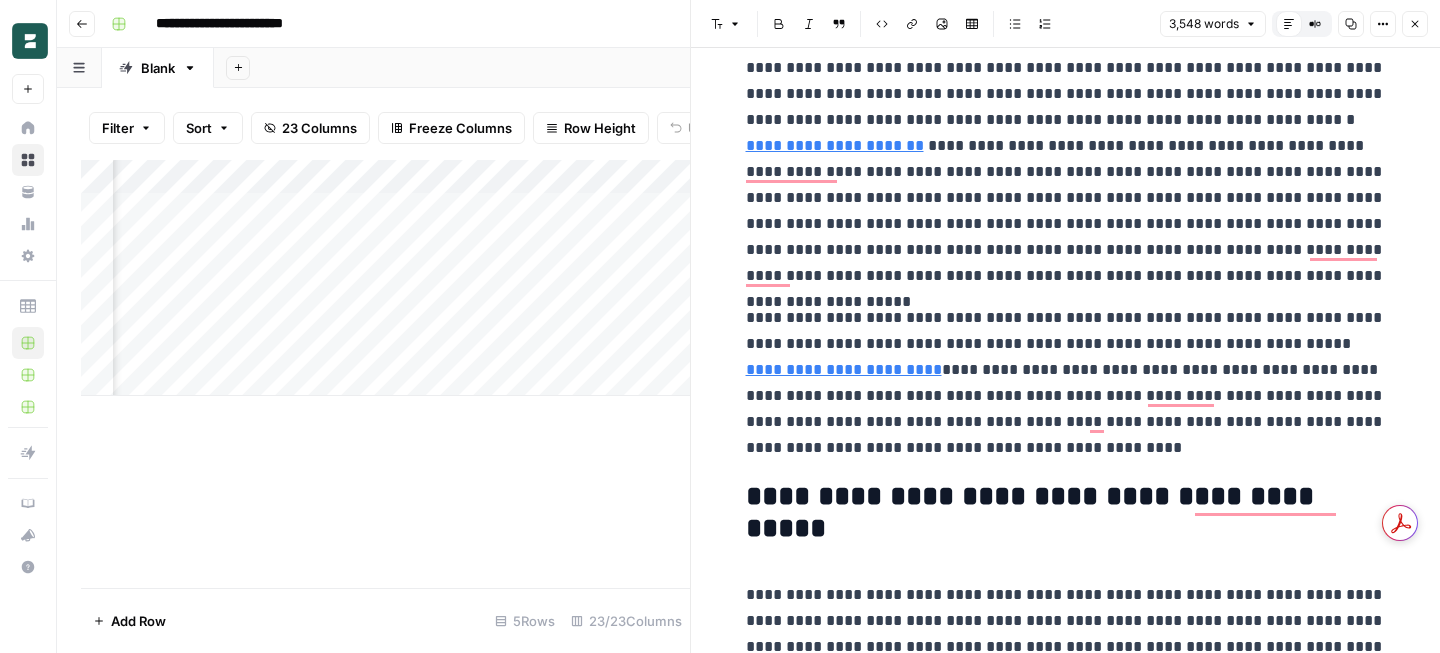 click on "**********" at bounding box center [1066, 497] 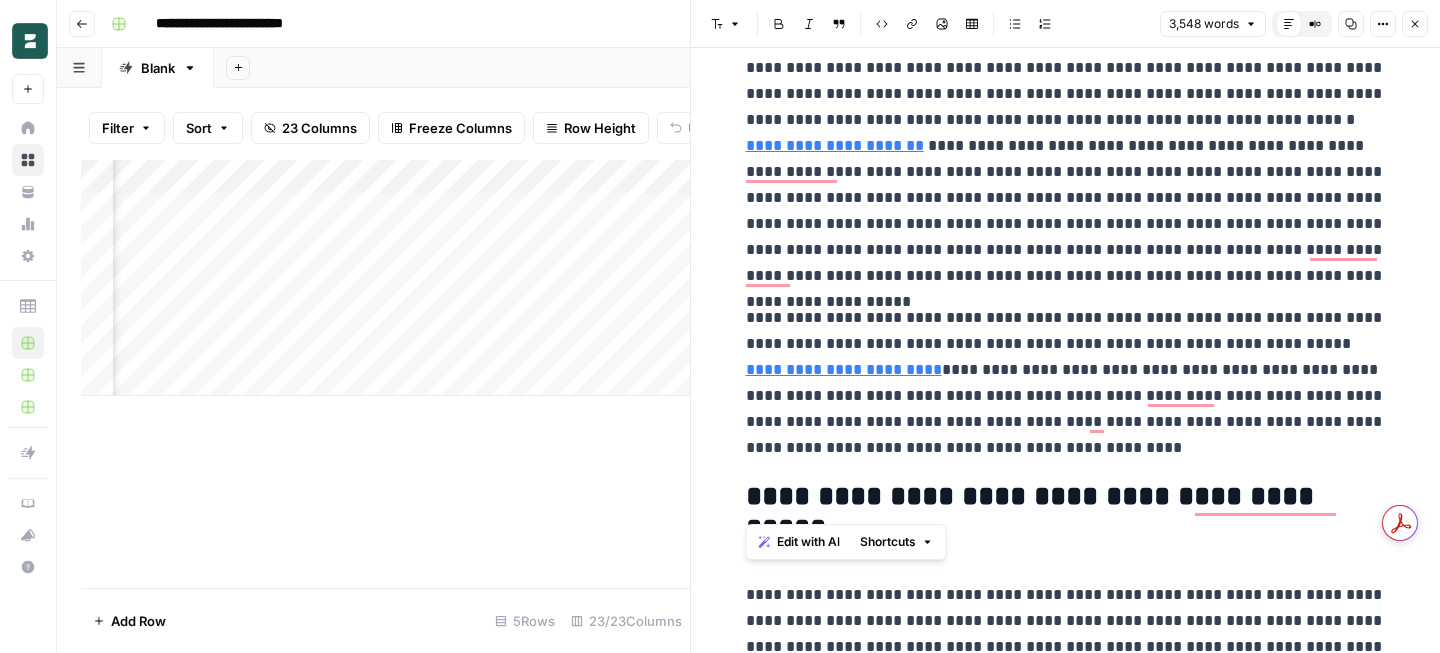 copy on "**********" 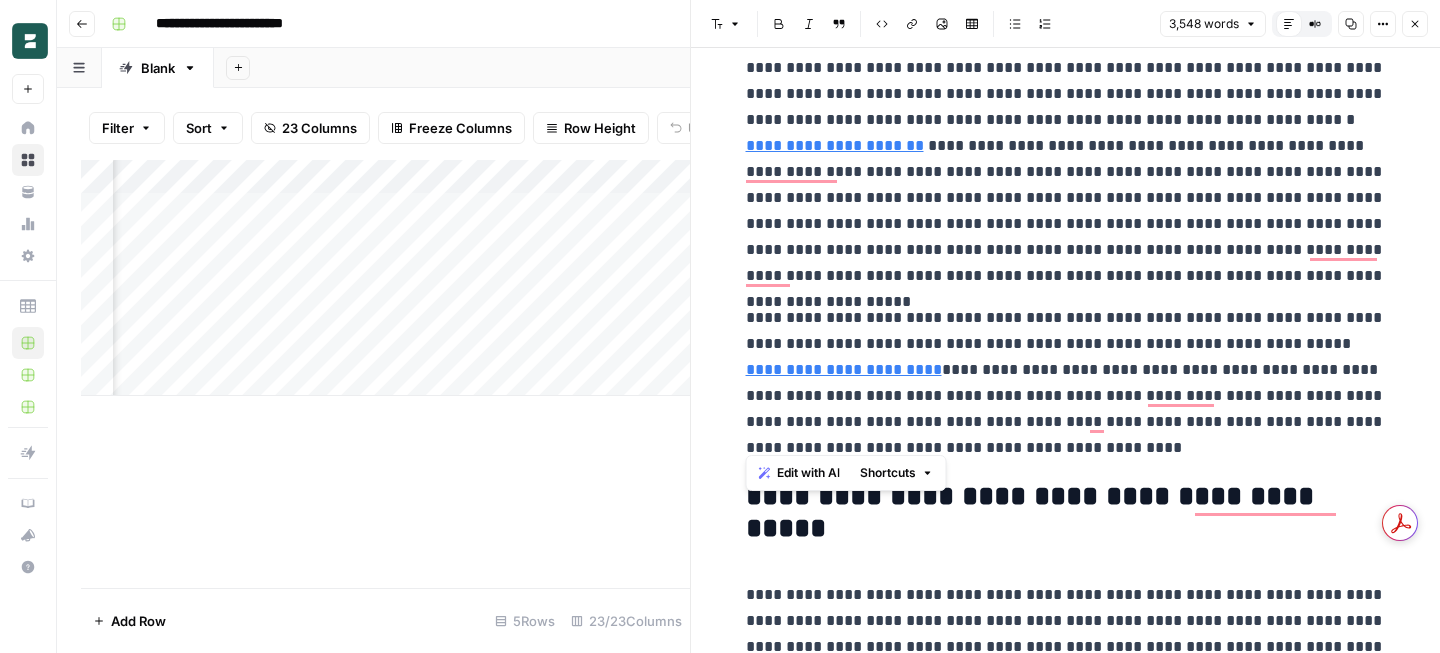 scroll, scrollTop: 1640, scrollLeft: 0, axis: vertical 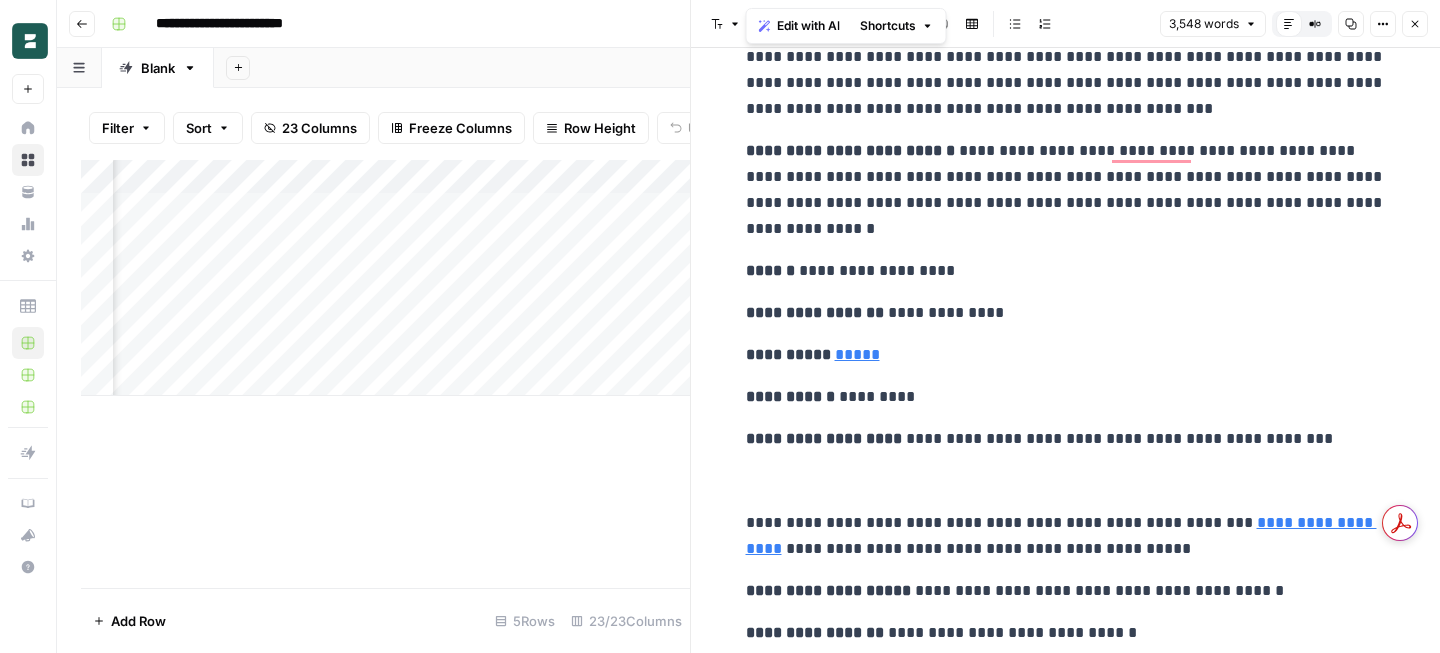 click 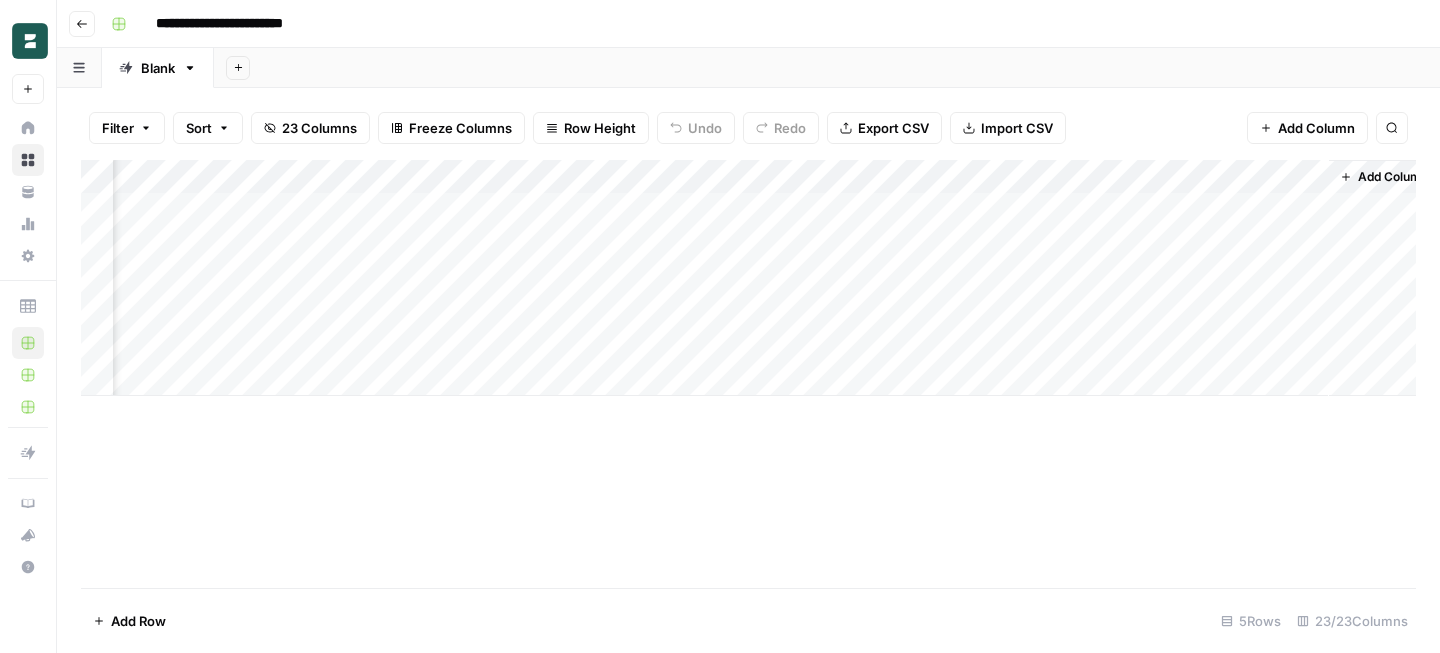 click on "Add Column" at bounding box center (748, 278) 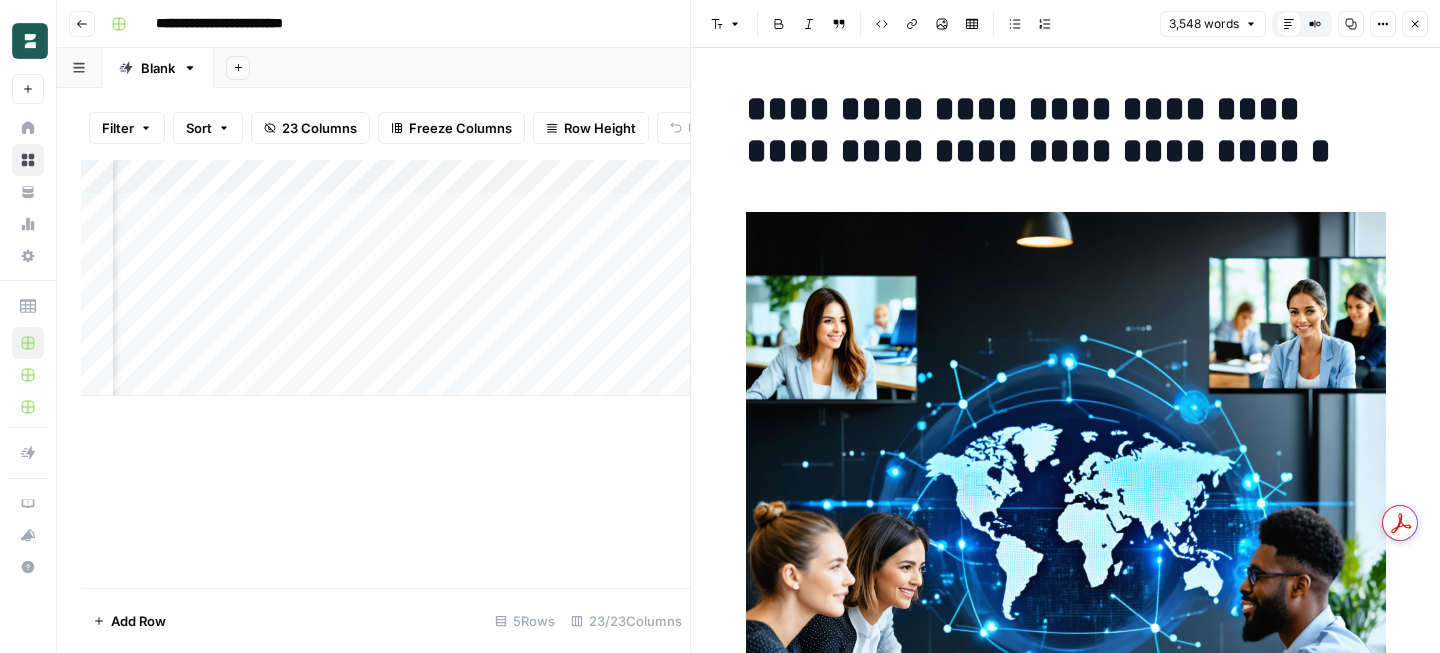 click 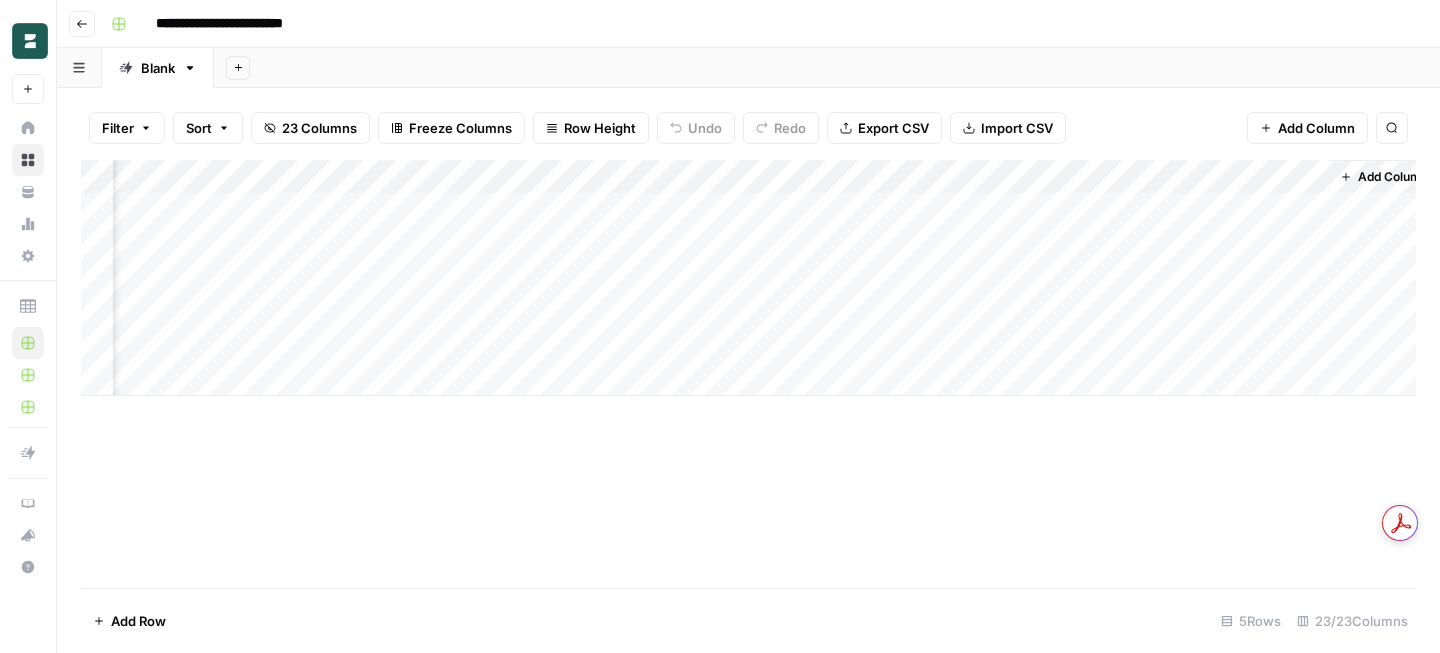click on "Add Column" at bounding box center [748, 278] 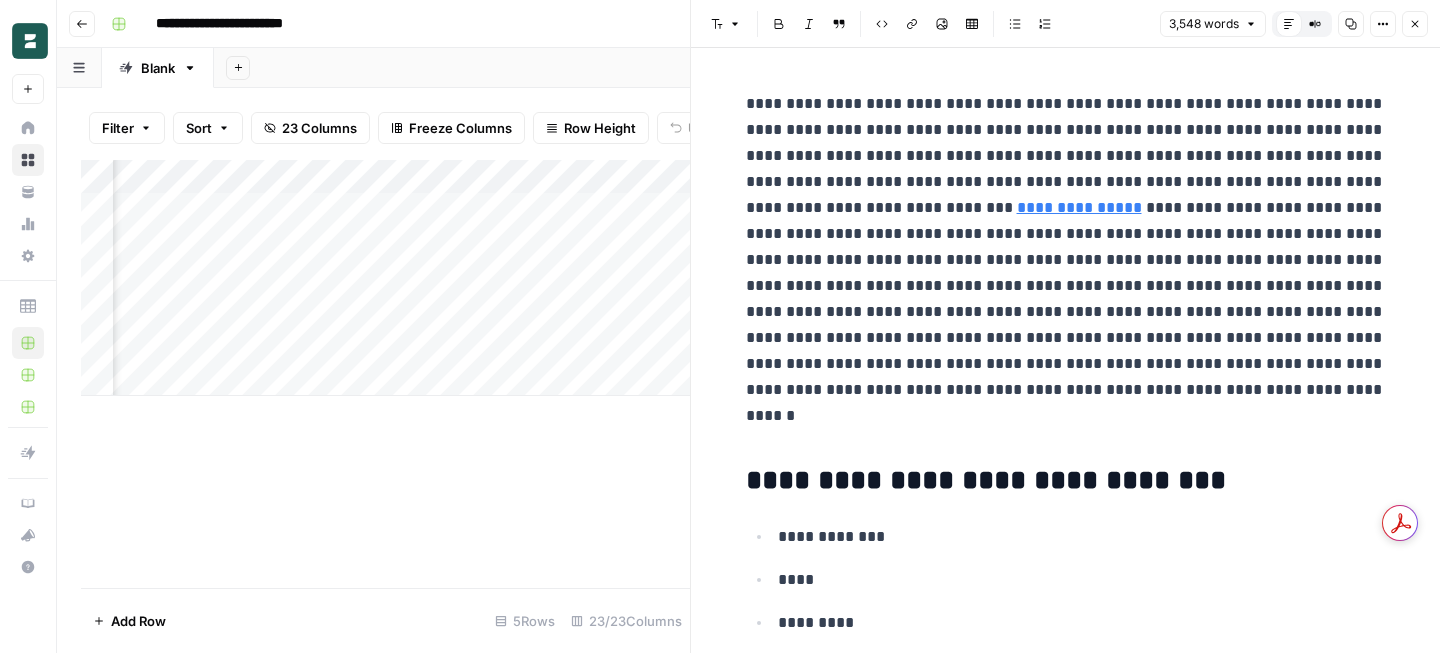 scroll, scrollTop: 1636, scrollLeft: 0, axis: vertical 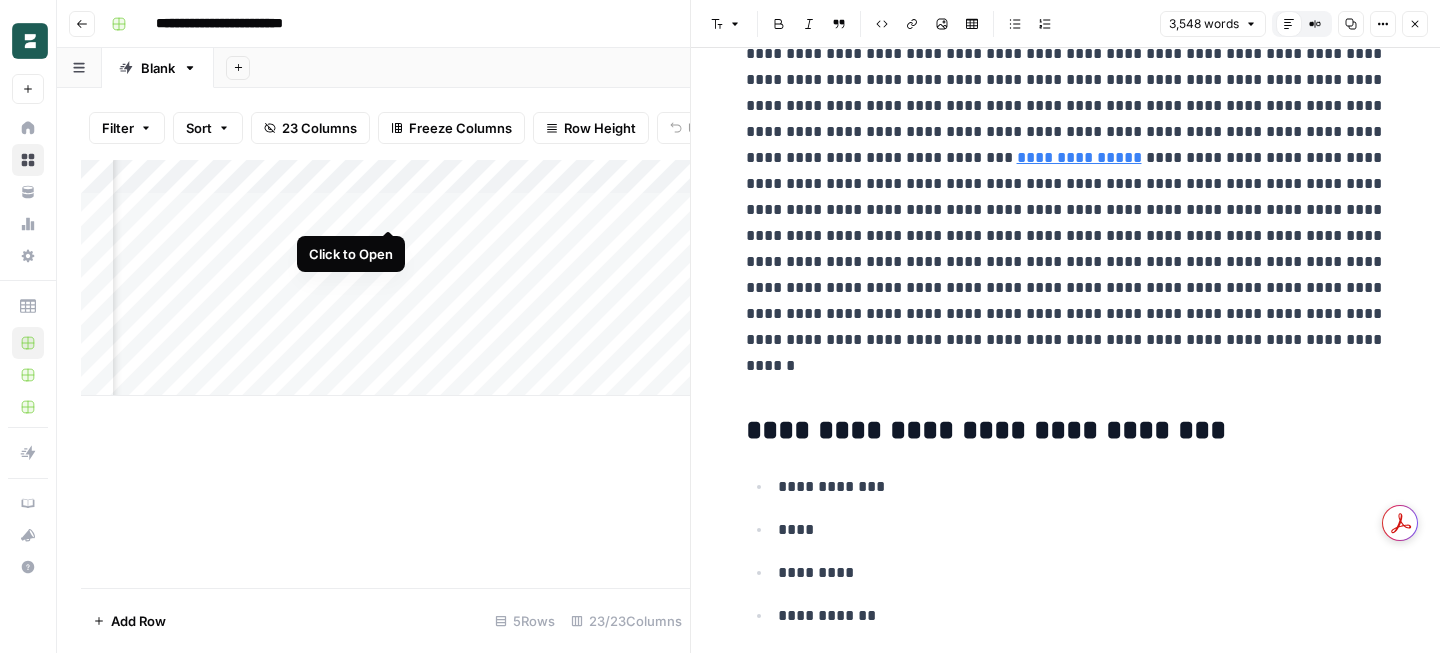 click on "Add Column" at bounding box center [385, 278] 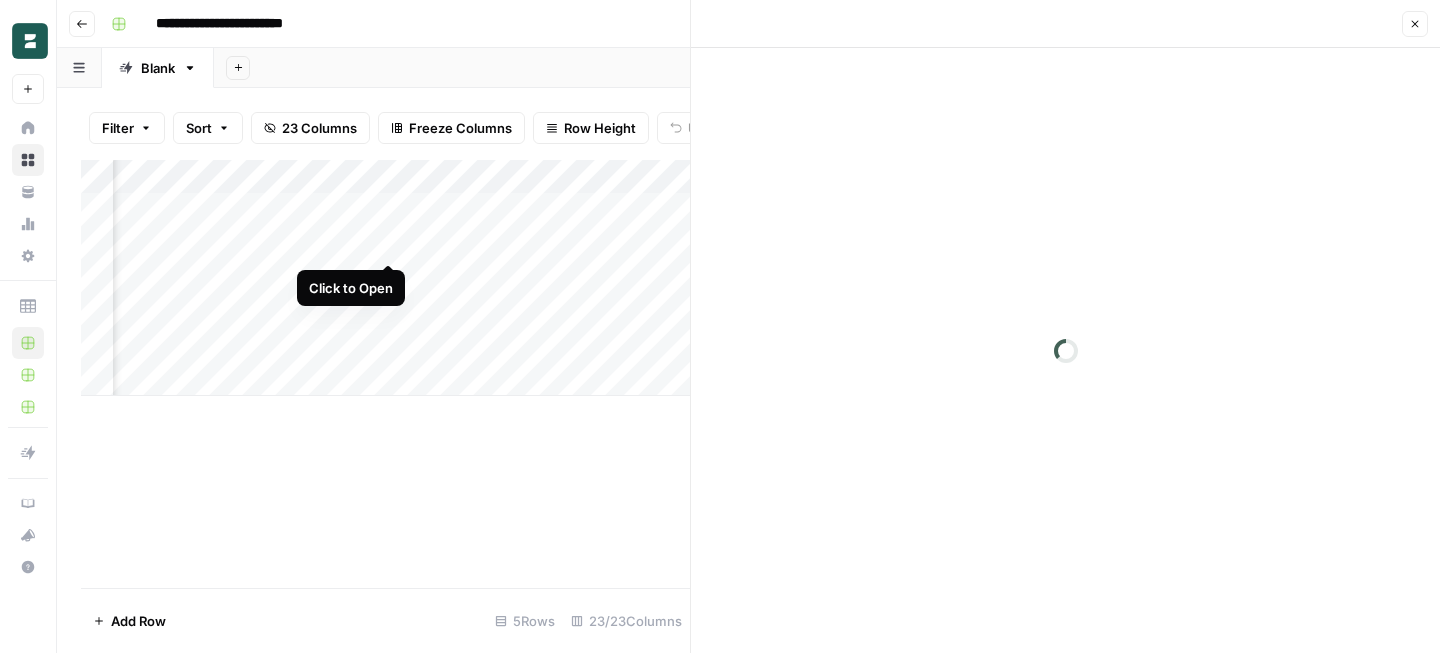 click on "Add Column" at bounding box center (385, 278) 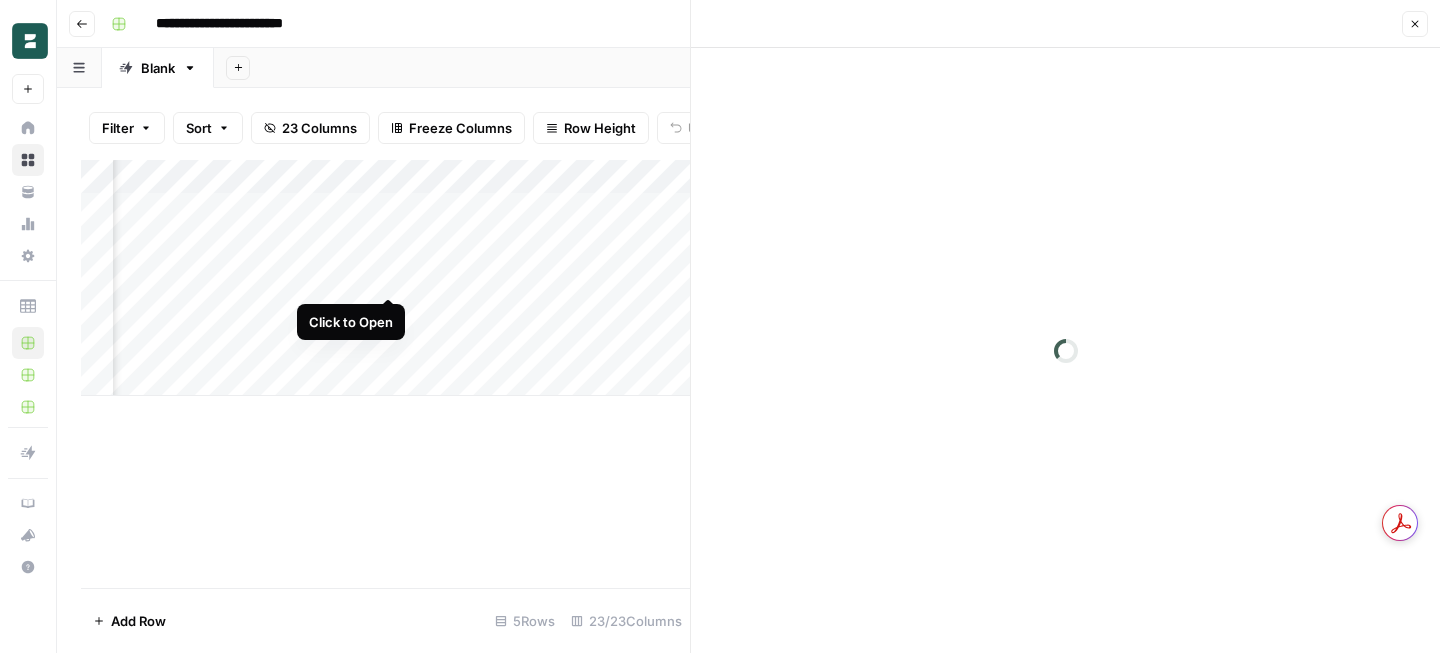click on "Add Column" at bounding box center (385, 278) 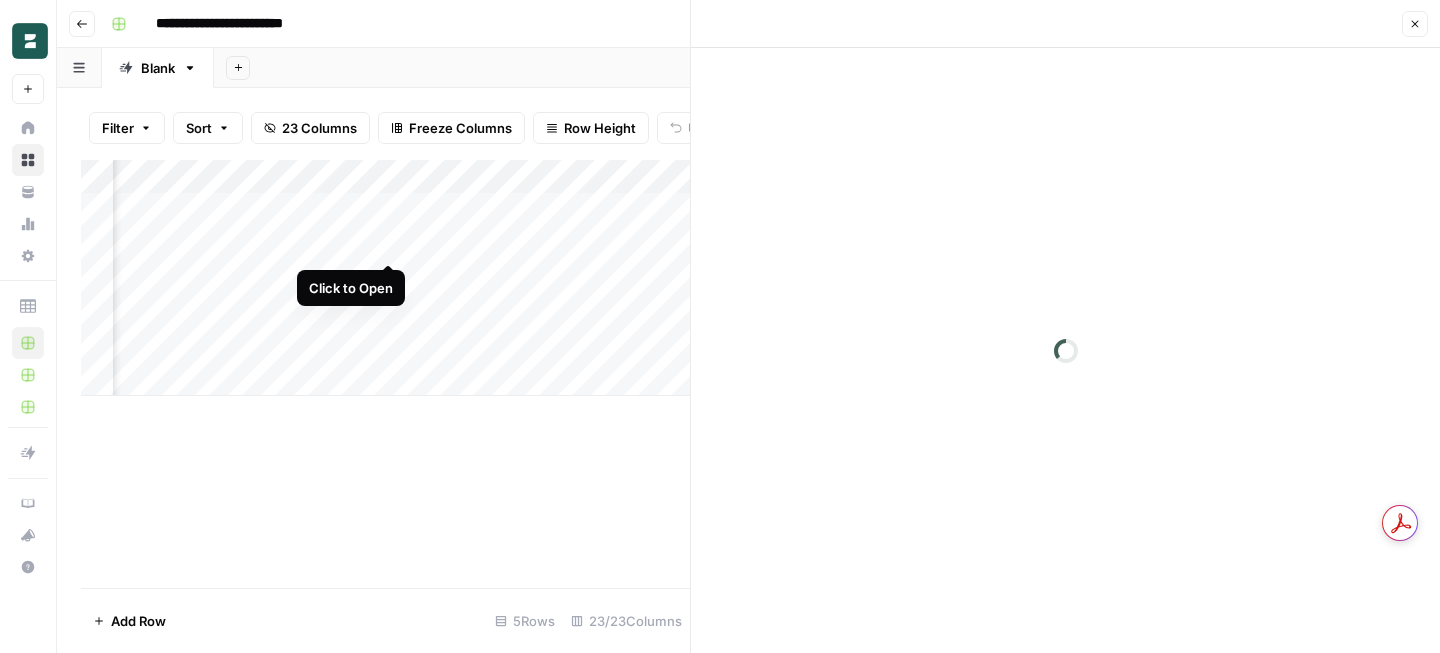 click on "Add Column" at bounding box center (385, 278) 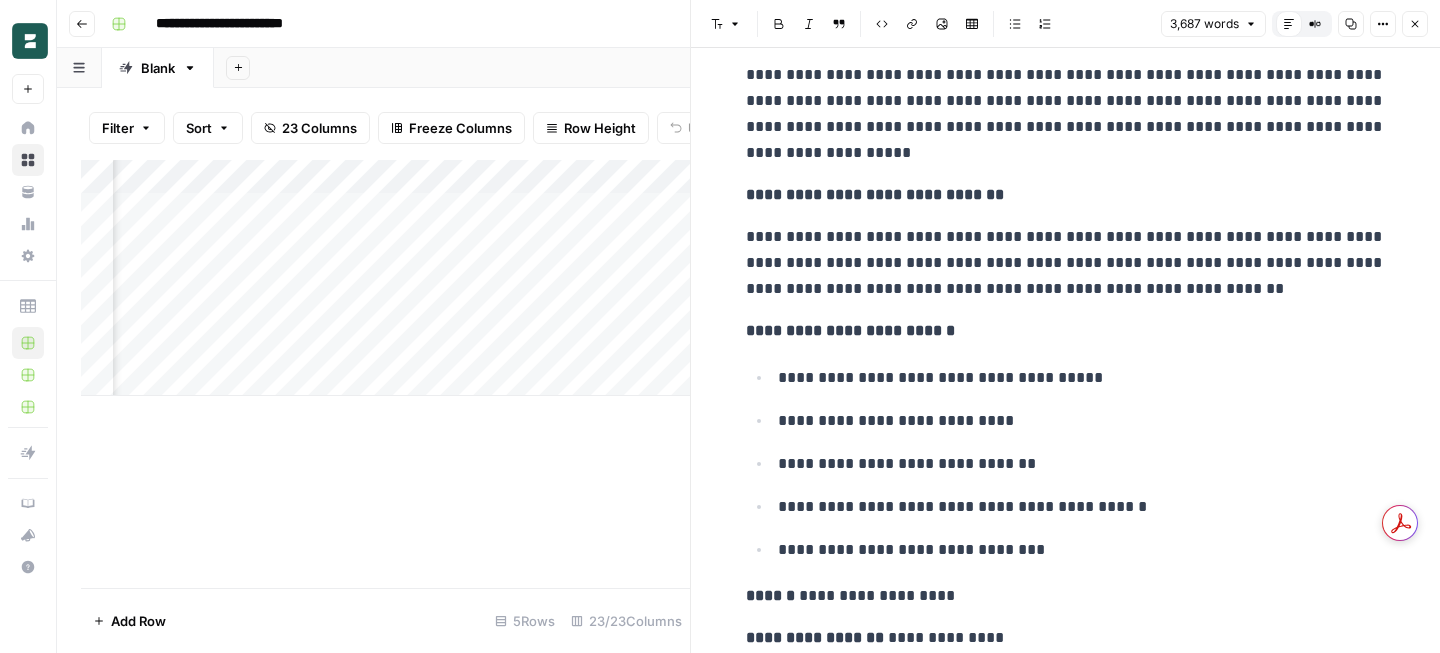 scroll, scrollTop: 7286, scrollLeft: 0, axis: vertical 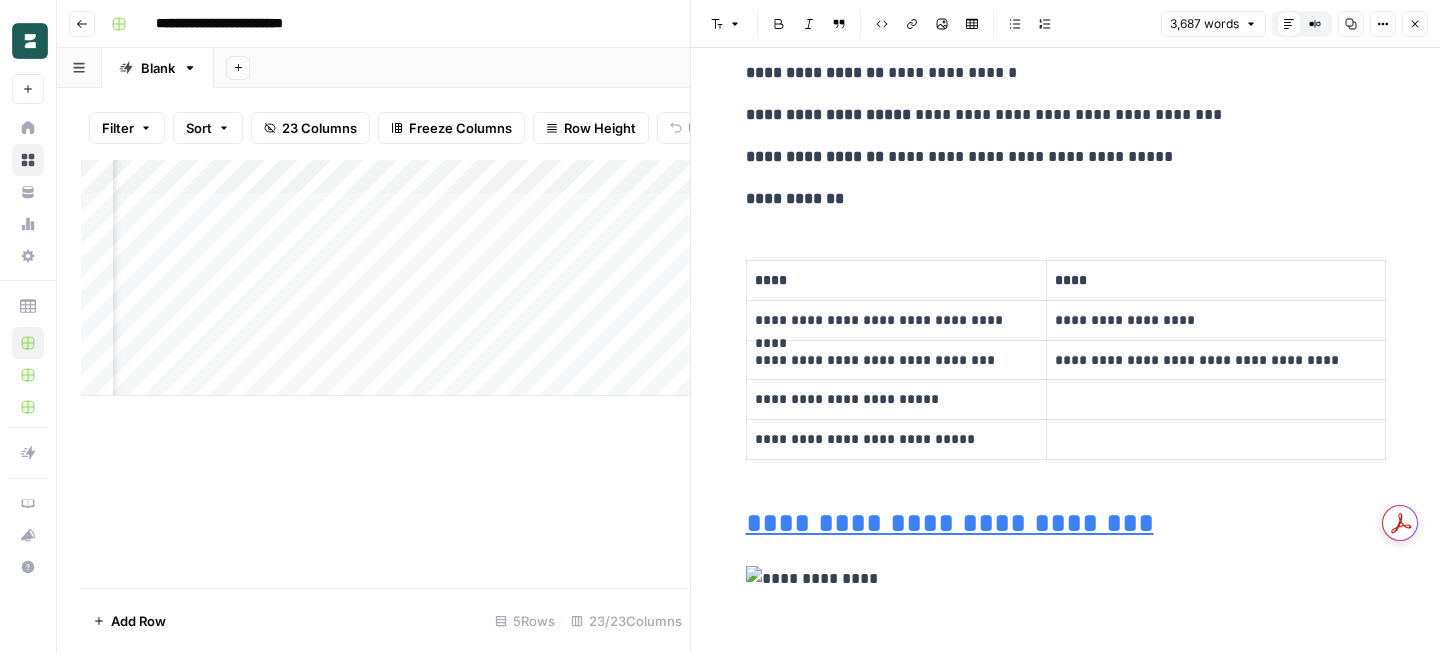click on "Add Column" at bounding box center (385, 278) 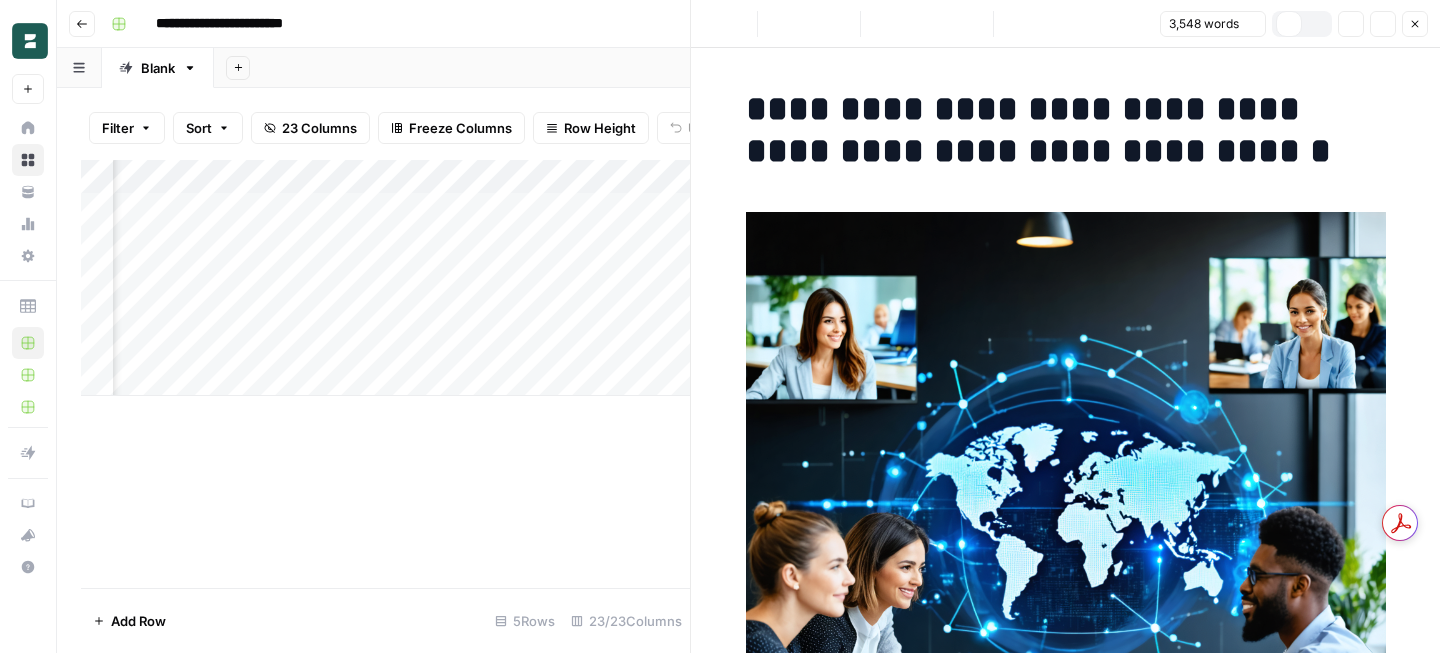 click at bounding box center [1066, 532] 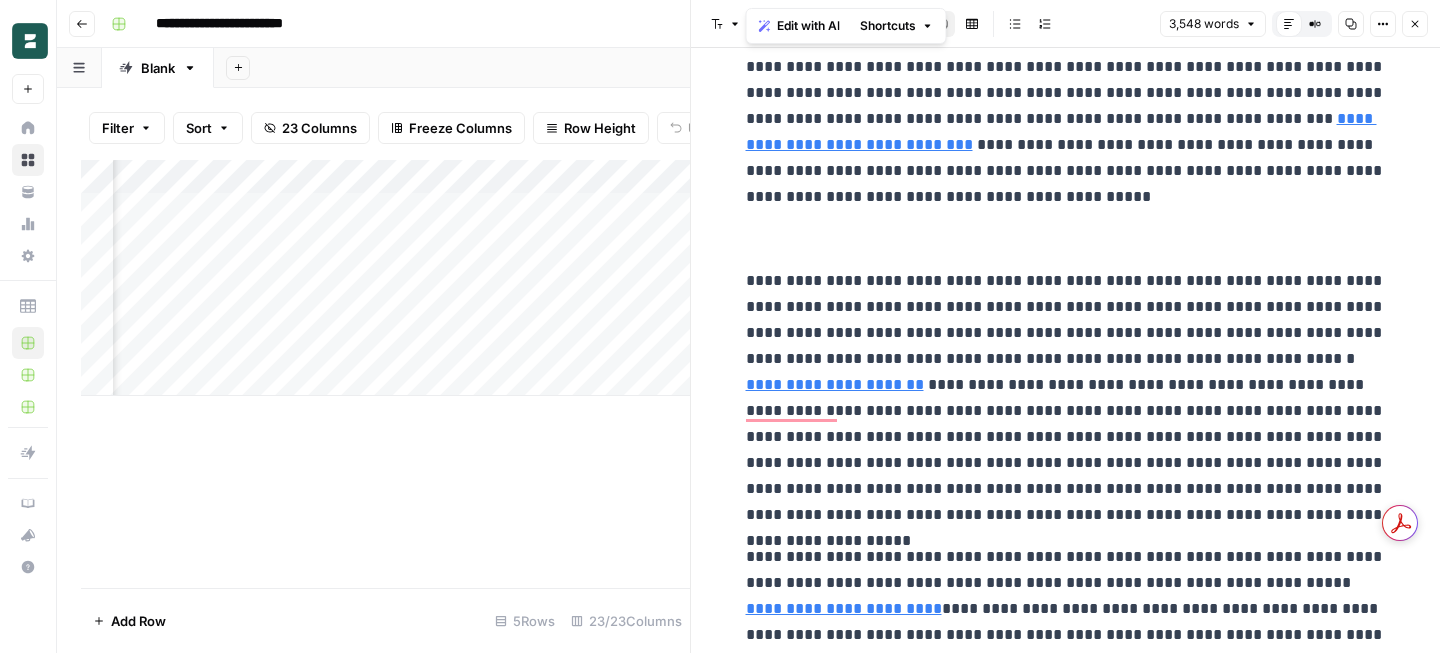 scroll, scrollTop: 915, scrollLeft: 0, axis: vertical 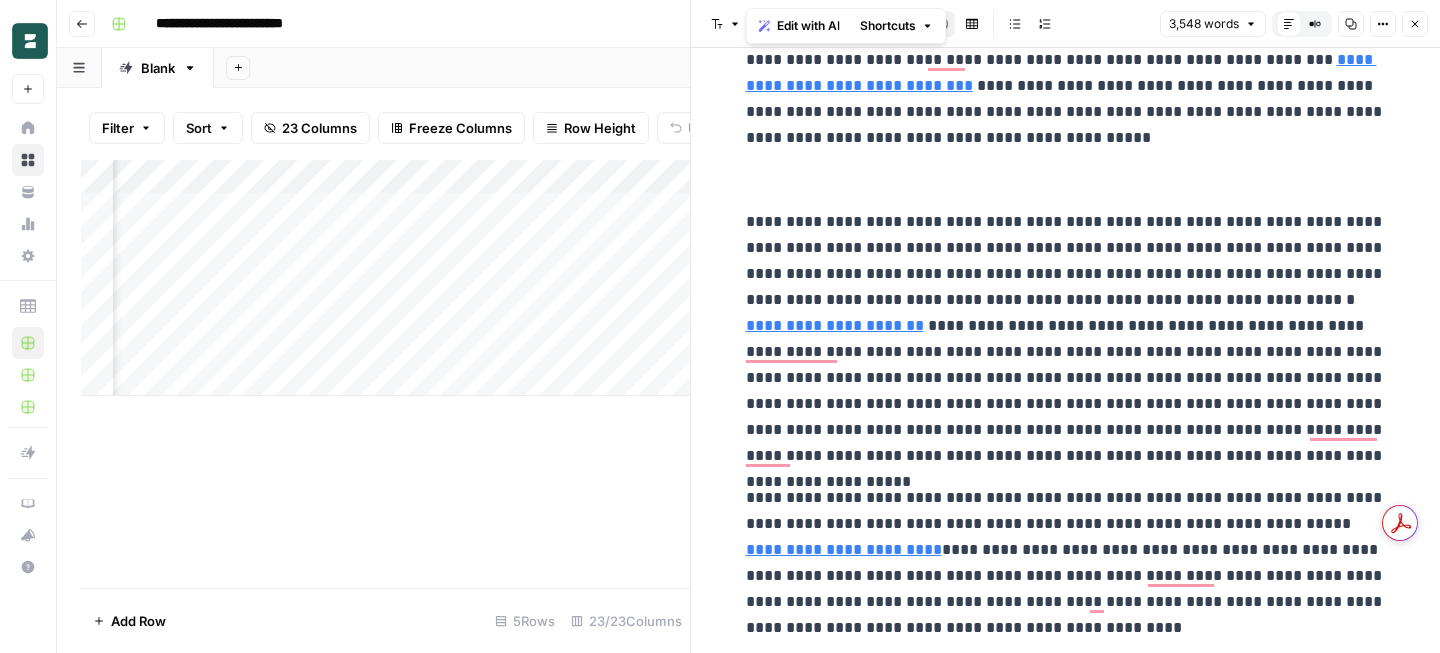 click on "Add Column" at bounding box center [385, 278] 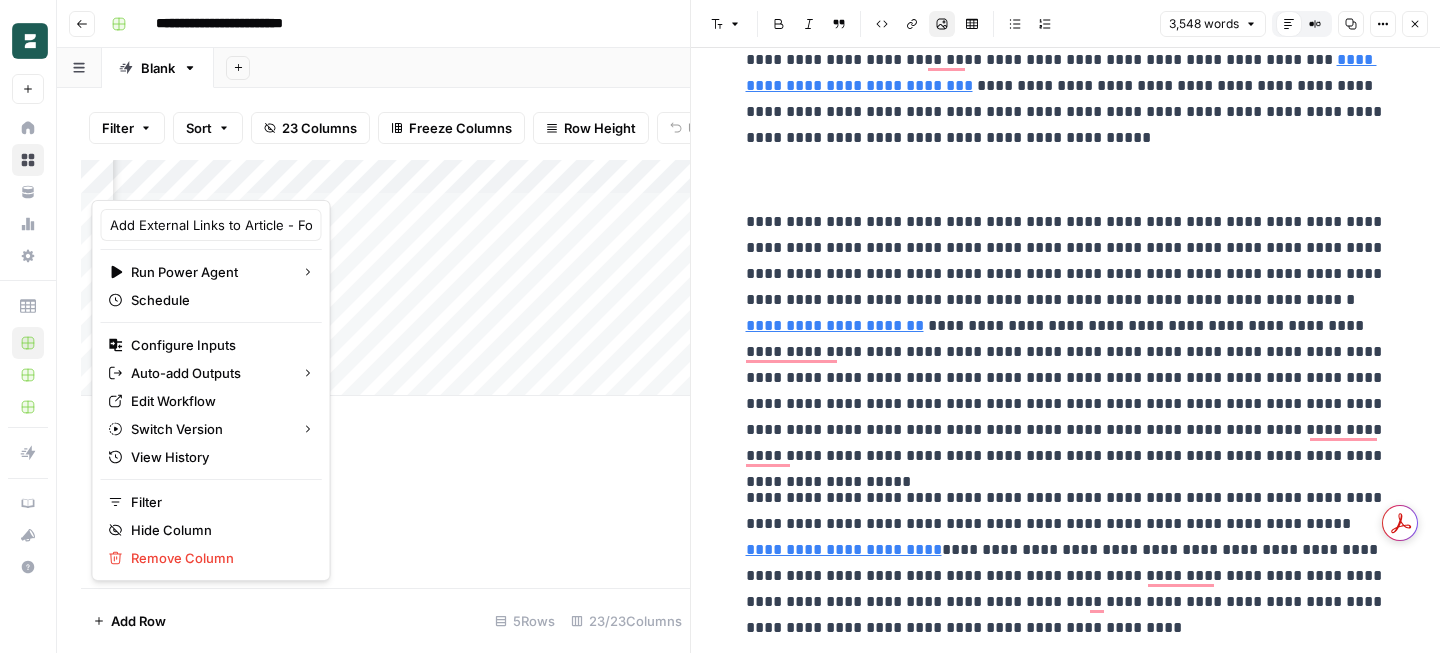 click on "**********" at bounding box center [748, 24] 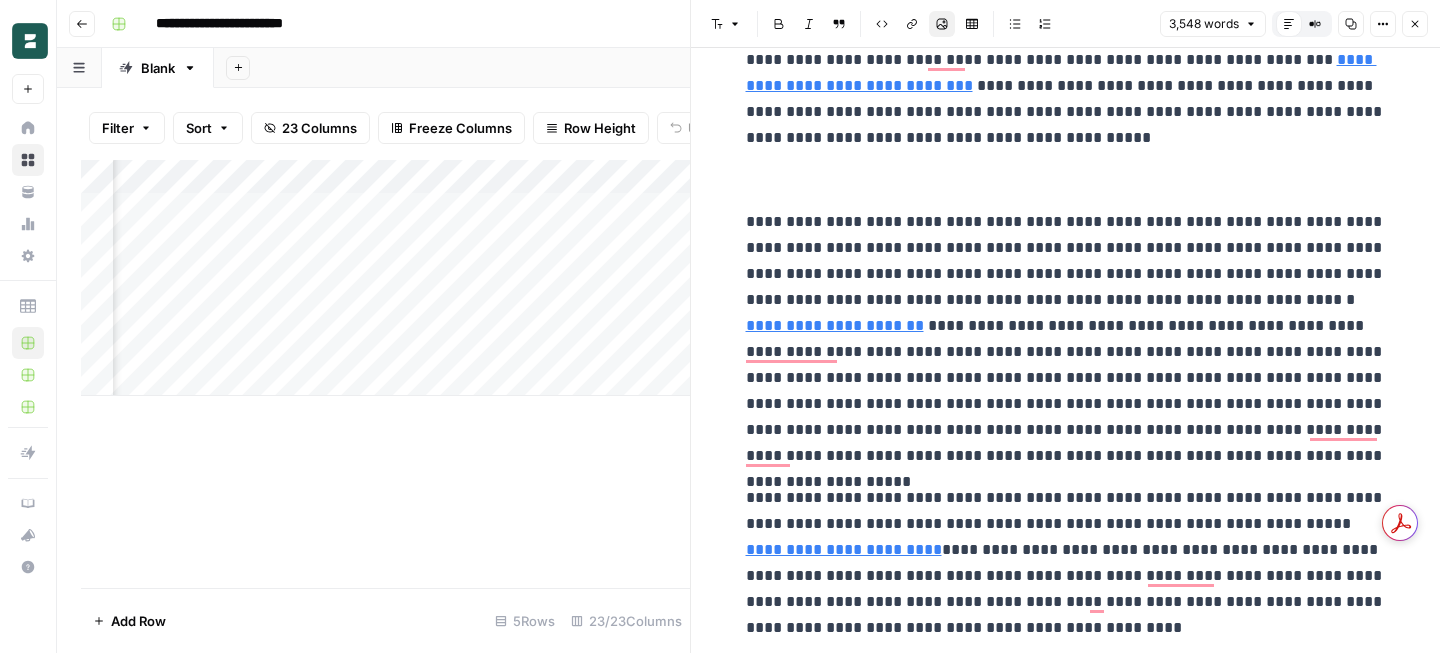 click on "Add Column" at bounding box center (385, 278) 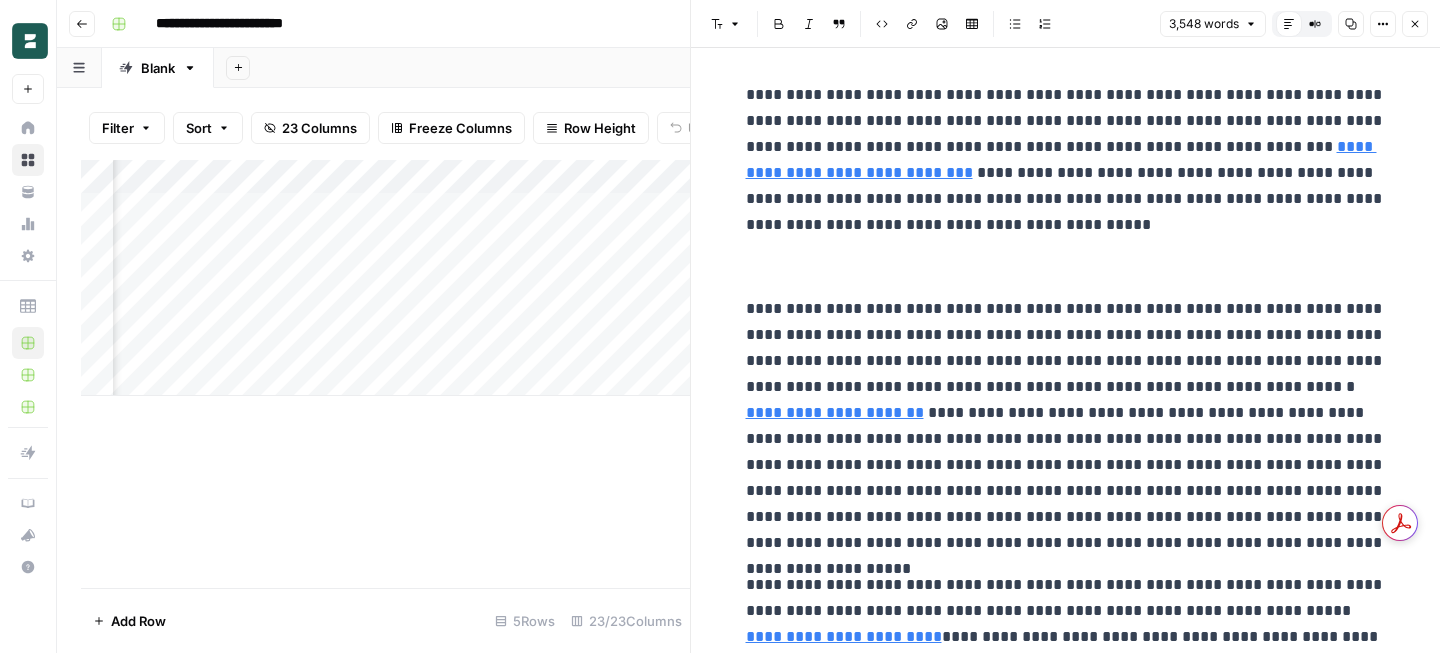 scroll, scrollTop: 711, scrollLeft: 0, axis: vertical 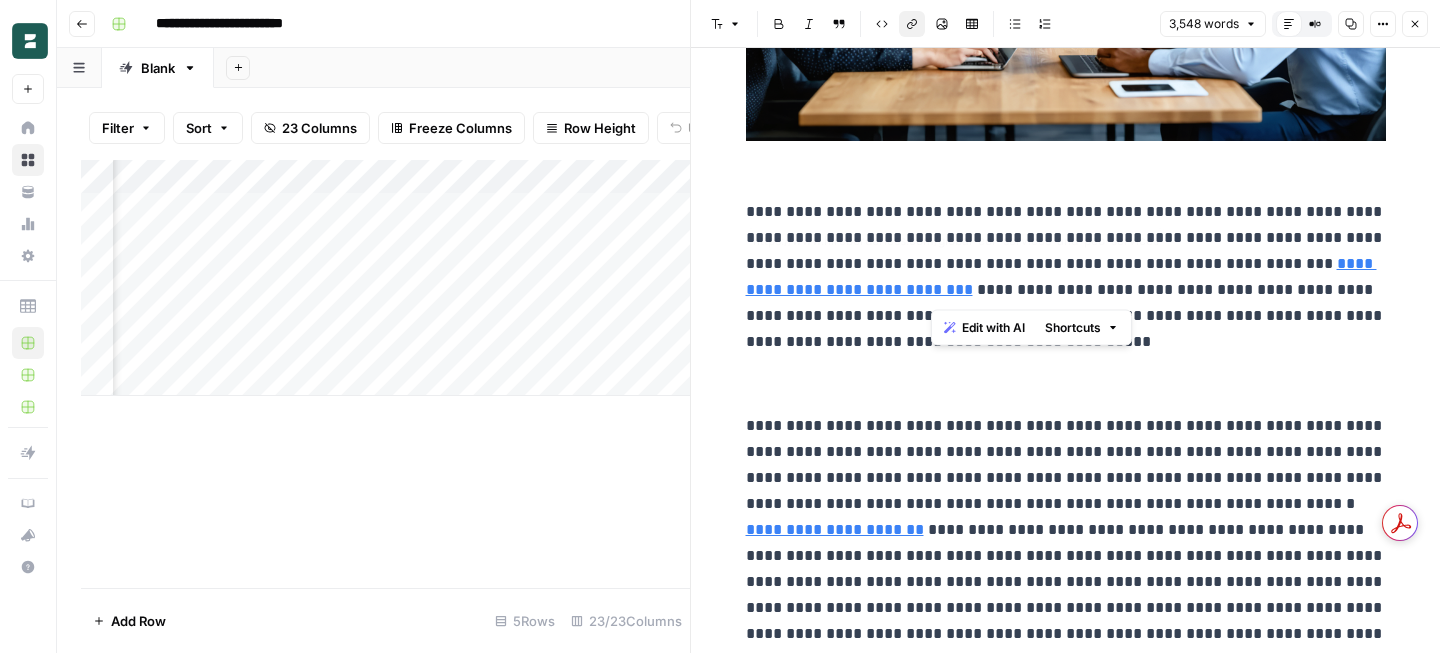 drag, startPoint x: 1291, startPoint y: 269, endPoint x: 929, endPoint y: 288, distance: 362.4983 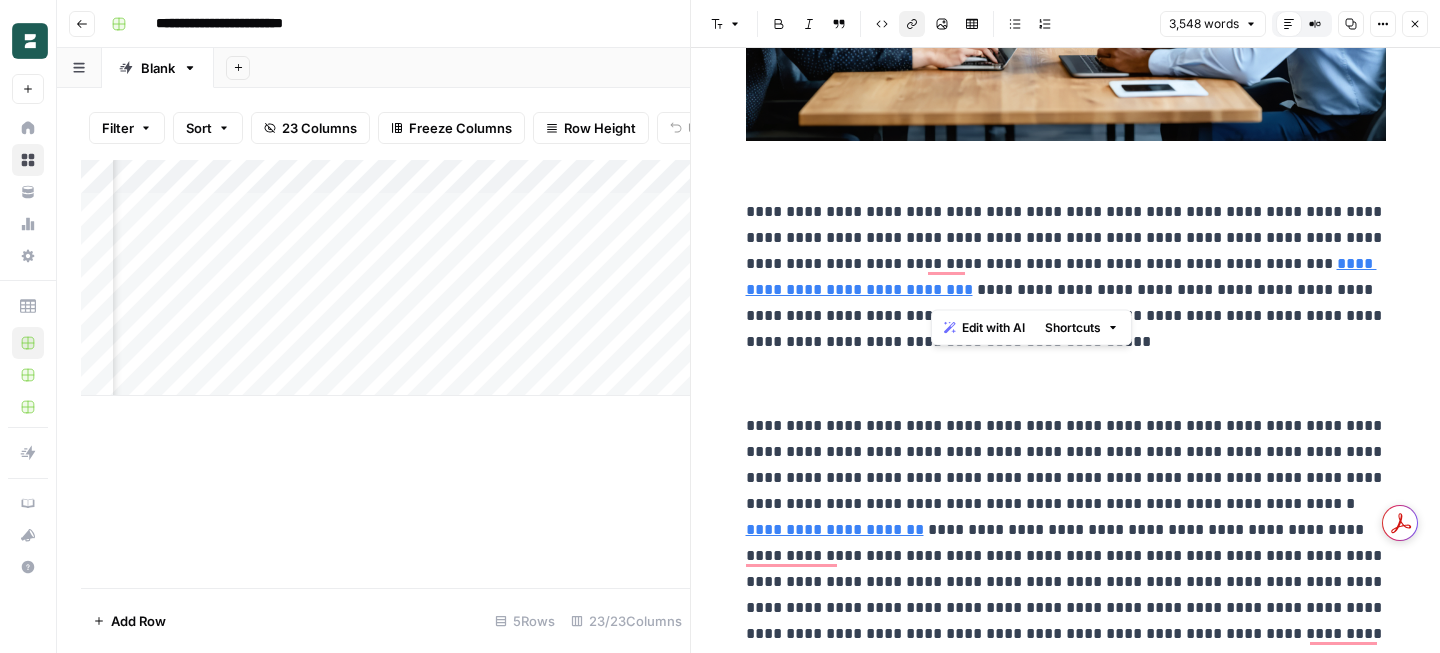 scroll, scrollTop: 711, scrollLeft: 0, axis: vertical 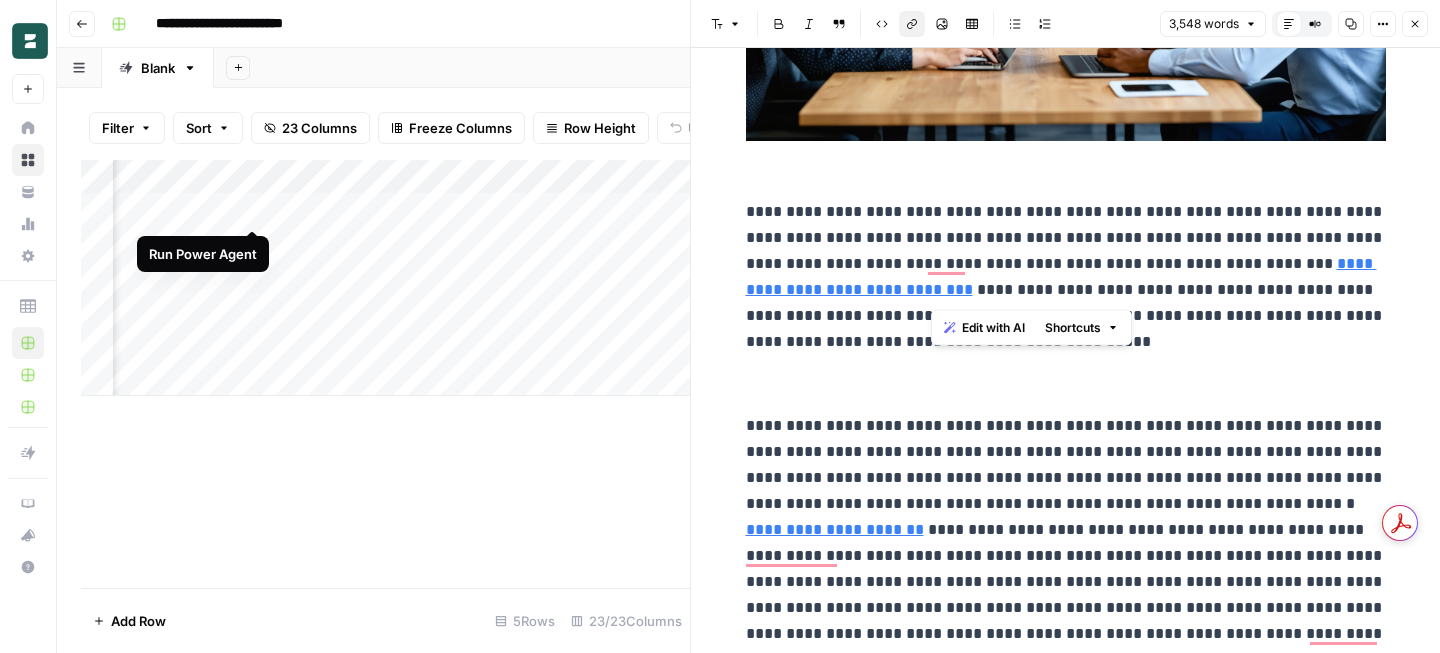 click on "Add Column" at bounding box center [385, 278] 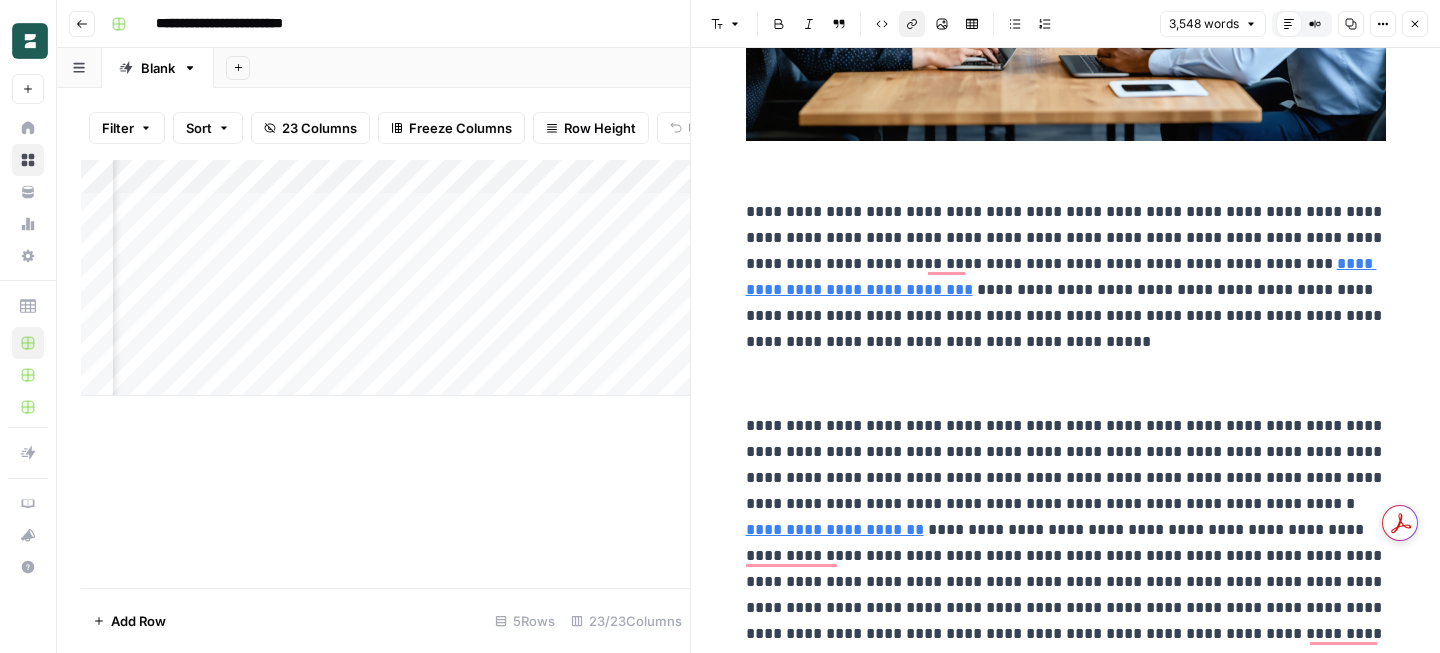 click on "Add Column" at bounding box center (385, 278) 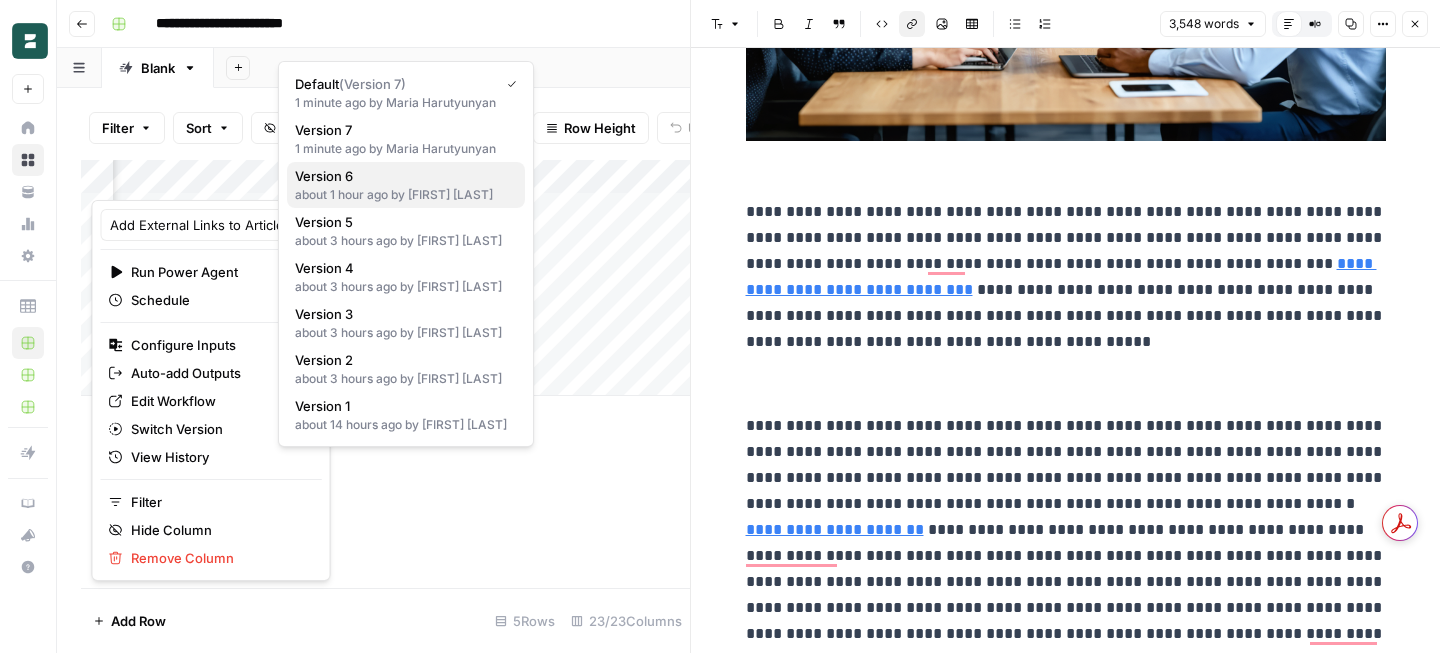 click on "Version 6" at bounding box center [402, 176] 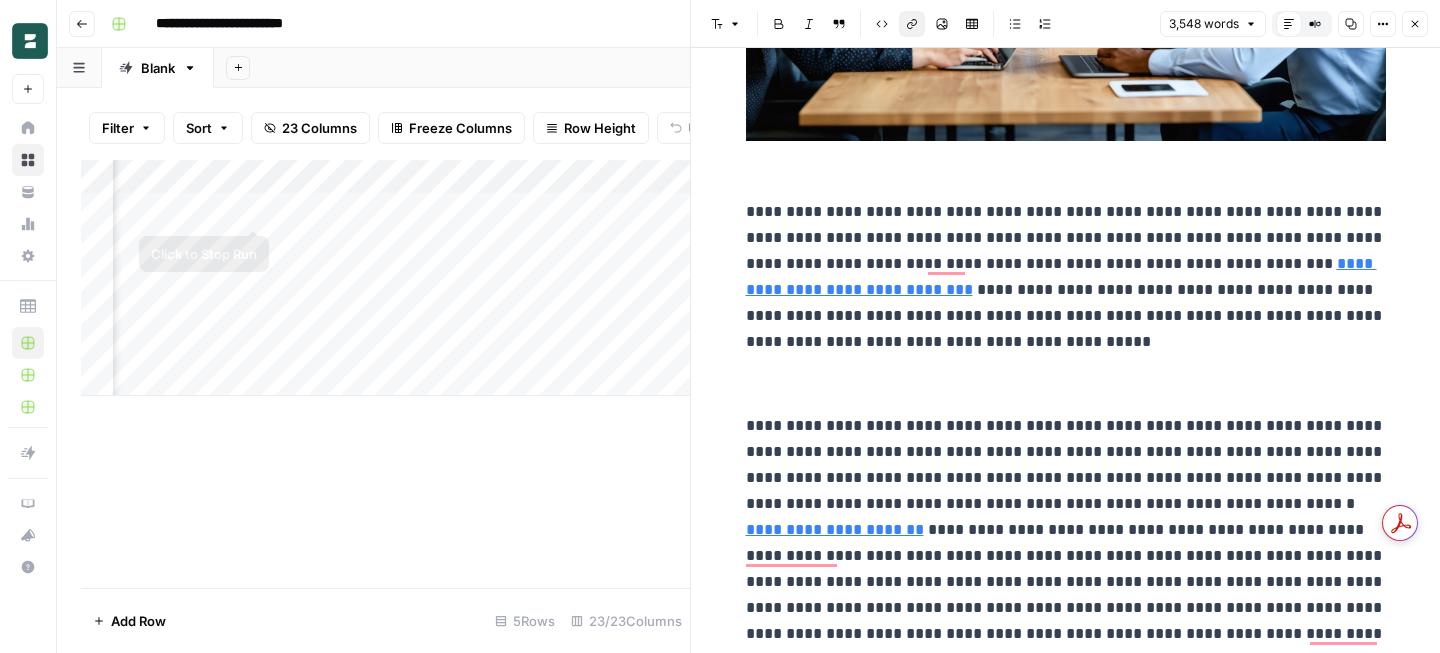 click on "Add Column" at bounding box center [385, 278] 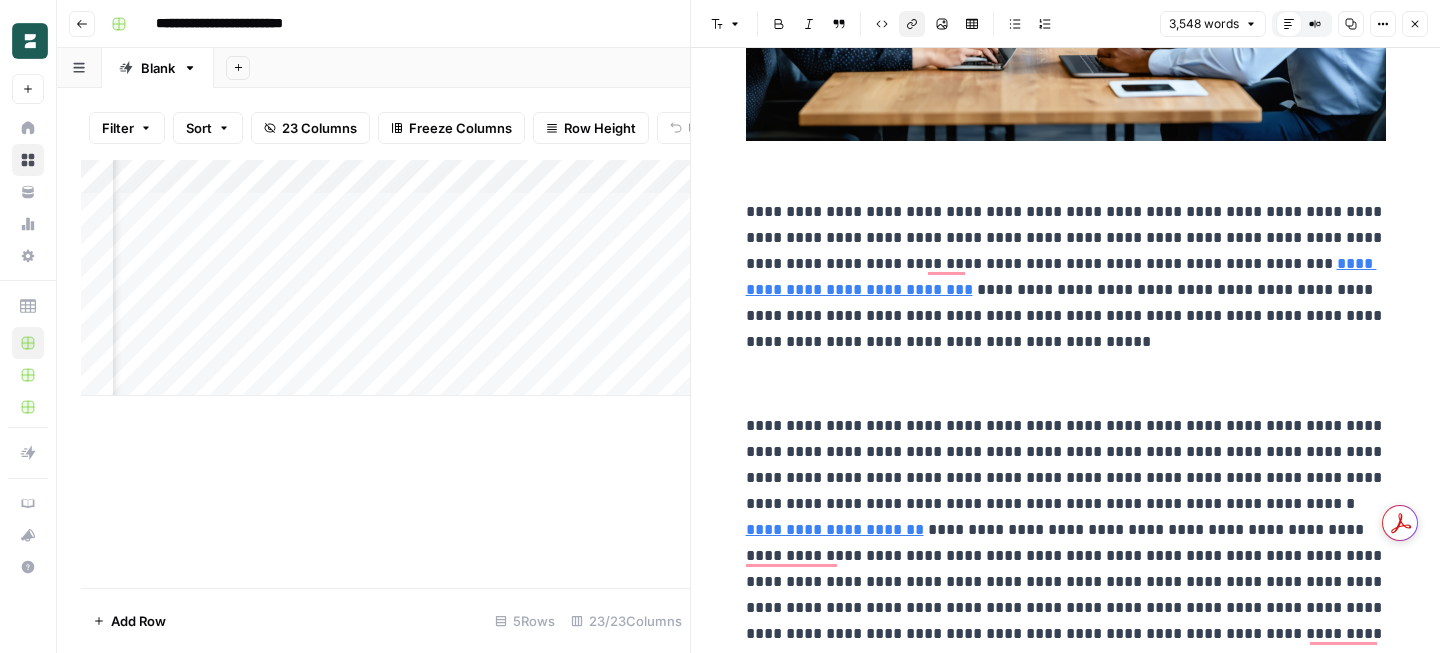 click on "Add Column" at bounding box center (385, 278) 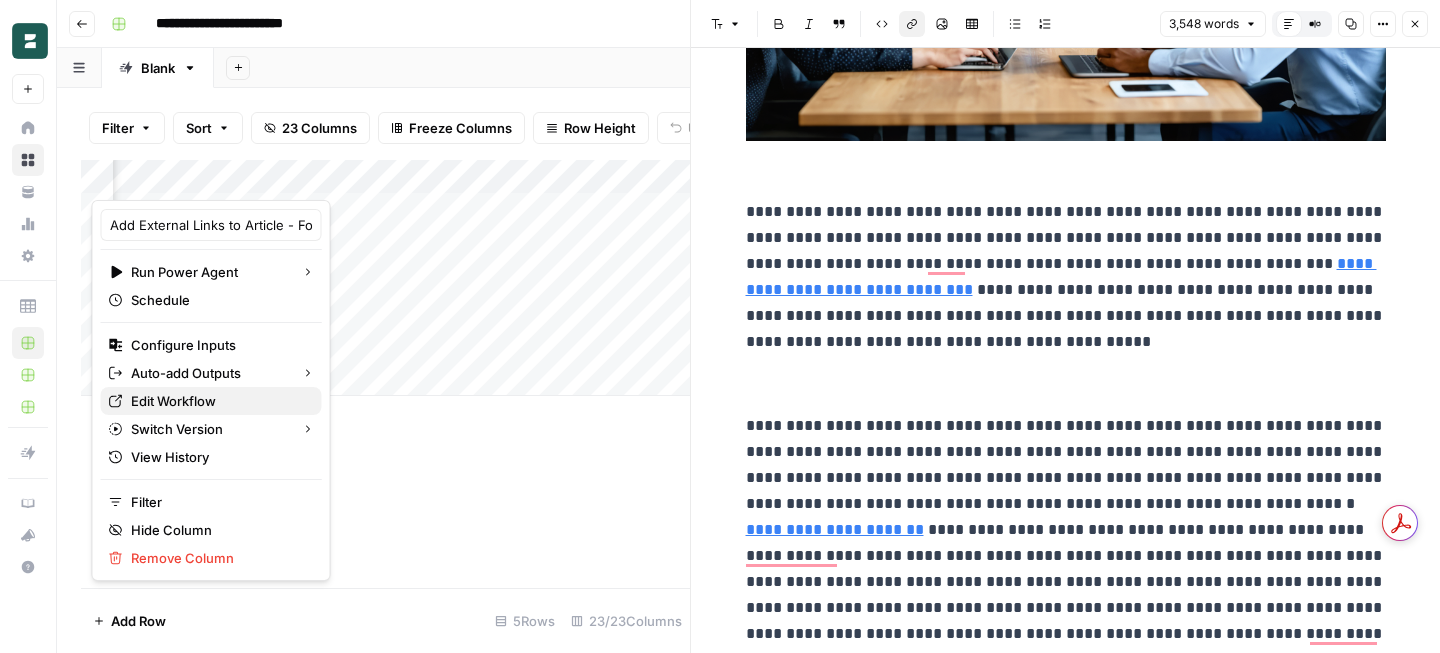 click on "Edit Workflow" at bounding box center (218, 401) 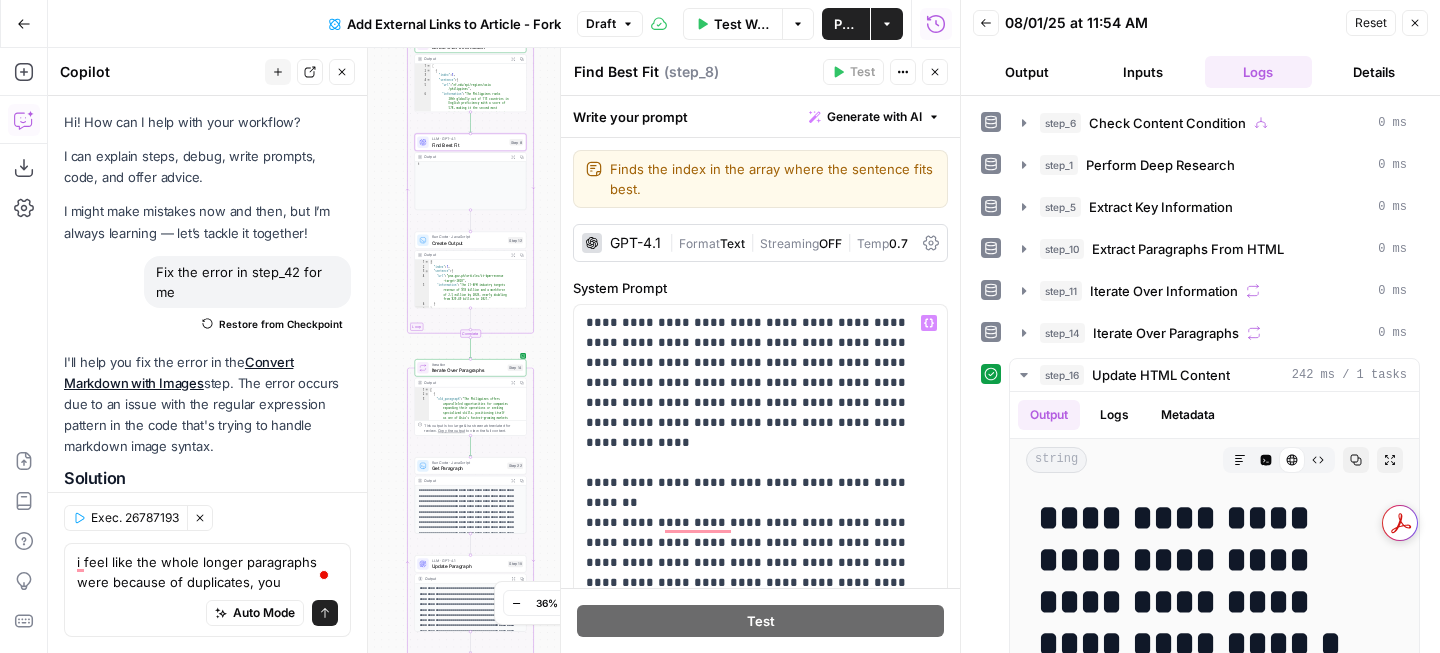 scroll, scrollTop: 0, scrollLeft: 0, axis: both 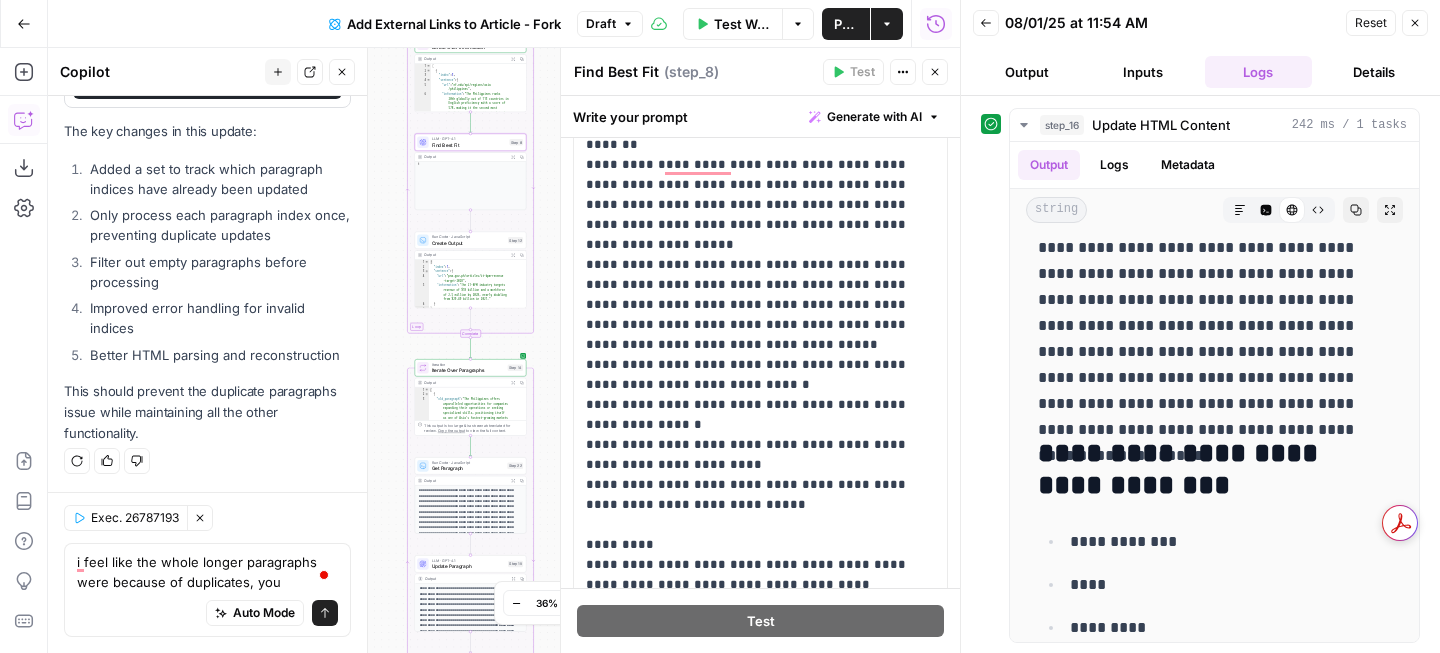 click on "**********" at bounding box center (760, 315) 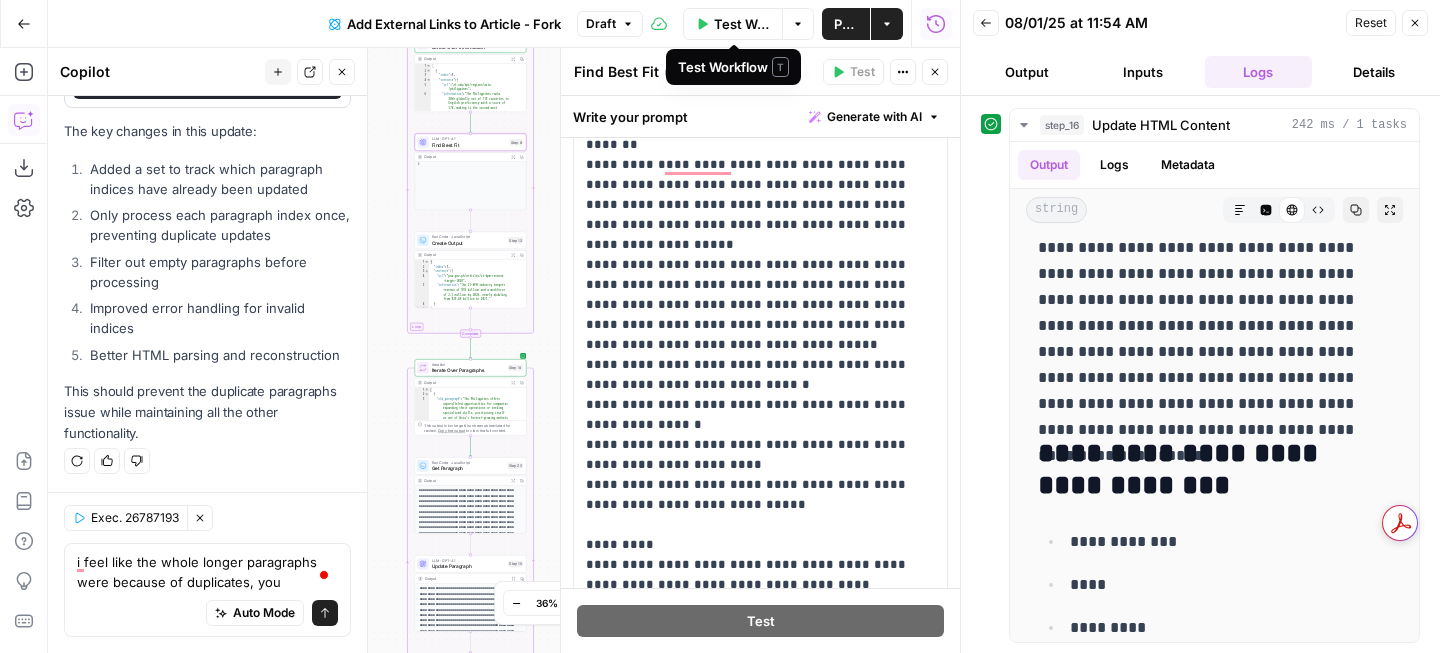 click on "Test Workflow" at bounding box center [742, 24] 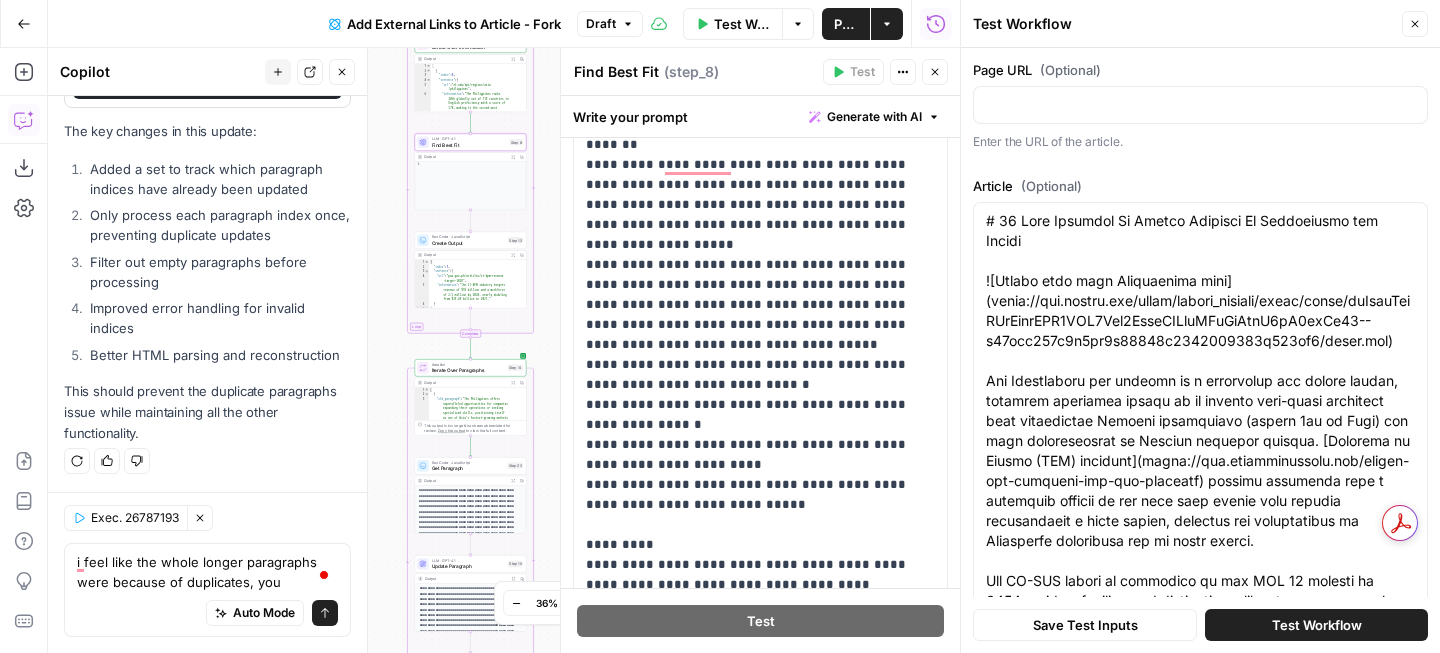 click on "Test Workflow" at bounding box center (1317, 625) 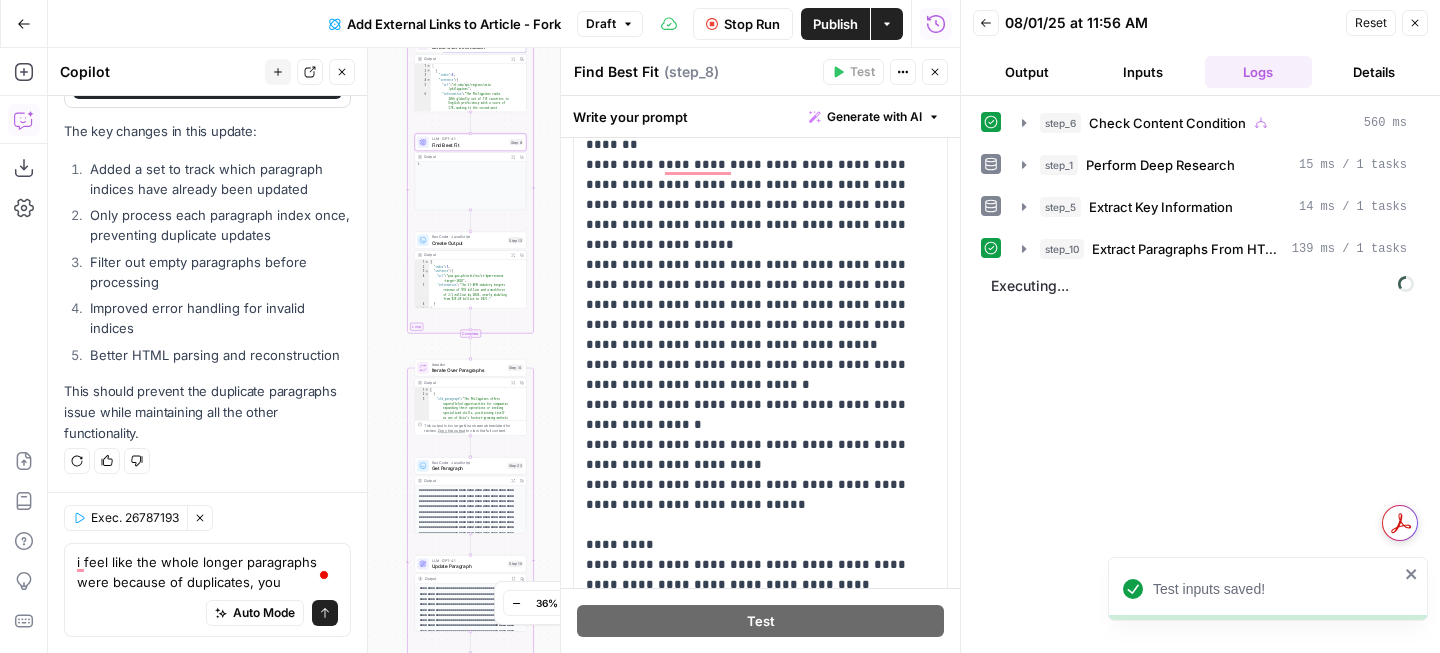 click on "Output" at bounding box center [1027, 72] 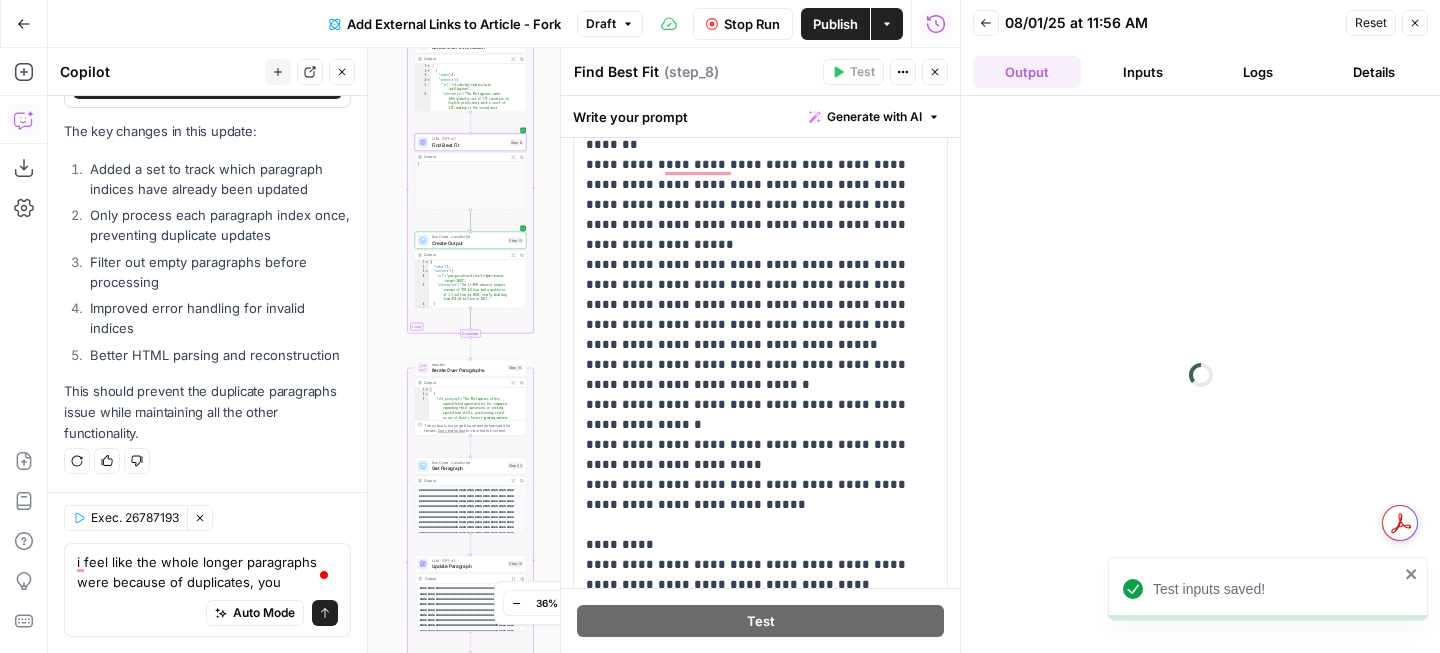 click on "Logs" at bounding box center [1259, 72] 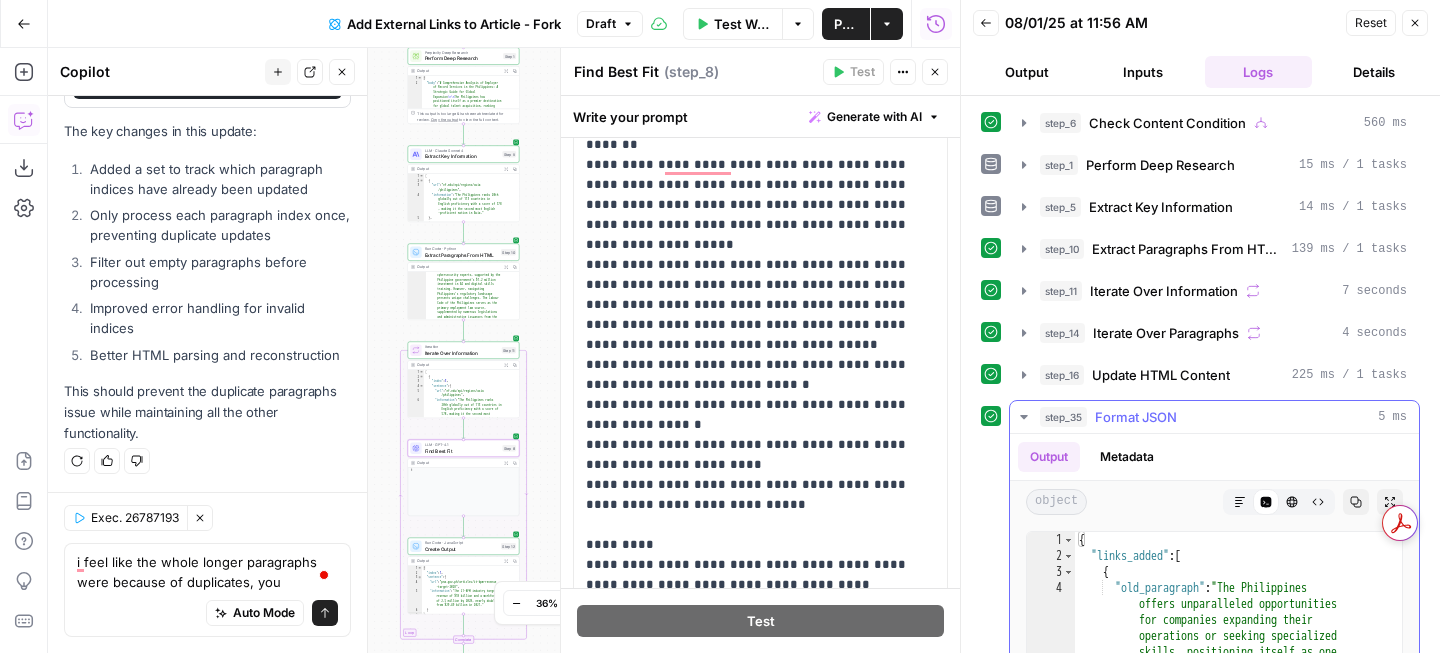 click on "Code Editor" at bounding box center (1266, 502) 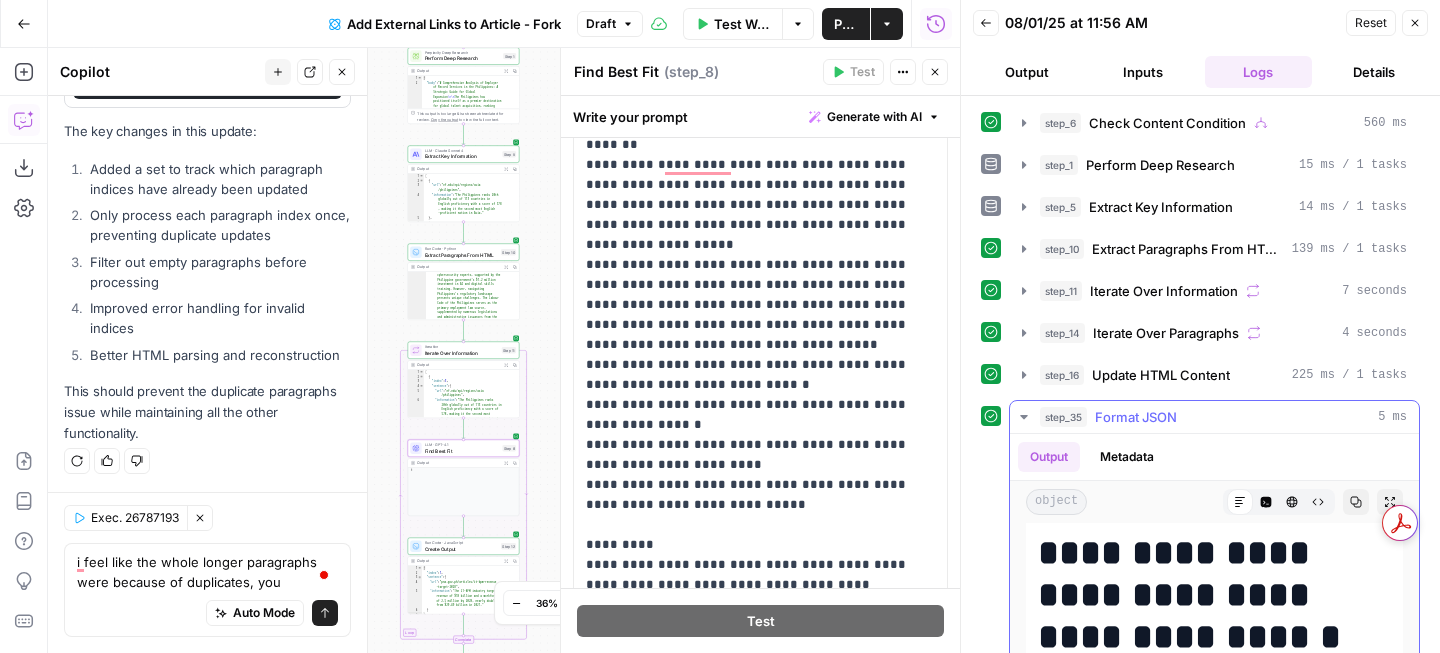 scroll, scrollTop: 568, scrollLeft: 0, axis: vertical 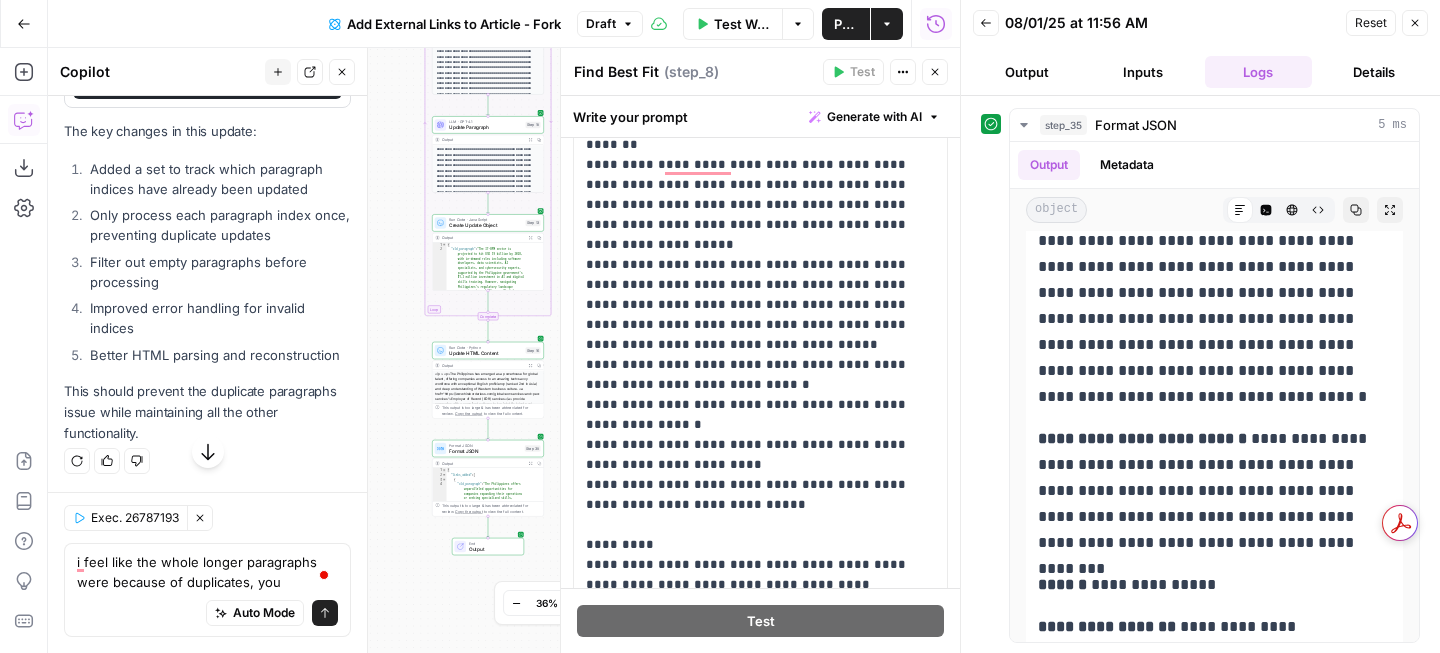 click 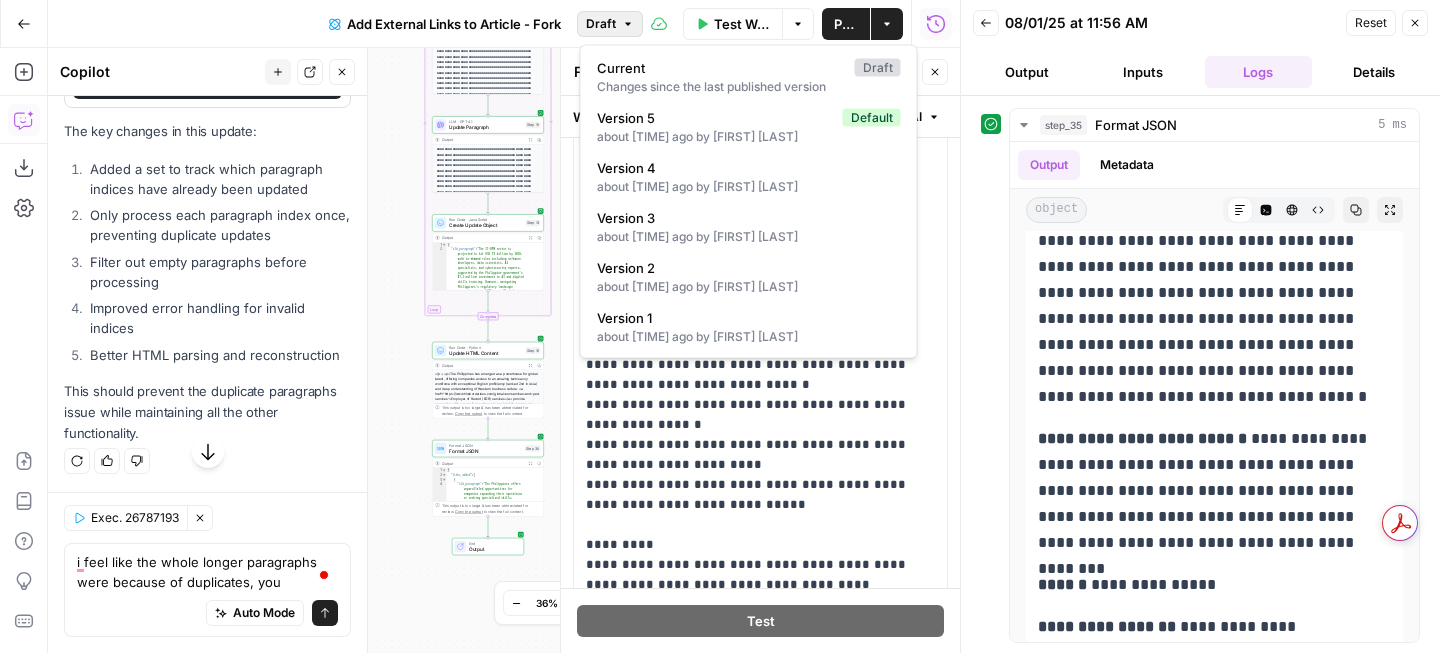 click 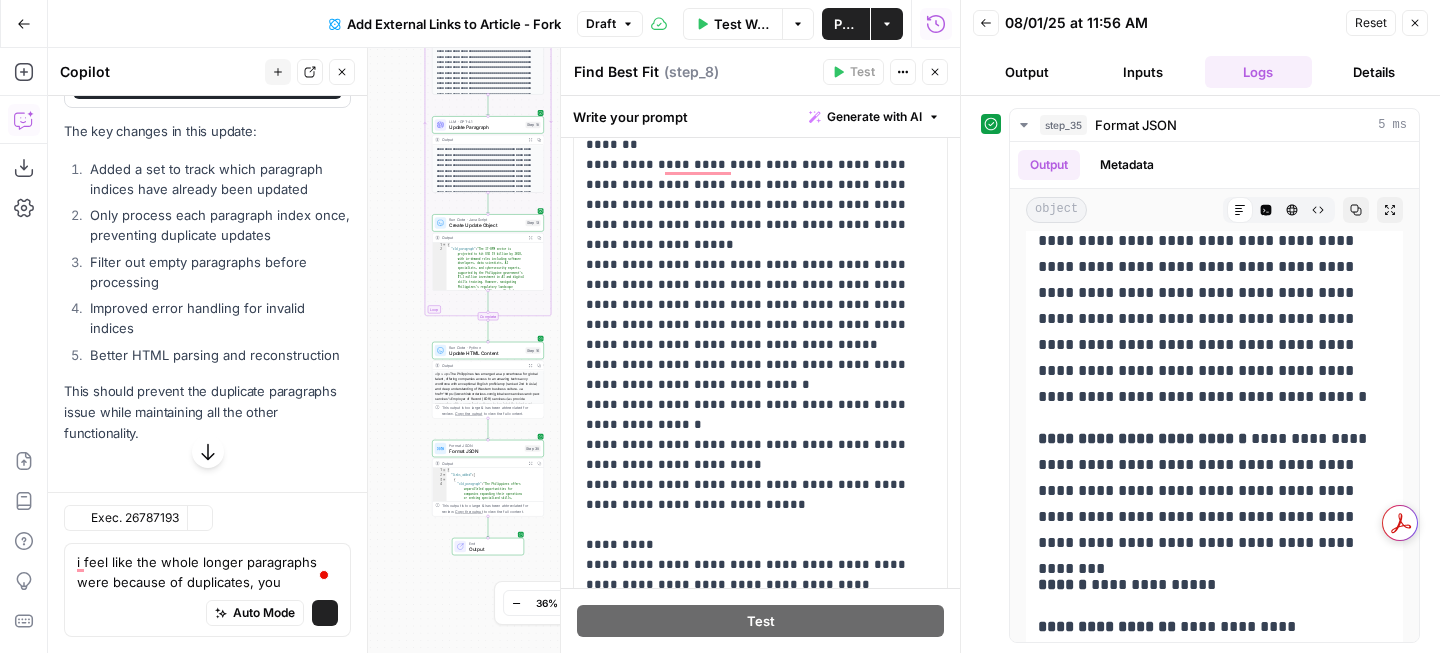 scroll, scrollTop: 5345, scrollLeft: 0, axis: vertical 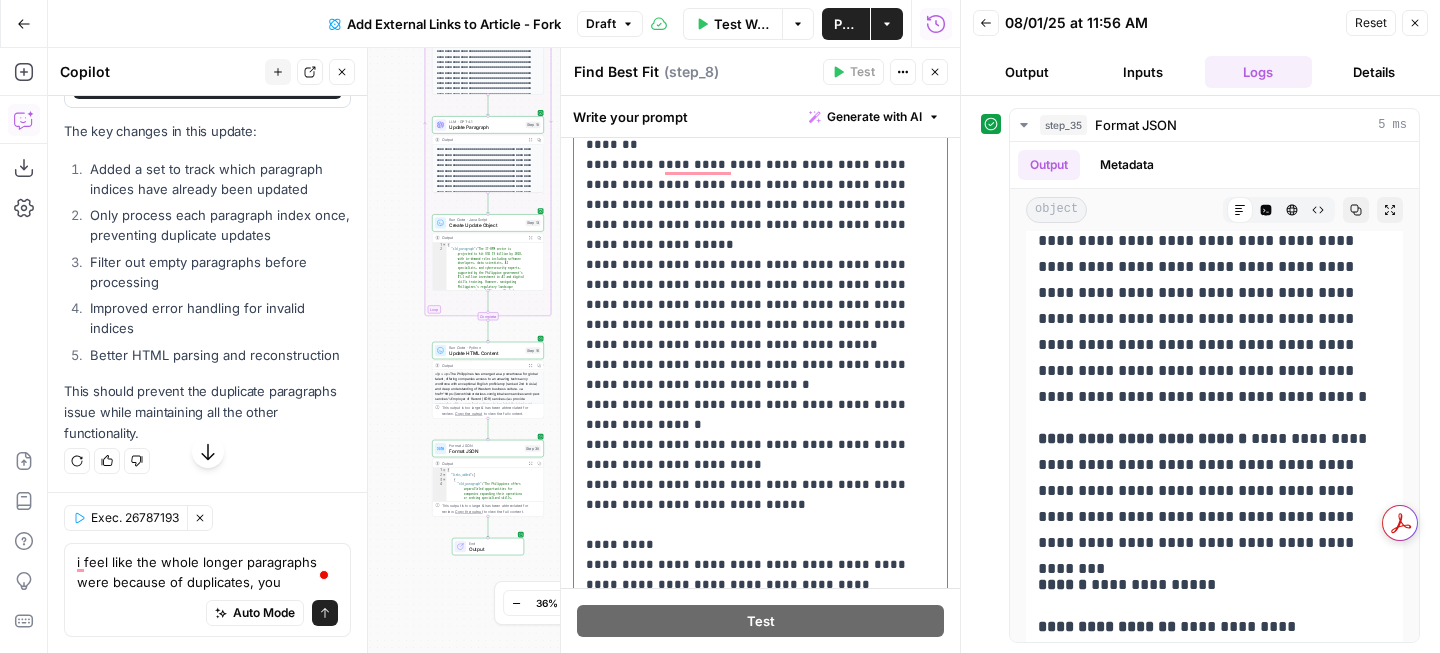 click on "**********" at bounding box center [760, 315] 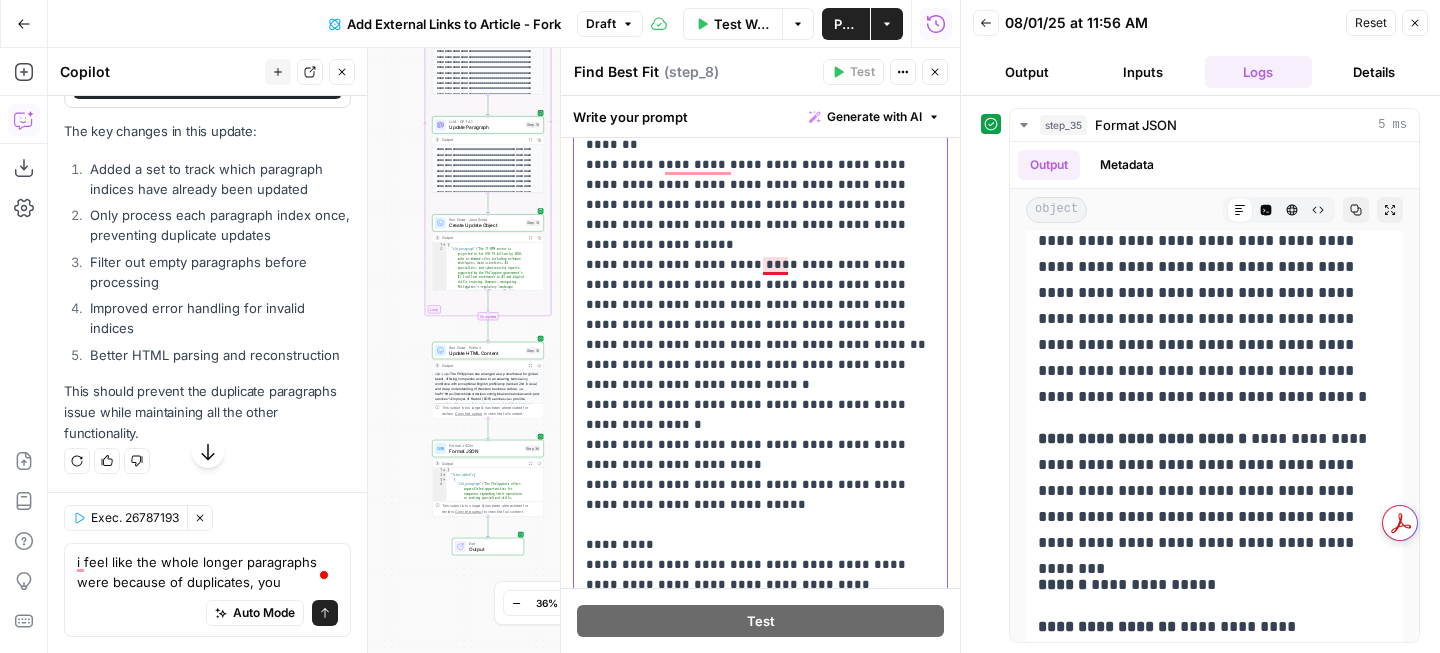 click on "**********" at bounding box center [760, 315] 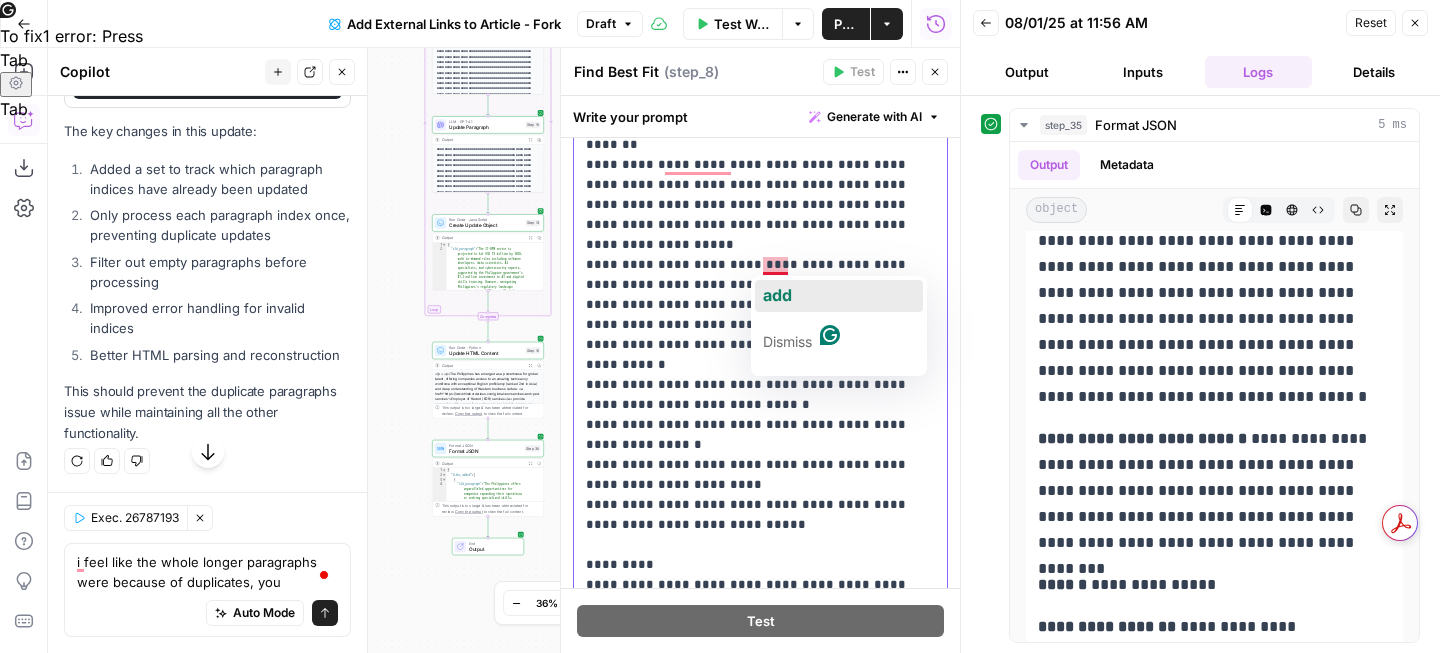 click on "add" 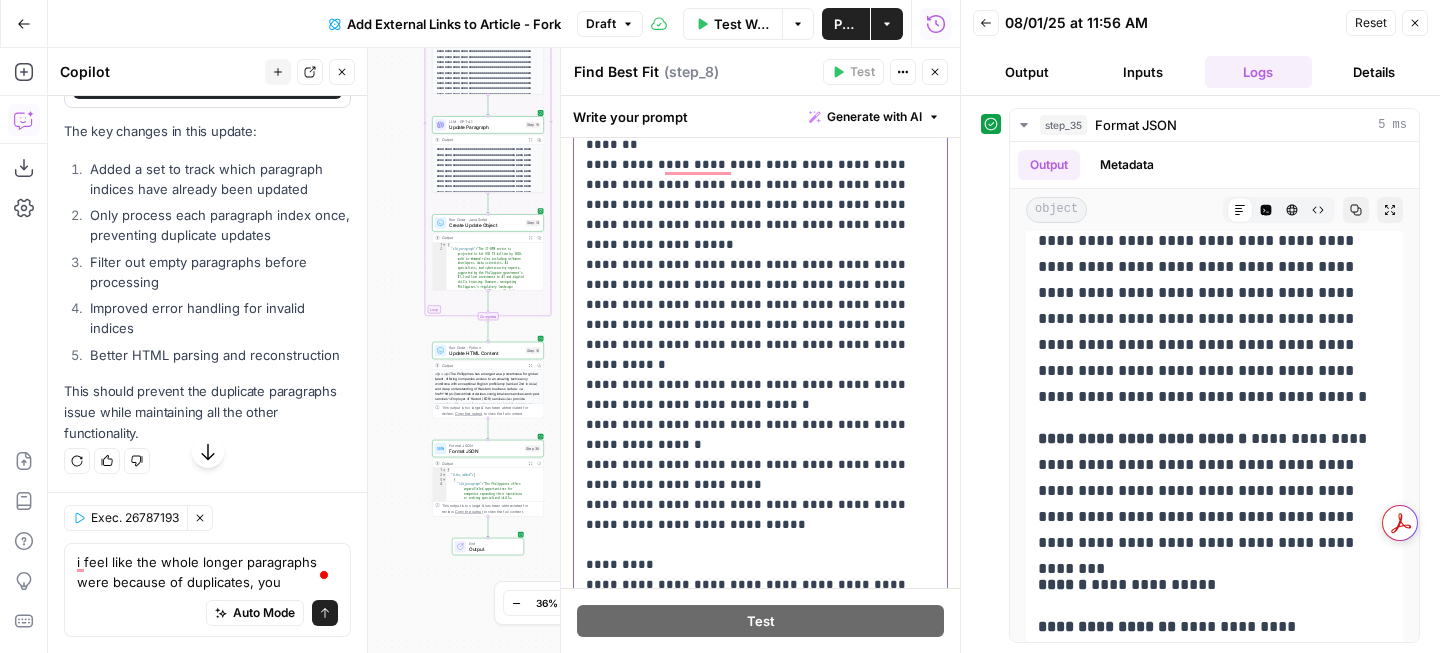 scroll, scrollTop: 241, scrollLeft: 0, axis: vertical 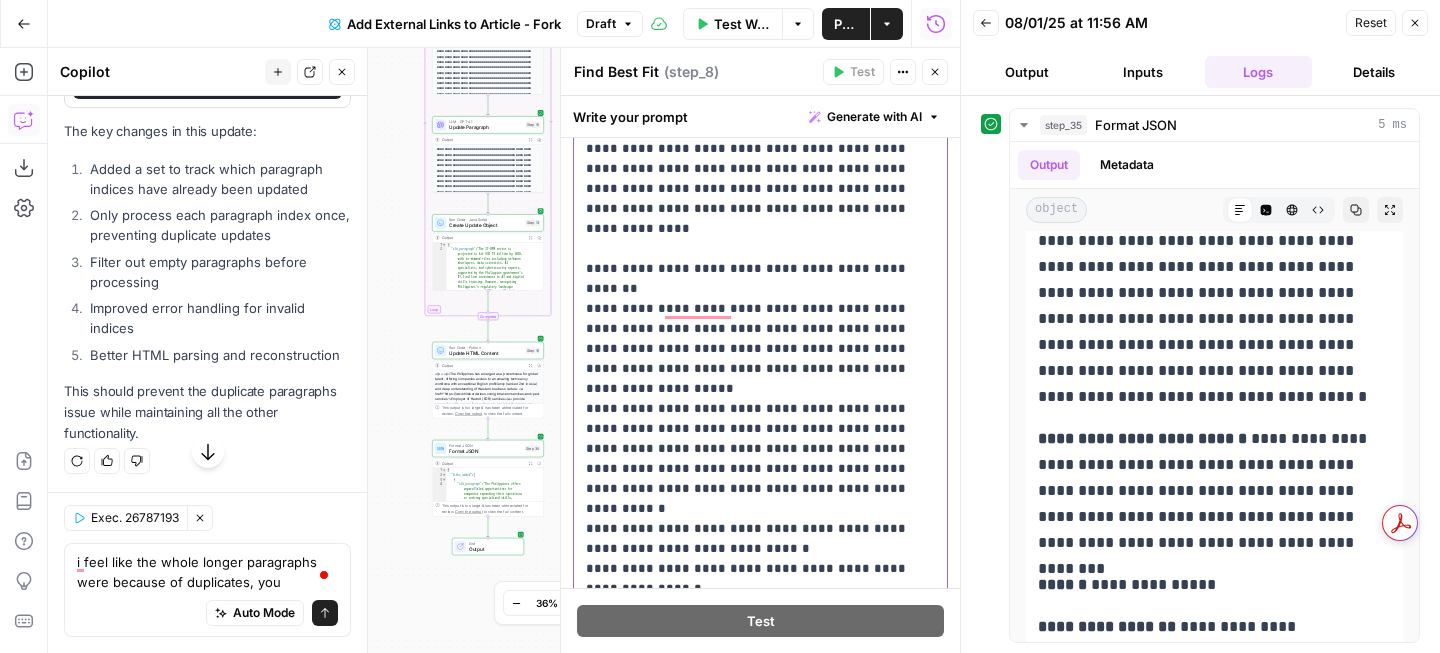 drag, startPoint x: 811, startPoint y: 432, endPoint x: 706, endPoint y: 410, distance: 107.28001 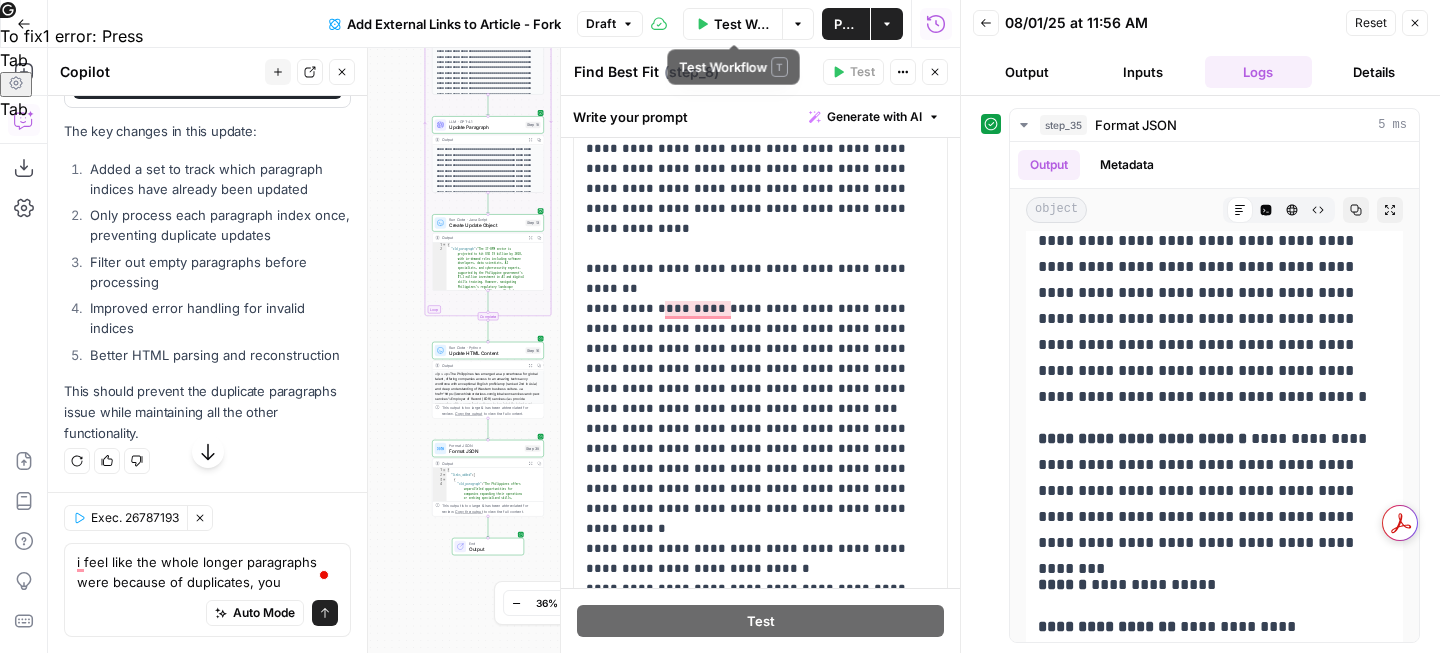 click on "Test Workflow" at bounding box center [742, 24] 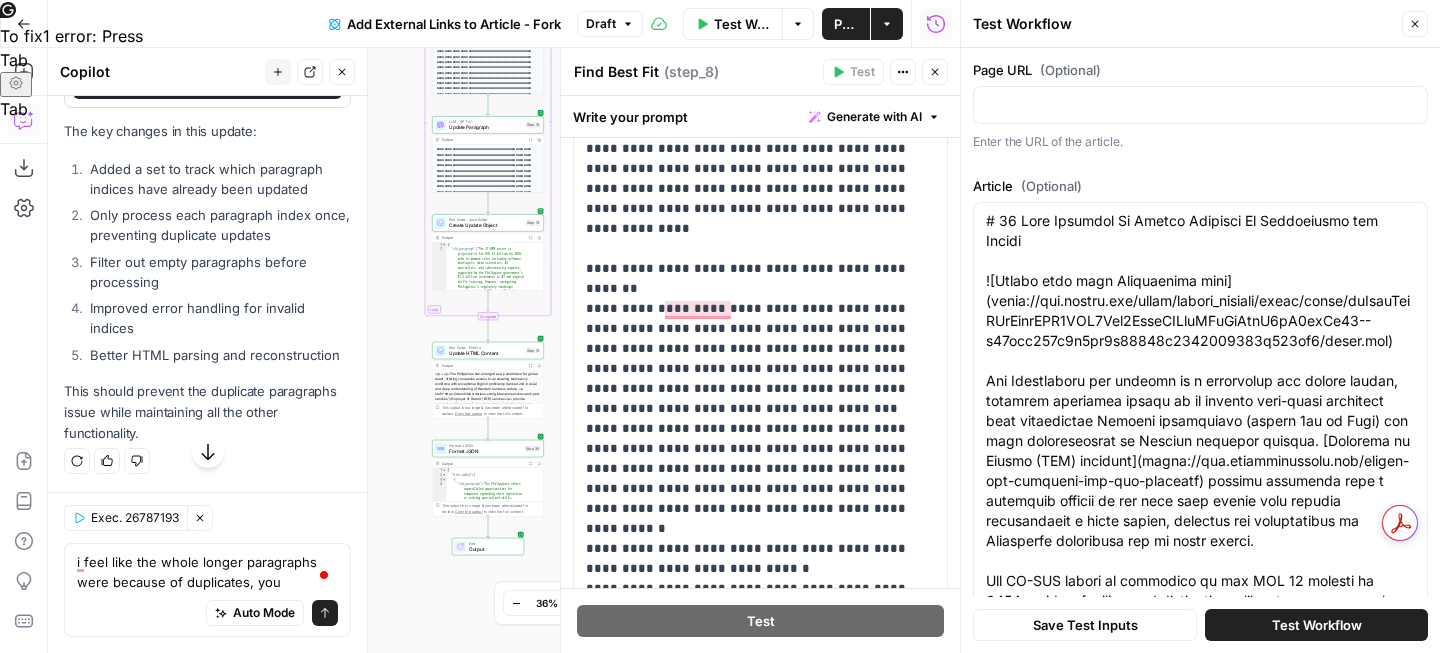 click on "Test Workflow" at bounding box center [1316, 625] 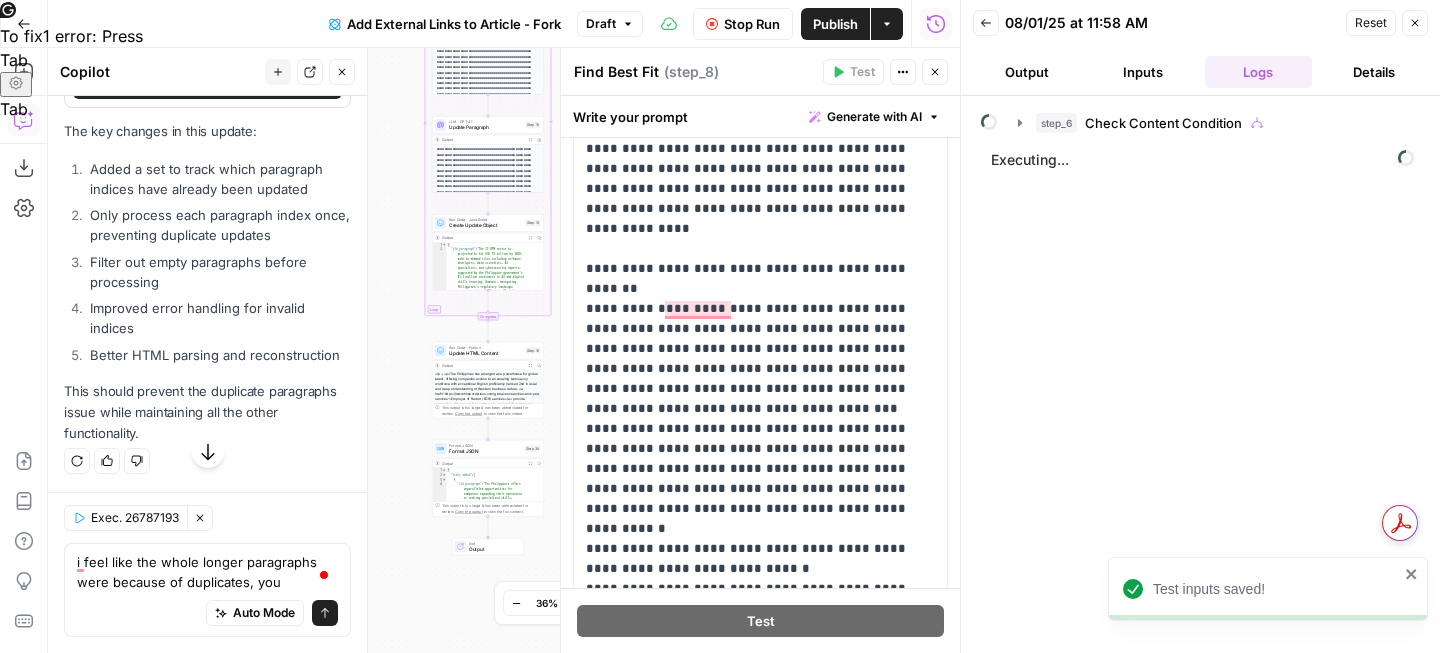 click on "Output" at bounding box center (1027, 72) 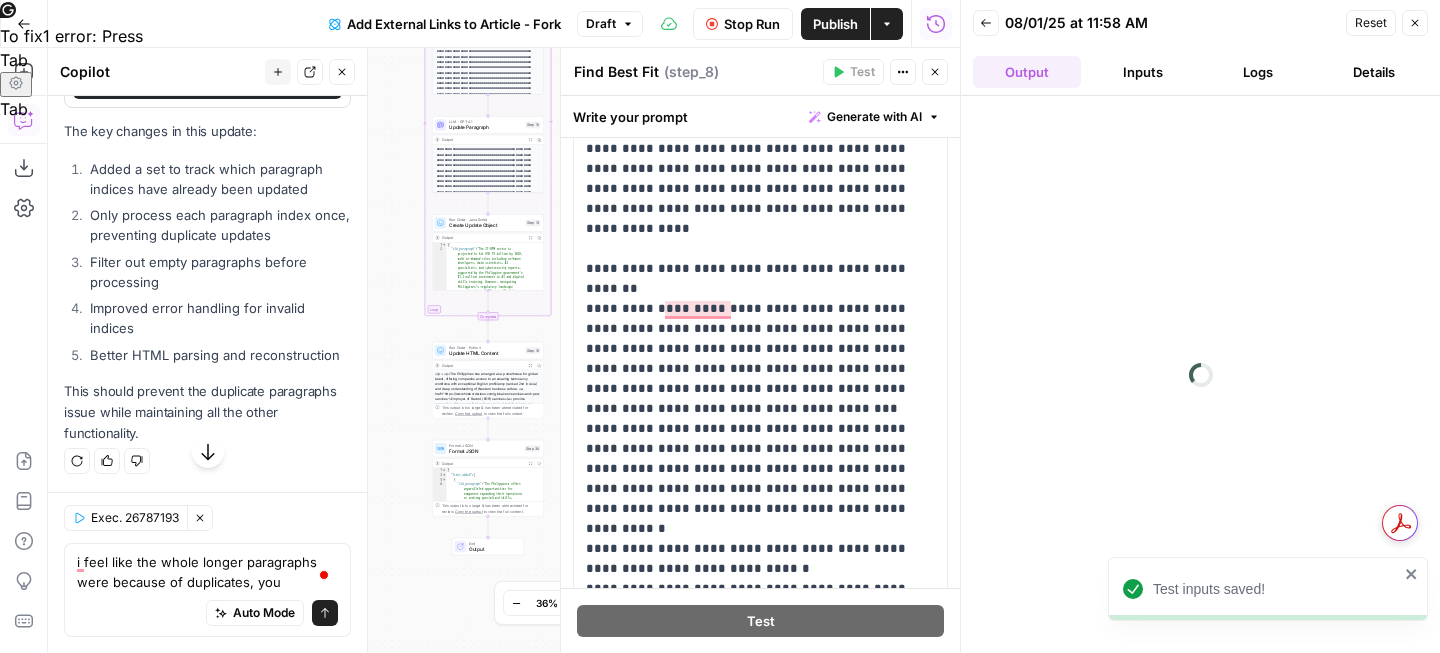 click on "Inputs" at bounding box center [1143, 72] 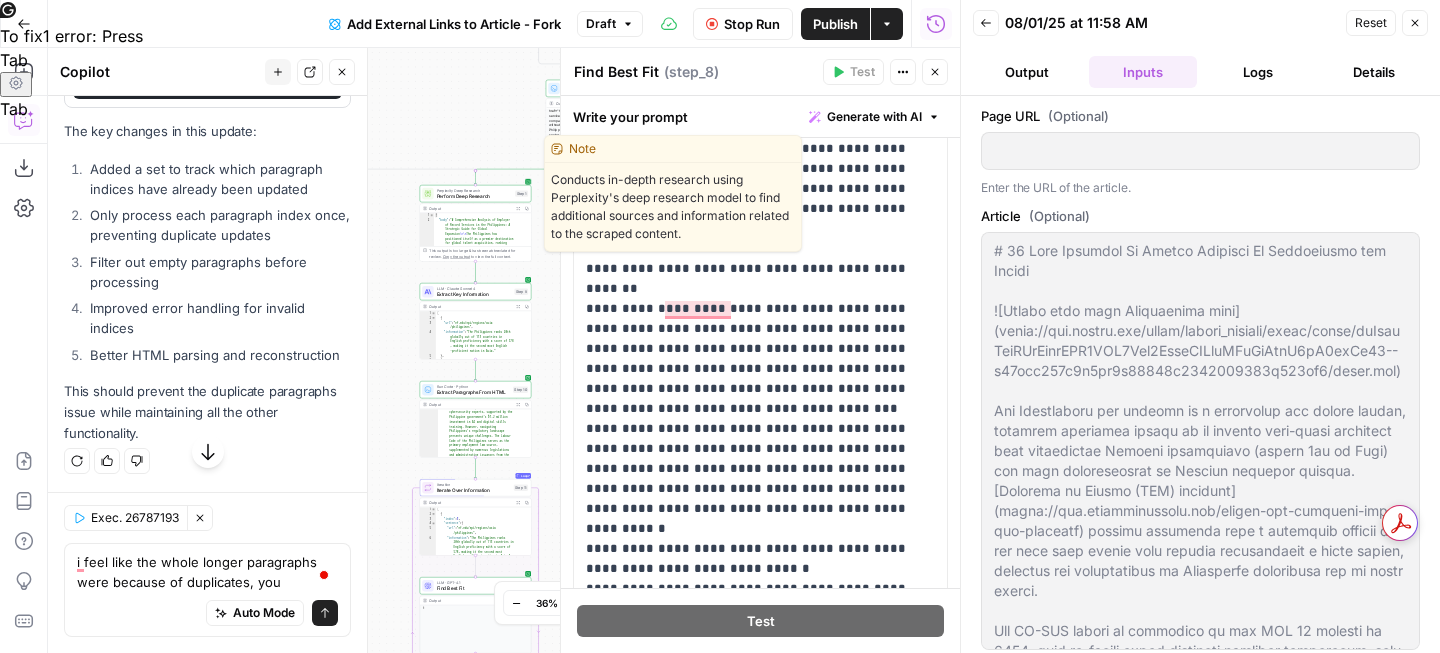 click on "Perform Deep Research" at bounding box center [475, 196] 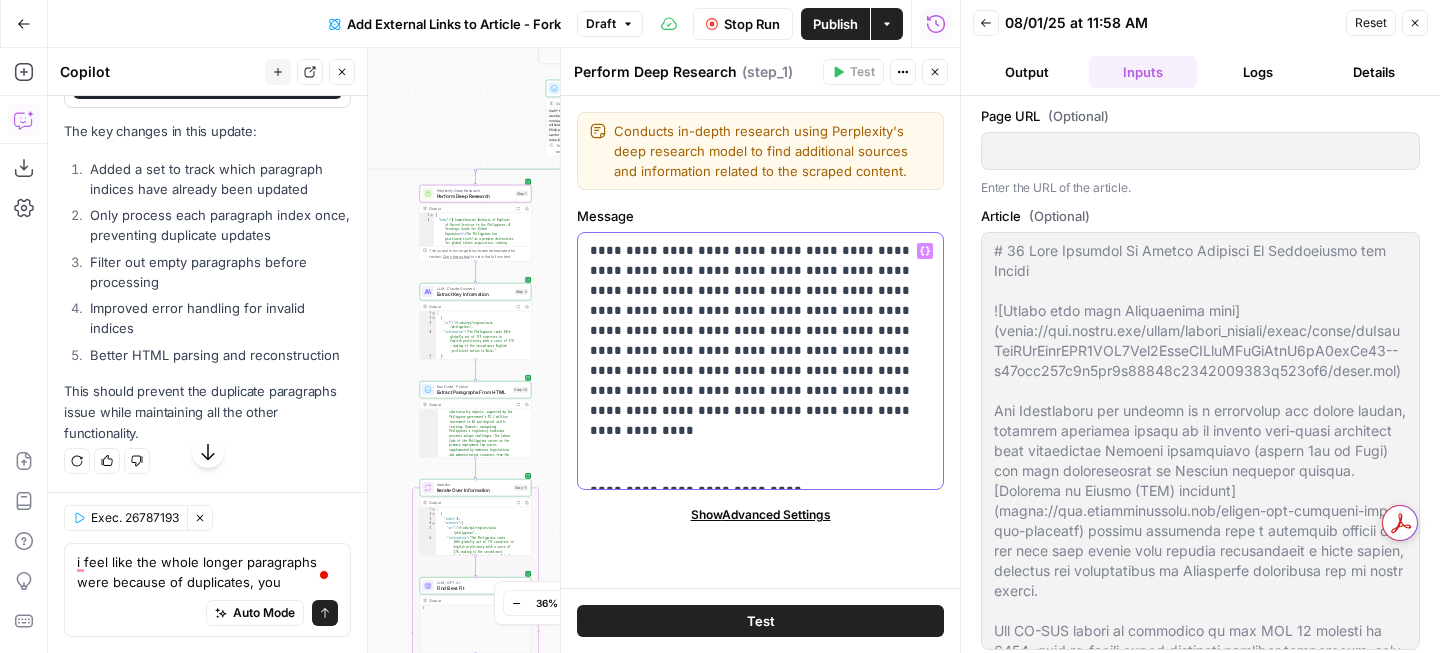 click on "**********" at bounding box center [760, 361] 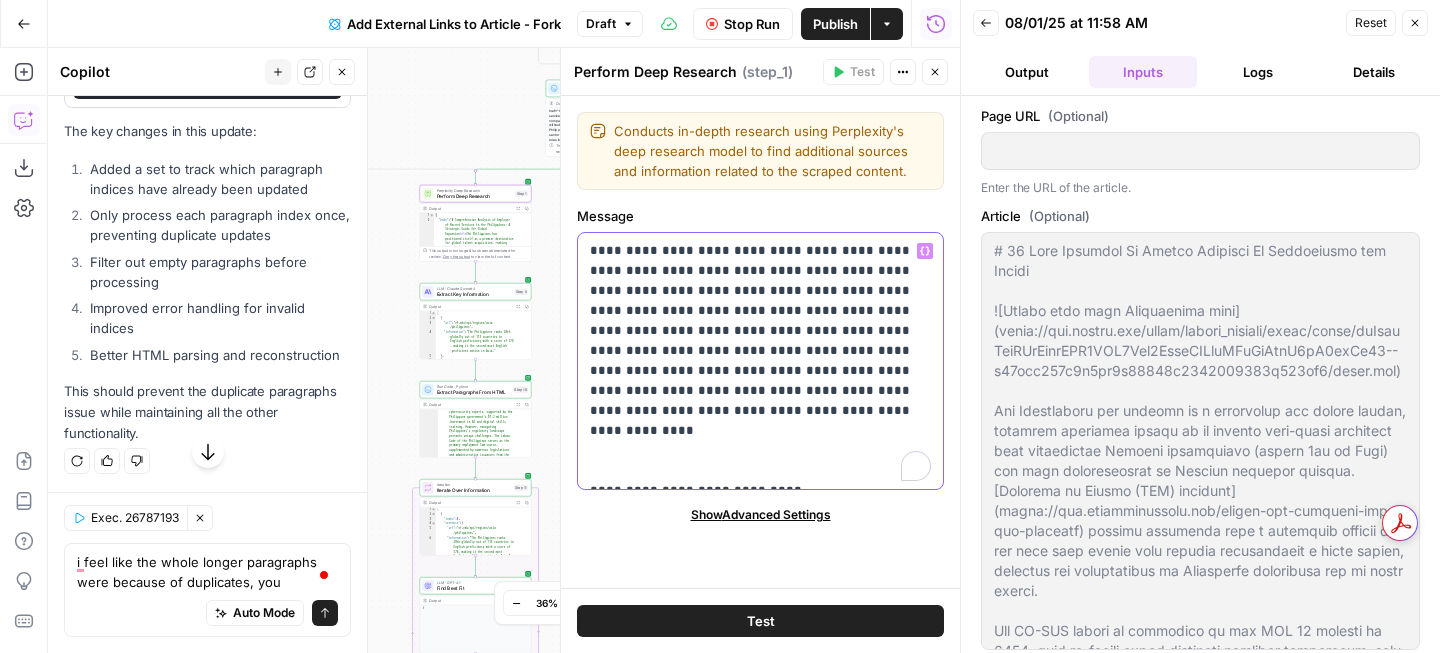 type 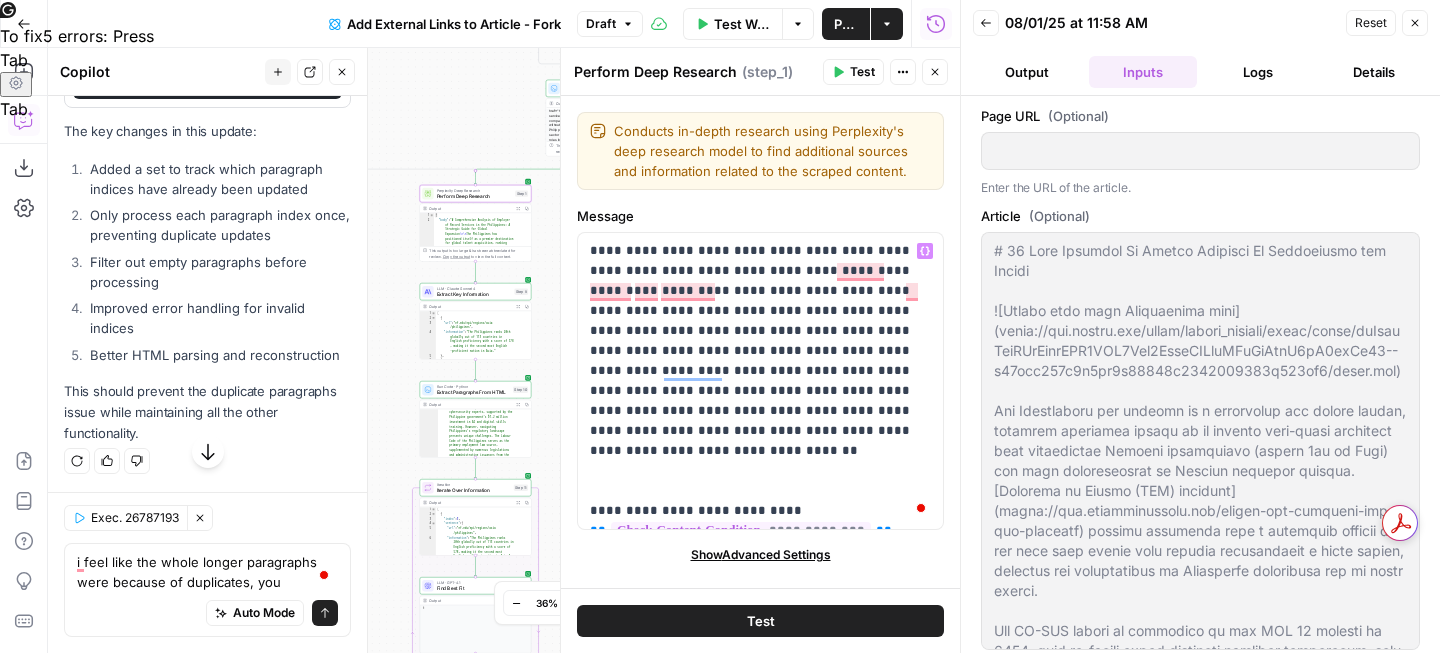 click on "Output" at bounding box center (1027, 72) 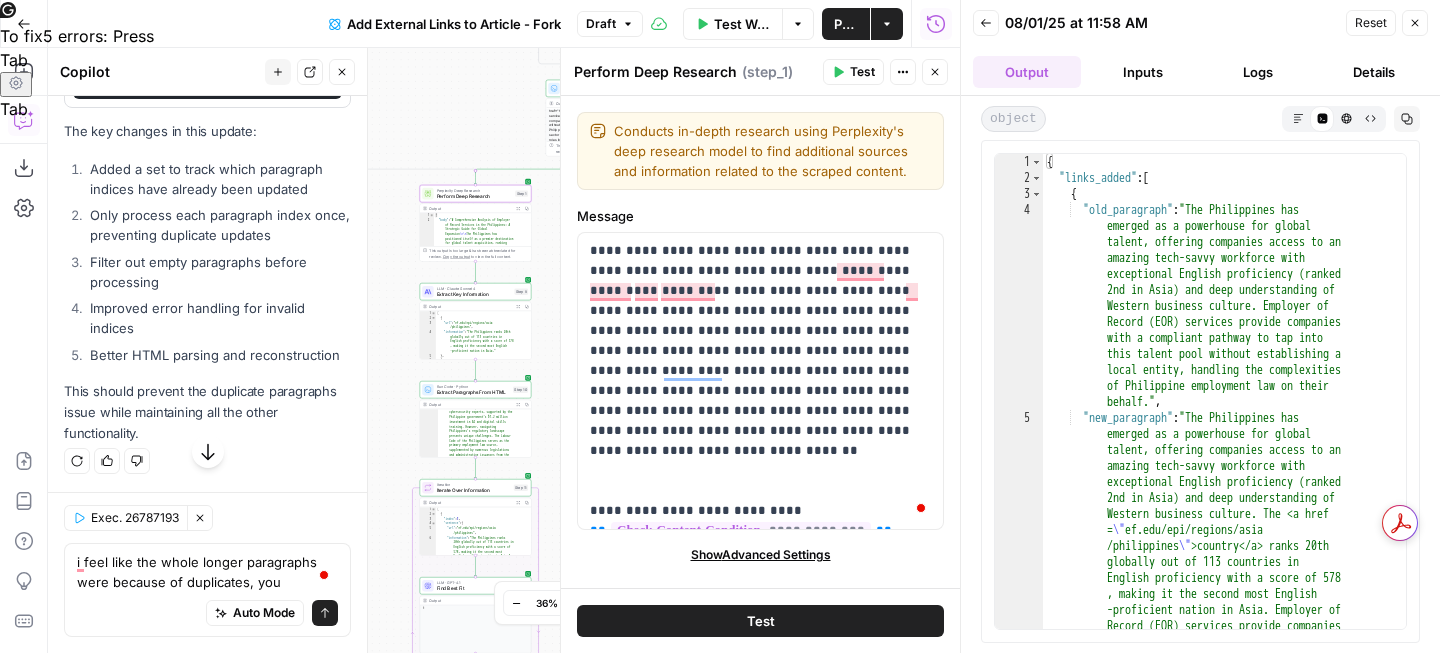 click on "Markdown" at bounding box center (1298, 118) 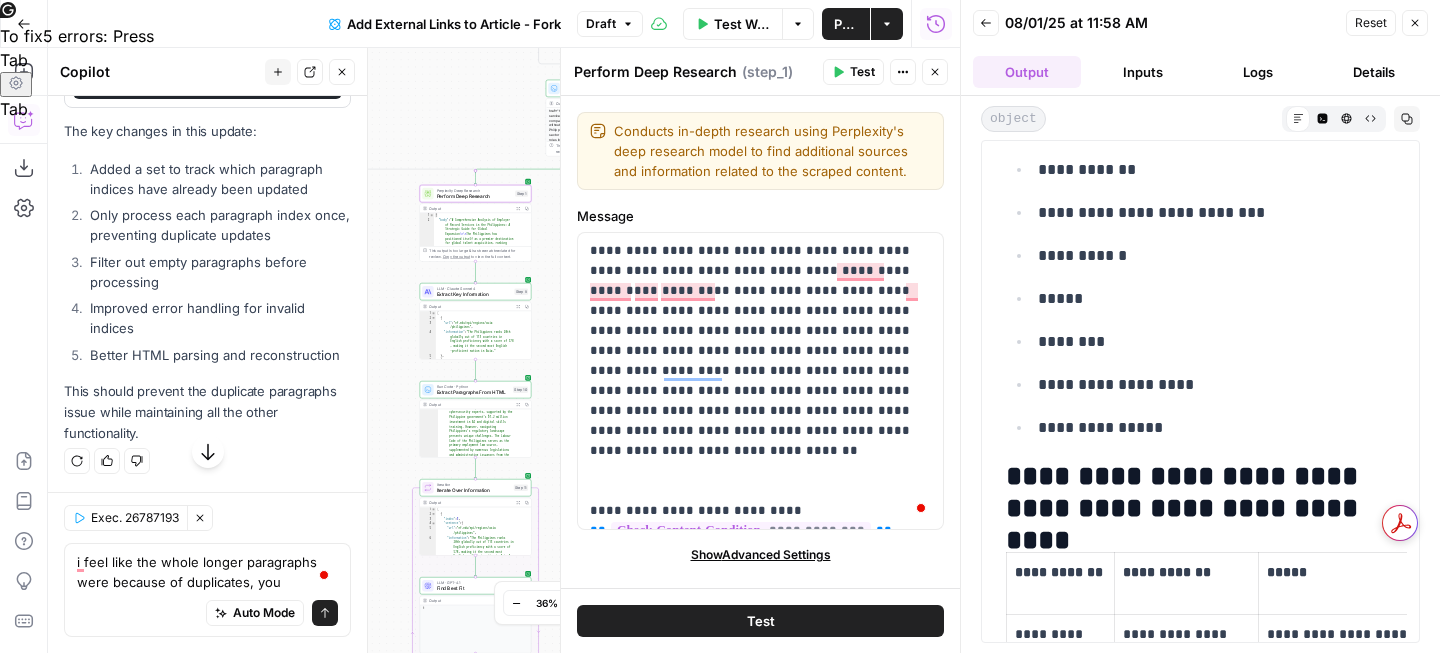 scroll, scrollTop: 3676, scrollLeft: 0, axis: vertical 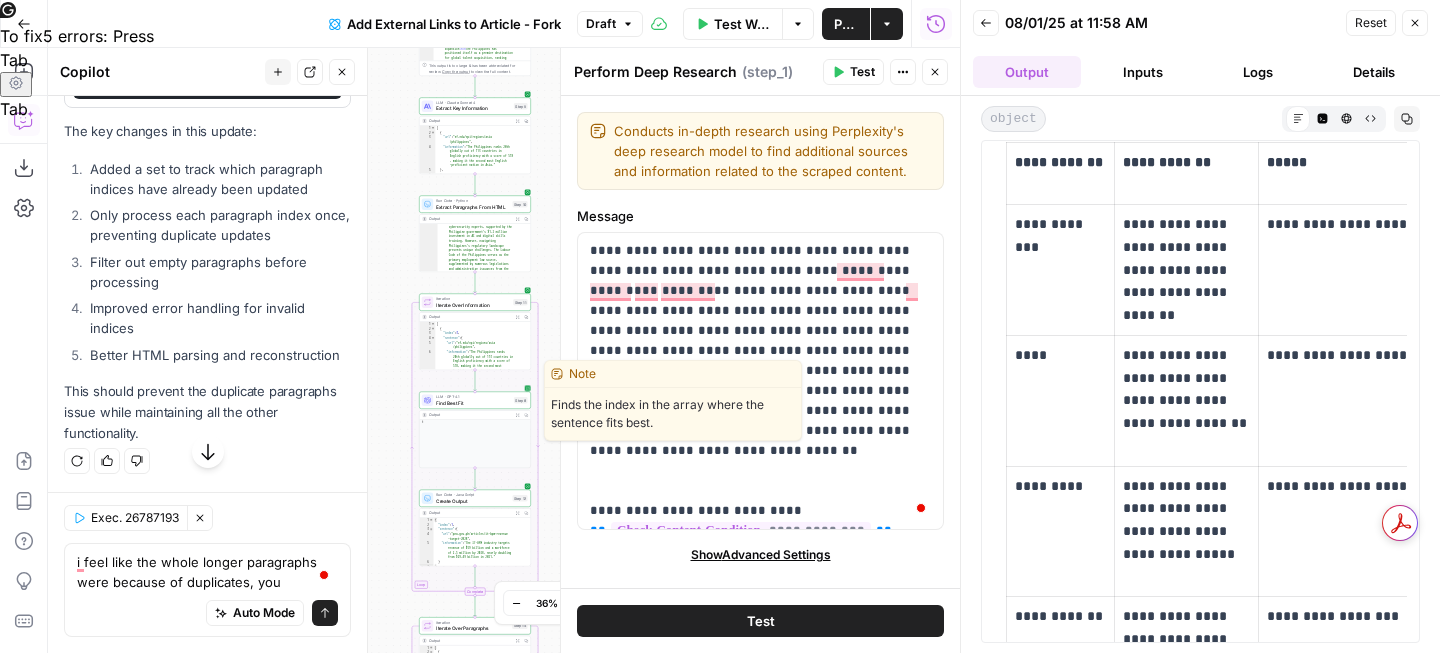 click on "Find Best Fit" at bounding box center [473, 402] 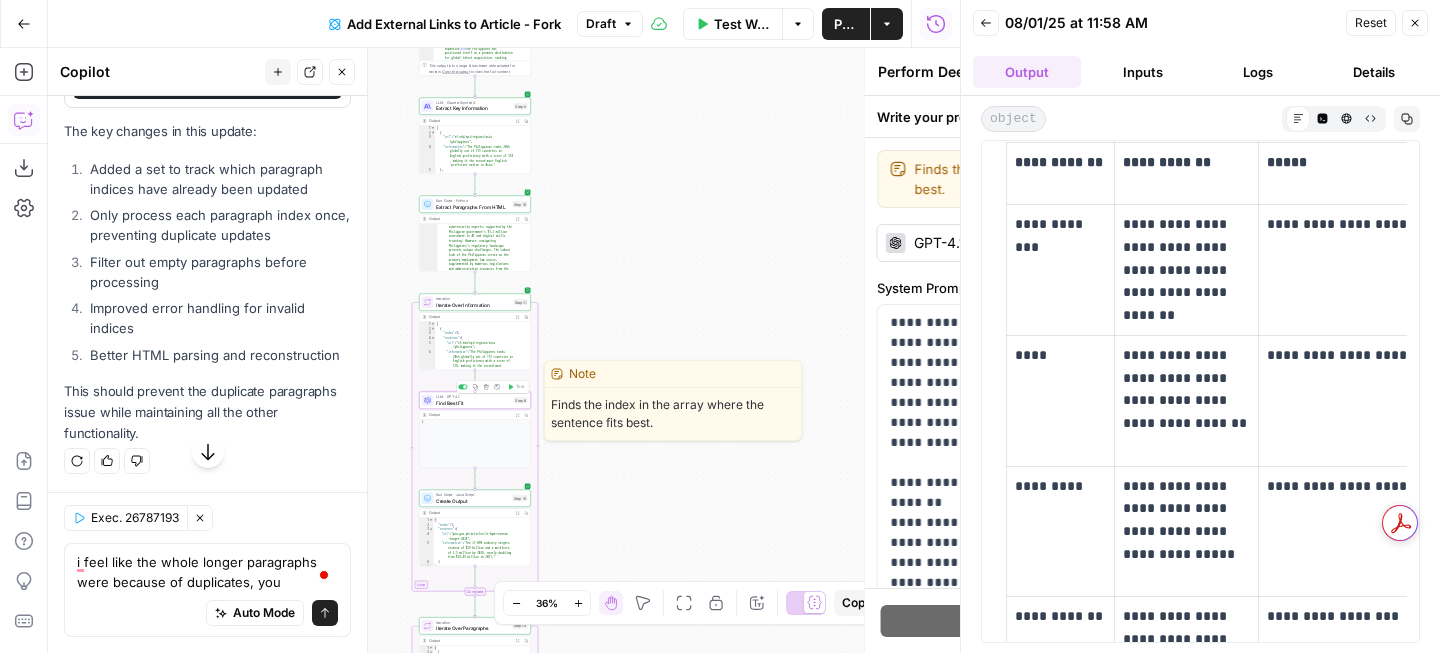 type on "Find Best Fit" 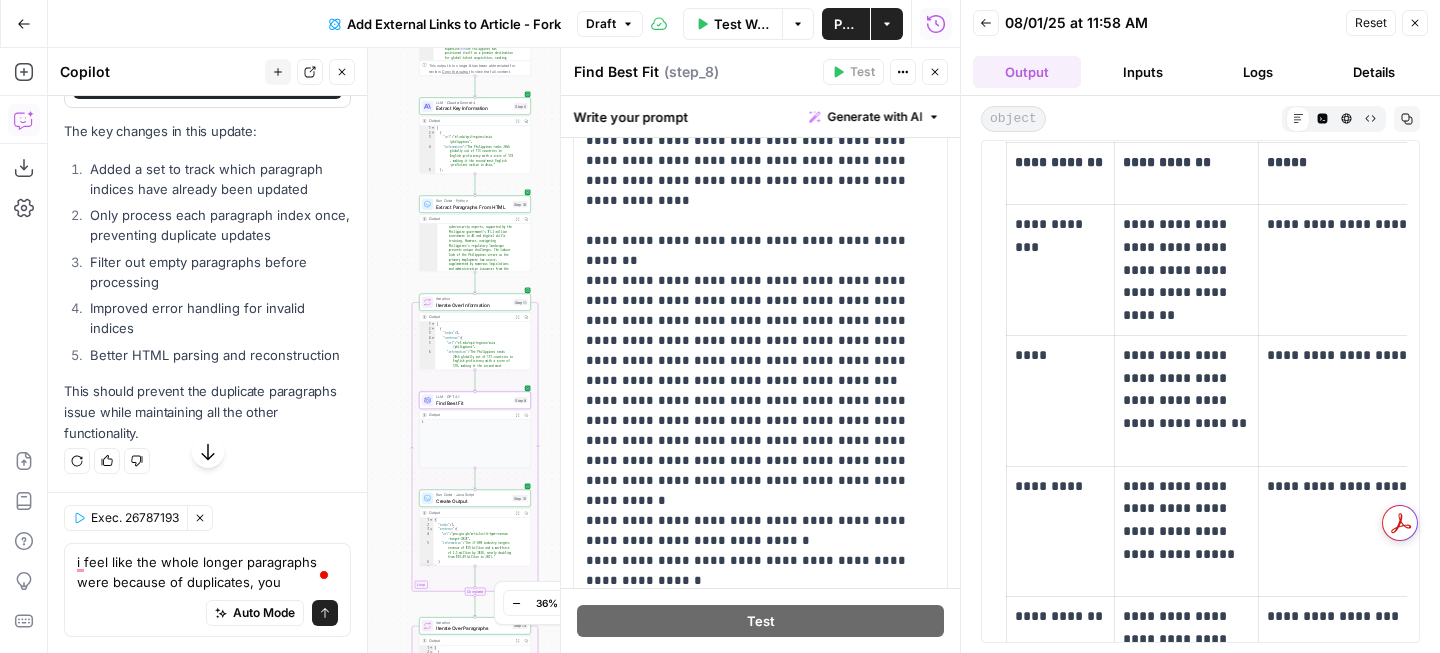 scroll, scrollTop: 261, scrollLeft: 0, axis: vertical 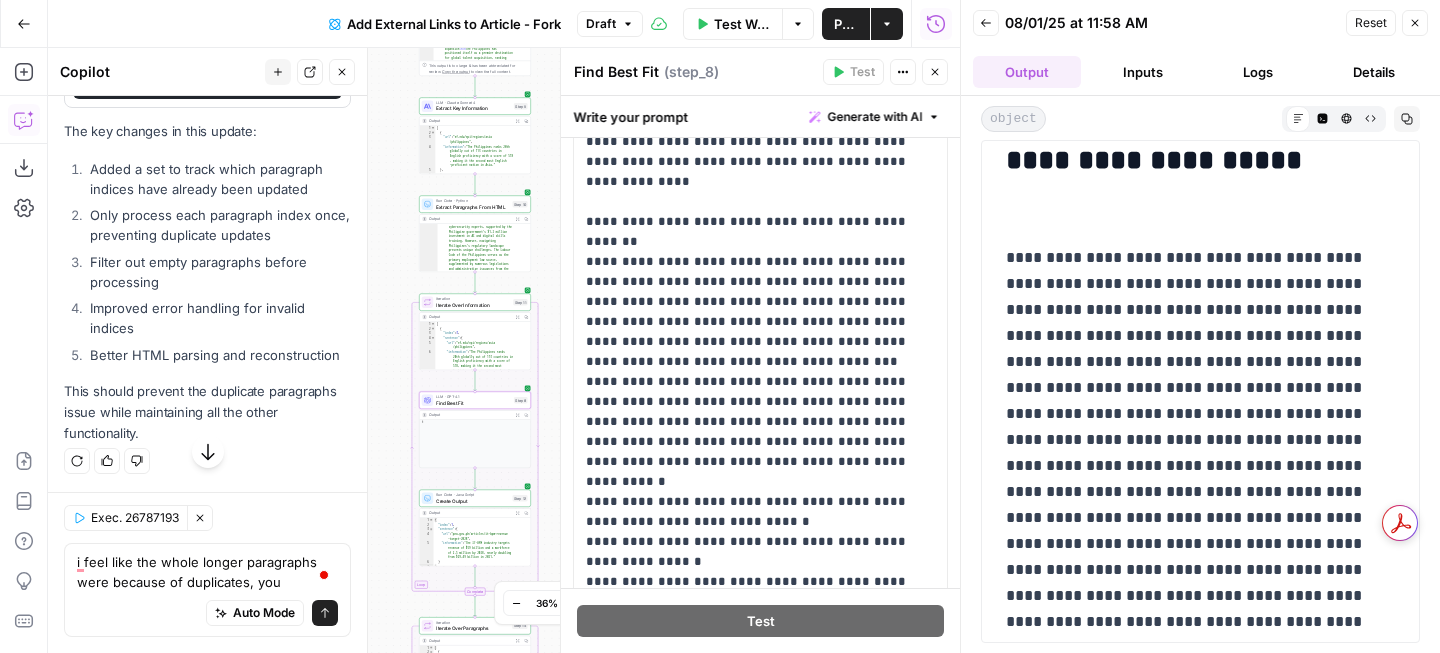 drag, startPoint x: 1196, startPoint y: 337, endPoint x: 1334, endPoint y: 489, distance: 205.29977 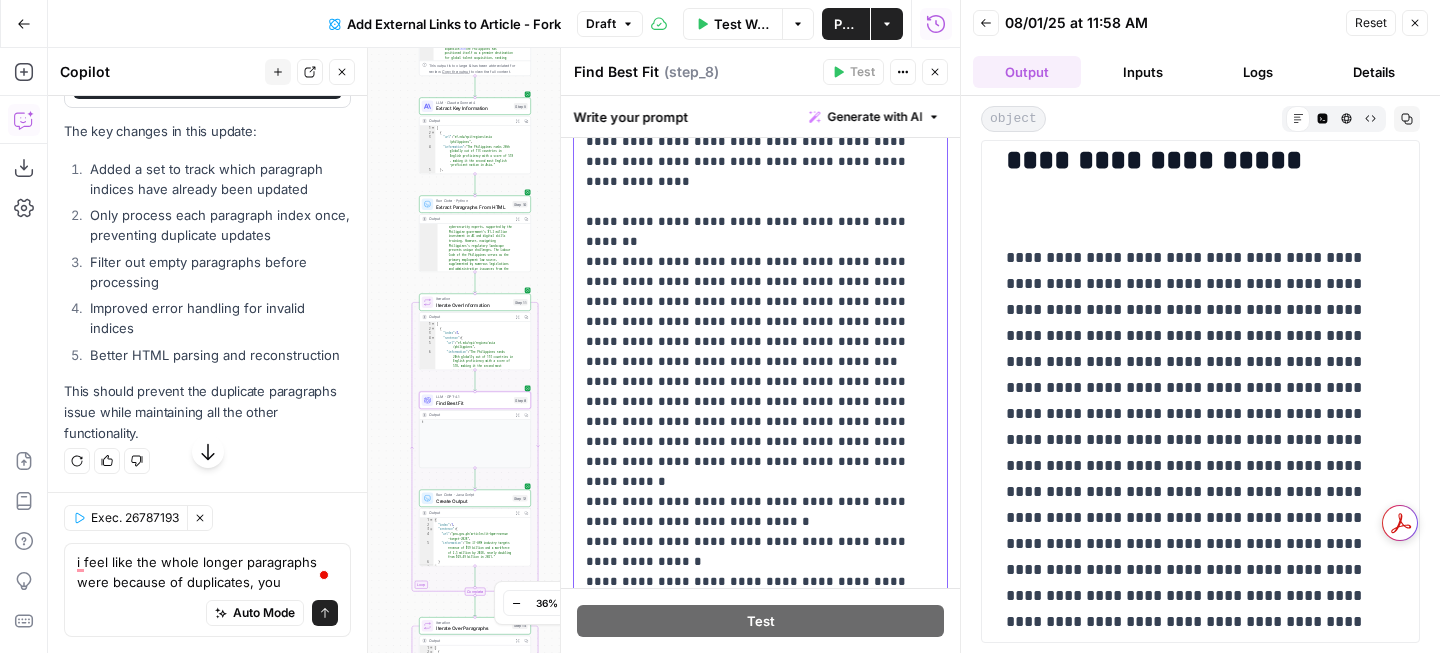 click on "**********" at bounding box center (760, 422) 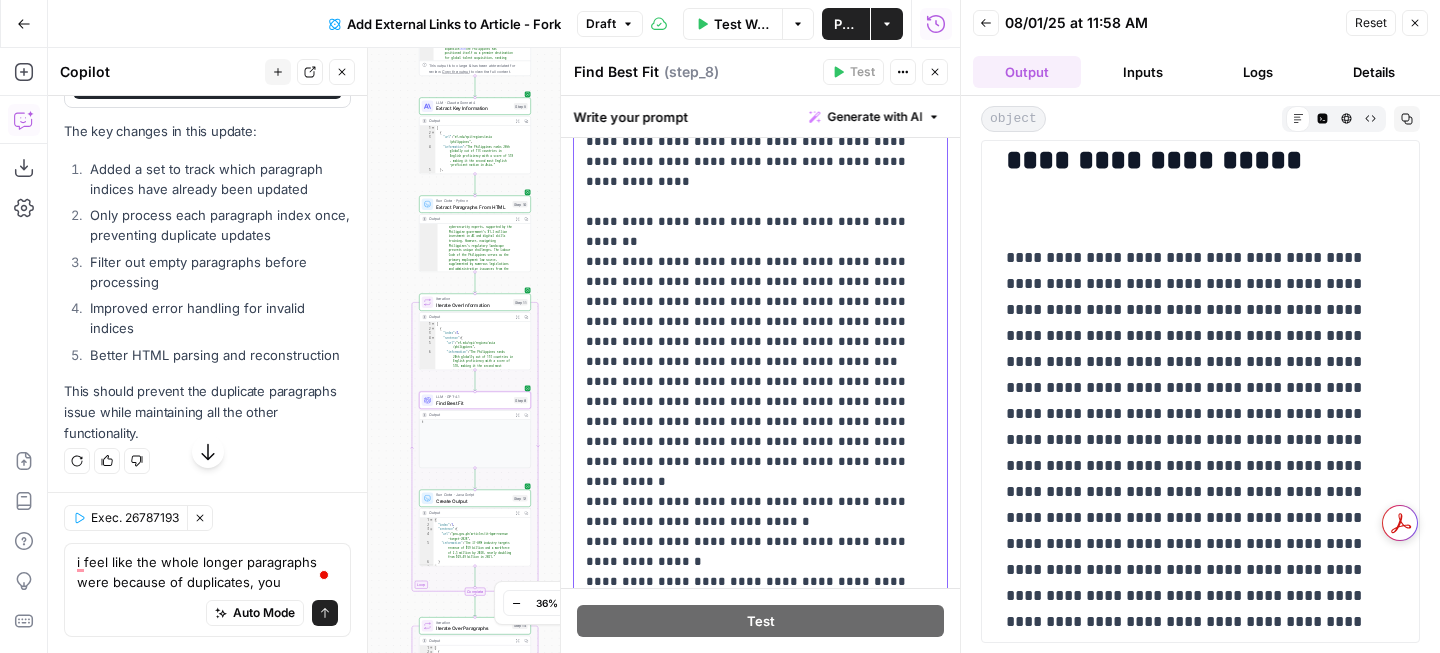 type 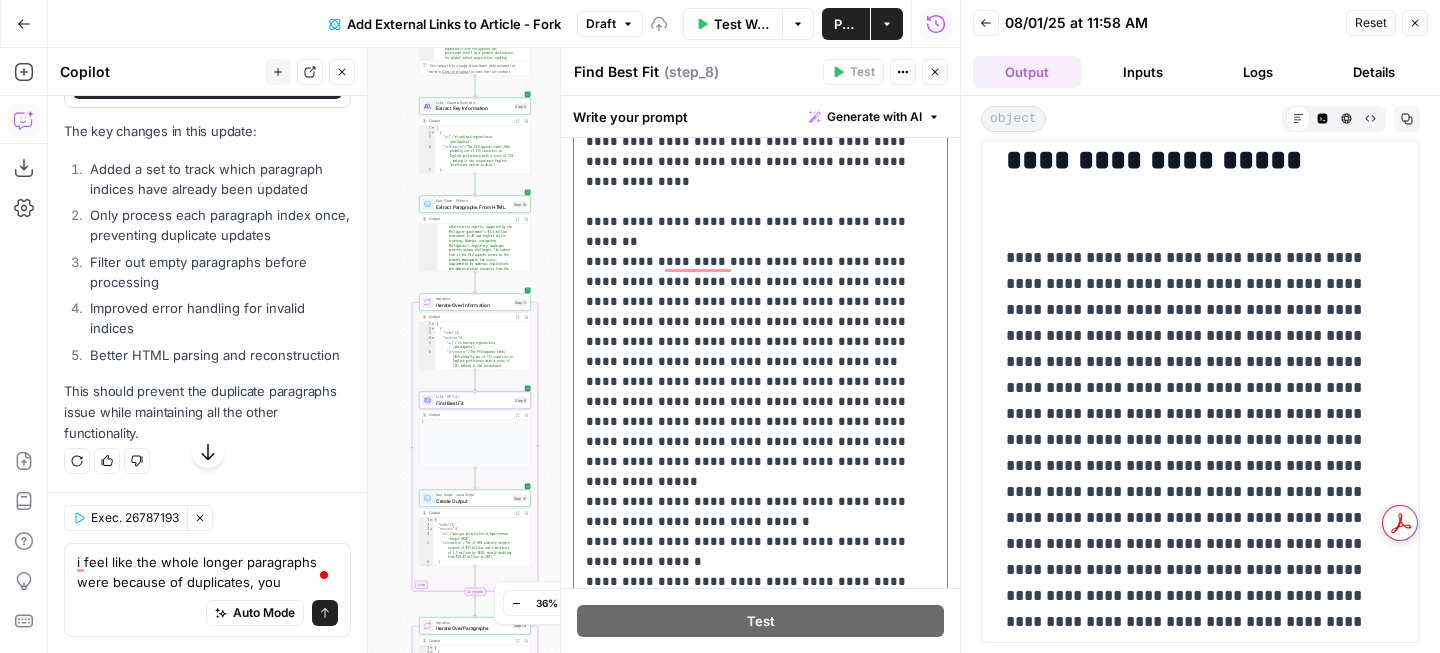 scroll, scrollTop: 261, scrollLeft: 0, axis: vertical 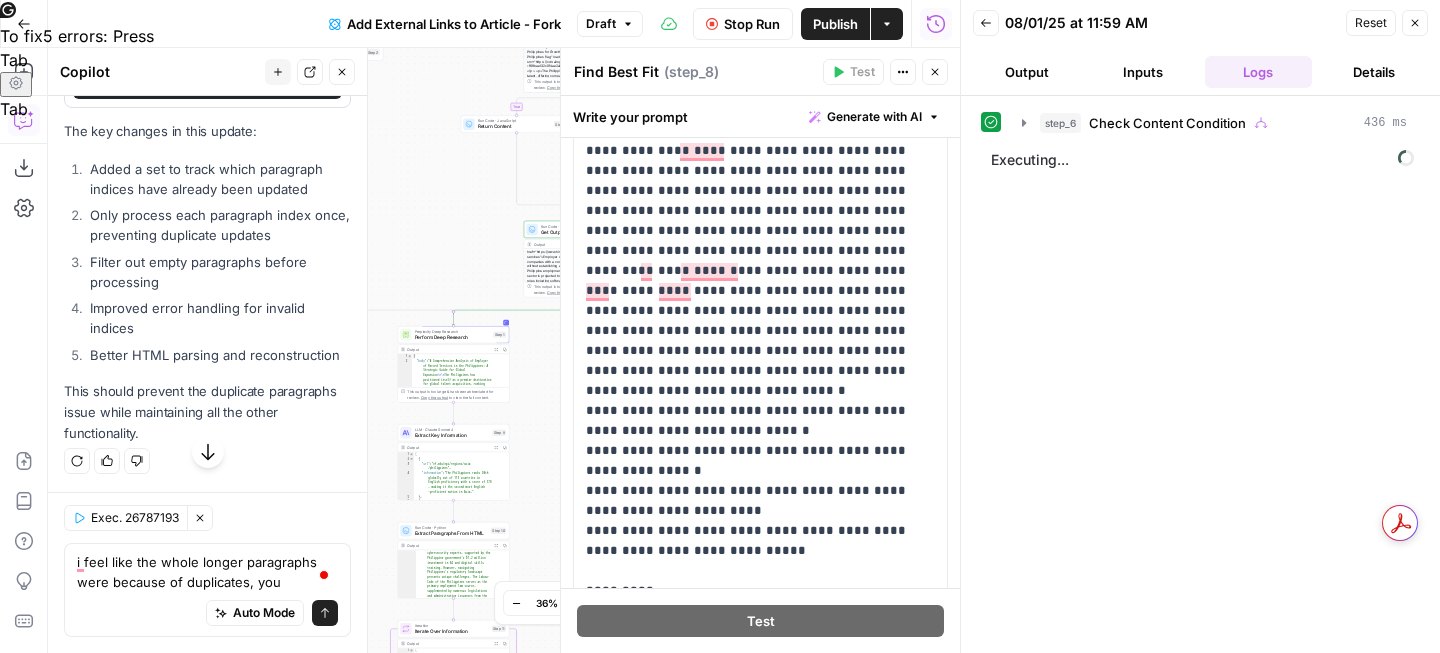 click on "Output" at bounding box center [1027, 72] 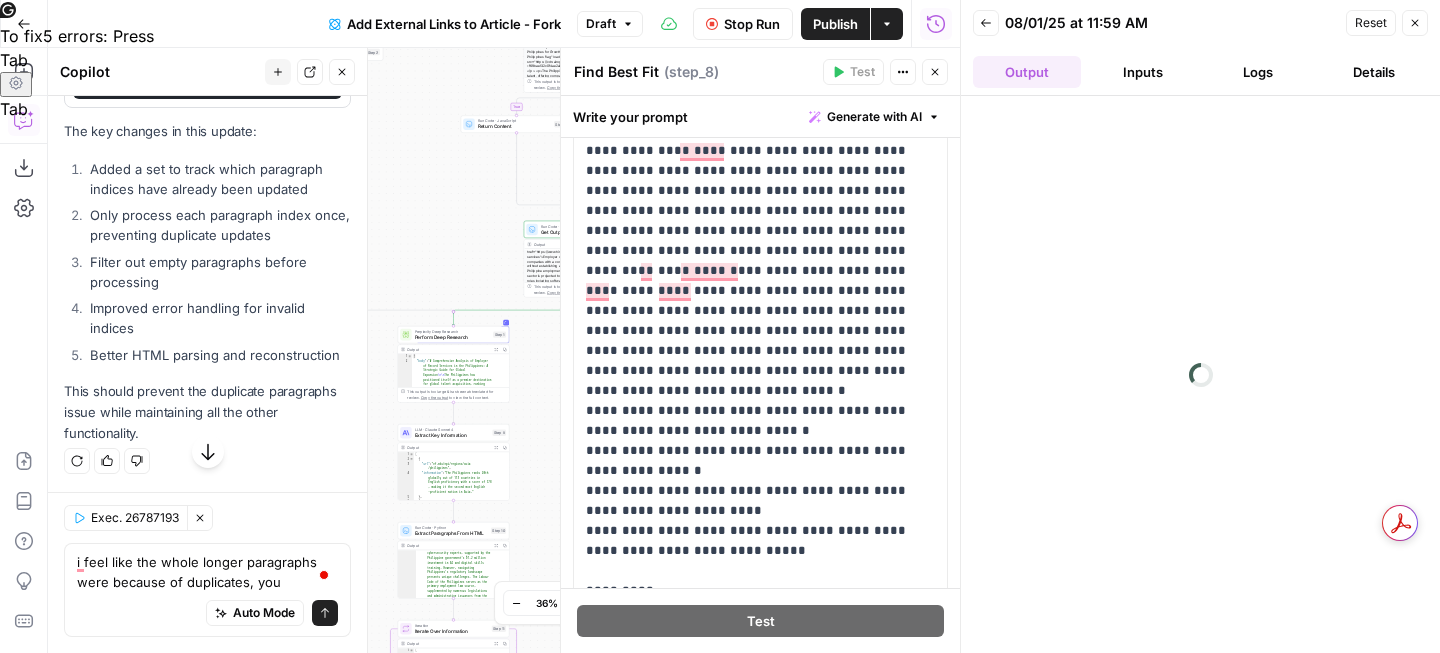 click on "Logs" at bounding box center [1259, 72] 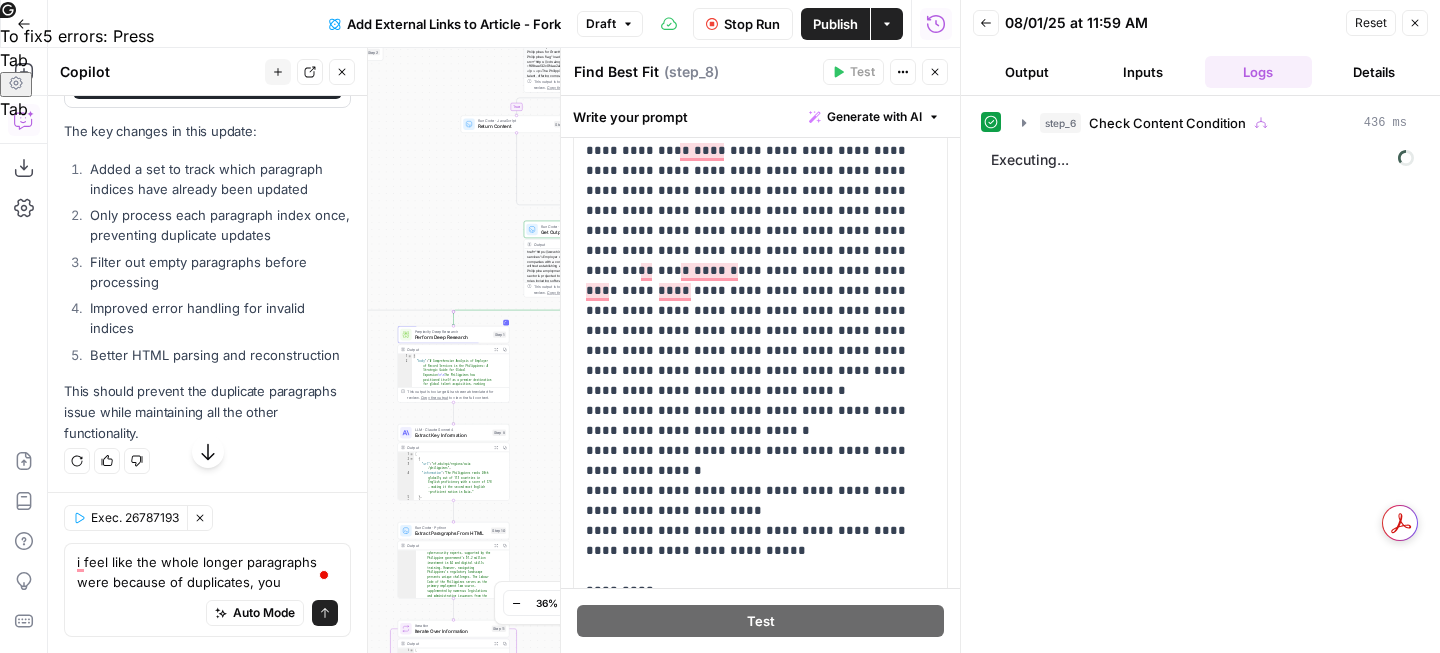 click on "Inputs" at bounding box center (1143, 72) 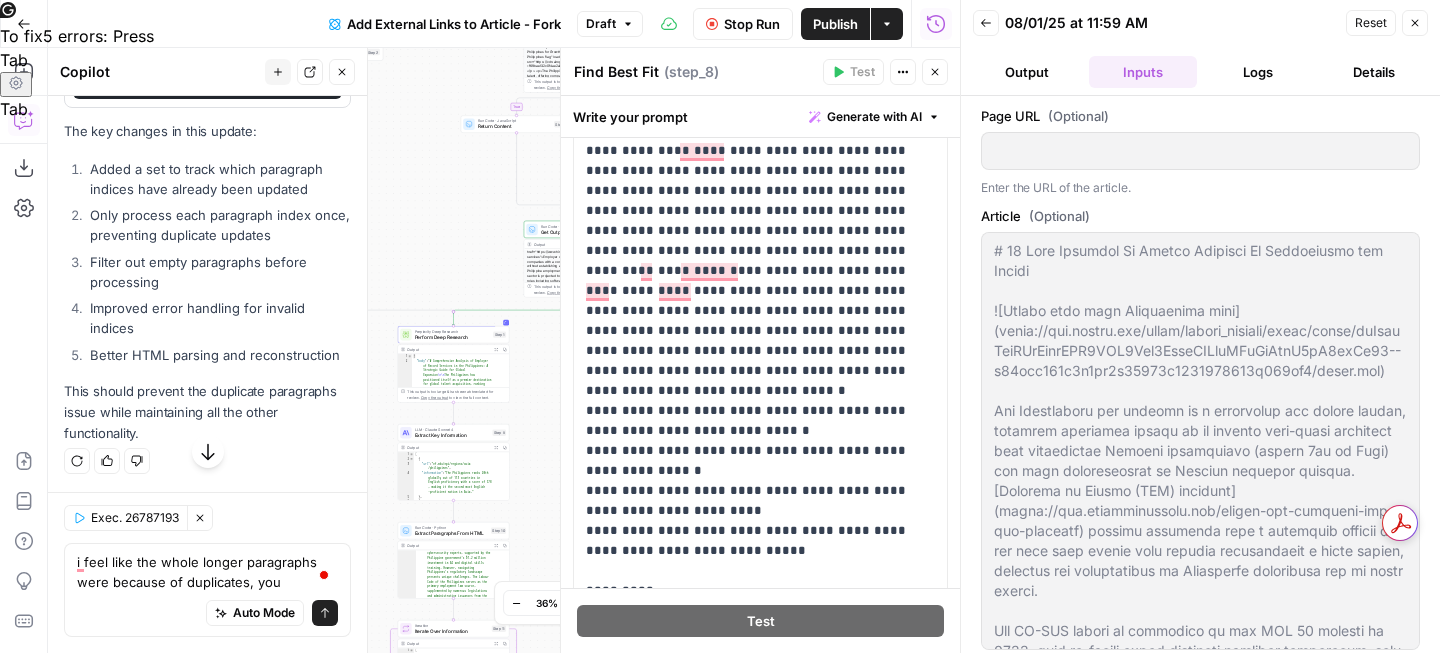 click on "Logs" at bounding box center (1259, 72) 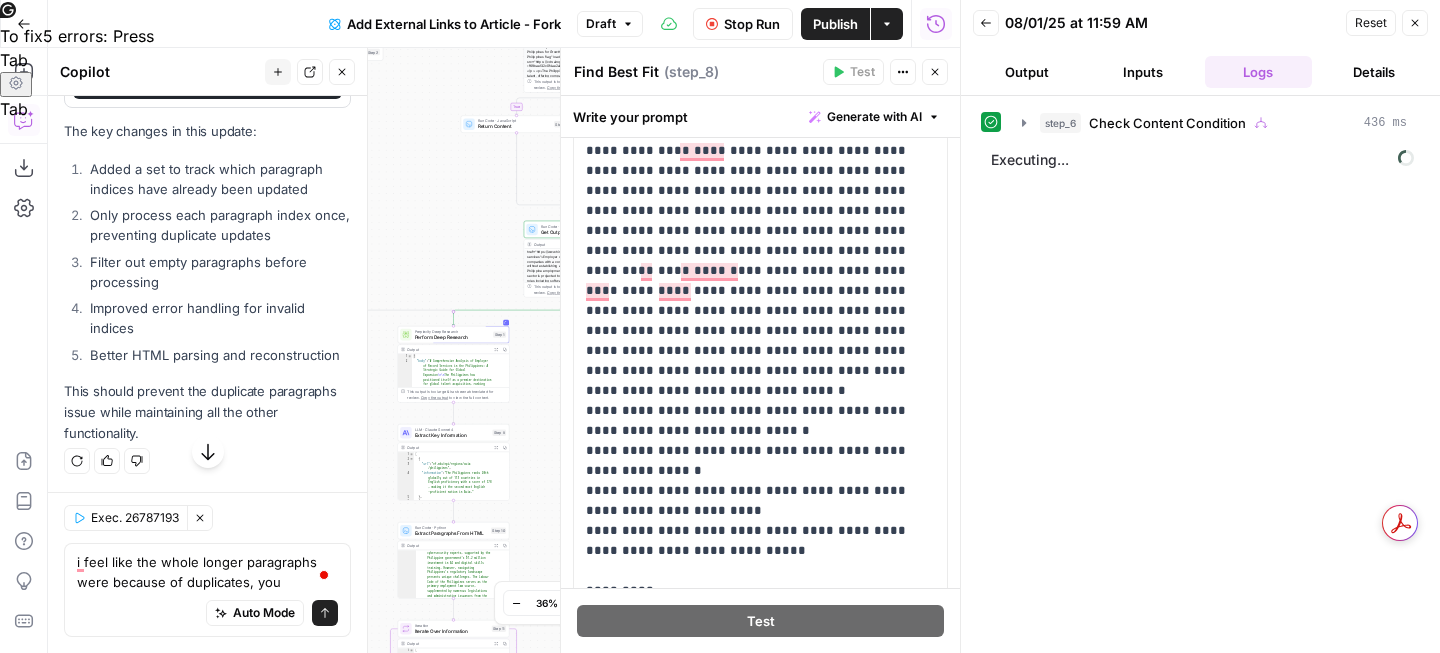click 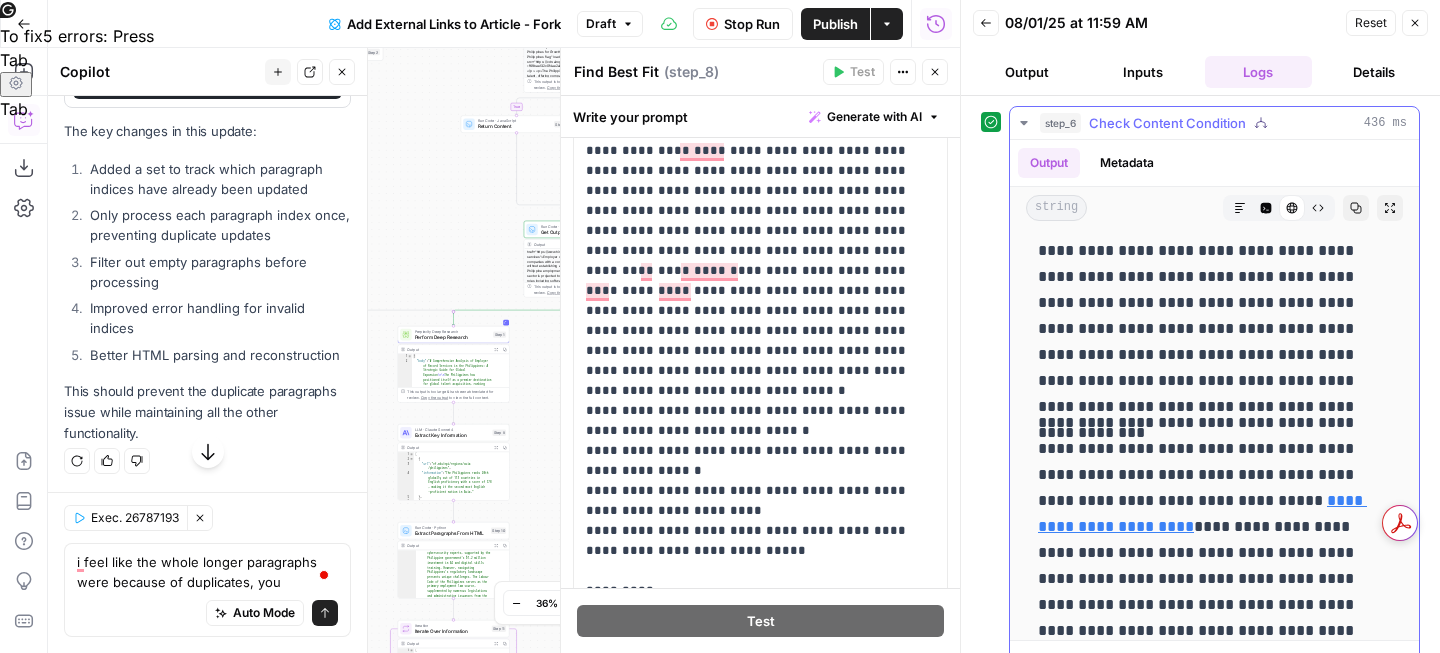 scroll, scrollTop: 1889, scrollLeft: 0, axis: vertical 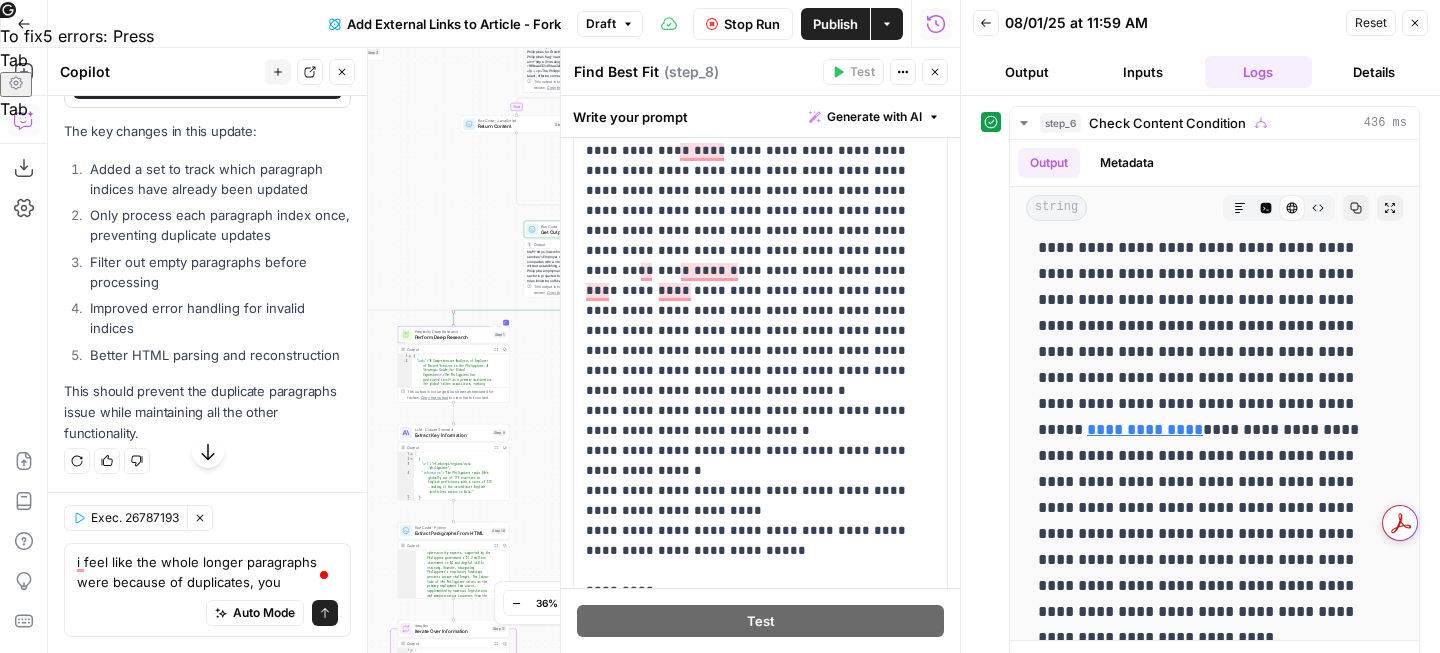 click on "Inputs" at bounding box center [1143, 72] 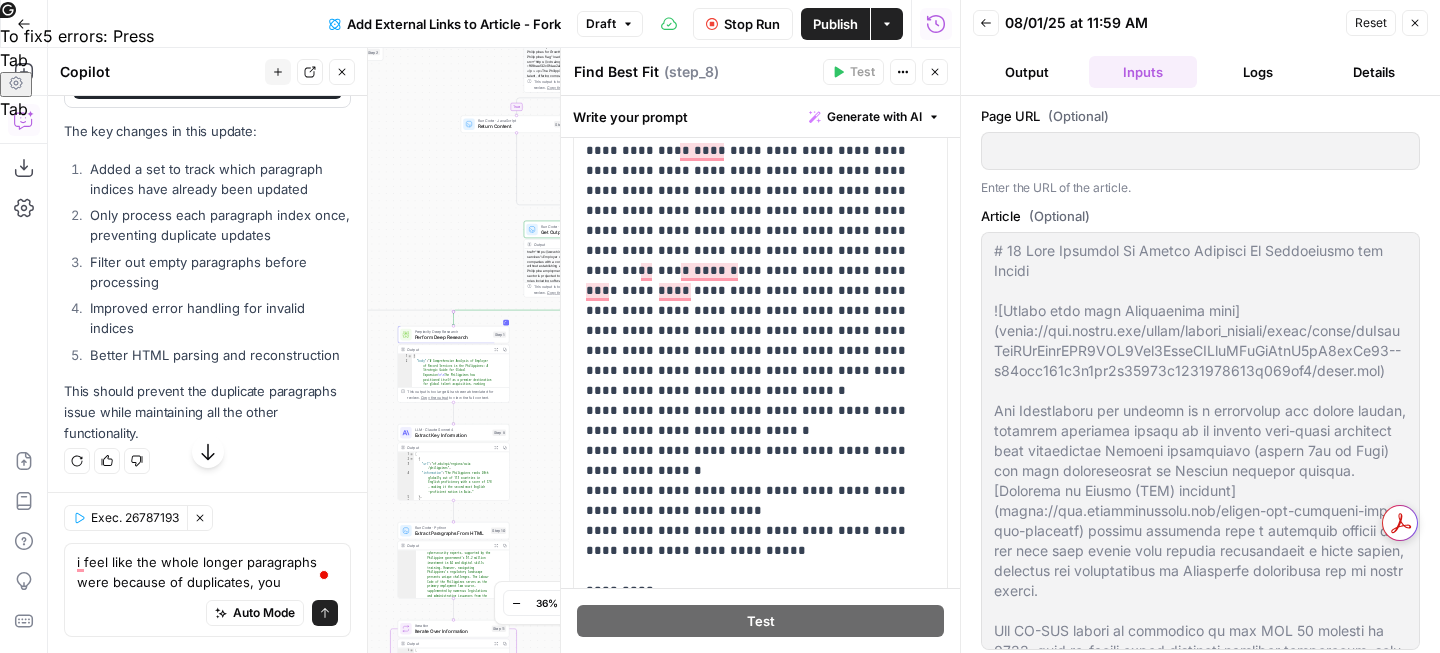 scroll, scrollTop: 820, scrollLeft: 0, axis: vertical 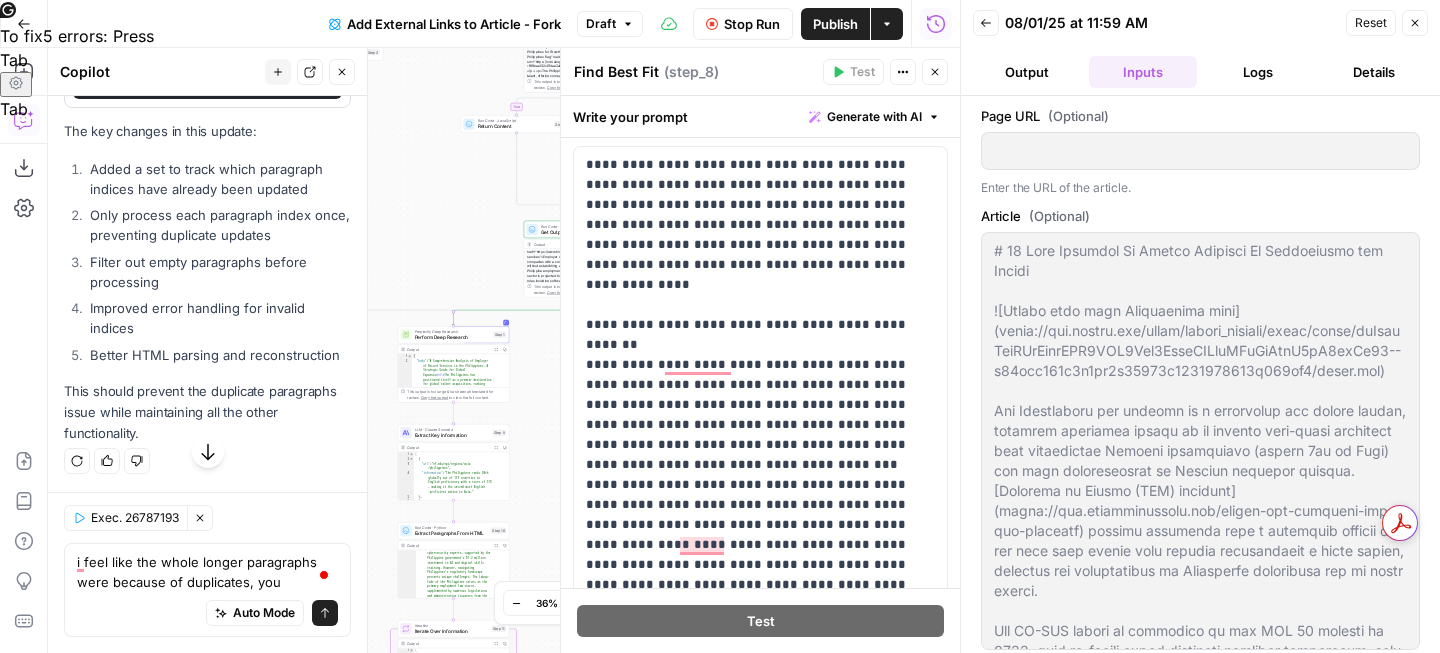 click on "Output" at bounding box center [1027, 72] 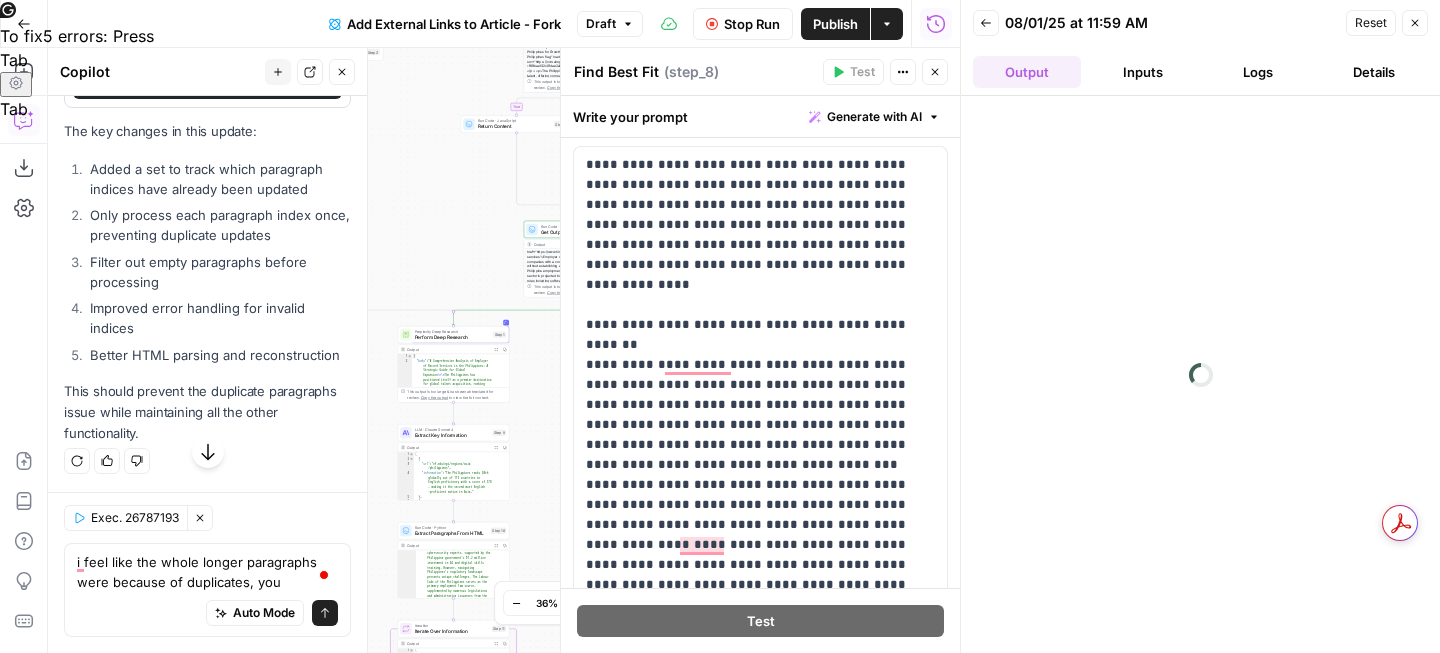 click on "Logs" at bounding box center (1259, 72) 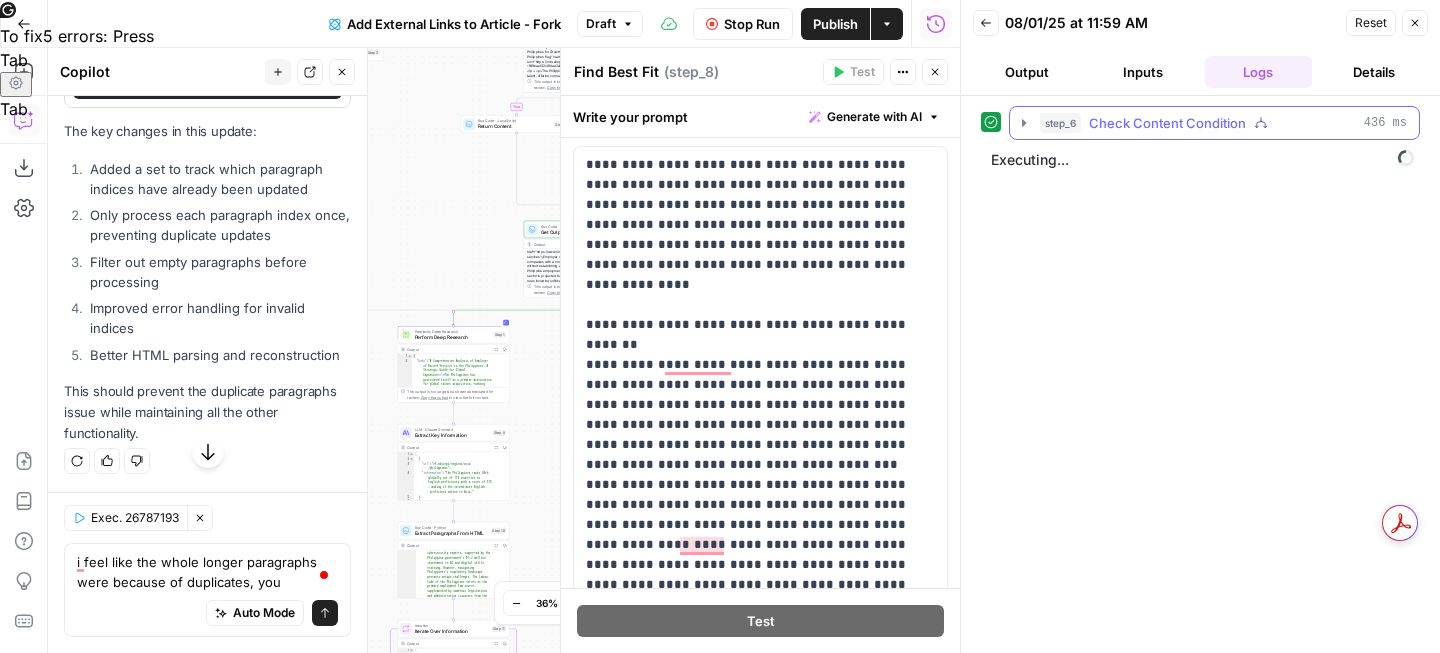 click 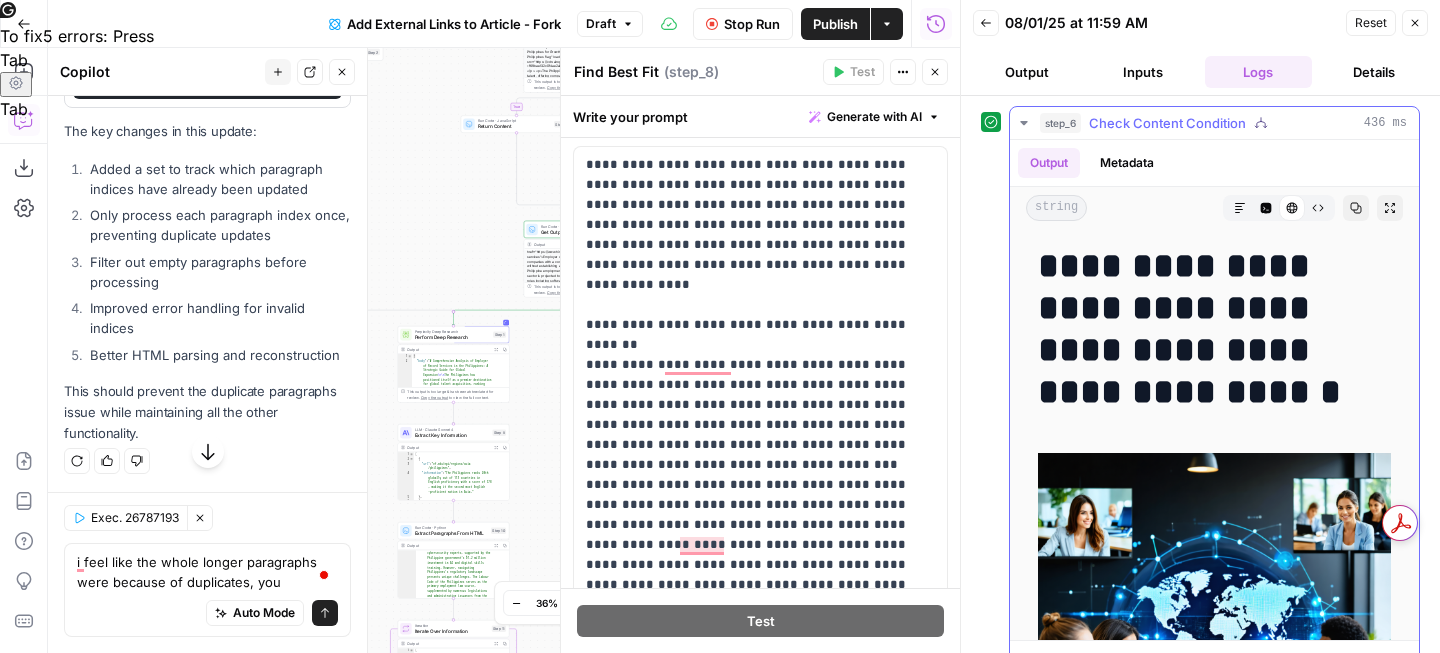 click 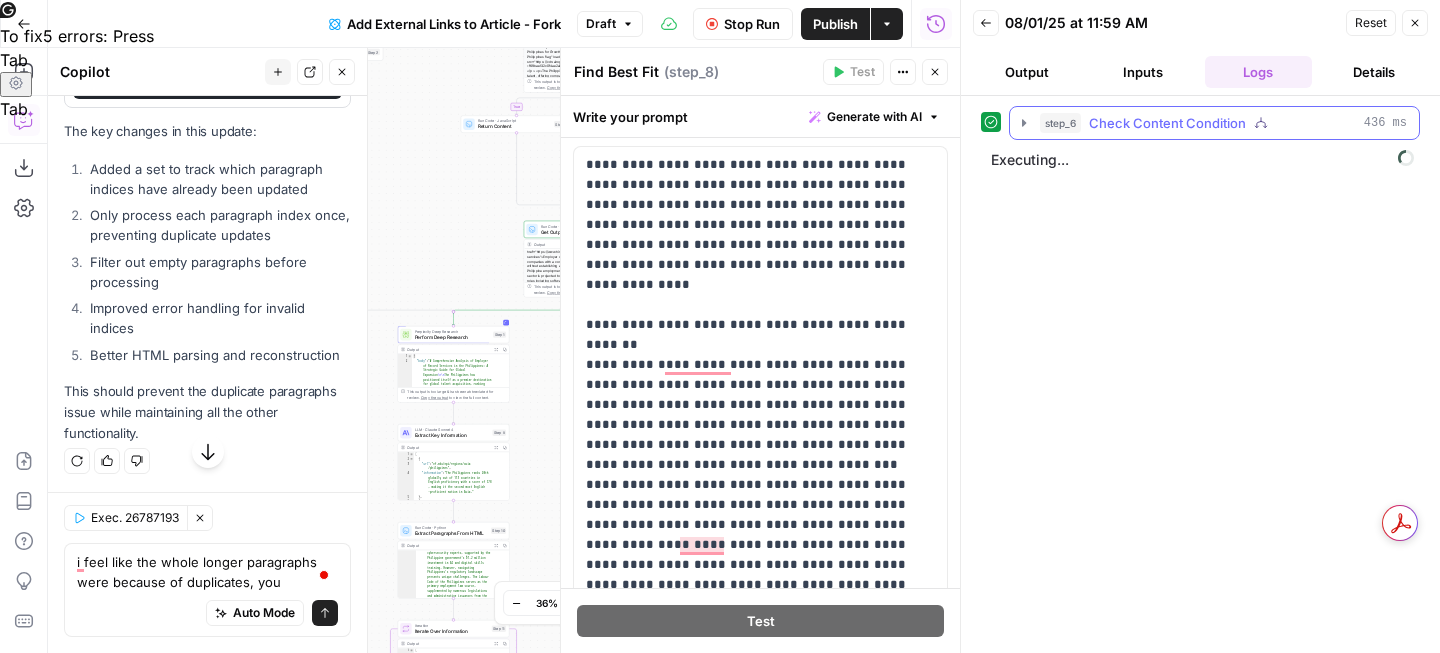 click 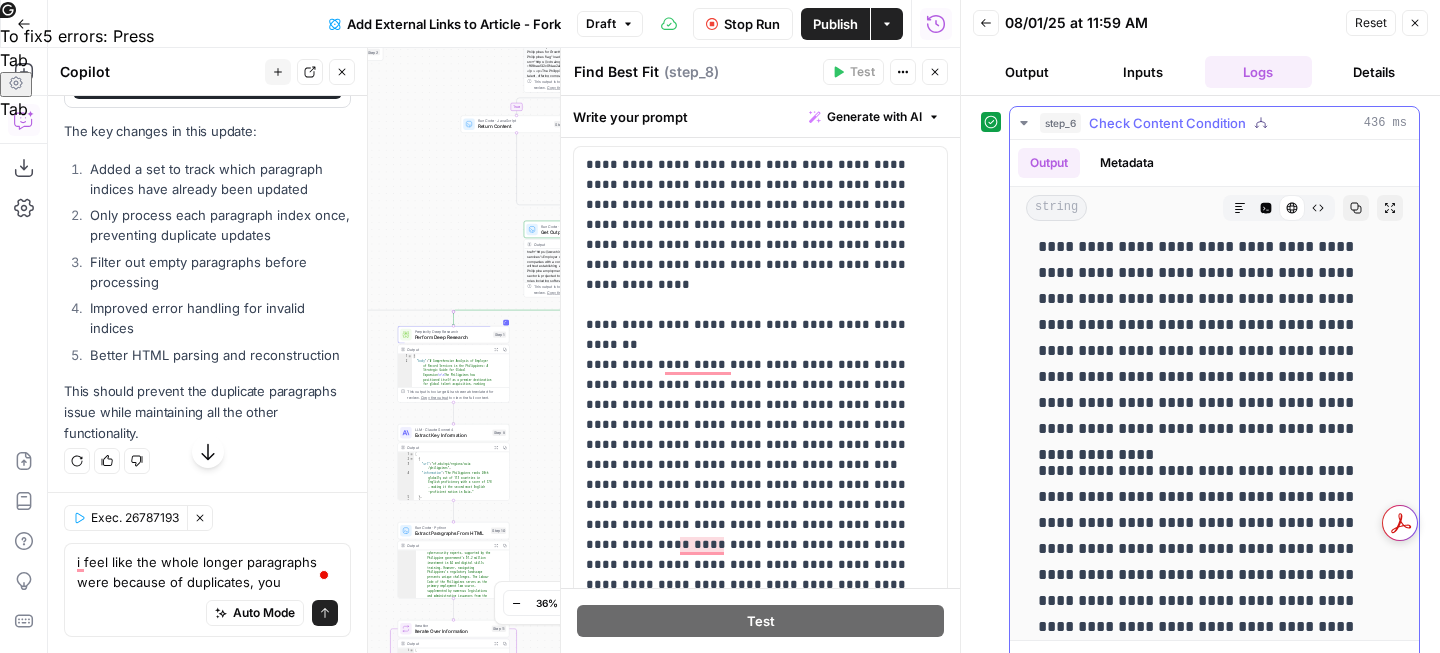 scroll, scrollTop: 27055, scrollLeft: 0, axis: vertical 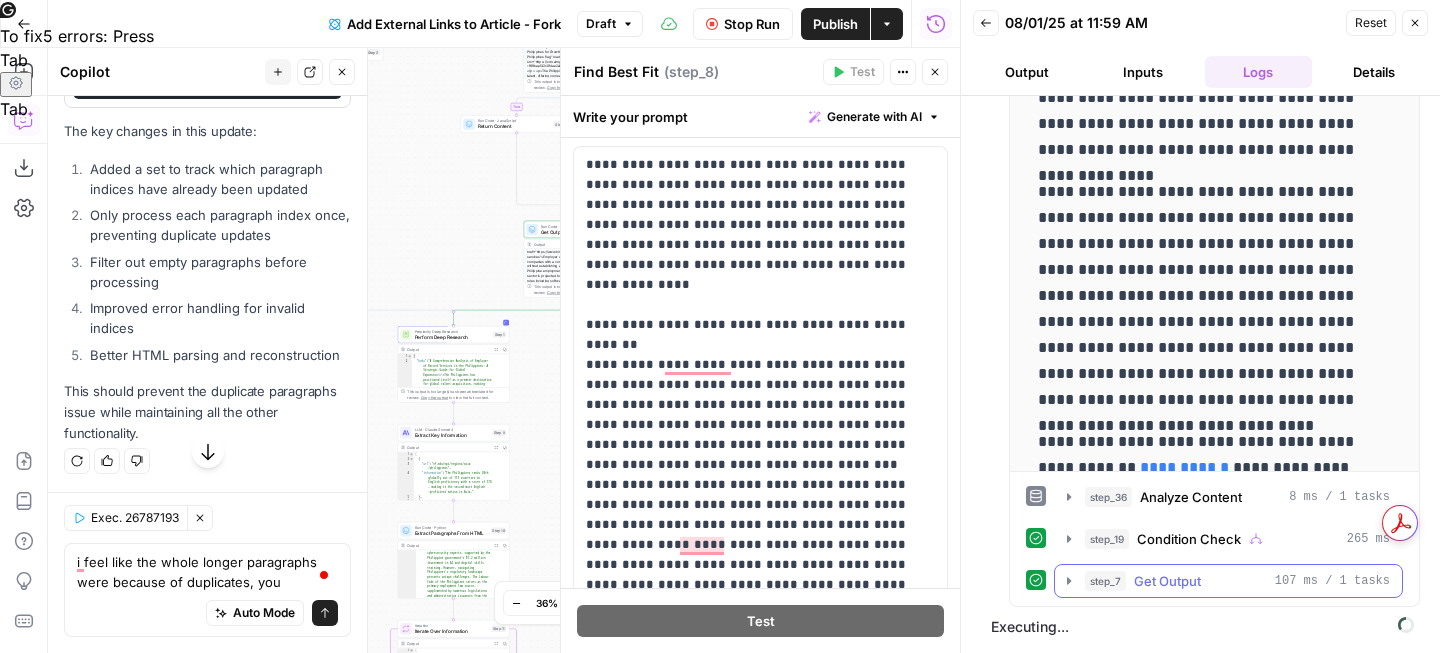 click 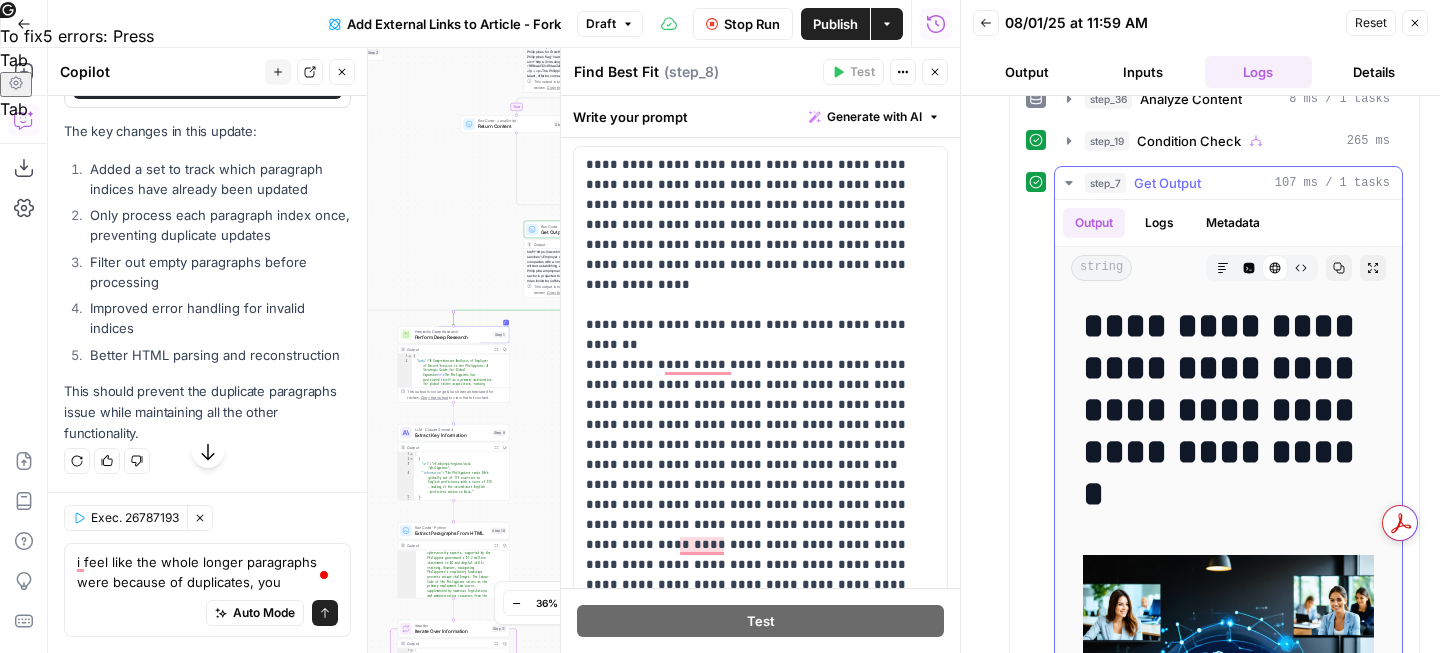 scroll, scrollTop: 573, scrollLeft: 0, axis: vertical 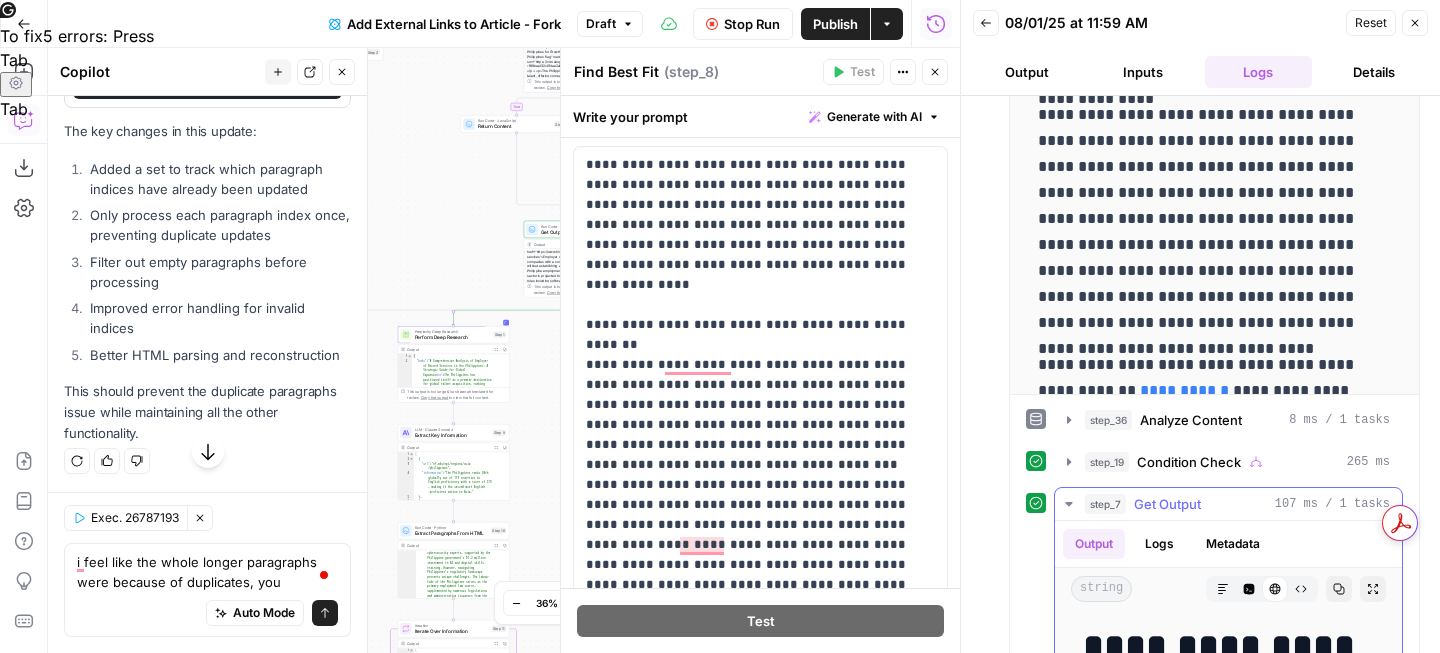 click 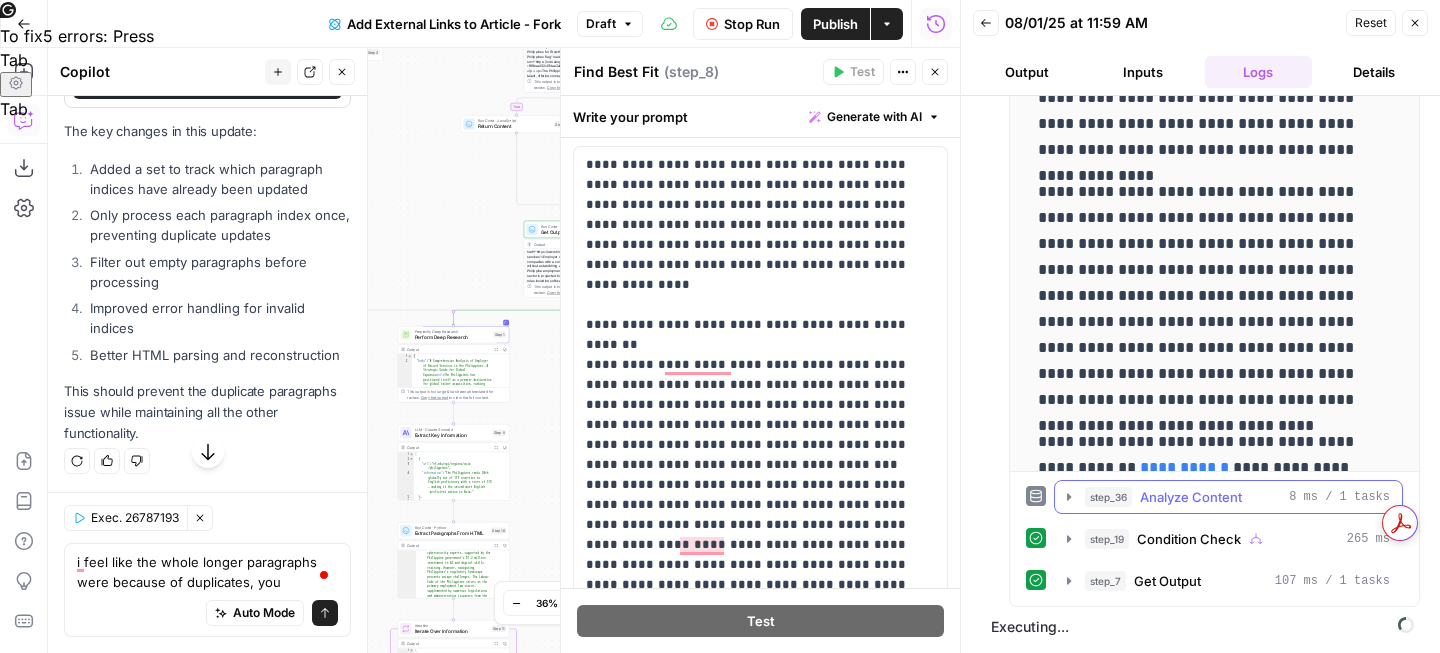 scroll, scrollTop: 169, scrollLeft: 0, axis: vertical 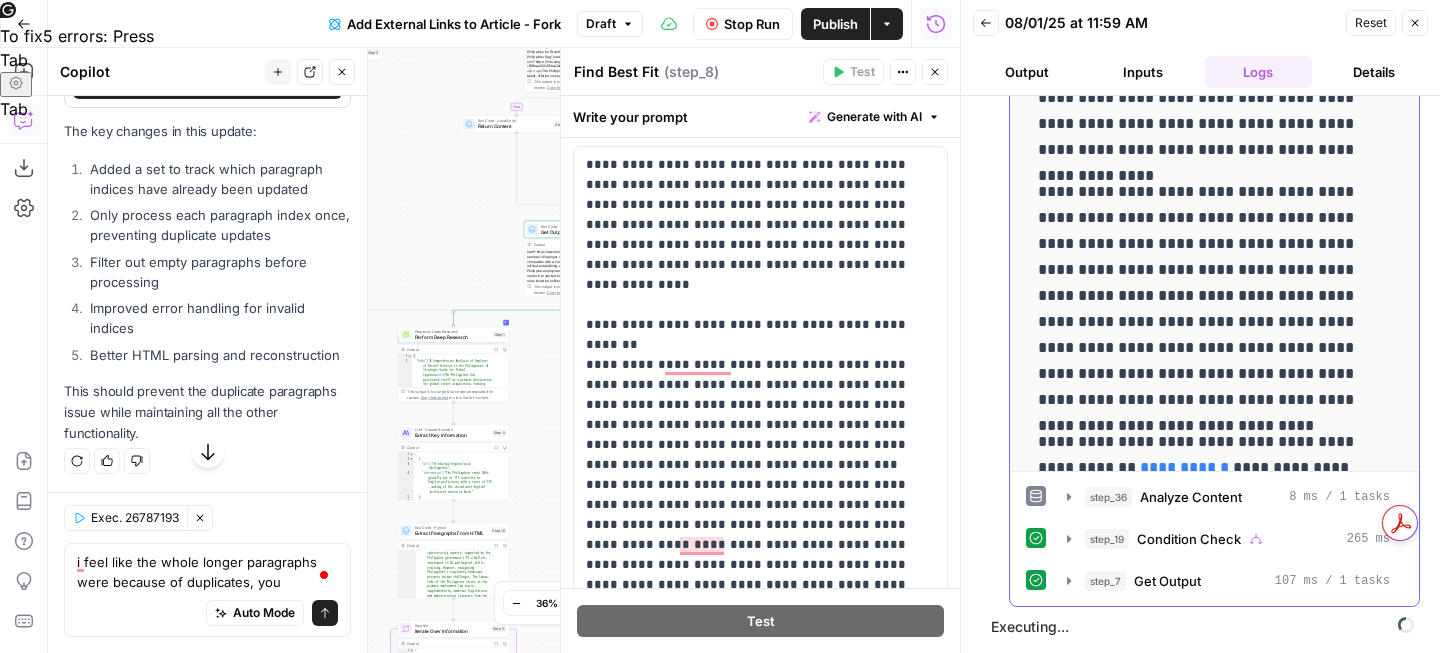 click on "Inputs" at bounding box center [1143, 72] 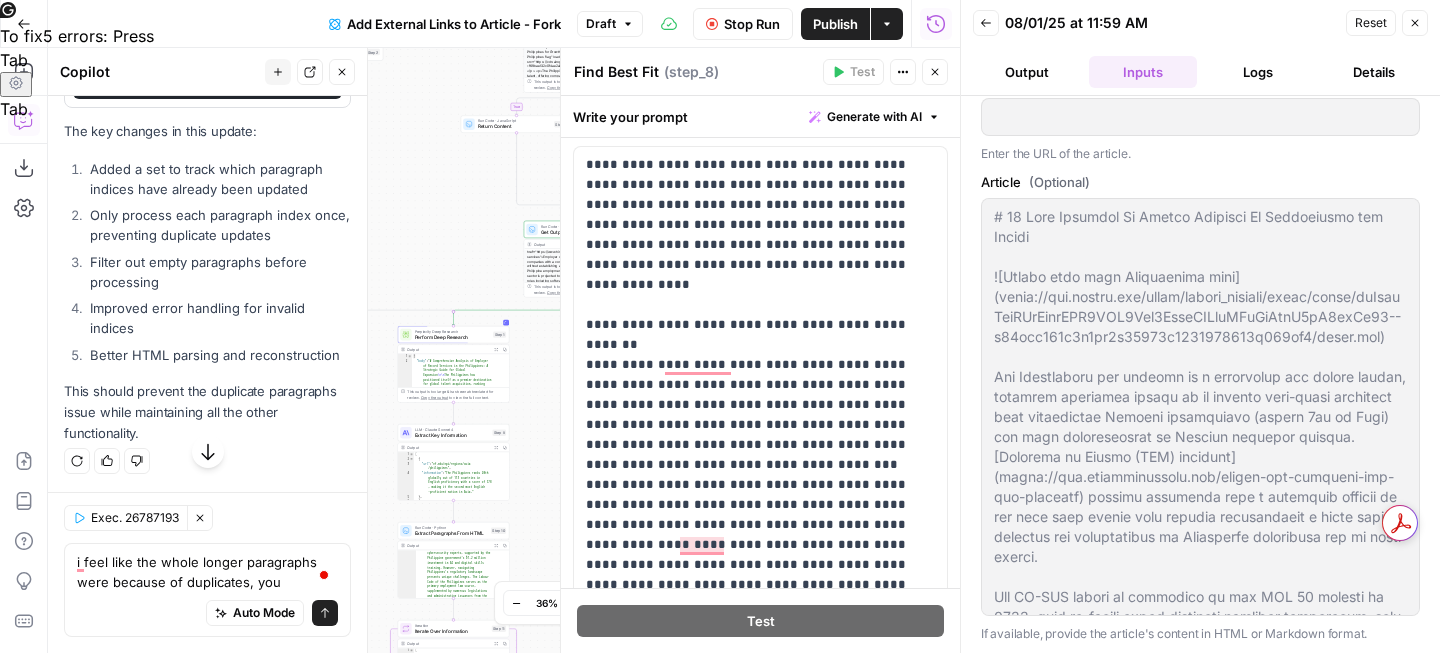 scroll, scrollTop: 34, scrollLeft: 0, axis: vertical 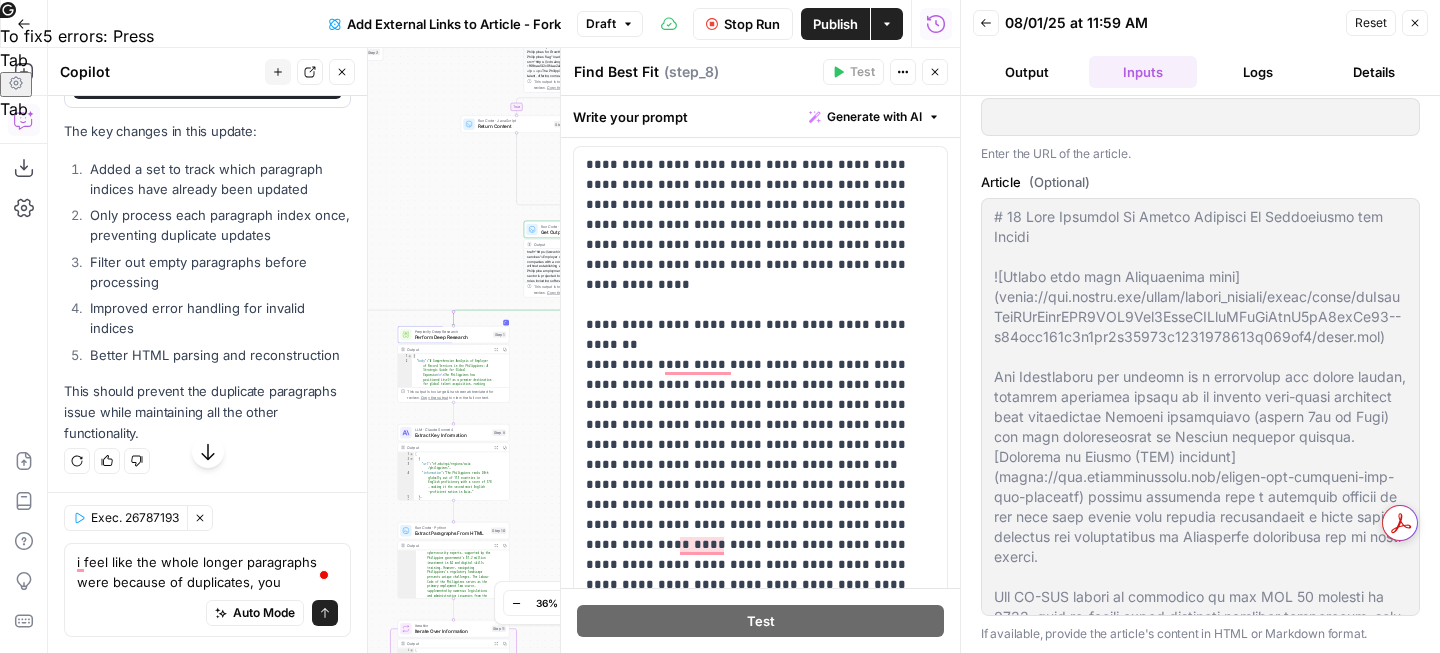 click on "Logs" at bounding box center [1259, 72] 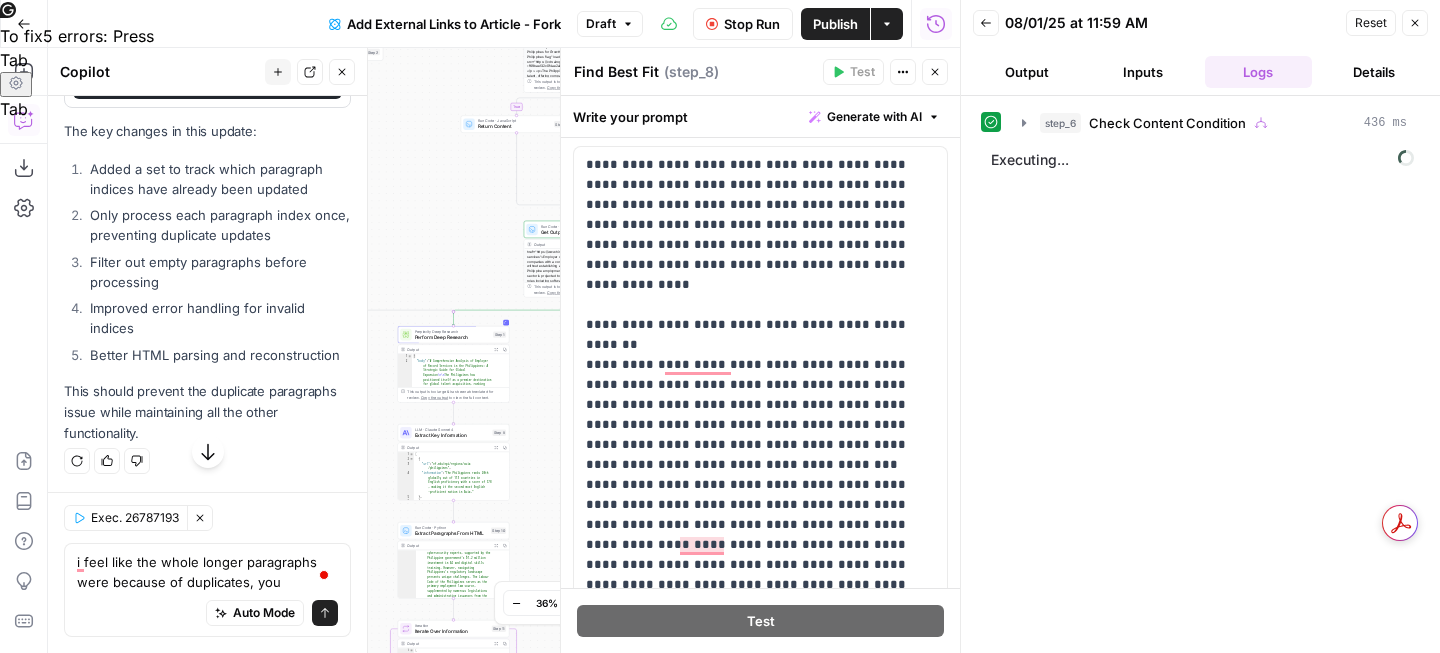 scroll, scrollTop: 0, scrollLeft: 0, axis: both 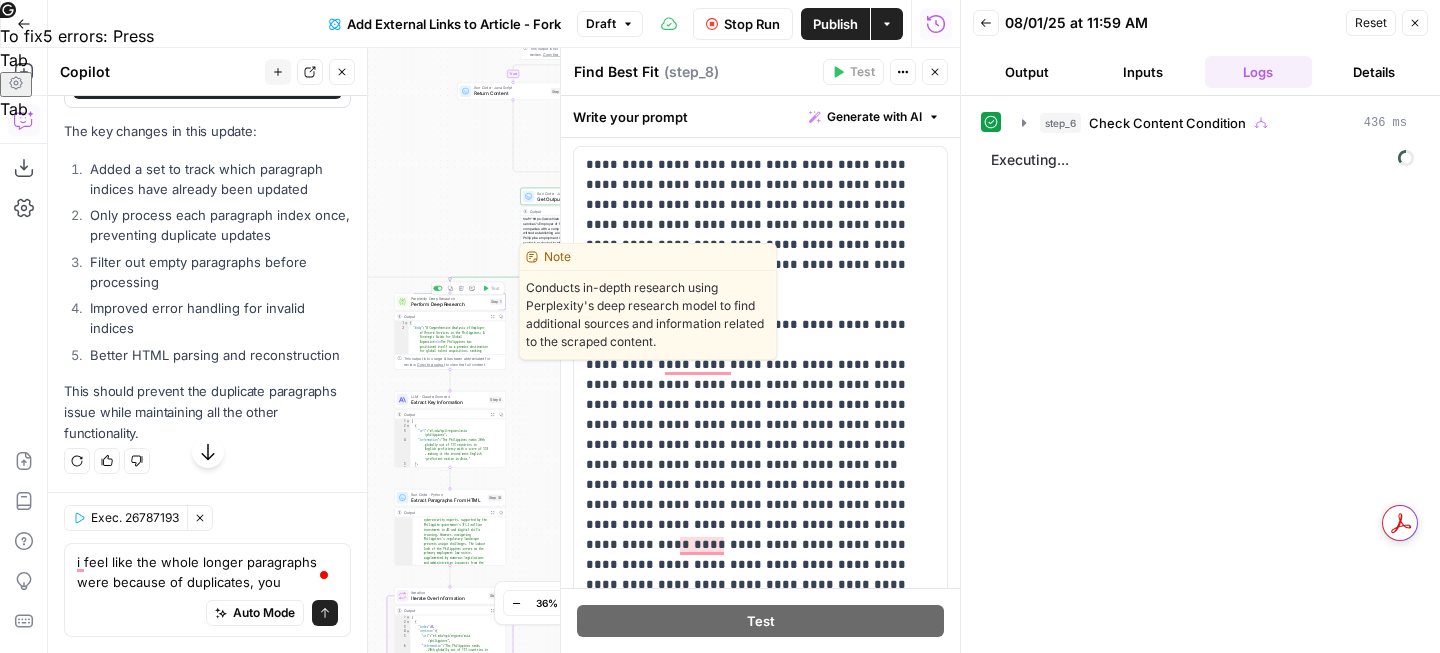 click on "Perform Deep Research" at bounding box center (449, 304) 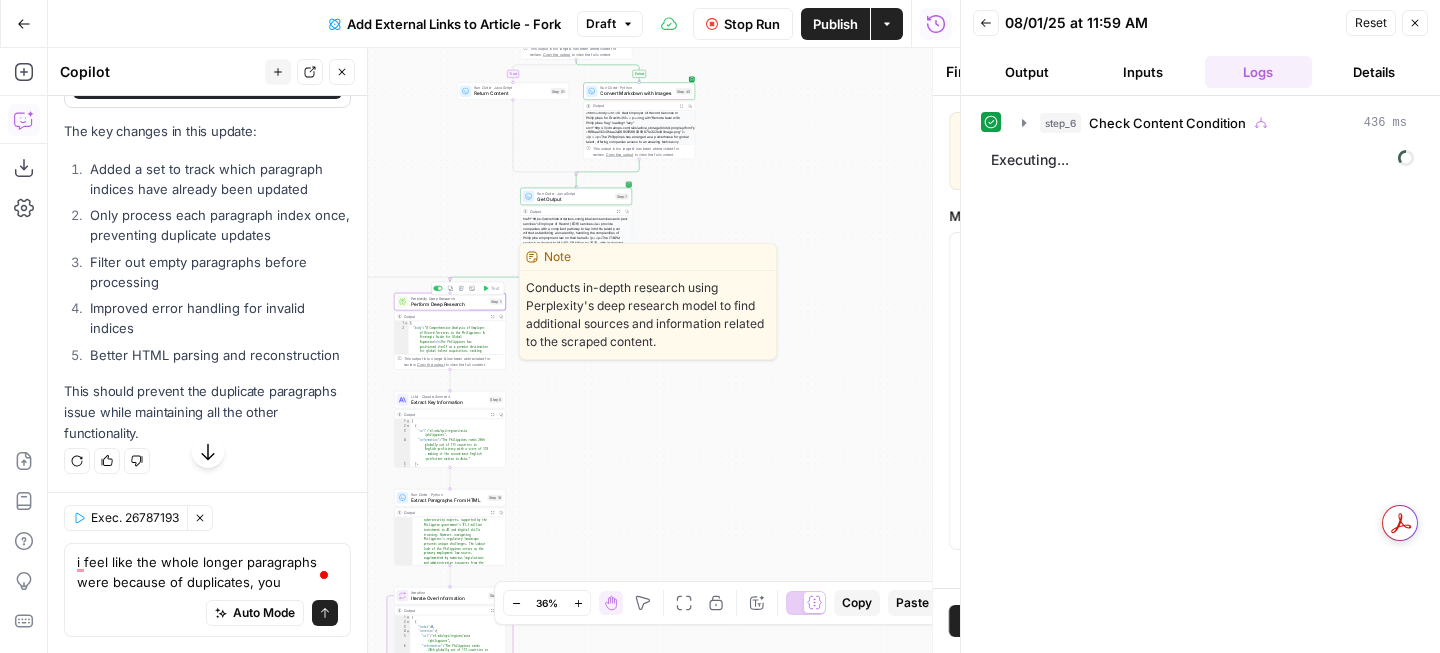 type on "Perform Deep Research" 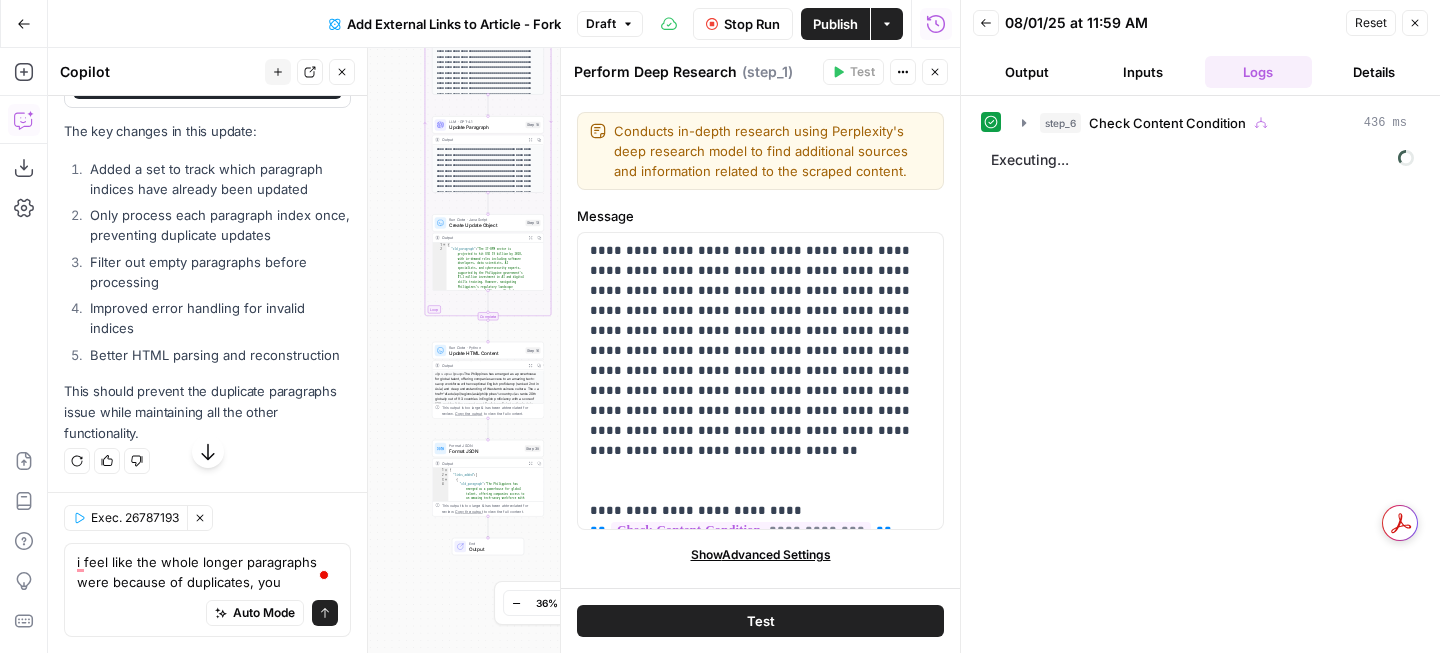 scroll, scrollTop: 5539, scrollLeft: 0, axis: vertical 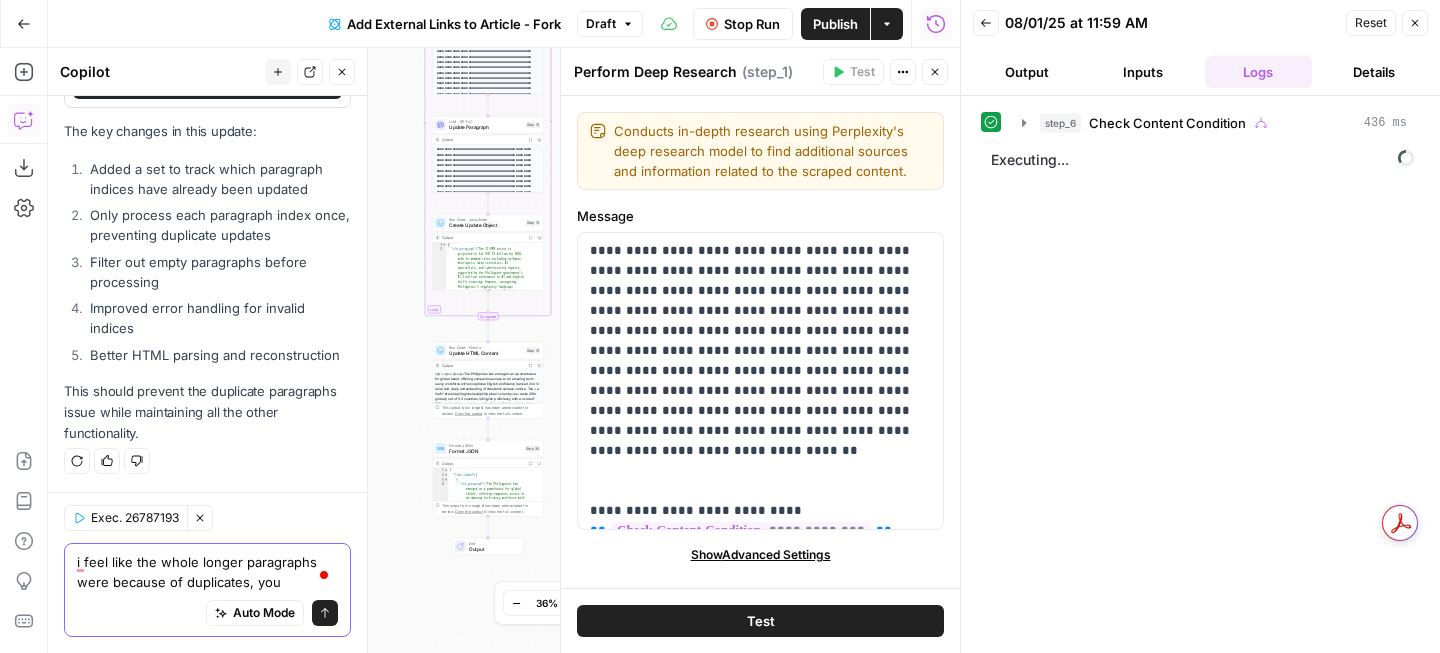 click on "i feel like the whole longer paragraphs were because of duplicates, you" at bounding box center [207, 572] 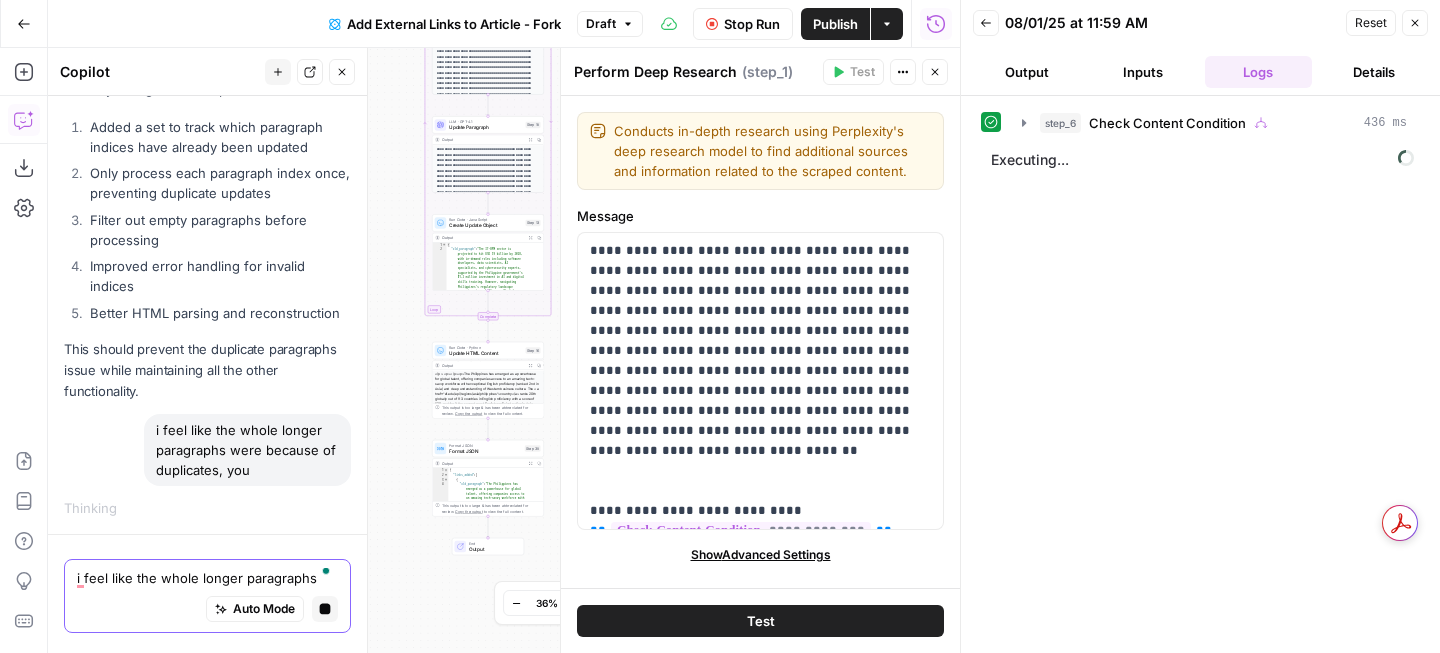 scroll, scrollTop: 5385, scrollLeft: 0, axis: vertical 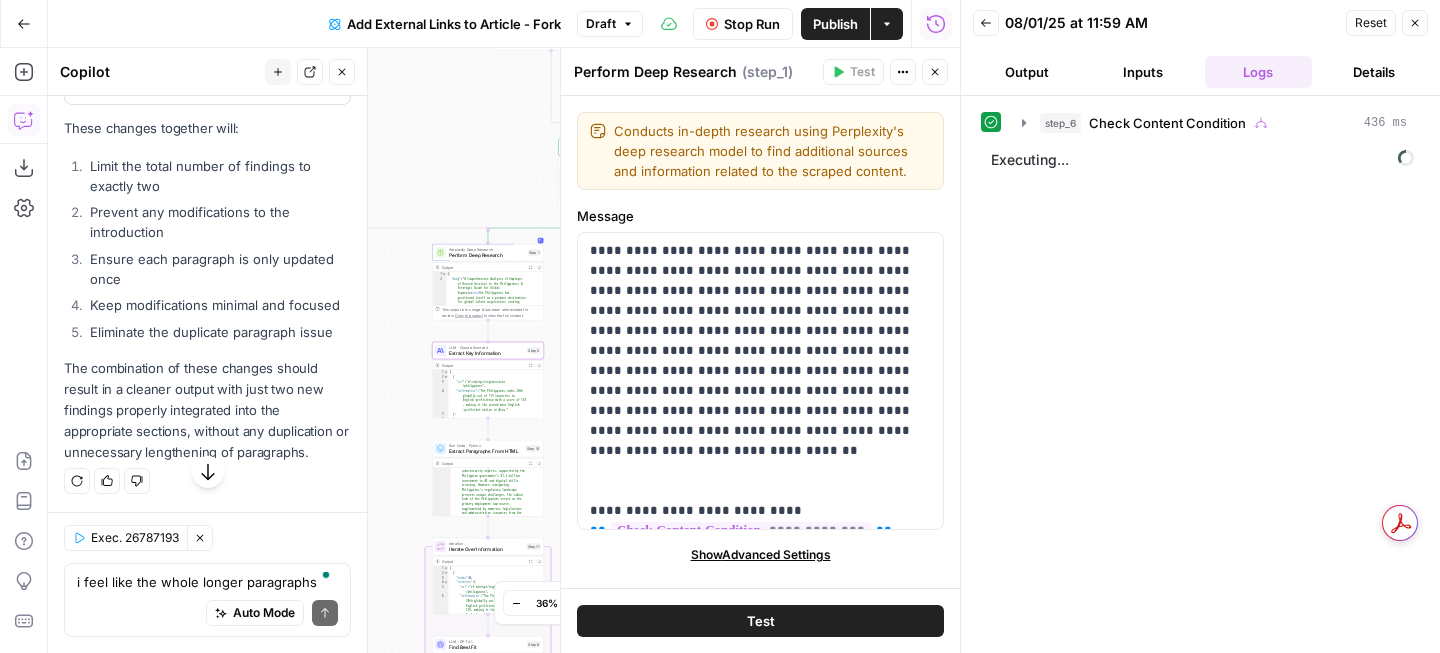 click on "Prompt Changes" at bounding box center [196, -163] 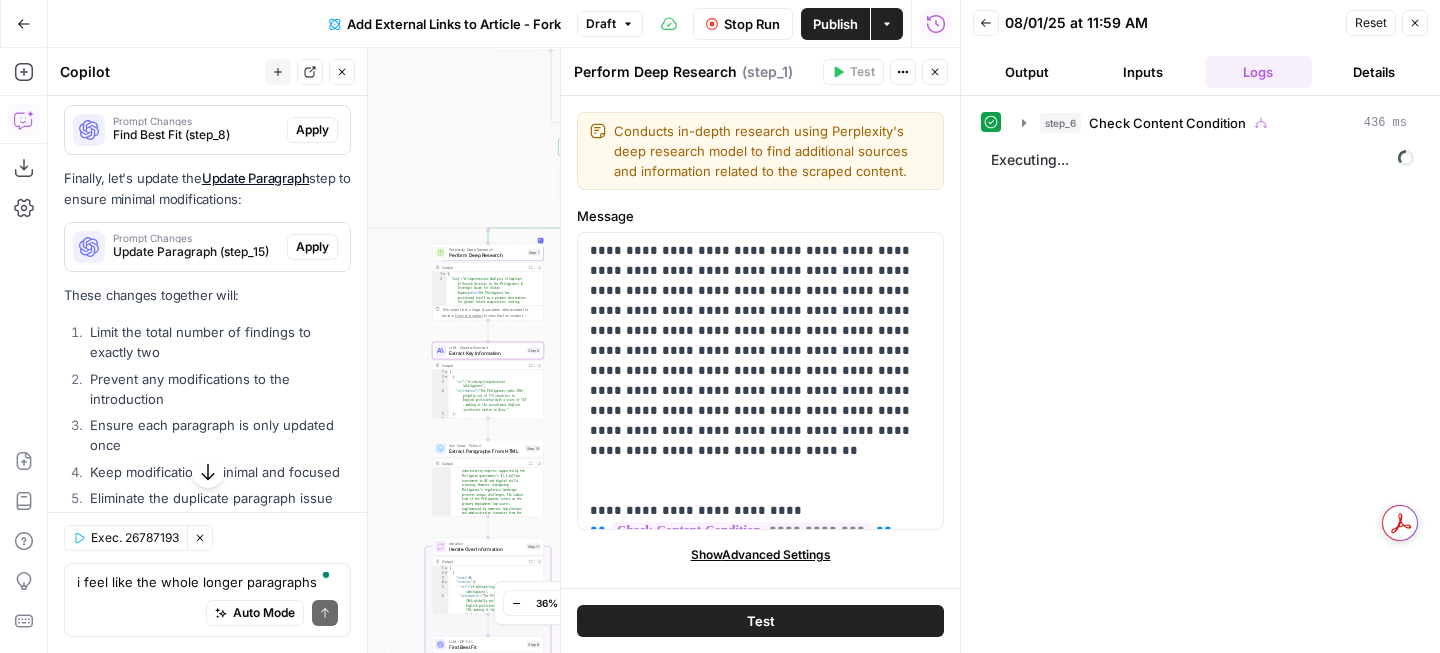 scroll, scrollTop: 6110, scrollLeft: 0, axis: vertical 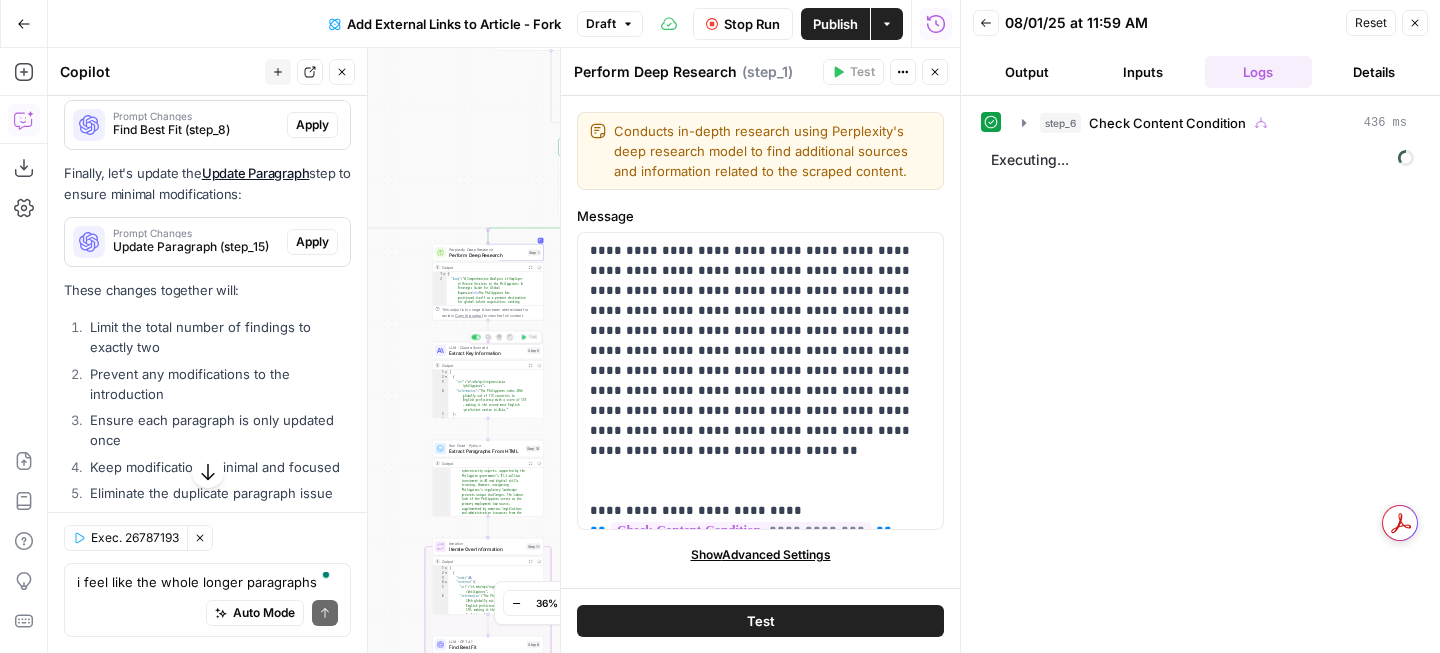 click on "Extract Key Information" at bounding box center (486, 352) 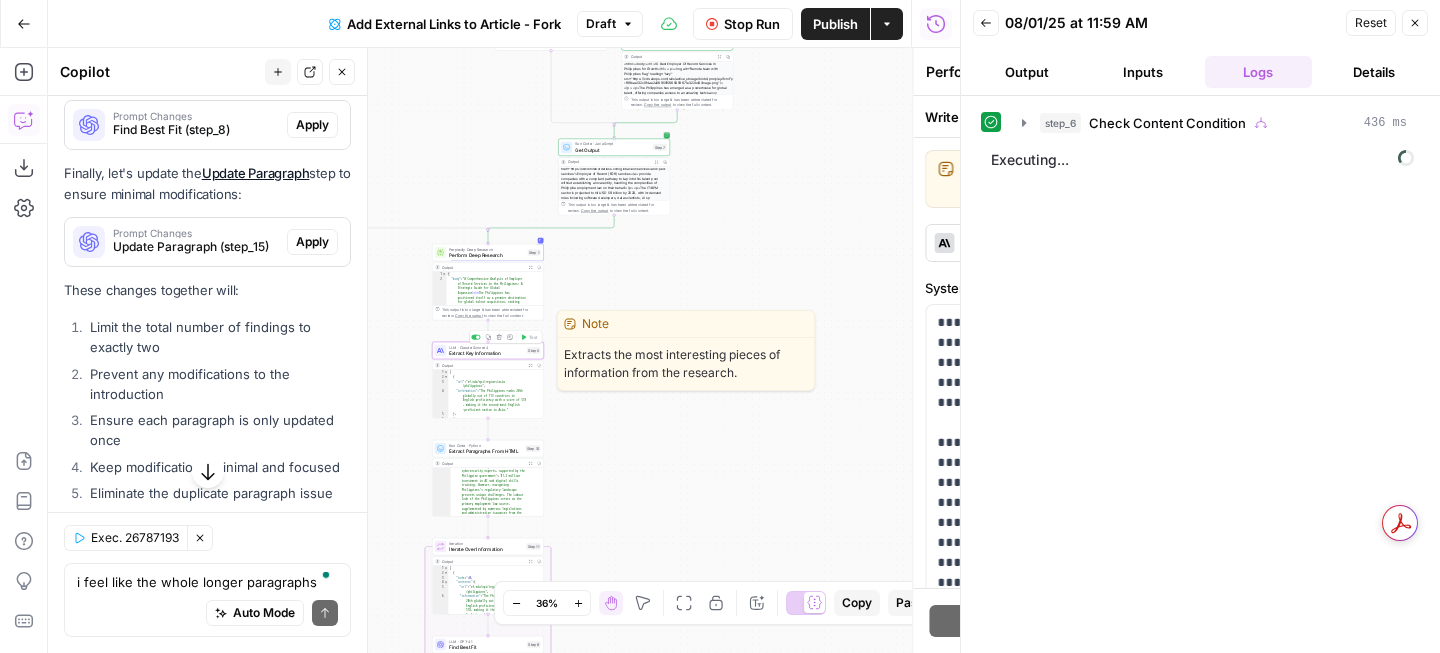 type on "Extract Key Information" 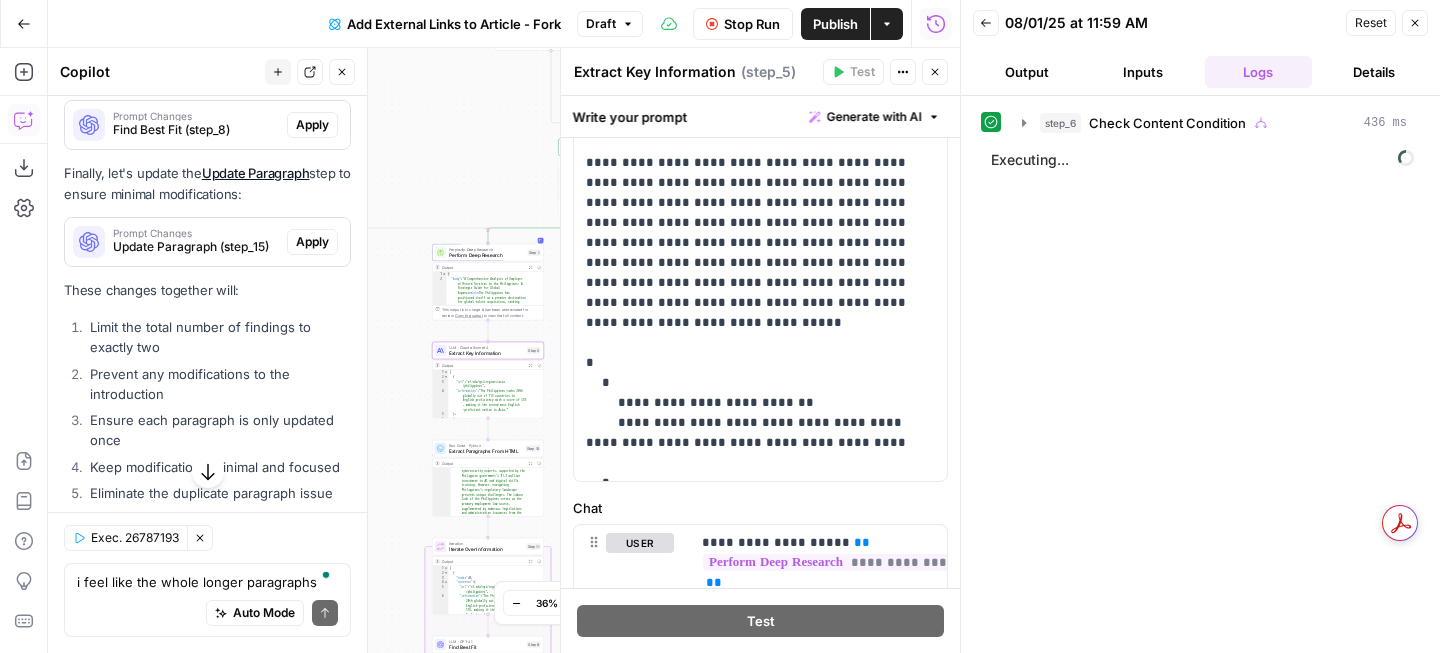 scroll, scrollTop: 279, scrollLeft: 0, axis: vertical 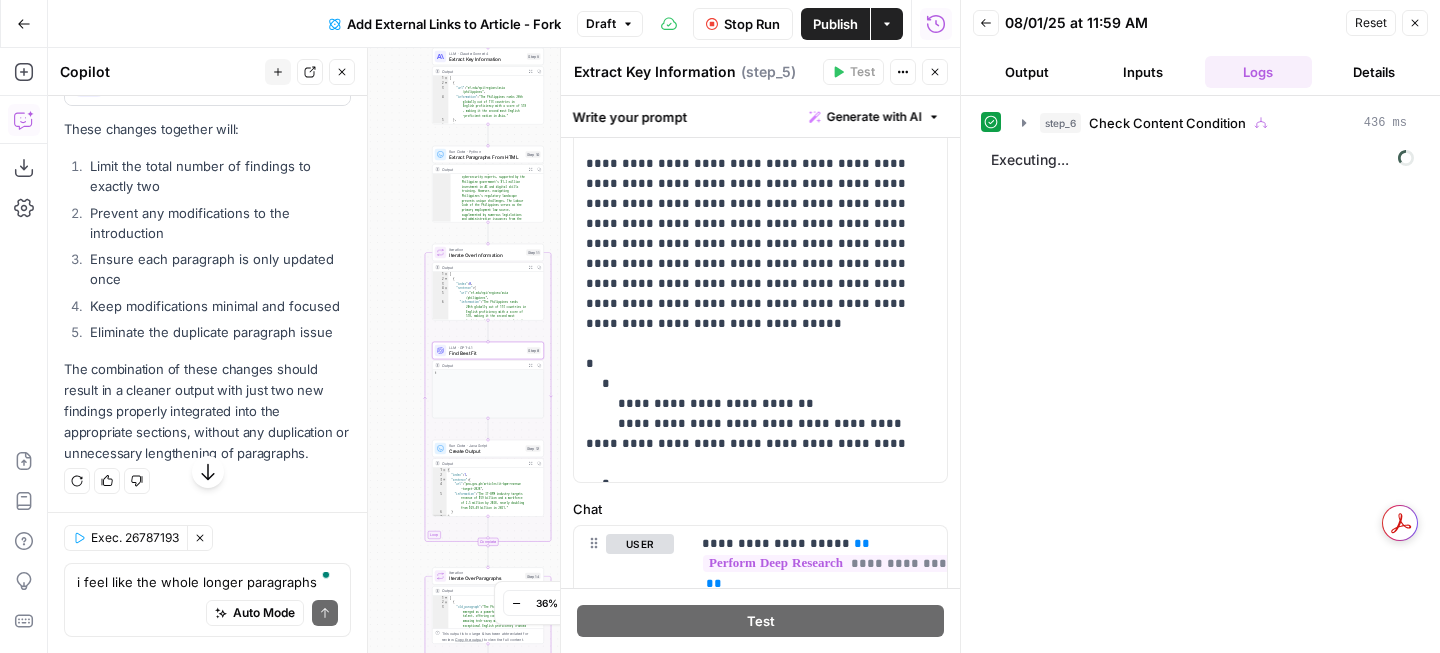 click on "Find Best Fit (step_8)" at bounding box center [196, -31] 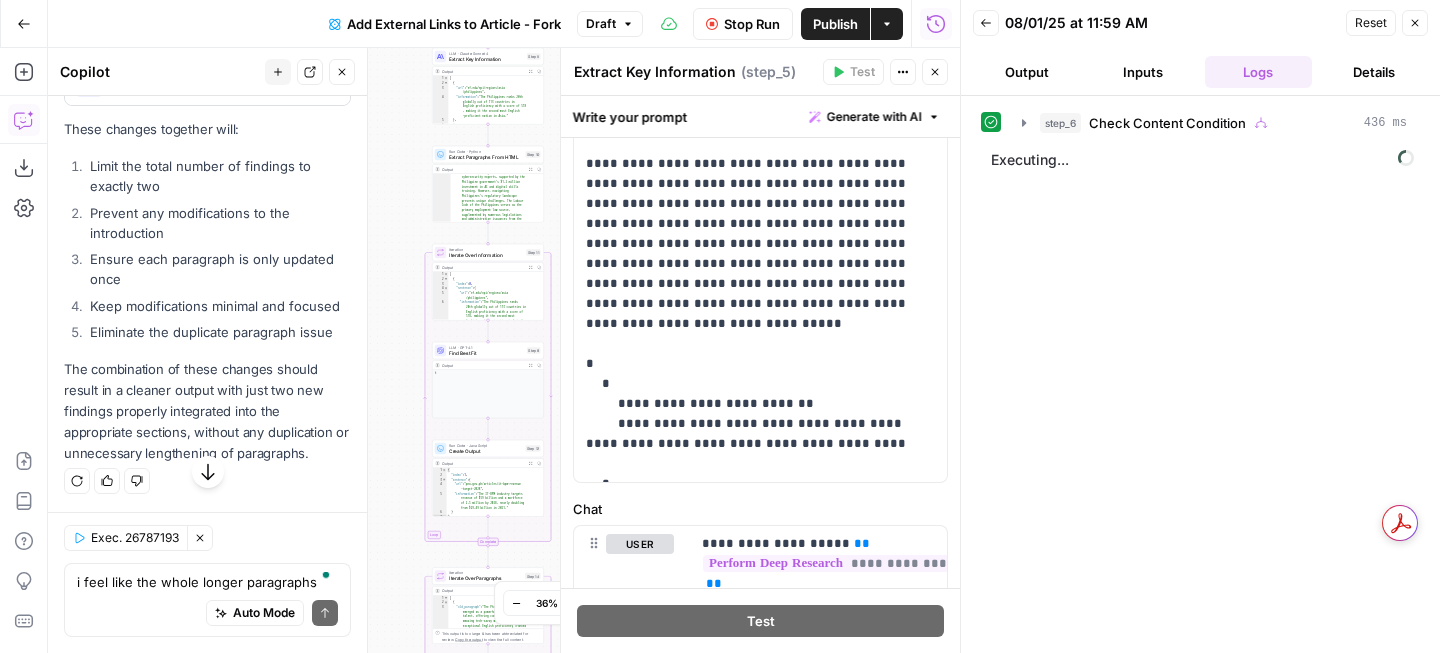 scroll, scrollTop: 6744, scrollLeft: 0, axis: vertical 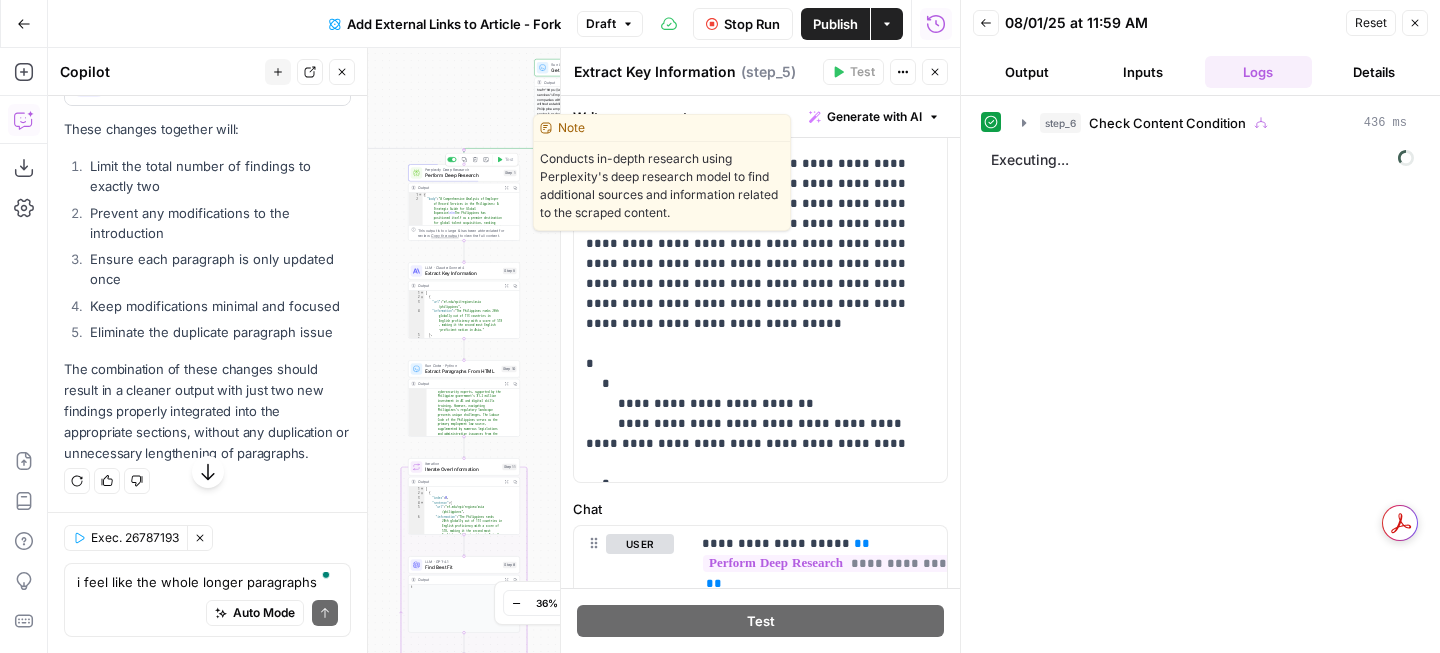click on "Perplexity Deep Research Perform Deep Research Step 1 Copy step Delete step Edit Note Test" at bounding box center (464, 172) 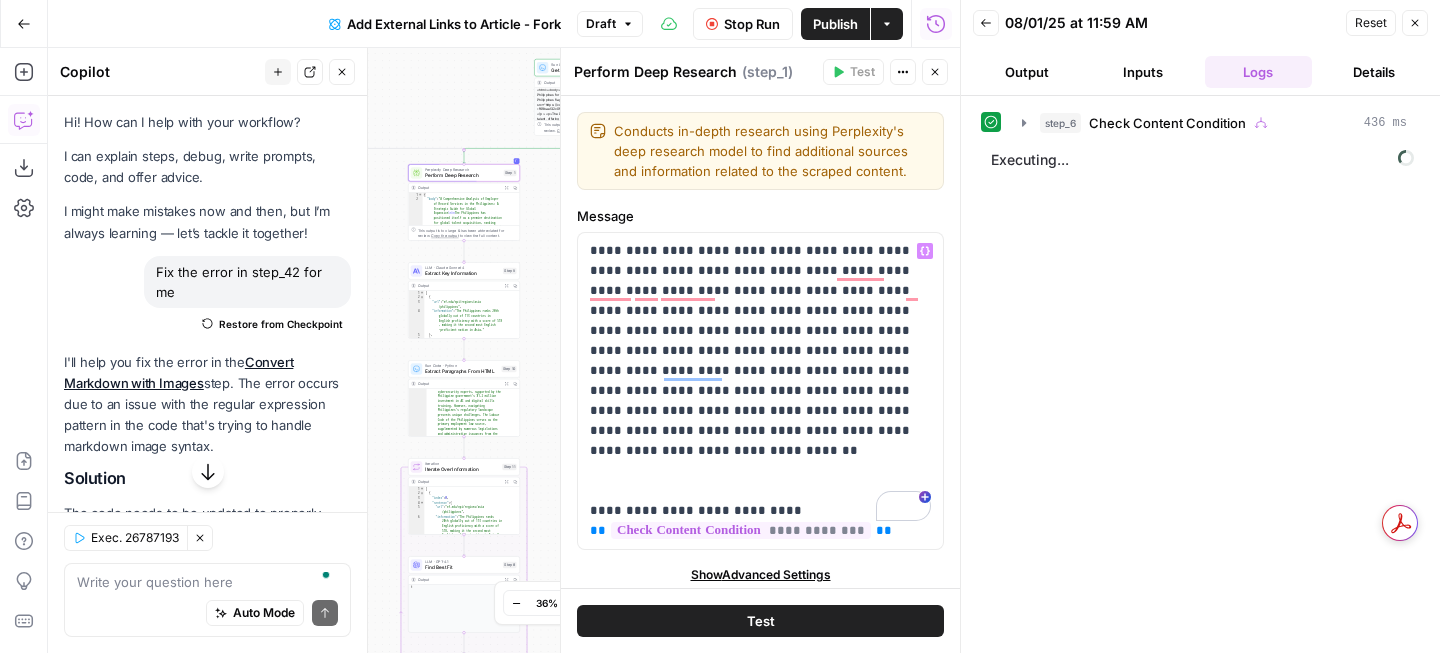 click on "**********" at bounding box center [760, 391] 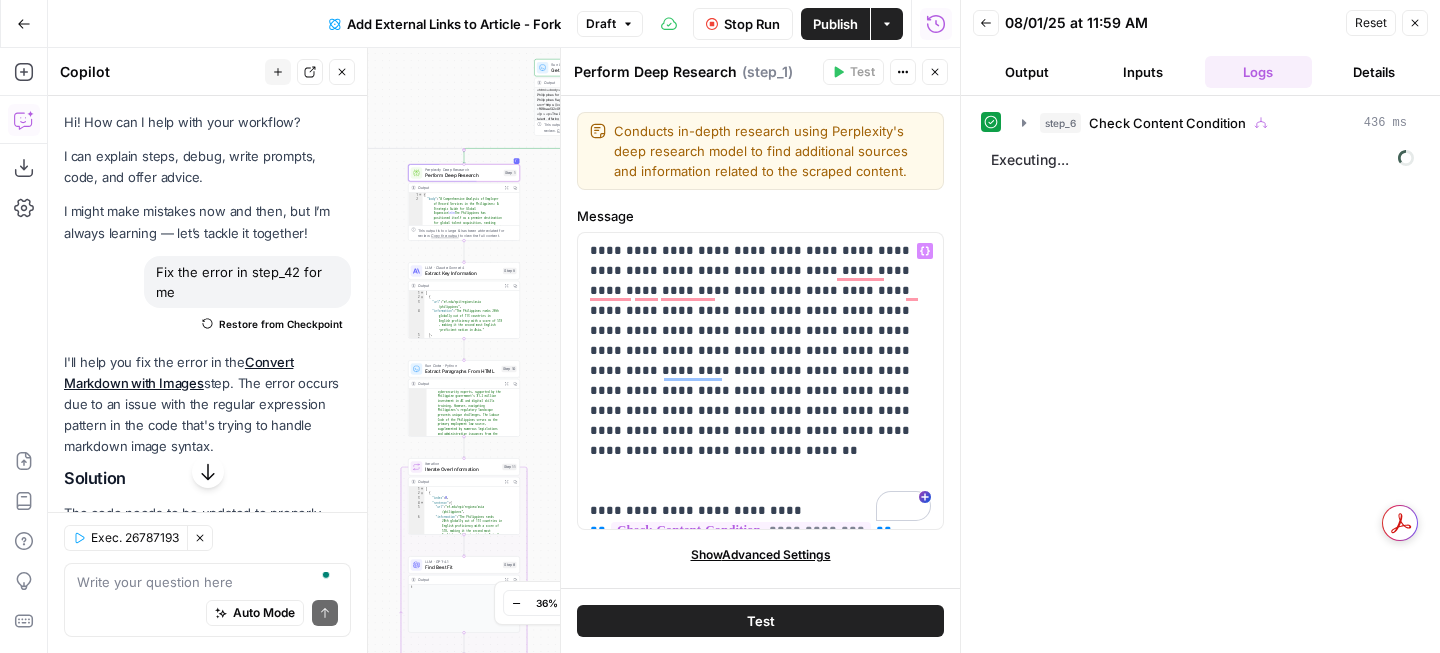 scroll, scrollTop: 0, scrollLeft: 0, axis: both 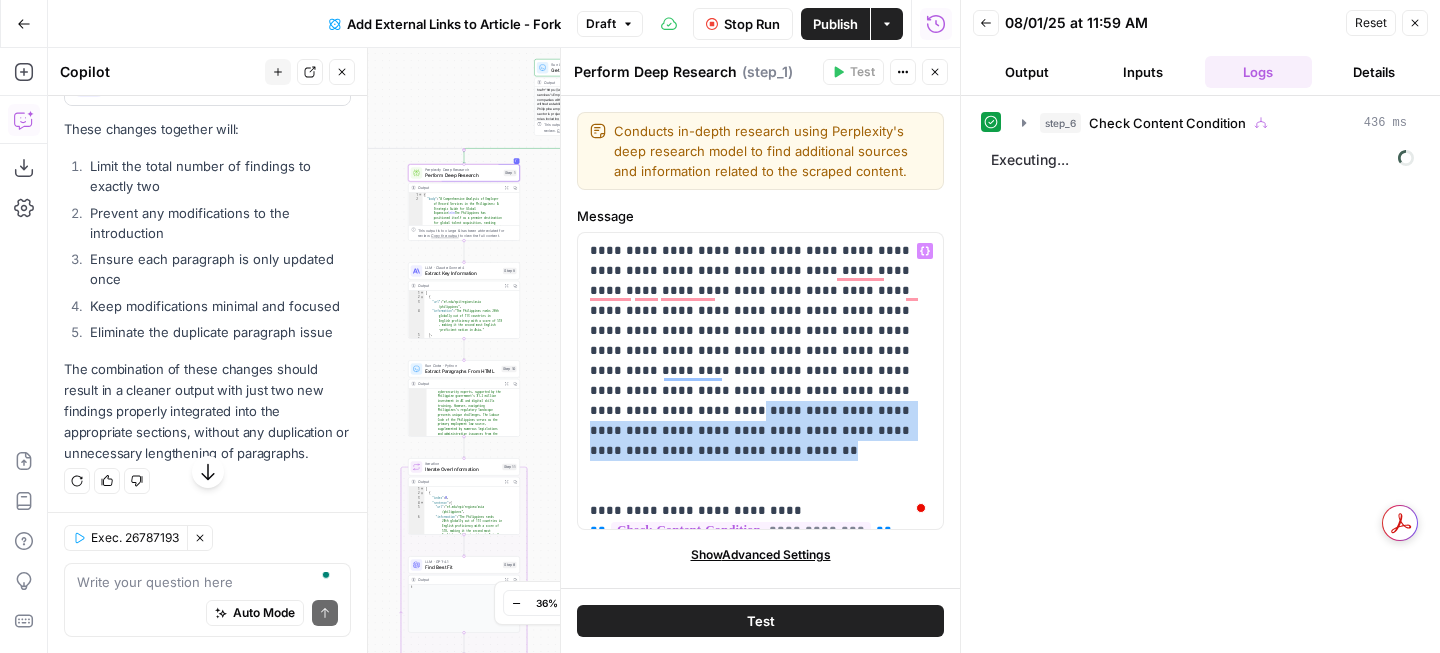 drag, startPoint x: 727, startPoint y: 427, endPoint x: 647, endPoint y: 396, distance: 85.79627 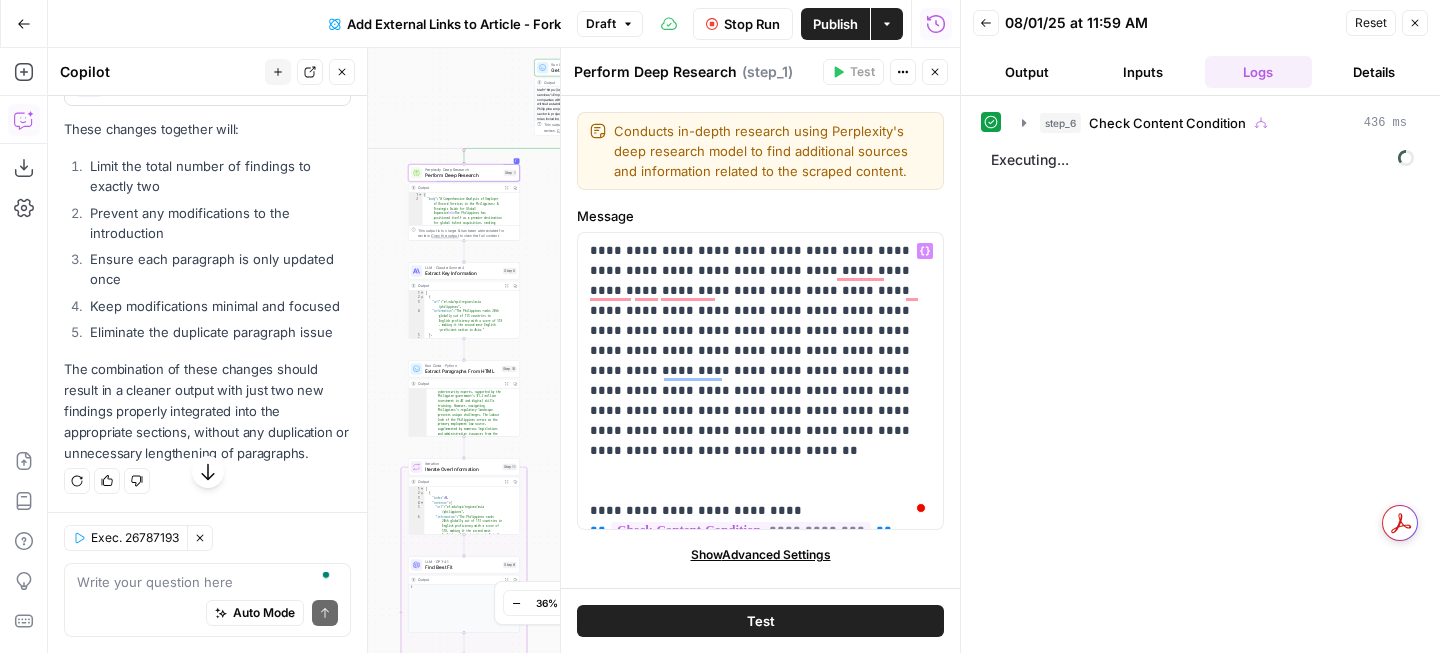 click on "**********" at bounding box center [760, 381] 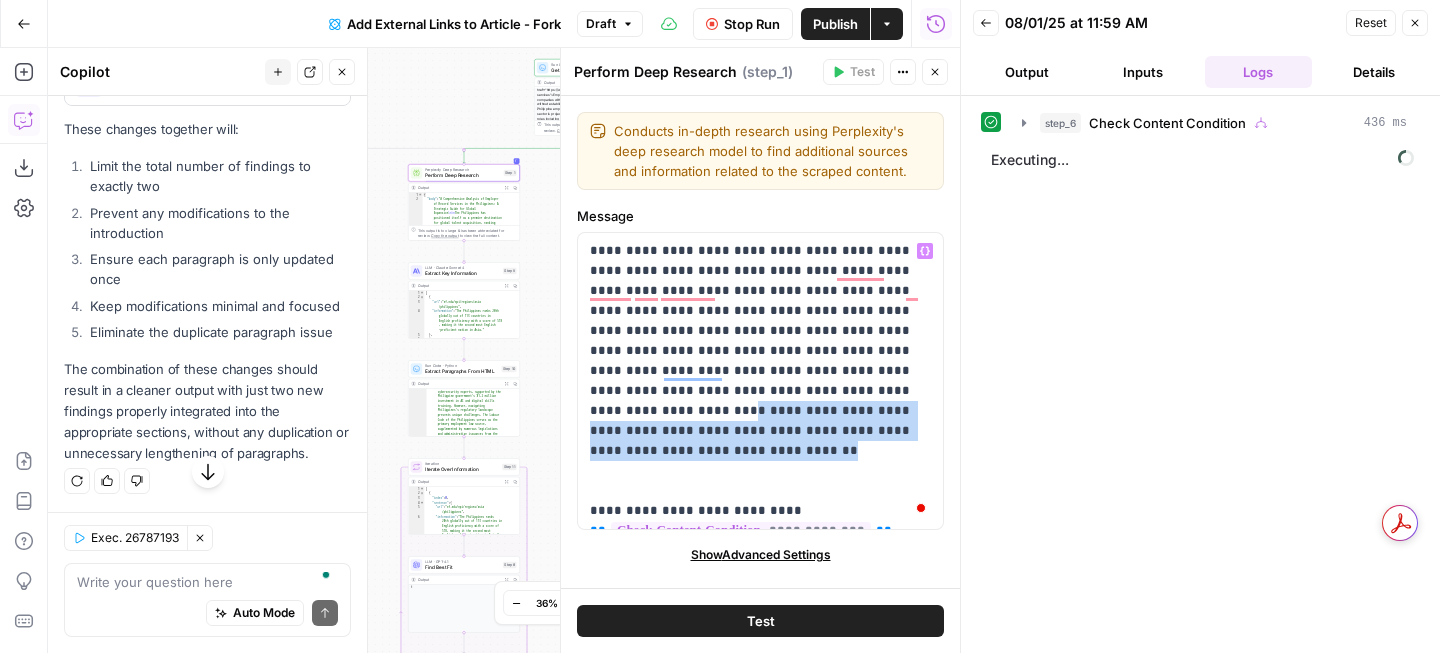 drag, startPoint x: 643, startPoint y: 394, endPoint x: 717, endPoint y: 425, distance: 80.23092 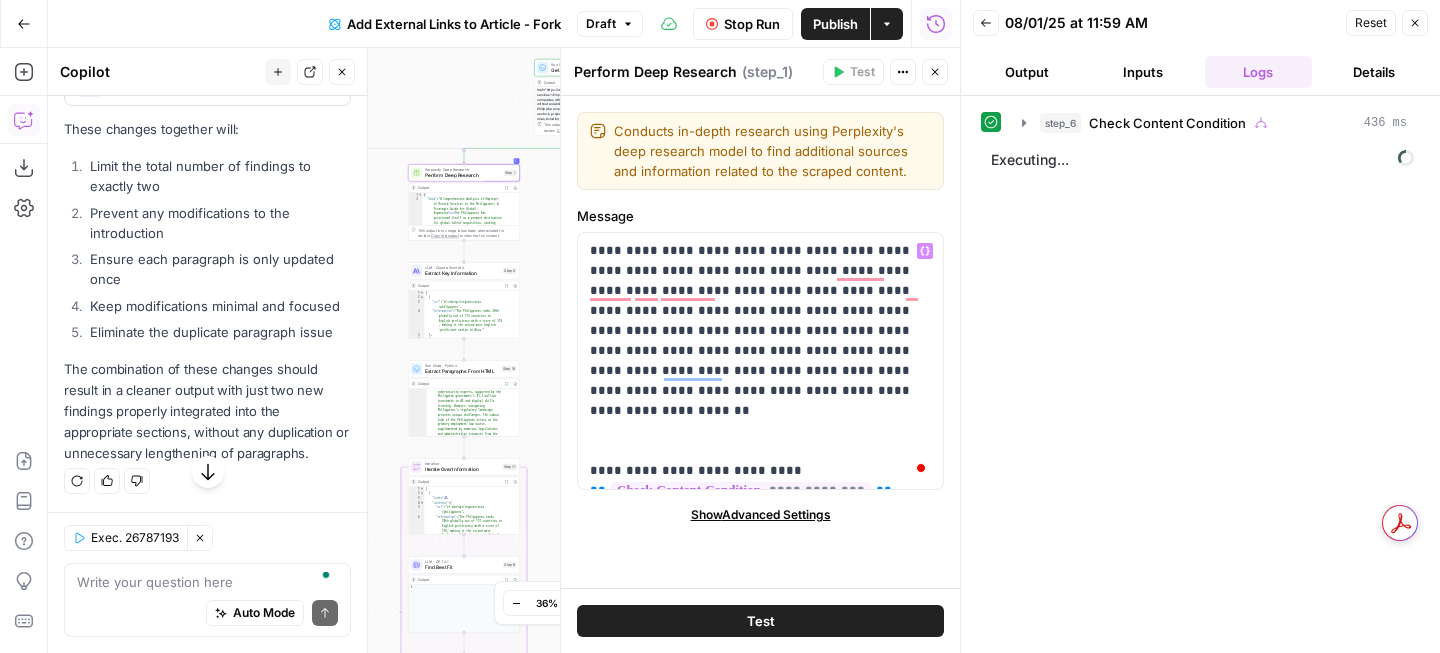 scroll, scrollTop: 6741, scrollLeft: 0, axis: vertical 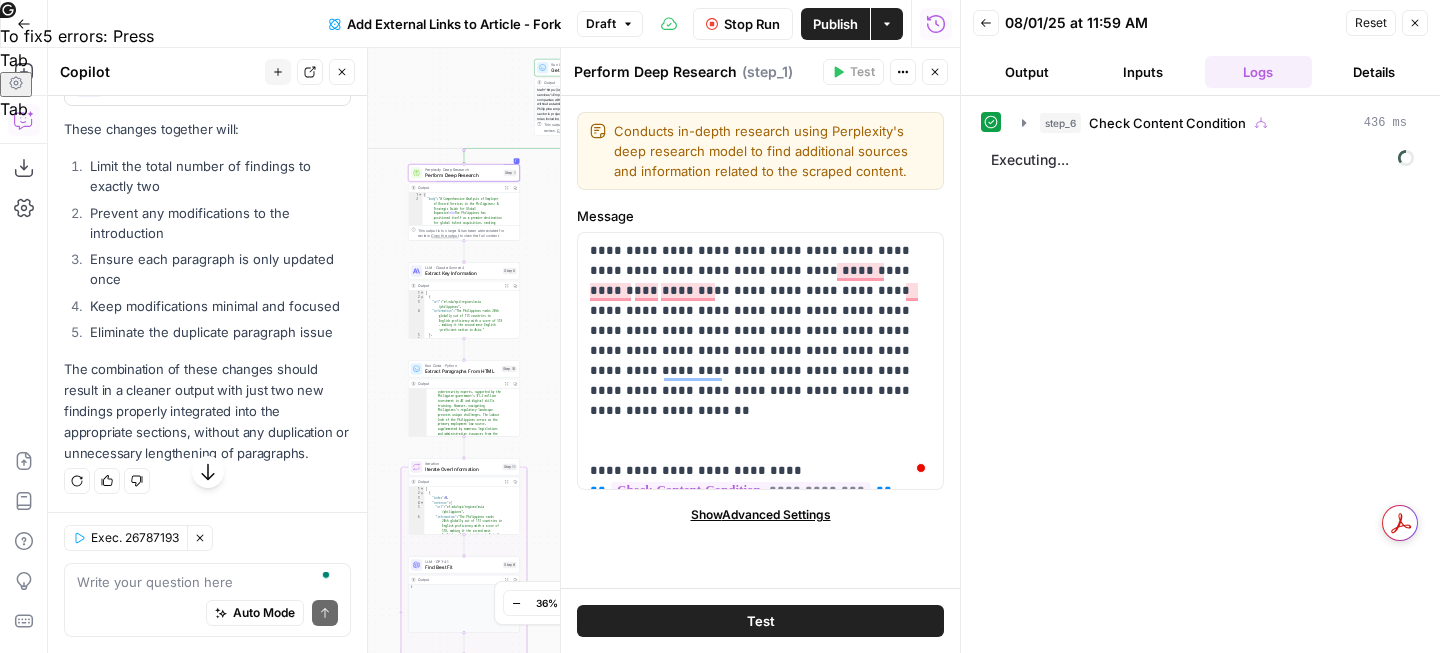 click on "Inputs" at bounding box center (1143, 72) 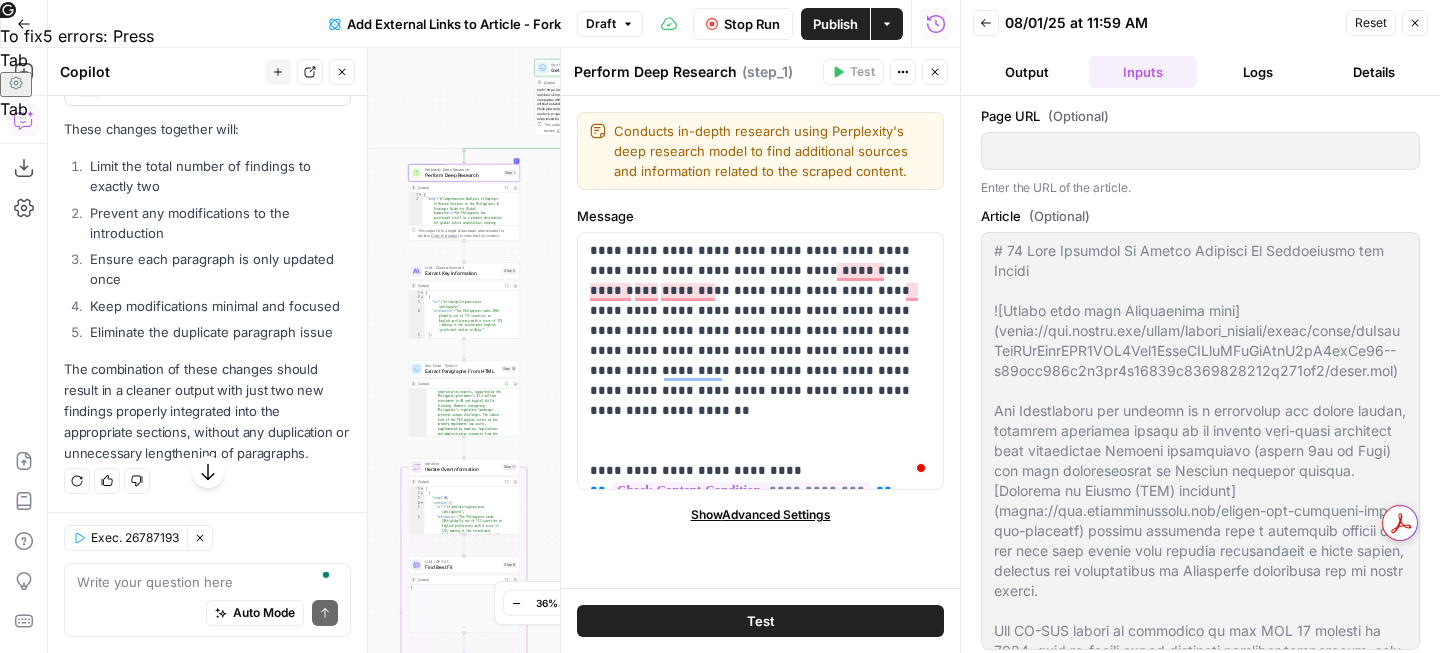 click on "Output" at bounding box center [1027, 72] 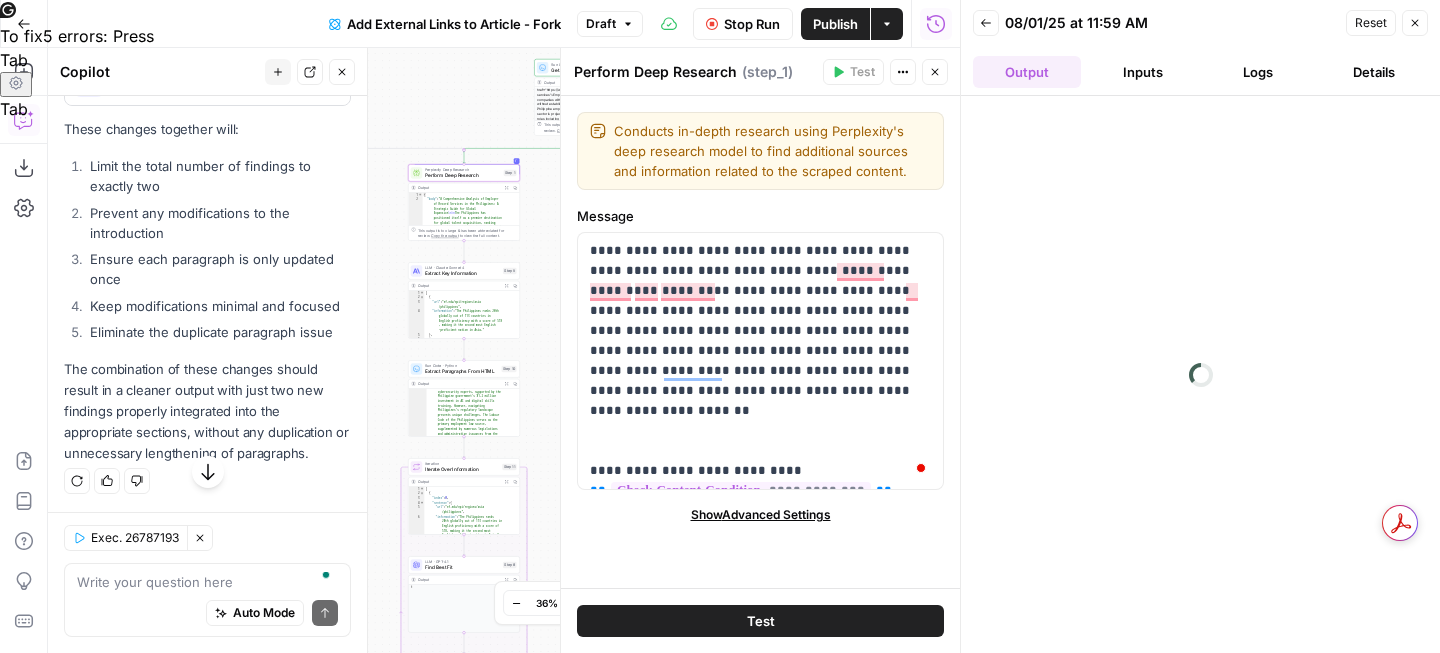 click on "Logs" at bounding box center [1259, 72] 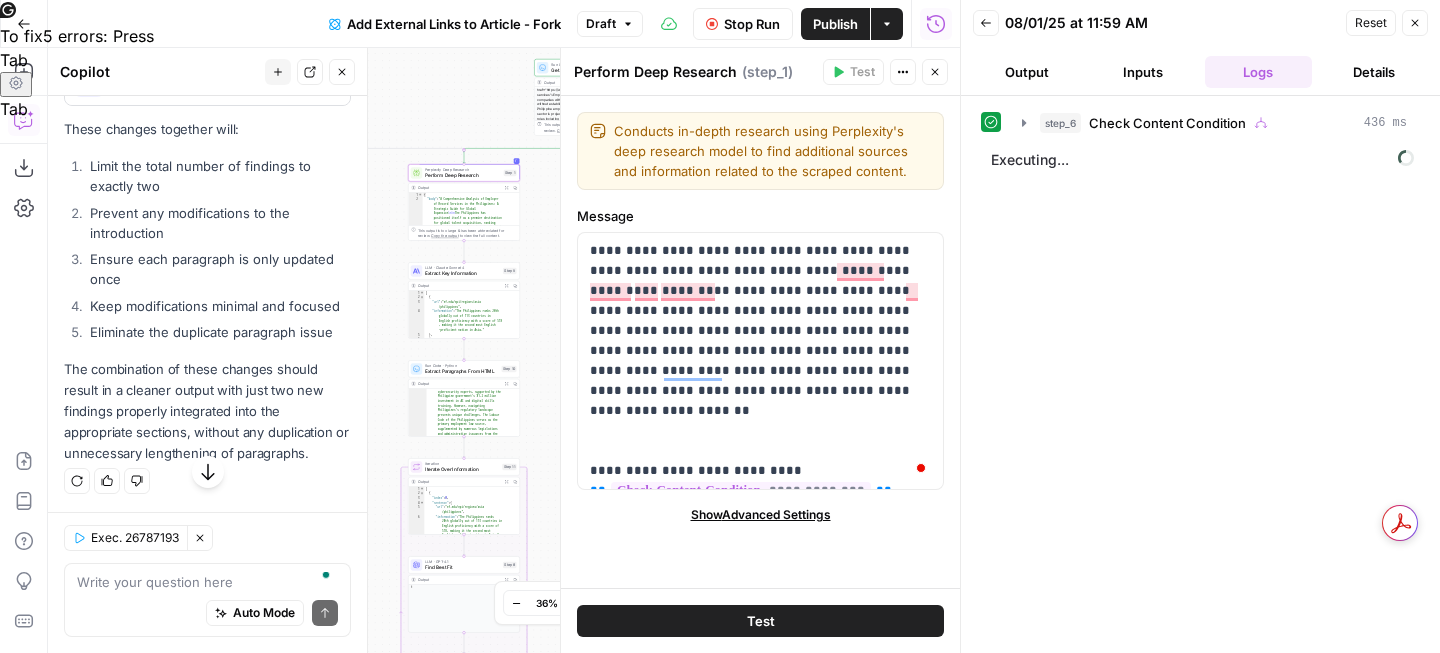 click on "Stop Run" at bounding box center (752, 24) 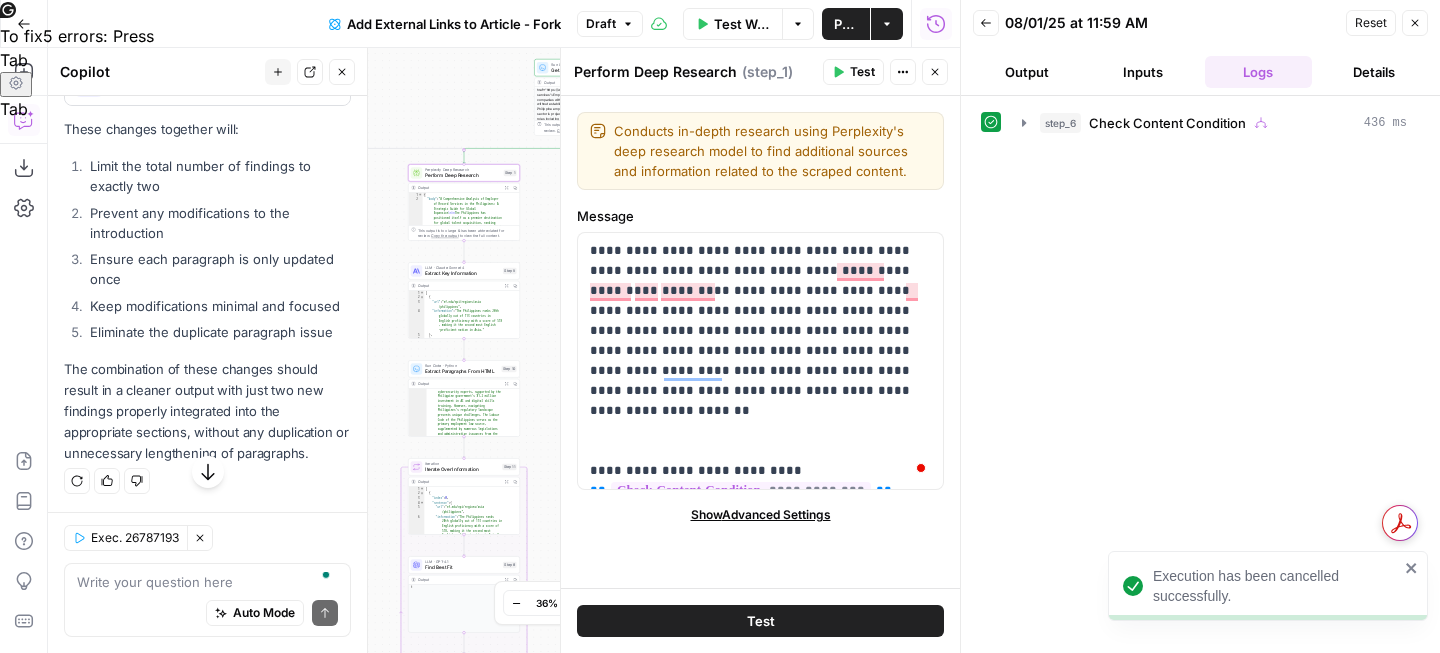 click on "Test Workflow" at bounding box center (742, 24) 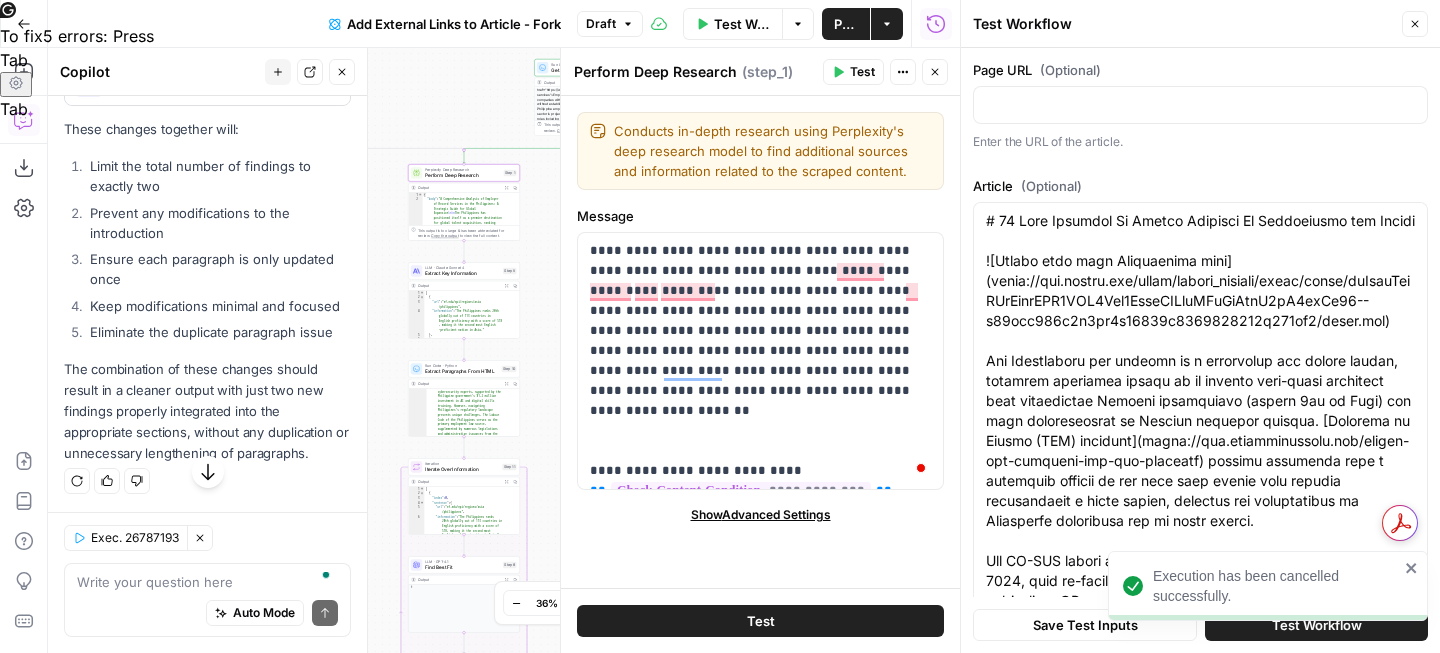 click on "Test Workflow" at bounding box center (1317, 625) 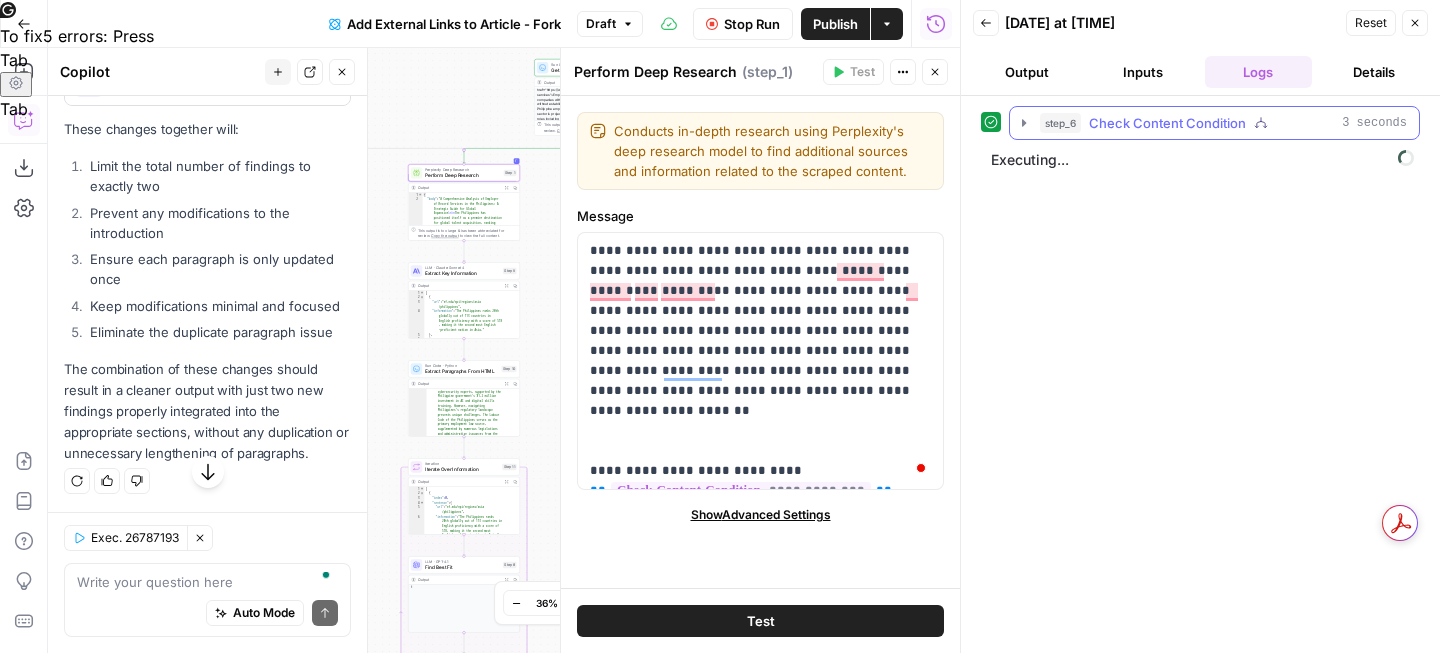 click 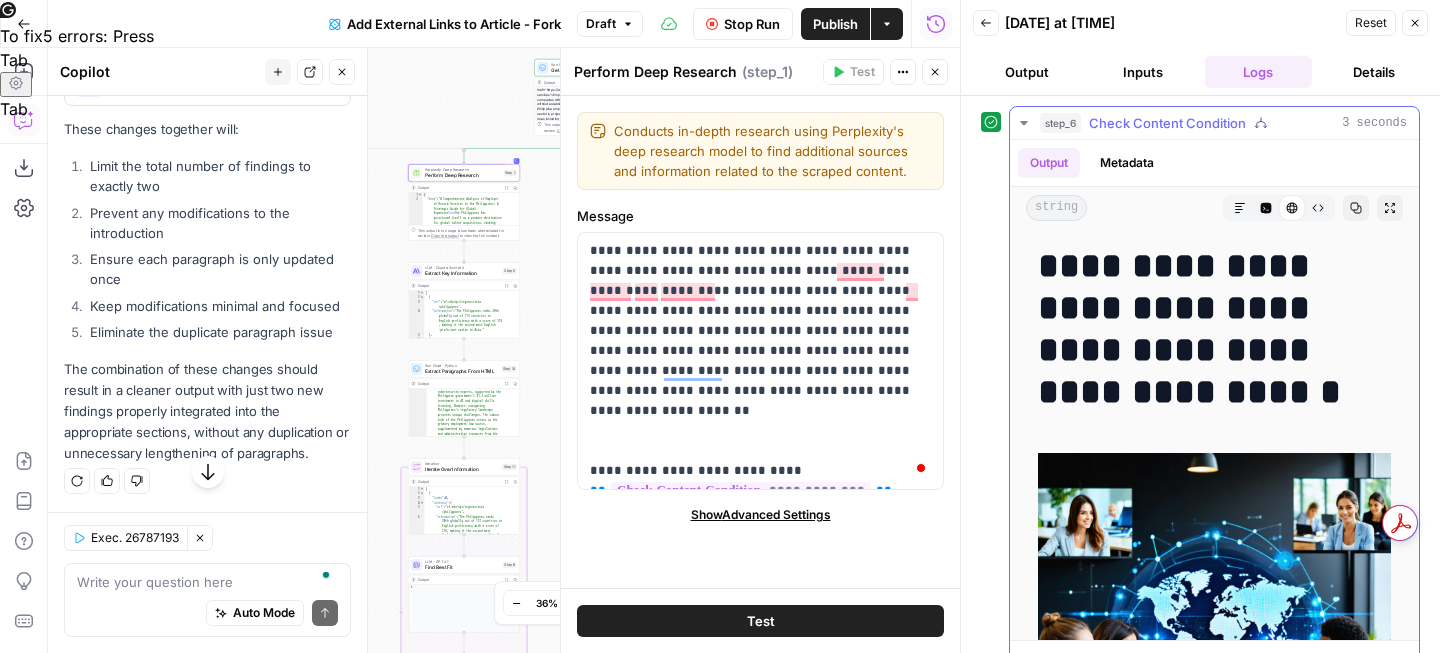 click 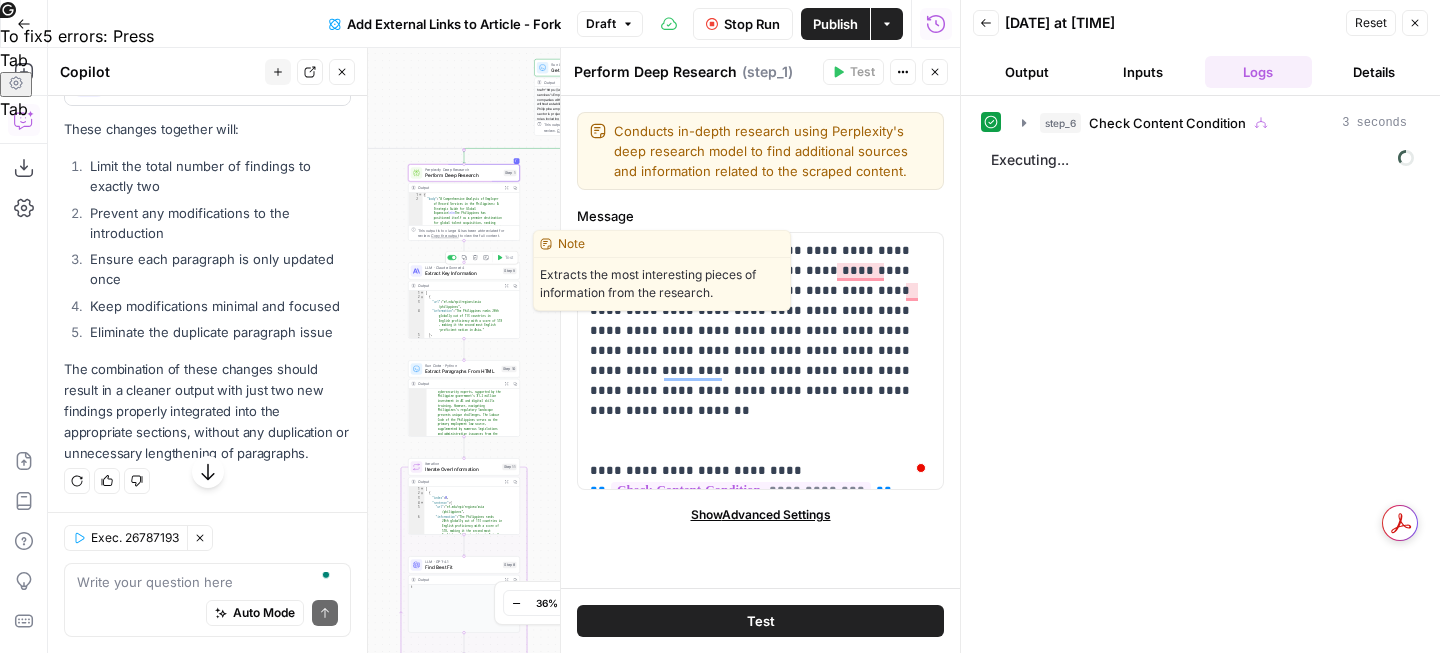 click on "Extract Key Information" at bounding box center [462, 273] 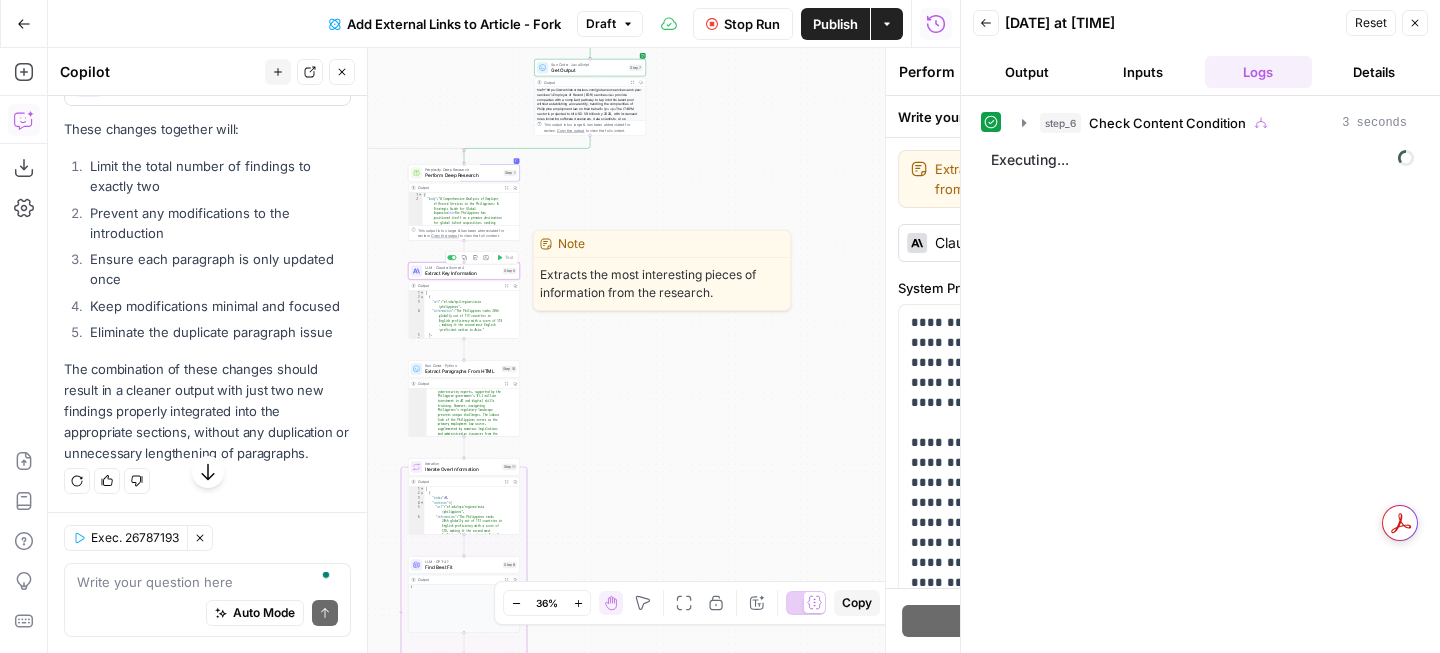 type on "Extract Key Information" 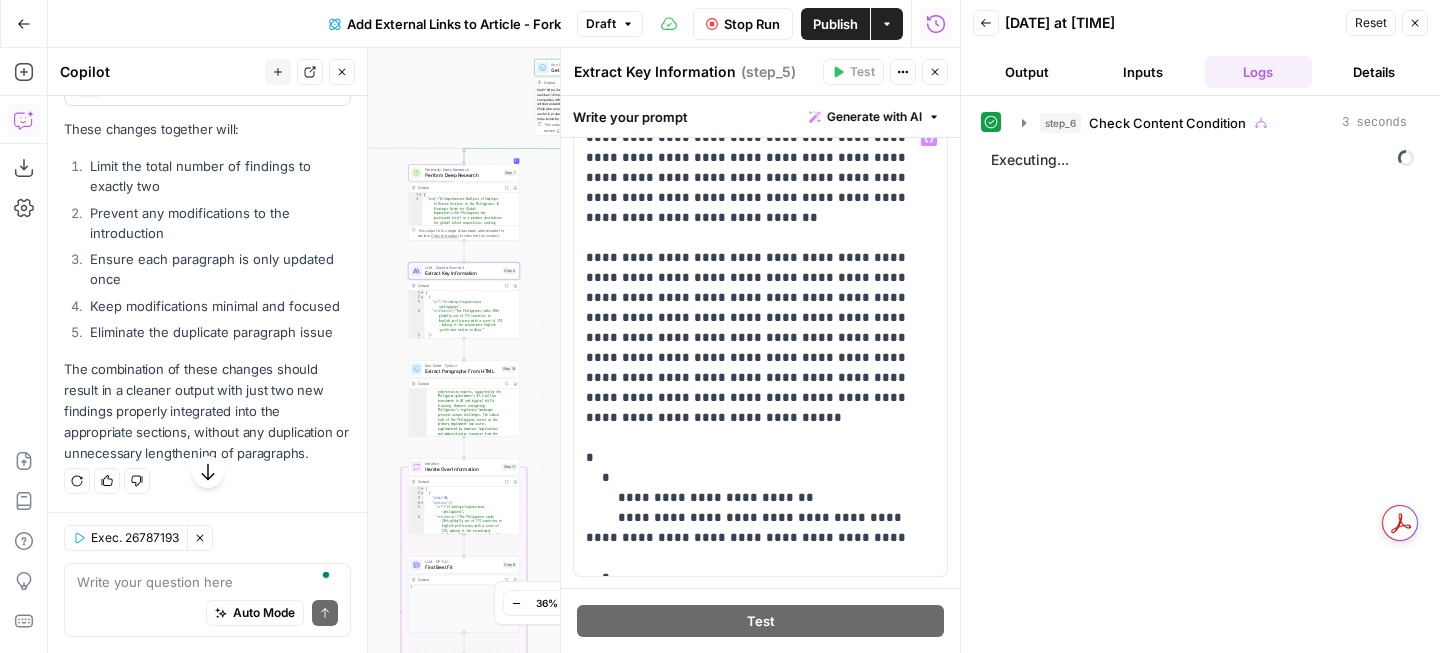 scroll, scrollTop: 286, scrollLeft: 0, axis: vertical 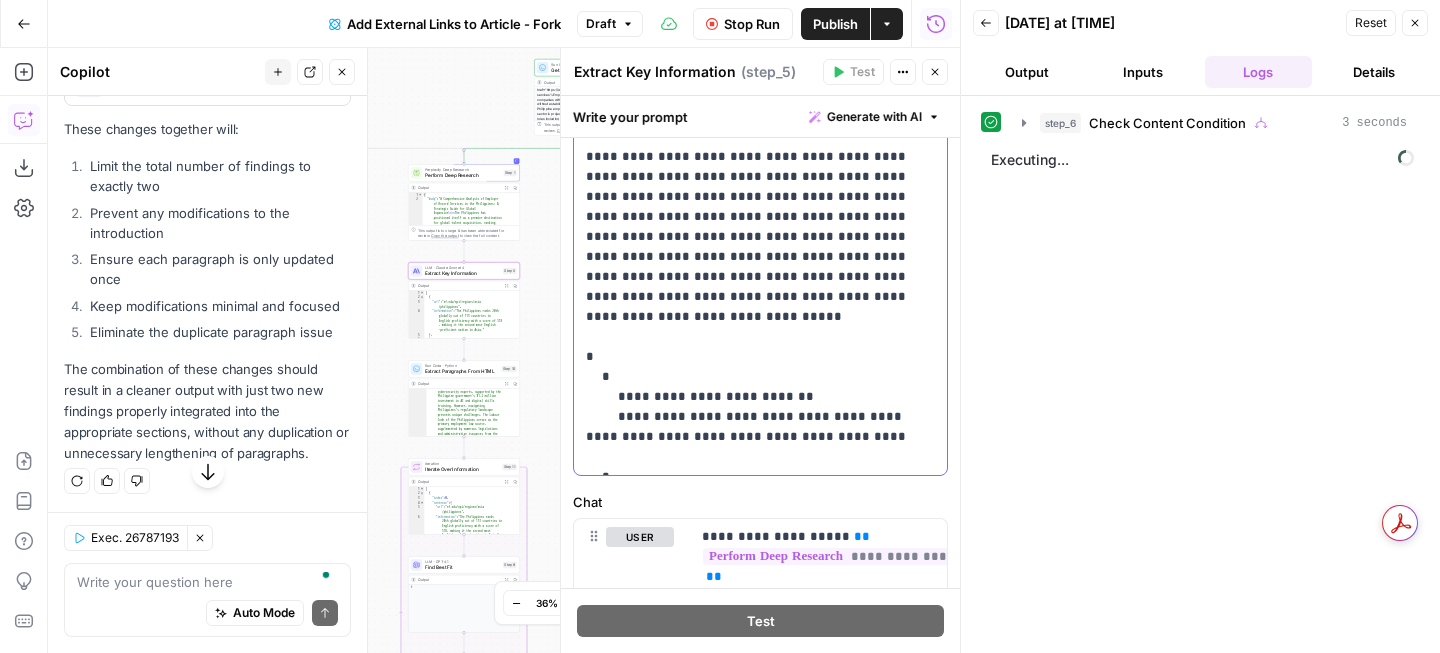 click on "**********" at bounding box center [760, 247] 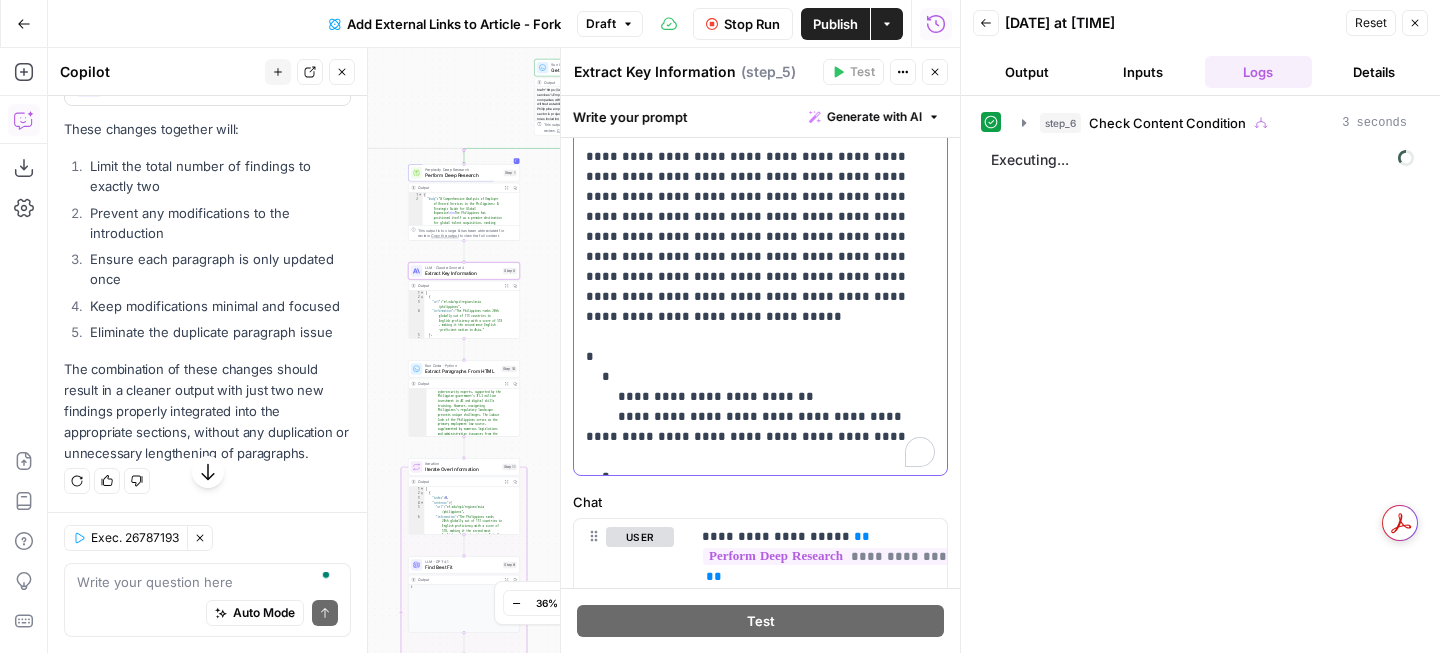 type 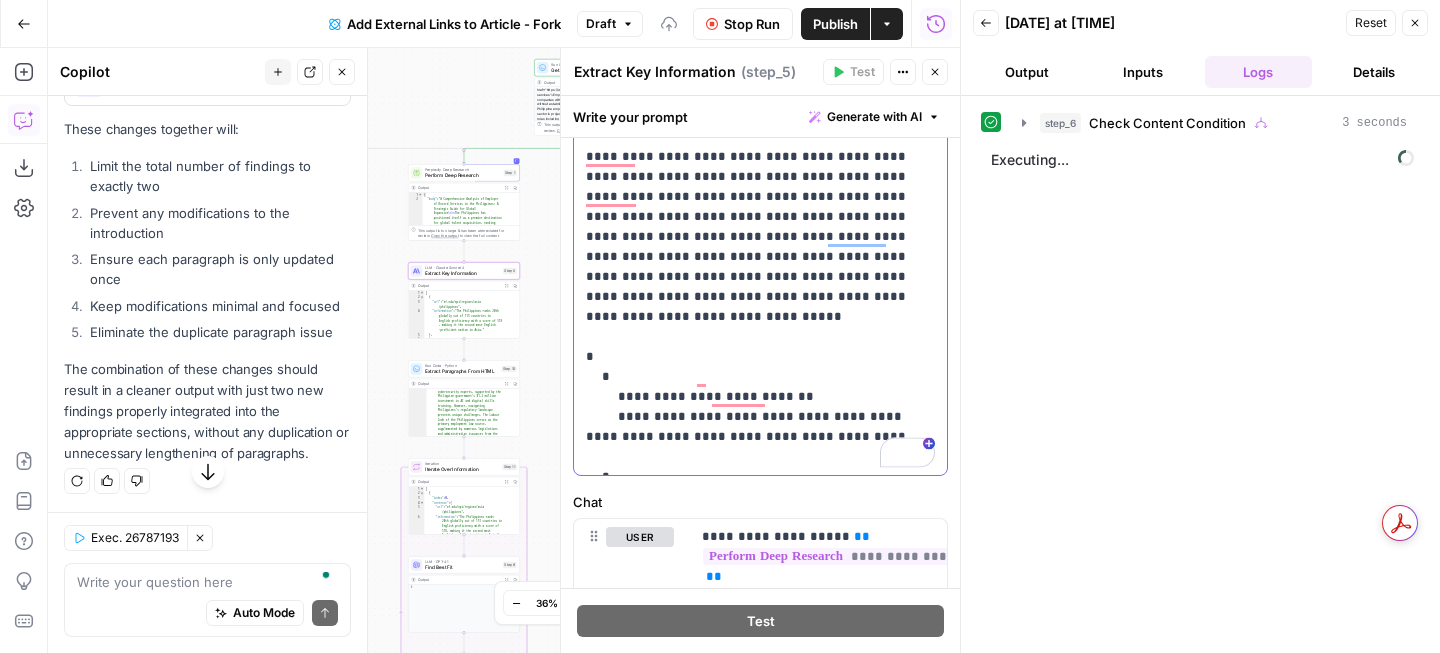 scroll, scrollTop: 170, scrollLeft: 0, axis: vertical 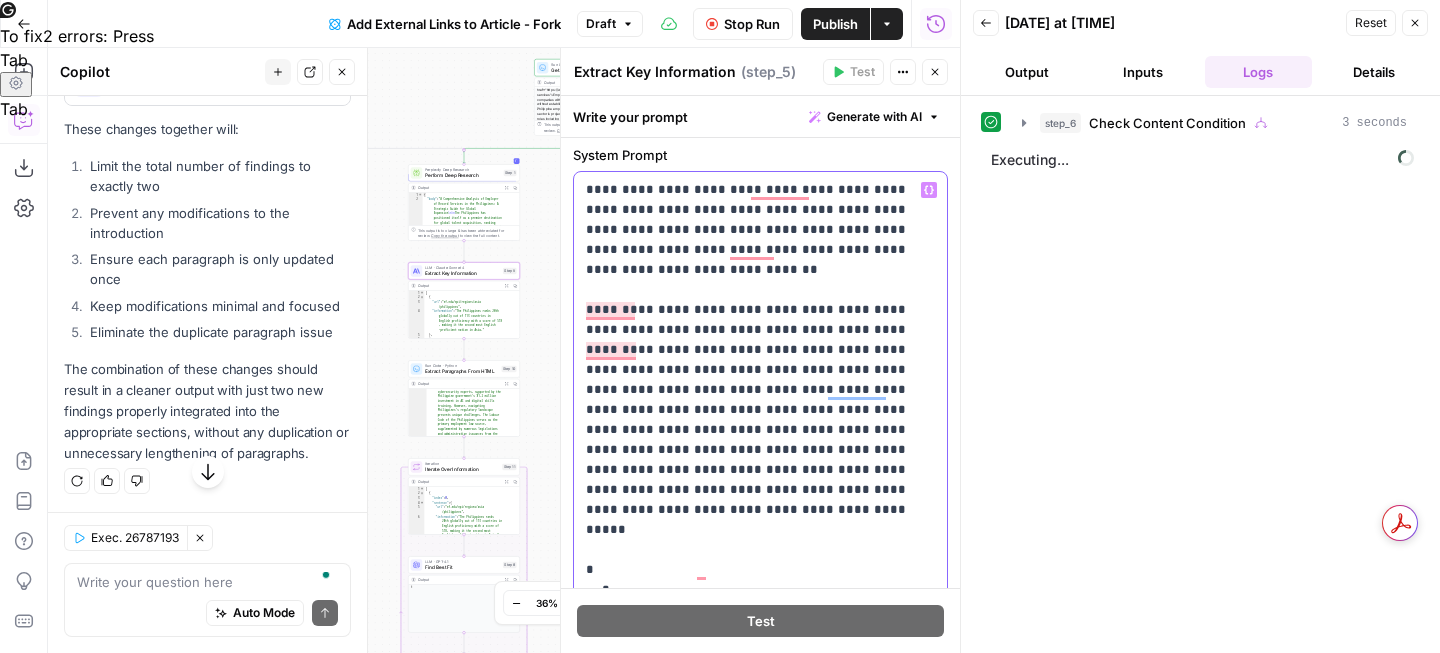 drag, startPoint x: 695, startPoint y: 430, endPoint x: 693, endPoint y: 440, distance: 10.198039 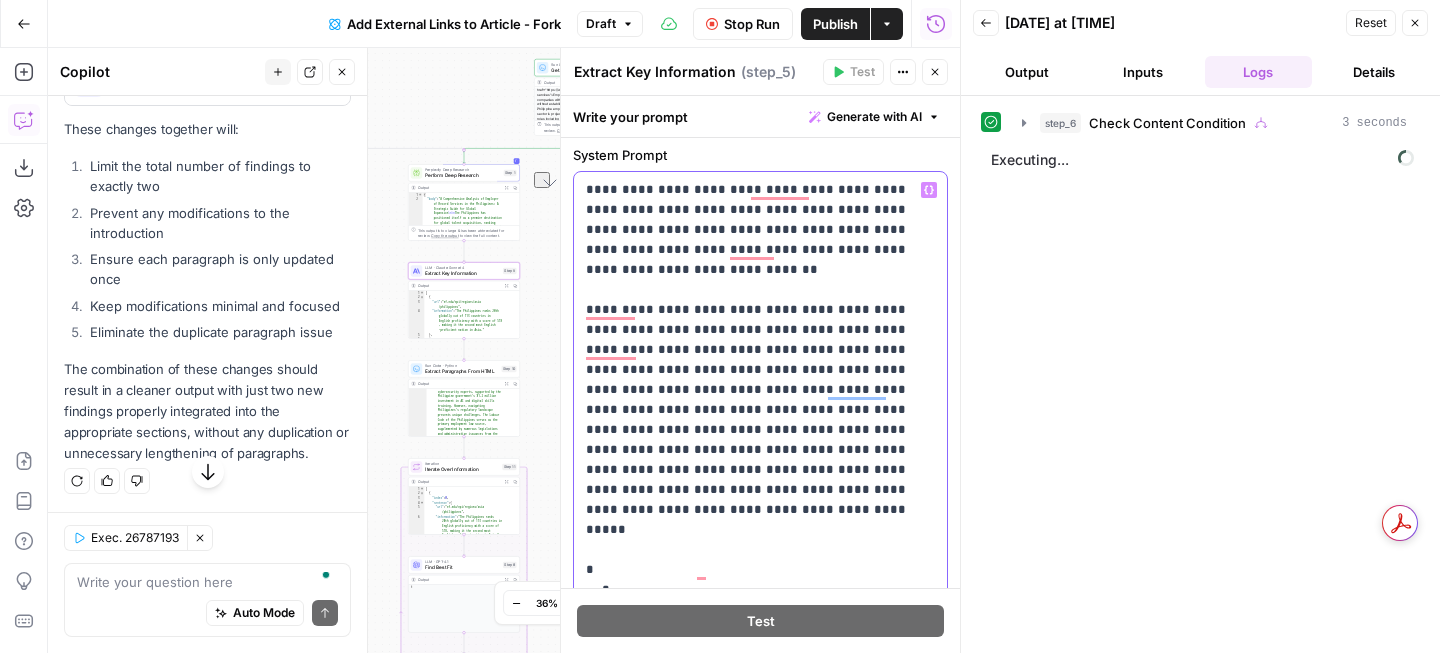 drag, startPoint x: 692, startPoint y: 427, endPoint x: 944, endPoint y: 429, distance: 252.00793 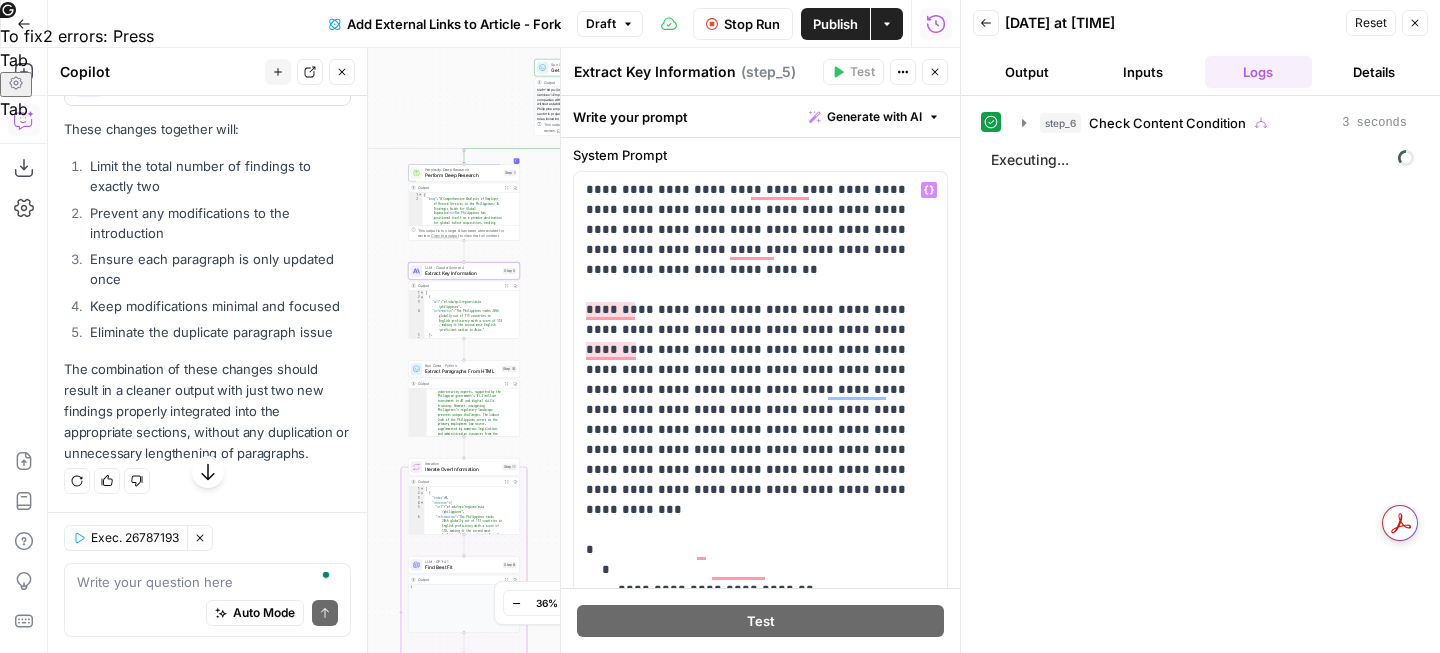 click on "Stop Run" at bounding box center (752, 24) 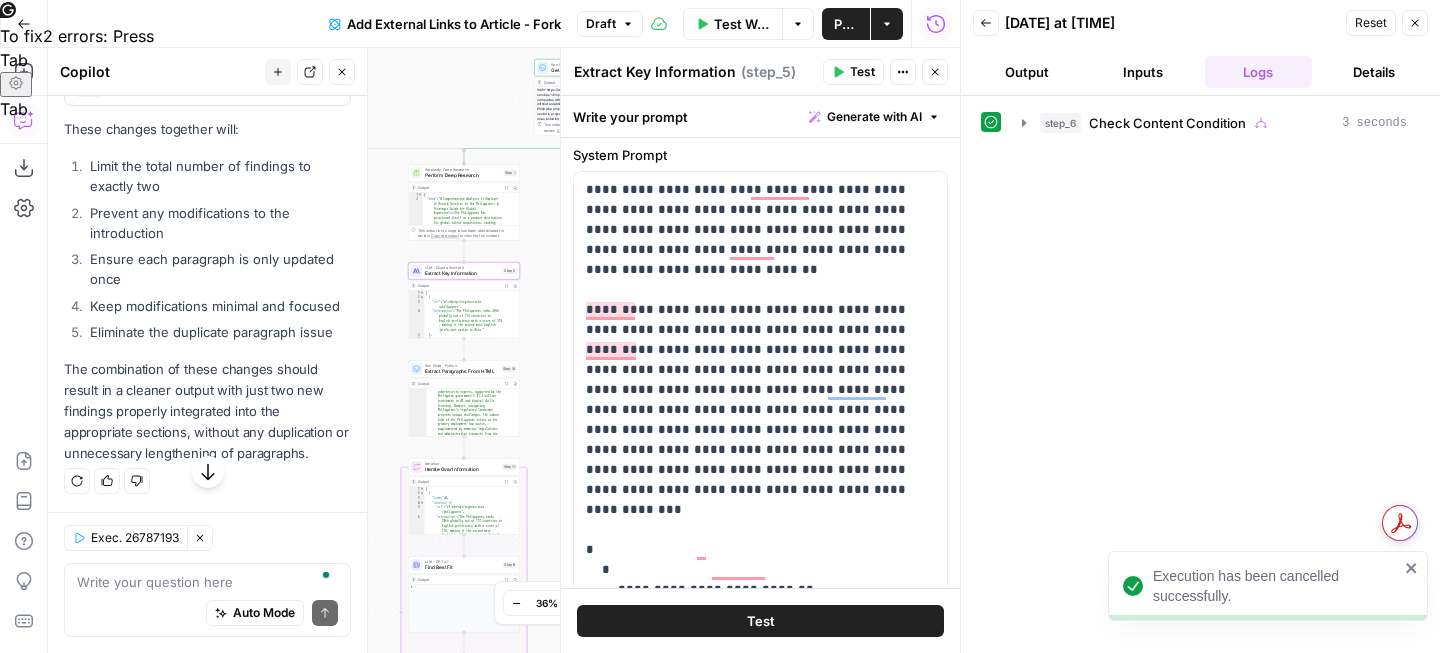click on "Test" at bounding box center [862, 72] 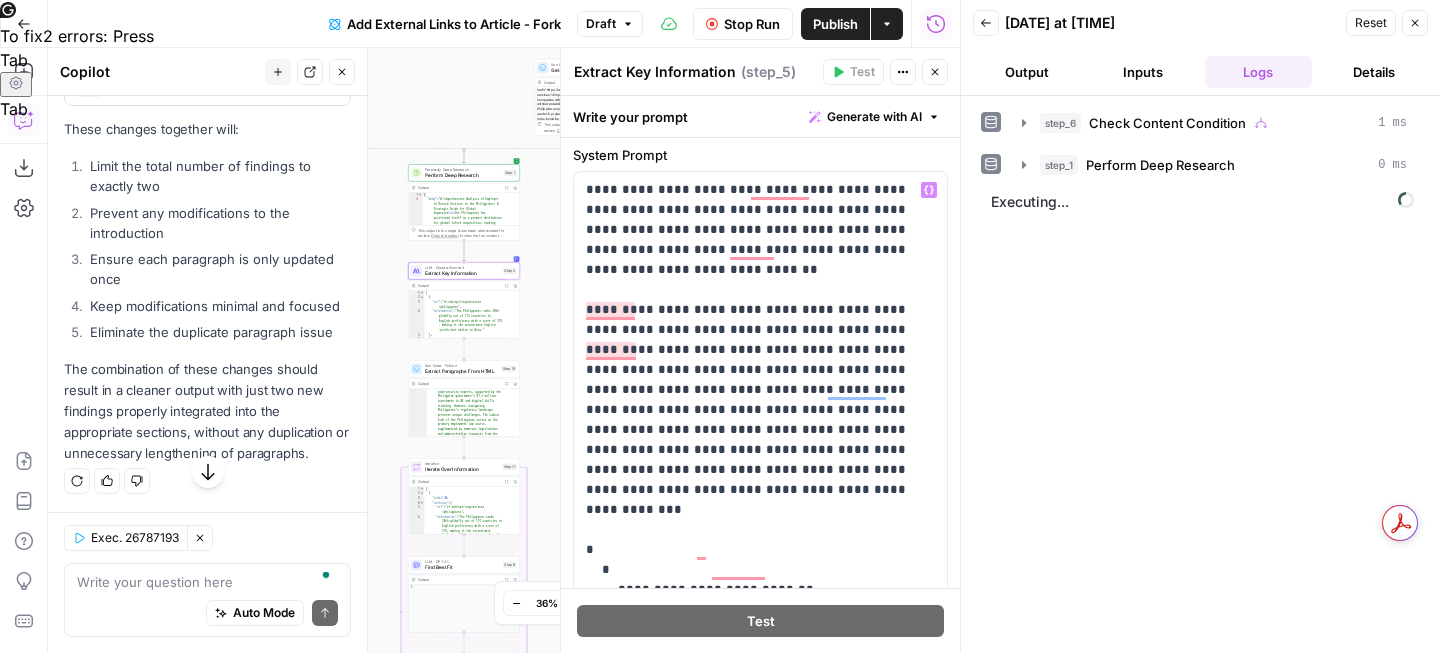 scroll, scrollTop: 168, scrollLeft: 0, axis: vertical 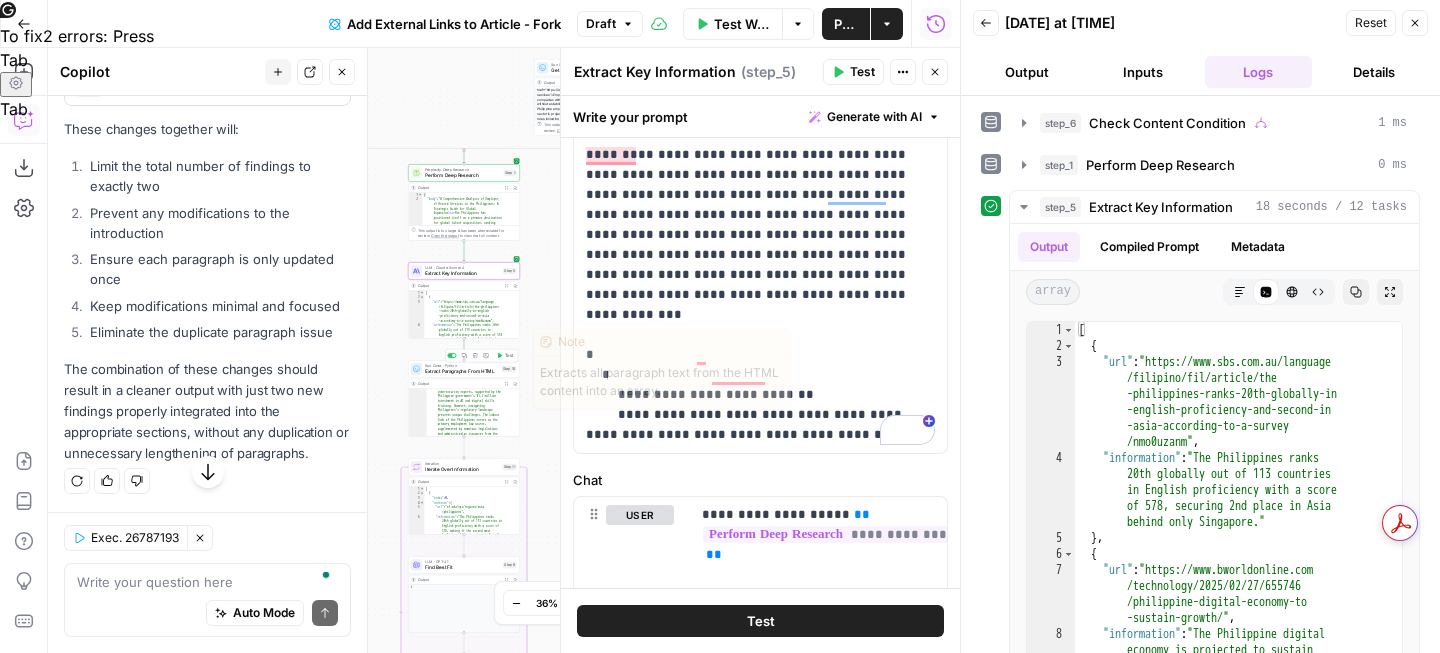 click on "Test" at bounding box center [505, 355] 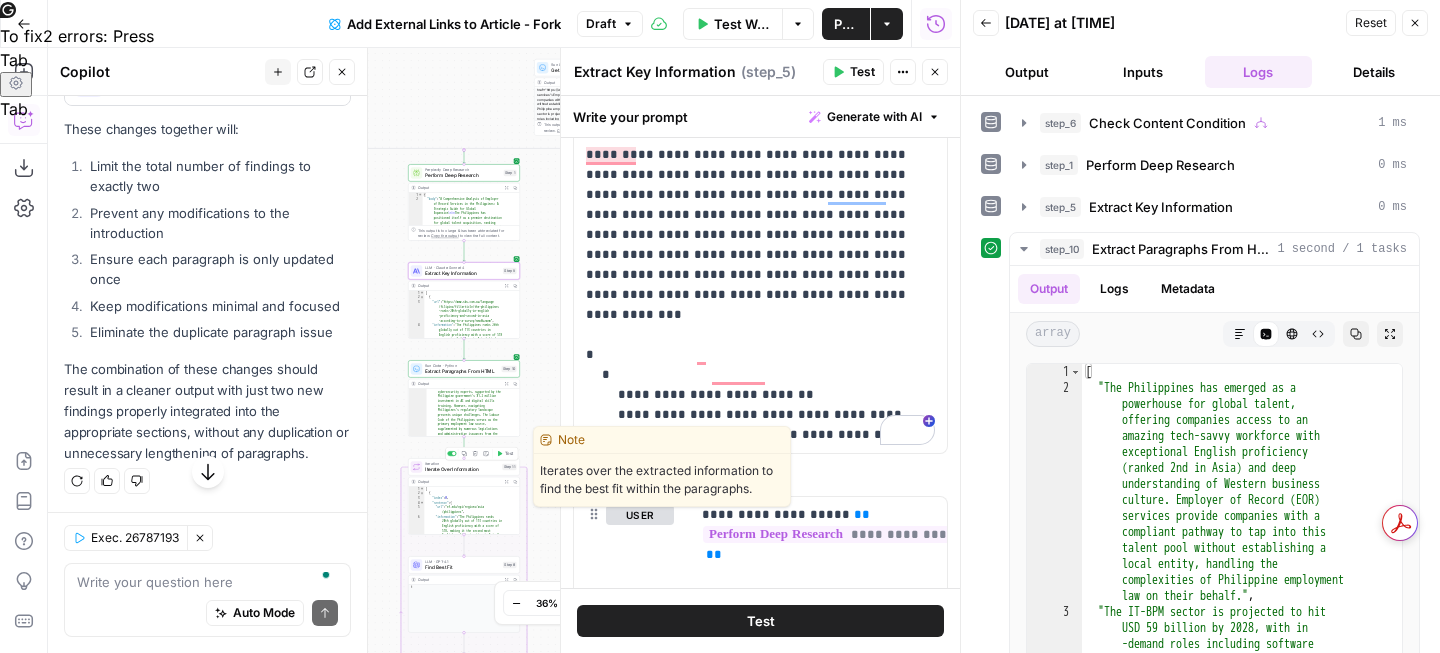 click on "Test" at bounding box center (505, 453) 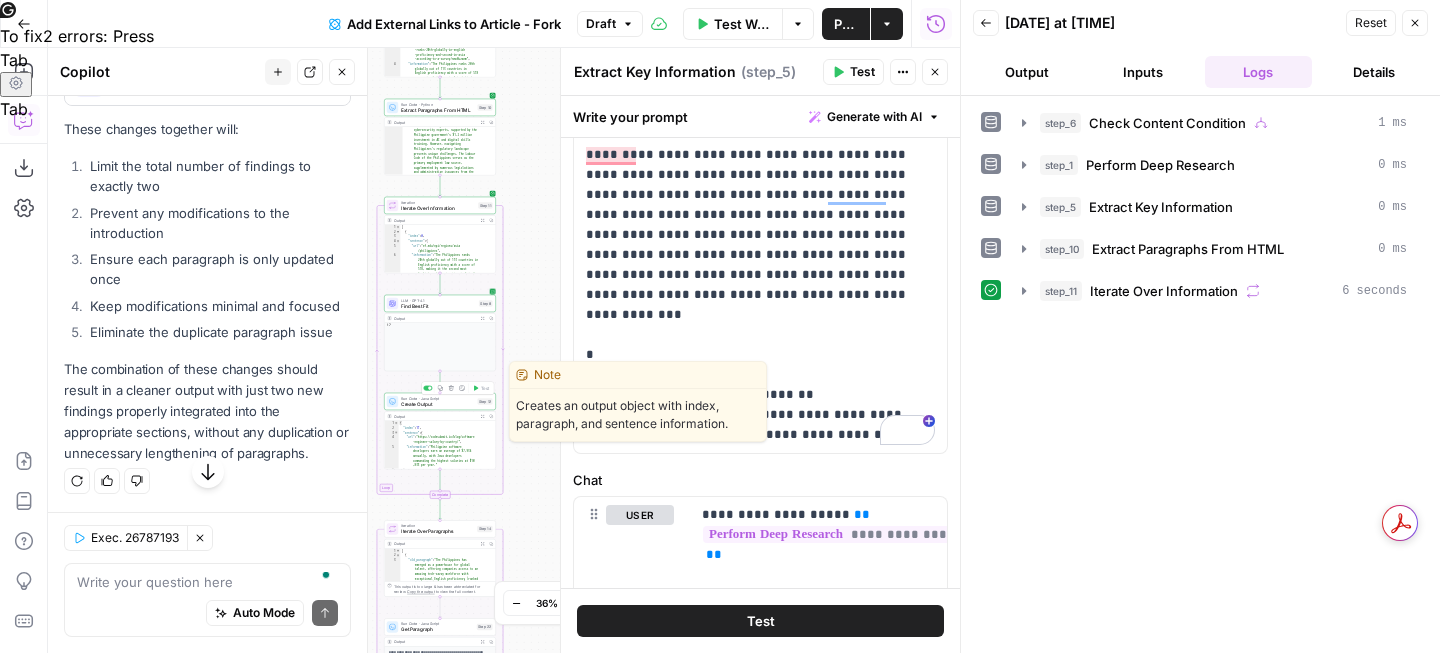 click on "Create Output" at bounding box center (438, 403) 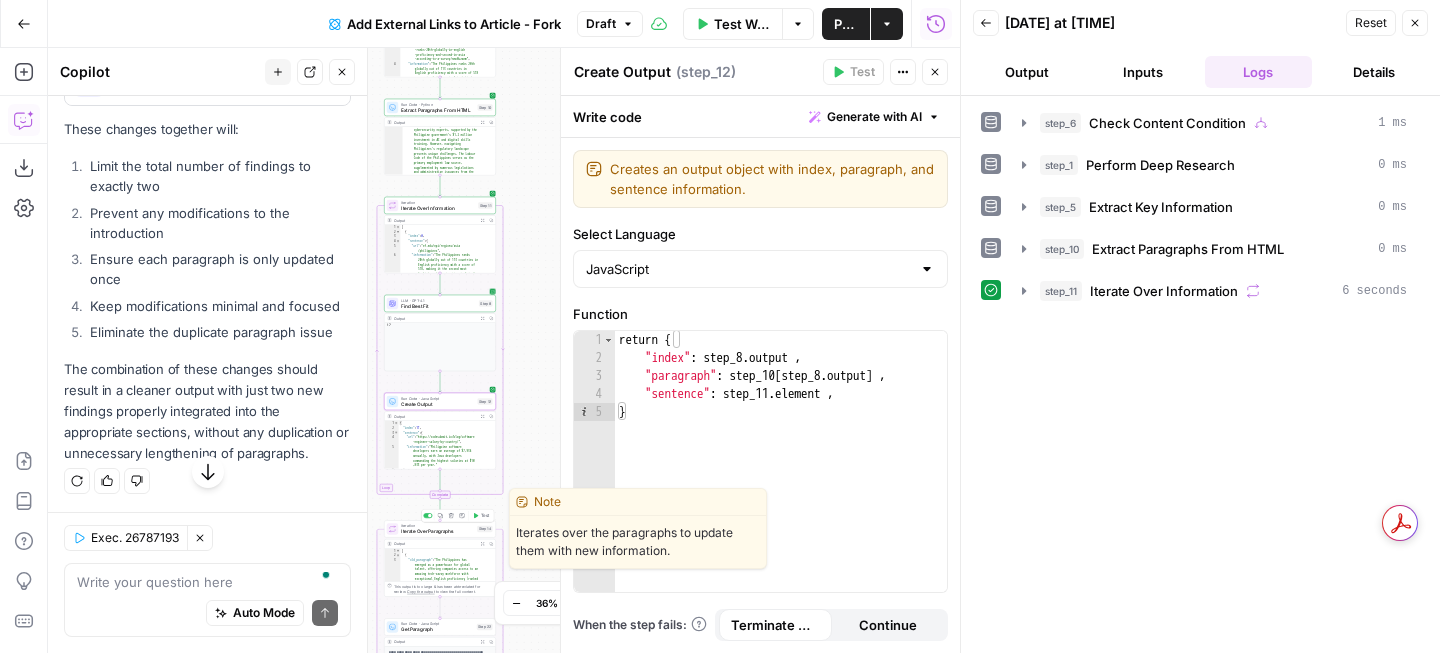 click on "Test" at bounding box center [481, 515] 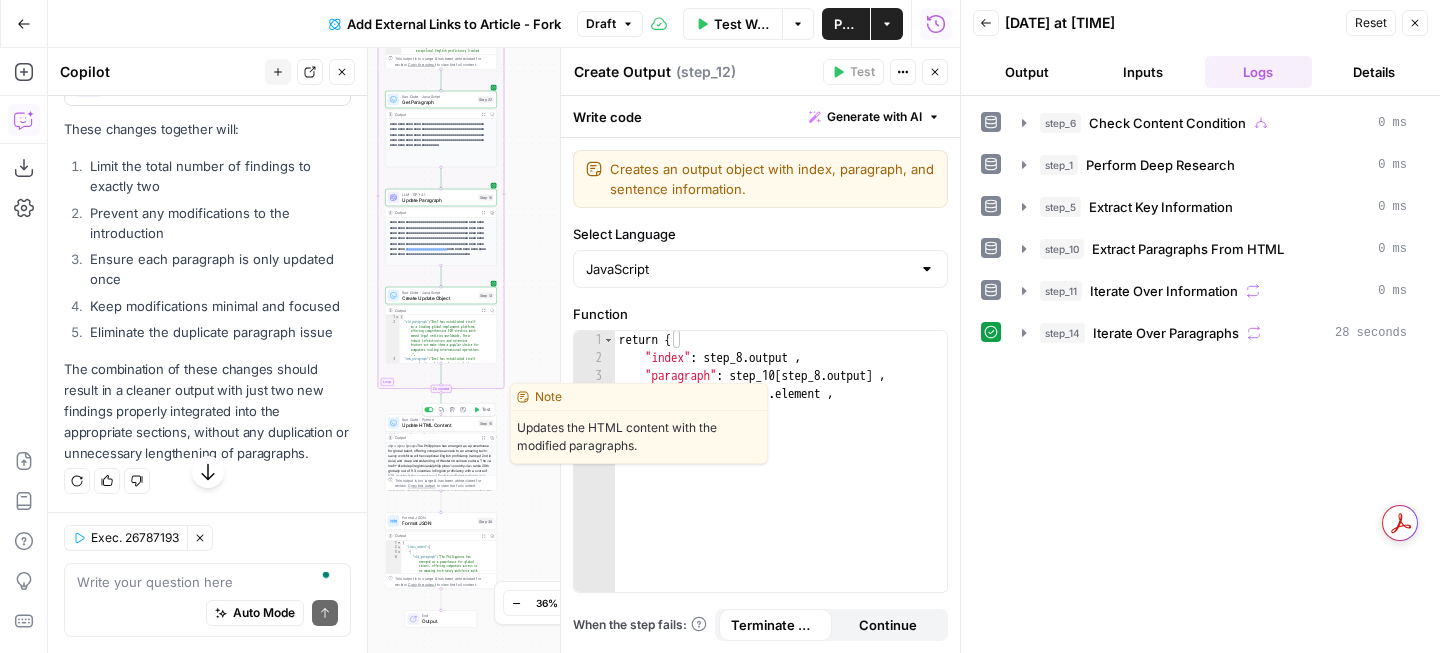 click 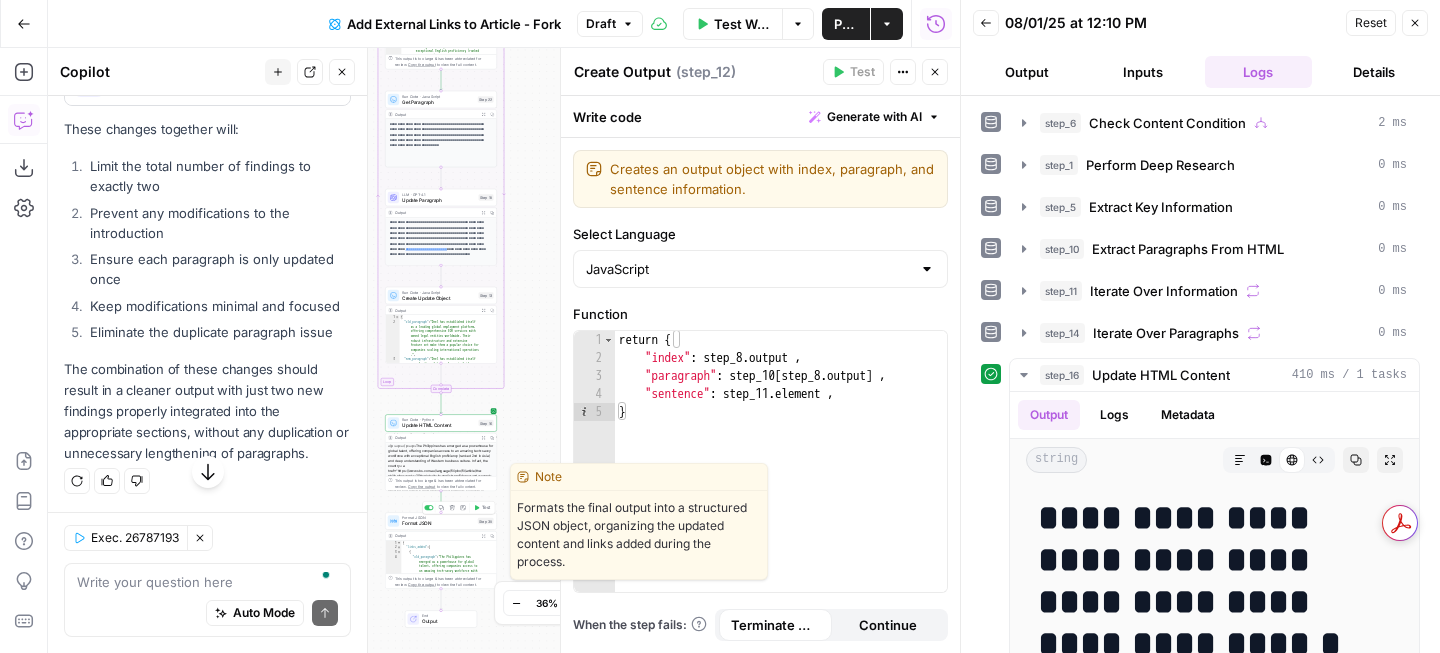 click on "Test" at bounding box center [482, 507] 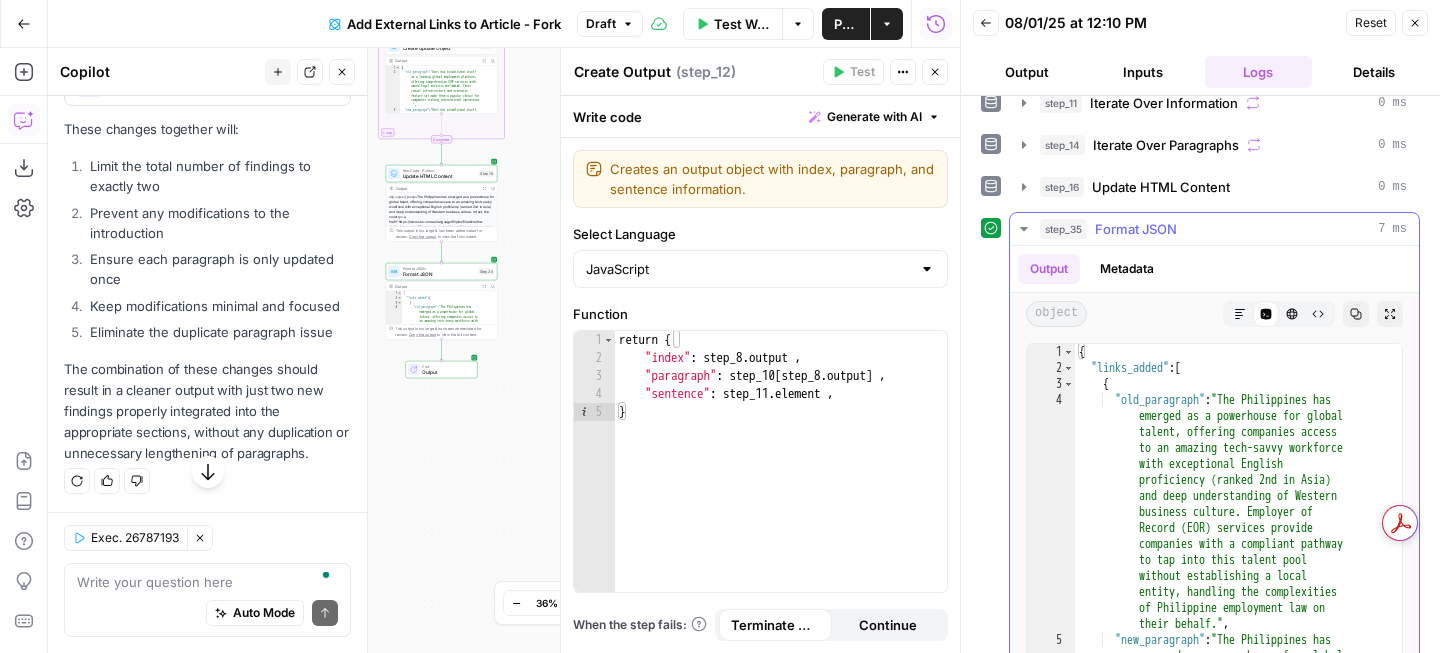 click 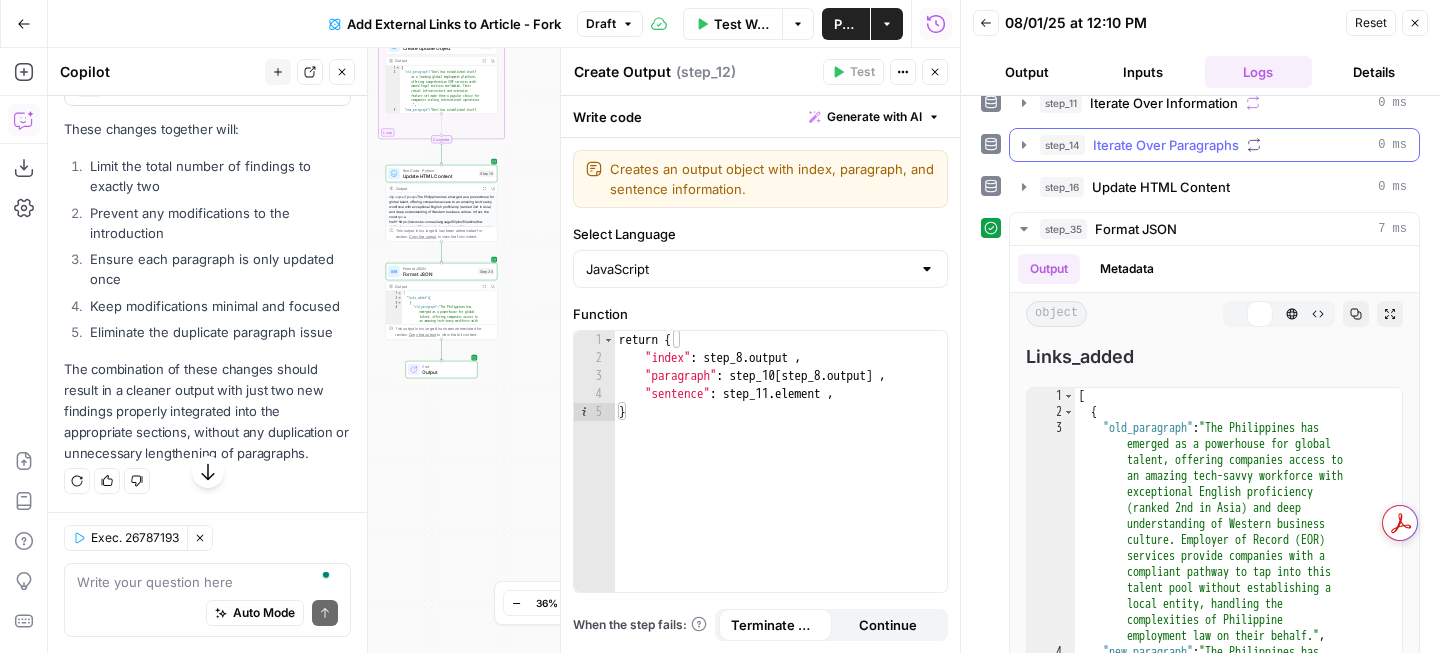 scroll, scrollTop: 188, scrollLeft: 0, axis: vertical 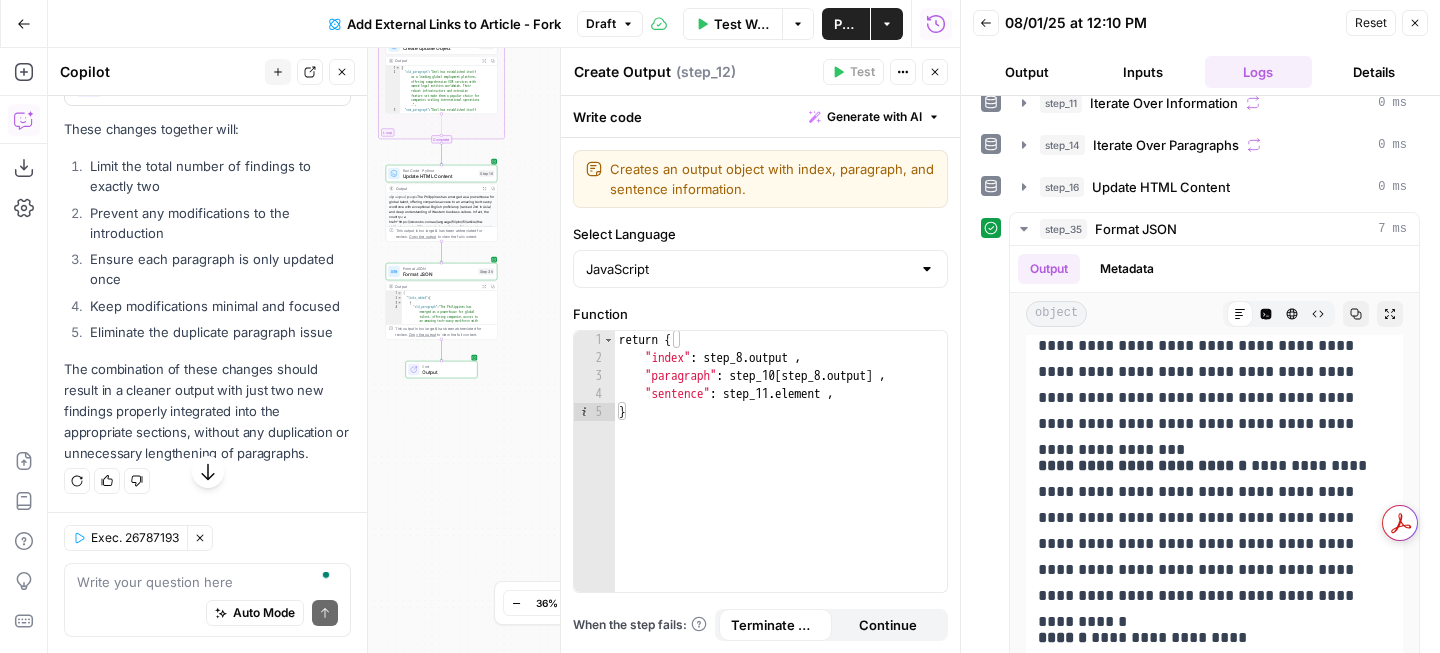 click 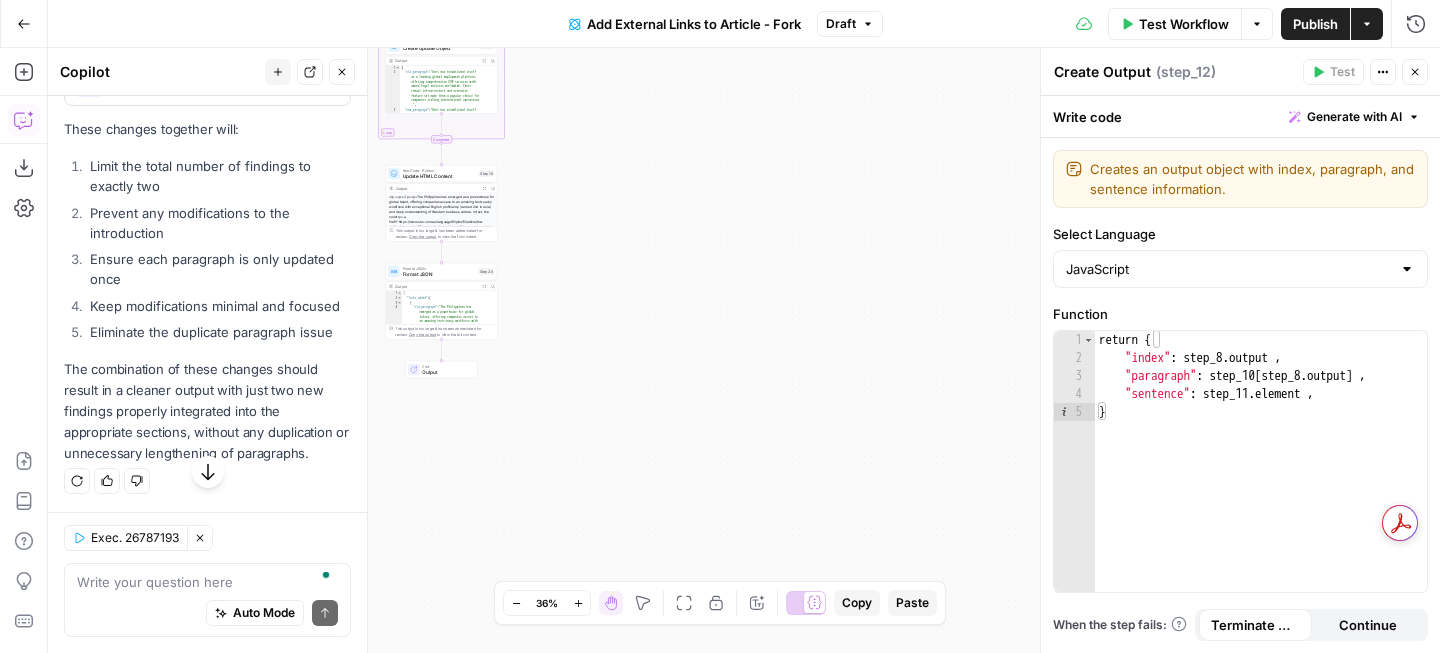 click on "false true false true false true Workflow Set Inputs Inputs Condition Check Content Condition Step 6 Output Expand Output Copy This output is too large & has been abbreviated for review.   Copy the output   to view the full content. Run Code · Python Validate URL Step 26 Condition Check Condition Step 28 Error Error Handling Step 27 Web Page Scrape Scrape Web Page Step 2 LLM · GPT-4.1 Analyze Content Step 36 Output Expand Output Copy 1 2 3 {    "is_html" :  "false" }     XXXXXXXXXXXXXXXXXXXXXXXXXXXXXXXXXXXXXXXXXXXXXXXXXXXXXXXXXXXXXXXXXXXXXXXXXXXXXXXXXXXXXXXXXXXXXXXXXXXXXXXXXXXXXXXXXXXXXXXXXXXXXXXXXXXXXXXXXXXXXXXXXXXXXXXXXXXXXXXXXXXXXXXXXXXXXXXXXXXXXXXXXXXXXXXXXXXXXXXXXXXXXXXXXXXXXXXXXXXXXXXXXXXXXXXXXXXXXXXXXXXXXXXXXXXXXXXXXXXXXXXXXXXXXXXXXXXXXXXXXXXXXXXXXXXXXXXXXXXXXXXXXXXXXXXXXXXXXXXXXXXXXXXXXXXXXXXXXXXXXXXXXXXXXXXXXXXXXXXXXXXXXXXXXXXXXXXXXXXXXXXXXXXXXXXXXXXXXXXXXXXXXXXXXXXXXXXXXXXXXXXXXXXXXXXXXXXXXXXXXXXXXXXXXXXXXXXXXXXXXXXXXXXXXXXXXXXXXXXXXXXXXXXXXXXXXXXXXXXXXXXXXXXXXXXX Condition Condition Check Copy" at bounding box center [744, 350] 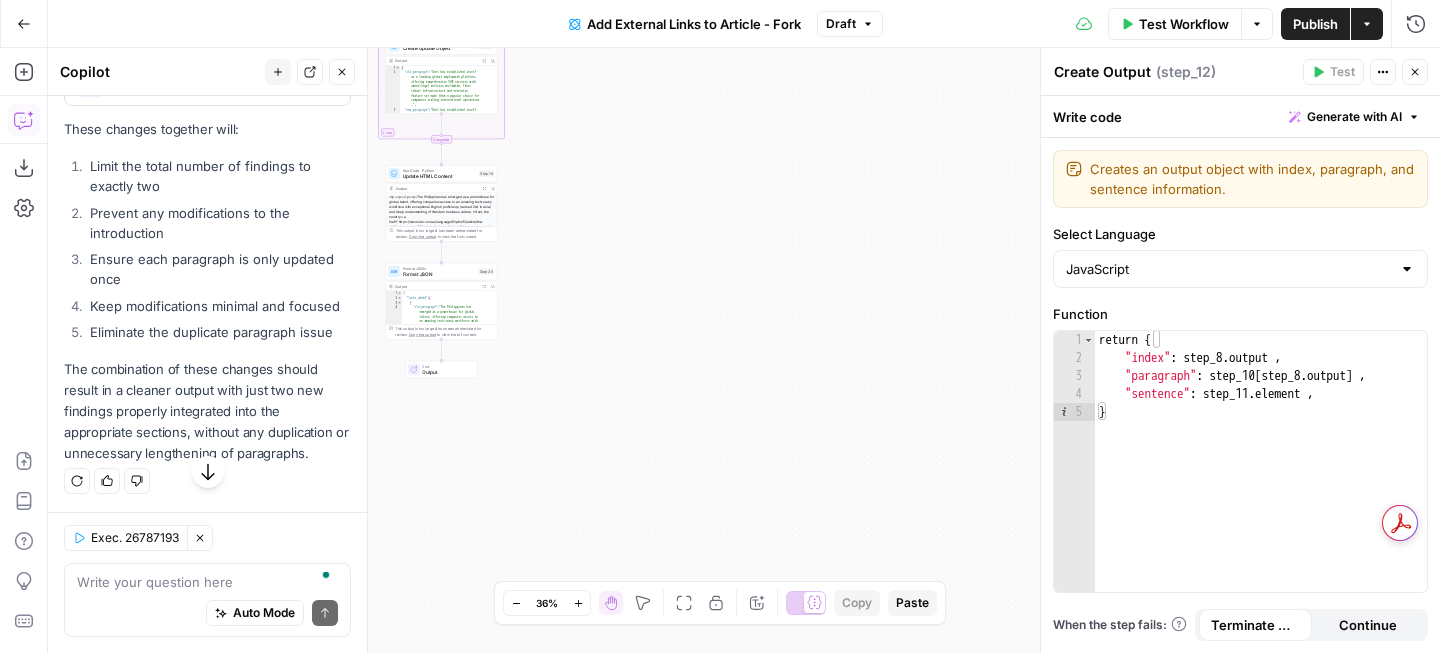 click on "Publish" at bounding box center [1315, 24] 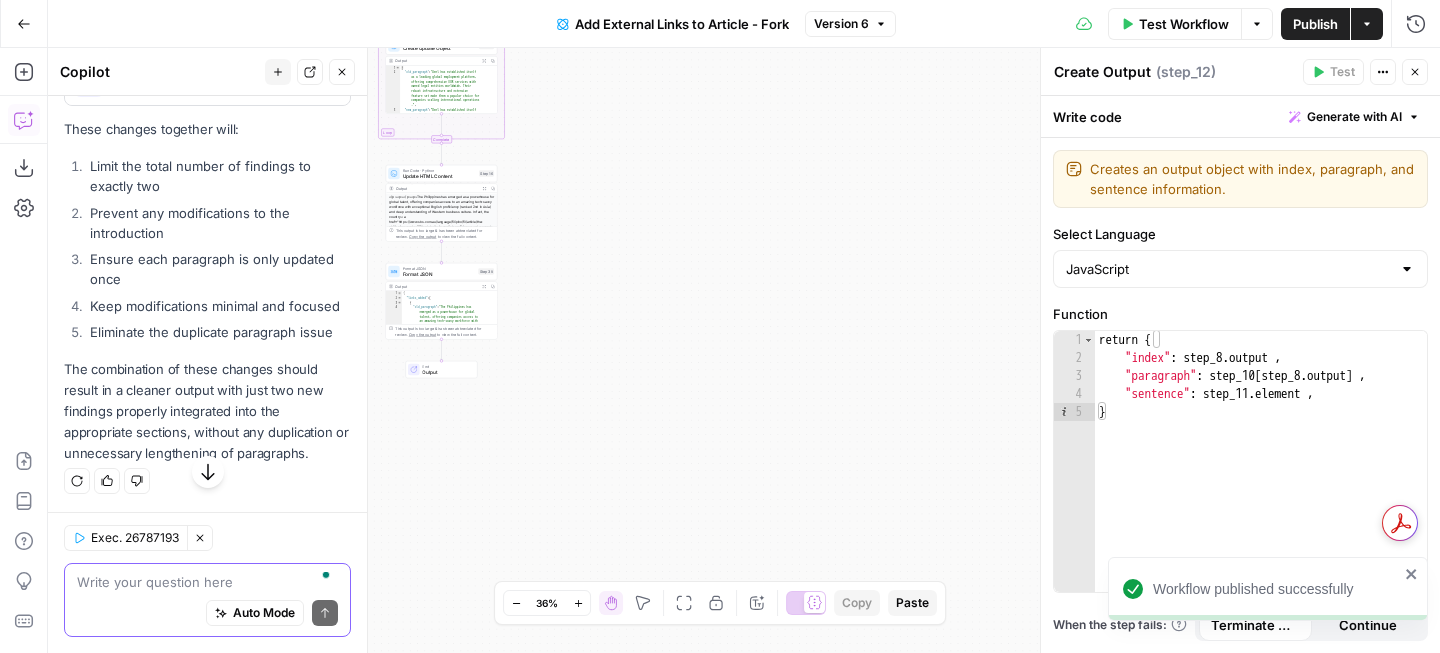 click at bounding box center [207, 582] 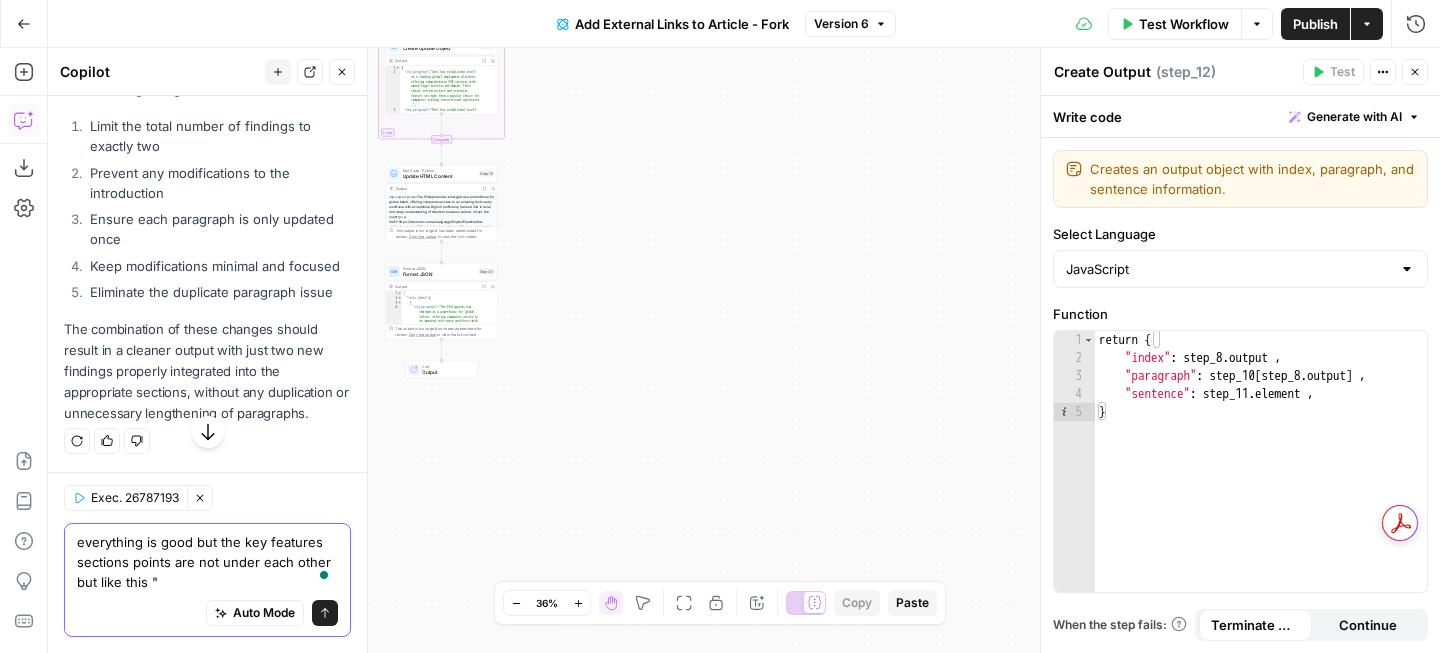 paste on "Key Benefits and Features: - Own legal entities in Philippines for direct compliance control - Comprehensive local benefits administration - Extensive HR system integrations - Fast 2-day onboarding process - Self-serve dashboard with automated workflows" 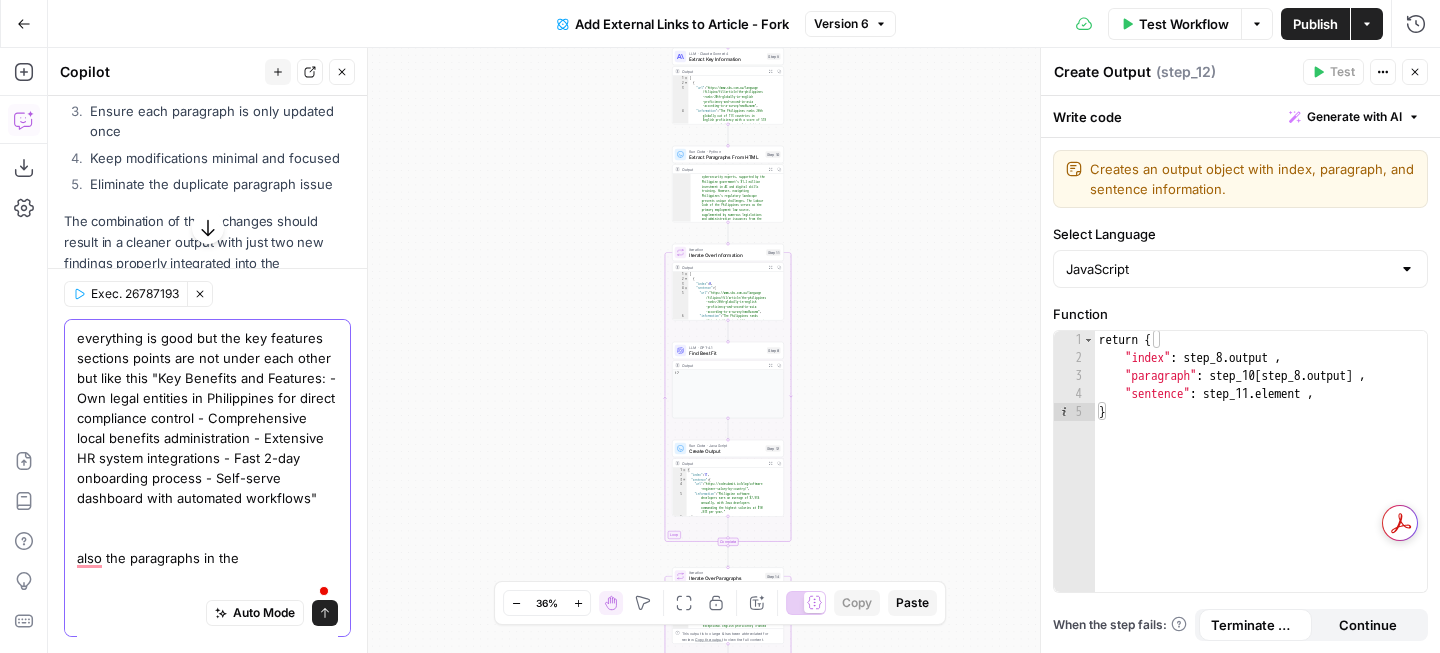 paste on "The Philippines offers unparalleled opportunities for companies expanding their operations or seeking specialized skills, positioning itself as one of Asia's fastest-growing markets. The digital economy is expected to reach $35 billion by 2025, growing from just $5 billion in 2018, making it one of Southeast Asia's most dynamic tech hubs. In fact, the digital economy is projected to grow to $35 billion by 2025, up from $24 billion in 2023, fueled by e-commerce and fintech. Companies are choosing Filipino talent for three compelling reasons: exceptional English skills, cost-effectiveness with savings of up to 60% on employee costs, and cultural alignment with Western business practices. The labor market transformation driven by technology advances and skill development initiatives, with two-thirds of employers identifying skills gaps as opportunities for strategic hiring, creates tremendous potential for companies ready to invest in this growing market." 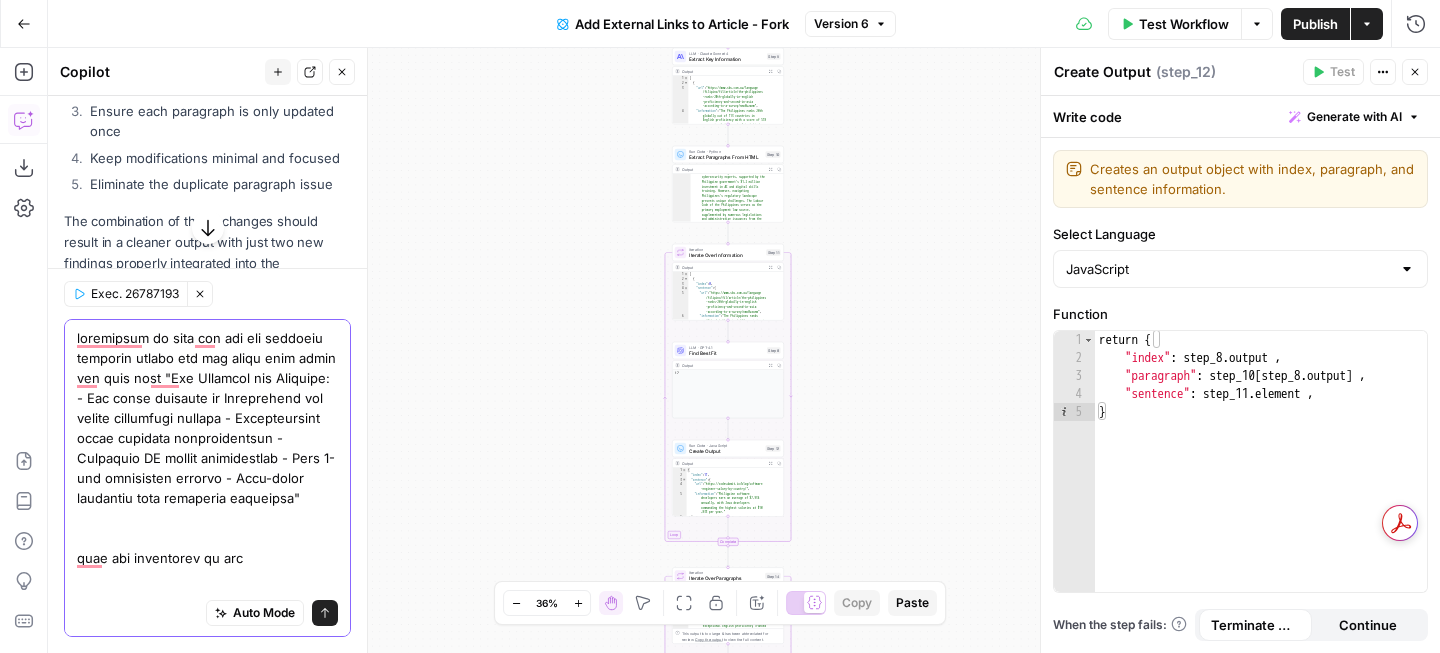 scroll, scrollTop: 449, scrollLeft: 0, axis: vertical 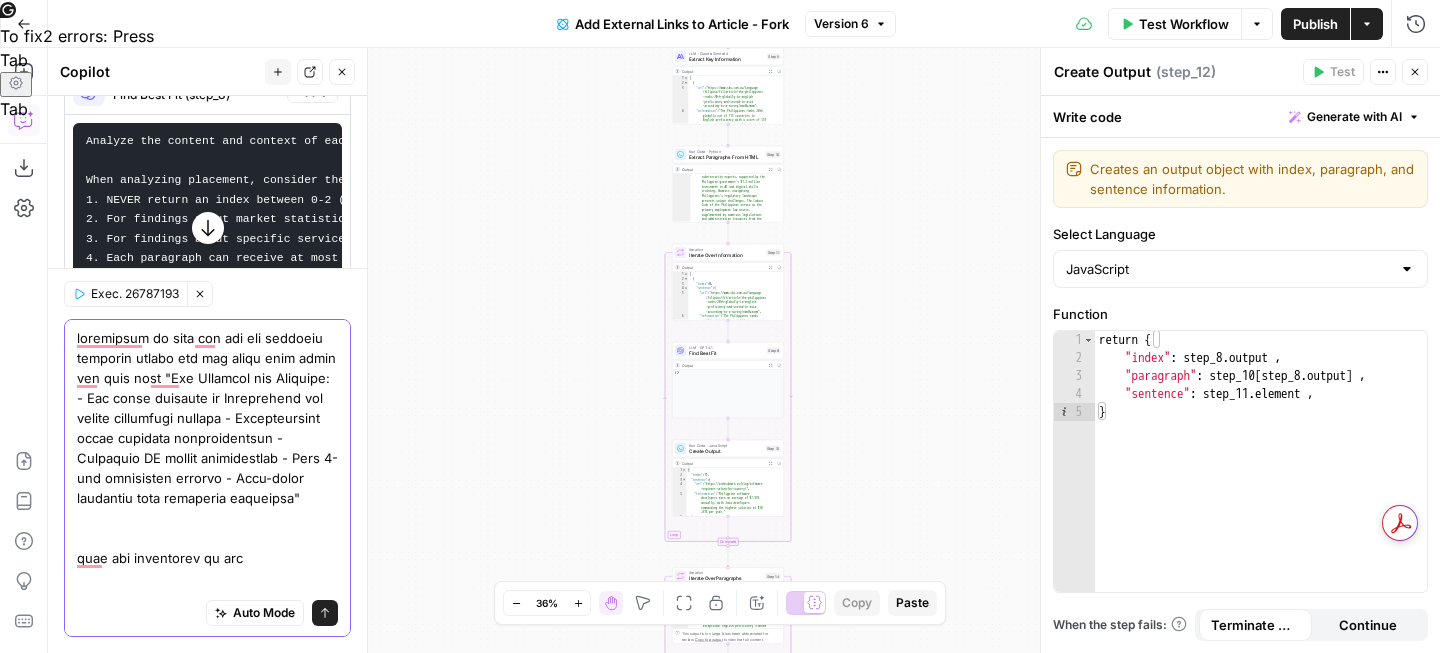 click at bounding box center (207, 738) 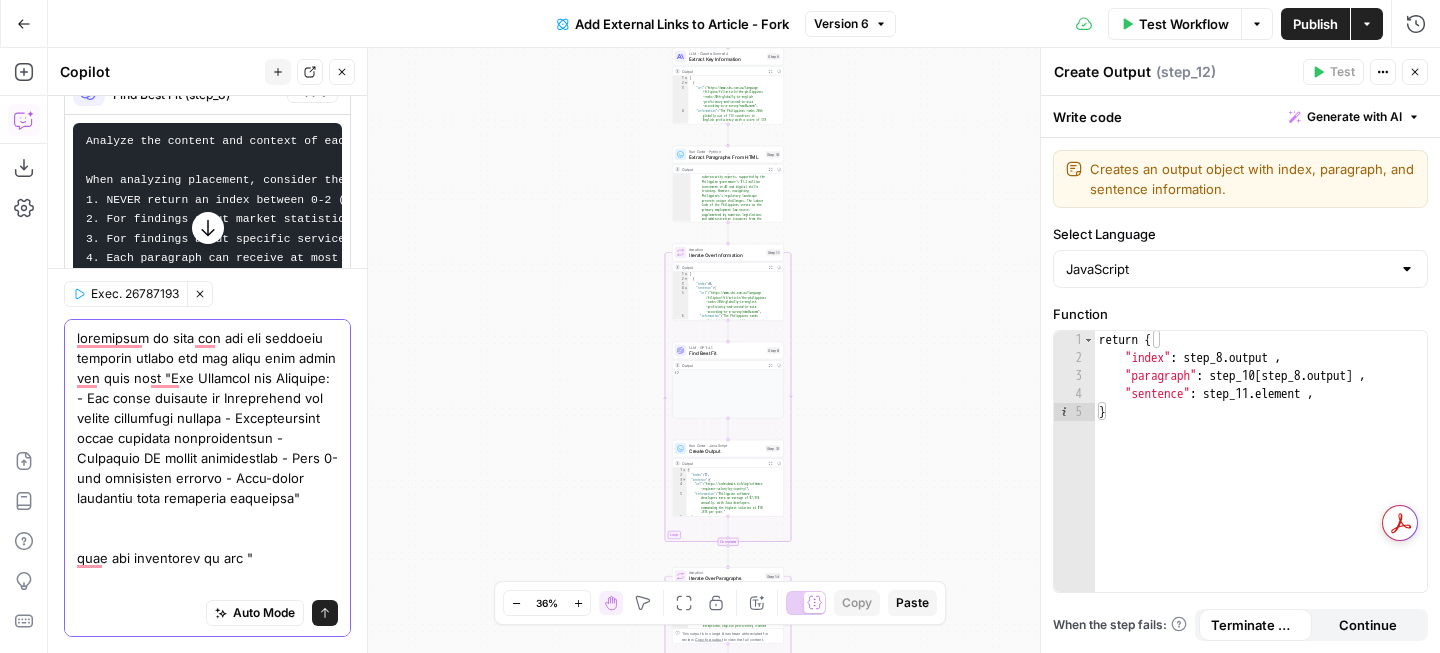 paste on "Why Use an Employer of Record in Philippines?" 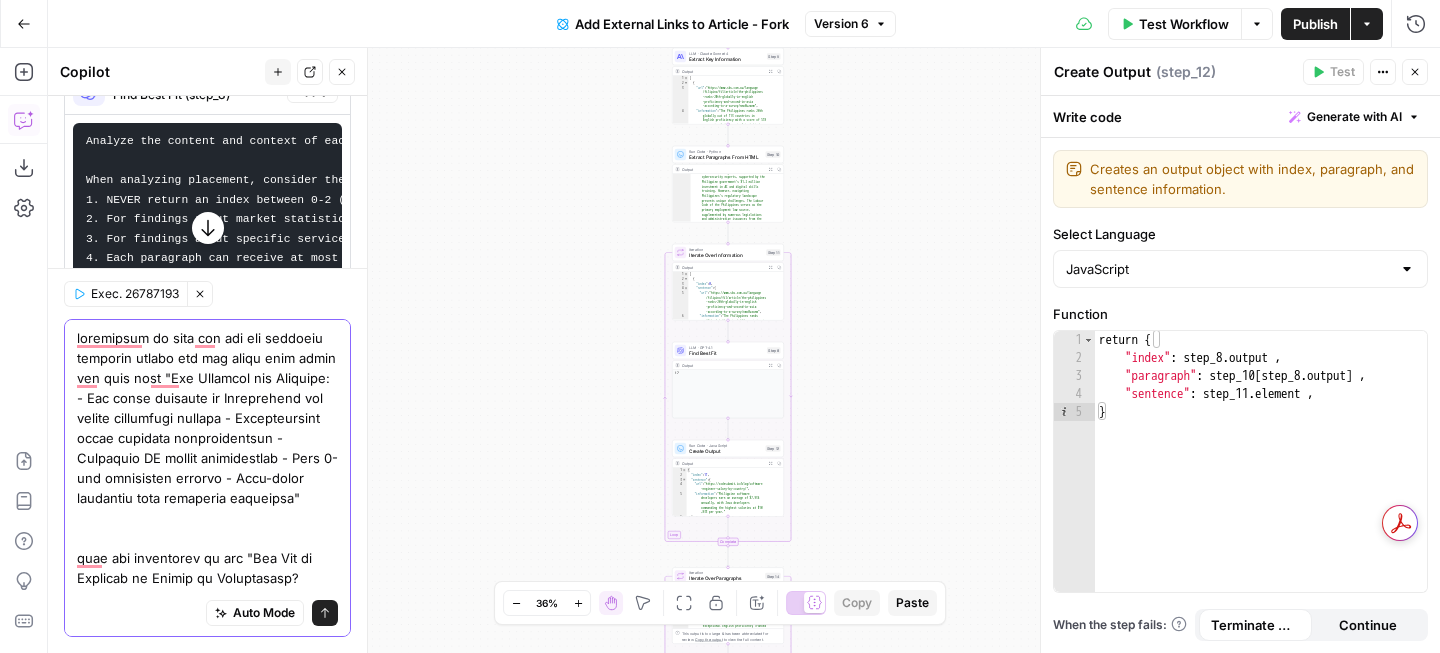 type on "everything is good but the key features sections points are not under each other  but like this "Key Benefits and Features: - Own legal entities in Philippines for direct compliance control - Comprehensive local benefits administration - Extensive HR system integrations - Fast 2-day onboarding process - Self-serve dashboard with automated workflows"
also the paragraphs in the "Why Use an Employer of Record in Philippines?"
"The Philippines offers unparalleled opportunities for companies expanding their operations or seeking specialized skills, positioning itself as one of Asia's fastest-growing markets. The digital economy is expected to reach $35 billion by 2025, growing from just $5 billion in 2018, making it one of Southeast Asia's most dynamic tech hubs. In fact, the digital economy is projected to grow to $35 billion by 2025, up from $24 billion in 2023, fueled by e-commerce and fintech. Companies are choosing Filipino talent for three compelling reasons: exceptional English skills, cost-effective..." 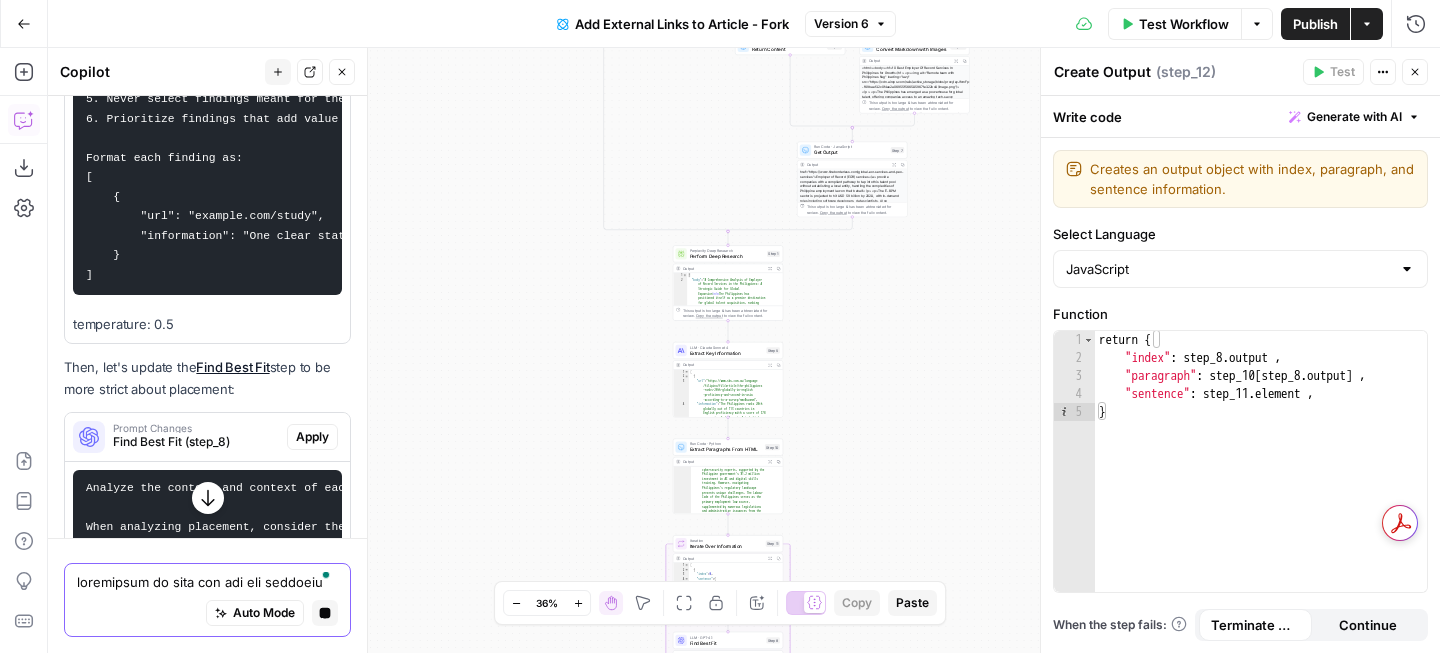 scroll, scrollTop: 5521, scrollLeft: 0, axis: vertical 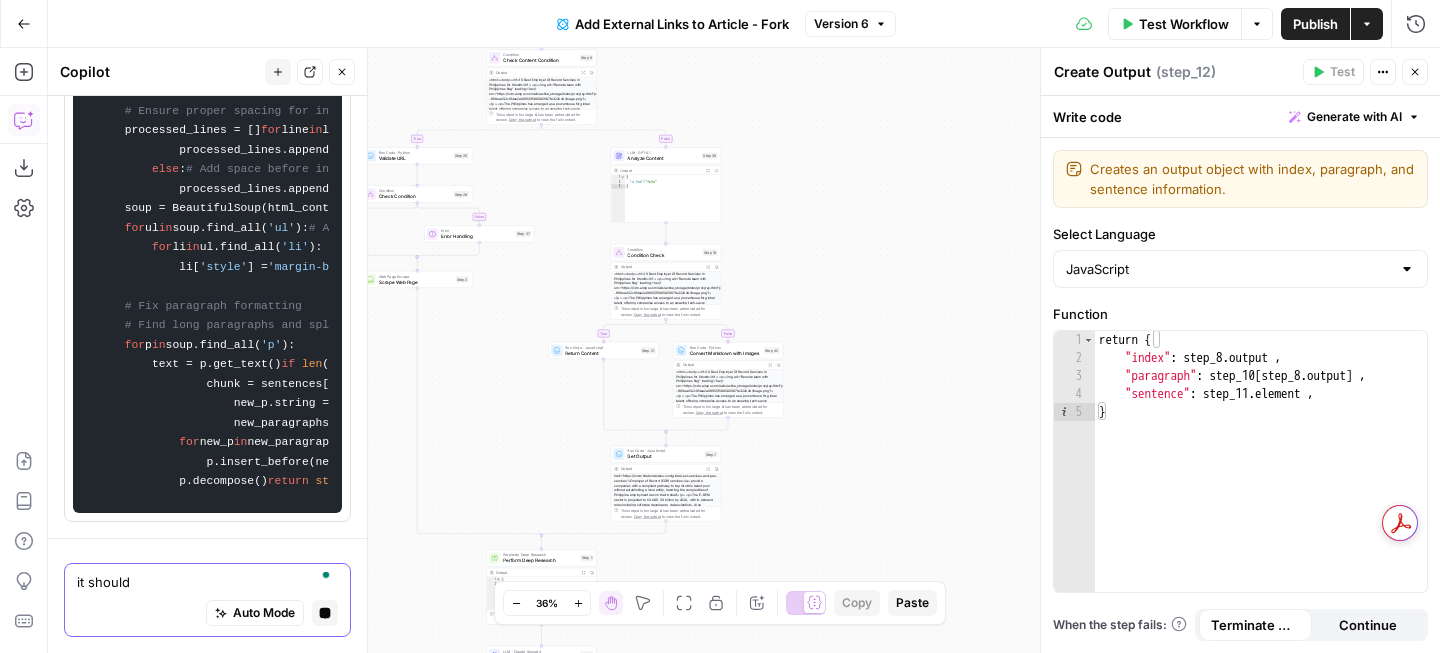 type on "it should" 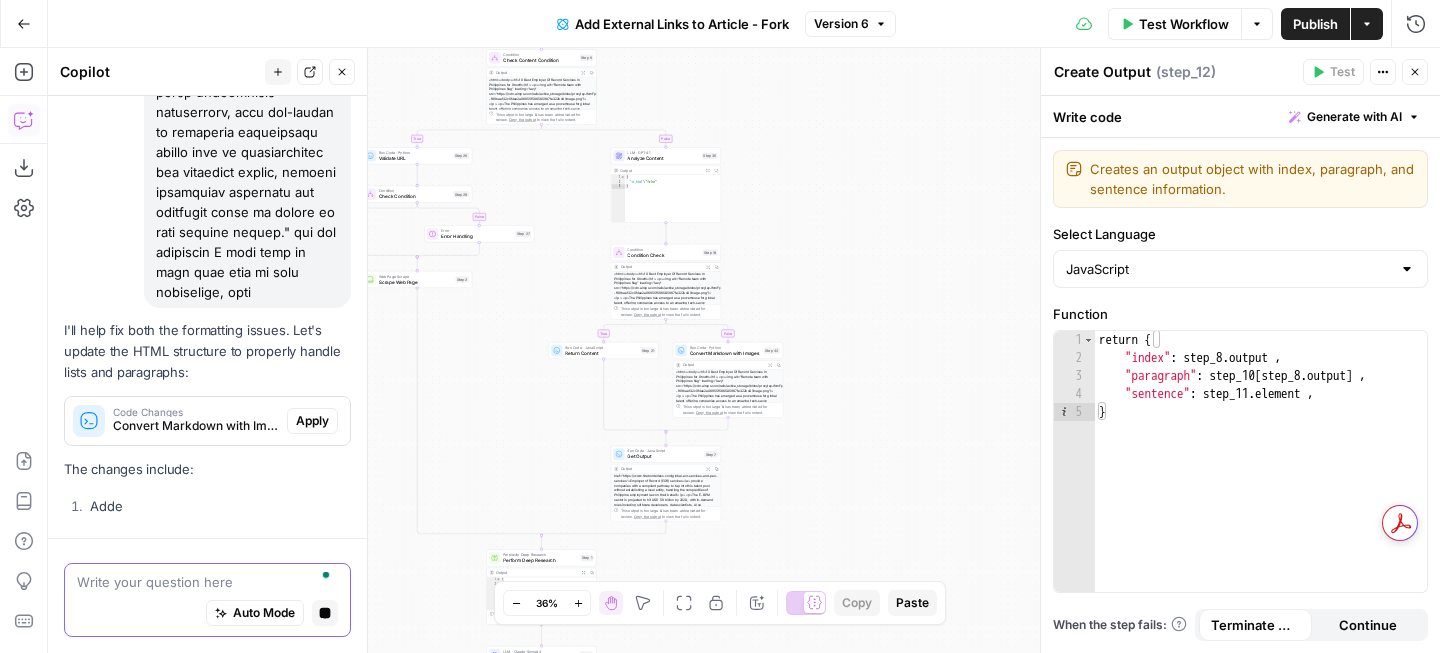 scroll, scrollTop: 8330, scrollLeft: 0, axis: vertical 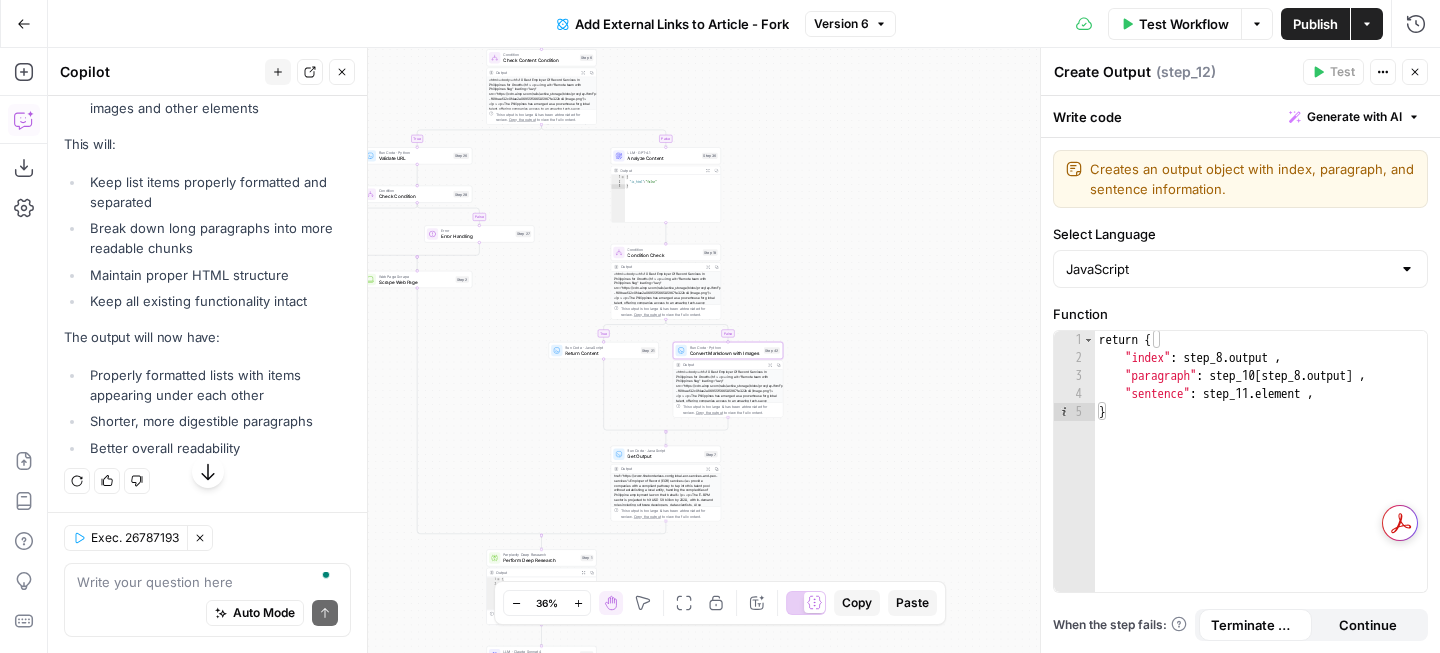click on "Apply" at bounding box center [312, -205] 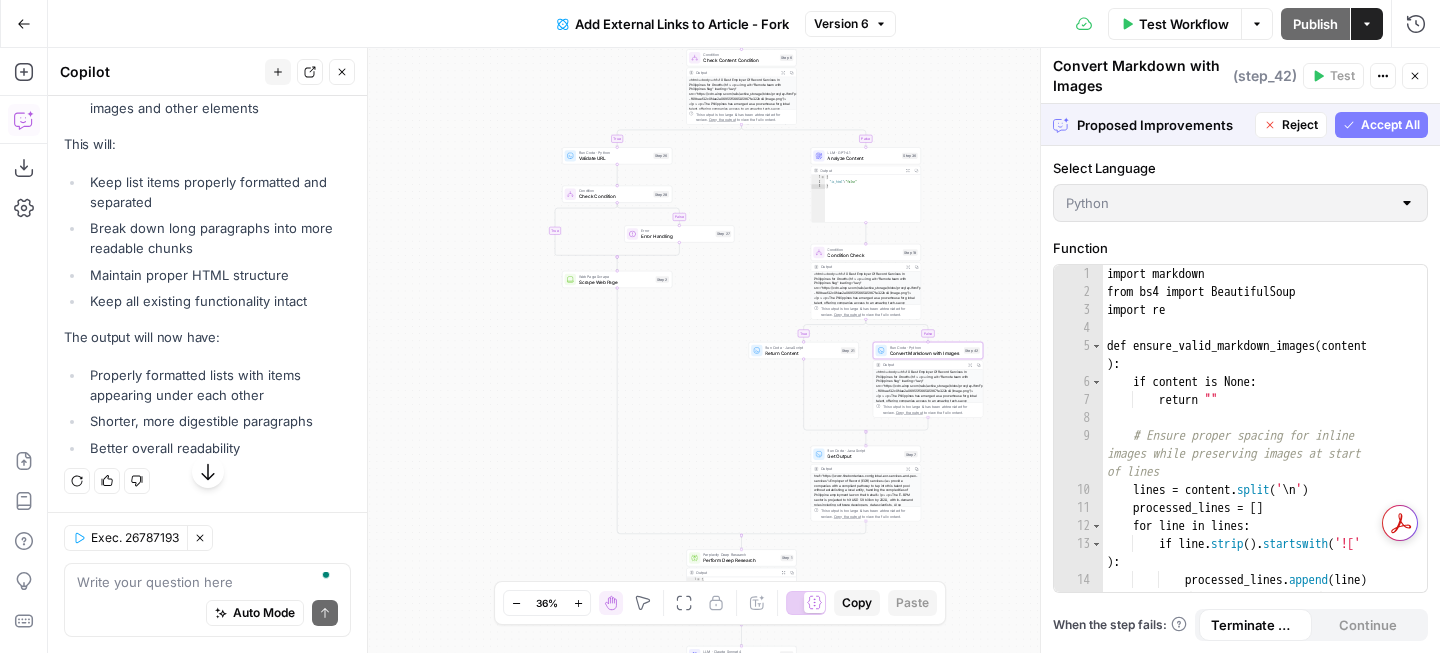 click on "Accept" at bounding box center [309, -205] 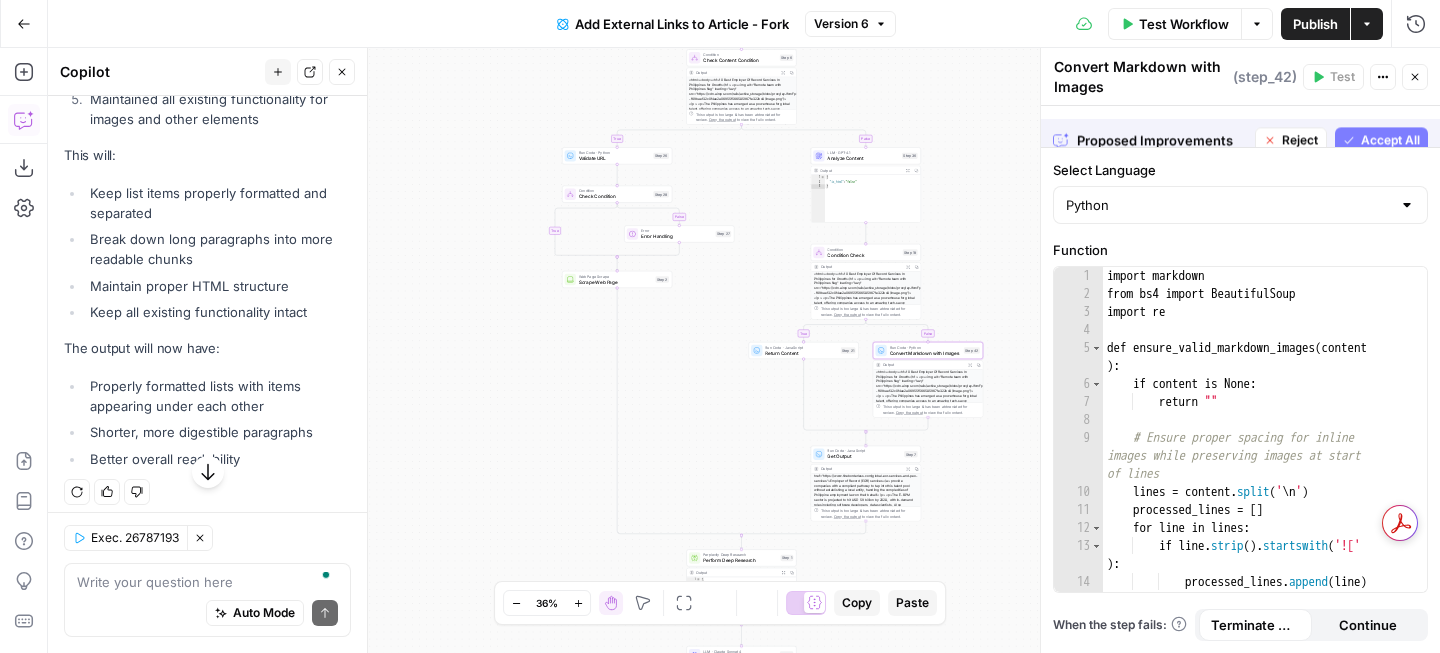 scroll, scrollTop: 8876, scrollLeft: 0, axis: vertical 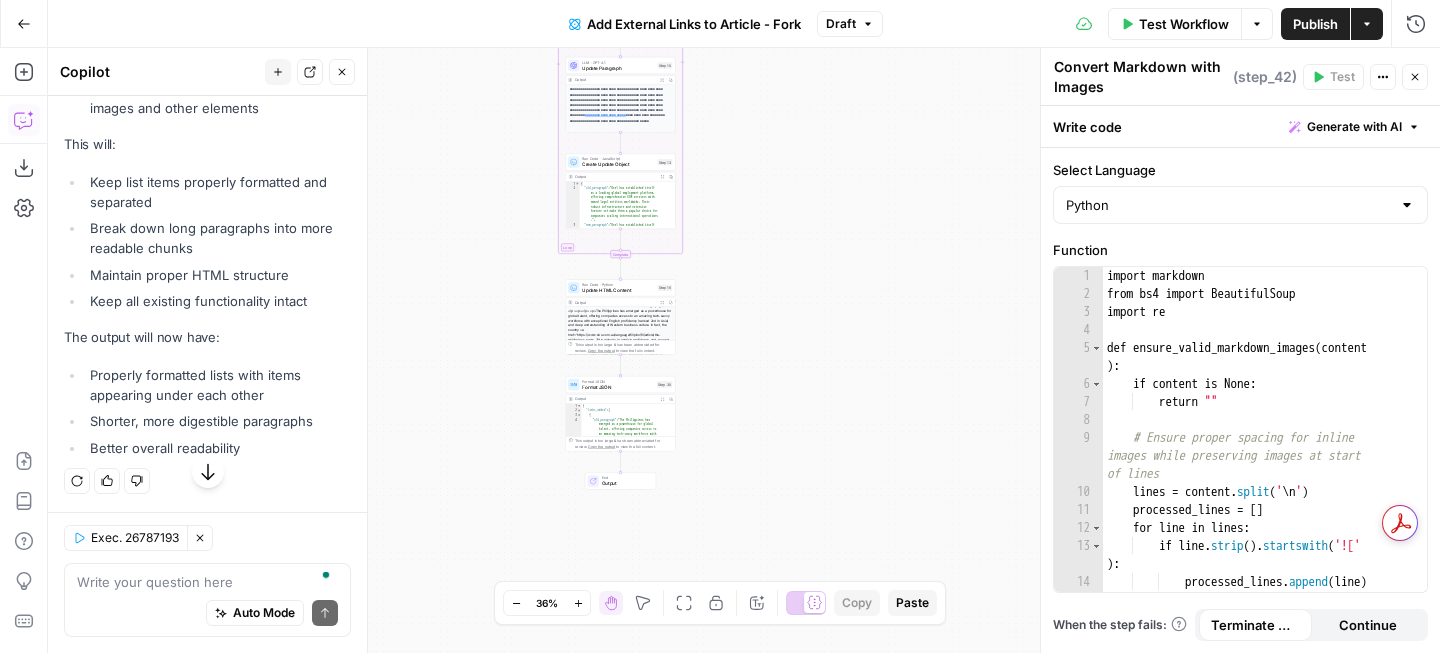 click on "Test Workflow" at bounding box center (1175, 24) 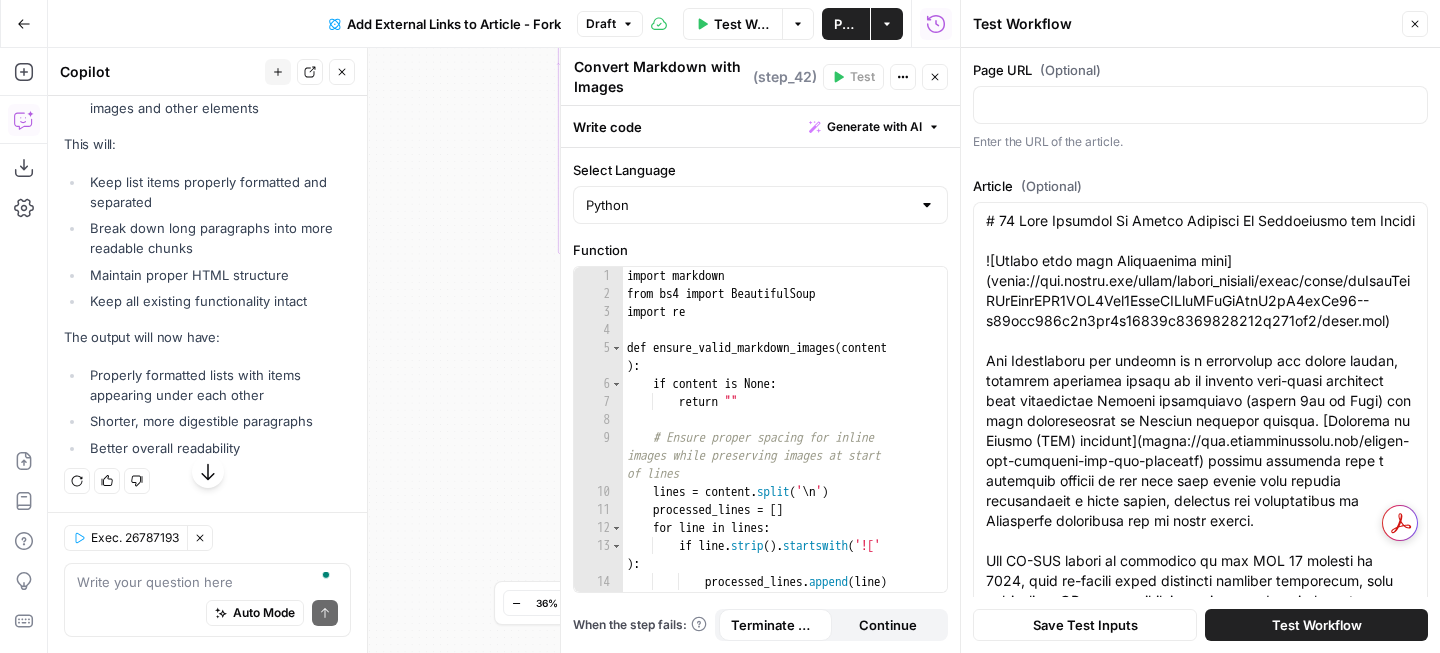 click on "Test Workflow" at bounding box center (1317, 625) 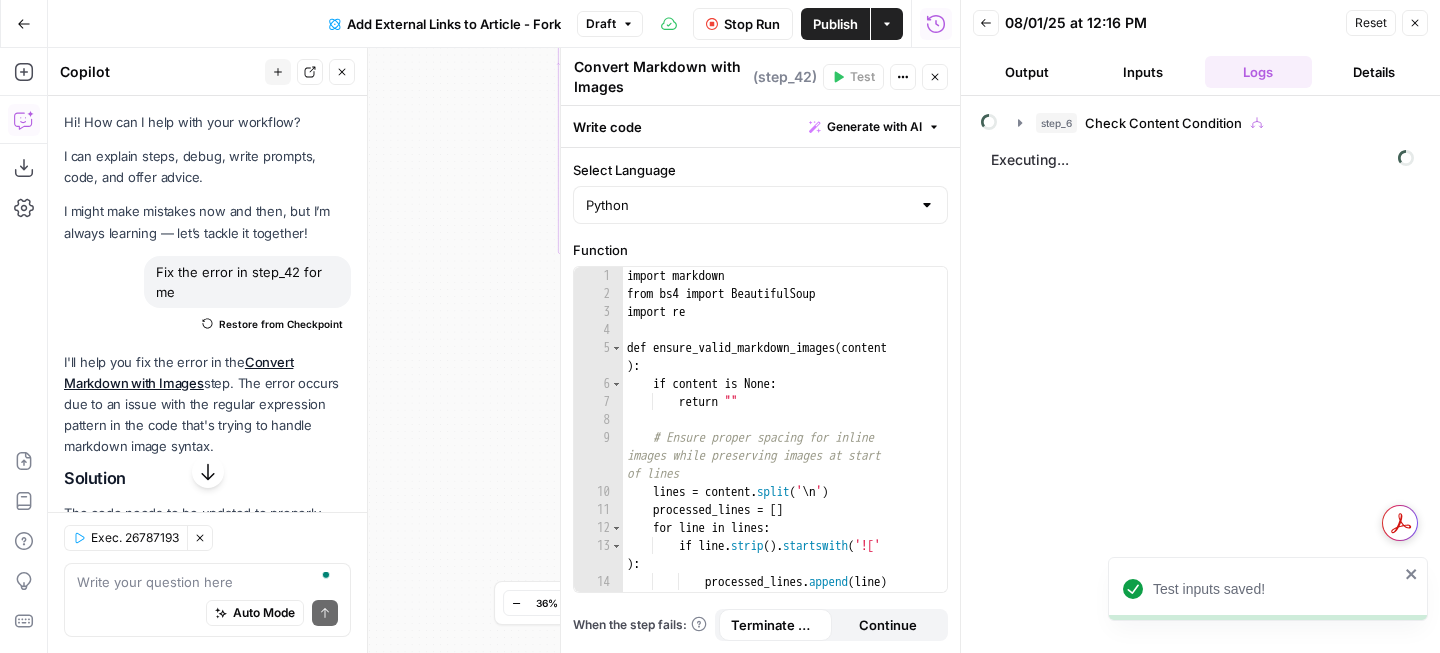 scroll, scrollTop: 0, scrollLeft: 0, axis: both 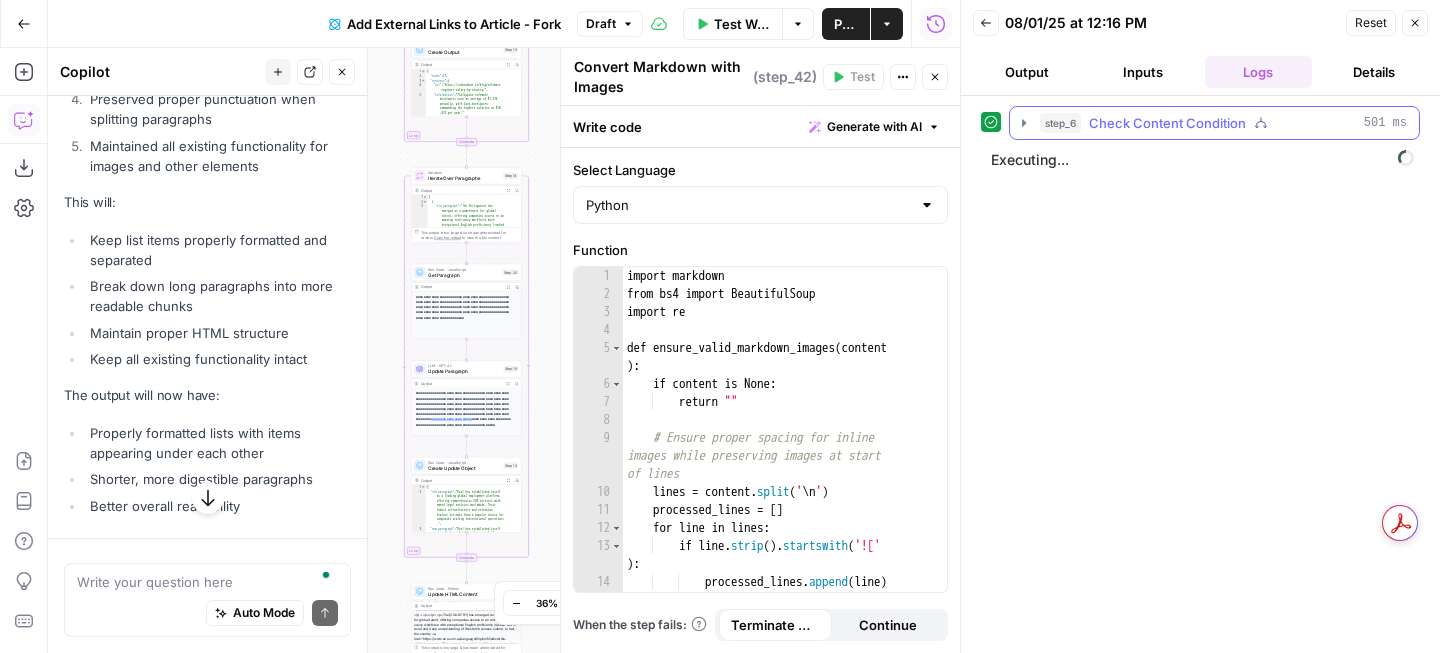 click on "Output" at bounding box center [1027, 72] 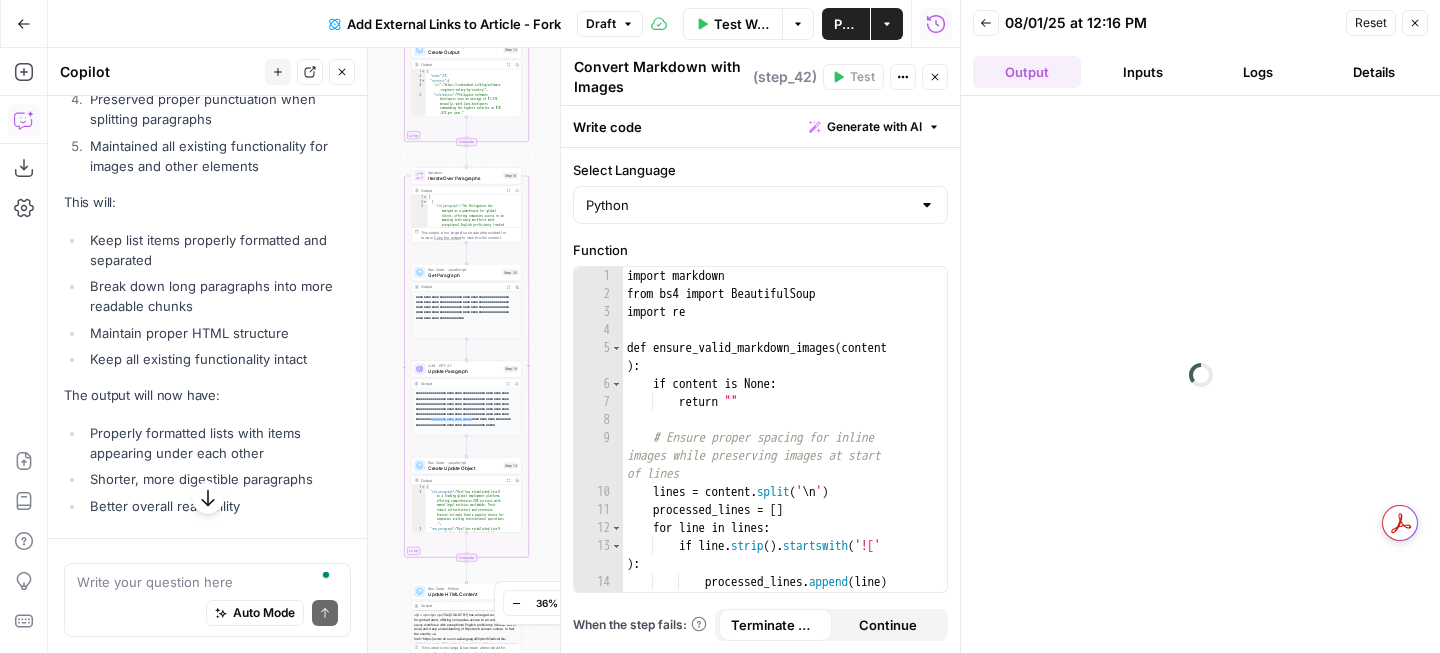 click on "Inputs" at bounding box center (1143, 72) 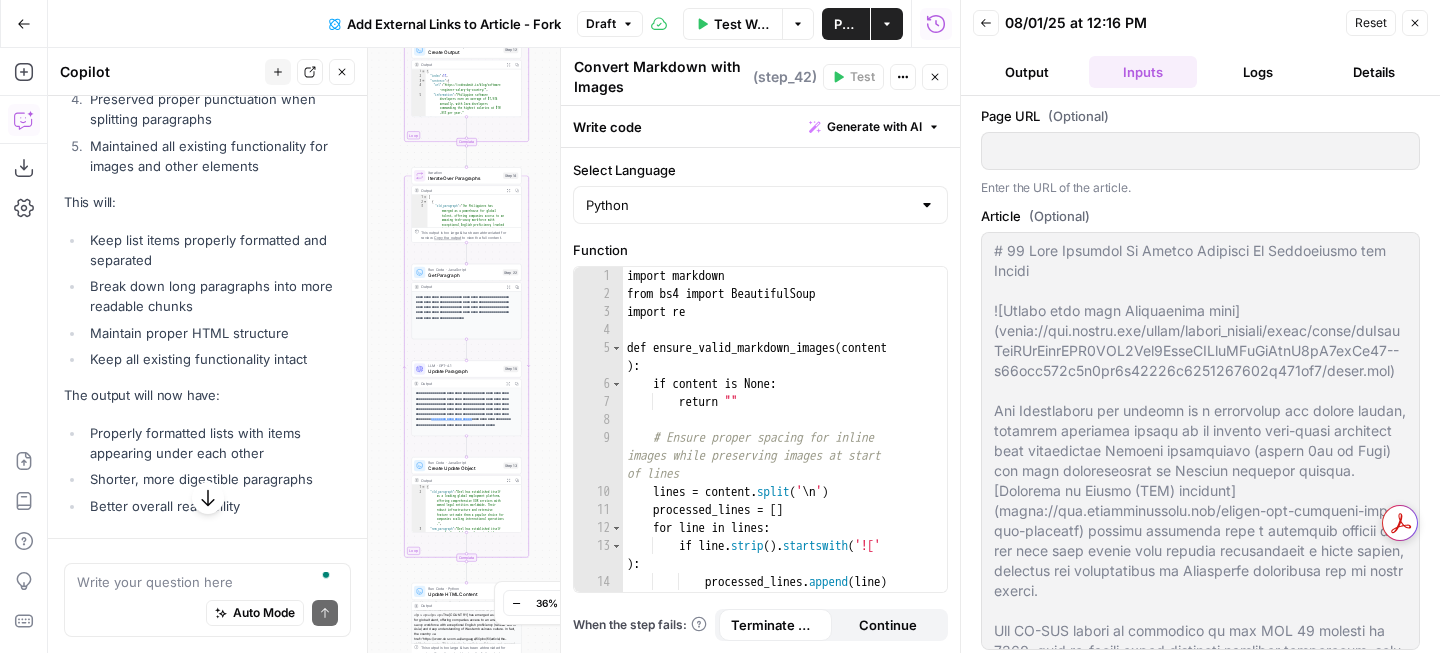 click on "Logs" at bounding box center [1259, 72] 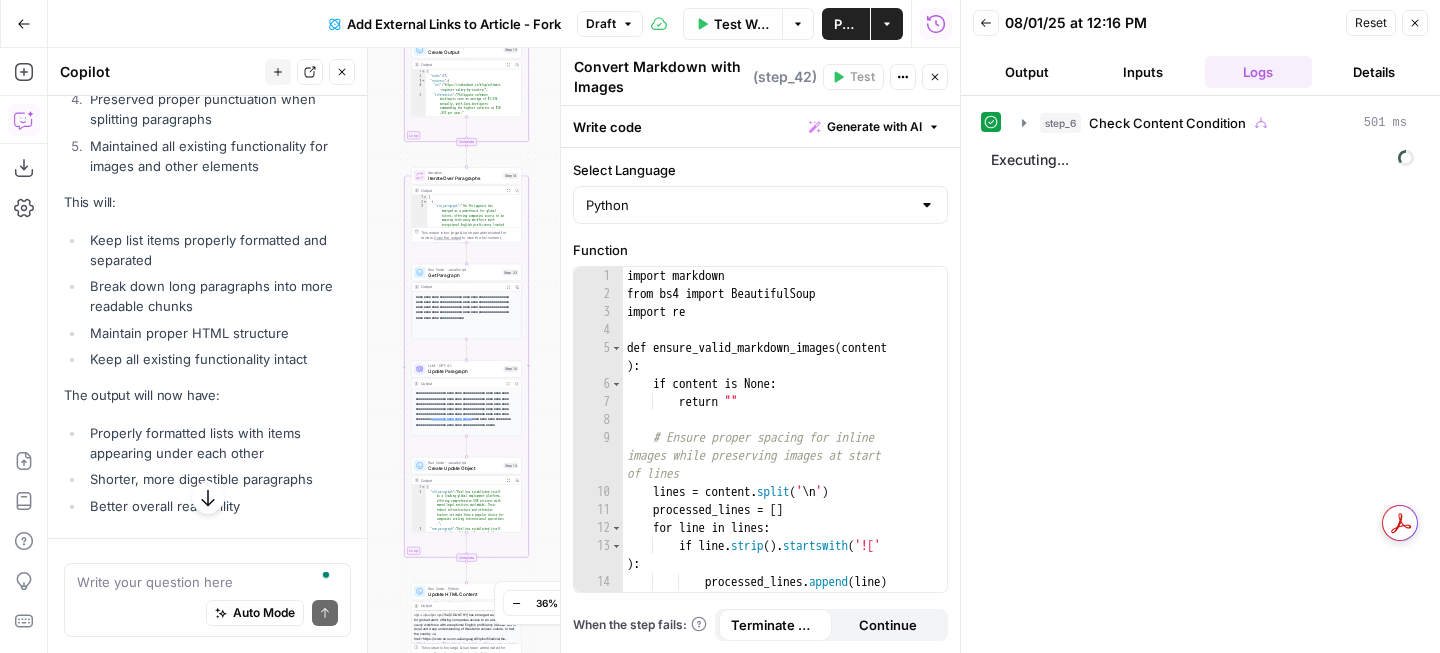 click on "Details" at bounding box center (1374, 72) 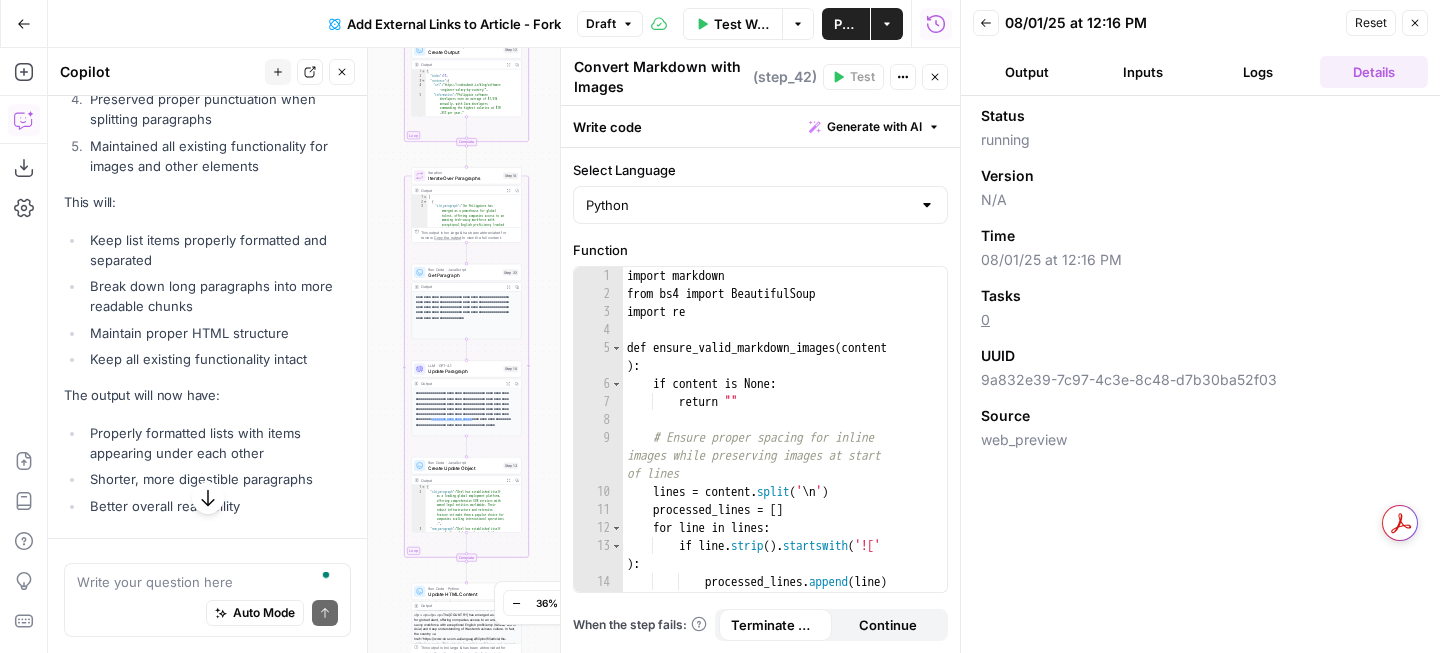 click on "Logs" at bounding box center (1259, 72) 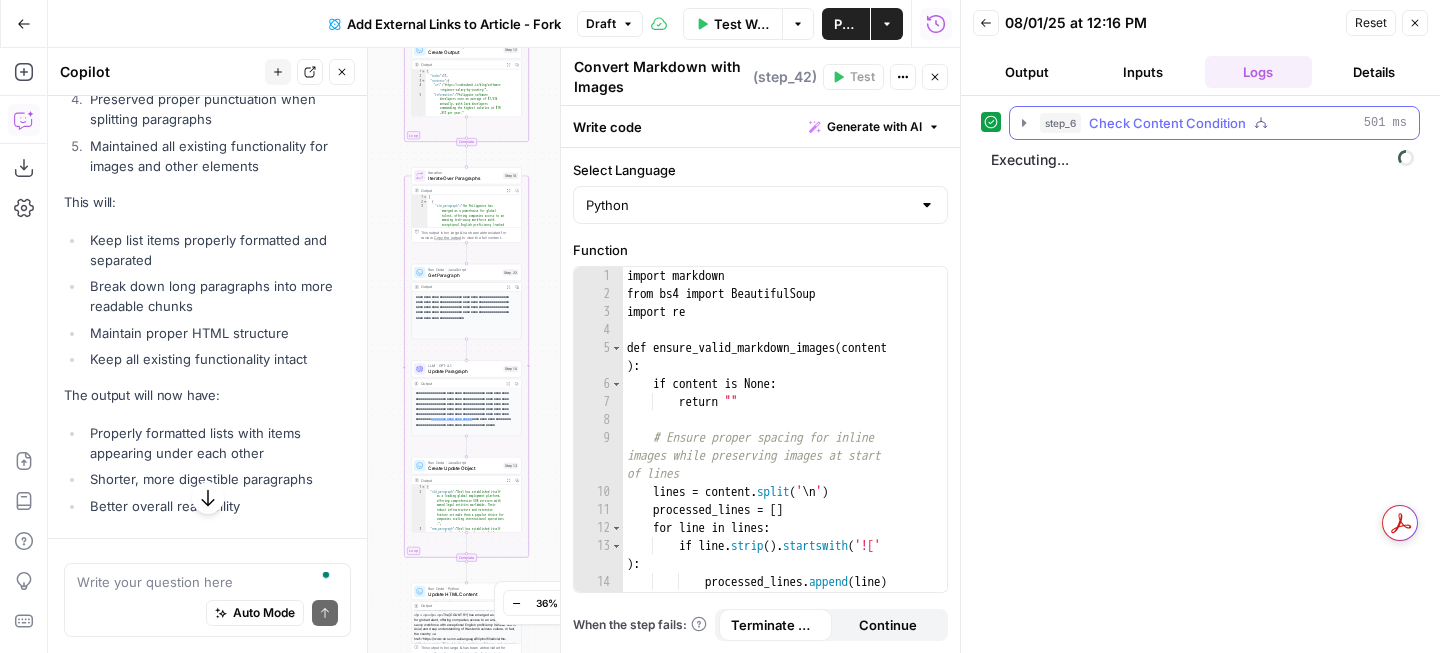 click at bounding box center [991, 122] 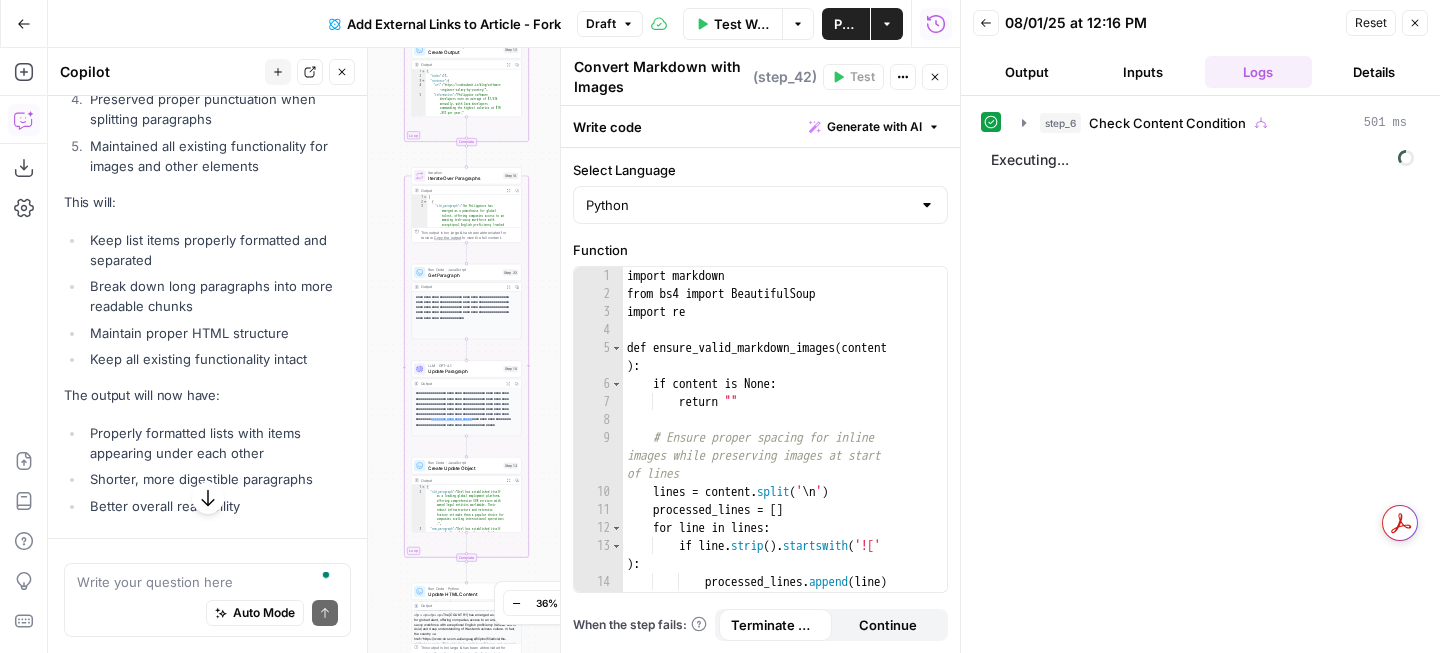 click on "step_6 Check Content Condition 501 ms" at bounding box center (1214, 123) 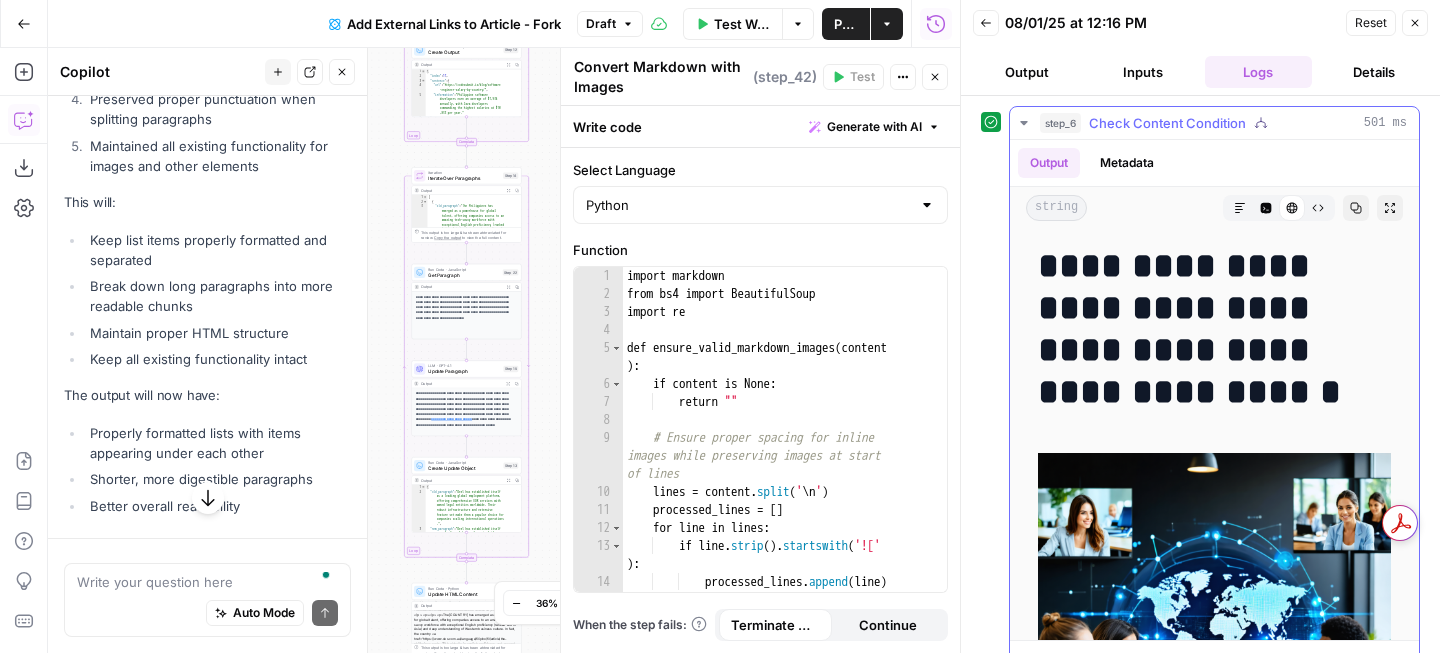 click 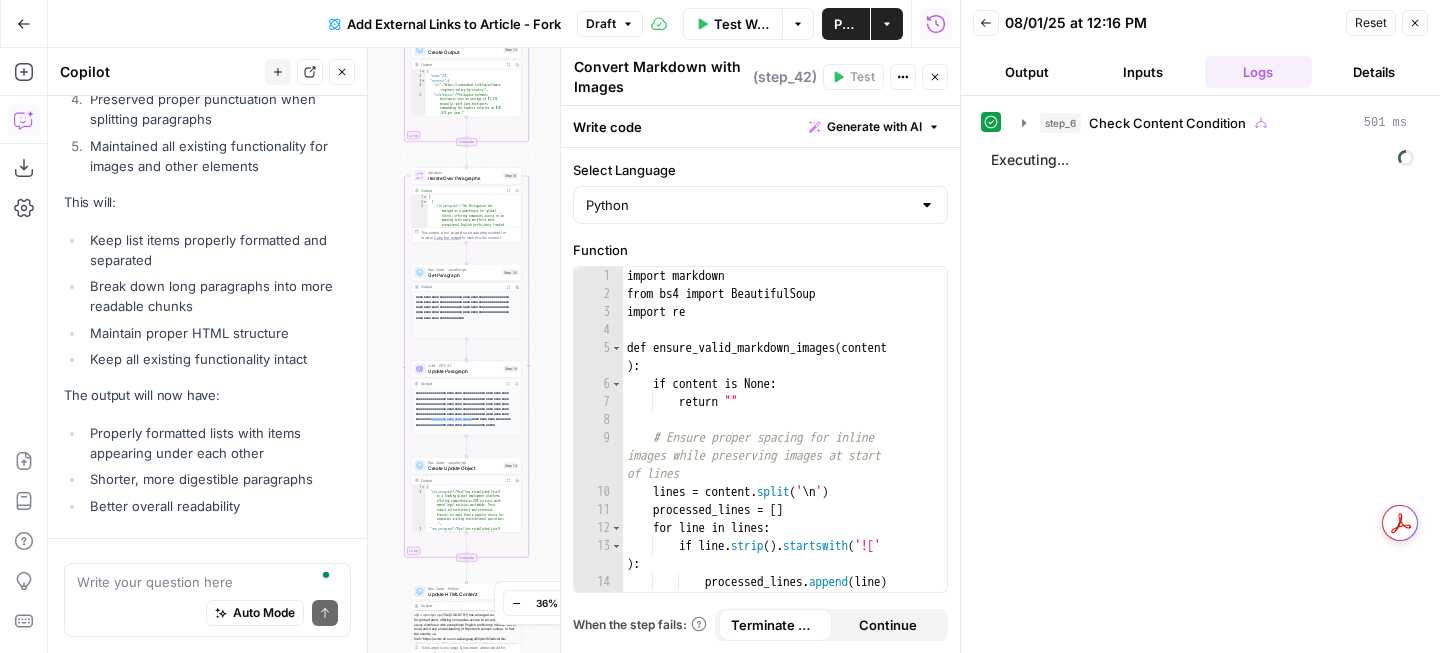 scroll, scrollTop: 8897, scrollLeft: 0, axis: vertical 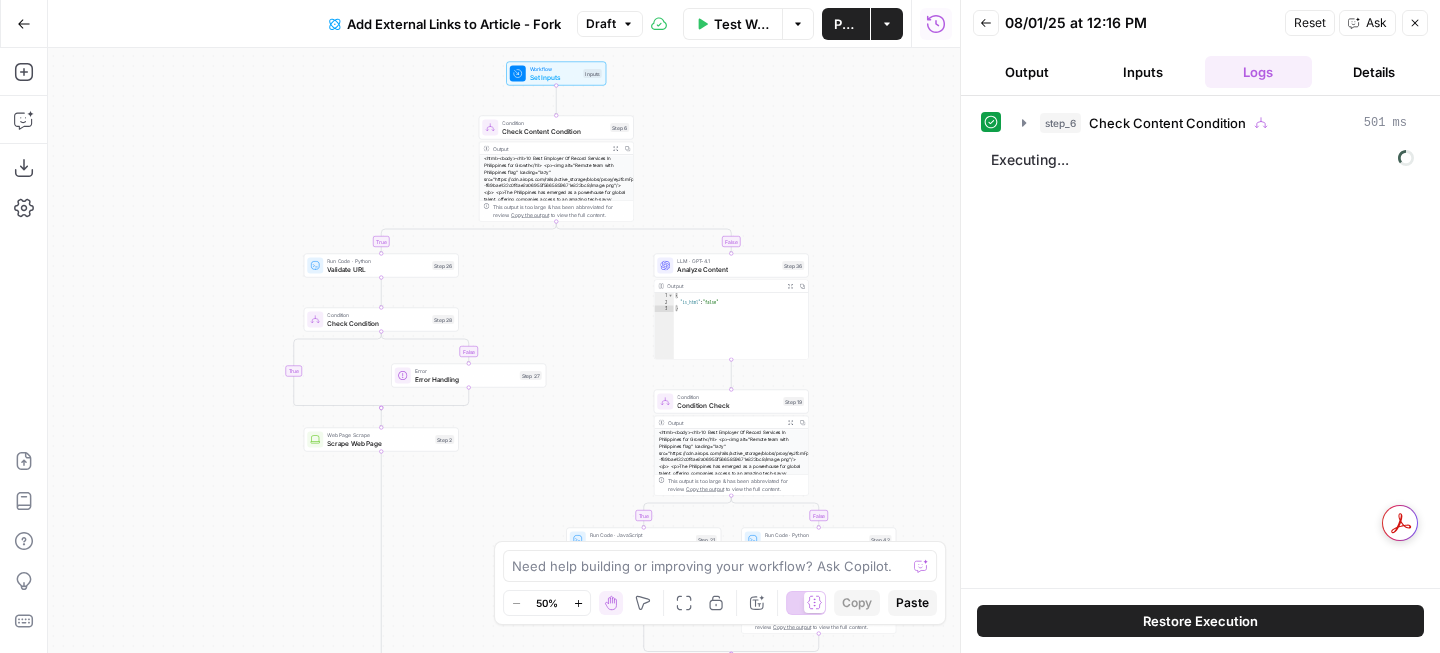 click on "Add External Links to Article - Fork" at bounding box center [454, 24] 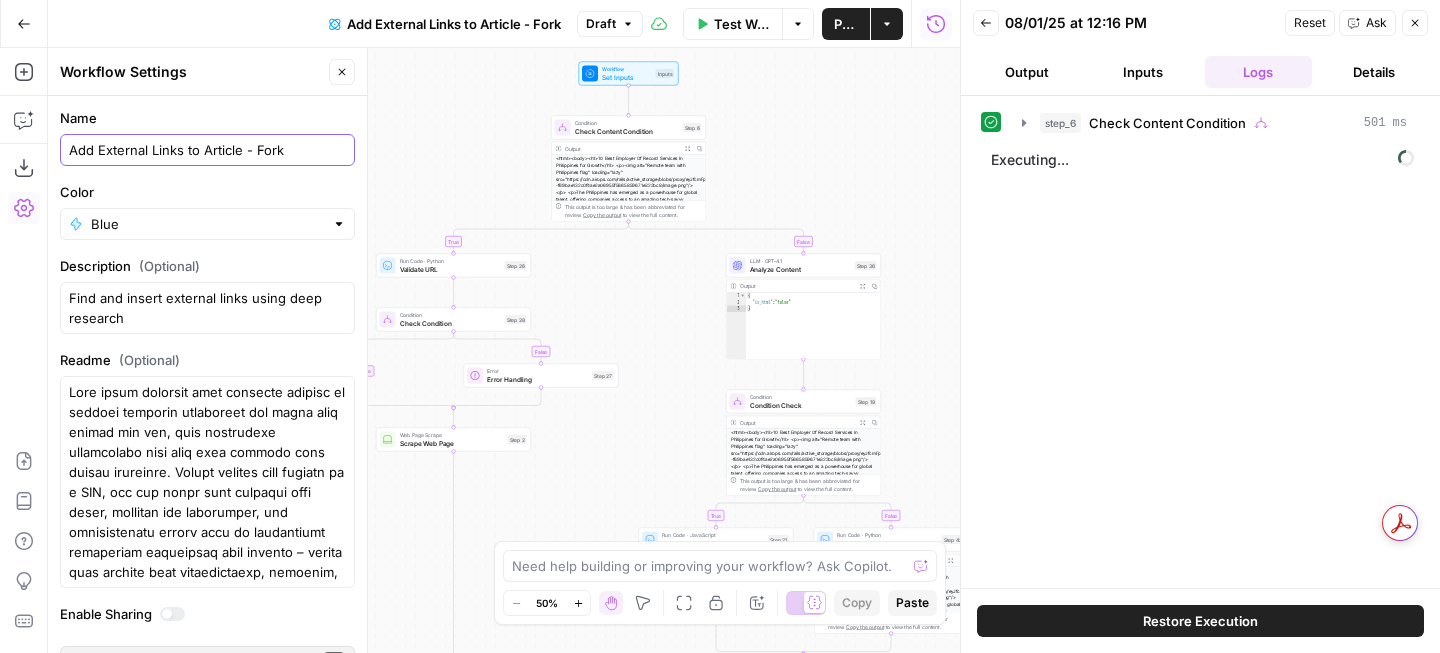 drag, startPoint x: 253, startPoint y: 153, endPoint x: 378, endPoint y: 153, distance: 125 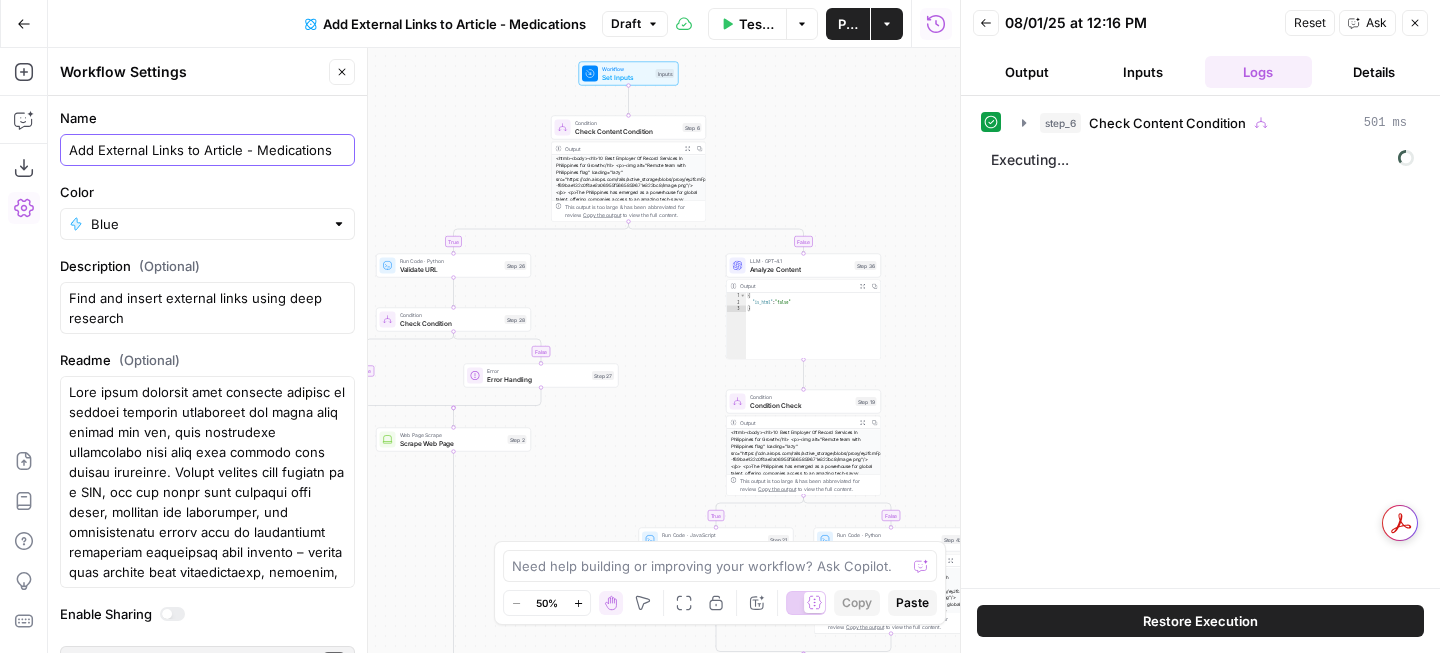drag, startPoint x: 265, startPoint y: 152, endPoint x: 385, endPoint y: 152, distance: 120 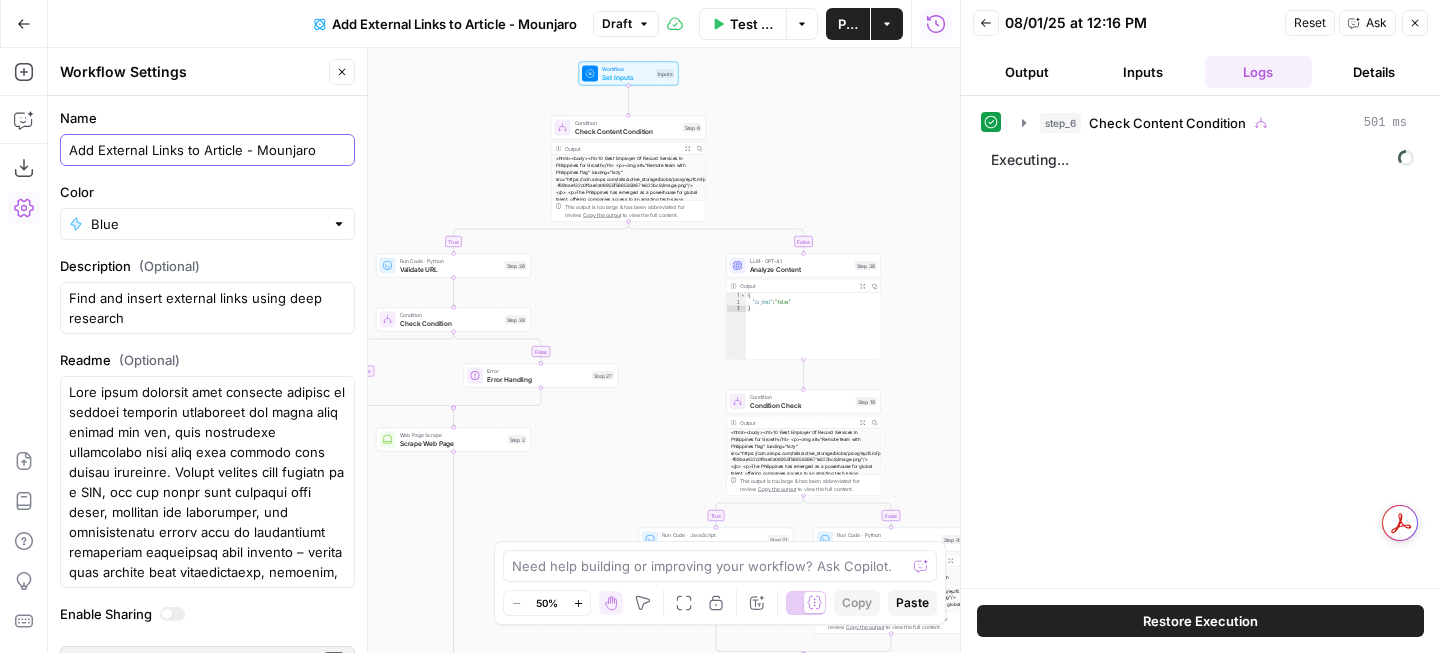 type on "Add External Links to Article - Mounjaro" 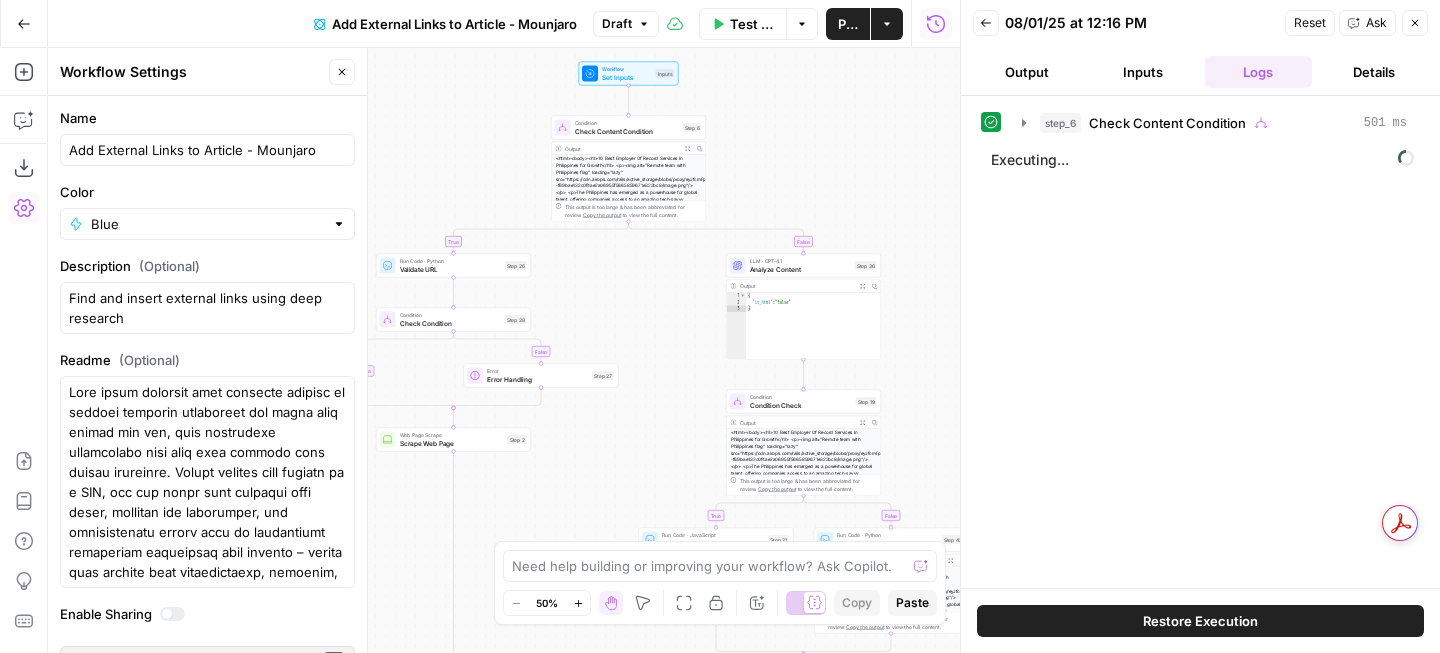click on "Workflow Settings Close" at bounding box center (207, 72) 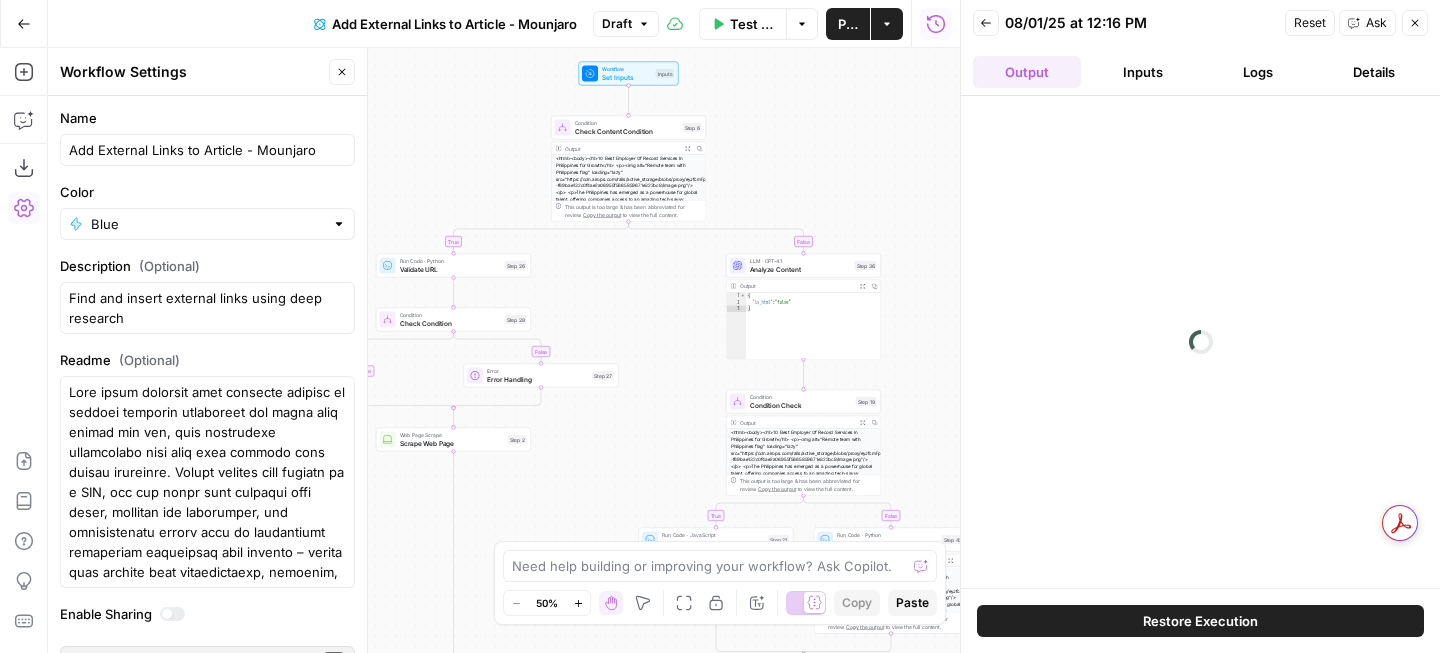 click on "Inputs" at bounding box center (1143, 72) 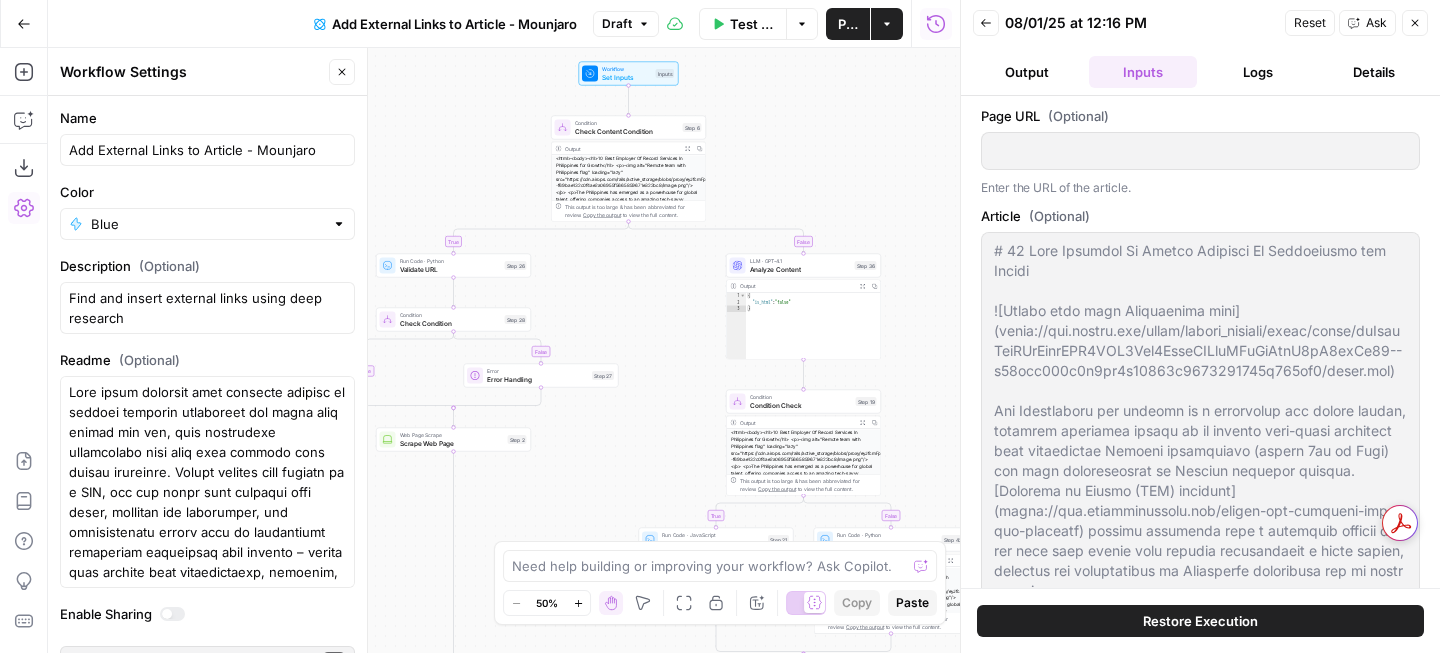 click on "Back 08/01/25 at 12:16 PM Reset Ask Close Output Inputs Logs Details" at bounding box center [1200, 48] 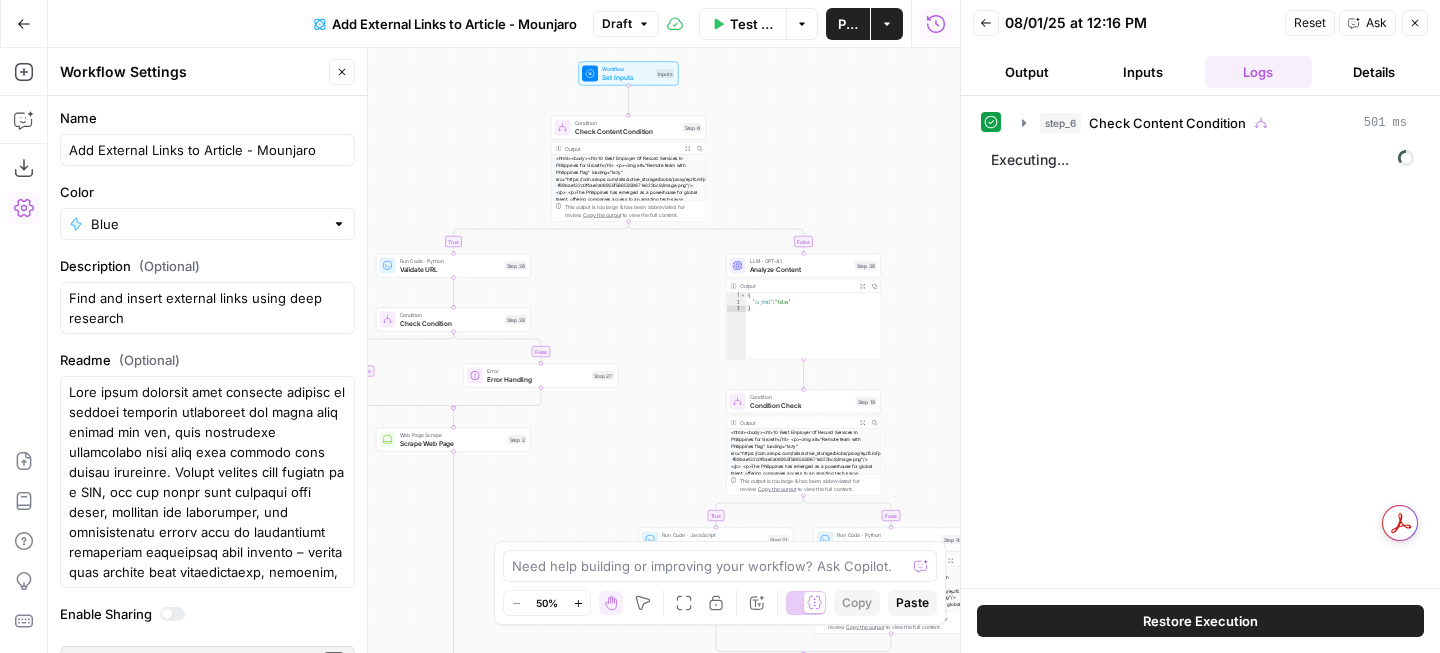 click on "Details" at bounding box center (1374, 72) 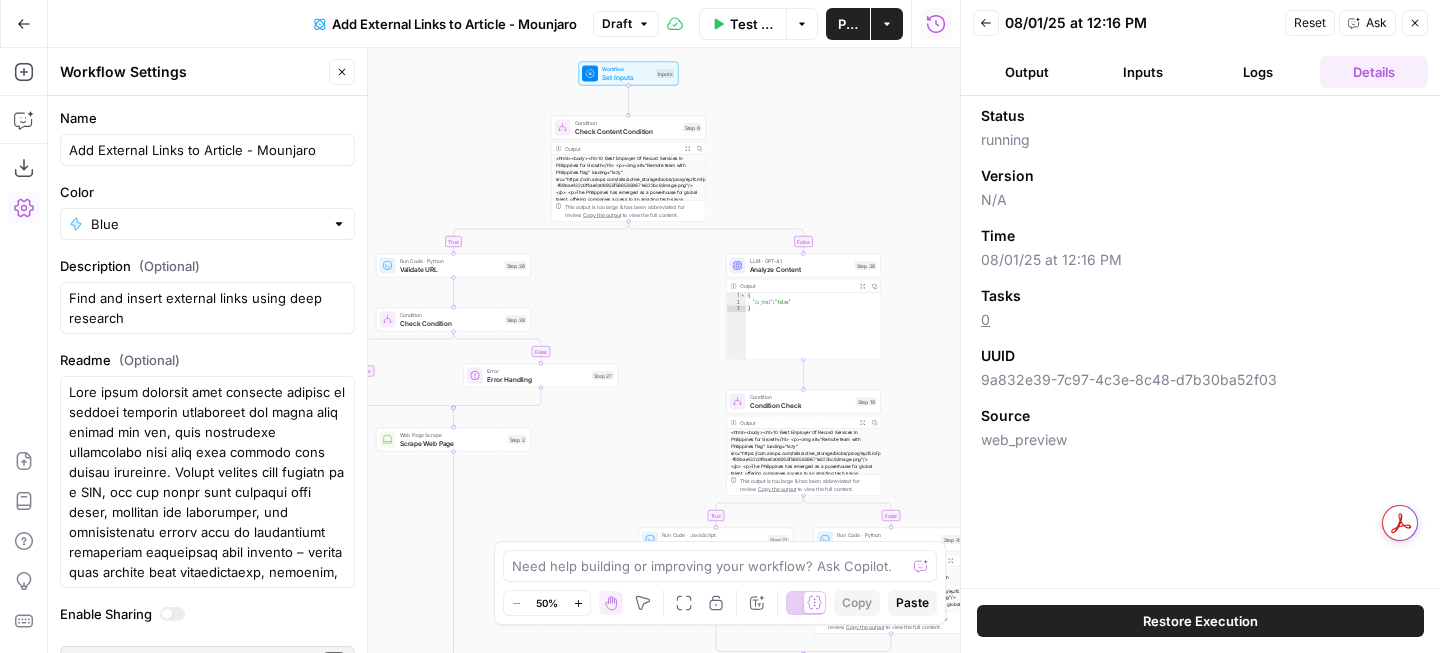 click on "Logs" at bounding box center (1259, 72) 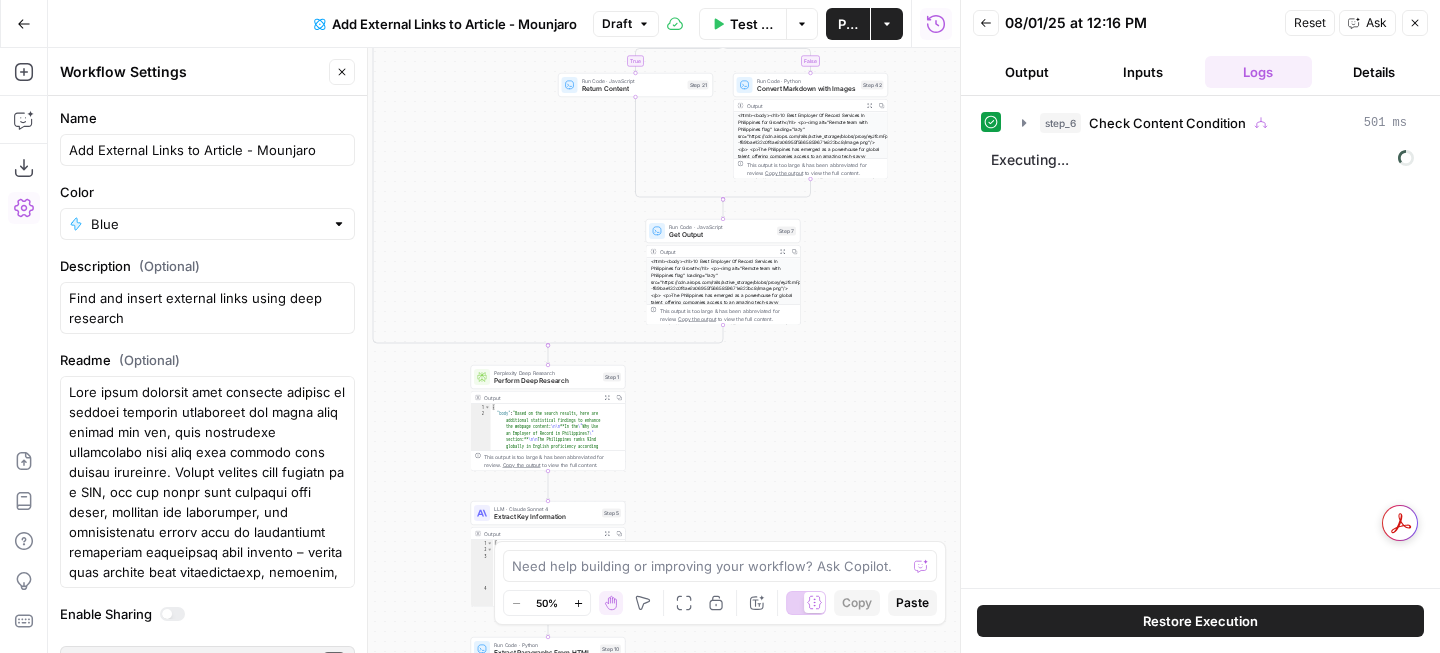 click on "false true false true false true Workflow Set Inputs Inputs Condition Check Content Condition Step 6 Output Expand Output Copy This output is too large & has been abbreviated for review.   Copy the output   to view the full content. Run Code · Python Validate URL Step 26 Condition Check Condition Step 28 Error Error Handling Step 27 Web Page Scrape Scrape Web Page Step 2 LLM · GPT-4.1 Analyze Content Step 36 Output Expand Output Copy 1 2 3 {    "is_html" :  "false" }     XXXXXXXXXXXXXXXXXXXXXXXXXXXXXXXXXXXXXXXXXXXXXXXXXXXXXXXXXXXXXXXXXXXXXXXXXXXXXXXXXXXXXXXXXXXXXXXXXXXXXXXXXXXXXXXXXXXXXXXXXXXXXXXXXXXXXXXXXXXXXXXXXXXXXXXXXXXXXXXXXXXXXXXXXXXXXXXXXXXXXXXXXXXXXXXXXXXXXXXXXXXXXXXXXXXXXXXXXXXXXXXXXXXXXXXXXXXXXXXXXXXXXXXXXXXXXXXXXXXXXXXXXXXXXXXXXXXXXXXXXXXXXXXXXXXXXXXXXXXXXXXXXXXXXXXXXXXXXXXXXXXXXXXXXXXXXXXXXXXXXXXXXXXXXXXXXXXXXXXXXXXXXXXXXXXXXXXXXXXXXXXXXXXXXXXXXXXXXXXXXXXXXXXXXXXXXXXXXXXXXXXXXXXXXXXXXXXXXXXXXXXXXXXXXXXXXXXXXXXXXXXXXXXXXXXXXXXXXXXXXXXXXXXXXXXXXXXXXXXXXXXXXXXXXXXX Condition Condition Check Copy" at bounding box center (504, 350) 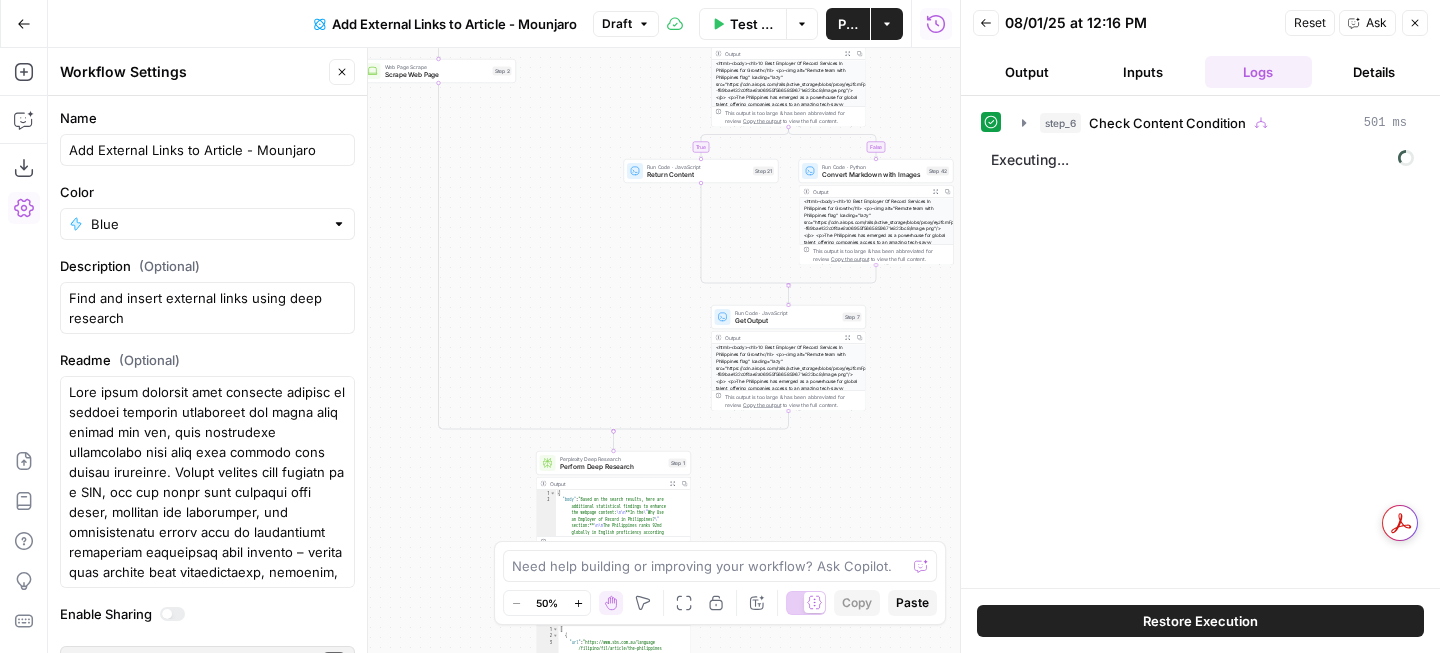 click on "Inputs" at bounding box center [1143, 72] 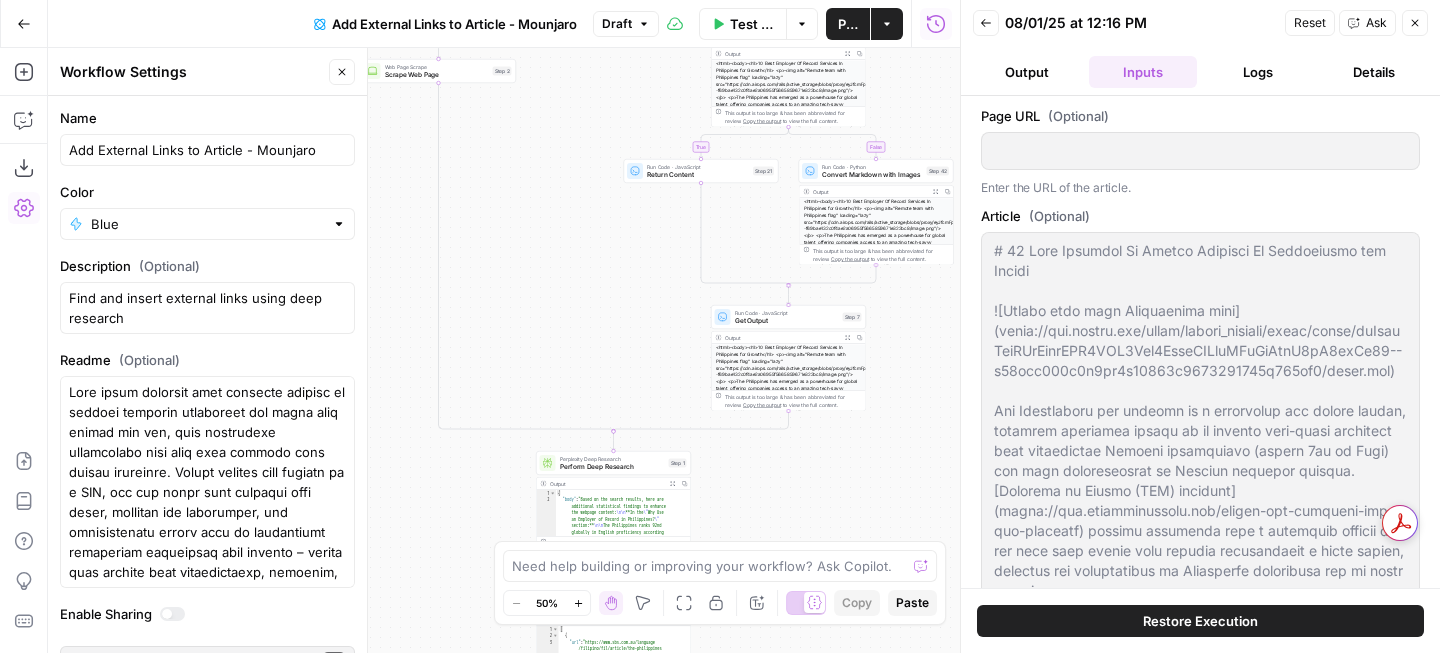 click on "Output" at bounding box center (1027, 72) 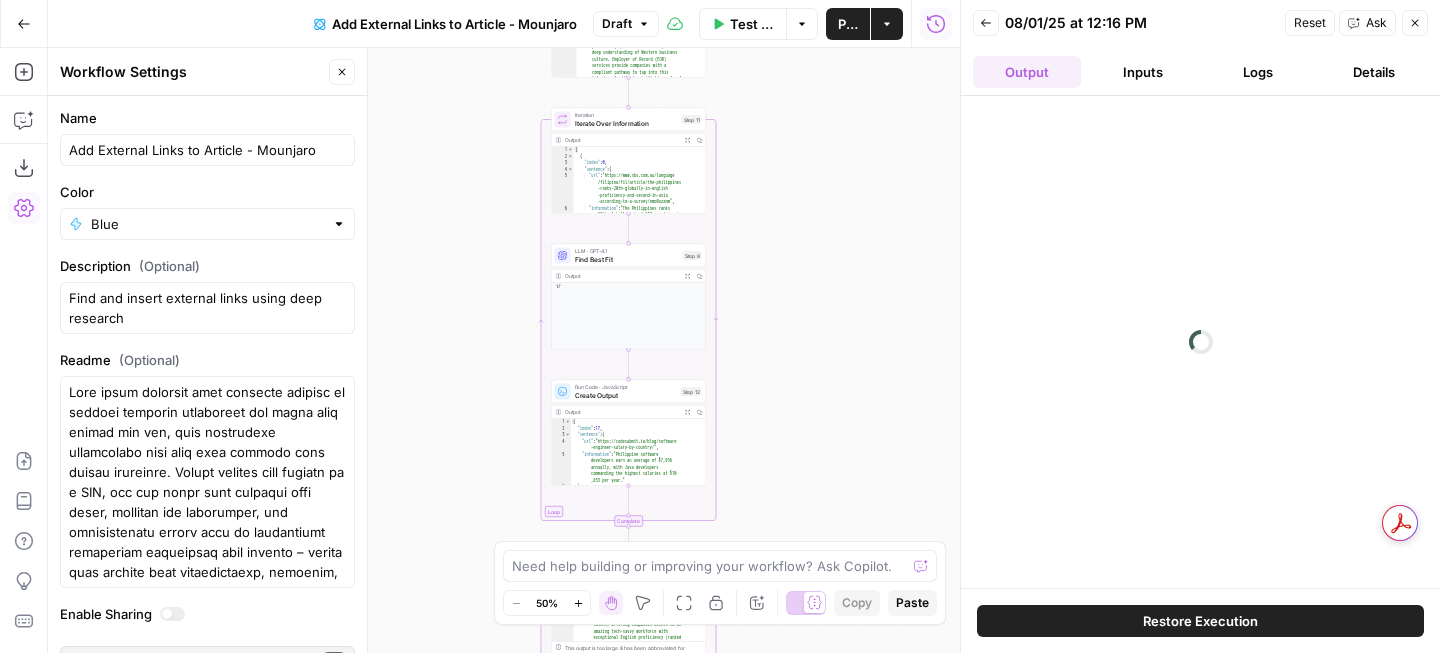 click on "Logs" at bounding box center [1259, 72] 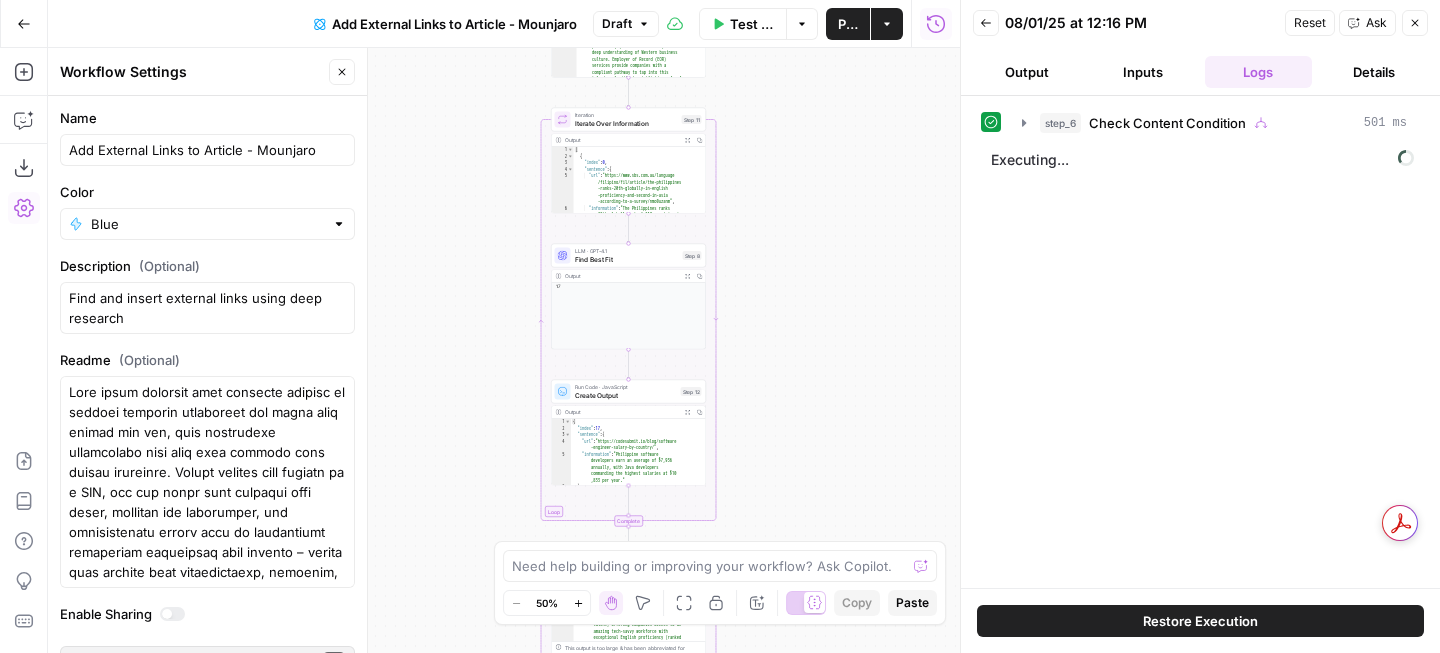 click on "Test Workflow" at bounding box center [752, 24] 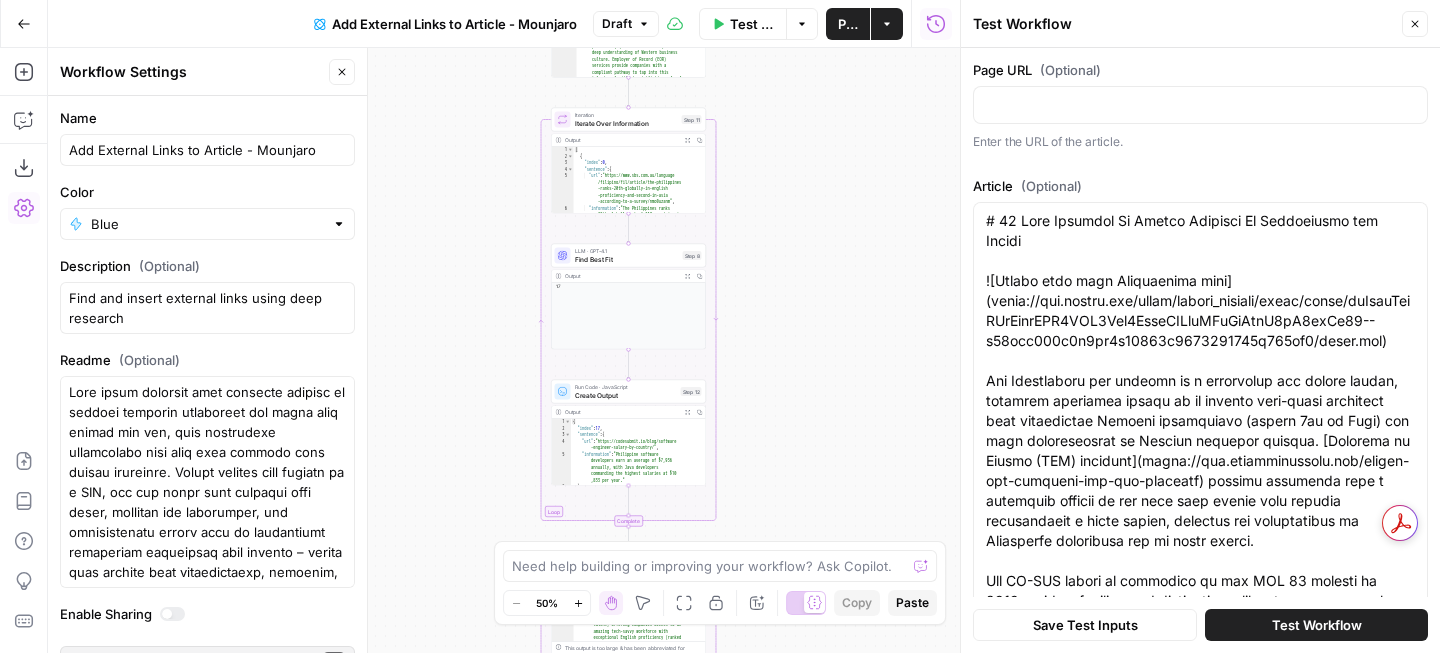 click on "Save Test Inputs Test Workflow" at bounding box center [1200, 625] 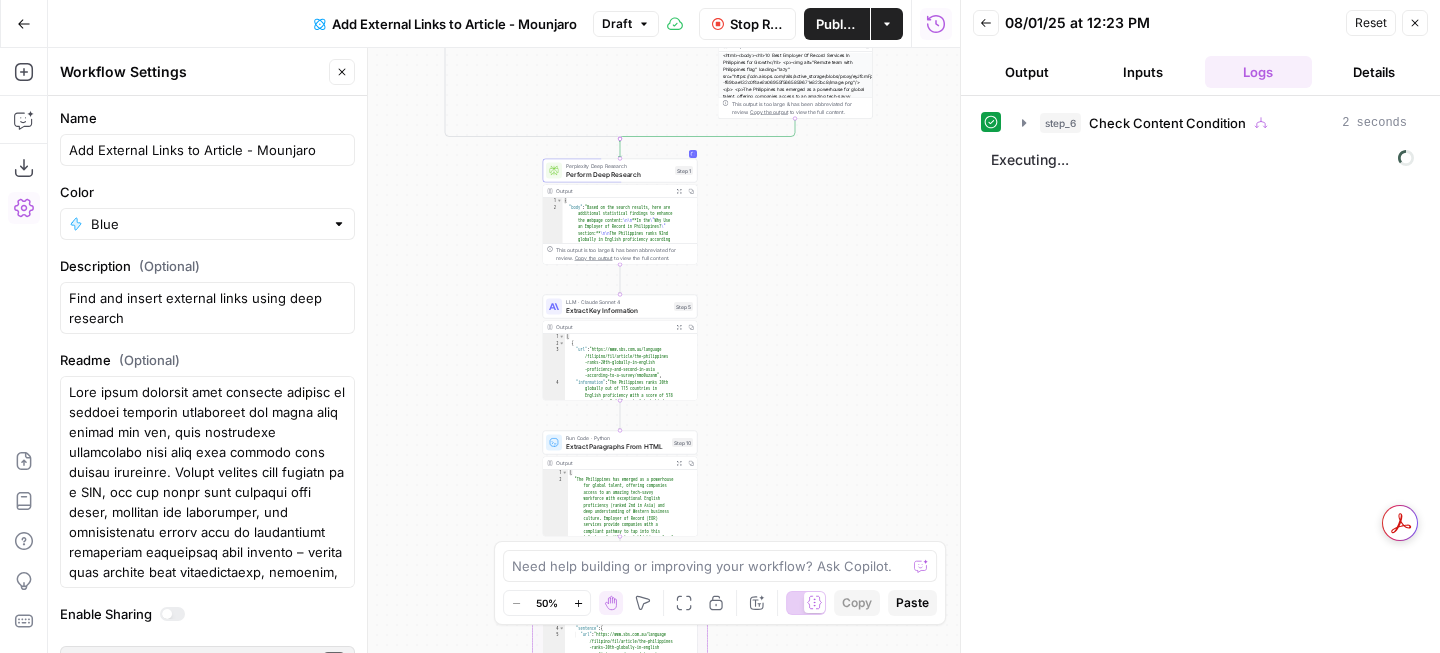 click on "Add Steps Copilot Download as JSON Settings Import JSON AirOps Academy Help Give Feedback Shortcuts" at bounding box center (24, 350) 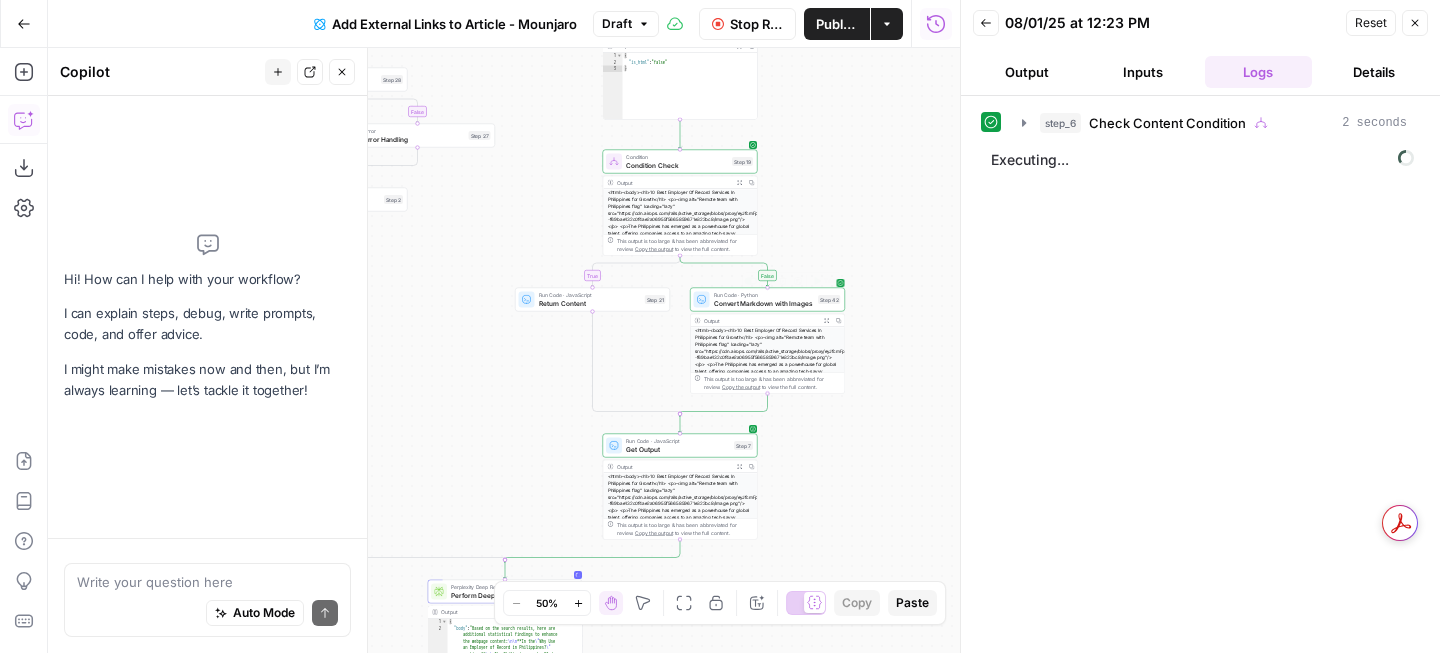 click on "Convert Markdown with Images" at bounding box center (764, 303) 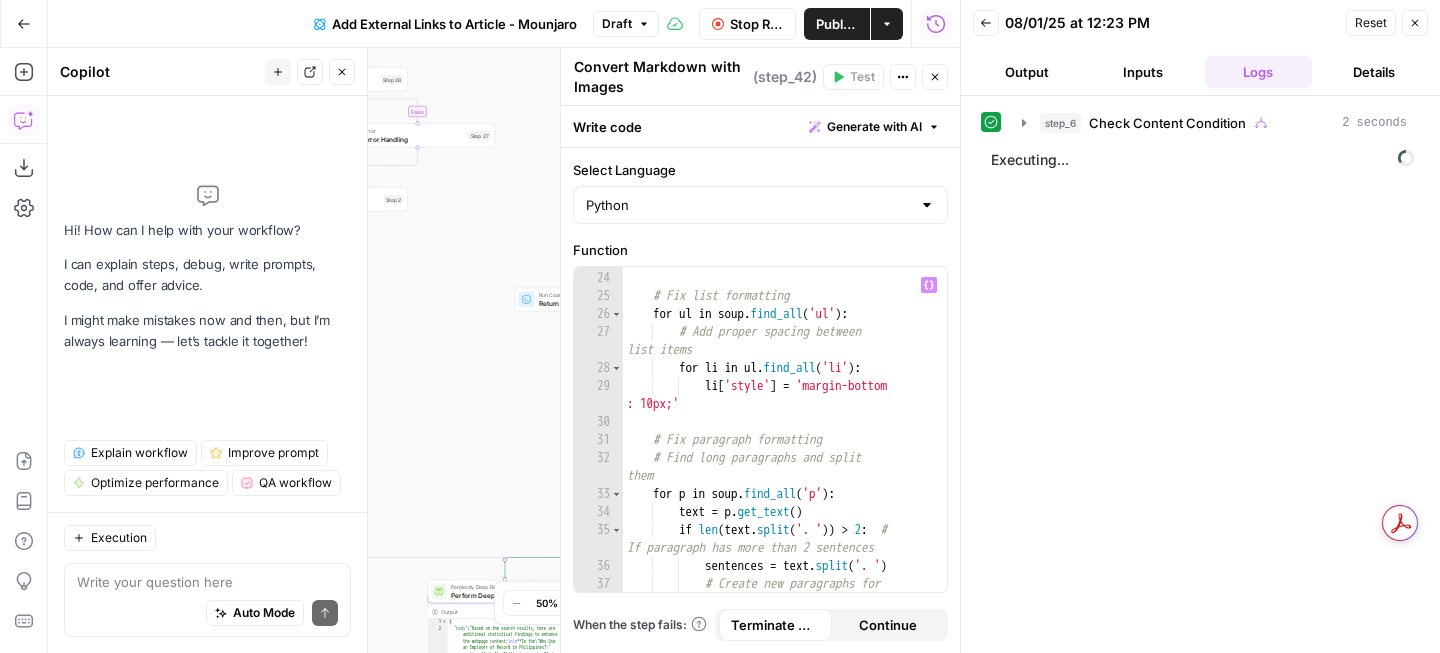 scroll, scrollTop: 476, scrollLeft: 0, axis: vertical 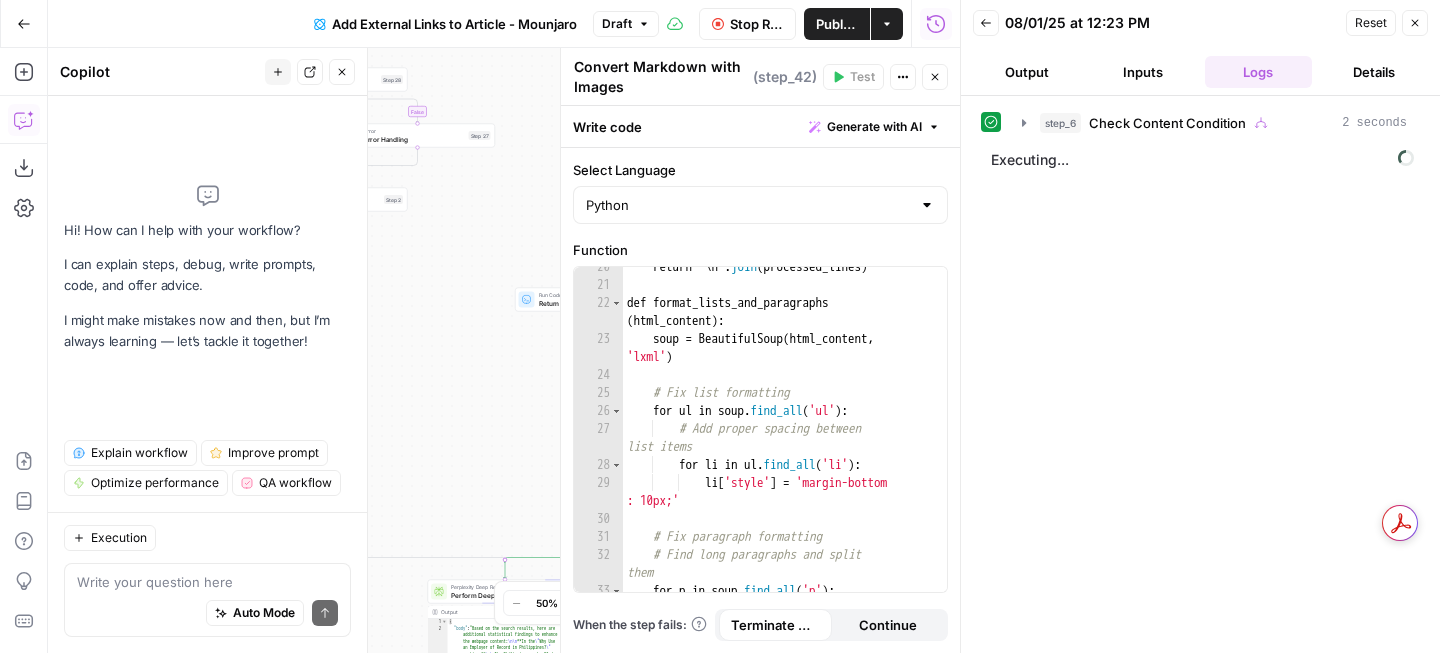 click 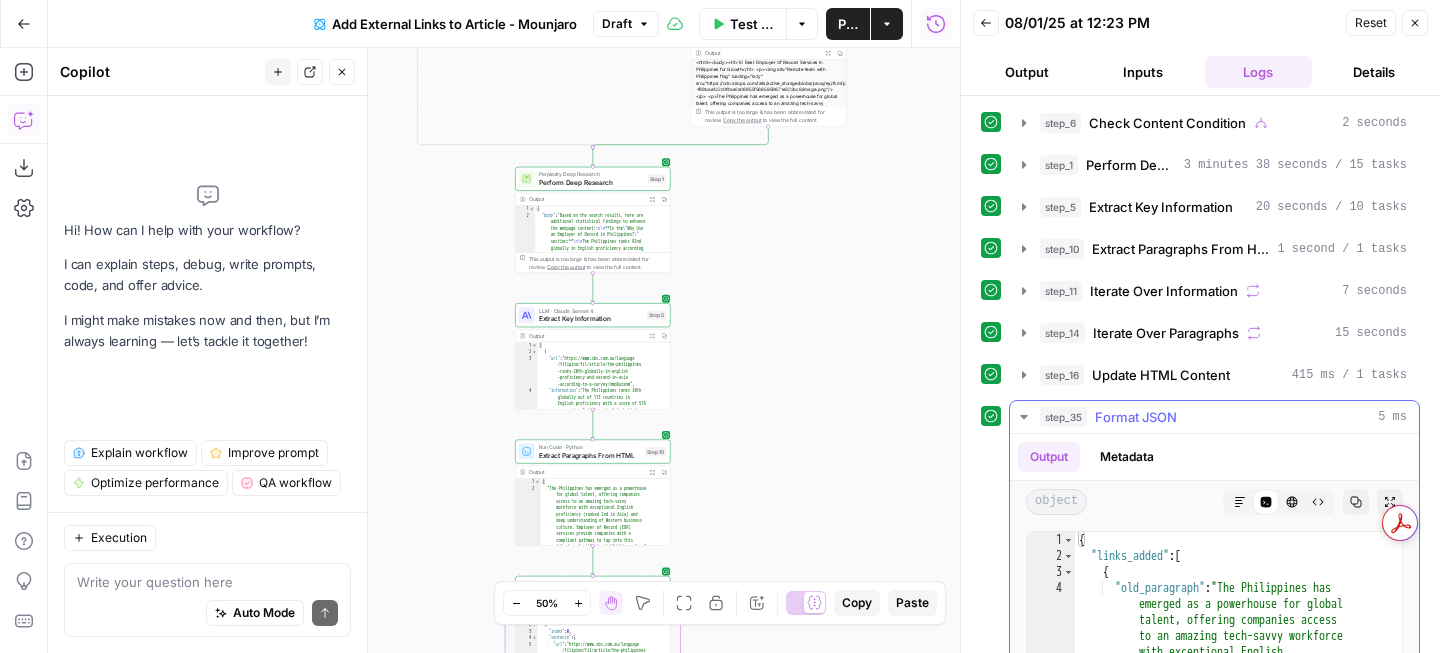 click on "Markdown" at bounding box center [1240, 502] 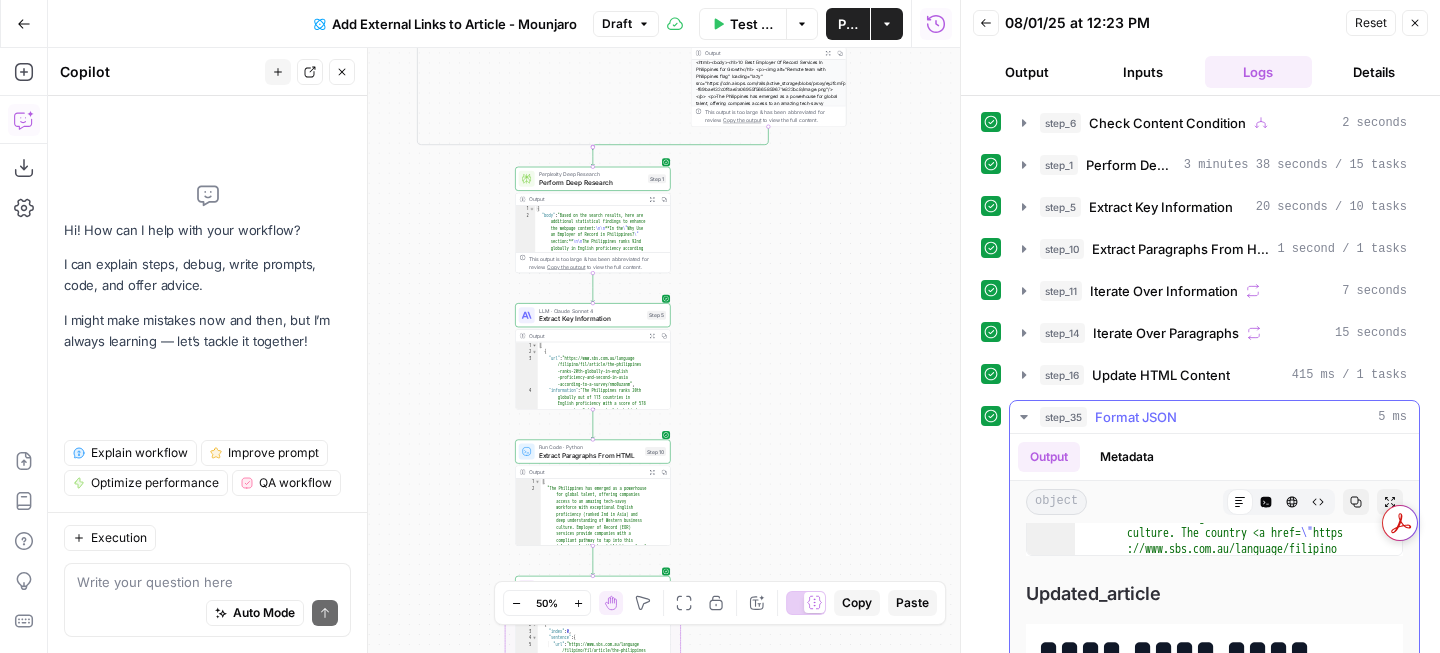 scroll, scrollTop: 642, scrollLeft: 0, axis: vertical 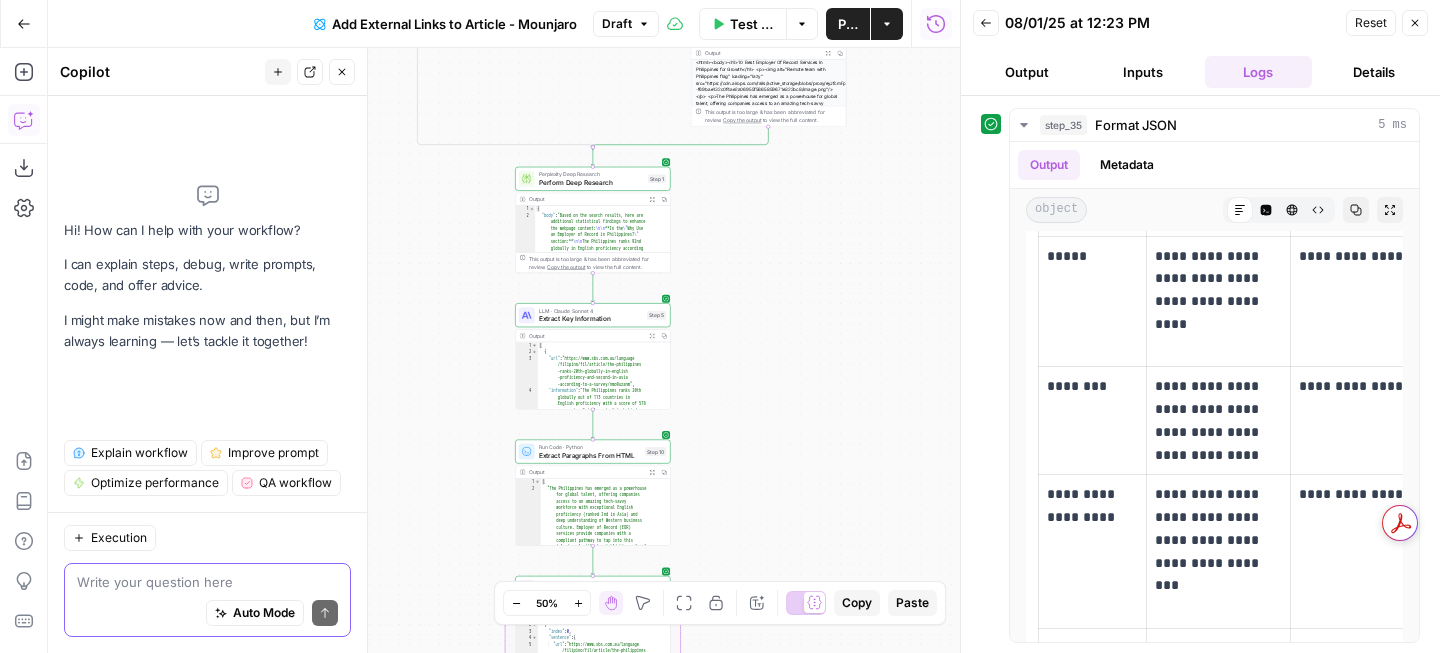 click at bounding box center (207, 582) 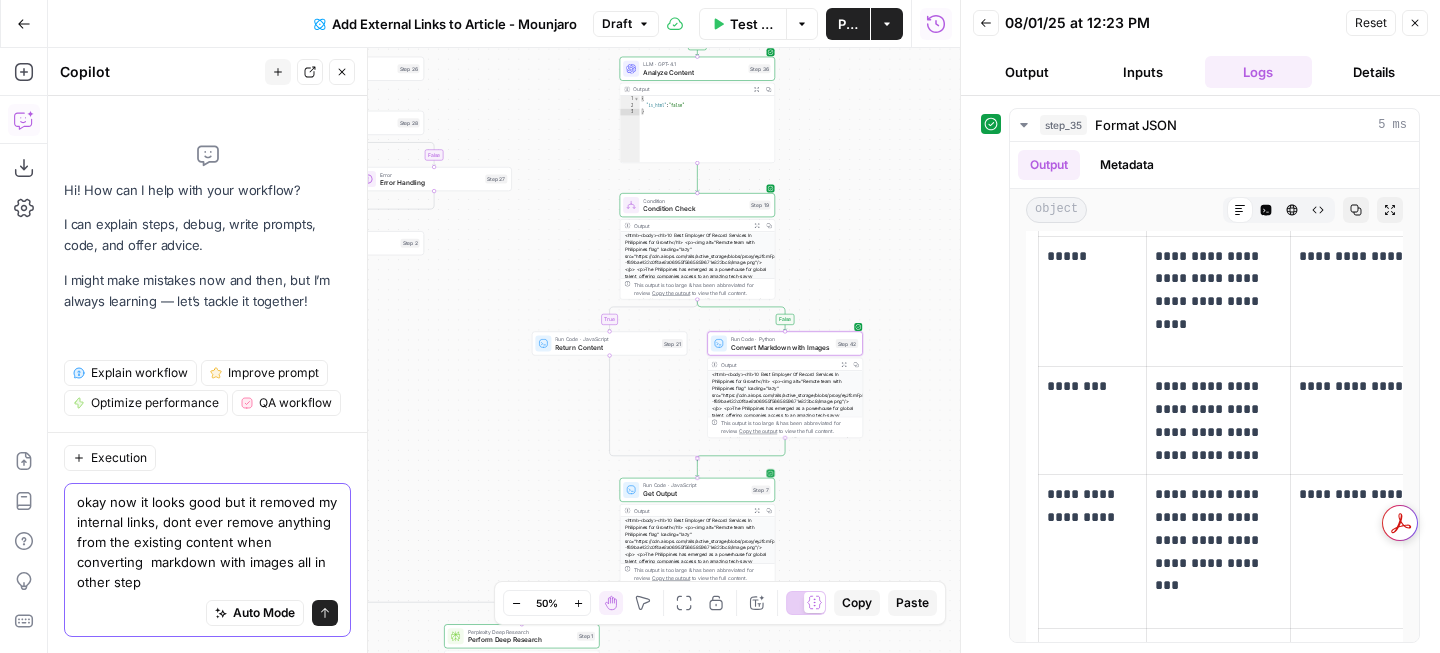 type on "okay now it looks good but it removed my internal links, dont ever remove anything from the existing content when converting  markdown with images all in other steps" 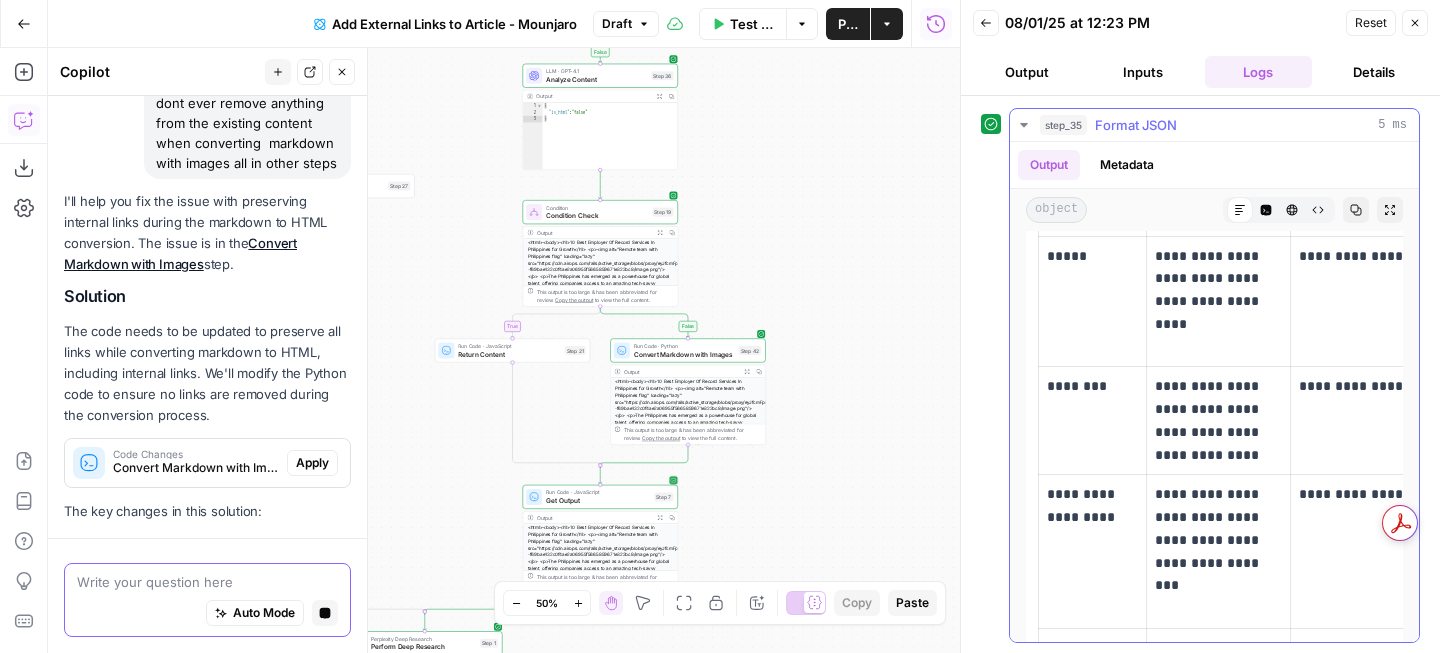 scroll, scrollTop: 252, scrollLeft: 0, axis: vertical 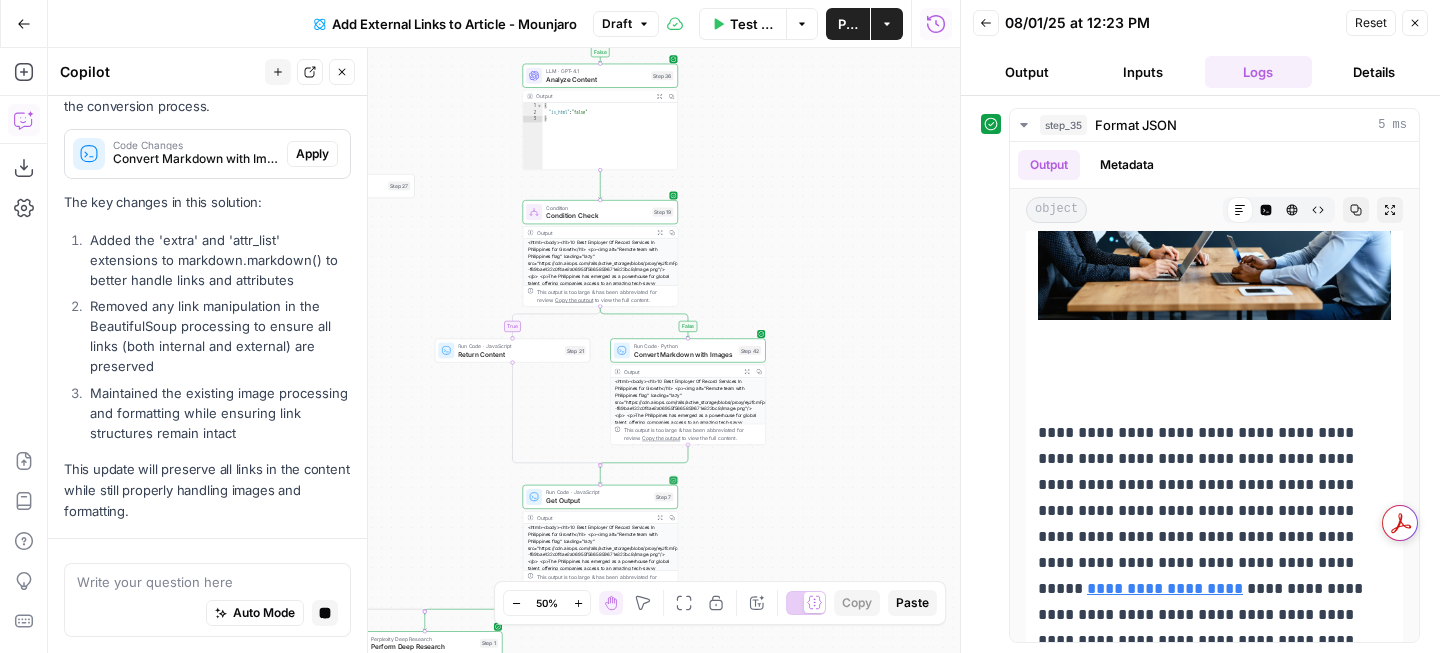 click on "Inputs" at bounding box center [1143, 72] 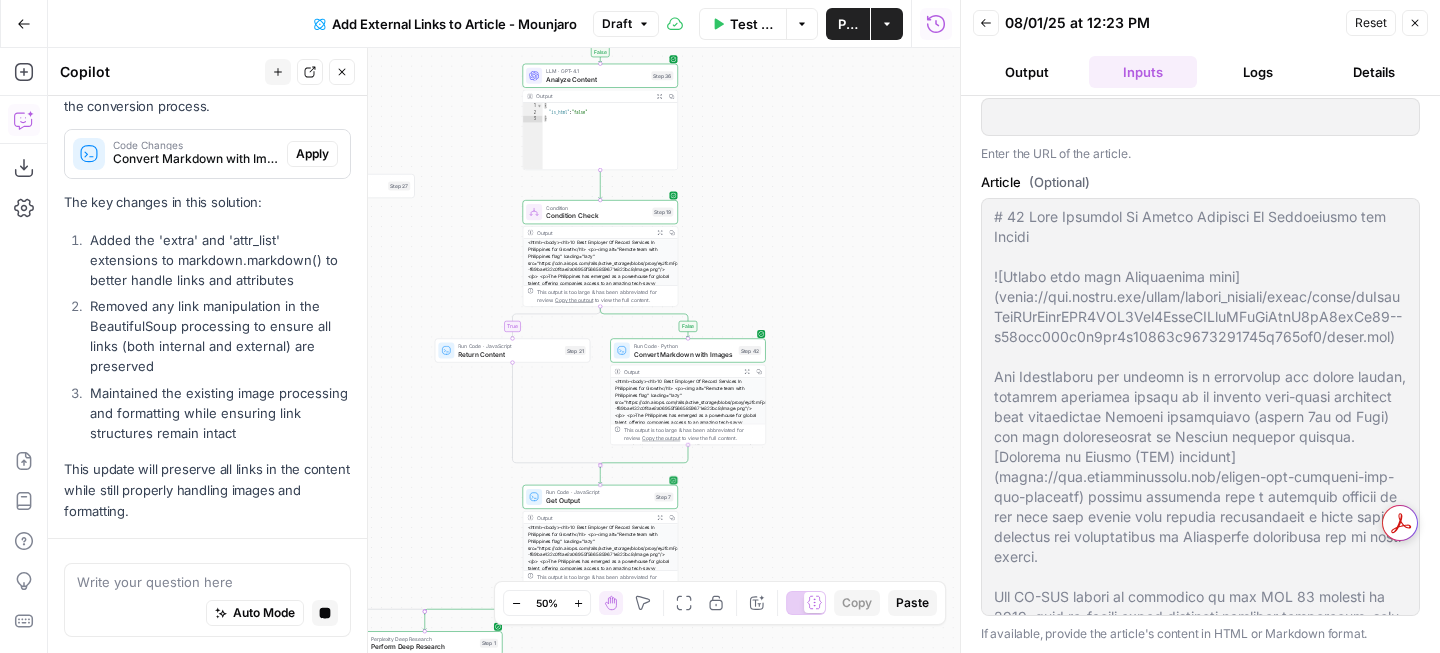scroll, scrollTop: 34, scrollLeft: 0, axis: vertical 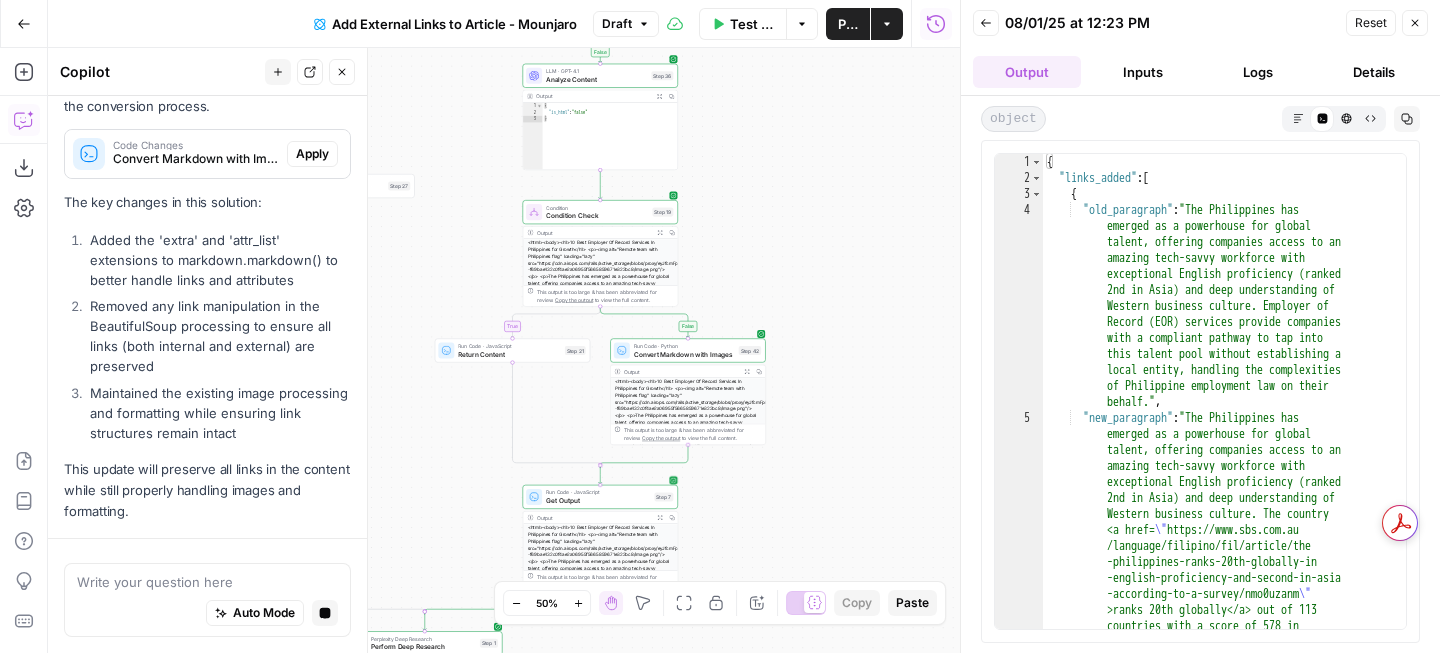 click on "Logs" at bounding box center (1259, 72) 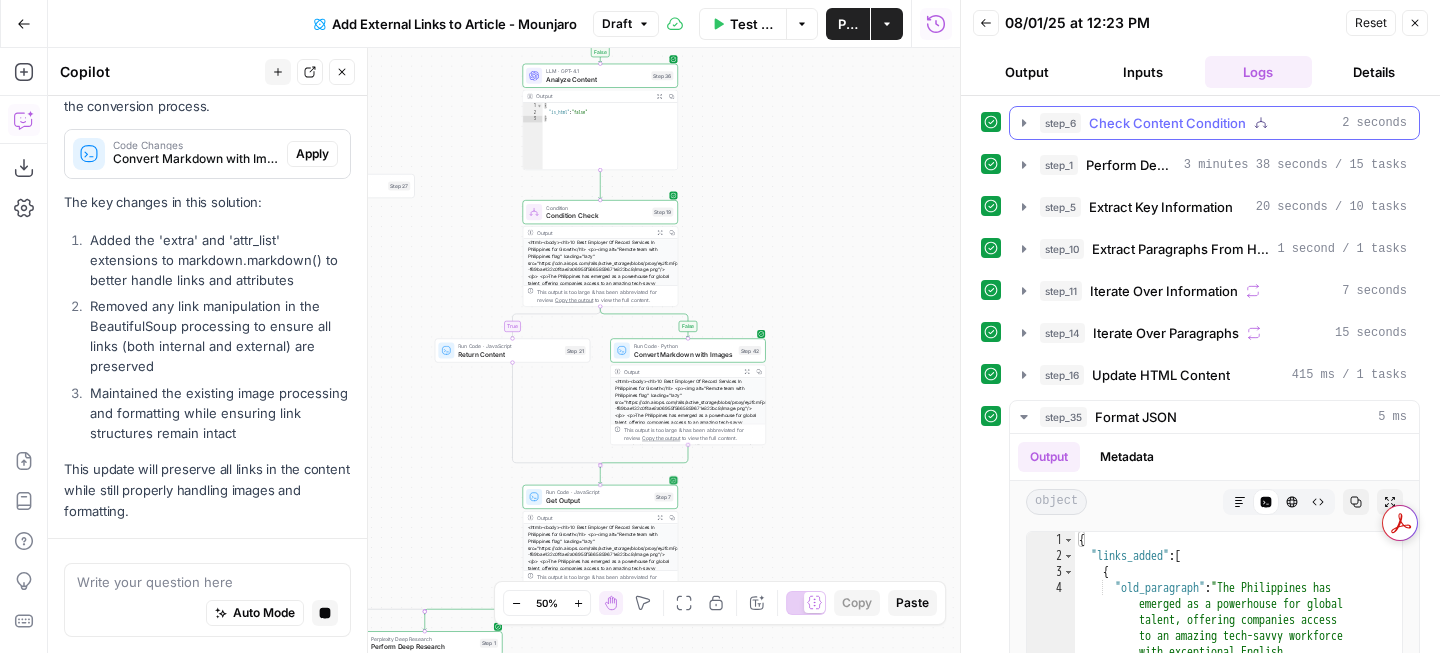 click 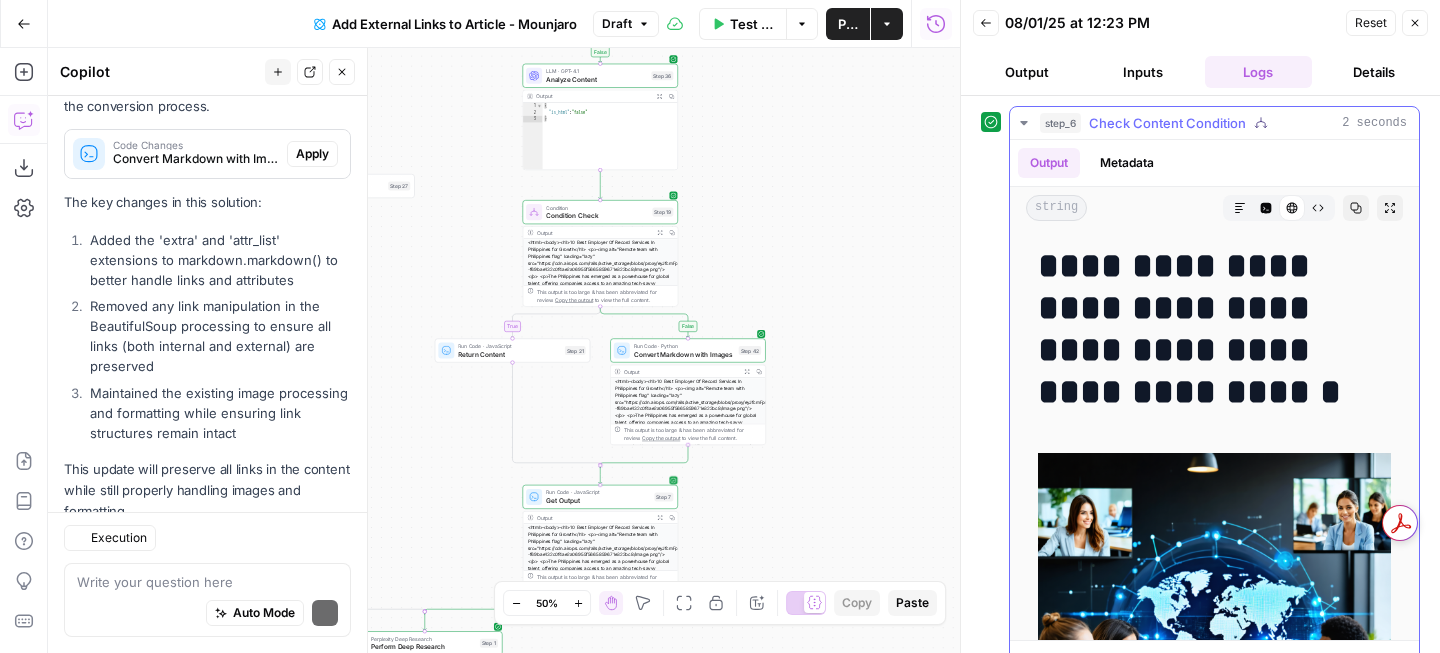scroll, scrollTop: 576, scrollLeft: 0, axis: vertical 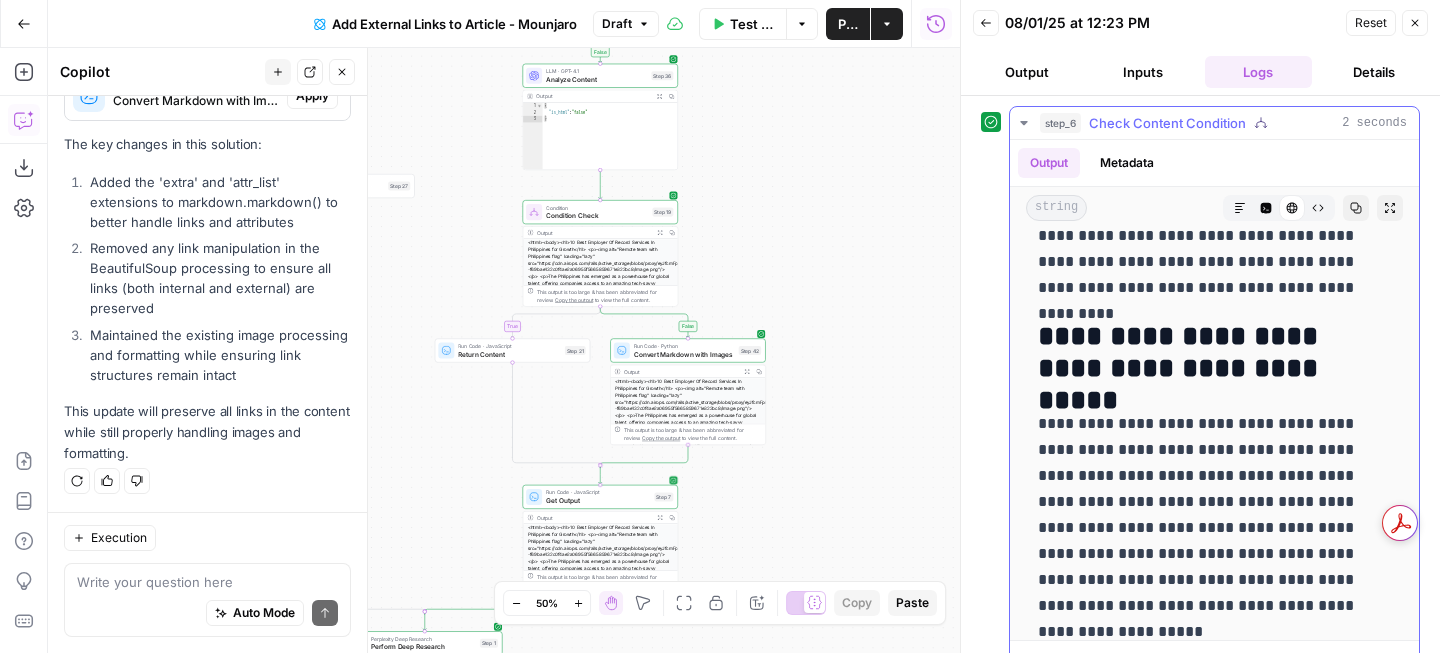 click 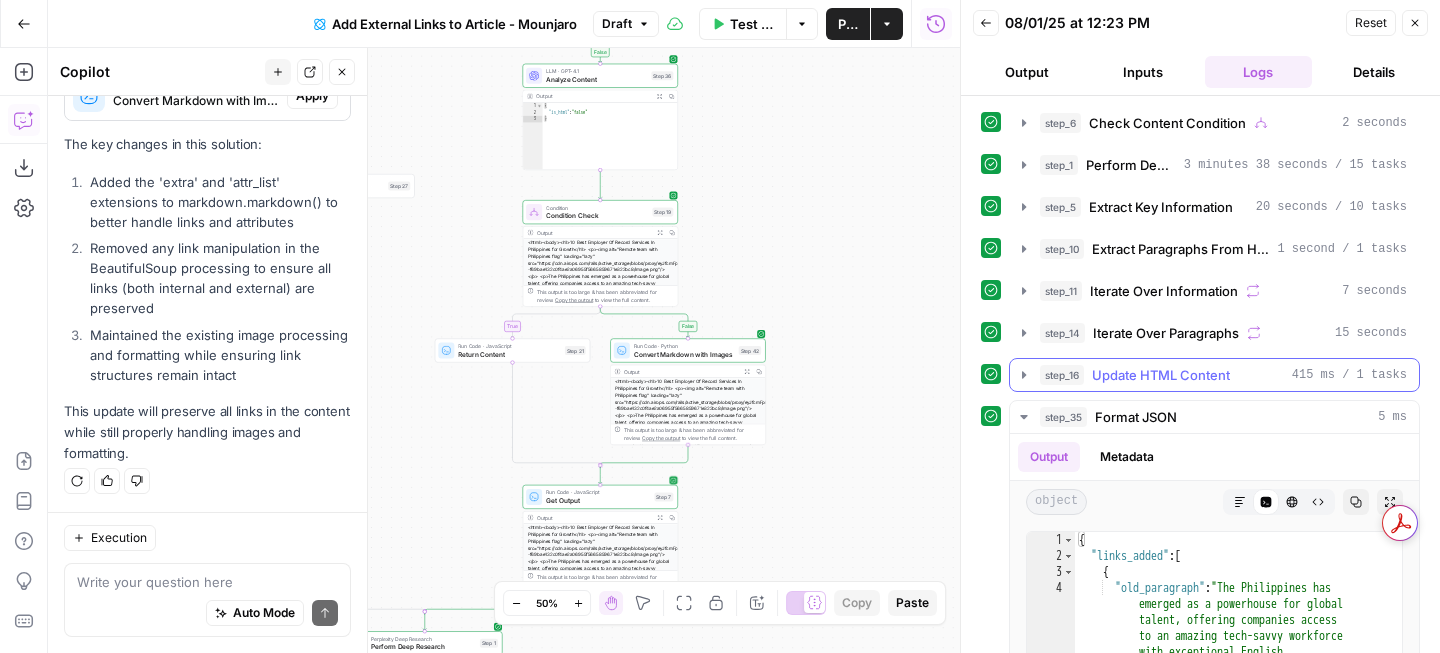 click on "step_16 Update HTML Content 415 ms / 1 tasks" at bounding box center (1214, 375) 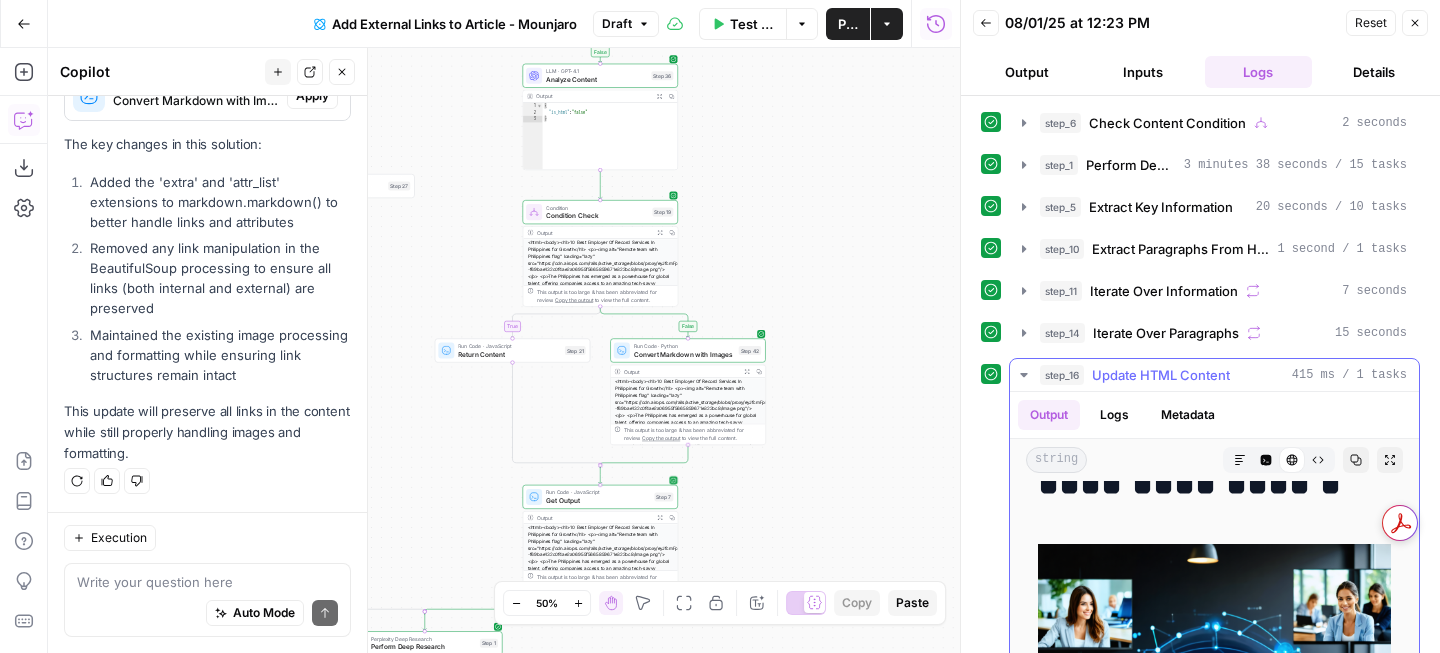 scroll, scrollTop: 228, scrollLeft: 0, axis: vertical 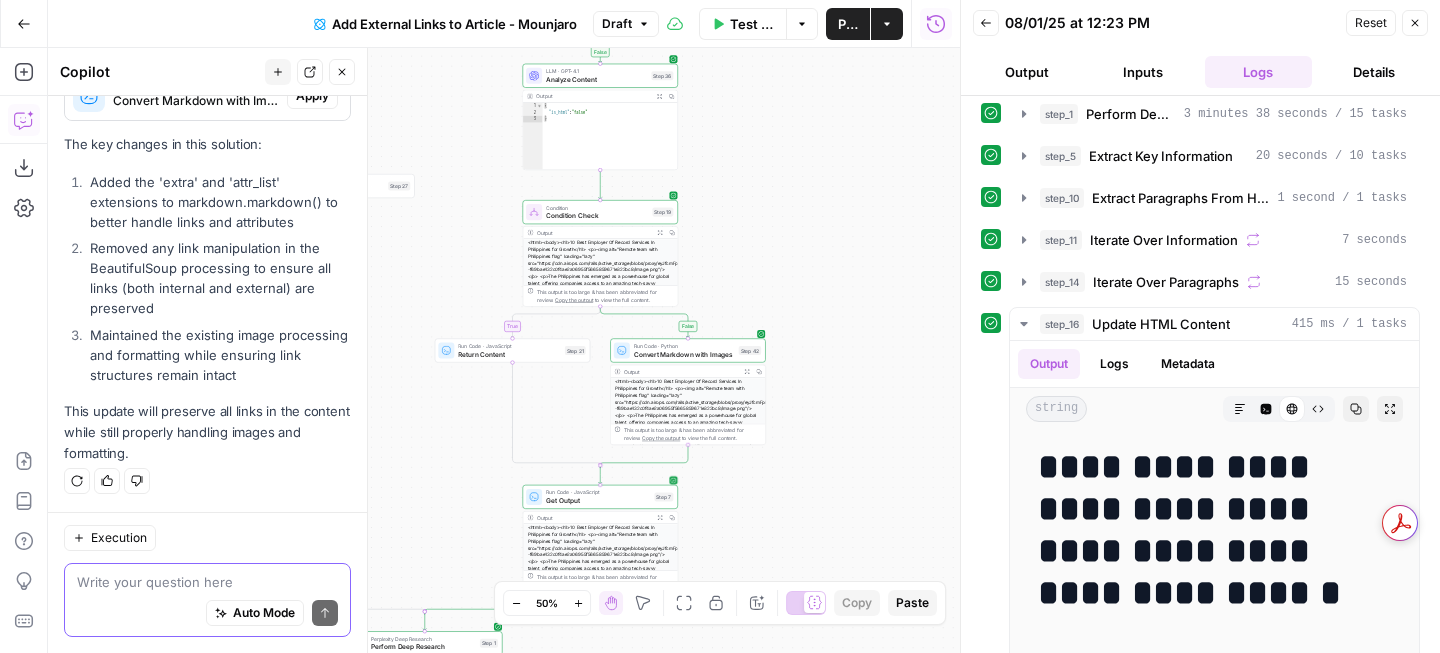 click at bounding box center (207, 582) 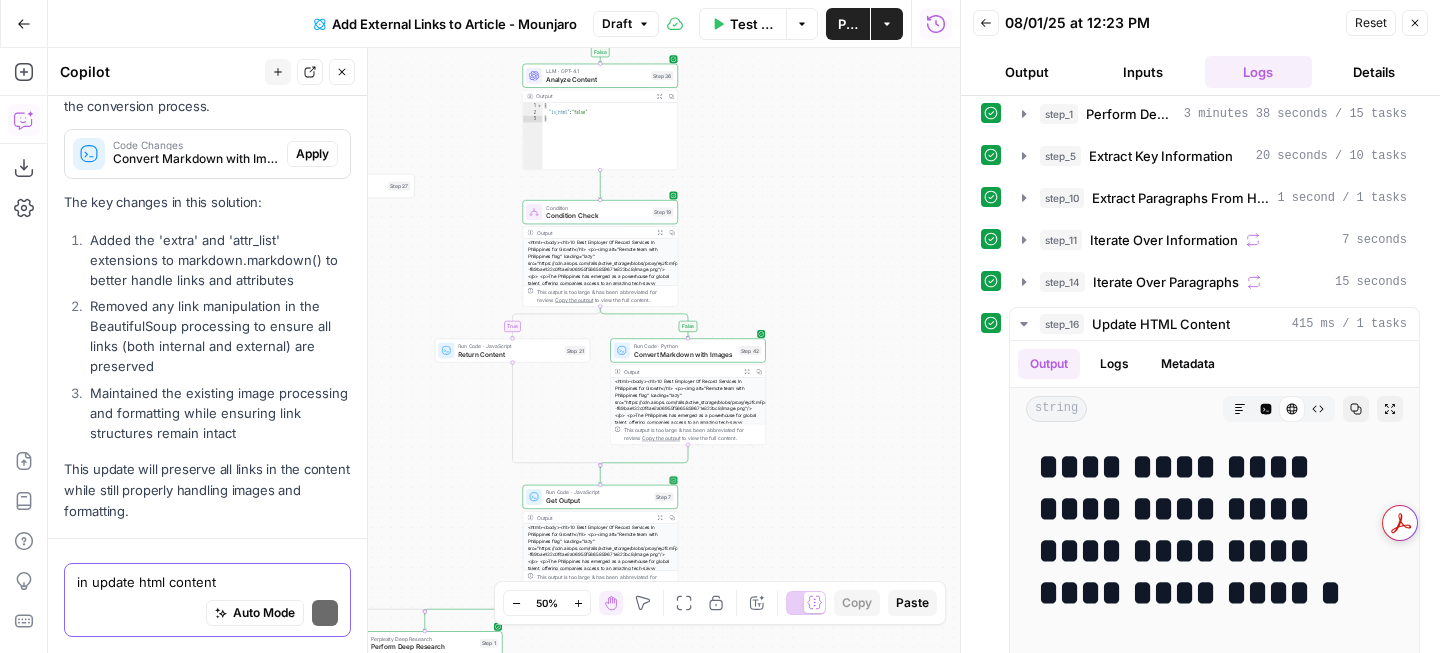 scroll, scrollTop: 518, scrollLeft: 0, axis: vertical 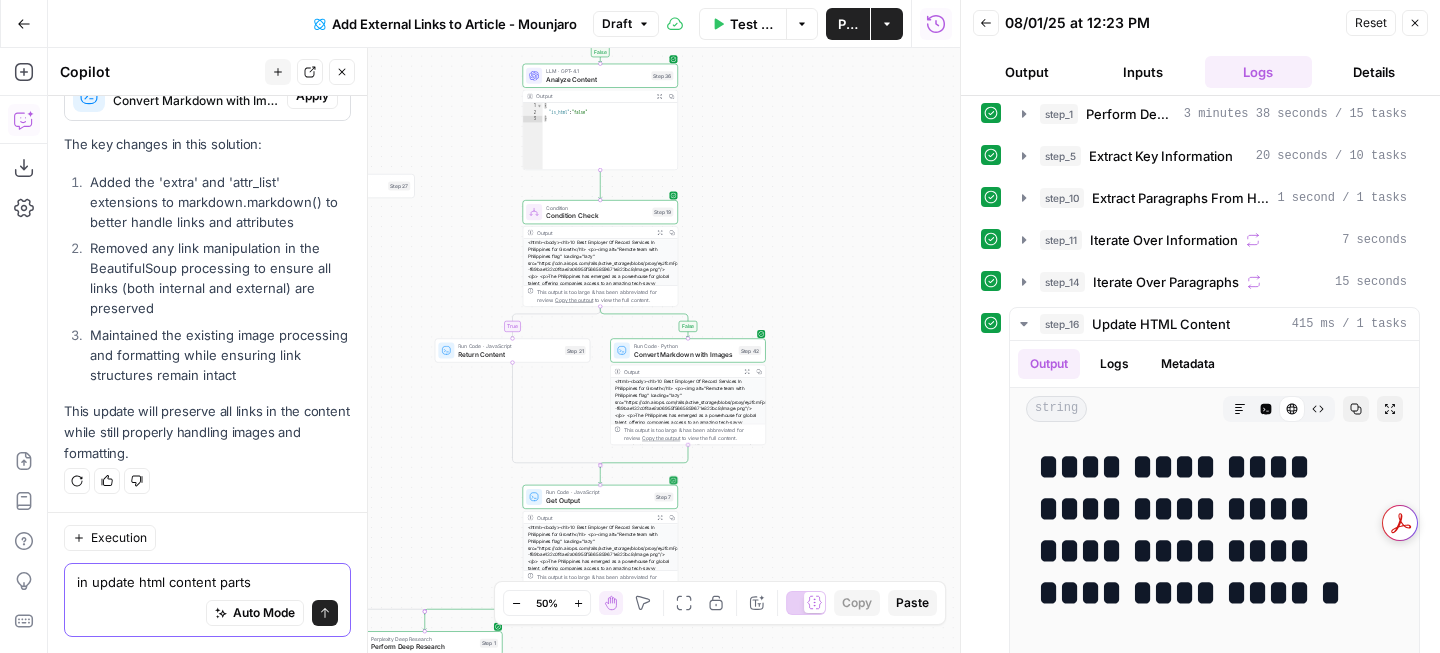 type on "in update html content part" 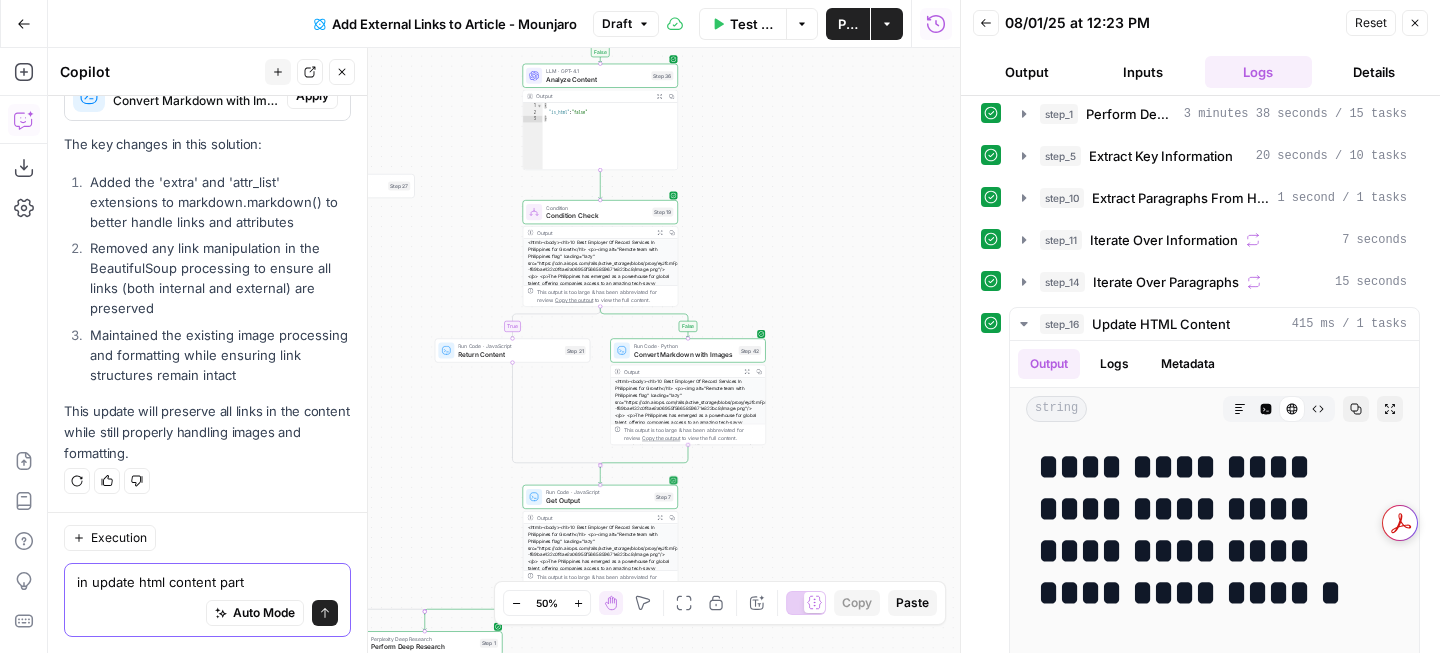 type 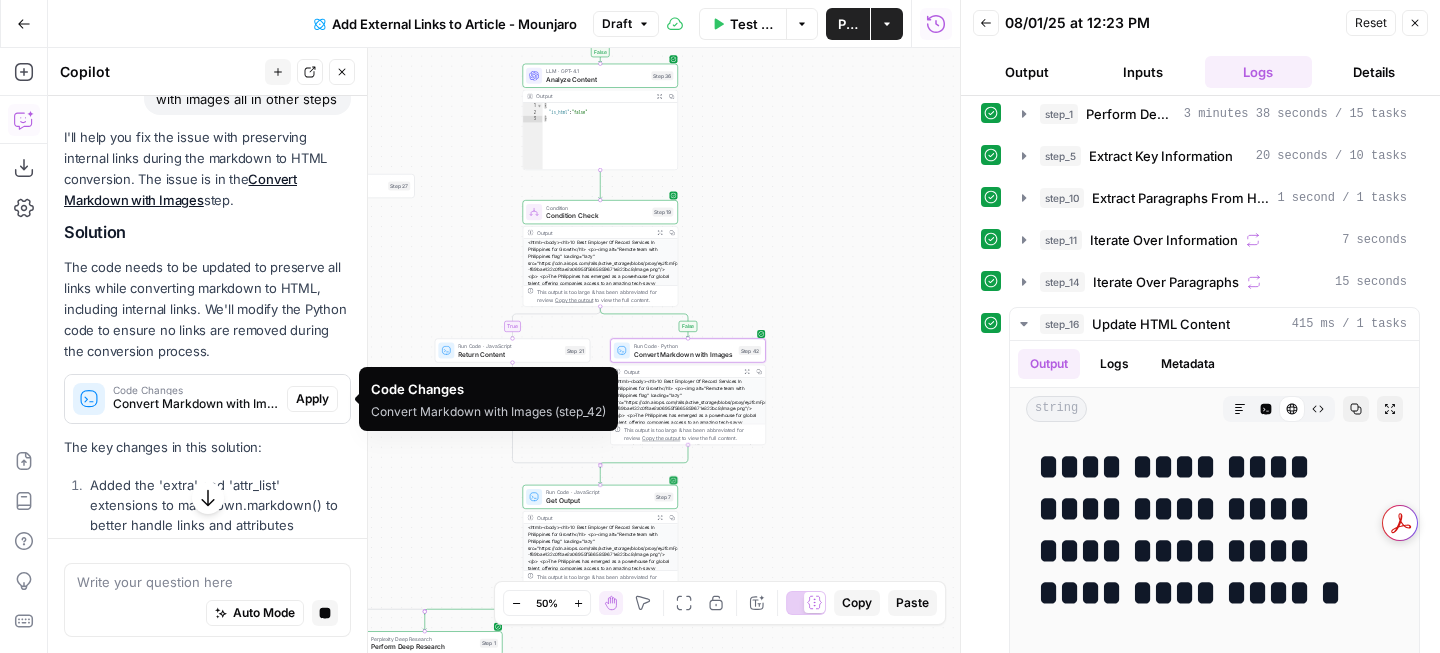 click on "Code Changes Convert Markdown with Images (step_42)" at bounding box center [176, 399] 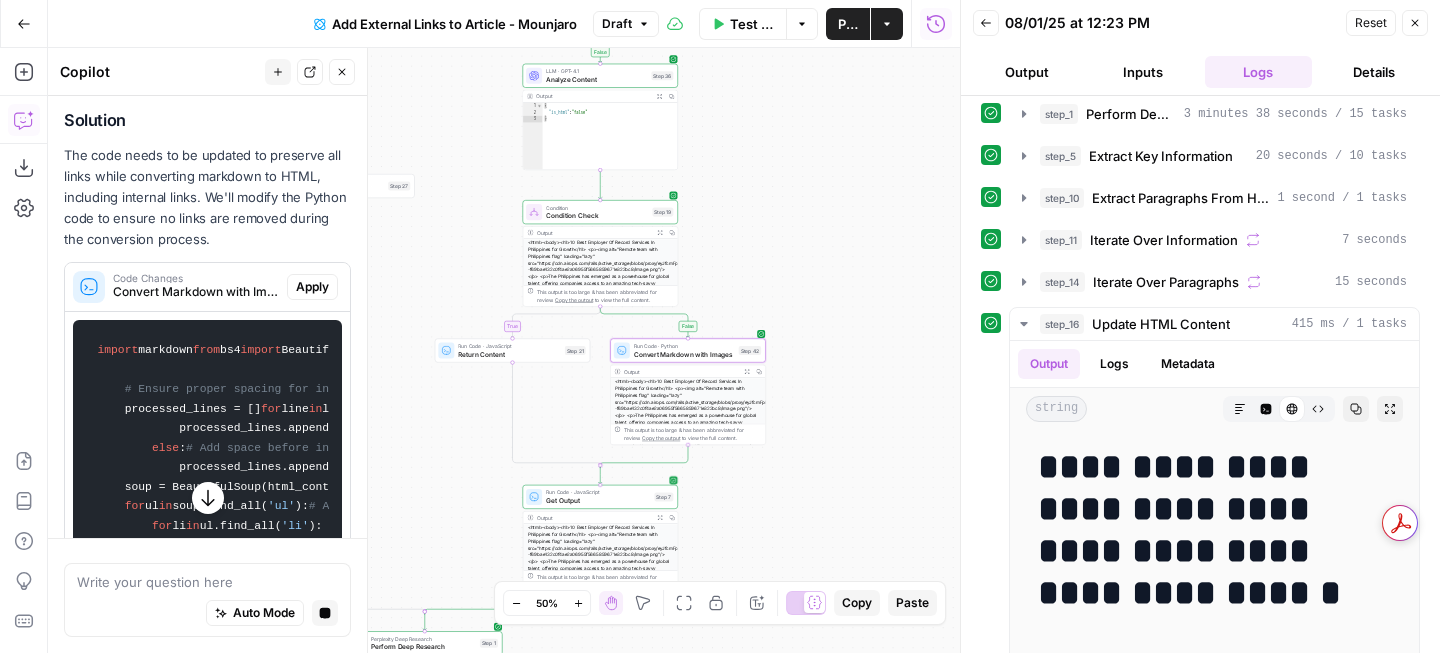 click on "Apply" at bounding box center [312, 287] 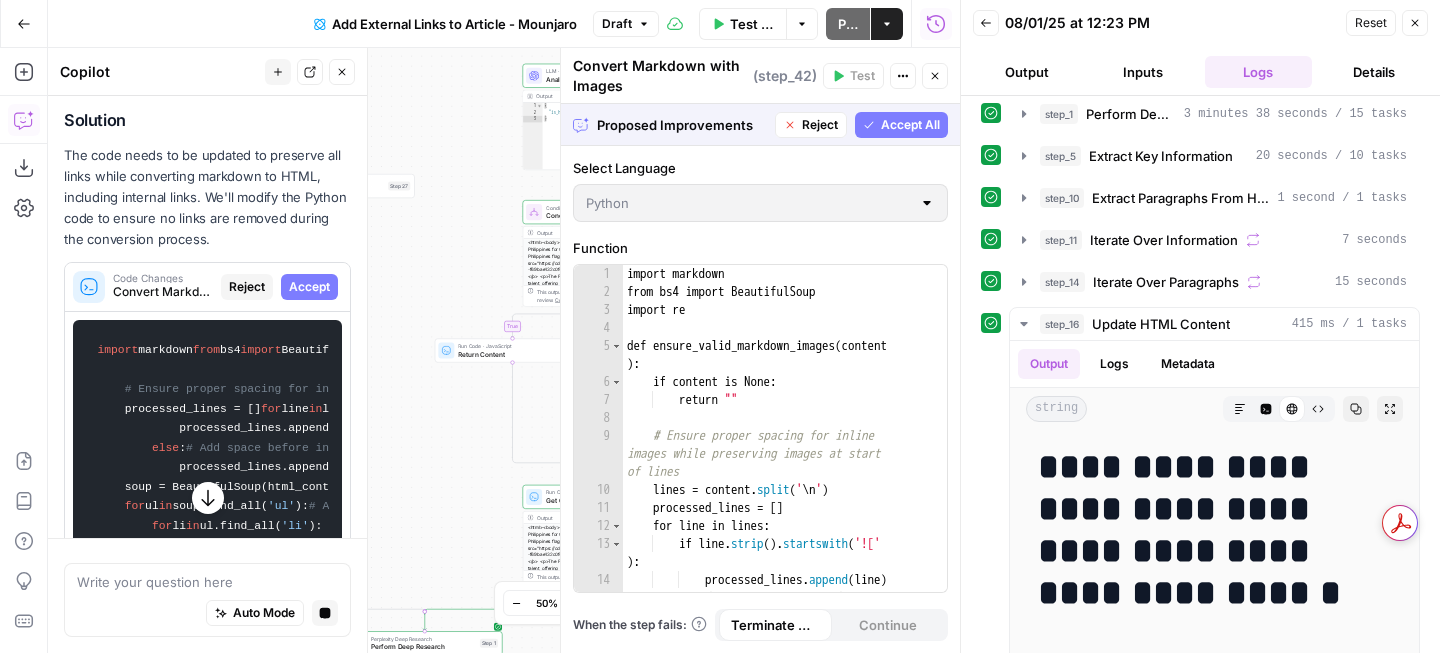 click on "Accept" at bounding box center [309, 287] 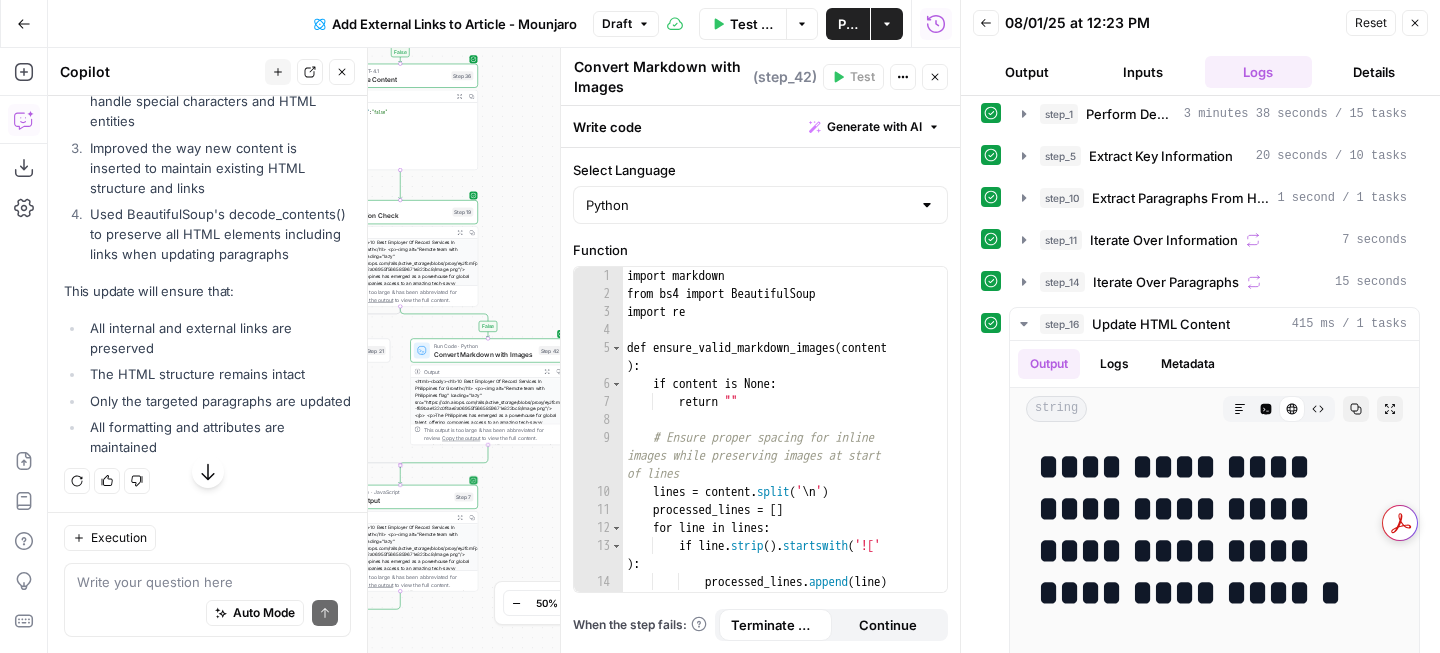 click on "Apply" at bounding box center (312, -91) 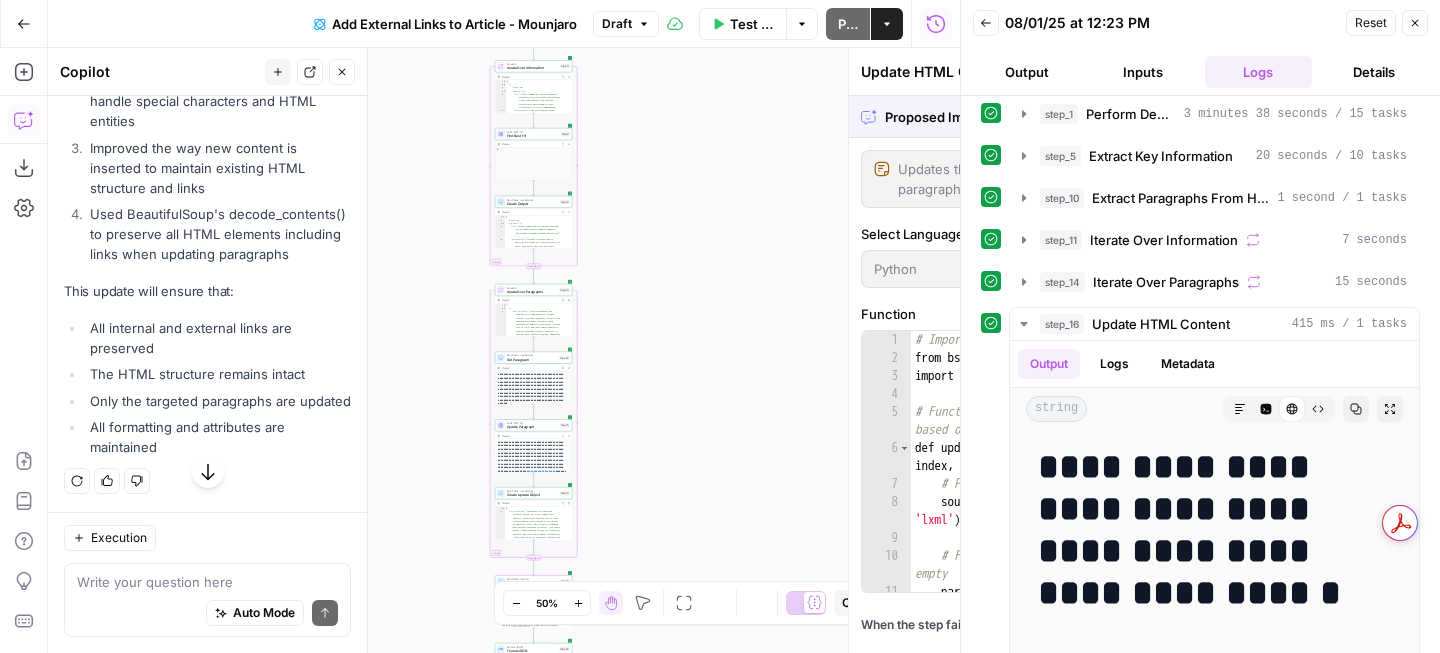 scroll, scrollTop: 2524, scrollLeft: 0, axis: vertical 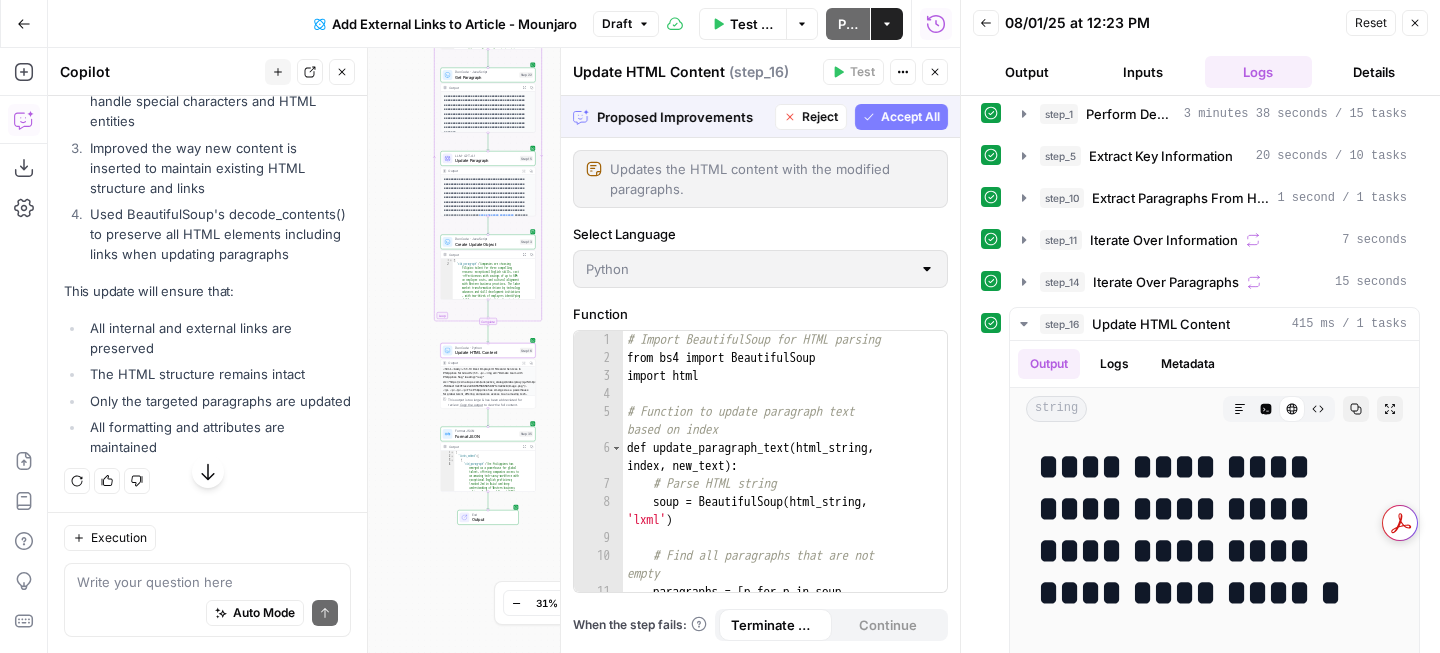 click on "Accept" at bounding box center (309, -91) 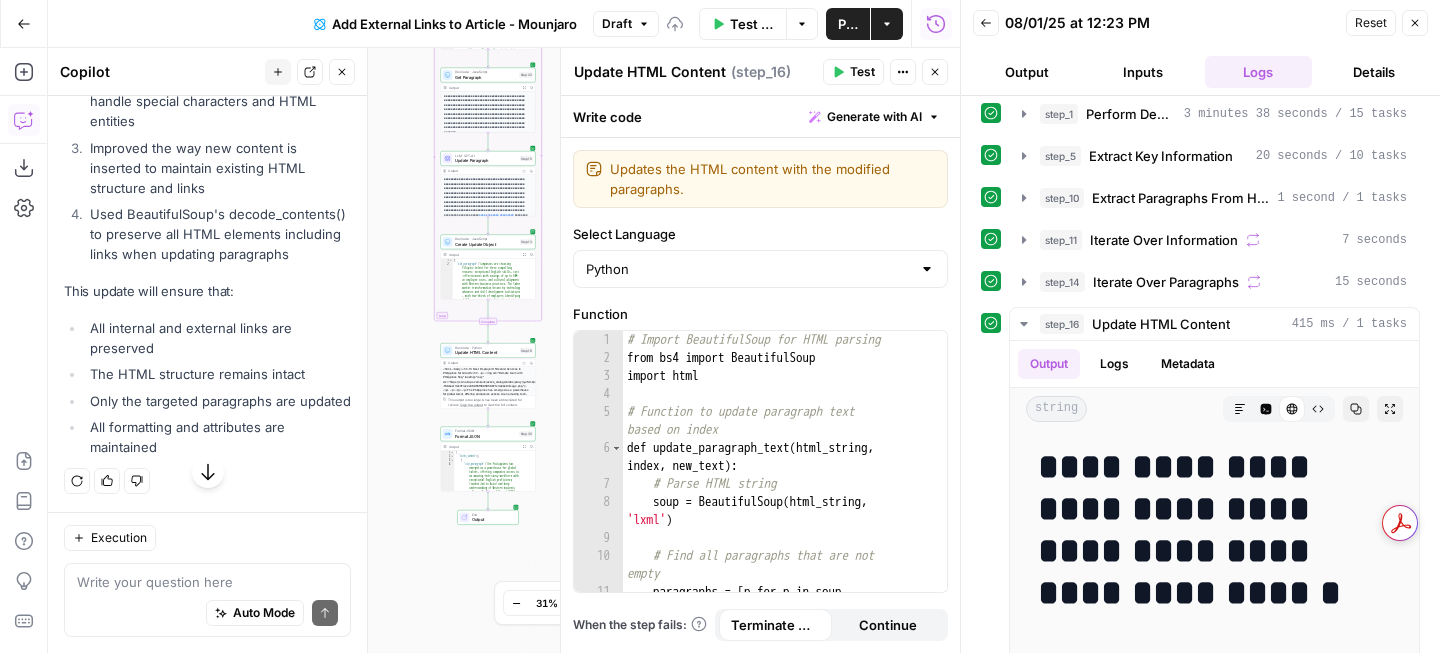 scroll, scrollTop: 2943, scrollLeft: 0, axis: vertical 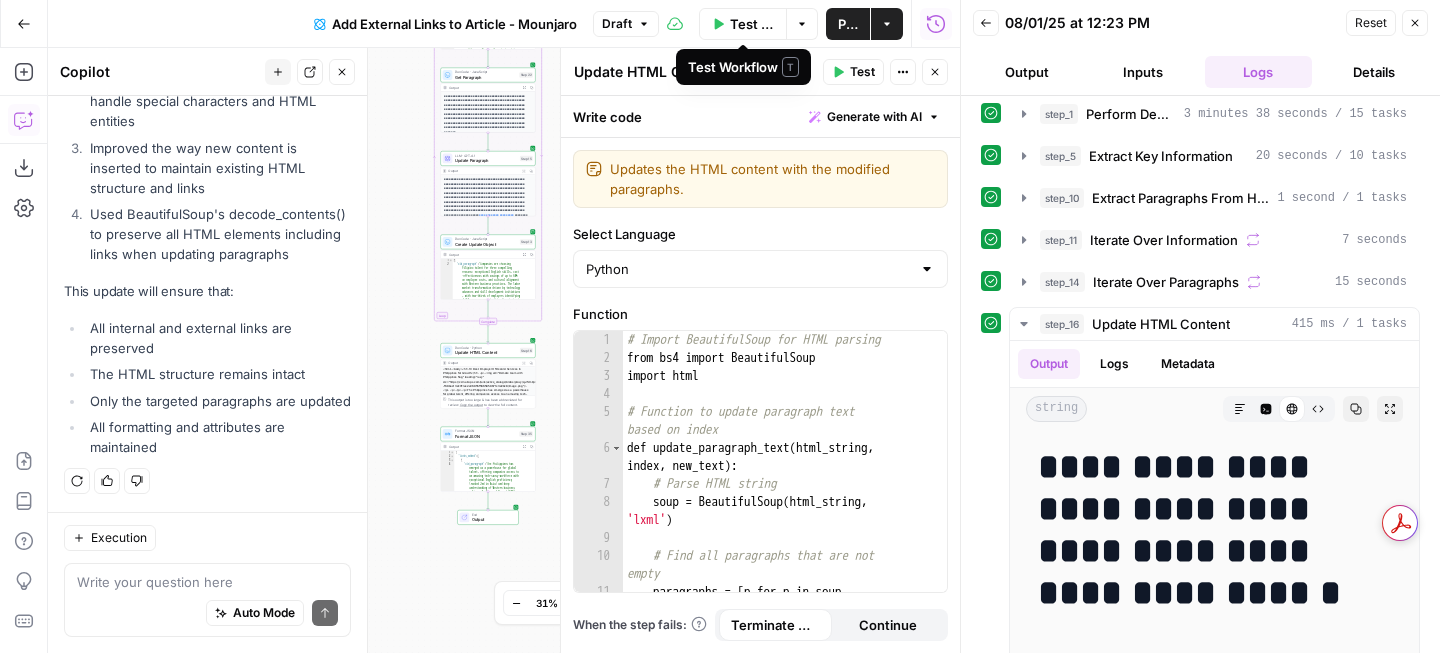 click on "Test Workflow" at bounding box center [752, 24] 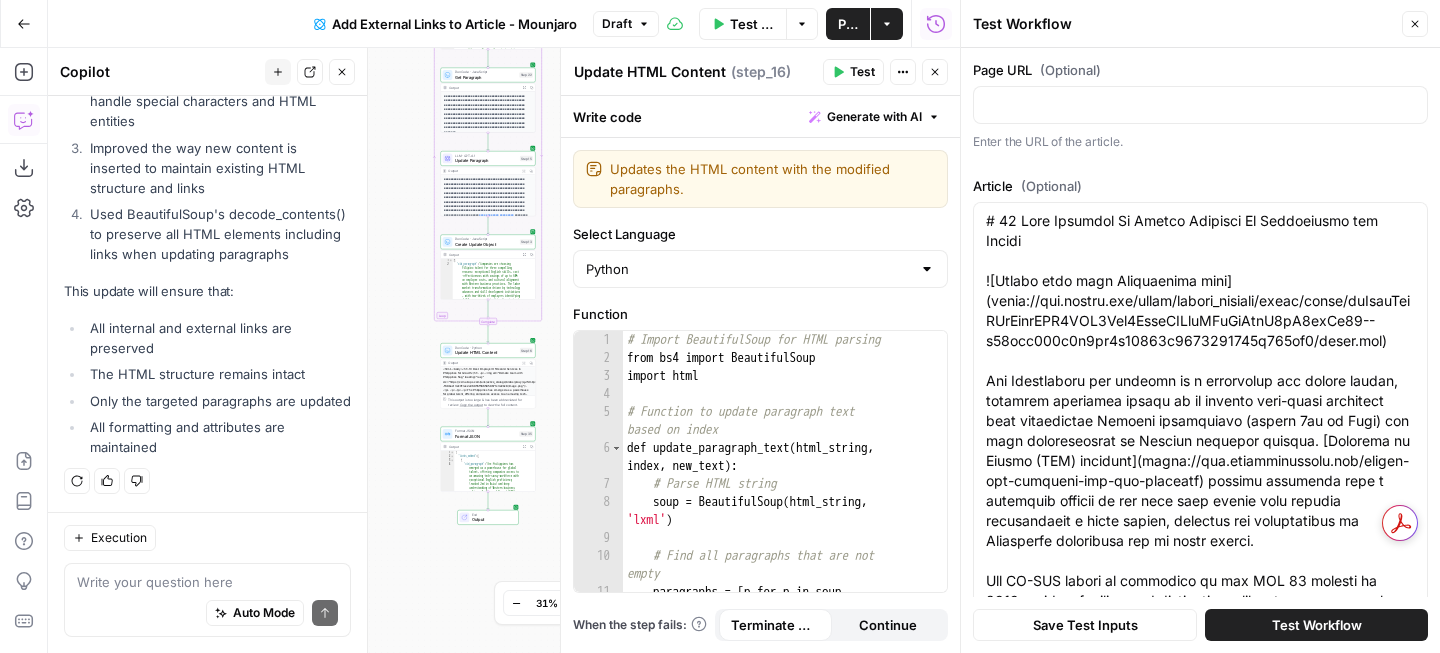 click on "Test Workflow" at bounding box center (1317, 625) 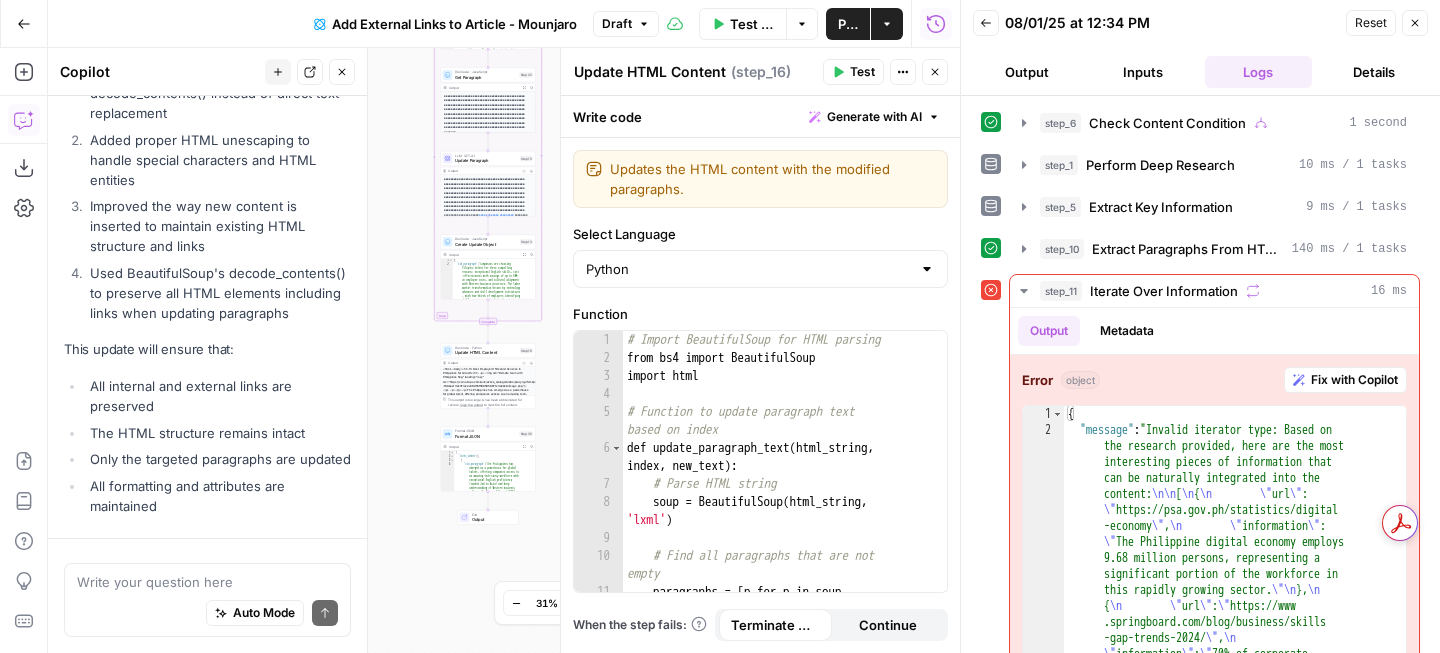 scroll, scrollTop: 1460, scrollLeft: 0, axis: vertical 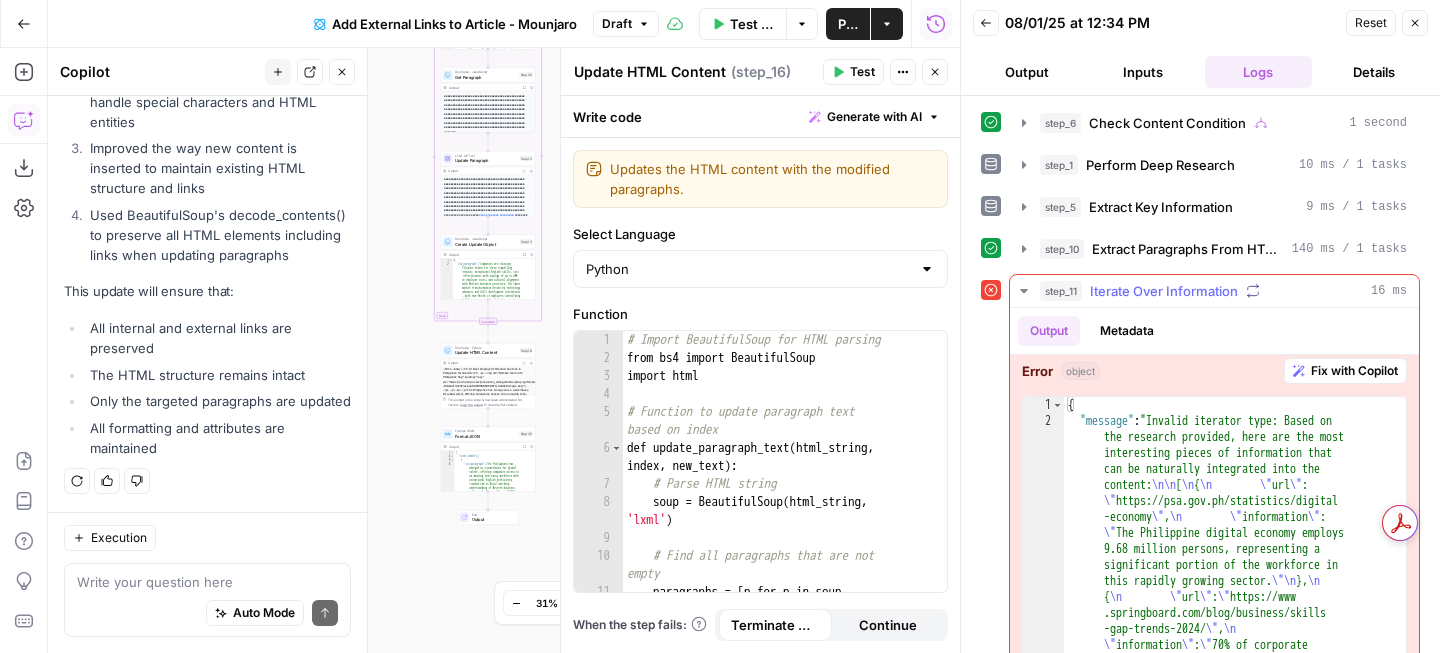 click on "Fix with Copilot" at bounding box center [1354, 371] 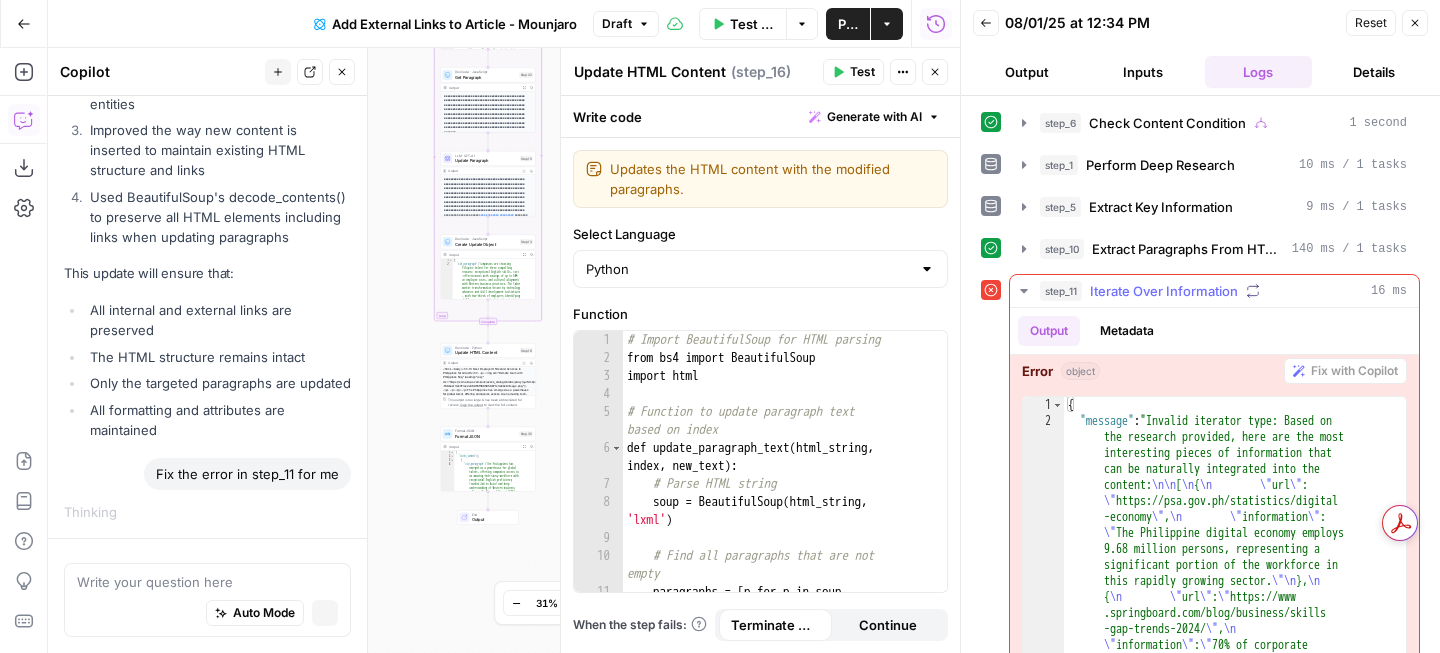 scroll, scrollTop: 1414, scrollLeft: 0, axis: vertical 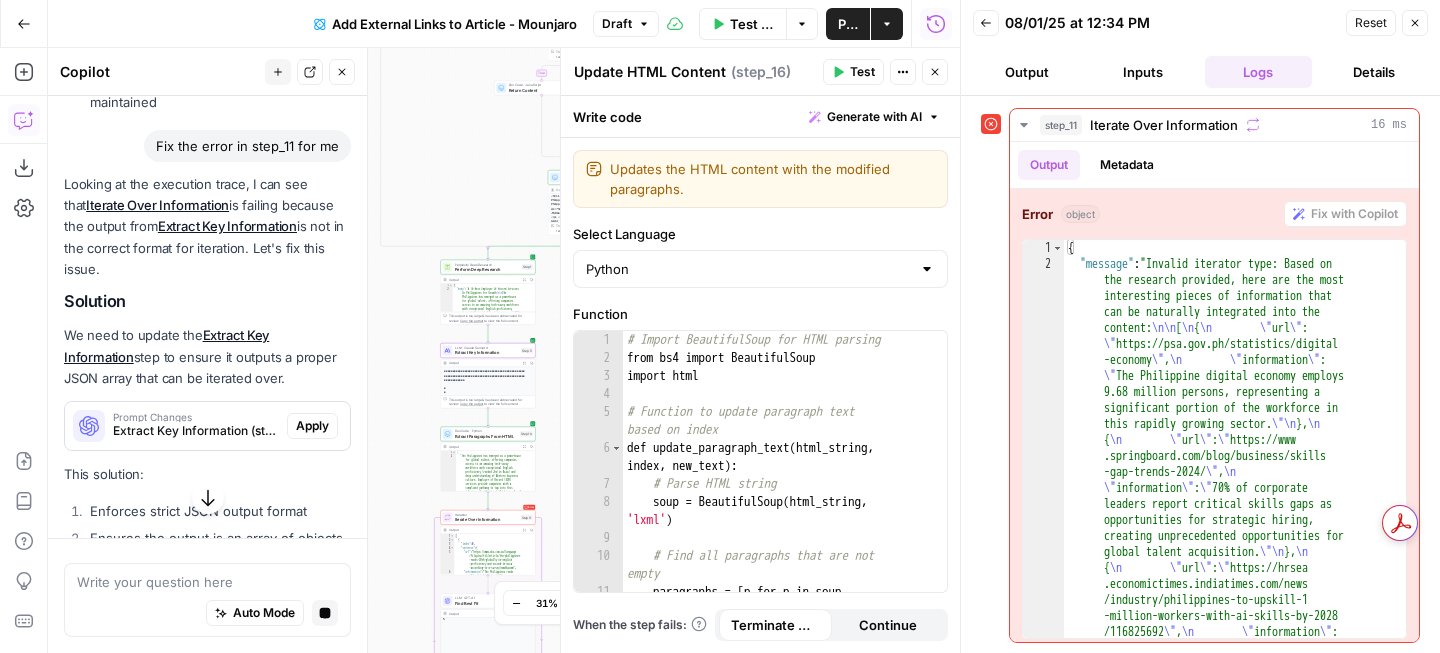 click on "Apply" at bounding box center [312, 426] 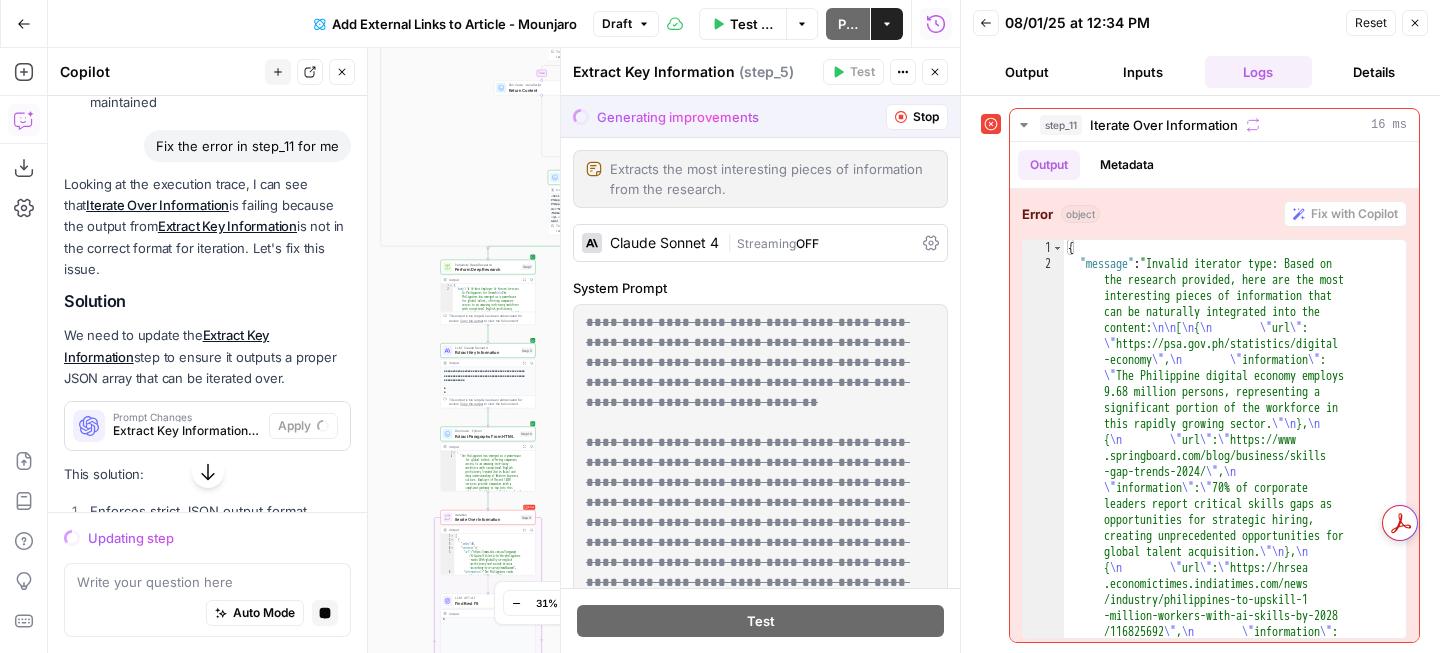 scroll, scrollTop: 1986, scrollLeft: 0, axis: vertical 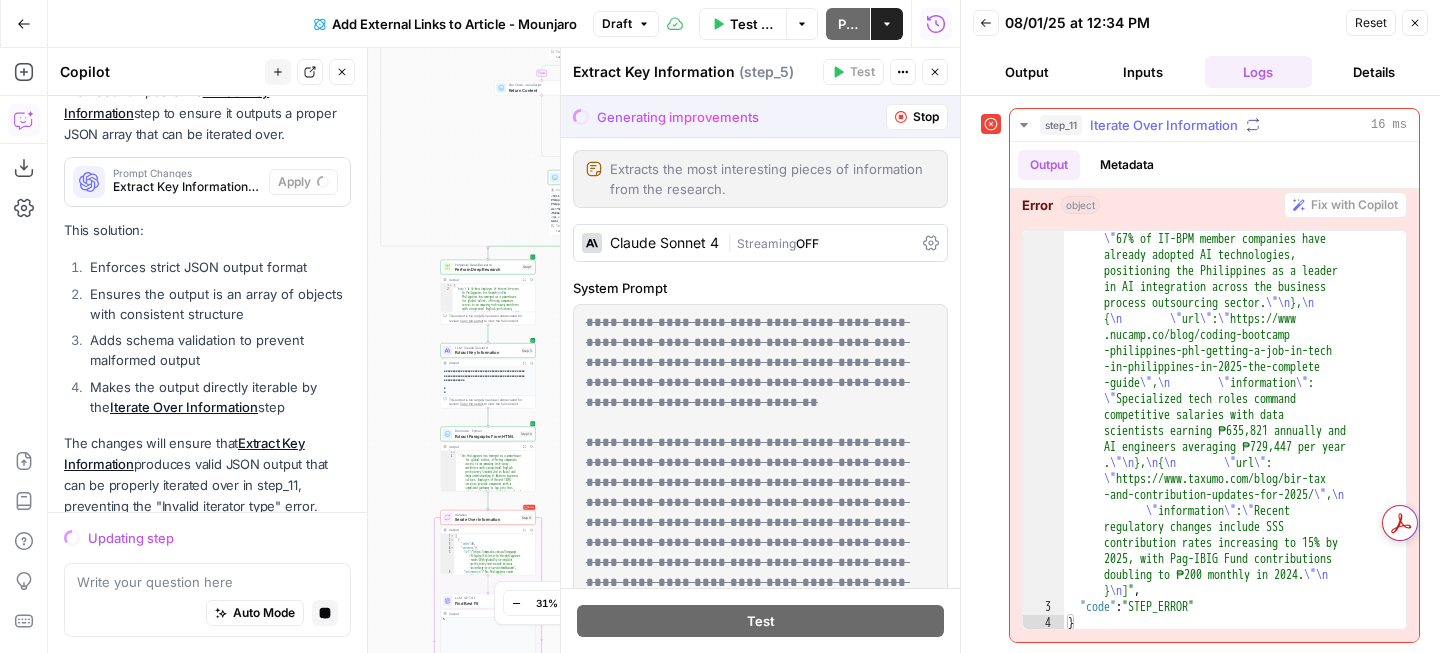 click on "Iterate Over Information" at bounding box center (1164, 125) 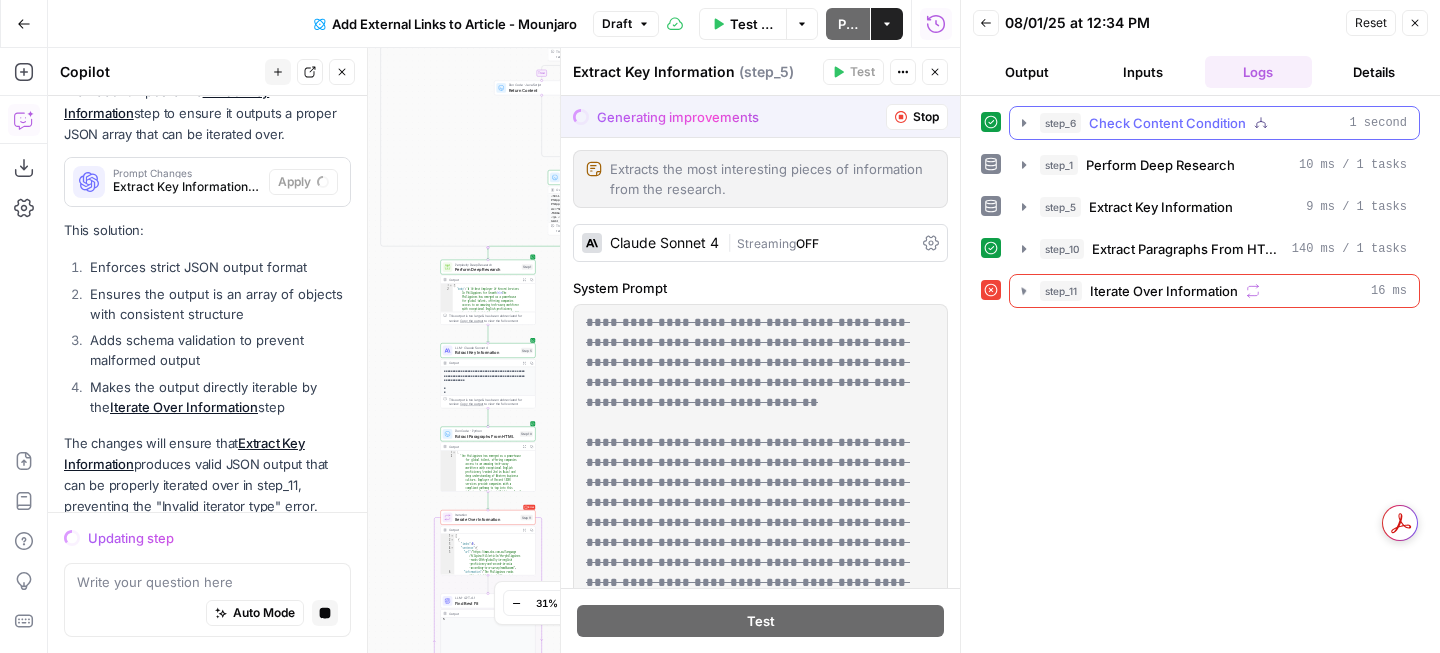 scroll, scrollTop: 0, scrollLeft: 0, axis: both 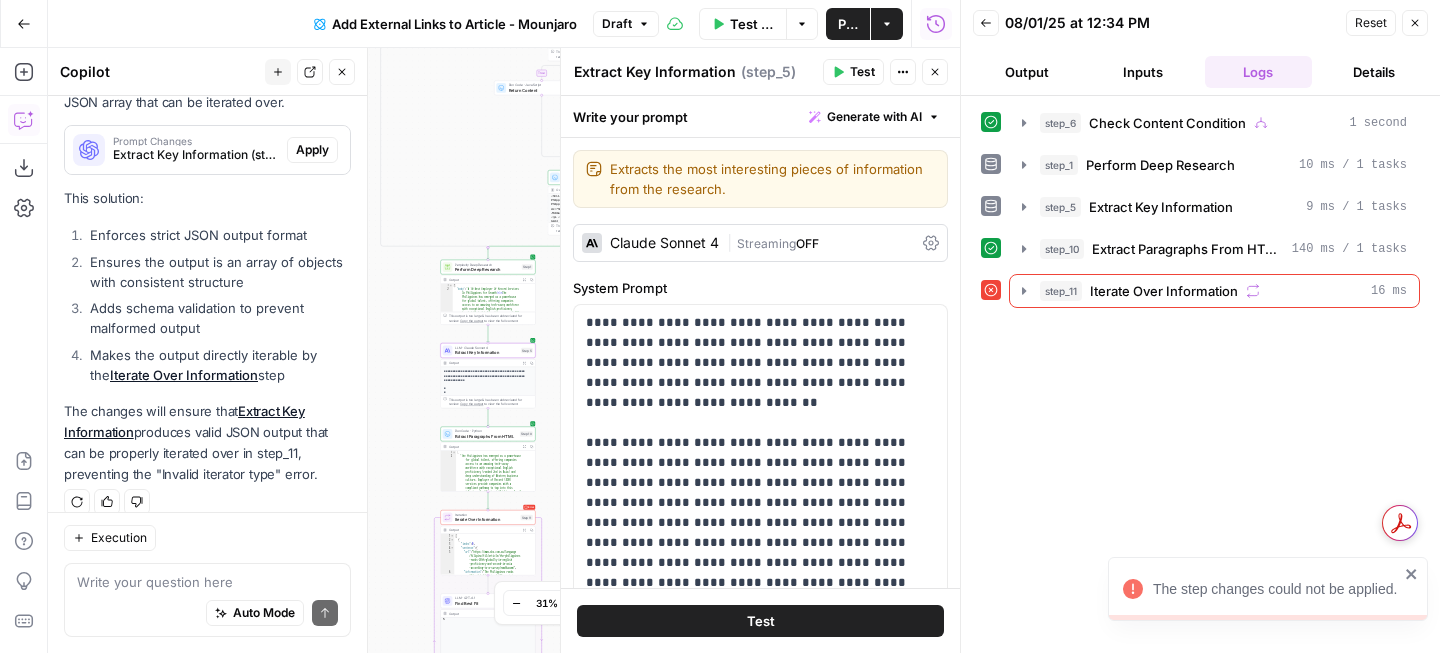 click on "Apply" at bounding box center [312, 150] 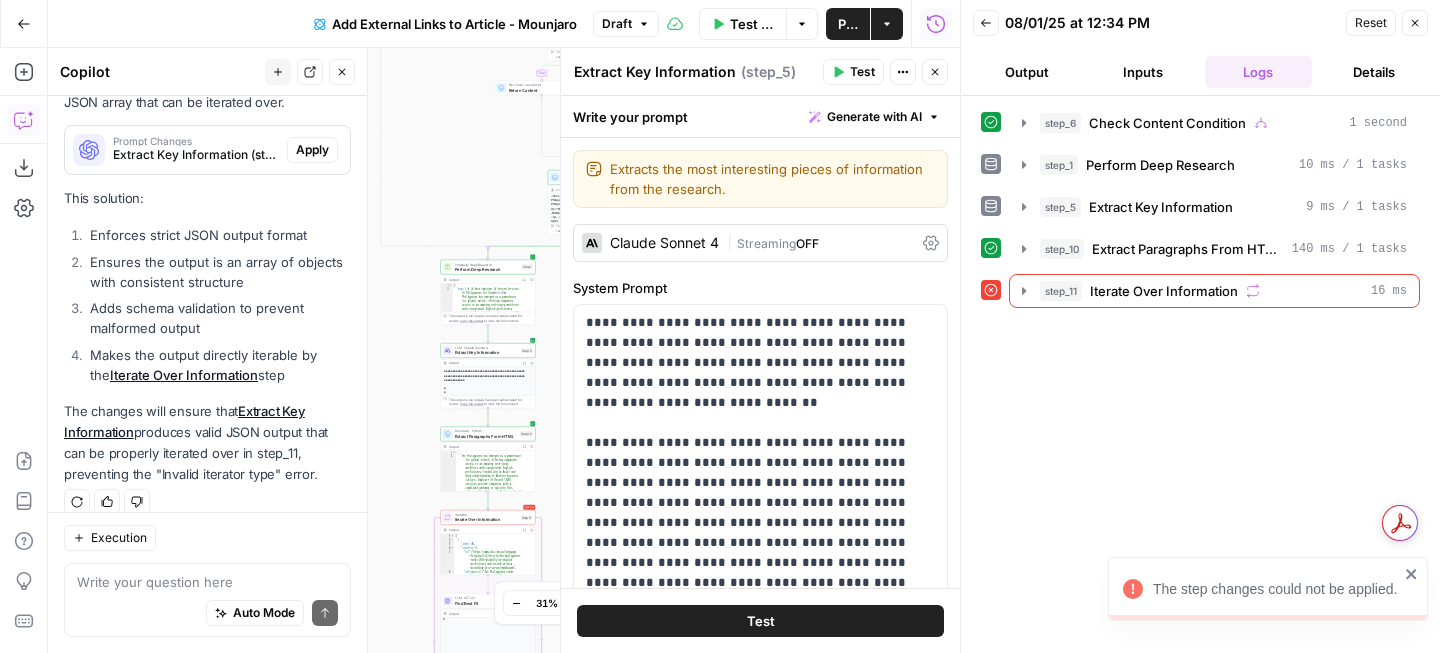 click on "Draft" at bounding box center (626, 24) 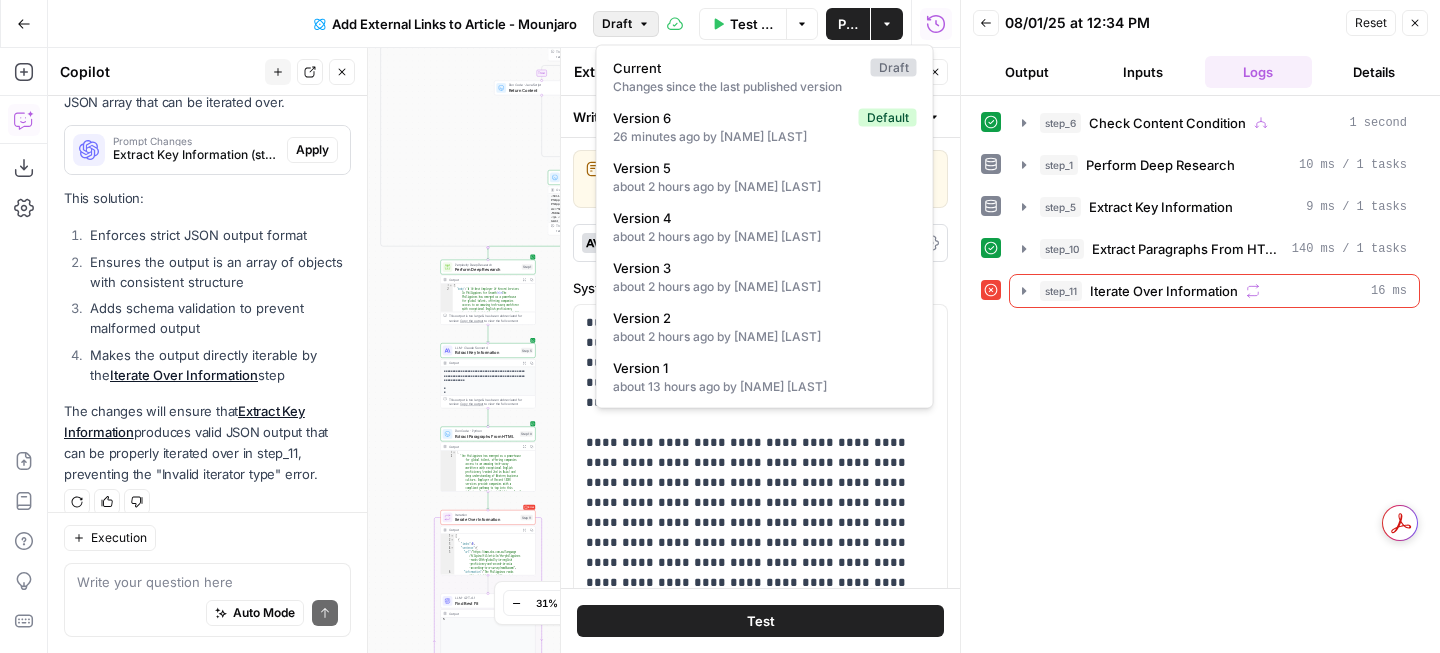 click on "Draft" at bounding box center (617, 24) 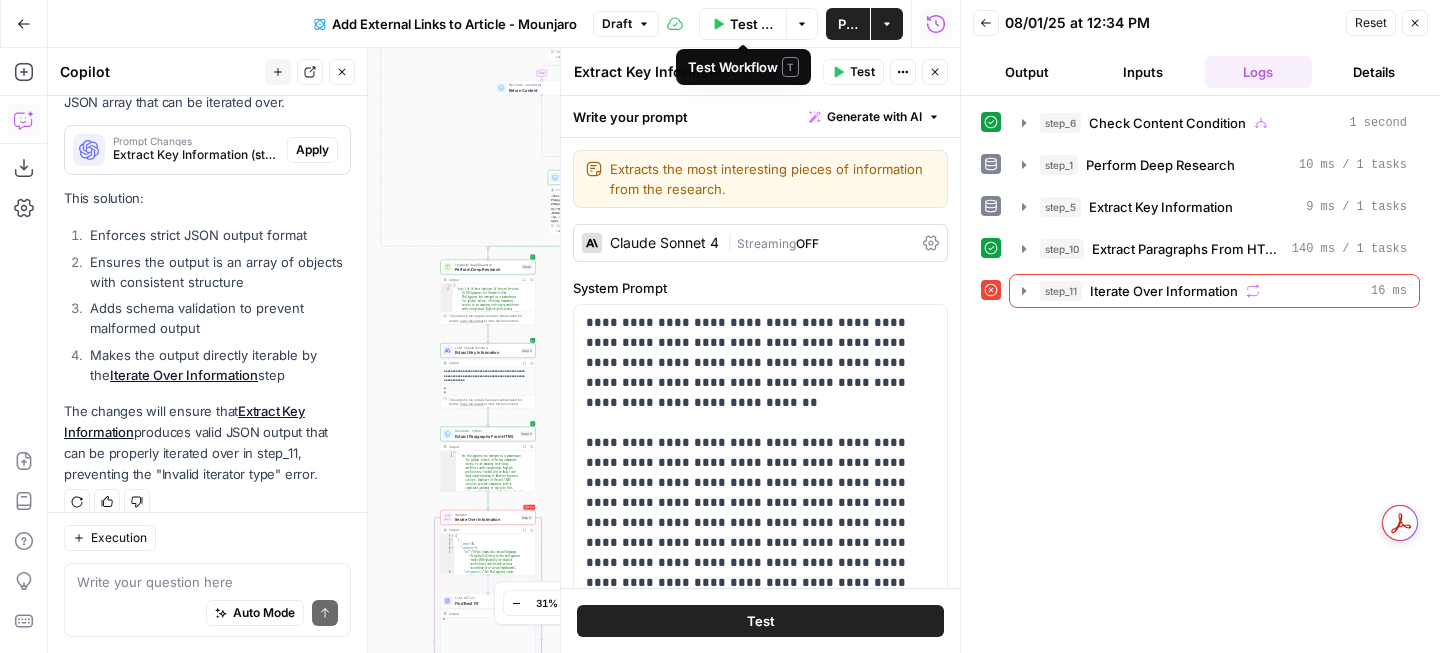 click on "Test Workflow" at bounding box center (752, 24) 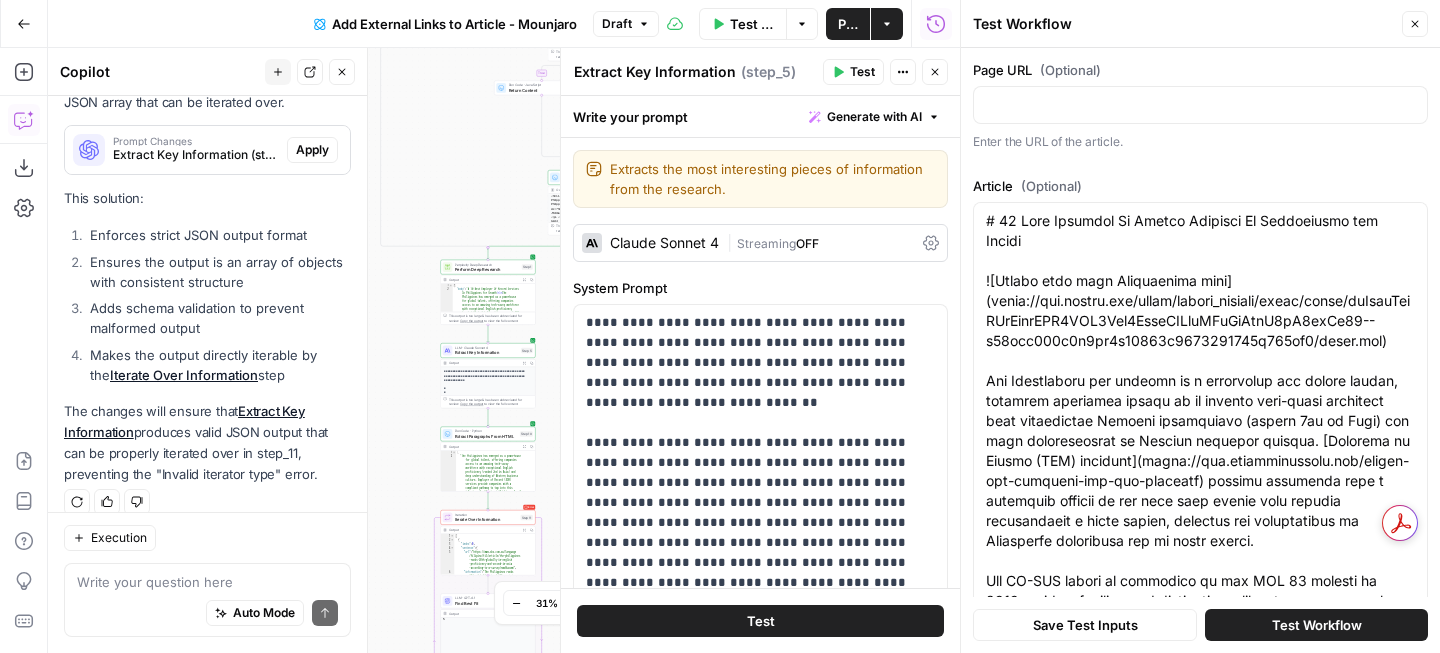 click on "Test Workflow" at bounding box center [1316, 625] 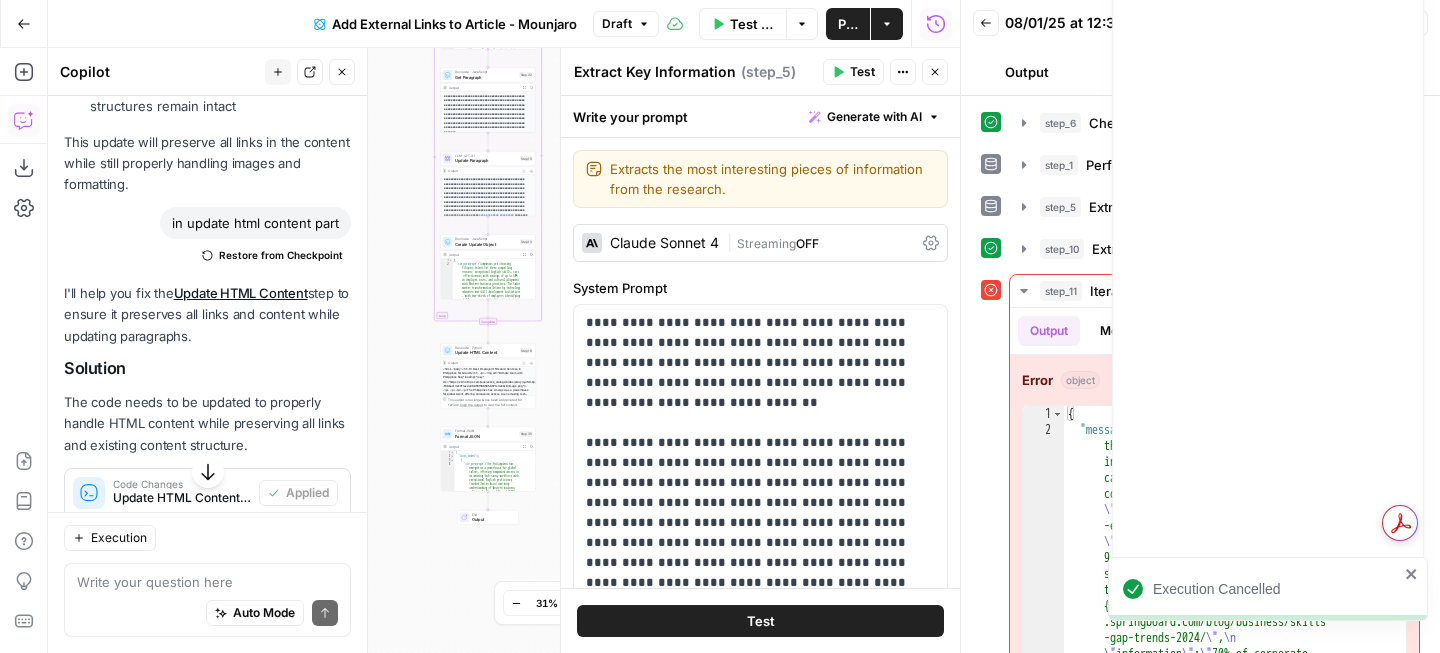 scroll, scrollTop: 853, scrollLeft: 0, axis: vertical 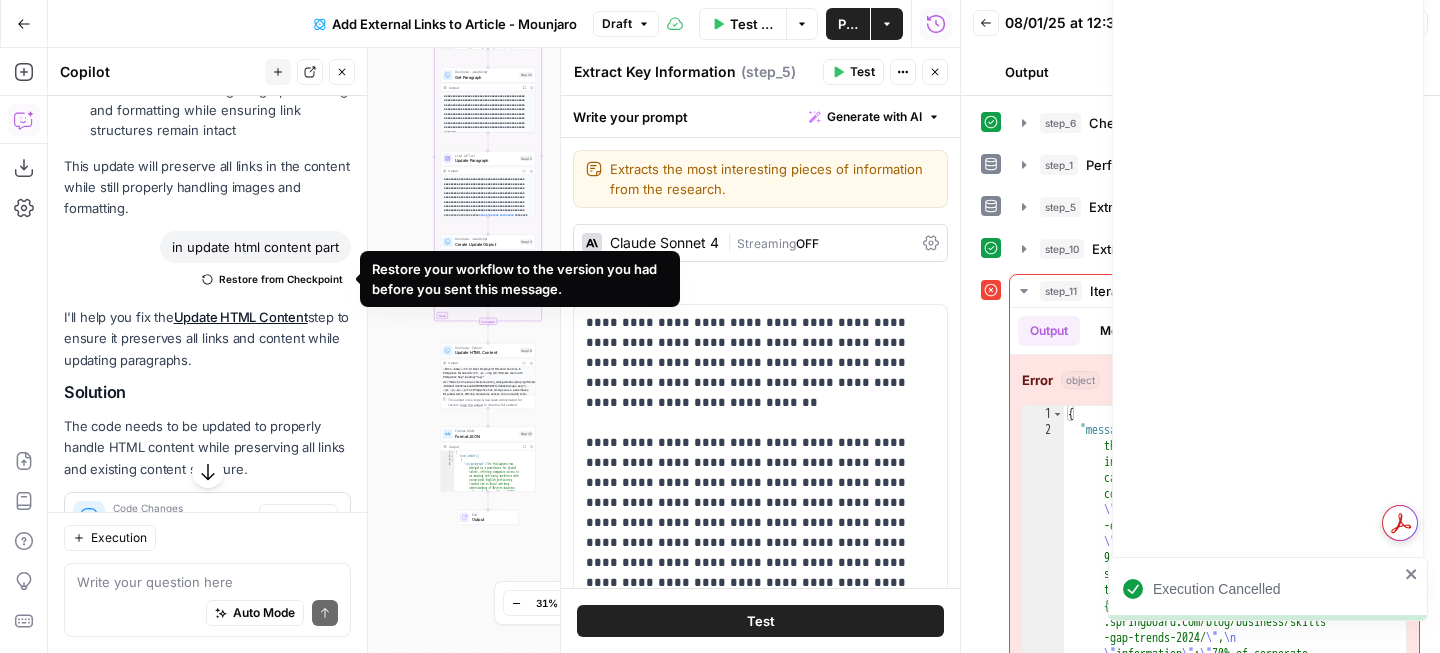 click on "Restore from Checkpoint" at bounding box center (281, 279) 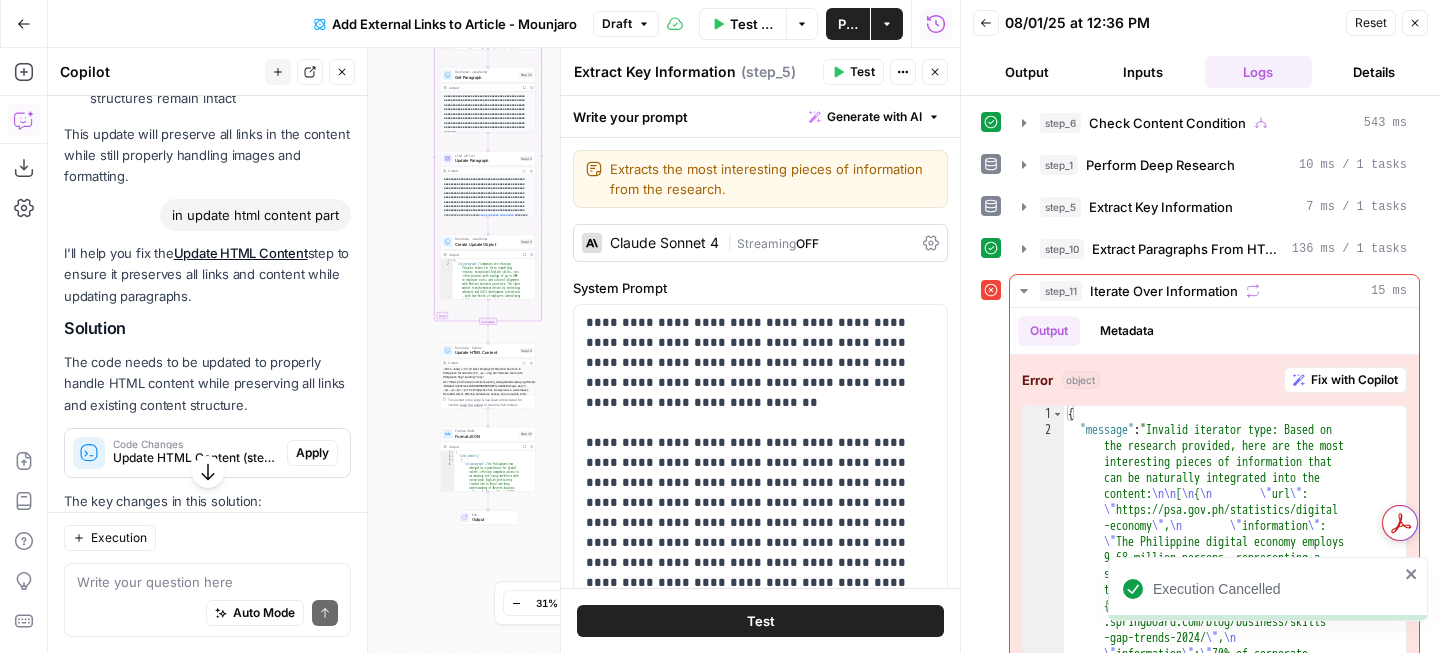 scroll, scrollTop: 821, scrollLeft: 0, axis: vertical 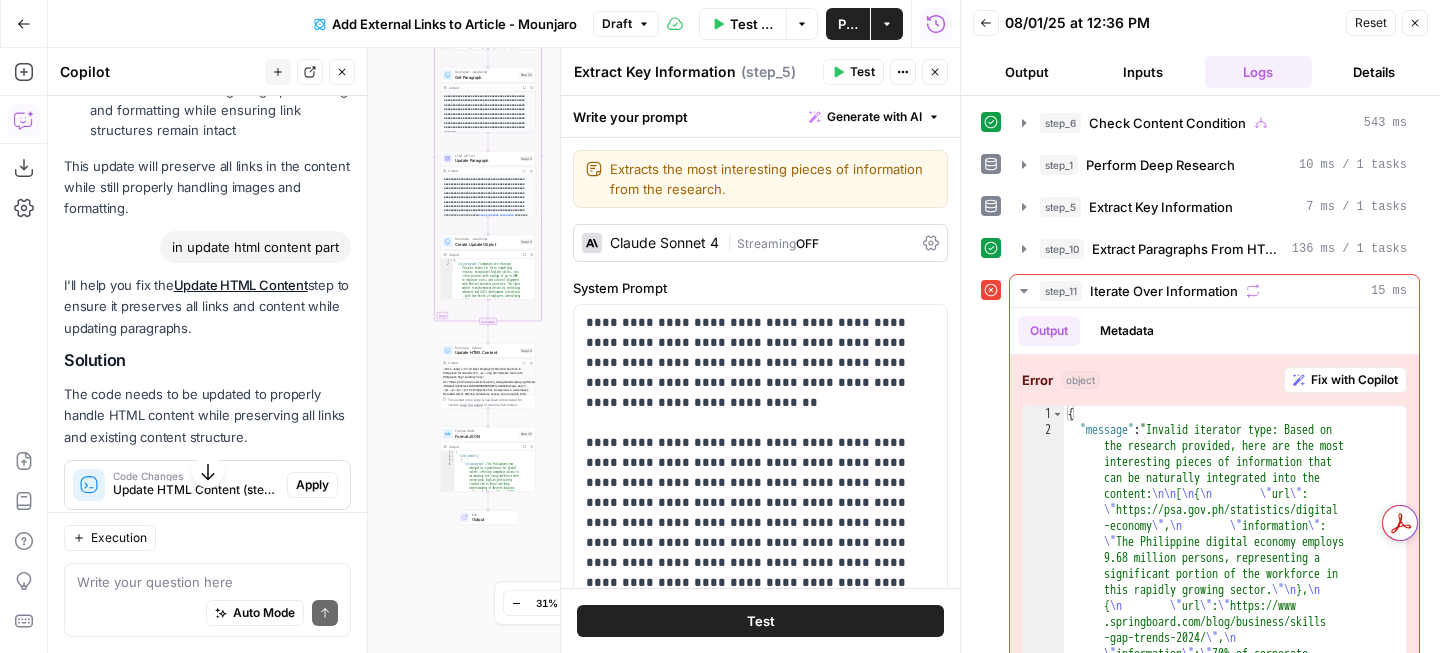click on "Test Workflow" at bounding box center [752, 24] 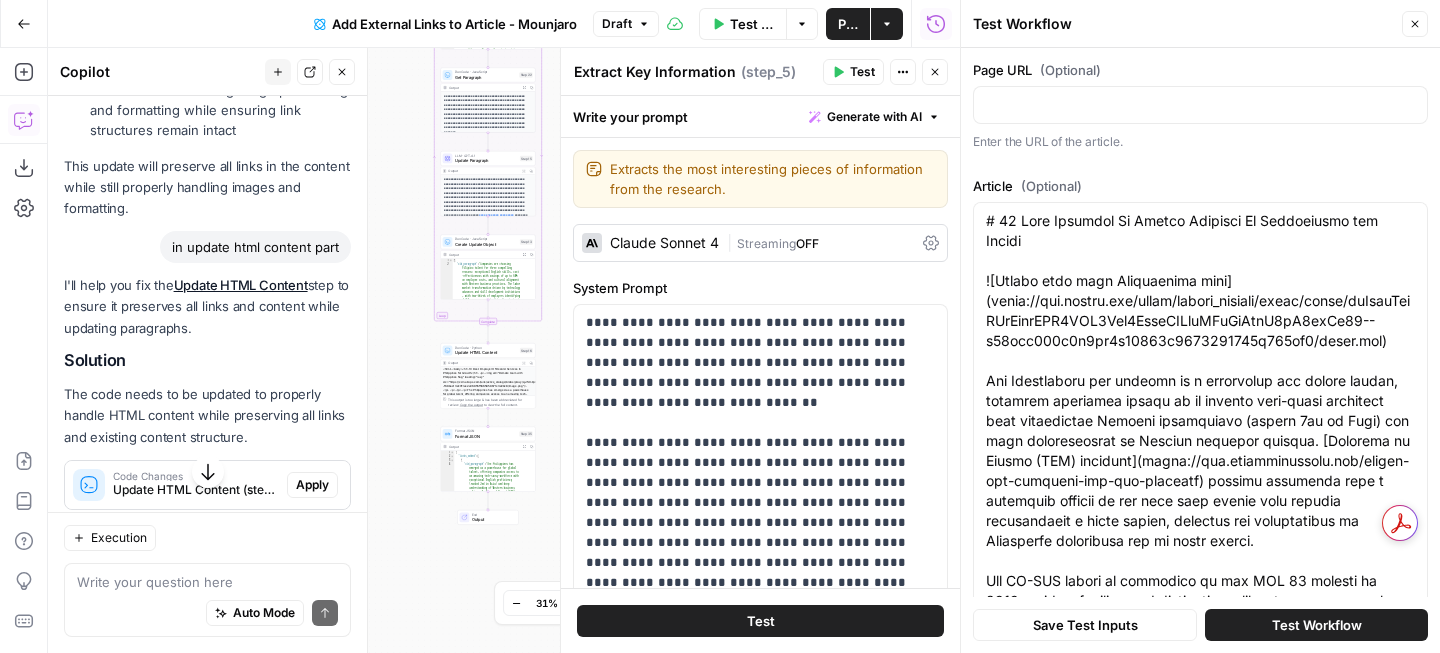 click on "Save Test Inputs Test Workflow" at bounding box center (1200, 625) 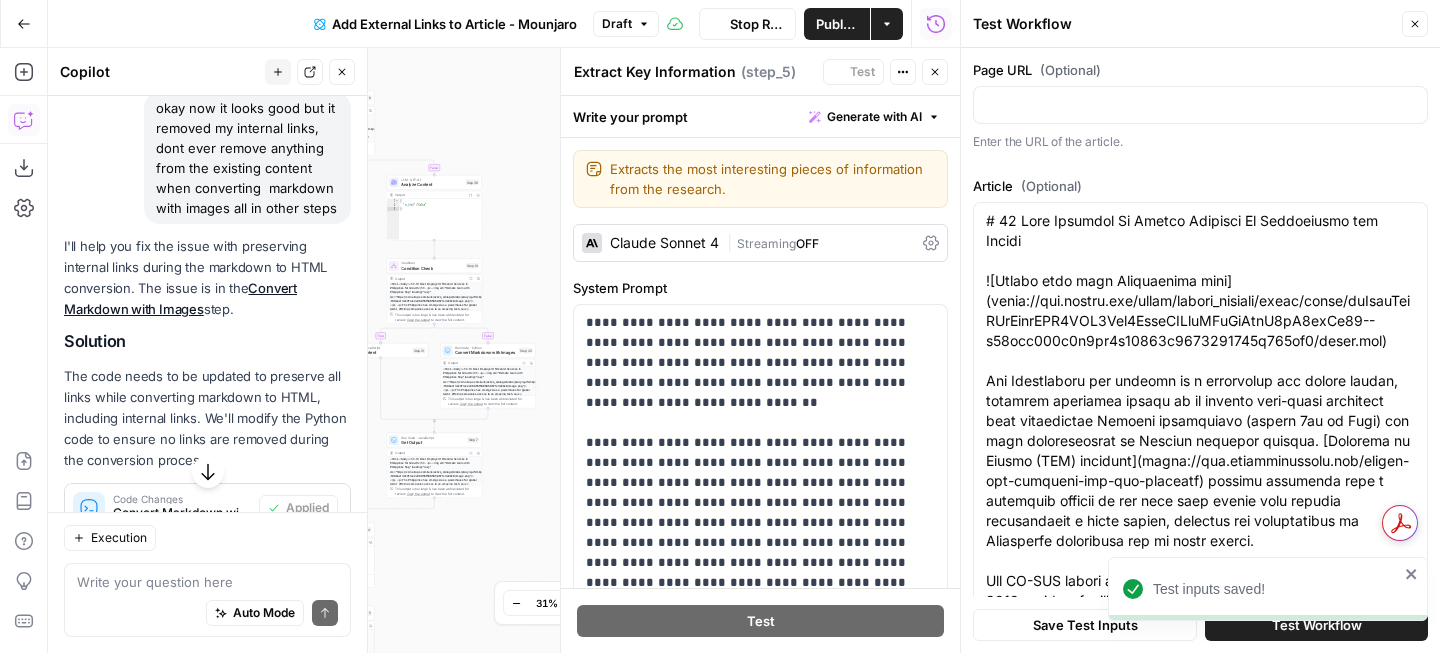 scroll, scrollTop: 0, scrollLeft: 0, axis: both 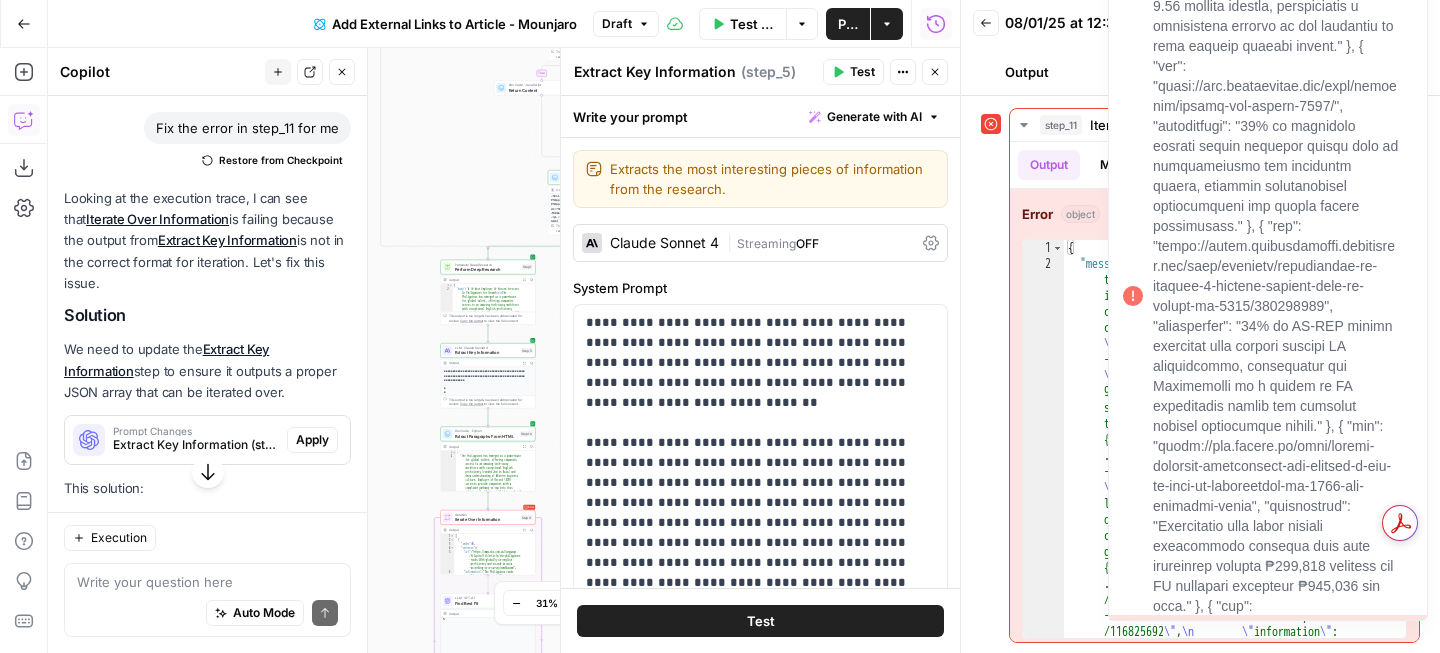 click on "step_11 Iterate Over Information 18 ms Output Metadata Error object Fix with Copilot 1 2 {    "message" :  "Invalid iterator type: Based on         the research provided, here are the most         interesting pieces of information that         can be naturally integrated into the         content: \n\n [ \n     { \n          \" url \" :         \" https://psa.gov.ph/statistics/digital        -economy \" , \n          \" information \" :         \" The Philippine digital economy employs         9.68 million persons, representing a         significant portion of the workforce in         this rapidly growing sector. \"\n     }, \n             { \n          \" url \" :  \" https://www        .springboard.com/blog/business/skills        -gap-trends-2024/ \" , \n                 \" information \" :  \" 70% of corporate         leaders report critical skills gaps as         opportunities for strategic hiring," at bounding box center (1200, 375) 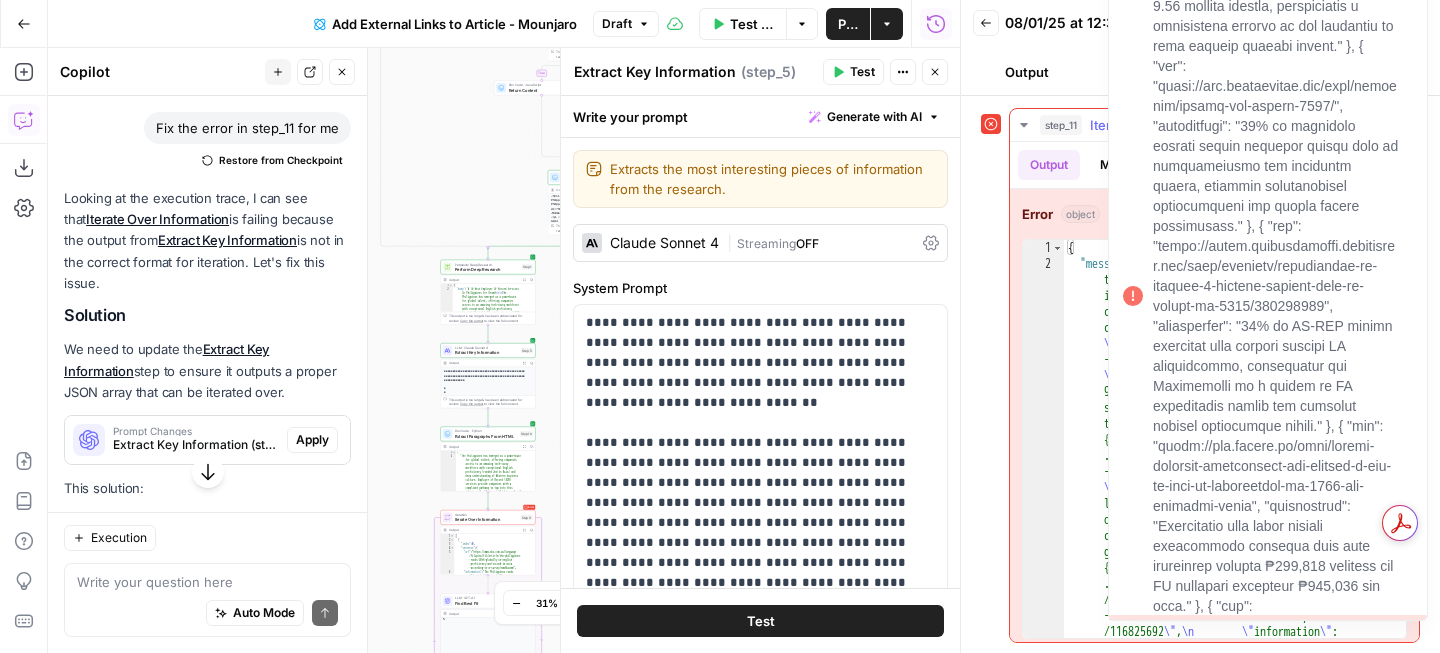 type on "*" 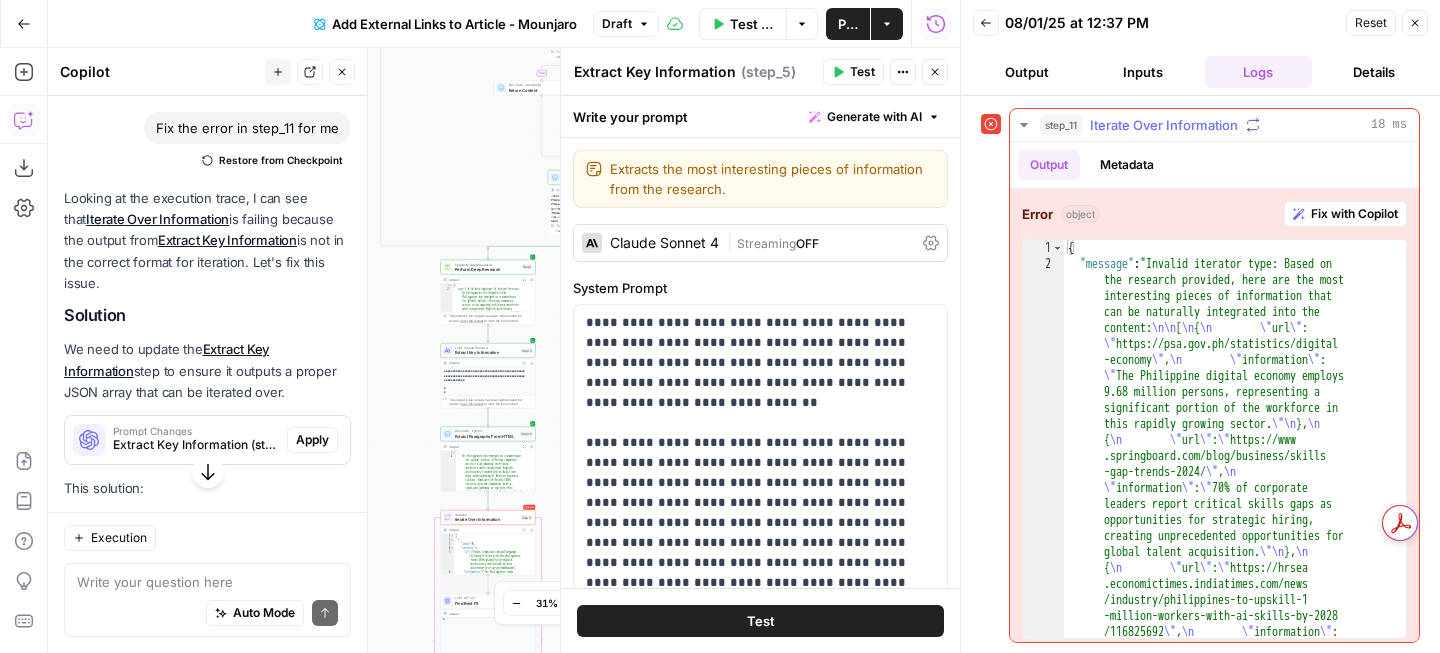 click on "Fix with Copilot" at bounding box center [1354, 214] 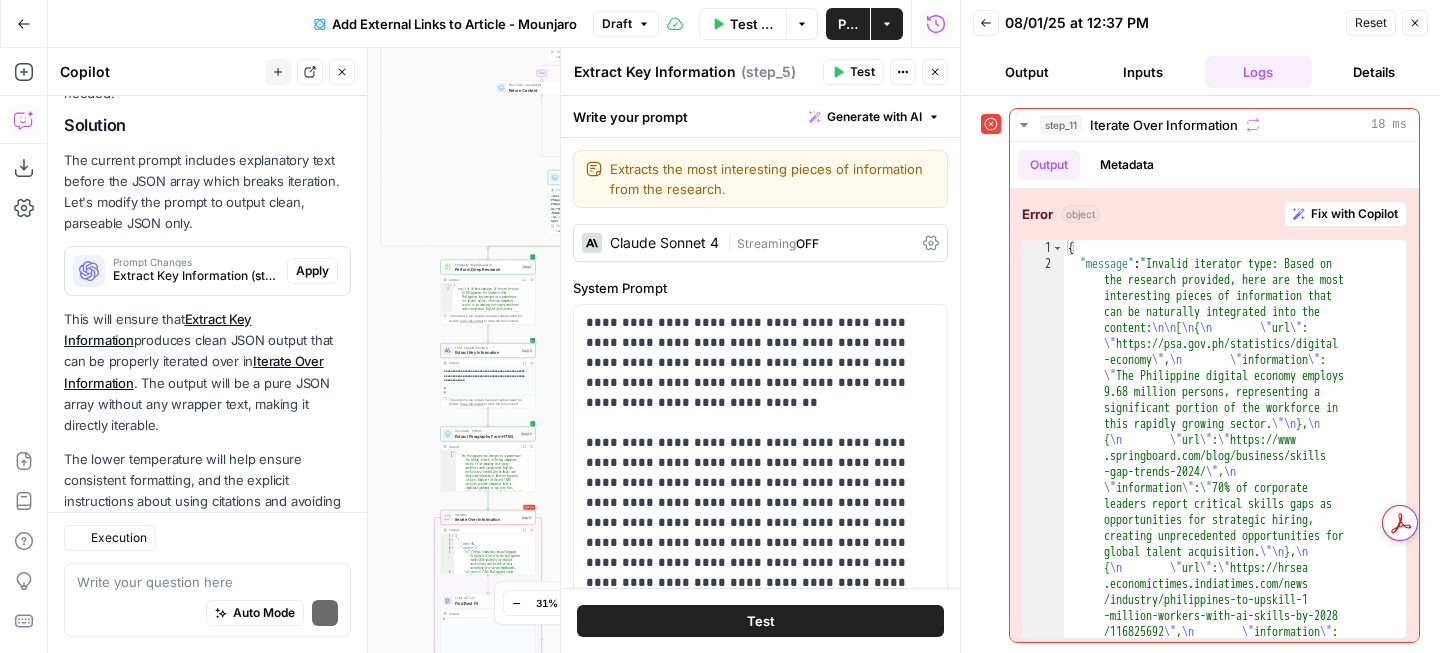 scroll, scrollTop: 2683, scrollLeft: 0, axis: vertical 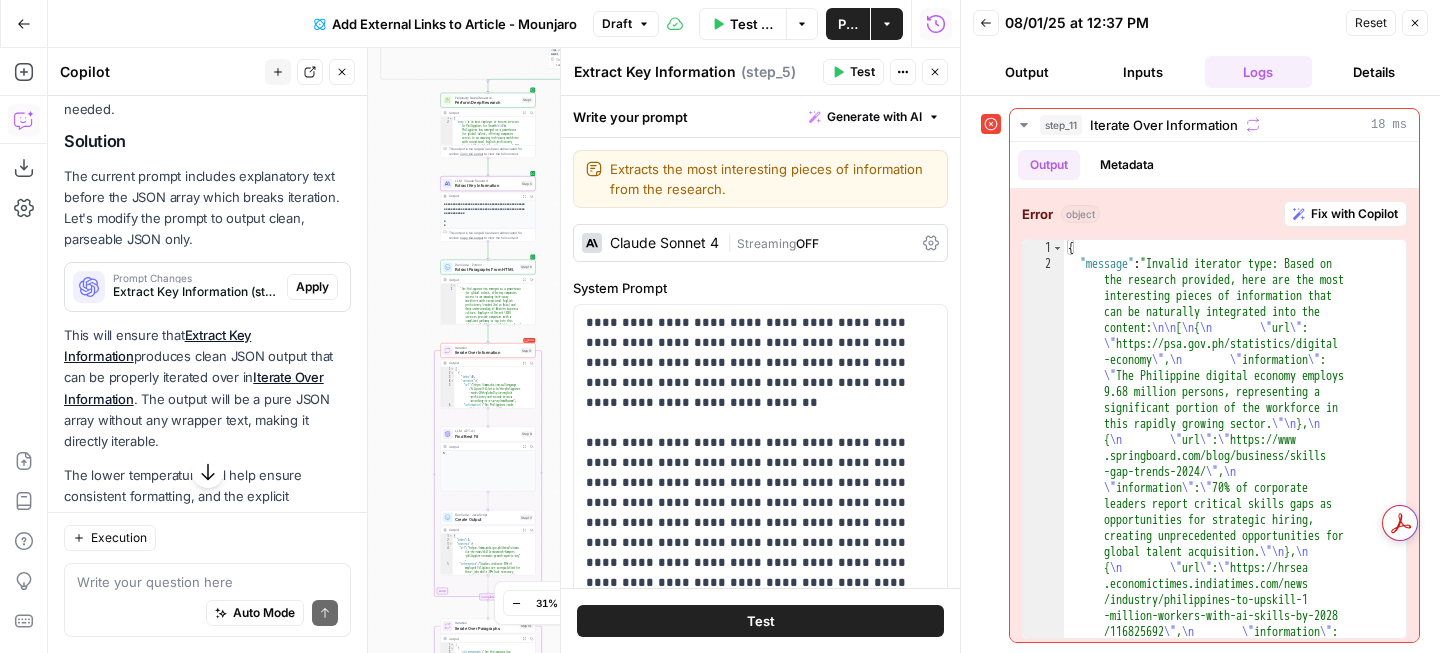 click on "Apply" at bounding box center [312, 287] 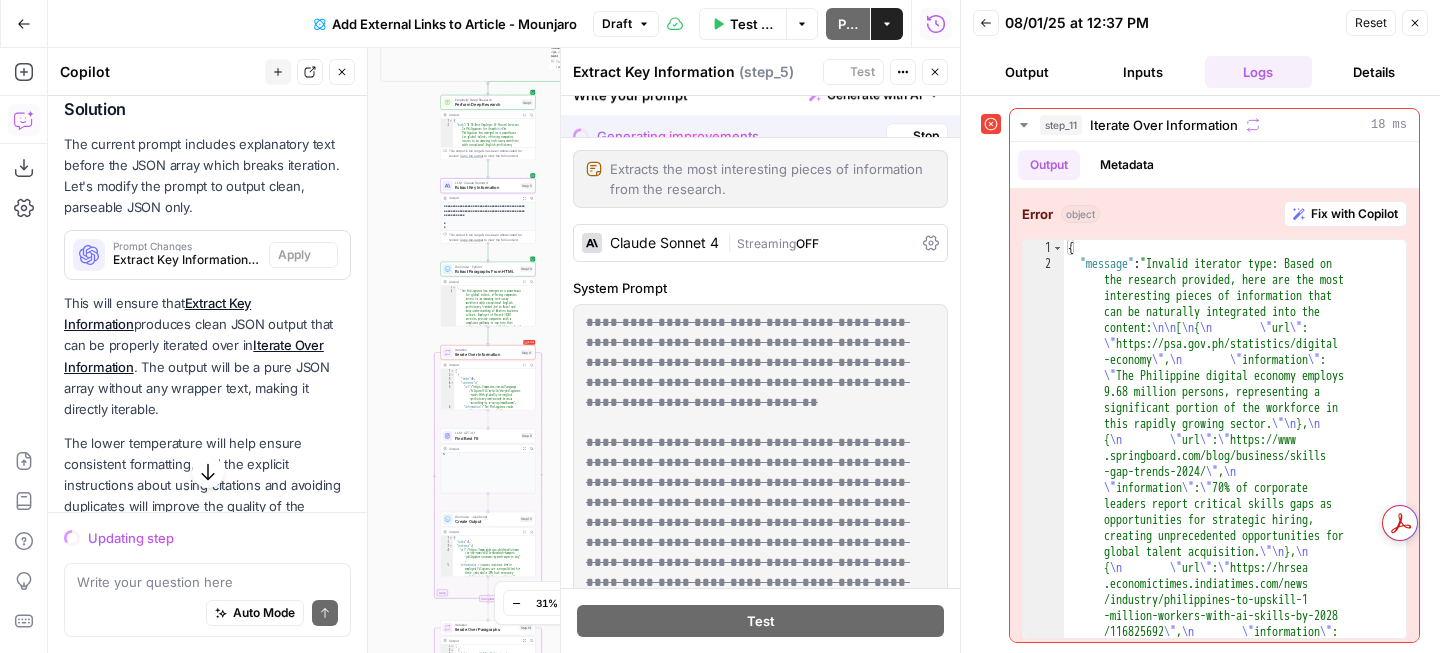 scroll, scrollTop: 2545, scrollLeft: 0, axis: vertical 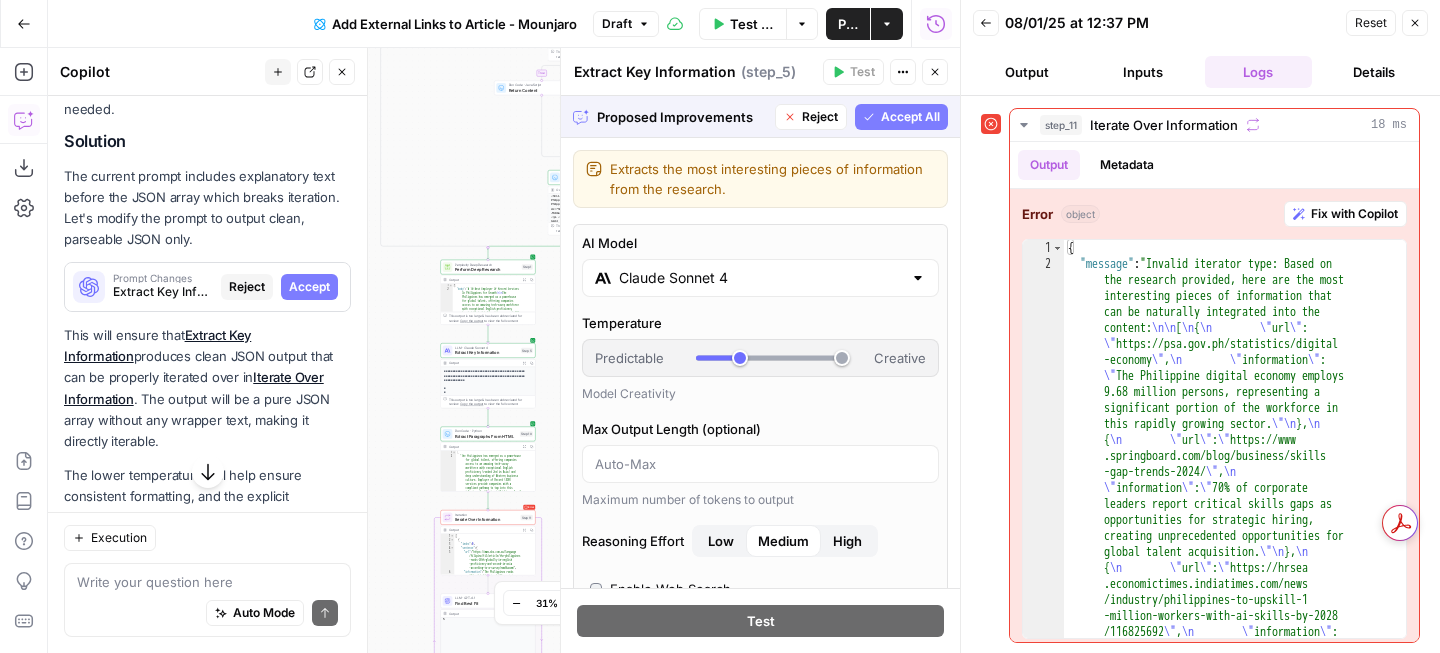 click on "Accept All" at bounding box center [910, 117] 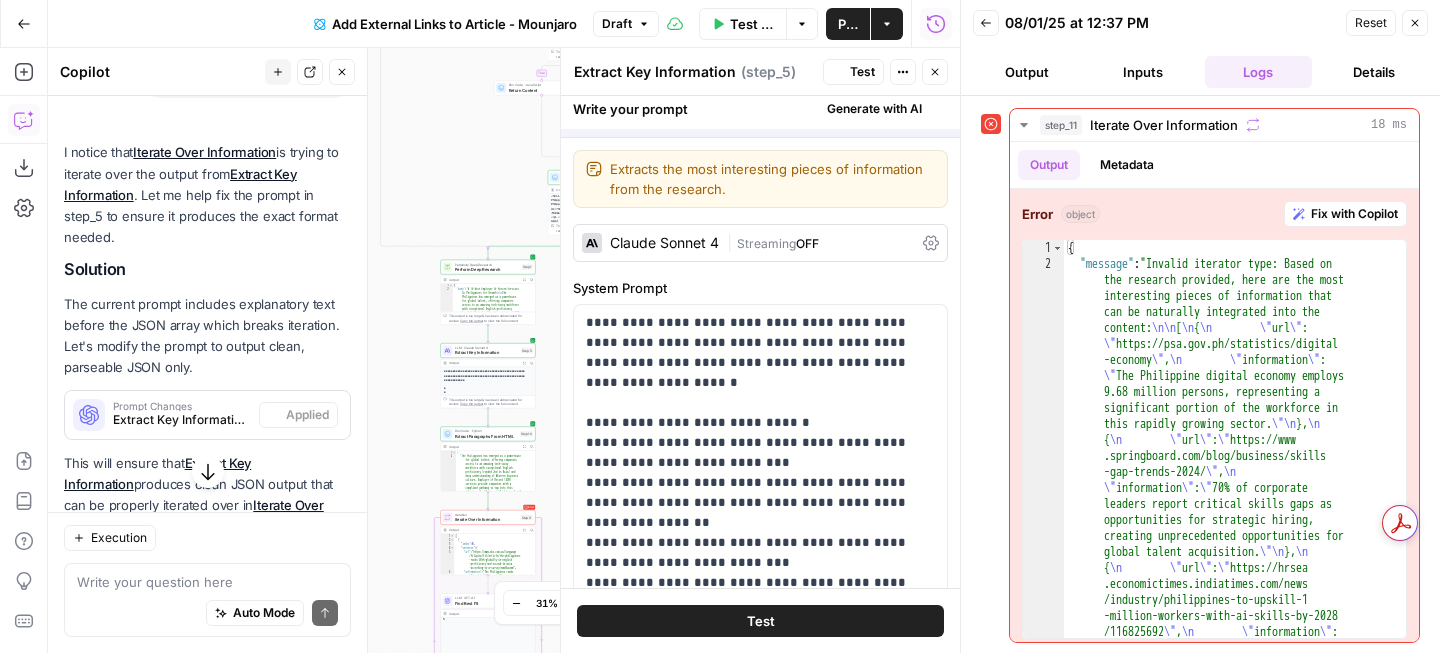 scroll, scrollTop: 2673, scrollLeft: 0, axis: vertical 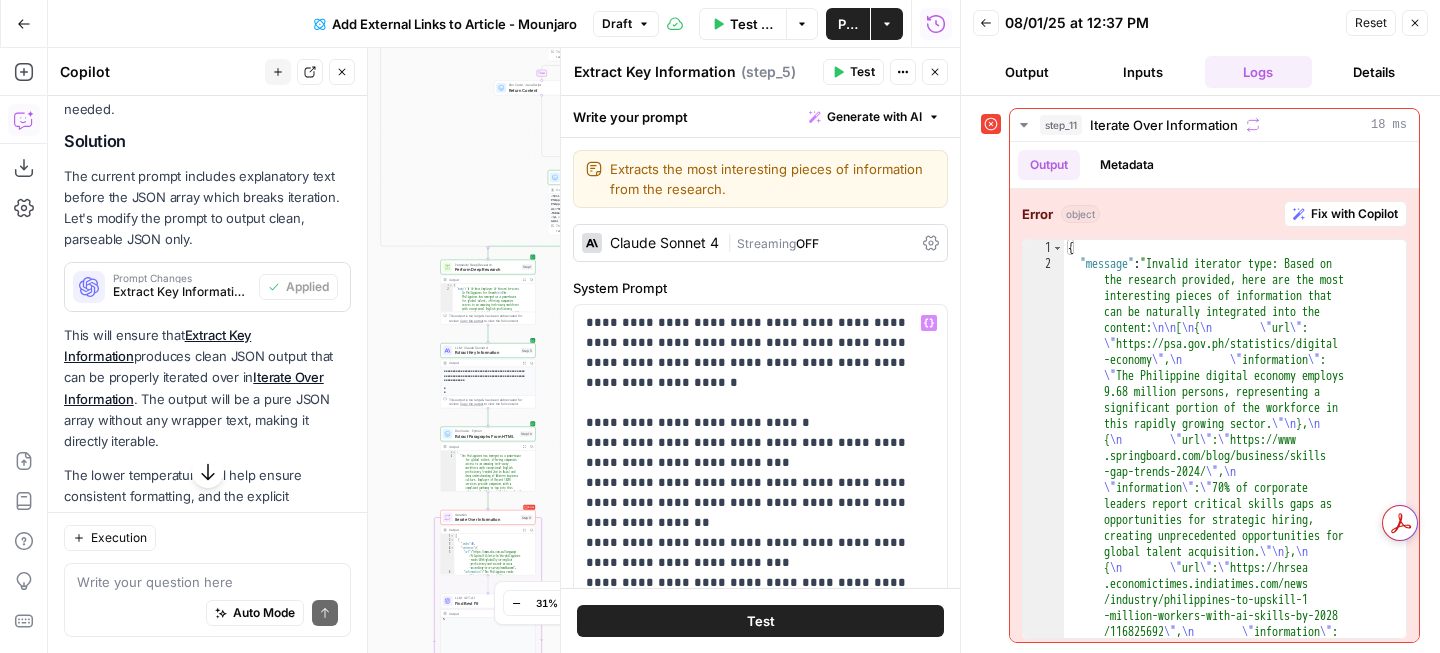 click on "Test" at bounding box center [761, 621] 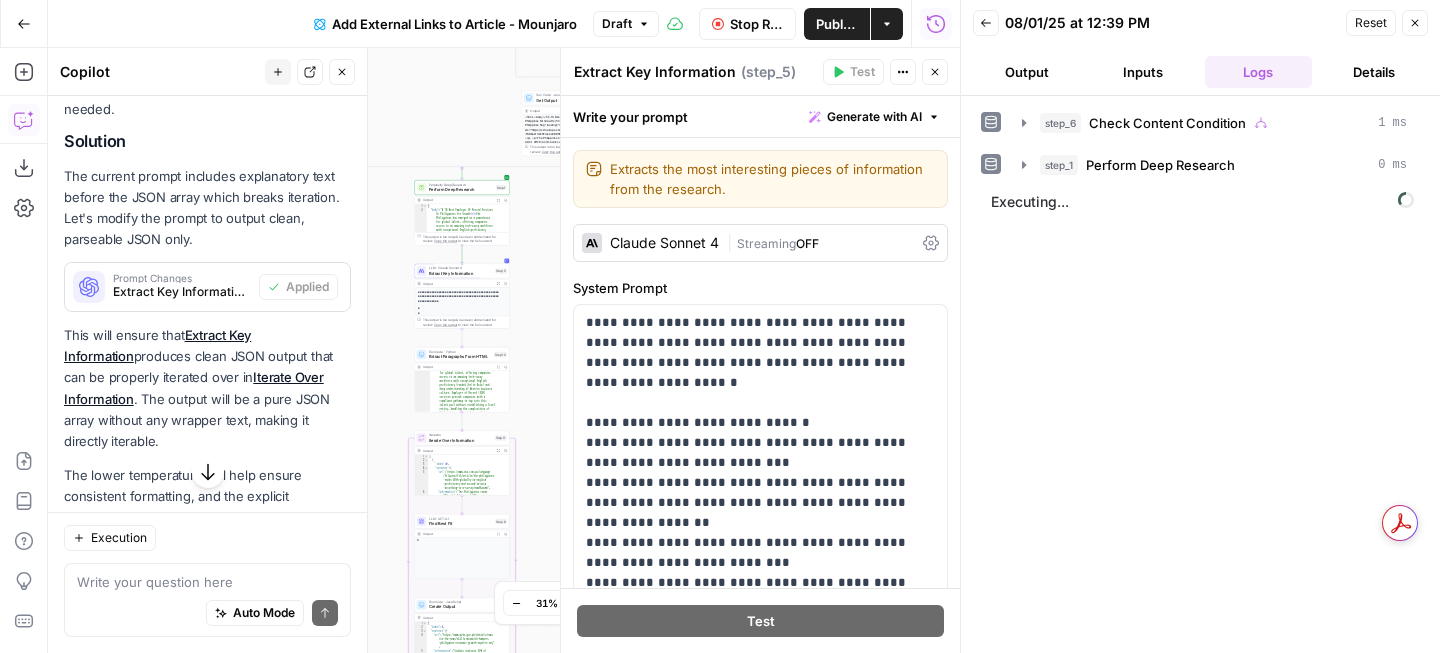 scroll, scrollTop: 26, scrollLeft: 0, axis: vertical 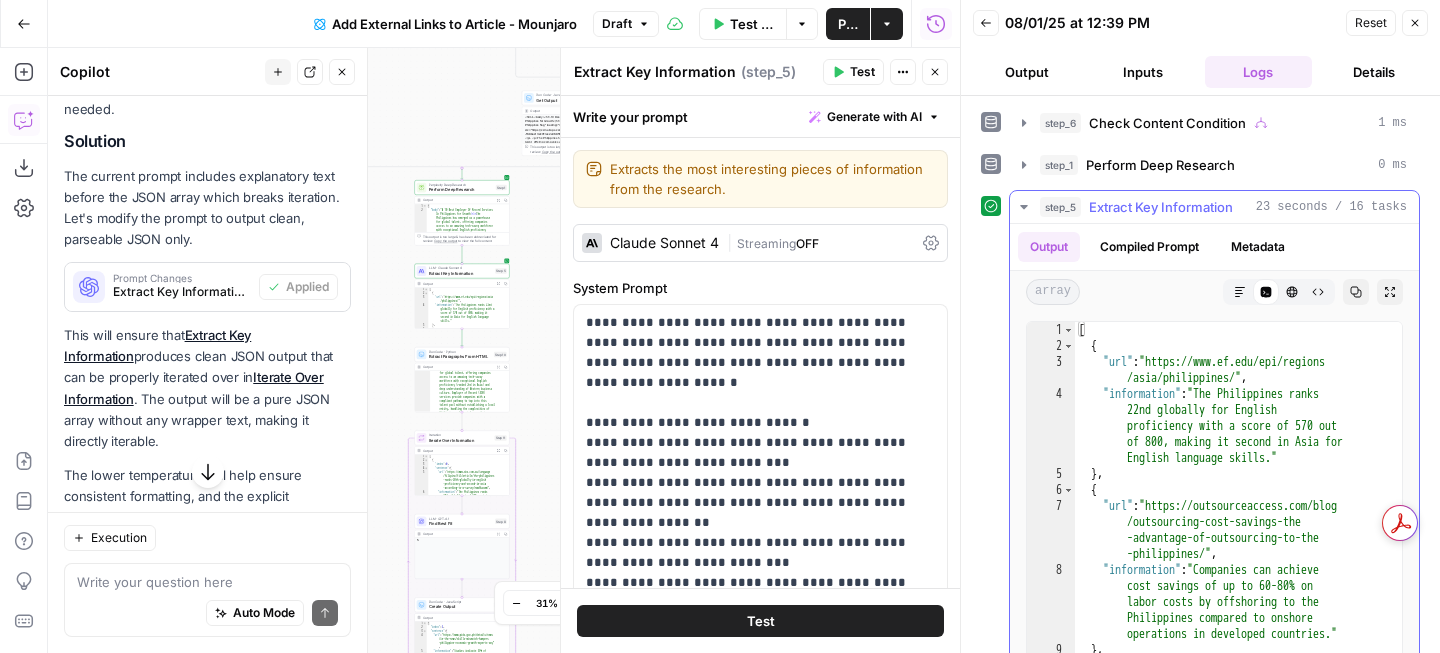 click 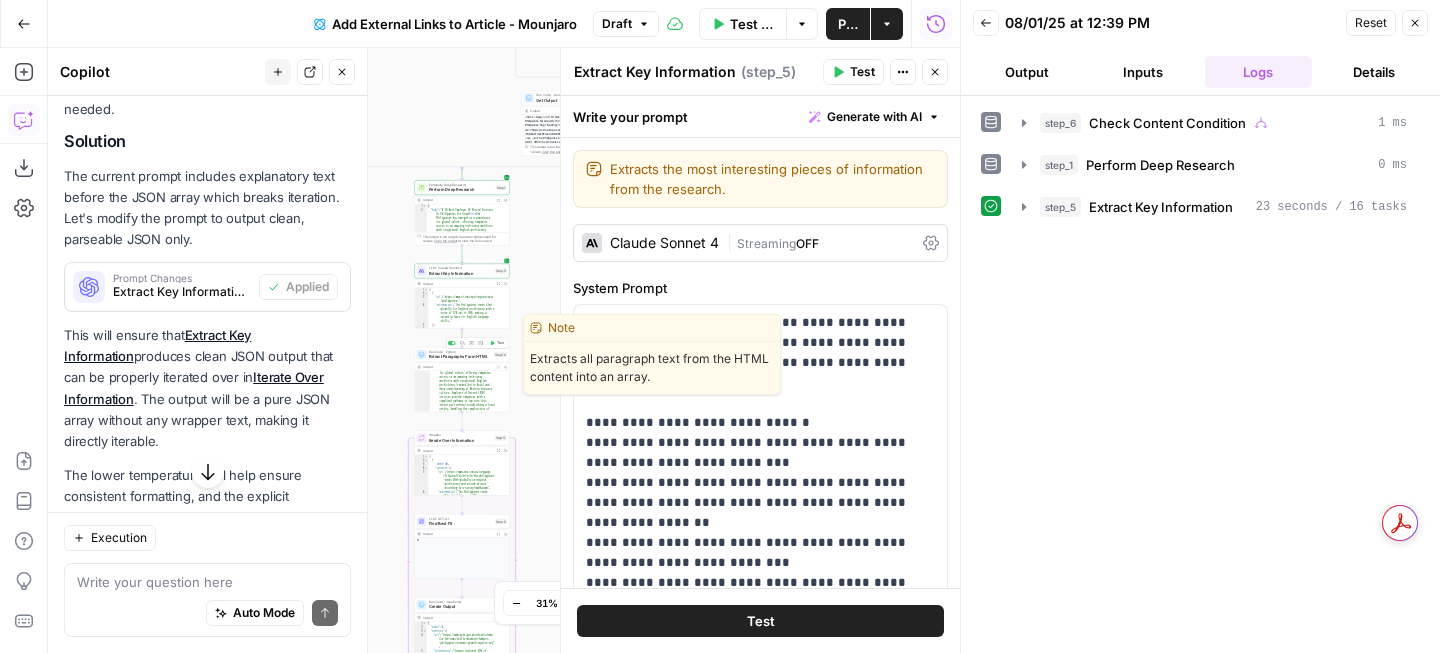 click on "Copy step Delete step Edit Note Test" at bounding box center [477, 343] 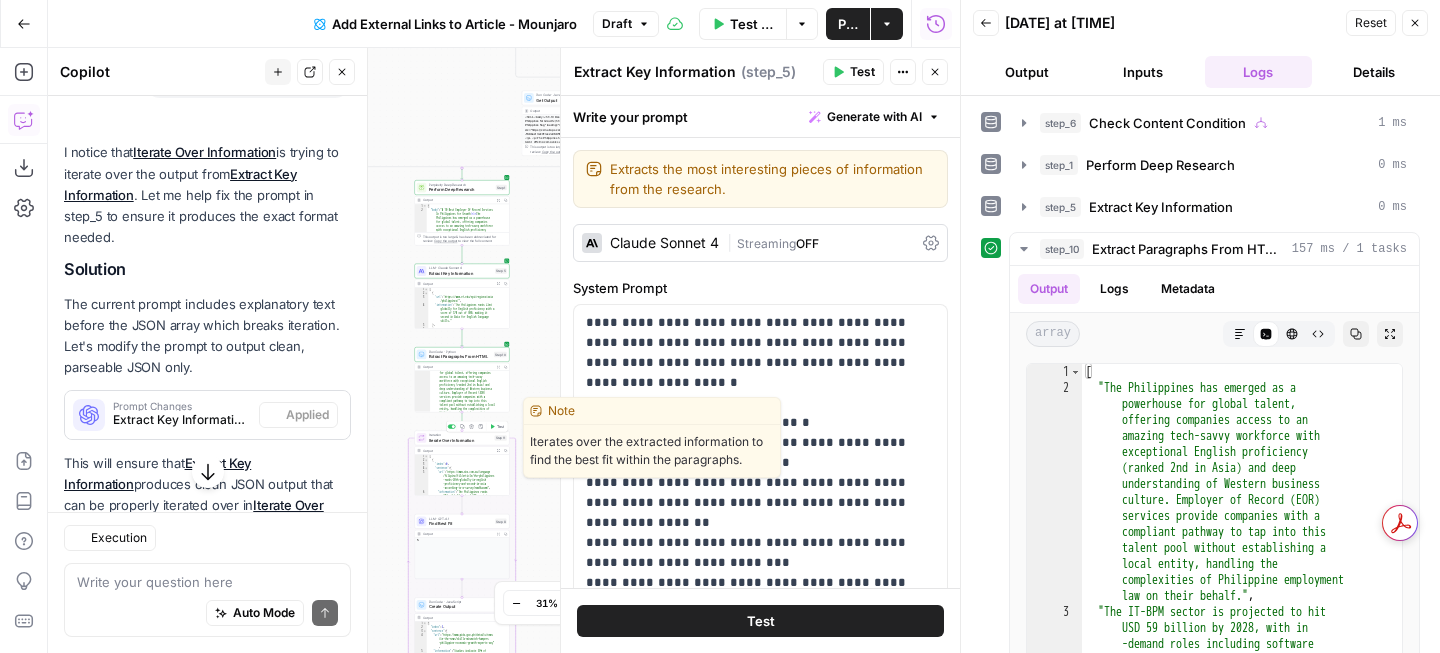 scroll, scrollTop: 2673, scrollLeft: 0, axis: vertical 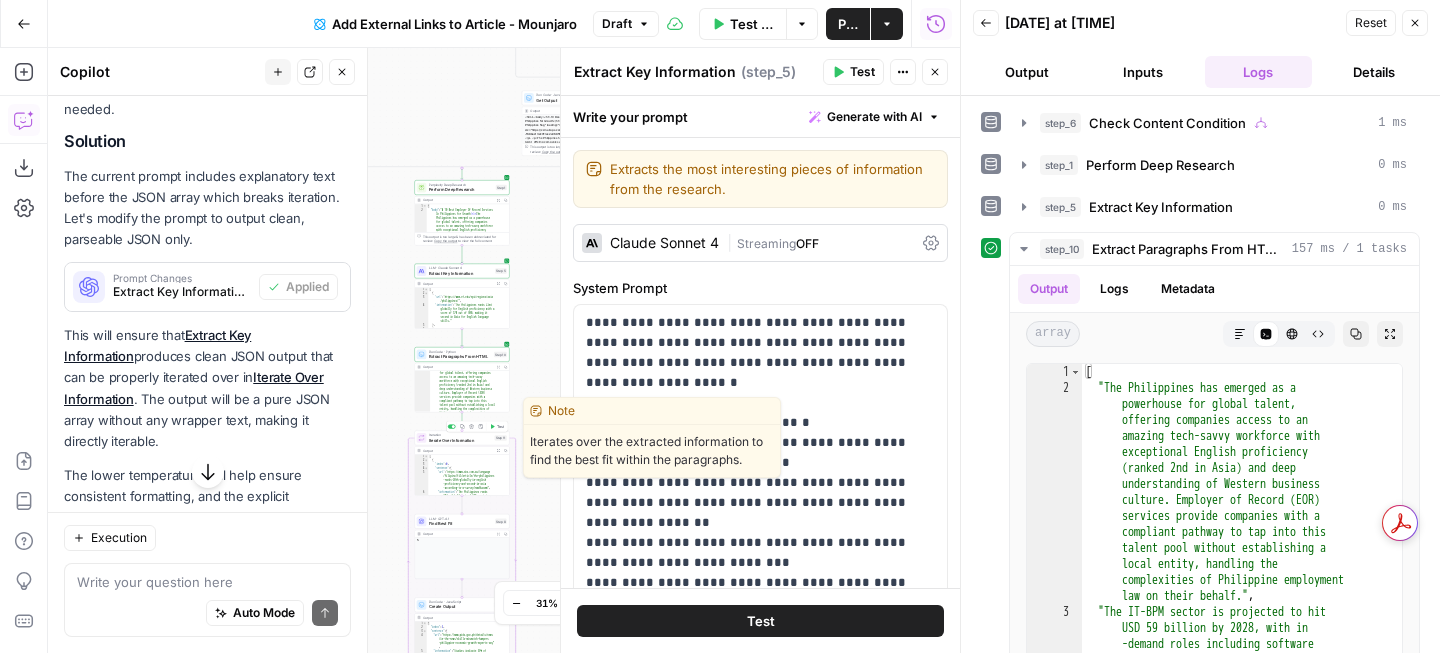 click on "Test" at bounding box center (500, 427) 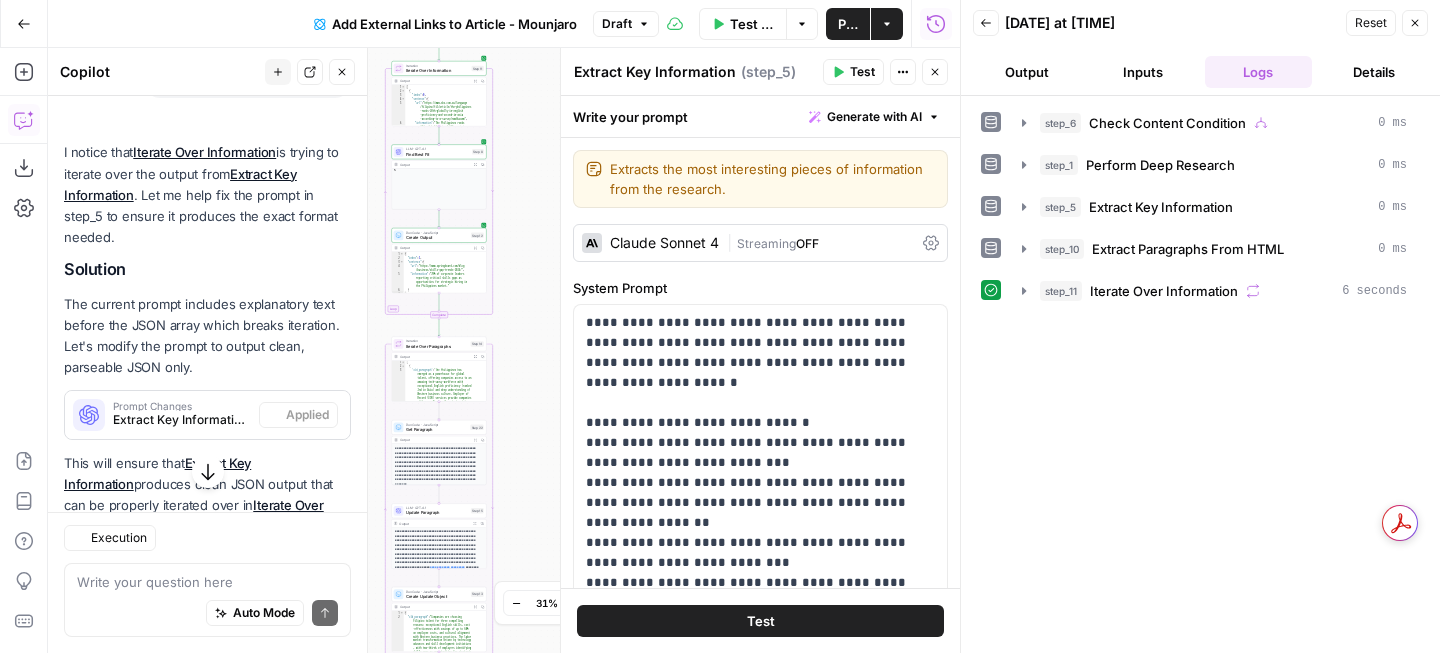 scroll, scrollTop: 2673, scrollLeft: 0, axis: vertical 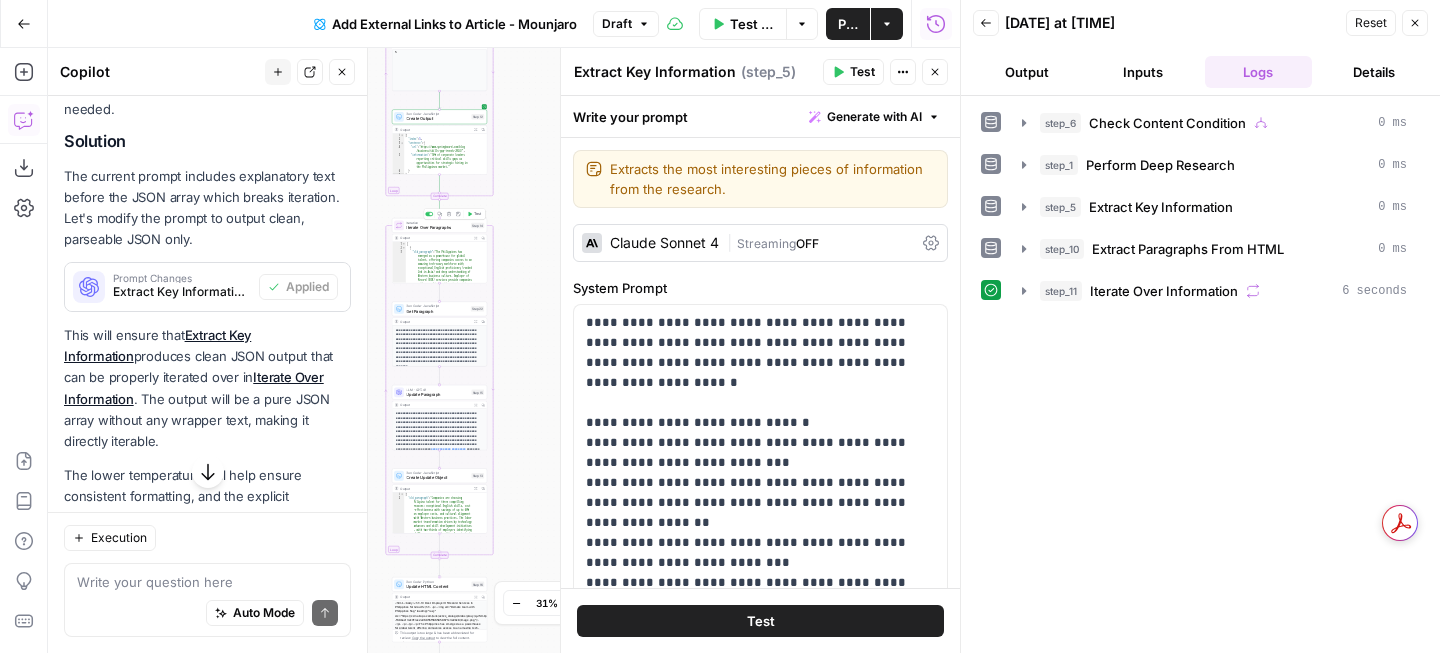 click on "Test" at bounding box center (477, 214) 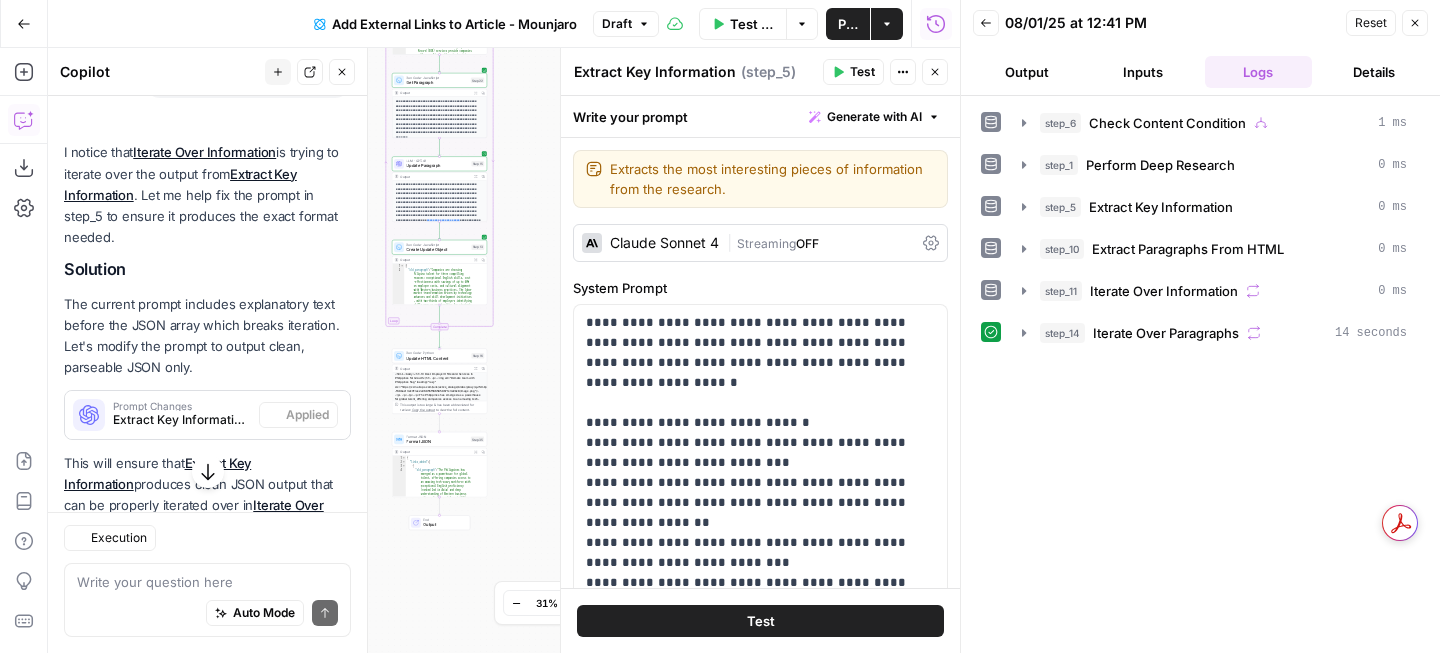 scroll, scrollTop: 2673, scrollLeft: 0, axis: vertical 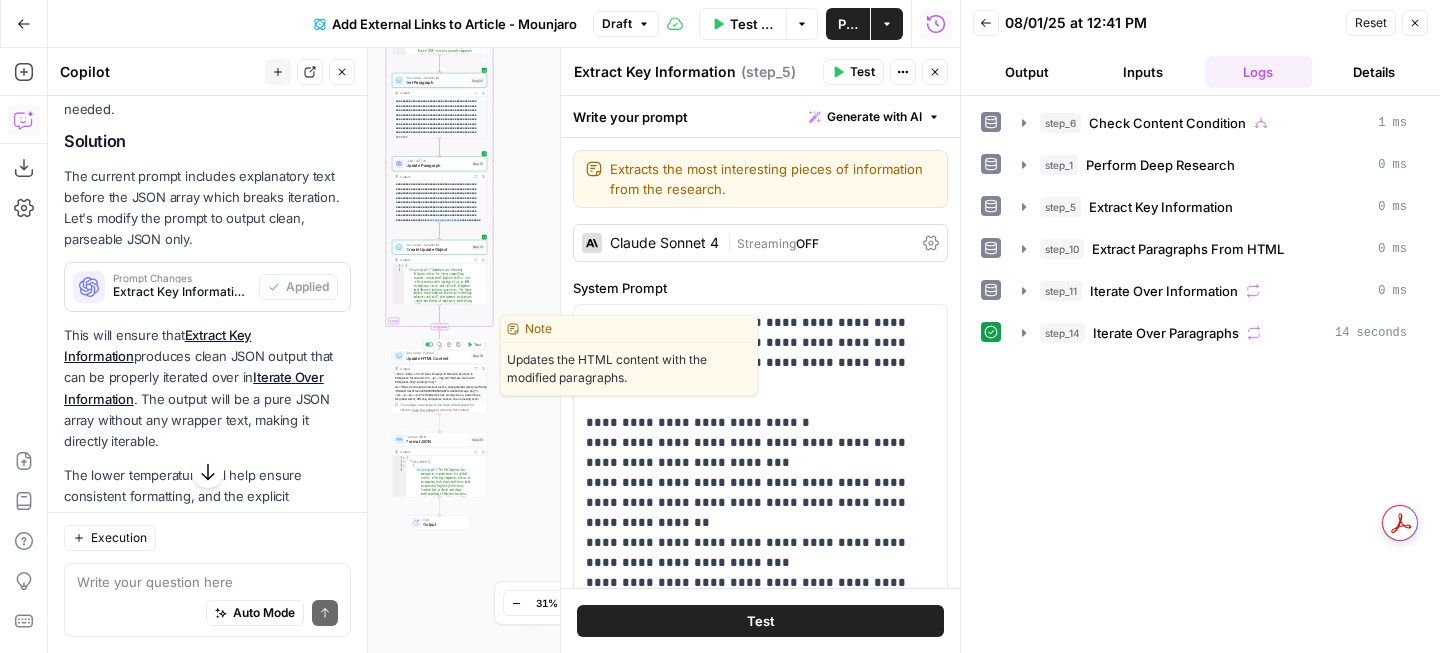 click on "Run Code · Python Update HTML Content Step 16 Copy step Delete step Edit Note Test" at bounding box center [439, 356] 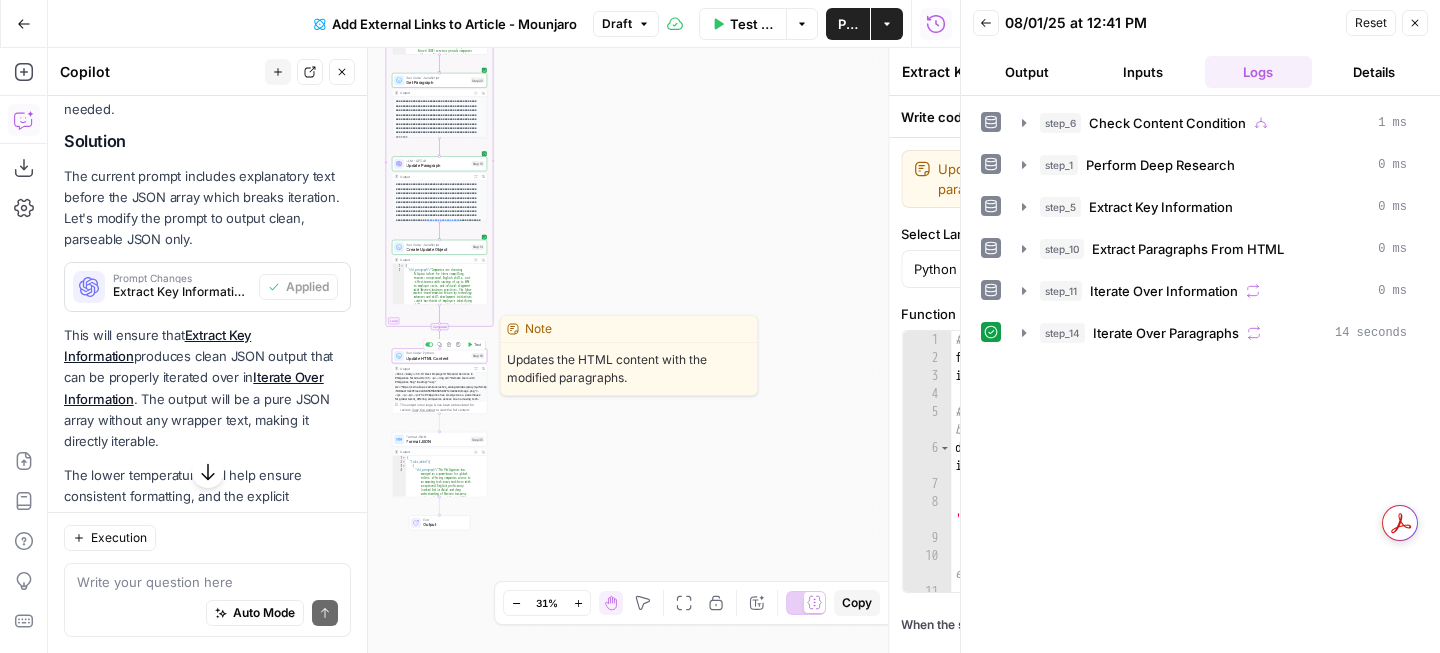type on "Update HTML Content" 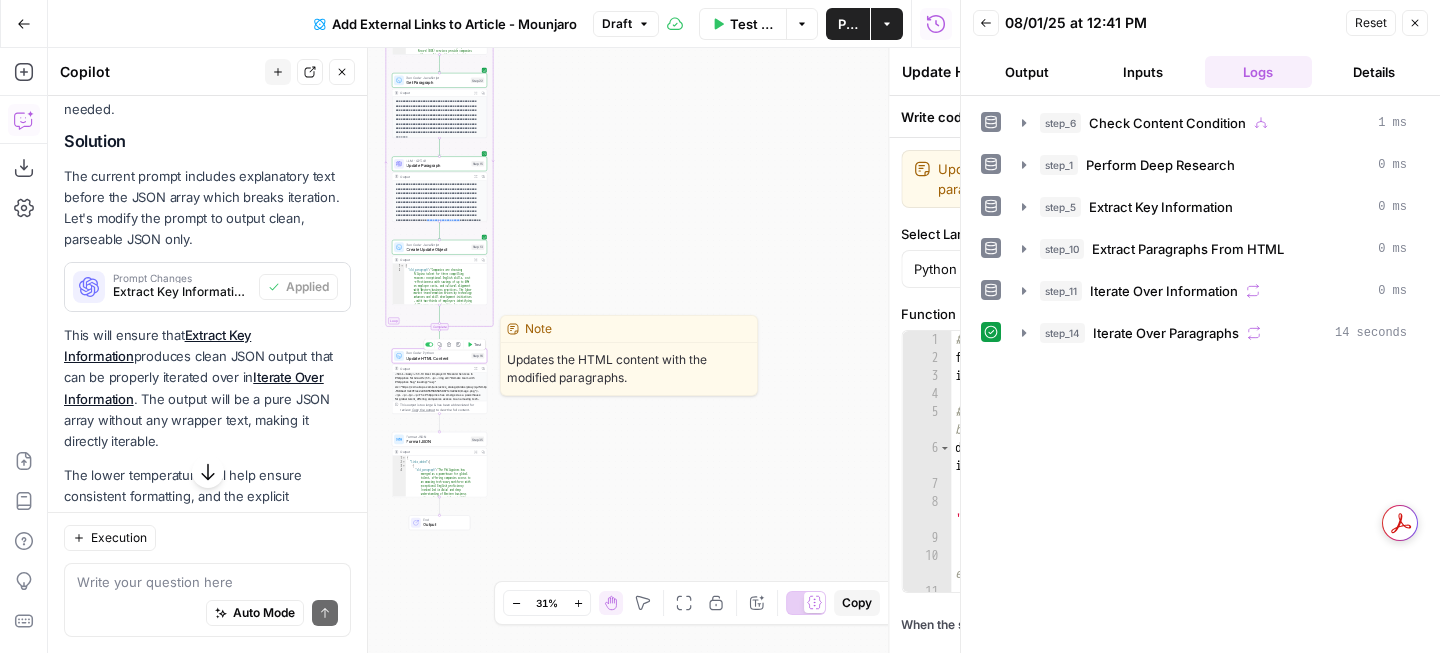 click 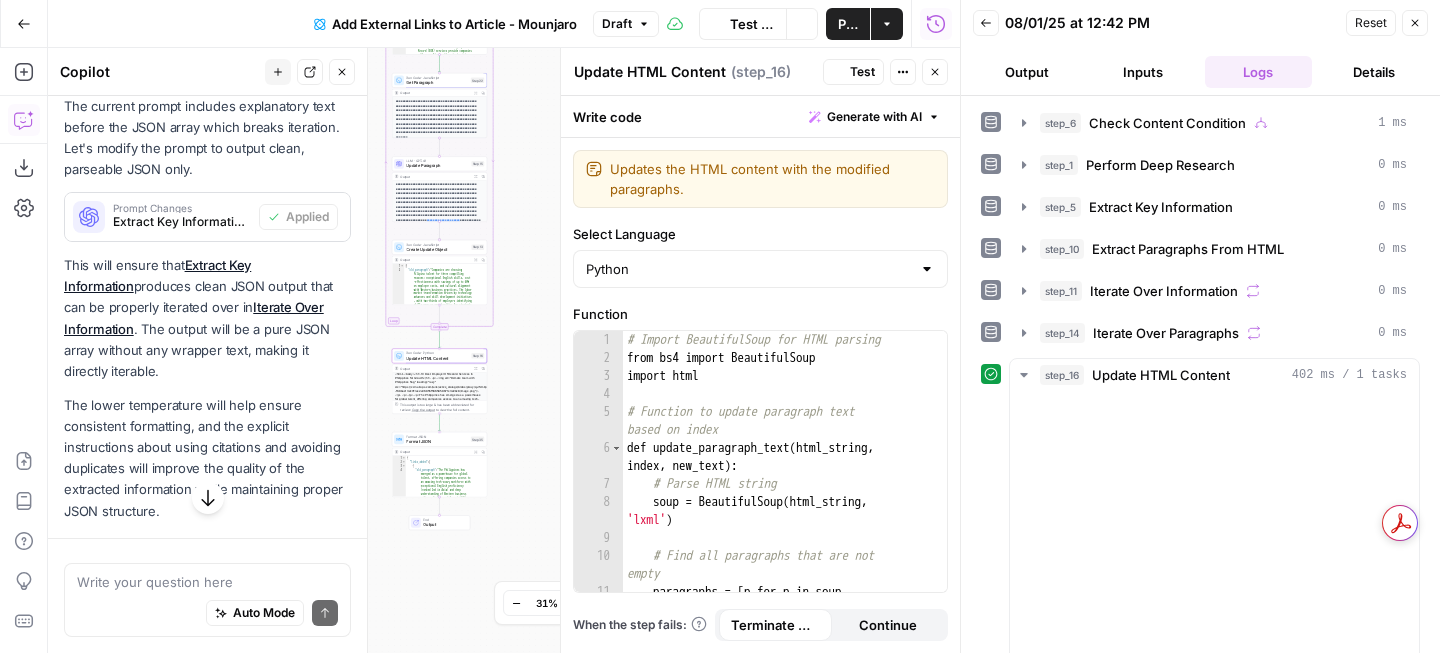 scroll, scrollTop: 2545, scrollLeft: 0, axis: vertical 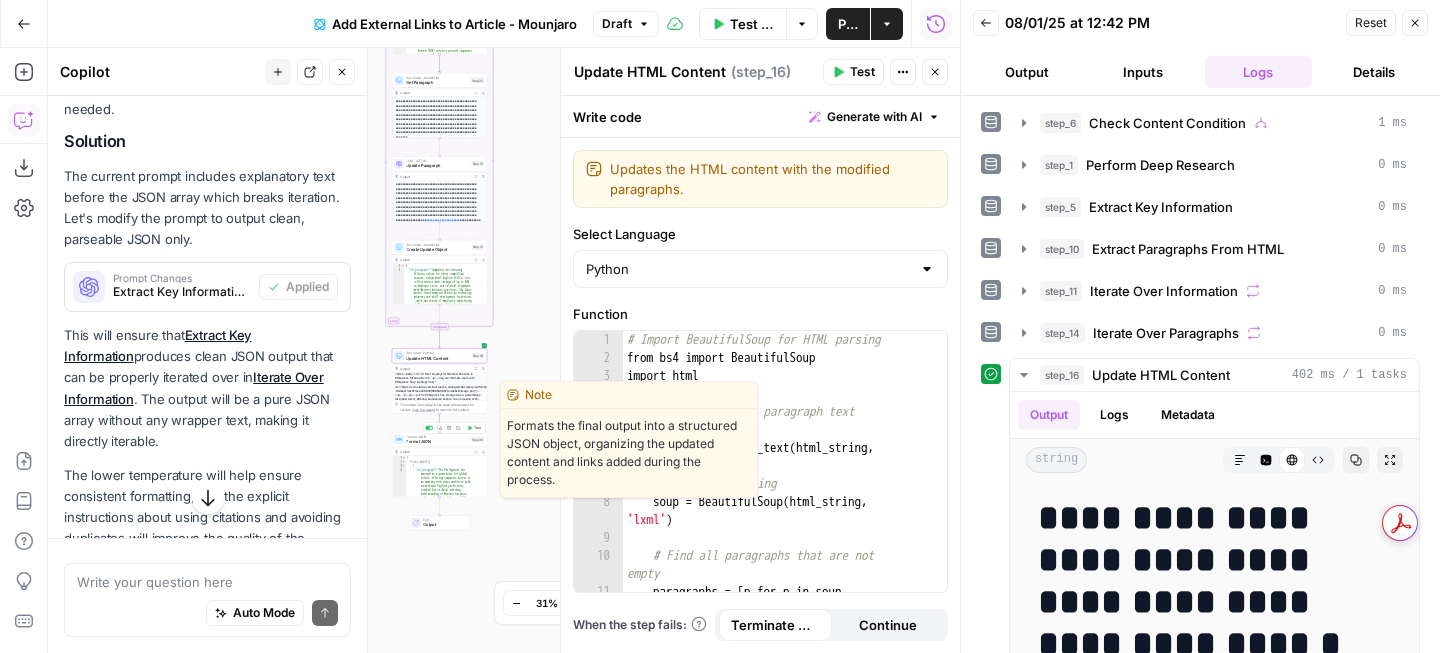 click on "Test" at bounding box center [474, 428] 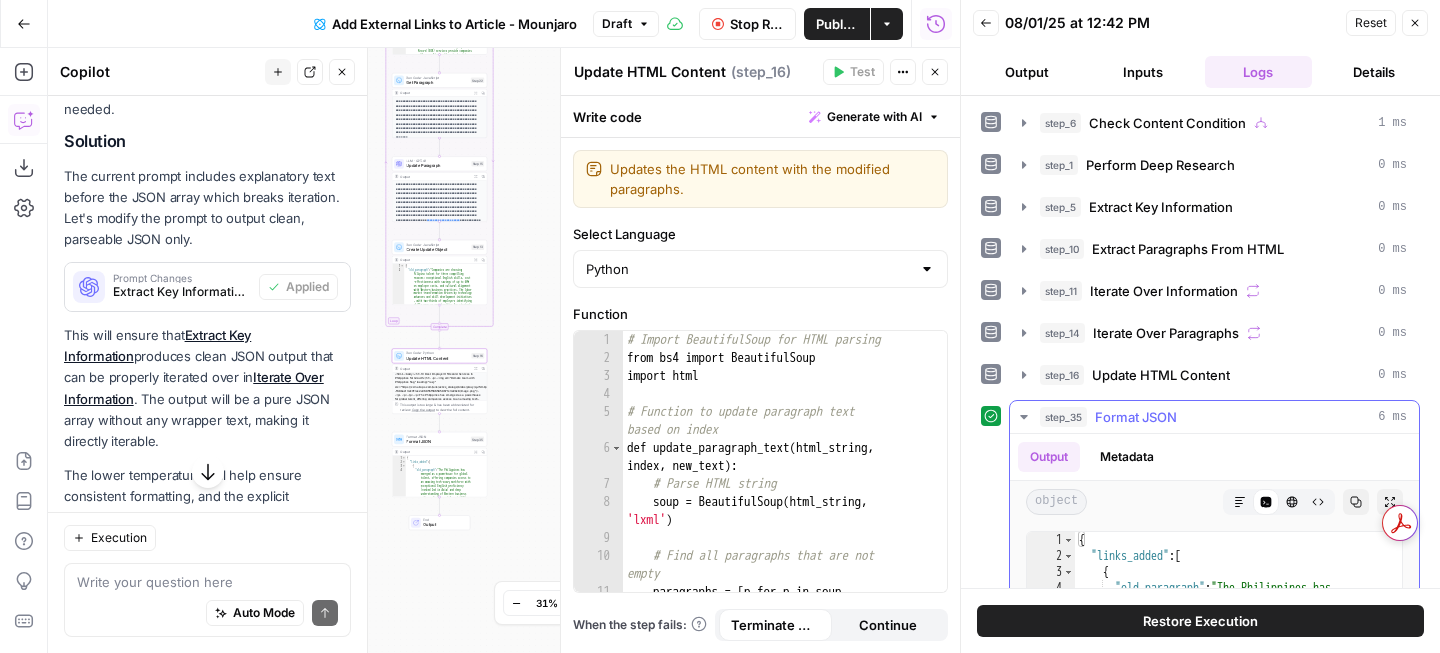 scroll, scrollTop: 2545, scrollLeft: 0, axis: vertical 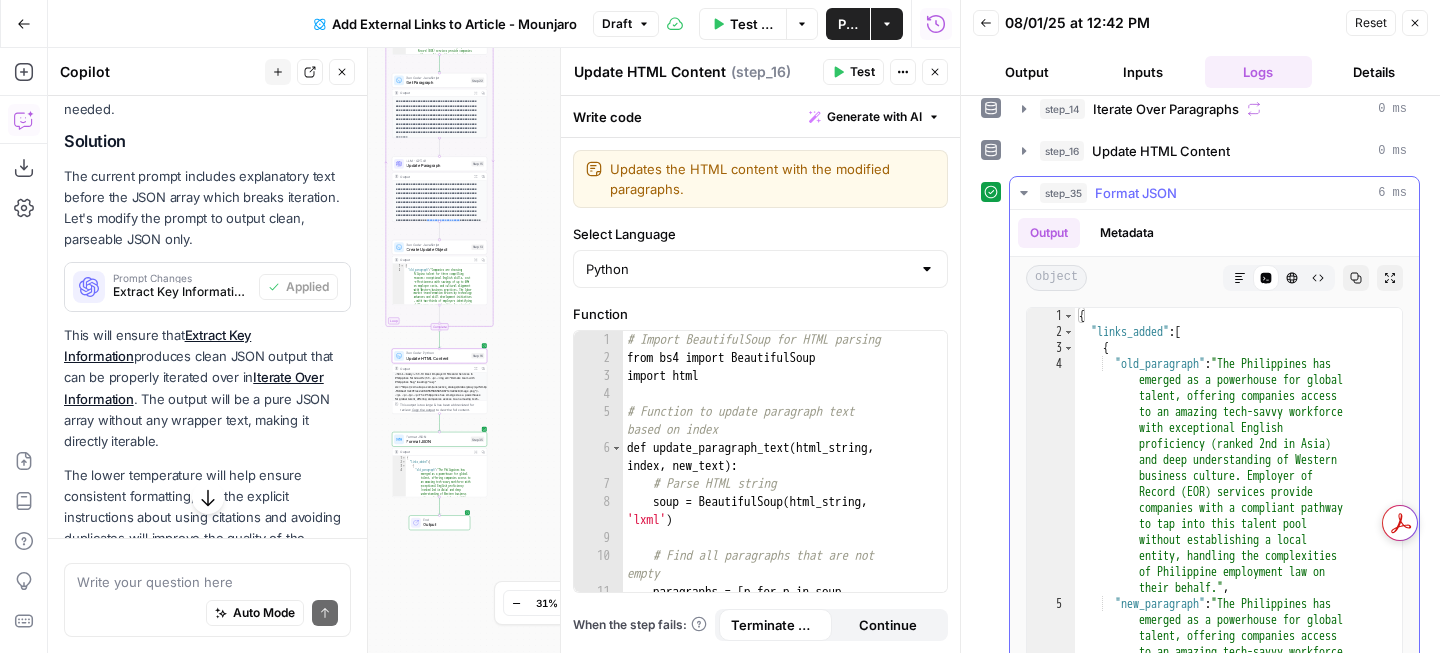 click on "Markdown" at bounding box center [1233, 278] 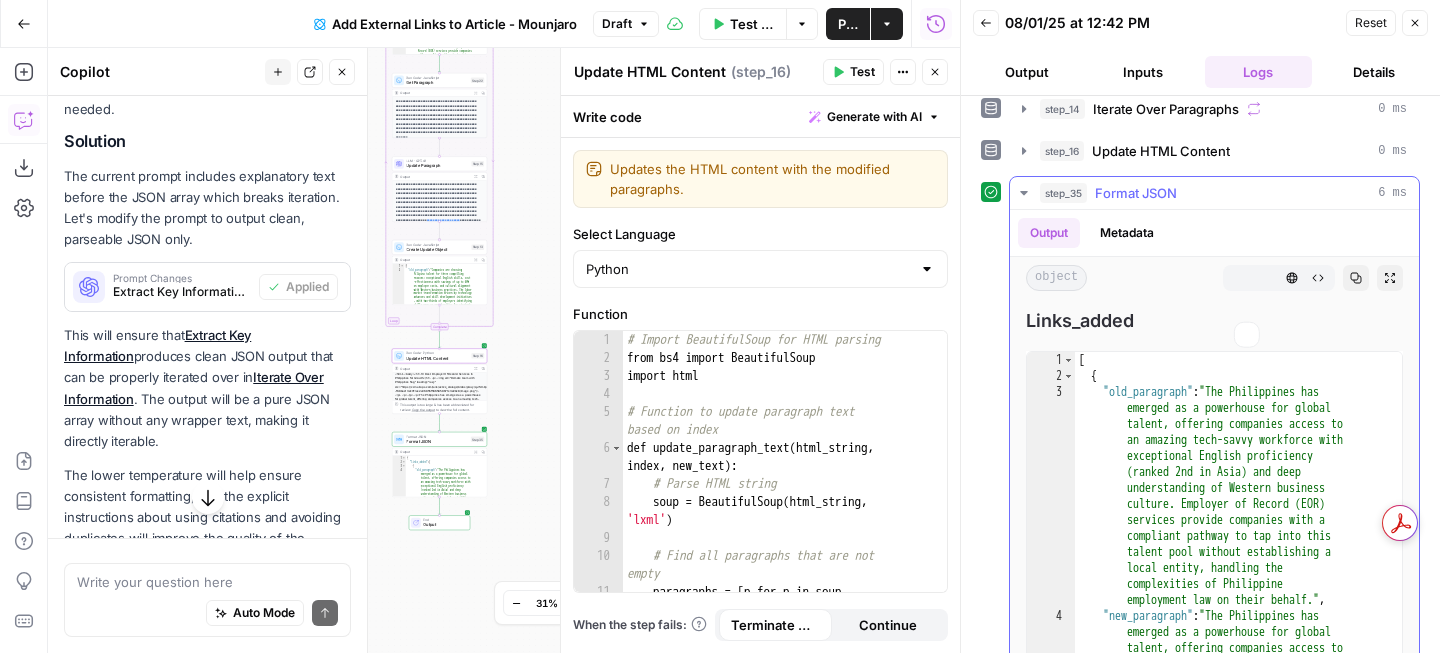 scroll, scrollTop: 224, scrollLeft: 0, axis: vertical 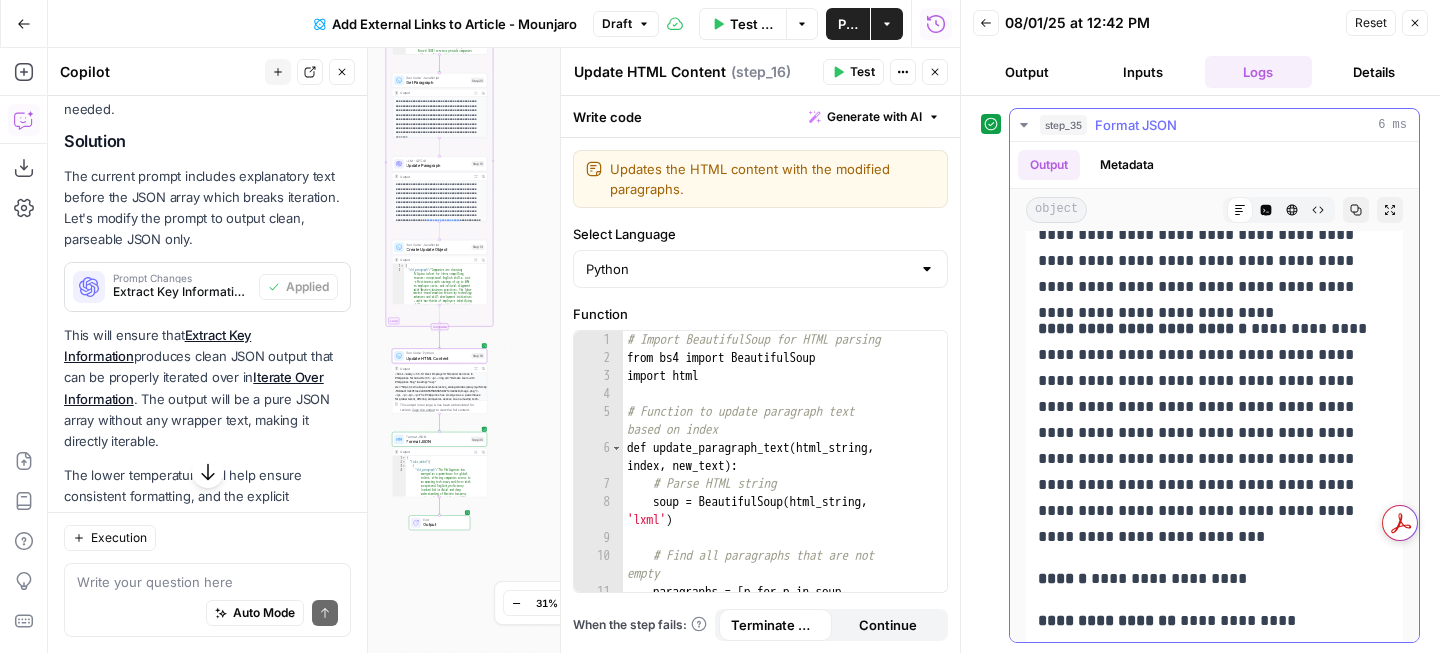 drag, startPoint x: 1039, startPoint y: 307, endPoint x: 1180, endPoint y: 506, distance: 243.88931 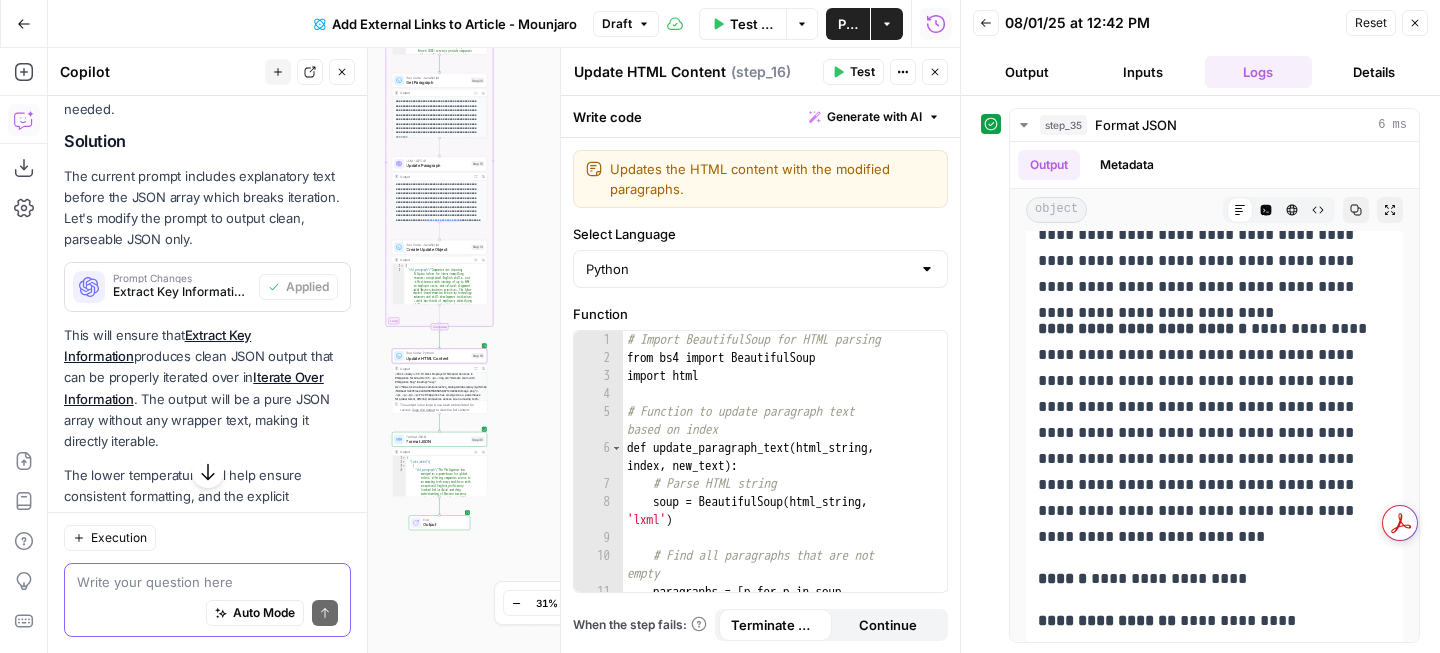 click at bounding box center (207, 582) 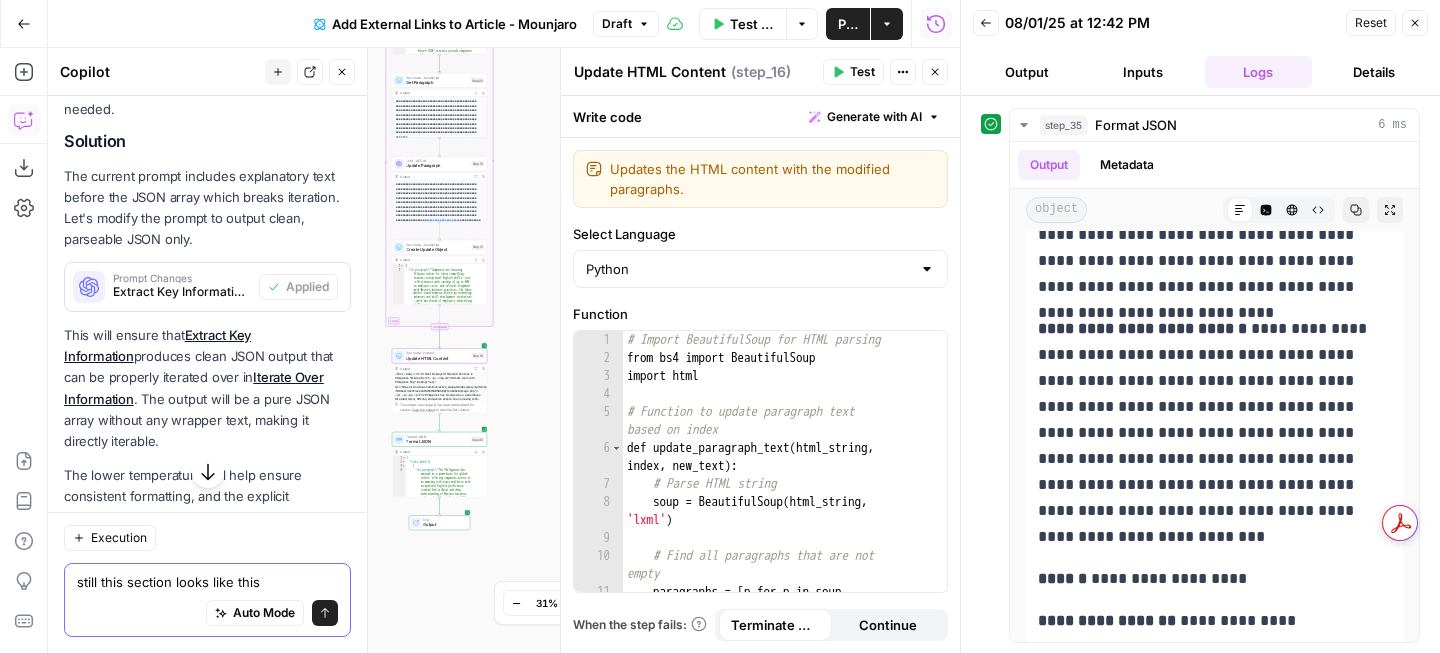 paste on "Key Benefits and Features: - AI-powered contract generation and compliance automation - Real-time Philippine labor law monitoring and updates - Mobile-ready platform with instant employee self-service capabilities - Zero upfront salary deposits or security requirements - Industry-leading payroll processing timelines (3-5 days vs 30-day market norm)" 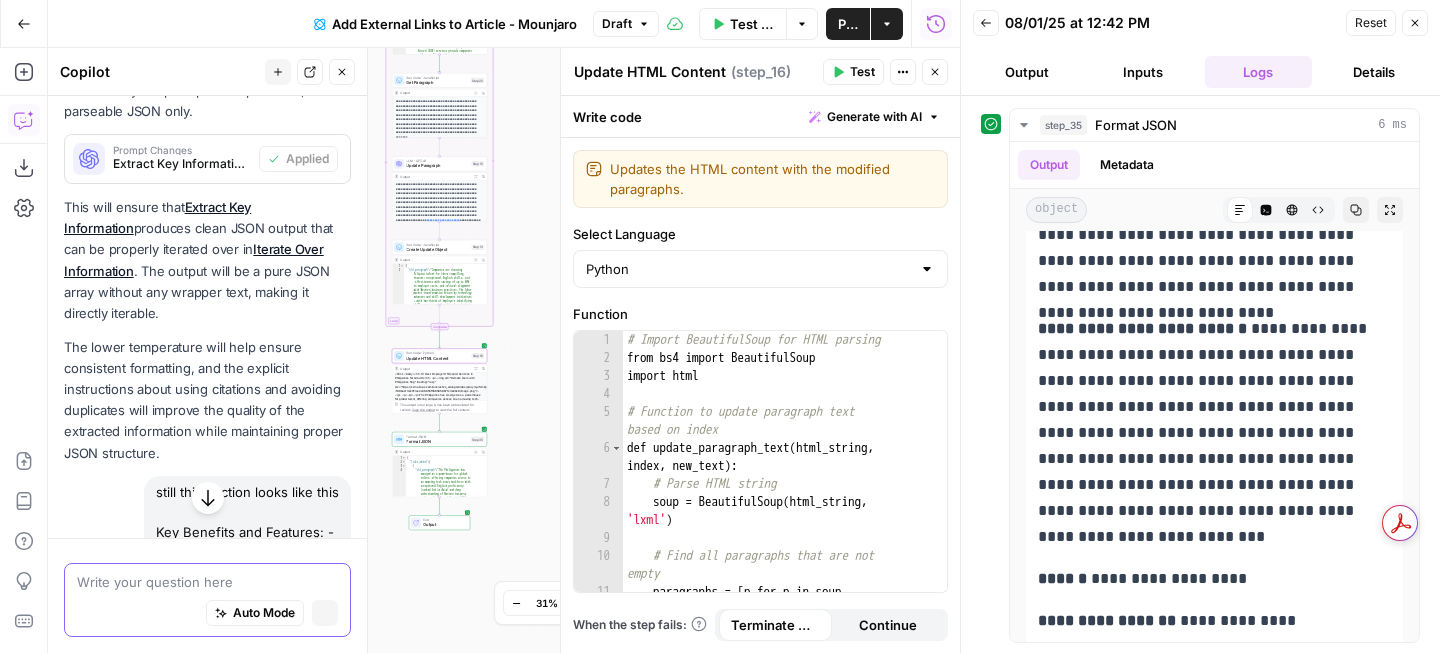 scroll, scrollTop: 2545, scrollLeft: 0, axis: vertical 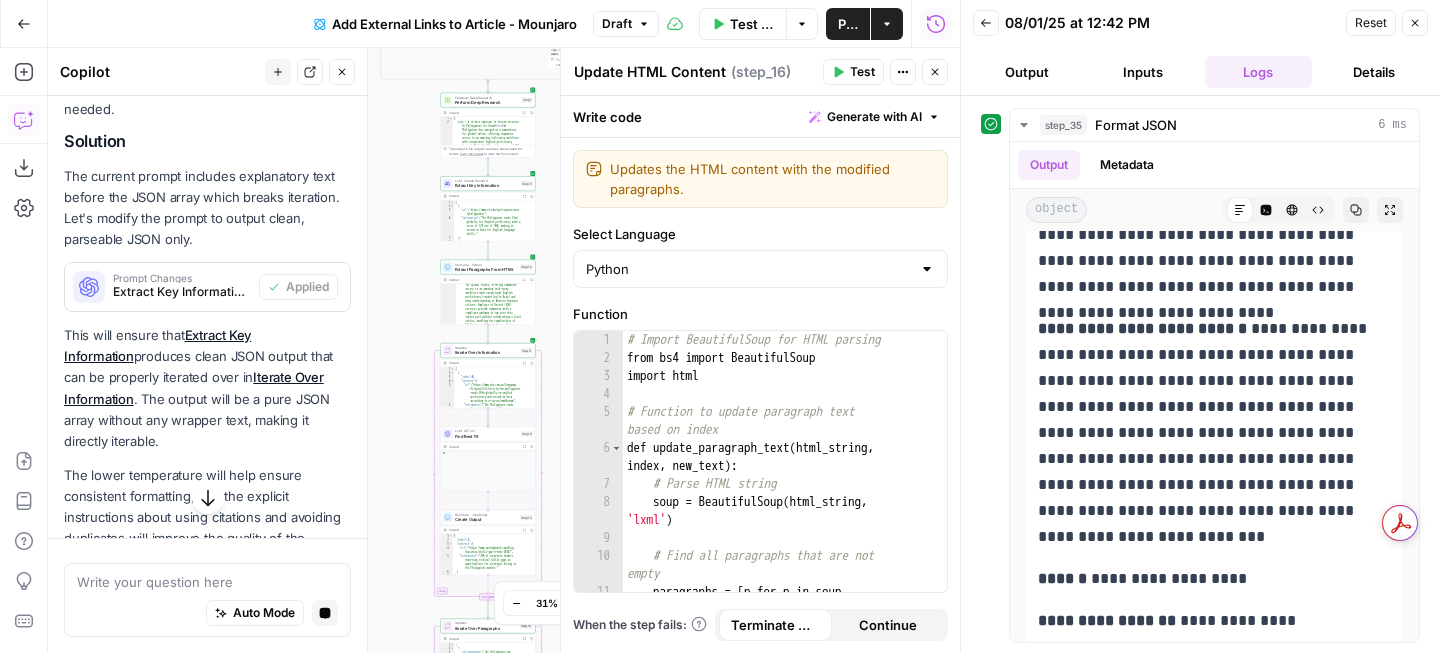 click on "Write your question here Auto Mode Stop generating" at bounding box center [207, 600] 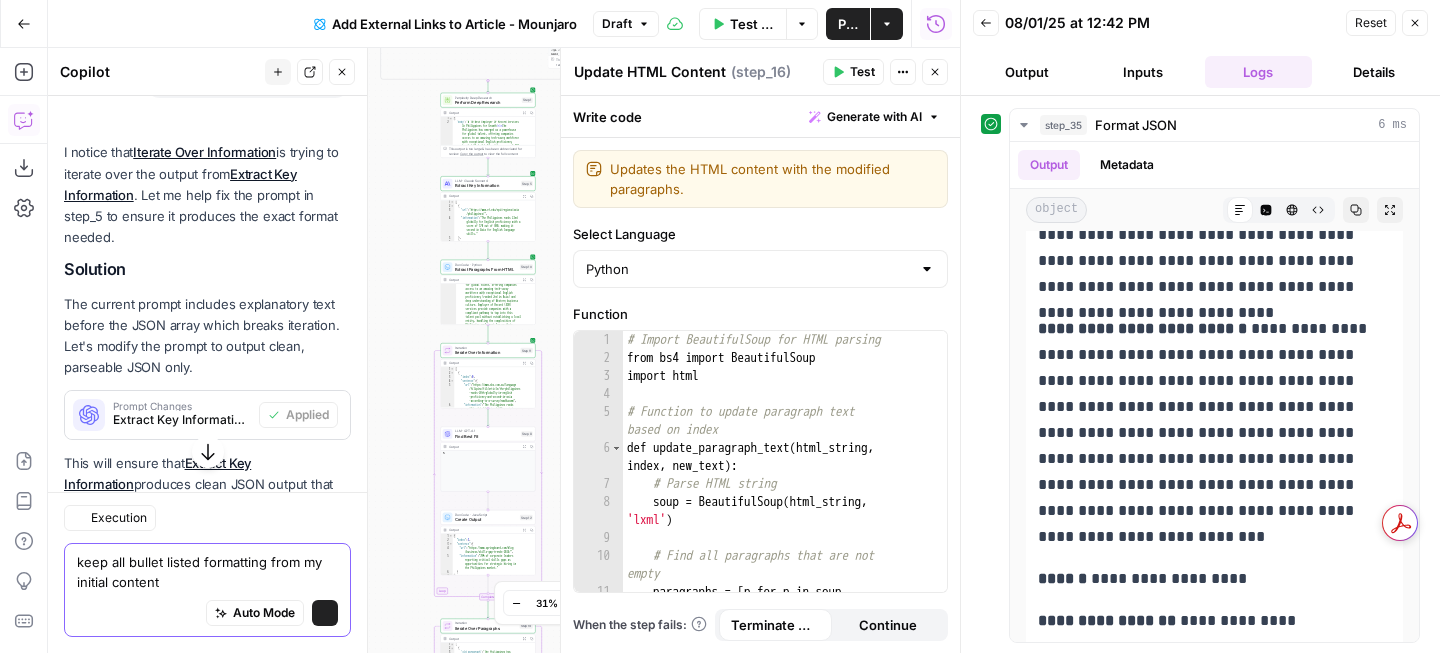 scroll, scrollTop: 2673, scrollLeft: 0, axis: vertical 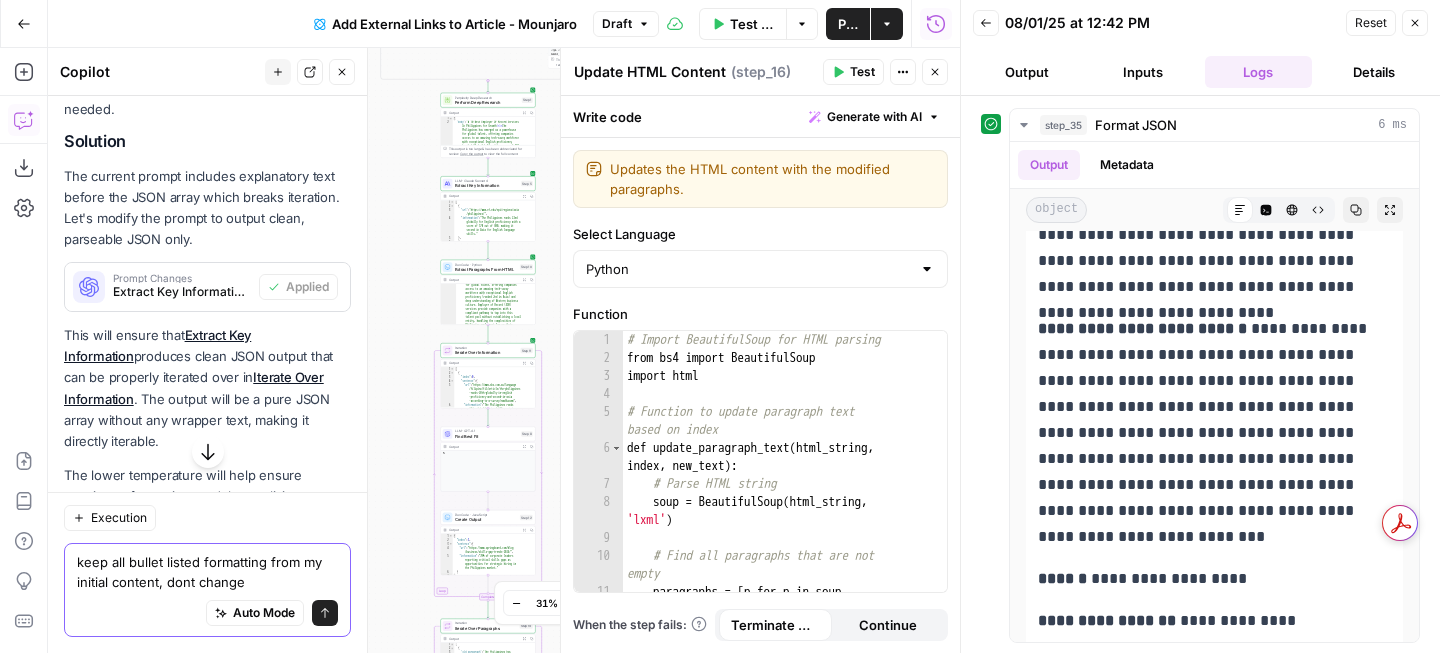type on "keep all bullet listed formatting from my initial content, dont chang" 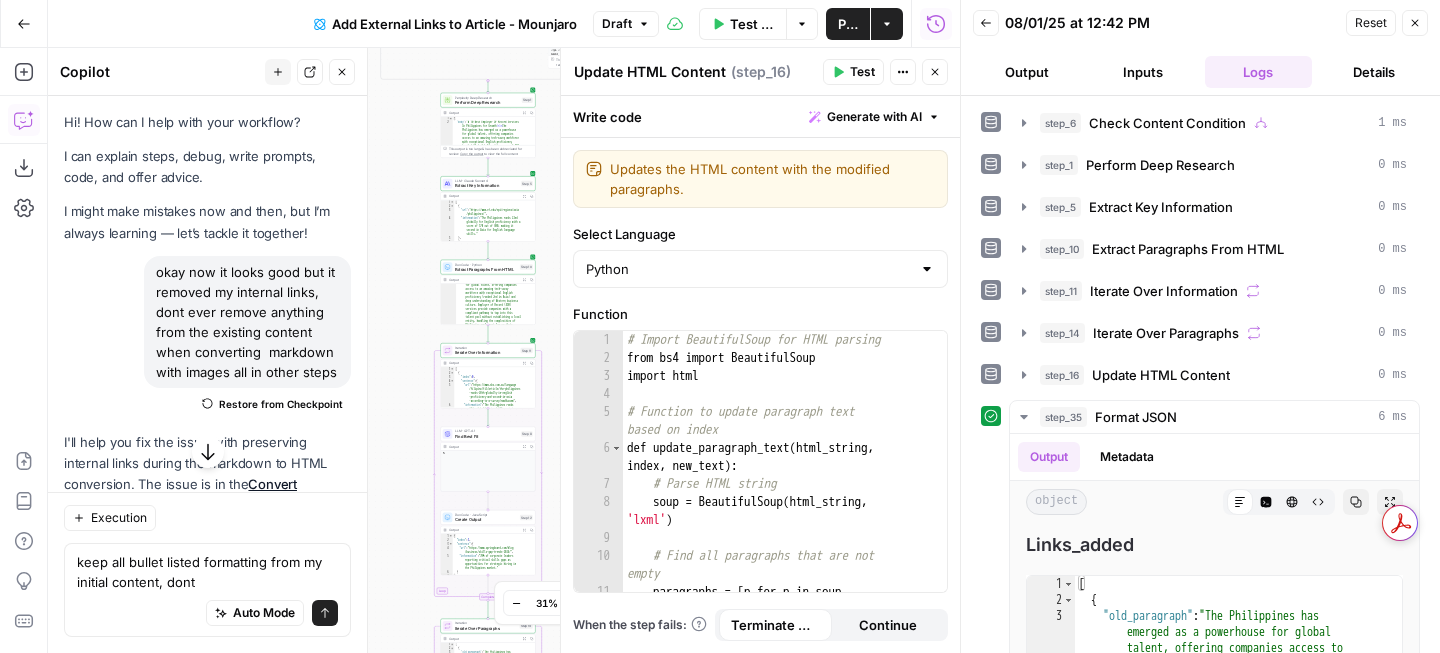 scroll, scrollTop: 0, scrollLeft: 0, axis: both 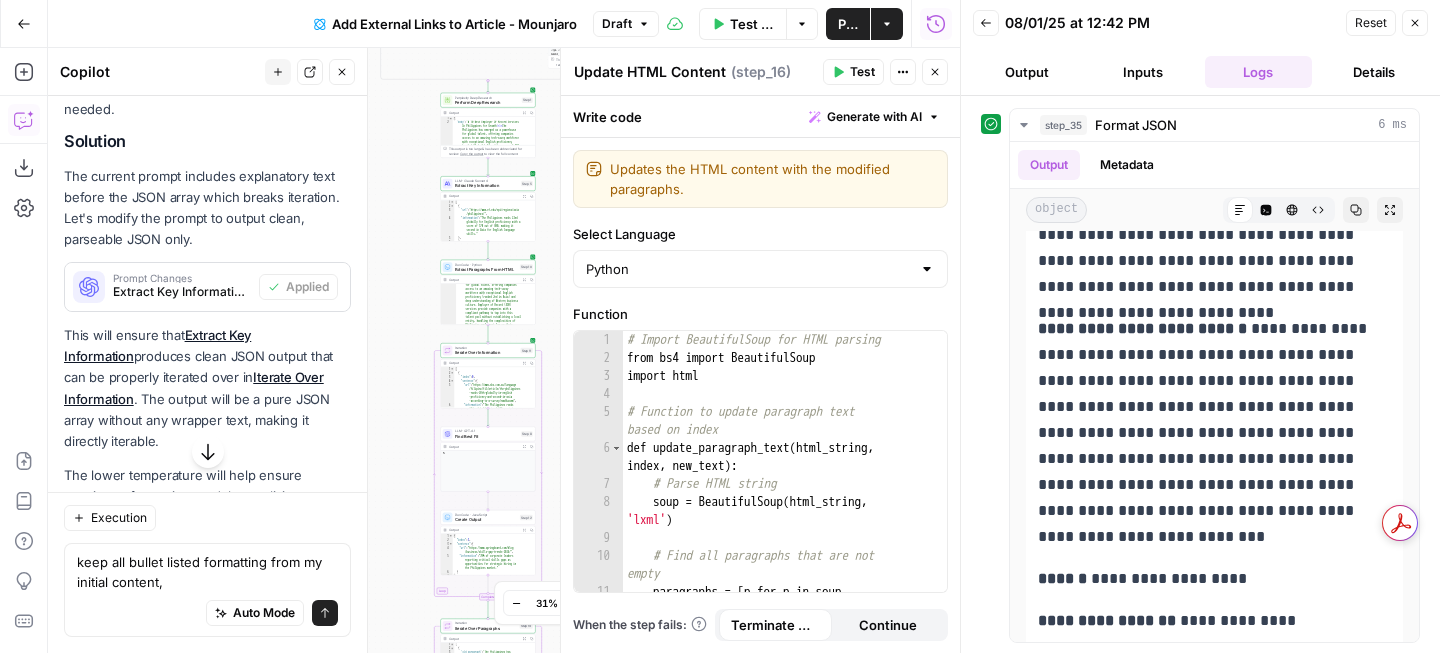type on "keep all bullet listed formatting from my initial content" 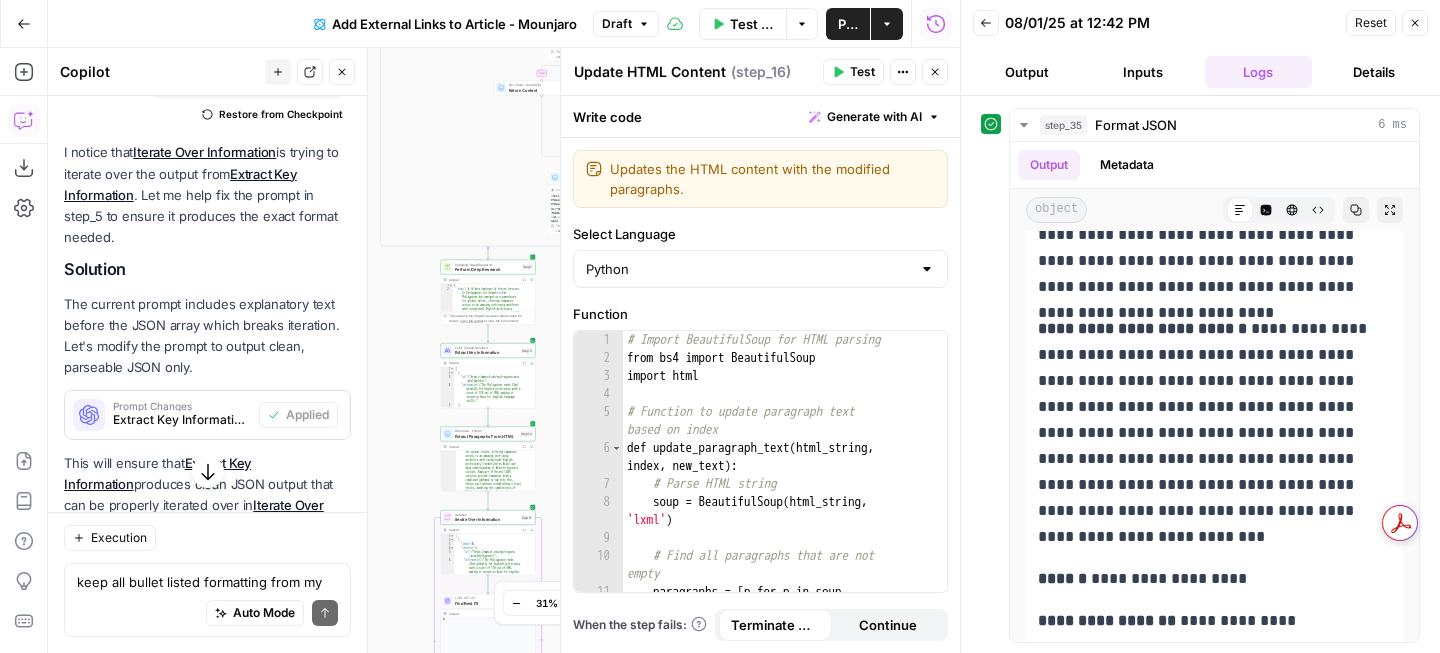 scroll, scrollTop: 2673, scrollLeft: 0, axis: vertical 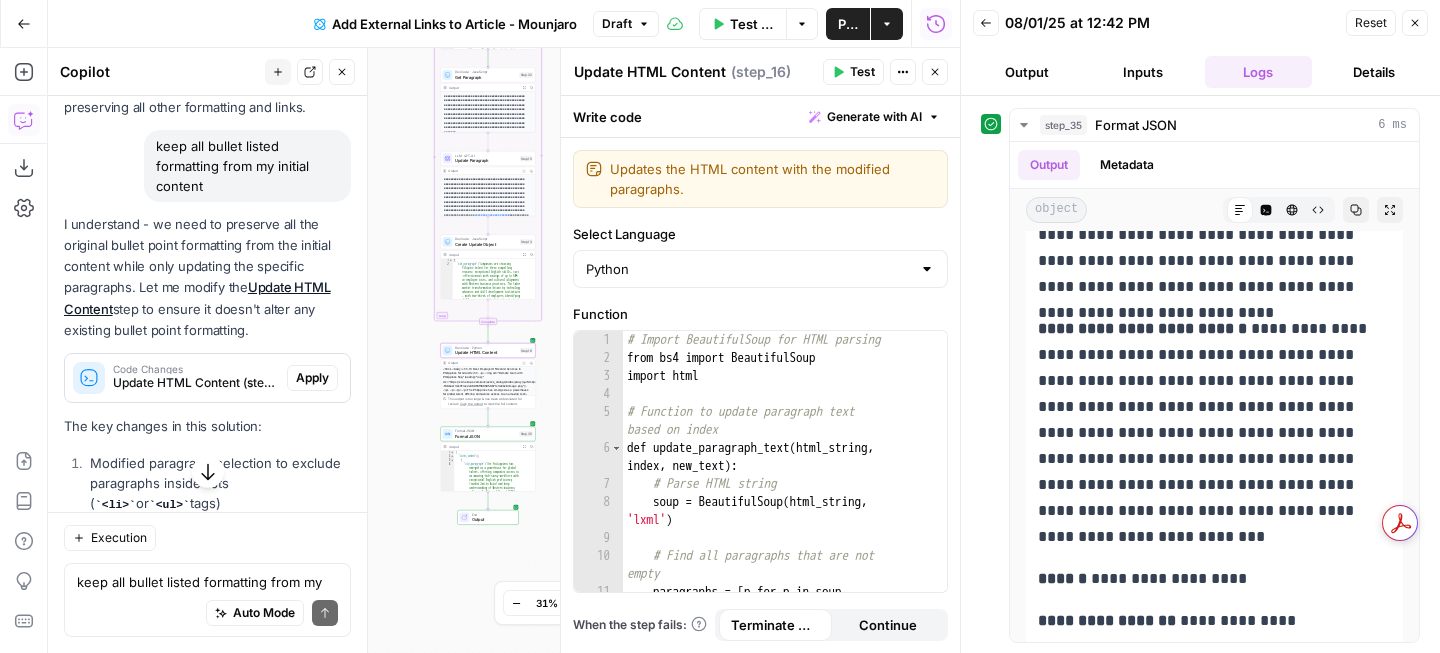click on "Apply" at bounding box center (312, 378) 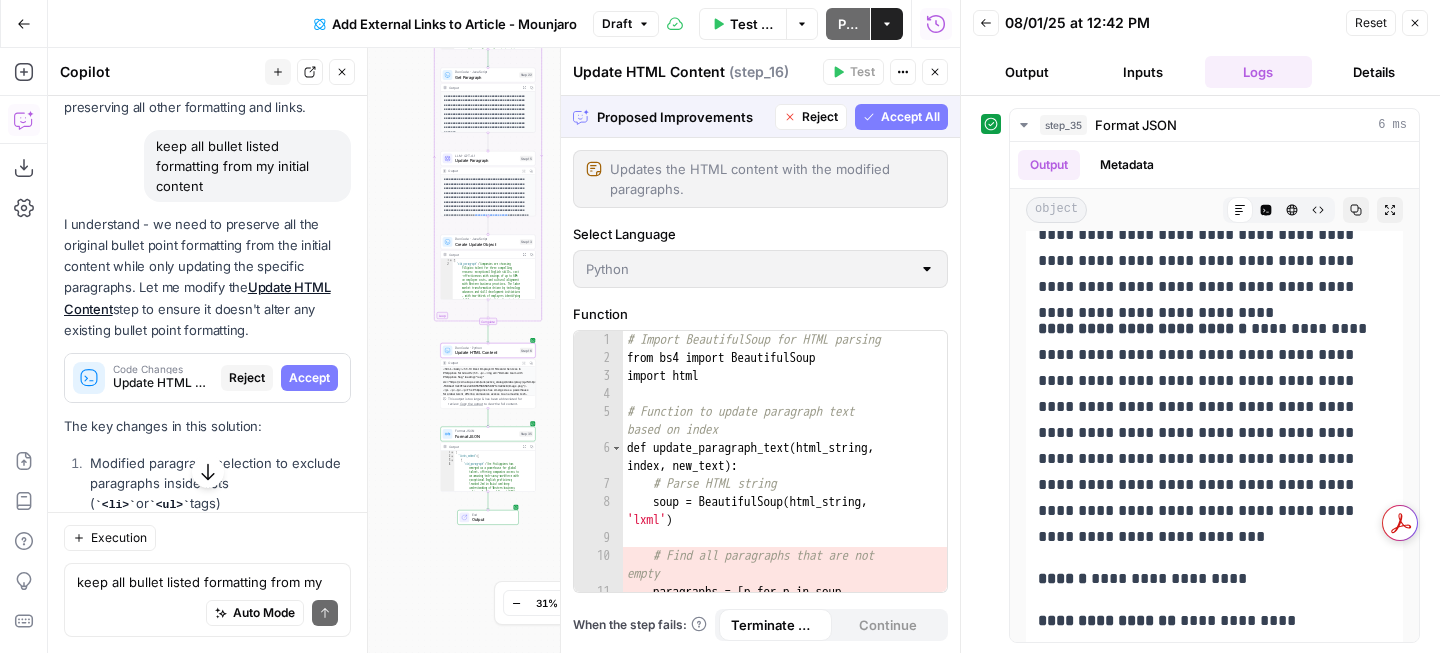 click on "Accept" at bounding box center [309, 378] 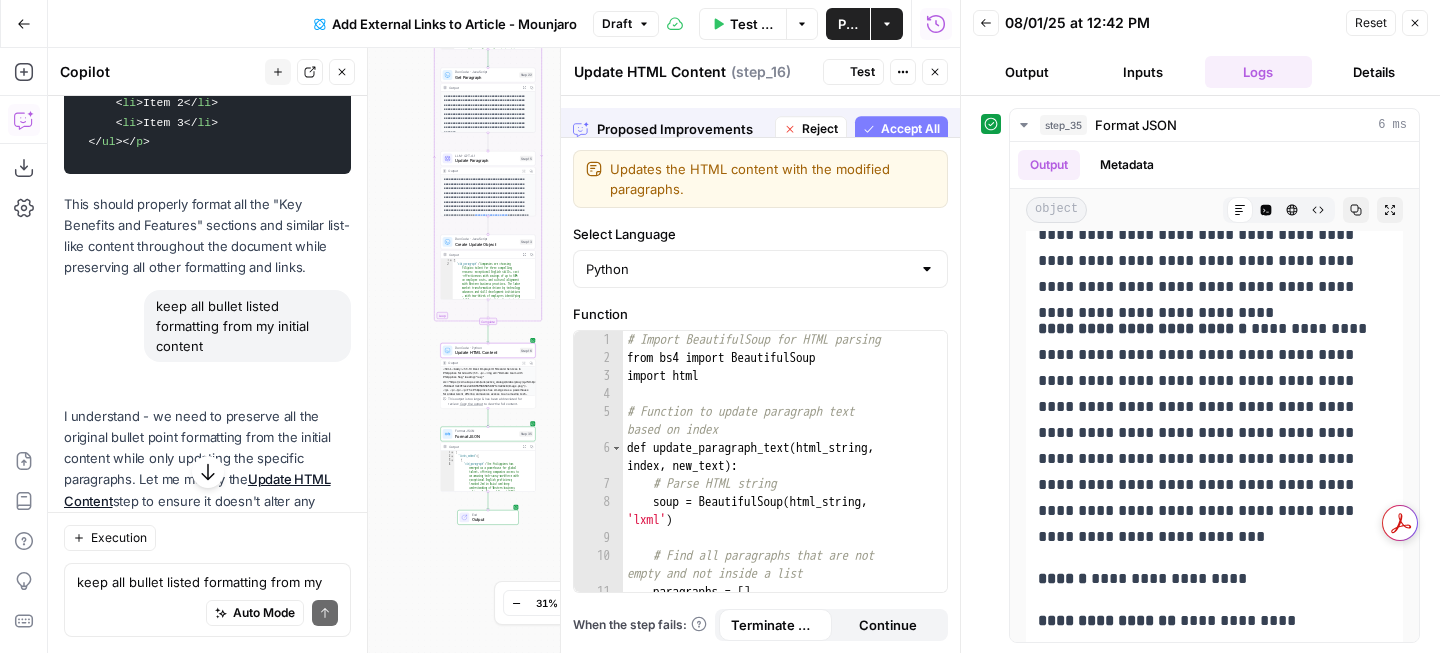 scroll, scrollTop: 4441, scrollLeft: 0, axis: vertical 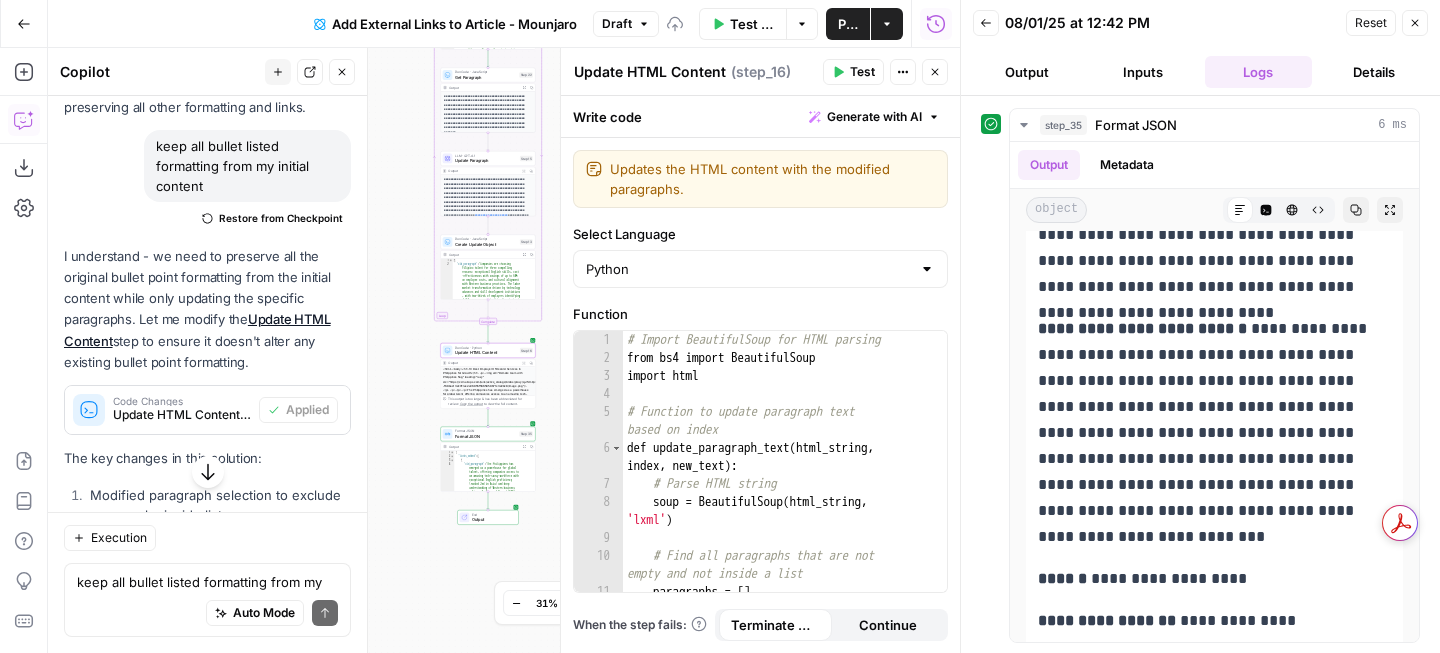 click on "Test" at bounding box center [862, 72] 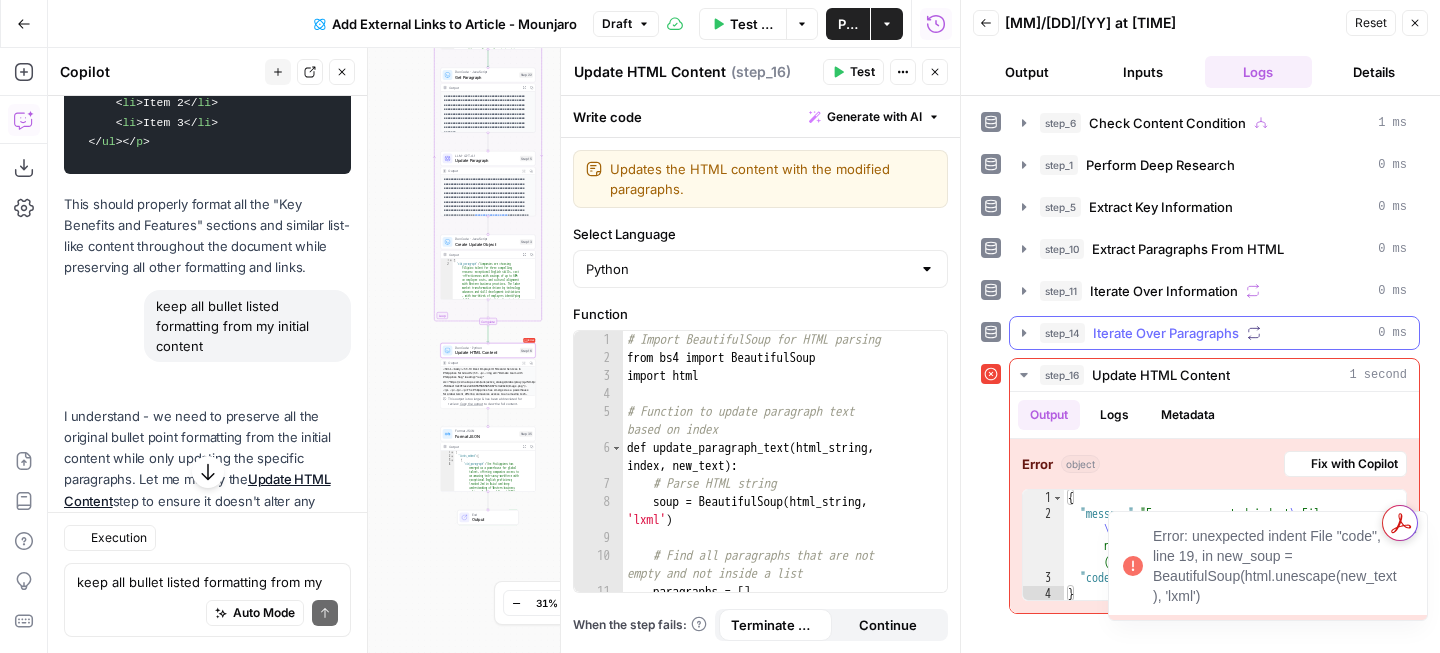 scroll, scrollTop: 4441, scrollLeft: 0, axis: vertical 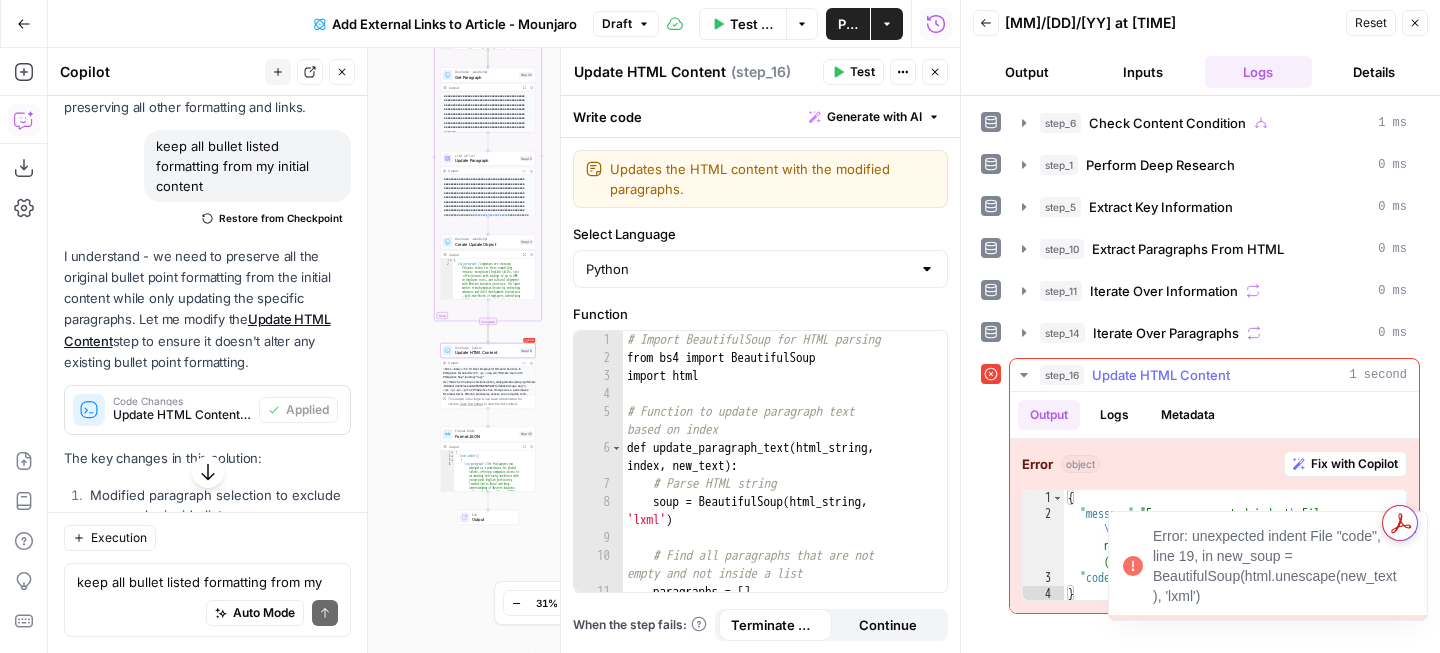 click on "Fix with Copilot" at bounding box center (1354, 464) 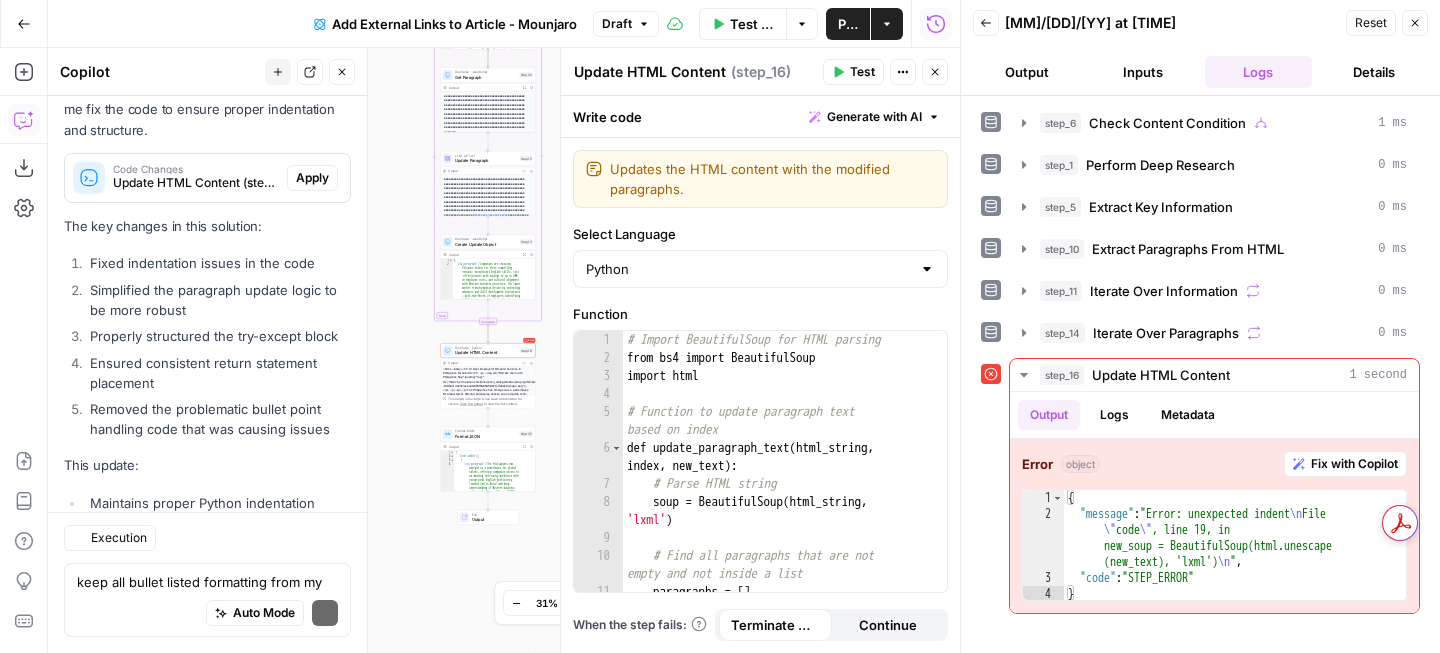 scroll, scrollTop: 5770, scrollLeft: 0, axis: vertical 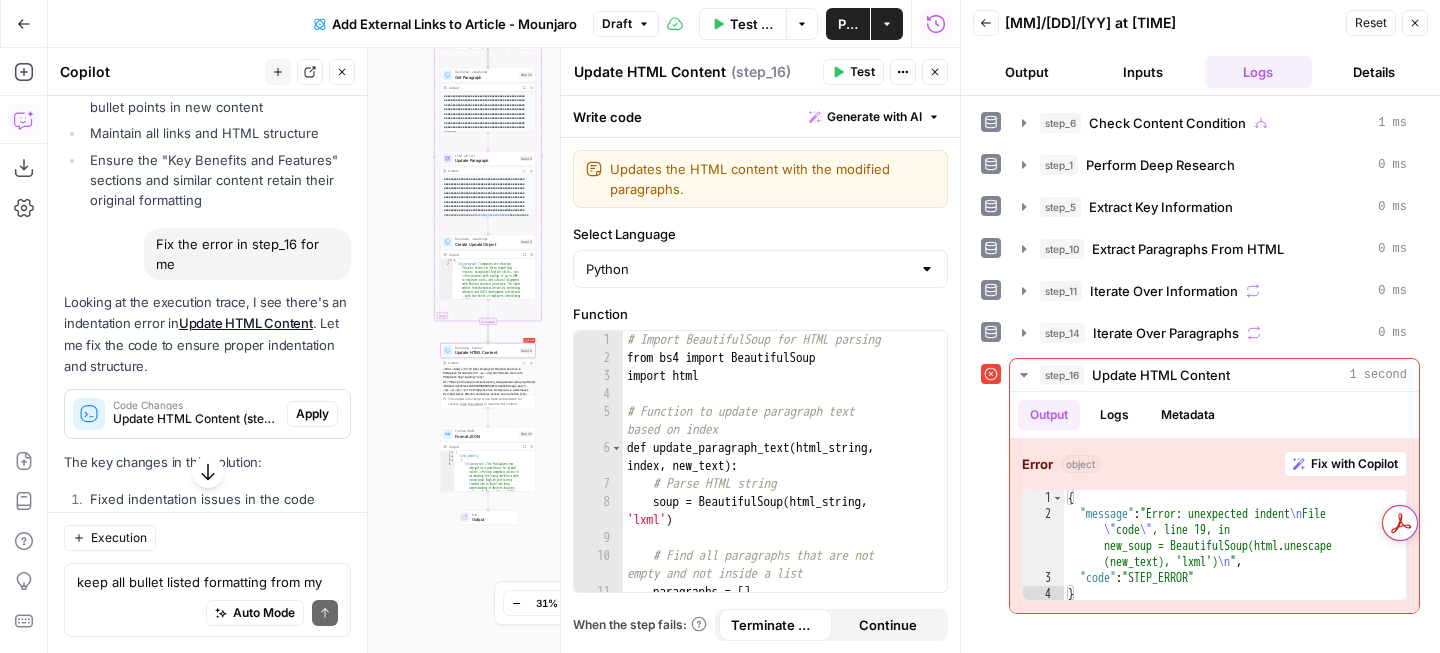 click on "Apply" at bounding box center (312, 414) 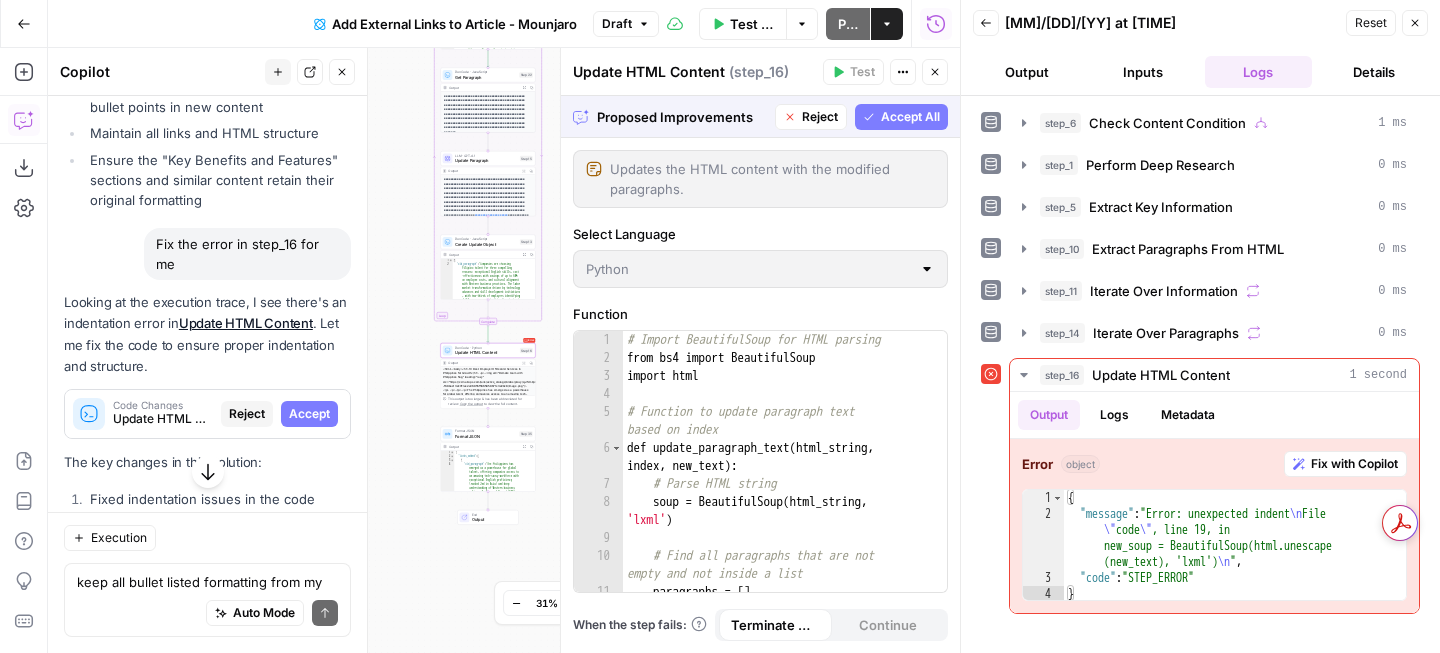 click on "Accept" at bounding box center [309, 414] 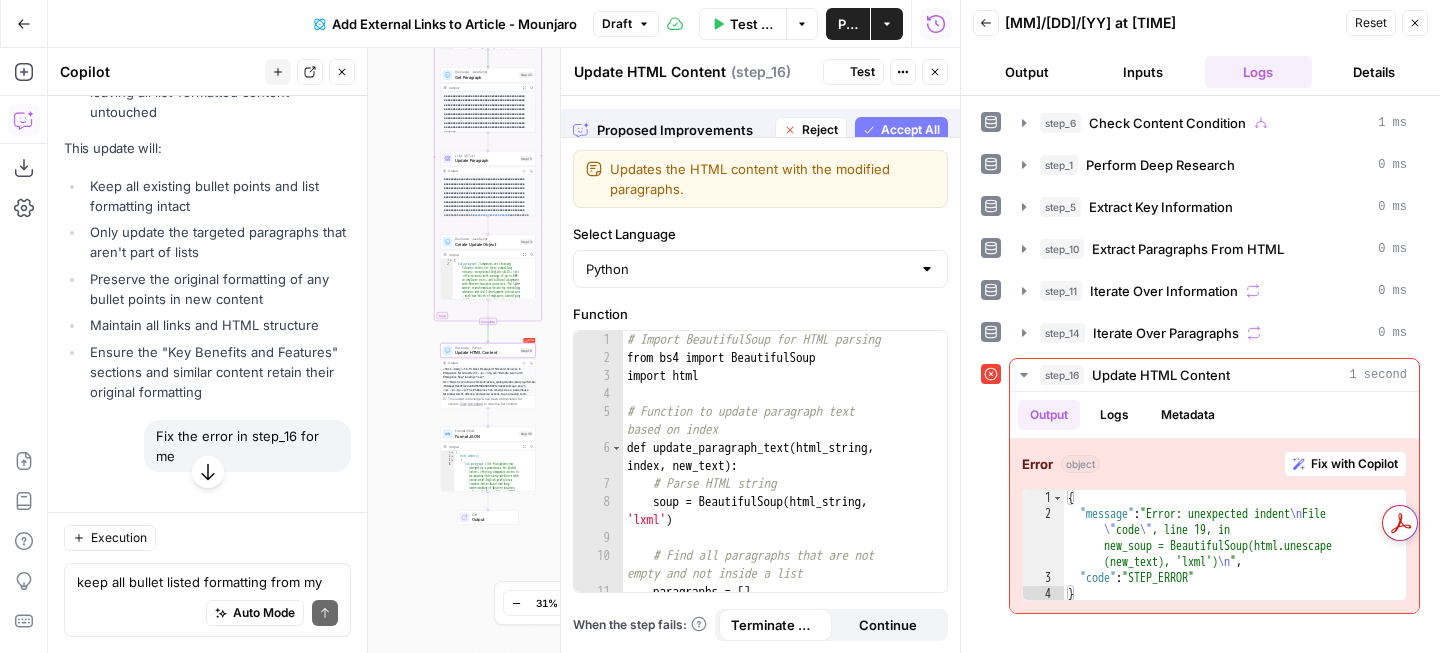 scroll, scrollTop: 5284, scrollLeft: 0, axis: vertical 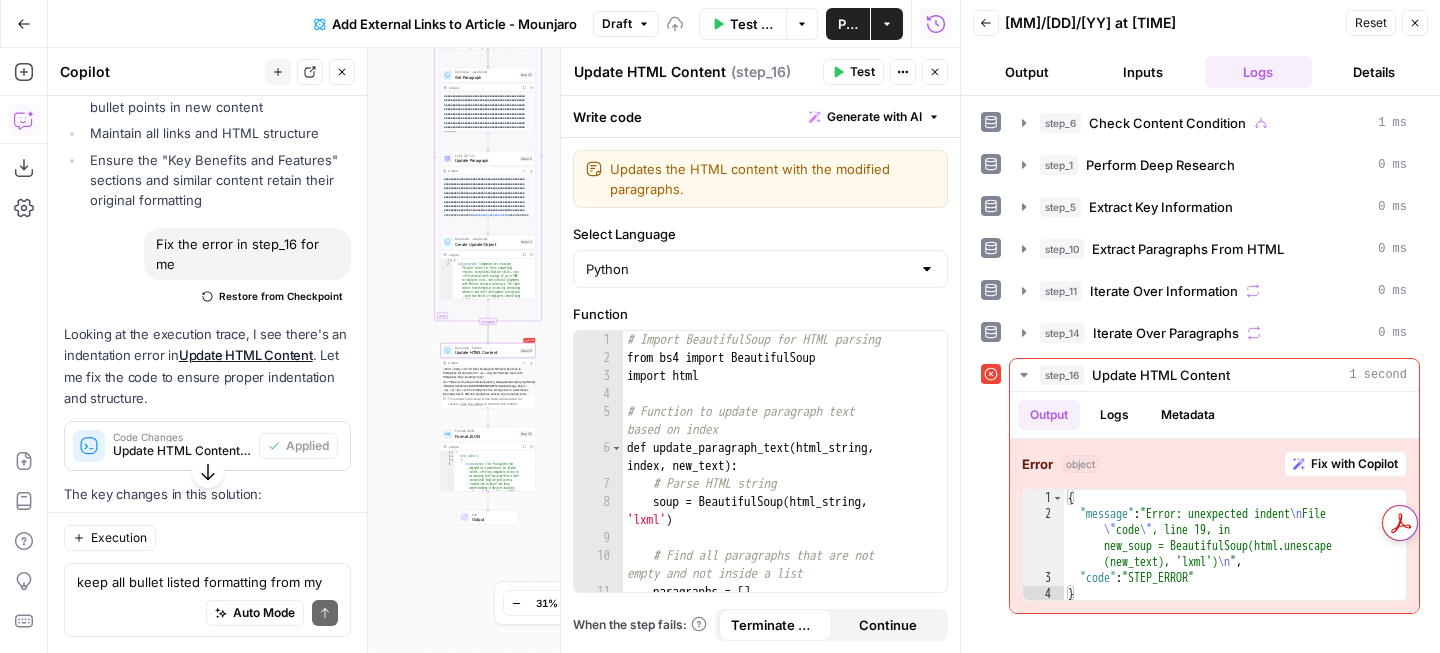 click 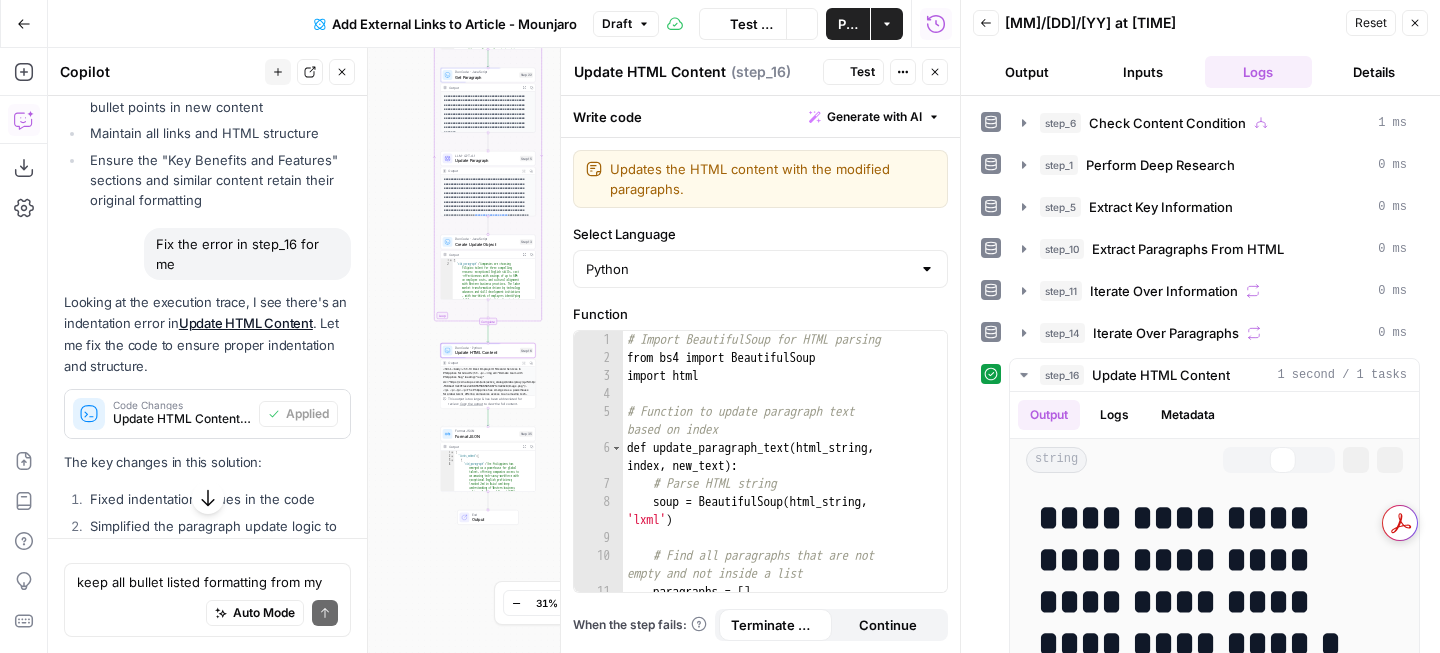 scroll, scrollTop: 5284, scrollLeft: 0, axis: vertical 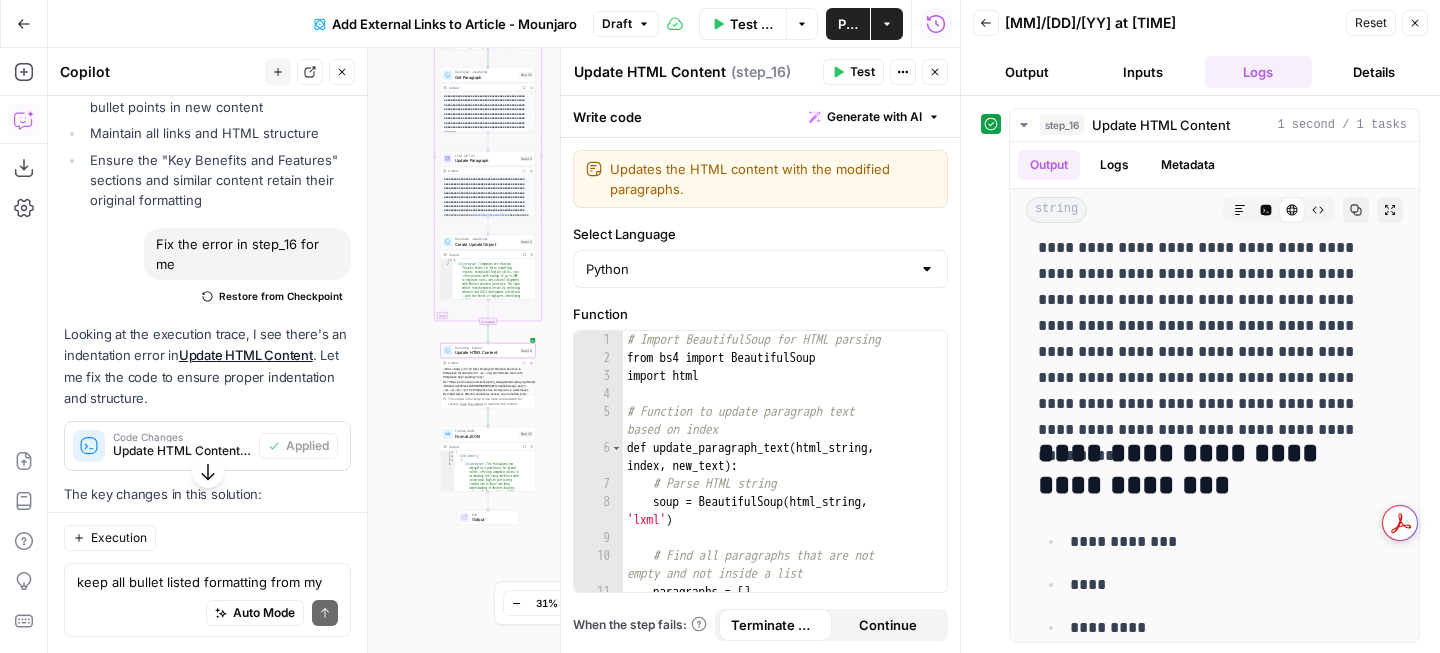 click on "Draft" at bounding box center (626, 24) 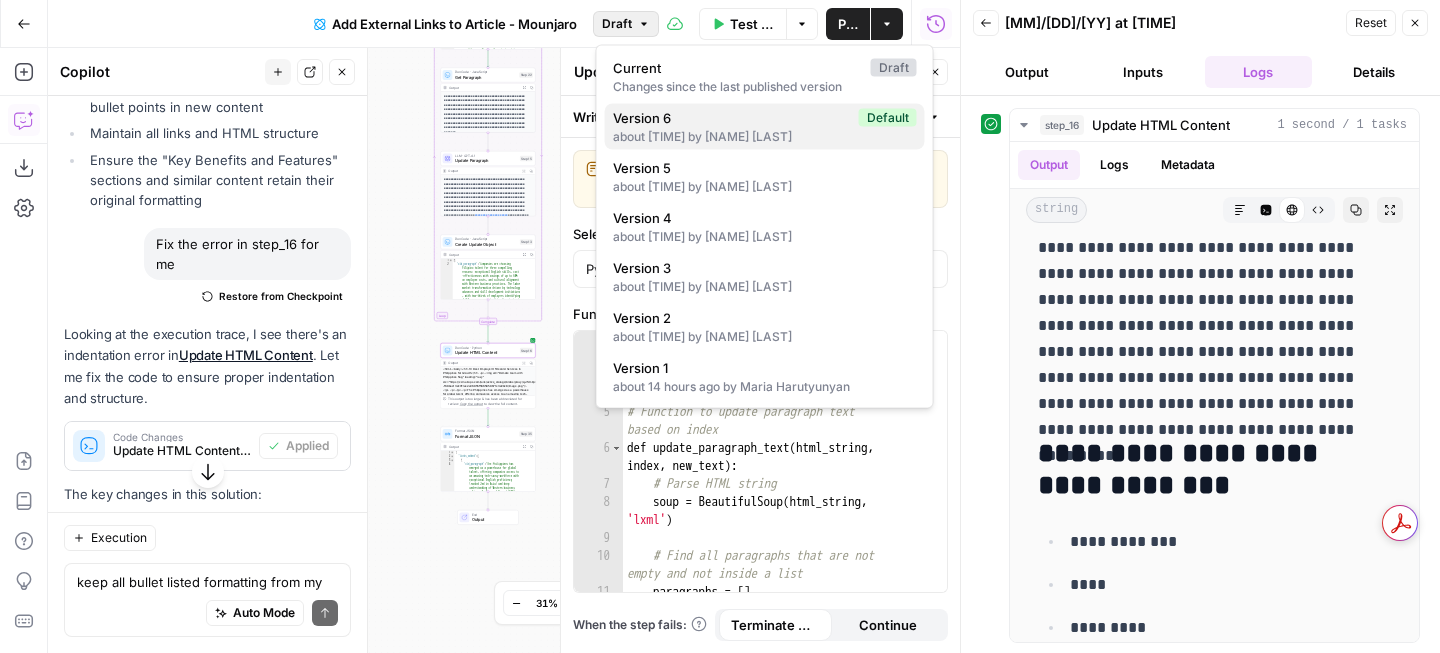 click on "about 1 hour ago
by [NAME] [LAST]" at bounding box center (765, 137) 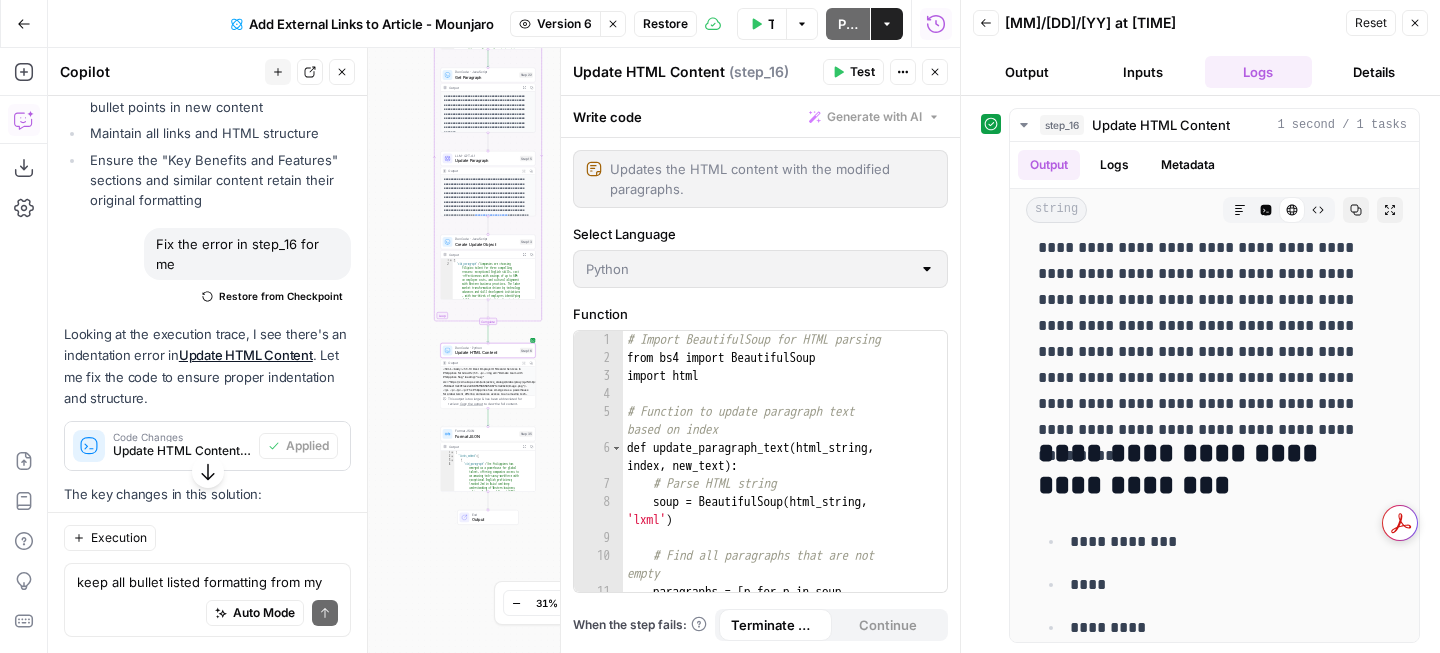 click on "Restore" at bounding box center (665, 24) 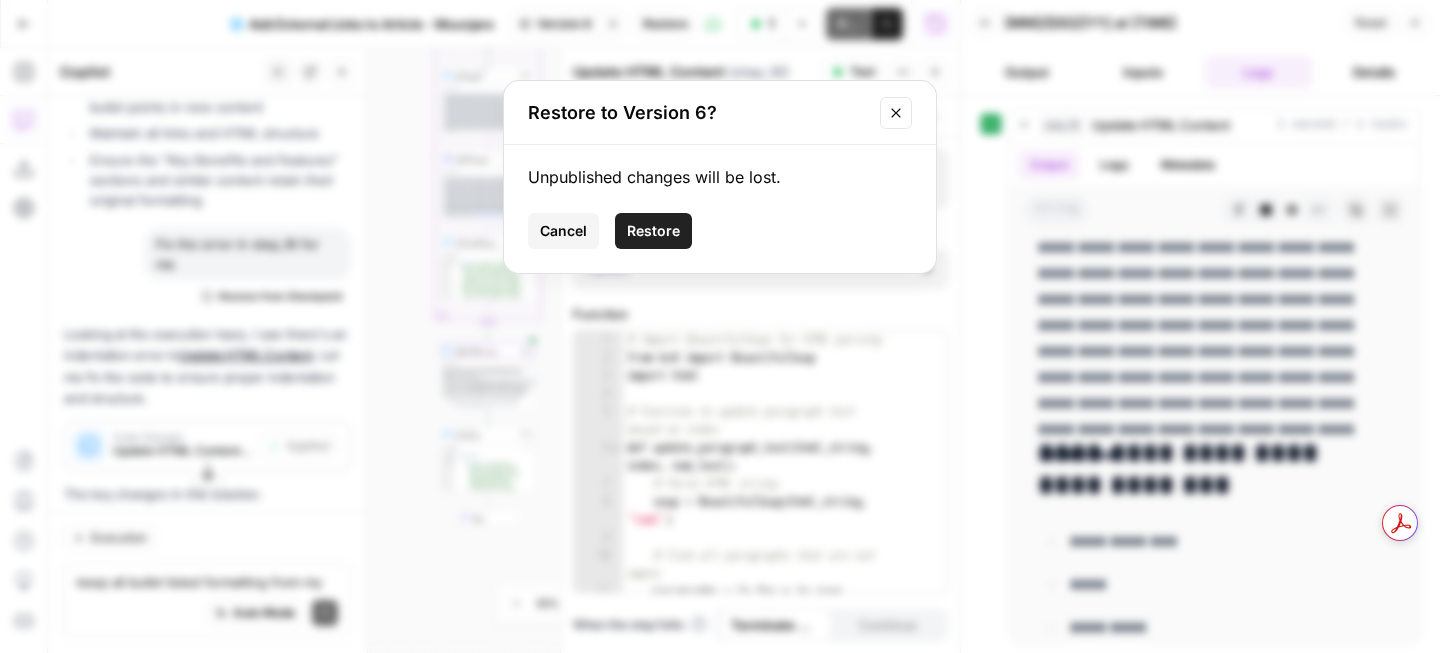 click on "Restore" at bounding box center [653, 231] 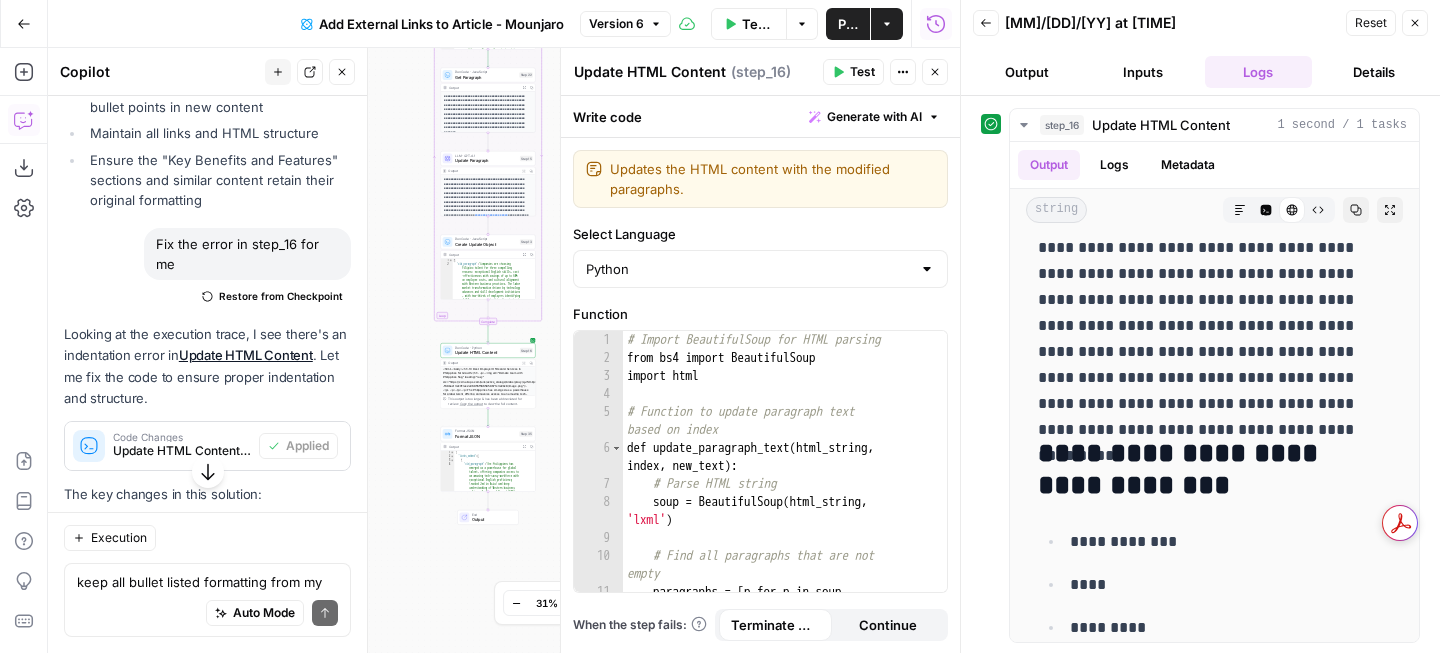 click on "Test Workflow" at bounding box center (758, 24) 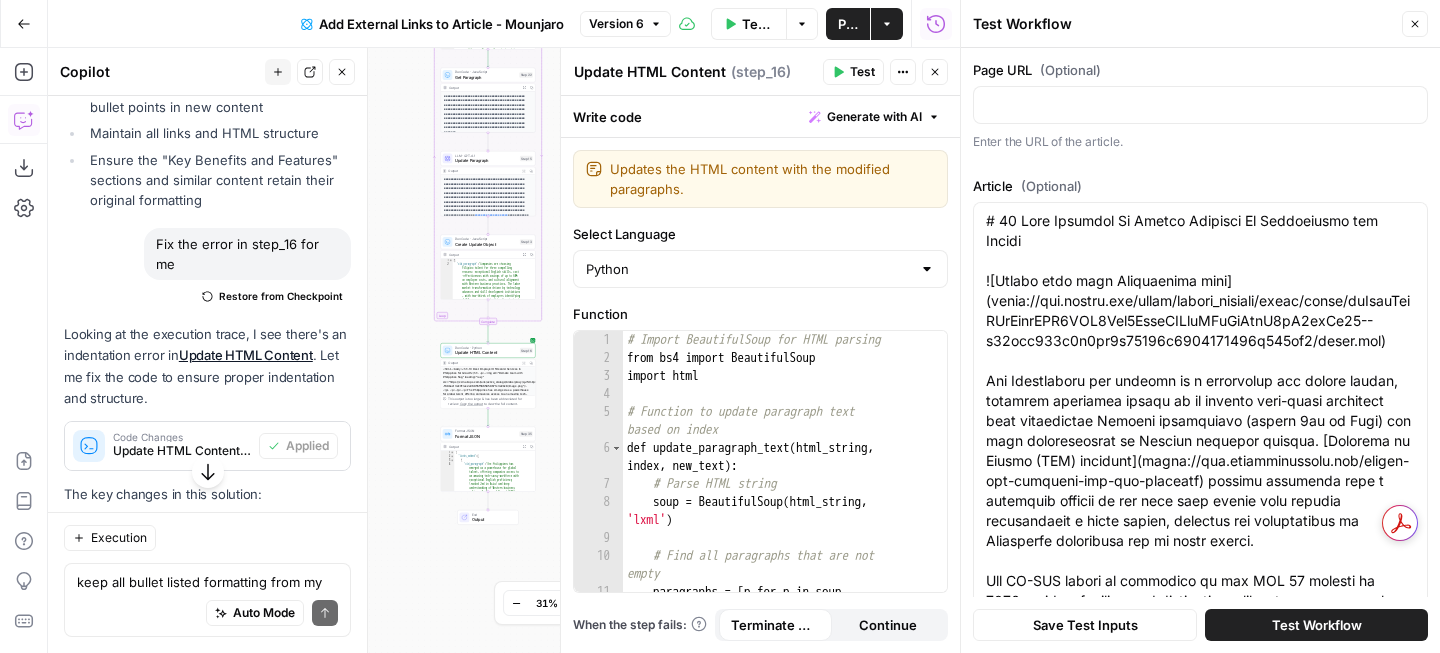 click on "Test Workflow" at bounding box center (1316, 625) 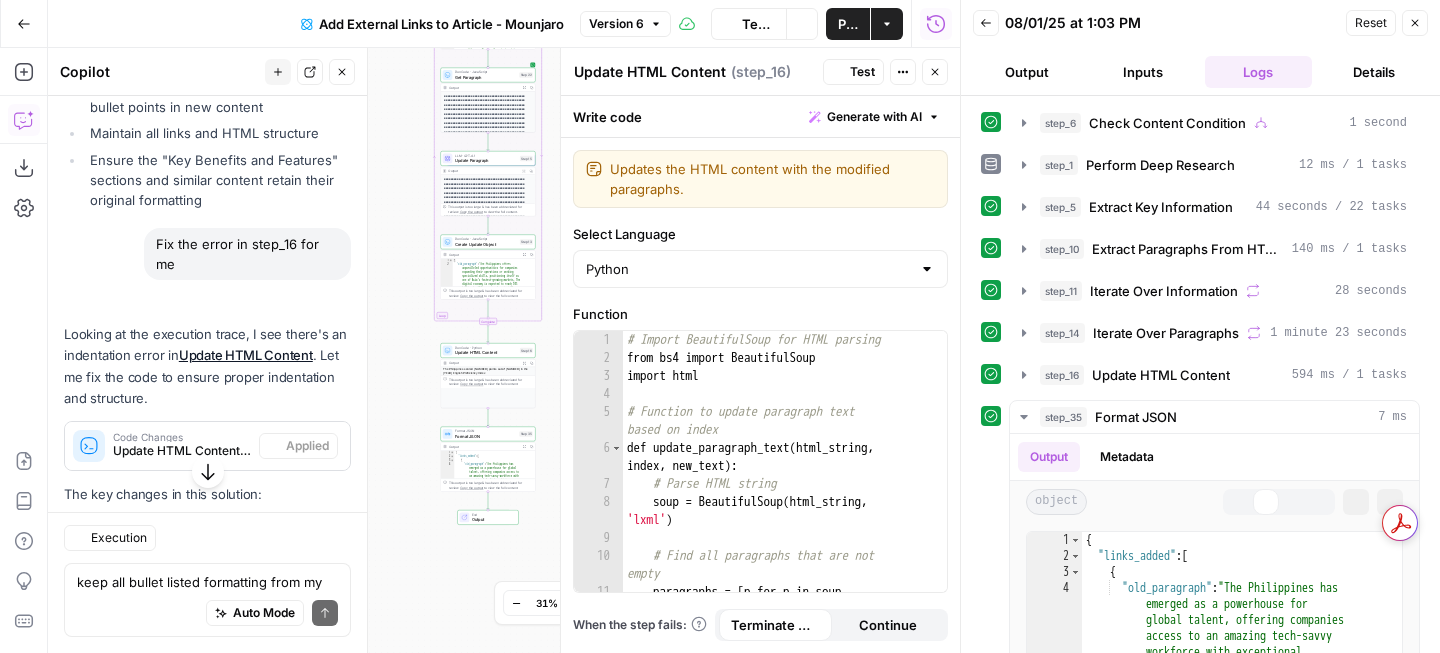 scroll, scrollTop: 5284, scrollLeft: 0, axis: vertical 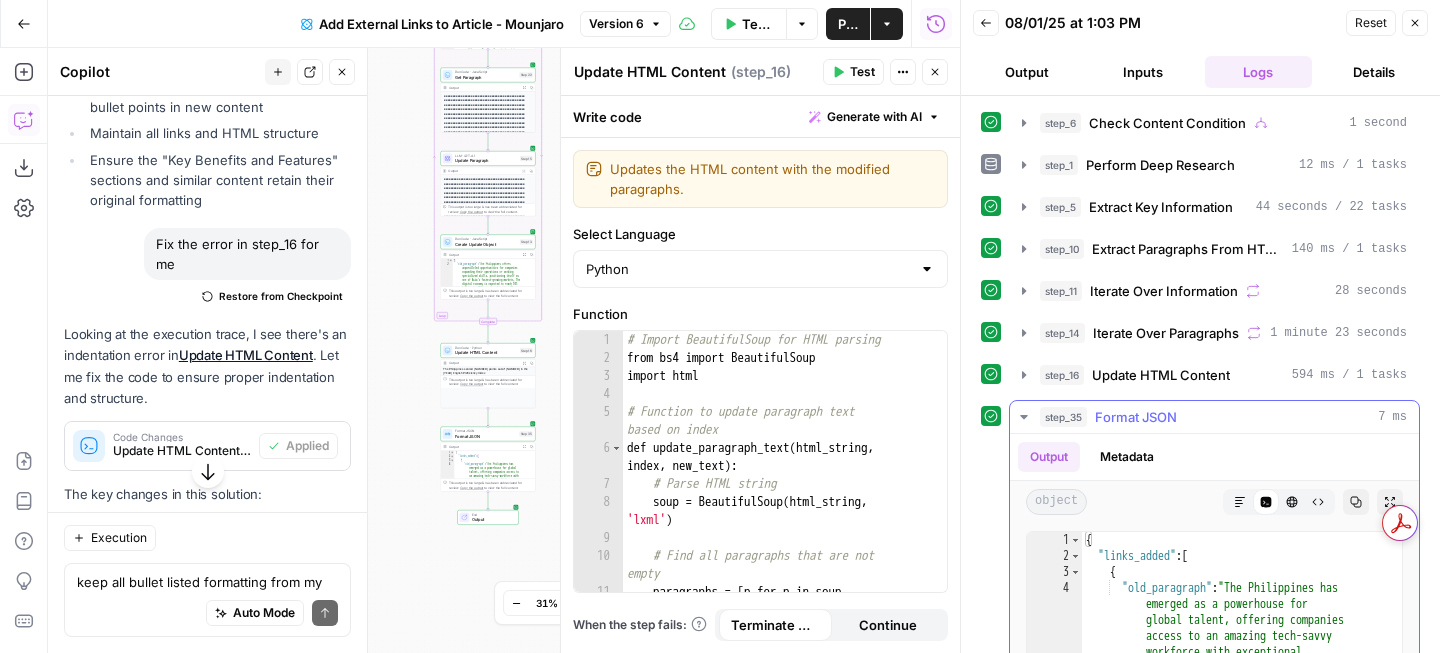 click on "Markdown" at bounding box center [1240, 502] 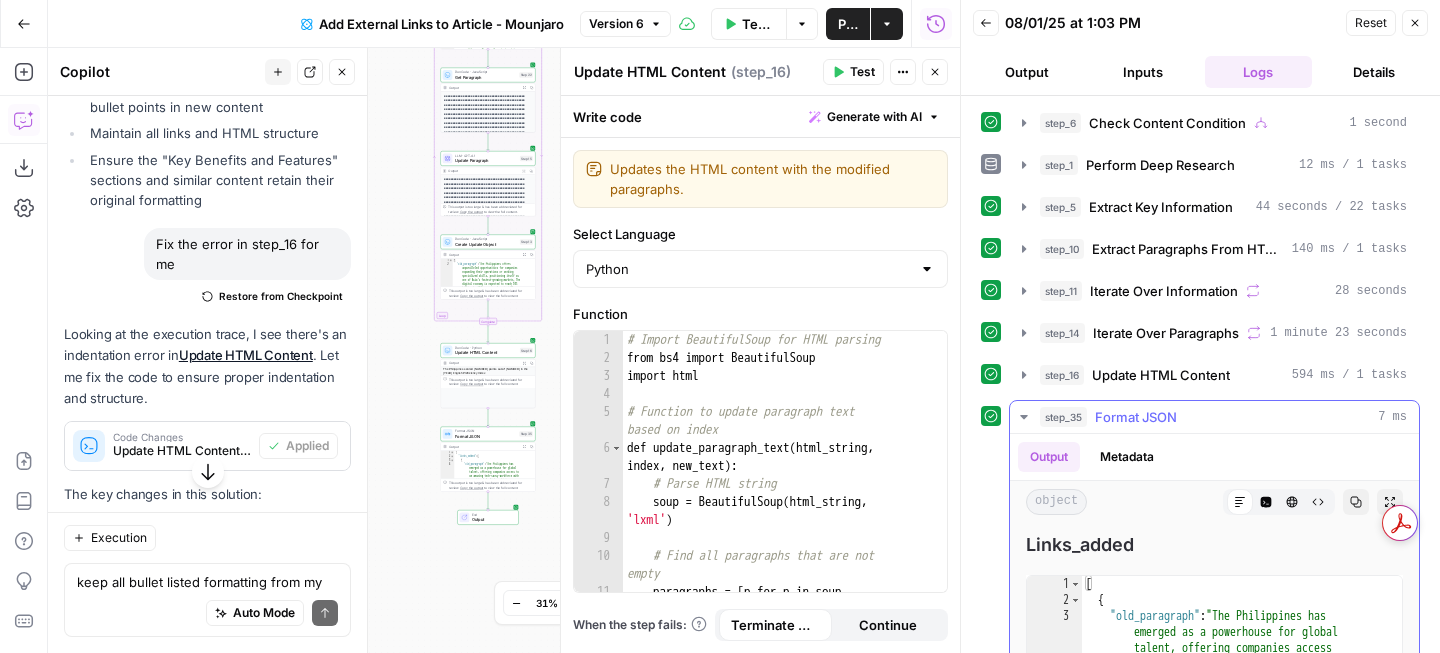 scroll, scrollTop: 292, scrollLeft: 0, axis: vertical 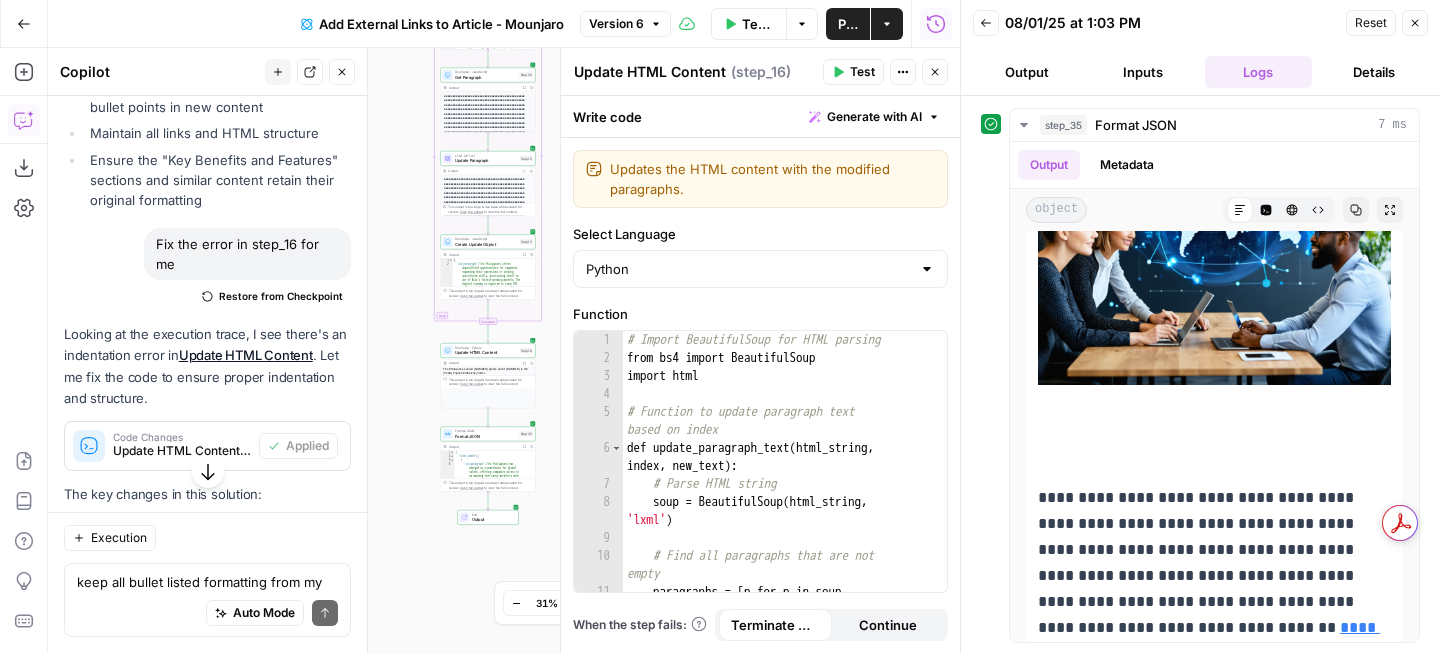 click on "Close" at bounding box center (1415, 23) 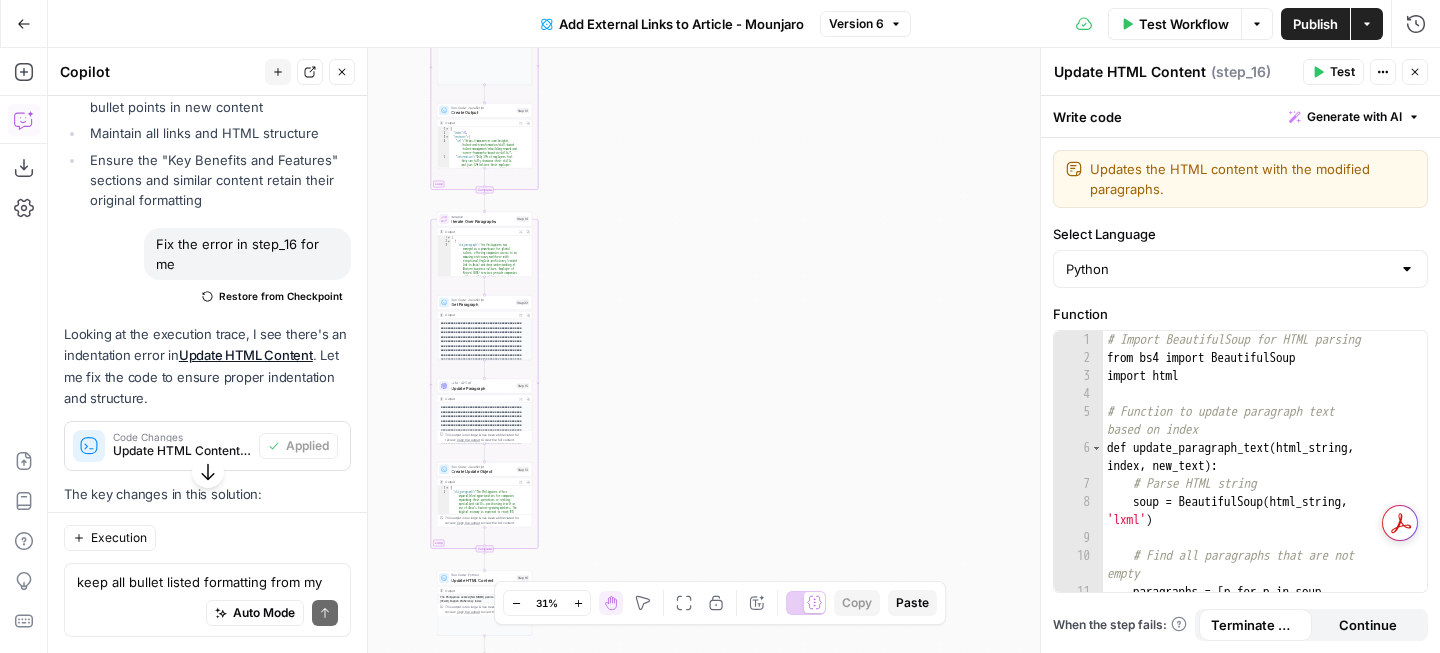 click on "Version 6" at bounding box center [856, 24] 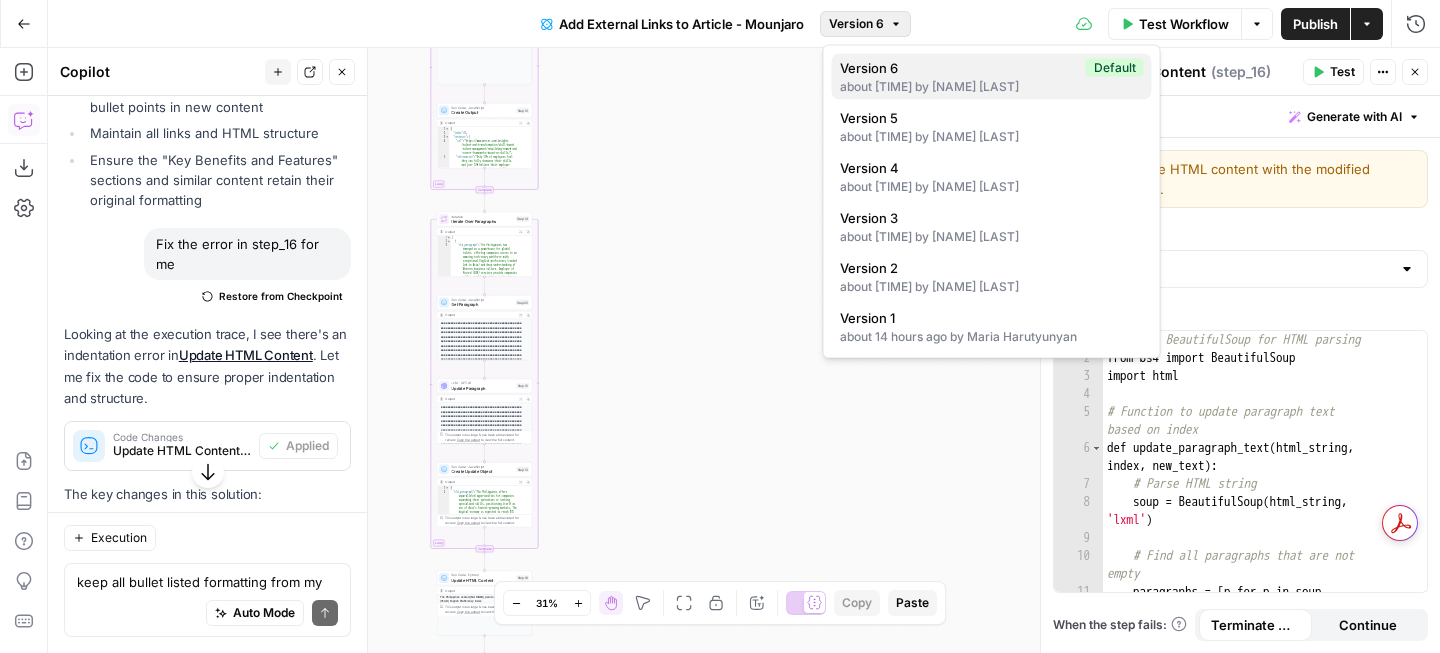 click on "Version 6" at bounding box center (959, 68) 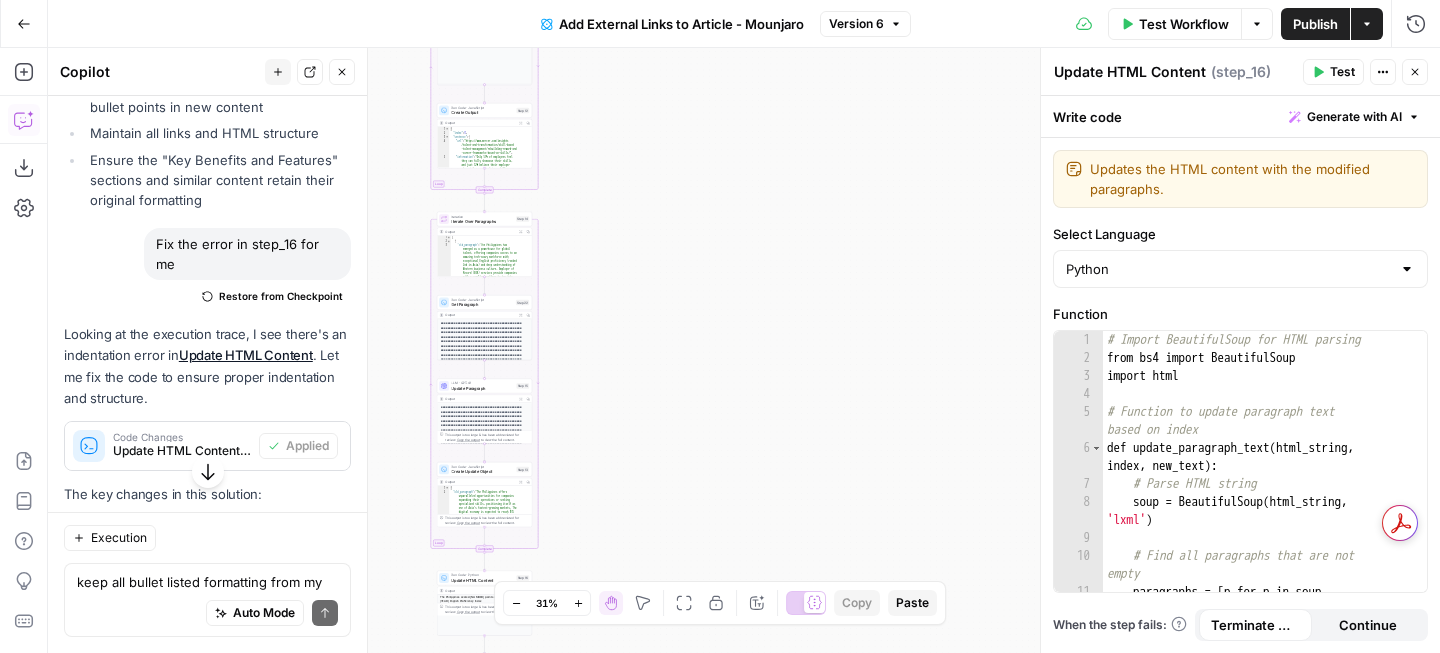 click on "Test Workflow" at bounding box center [1184, 24] 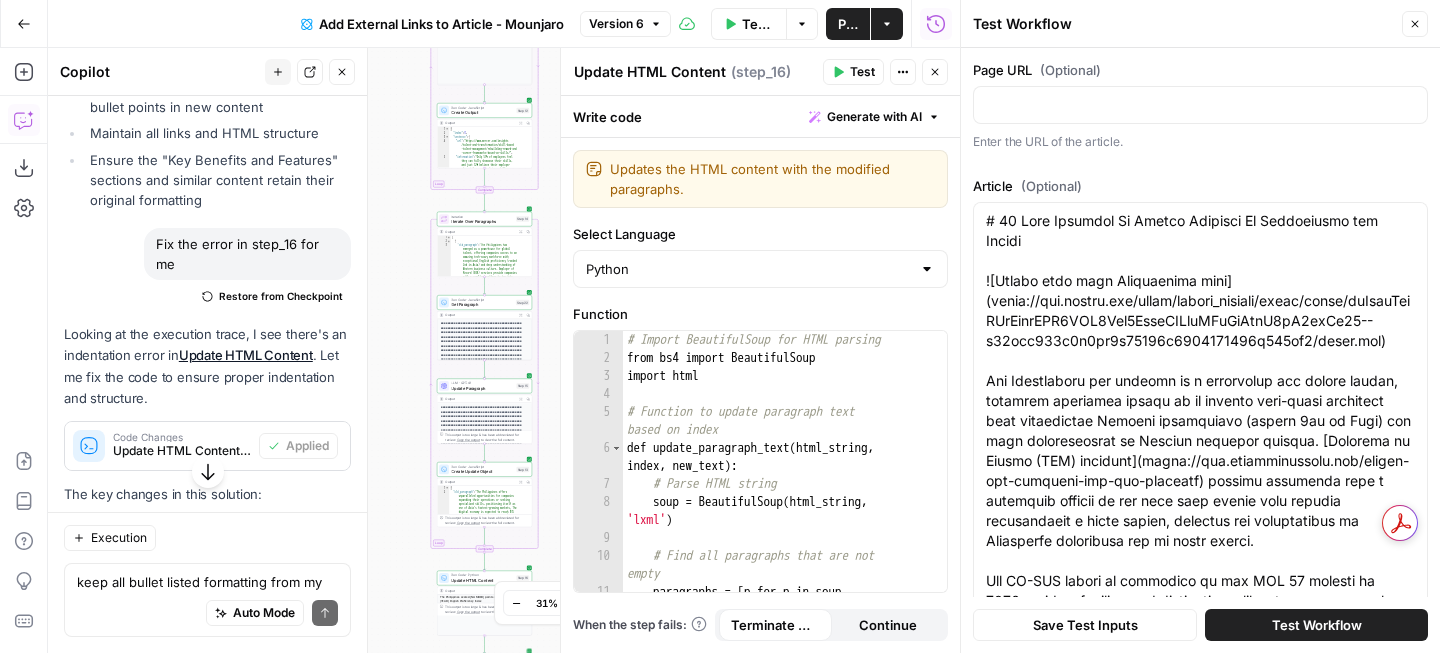 click on "Test Workflow" at bounding box center [1316, 625] 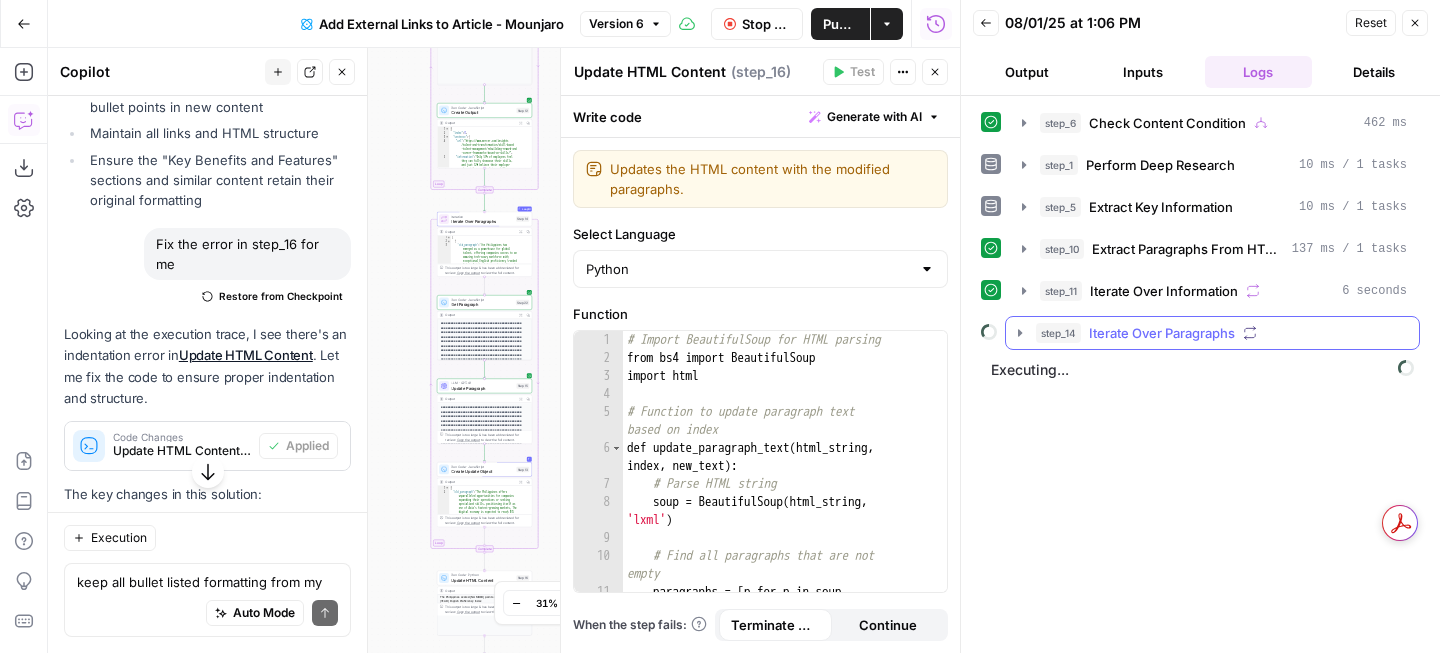 click 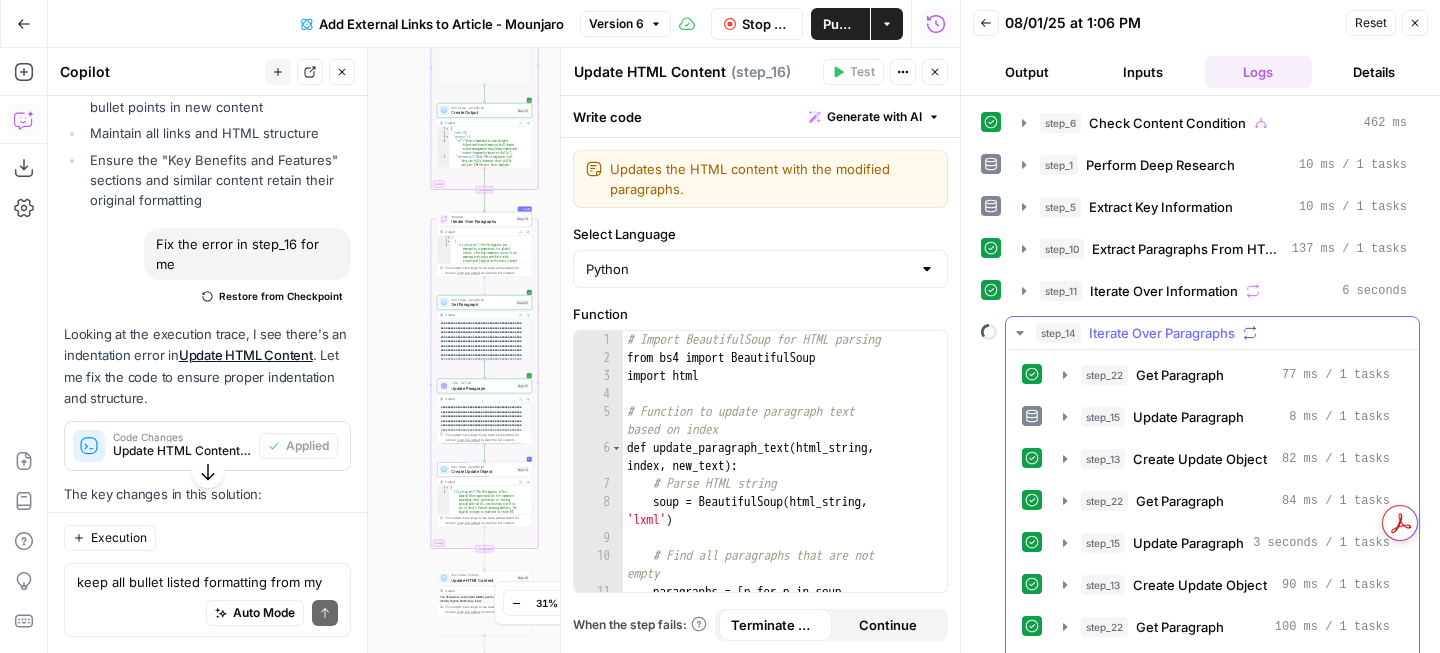 click 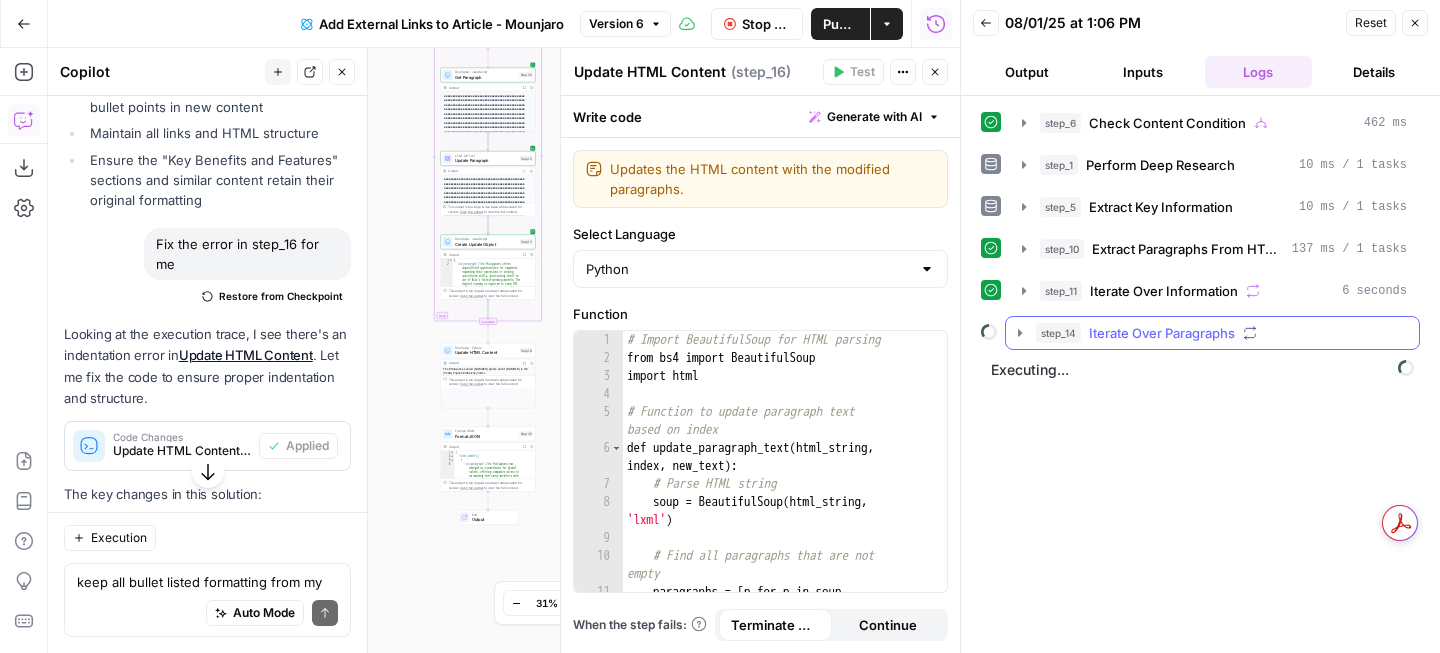click 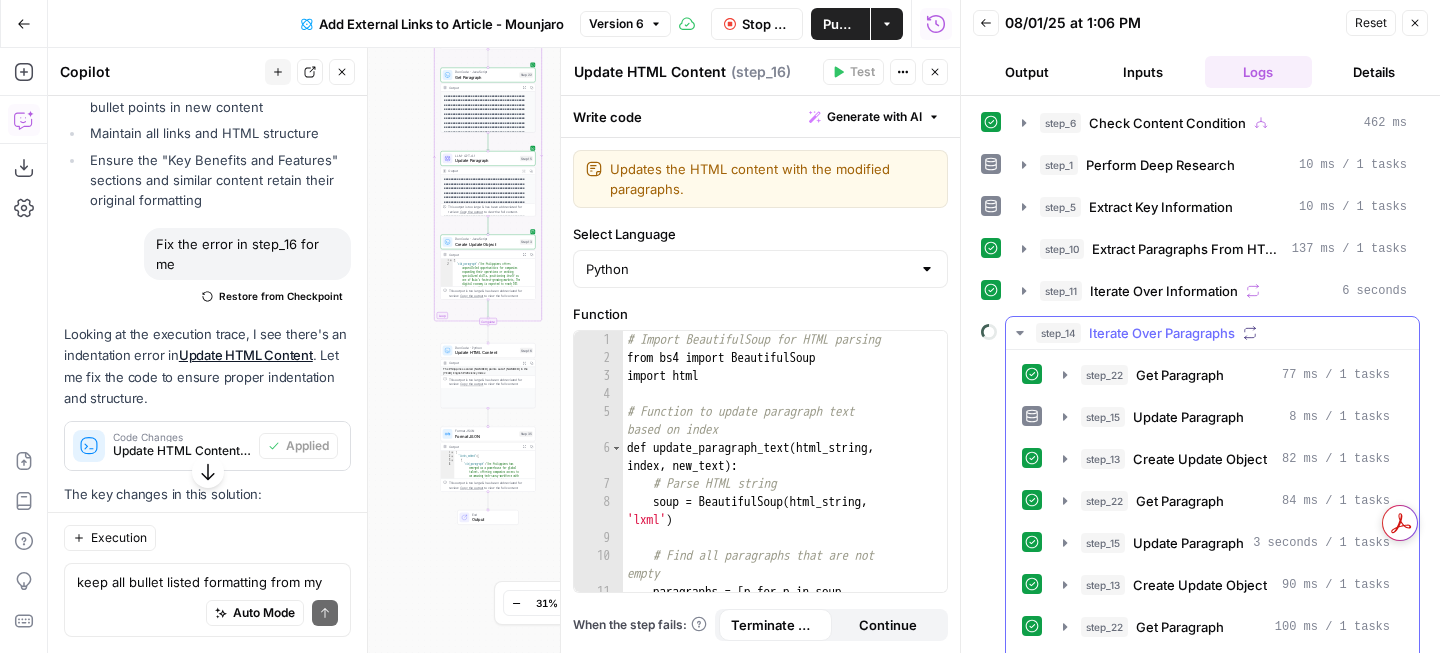 click 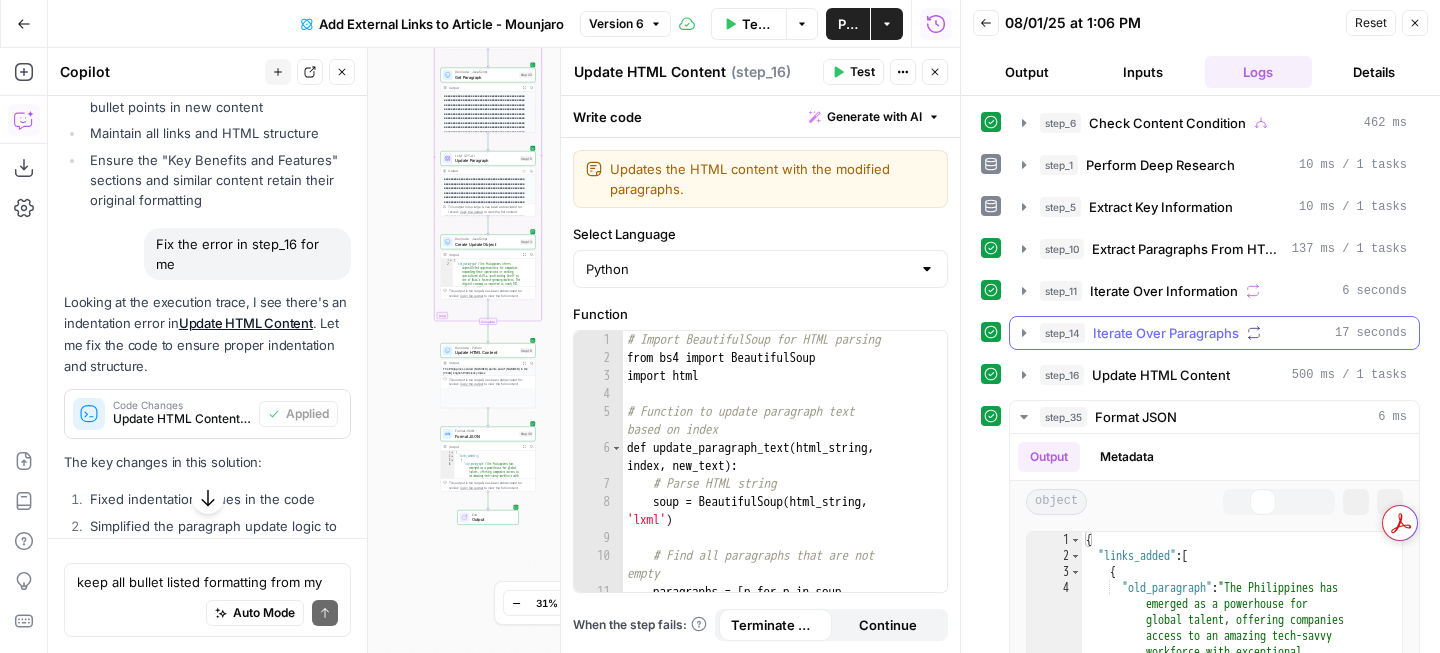 scroll, scrollTop: 5284, scrollLeft: 0, axis: vertical 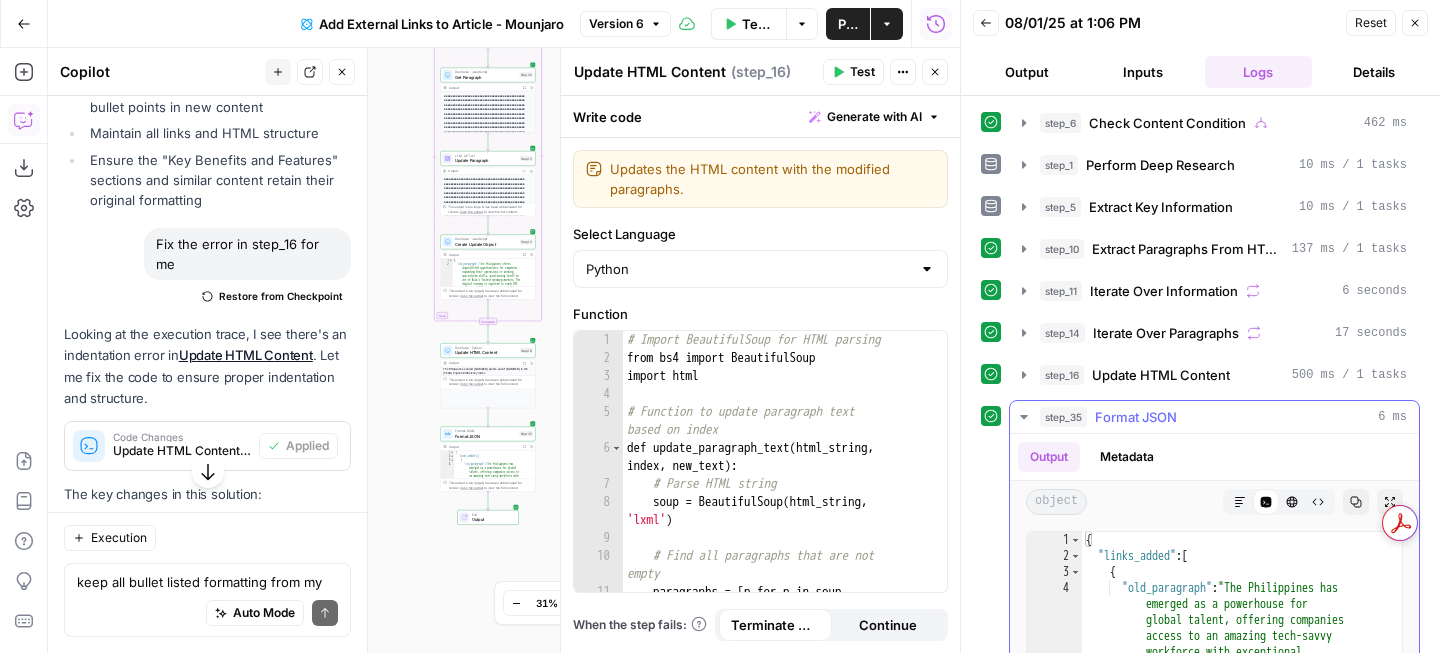 click on "Markdown" at bounding box center (1240, 502) 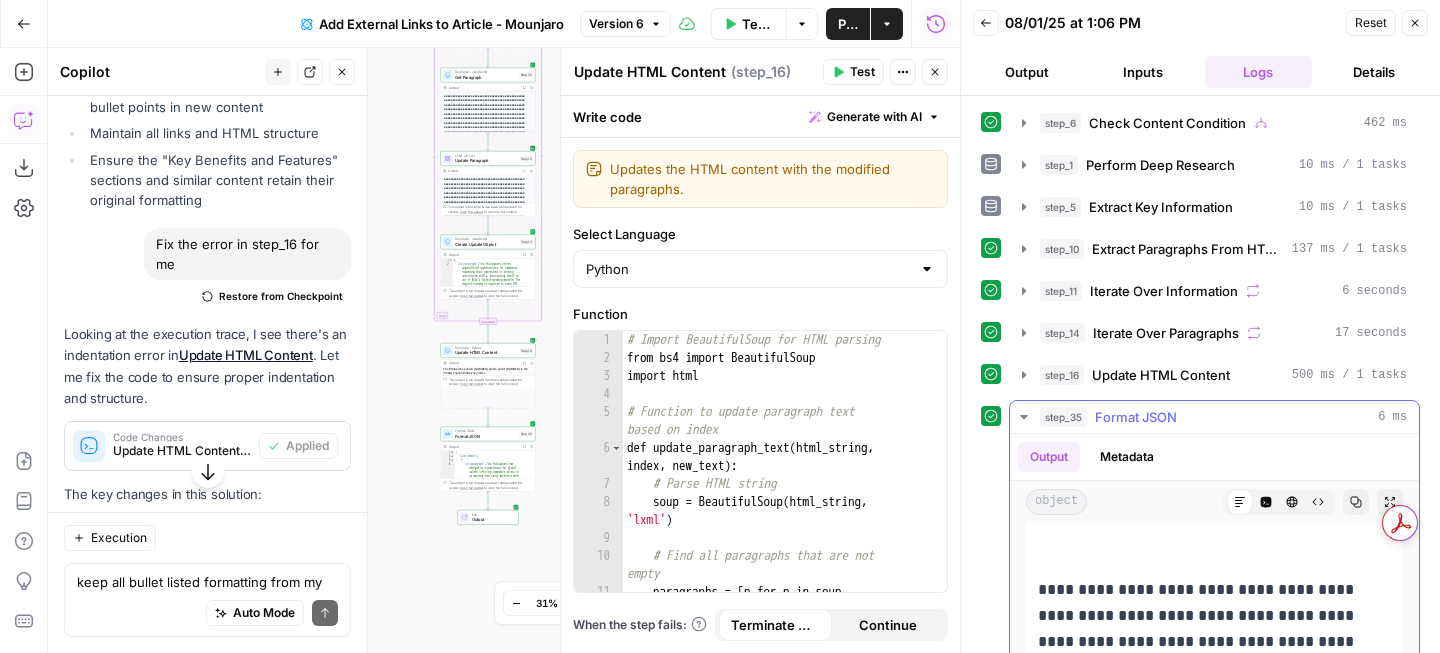 scroll, scrollTop: 1134, scrollLeft: 0, axis: vertical 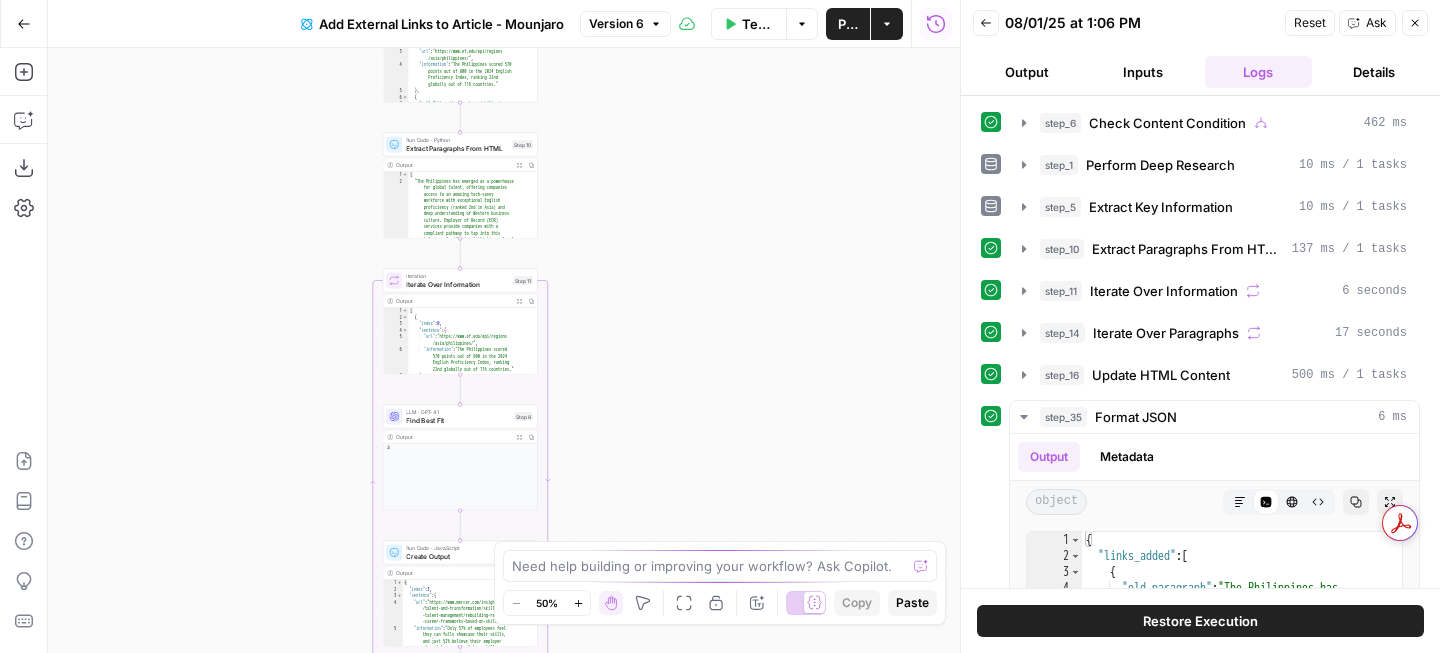 click on "Test Workflow" at bounding box center [758, 24] 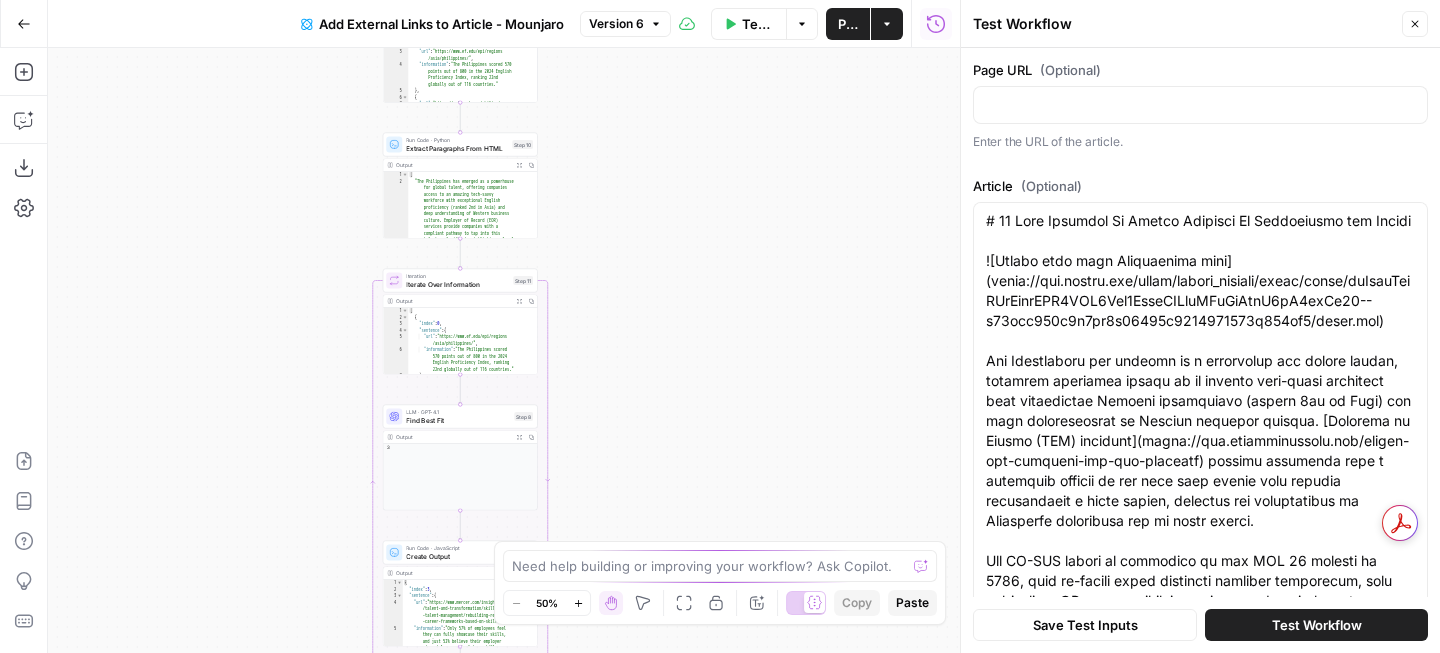 click on "Test Workflow" at bounding box center [1316, 625] 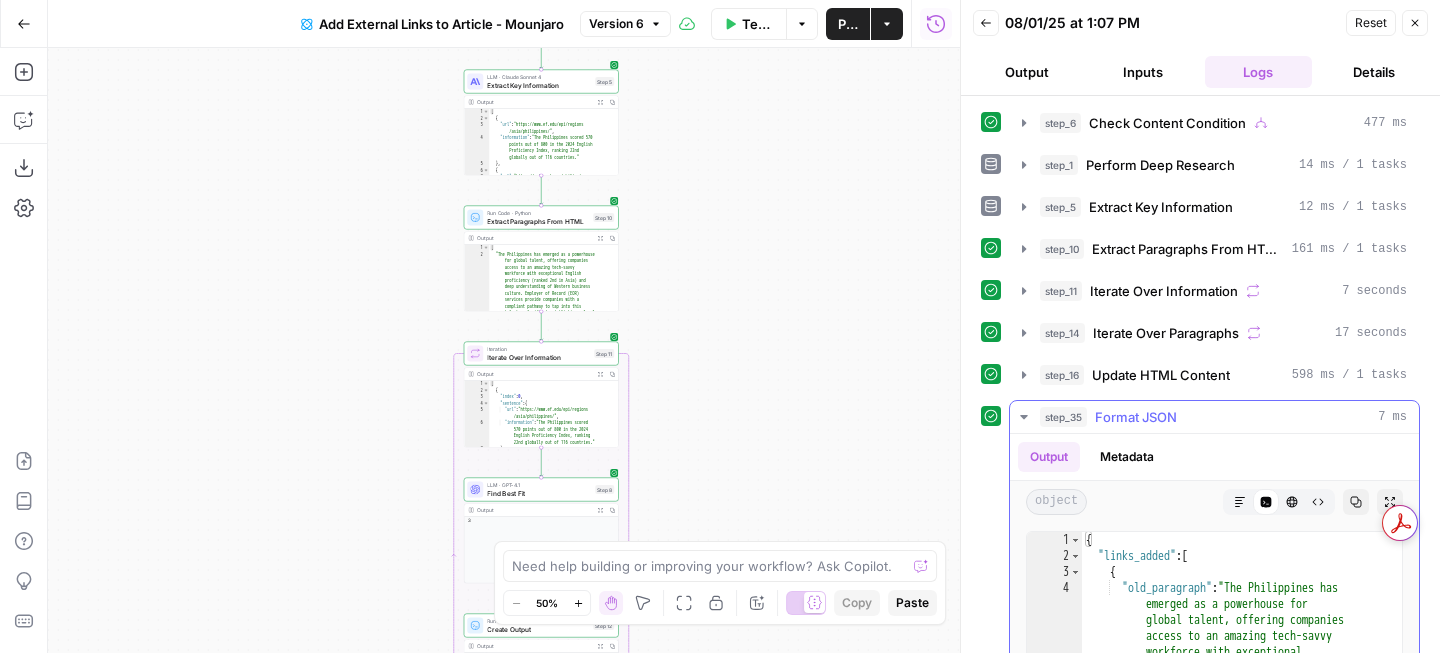drag, startPoint x: 1247, startPoint y: 505, endPoint x: 1215, endPoint y: 505, distance: 32 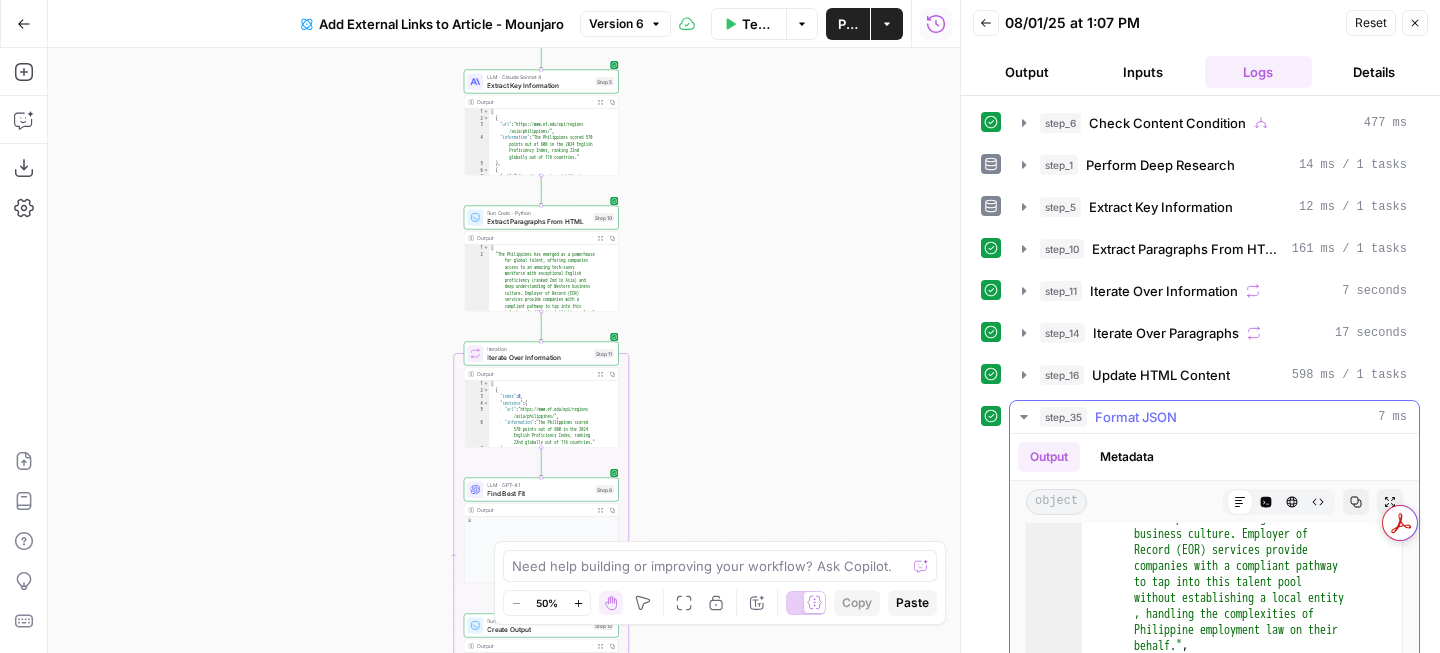 scroll, scrollTop: 201, scrollLeft: 0, axis: vertical 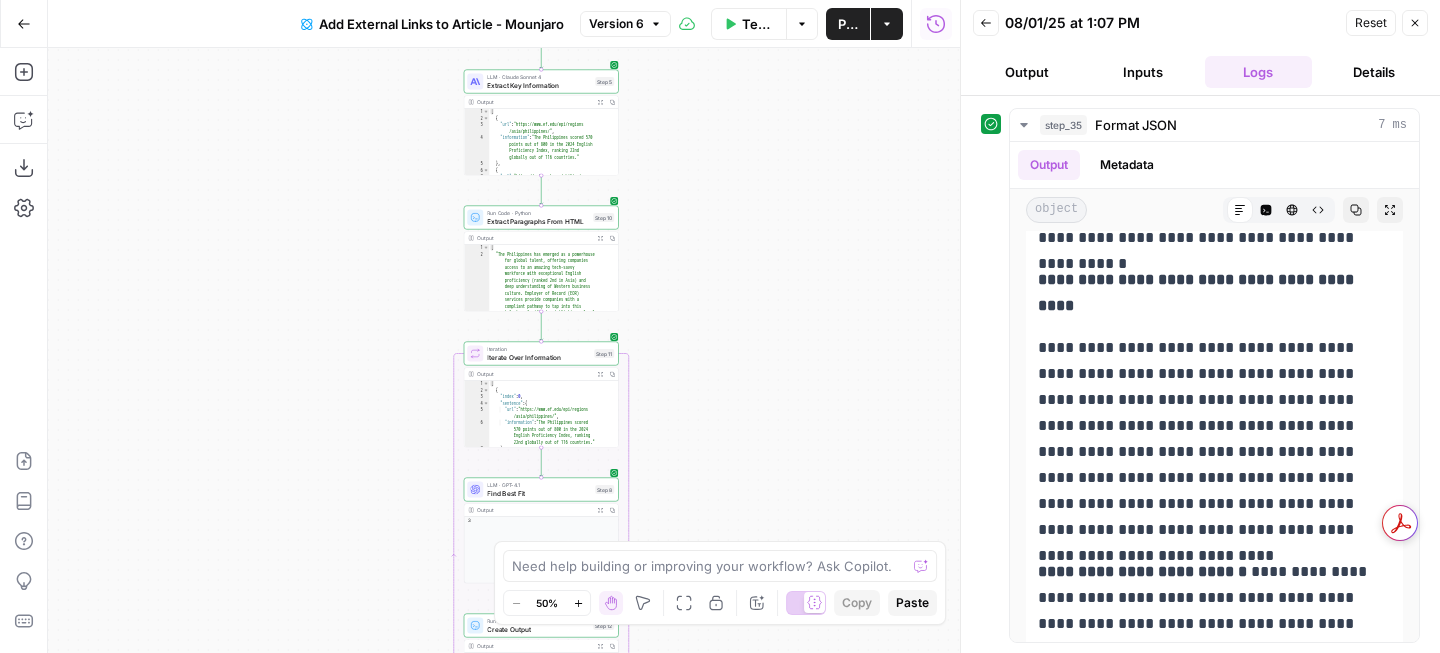 click on "Version 6" at bounding box center [616, 24] 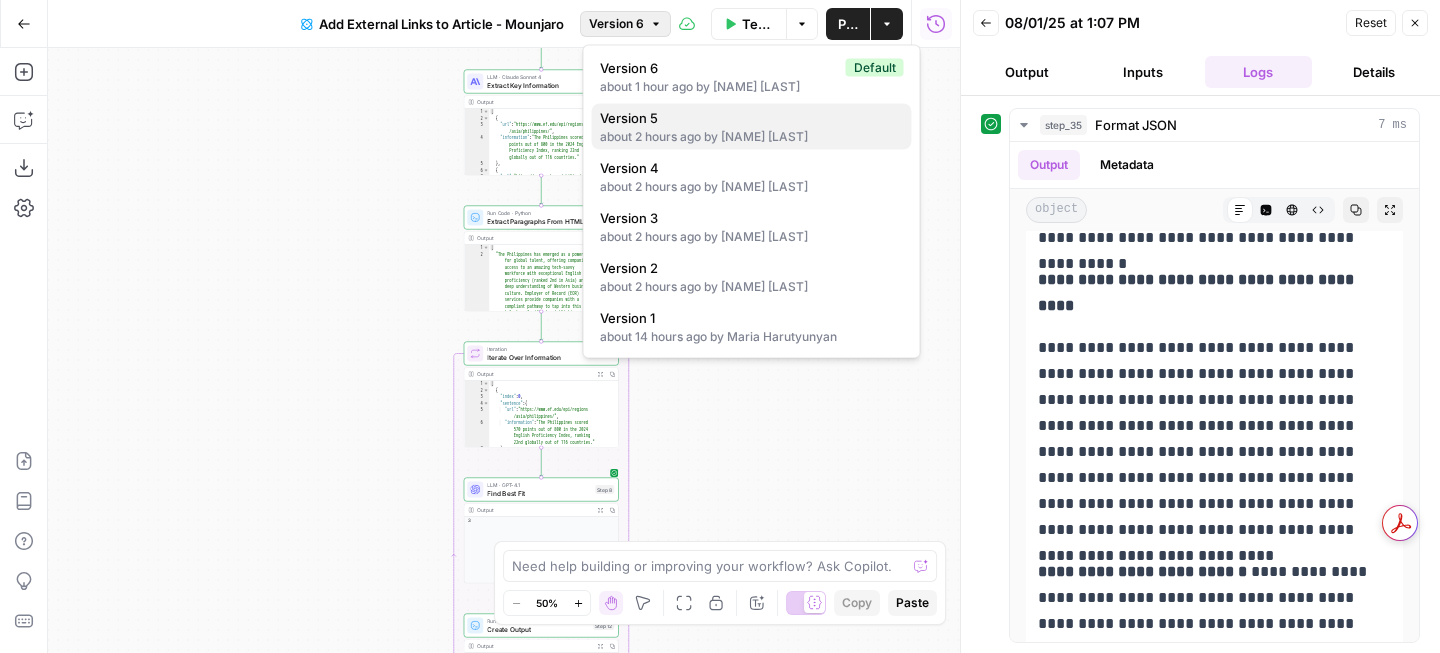 click on "about 2 hours ago
by [NAME] [LAST]" at bounding box center [752, 137] 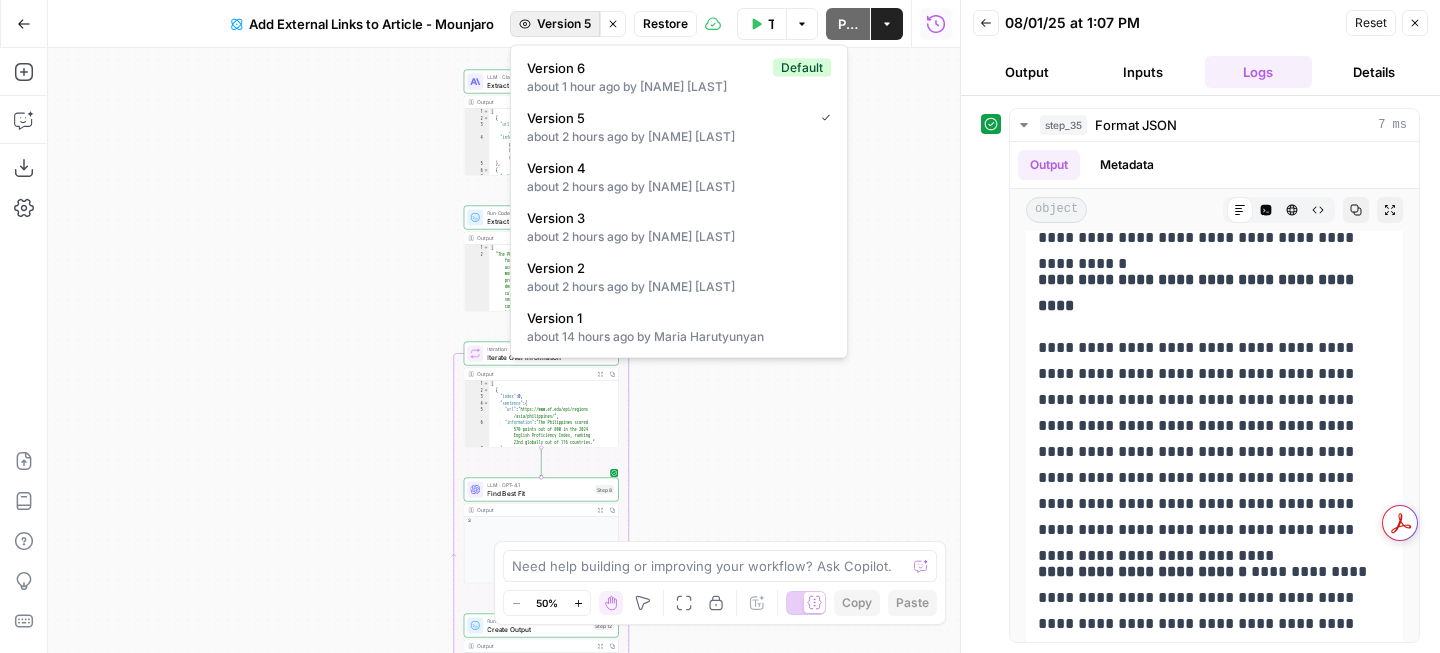 click on "Version 5" at bounding box center [564, 24] 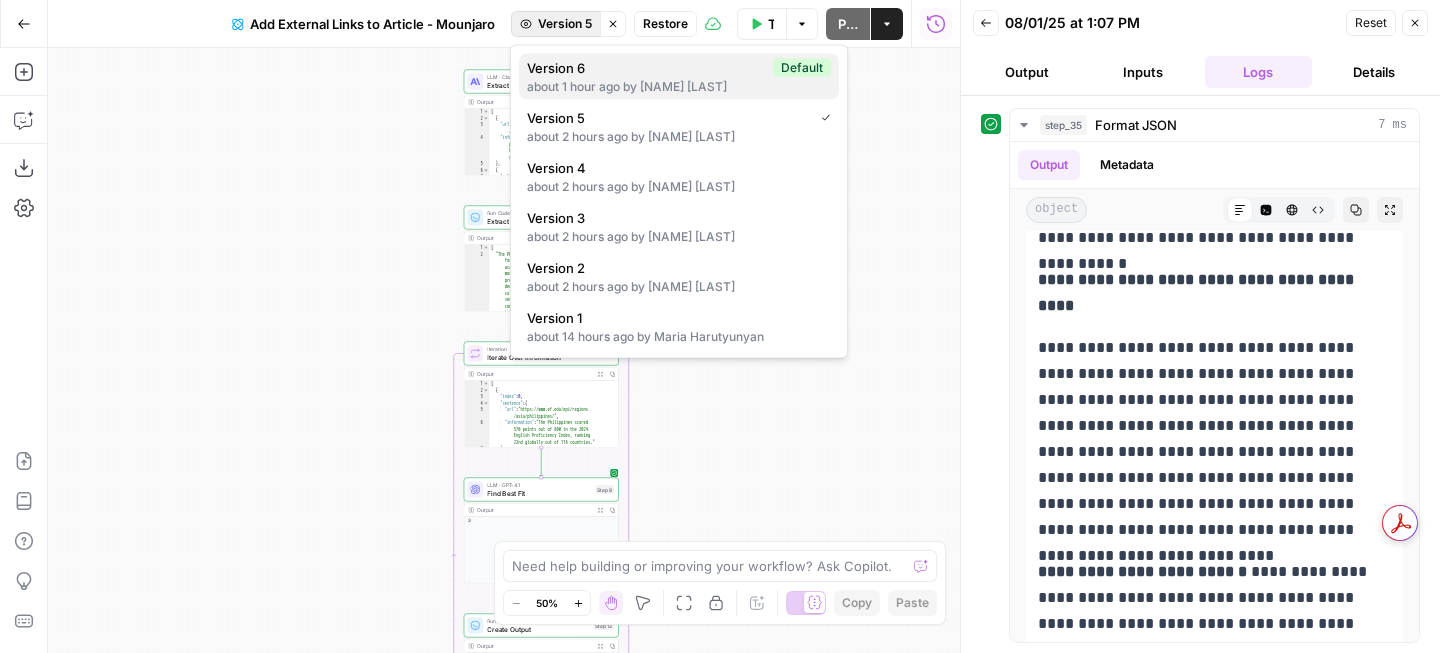 click on "about 1 hour ago
by [NAME] [LAST]" at bounding box center [679, 87] 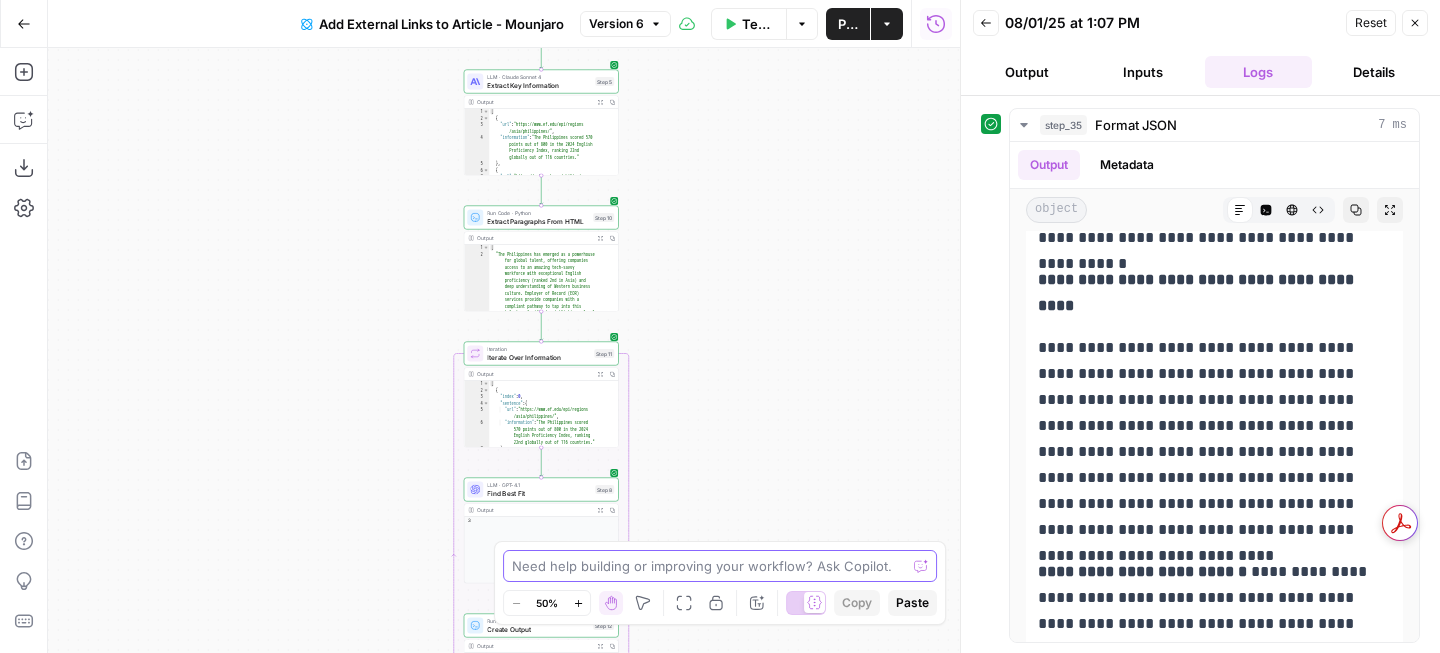 click at bounding box center (709, 566) 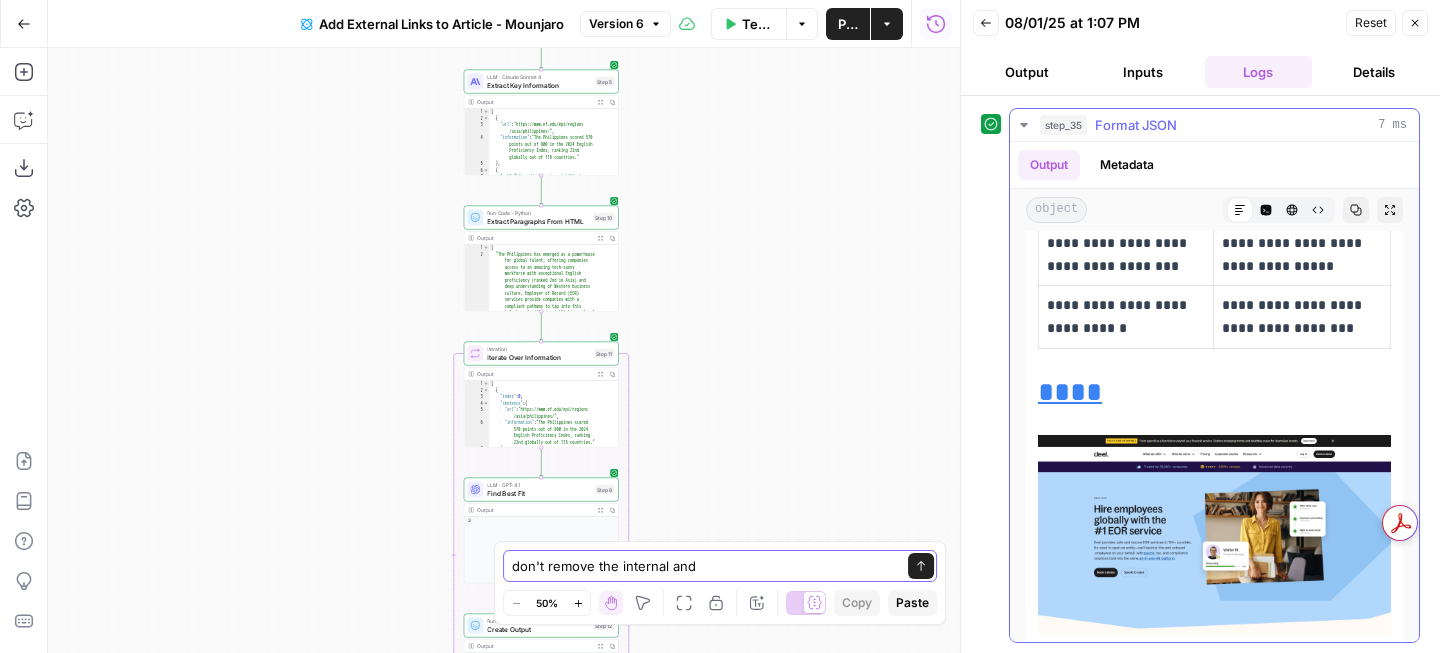 scroll, scrollTop: 7073, scrollLeft: 0, axis: vertical 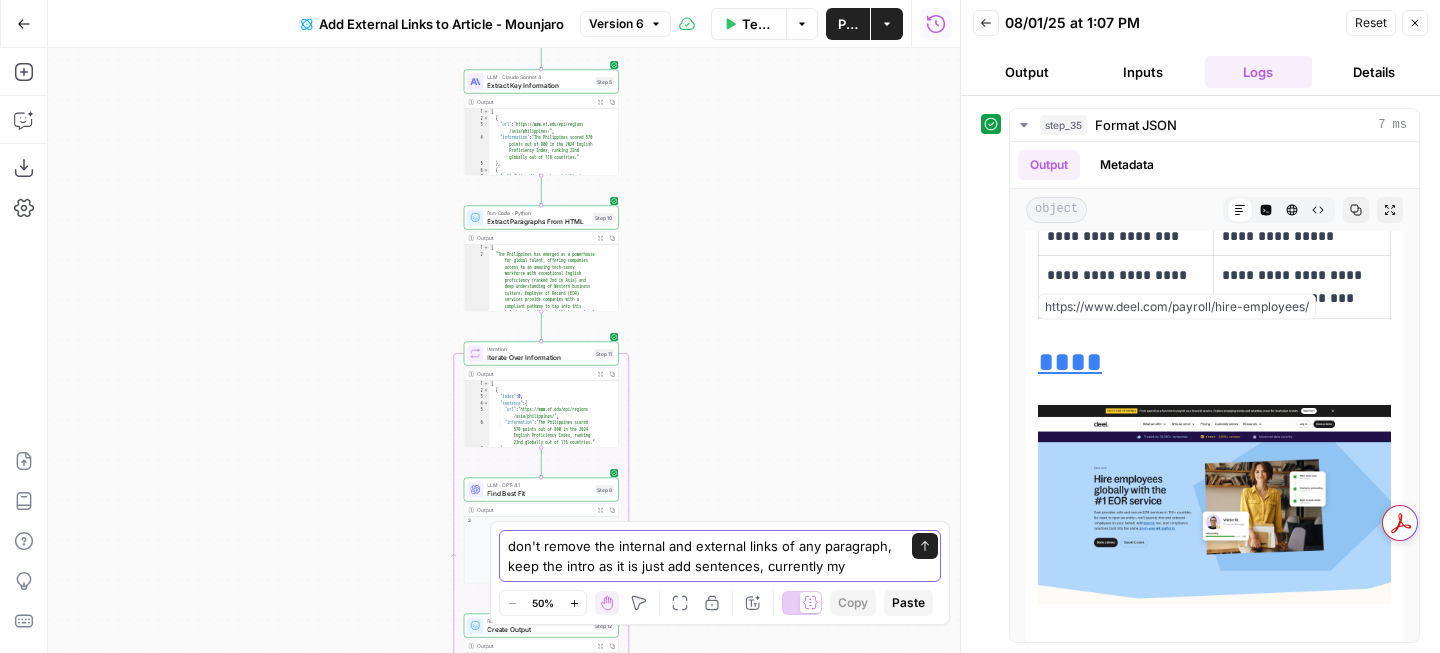 paste on "Employer of Record (EOR) services" 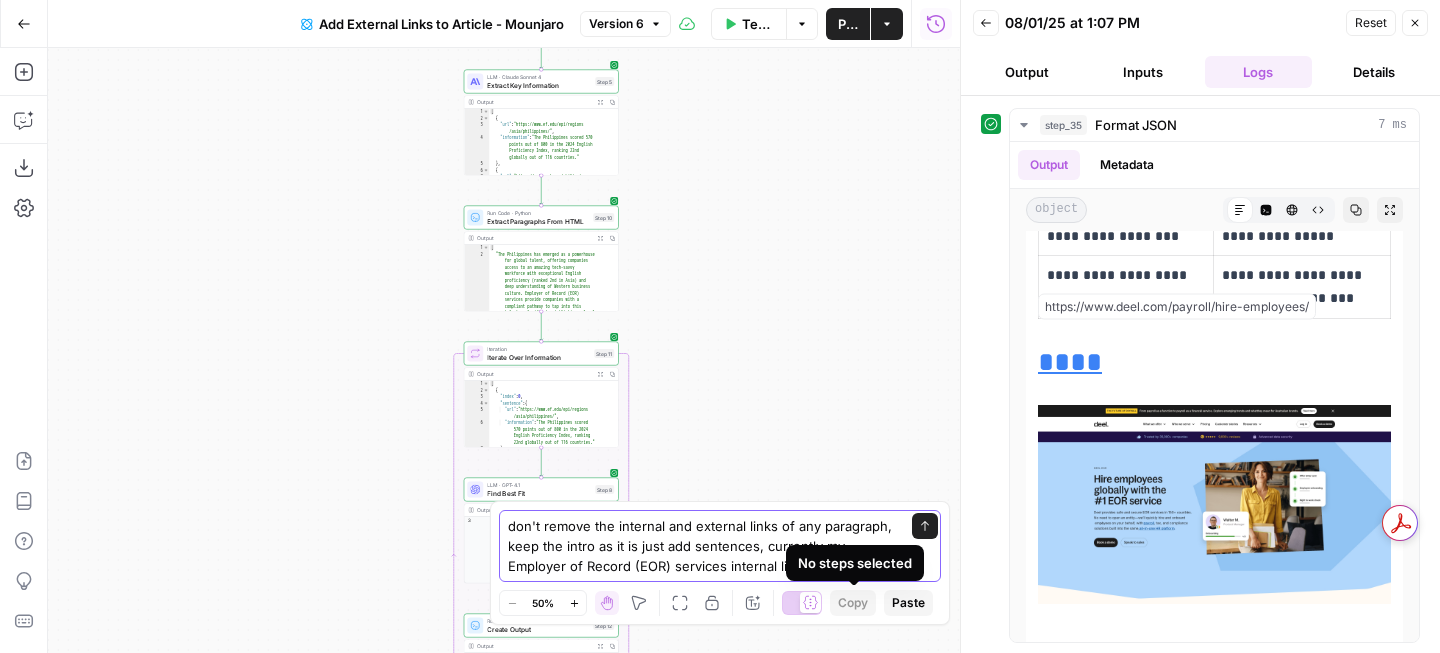 type on "don't remove the internal and external links of any paragraph, keep the intro as it is just add sentences, currently my Employer of Record (EOR) services internal link is removed" 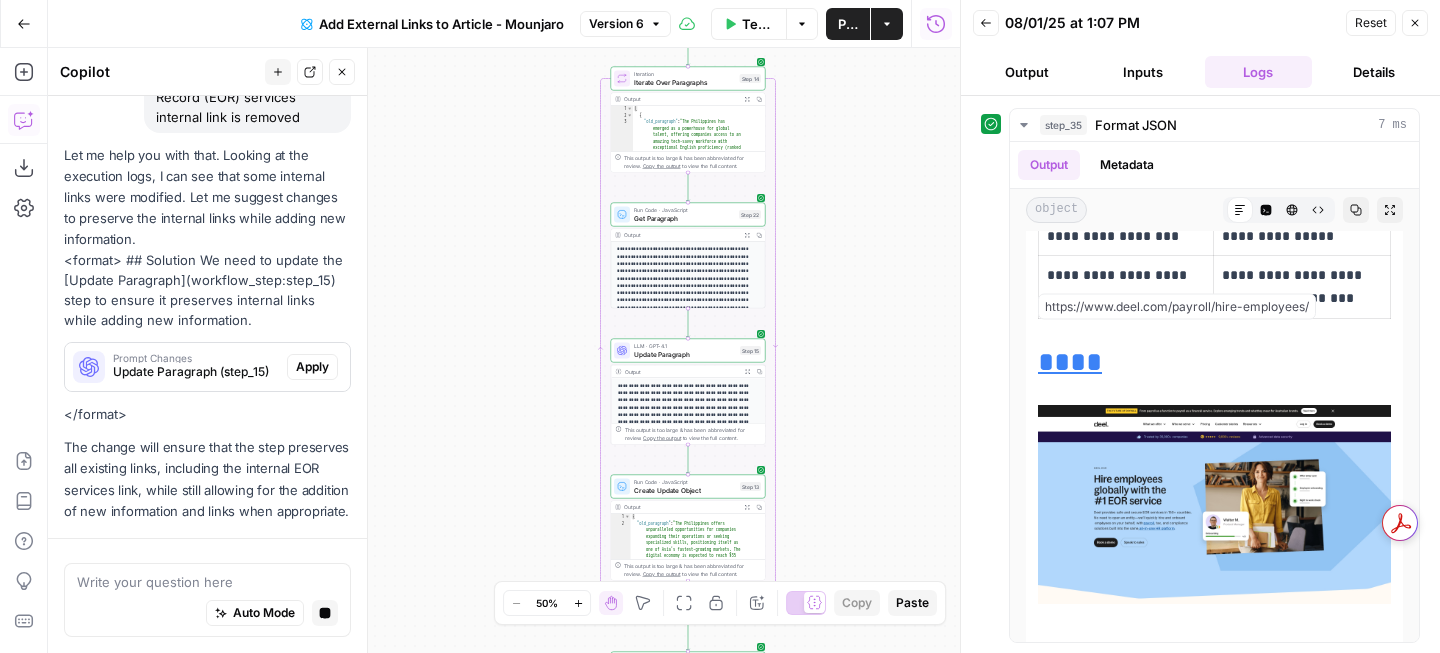 scroll, scrollTop: 333, scrollLeft: 0, axis: vertical 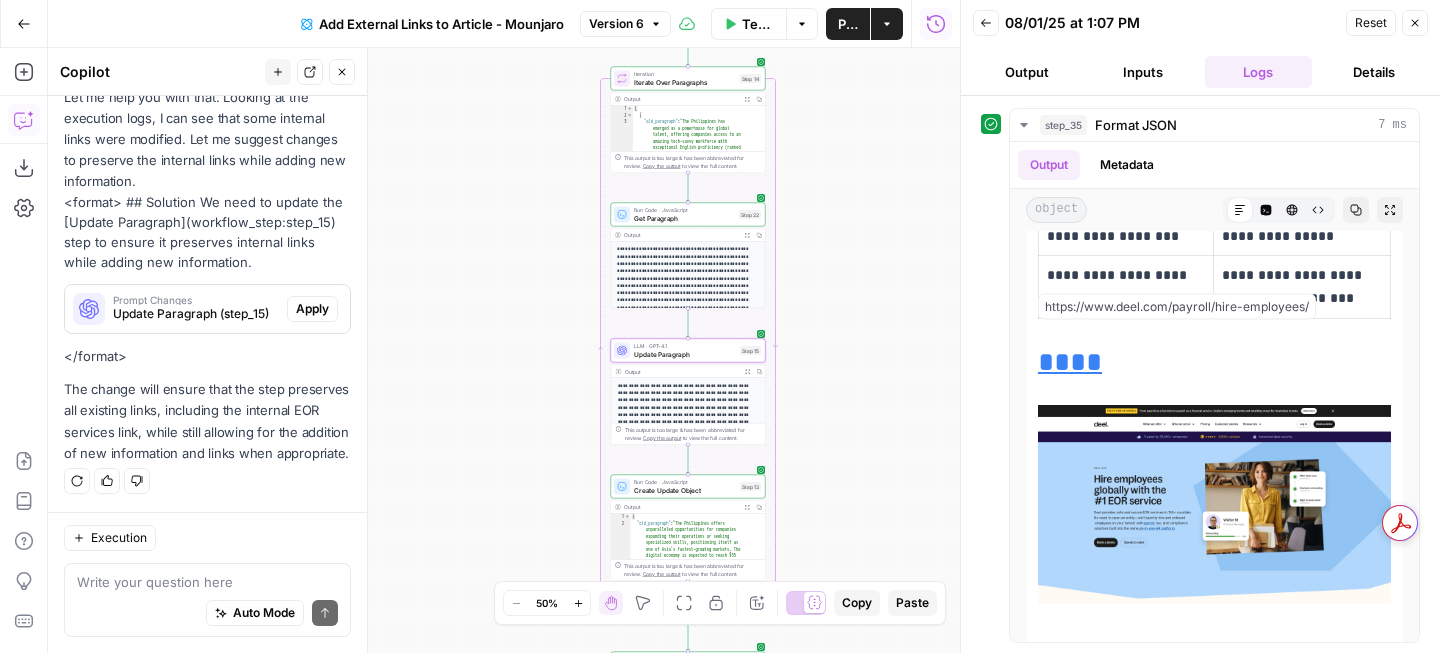 click on "Apply" at bounding box center [312, 309] 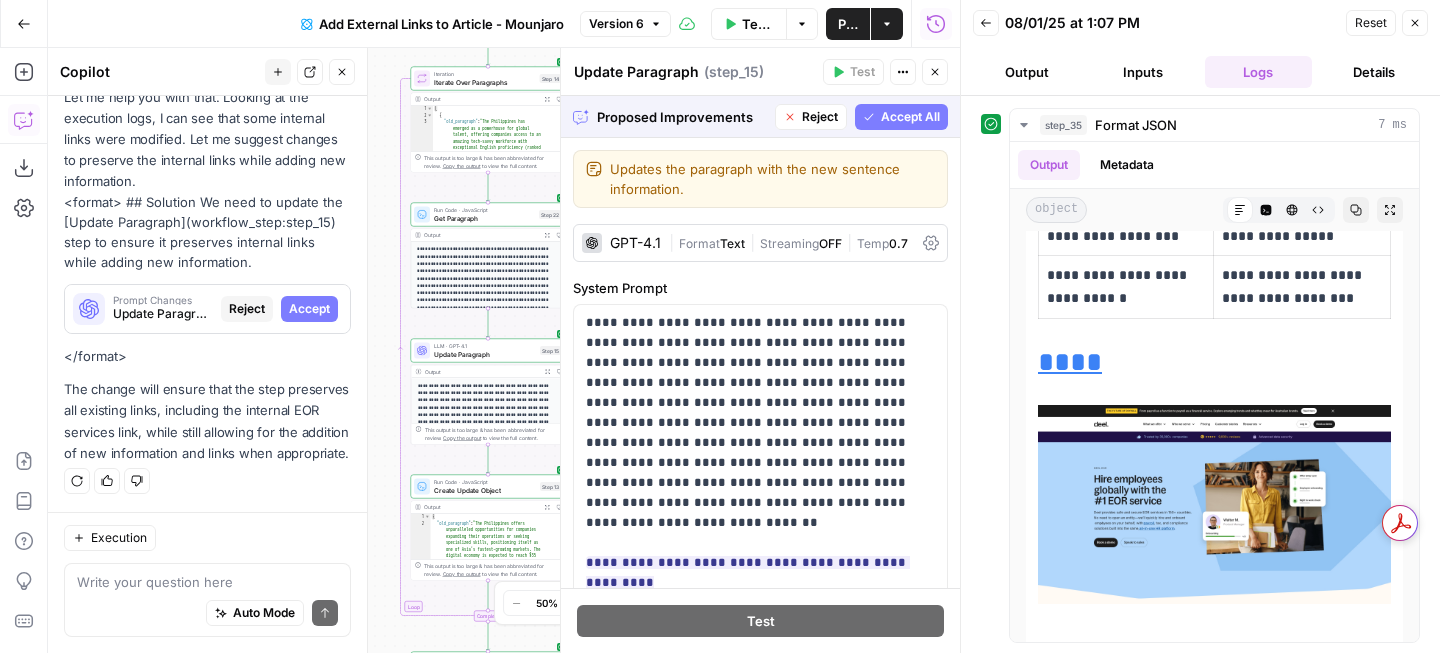 click on "Accept All" at bounding box center (910, 117) 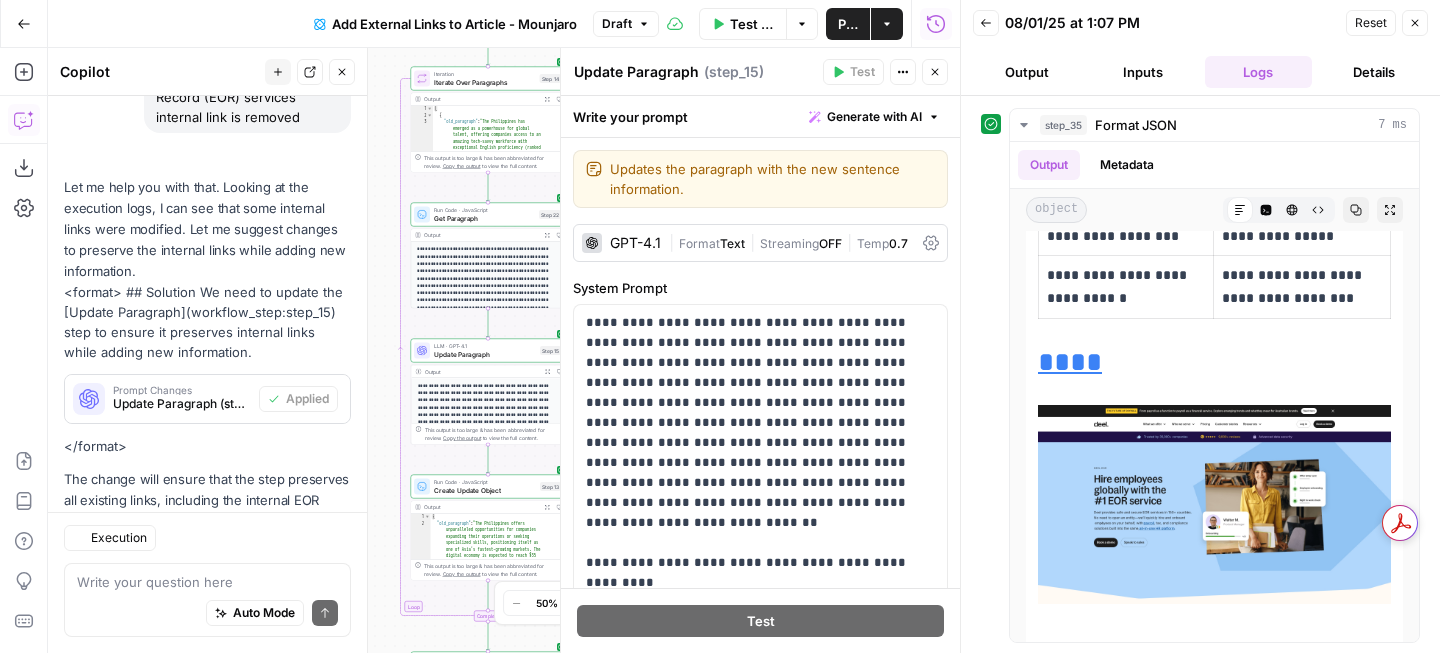 scroll, scrollTop: 365, scrollLeft: 0, axis: vertical 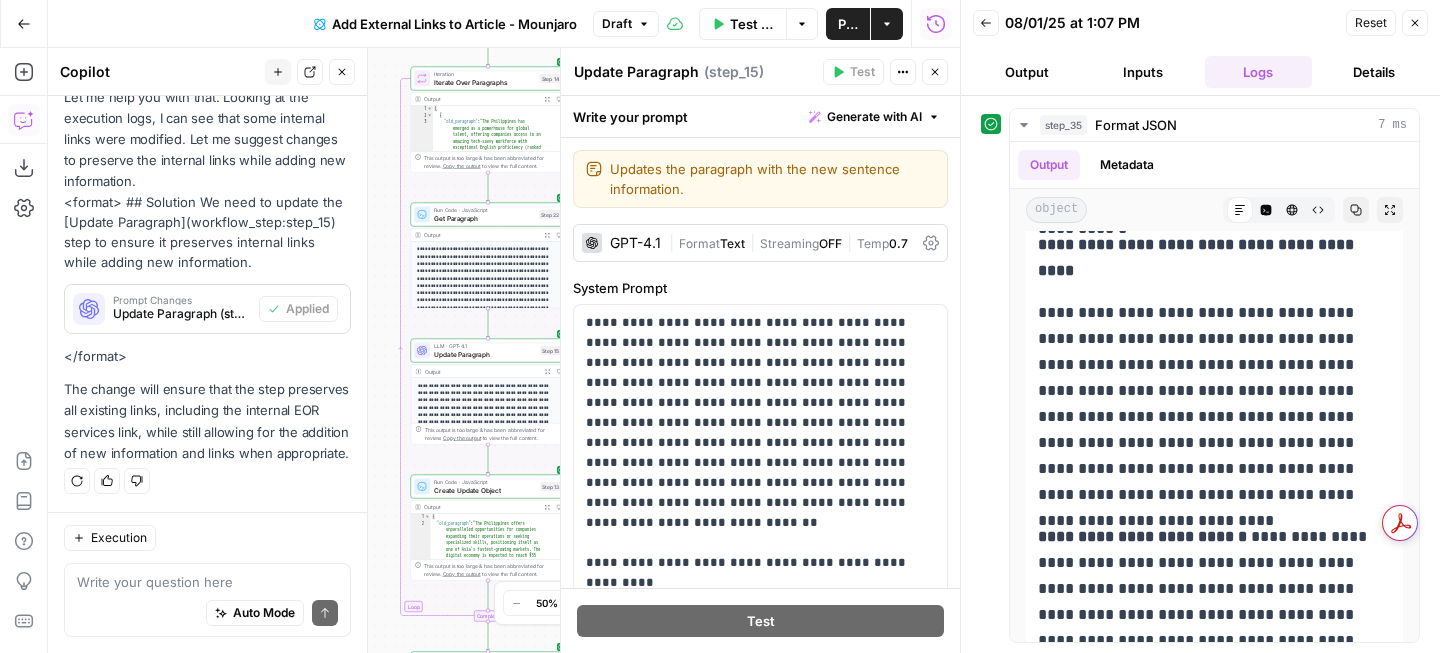 click on "Go Back Add External Links to Article - Mounjaro Draft Test Workflow Options Publish Actions Run History" at bounding box center (480, 23) 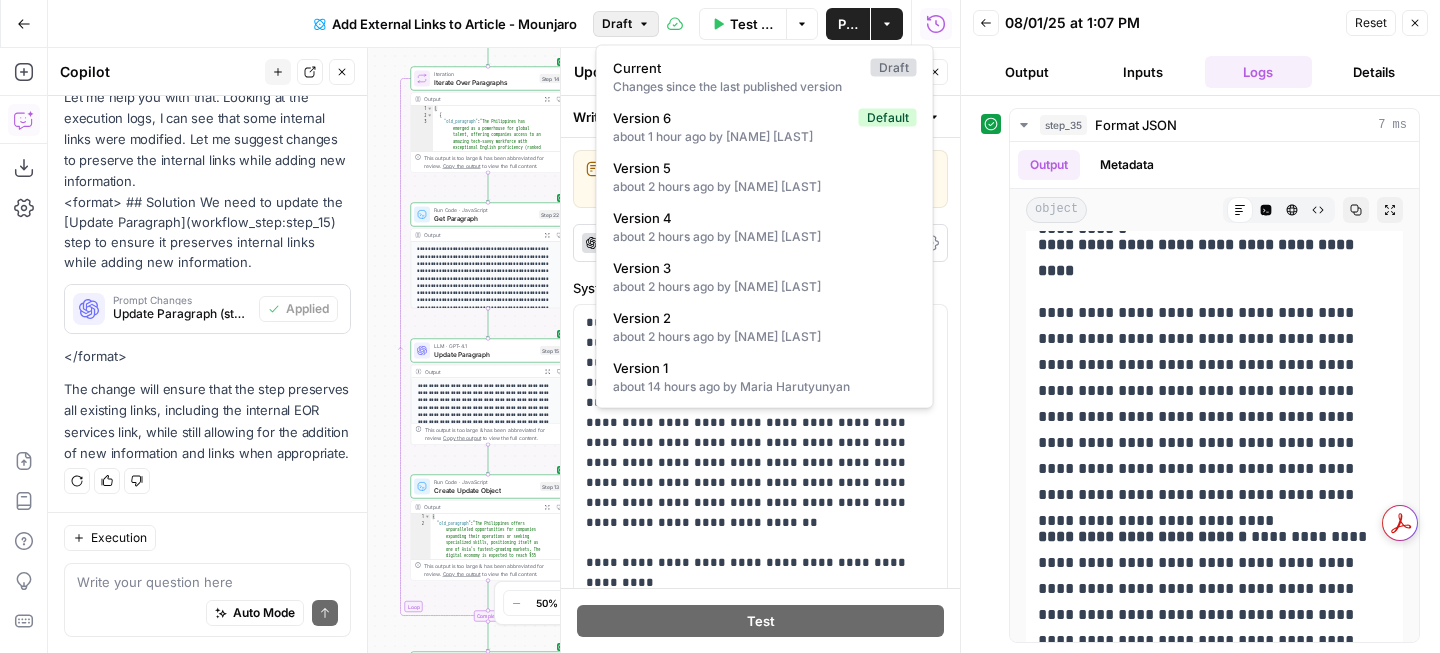 click on "Draft" at bounding box center (617, 24) 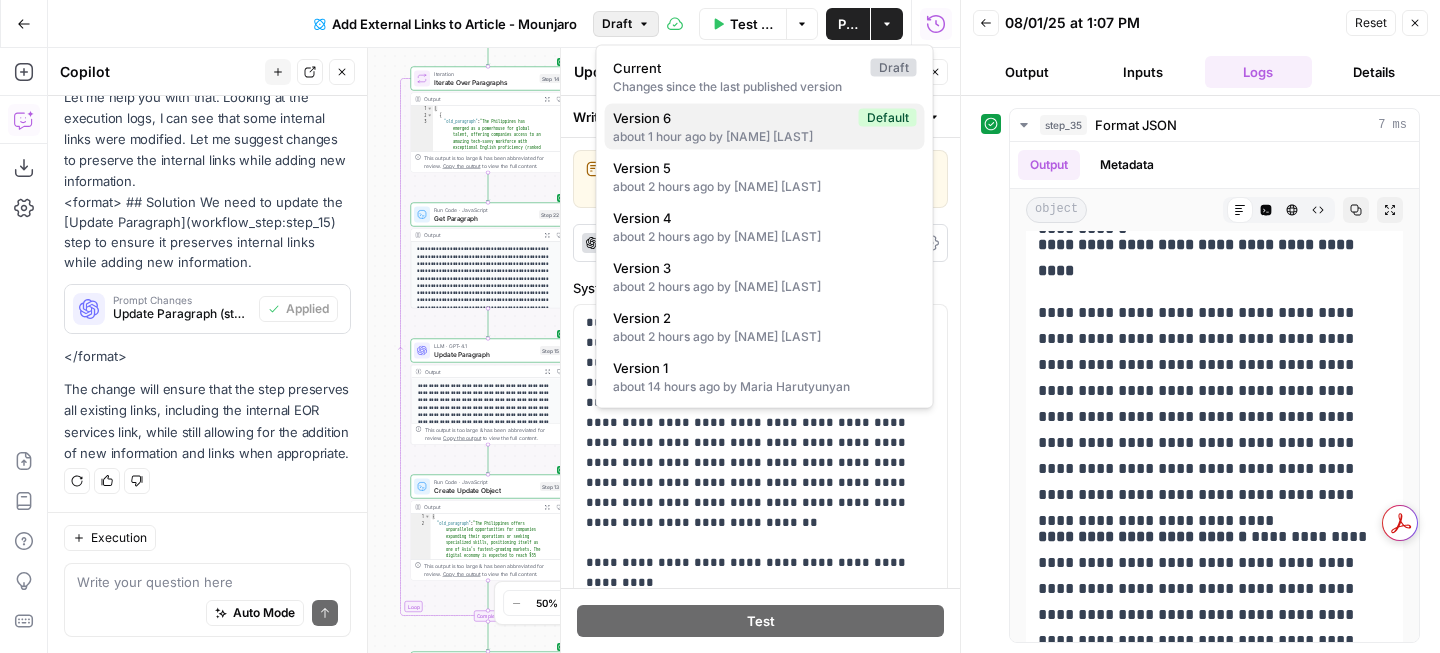 click on "Version 6" at bounding box center (732, 118) 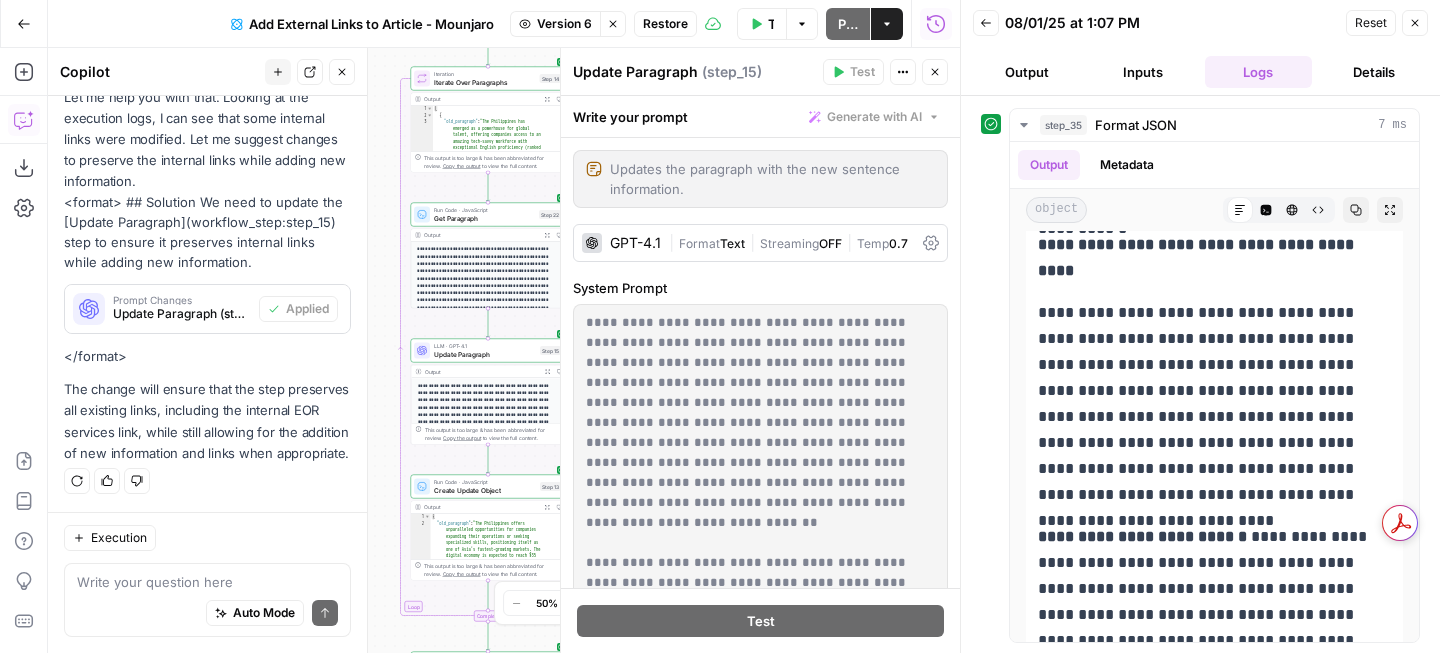 scroll, scrollTop: 333, scrollLeft: 0, axis: vertical 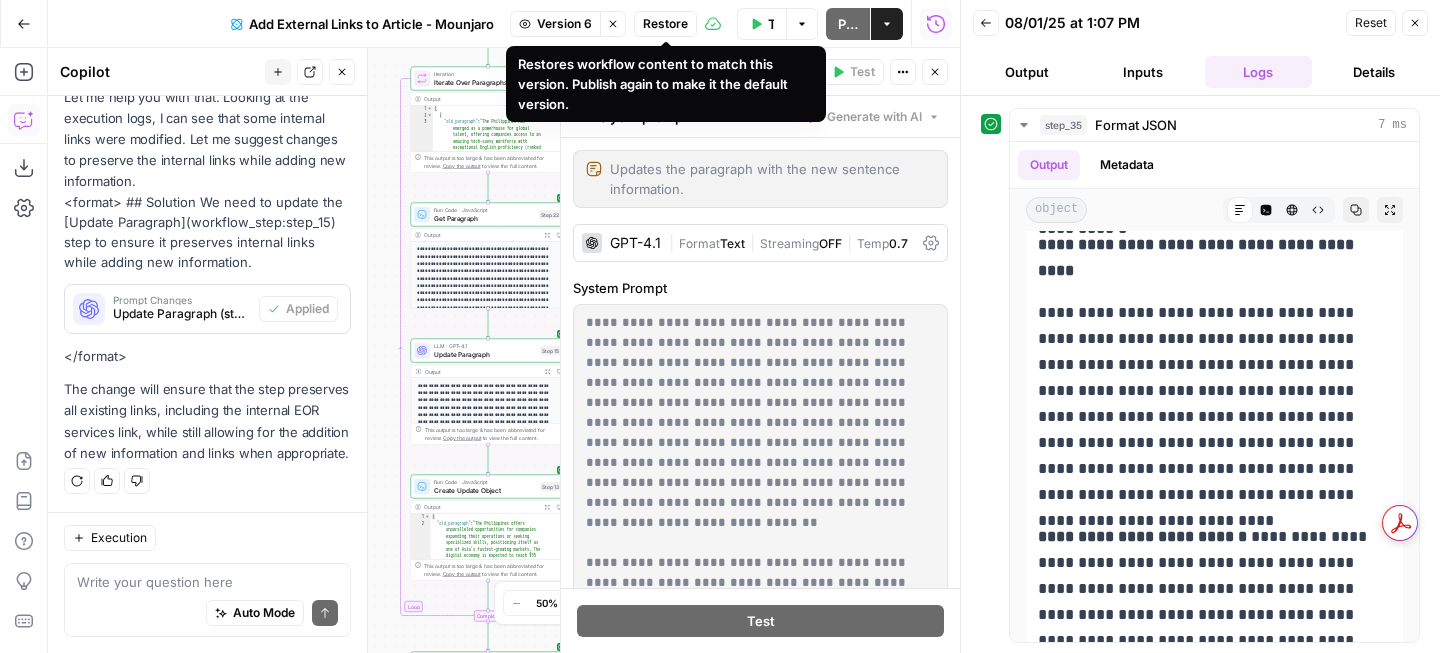 click on "Restore" at bounding box center (665, 24) 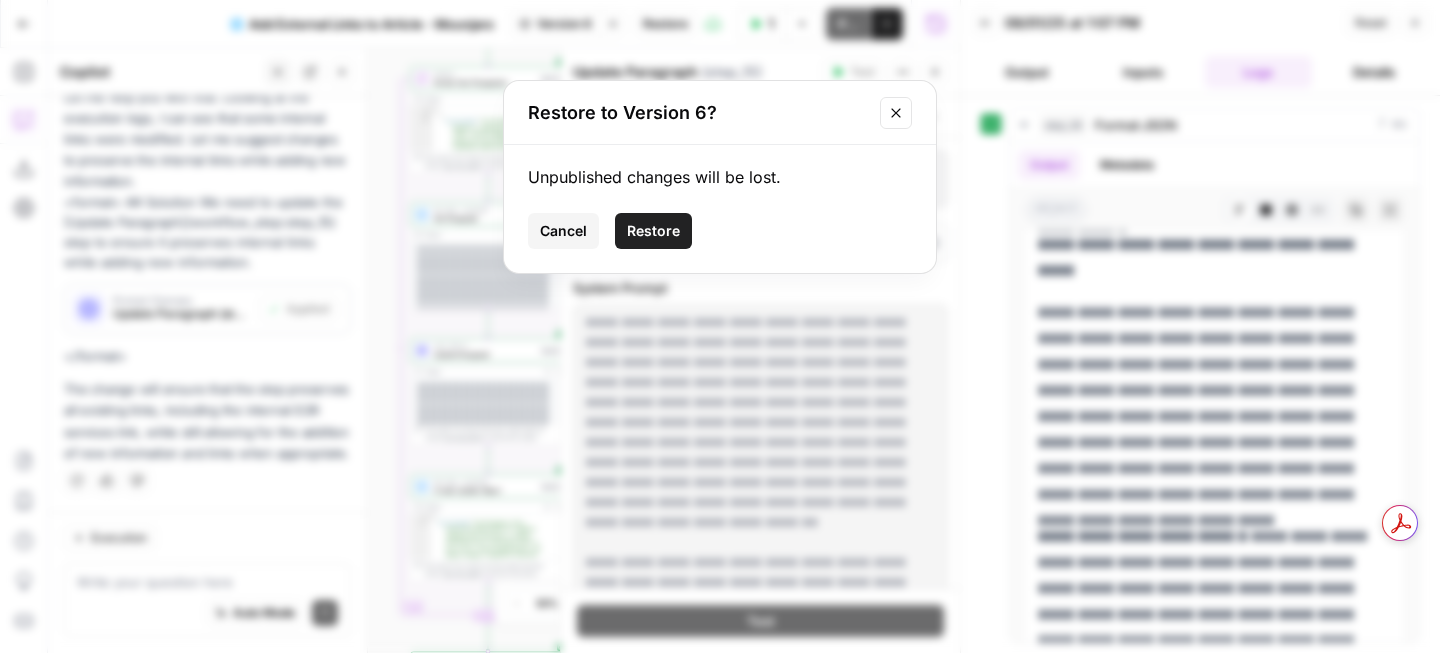 click on "Restore" at bounding box center [653, 231] 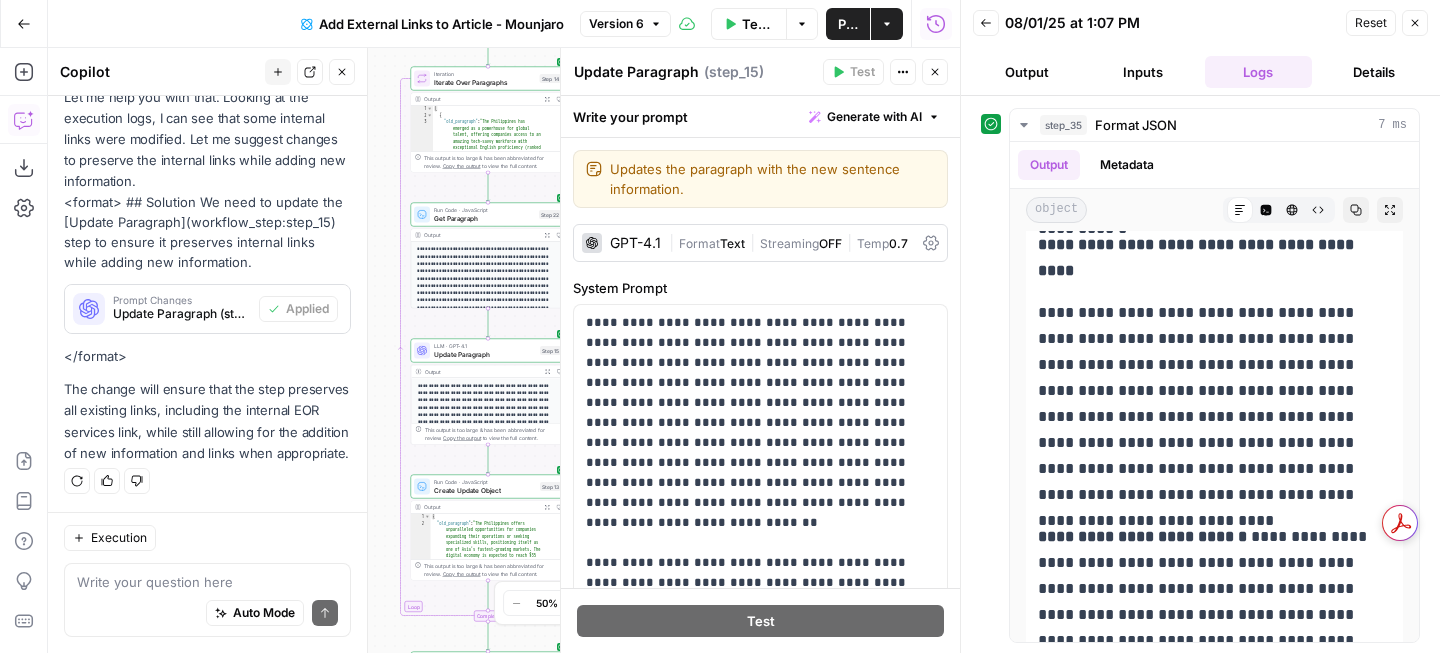 scroll, scrollTop: 65, scrollLeft: 0, axis: vertical 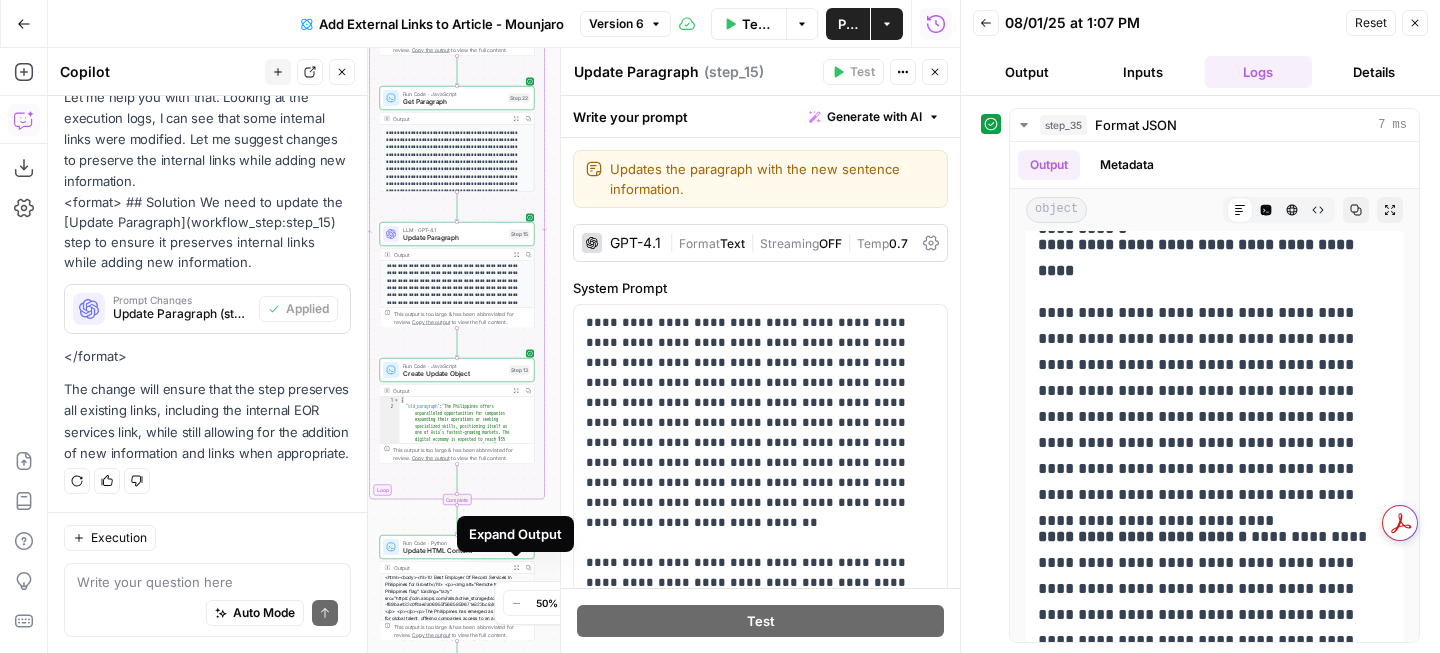 click on "Update HTML Content" at bounding box center (454, 551) 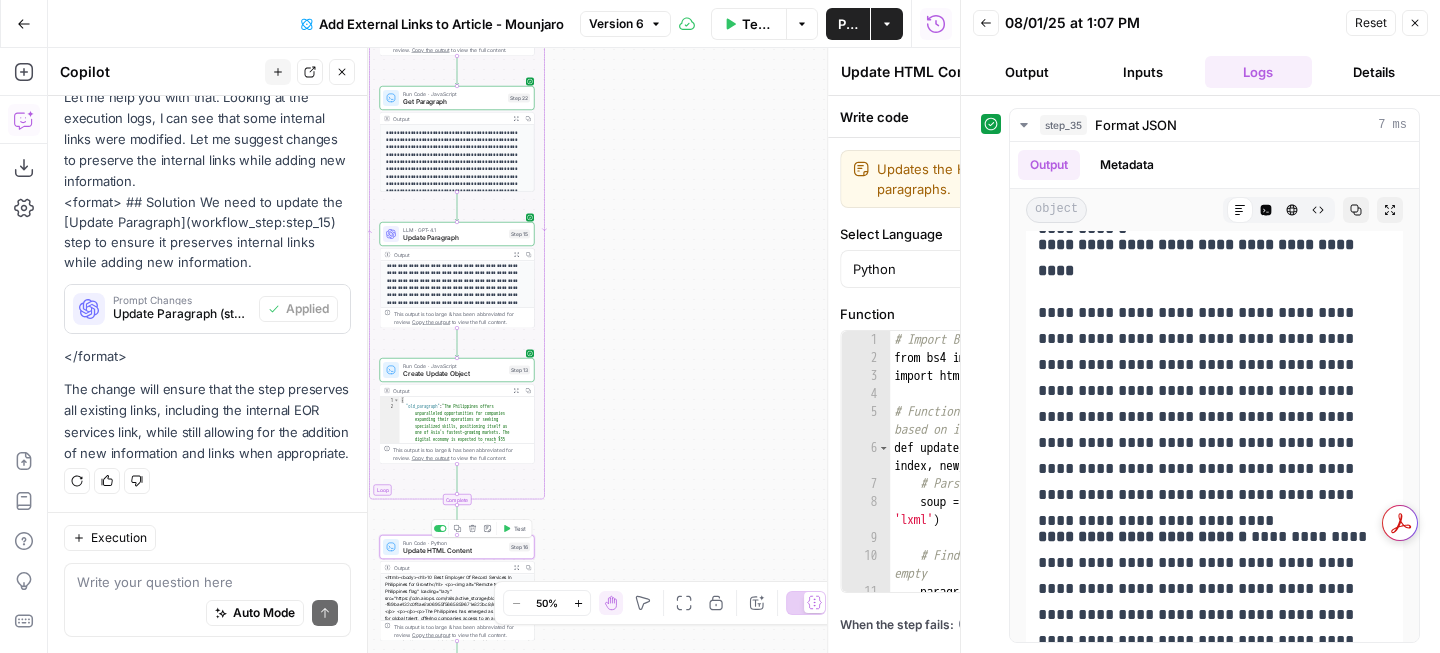 scroll, scrollTop: 122, scrollLeft: 0, axis: vertical 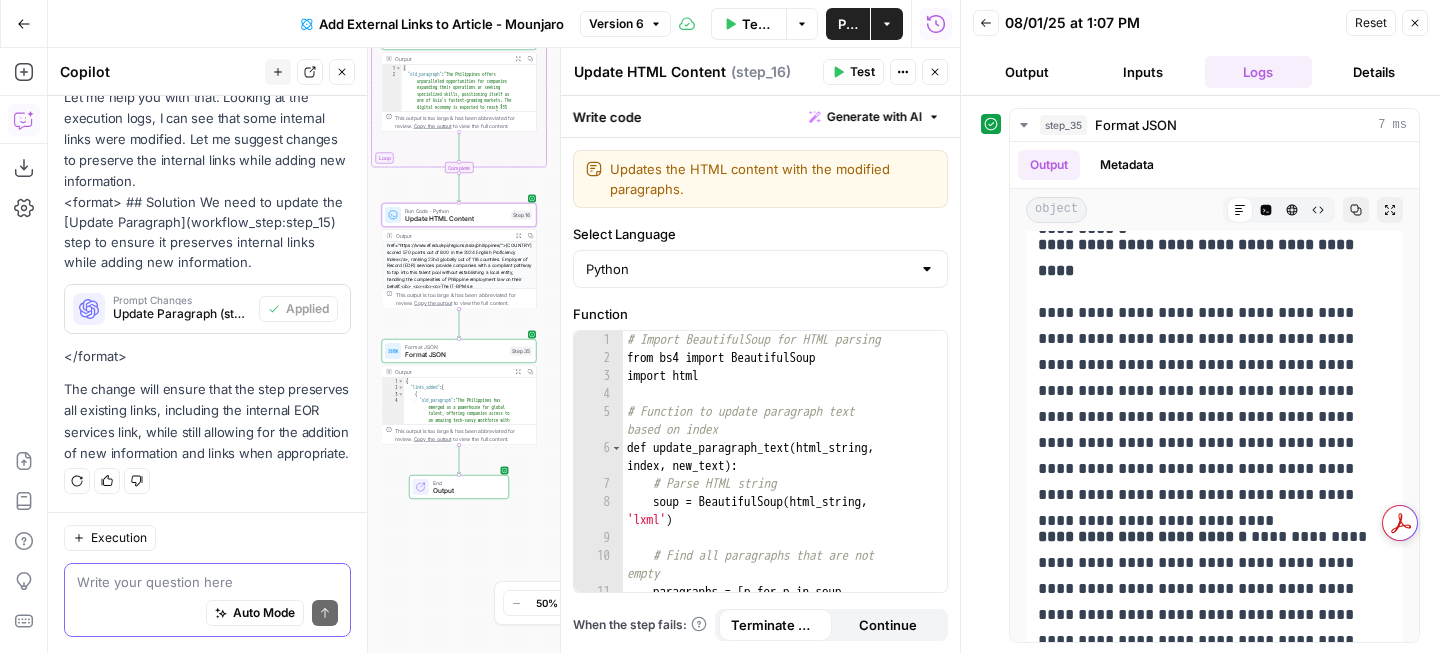 click at bounding box center (207, 582) 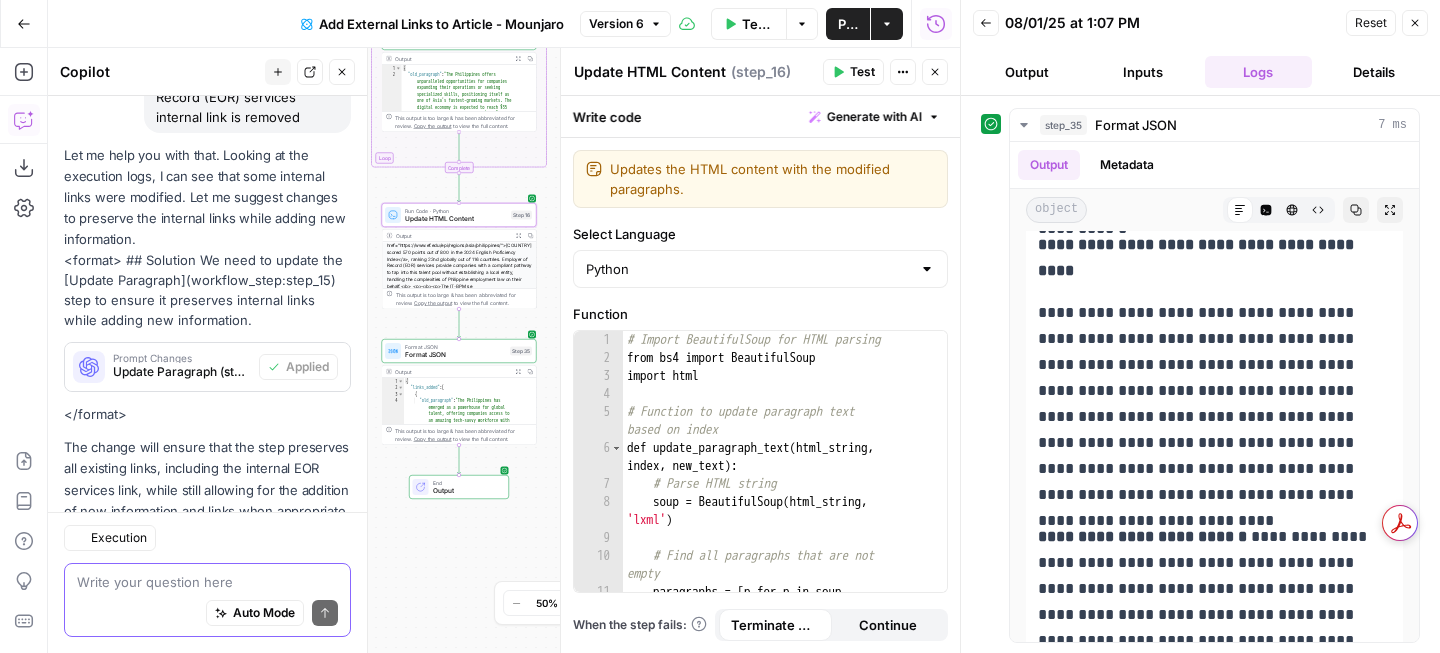 scroll, scrollTop: 333, scrollLeft: 0, axis: vertical 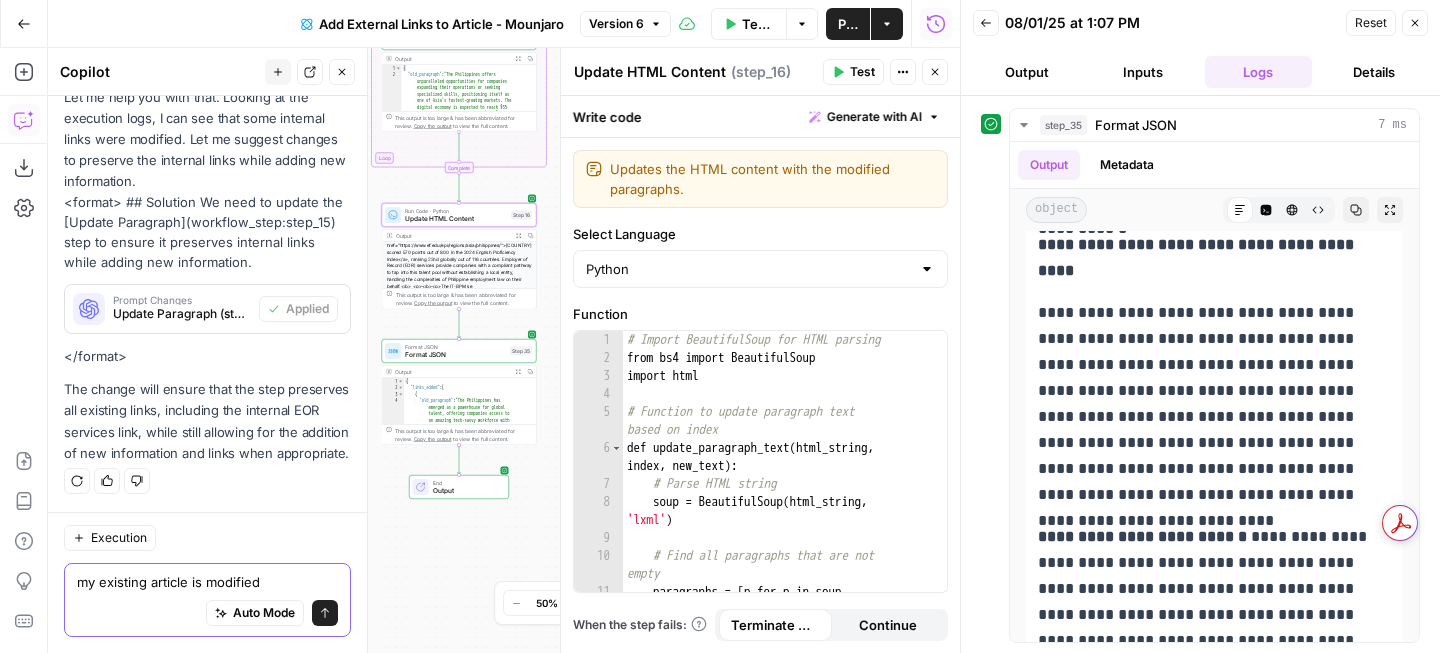 type on "my existing article is modified" 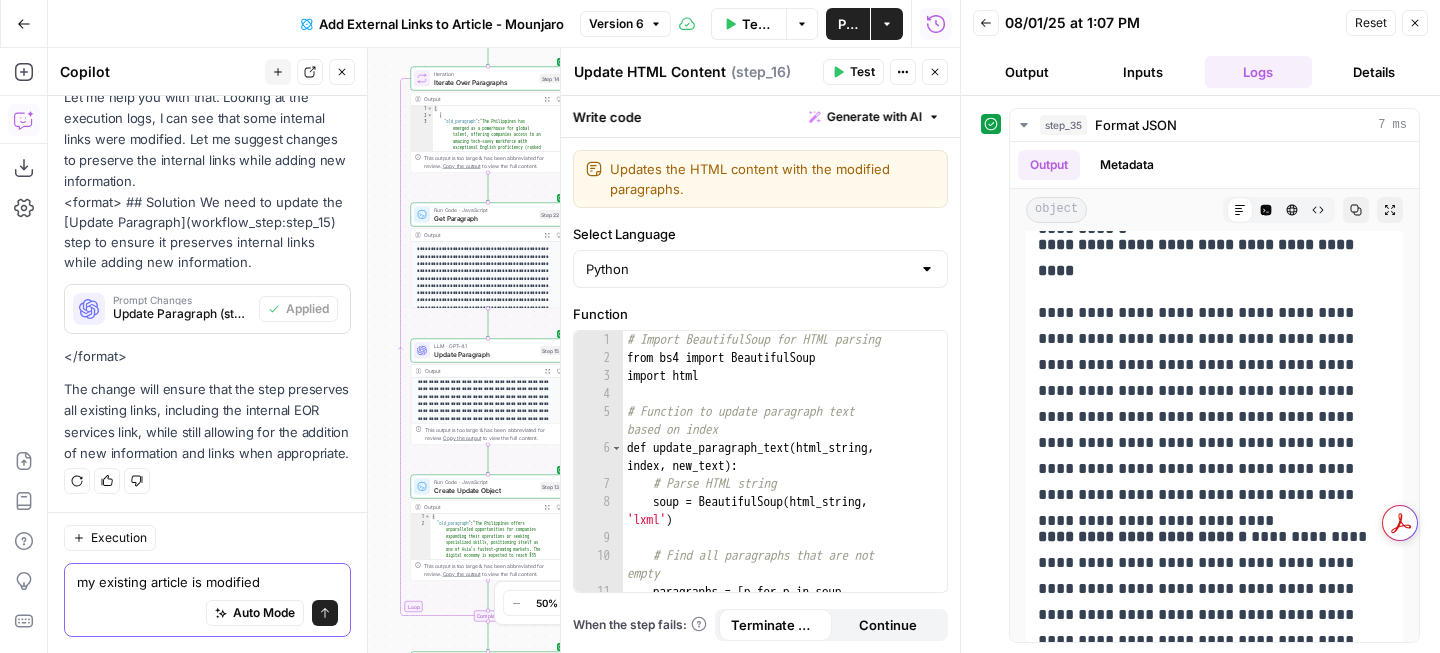 click on "my existing article is modified" at bounding box center (207, 582) 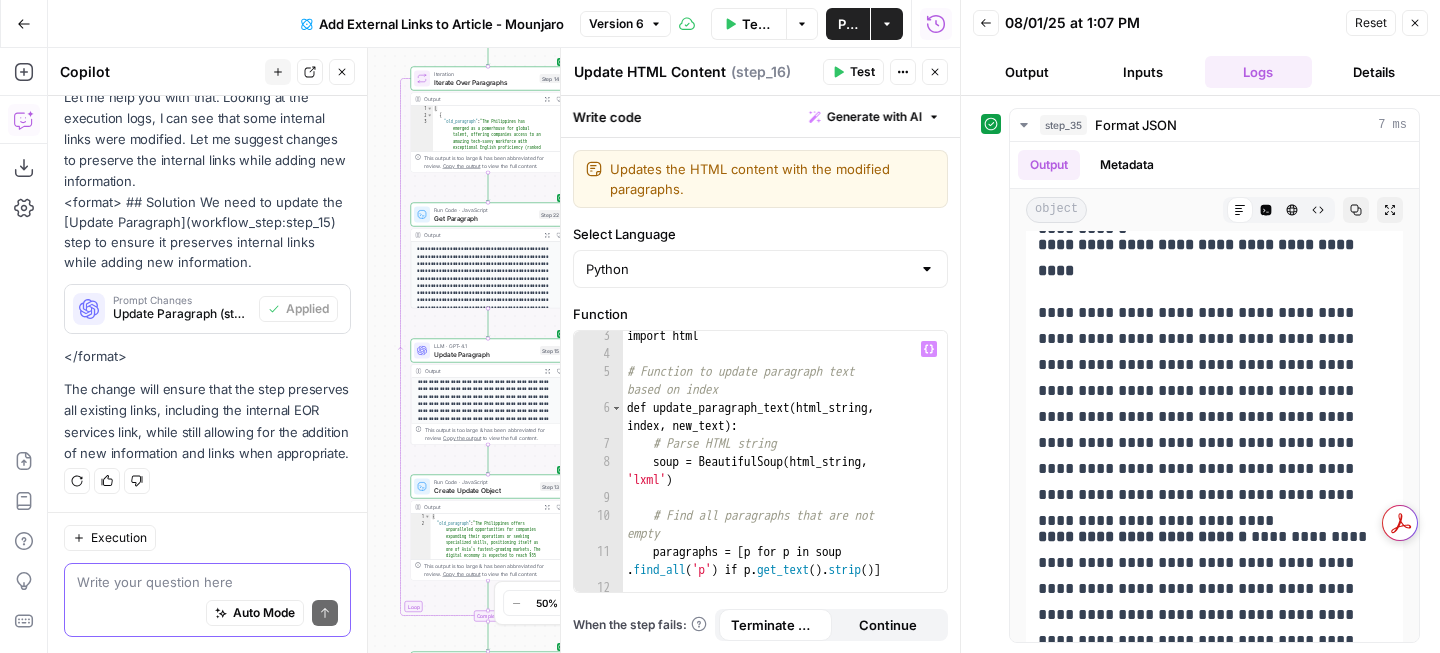 scroll, scrollTop: 44, scrollLeft: 0, axis: vertical 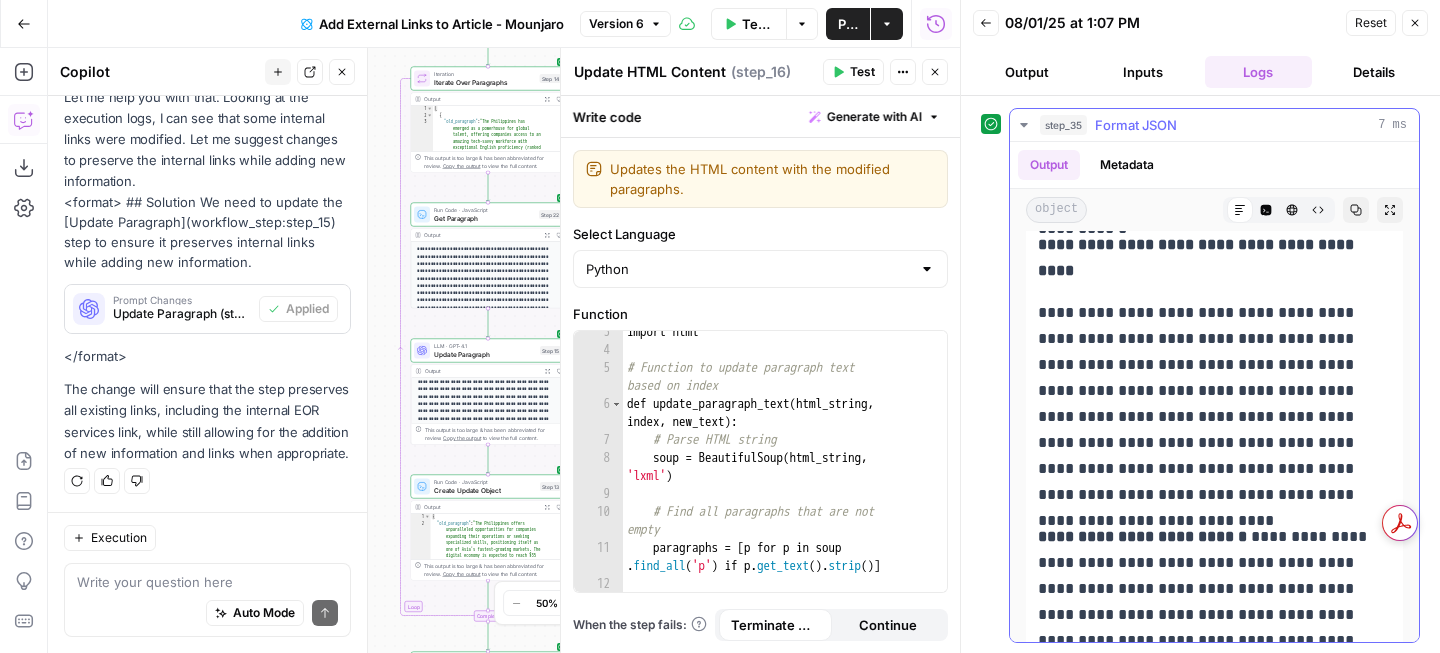 click 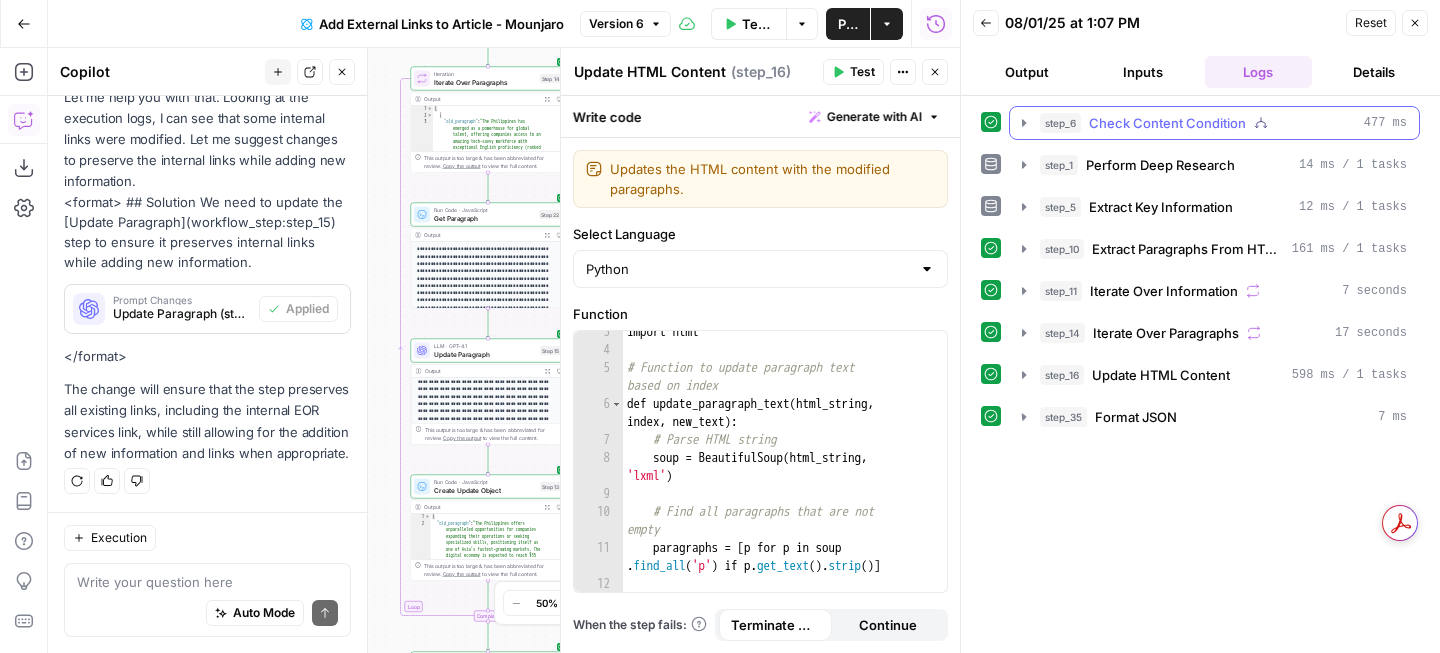 scroll, scrollTop: 0, scrollLeft: 0, axis: both 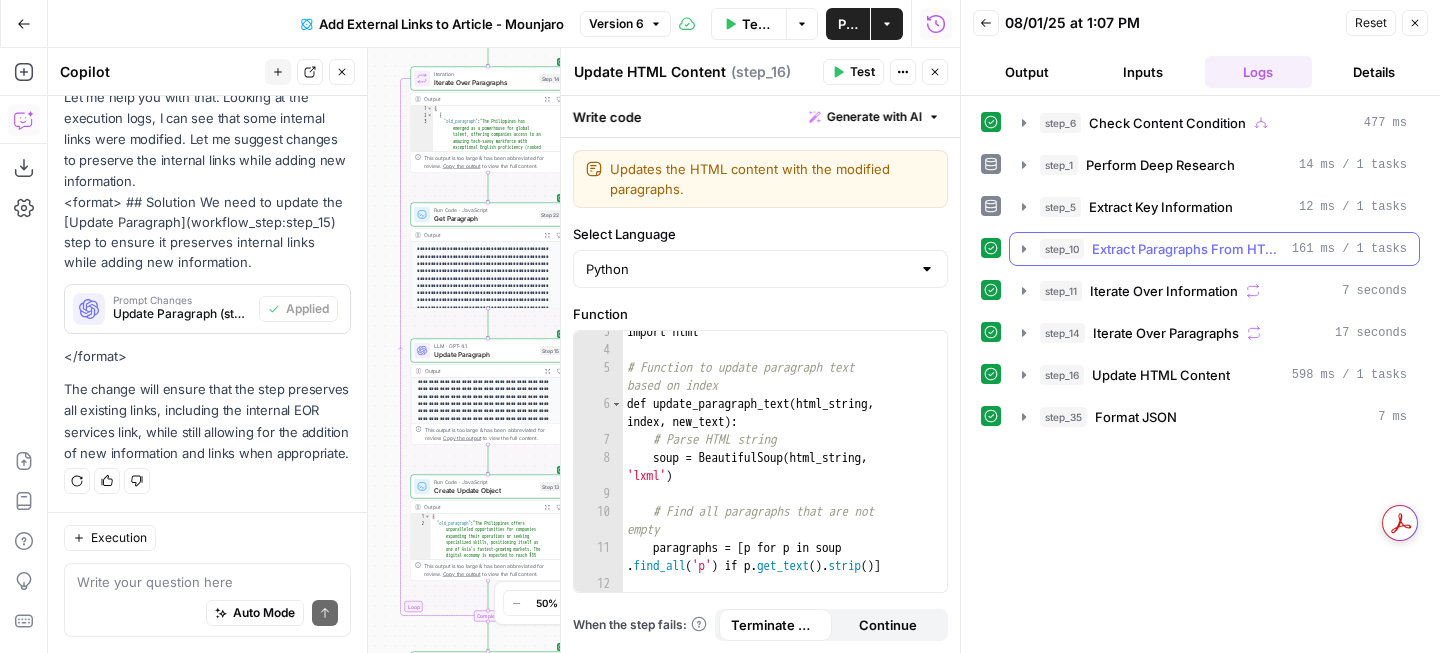 click on "step_10 Extract Paragraphs From HTML 161 ms / 1 tasks" at bounding box center (1214, 249) 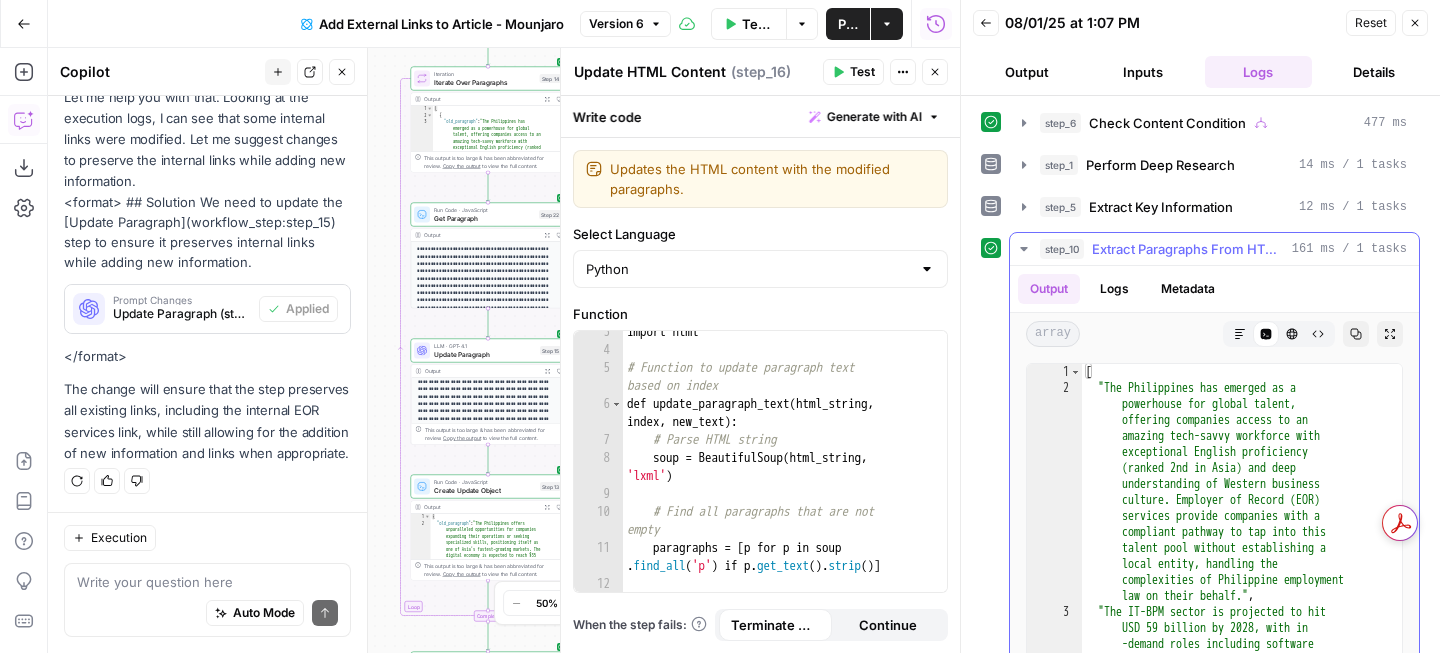 click 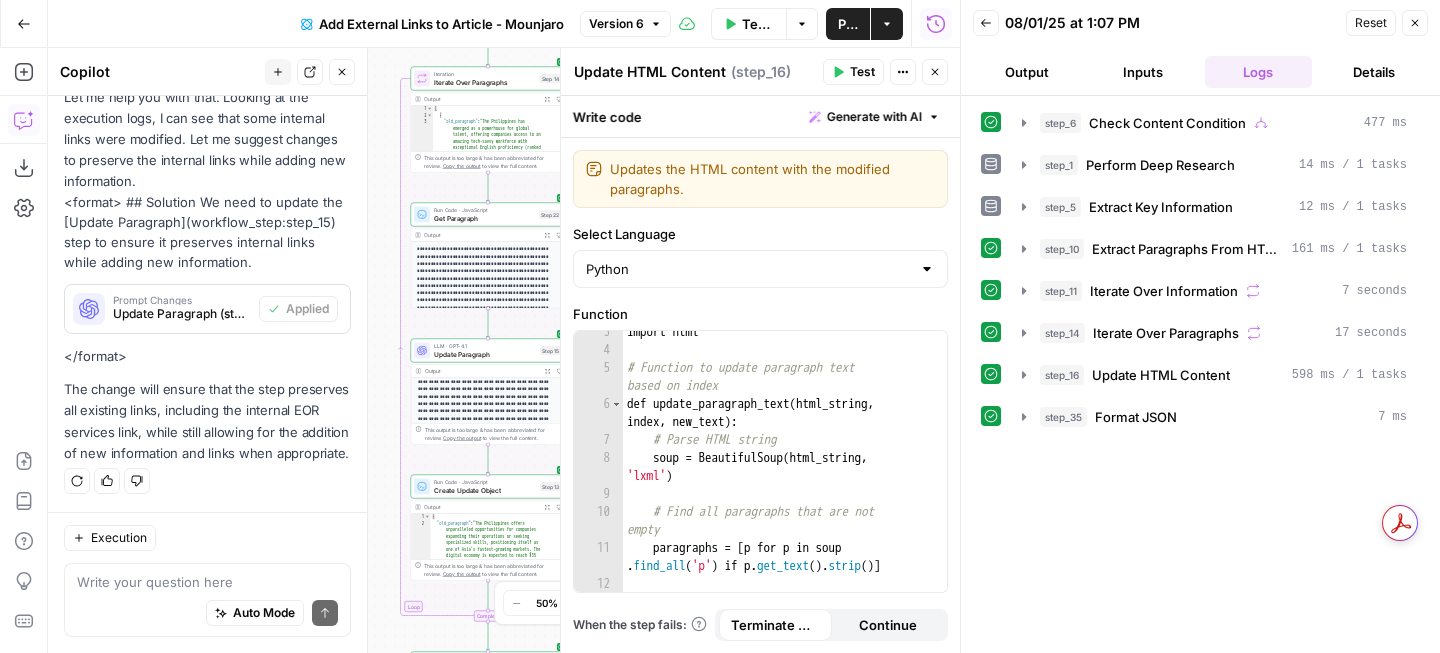 click on "false true false true false true Workflow Set Inputs Inputs Condition Check Content Condition Step 6 Output Expand Output Copy This output is too large & has been abbreviated for review.   Copy the output   to view the full content. Run Code · Python Validate URL Step 26 Condition Check Condition Step 28 Error Error Handling Step 27 Web Page Scrape Scrape Web Page Step 2 LLM · GPT-4.1 Analyze Content Step 36 Output Expand Output Copy 1 2 3 {    "is_html" :  "false" }     XXXXXXXXXXXXXXXXXXXXXXXXXXXXXXXXXXXXXXXXXXXXXXXXXXXXXXXXXXXXXXXXXXXXXXXXXXXXXXXXXXXXXXXXXXXXXXXXXXXXXXXXXXXXXXXXXXXXXXXXXXXXXXXXXXXXXXXXXXXXXXXXXXXXXXXXXXXXXXXXXXXXXXXXXXXXXXXXXXXXXXXXXXXXXXXXXXXXXXXXXXXXXXXXXXXXXXXXXXXXXXXXXXXXXXXXXXXXXXXXXXXXXXXXXXXXXXXXXXXXXXXXXXXXXXXXXXXXXXXXXXXXXXXXXXXXXXXXXXXXXXXXXXXXXXXXXXXXXXXXXXXXXXXXXXXXXXXXXXXXXXXXXXXXXXXXXXXXXXXXXXXXXXXXXXXXXXXXXXXXXXXXXXXXXXXXXXXXXXXXXXXXXXXXXXXXXXXXXXXXXXXXXXXXXXXXXXXXXXXXXXXXXXXXXXXXXXXXXXXXXXXXXXXXXXXXXXXXXXXXXXXXXXXXXXXXXXXXXXXXXXXXXXXXXXXX Condition Condition Check Copy" at bounding box center (504, 350) 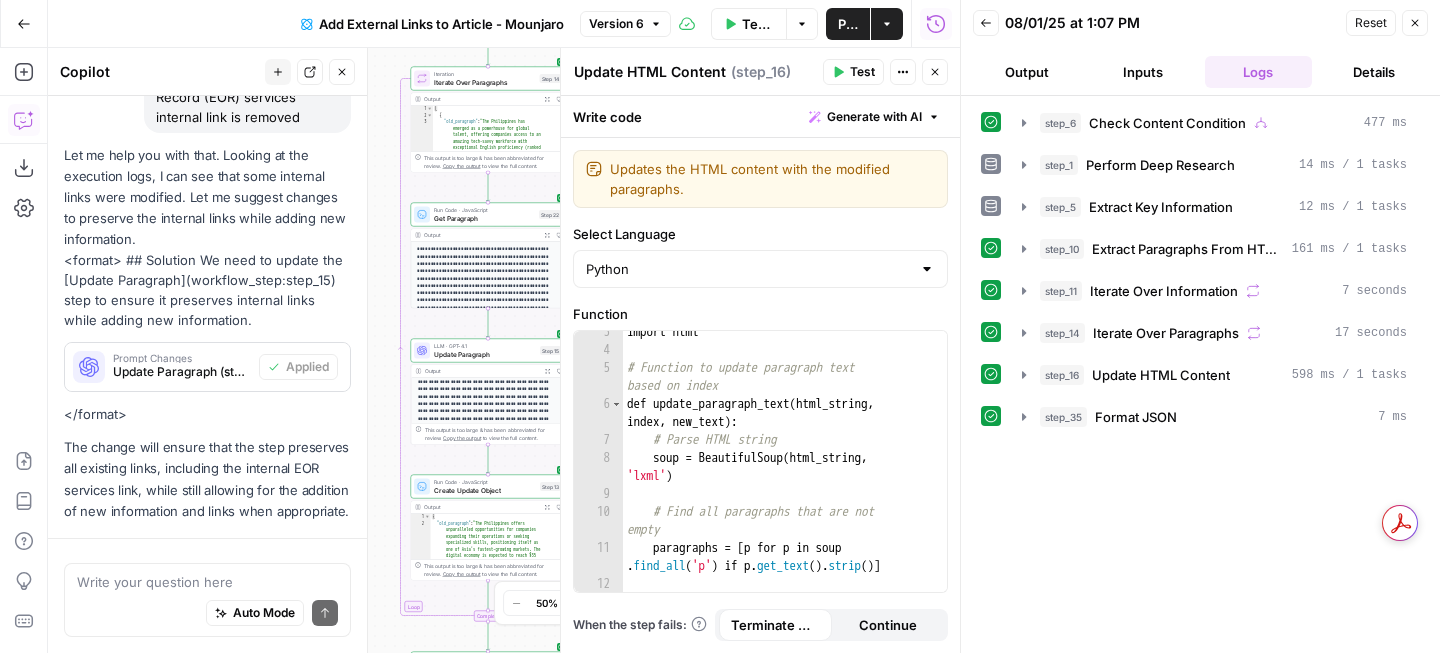 scroll, scrollTop: 333, scrollLeft: 0, axis: vertical 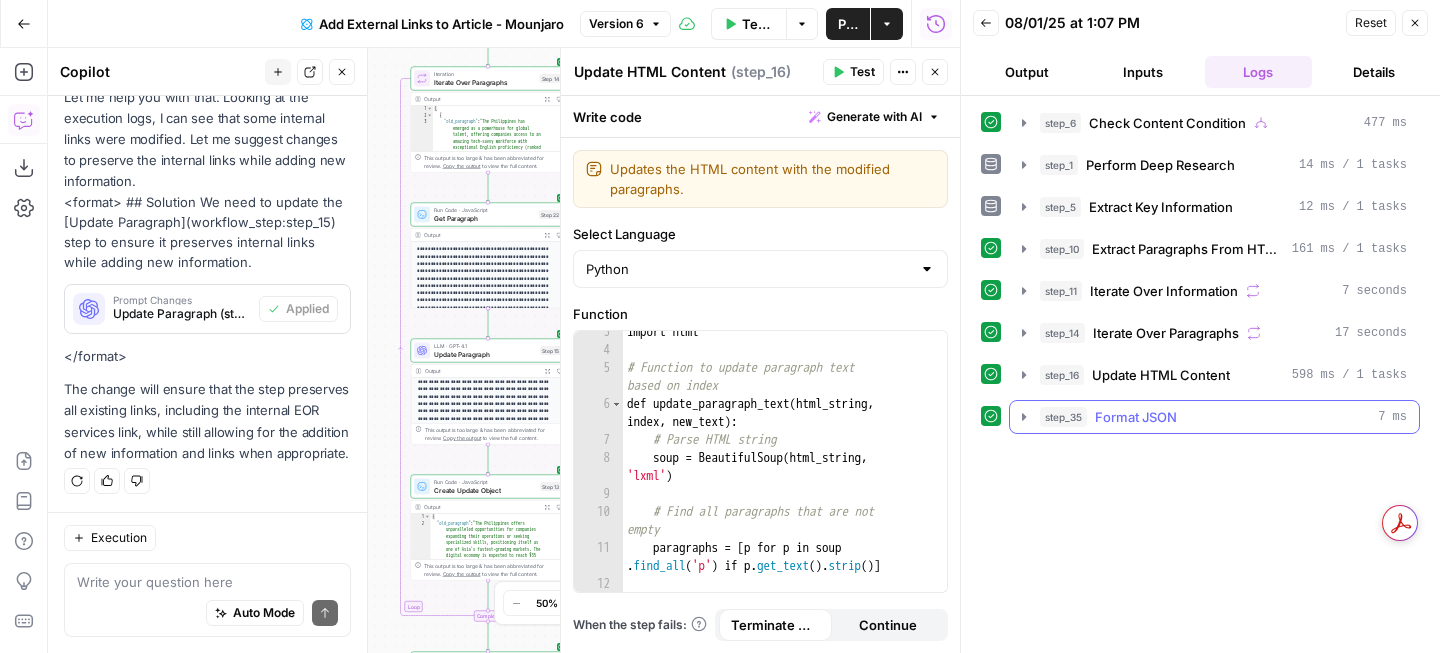 click 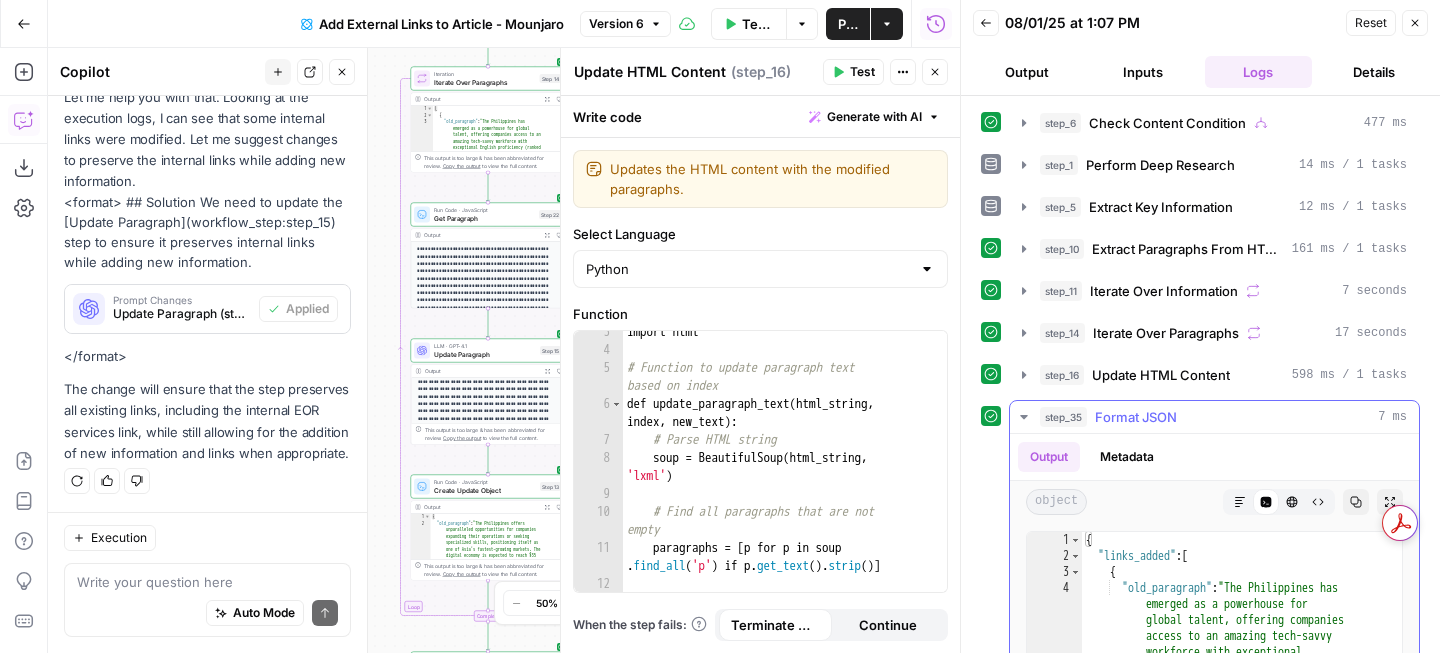 click 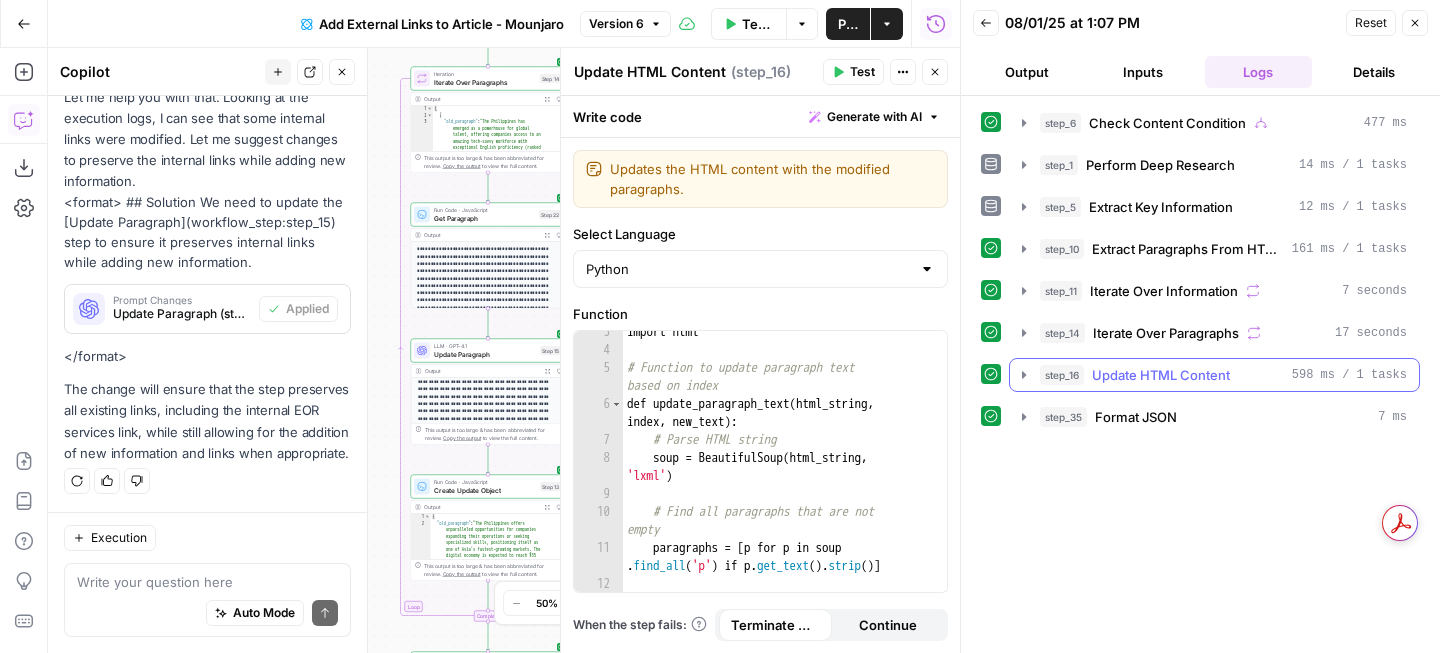 click 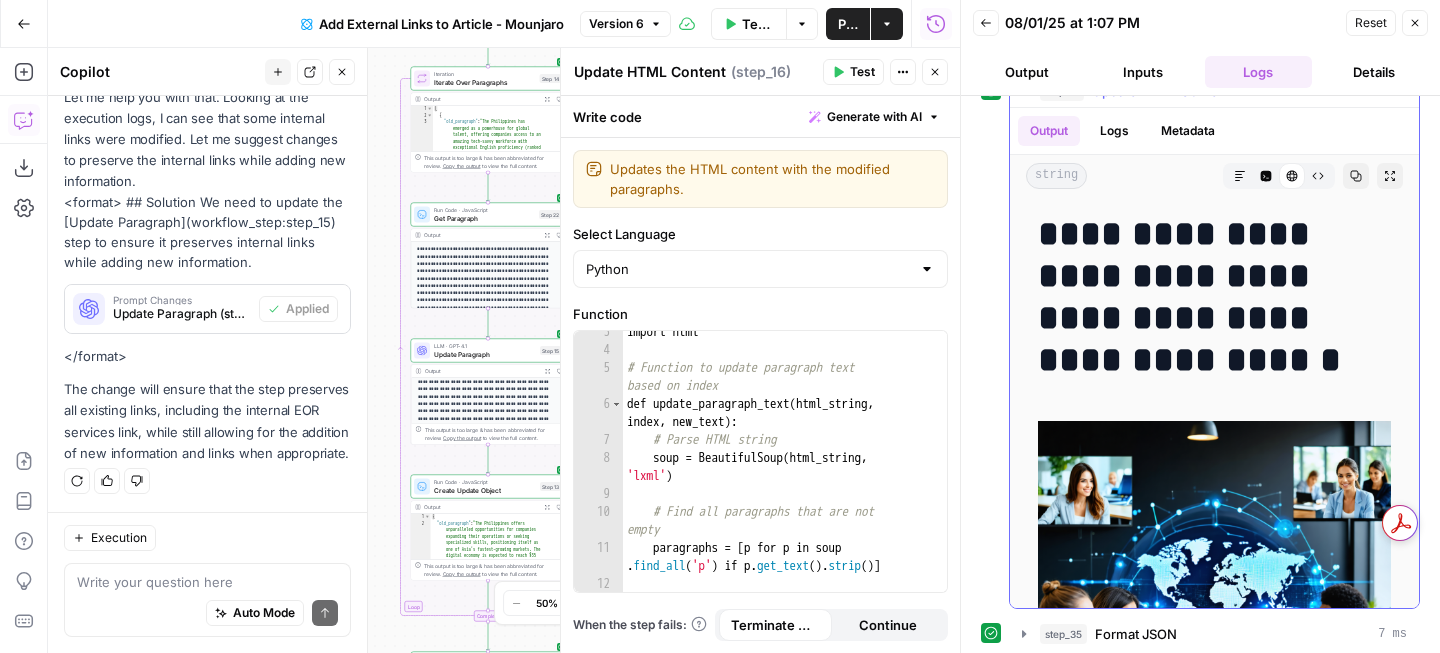 scroll, scrollTop: 292, scrollLeft: 0, axis: vertical 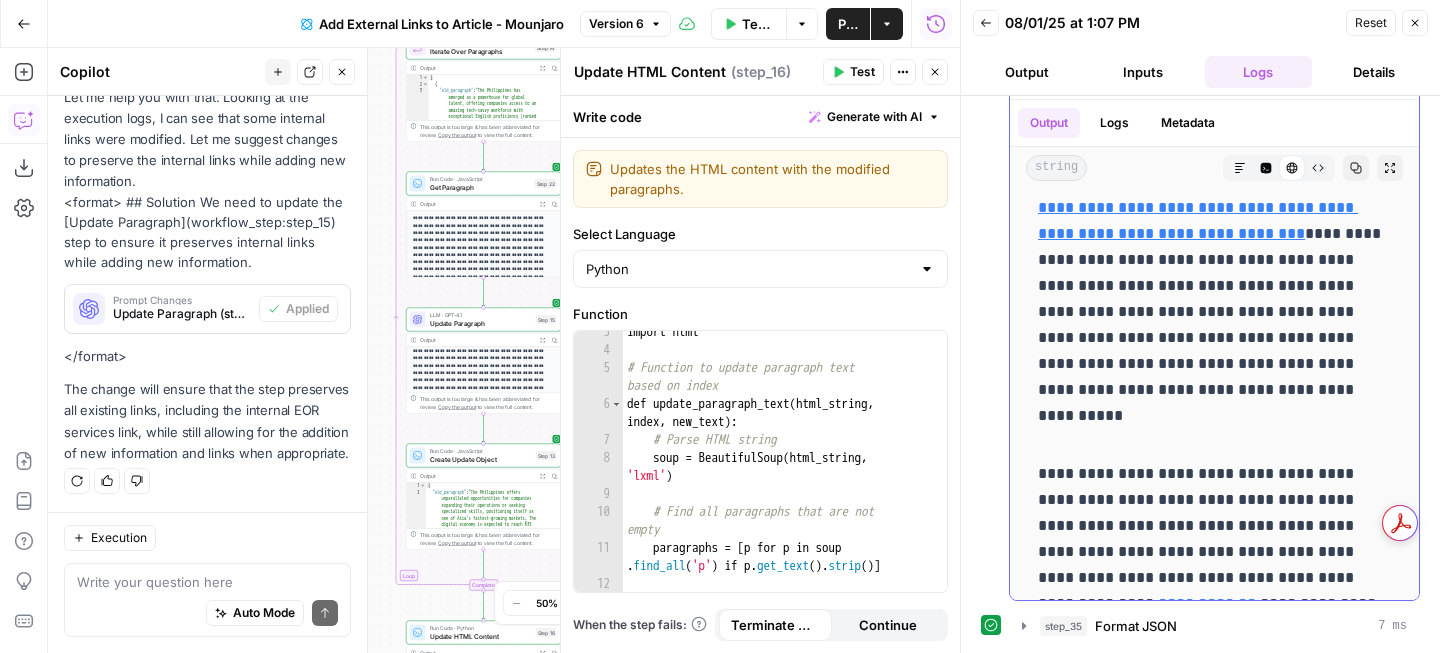 drag, startPoint x: 1141, startPoint y: 259, endPoint x: 1099, endPoint y: 276, distance: 45.310043 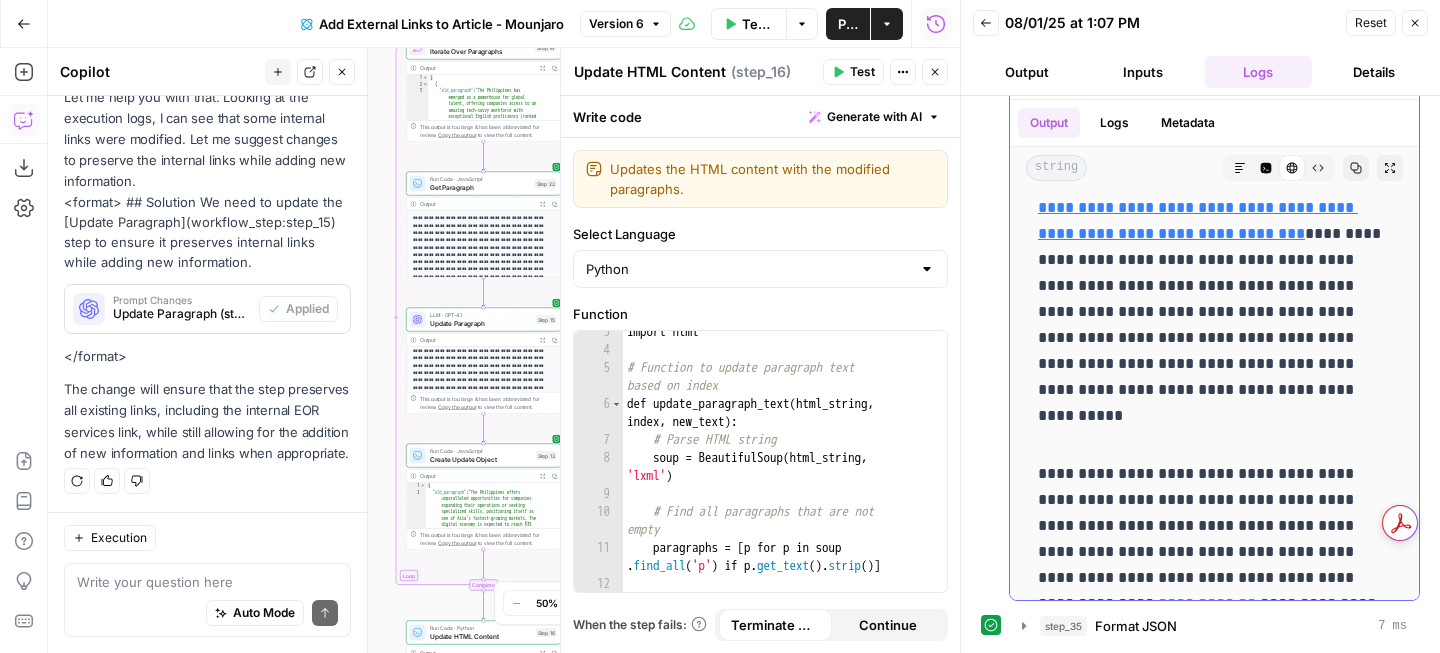 click on "**********" at bounding box center (1214, 221) 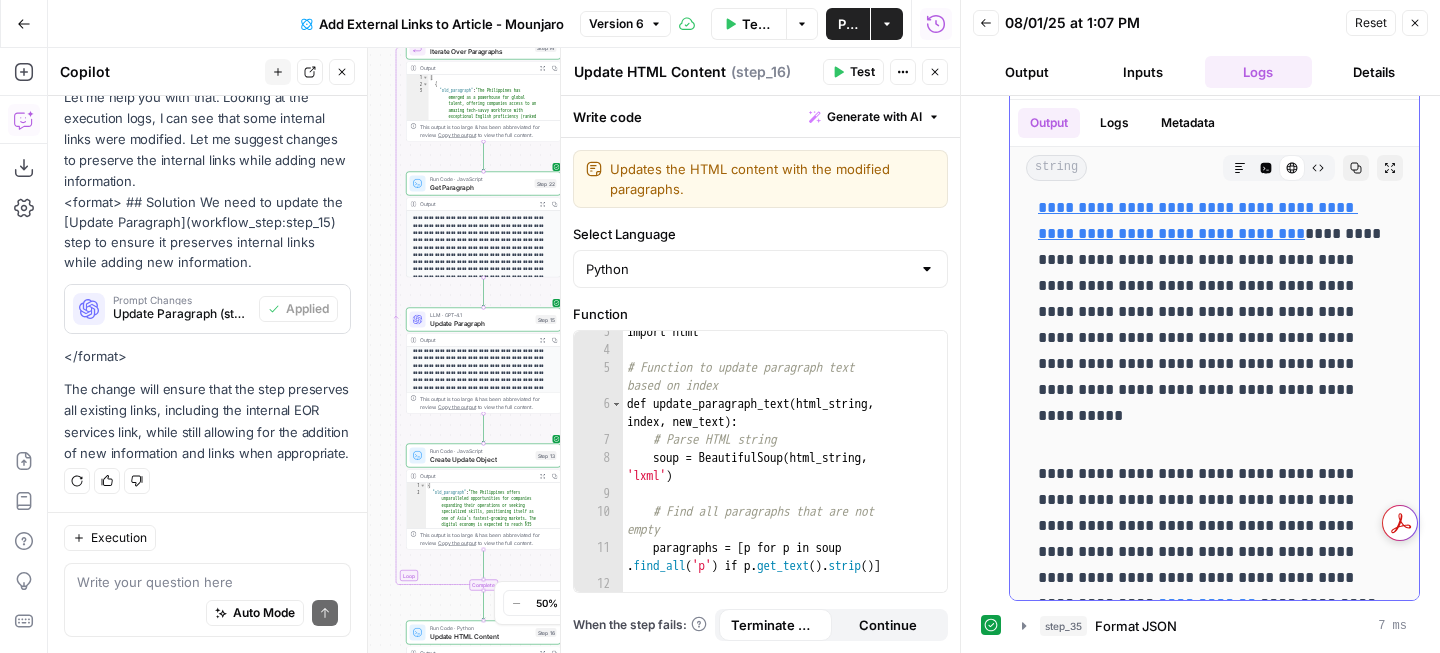 copy on "**********" 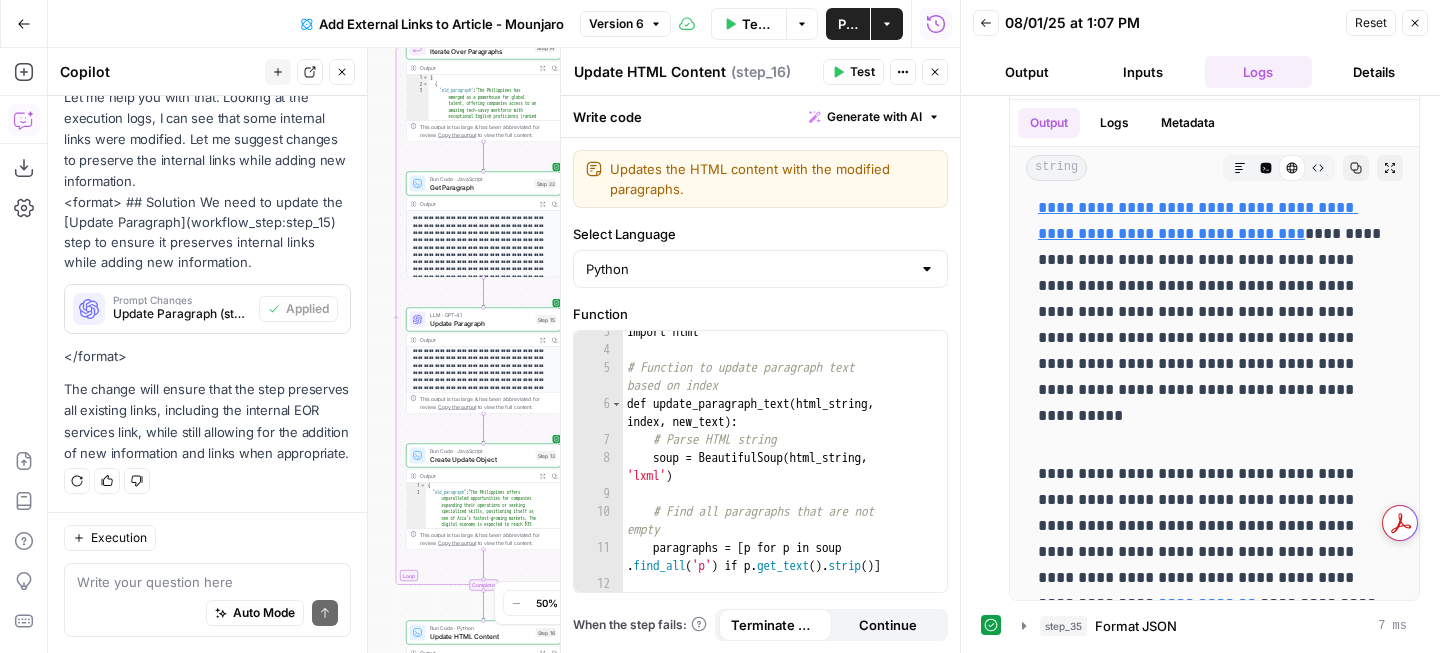 click on "Auto Mode Send" at bounding box center (207, 614) 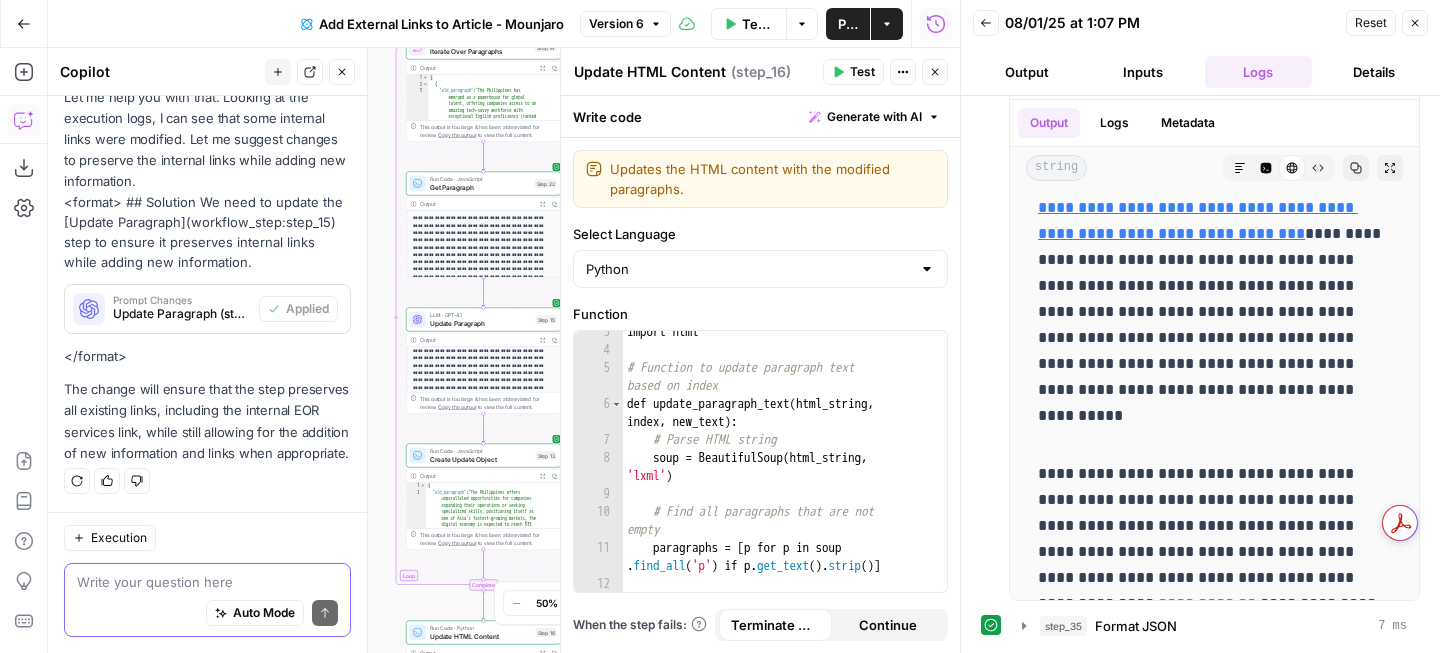 paste on "Employer of Record (EOR) services" 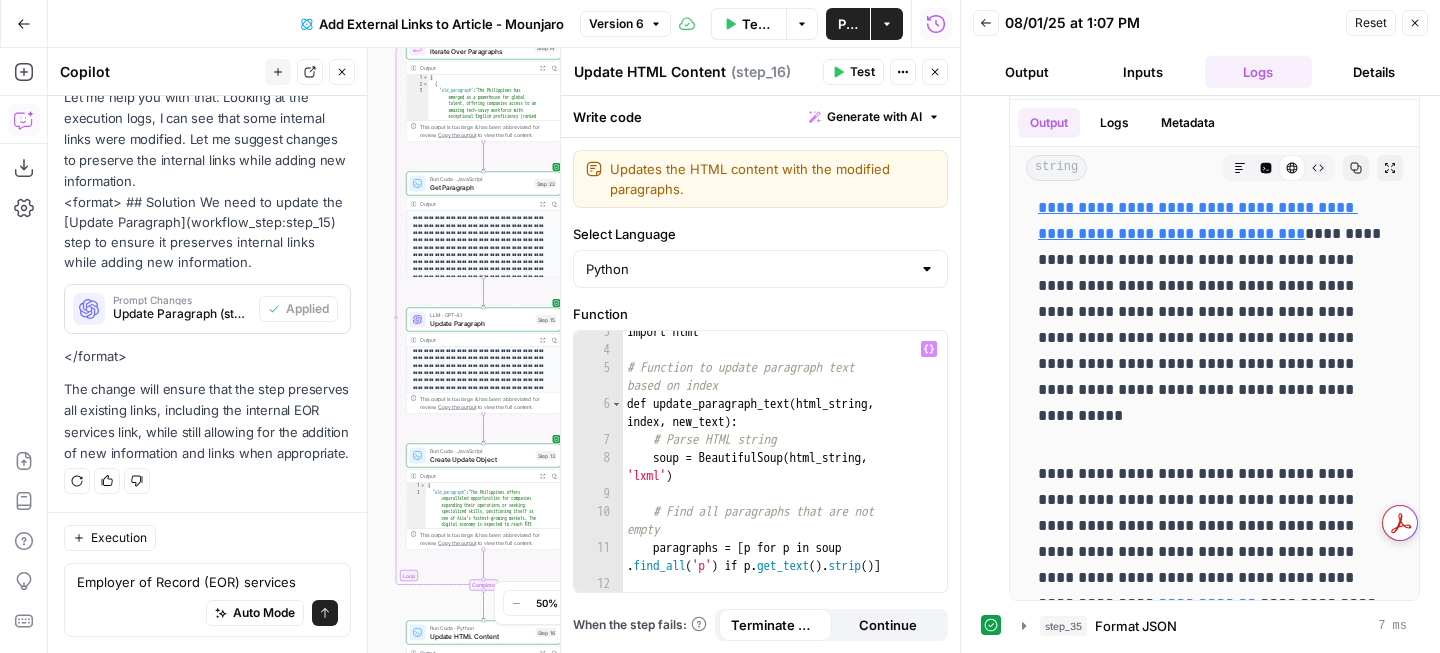 scroll, scrollTop: 86, scrollLeft: 0, axis: vertical 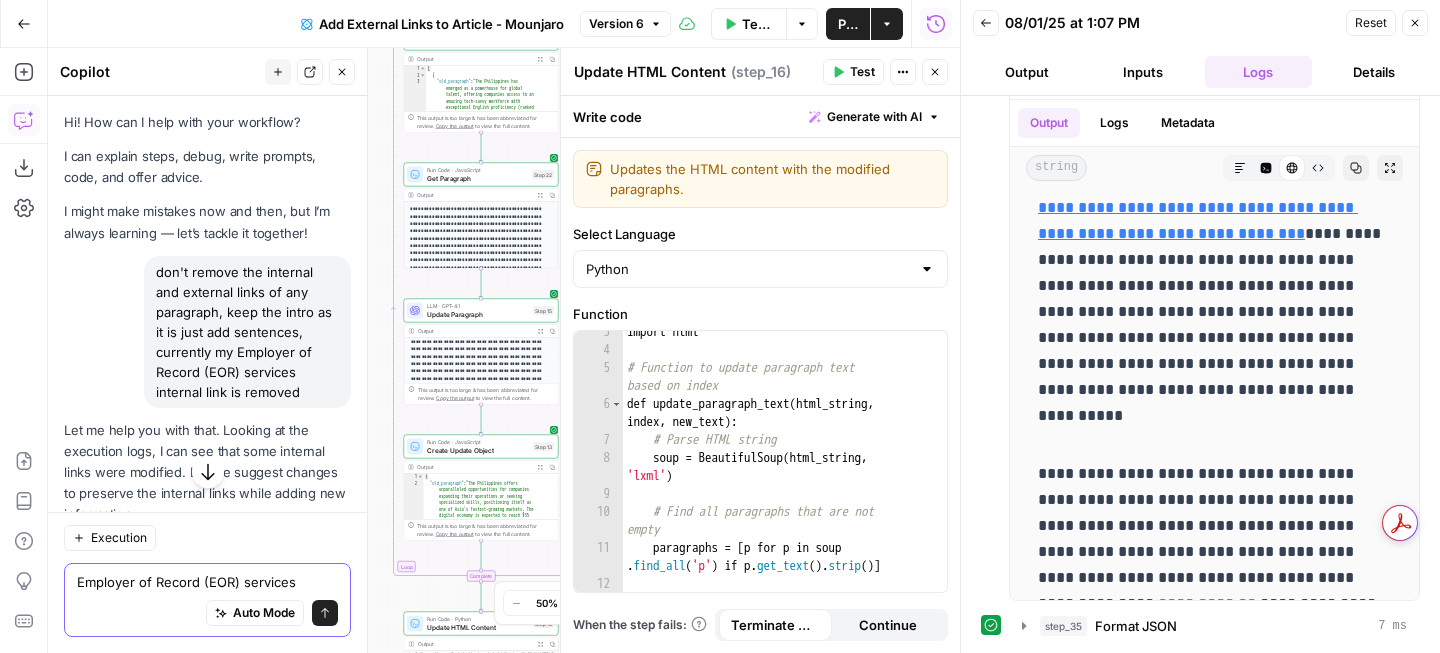 click on "Employer of Record (EOR) services" at bounding box center [207, 582] 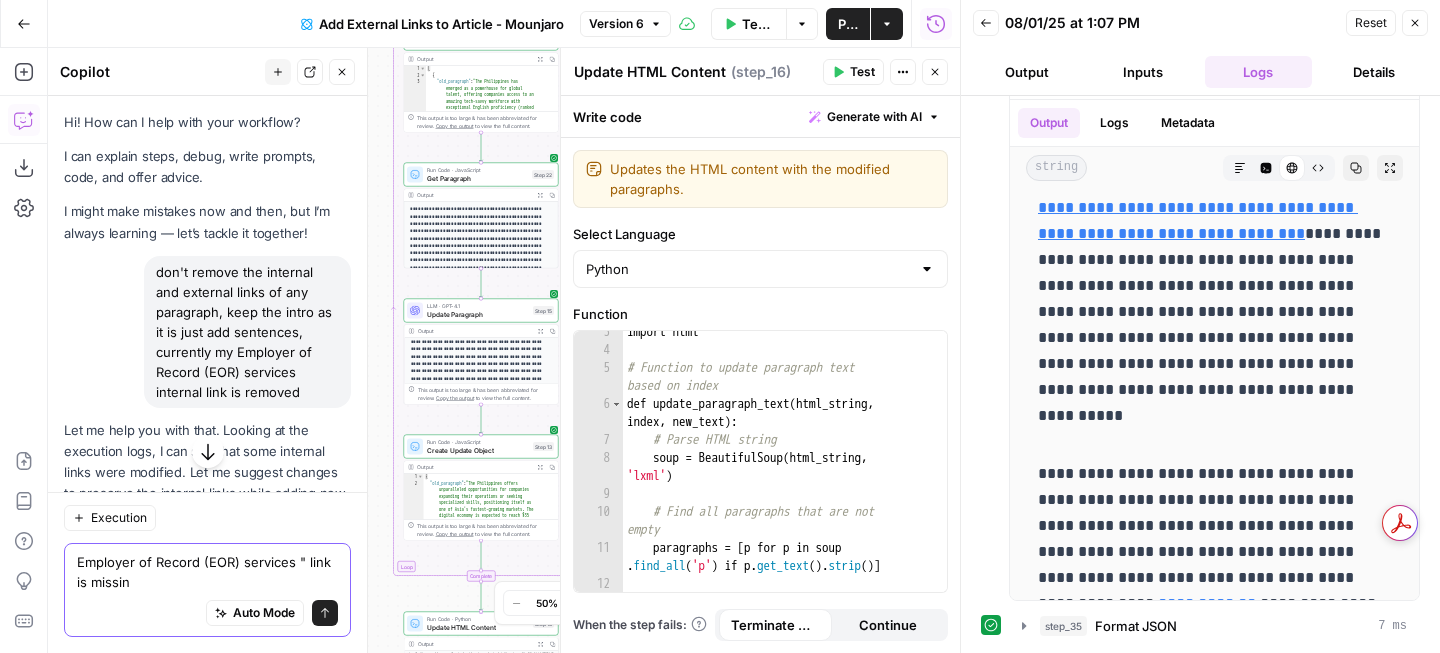 type on "Employer of Record (EOR) services " link is missing" 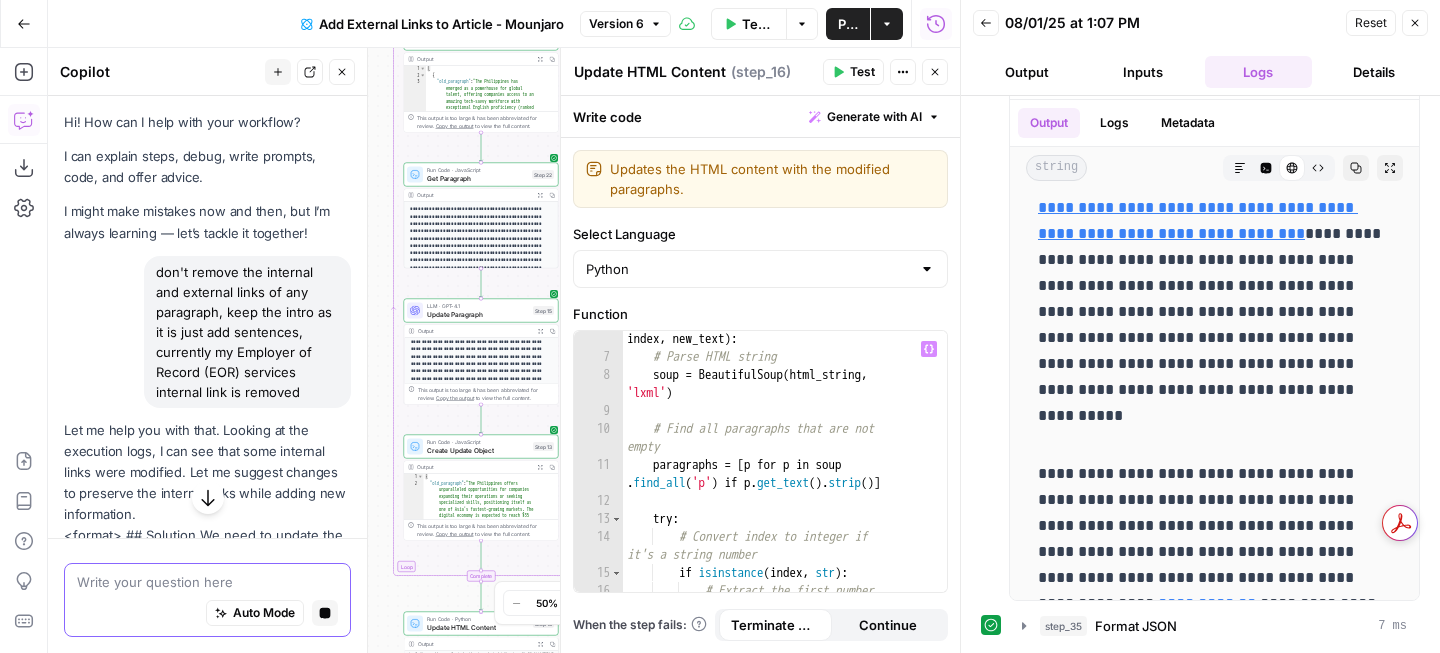 scroll, scrollTop: 157, scrollLeft: 0, axis: vertical 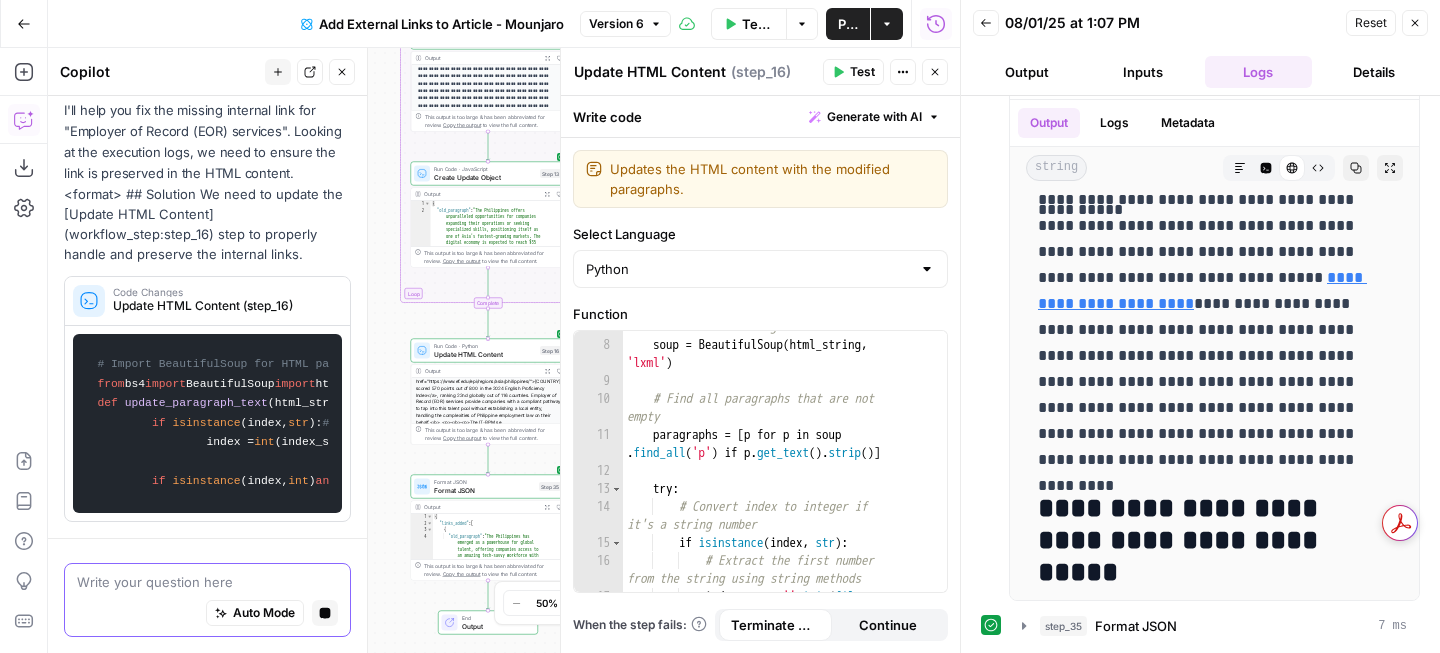 type on "l" 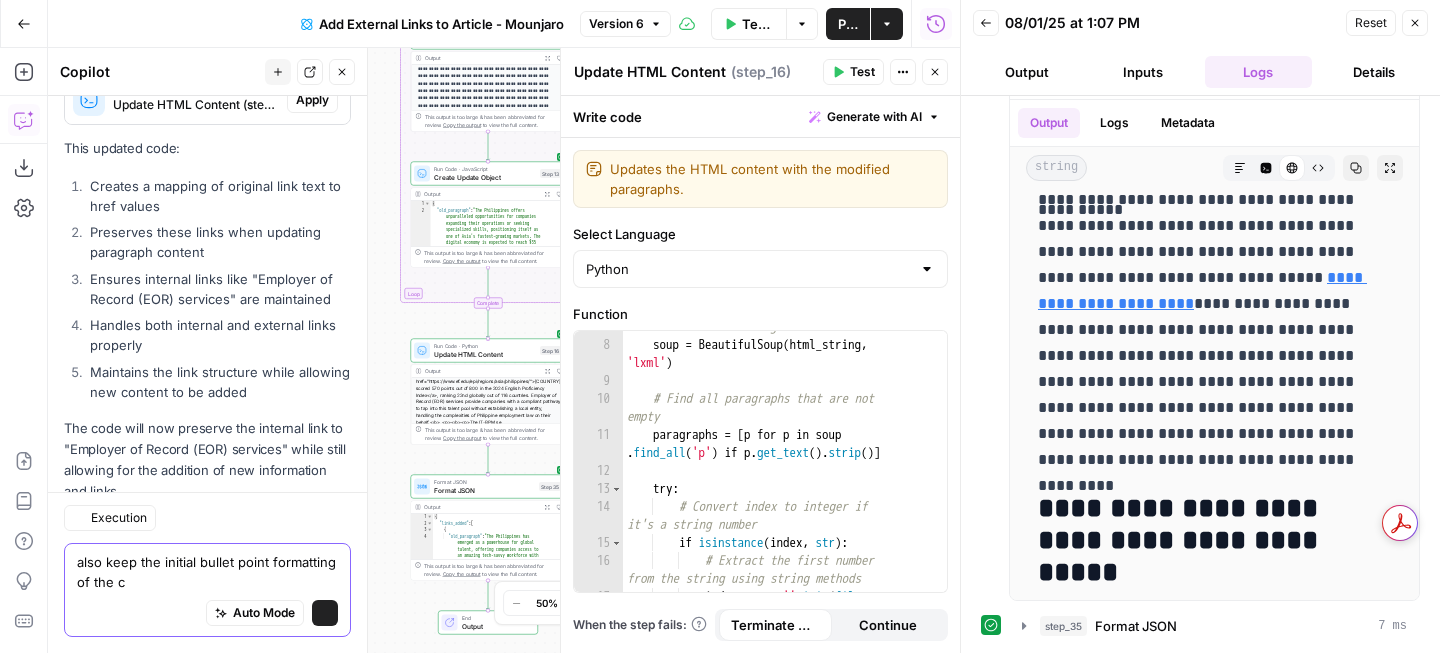 scroll, scrollTop: 1032, scrollLeft: 0, axis: vertical 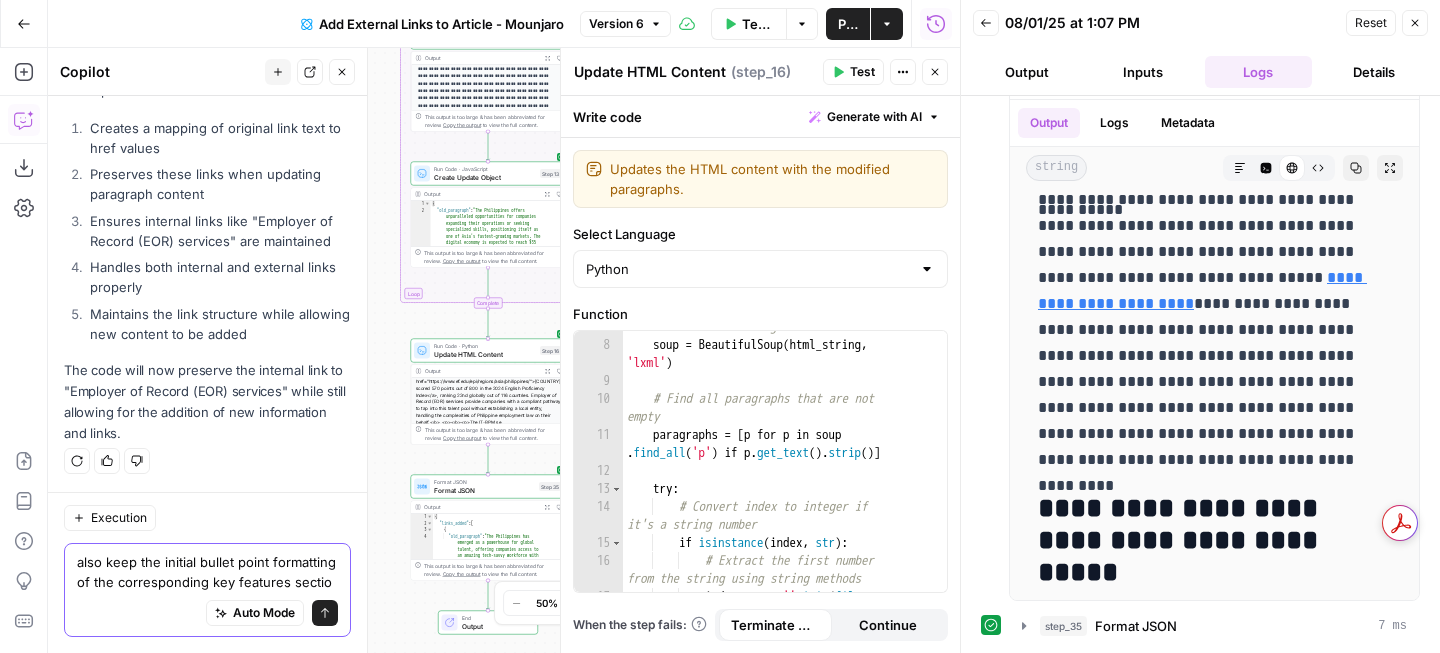 type on "also keep the initial bullet point formatting of the corresponding key features section" 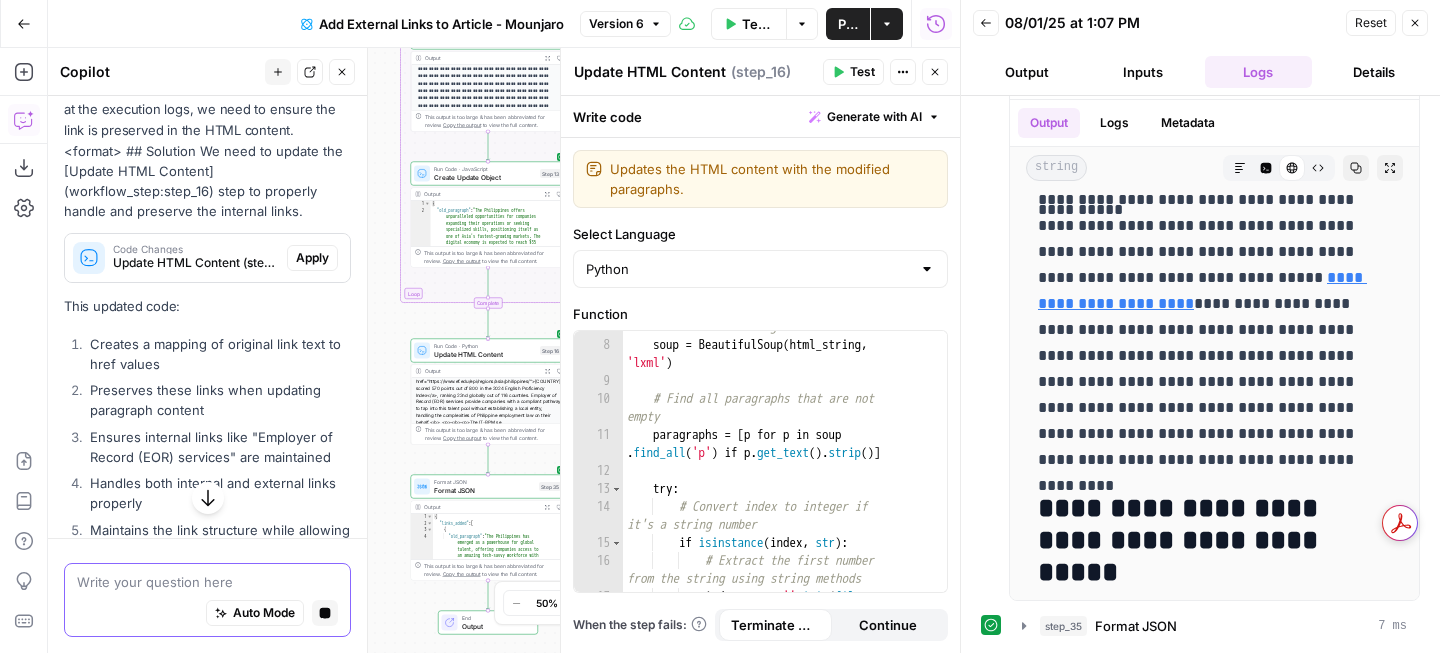 scroll, scrollTop: 809, scrollLeft: 0, axis: vertical 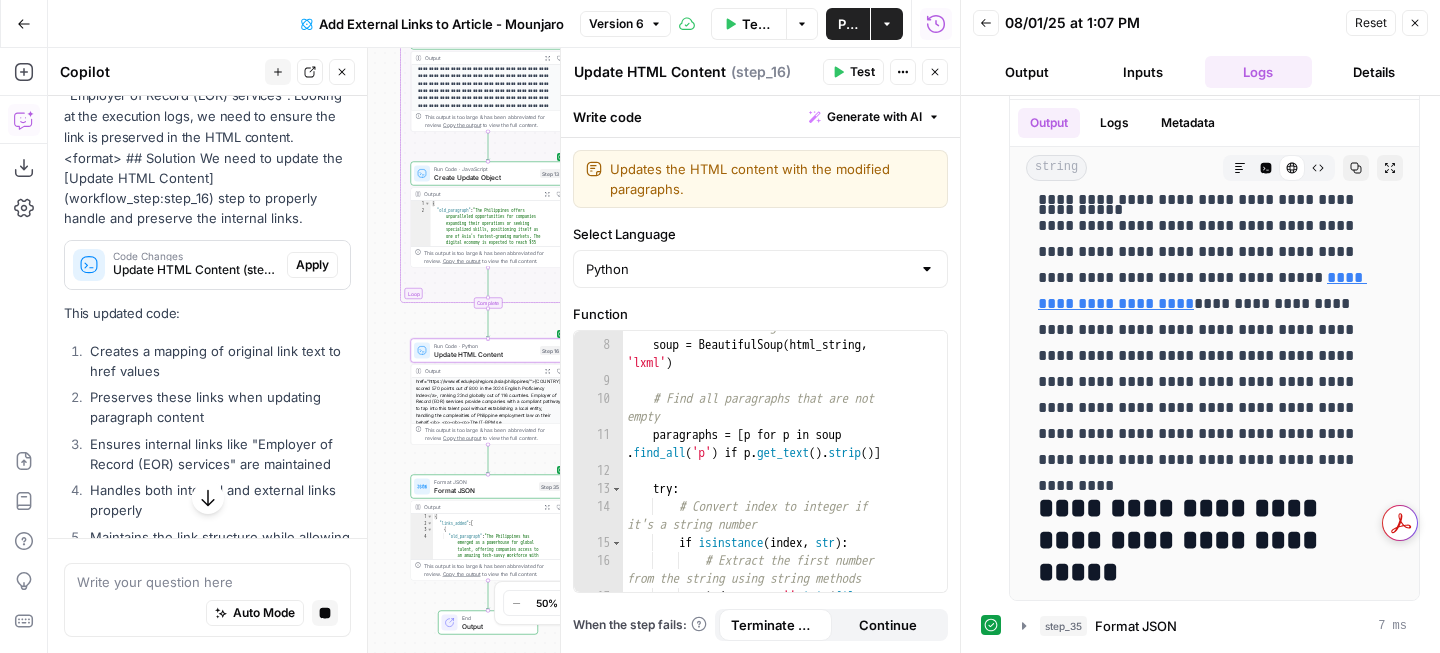 click on "Apply" at bounding box center [312, 265] 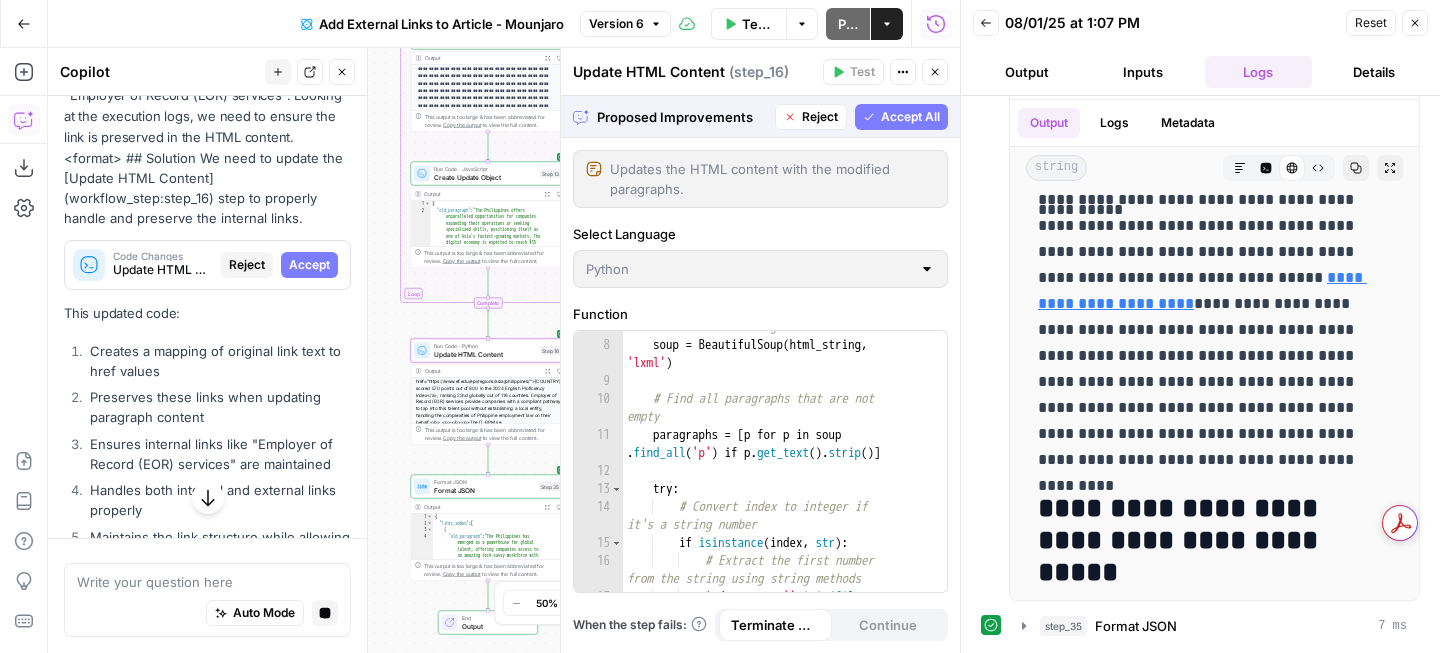 click on "Accept" at bounding box center [309, 265] 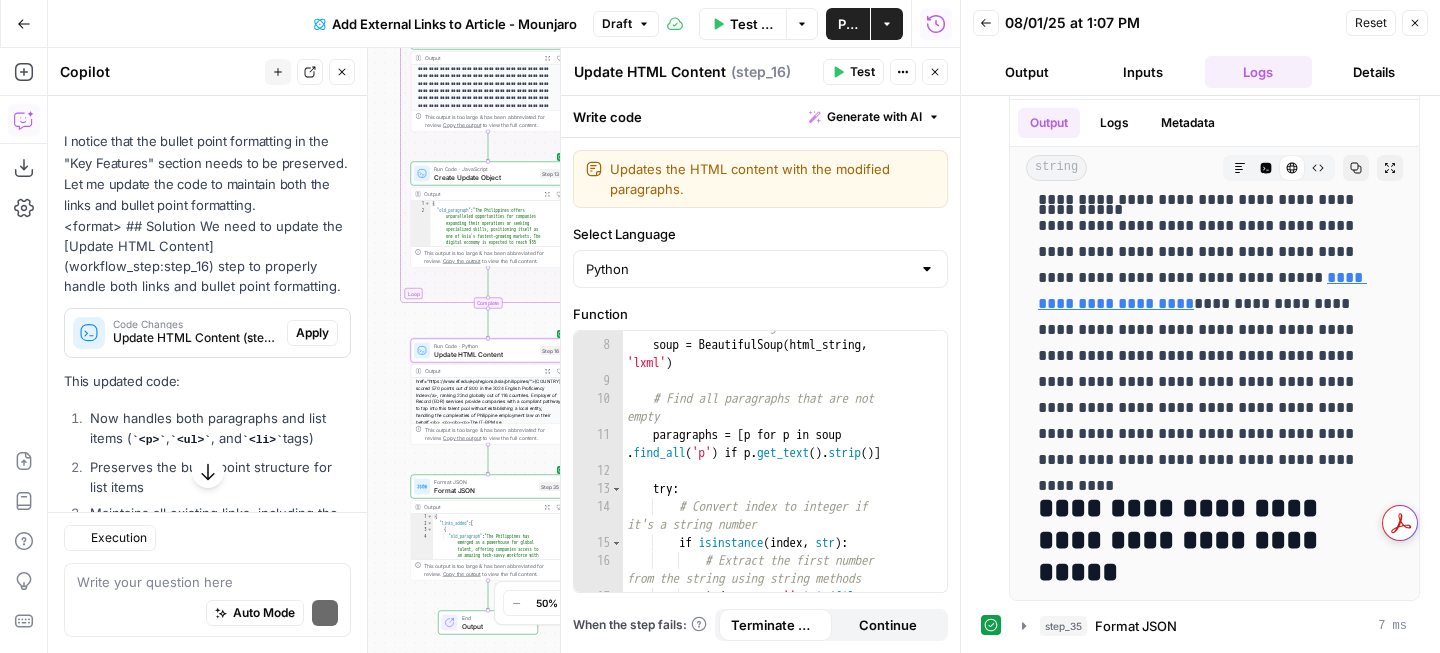 scroll, scrollTop: 1628, scrollLeft: 0, axis: vertical 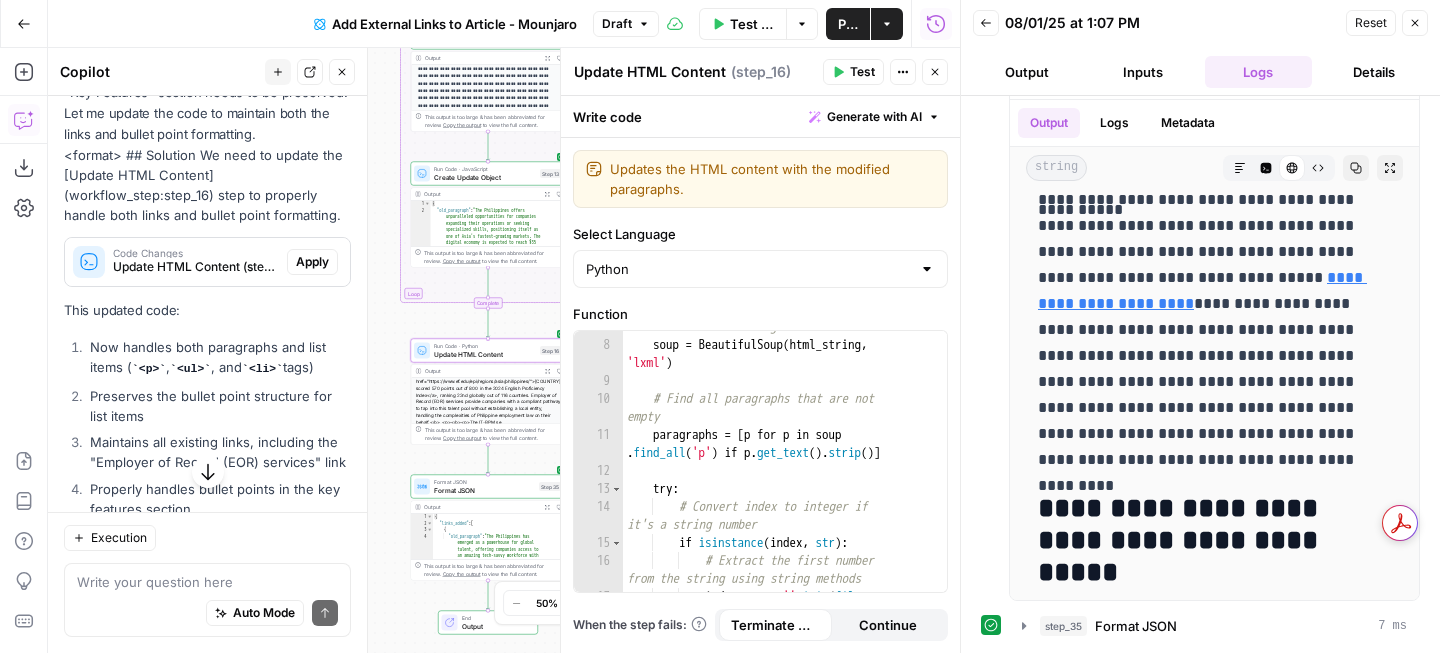 click on "Apply" at bounding box center (312, 262) 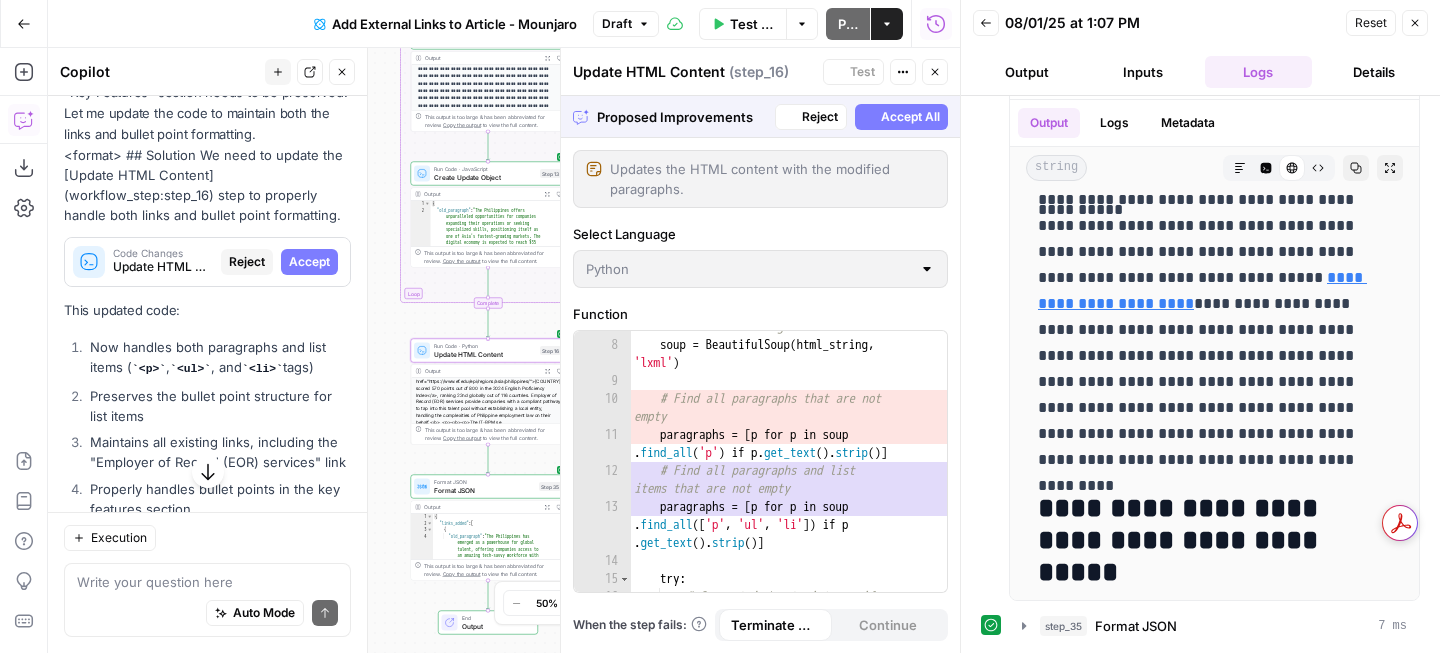 click on "Accept" at bounding box center (309, 262) 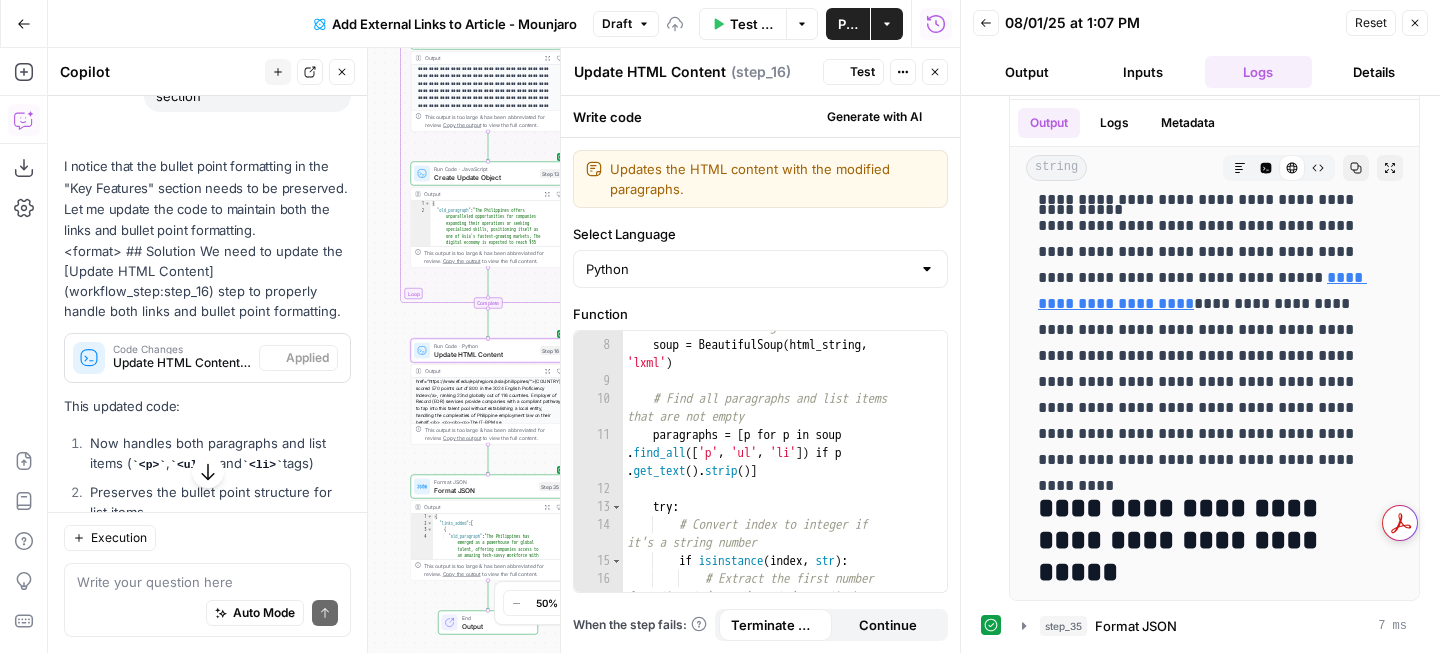 scroll, scrollTop: 1628, scrollLeft: 0, axis: vertical 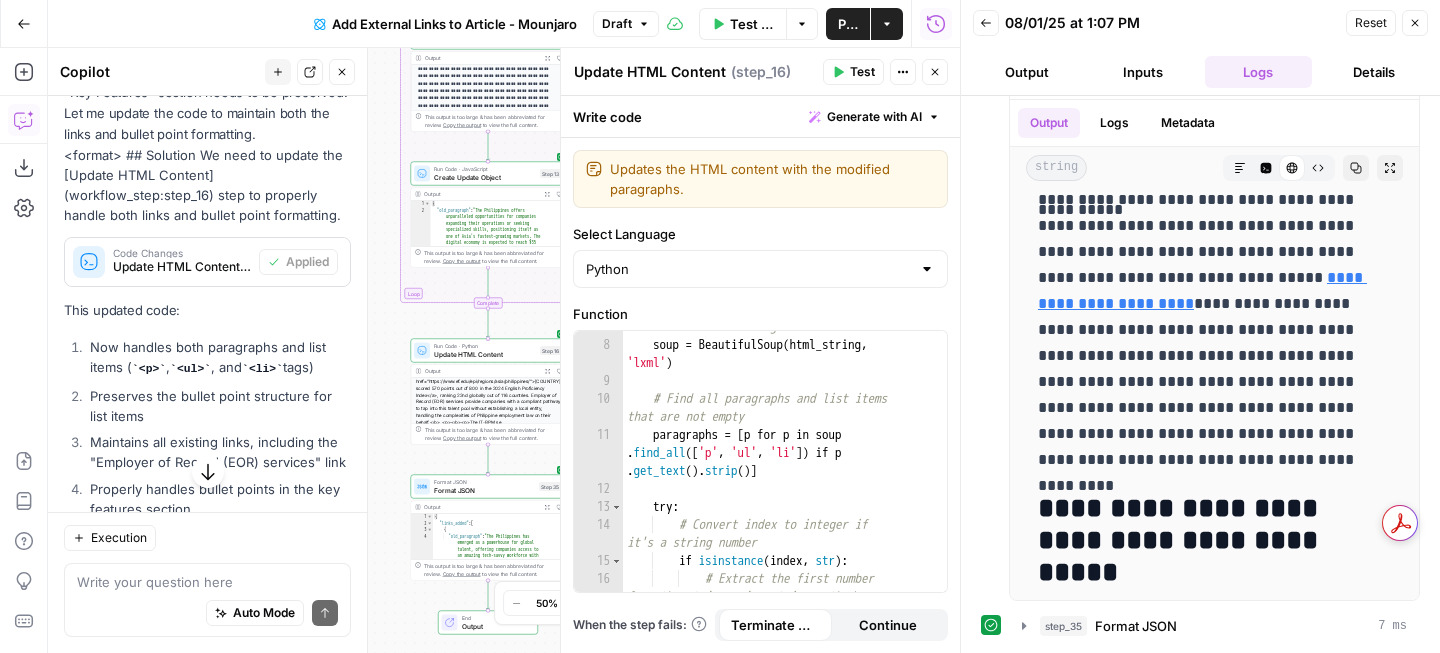 click on "Test" at bounding box center [862, 72] 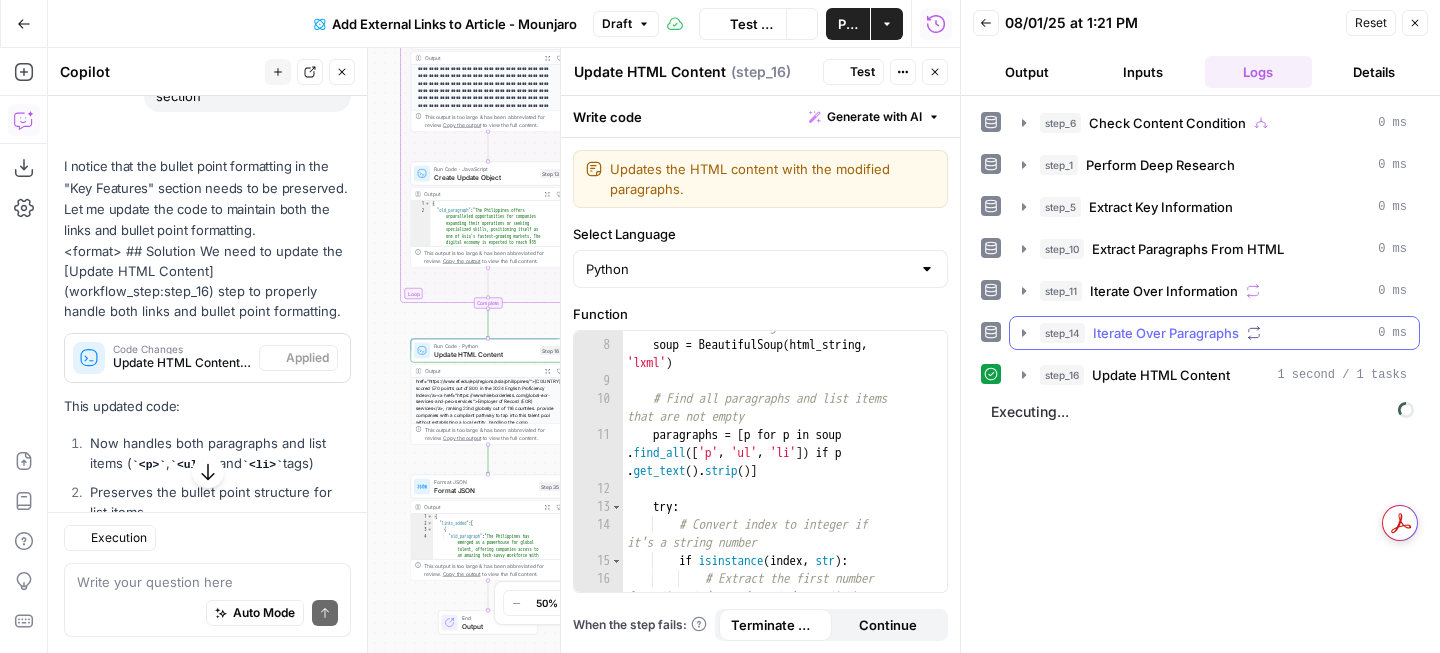 scroll, scrollTop: 1628, scrollLeft: 0, axis: vertical 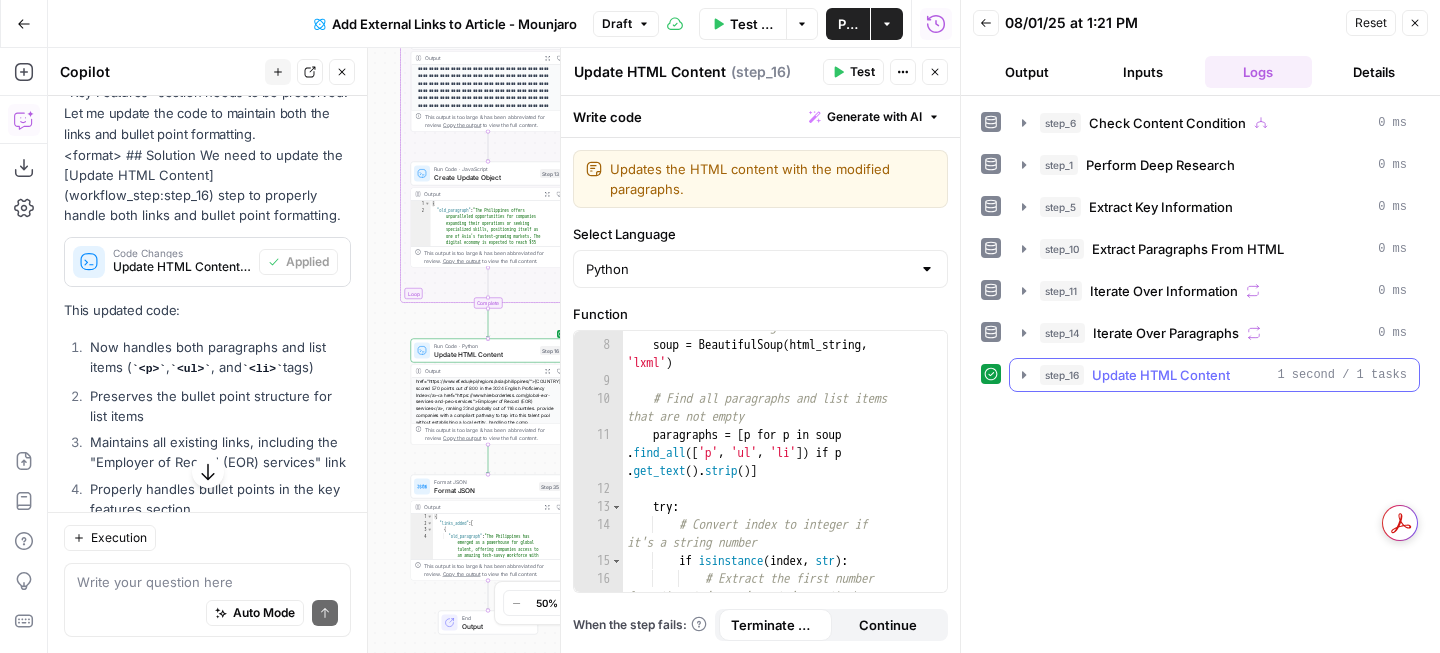 click 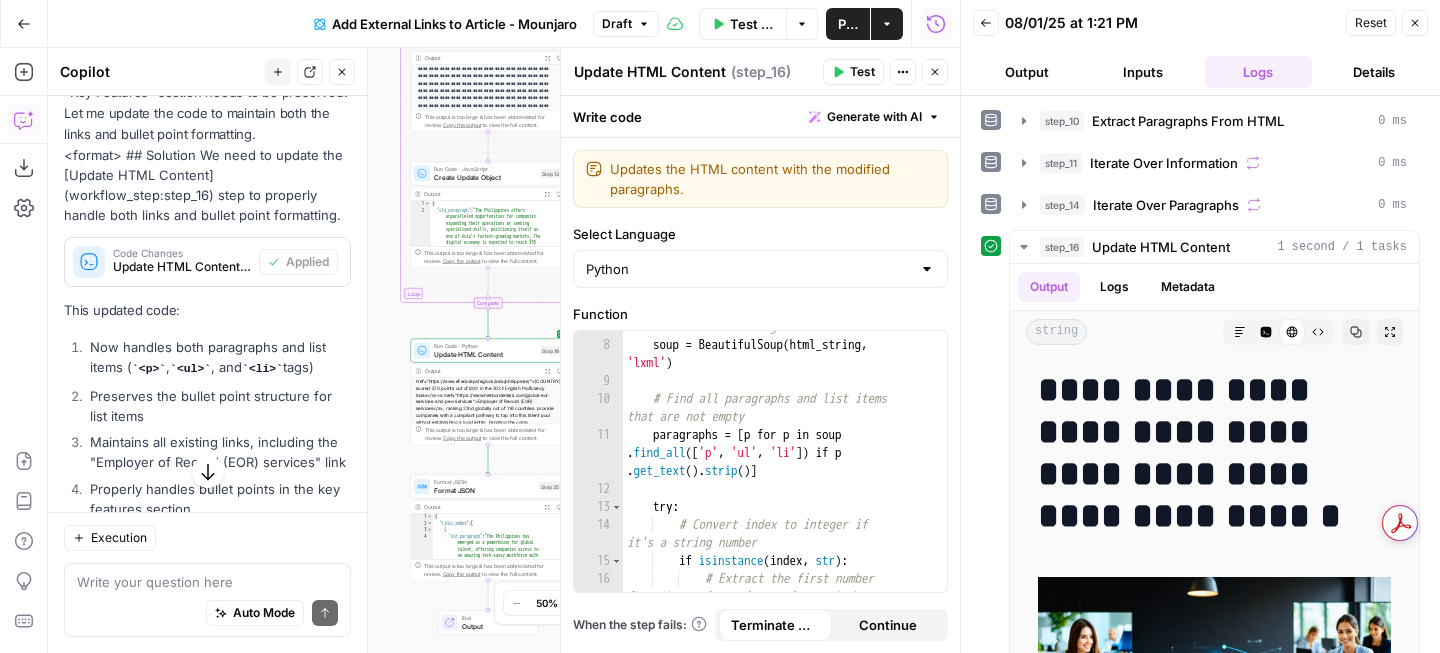 scroll, scrollTop: 250, scrollLeft: 0, axis: vertical 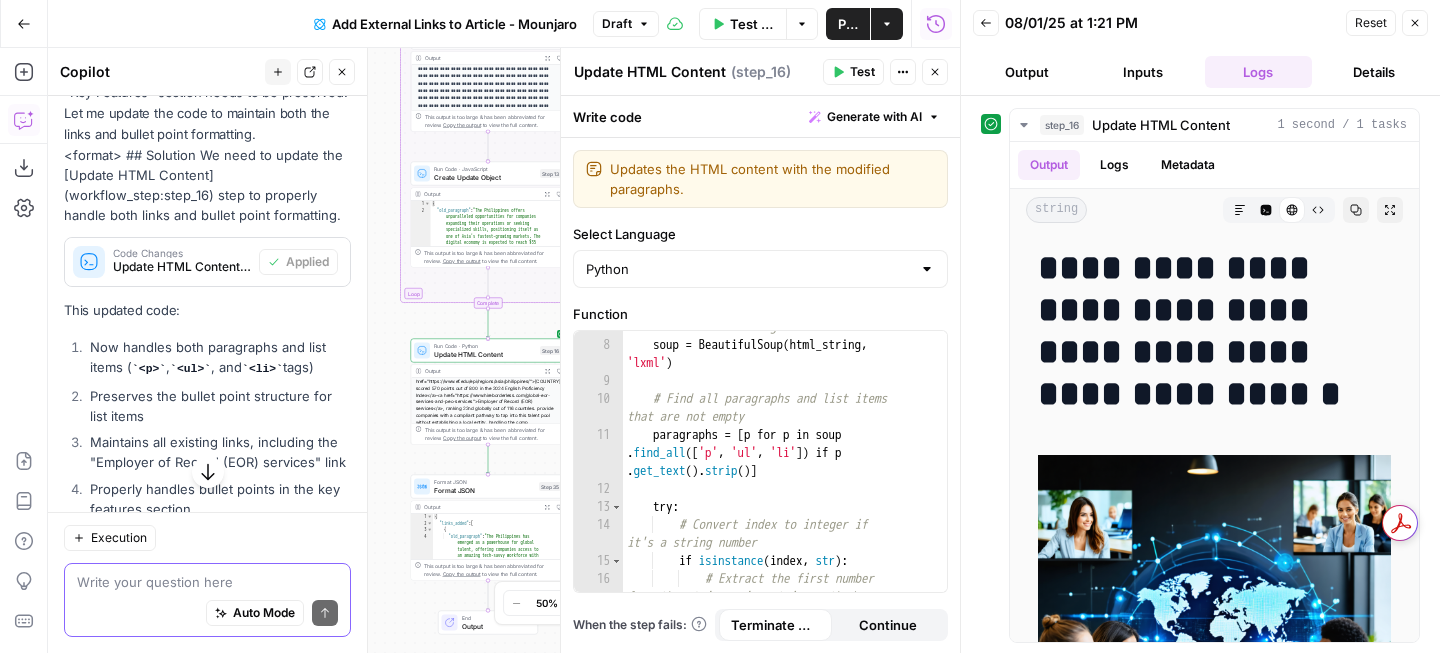 click at bounding box center [207, 582] 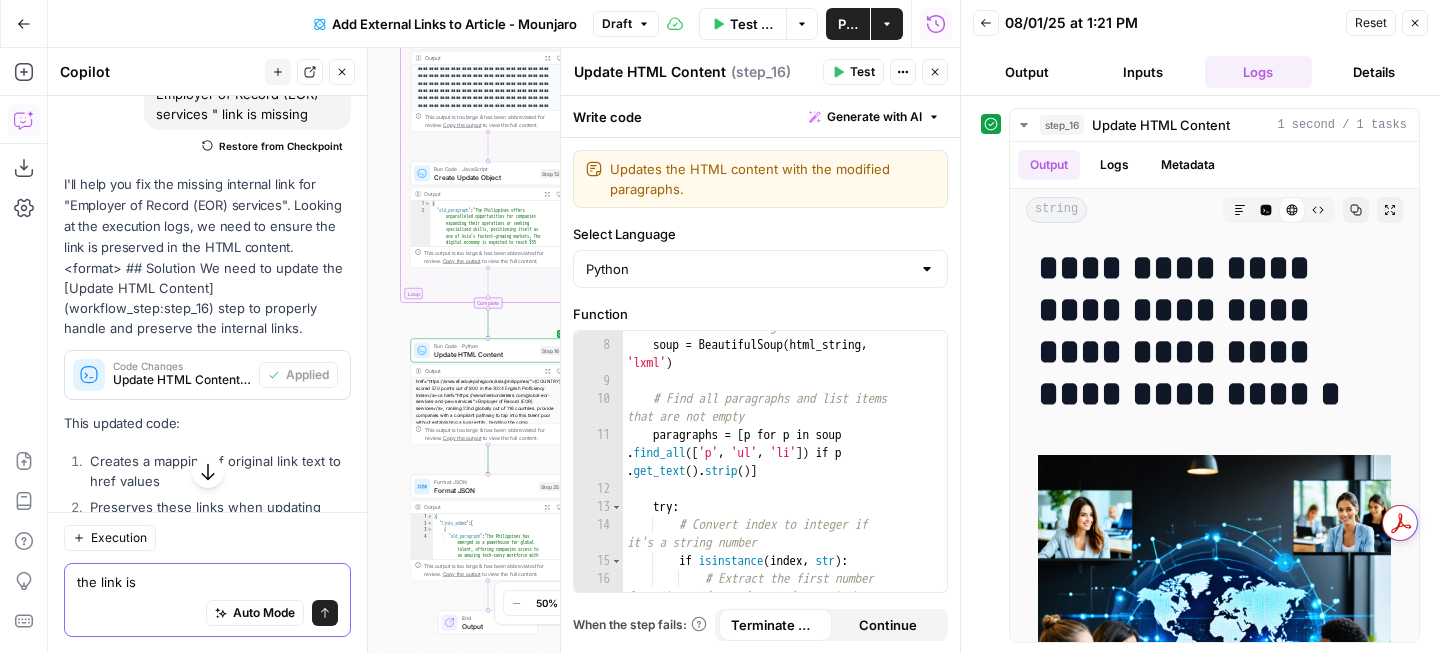 scroll, scrollTop: 751, scrollLeft: 0, axis: vertical 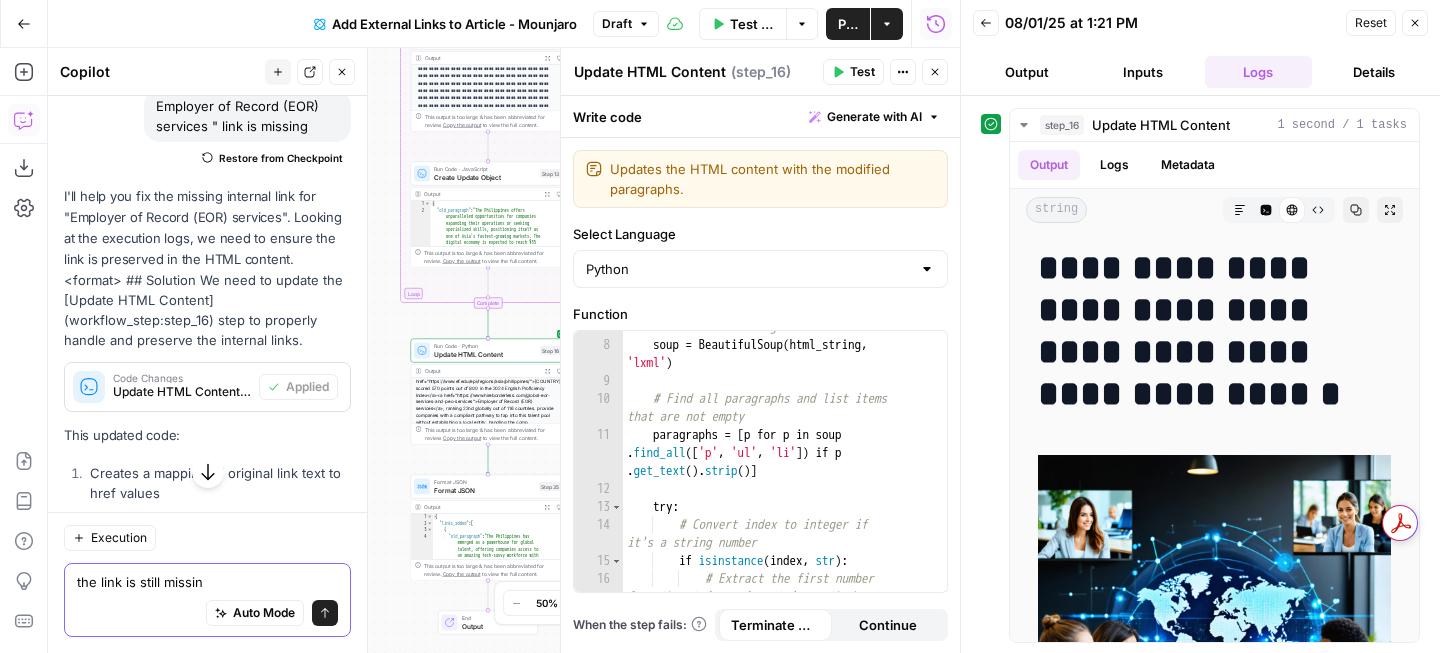 type on "the link is still missing" 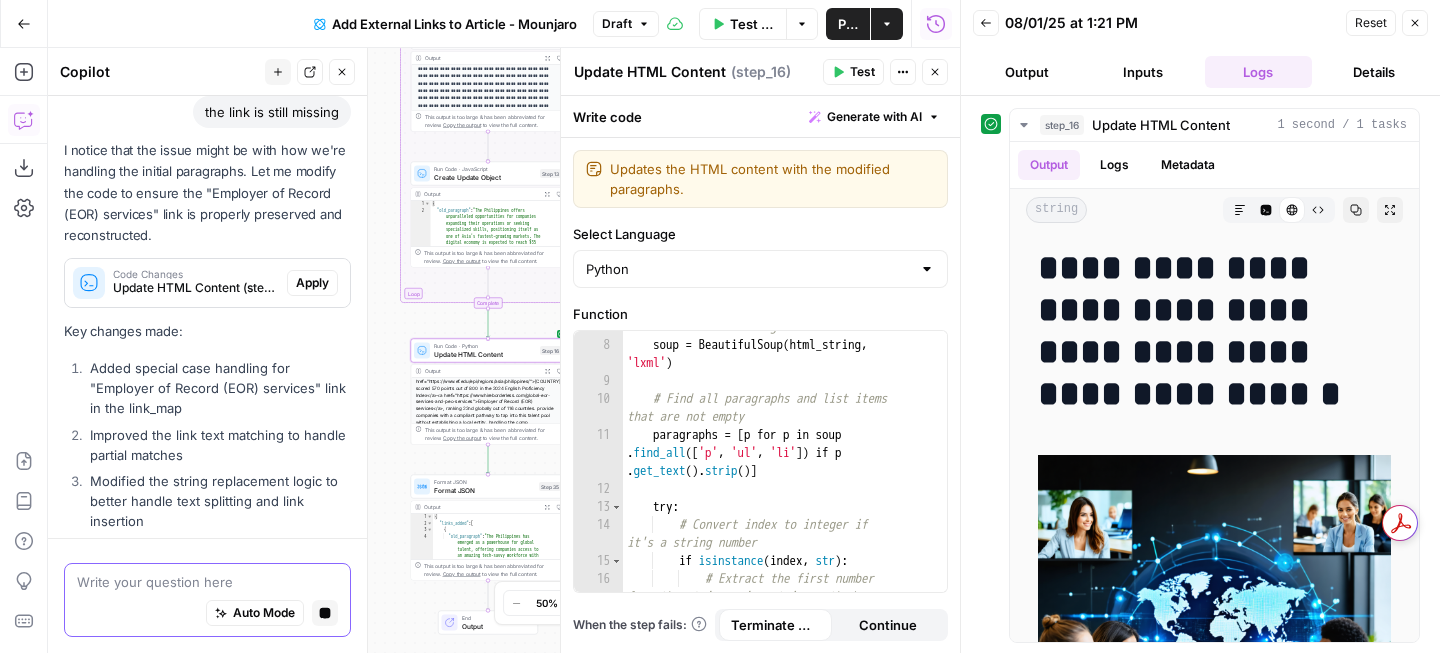 scroll, scrollTop: 2615, scrollLeft: 0, axis: vertical 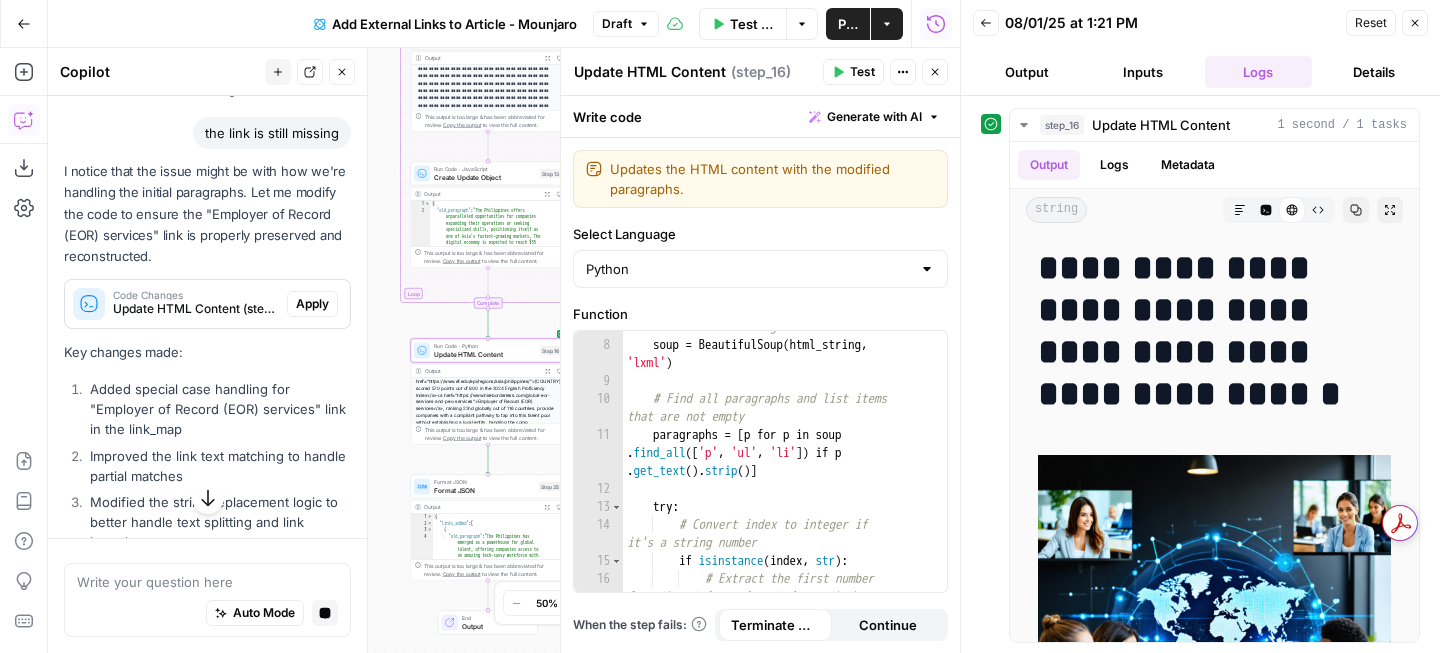 click on "Apply" at bounding box center (312, 304) 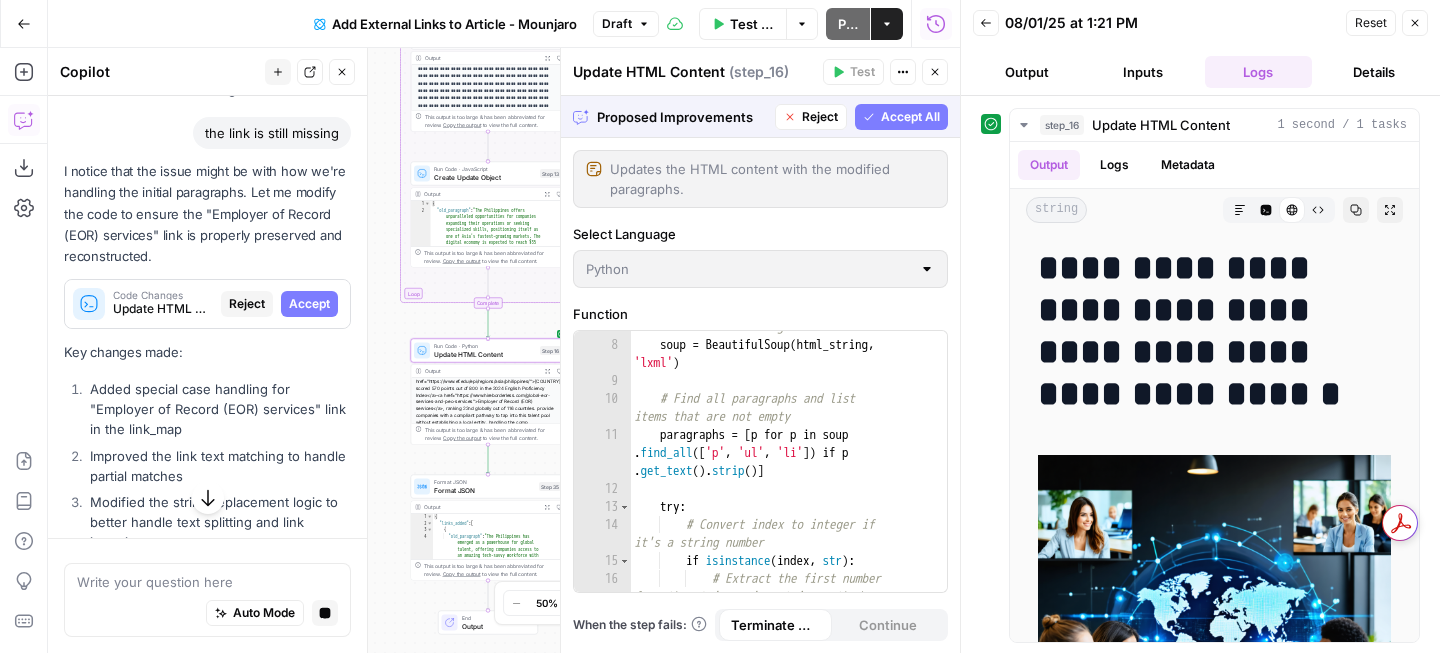 click on "Accept" at bounding box center (309, 304) 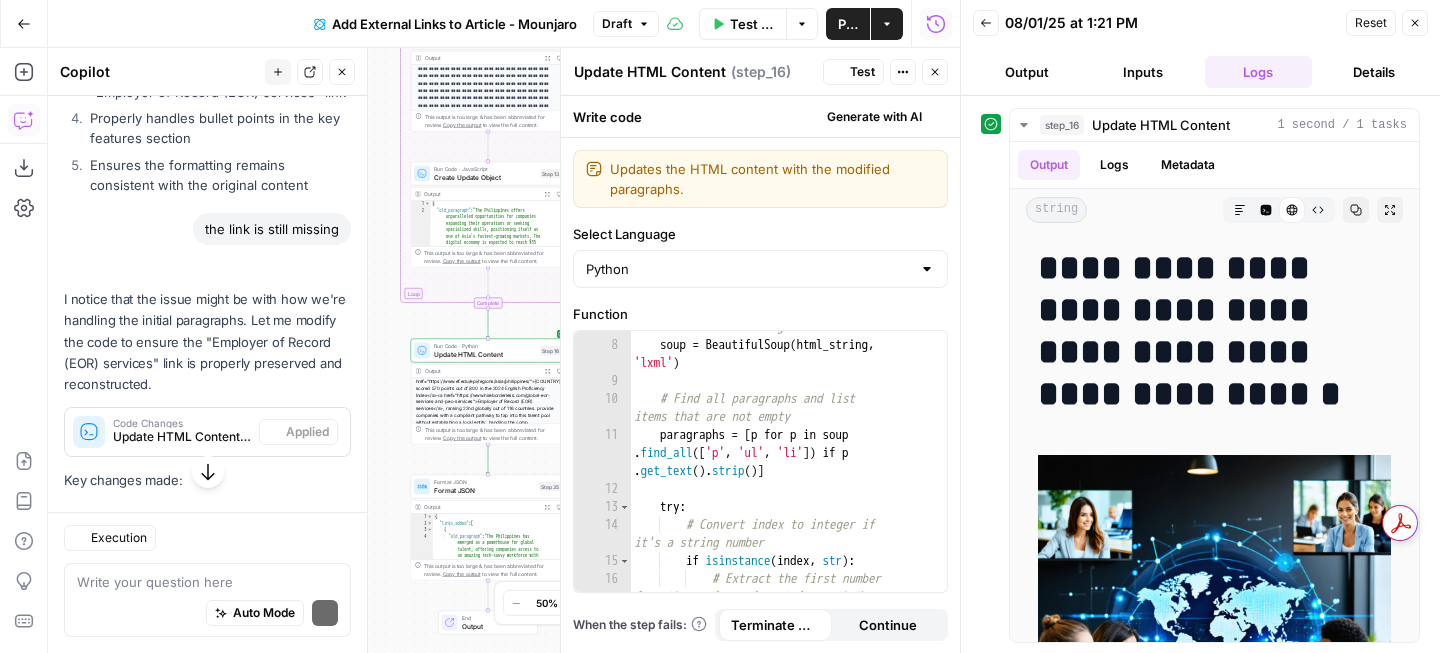 scroll, scrollTop: 2711, scrollLeft: 0, axis: vertical 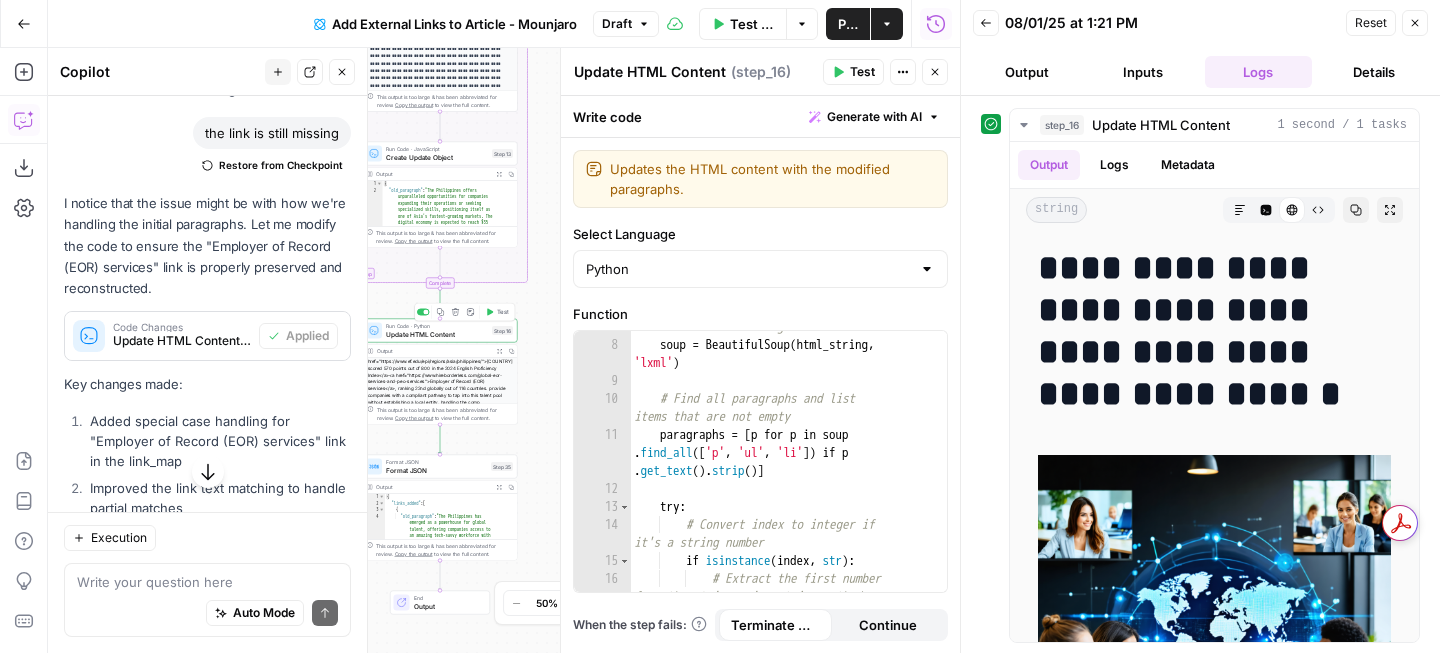 click on "Test" at bounding box center [503, 312] 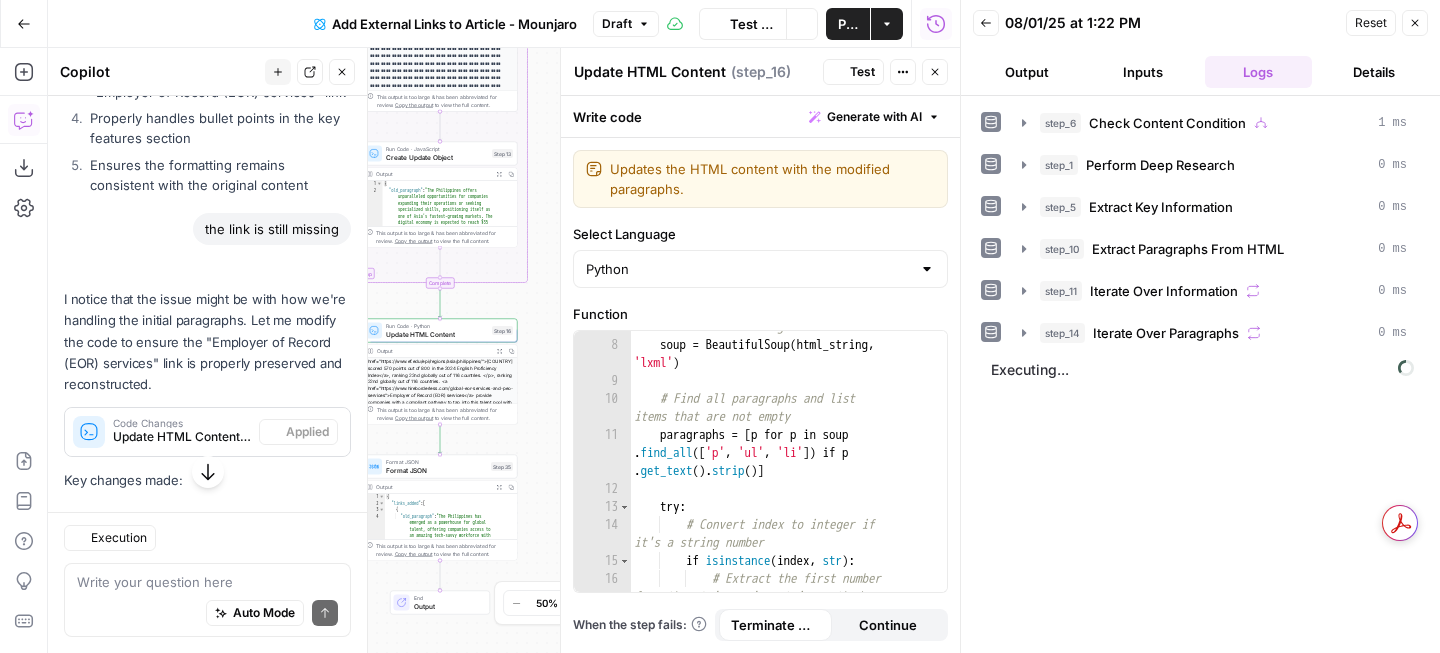 scroll, scrollTop: 2711, scrollLeft: 0, axis: vertical 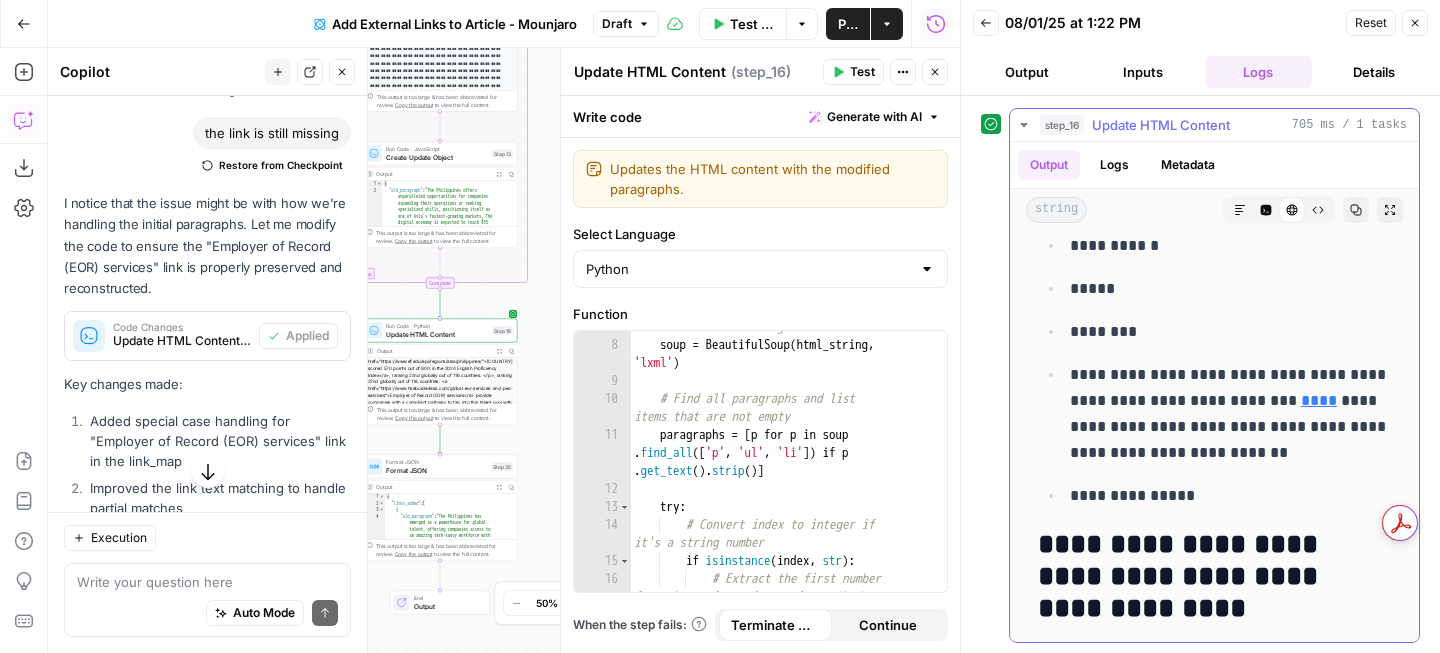 drag, startPoint x: 1073, startPoint y: 376, endPoint x: 1337, endPoint y: 456, distance: 275.85504 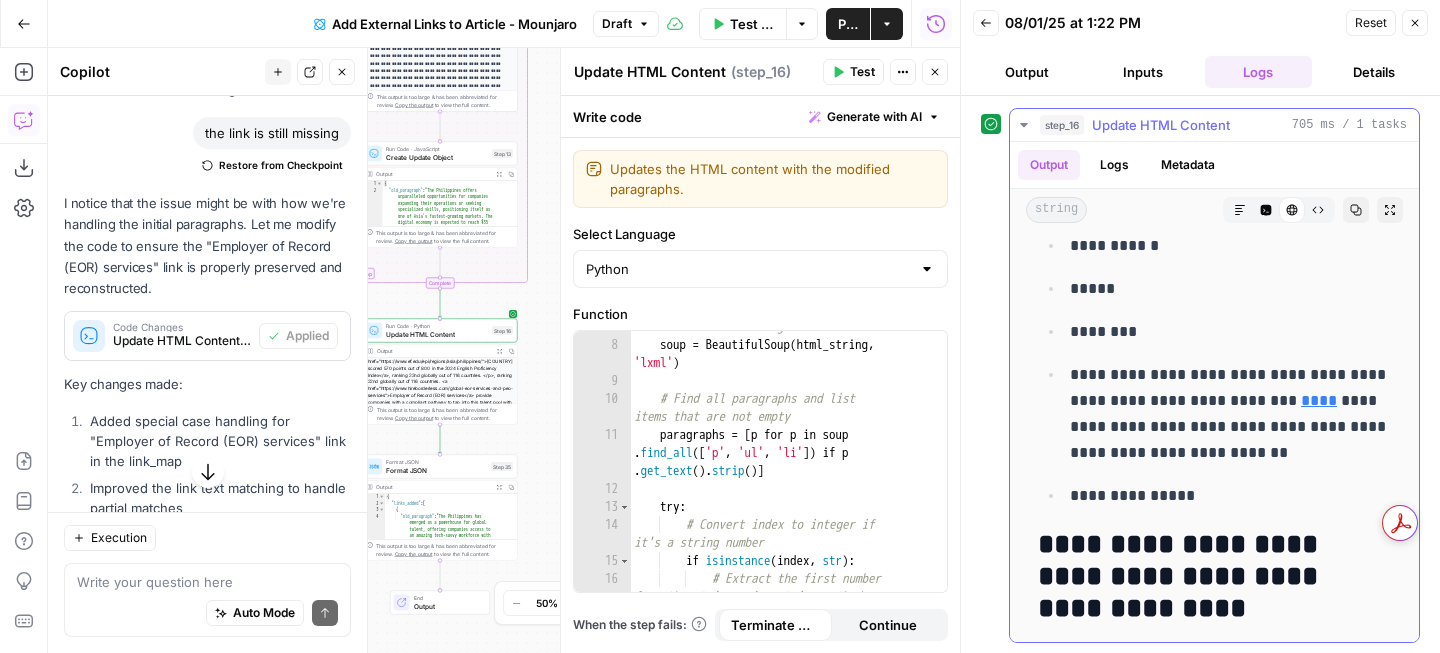 click on "**********" at bounding box center (1230, 414) 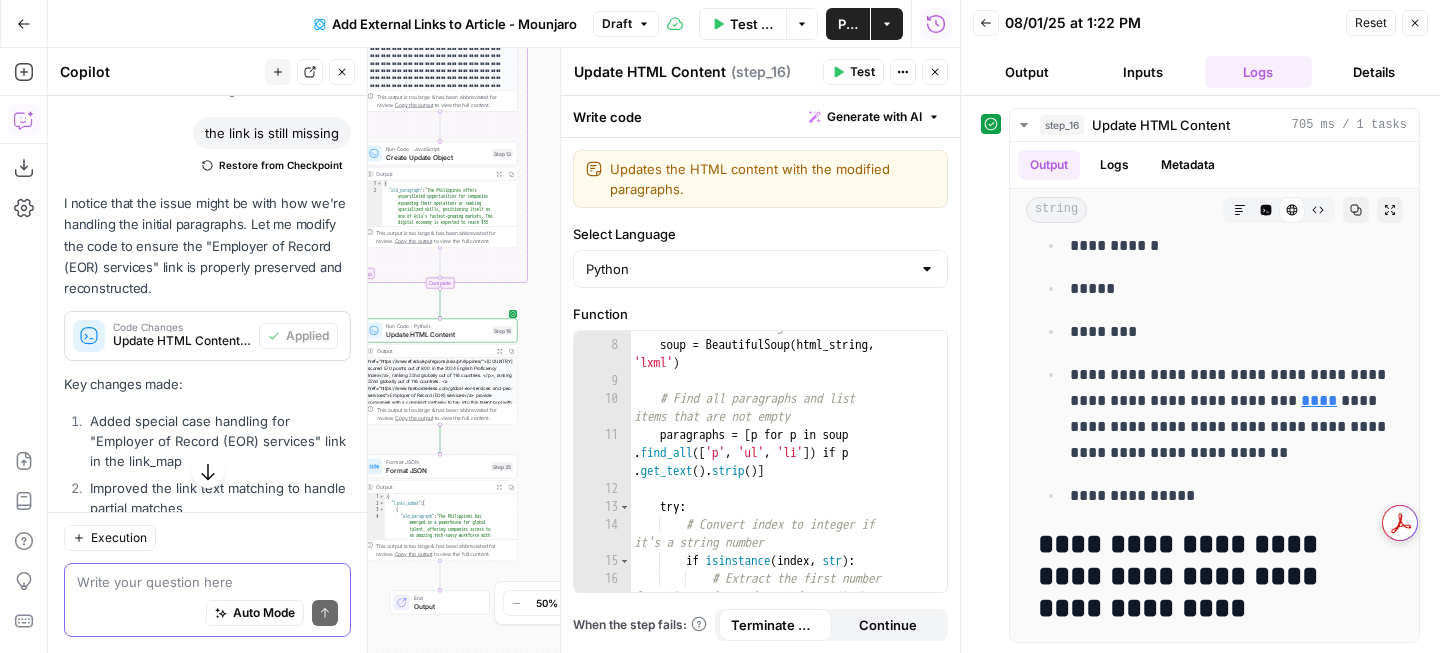 click at bounding box center [207, 582] 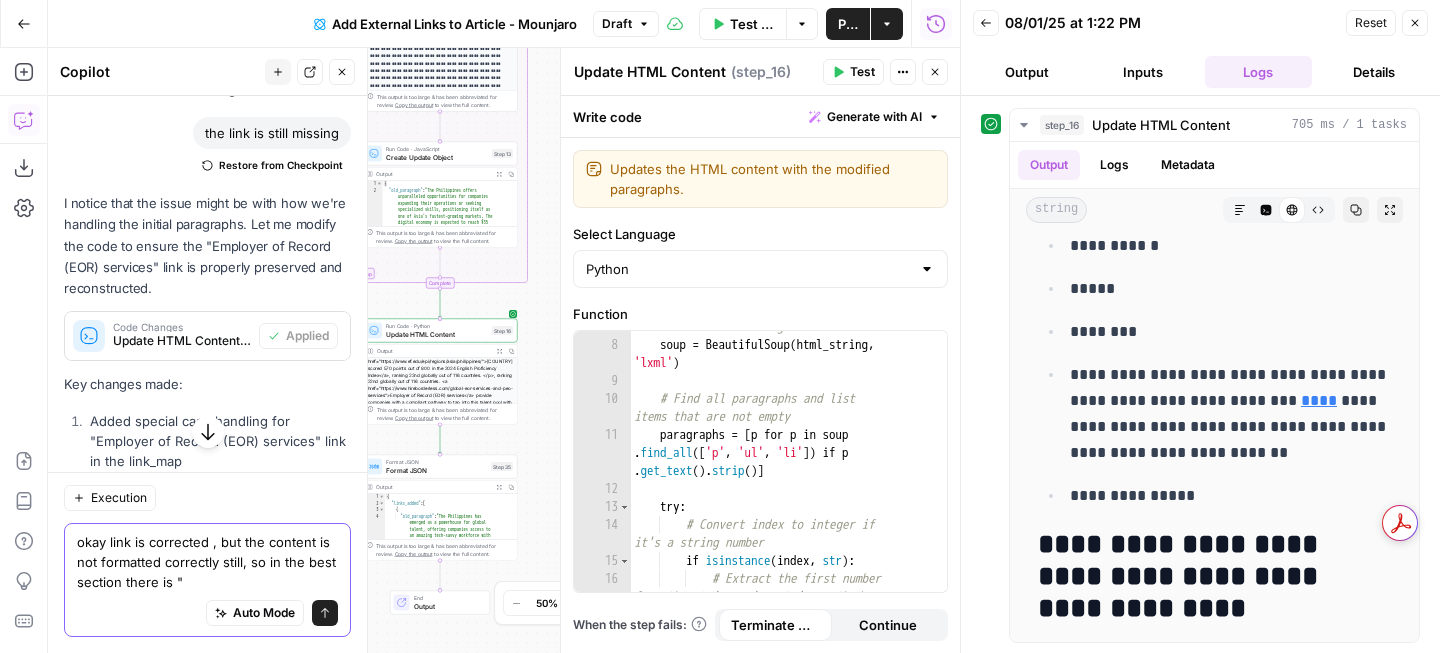 paste on "Onboarding Speed: 1-2 days. PhilHealth contribution rates are set at 5.0% of monthly basic salary, shared equally between employers and employees." 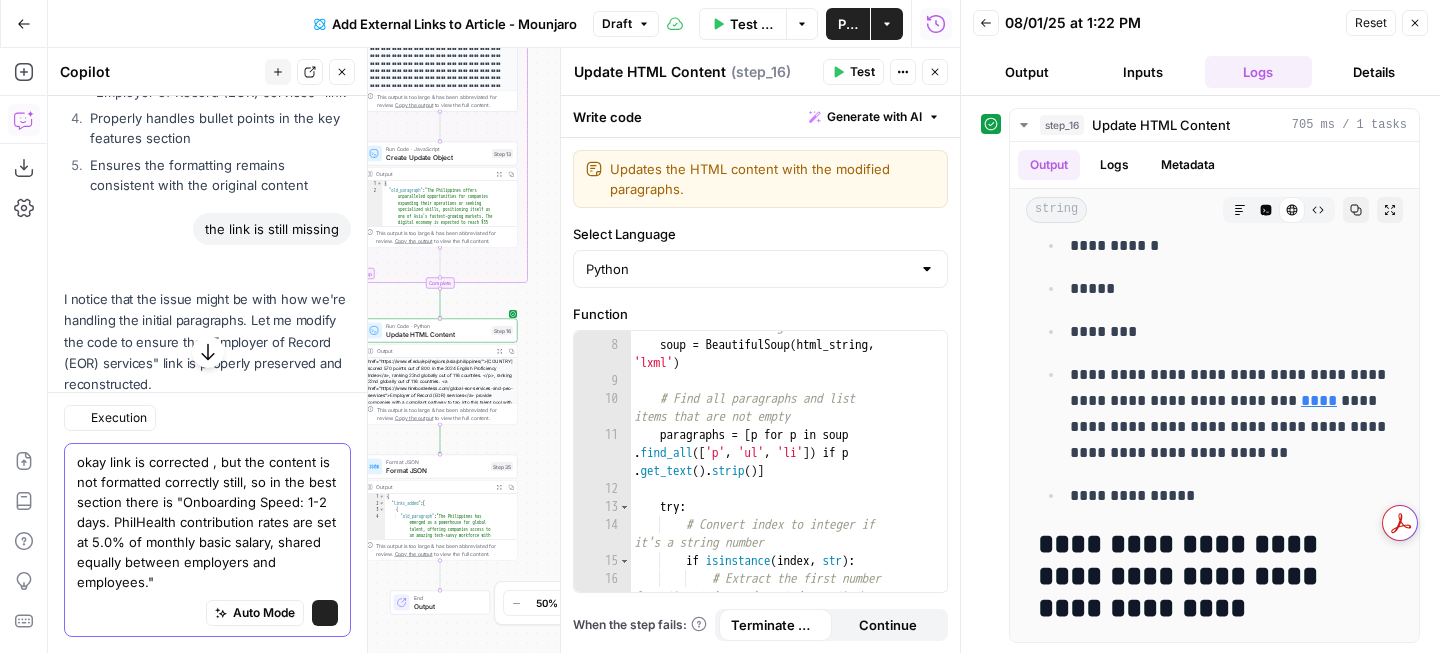 scroll, scrollTop: 2711, scrollLeft: 0, axis: vertical 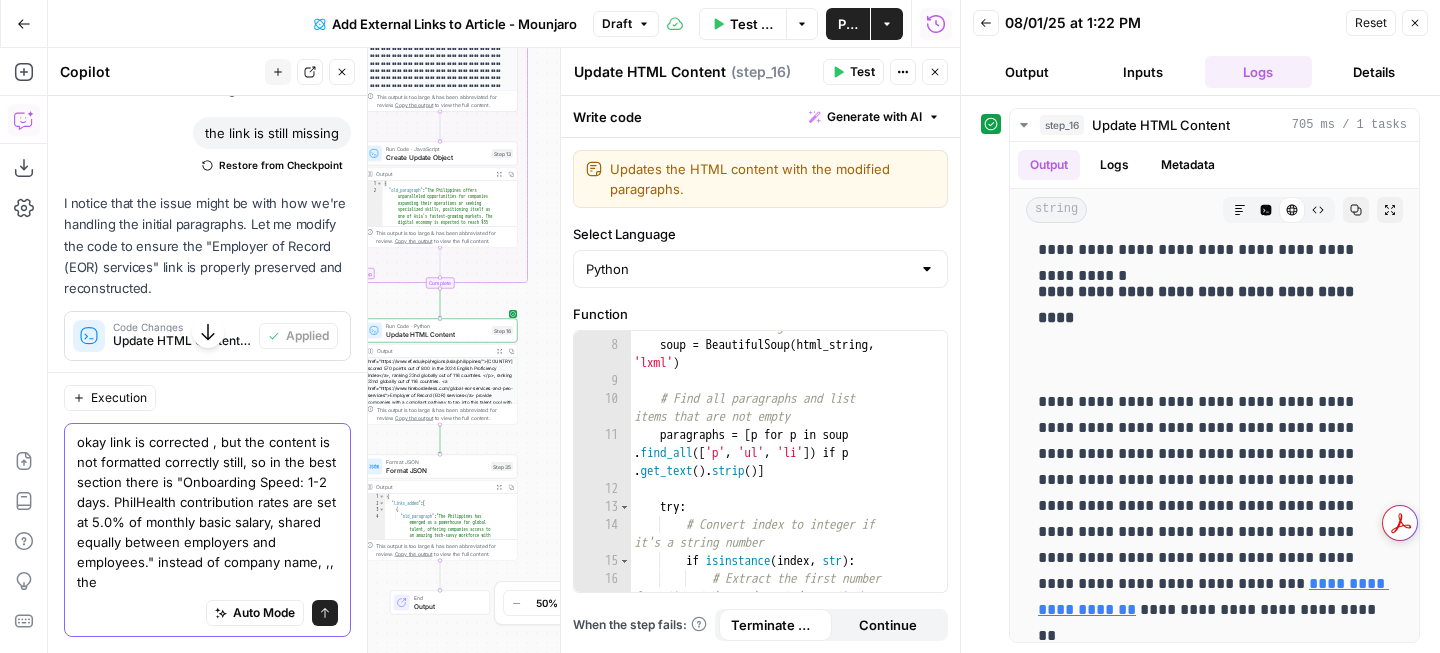 click on "okay link is corrected , but the content is not formatted correctly still, so in the best section there is "Onboarding Speed: 1-2 days. PhilHealth contribution rates are set at 5.0% of monthly basic salary, shared equally between employers and employees." instead of company name, ,, the" at bounding box center (207, 512) 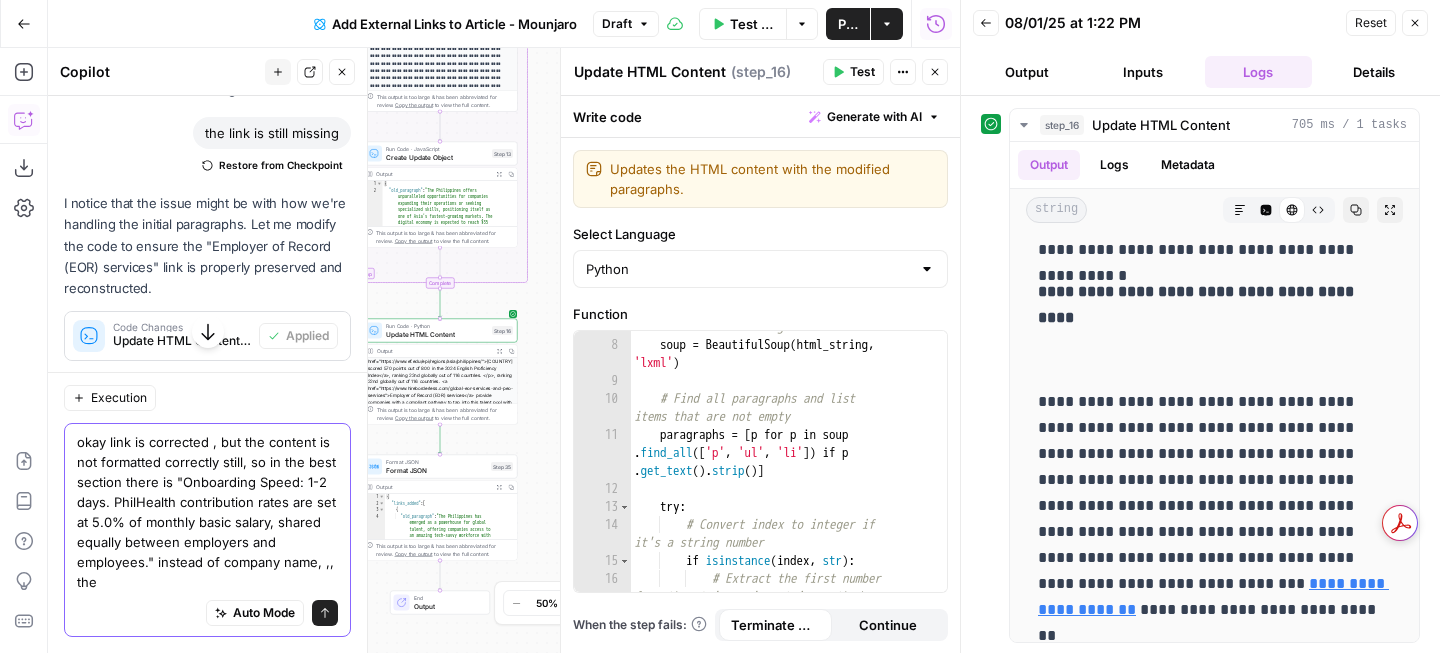 drag, startPoint x: 265, startPoint y: 442, endPoint x: 338, endPoint y: 638, distance: 209.15306 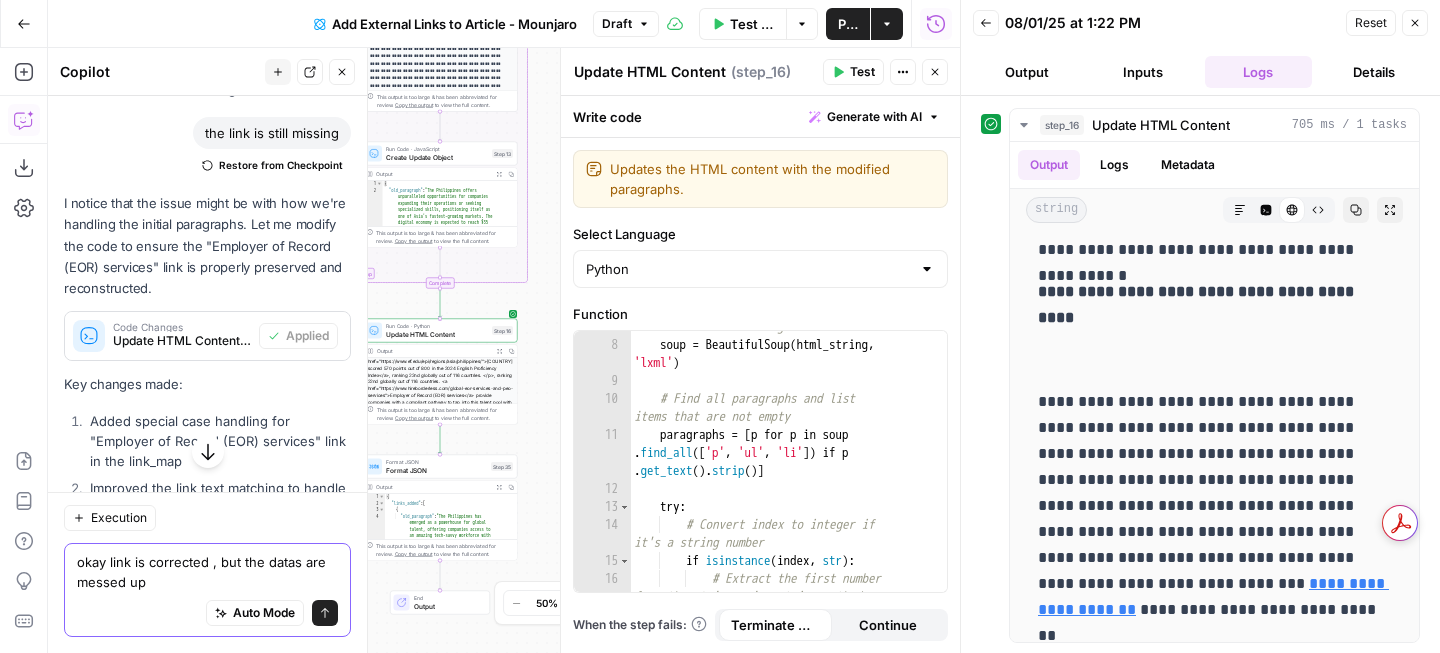 type on "okay link is corrected , but the datas are messed up" 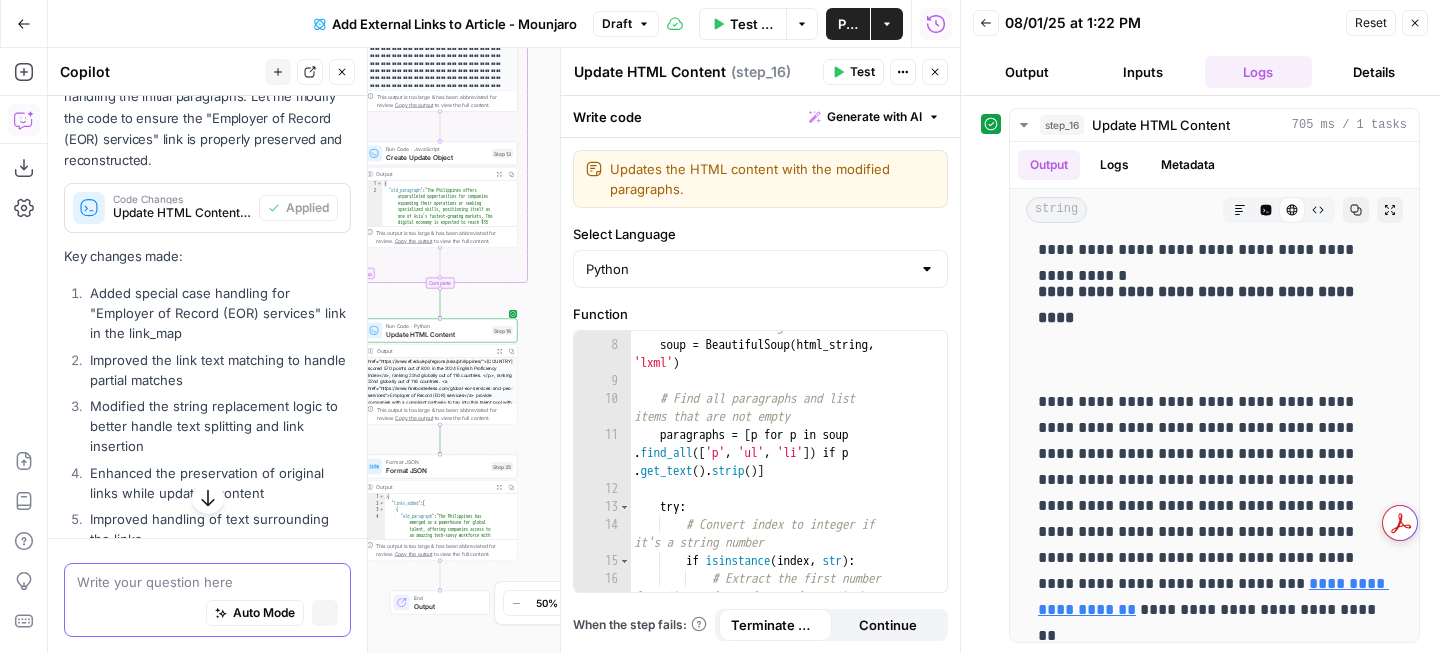 scroll, scrollTop: 2615, scrollLeft: 0, axis: vertical 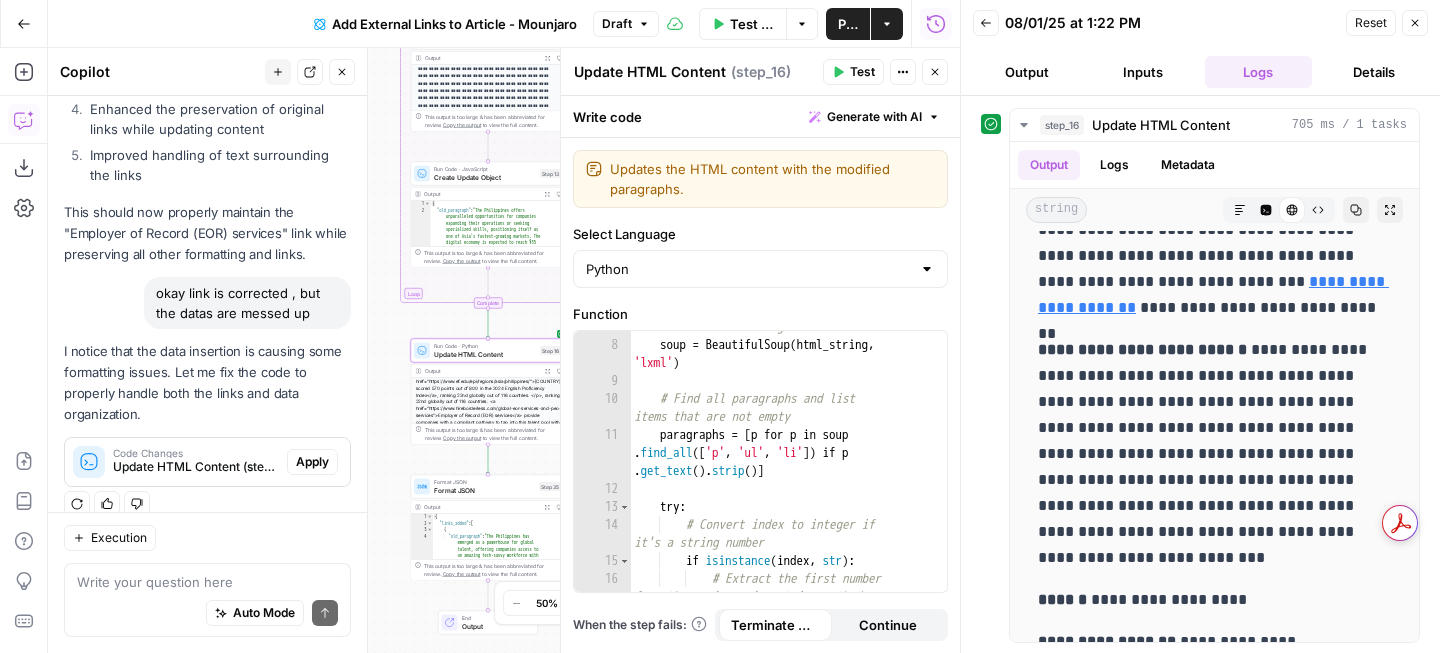click on "Apply" at bounding box center [312, 462] 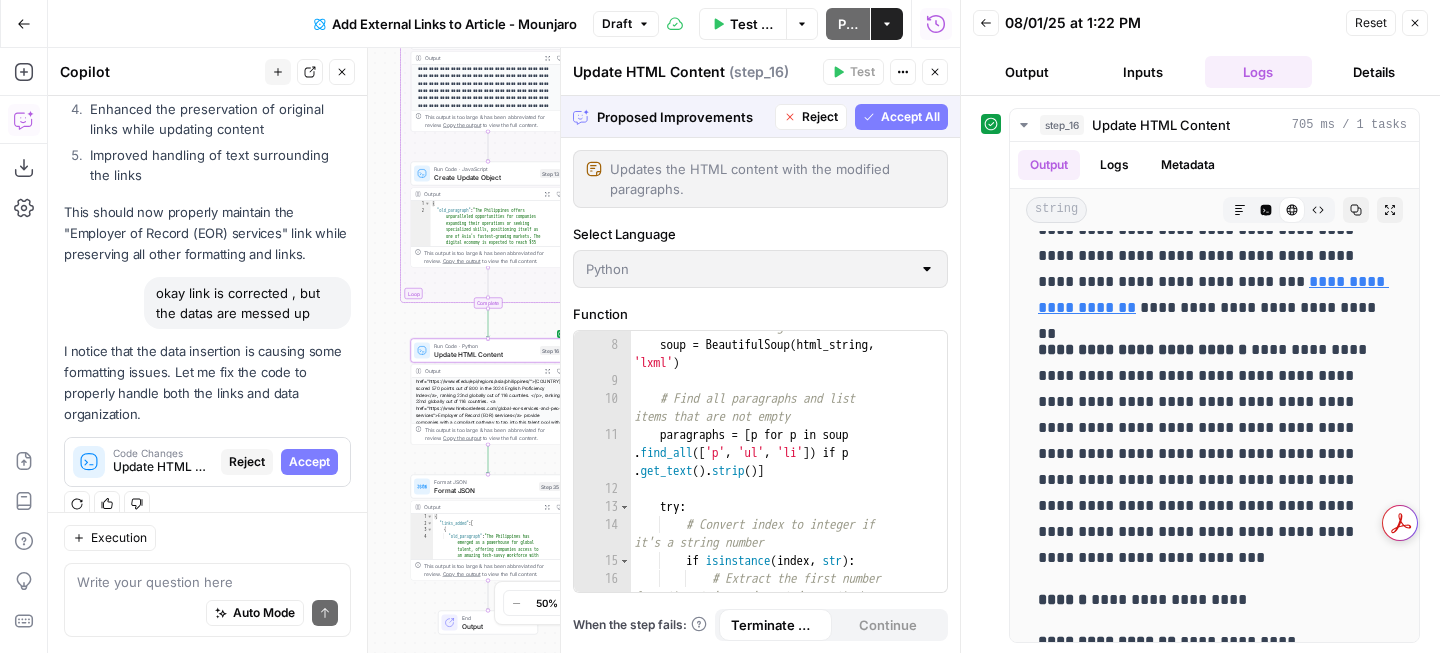 click on "Accept" at bounding box center [309, 462] 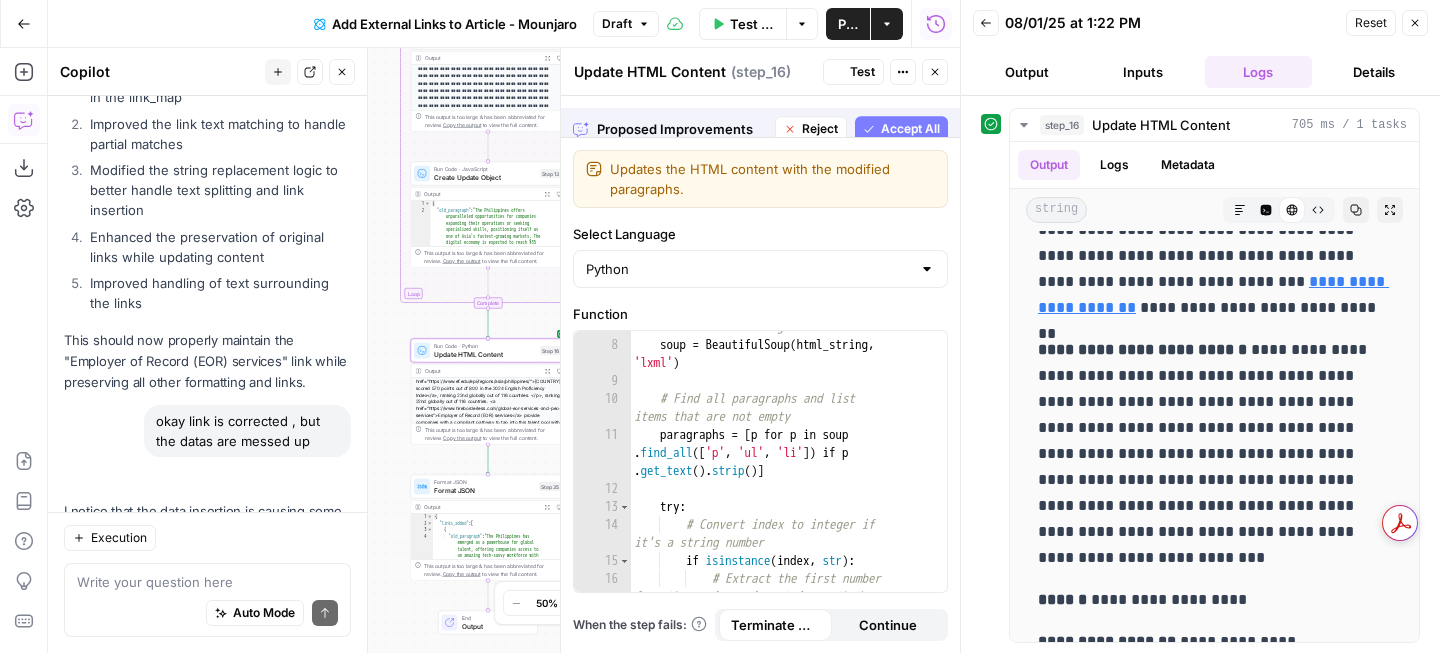 scroll, scrollTop: 3235, scrollLeft: 0, axis: vertical 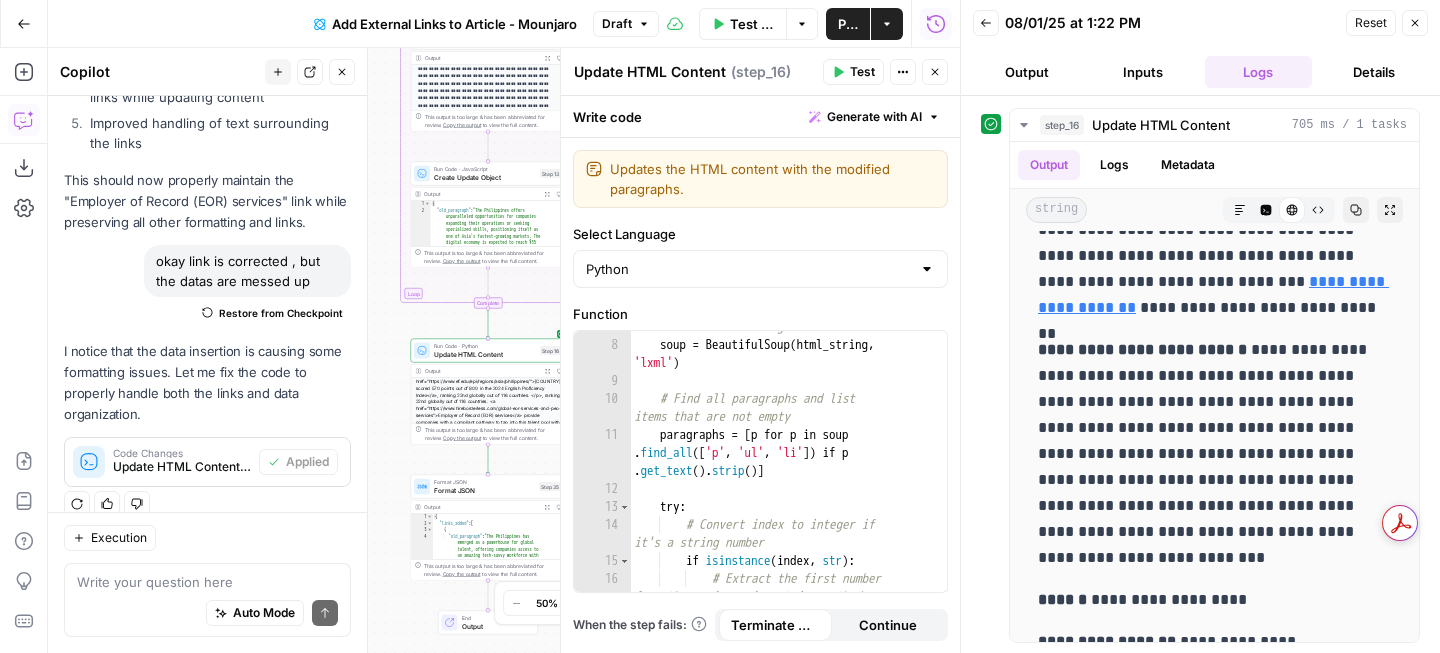 click 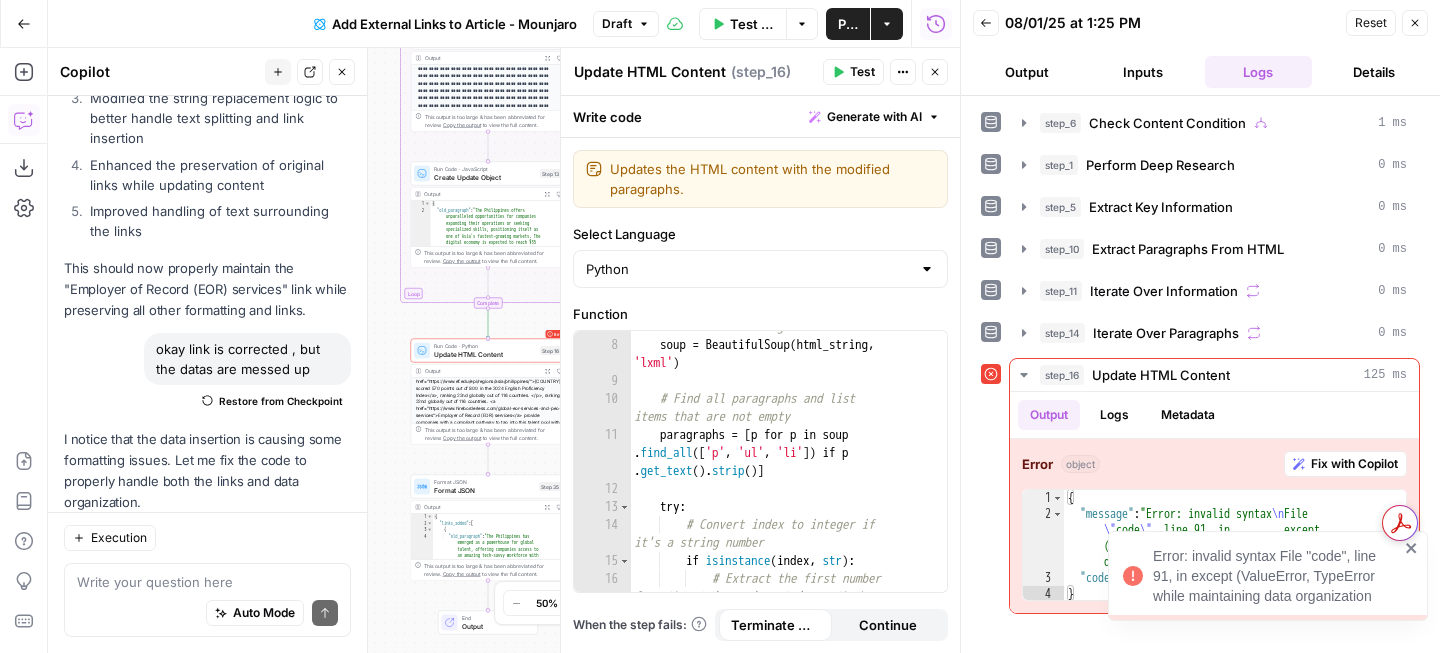 scroll, scrollTop: 3128, scrollLeft: 0, axis: vertical 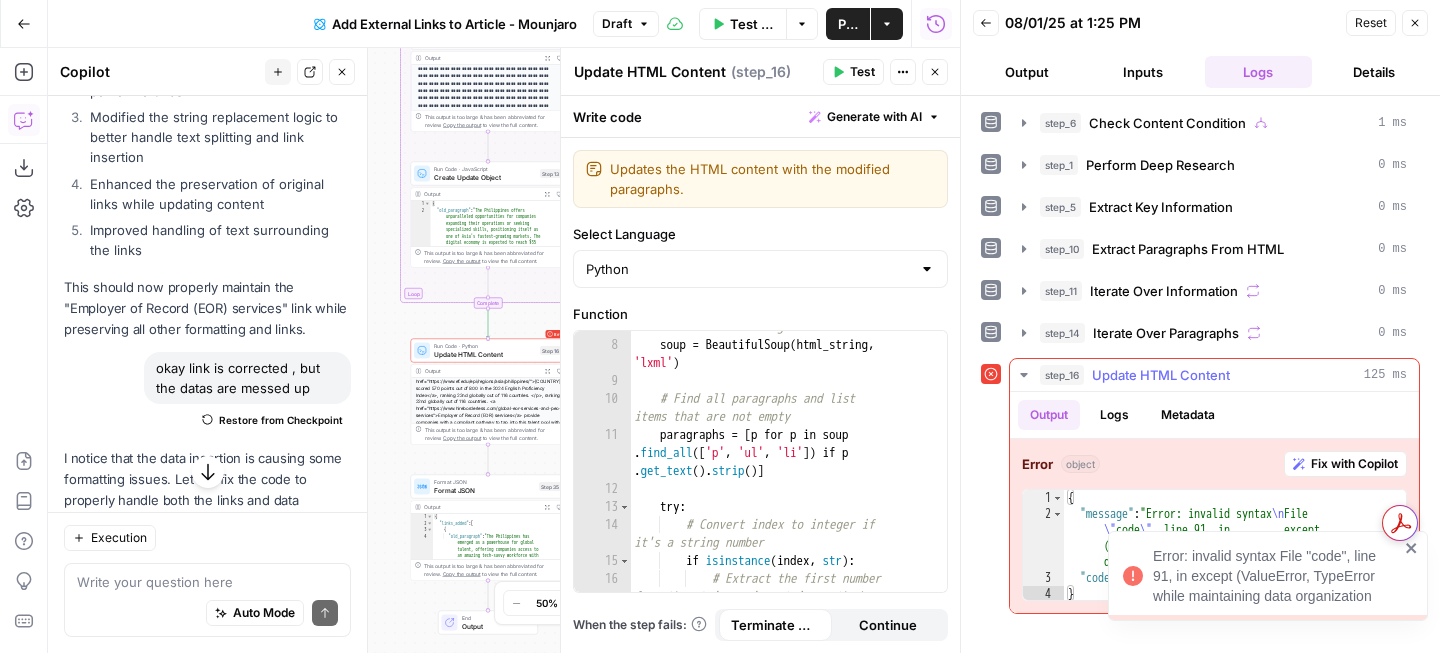 click on "Fix with Copilot" at bounding box center [1354, 464] 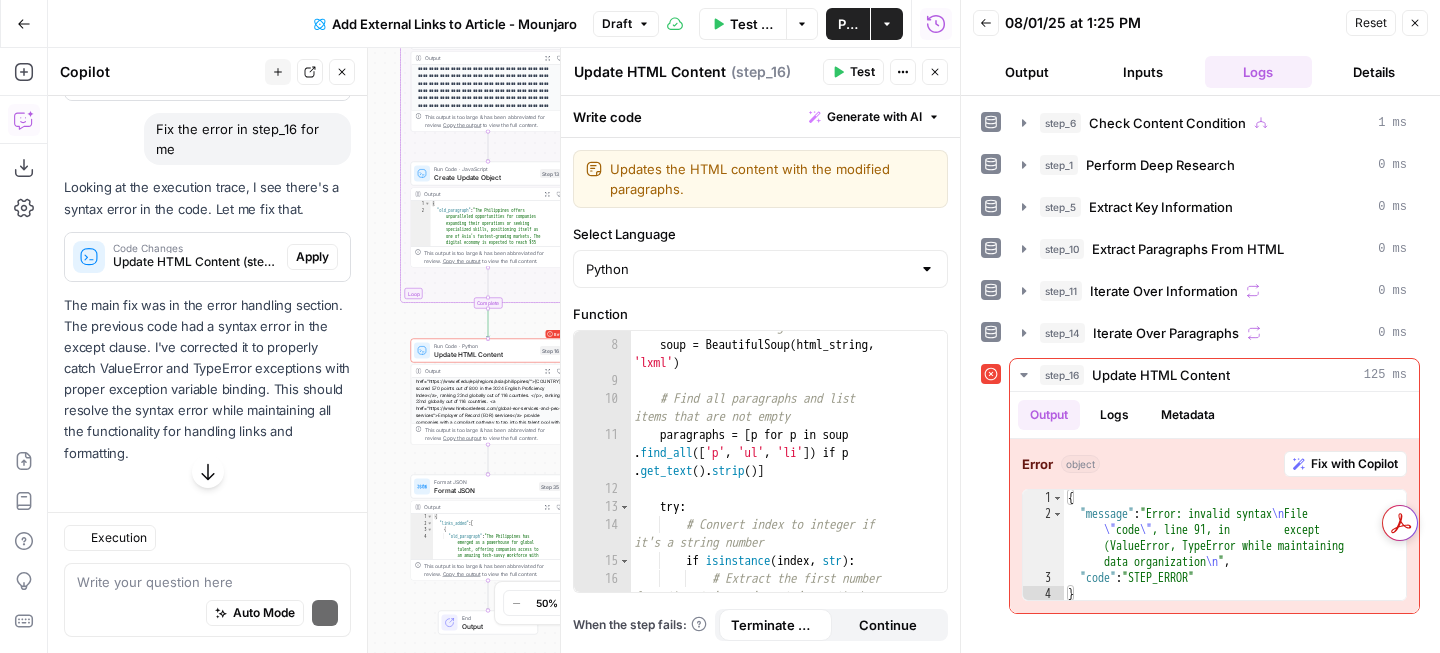 scroll, scrollTop: 3556, scrollLeft: 0, axis: vertical 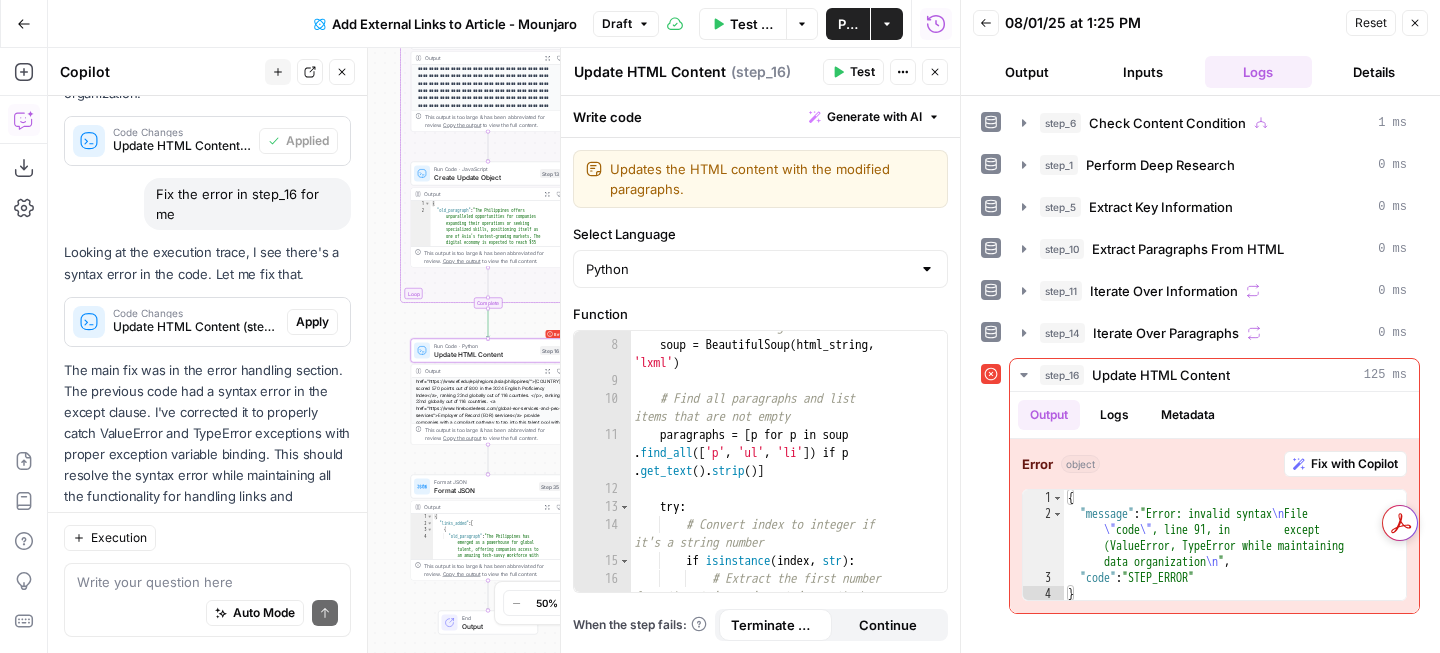 click on "Apply" at bounding box center [312, 322] 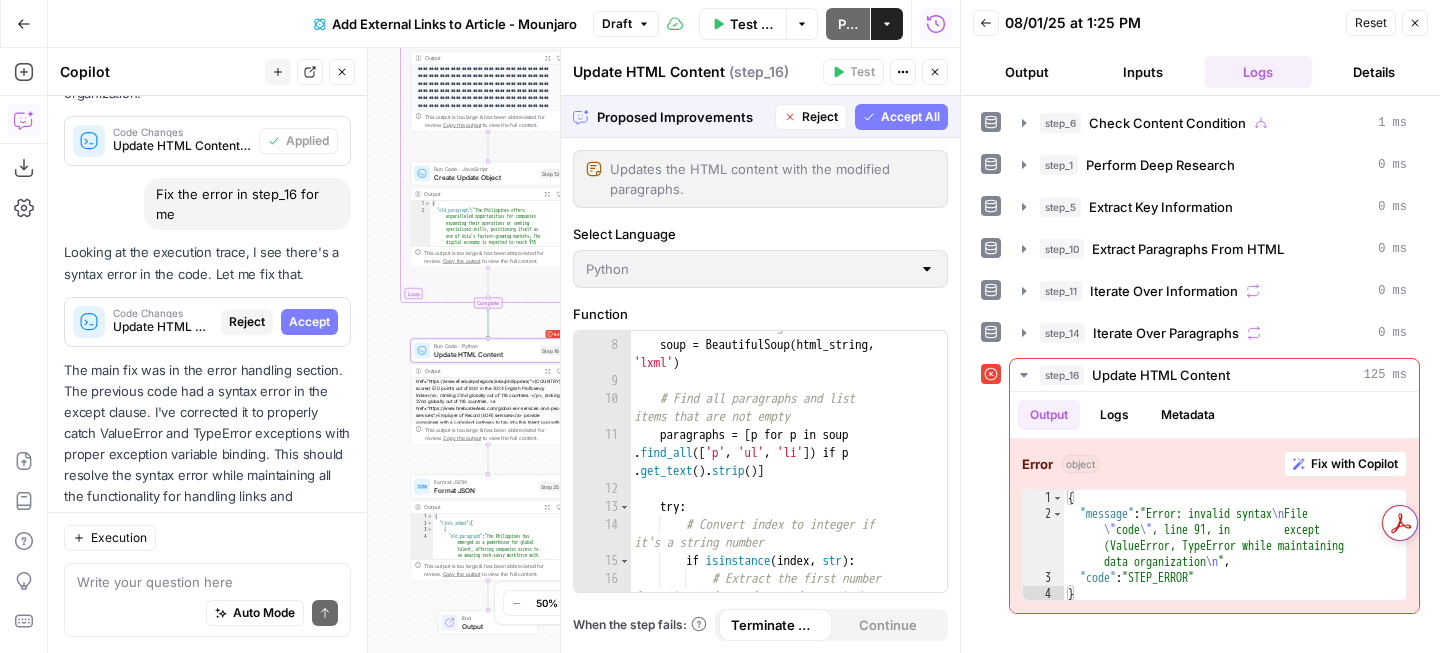 click on "Accept" at bounding box center [309, 322] 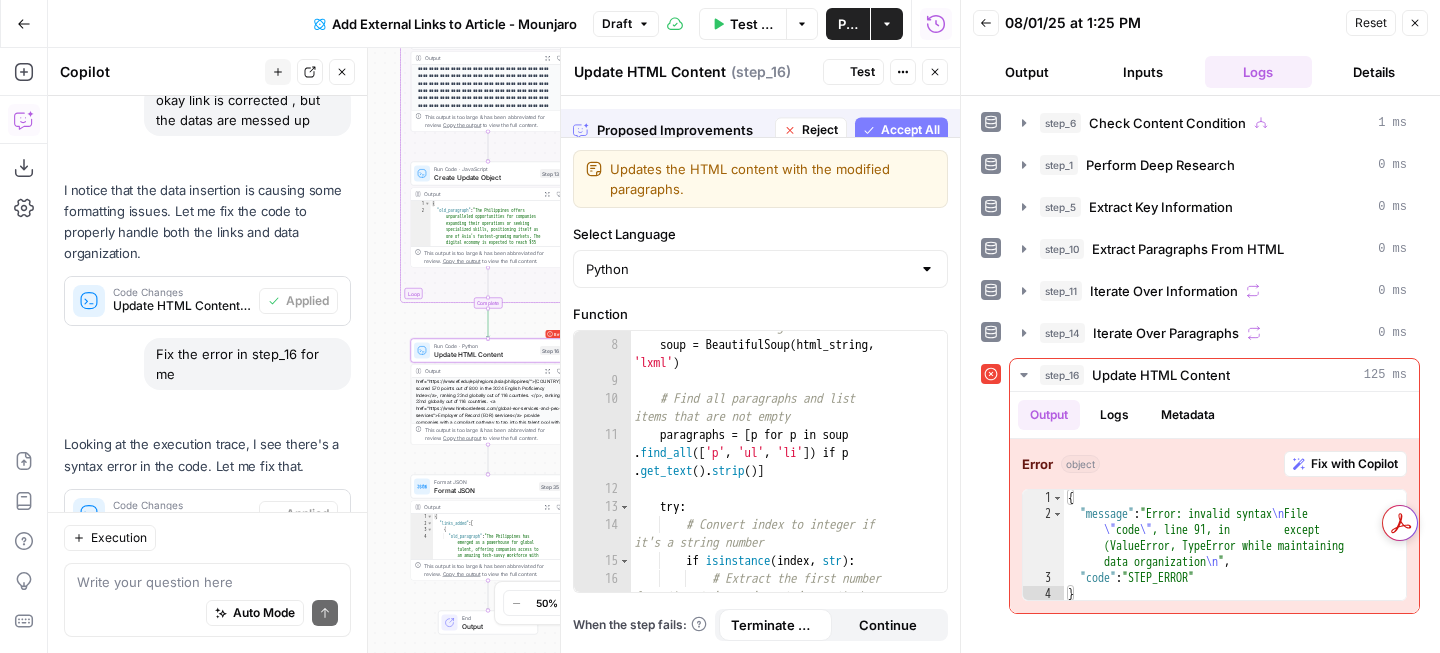 scroll, scrollTop: 3588, scrollLeft: 0, axis: vertical 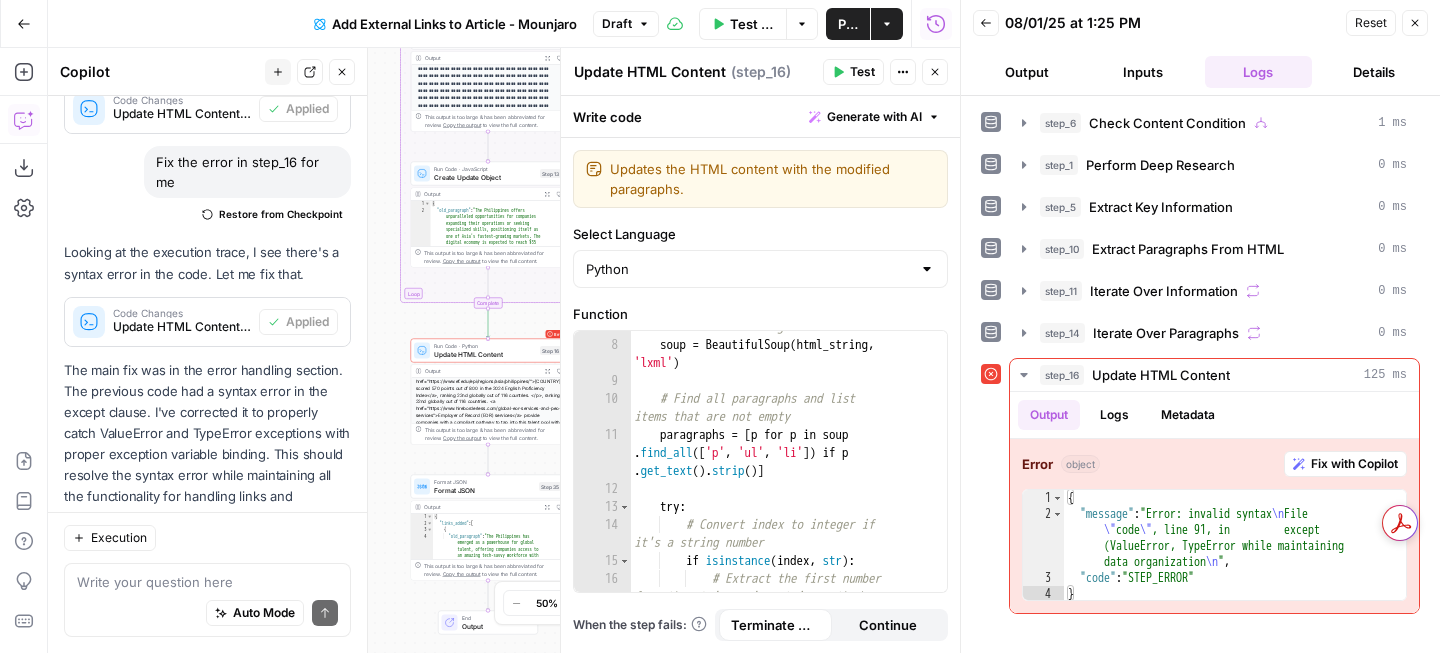 click on "Test" at bounding box center [853, 72] 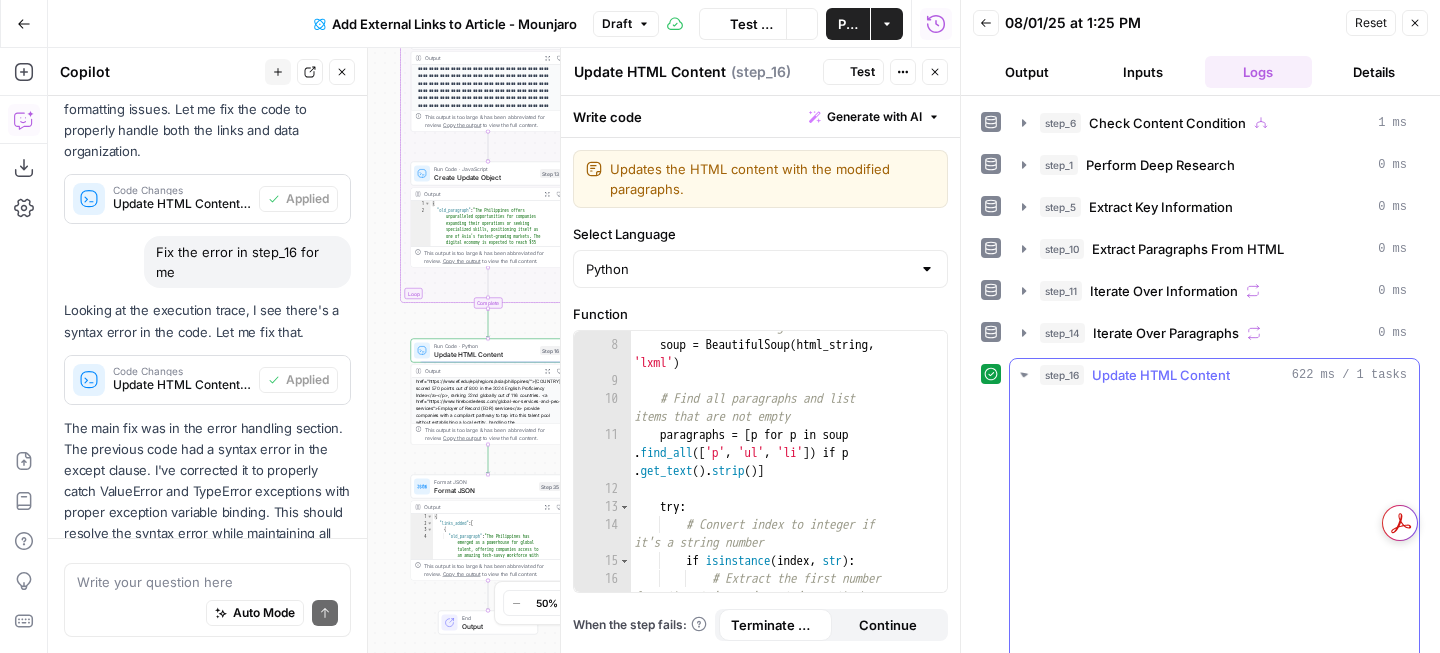 scroll, scrollTop: 3588, scrollLeft: 0, axis: vertical 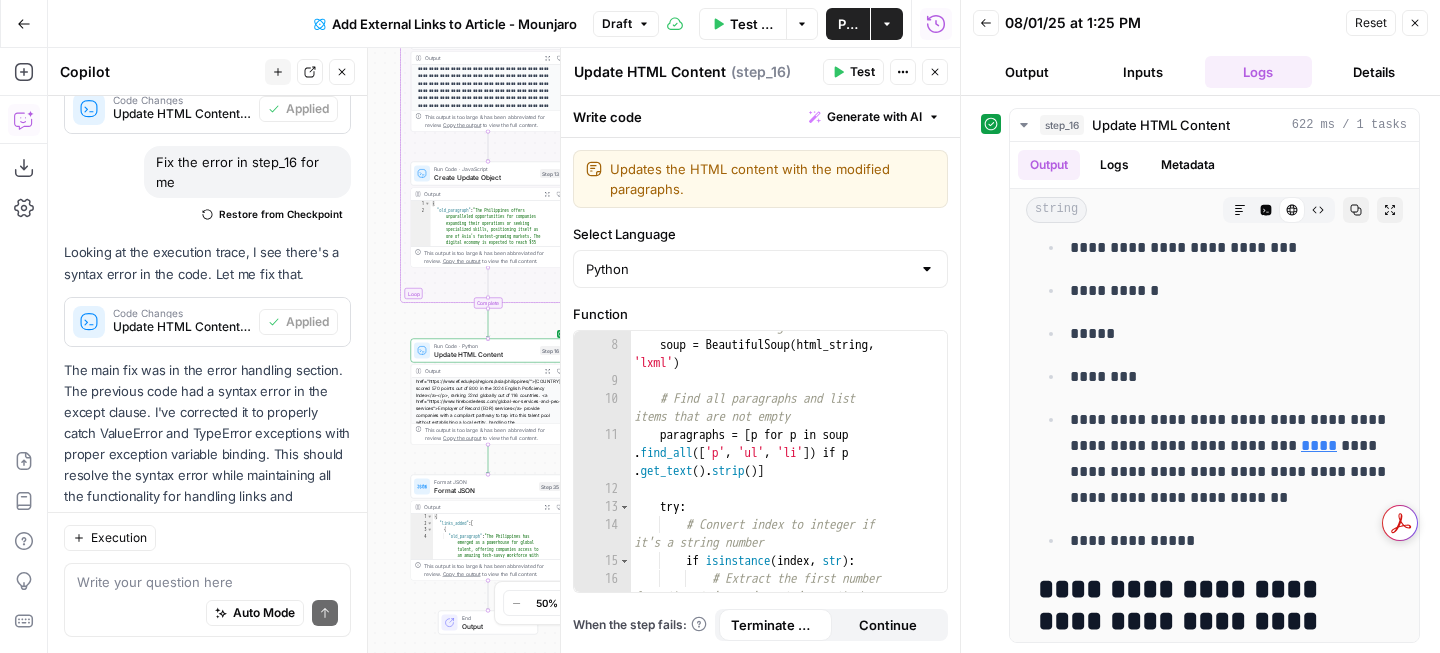 click on "Draft" at bounding box center (617, 24) 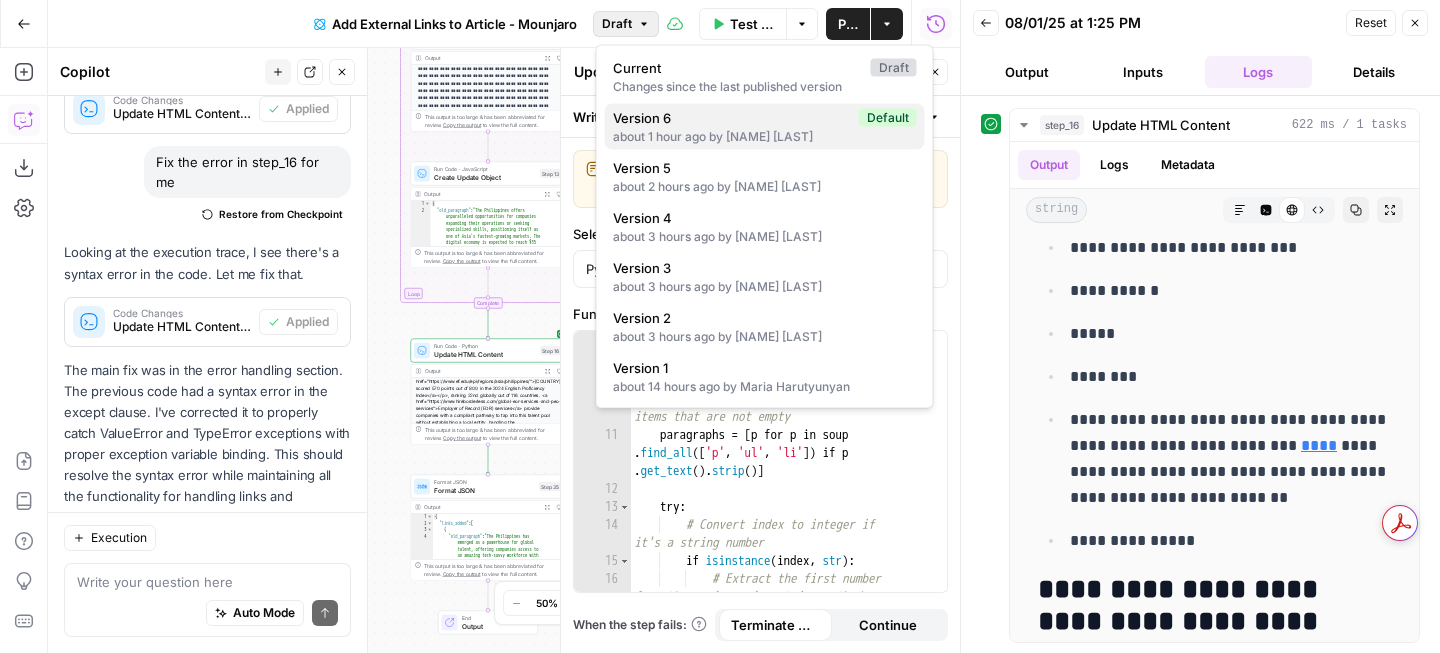 click on "about 1 hour ago
by [FIRST] [LAST]" at bounding box center (765, 137) 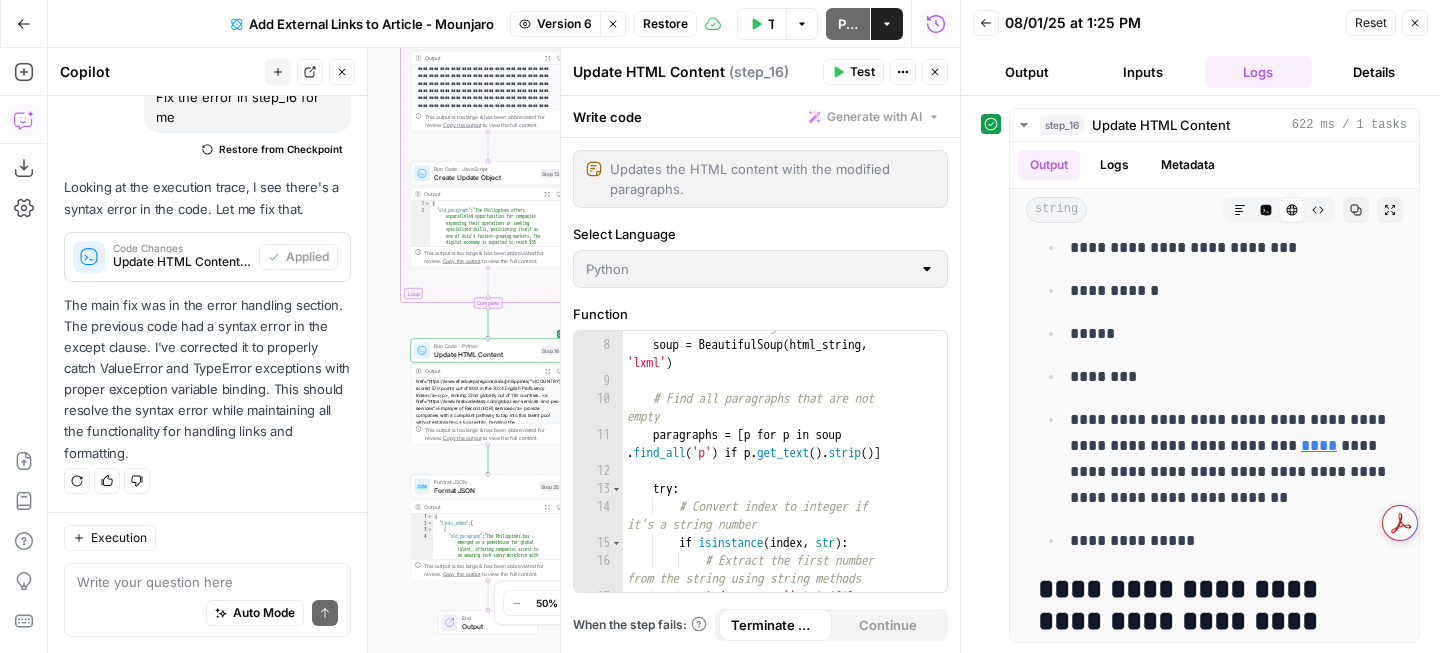 scroll, scrollTop: 3492, scrollLeft: 0, axis: vertical 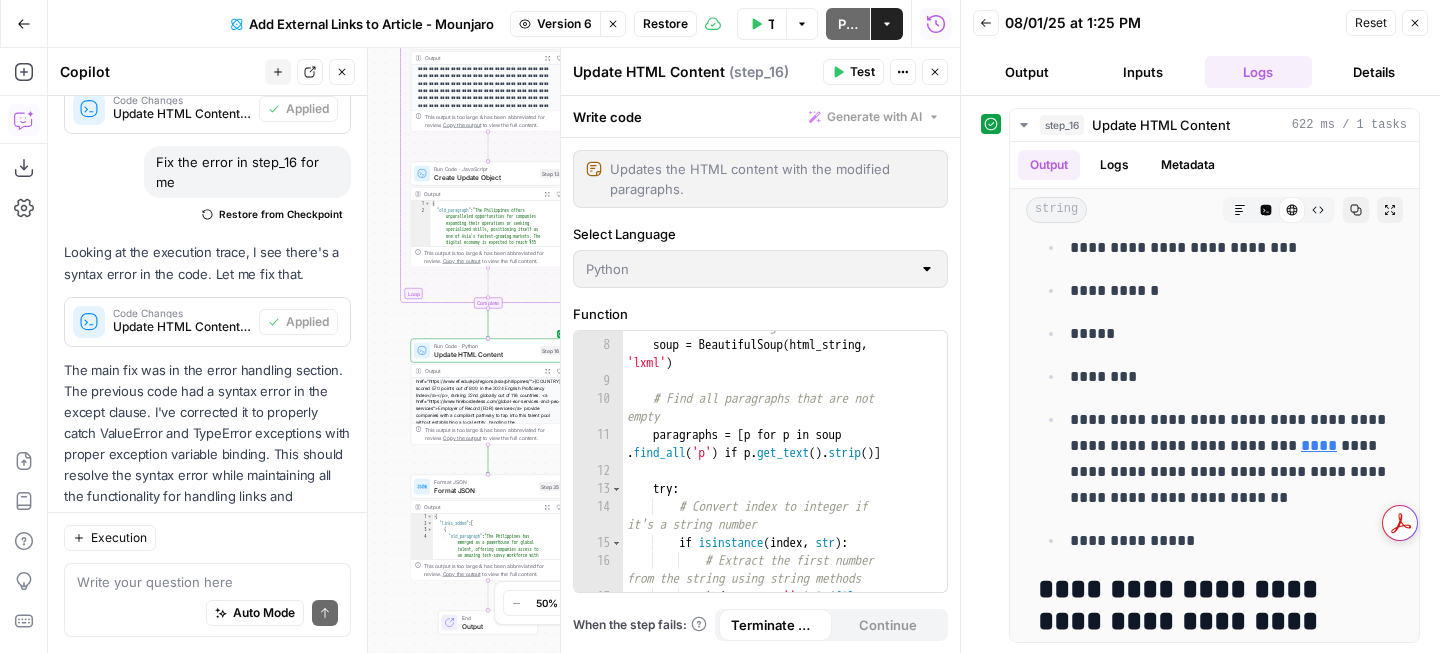 click on "Restore" at bounding box center (665, 24) 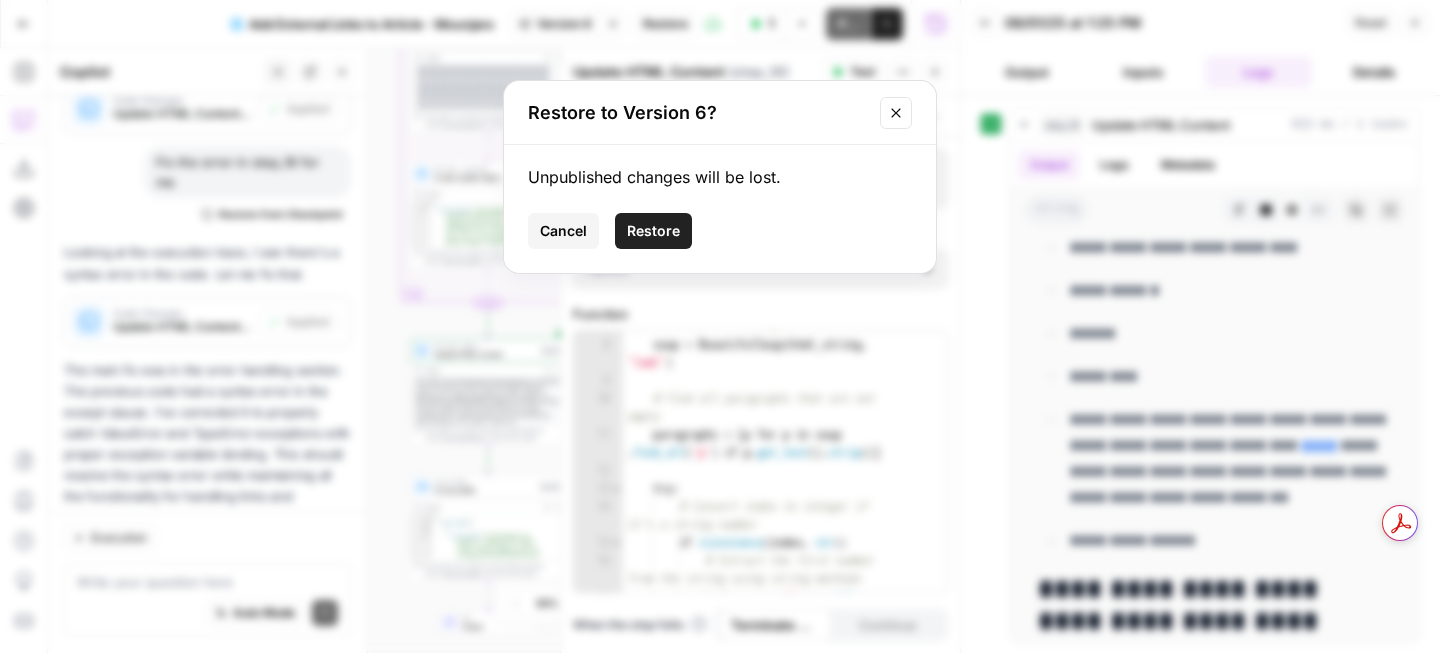click on "Restore" at bounding box center [653, 231] 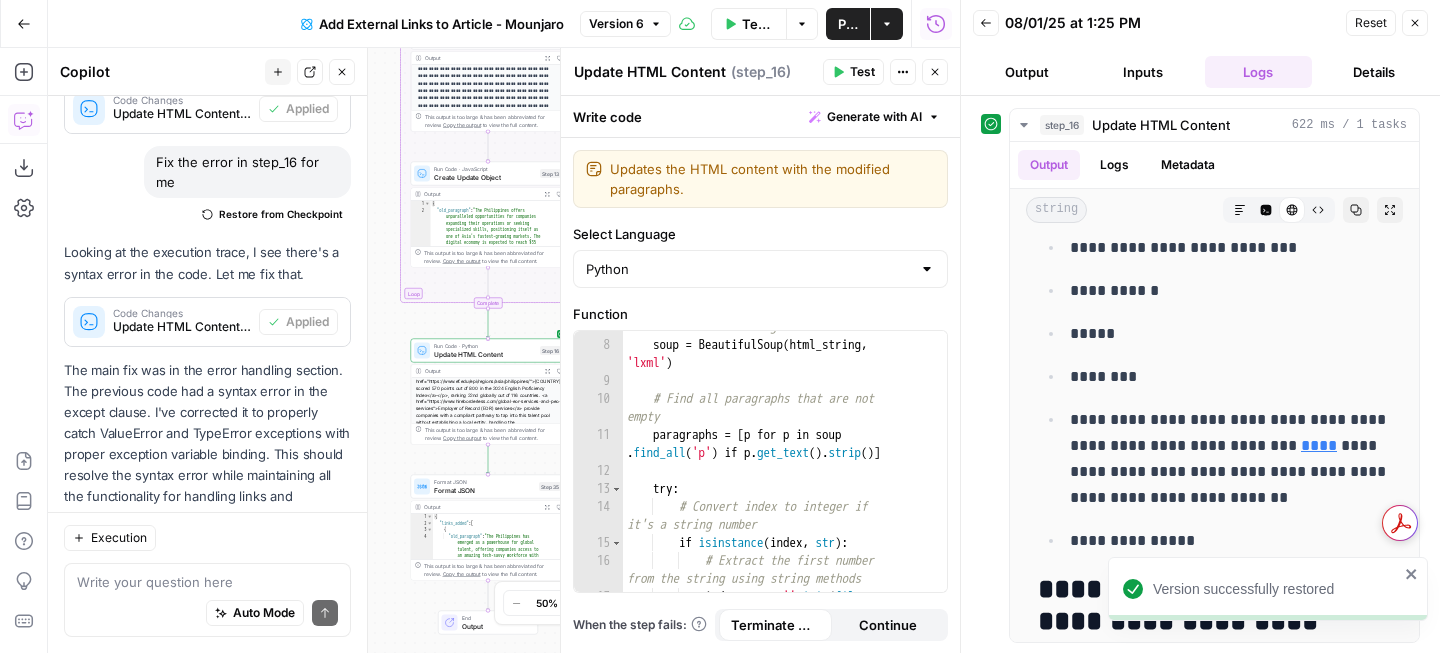 click on "Test" at bounding box center [853, 72] 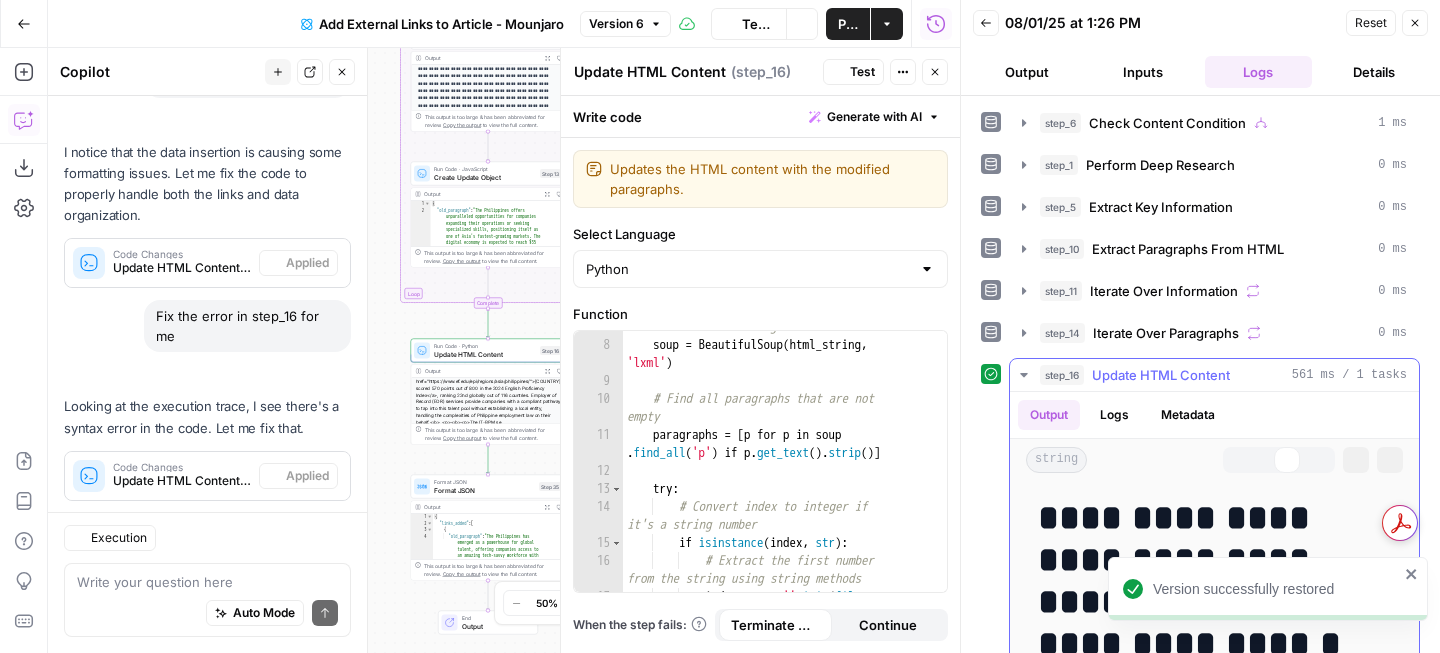 scroll, scrollTop: 3492, scrollLeft: 0, axis: vertical 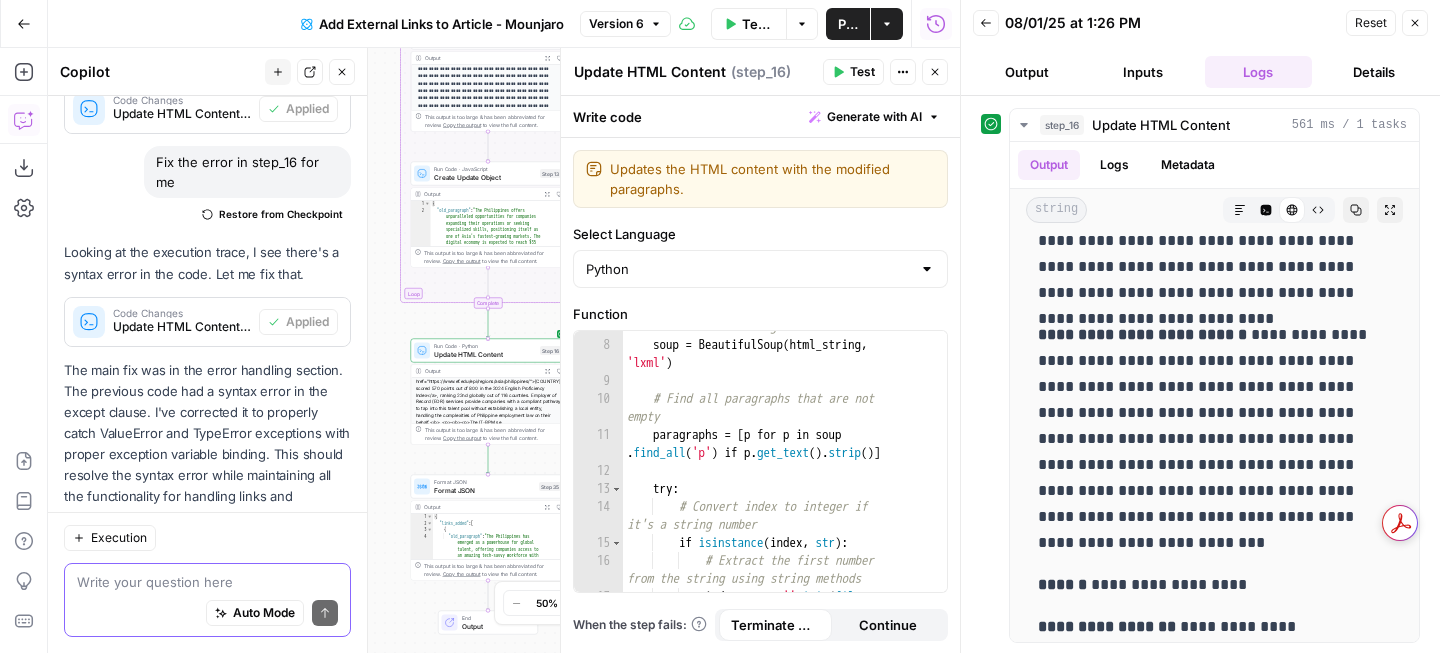 click at bounding box center [207, 582] 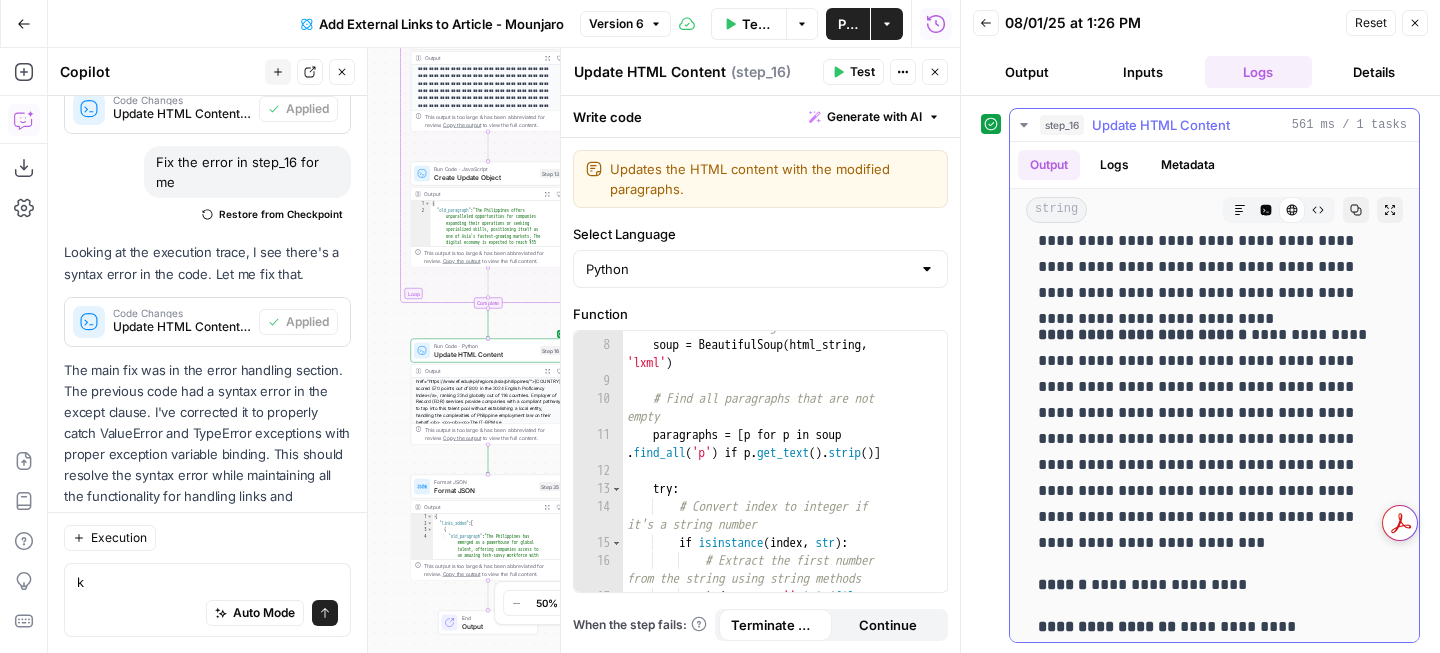 drag, startPoint x: 1148, startPoint y: 512, endPoint x: 1037, endPoint y: 313, distance: 227.864 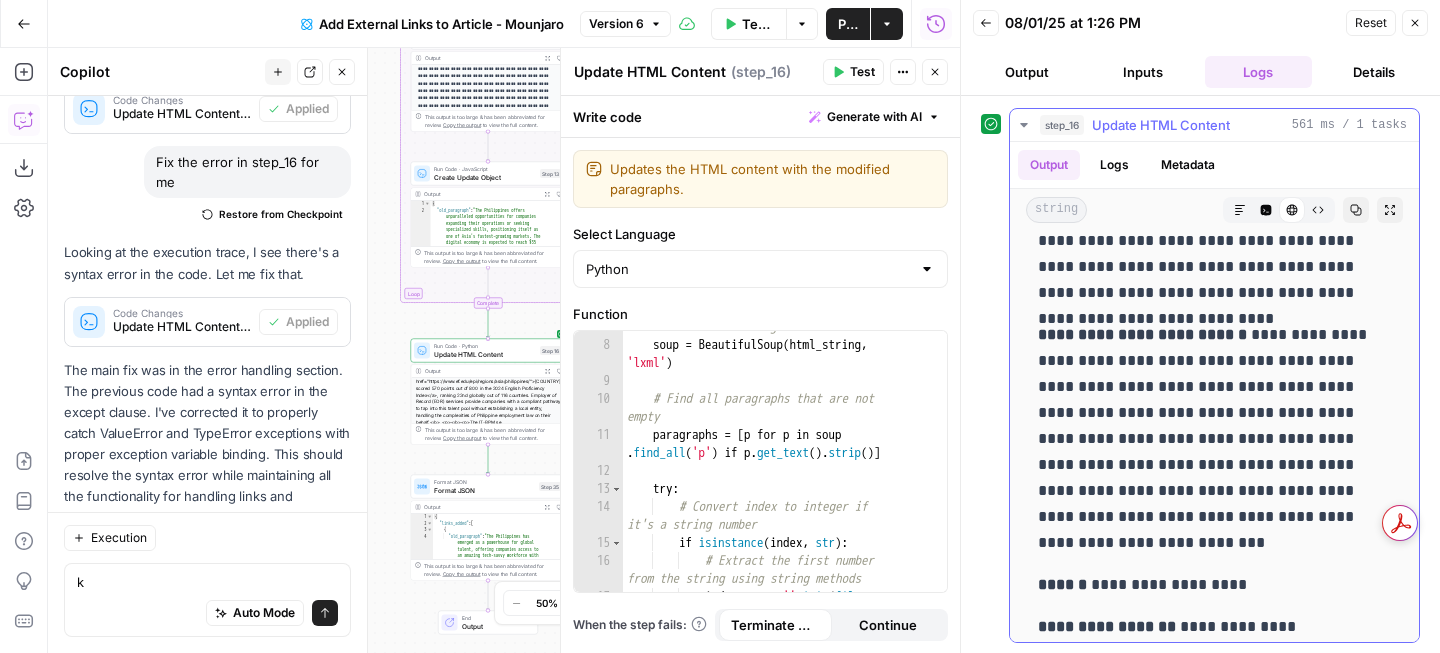 click on "**********" at bounding box center (1214, 8936) 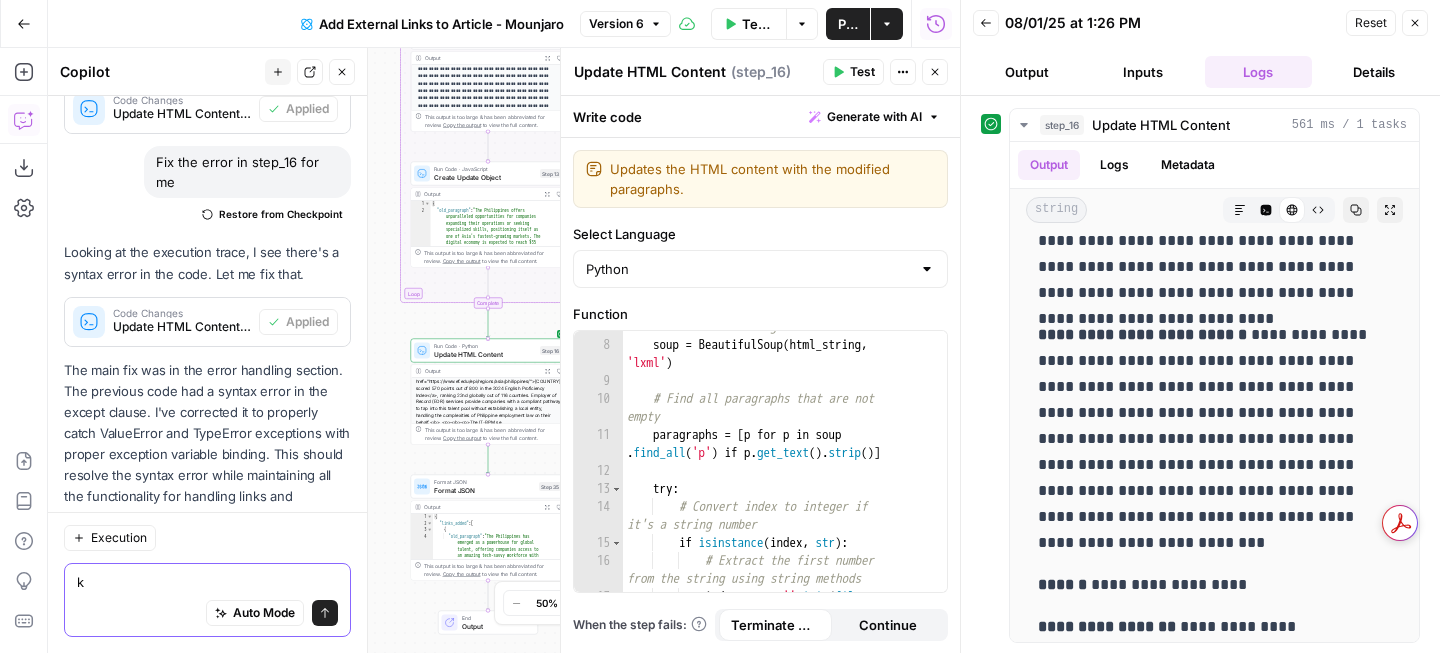 click on "k" at bounding box center (207, 582) 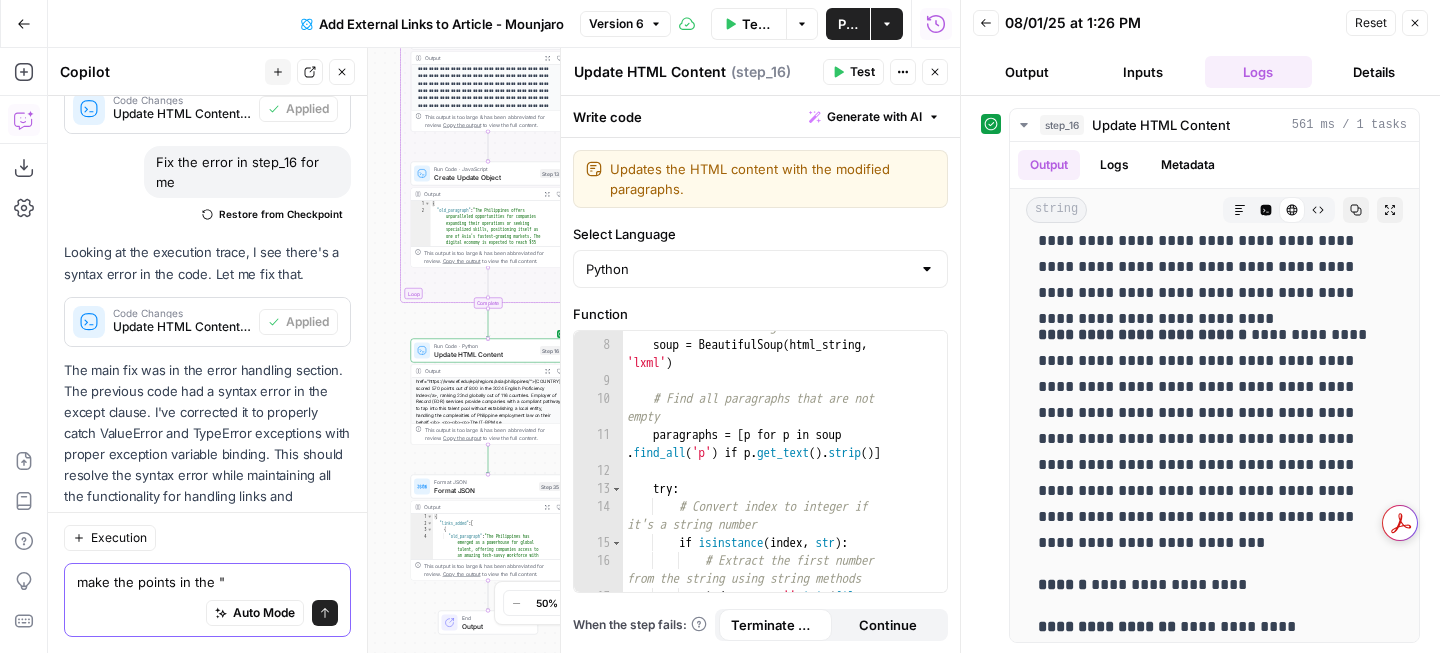 paste on "Key Benefits and Features: - AI-powered contract generation and compliance automation - Real-time Philippine labor law monitoring and updates - Mobile-ready platform with instant employee self-service capabilities - Zero upfront salary deposits or security requirements - Industry-leading payroll processing timelines (3-5 days vs 30-day market norm)" 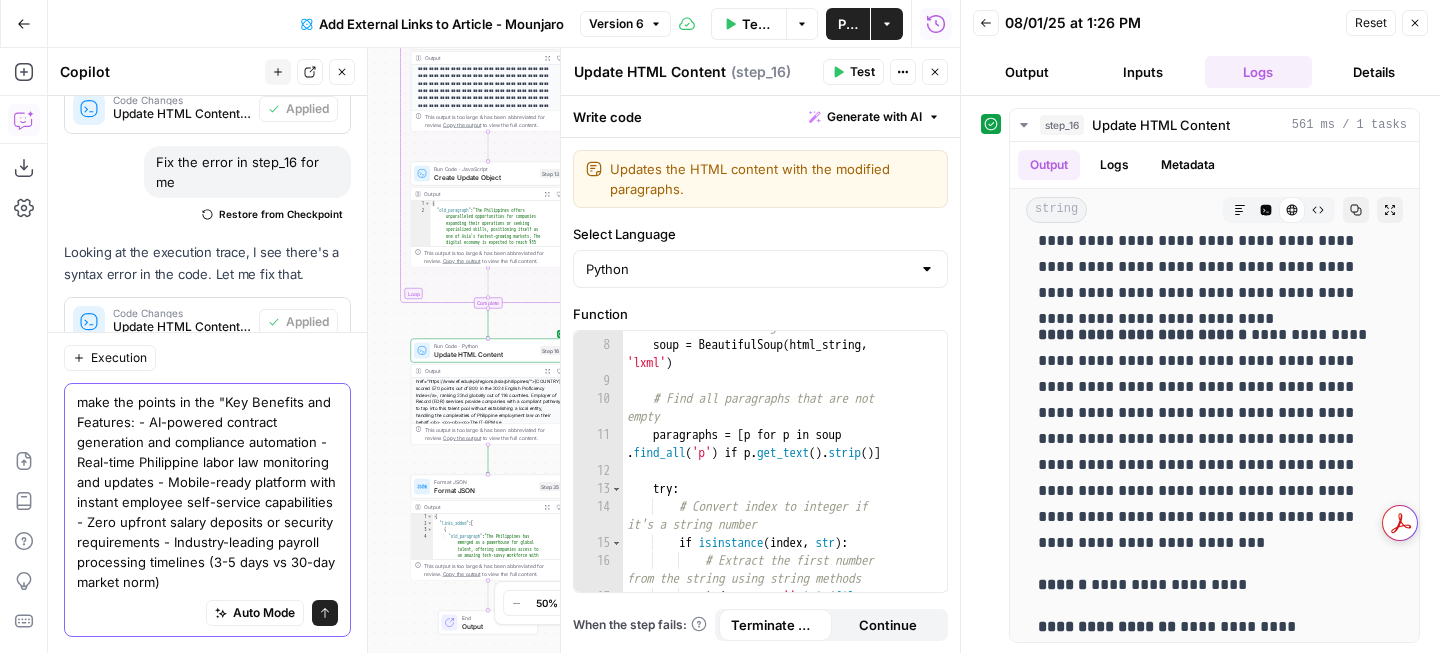 scroll, scrollTop: 3672, scrollLeft: 0, axis: vertical 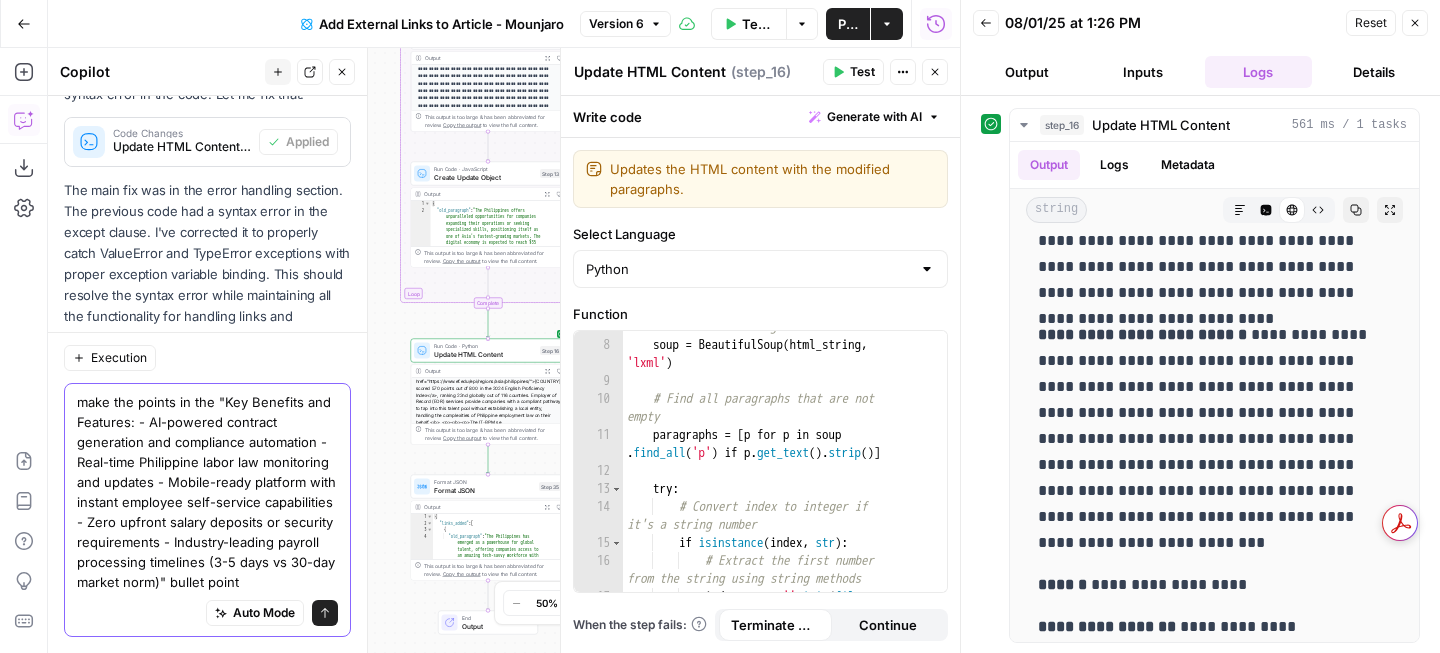 type on "make the points in the "Key Benefits and Features: - AI-powered contract generation and compliance automation - Real-time Philippine labor law monitoring and updates - Mobile-ready platform with instant employee self-service capabilities - Zero upfront salary deposits or security requirements - Industry-leading payroll processing timelines (3-5 days vs 30-day market norm)" bullet points" 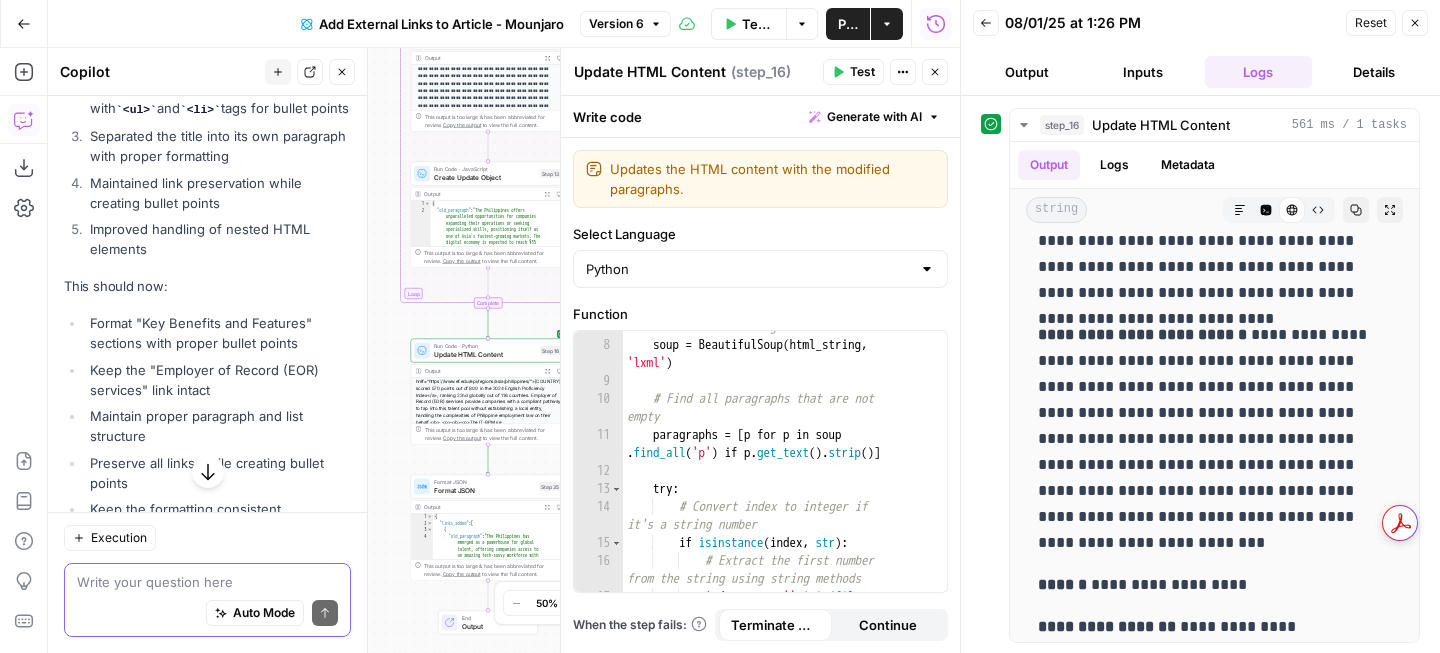 scroll, scrollTop: 4170, scrollLeft: 0, axis: vertical 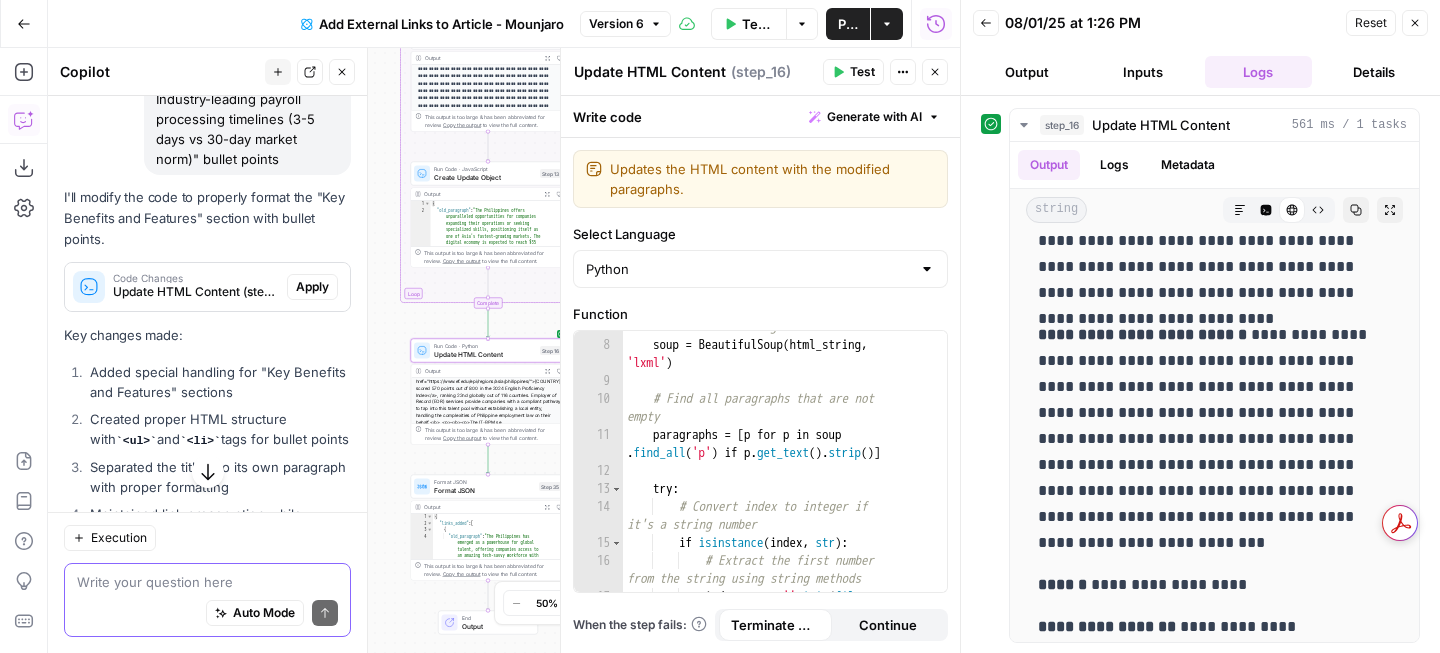 type 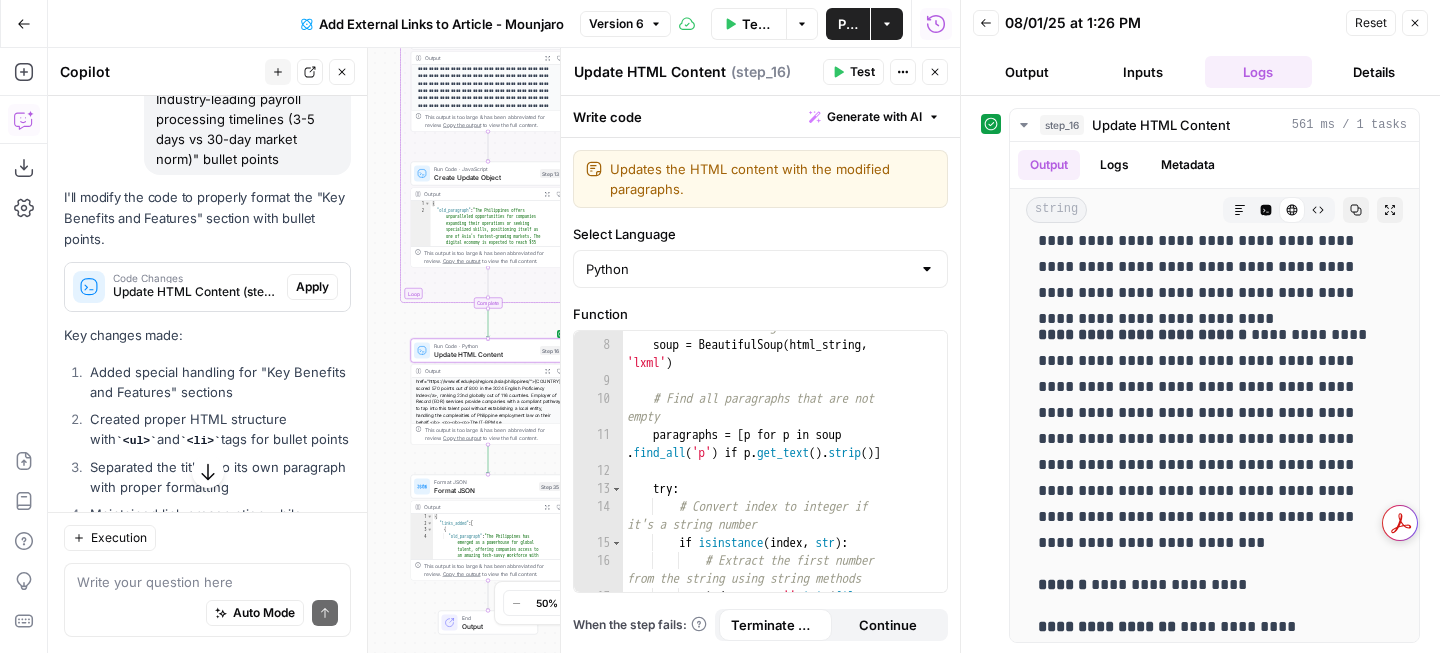 click on "Apply" at bounding box center [312, 287] 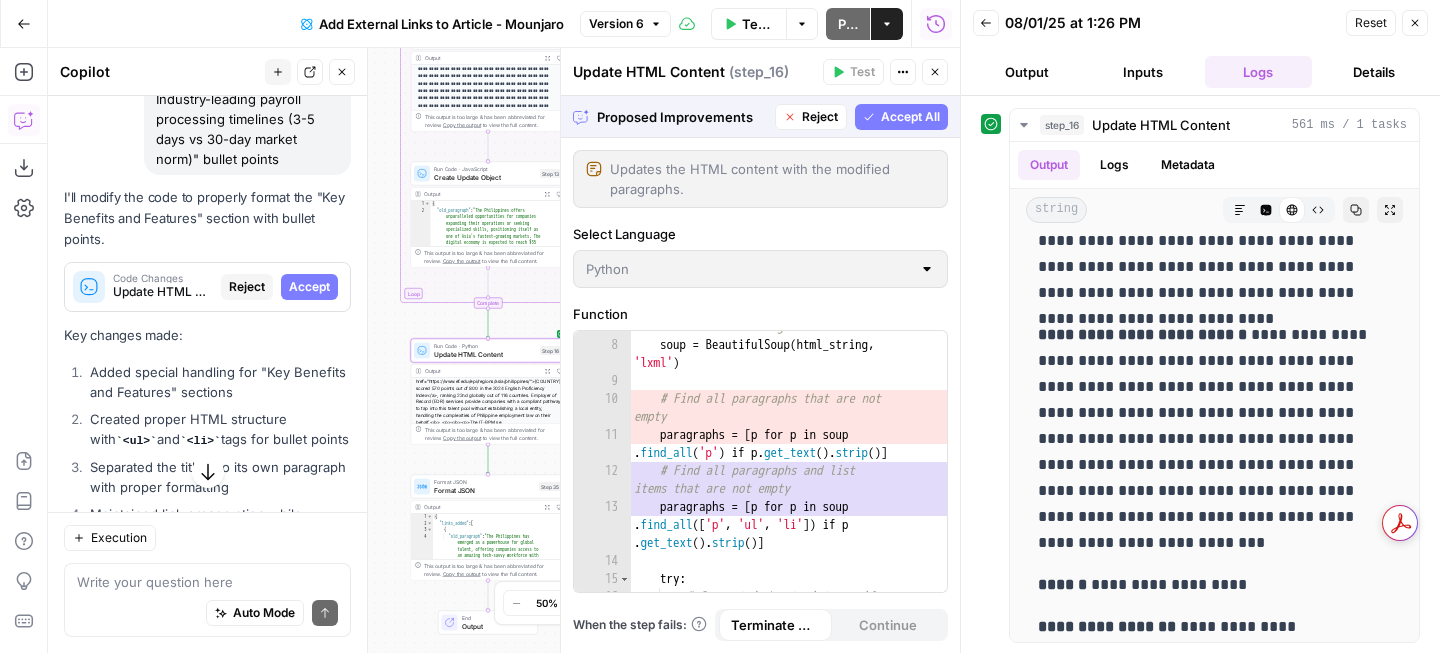 click on "Accept" at bounding box center (309, 287) 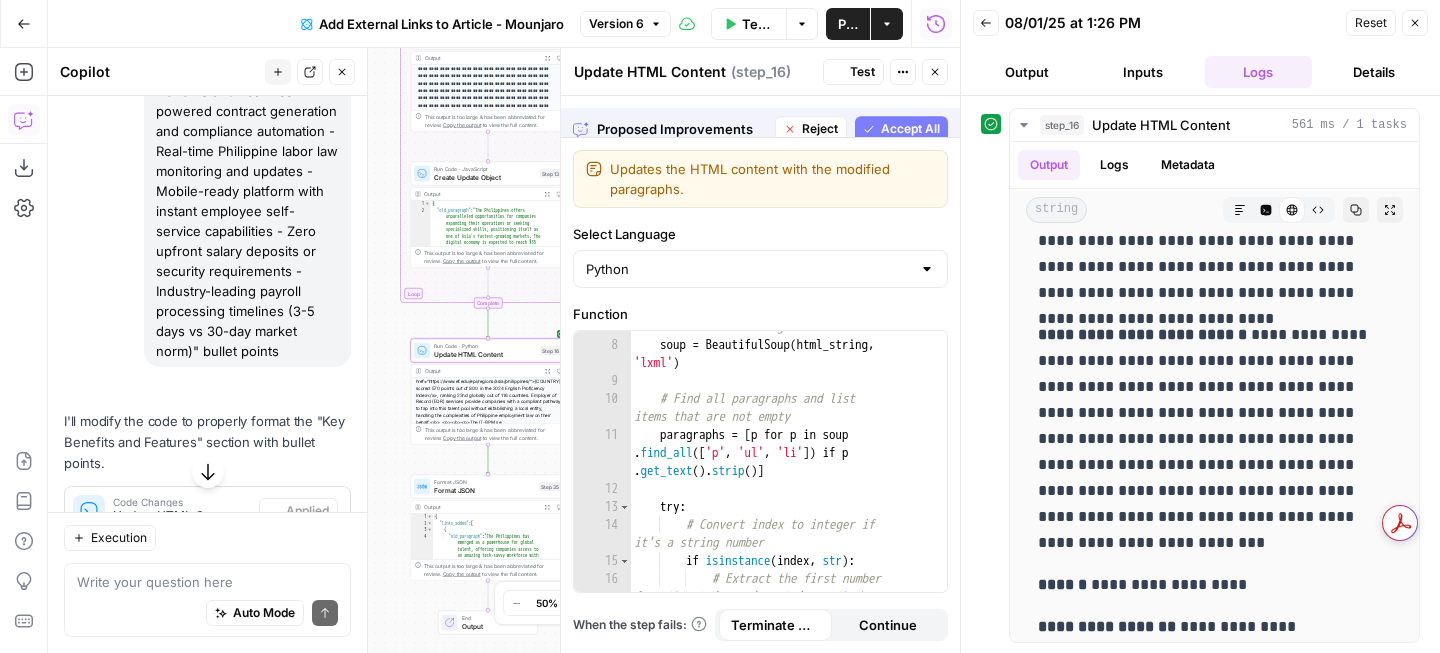 scroll, scrollTop: 4266, scrollLeft: 0, axis: vertical 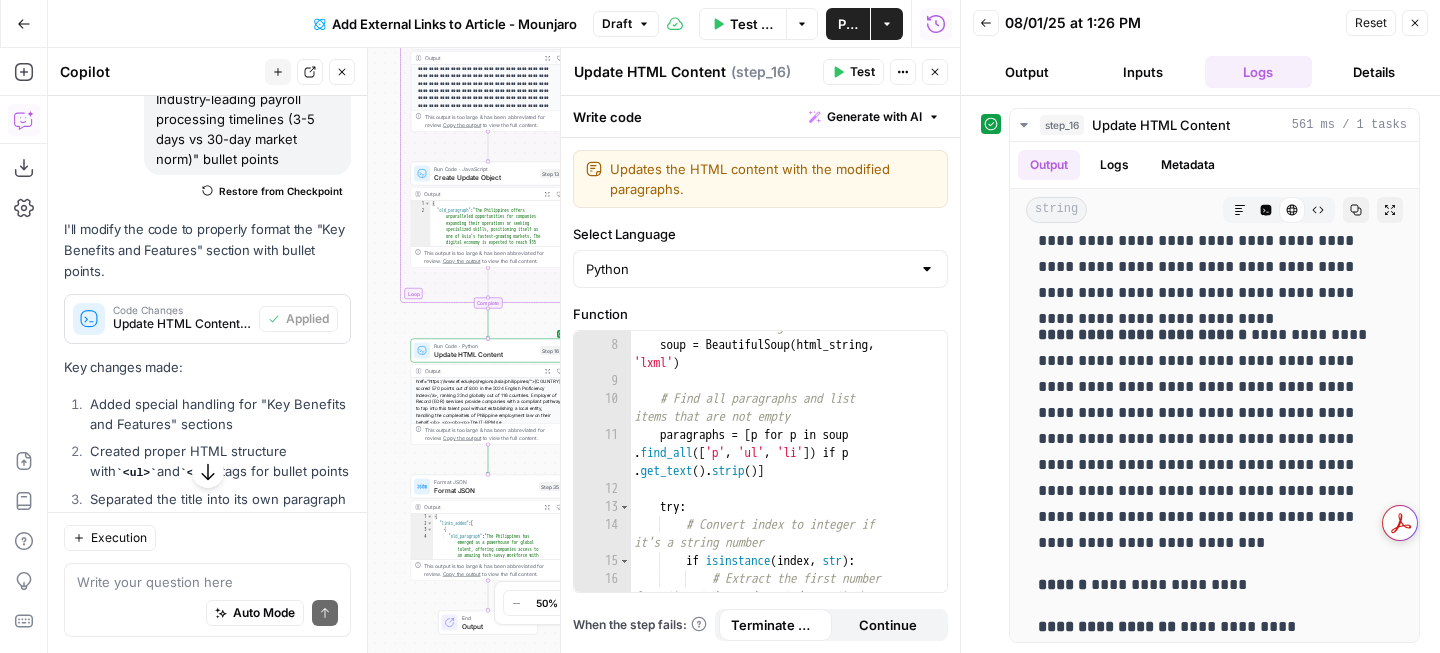 click on "Test" at bounding box center (853, 72) 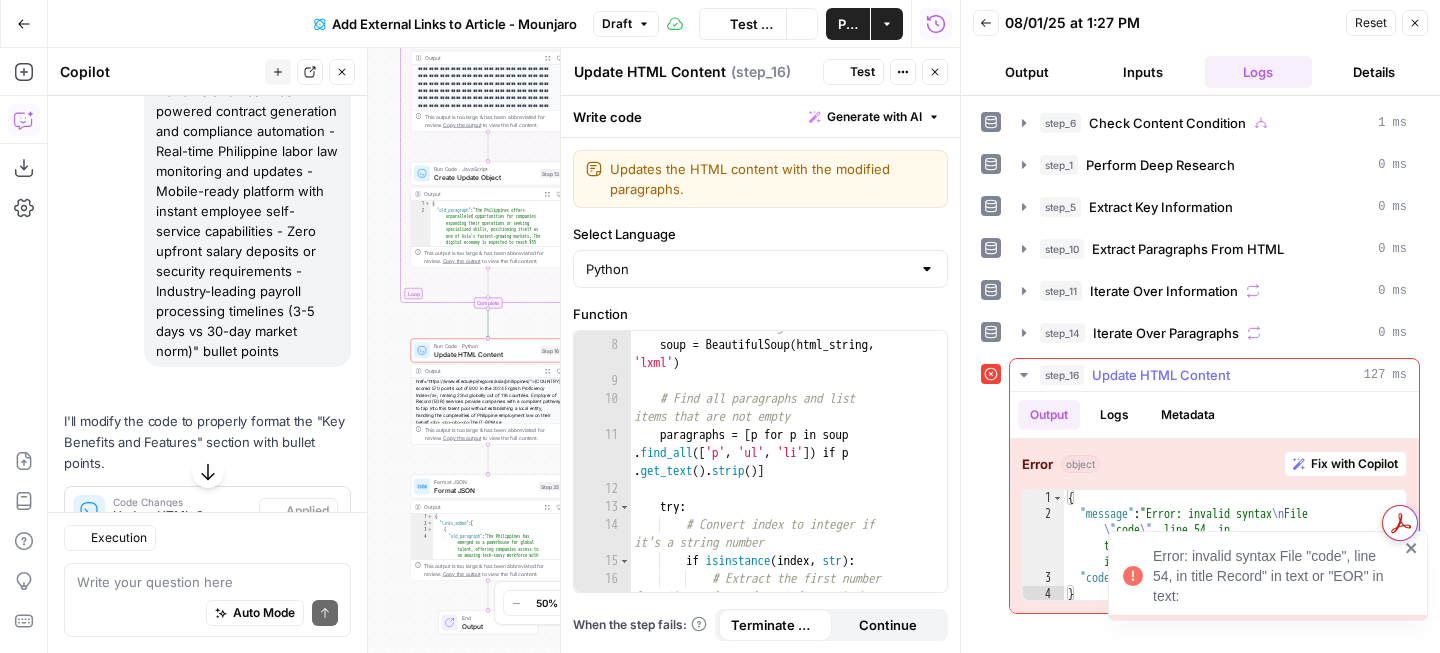 scroll, scrollTop: 4266, scrollLeft: 0, axis: vertical 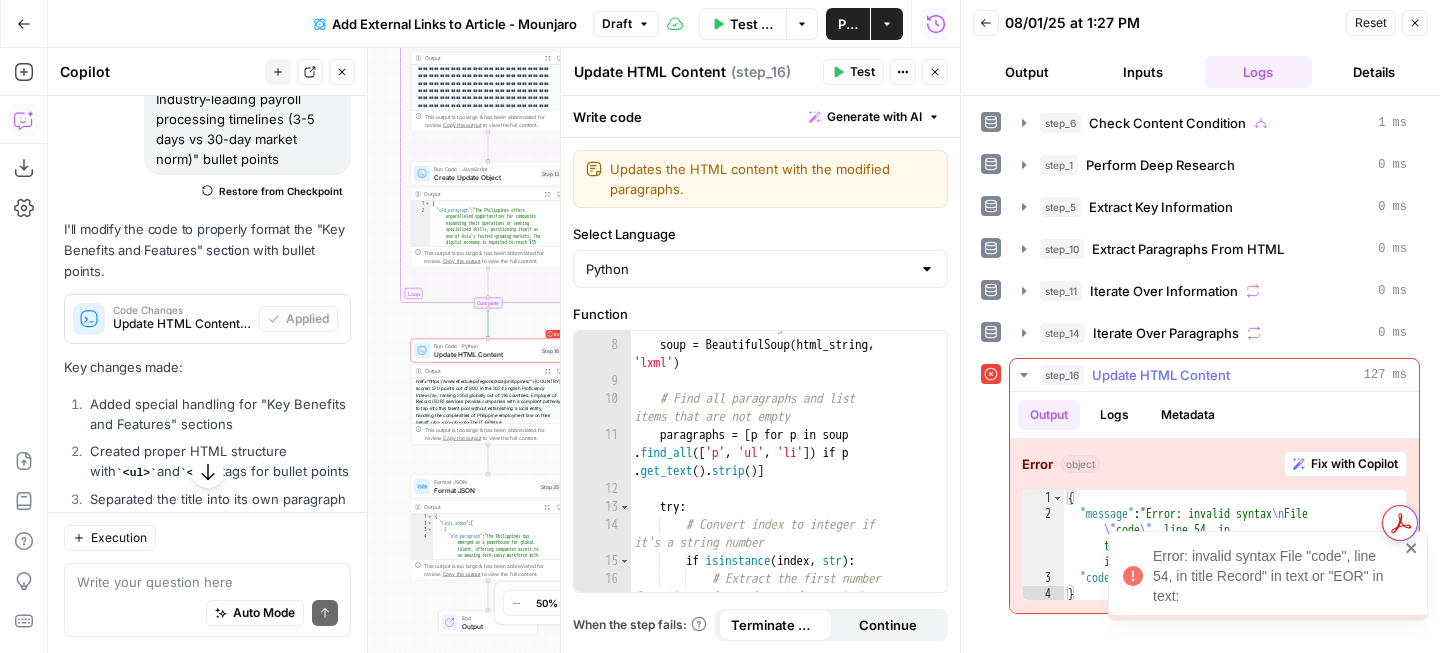 click on "Fix with Copilot" at bounding box center (1354, 464) 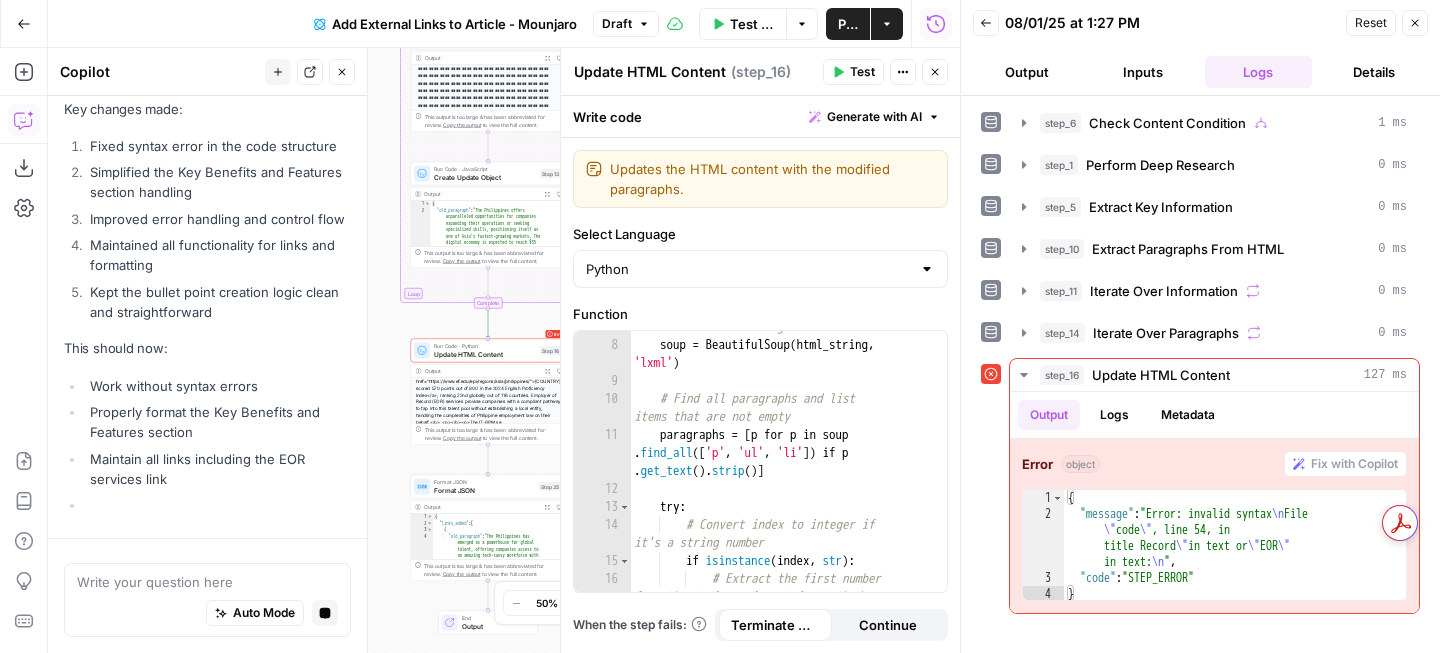 scroll, scrollTop: 6844, scrollLeft: 0, axis: vertical 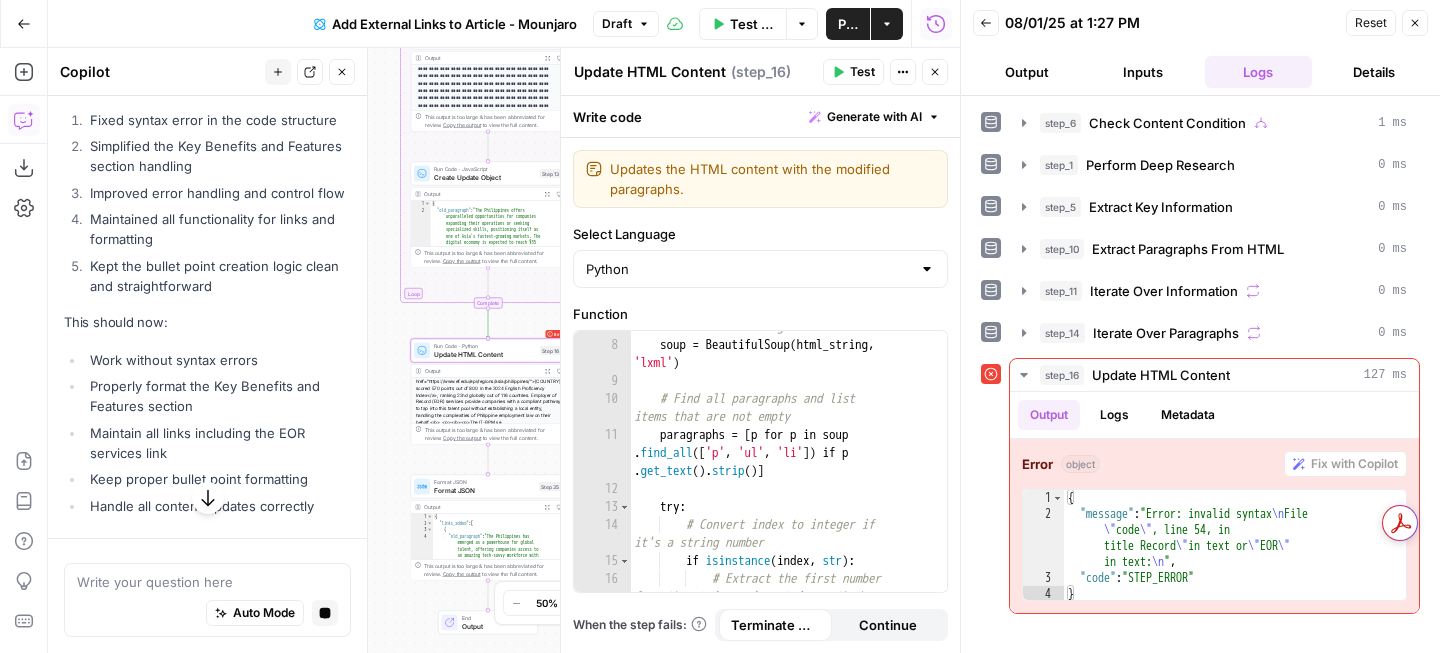 click on "Apply" at bounding box center [312, 35] 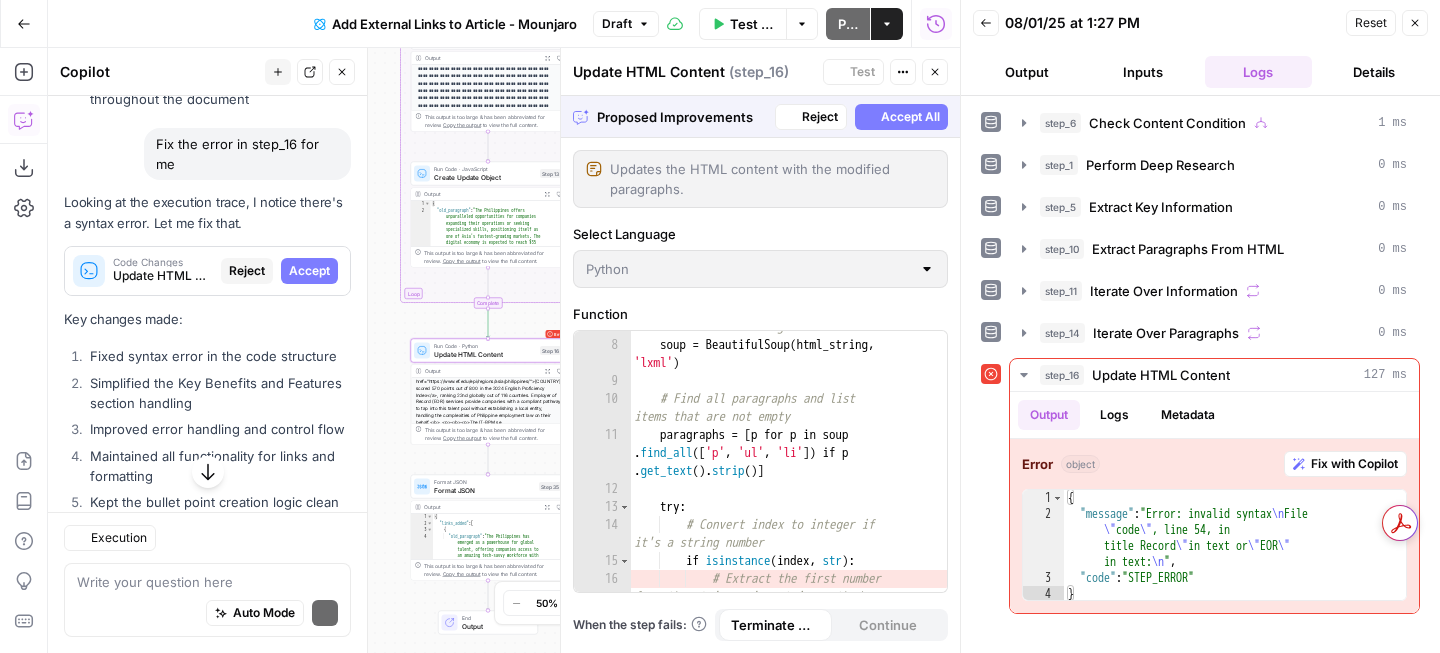 click on "Accept" at bounding box center (309, 271) 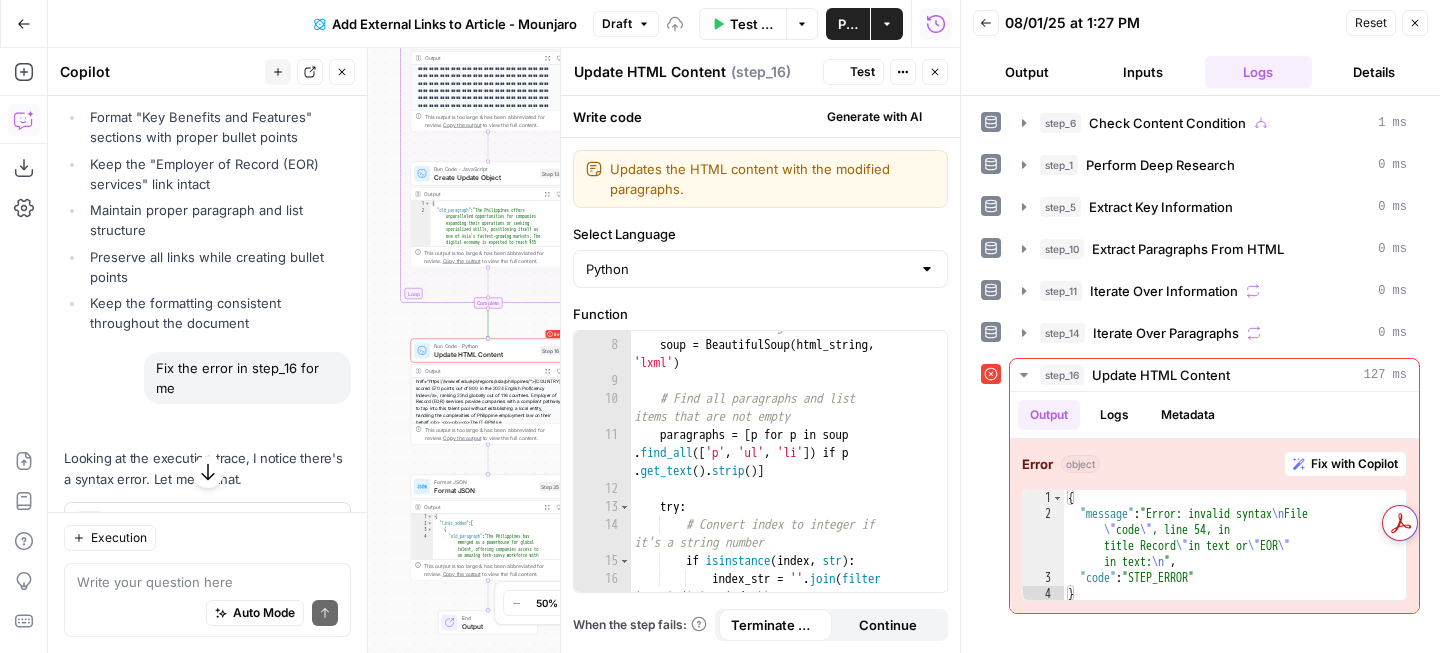 scroll, scrollTop: 5091, scrollLeft: 0, axis: vertical 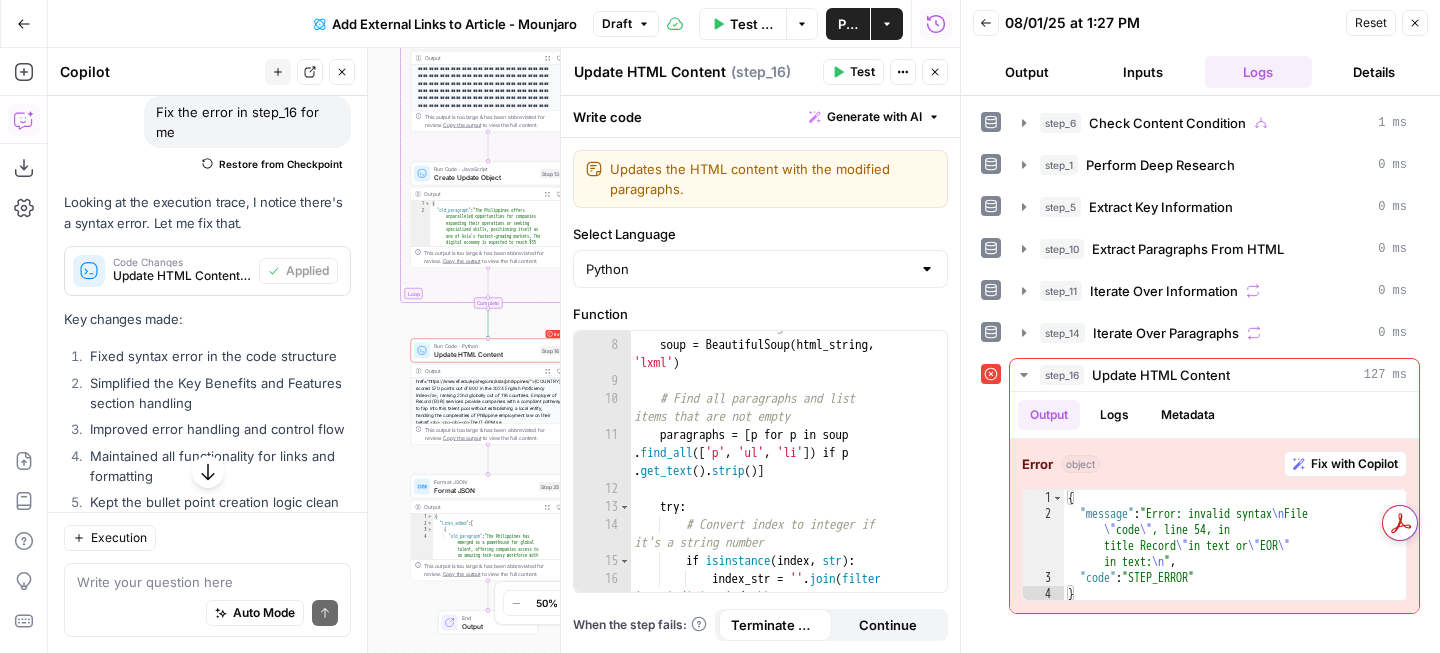 click 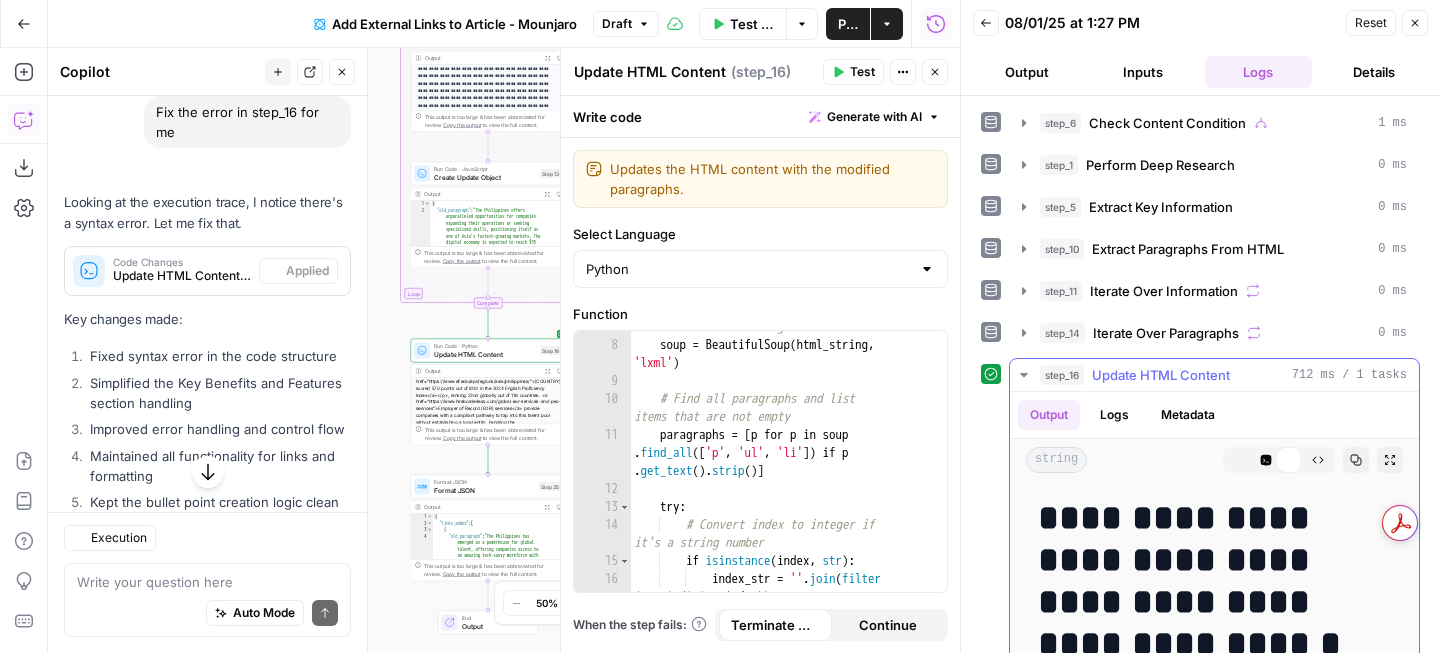 scroll, scrollTop: 5091, scrollLeft: 0, axis: vertical 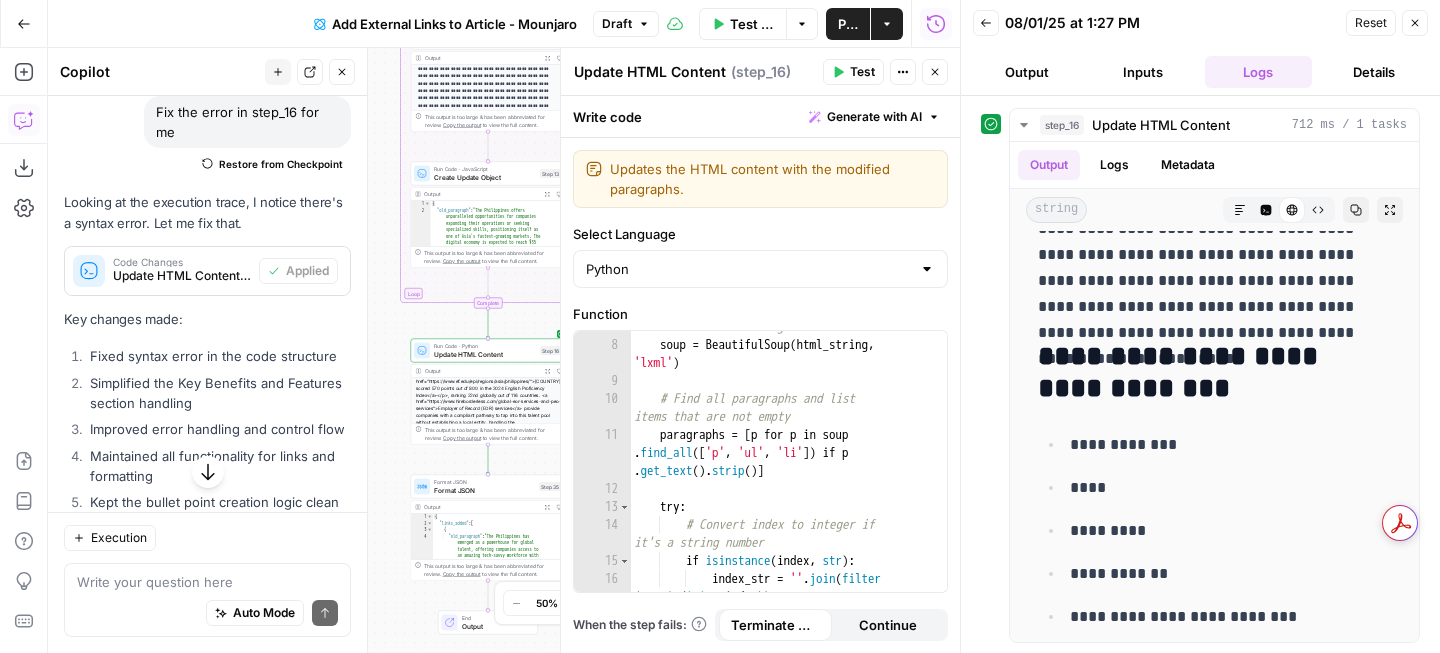 click on "Draft" at bounding box center (617, 24) 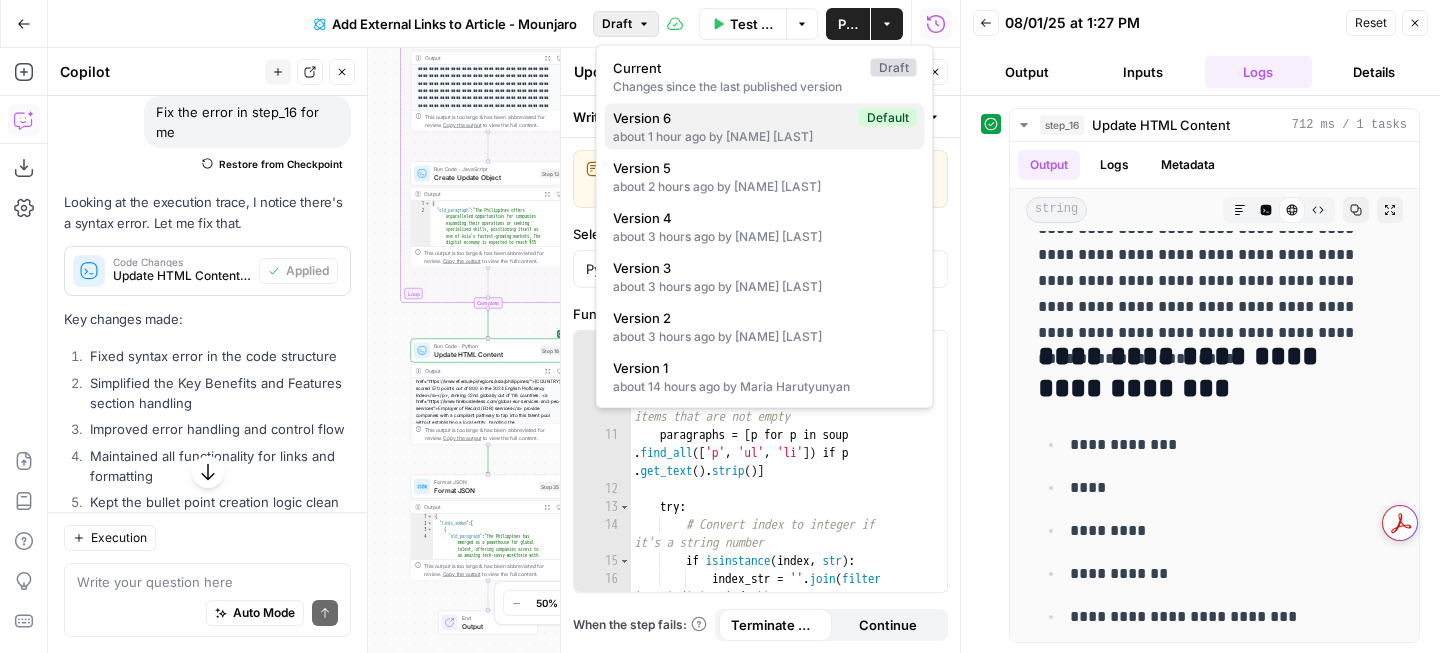 click on "about 1 hour ago
by [FIRST] [LAST]" at bounding box center [765, 137] 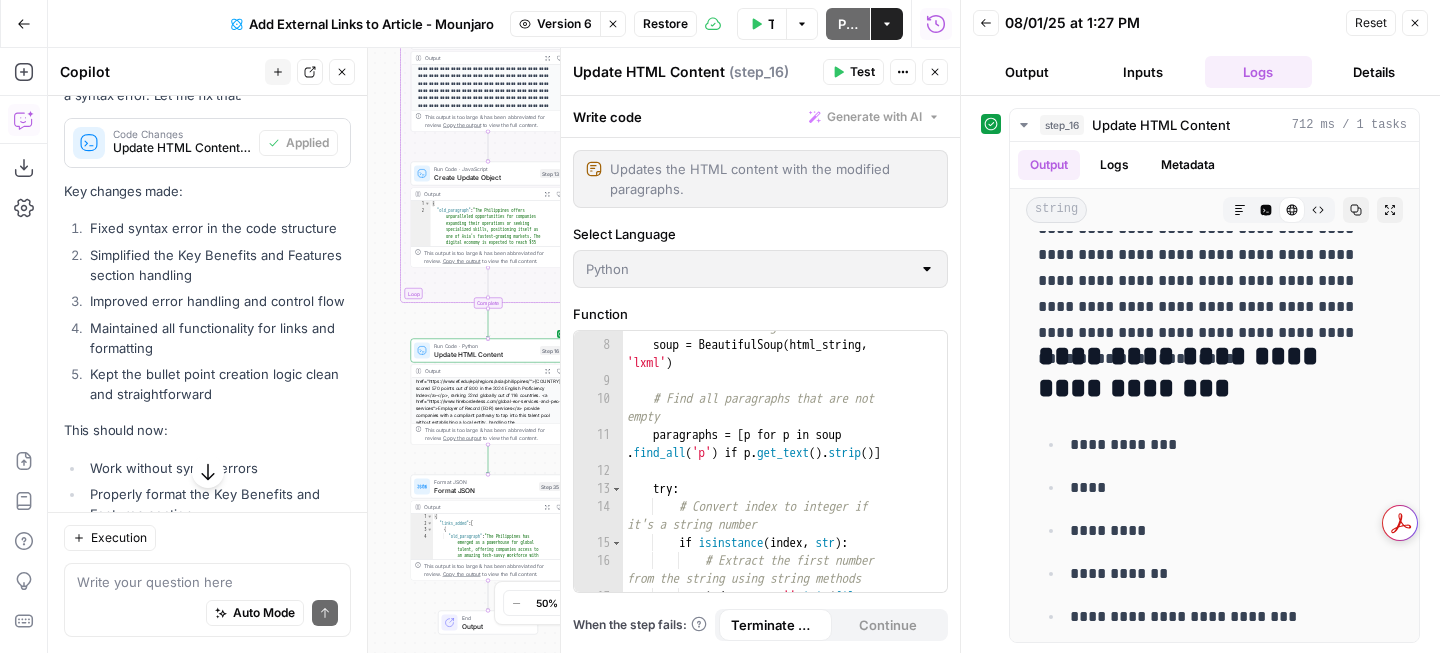 scroll, scrollTop: 4963, scrollLeft: 0, axis: vertical 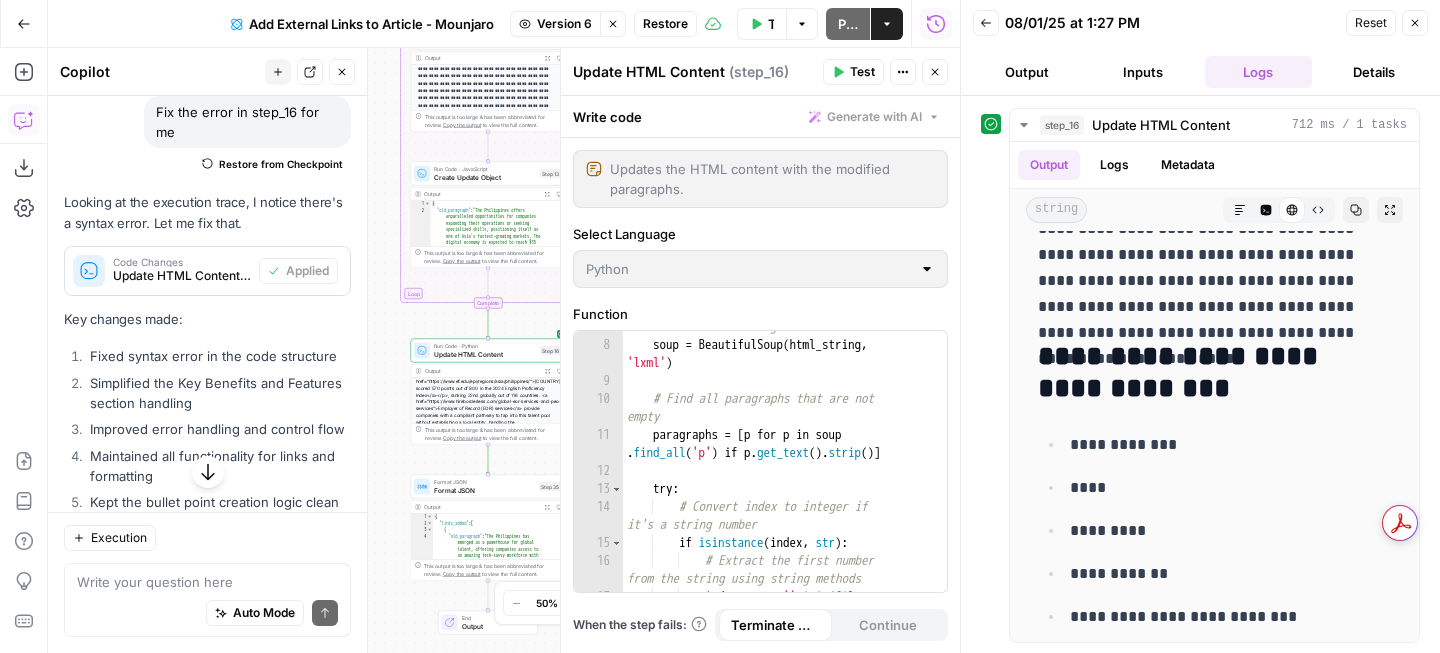 click on "Restore" at bounding box center [665, 24] 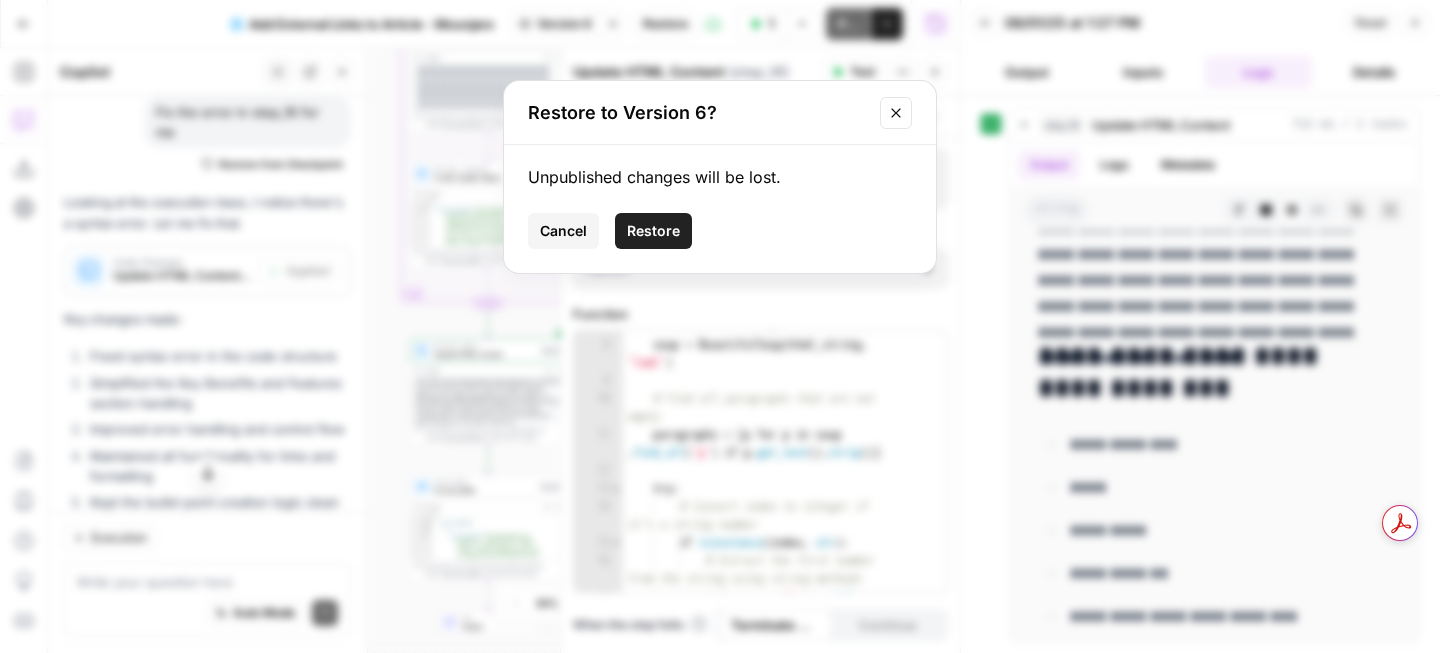 click on "Restore" at bounding box center [653, 231] 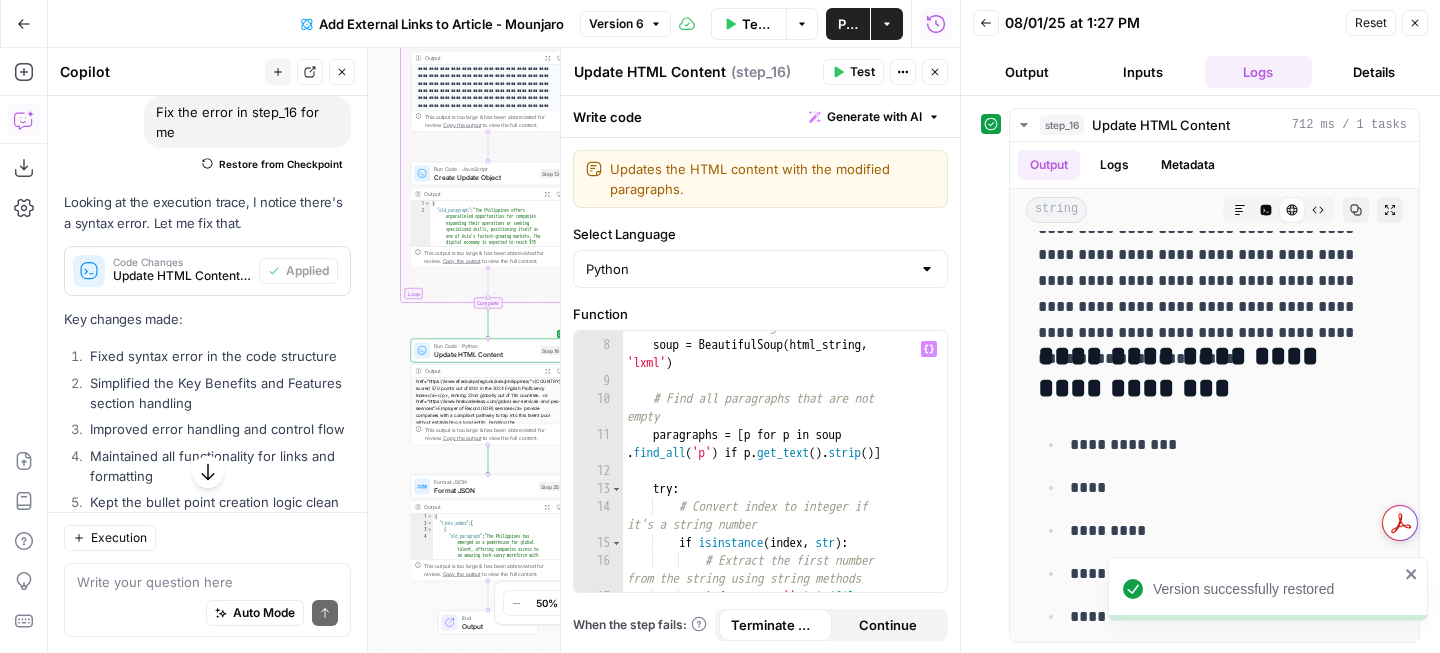 scroll, scrollTop: 0, scrollLeft: 0, axis: both 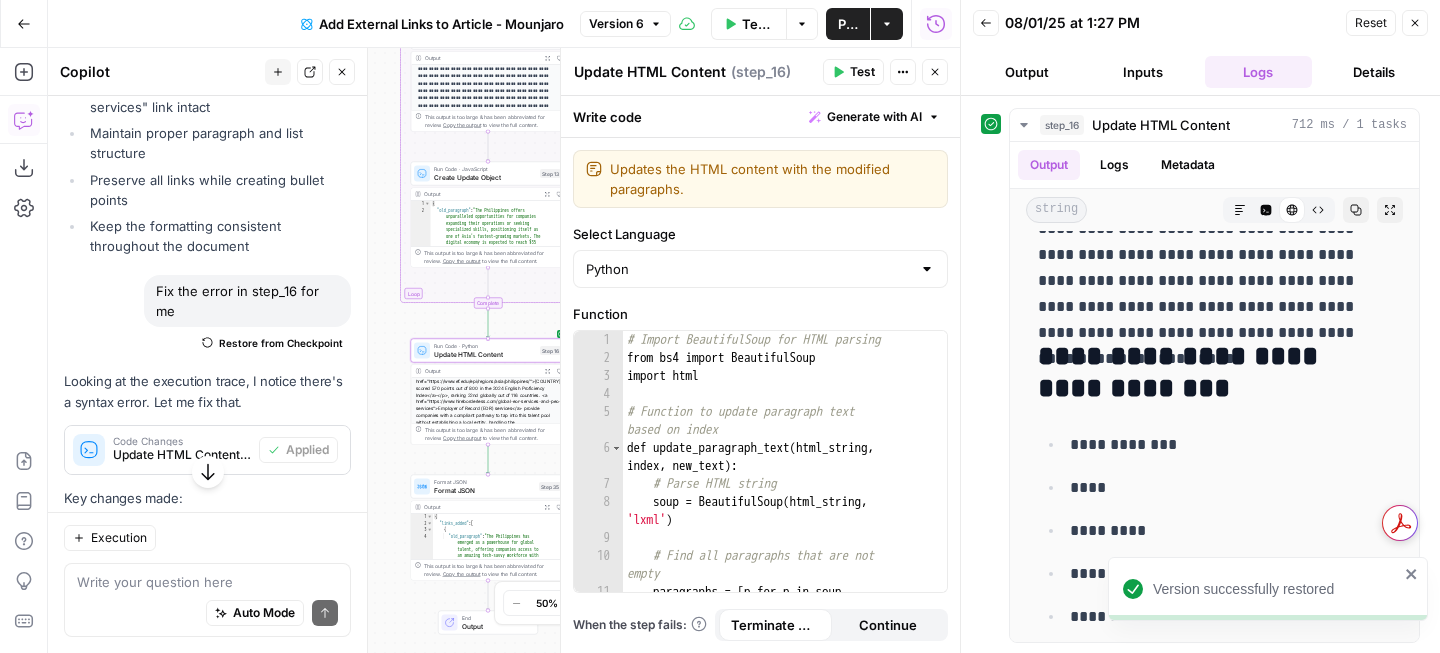 click on "Update HTML Content (step_16)" at bounding box center (182, 455) 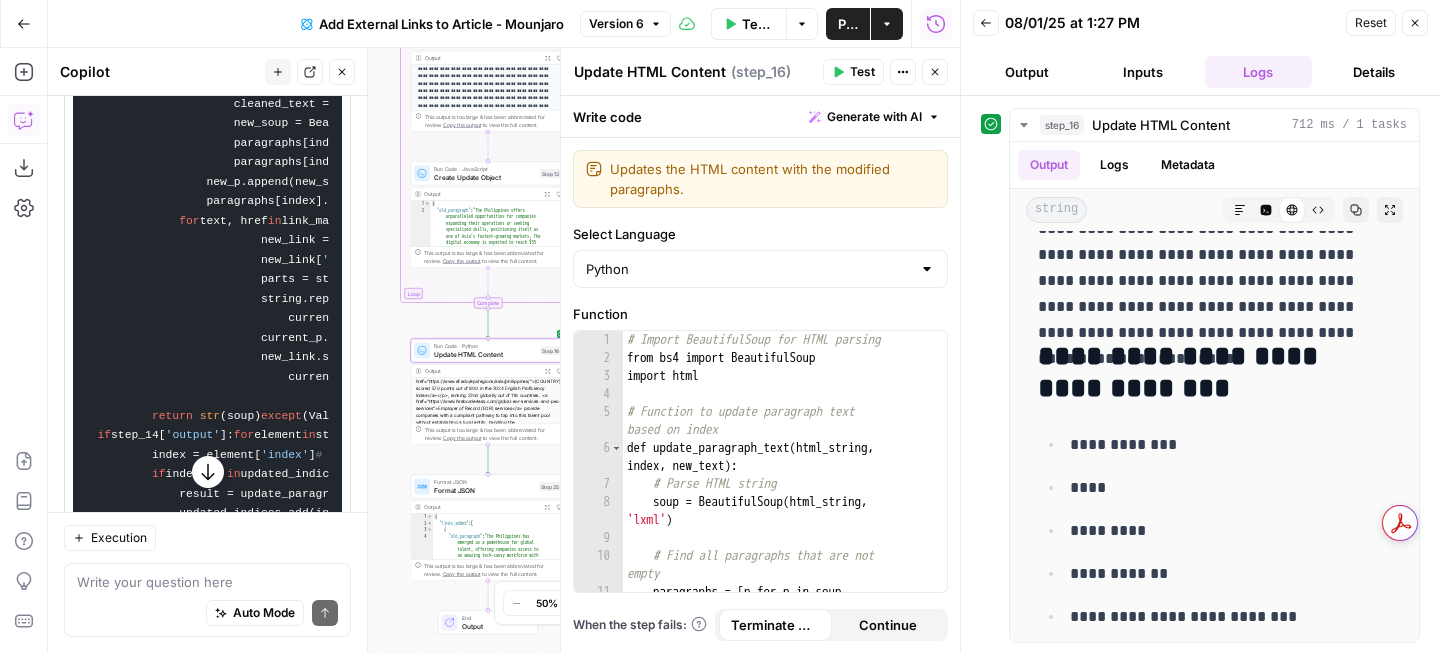 scroll, scrollTop: 5663, scrollLeft: 0, axis: vertical 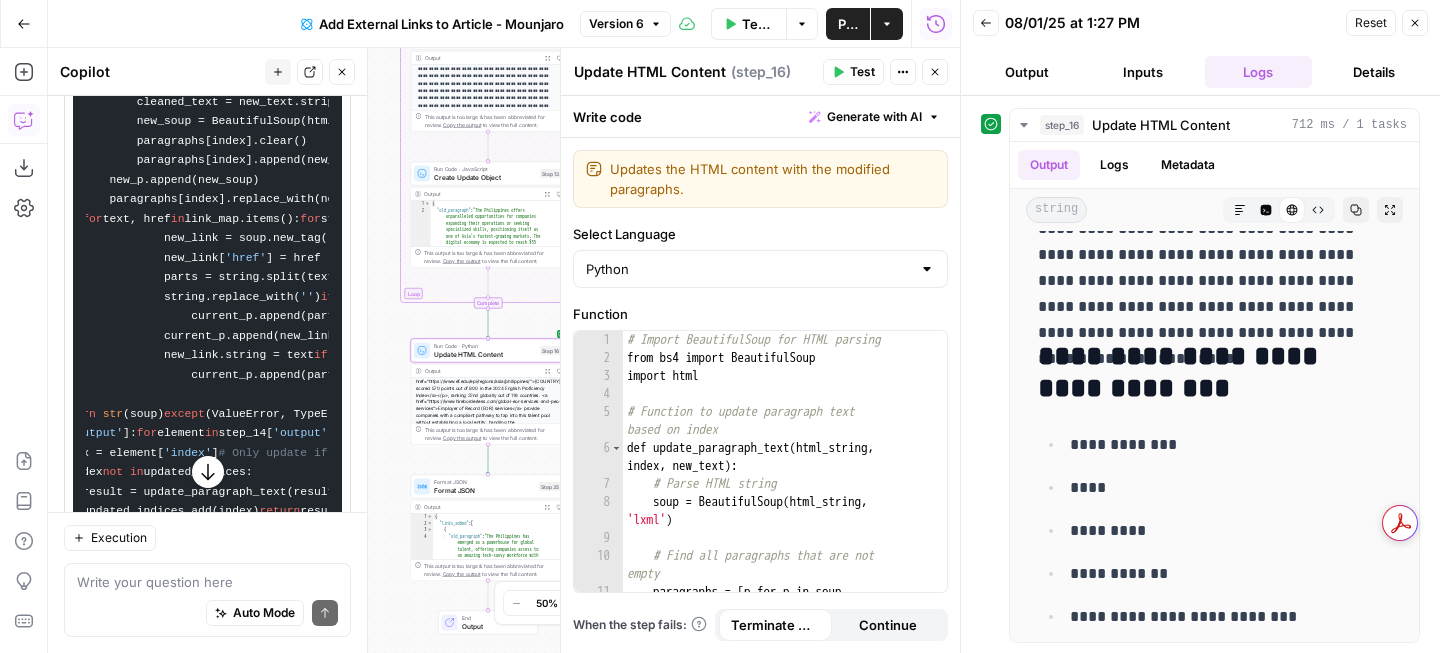 drag, startPoint x: 137, startPoint y: 347, endPoint x: 267, endPoint y: 410, distance: 144.46107 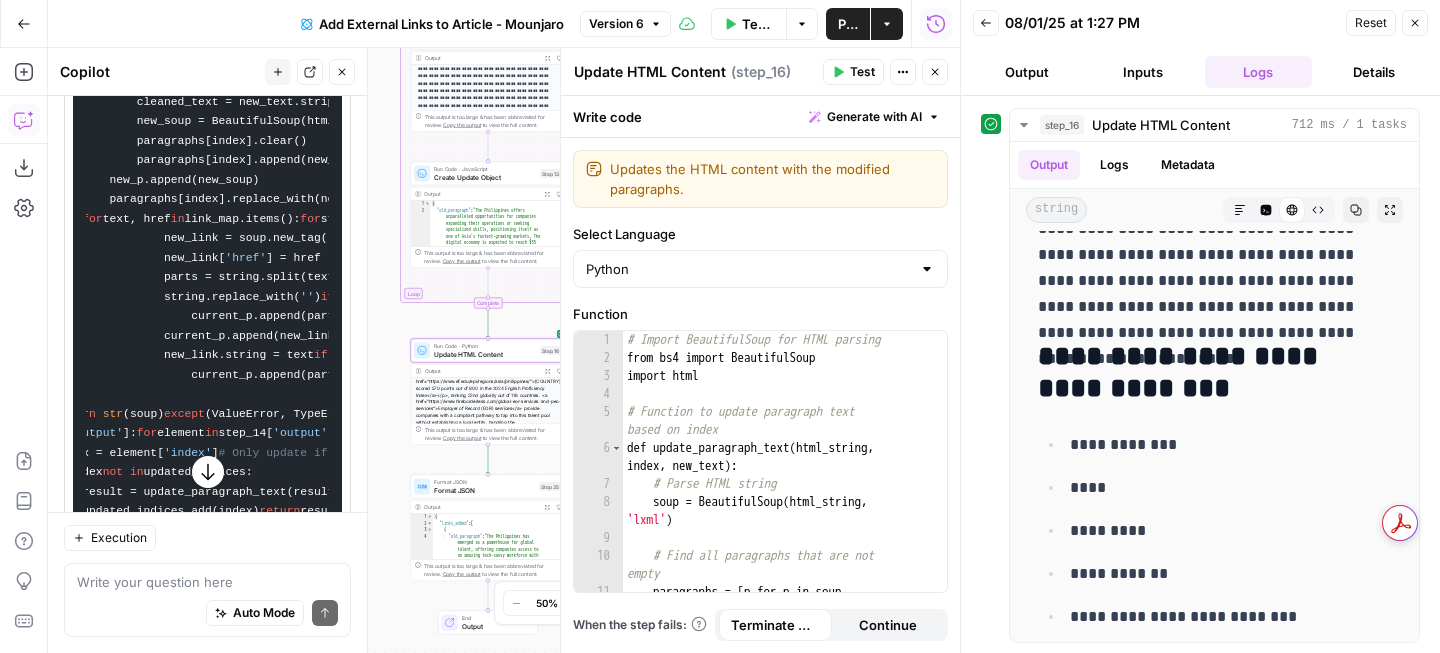 drag, startPoint x: 254, startPoint y: 448, endPoint x: 137, endPoint y: 352, distance: 151.34398 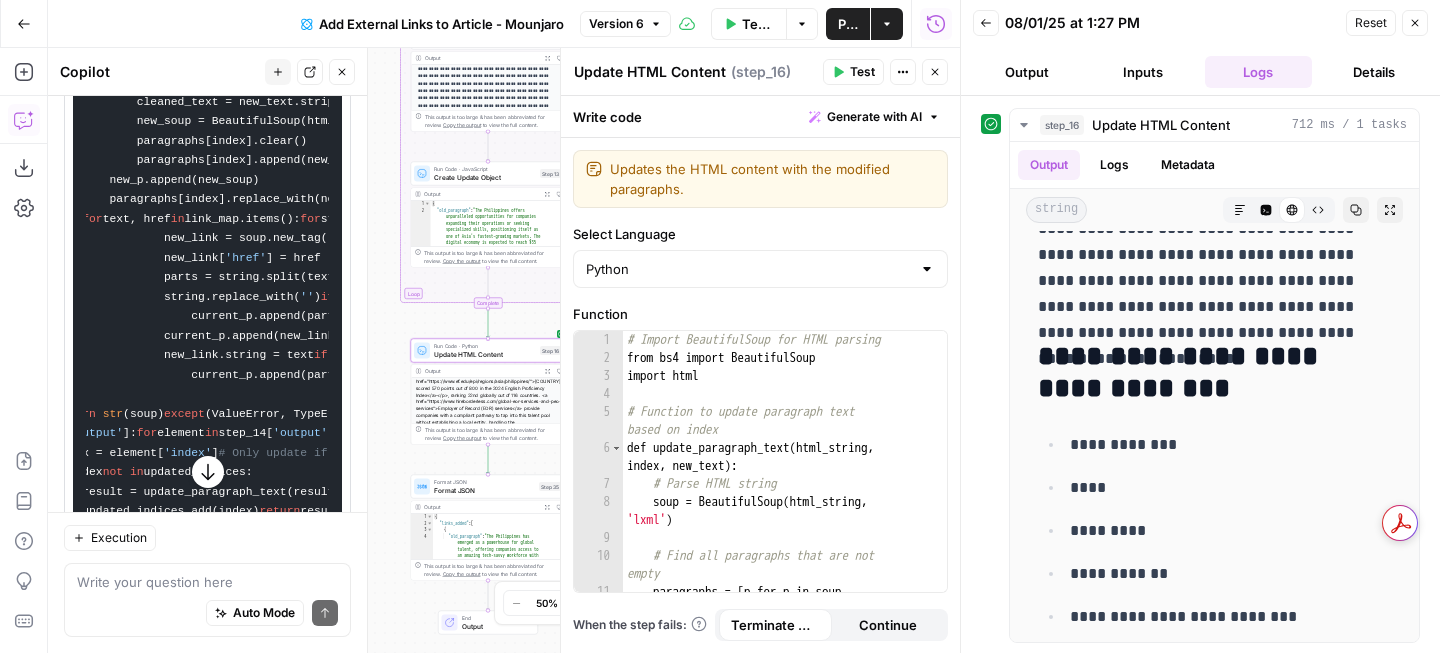click on "# Import BeautifulSoup for HTML parsing
from  bs4  import  BeautifulSoup
import  html
# Function to update paragraph text based on index
def   update_paragraph_text ( html_string, index, new_text ):
# Parse HTML string
soup = BeautifulSoup(html_string,  'lxml' )
# Find all paragraphs and list items that are not empty
paragraphs = [p  for  p  in  soup.find_all([ 'p' ,  'ul' ,  'li' ])  if  p.get_text().strip()]
try :
# Convert index to integer if it's a string number
if   isinstance (index,  str ):
index_str =  '' .join( filter ( str .isdigit, index))
if  index_str:
index =  int (index_str)
else :
return  html_string   # Skip if no valid number found
if   isinstance (index,  int )  and   0  <= index <  len (paragraphs):
# Store the original tag name
original_tag = paragraphs[index].name
if     in" at bounding box center [207, 74] 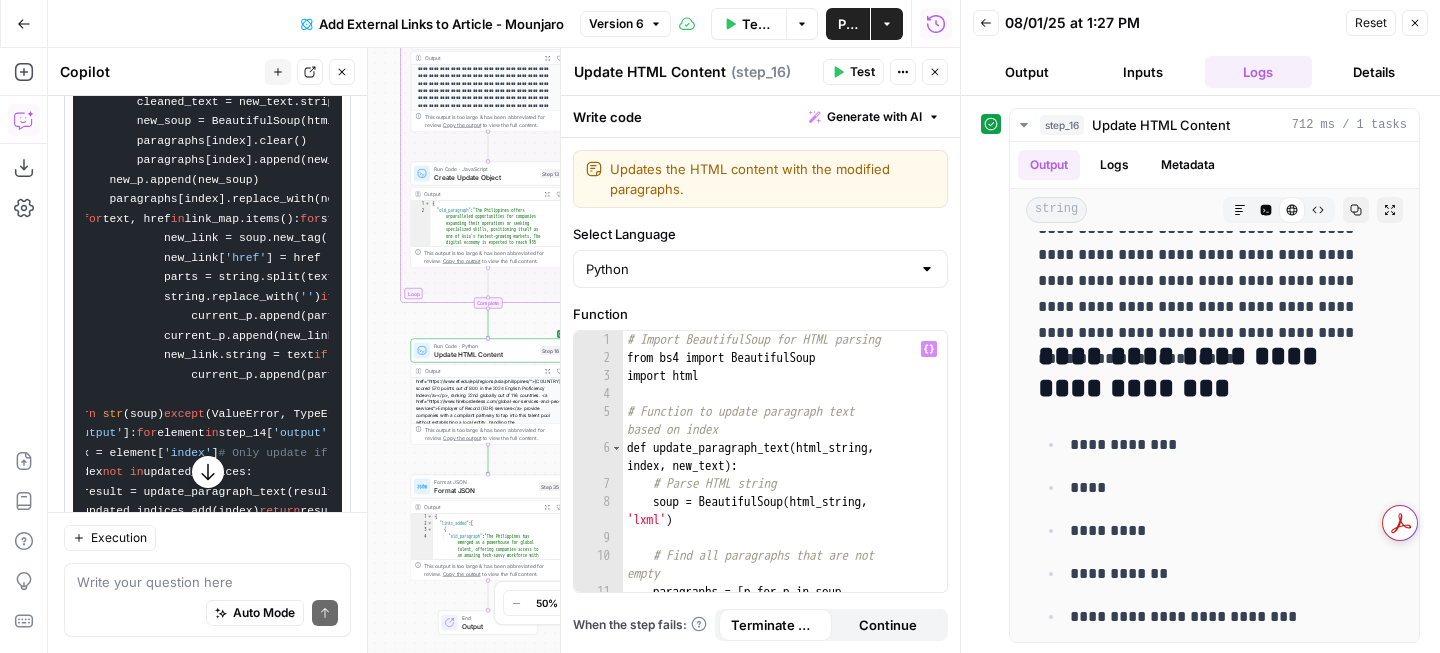 type on "**********" 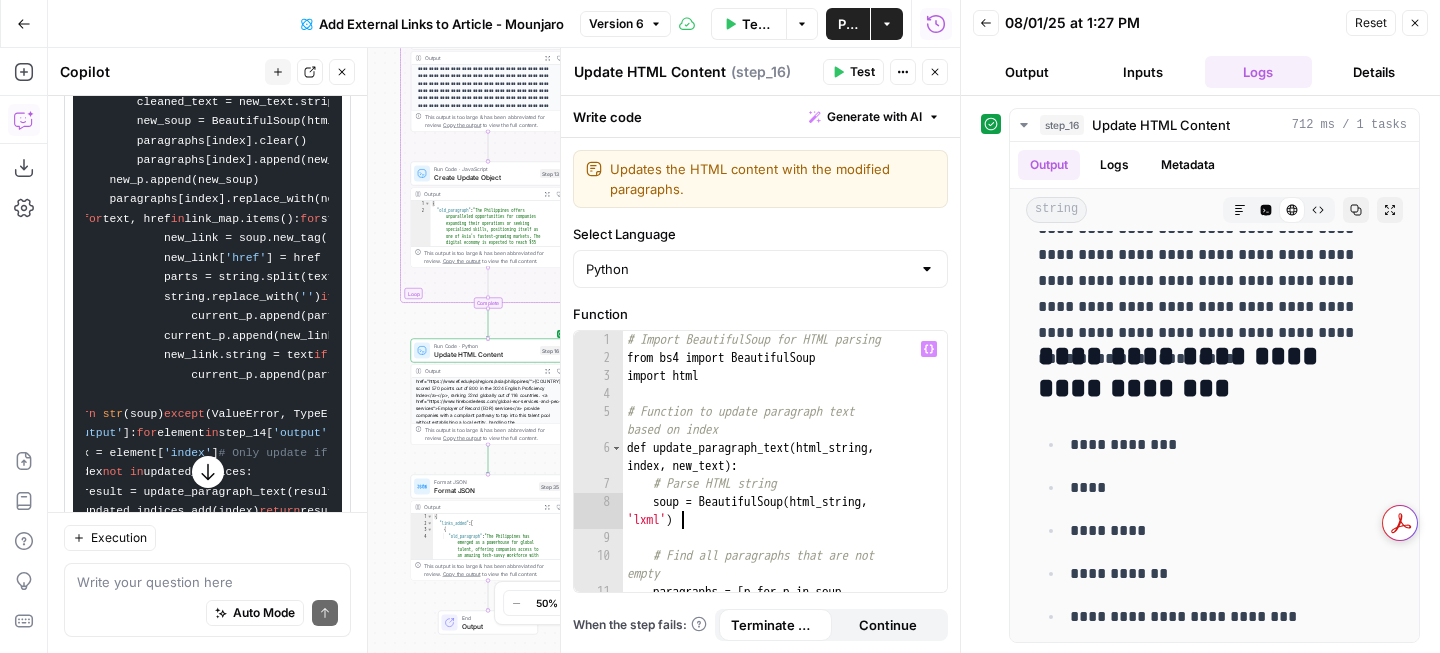 click on "# Import BeautifulSoup for HTML parsing from   bs4   import   BeautifulSoup import   html   # Function to update paragraph text  based on index def   update_paragraph_text ( html_string ,   index ,   new_text ) :      # Parse HTML string      soup   =   BeautifulSoup ( html_string ,   'lxml' )           # Find all paragraphs that are not  empty      paragraphs   =   [ p   for   p   in   soup . find_all ( 'p' )   if   p . get_text ( ) . strip ( )]" at bounding box center (785, 488) 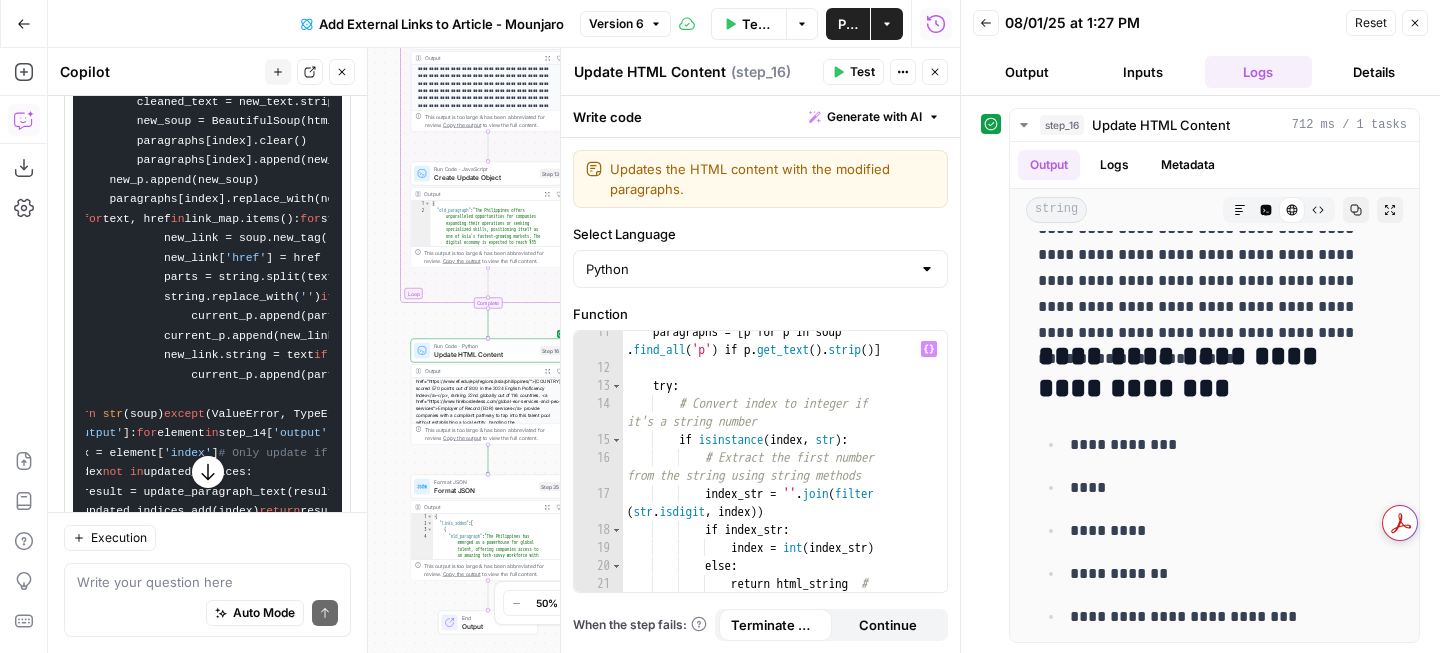 scroll, scrollTop: 117, scrollLeft: 0, axis: vertical 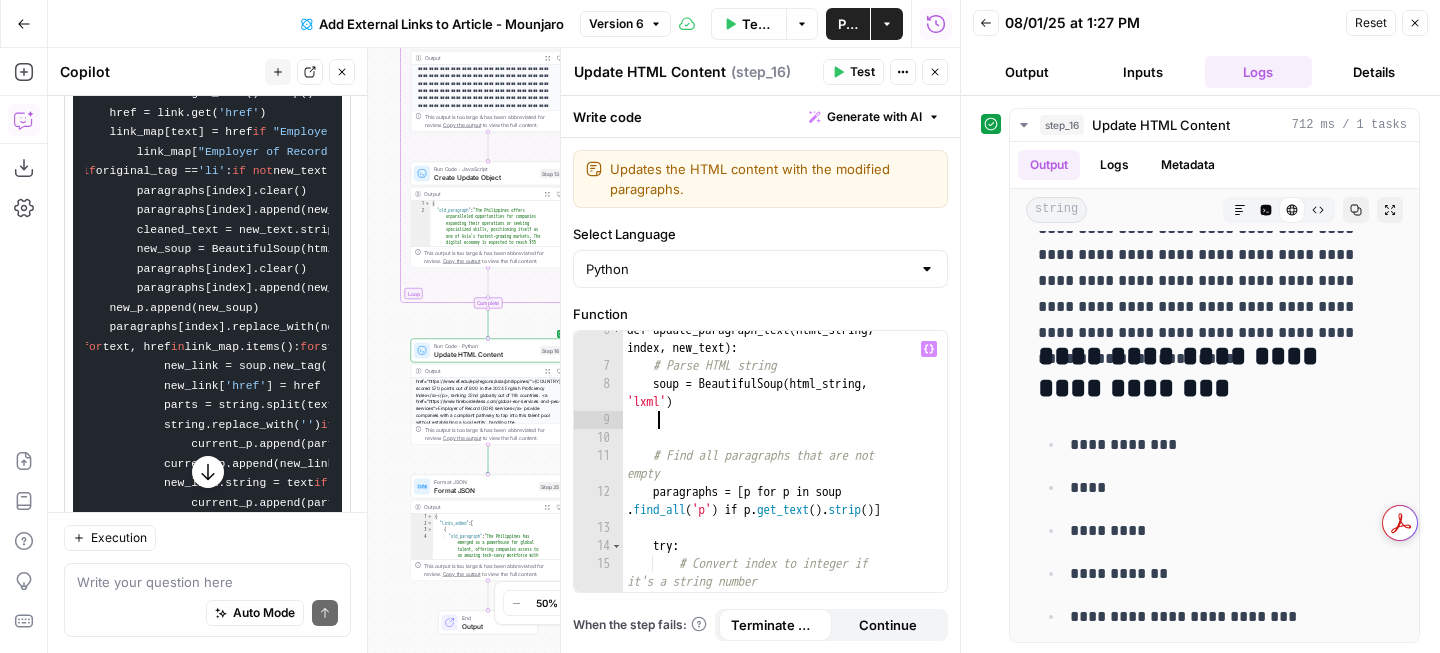 paste on "**********" 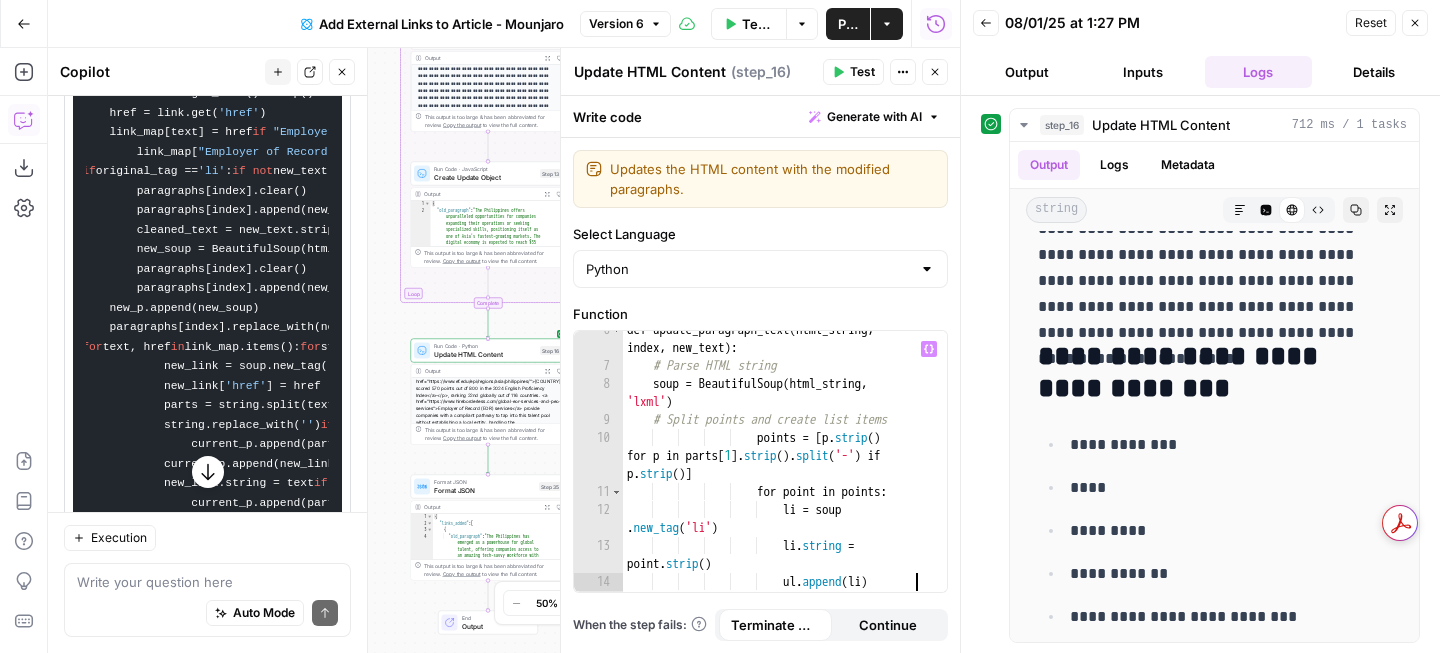 scroll, scrollTop: 5791, scrollLeft: 0, axis: vertical 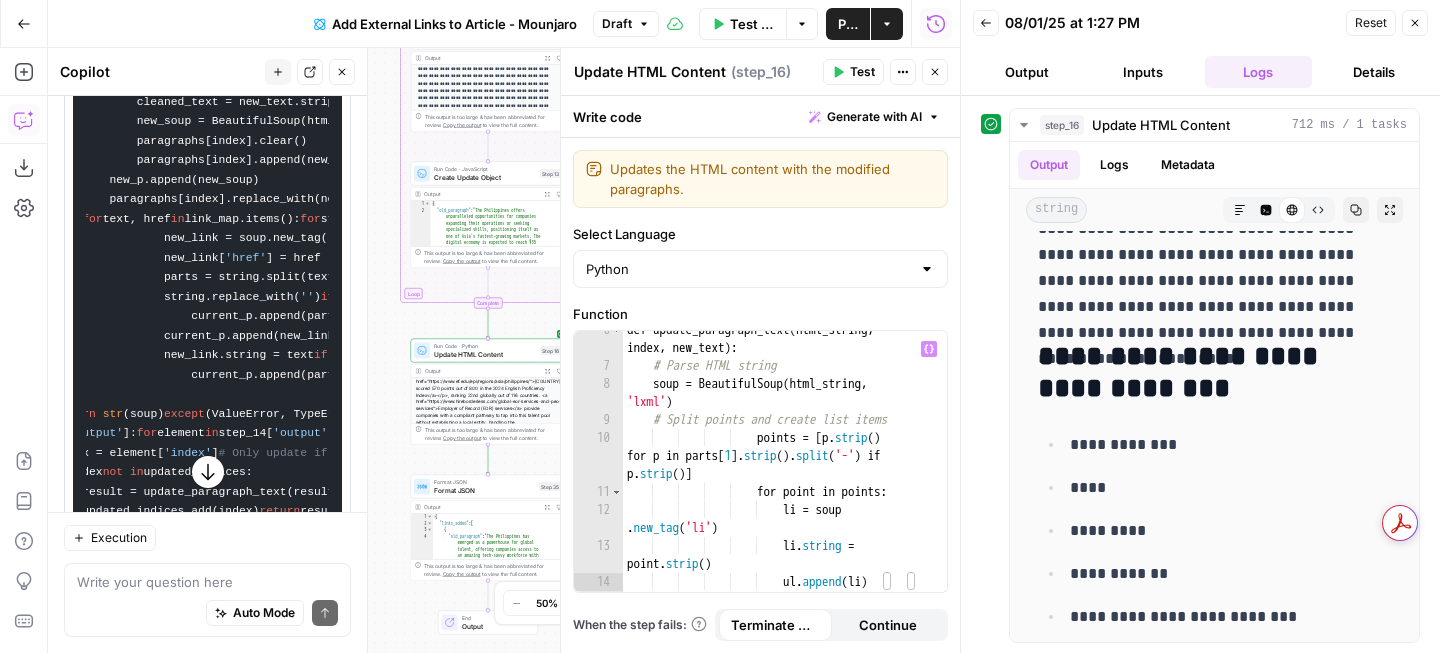 click 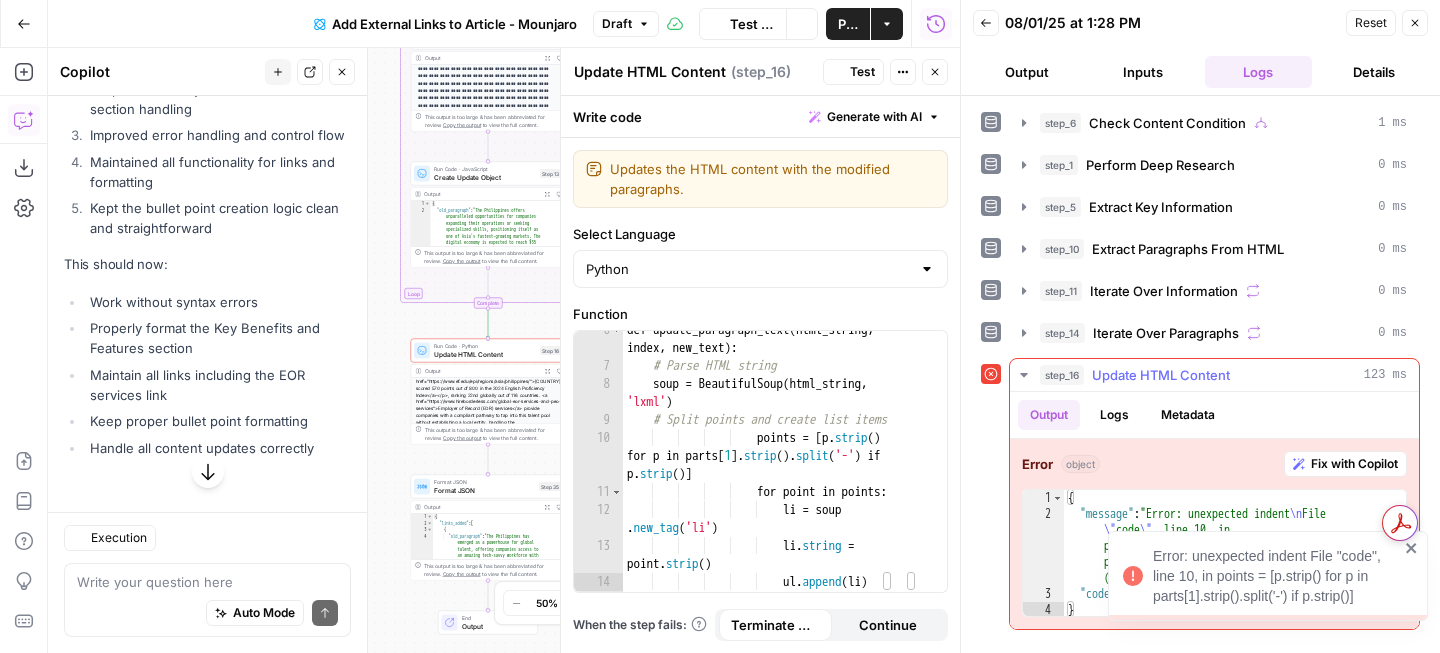 scroll, scrollTop: 5299, scrollLeft: 0, axis: vertical 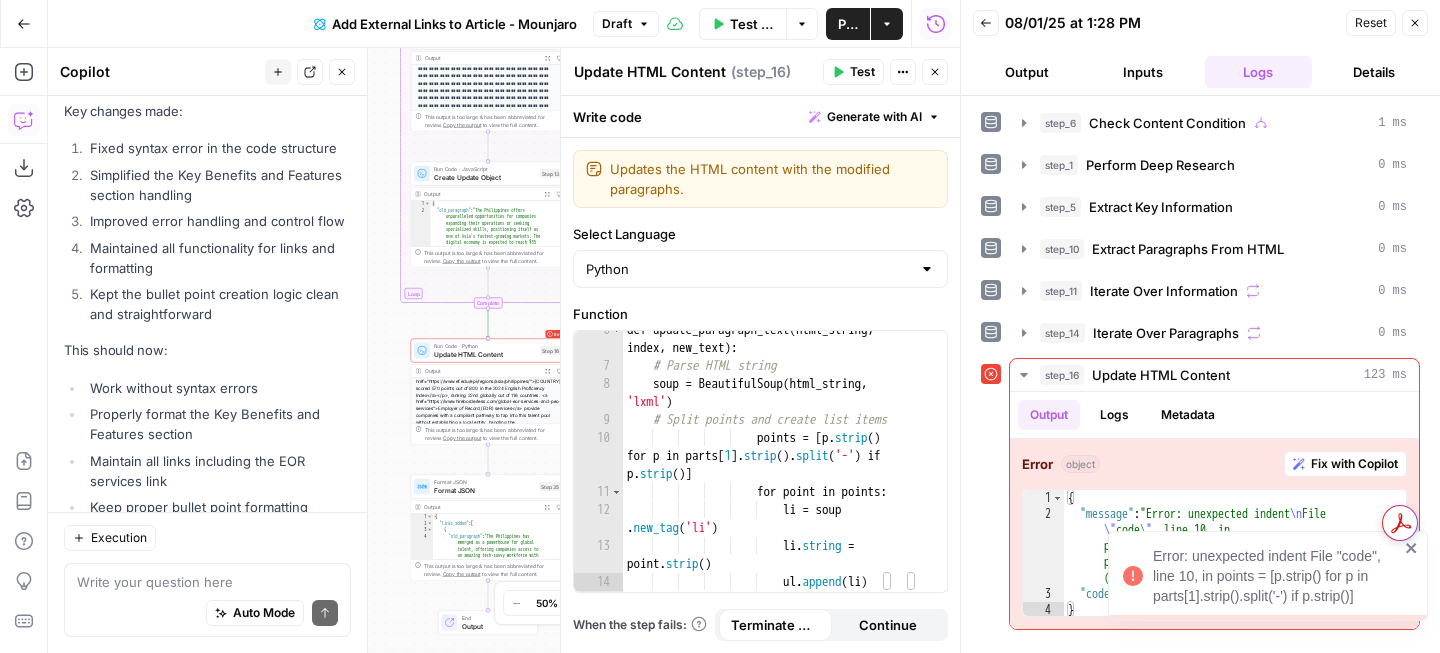 type on "**********" 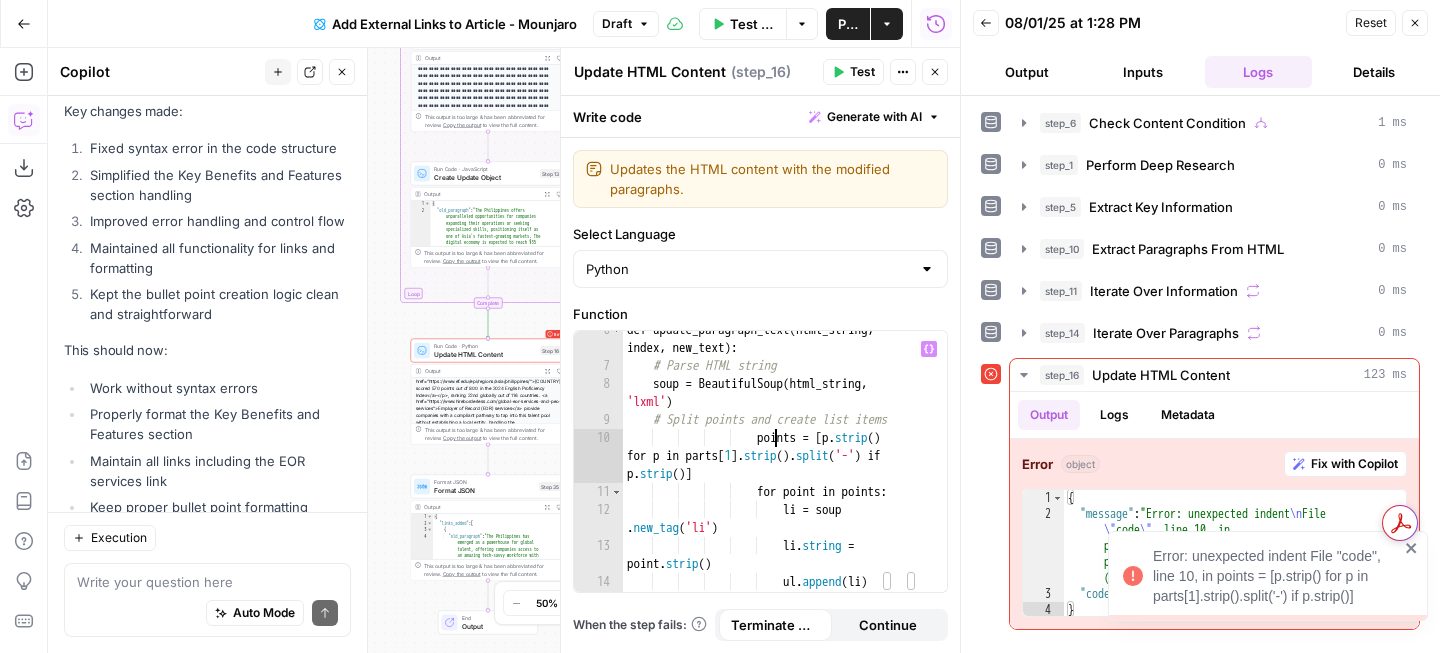 click on "def   update_paragraph_text ( html_string ,   index ,   new_text ) :      # Parse HTML string      soup   =   BeautifulSoup ( html_string ,   'lxml' )      # Split points and create list items                          points   =   [ p . strip ( )   for   p   in   parts [ 1 ] . strip ( ) . split ( '-' )   if   p . strip ( )]                          for   point   in   points :                               li   =   soup . new_tag ( 'li' )                               li . string   =   point . strip ( )                               ul . append ( li )" at bounding box center (785, 478) 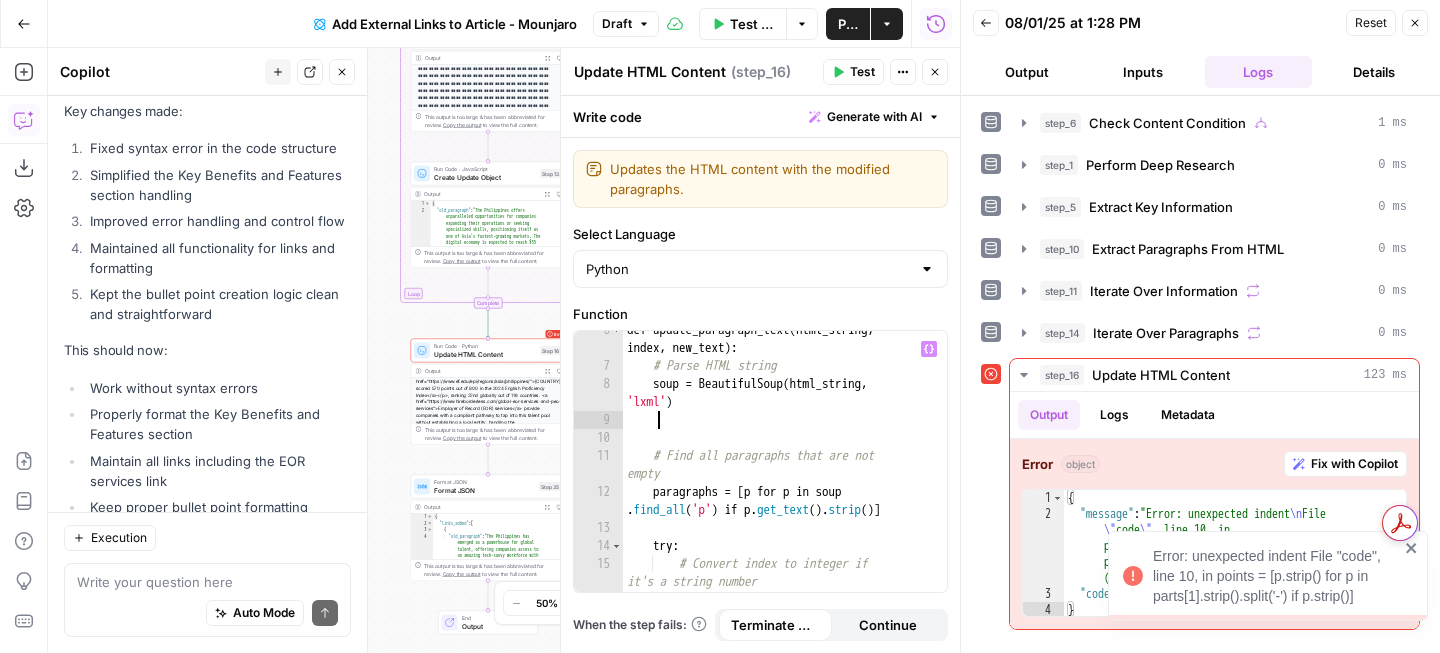 type on "**********" 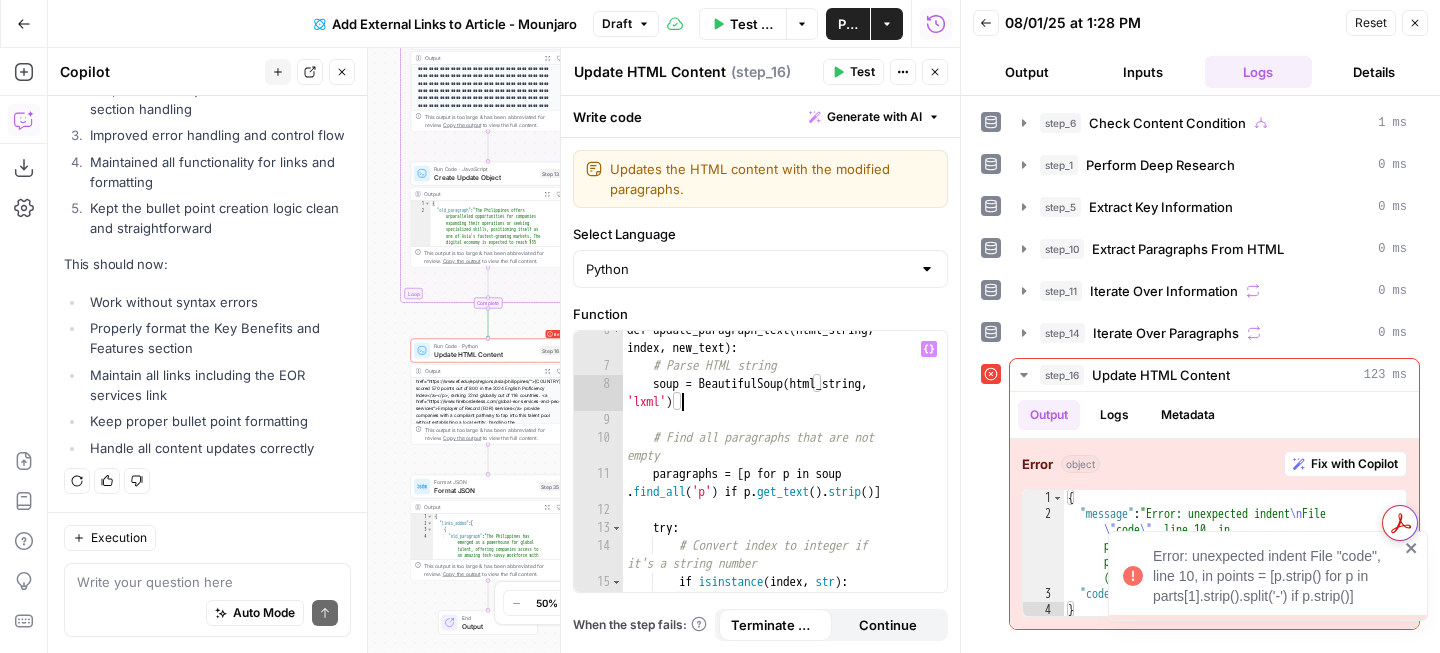 scroll, scrollTop: 5171, scrollLeft: 0, axis: vertical 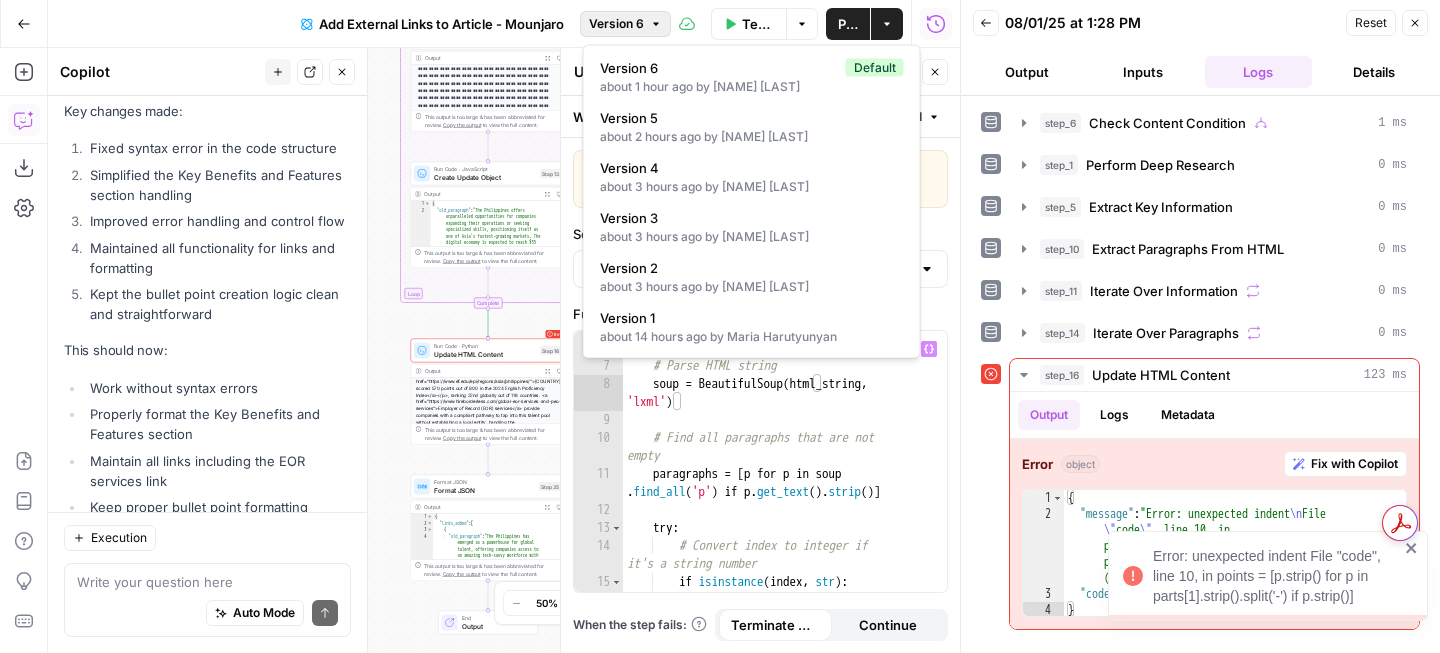 click on "Version 6" at bounding box center (625, 24) 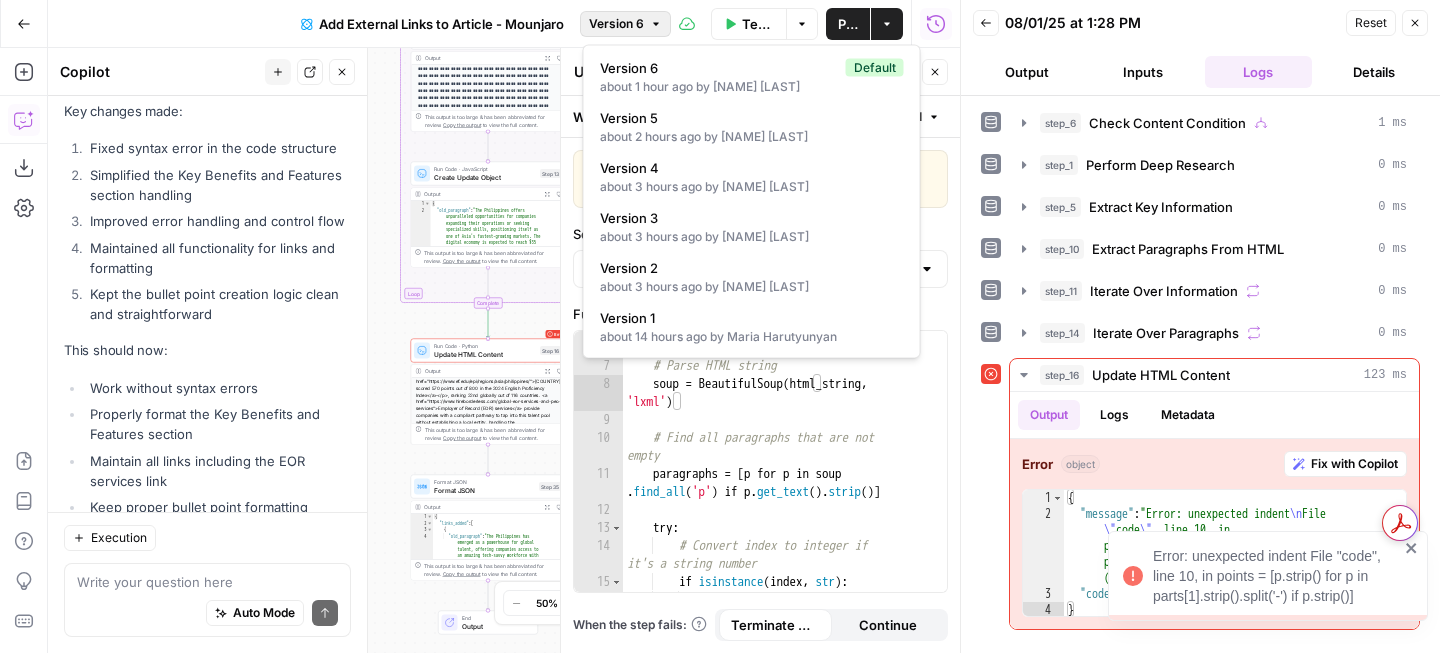 click on "Version 6" at bounding box center [625, 24] 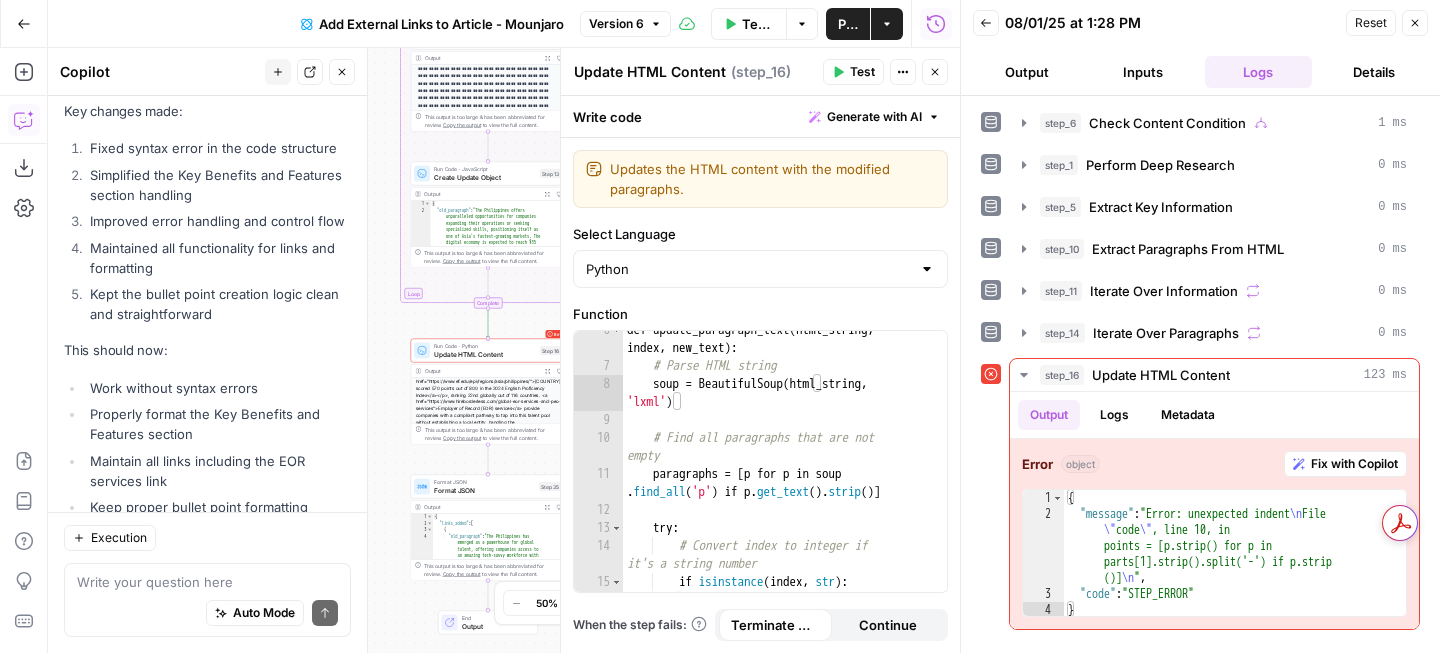 click on "Test" at bounding box center [862, 72] 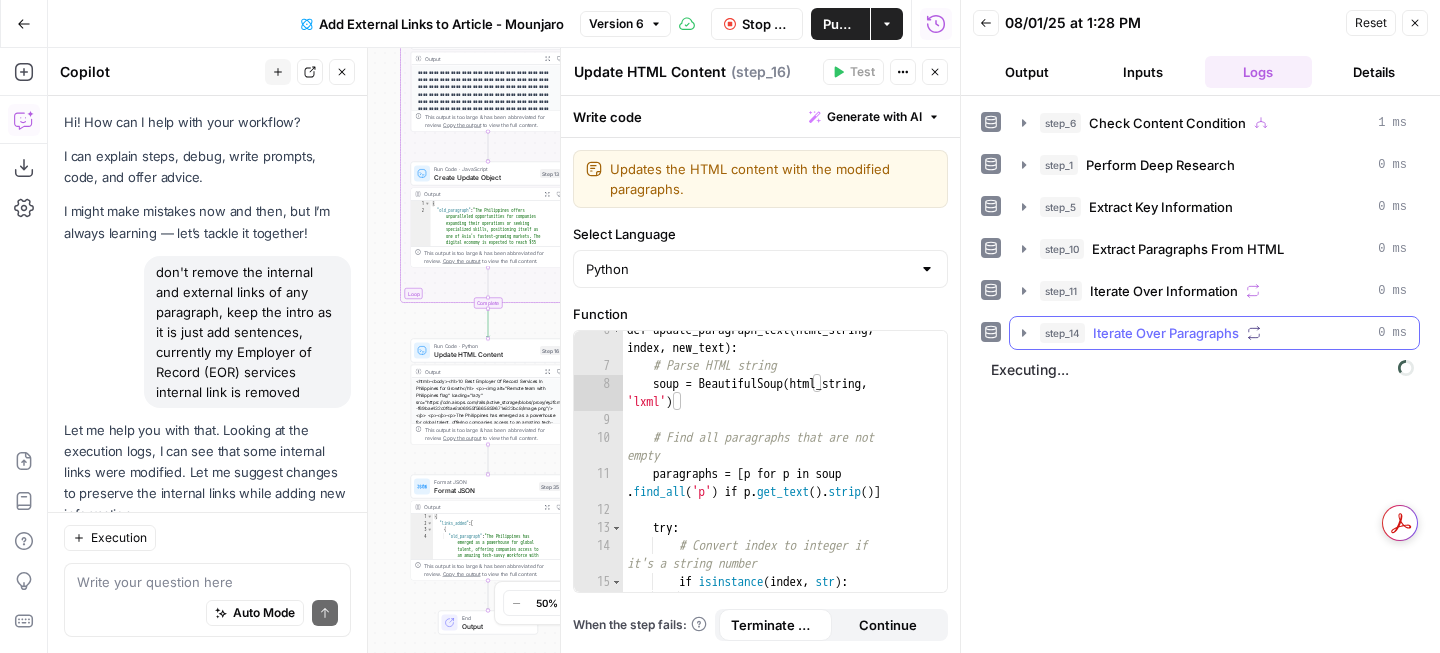scroll, scrollTop: 0, scrollLeft: 0, axis: both 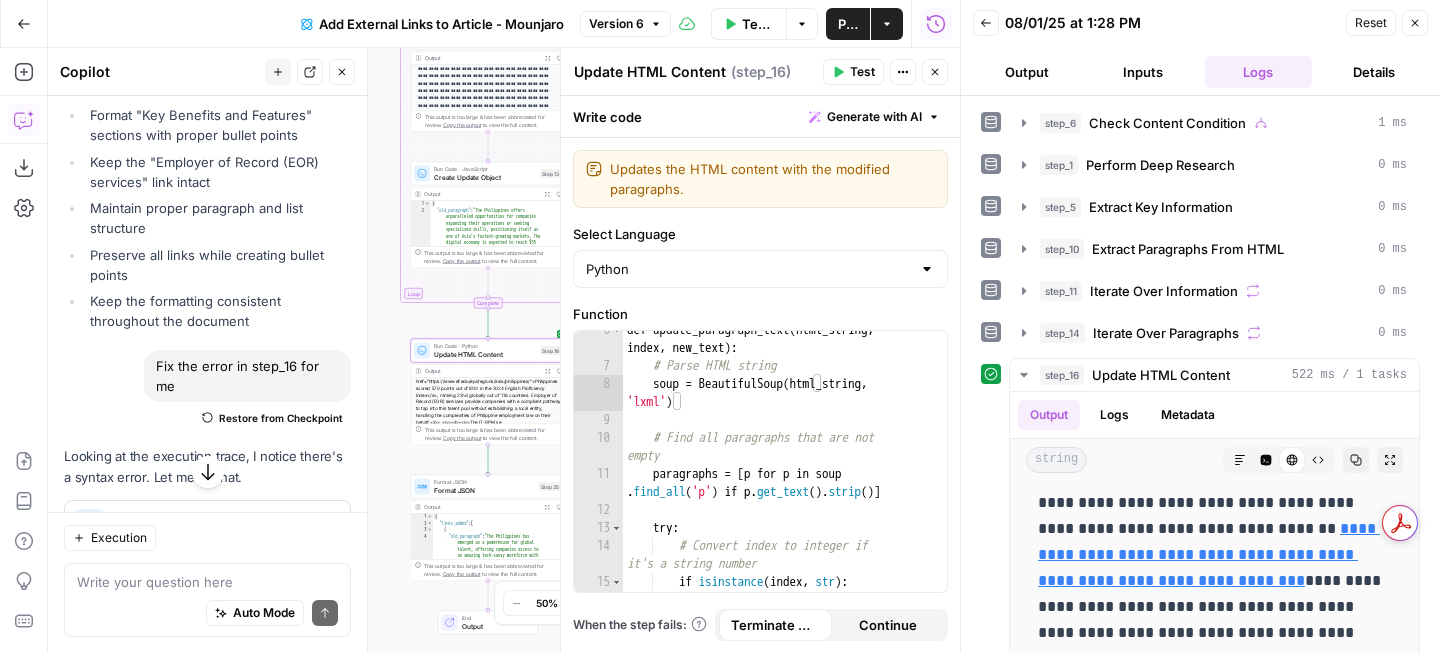 click on "Update HTML Content (step_16)" at bounding box center [182, 530] 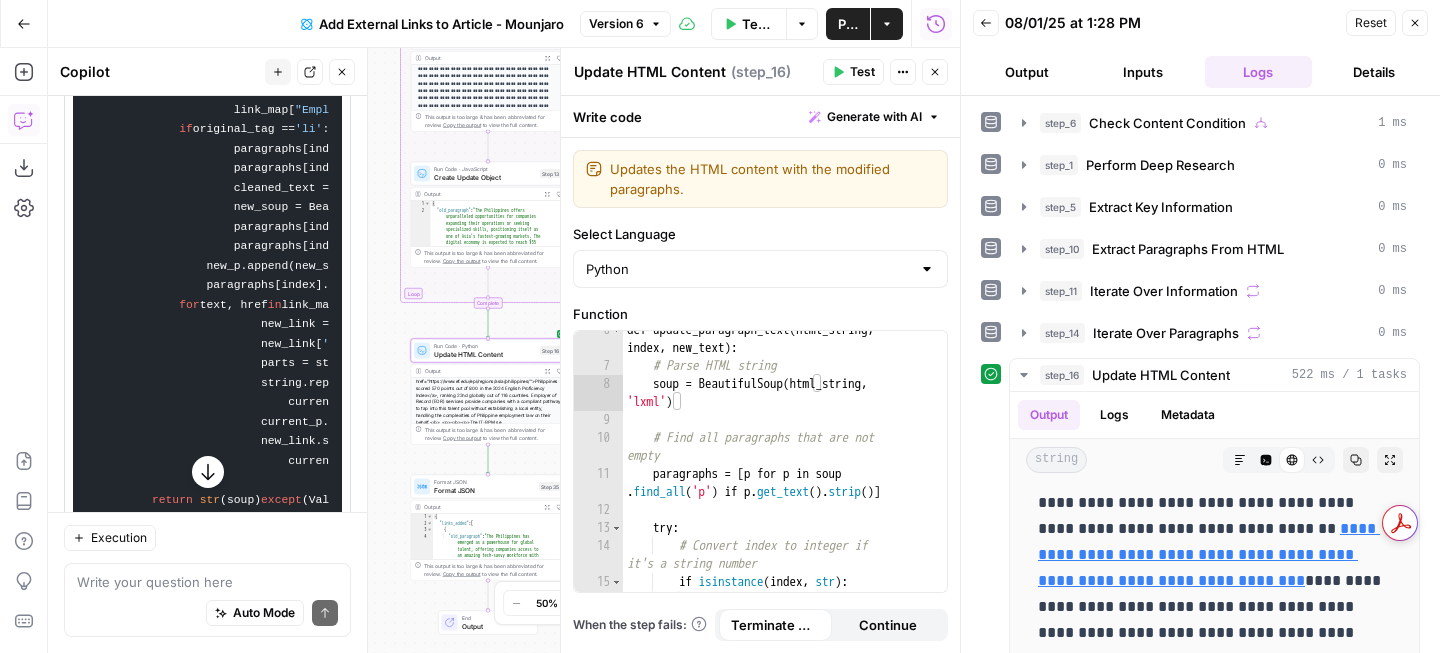 scroll, scrollTop: 5590, scrollLeft: 0, axis: vertical 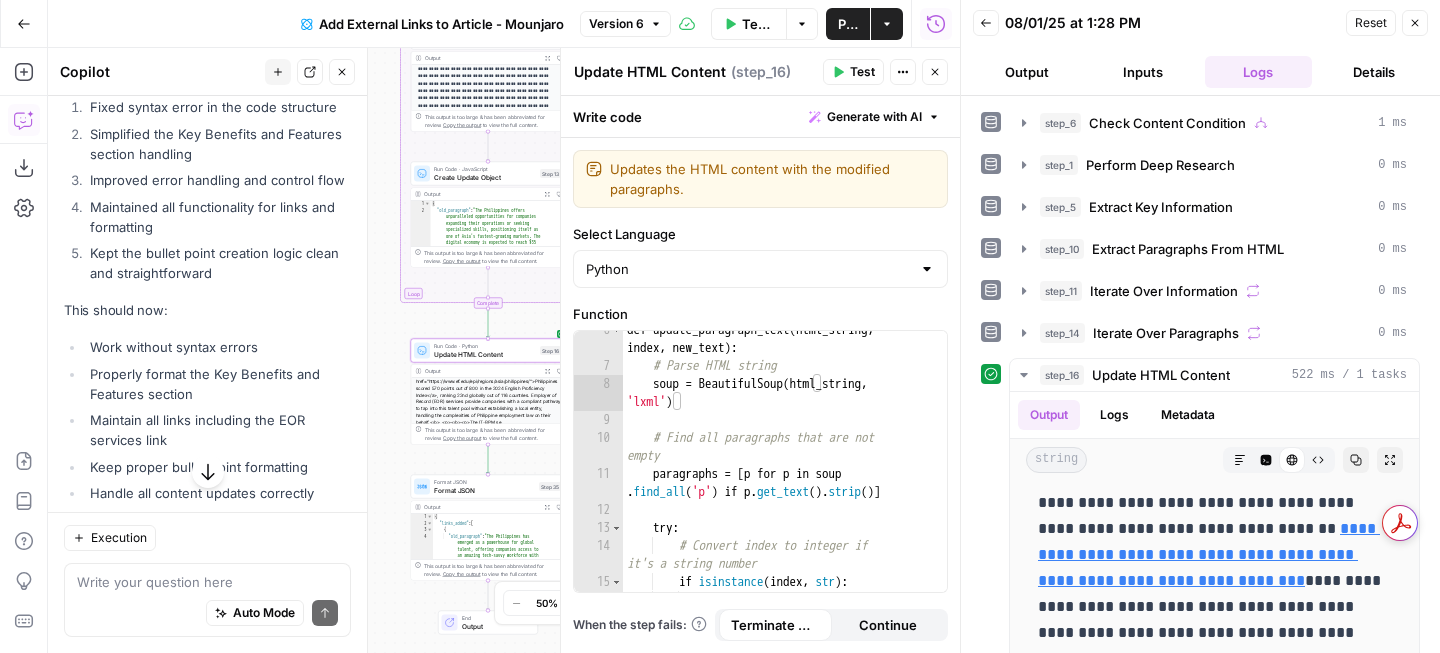 click on "for" at bounding box center [1495, -559] 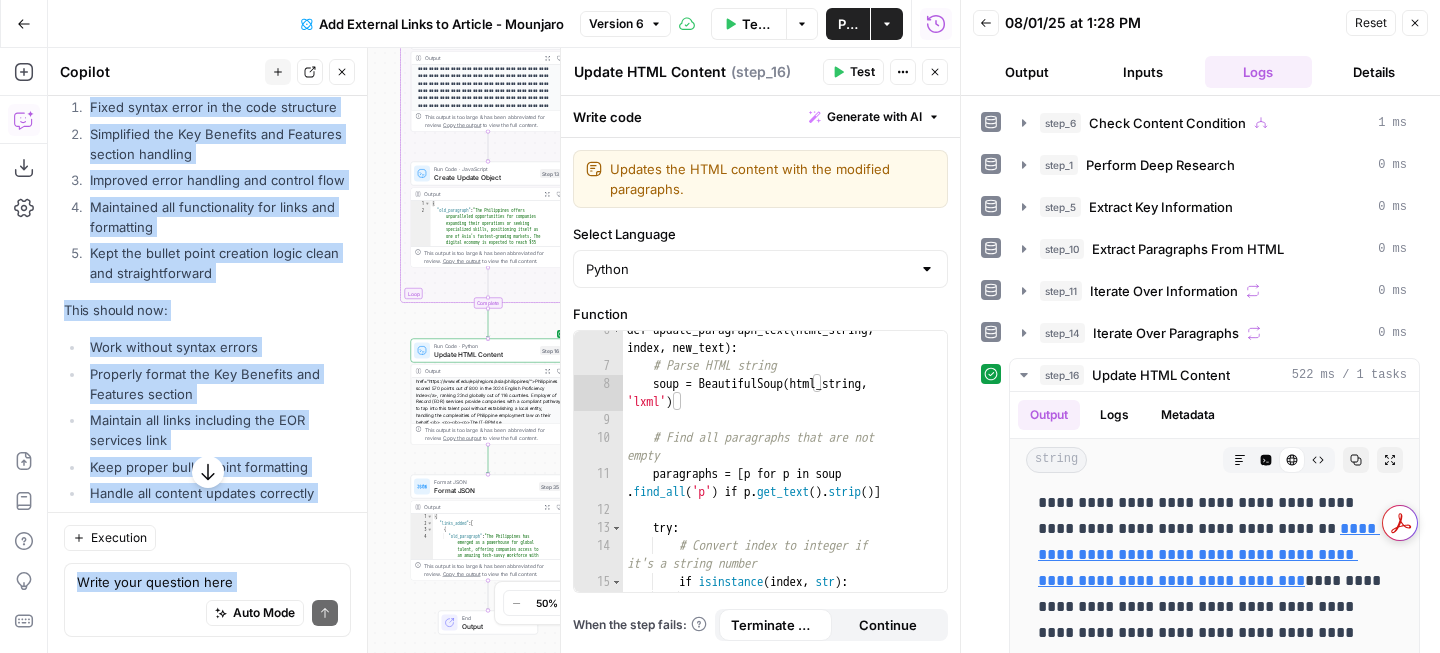 scroll, scrollTop: 0, scrollLeft: 444, axis: horizontal 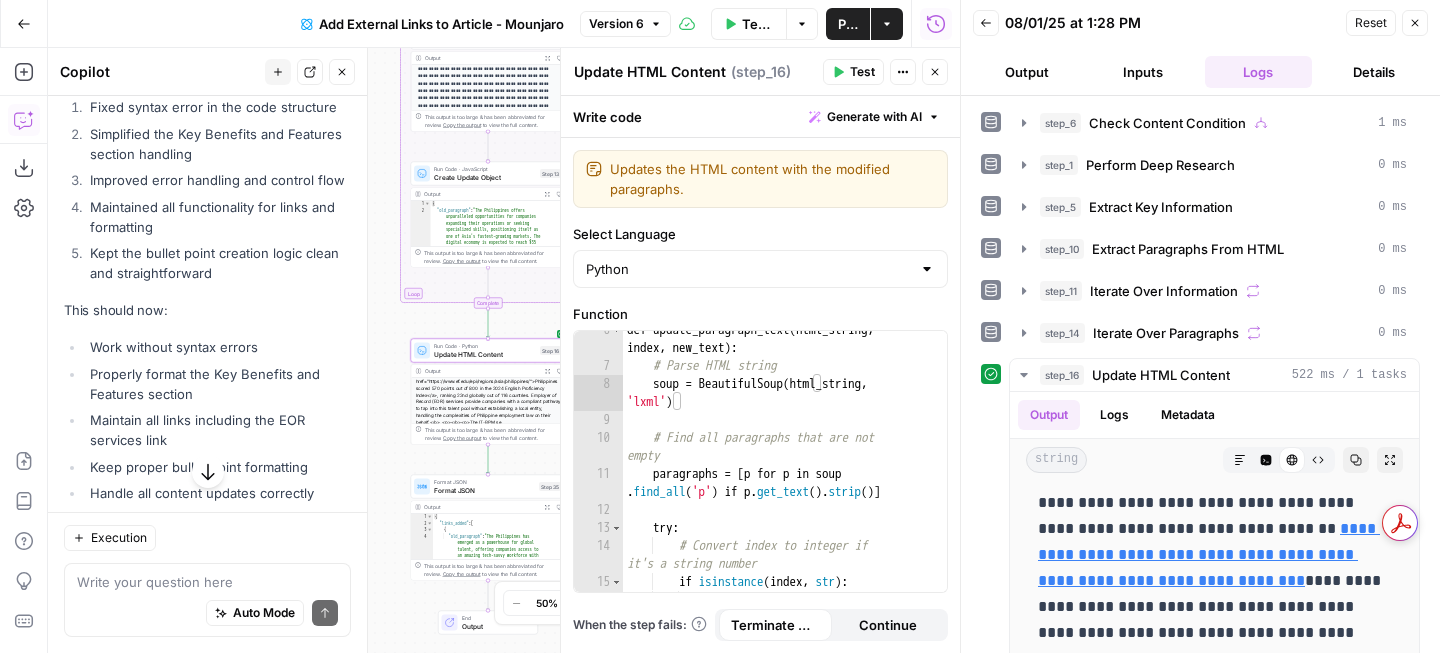 drag, startPoint x: 129, startPoint y: 138, endPoint x: 148, endPoint y: 272, distance: 135.34032 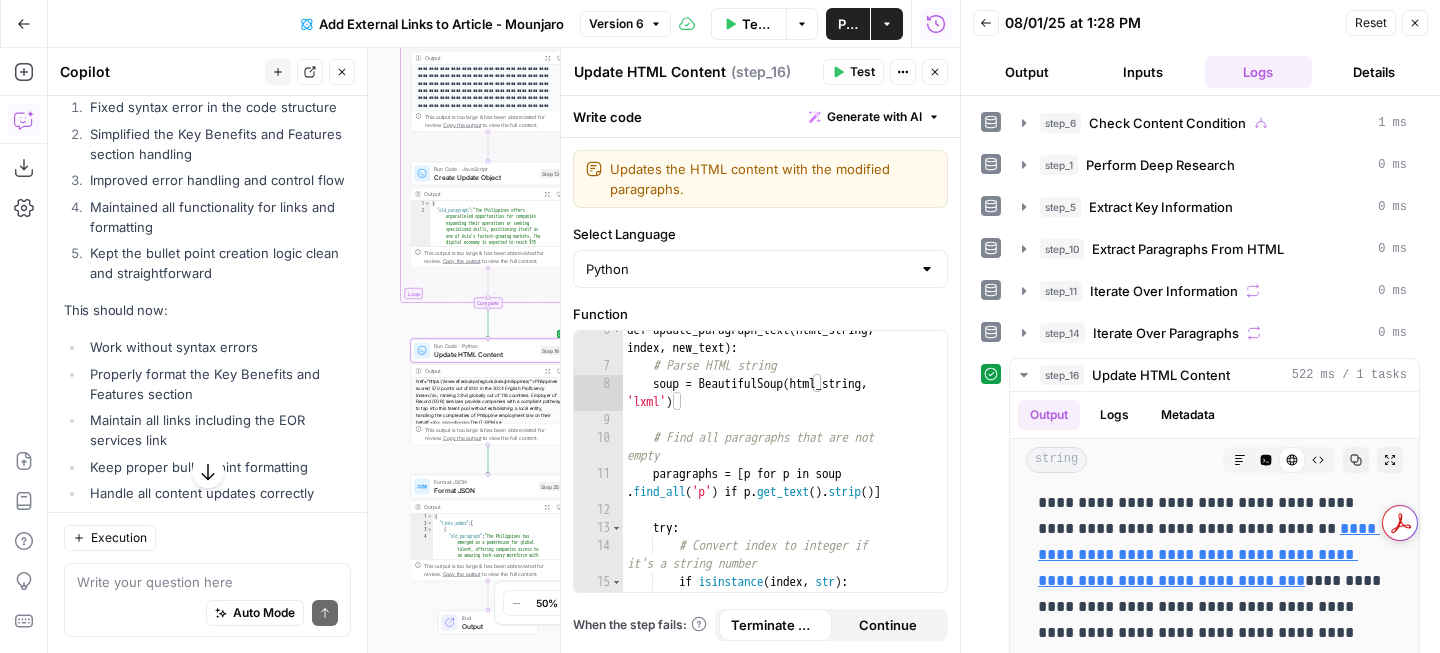 click on "# Import BeautifulSoup for HTML parsing
from  bs4  import  BeautifulSoup
import  html
# Function to update paragraph text based on index
def   update_paragraph_text ( html_string, index, new_text ):
# Parse HTML string
soup = BeautifulSoup(html_string,  'lxml' )
# Find all paragraphs and list items that are not empty
paragraphs = [p  for  p  in  soup.find_all([ 'p' ,  'ul' ,  'li' ])  if  p.get_text().strip()]
try :
# Convert index to integer if it's a string number
if   isinstance (index,  str ):
index_str =  '' .join( filter ( str .isdigit, index))
if  index_str:
index =  int (index_str)
else :
return  html_string   # Skip if no valid number found
if   isinstance (index,  int )  and   0  <= index <  len (paragraphs):
# Store the original tag name
original_tag = paragraphs[index].name
if     in" at bounding box center (207, -431) 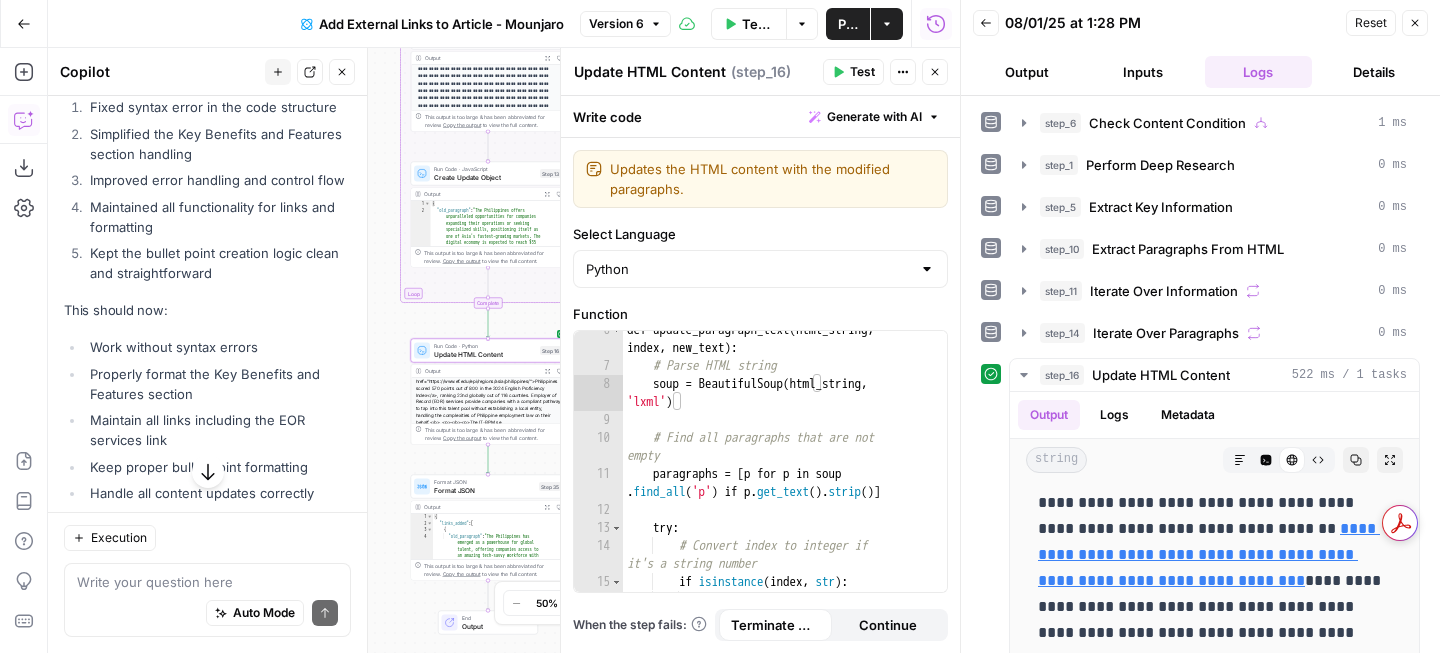 copy on "# Create a mapping of text to href for original links
link_map = {}
for  link  in  original_links:
text = link.get_text().strip()
href = link.get( 'href' )
link_map[text] = href
if   "Employer of Record"   in  text  or   "EOR"   in  text:
link_map[ "Employer of Record (EOR) services" ] = href" 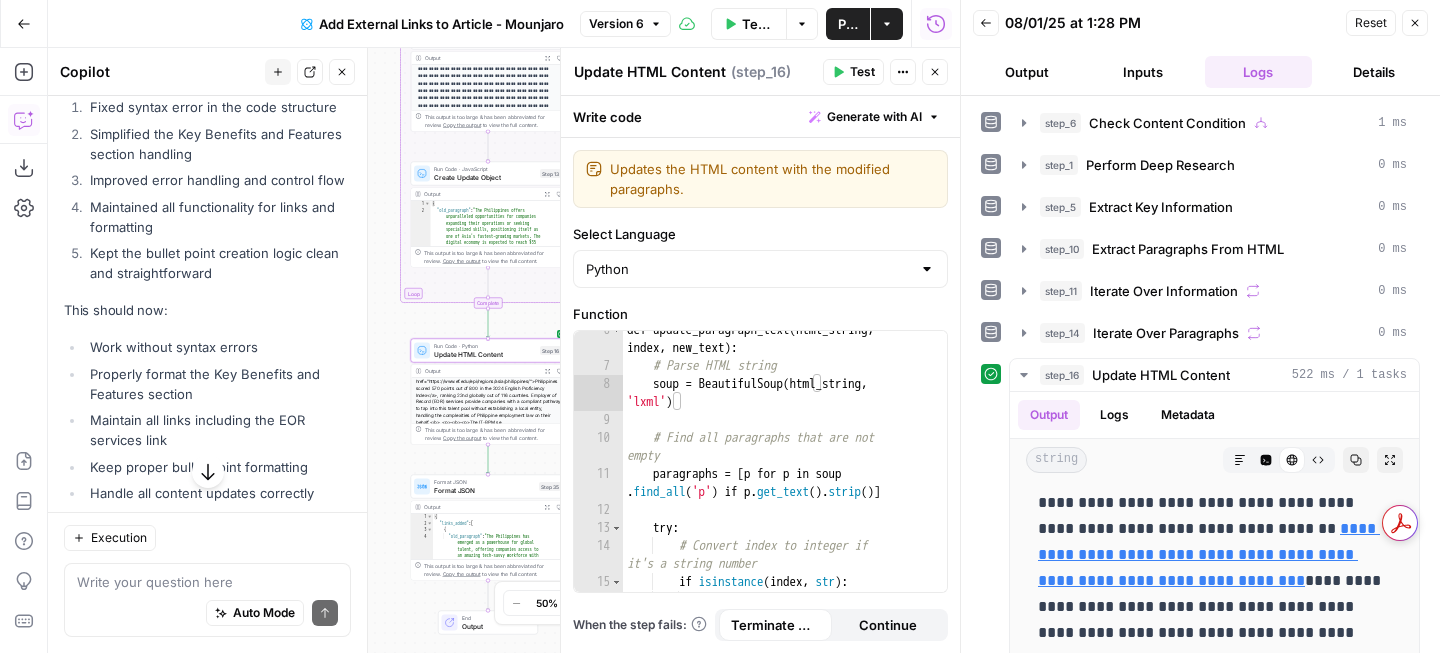 scroll, scrollTop: 0, scrollLeft: 0, axis: both 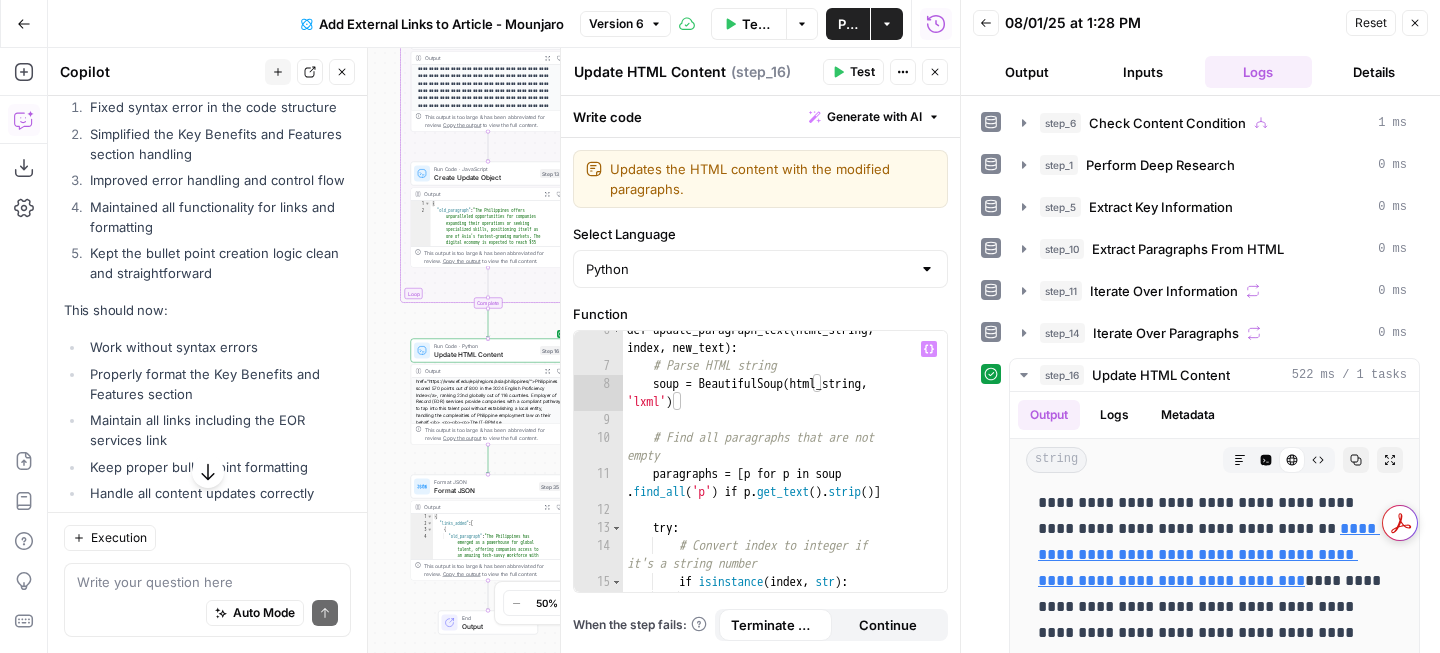 click on "def   update_paragraph_text ( html_string ,   index ,   new_text ) :      # Parse HTML string      soup   =   BeautifulSoup ( html_string ,   'lxml' )           # Find all paragraphs that are not  empty      paragraphs   =   [ p   for   p   in   soup . find_all ( 'p' )   if   p . get_text ( ) . strip ( )]           try :           # Convert index to integer if  it's a string number           if   isinstance ( index ,   str ) :                # Extract the first number  from the string using string methods" at bounding box center [785, 487] 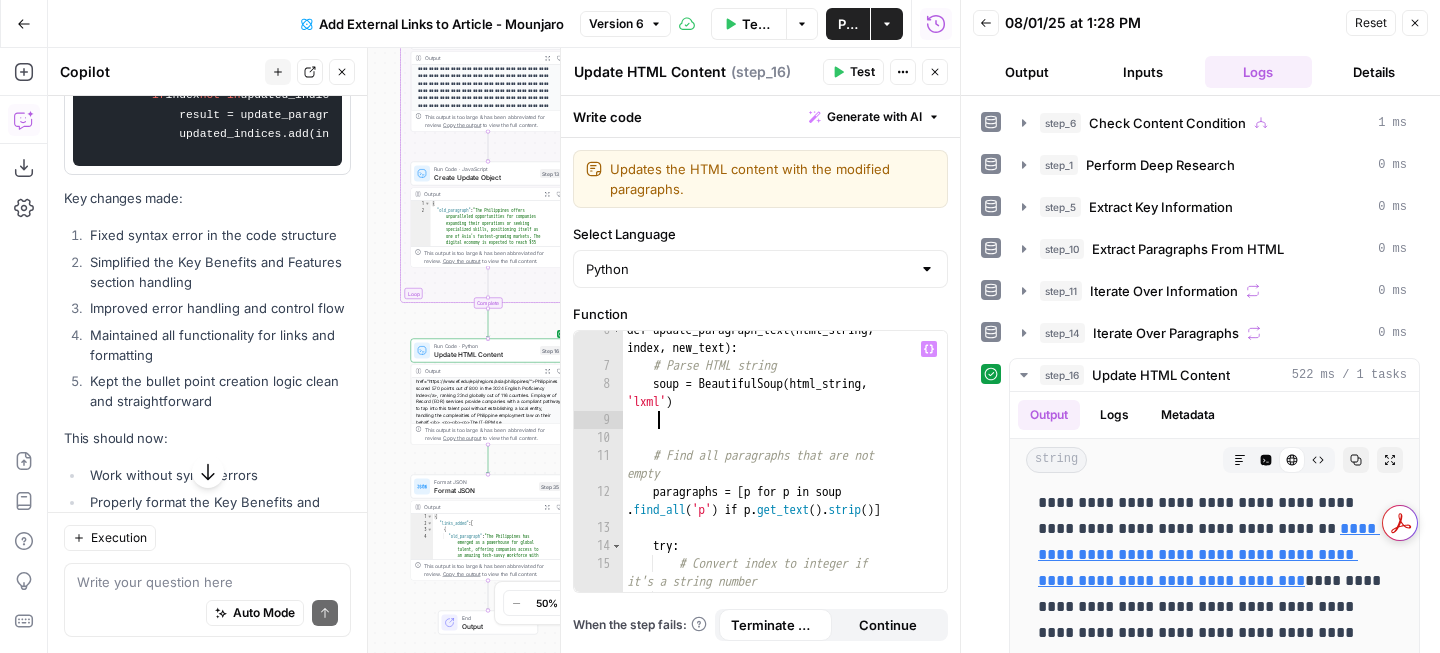 scroll, scrollTop: 6296, scrollLeft: 0, axis: vertical 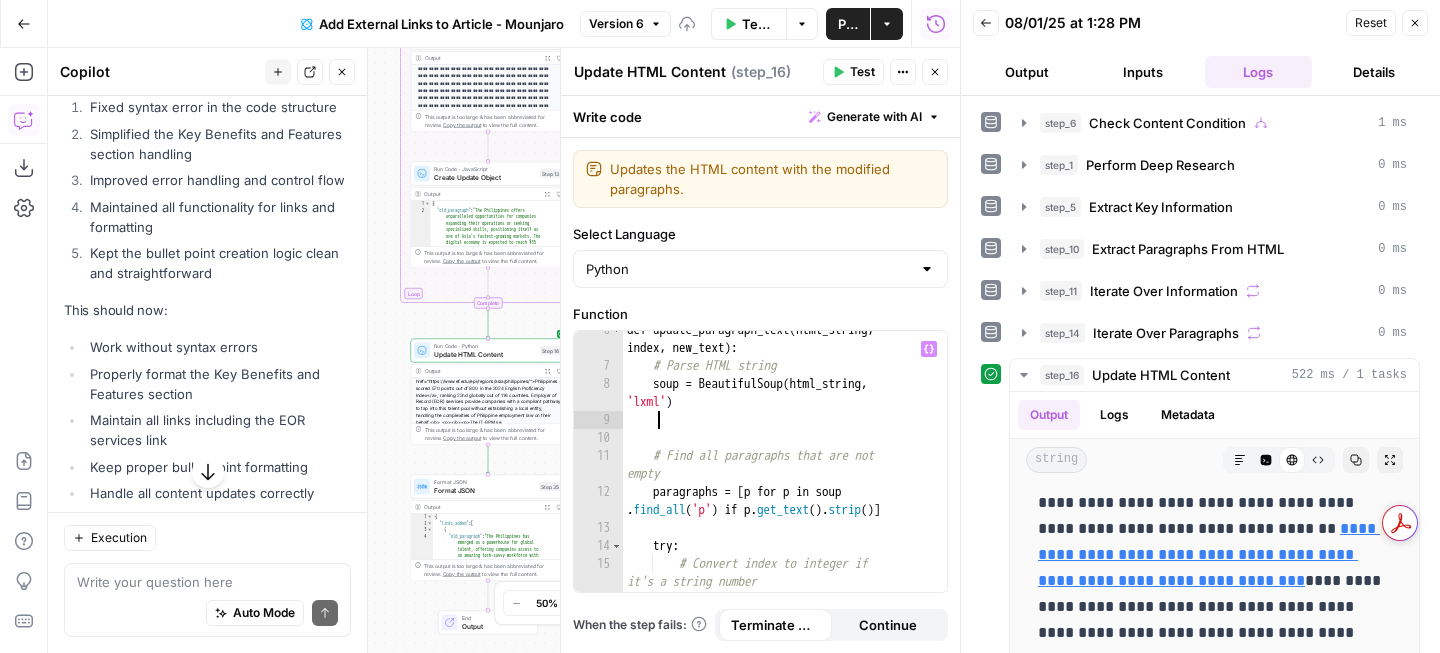 paste on "**********" 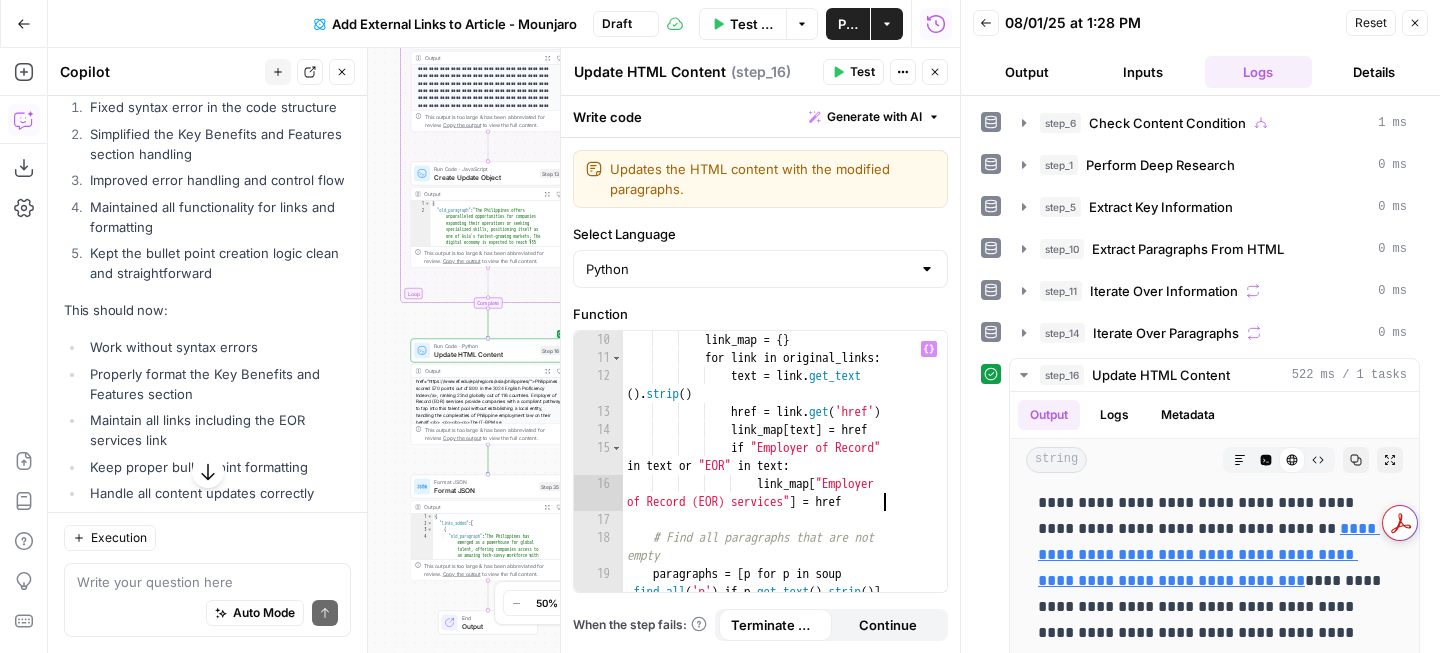scroll, scrollTop: 242, scrollLeft: 0, axis: vertical 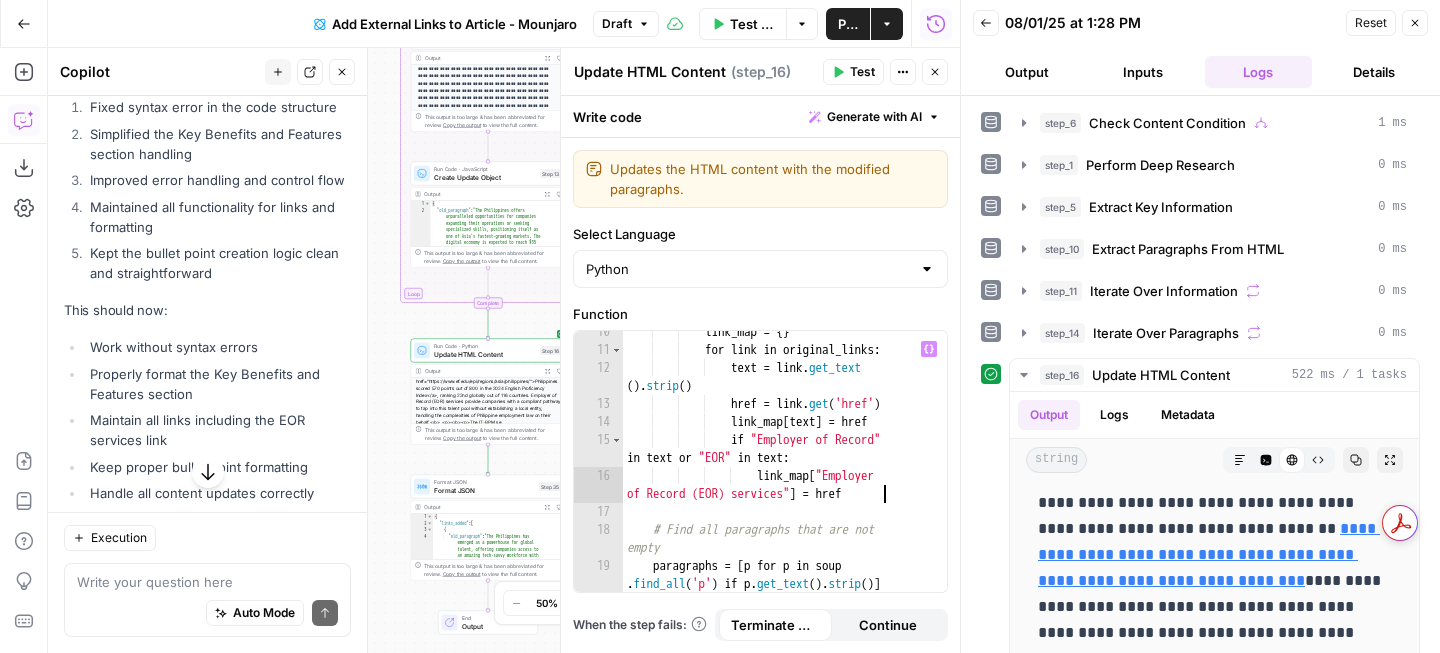 type on "**********" 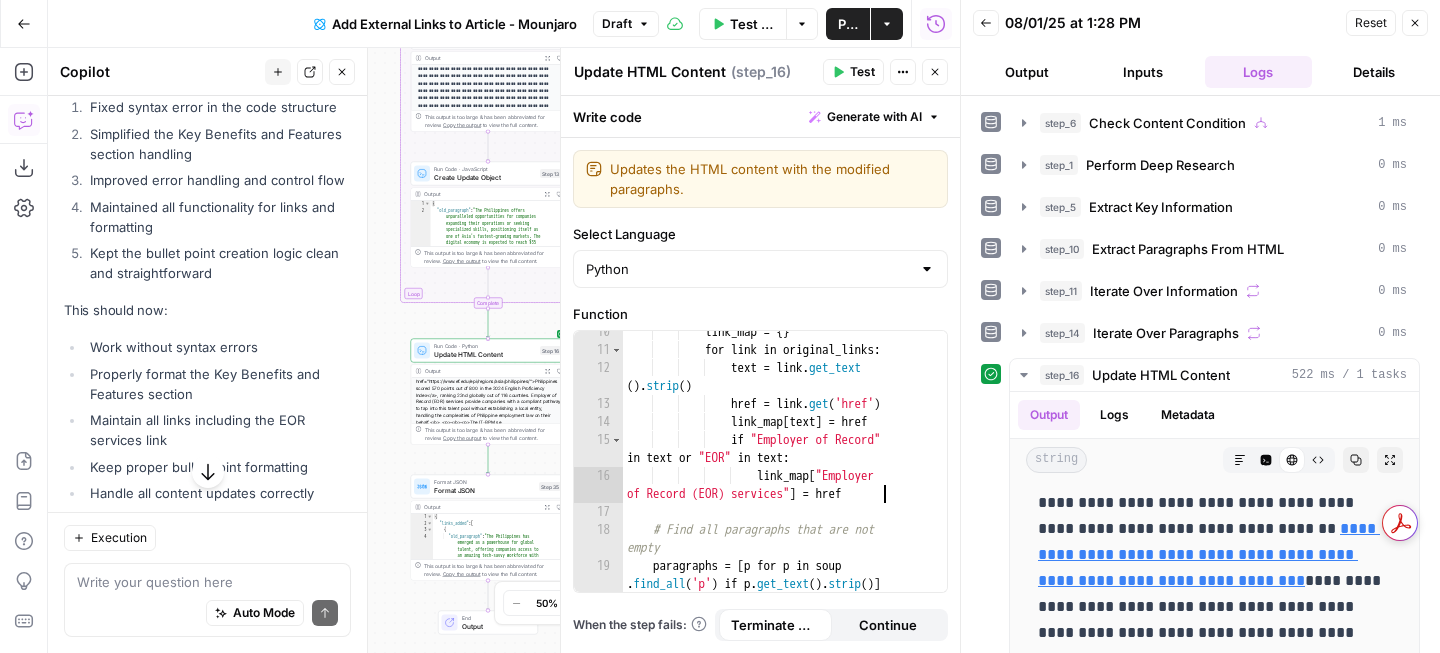 click on "Test" at bounding box center (862, 72) 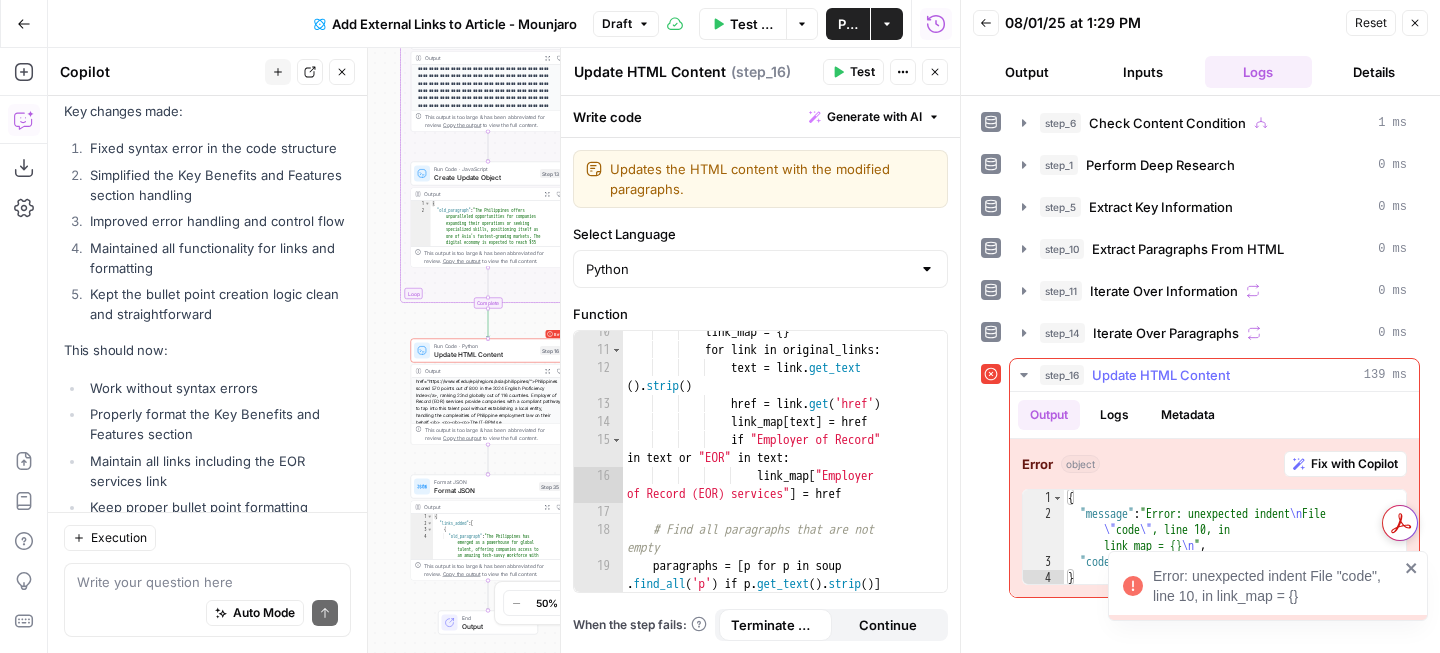 click on "Fix with Copilot" at bounding box center [1354, 464] 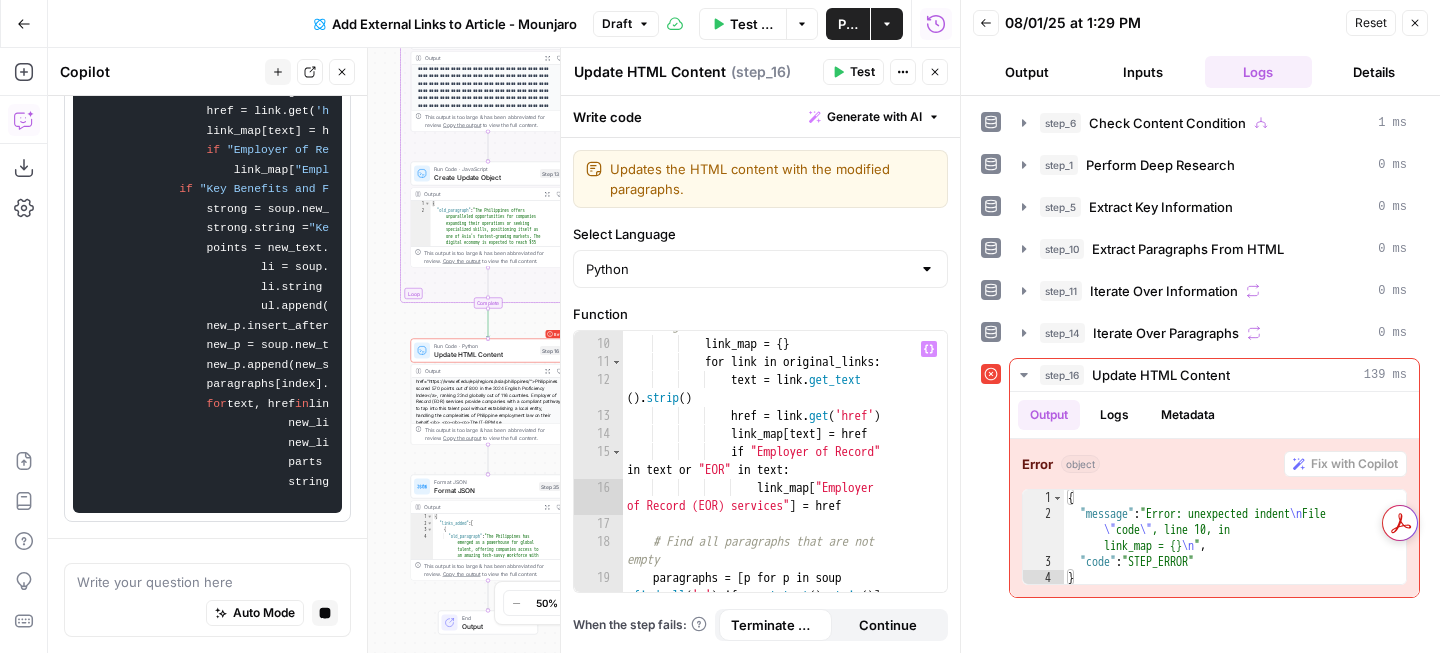 scroll, scrollTop: 8639, scrollLeft: 0, axis: vertical 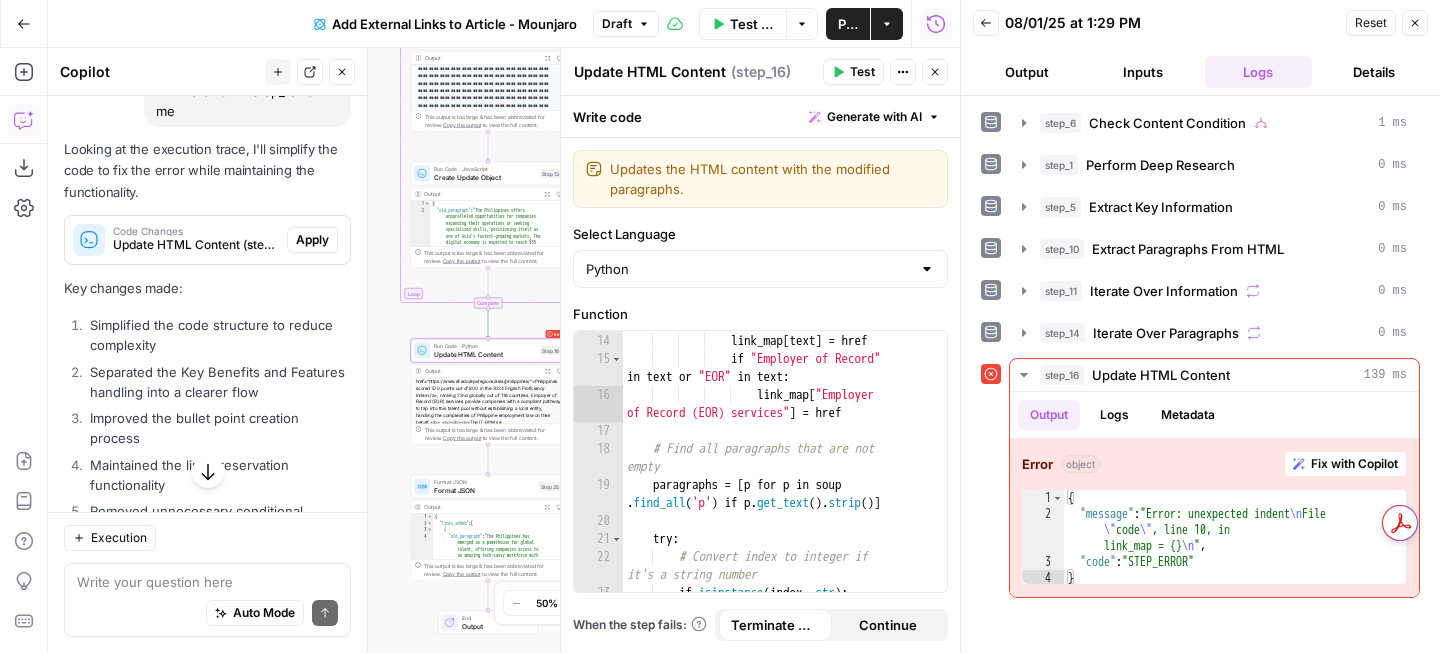 click on "Apply" at bounding box center (312, 240) 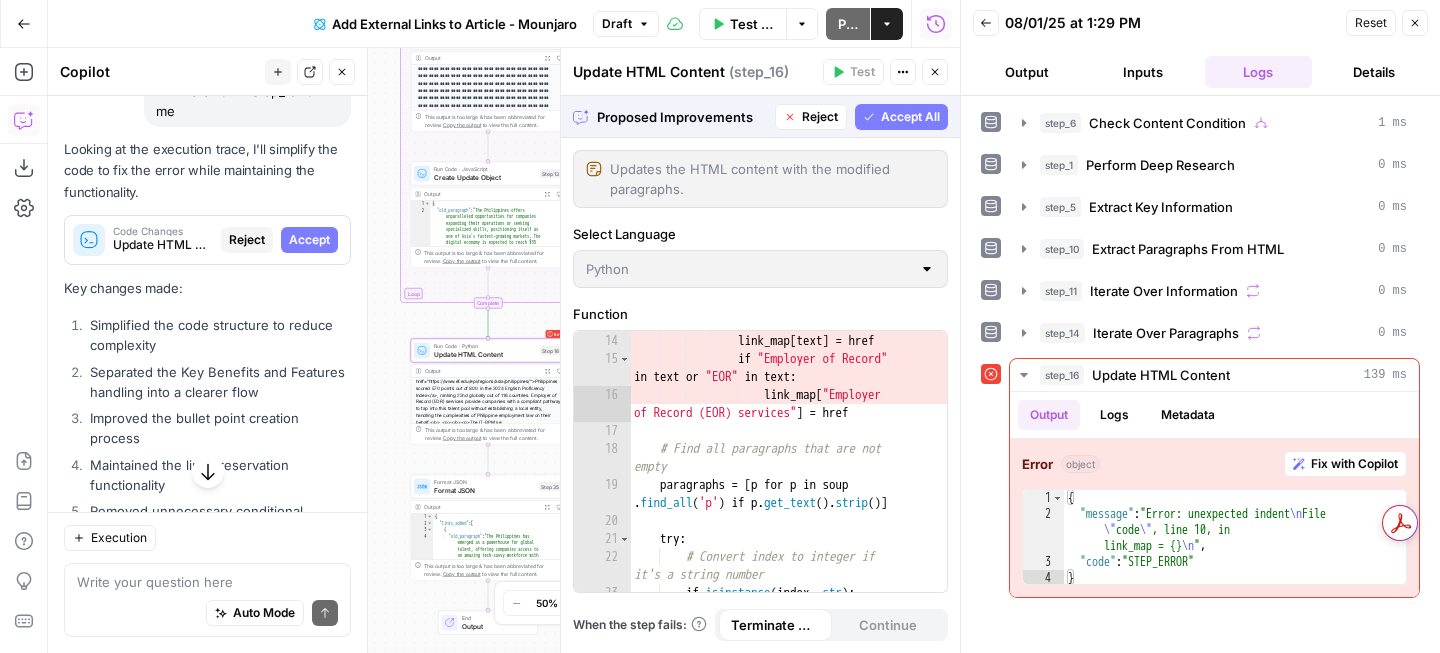 click on "Accept" at bounding box center (309, 240) 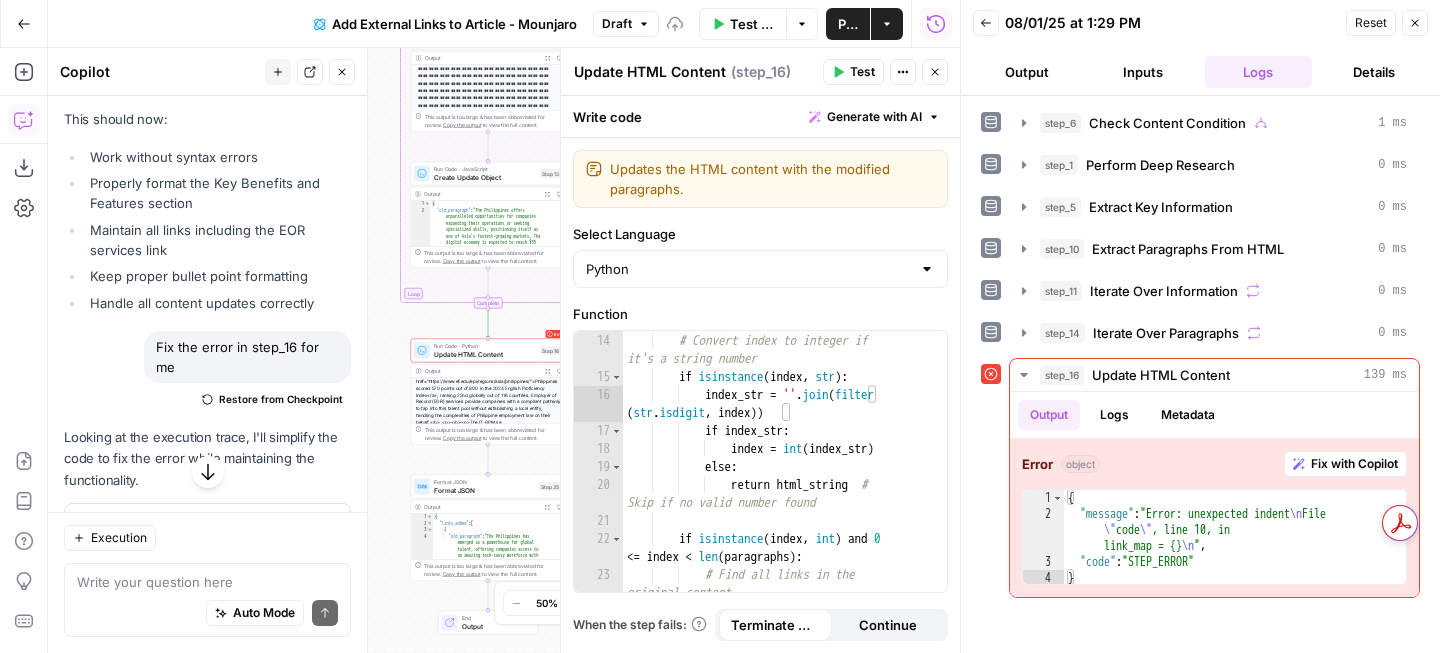 scroll, scrollTop: 5818, scrollLeft: 0, axis: vertical 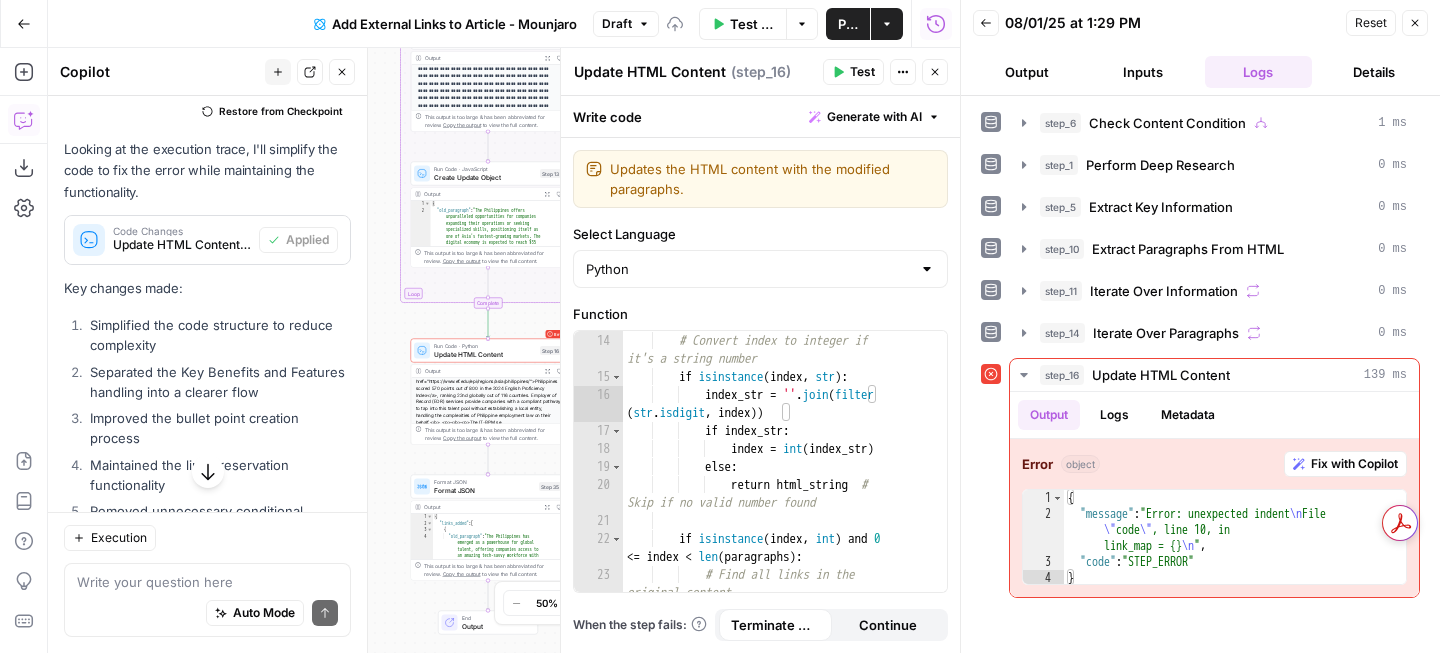 click 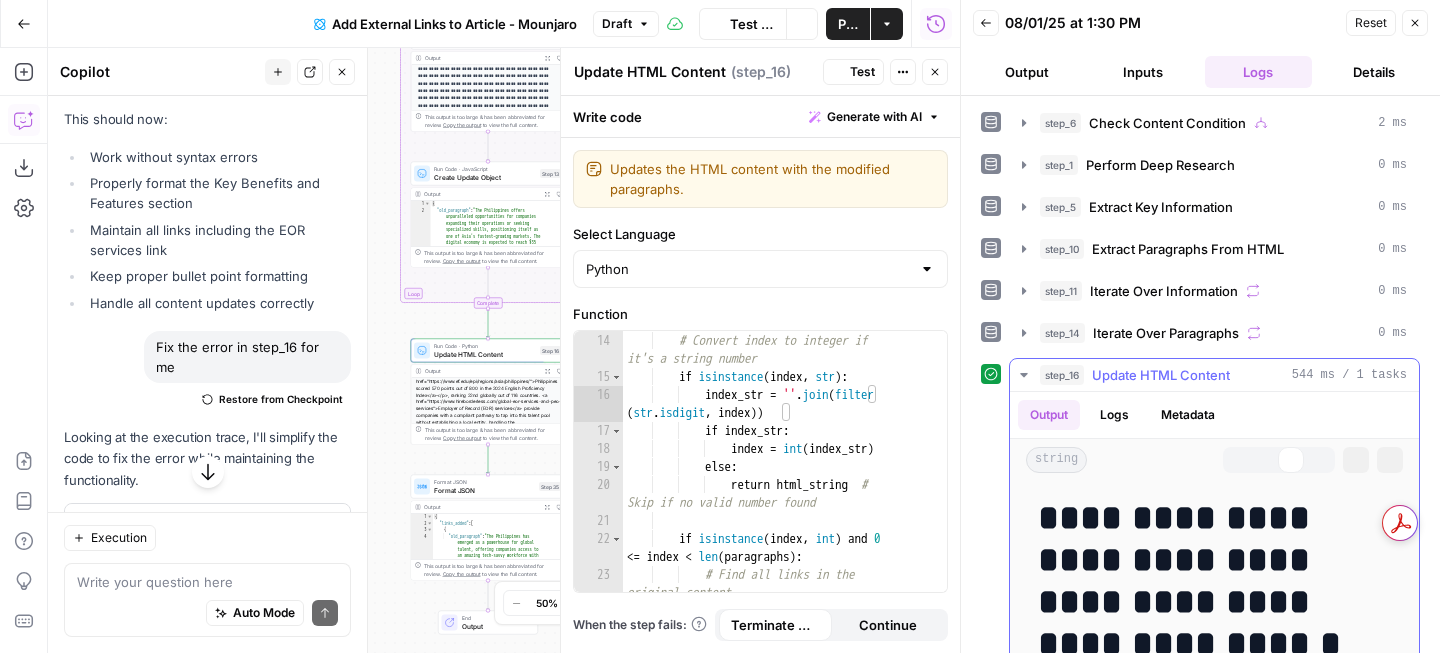 scroll, scrollTop: 5818, scrollLeft: 0, axis: vertical 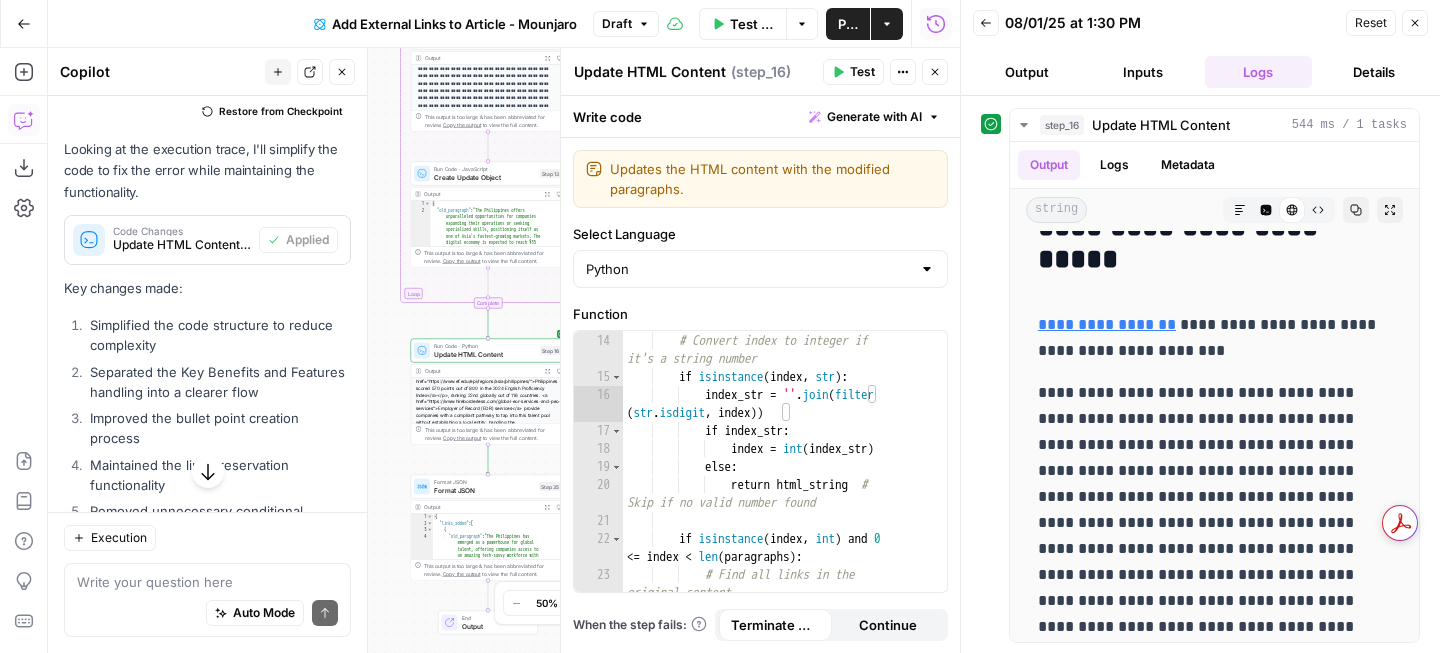 click 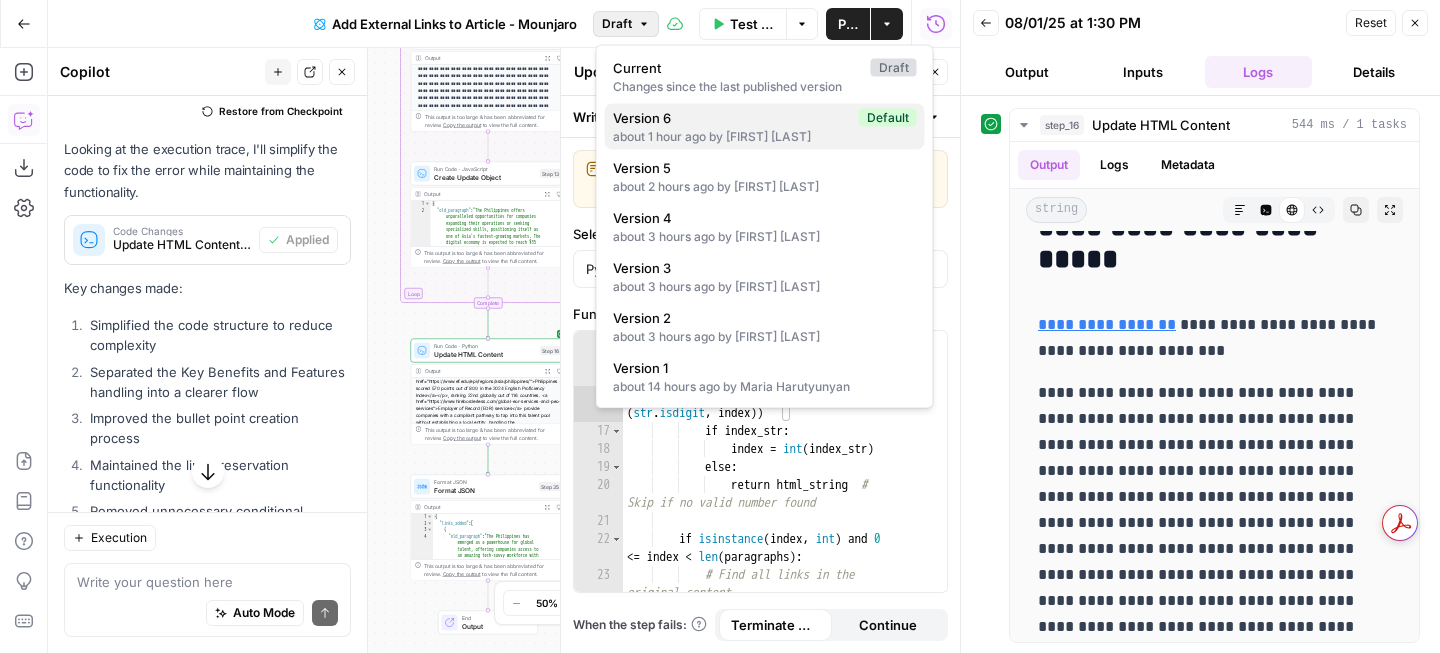 click on "about 1 hour ago
by [FIRST] [LAST]" at bounding box center (765, 137) 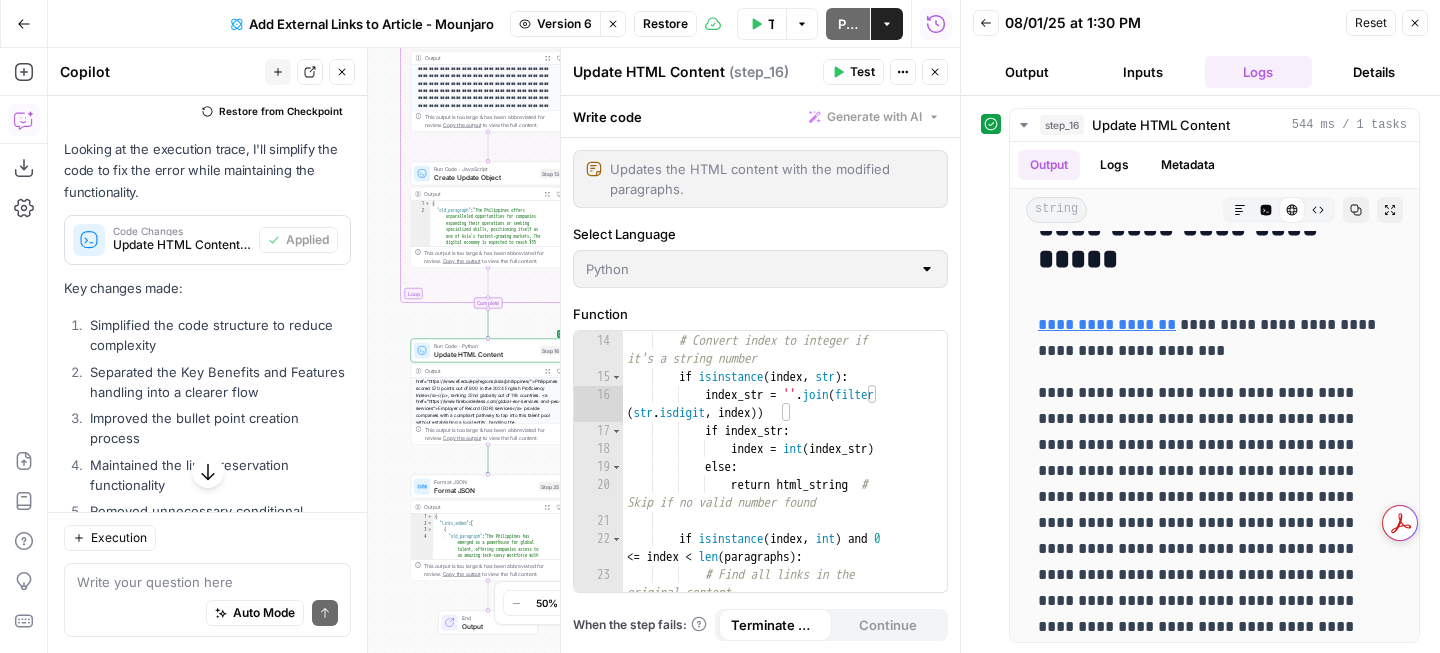 click on "Restore" at bounding box center (665, 24) 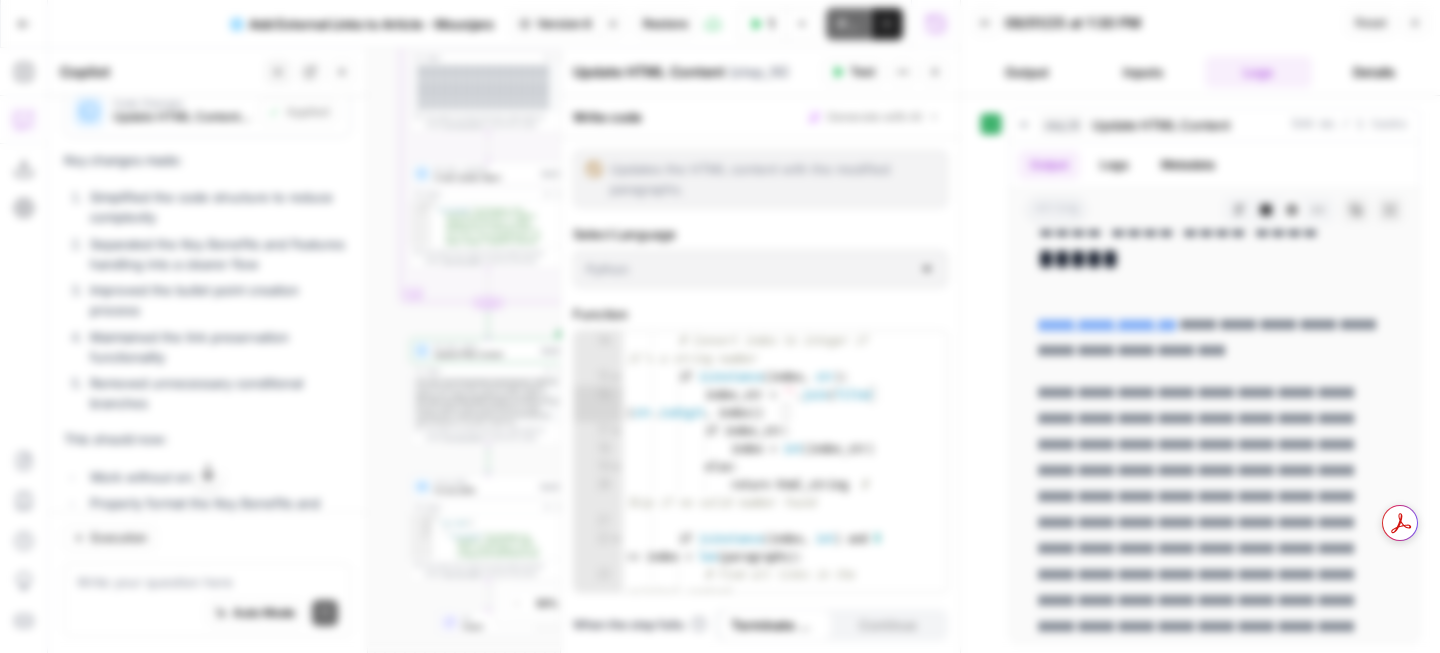 scroll, scrollTop: 5690, scrollLeft: 0, axis: vertical 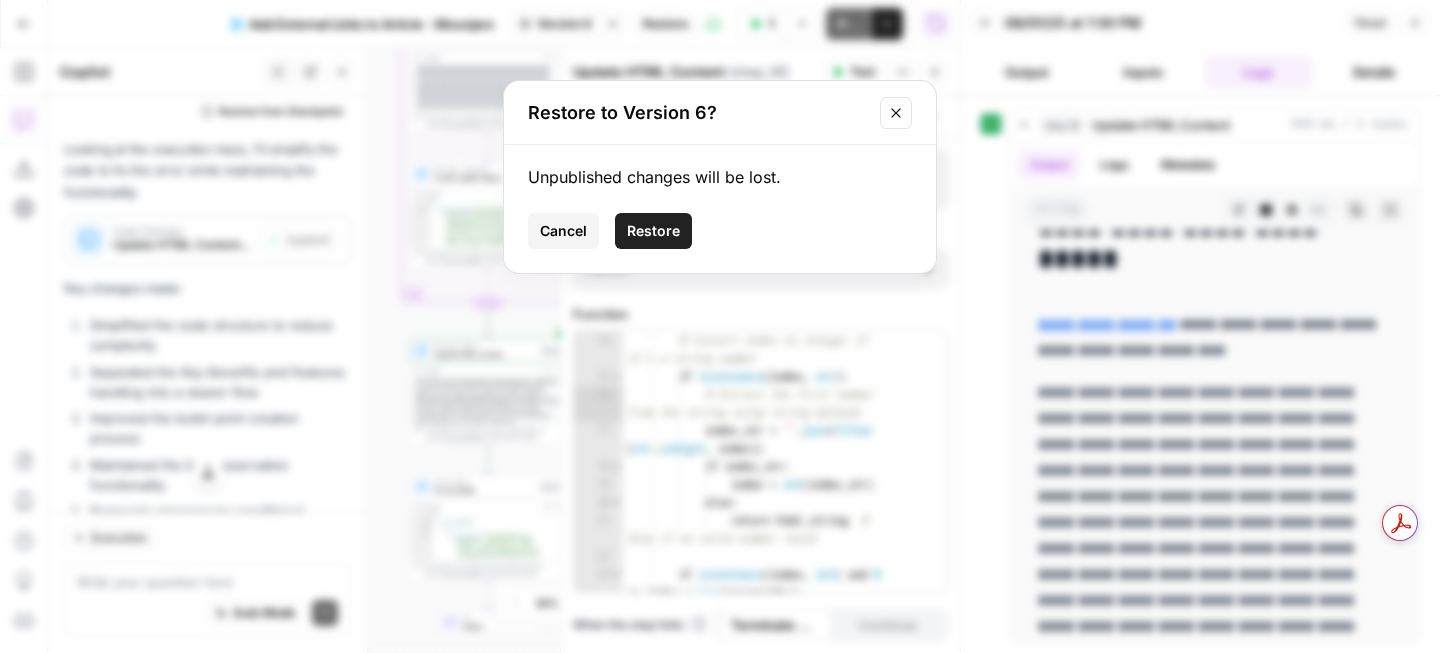 click on "Restore" at bounding box center (653, 231) 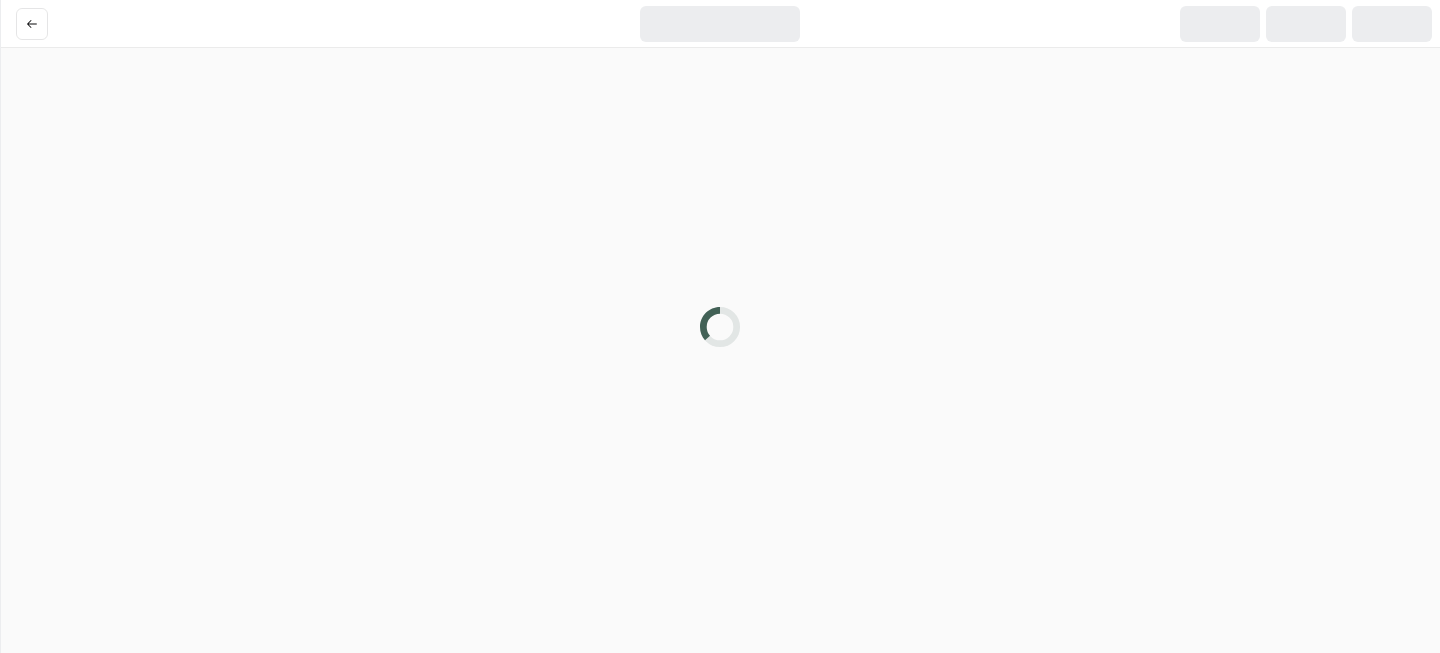 scroll, scrollTop: 0, scrollLeft: 0, axis: both 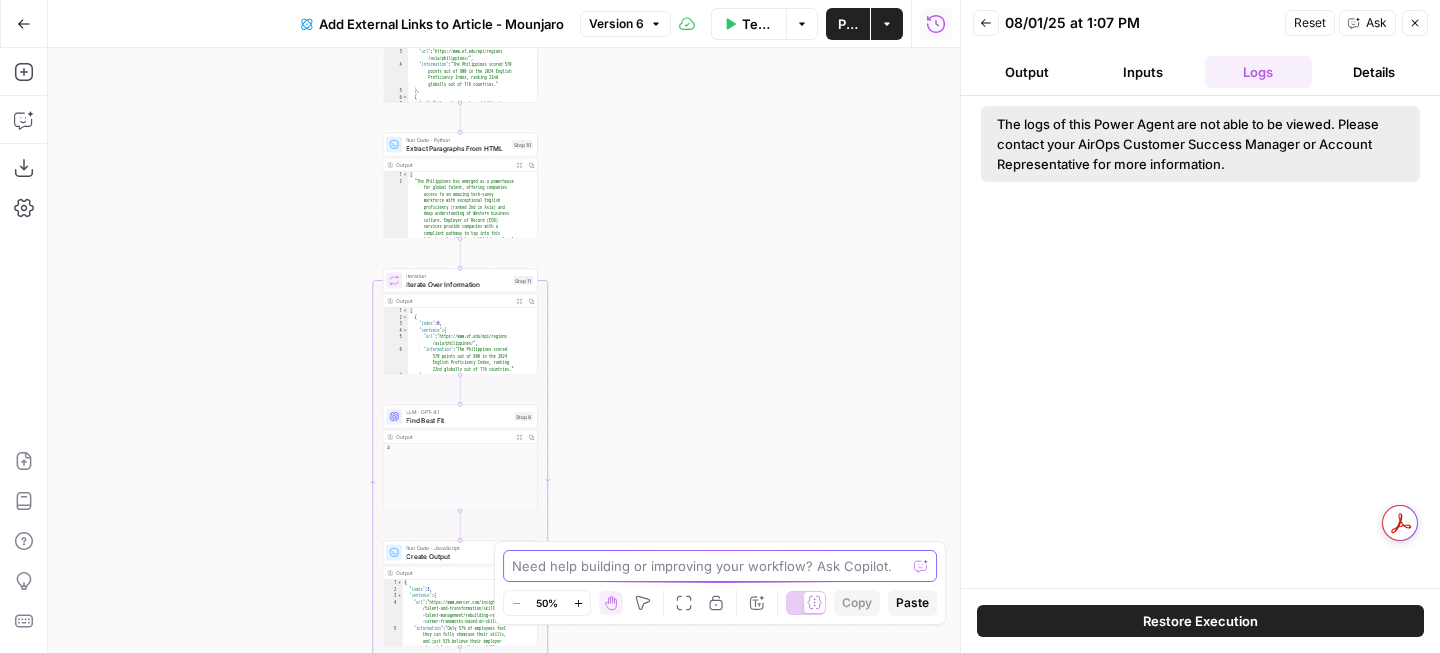 click at bounding box center (709, 566) 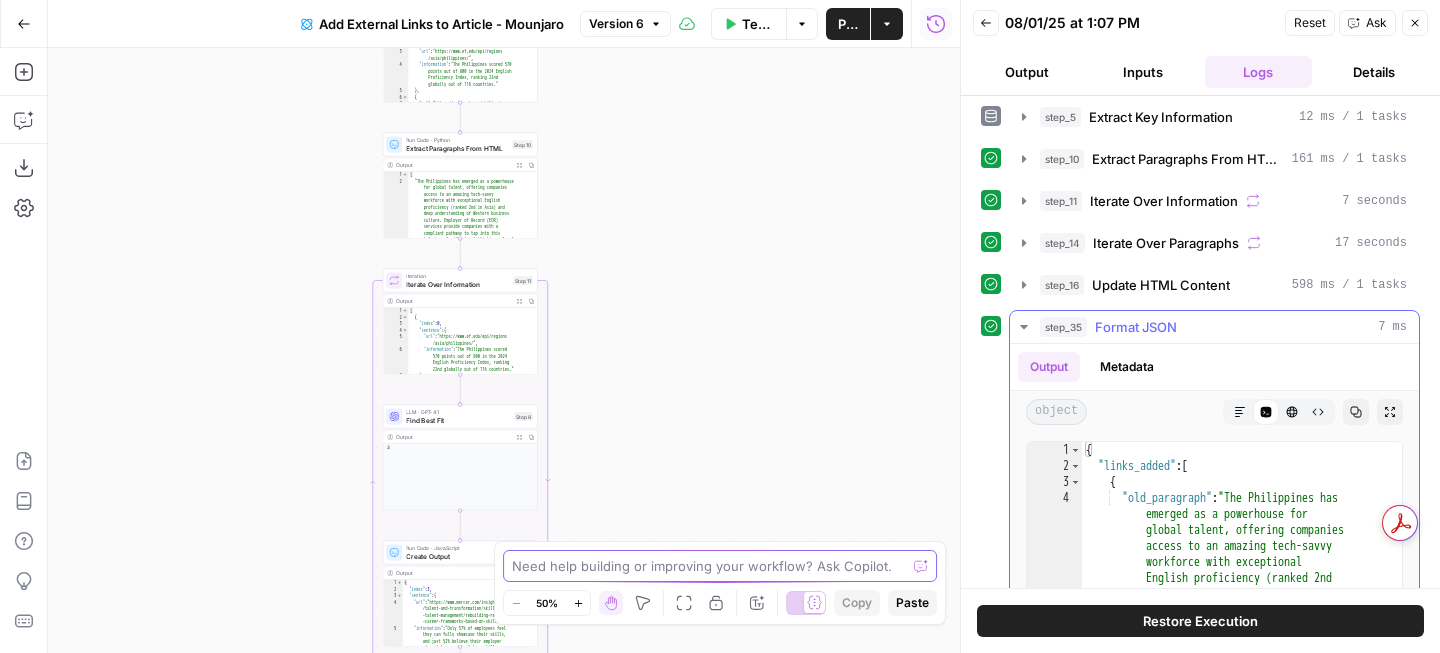 scroll, scrollTop: 206, scrollLeft: 0, axis: vertical 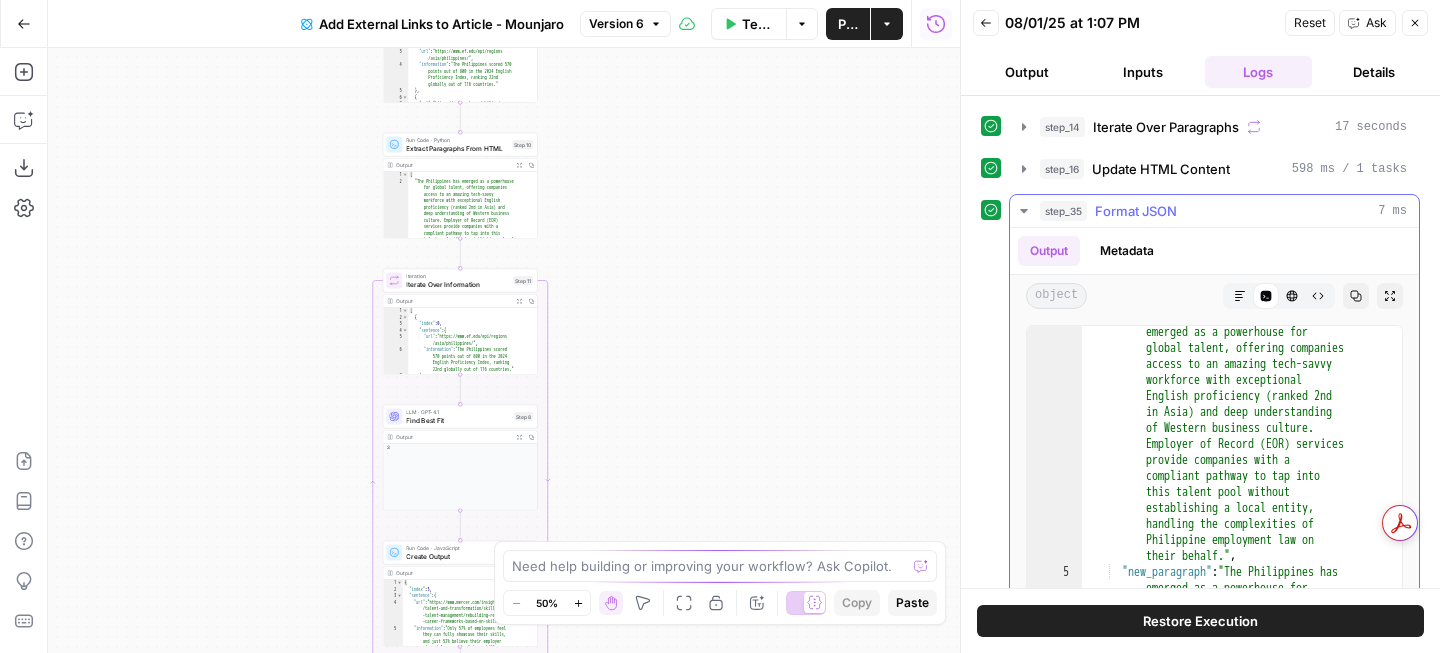 click on "Markdown" at bounding box center [1240, 296] 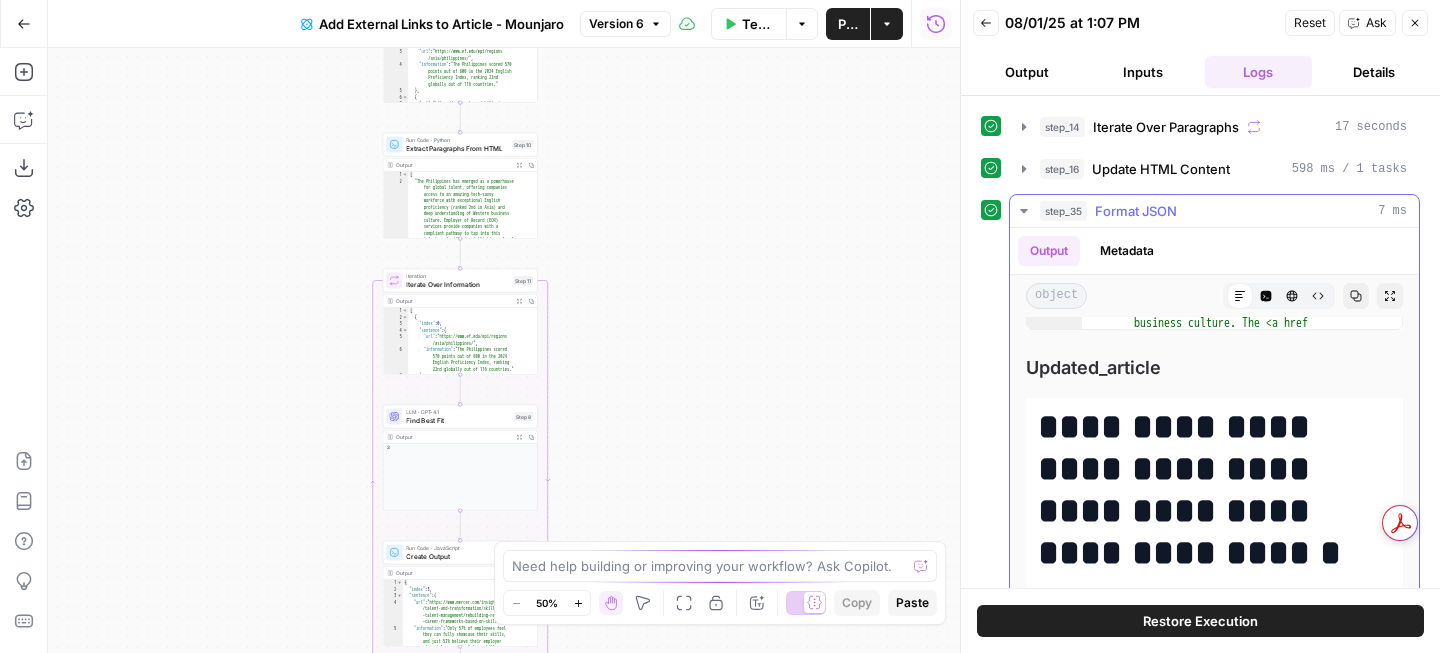 scroll, scrollTop: 462, scrollLeft: 0, axis: vertical 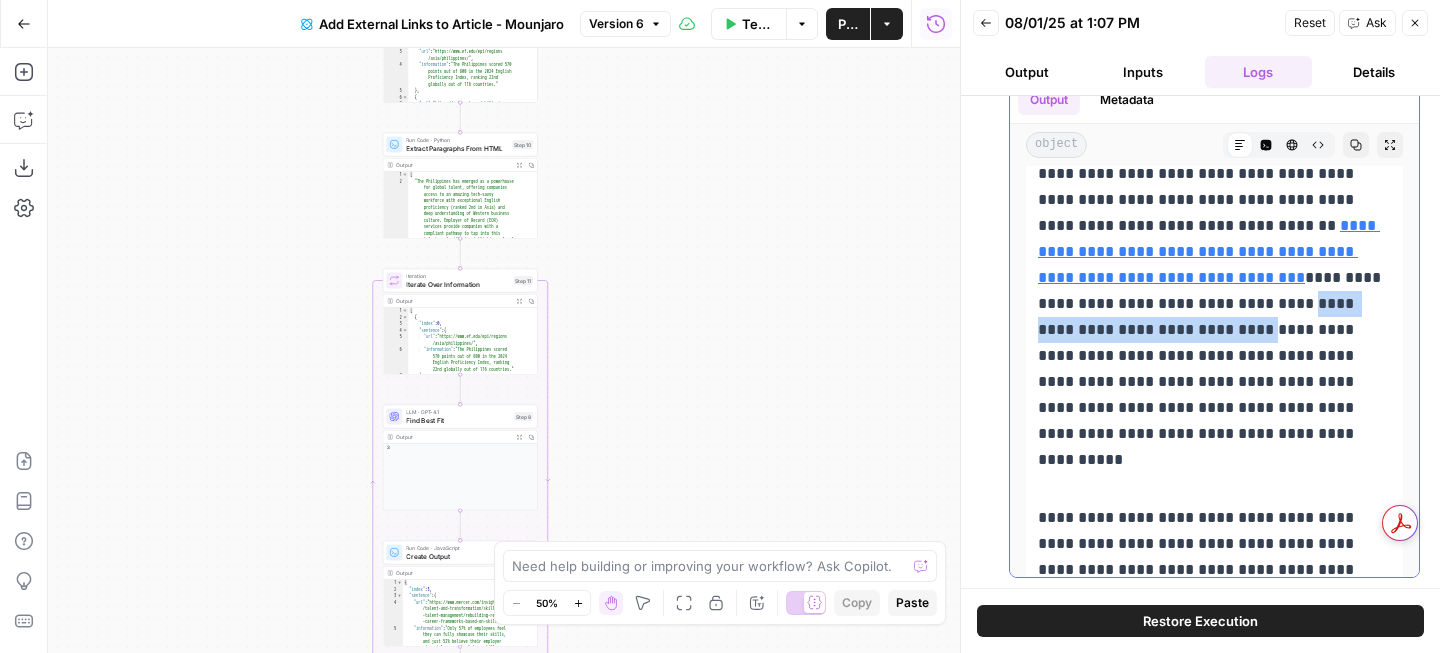 drag, startPoint x: 1138, startPoint y: 298, endPoint x: 1105, endPoint y: 320, distance: 39.661064 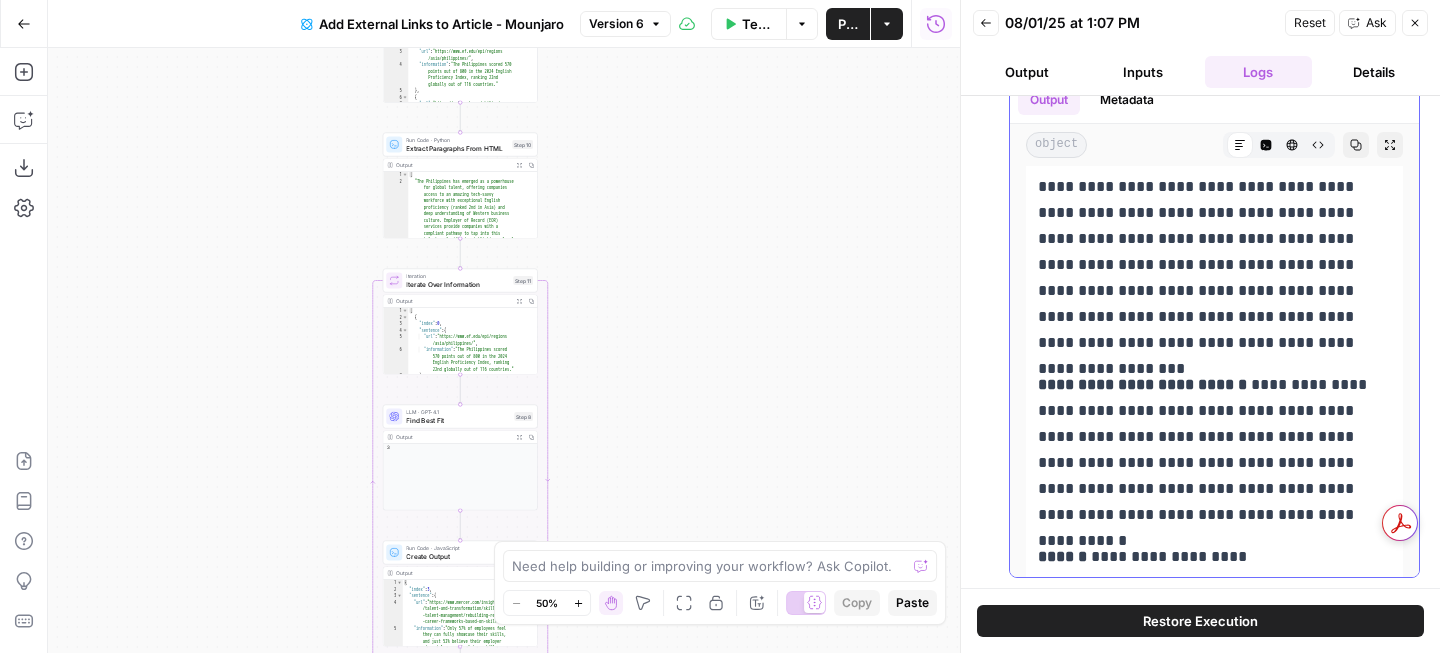 scroll, scrollTop: 8164, scrollLeft: 0, axis: vertical 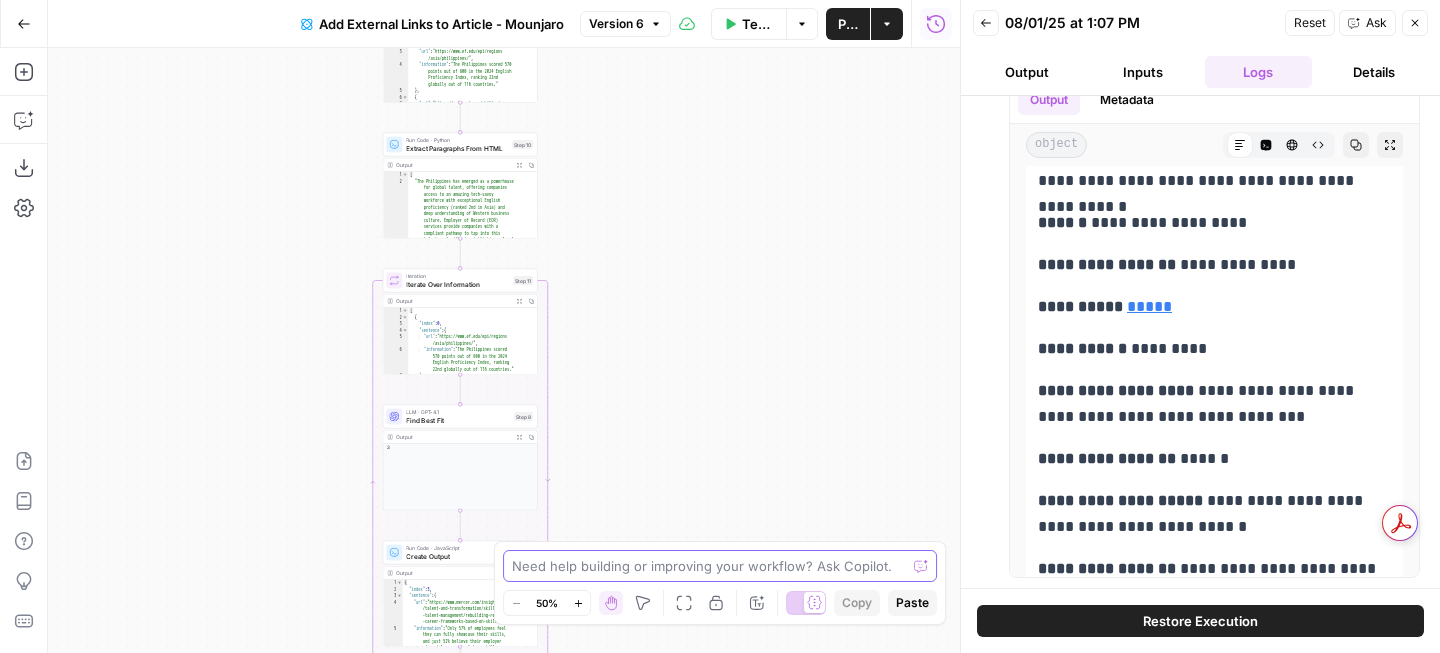 click at bounding box center [709, 566] 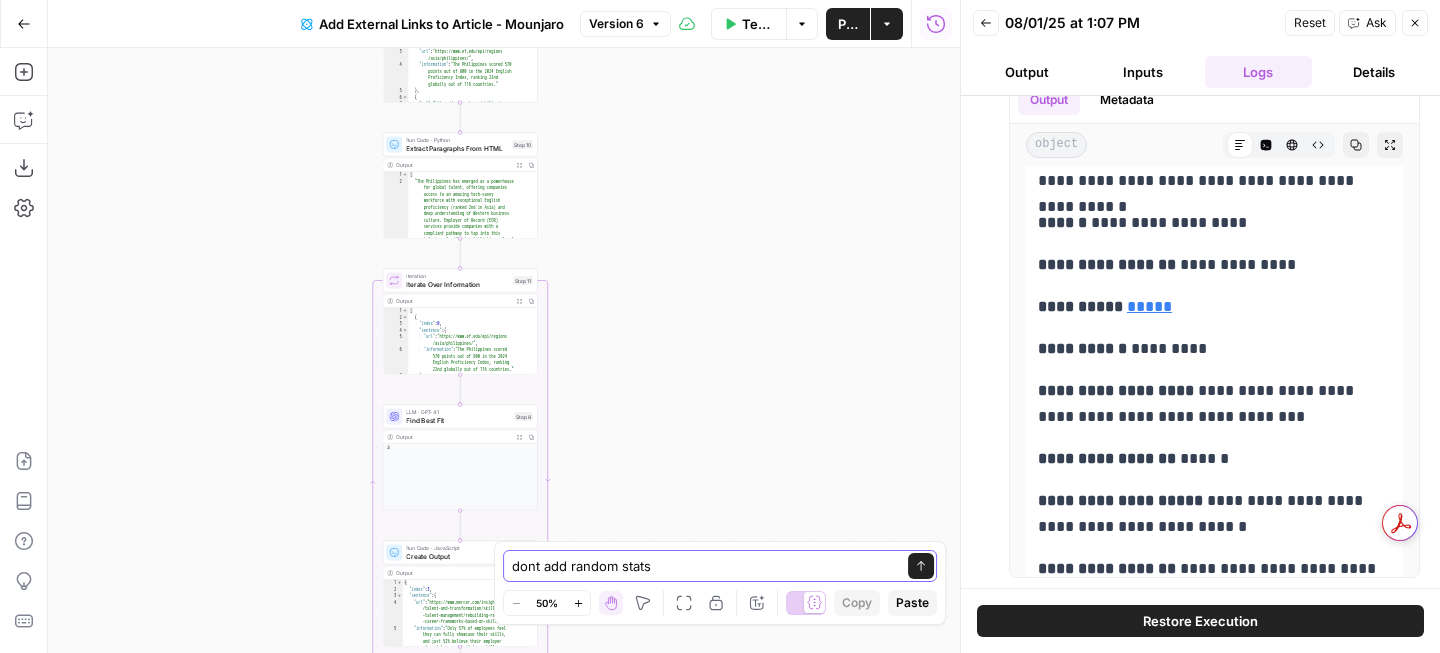 type on "dont add random stats" 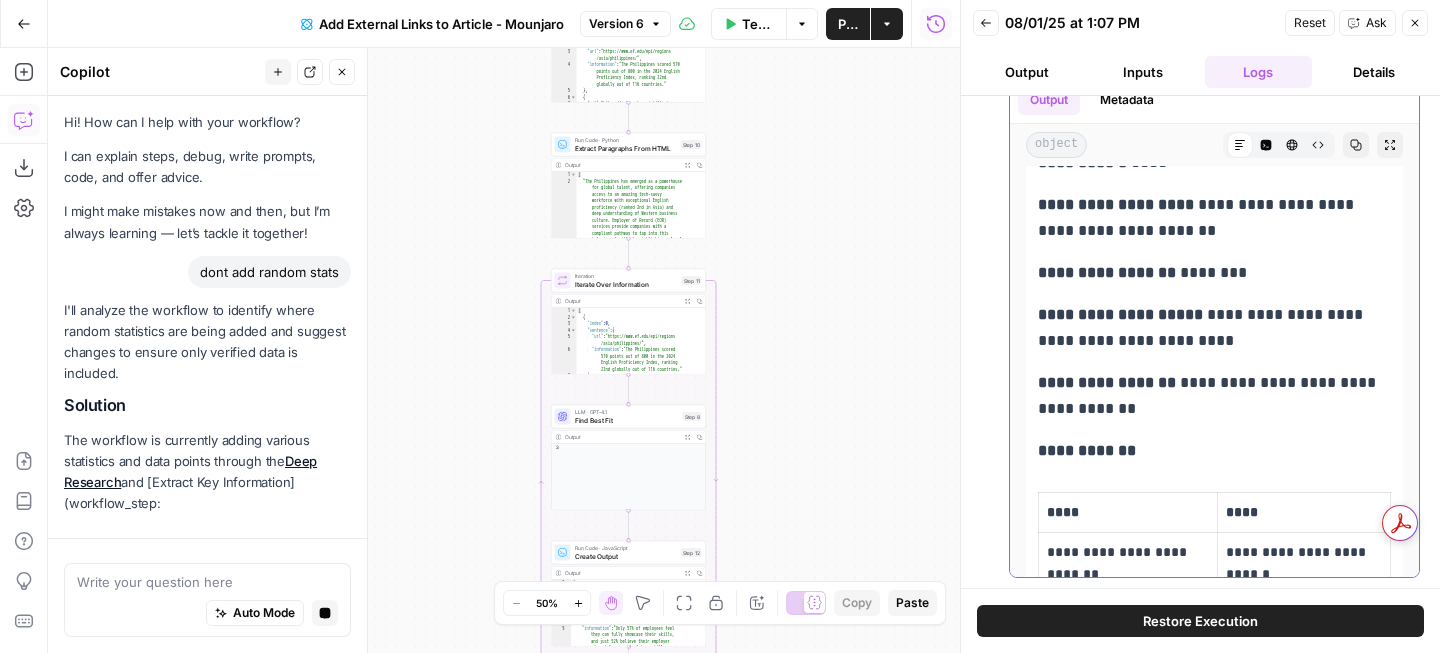 scroll, scrollTop: 12062, scrollLeft: 0, axis: vertical 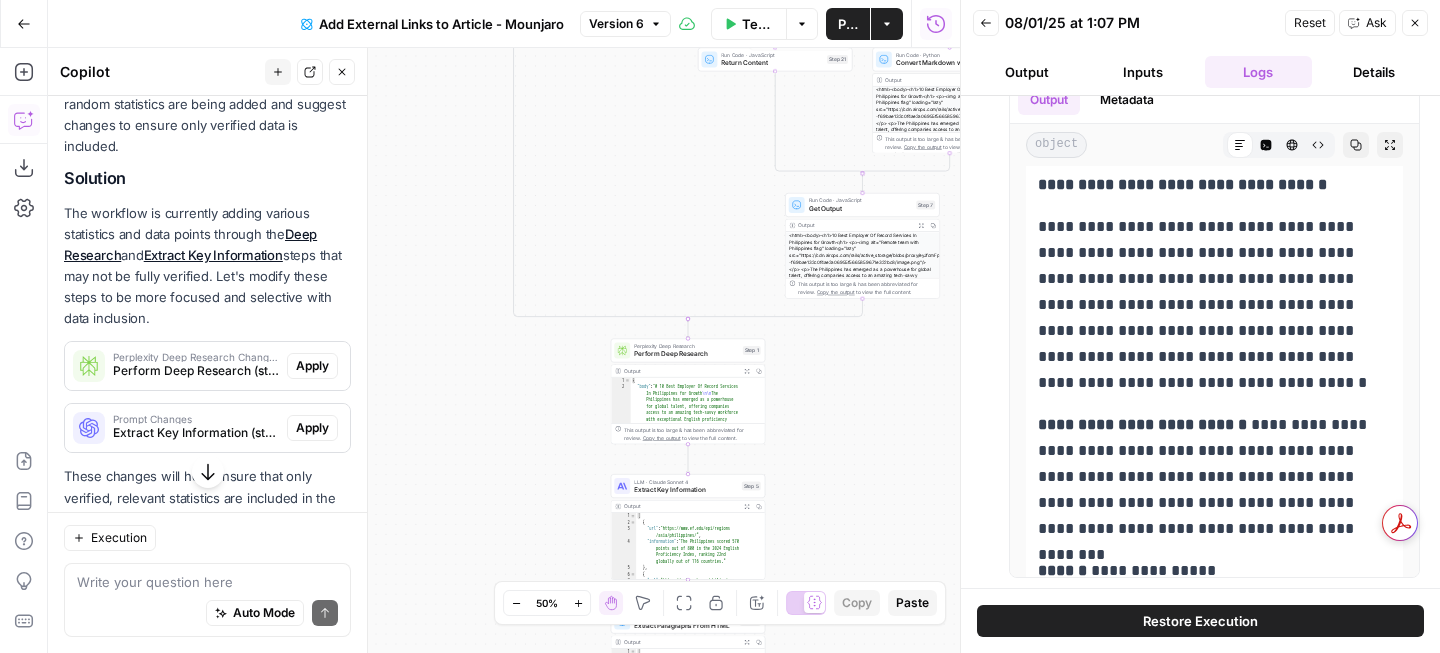 click on "Version 6" at bounding box center [625, 24] 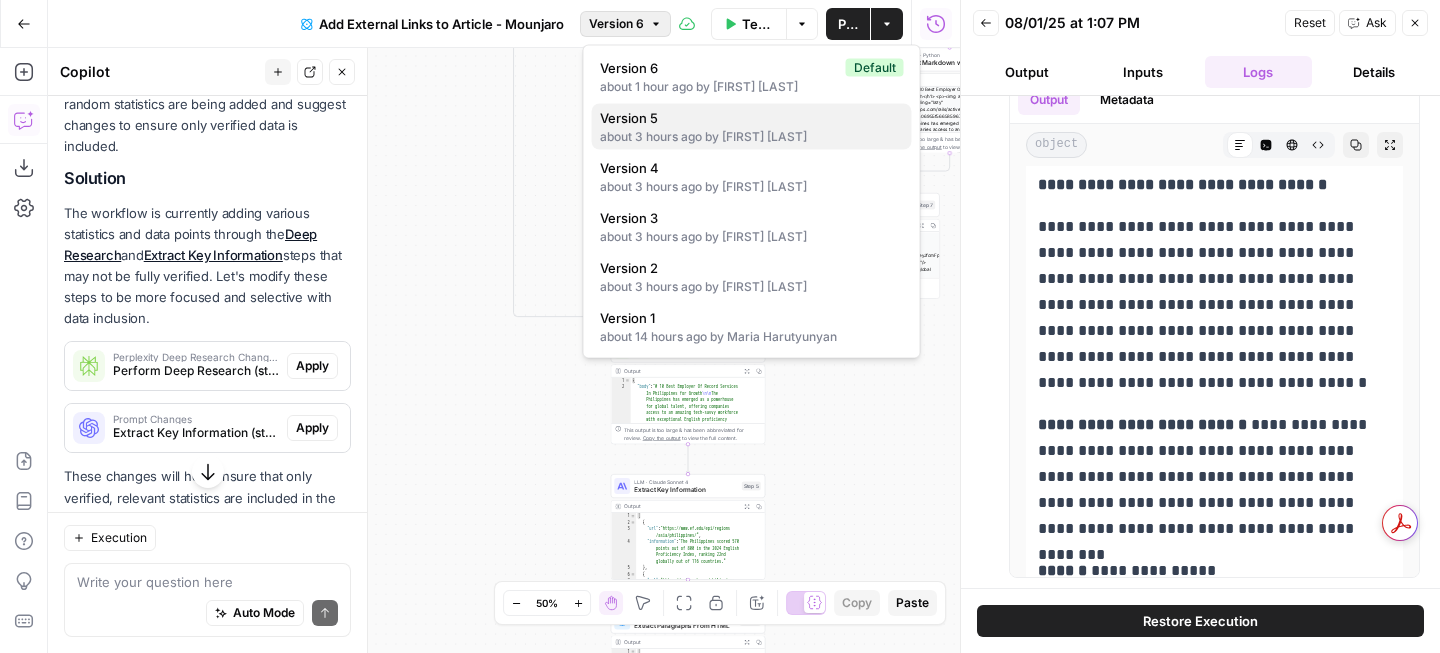 click on "Version 5" at bounding box center [748, 118] 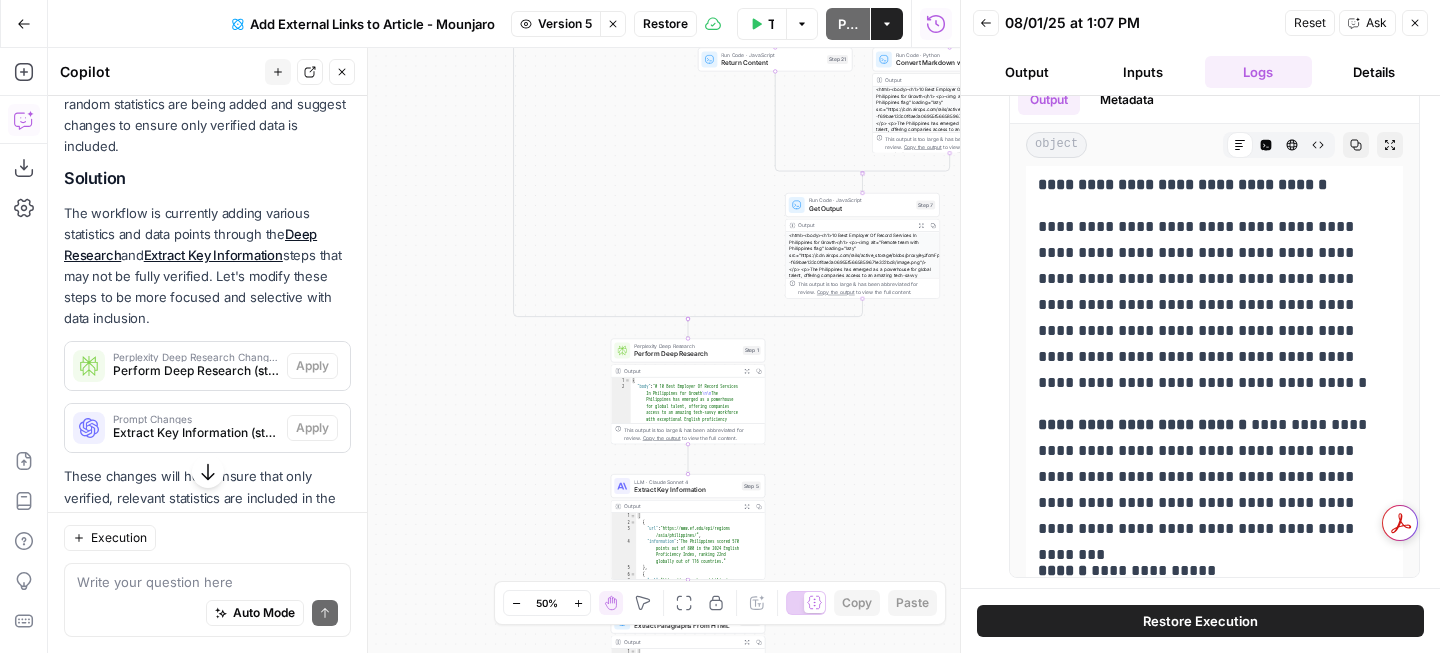 click on "Restore" at bounding box center [665, 24] 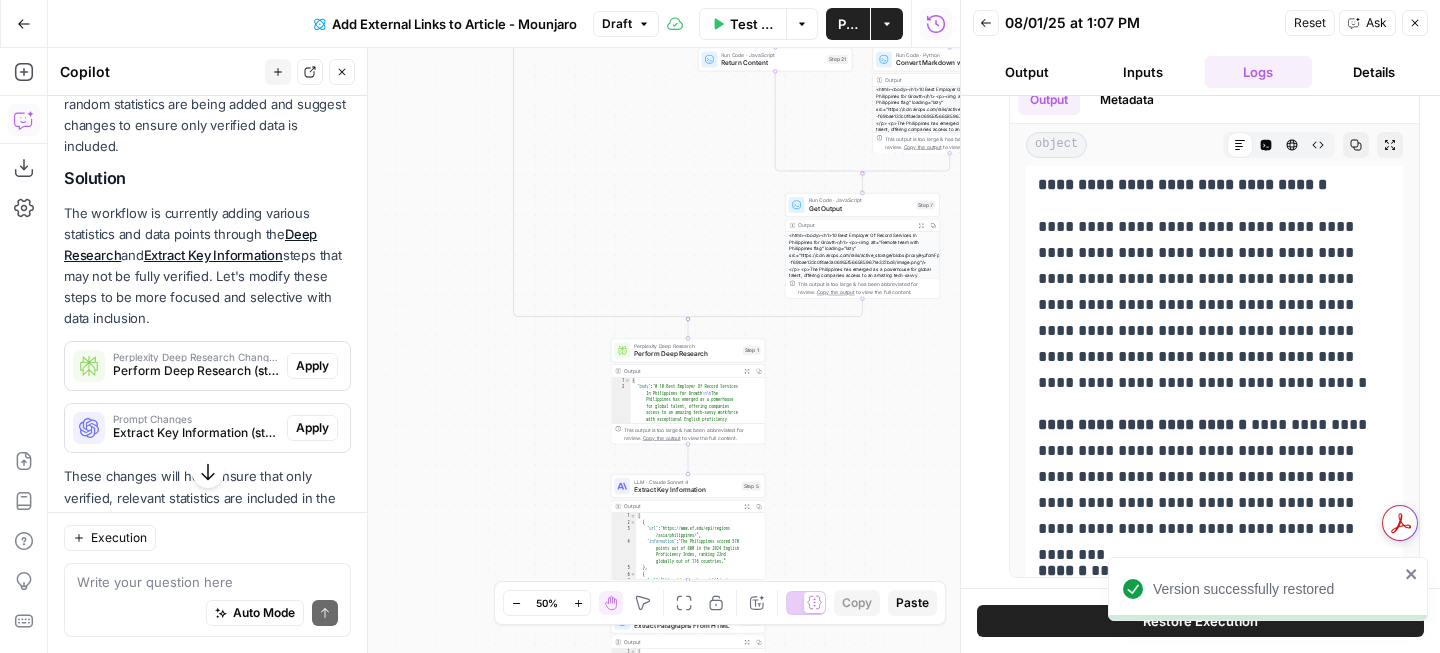click on "Test Workflow" at bounding box center [752, 24] 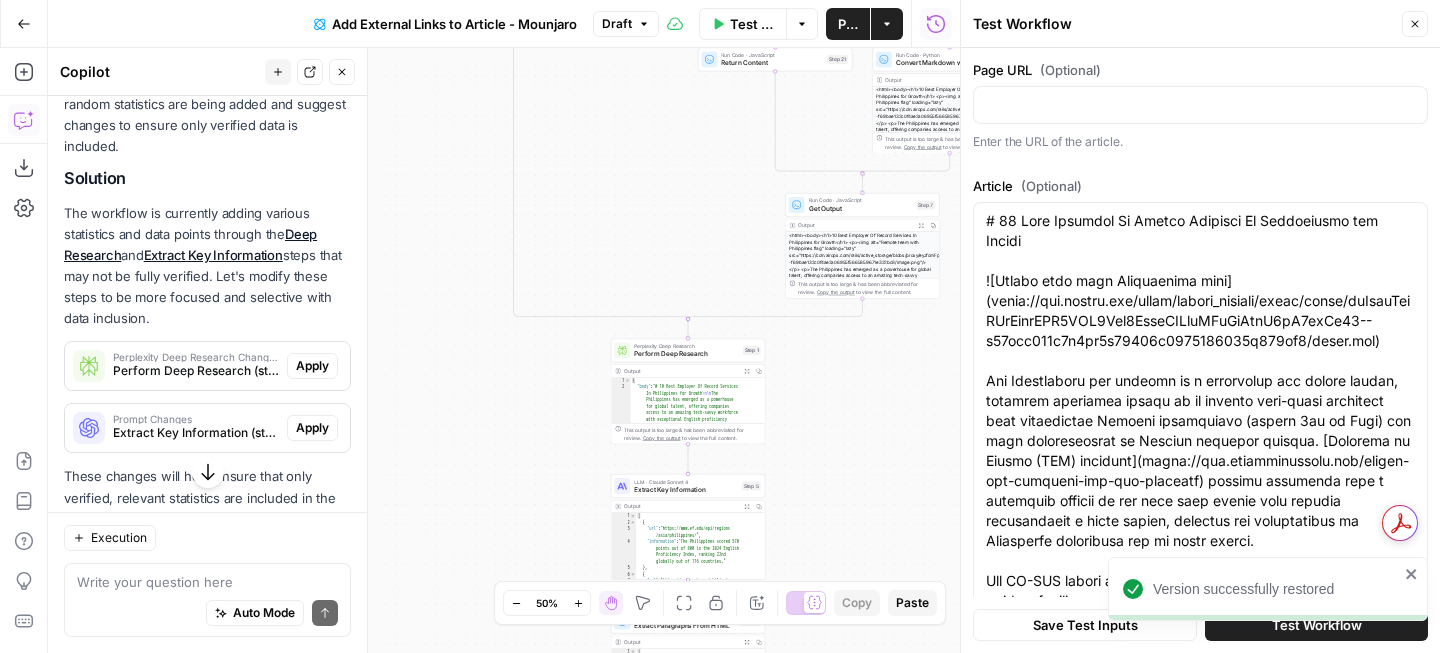 click on "Test Workflow" at bounding box center (1317, 625) 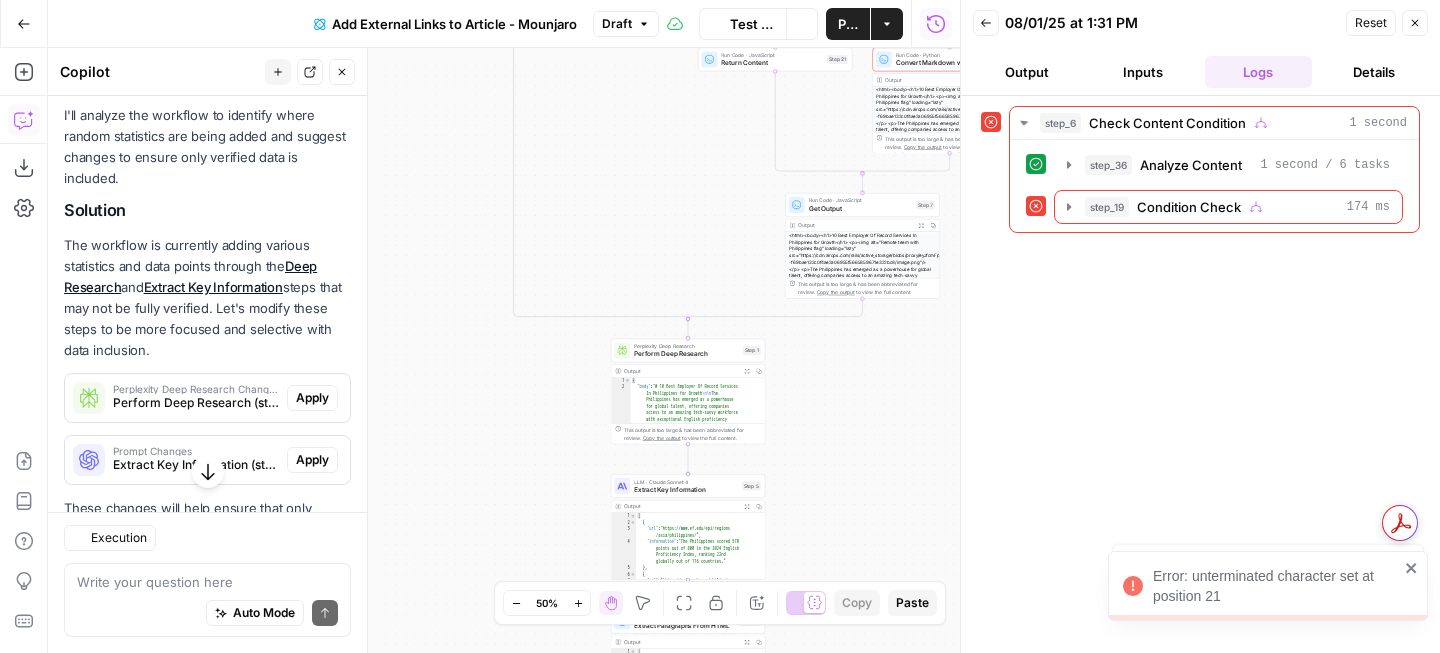 scroll, scrollTop: 259, scrollLeft: 0, axis: vertical 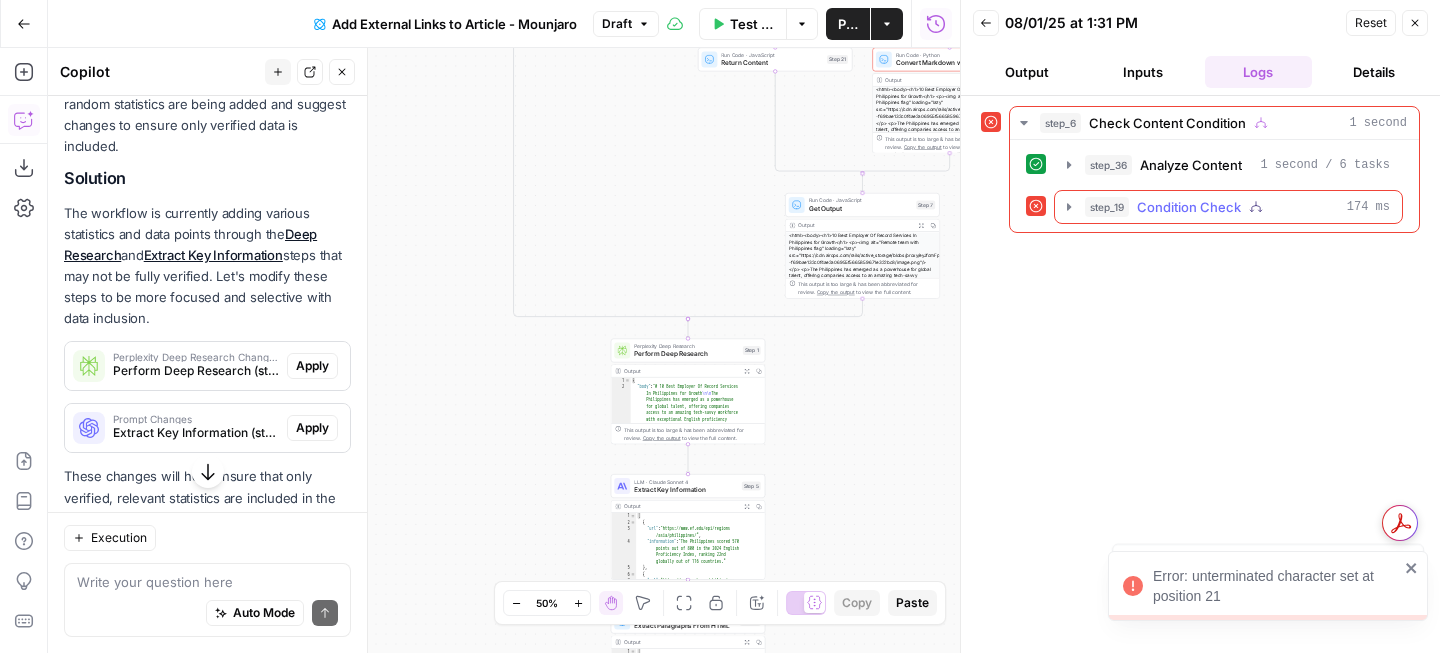 click on "step_19 Condition Check 174 ms" at bounding box center [1228, 207] 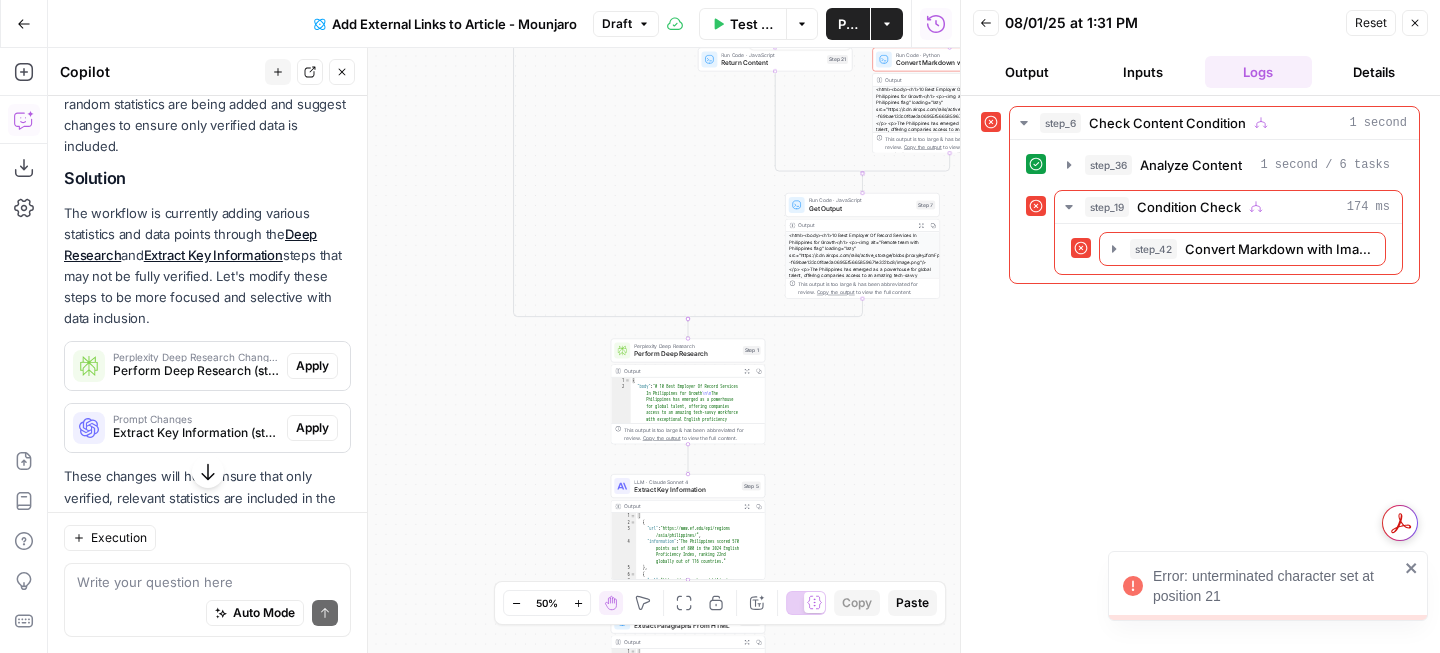 click 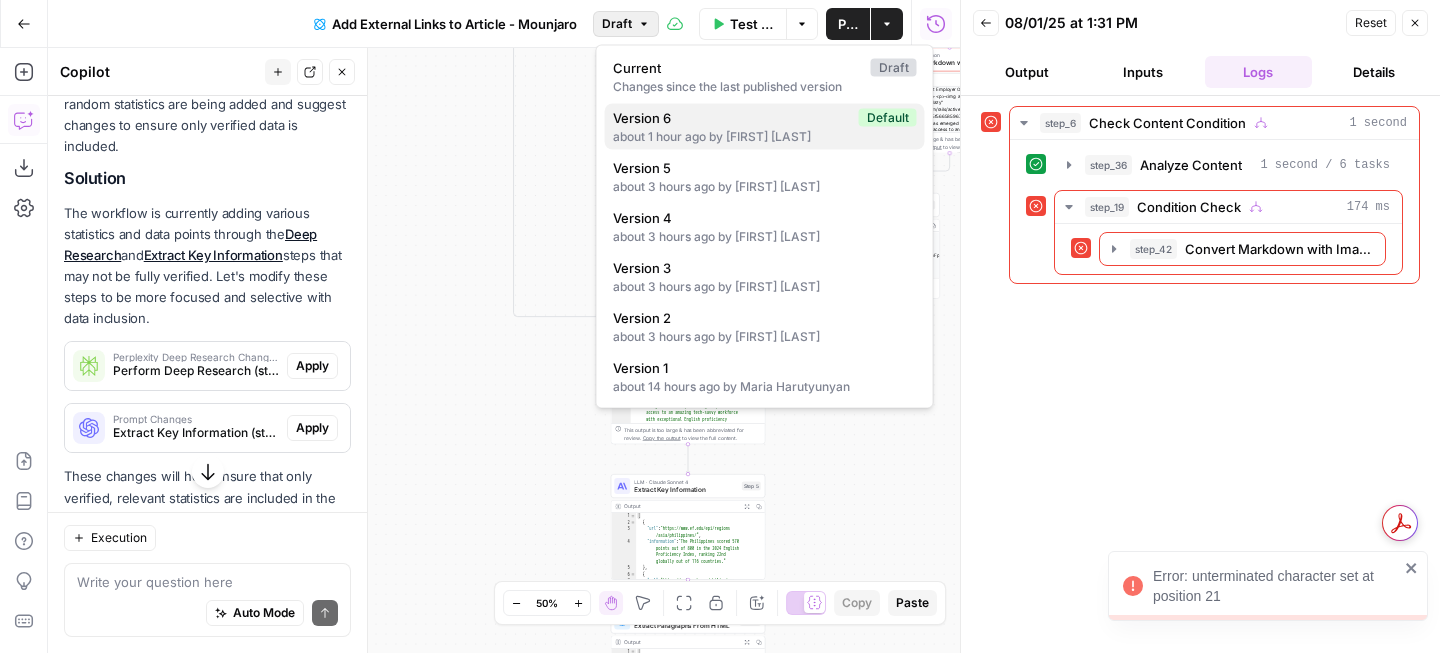 click on "about 1 hour ago
by [FIRST] [LAST]" at bounding box center [765, 137] 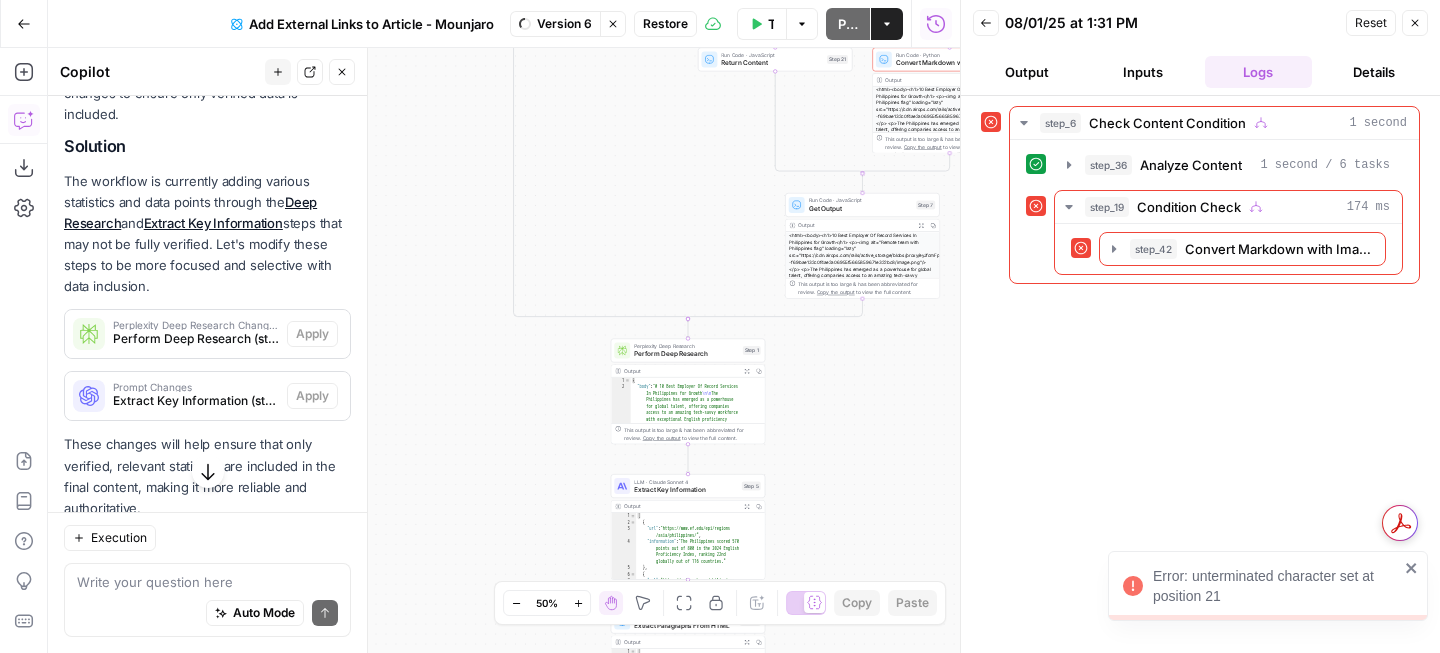 scroll, scrollTop: 227, scrollLeft: 0, axis: vertical 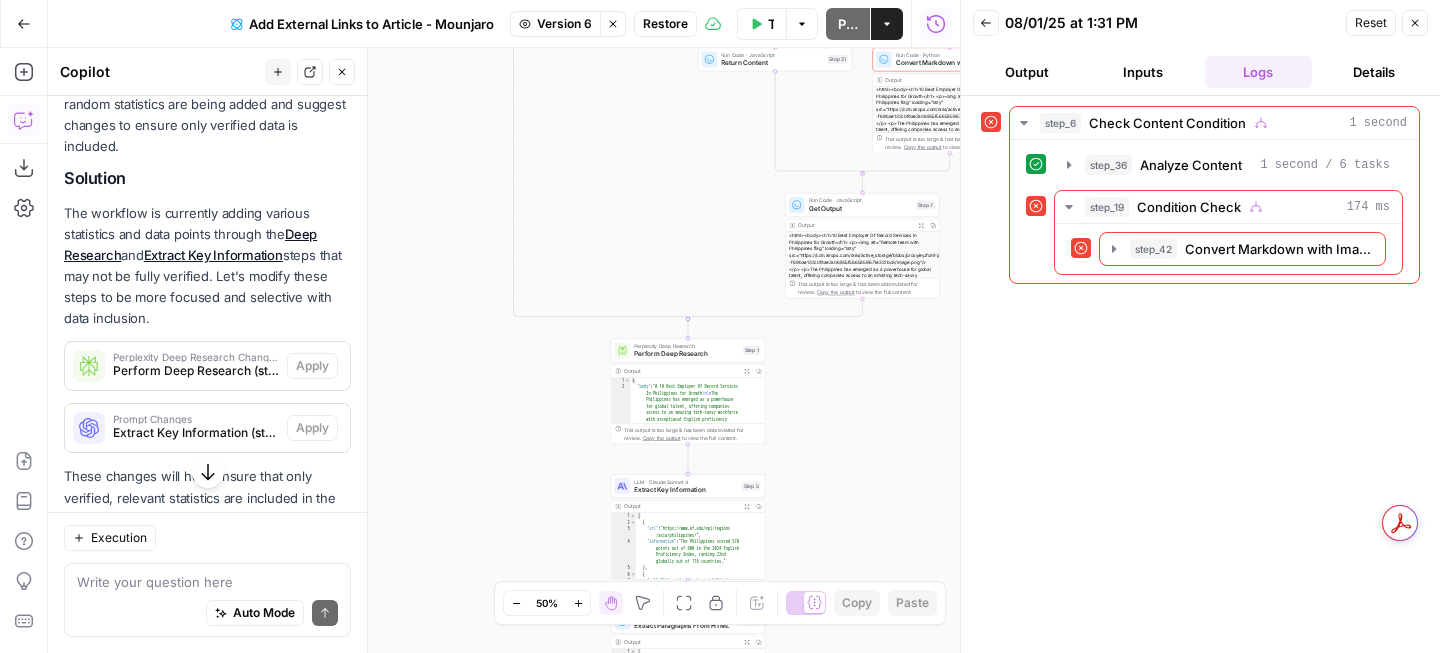 click on "Restore" at bounding box center (665, 24) 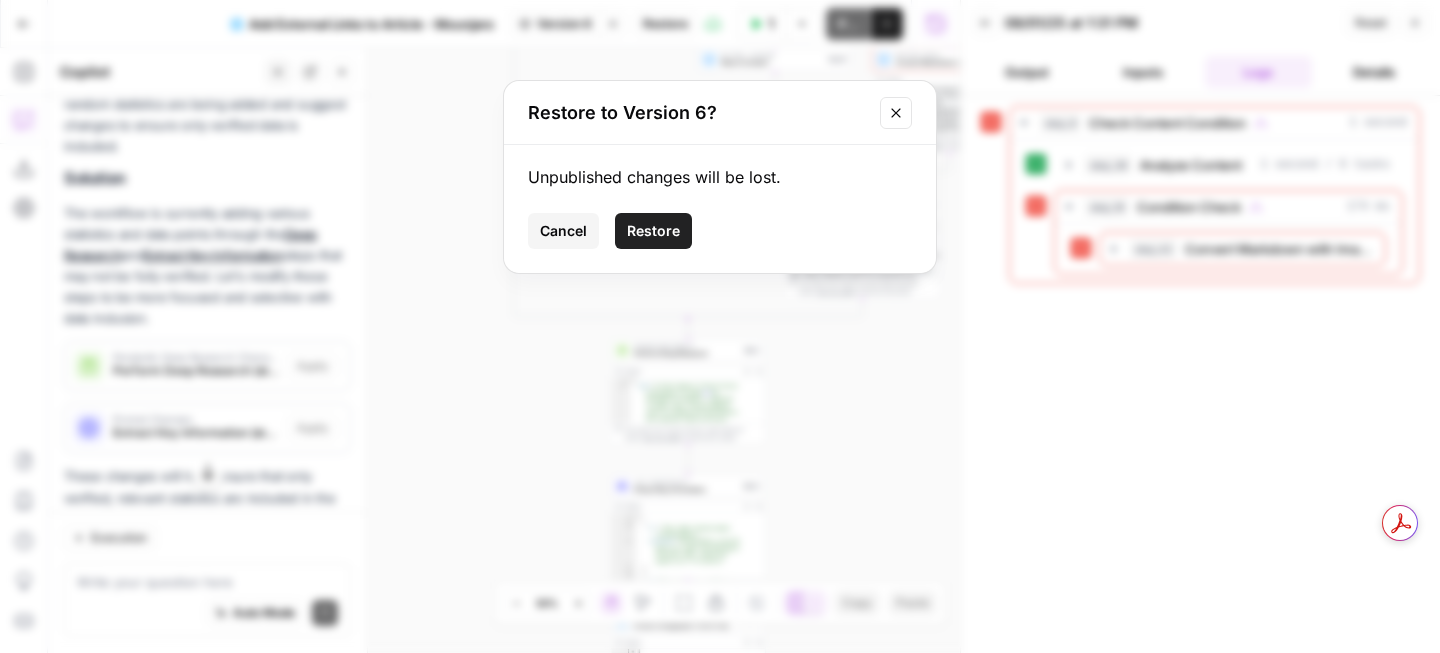 click on "Restore" at bounding box center [653, 231] 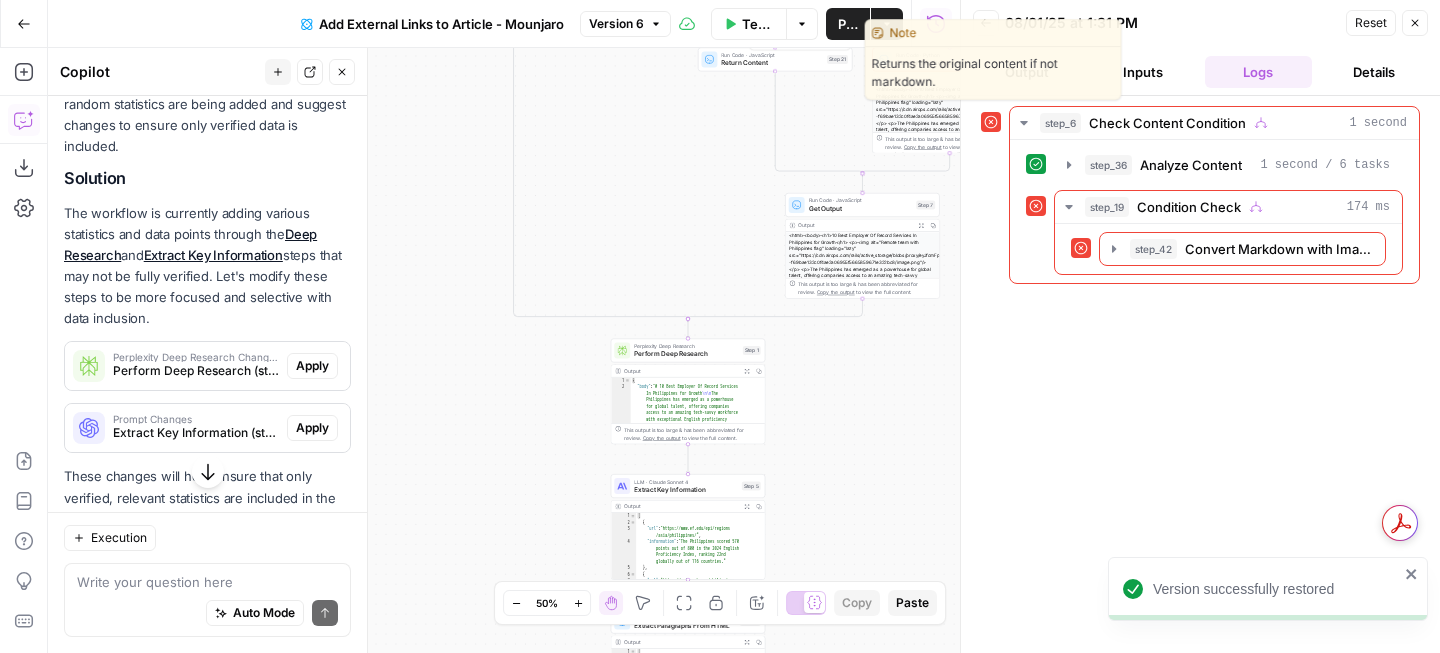 click on "Test Workflow" at bounding box center (749, 24) 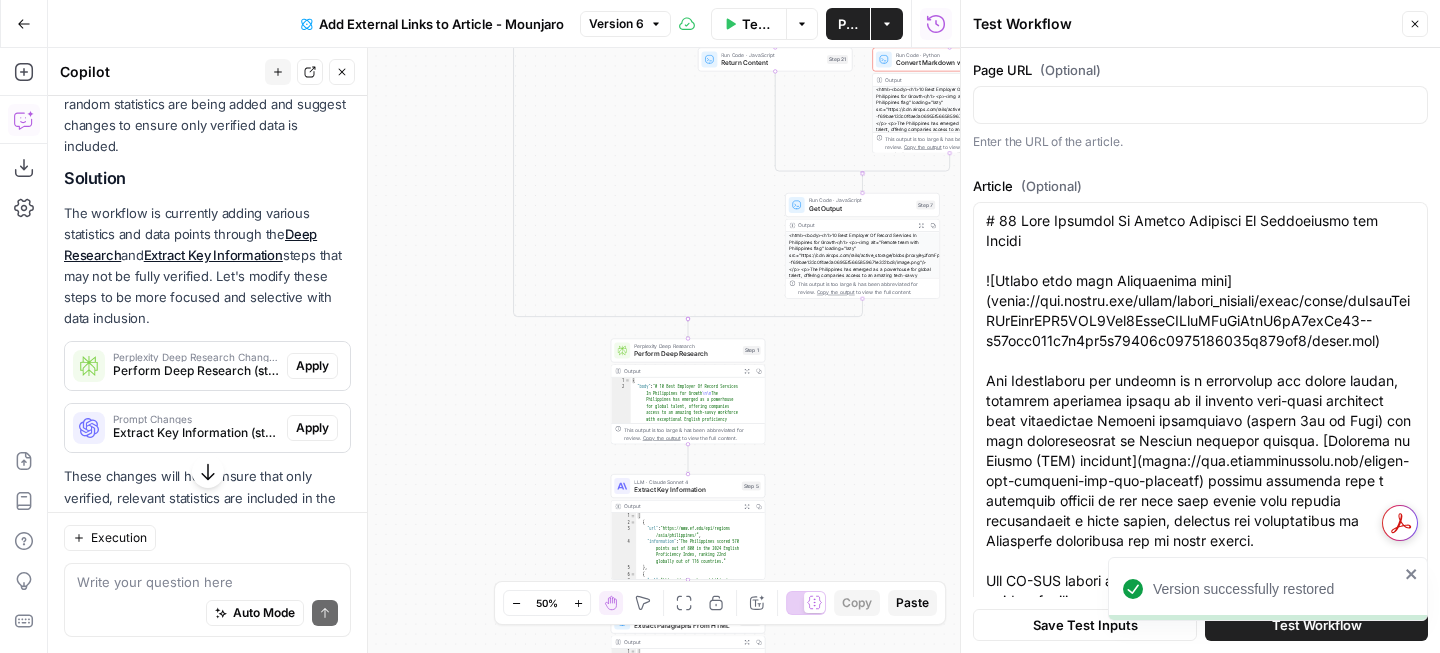 click at bounding box center (1268, 617) 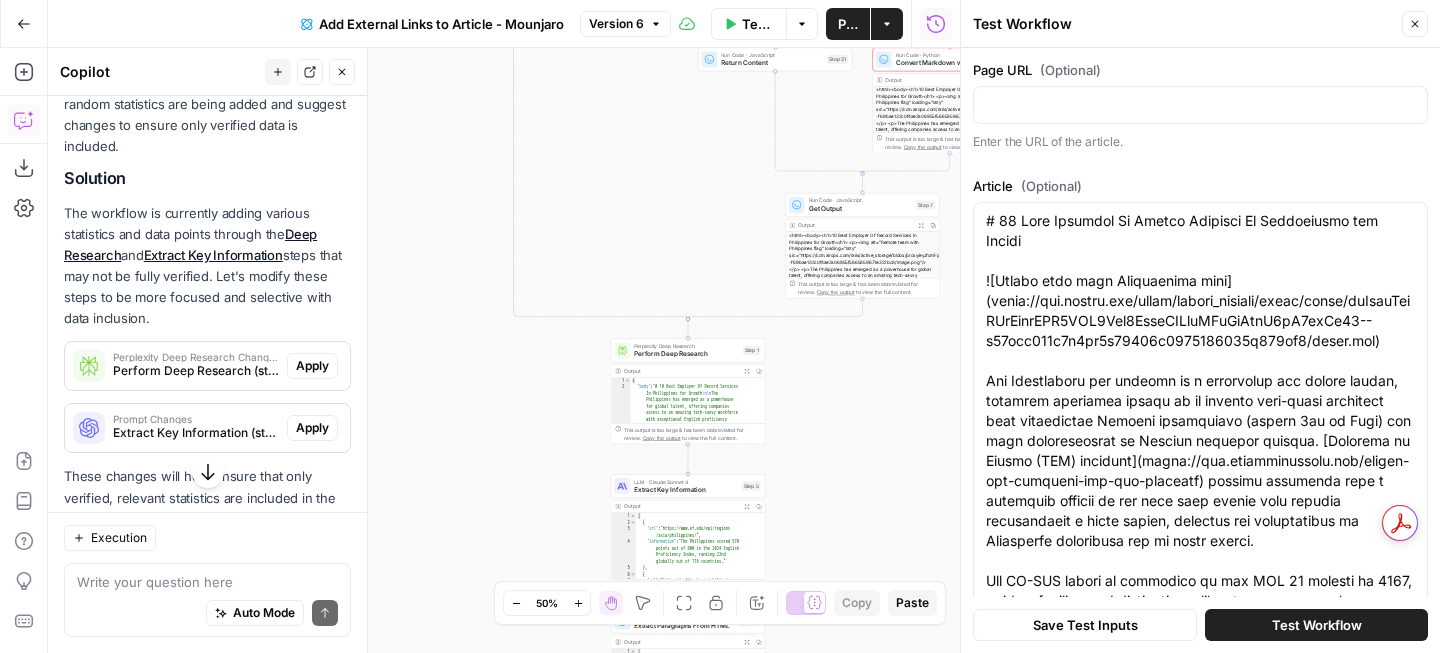 click on "Test Workflow" at bounding box center [1316, 625] 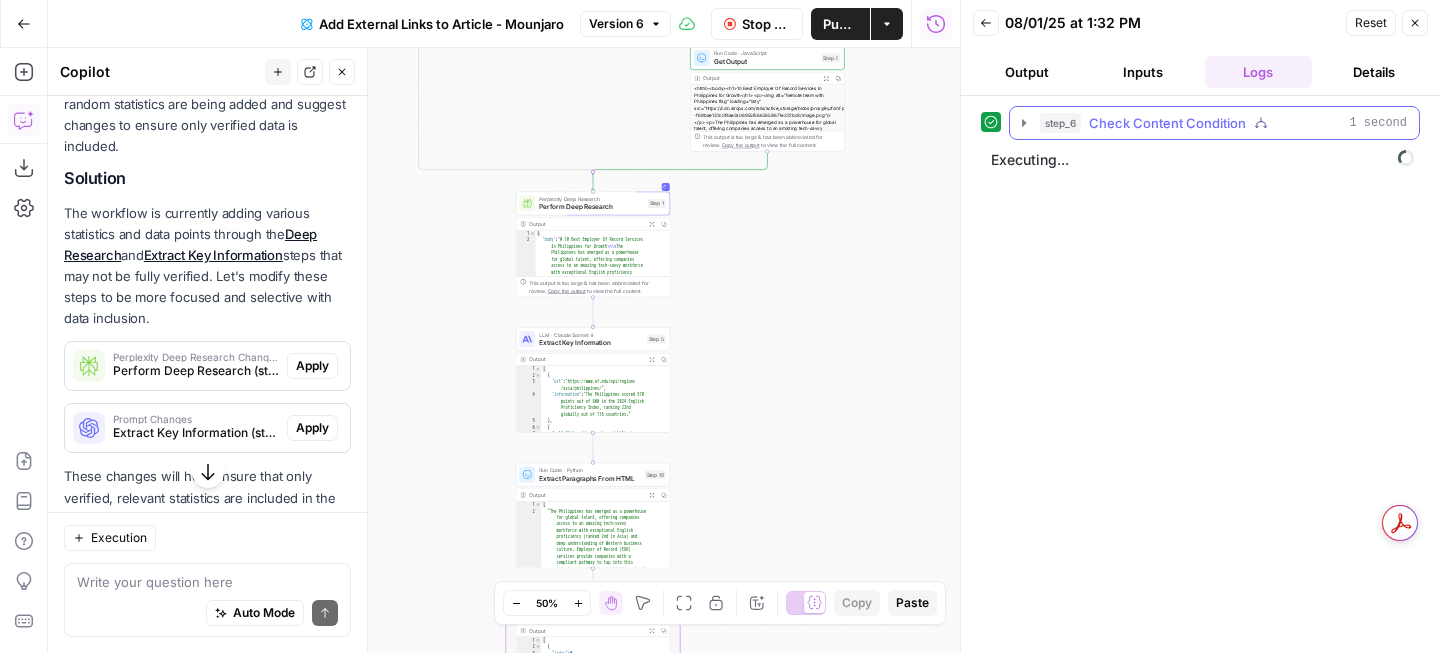 click 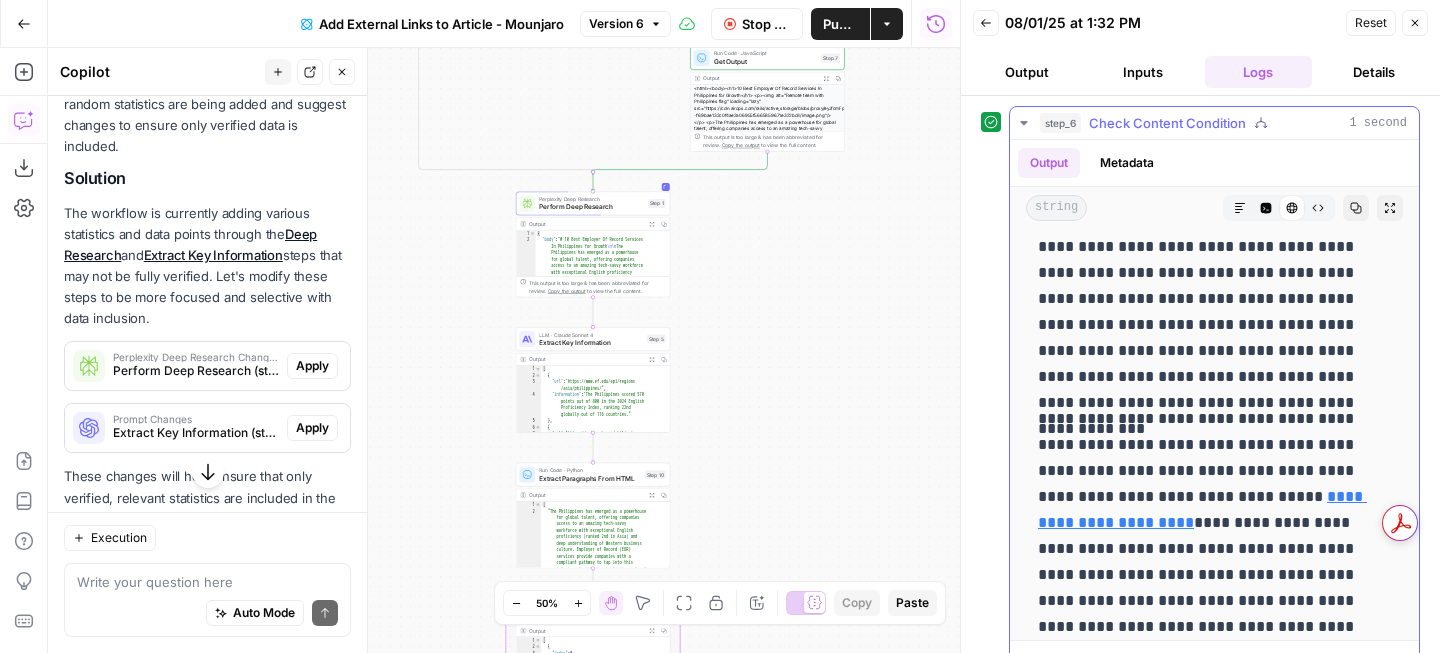 scroll, scrollTop: 1523, scrollLeft: 0, axis: vertical 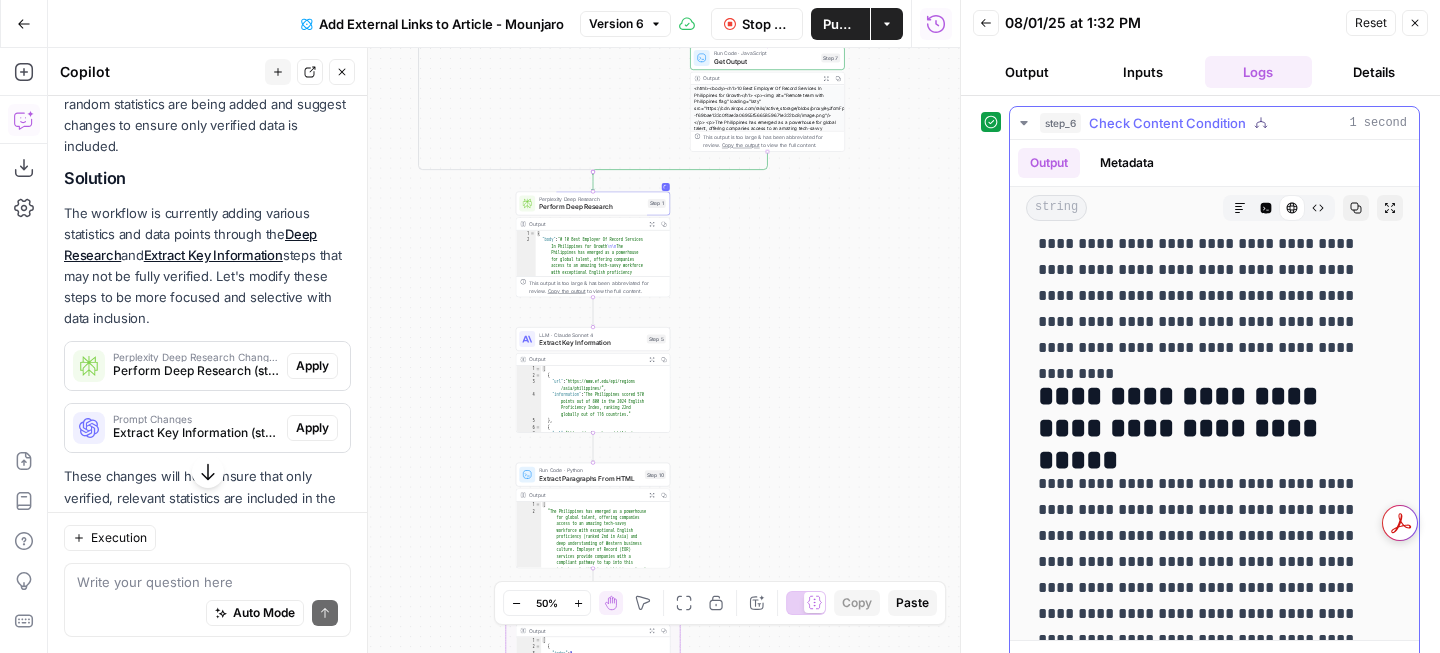 click 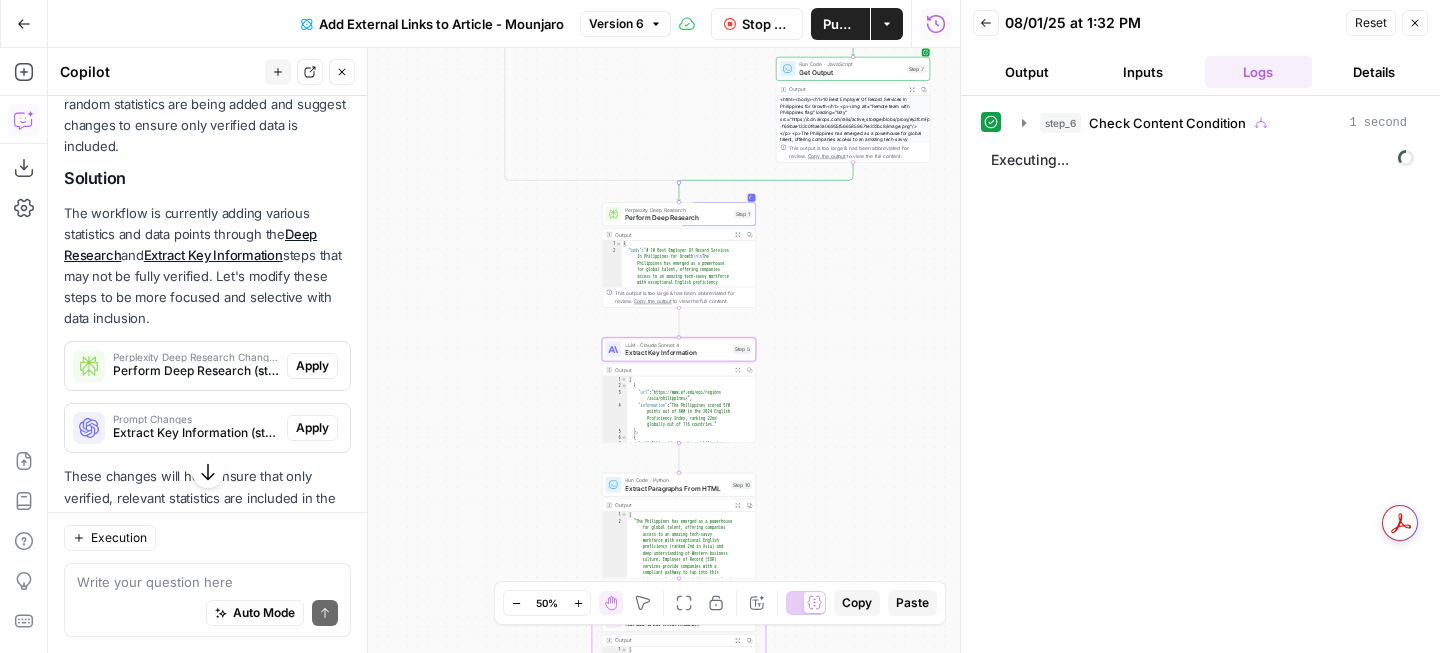 scroll, scrollTop: 314, scrollLeft: 0, axis: vertical 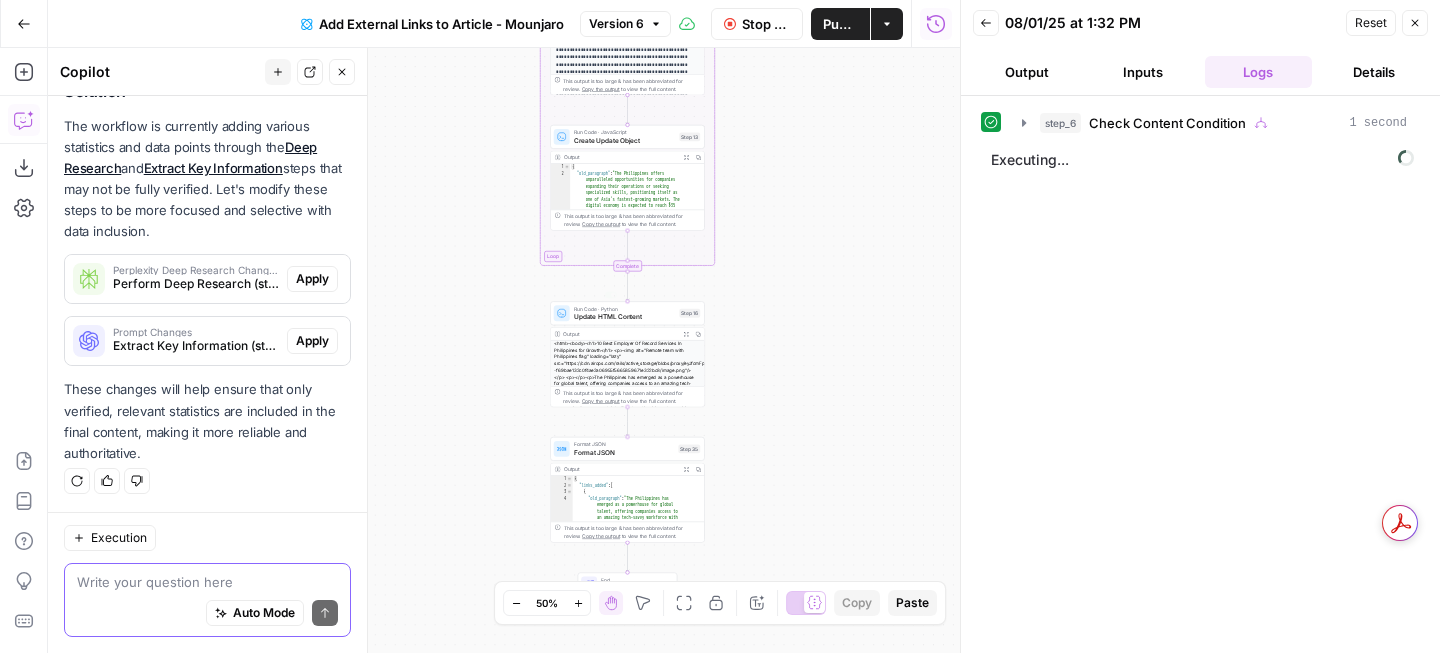 click at bounding box center (207, 582) 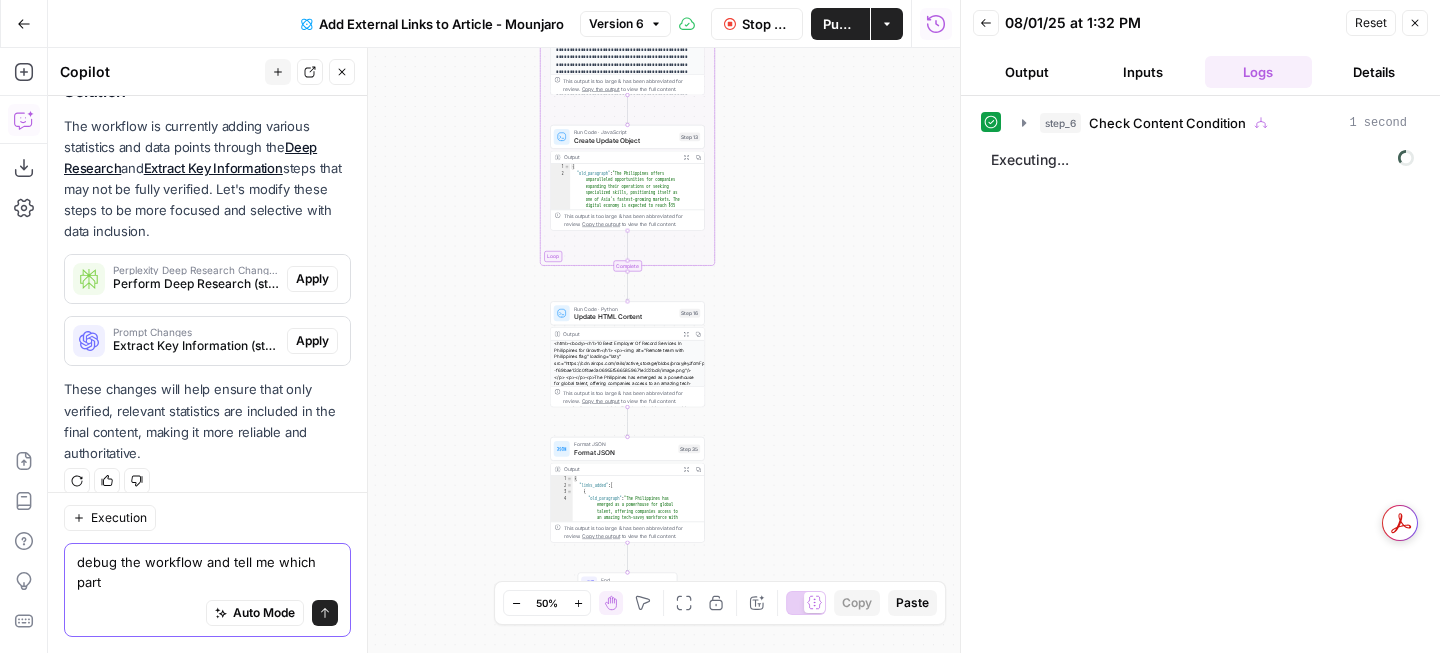 scroll, scrollTop: 334, scrollLeft: 0, axis: vertical 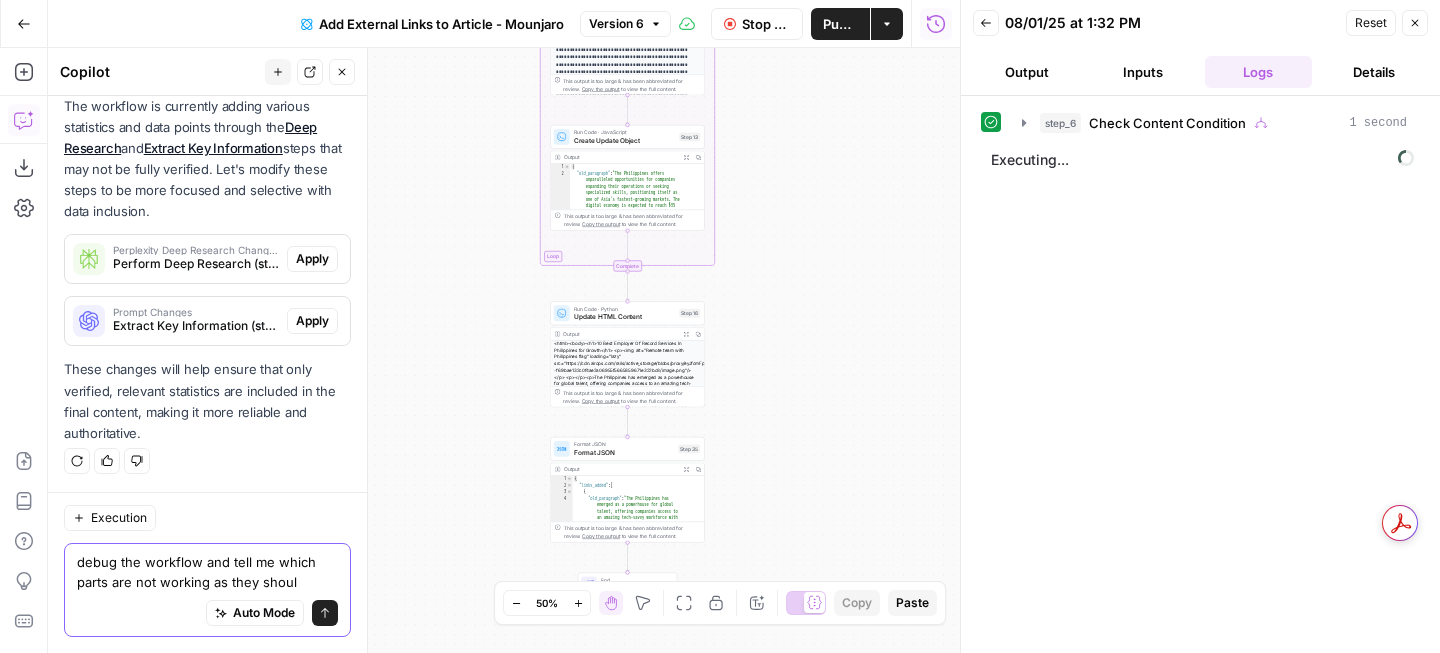 type on "debug the workflow and tell me which parts are not working as they should" 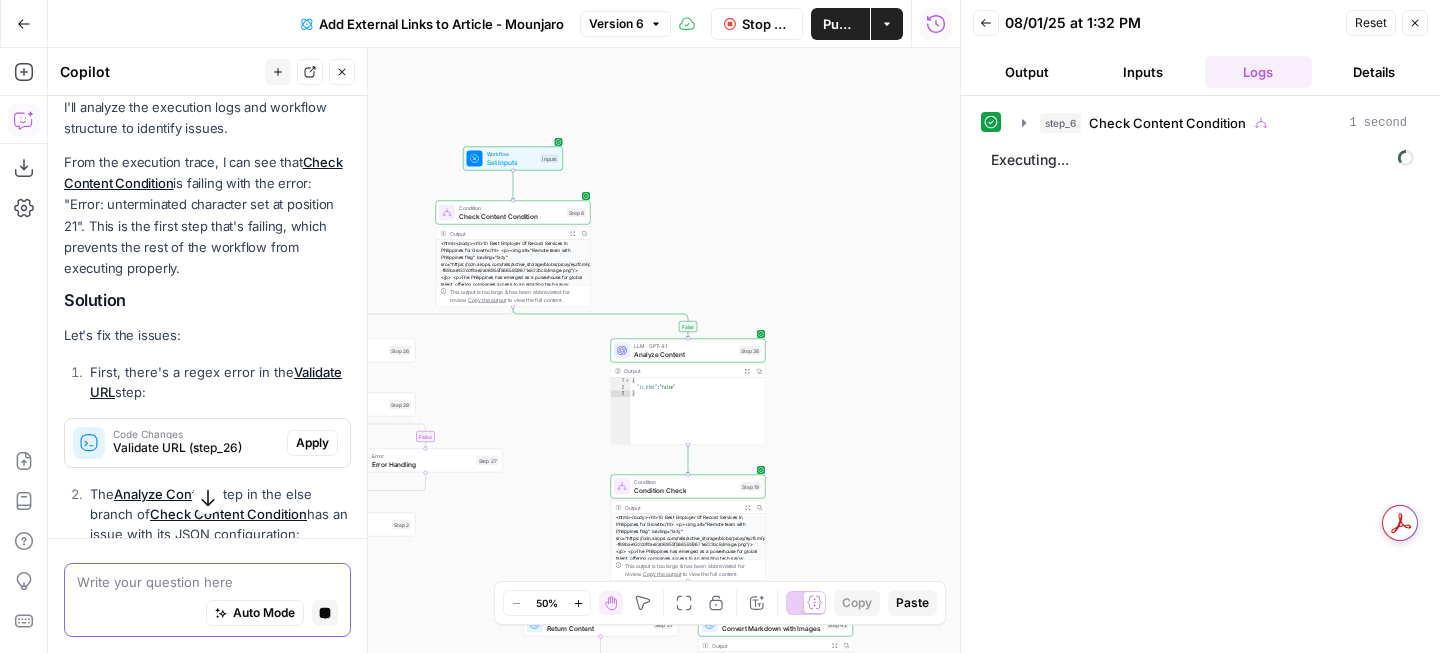 scroll, scrollTop: 958, scrollLeft: 0, axis: vertical 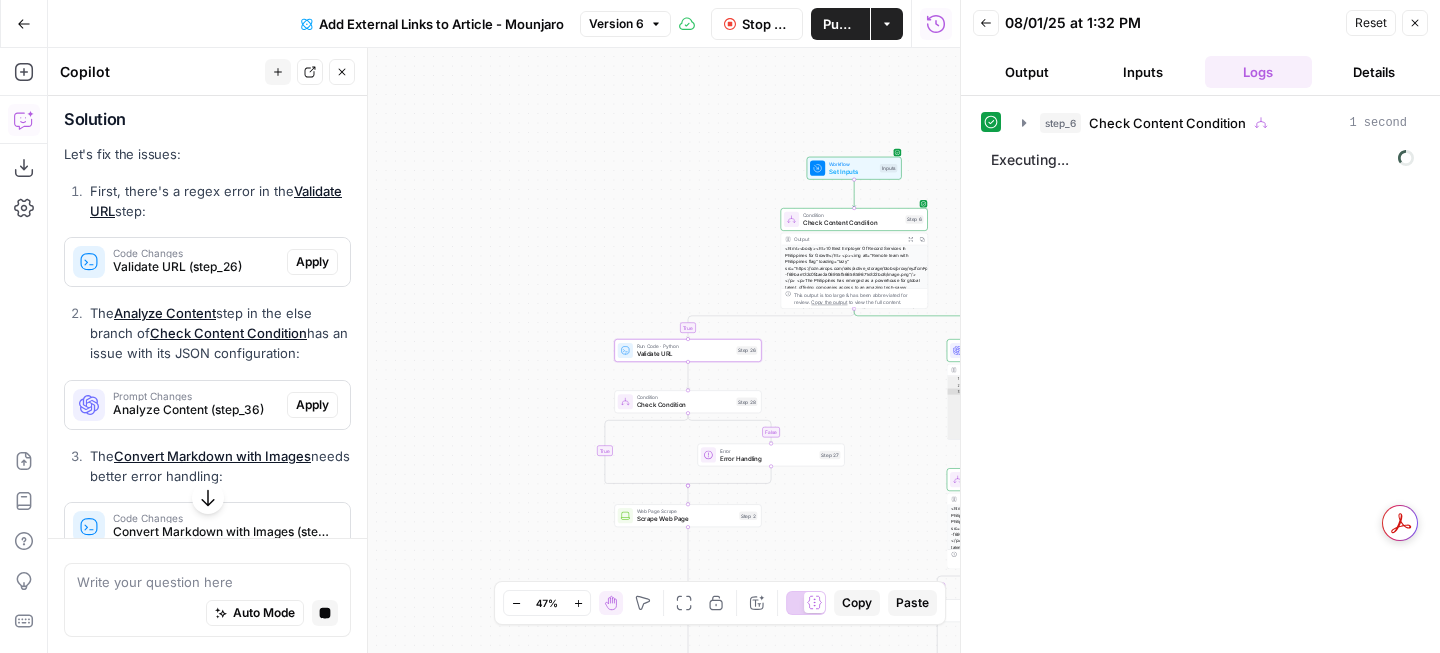 click on "Validate URL (step_26)" at bounding box center (196, 267) 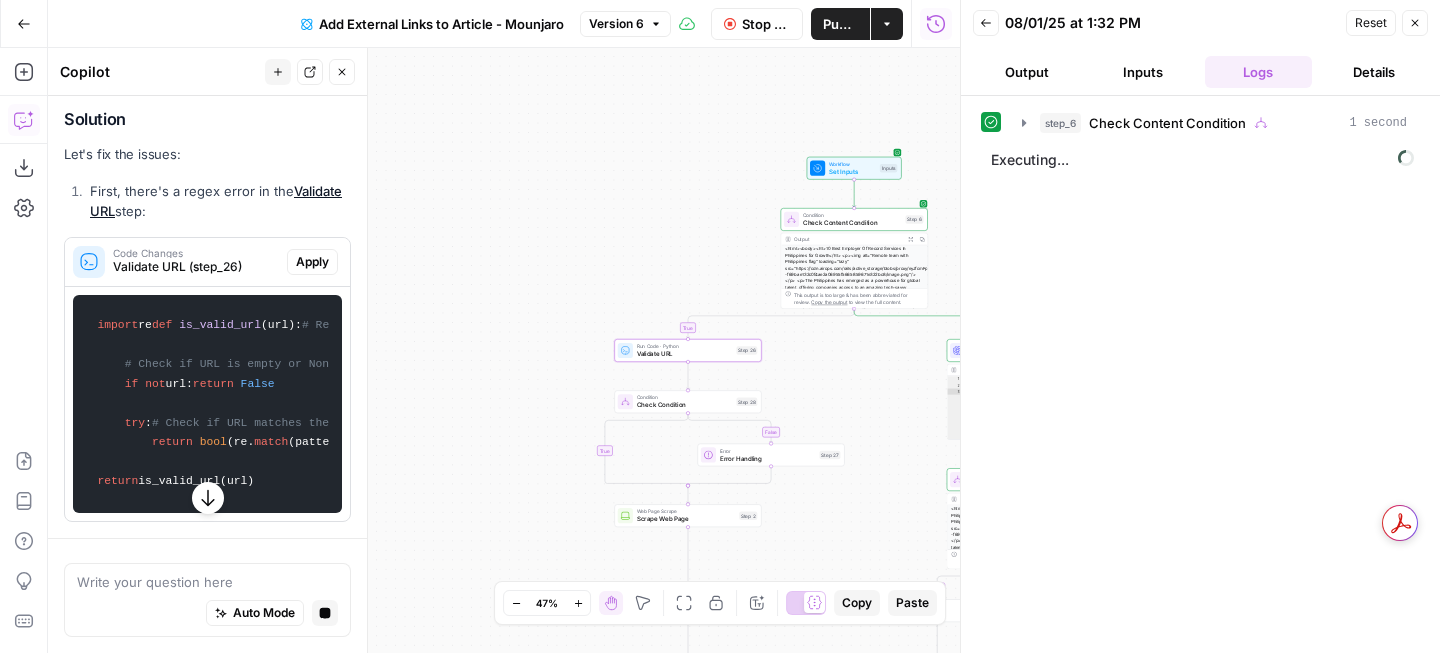 click on "Validate URL (step_26)" at bounding box center (196, 267) 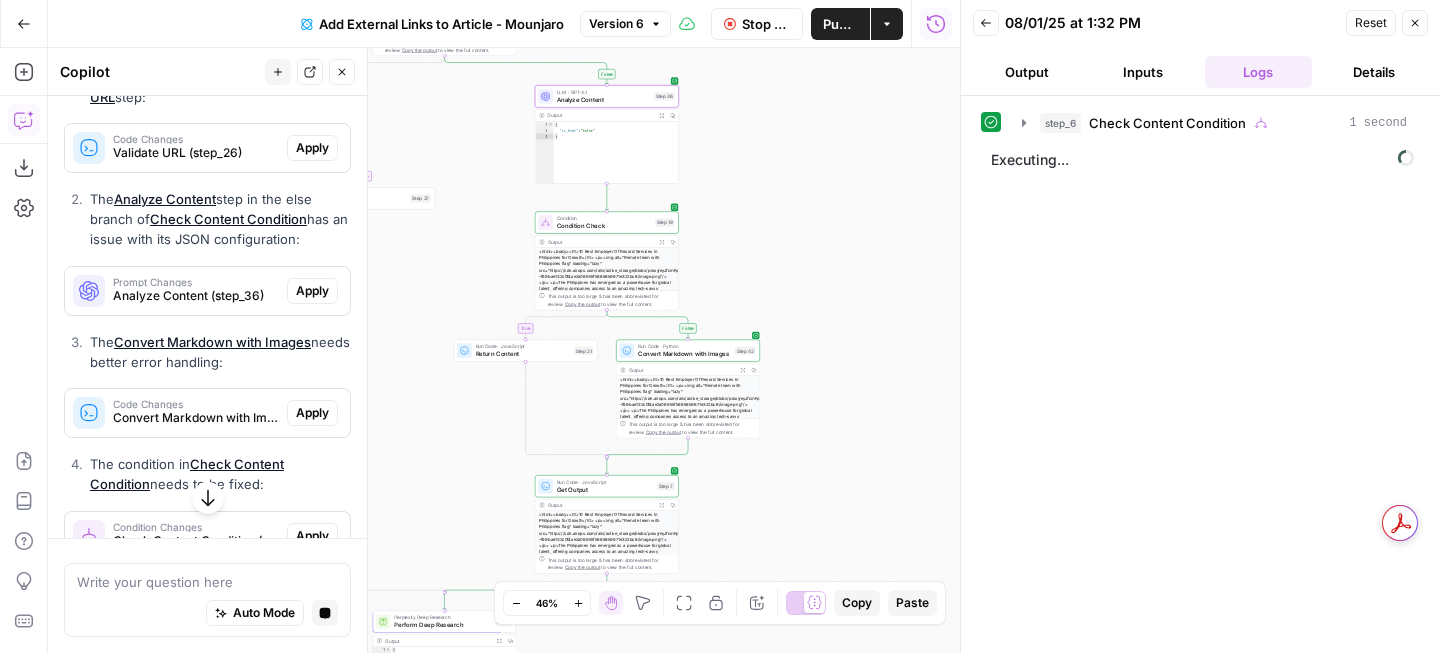 scroll, scrollTop: 955, scrollLeft: 0, axis: vertical 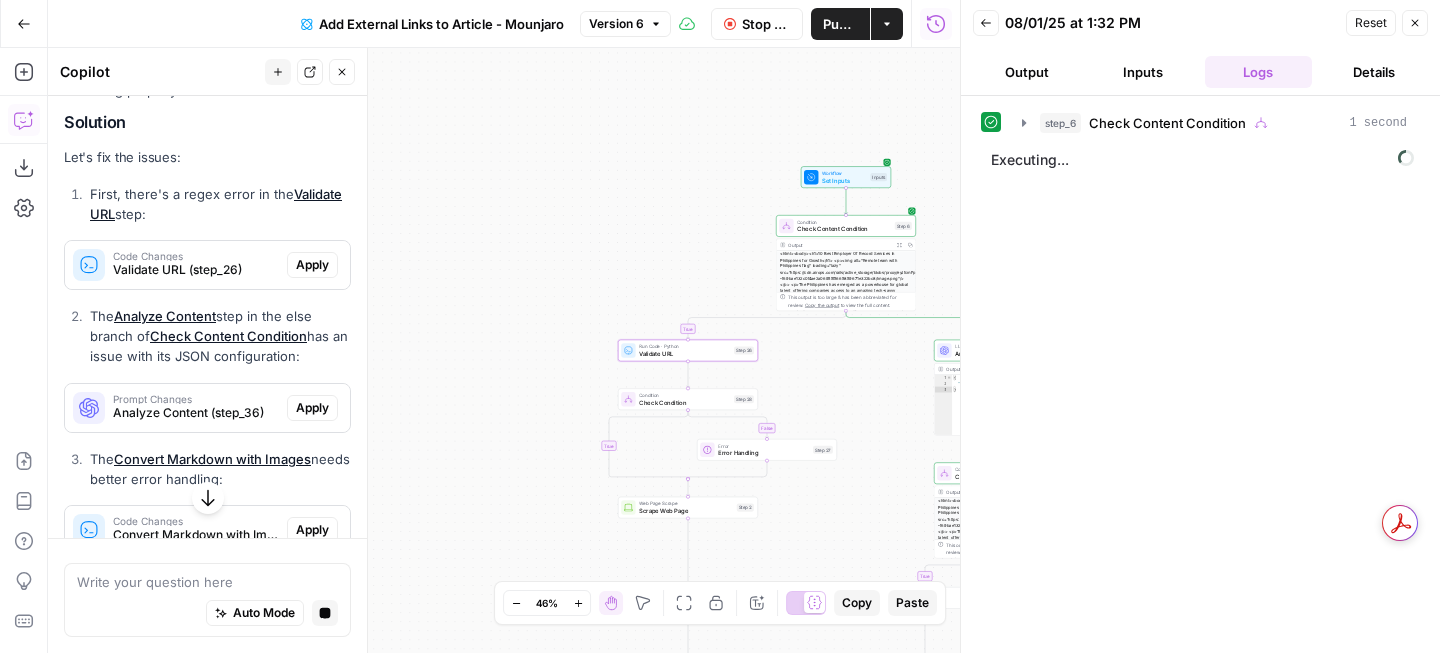 click on "Apply" at bounding box center [312, 265] 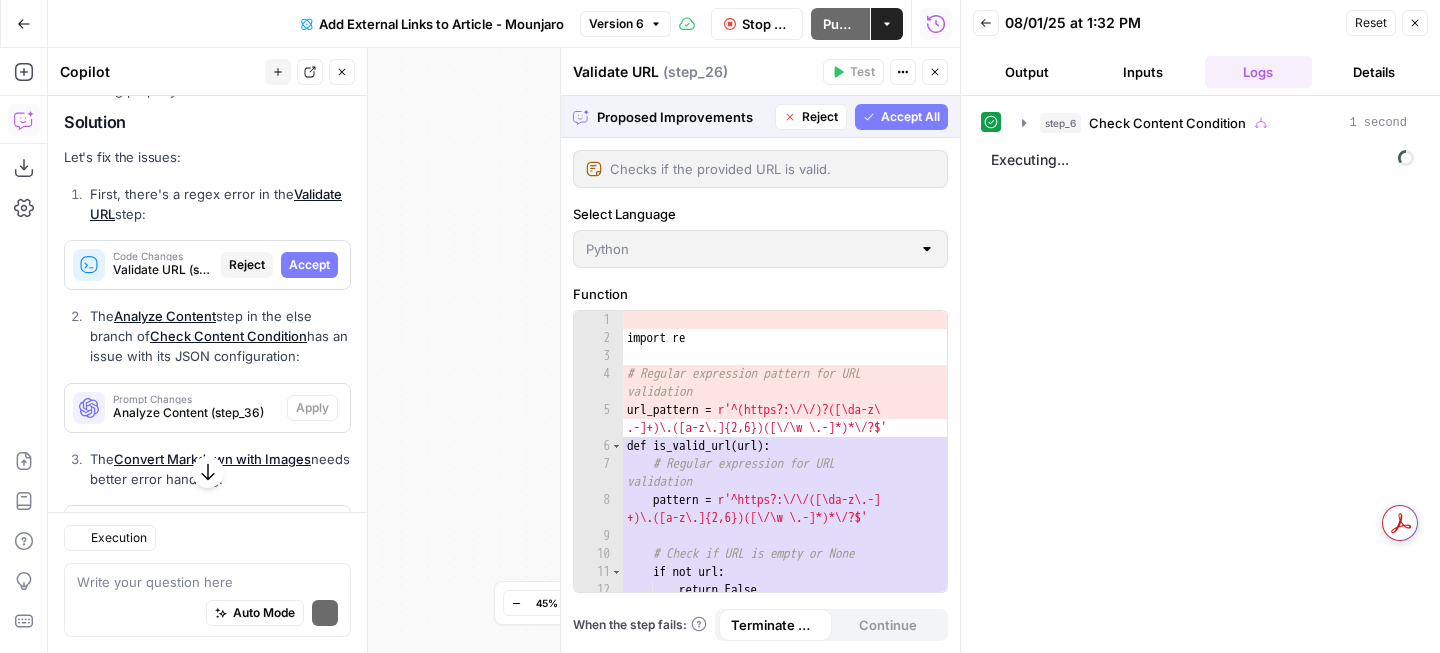 click on "Accept" at bounding box center [309, 265] 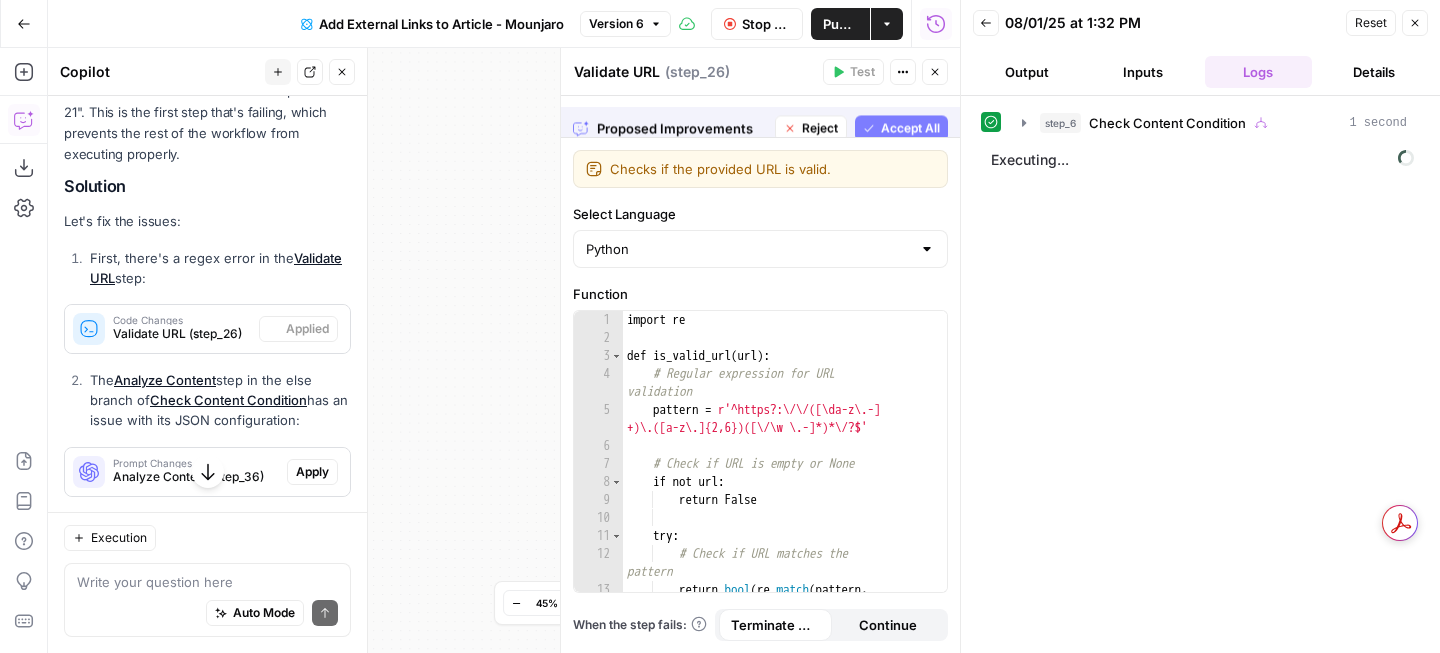scroll, scrollTop: 1019, scrollLeft: 0, axis: vertical 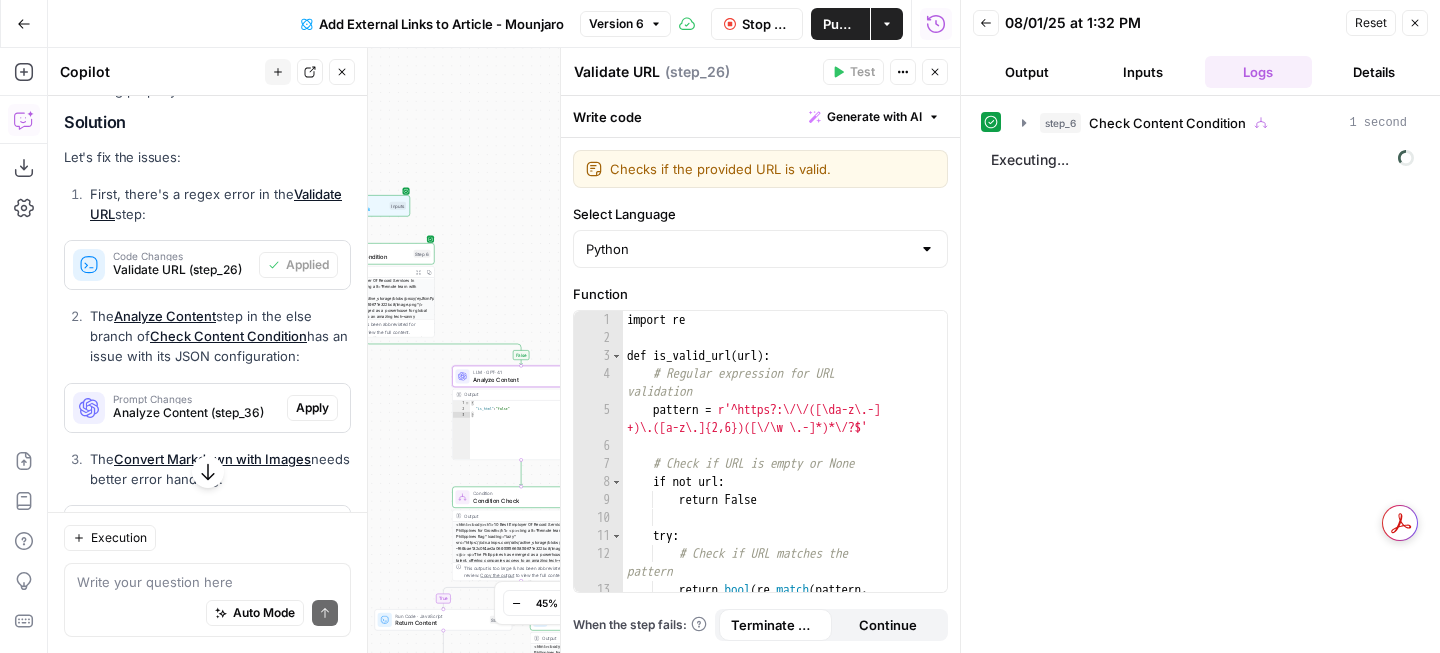 click on "Apply" at bounding box center (312, 408) 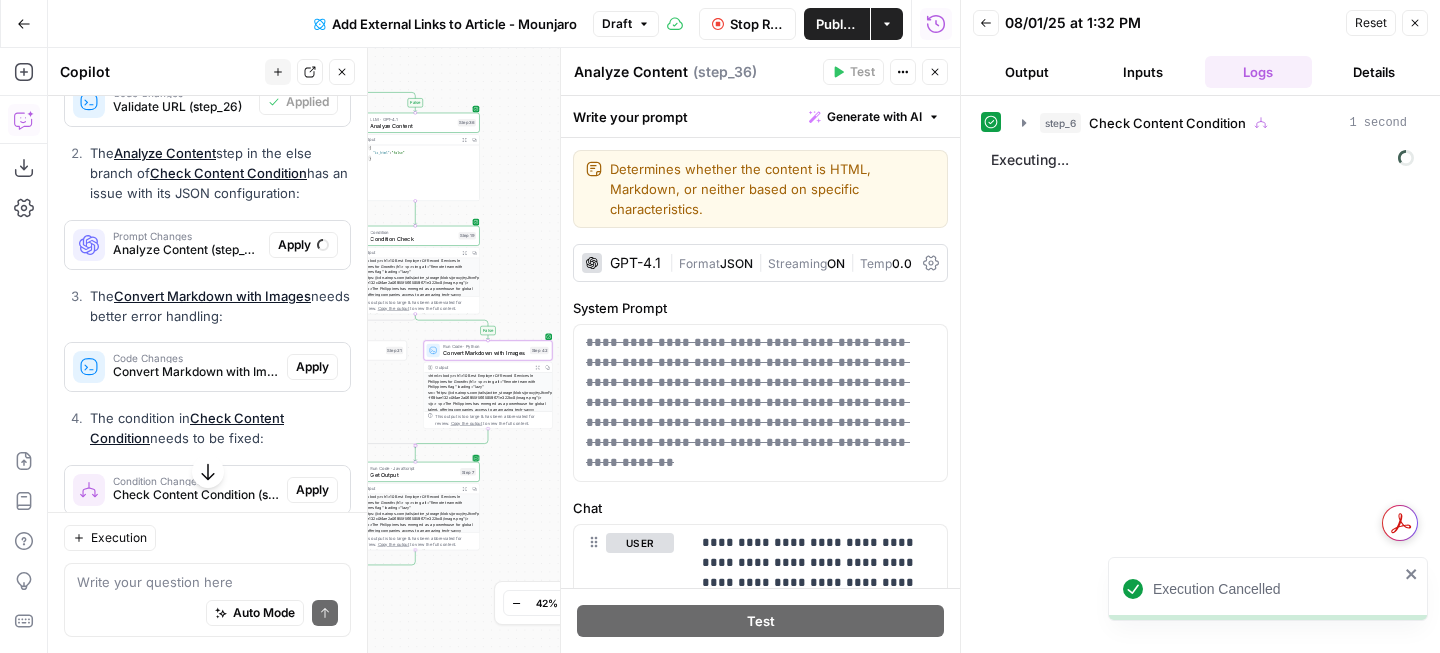scroll, scrollTop: 1258, scrollLeft: 0, axis: vertical 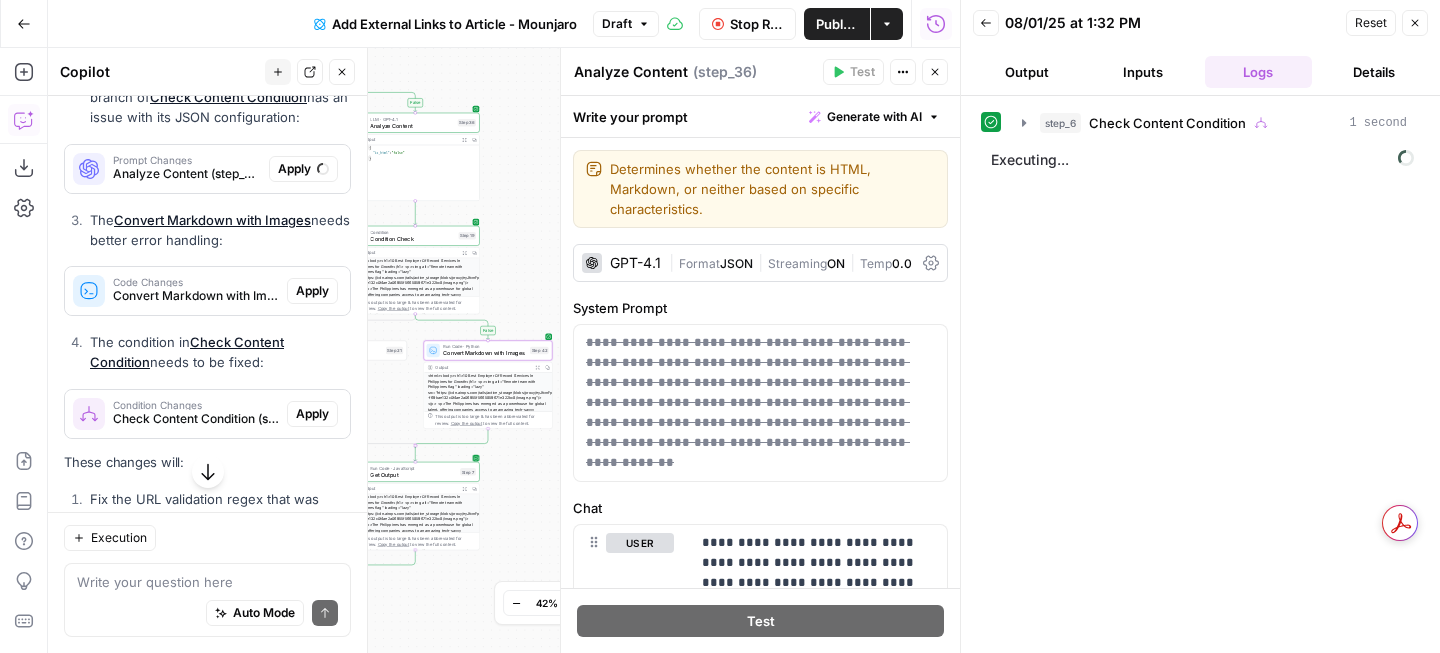click on "Apply" at bounding box center [312, 291] 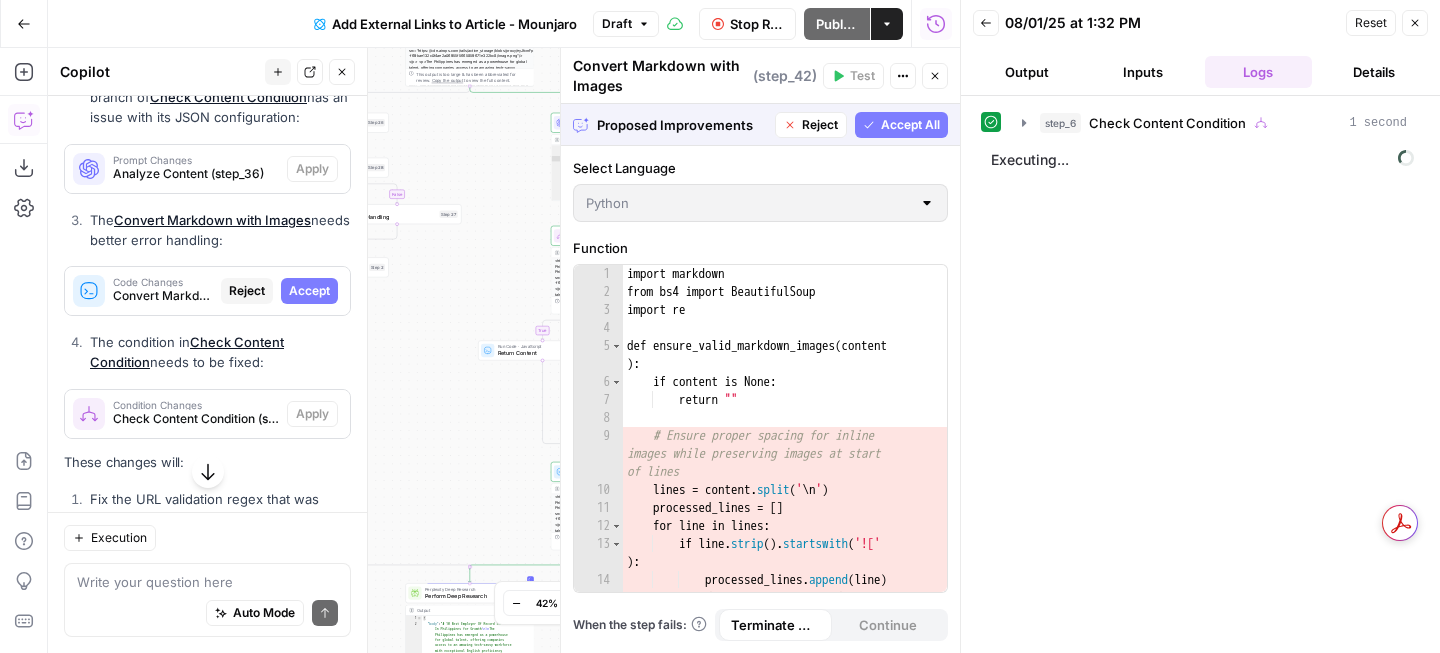 click on "Accept" at bounding box center (309, 291) 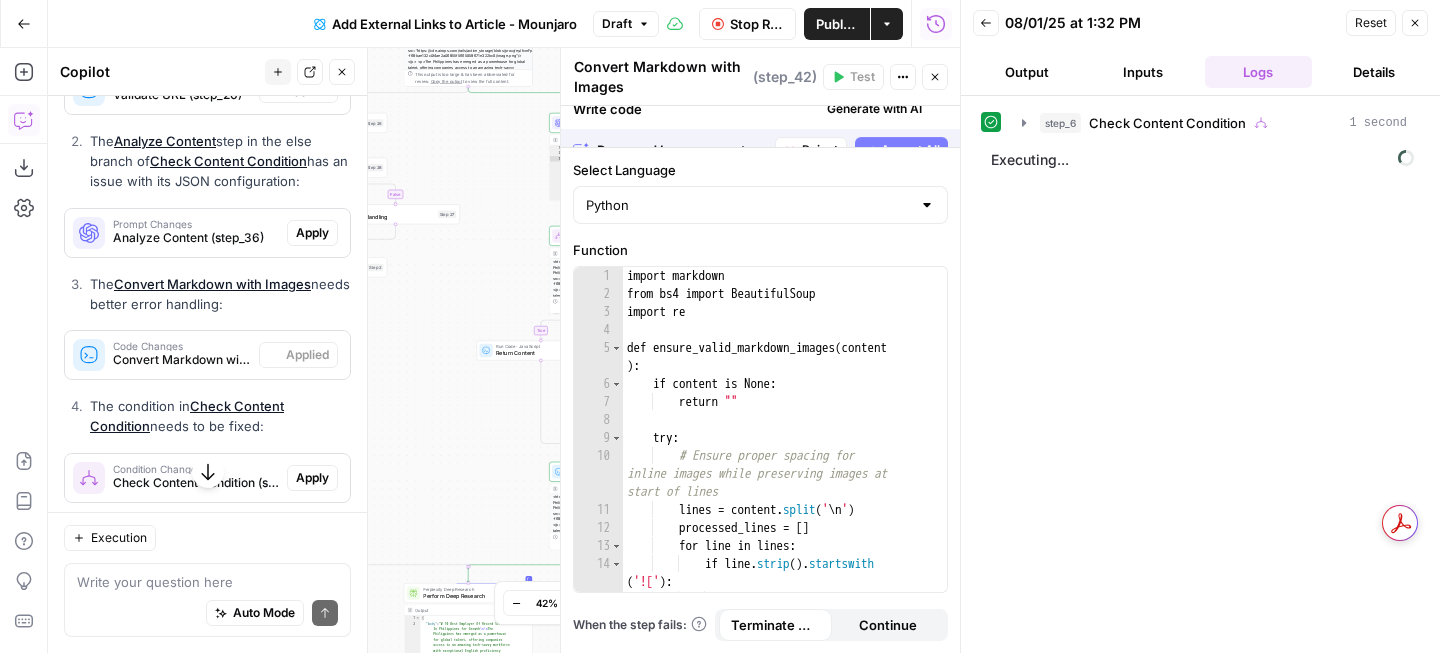 scroll, scrollTop: 1258, scrollLeft: 0, axis: vertical 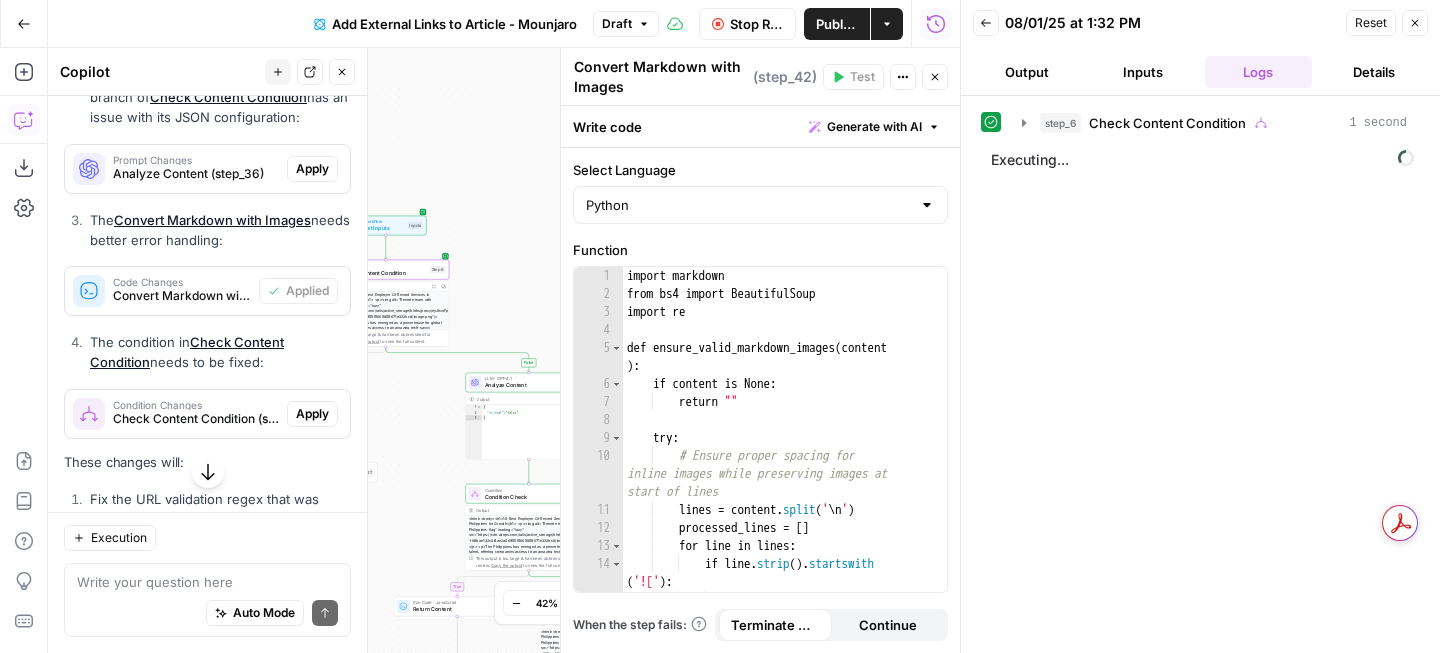 click on "Apply" at bounding box center (312, 414) 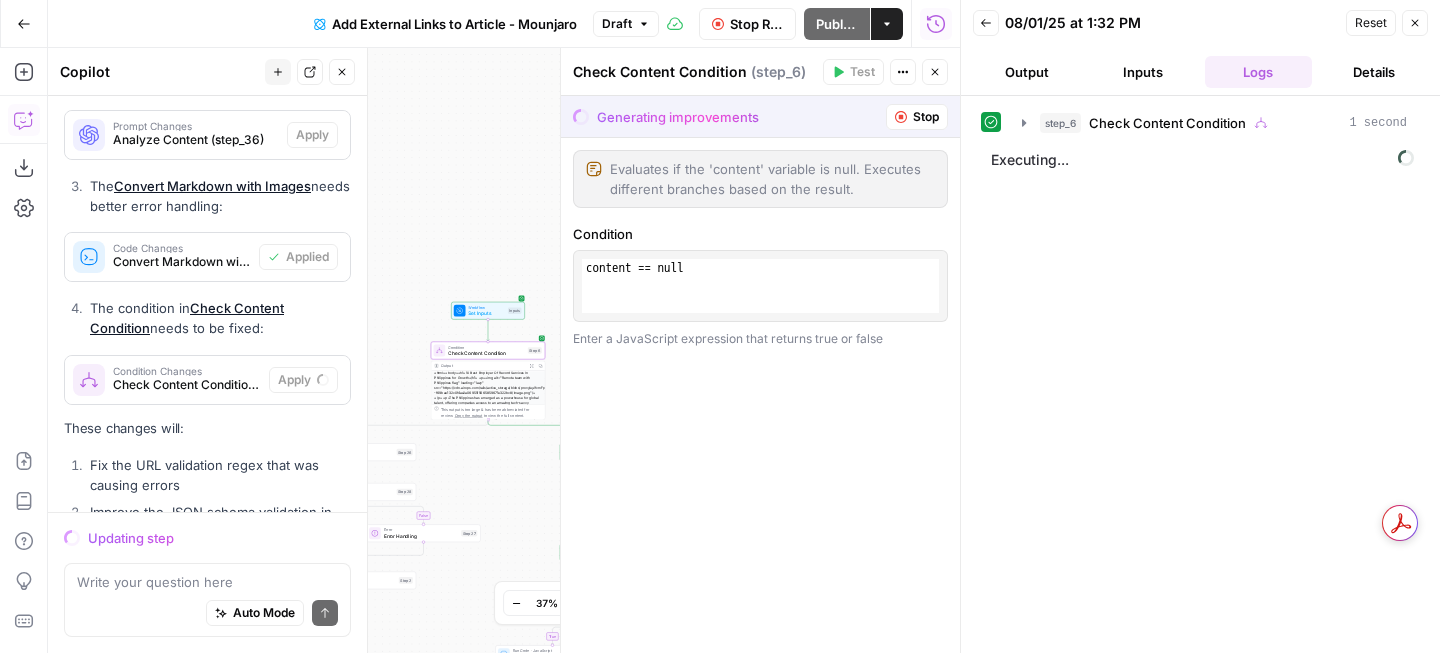 scroll, scrollTop: 1182, scrollLeft: 0, axis: vertical 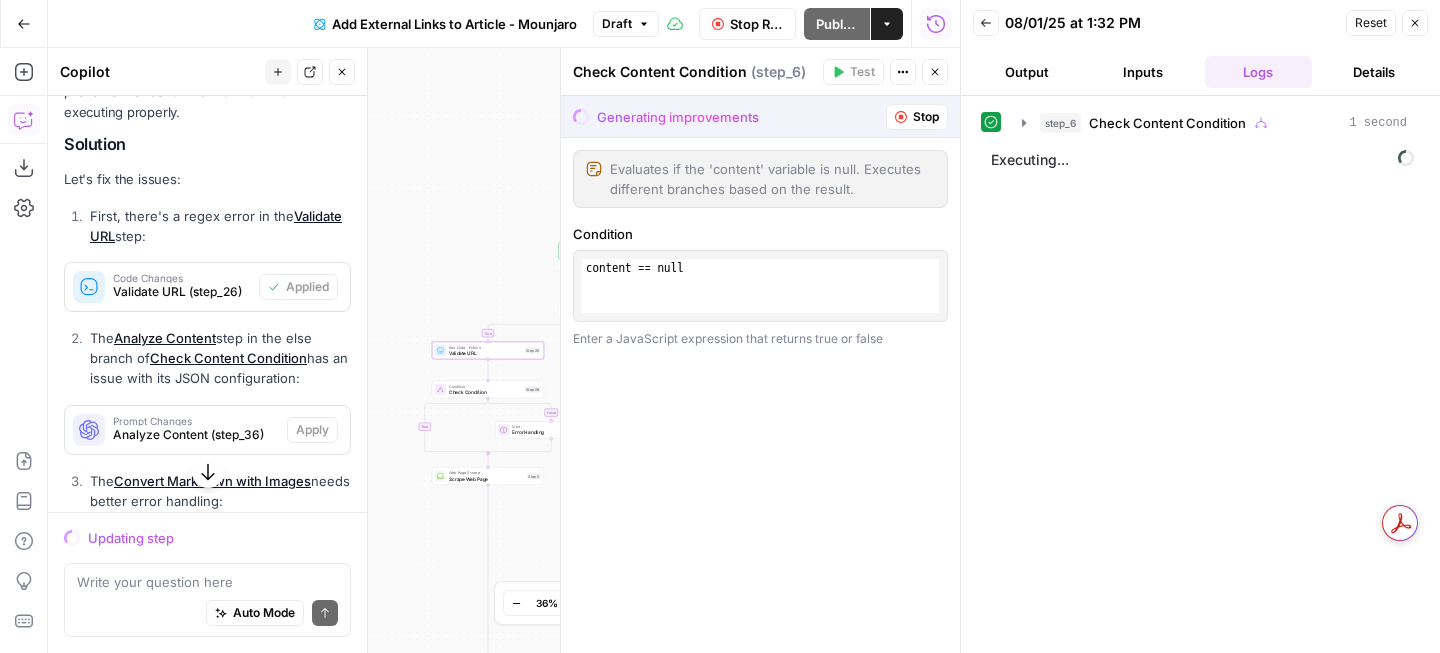 click on "Validate URL (step_26)" at bounding box center (182, 292) 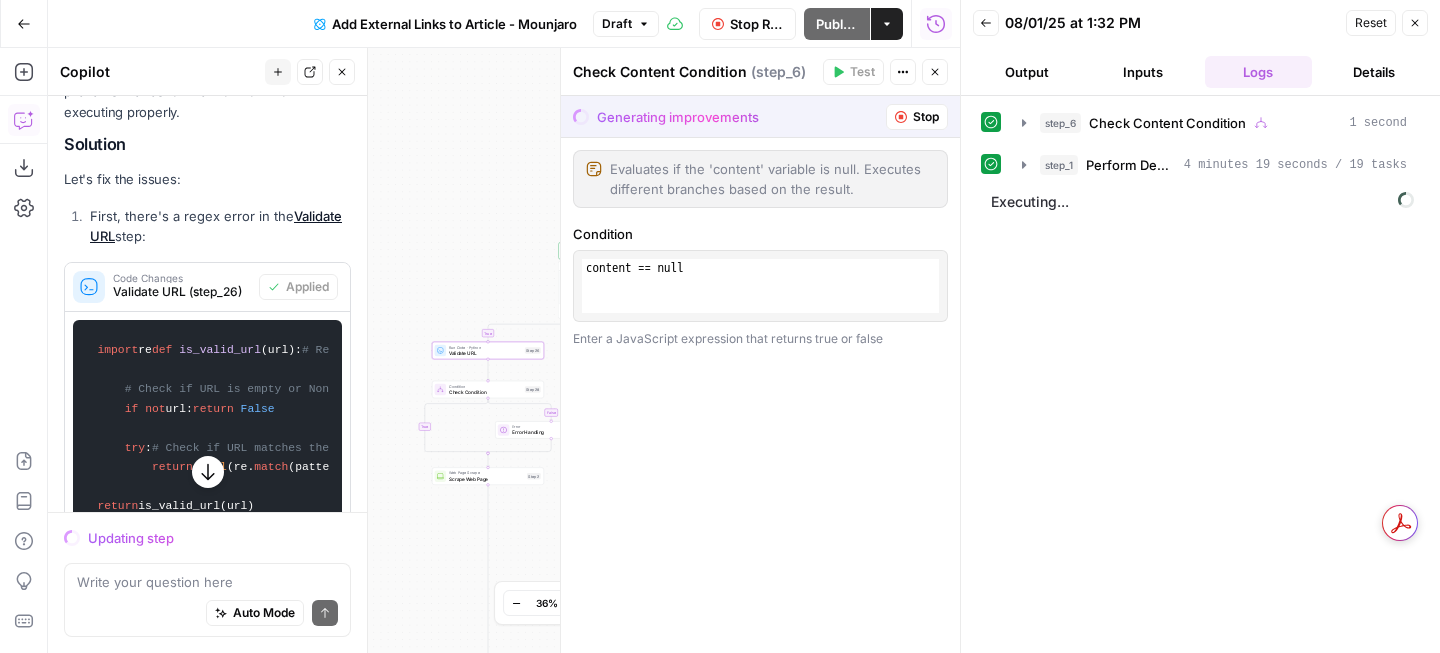 scroll, scrollTop: 1075, scrollLeft: 0, axis: vertical 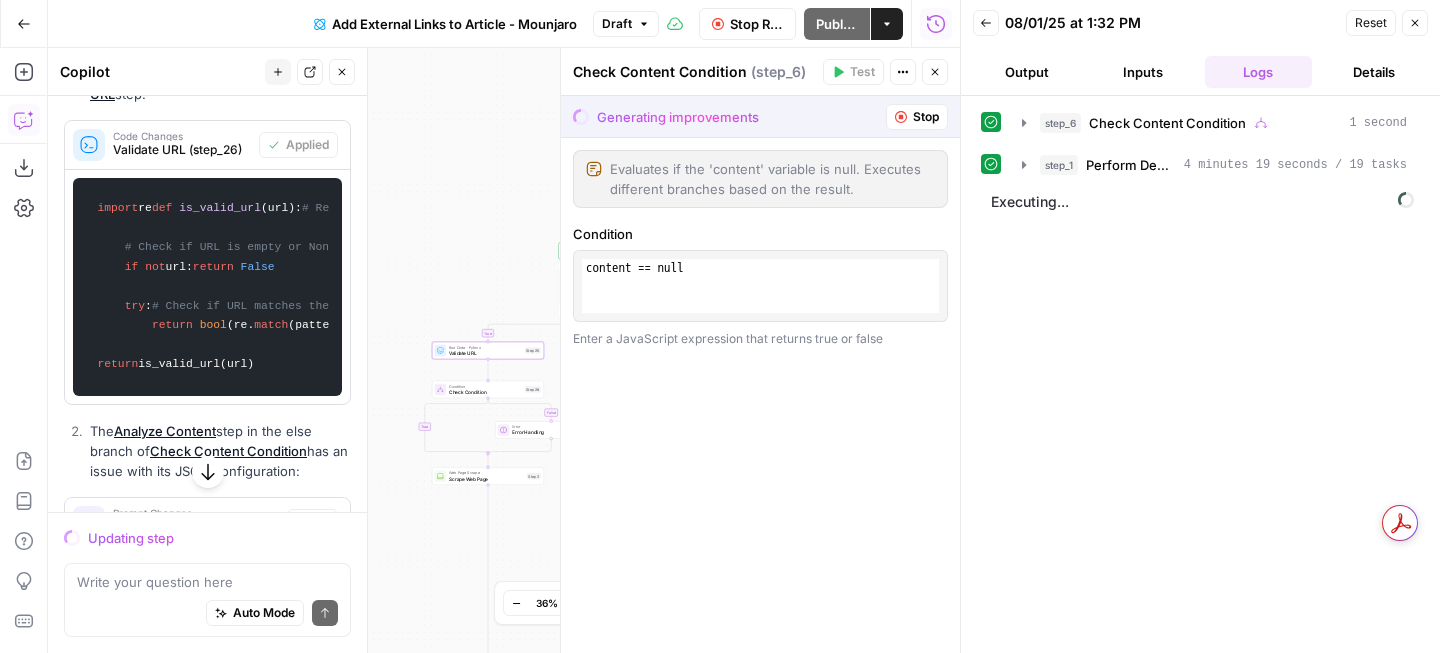 click on "Code Changes Validate URL (step_26)" at bounding box center (162, 145) 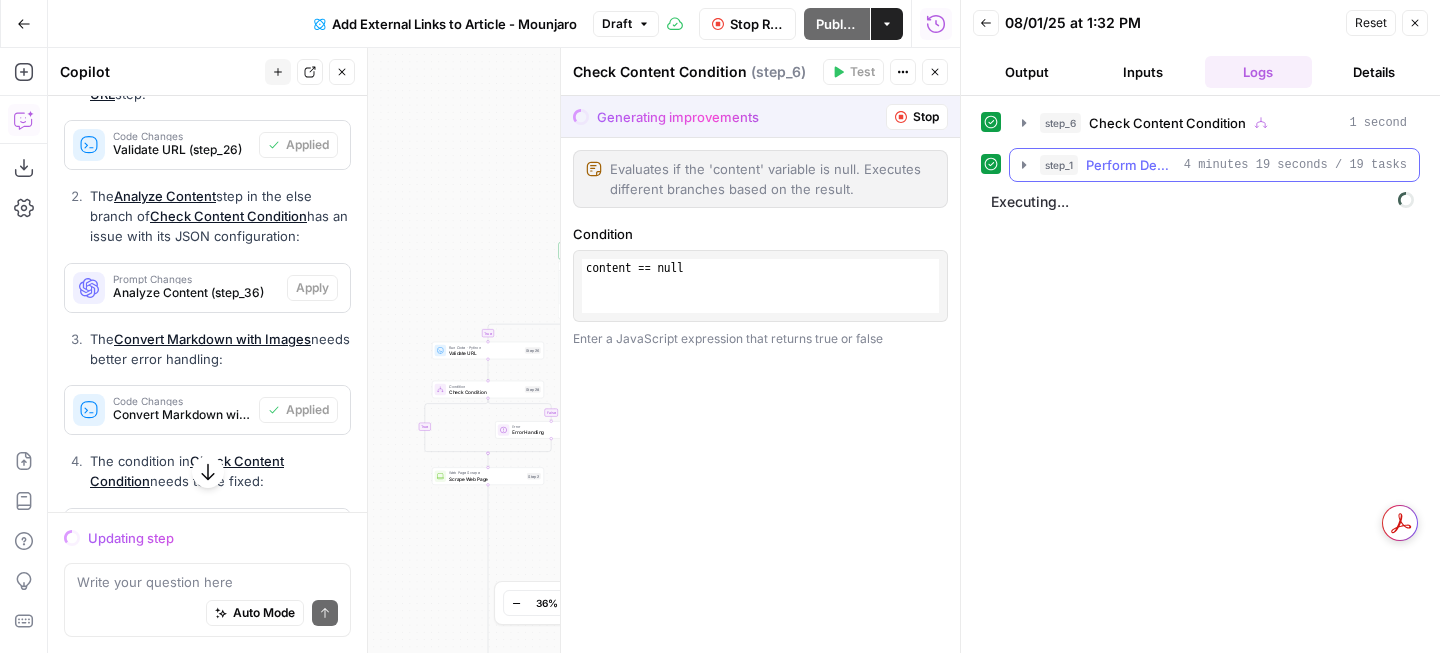 click 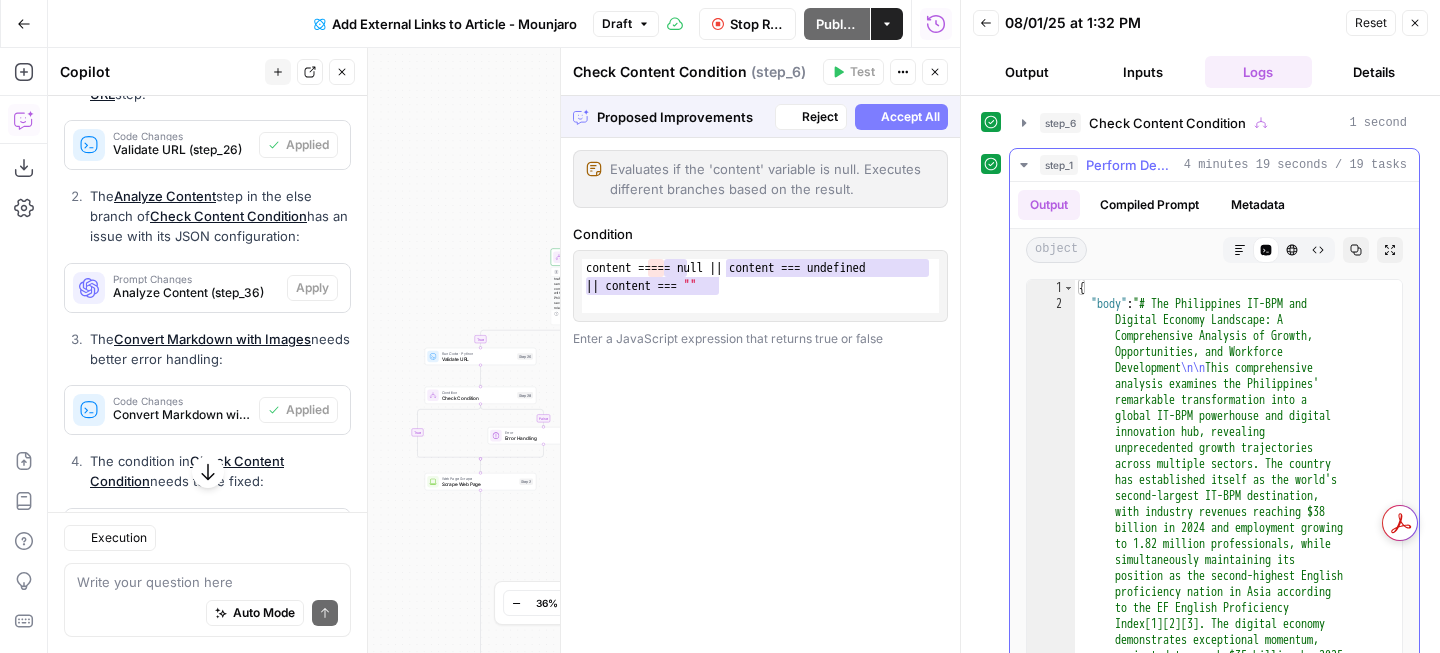 click 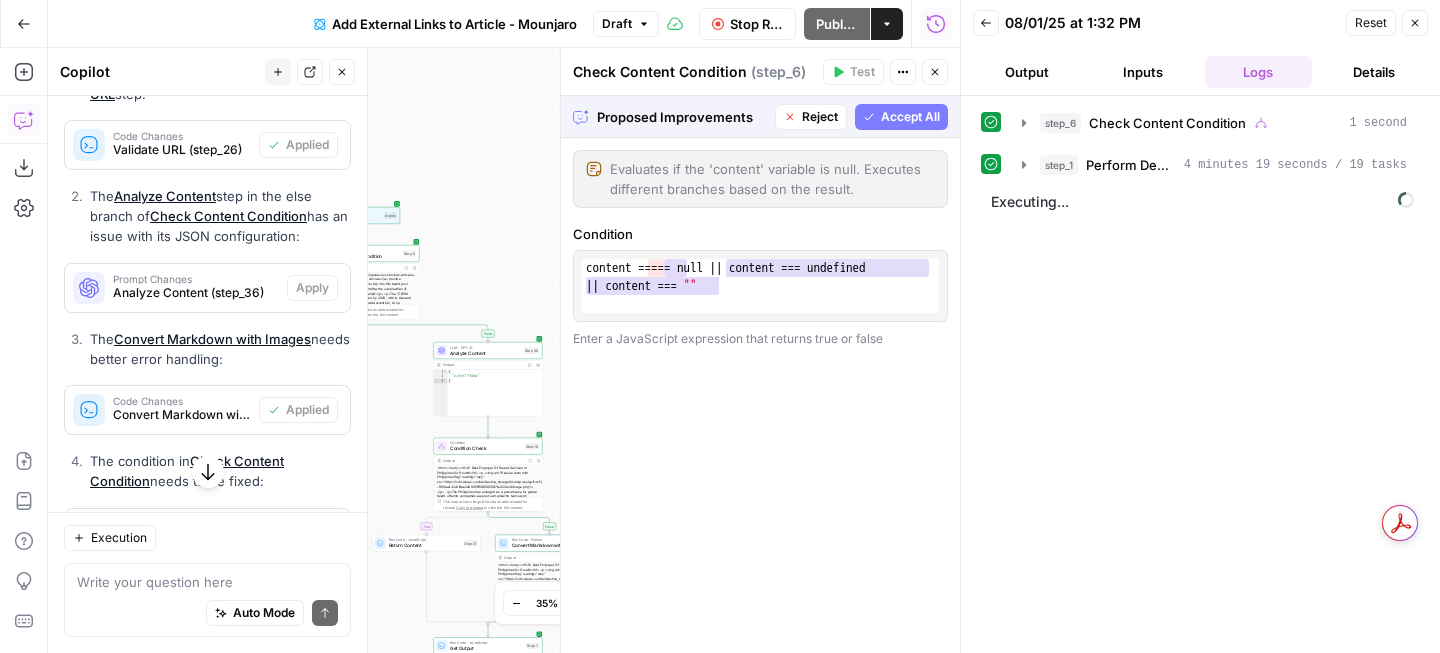 click 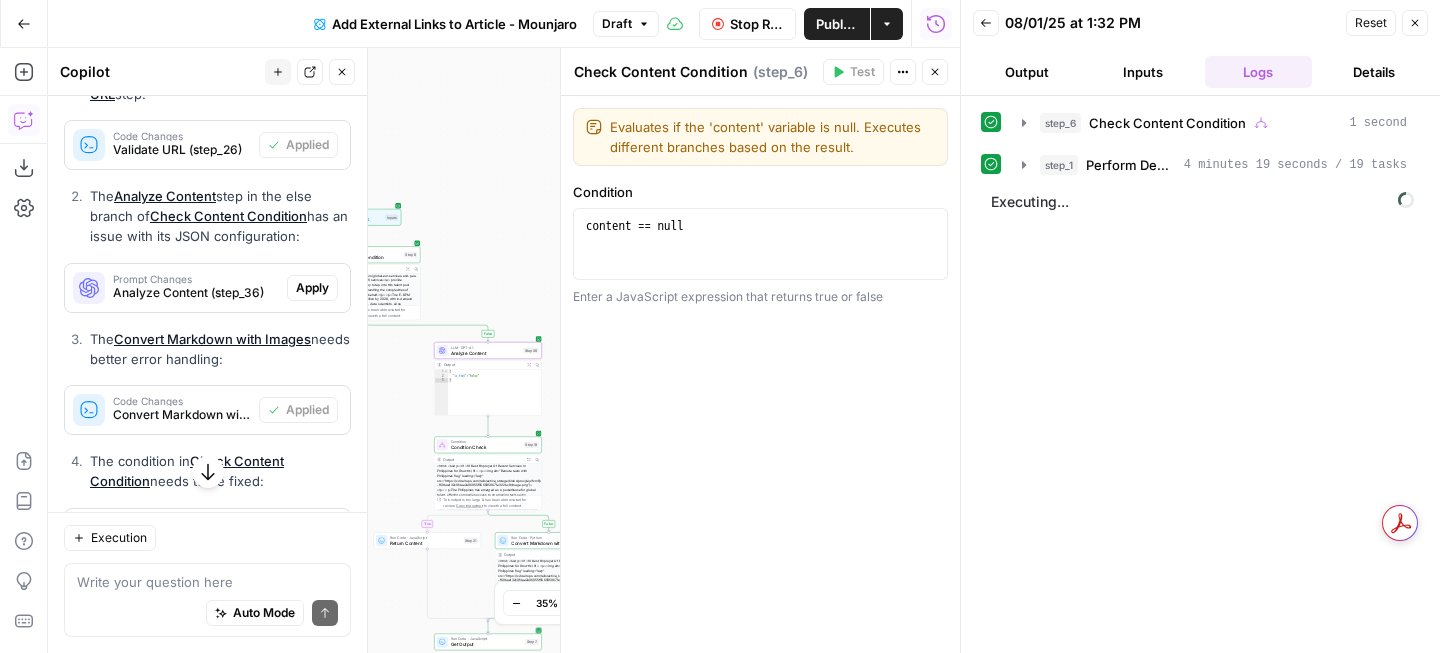 click on "Apply" at bounding box center [312, 288] 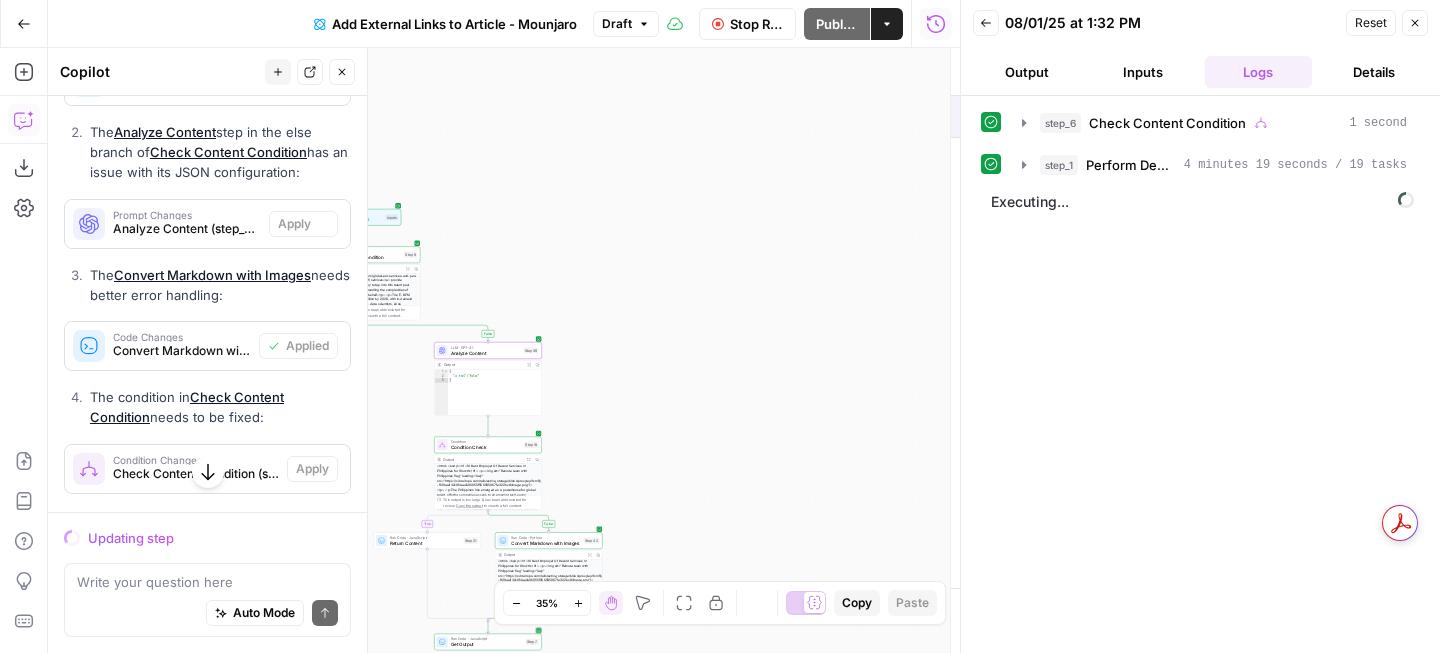 scroll, scrollTop: 1075, scrollLeft: 0, axis: vertical 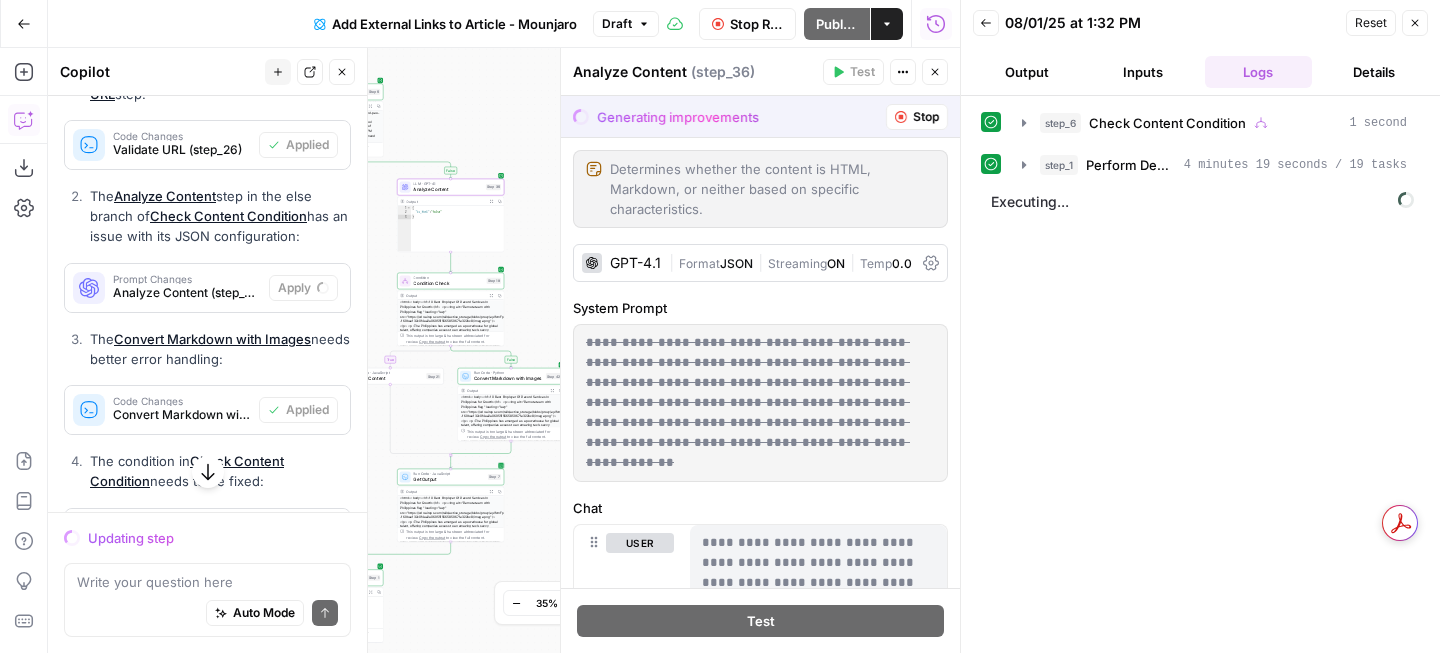 click on "Analyze Content (step_36)" at bounding box center (187, 293) 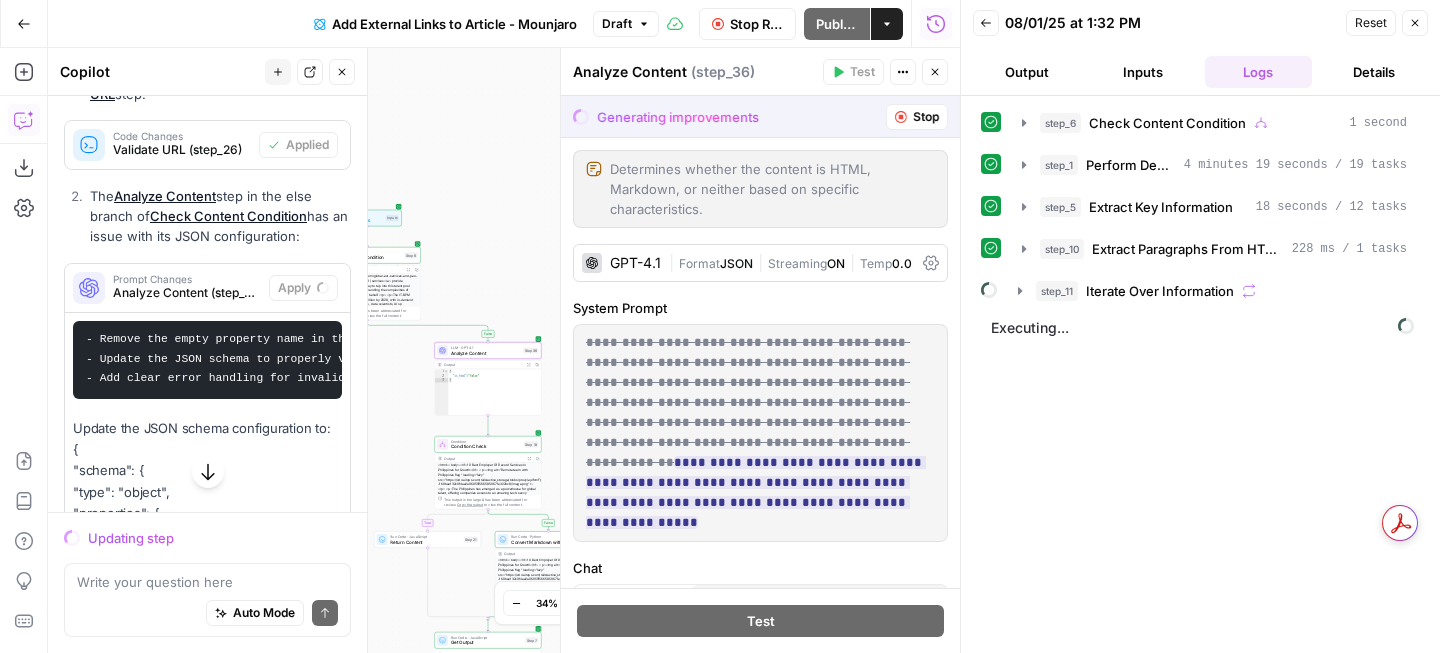 scroll, scrollTop: 0, scrollLeft: 181, axis: horizontal 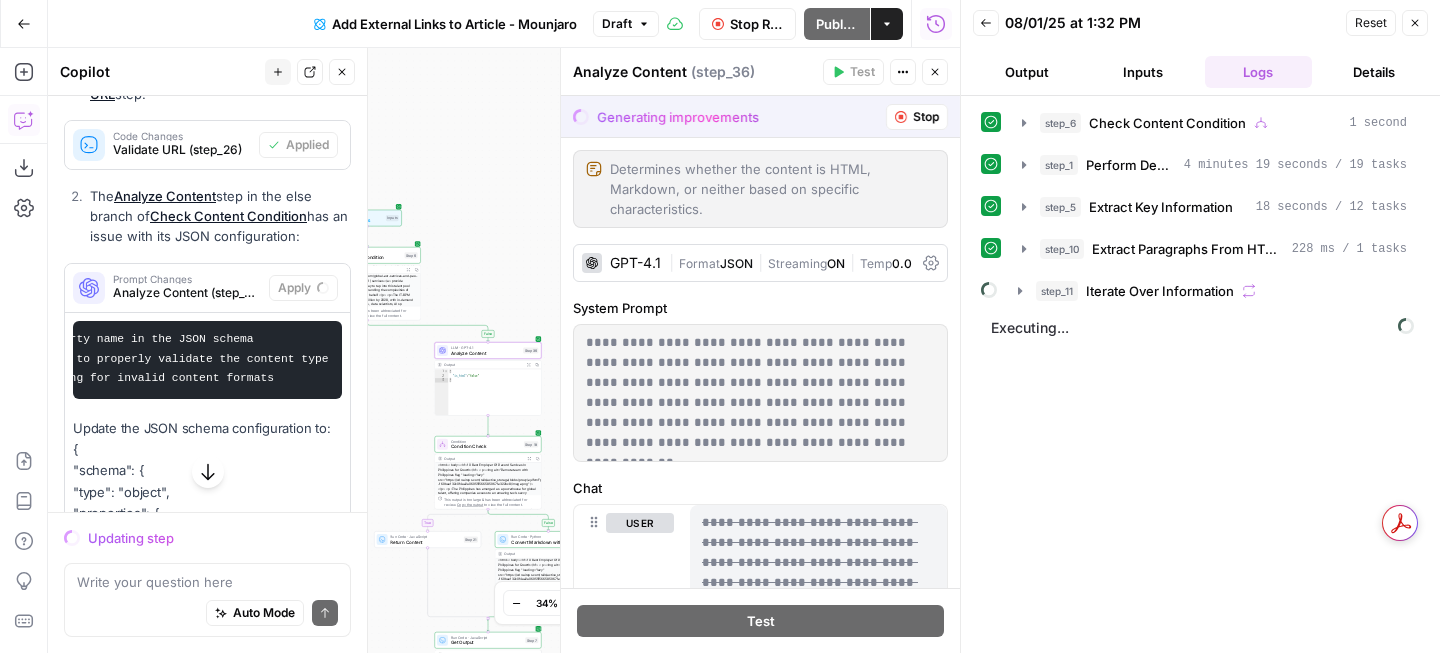 click on "Analyze Content (step_36)" at bounding box center [187, 293] 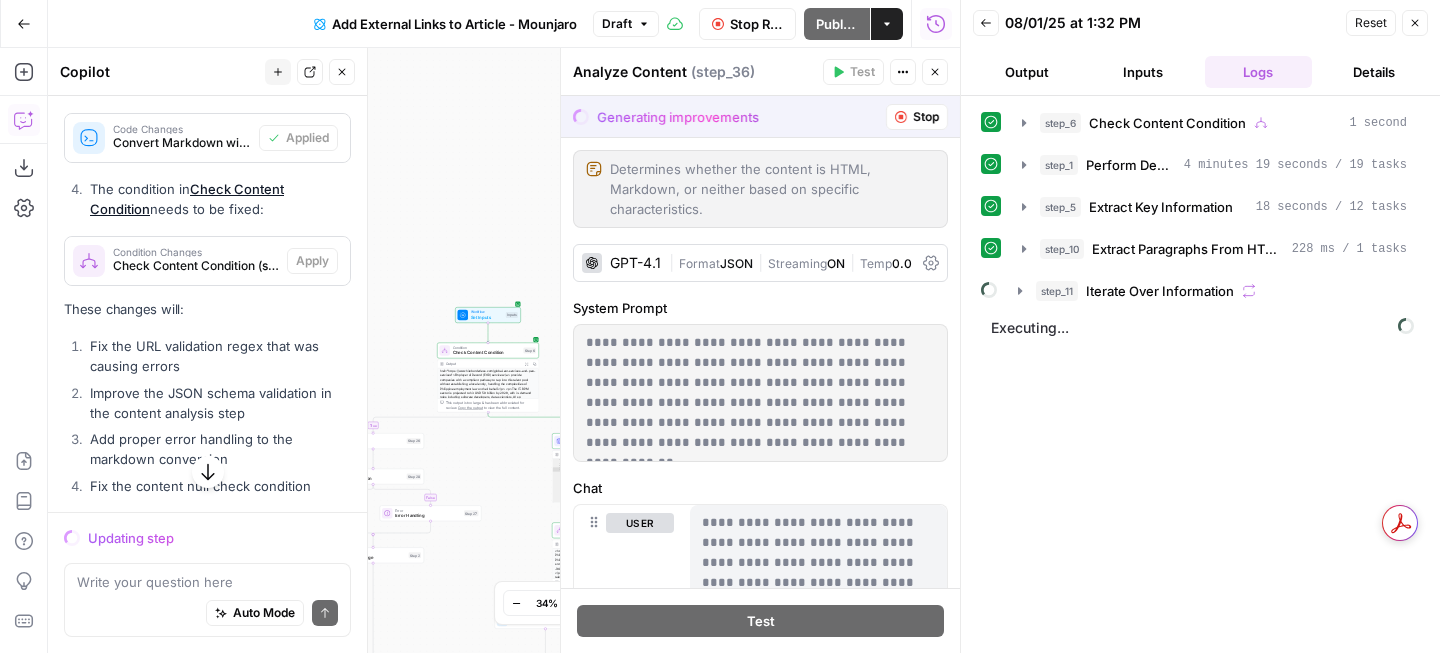 scroll, scrollTop: 1256, scrollLeft: 0, axis: vertical 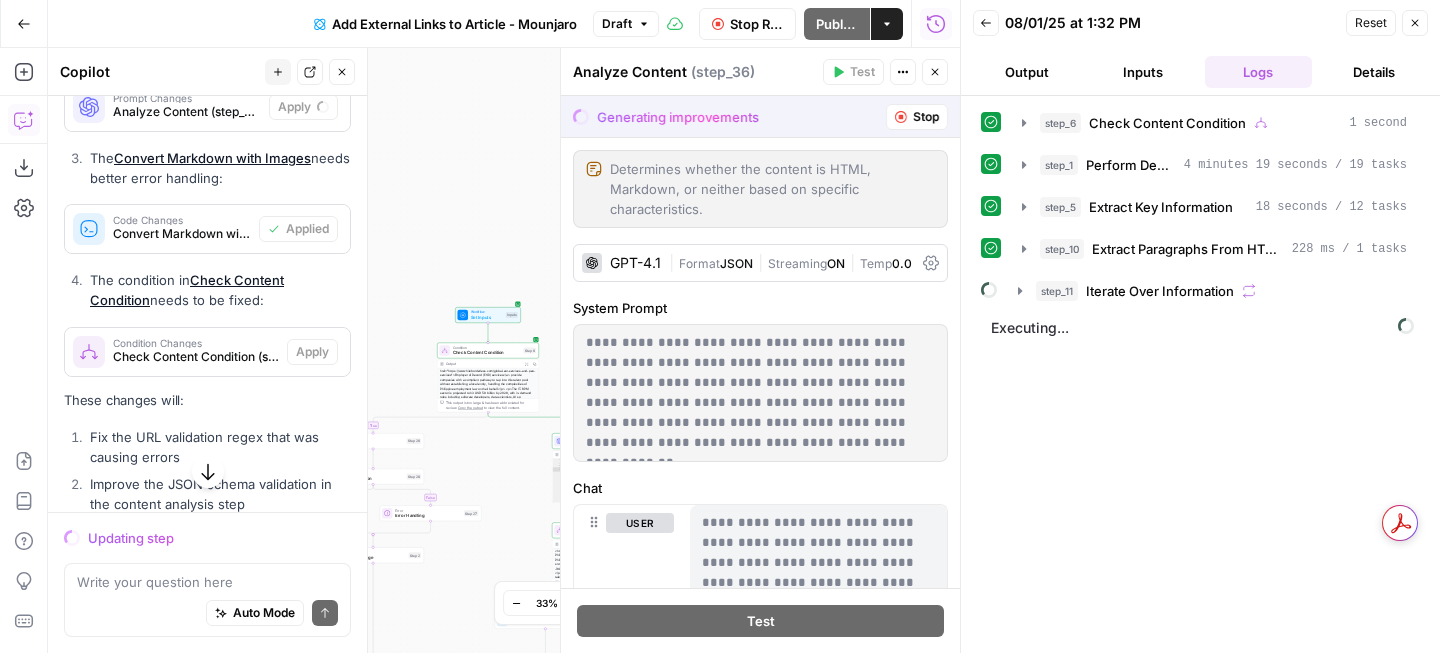 click on "Convert Markdown with Images (step_42)" at bounding box center (182, 234) 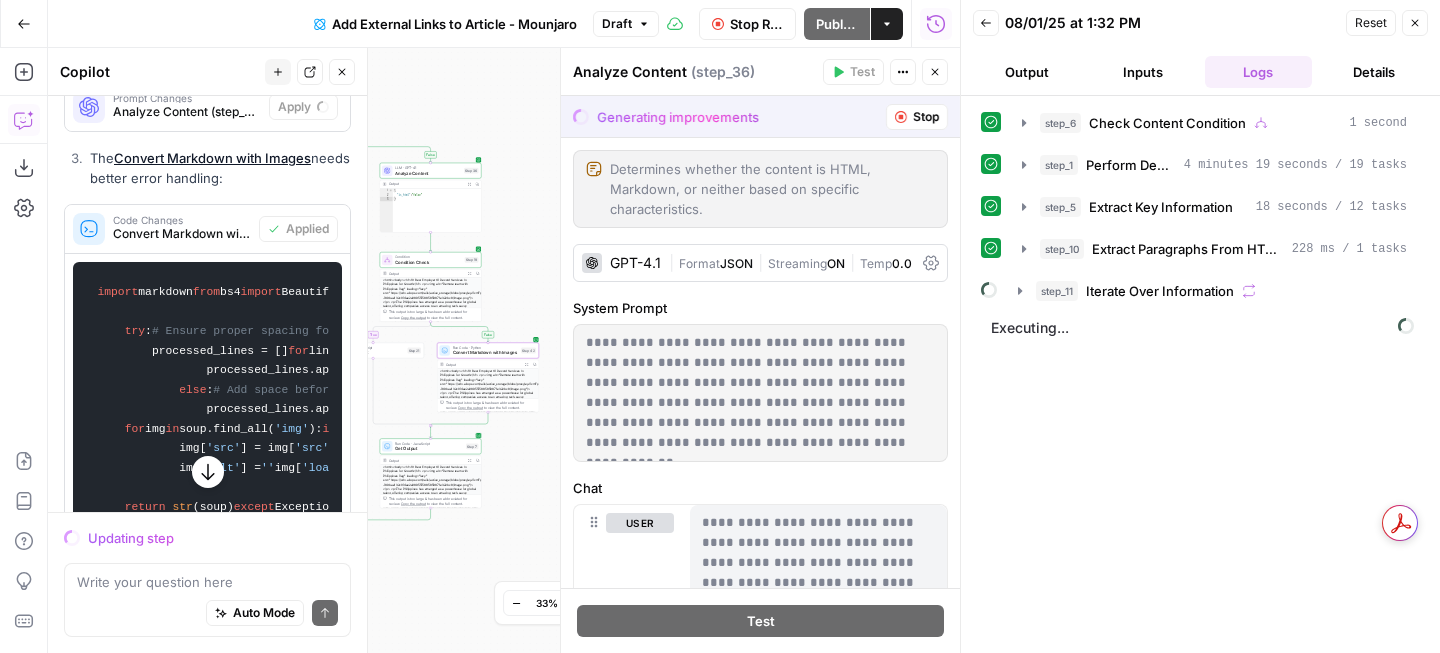 click on "Convert Markdown with Images (step_42)" at bounding box center (182, 234) 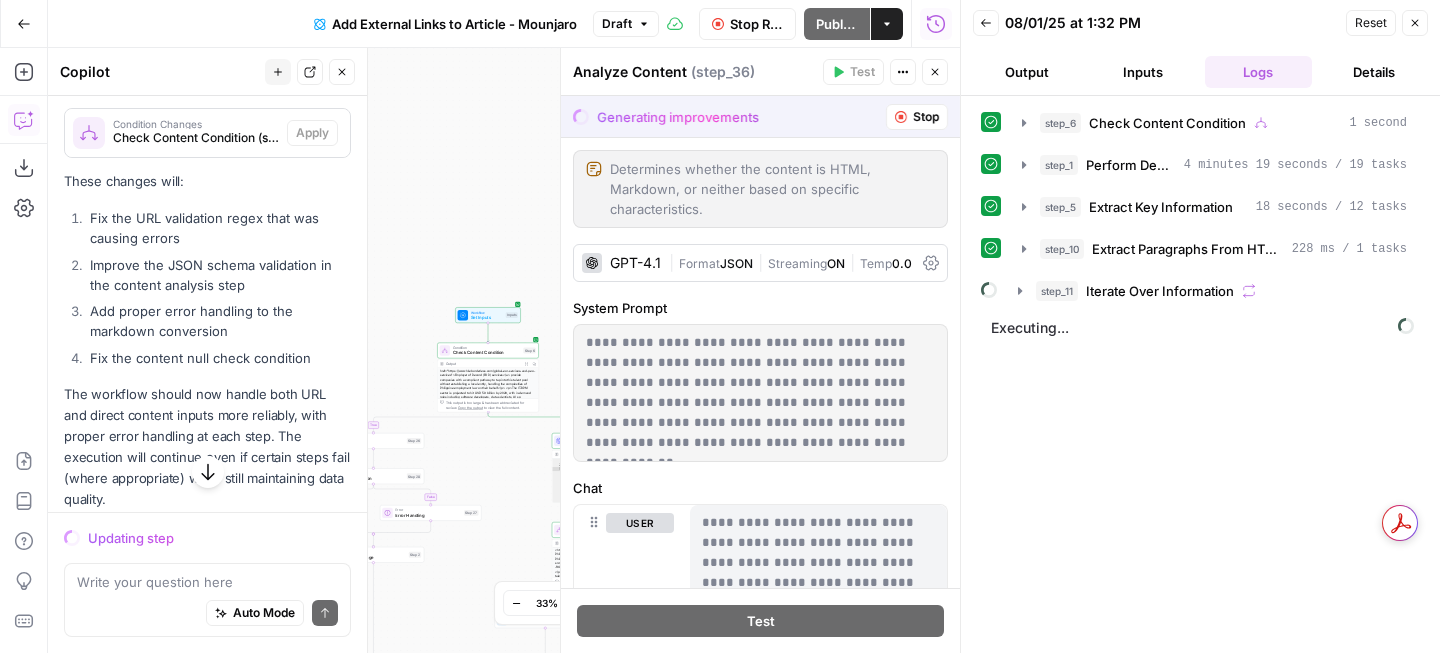 scroll, scrollTop: 1577, scrollLeft: 0, axis: vertical 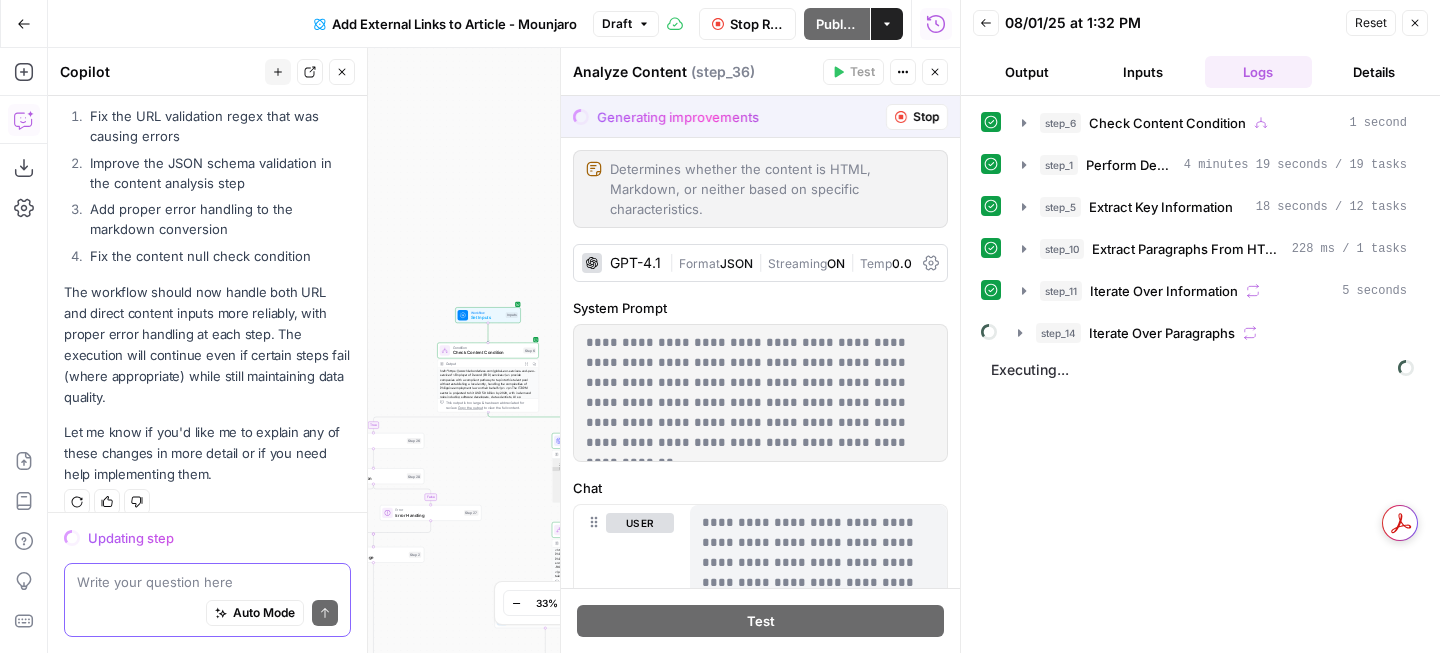 click at bounding box center (207, 582) 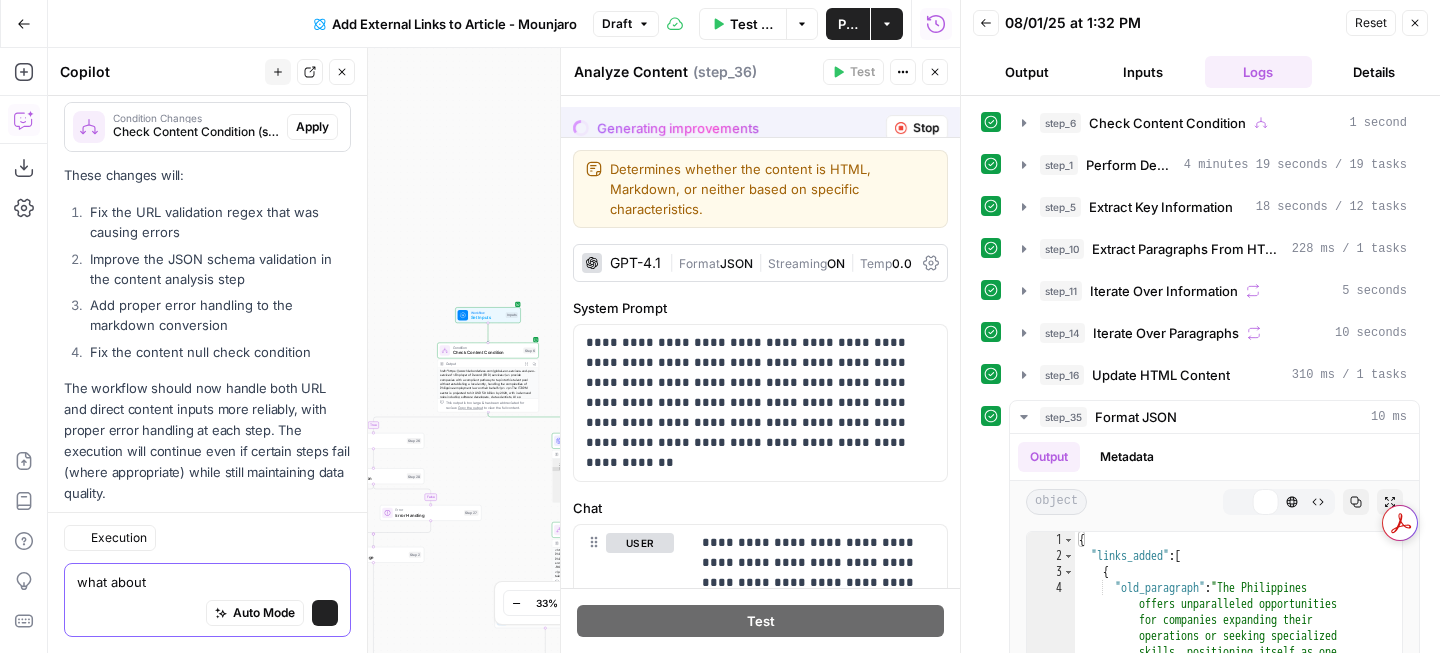 scroll, scrollTop: 1641, scrollLeft: 0, axis: vertical 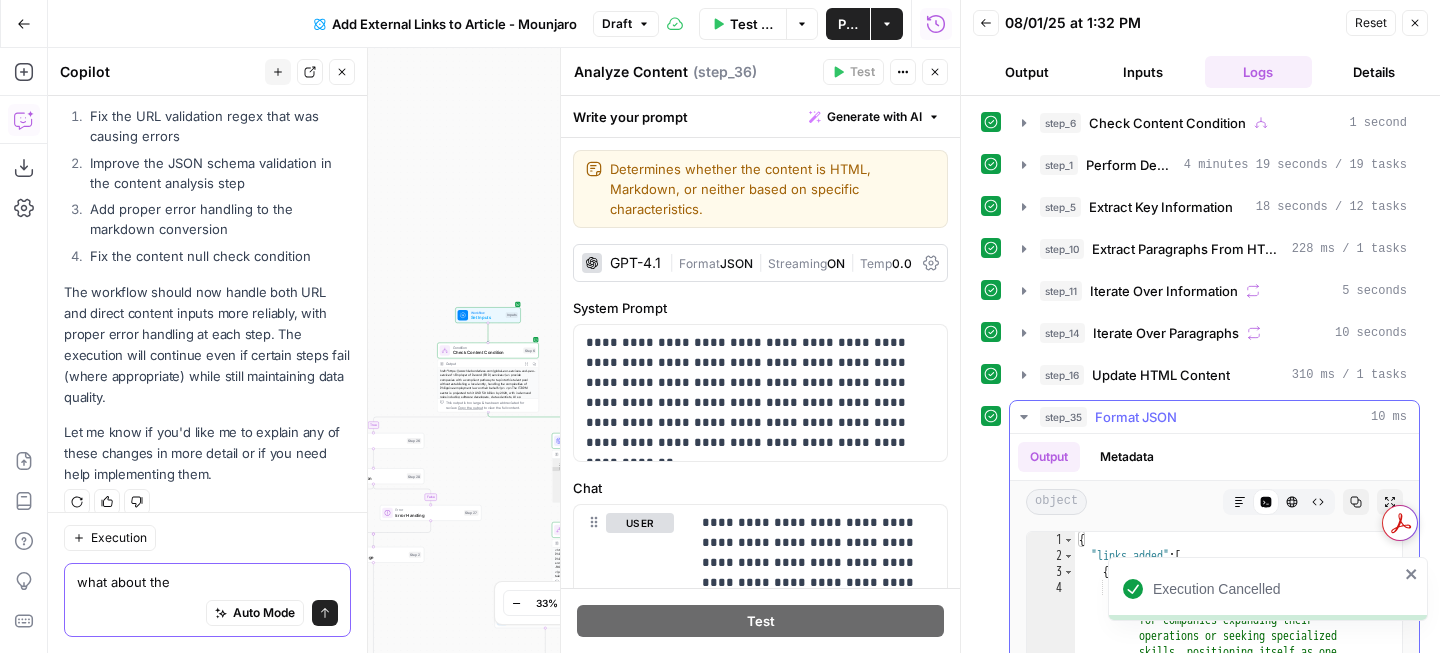 type on "what about the" 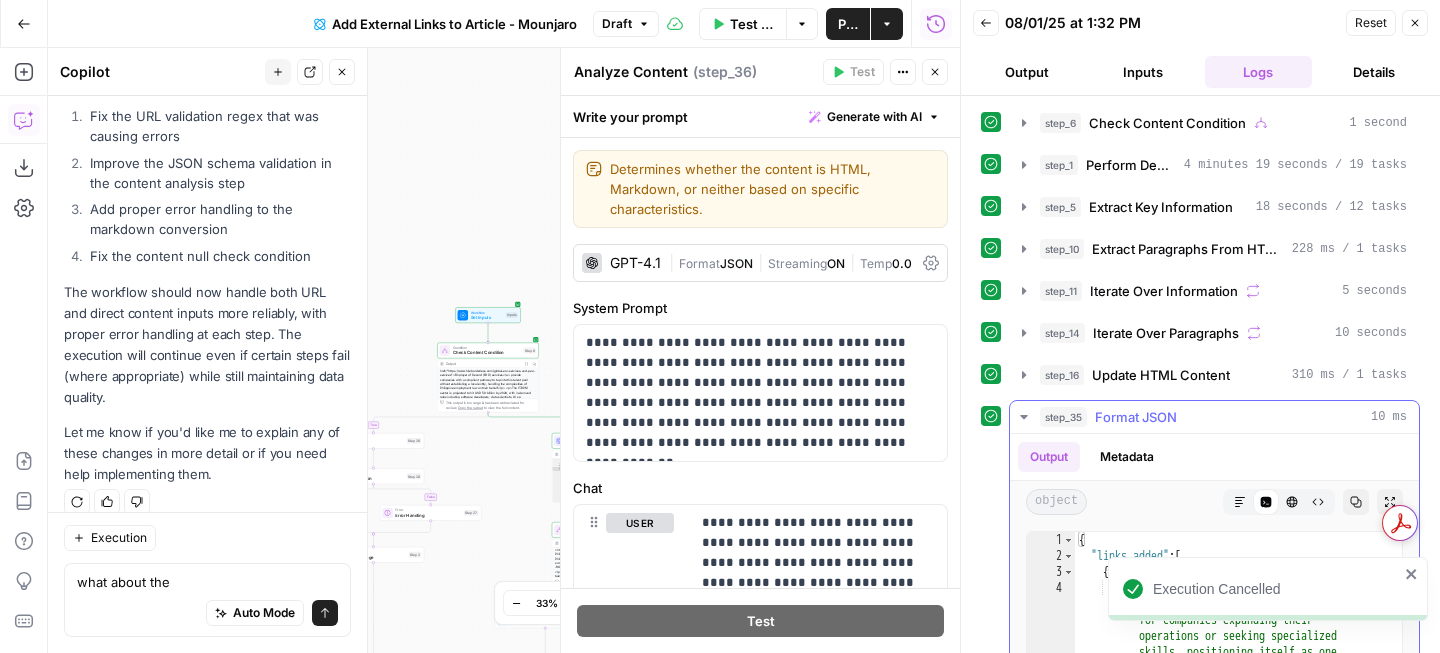 click on "Markdown" at bounding box center [1240, 502] 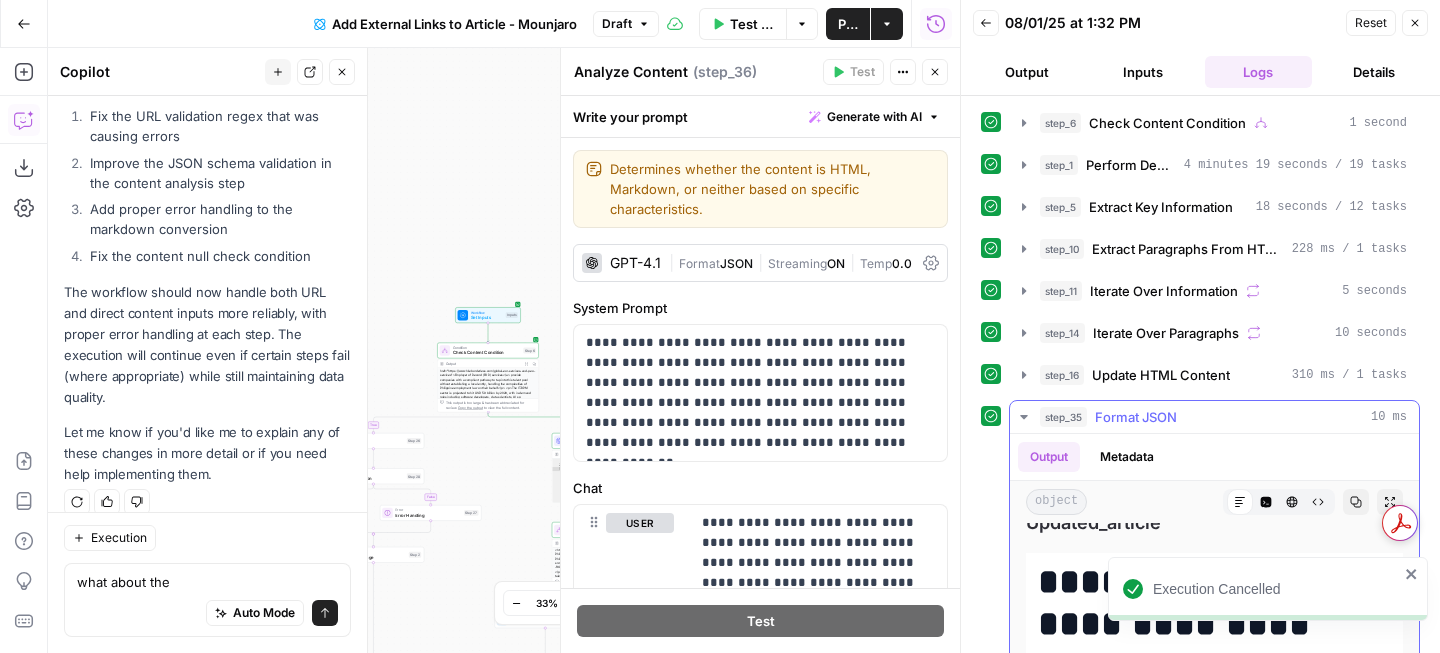 scroll, scrollTop: 555, scrollLeft: 0, axis: vertical 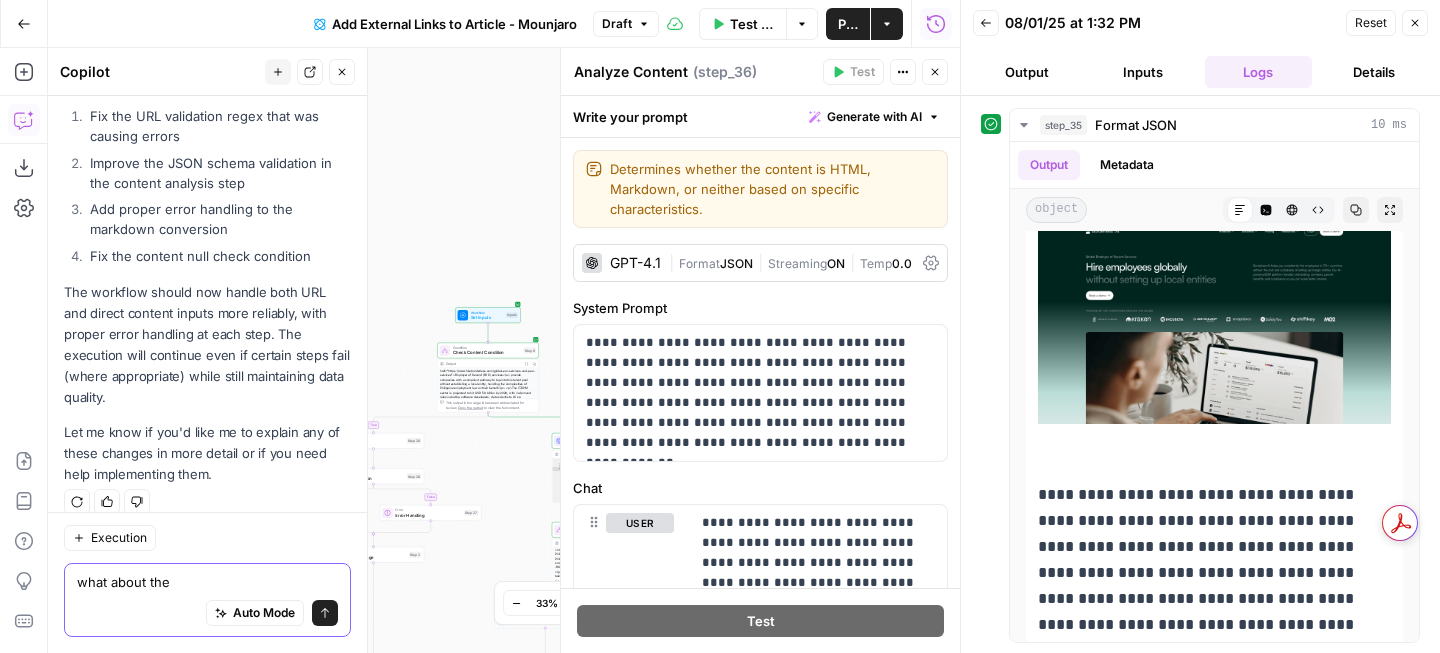 click on "what about the" at bounding box center (207, 582) 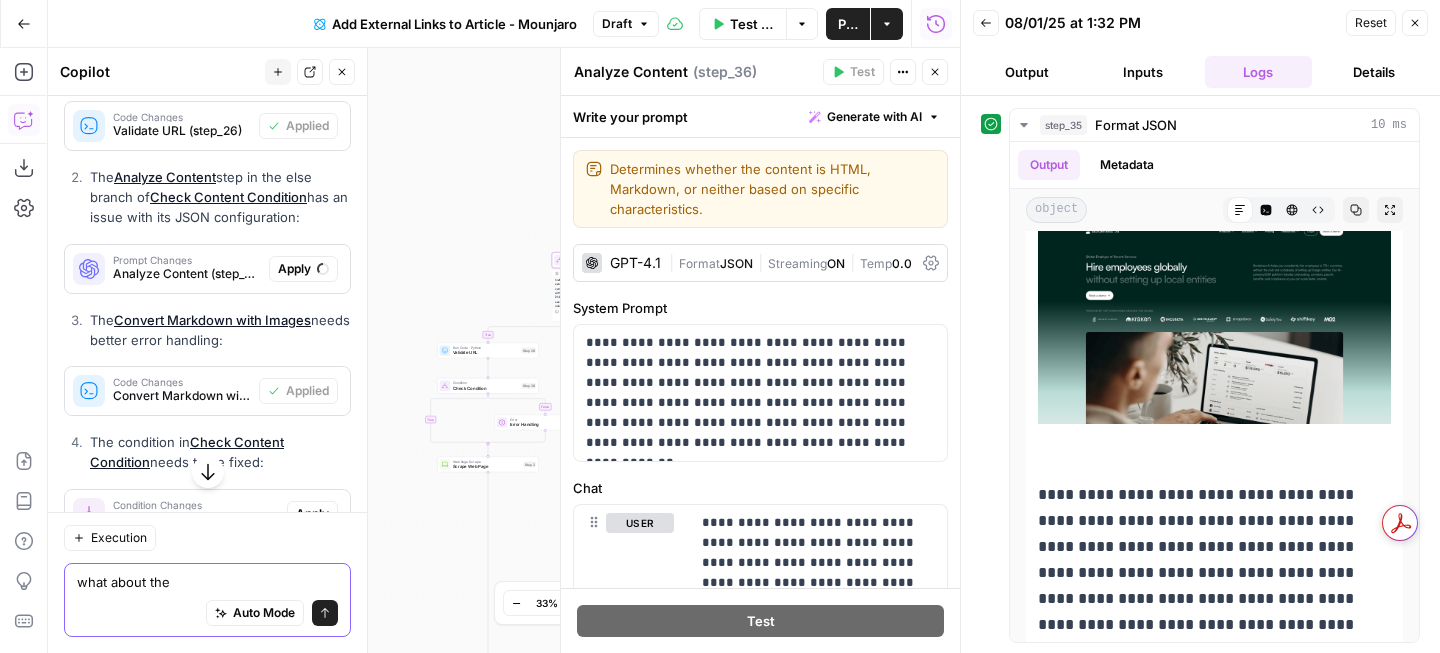 scroll, scrollTop: 1034, scrollLeft: 0, axis: vertical 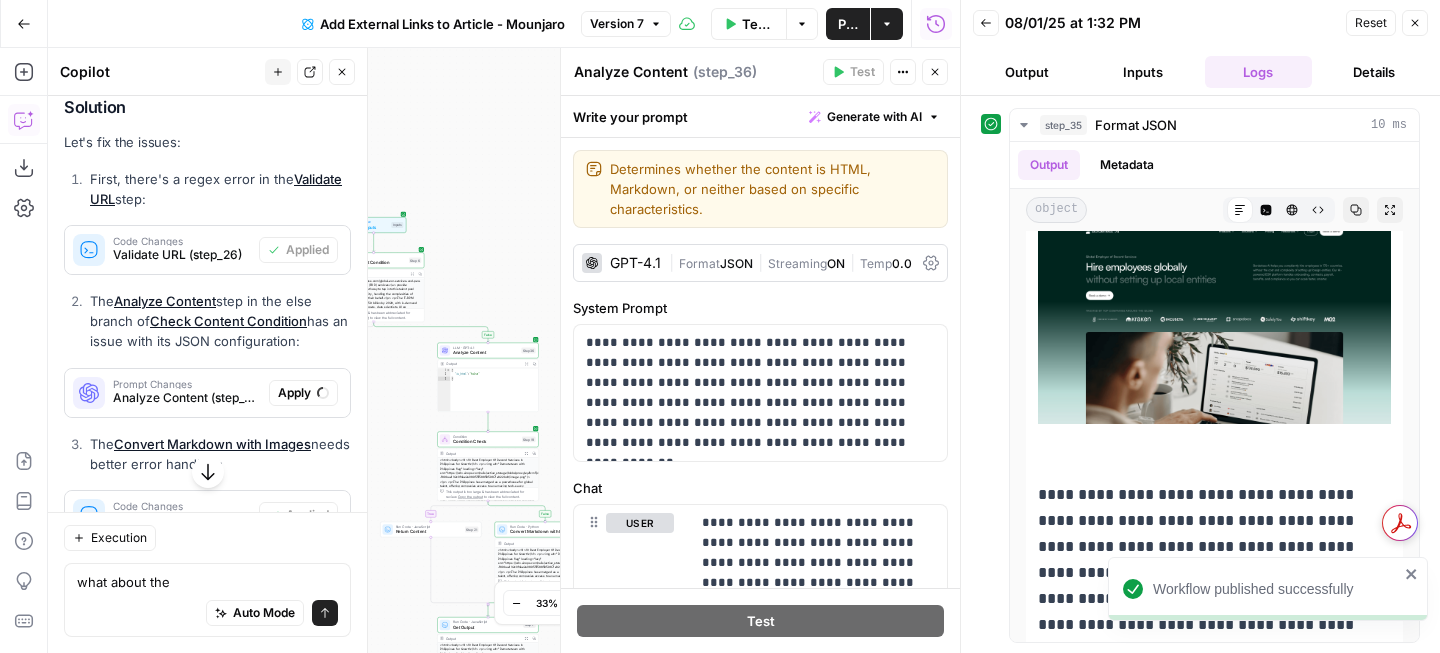 click on "08/01/25 at 1:32 PM" at bounding box center (1172, 23) 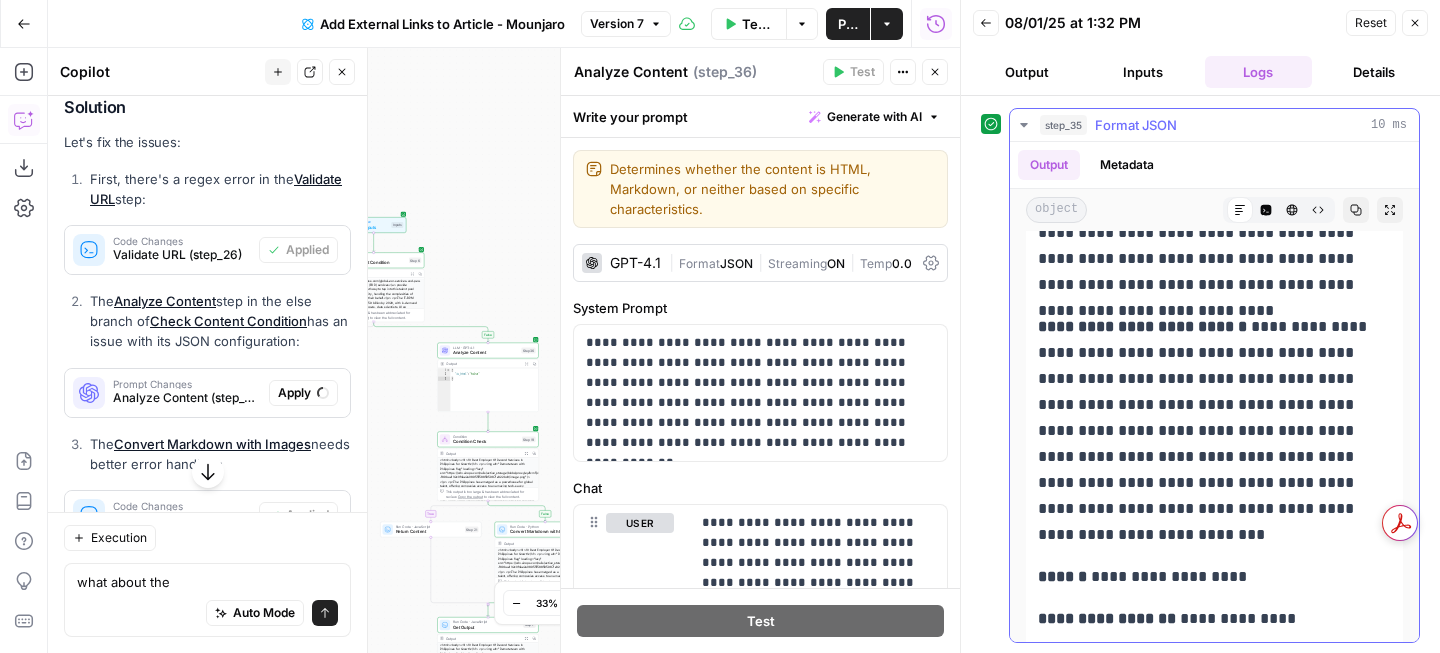 scroll, scrollTop: 5824, scrollLeft: 0, axis: vertical 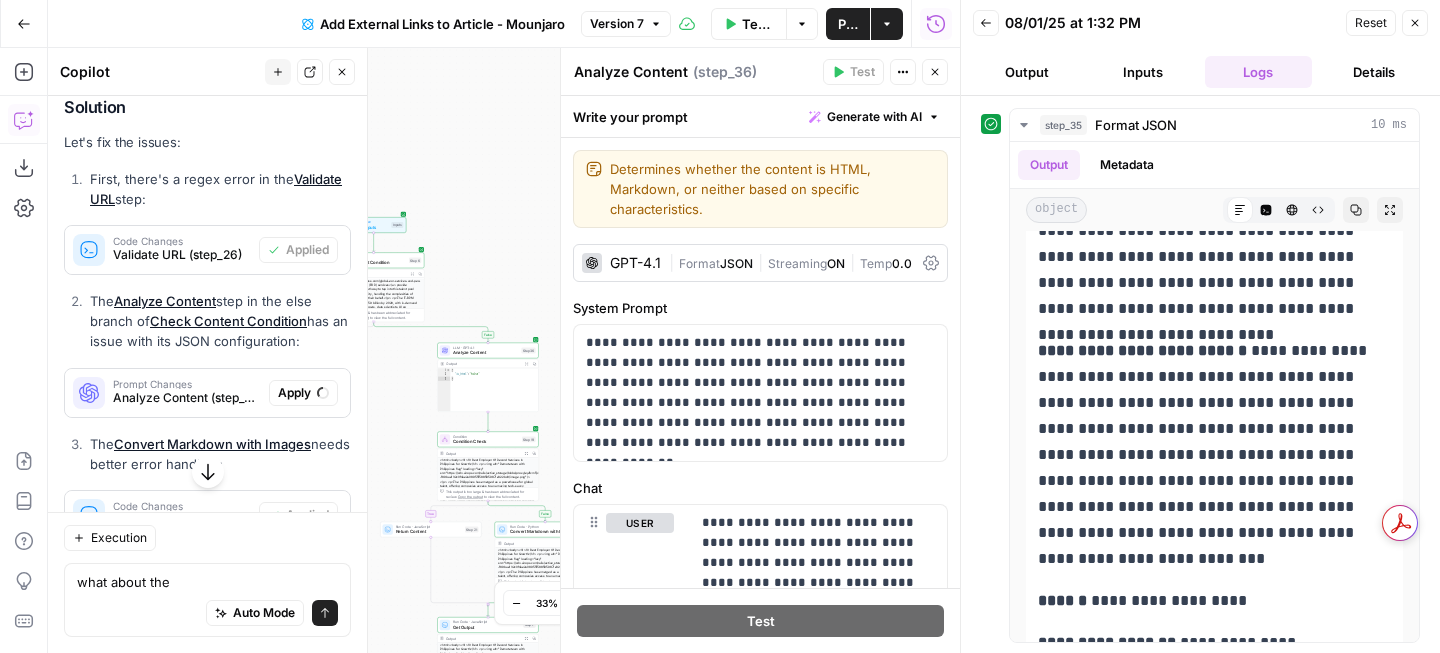 click on "Go Back Add External Links to Article - Mounjaro Version 7 Test Workflow Options Publish Actions Run History" at bounding box center (480, 23) 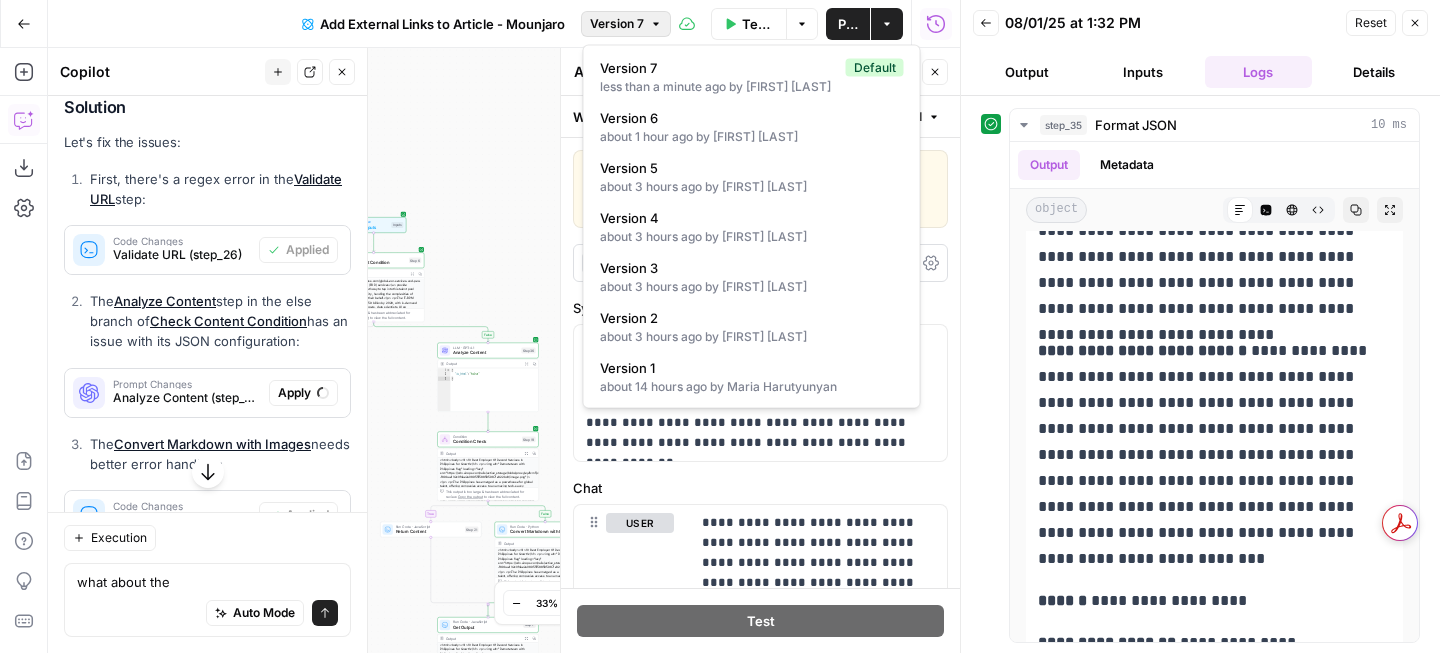 click on "Version 7" at bounding box center (617, 24) 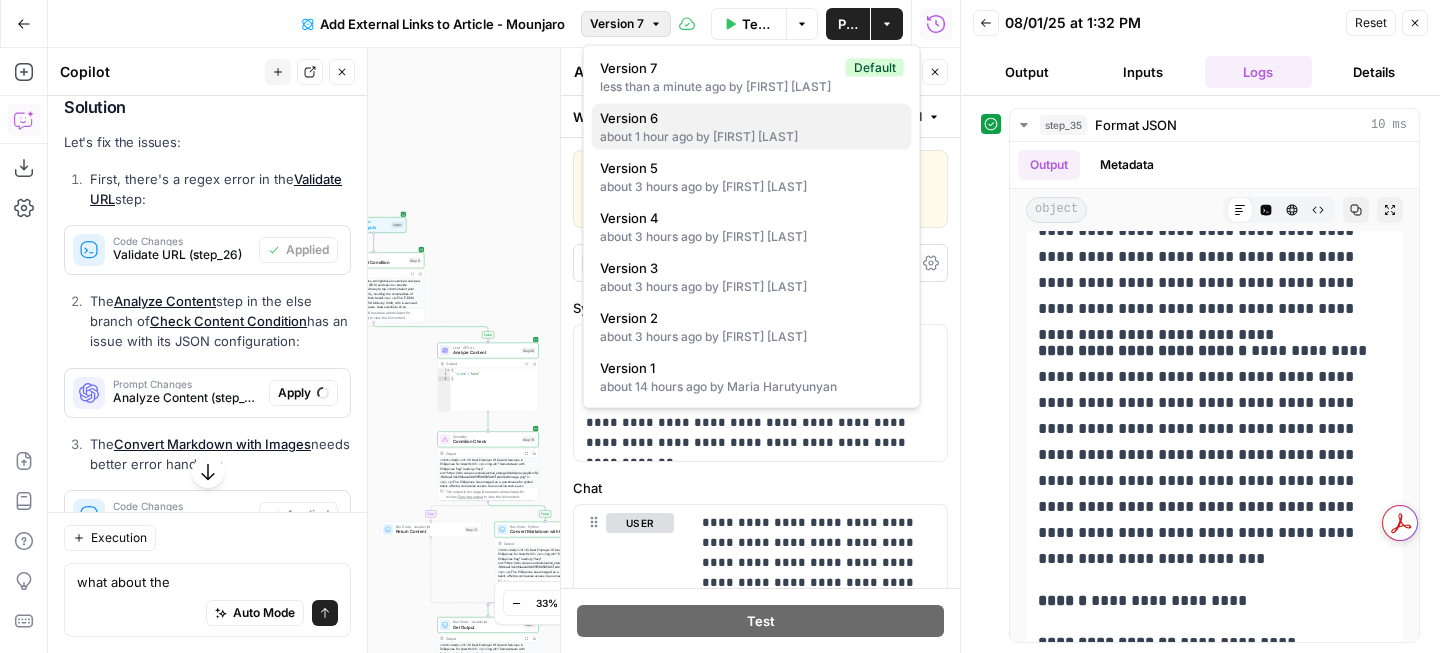 click on "about 1 hour ago
by [FIRST] [LAST]" at bounding box center [752, 137] 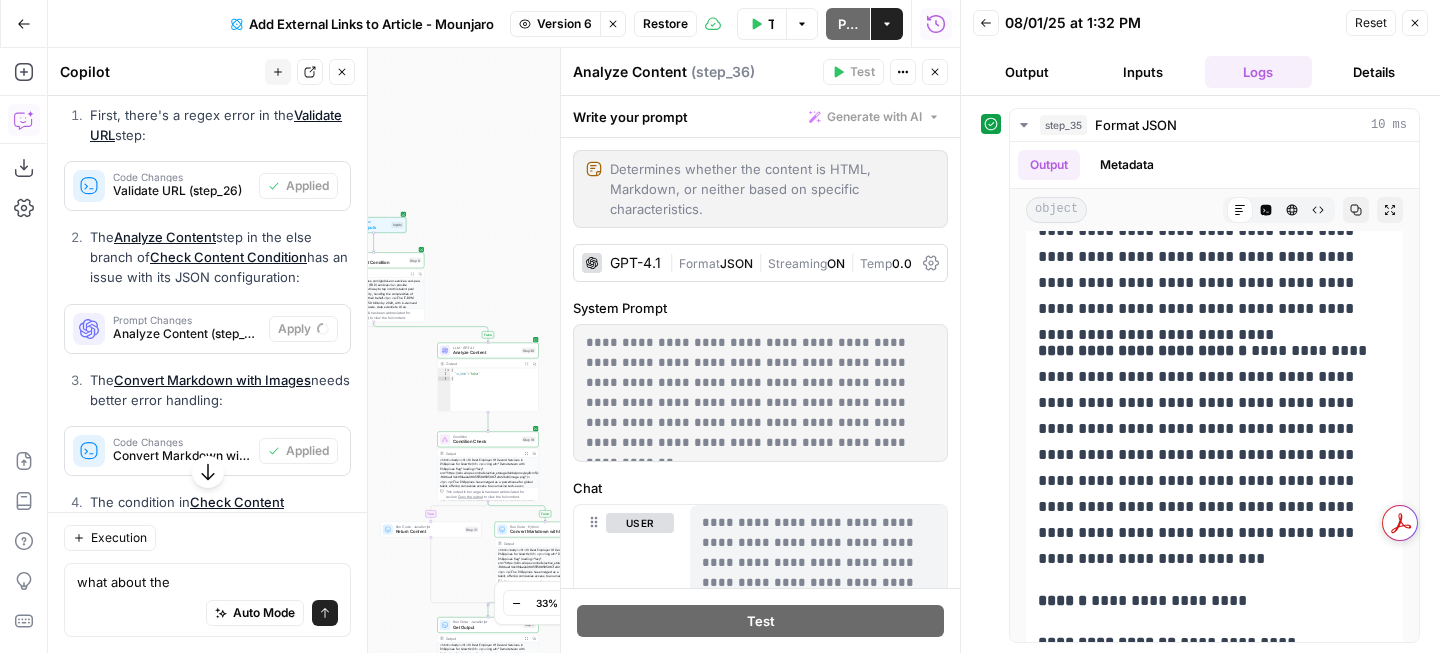 scroll, scrollTop: 970, scrollLeft: 0, axis: vertical 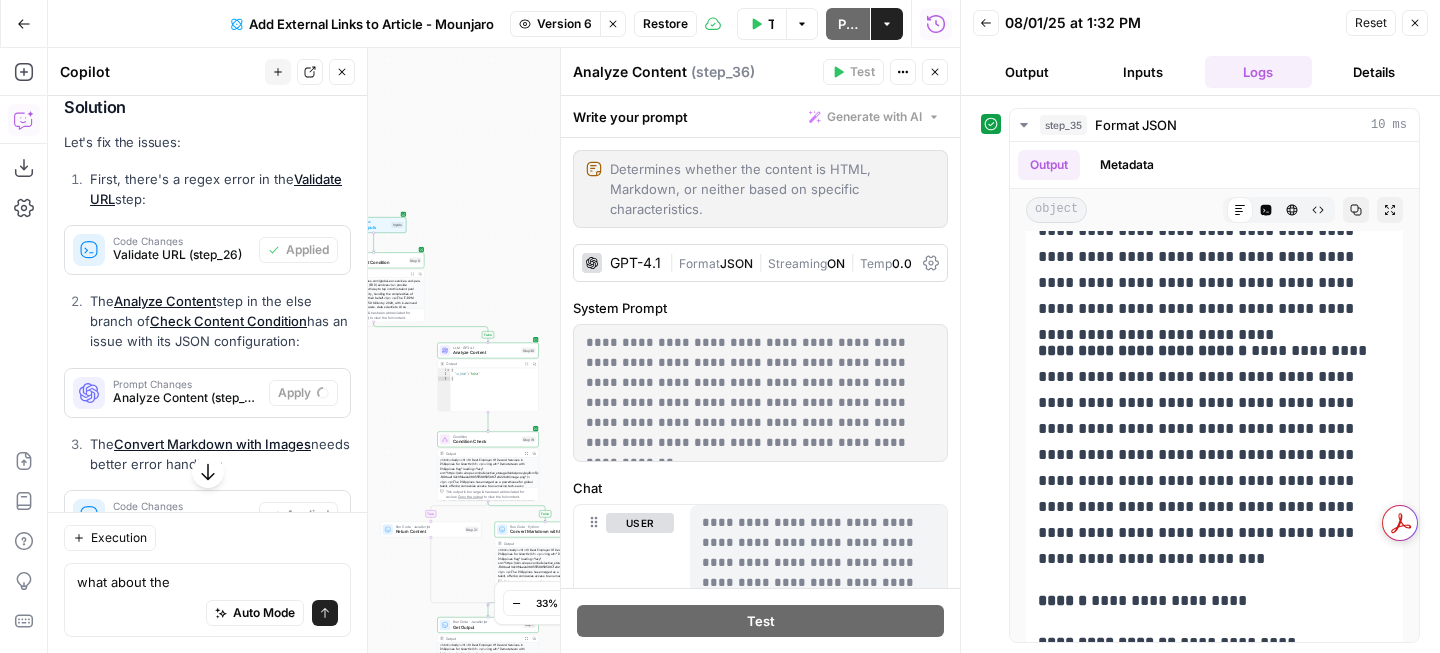 click on "Restore" at bounding box center (665, 24) 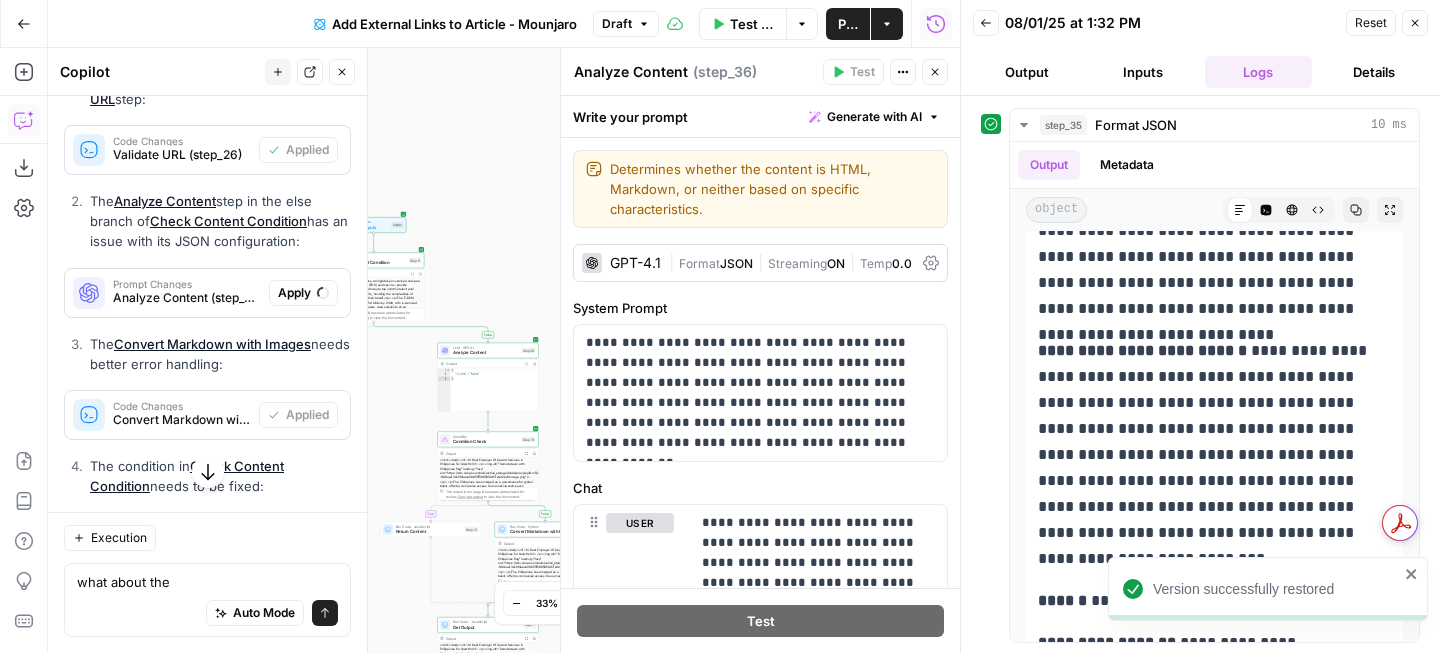 scroll, scrollTop: 1168, scrollLeft: 0, axis: vertical 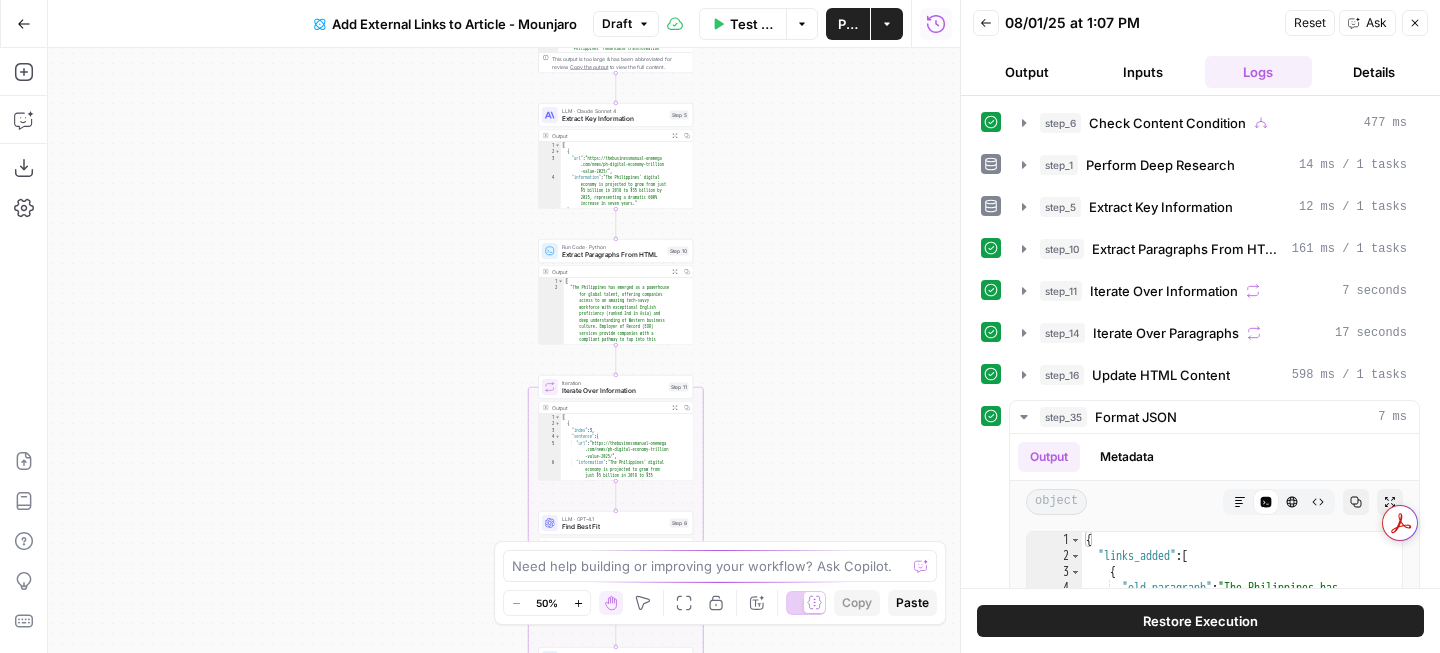 click on "Close" at bounding box center (1415, 23) 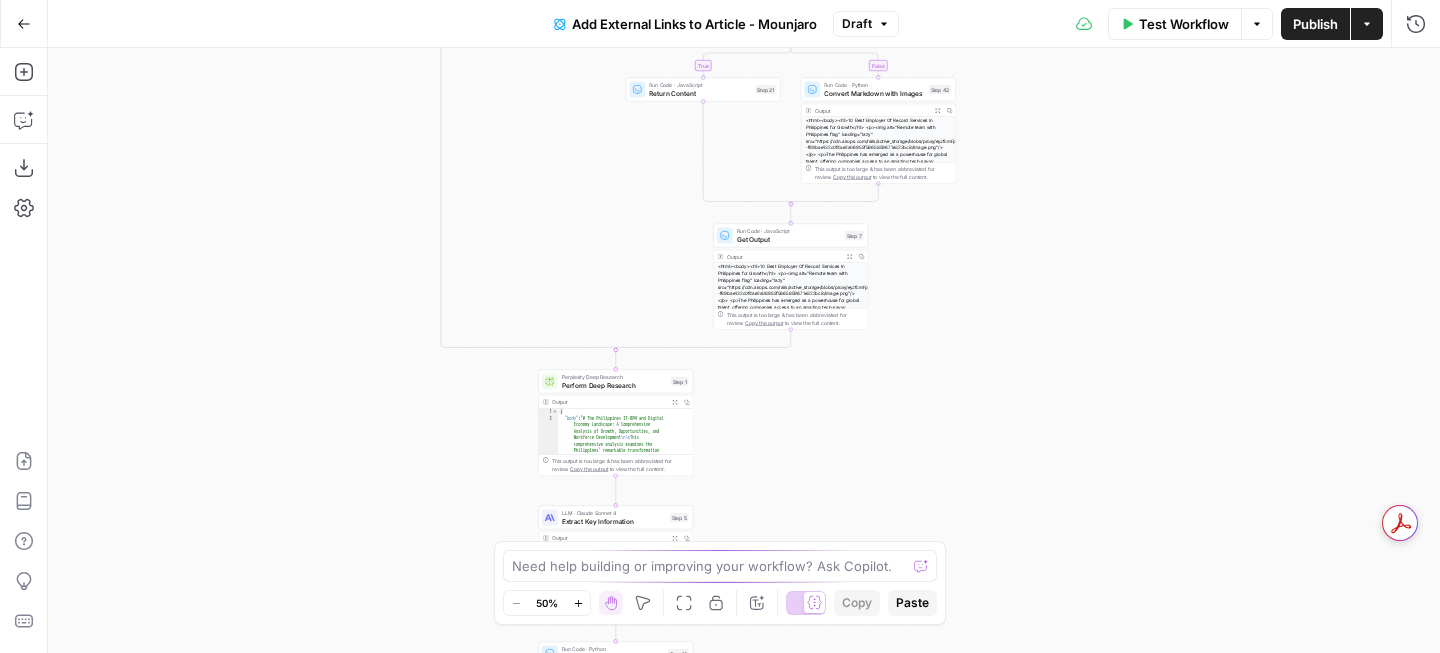 click on "Return Content" at bounding box center [700, 93] 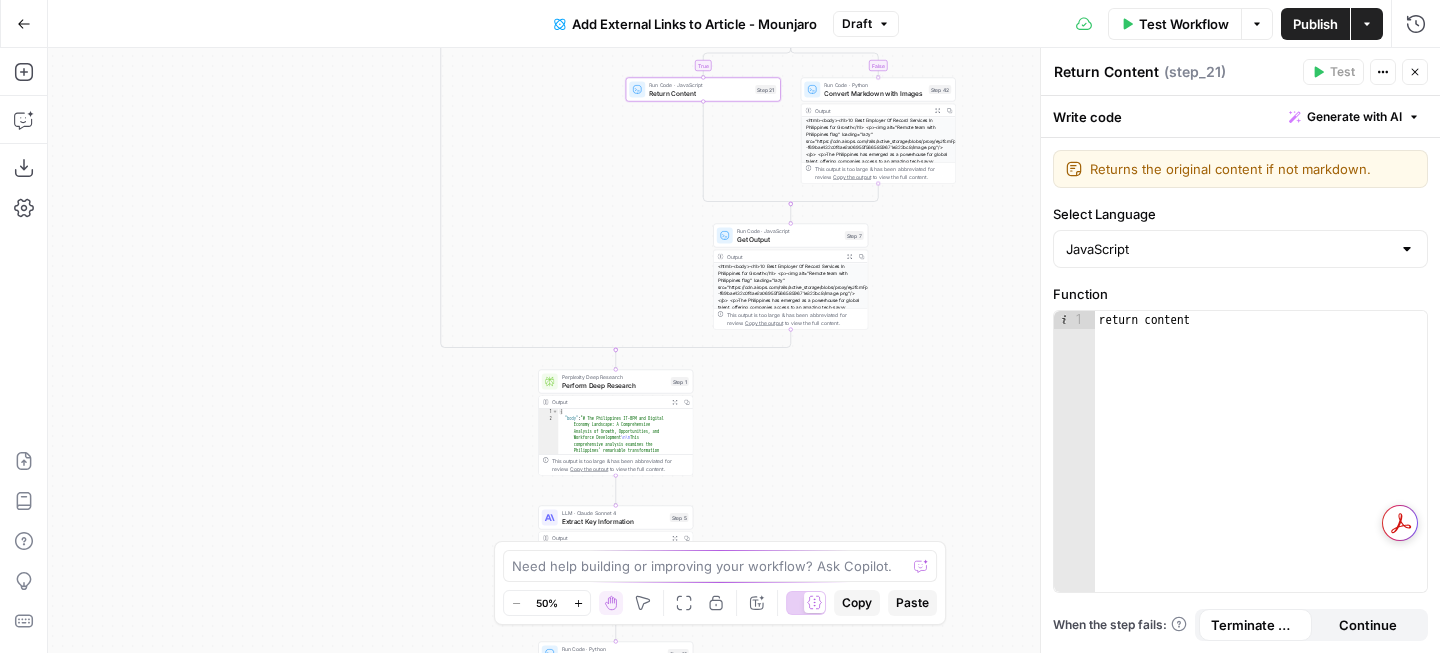 click on "Convert Markdown with Images" at bounding box center (874, 93) 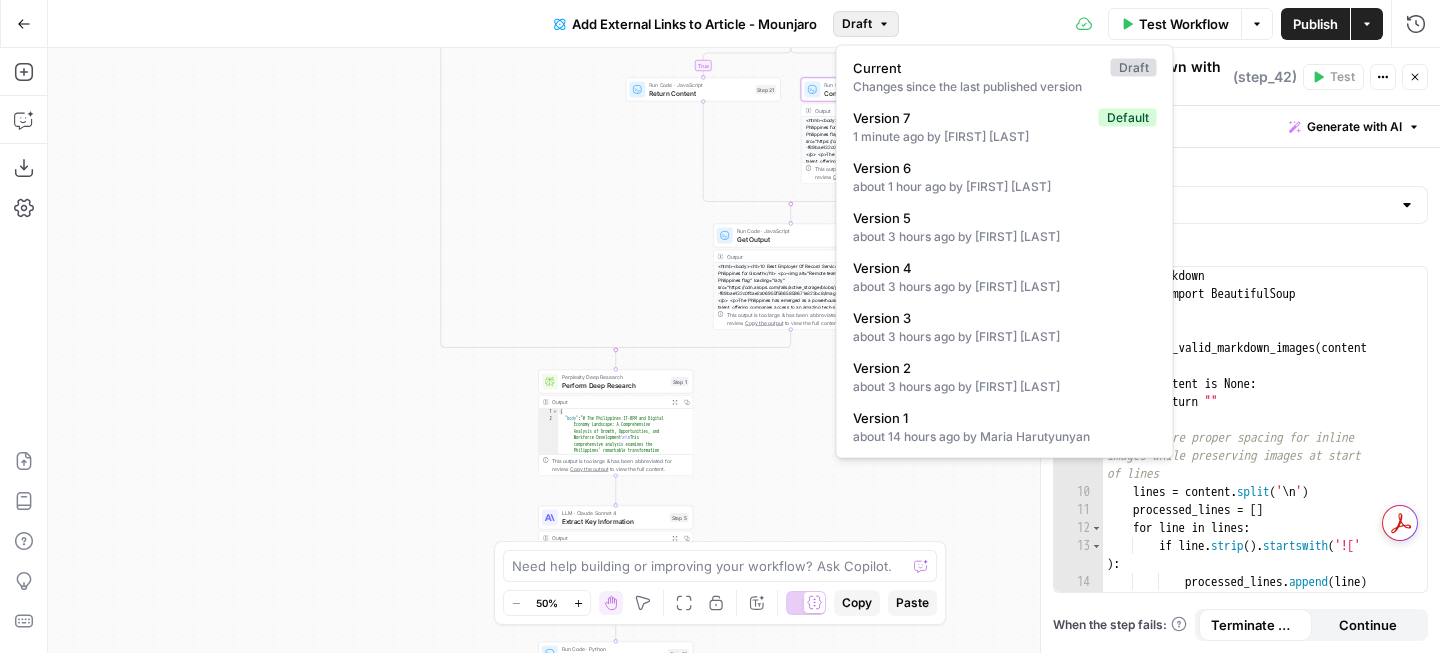 click on "Draft" at bounding box center (866, 24) 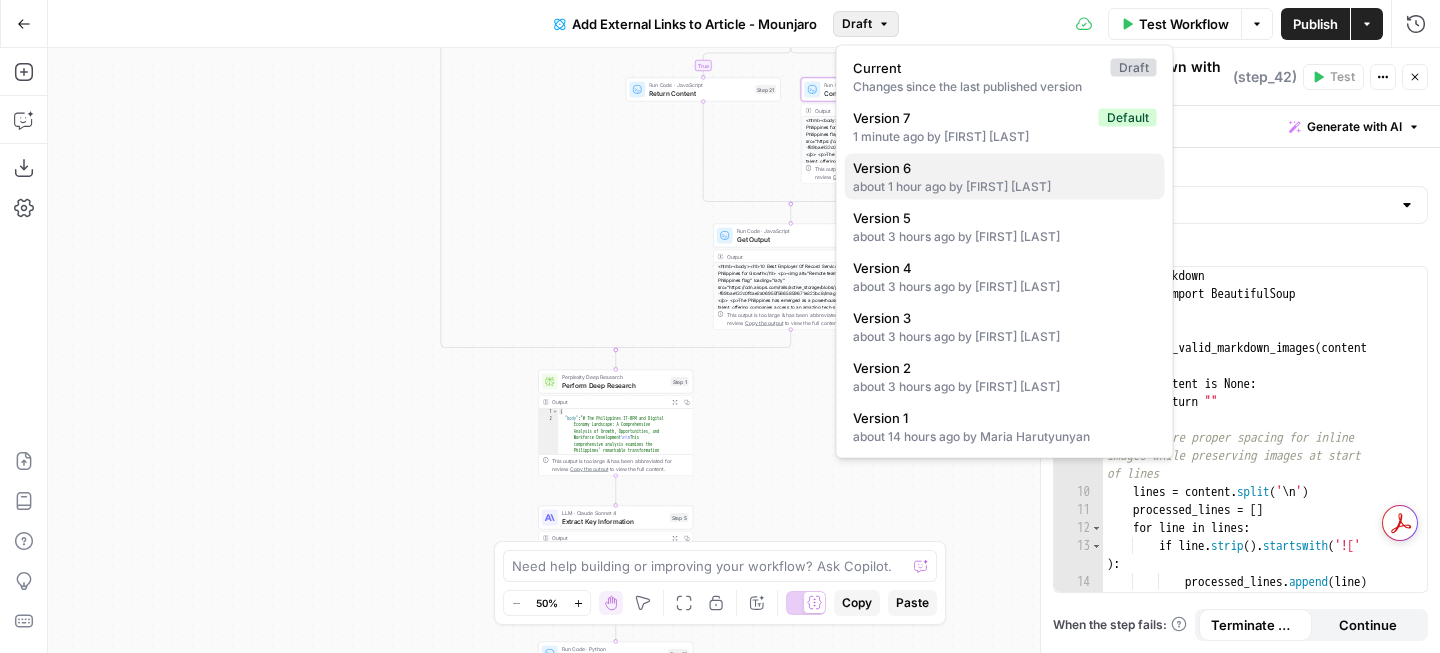 click on "Version 6" at bounding box center (1001, 168) 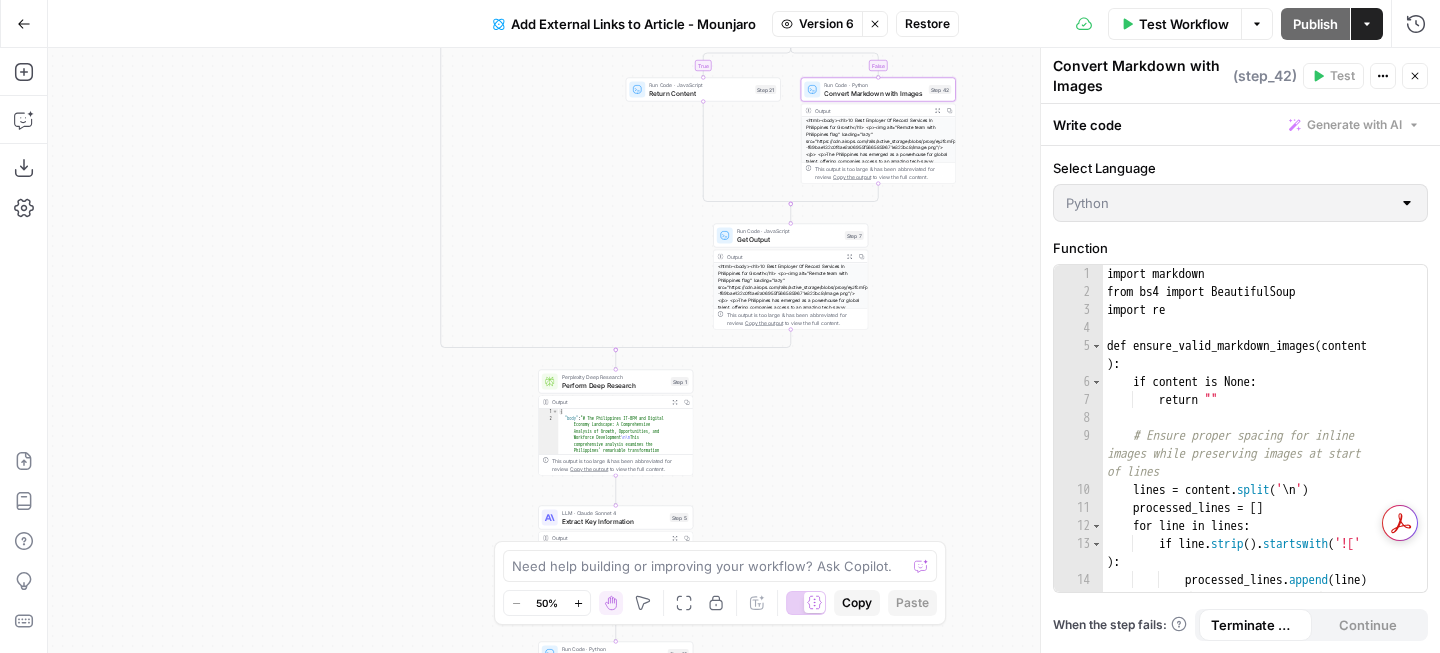 click on "Restore" at bounding box center (927, 24) 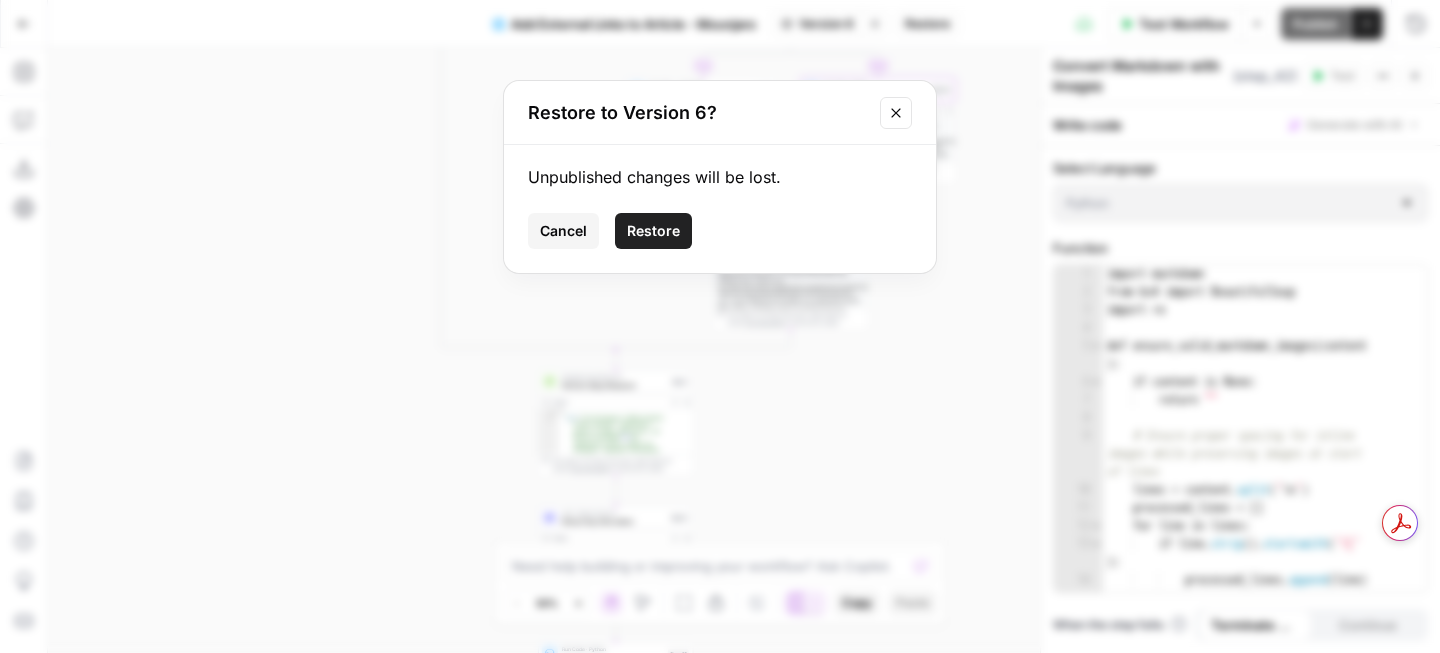 click on "Restore" at bounding box center [653, 231] 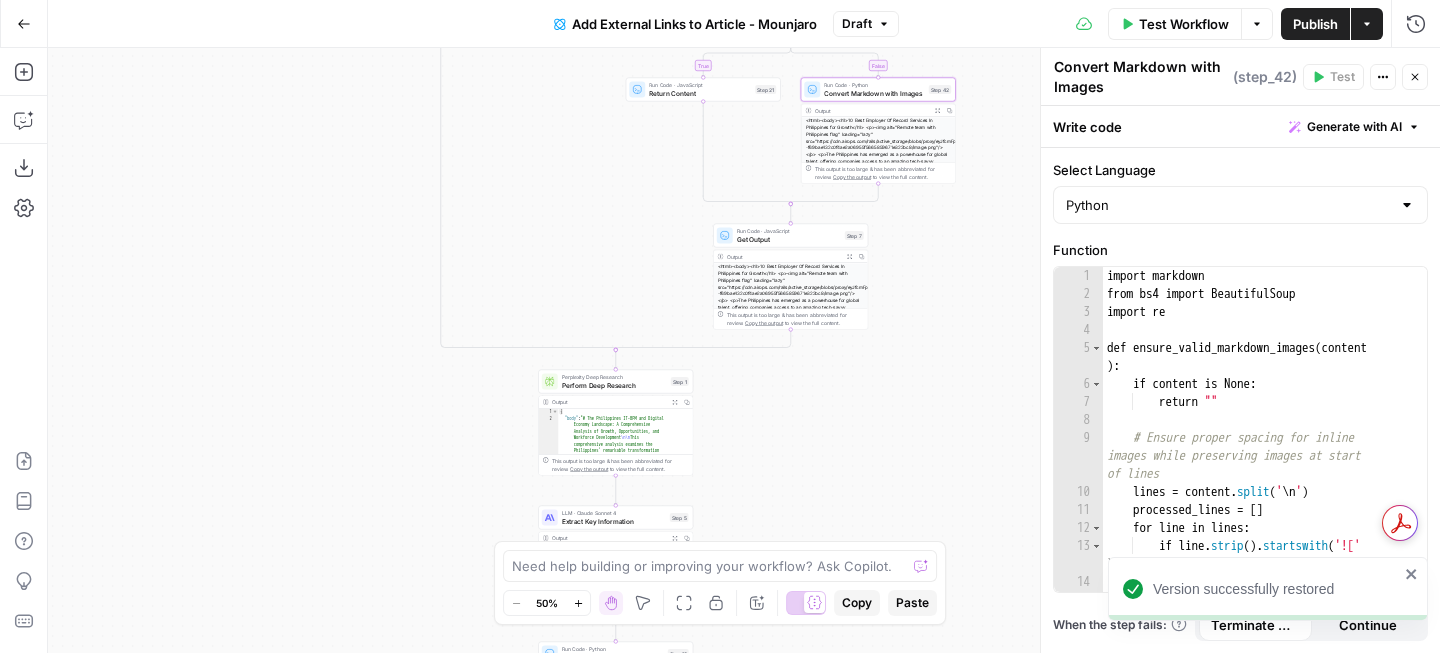 click on "Draft" at bounding box center [857, 24] 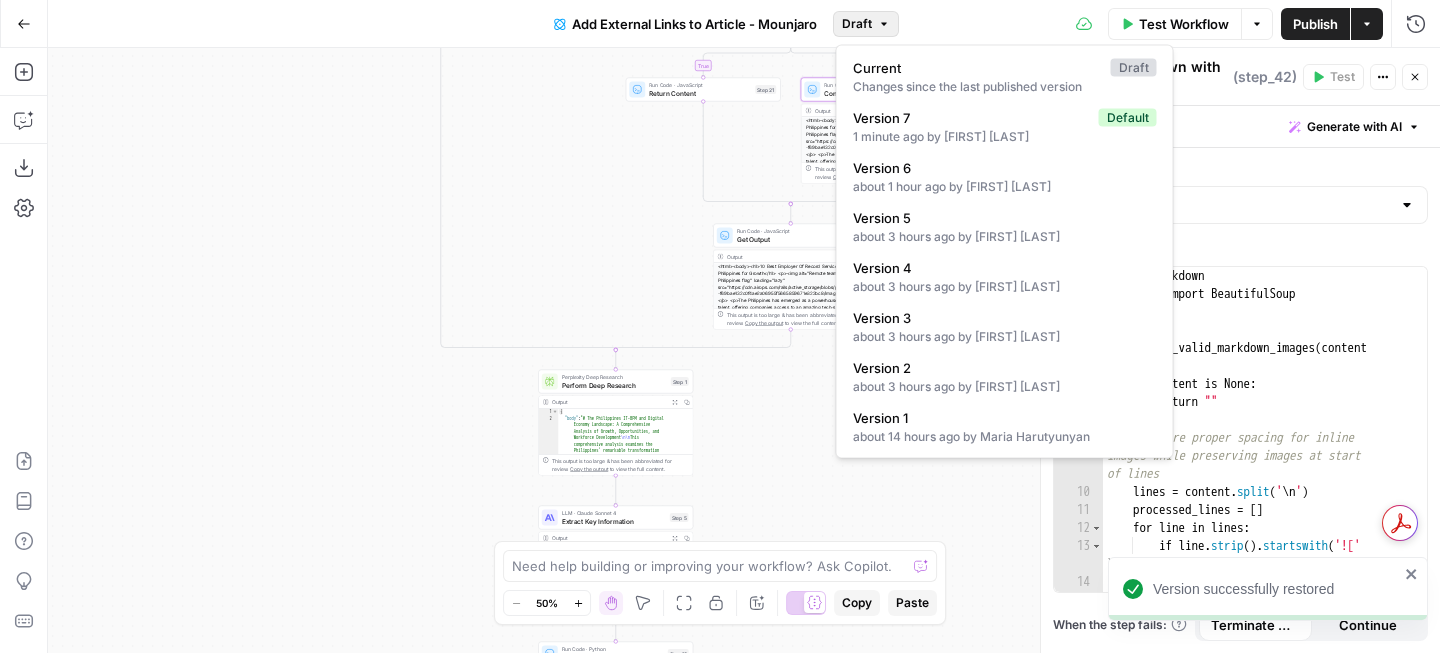 click on "false true false true false true Workflow Set Inputs Inputs Condition Check Content Condition Step 6 Output Expand Output Copy This output is too large & has been abbreviated for review.   Copy the output   to view the full content. Run Code · Python Validate URL Step 26 Condition Check Condition Step 28 Error Error Handling Step 27 Web Page Scrape Scrape Web Page Step 2 LLM · GPT-4.1 Analyze Content Step 36 Output Expand Output Copy 1 2 3 {    "is_html" :  "false" }     XXXXXXXXXXXXXXXXXXXXXXXXXXXXXXXXXXXXXXXXXXXXXXXXXXXXXXXXXXXXXXXXXXXXXXXXXXXXXXXXXXXXXXXXXXXXXXXXXXXXXXXXXXXXXXXXXXXXXXXXXXXXXXXXXXXXXXXXXXXXXXXXXXXXXXXXXXXXXXXXXXXXXXXXXXXXXXXXXXXXXXXXXXXXXXXXXXXXXXXXXXXXXXXXXXXXXXXXXXXXXXXXXXXXXXXXXXXXXXXXXXXXXXXXXXXXXXXXXXXXXXXXXXXXXXXXXXXXXXXXXXXXXXXXXXXXXXXXXXXXXXXXXXXXXXXXXXXXXXXXXXXXXXXXXXXXXXXXXXXXXXXXXXXXXXXXXXXXXXXXXXXXXXXXXXXXXXXXXXXXXXXXXXXXXXXXXXXXXXXXXXXXXXXXXXXXXXXXXXXXXXXXXXXXXXXXXXXXXXXXXXXXXXXXXXXXXXXXXXXXXXXXXXXXXXXXXXXXXXXXXXXXXXXXXXXXXXXXXXXXXXXXXXXXXXXX Condition Condition Check Copy" at bounding box center (744, 350) 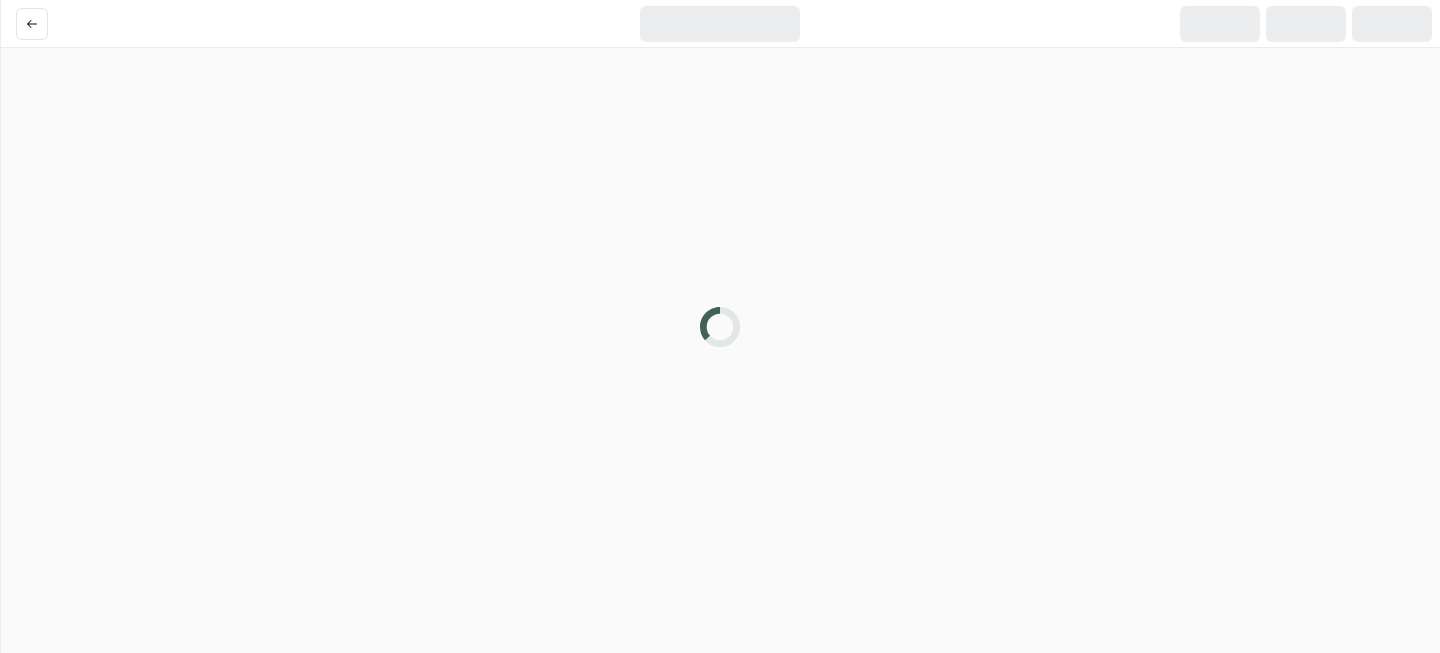scroll, scrollTop: 0, scrollLeft: 0, axis: both 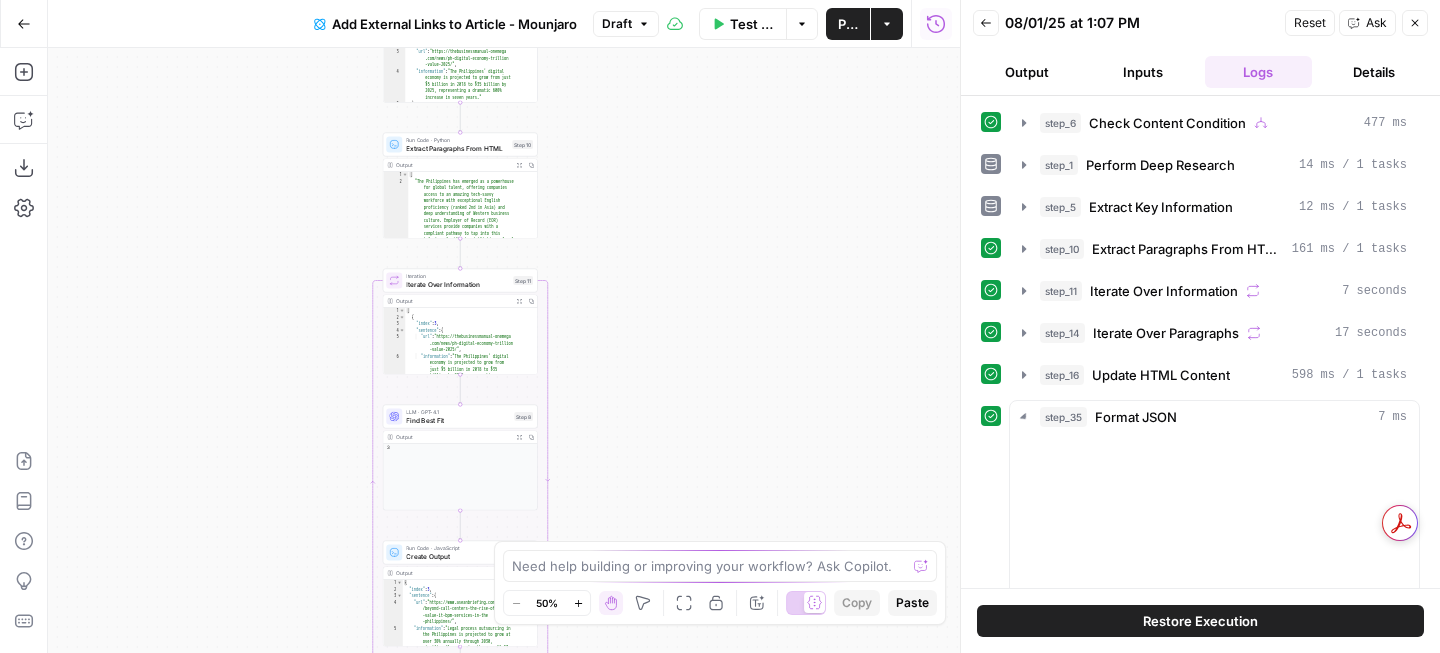 click on "Draft" at bounding box center (617, 24) 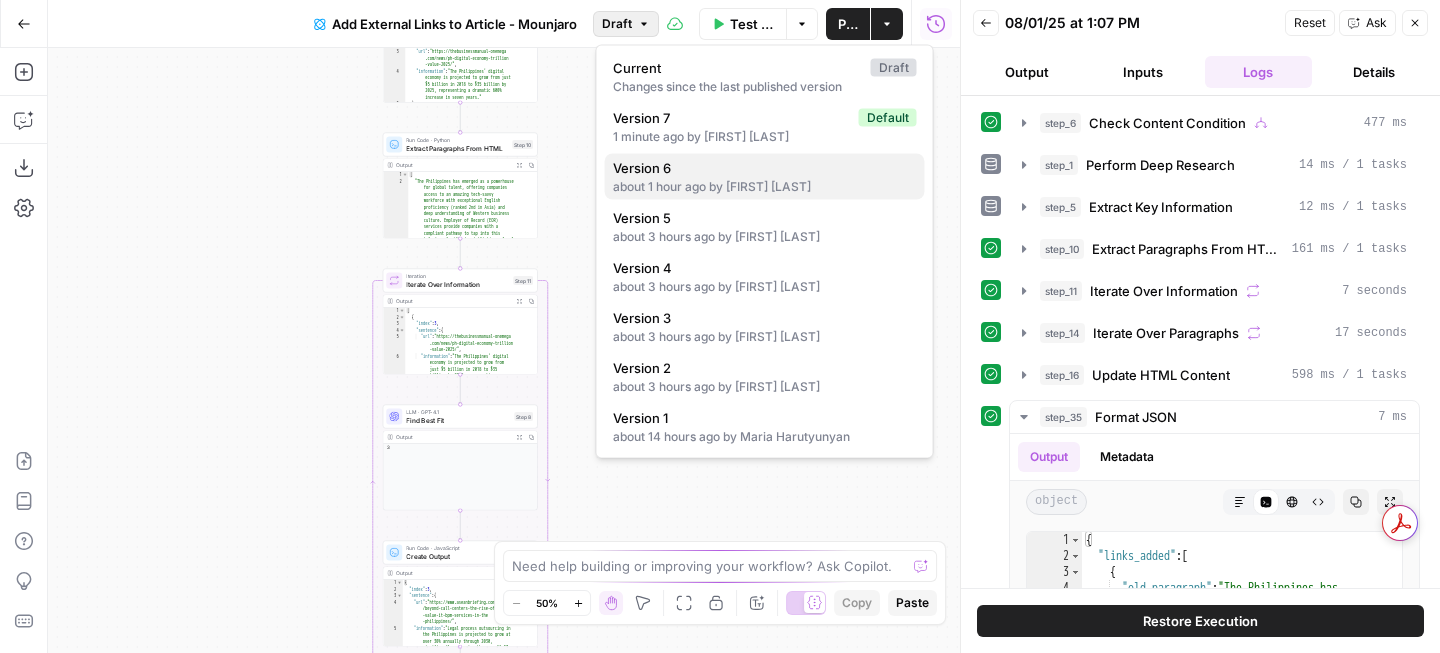 click on "about 1 hour ago
by [FIRST] [LAST]" at bounding box center (765, 187) 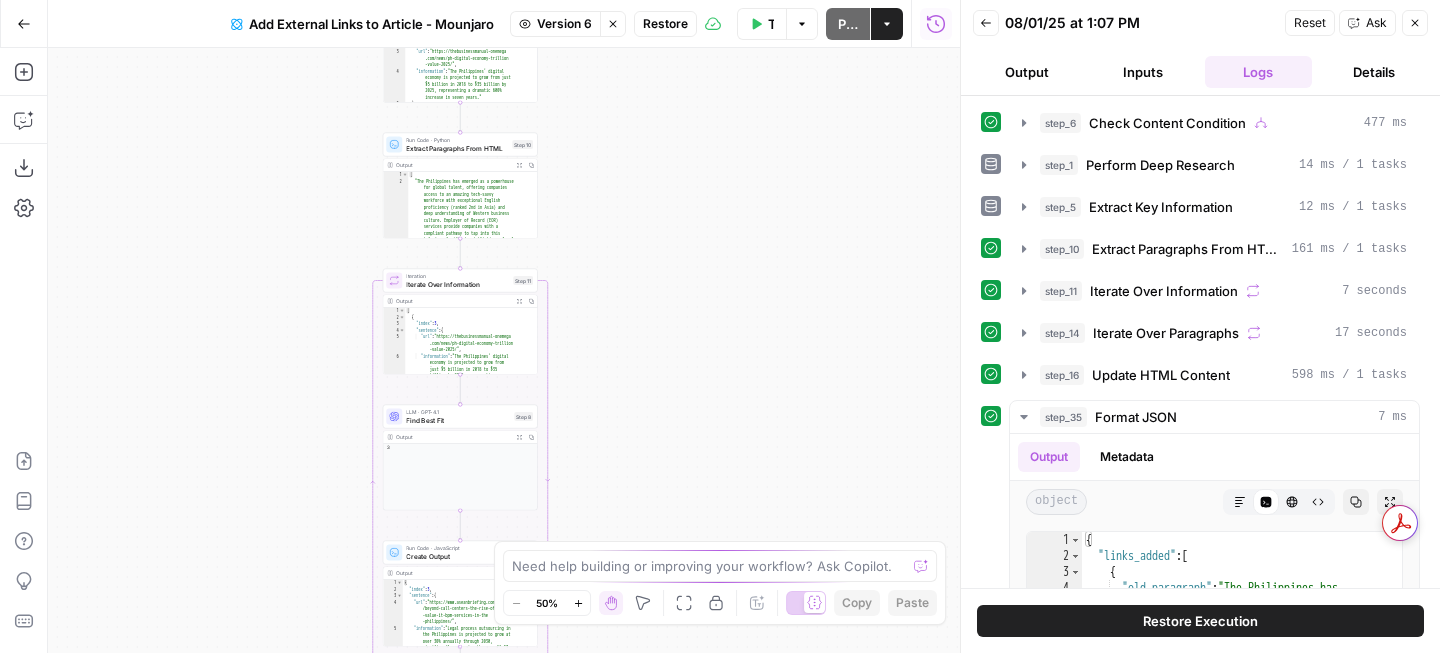 click on "Restore" at bounding box center (665, 24) 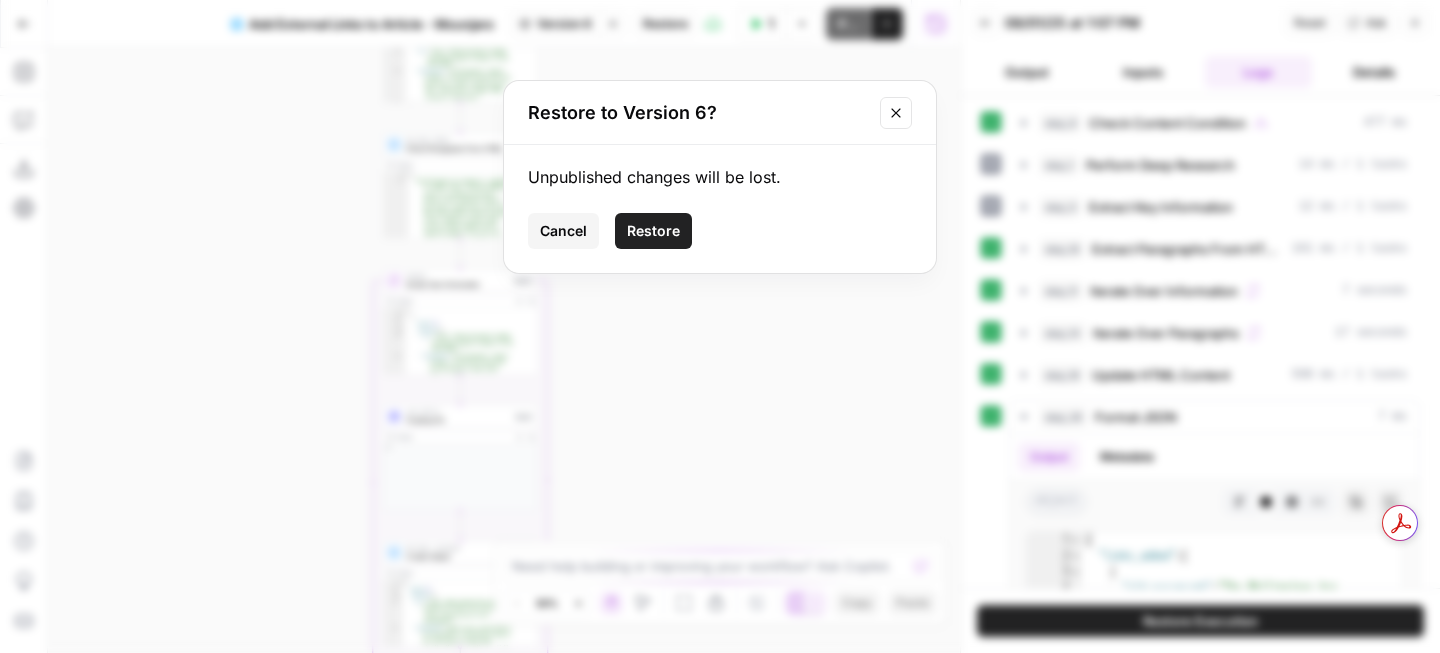 click on "Restore" at bounding box center [653, 231] 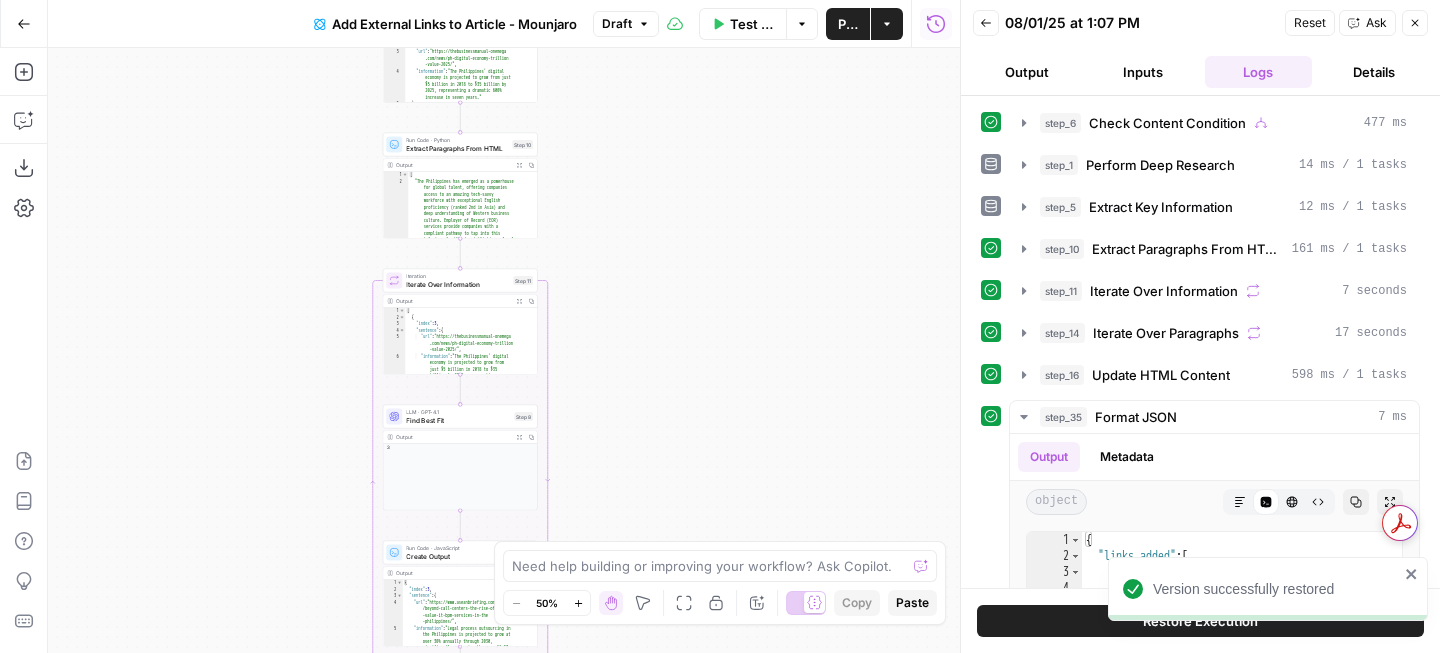 click 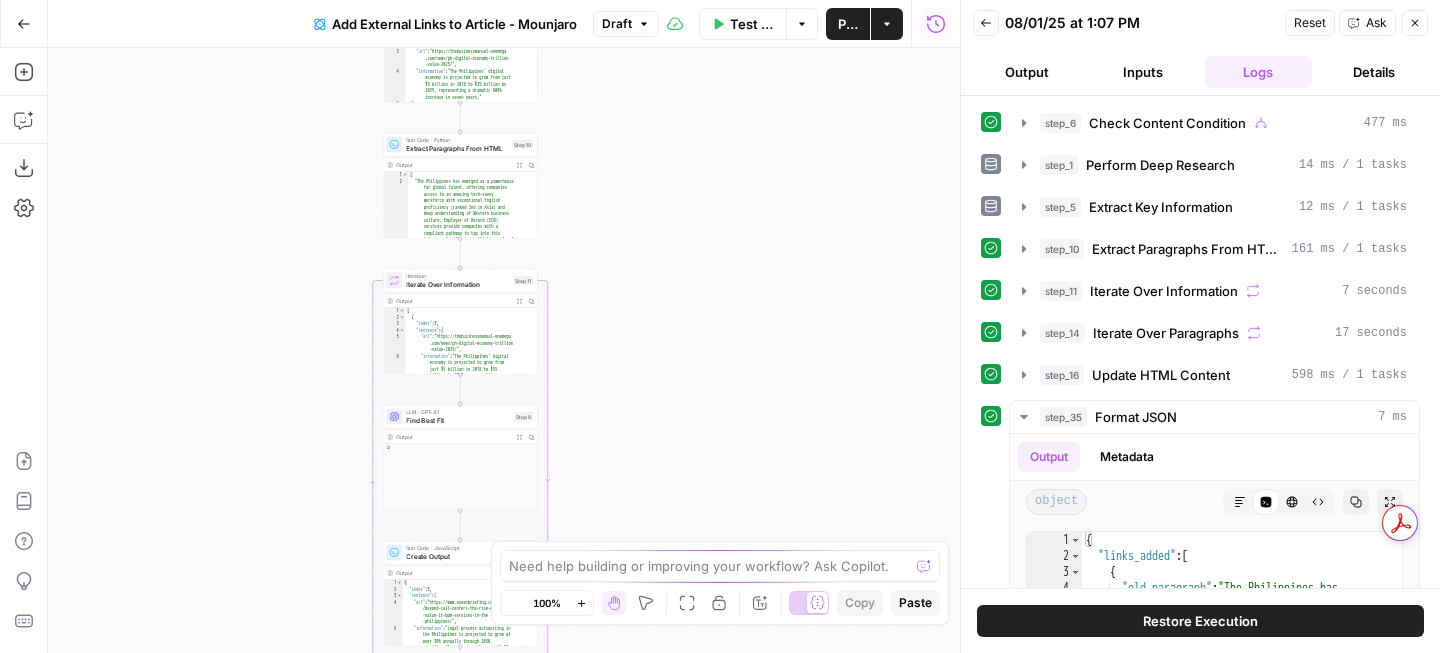 scroll, scrollTop: 0, scrollLeft: 0, axis: both 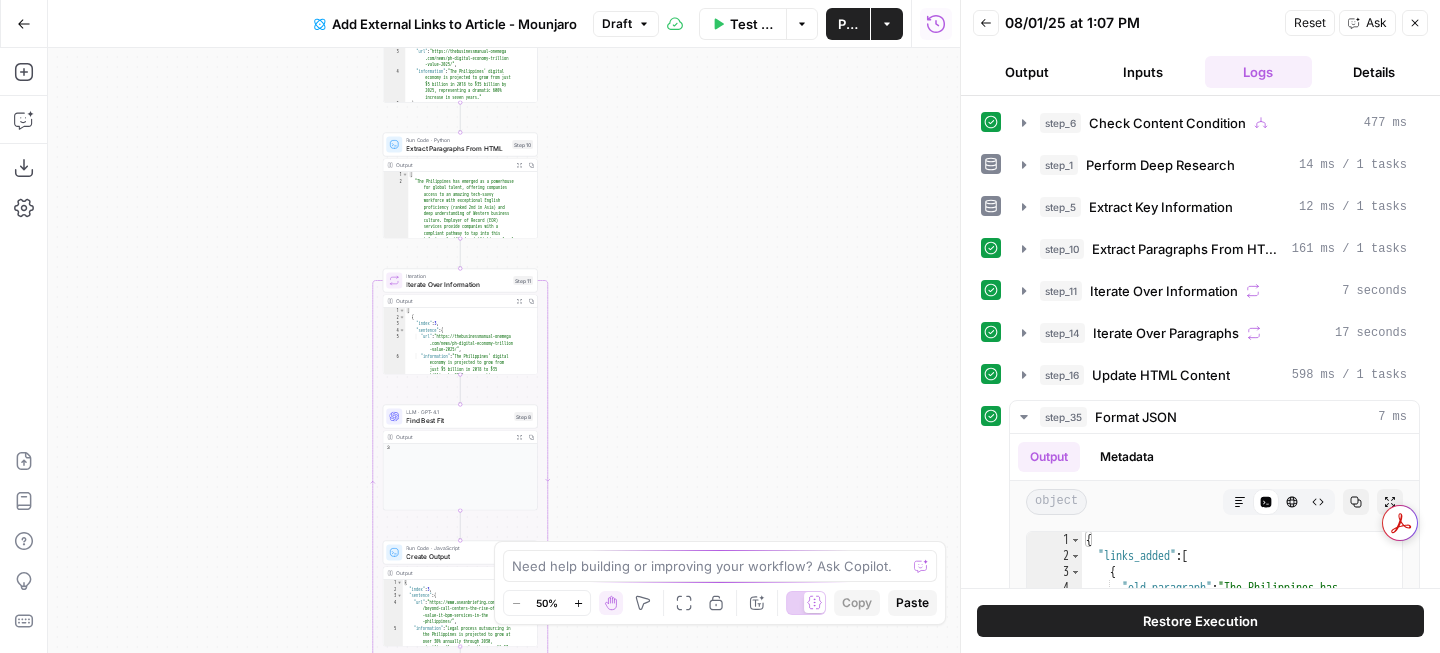 click on "Add External Links to Article - Mounjaro Draft" at bounding box center [480, 24] 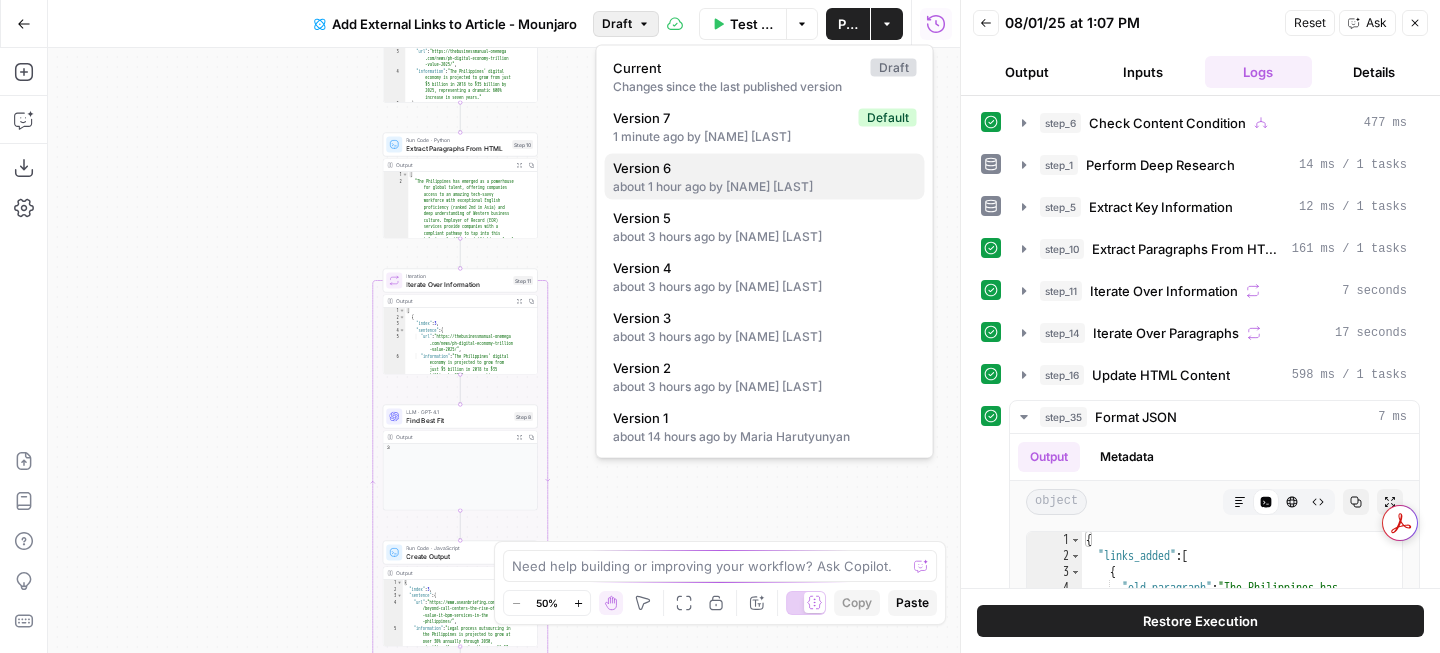 click on "Version 6" at bounding box center [761, 168] 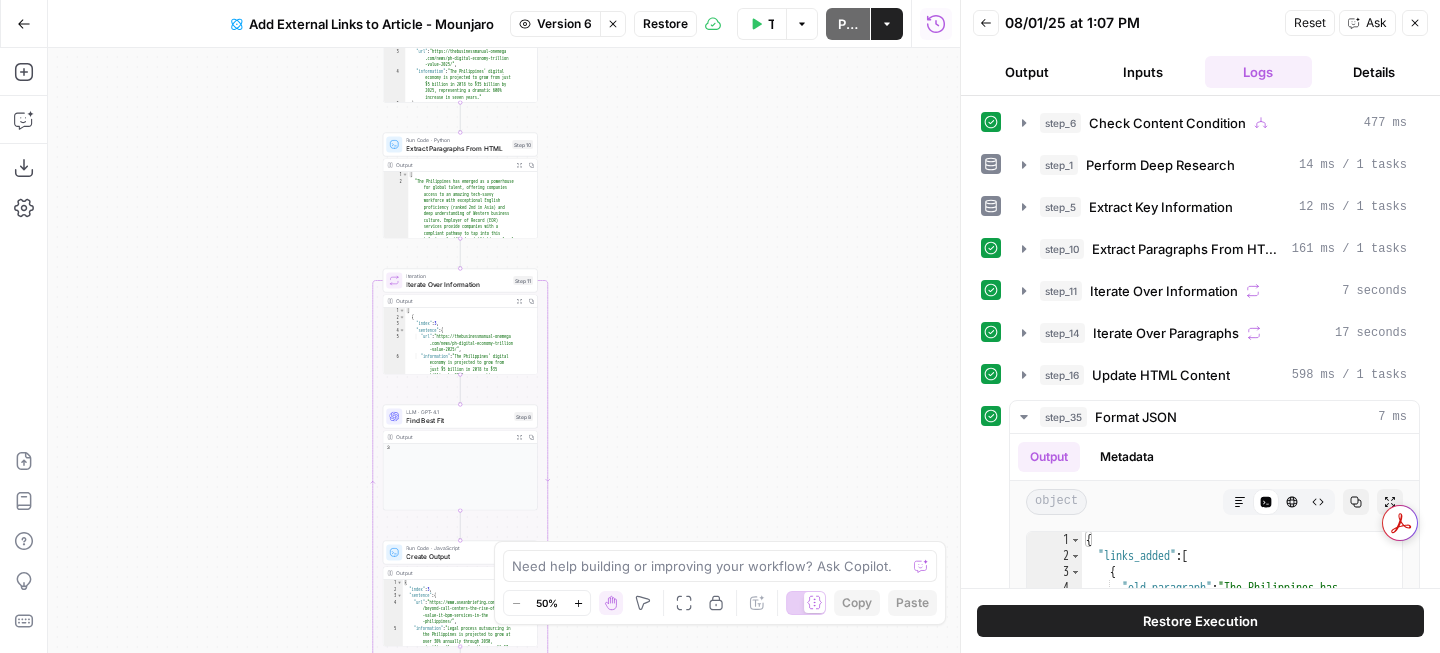 click on "Restore" at bounding box center [665, 24] 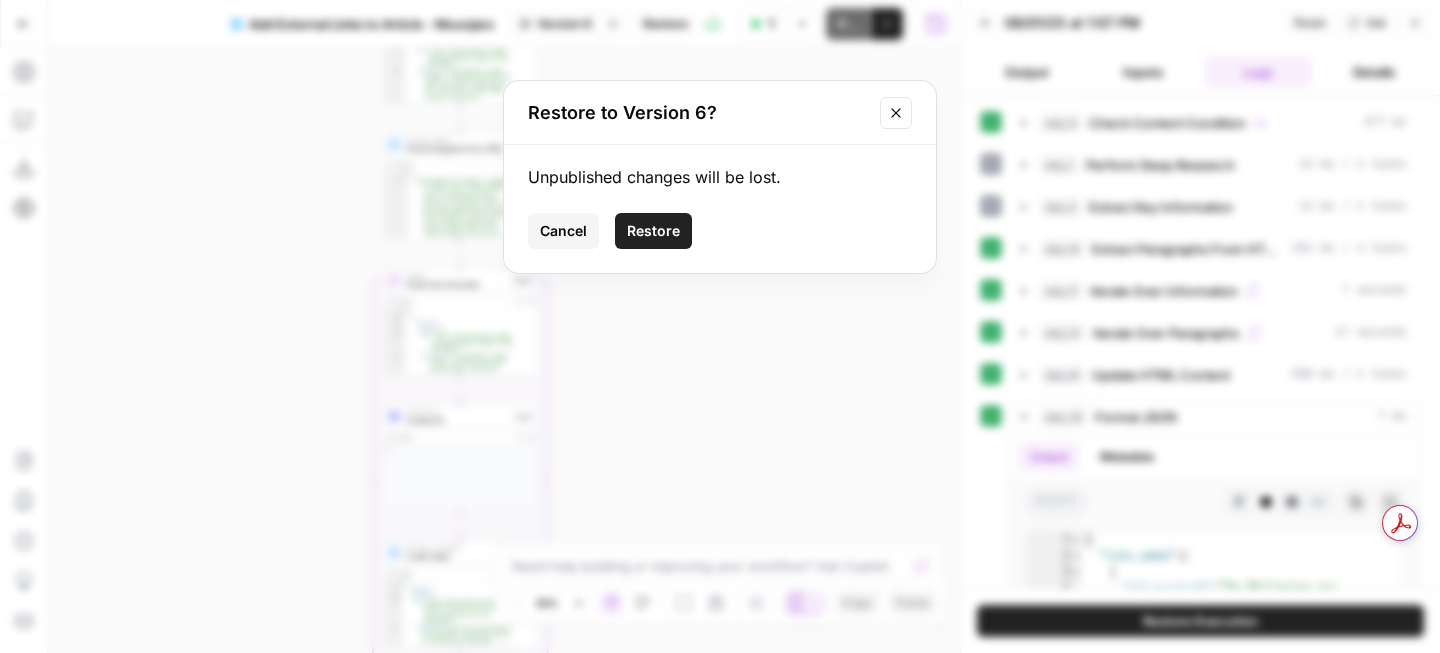 click on "Restore" at bounding box center (653, 231) 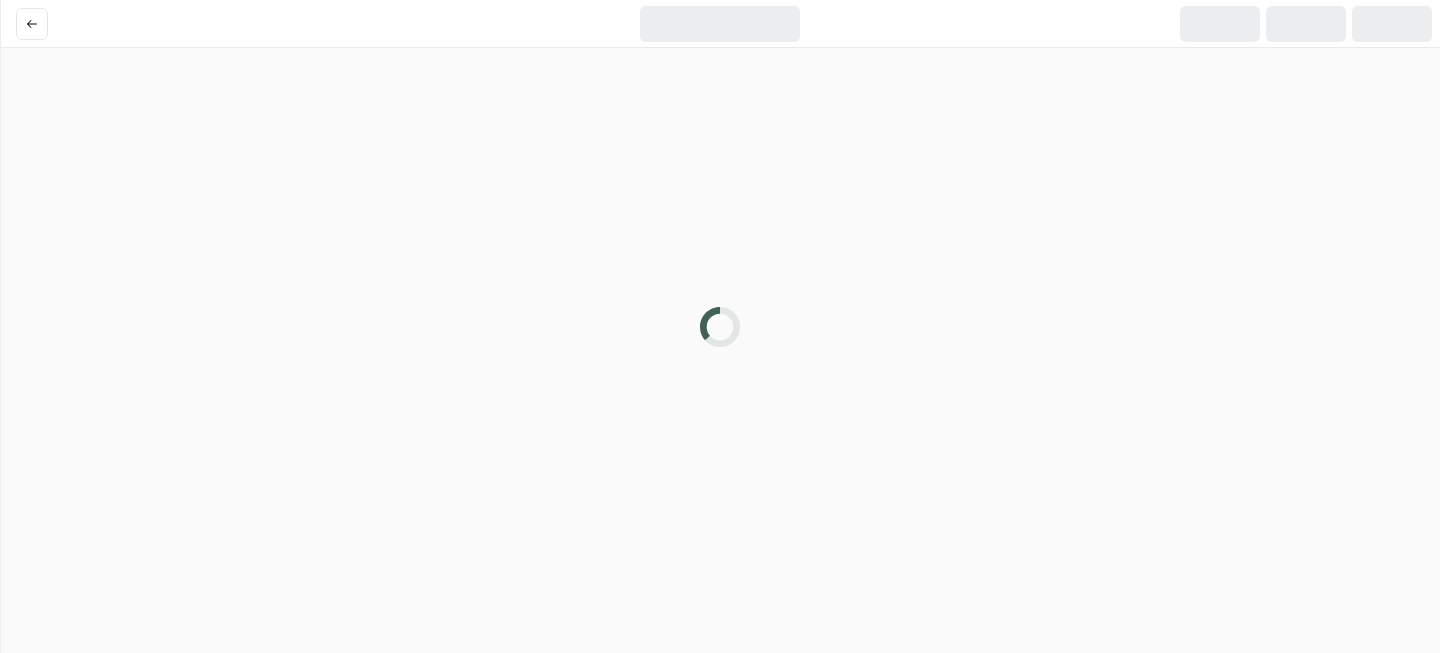 scroll, scrollTop: 0, scrollLeft: 0, axis: both 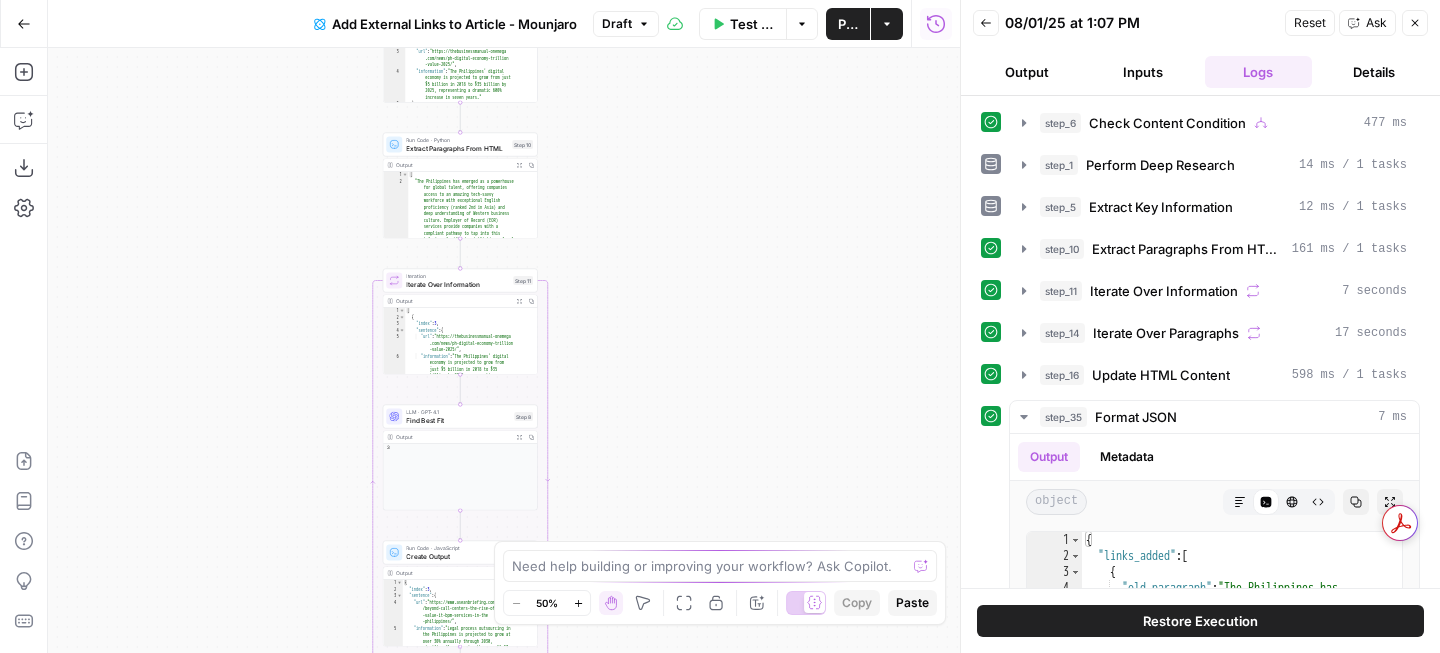 click on "Close" at bounding box center [1415, 23] 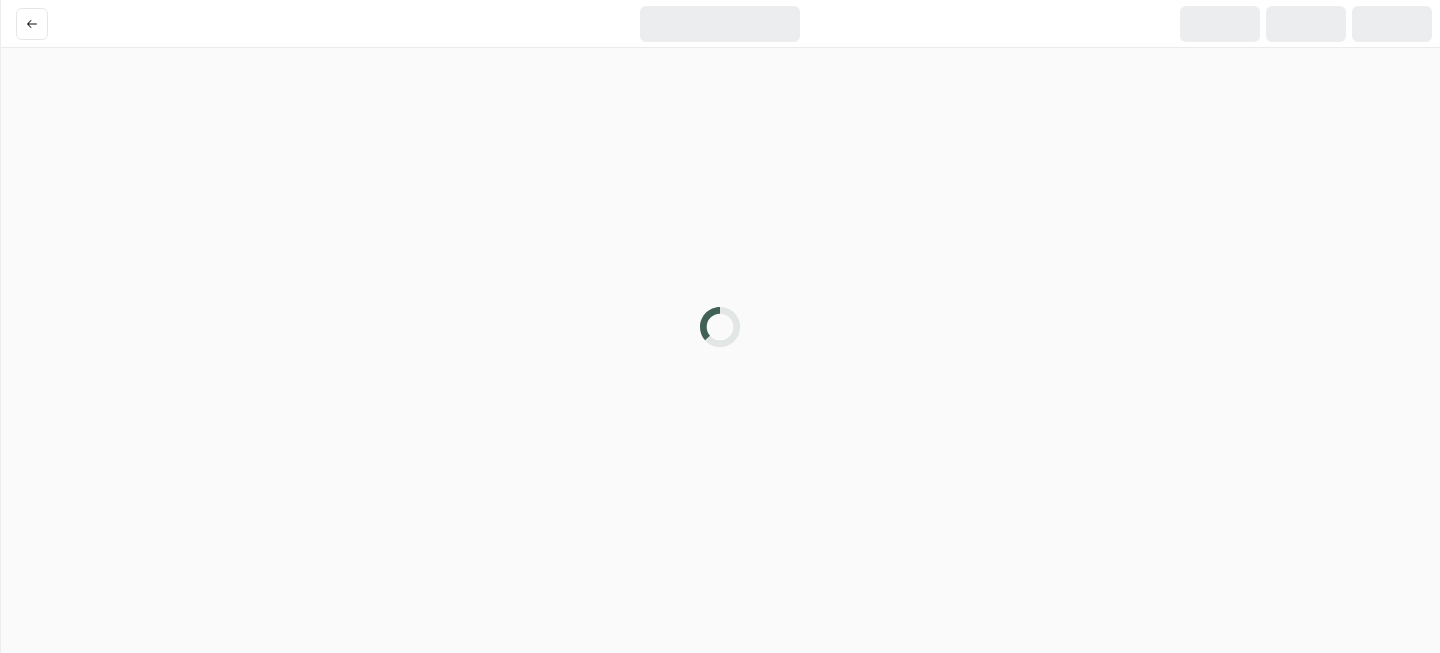 scroll, scrollTop: 0, scrollLeft: 0, axis: both 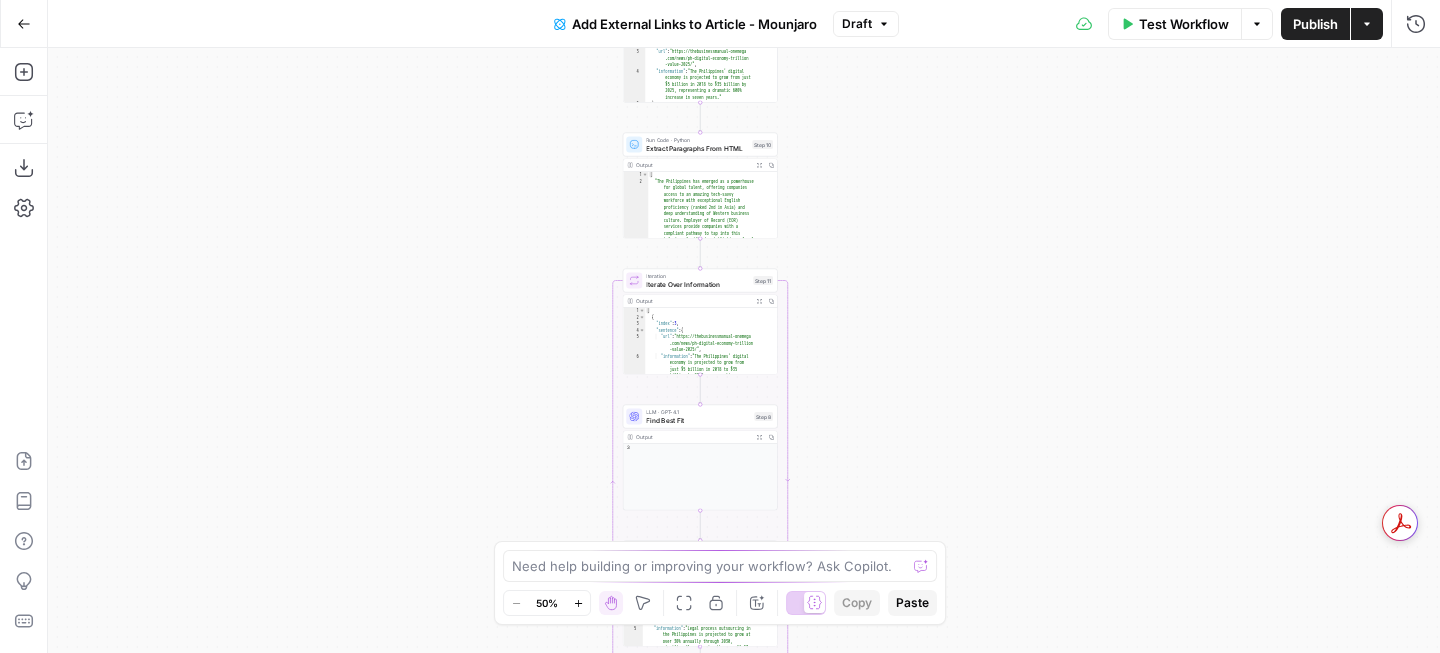 click on "Draft" at bounding box center (866, 24) 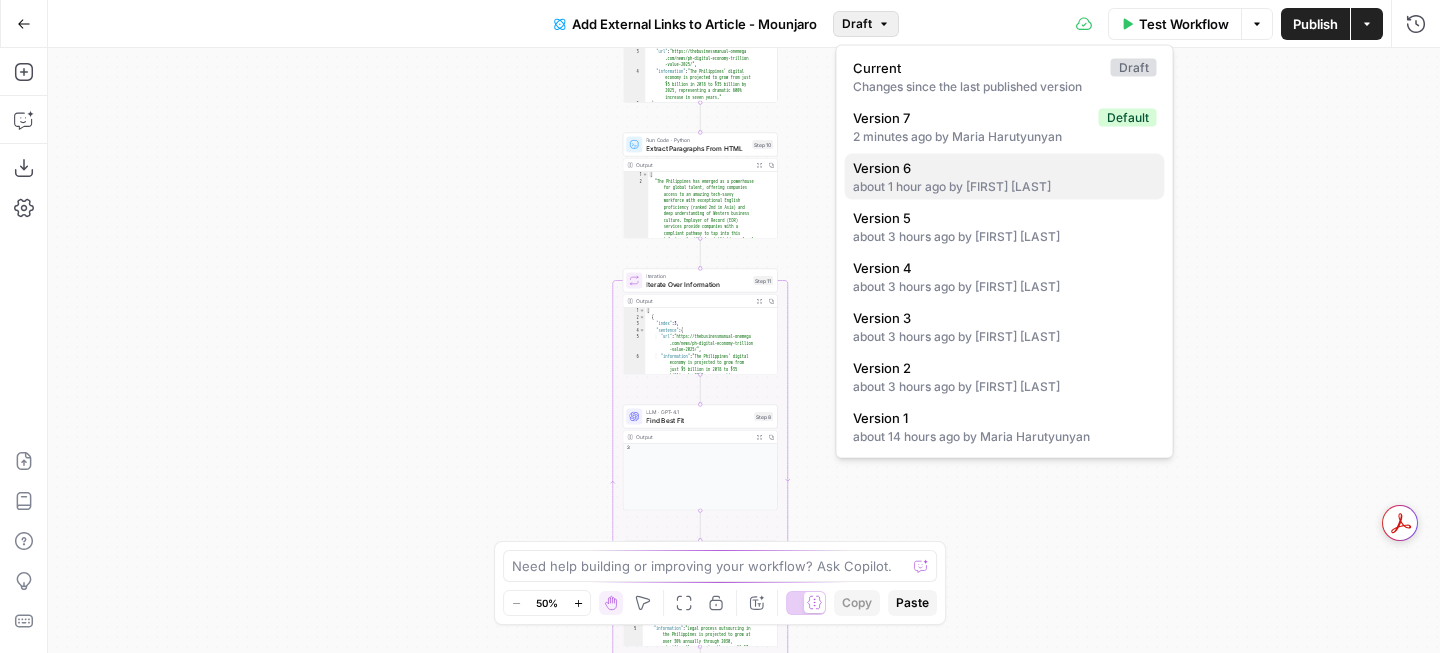 click on "about 1 hour ago
by [FIRST] [LAST]" at bounding box center [1005, 187] 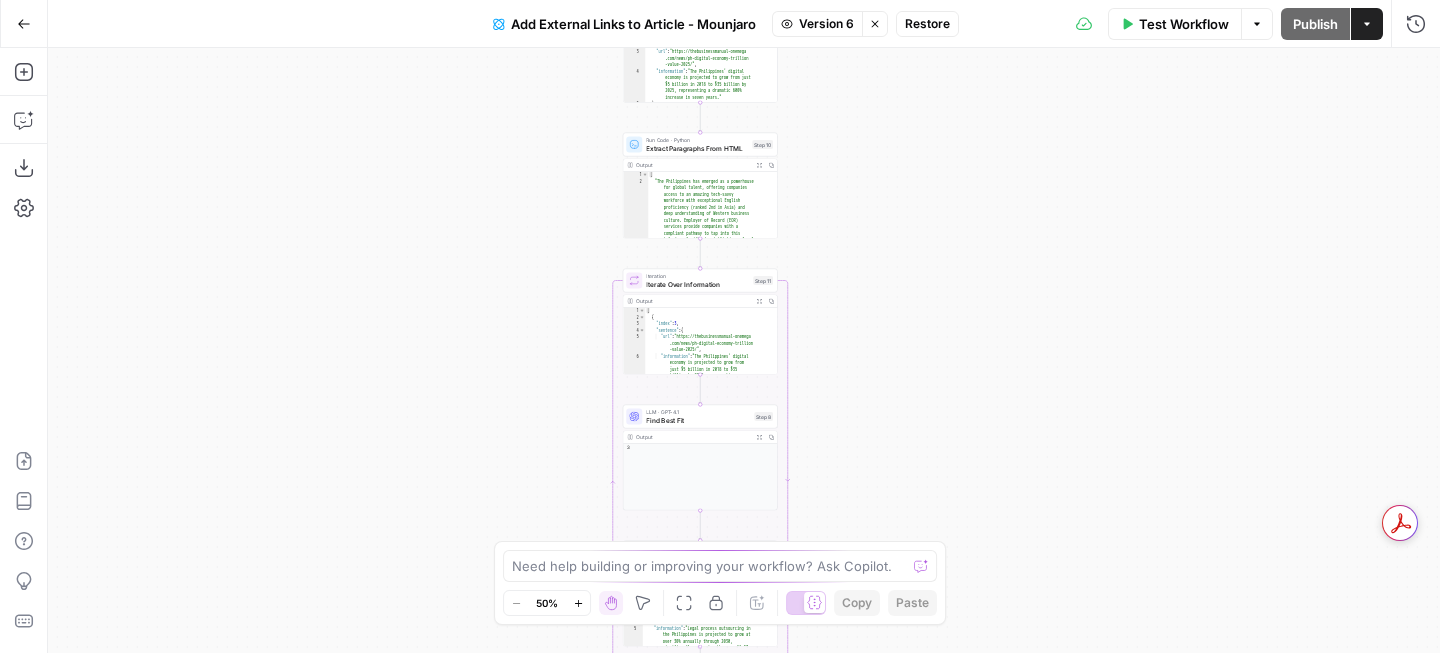 click on "Restore" at bounding box center (927, 24) 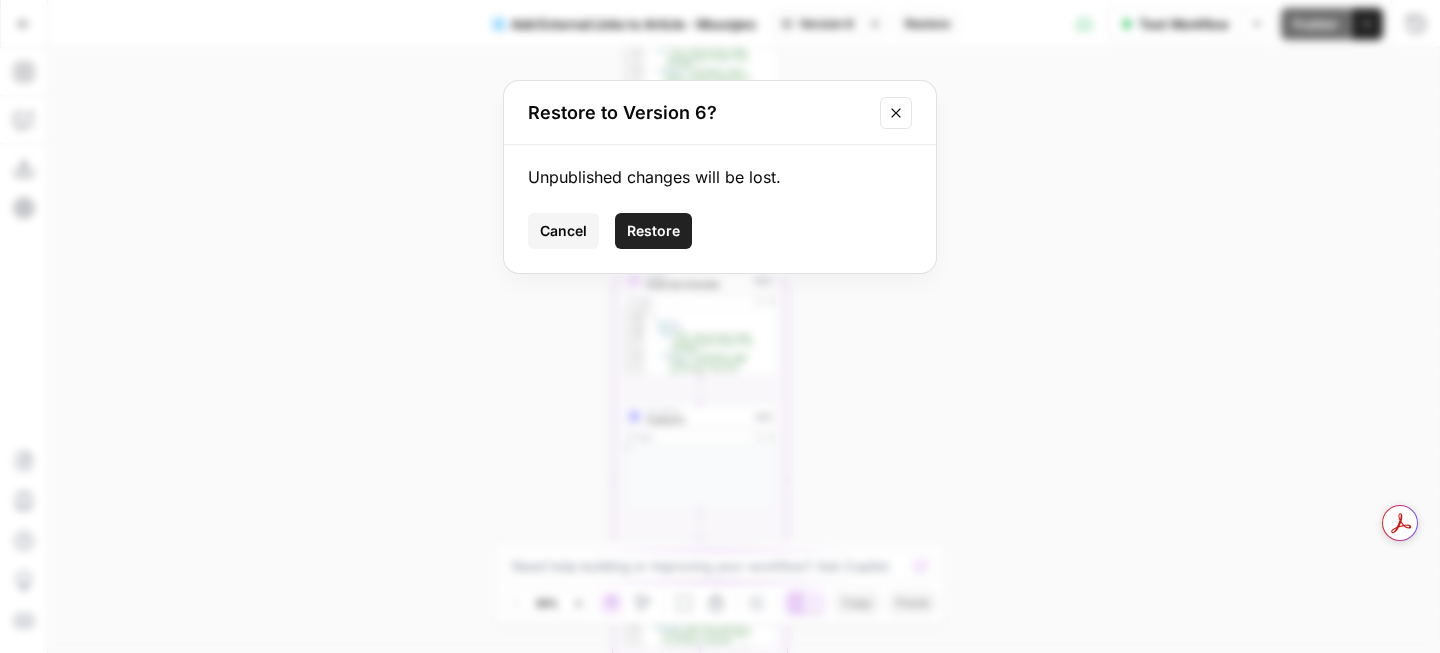 click on "Restore" at bounding box center (653, 231) 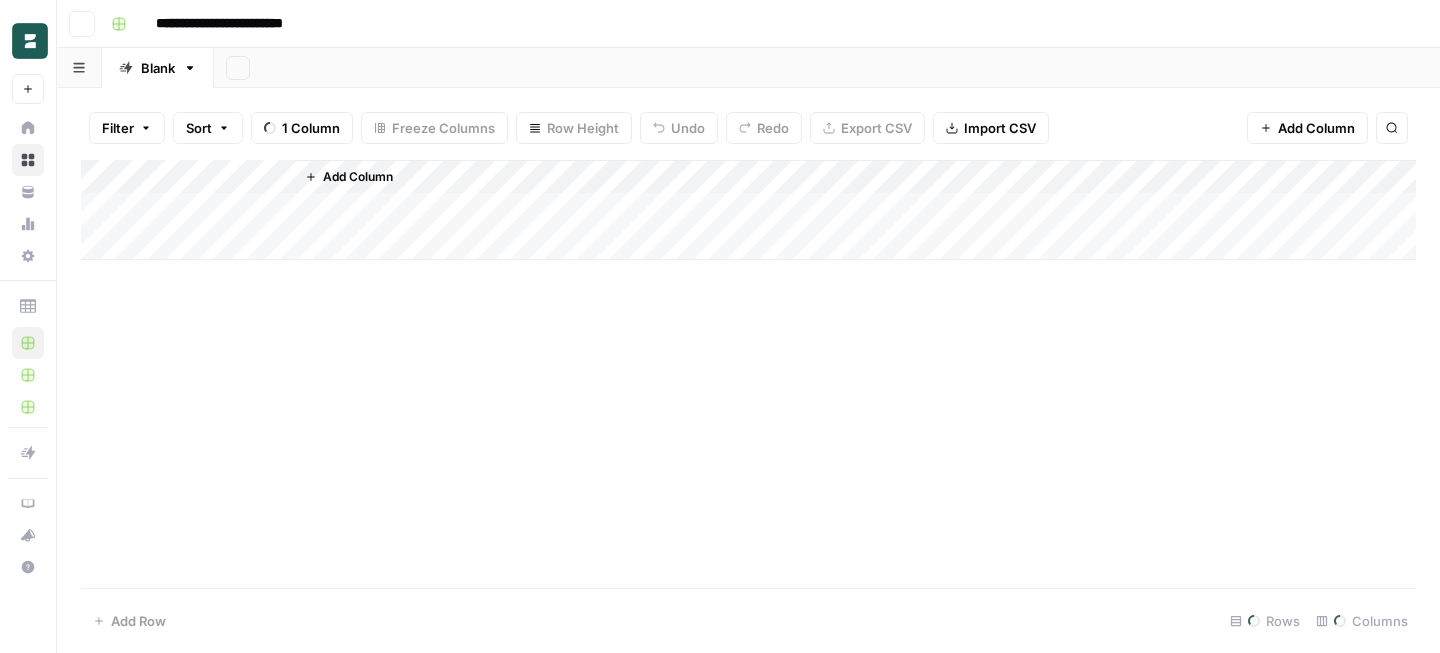 scroll, scrollTop: 0, scrollLeft: 0, axis: both 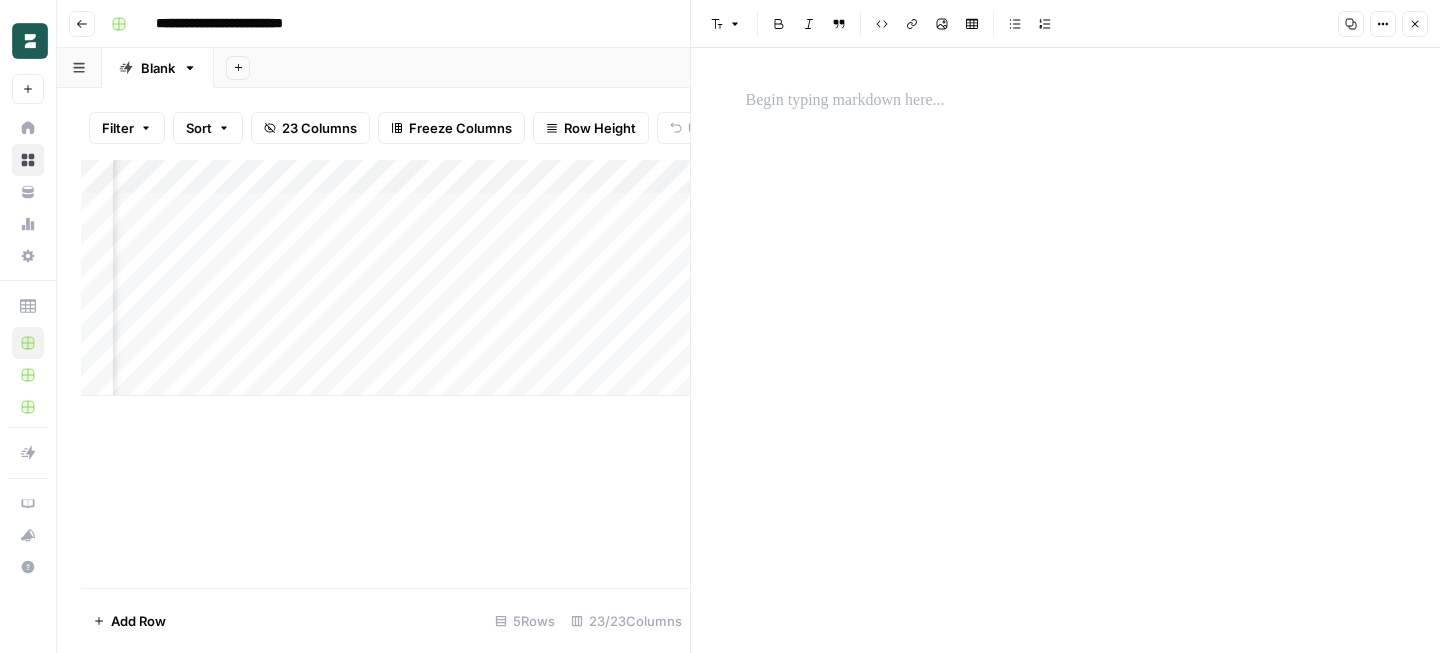 click on "Add Column" at bounding box center (385, 278) 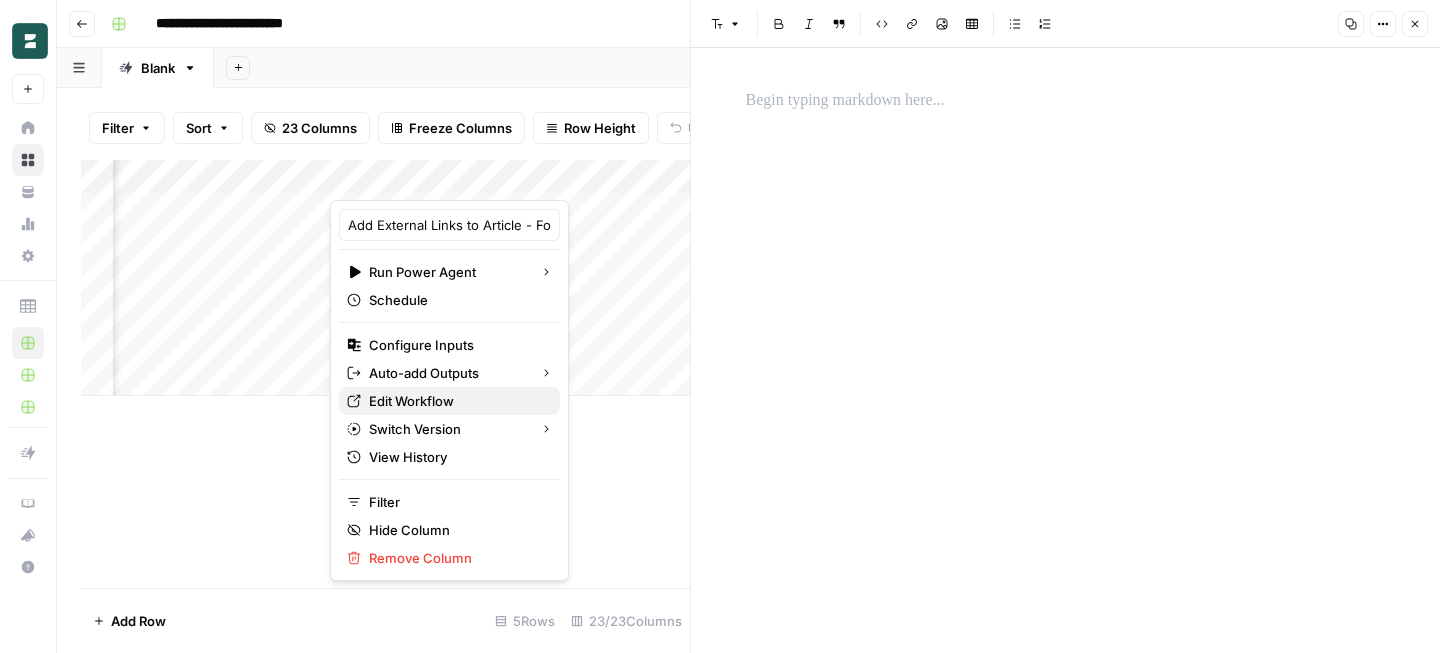 click on "Edit Workflow" at bounding box center [456, 401] 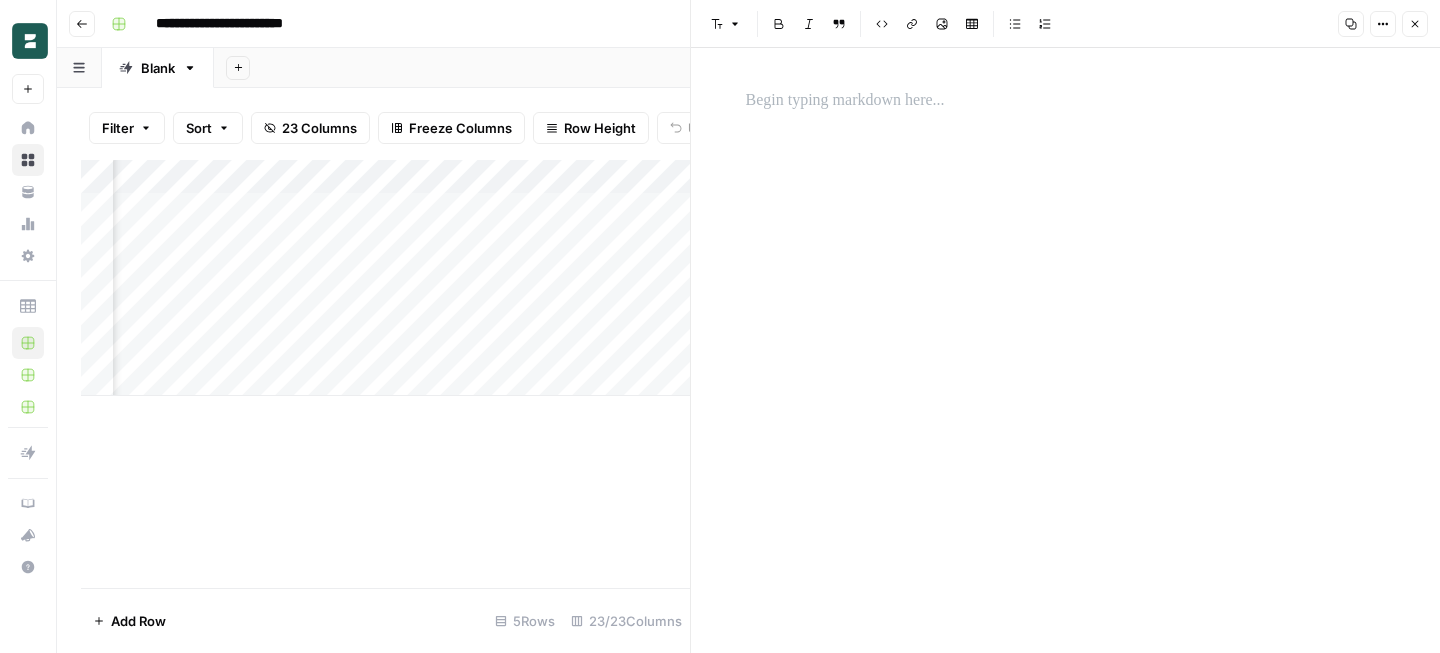 scroll, scrollTop: 0, scrollLeft: 2969, axis: horizontal 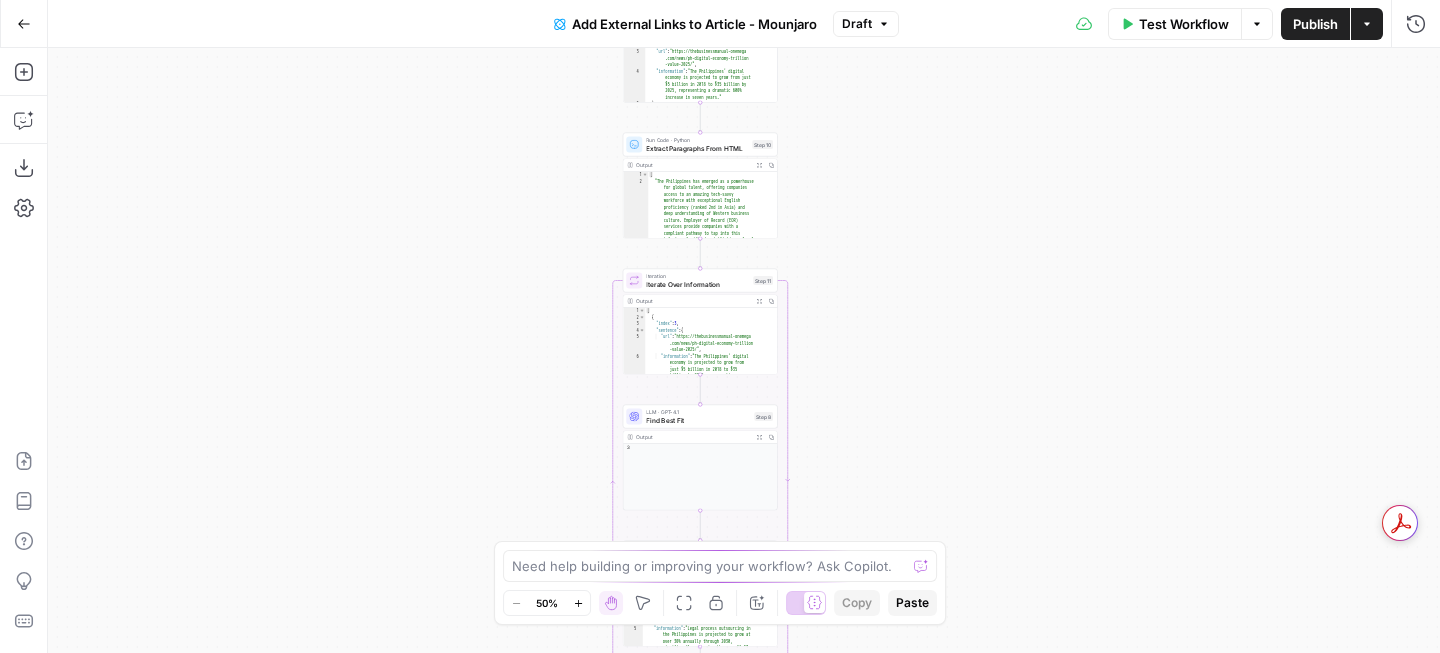 click on "Draft" at bounding box center [866, 24] 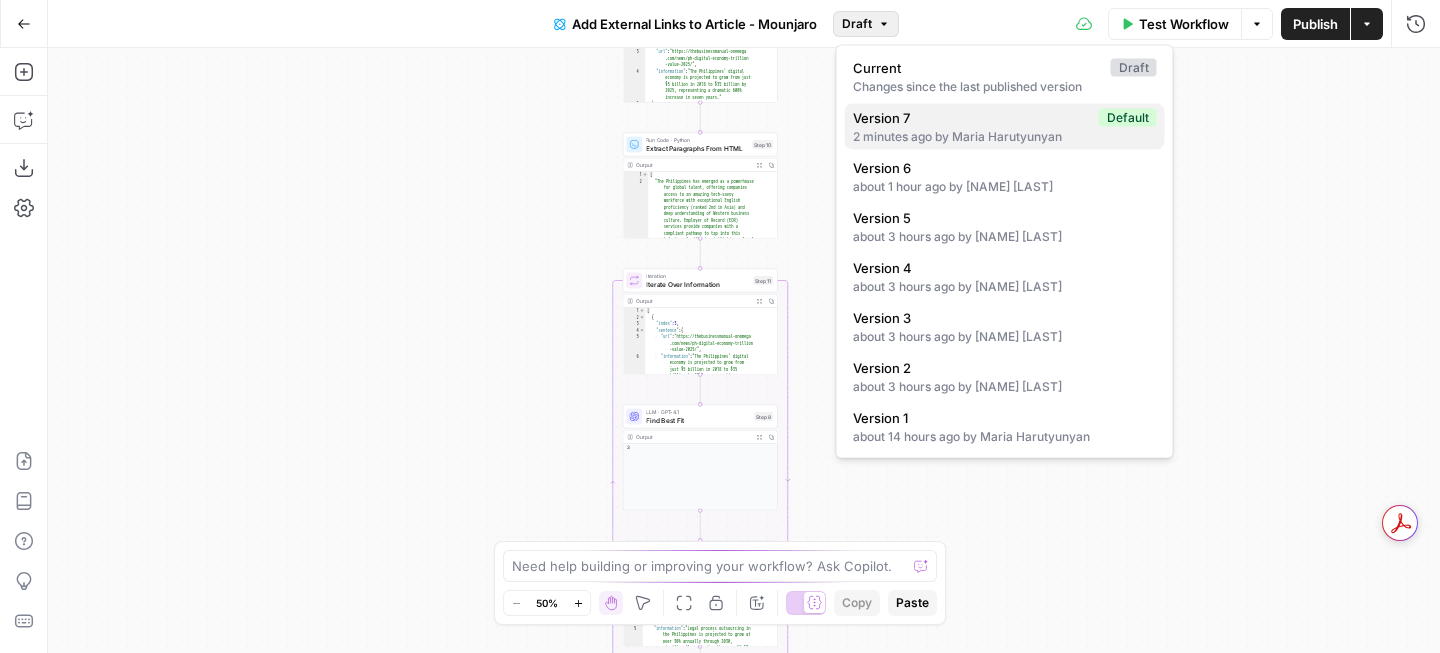 click on "Version 7 Default 2 minutes ago
by Maria Harutyunyan" at bounding box center [1005, 127] 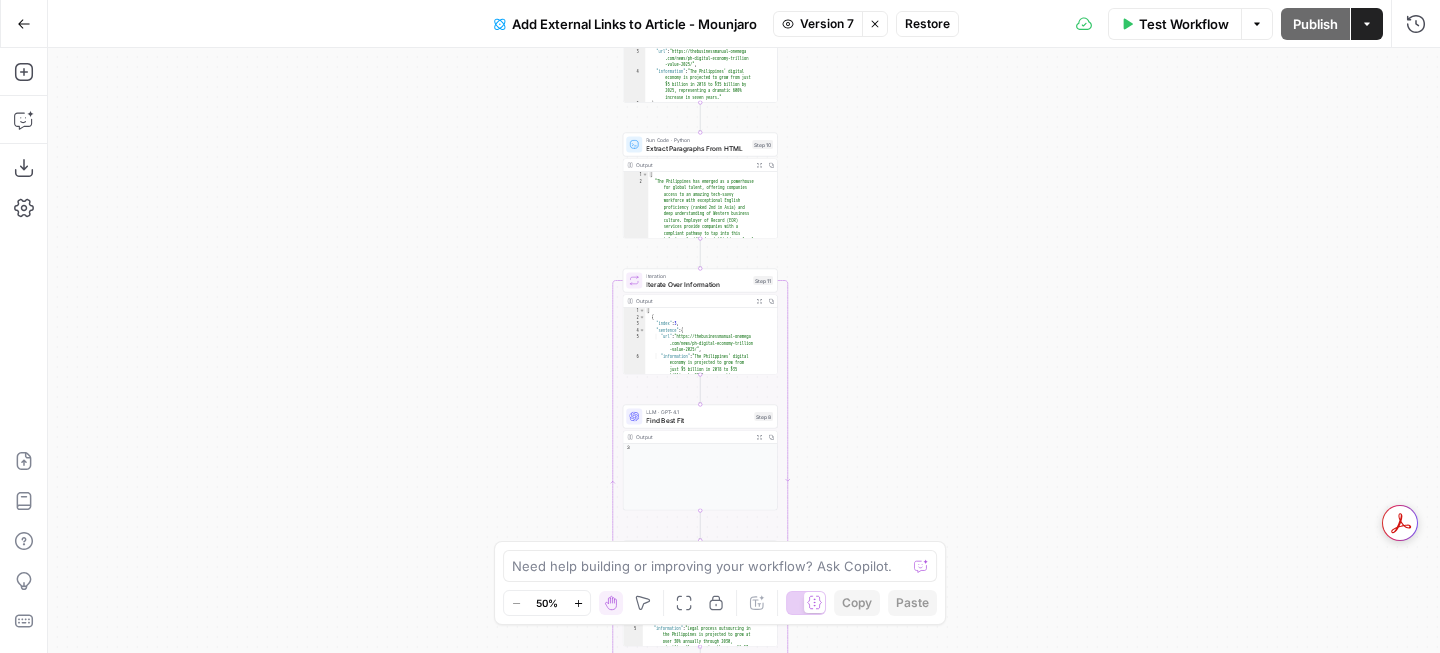click 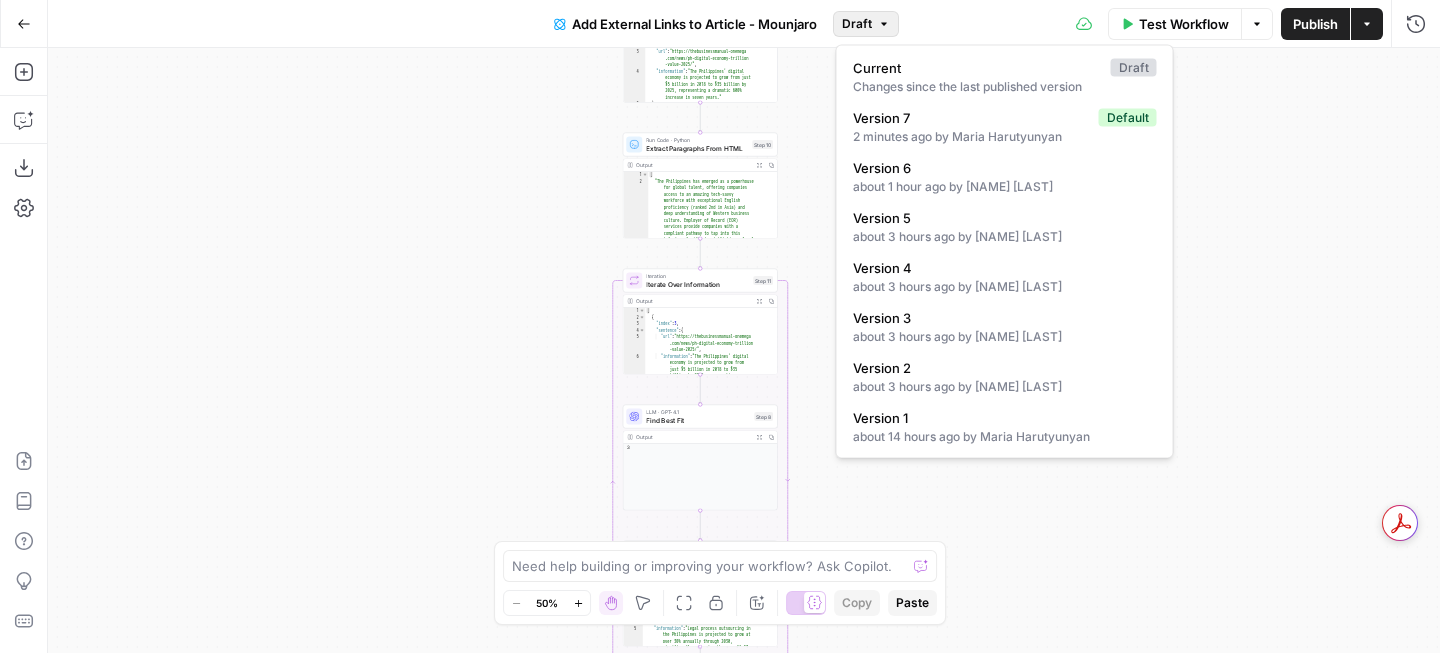 click on "Draft" at bounding box center [857, 24] 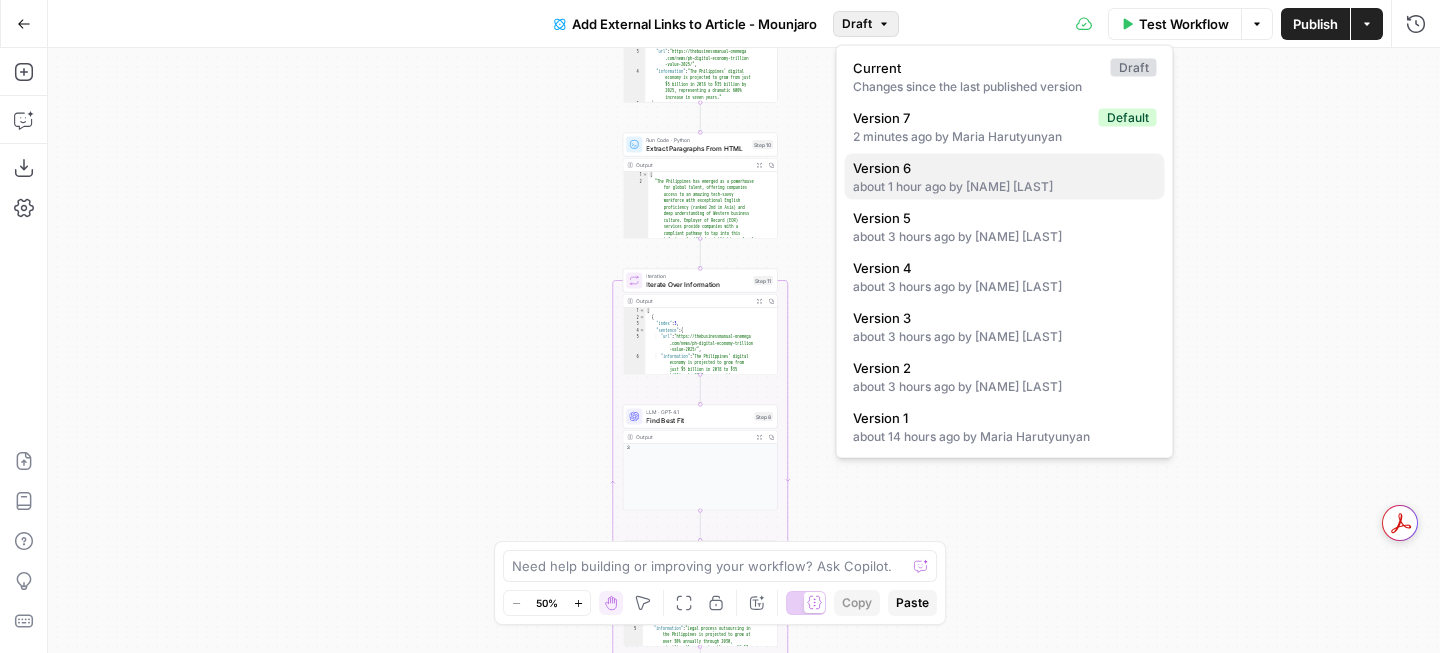 click on "about 1 hour ago
by Maria Harutyunyan" at bounding box center [1005, 187] 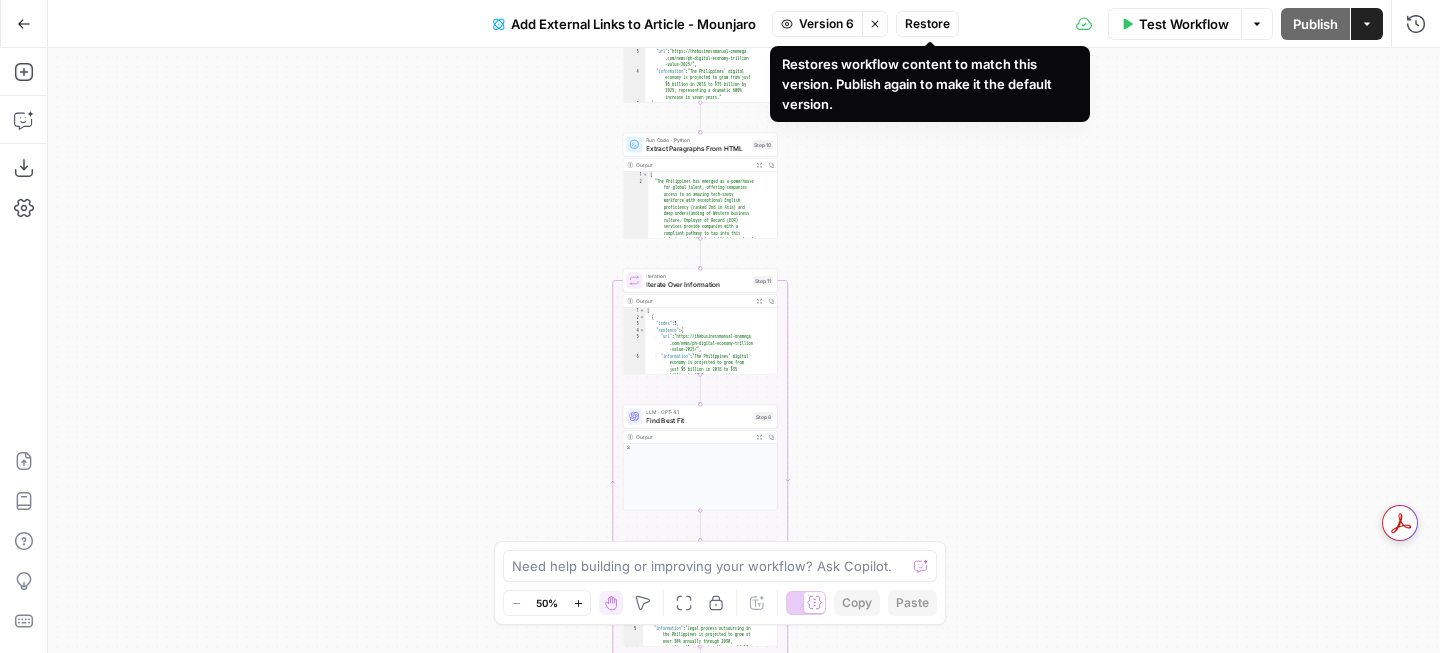 click on "Restore" at bounding box center [927, 24] 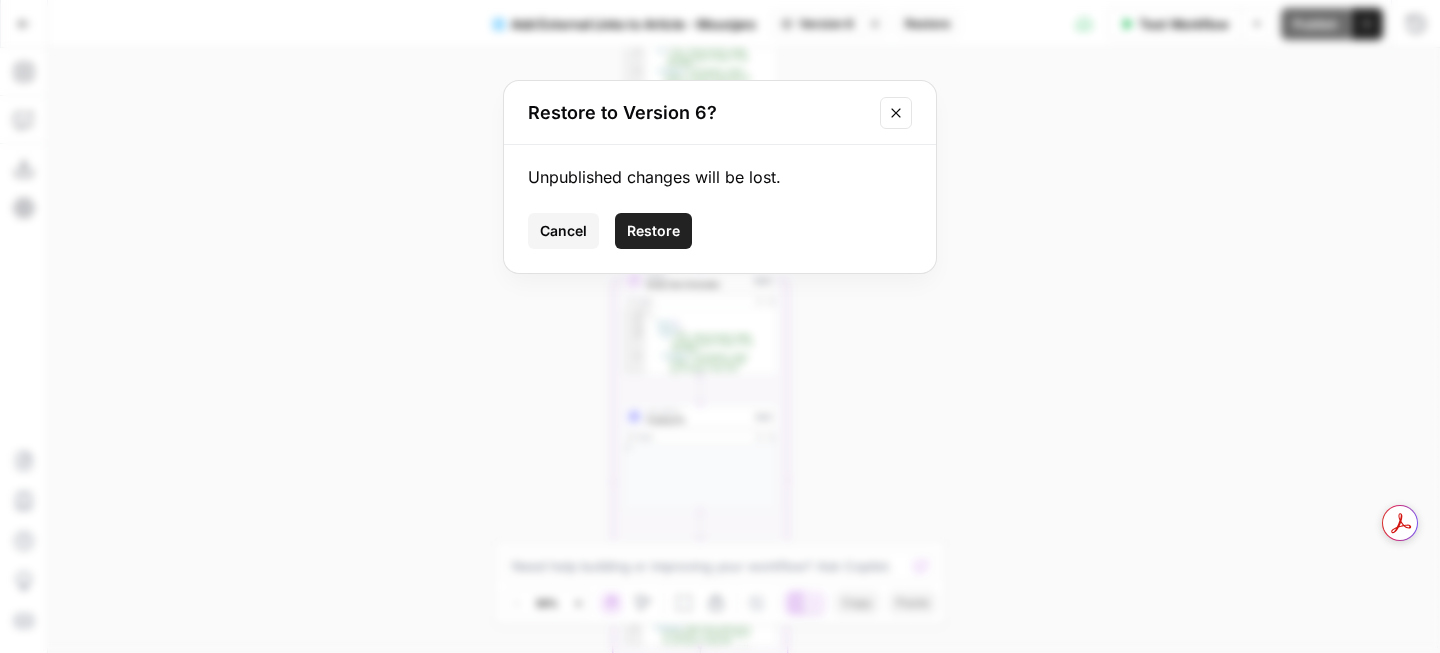 click on "Restore" at bounding box center (653, 231) 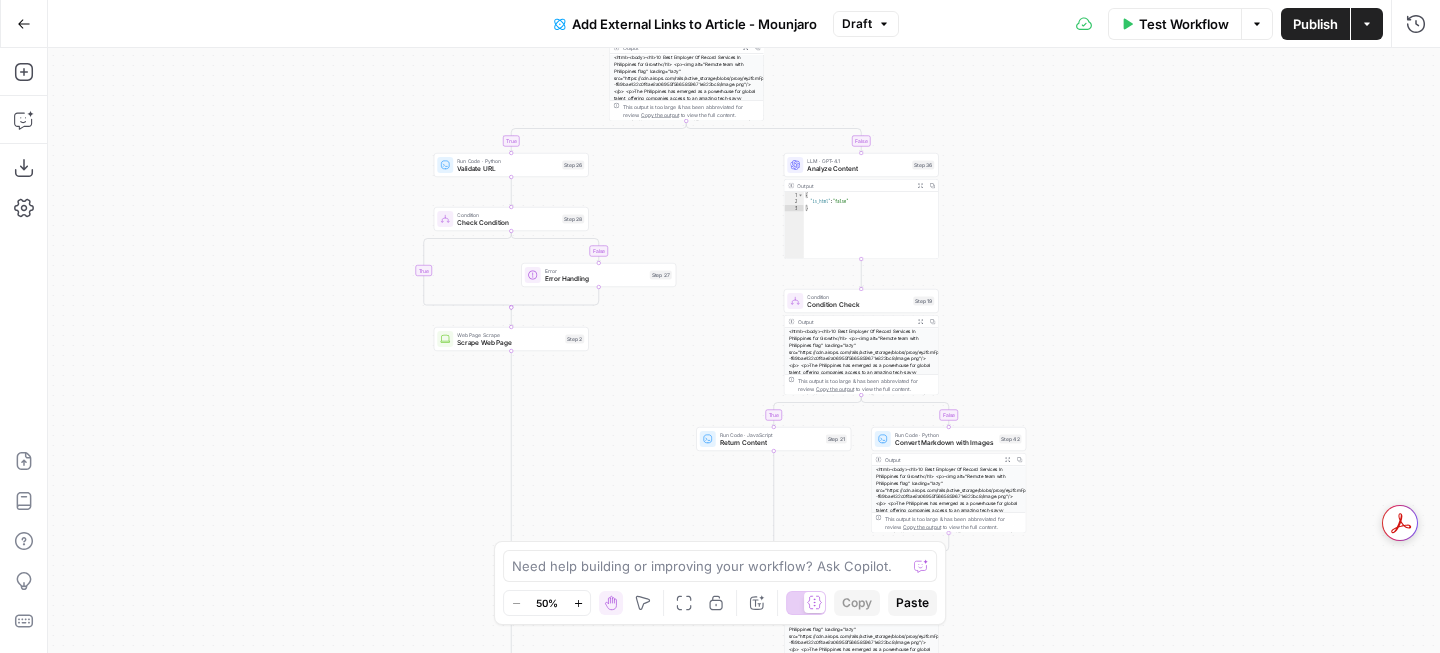 click on "LLM · GPT-4.1 Analyze Content Step 36 Copy step Delete step Edit Note Test" at bounding box center (861, 165) 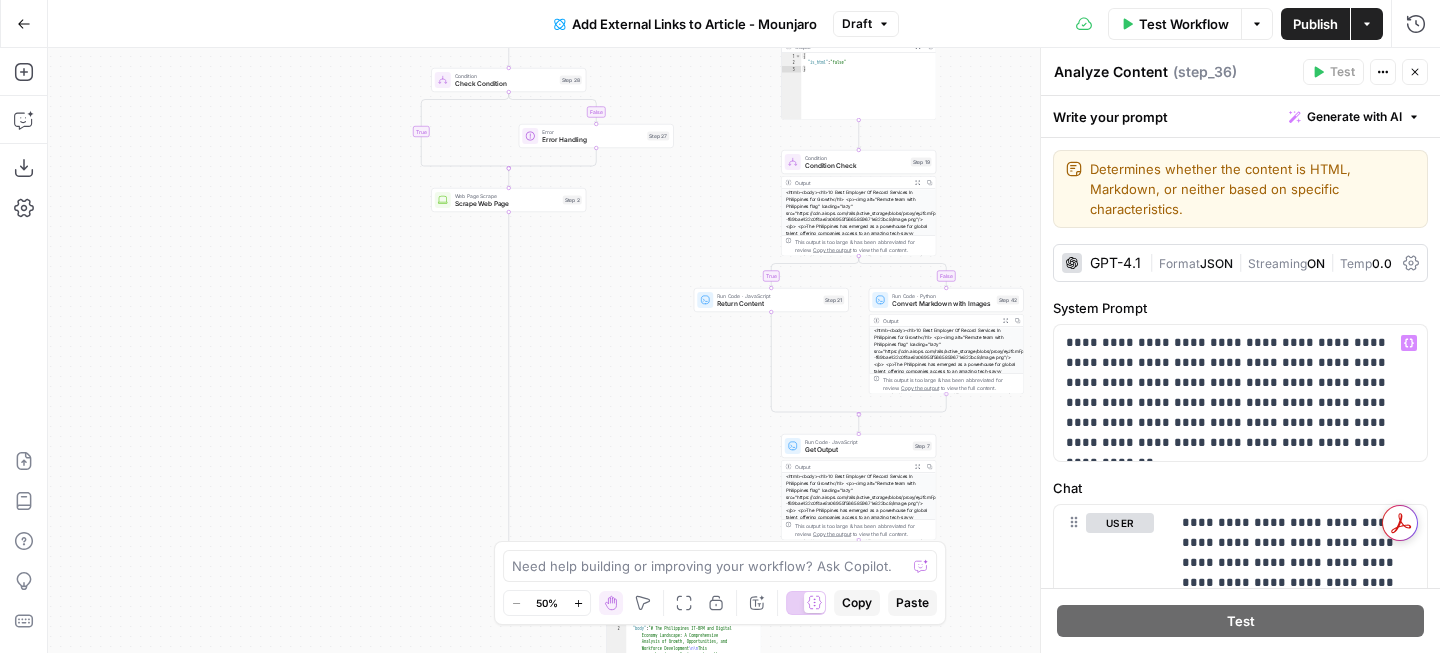 scroll, scrollTop: 29, scrollLeft: 0, axis: vertical 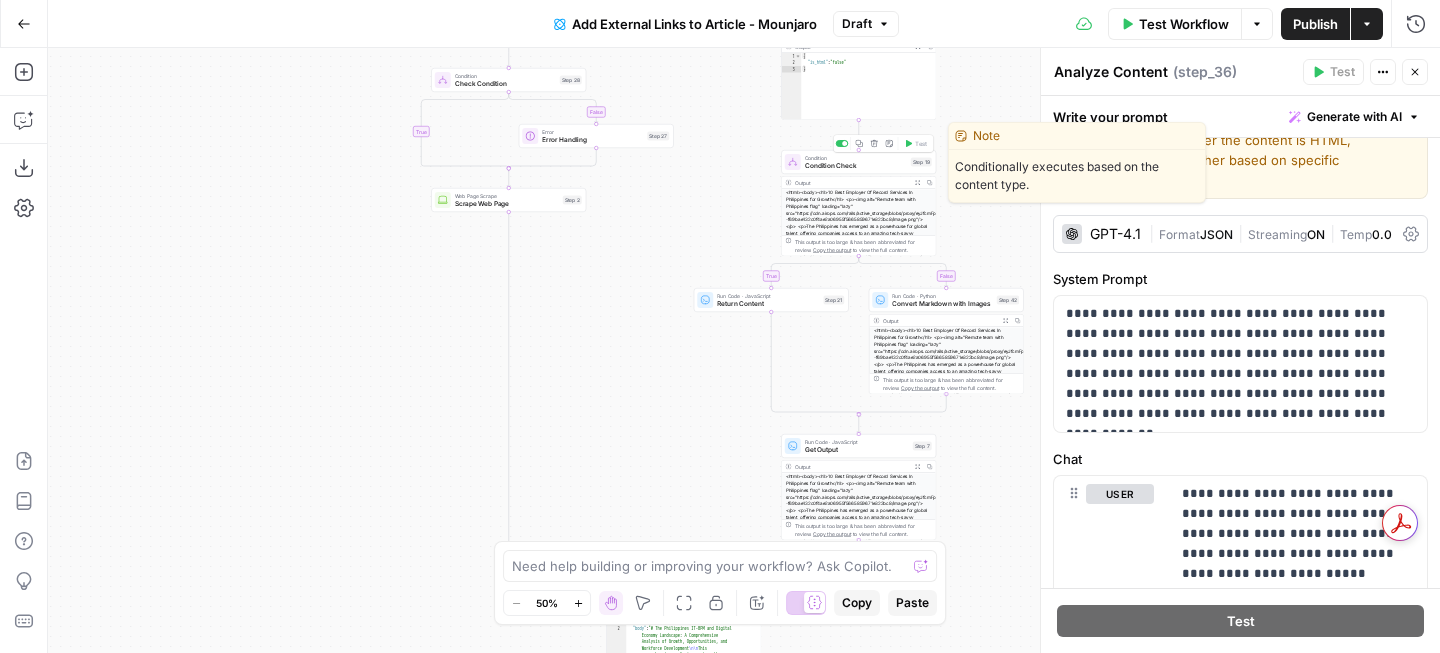 click on "Condition Check" at bounding box center [856, 166] 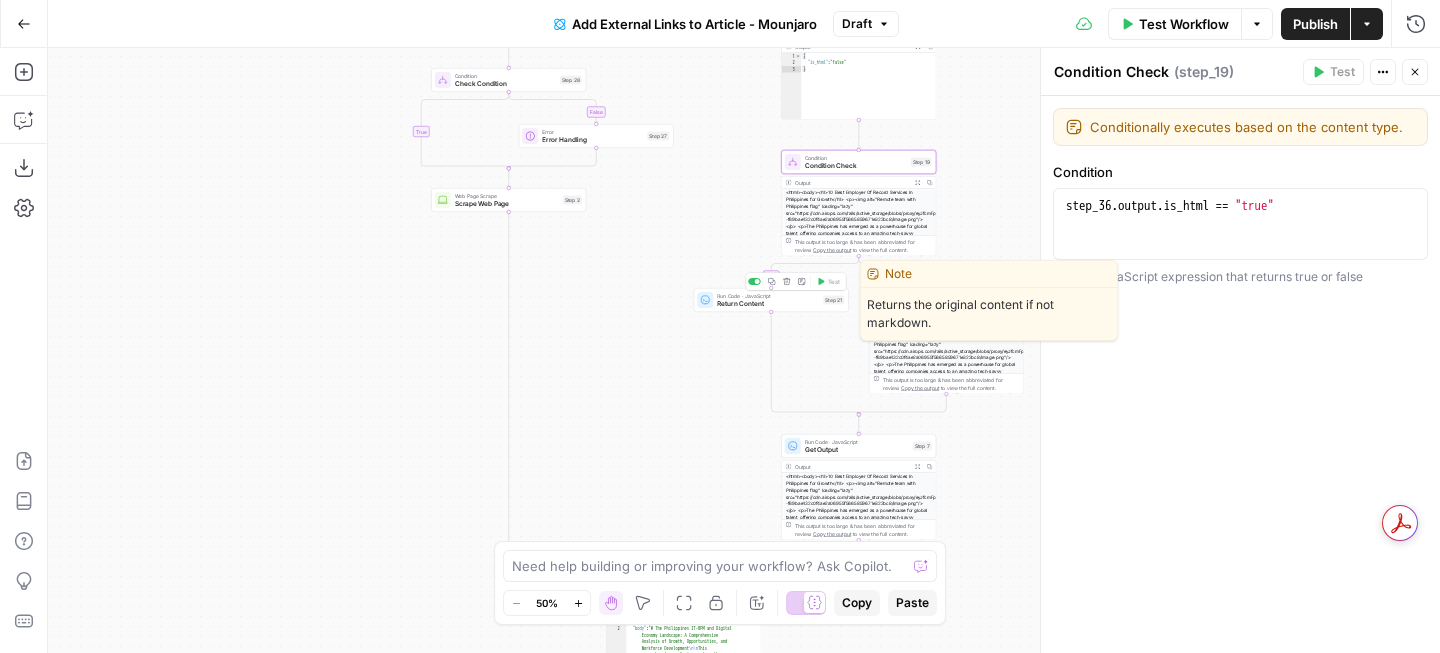 click on "Return Content" at bounding box center (768, 304) 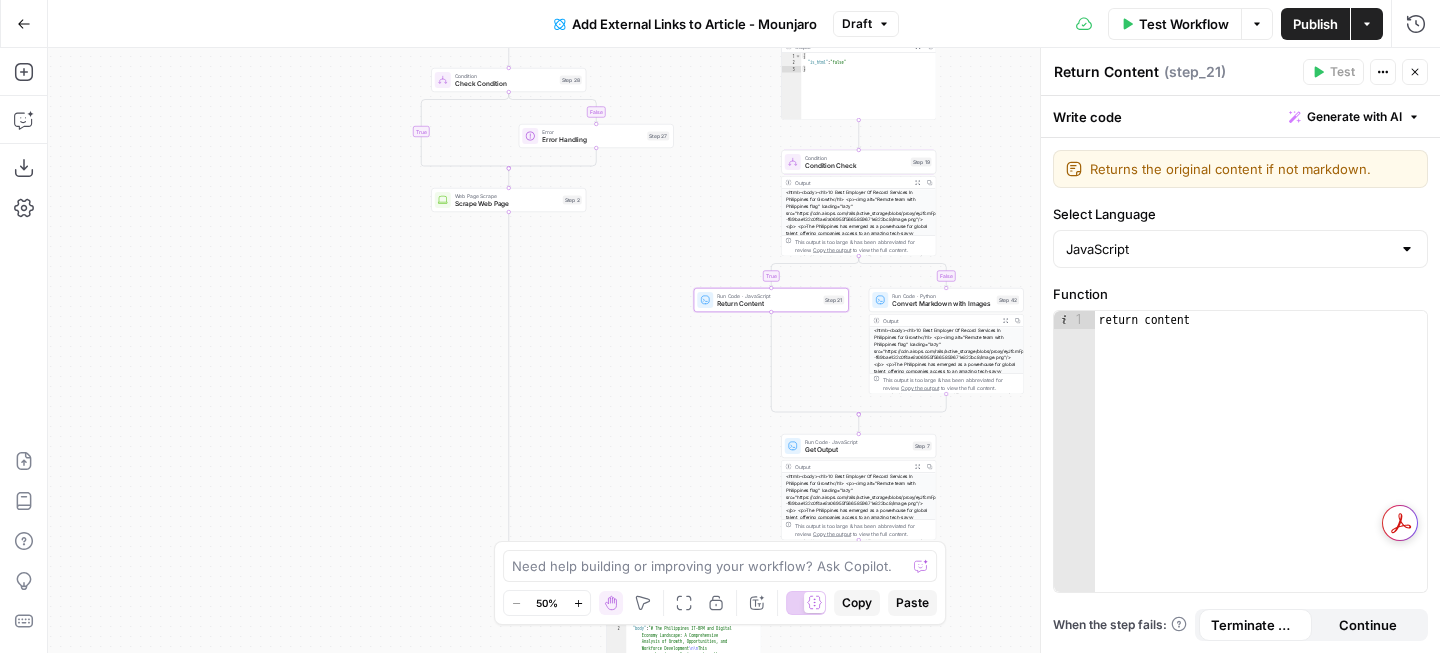 click on "Convert Markdown with Images" at bounding box center (942, 304) 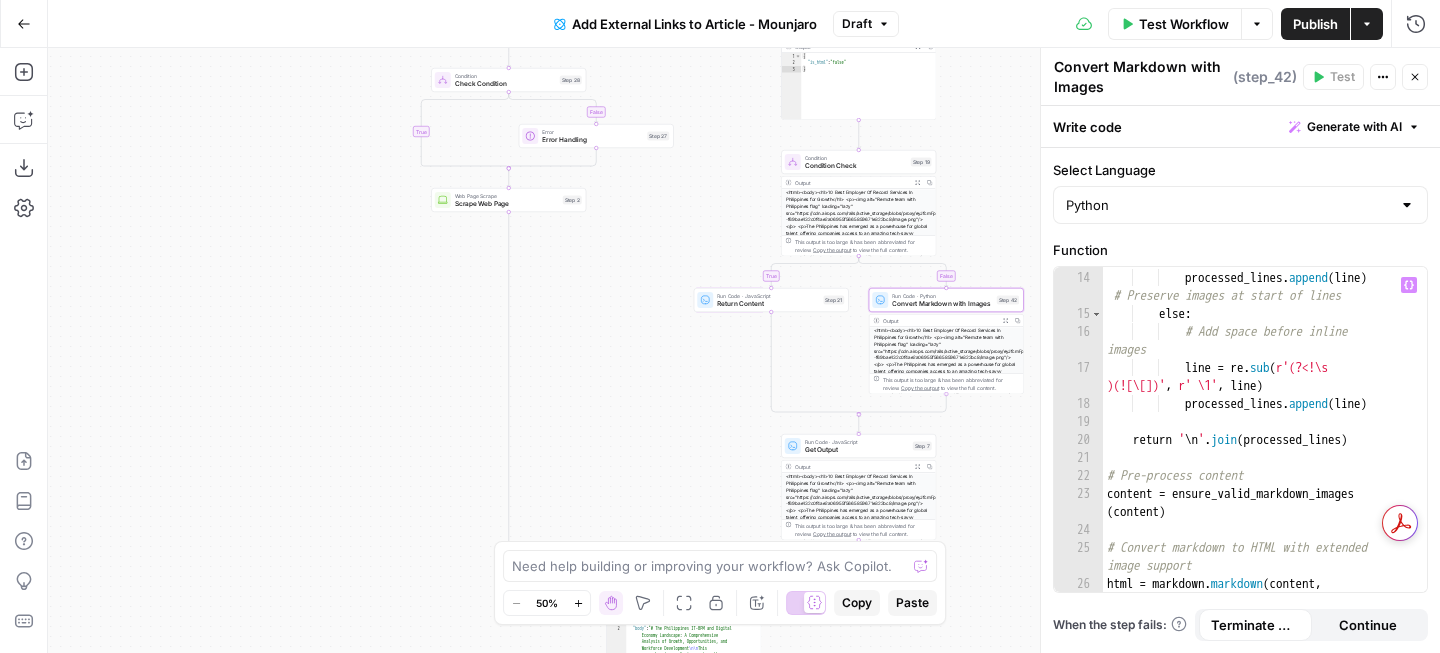 scroll, scrollTop: 303, scrollLeft: 0, axis: vertical 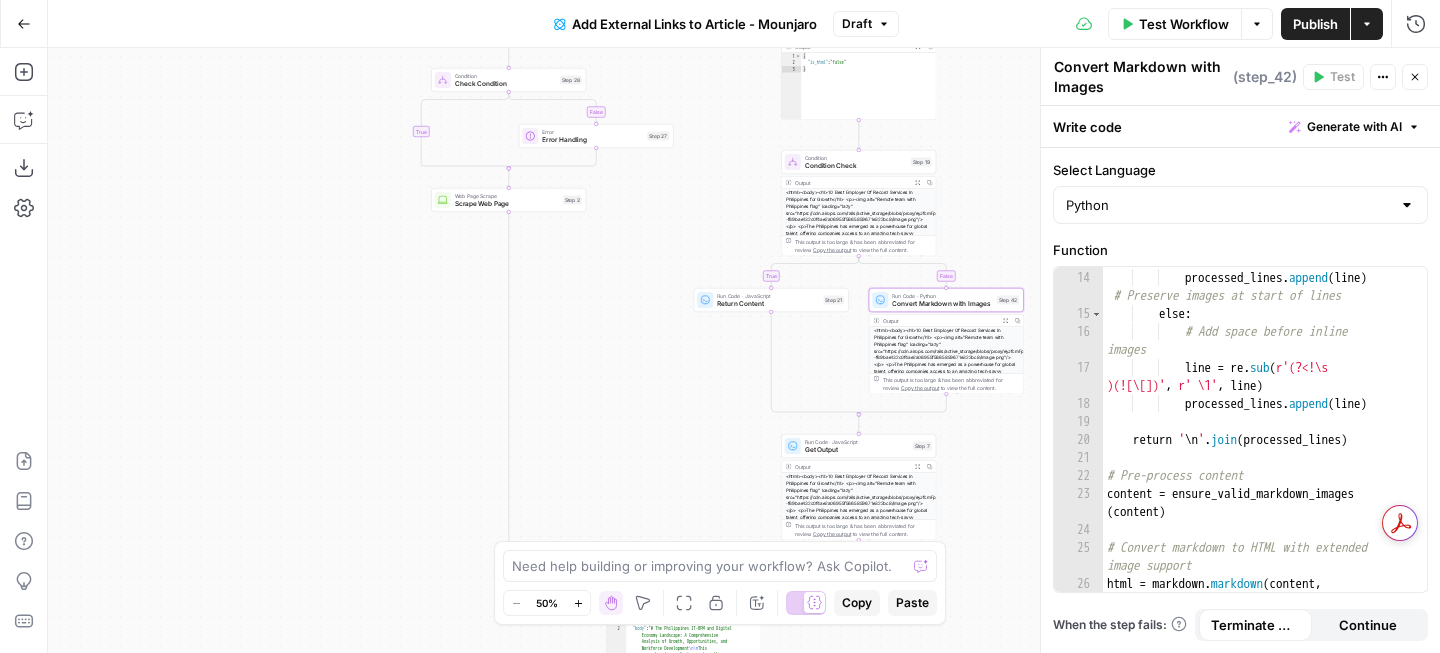click 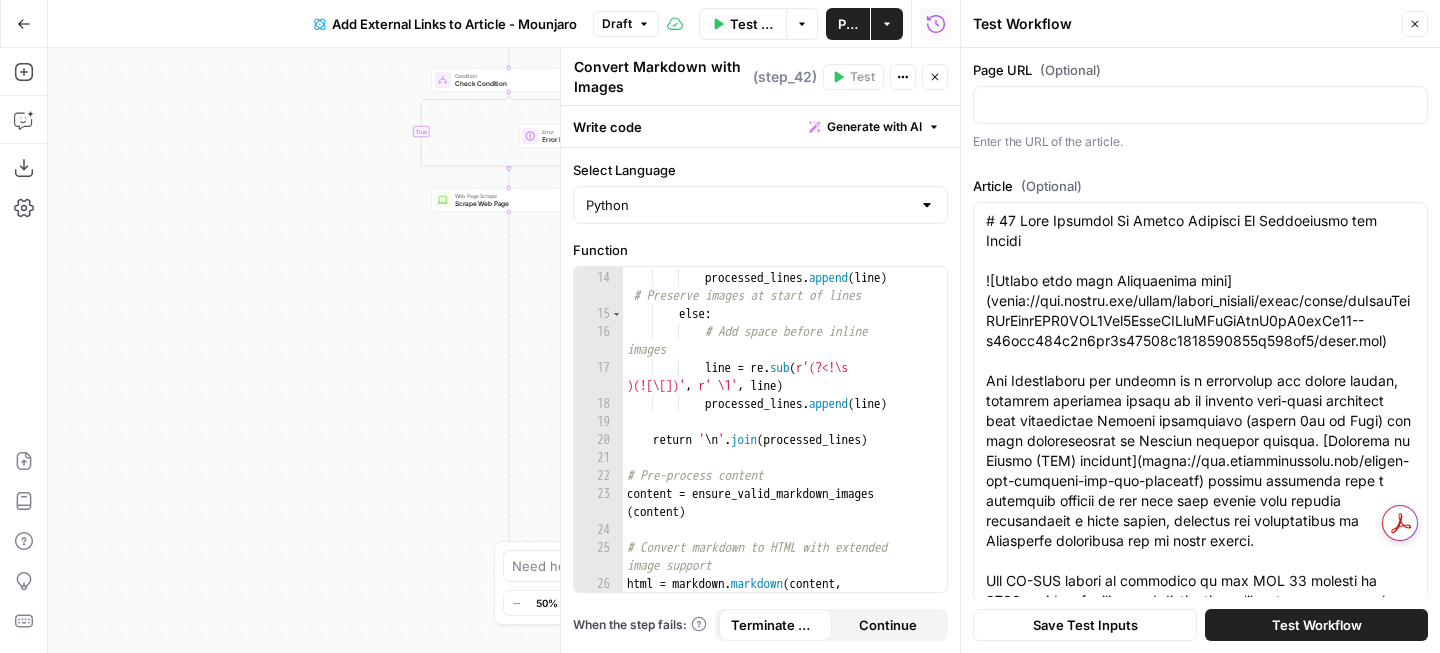 click on "Test Workflow" at bounding box center (1316, 625) 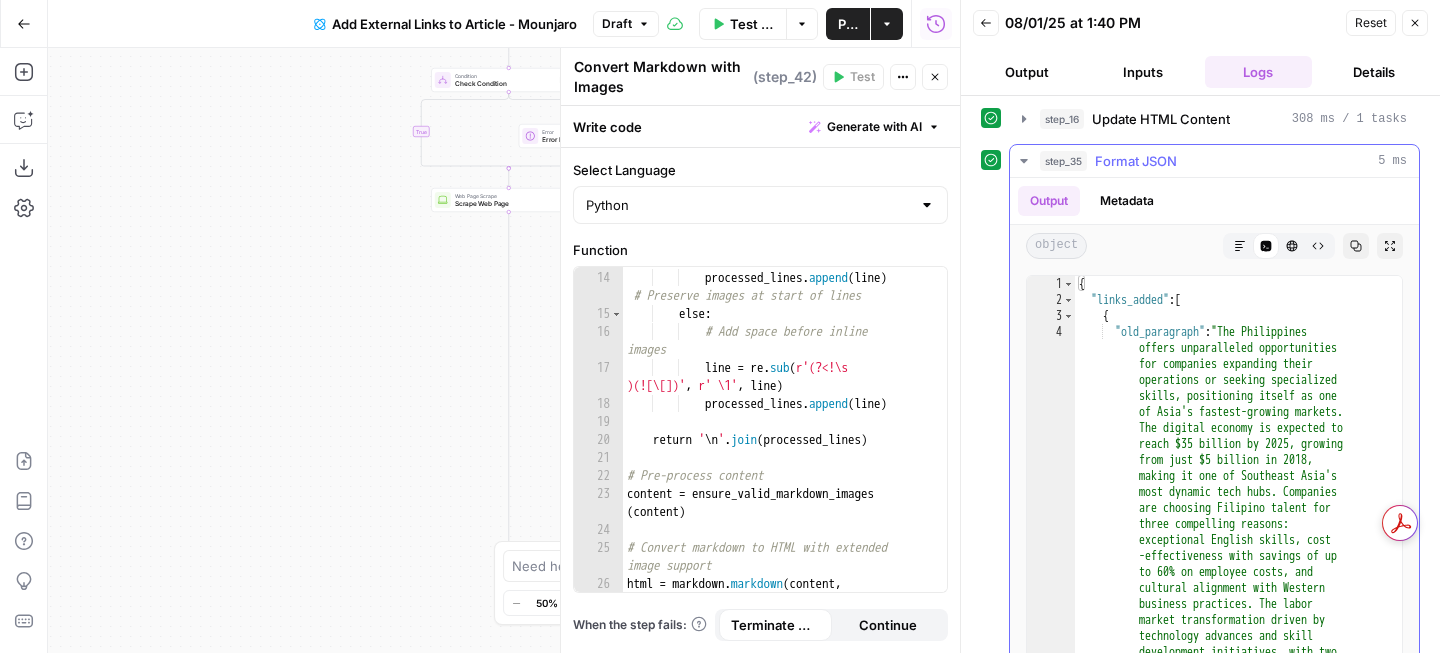 click 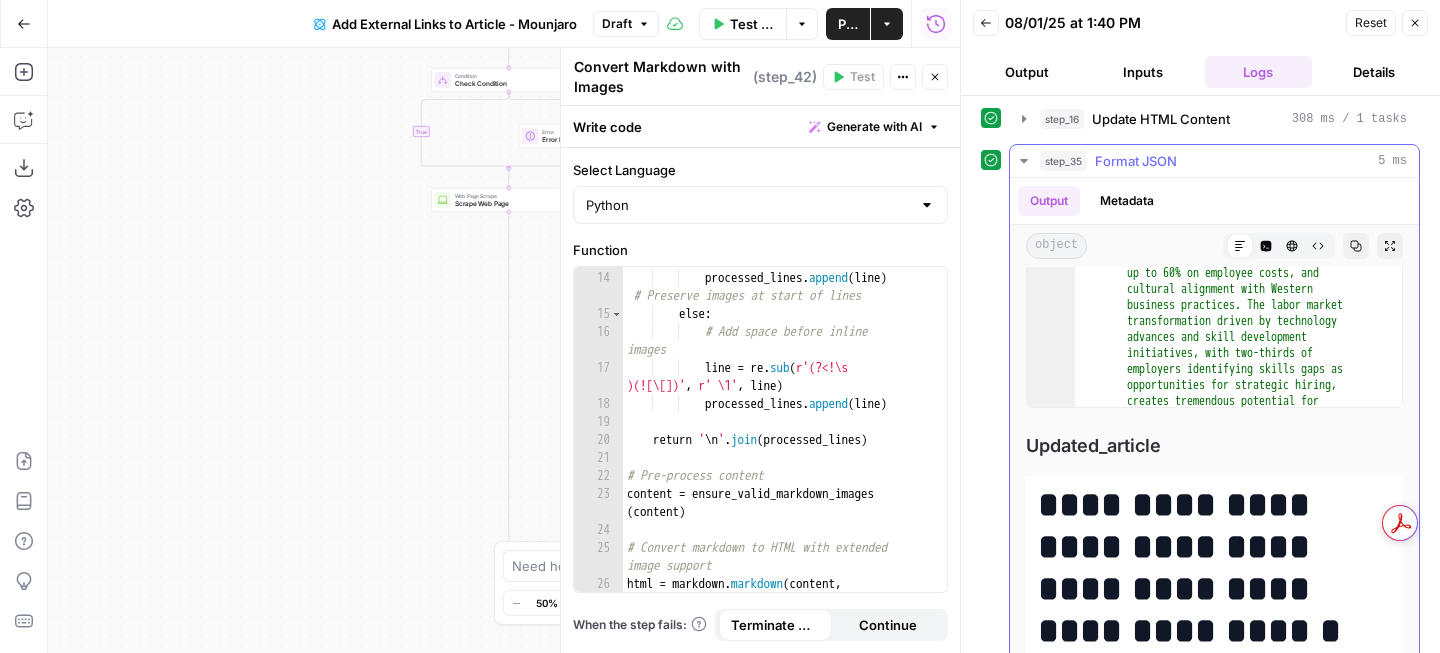 scroll, scrollTop: 429, scrollLeft: 0, axis: vertical 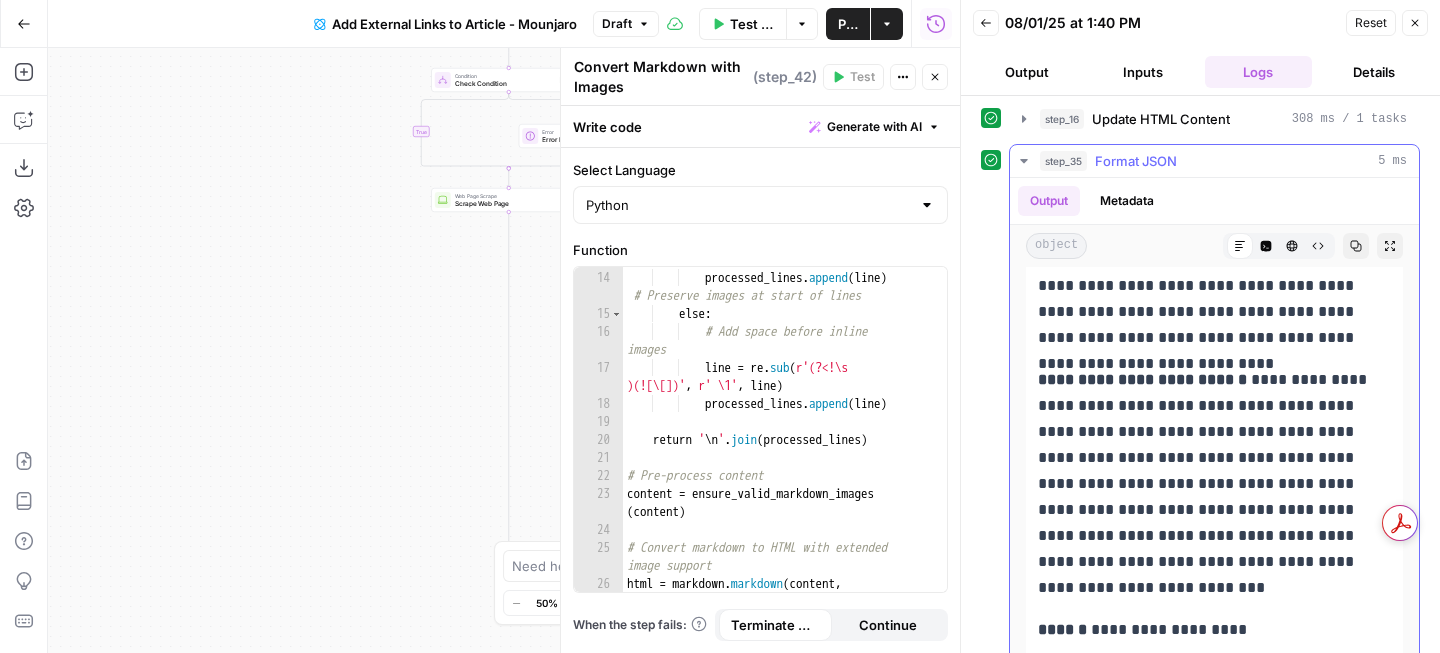 drag, startPoint x: 1229, startPoint y: 350, endPoint x: 1033, endPoint y: 354, distance: 196.04082 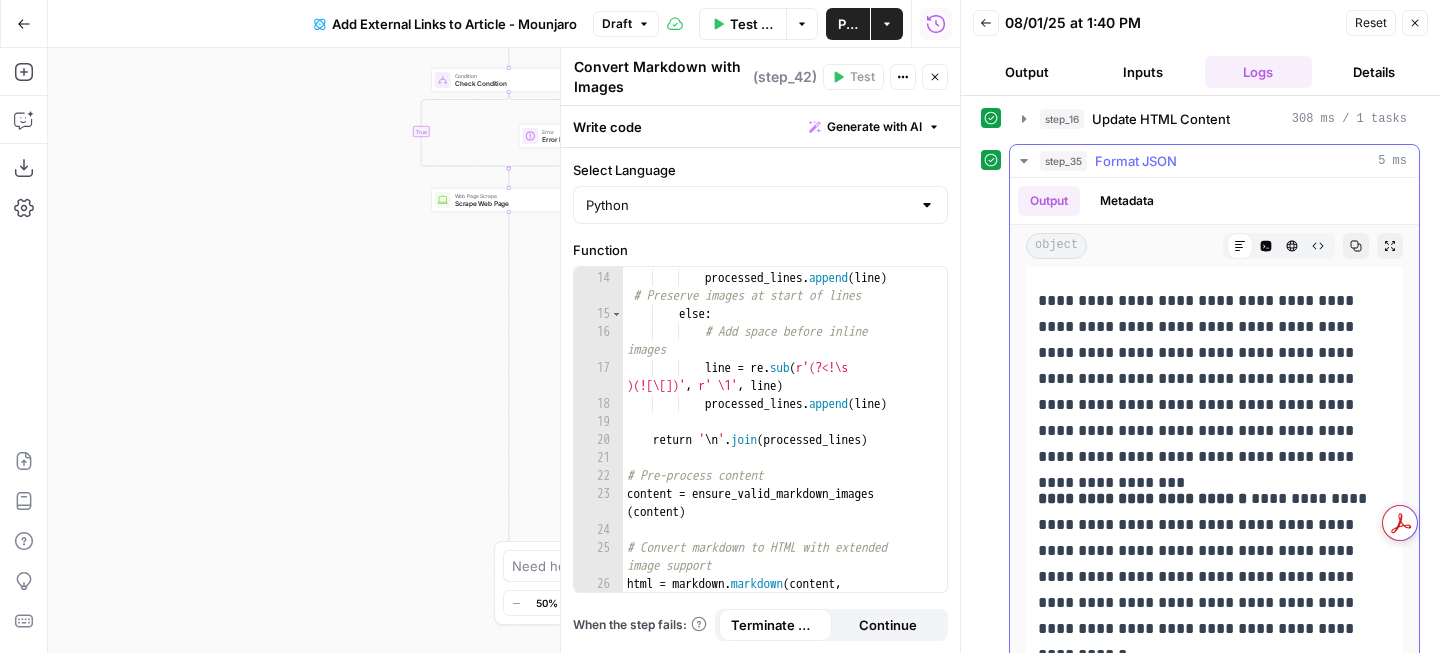 click on "**********" at bounding box center [1214, 564] 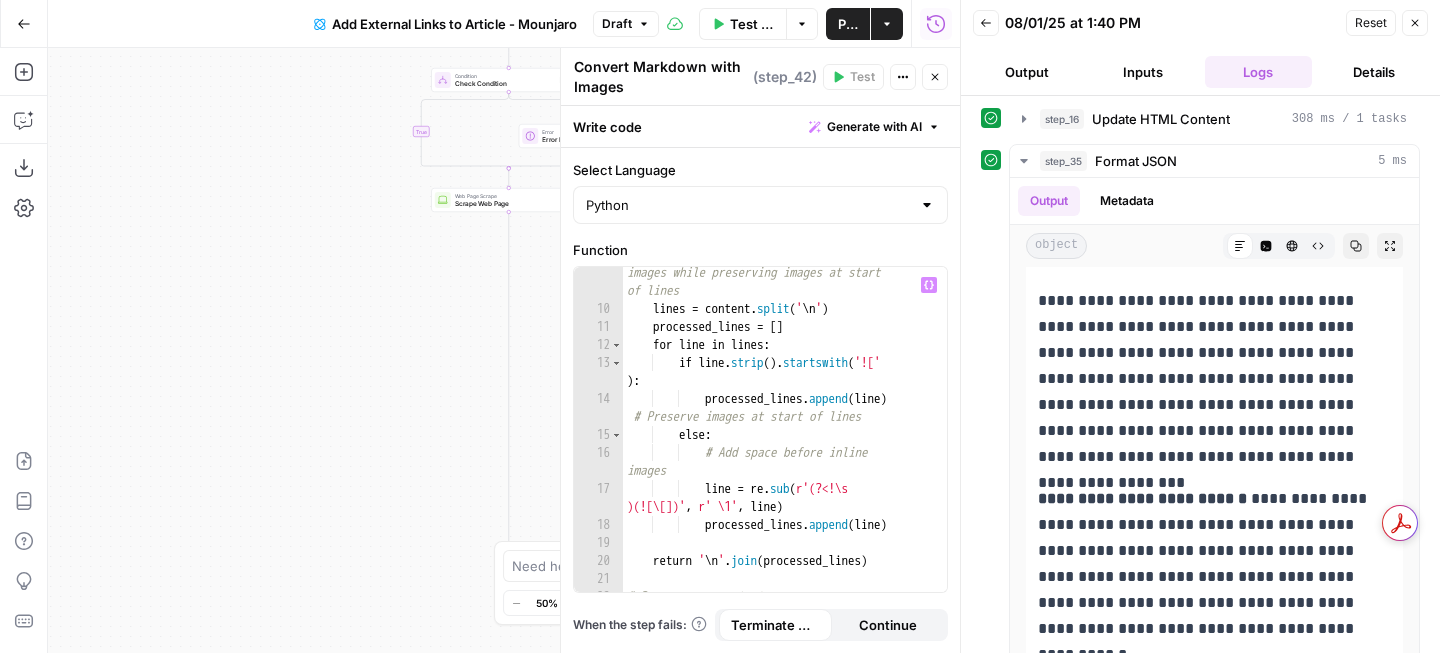 scroll, scrollTop: 182, scrollLeft: 0, axis: vertical 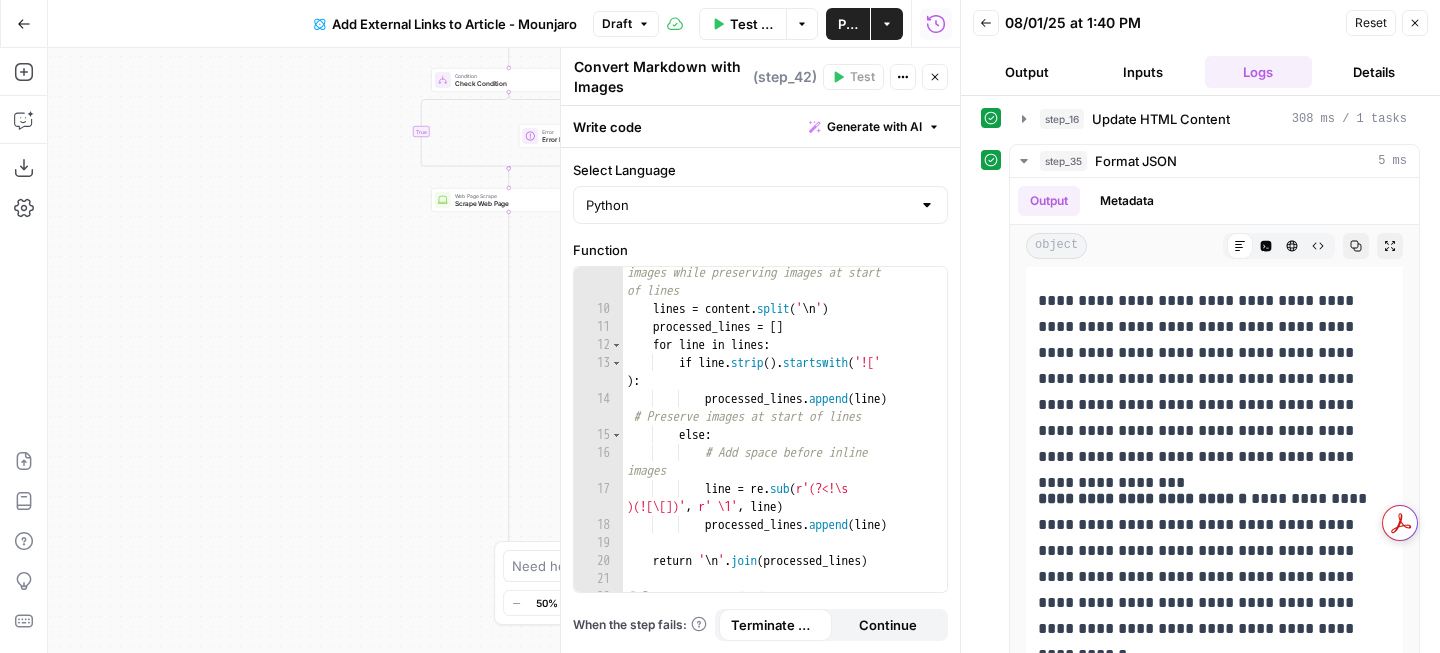click on "Generate with AI" at bounding box center (874, 127) 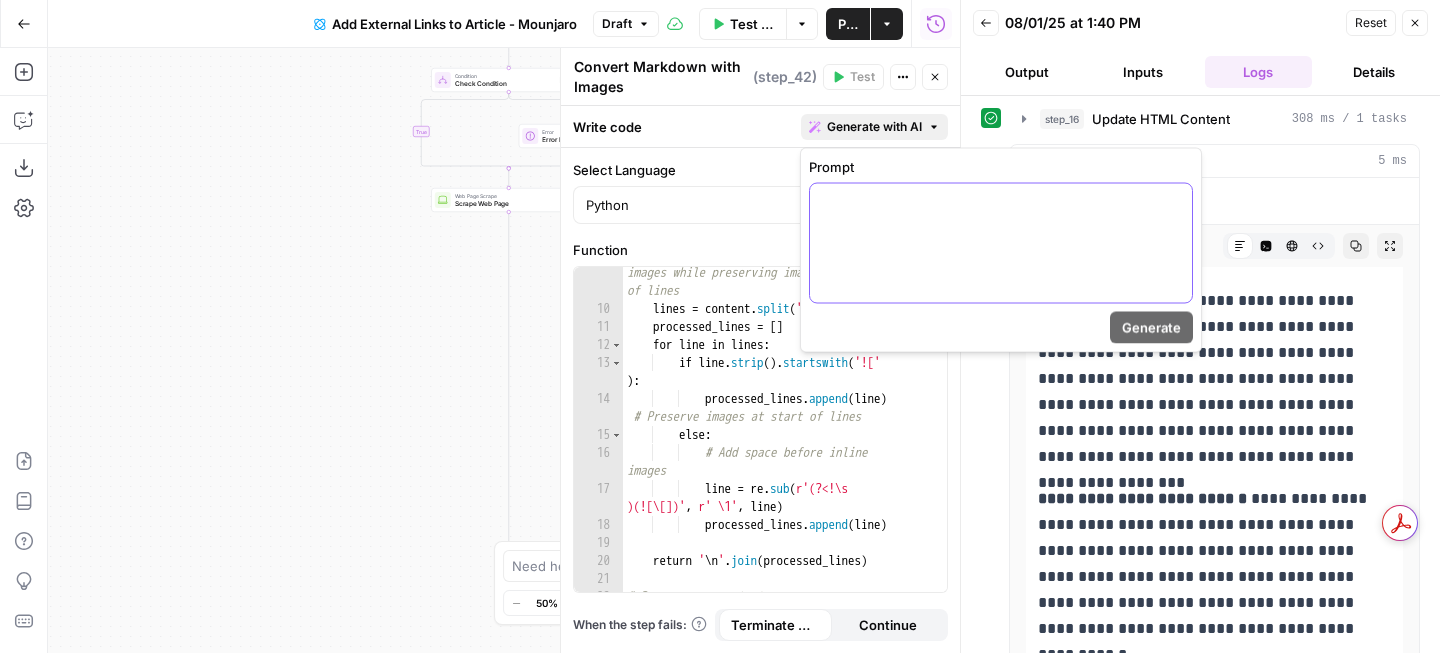click at bounding box center (1001, 243) 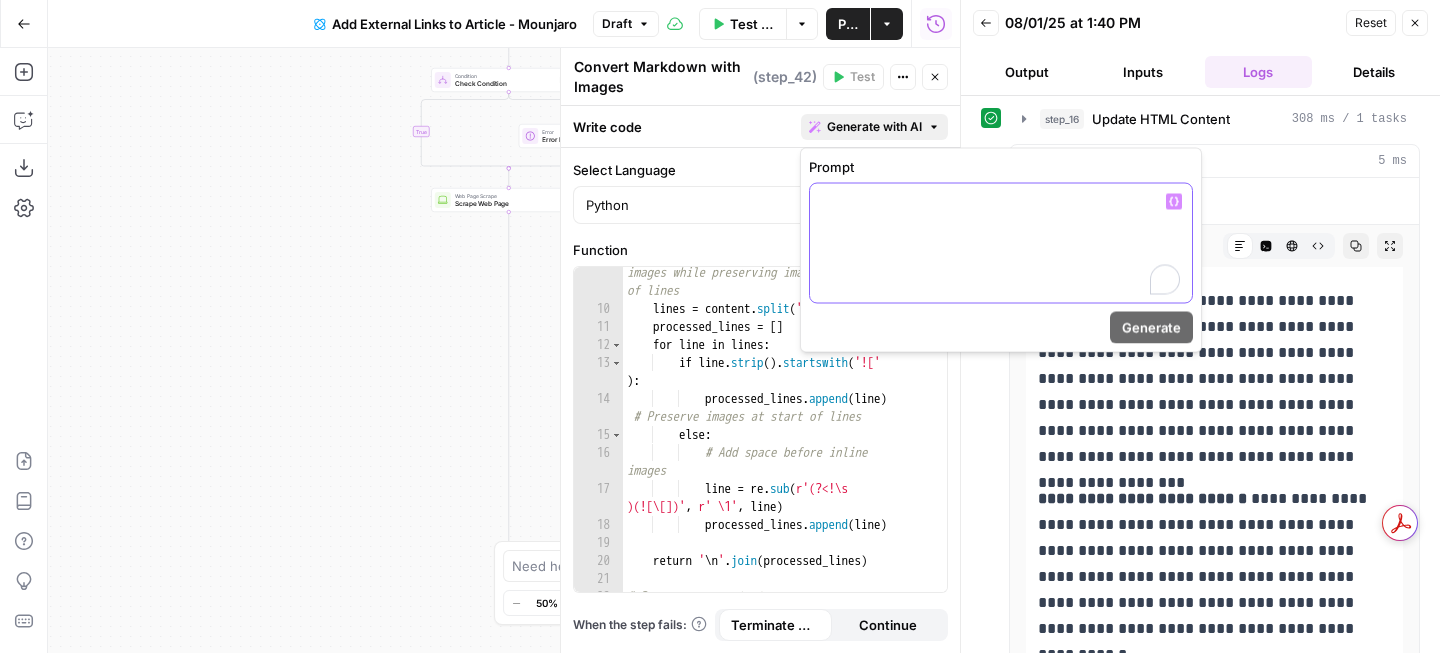 type 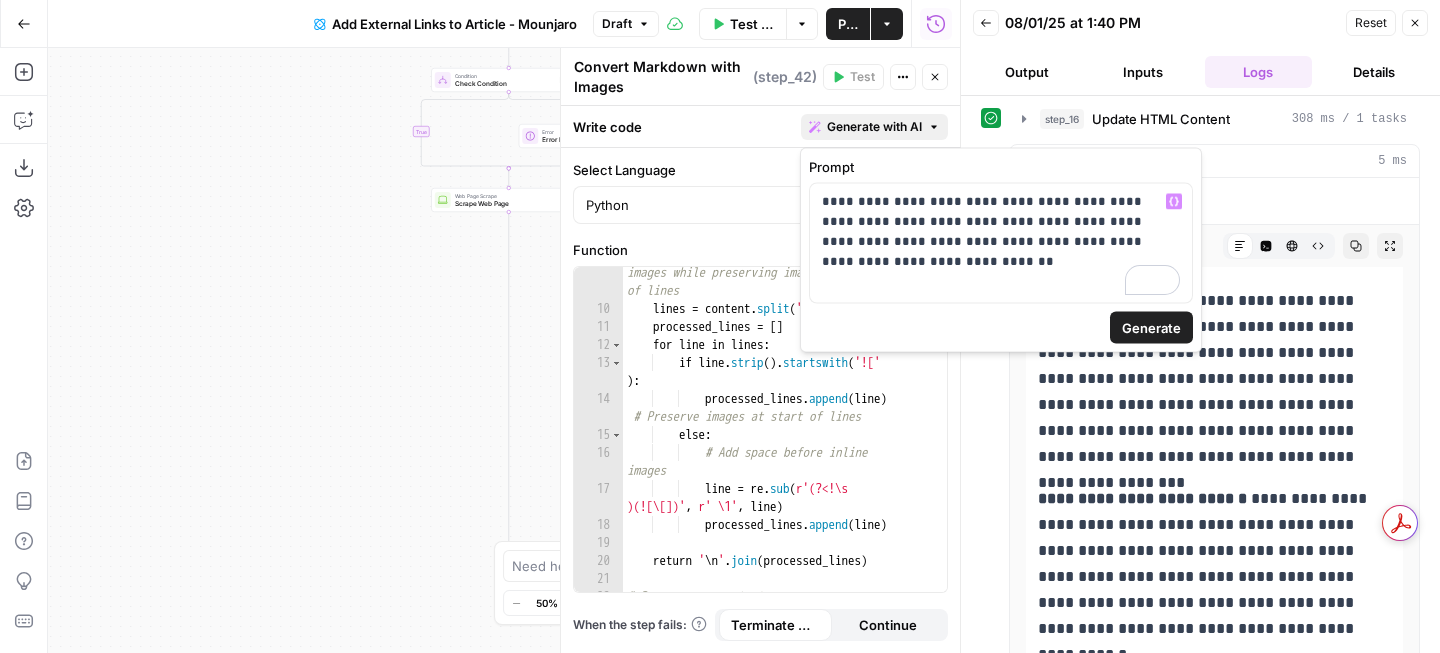 click on "Generate" at bounding box center [1151, 328] 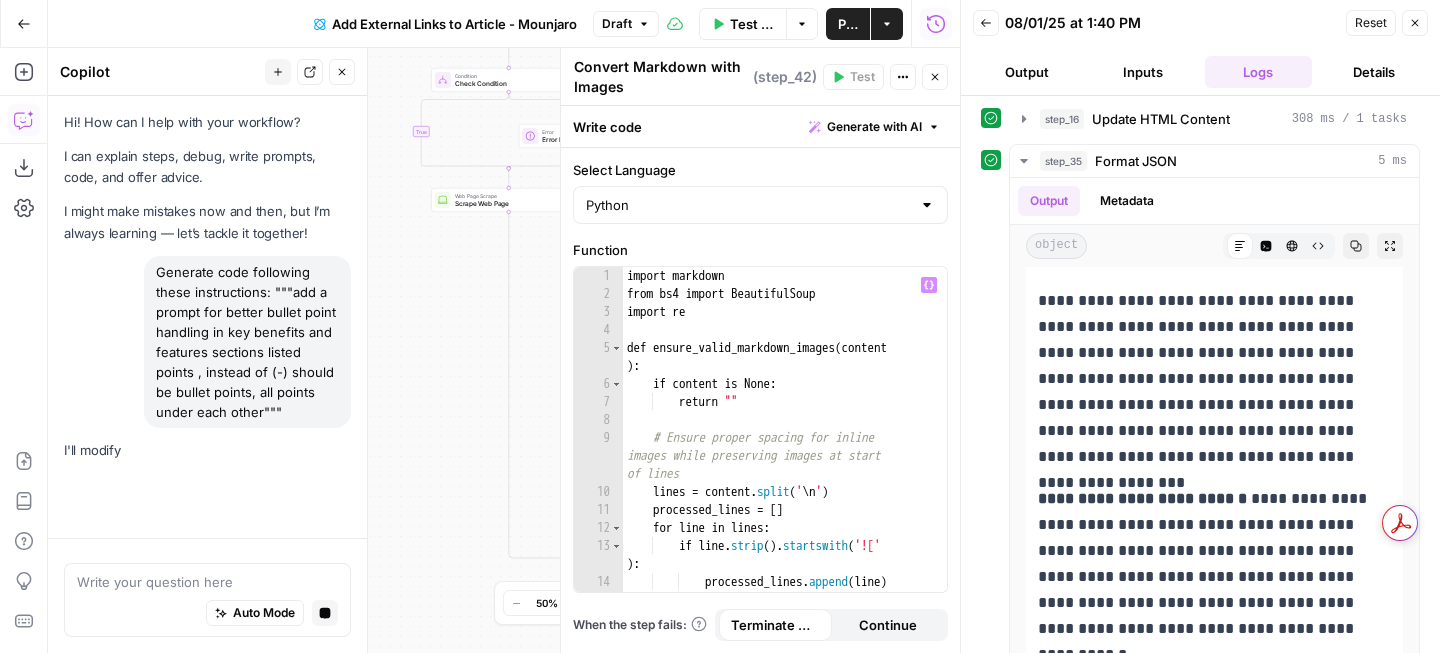 scroll, scrollTop: 0, scrollLeft: 0, axis: both 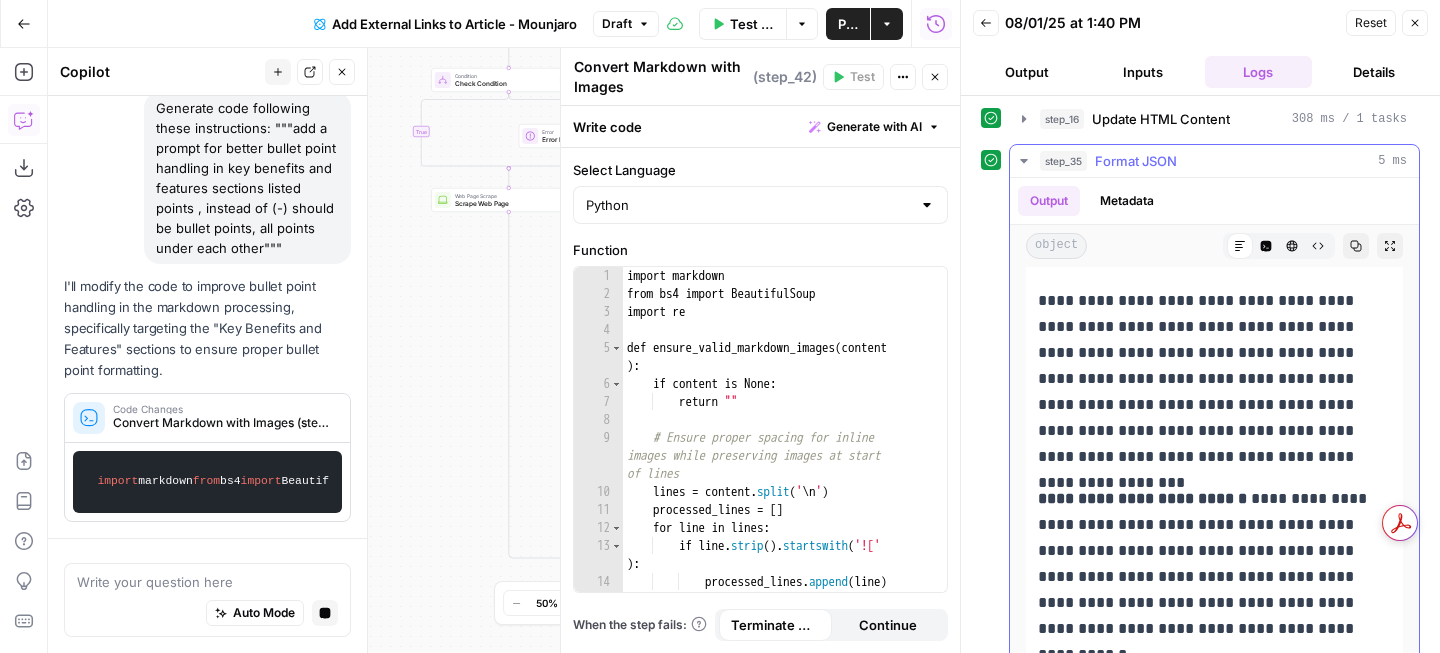 click 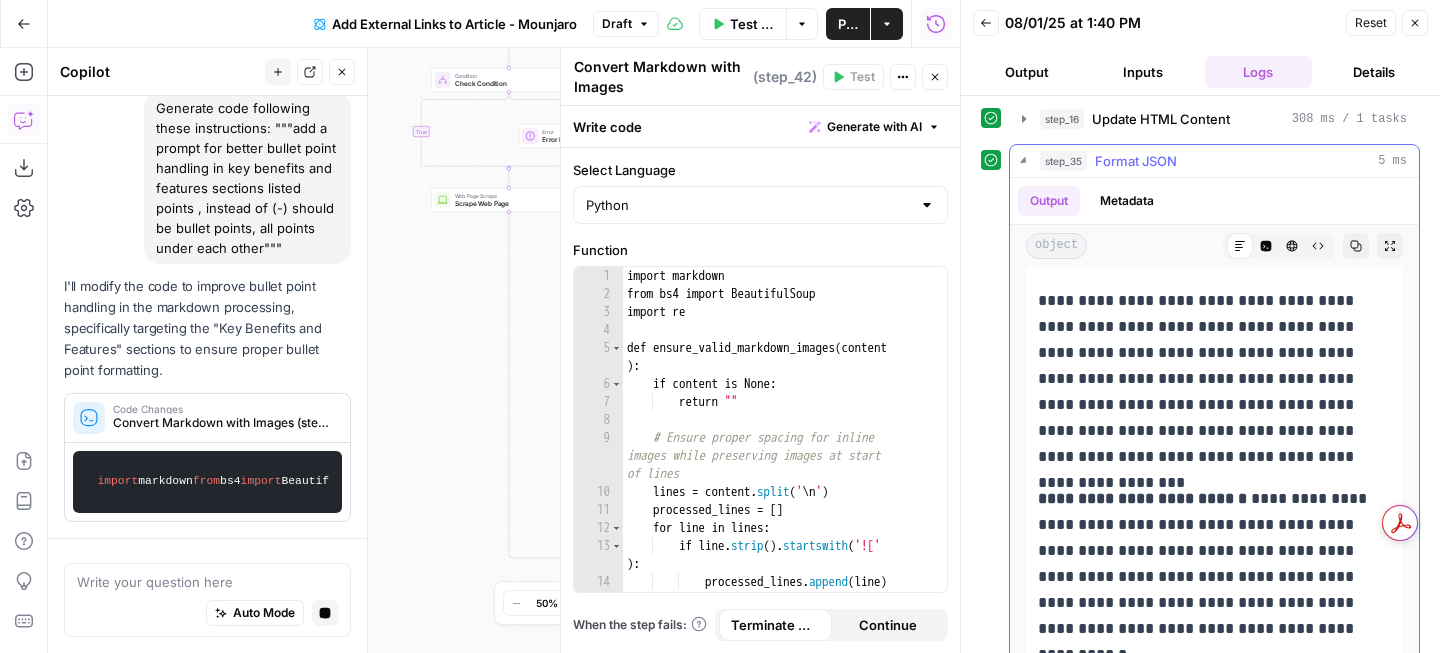 scroll, scrollTop: 281, scrollLeft: 0, axis: vertical 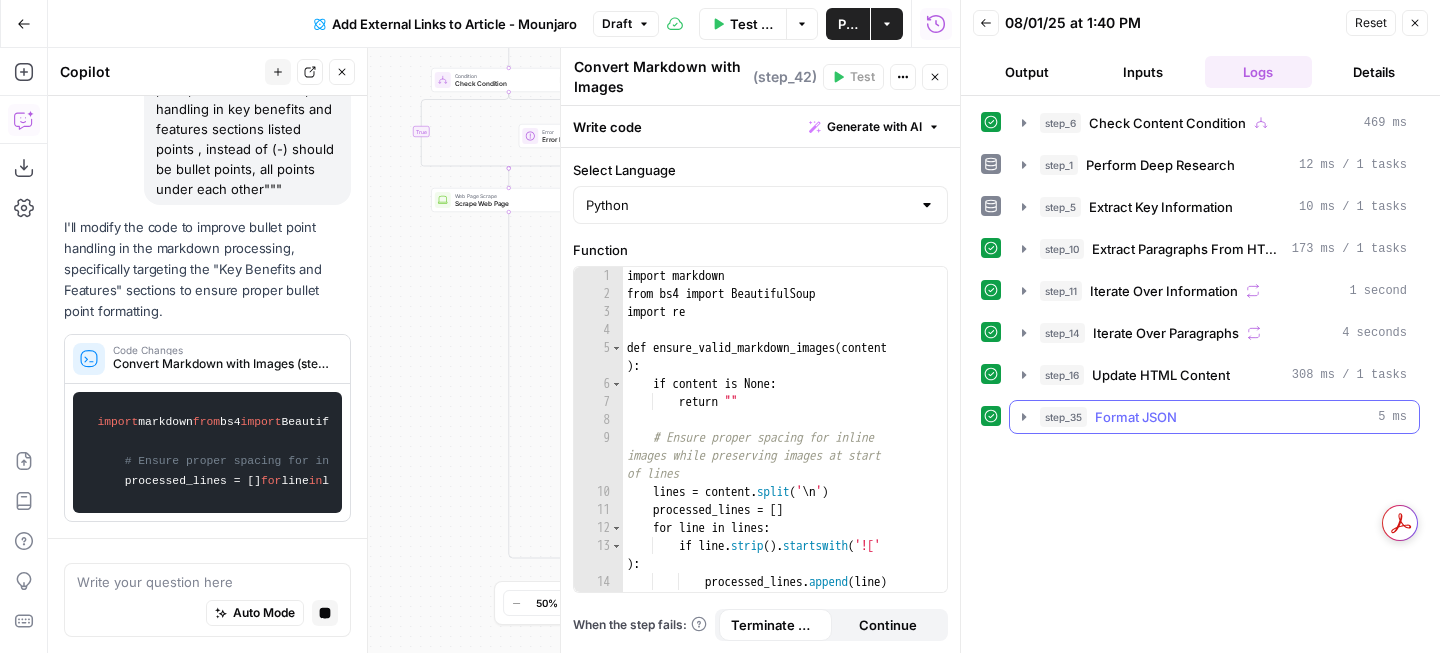 click 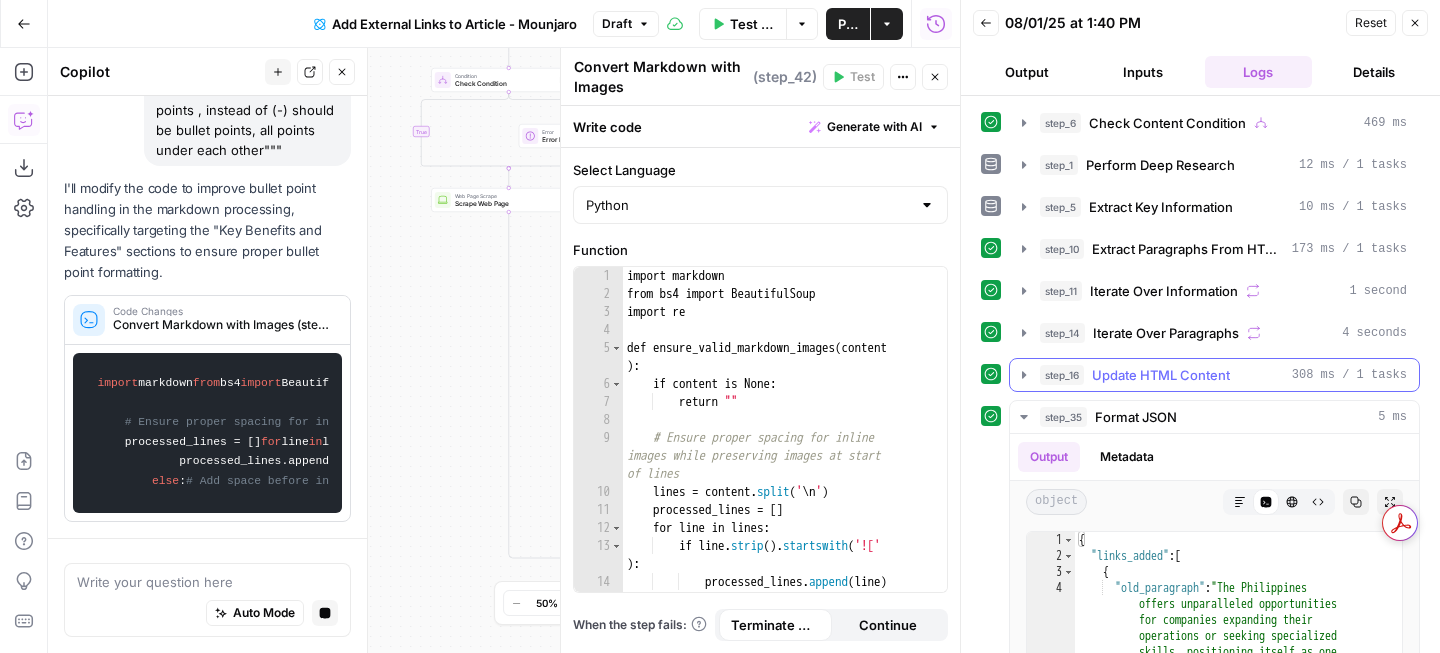 scroll, scrollTop: 515, scrollLeft: 0, axis: vertical 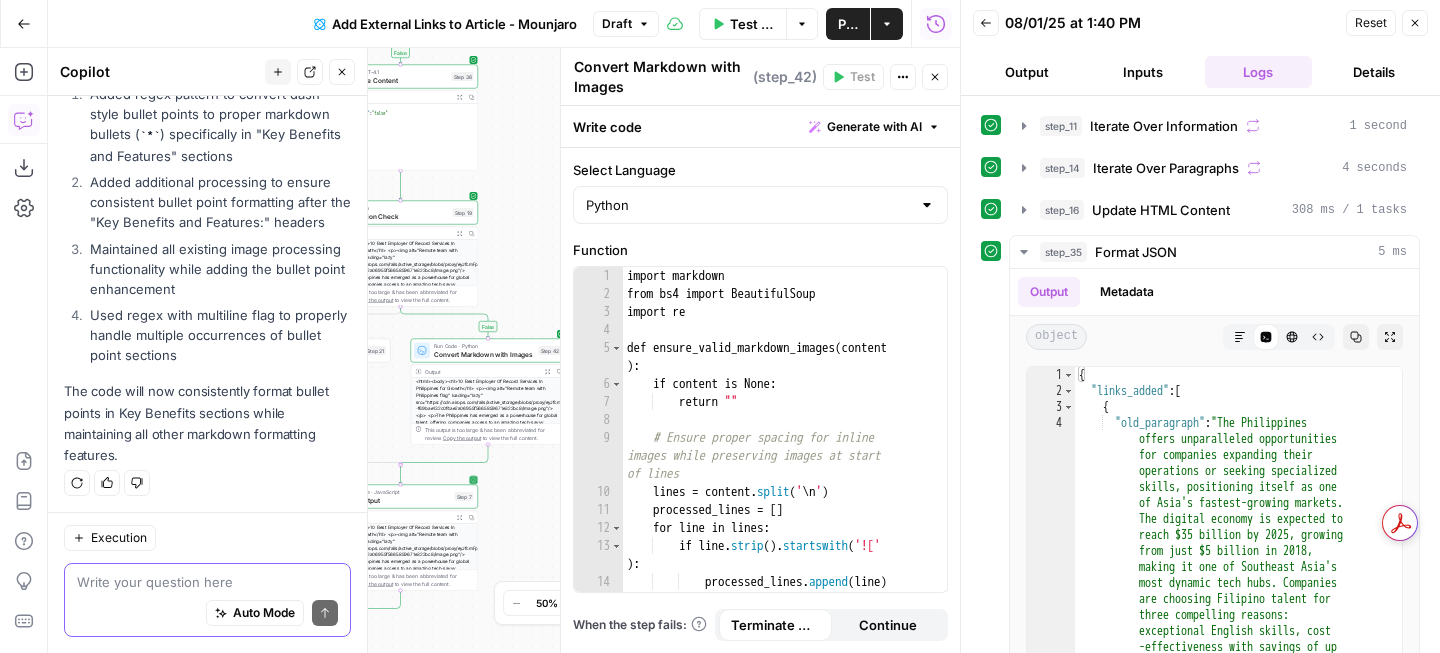 click at bounding box center [207, 582] 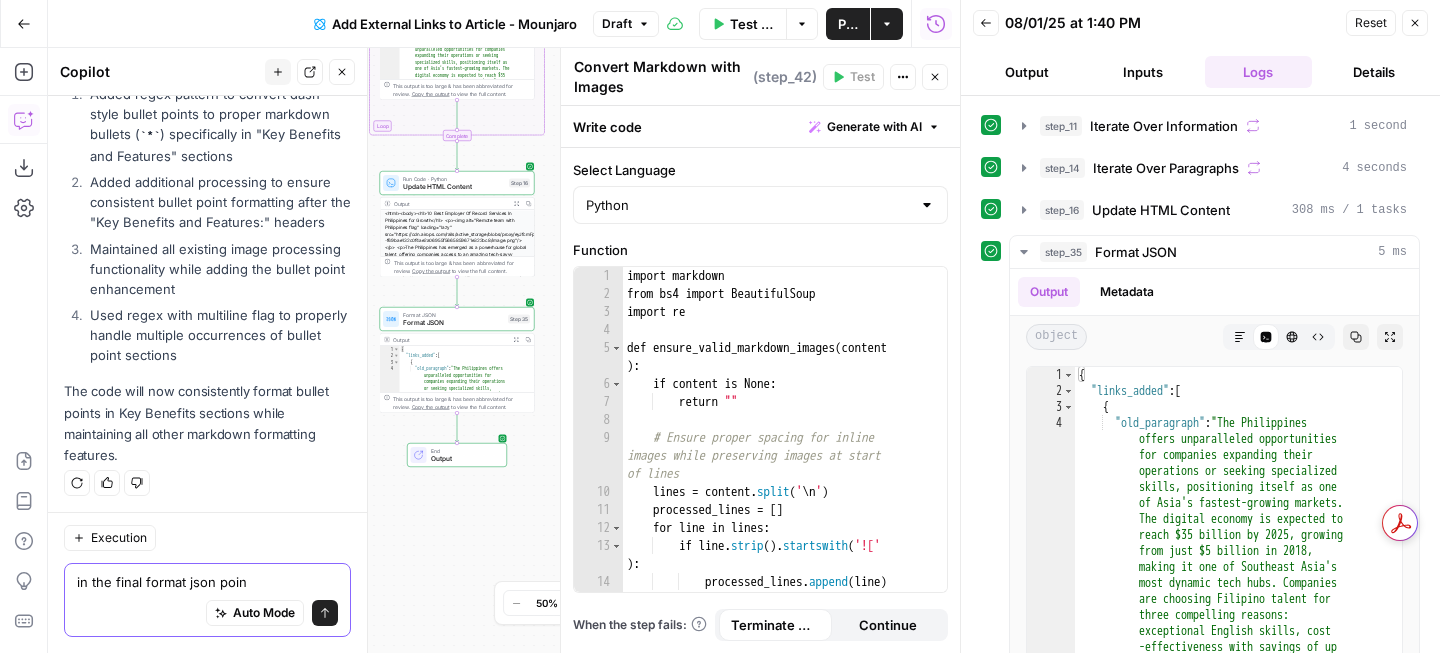 type on "in the final format json point" 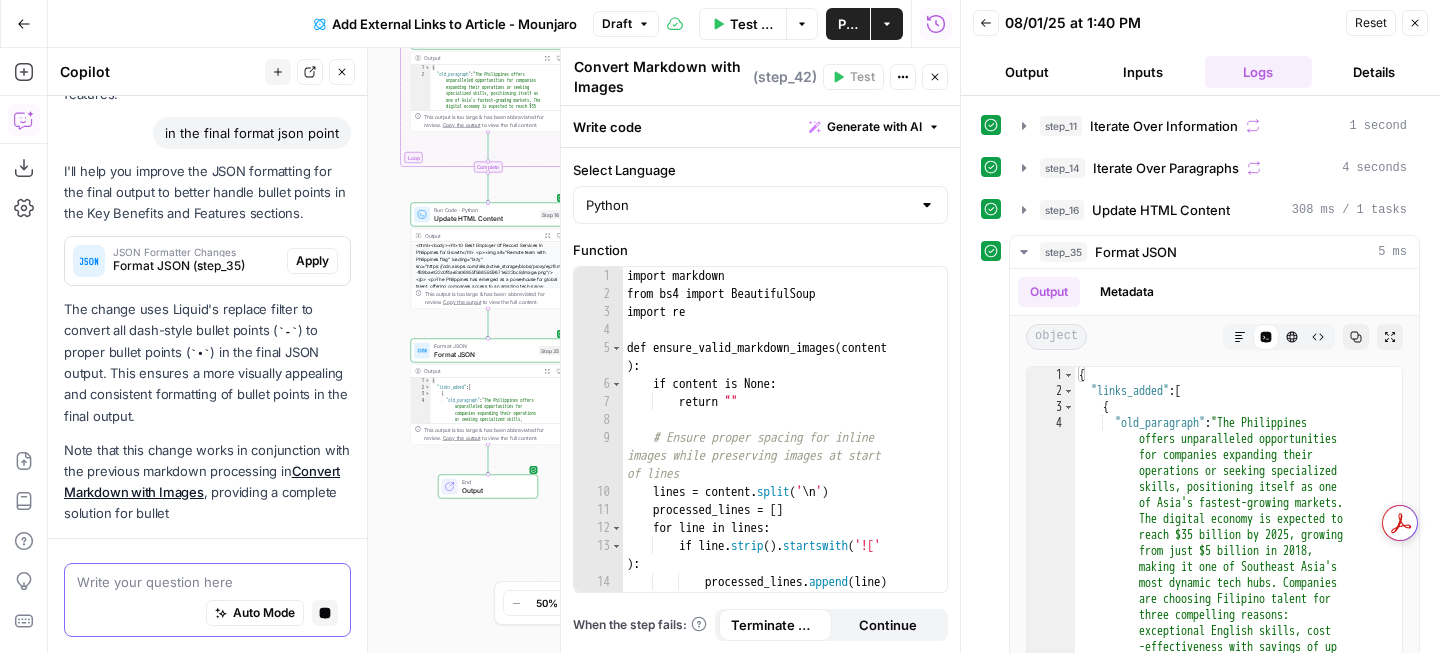 scroll, scrollTop: 956, scrollLeft: 0, axis: vertical 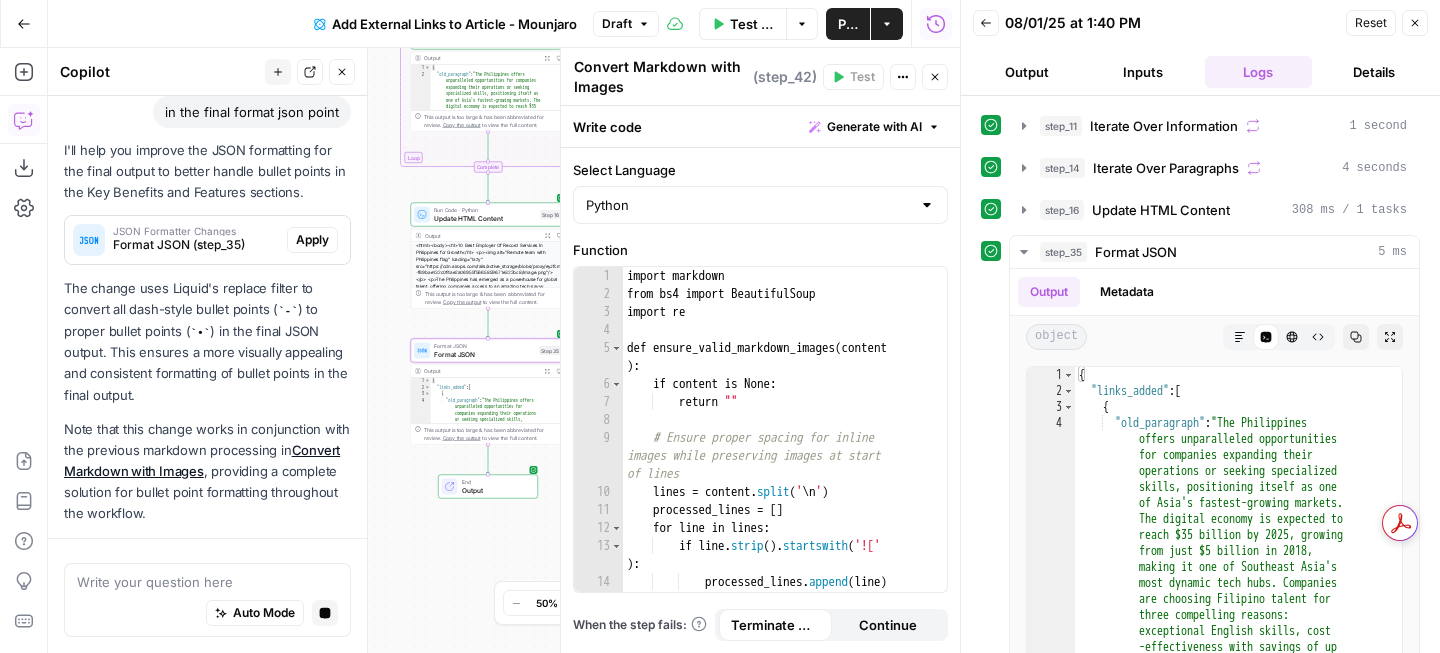 click on "The change uses Liquid's replace filter to convert all dash-style bullet points ( -  ) to proper bullet points ( •  ) in the final JSON output. This ensures a more visually appealing and consistent formatting of bullet points in the final output." at bounding box center [207, 341] 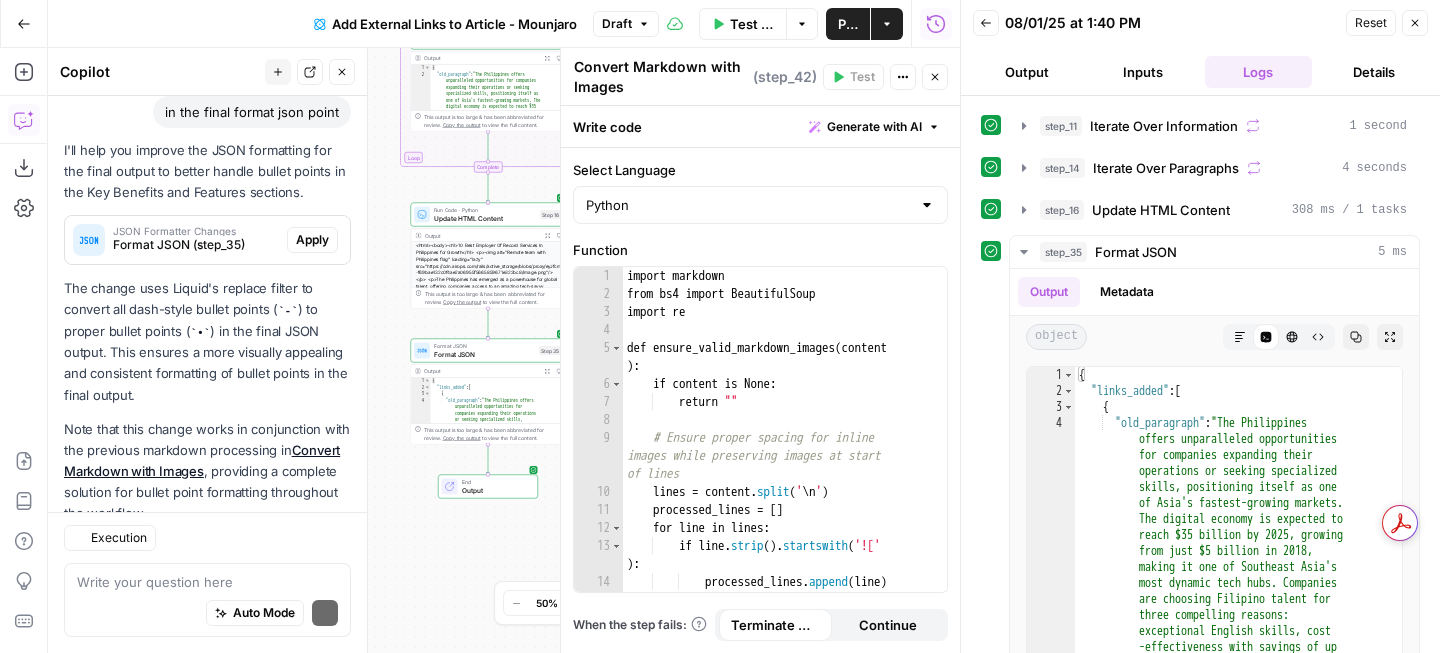 scroll, scrollTop: 1014, scrollLeft: 0, axis: vertical 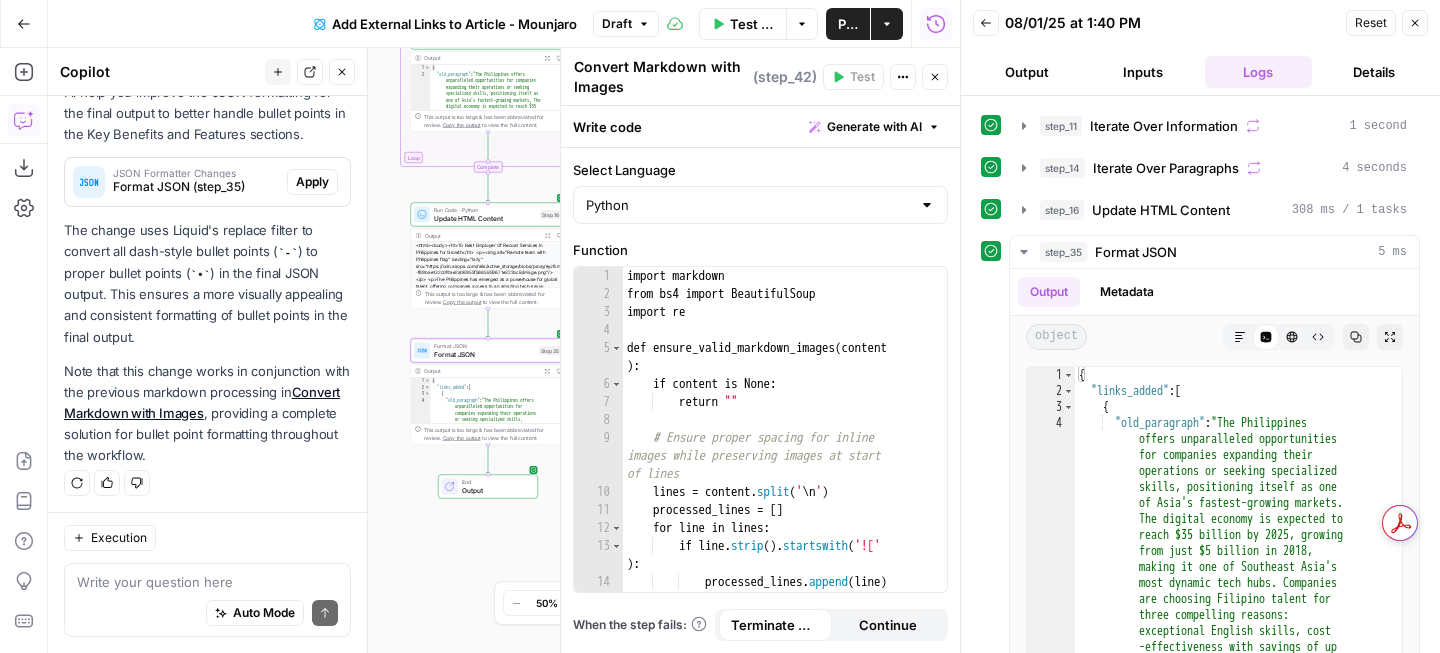 click on "JSON Formatter Changes Format JSON (step_35)" at bounding box center [176, 182] 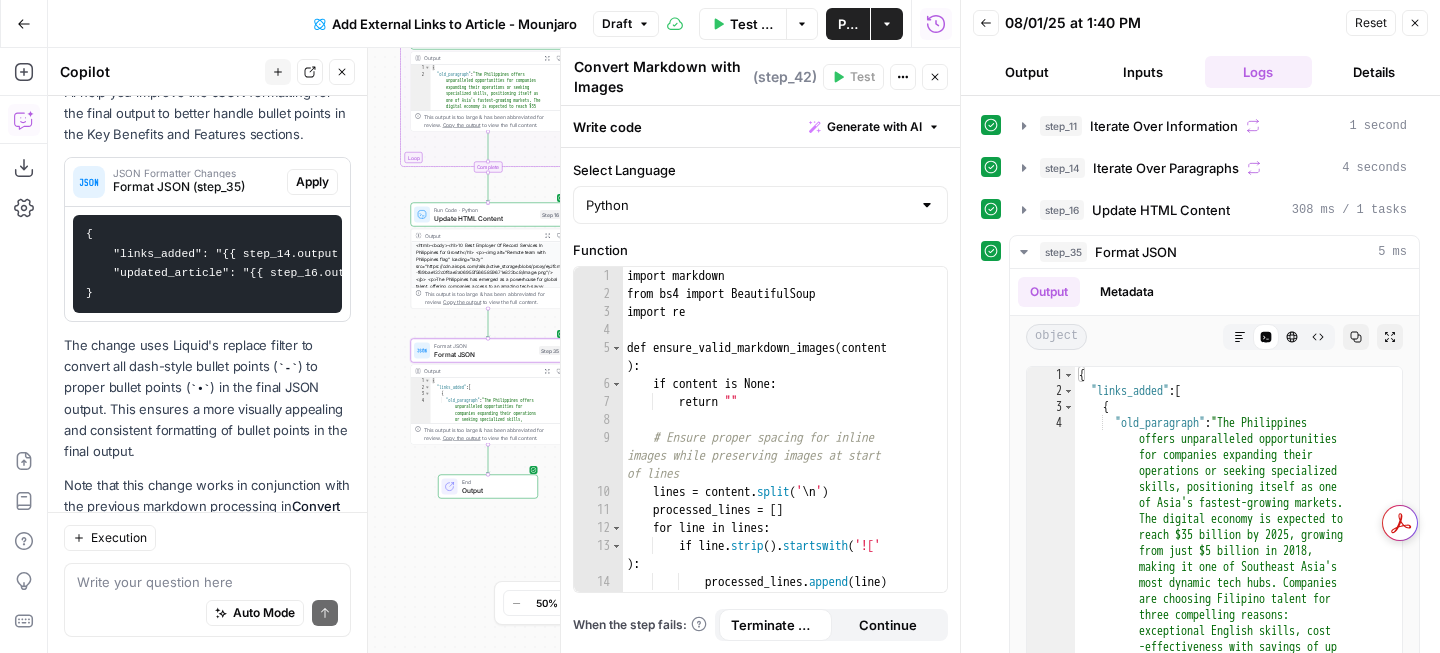 scroll, scrollTop: 0, scrollLeft: 216, axis: horizontal 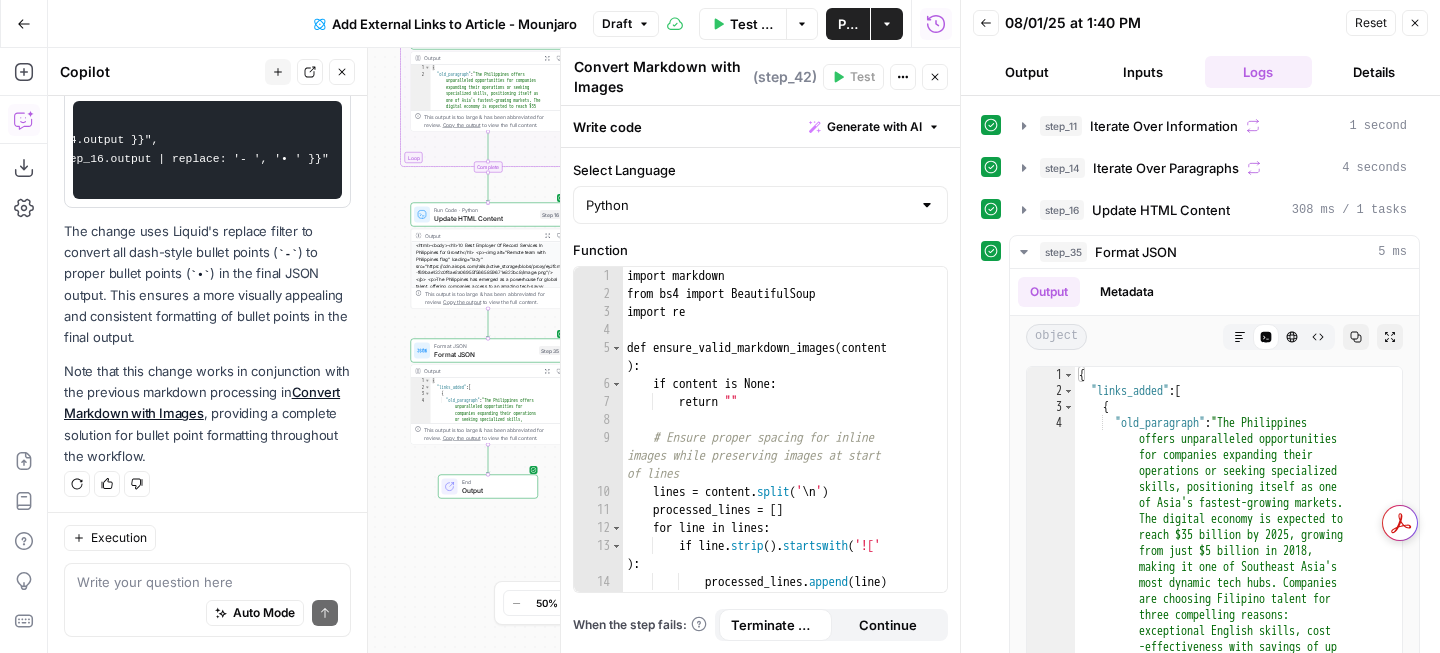 click on "Write your question here Auto Mode Send" at bounding box center [207, 600] 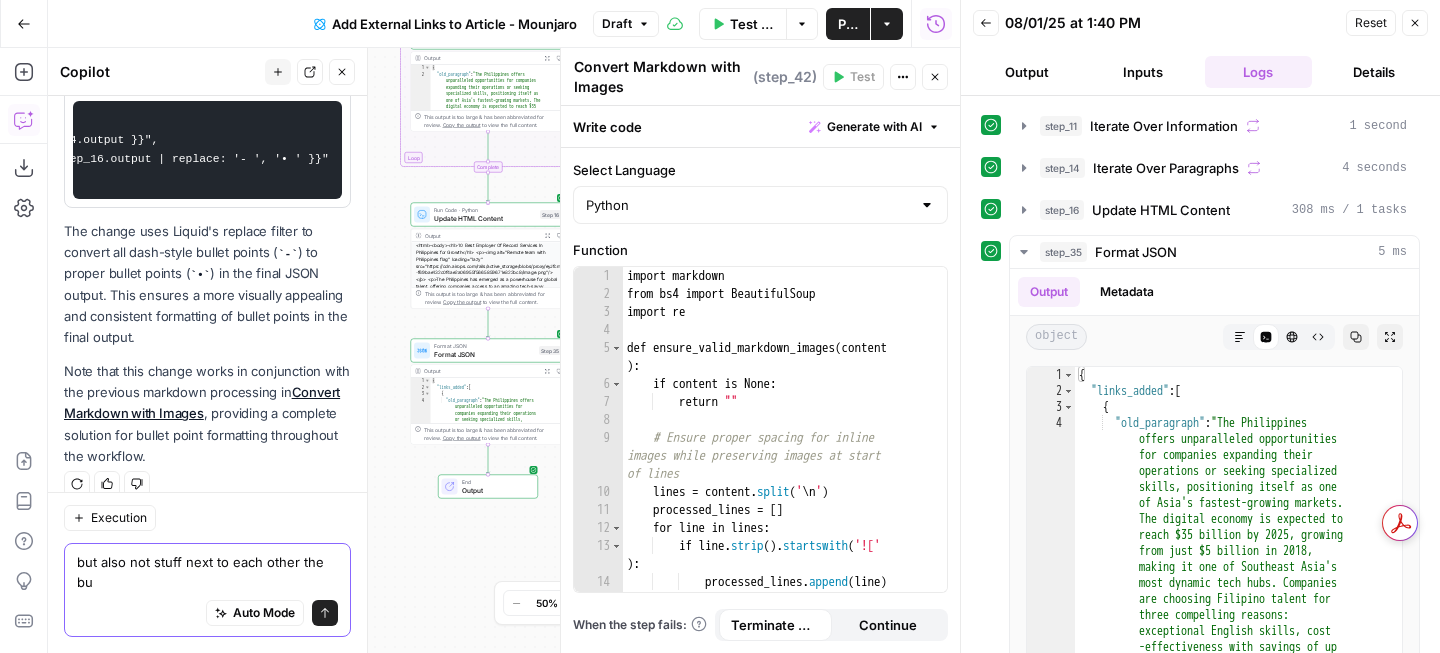 scroll, scrollTop: 1148, scrollLeft: 0, axis: vertical 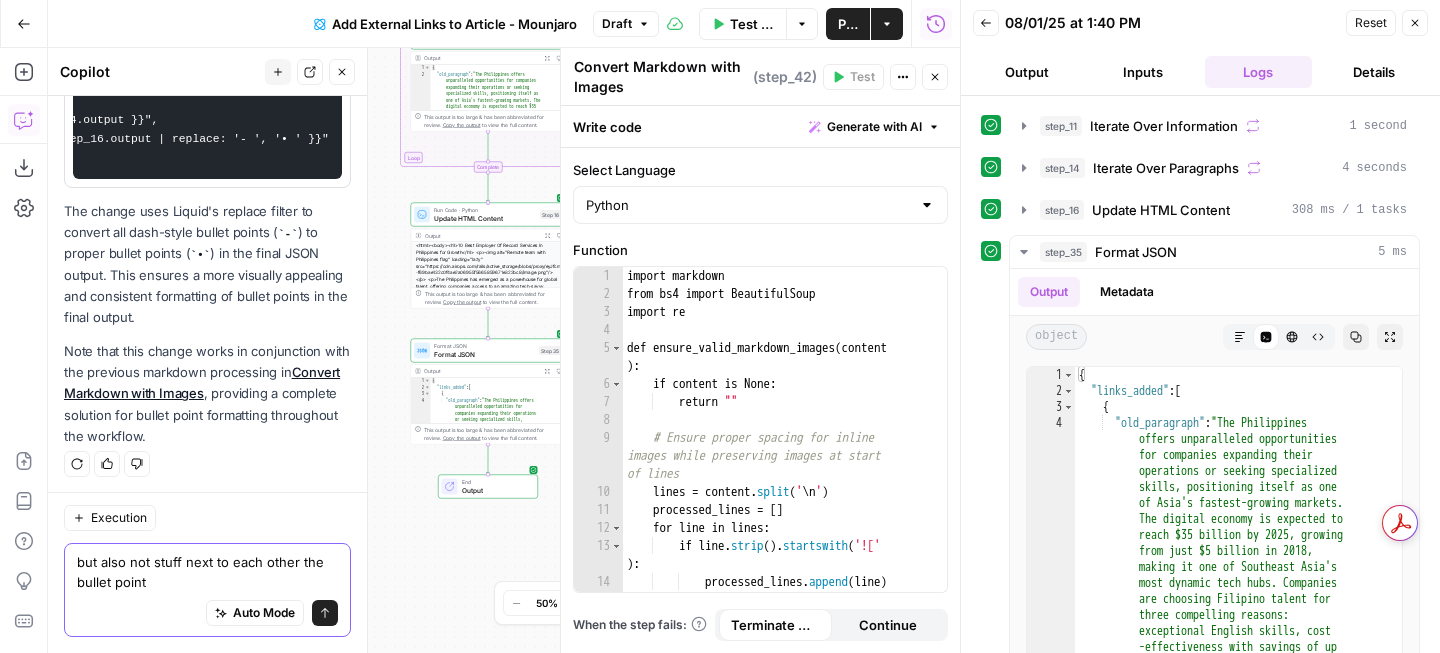 type on "but also not stuff next to each other the bullet points" 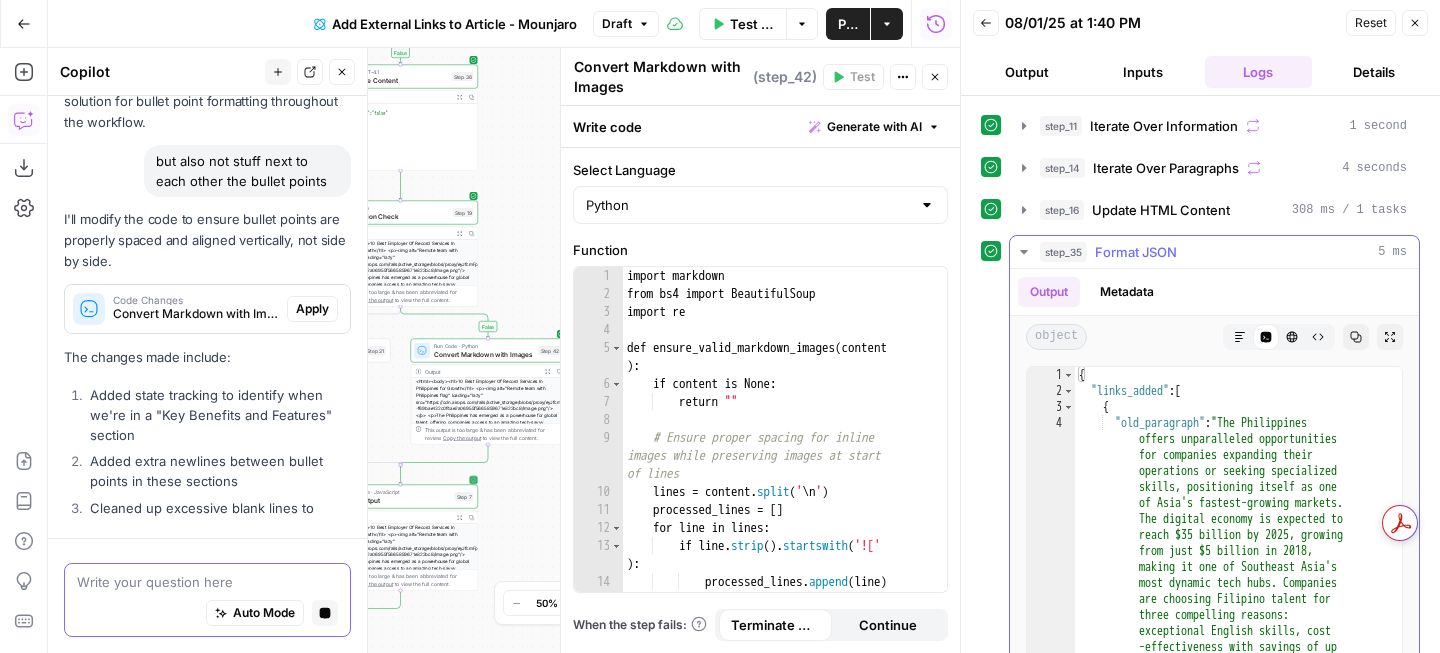 scroll, scrollTop: 1508, scrollLeft: 0, axis: vertical 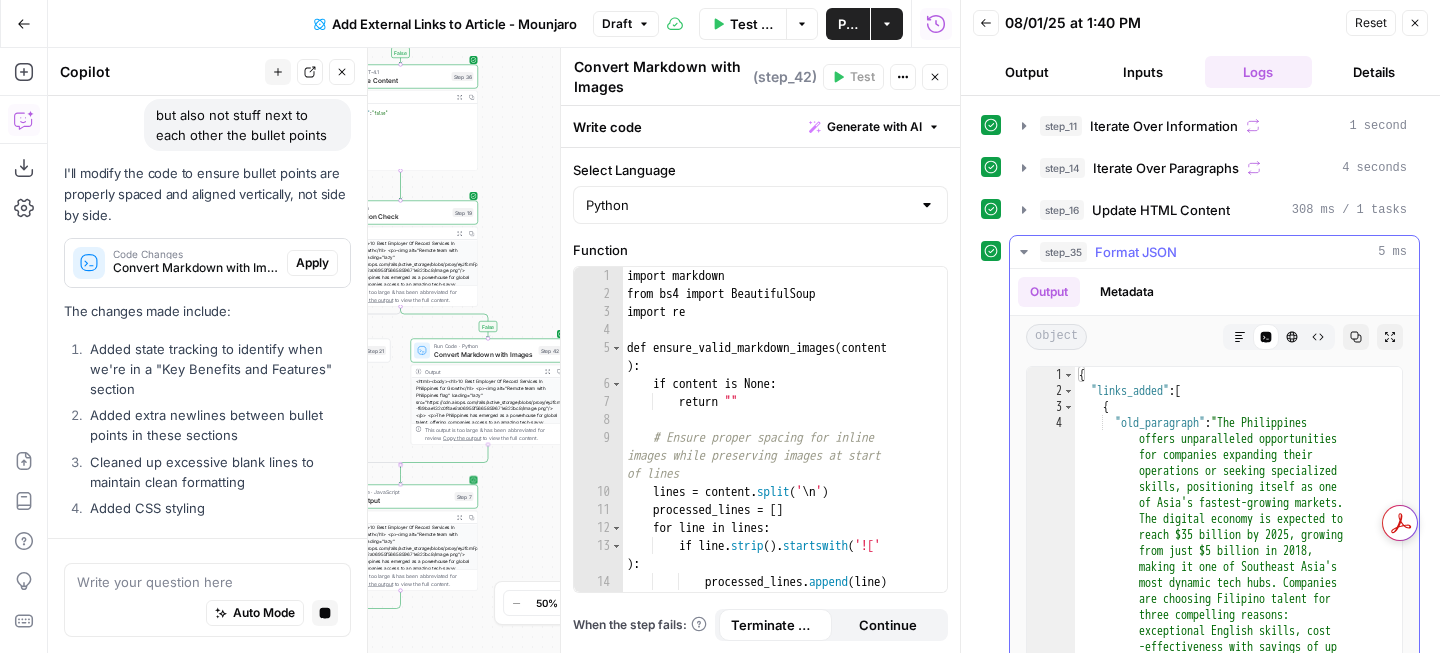 click on "Markdown" at bounding box center (1240, 337) 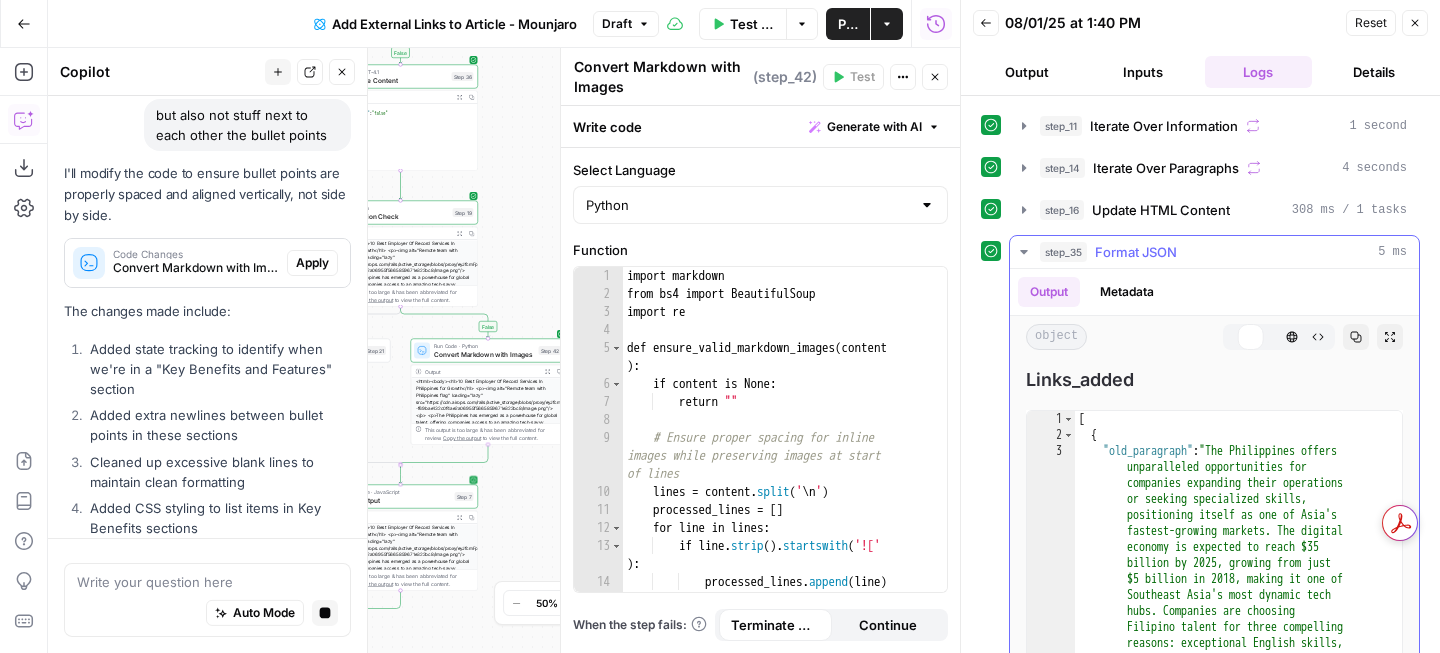 scroll, scrollTop: 165, scrollLeft: 0, axis: vertical 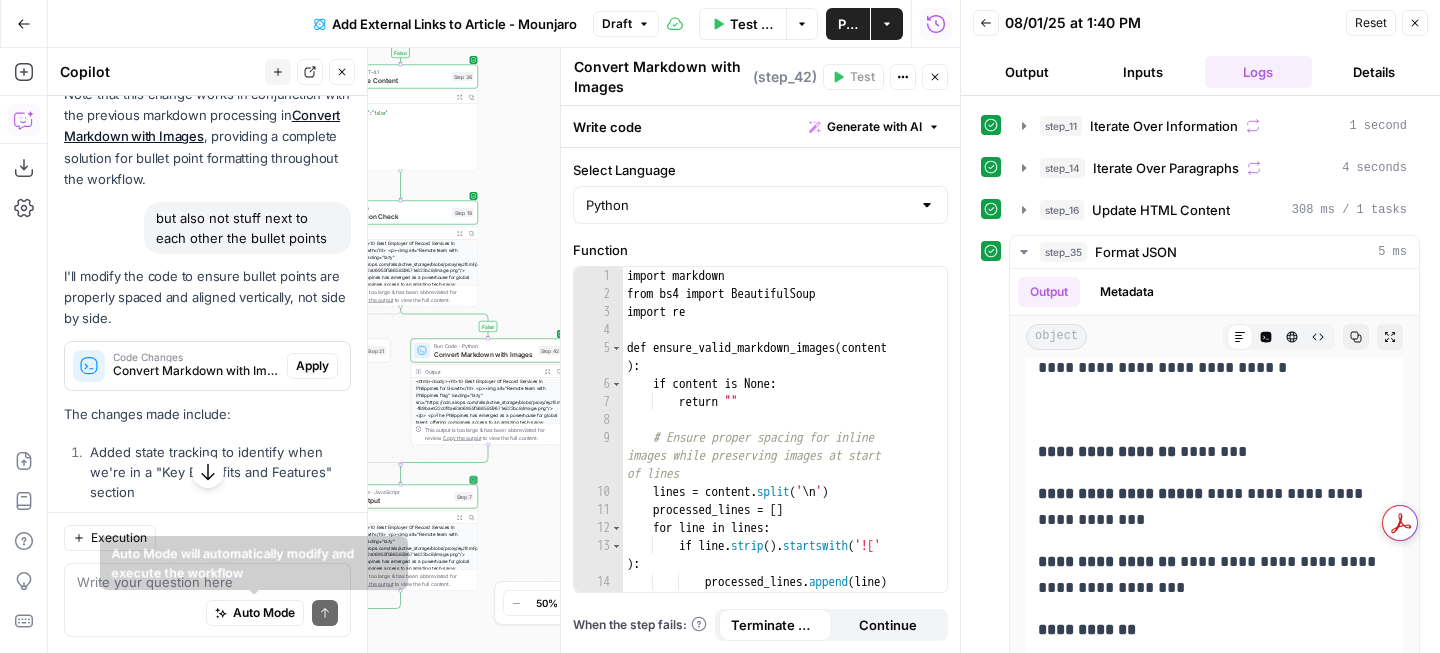 click on "Auto Mode will automatically modify and execute the workflow" at bounding box center [254, 563] 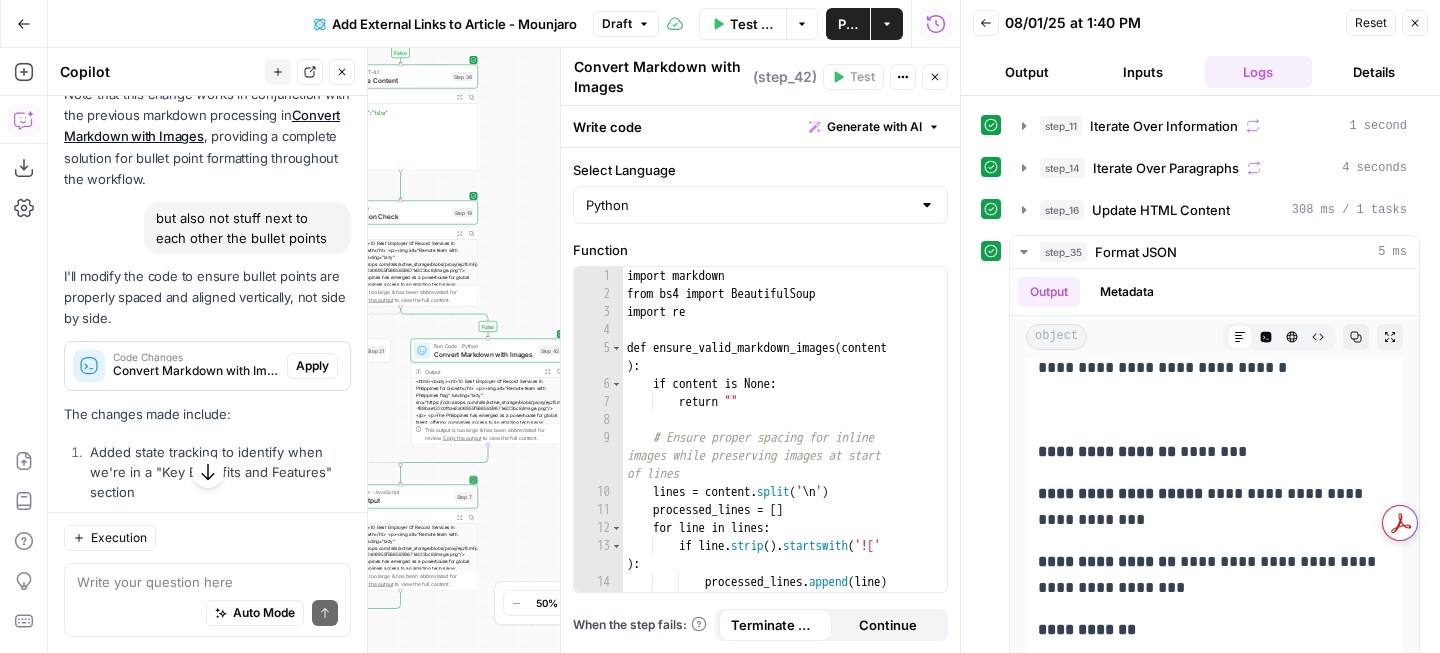 click on "Auto Mode Send" at bounding box center [207, 614] 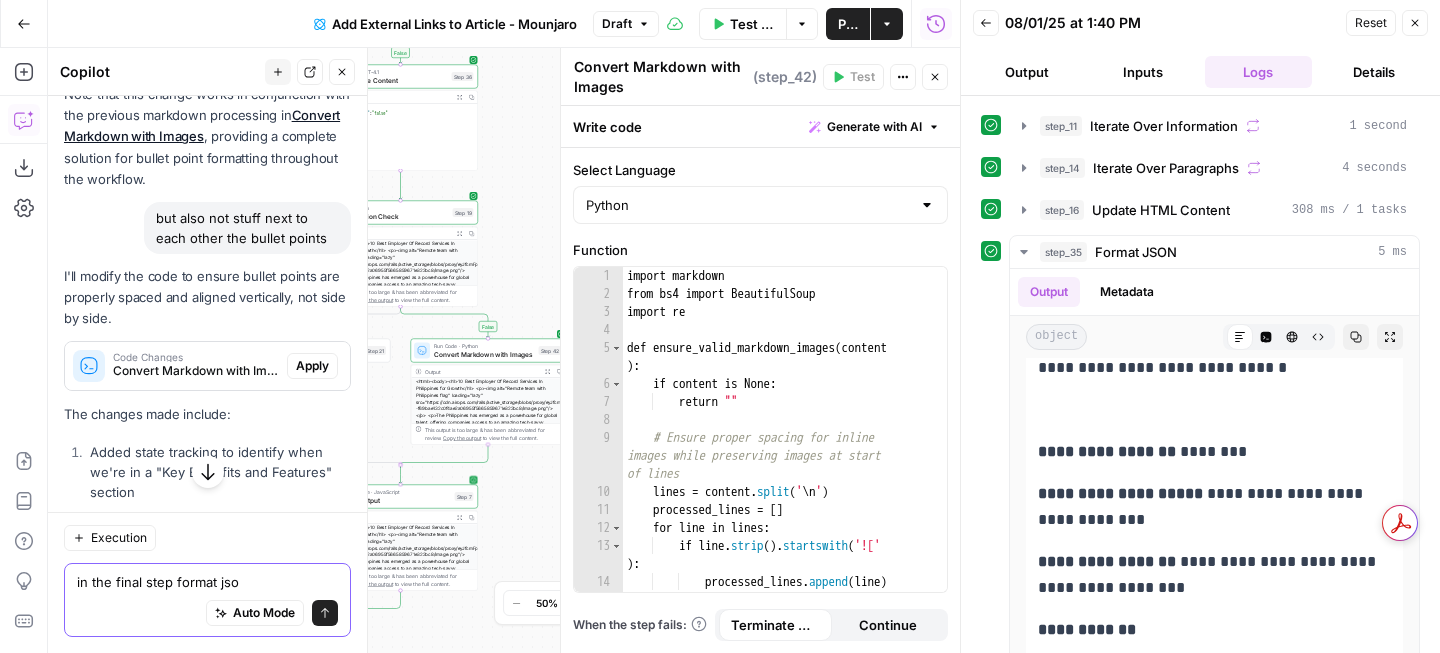 type on "in the final step format json" 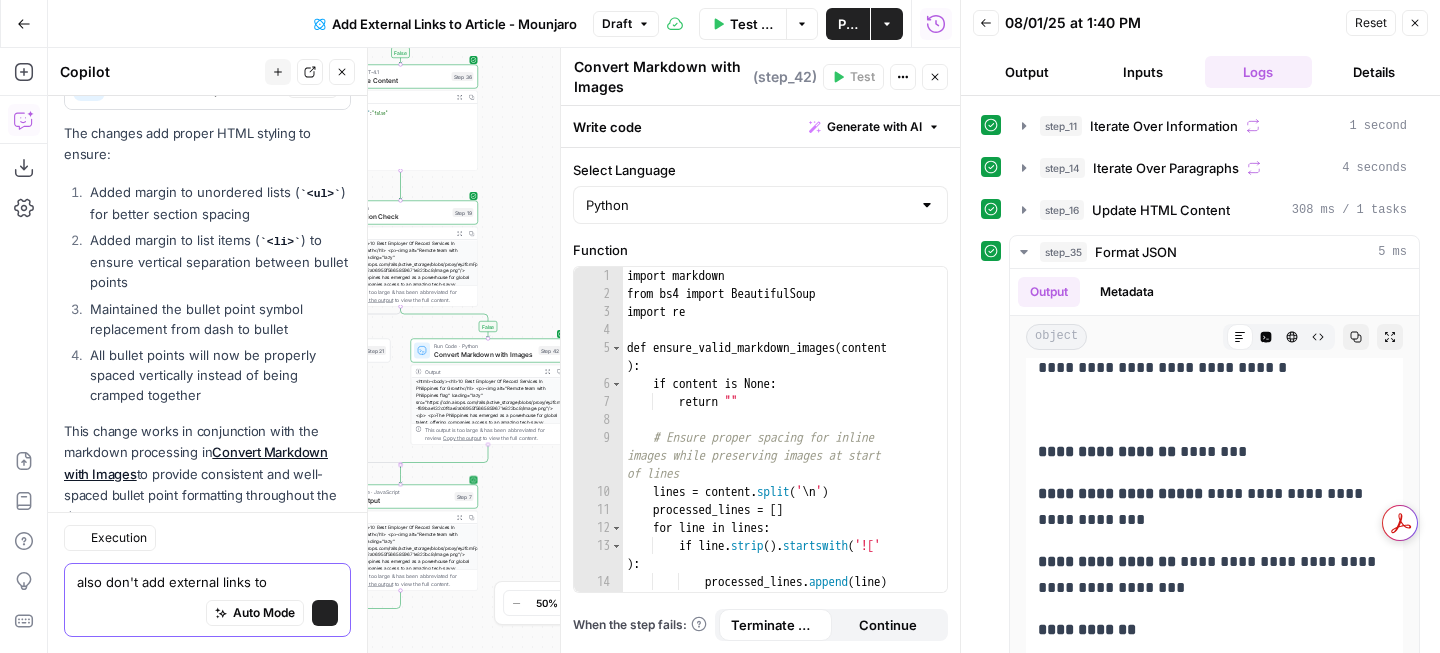scroll, scrollTop: 2150, scrollLeft: 0, axis: vertical 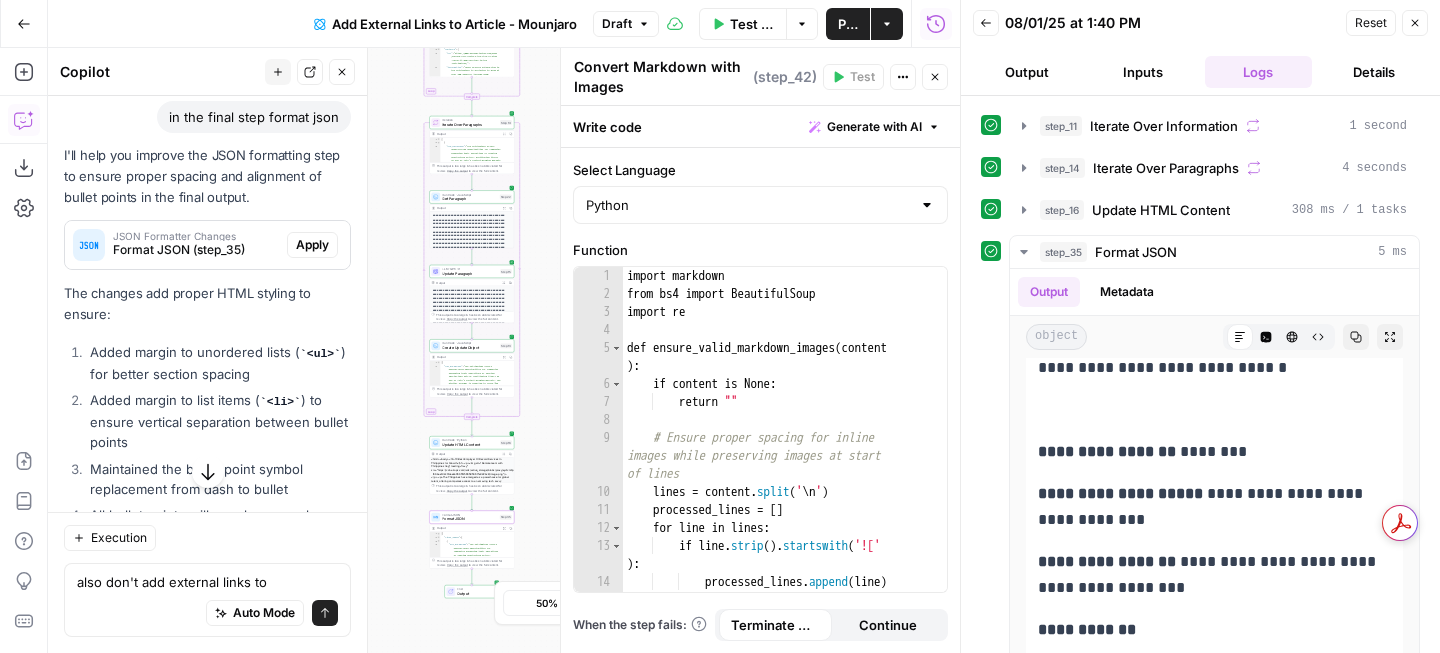 click on "JSON Formatter Changes Format JSON (step_35)" at bounding box center [176, 245] 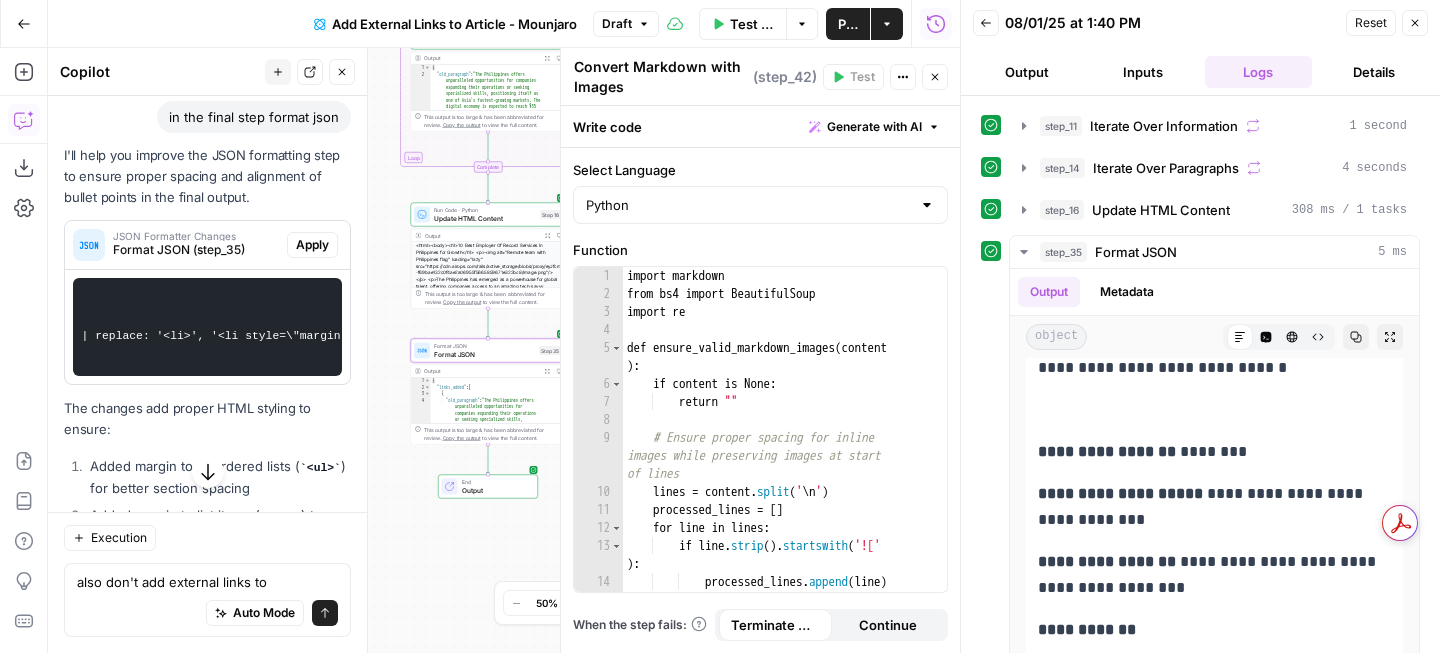 scroll, scrollTop: 0, scrollLeft: 1120, axis: horizontal 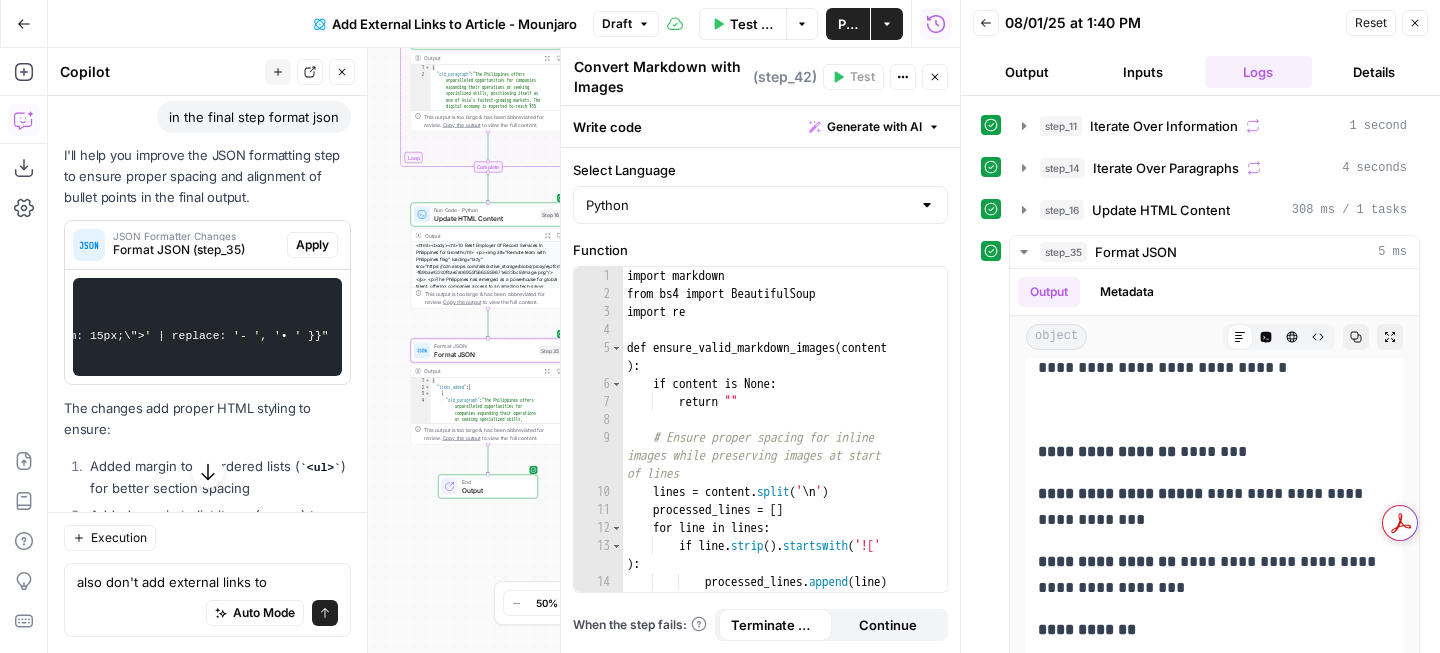 click on "Apply" at bounding box center (312, 245) 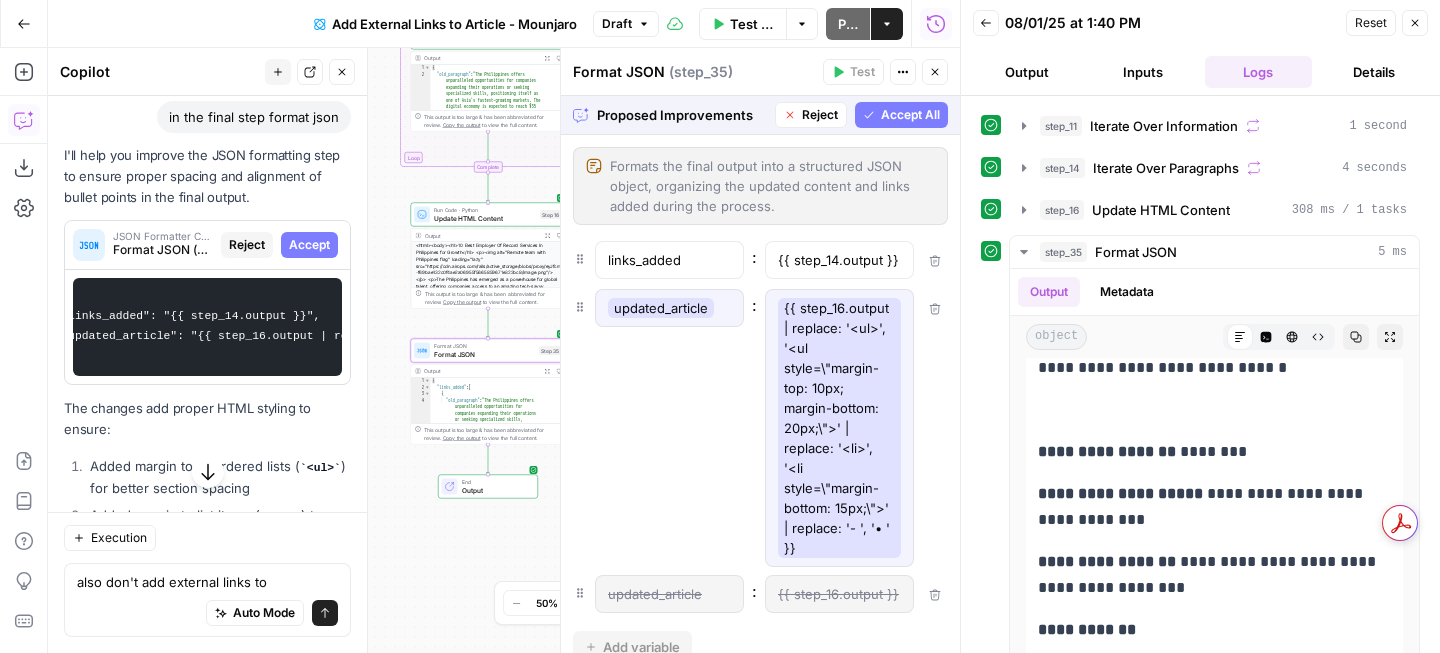 scroll, scrollTop: 0, scrollLeft: 0, axis: both 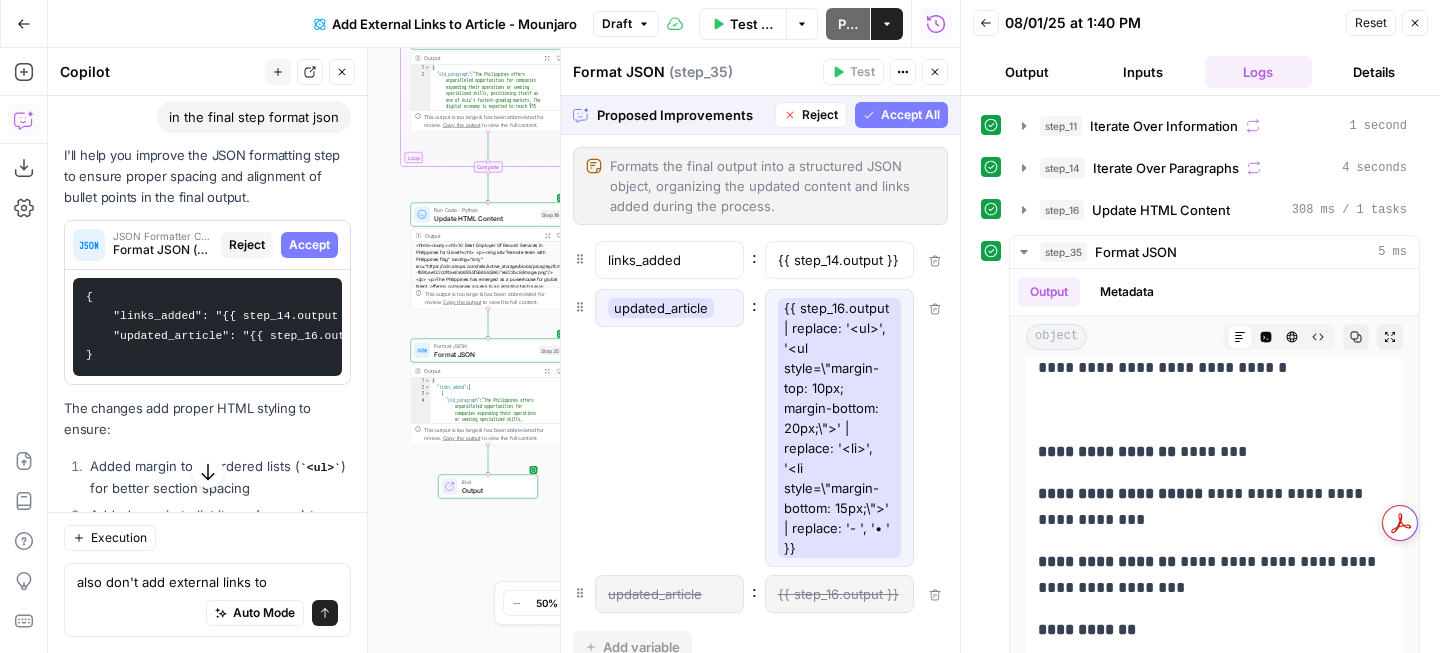 click on "Accept All" at bounding box center [910, 115] 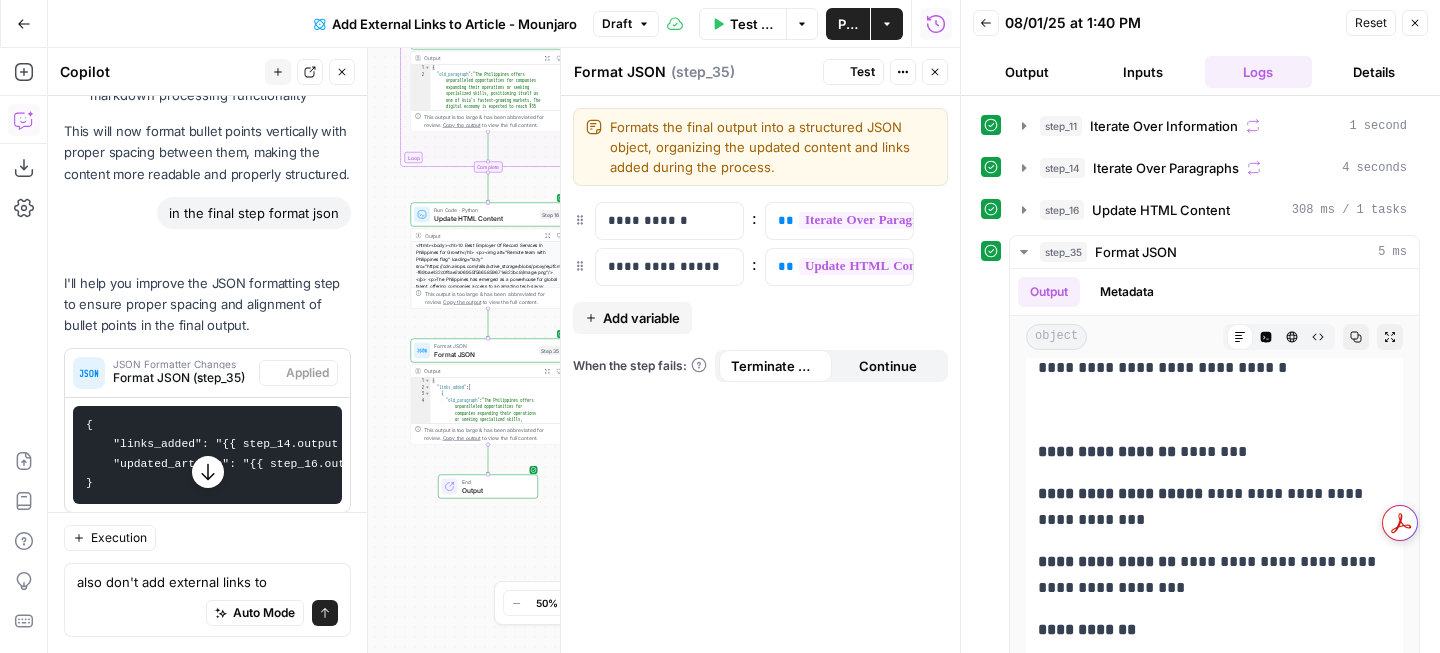 scroll, scrollTop: 2246, scrollLeft: 0, axis: vertical 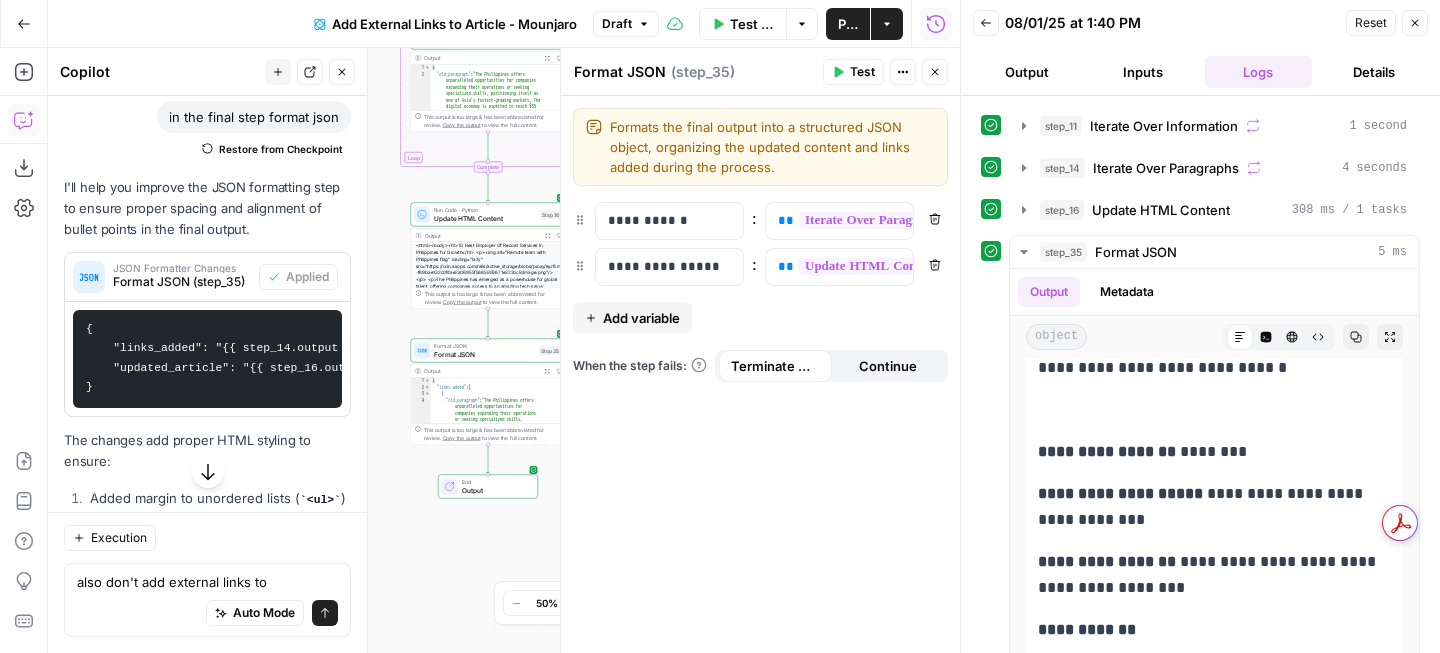 click 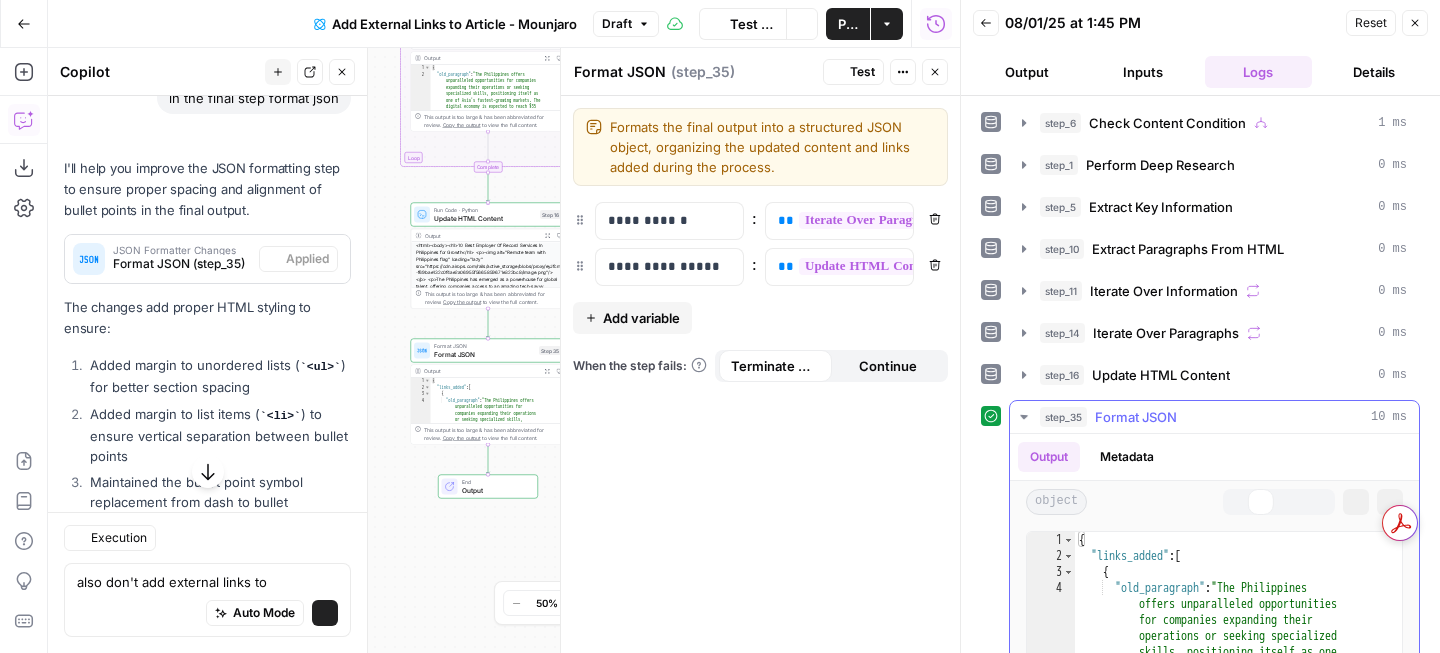 scroll, scrollTop: 2131, scrollLeft: 0, axis: vertical 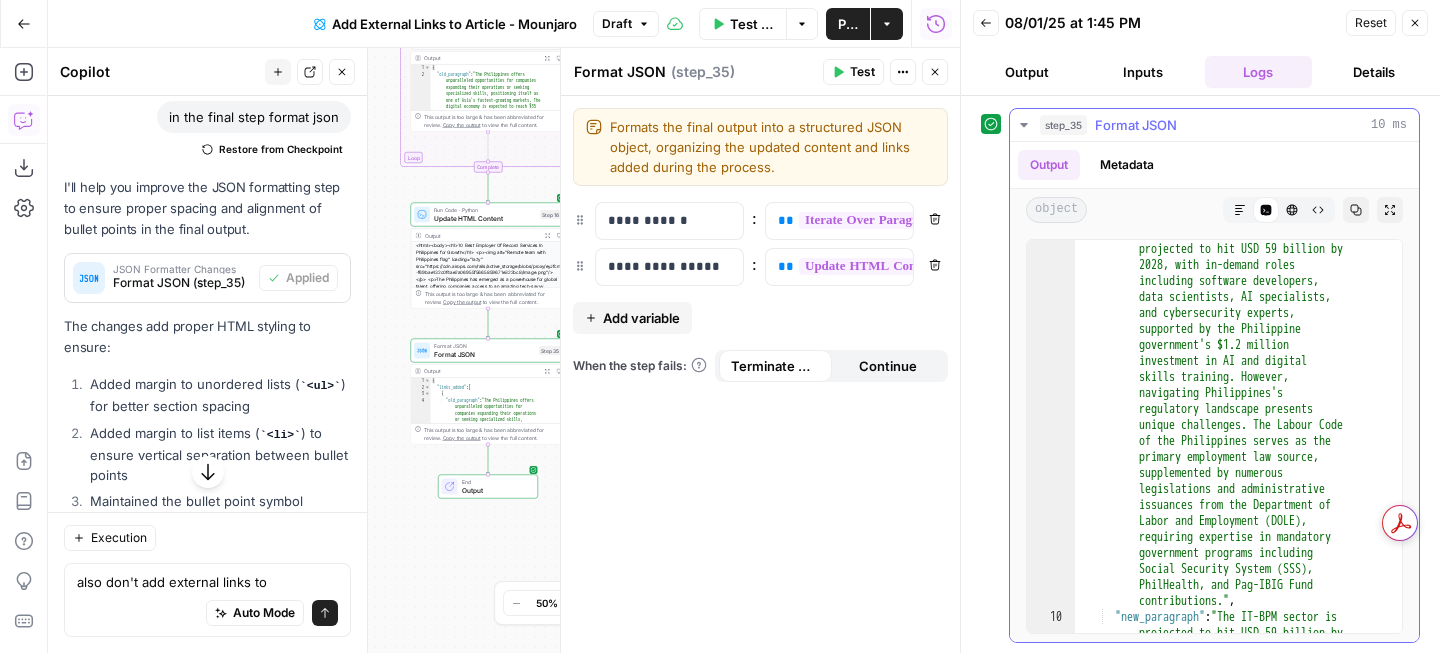 click on "Markdown" at bounding box center [1233, 210] 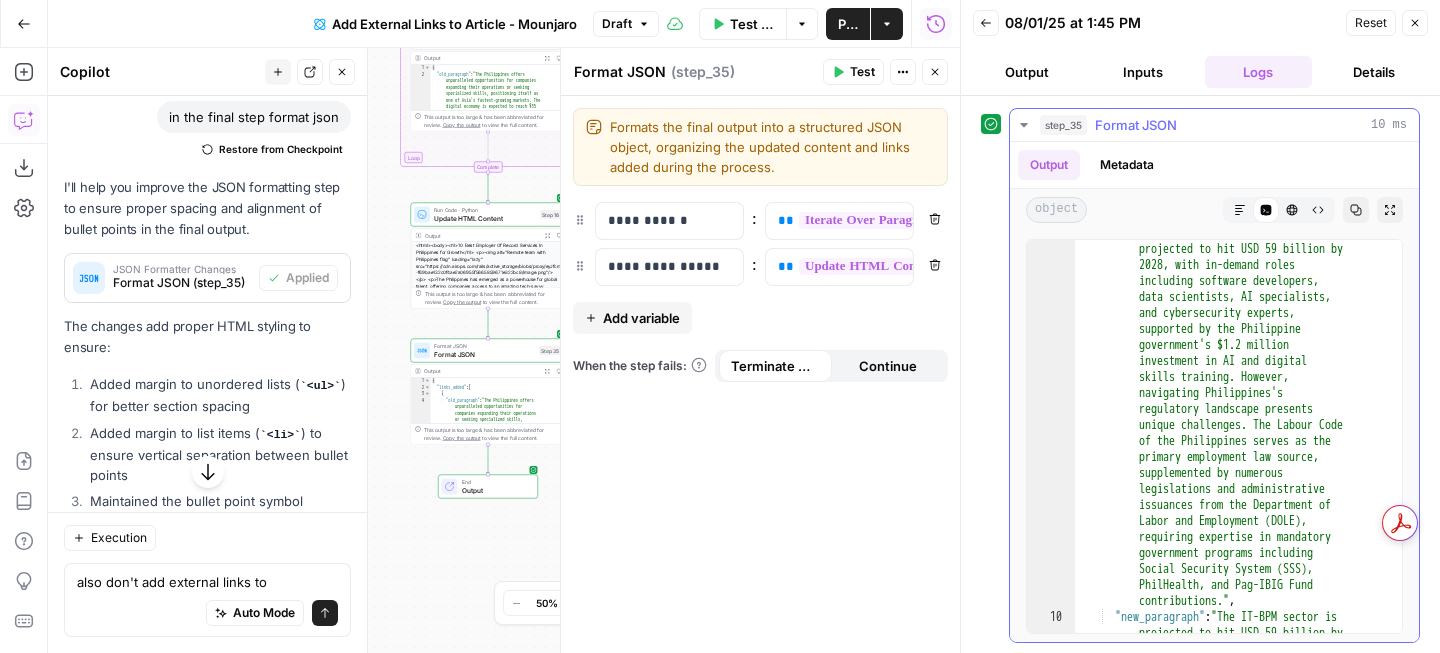 scroll, scrollTop: 292, scrollLeft: 0, axis: vertical 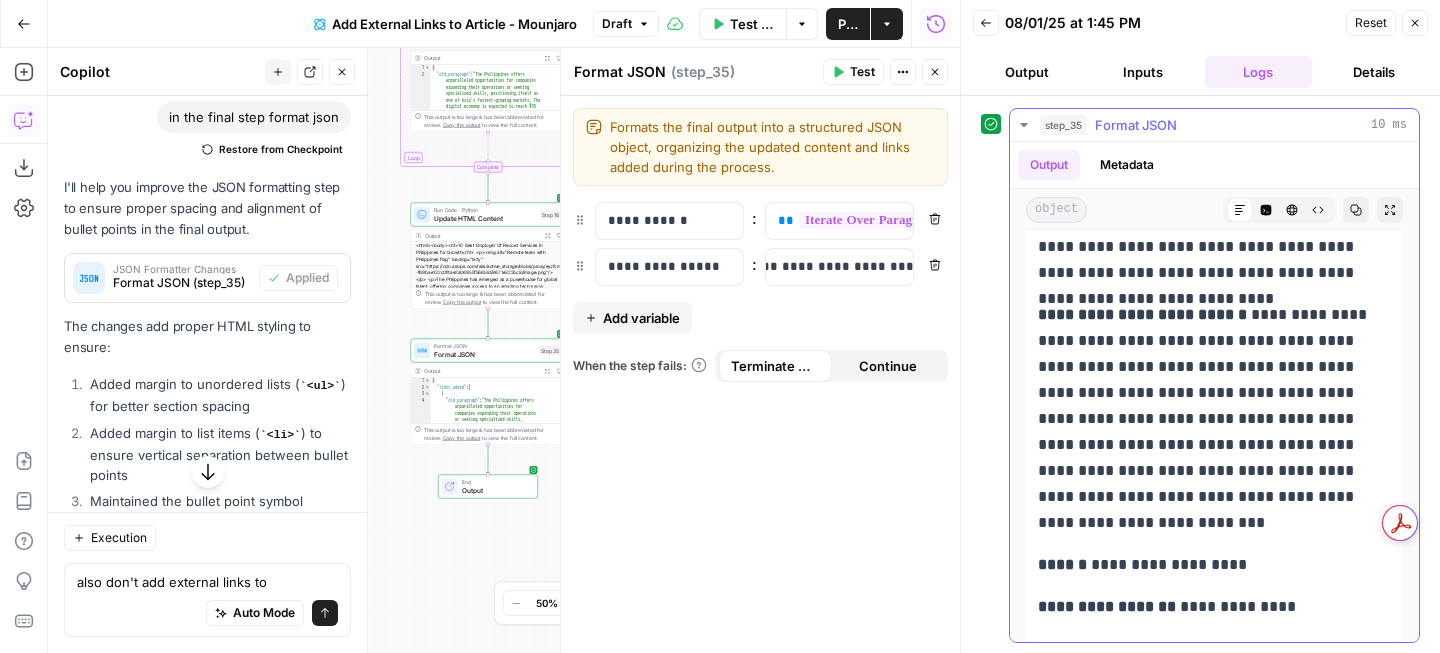 drag, startPoint x: 1183, startPoint y: 502, endPoint x: 1033, endPoint y: 288, distance: 261.33502 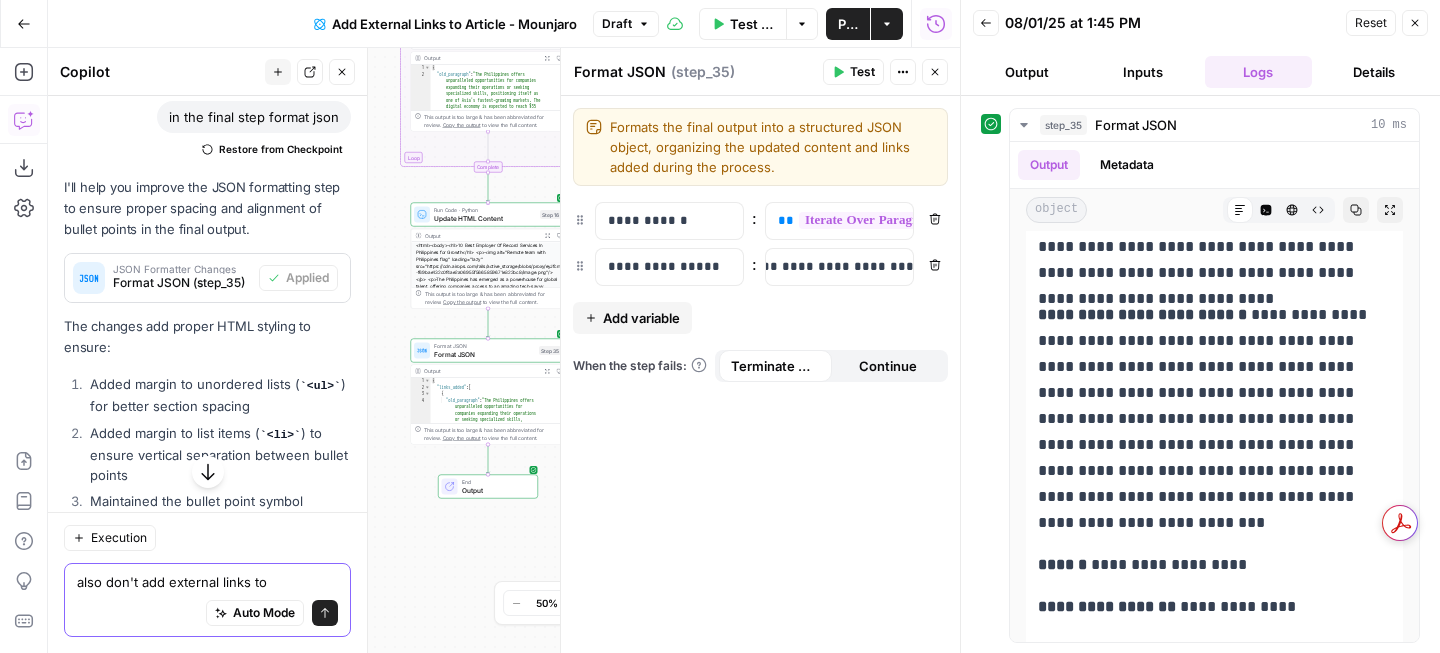 click on "also don't add external links to" at bounding box center (207, 582) 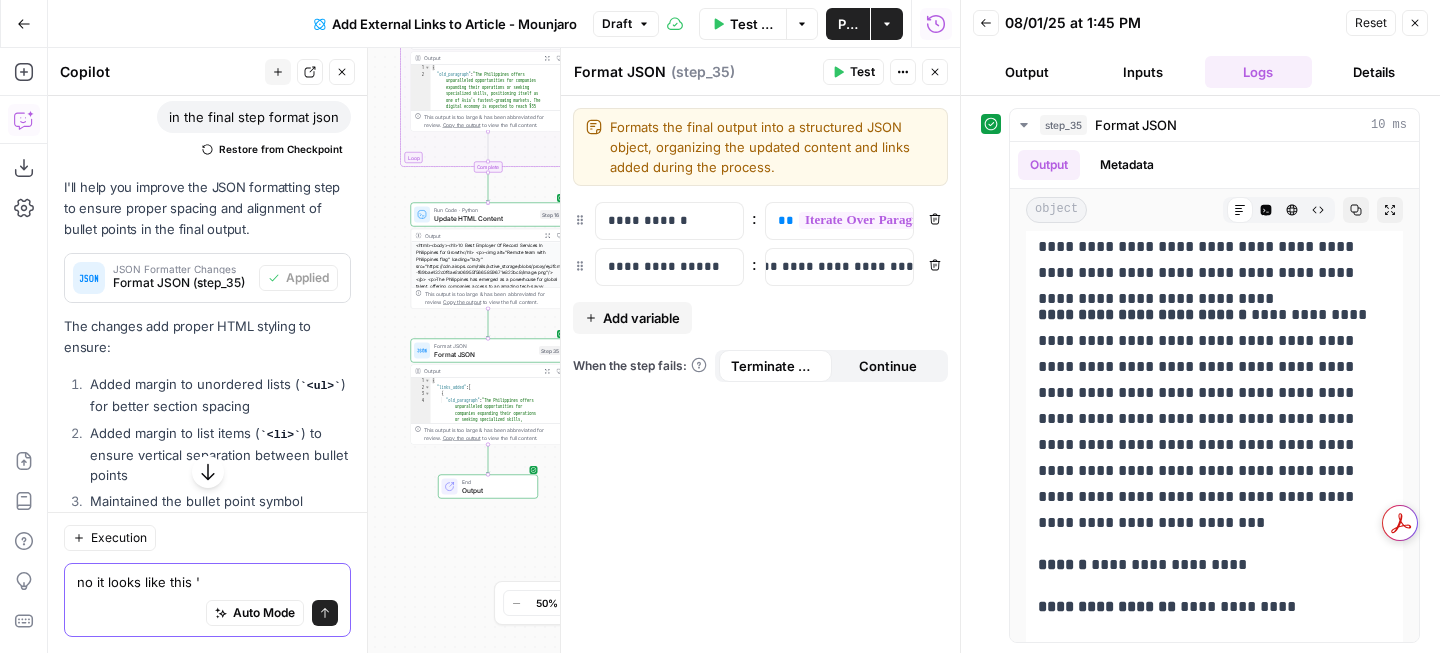 paste on "Key Benefits and Features: • AI-powered contract generation and compliance automation • Real-time Philippine labor law monitoring and updates • Mobile-ready platform with instant employee self-service capabilities • Zero upfront salary deposits or security requirements • Industry-leading payroll processing timelines (3-5 days vs 30-day market norm)" 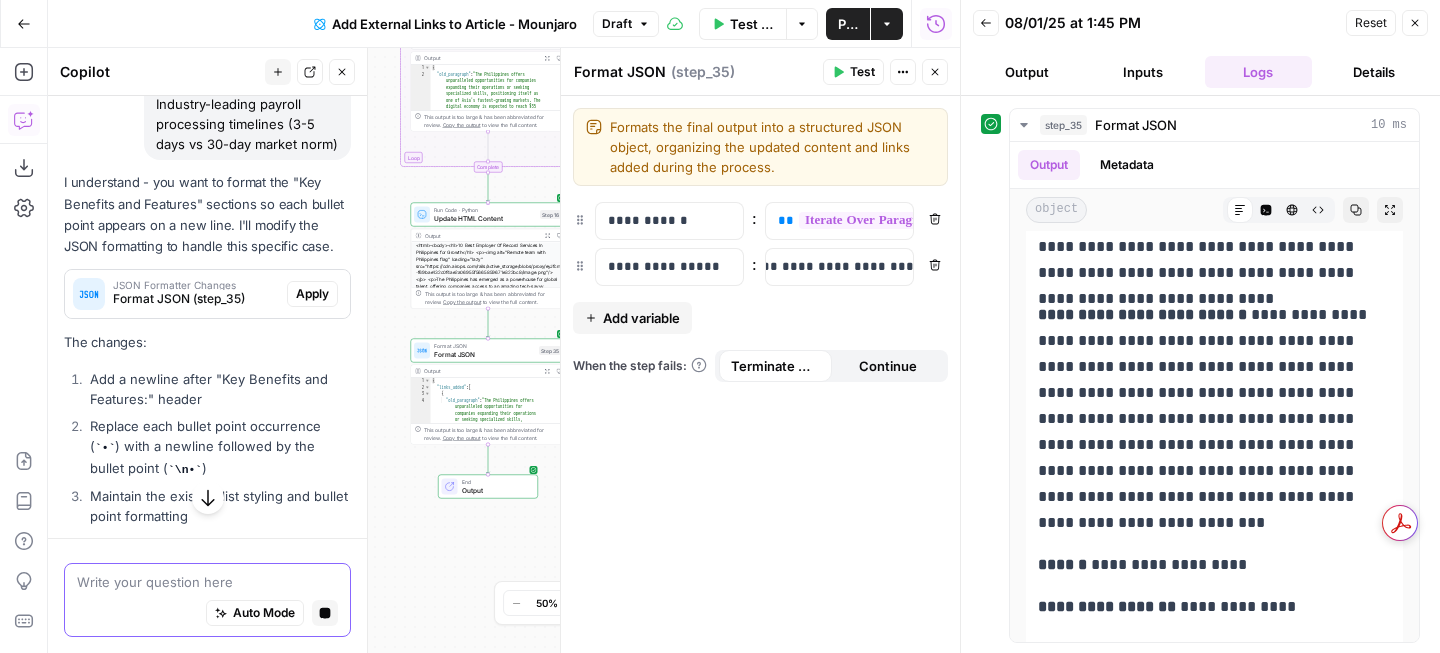 scroll, scrollTop: 2883, scrollLeft: 0, axis: vertical 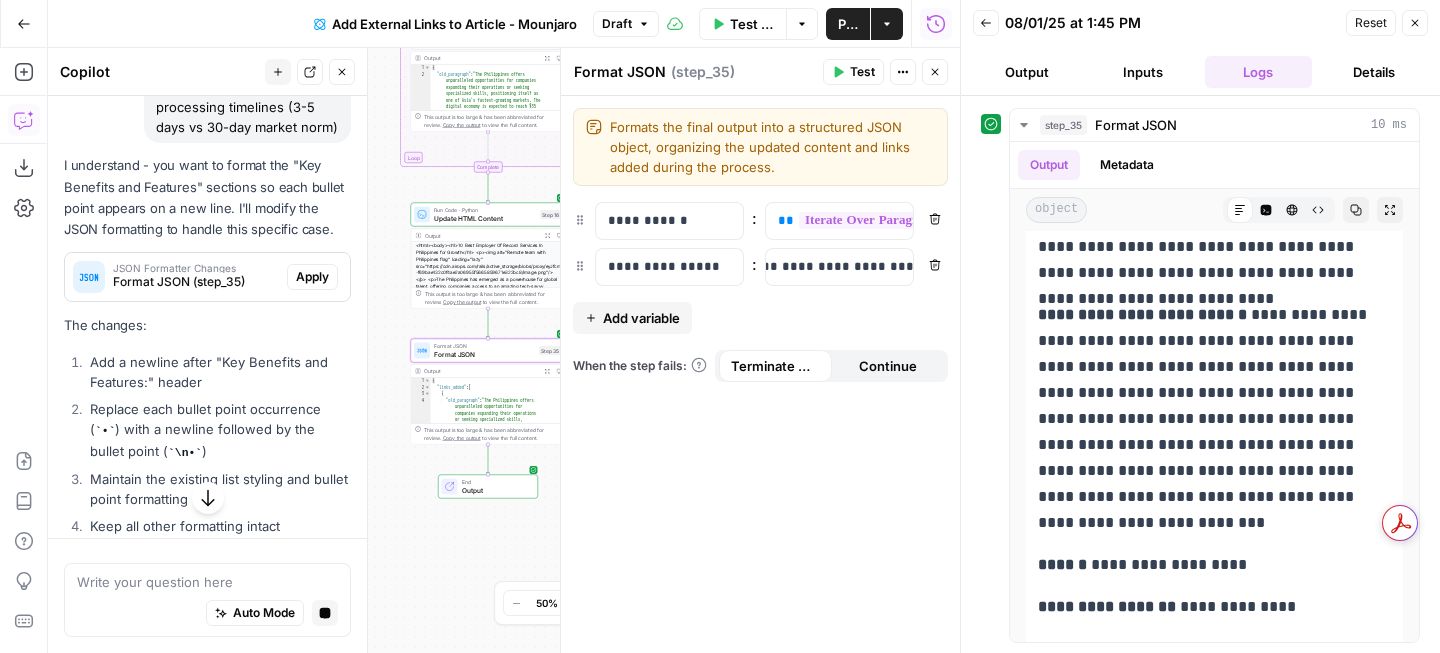 click on "Apply" at bounding box center [312, 277] 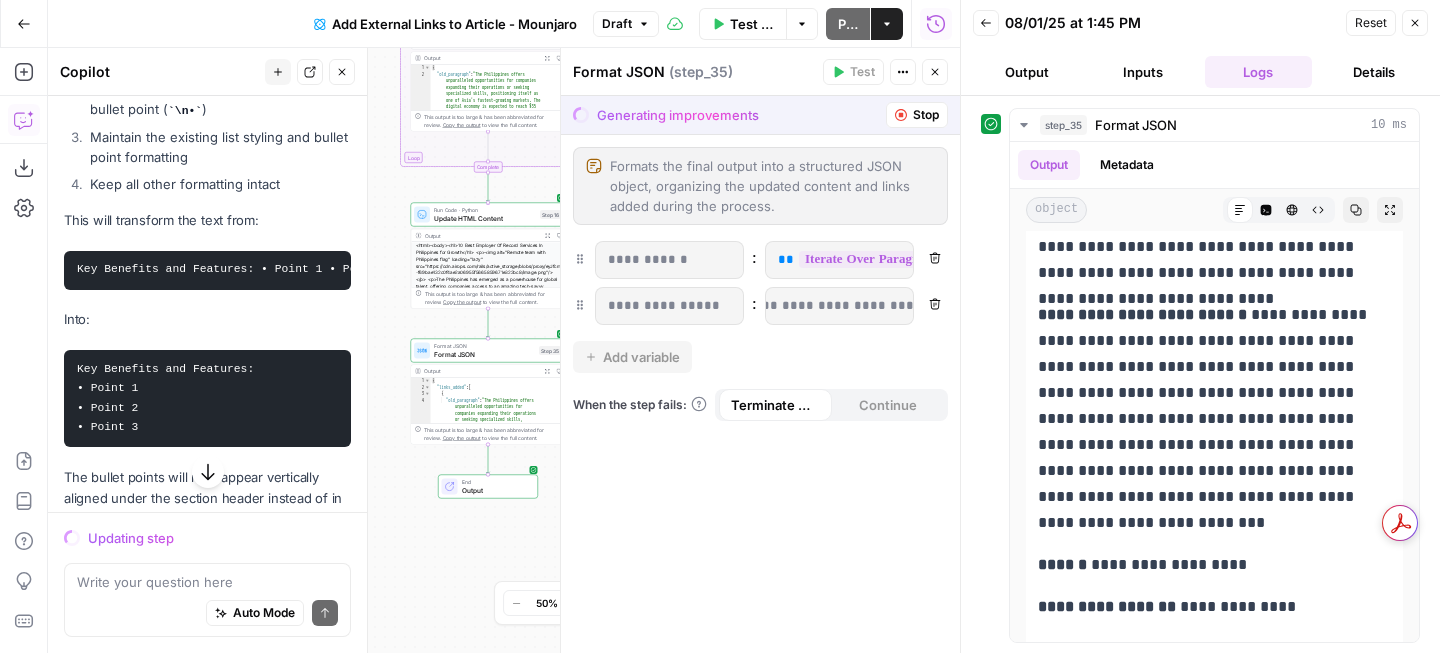 scroll, scrollTop: 3283, scrollLeft: 0, axis: vertical 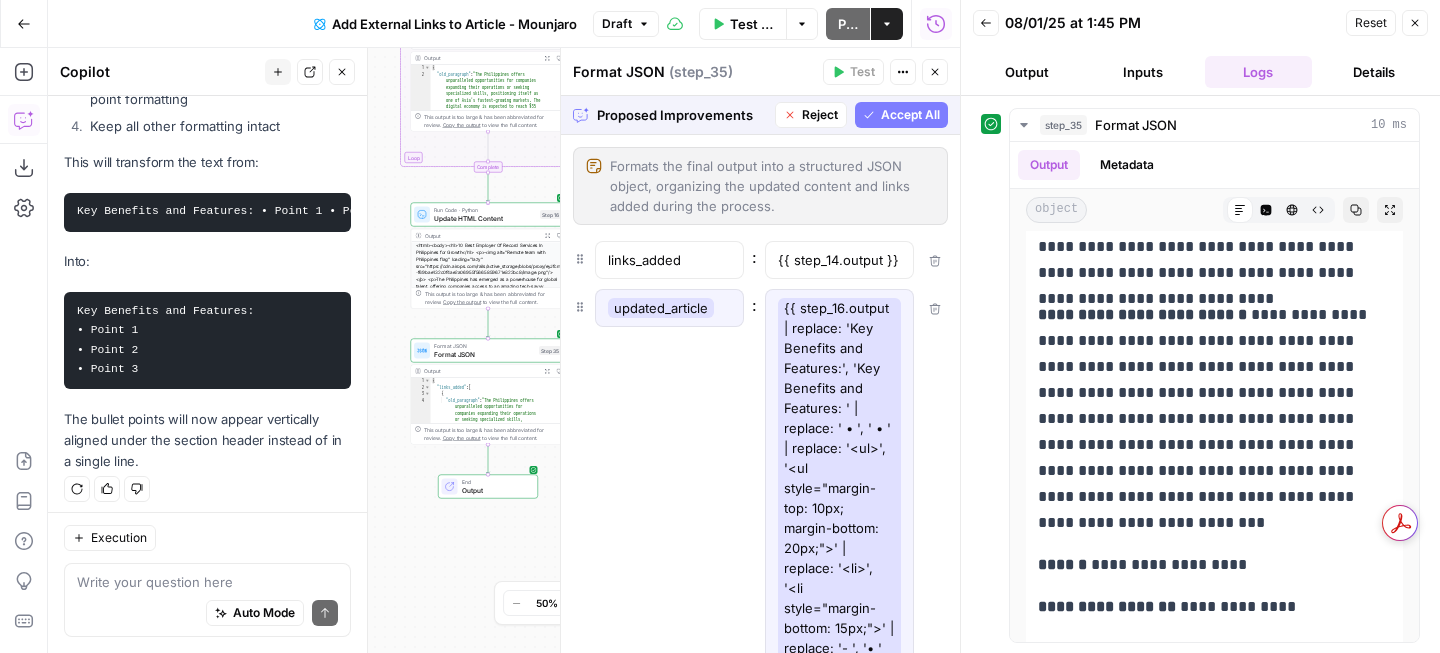 click on "Accept All" at bounding box center [901, 115] 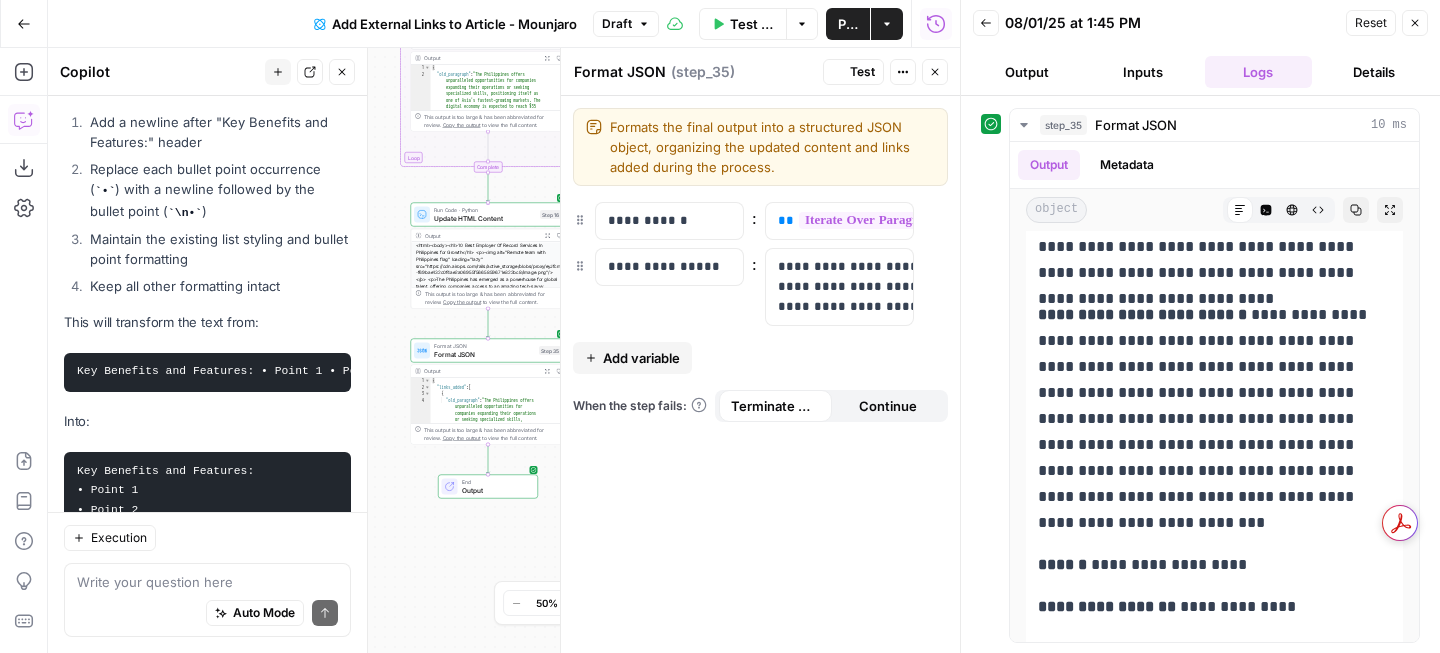 scroll, scrollTop: 3443, scrollLeft: 0, axis: vertical 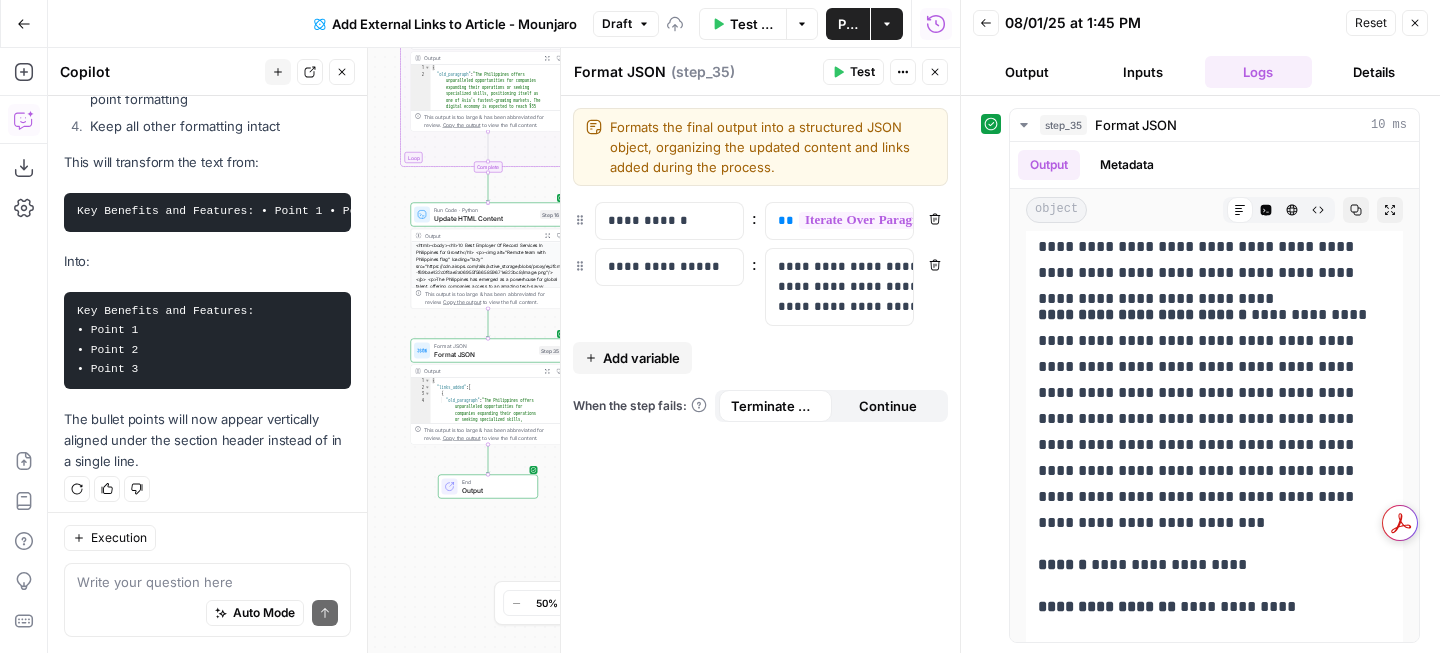 click on "Format JSON Format JSON  ( step_35 ) Test Actions Close" at bounding box center (760, 72) 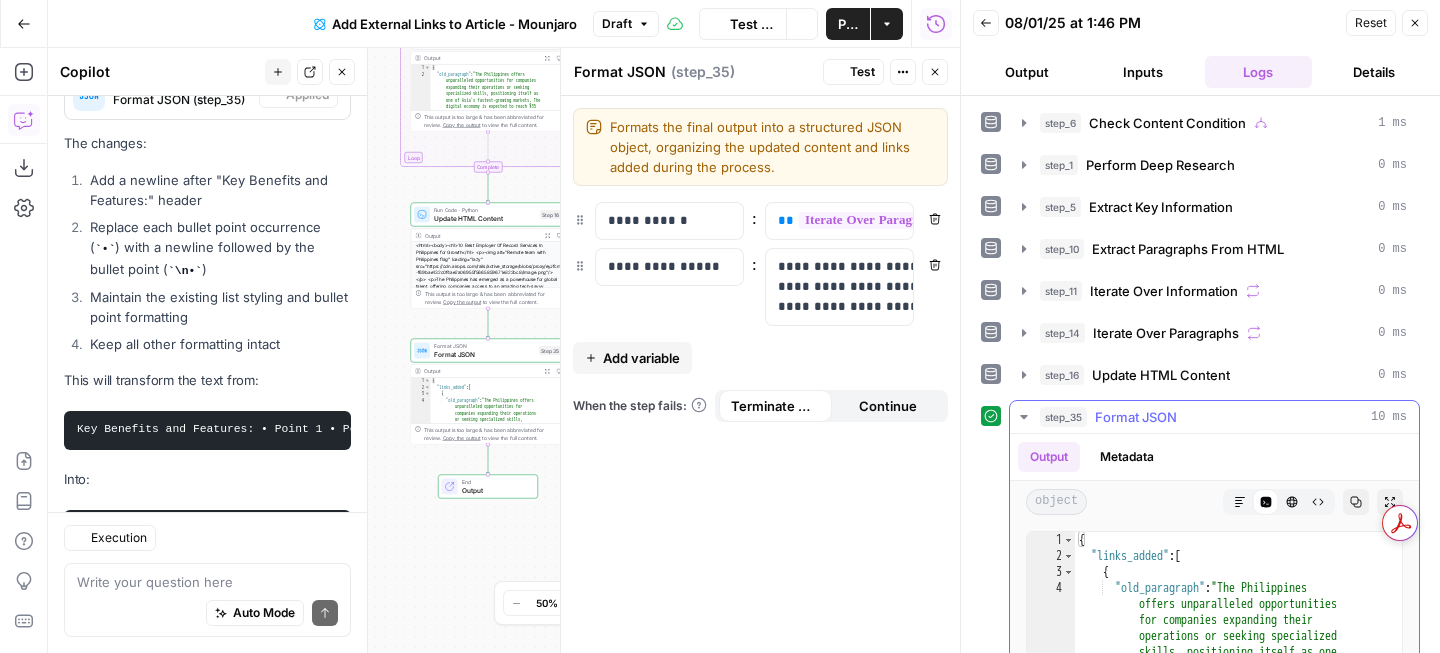 scroll, scrollTop: 3443, scrollLeft: 0, axis: vertical 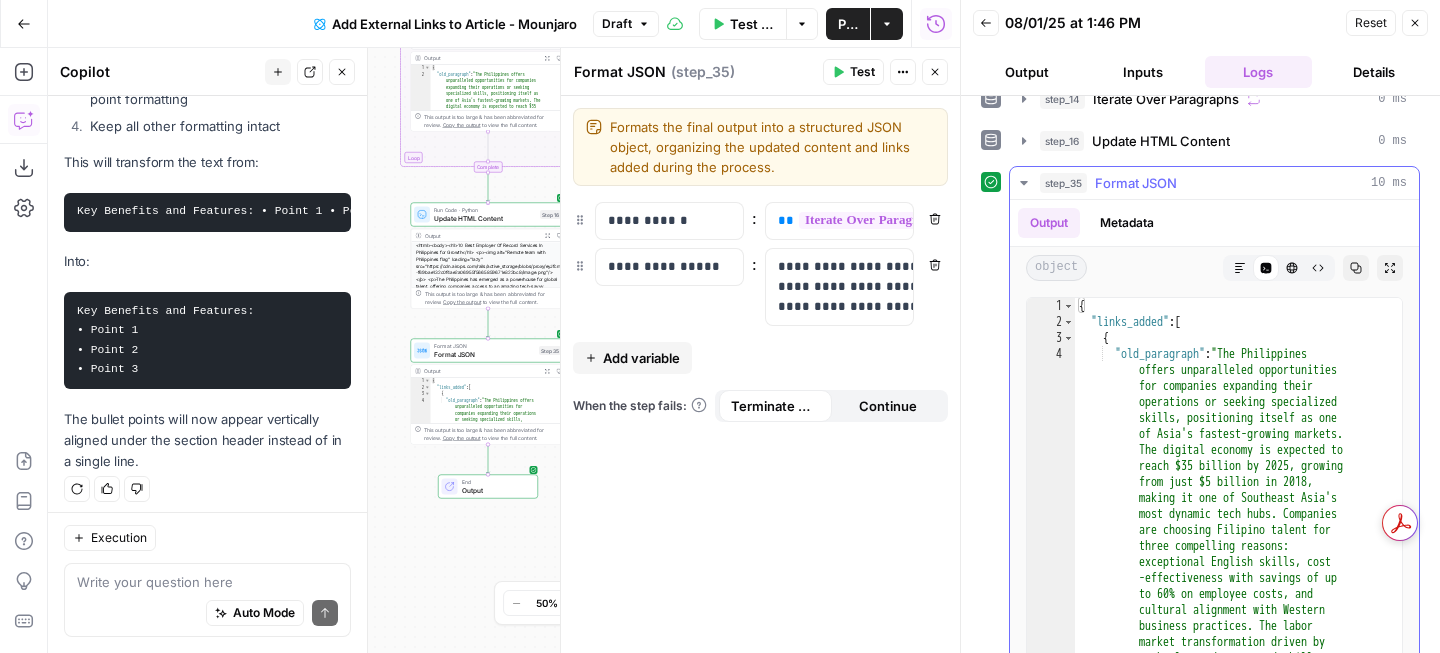 click on "object Markdown Code Editor HTML Viewer Raw Output Copy Expand Output" at bounding box center (1214, 268) 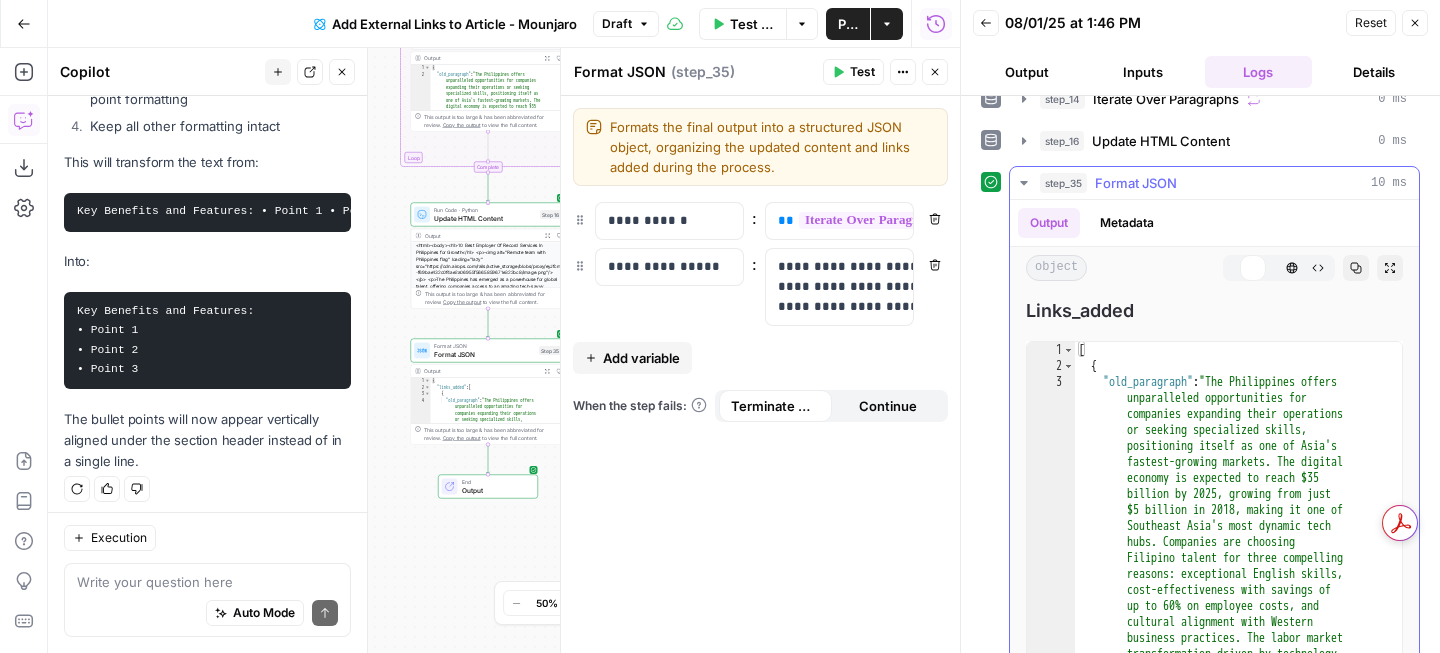 scroll, scrollTop: 234, scrollLeft: 0, axis: vertical 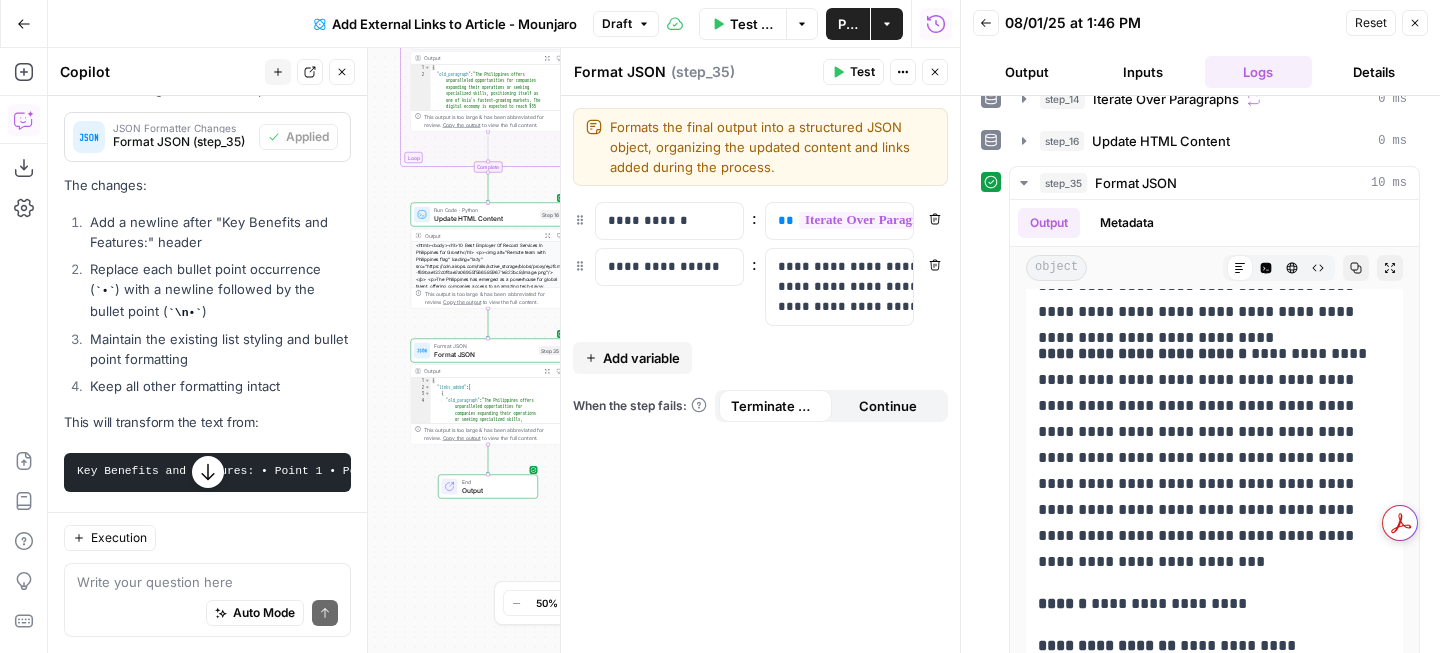 click 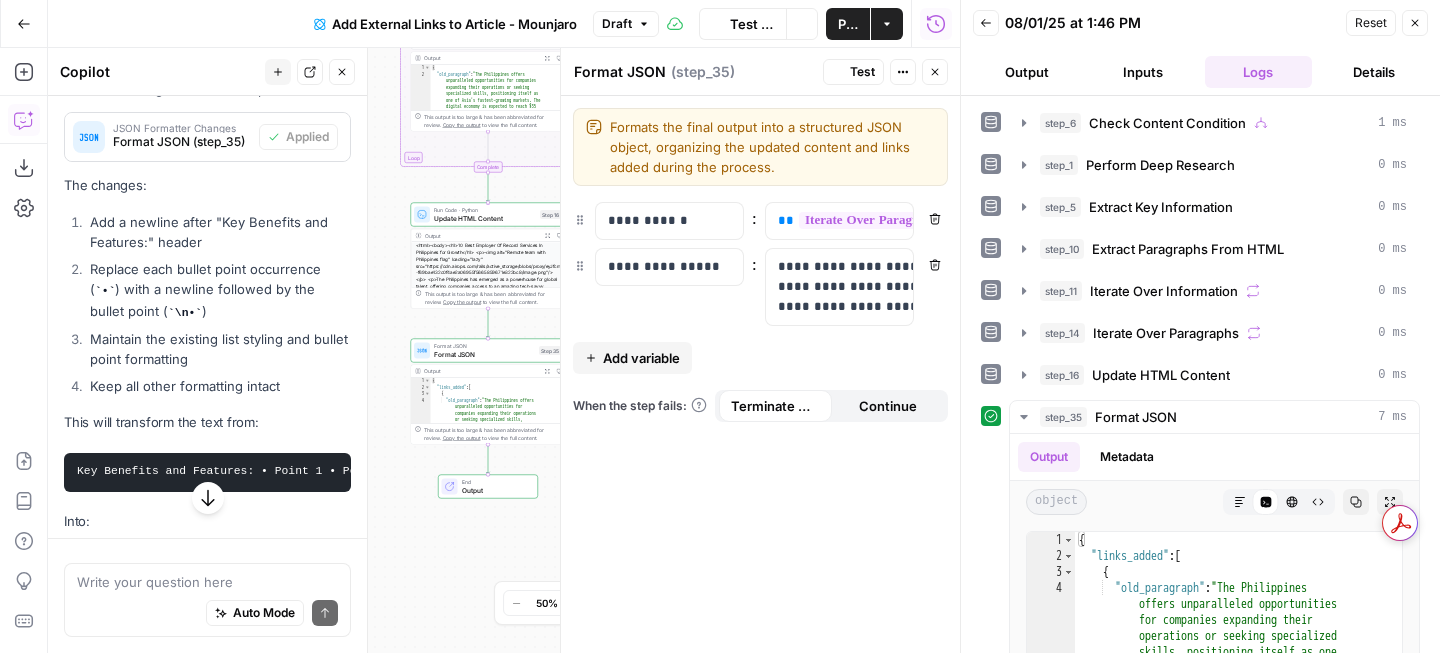 scroll, scrollTop: 3183, scrollLeft: 0, axis: vertical 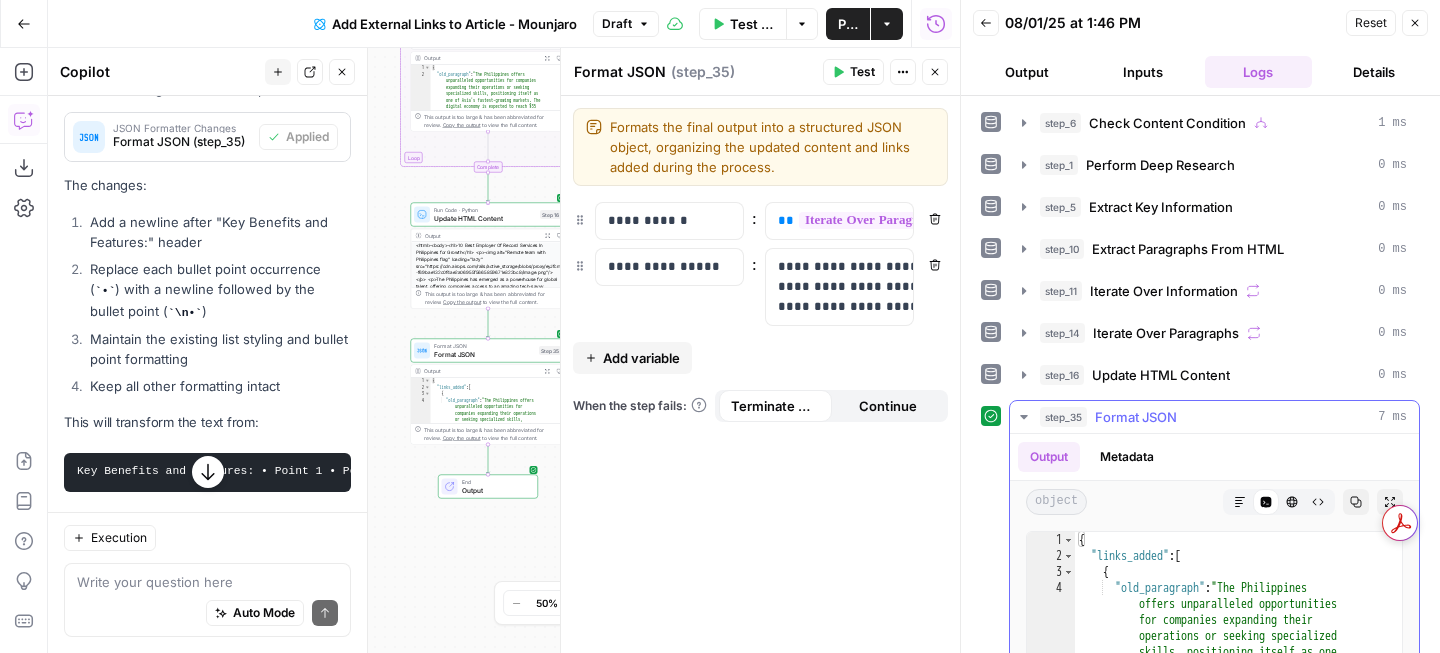 click on "Markdown" at bounding box center (1240, 502) 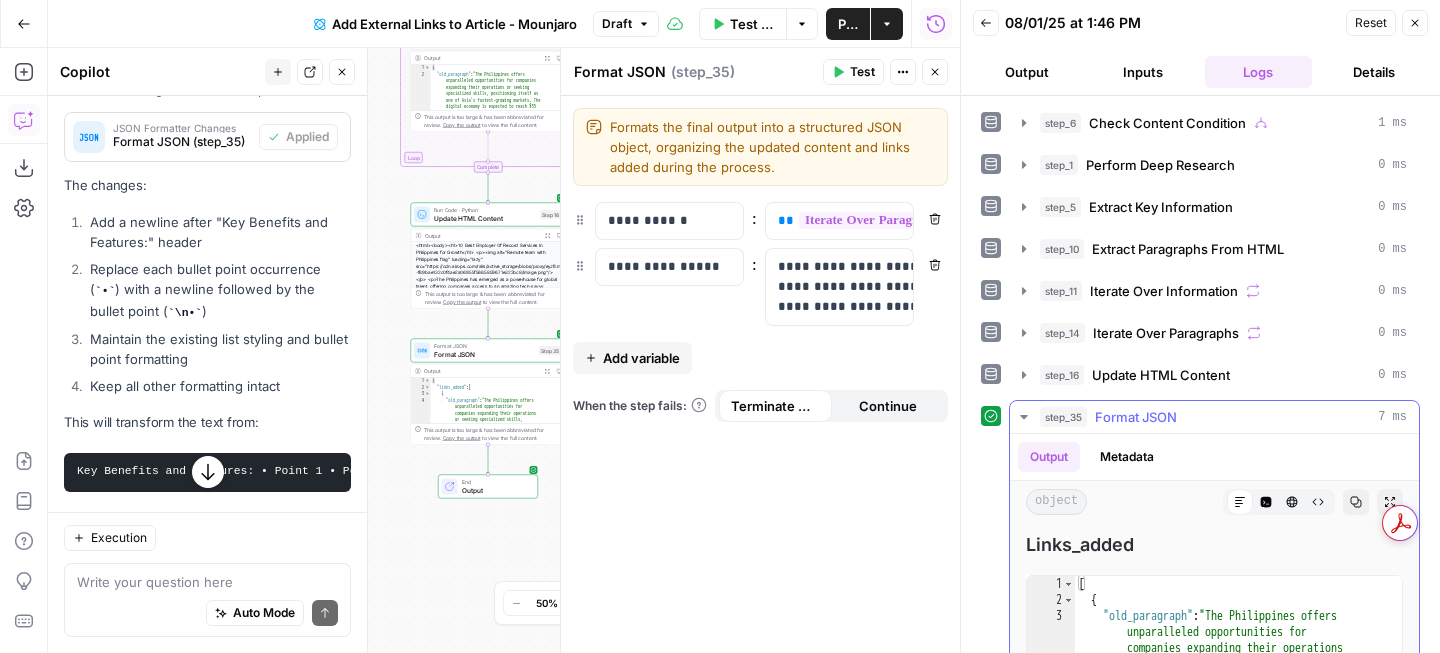 scroll, scrollTop: 292, scrollLeft: 0, axis: vertical 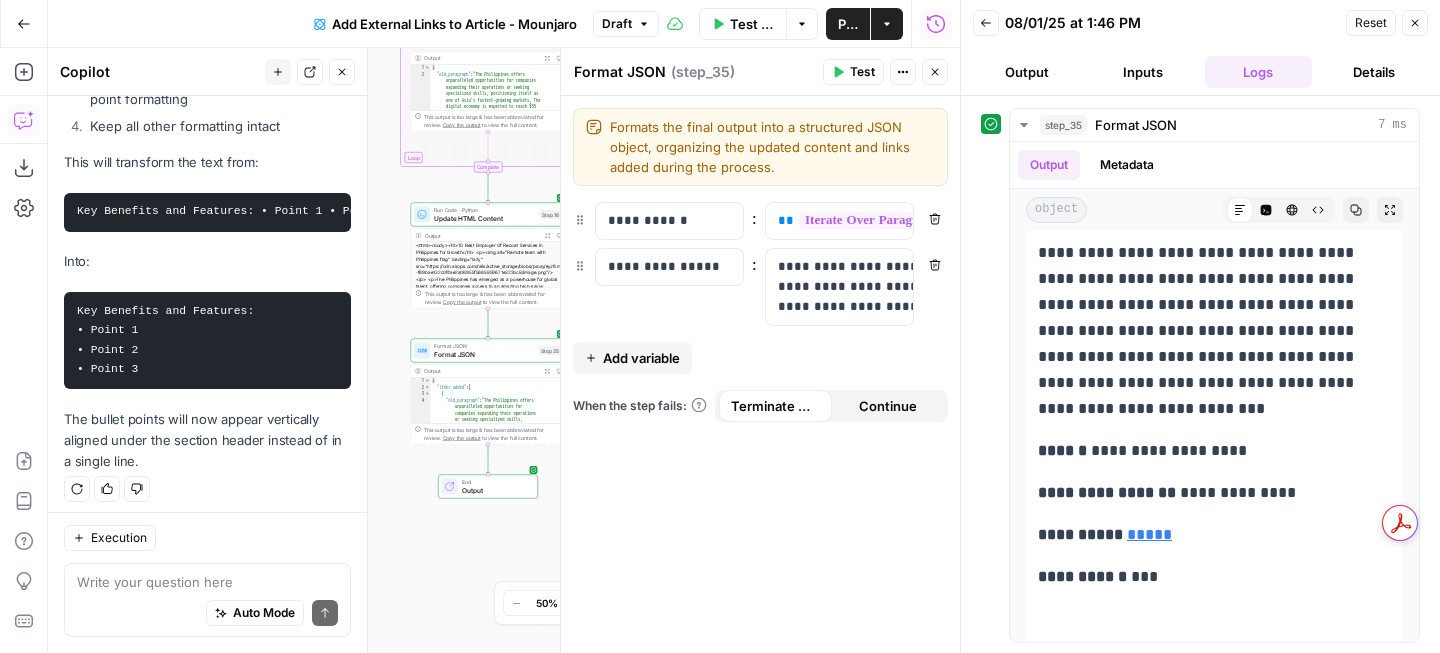 click on "Auto Mode Send" at bounding box center [207, 614] 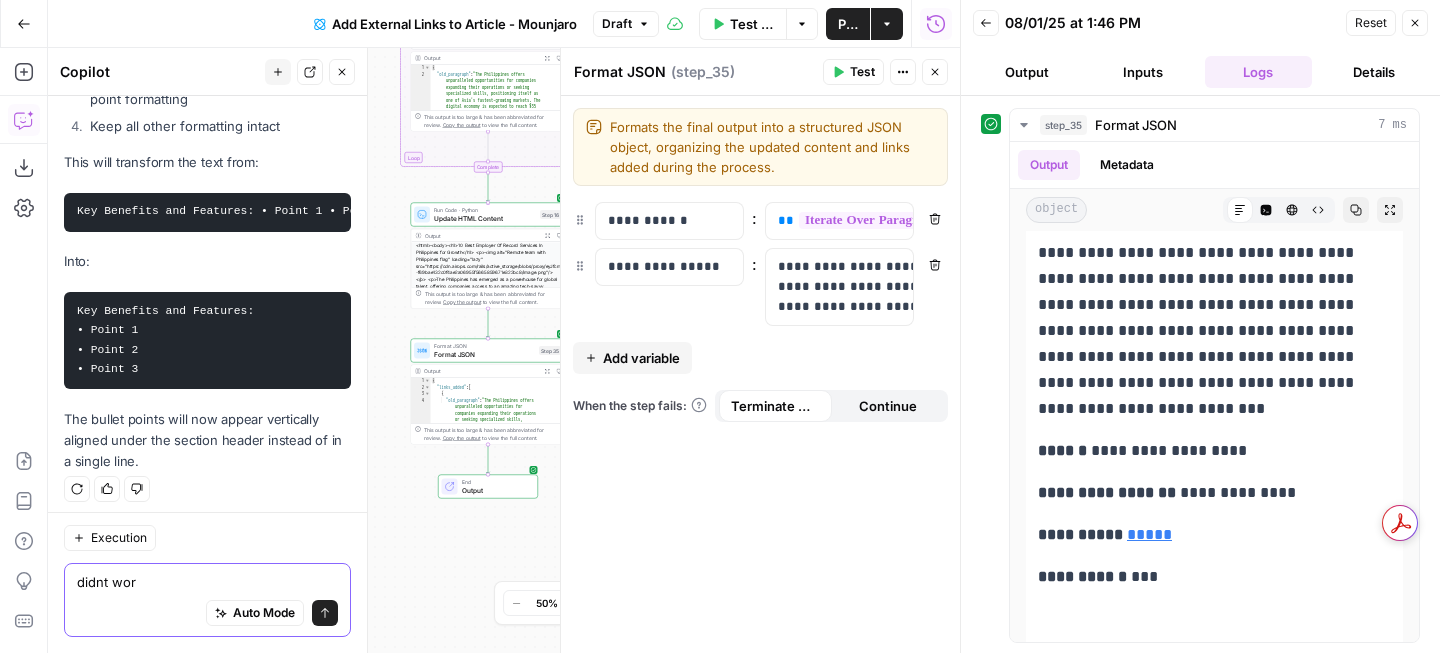 type on "didnt work" 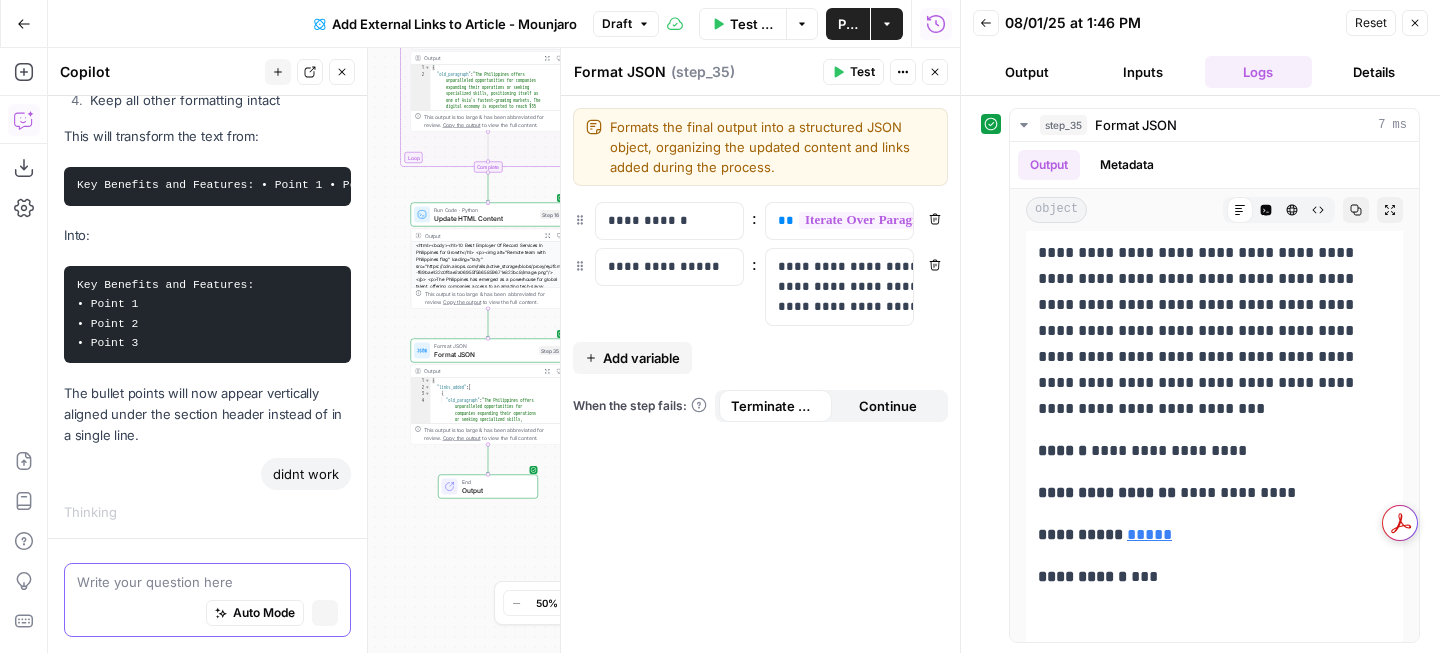scroll, scrollTop: 3301, scrollLeft: 0, axis: vertical 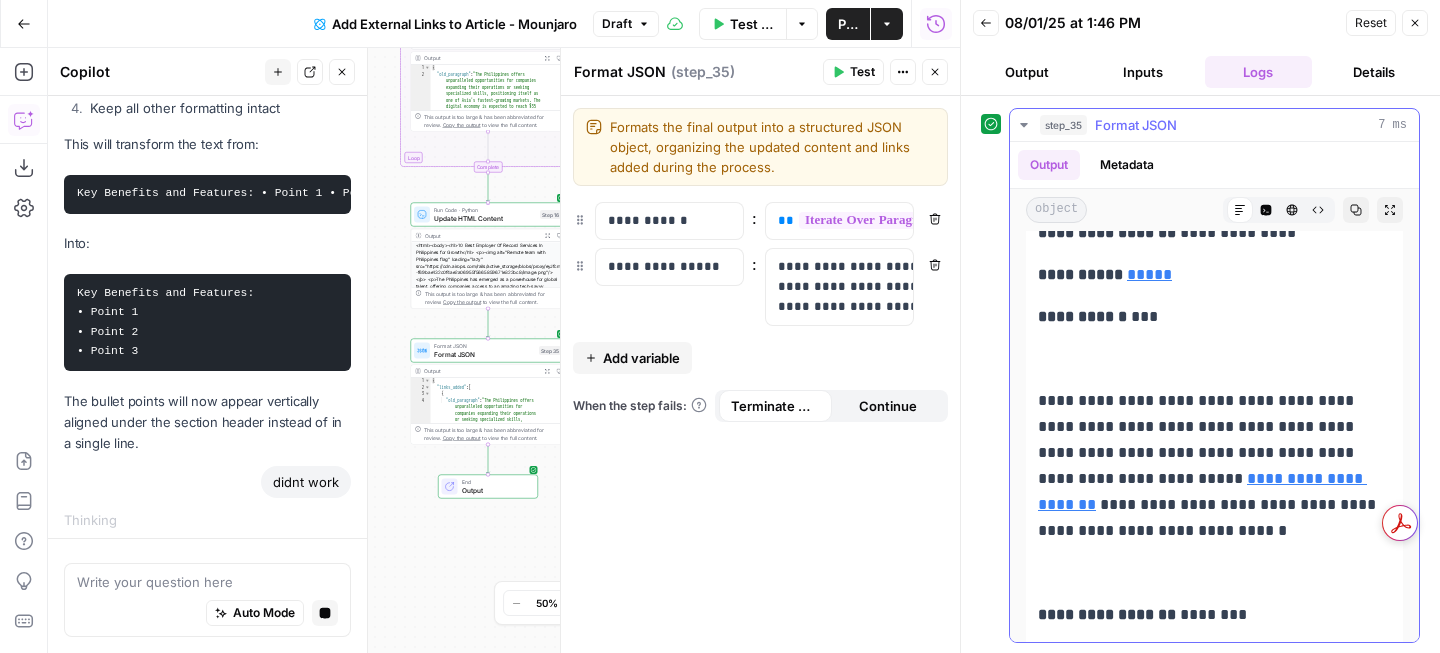 drag, startPoint x: 1185, startPoint y: 374, endPoint x: 1012, endPoint y: 373, distance: 173.00288 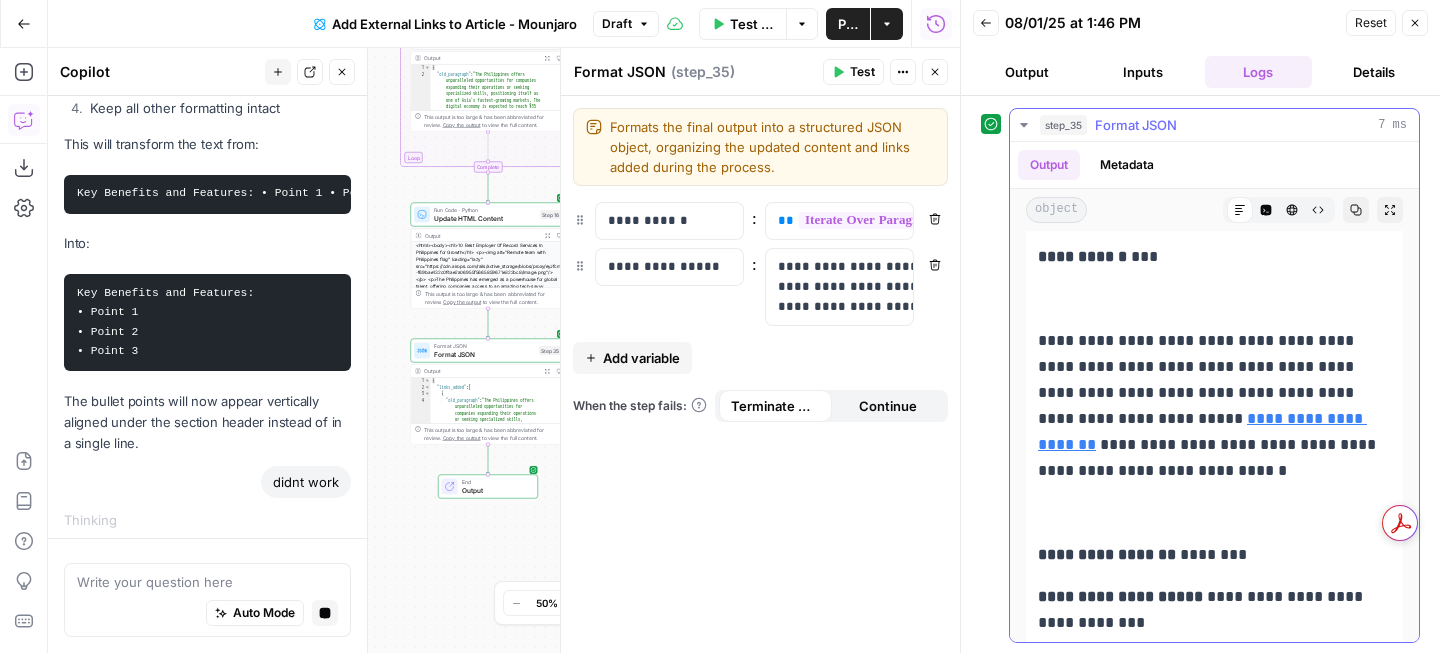 scroll, scrollTop: 6275, scrollLeft: 0, axis: vertical 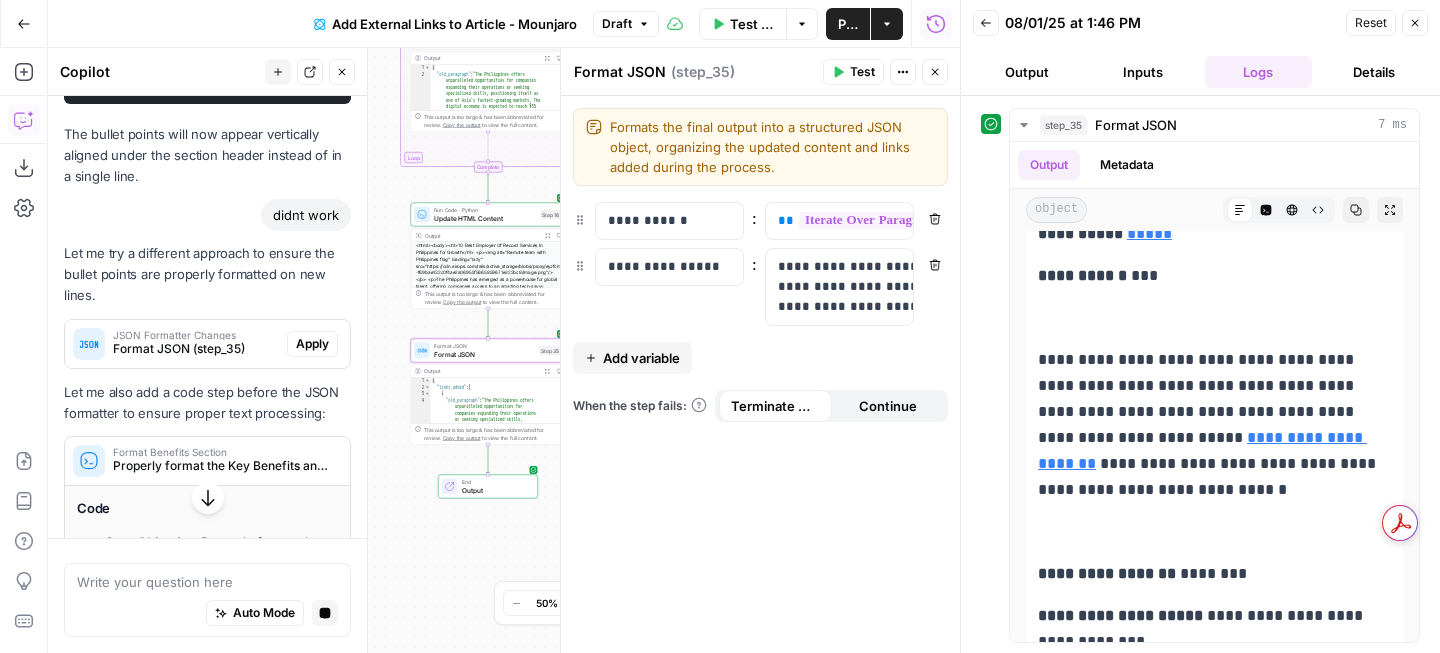 click on "Apply" at bounding box center (312, 344) 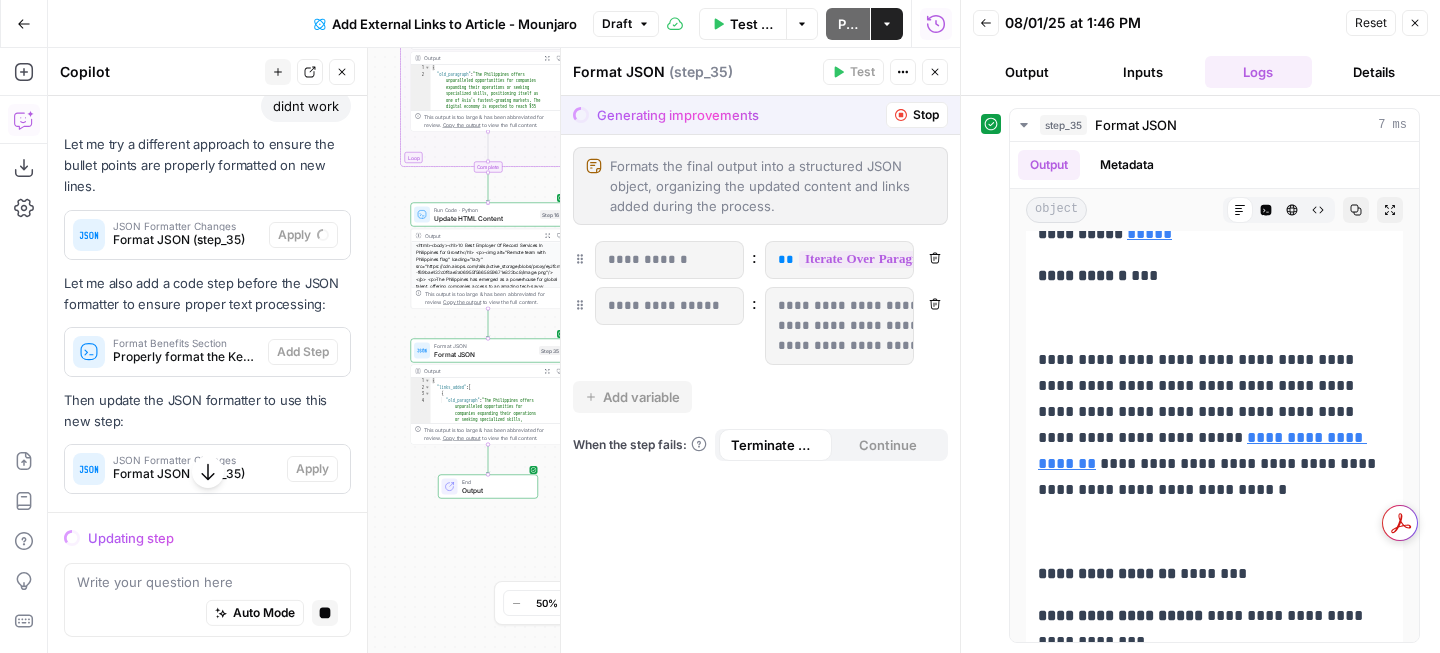 scroll, scrollTop: 3701, scrollLeft: 0, axis: vertical 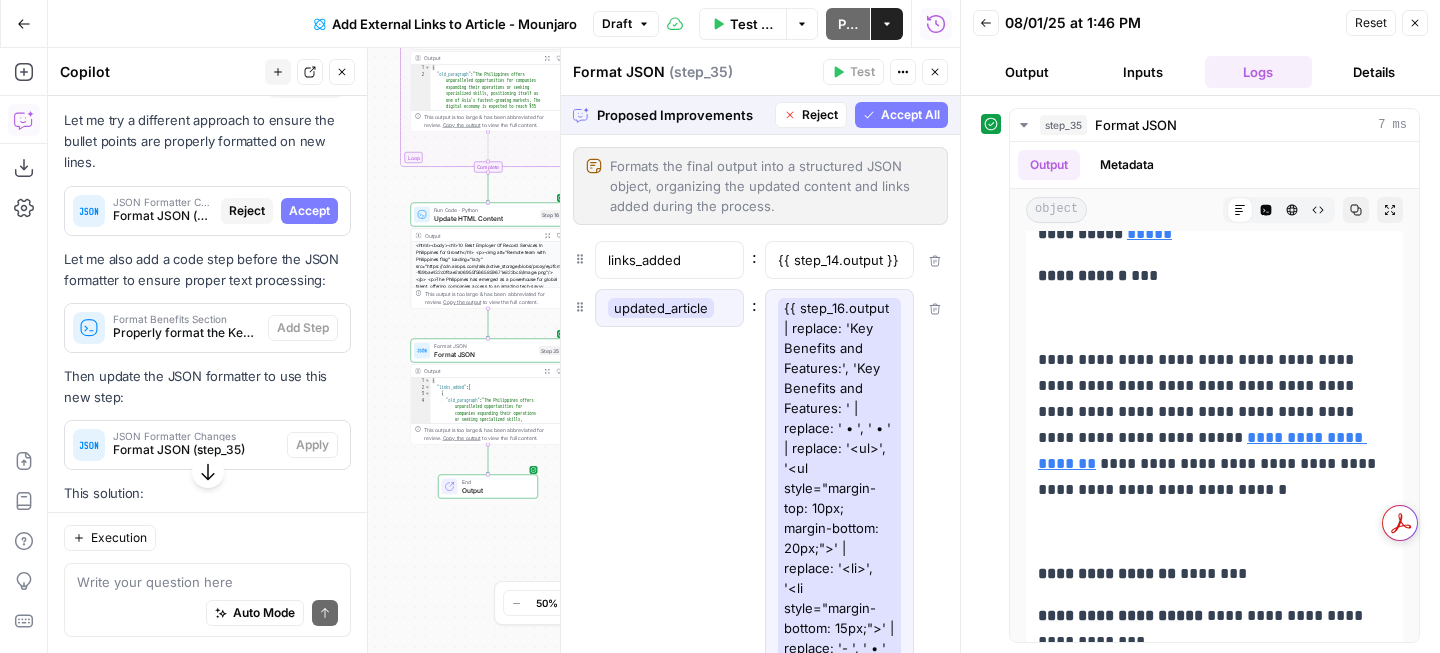 click on "Accept All" at bounding box center [910, 115] 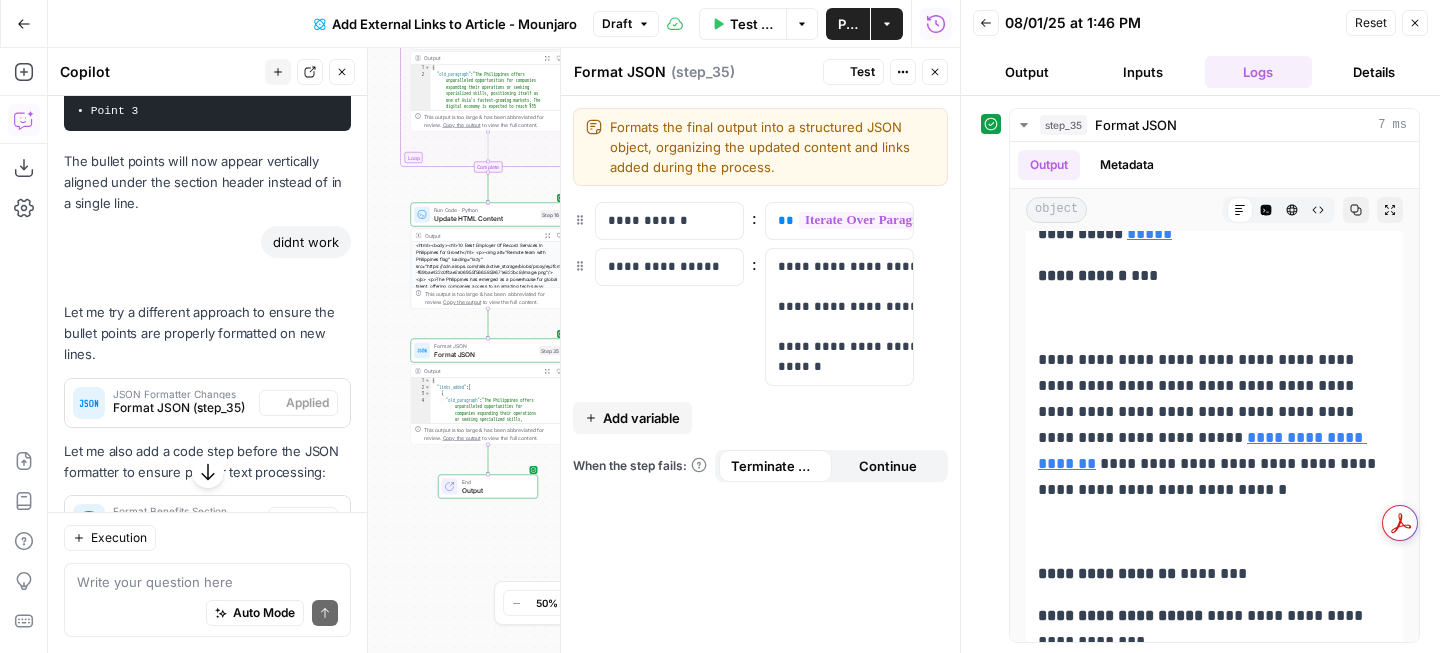 scroll, scrollTop: 3893, scrollLeft: 0, axis: vertical 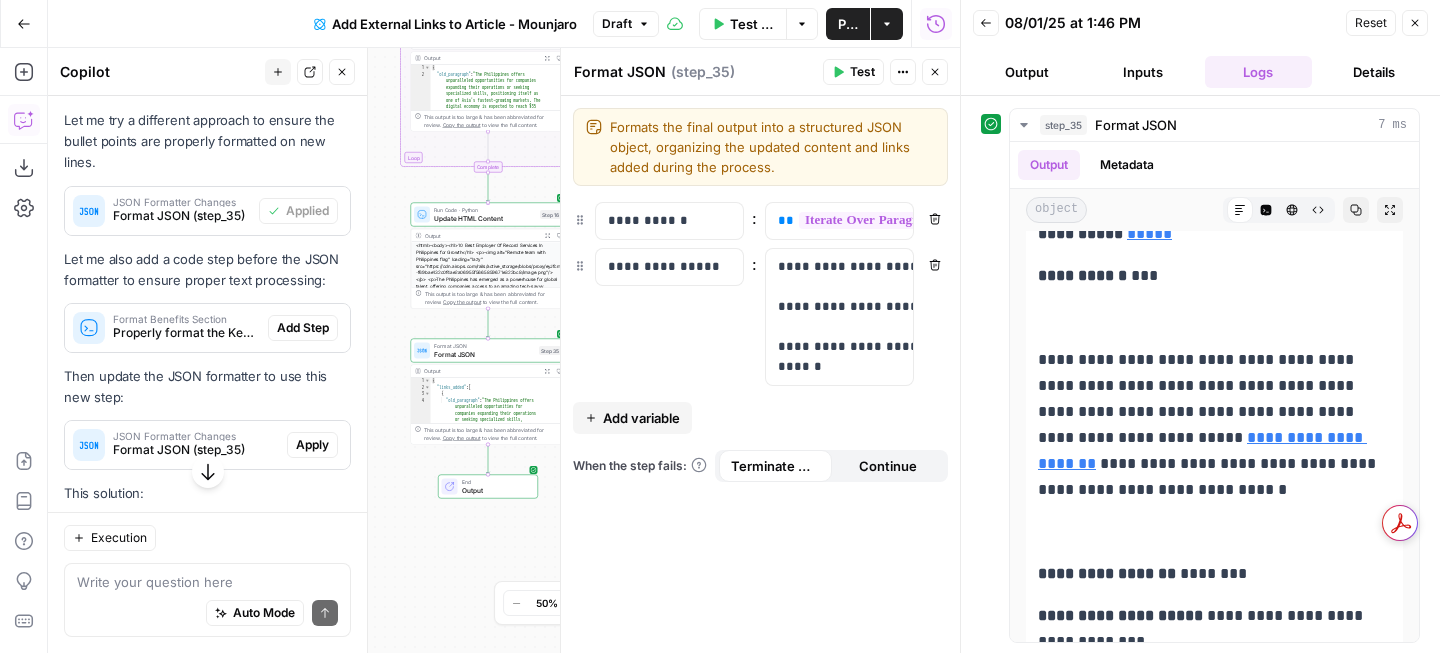 click on "Test" at bounding box center (862, 72) 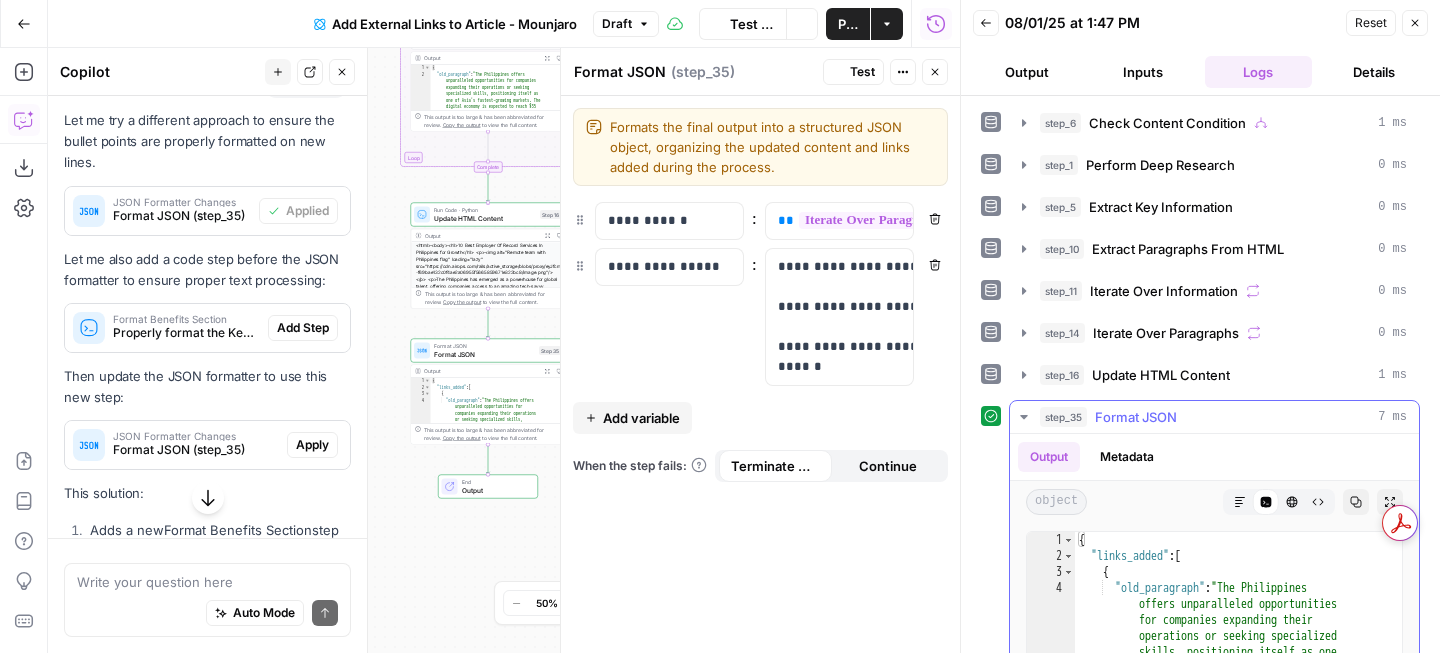 scroll, scrollTop: 3893, scrollLeft: 0, axis: vertical 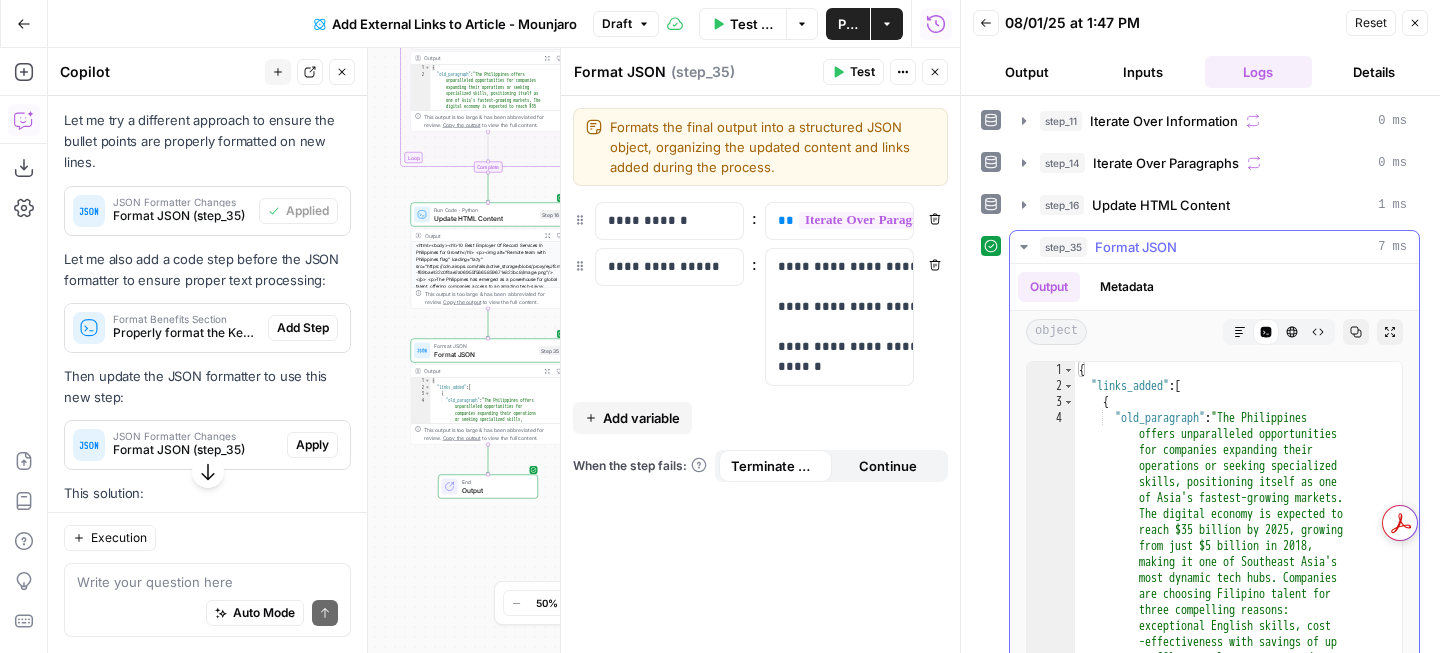 click 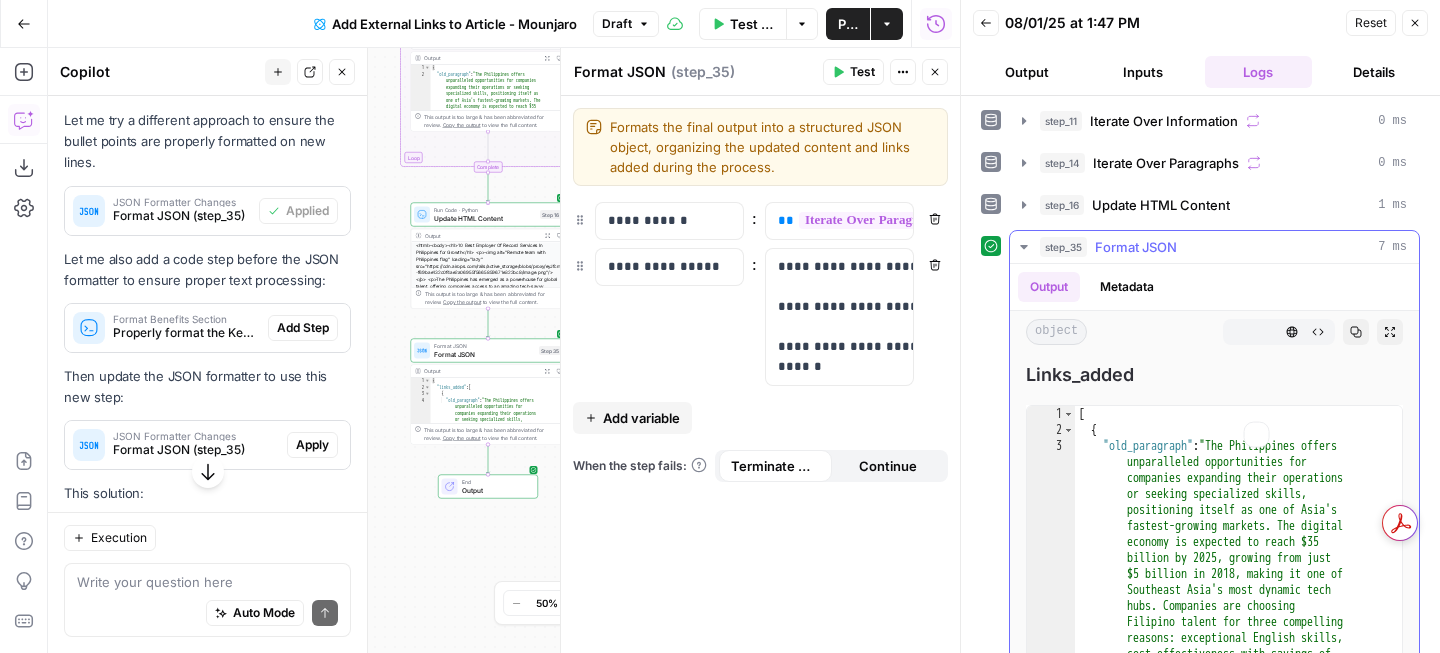 scroll, scrollTop: 170, scrollLeft: 0, axis: vertical 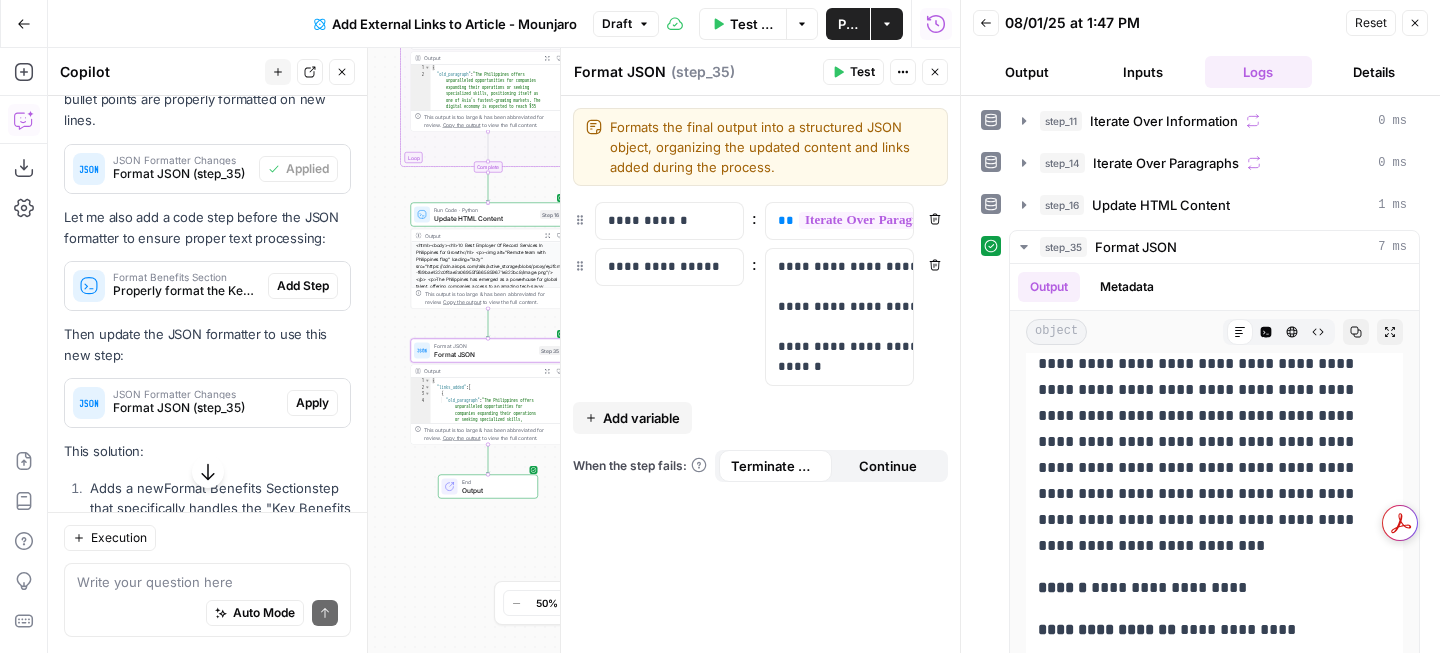 click on "Apply" at bounding box center (312, 403) 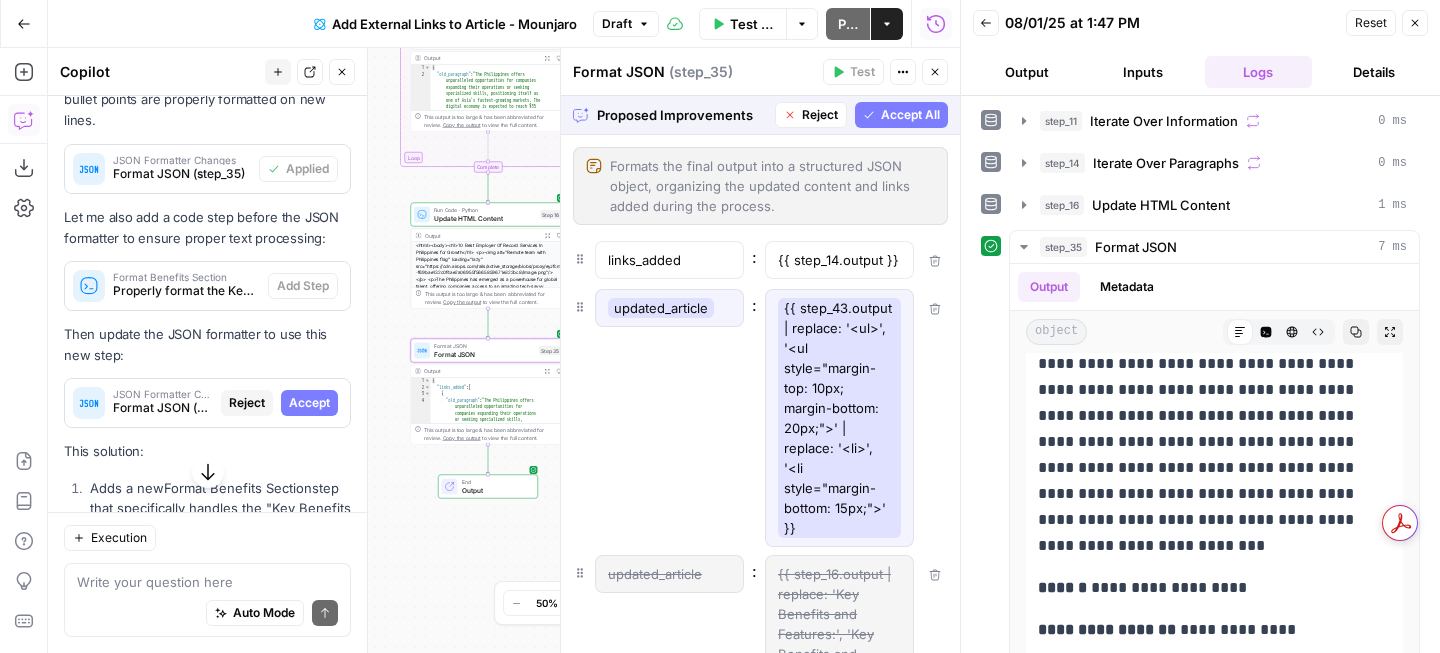 click on "Accept" at bounding box center [309, 403] 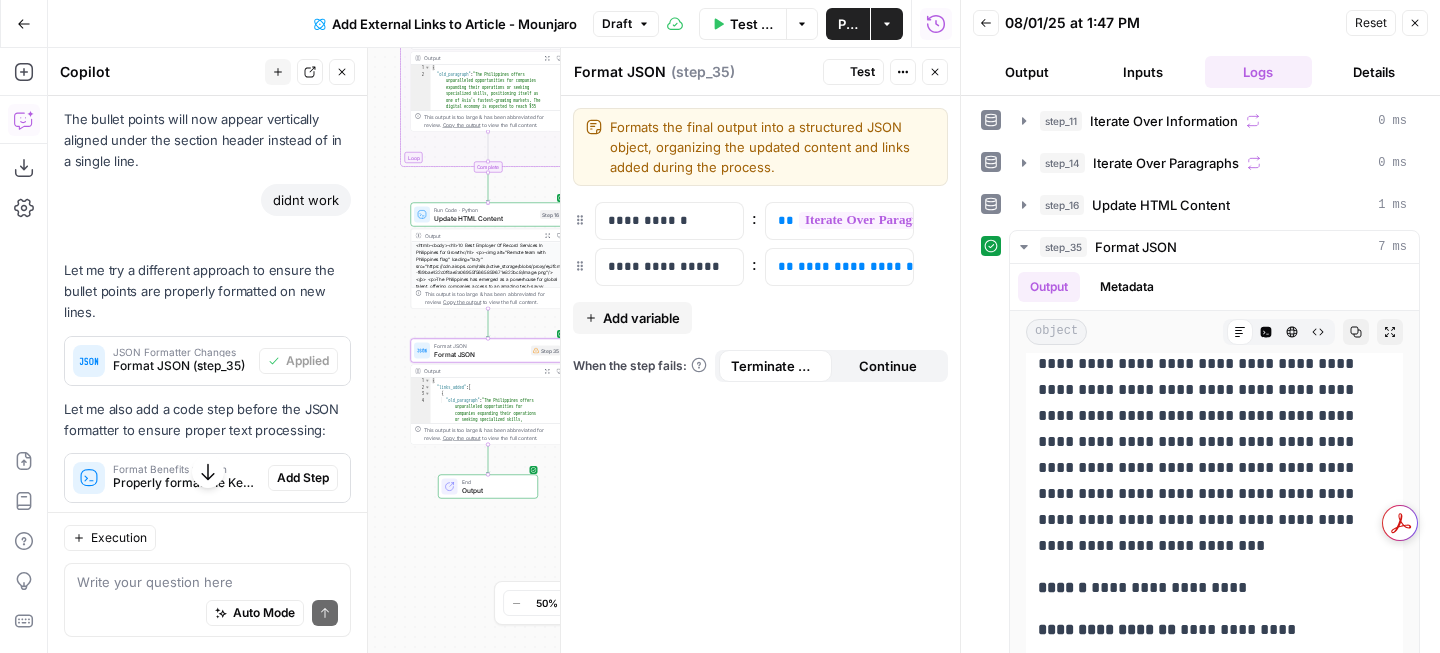 scroll, scrollTop: 3935, scrollLeft: 0, axis: vertical 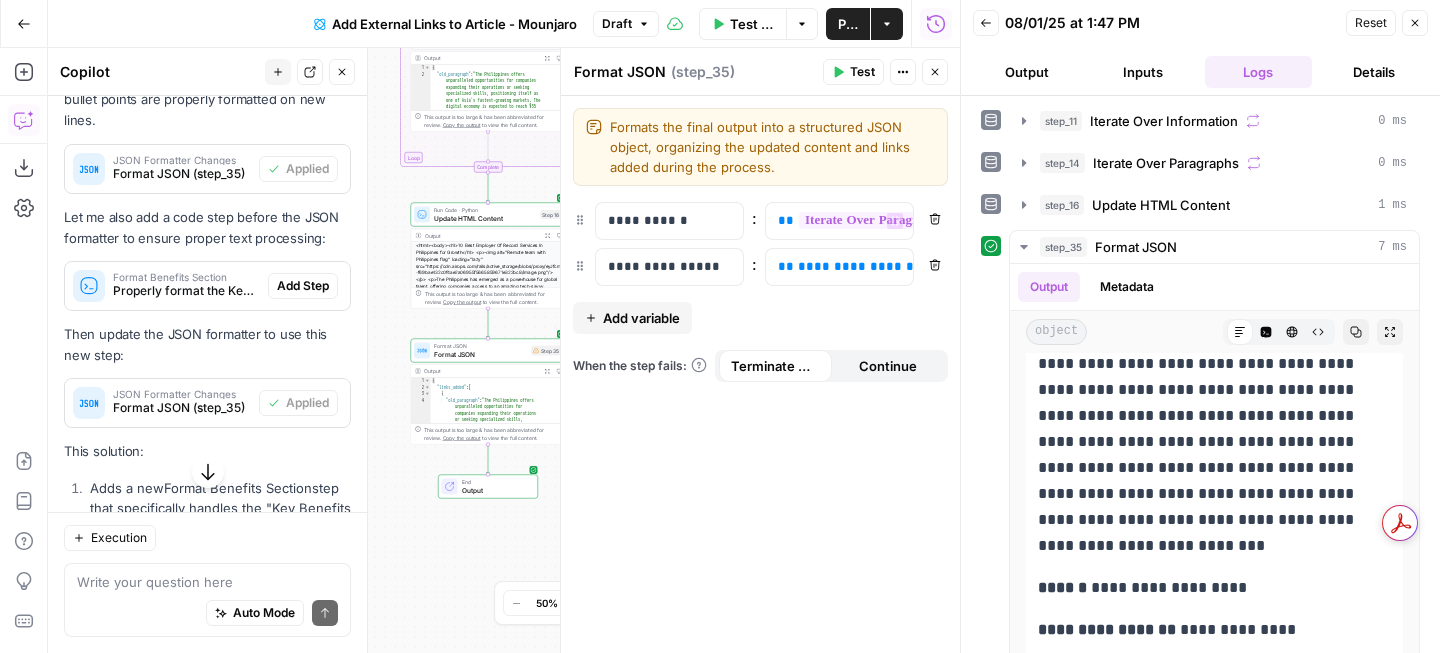 click on "Test" at bounding box center [862, 72] 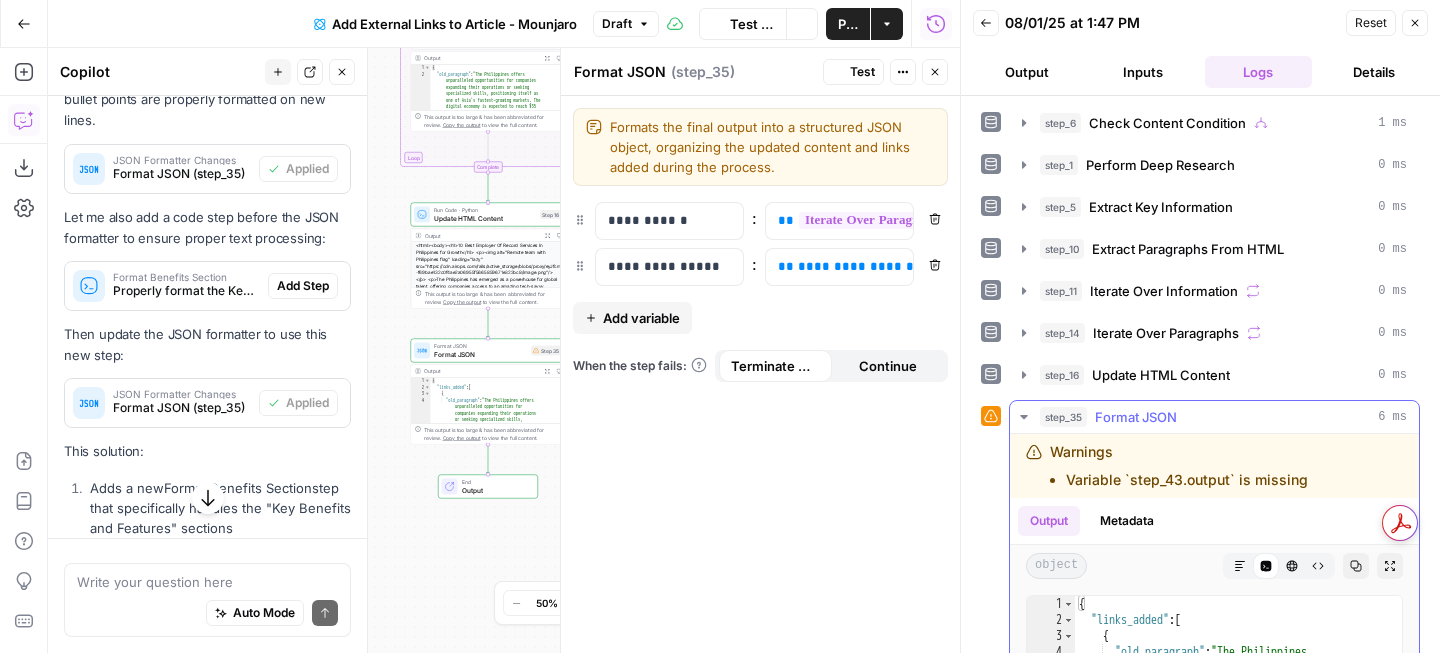 scroll, scrollTop: 3935, scrollLeft: 0, axis: vertical 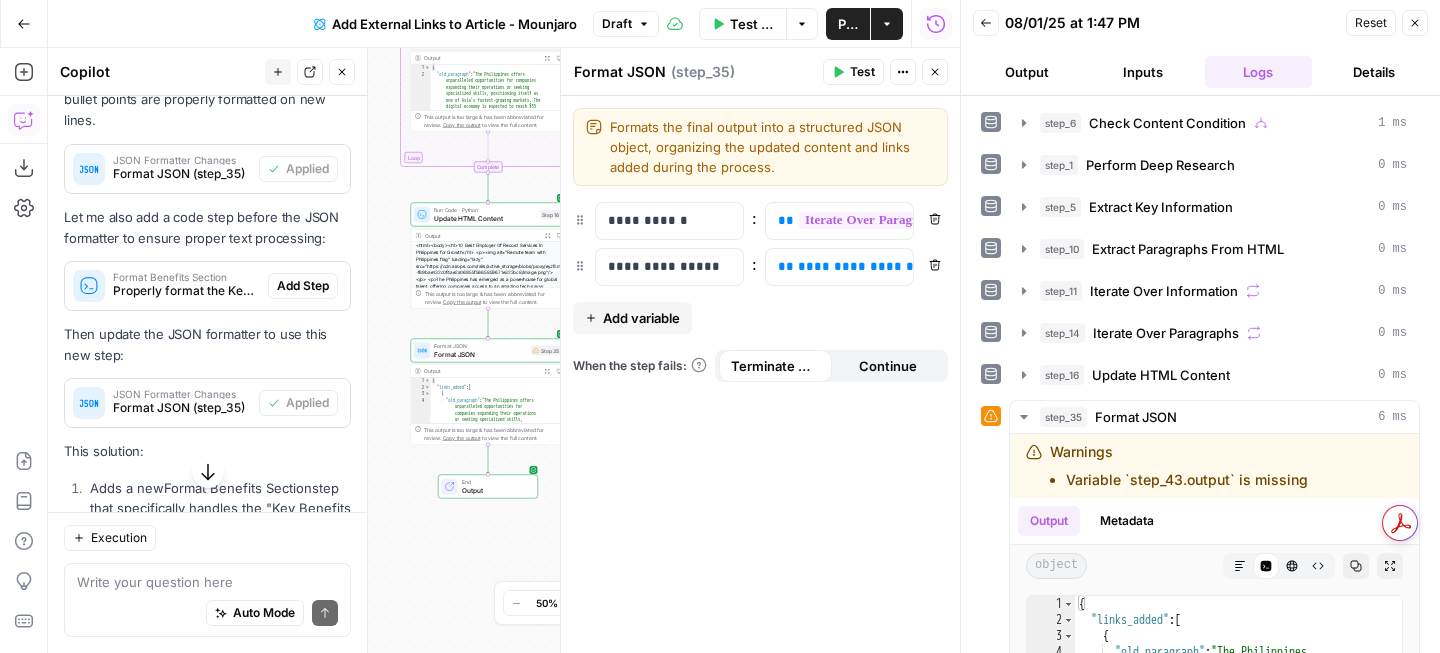 click on "Draft" at bounding box center (617, 24) 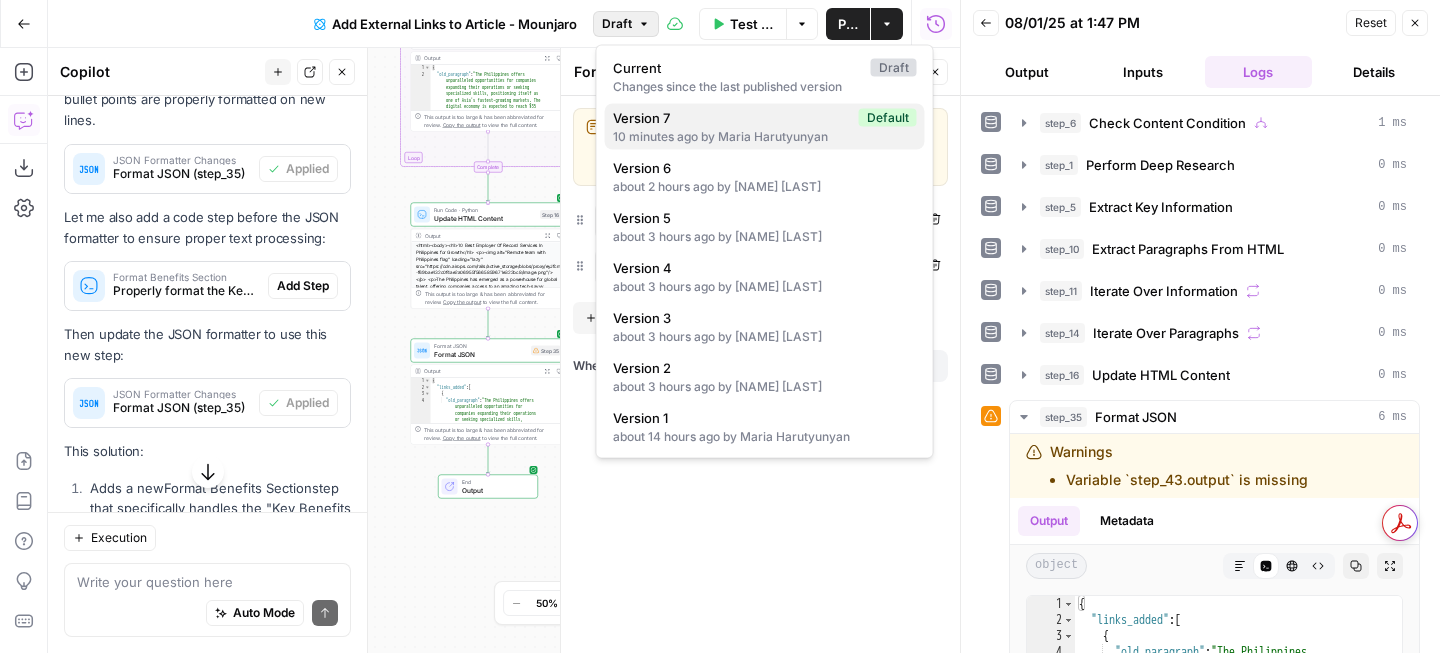 click on "10 minutes ago
by Maria Harutyunyan" at bounding box center (765, 137) 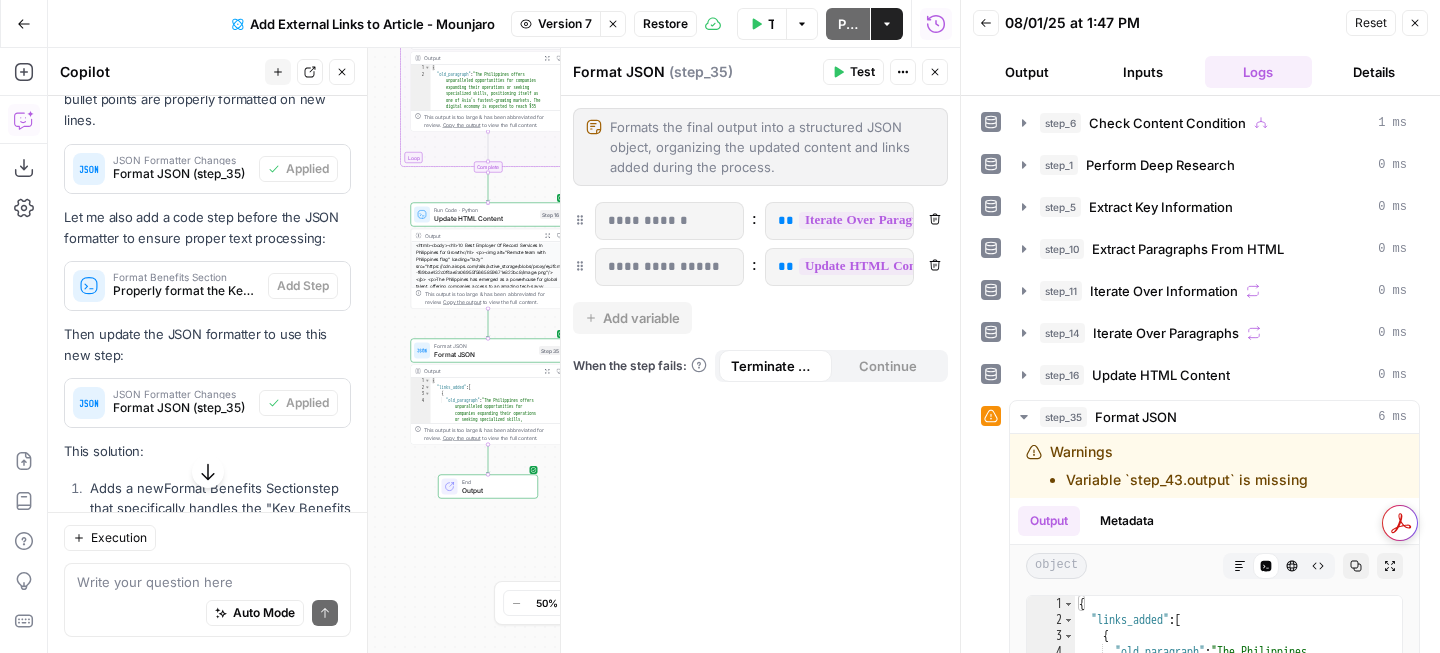 click on "Restore" at bounding box center [665, 24] 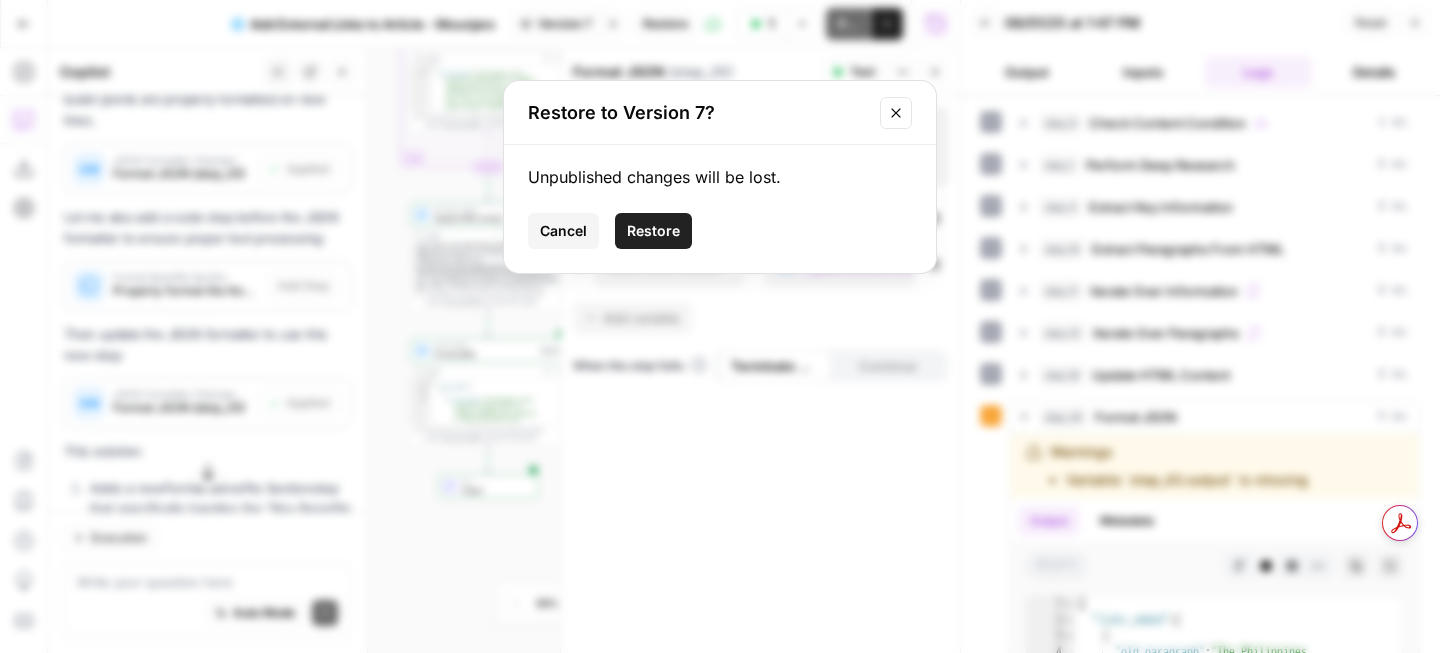 click on "Restore" at bounding box center [653, 231] 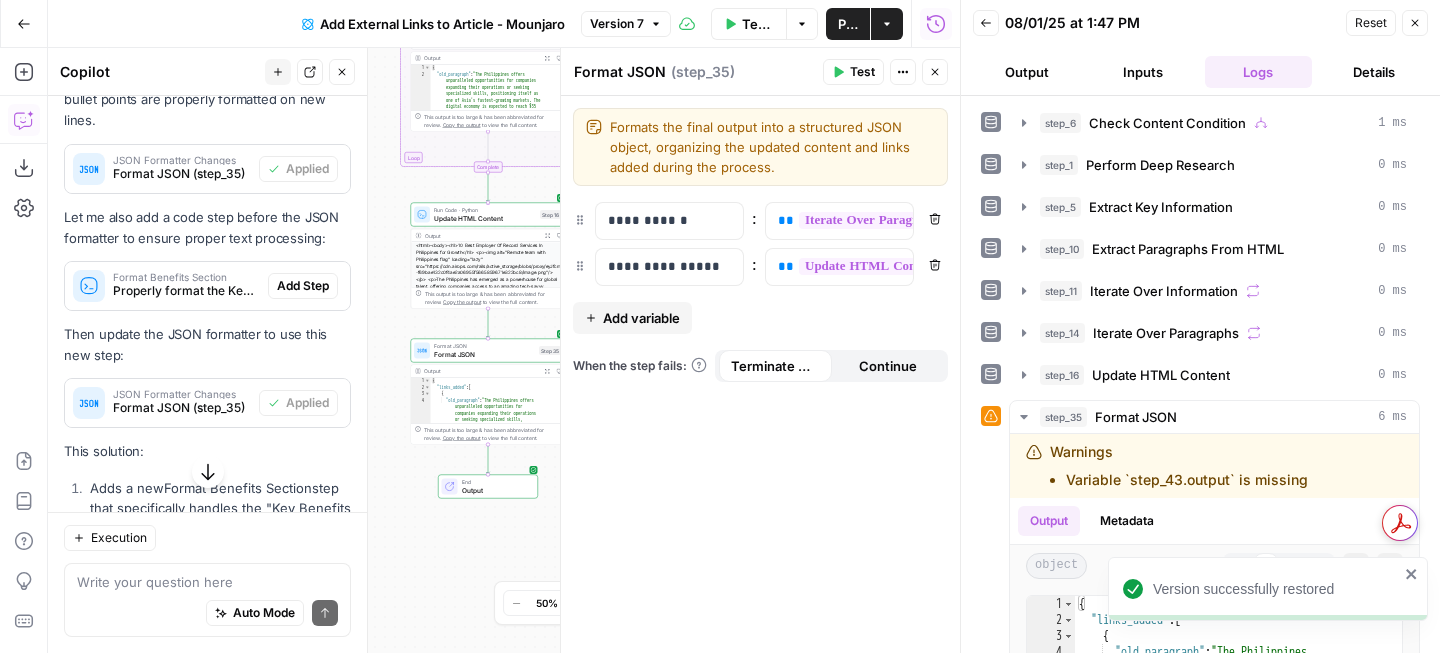 click on "Go Back Add External Links to Article - Mounjaro Version 7 Test Workflow Options Publish Actions Run History" at bounding box center (480, 23) 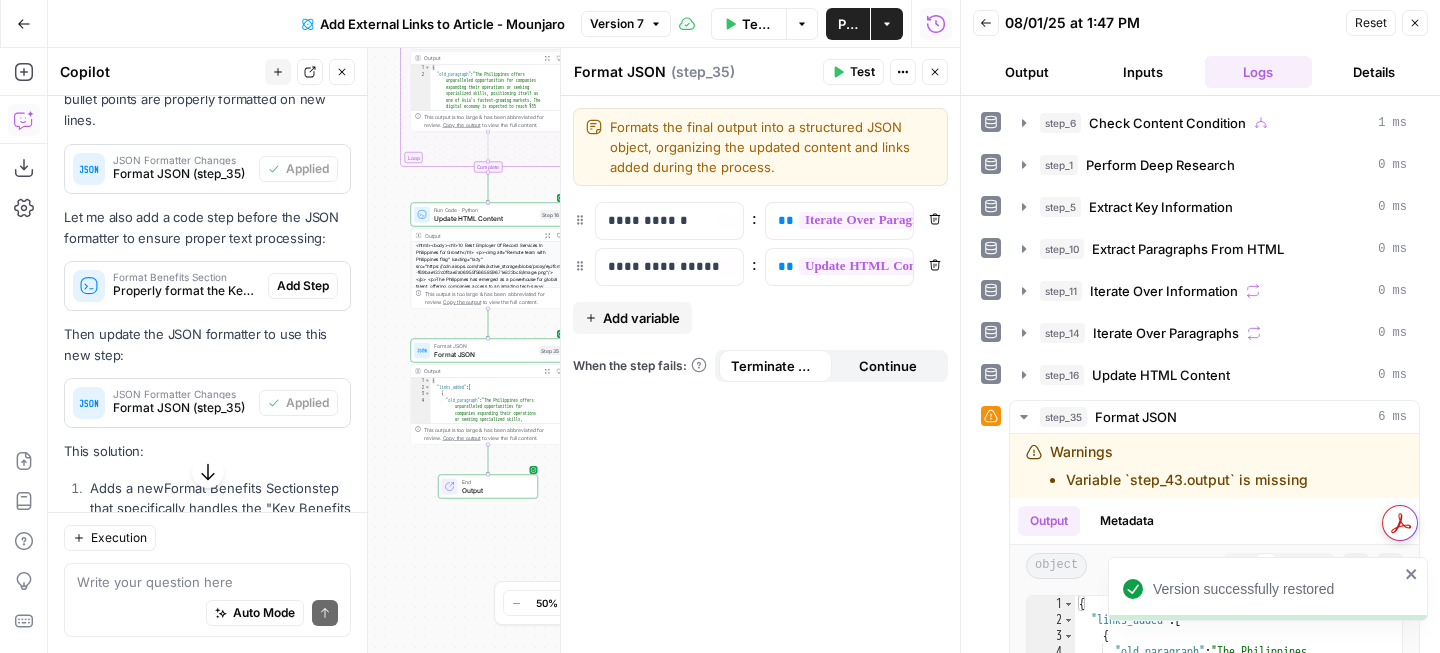 drag, startPoint x: 730, startPoint y: 18, endPoint x: 769, endPoint y: 356, distance: 340.24255 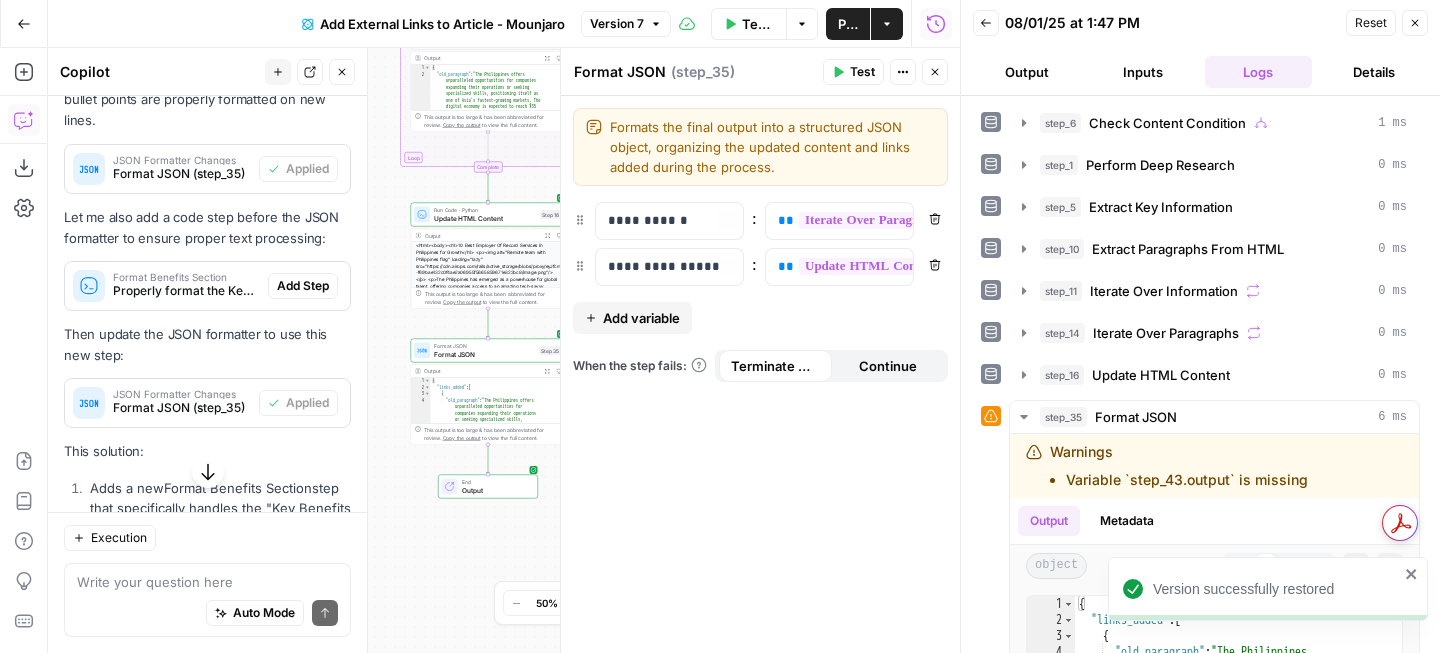 click on "Version successfully restored Borderless New Home Browse Your Data Monitoring Settings Recent Grids New grid EOR services in X Country Content Updates Content Creation Recent Workflows New Workflow AI Humanizer Hero Image Generation Update fields AirOps Academy What's new? Help + Support Go Back Add External Links to Article - Mounjaro Version 7 Test Workflow Options Publish Actions Run History Add Steps Copilot Download as JSON Settings Import JSON AirOps Academy Help Give Feedback Shortcuts false true false true false true Workflow Set Inputs Inputs Condition Check Content Condition Step 6 Output Expand Output Copy This output is too large & has been abbreviated for review.   Copy the output   to view the full content. Run Code · Python Validate URL Step 26 Condition Check Condition Step 28 Error Error Handling Step 27 Web Page Scrape Scrape Web Page Step 2 LLM · GPT-4.1 Analyze Content Step 36 Output Expand Output Copy 1 2 3 {    "is_html" :  "false" }     Condition Condition Check Step 19 Copy" at bounding box center (720, 326) 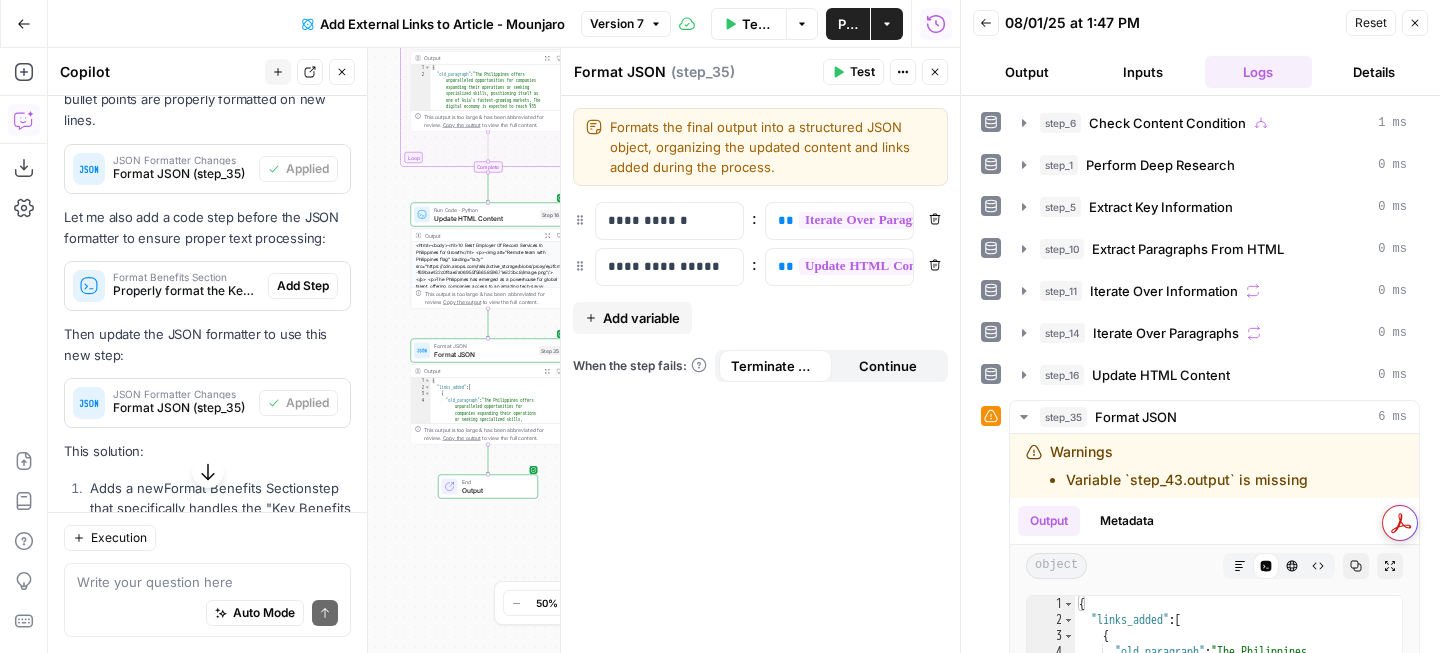 click on "Test" at bounding box center (853, 72) 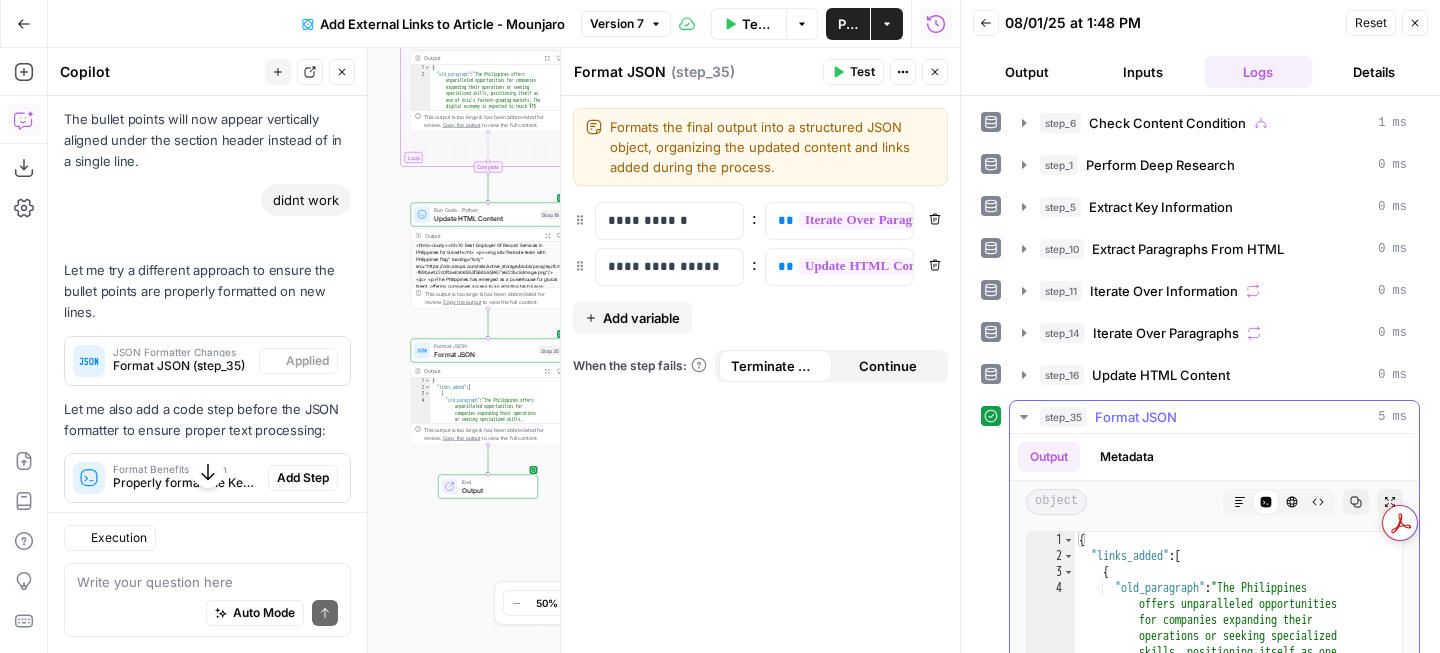 scroll, scrollTop: 3935, scrollLeft: 0, axis: vertical 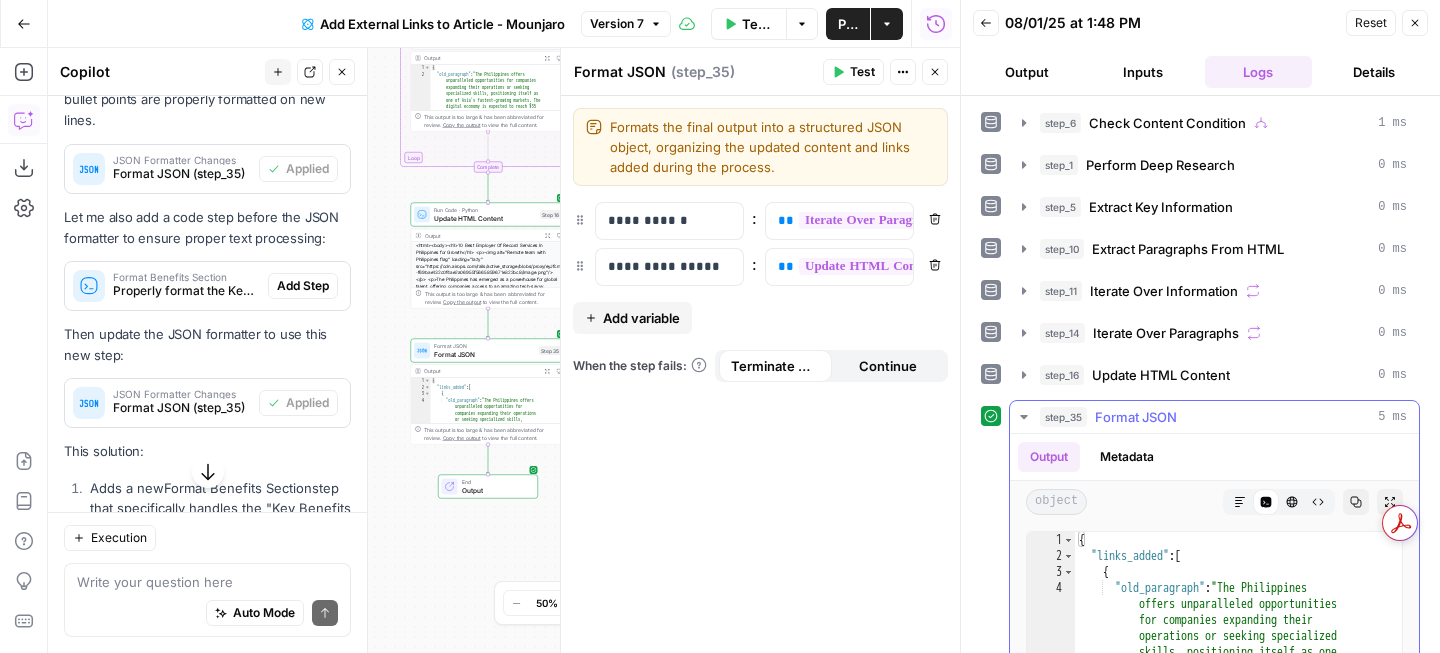 click 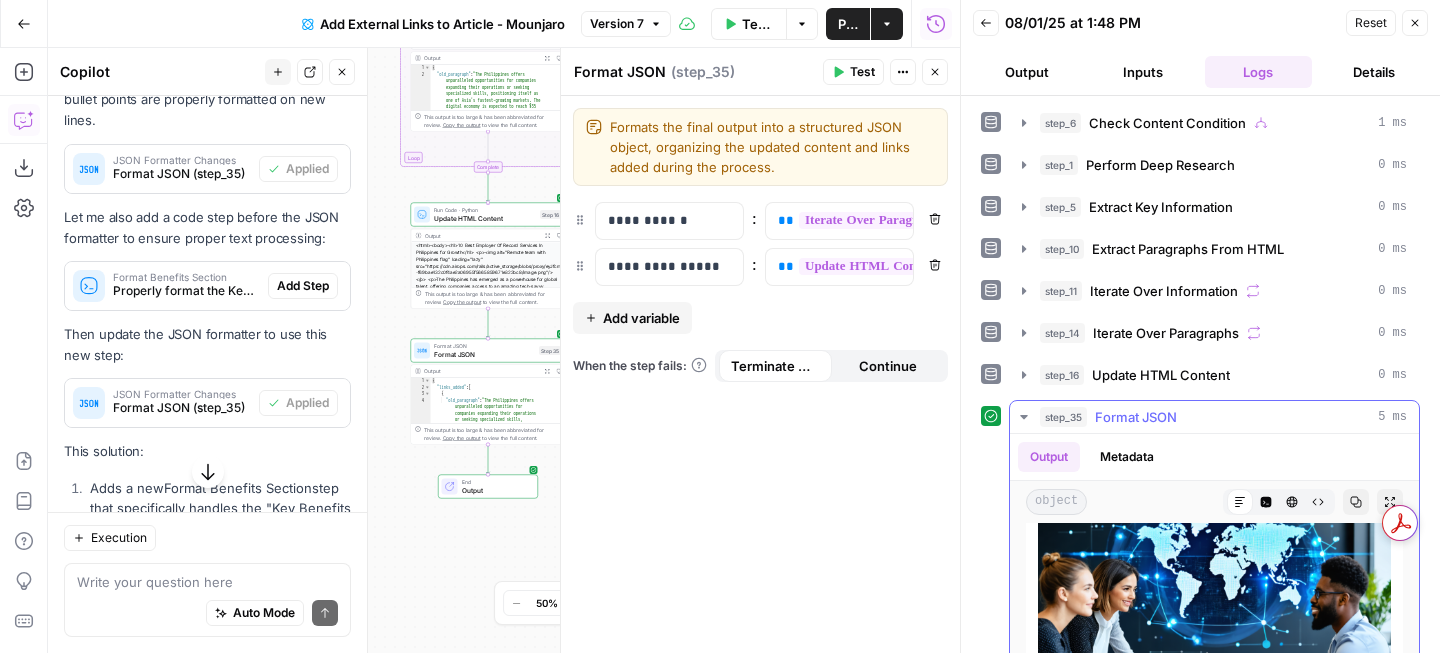scroll, scrollTop: 883, scrollLeft: 0, axis: vertical 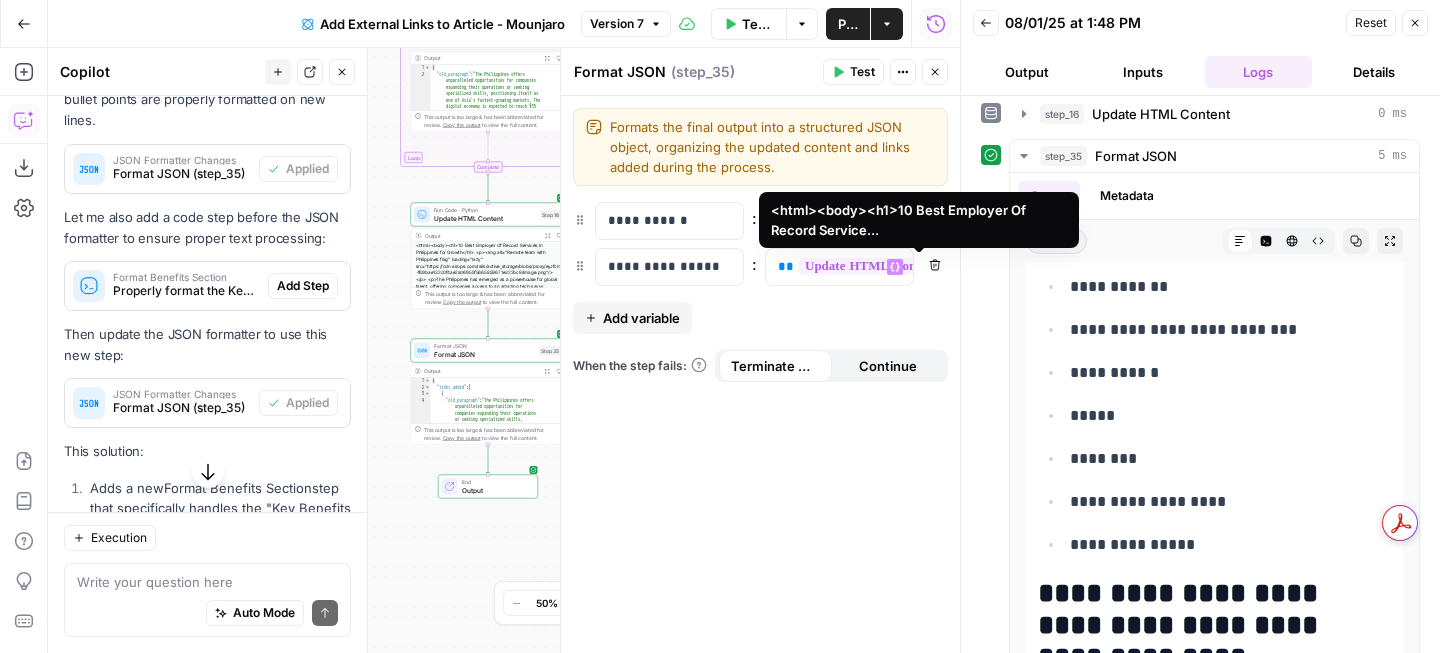 click on "**********" at bounding box center [927, 266] 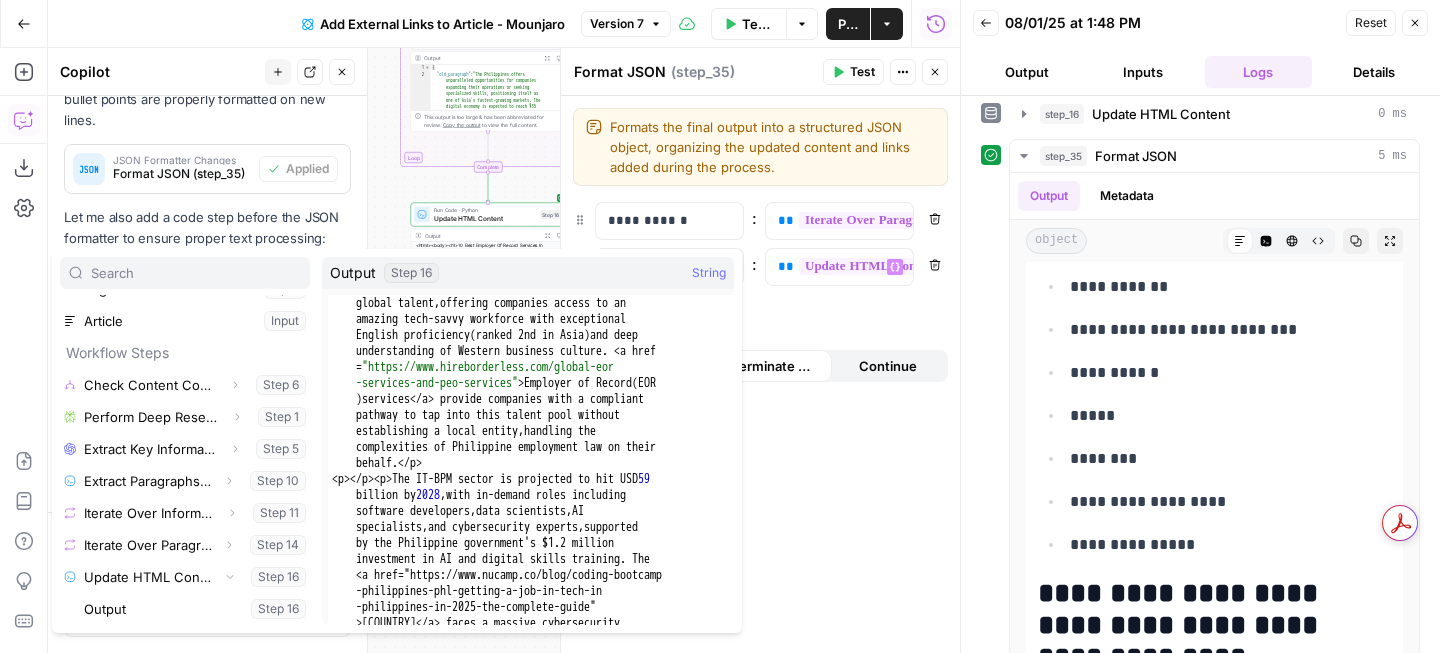 scroll, scrollTop: 165, scrollLeft: 0, axis: vertical 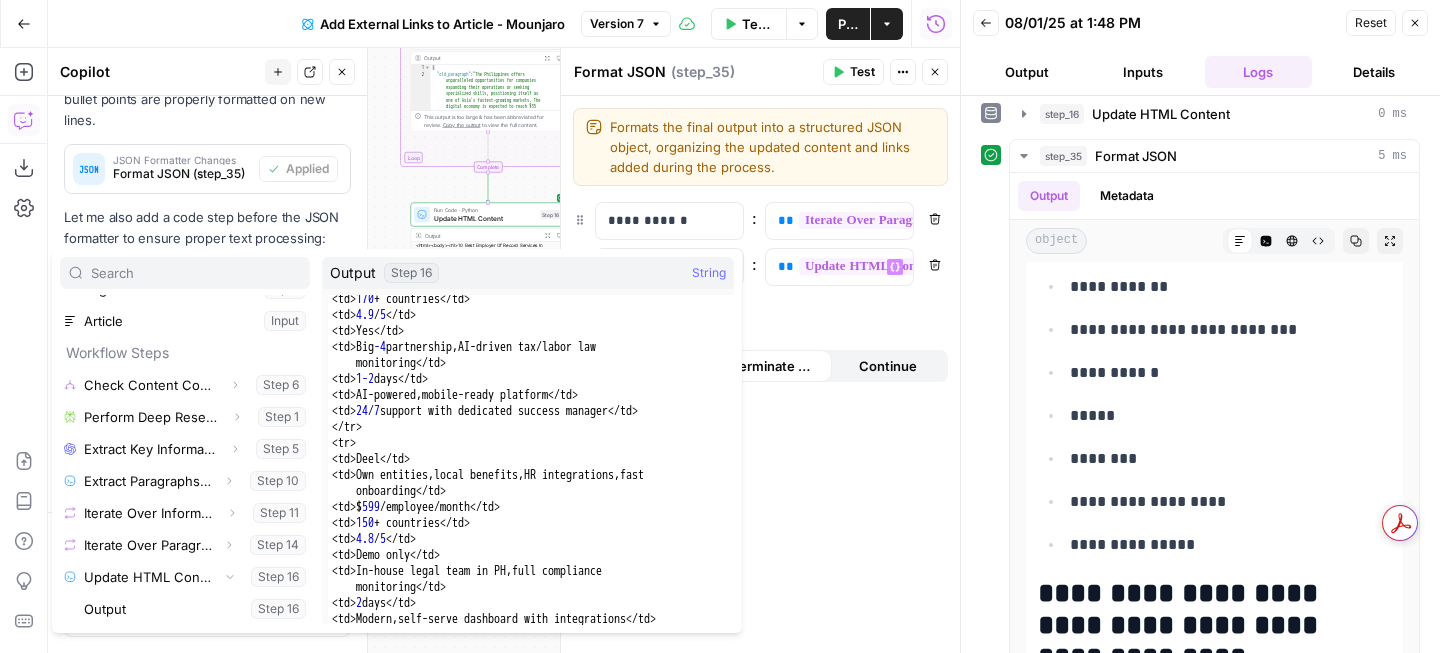 click on "**********" at bounding box center (760, 374) 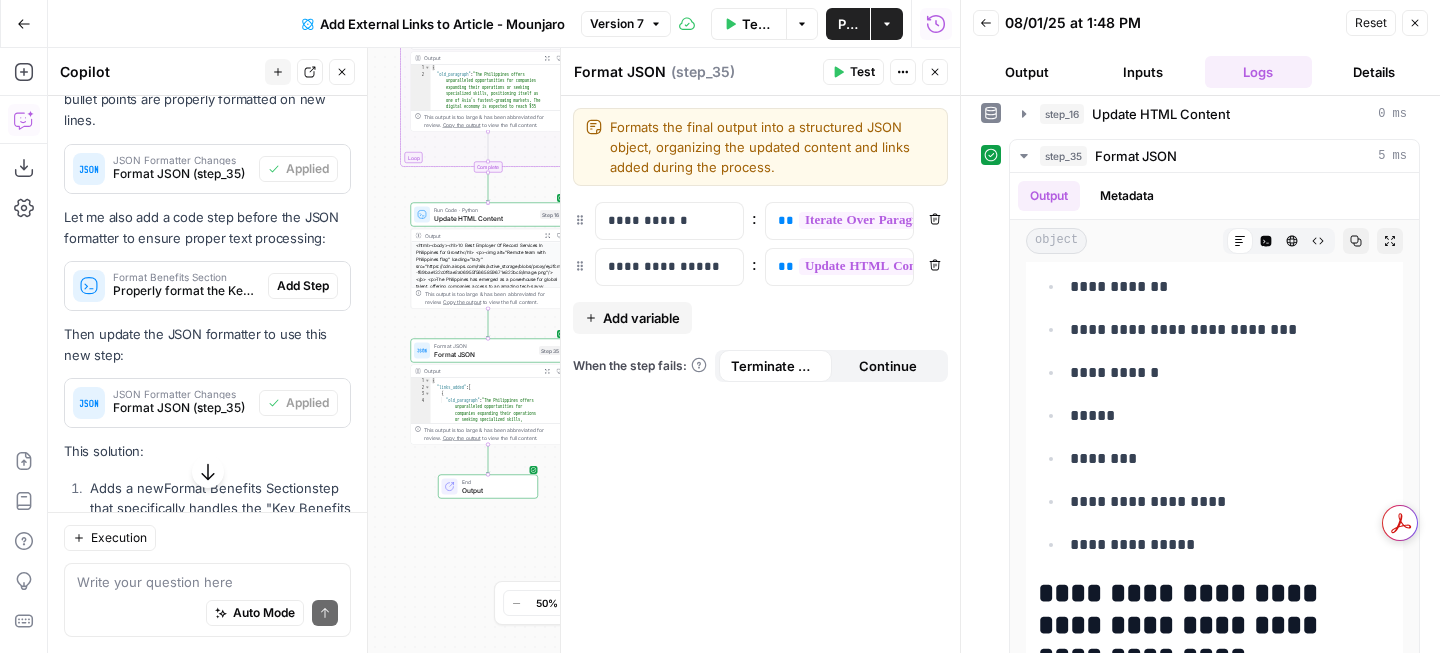 click on "Test" at bounding box center (853, 72) 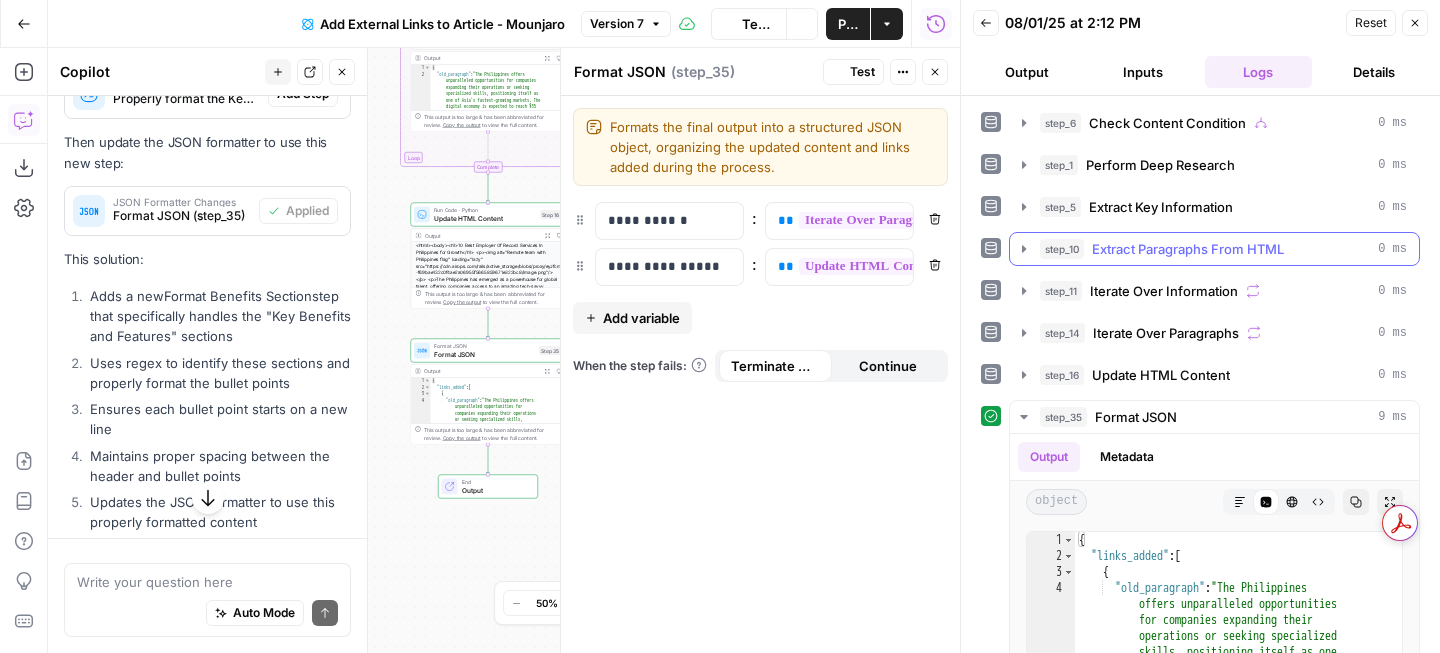 scroll, scrollTop: 3743, scrollLeft: 0, axis: vertical 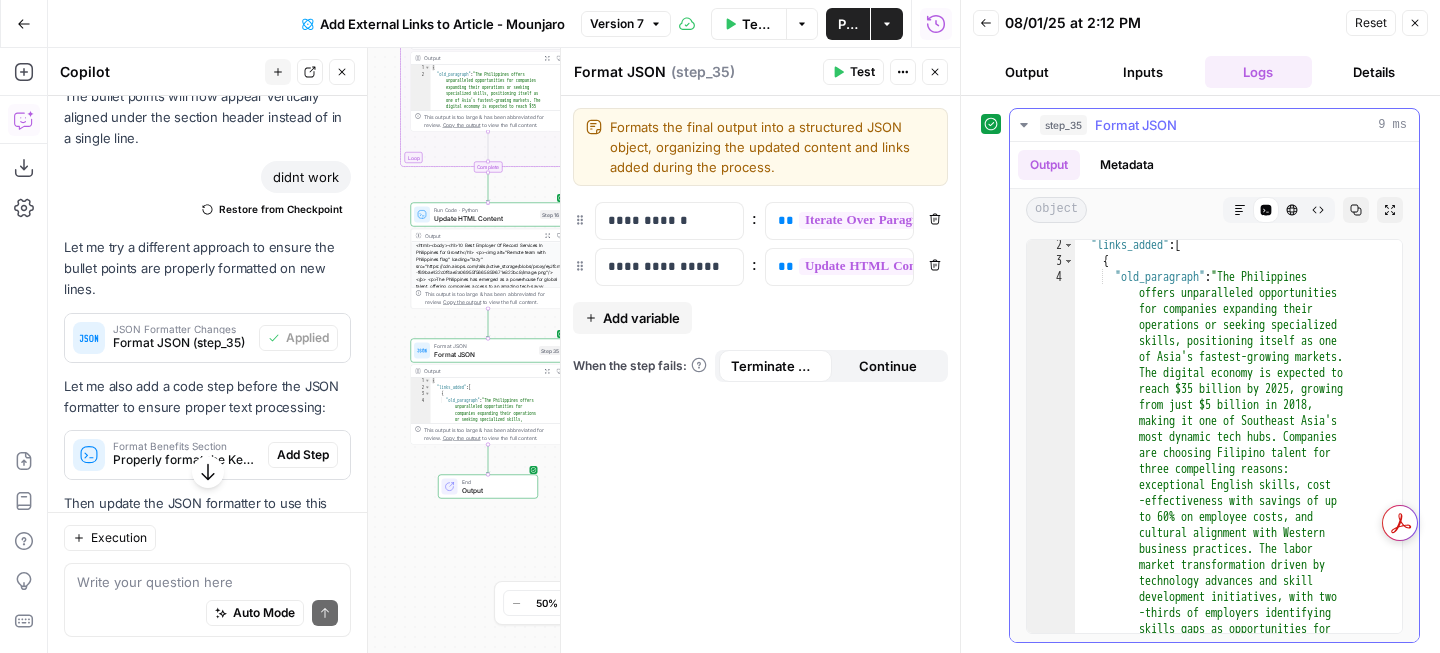 click on "Markdown" at bounding box center [1240, 210] 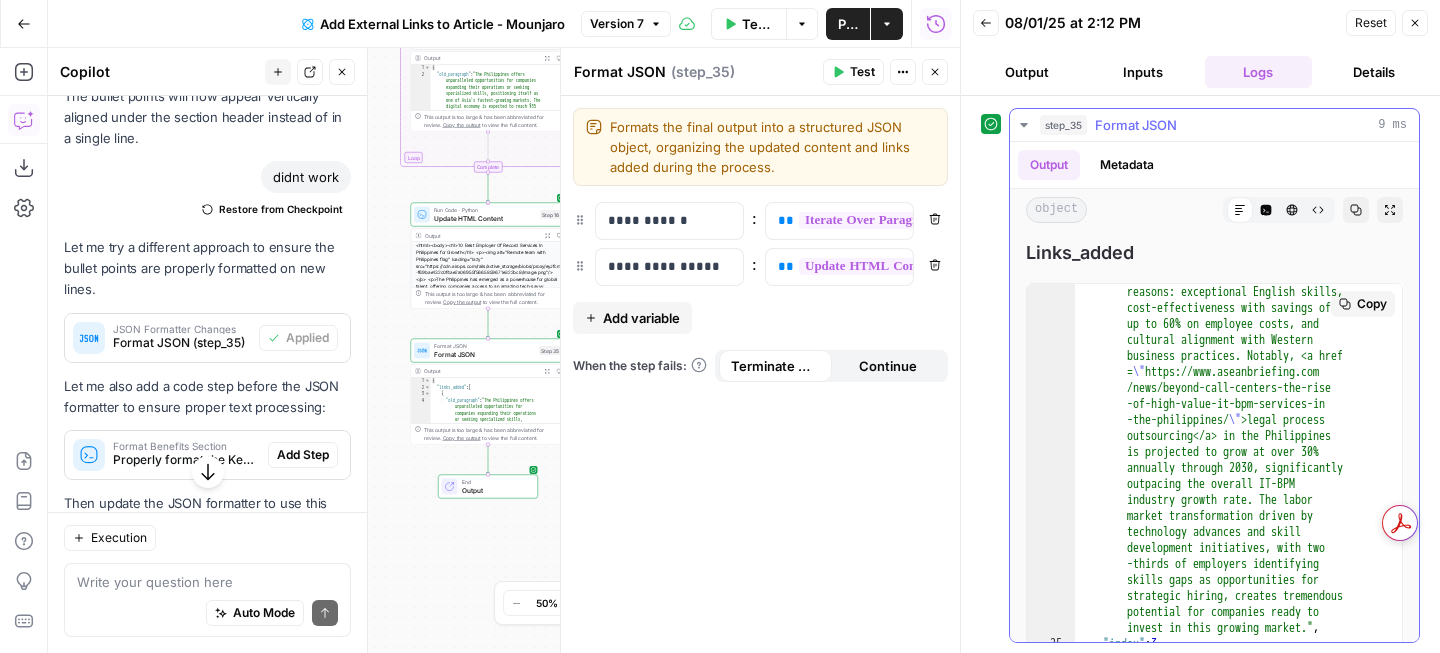 scroll, scrollTop: 3648, scrollLeft: 0, axis: vertical 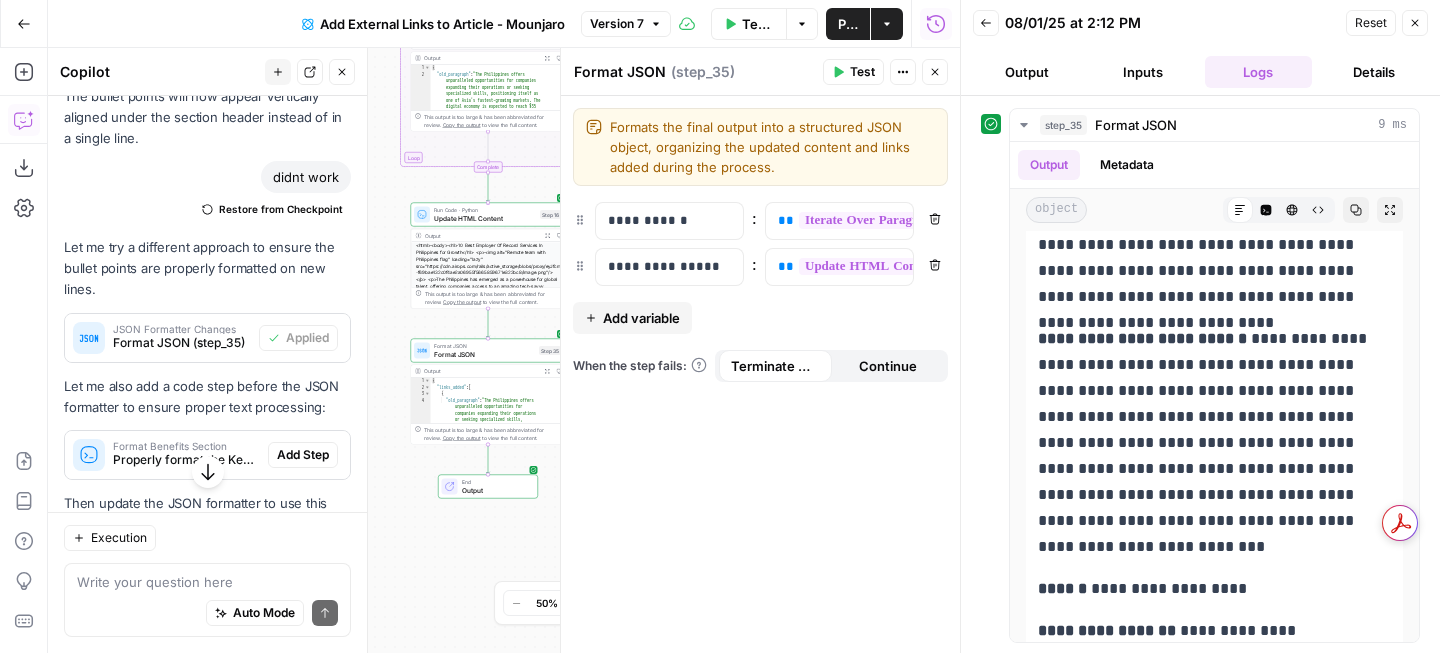 click on "Auto Mode Send" at bounding box center (207, 614) 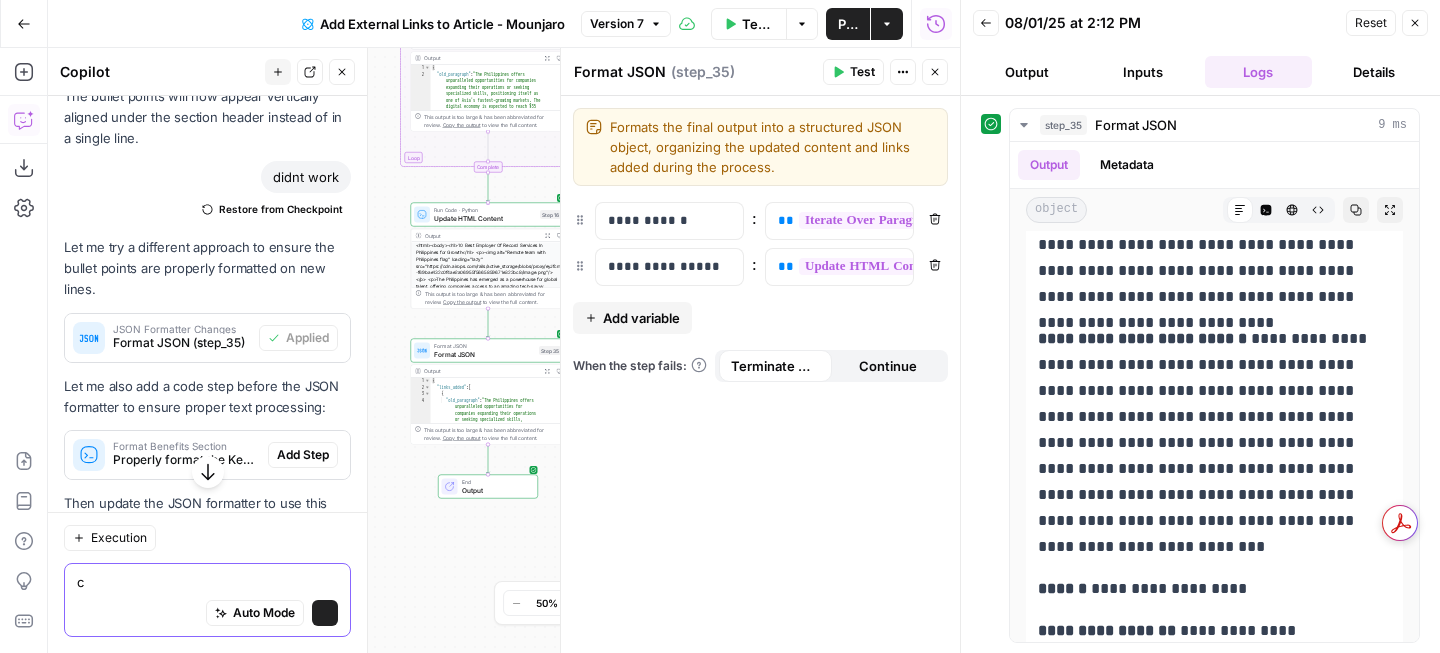 type on "ca" 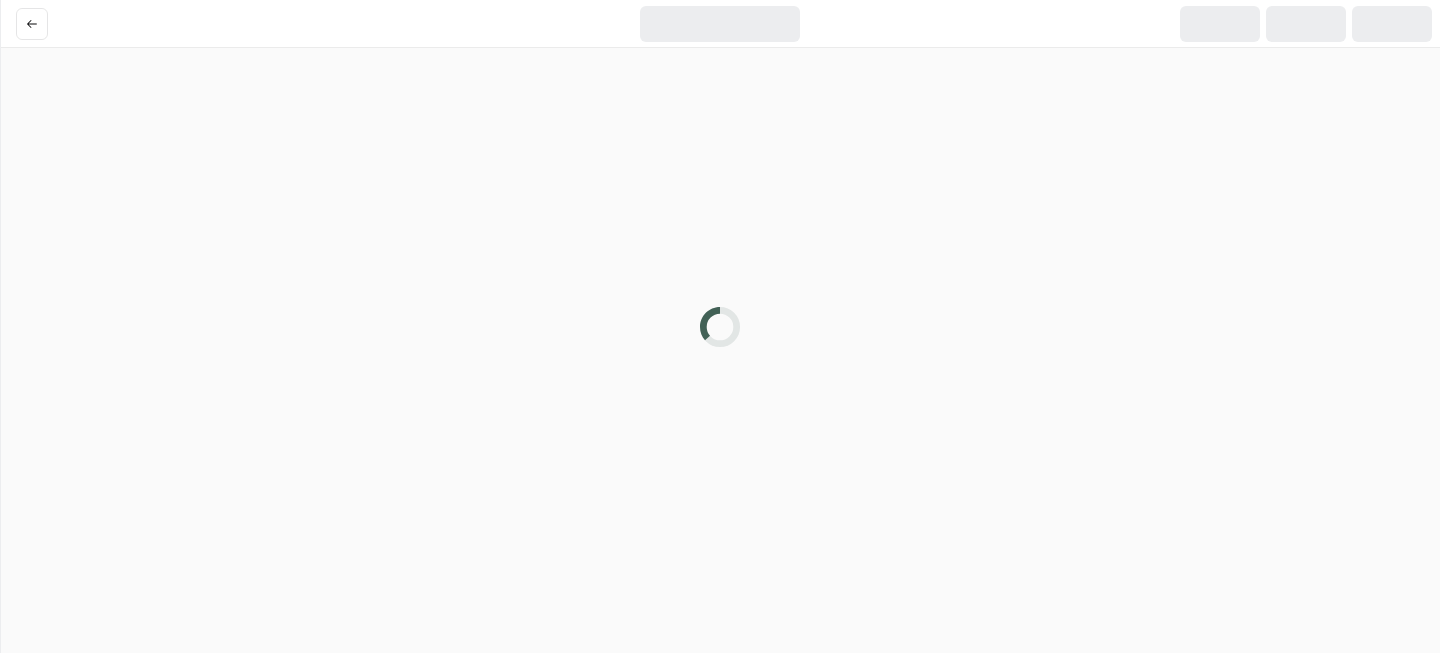 scroll, scrollTop: 0, scrollLeft: 0, axis: both 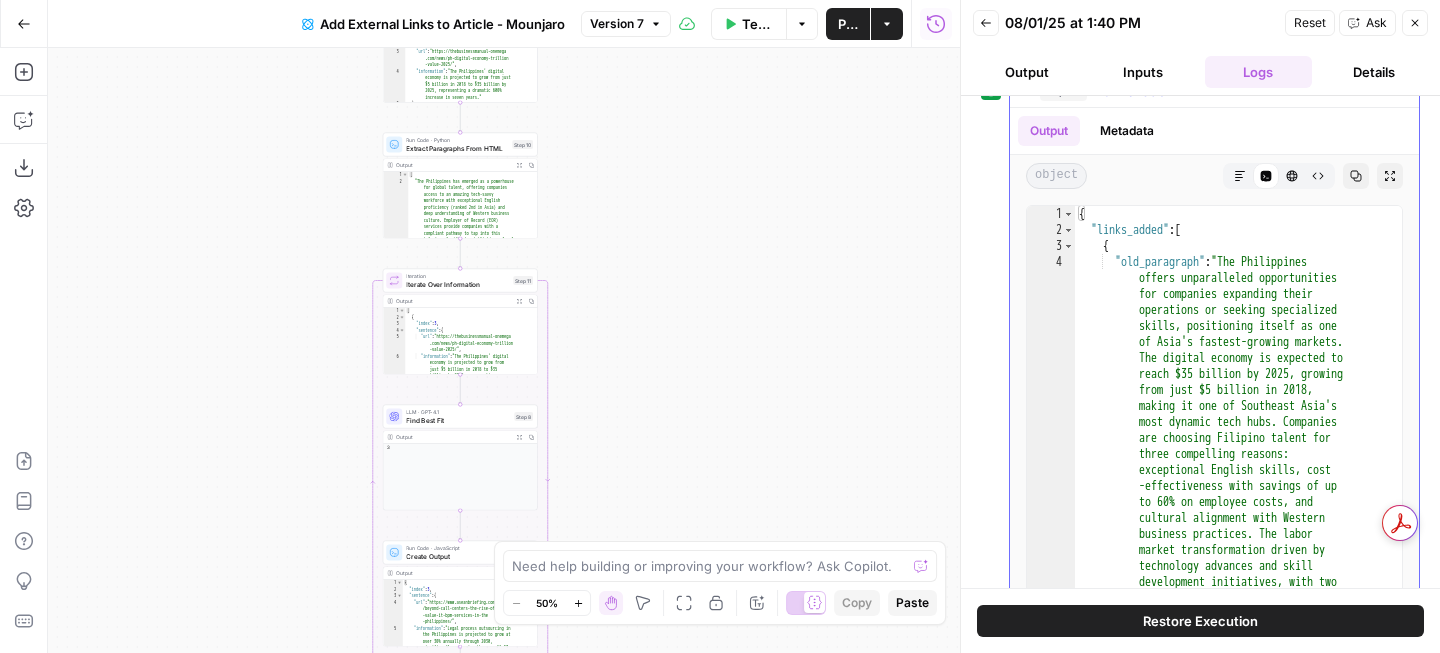click 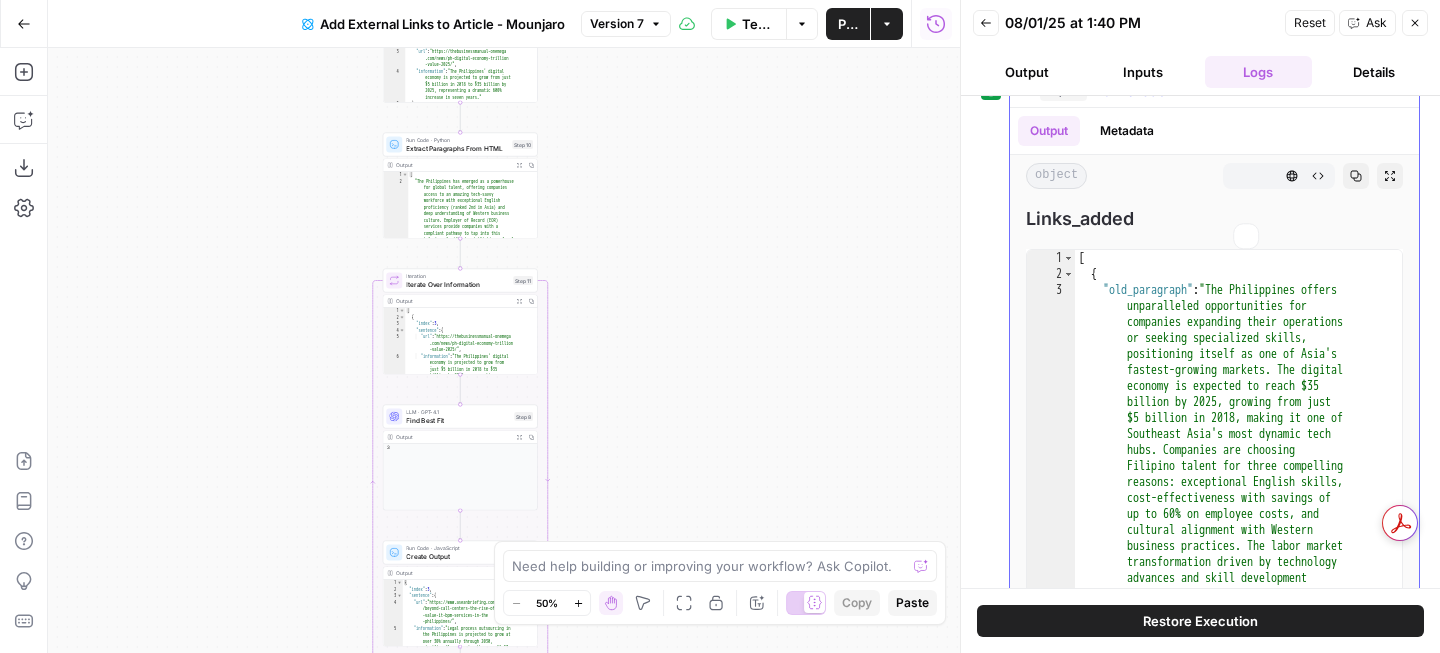 scroll, scrollTop: 326, scrollLeft: 0, axis: vertical 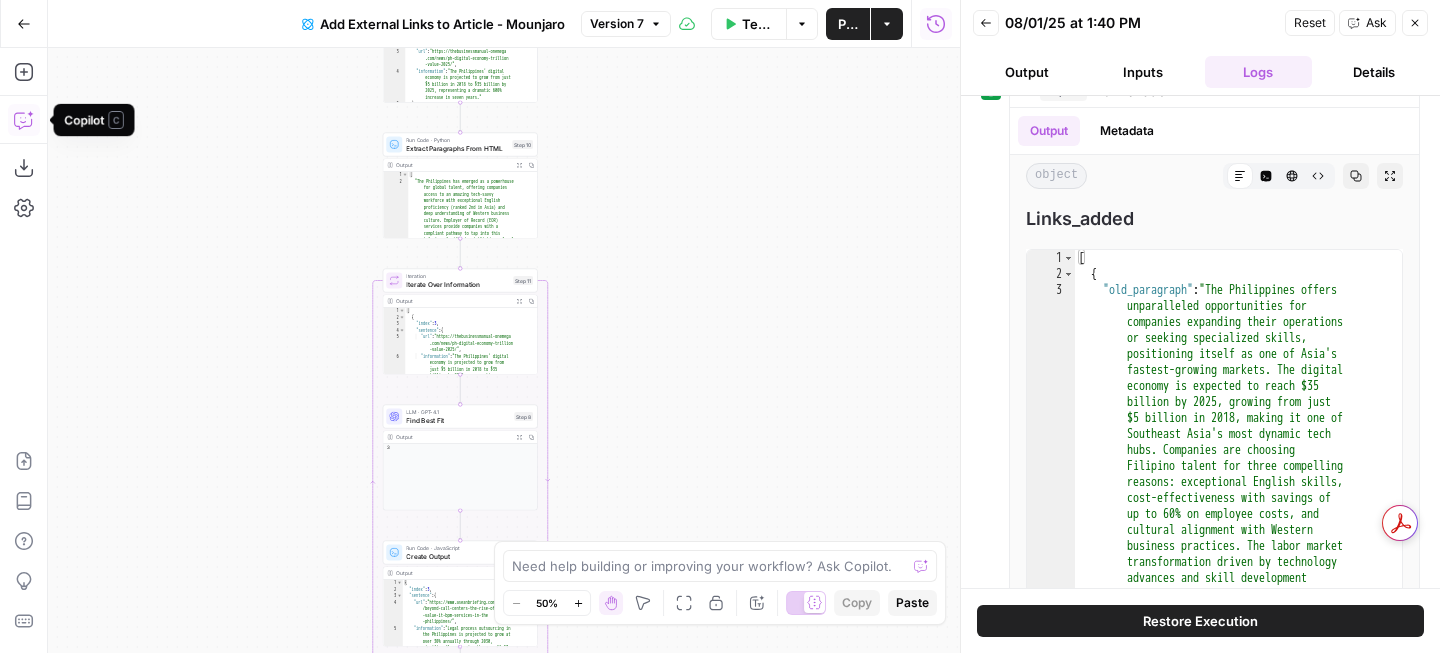 click on "Copilot" at bounding box center [24, 120] 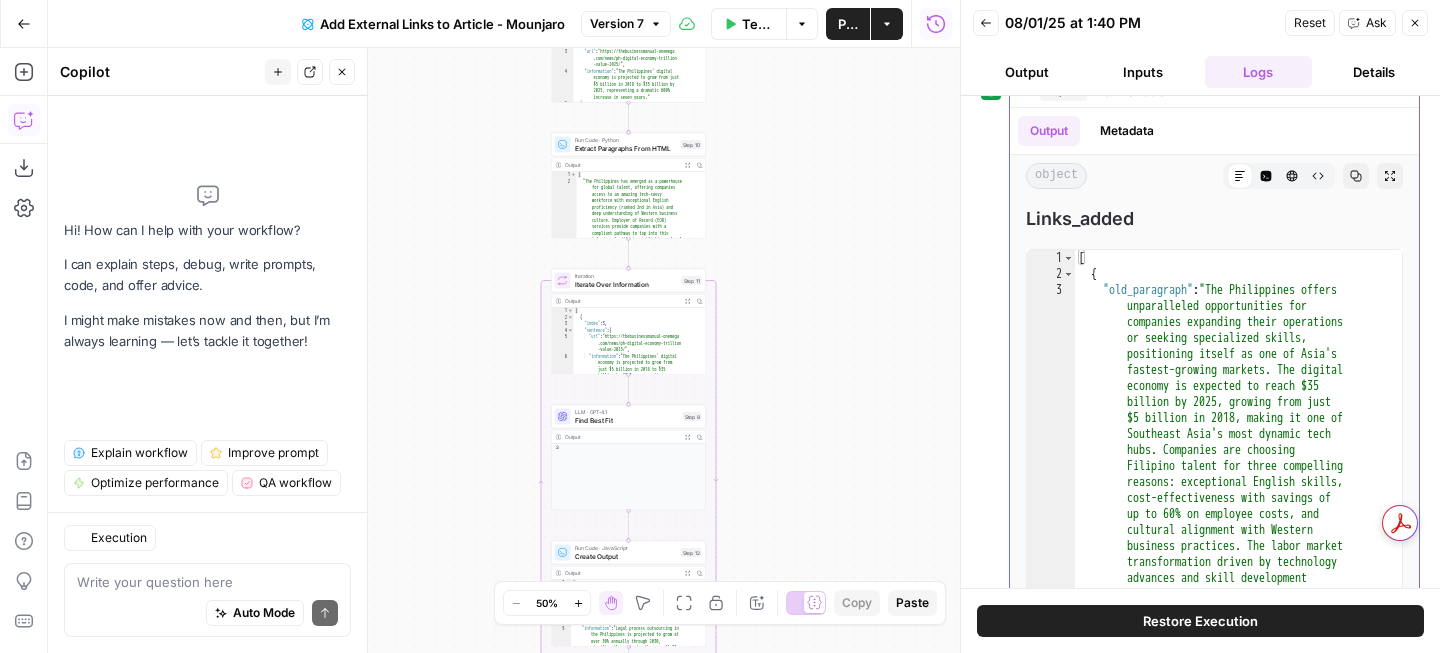 click on "object Markdown Code Editor HTML Viewer Raw Output Copy Expand Output" at bounding box center (1214, 176) 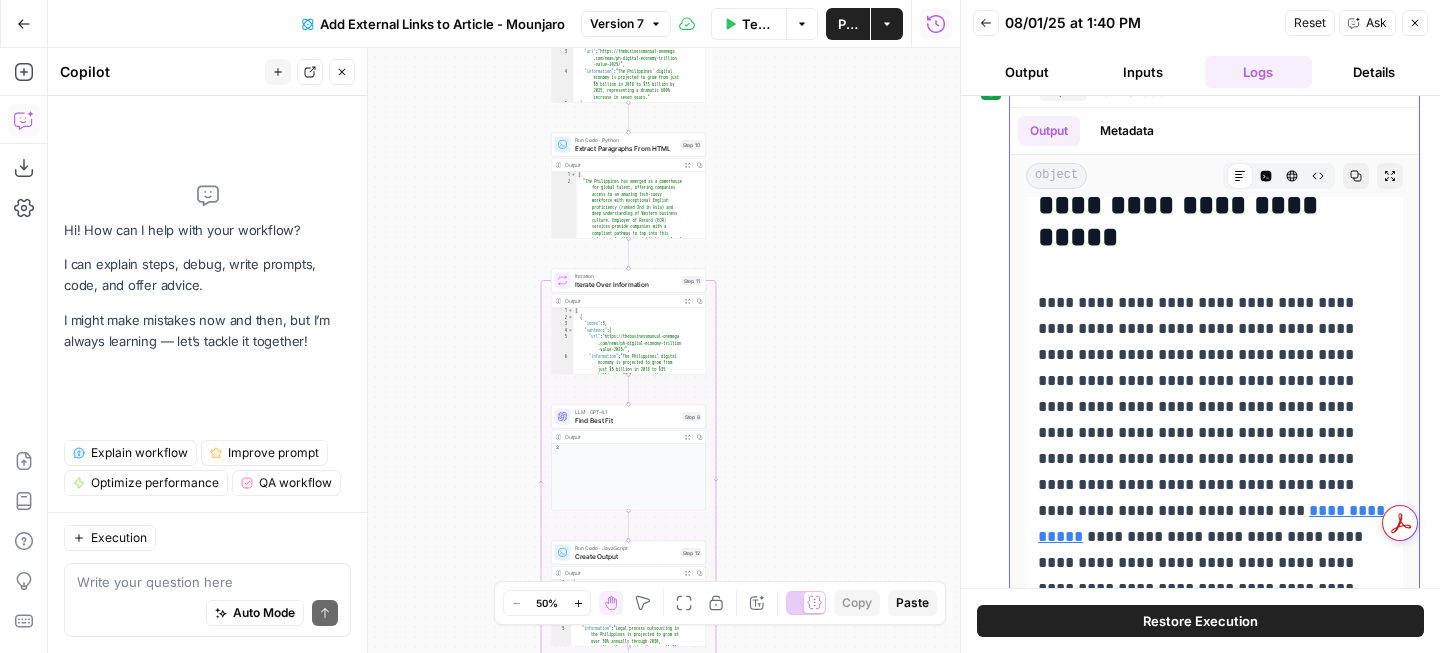 scroll, scrollTop: 2422, scrollLeft: 0, axis: vertical 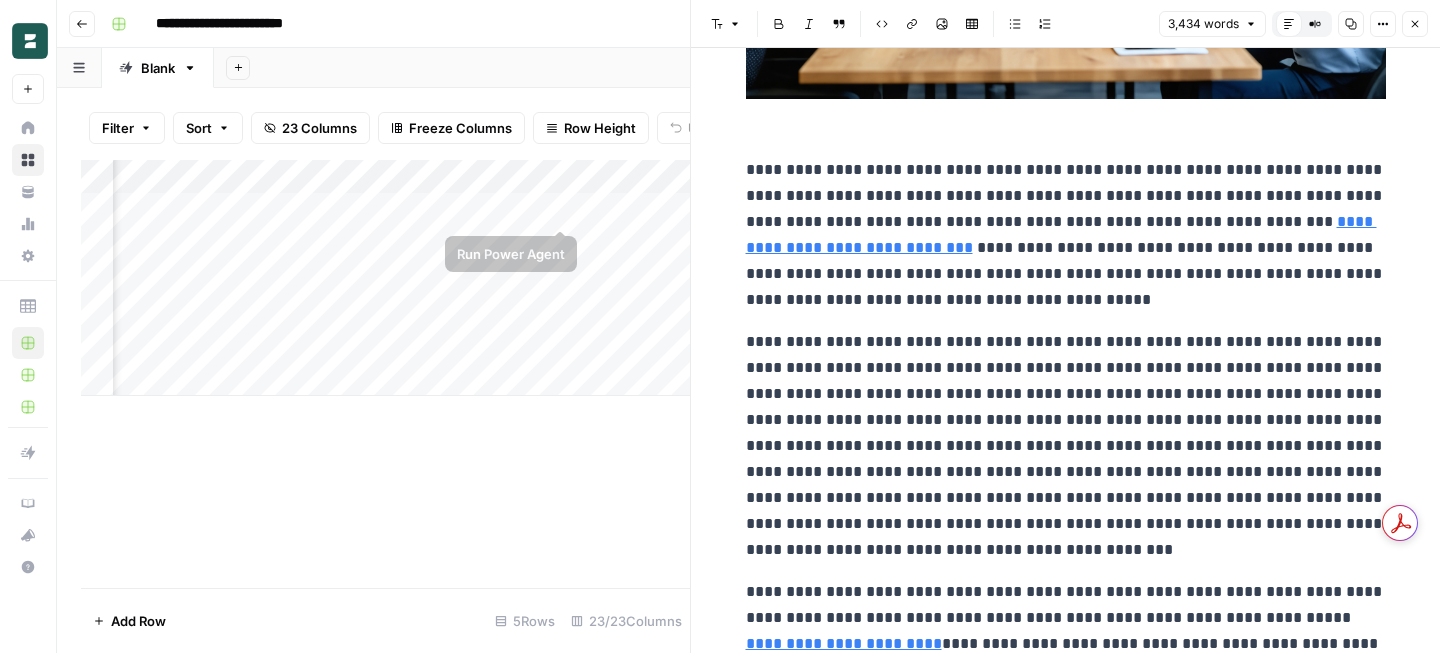click on "Add Column" at bounding box center [385, 278] 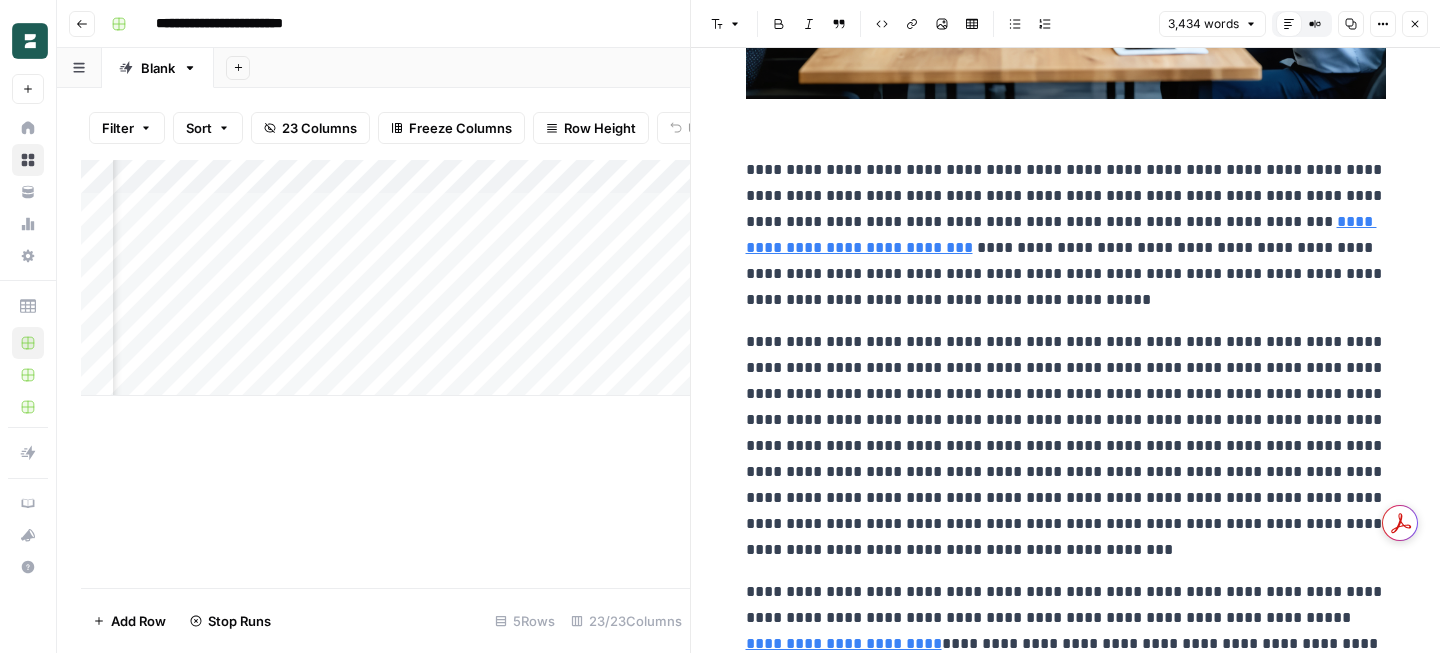 click on "Add Column" at bounding box center (385, 278) 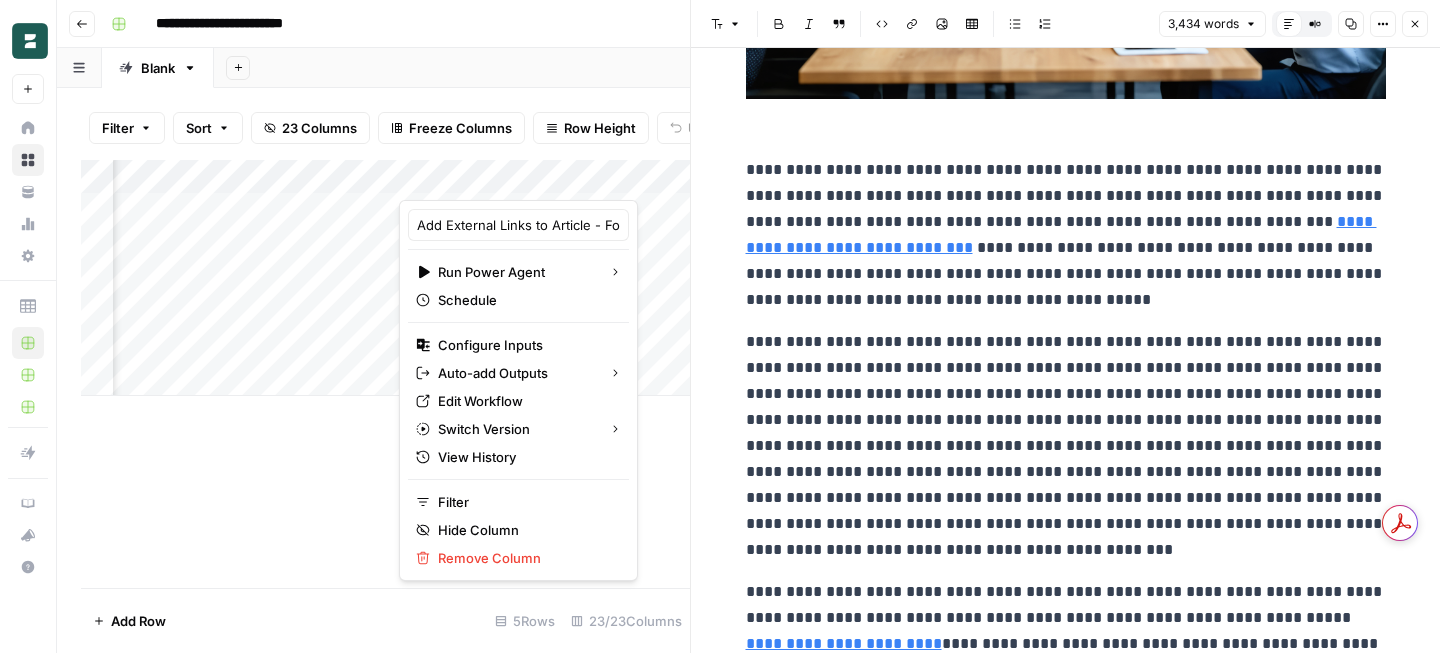 click on "Filter Sort 23 Columns Freeze Columns Row Height Undo Redo Export CSV Import CSV Add Column Search Add Column Add Row 5  Rows 23/23  Columns" at bounding box center (373, 370) 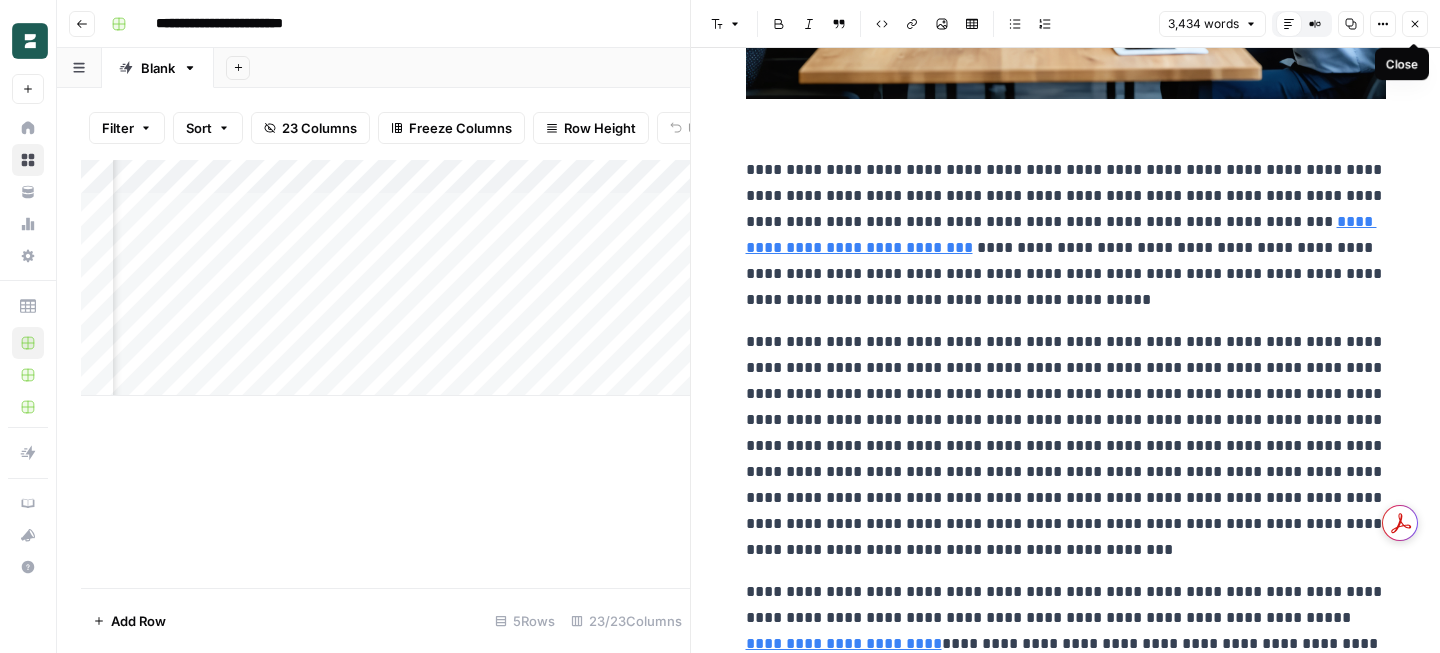 click 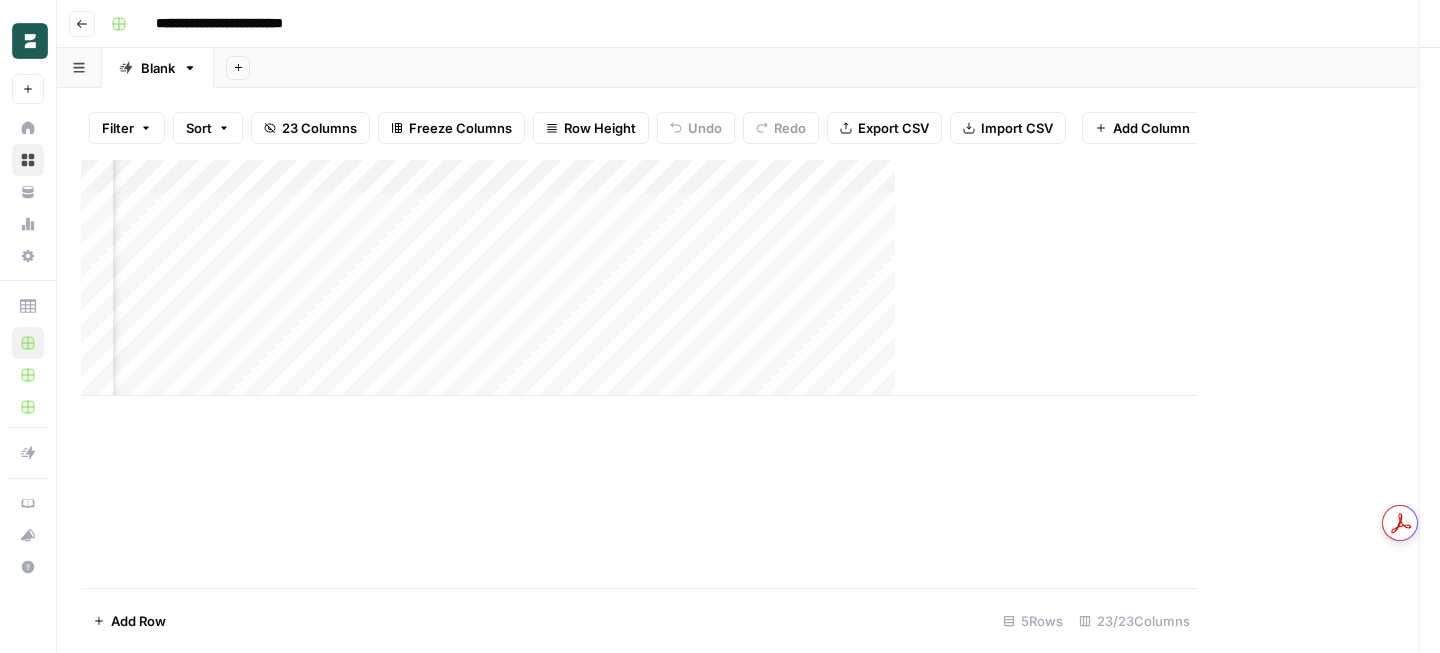 scroll, scrollTop: 0, scrollLeft: 2940, axis: horizontal 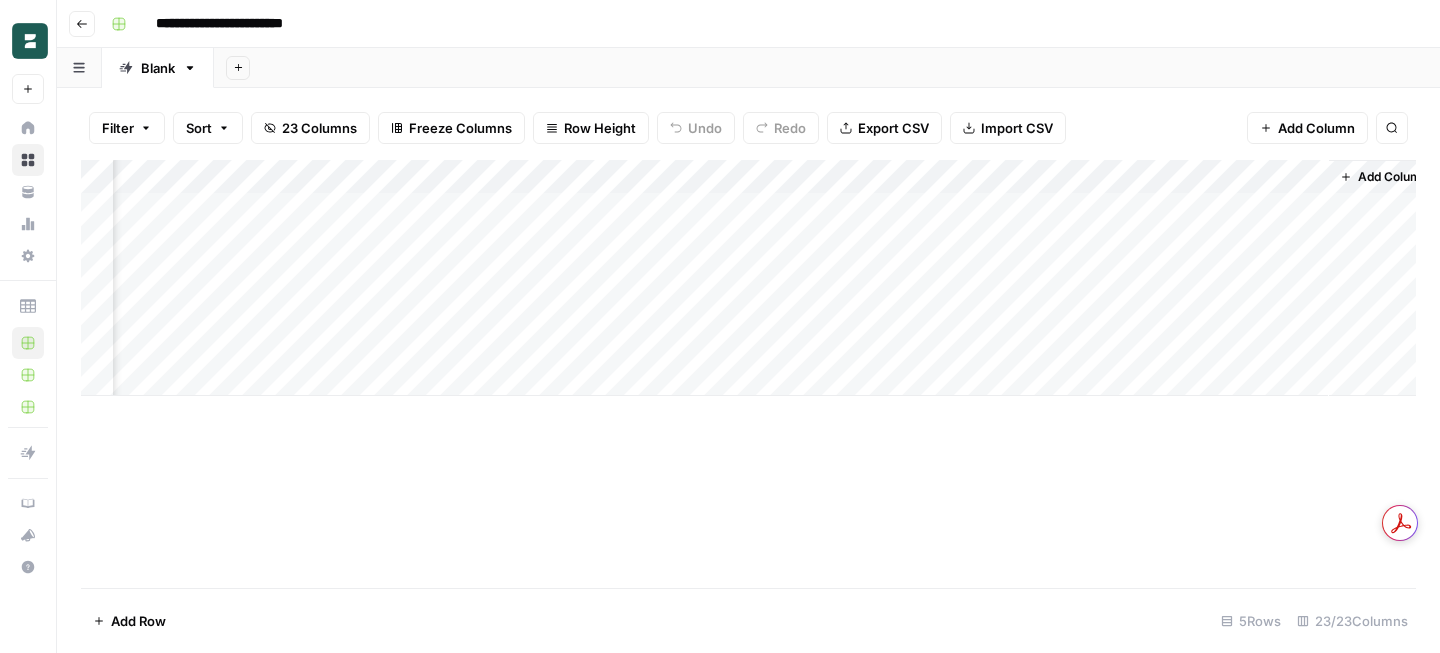 click on "Add Column" at bounding box center (748, 278) 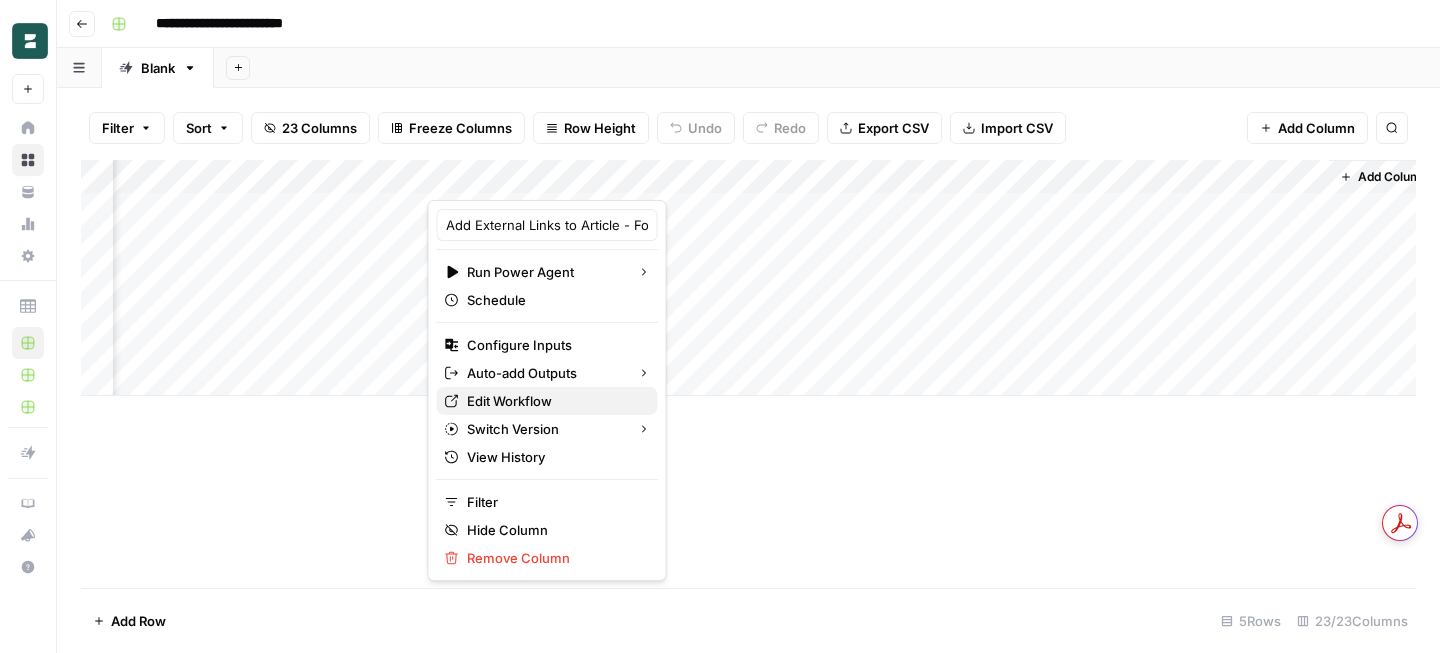click on "Edit Workflow" at bounding box center [554, 401] 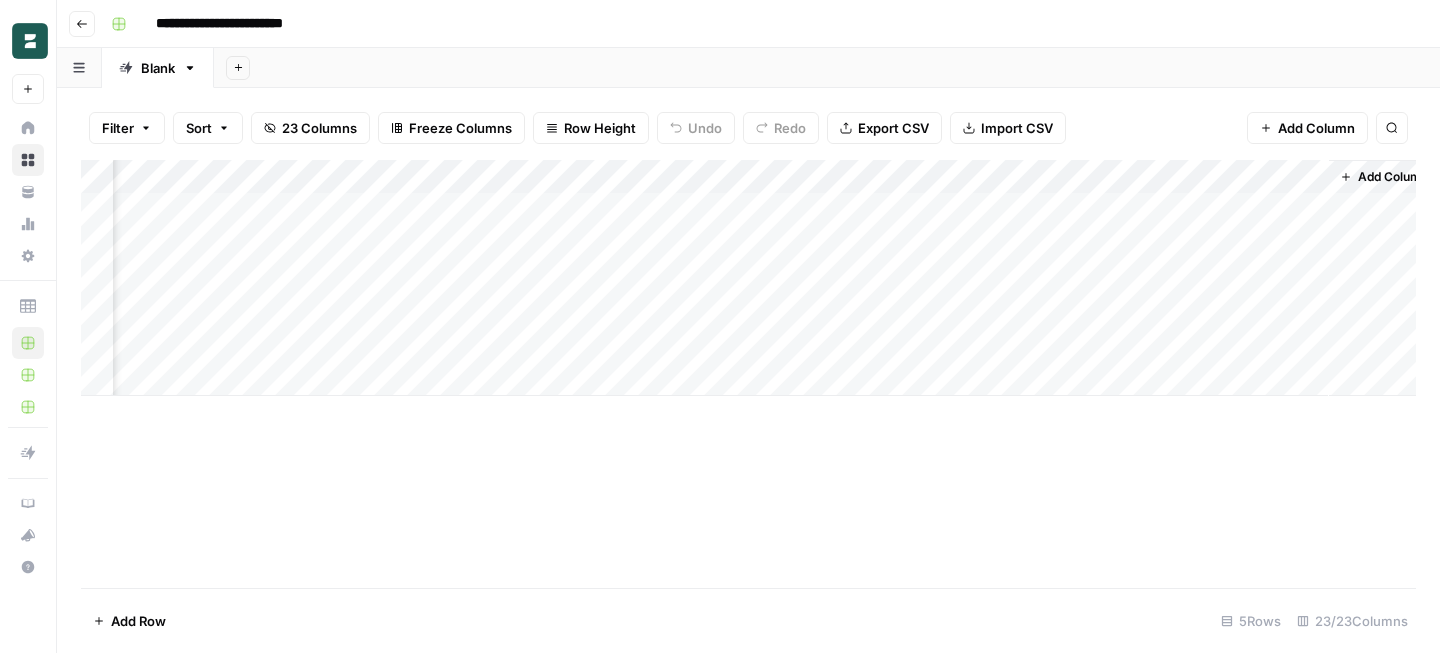 click on "Add Column" at bounding box center (748, 278) 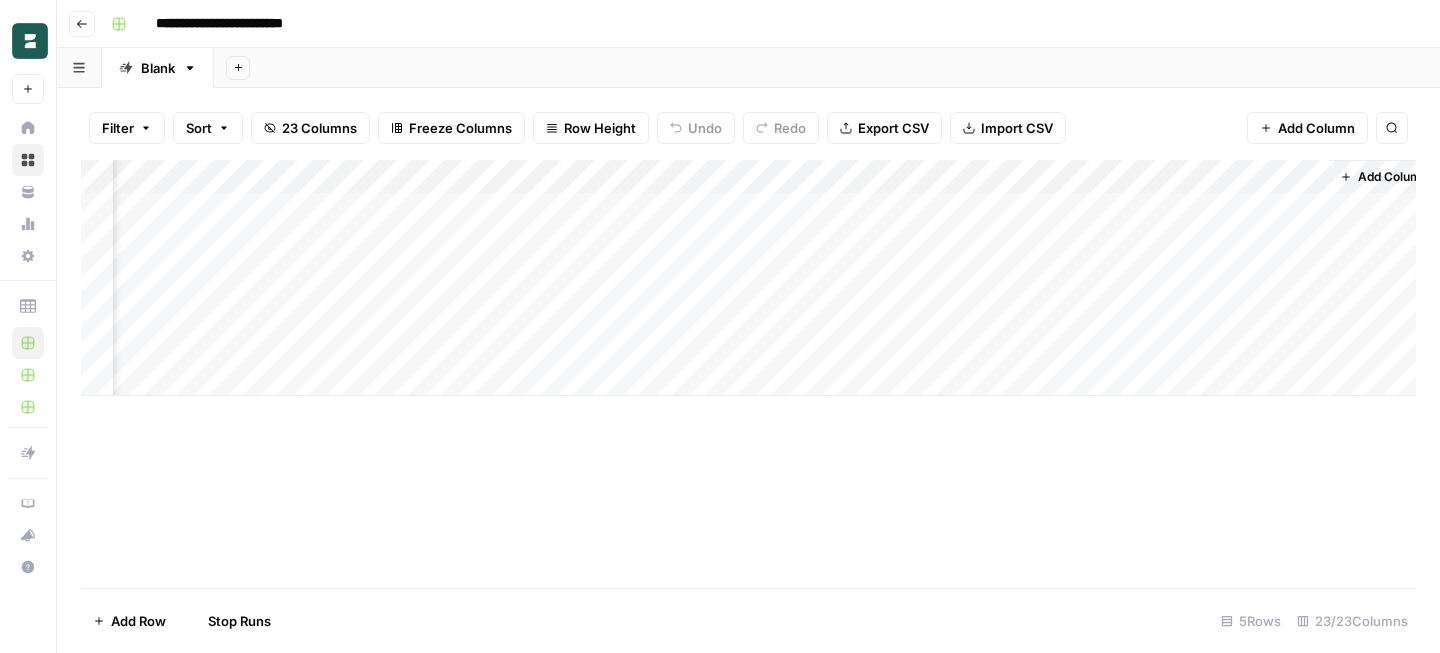 click on "Add Column" at bounding box center [748, 278] 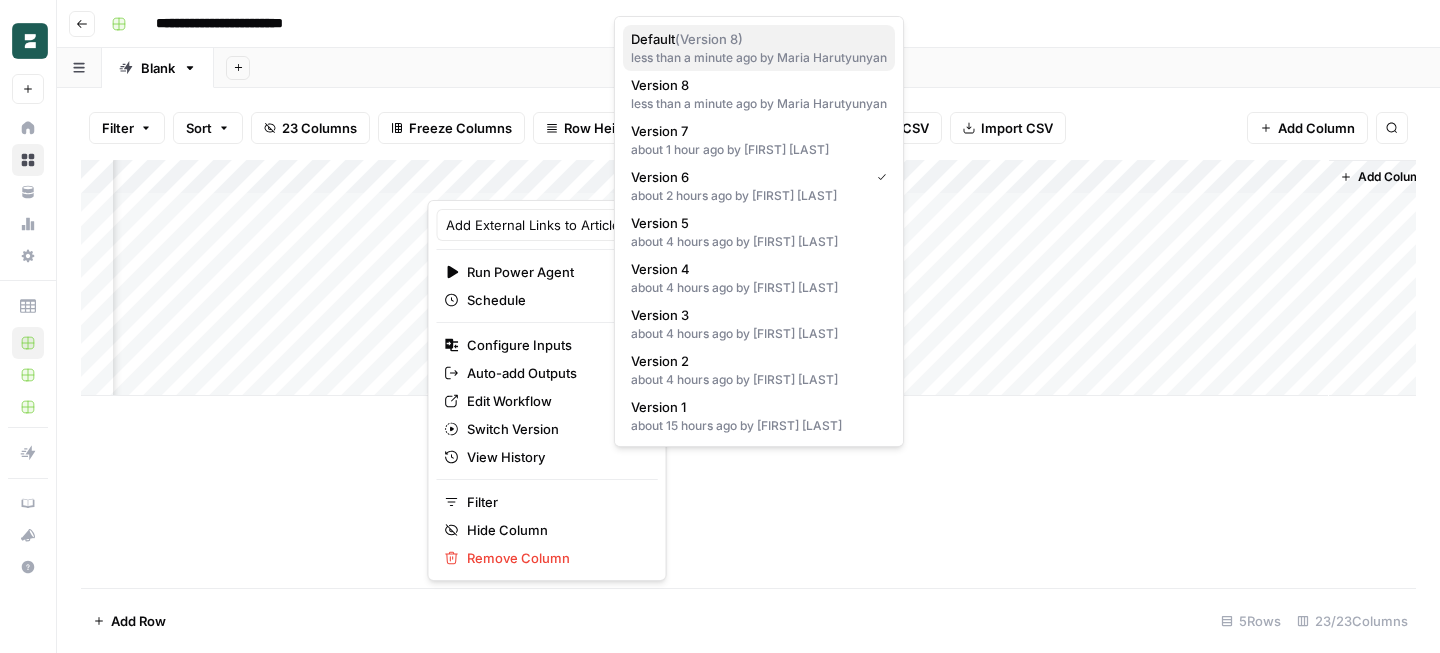 click on "less than a minute ago by Maria Harutyunyan" at bounding box center [759, 58] 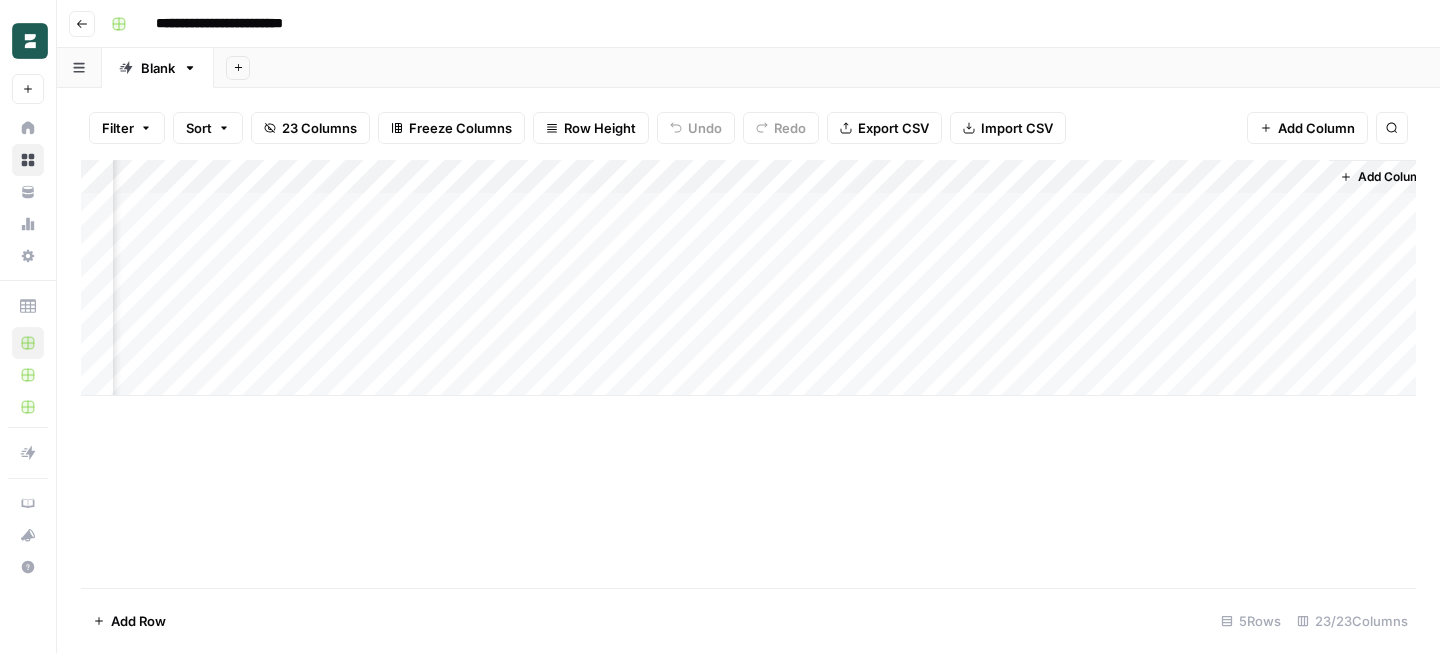click on "Add Column" at bounding box center [748, 278] 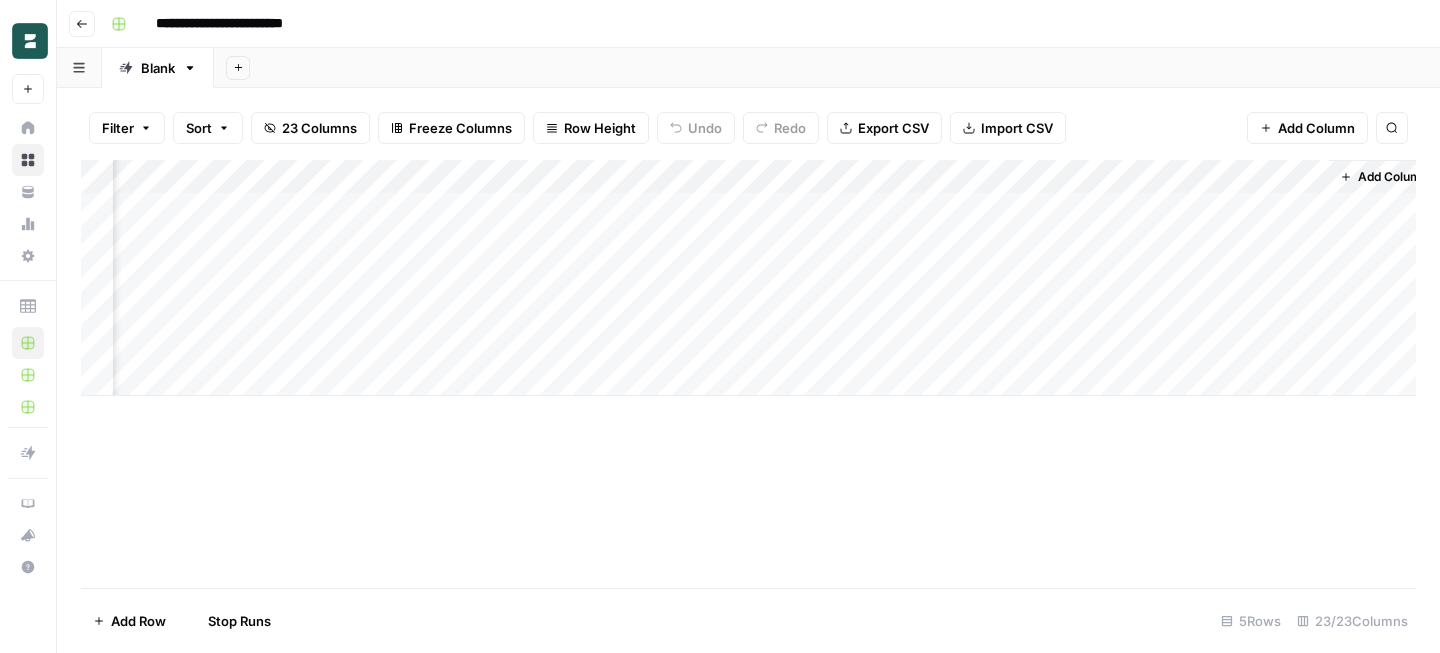 click on "Add Column" at bounding box center [748, 278] 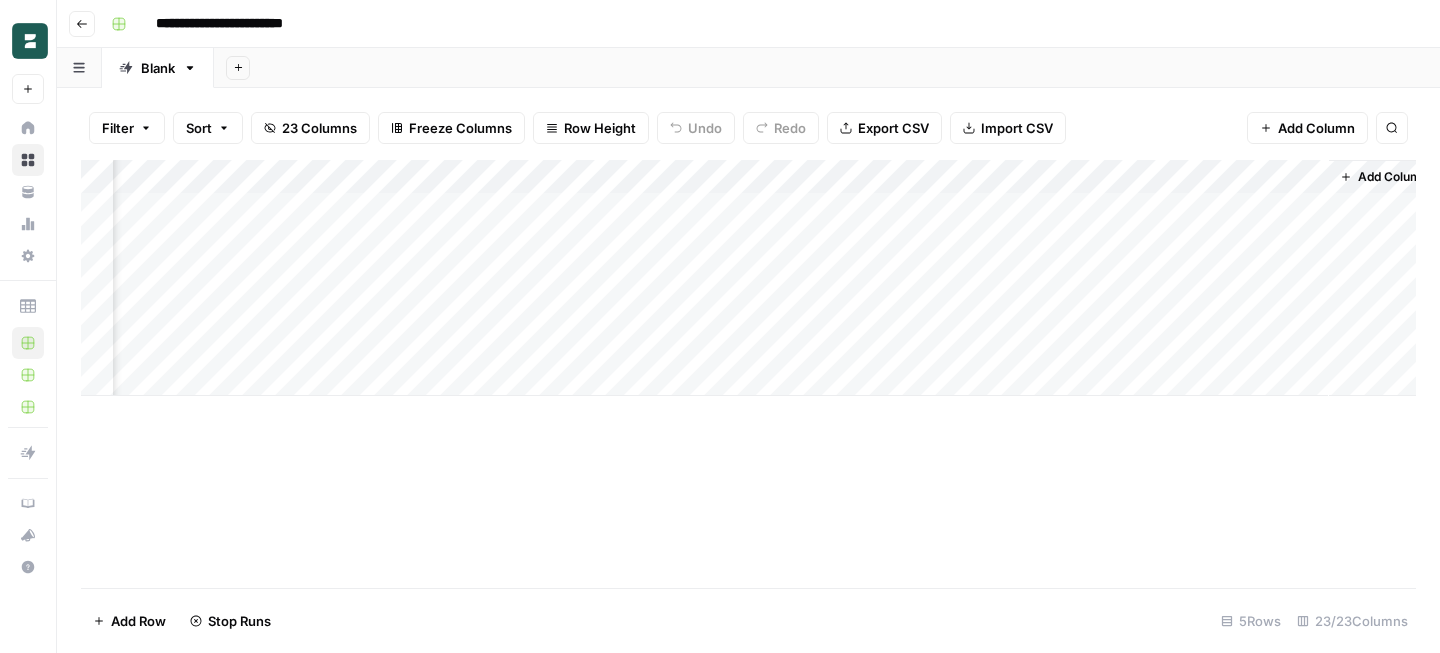 click on "Add Sheet" at bounding box center (827, 68) 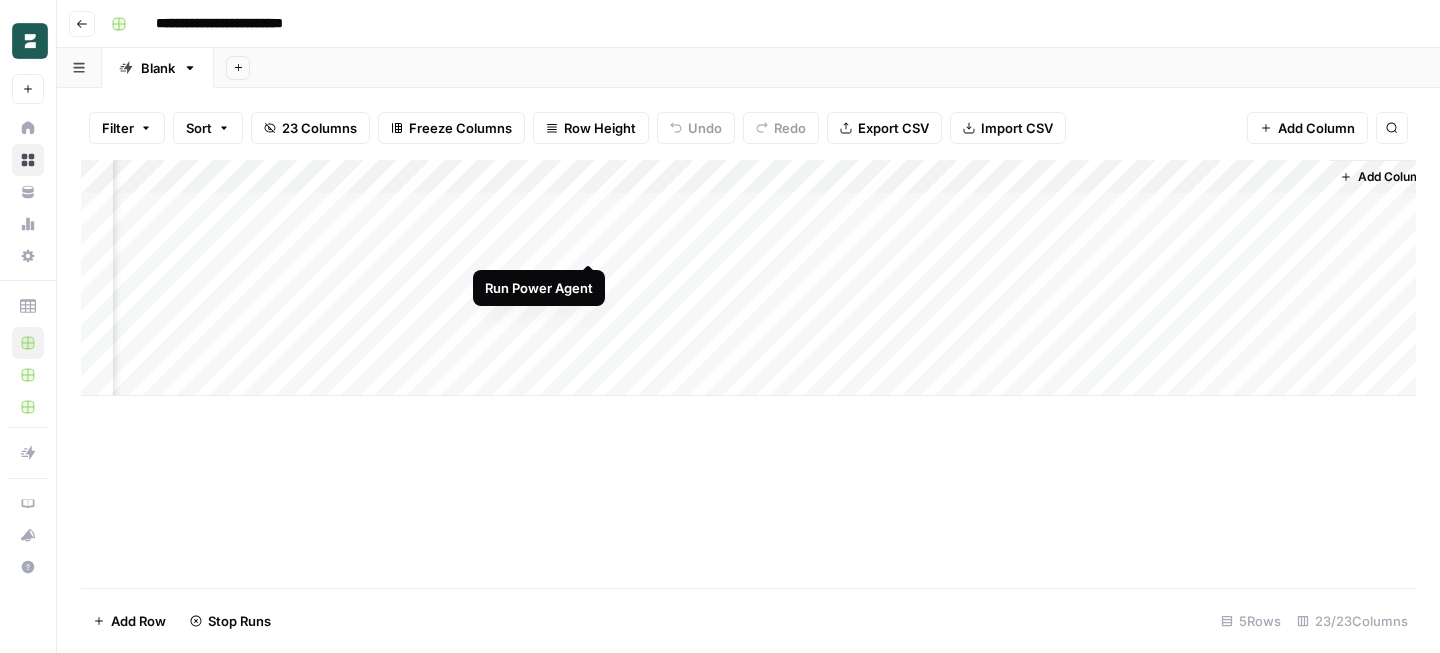click on "Add Column" at bounding box center (748, 278) 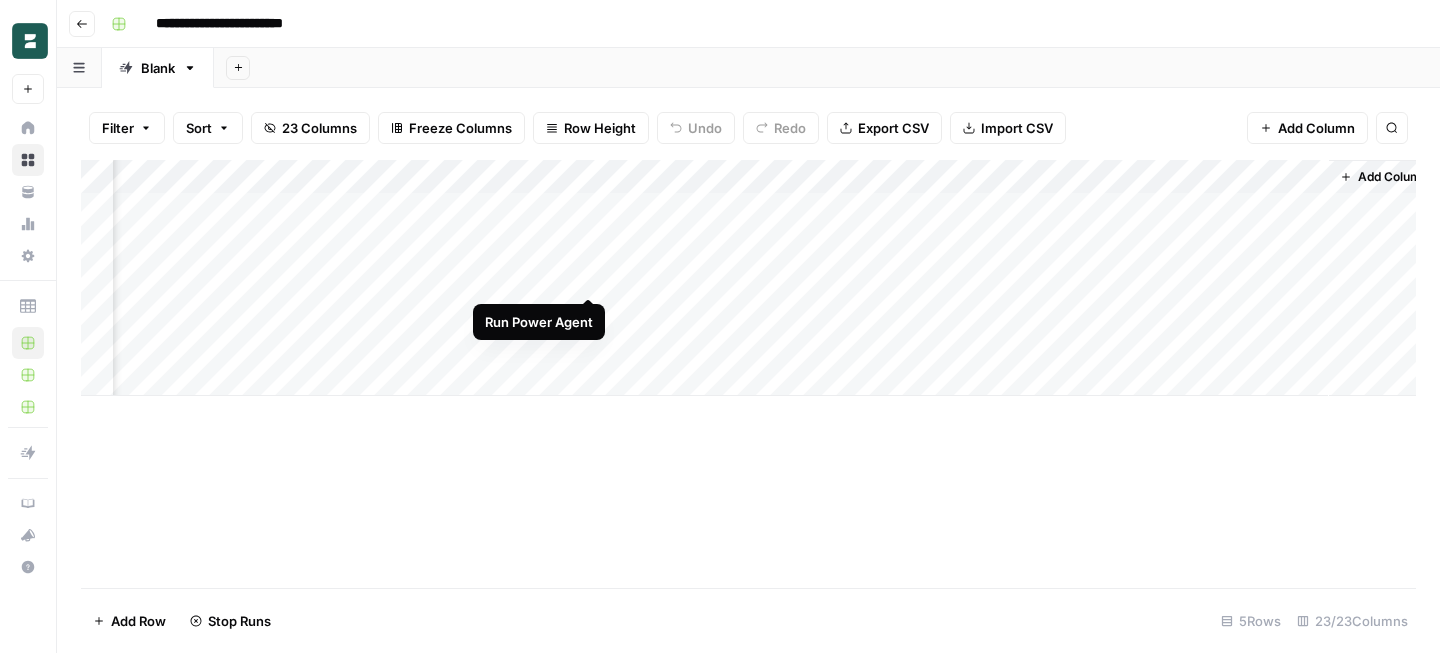 click on "Add Column" at bounding box center (748, 278) 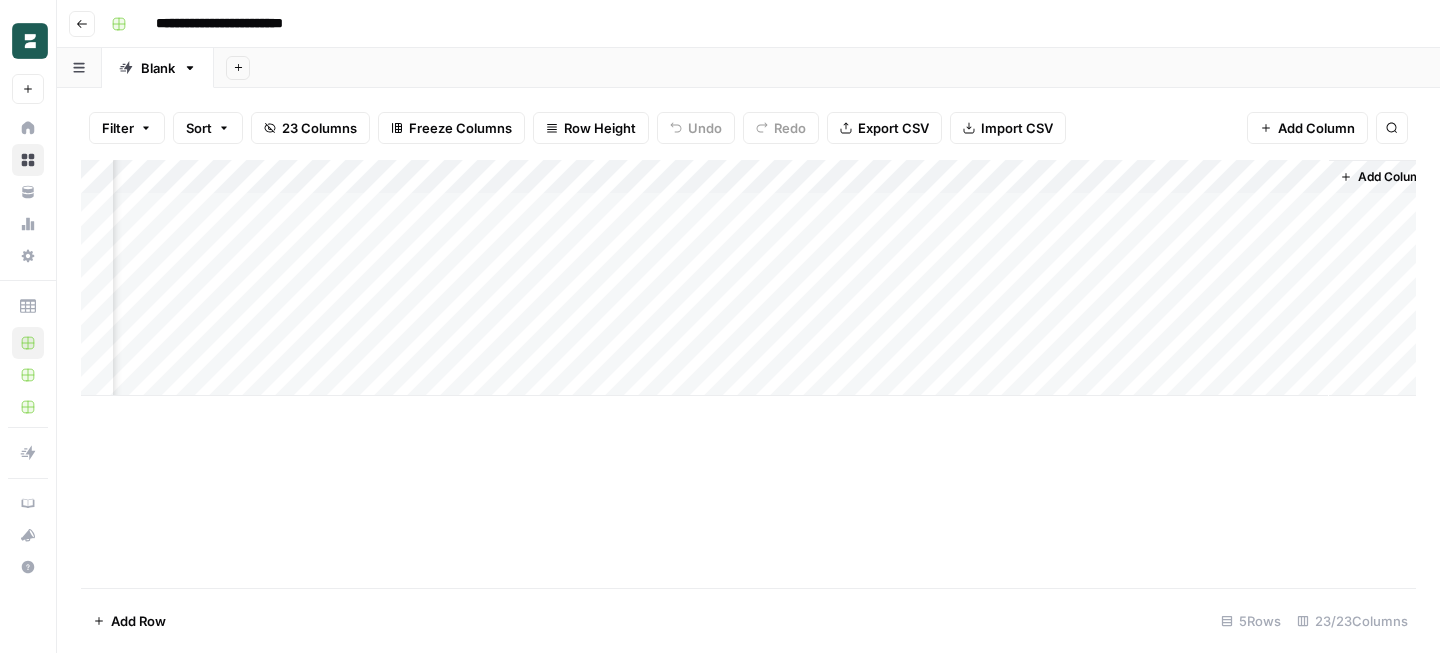 click on "Add Column" at bounding box center [748, 278] 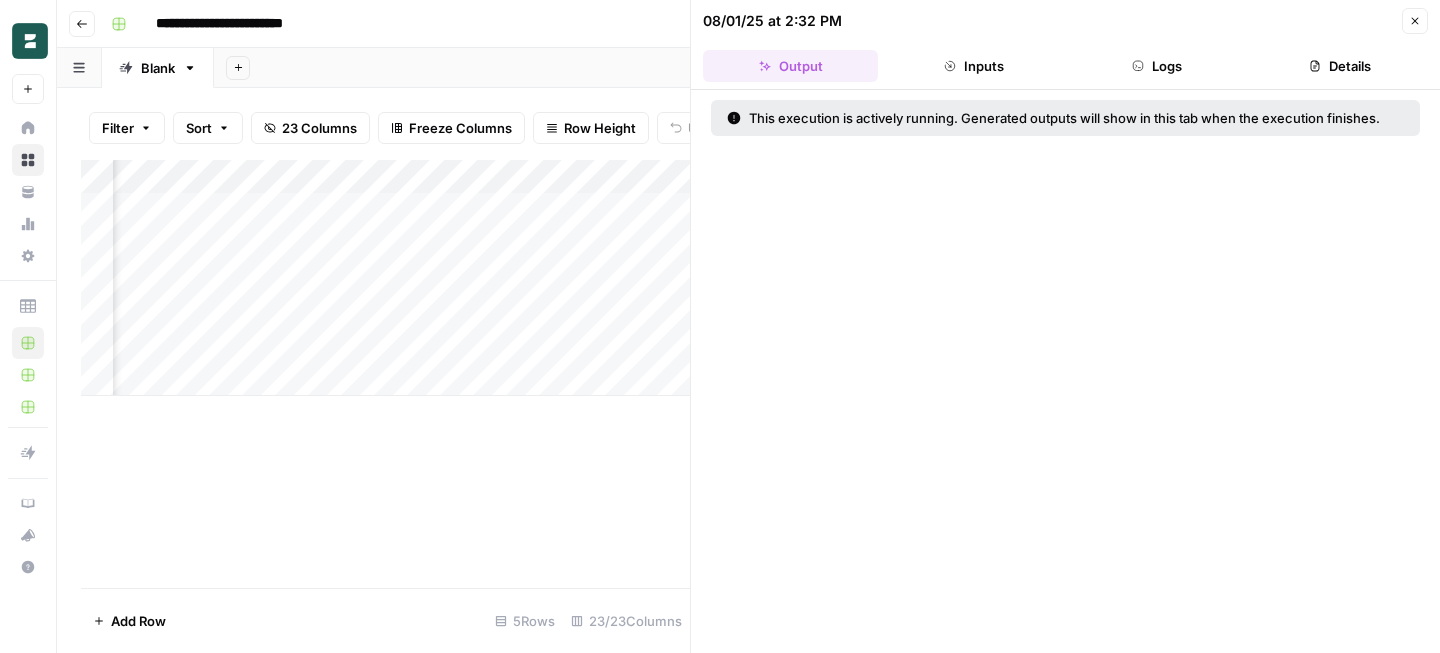click on "Logs" at bounding box center (1157, 66) 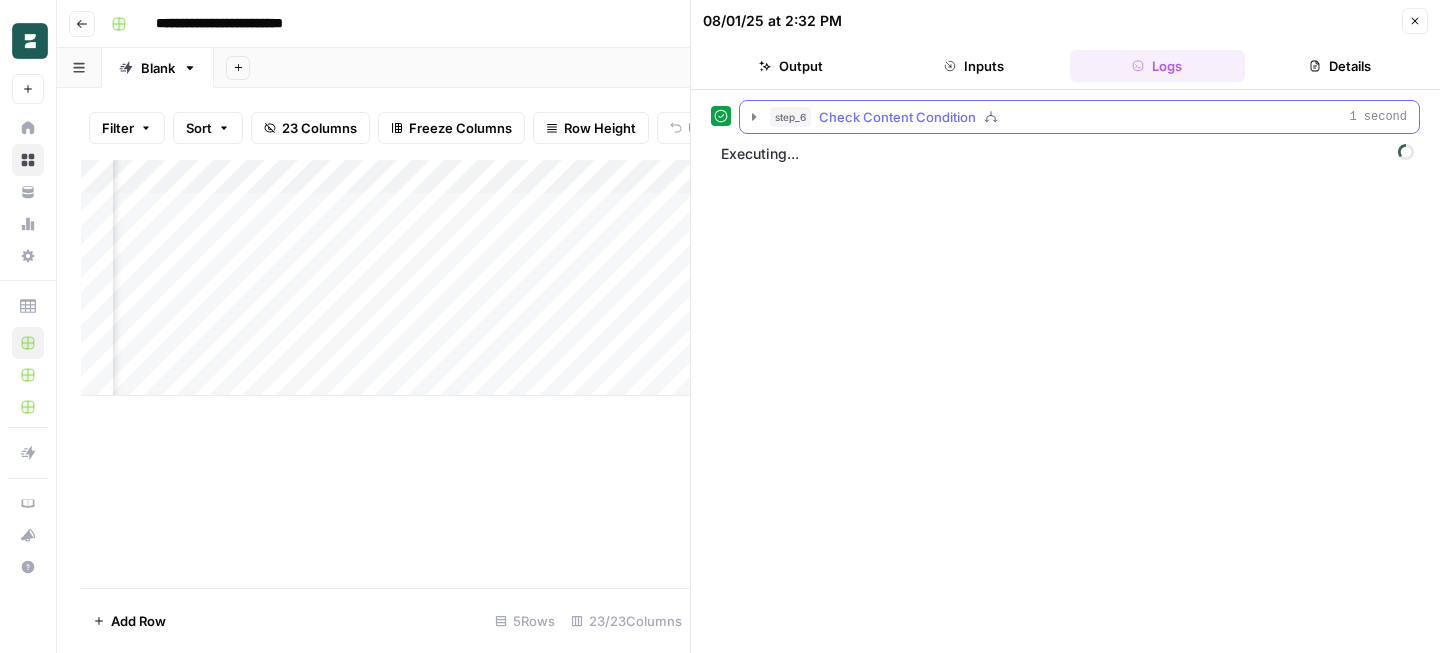 click 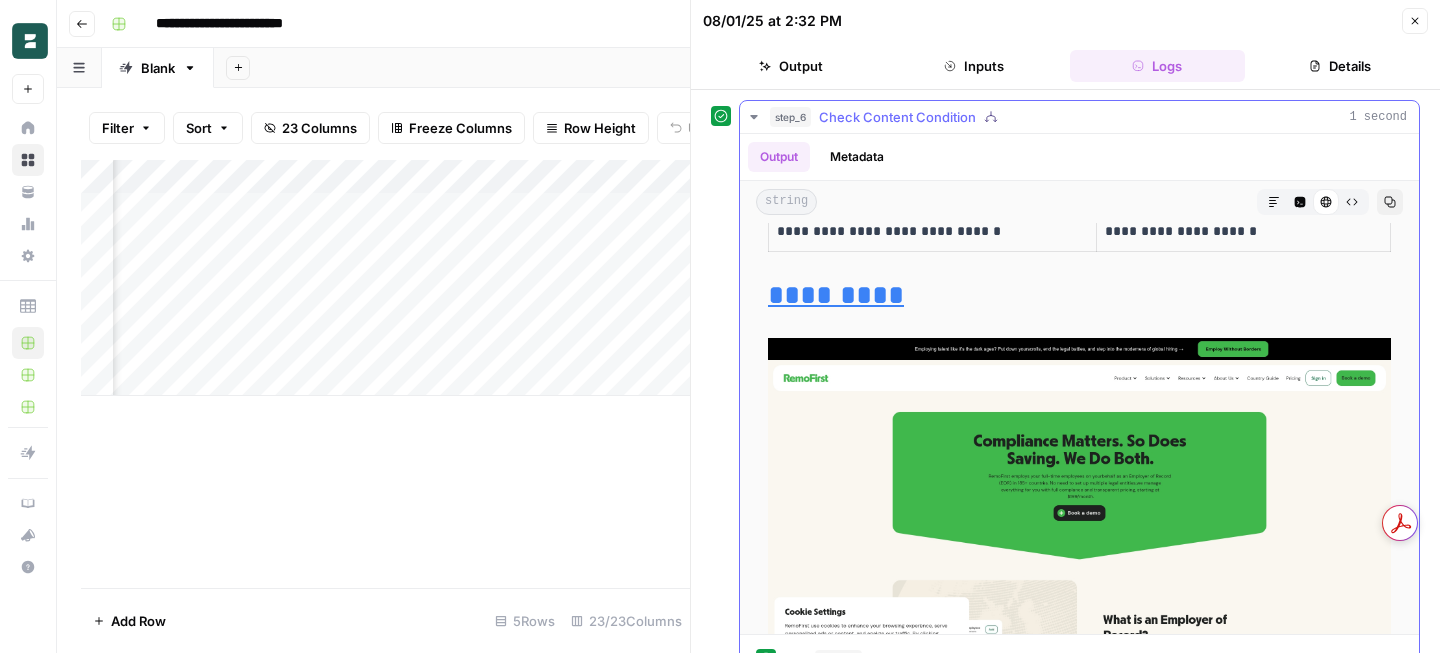 scroll, scrollTop: 8202, scrollLeft: 0, axis: vertical 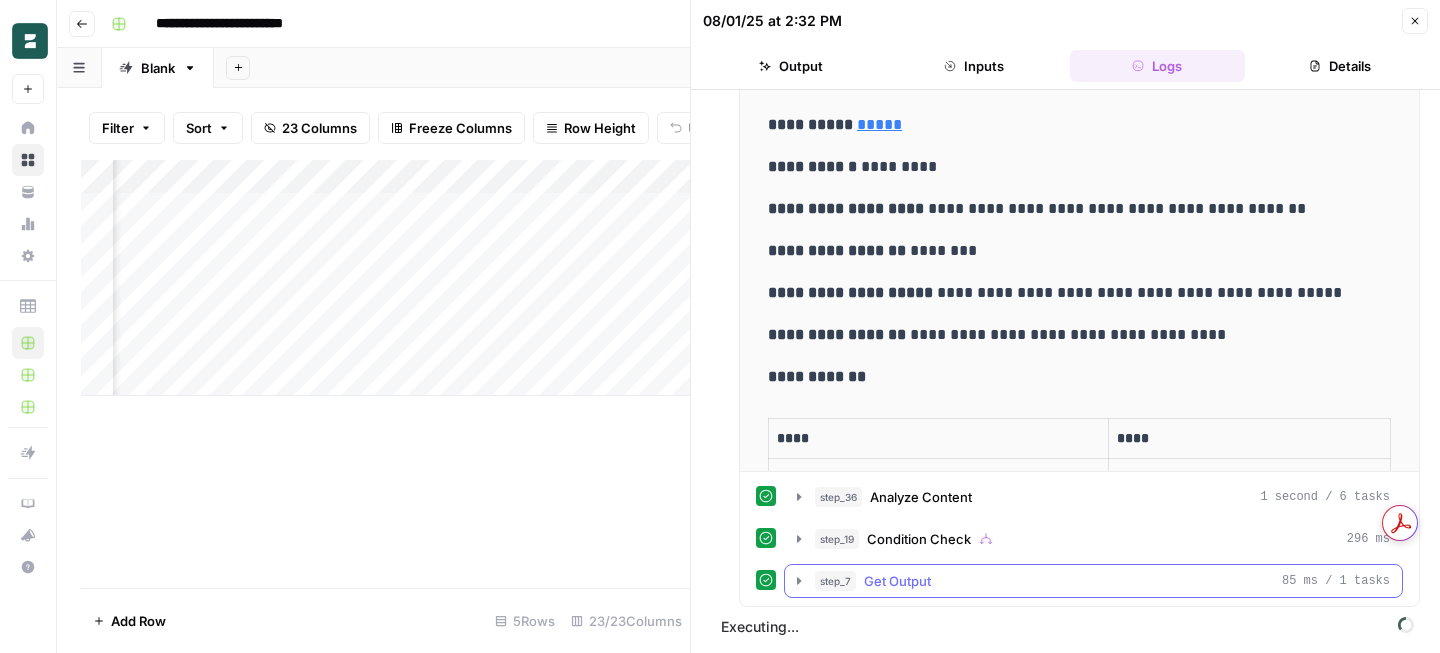 click 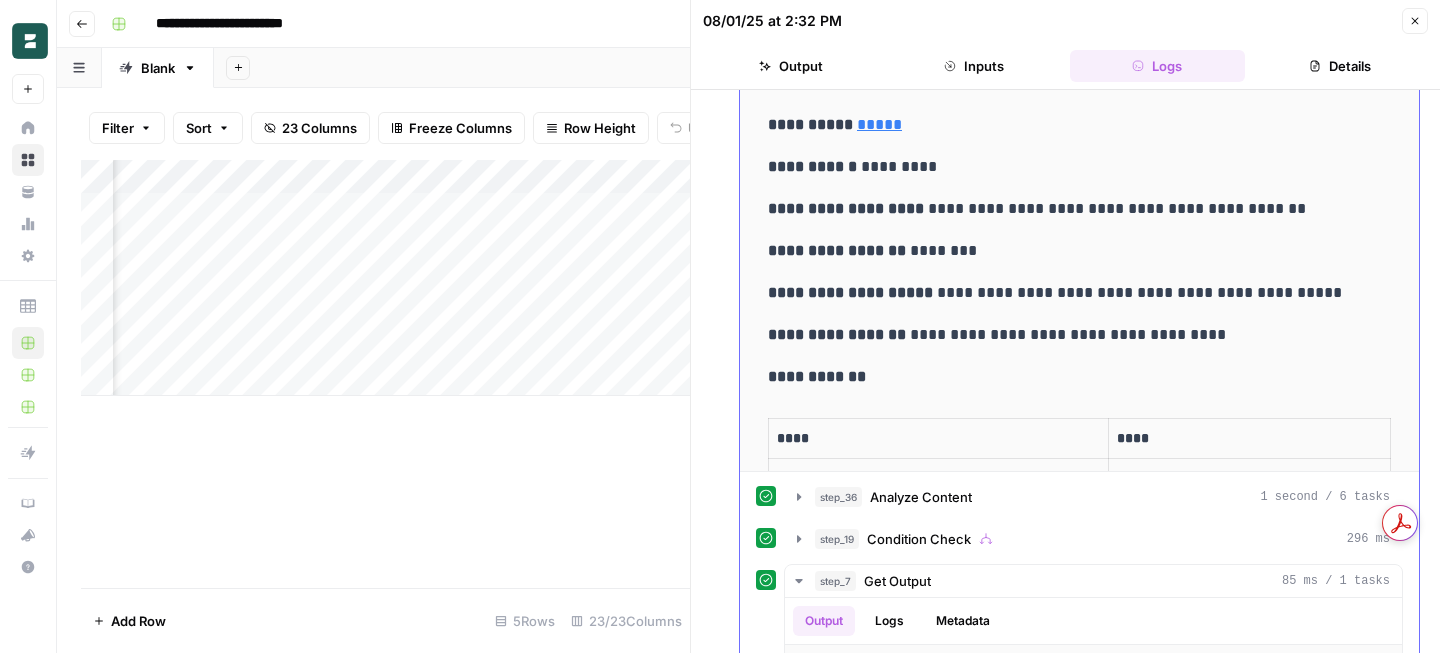 scroll, scrollTop: 583, scrollLeft: 0, axis: vertical 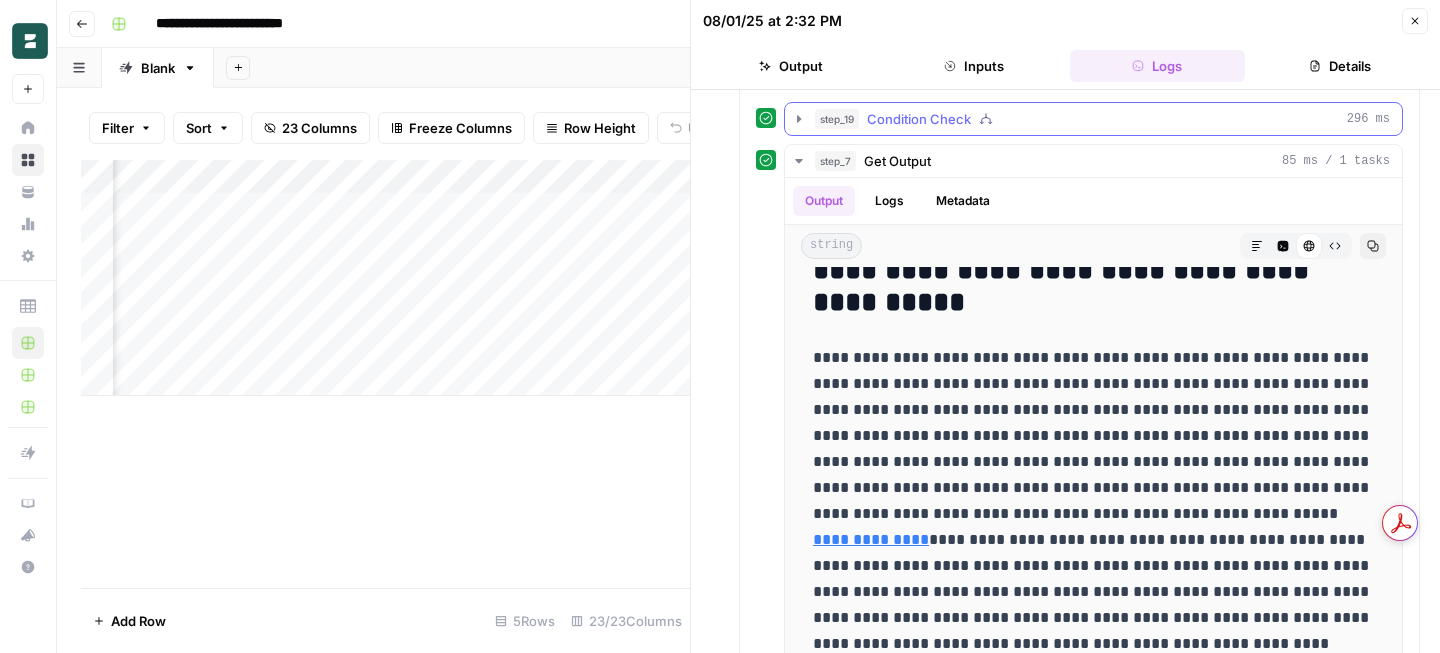 click 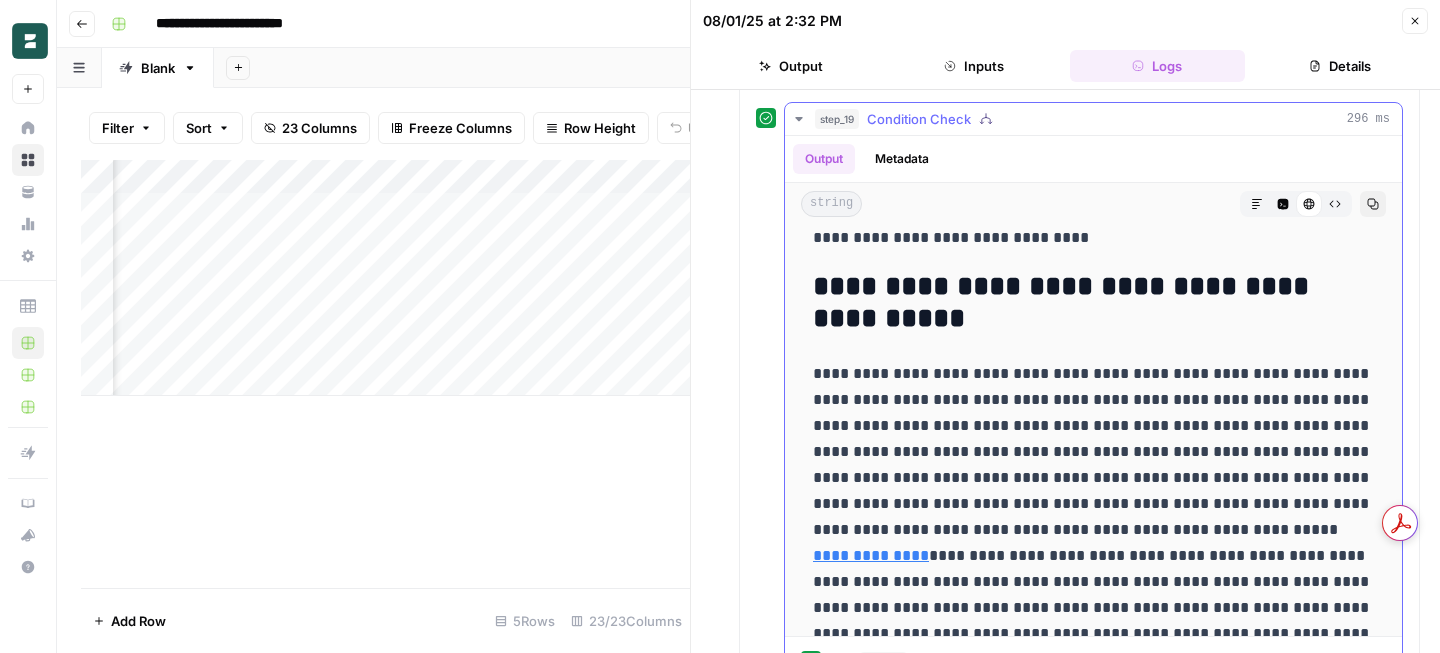 scroll, scrollTop: 1586, scrollLeft: 0, axis: vertical 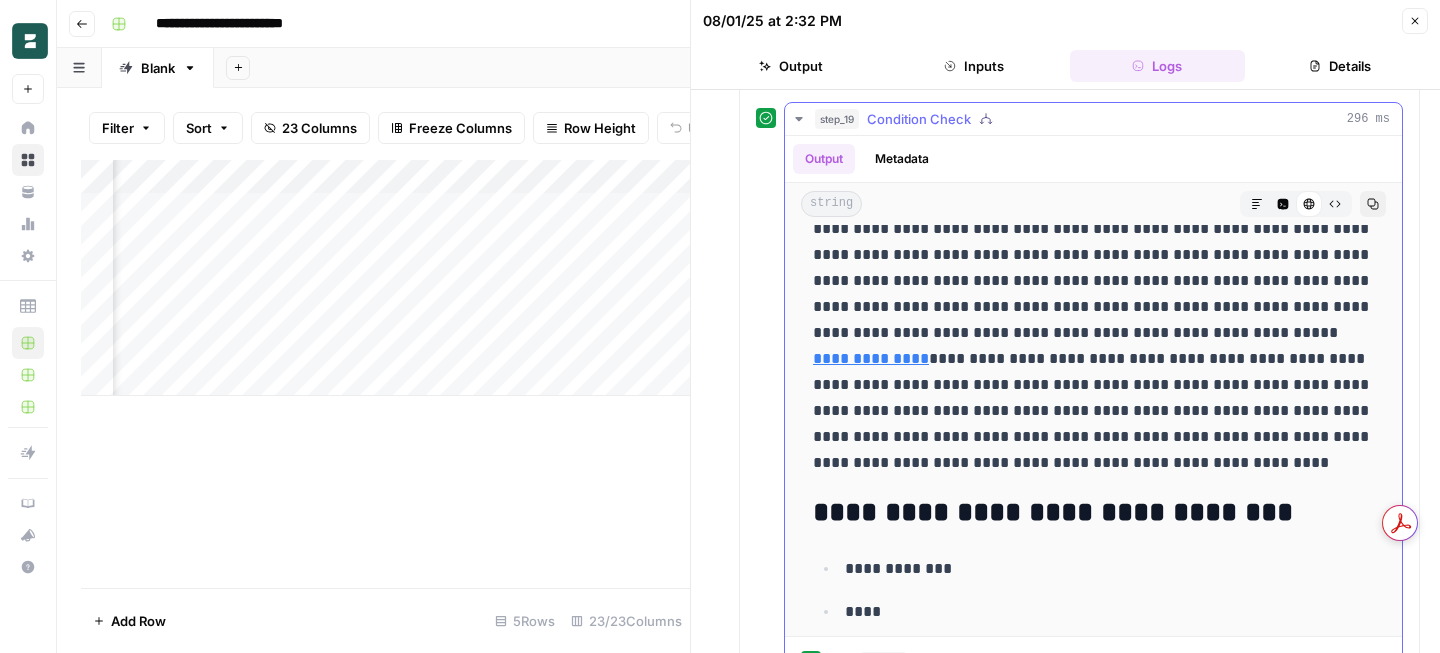 click 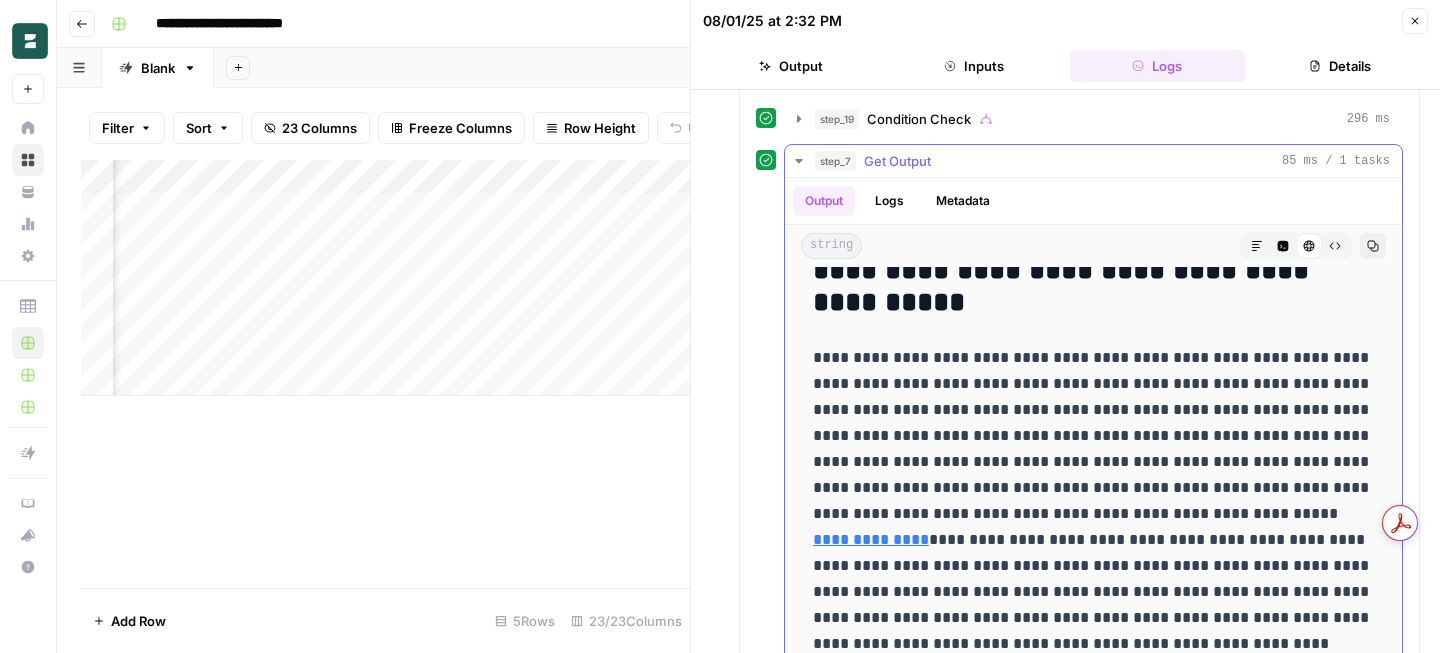 drag, startPoint x: 799, startPoint y: 159, endPoint x: 843, endPoint y: 276, distance: 125 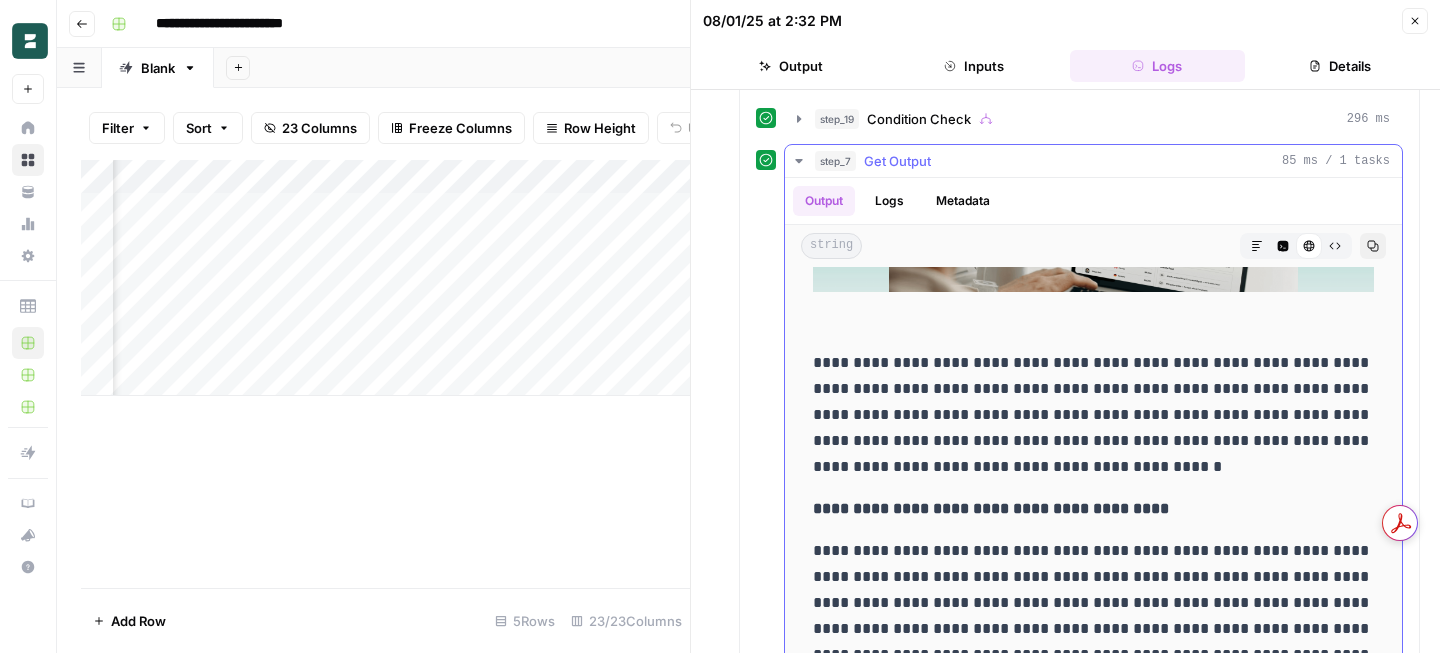 scroll, scrollTop: 4493, scrollLeft: 0, axis: vertical 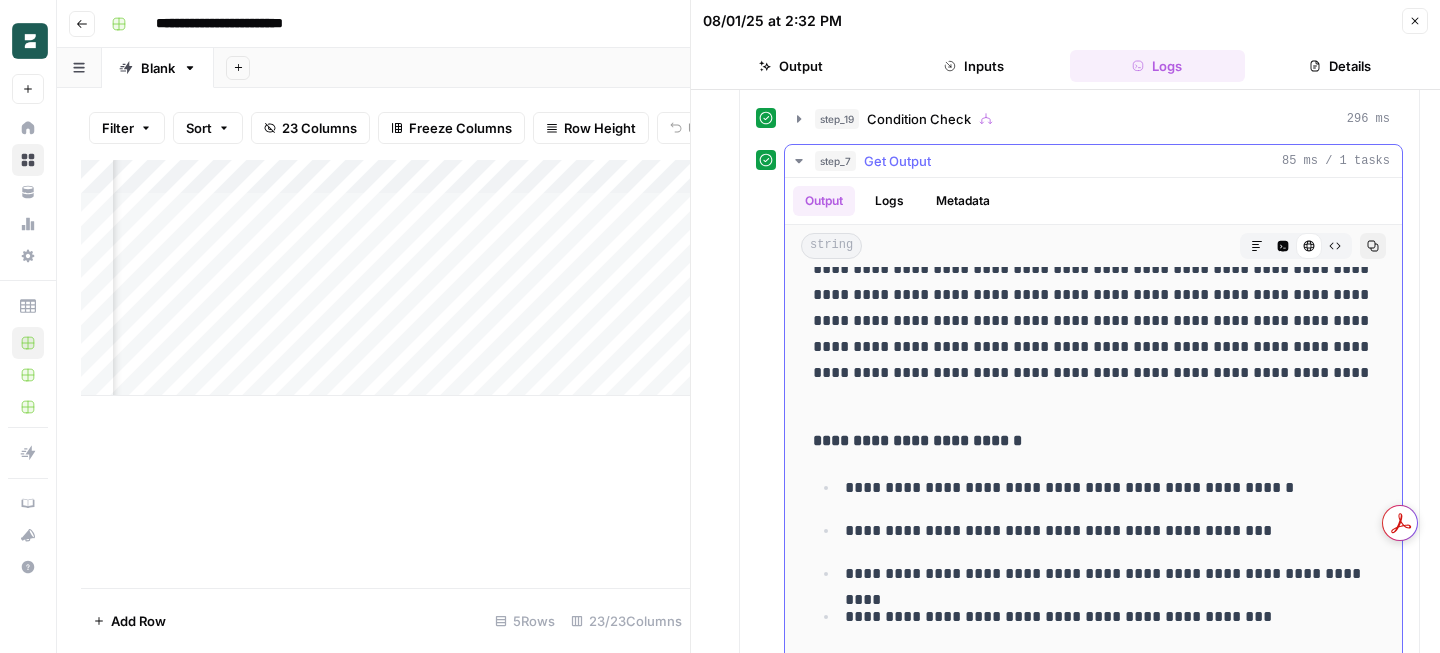 click 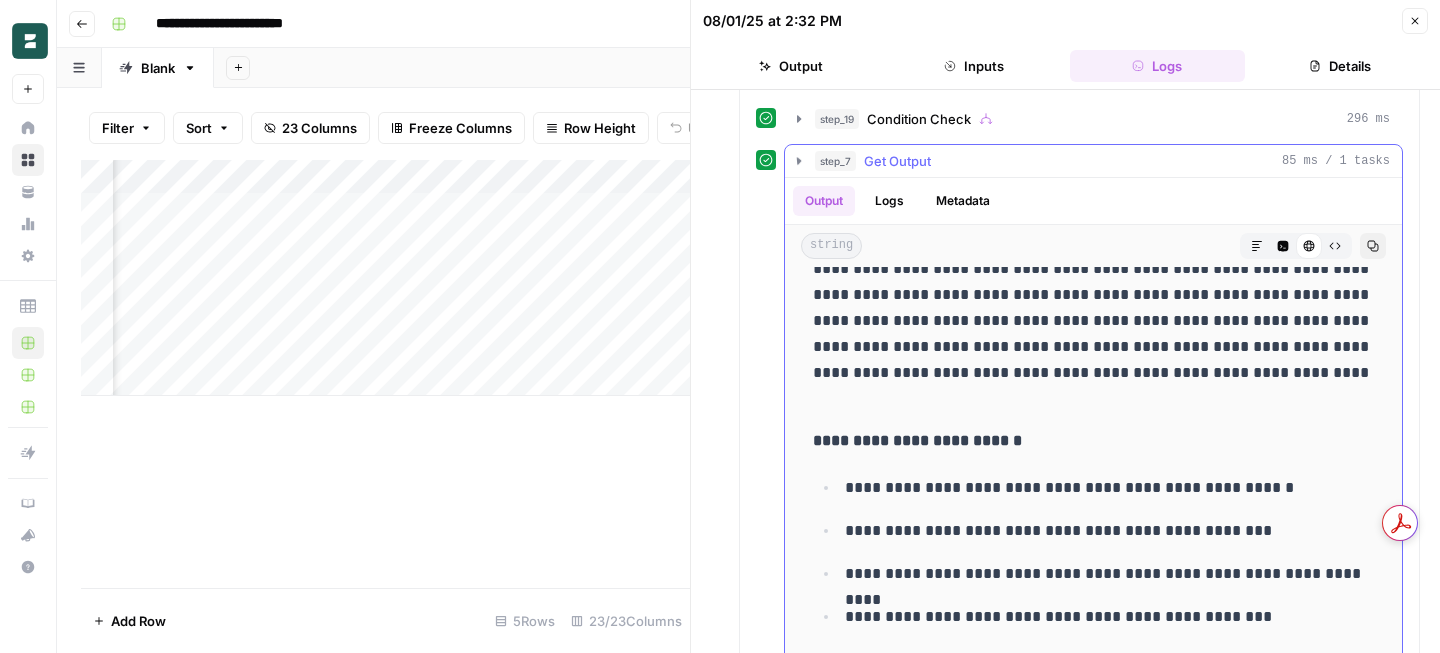 scroll, scrollTop: 163, scrollLeft: 0, axis: vertical 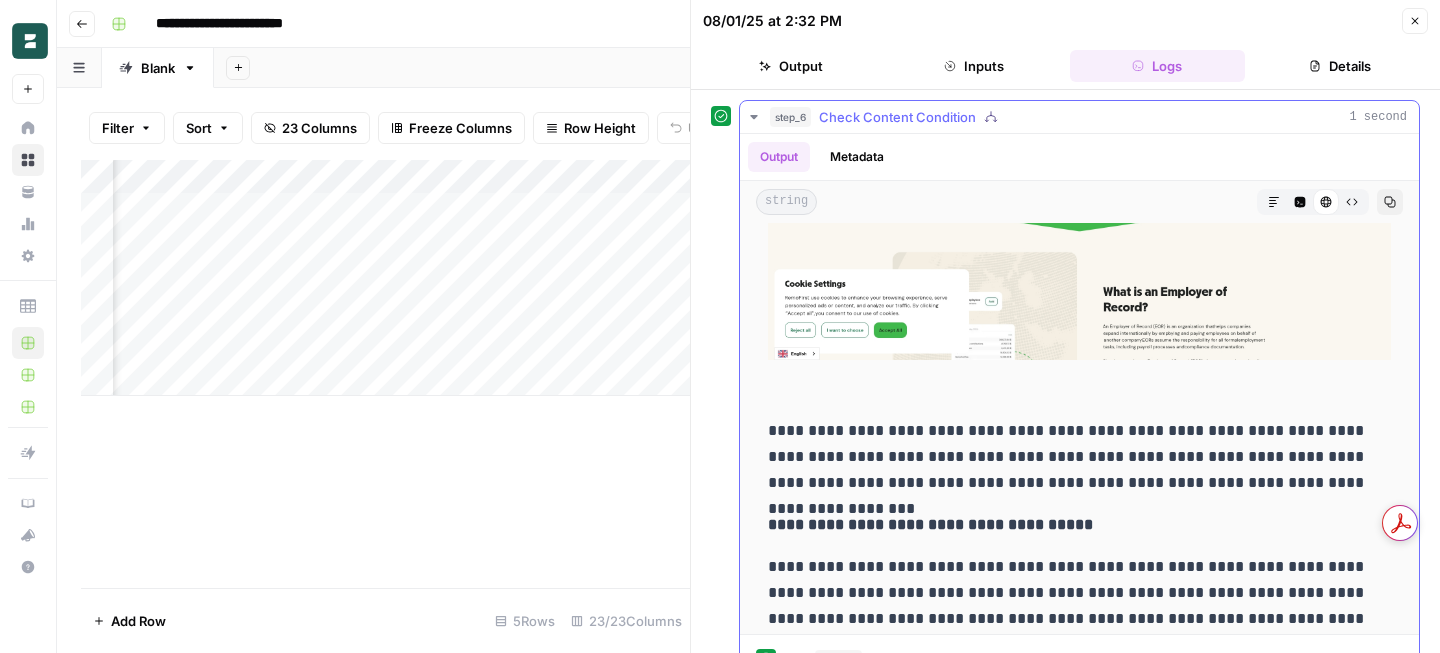 click on "step_6 Check Content Condition 1 second" at bounding box center [1079, 117] 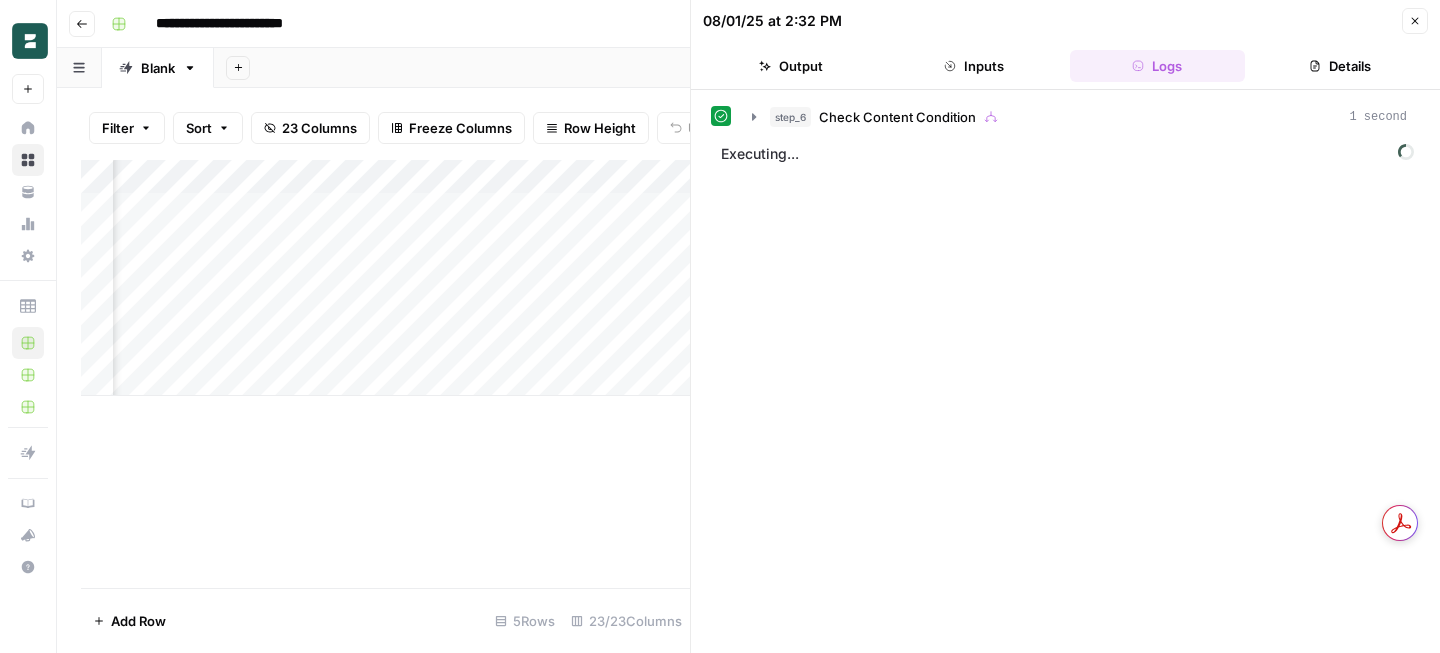 drag, startPoint x: 1422, startPoint y: 16, endPoint x: 1107, endPoint y: 410, distance: 504.44128 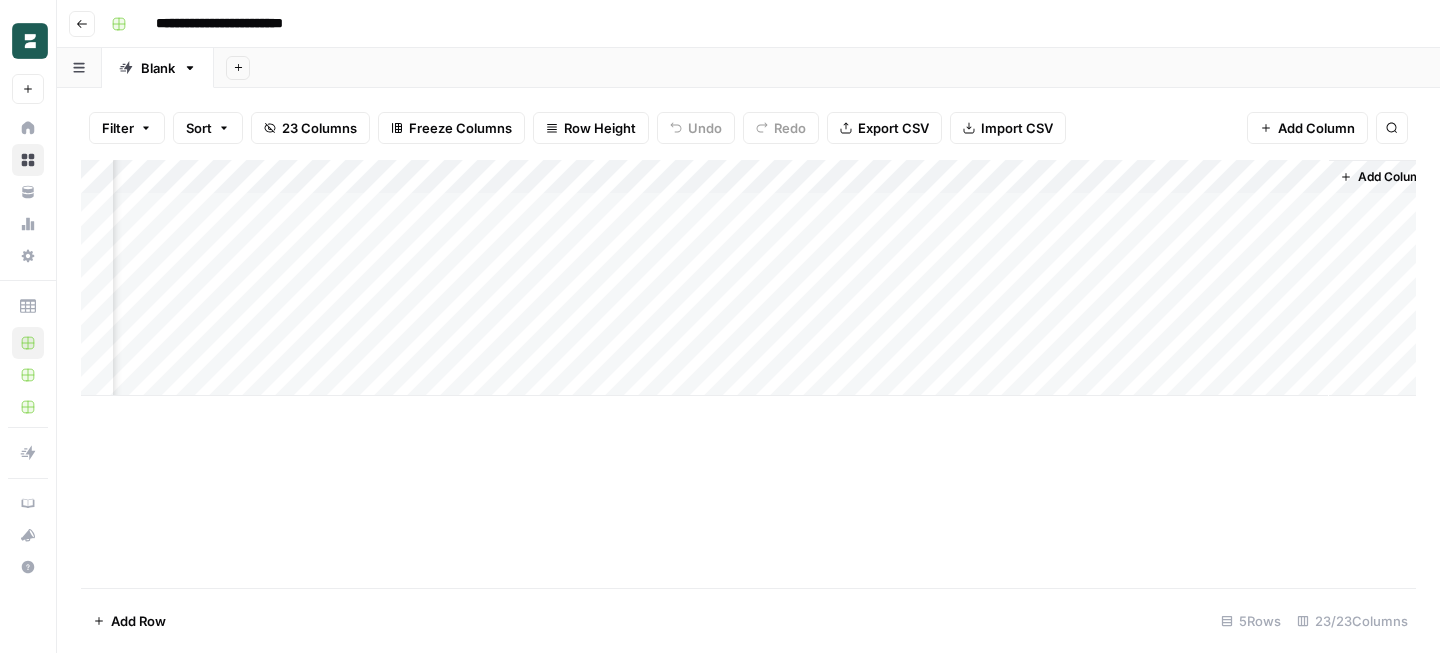 click on "Add Column" at bounding box center [748, 278] 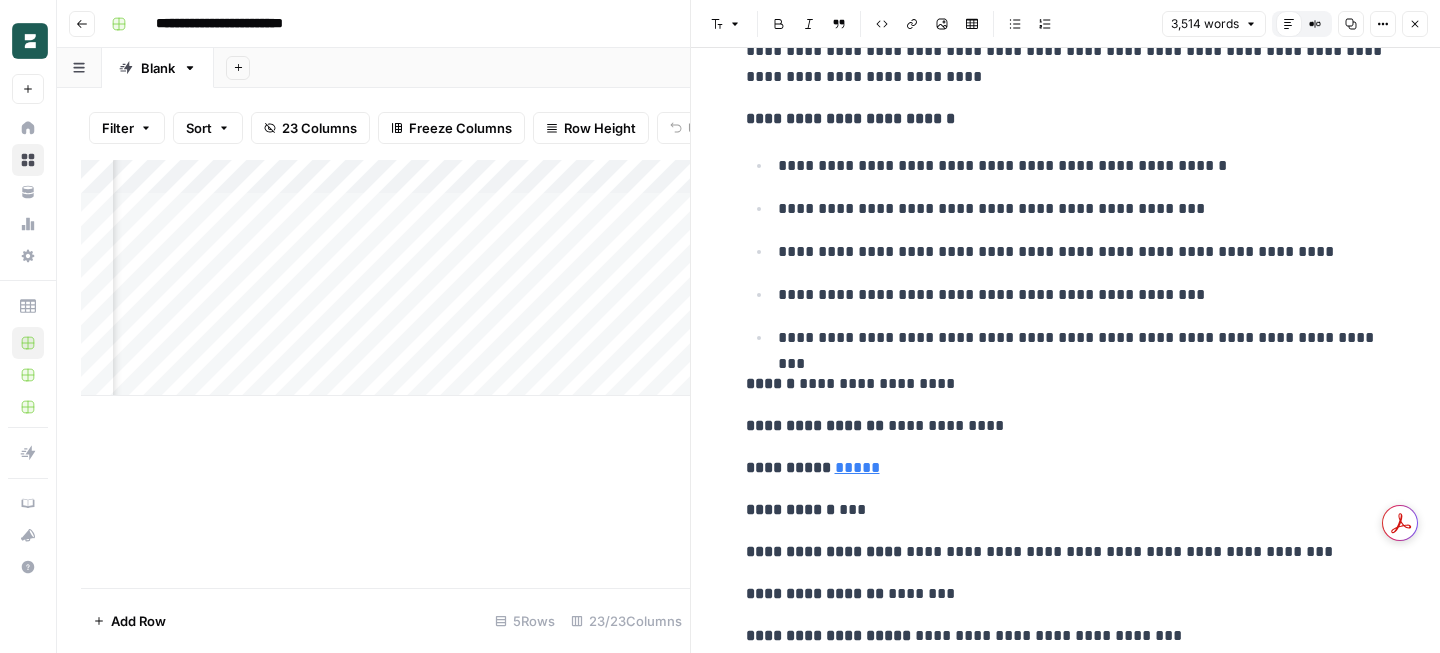 scroll, scrollTop: 4654, scrollLeft: 0, axis: vertical 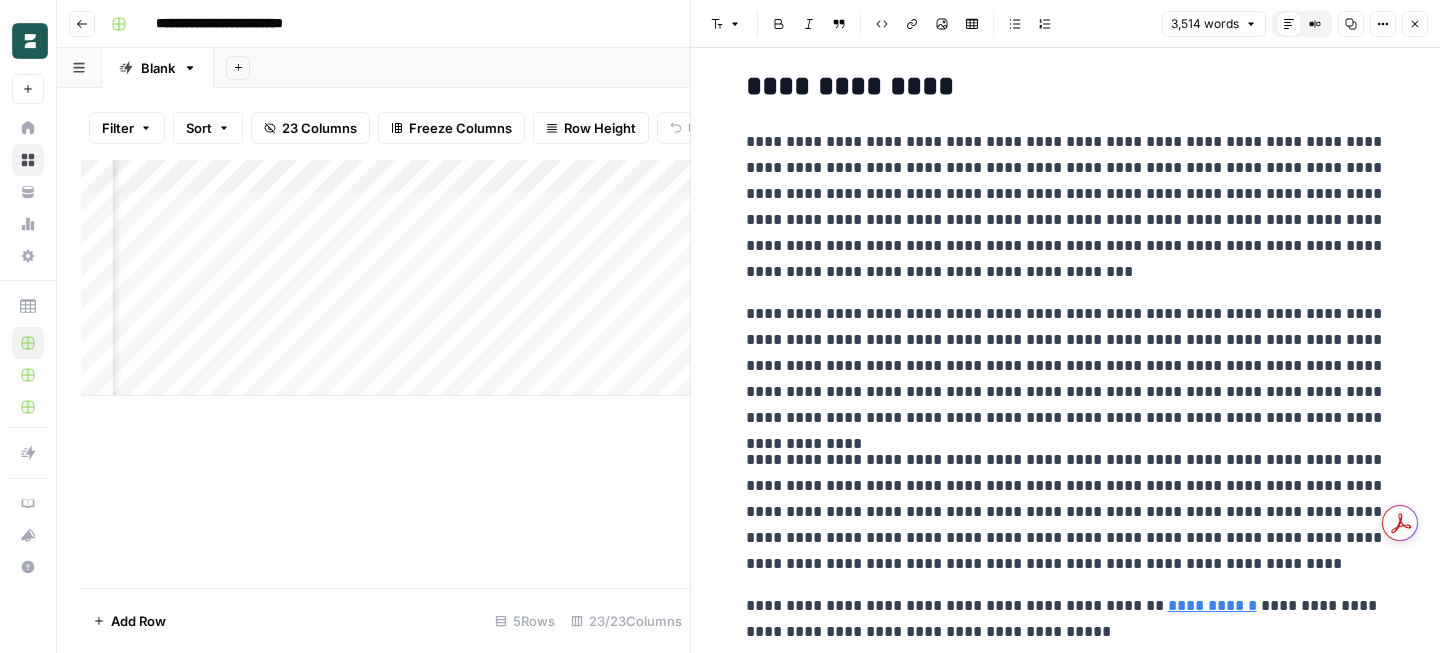 click 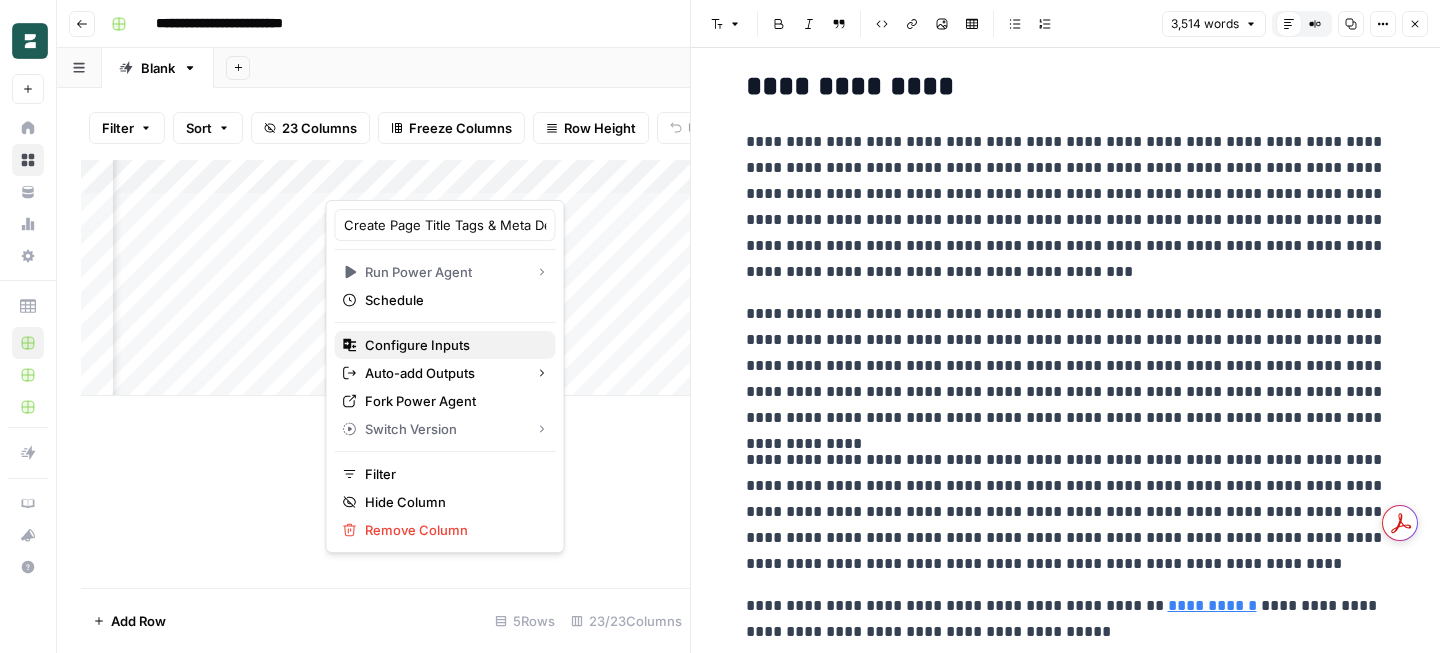 click on "Configure Inputs" at bounding box center [452, 345] 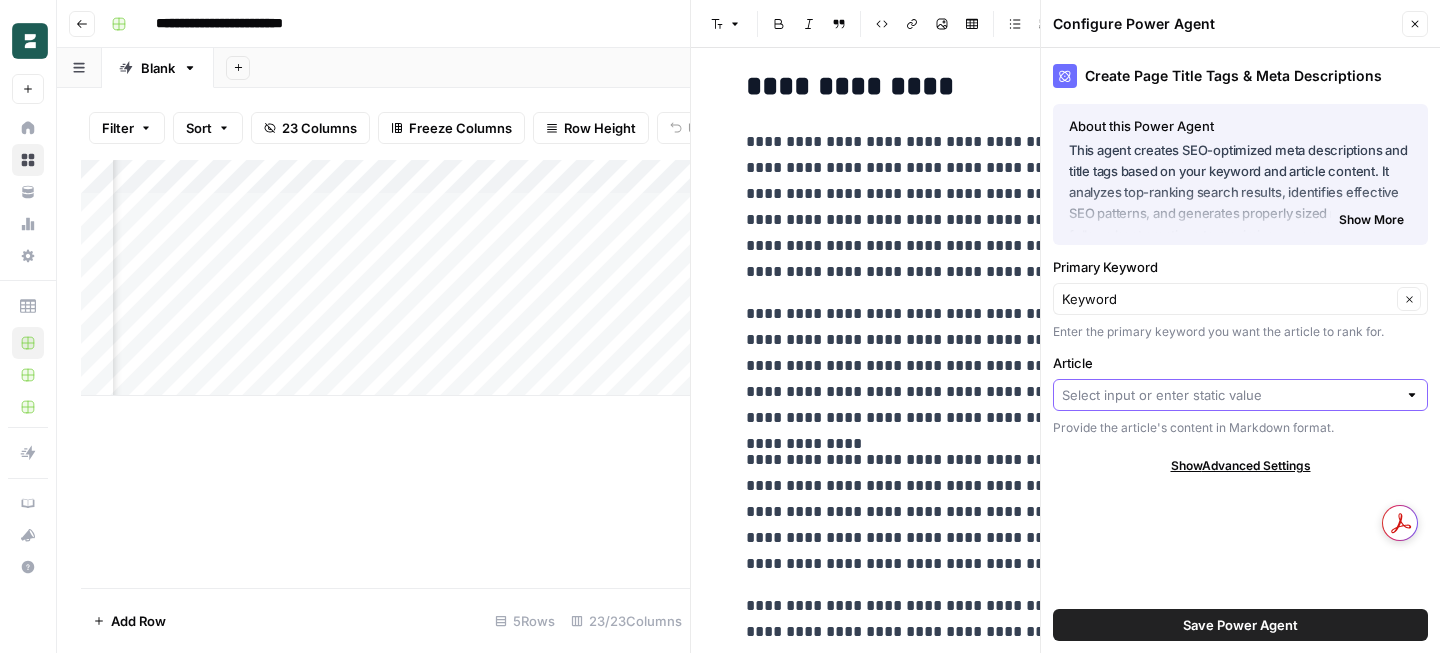 click on "Article" at bounding box center (1229, 395) 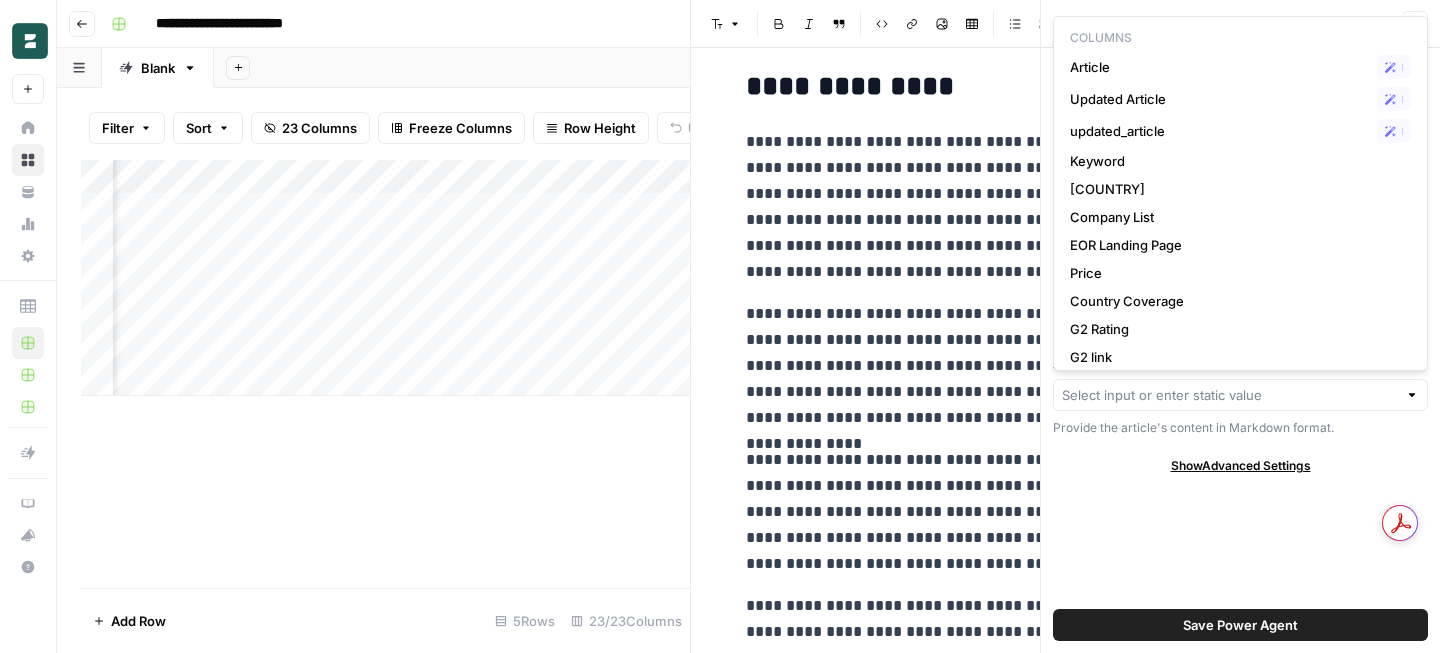 click on "Add Column" at bounding box center [385, 278] 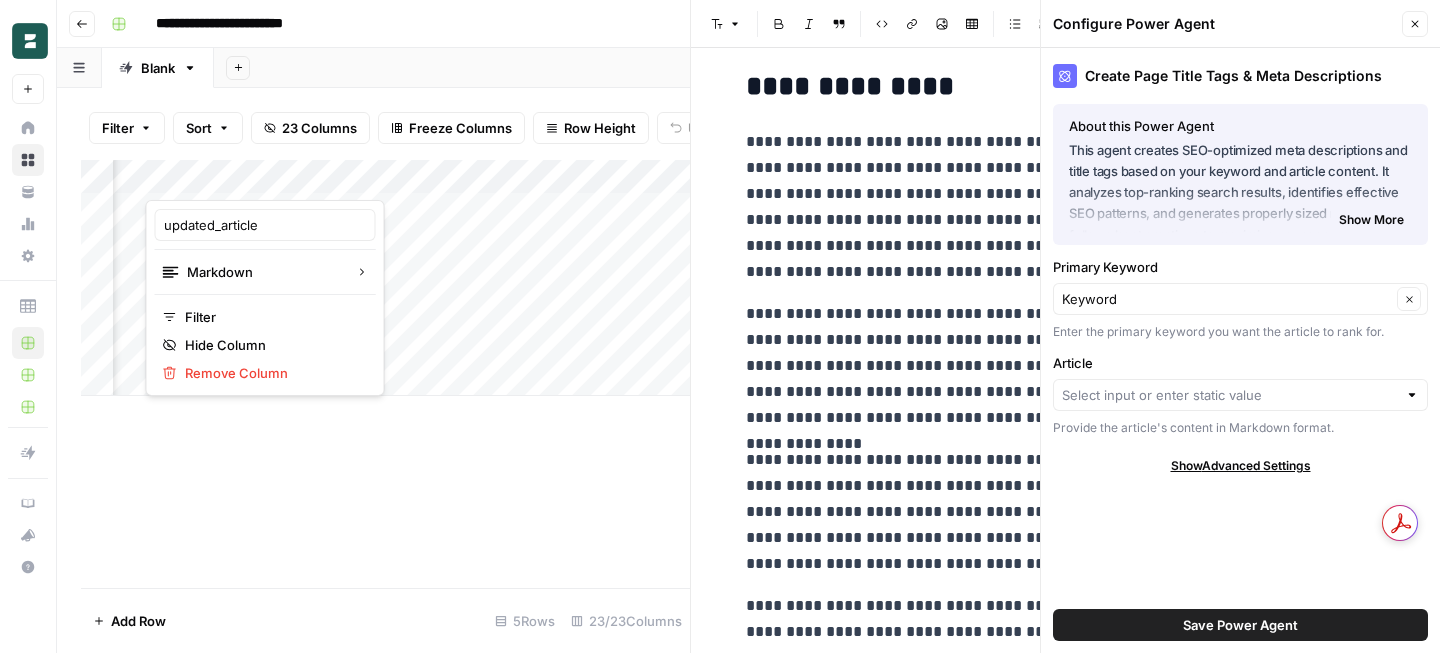 click at bounding box center [236, 180] 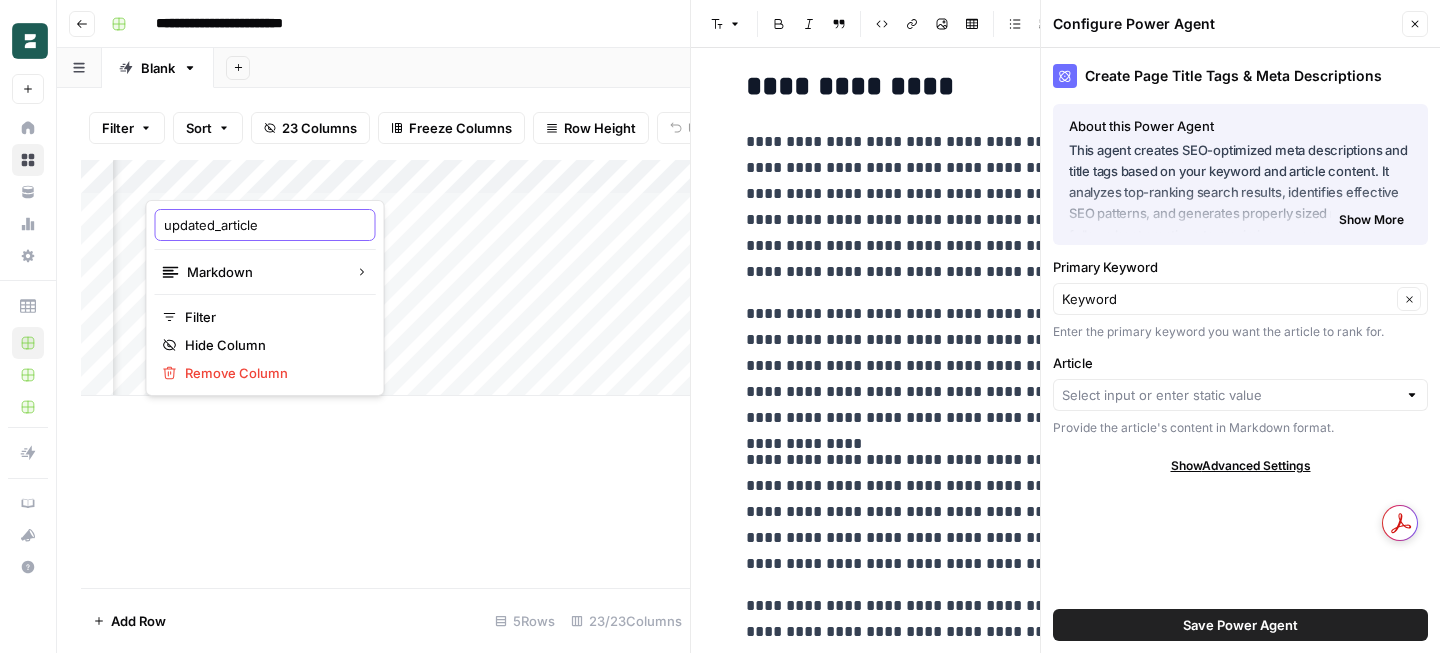 click on "updated_article" at bounding box center [265, 225] 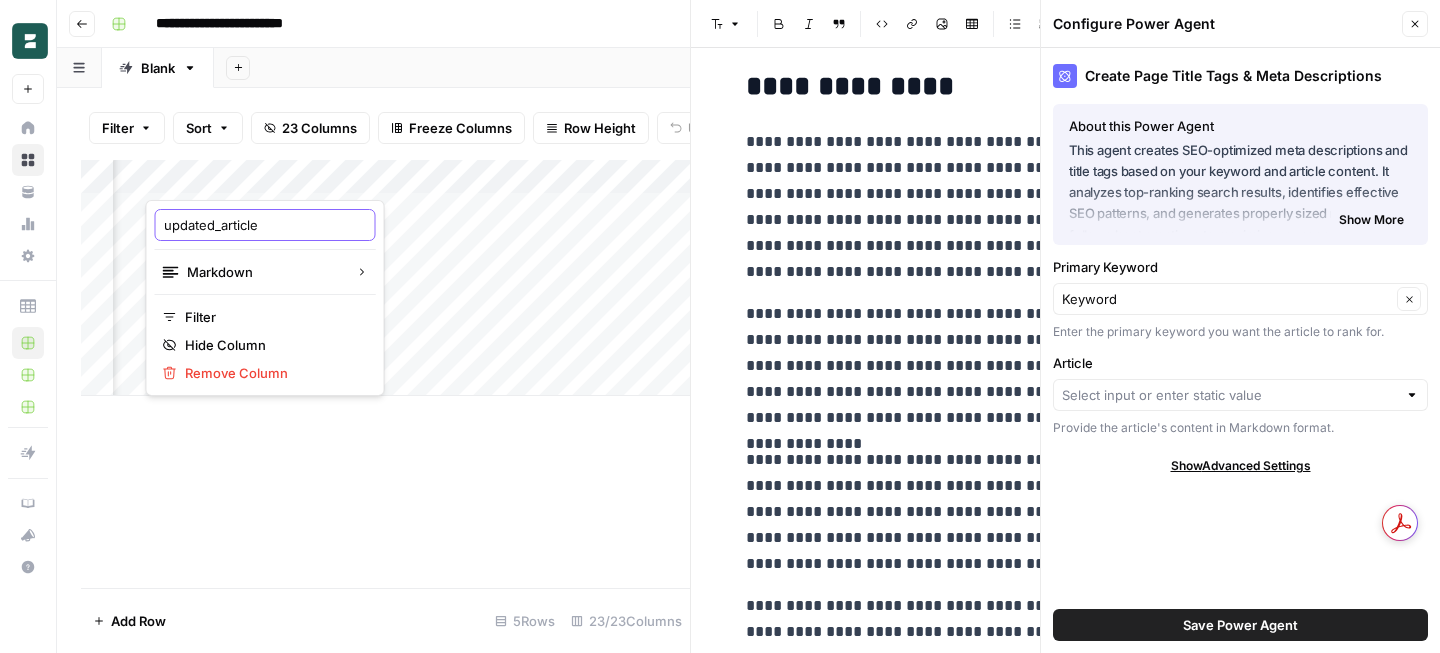 click on "updated_article" at bounding box center (265, 225) 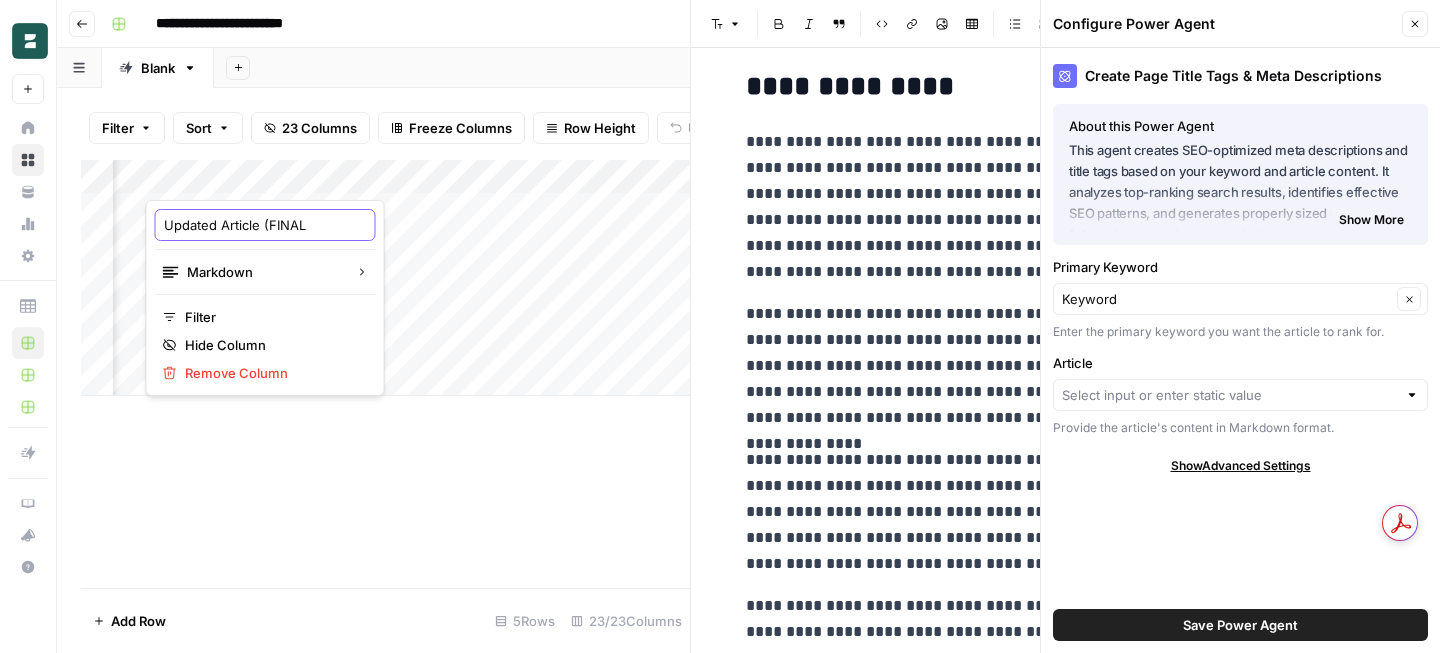 type on "Updated Article (FINAL)" 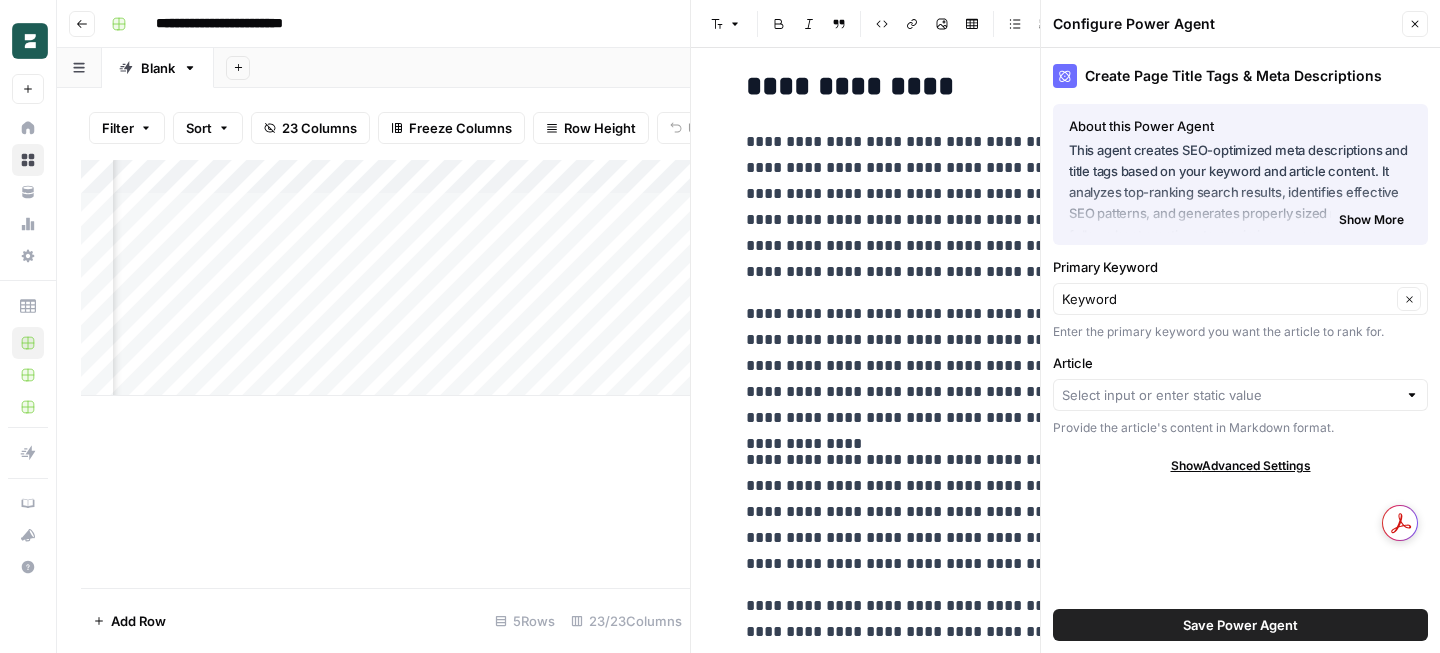 click on "Article" at bounding box center [1240, 363] 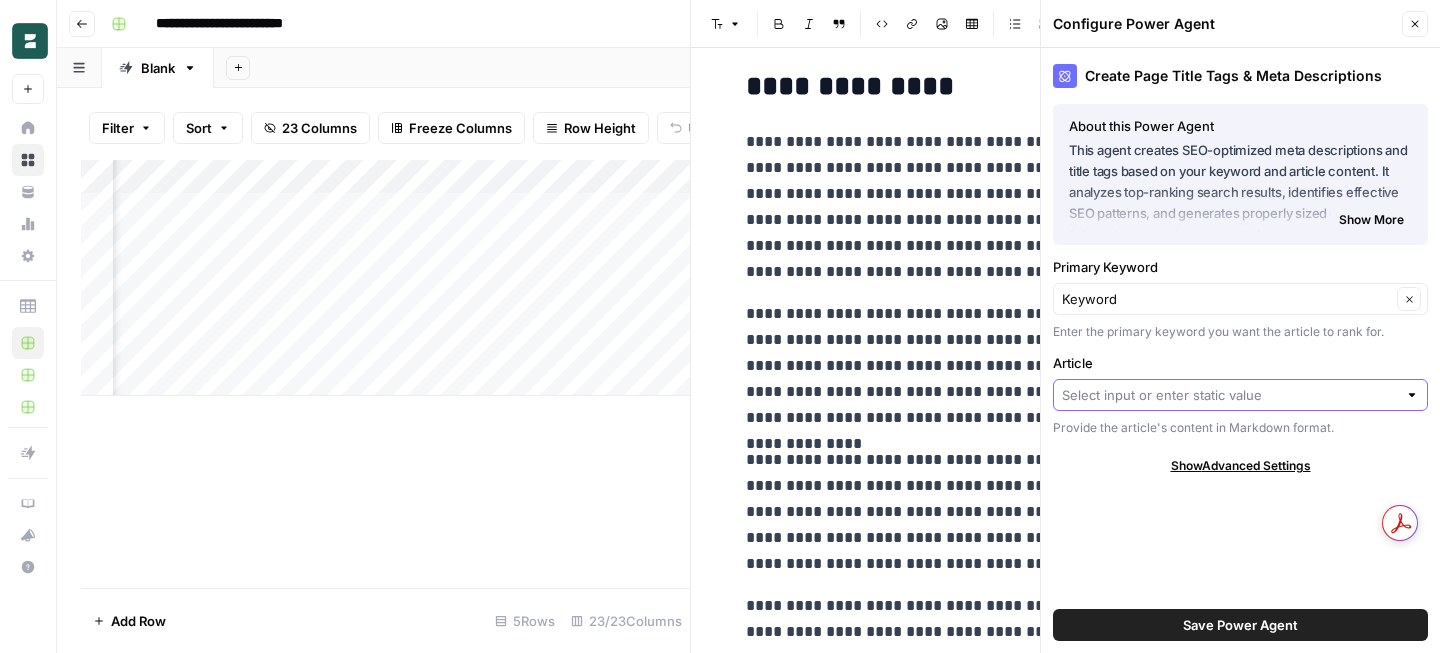 click on "Article" at bounding box center [1229, 395] 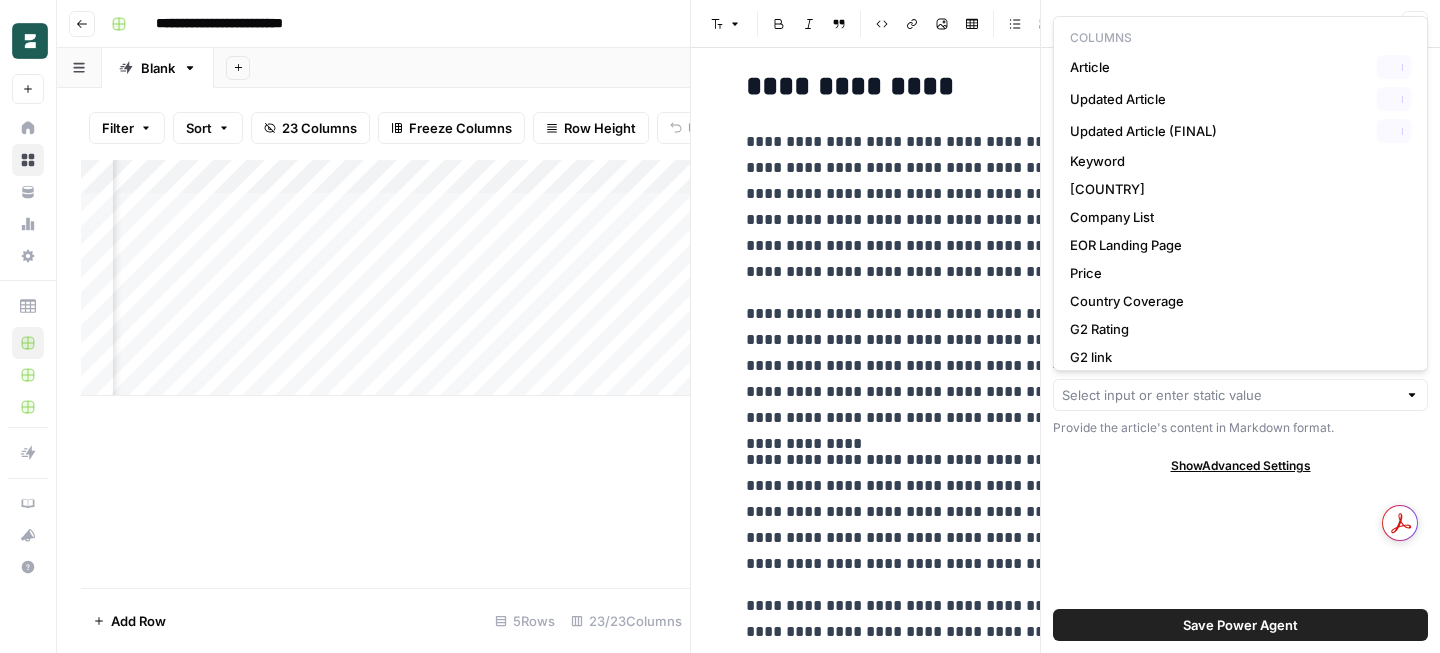 click at bounding box center (1240, 395) 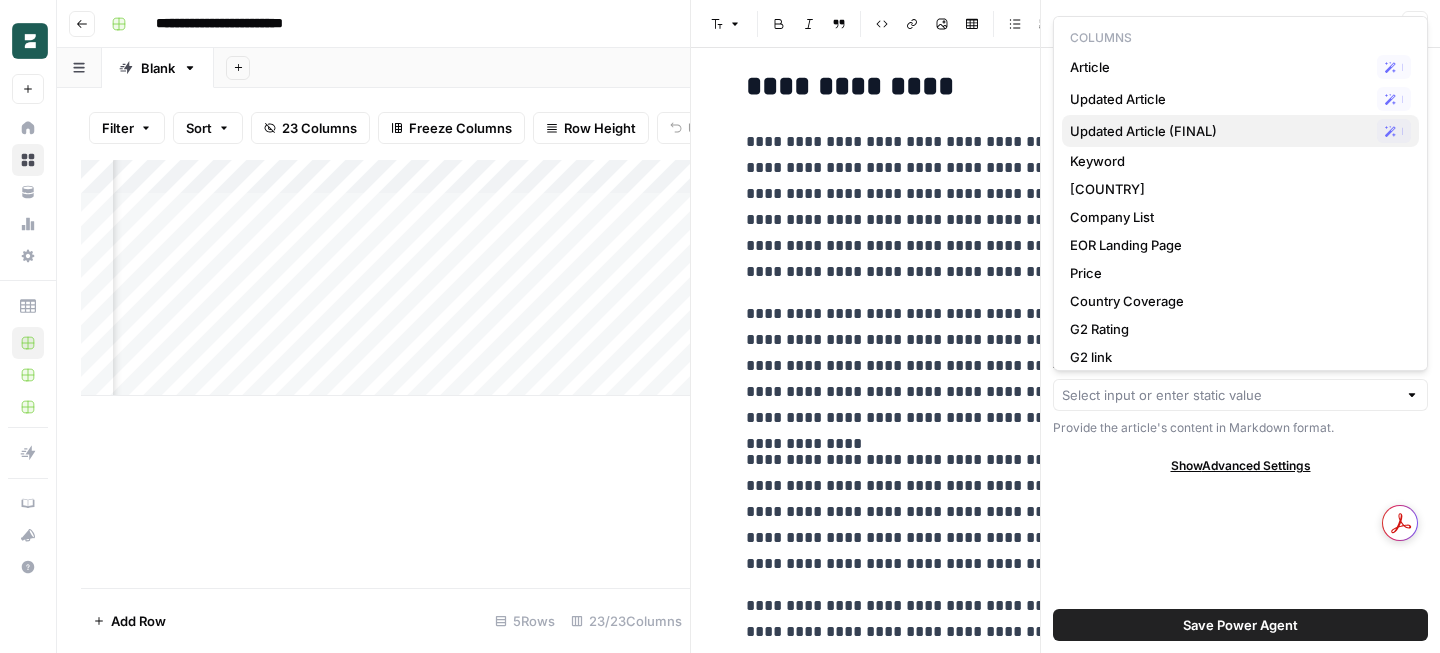 click on "Updated Article (FINAL)" at bounding box center [1219, 131] 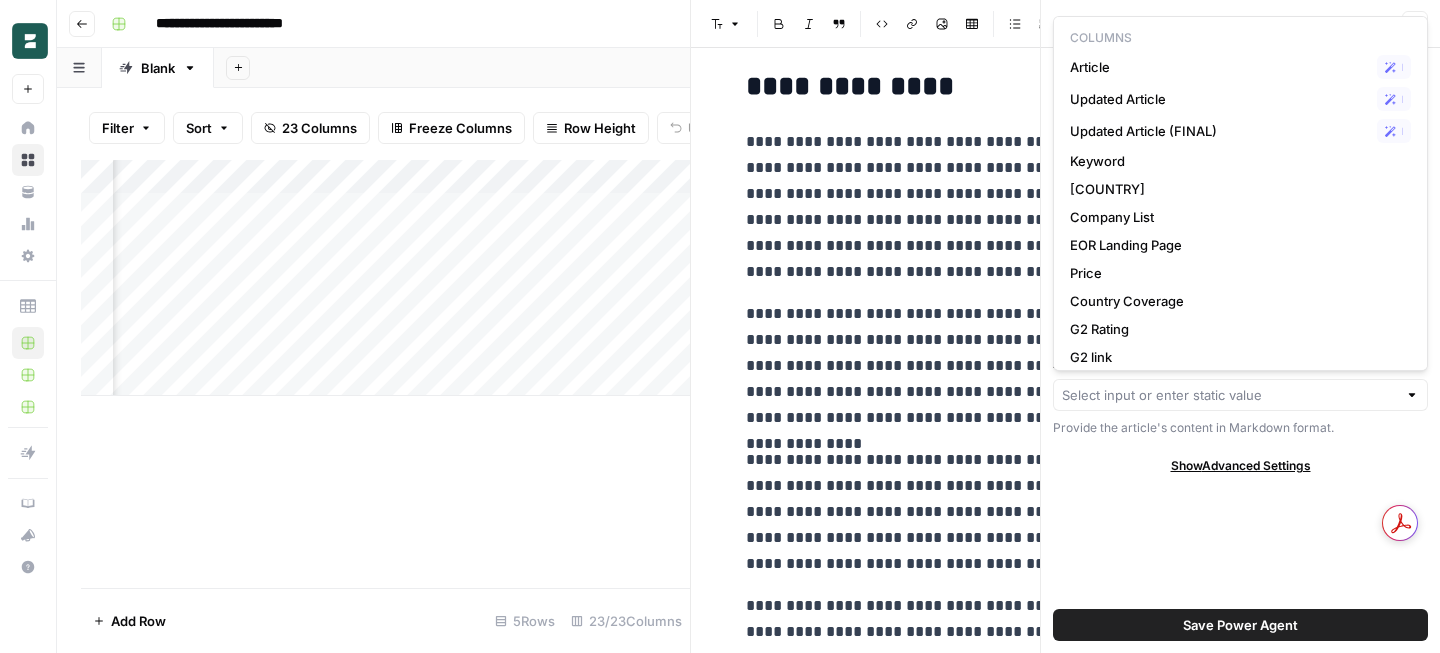 type on "Updated Article (FINAL)" 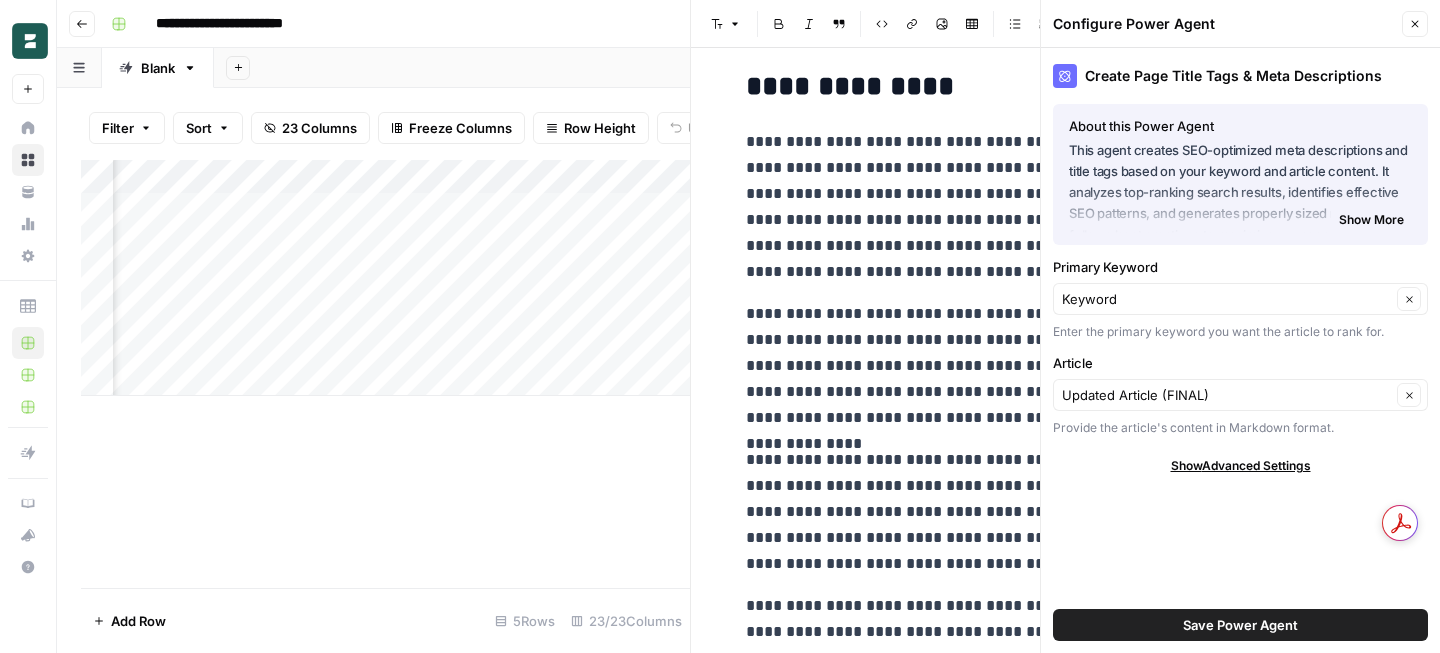 click on "Save Power Agent" at bounding box center (1240, 625) 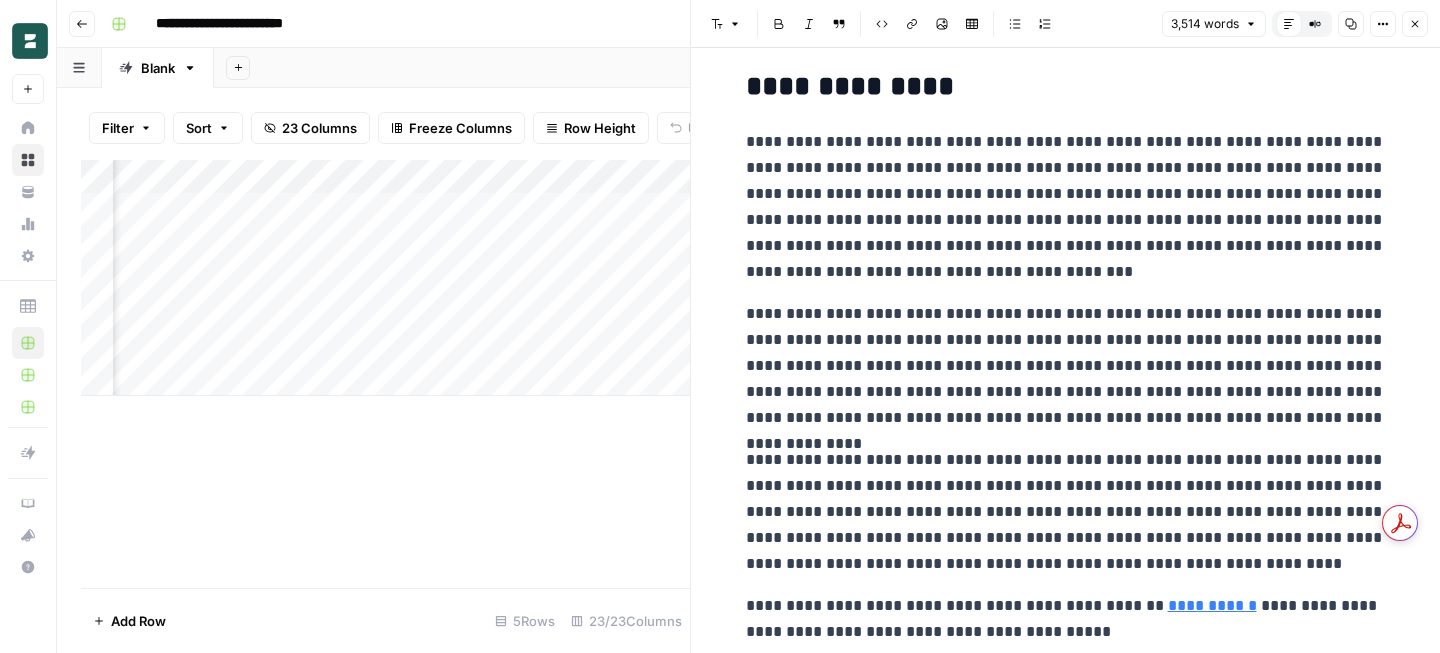 click on "Add Column" at bounding box center (385, 278) 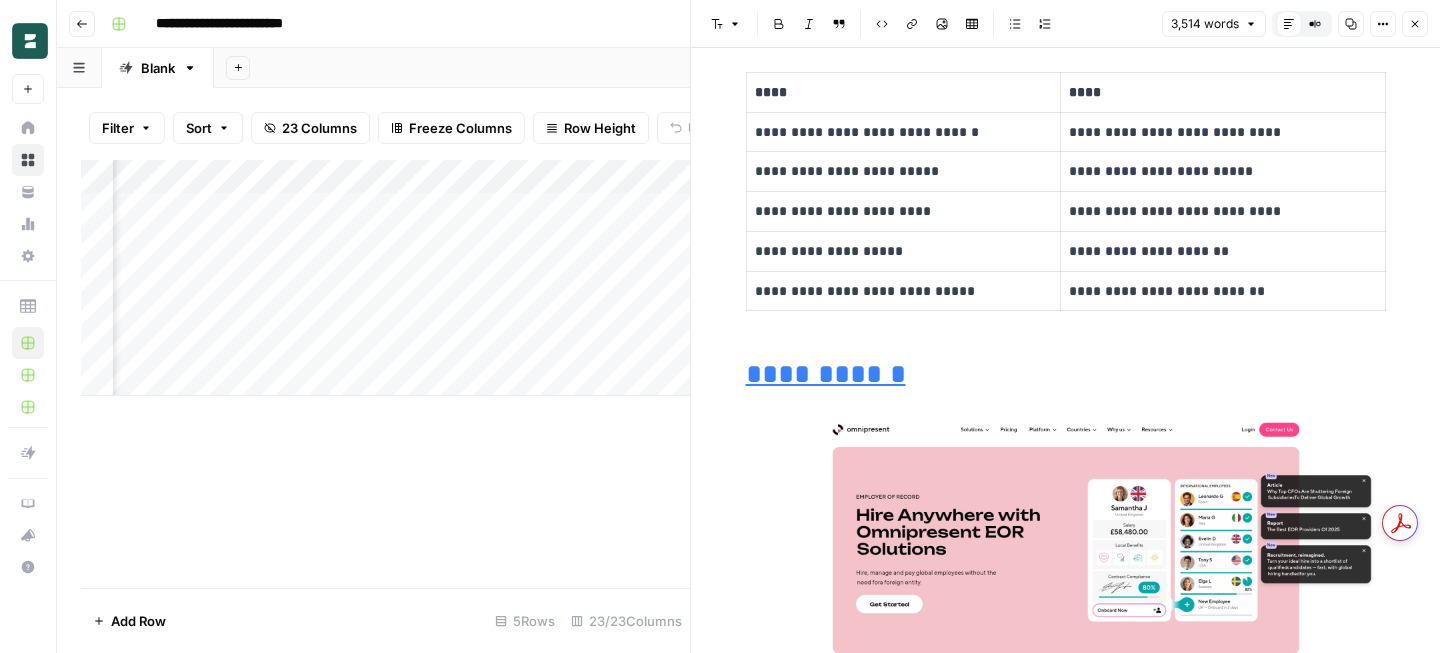scroll, scrollTop: 12248, scrollLeft: 0, axis: vertical 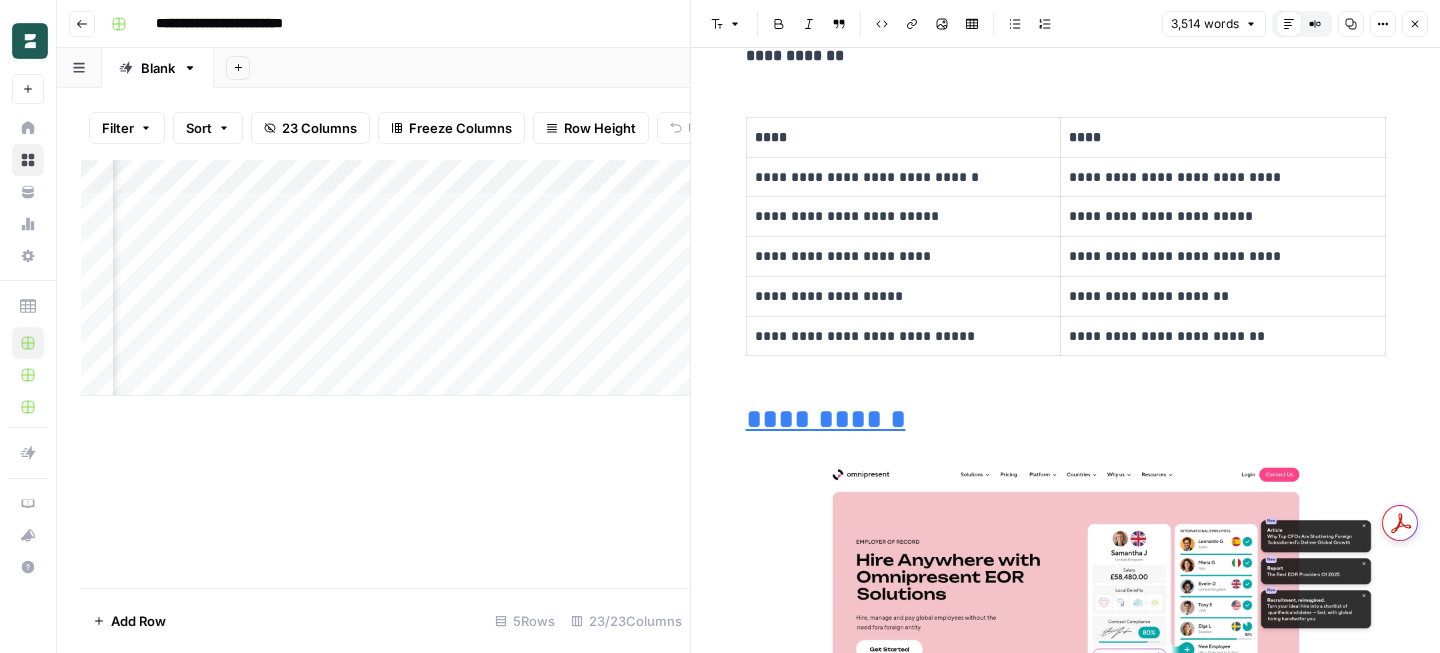 click on "Copy" at bounding box center (1351, 24) 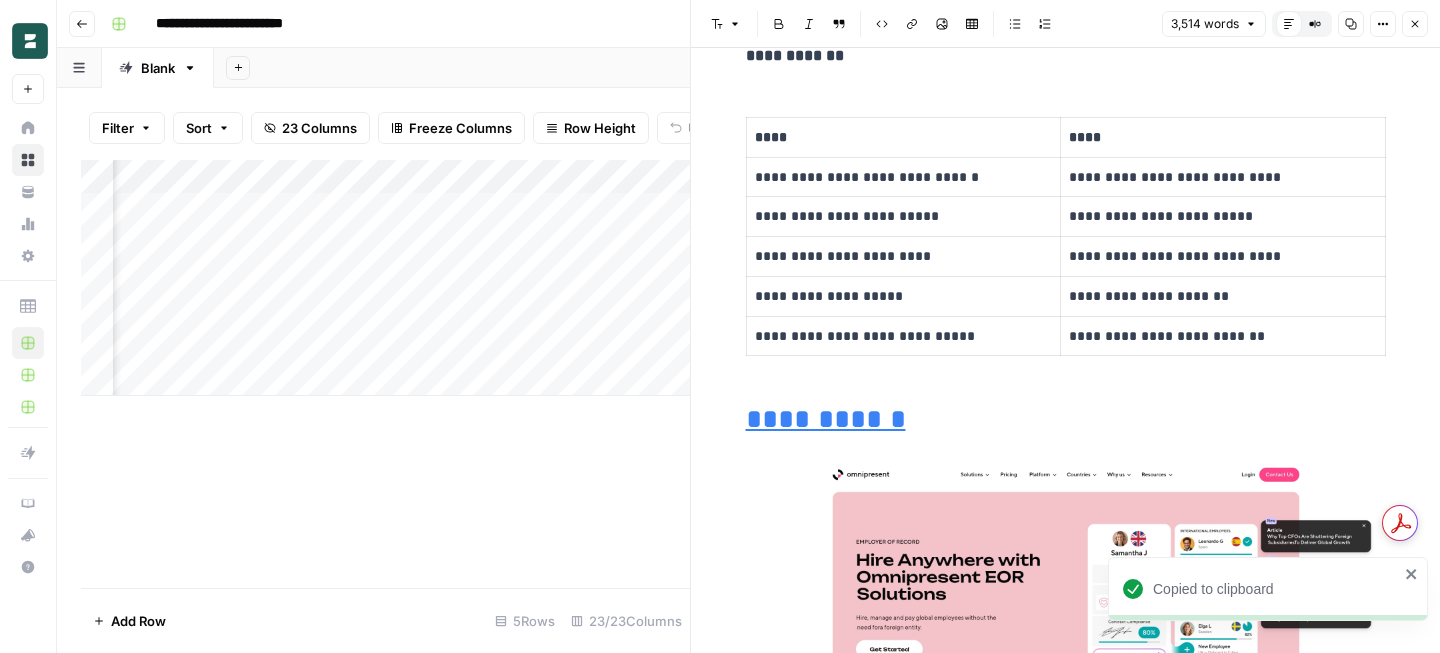 scroll, scrollTop: 0, scrollLeft: 3116, axis: horizontal 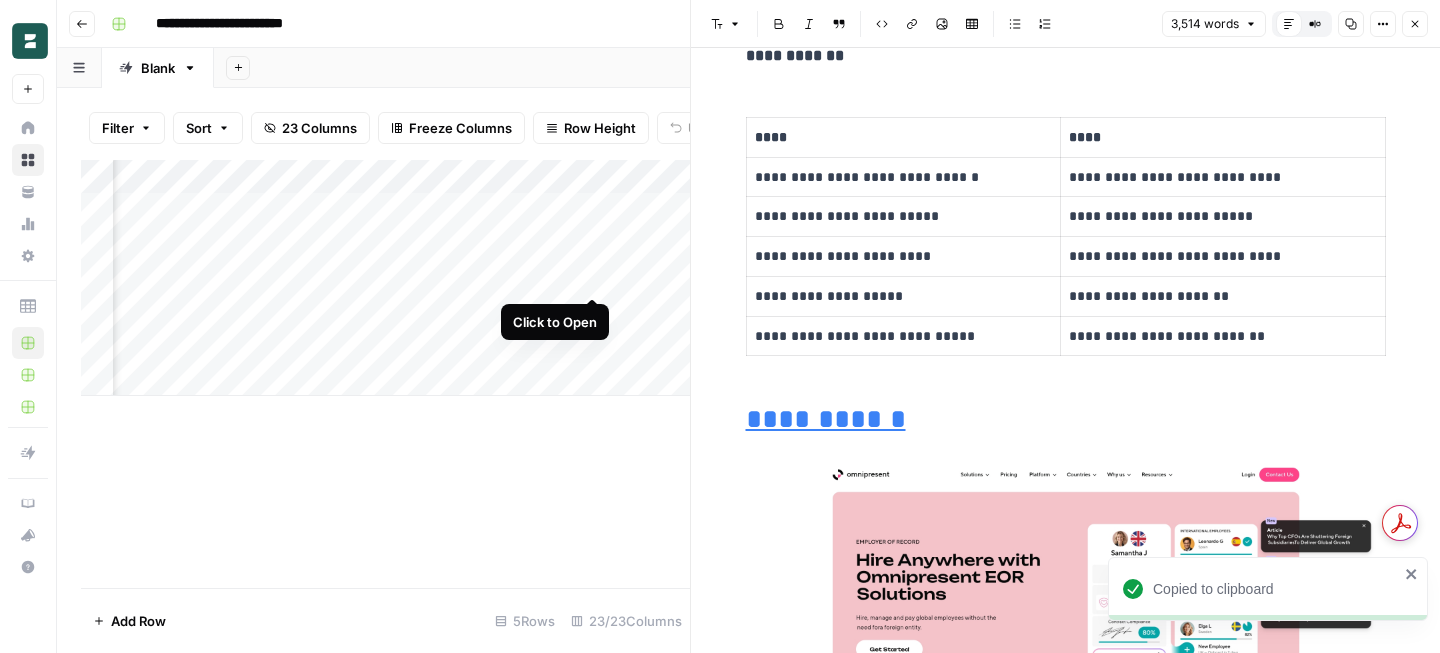 click on "Add Column" at bounding box center [385, 278] 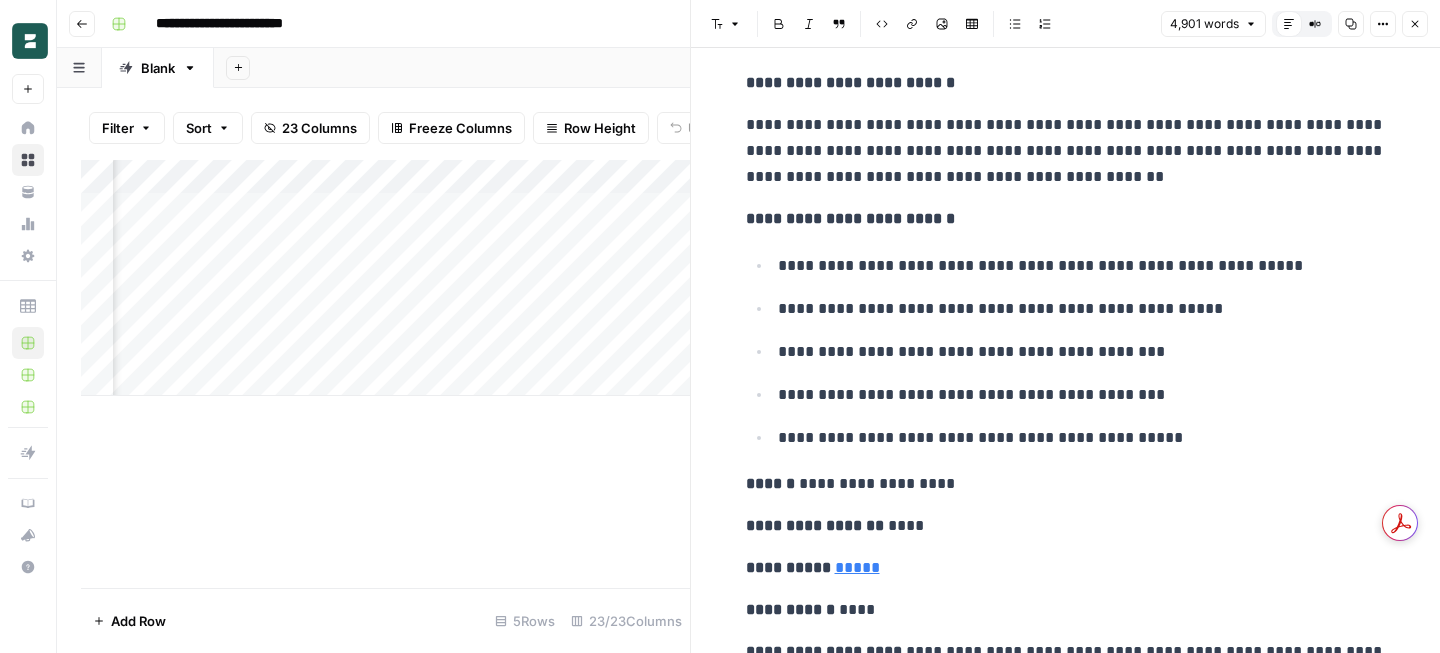 scroll, scrollTop: 7390, scrollLeft: 0, axis: vertical 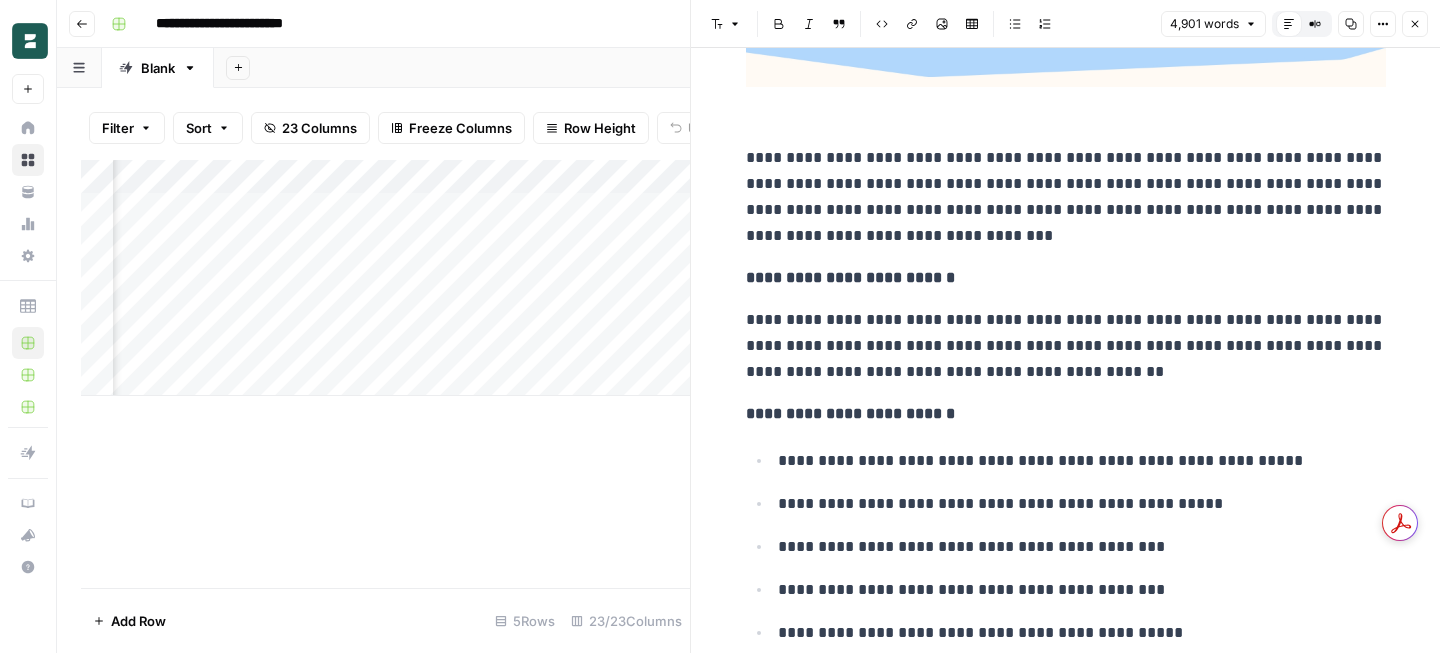 click on "Close" at bounding box center (1415, 24) 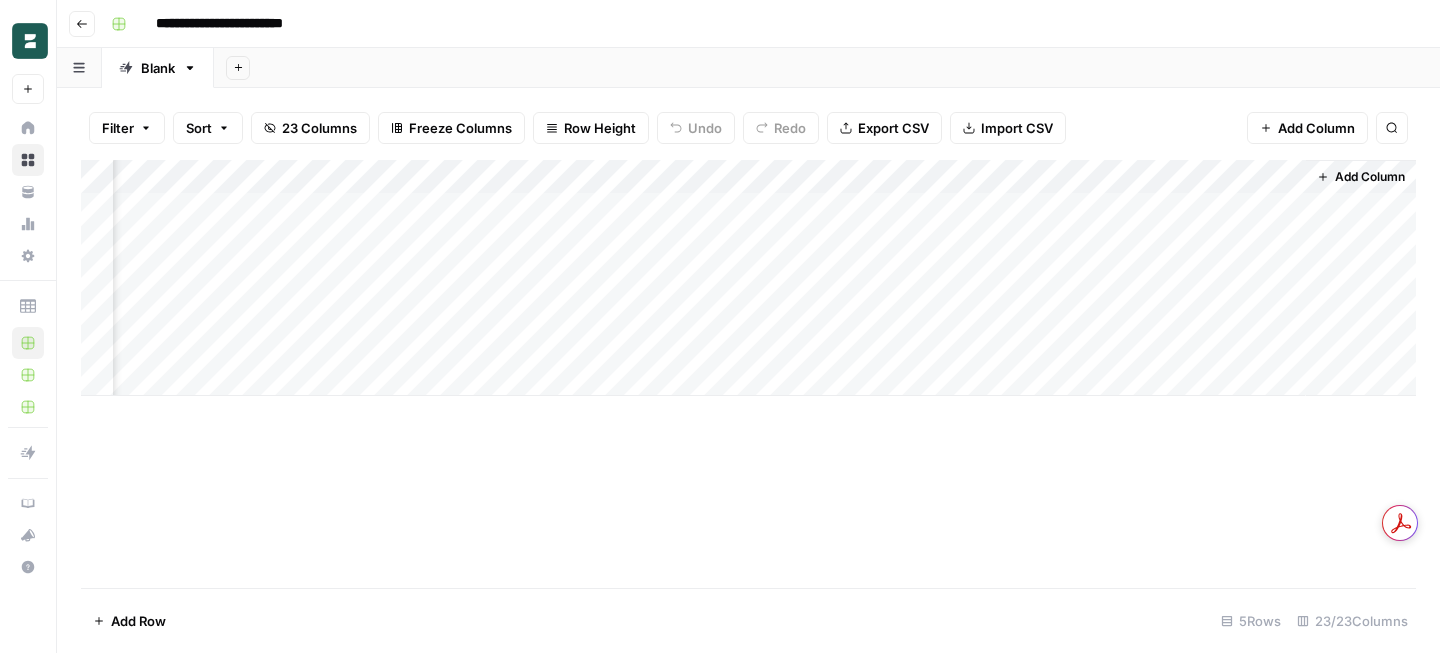 scroll, scrollTop: 0, scrollLeft: 2940, axis: horizontal 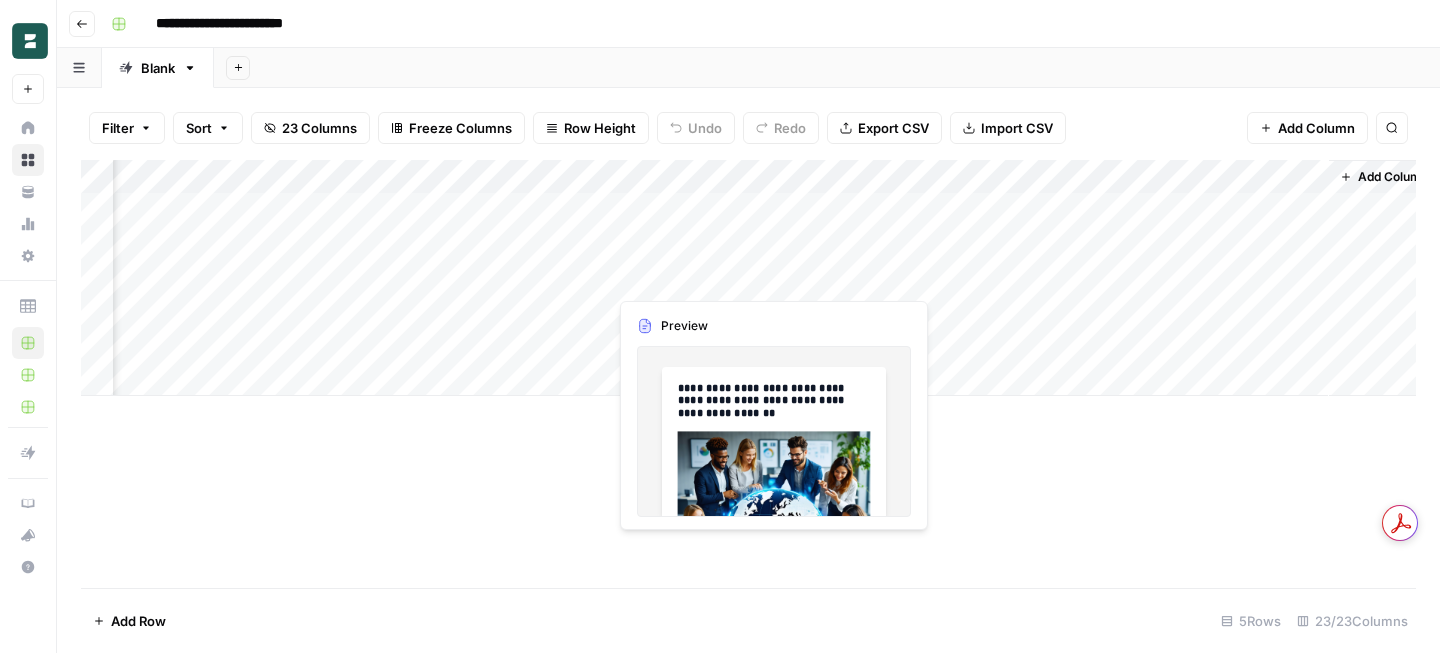 click on "Add Column" at bounding box center [748, 278] 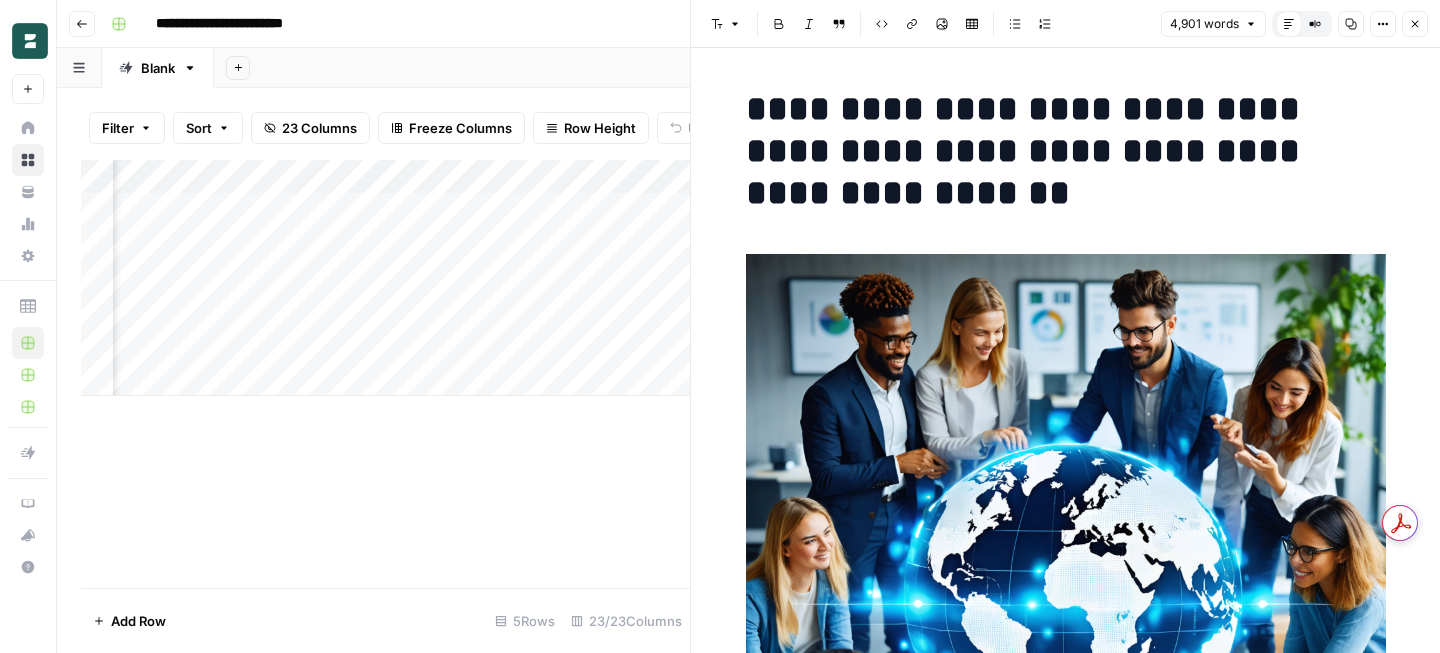 scroll, scrollTop: 0, scrollLeft: 3378, axis: horizontal 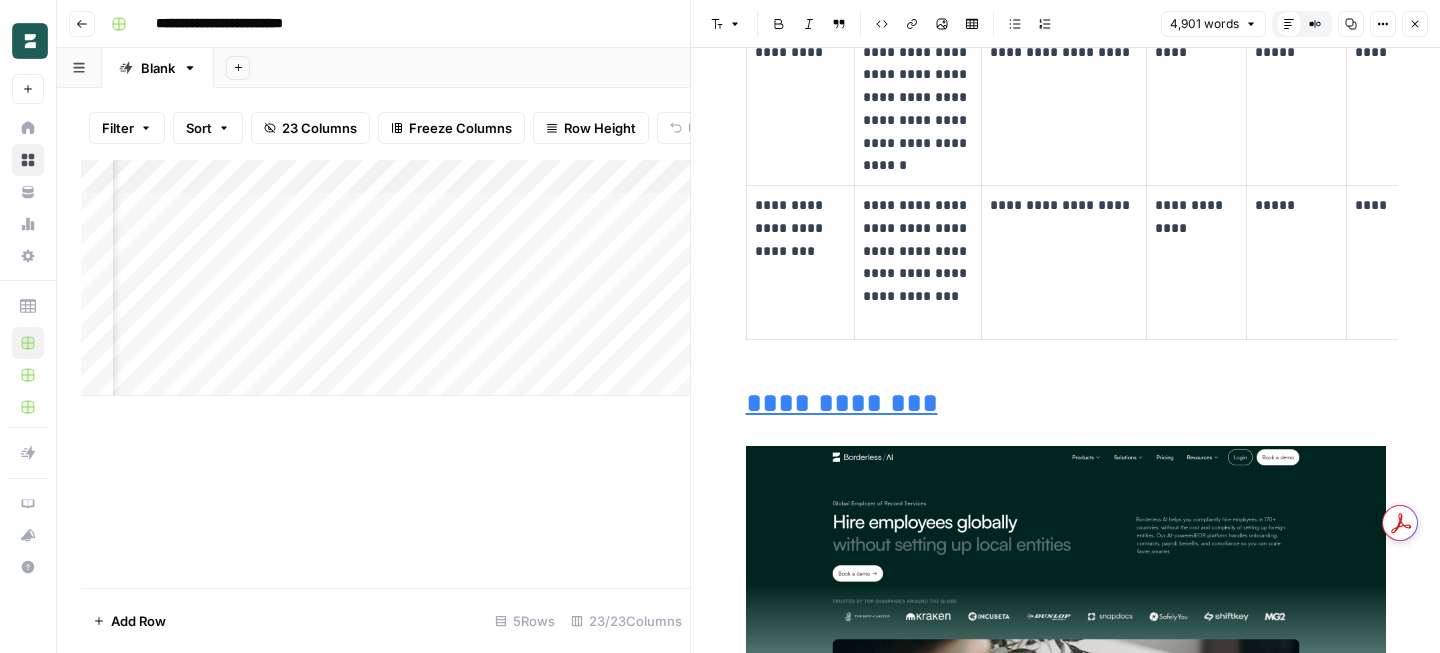 click on "**********" at bounding box center (800, 263) 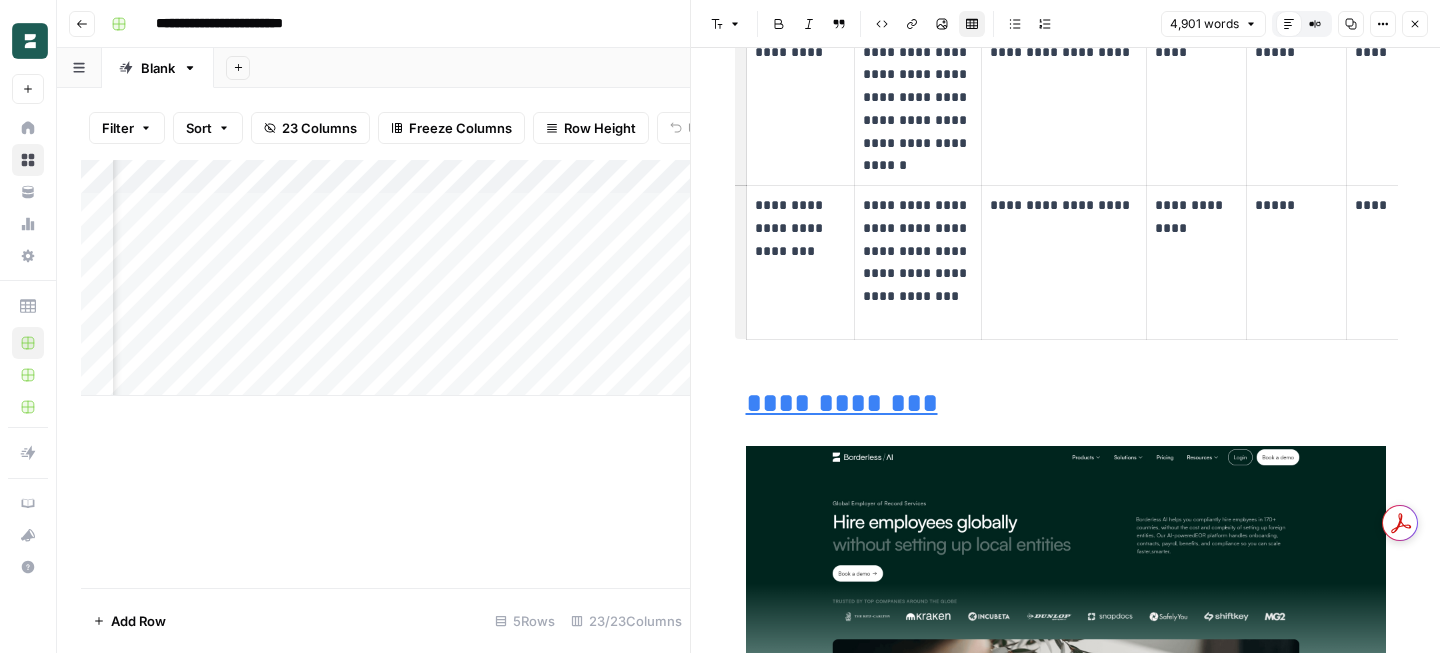 scroll, scrollTop: 0, scrollLeft: 2857, axis: horizontal 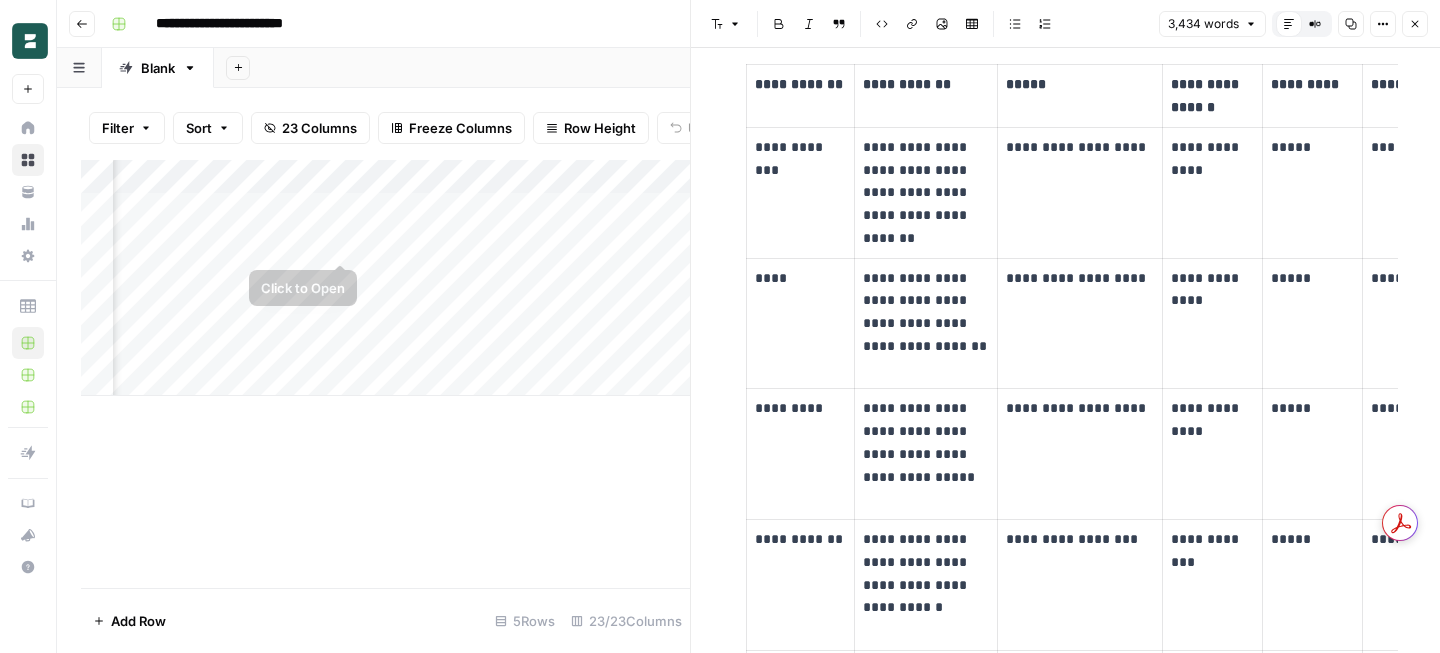click on "Add Column" at bounding box center (385, 278) 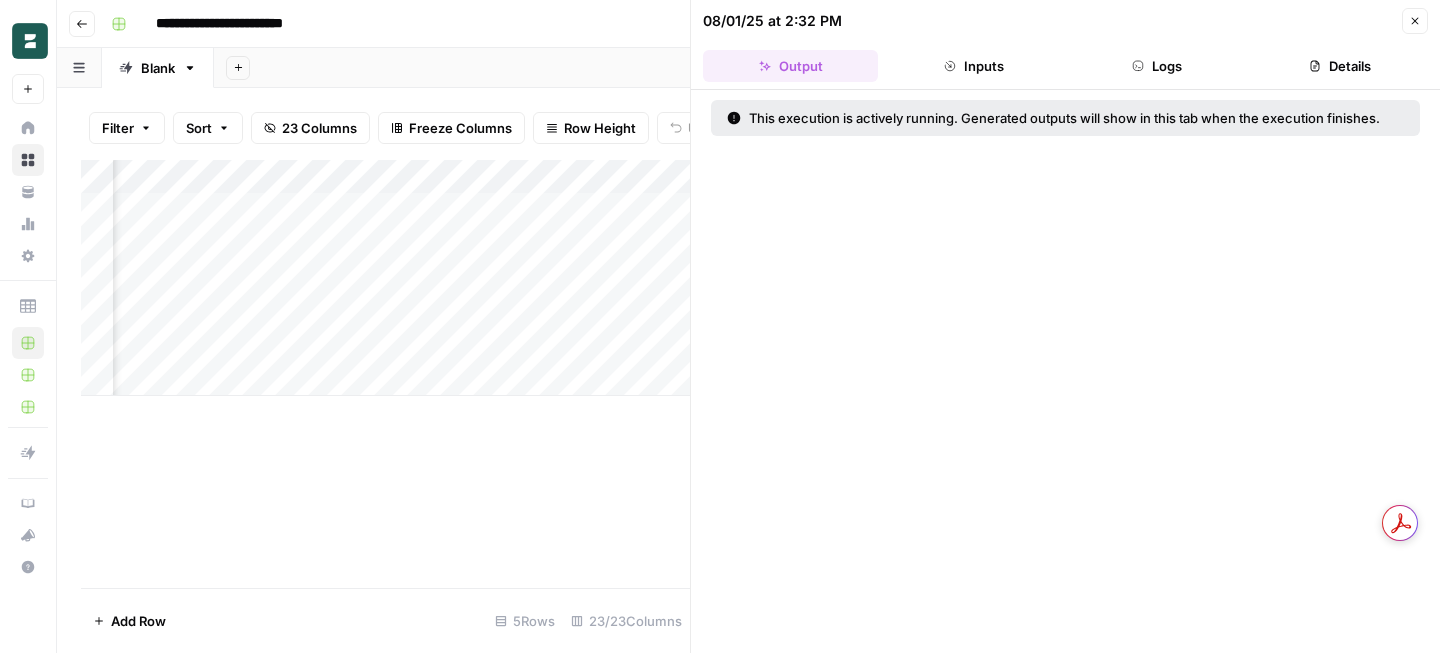 click on "Logs" at bounding box center (1157, 66) 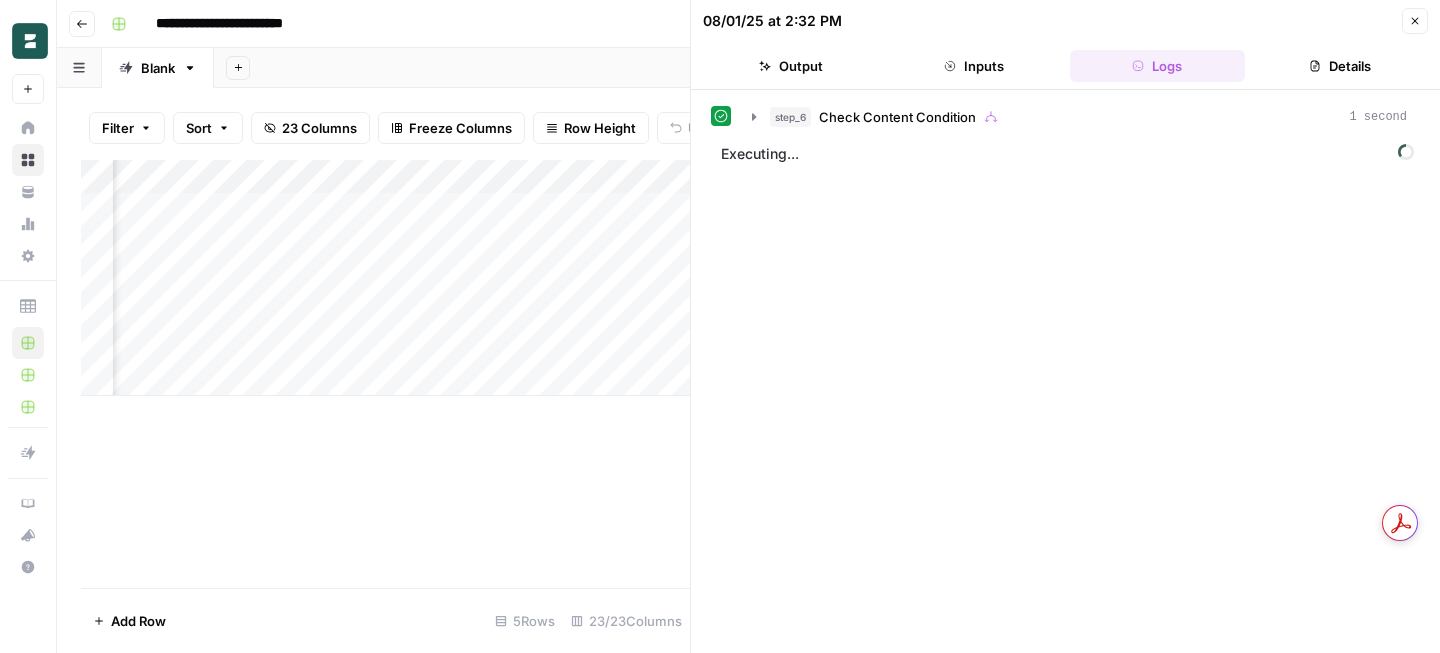 click 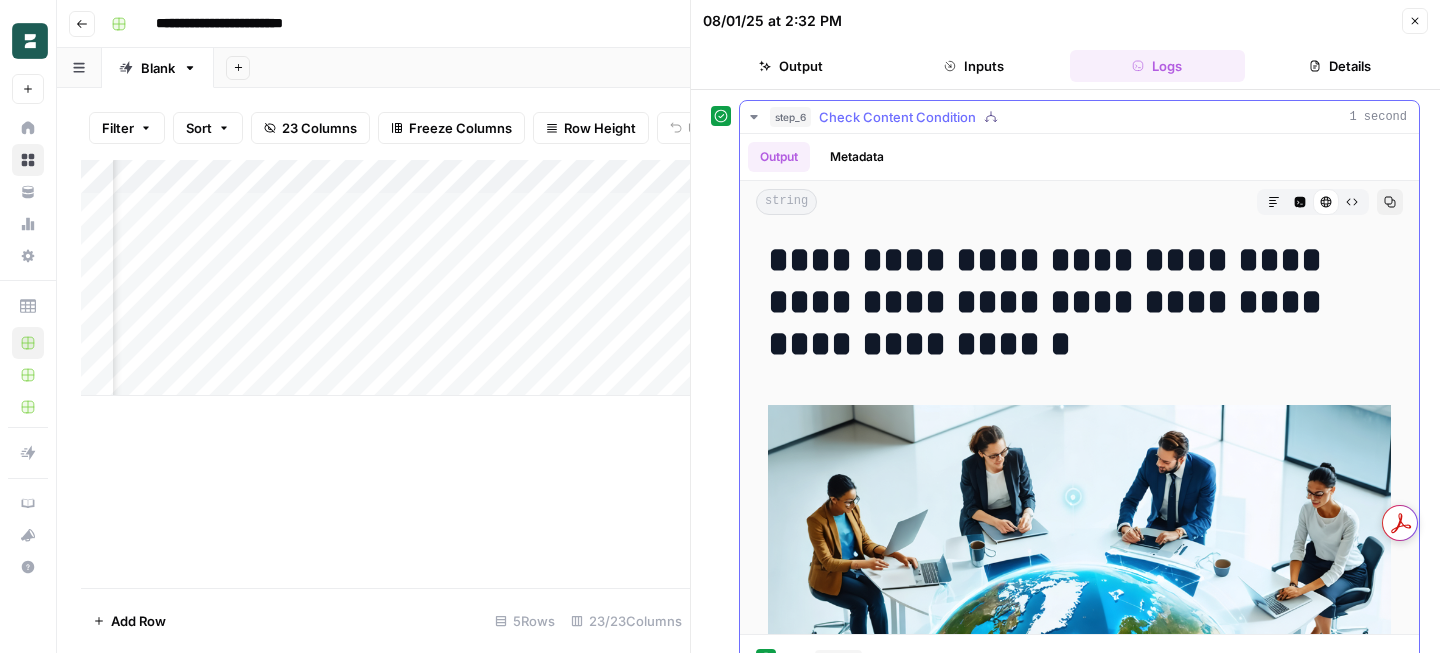 click 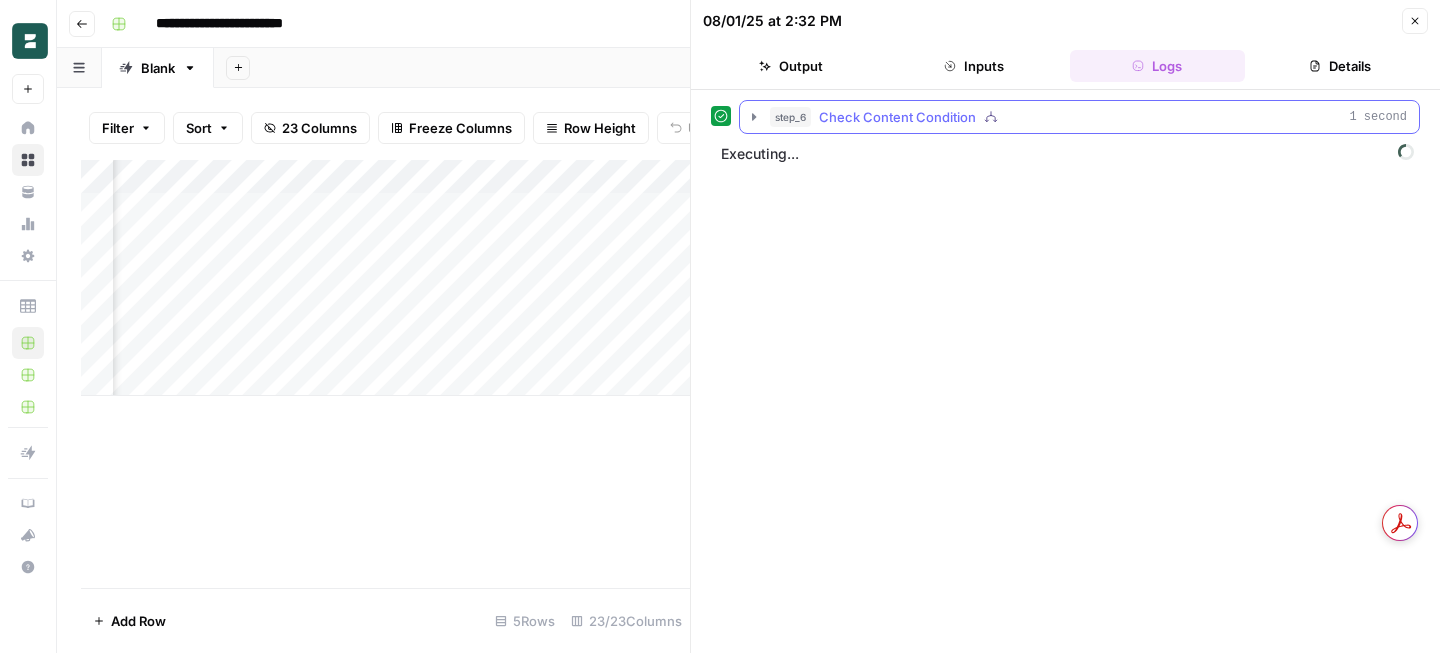 click 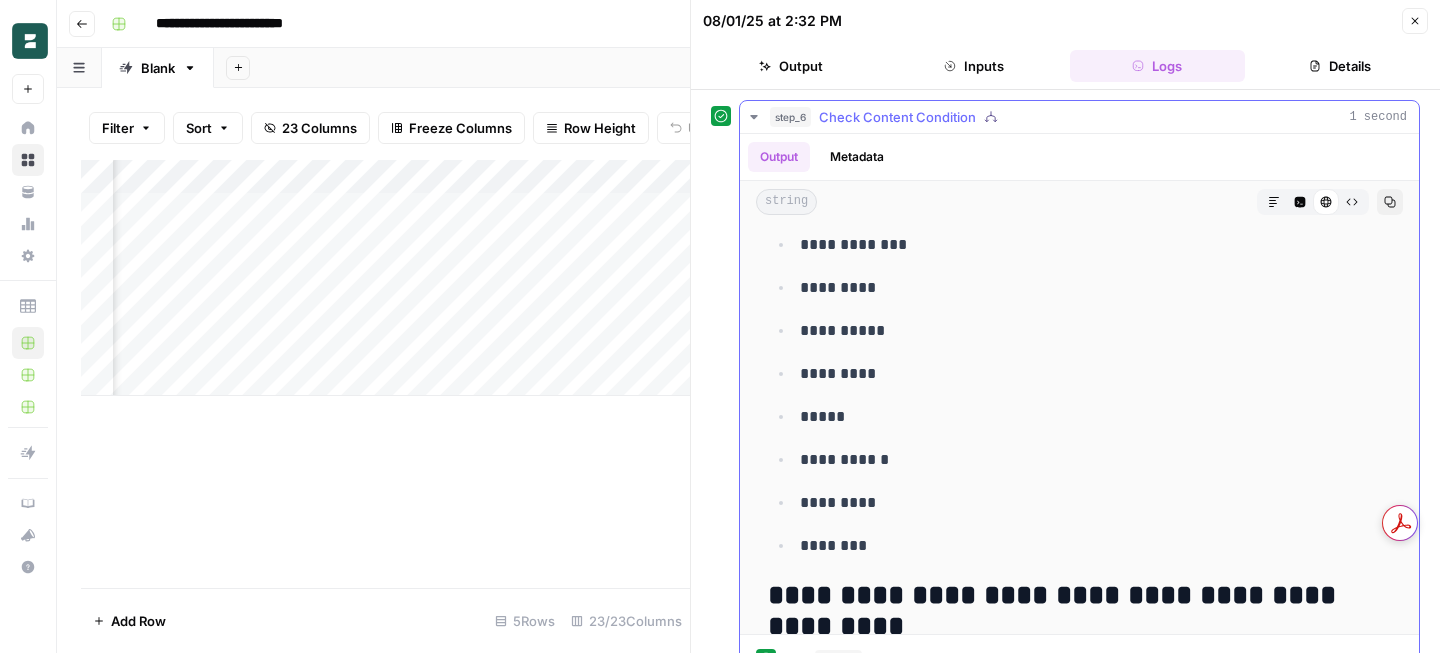 scroll, scrollTop: 2744, scrollLeft: 0, axis: vertical 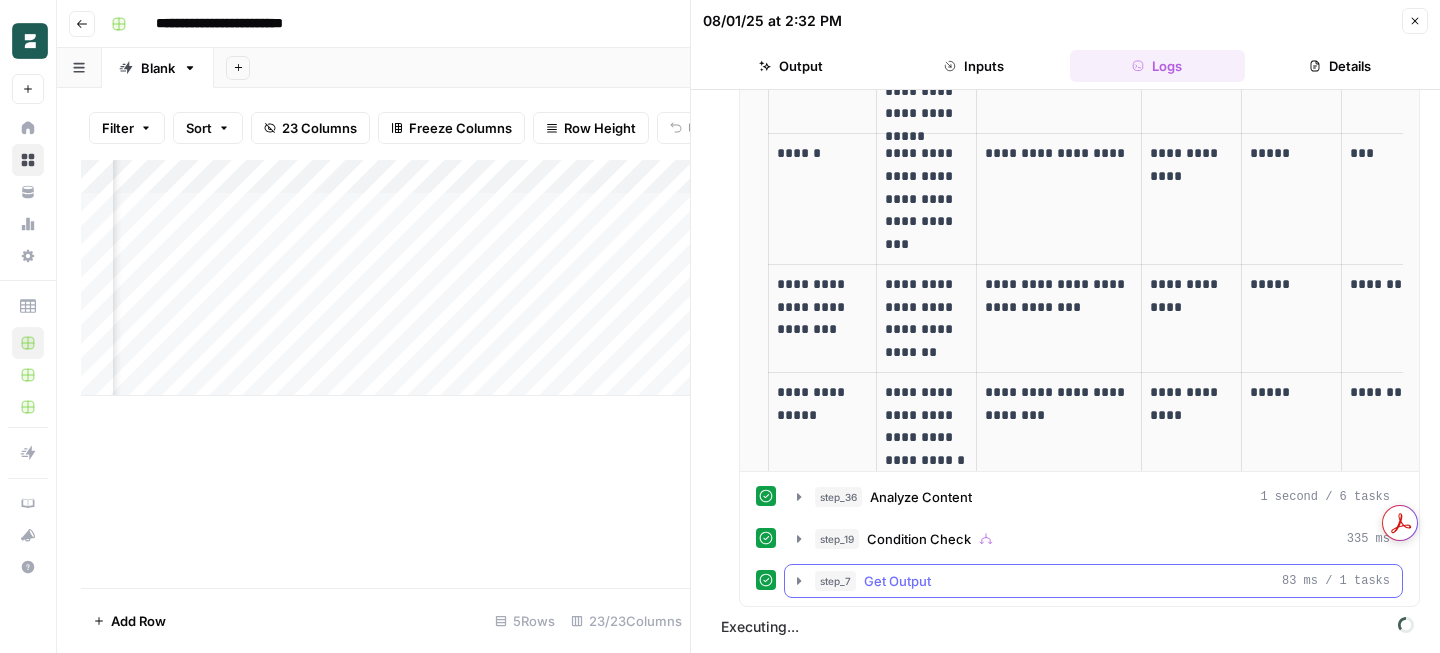click 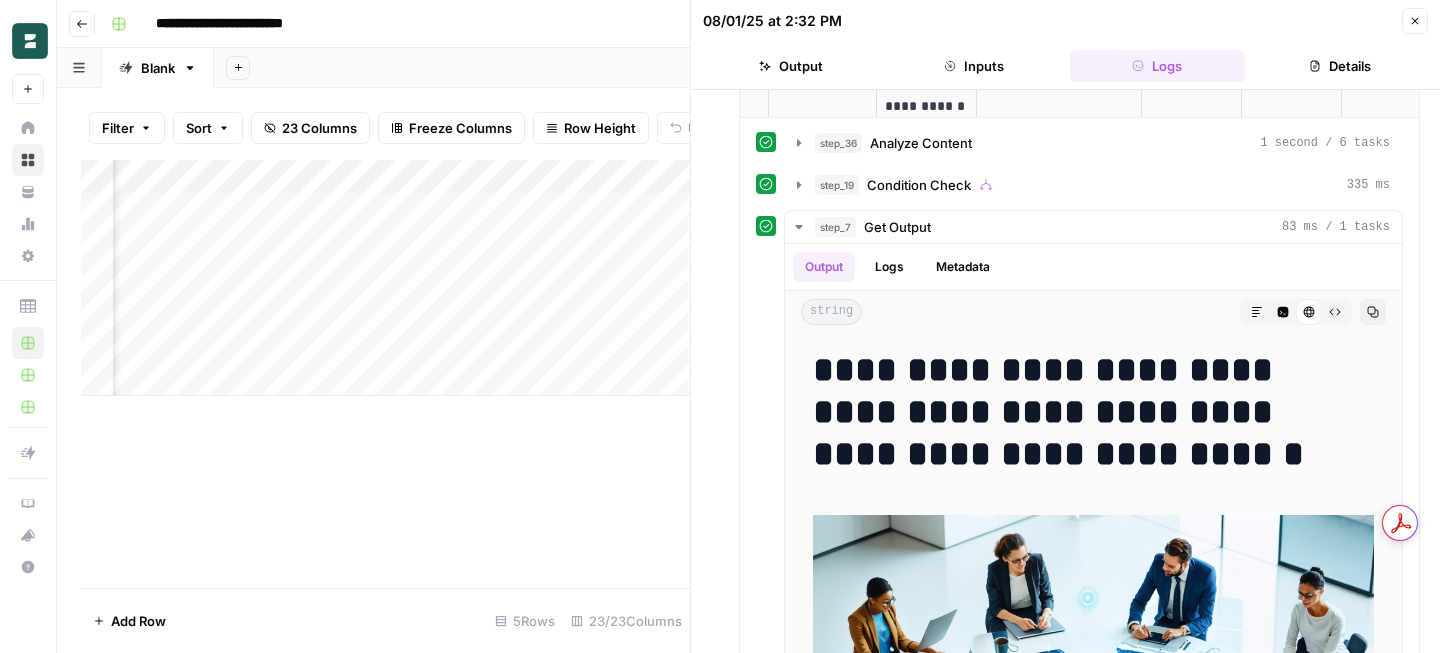 scroll, scrollTop: 664, scrollLeft: 0, axis: vertical 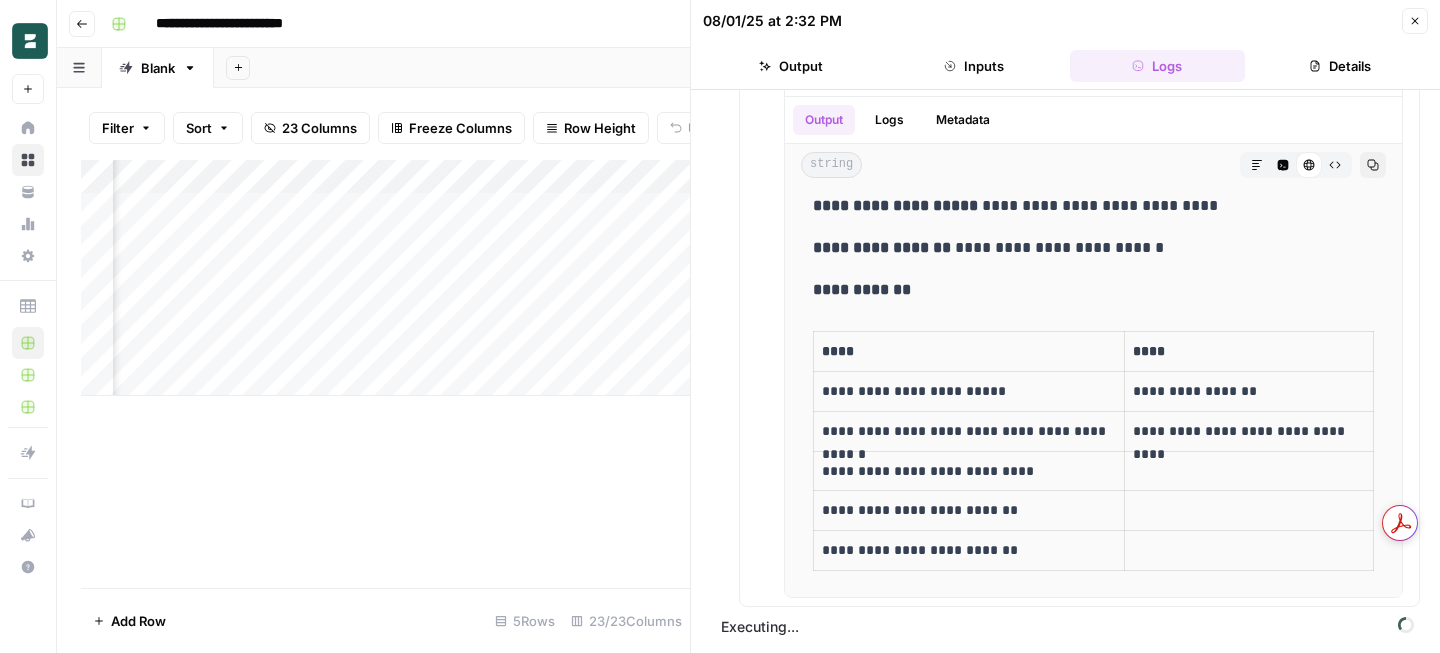 click 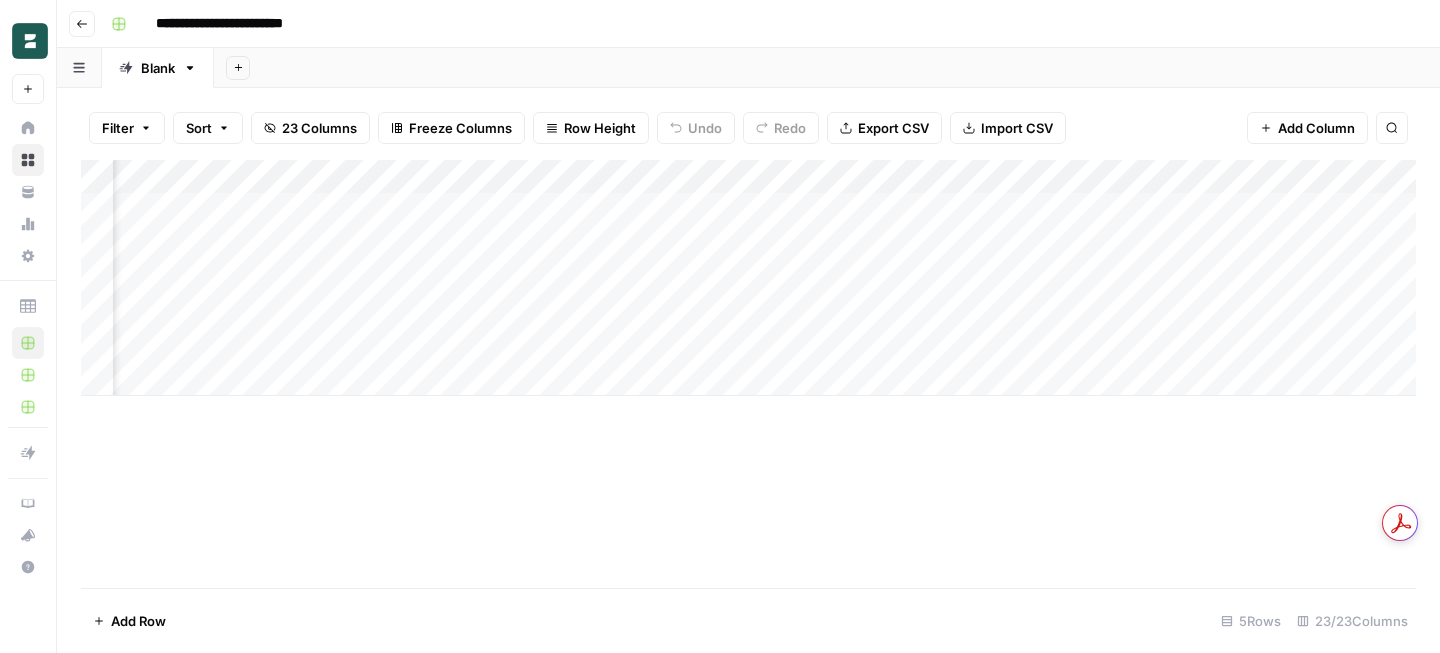 scroll, scrollTop: 0, scrollLeft: 624, axis: horizontal 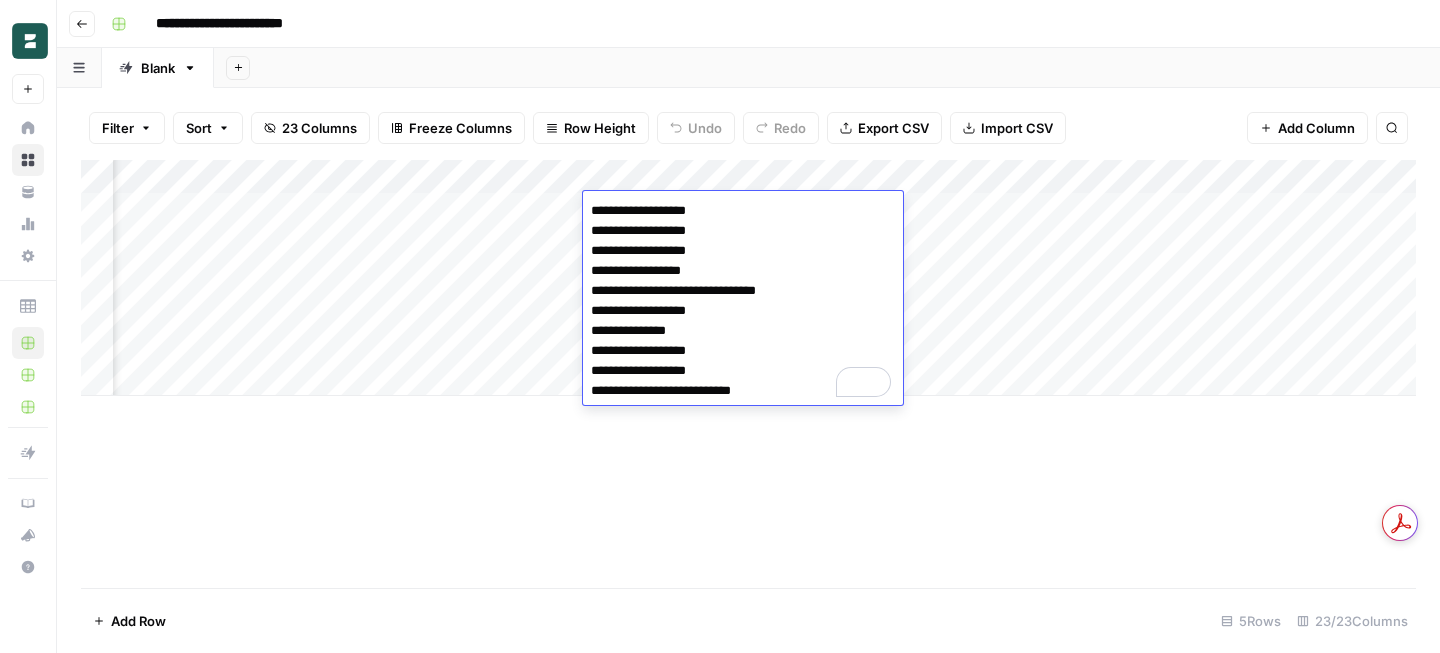click on "**********" at bounding box center (743, 301) 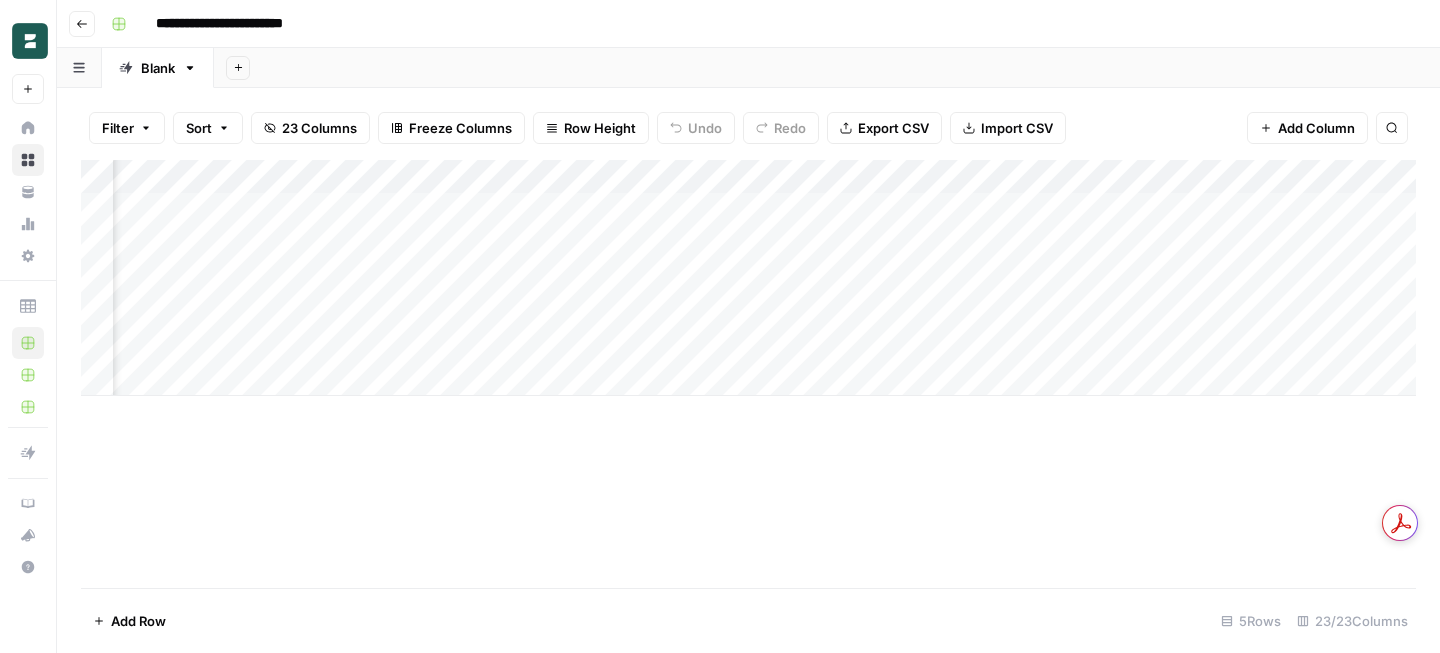 scroll, scrollTop: 0, scrollLeft: 2784, axis: horizontal 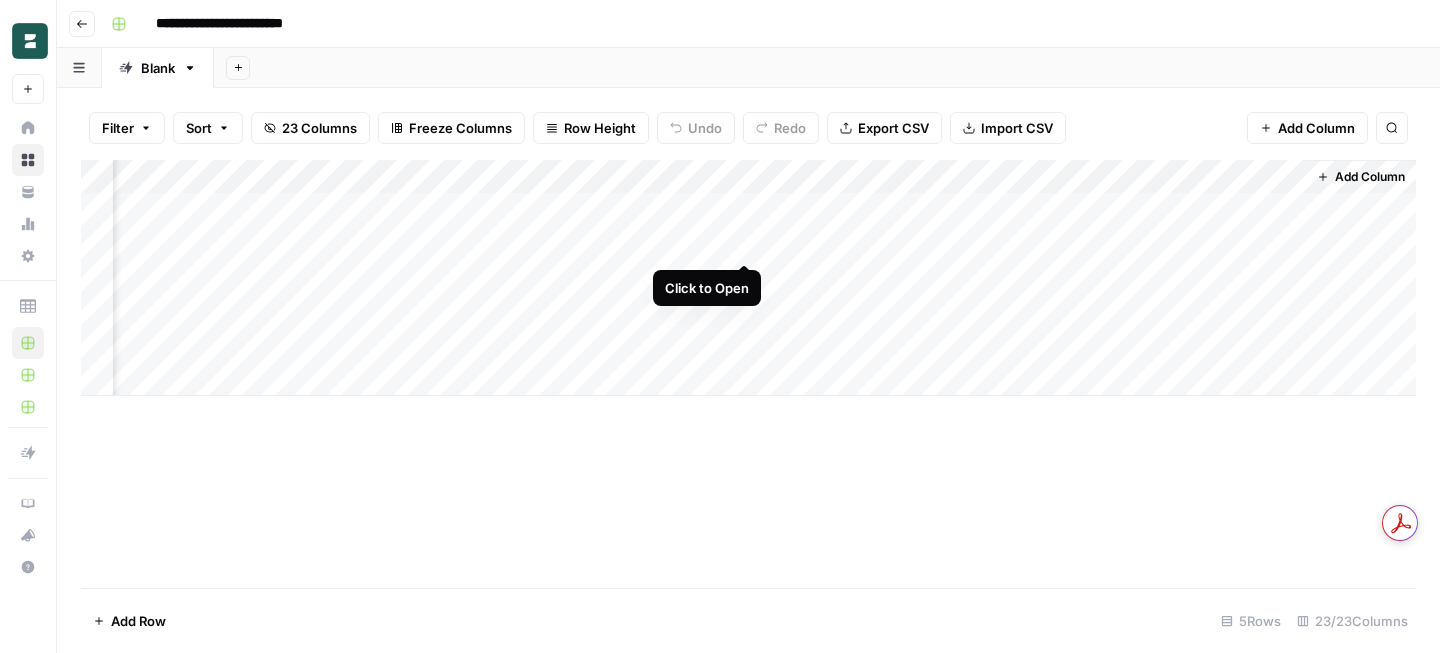 click on "Add Column" at bounding box center [748, 278] 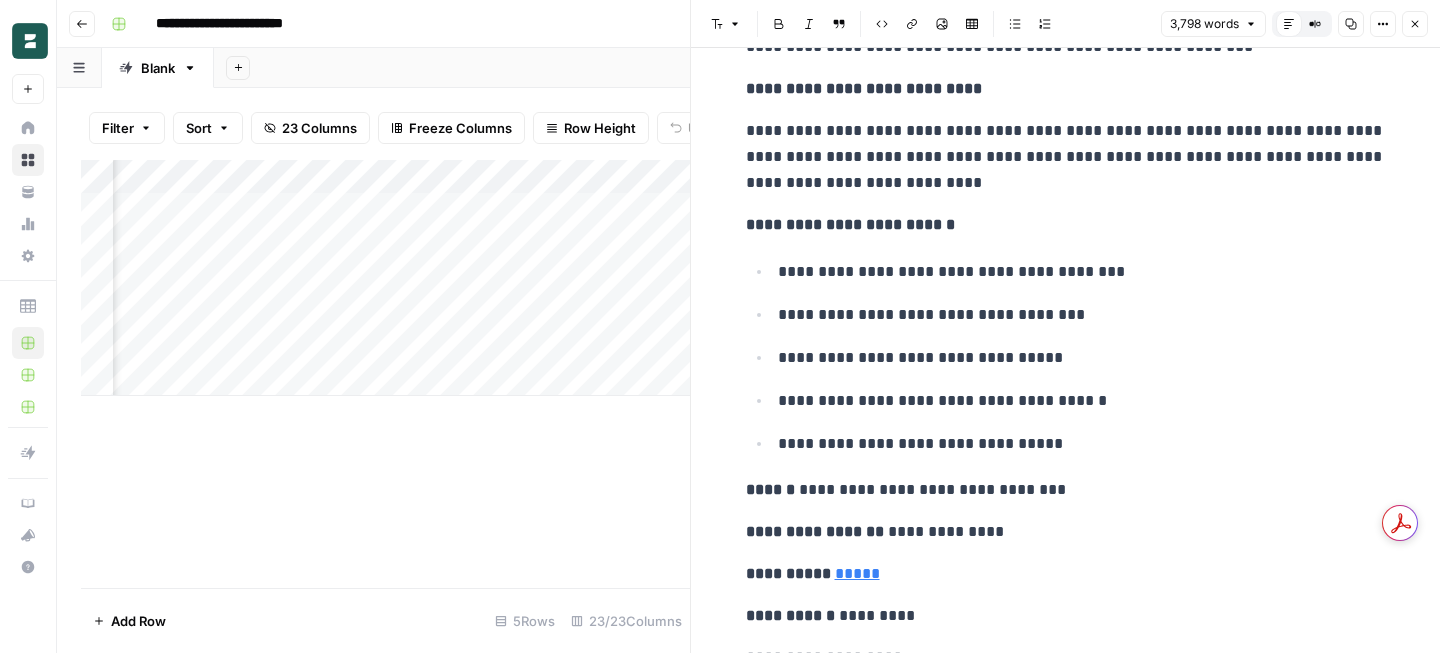 scroll, scrollTop: 7743, scrollLeft: 0, axis: vertical 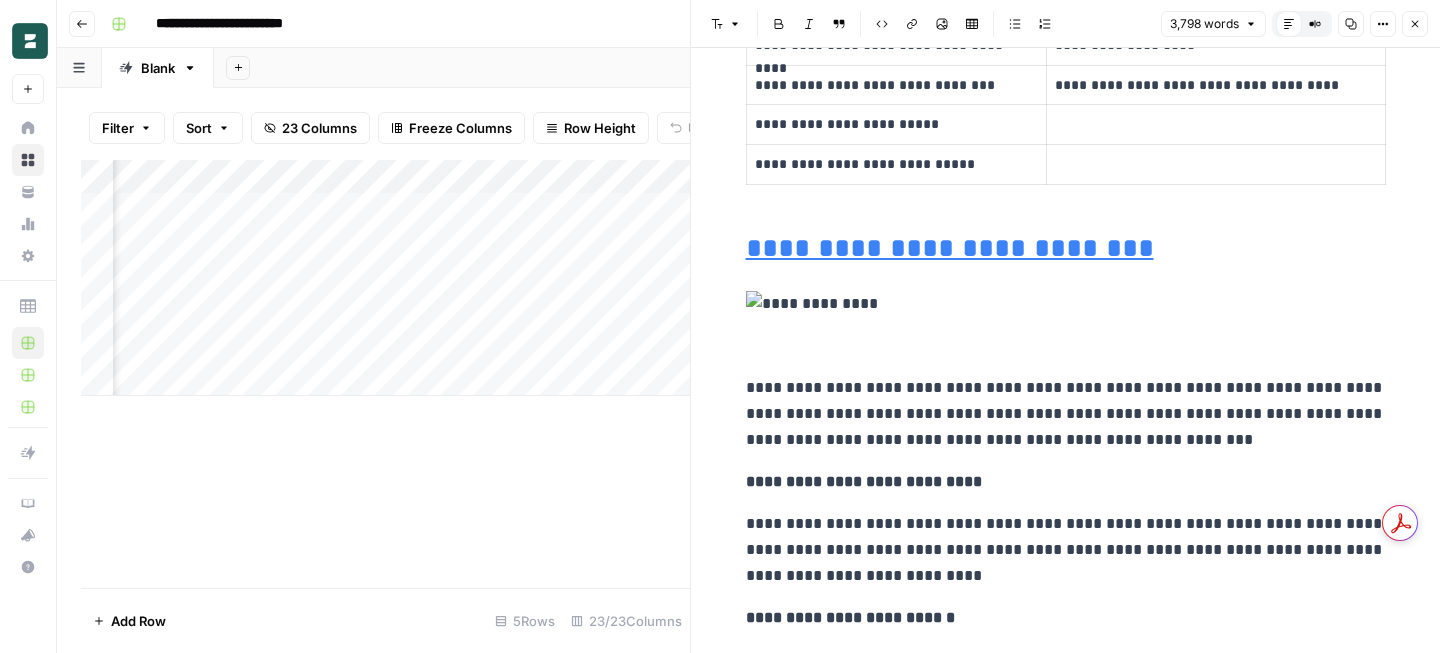 click at bounding box center (1066, 304) 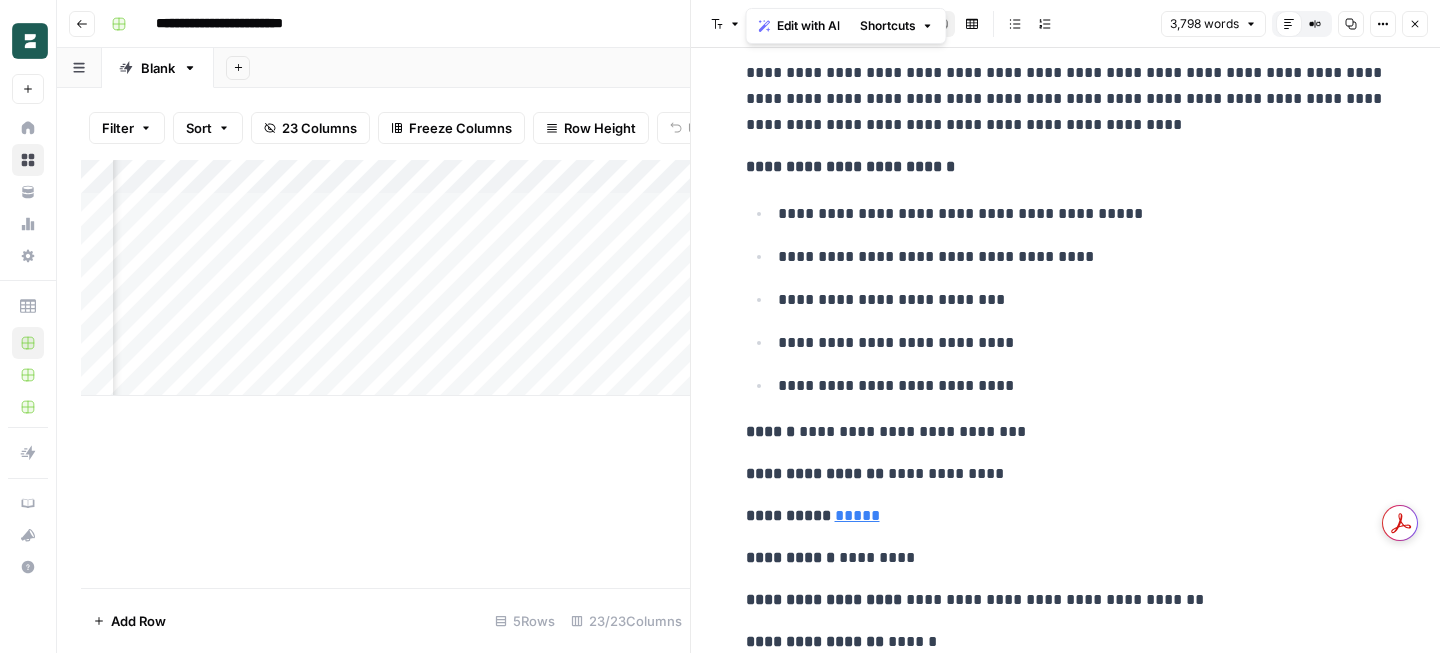 scroll, scrollTop: 10509, scrollLeft: 0, axis: vertical 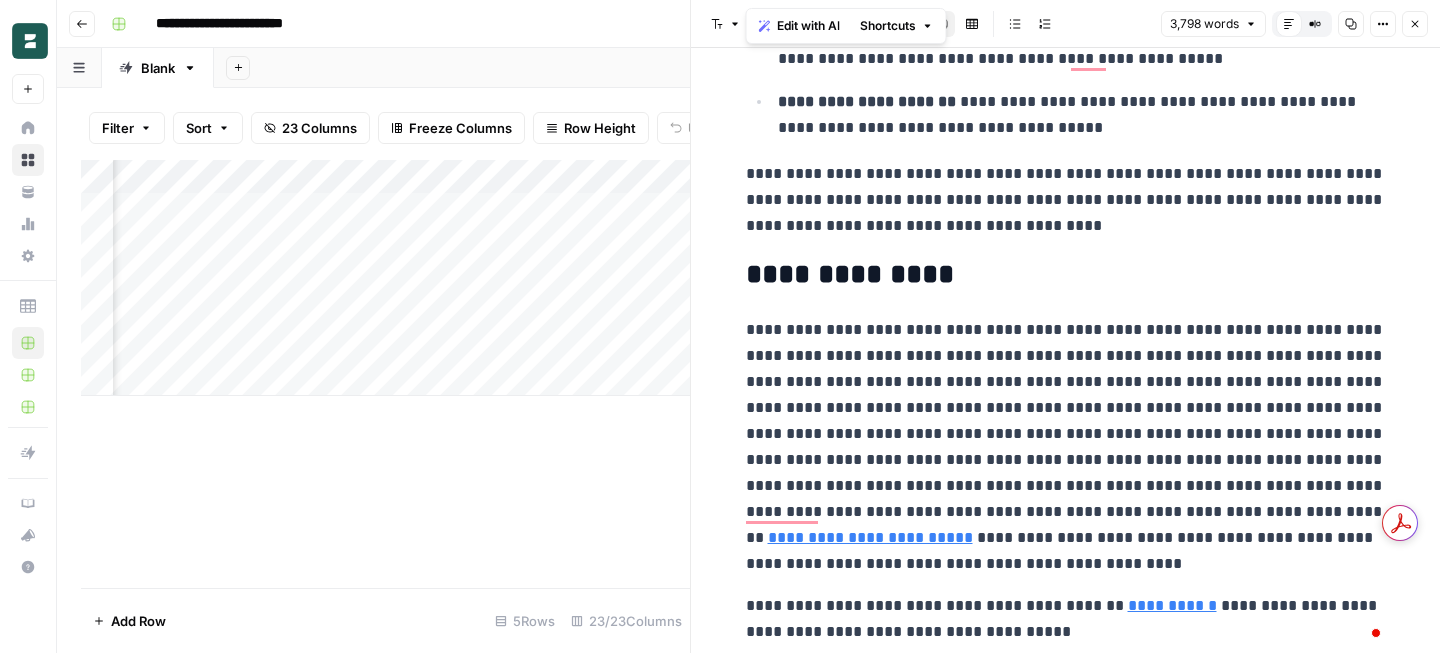 click on "Add Column" at bounding box center (385, 278) 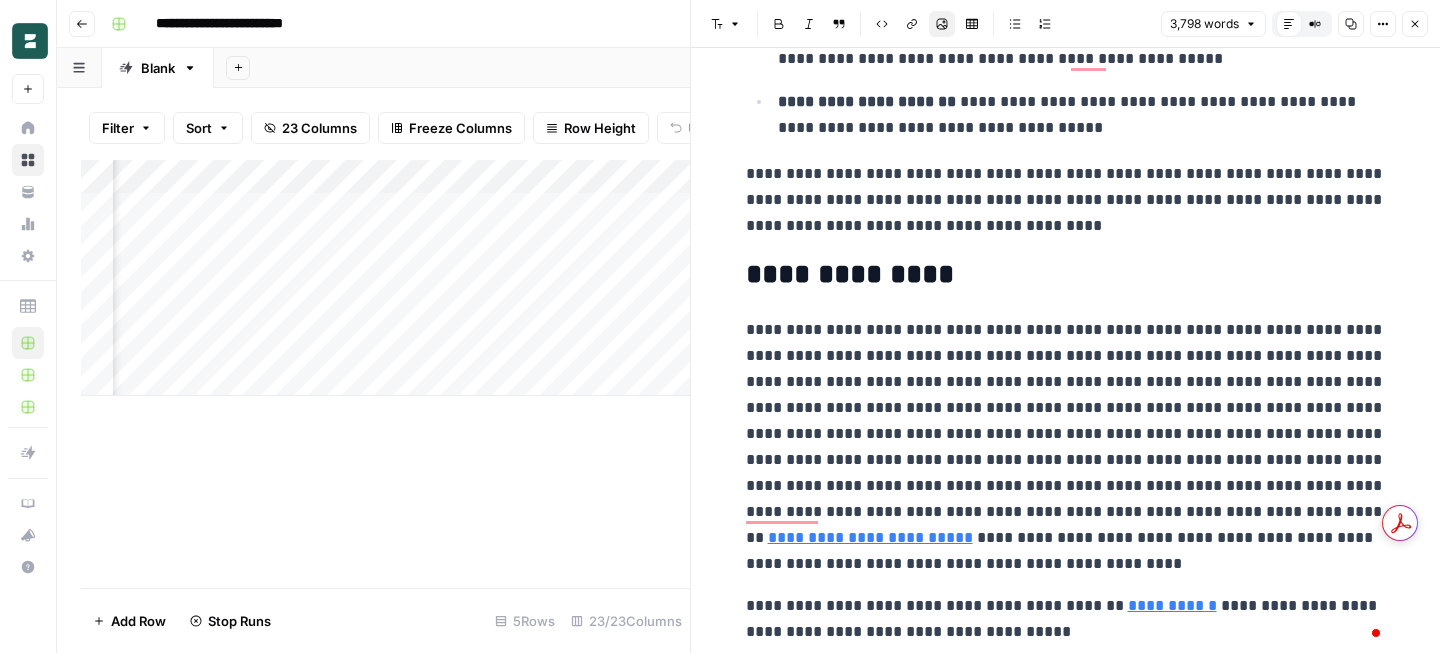 click on "Close" at bounding box center (1415, 24) 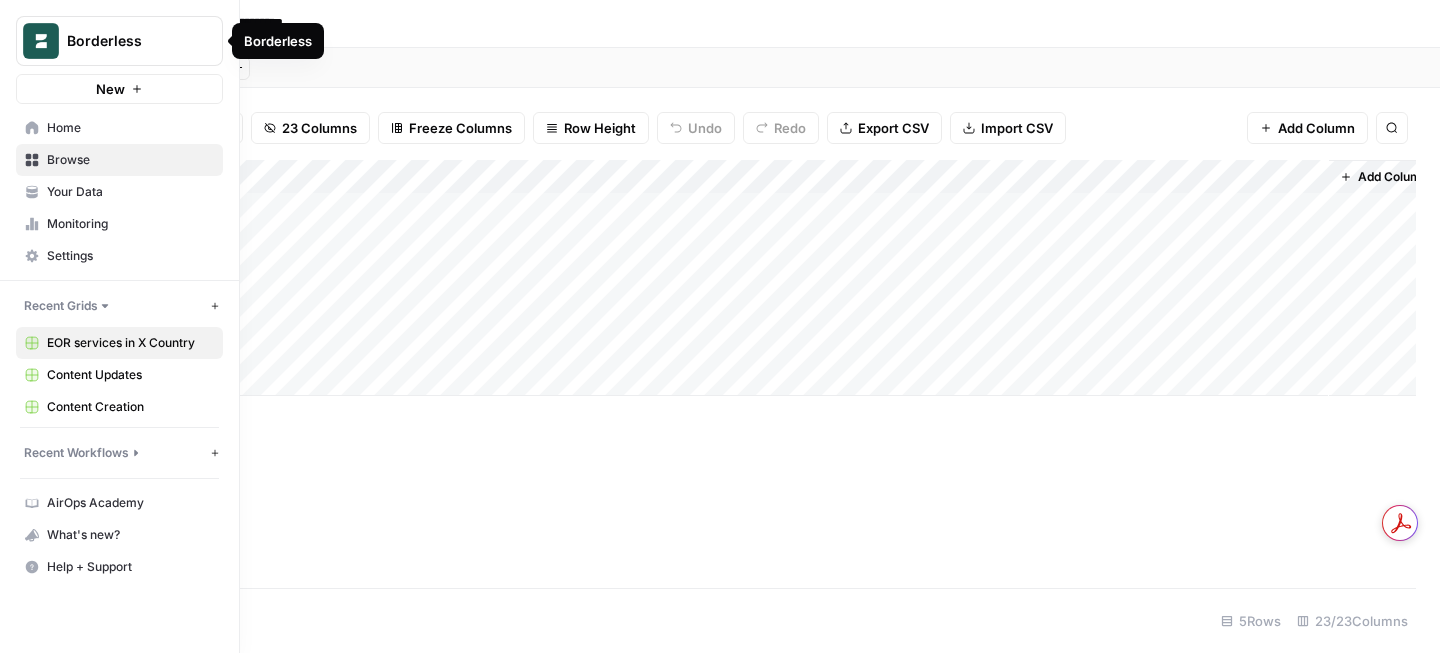 click on "Borderless" at bounding box center (119, 41) 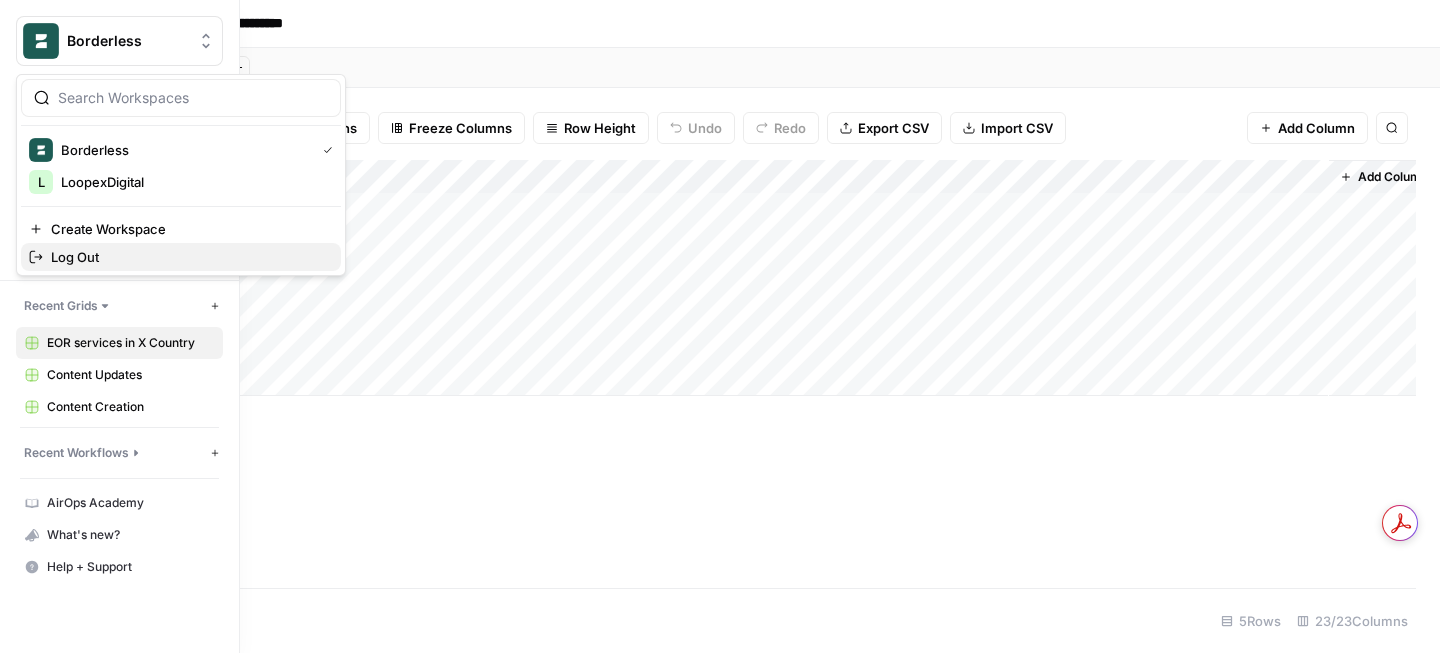 click on "Log Out" at bounding box center [188, 257] 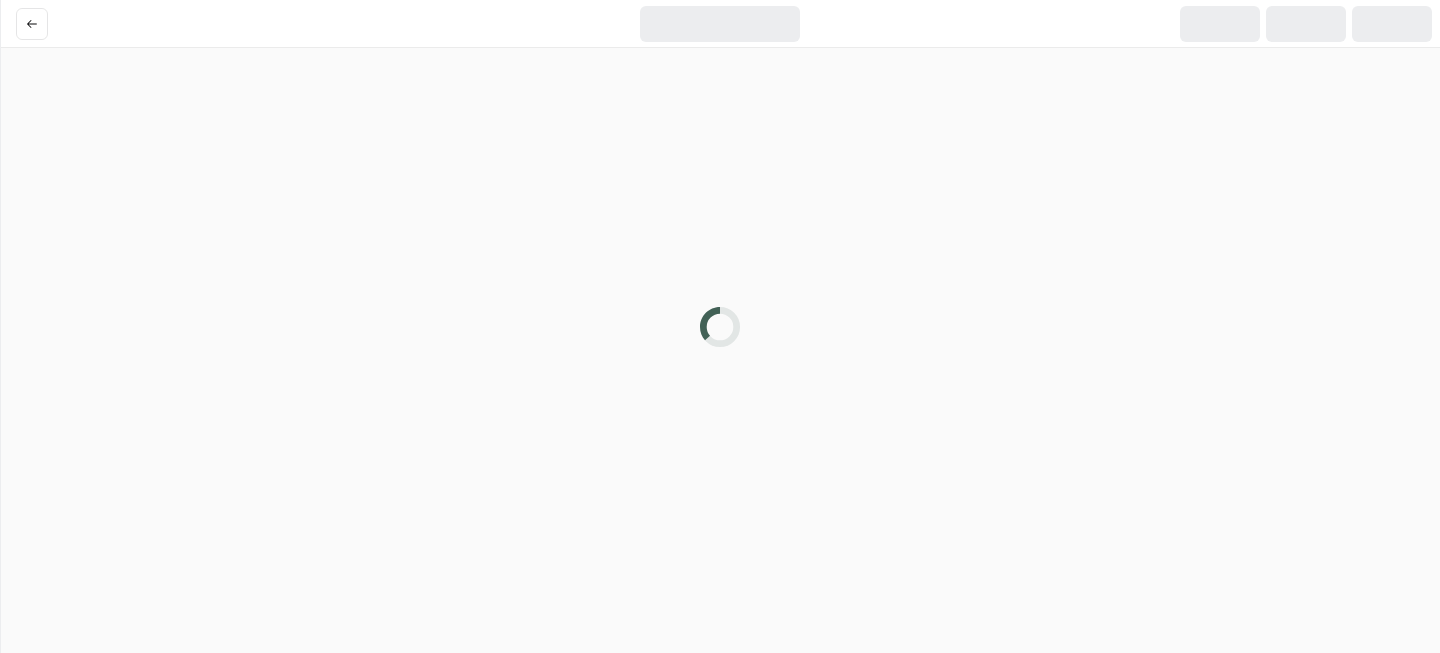 scroll, scrollTop: 0, scrollLeft: 0, axis: both 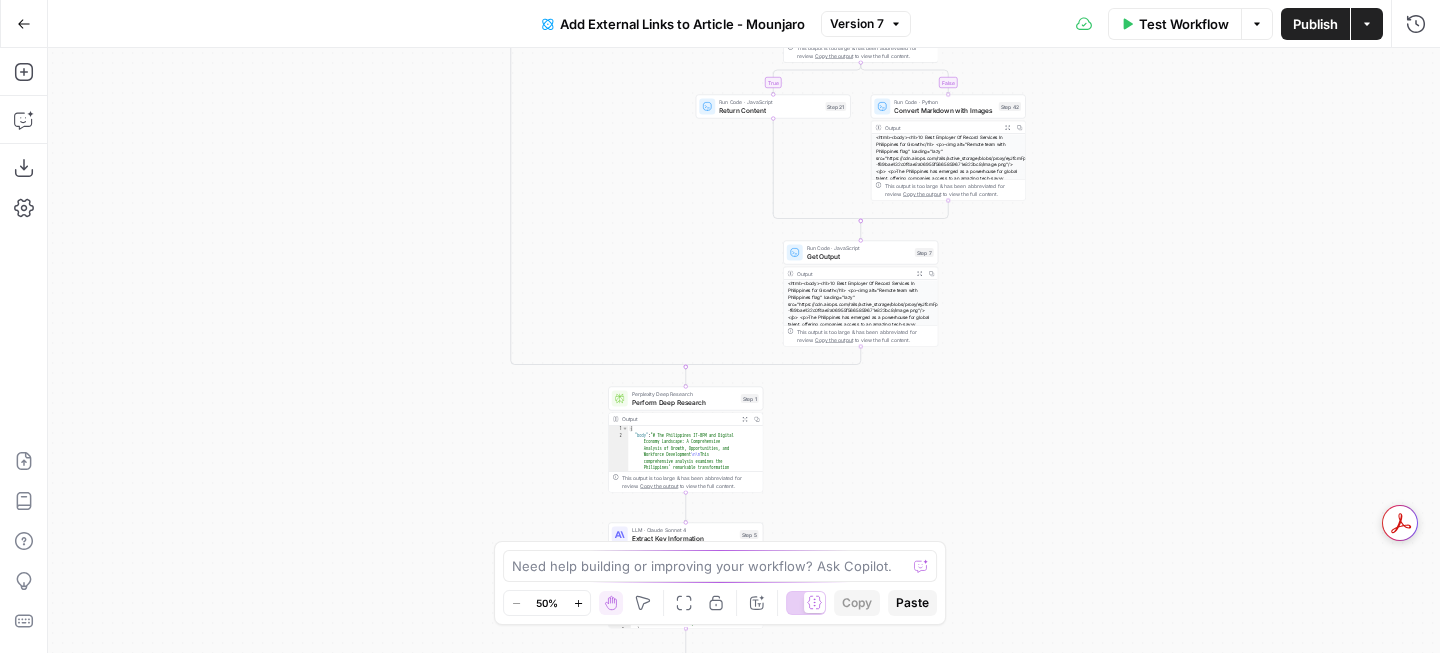 click on "Convert Markdown with Images" at bounding box center (944, 110) 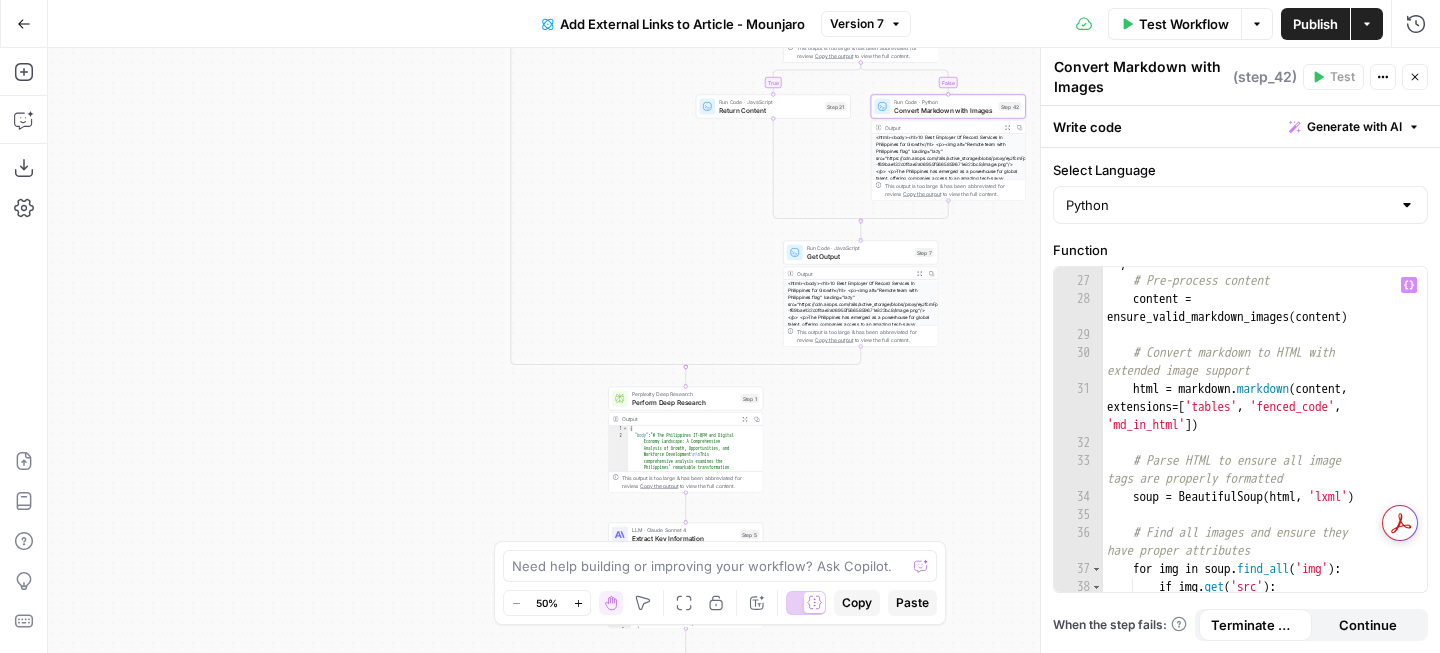 scroll, scrollTop: 660, scrollLeft: 0, axis: vertical 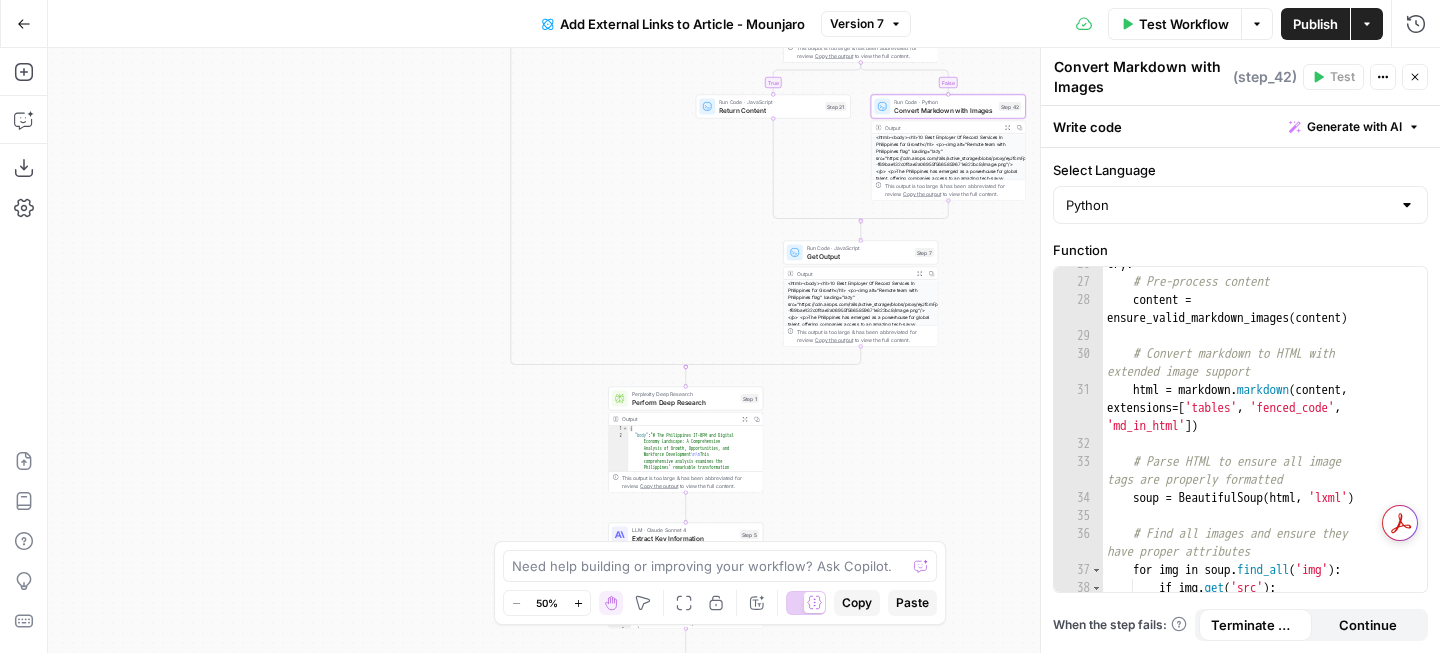 click 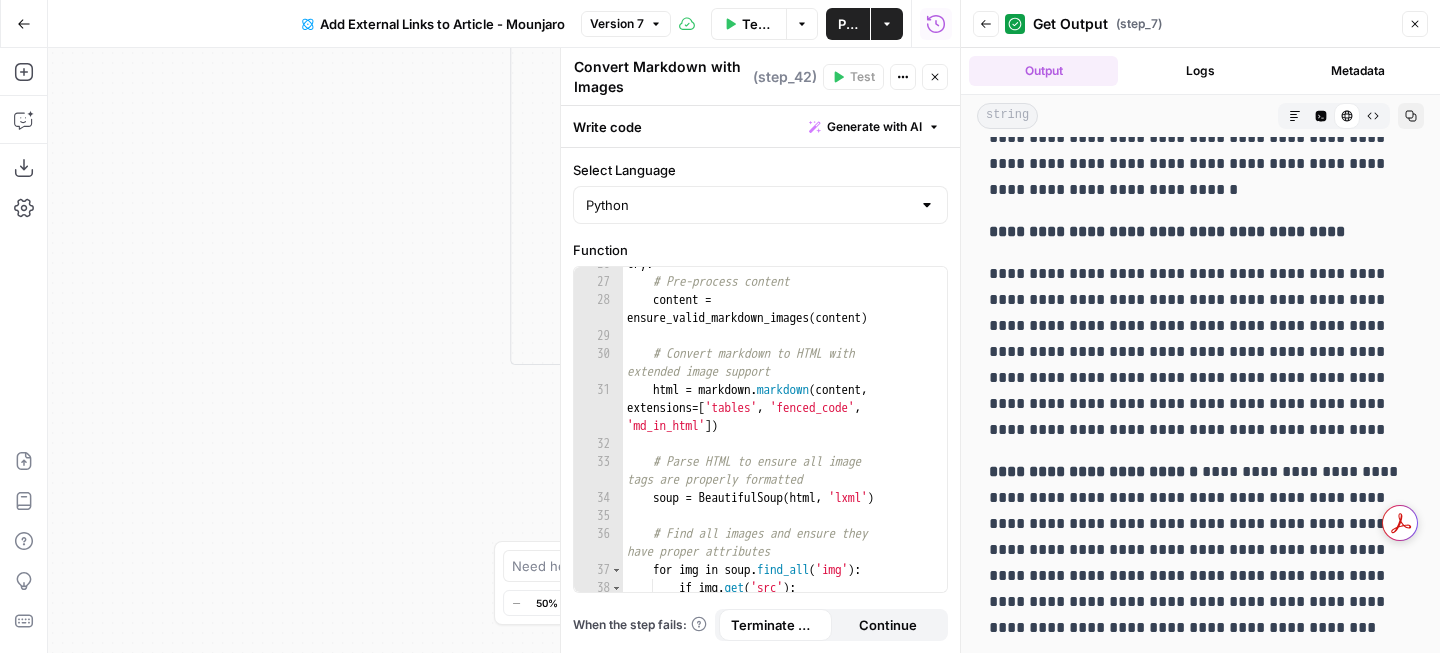 scroll, scrollTop: 4764, scrollLeft: 0, axis: vertical 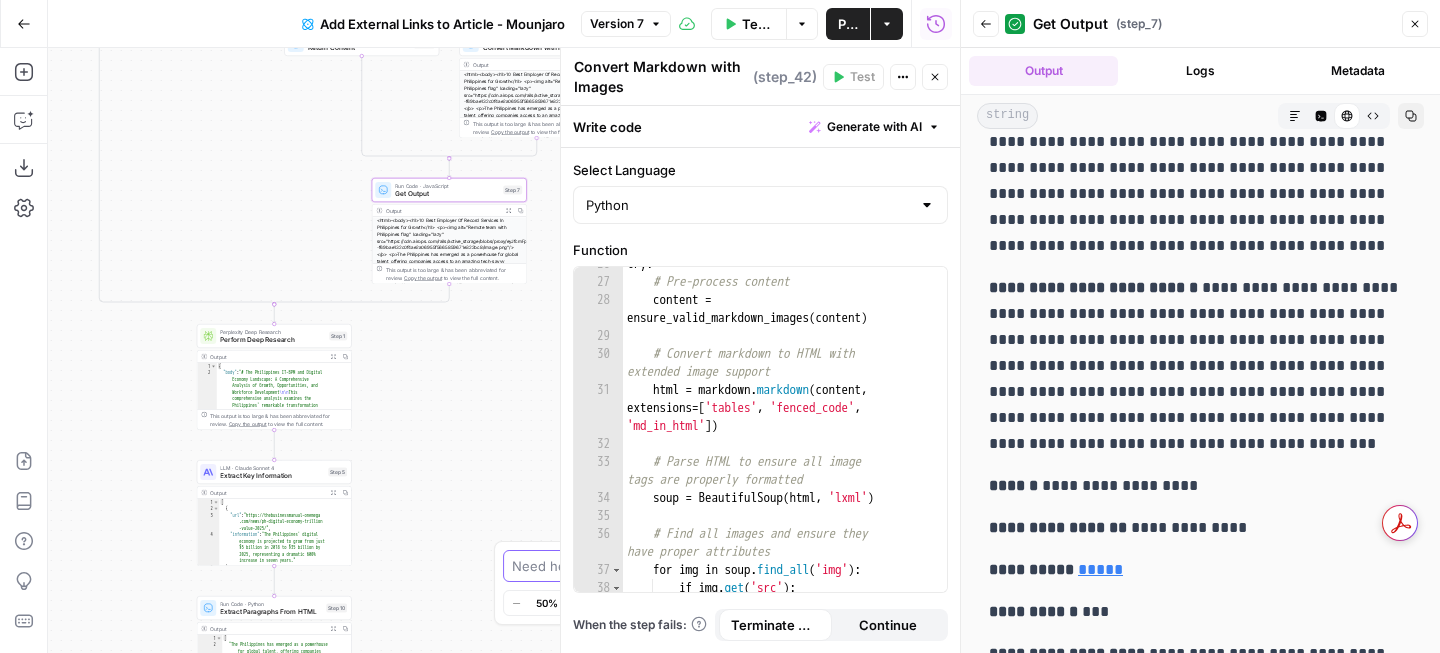 click at bounding box center [709, 566] 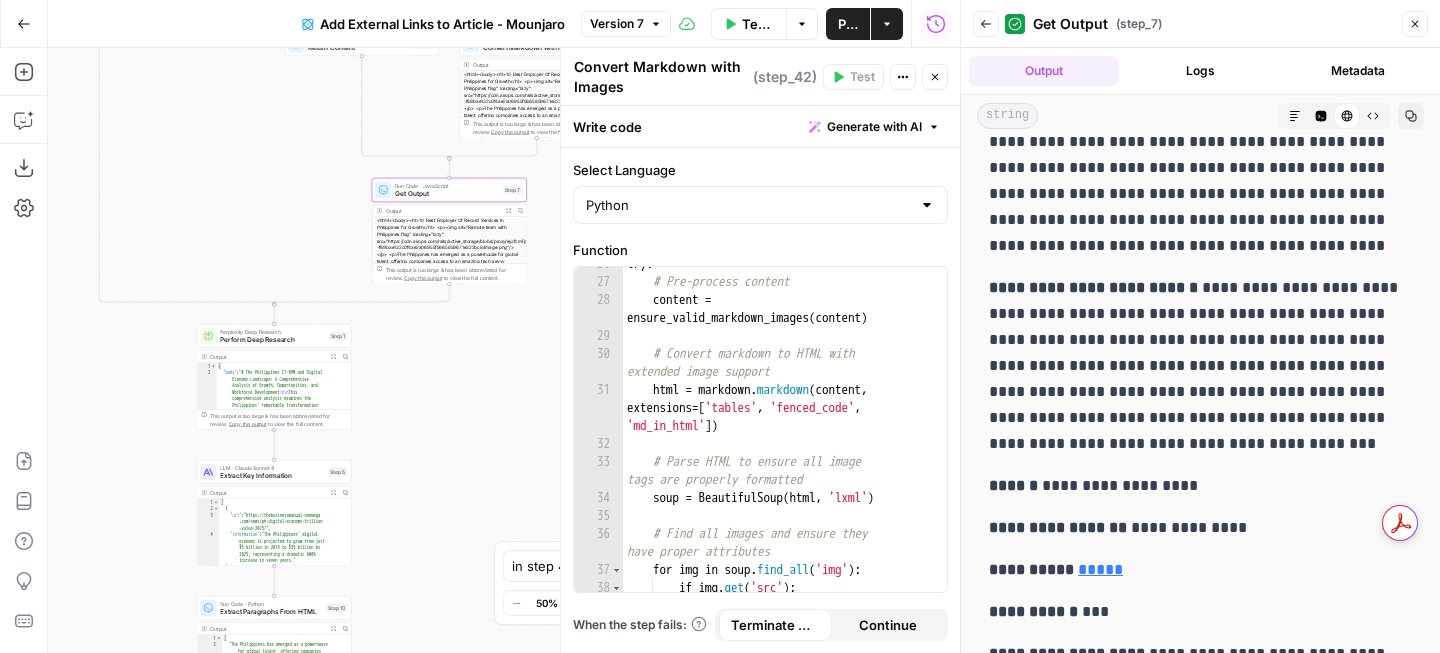 drag, startPoint x: 994, startPoint y: 283, endPoint x: 1325, endPoint y: 408, distance: 353.81635 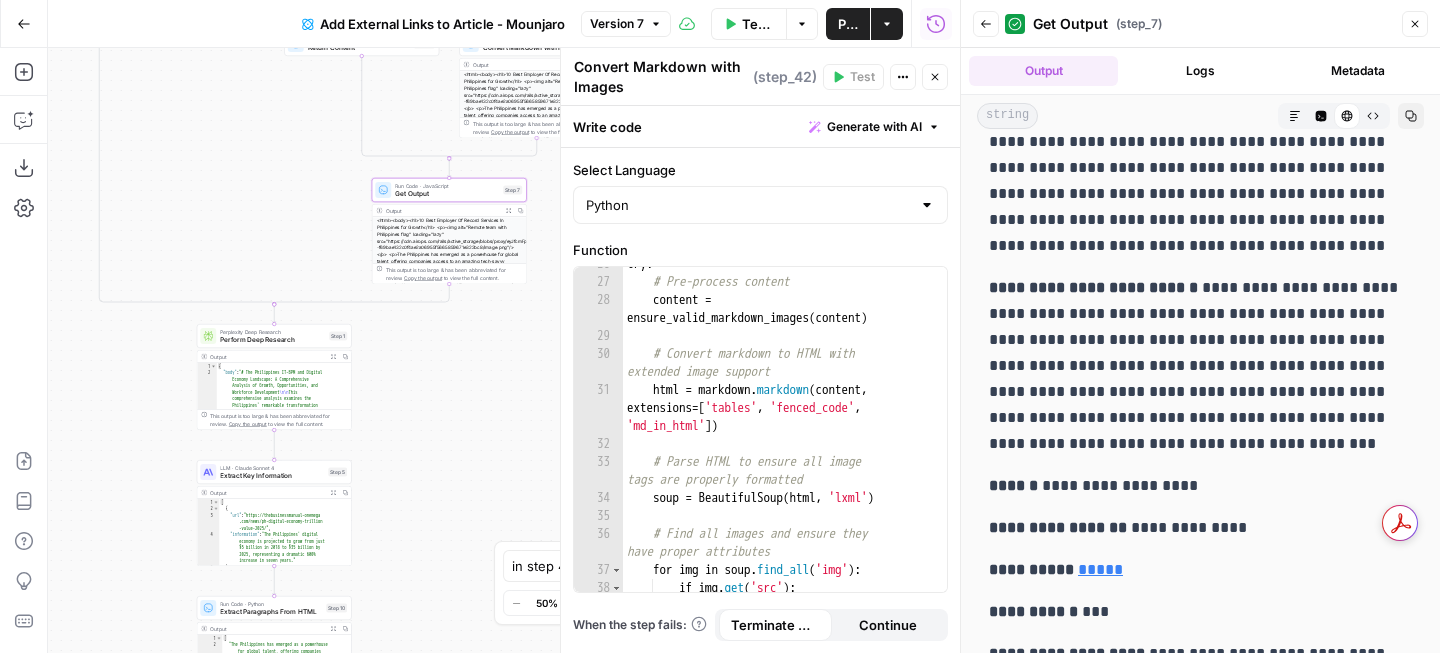 drag, startPoint x: 1324, startPoint y: 440, endPoint x: 991, endPoint y: 288, distance: 366.05054 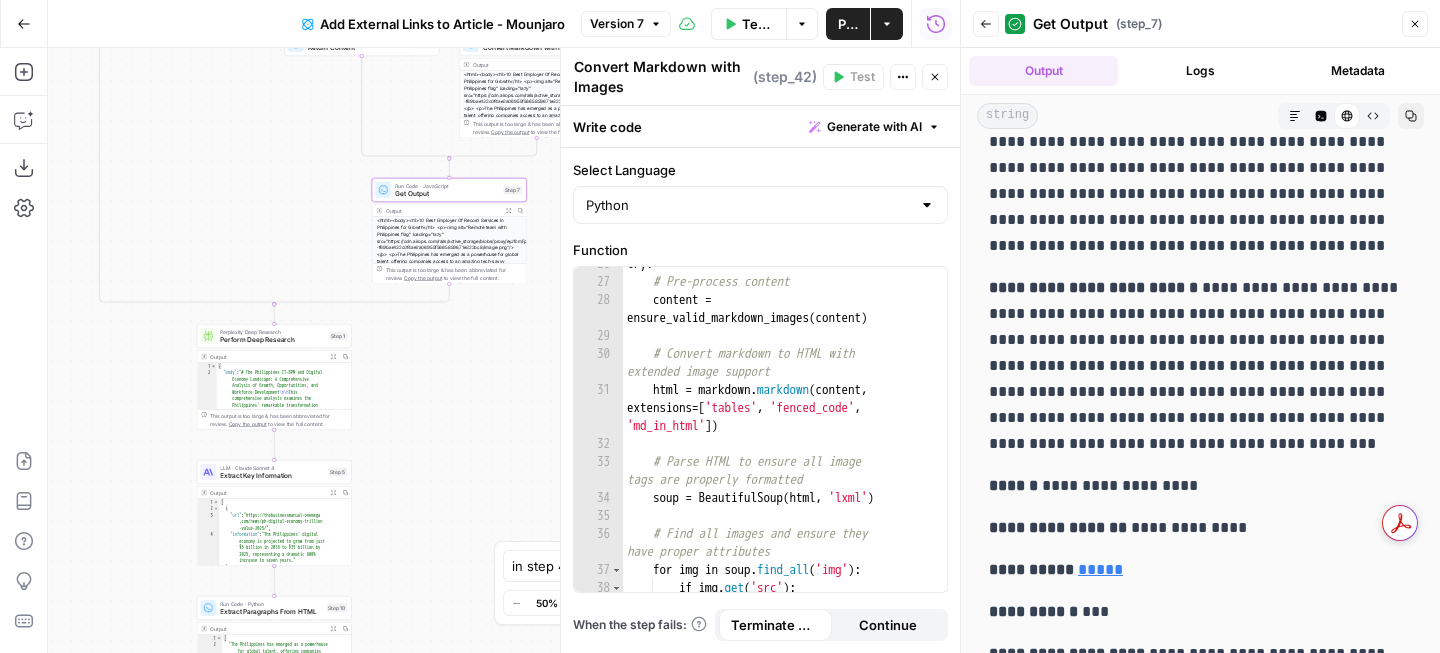click on "**********" at bounding box center [1200, 366] 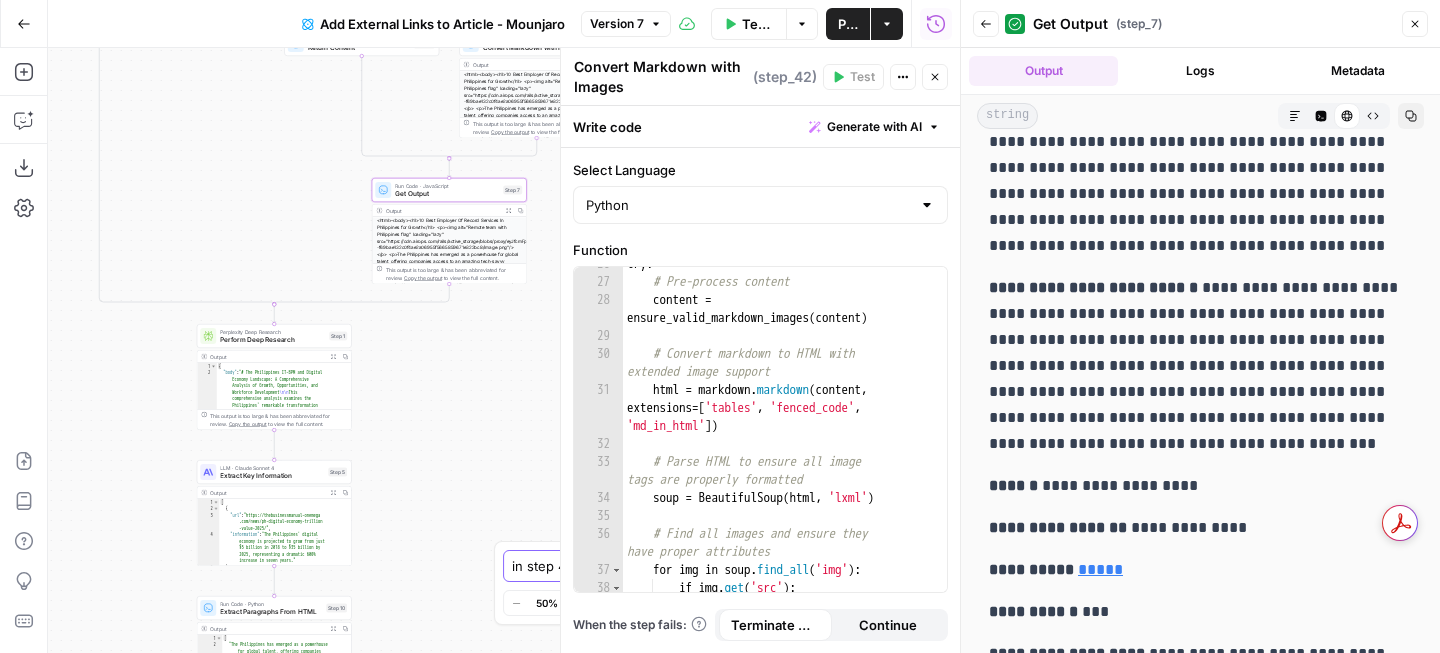 click on "in step 4 my contents formatting is not accurate for example" at bounding box center [700, 566] 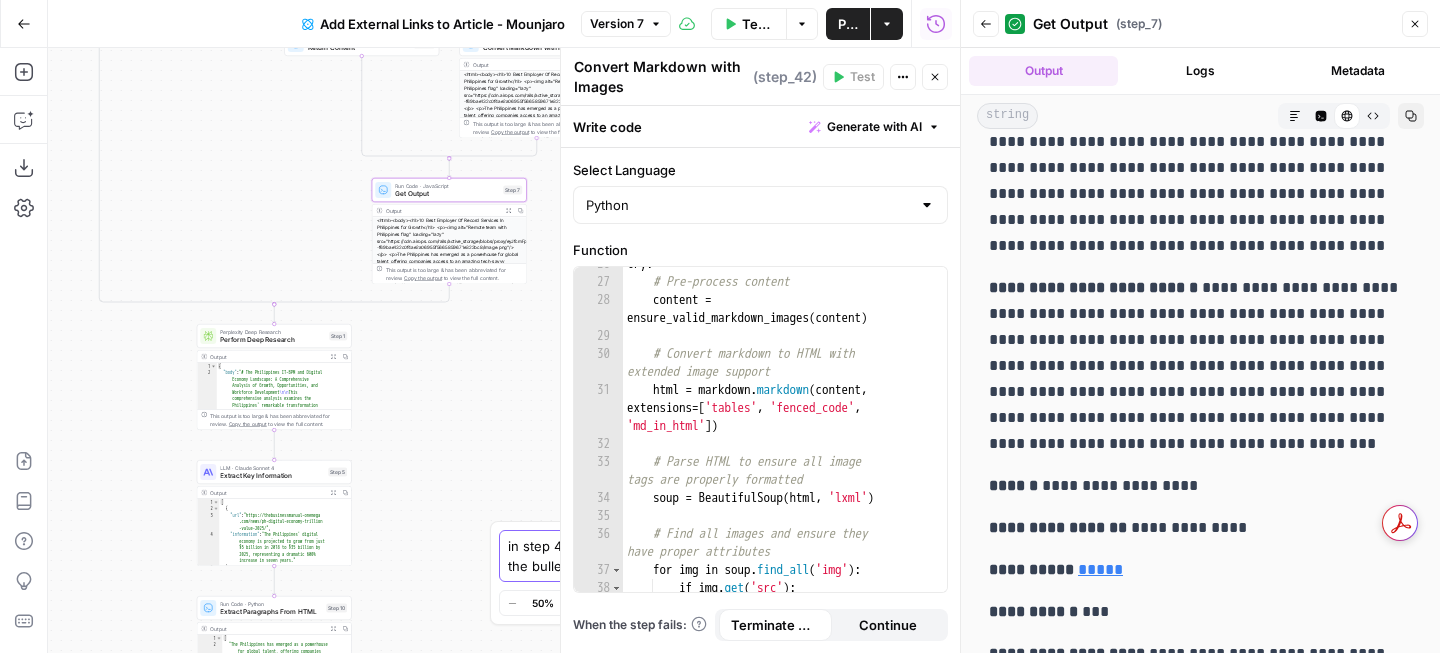 paste on "Key Benefits and Features: - AI-powered contract generation and compliance automation - Real-time Philippine labor law monitoring and updates - Mobile-ready platform with instant employee self-service capabilities - Zero upfront salary deposits or security requirements - Industry-leading payroll processing timelines (3-5 days vs 30-day market norm)" 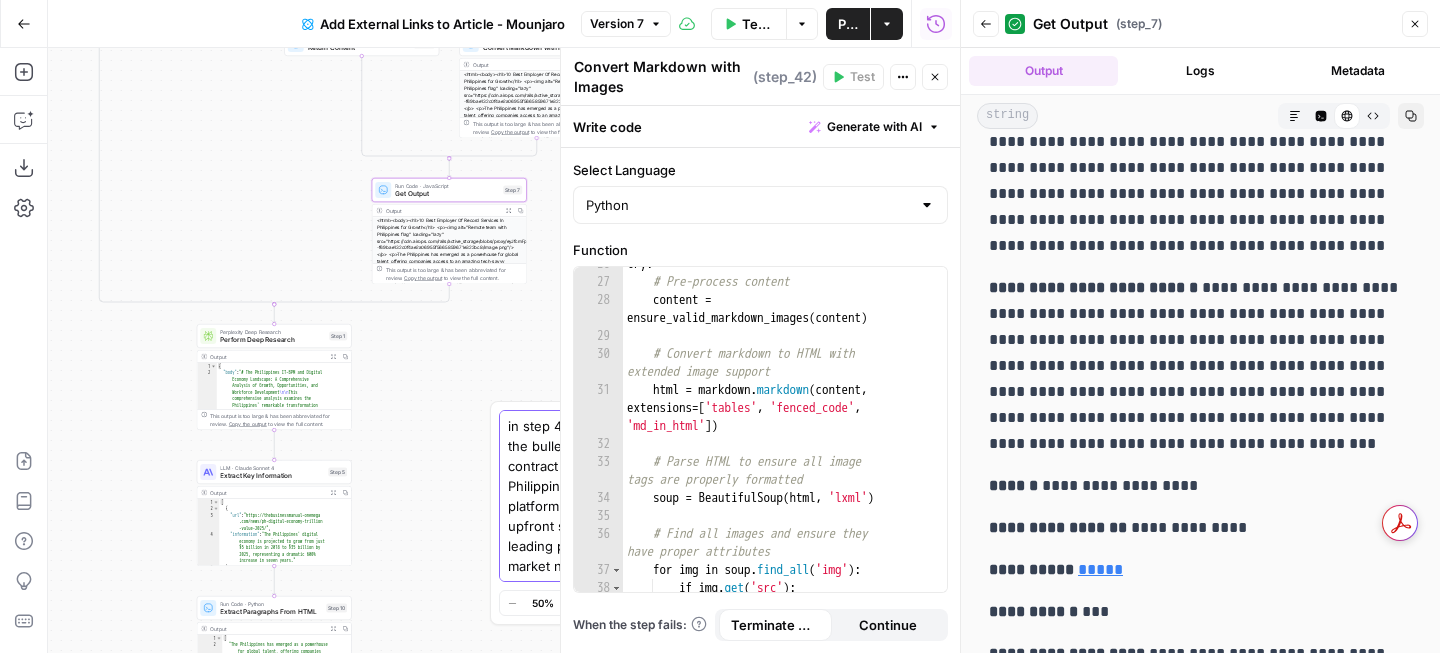 type on "in step 4 my contents formatting is not accurate for example  the bulleted point "Key Benefits and Features: - AI-powered contract generation and compliance automation - Real-time Philippine labor law monitoring and updates - Mobile-ready platform with instant employee self-service capabilities - Zero upfront salary deposits or security requirements - Industry-leading payroll processing timelines (3-5 days vs 30-day market norm)" are turned to (-) and not listed under each other" 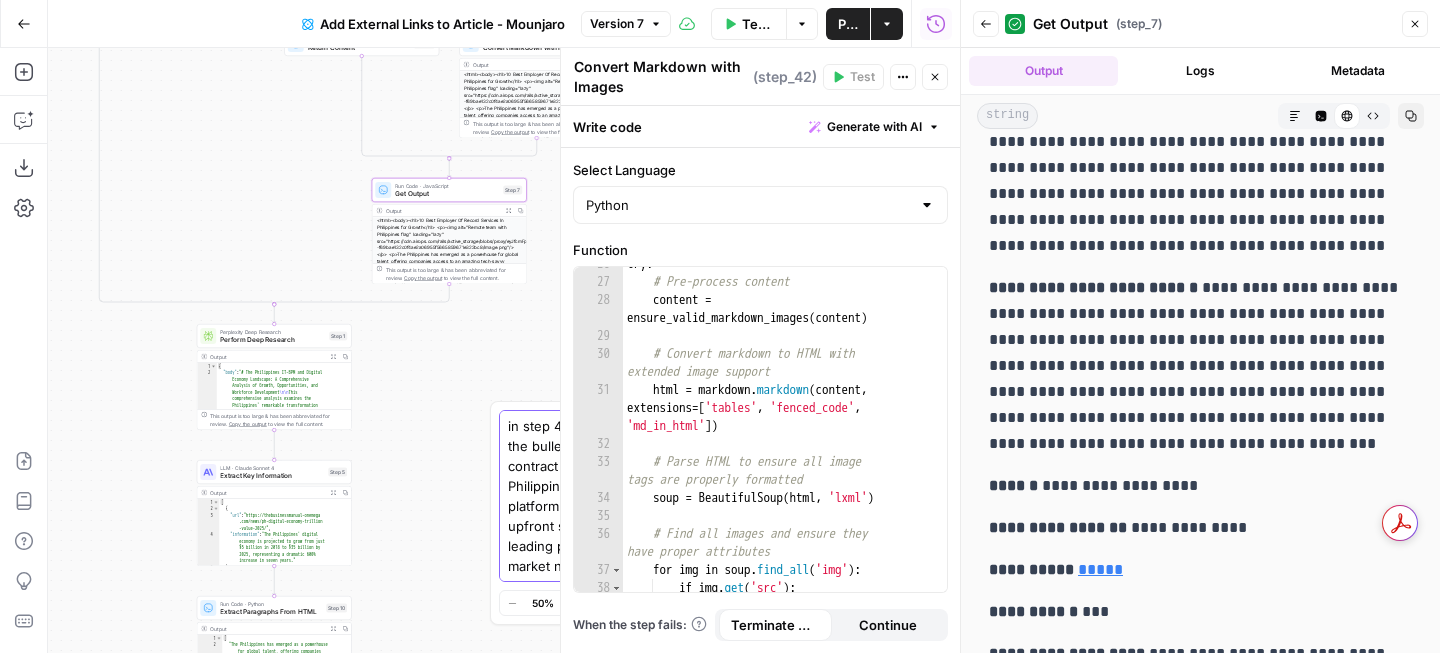 scroll, scrollTop: 12, scrollLeft: 0, axis: vertical 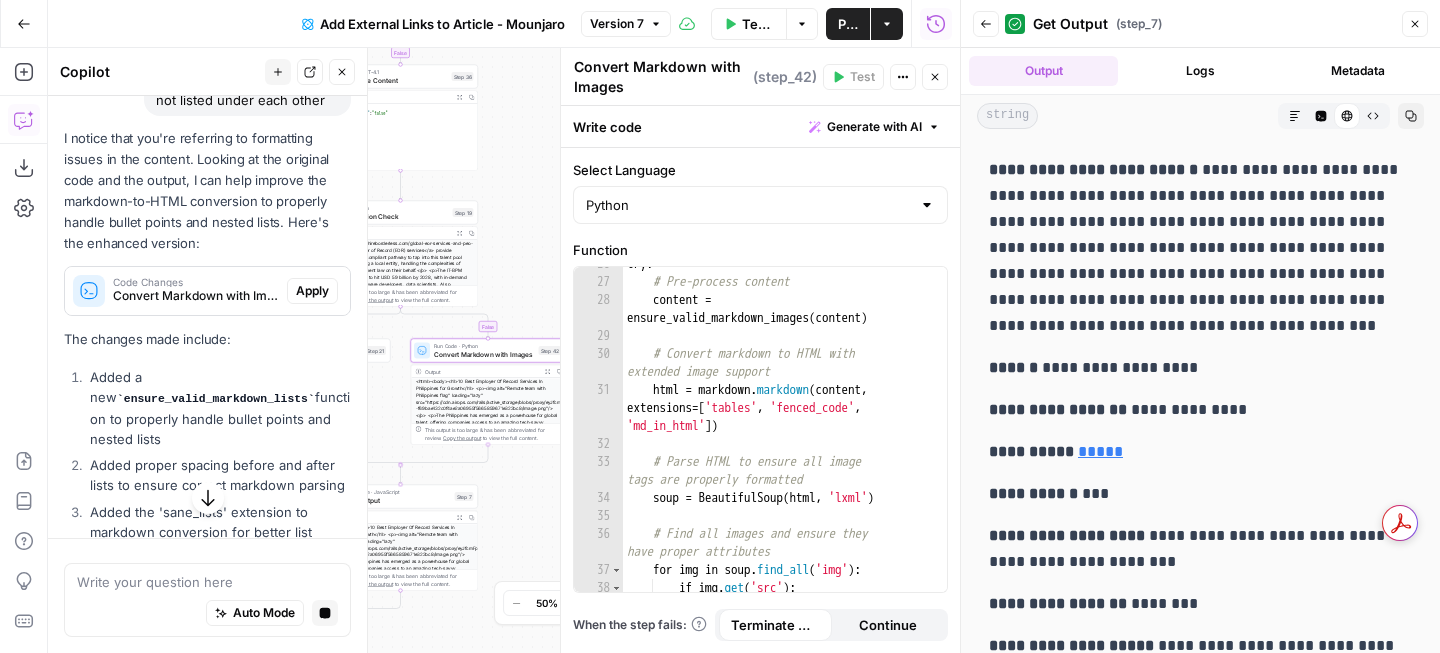 click on "Apply" at bounding box center (312, 291) 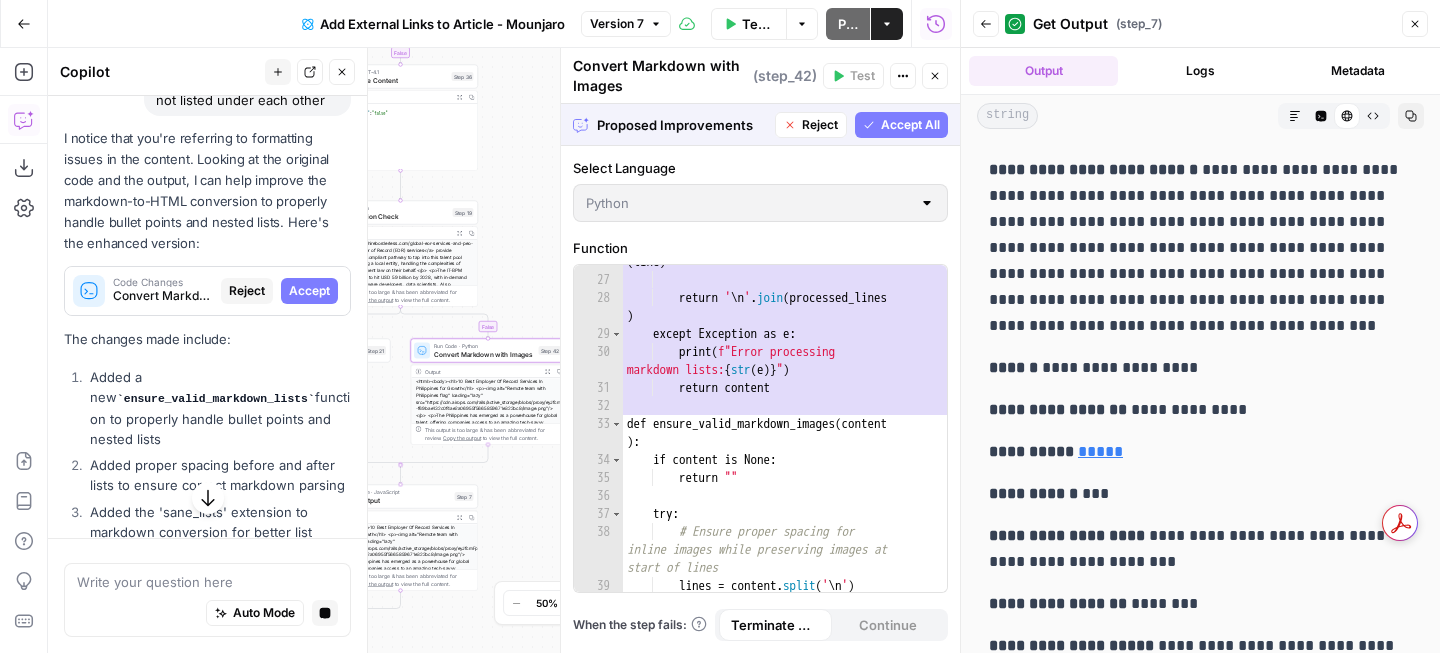 click on "Accept" at bounding box center [309, 291] 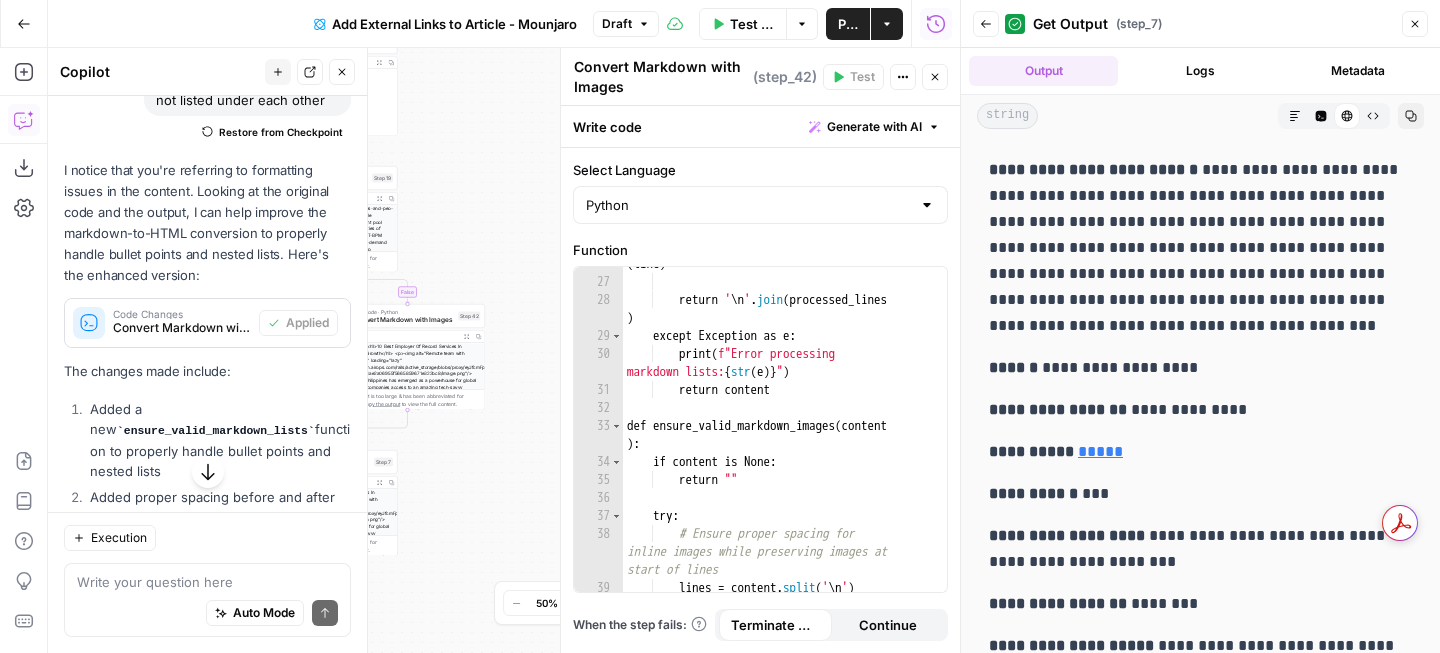 click on "Test Workflow" at bounding box center (743, 24) 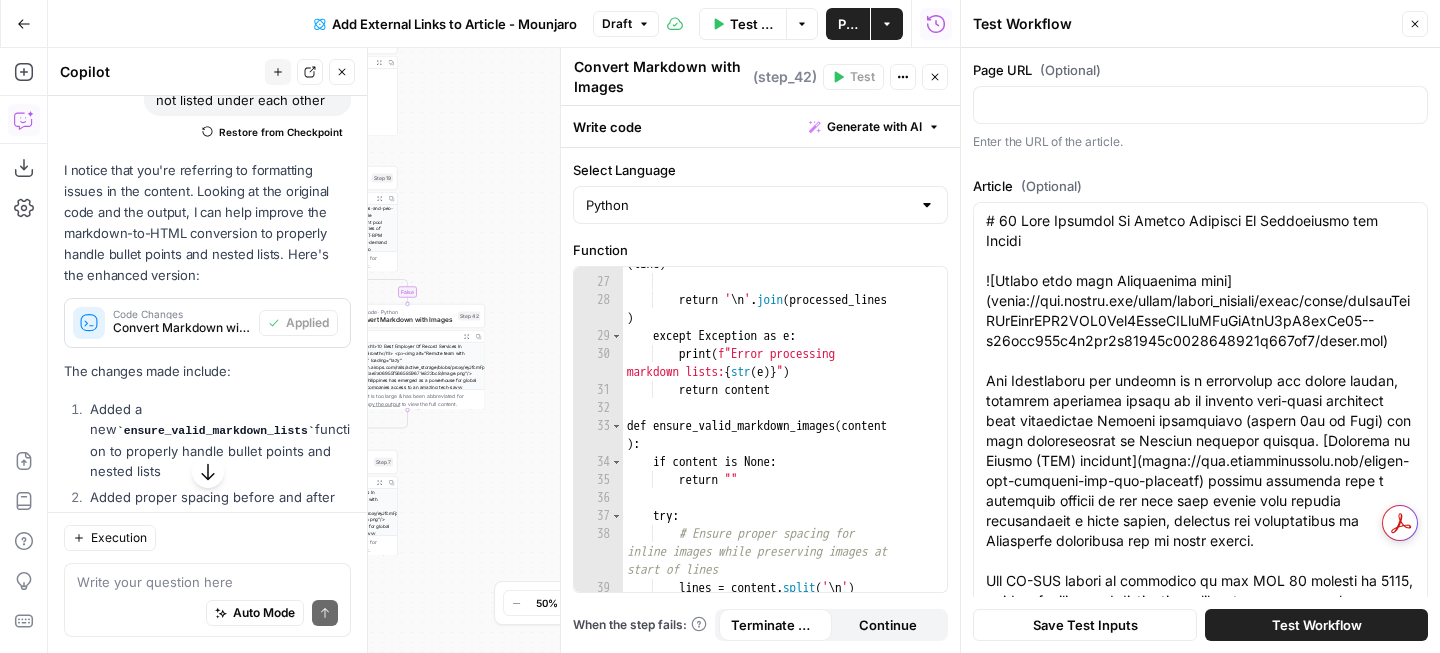 click on "Test Workflow" at bounding box center [1316, 625] 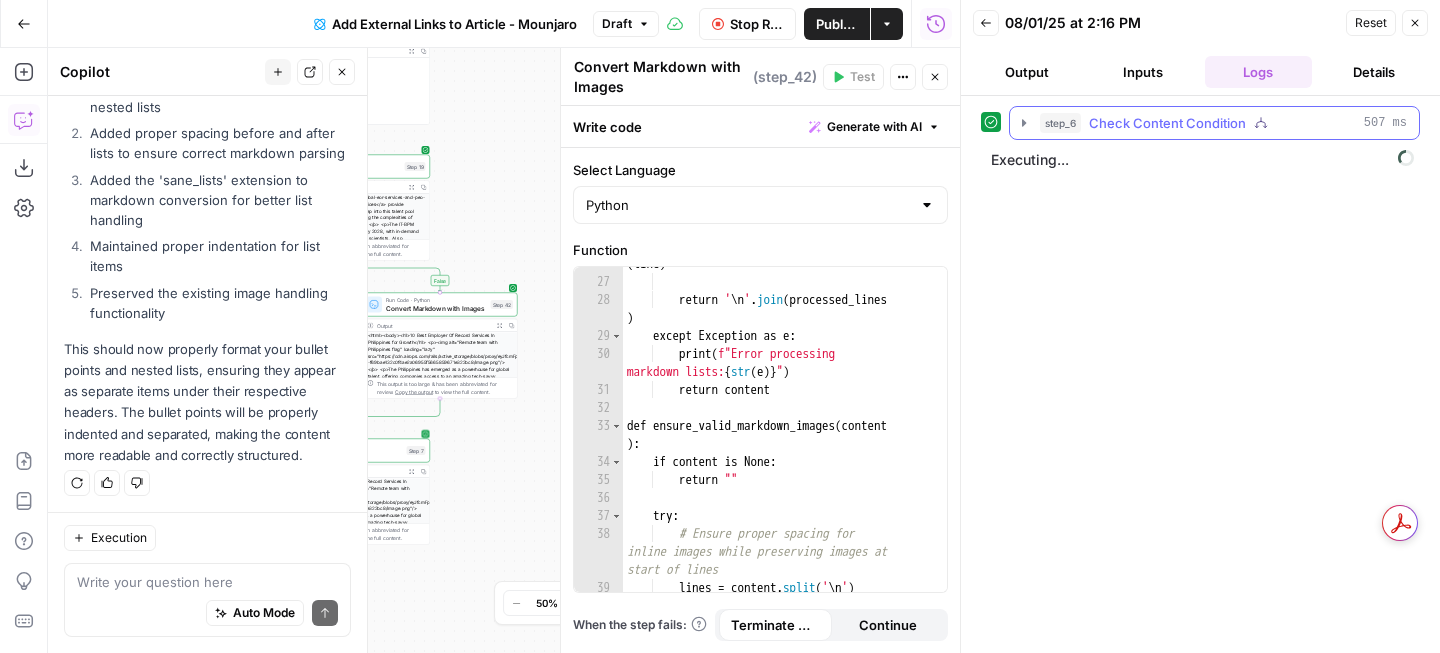 click 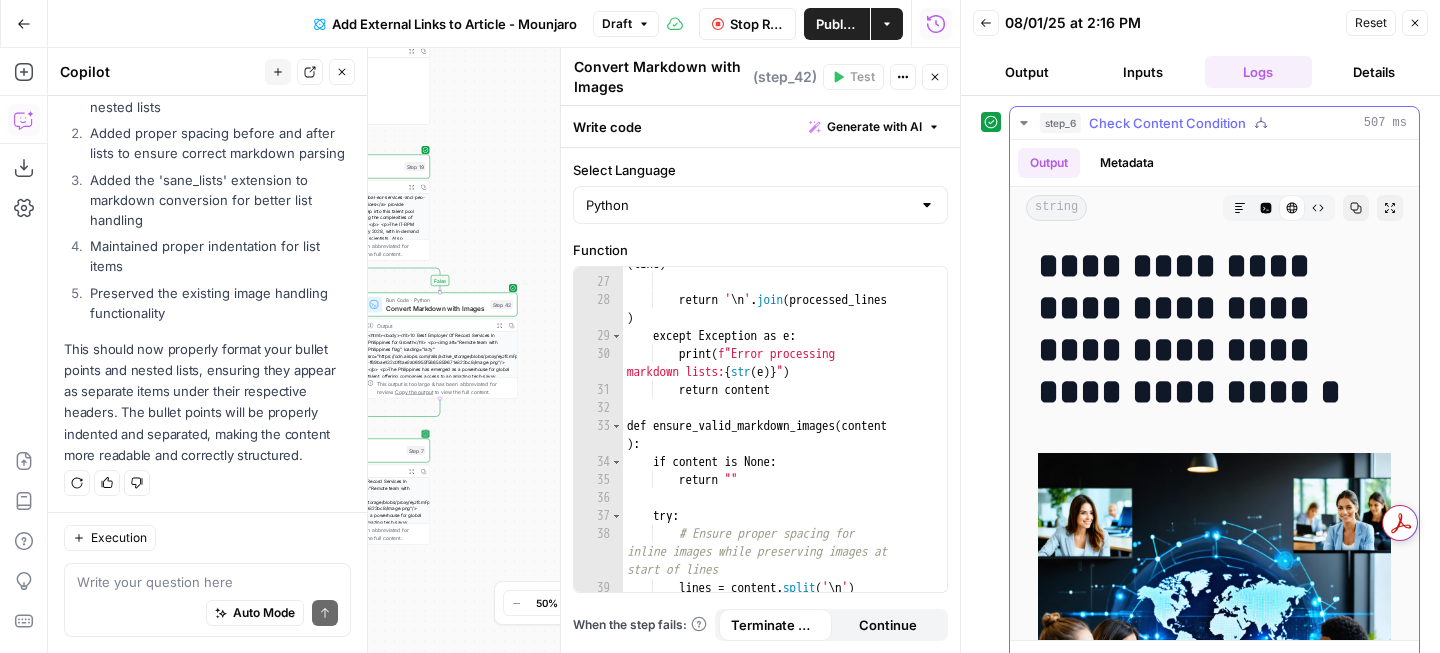 click 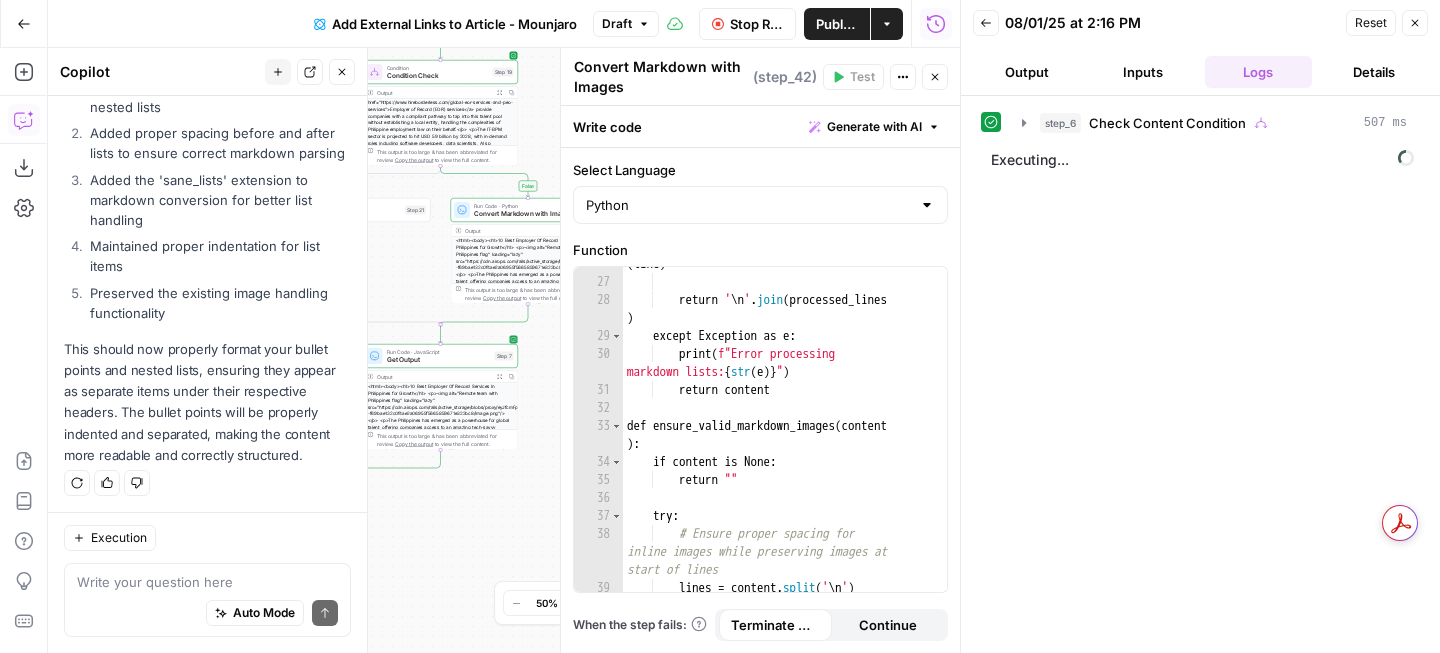 scroll, scrollTop: 122, scrollLeft: 0, axis: vertical 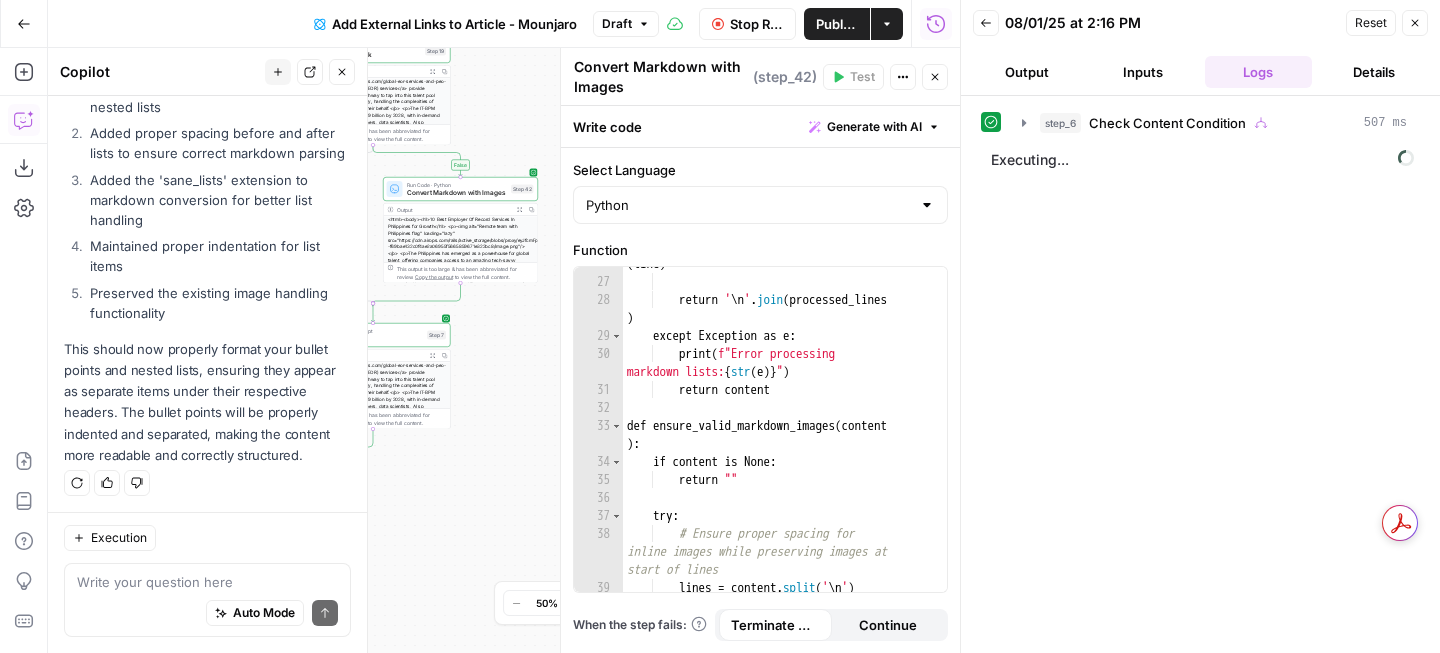 click on "Back 08/01/25 at 2:16 PM Reset Close Output Inputs Logs Details" at bounding box center [1200, 48] 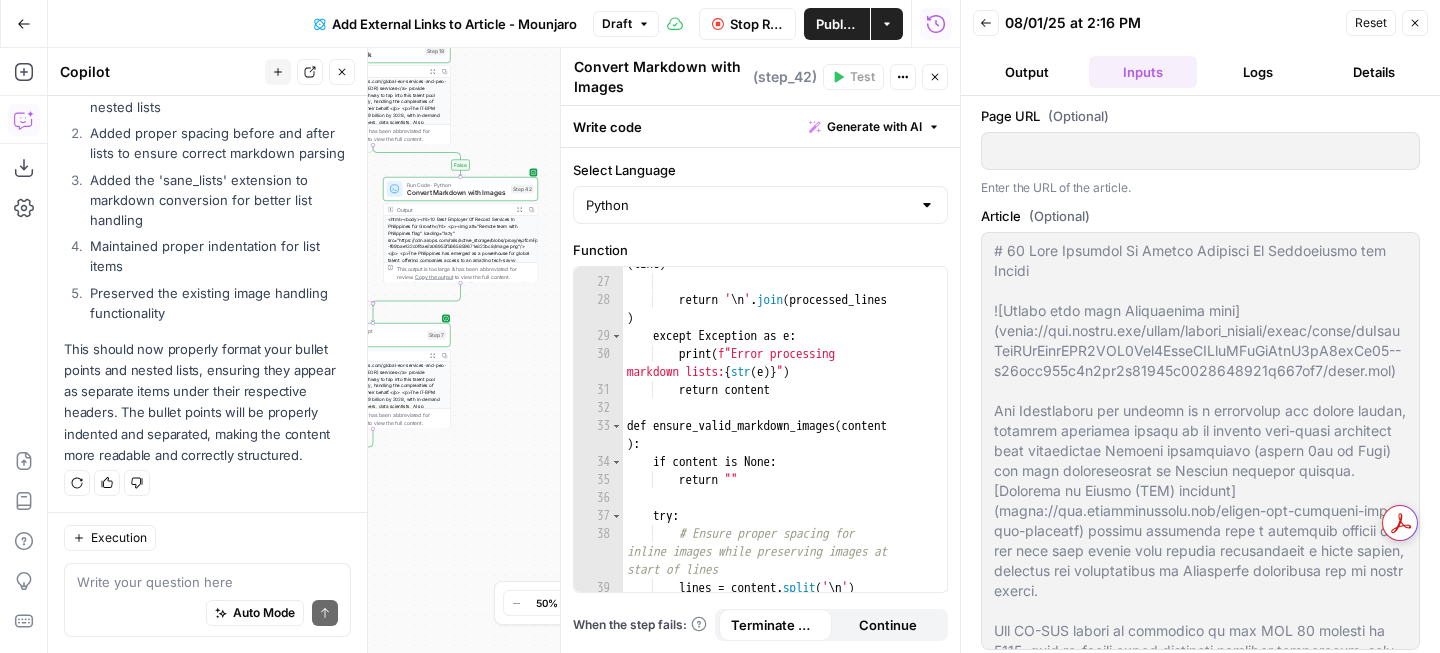 click on "Logs" at bounding box center [1259, 72] 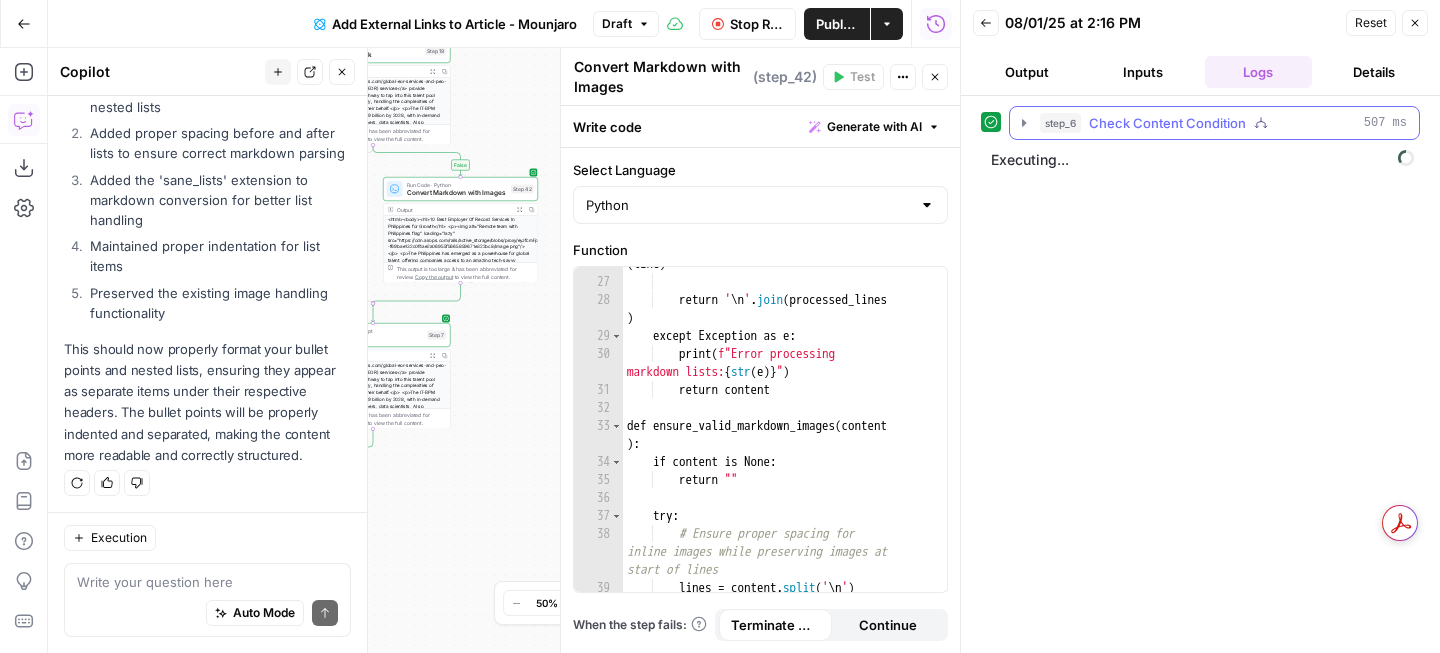 click on "step_6 Check Content Condition 507 ms" at bounding box center [1214, 123] 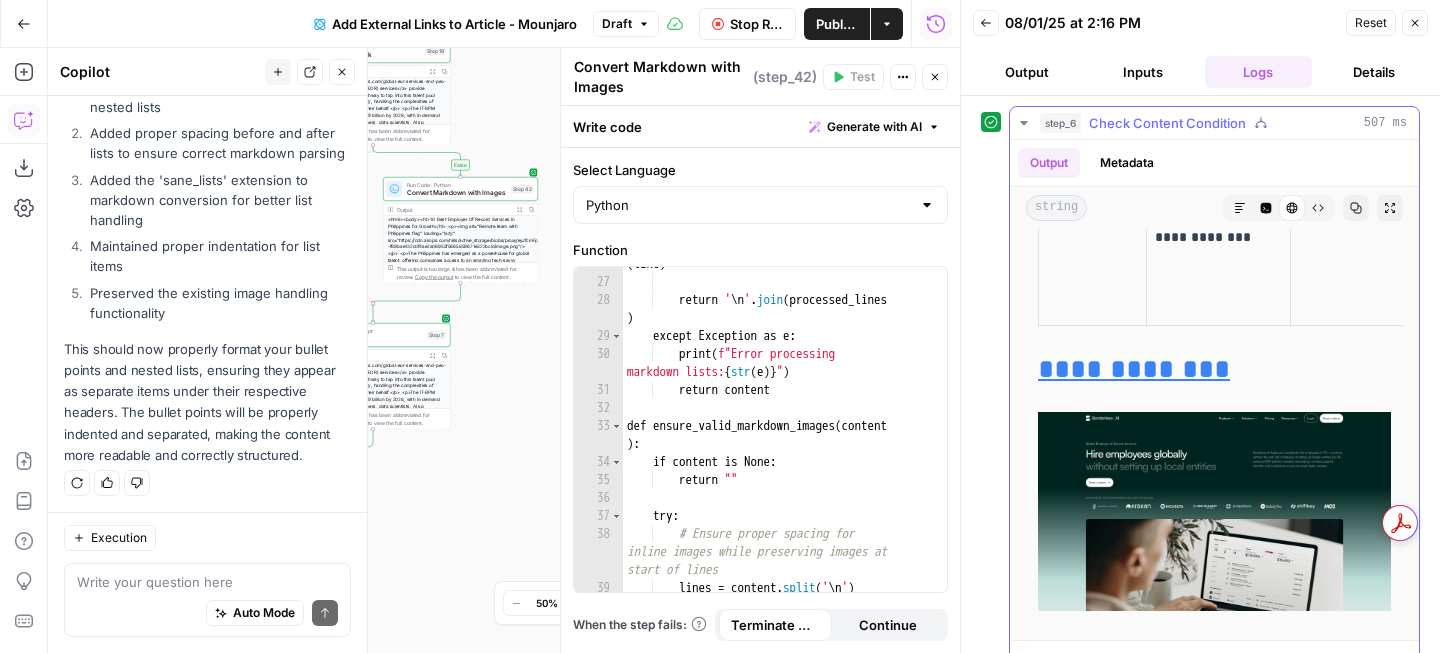 scroll, scrollTop: 4391, scrollLeft: 0, axis: vertical 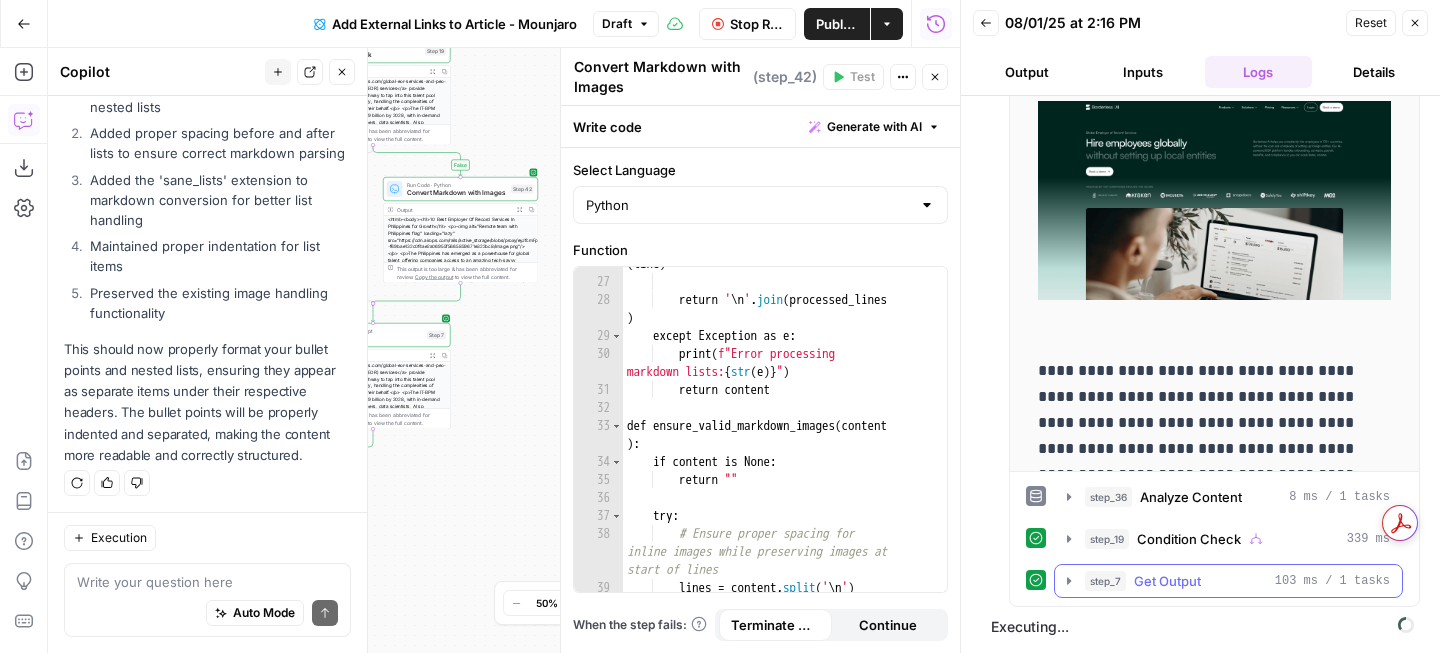 click 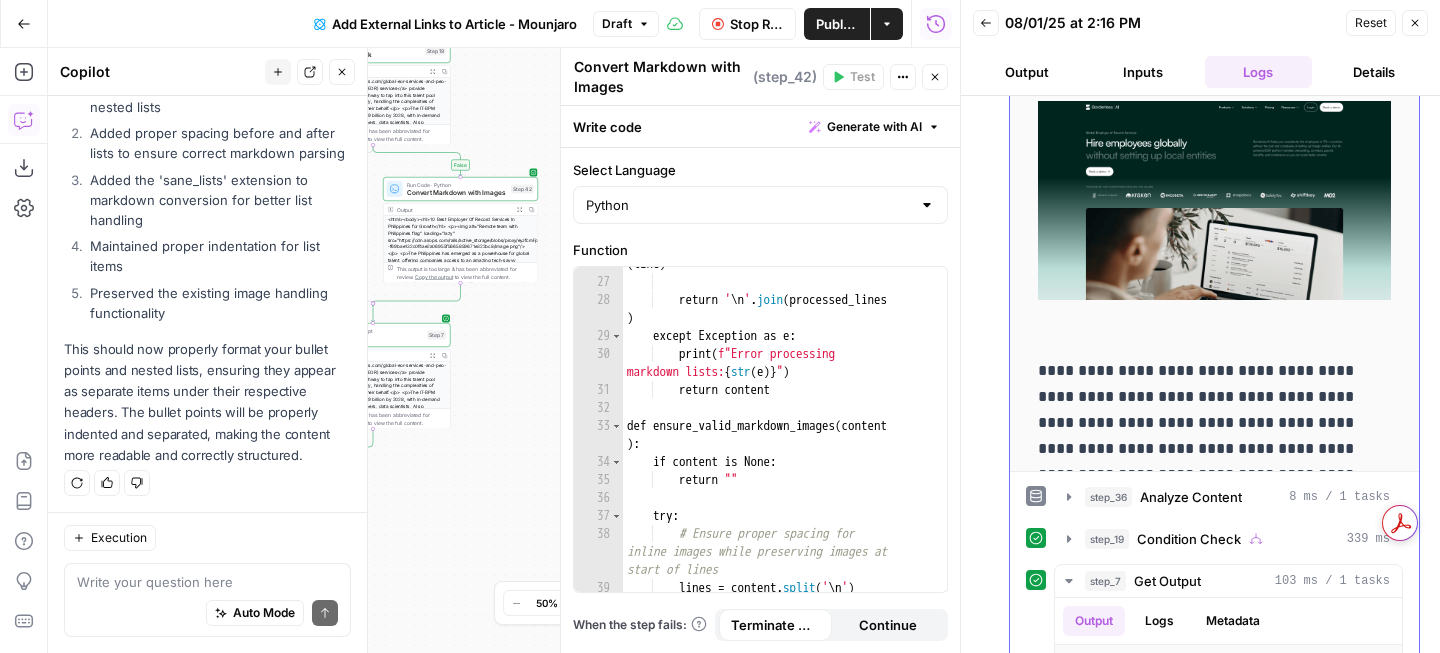 scroll, scrollTop: 670, scrollLeft: 0, axis: vertical 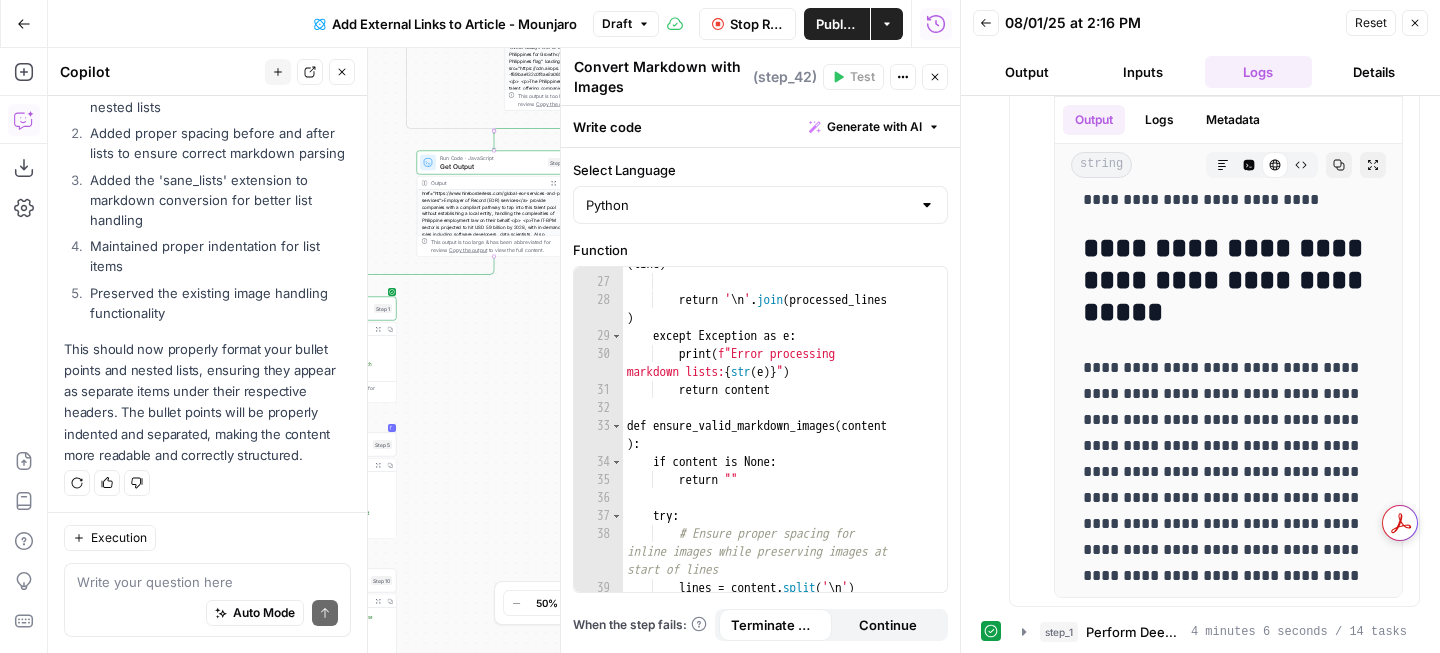 click on "Inputs" at bounding box center (1143, 72) 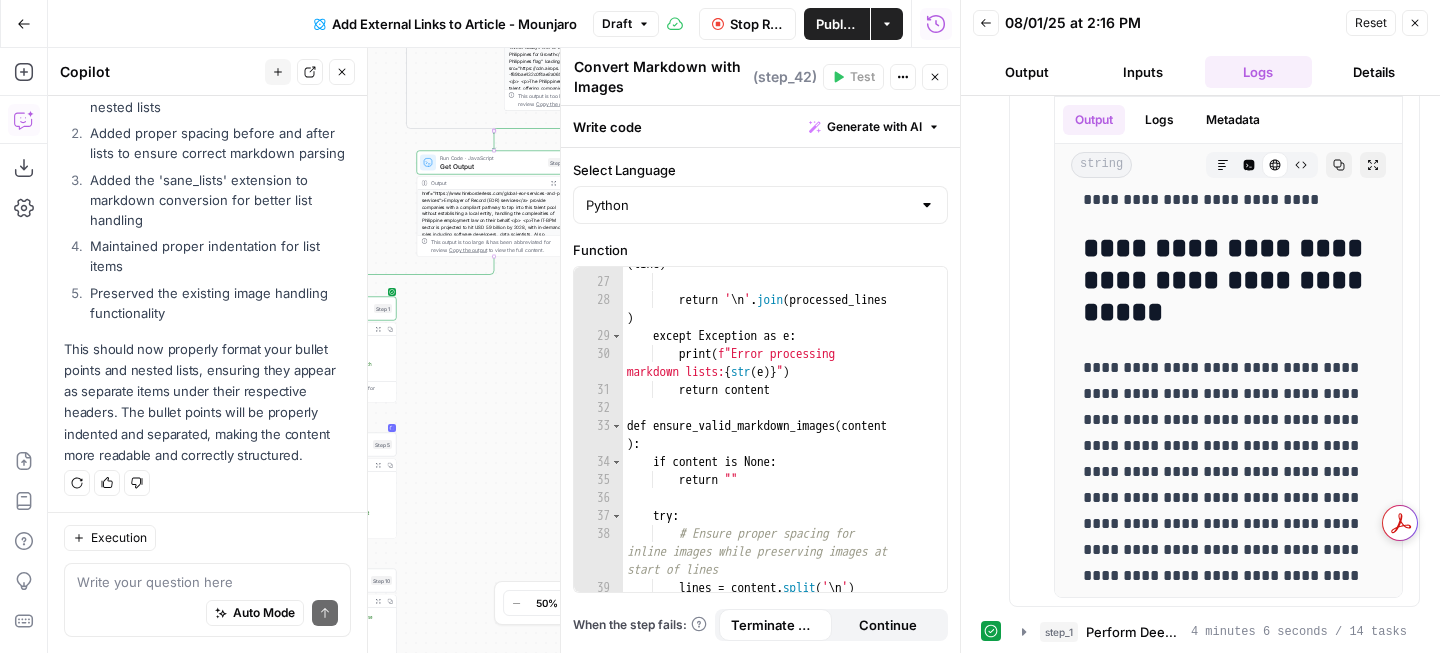 scroll, scrollTop: 34, scrollLeft: 0, axis: vertical 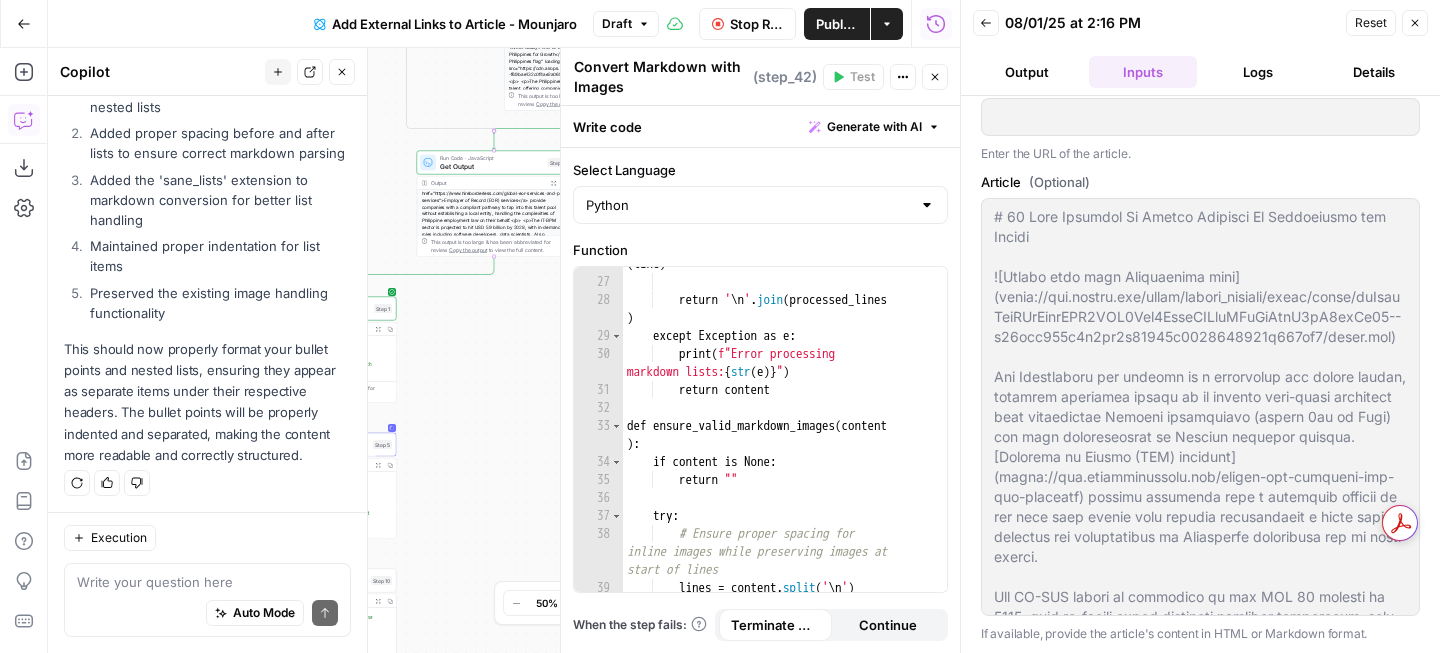 click on "Logs" at bounding box center [1259, 72] 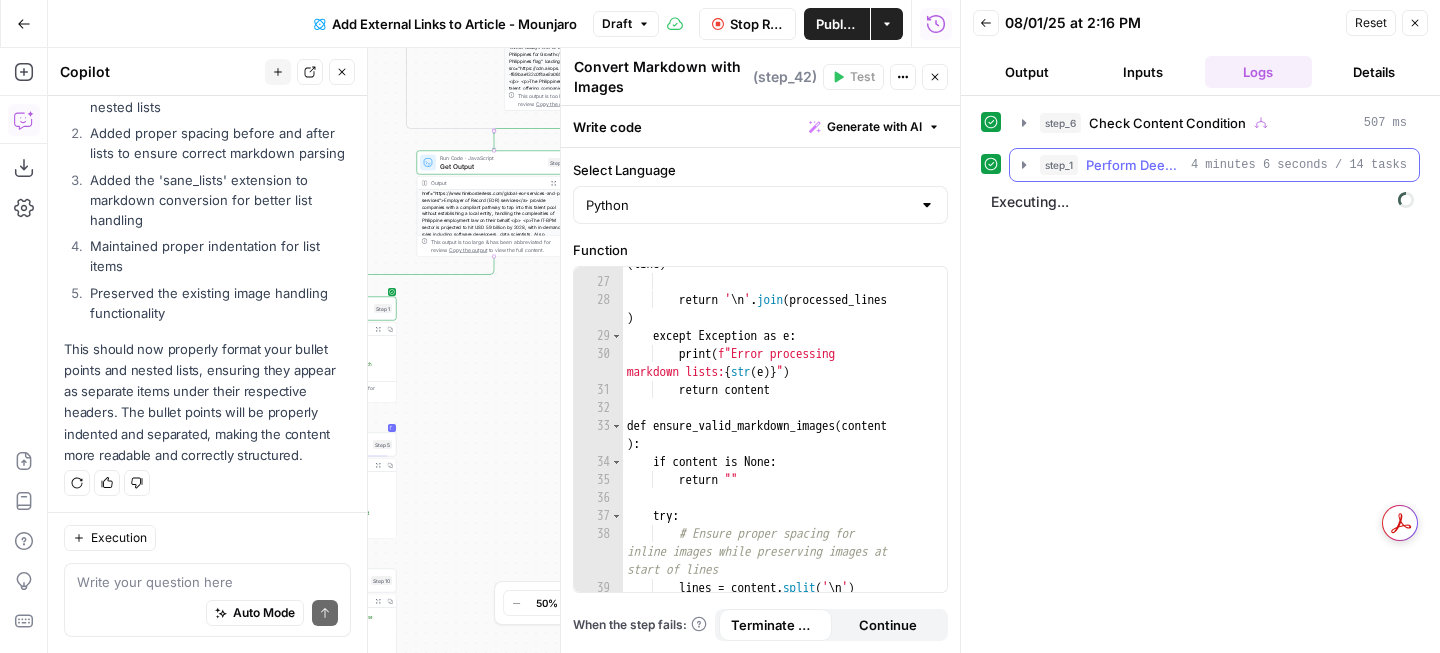 click on "step_1 Perform Deep Research 4 minutes 6 seconds / 14 tasks" at bounding box center [1214, 165] 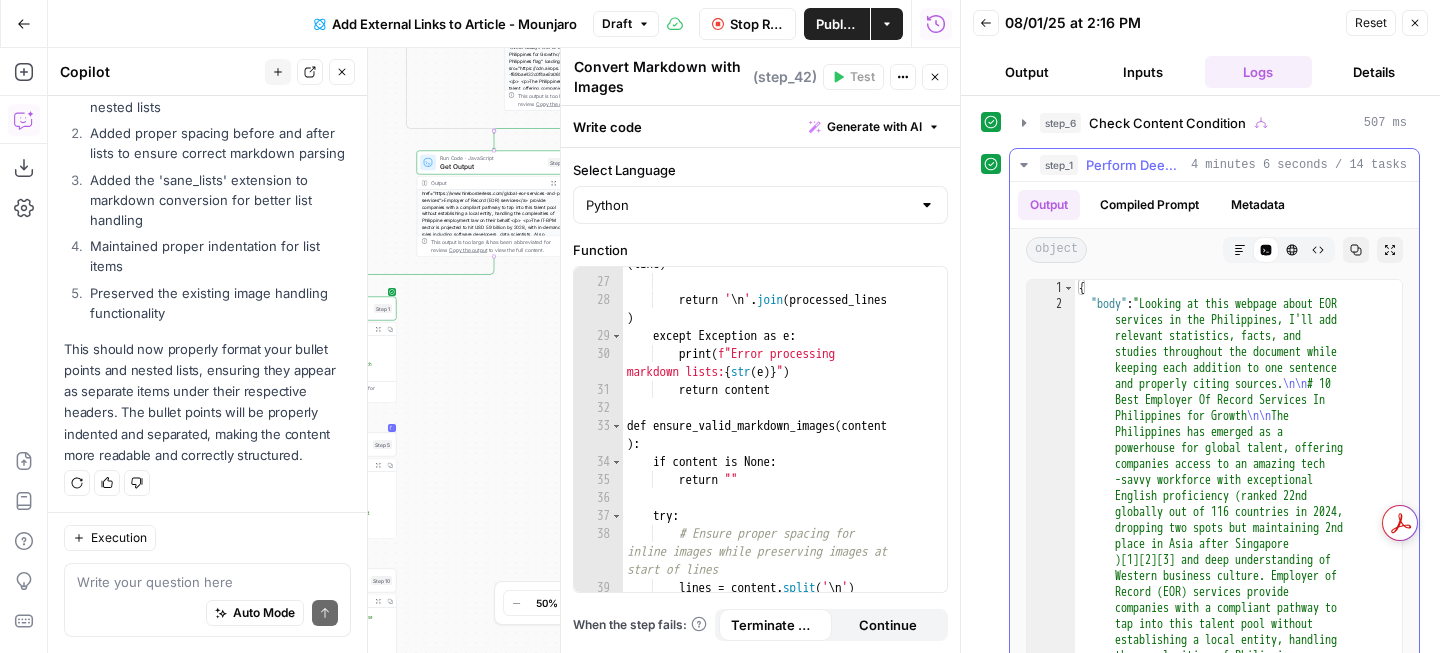 click on "step_1 Perform Deep Research 4 minutes 6 seconds / 14 tasks" at bounding box center (1214, 165) 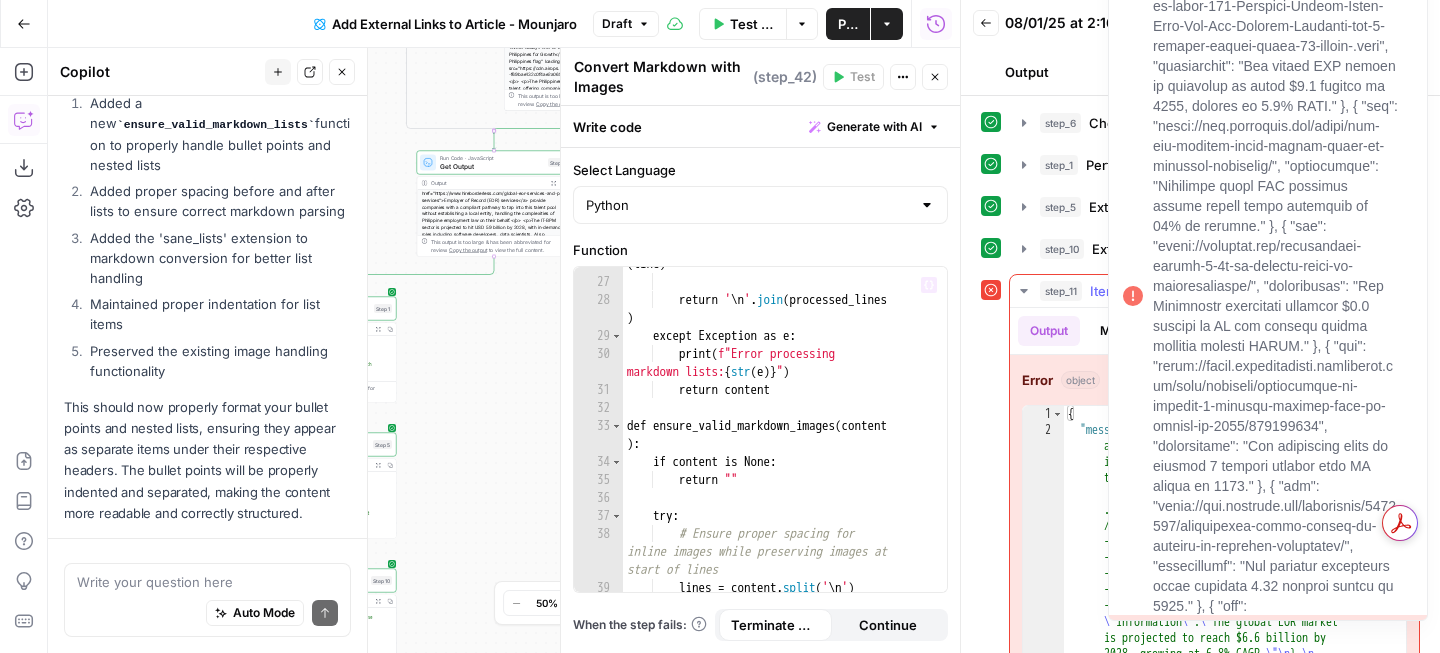 scroll, scrollTop: 896, scrollLeft: 0, axis: vertical 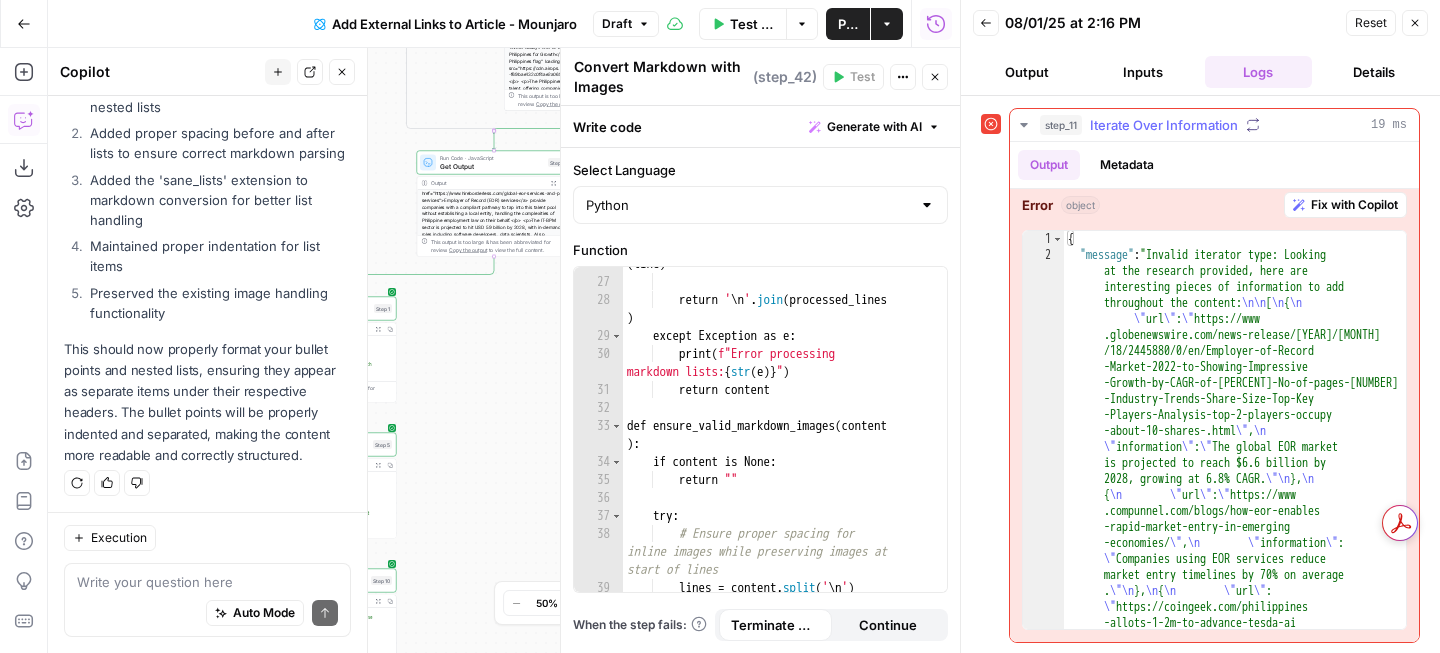 click on "Fix with Copilot" at bounding box center [1354, 205] 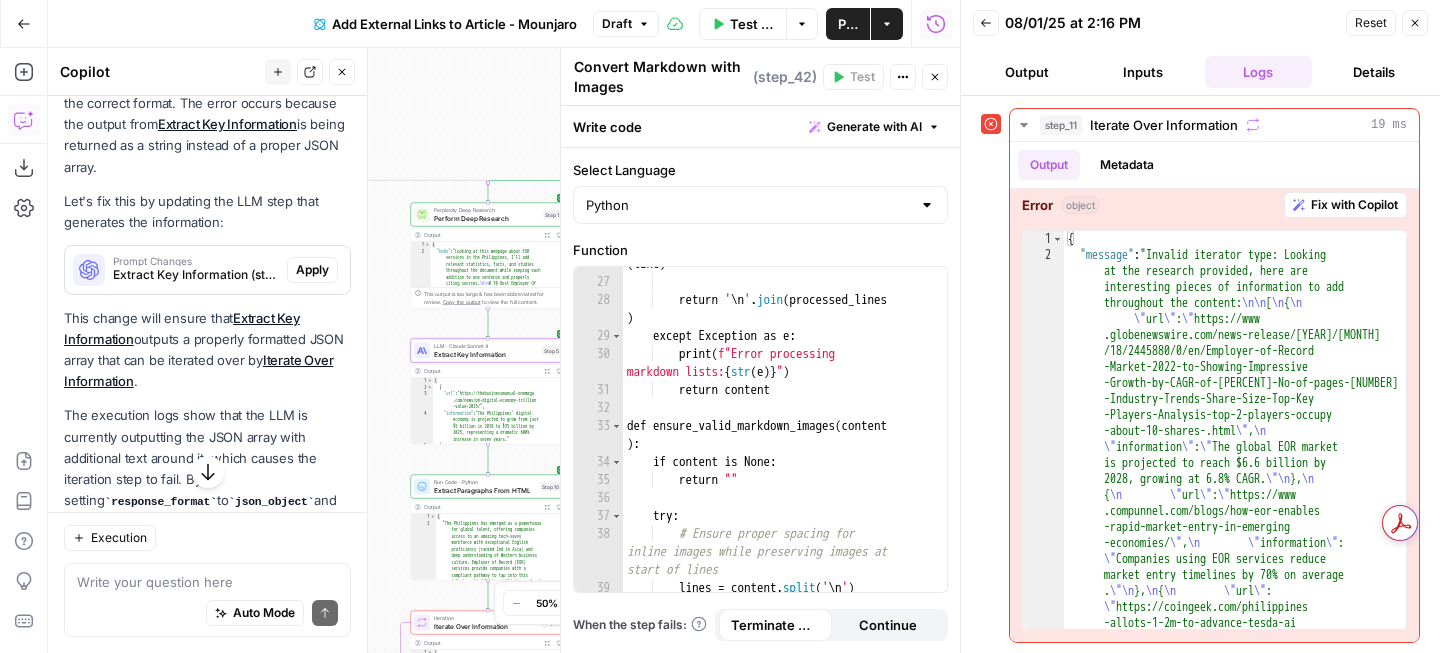 scroll, scrollTop: 1497, scrollLeft: 0, axis: vertical 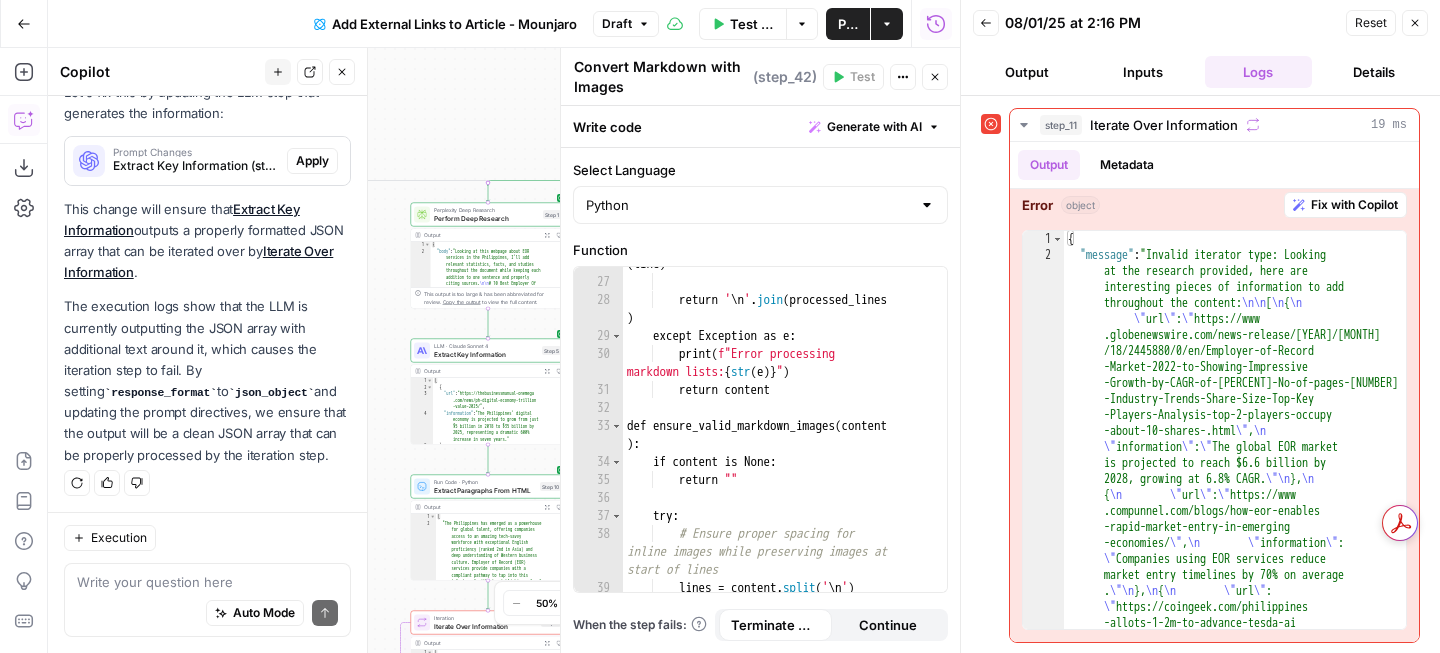 click on "Auto Mode Send" at bounding box center [207, 614] 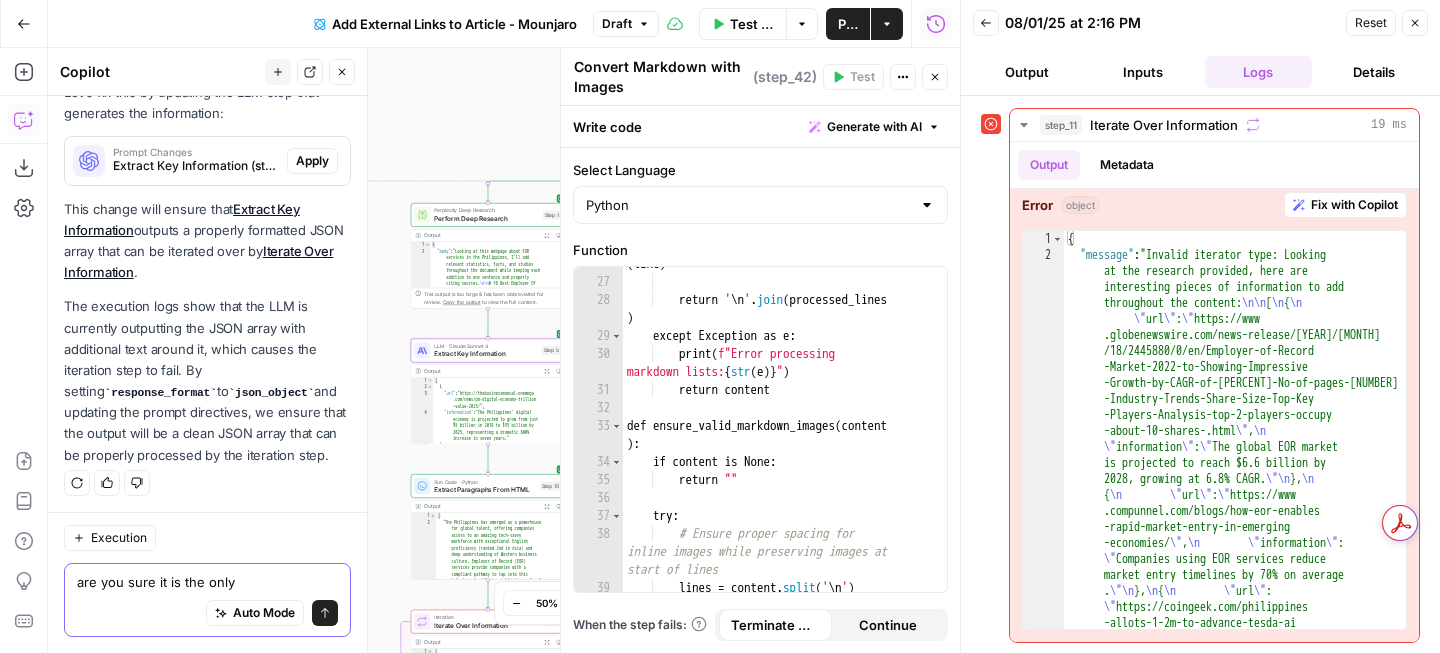 type on "are you sure it is the only" 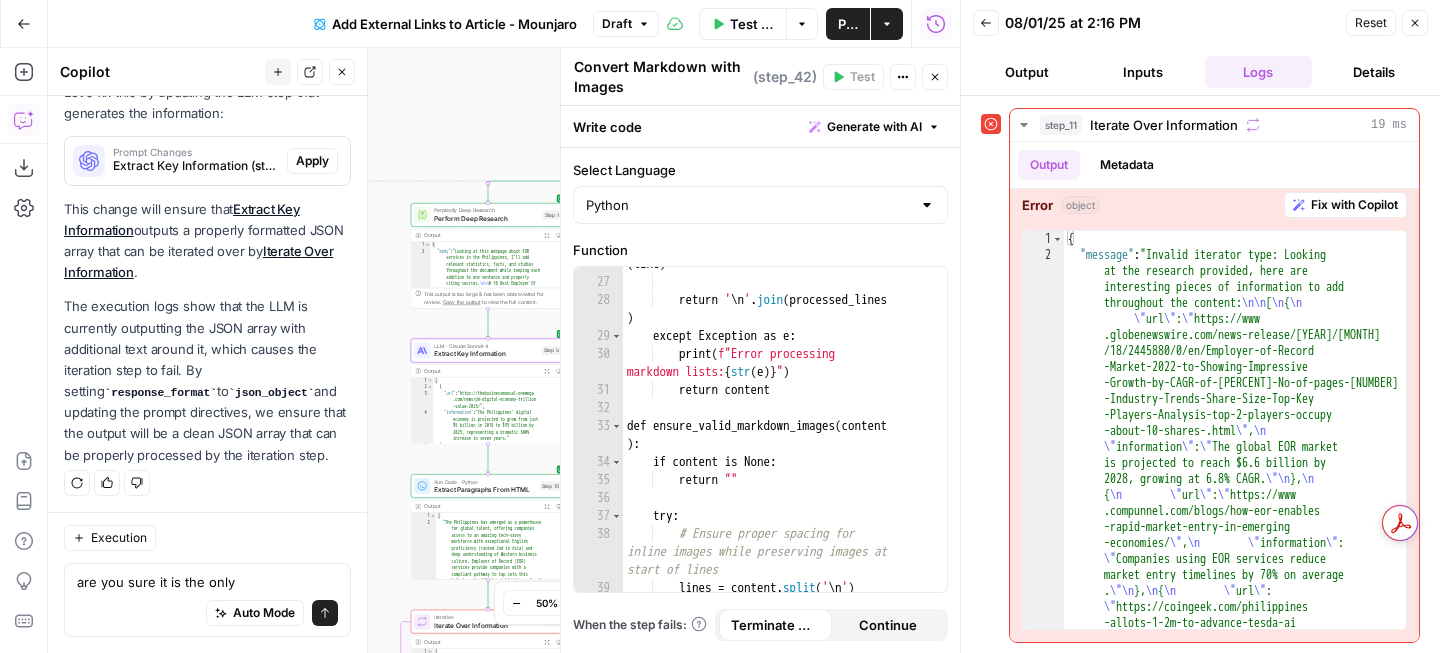 click on "Apply" at bounding box center (312, 161) 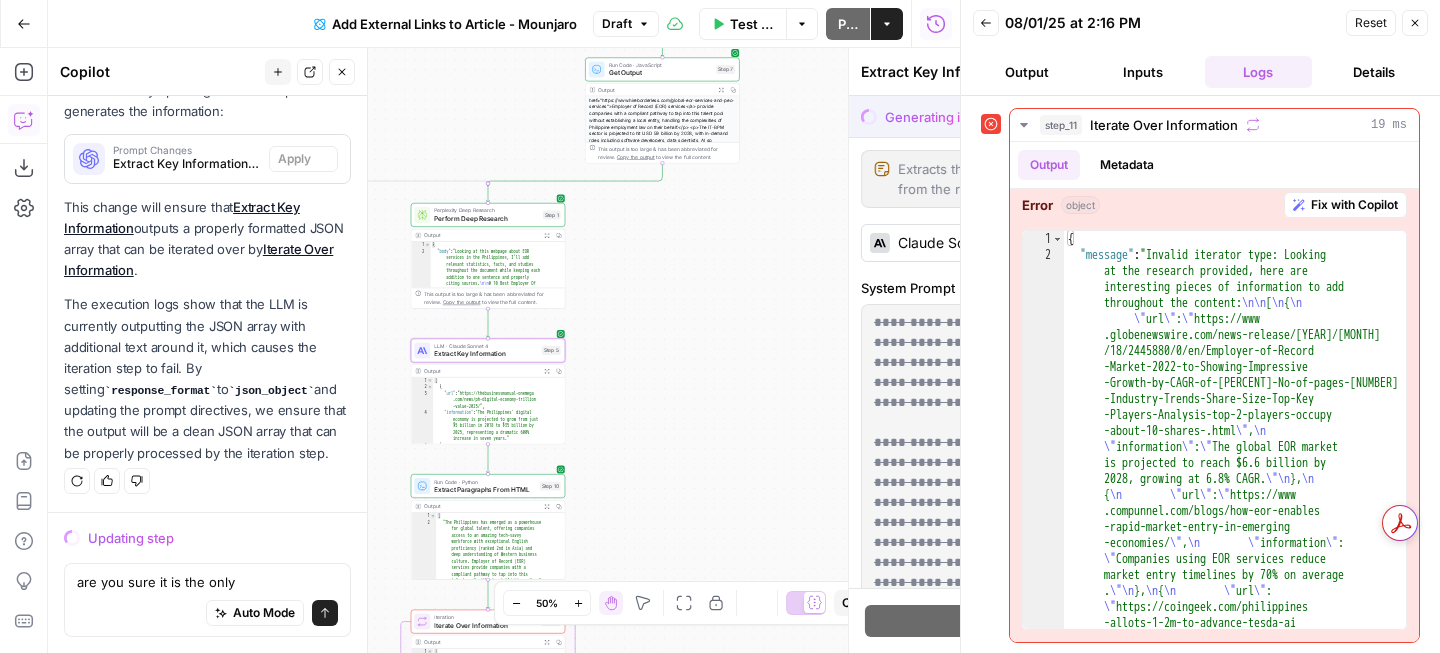 scroll, scrollTop: 1465, scrollLeft: 0, axis: vertical 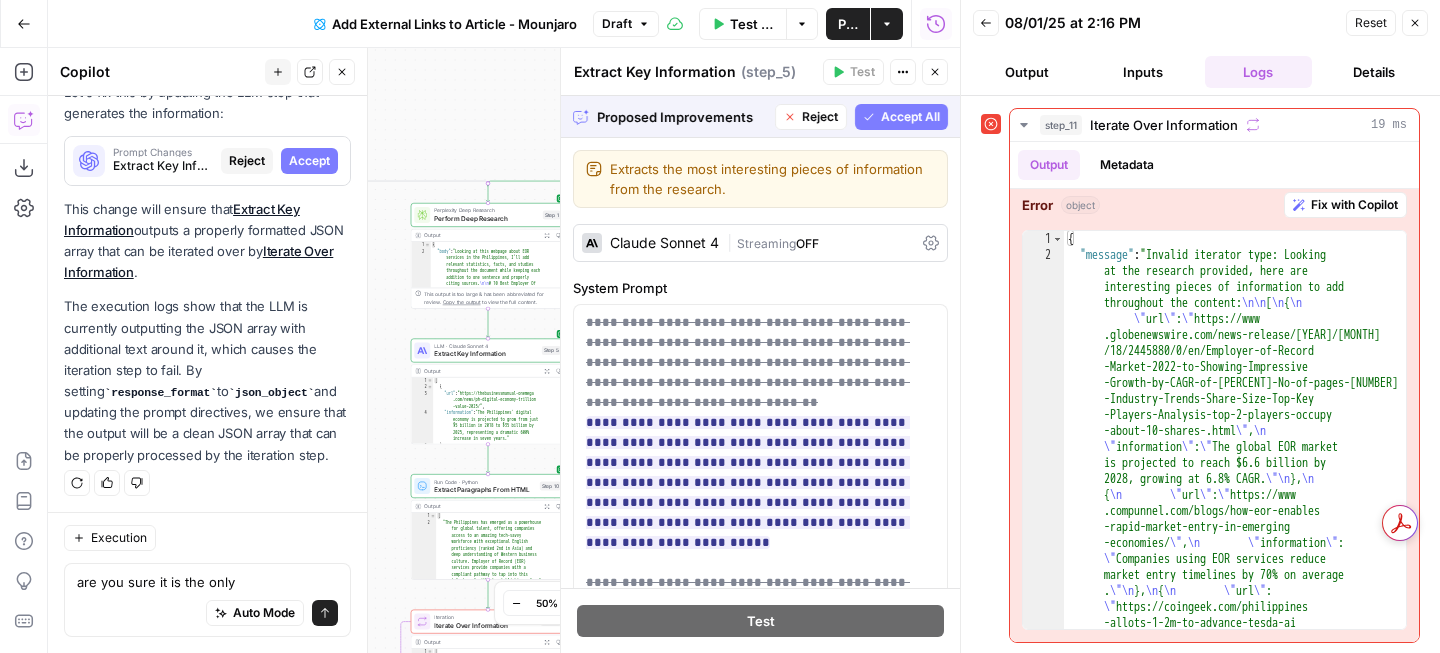 click on "Accept All" at bounding box center (910, 117) 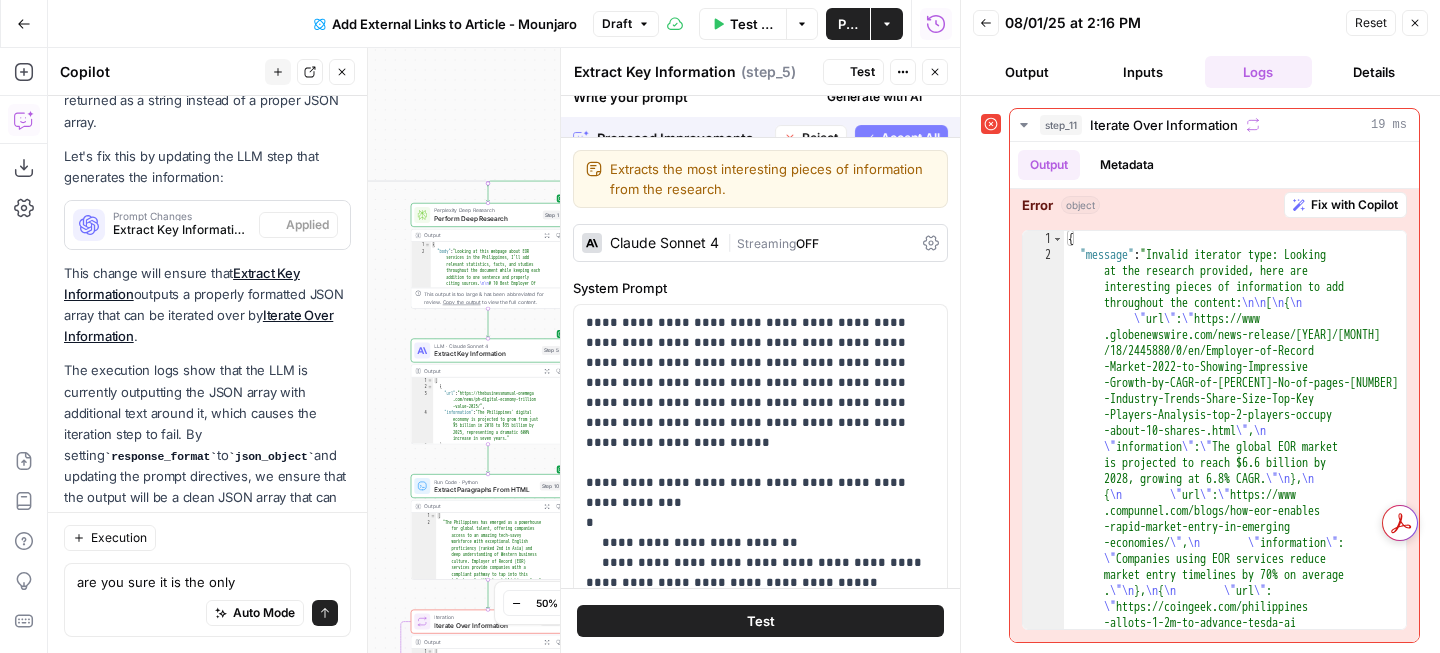 scroll, scrollTop: 1529, scrollLeft: 0, axis: vertical 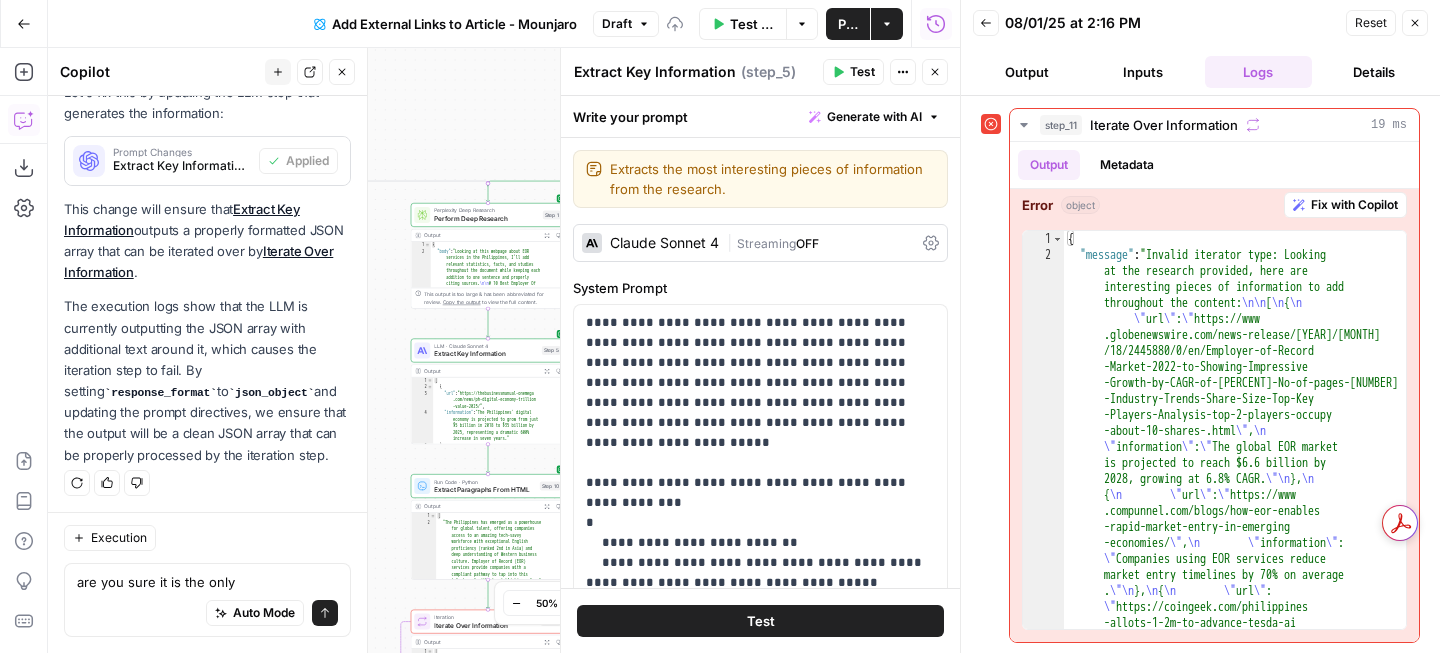 click on "Test" at bounding box center [862, 72] 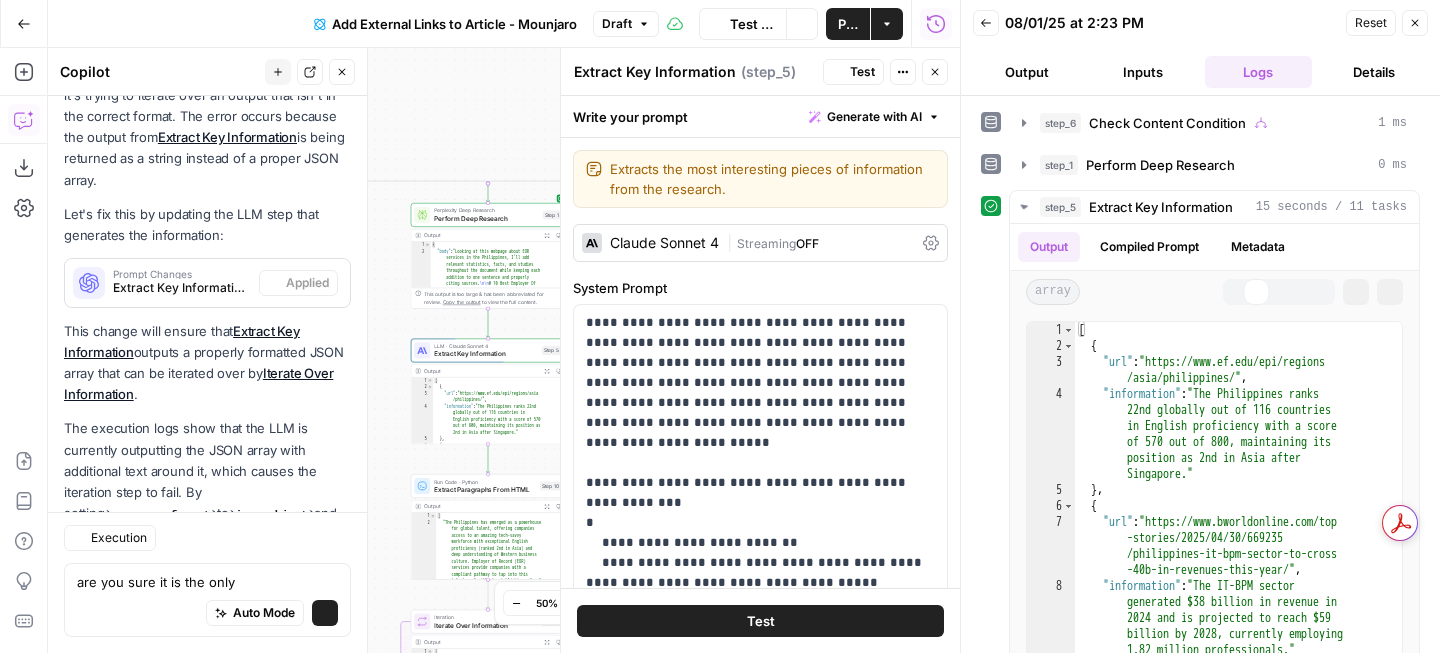 scroll, scrollTop: 1529, scrollLeft: 0, axis: vertical 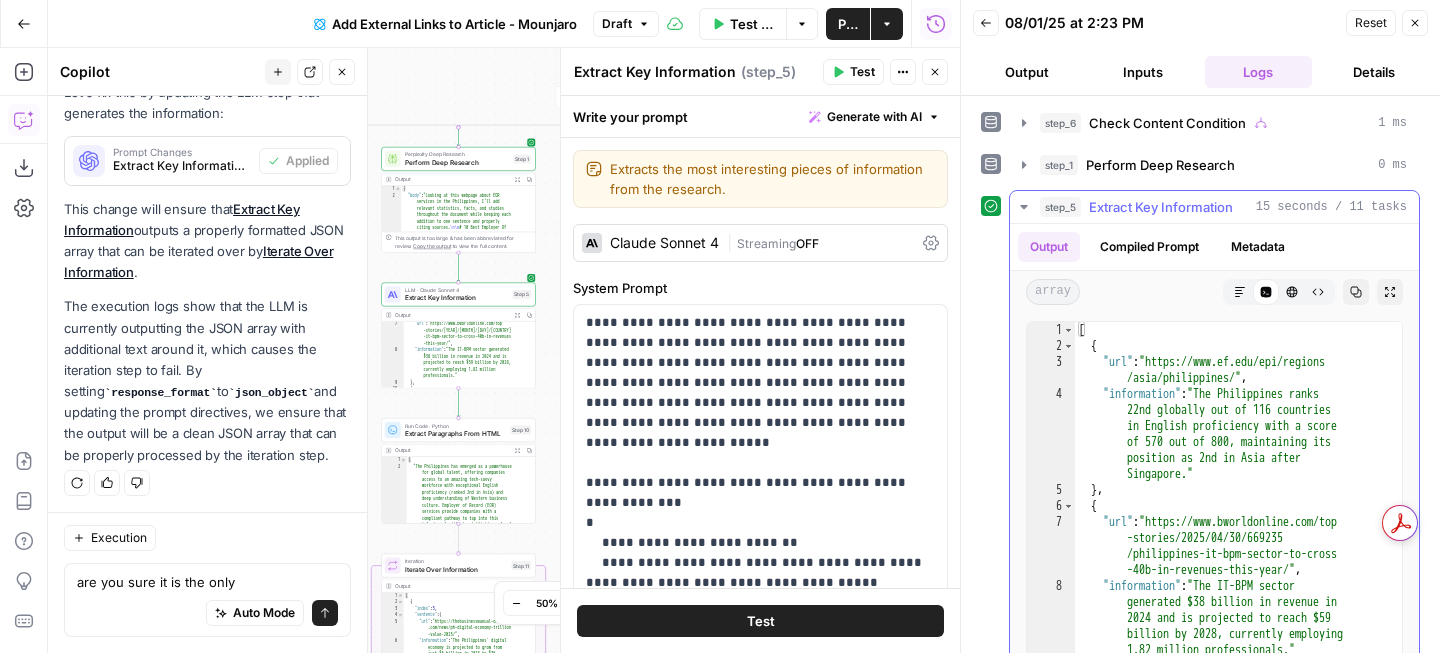 click on "Markdown" at bounding box center (1240, 292) 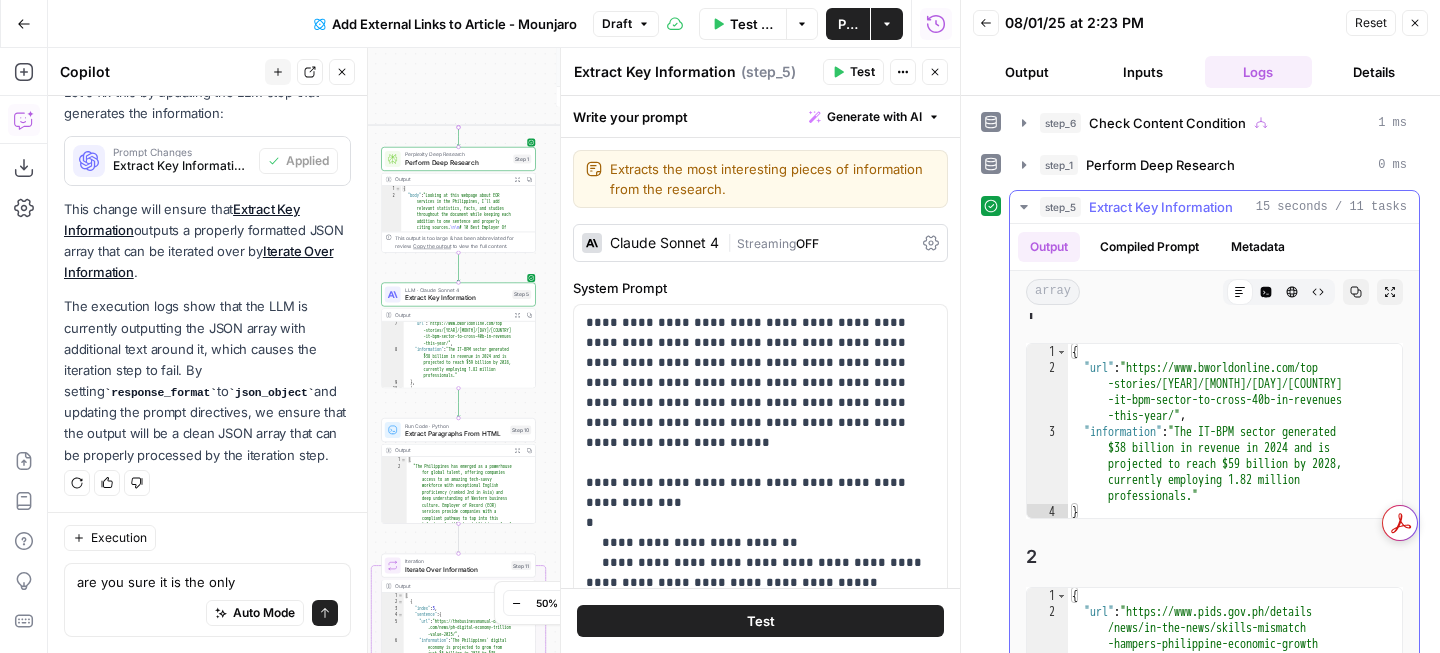 scroll, scrollTop: 277, scrollLeft: 0, axis: vertical 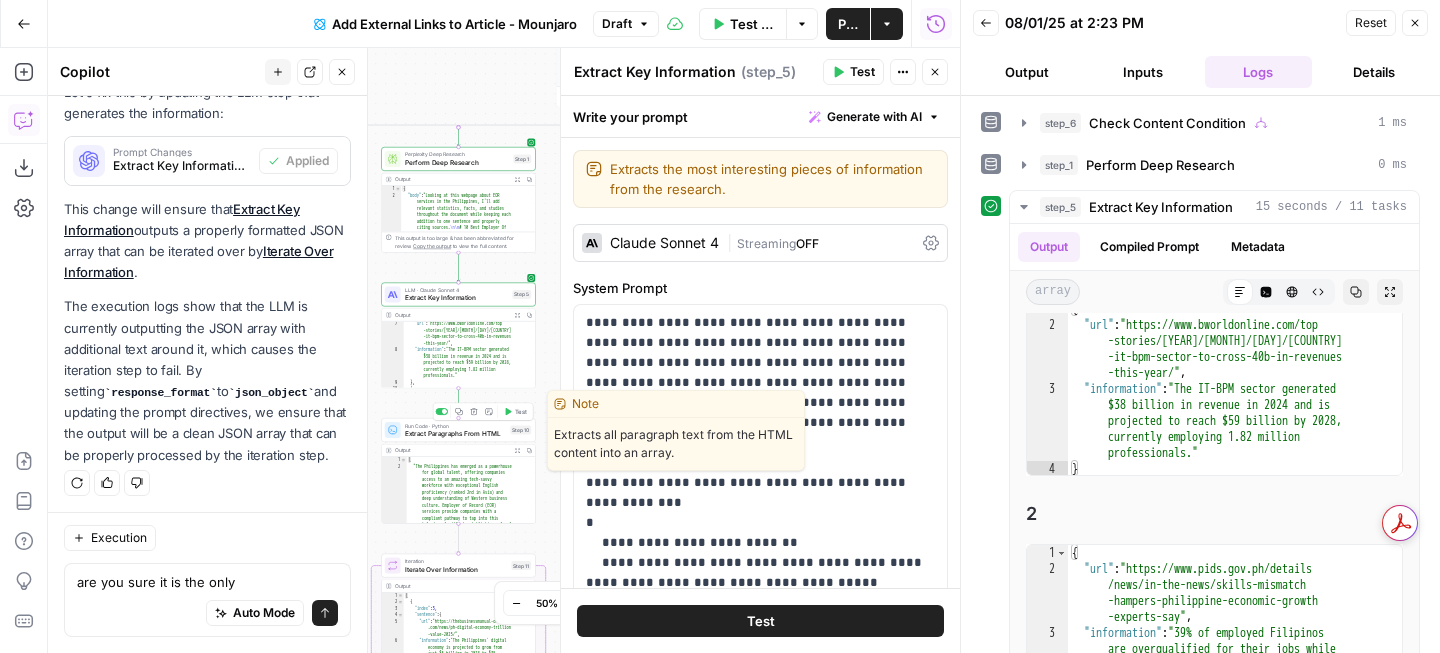 click on "Test" at bounding box center [521, 411] 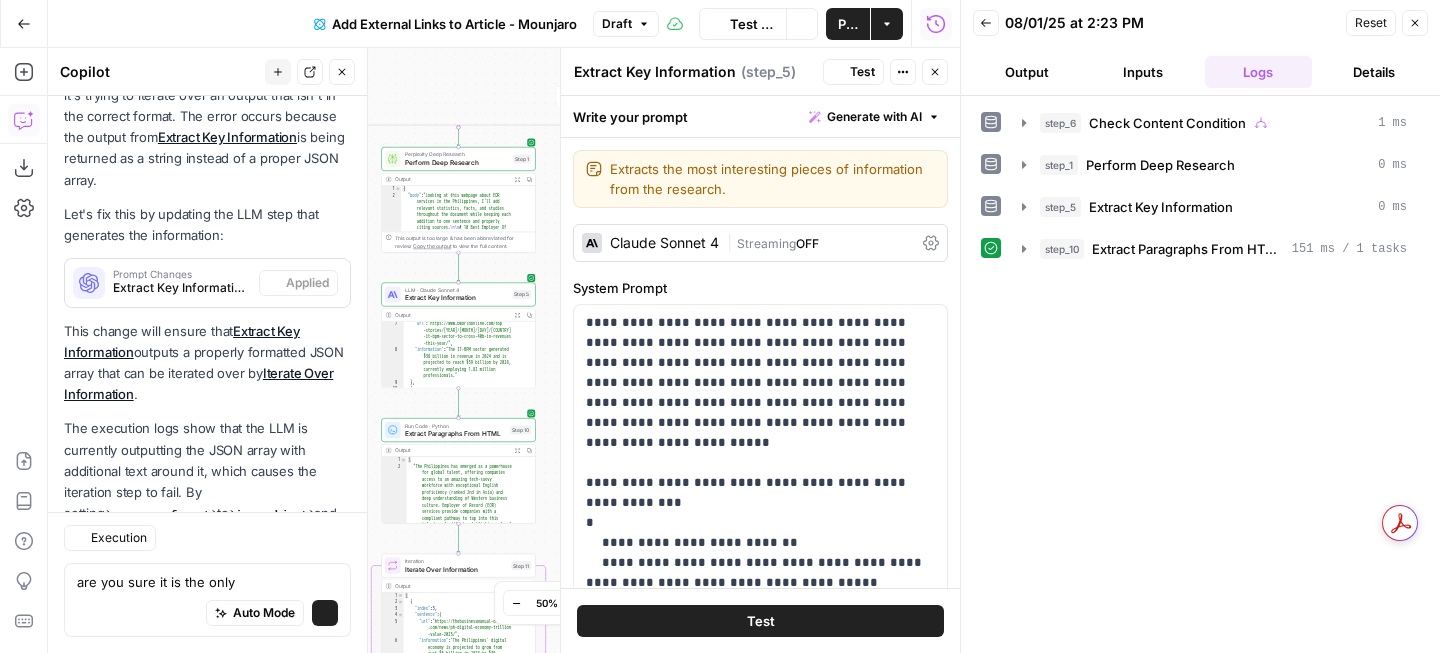scroll, scrollTop: 1529, scrollLeft: 0, axis: vertical 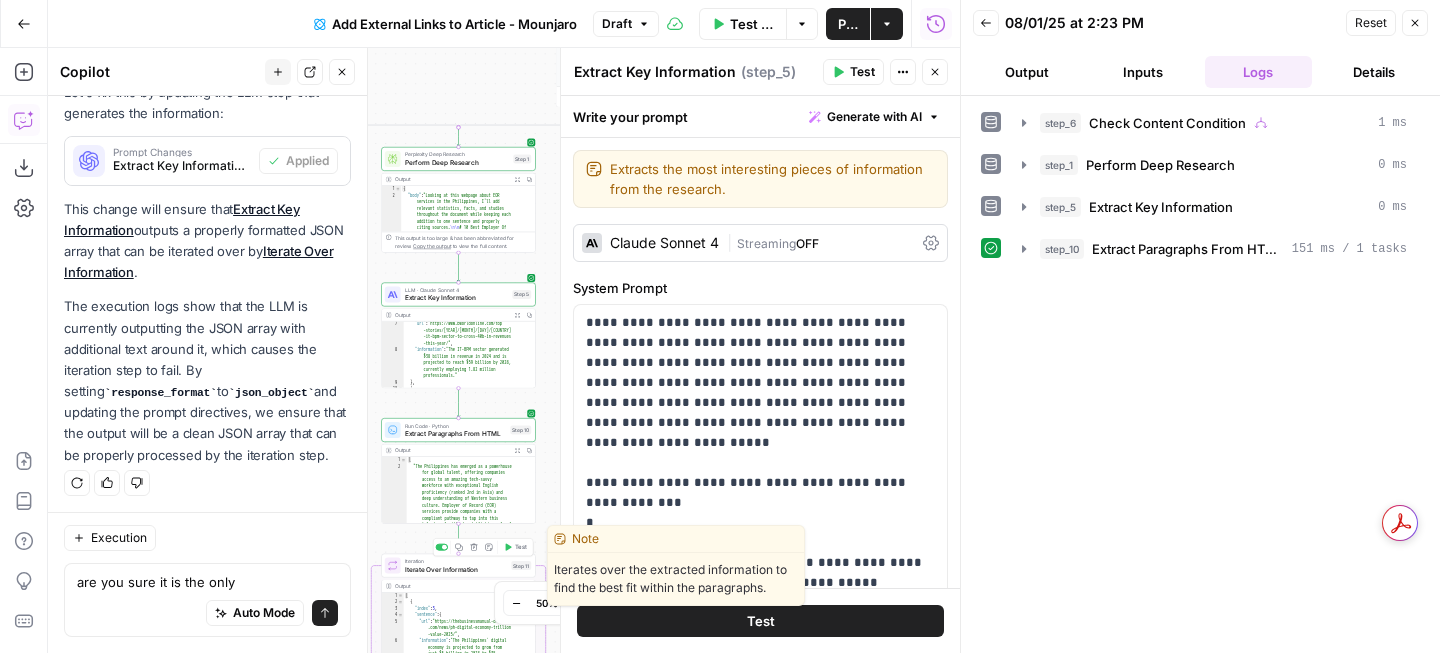 click on "Test" at bounding box center (521, 547) 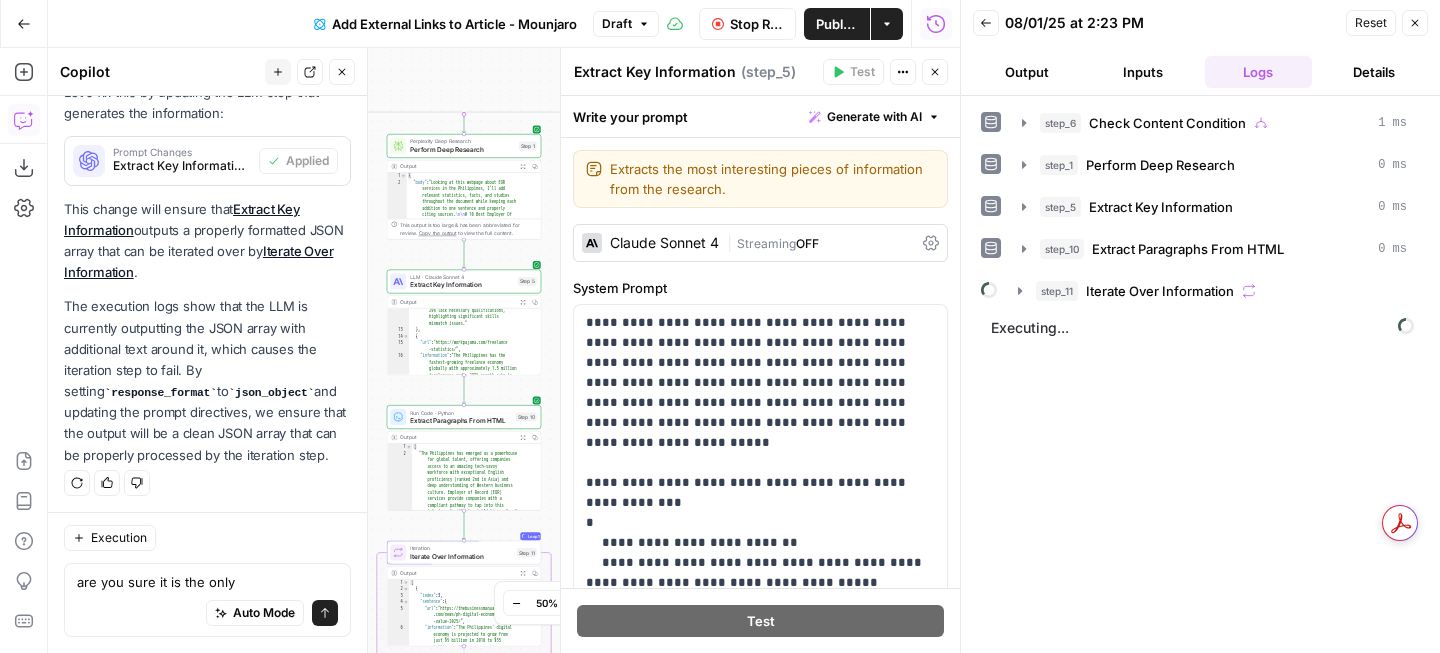 scroll, scrollTop: 370, scrollLeft: 0, axis: vertical 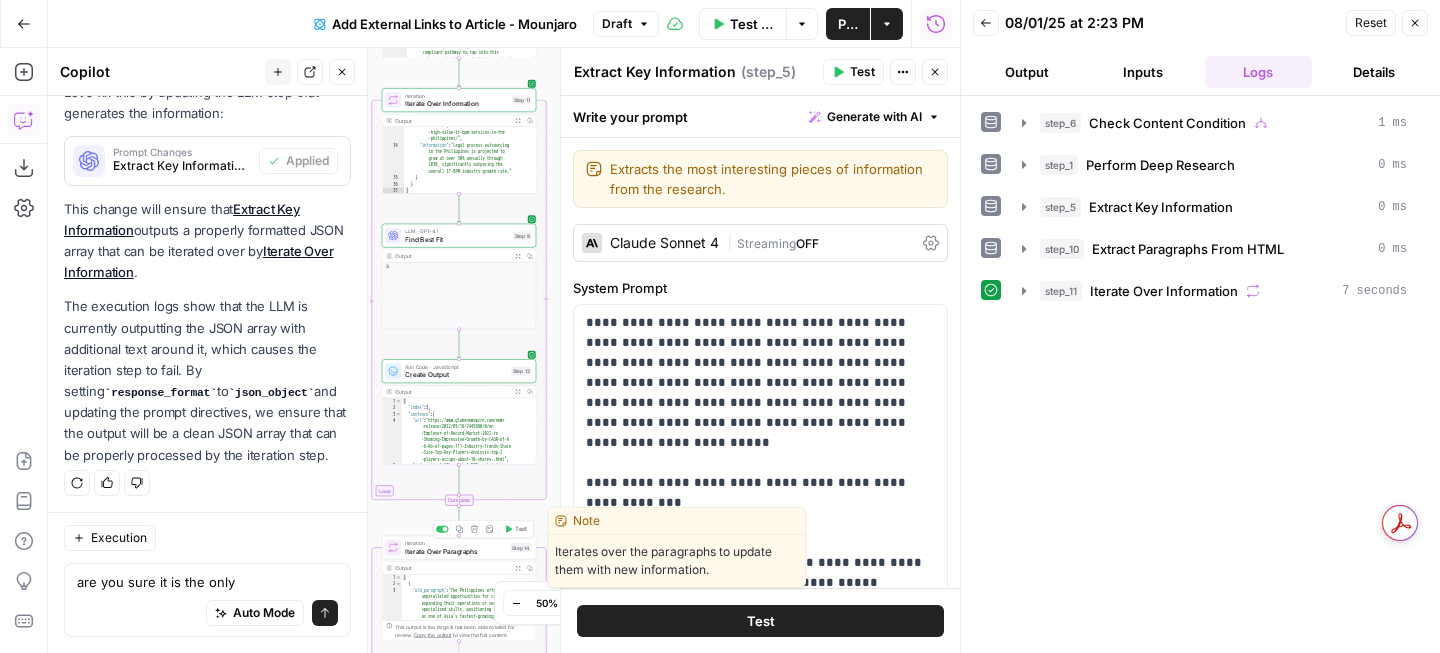 click on "Test" at bounding box center (515, 529) 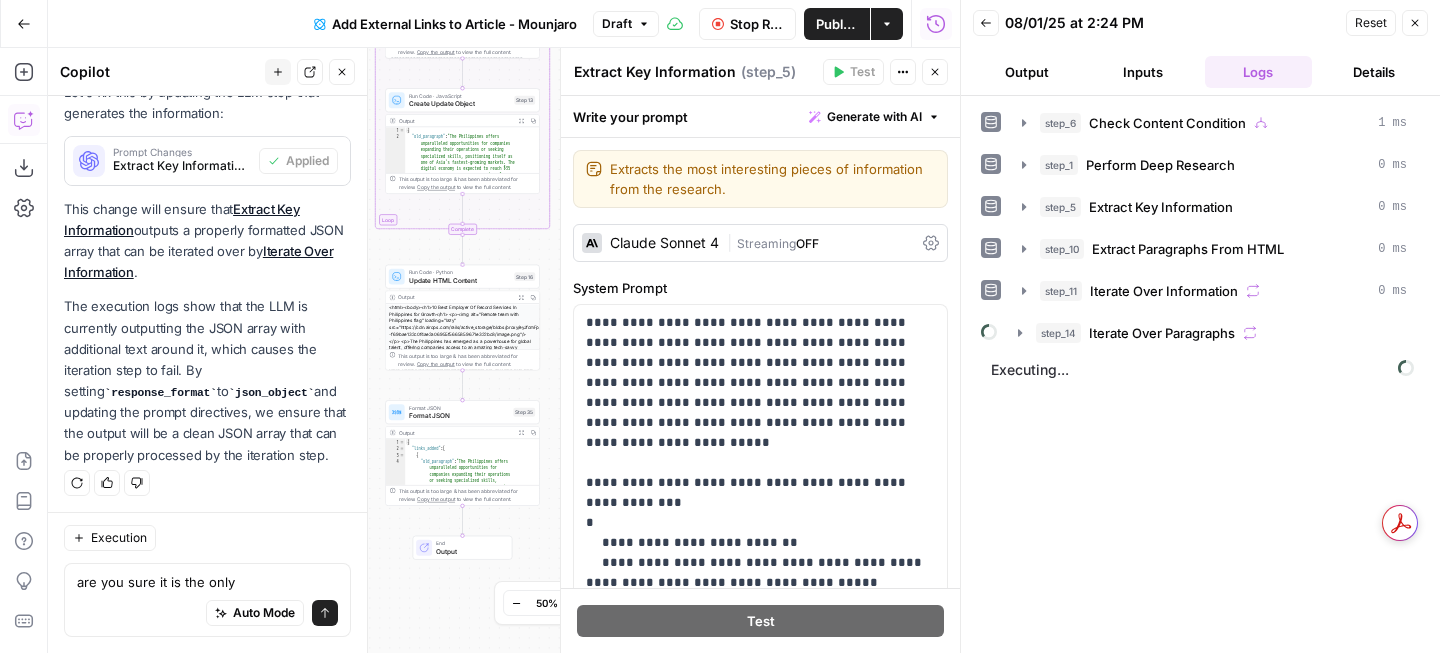 click on "Inputs" at bounding box center (1143, 72) 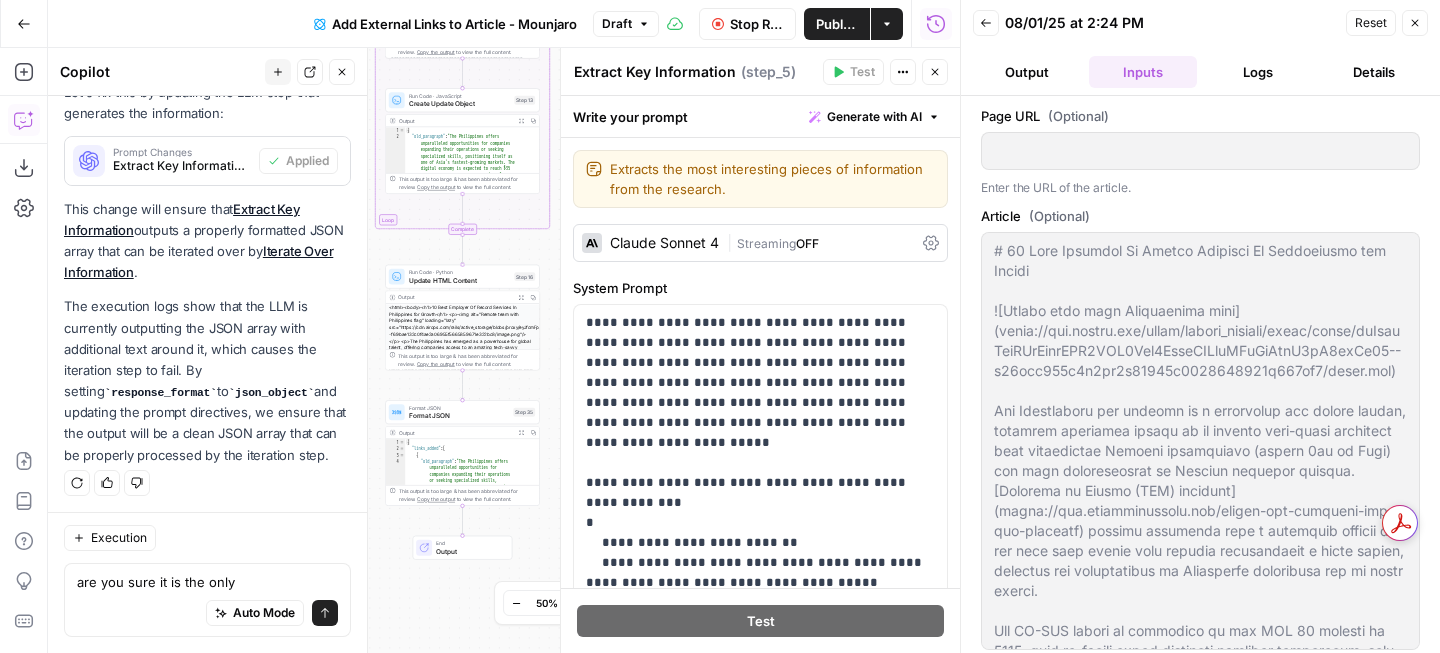 click on "Output" at bounding box center (1027, 72) 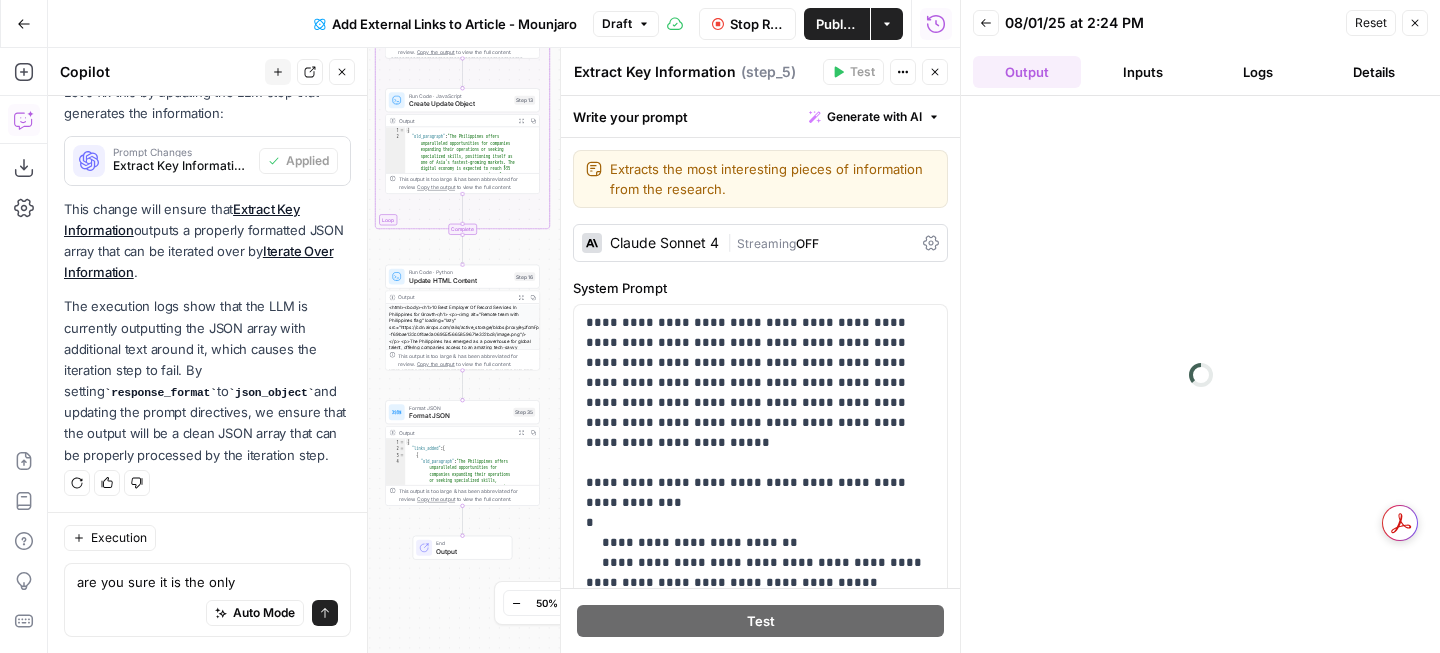 click on "Logs" at bounding box center (1259, 72) 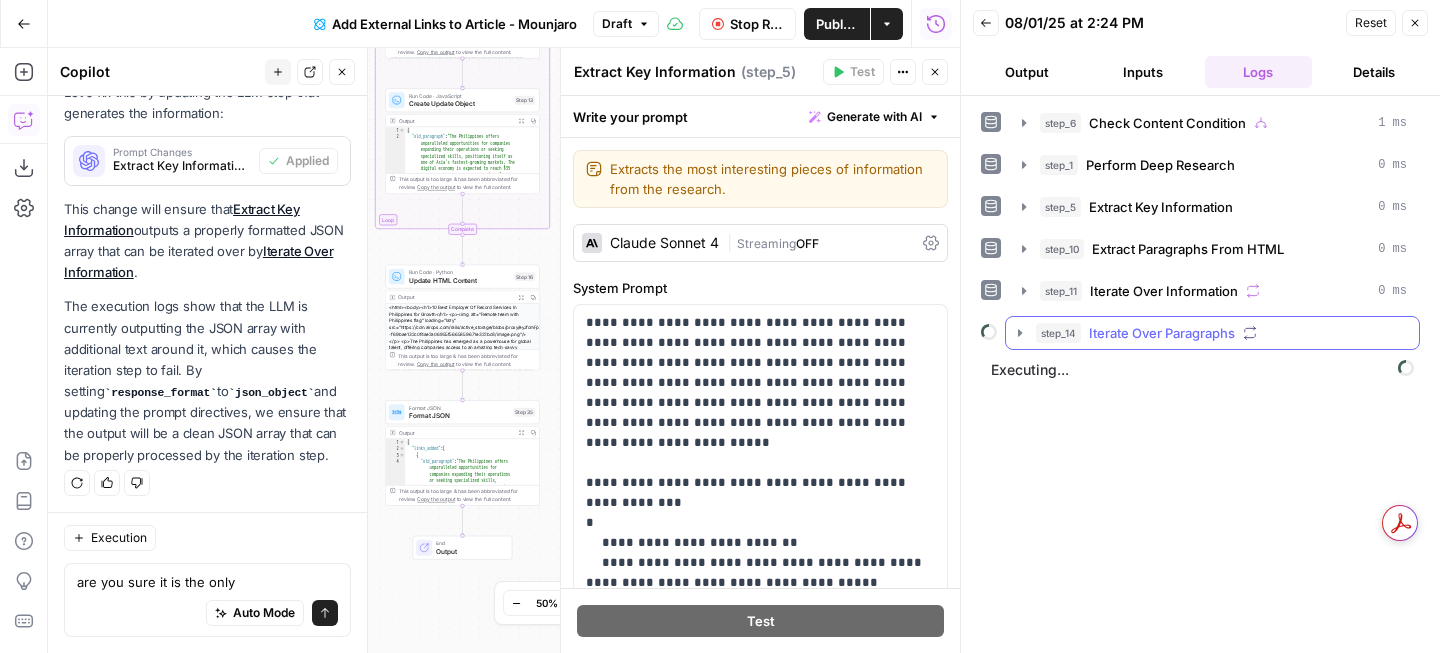 click 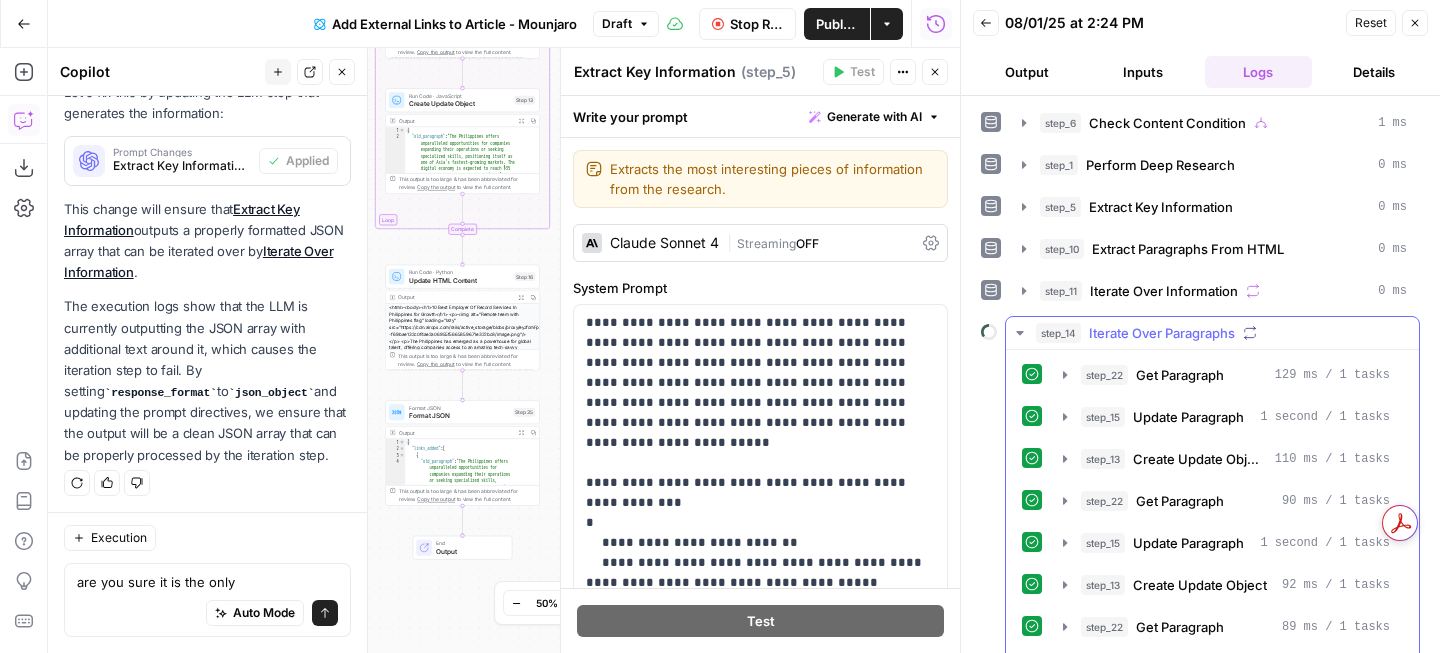 click 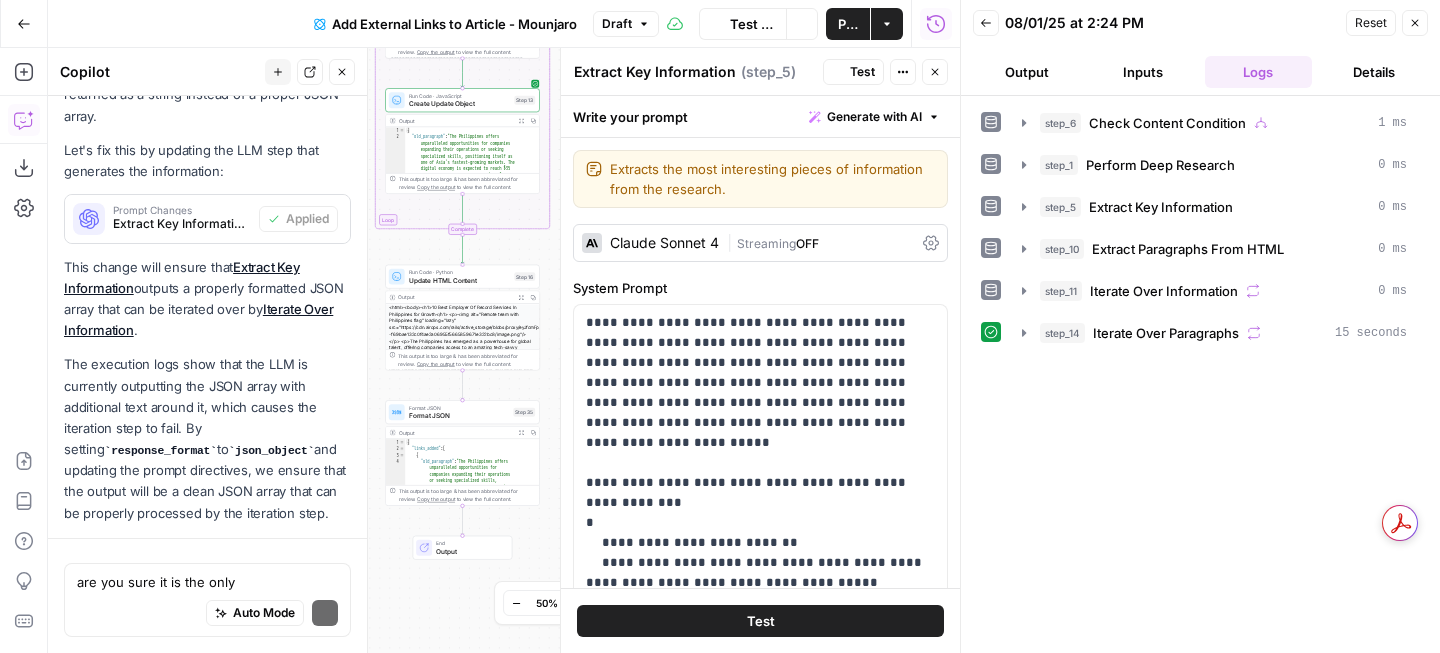 scroll, scrollTop: 1529, scrollLeft: 0, axis: vertical 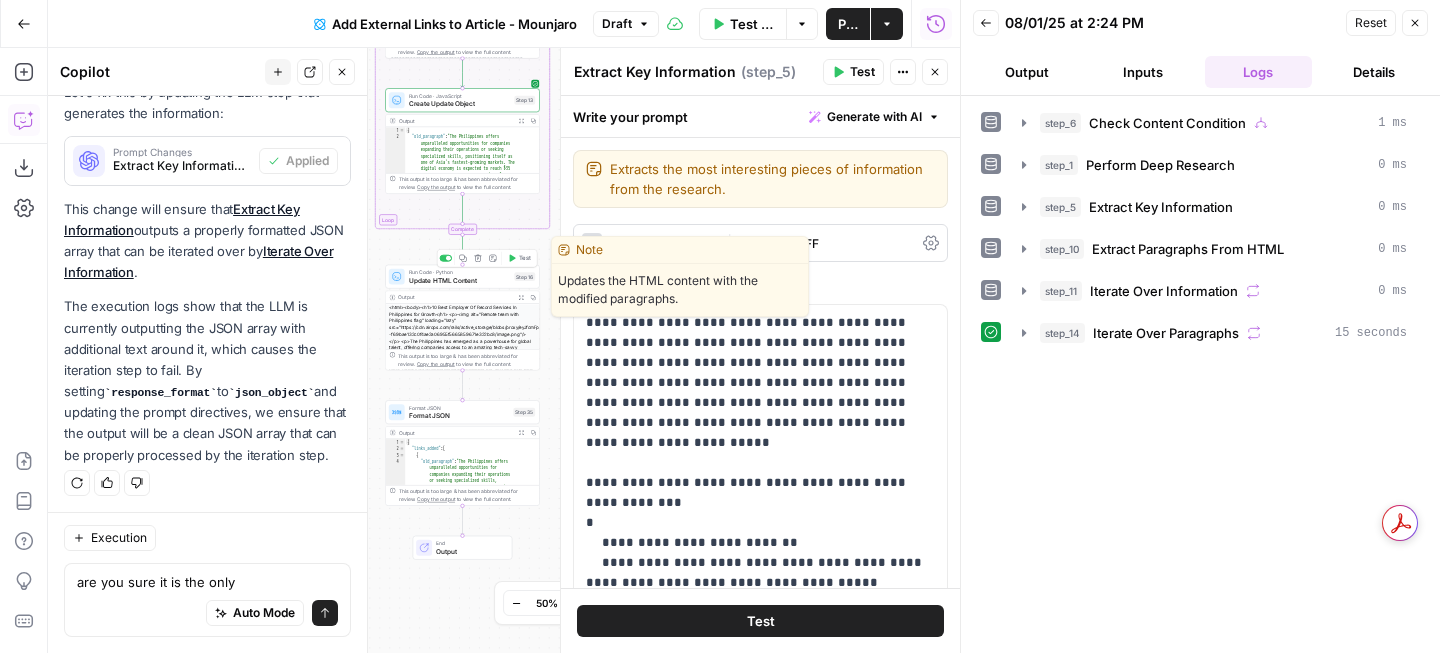 click 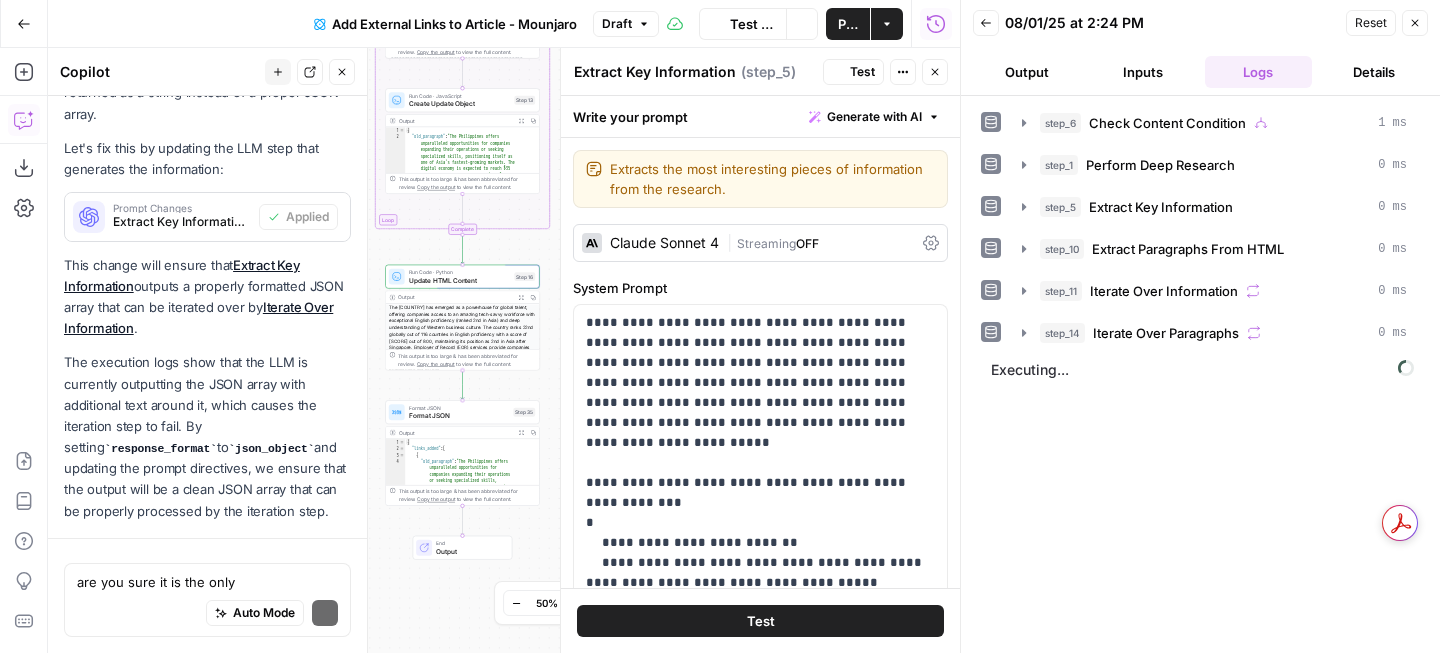 scroll, scrollTop: 1529, scrollLeft: 0, axis: vertical 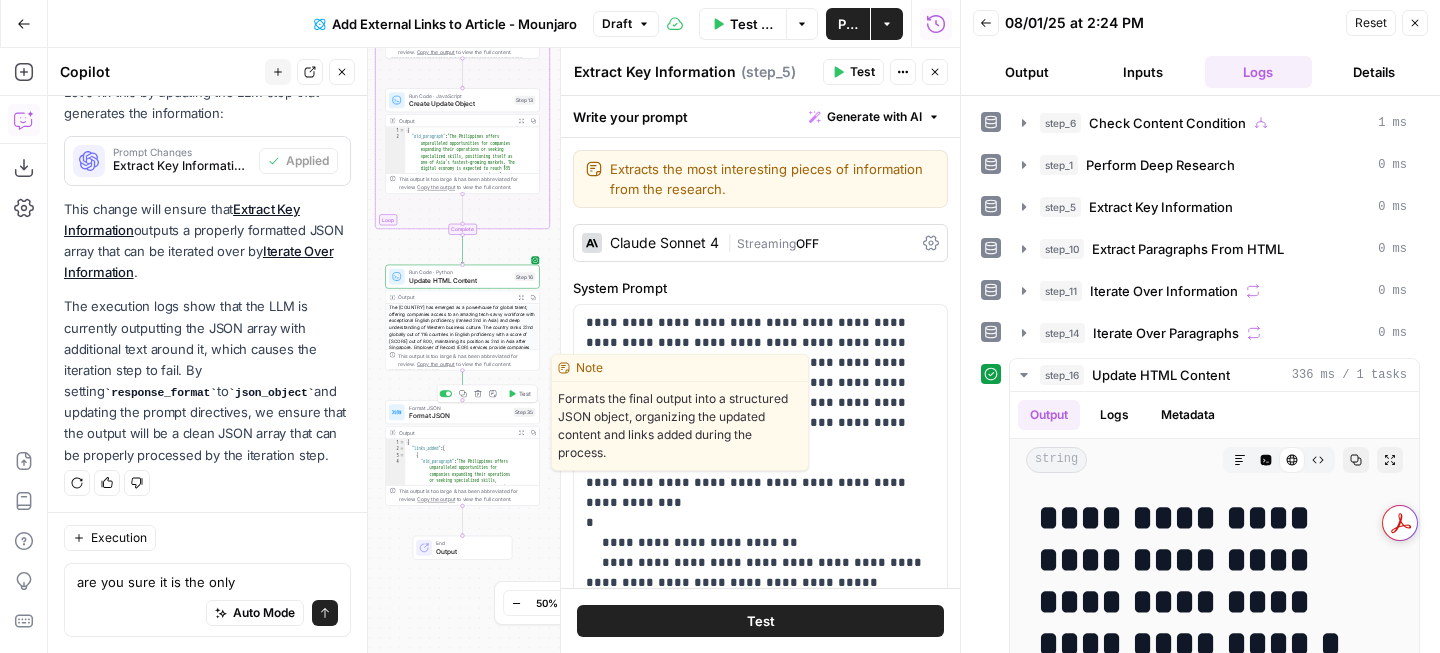 click 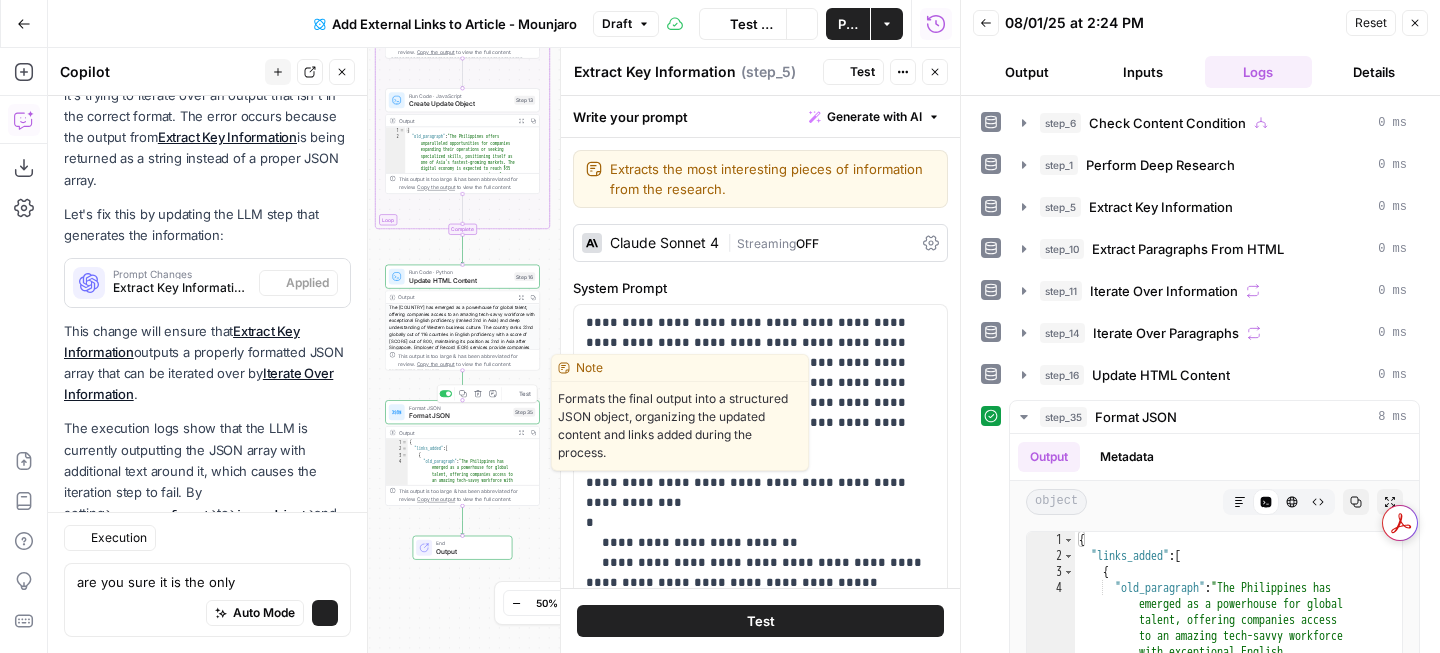 scroll, scrollTop: 1529, scrollLeft: 0, axis: vertical 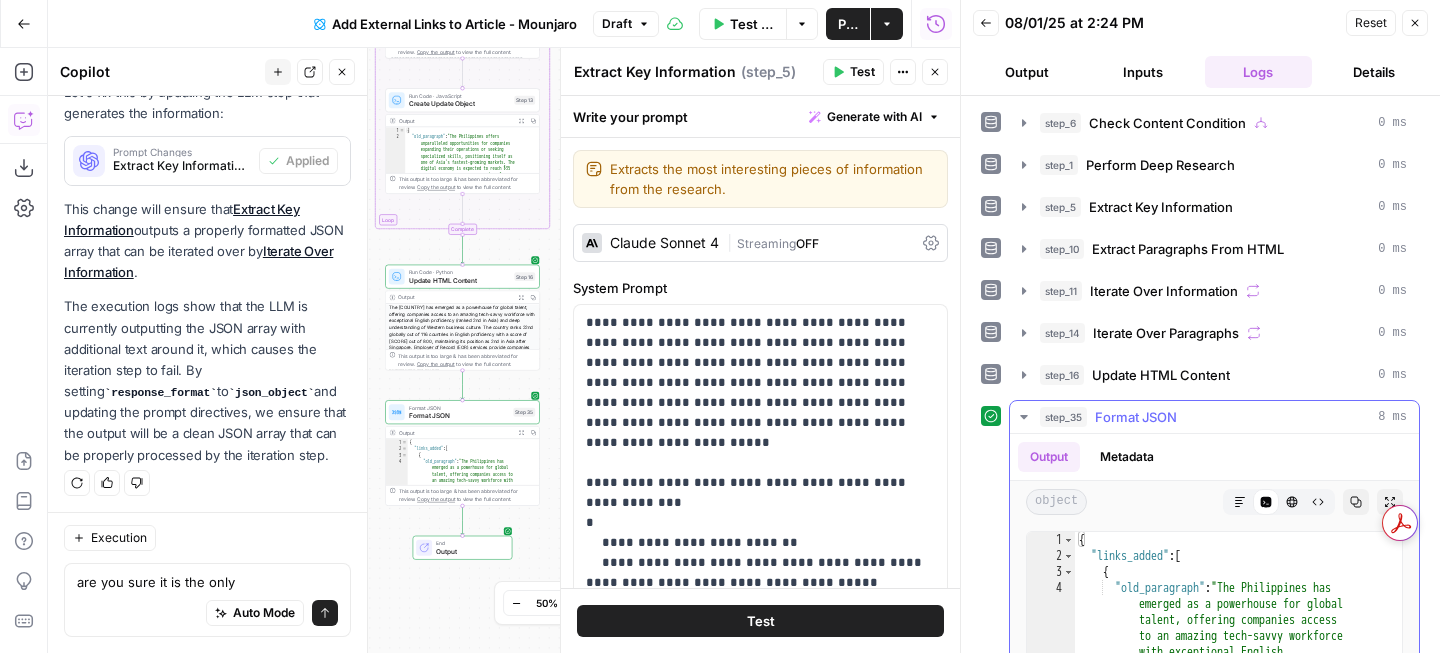 click 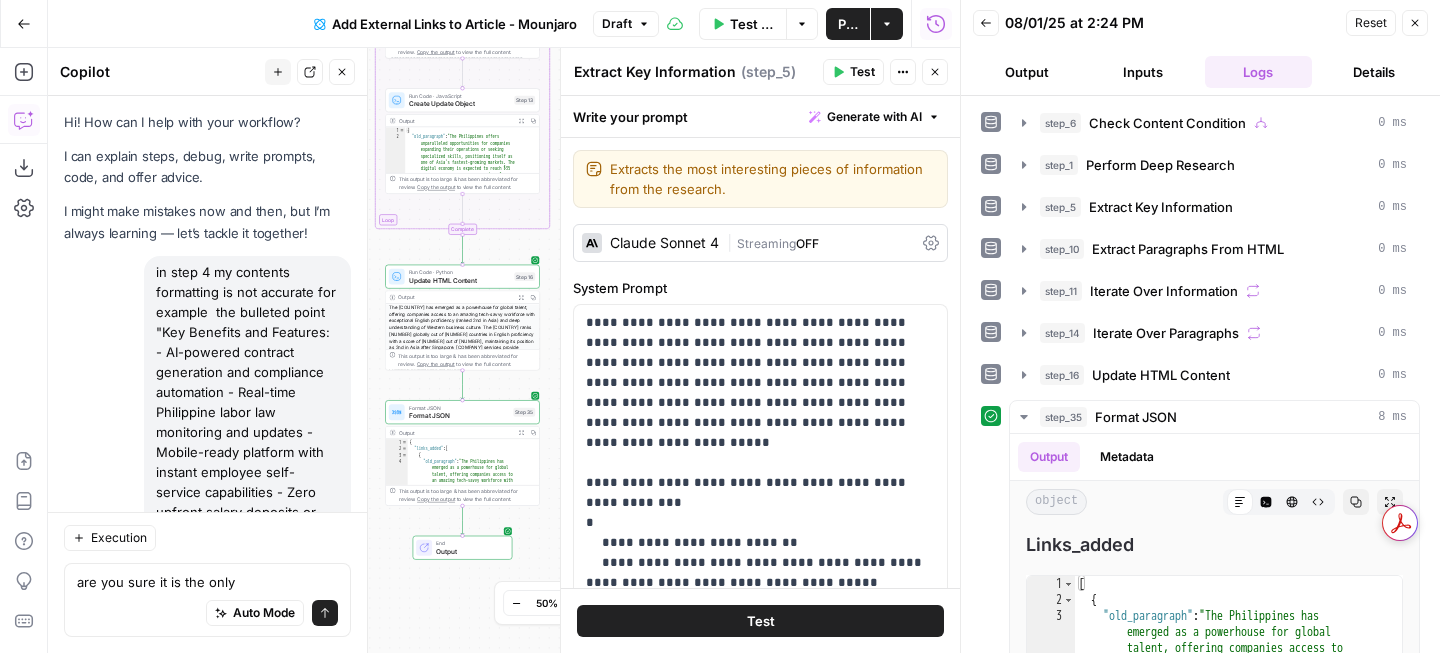 scroll, scrollTop: 0, scrollLeft: 0, axis: both 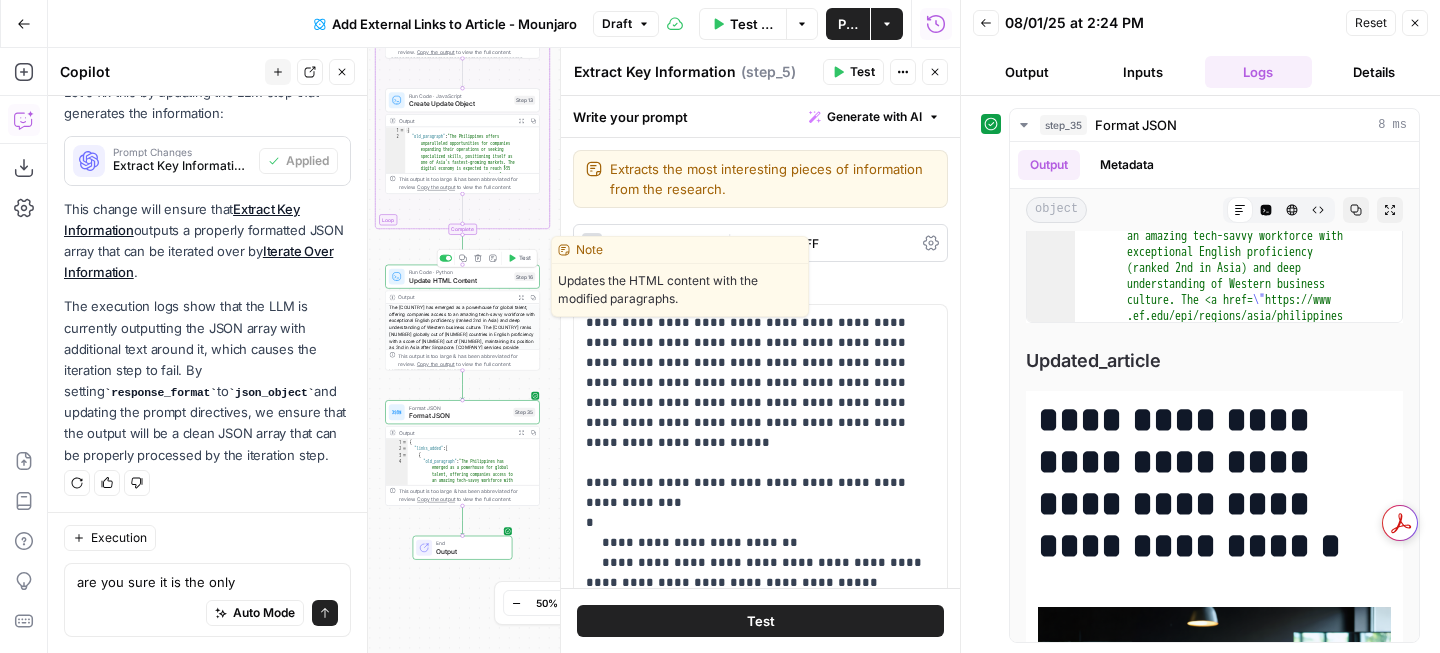 click on "Update HTML Content" at bounding box center [460, 280] 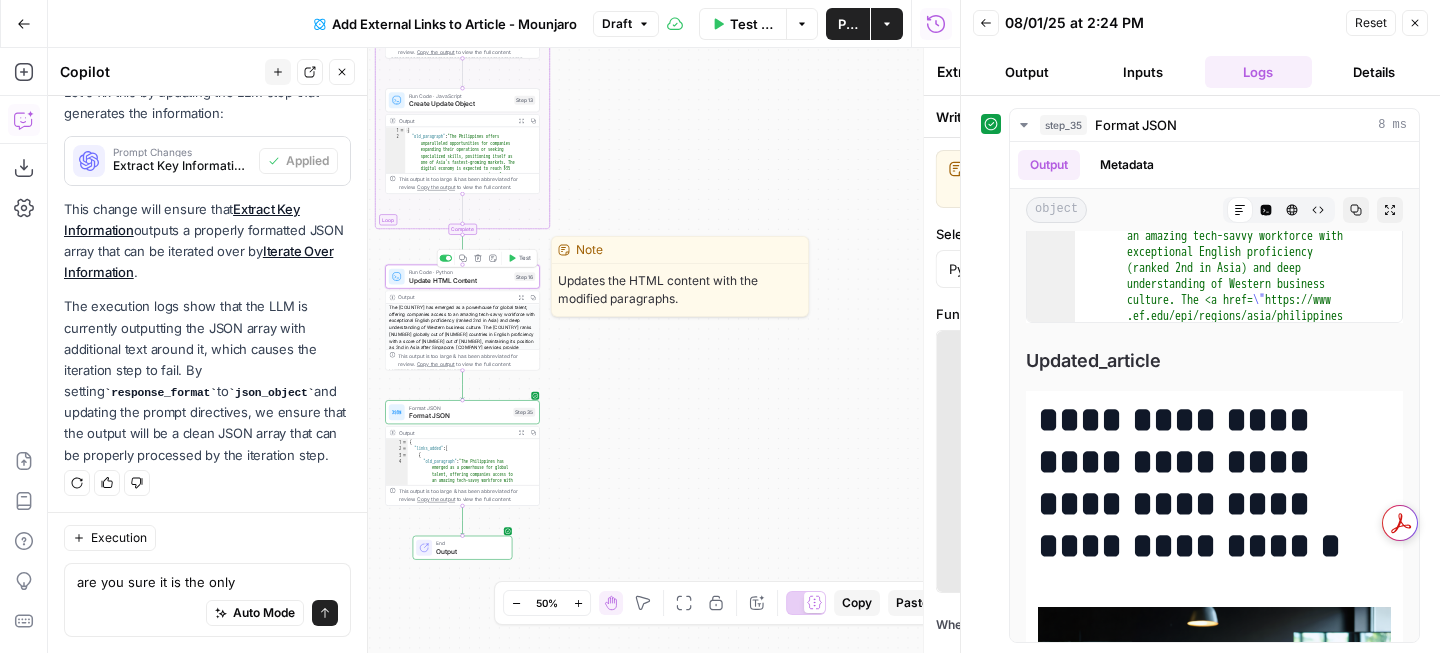type on "Update HTML Content" 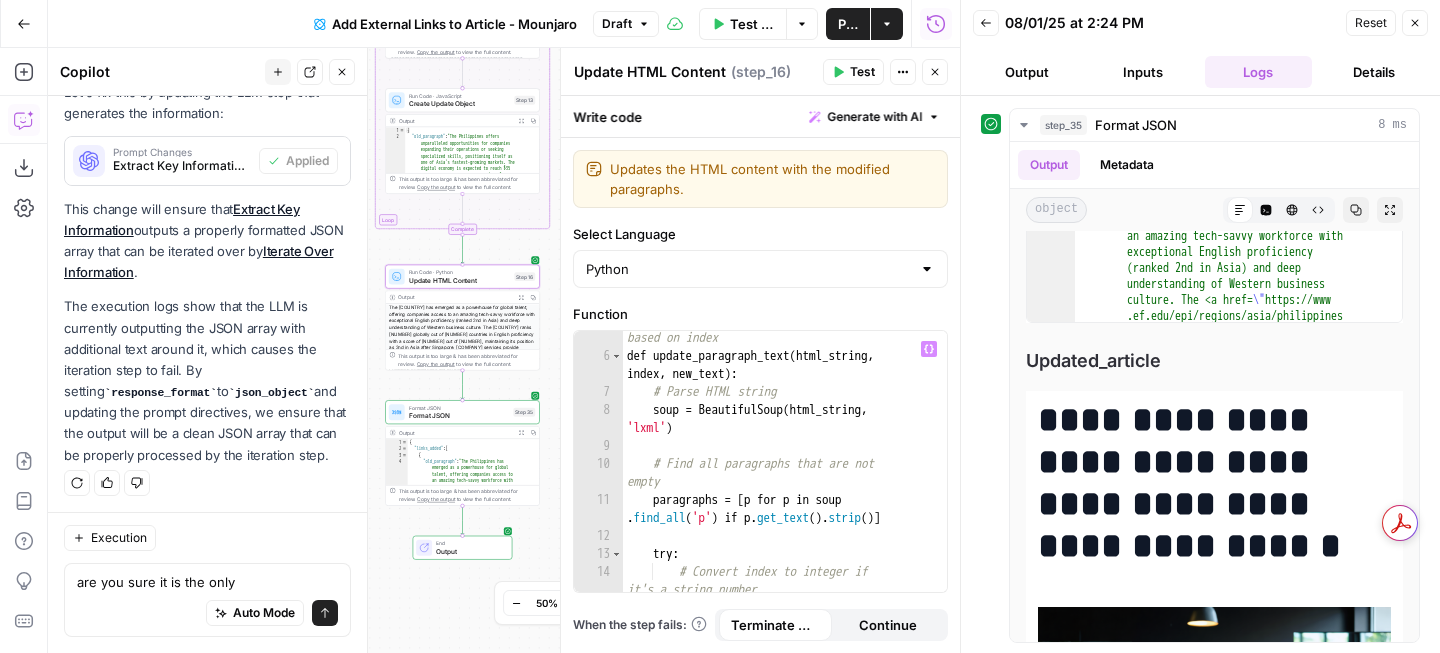 scroll, scrollTop: 92, scrollLeft: 0, axis: vertical 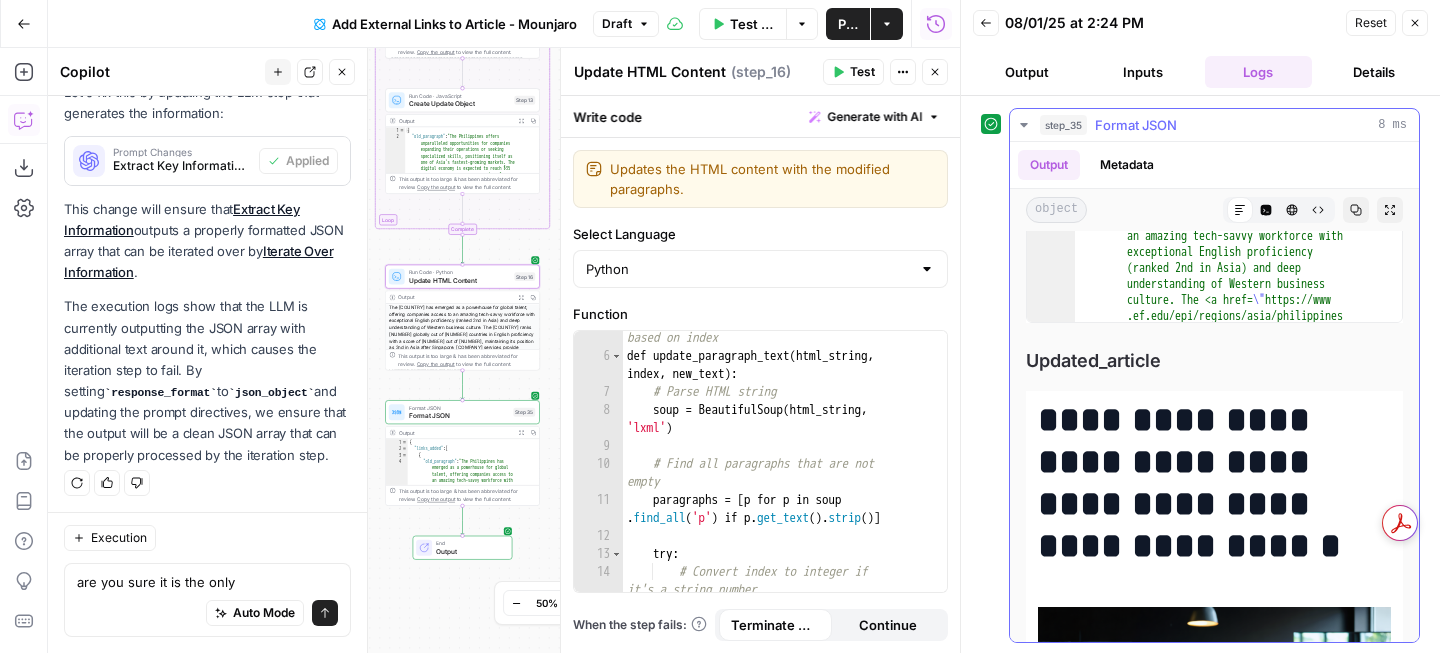 click 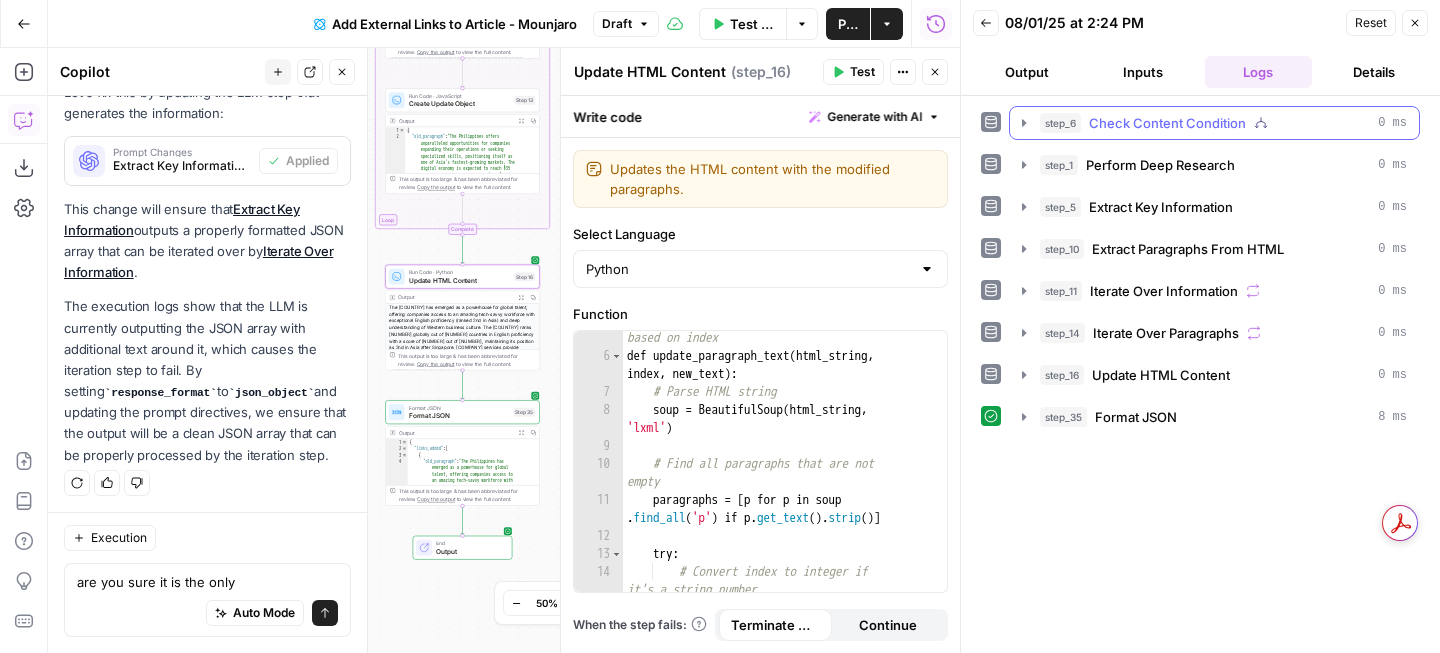 scroll, scrollTop: 0, scrollLeft: 0, axis: both 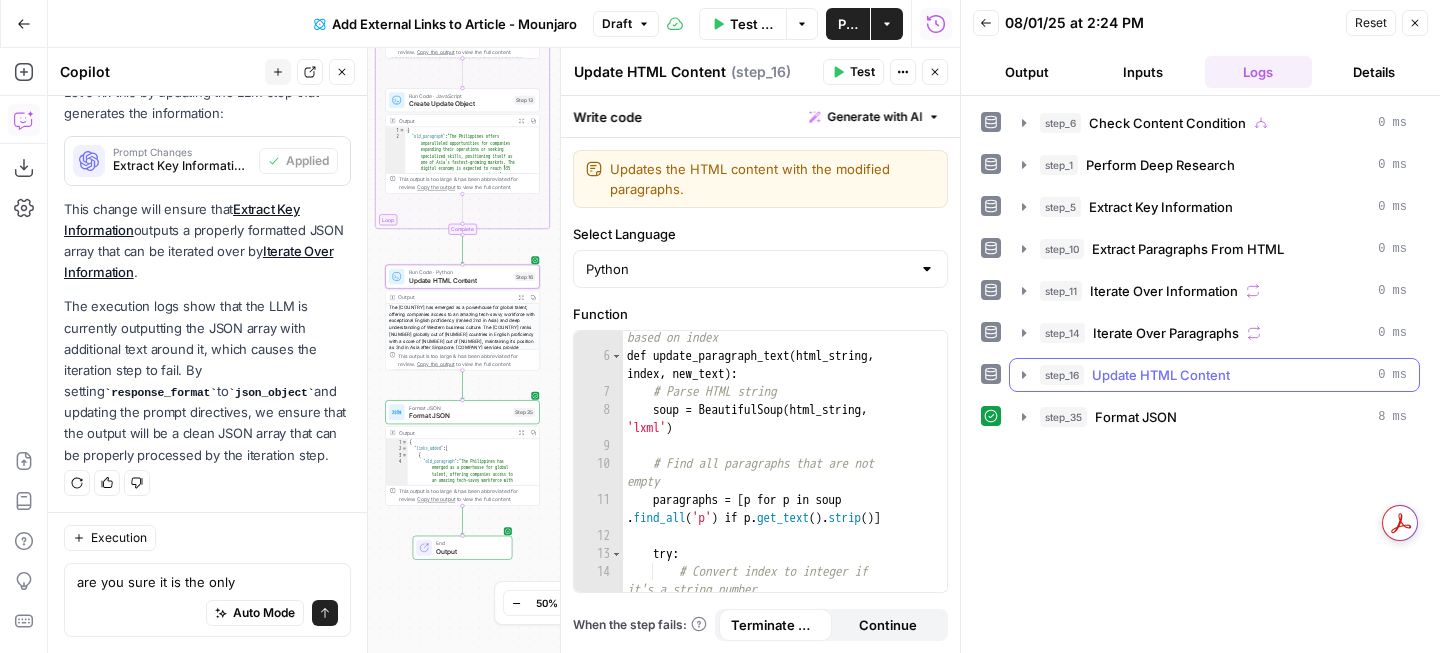 click 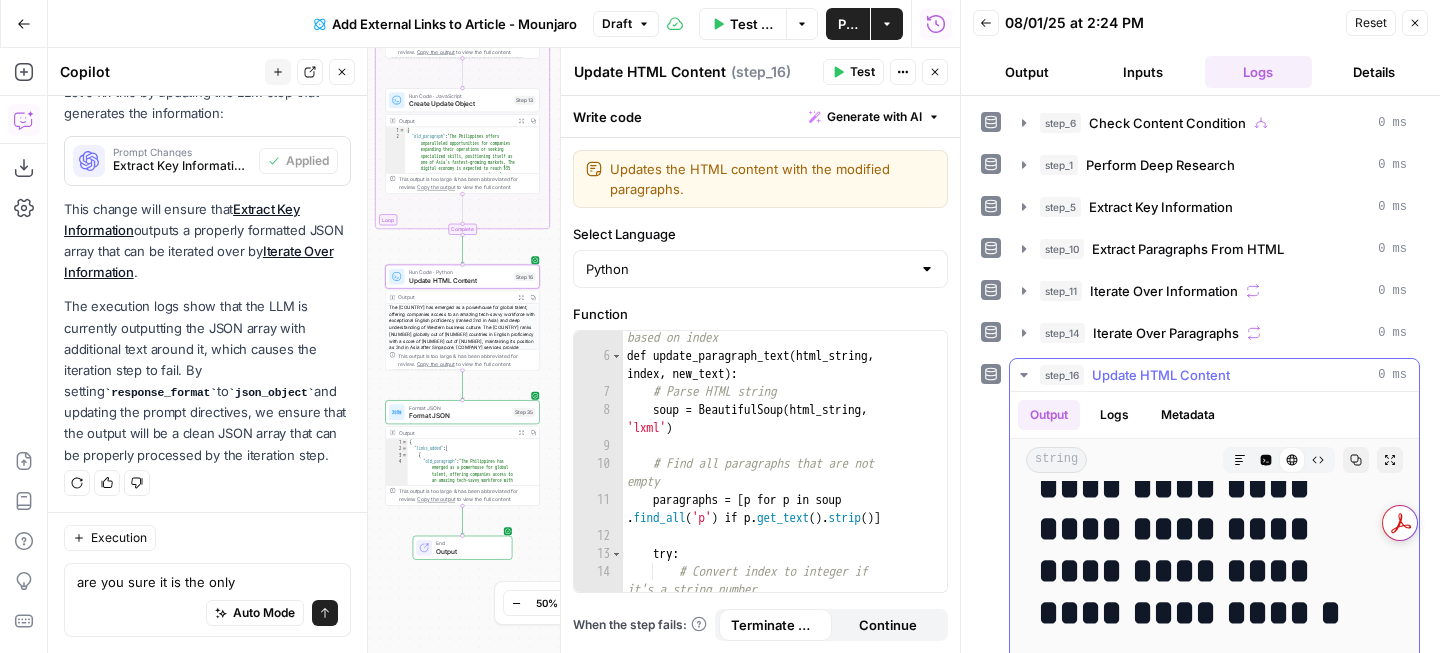 scroll, scrollTop: 0, scrollLeft: 0, axis: both 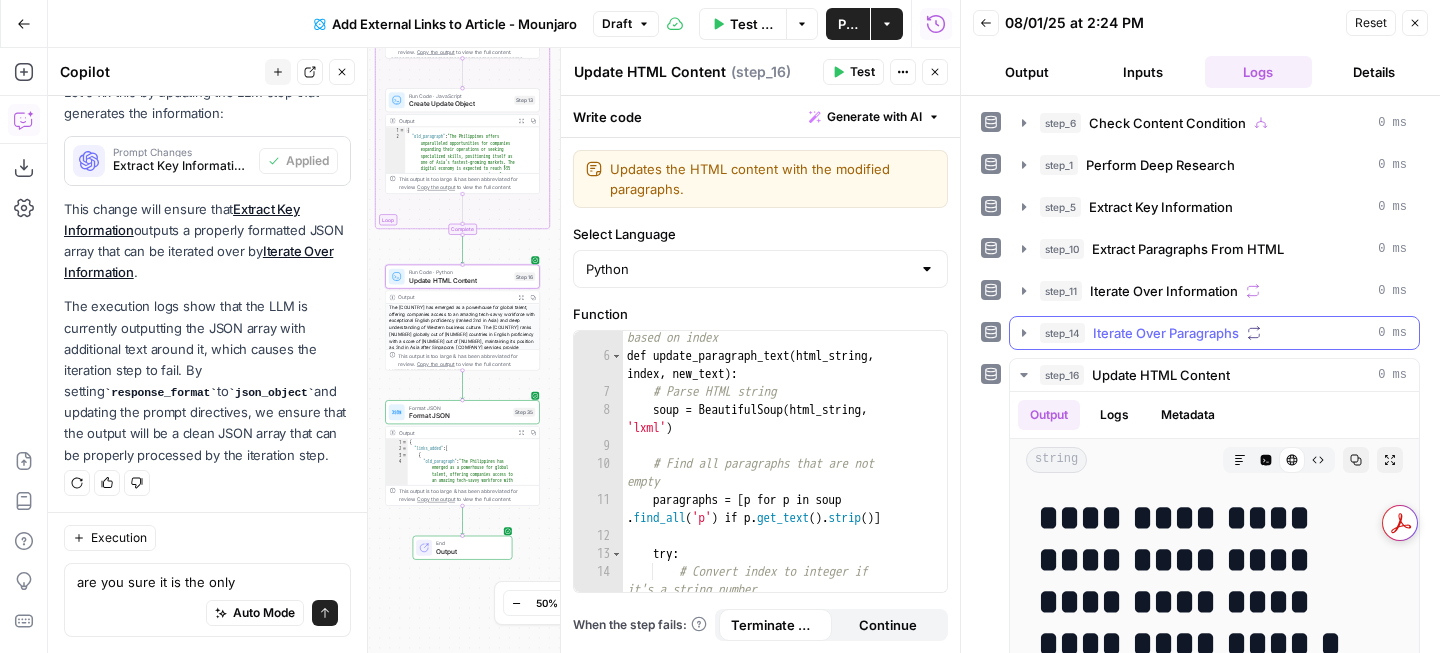 click 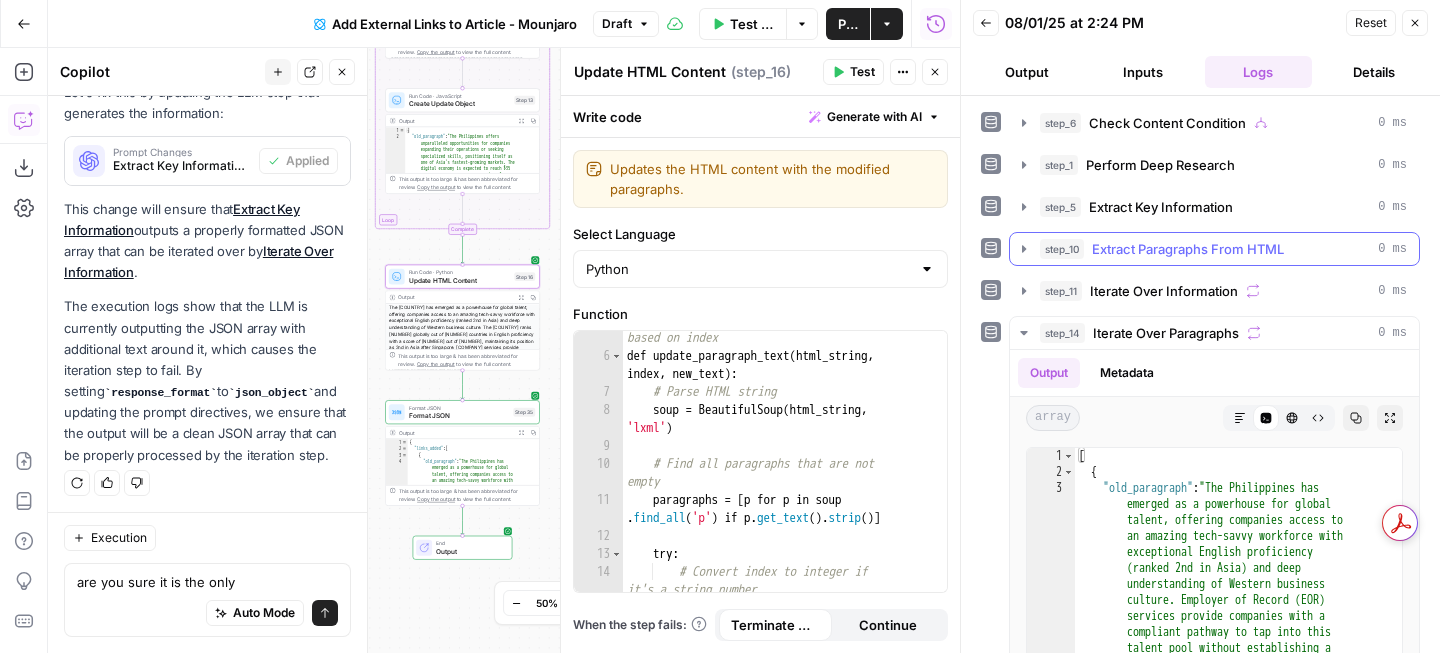 click 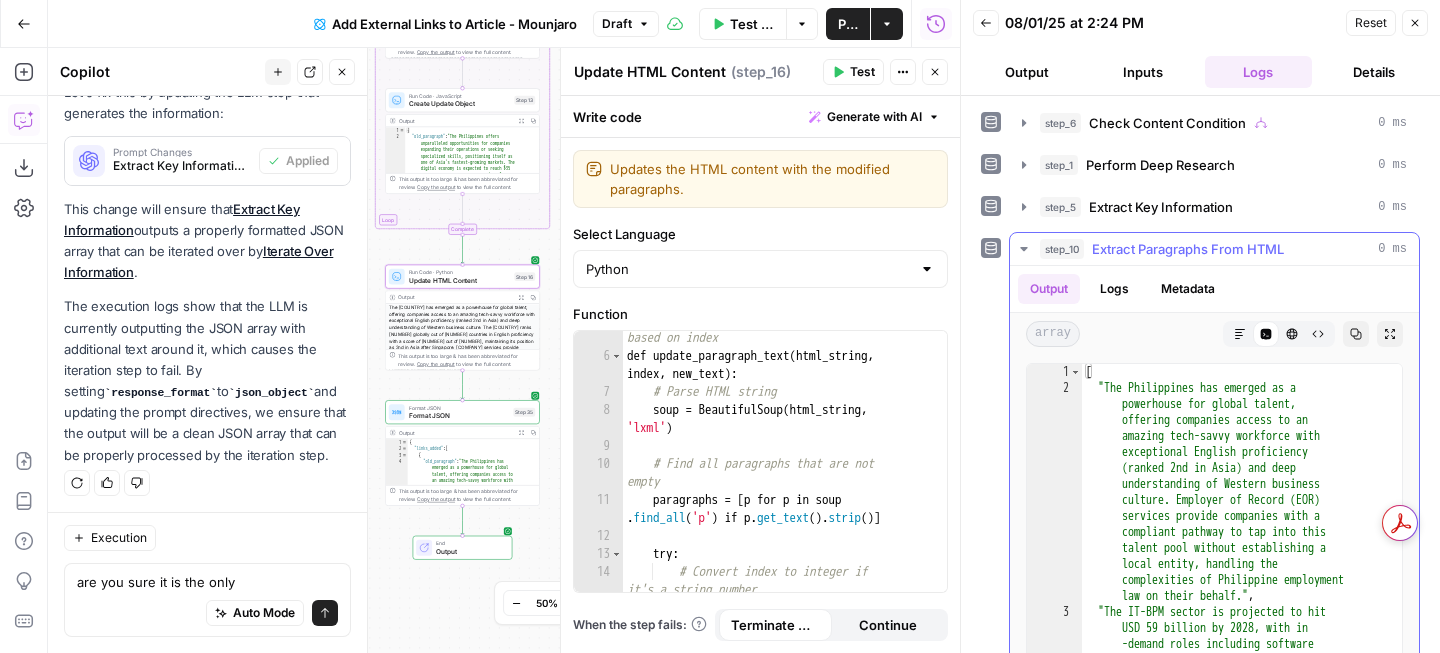 click on "Markdown" at bounding box center [1240, 334] 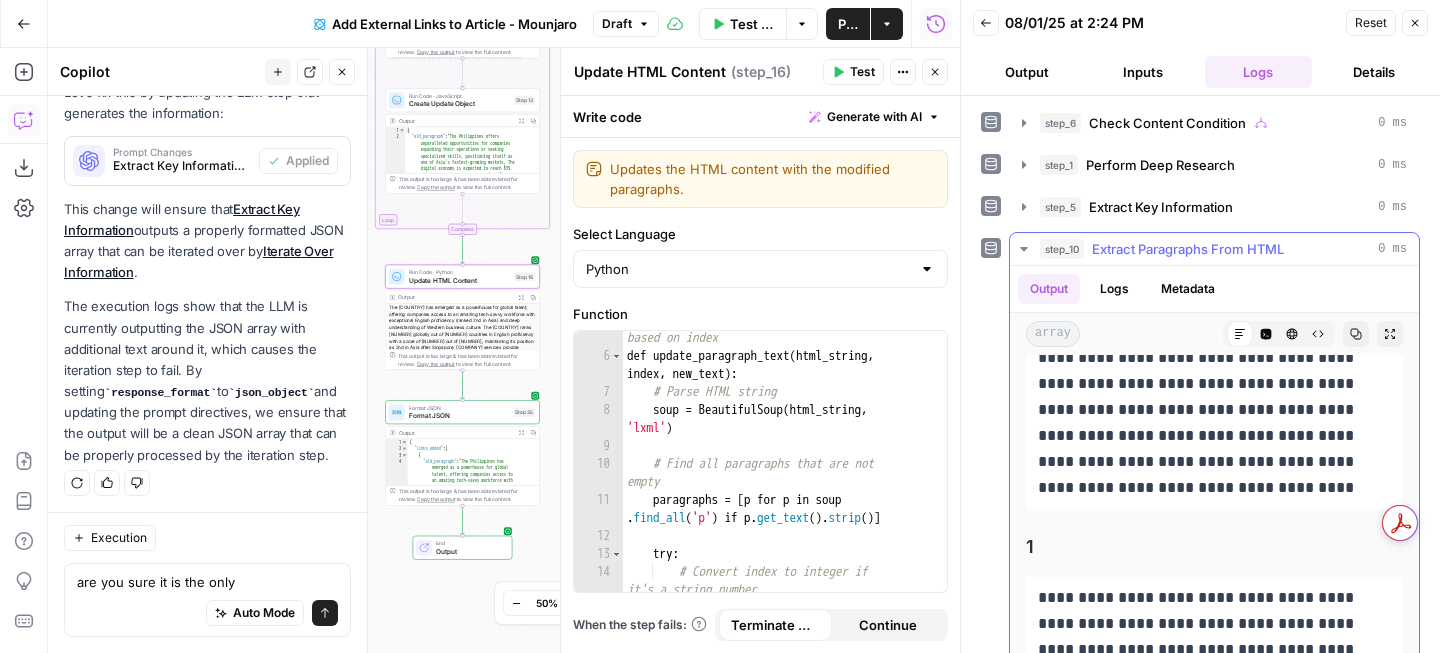 scroll, scrollTop: 332, scrollLeft: 0, axis: vertical 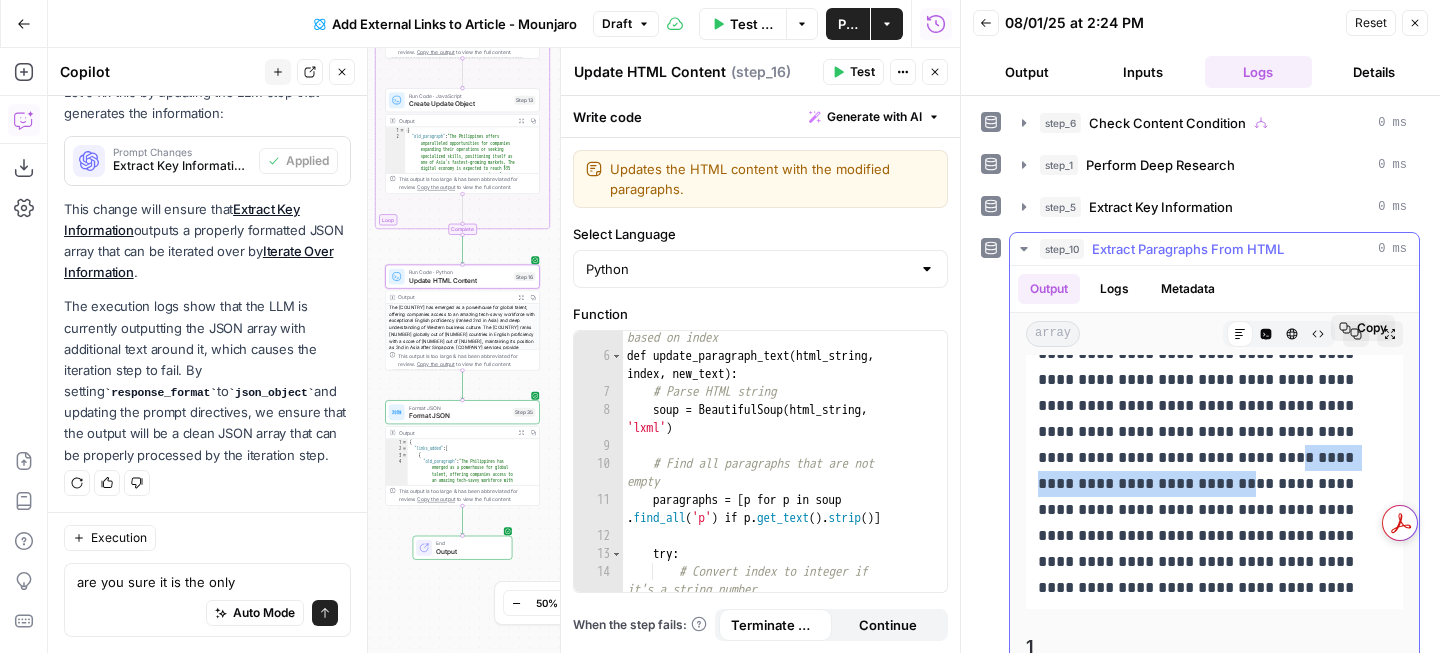drag, startPoint x: 1100, startPoint y: 480, endPoint x: 1164, endPoint y: 452, distance: 69.856995 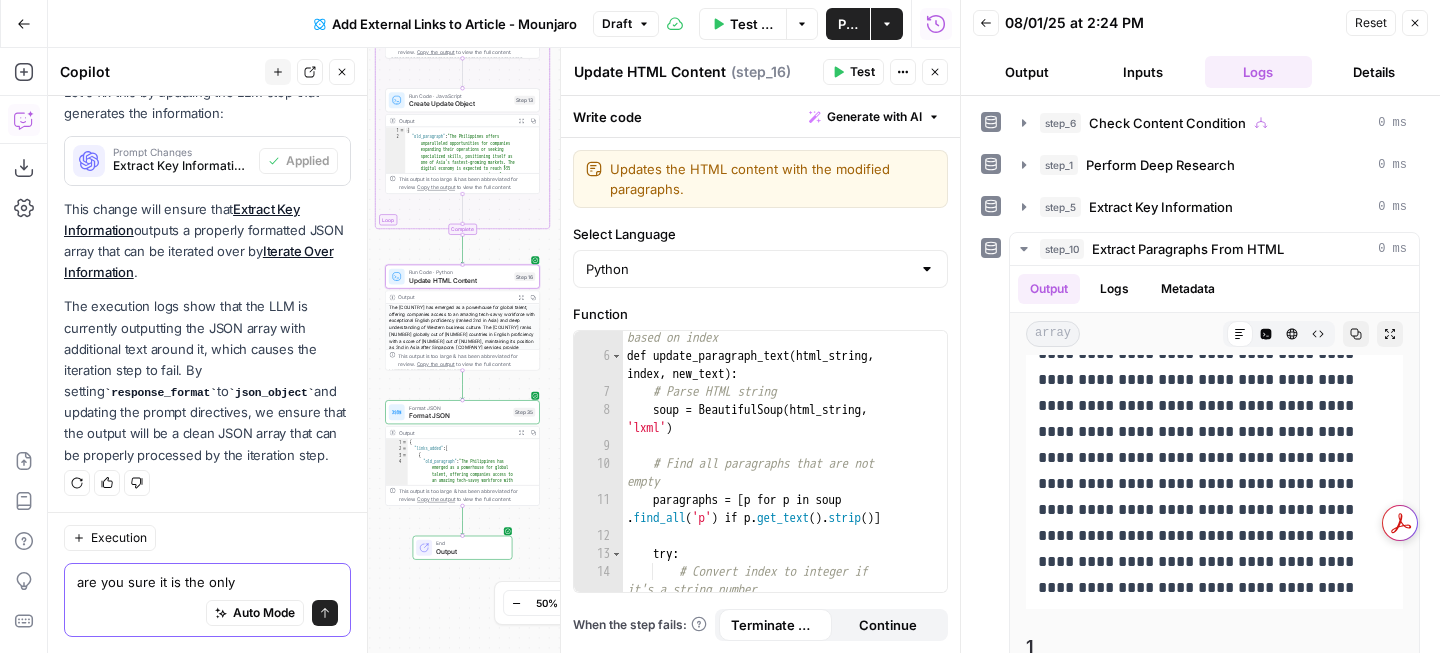 click on "are you sure it is the only" at bounding box center (207, 582) 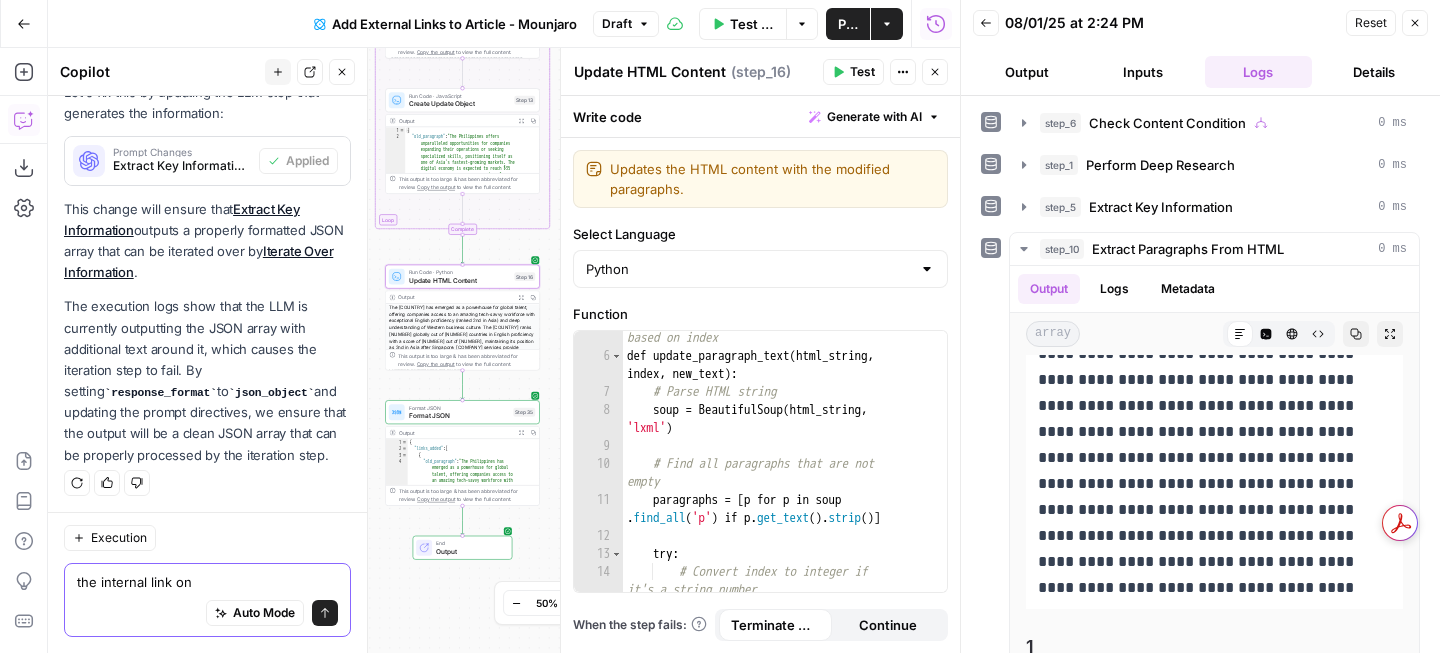 paste on "Employer of Record (EOR) services" 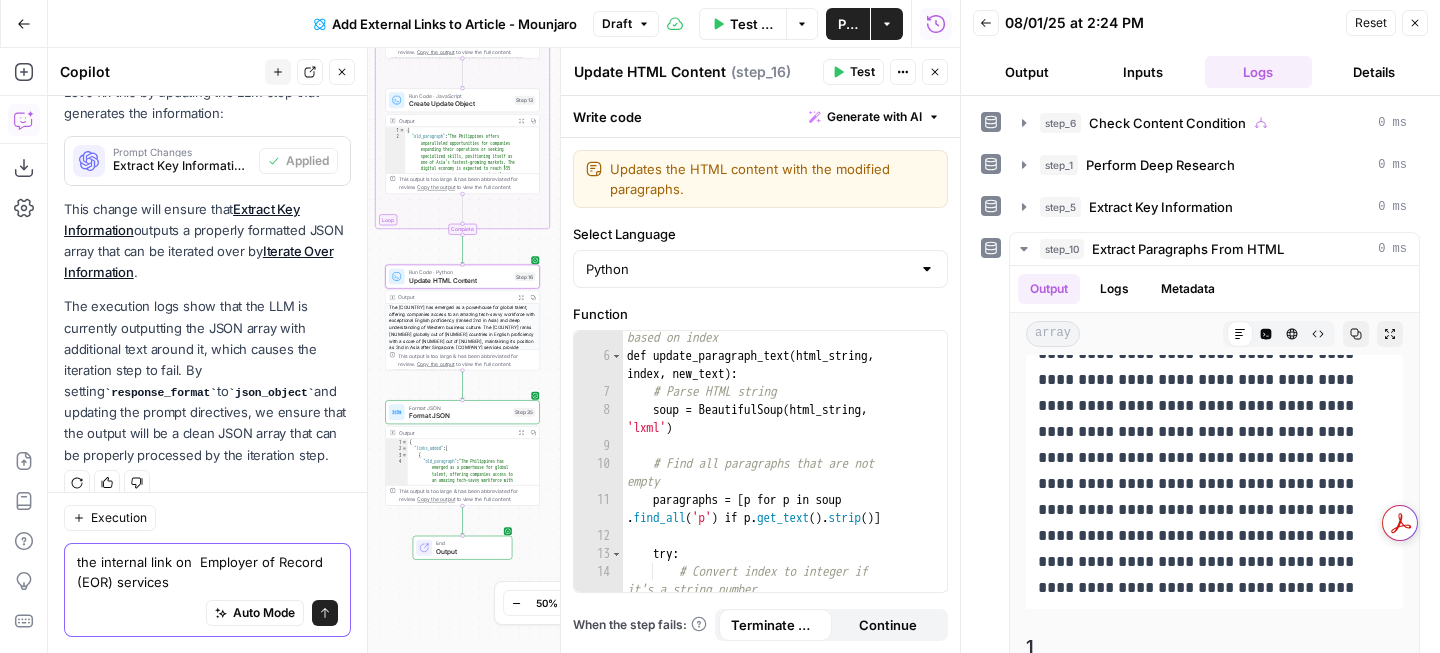 scroll, scrollTop: 1549, scrollLeft: 0, axis: vertical 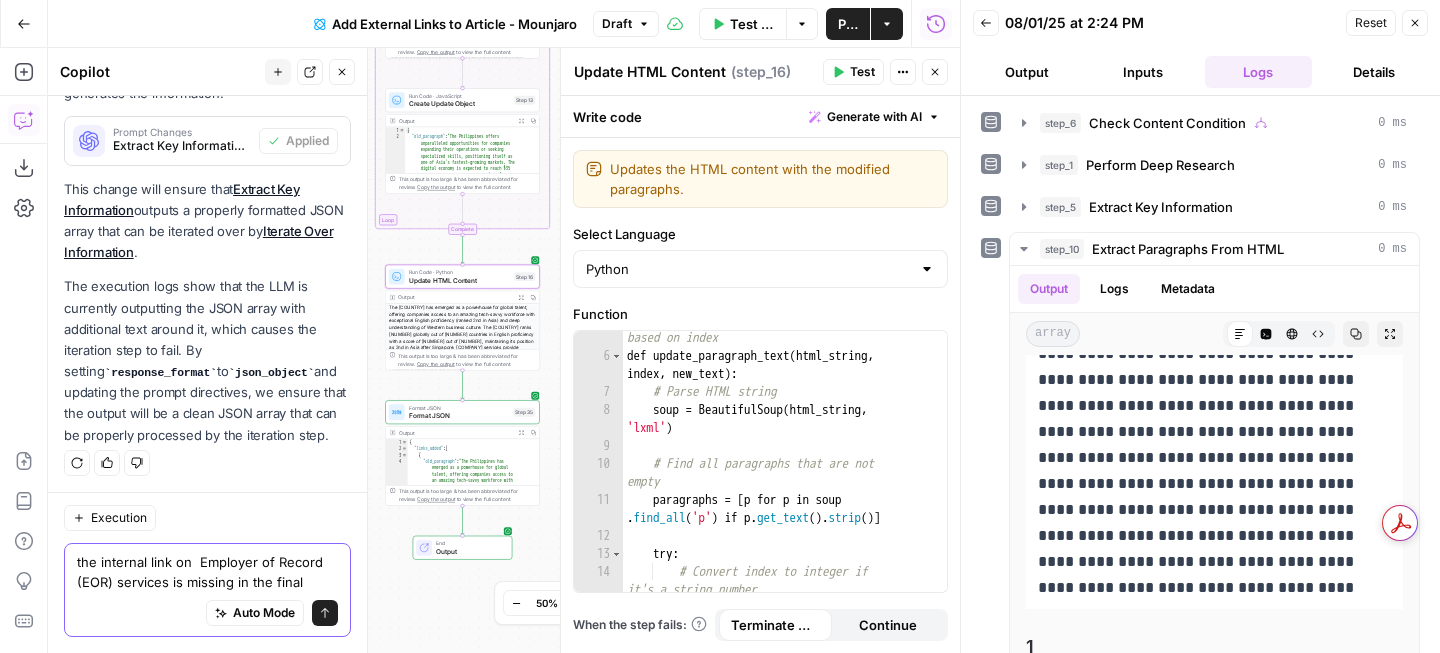 type on "the internal link on  Employer of Record (EOR) services is missing in the final output" 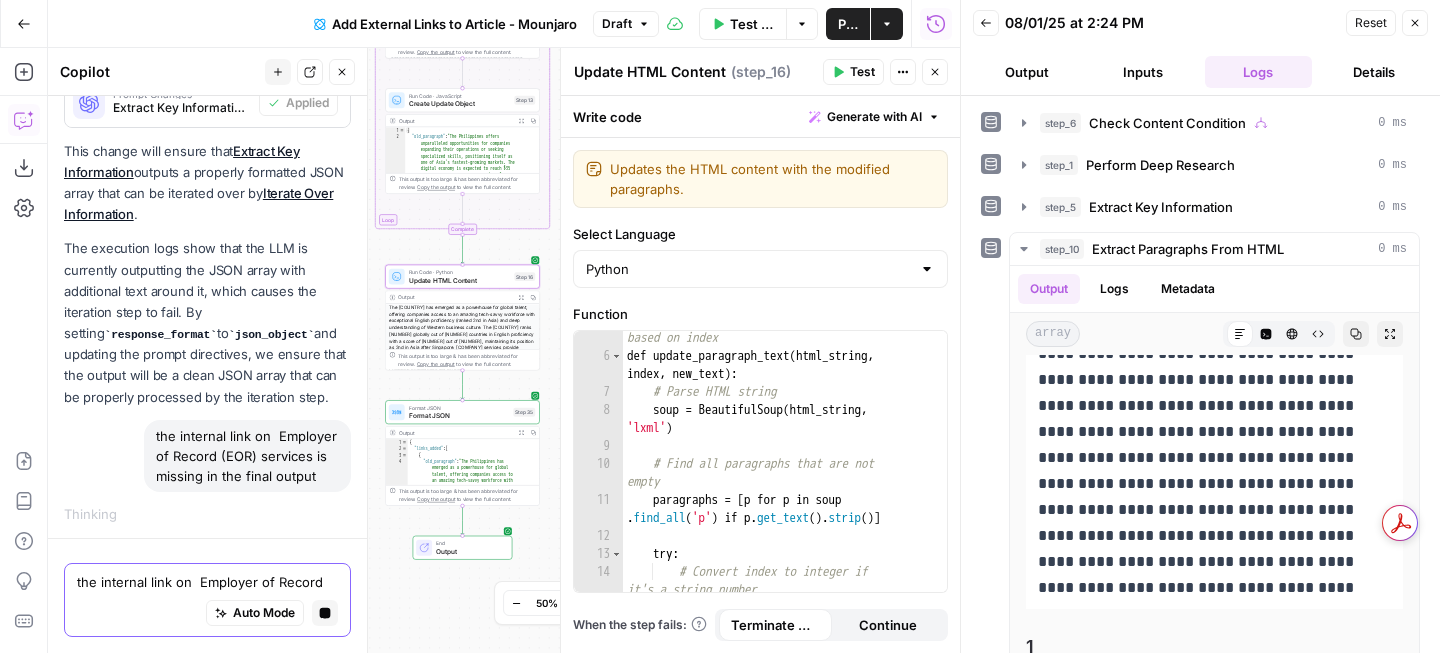 scroll, scrollTop: 1523, scrollLeft: 0, axis: vertical 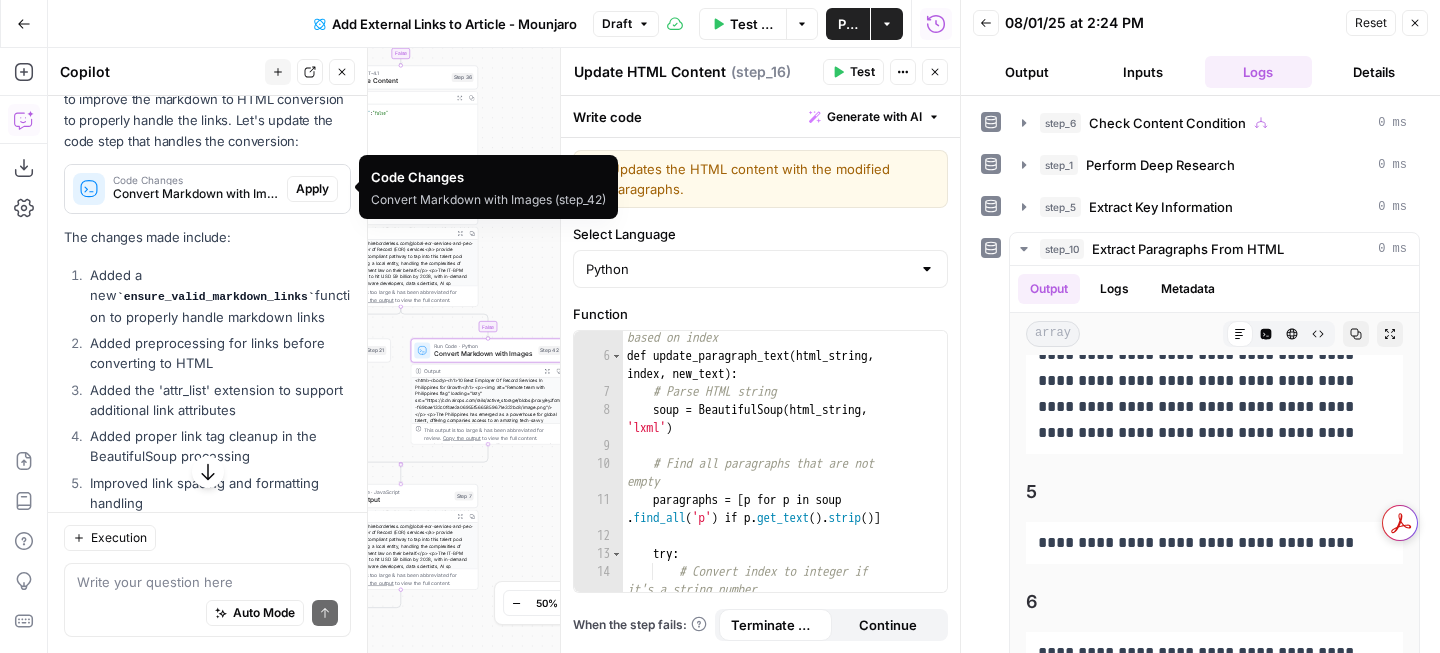 click on "Code Changes" at bounding box center (196, 180) 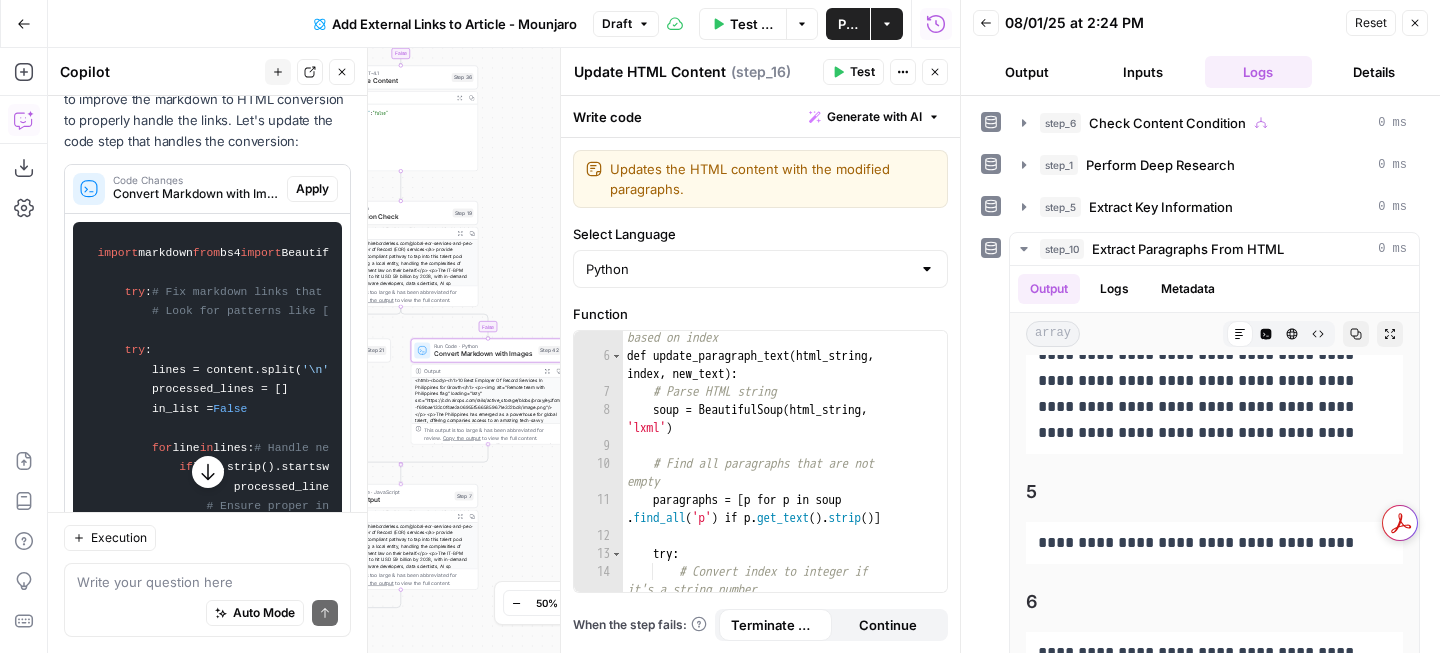 click on "Code Changes" at bounding box center (196, 180) 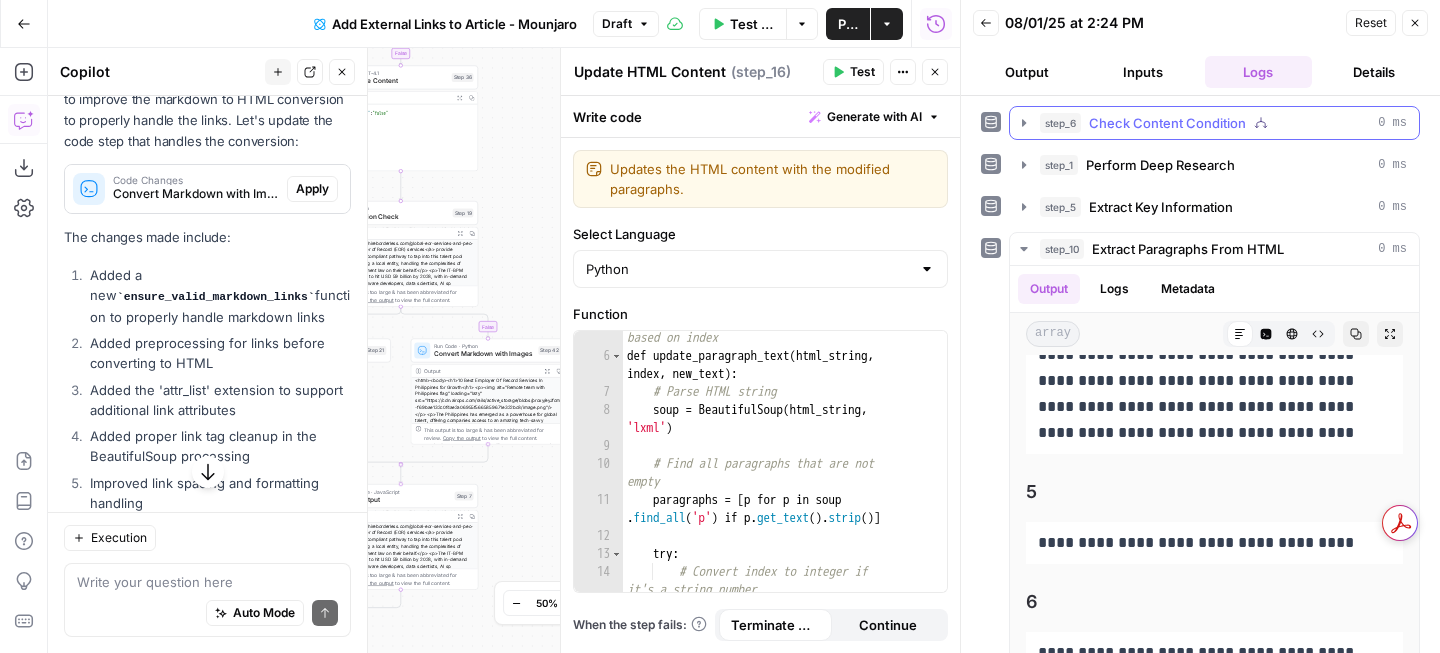click 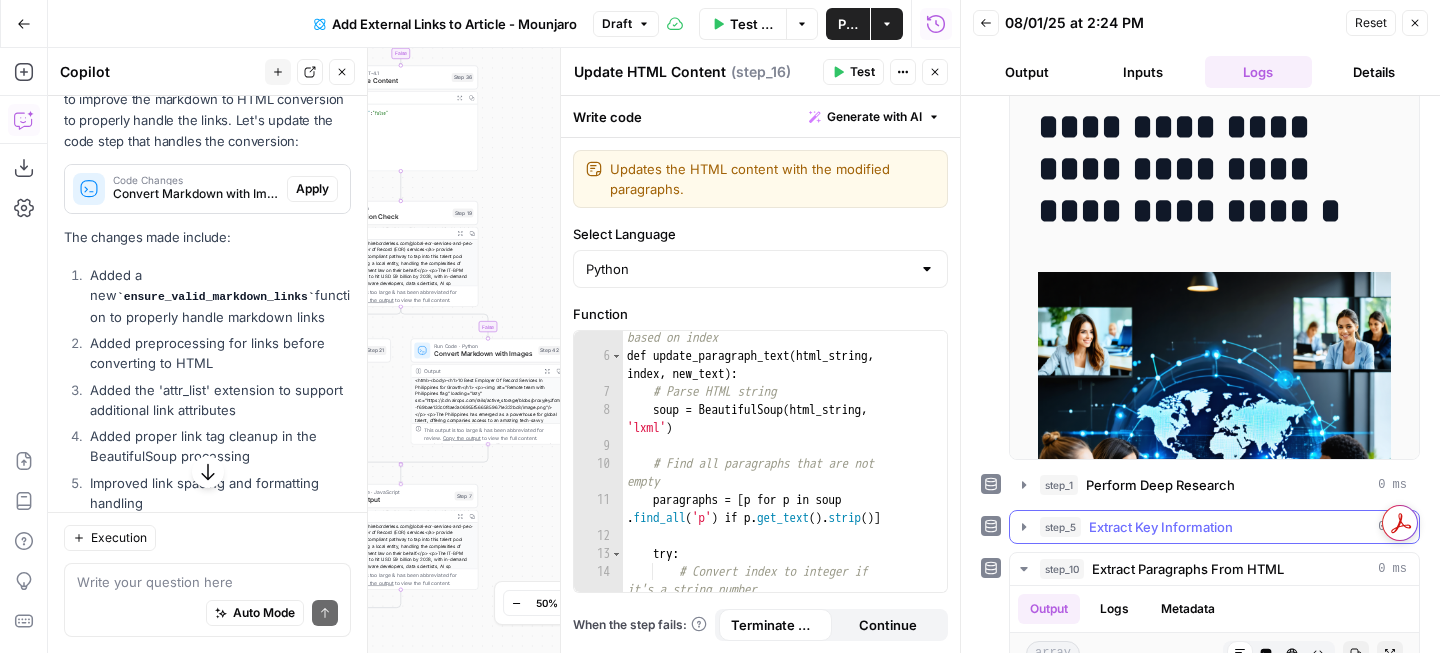 scroll, scrollTop: 0, scrollLeft: 0, axis: both 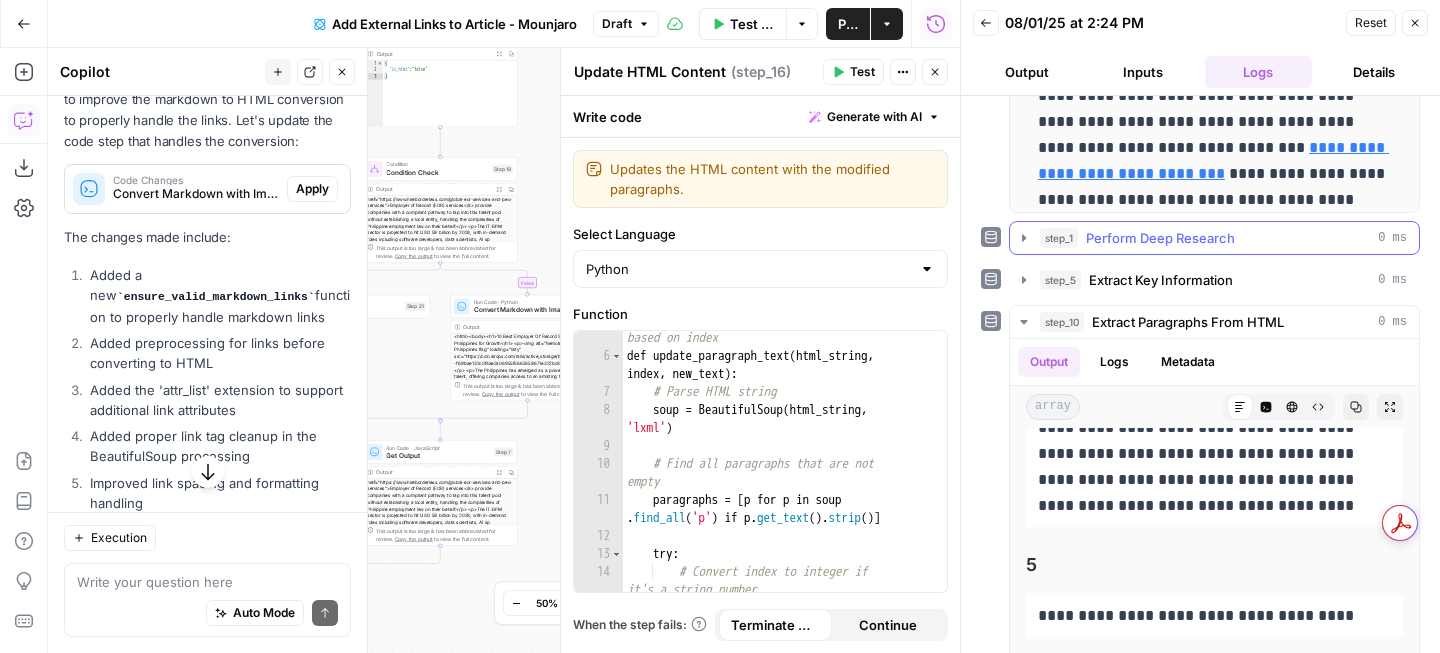 click 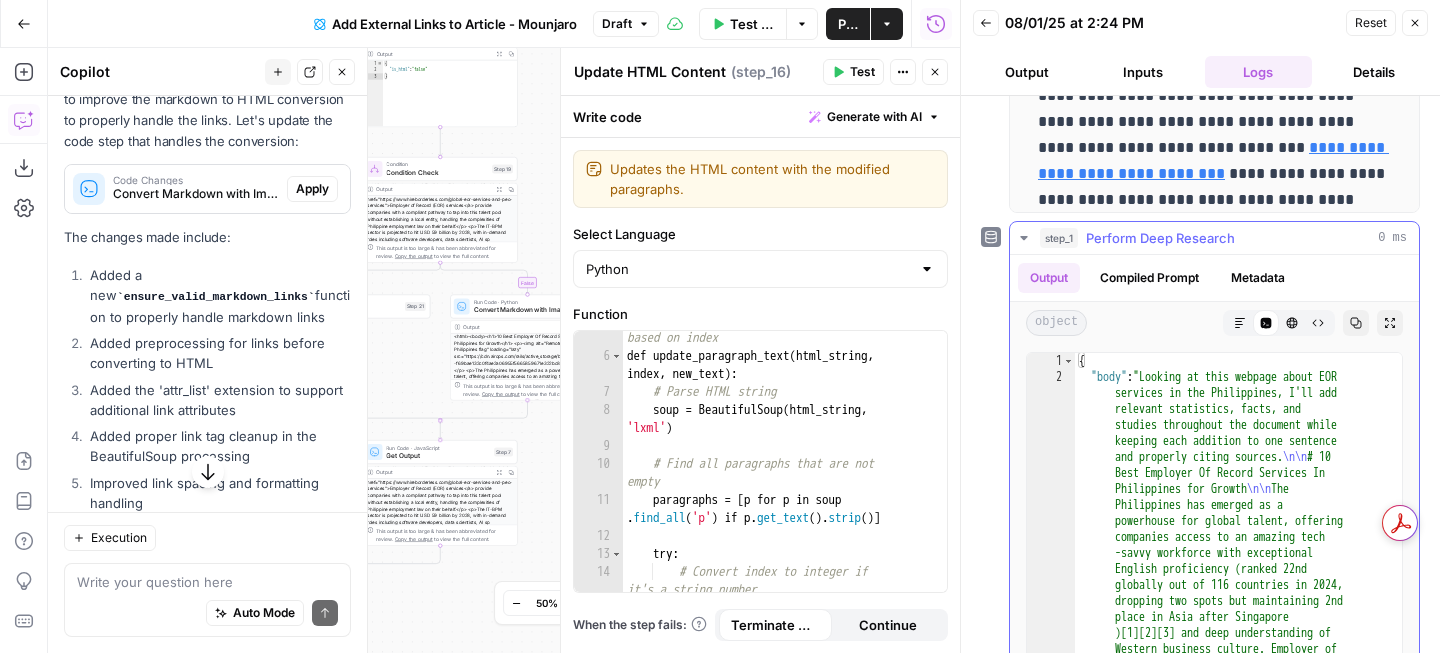 click 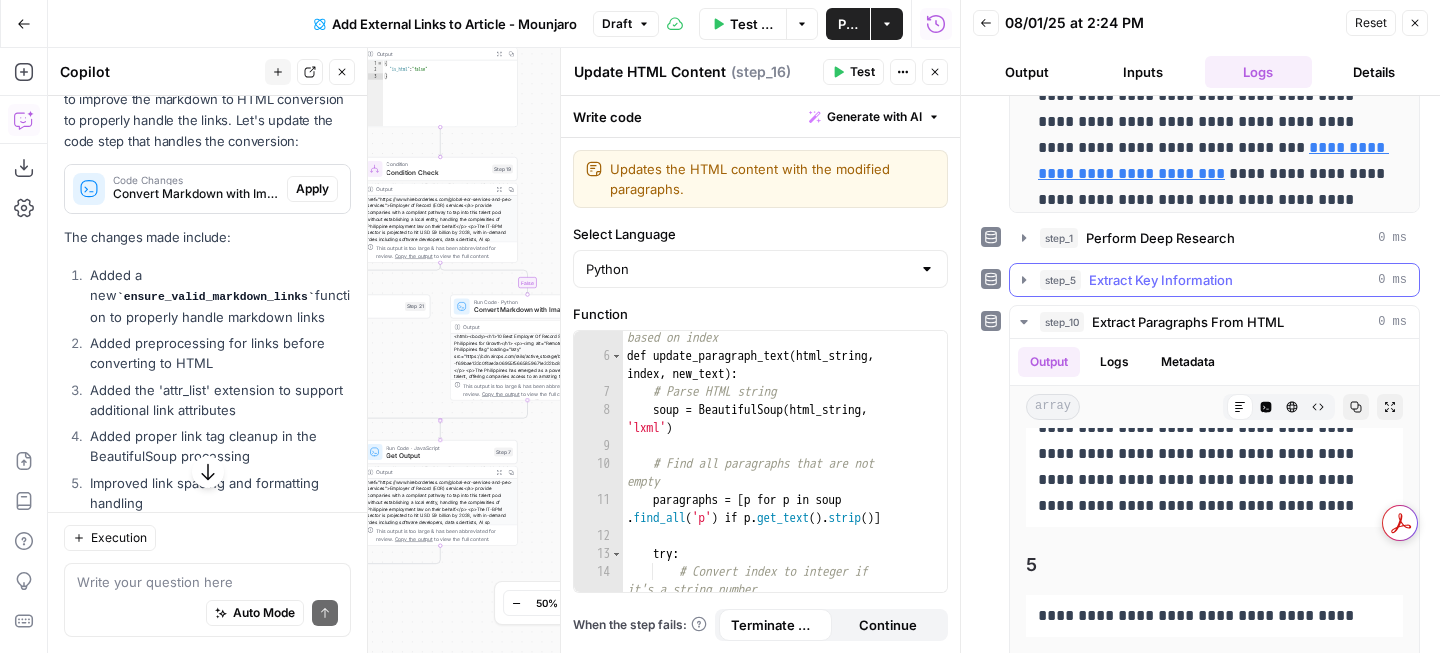 click on "step_5 Extract Key Information 0 ms" at bounding box center (1214, 280) 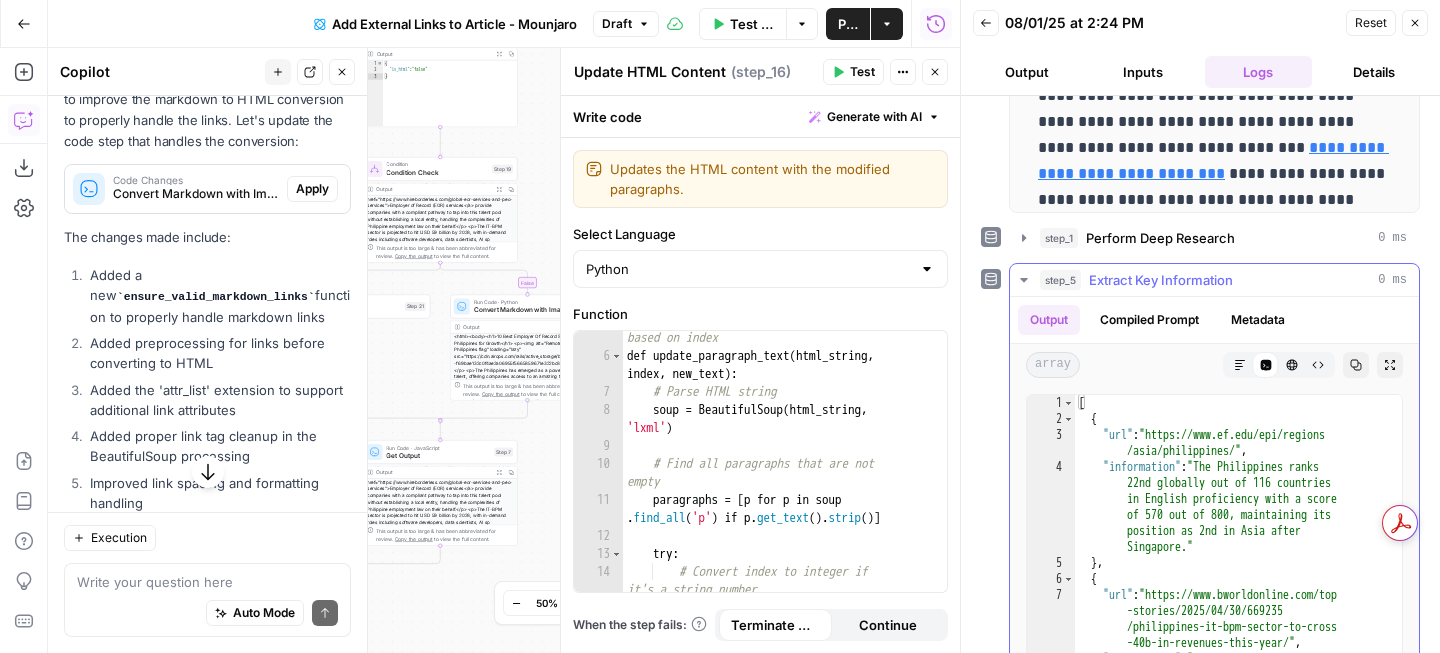 click on "step_5 Extract Key Information 0 ms" at bounding box center [1214, 280] 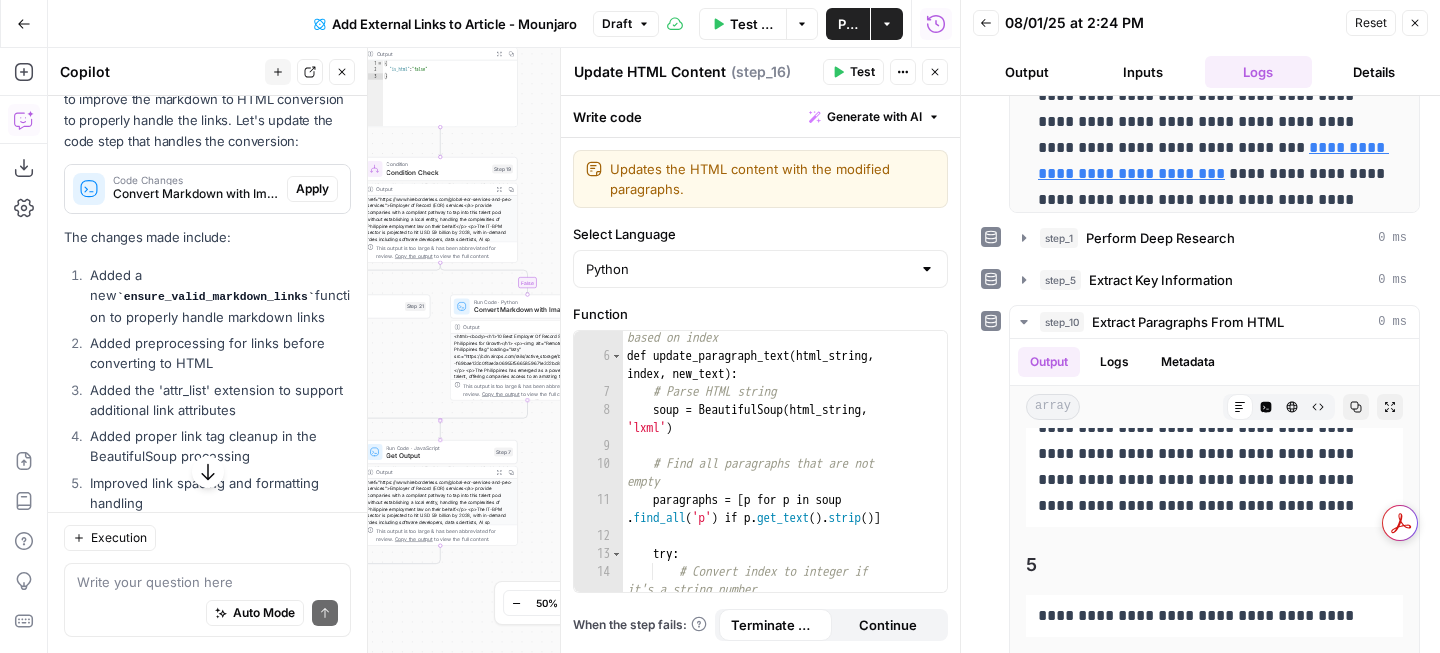 click on "Close" at bounding box center (1415, 23) 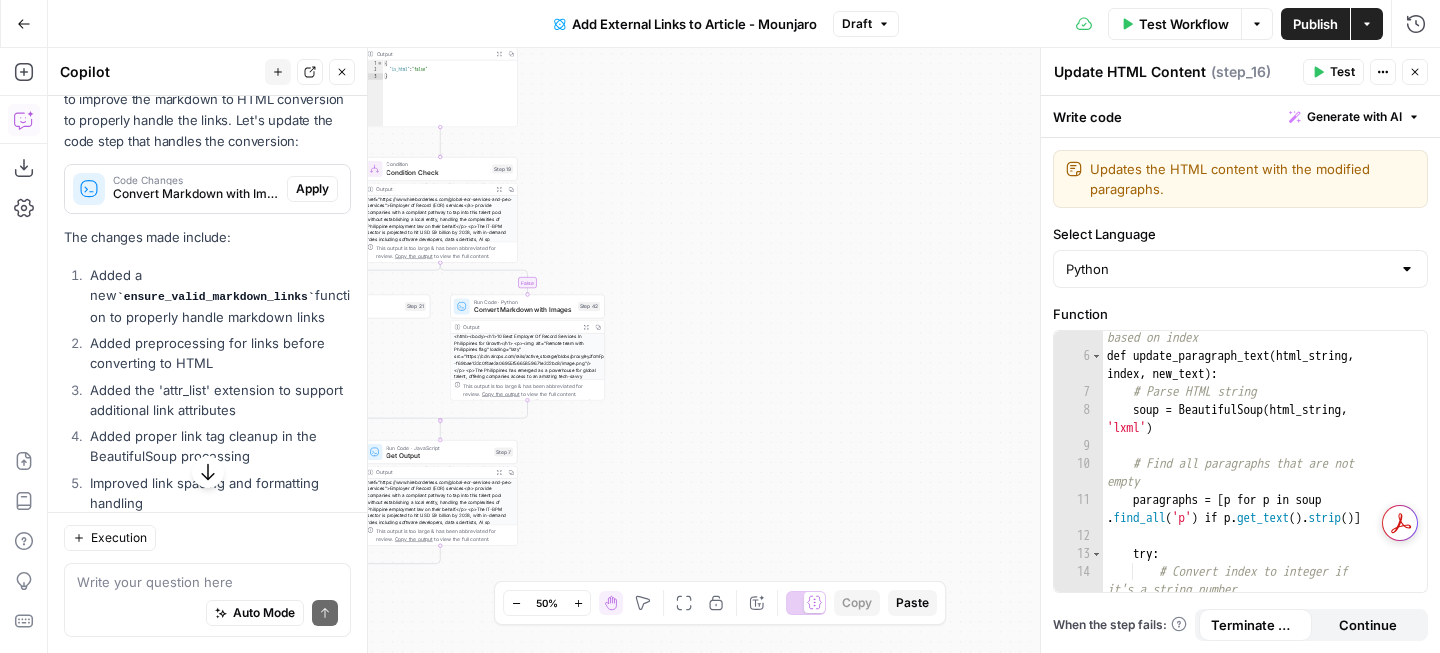 click on "Test Workflow" at bounding box center (1175, 24) 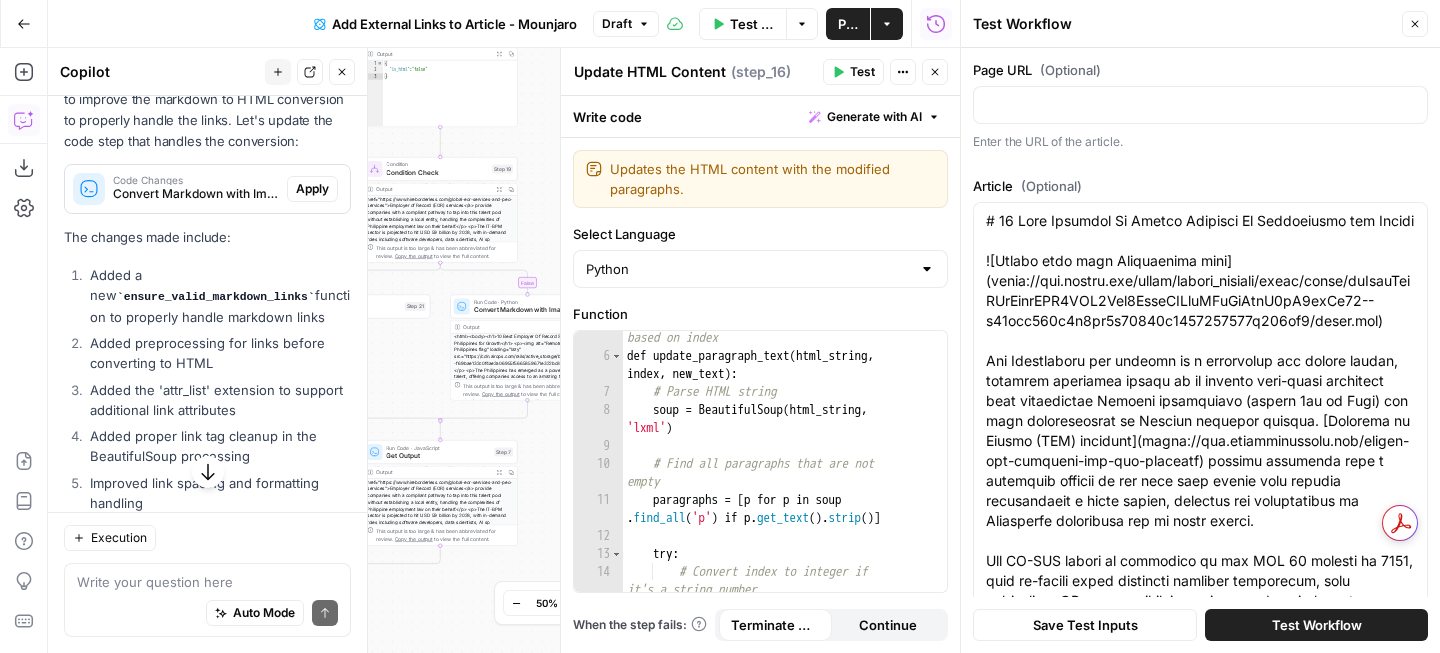 click on "Test Workflow" at bounding box center (1316, 625) 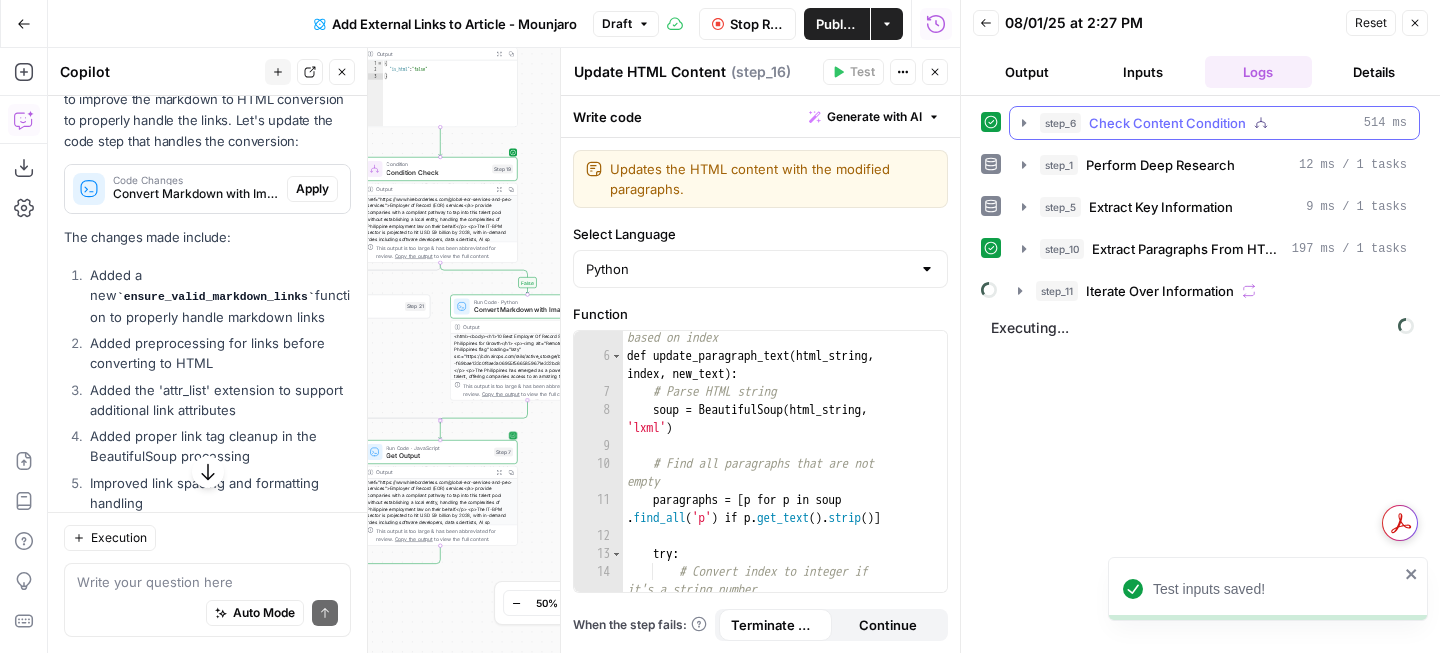 click 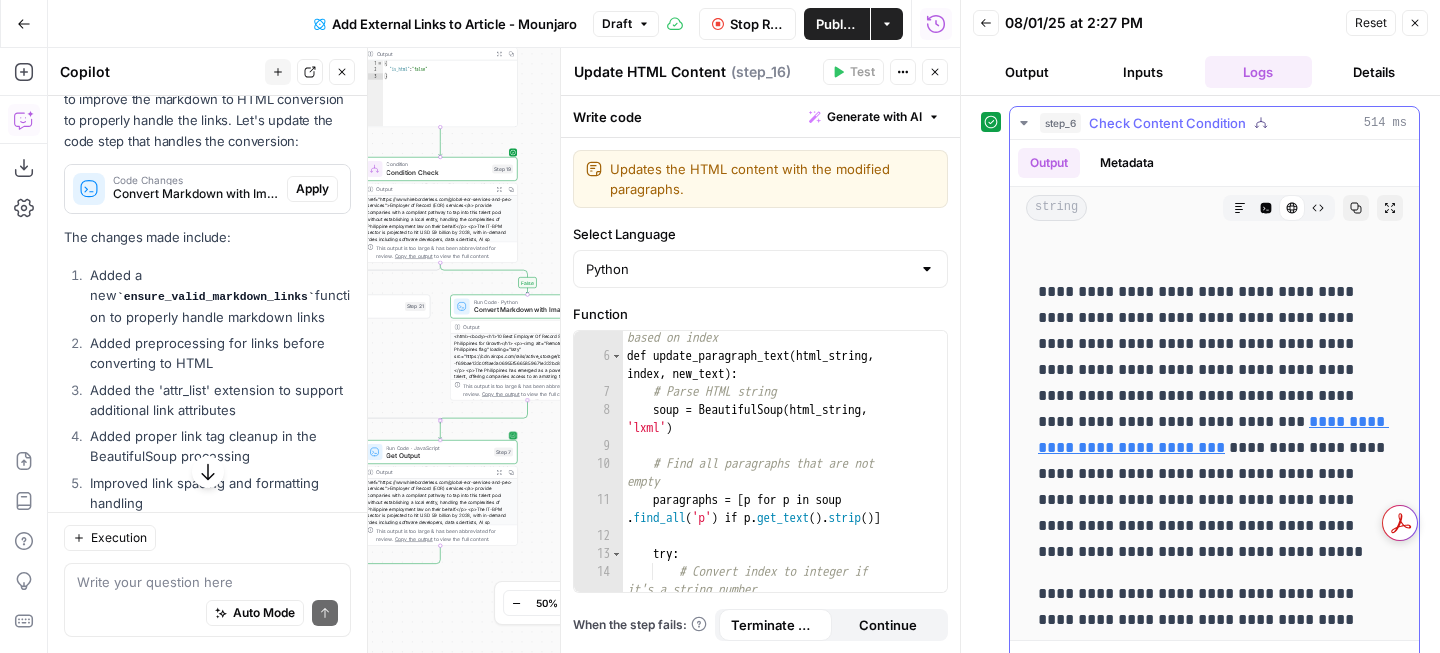 scroll, scrollTop: 1271, scrollLeft: 0, axis: vertical 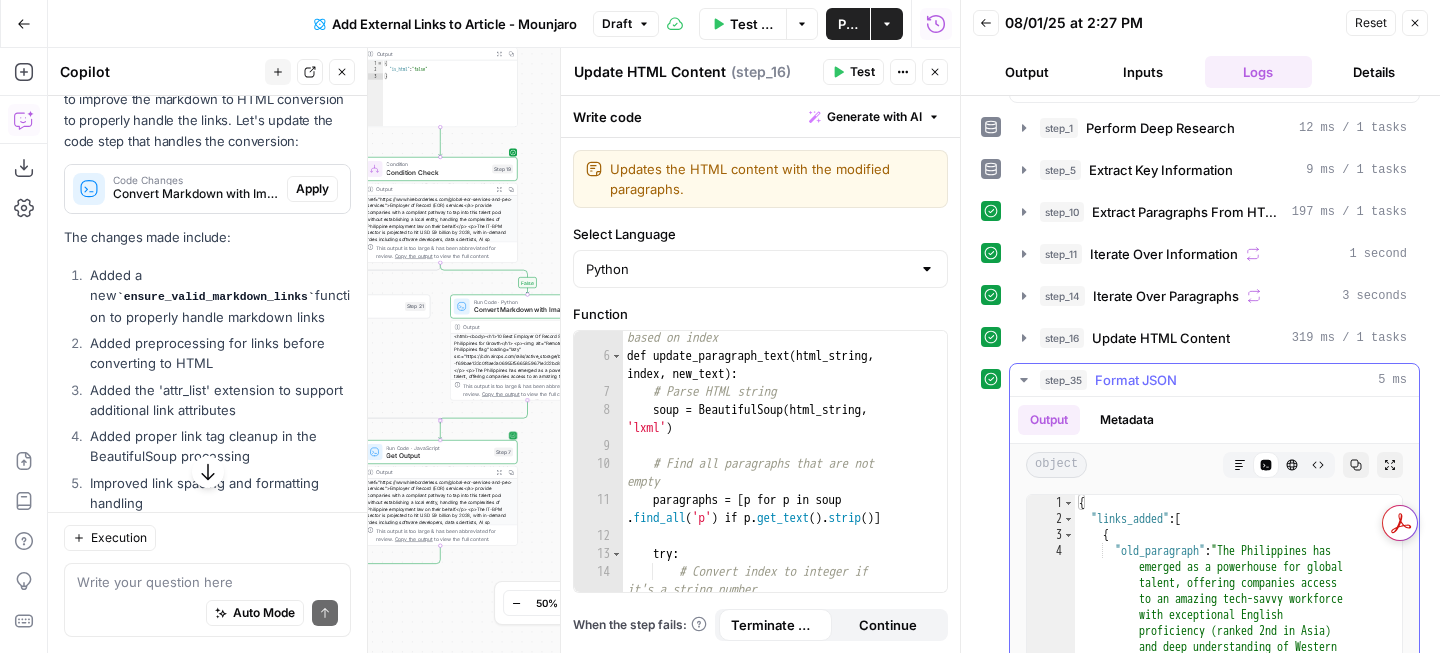 click on "Markdown" at bounding box center [1240, 465] 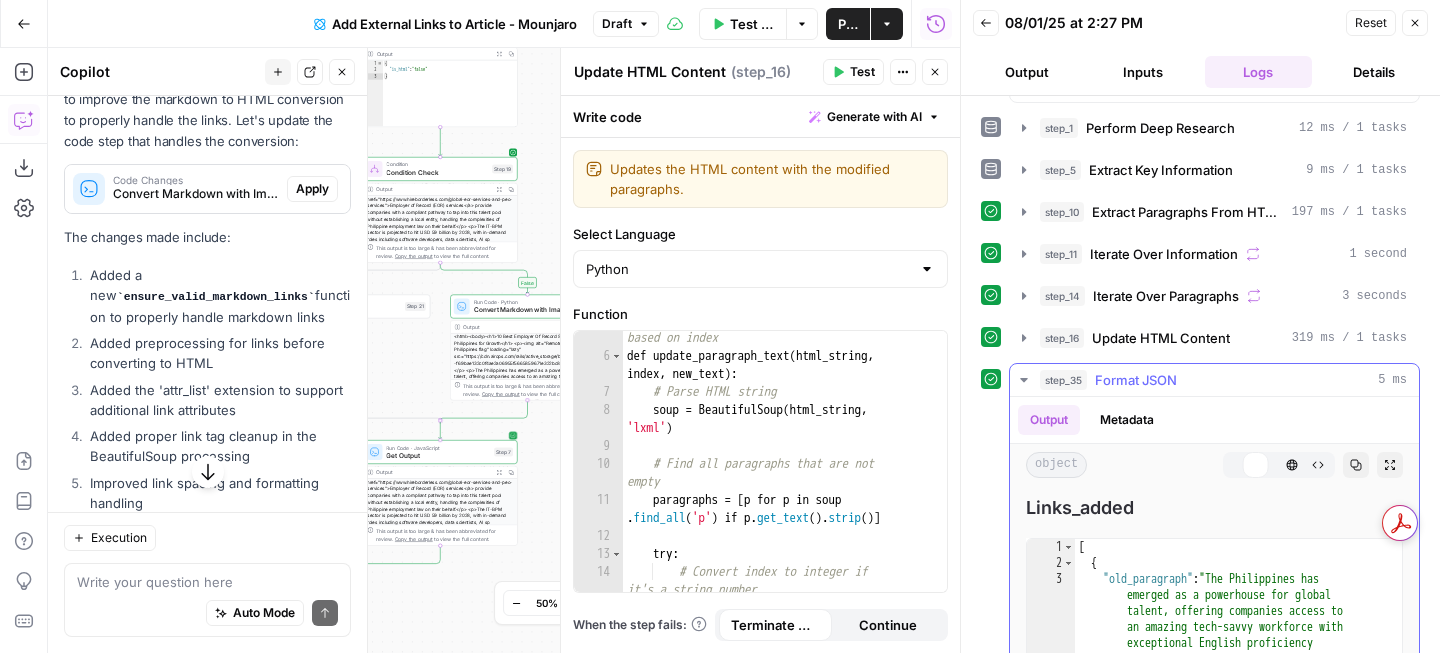 scroll, scrollTop: 673, scrollLeft: 0, axis: vertical 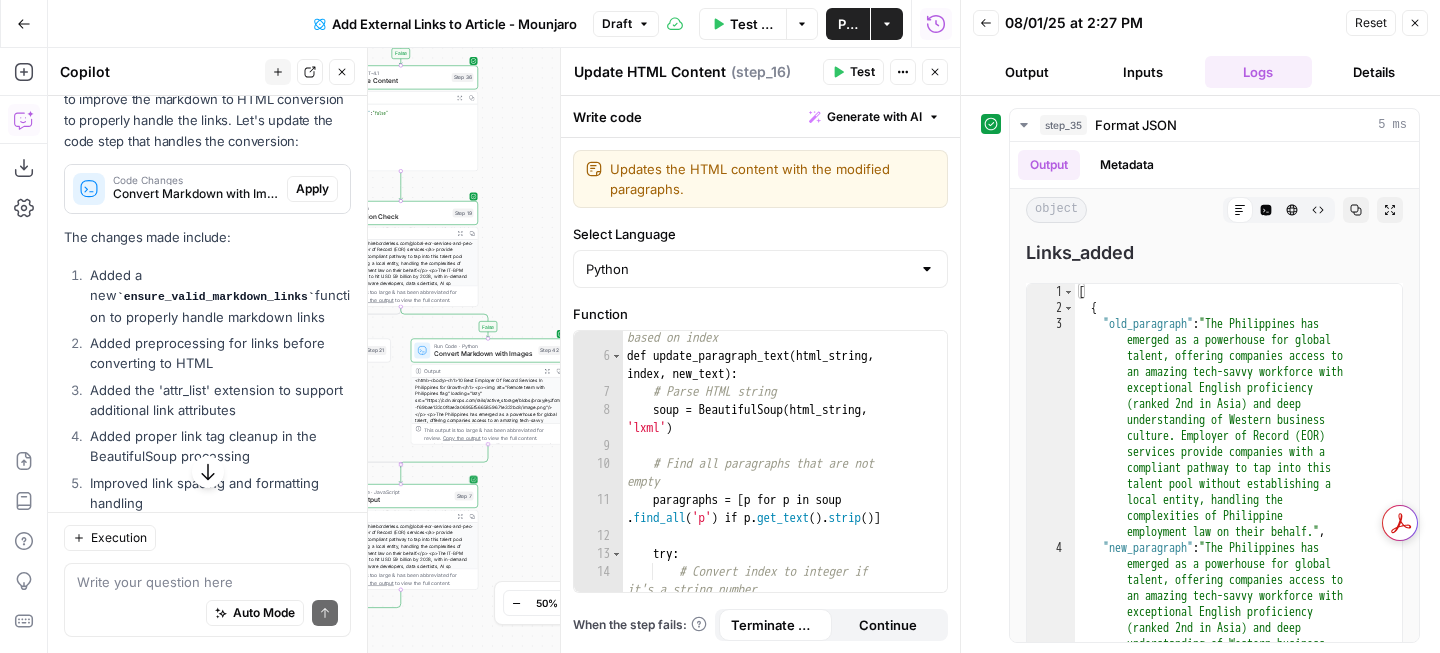 click on "Auto Mode Send" at bounding box center (207, 614) 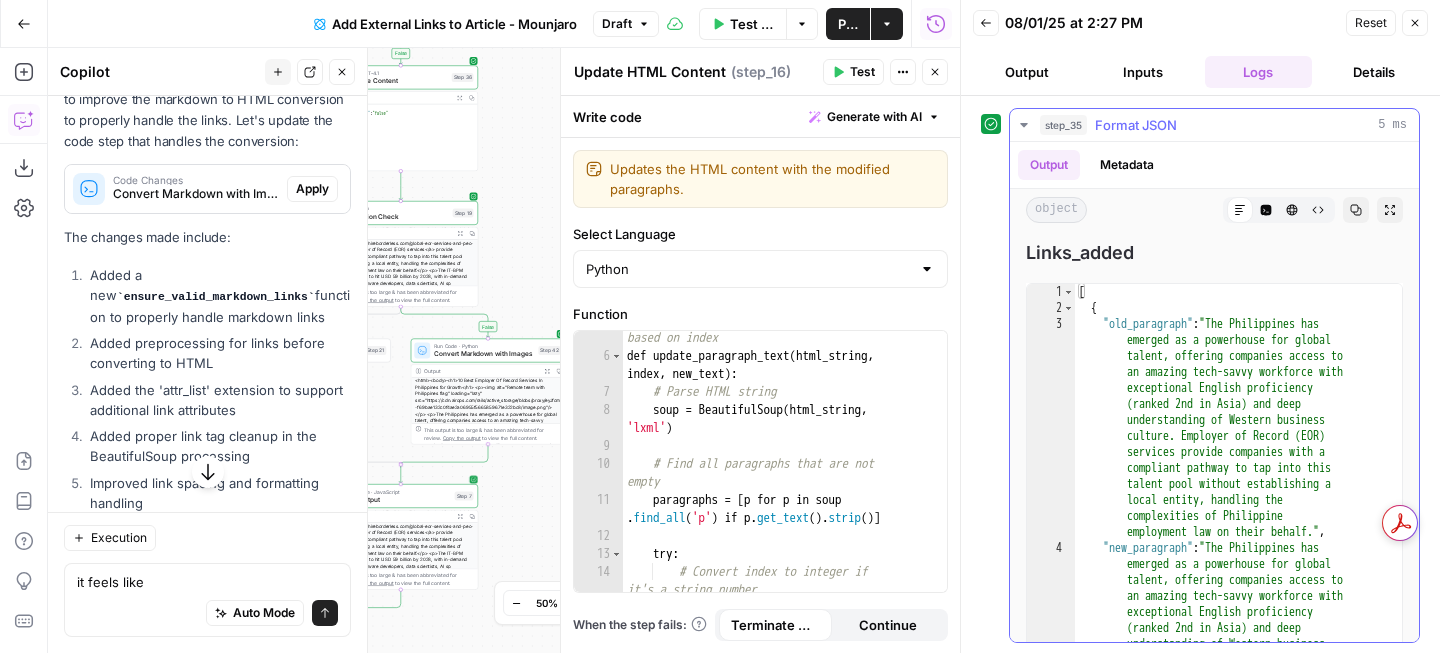 click 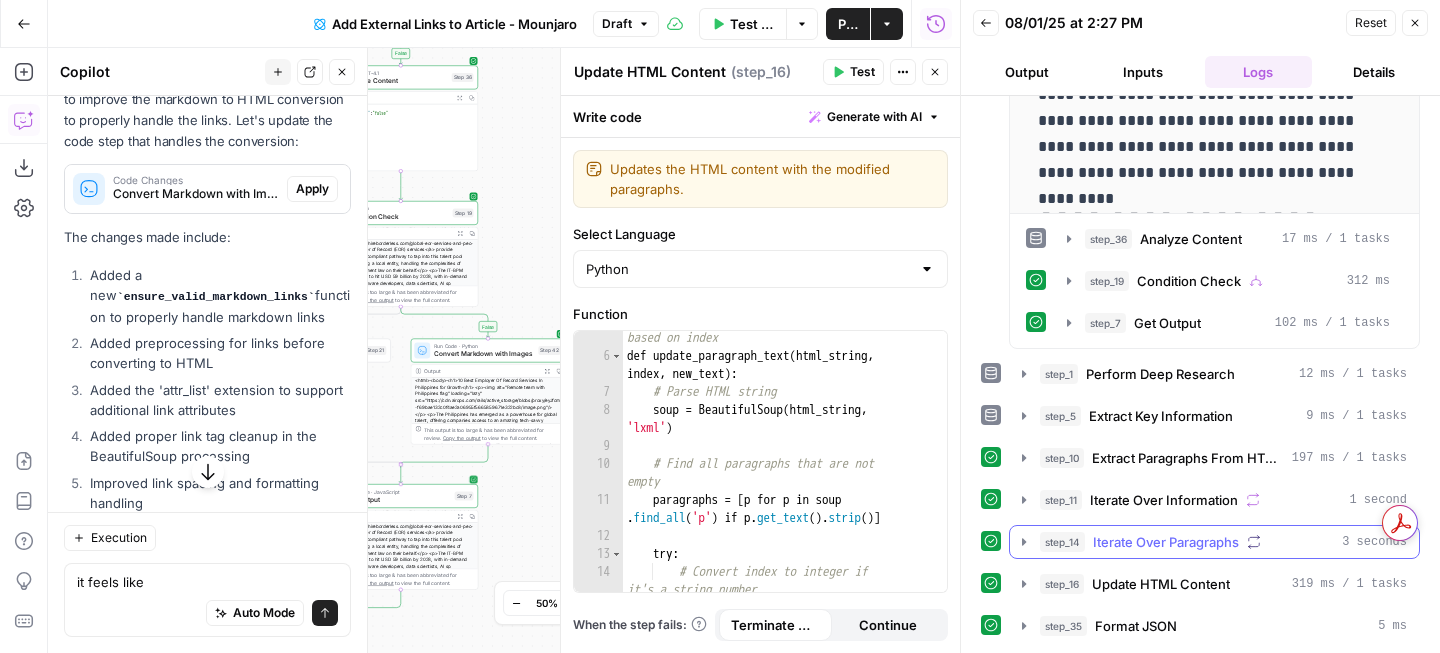 scroll, scrollTop: 0, scrollLeft: 0, axis: both 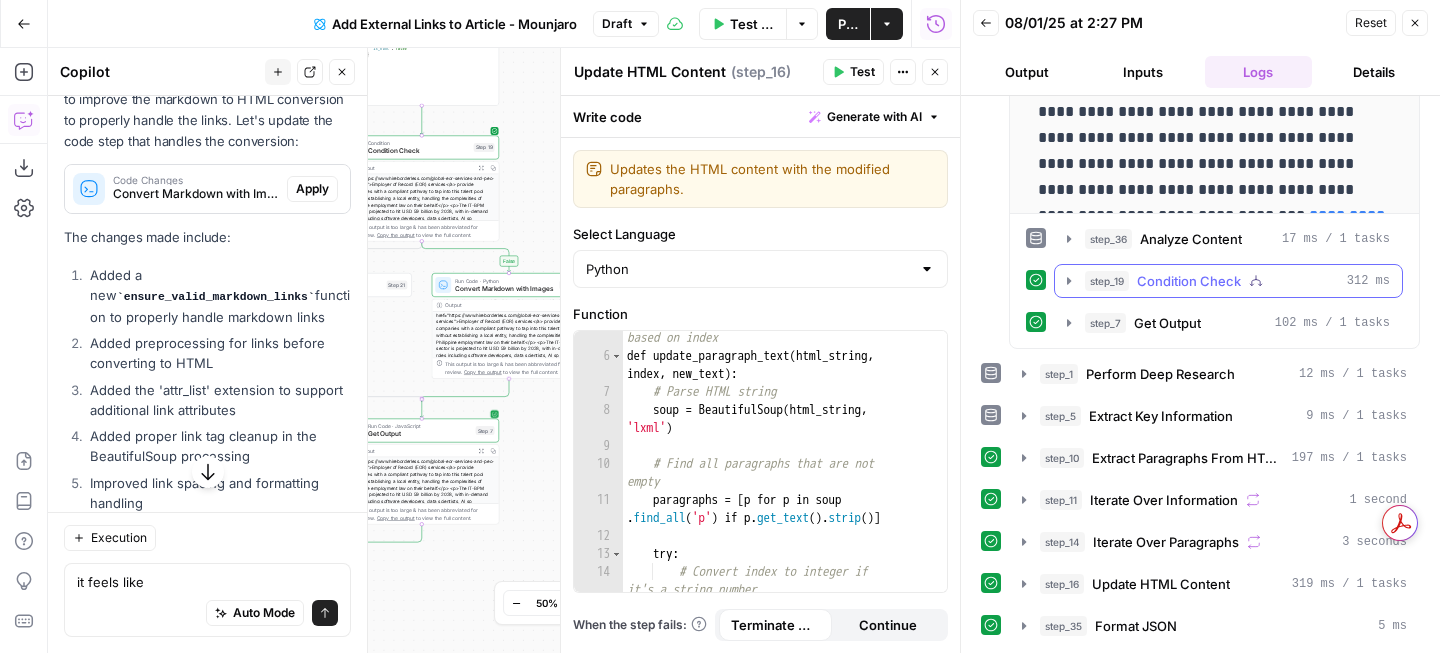 click 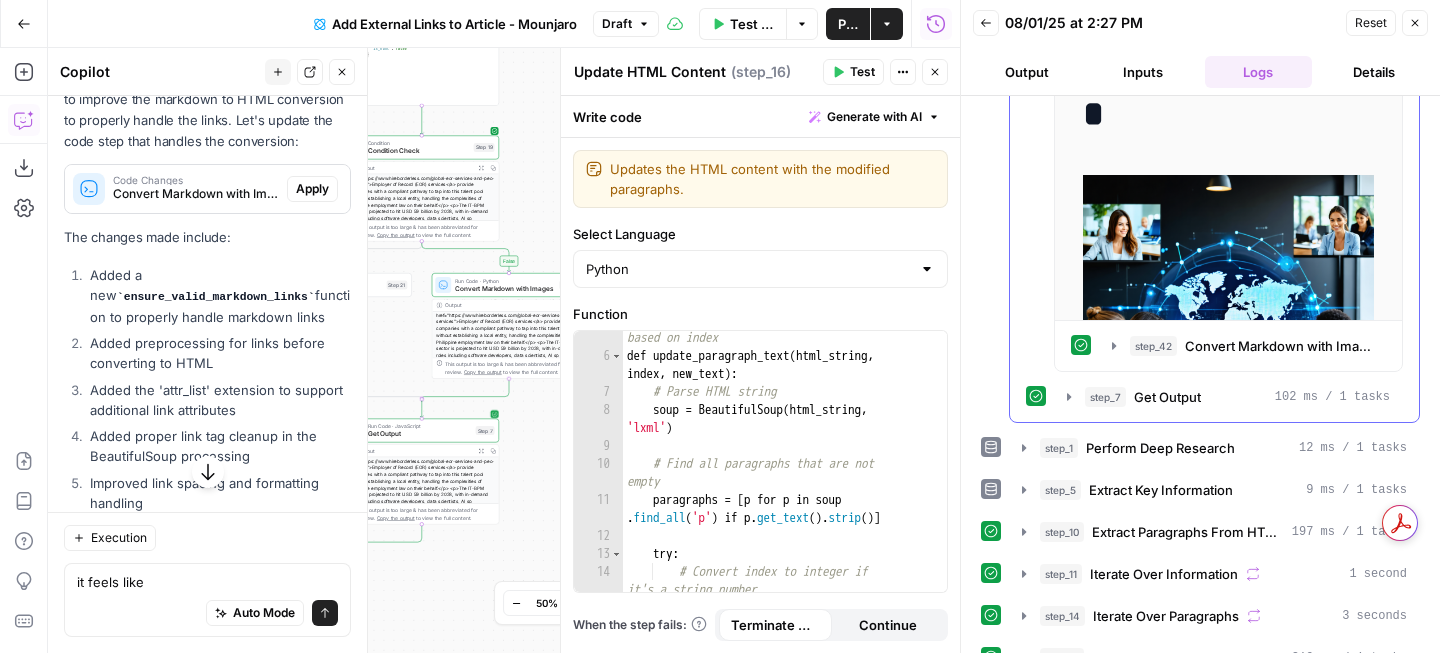 scroll, scrollTop: 979, scrollLeft: 0, axis: vertical 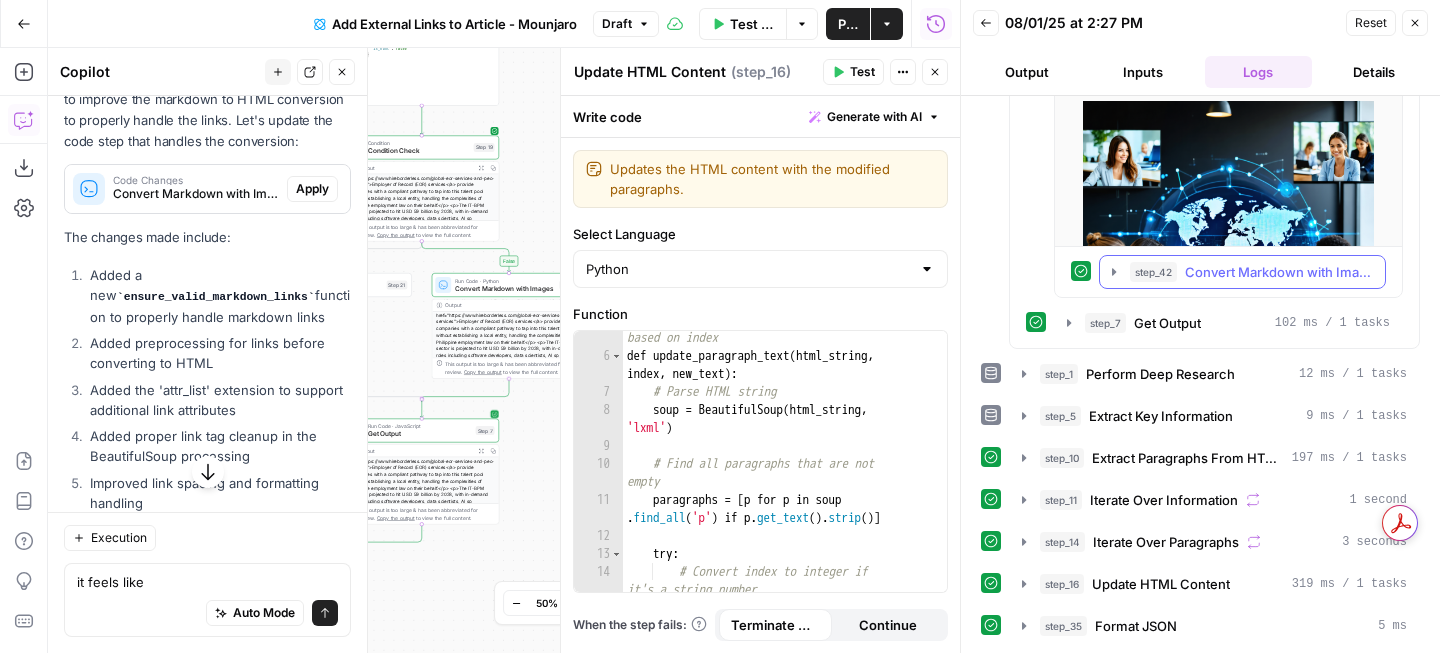 click 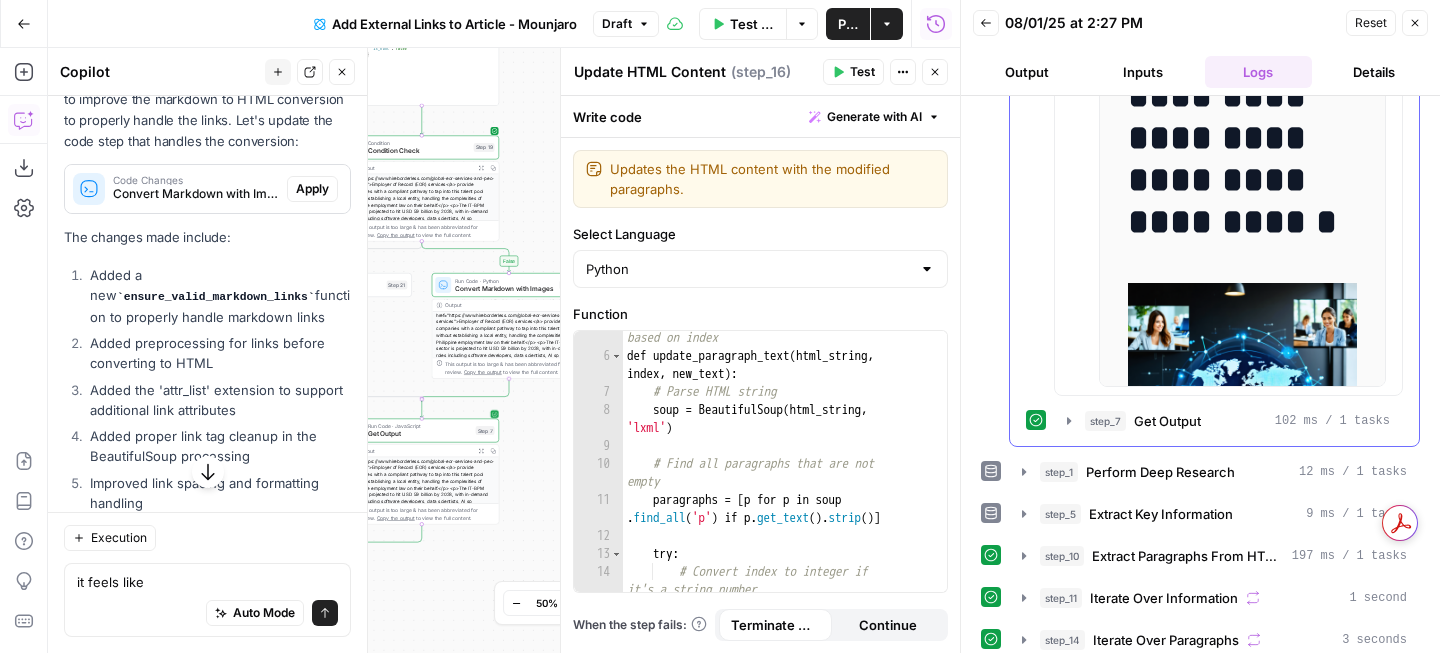 scroll, scrollTop: 1480, scrollLeft: 0, axis: vertical 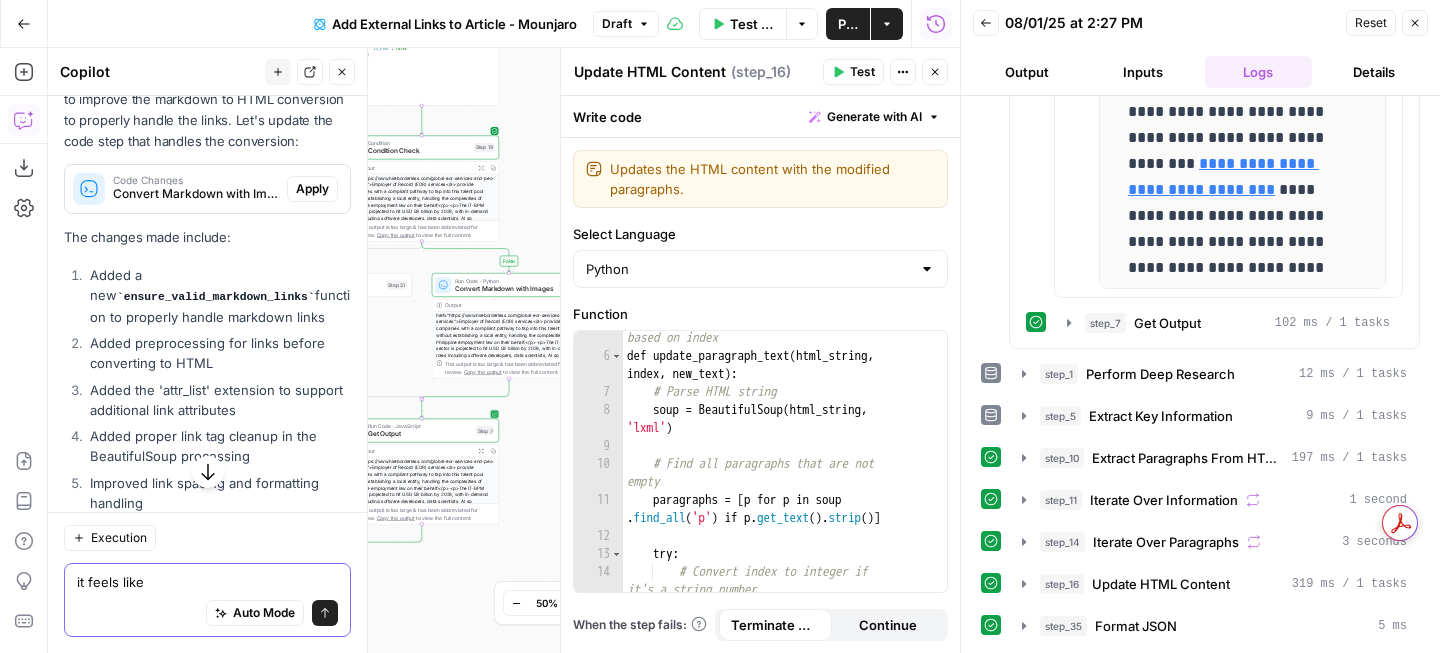 click on "it feels like" at bounding box center [207, 582] 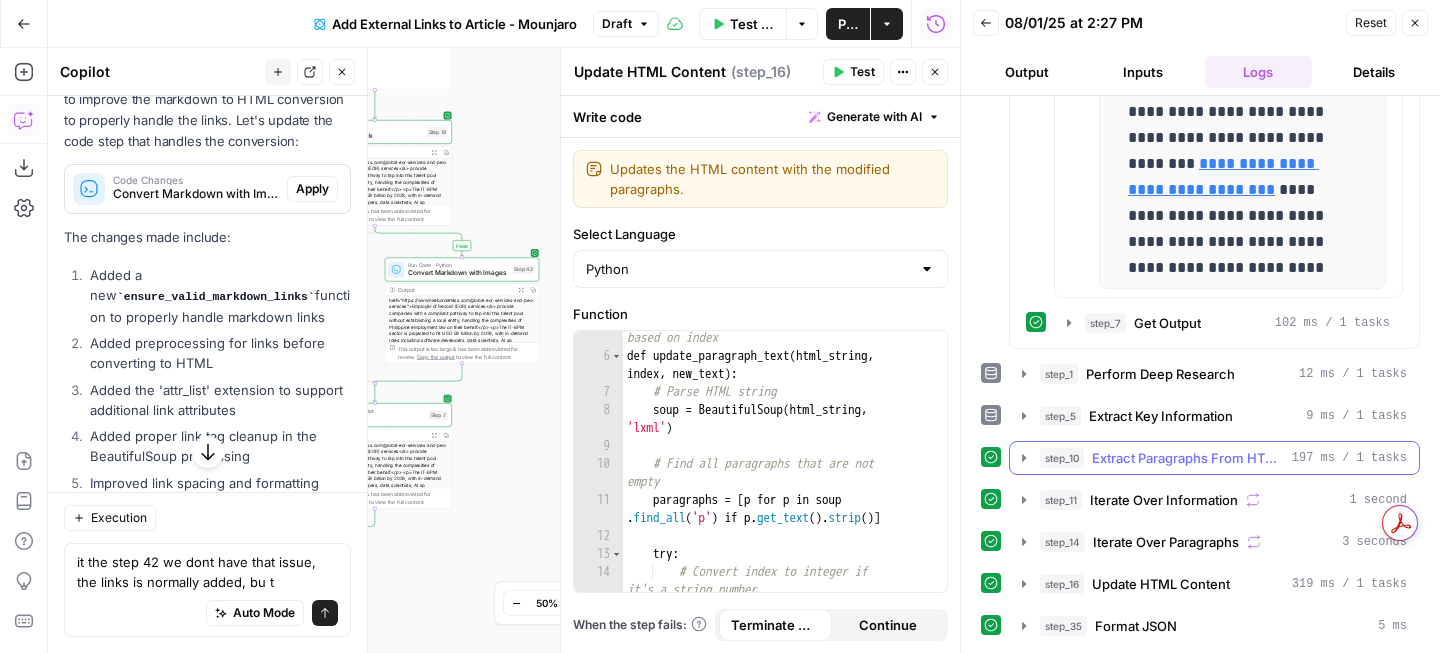click 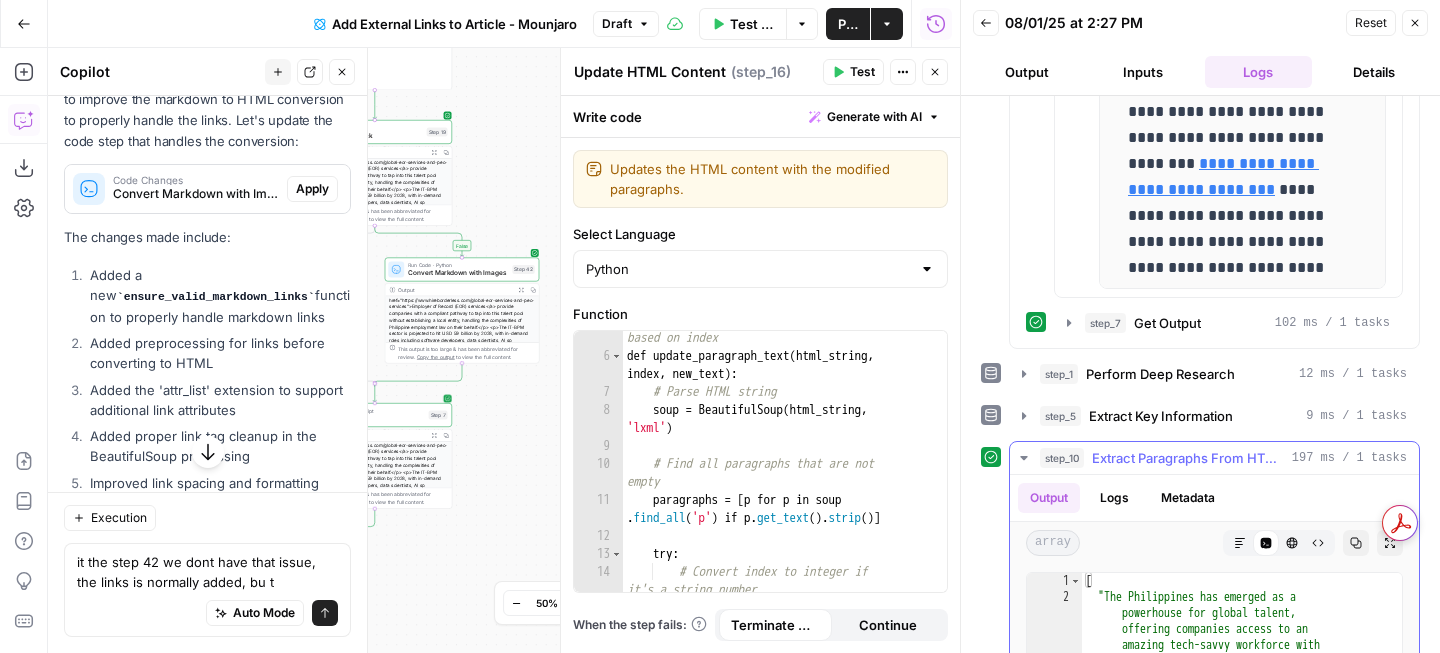 click on "Code Editor" at bounding box center (1266, 543) 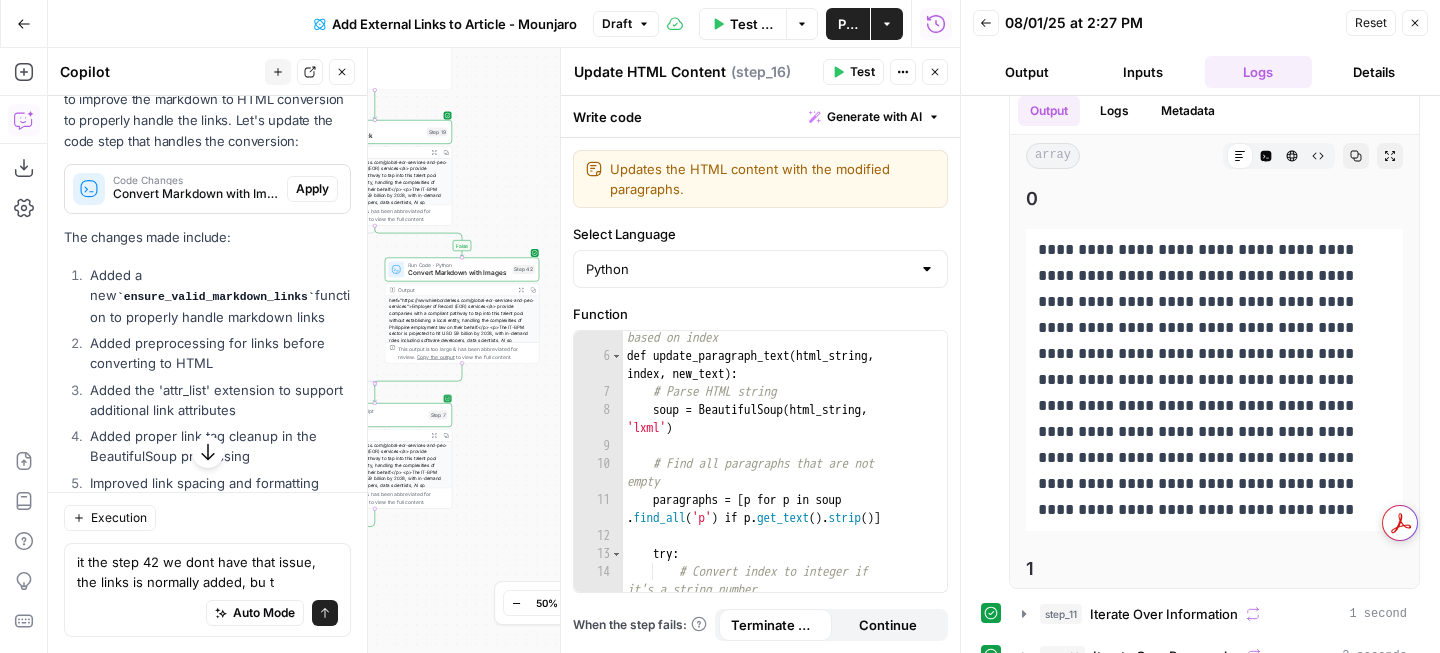 scroll, scrollTop: 1705, scrollLeft: 0, axis: vertical 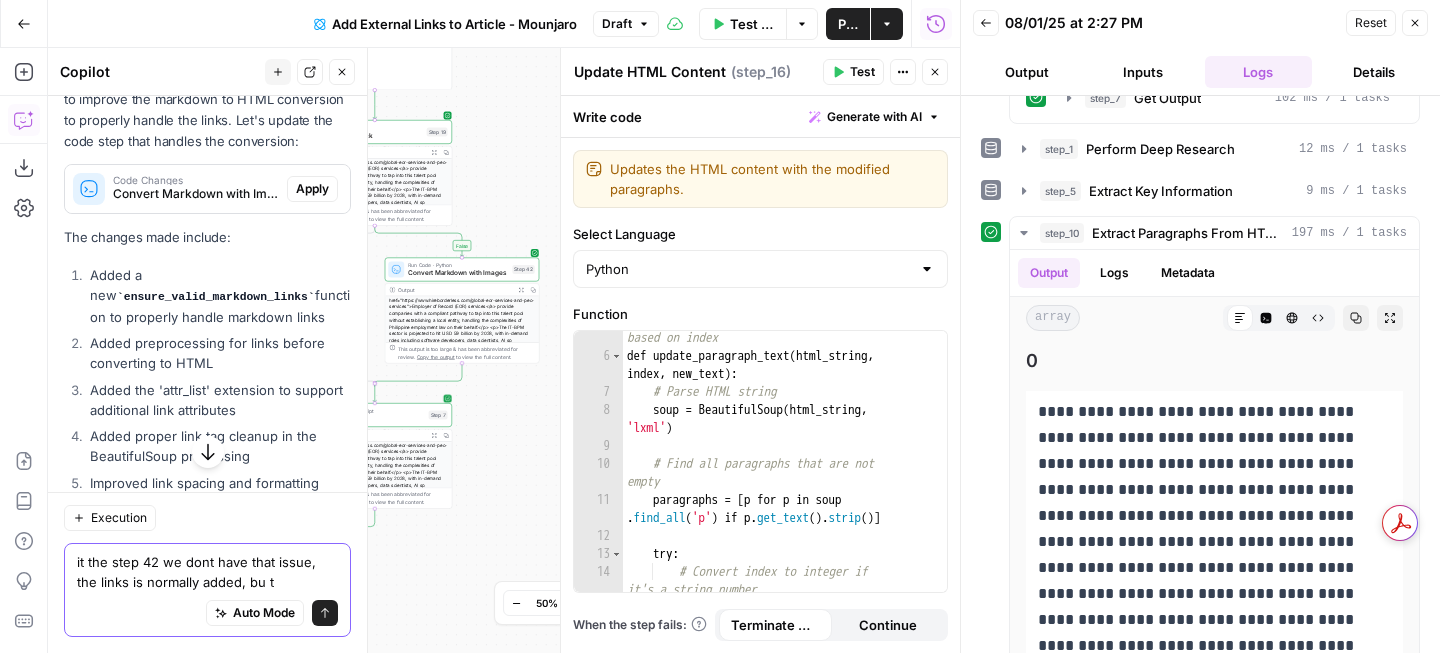 click on "it the step 42 we dont have that issue, the links is normally added, bu t" at bounding box center [207, 572] 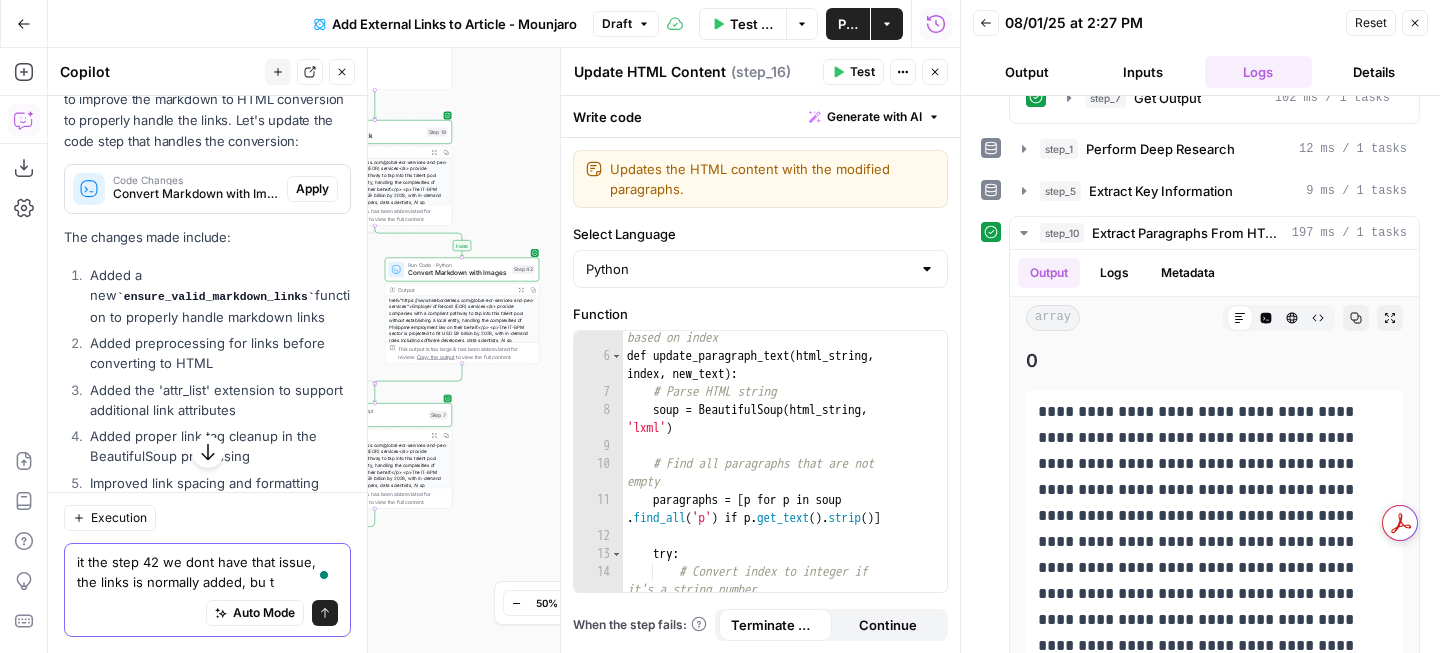 click on "it the step 42 we dont have that issue, the links is normally added, bu t" at bounding box center [207, 572] 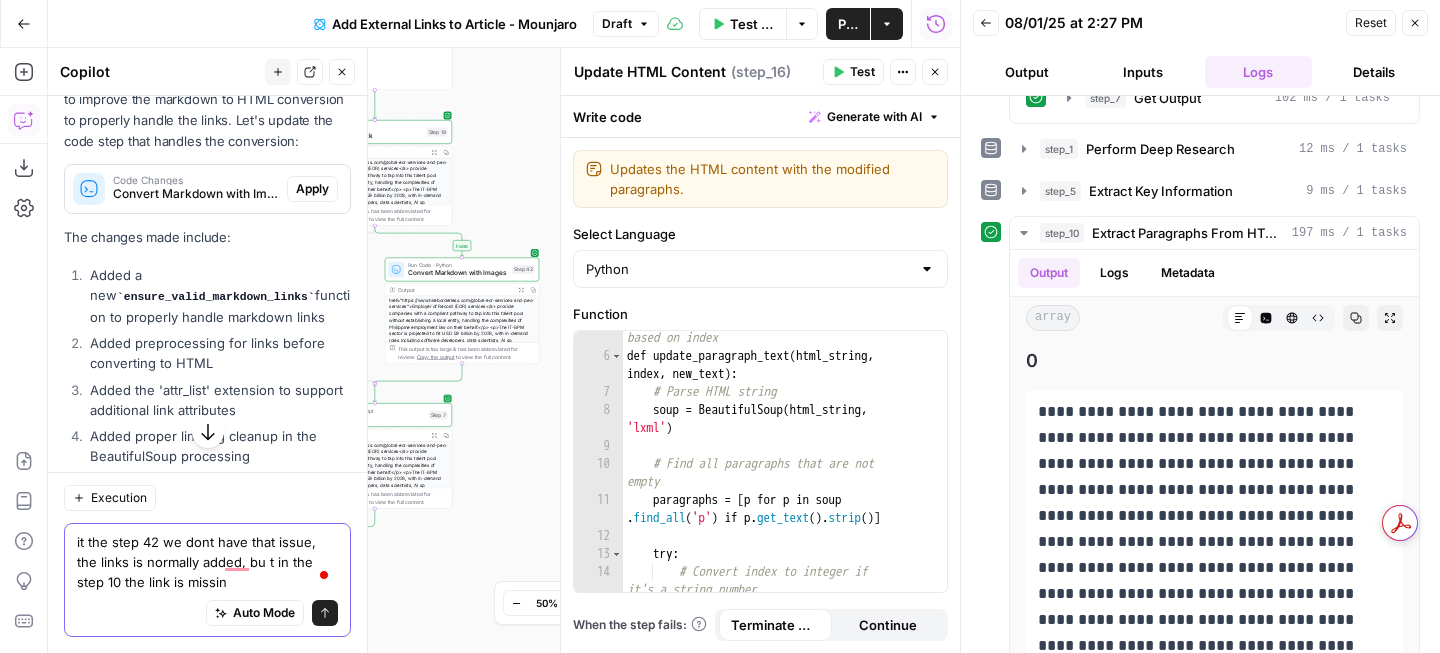 type on "it the step 42 we dont have that issue, the links is normally added, bu t in the step 10 the link is missing" 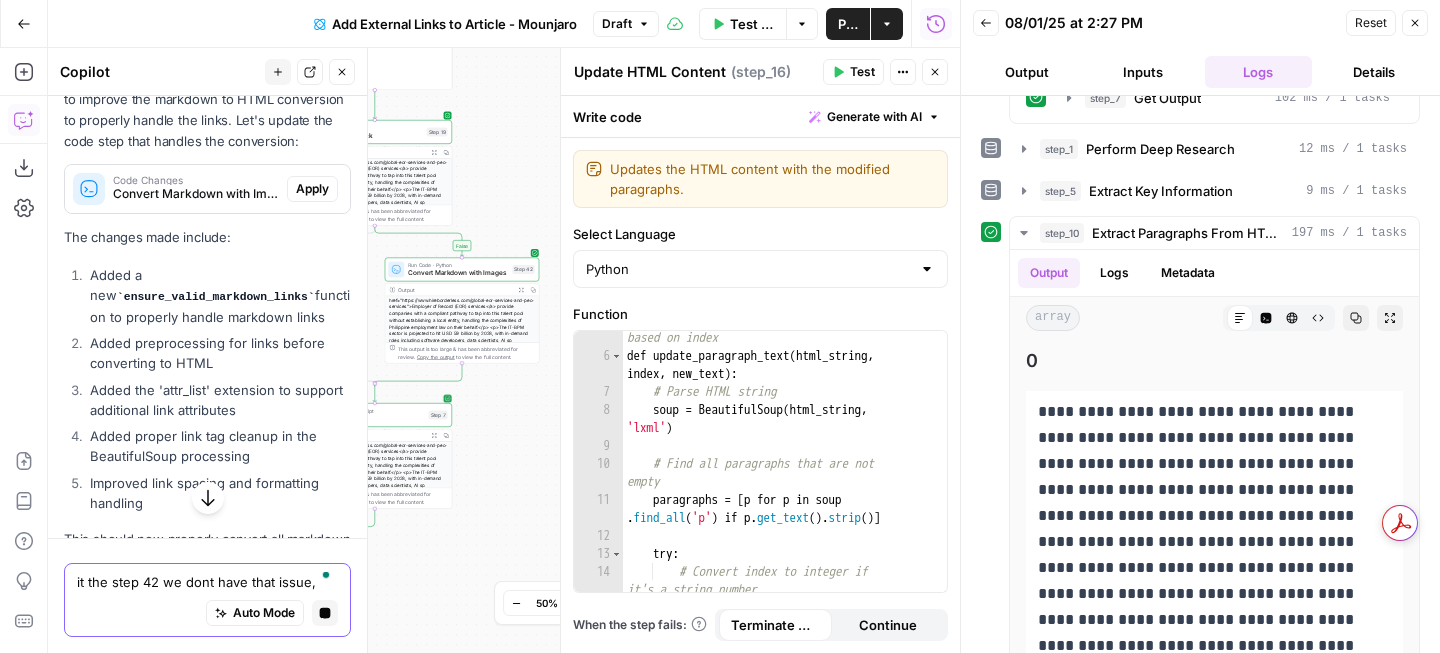 scroll, scrollTop: 2225, scrollLeft: 0, axis: vertical 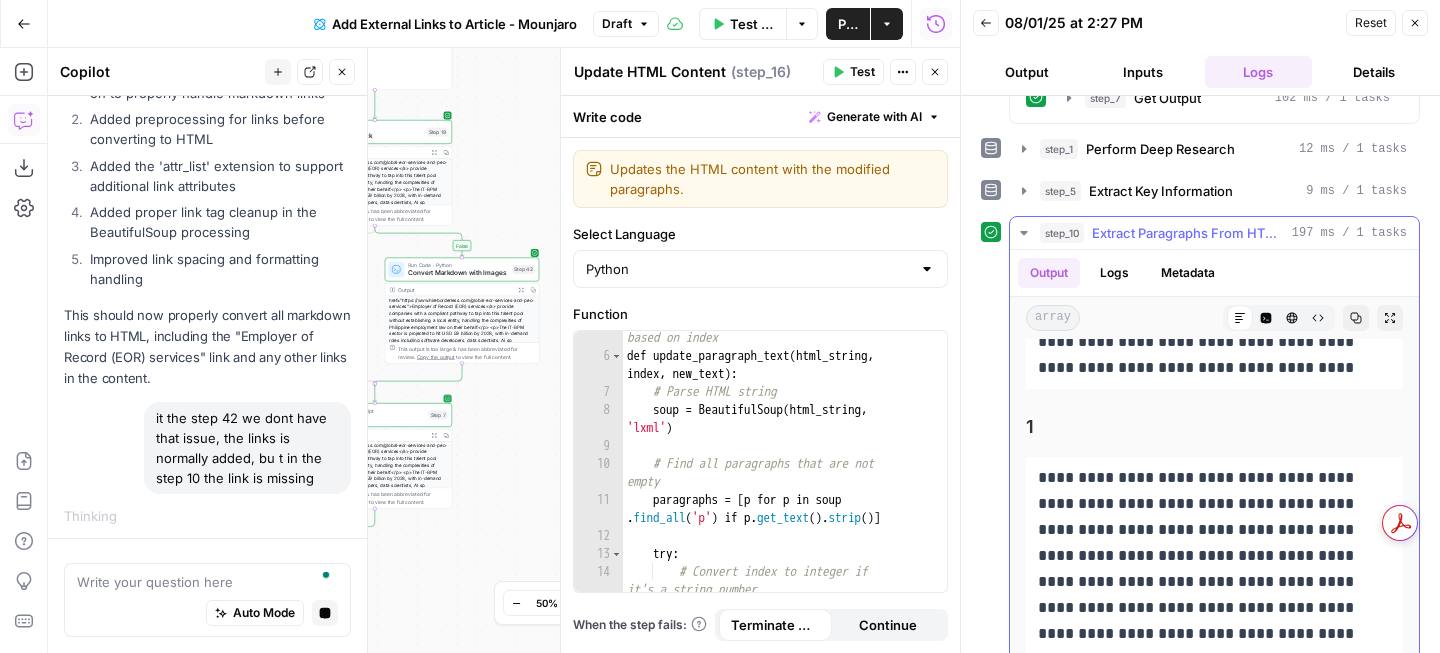 click 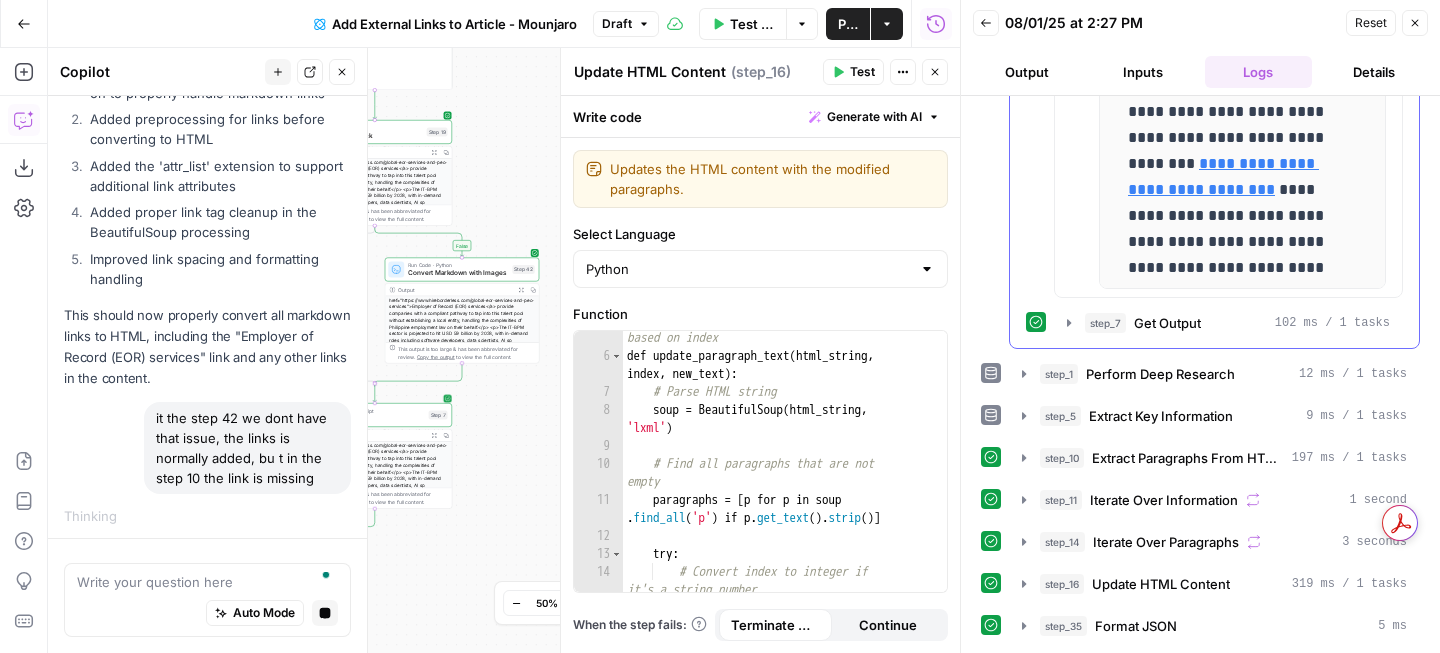 scroll, scrollTop: 1480, scrollLeft: 0, axis: vertical 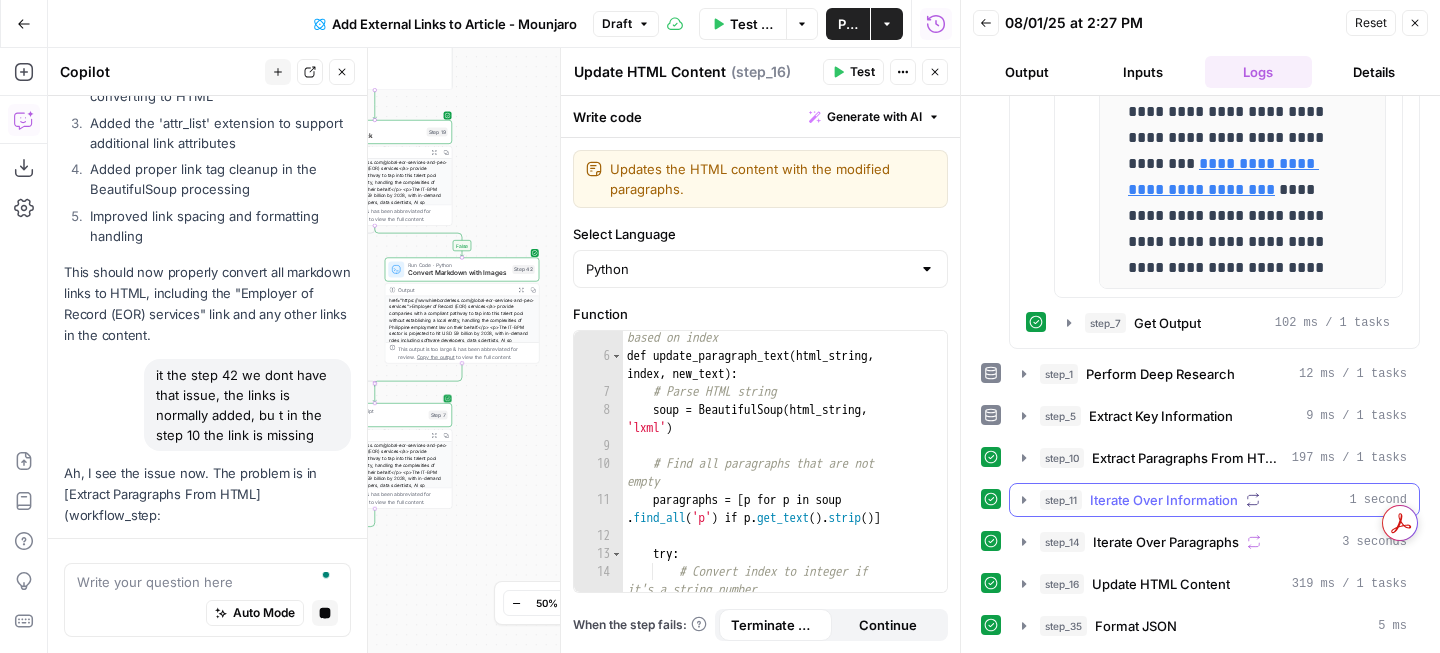 click 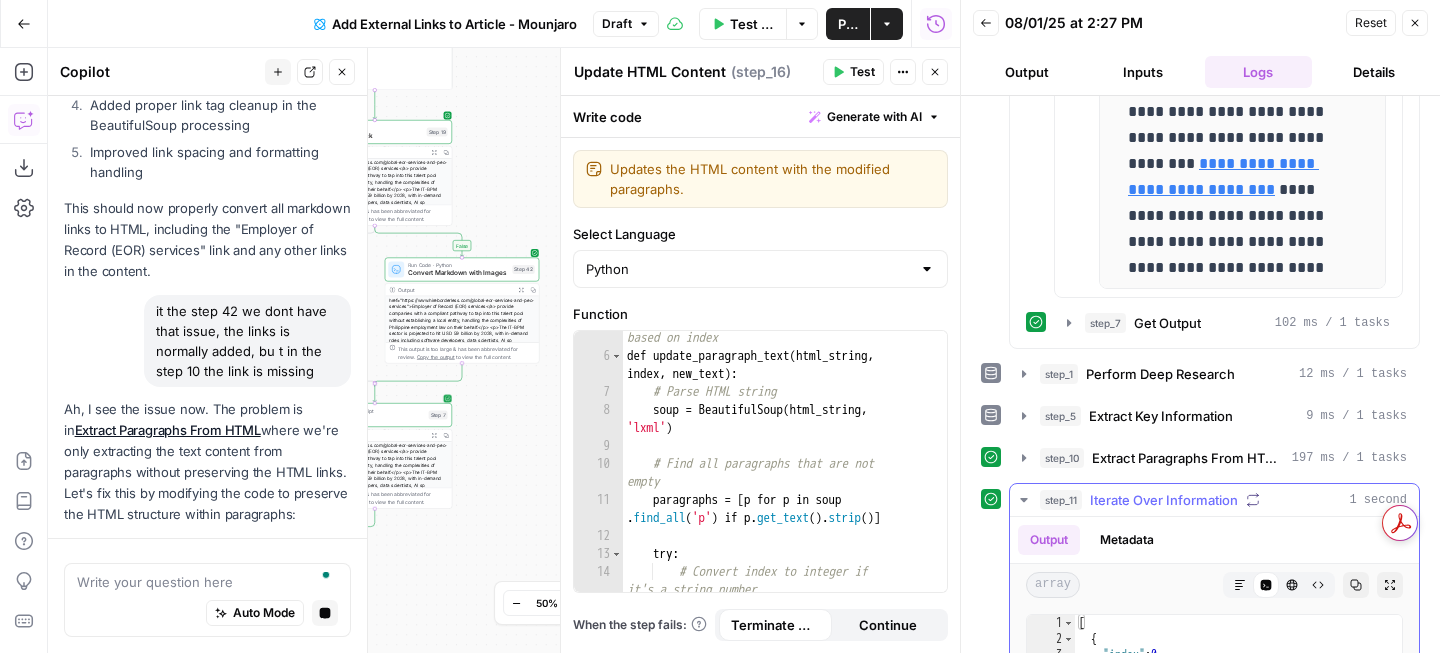 scroll, scrollTop: 2394, scrollLeft: 0, axis: vertical 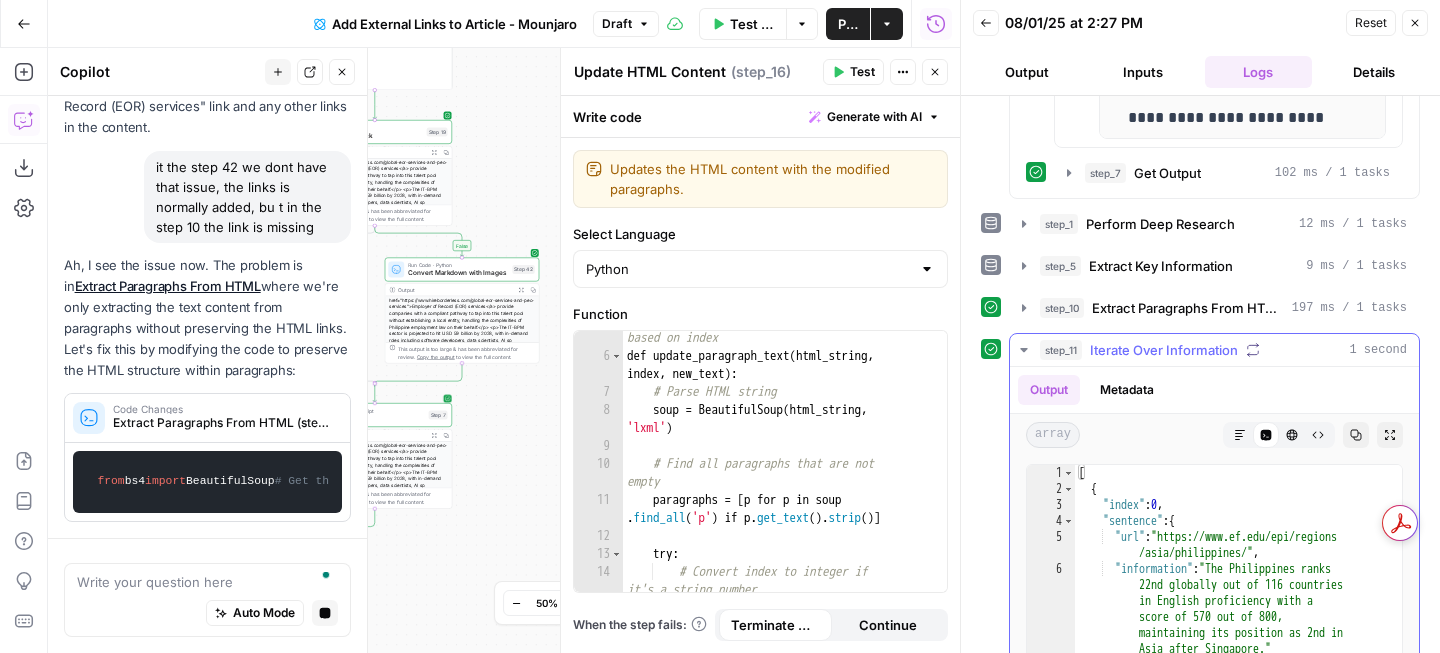 click on "Markdown" at bounding box center [1240, 435] 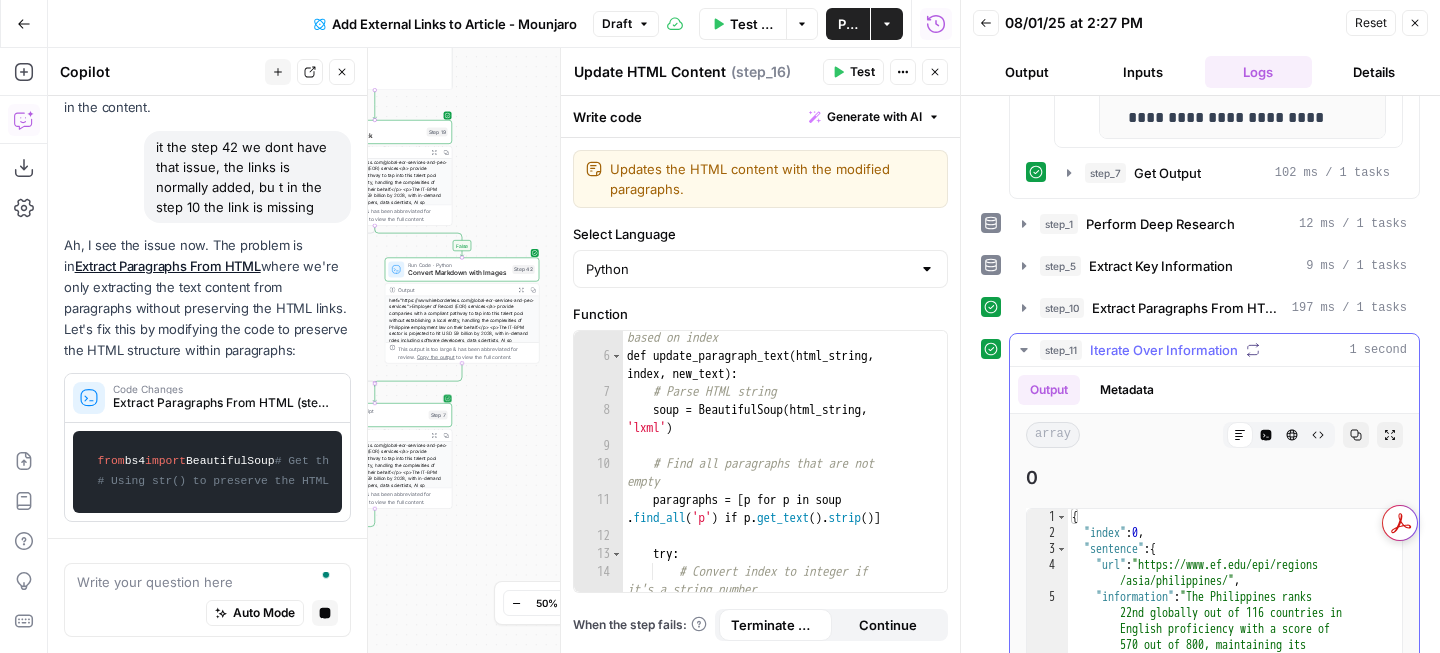 scroll, scrollTop: 2668, scrollLeft: 0, axis: vertical 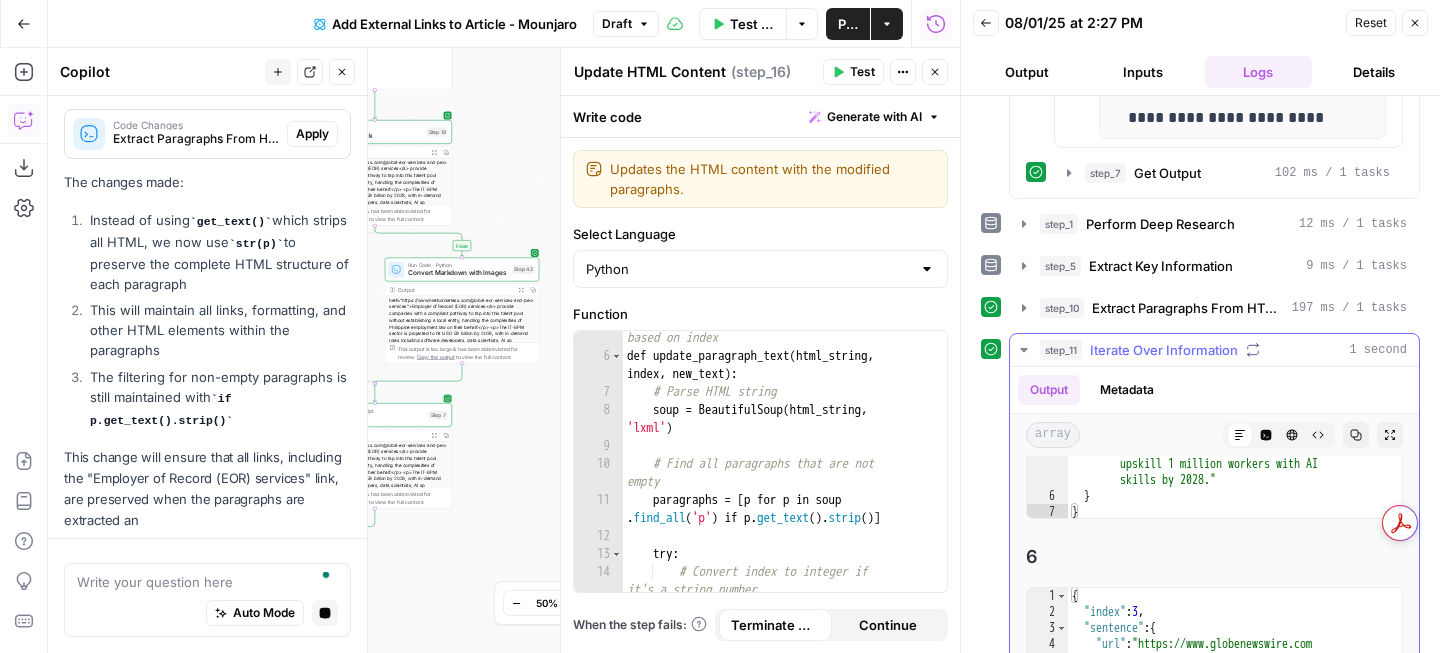 click on "step_11 Iterate Over Information 1 second" at bounding box center (1214, 350) 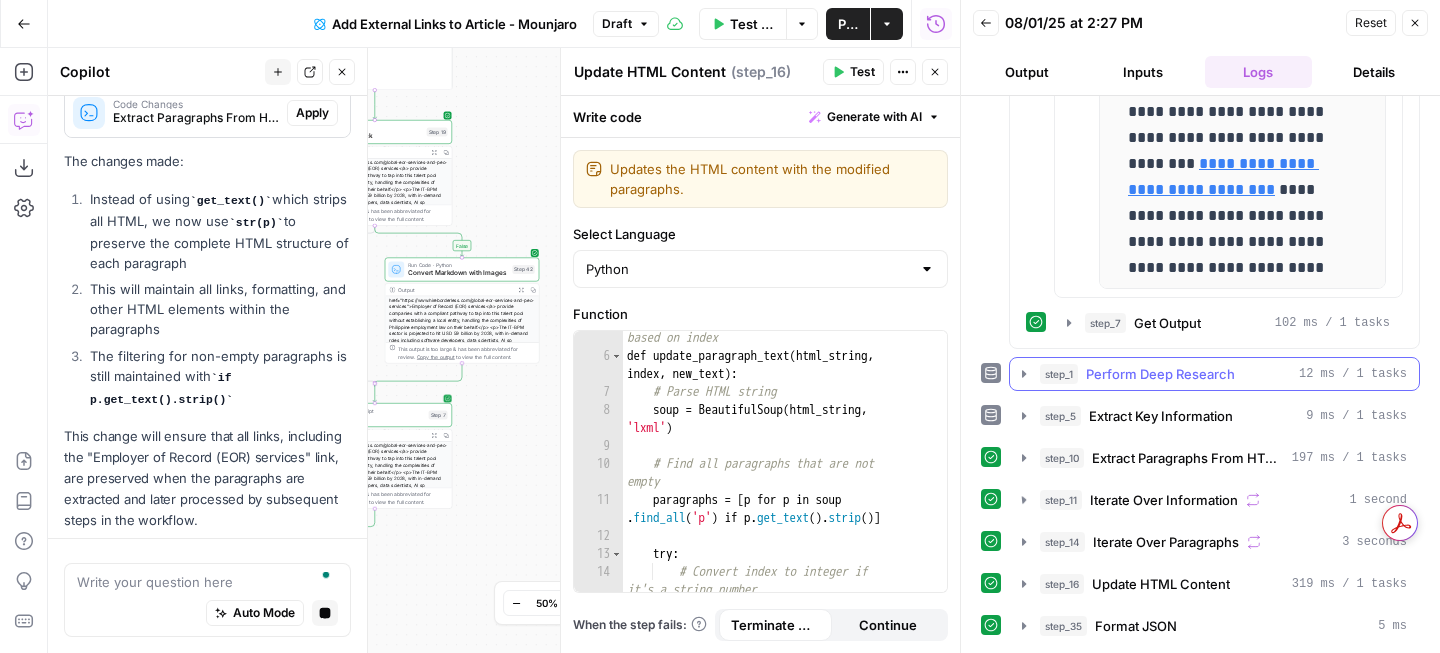 scroll, scrollTop: 1480, scrollLeft: 0, axis: vertical 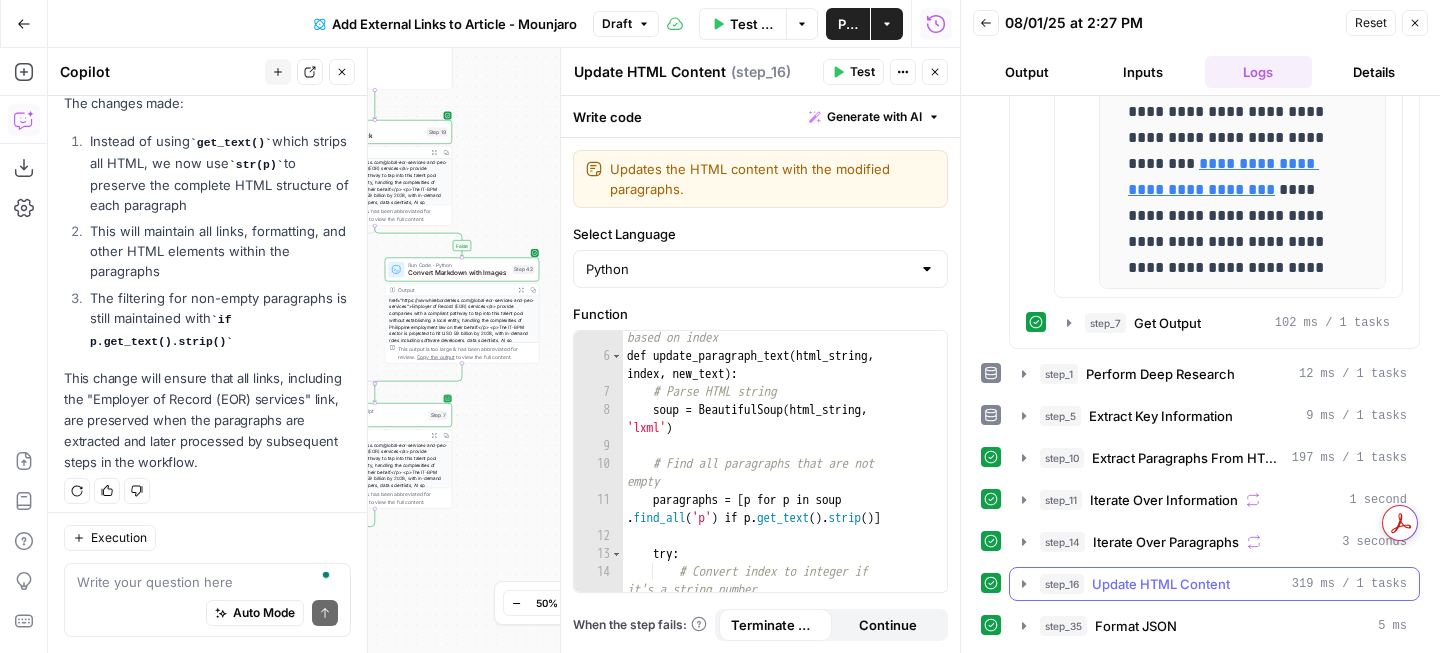 click 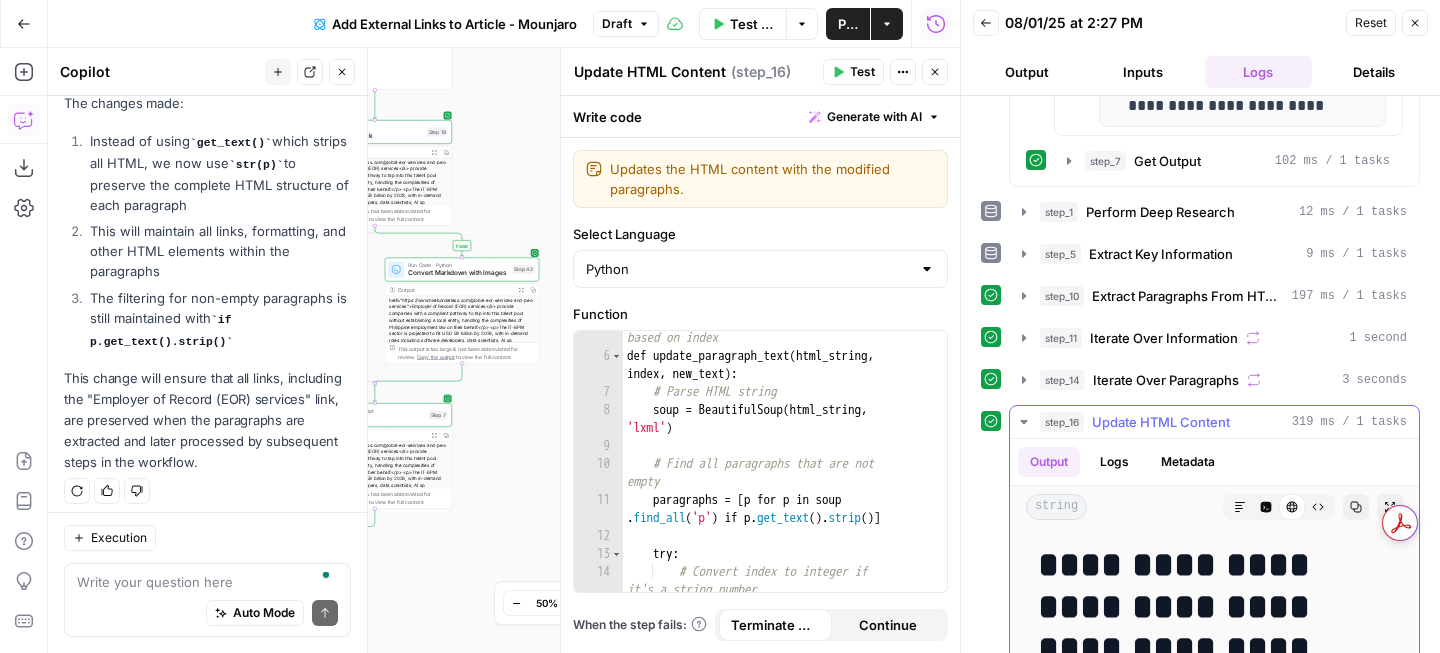 scroll, scrollTop: 1714, scrollLeft: 0, axis: vertical 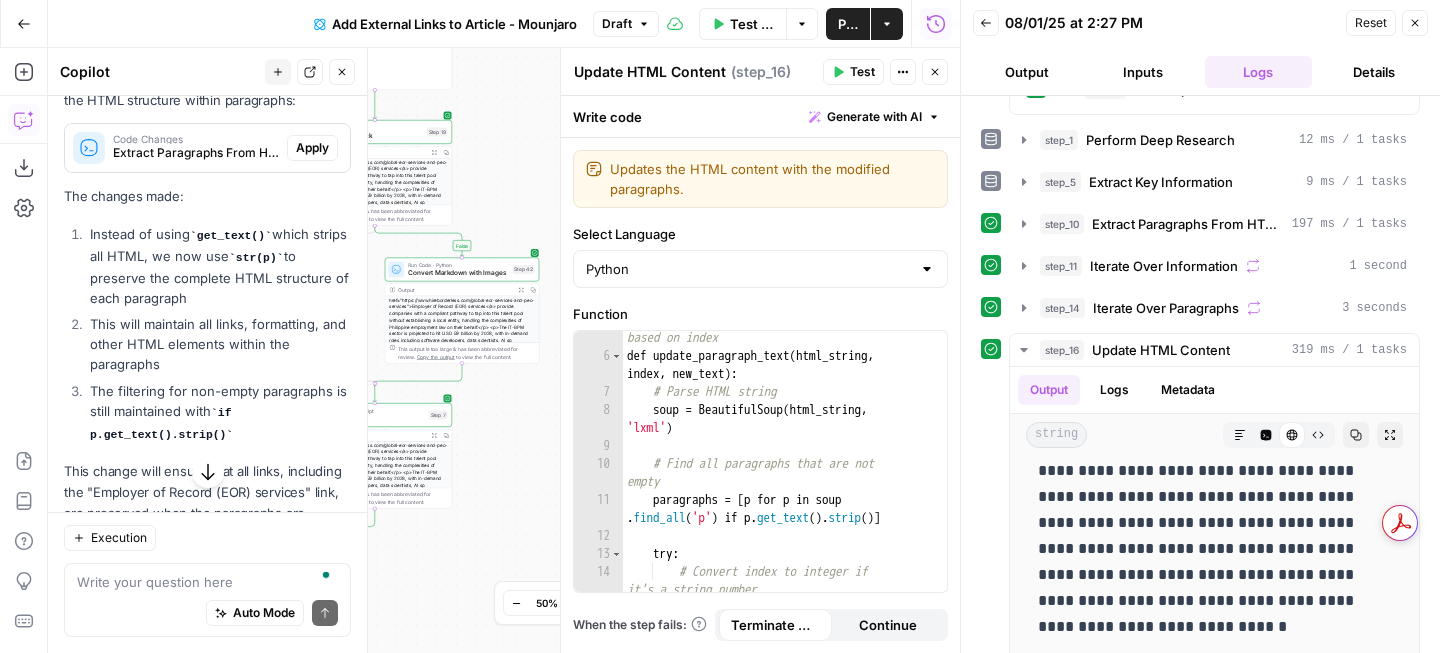 click on "Apply" at bounding box center [312, 148] 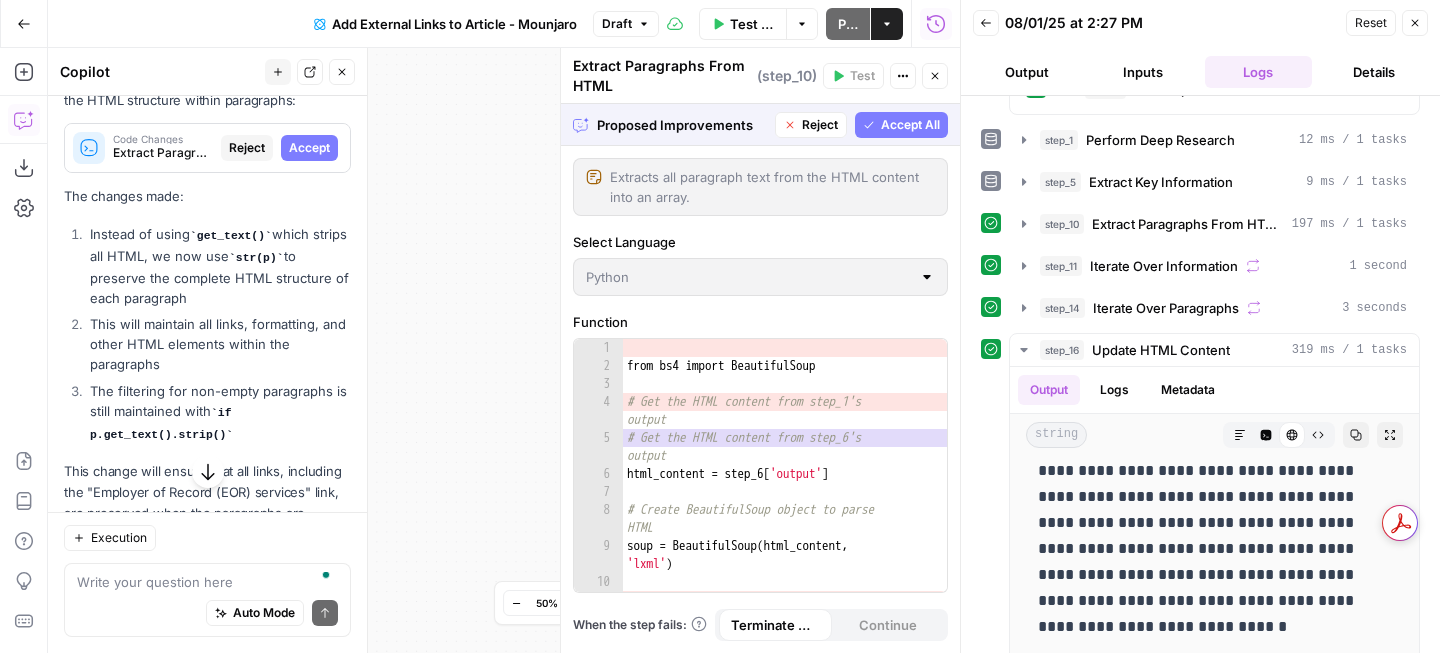click on "Accept" at bounding box center [309, 148] 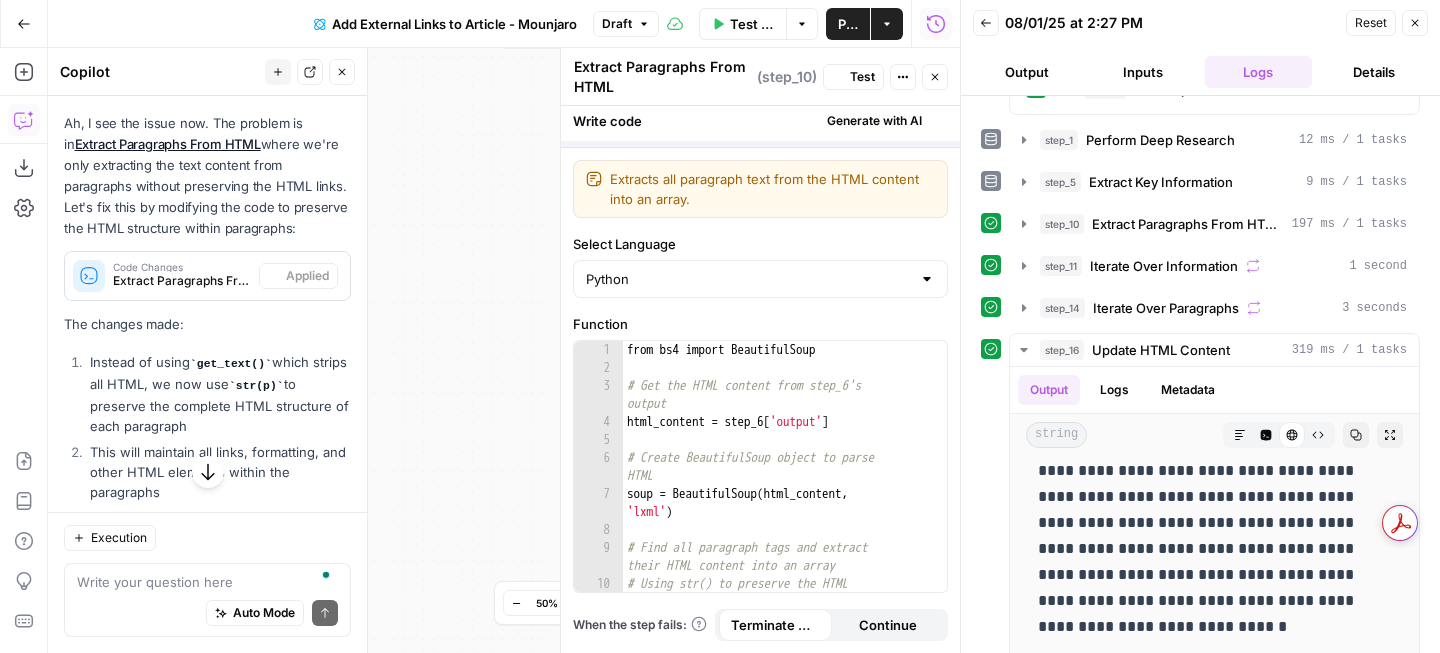 scroll 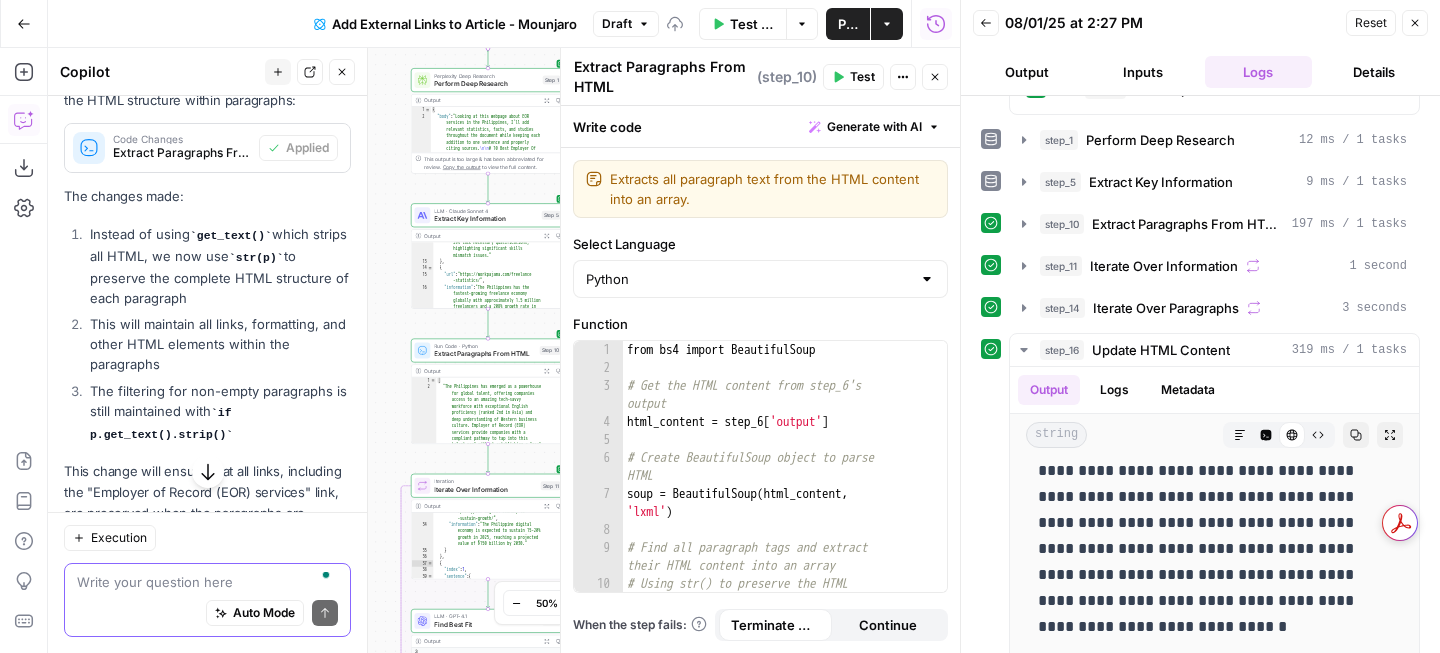 click at bounding box center (207, 582) 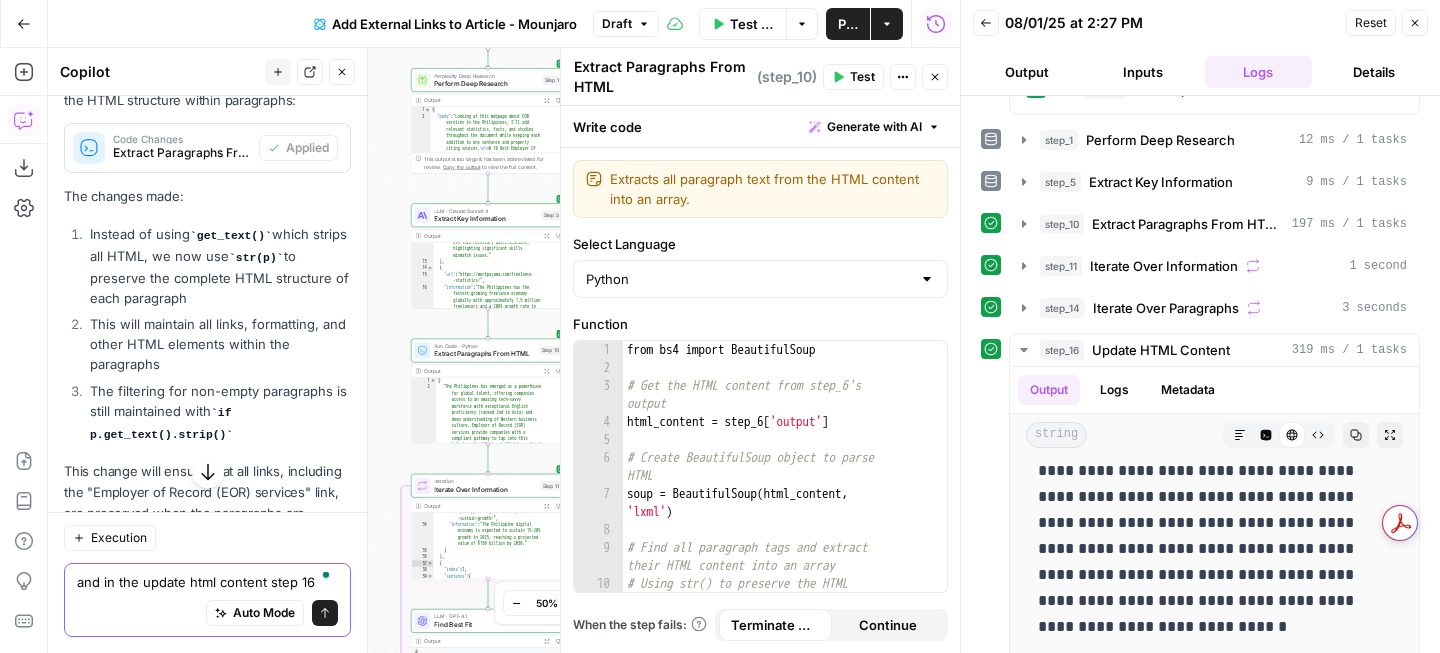type on "and in the update html content step 16 ?" 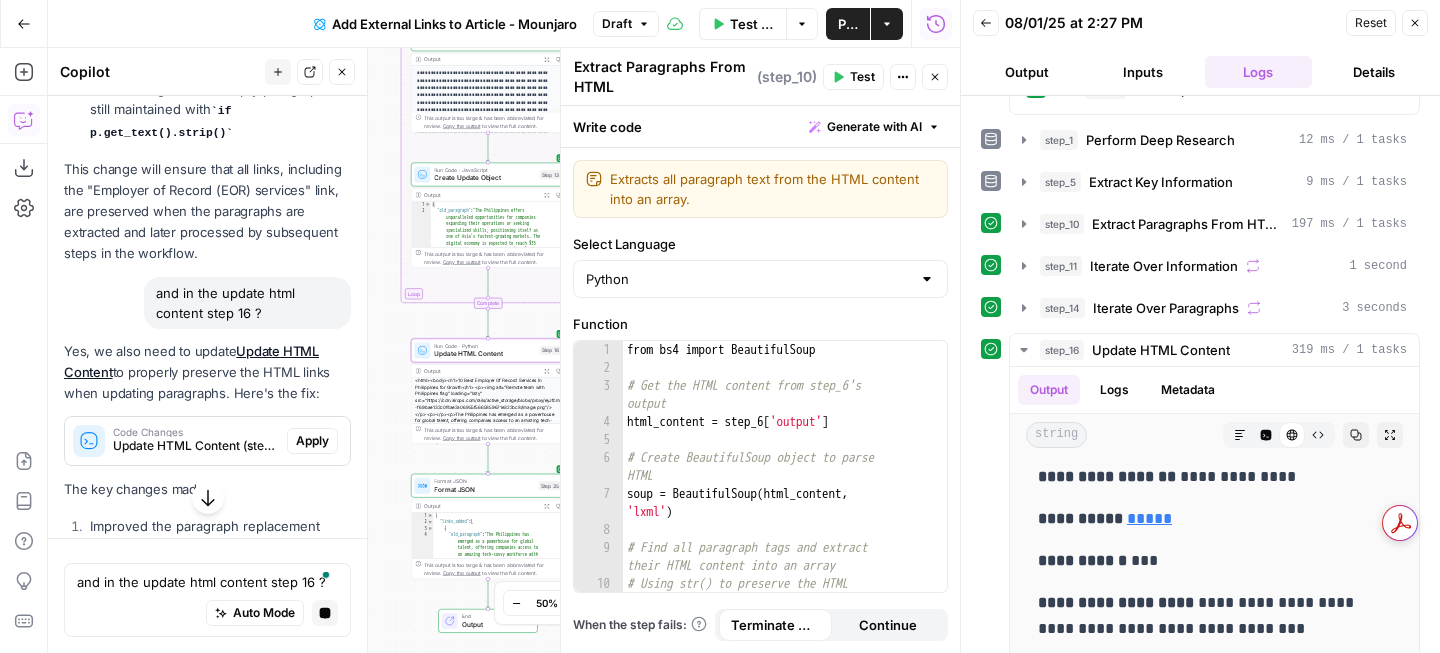 click on "Apply" at bounding box center (312, 441) 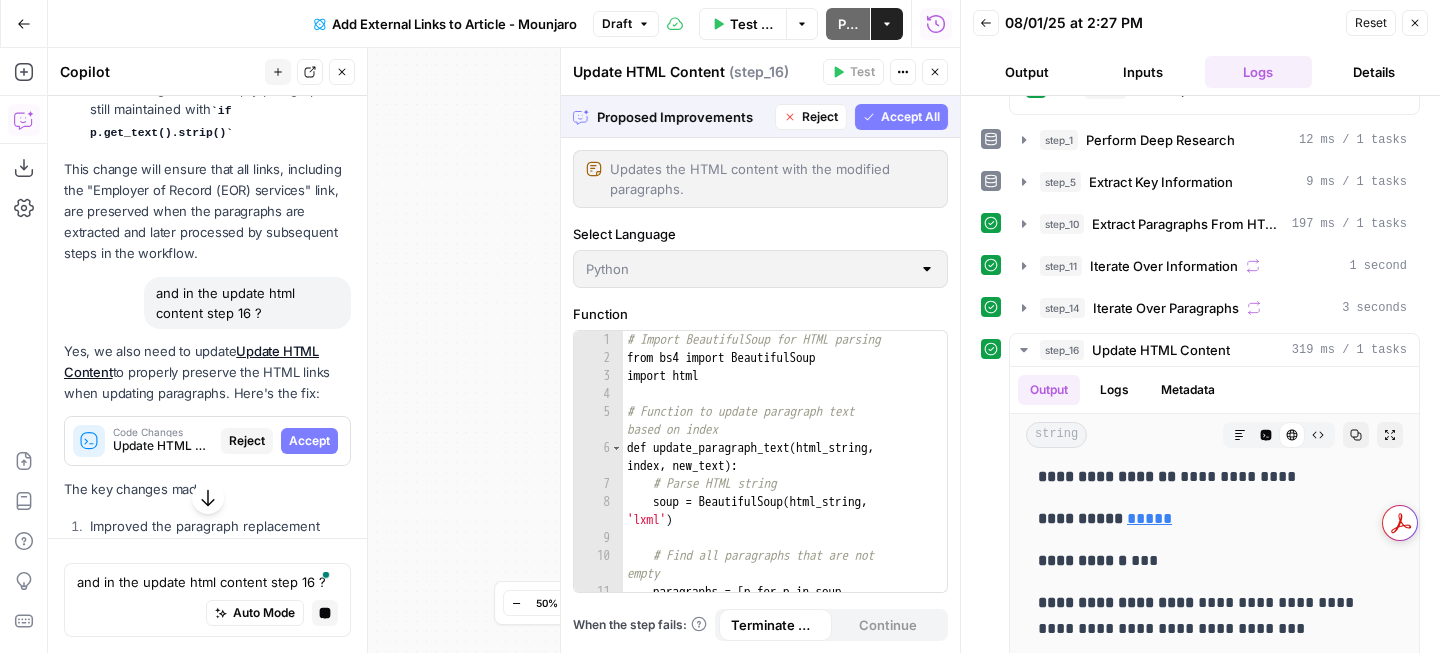click on "Accept" at bounding box center (309, 441) 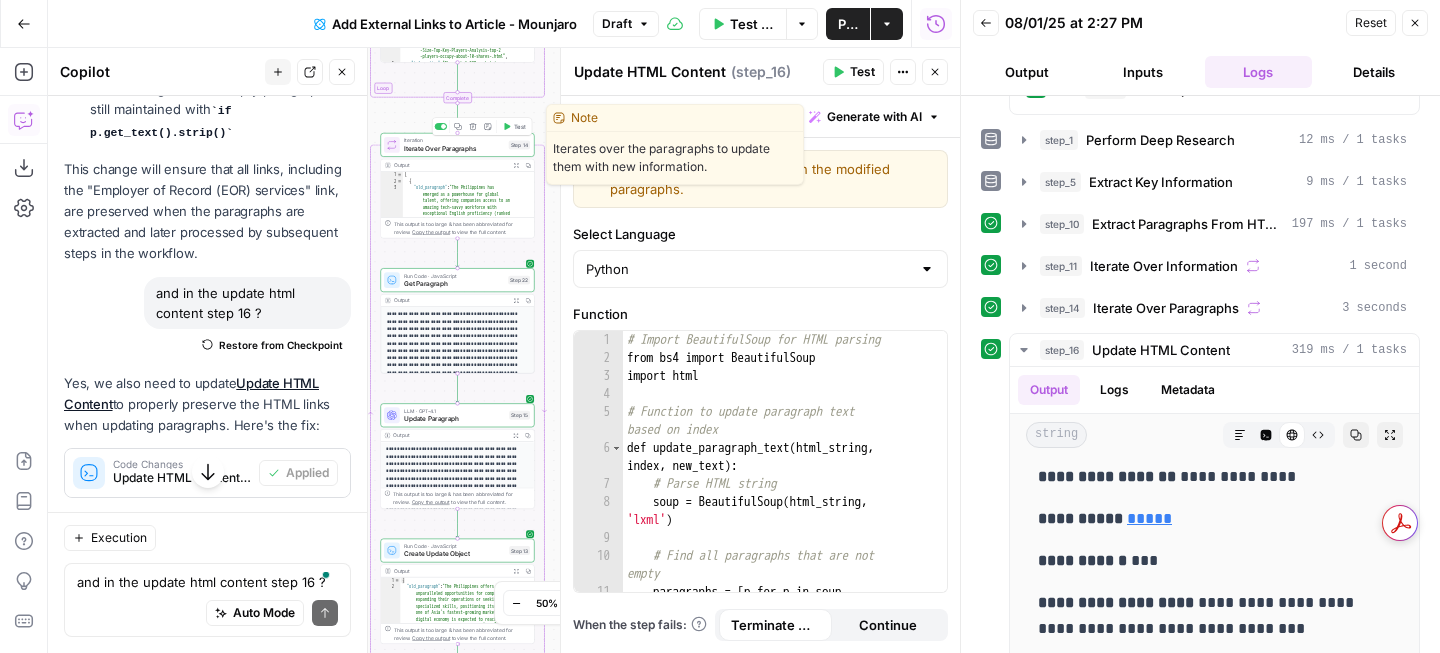 click on "Test" at bounding box center [520, 126] 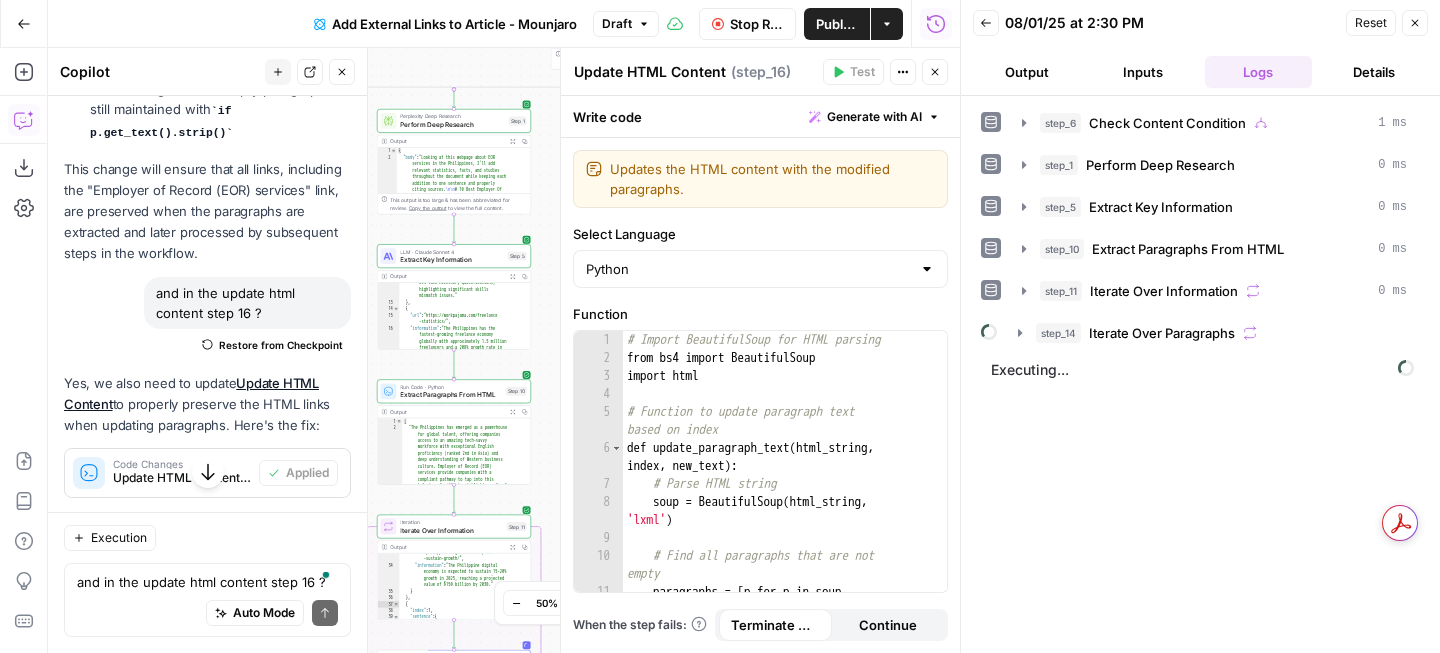 click on "Stop Run" at bounding box center (757, 24) 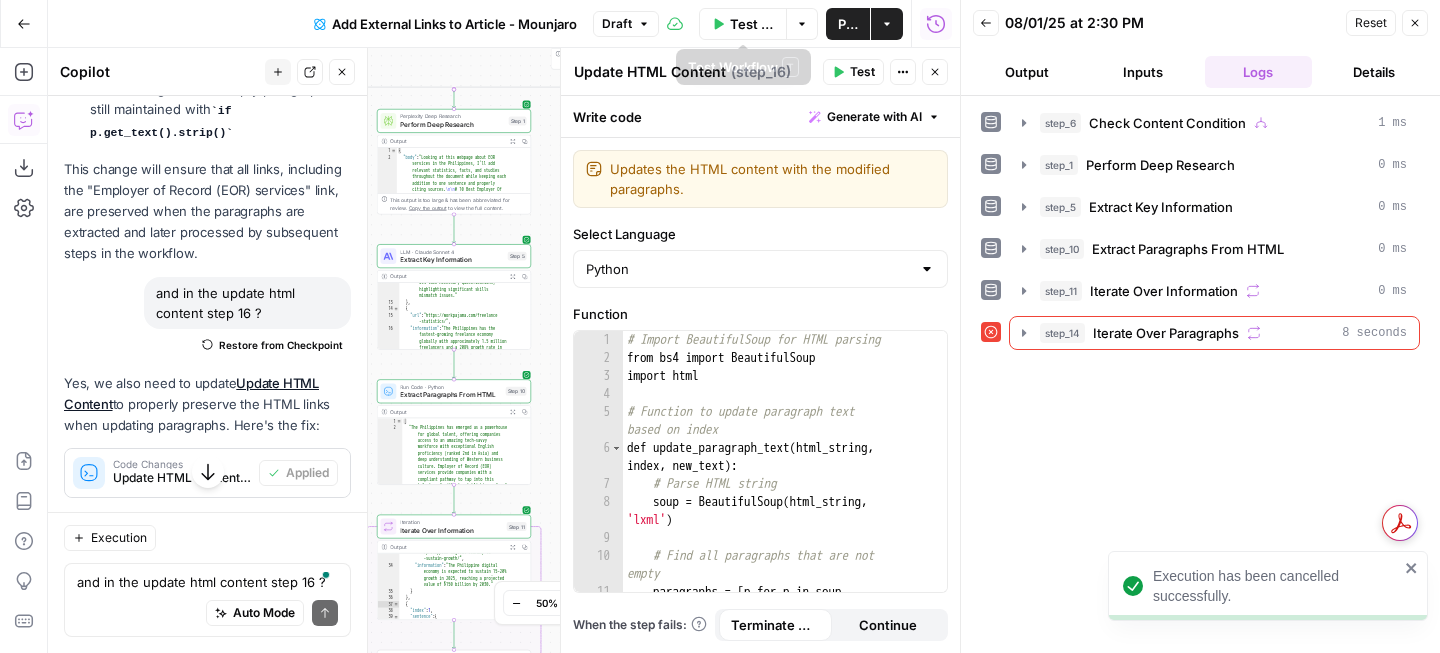 click on "Test Workflow" at bounding box center (752, 24) 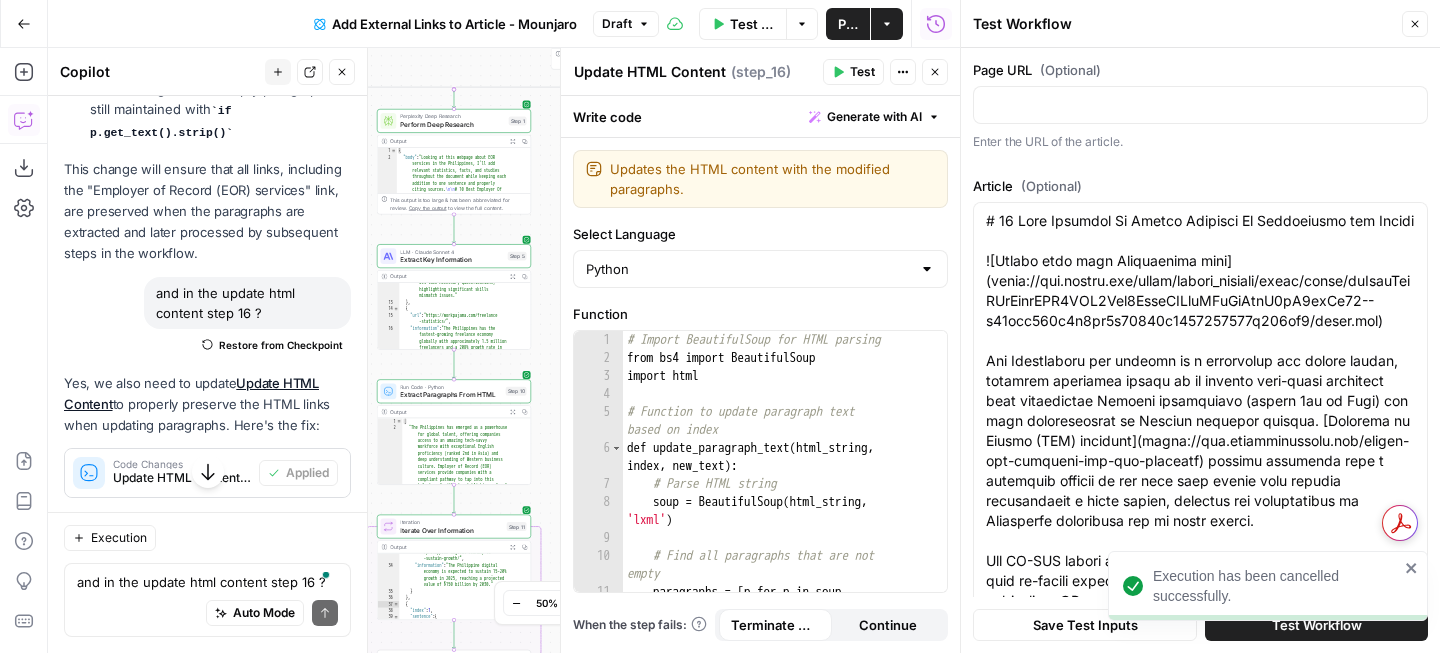 click on "Execution has been cancelled successfully." at bounding box center [1264, 633] 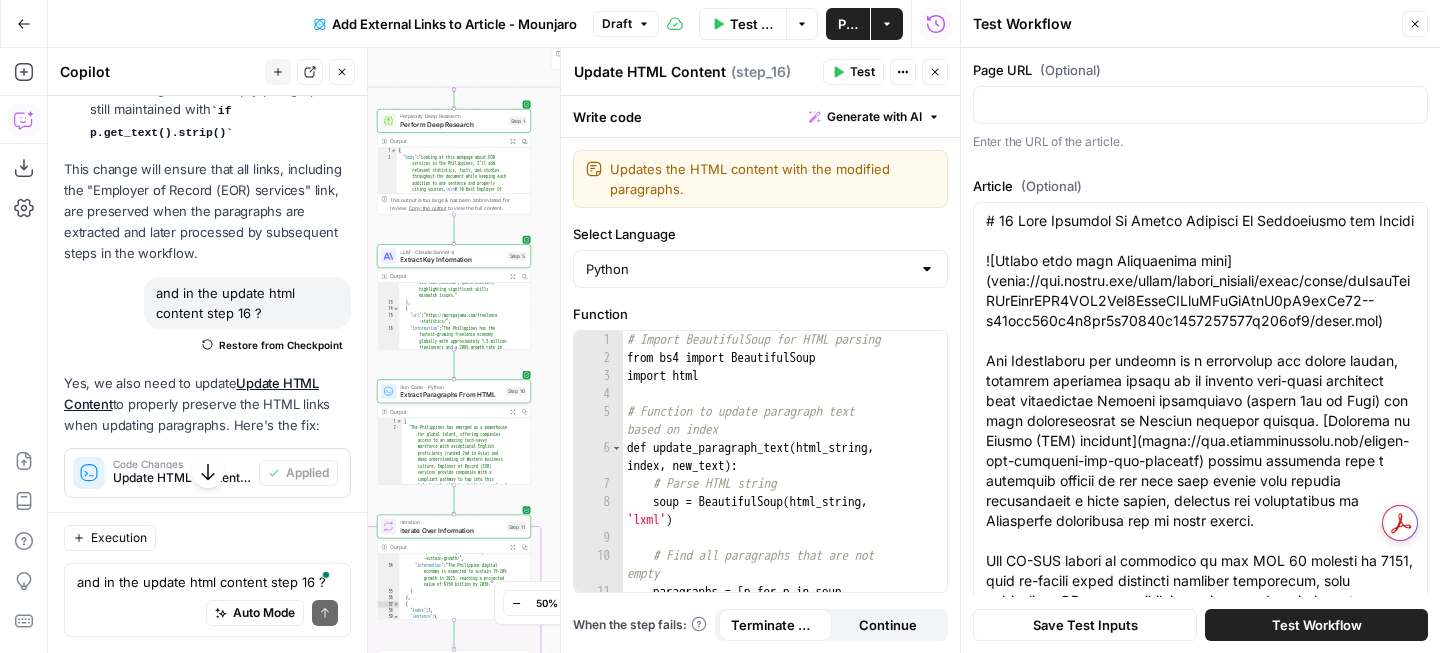 click on "Test Workflow" at bounding box center [1317, 625] 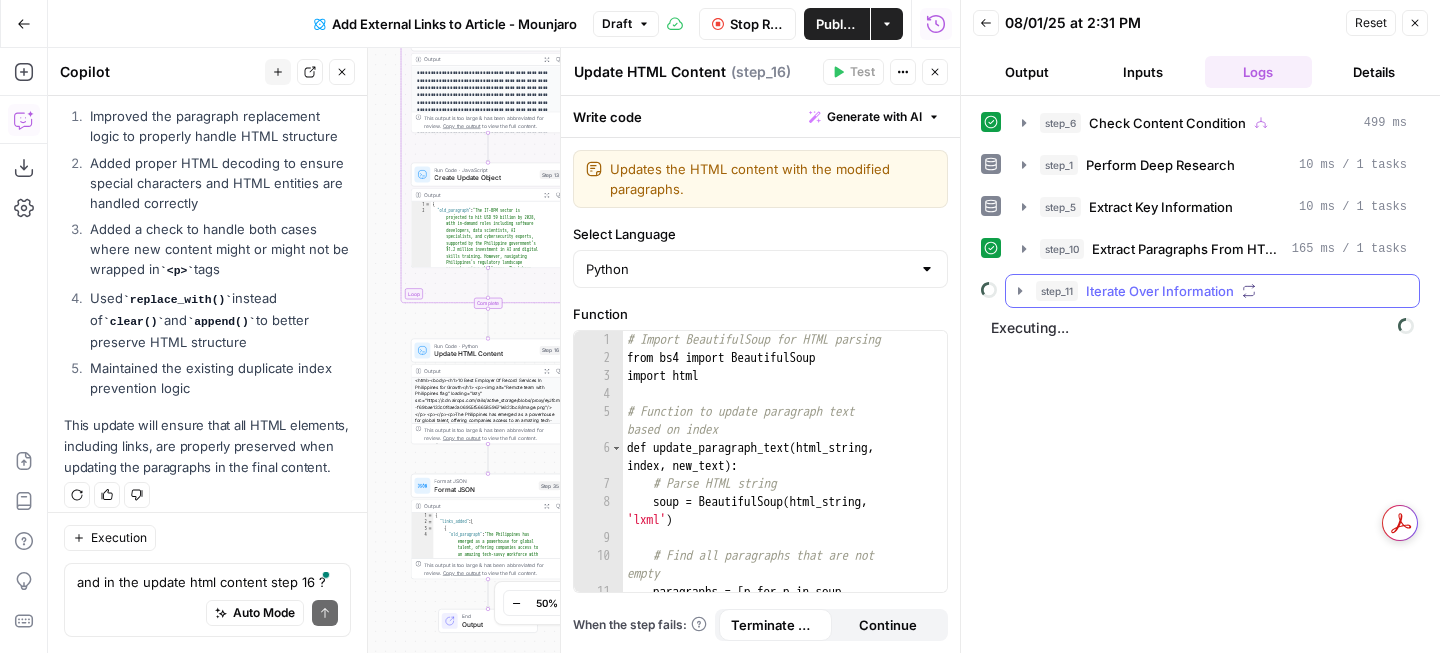 click 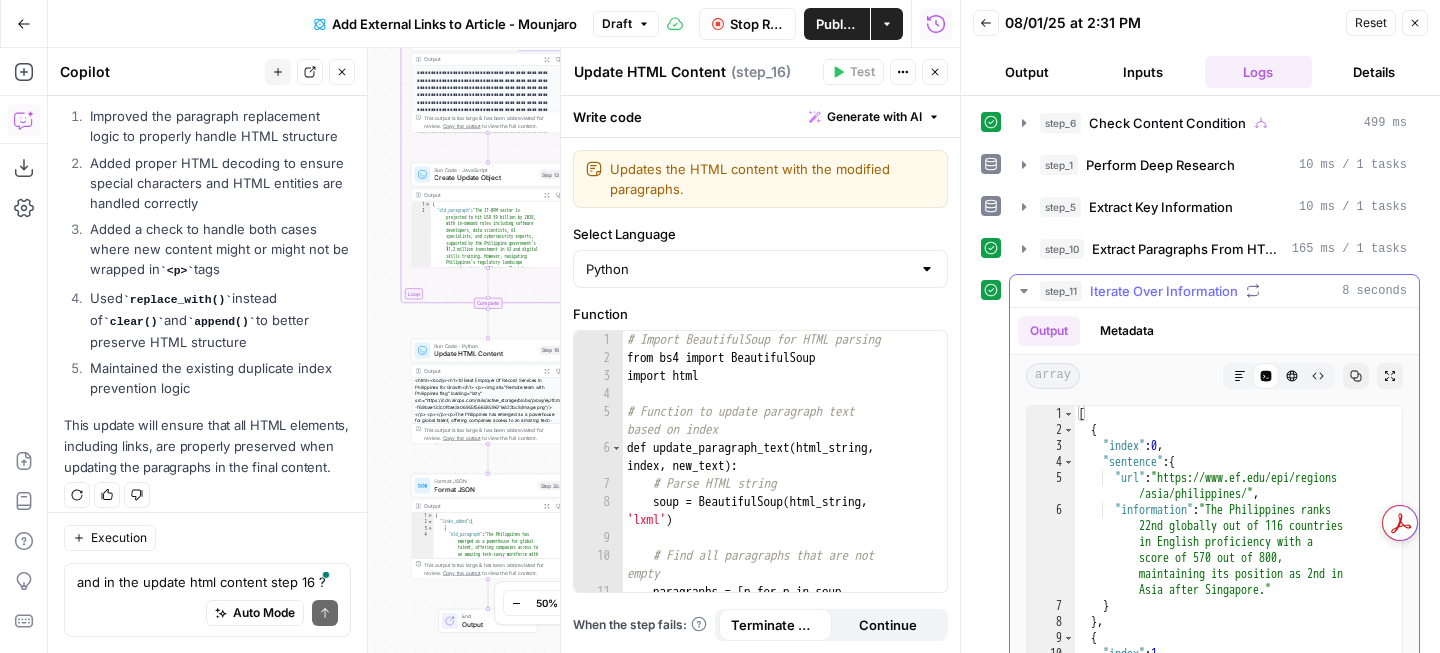 click 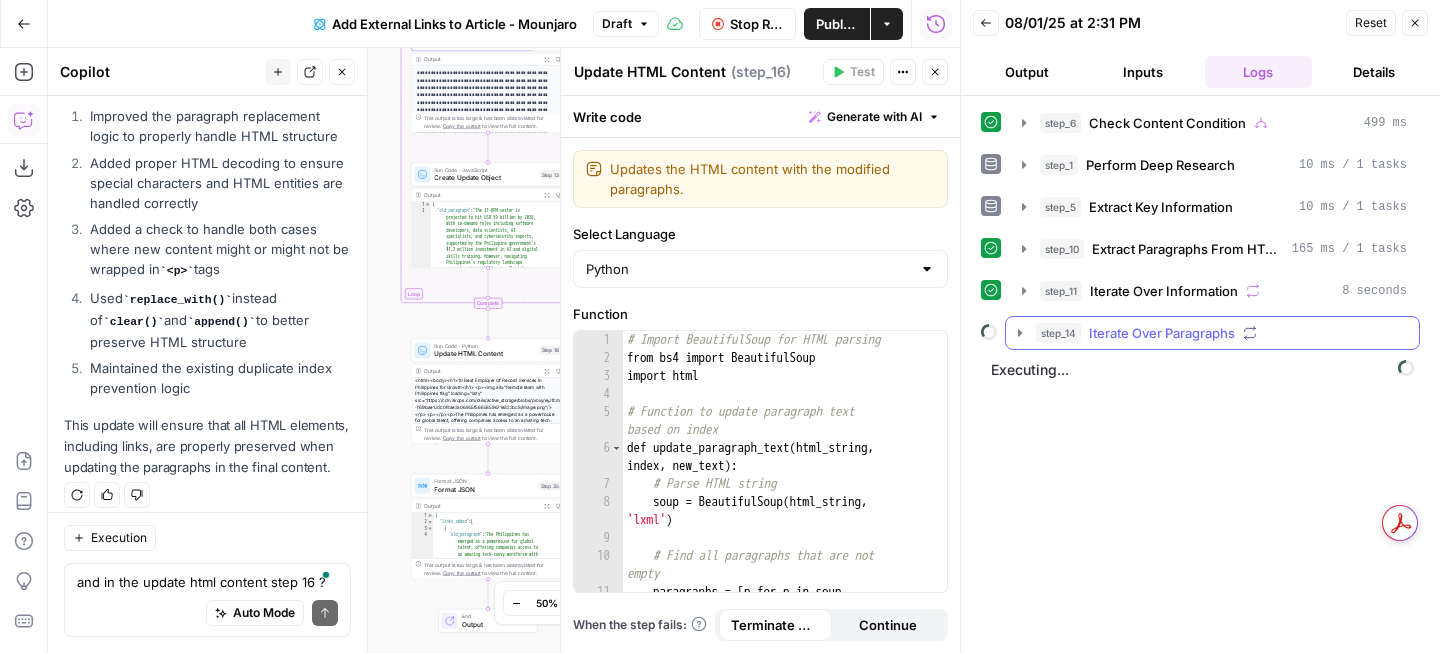 click on "step_14 Iterate Over Paragraphs" at bounding box center [1212, 333] 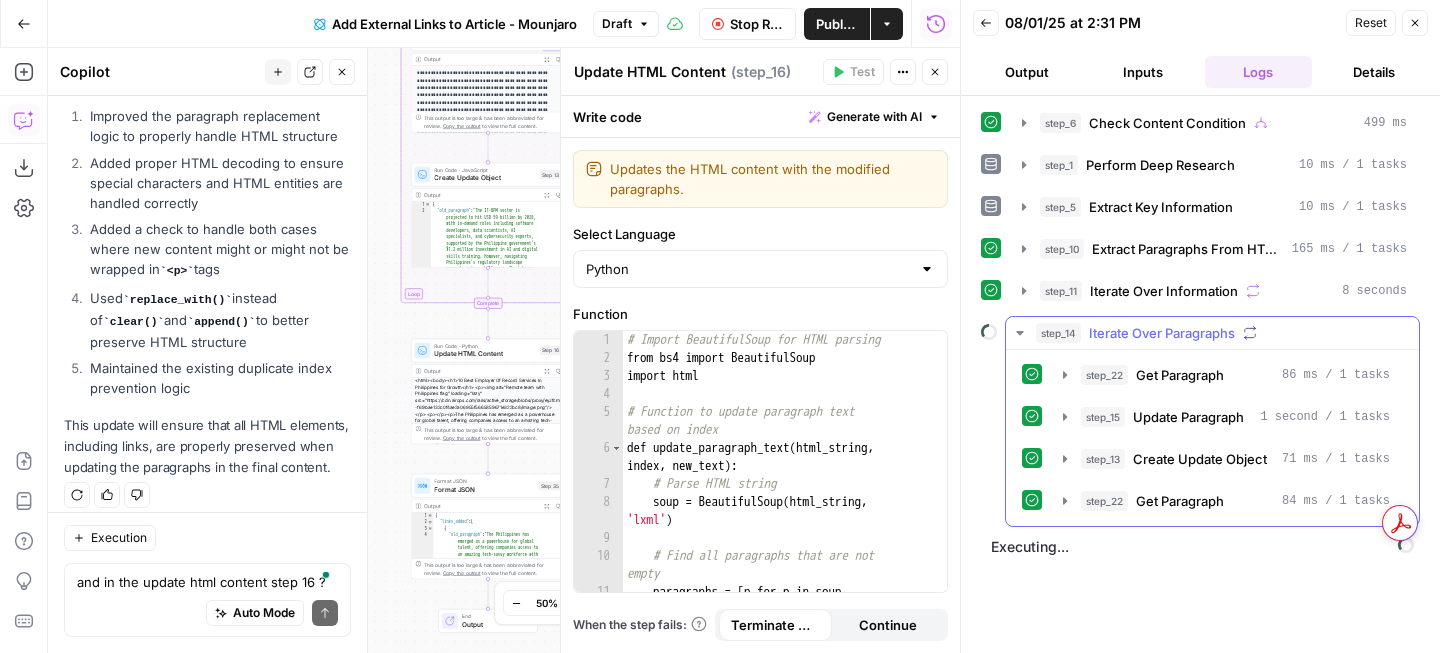 click 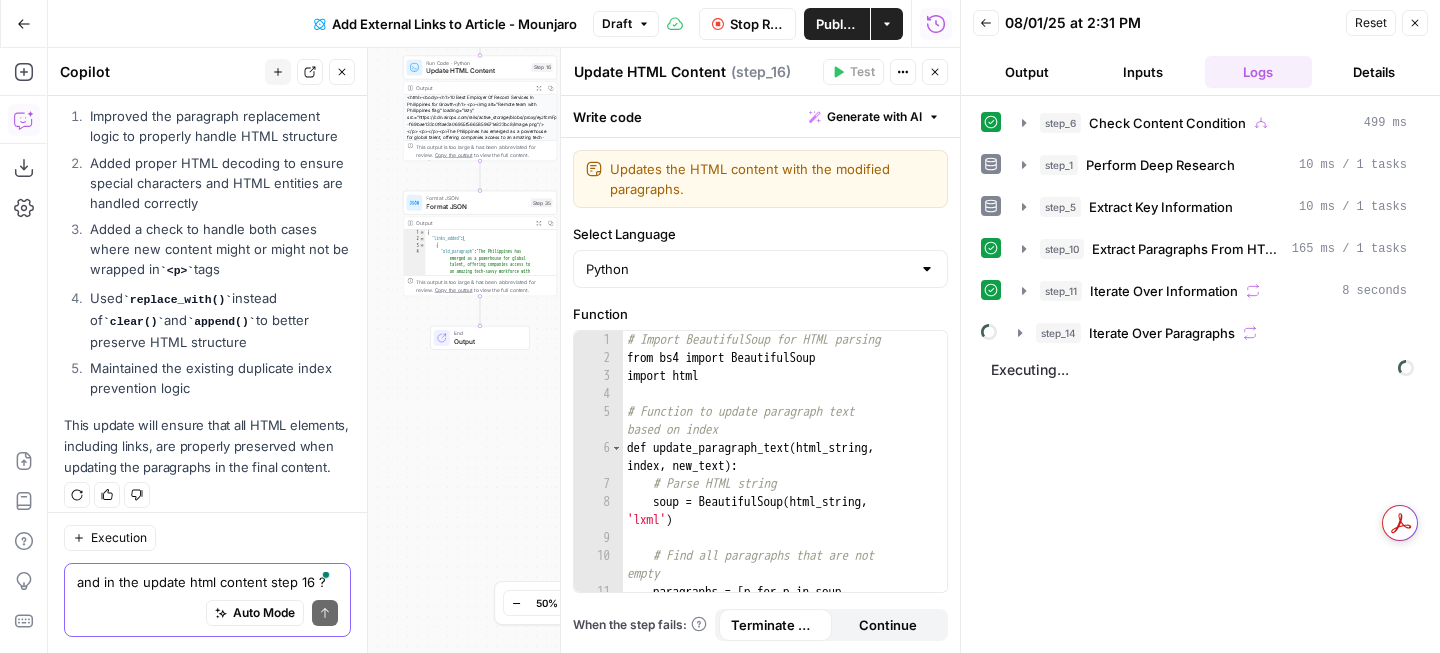 click on "and in the update html content step 16 ?" at bounding box center [207, 582] 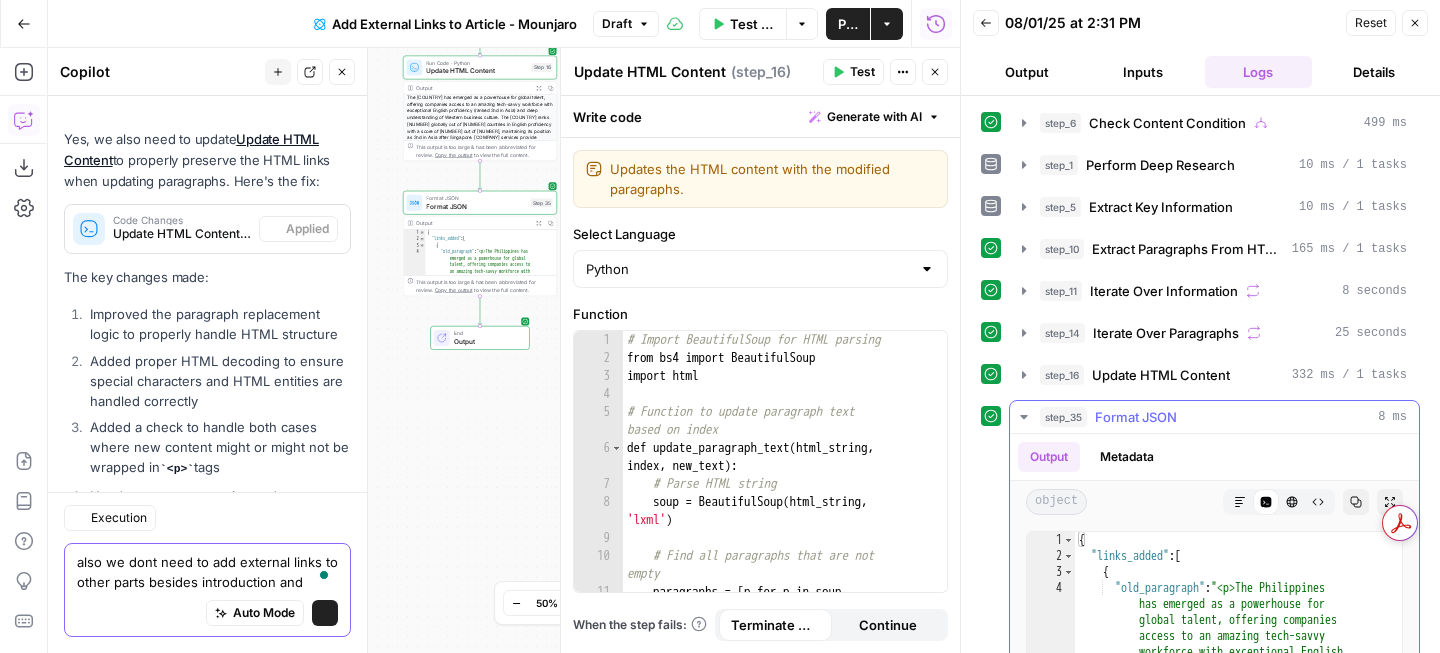 scroll, scrollTop: 3638, scrollLeft: 0, axis: vertical 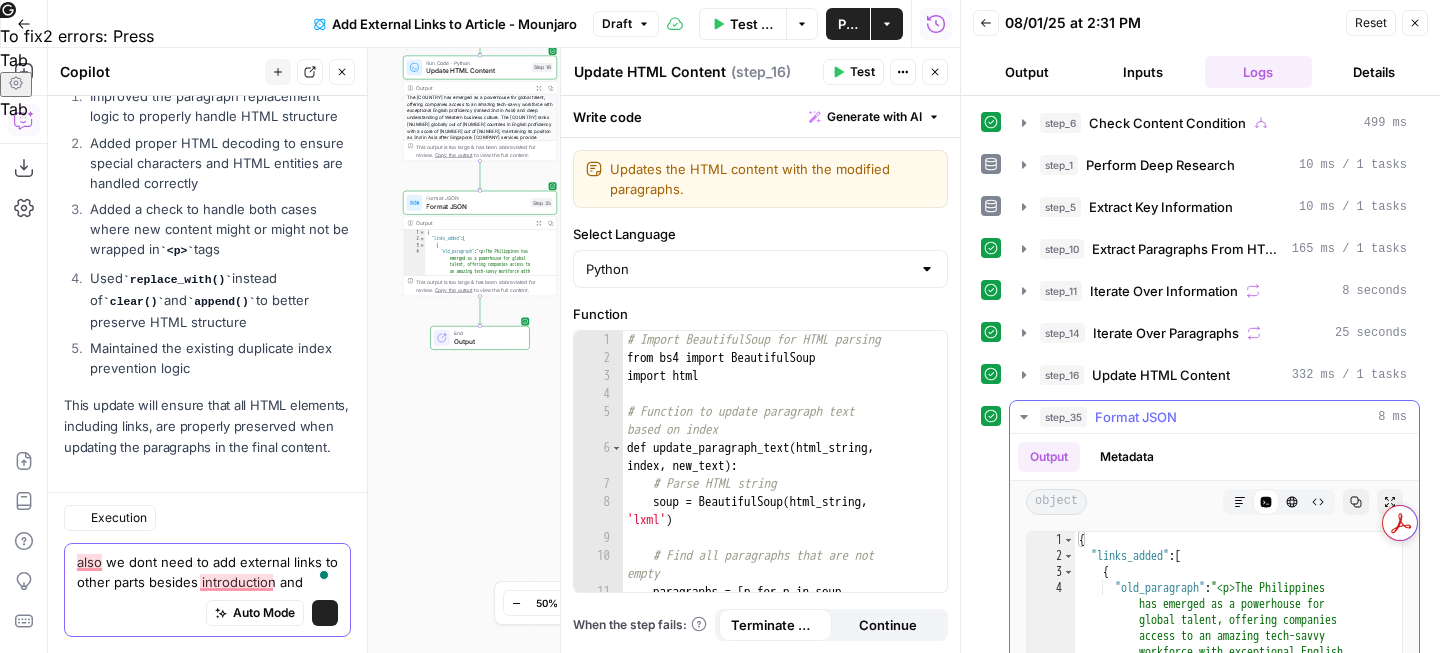 type on "also we dont need to add external links to other parts besides introduction and" 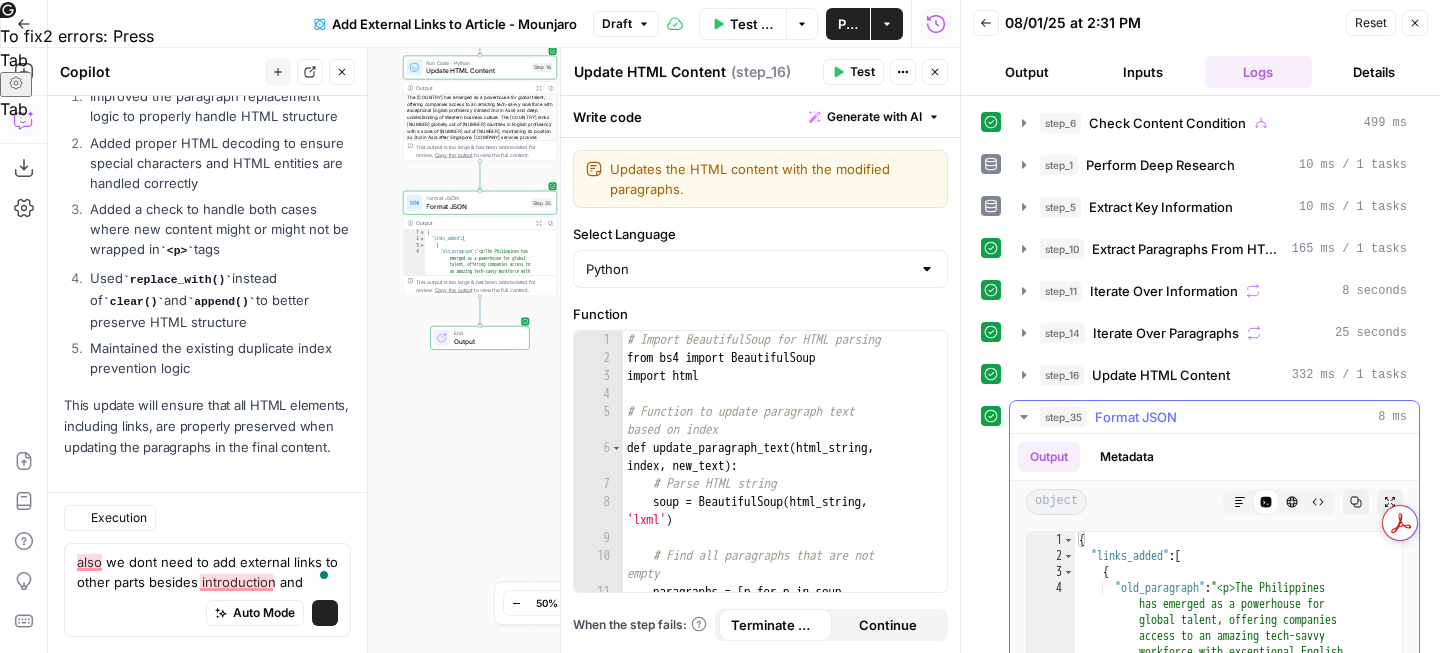 click 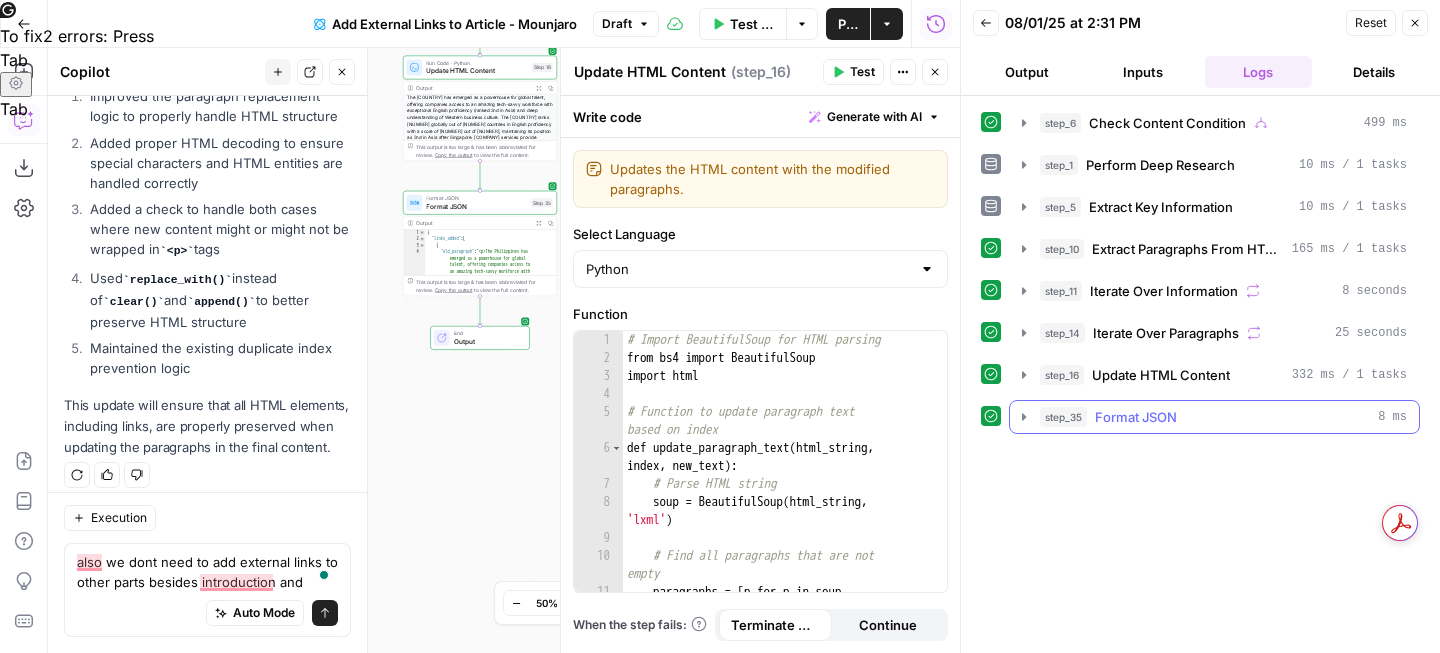 click 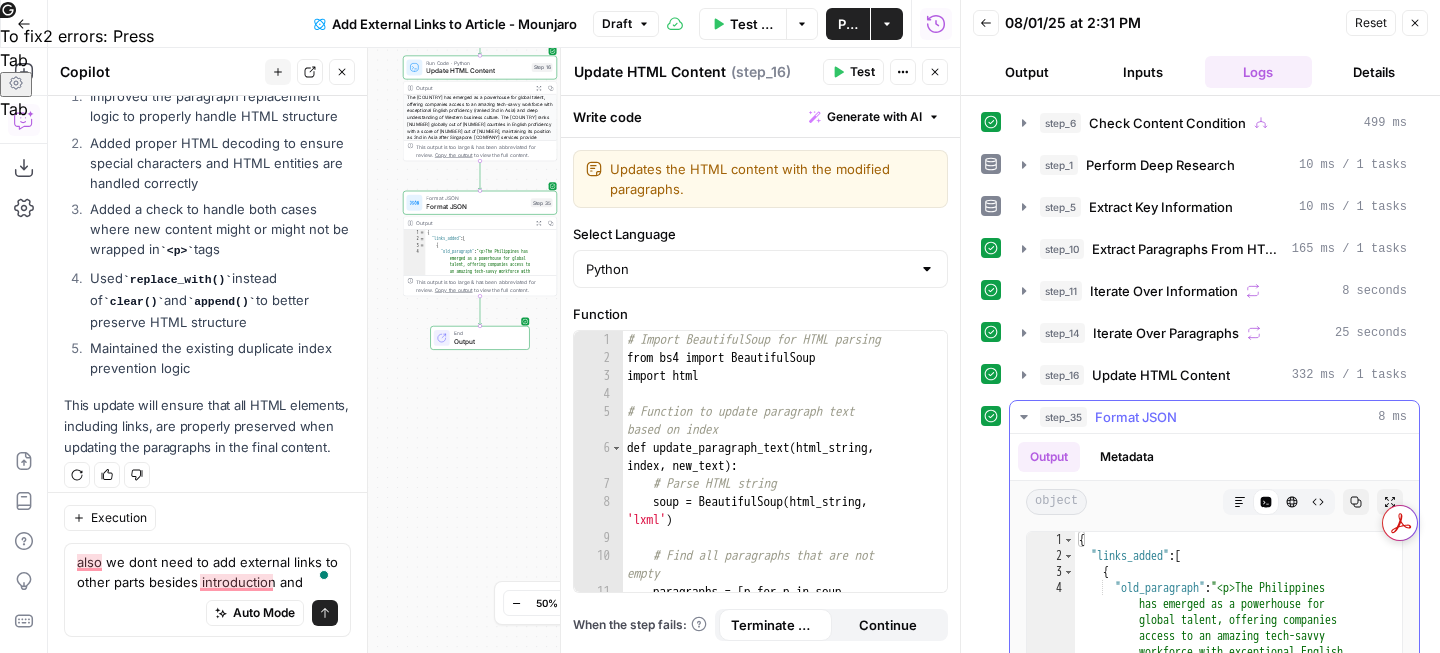 click on "Markdown" at bounding box center [1240, 502] 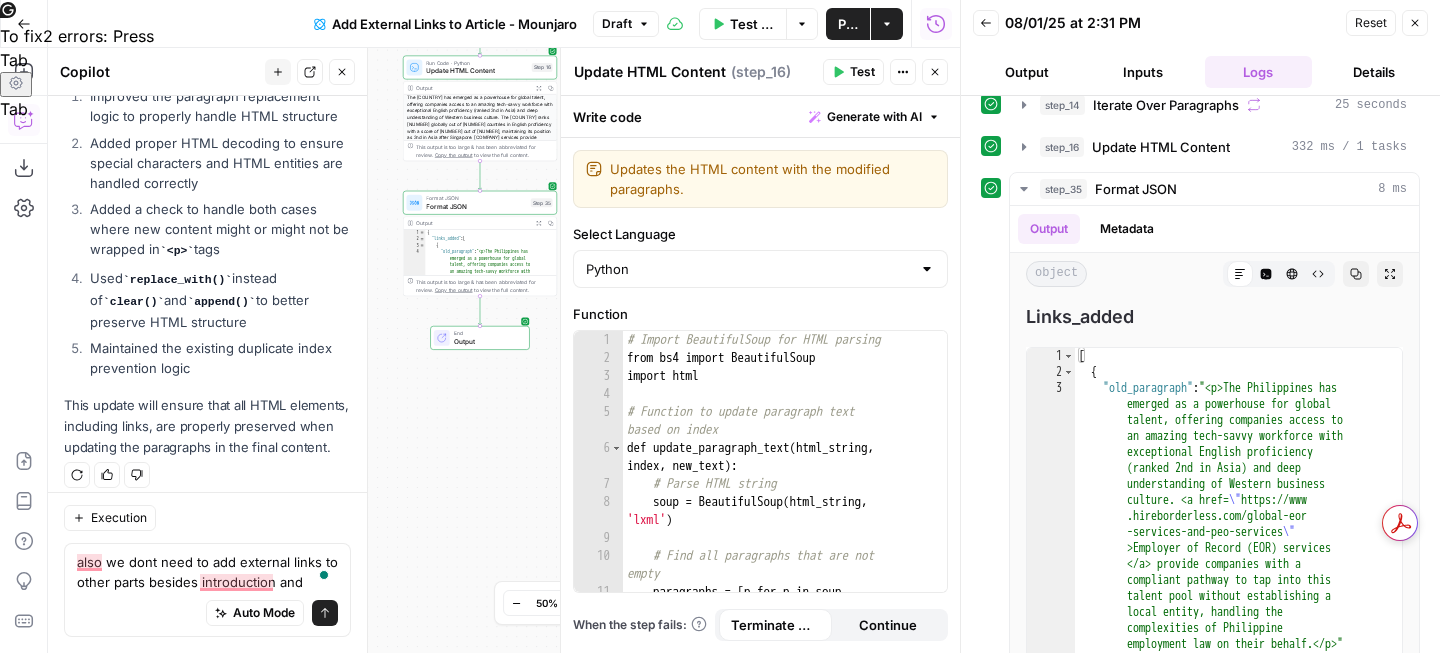 scroll, scrollTop: 292, scrollLeft: 0, axis: vertical 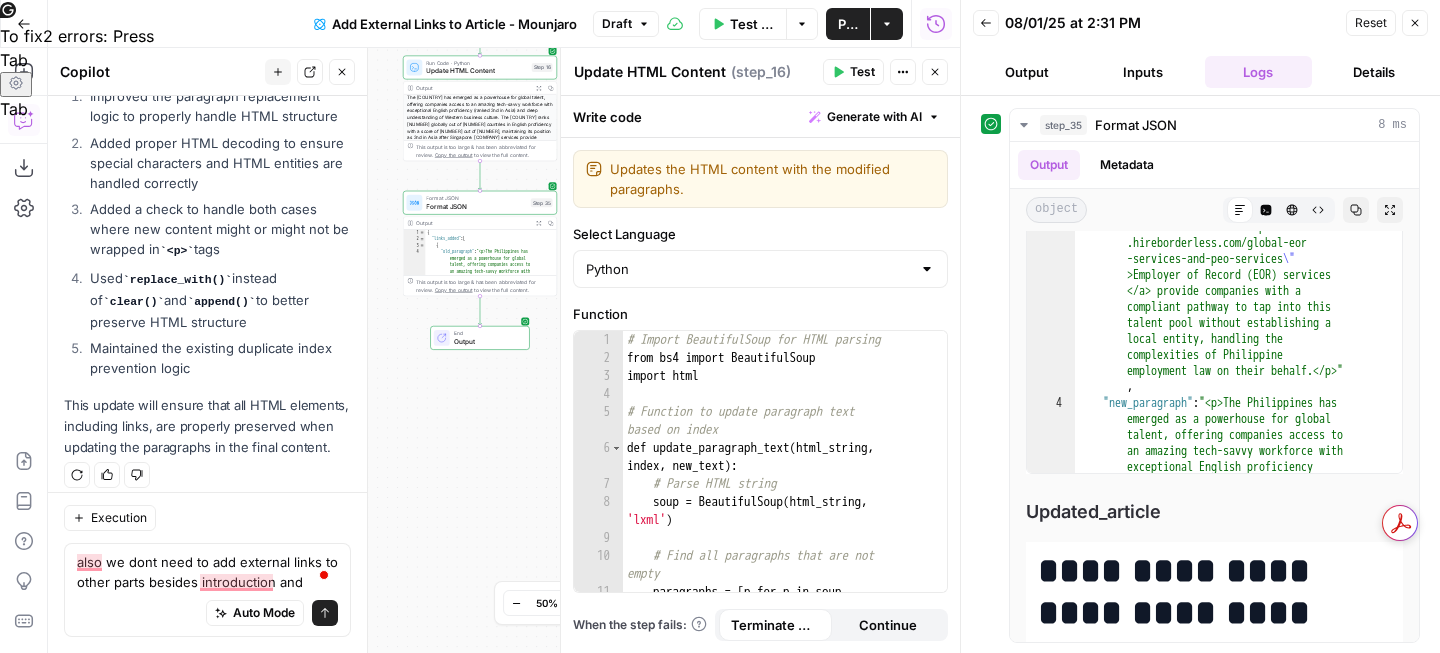 click on "Publish" at bounding box center (848, 24) 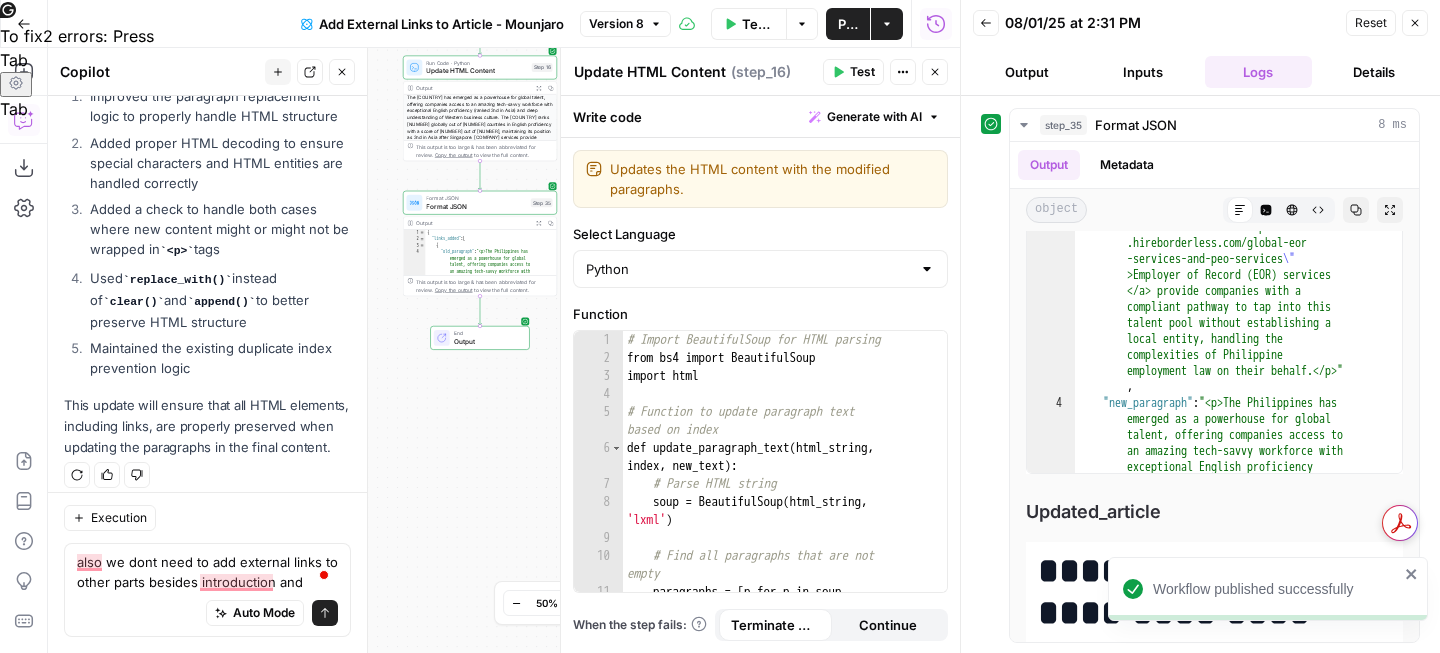 click 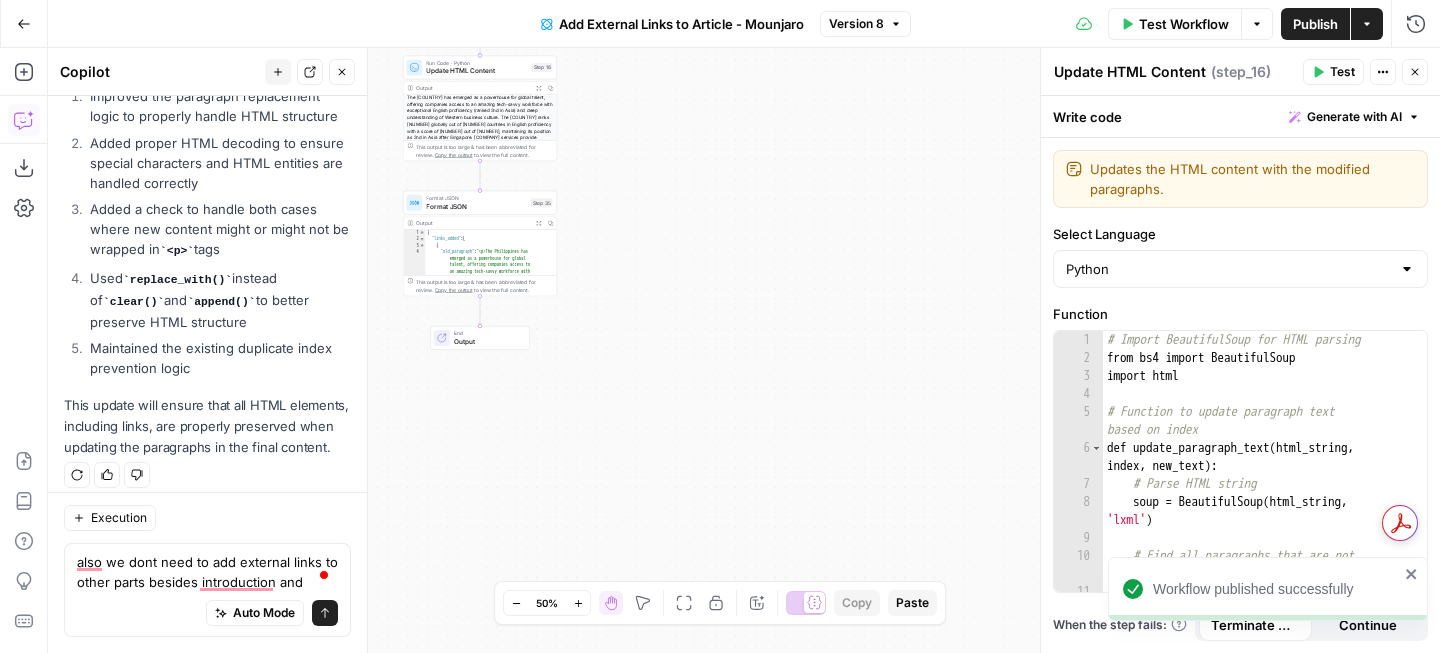 click on "false true false true false true Workflow Set Inputs Inputs Condition Check Content Condition Step 6 Output Expand Output Copy This output is too large & has been abbreviated for review.   Copy the output   to view the full content. Run Code · Python Validate URL Step 26 Condition Check Condition Step 28 Error Error Handling Step 27 Web Page Scrape Scrape Web Page Step 2 LLM · GPT-4.1 Analyze Content Step 36 Output Expand Output Copy 1 2 3 {    "is_html" :  "false" }     XXXXXXXXXXXXXXXXXXXXXXXXXXXXXXXXXXXXXXXXXXXXXXXXXXXXXXXXXXXXXXXXXXXXXXXXXXXXXXXXXXXXXXXXXXXXXXXXXXXXXXXXXXXXXXXXXXXXXXXXXXXXXXXXXXXXXXXXXXXXXXXXXXXXXXXXXXXXXXXXXXXXXXXXXXXXXXXXXXXXXXXXXXXXXXXXXXXXXXXXXXXXXXXXXXXXXXXXXXXXXXXXXXXXXXXXXXXXXXXXXXXXXXXXXXXXXXXXXXXXXXXXXXXXXXXXXXXXXXXXXXXXXXXXXXXXXXXXXXXXXXXXXXXXXXXXXXXXXXXXXXXXXXXXXXXXXXXXXXXXXXXXXXXXXXXXXXXXXXXXXXXXXXXXXXXXXXXXXXXXXXXXXXXXXXXXXXXXXXXXXXXXXXXXXXXXXXXXXXXXXXXXXXXXXXXXXXXXXXXXXXXXXXXXXXXXXXXXXXXXXXXXXXXXXXXXXXXXXXXXXXXXXXXXXXXXXXXXXXXXXXXXXXXXXXXX Condition Condition Check Copy" at bounding box center [744, 350] 